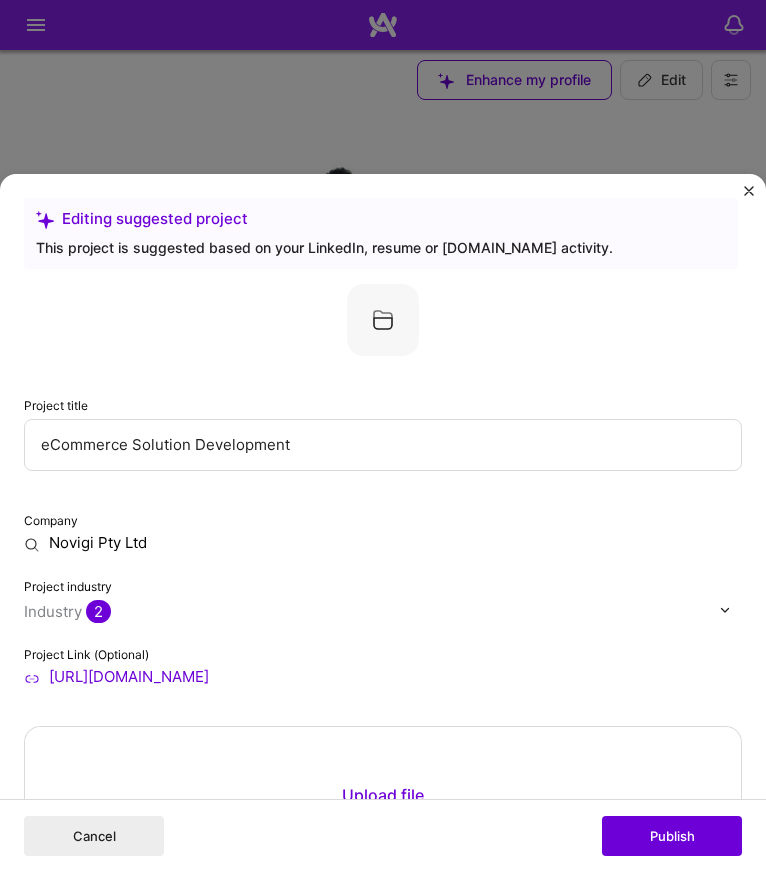 scroll, scrollTop: 643, scrollLeft: 0, axis: vertical 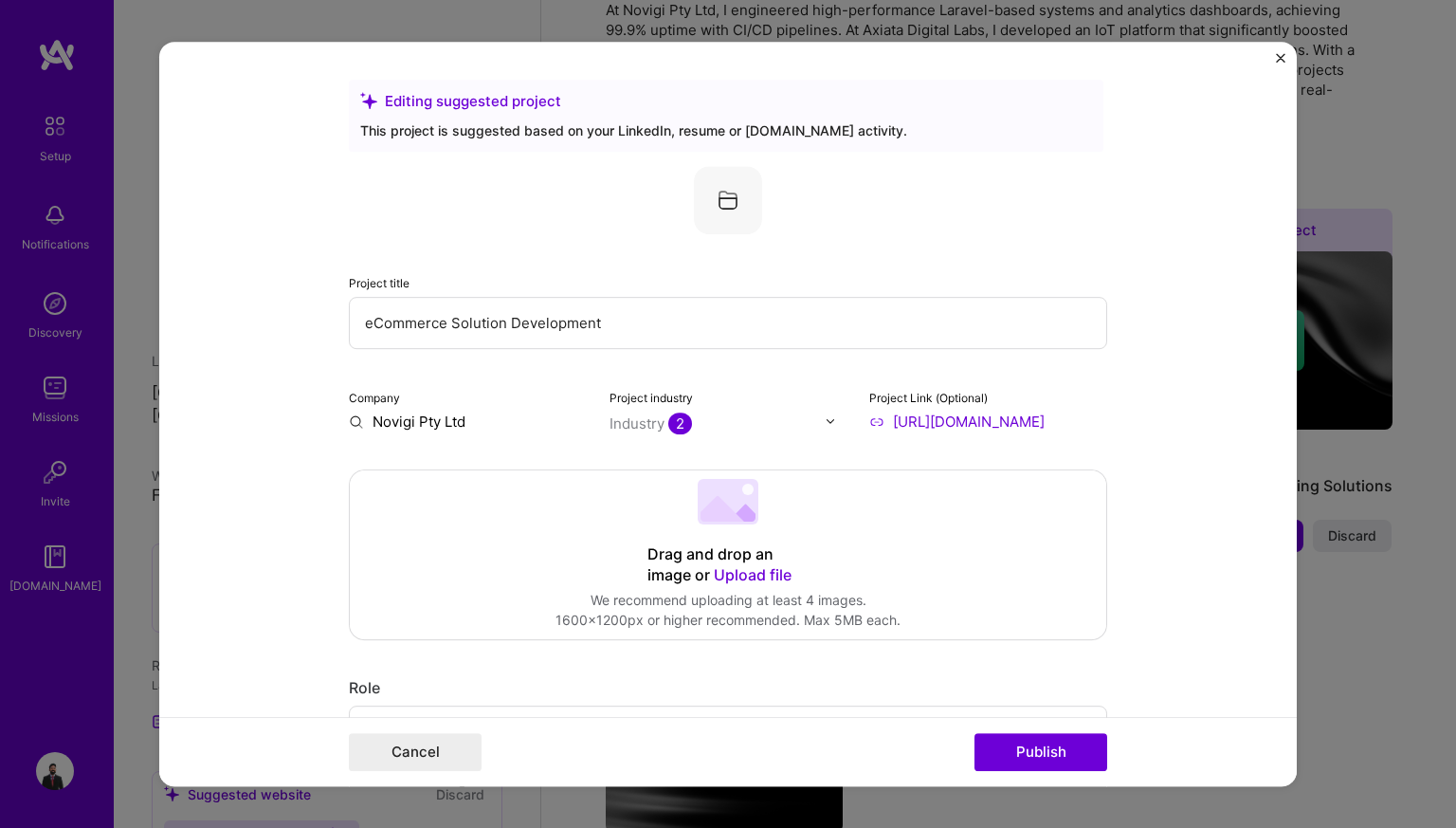 click at bounding box center (728, 200) 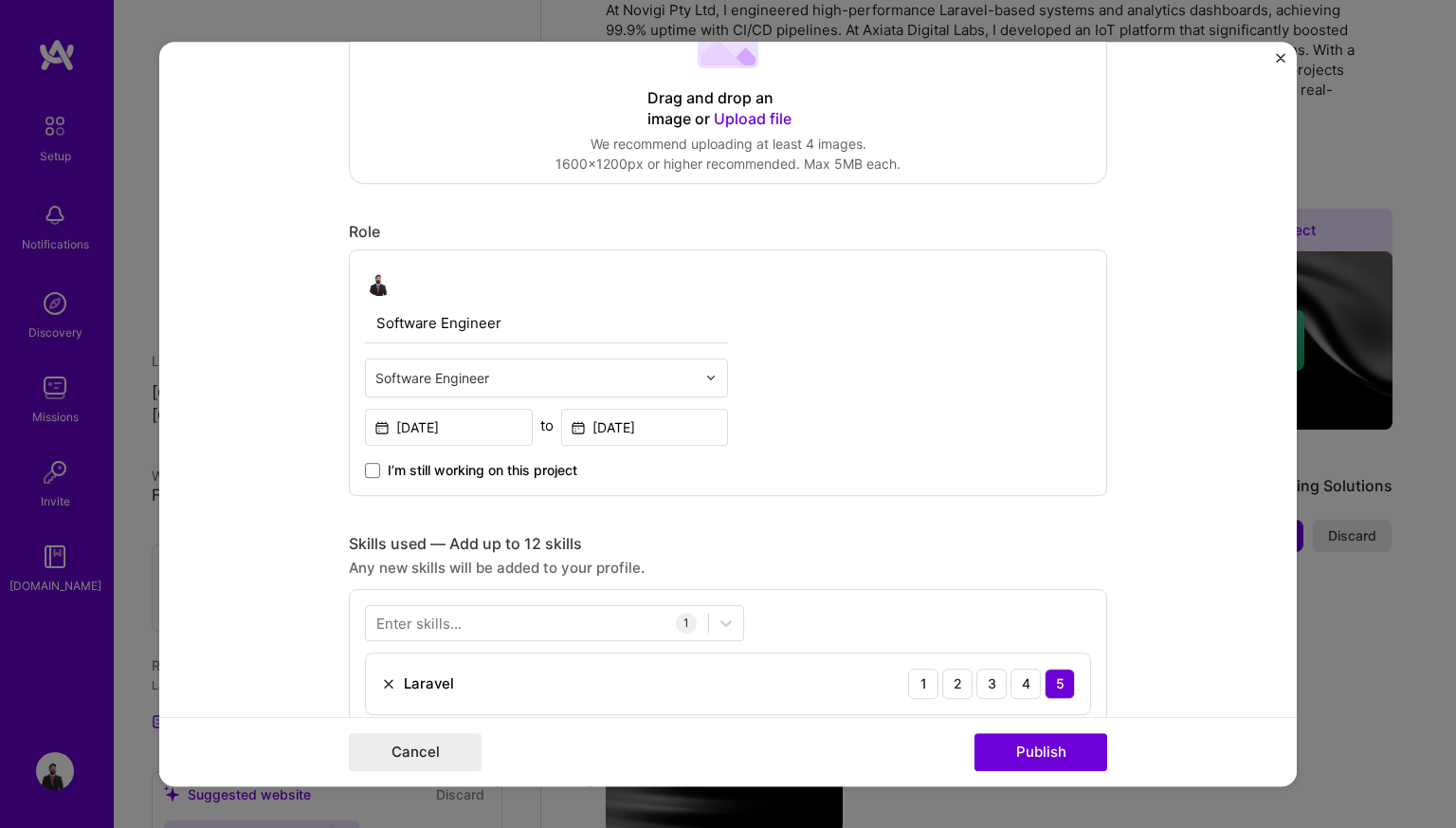 scroll, scrollTop: 458, scrollLeft: 0, axis: vertical 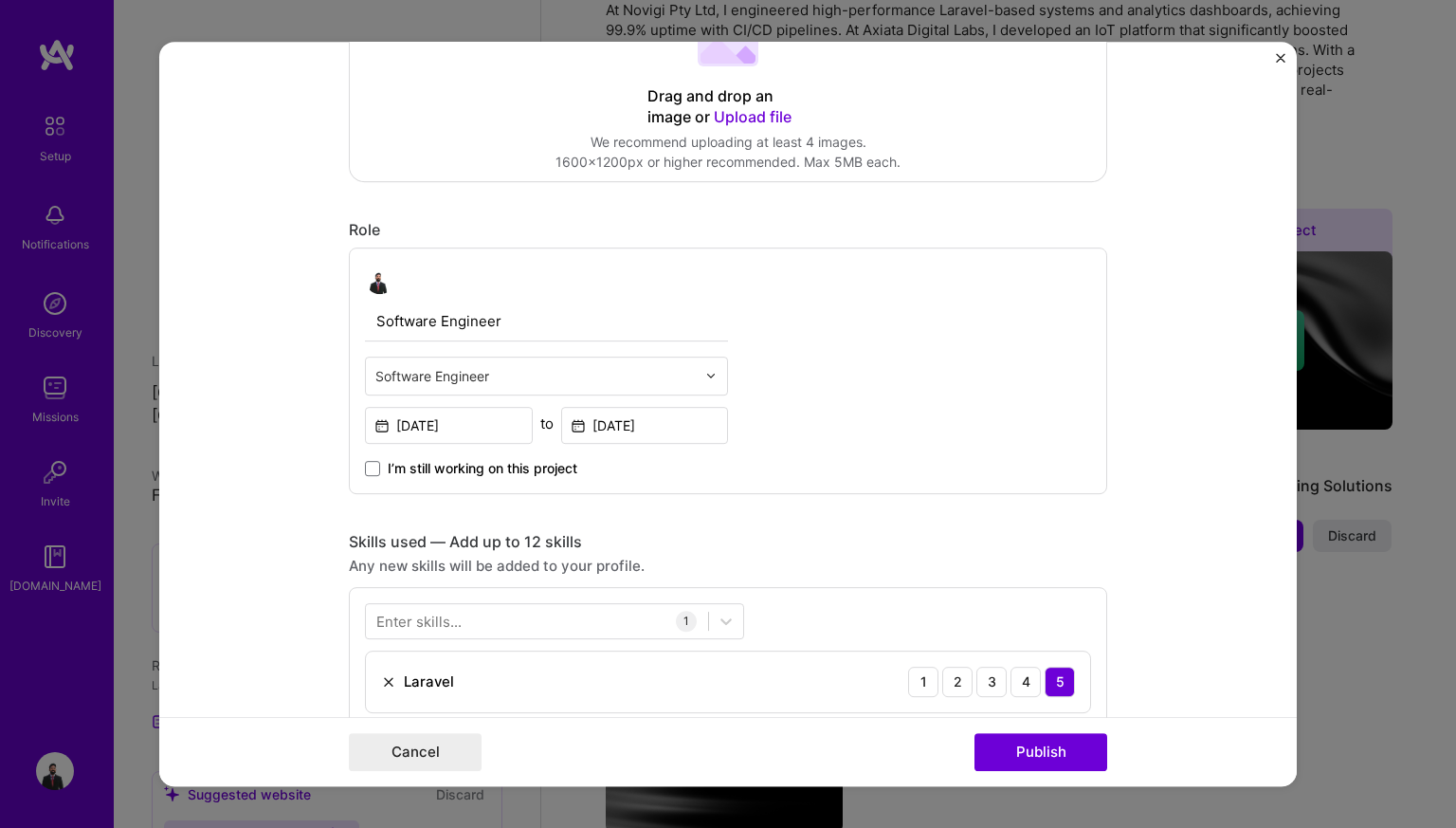 click at bounding box center (536, 376) 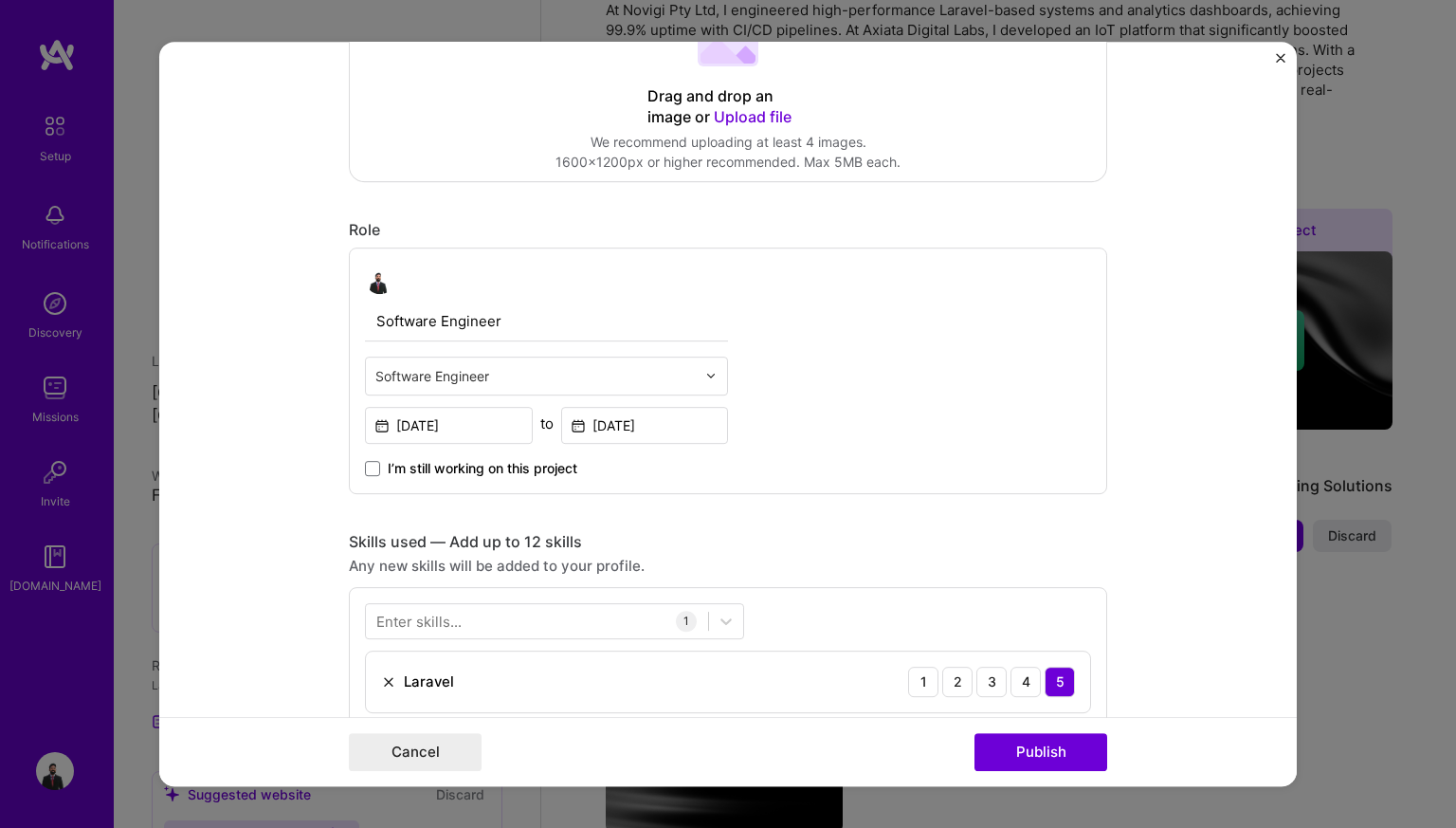 click on "Software Engineer Software Engineer [DATE]
to [DATE]
I’m still working on this project" at bounding box center [728, 371] 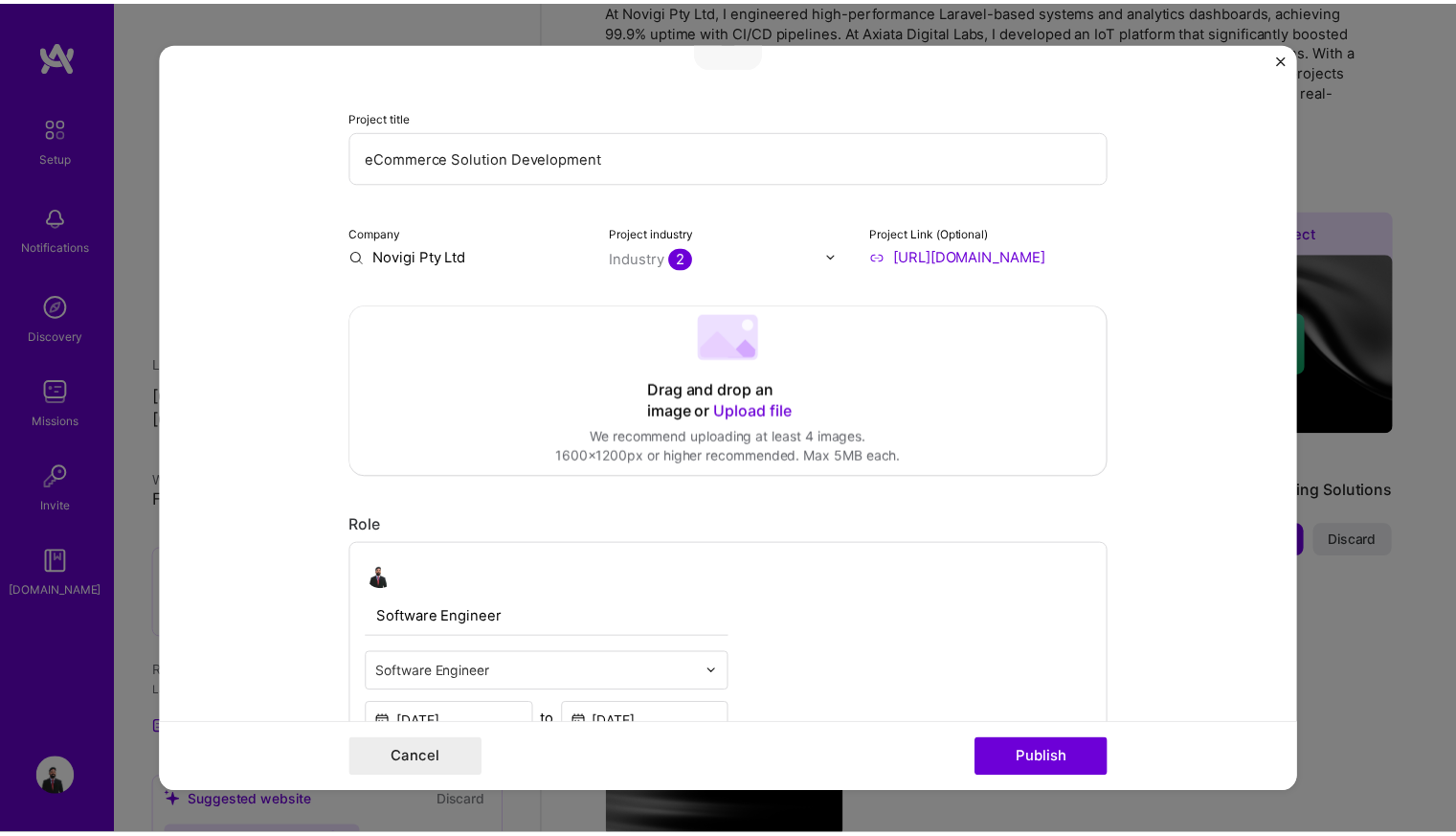 scroll, scrollTop: 0, scrollLeft: 0, axis: both 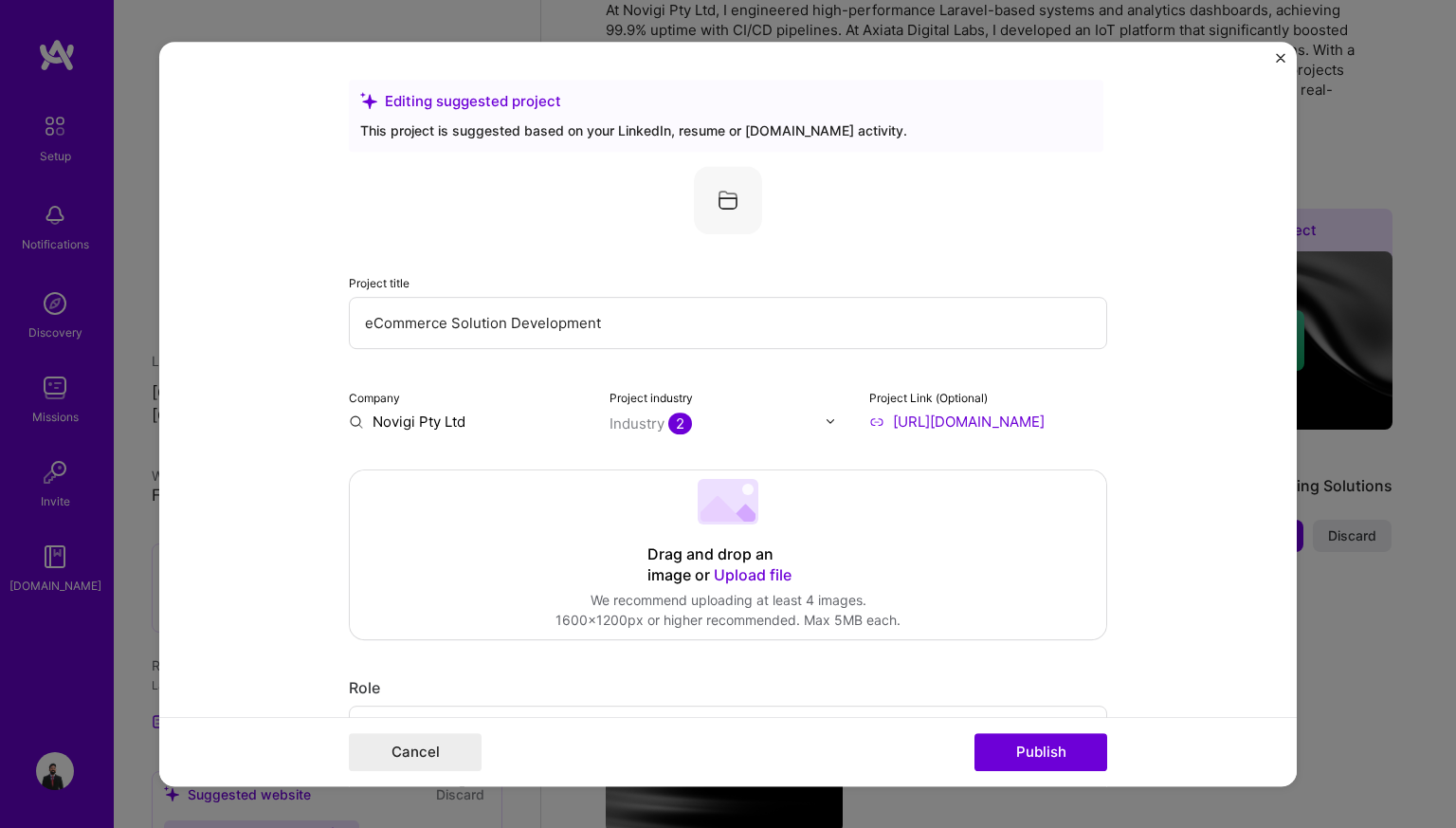 click at bounding box center (1281, 58) 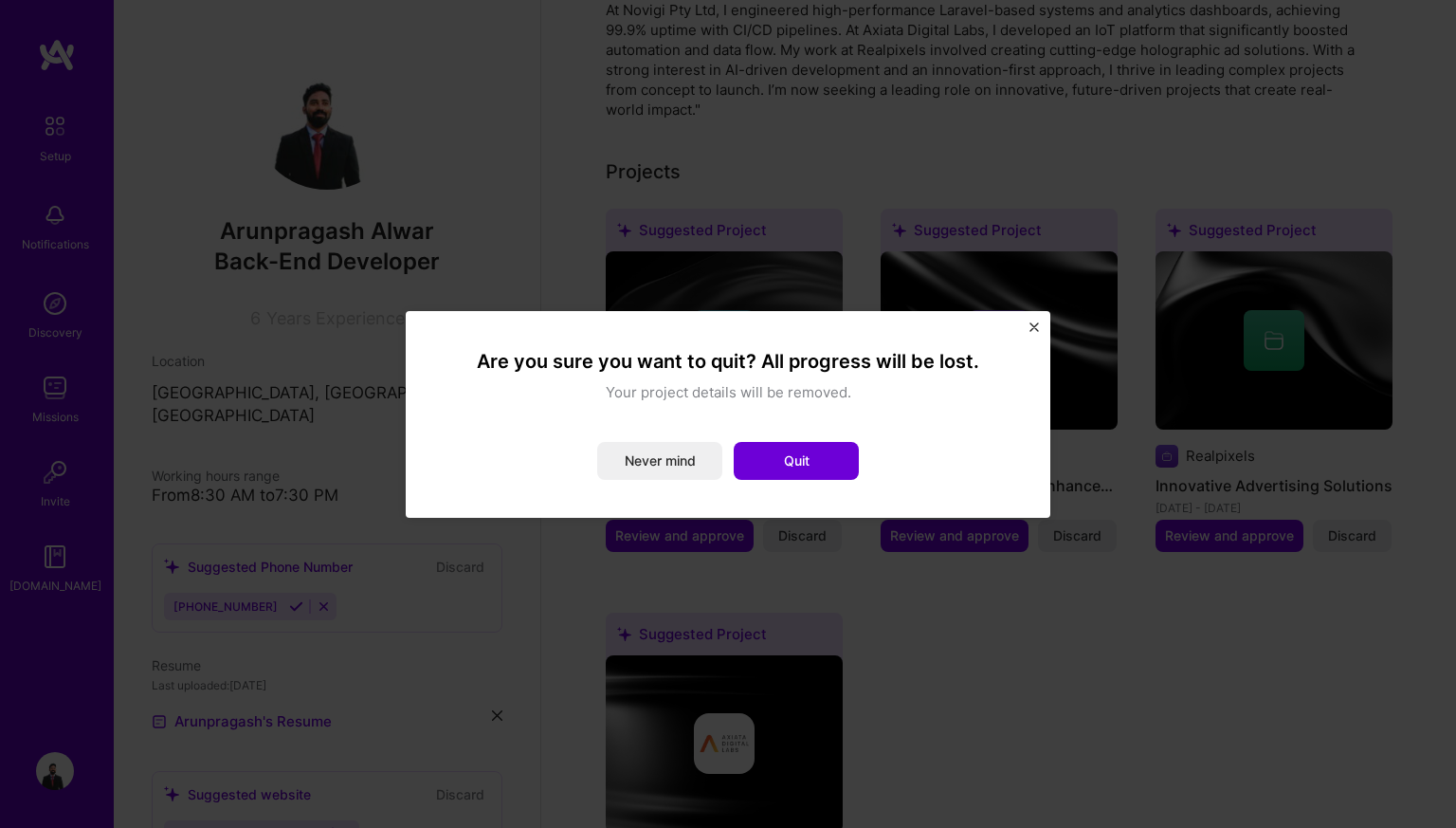 click at bounding box center [1034, 327] 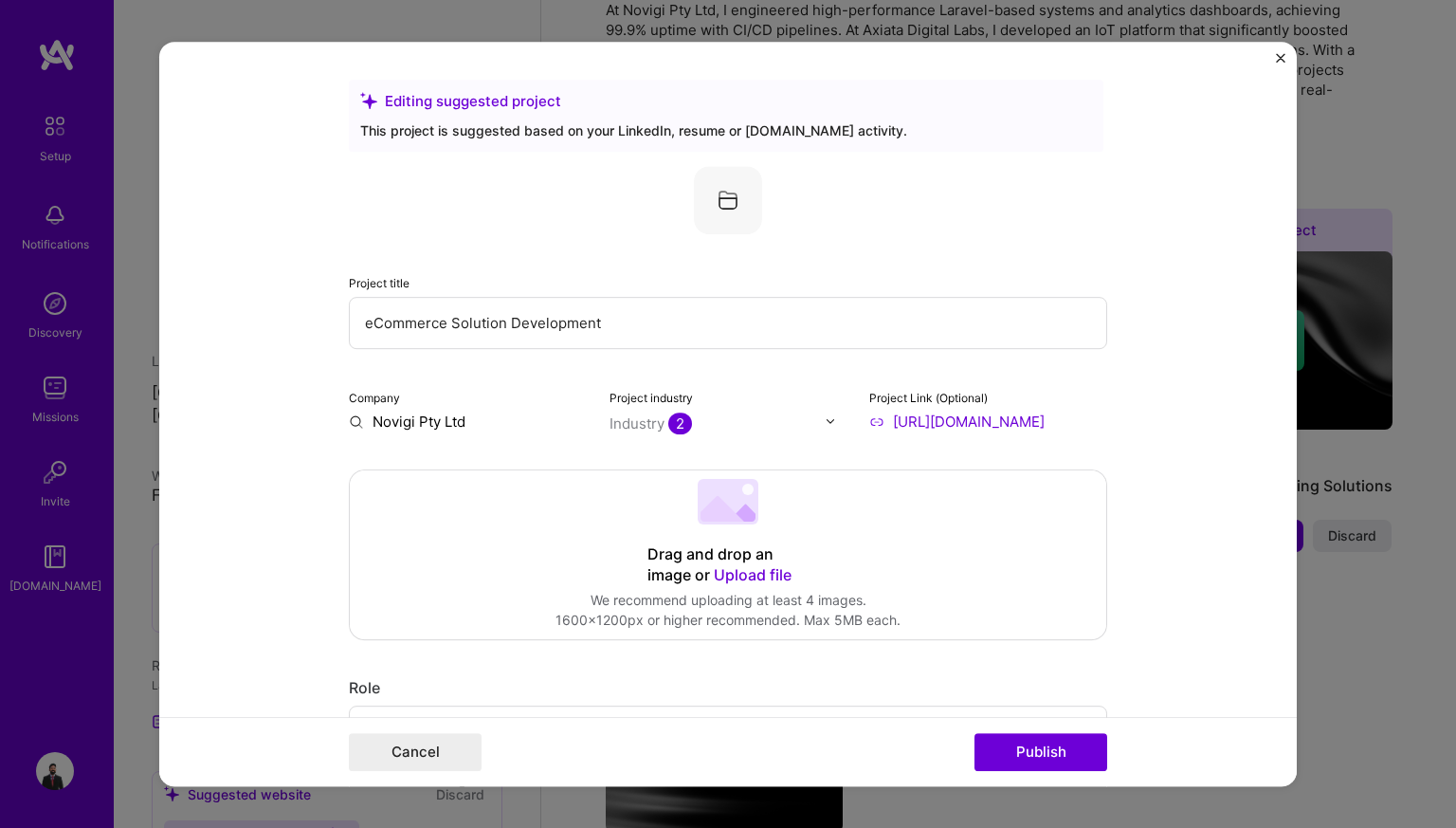 click on "Editing suggested project This project is suggested based on your LinkedIn, resume or [DOMAIN_NAME] activity. Project title eCommerce Solution Development Company Novigi Pty Ltd
Project industry Industry 2 Project Link (Optional) [URL][DOMAIN_NAME]
Drag and drop an image or   Upload file Upload file We recommend uploading at least 4 images. 1600x1200px or higher recommended. Max 5MB each. Role Software Engineer Software Engineer [DATE]
to [DATE]
I’m still working on this project Skills used — Add up to 12 skills Any new skills will be added to your profile. Enter skills... 1 Laravel 1 2 3 4 5 Did this role require you to manage team members? (Optional) Yes, I managed — team members. Were you involved from inception to launch (0  ->  1)? (Optional) Zero to one is creation and development of a unique product from the ground up. Add metrics (Optional) Project details" at bounding box center (728, 414) 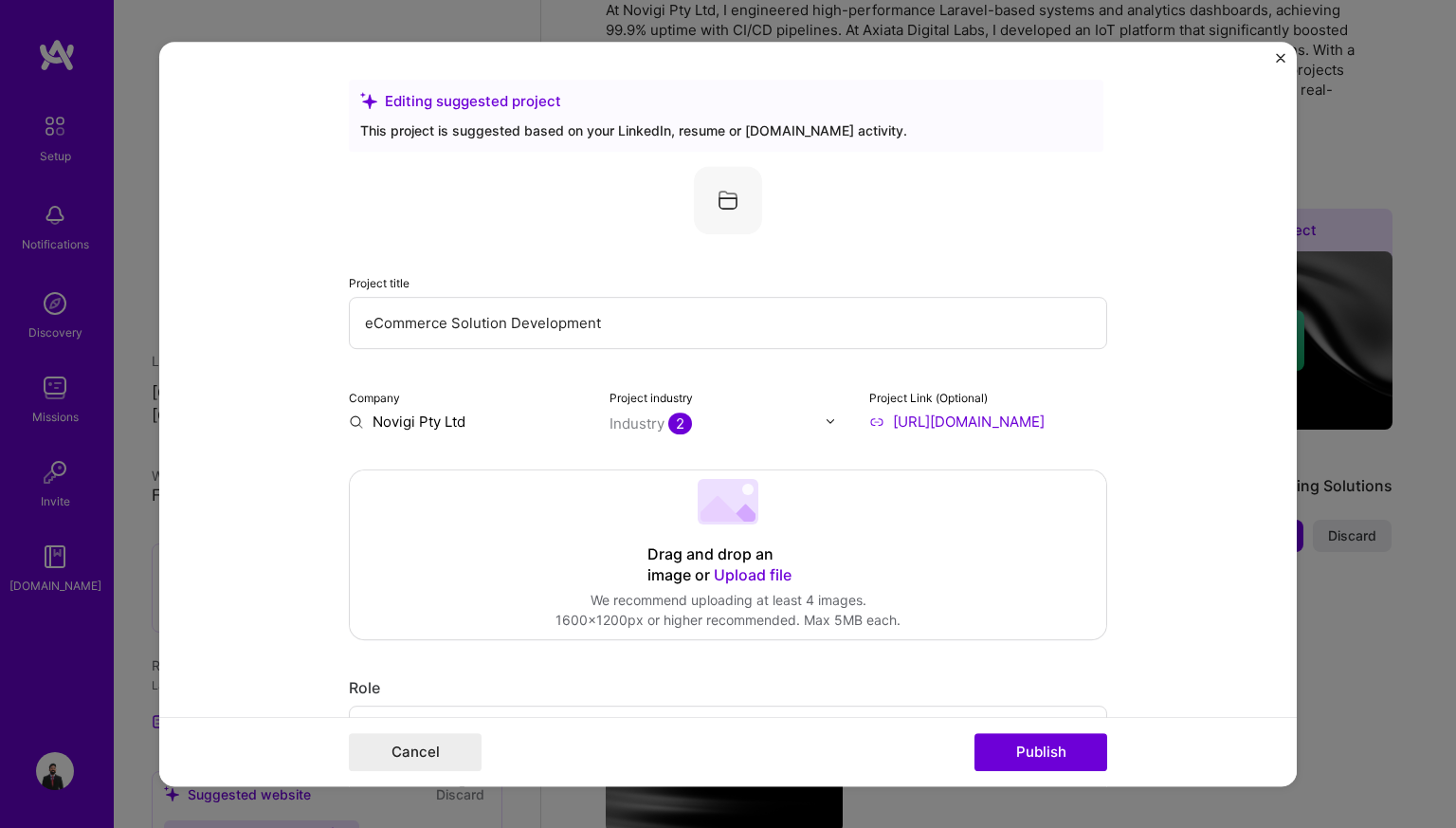 click at bounding box center (1281, 63) 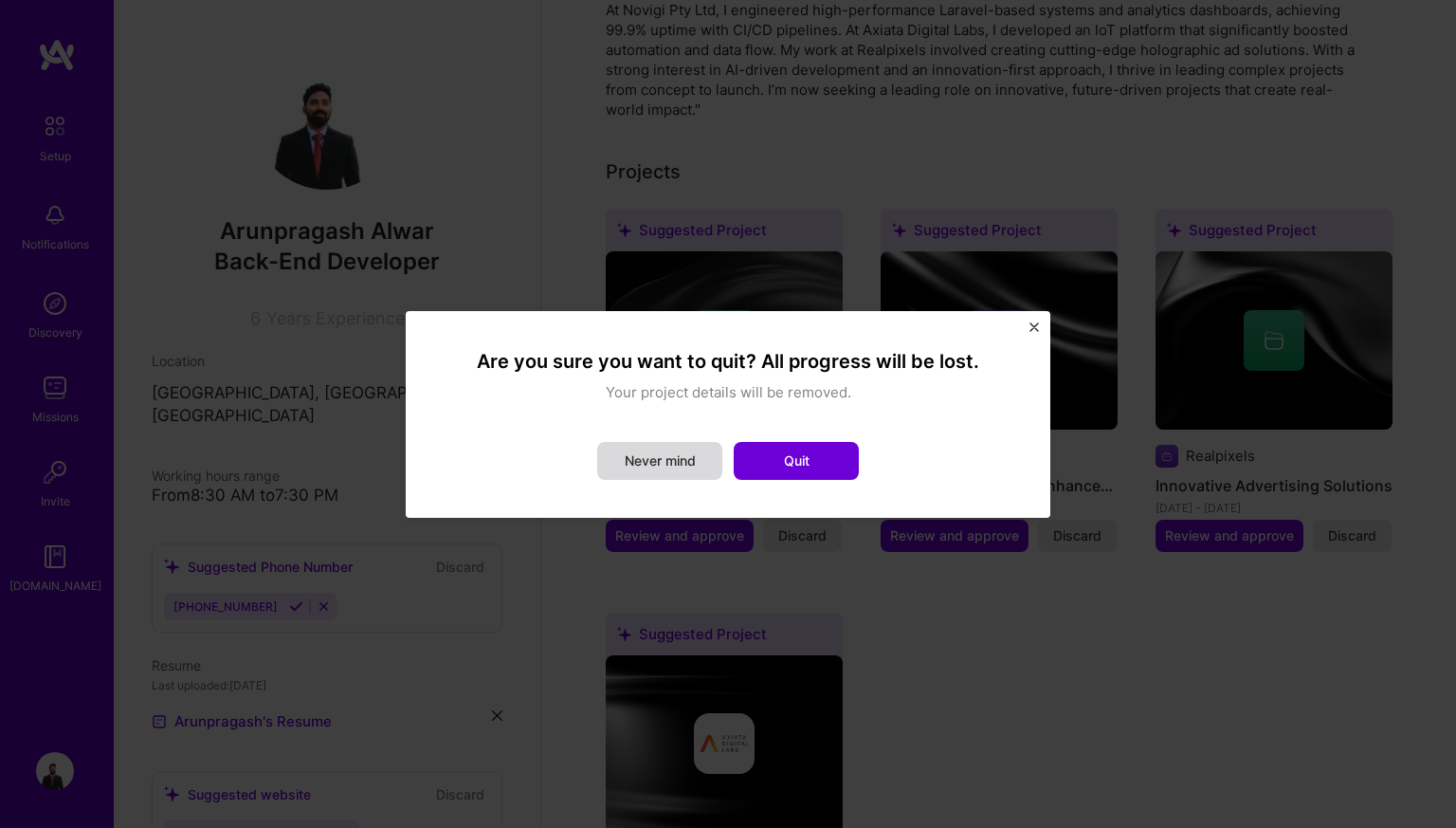 click on "Never mind" at bounding box center [660, 461] 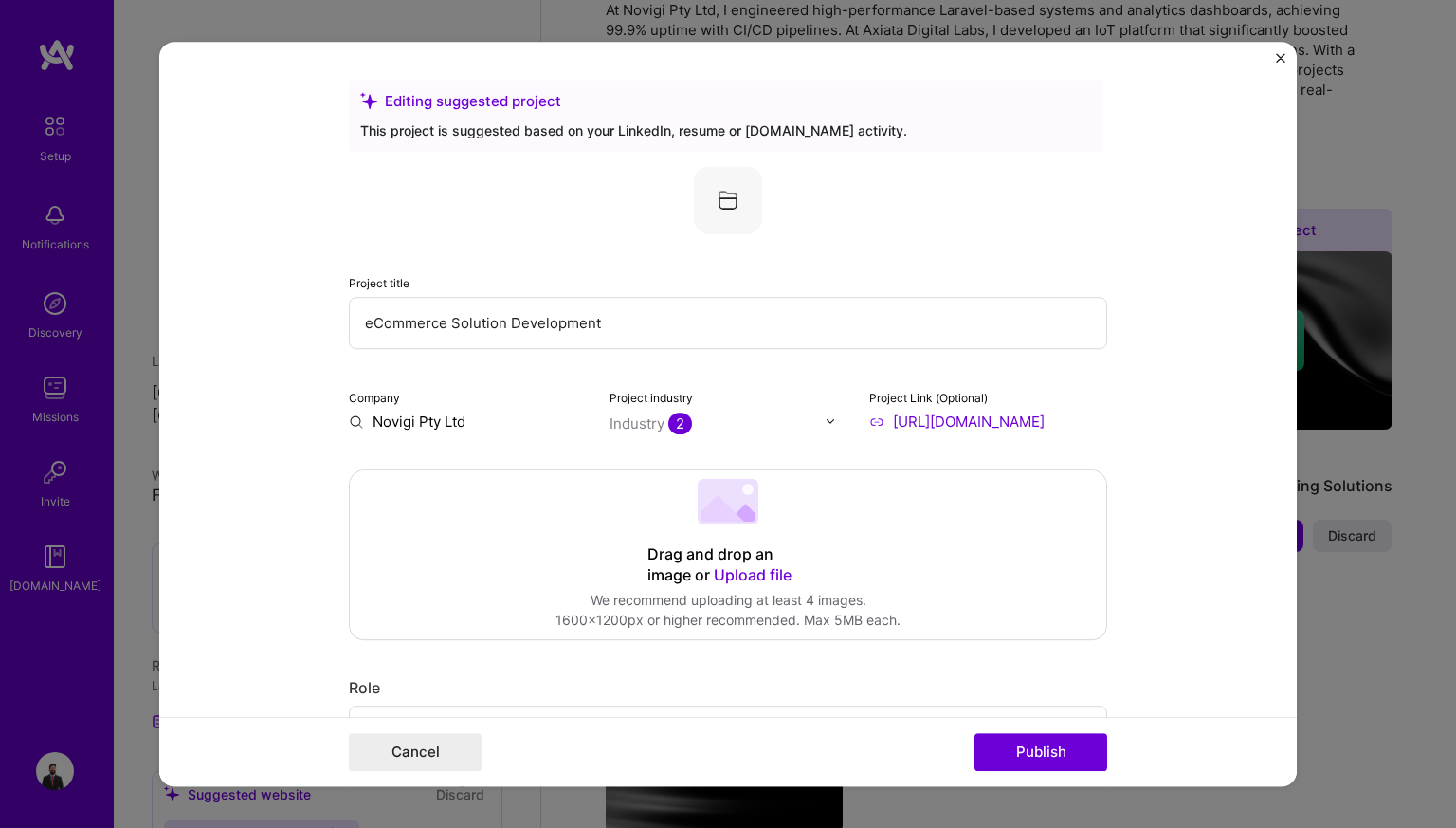 click on "Editing suggested project This project is suggested based on your LinkedIn, resume or [DOMAIN_NAME] activity. Project title eCommerce Solution Development Company Novigi Pty Ltd
Project industry Industry 2 Project Link (Optional) [URL][DOMAIN_NAME]
Drag and drop an image or   Upload file Upload file We recommend uploading at least 4 images. 1600x1200px or higher recommended. Max 5MB each. Role Software Engineer Software Engineer [DATE]
to [DATE]
I’m still working on this project Skills used — Add up to 12 skills Any new skills will be added to your profile. Enter skills... 1 Laravel 1 2 3 4 5 Did this role require you to manage team members? (Optional) Yes, I managed — team members. Were you involved from inception to launch (0  ->  1)? (Optional) Zero to one is creation and development of a unique product from the ground up. Add metrics (Optional) Project details" at bounding box center (728, 414) 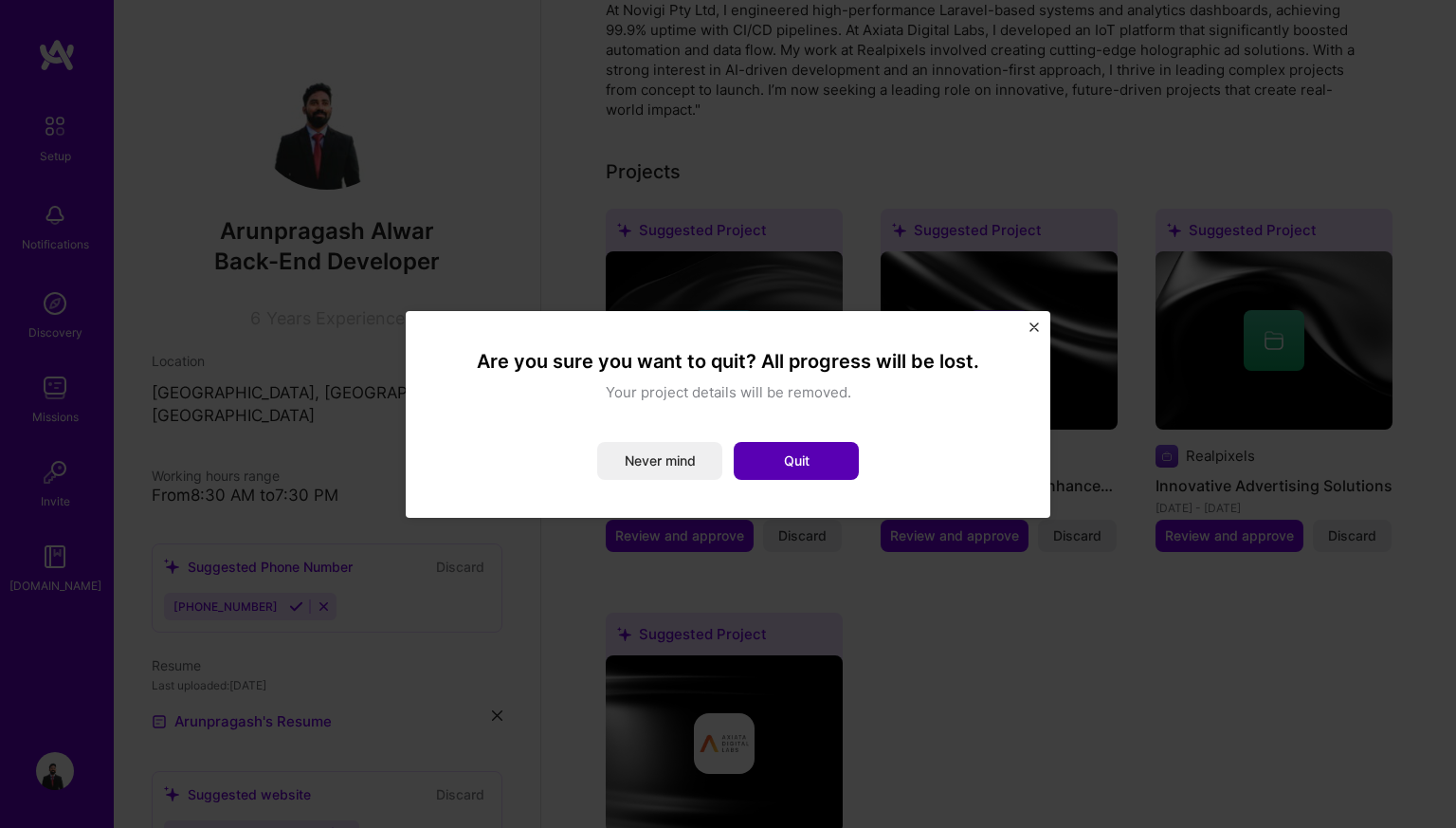 click on "Quit" at bounding box center [796, 461] 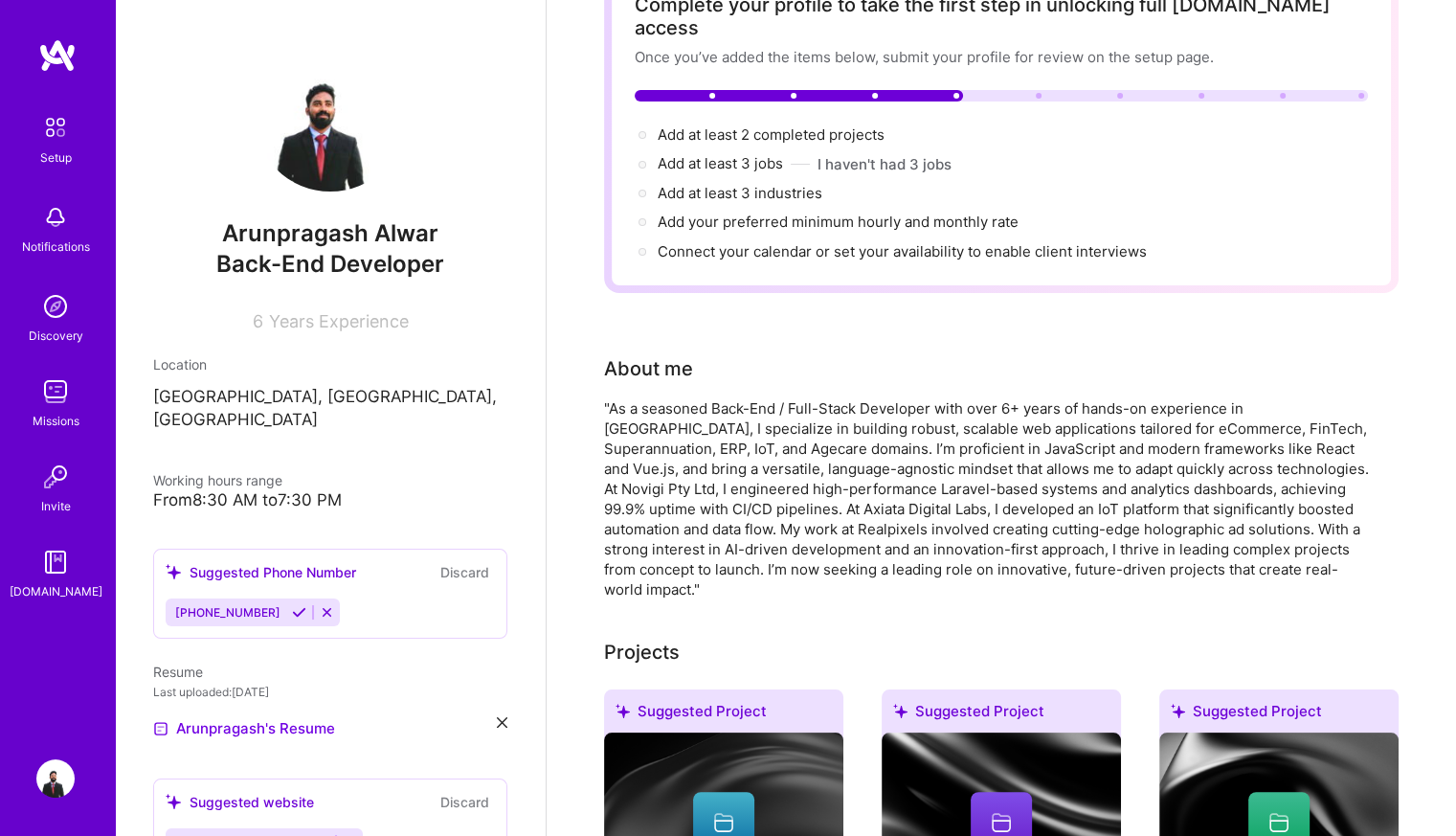 scroll, scrollTop: 0, scrollLeft: 0, axis: both 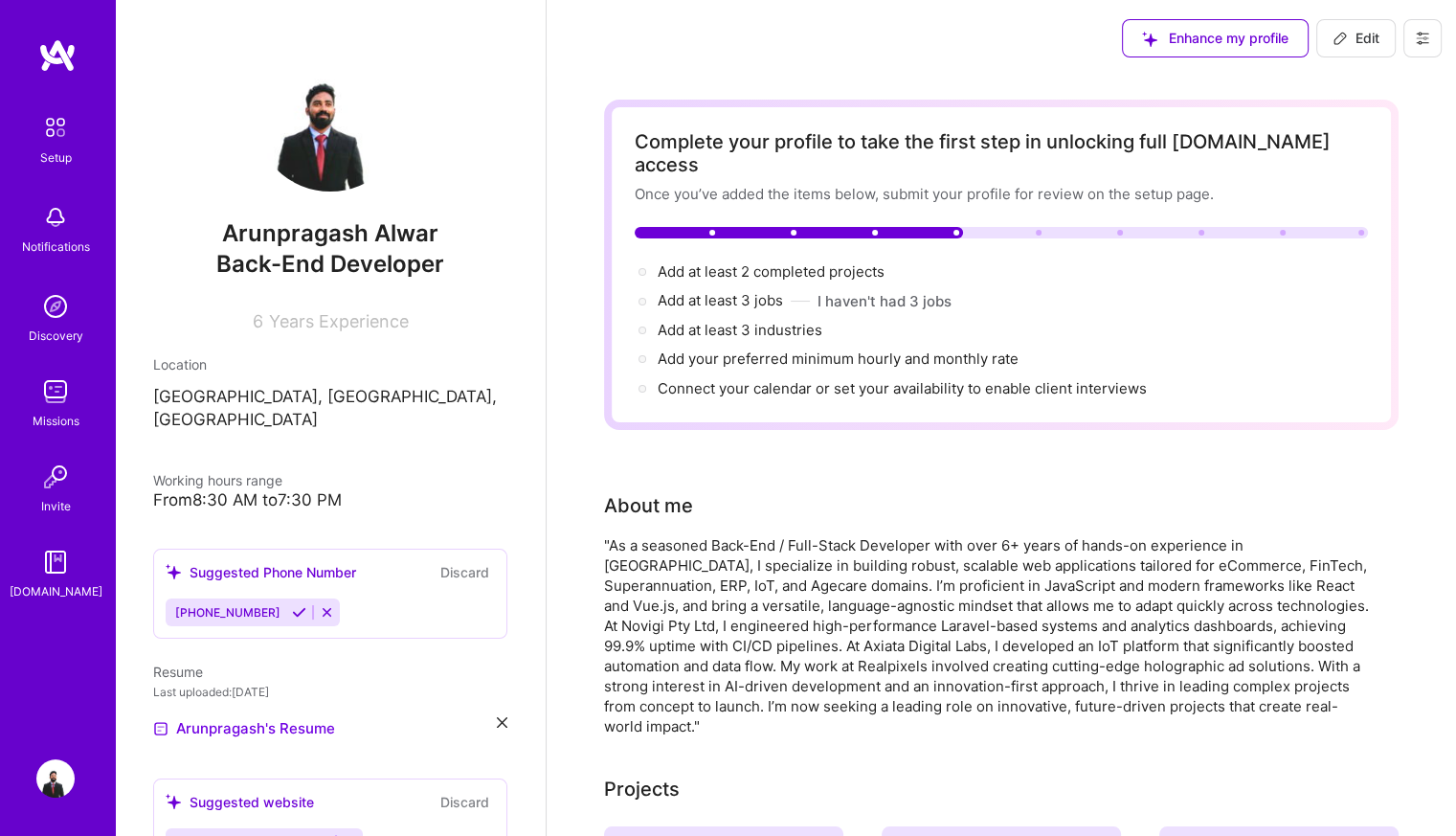 click at bounding box center (441, 955) 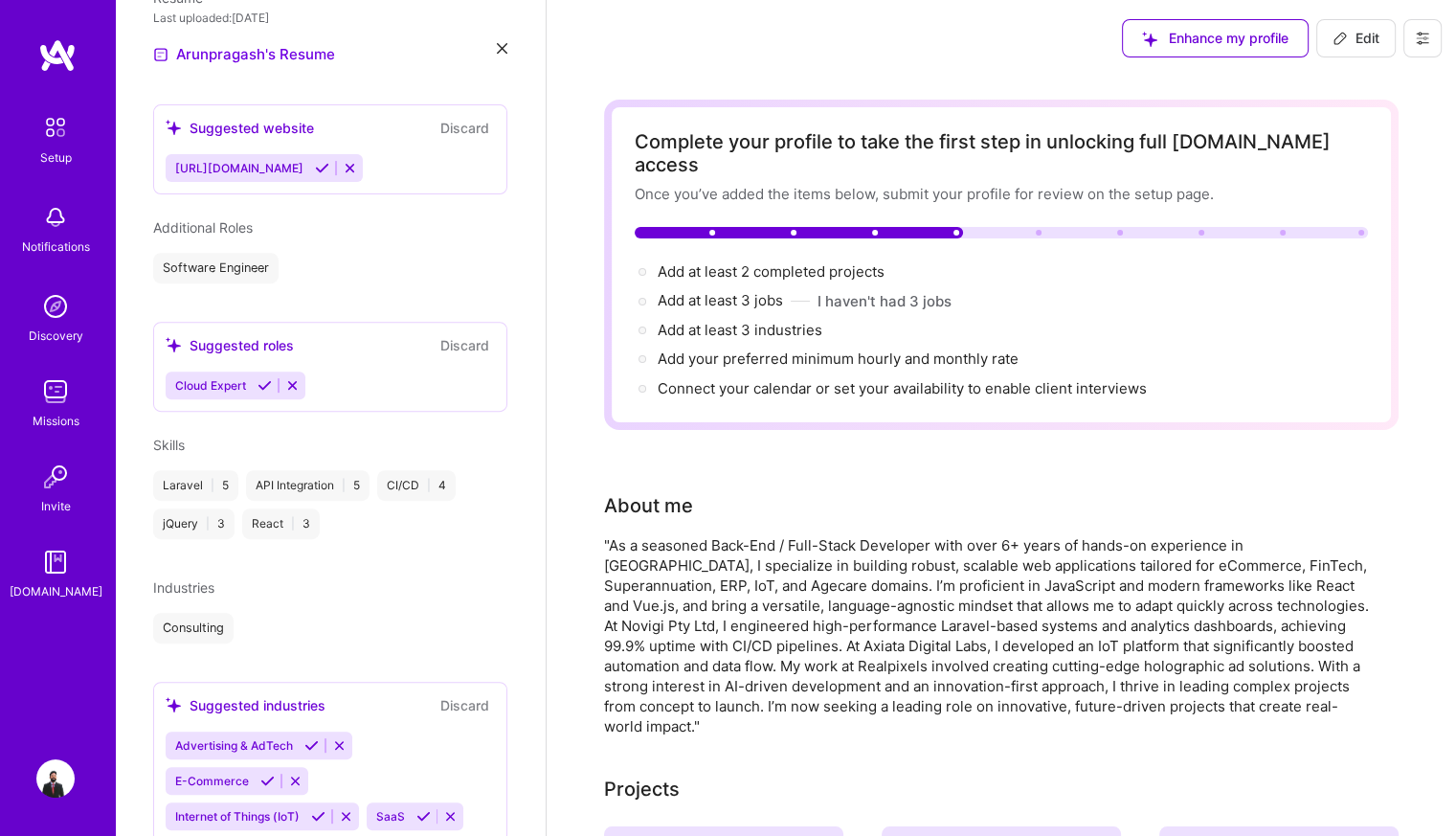 scroll, scrollTop: 717, scrollLeft: 0, axis: vertical 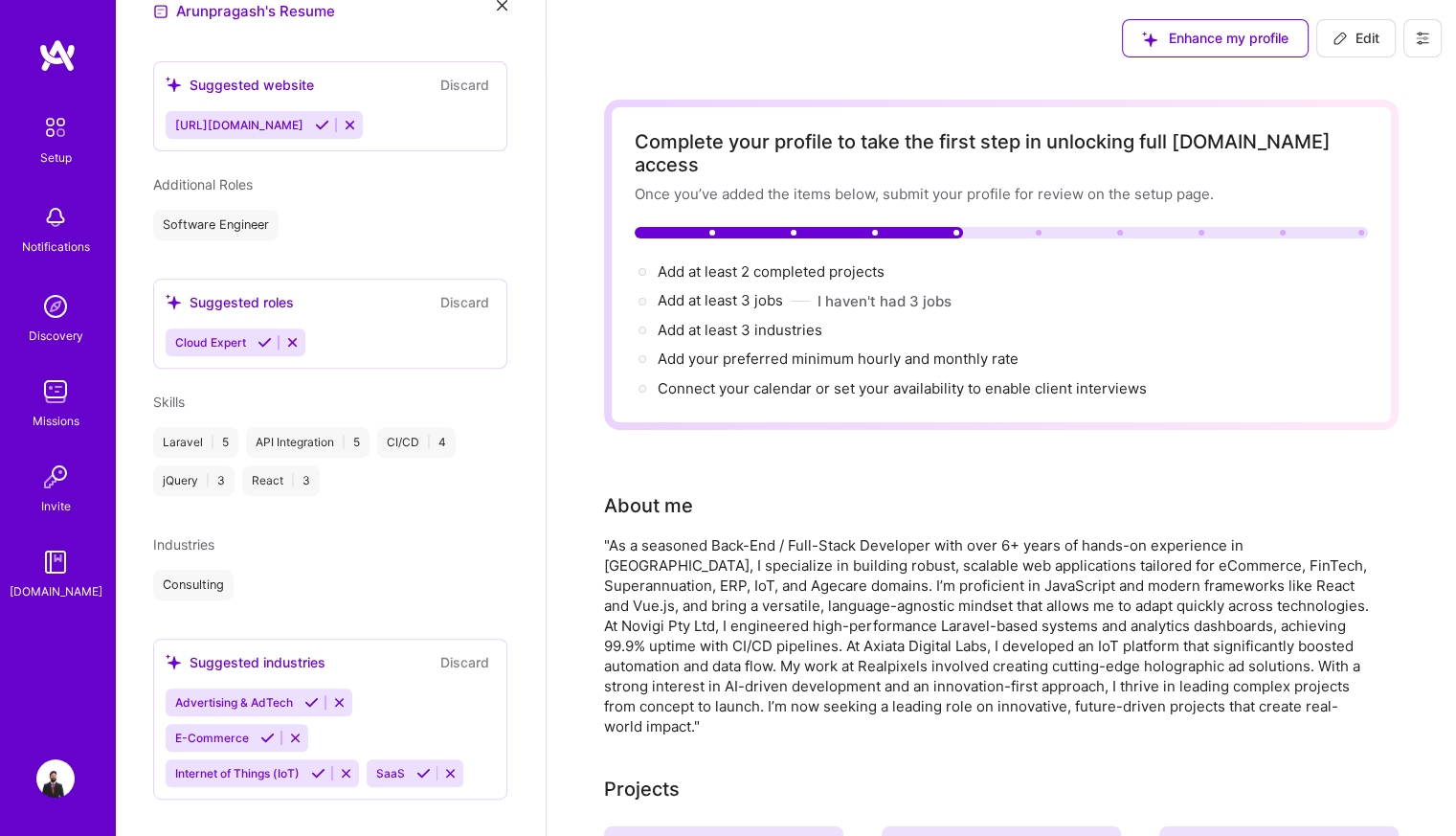click at bounding box center [267, 737] 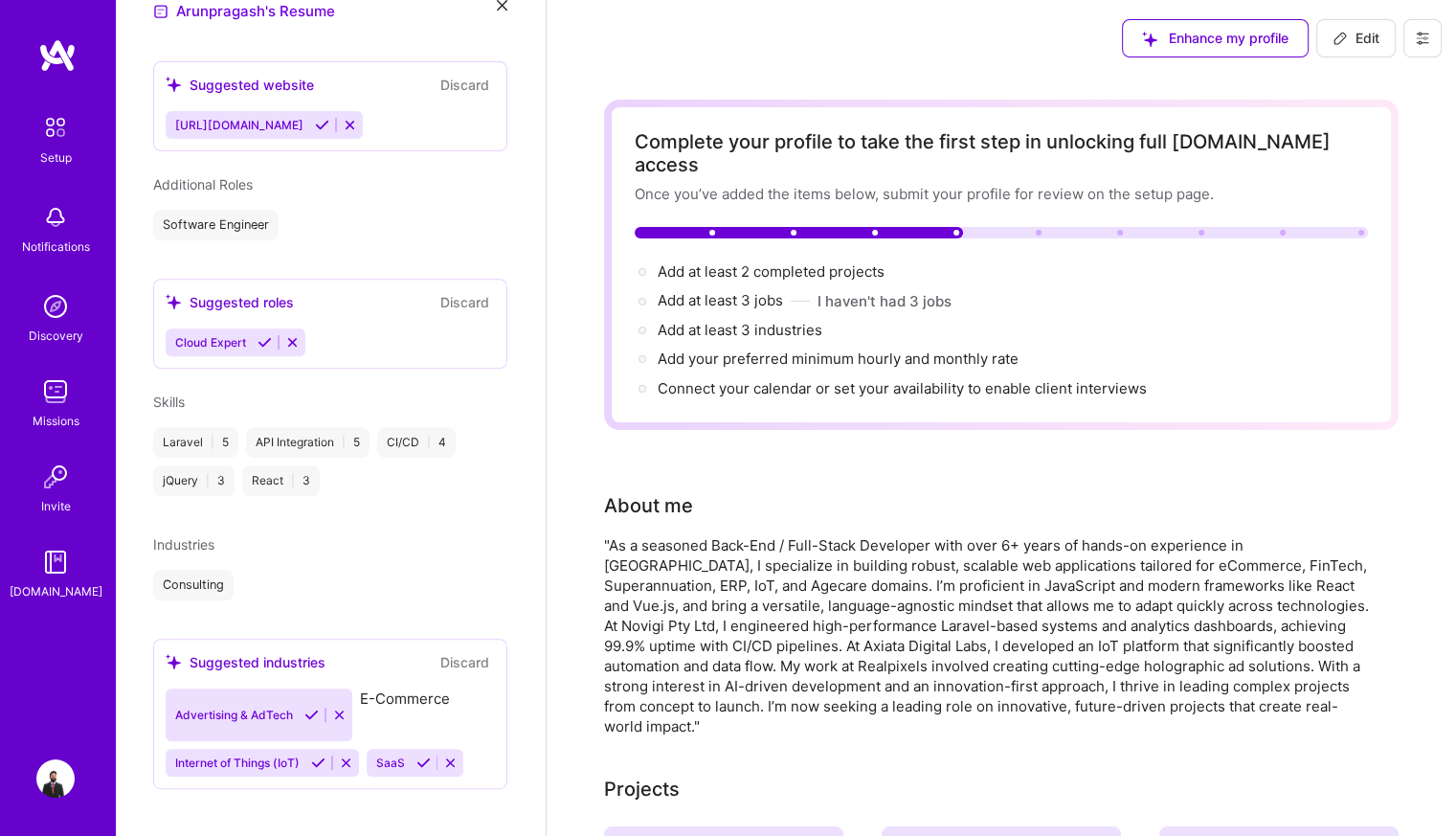 scroll, scrollTop: 682, scrollLeft: 0, axis: vertical 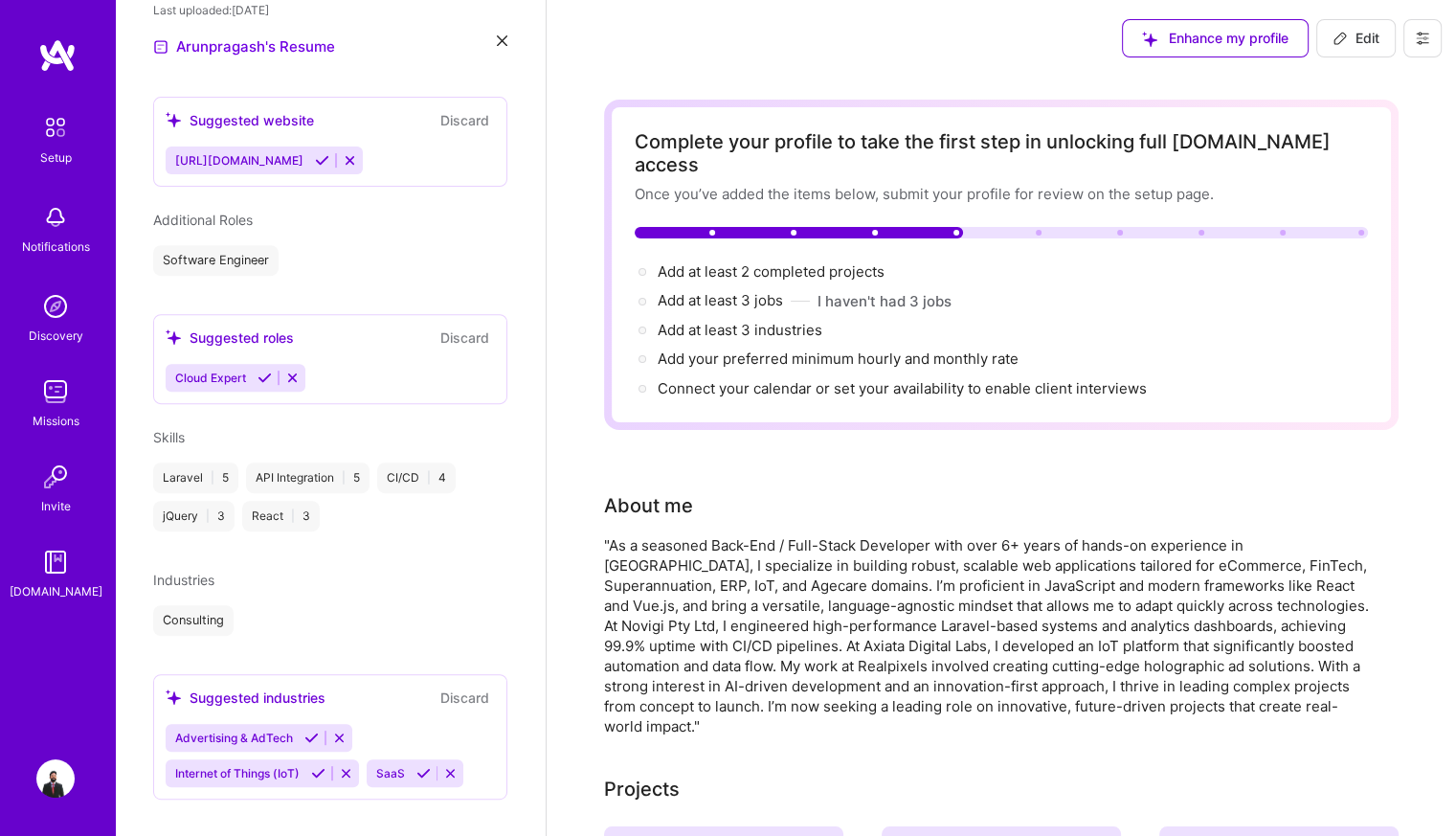 click on "Advertising & AdTech Internet of Things (IoT) SaaS" at bounding box center (330, 756) 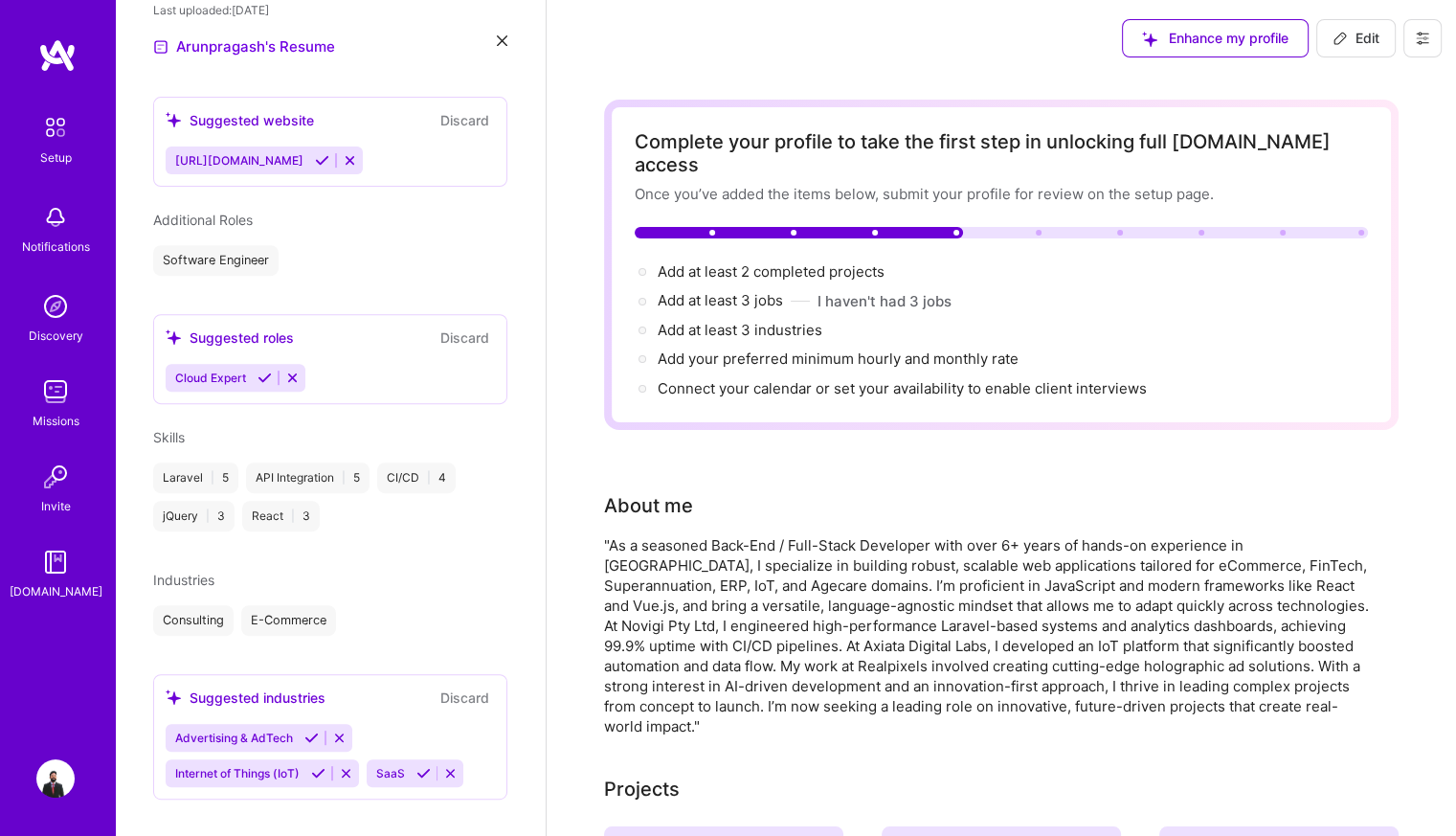 scroll, scrollTop: 147, scrollLeft: 0, axis: vertical 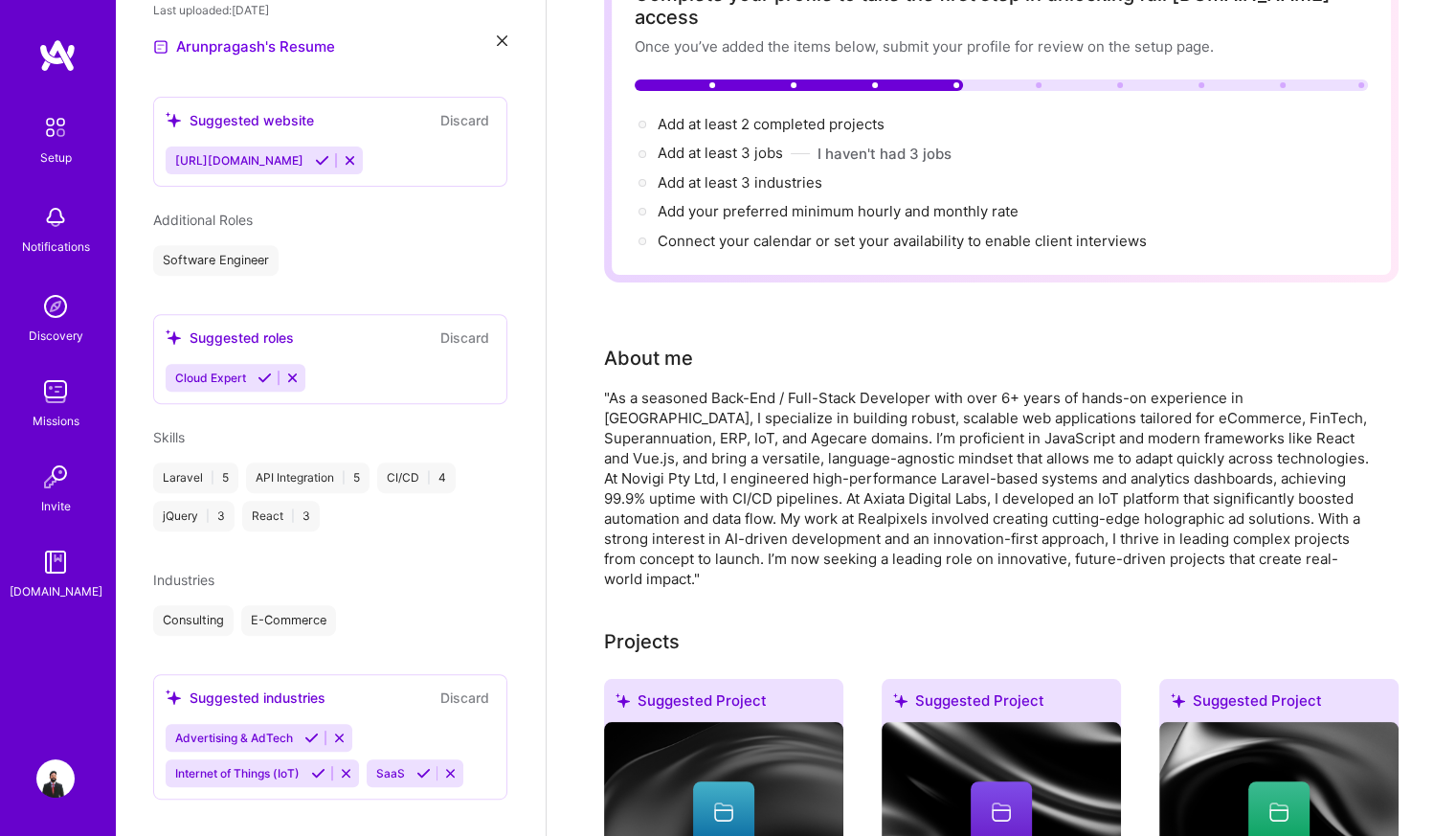 click on "Consulting E-Commerce" at bounding box center (330, 621) 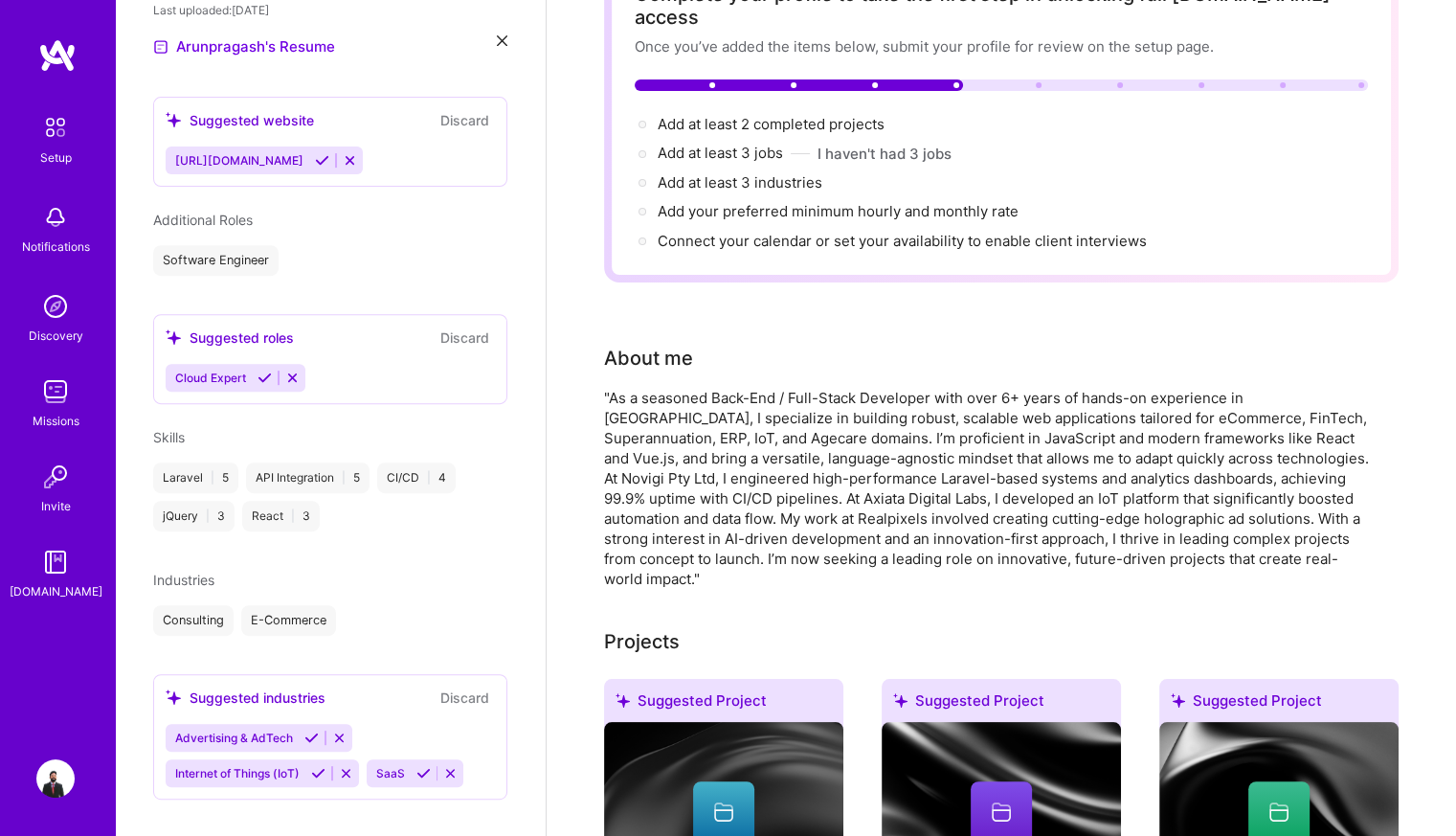 click on "Advertising & AdTech Internet of Things (IoT) SaaS" at bounding box center (330, 756) 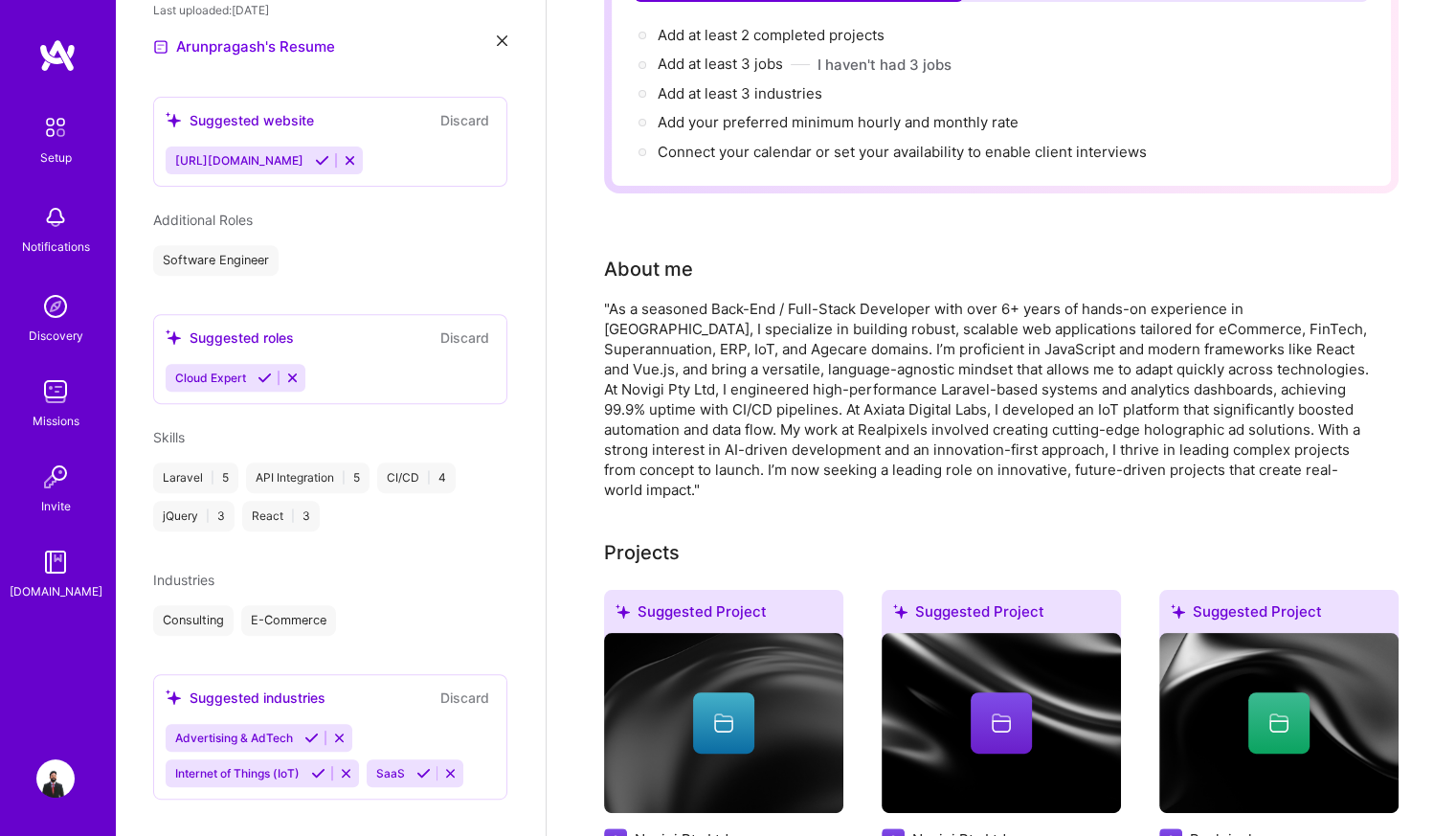 scroll, scrollTop: 238, scrollLeft: 0, axis: vertical 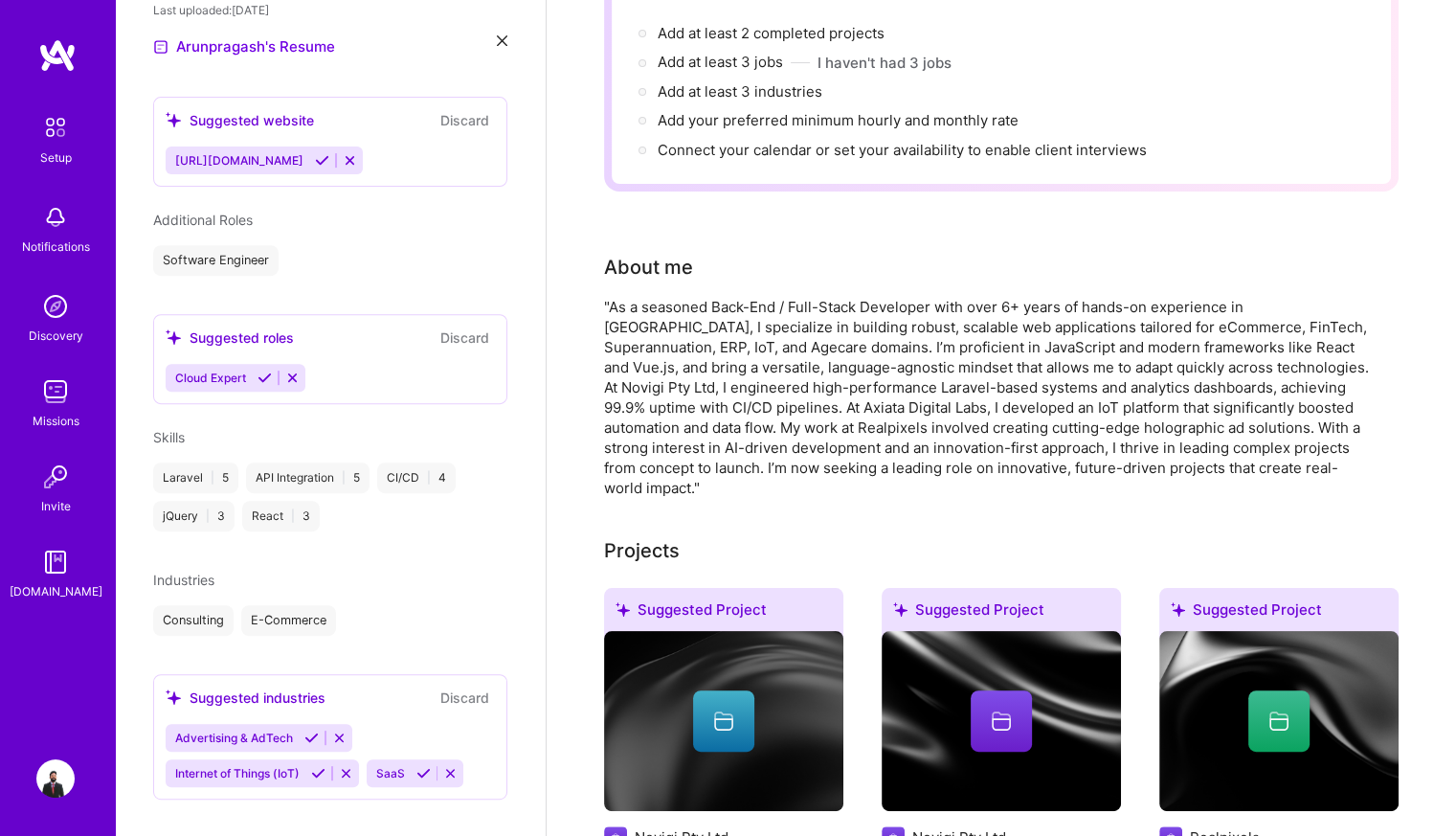click on "Suggested industries" at bounding box center (245, 697) 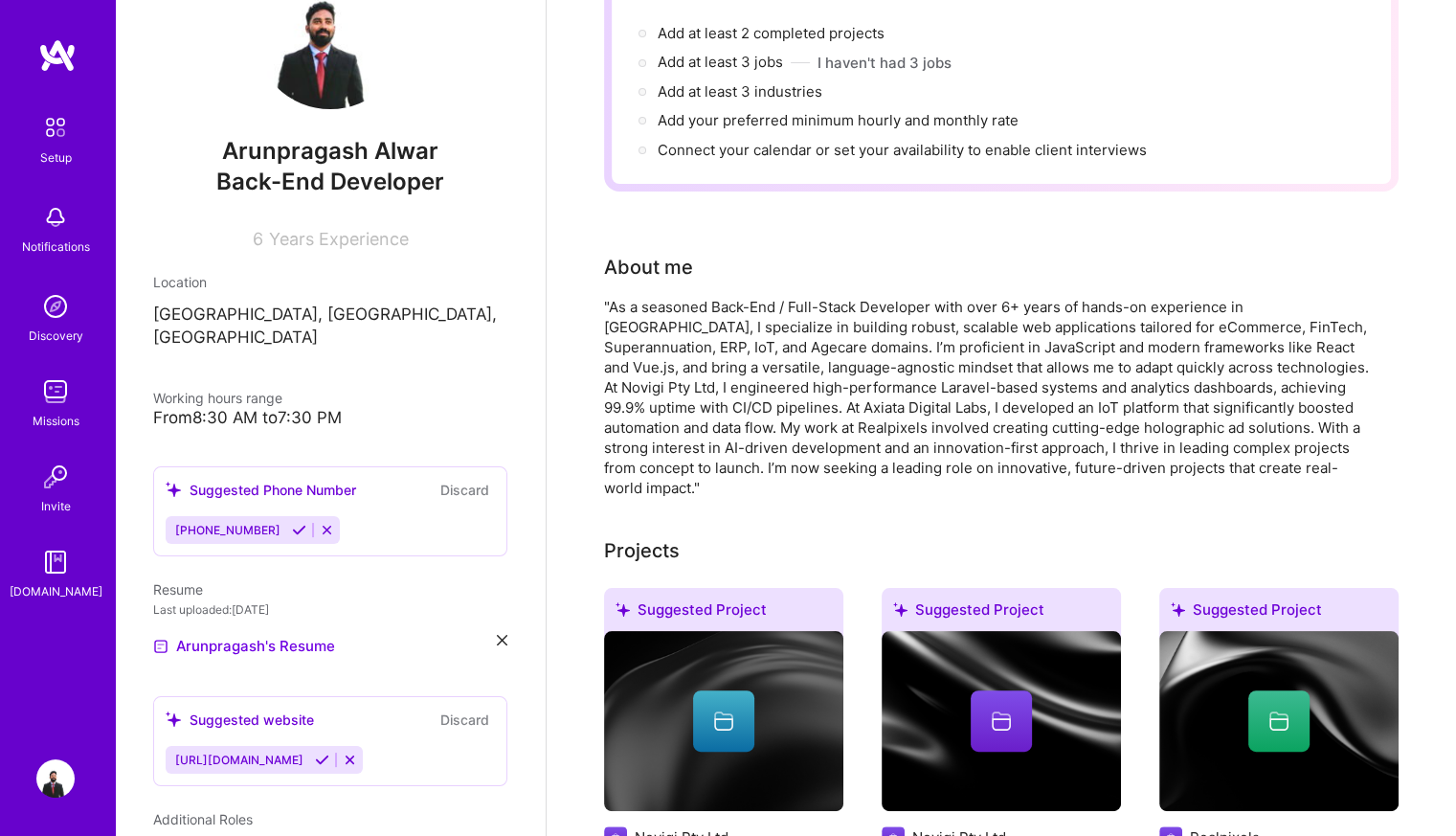 scroll, scrollTop: 0, scrollLeft: 0, axis: both 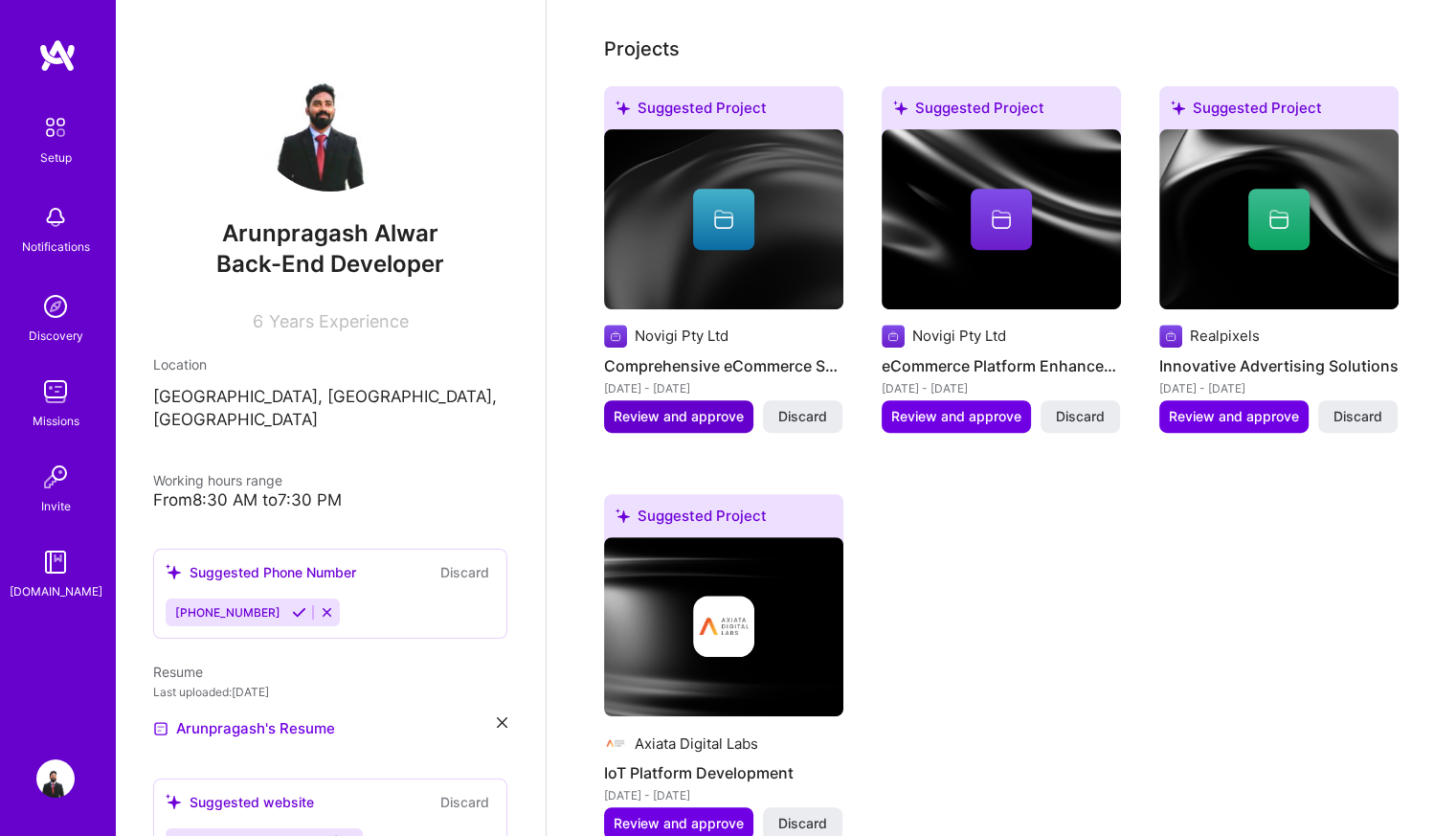 click on "Review and approve" at bounding box center [679, 417] 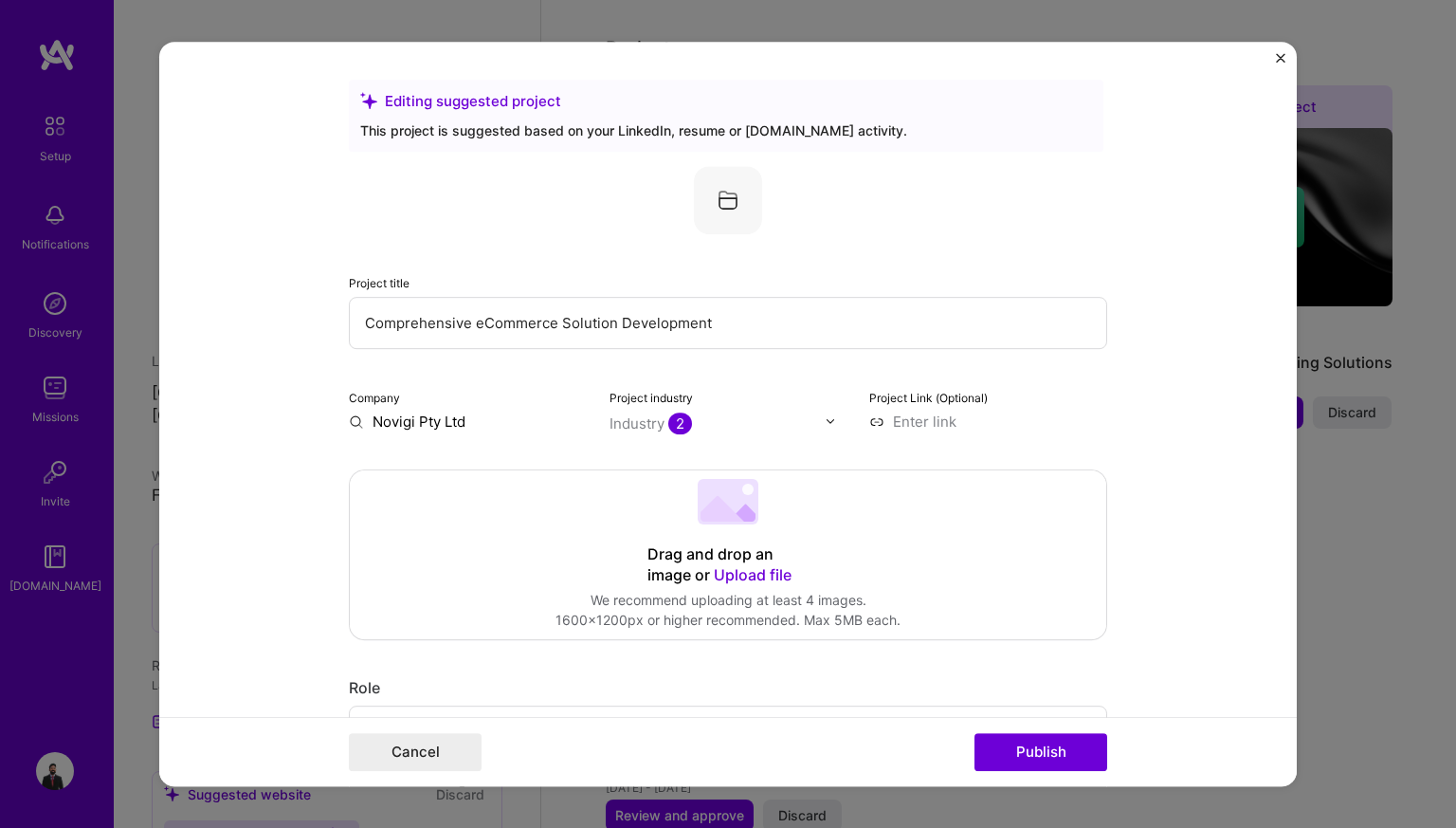 click on "Drag and drop an image or   Upload file Upload file We recommend uploading at least 4 images. 1600x1200px or higher recommended. Max 5MB each." at bounding box center (728, 555) 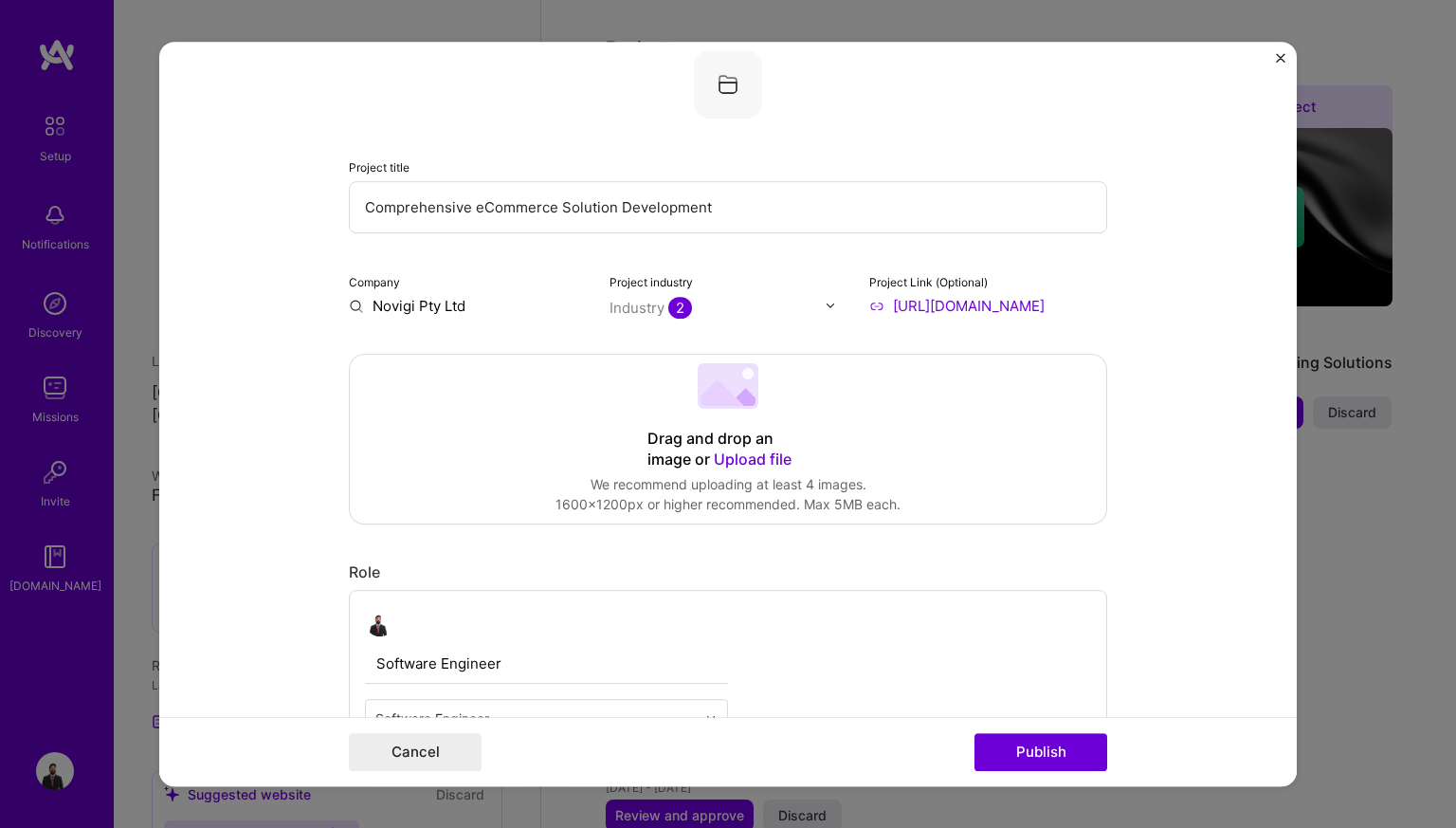 scroll, scrollTop: 117, scrollLeft: 0, axis: vertical 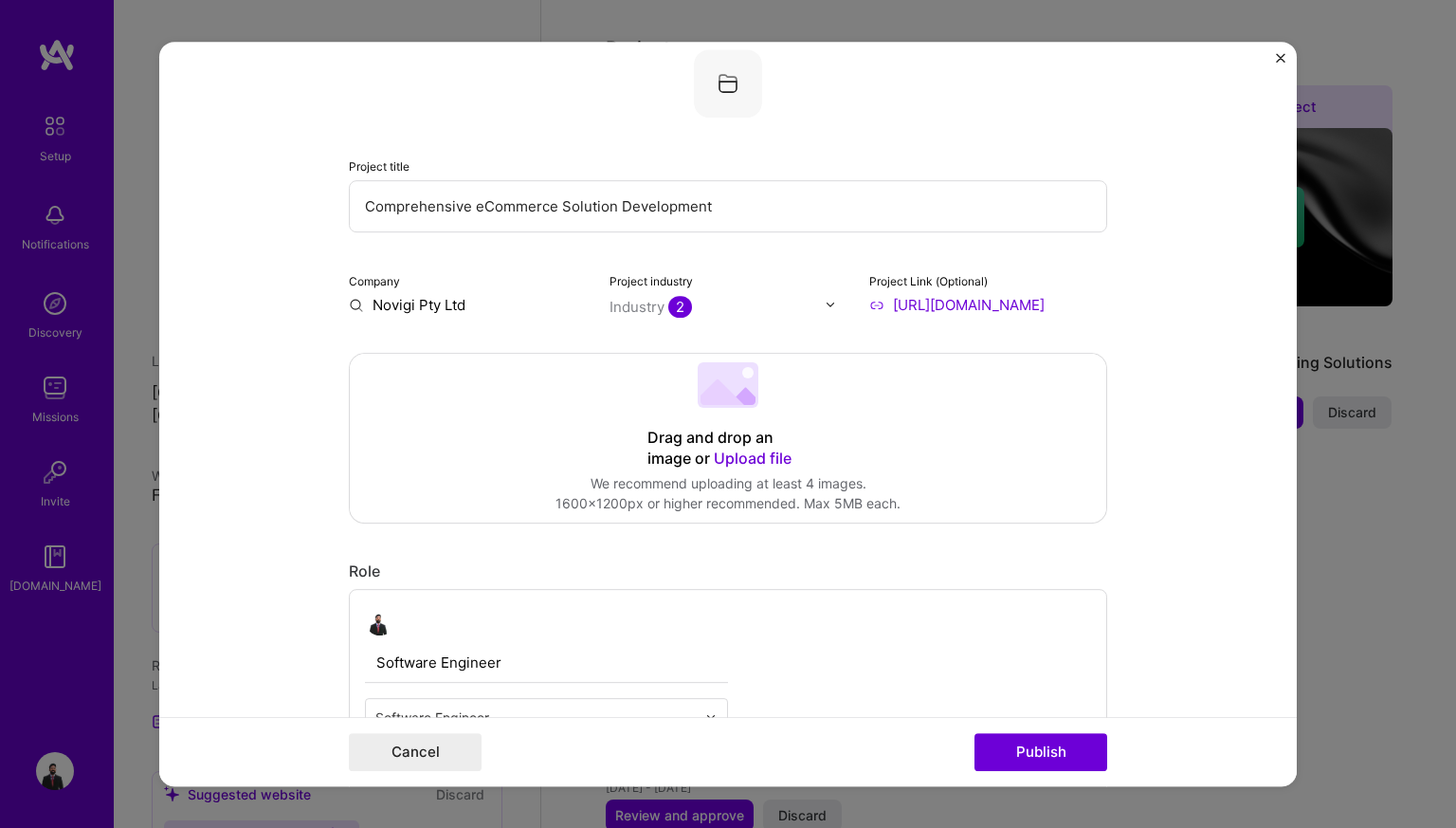 click on "Upload file" at bounding box center [753, 458] 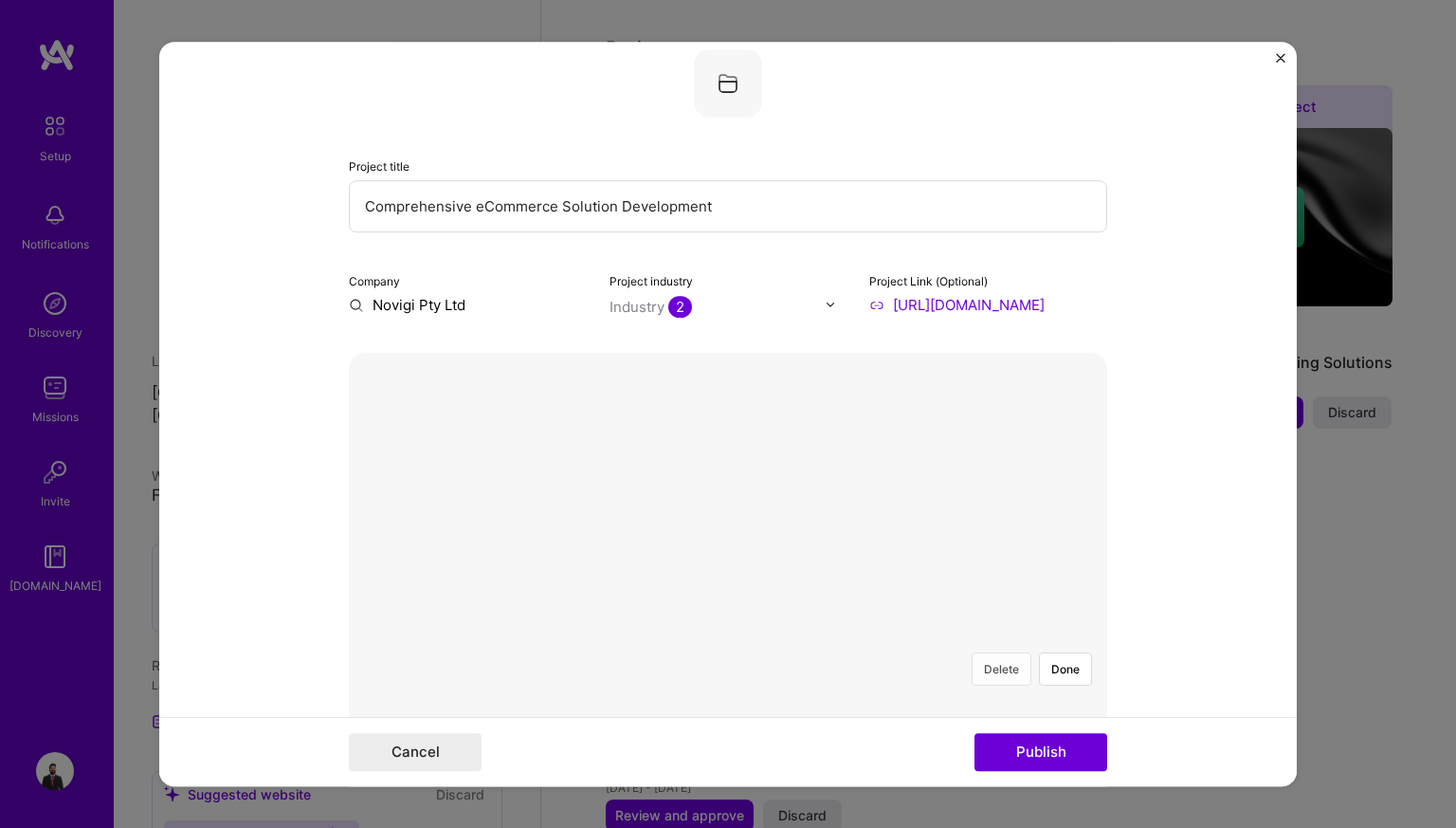 click on "Delete" at bounding box center (1001, 669) 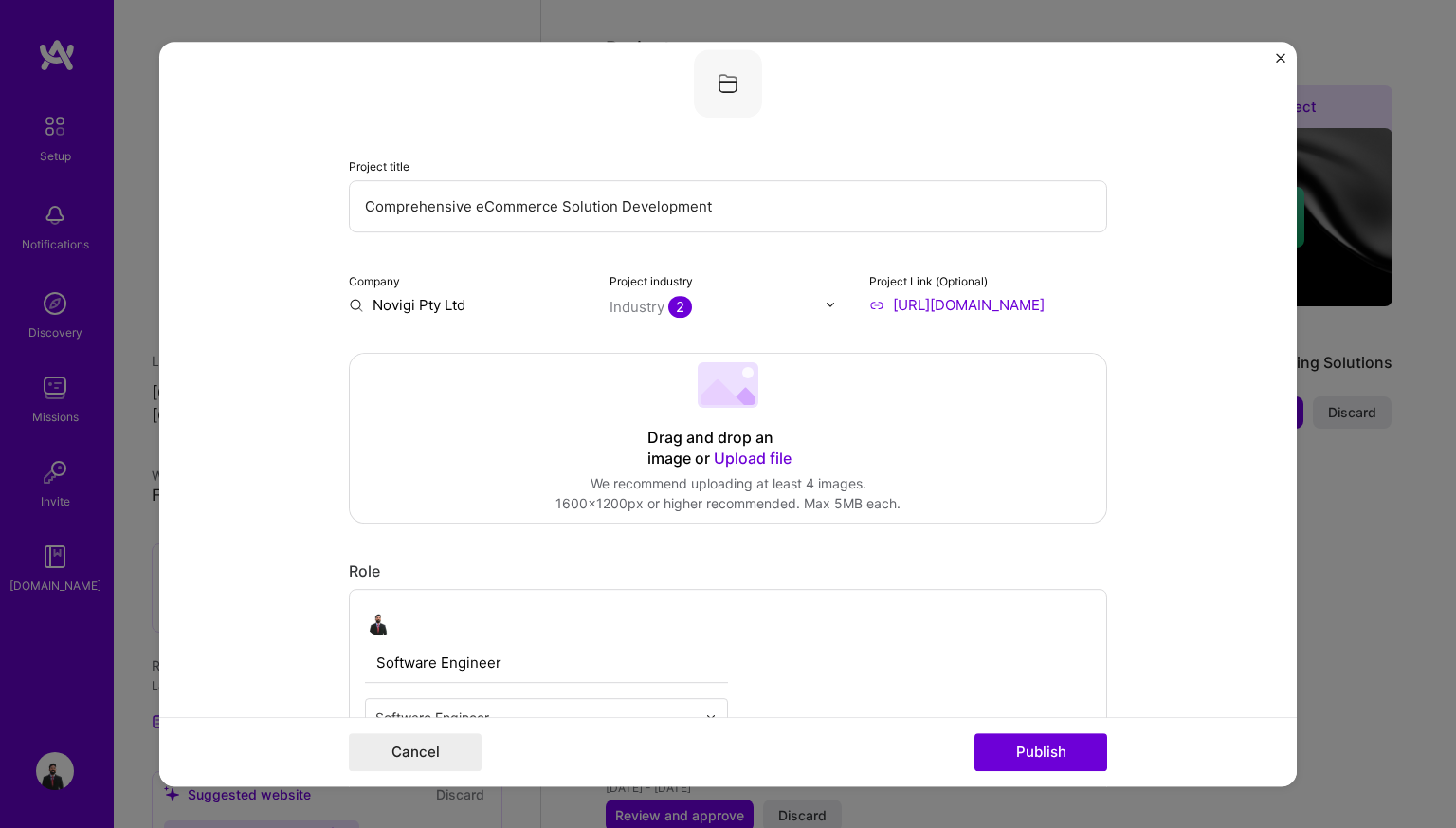 drag, startPoint x: 688, startPoint y: 441, endPoint x: 735, endPoint y: 445, distance: 47.169906 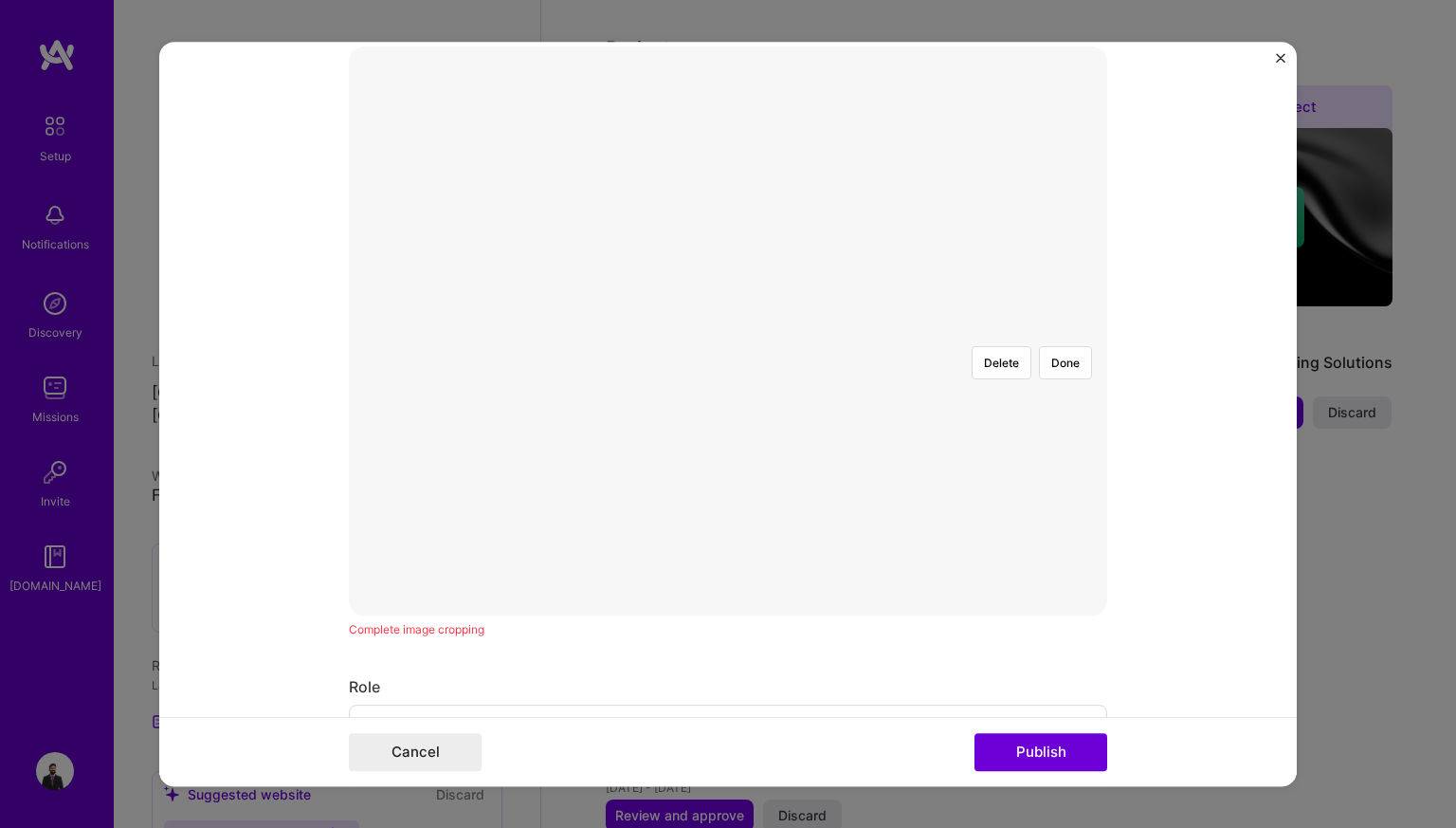 scroll, scrollTop: 430, scrollLeft: 0, axis: vertical 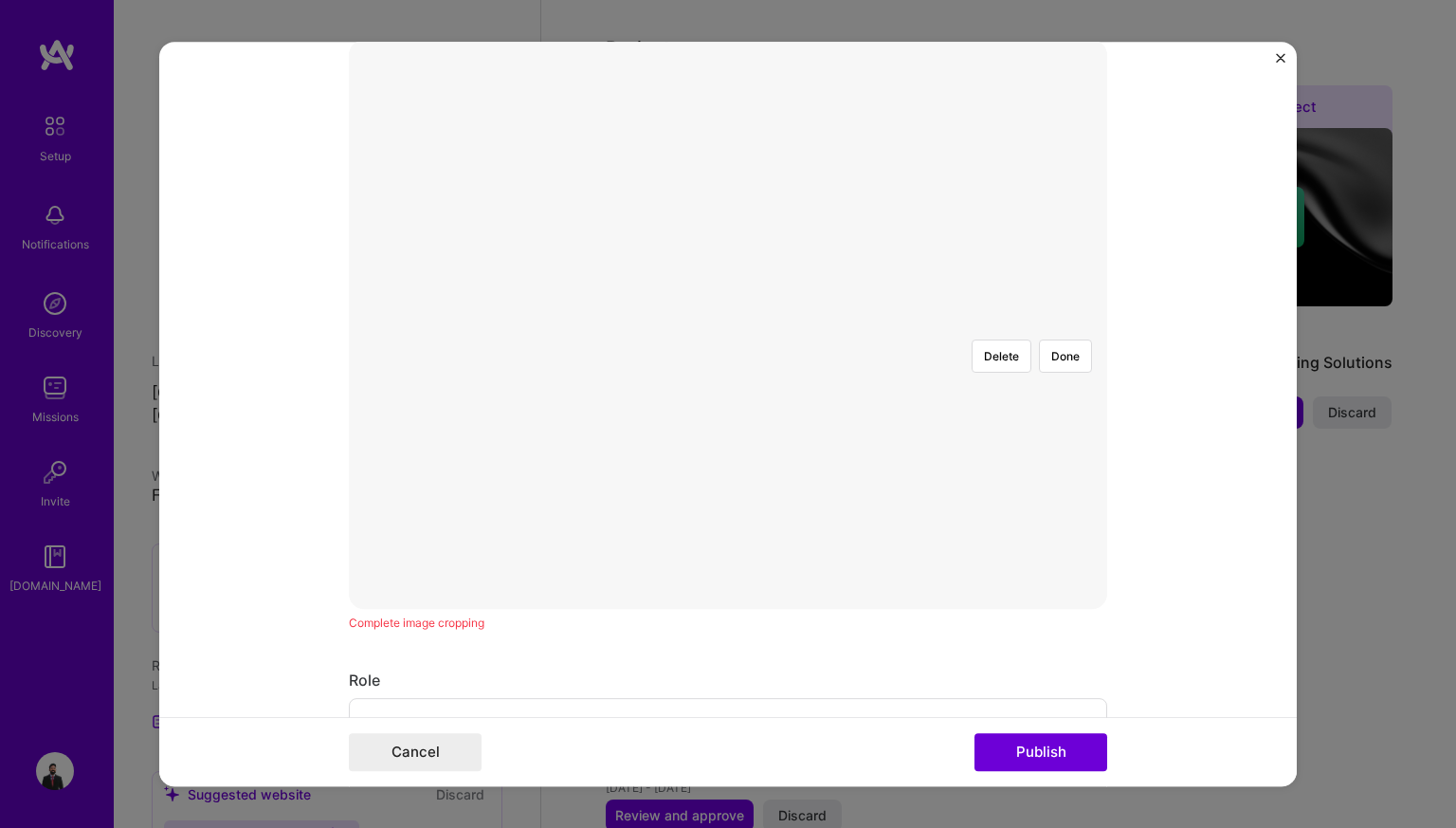 click at bounding box center [1020, 544] 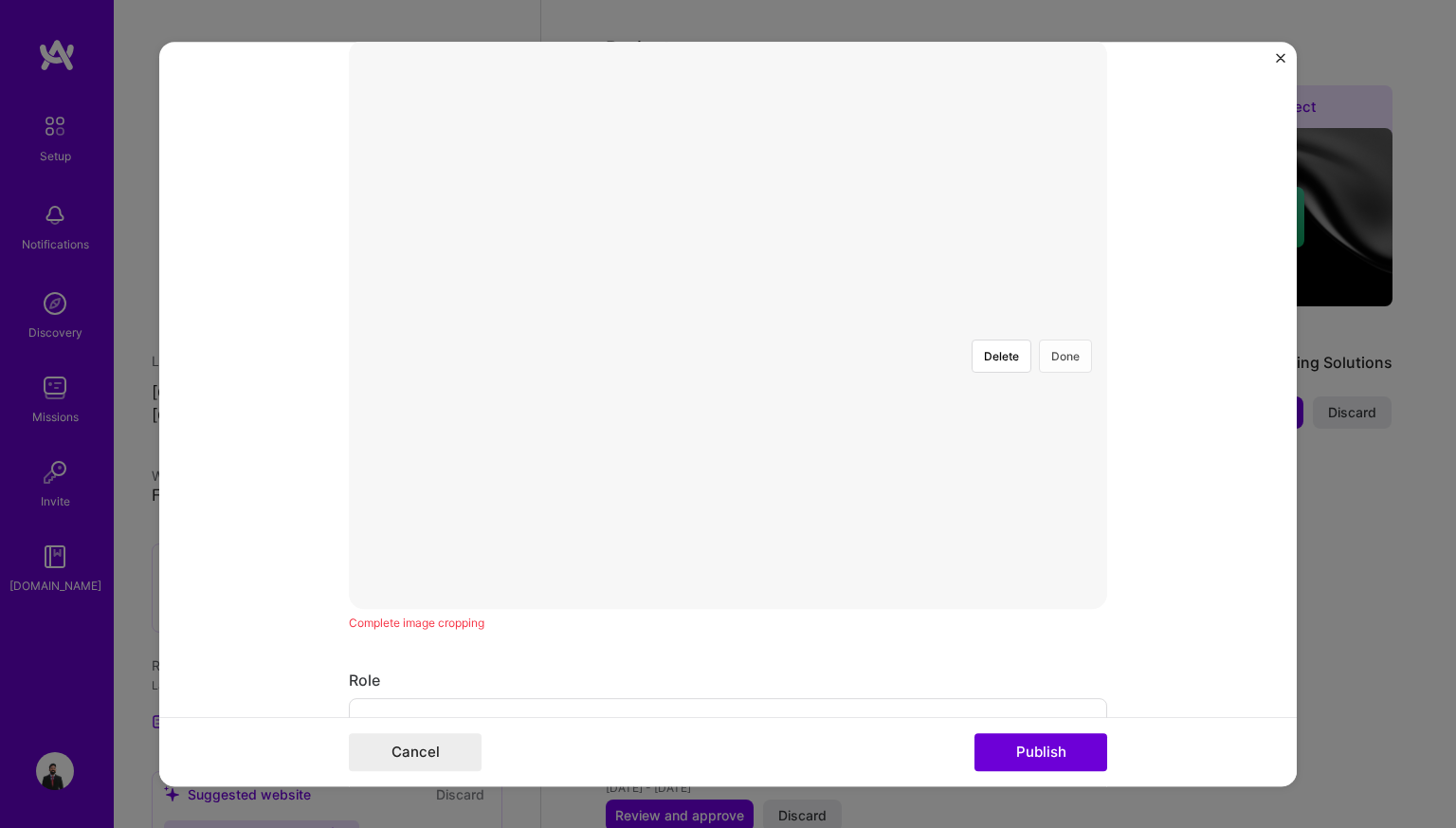 click on "Done" at bounding box center [1065, 356] 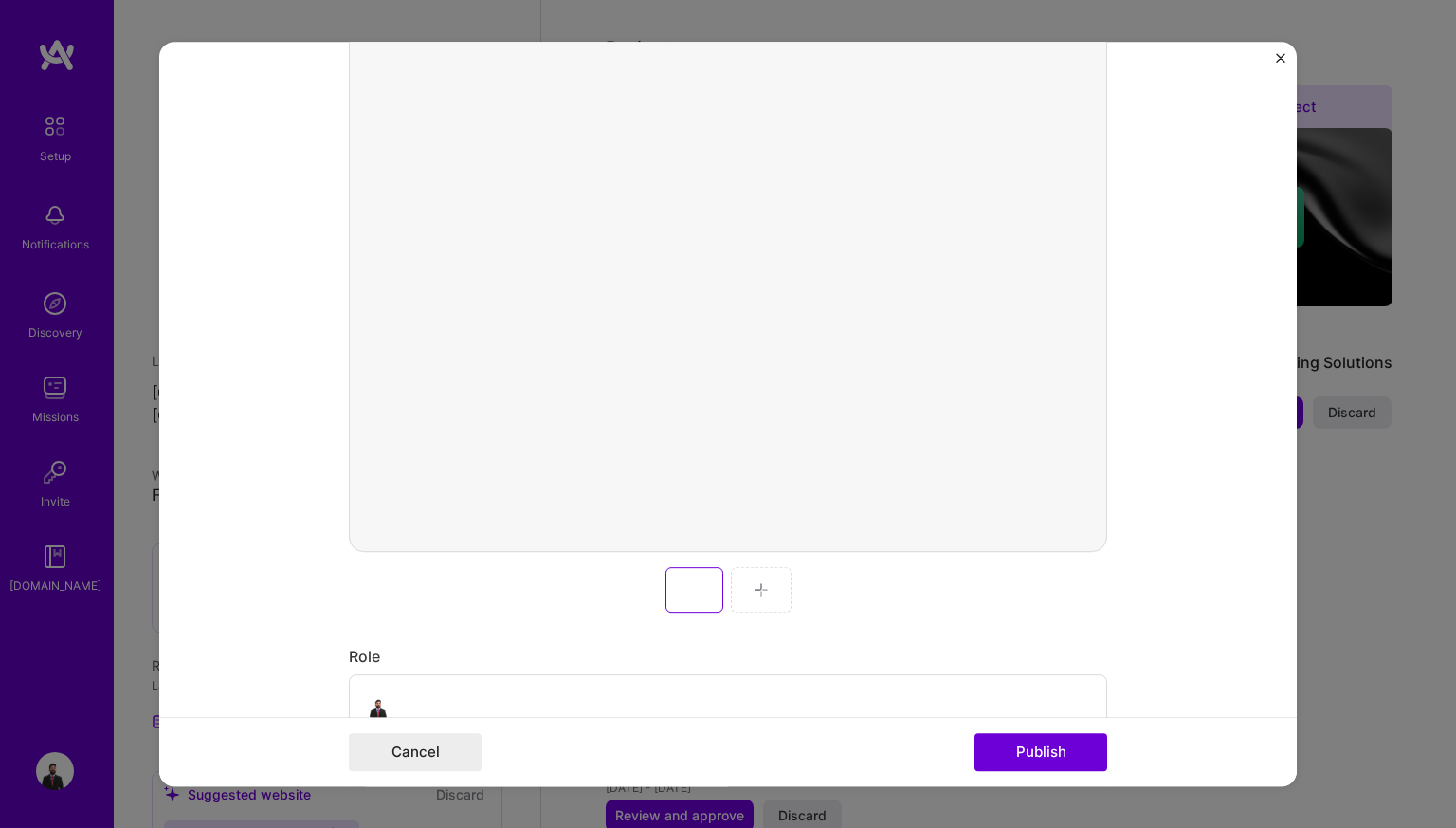 scroll, scrollTop: 491, scrollLeft: 0, axis: vertical 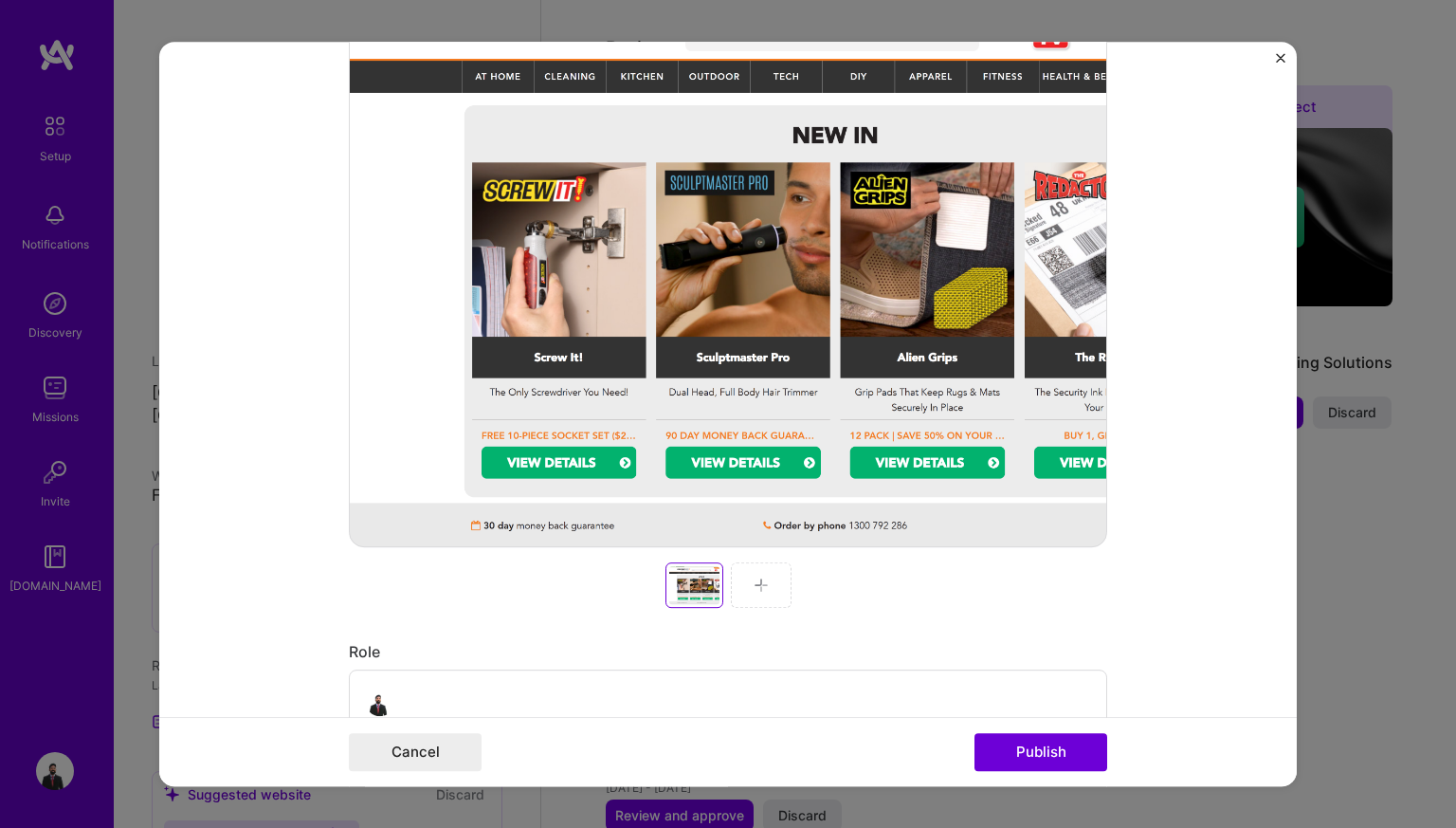 click at bounding box center (761, 585) 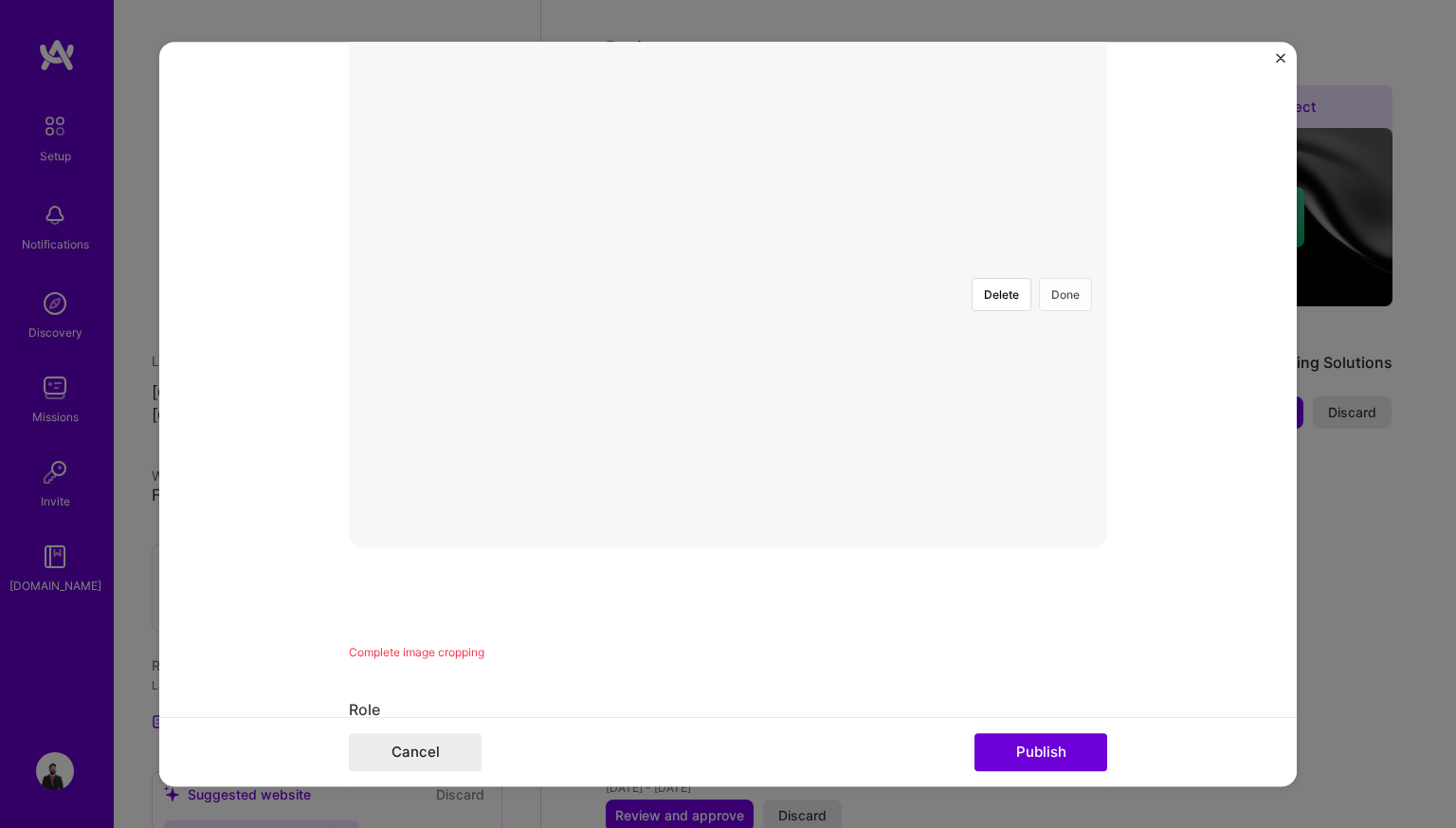 click on "Done" at bounding box center (1065, 294) 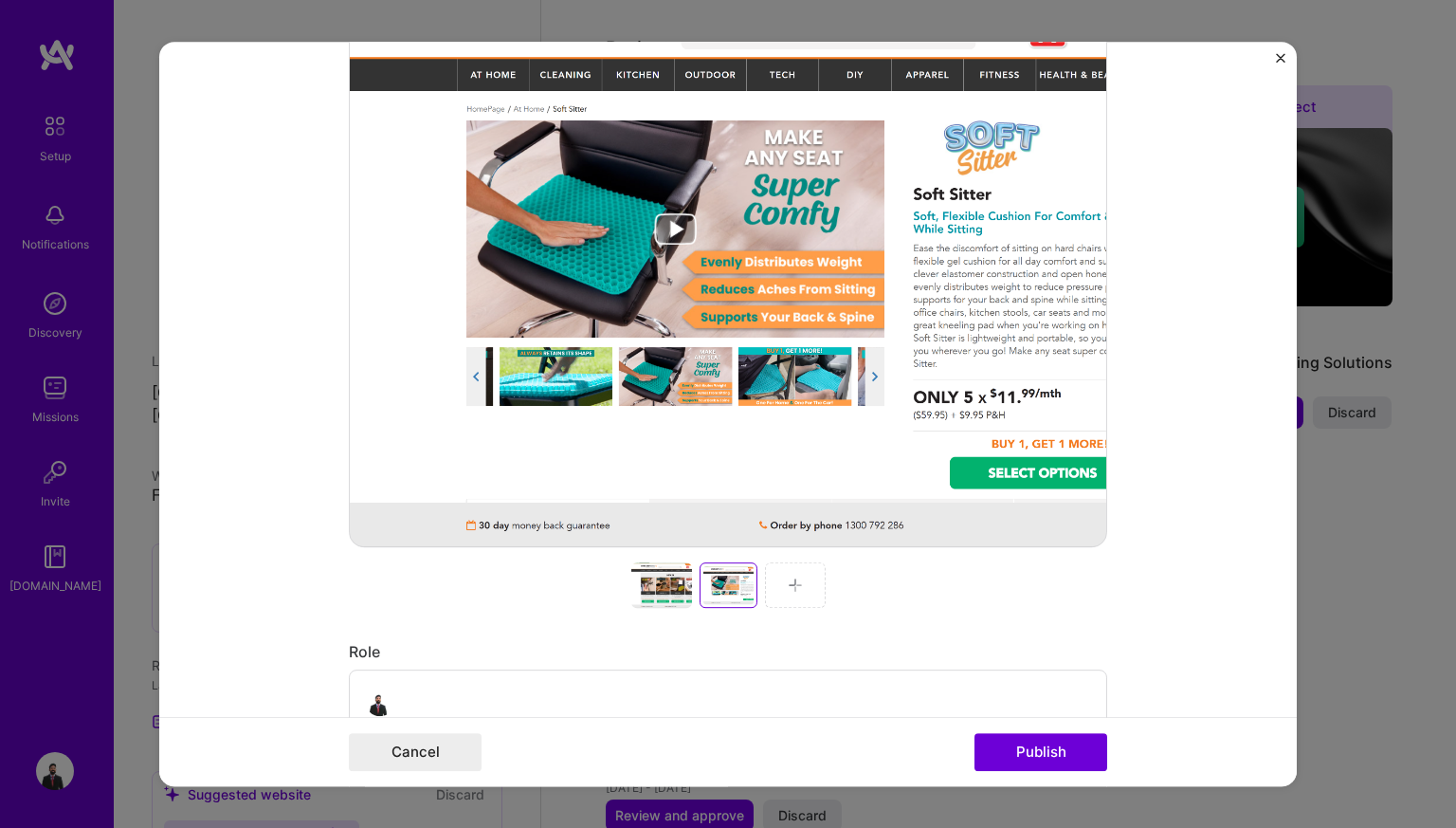 click at bounding box center [795, 585] 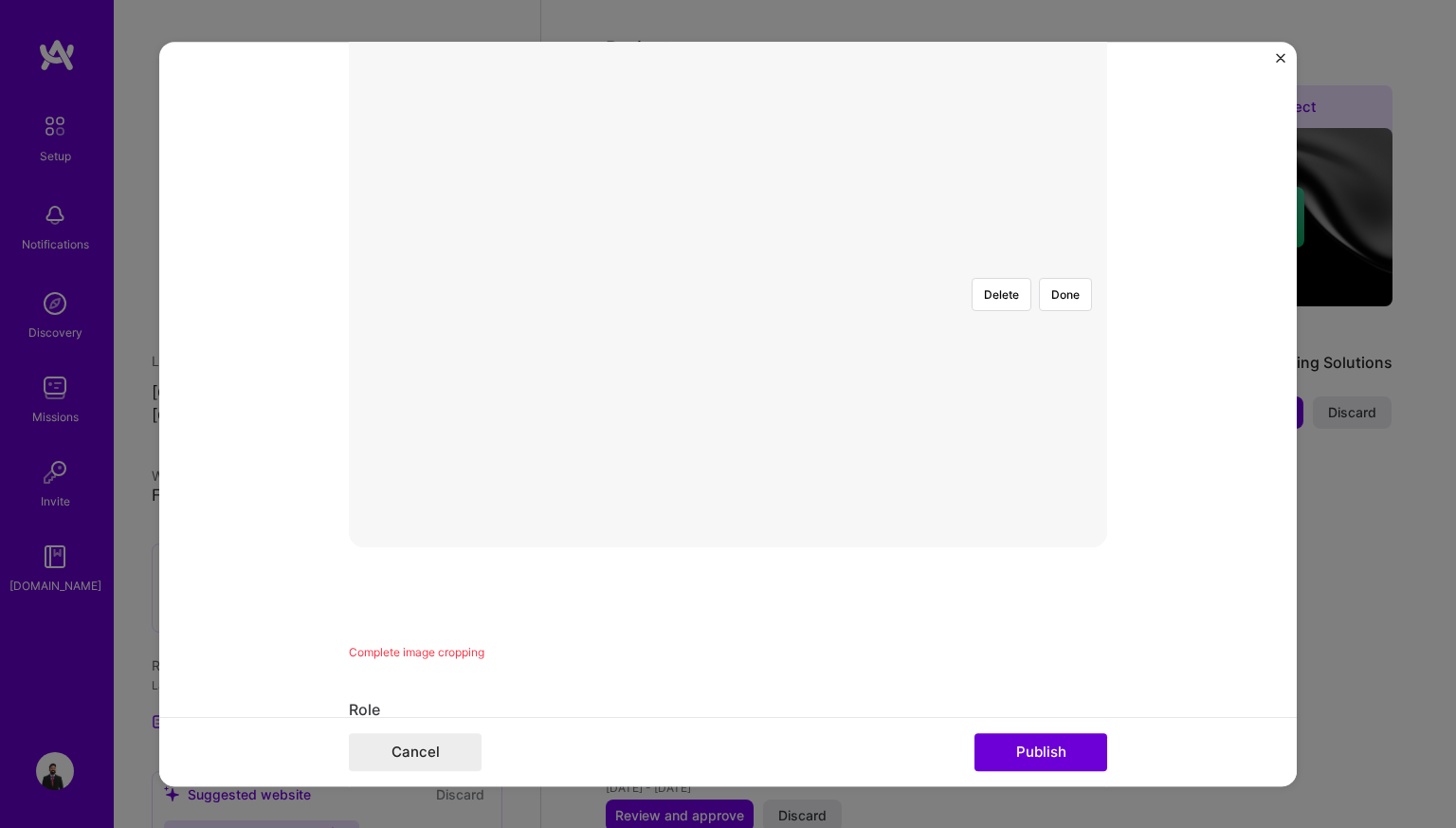 click at bounding box center [1018, 481] 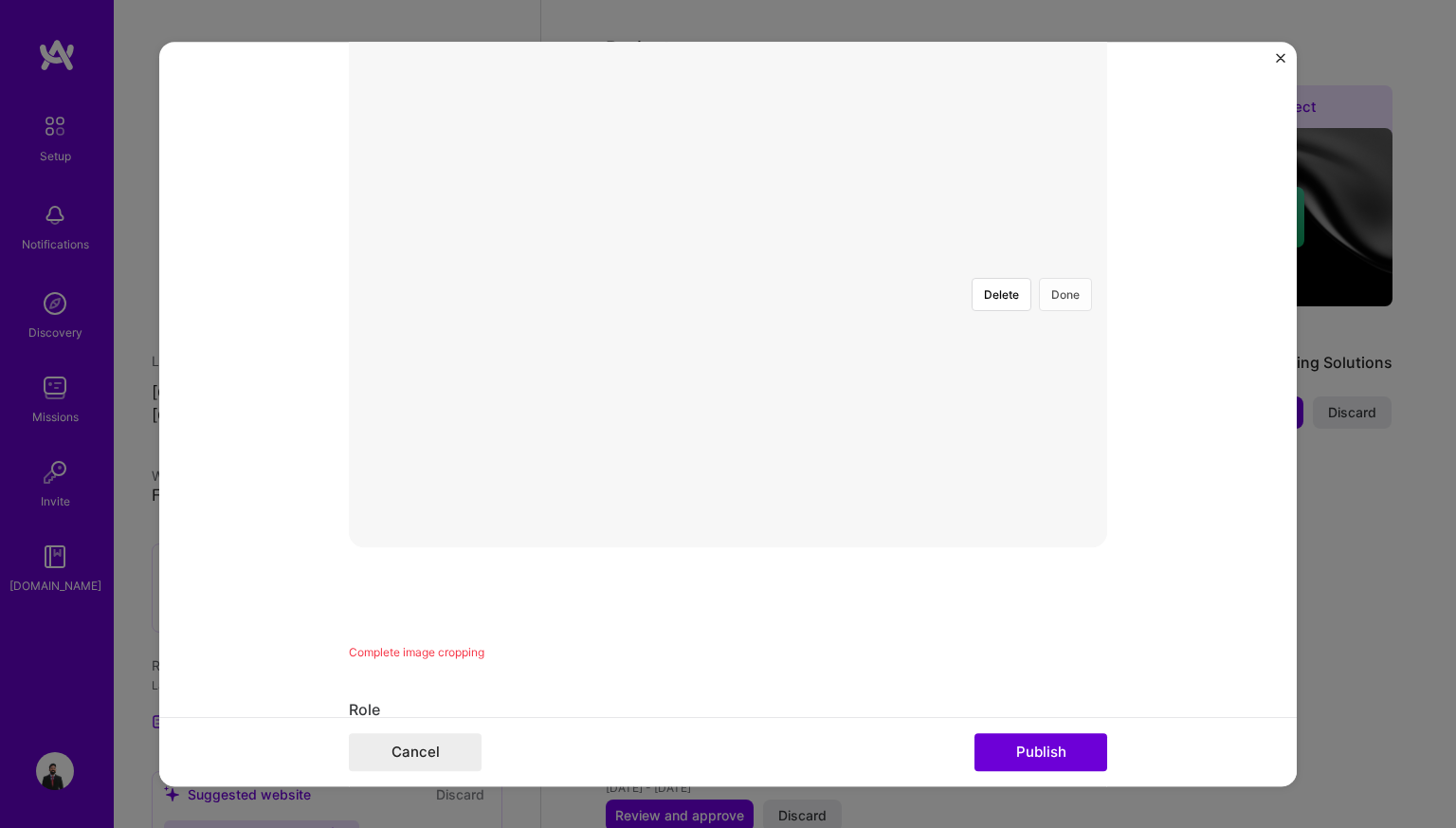 click on "Done" at bounding box center (1065, 294) 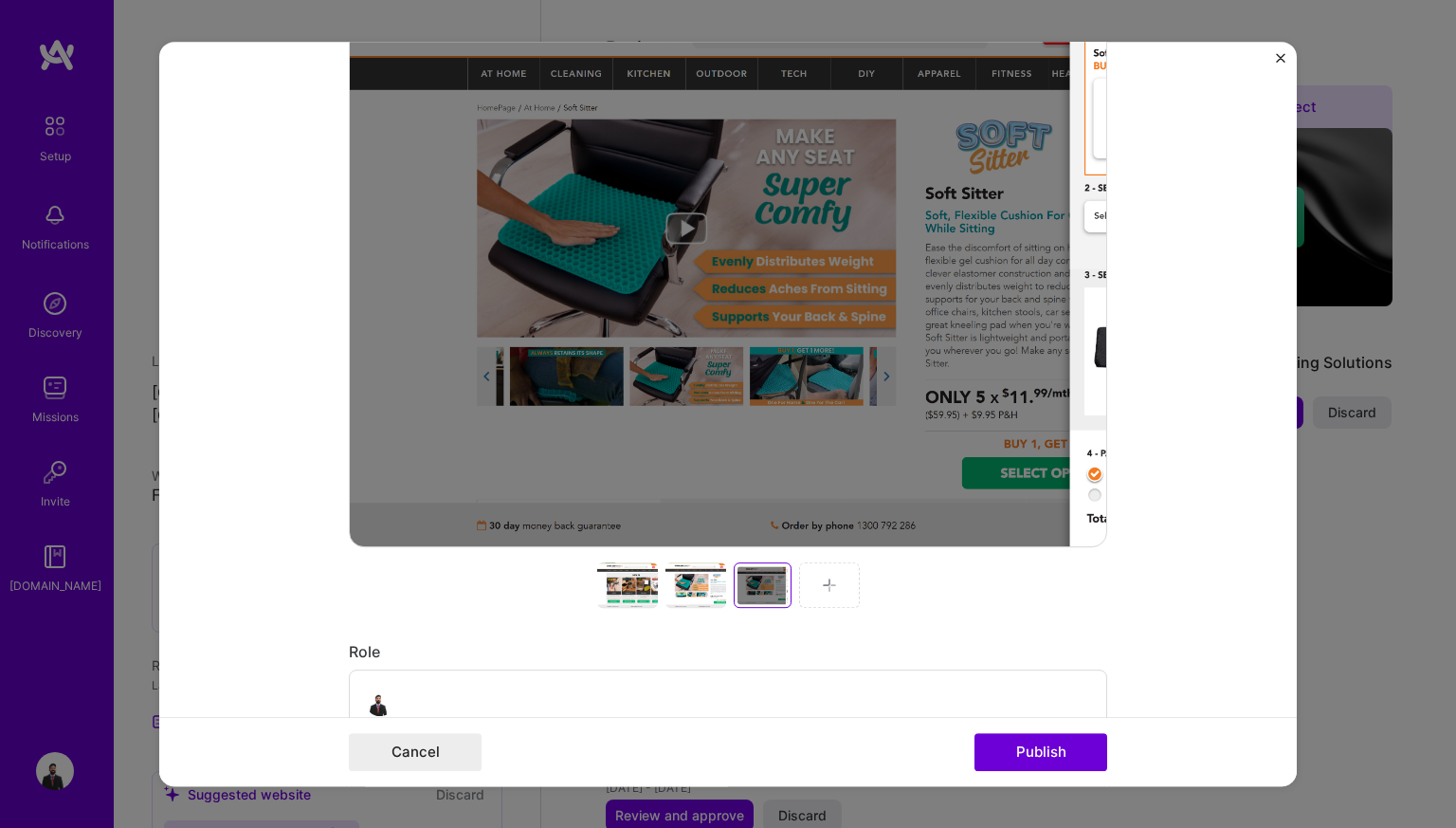 click at bounding box center (829, 585) 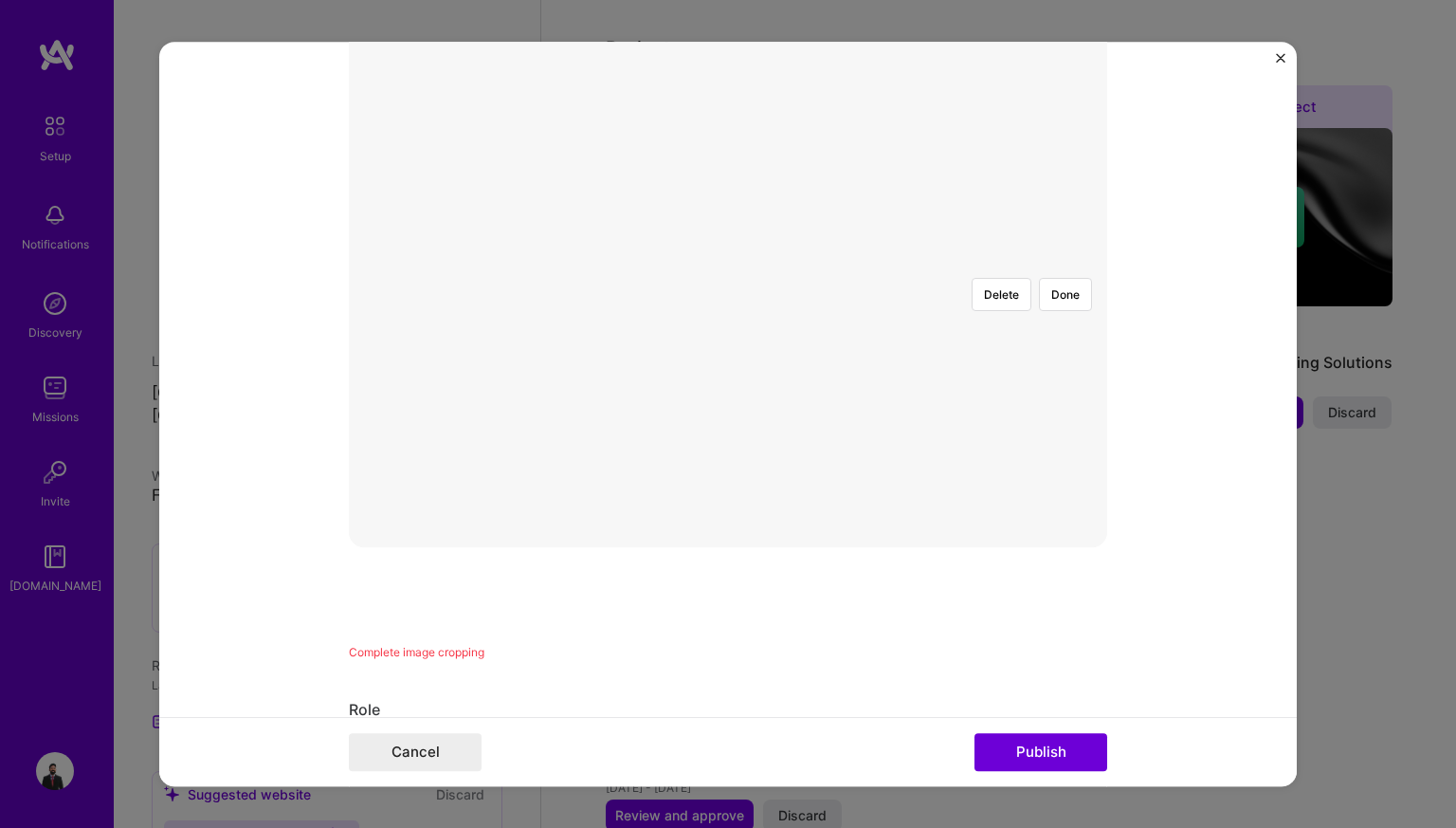 click at bounding box center [1018, 481] 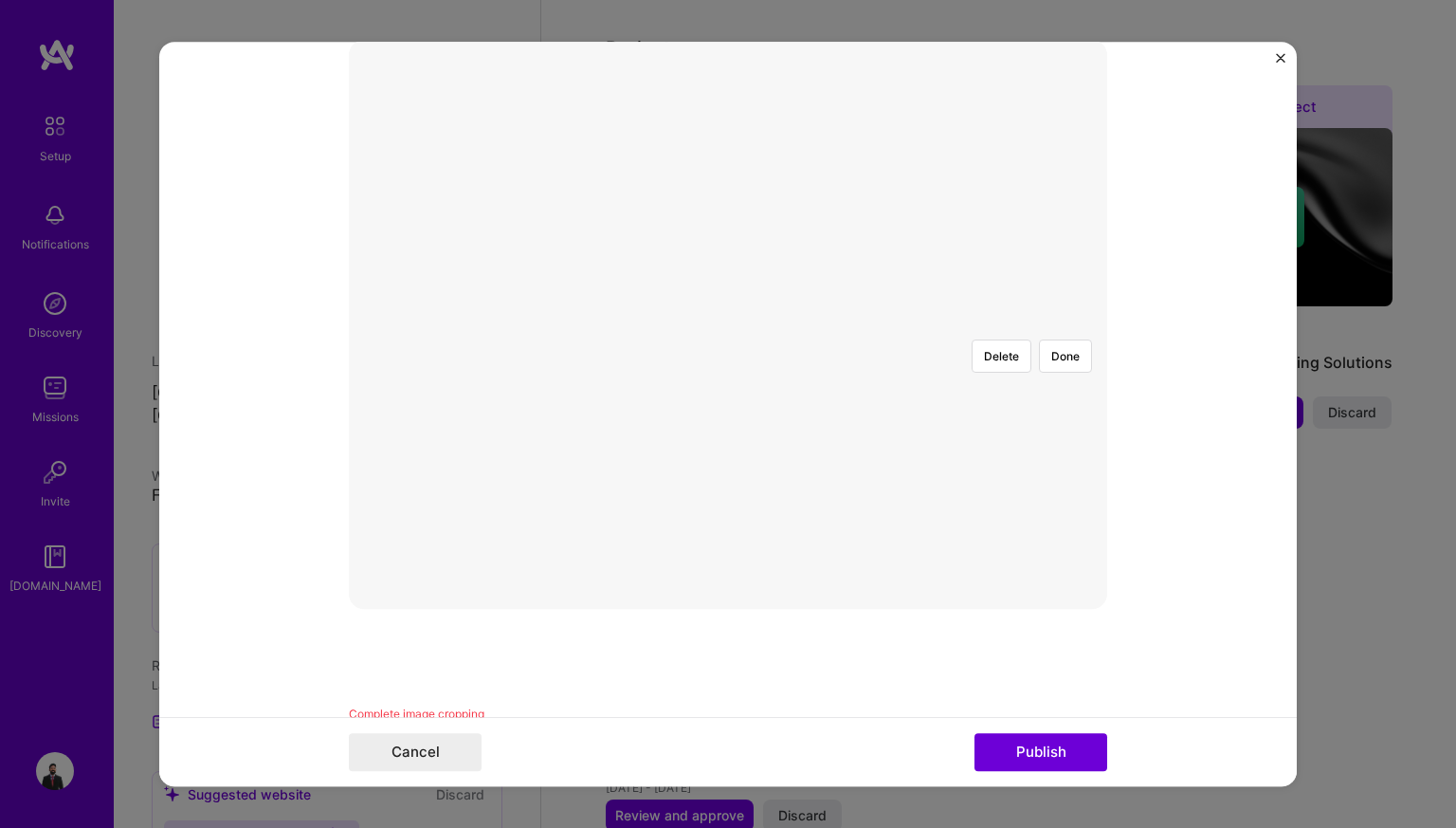 scroll, scrollTop: 426, scrollLeft: 0, axis: vertical 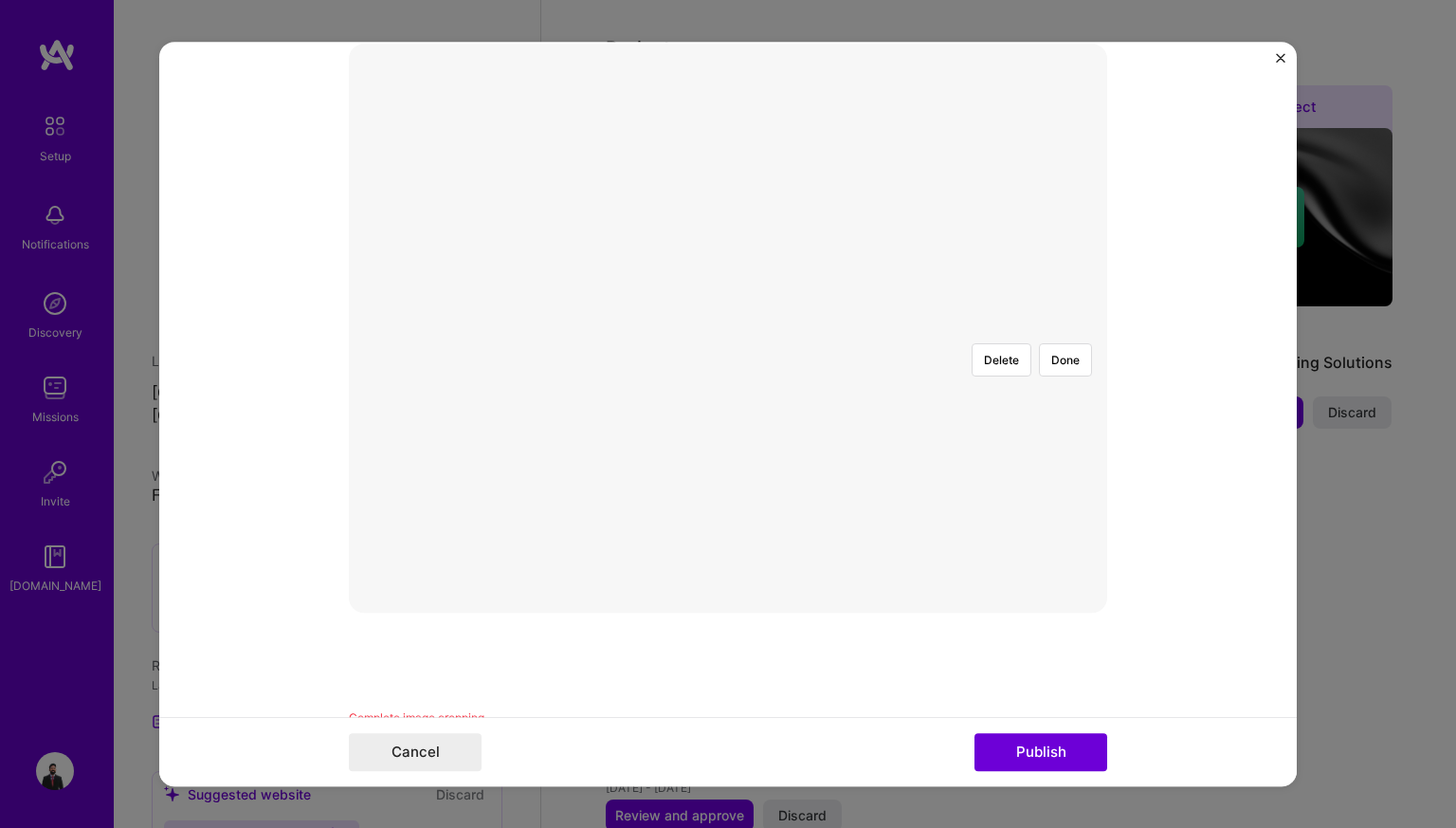 click at bounding box center (728, 328) 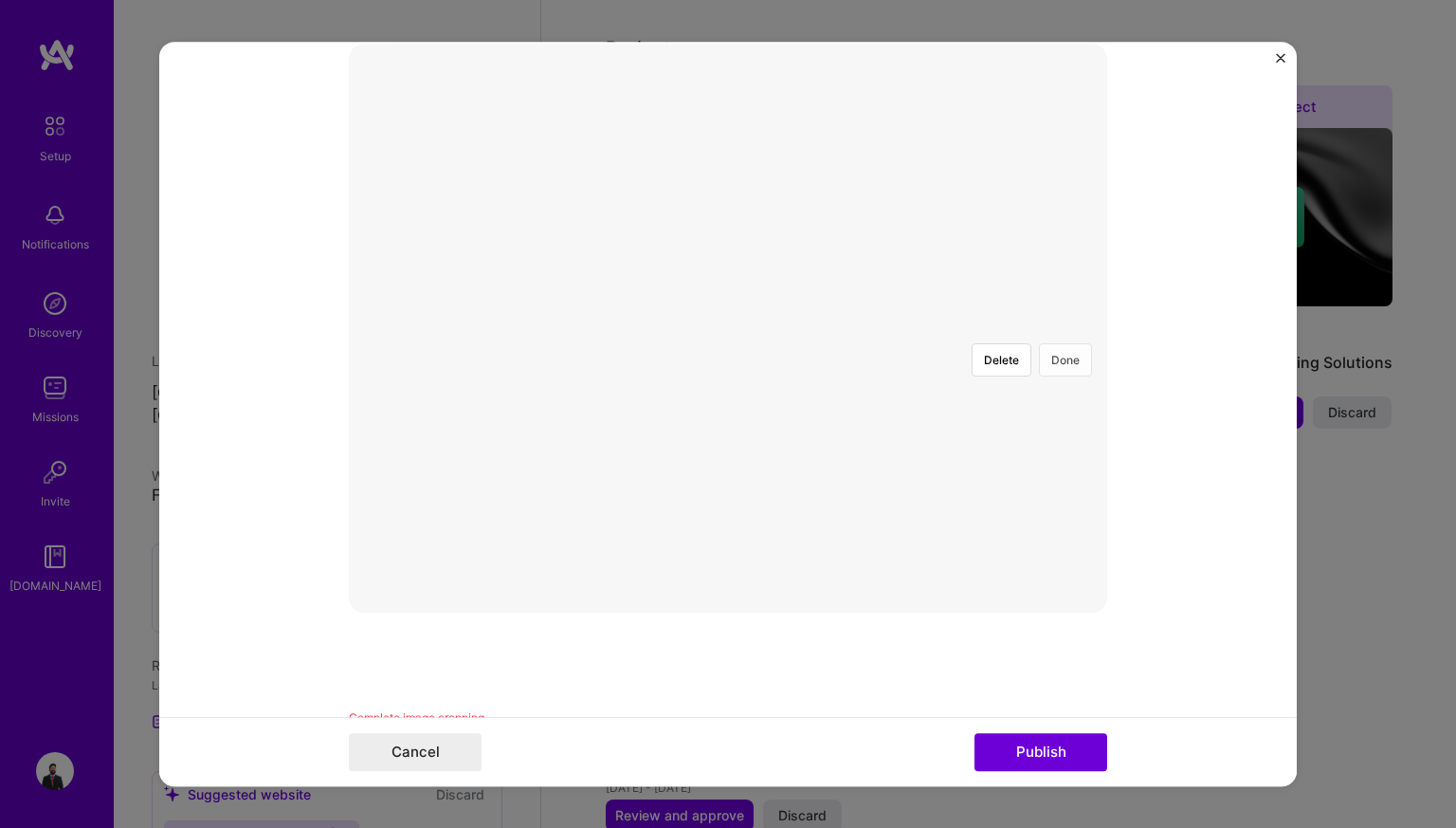 click on "Done" at bounding box center [1065, 359] 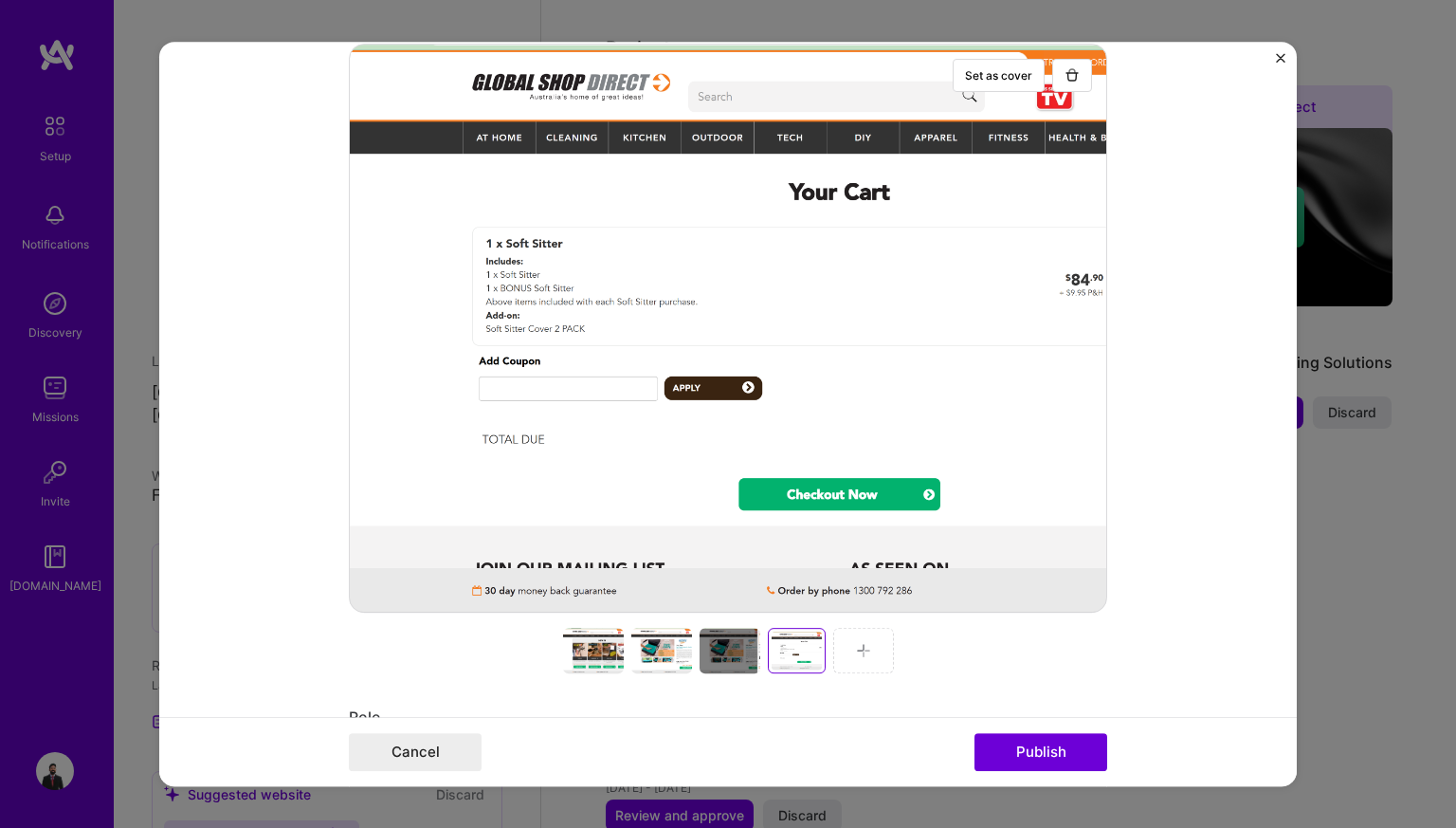 click at bounding box center [593, 651] 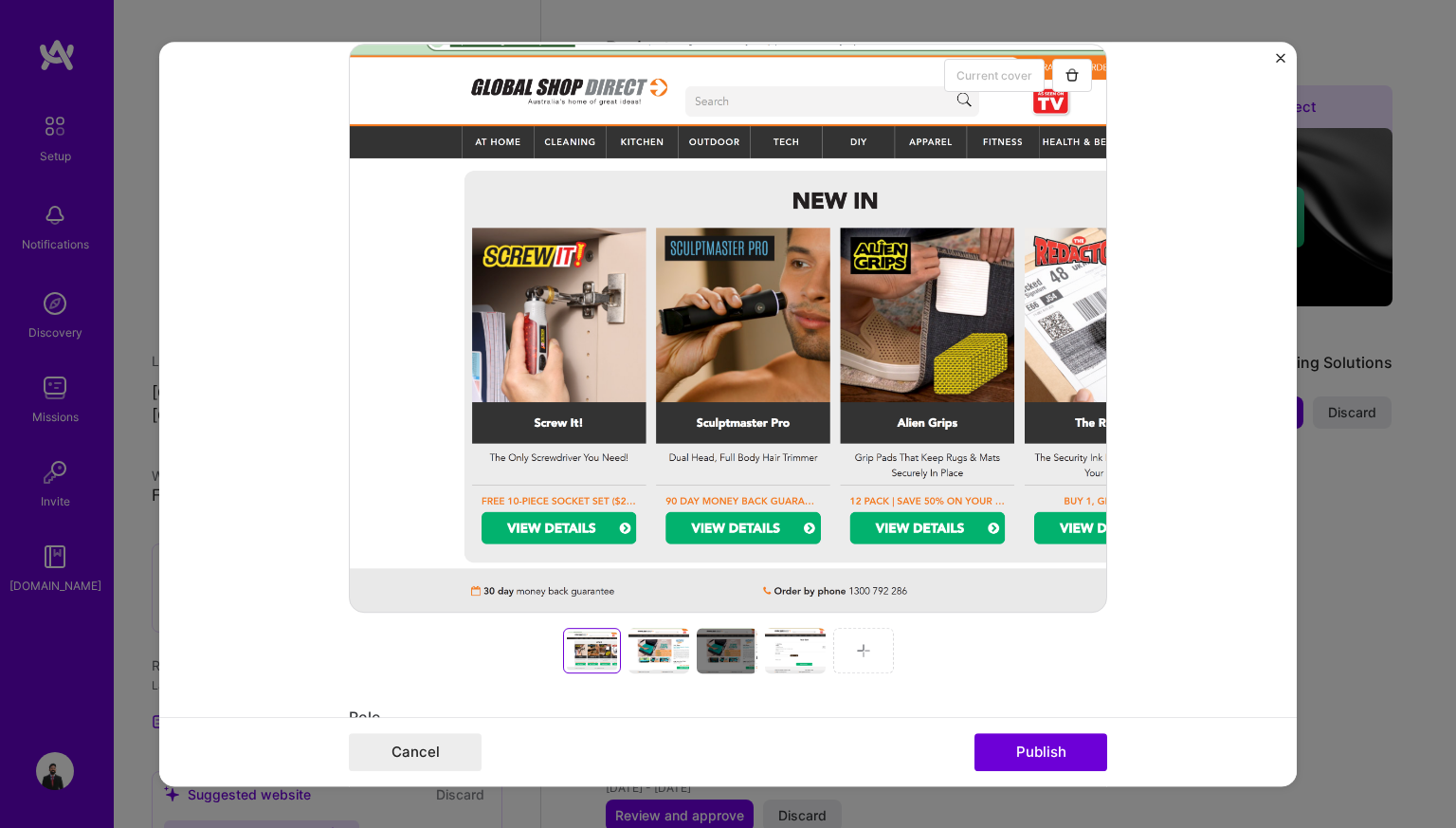 click at bounding box center [864, 651] 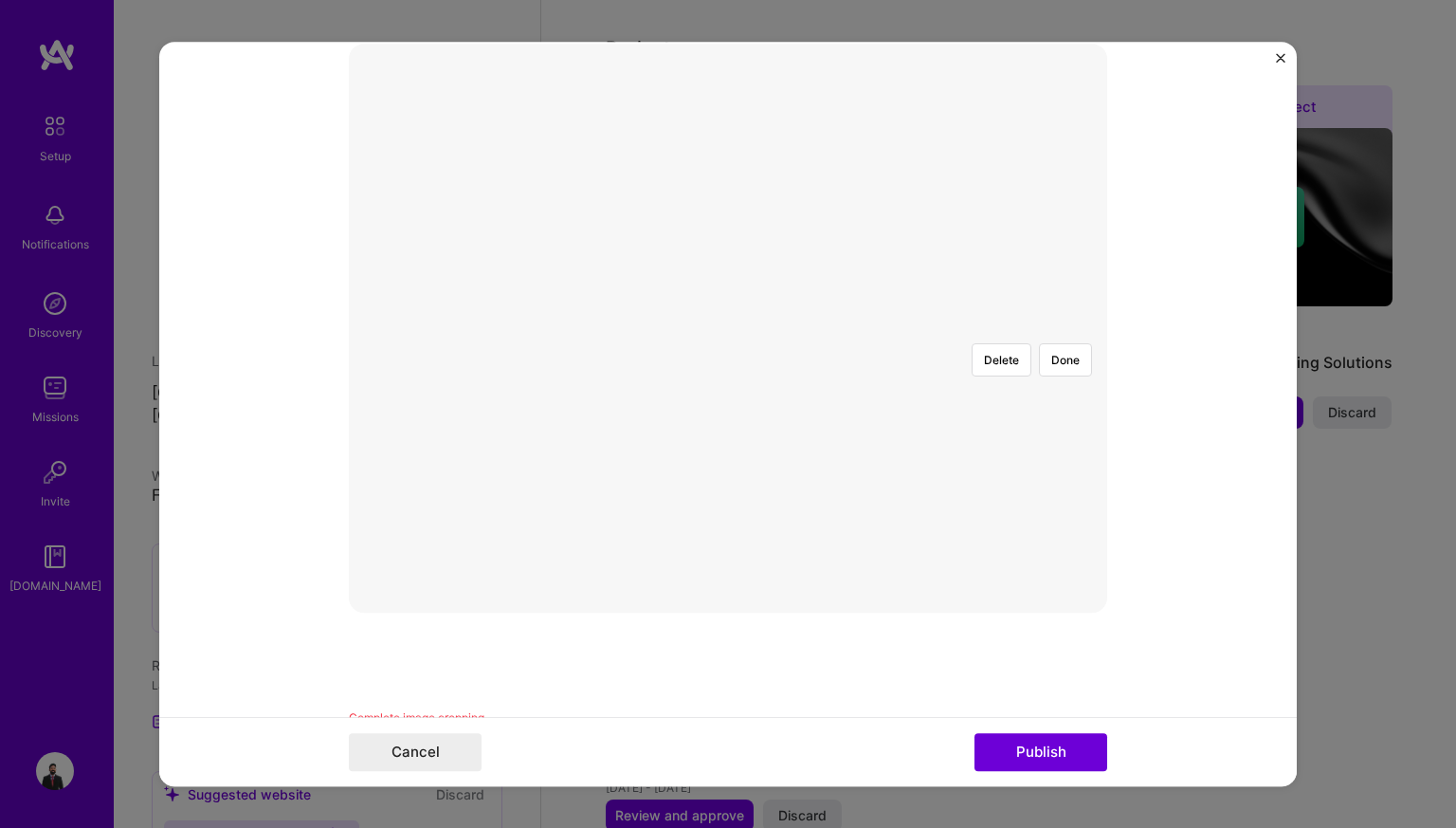 click at bounding box center [1018, 546] 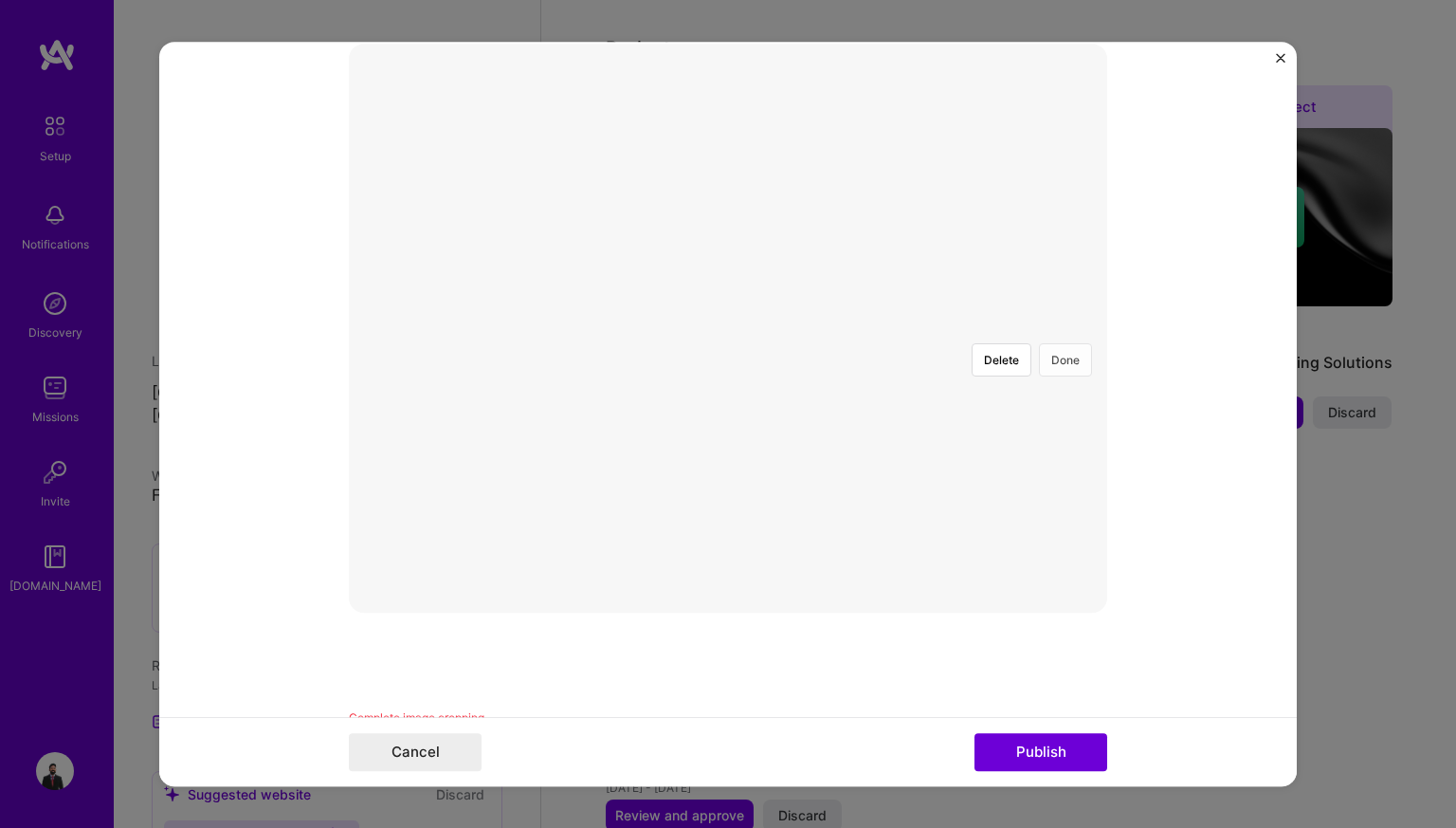 click on "Done" at bounding box center [1065, 359] 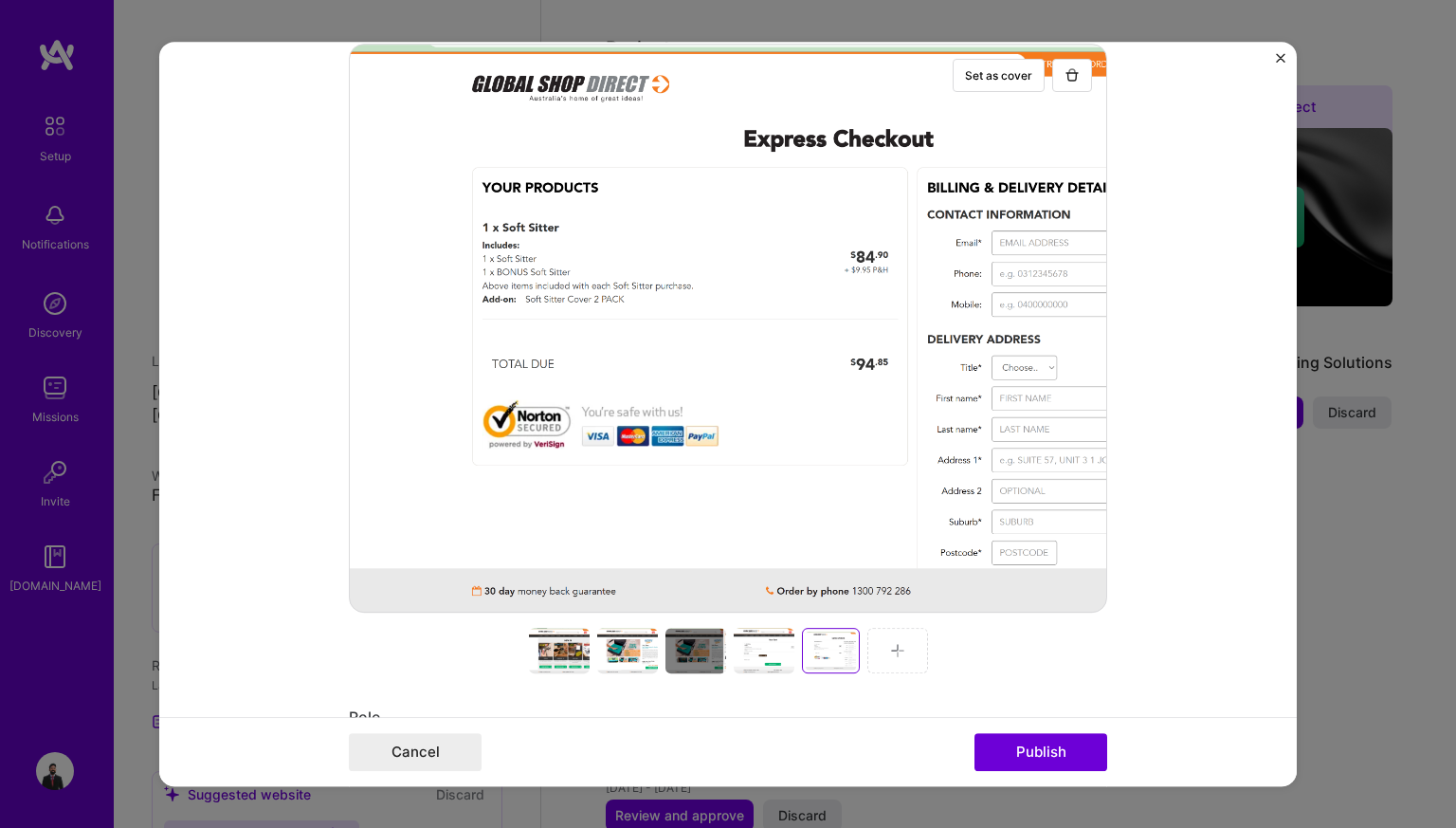 drag, startPoint x: 1010, startPoint y: 237, endPoint x: 956, endPoint y: 238, distance: 54.00926 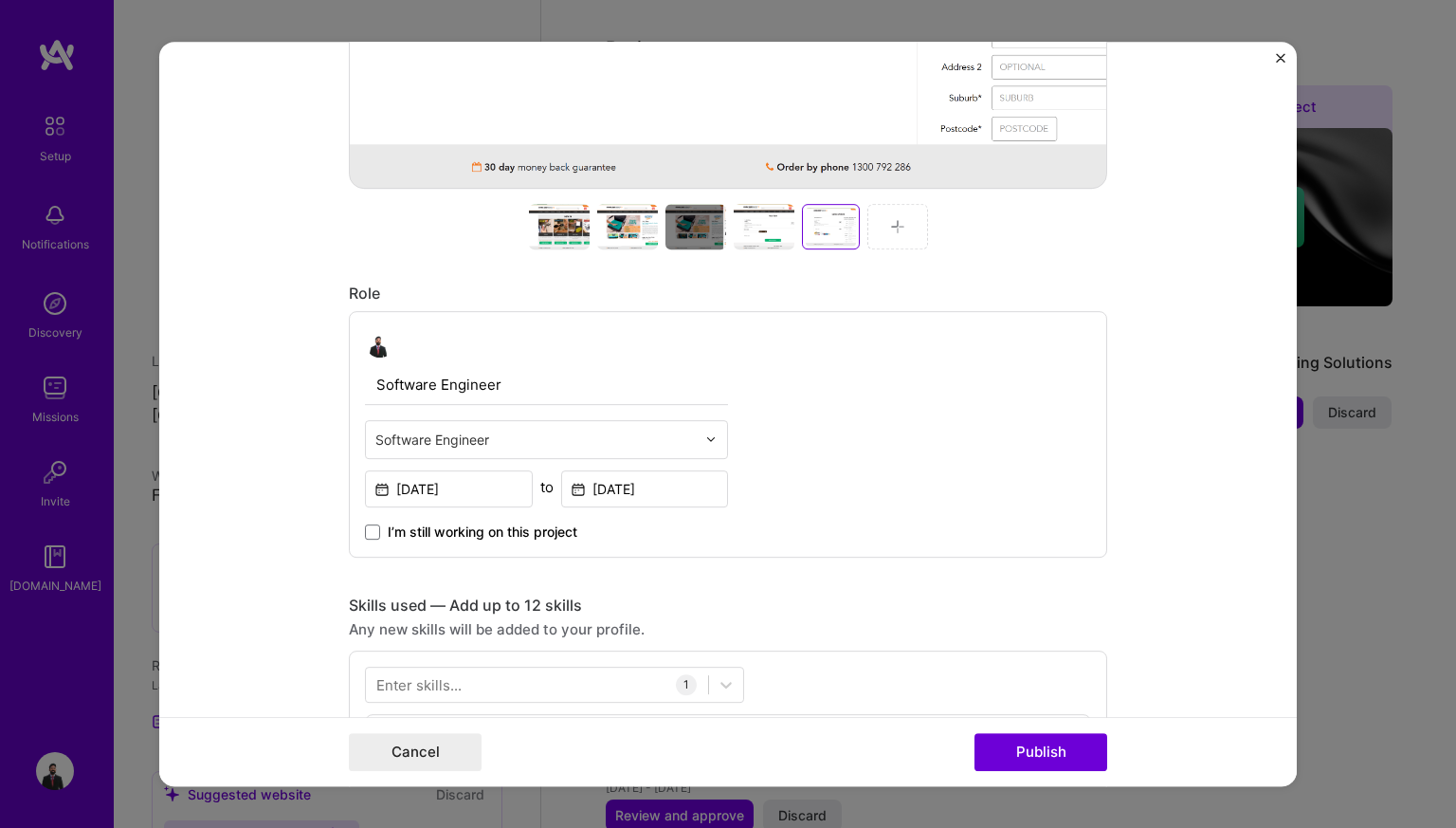scroll, scrollTop: 1042, scrollLeft: 0, axis: vertical 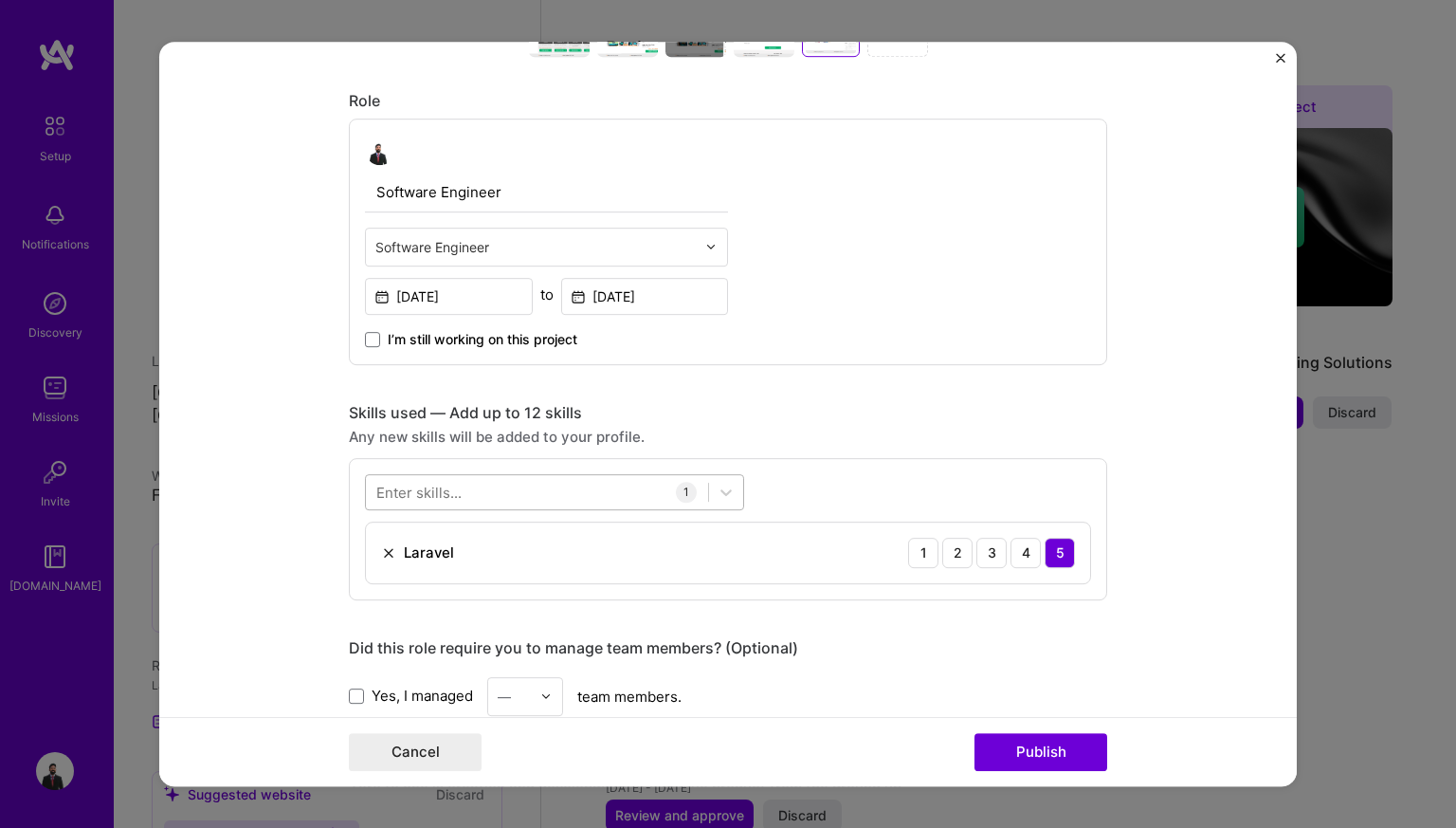 click at bounding box center [537, 491] 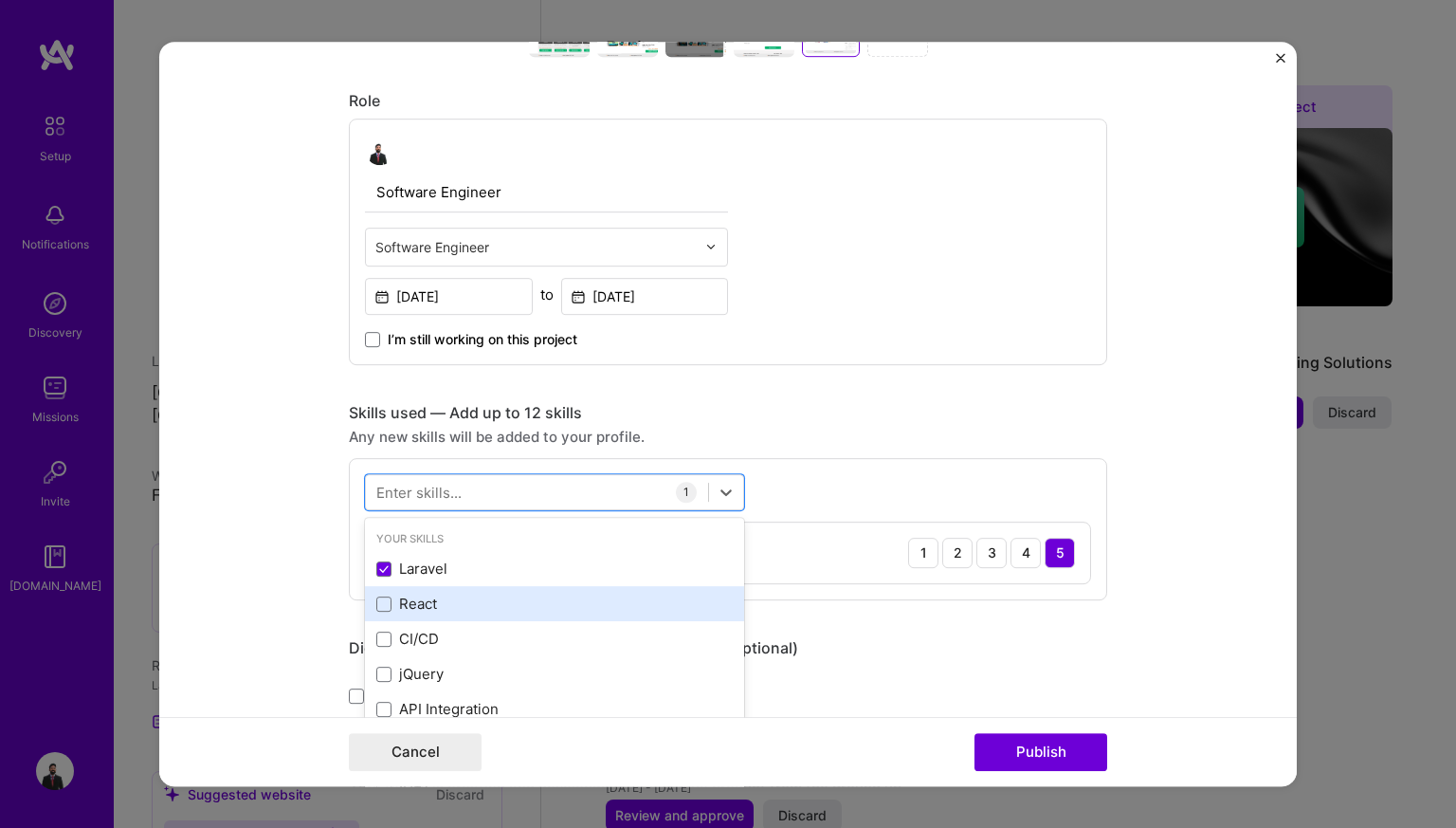 click on "React" at bounding box center (555, 603) 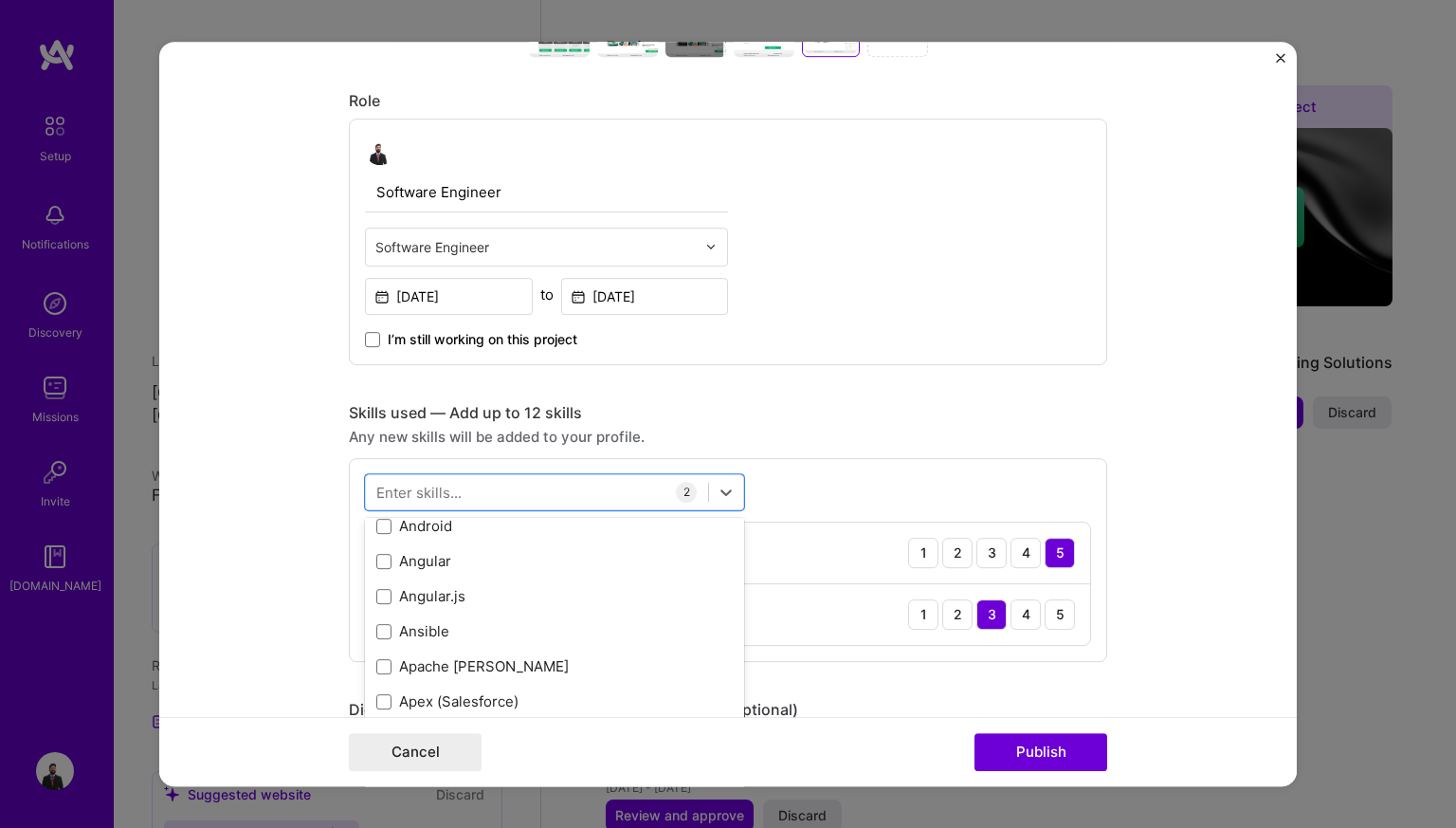 scroll, scrollTop: 1189, scrollLeft: 0, axis: vertical 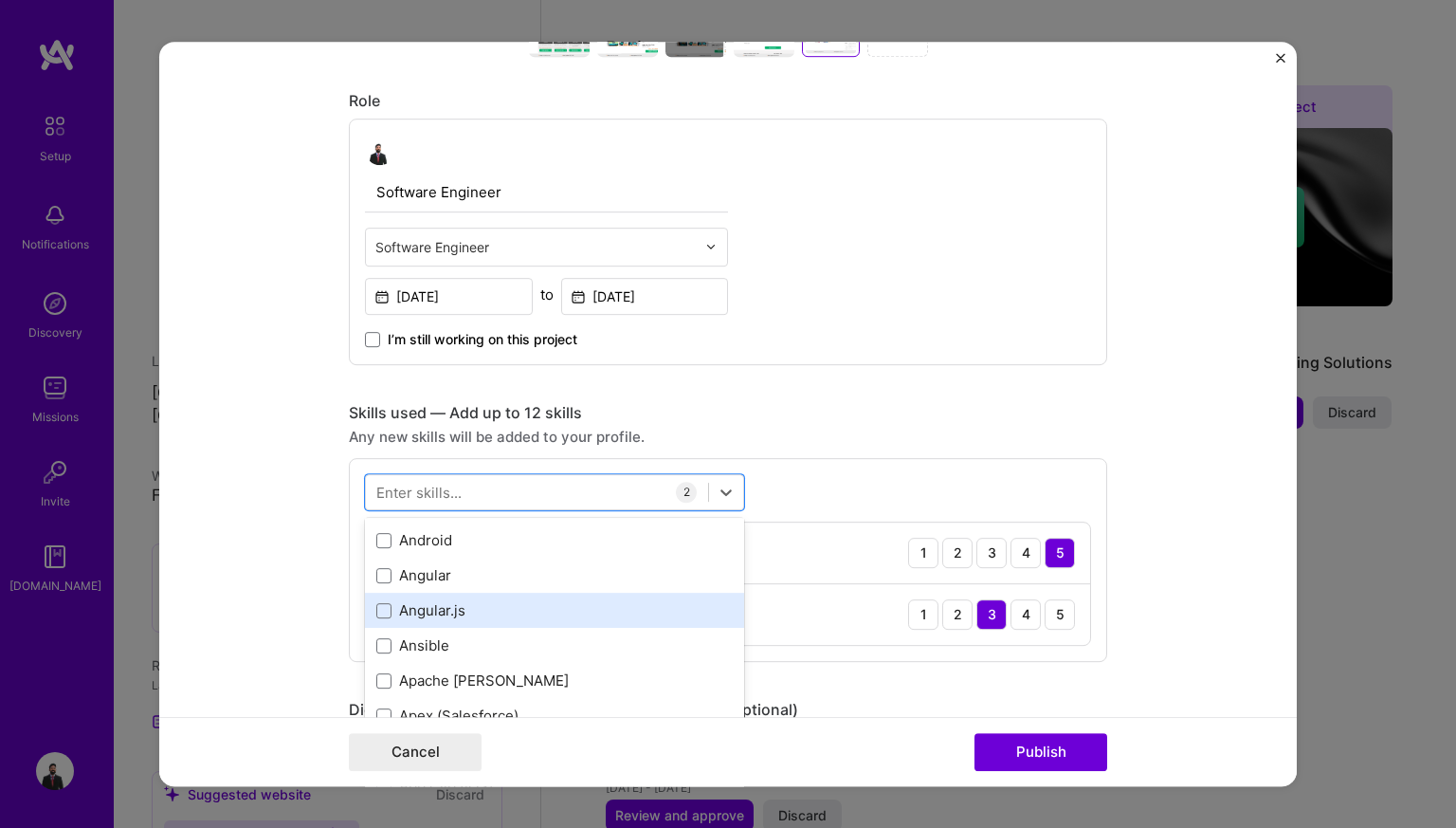 click on "Angular.js" at bounding box center [555, 610] 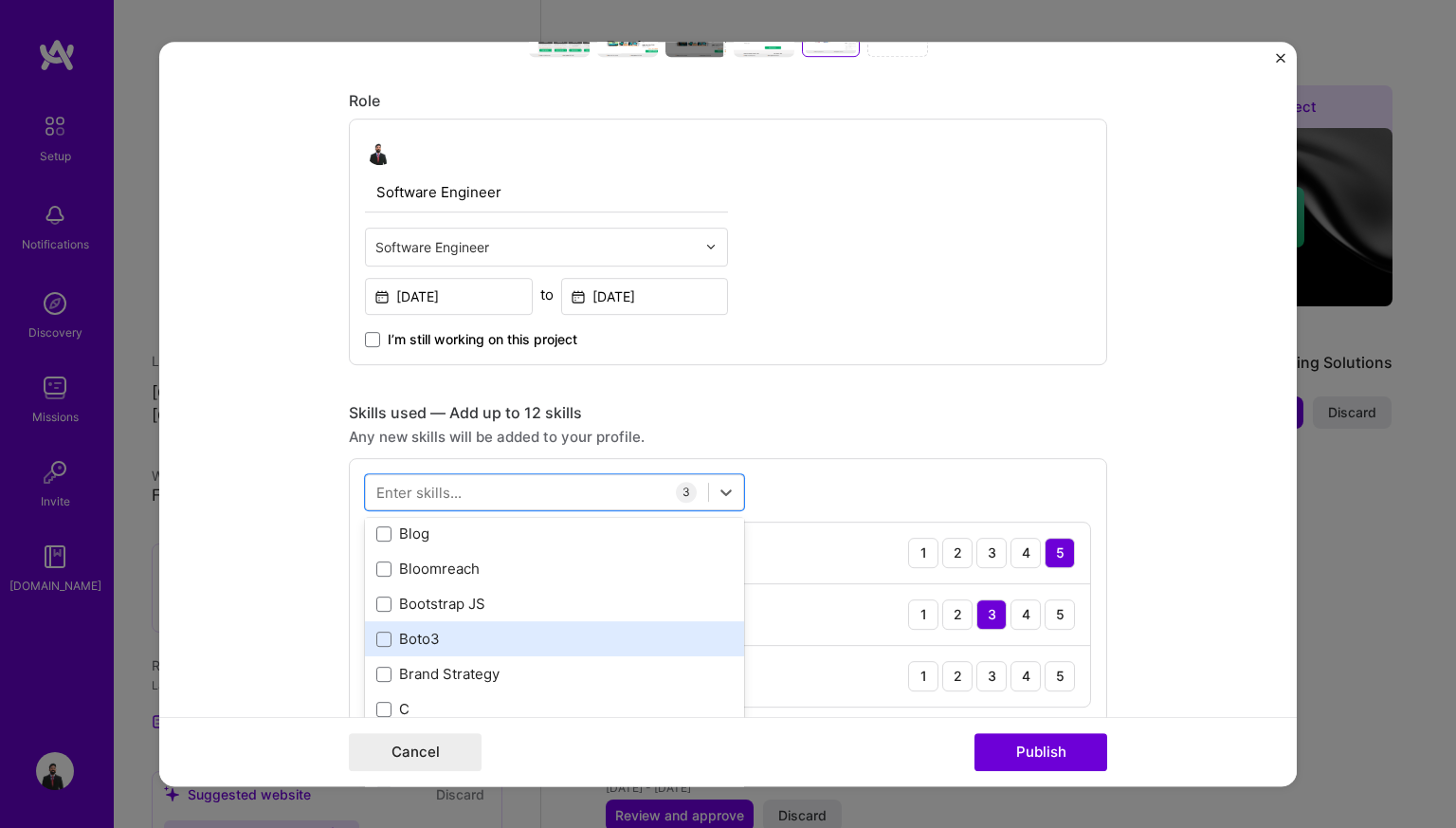 scroll, scrollTop: 2023, scrollLeft: 0, axis: vertical 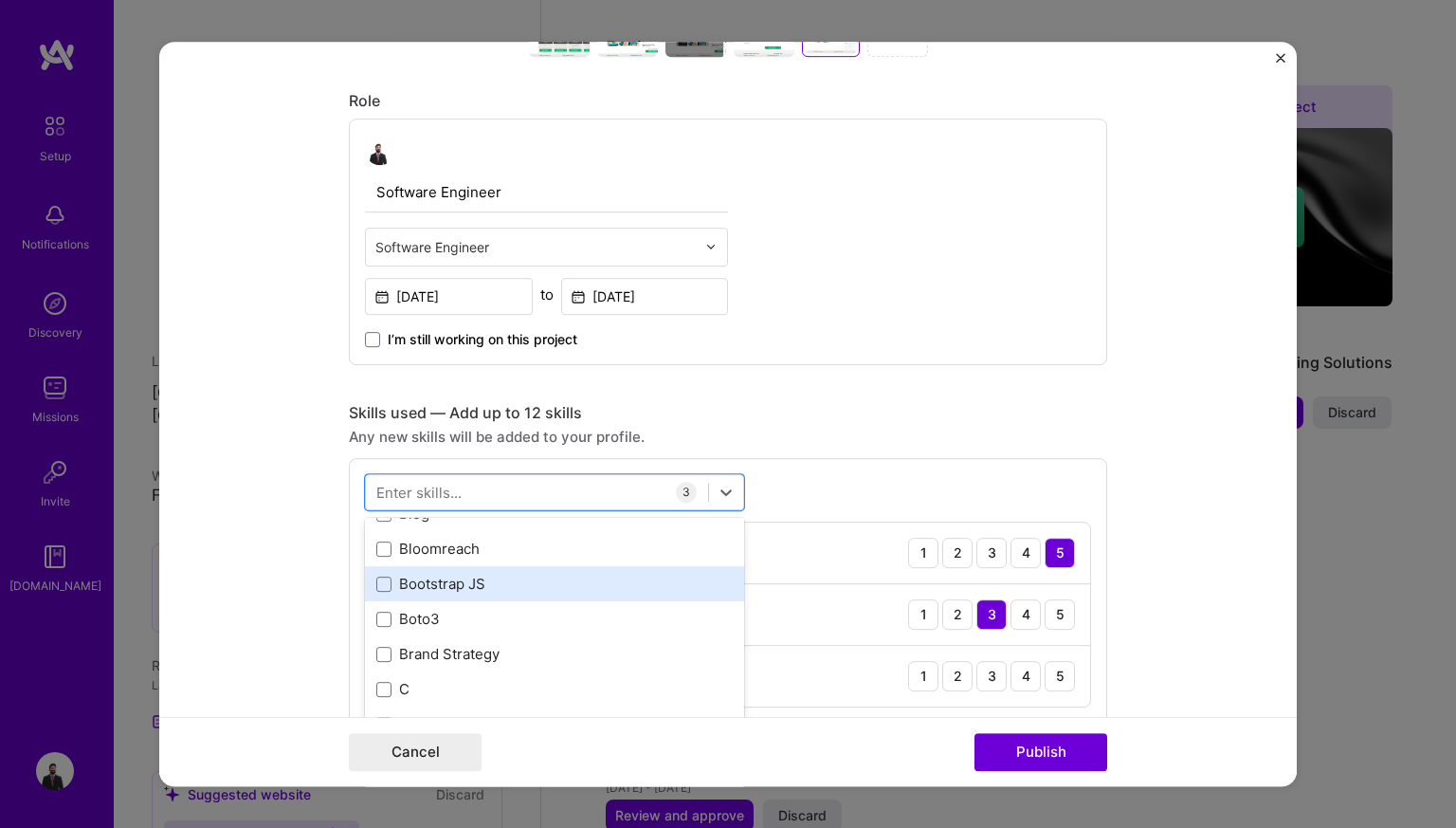 click on "Bootstrap JS" at bounding box center (555, 583) 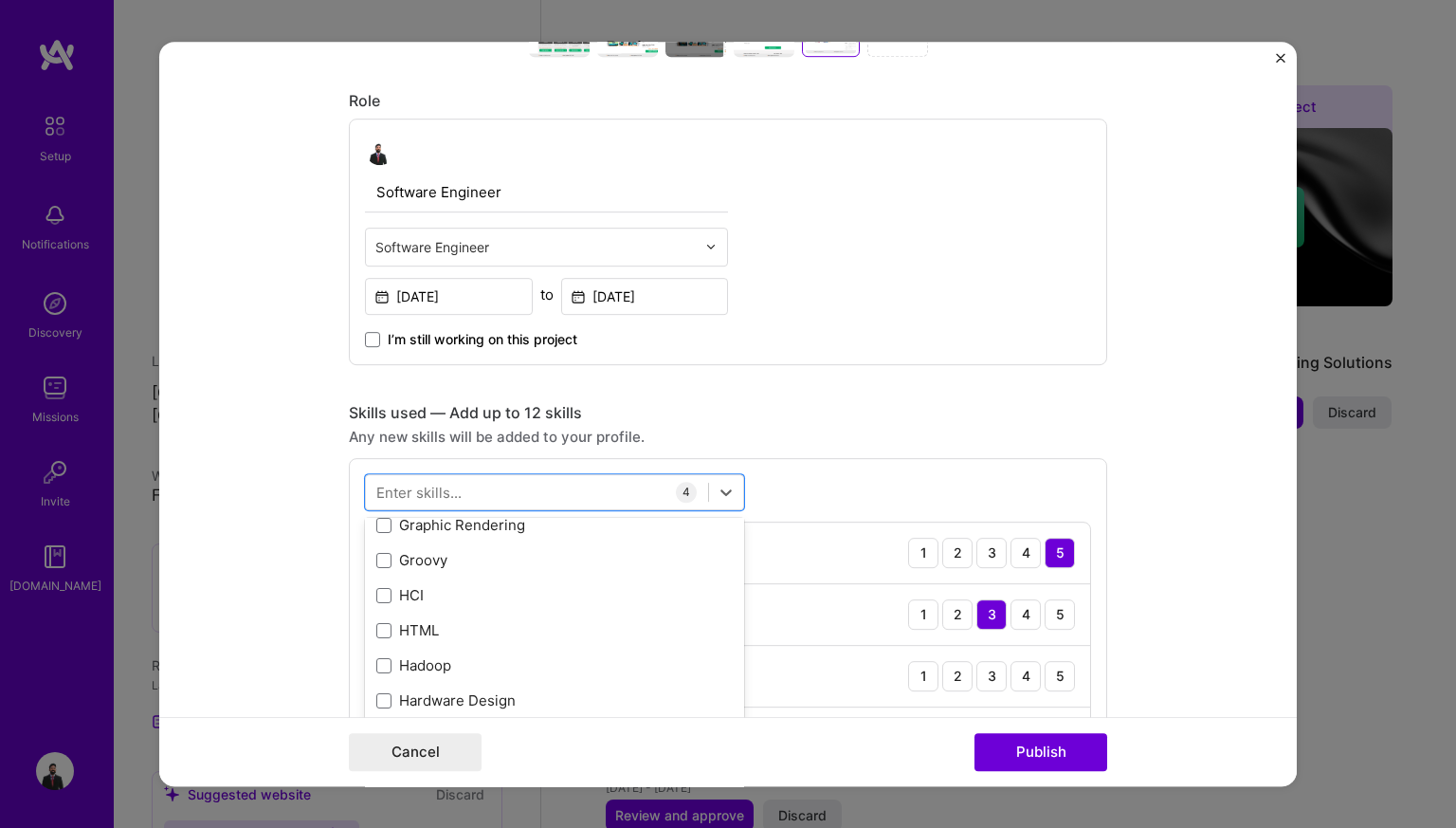 scroll, scrollTop: 5557, scrollLeft: 0, axis: vertical 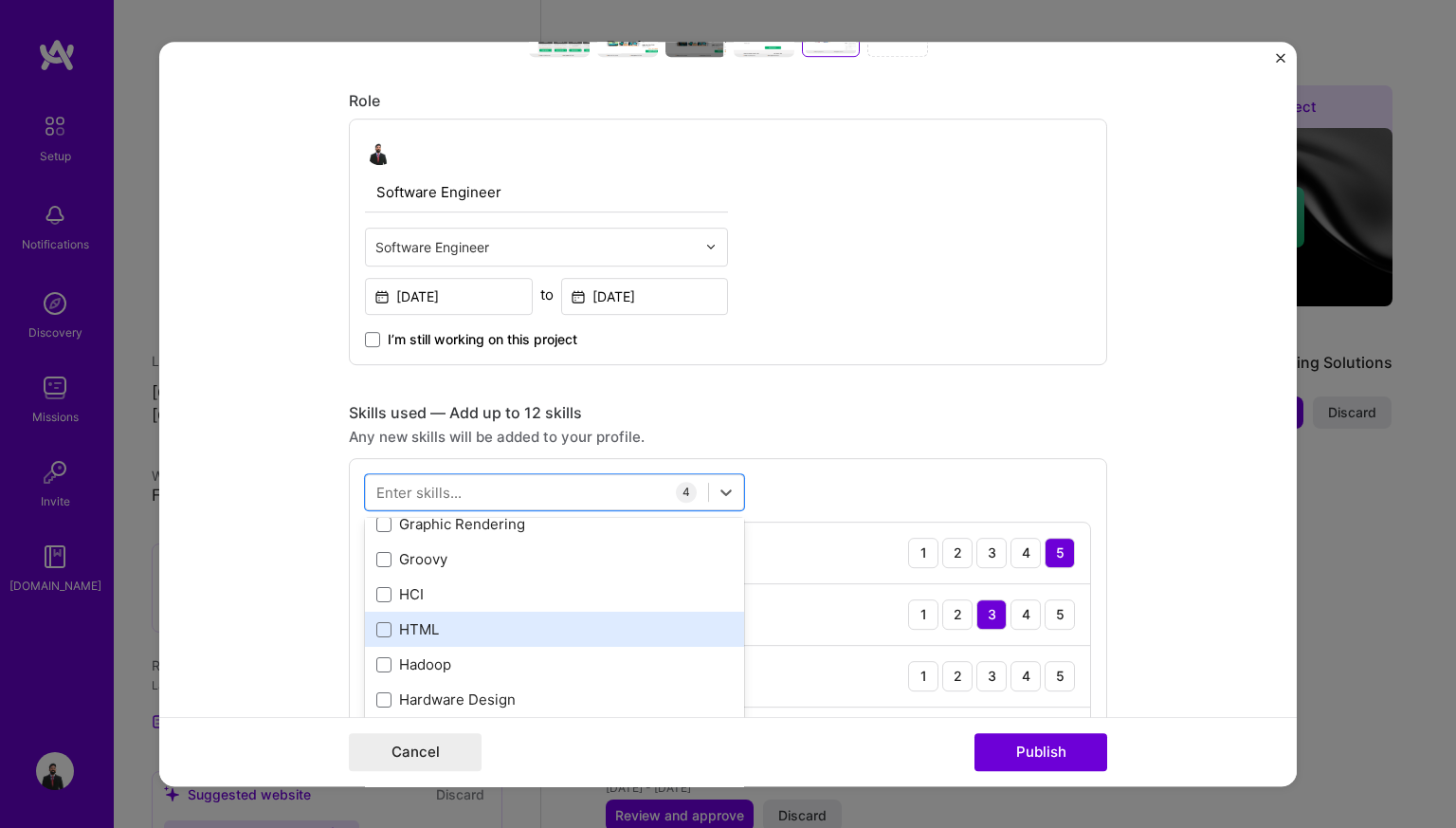 click on "HTML" at bounding box center [555, 629] 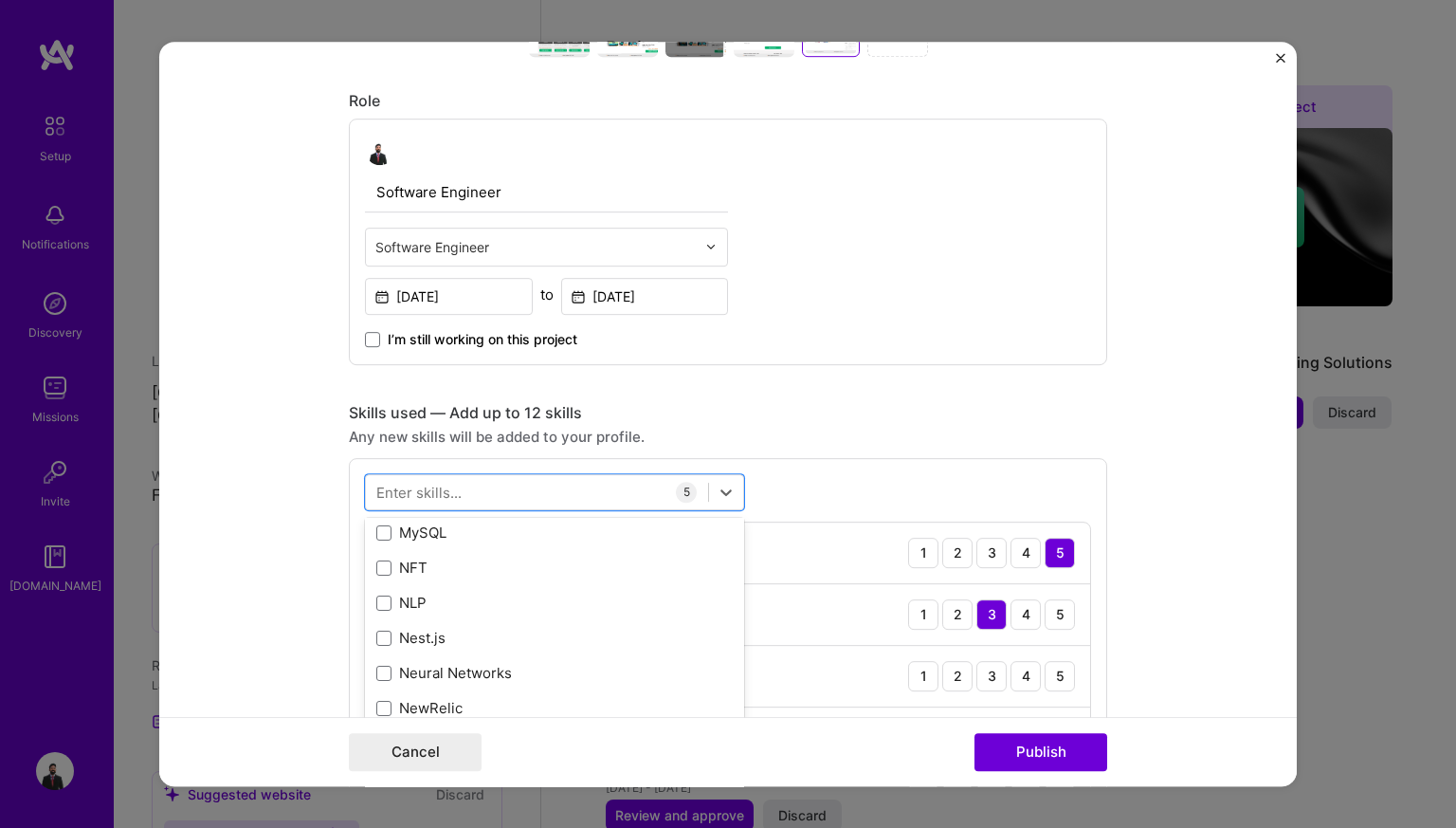 scroll, scrollTop: 7655, scrollLeft: 0, axis: vertical 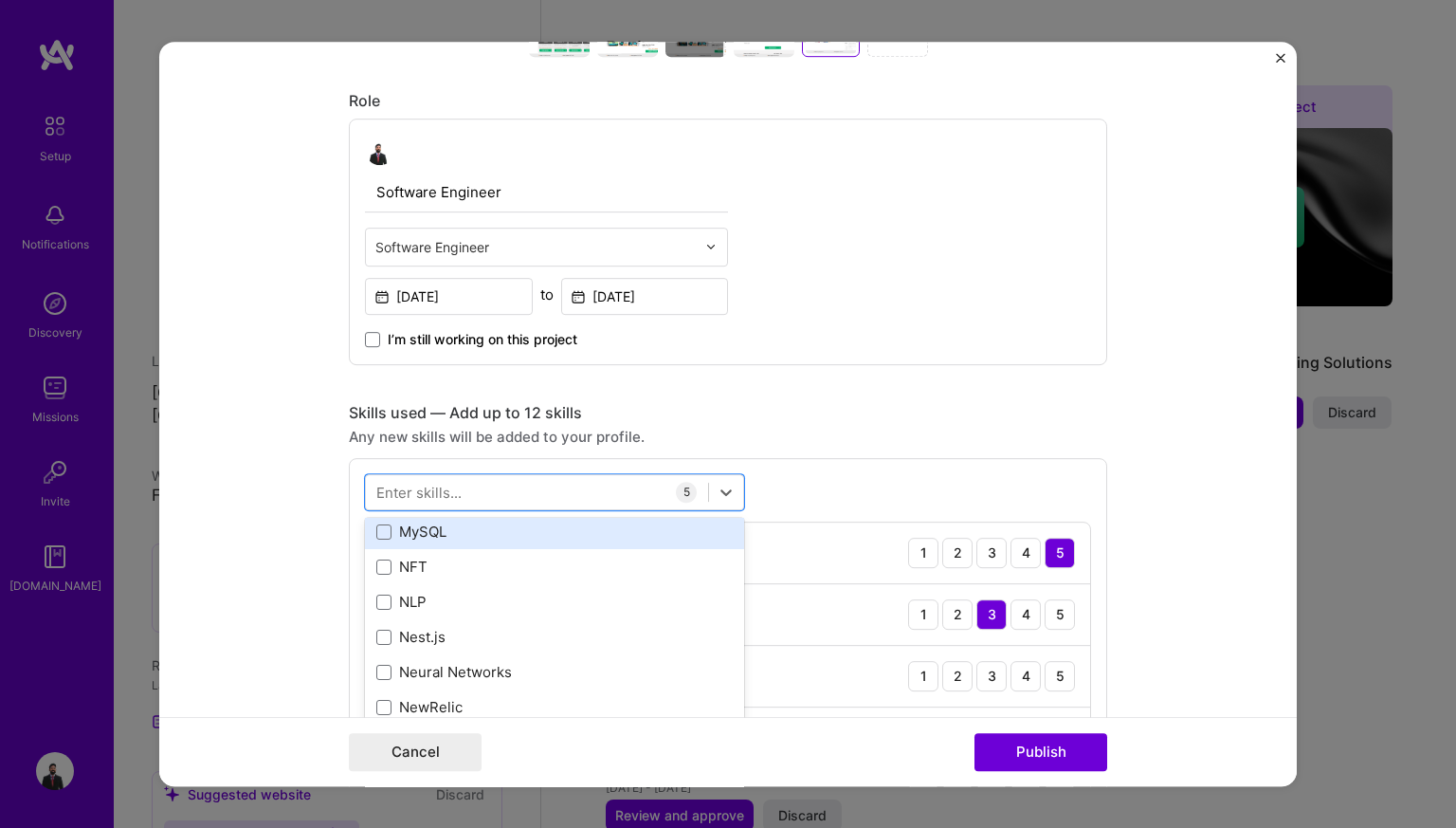 click on "MySQL" at bounding box center [555, 531] 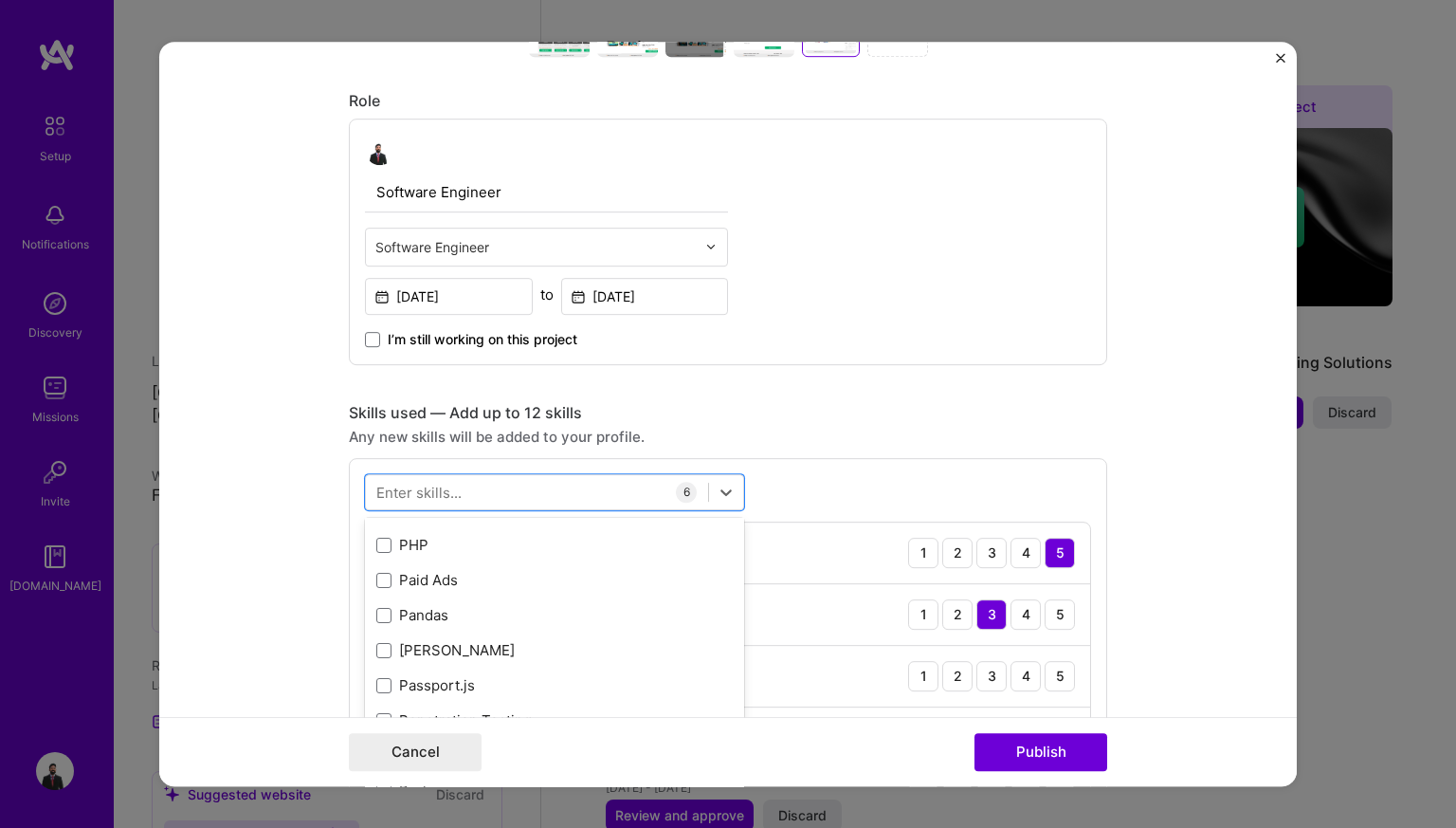 scroll, scrollTop: 8213, scrollLeft: 0, axis: vertical 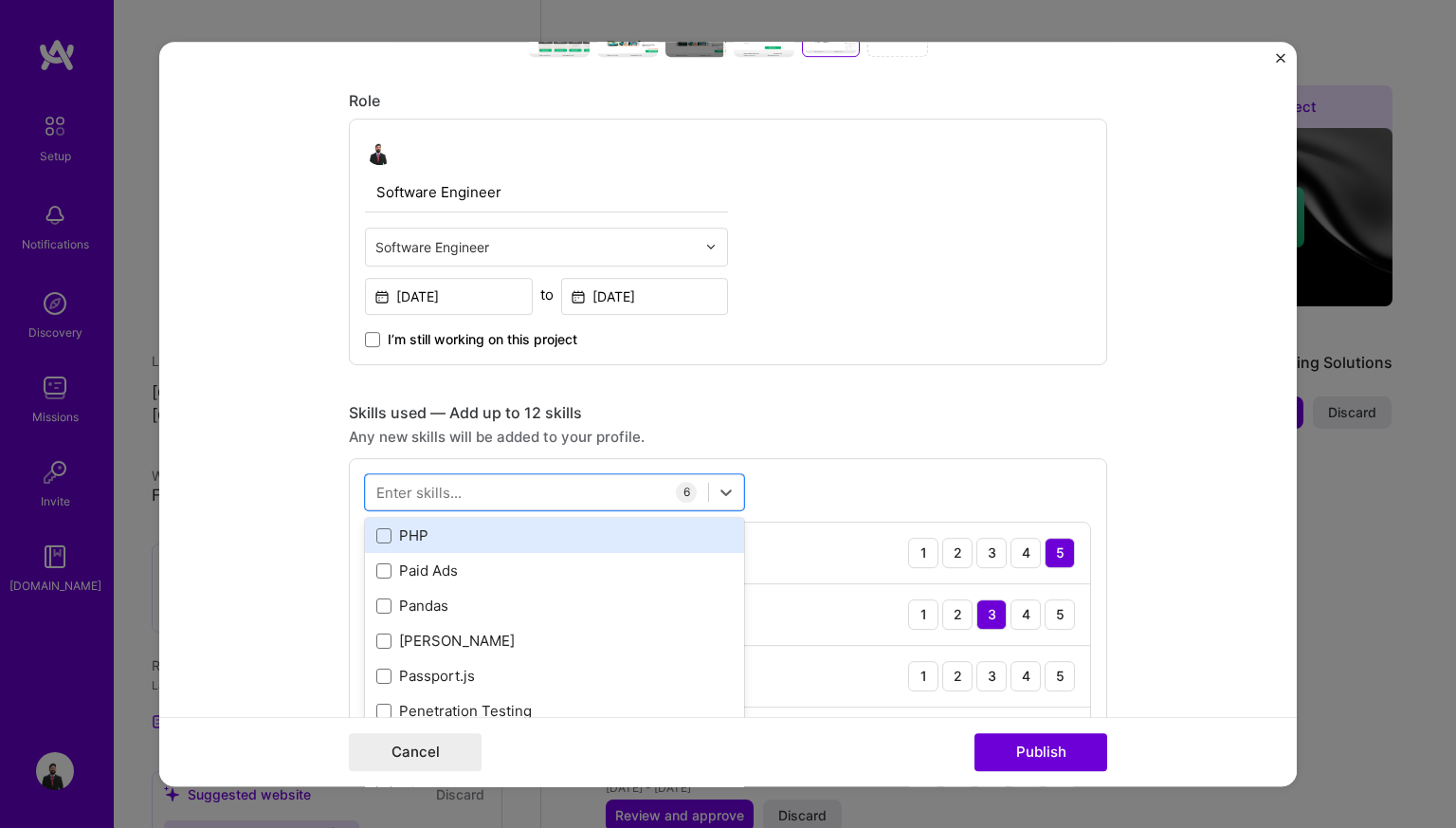 click on "PHP" at bounding box center (555, 535) 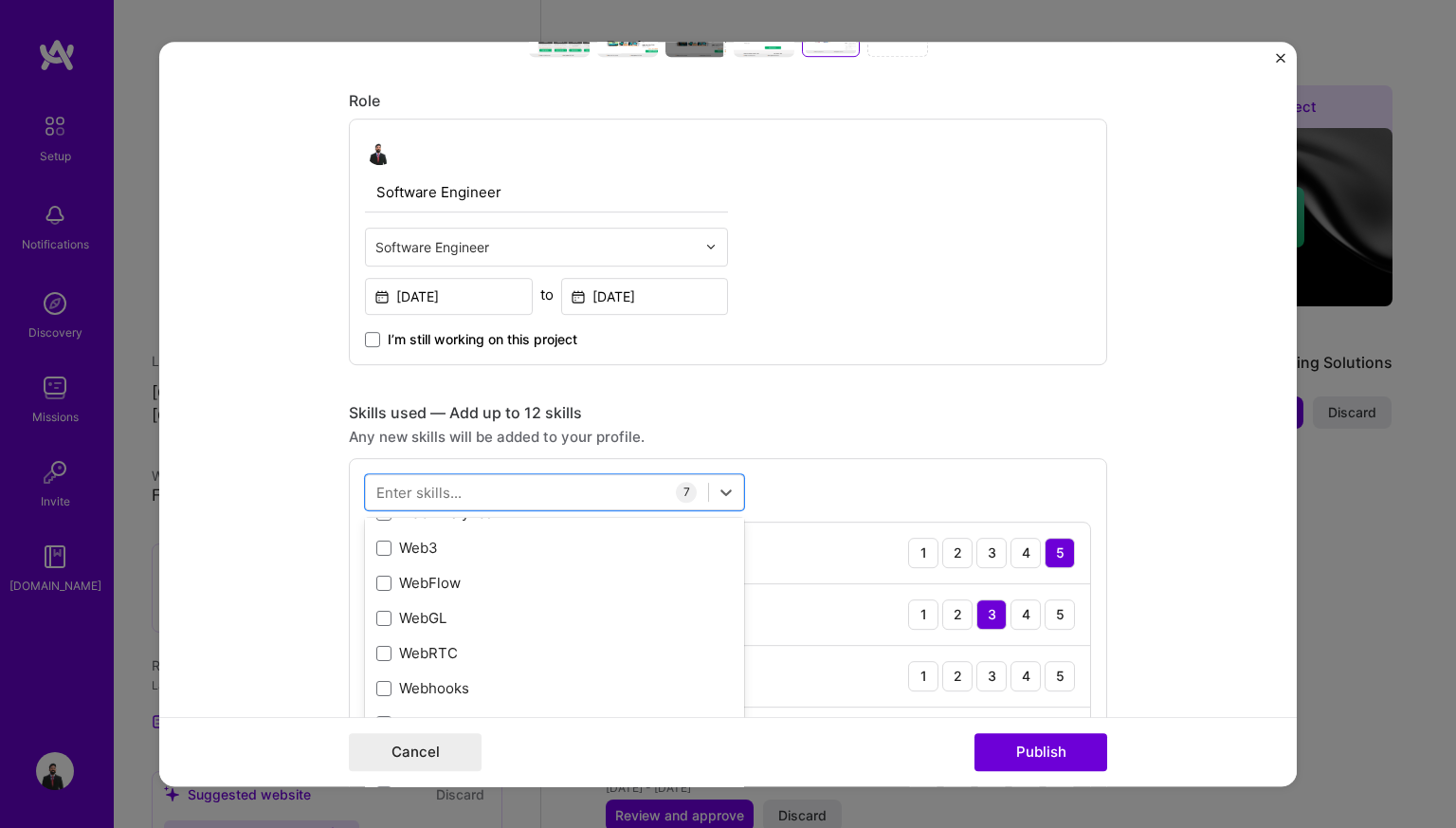 scroll, scrollTop: 12635, scrollLeft: 0, axis: vertical 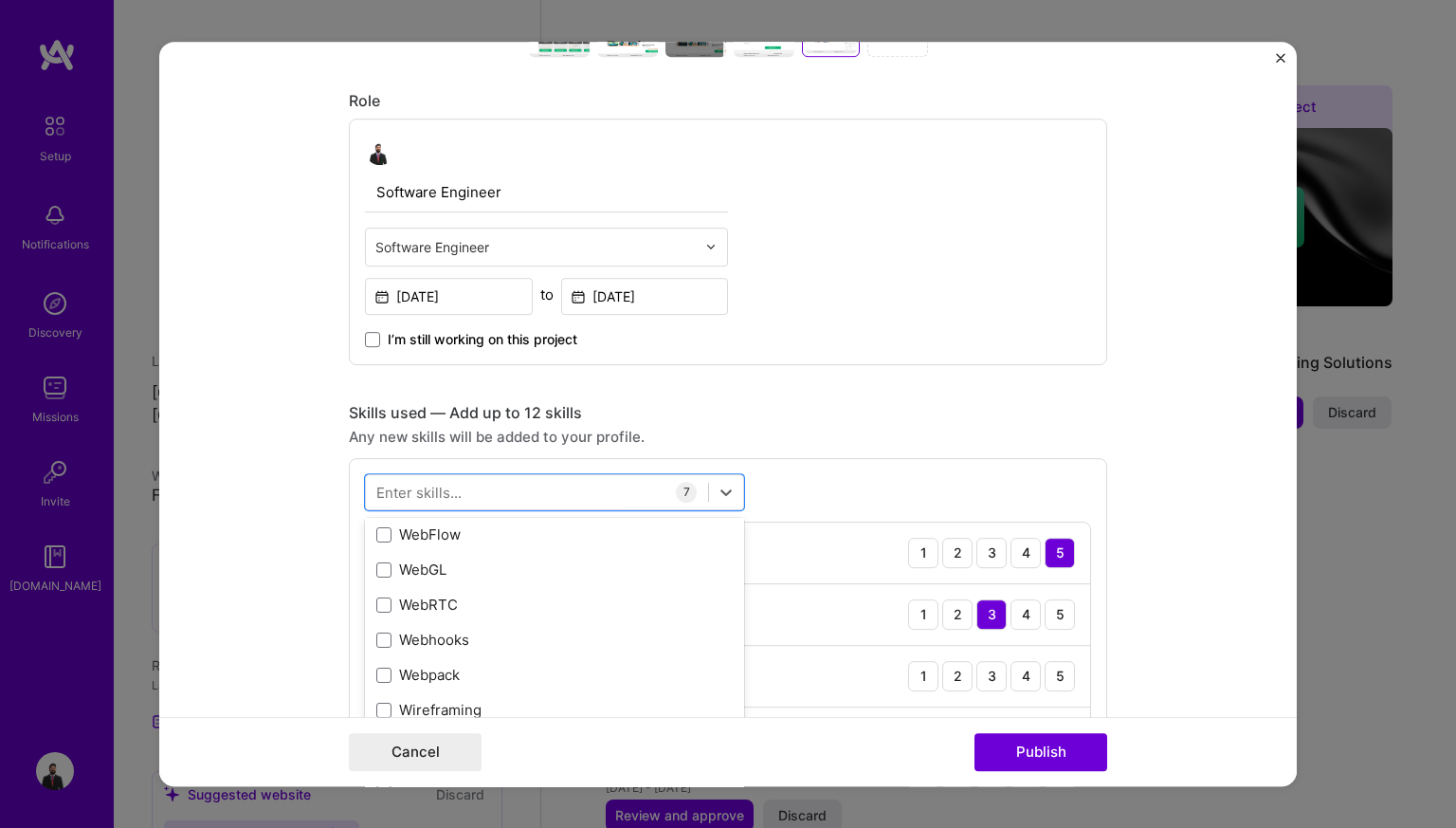 click on "Enter skills..." at bounding box center [419, 491] 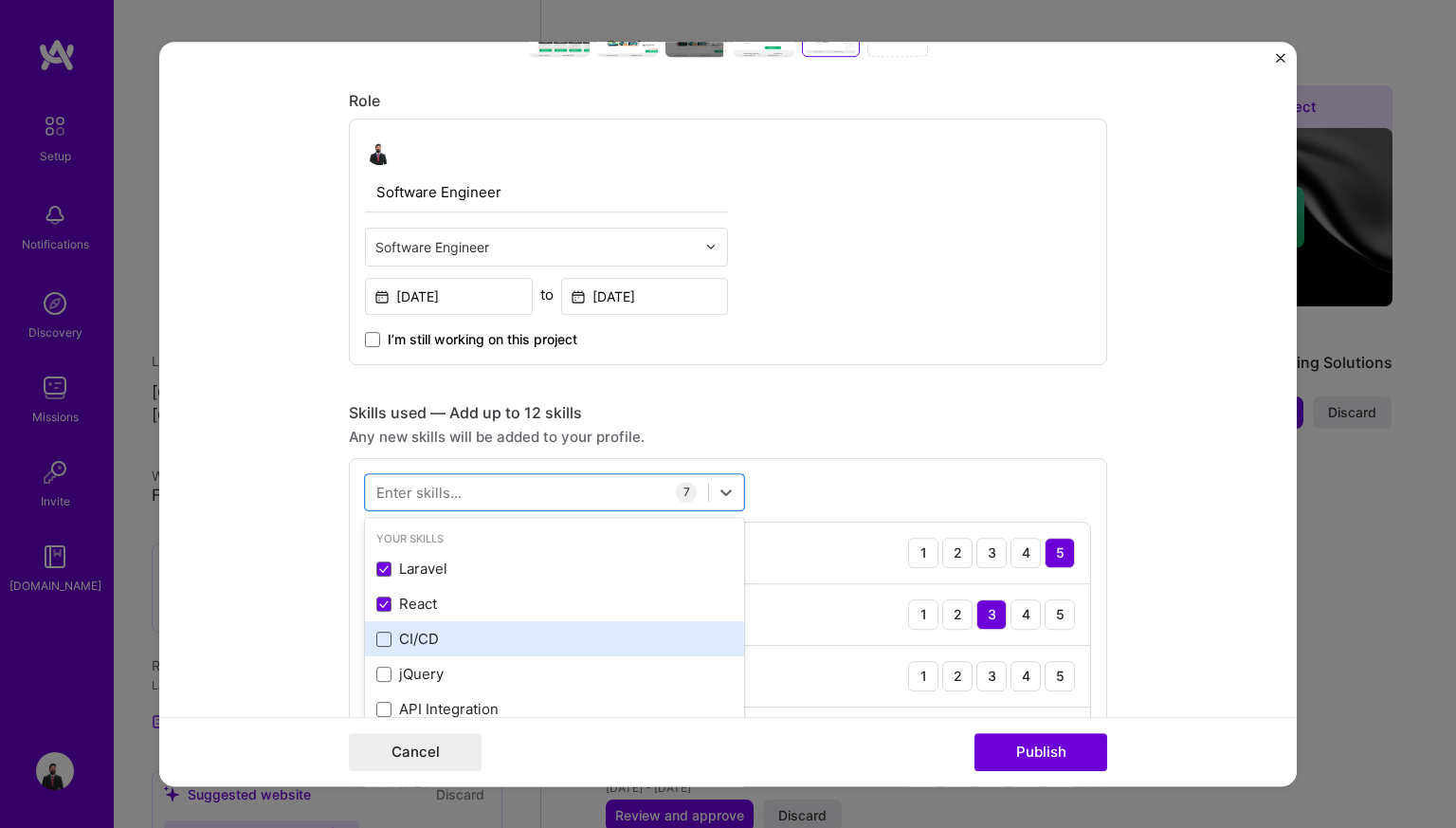 click at bounding box center [384, 639] 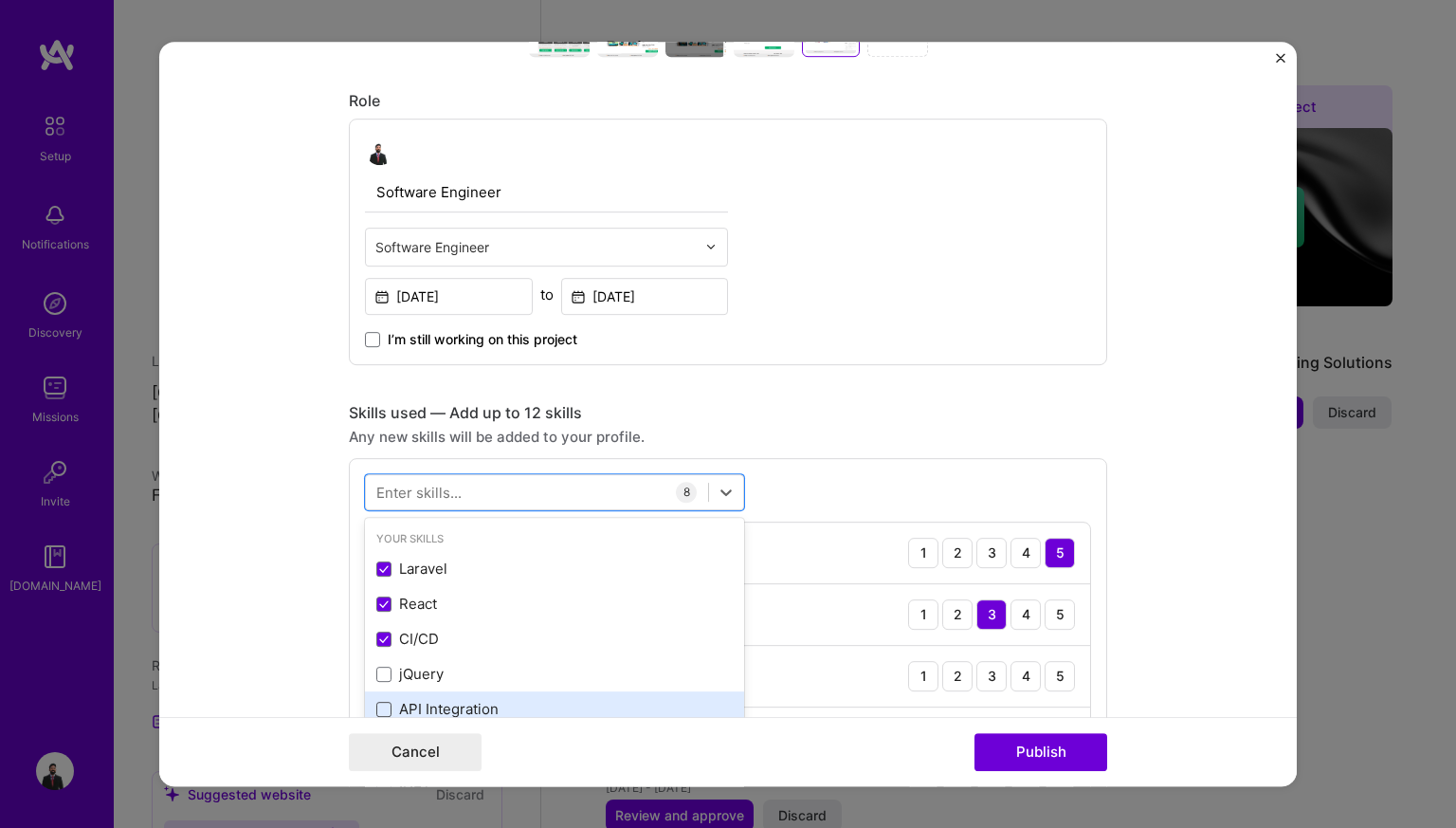click at bounding box center [384, 709] 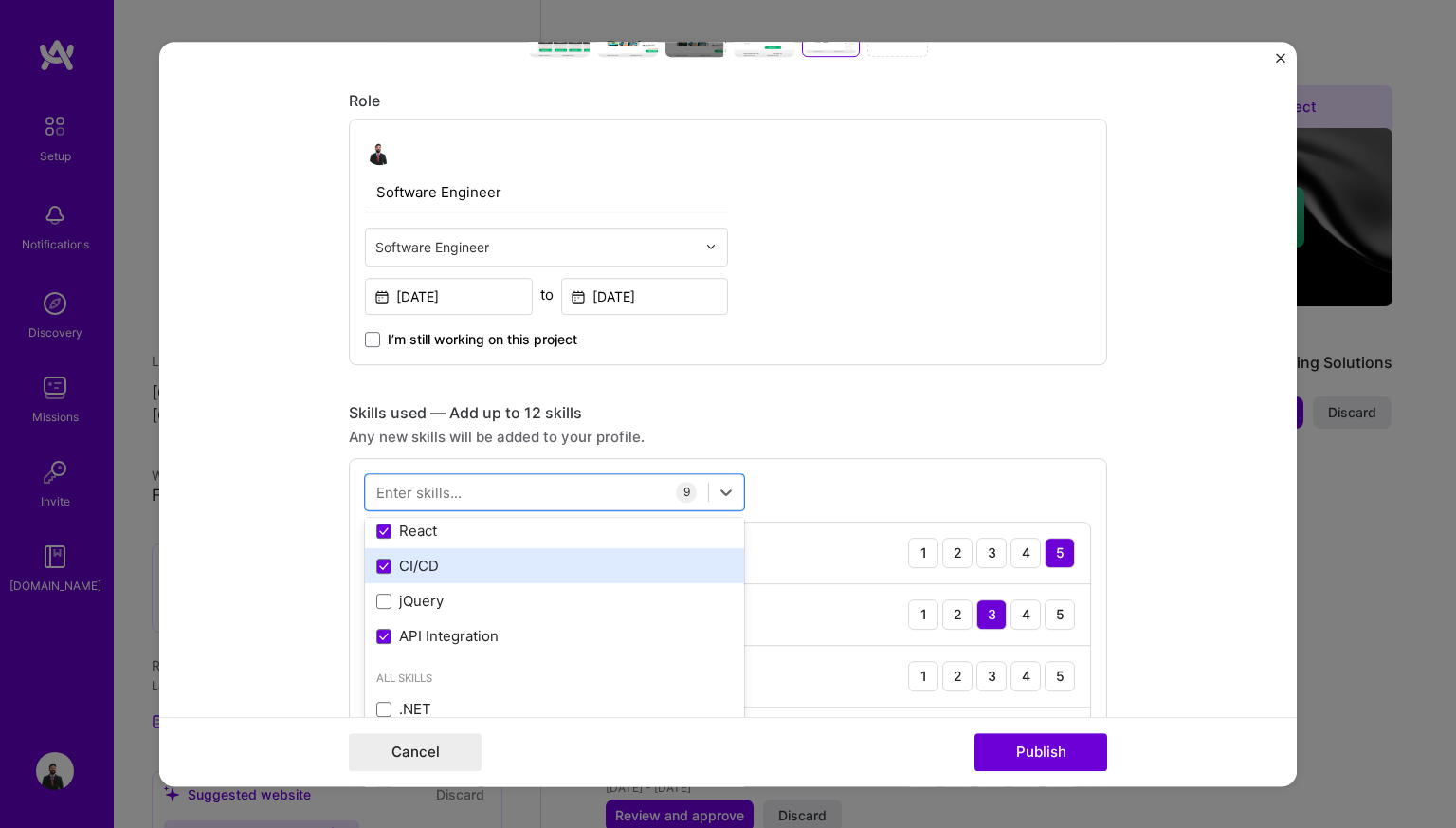 scroll, scrollTop: 75, scrollLeft: 0, axis: vertical 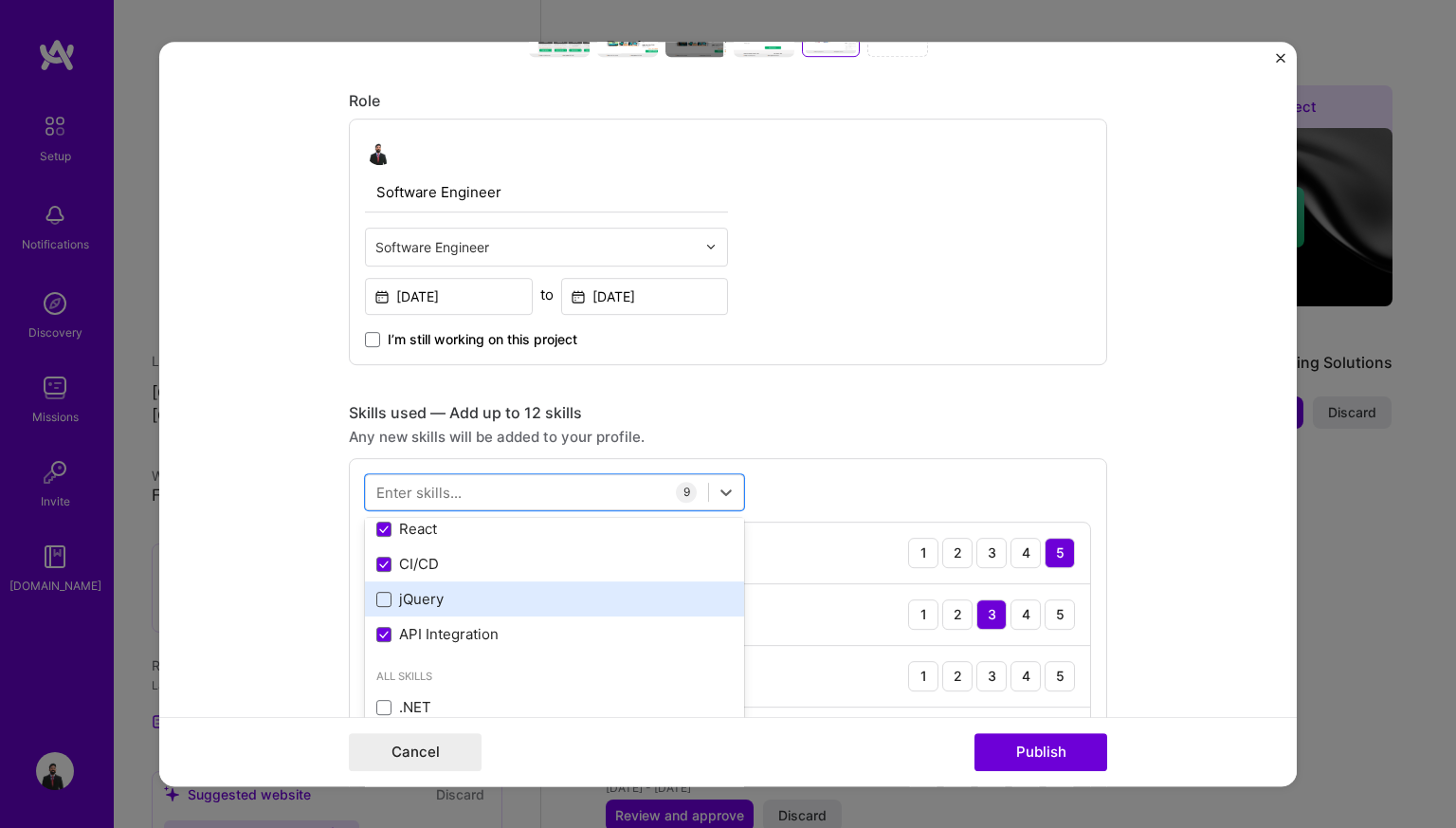 click at bounding box center (384, 599) 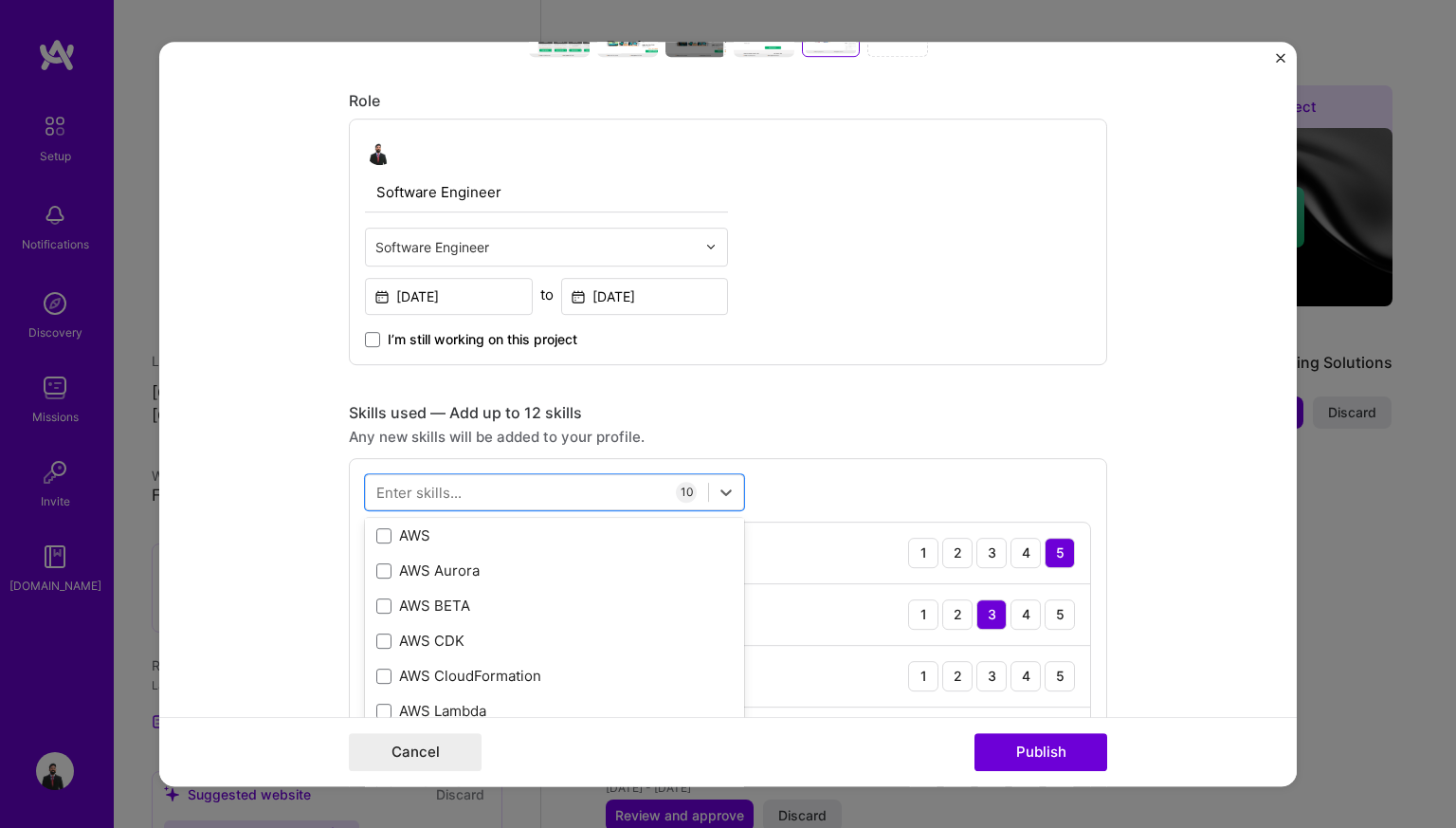 scroll, scrollTop: 509, scrollLeft: 0, axis: vertical 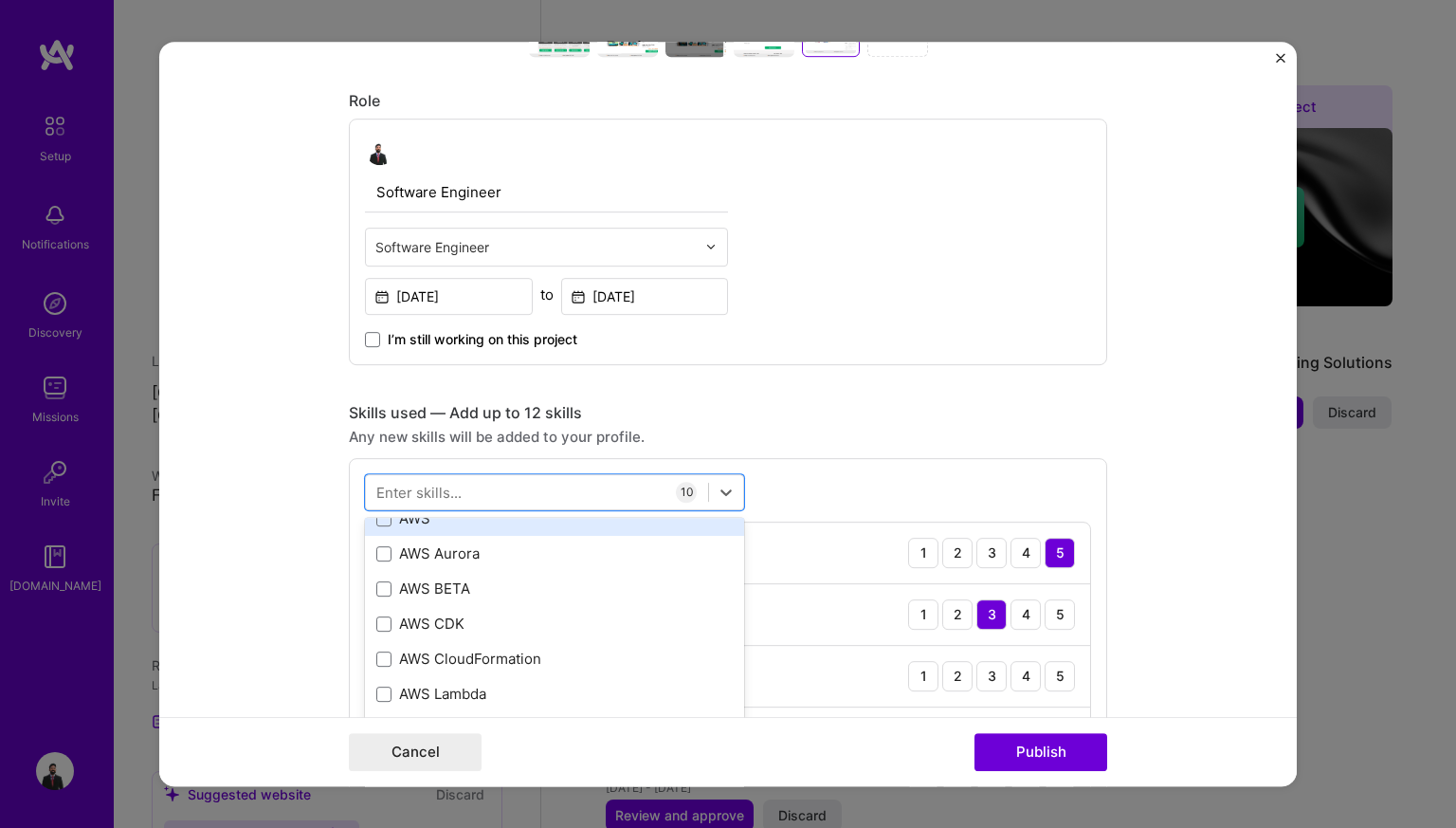 click on "AWS" at bounding box center [555, 518] 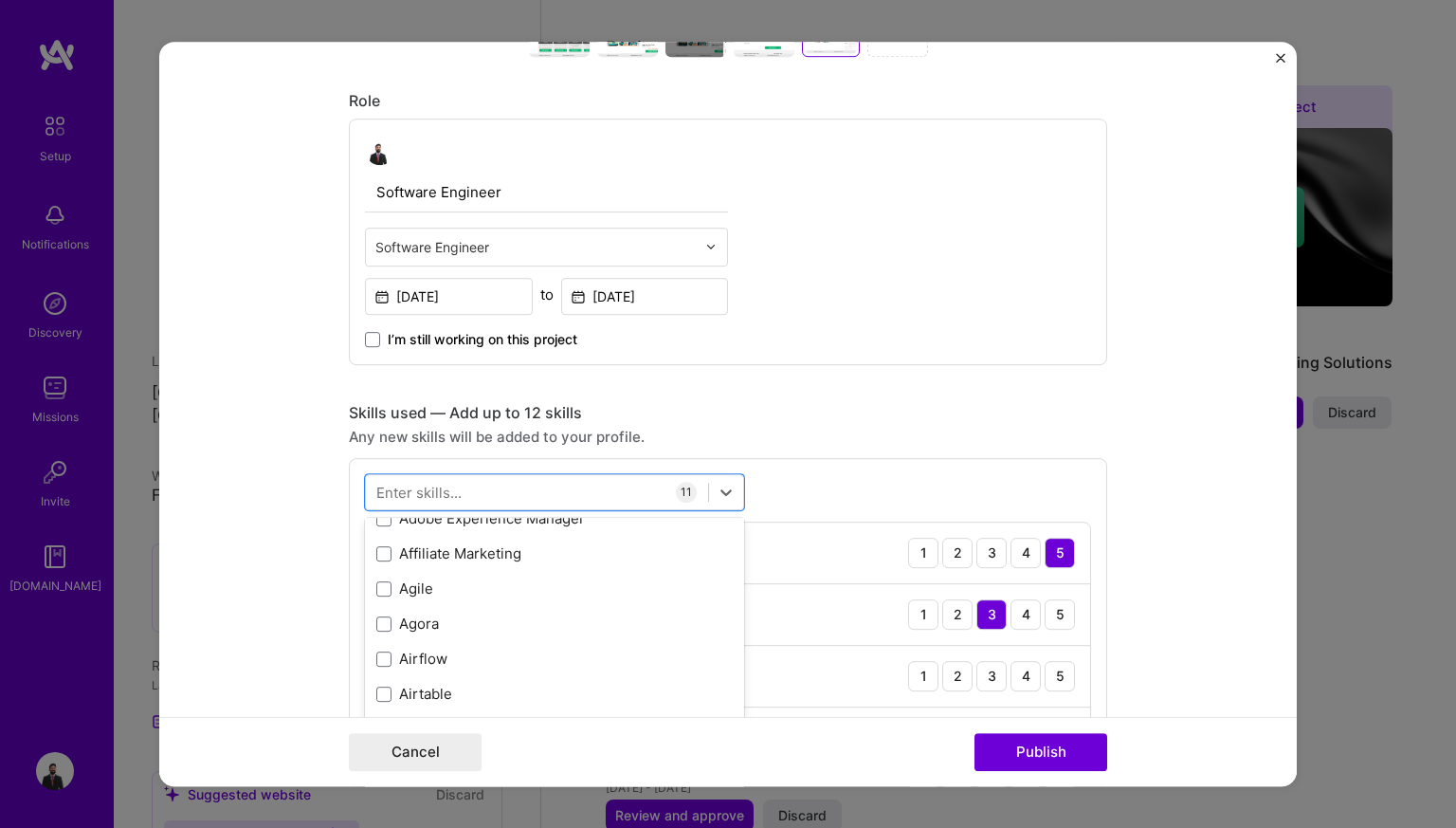 scroll, scrollTop: 868, scrollLeft: 0, axis: vertical 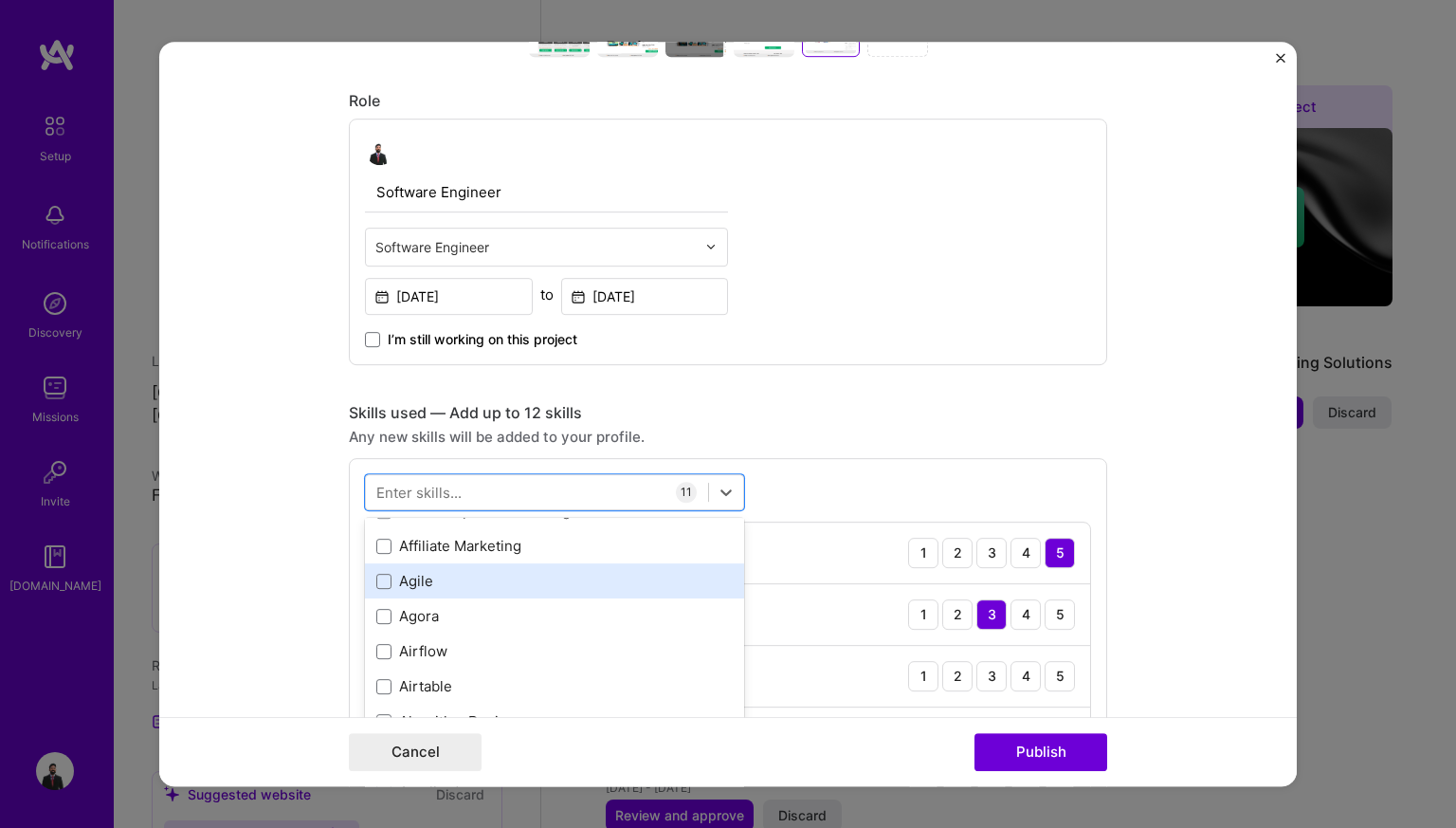 click on "Agile" at bounding box center (555, 580) 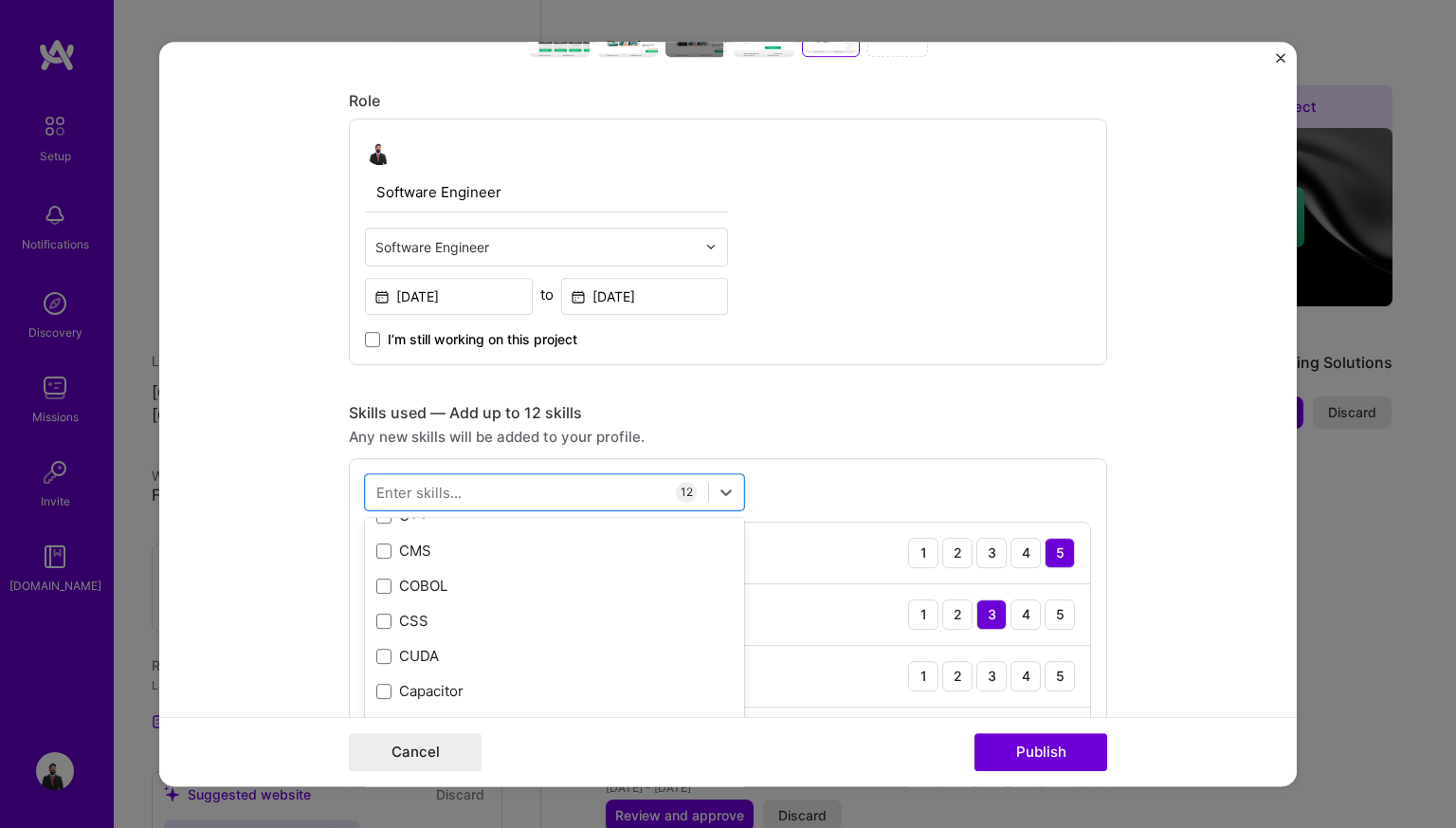 scroll, scrollTop: 2268, scrollLeft: 0, axis: vertical 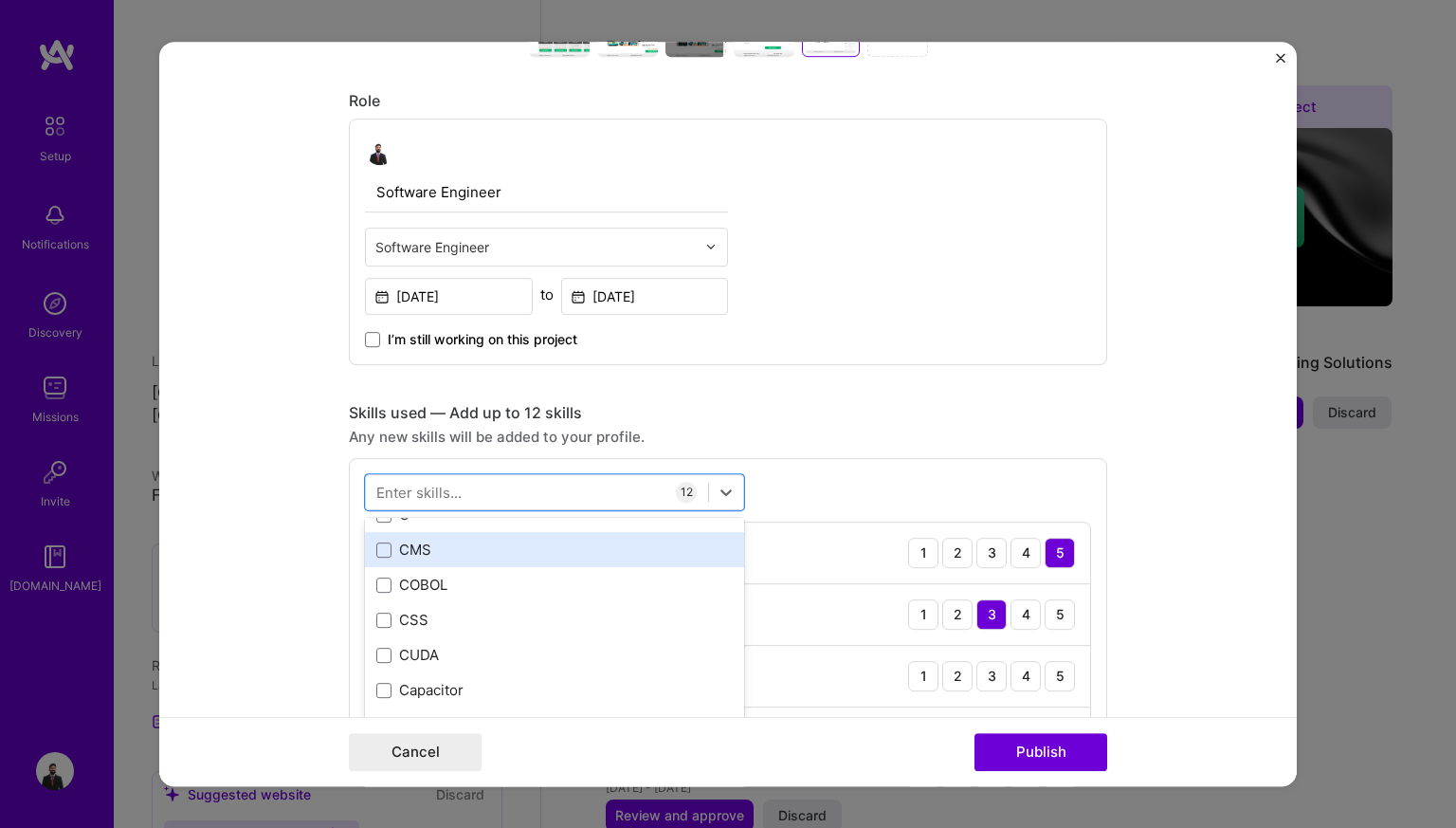 click on "CMS" at bounding box center [555, 549] 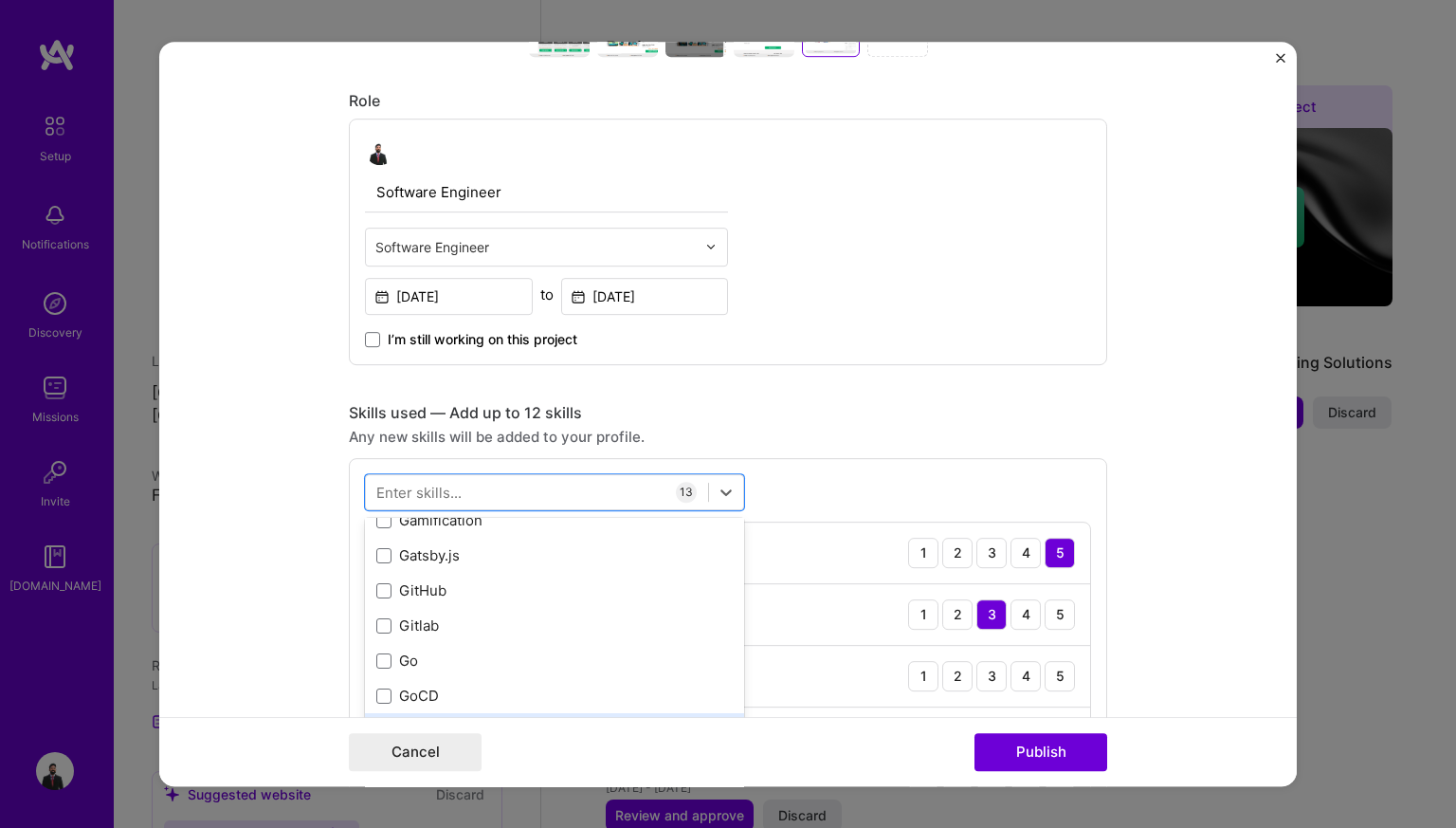 scroll, scrollTop: 5207, scrollLeft: 0, axis: vertical 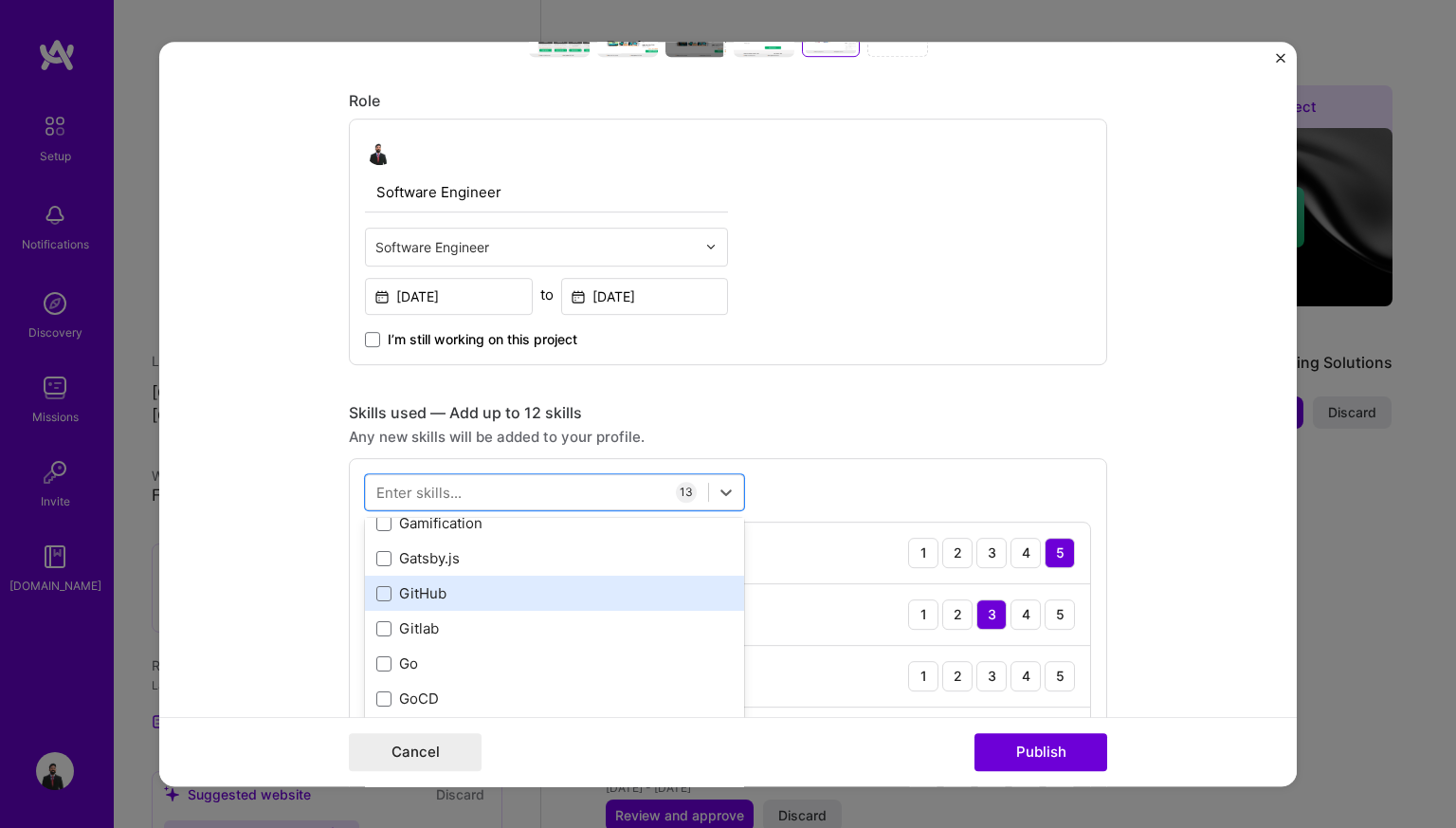 click on "GitHub" at bounding box center [555, 593] 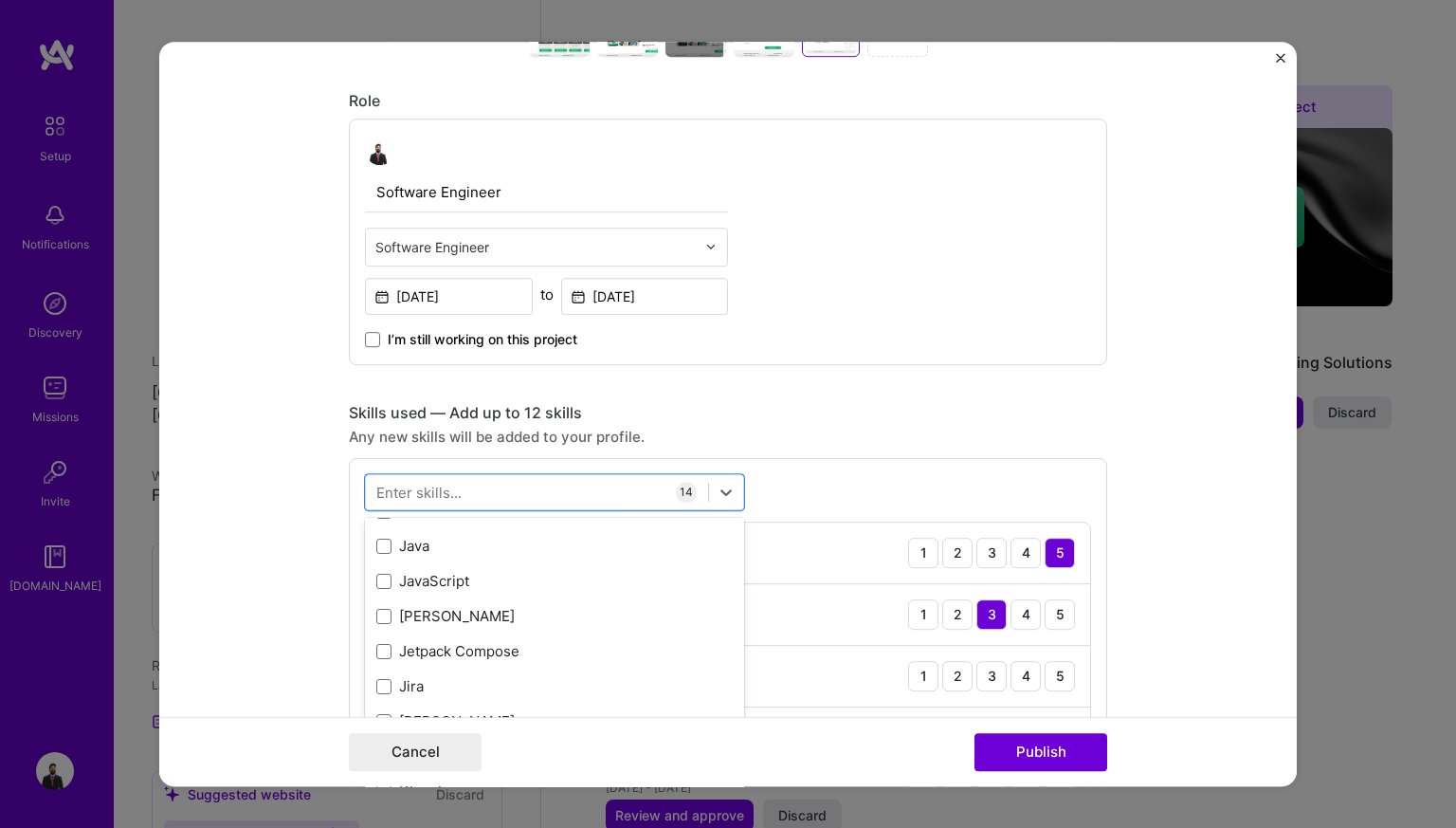scroll, scrollTop: 6241, scrollLeft: 0, axis: vertical 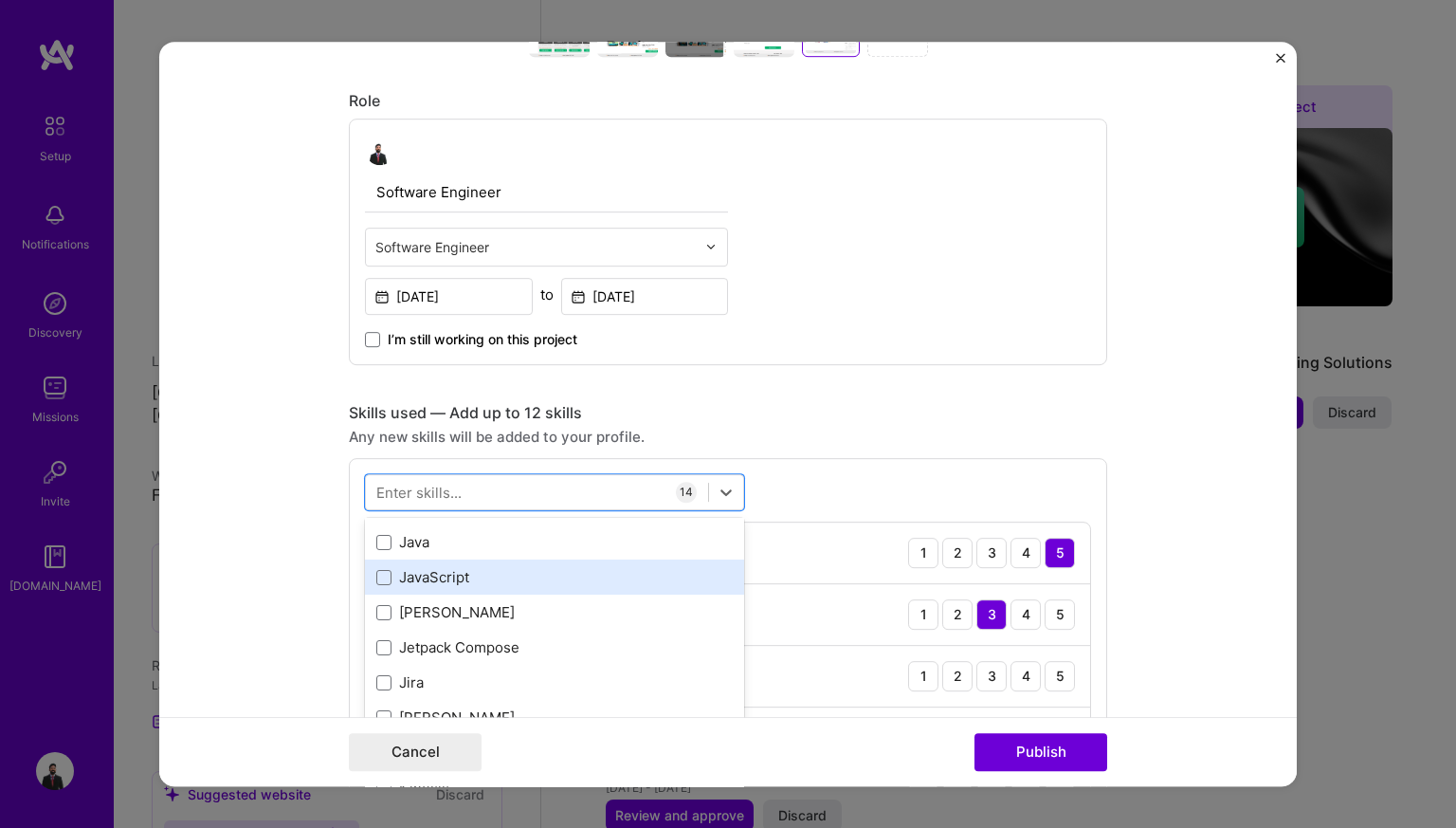 click on "JavaScript" at bounding box center (555, 577) 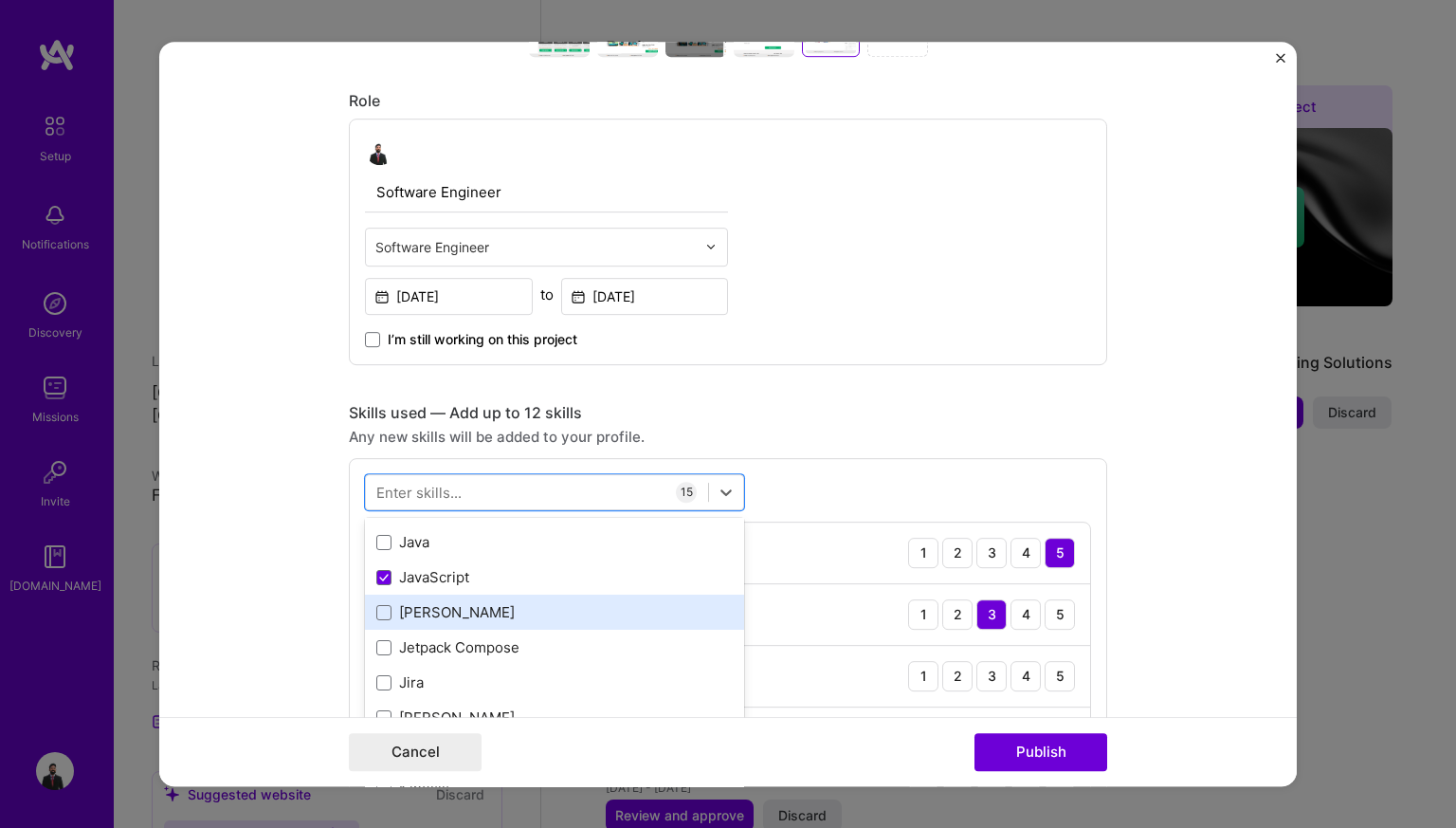 click on "[PERSON_NAME]" at bounding box center [555, 612] 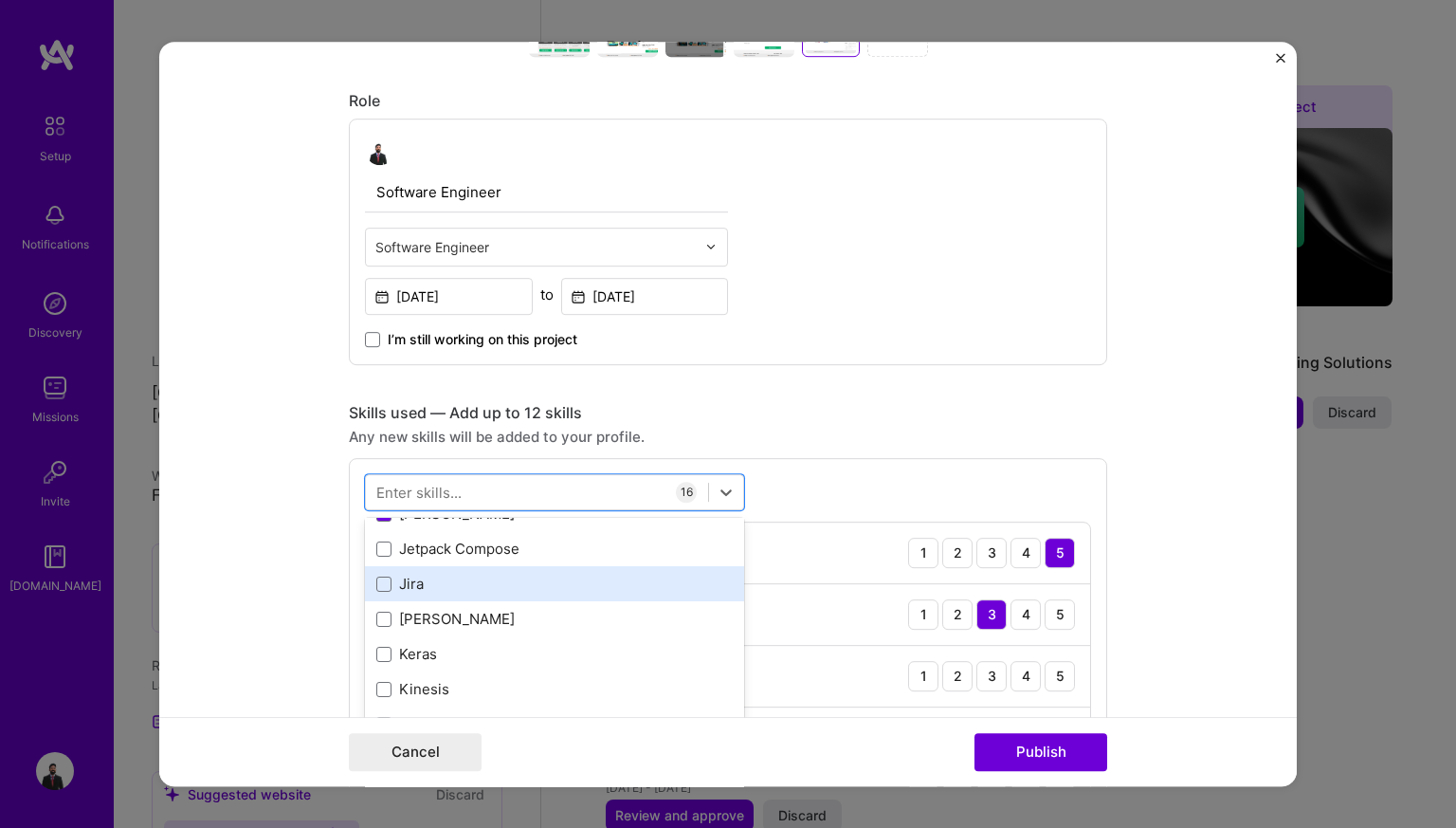 scroll, scrollTop: 6344, scrollLeft: 0, axis: vertical 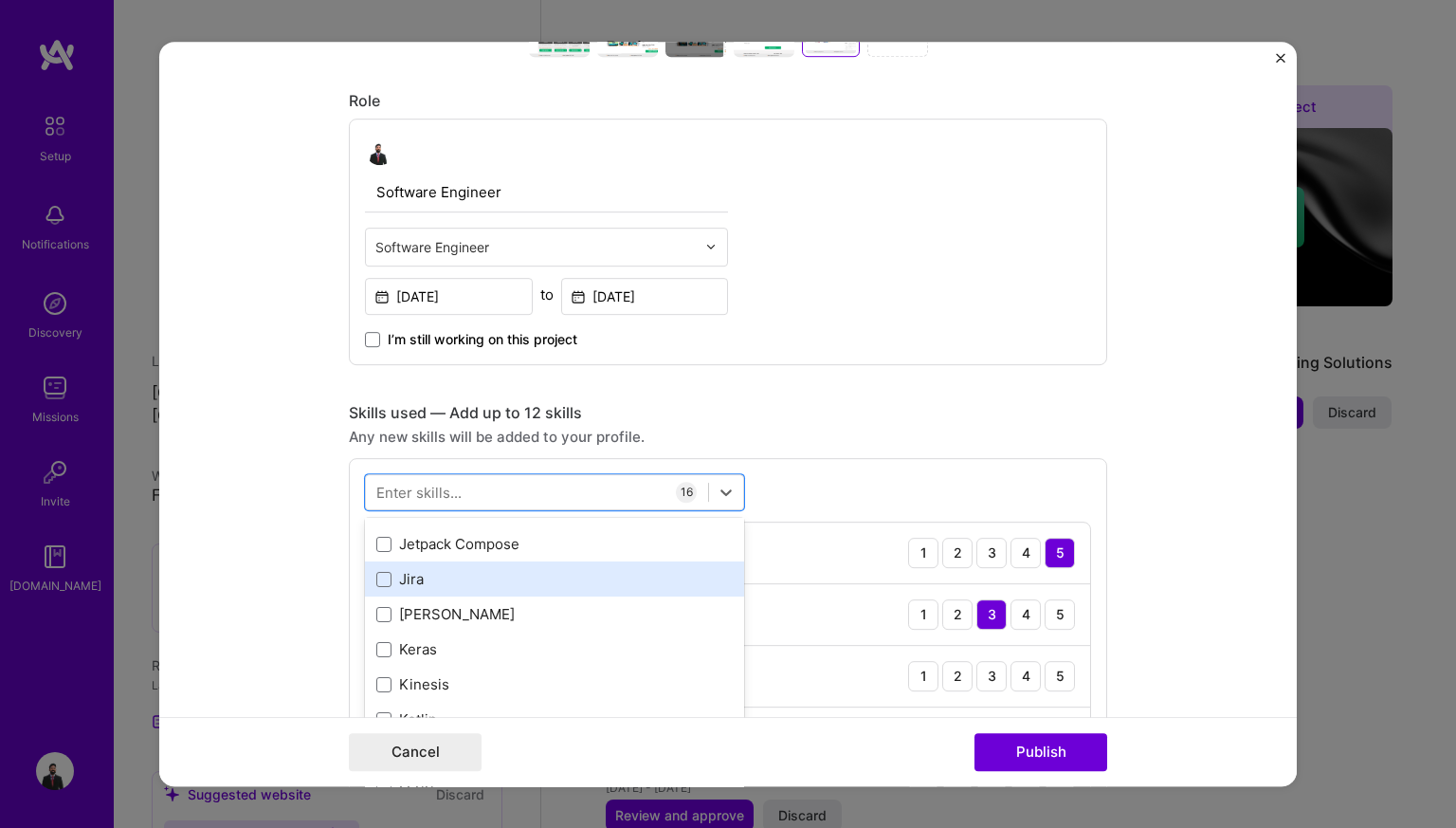 click on "Jira" at bounding box center (555, 579) 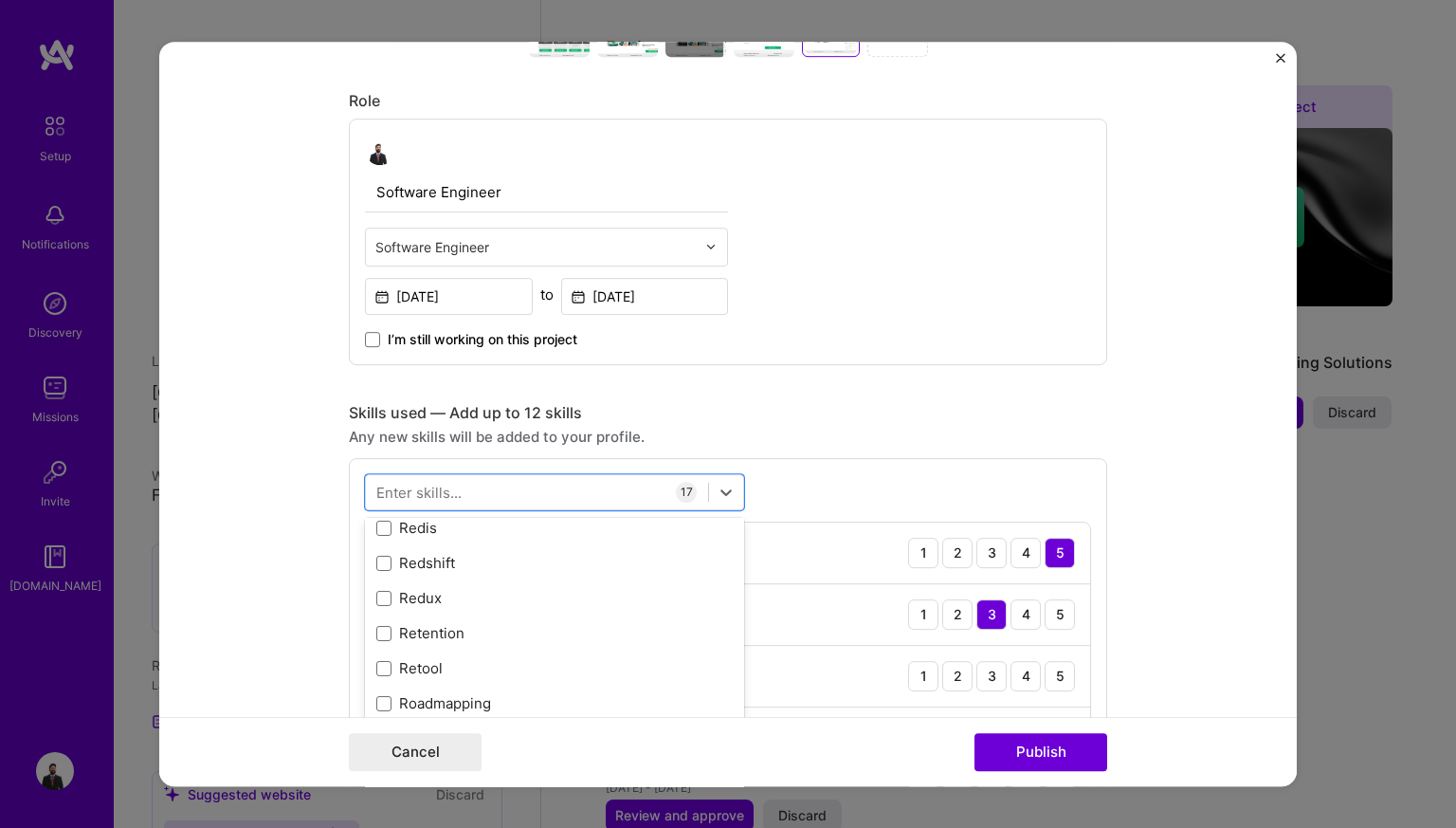 scroll, scrollTop: 9590, scrollLeft: 0, axis: vertical 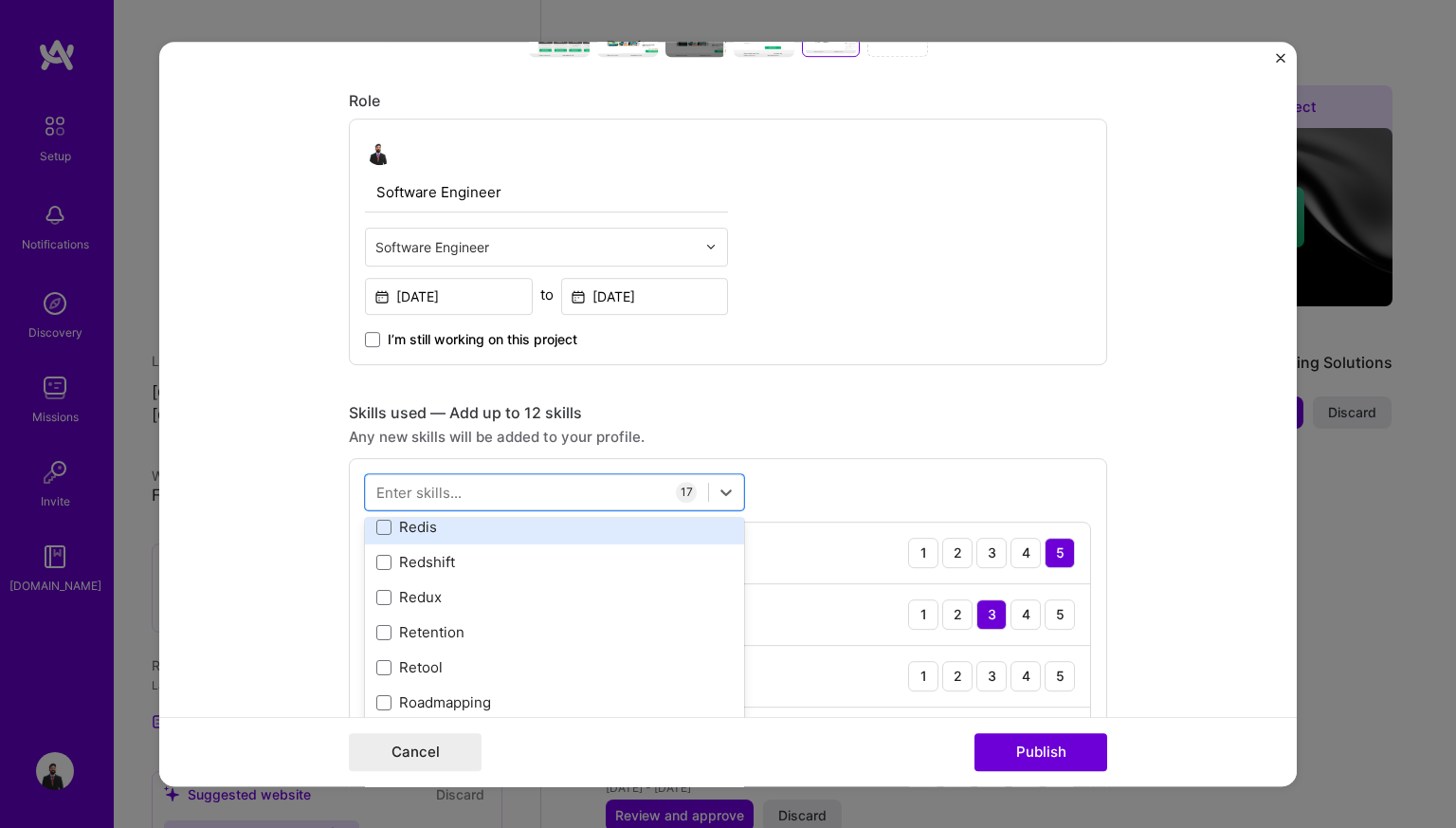 click on "Redis" at bounding box center [555, 526] 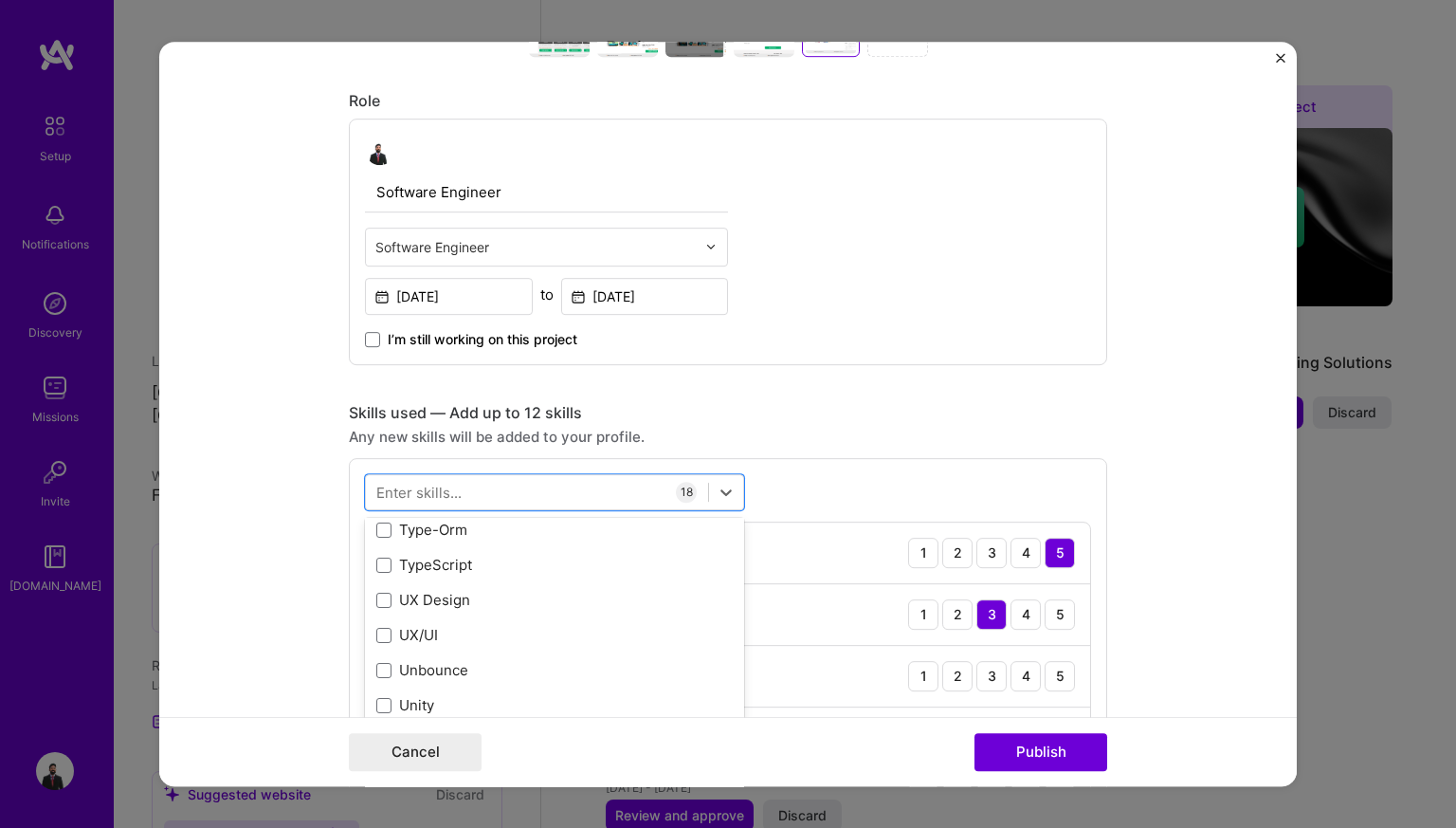 scroll, scrollTop: 12046, scrollLeft: 0, axis: vertical 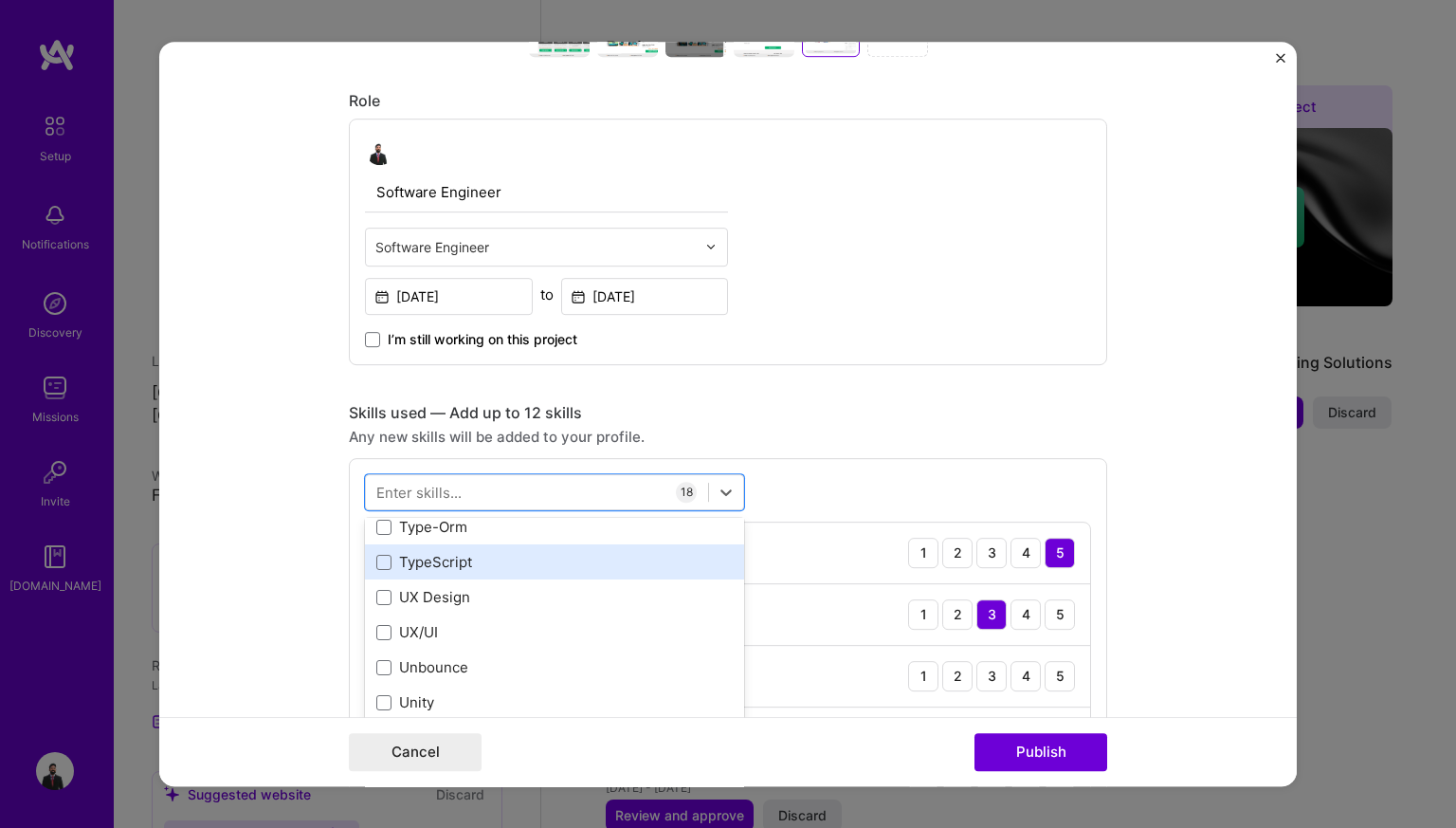 click on "TypeScript" at bounding box center [555, 561] 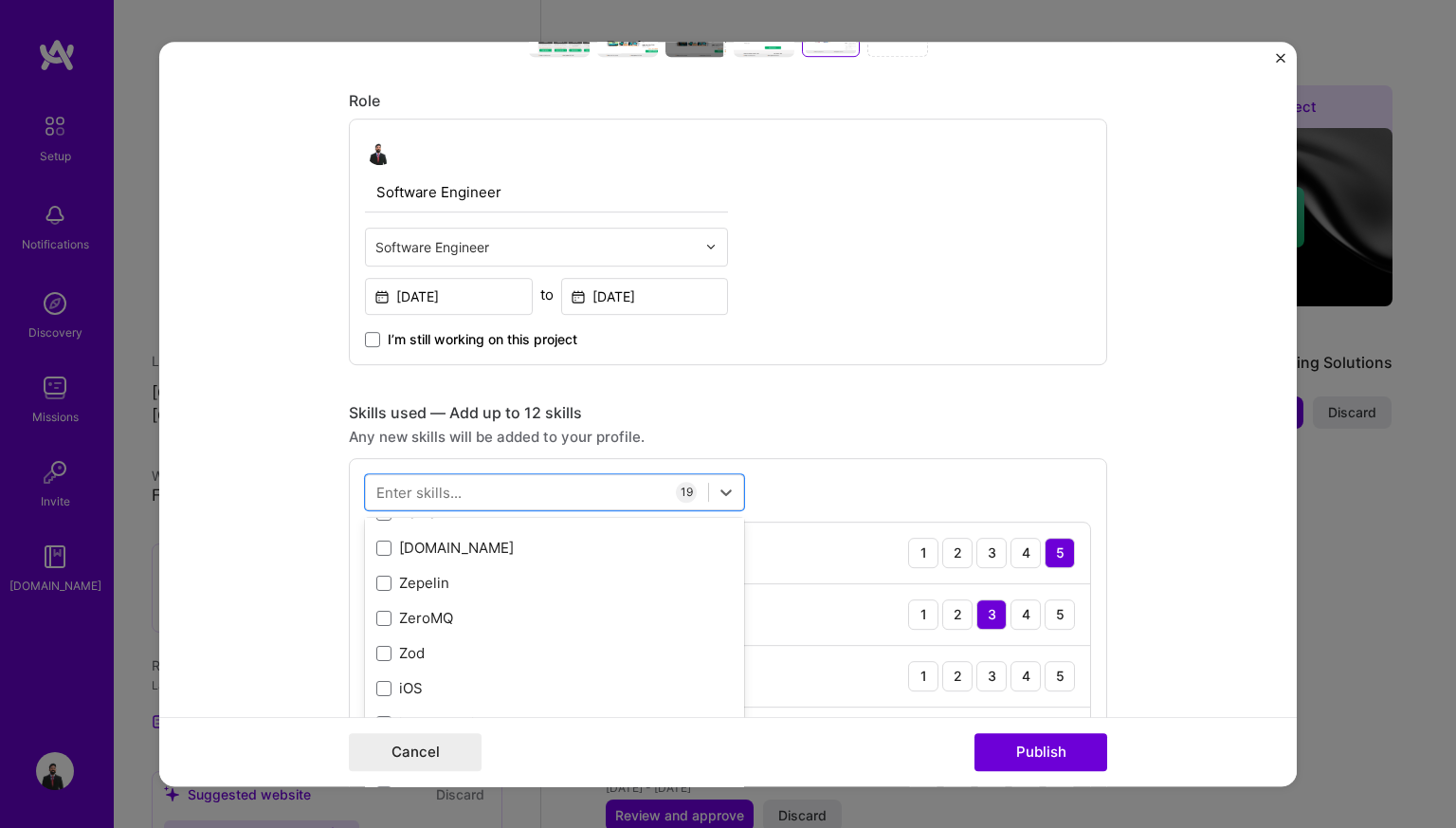 scroll, scrollTop: 13063, scrollLeft: 0, axis: vertical 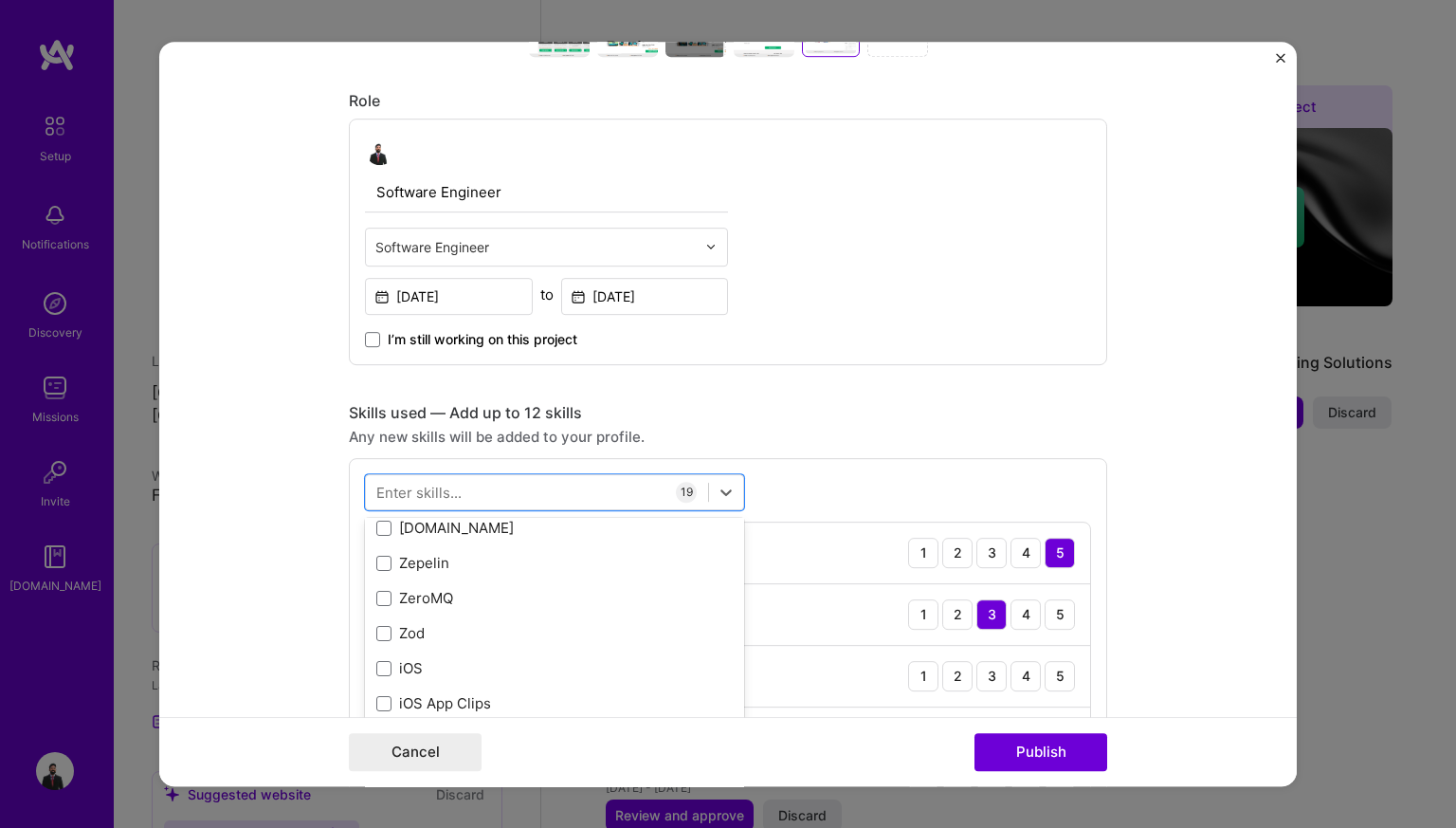 click on "option TypeScript, selected. option [DOMAIN_NAME] focused, 0 of 2. 378 results available. Use Up and Down to choose options, press Enter to select the currently focused option, press Escape to exit the menu, press Tab to select the option and exit the menu. Your Skills Laravel React CI/CD jQuery API Integration All Skills .NET 3D Engineering 3D Modeling API Design APNS ARM [DOMAIN_NAME] AWS AWS Aurora AWS BETA AWS CDK AWS CloudFormation AWS Lambda AWS Neptune AWS RDS Ada Adobe Creative Cloud Adobe Experience Manager Affiliate Marketing Agile Agora Airflow Airtable Algorithm Design Amazon Athena Amplitude Analytics Android Angular Angular.js Ansible Apache [PERSON_NAME] Apex (Salesforce) Apollo App Clip (iOS) ArangoDB Artifactory Artificial Intelligence (AI) Assembly [DOMAIN_NAME] [PERSON_NAME] Authentication Automated Testing Azure BLE (Bluetooth) Babylon.js Backbone.js Backlog Prioritization BigQuery Blockchain / Crypto Blog Bloomreach Bootstrap JS Boto3 Brand Strategy C C# C++ CMS COBOL CSS CUDA Capacitor [PERSON_NAME] CircleCl Clojure D3.js" at bounding box center [728, 1084] 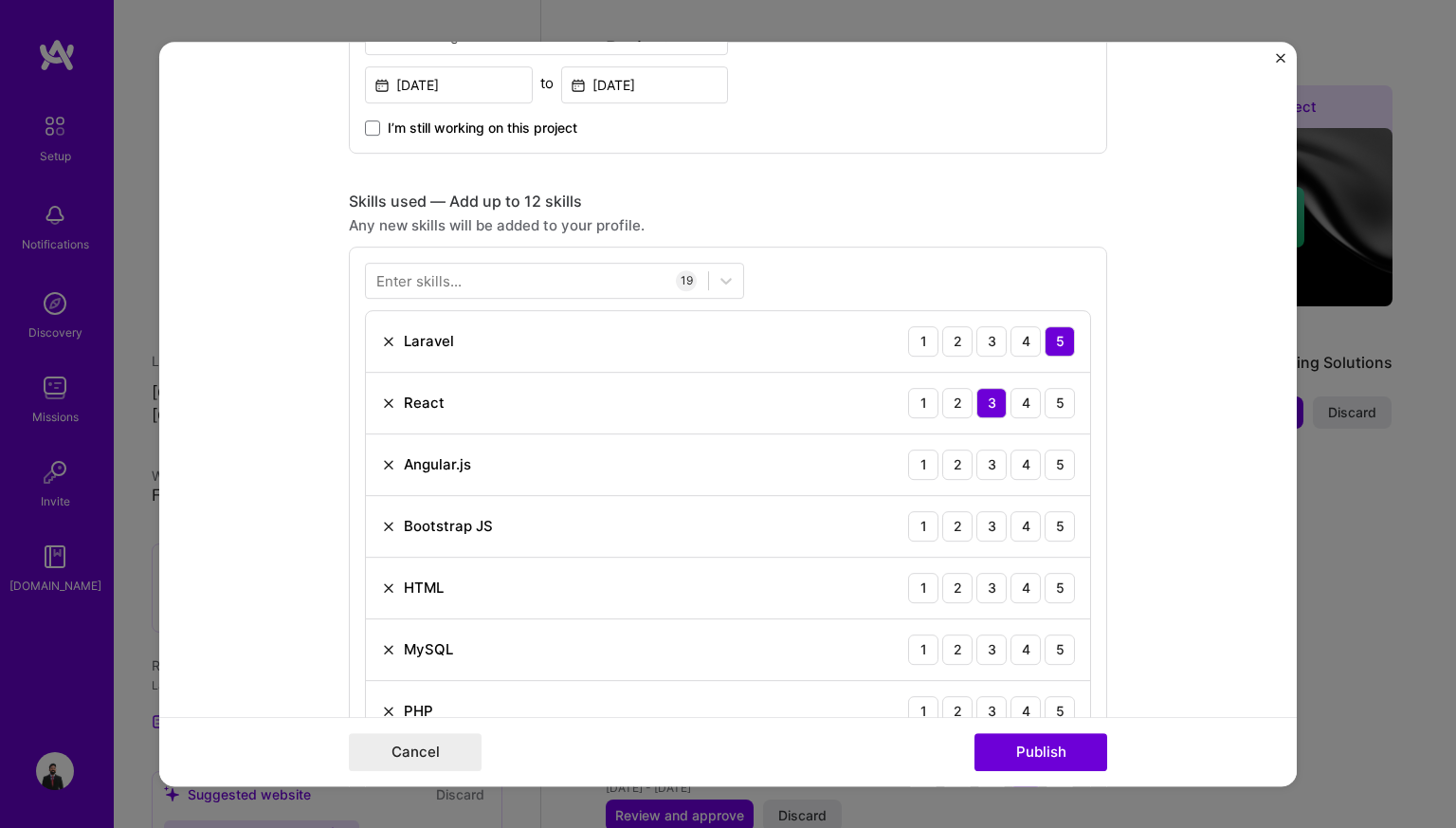 scroll, scrollTop: 1258, scrollLeft: 0, axis: vertical 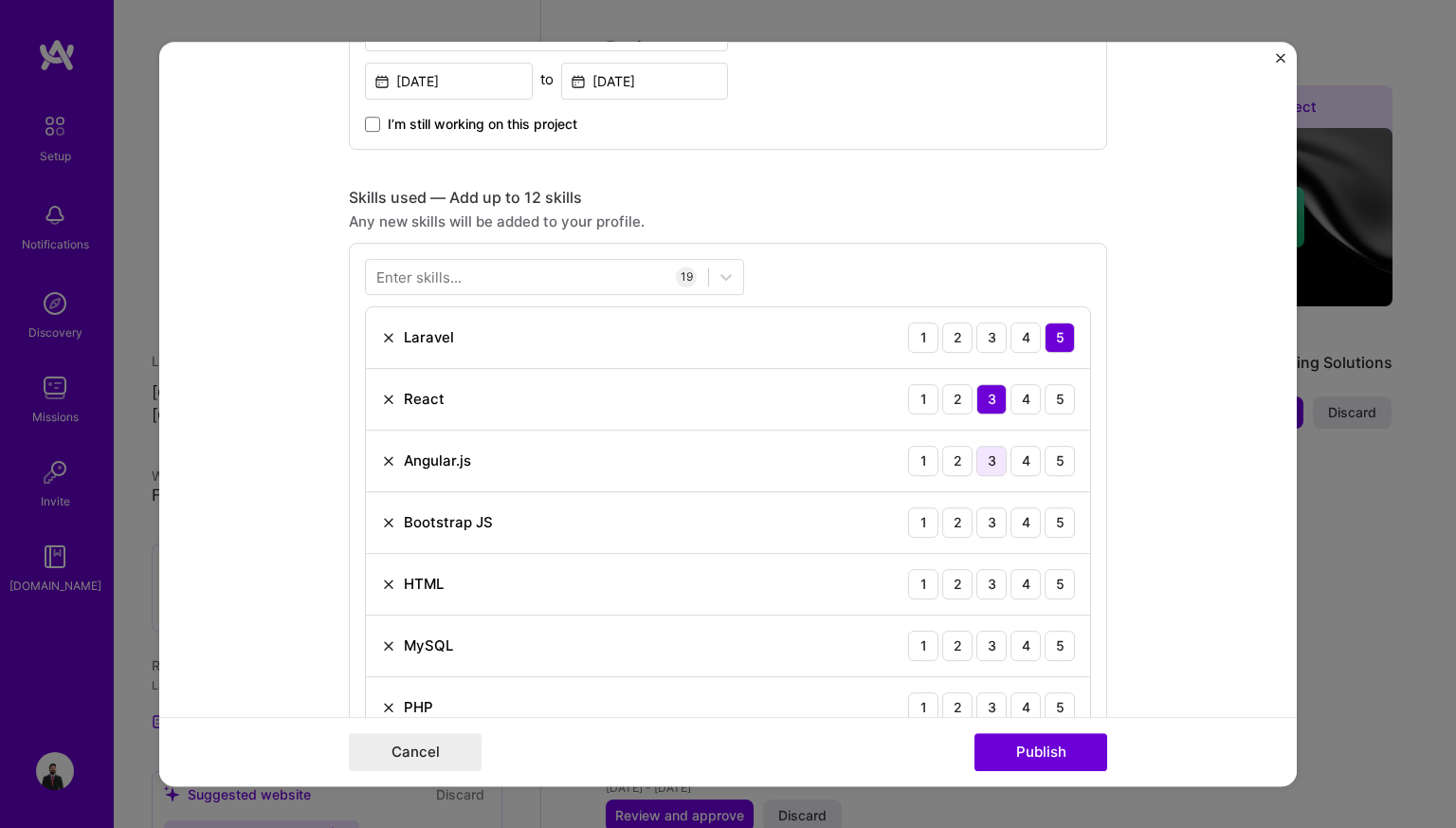 click on "3" at bounding box center [992, 461] 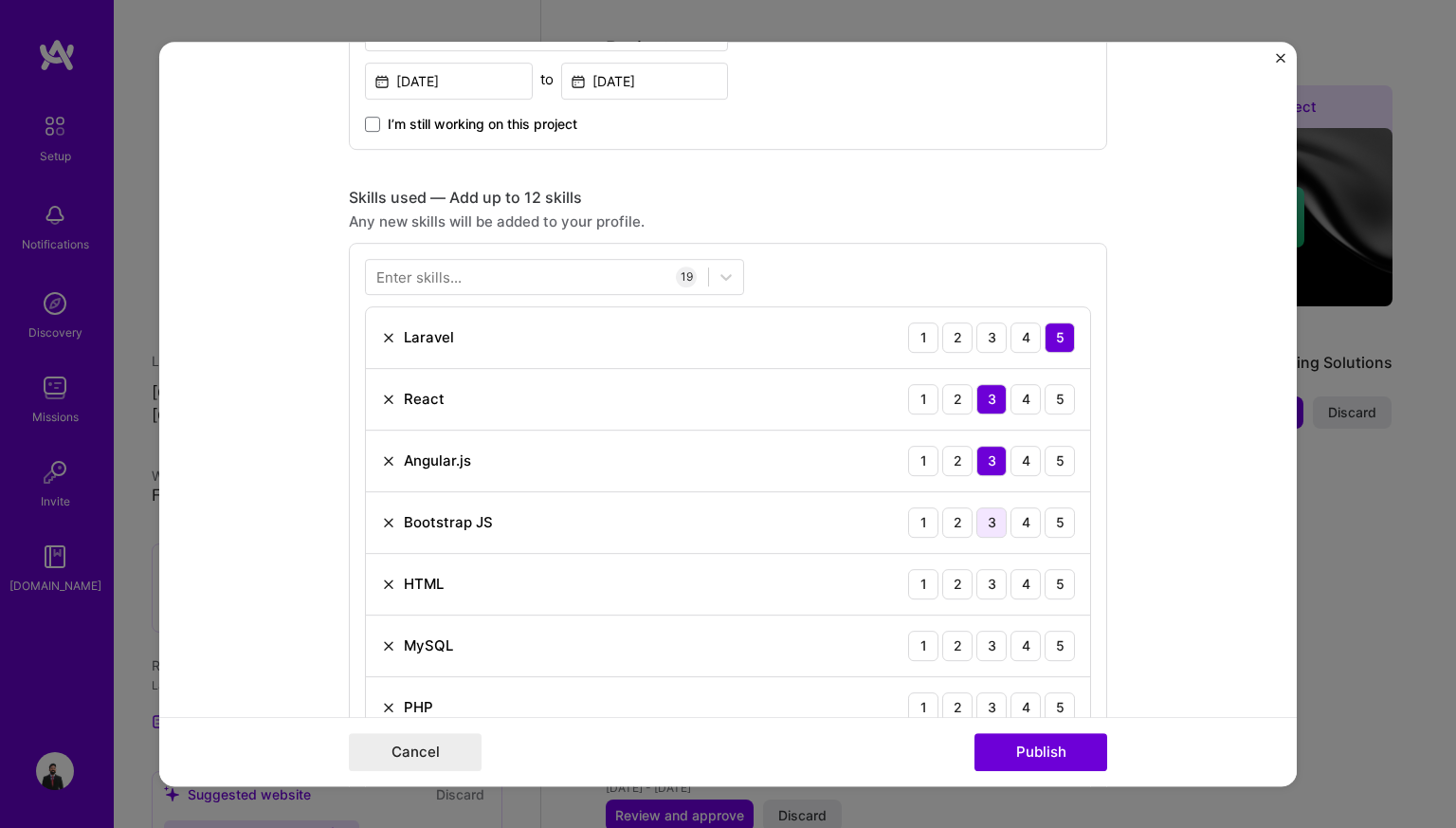 scroll, scrollTop: 1295, scrollLeft: 0, axis: vertical 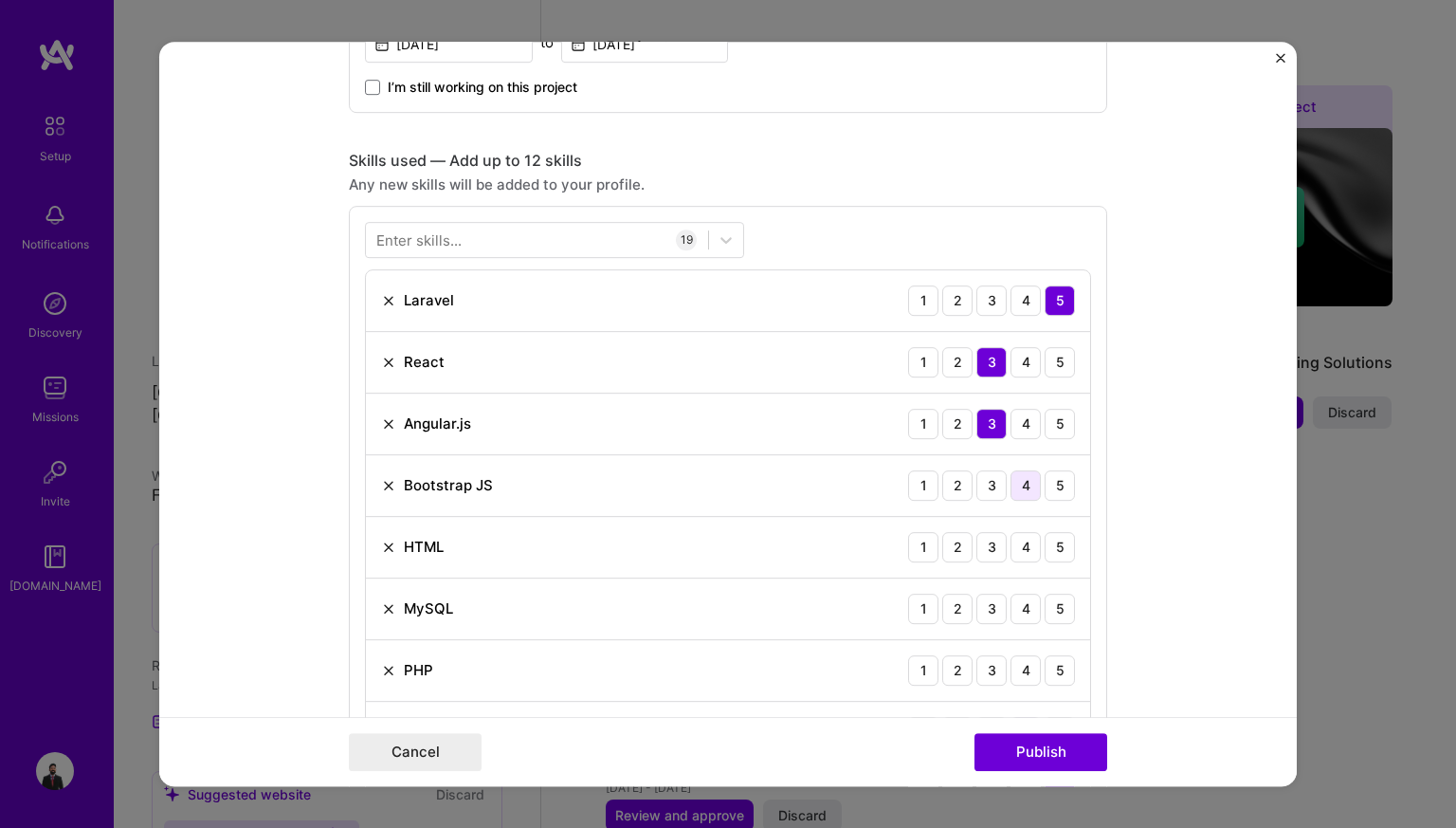 click on "4" at bounding box center (1026, 486) 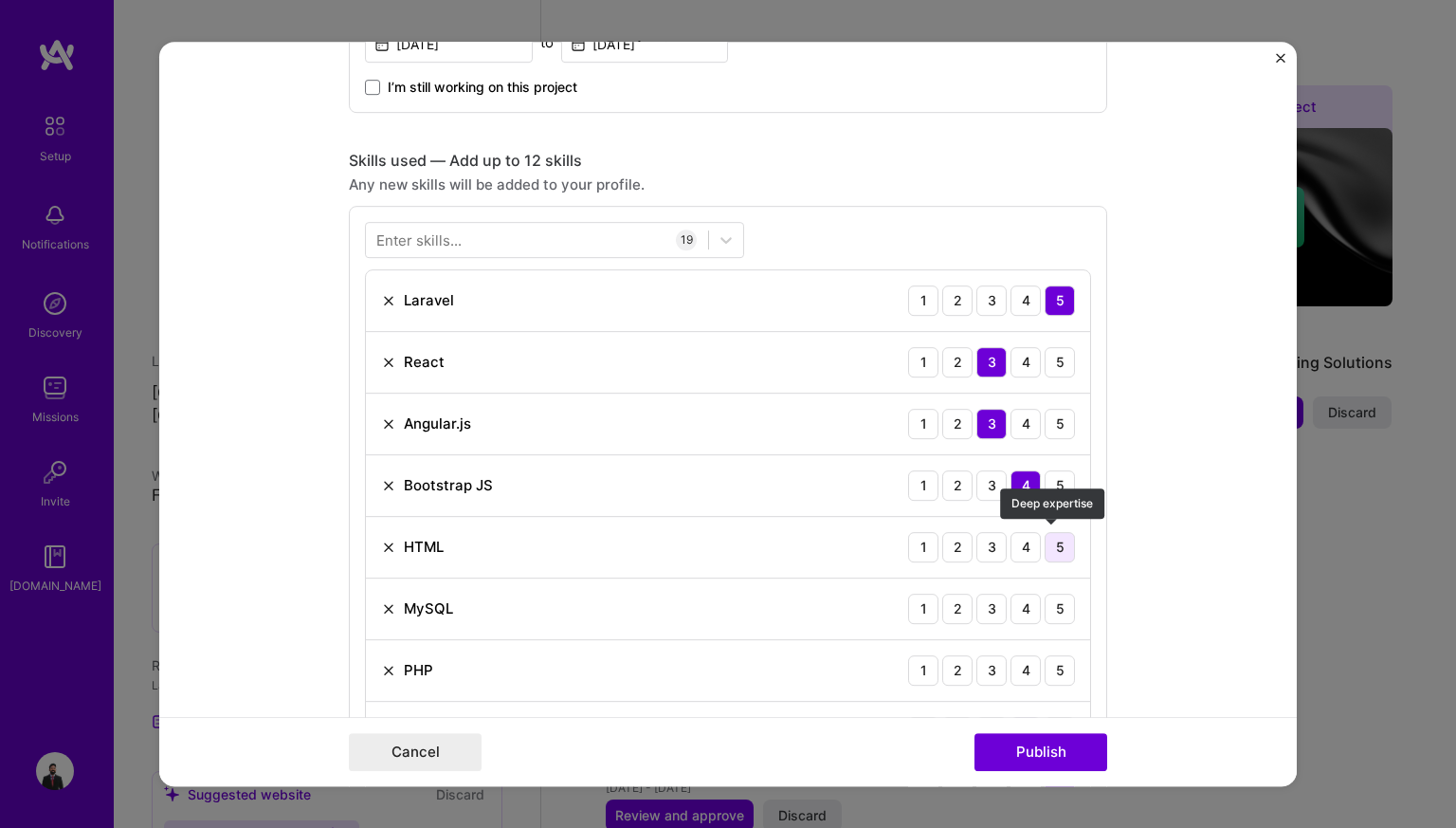 click on "5" at bounding box center (1060, 547) 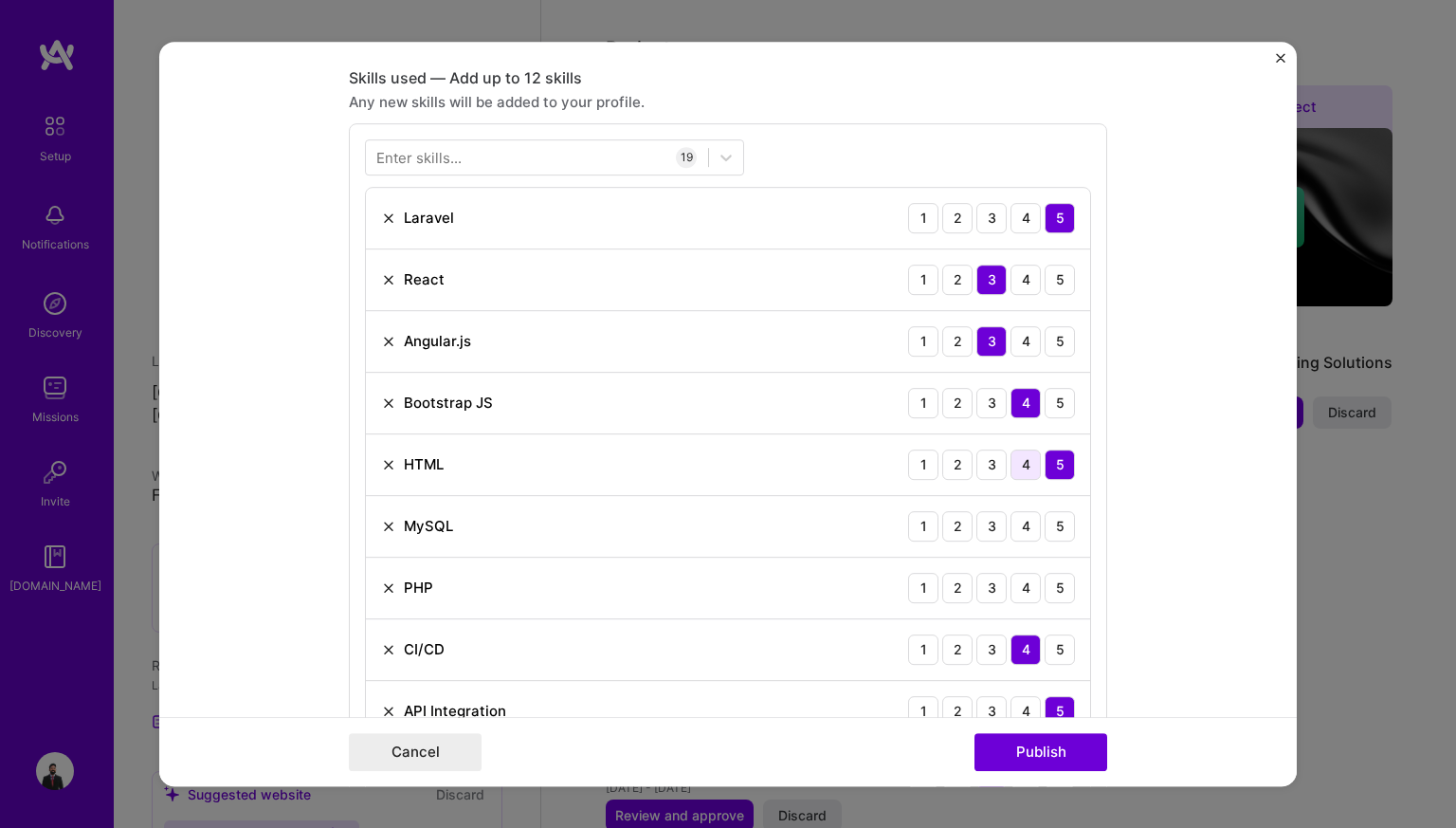 scroll, scrollTop: 1378, scrollLeft: 0, axis: vertical 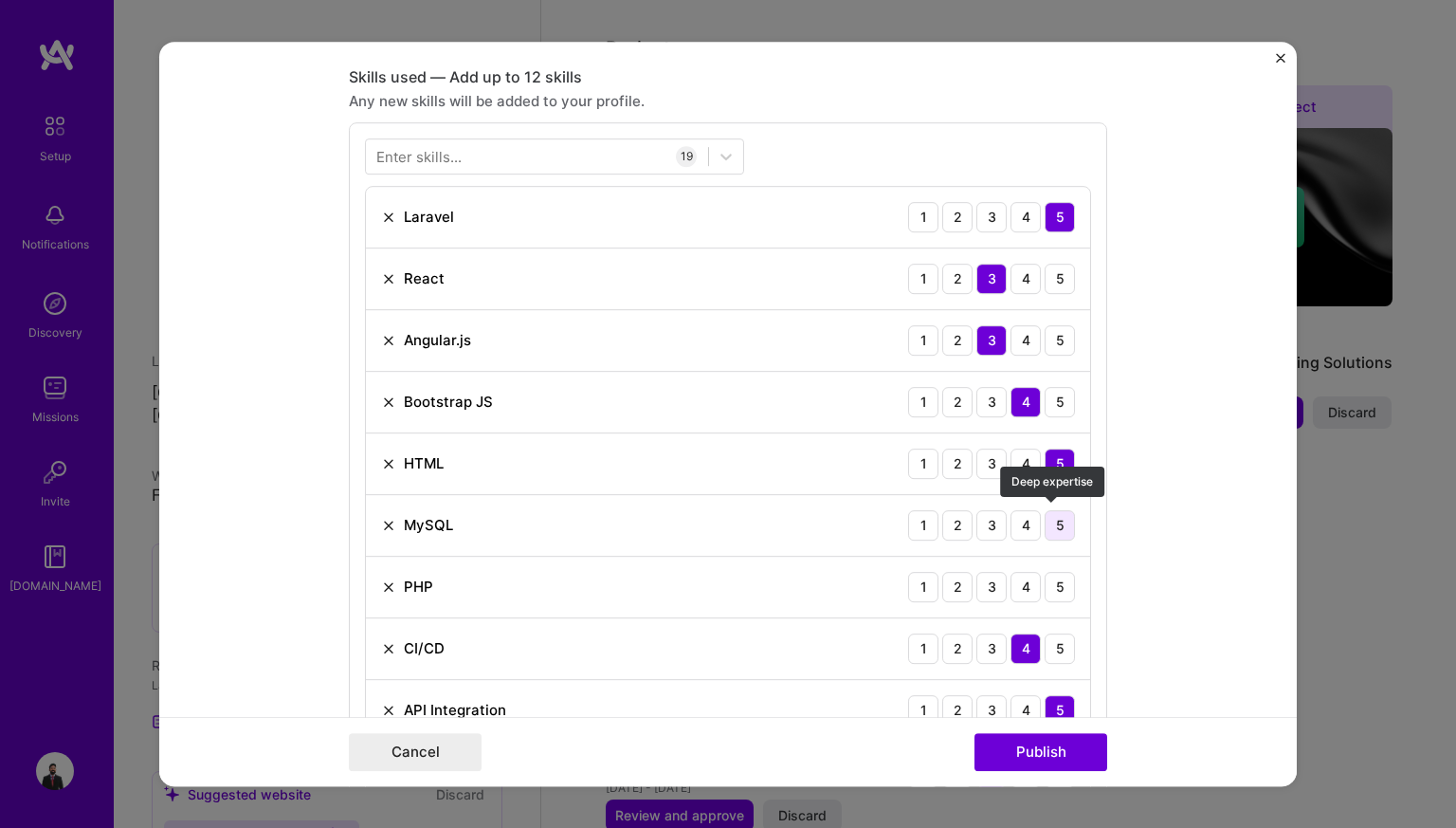 click on "5" at bounding box center [1060, 525] 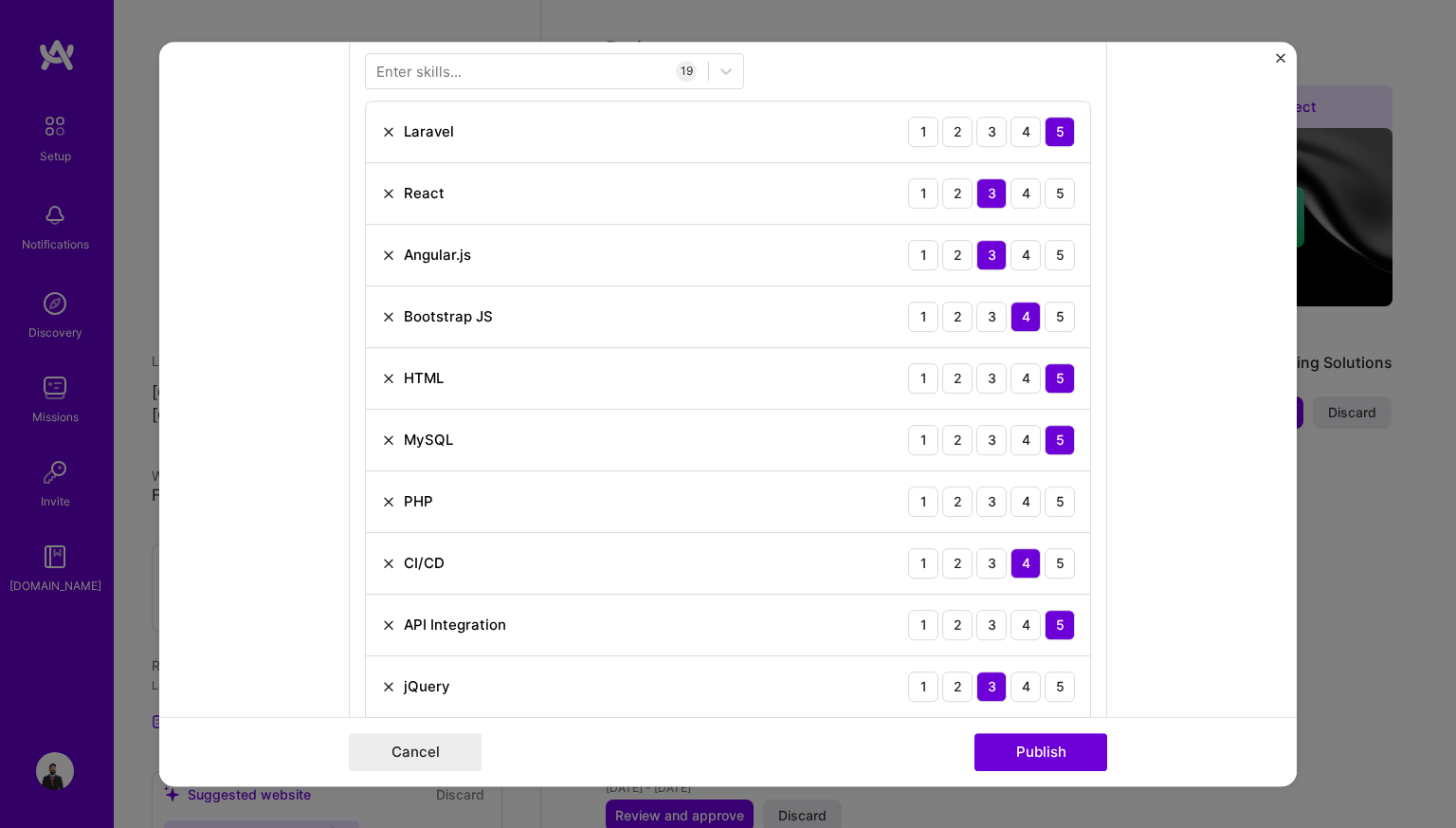 scroll, scrollTop: 1464, scrollLeft: 0, axis: vertical 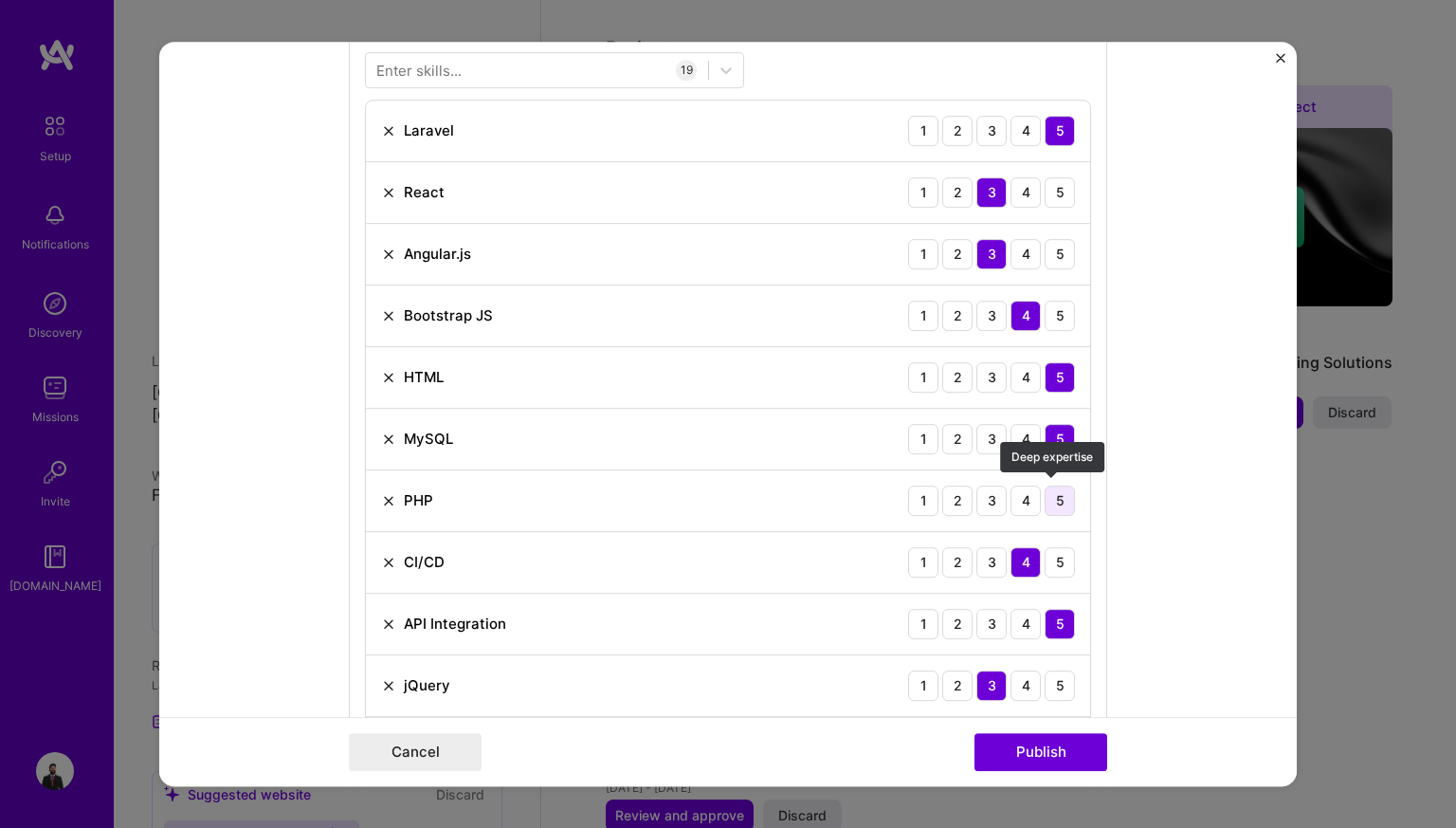 click on "5" at bounding box center [1060, 501] 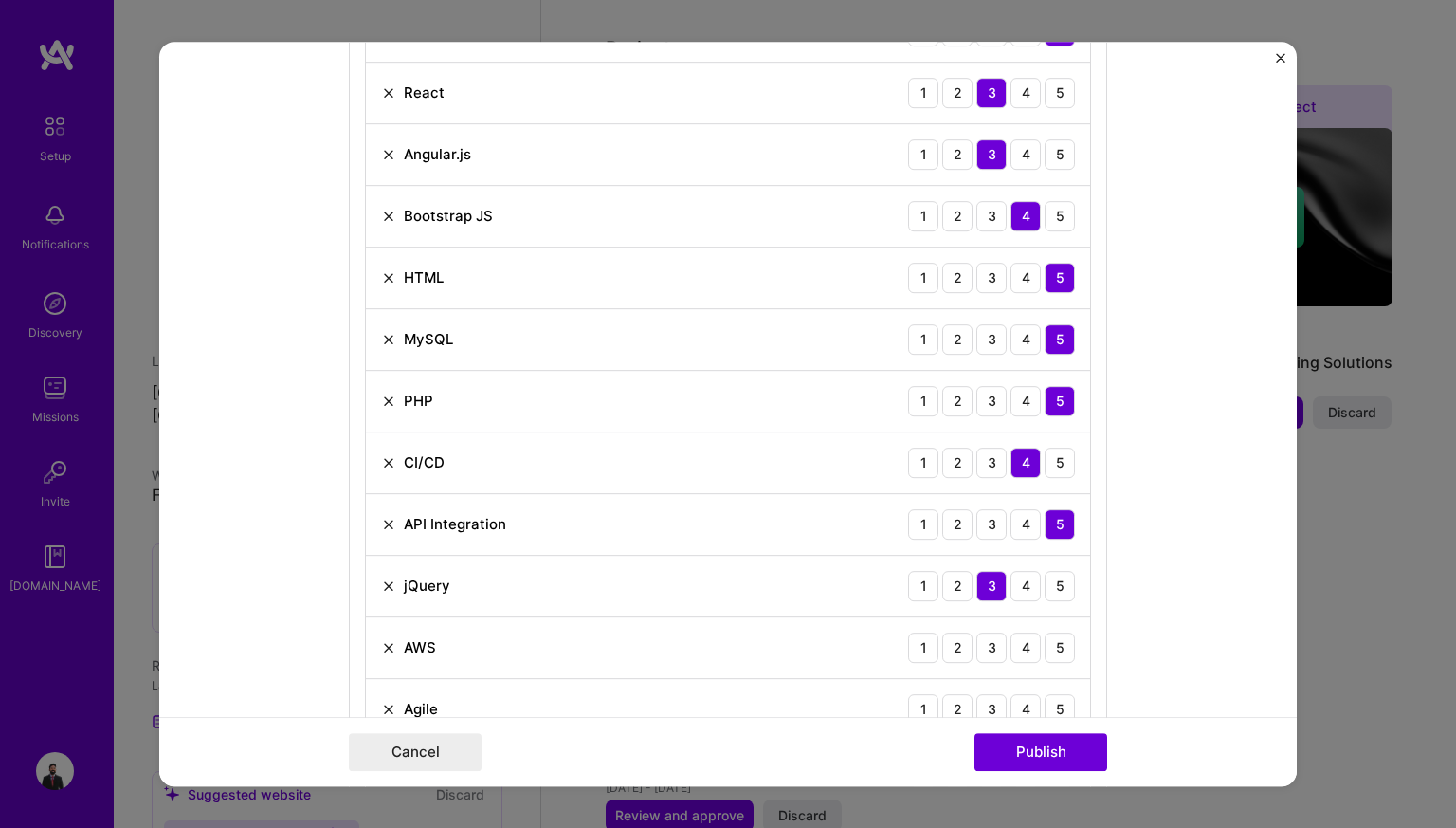 scroll, scrollTop: 1578, scrollLeft: 0, axis: vertical 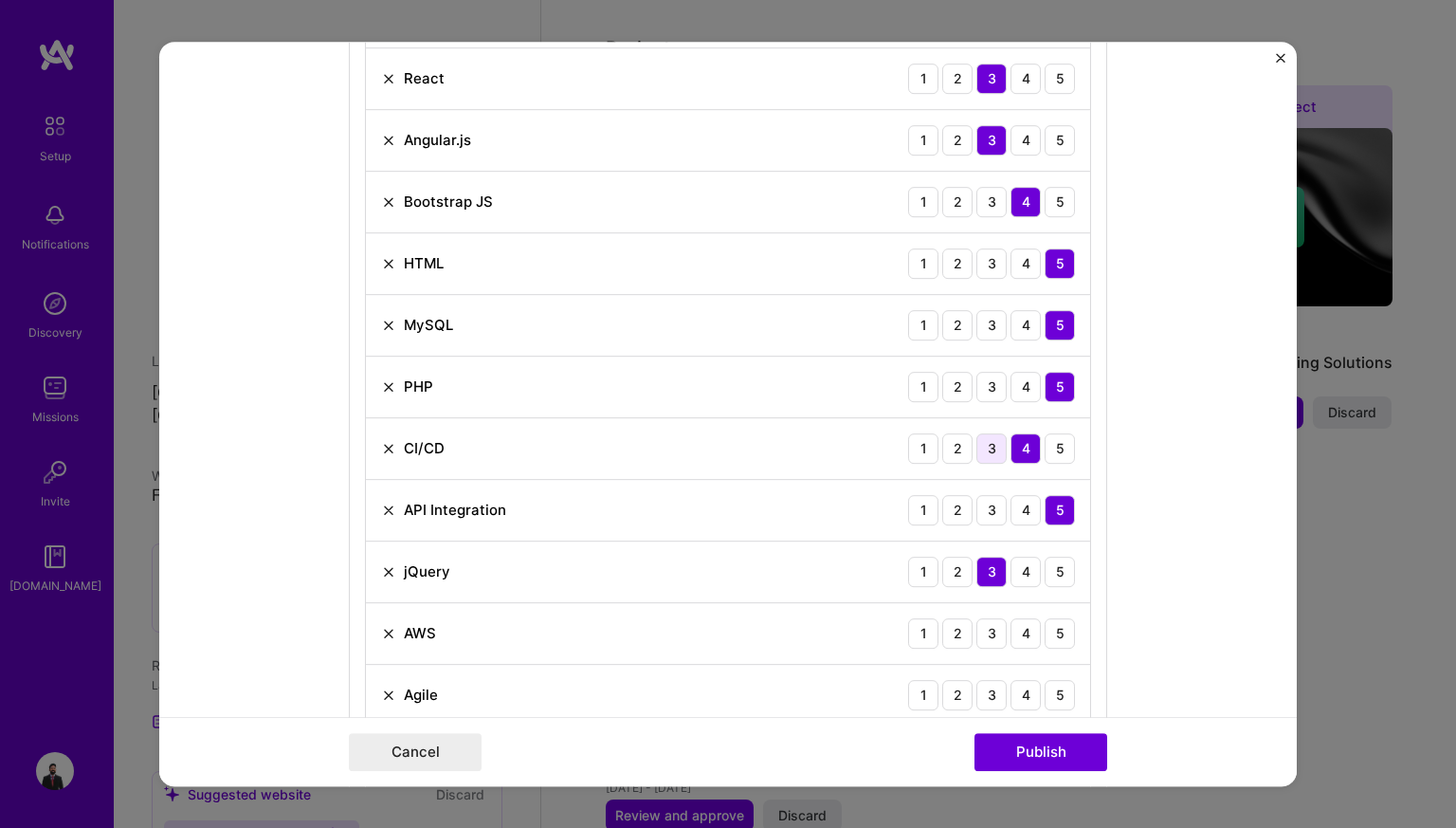 click on "3" at bounding box center [992, 449] 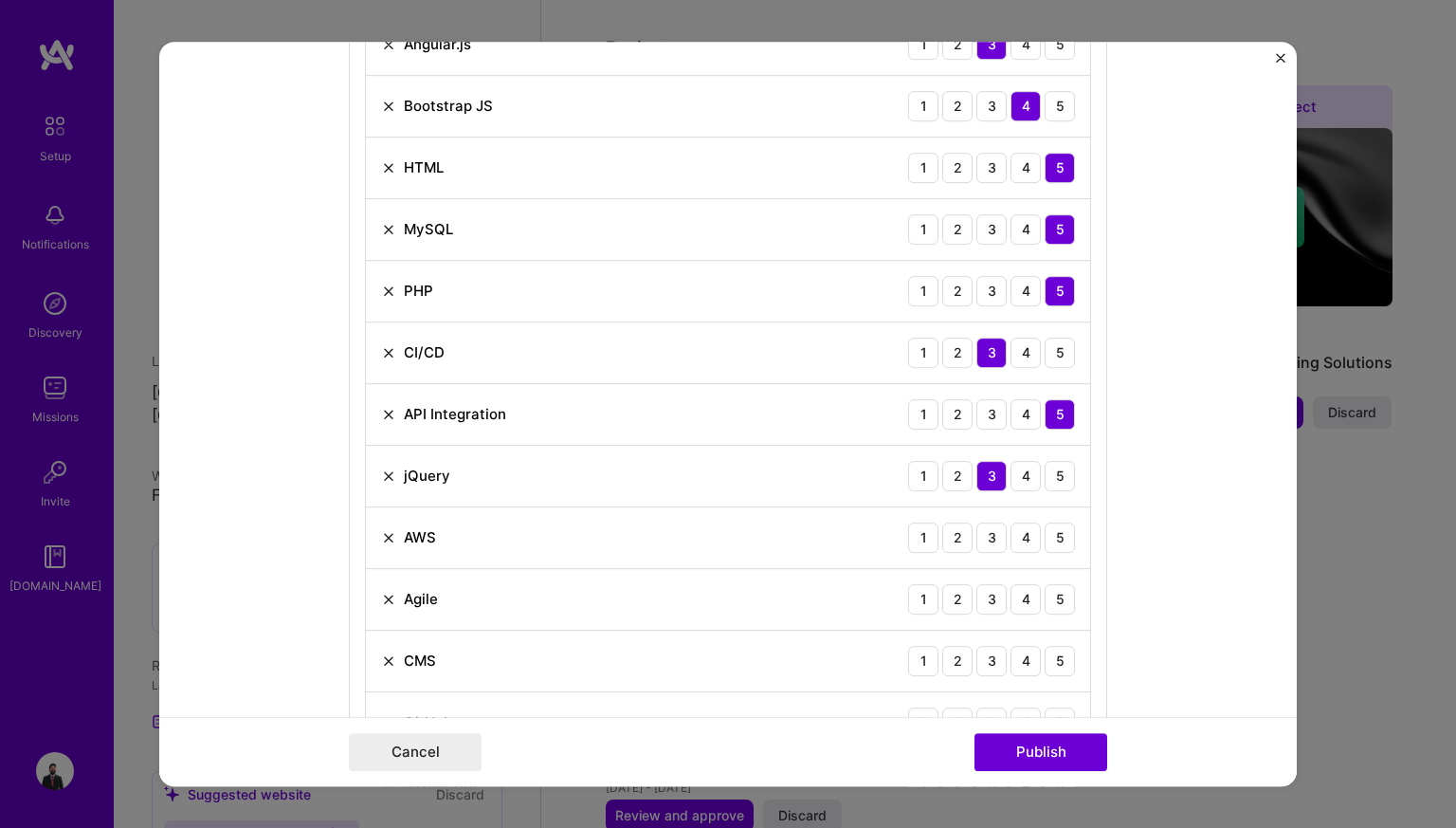 scroll, scrollTop: 1675, scrollLeft: 0, axis: vertical 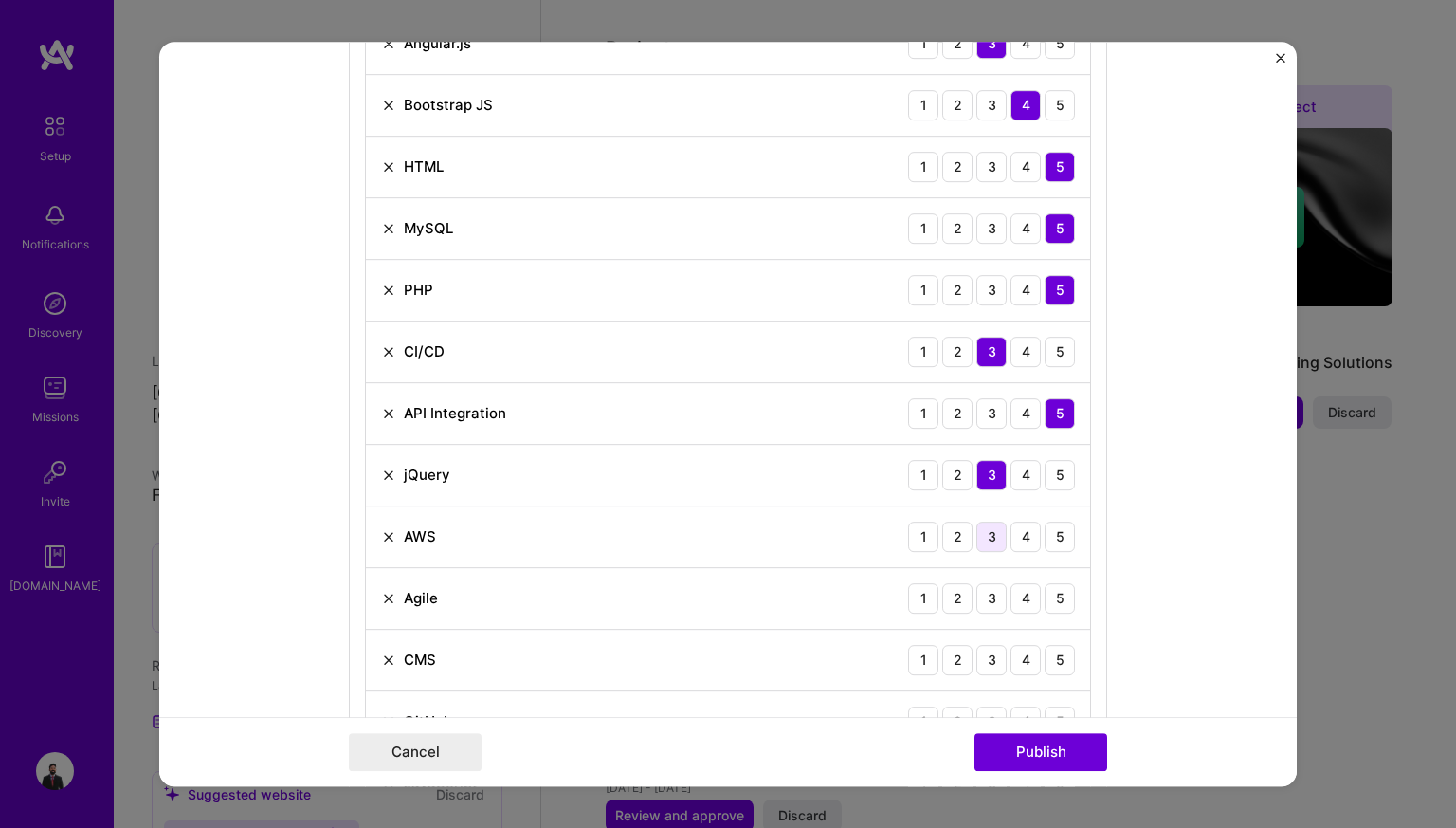 click on "3" at bounding box center (992, 537) 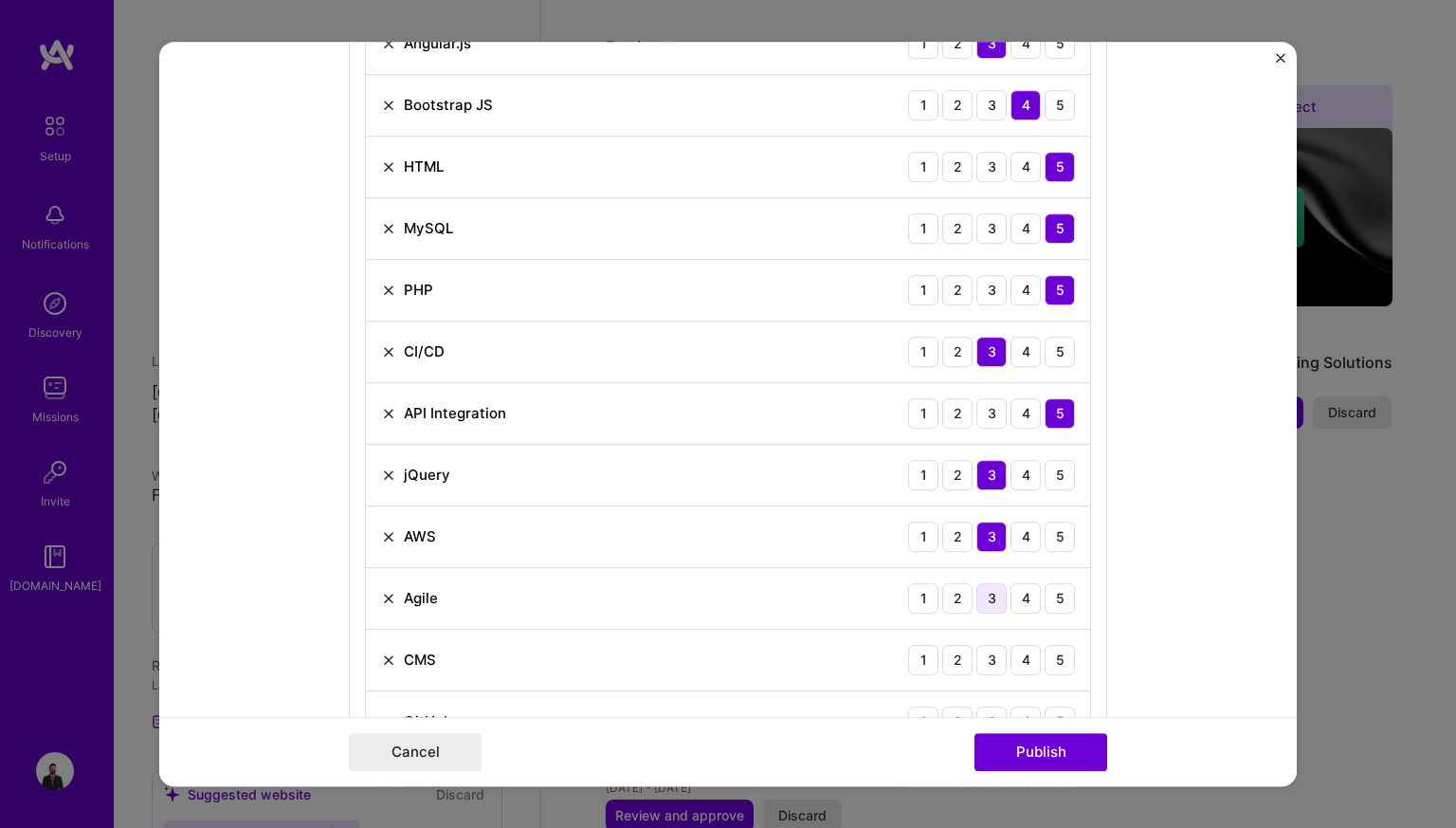 click on "3" at bounding box center [992, 598] 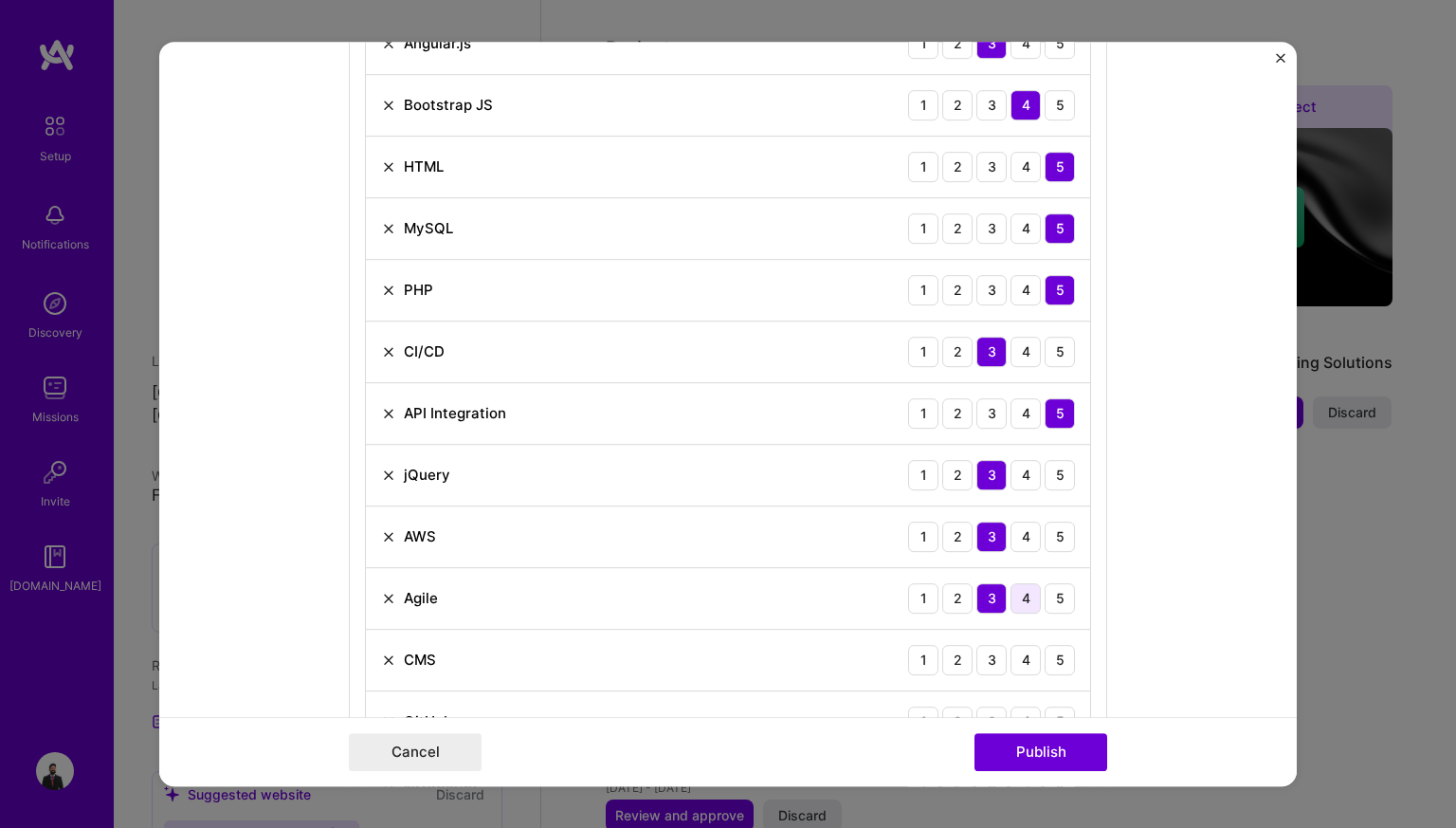 click on "4" at bounding box center [1026, 598] 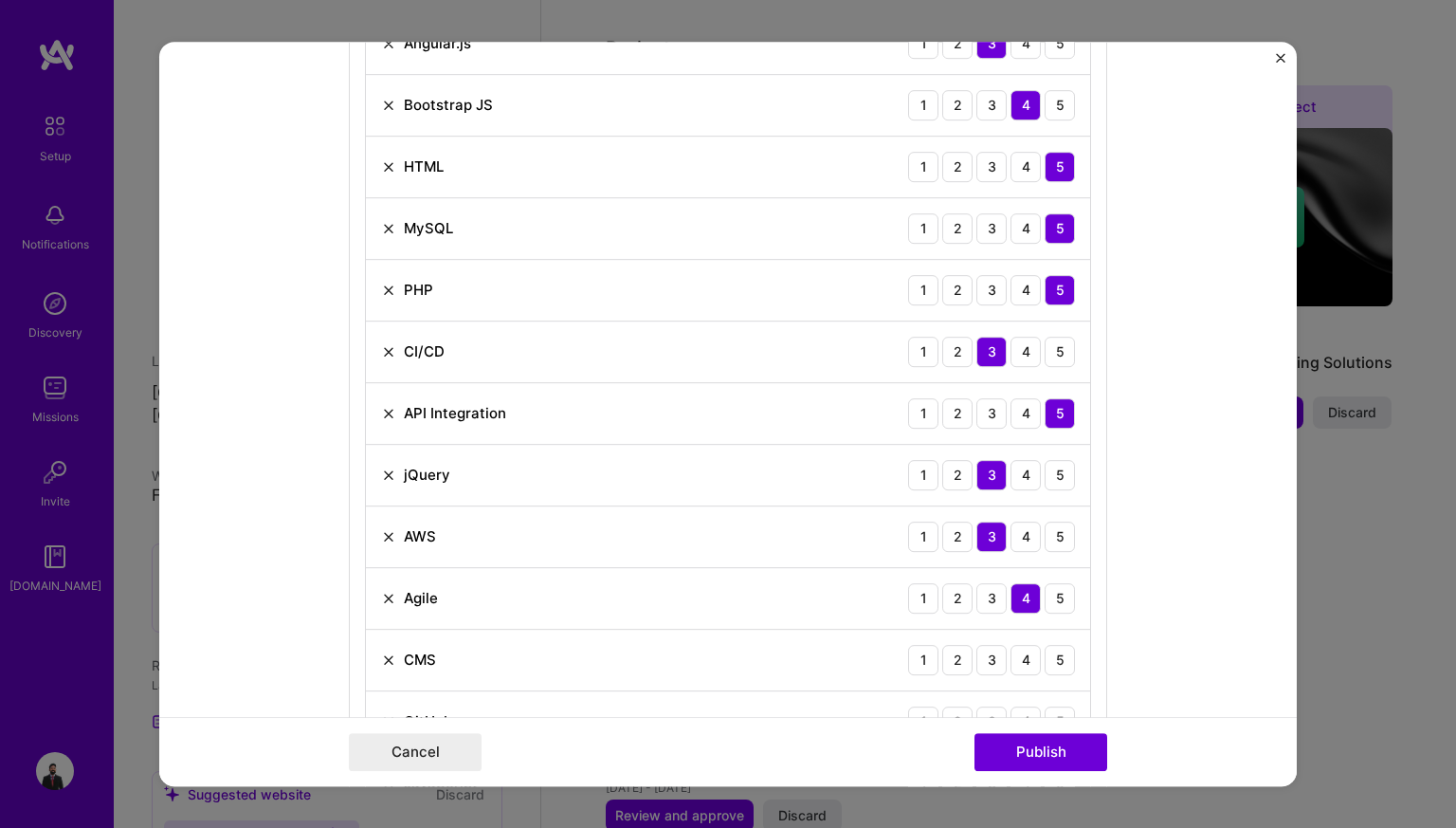 scroll, scrollTop: 1826, scrollLeft: 0, axis: vertical 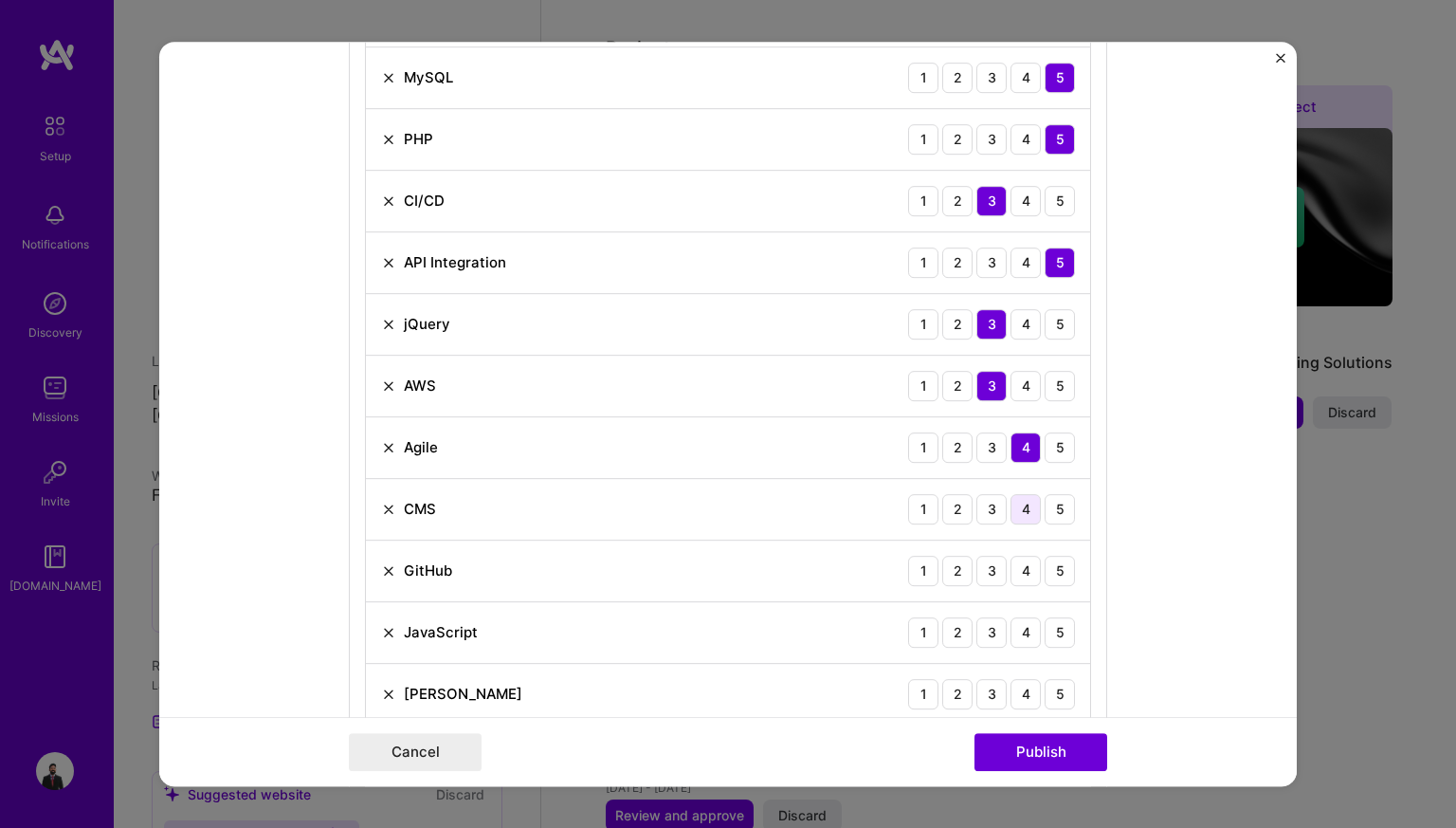 click on "4" at bounding box center (1026, 509) 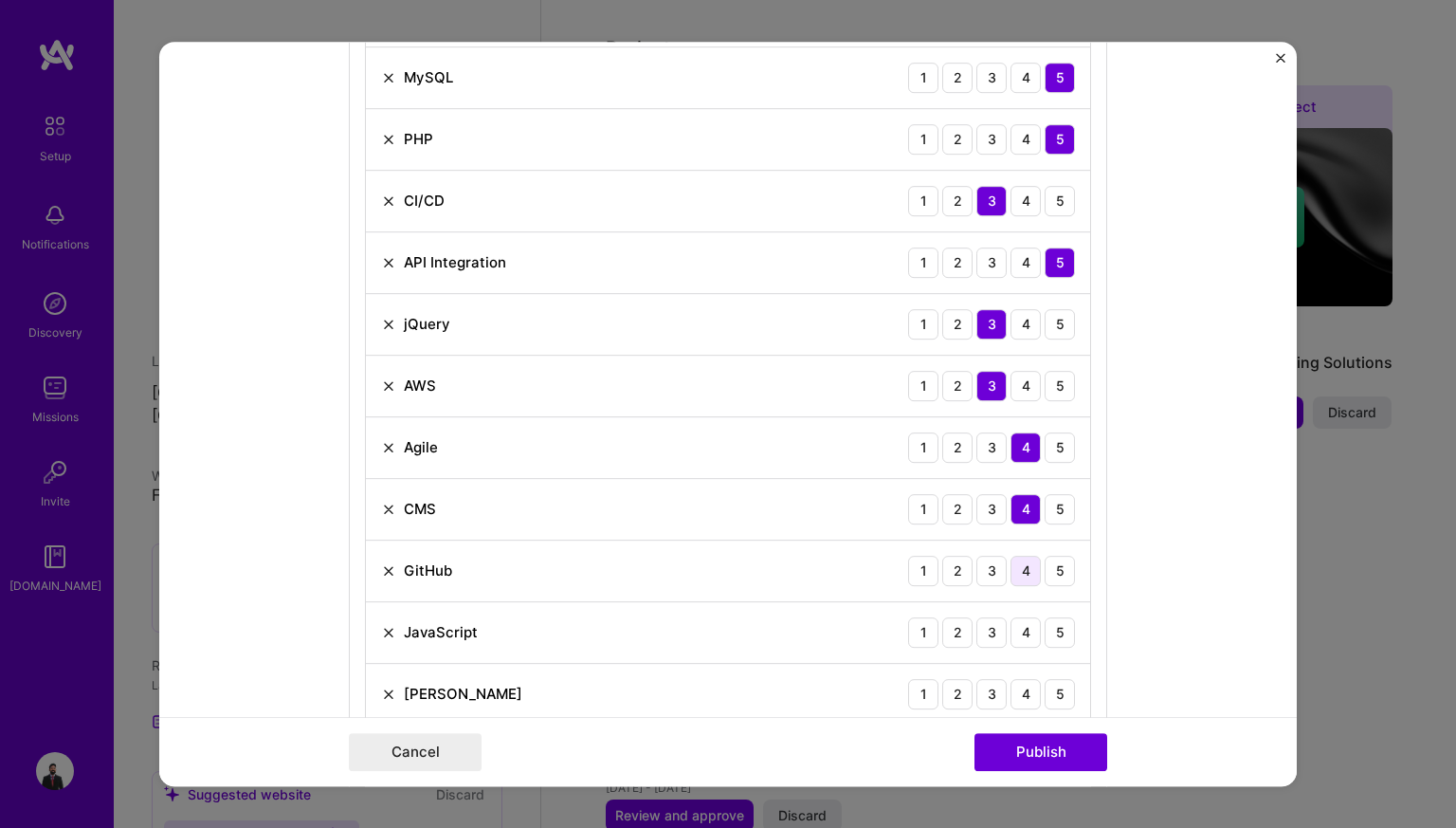 click on "4" at bounding box center [1026, 571] 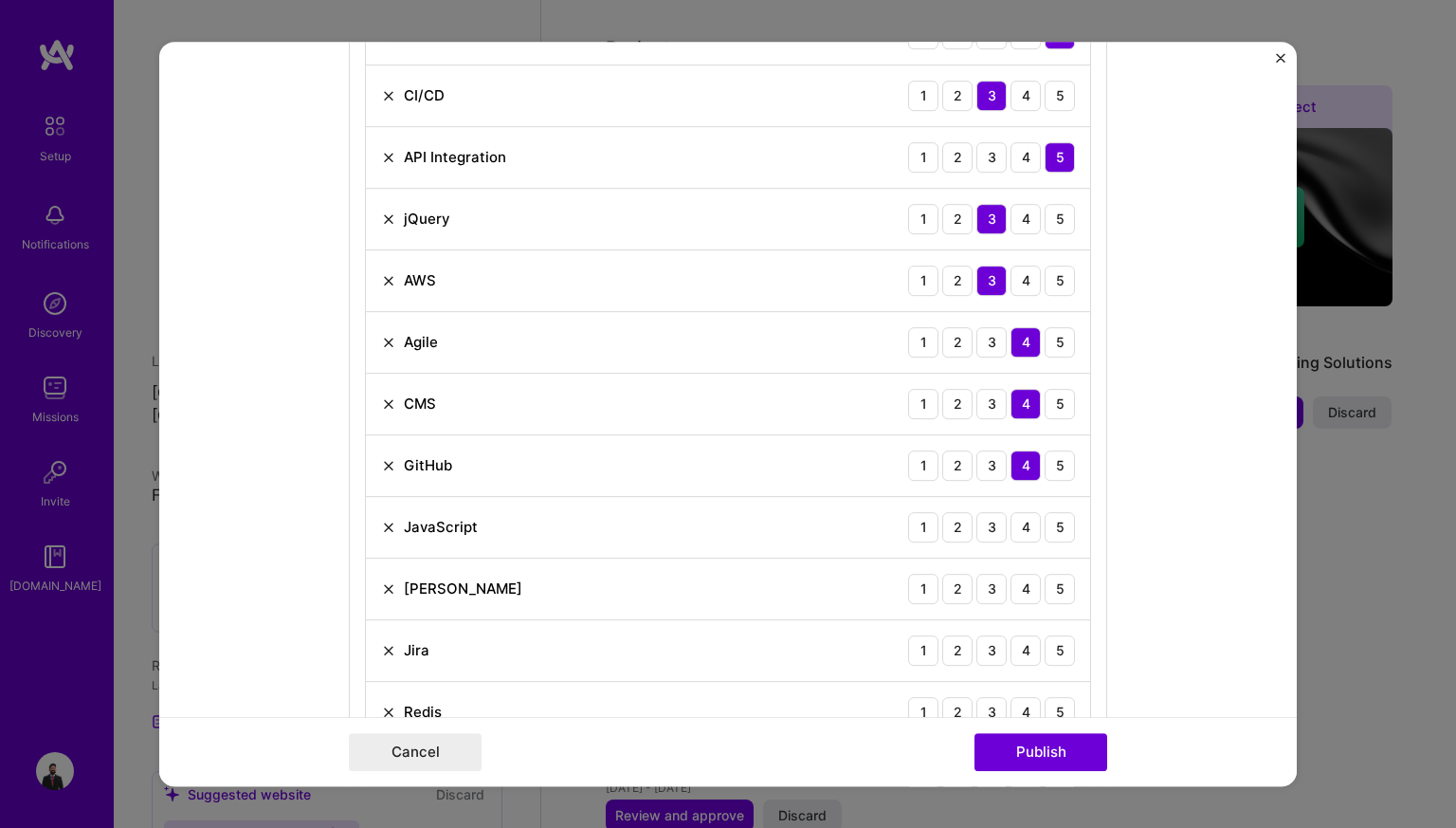 scroll, scrollTop: 1932, scrollLeft: 0, axis: vertical 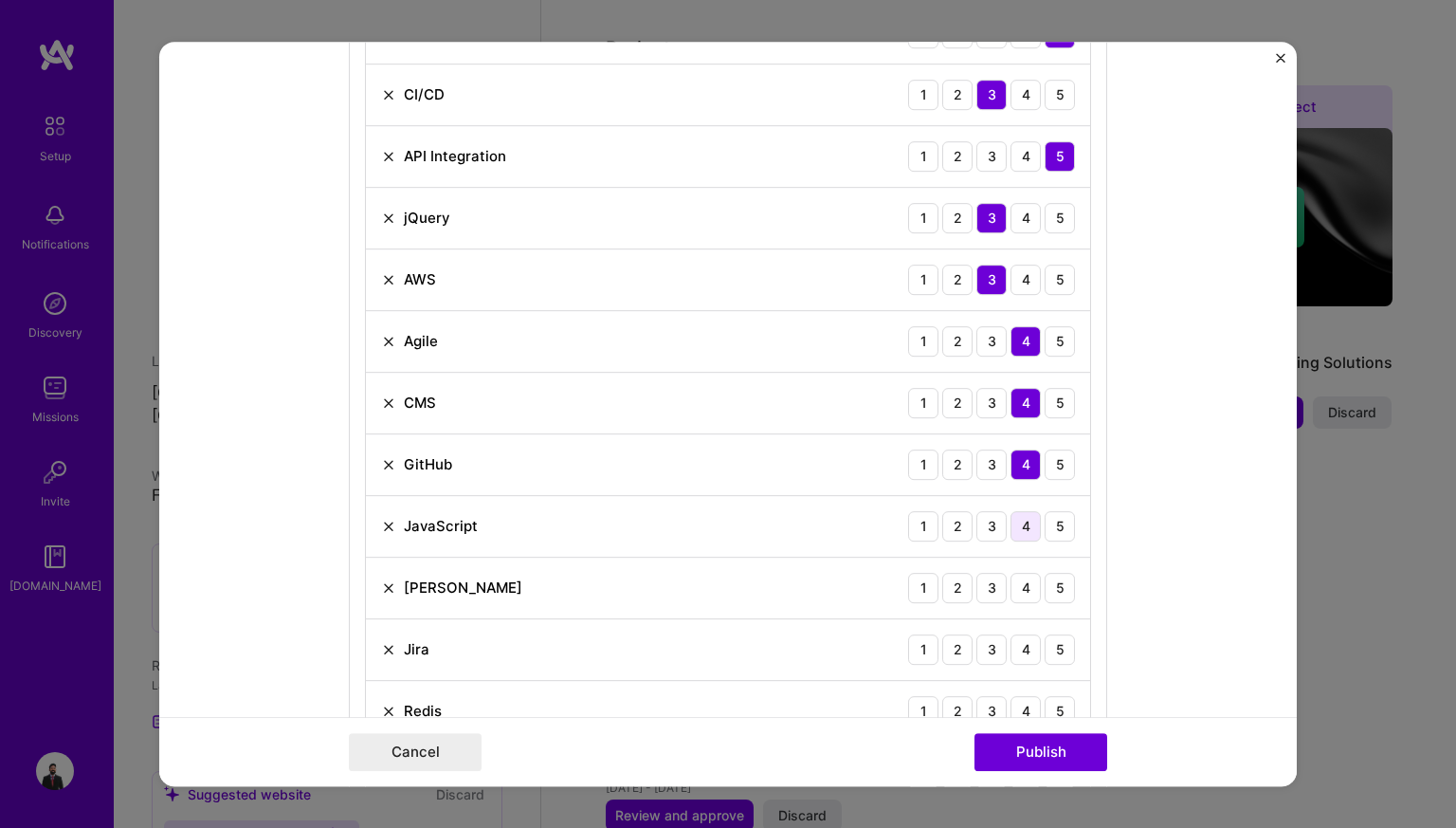 click on "4" at bounding box center (1026, 526) 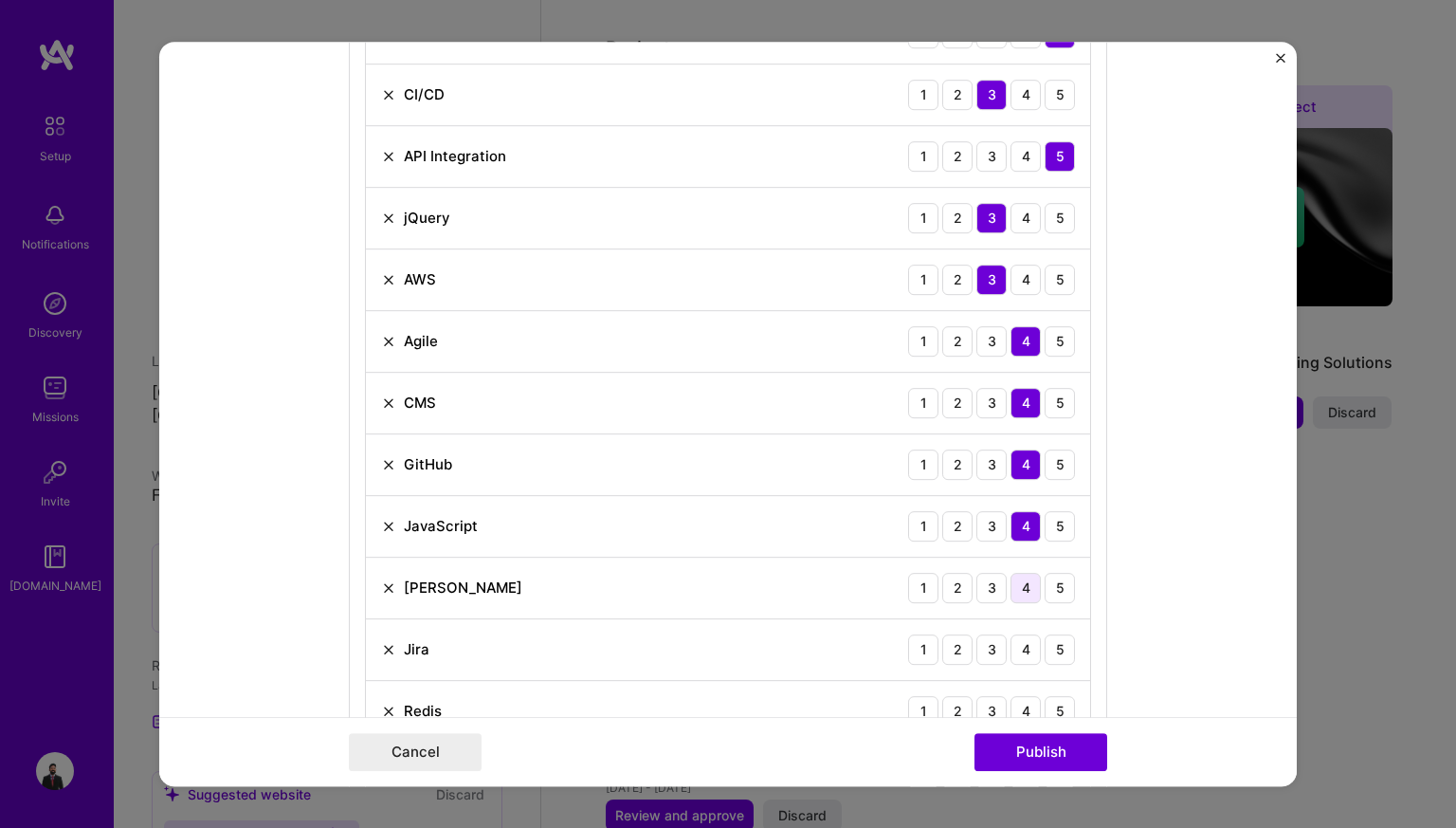click on "4" at bounding box center (1026, 588) 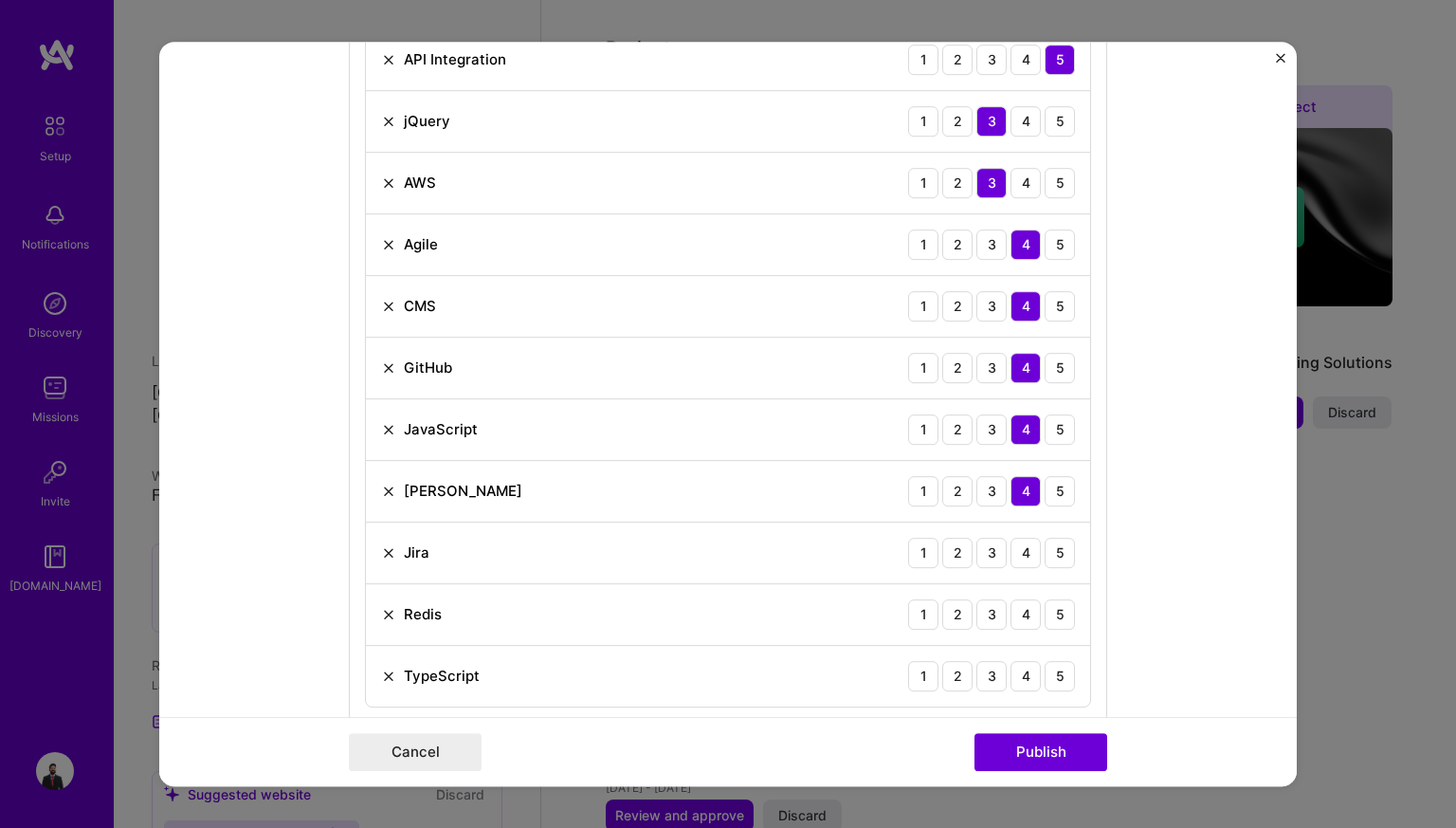 scroll, scrollTop: 2031, scrollLeft: 0, axis: vertical 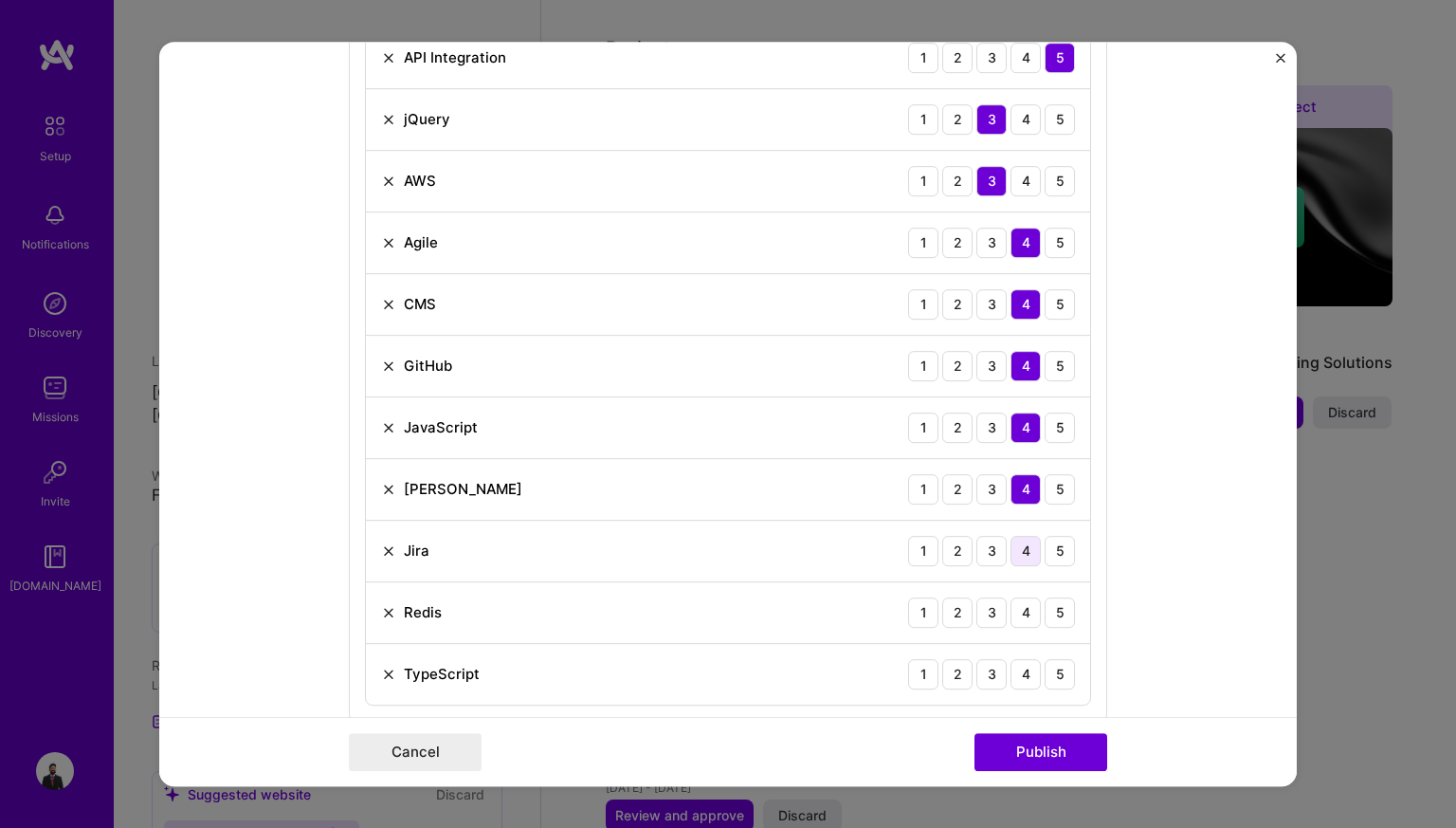 click on "4" at bounding box center [1026, 551] 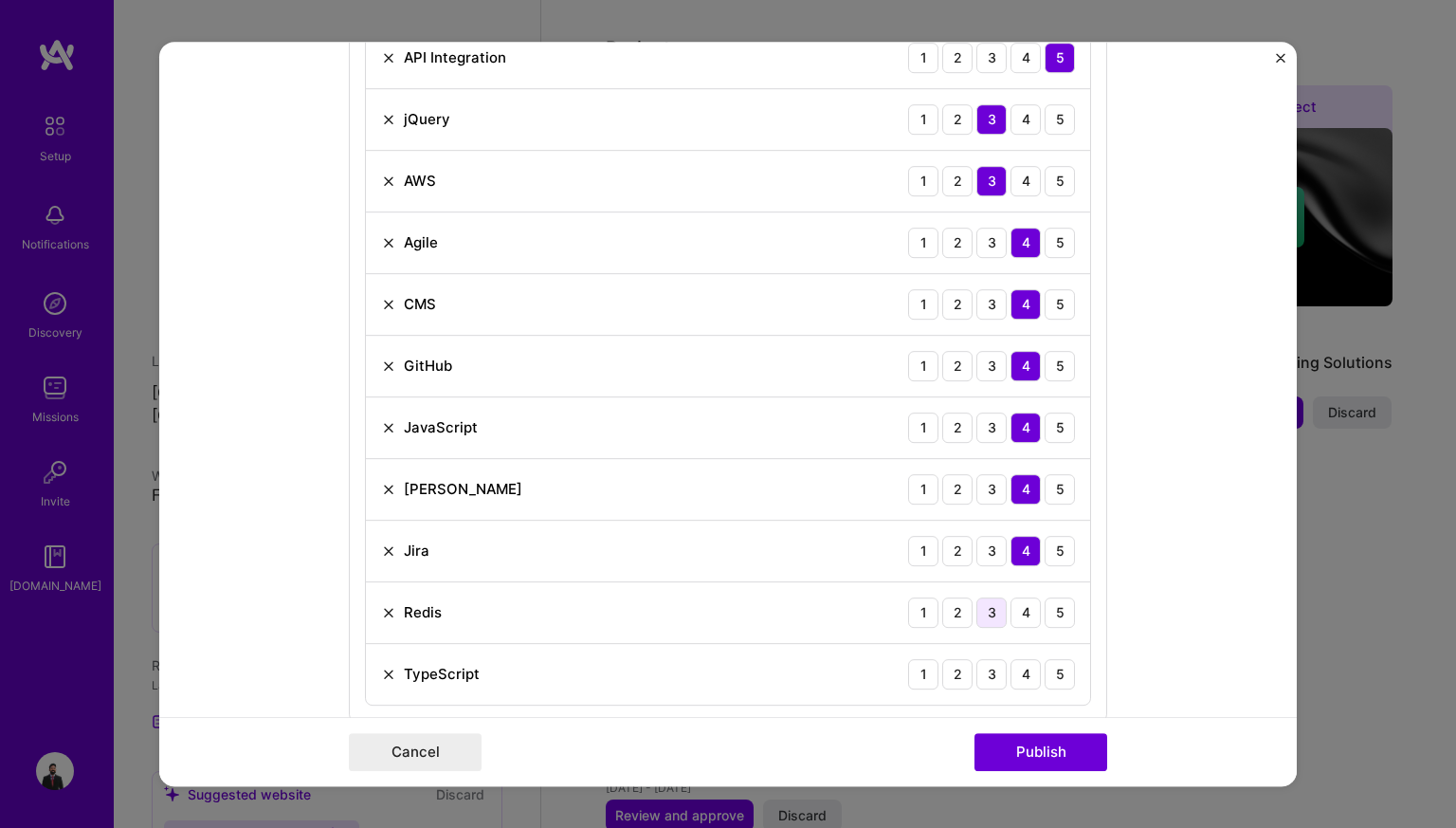 click on "3" at bounding box center [992, 613] 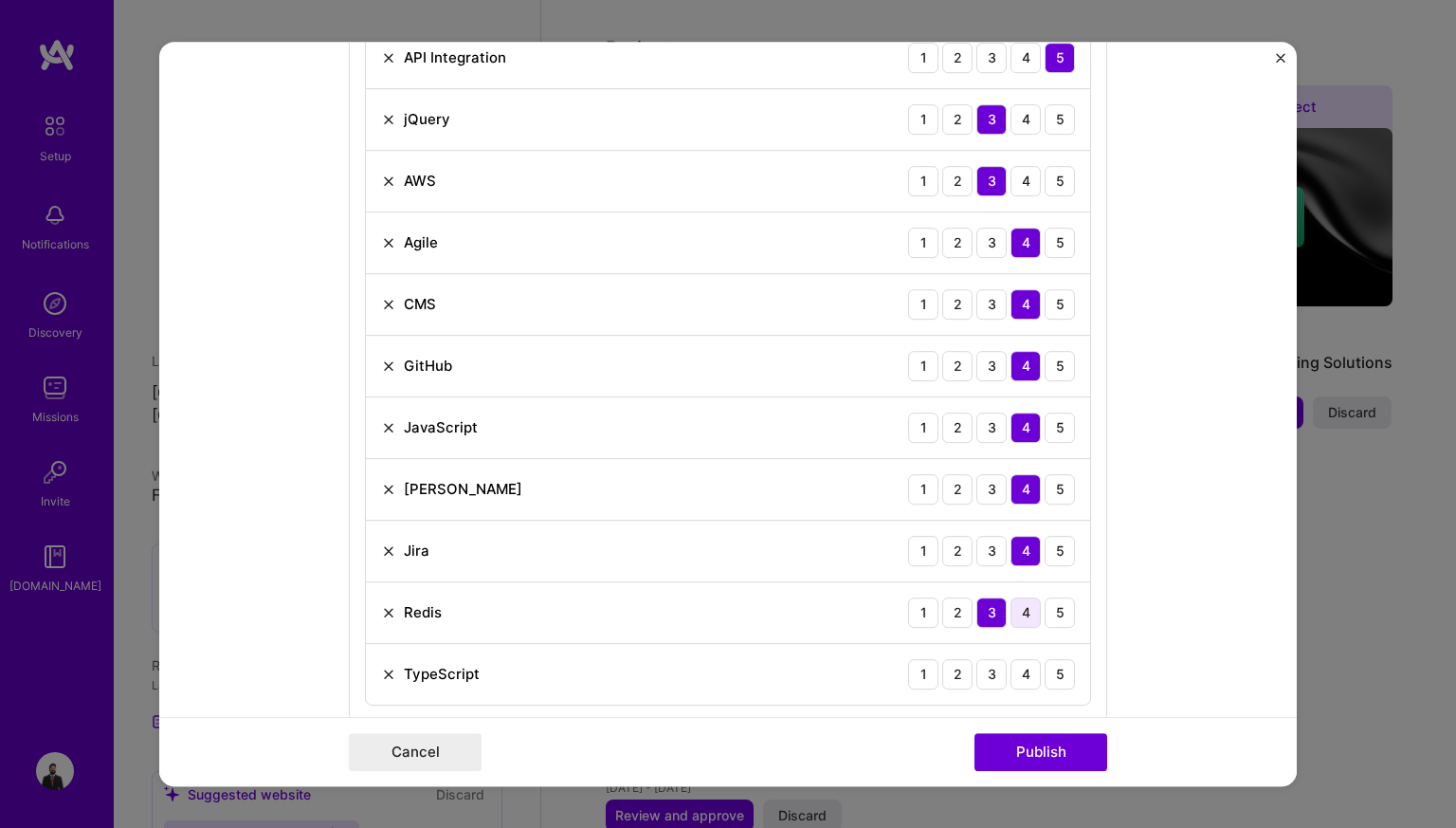 click on "4" at bounding box center [1026, 613] 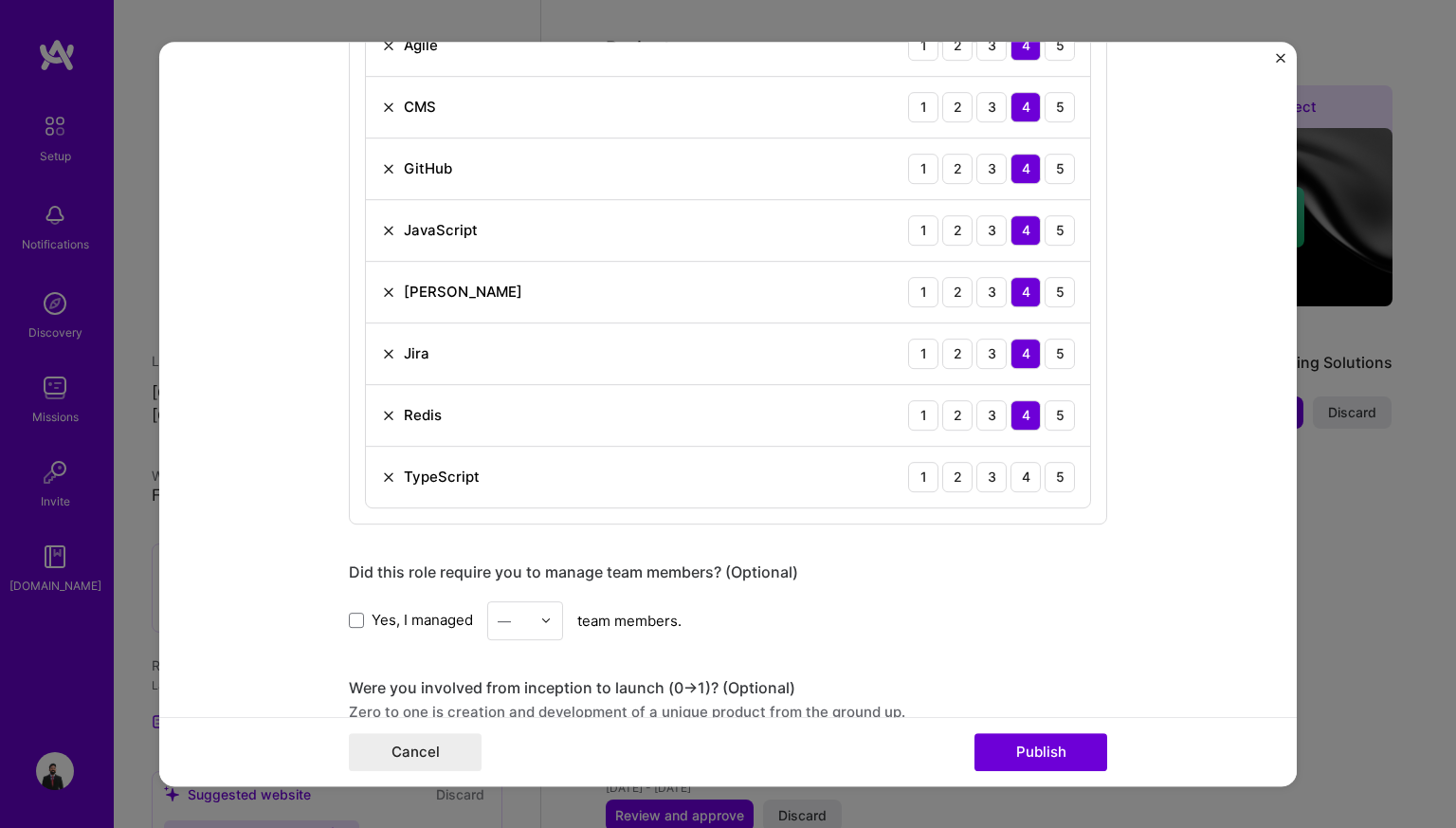 scroll, scrollTop: 2230, scrollLeft: 0, axis: vertical 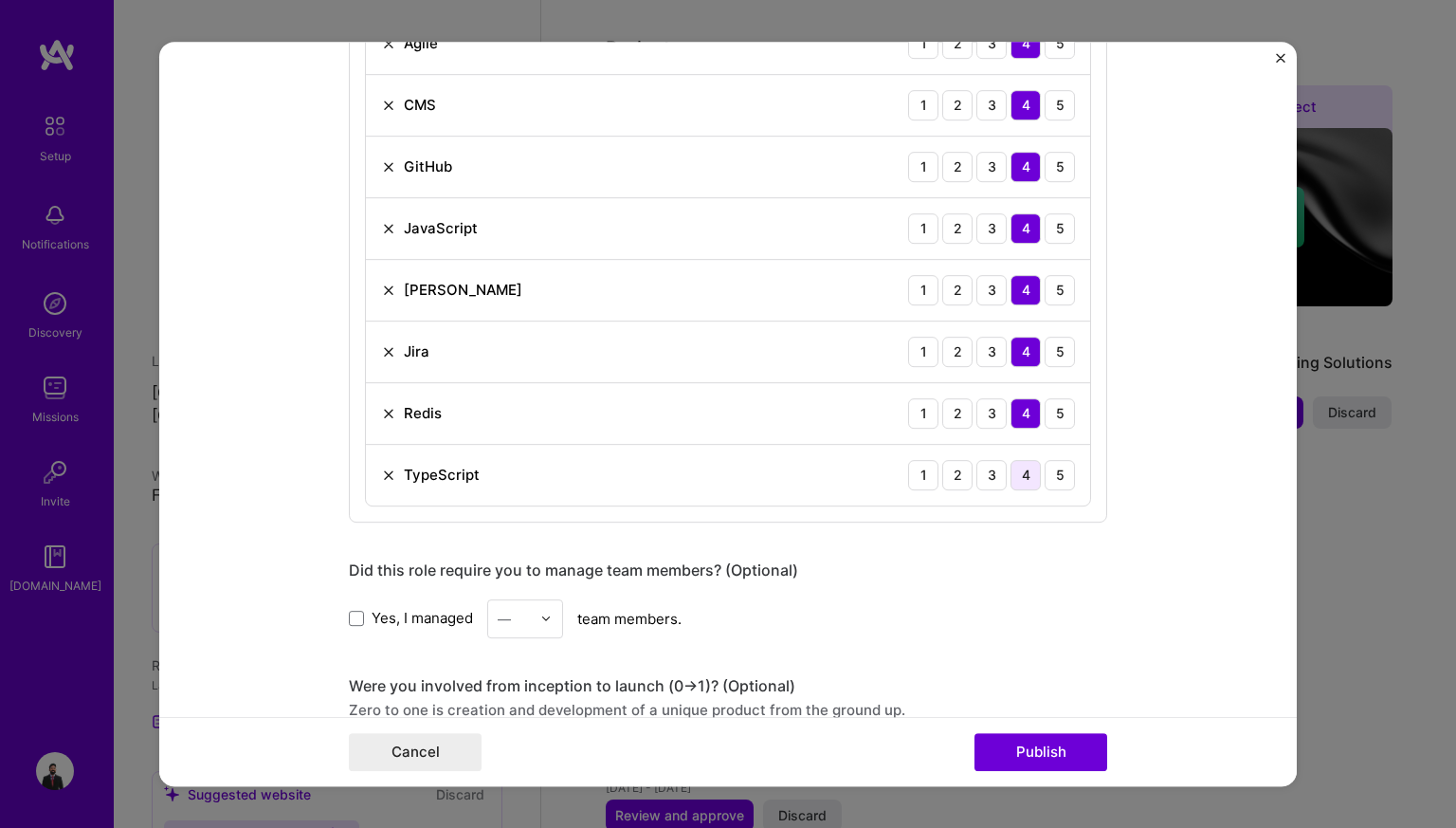 click on "4" at bounding box center (1026, 475) 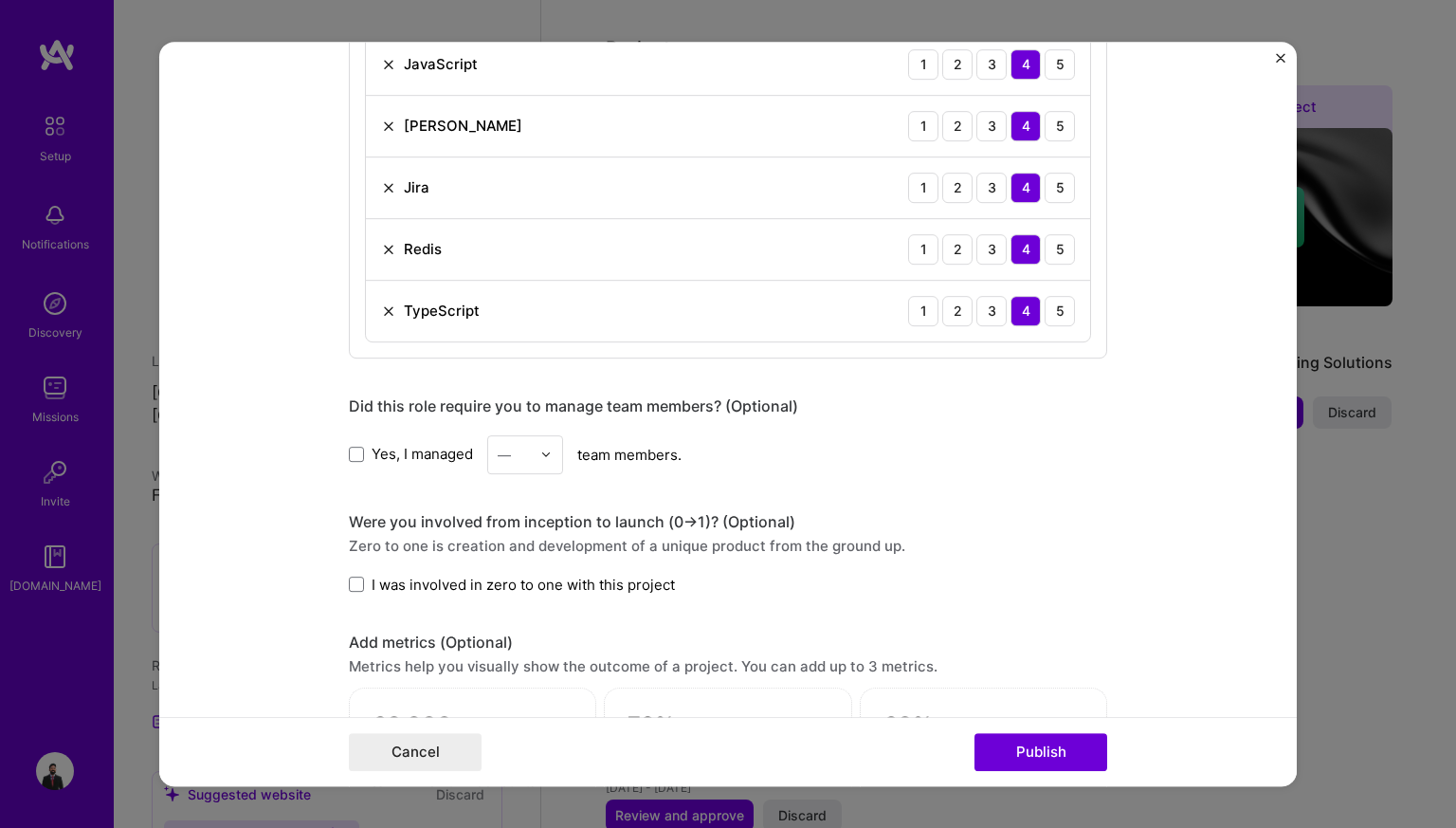 scroll, scrollTop: 2396, scrollLeft: 0, axis: vertical 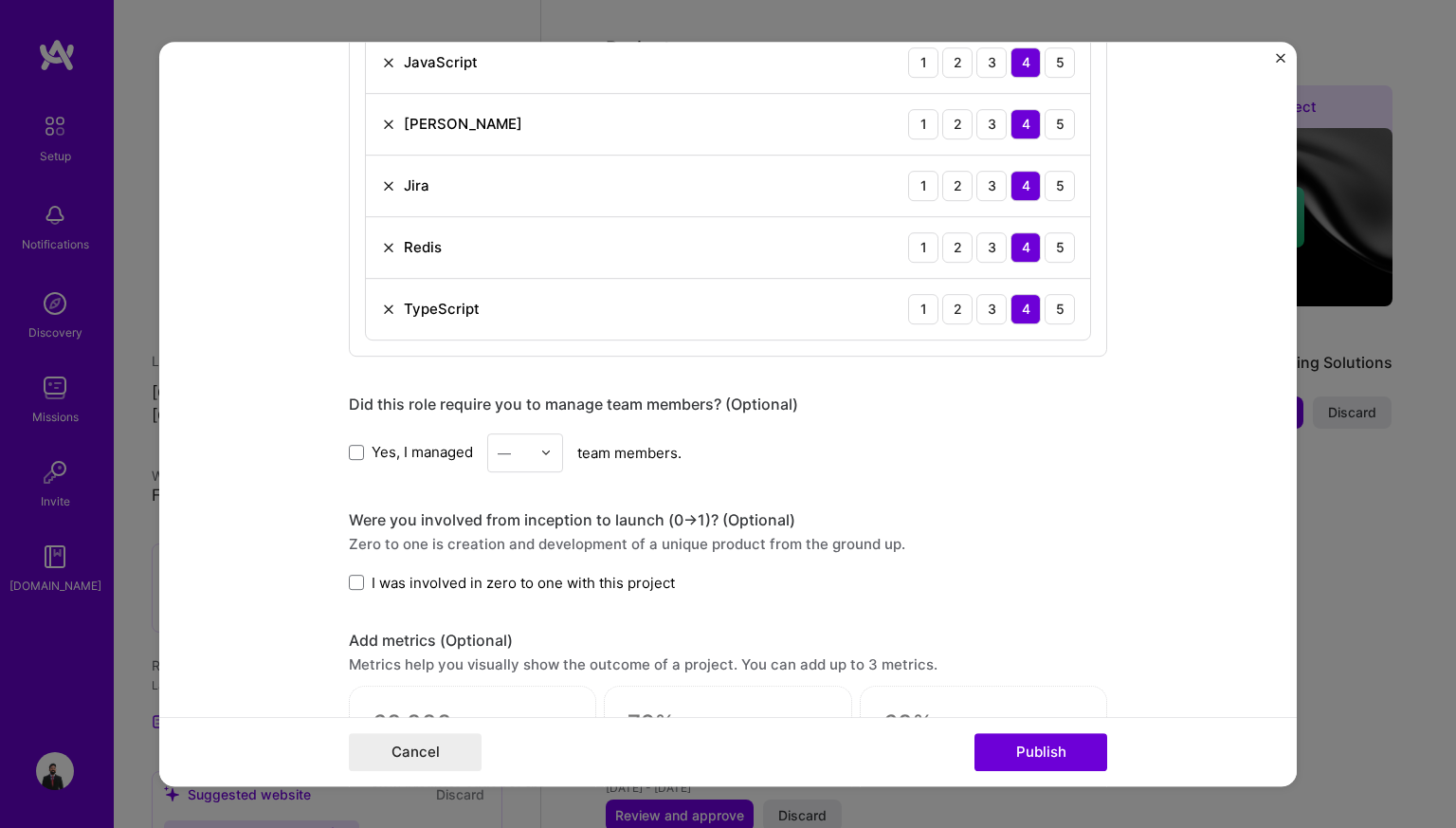 click at bounding box center (514, 452) 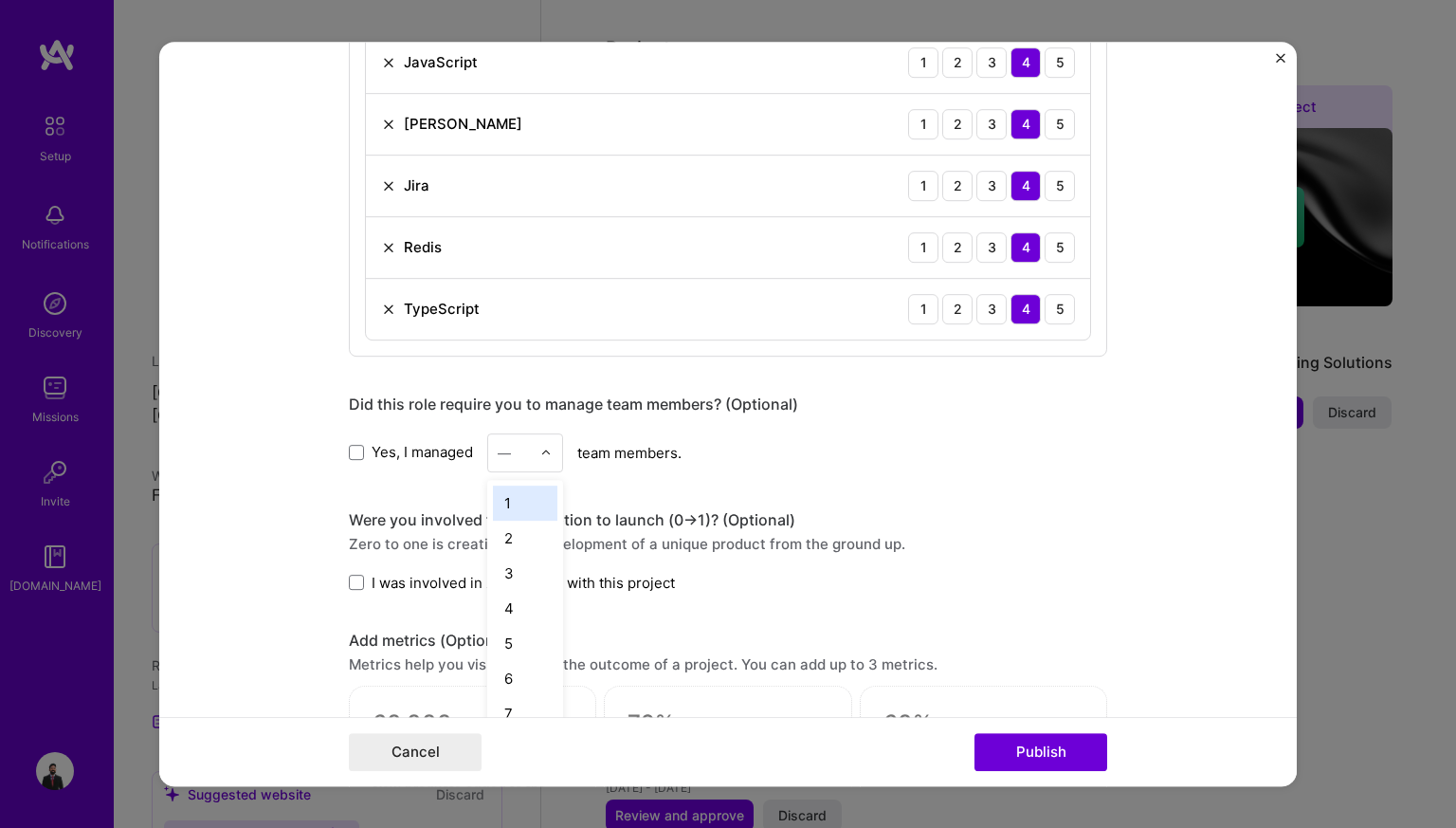 click on "1" at bounding box center [525, 503] 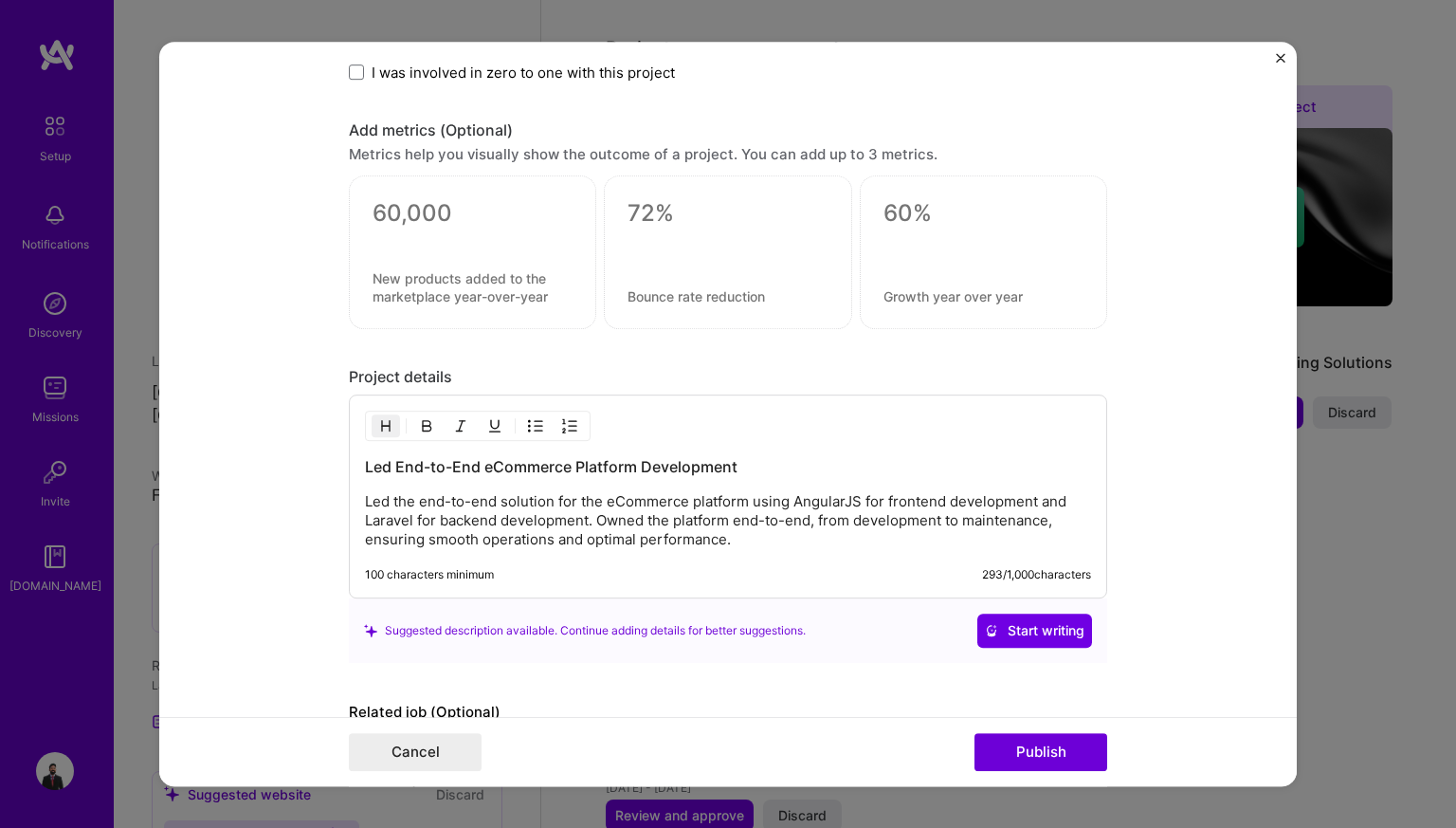 scroll, scrollTop: 2929, scrollLeft: 0, axis: vertical 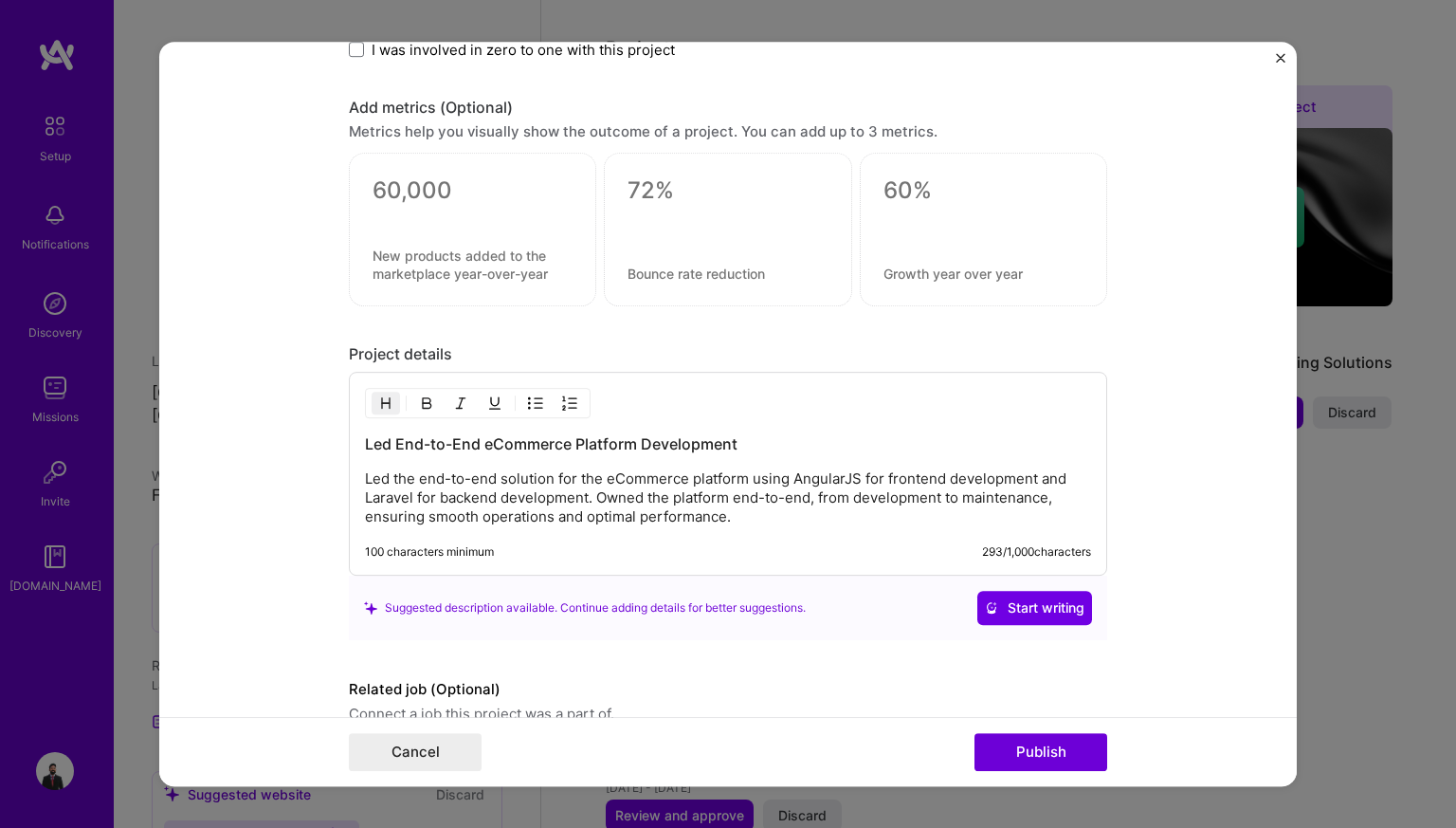 click on "Led End-to-End eCommerce Platform Development" at bounding box center (728, 444) 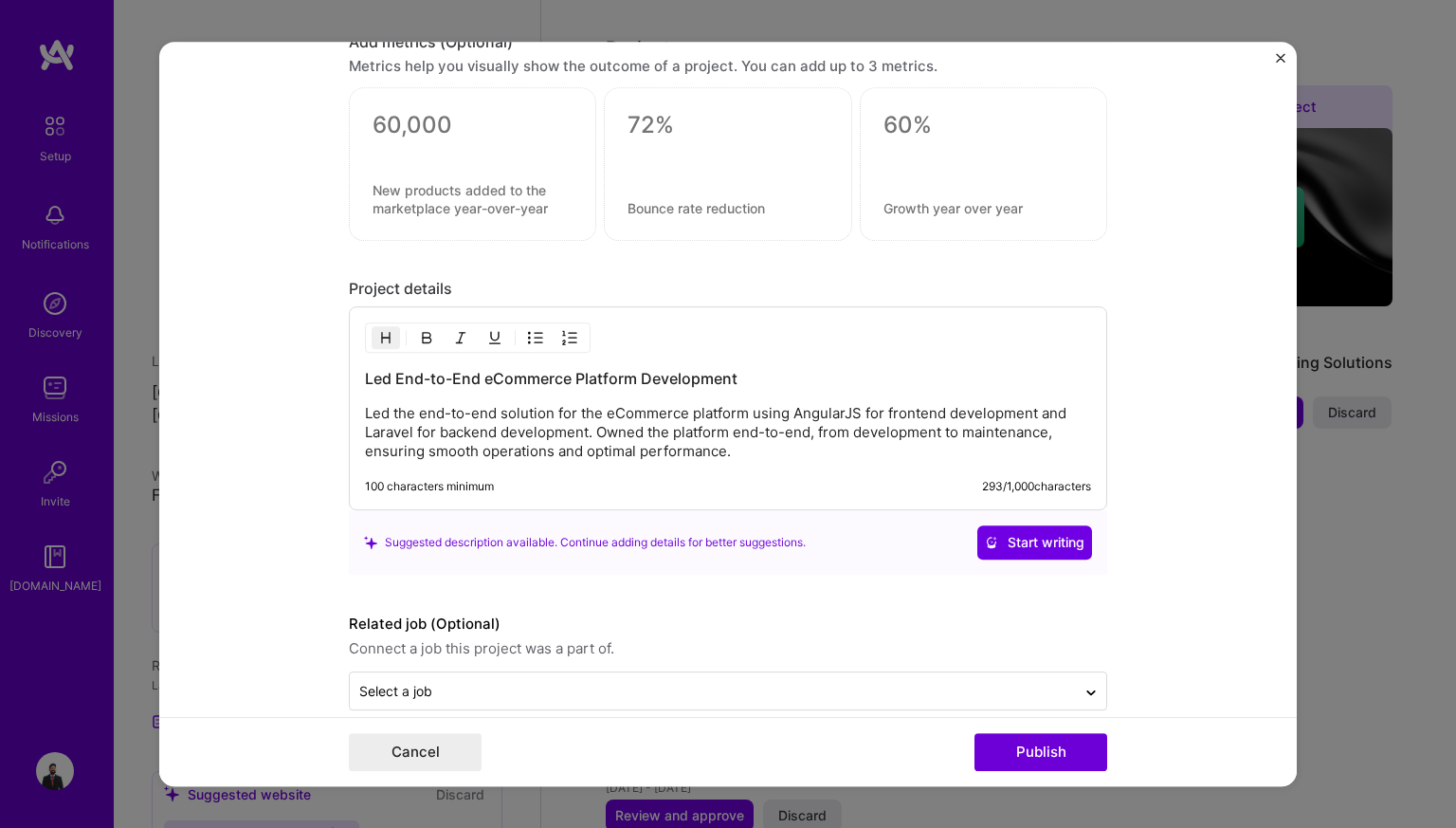 scroll, scrollTop: 3006, scrollLeft: 0, axis: vertical 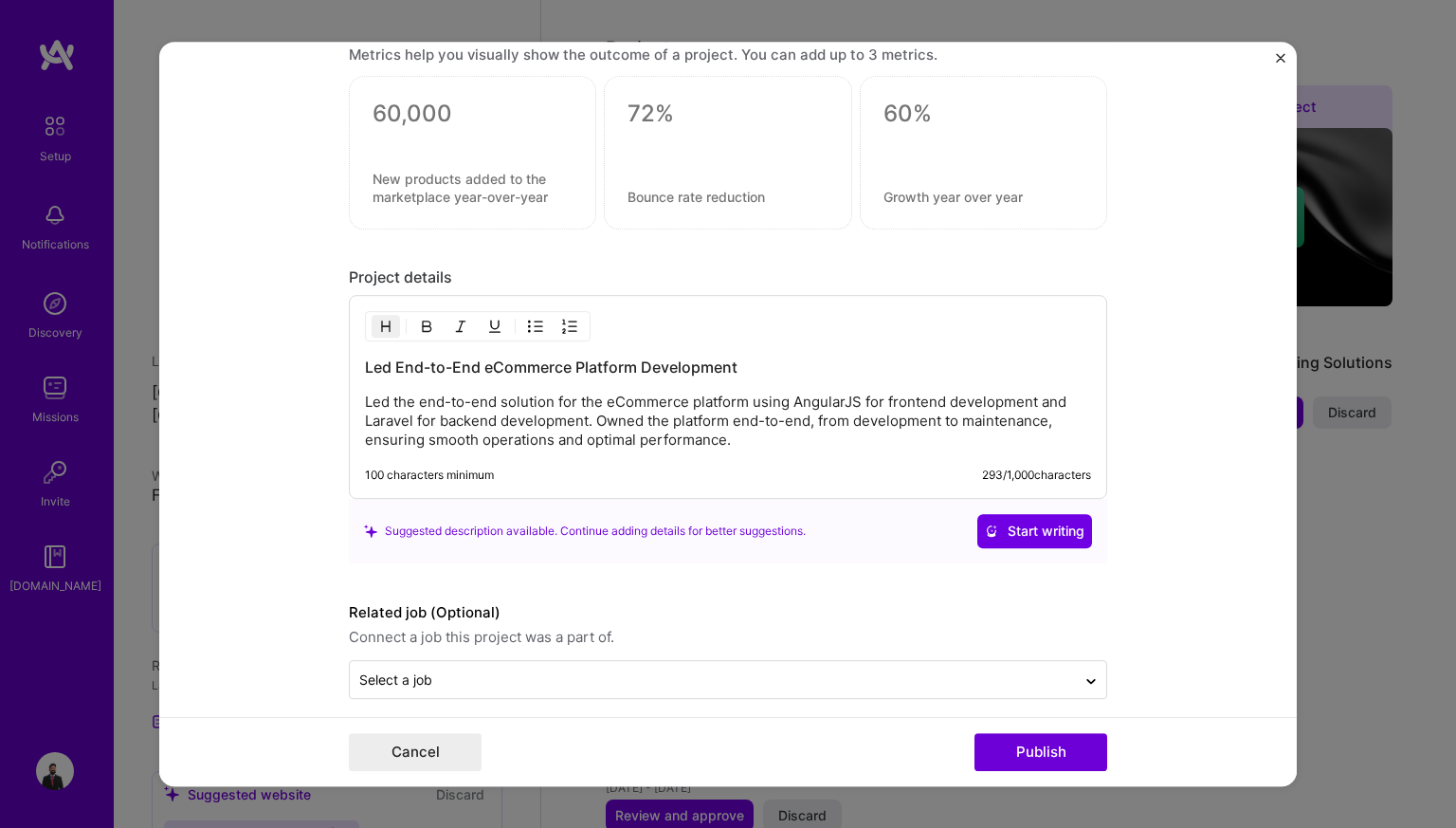 click on "Led End-to-End eCommerce Platform Development Led the end-to-end solution for the eCommerce platform using AngularJS for frontend development and Laravel for backend development. Owned the platform end-to-end, from development to maintenance, ensuring smooth operations and optimal performance. 100 characters minimum 293 / 1,000  characters" at bounding box center [728, 396] 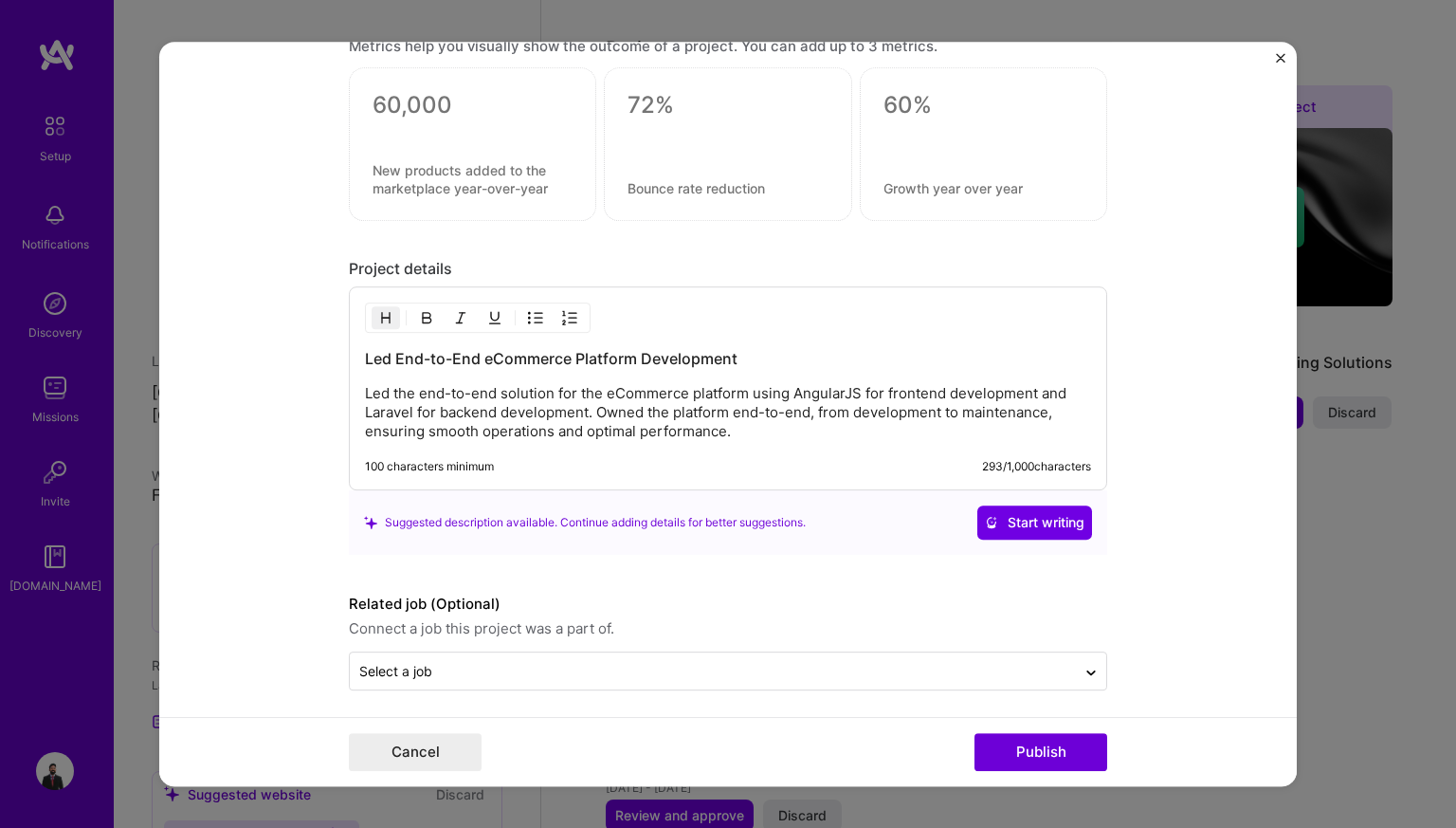click on "Led End-to-End eCommerce Platform Development Led the end-to-end solution for the eCommerce platform using AngularJS for frontend development and Laravel for backend development. Owned the platform end-to-end, from development to maintenance, ensuring smooth operations and optimal performance. 100 characters minimum 293 / 1,000  characters" at bounding box center (728, 388) 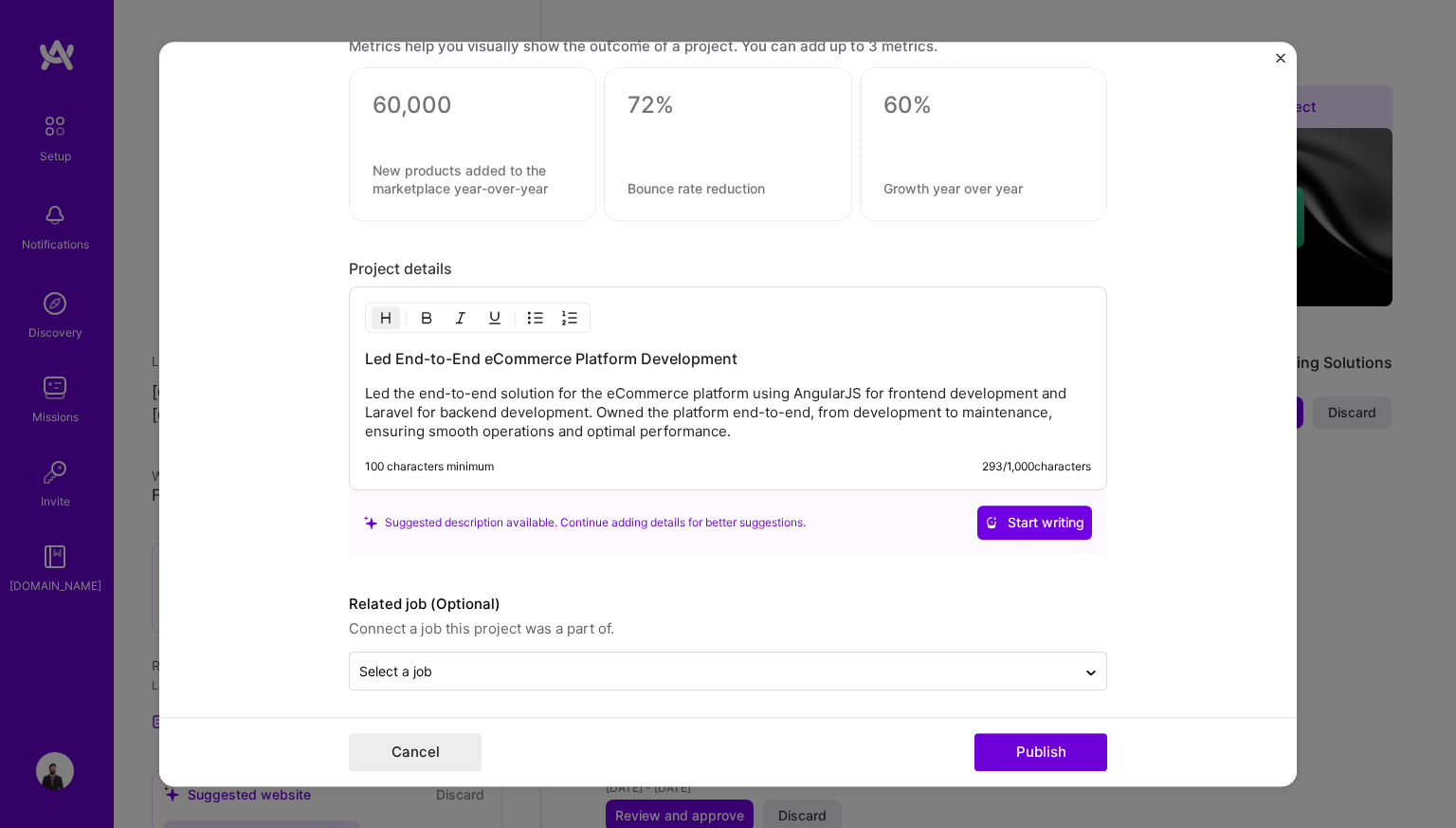 click on "Led the end-to-end solution for the eCommerce platform using AngularJS for frontend development and Laravel for backend development. Owned the platform end-to-end, from development to maintenance, ensuring smooth operations and optimal performance." at bounding box center [728, 413] 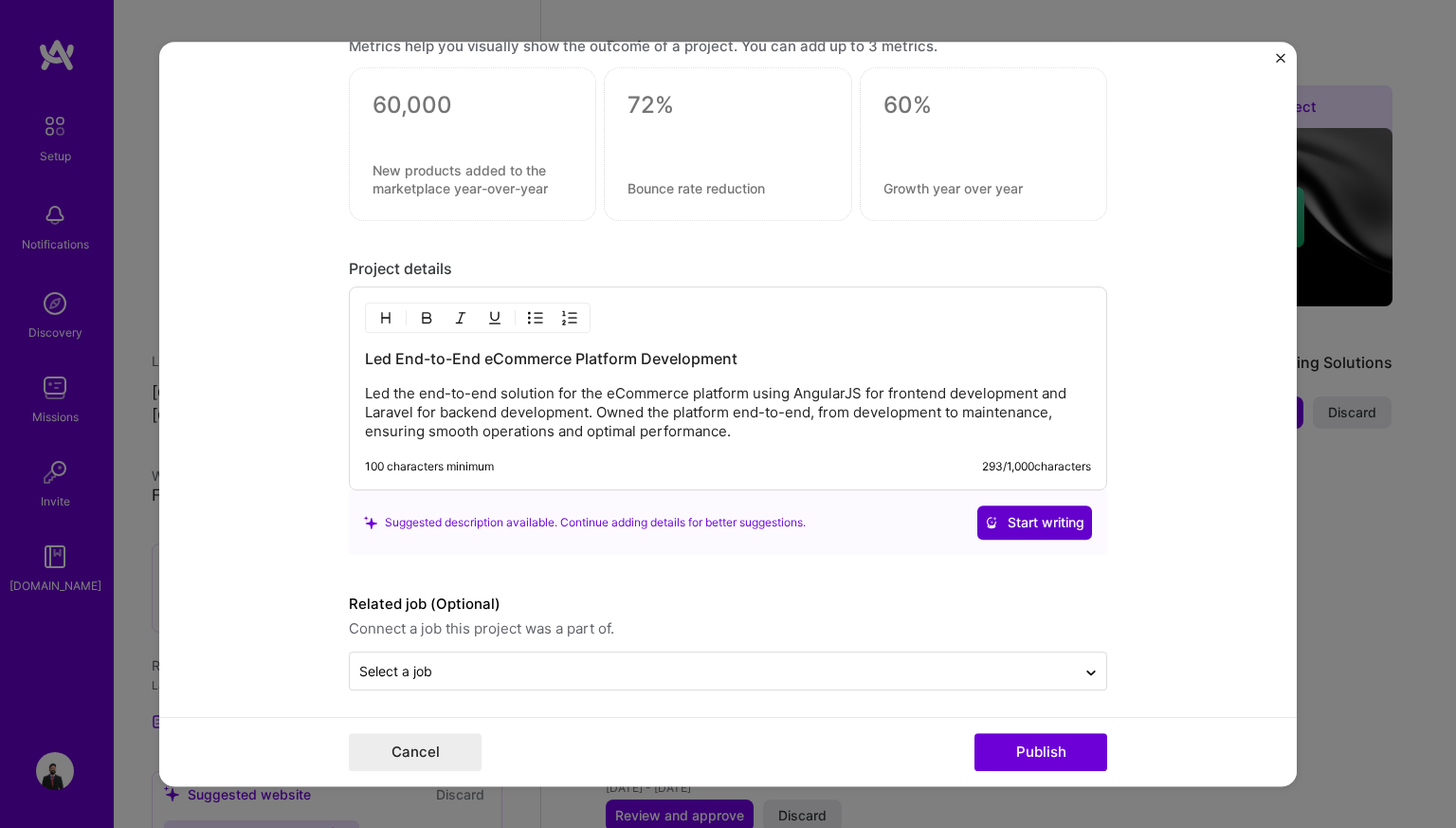 click on "Start writing" at bounding box center [1034, 523] 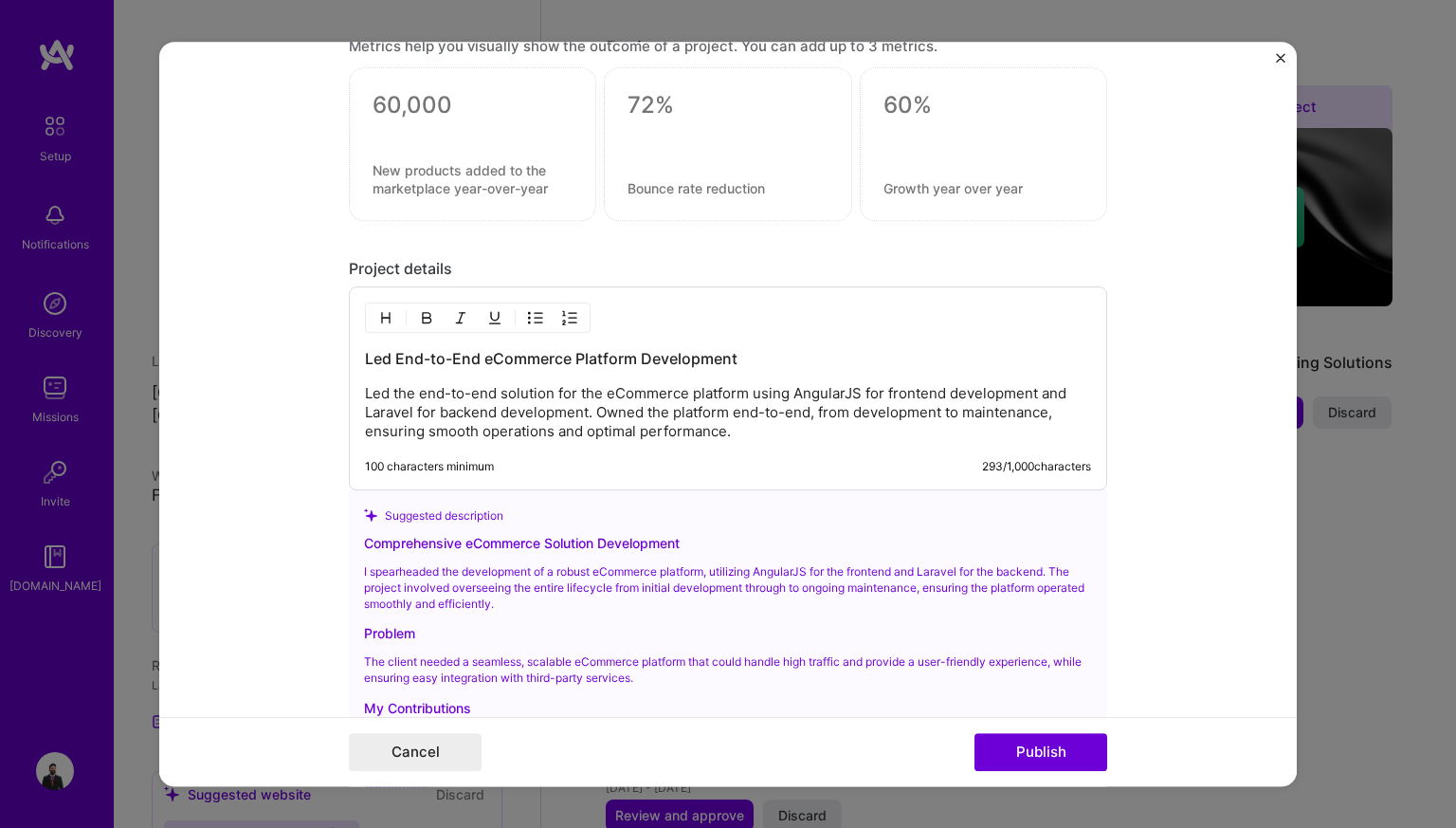 click on "Led the end-to-end solution for the eCommerce platform using AngularJS for frontend development and Laravel for backend development. Owned the platform end-to-end, from development to maintenance, ensuring smooth operations and optimal performance." at bounding box center (728, 413) 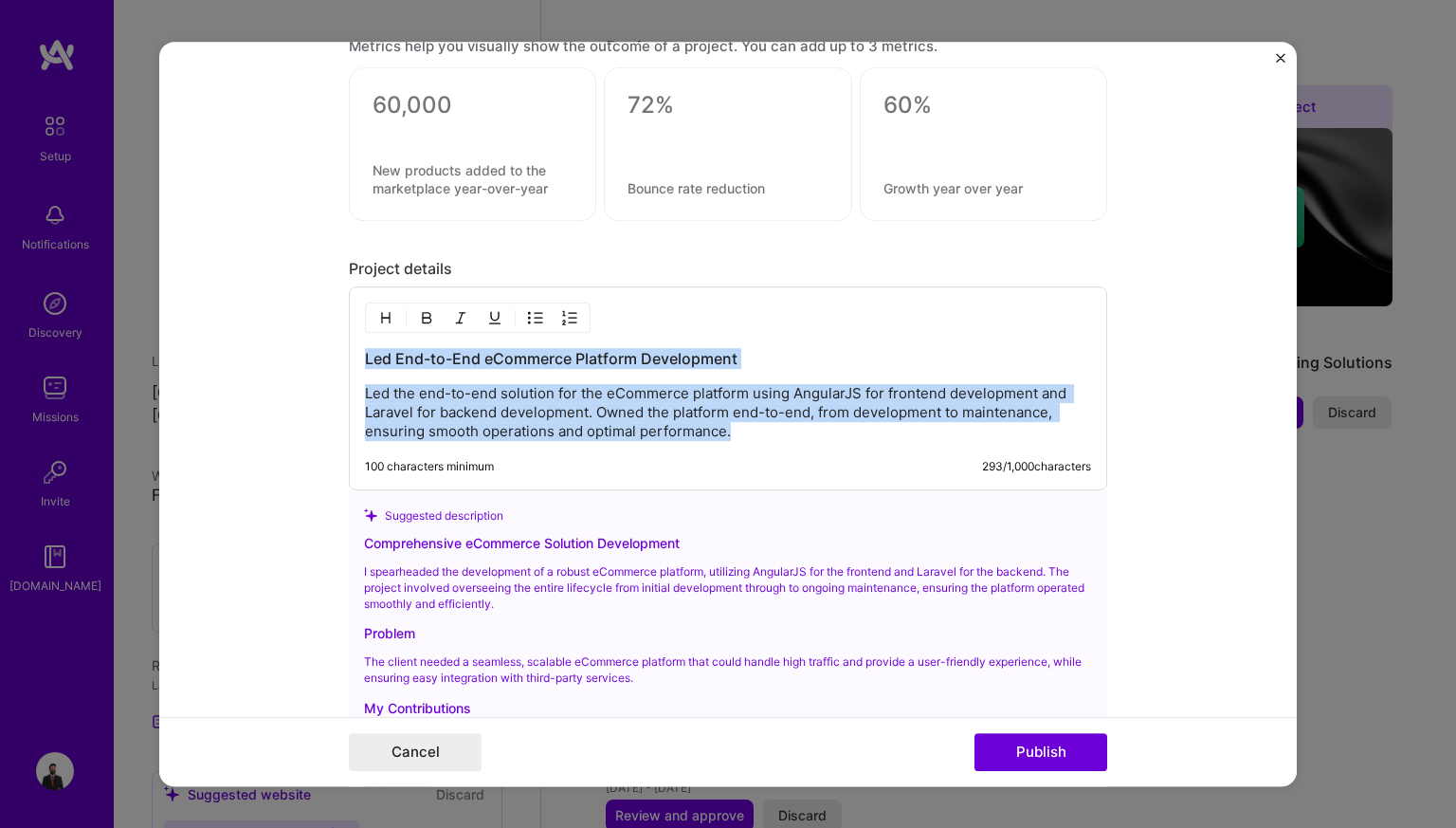 drag, startPoint x: 735, startPoint y: 427, endPoint x: 309, endPoint y: 348, distance: 433.2632 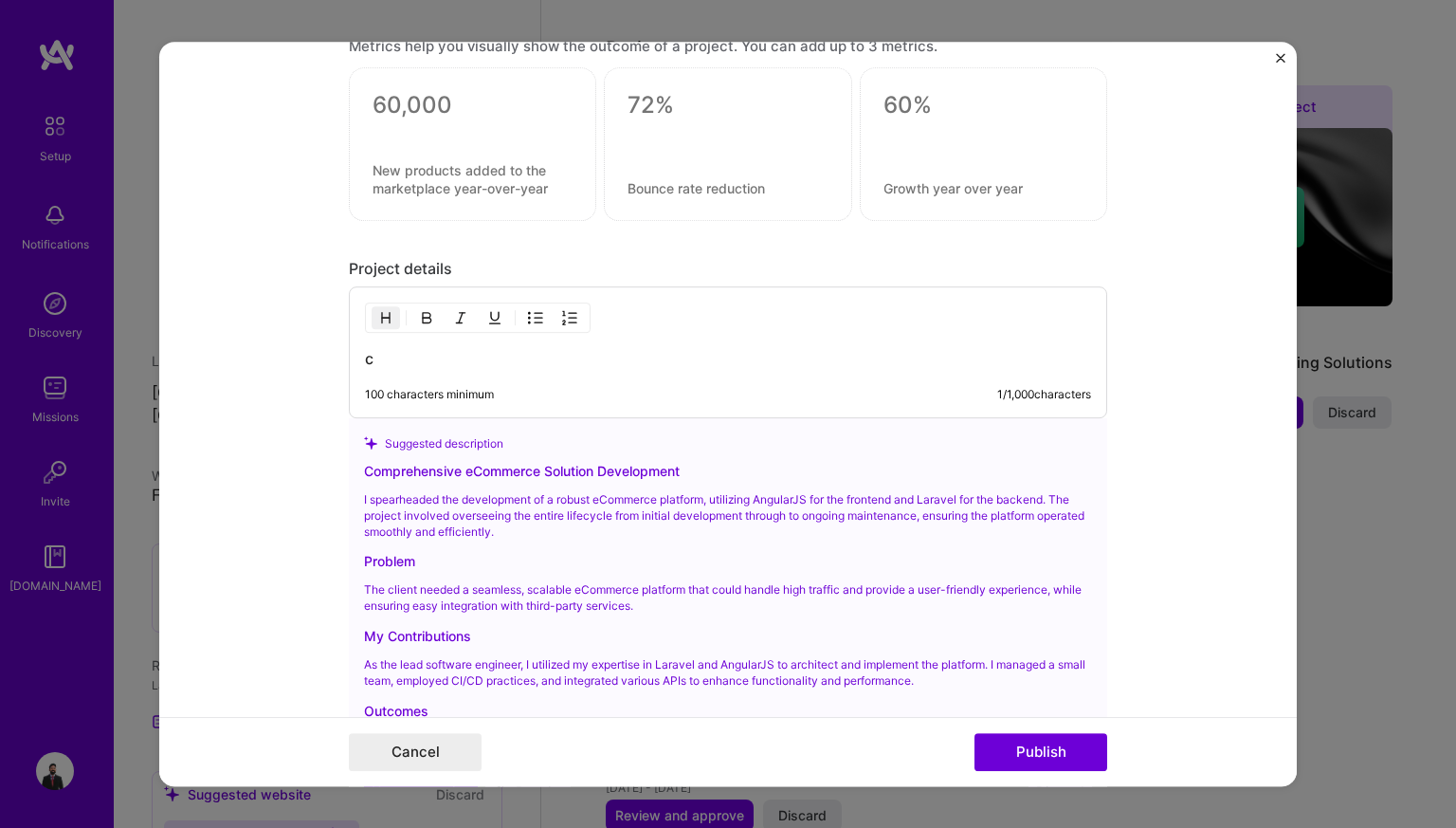 type 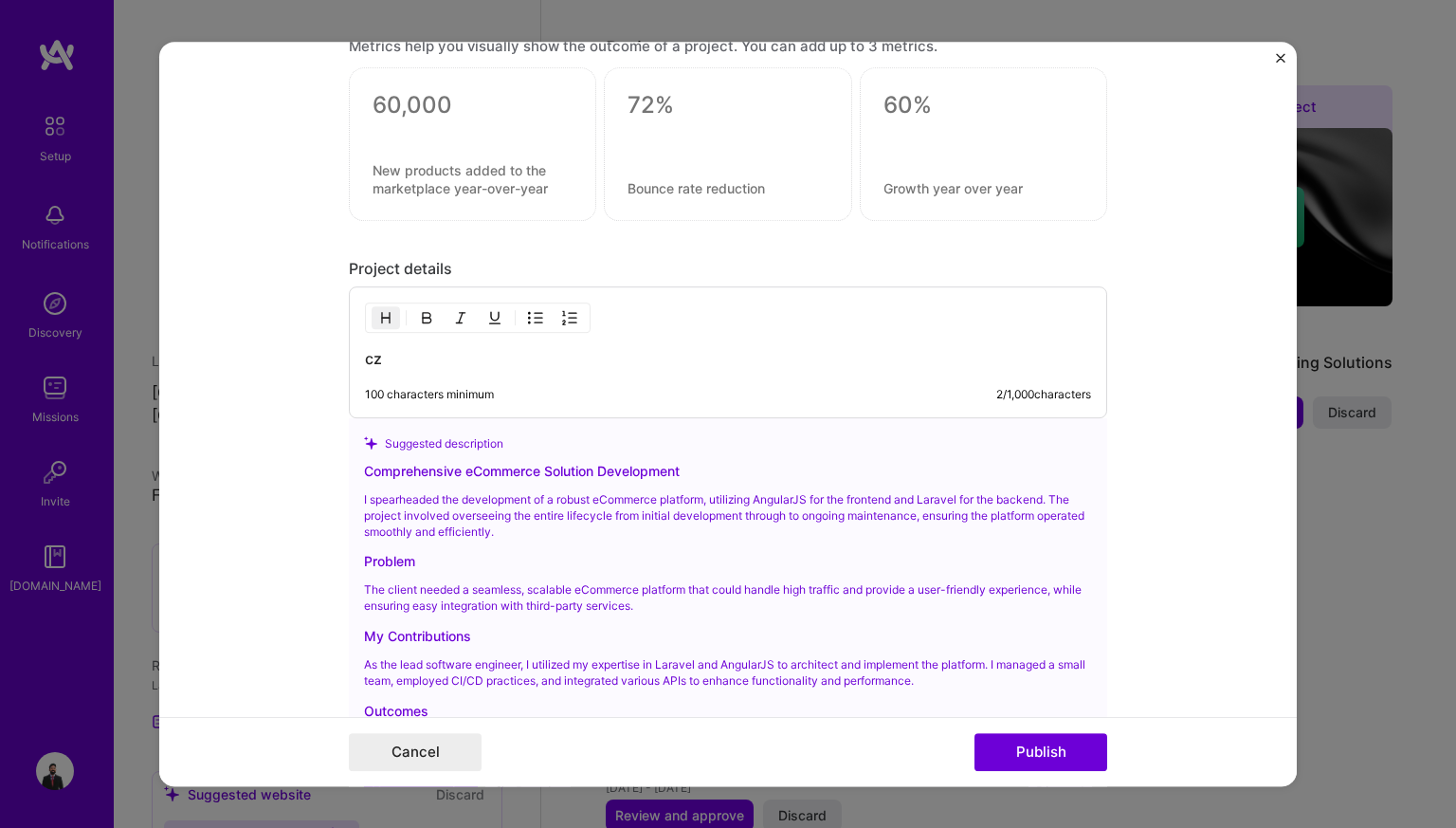 click on "cz" at bounding box center [728, 359] 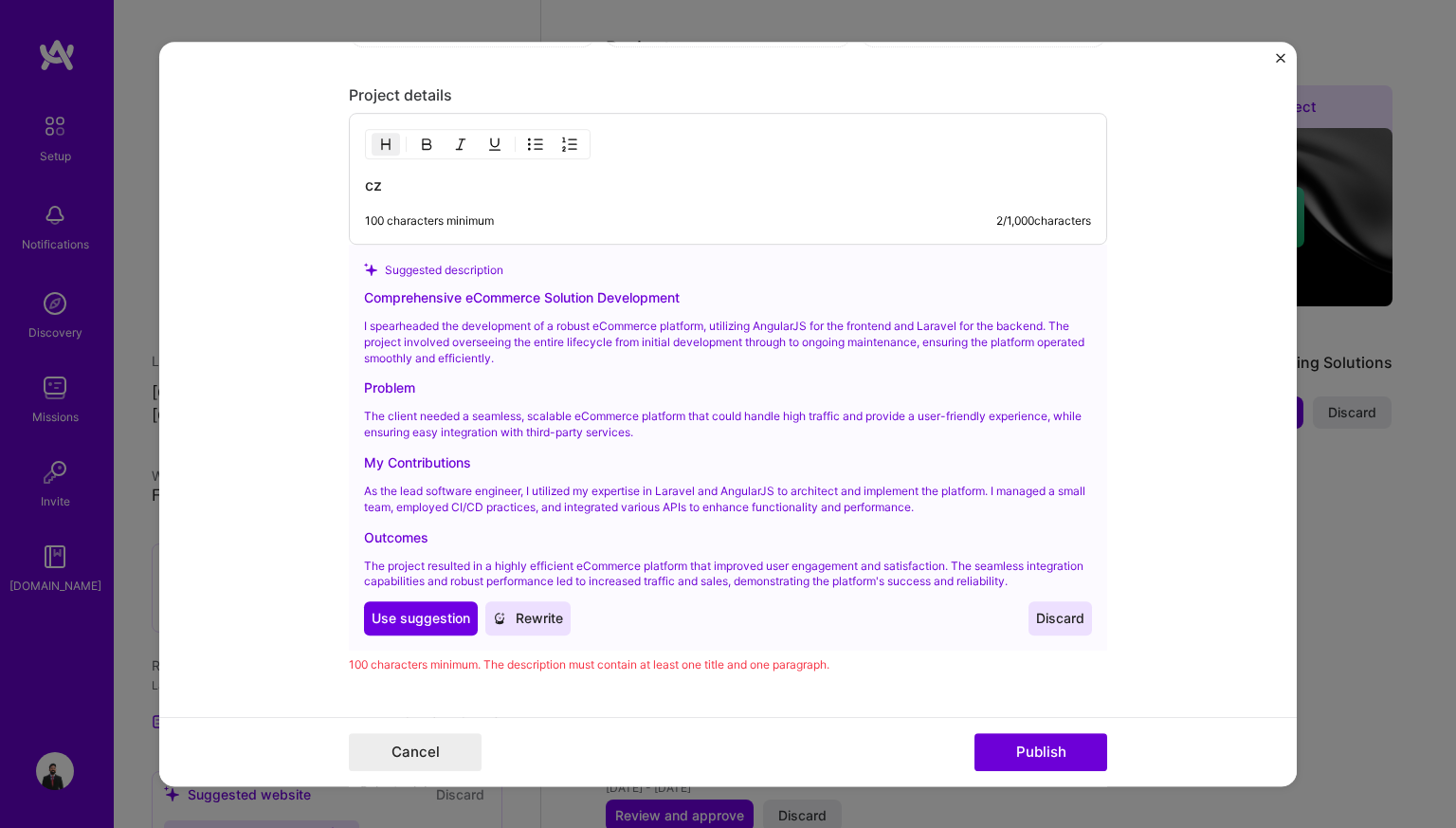 scroll, scrollTop: 3189, scrollLeft: 0, axis: vertical 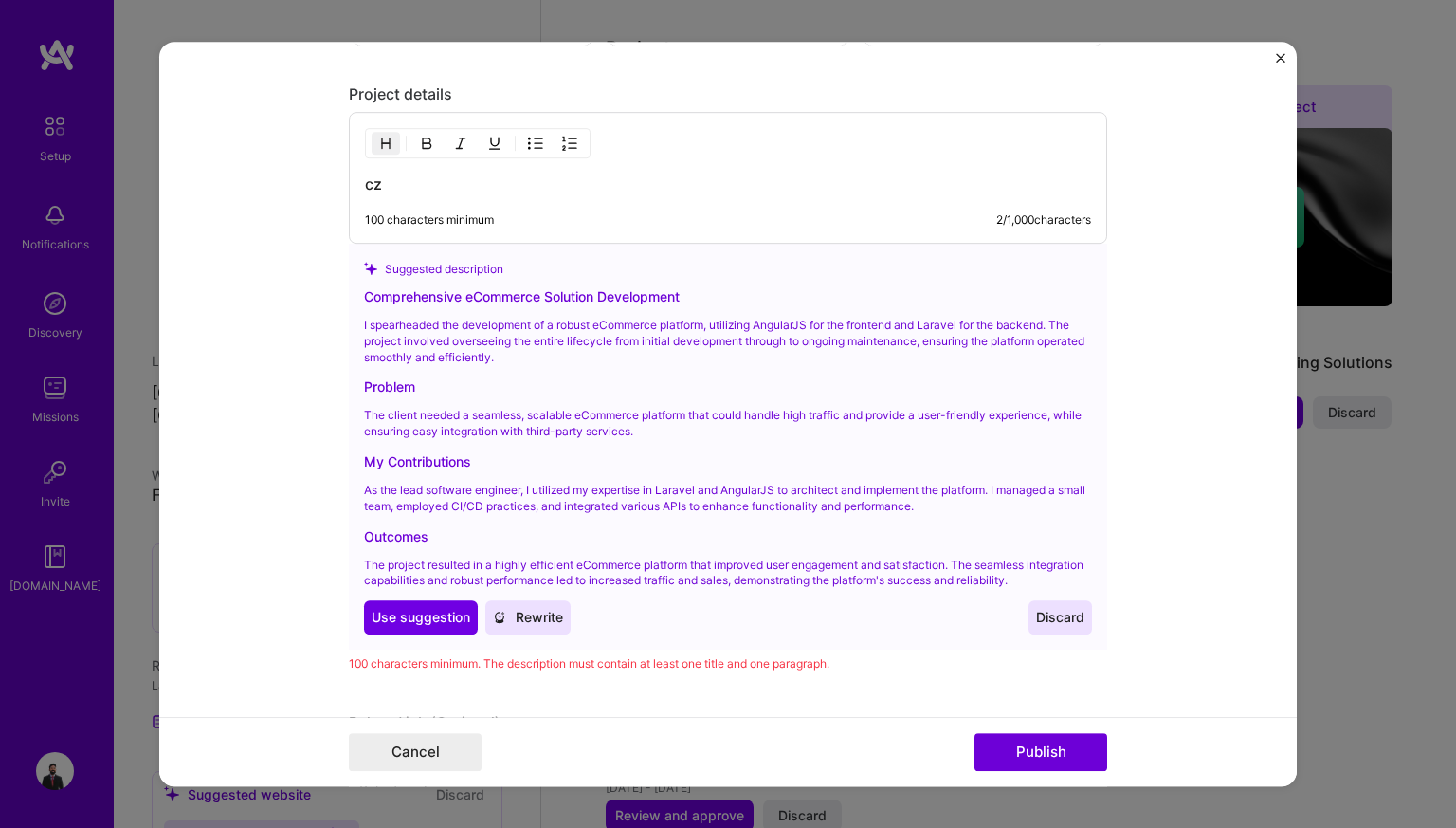 click on "100 characters minimum 2 / 1,000  characters" at bounding box center [713, 228] 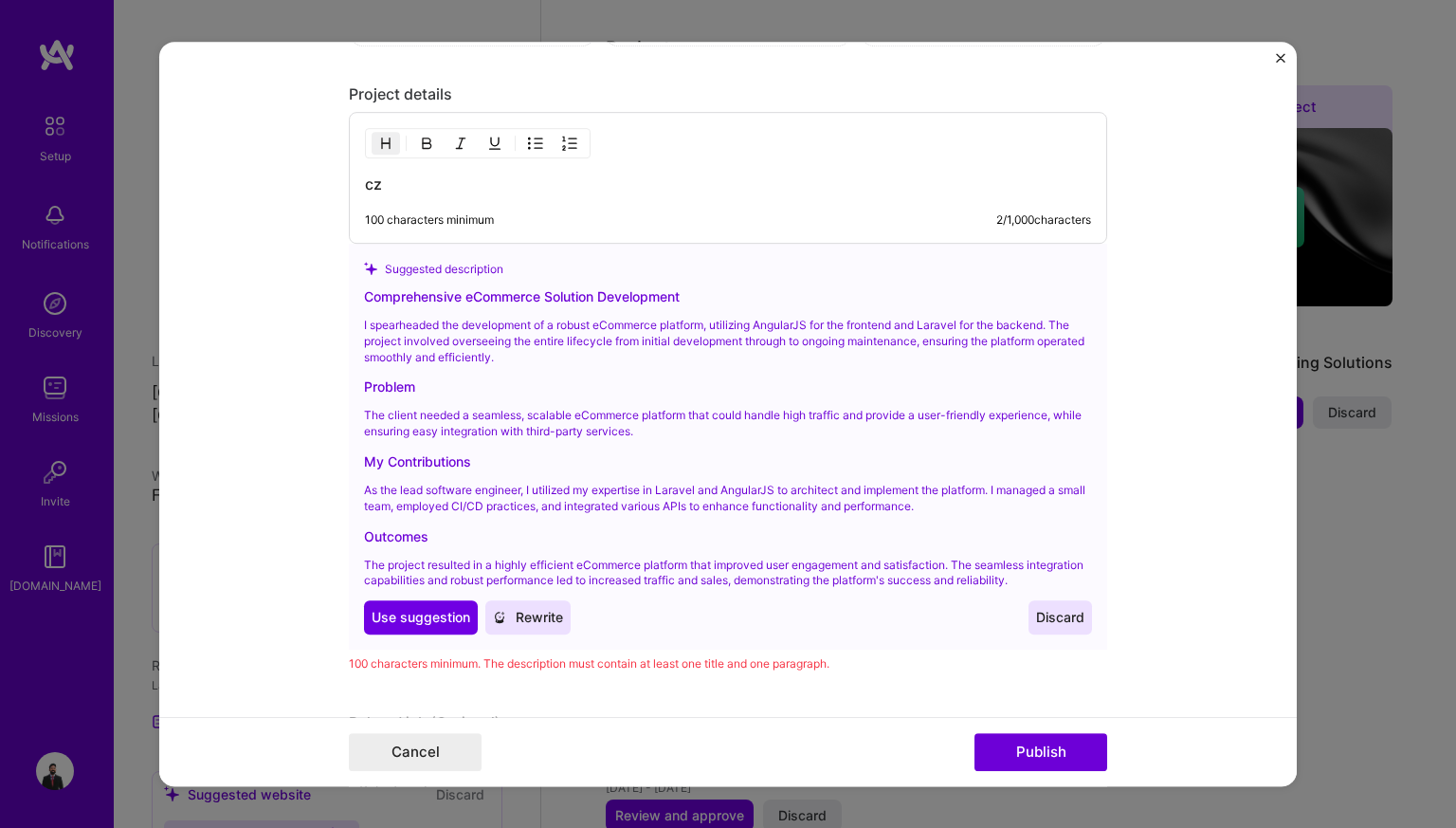 drag, startPoint x: 391, startPoint y: 177, endPoint x: 377, endPoint y: 175, distance: 14.142136 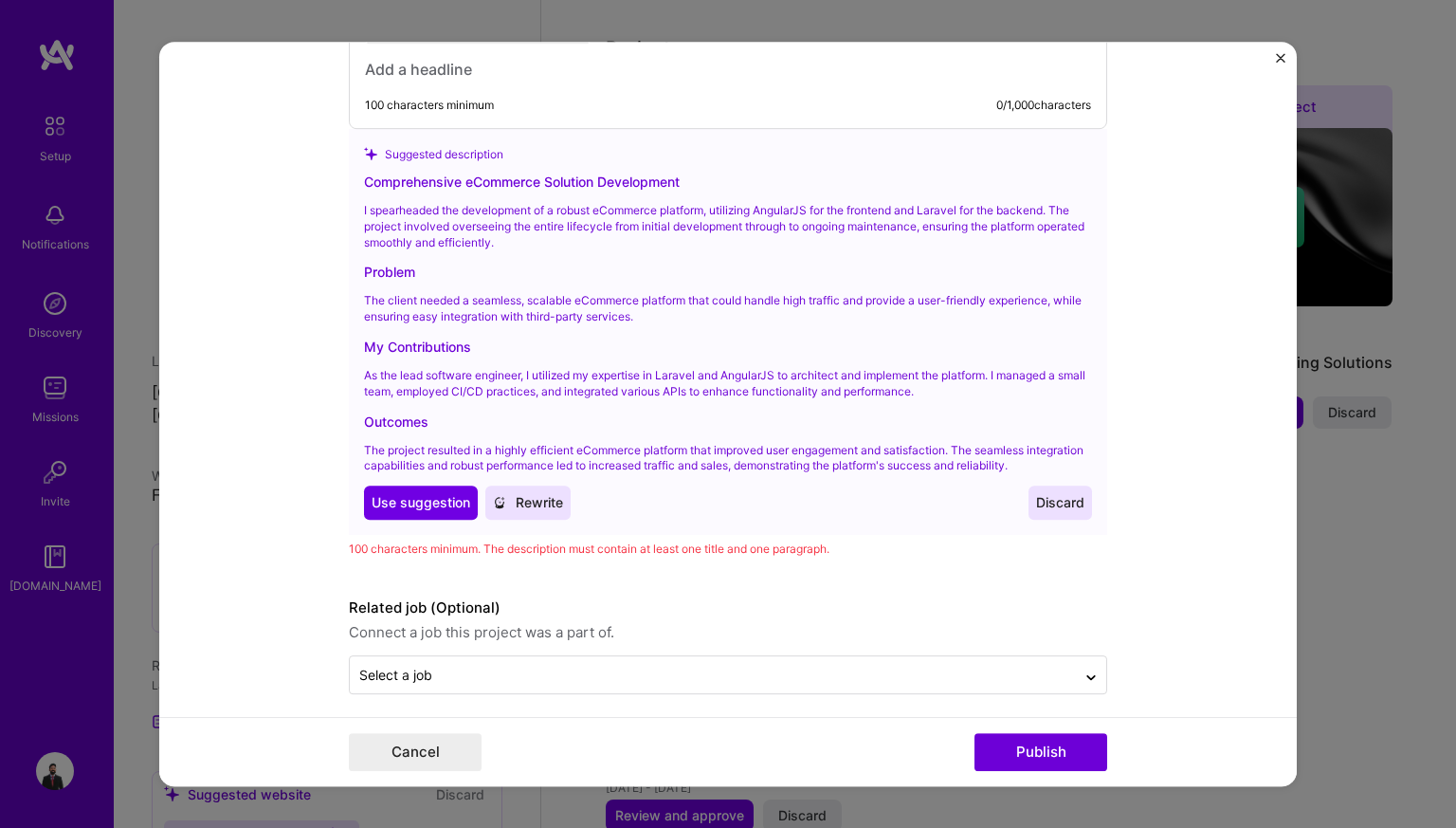 scroll, scrollTop: 3307, scrollLeft: 0, axis: vertical 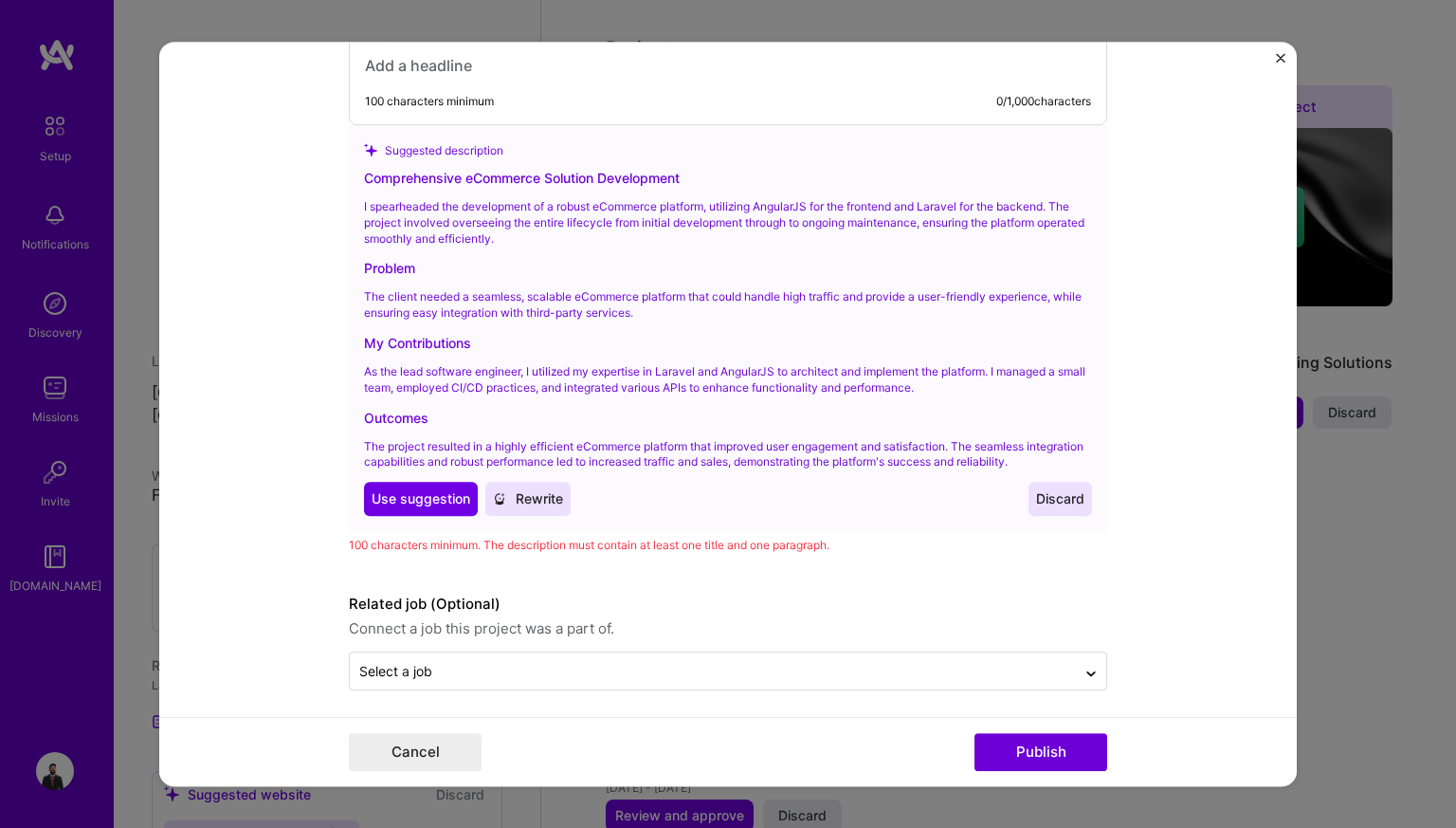 click on "Discard" at bounding box center (1060, 499) 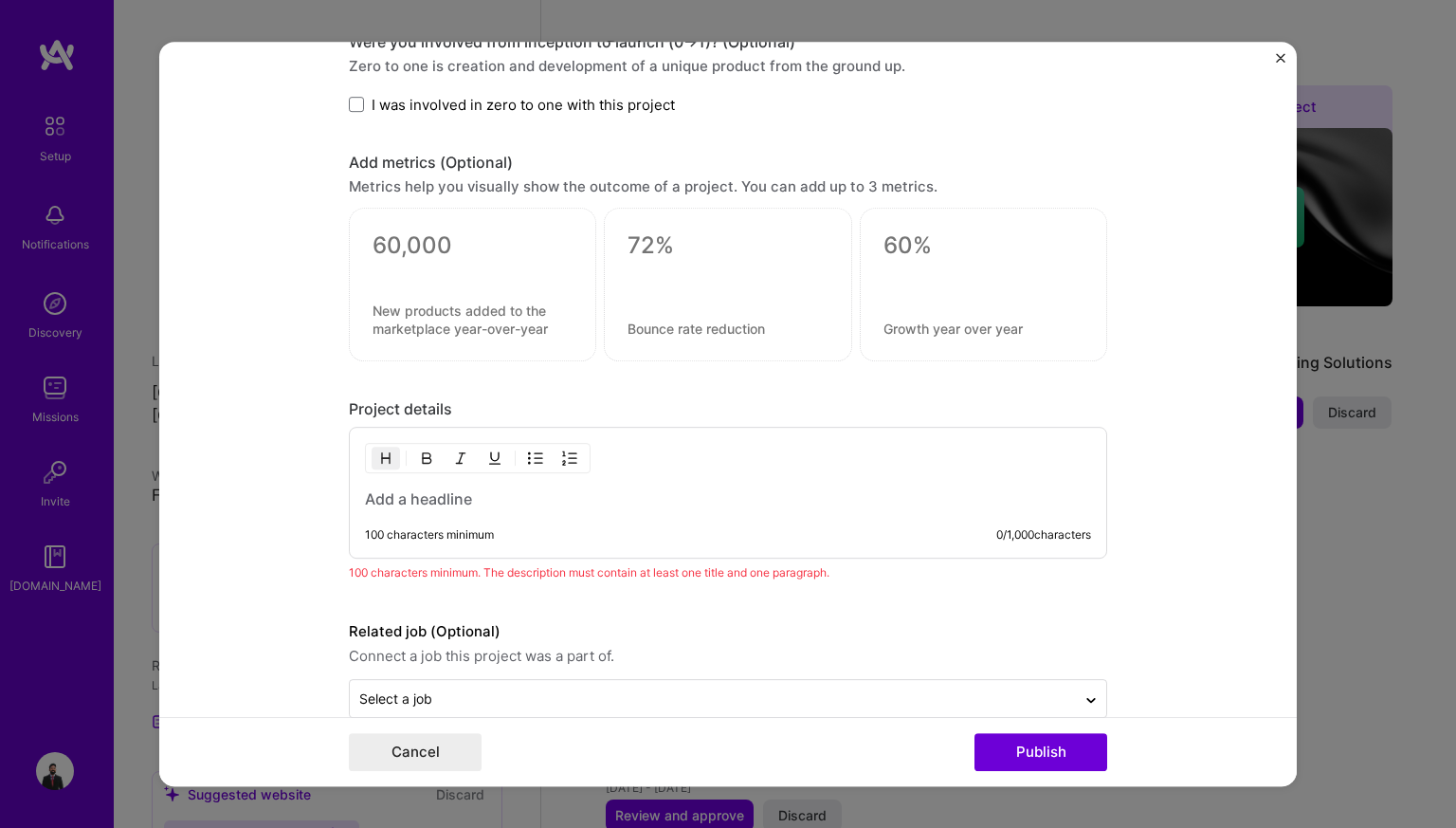 scroll, scrollTop: 2876, scrollLeft: 0, axis: vertical 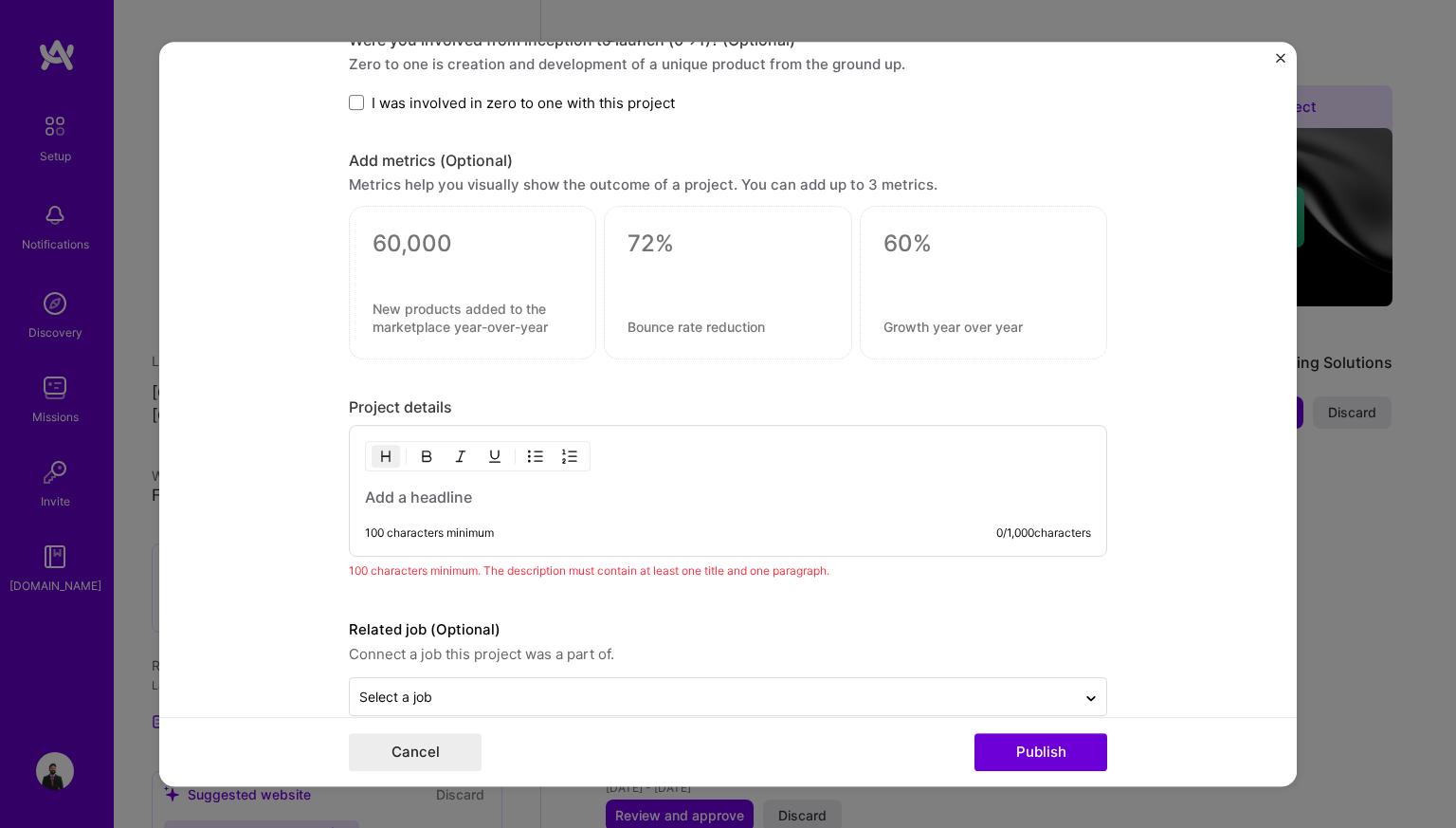 click at bounding box center (728, 497) 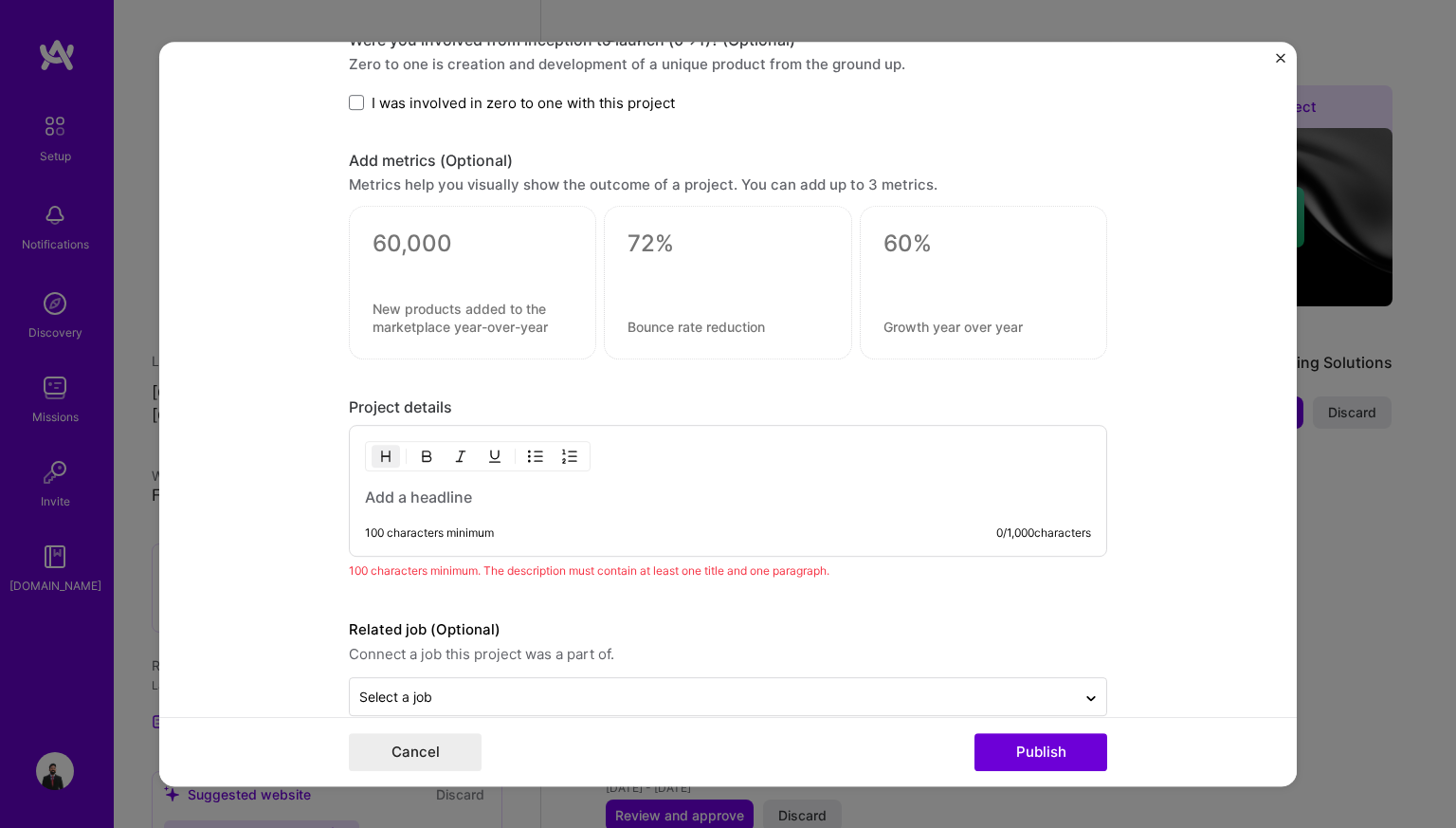 click at bounding box center [728, 497] 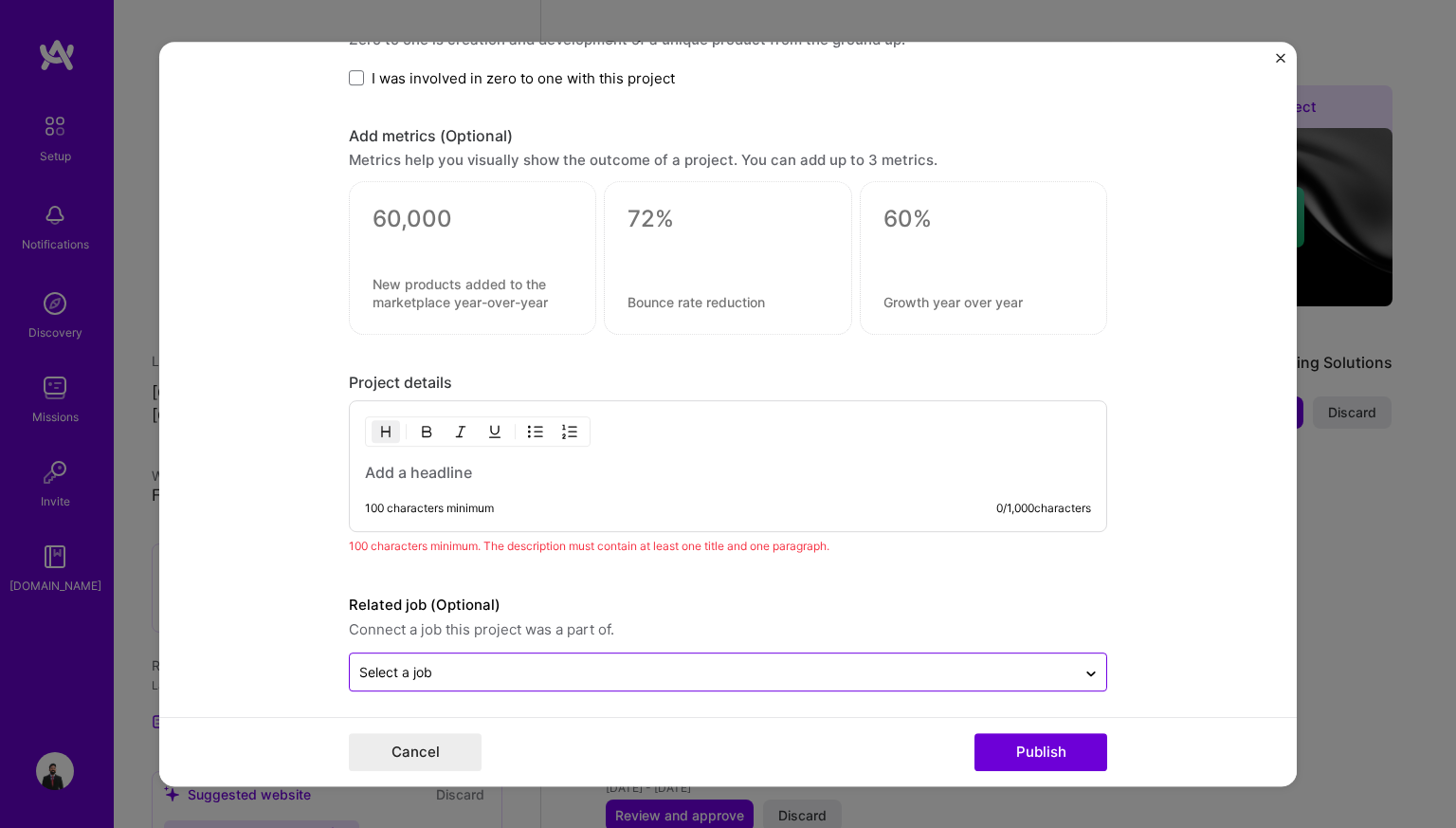 click at bounding box center [713, 672] 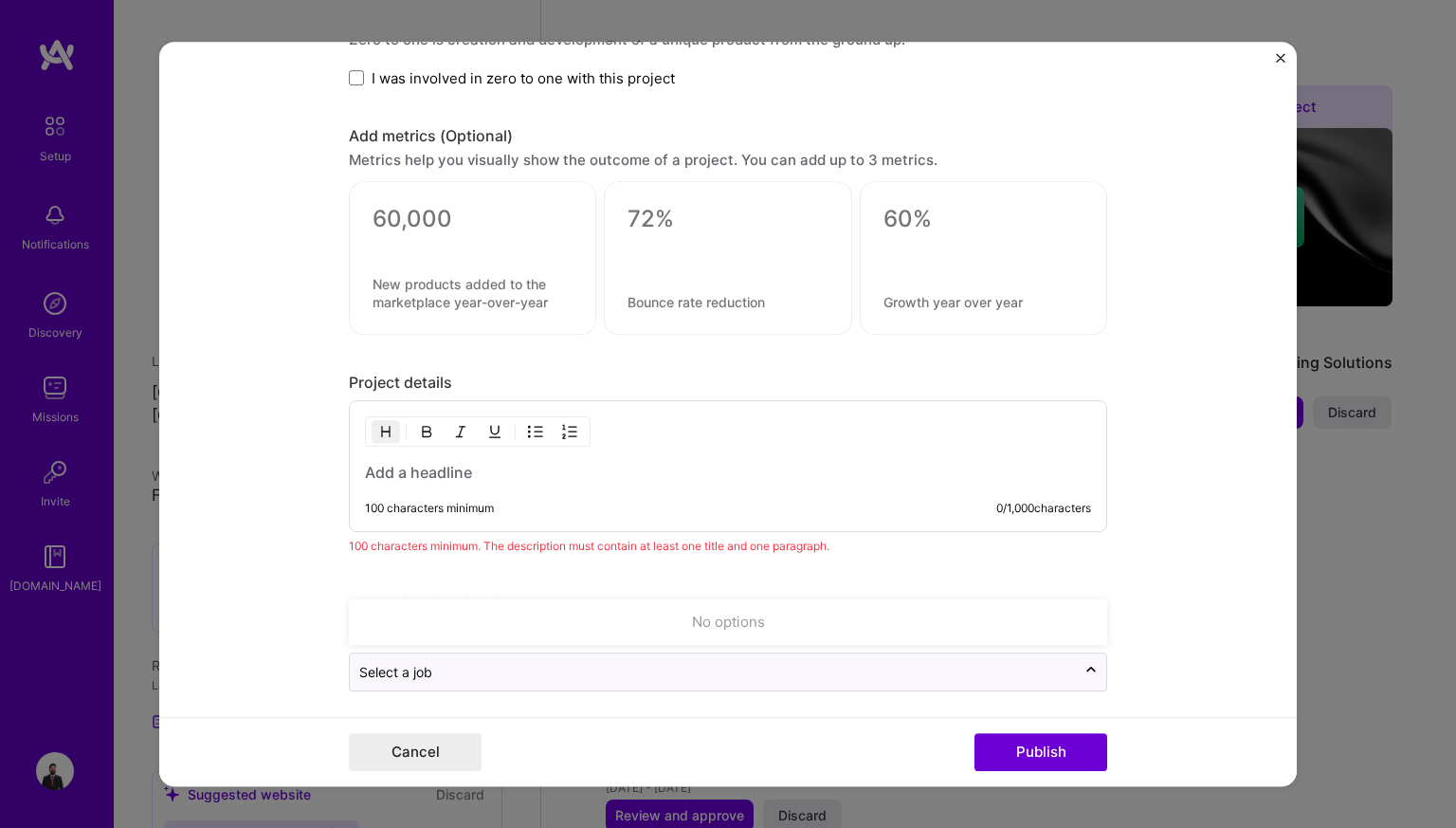 click on "100 characters minimum. The description must contain at least one title and one paragraph." at bounding box center [728, 545] 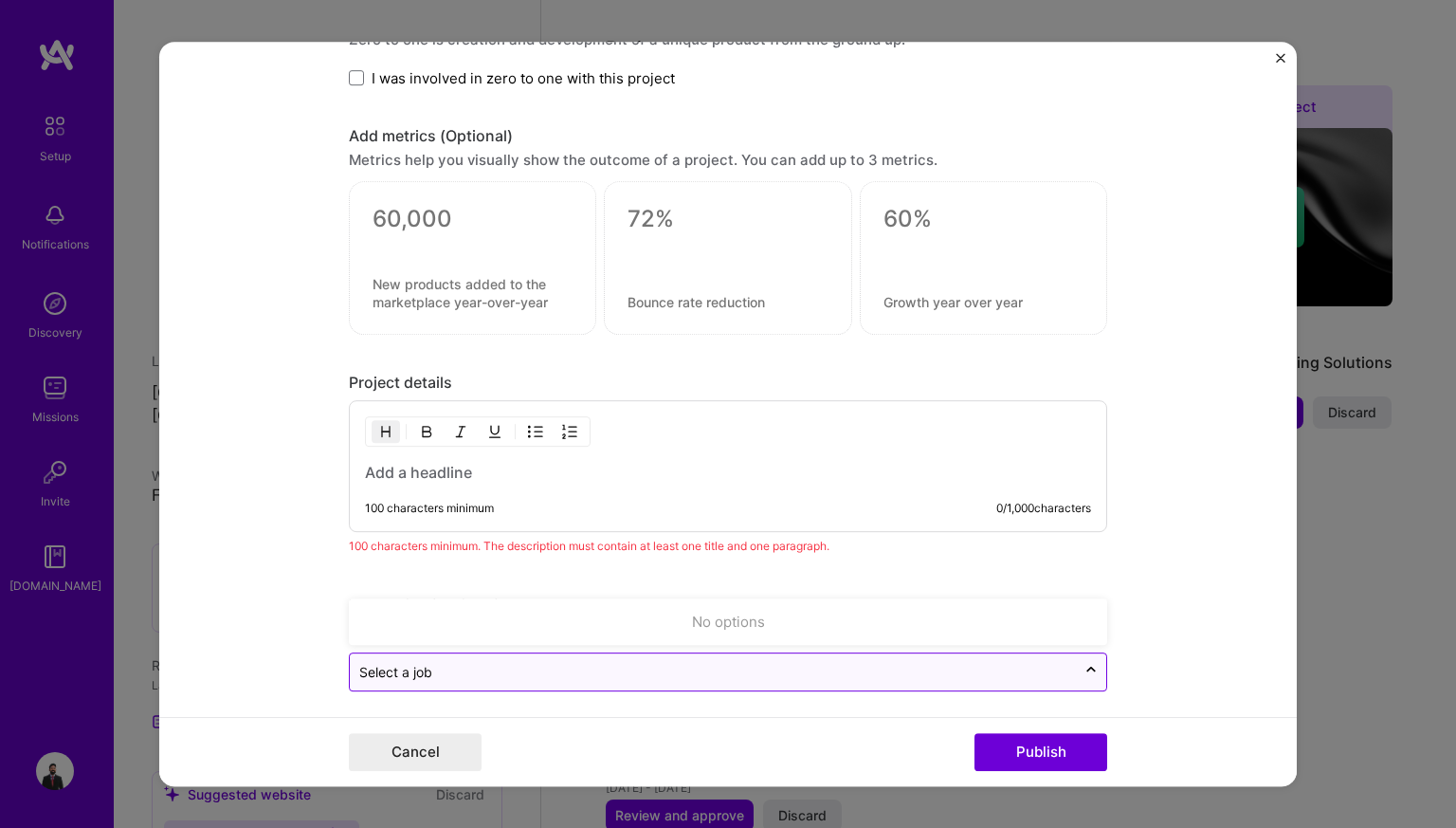 click at bounding box center [713, 672] 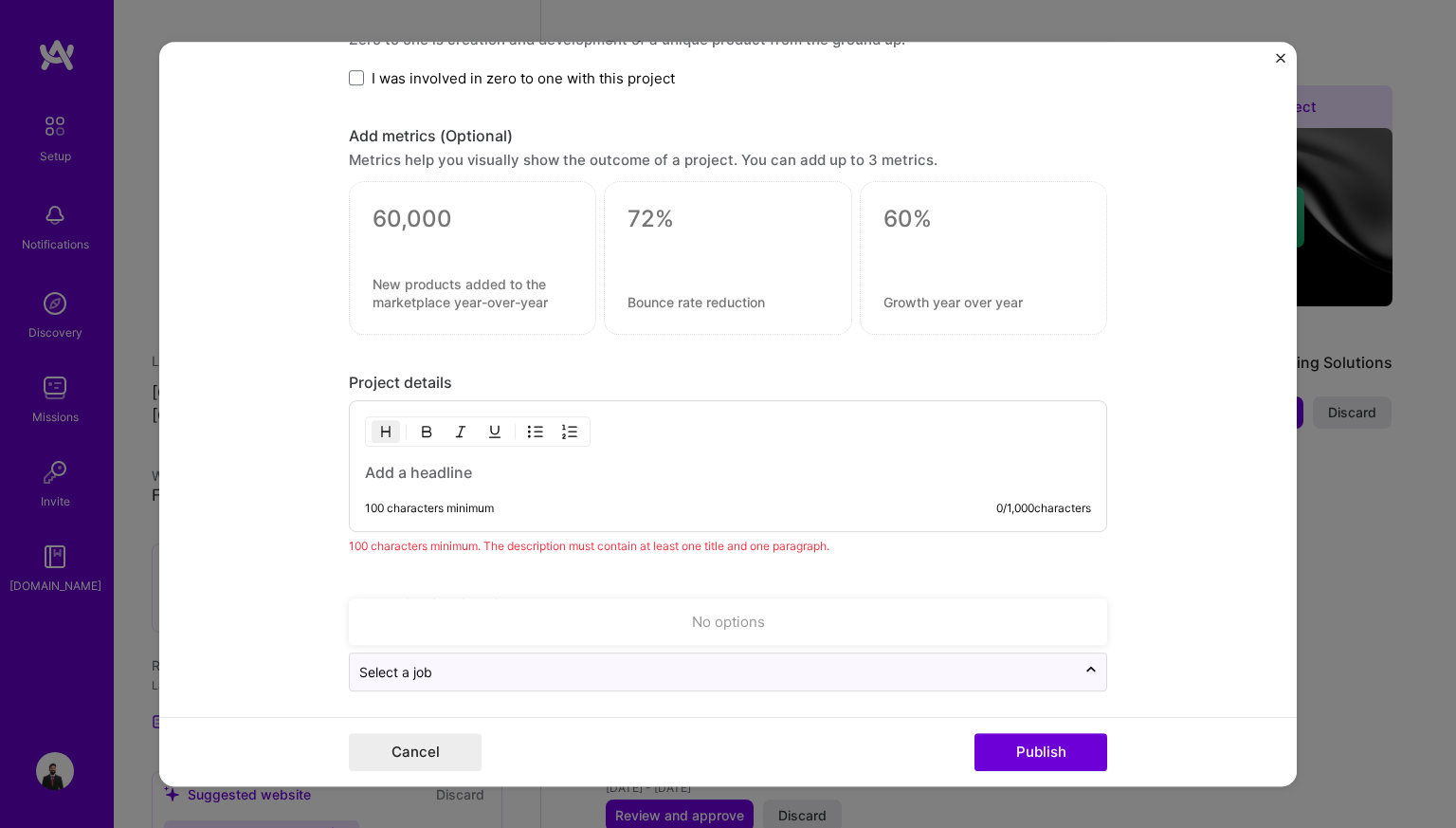 click on "No options" at bounding box center (728, 621) 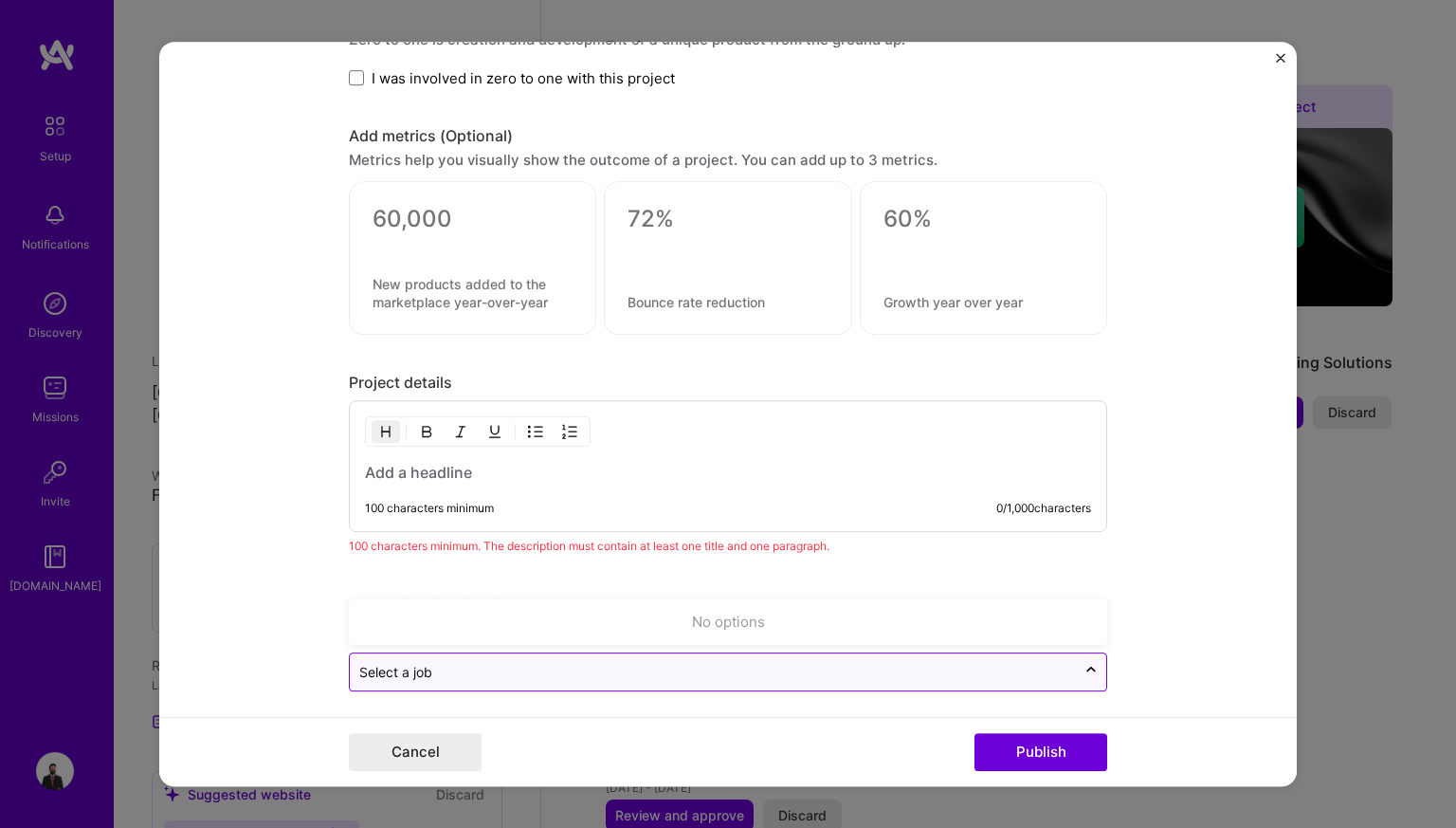 click at bounding box center (713, 672) 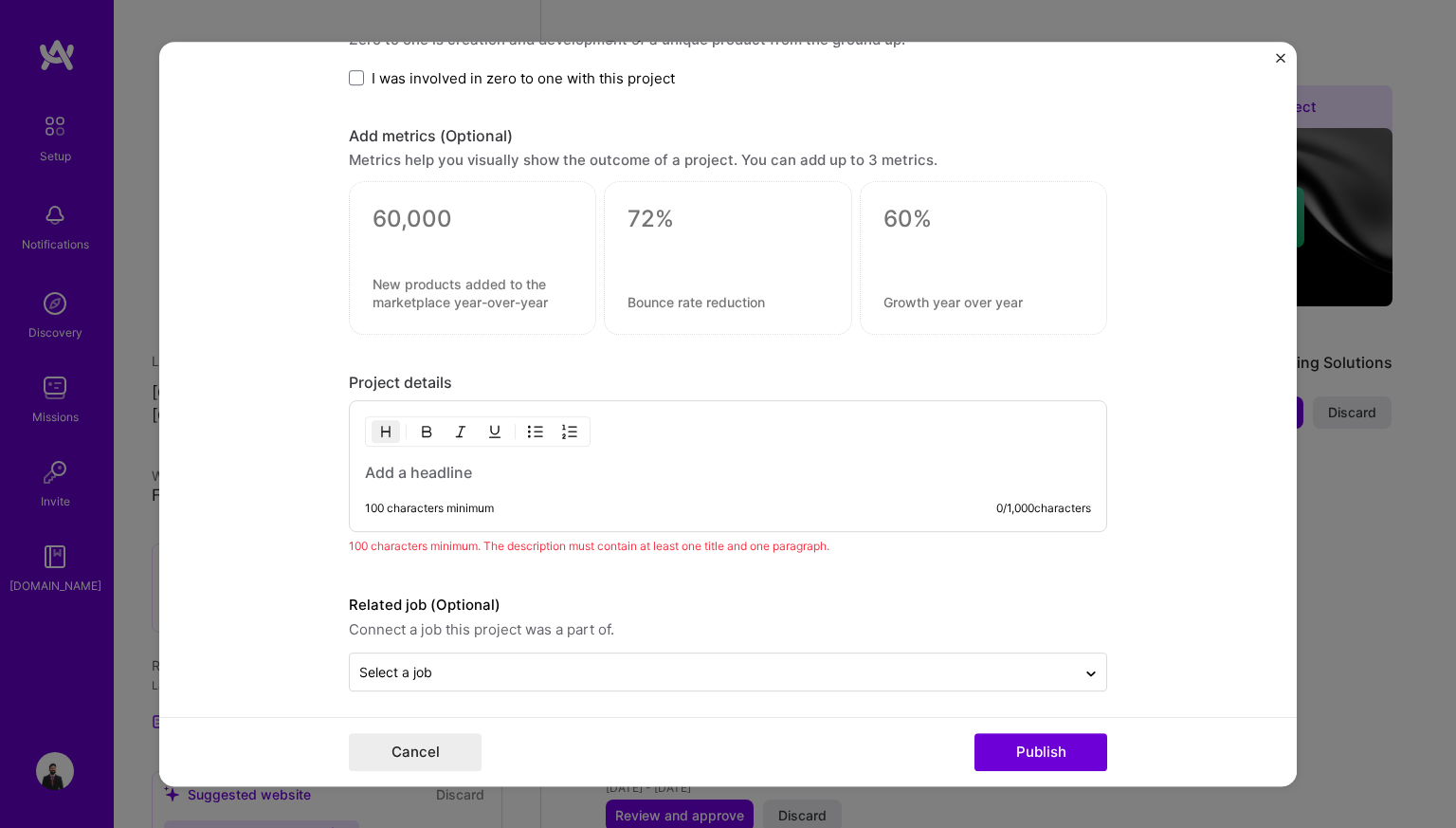 click on "Editing suggested project This project is suggested based on your LinkedIn, resume or [DOMAIN_NAME] activity. Project title Comprehensive eCommerce Solution Development Company Novigi Pty Ltd
Project industry Industry 2 Project Link (Optional) [URL][DOMAIN_NAME]
Set as cover Add New Image  |  Set as Cover Remove Image Role Software Engineer Software Engineer [DATE]
to [DATE]
I’m still working on this project Skills used — Add up to 12 skills Any new skills will be added to your profile. Enter skills... 19 Laravel 1 2 3 4 5 React 1 2 3 4 5 Angular.js 1 2 3 4 5 Bootstrap JS 1 2 3 4 5 HTML 1 2 3 4 5 MySQL 1 2 3 4 5 PHP 1 2 3 4 5 CI/CD 1 2 3 4 5 API Integration 1 2 3 4 5 jQuery 1 2 3 4 5 AWS 1 2 3 4 5 Agile 1 2 3 4 5 CMS 1 2 3 4 5 GitHub 1 2 3 4 5 JavaScript 1 2 3 4 5 [PERSON_NAME] 1 2 3 4 5 Jira 1 2 3 4 5 Redis 1 2 3 4 5 TypeScript 1 2 3 4 5 Yes, I managed 1 team members. ->" at bounding box center [728, -1065] 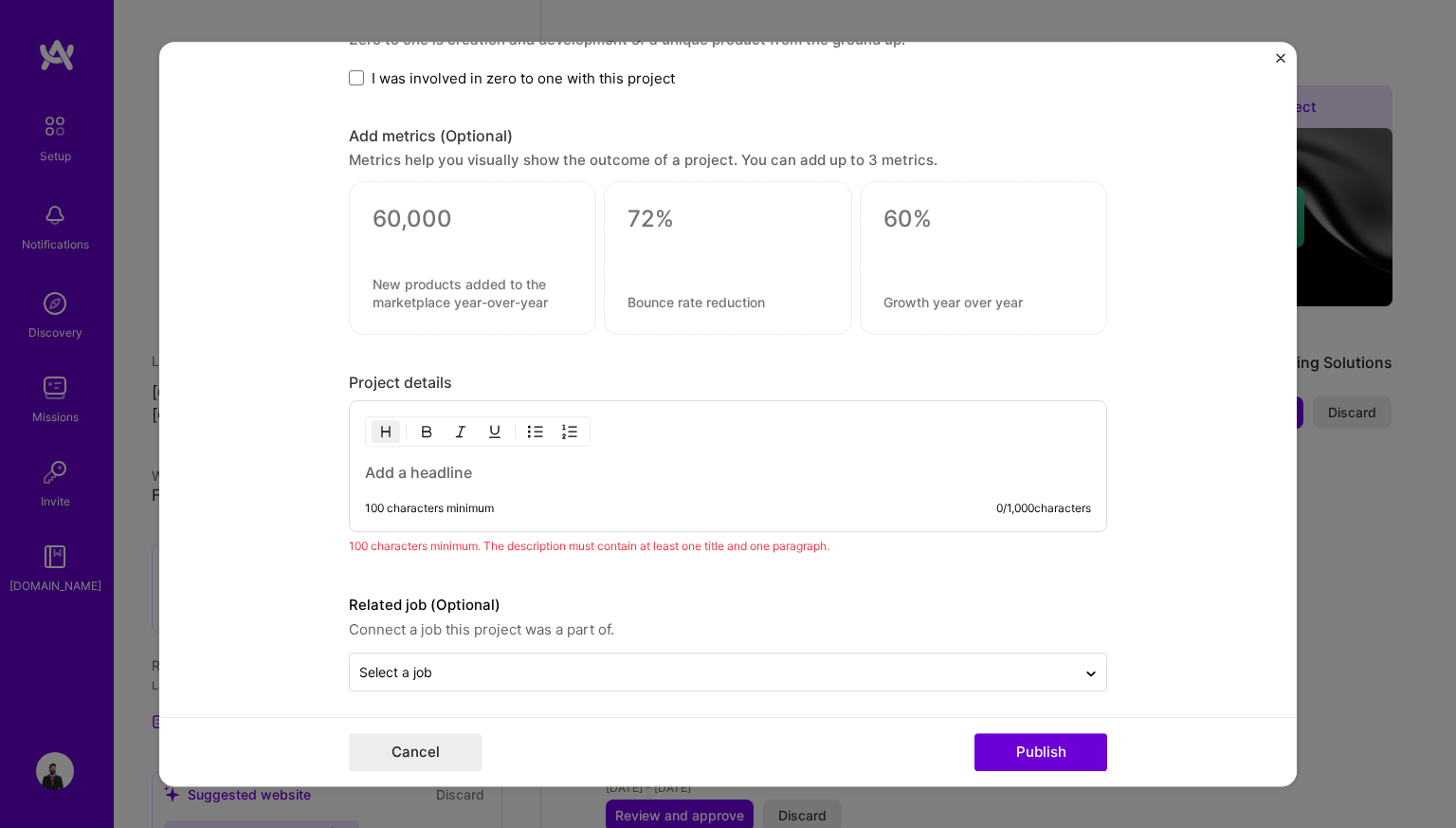 click on "Related job (Optional) Connect a job this project was a part of. Select a job" at bounding box center (728, 642) 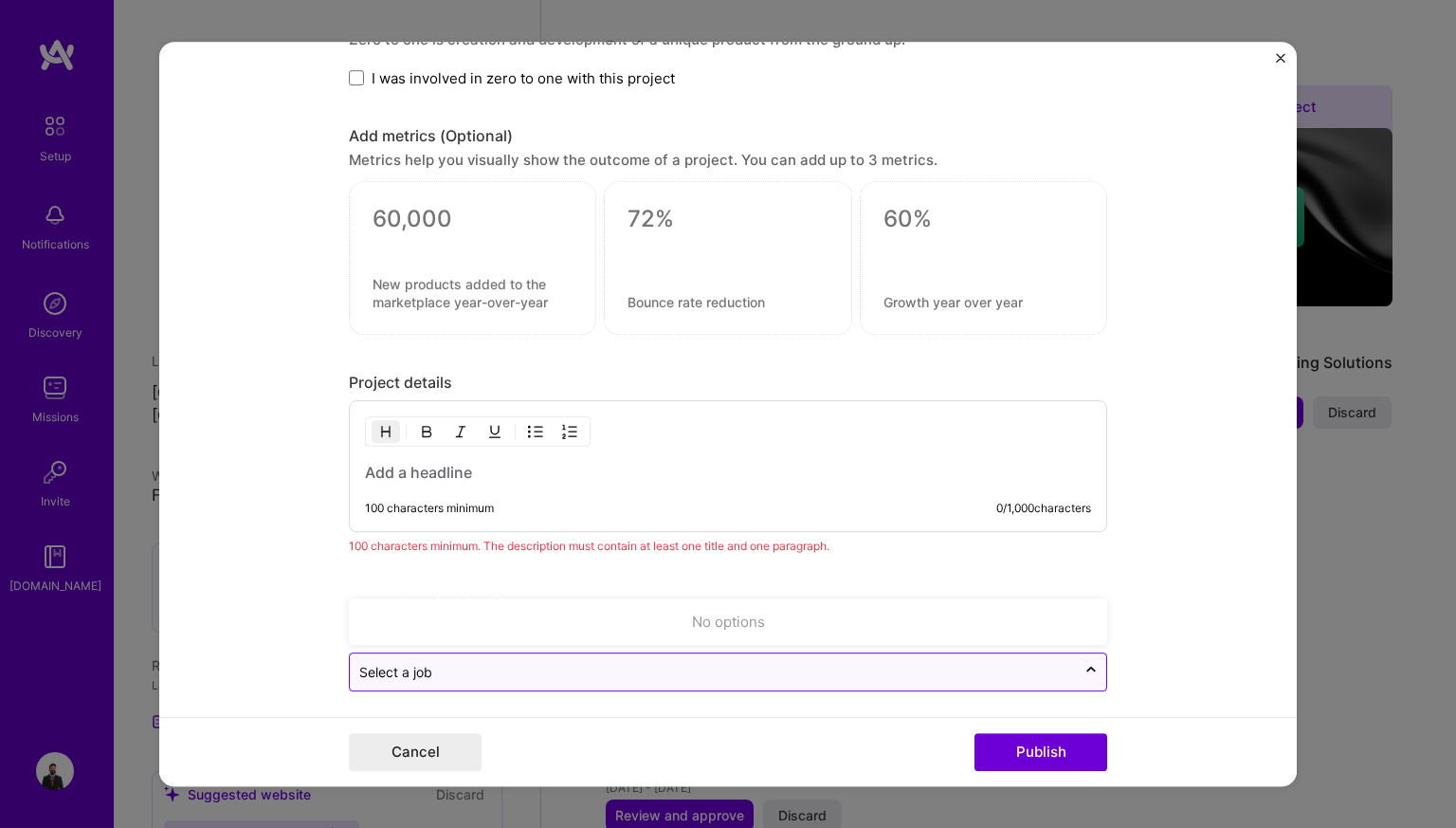 click at bounding box center (713, 672) 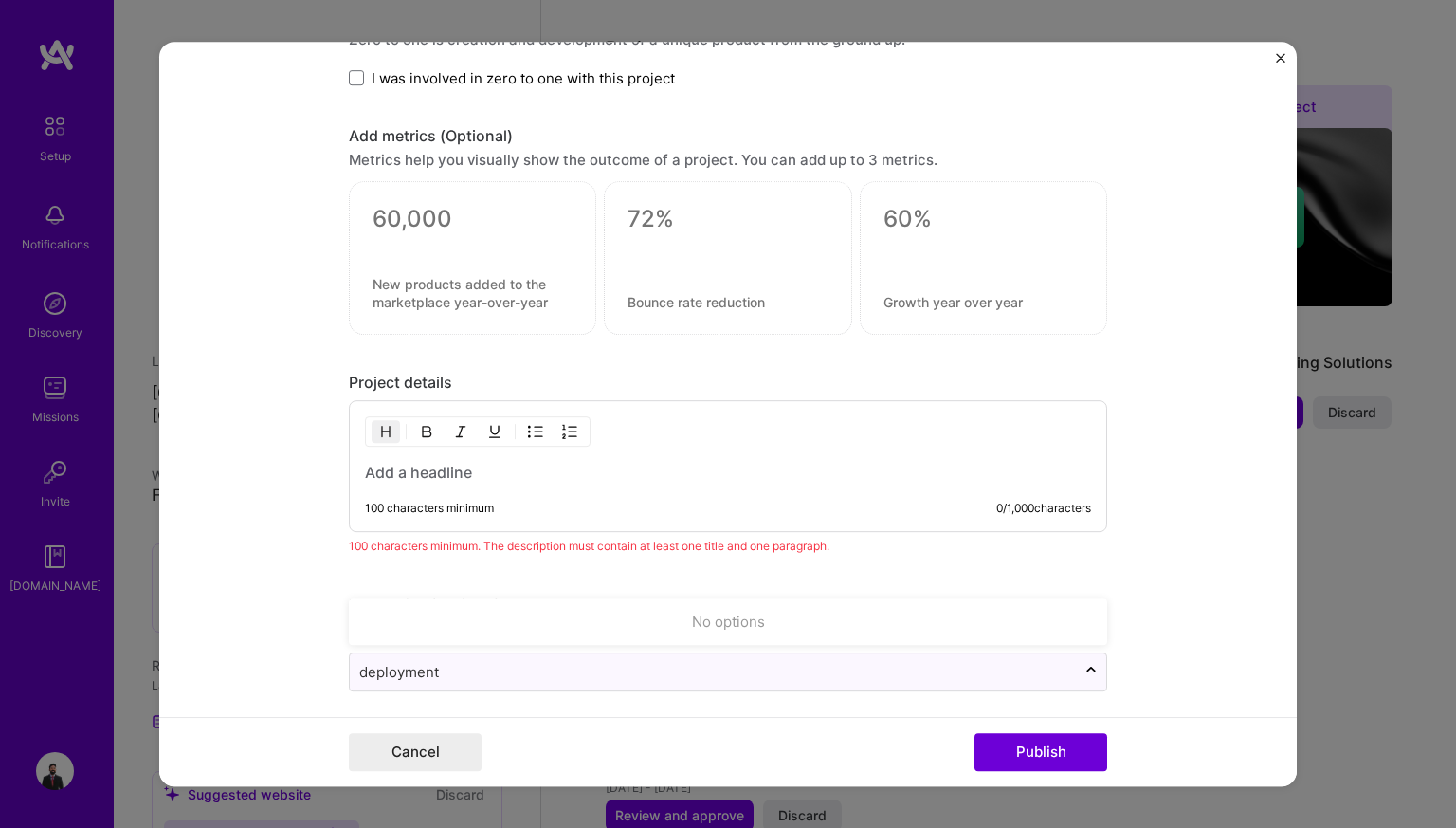 type on "deployment" 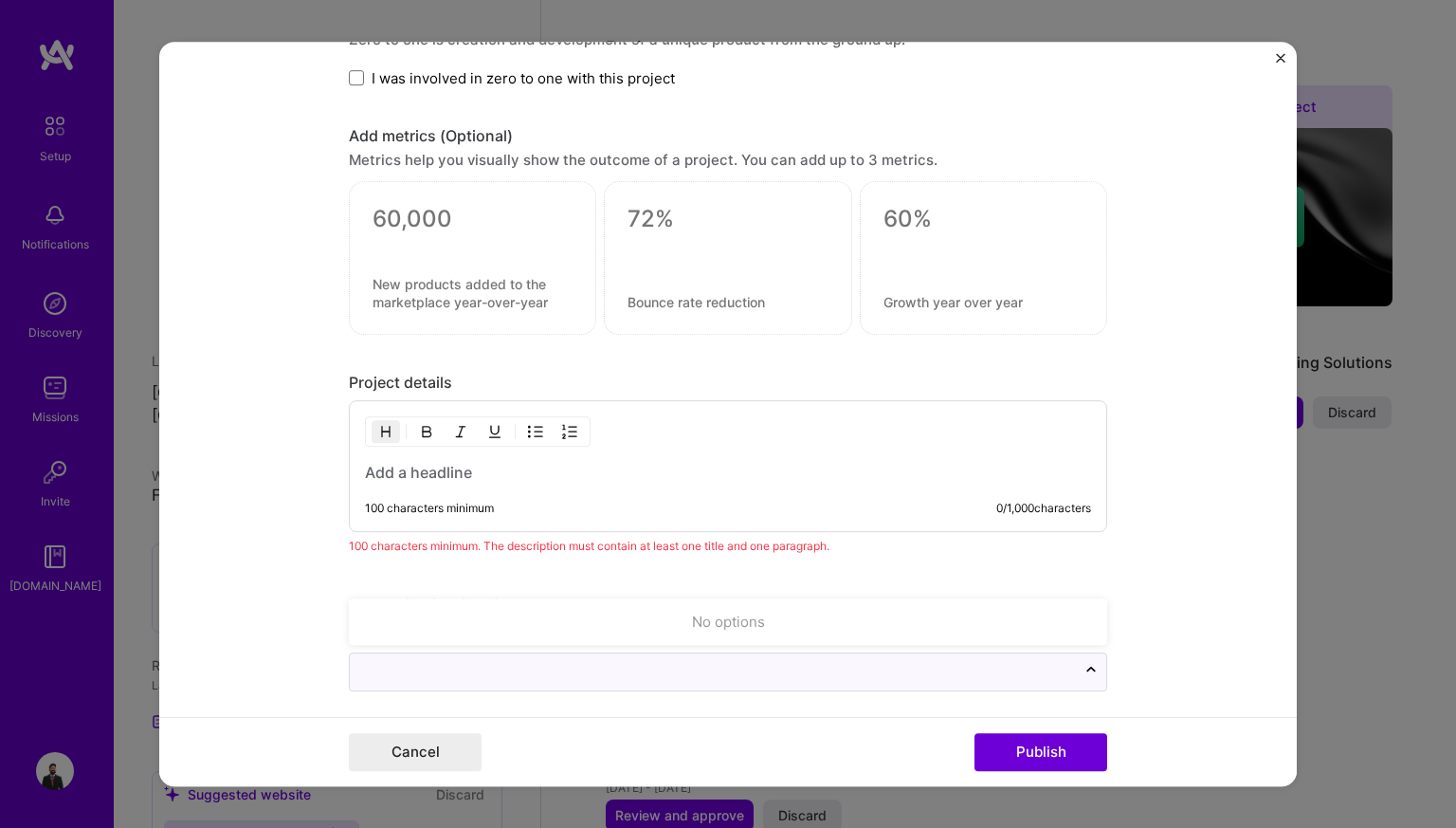 click on "Editing suggested project This project is suggested based on your LinkedIn, resume or [DOMAIN_NAME] activity. Project title Comprehensive eCommerce Solution Development Company Novigi Pty Ltd
Project industry Industry 2 Project Link (Optional) [URL][DOMAIN_NAME]
Set as cover Add New Image  |  Set as Cover Remove Image Role Software Engineer Software Engineer [DATE]
to [DATE]
I’m still working on this project Skills used — Add up to 12 skills Any new skills will be added to your profile. Enter skills... 19 Laravel 1 2 3 4 5 React 1 2 3 4 5 Angular.js 1 2 3 4 5 Bootstrap JS 1 2 3 4 5 HTML 1 2 3 4 5 MySQL 1 2 3 4 5 PHP 1 2 3 4 5 CI/CD 1 2 3 4 5 API Integration 1 2 3 4 5 jQuery 1 2 3 4 5 AWS 1 2 3 4 5 Agile 1 2 3 4 5 CMS 1 2 3 4 5 GitHub 1 2 3 4 5 JavaScript 1 2 3 4 5 [PERSON_NAME] 1 2 3 4 5 Jira 1 2 3 4 5 Redis 1 2 3 4 5 TypeScript 1 2 3 4 5 Yes, I managed 1 team members. ->" at bounding box center (728, -1065) 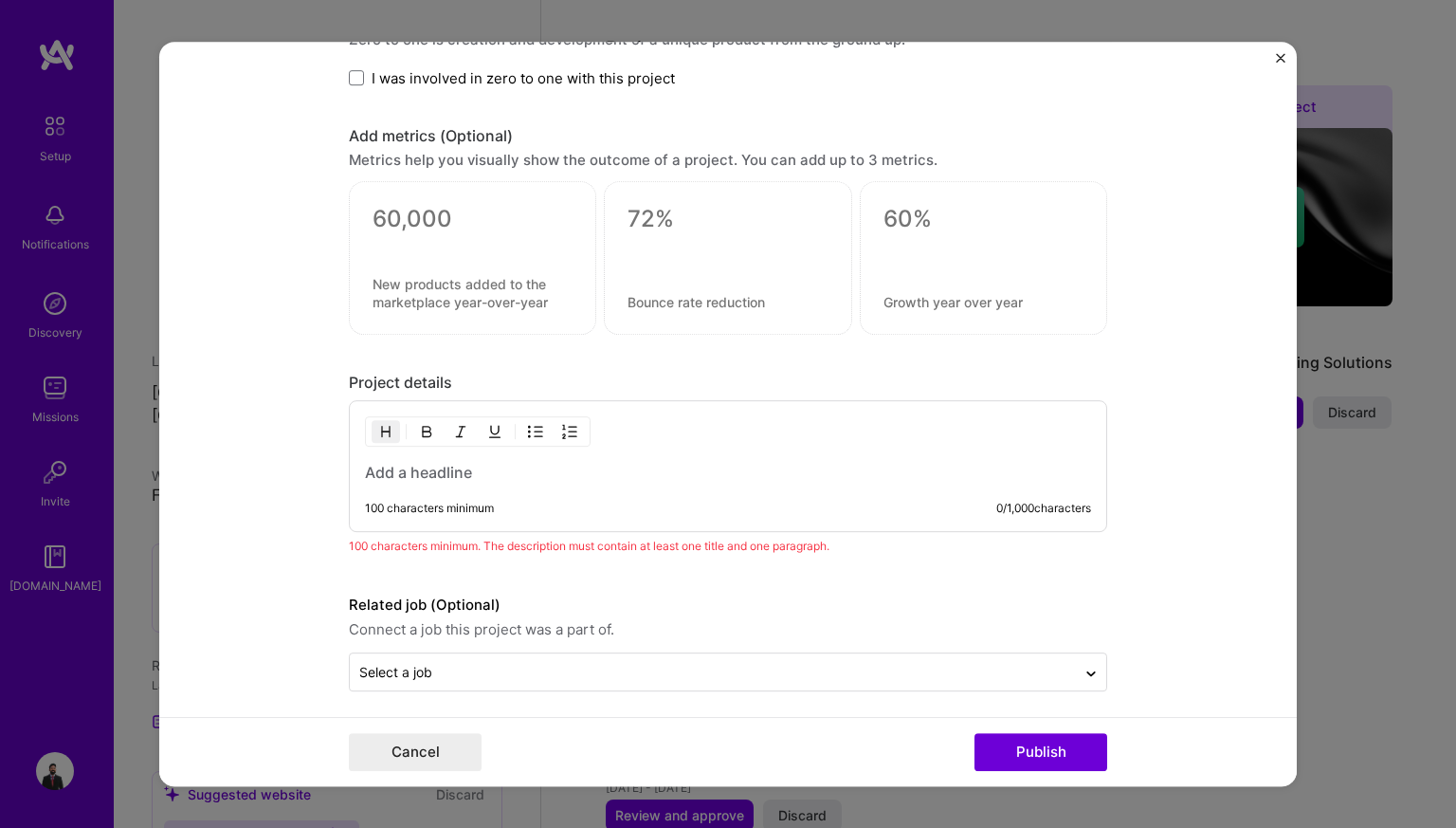 click at bounding box center (728, 472) 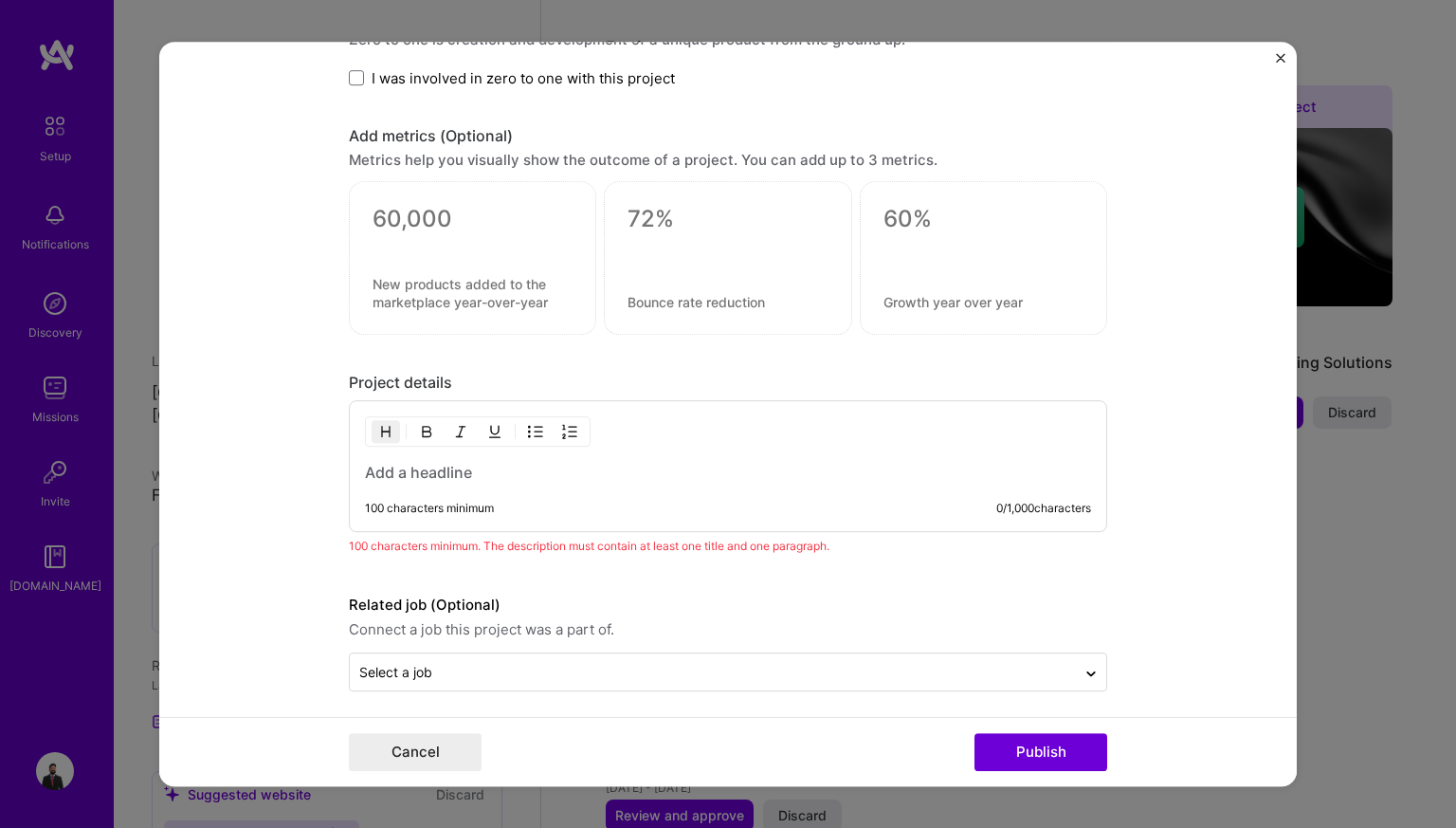 click on "I was involved in zero to one with this project" at bounding box center (728, 78) 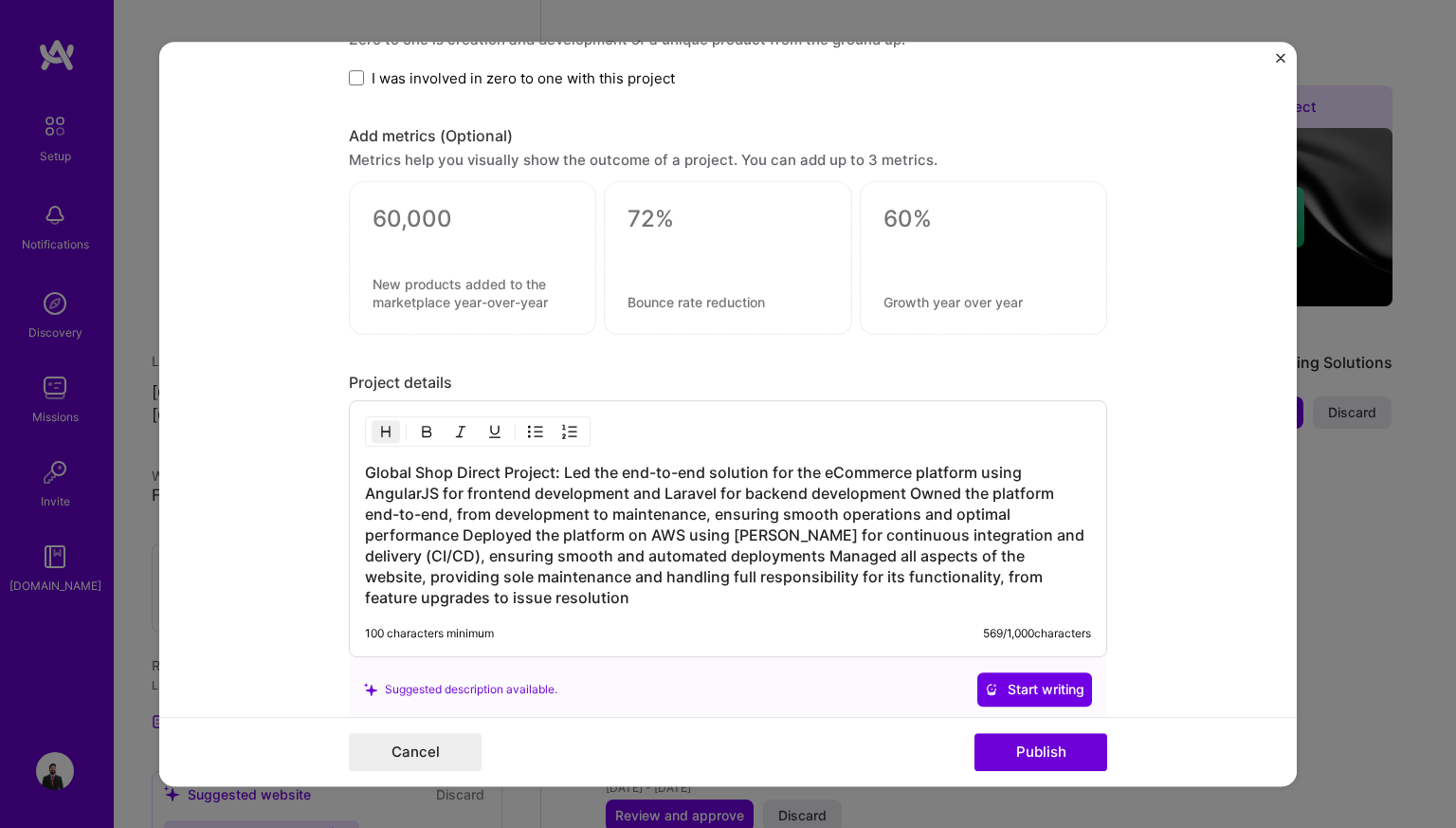 click on "Global Shop Direct Project: Led the end-to-end solution for the eCommerce platform using AngularJS for frontend development and Laravel for backend development Owned the platform end-to-end, from development to maintenance, ensuring smooth operations and optimal performance Deployed the platform on AWS using [PERSON_NAME] for continuous integration and delivery (CI/CD), ensuring smooth and automated deployments Managed all aspects of the website, providing sole maintenance and handling full responsibility for its functionality, from feature upgrades to issue resolution" at bounding box center [728, 535] 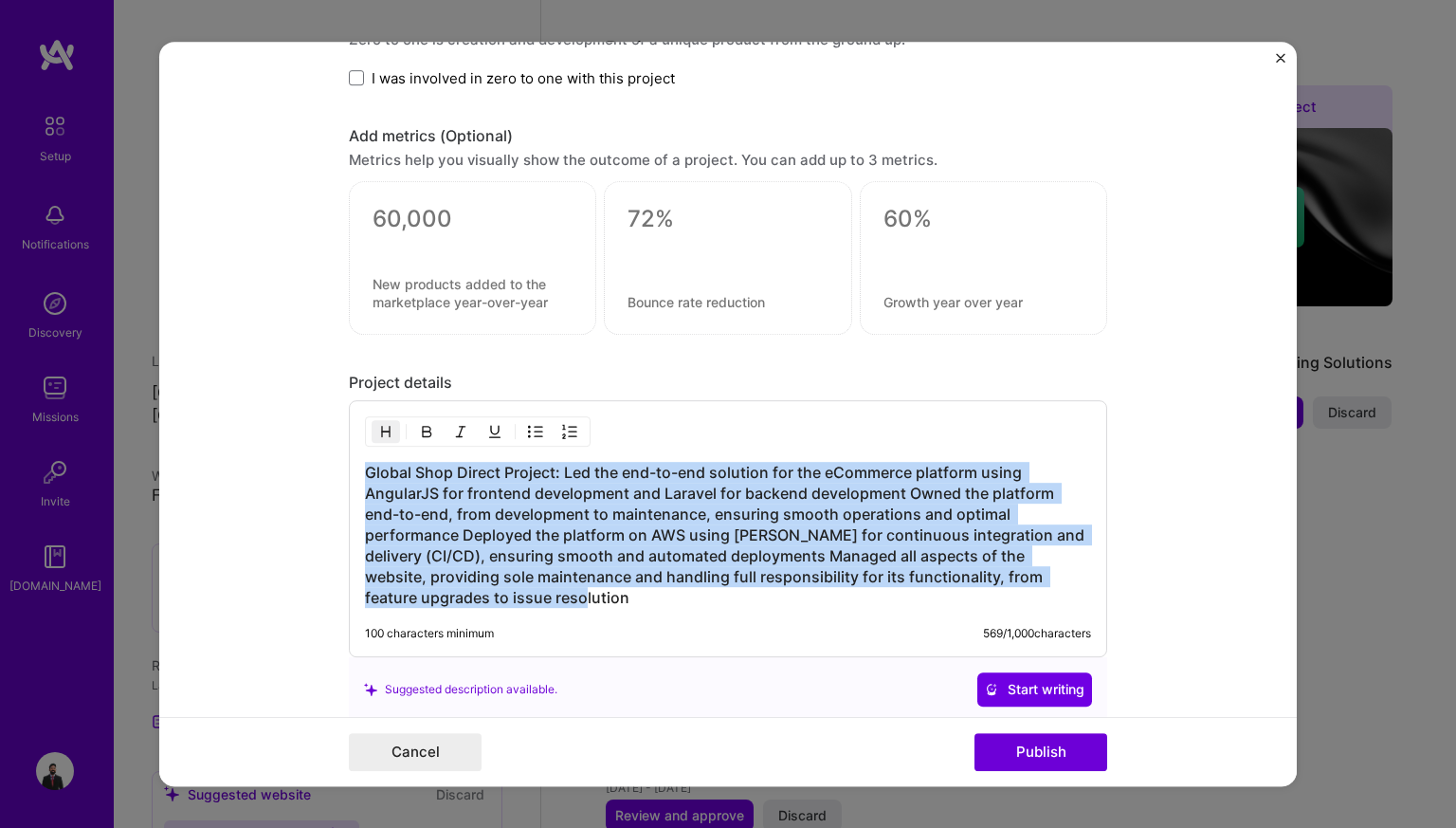 drag, startPoint x: 586, startPoint y: 589, endPoint x: 353, endPoint y: 464, distance: 264.41256 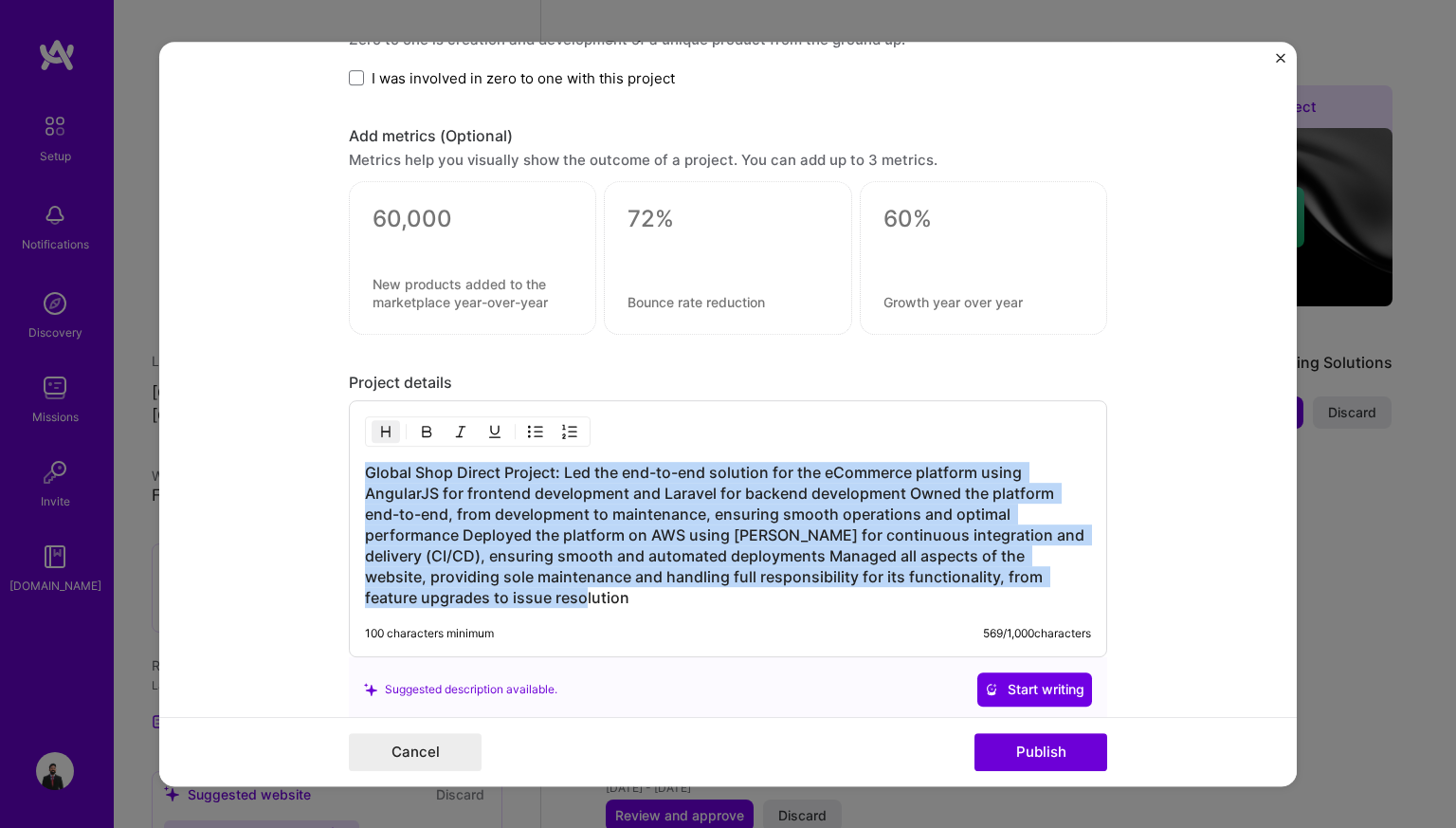 click on "Global Shop Direct Project: Led the end-to-end solution for the eCommerce platform using AngularJS for frontend development and Laravel for backend development Owned the platform end-to-end, from development to maintenance, ensuring smooth operations and optimal performance Deployed the platform on AWS using [PERSON_NAME] for continuous integration and delivery (CI/CD), ensuring smooth and automated deployments Managed all aspects of the website, providing sole maintenance and handling full responsibility for its functionality, from feature upgrades to issue resolution 100 characters minimum 569 / 1,000  characters" at bounding box center [728, 528] 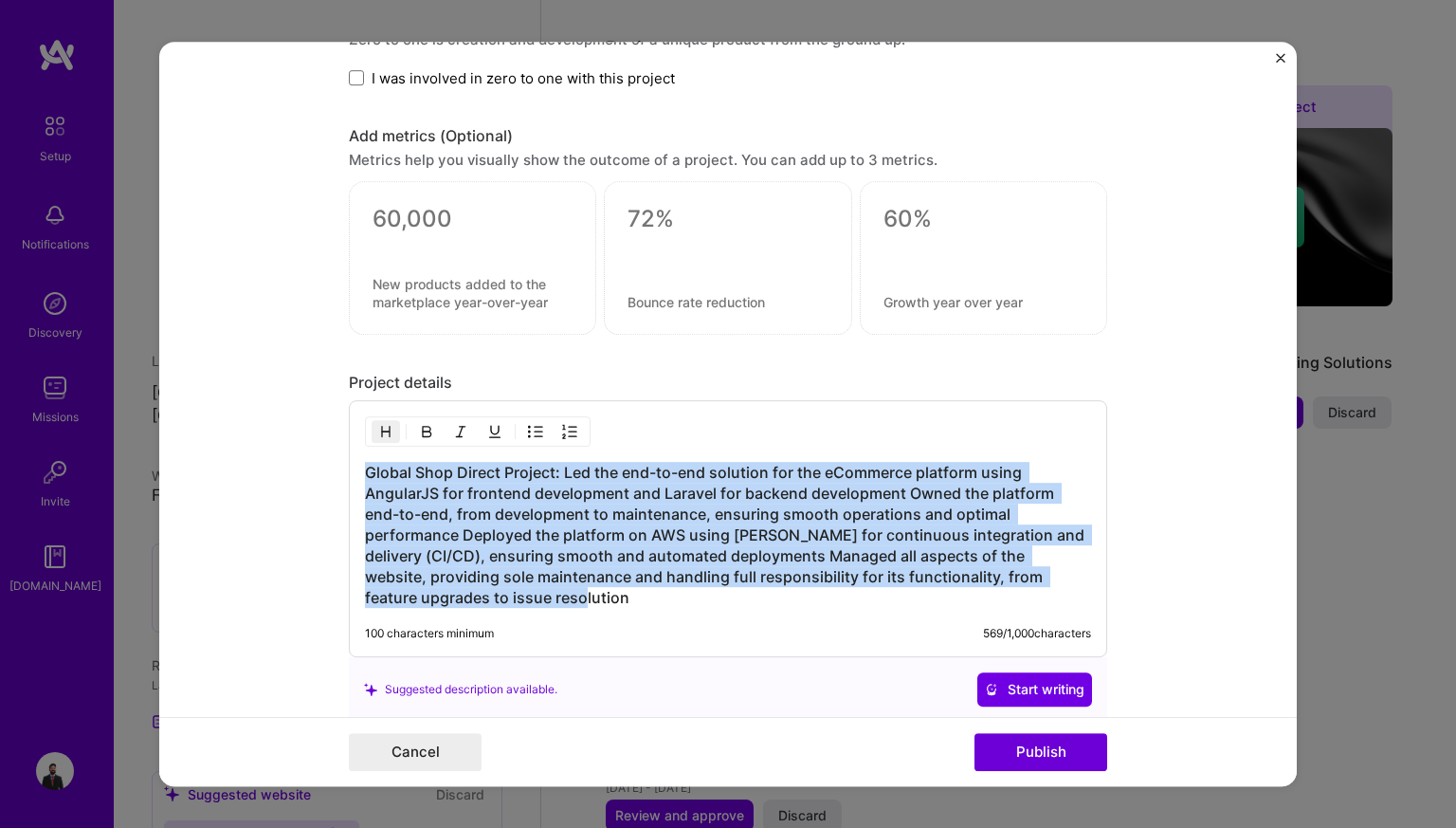 click on "Global Shop Direct Project: Led the end-to-end solution for the eCommerce platform using AngularJS for frontend development and Laravel for backend development Owned the platform end-to-end, from development to maintenance, ensuring smooth operations and optimal performance Deployed the platform on AWS using [PERSON_NAME] for continuous integration and delivery (CI/CD), ensuring smooth and automated deployments Managed all aspects of the website, providing sole maintenance and handling full responsibility for its functionality, from feature upgrades to issue resolution" at bounding box center (728, 535) 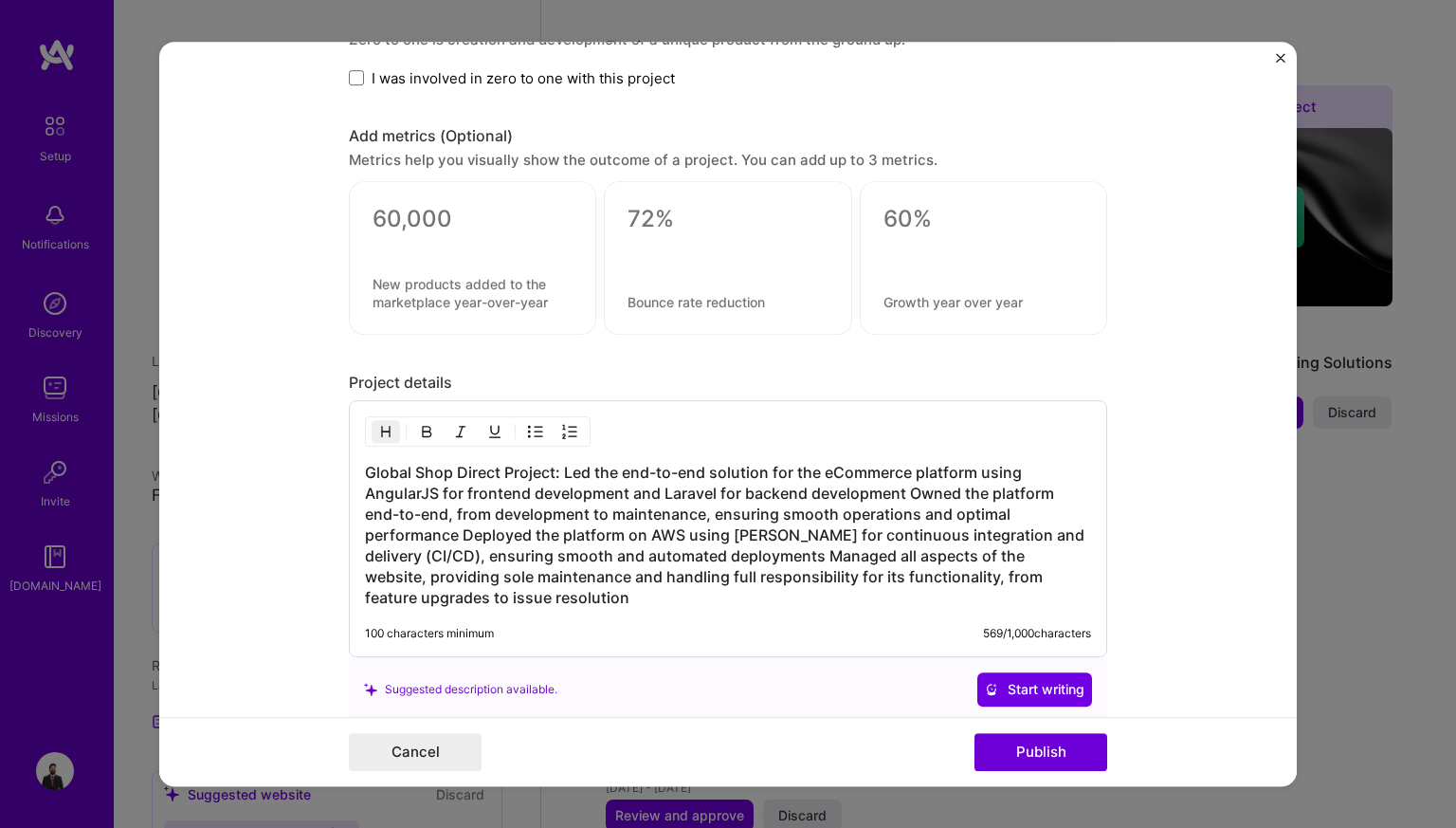 click on "Global Shop Direct Project: Led the end-to-end solution for the eCommerce platform using AngularJS for frontend development and Laravel for backend development Owned the platform end-to-end, from development to maintenance, ensuring smooth operations and optimal performance Deployed the platform on AWS using [PERSON_NAME] for continuous integration and delivery (CI/CD), ensuring smooth and automated deployments Managed all aspects of the website, providing sole maintenance and handling full responsibility for its functionality, from feature upgrades to issue resolution" at bounding box center (728, 535) 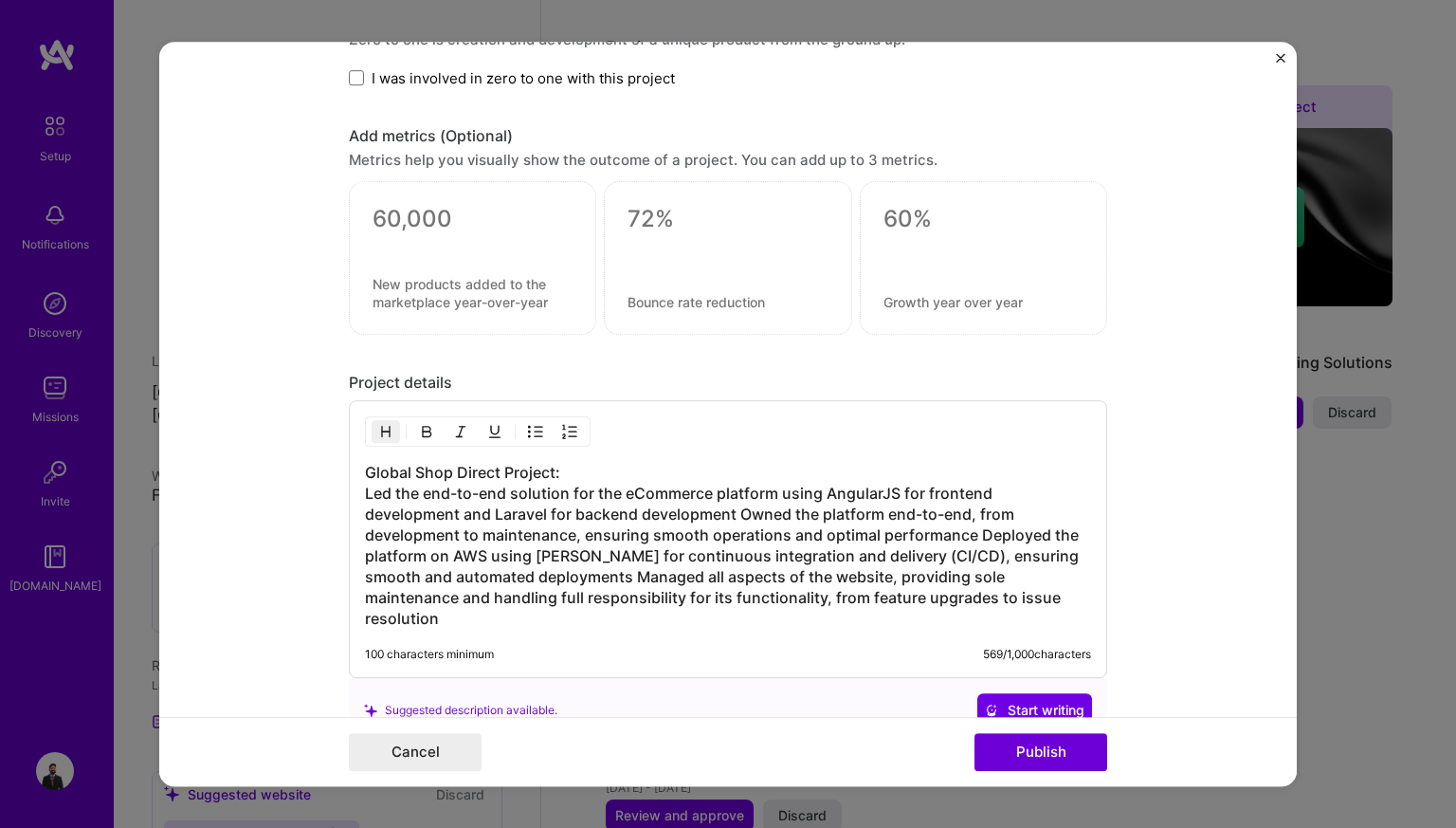 click on "Global Shop Direct Project:  Led the end-to-end solution for the eCommerce platform using AngularJS for frontend development and Laravel for backend development Owned the platform end-to-end, from development to maintenance, ensuring smooth operations and optimal performance Deployed the platform on AWS using [PERSON_NAME] for continuous integration and delivery (CI/CD), ensuring smooth and automated deployments Managed all aspects of the website, providing sole maintenance and handling full responsibility for its functionality, from feature upgrades to issue resolution" at bounding box center (728, 545) 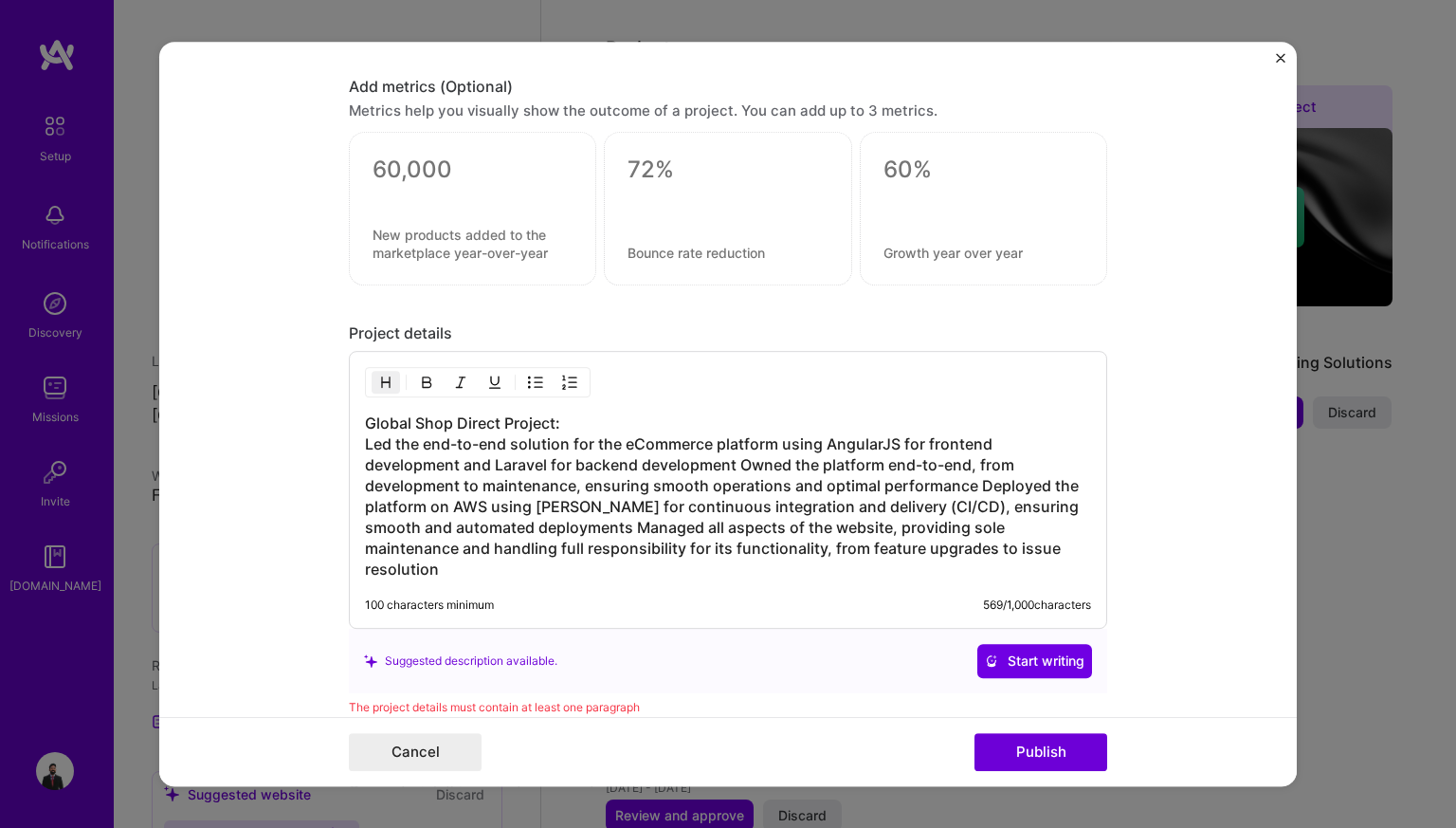 scroll, scrollTop: 2952, scrollLeft: 0, axis: vertical 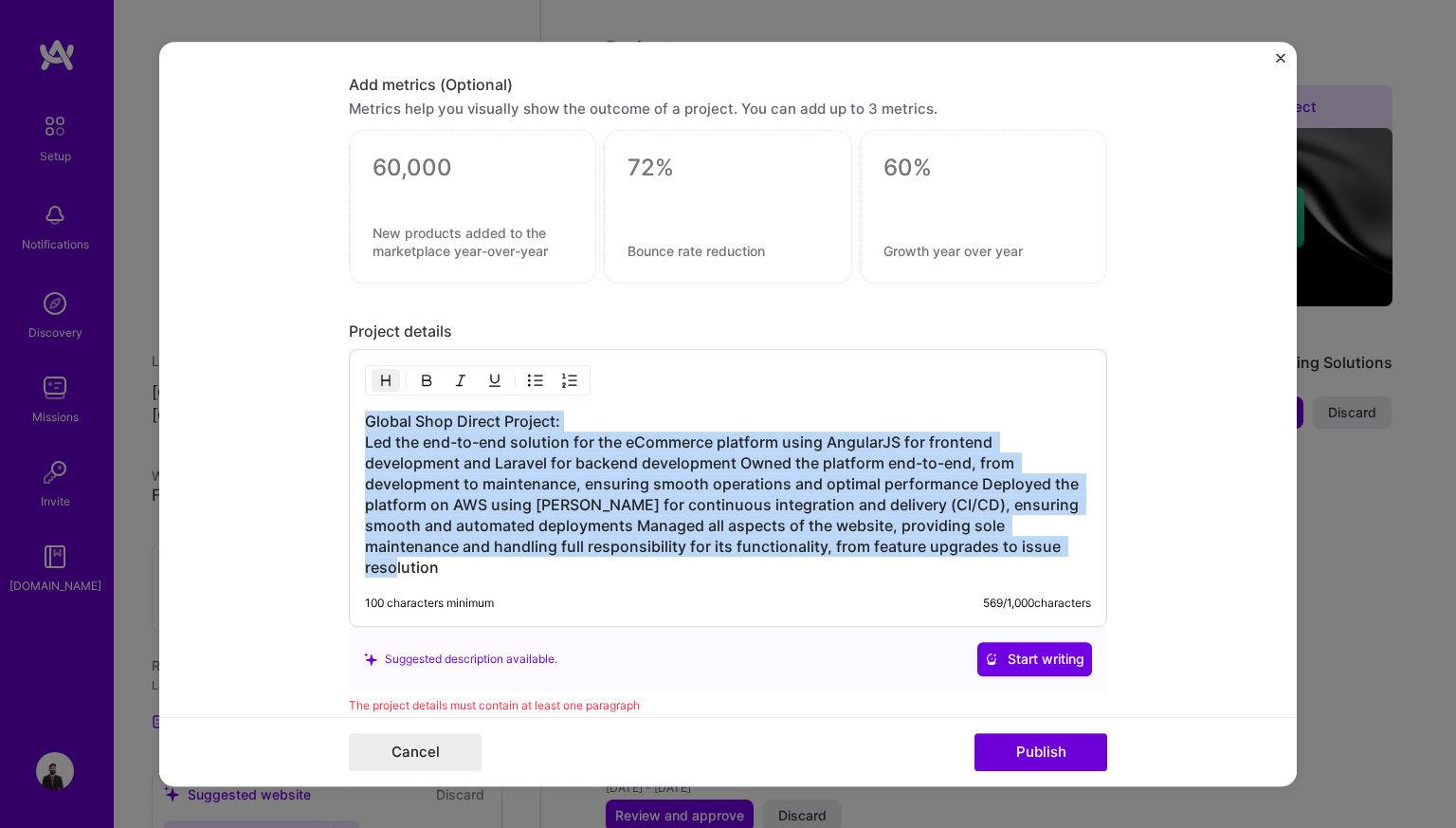 drag, startPoint x: 1008, startPoint y: 543, endPoint x: 264, endPoint y: 422, distance: 753.7752 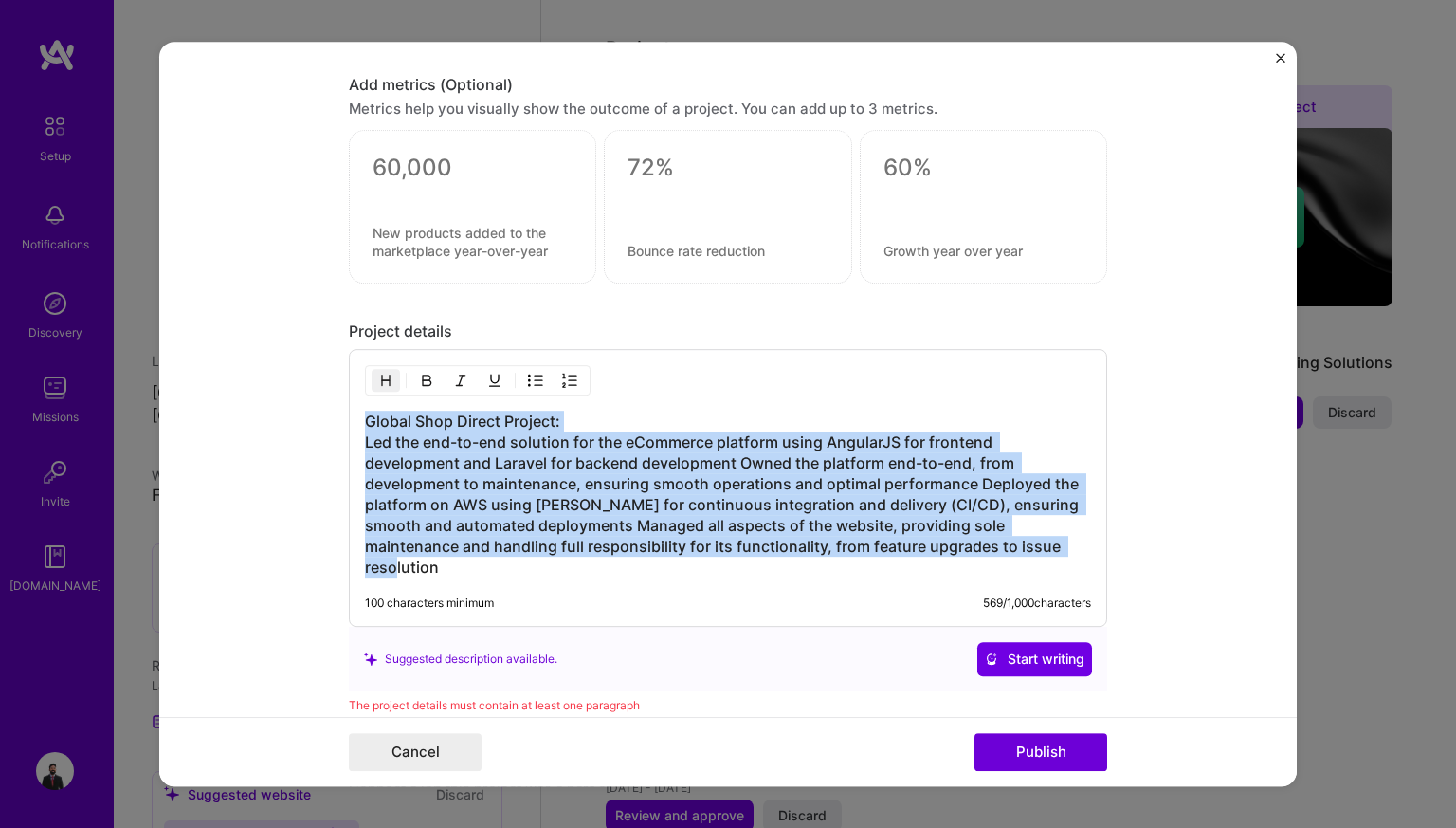 click at bounding box center [386, 380] 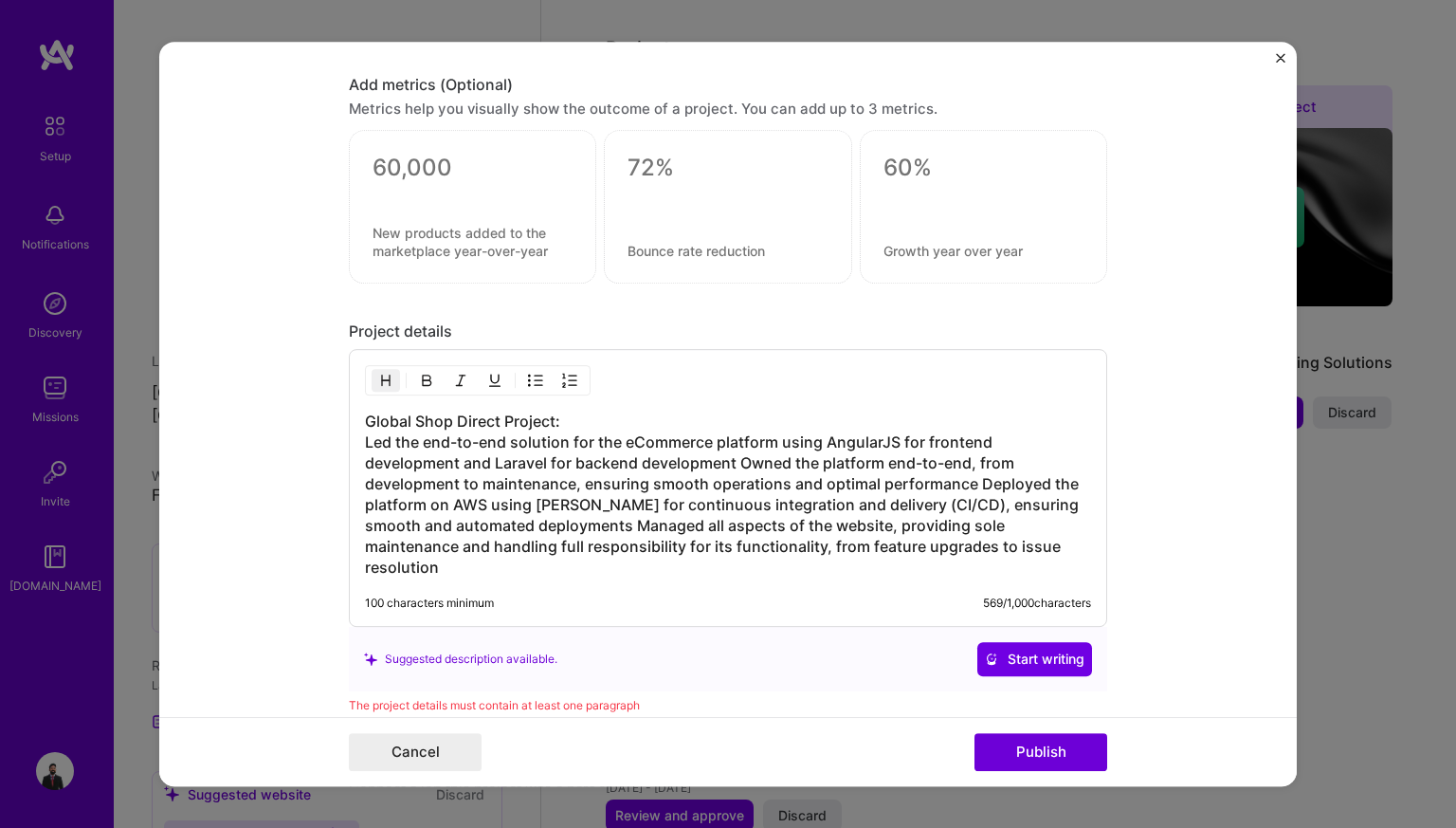 click at bounding box center (386, 380) 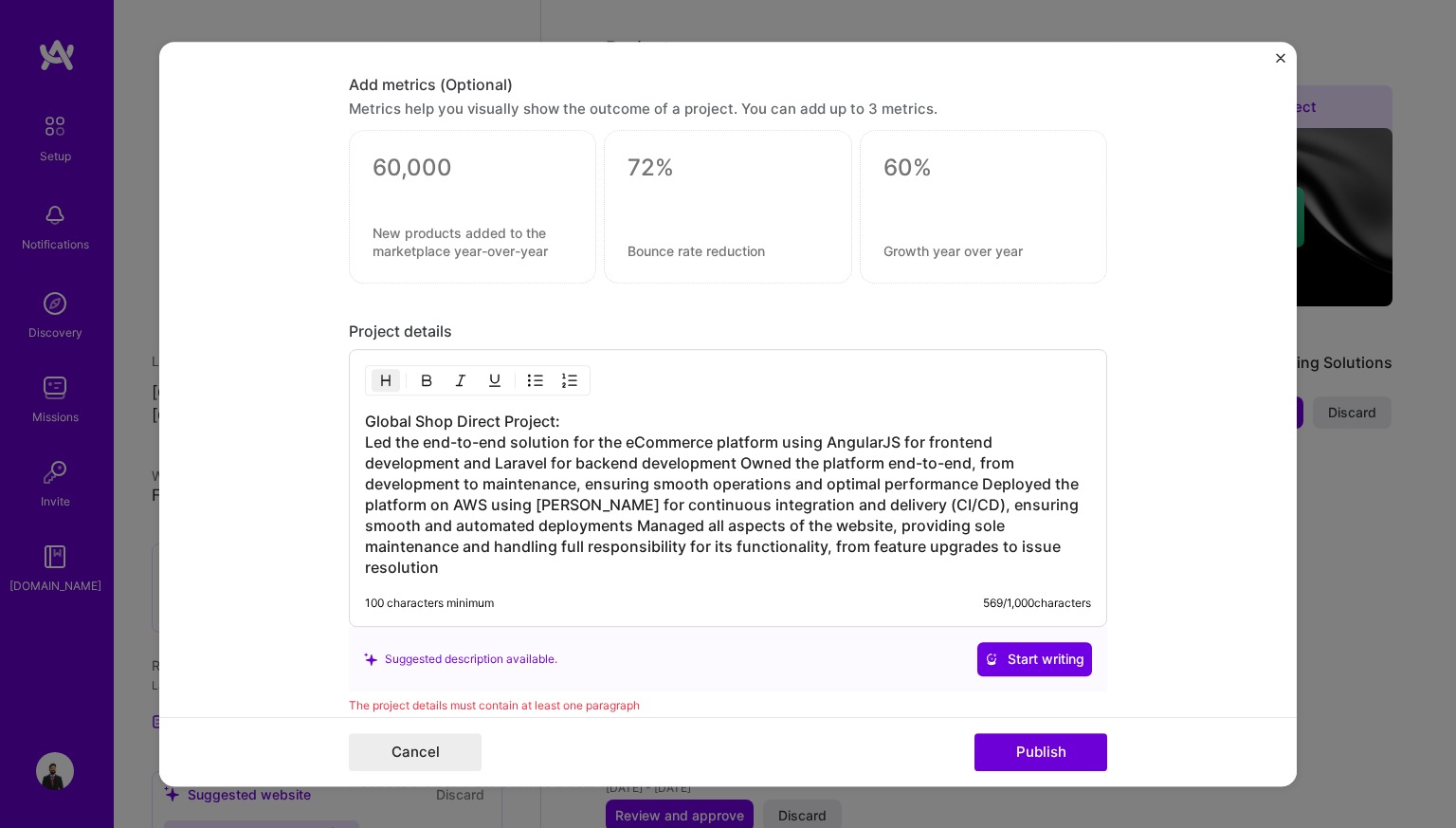 click on "Global Shop Direct Project:  Led the end-to-end solution for the eCommerce platform using AngularJS for frontend development and Laravel for backend development Owned the platform end-to-end, from development to maintenance, ensuring smooth operations and optimal performance Deployed the platform on AWS using [PERSON_NAME] for continuous integration and delivery (CI/CD), ensuring smooth and automated deployments Managed all aspects of the website, providing sole maintenance and handling full responsibility for its functionality, from feature upgrades to issue resolution" at bounding box center [728, 494] 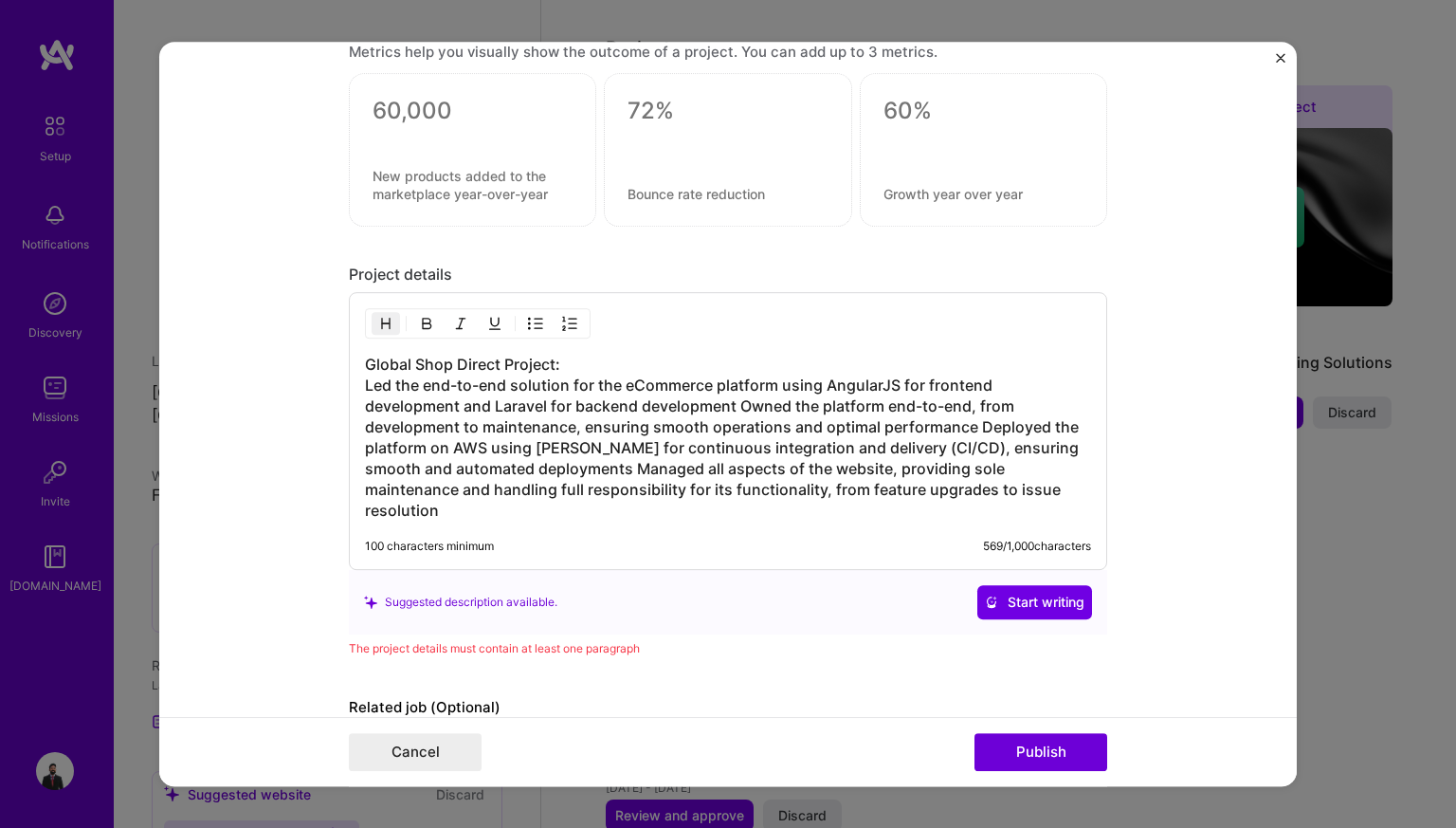 scroll, scrollTop: 3008, scrollLeft: 0, axis: vertical 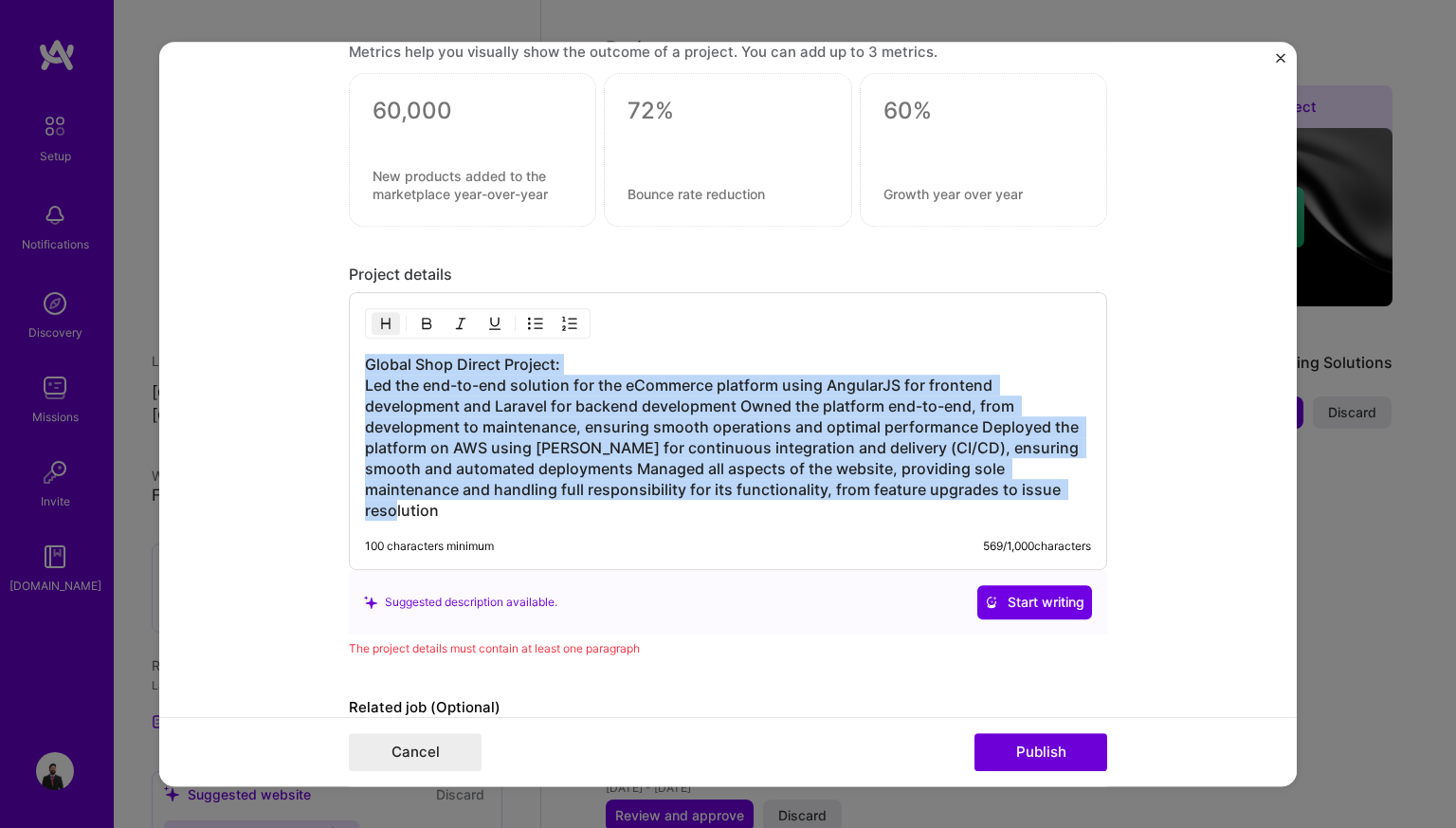 drag, startPoint x: 357, startPoint y: 356, endPoint x: 1021, endPoint y: 477, distance: 674.9348 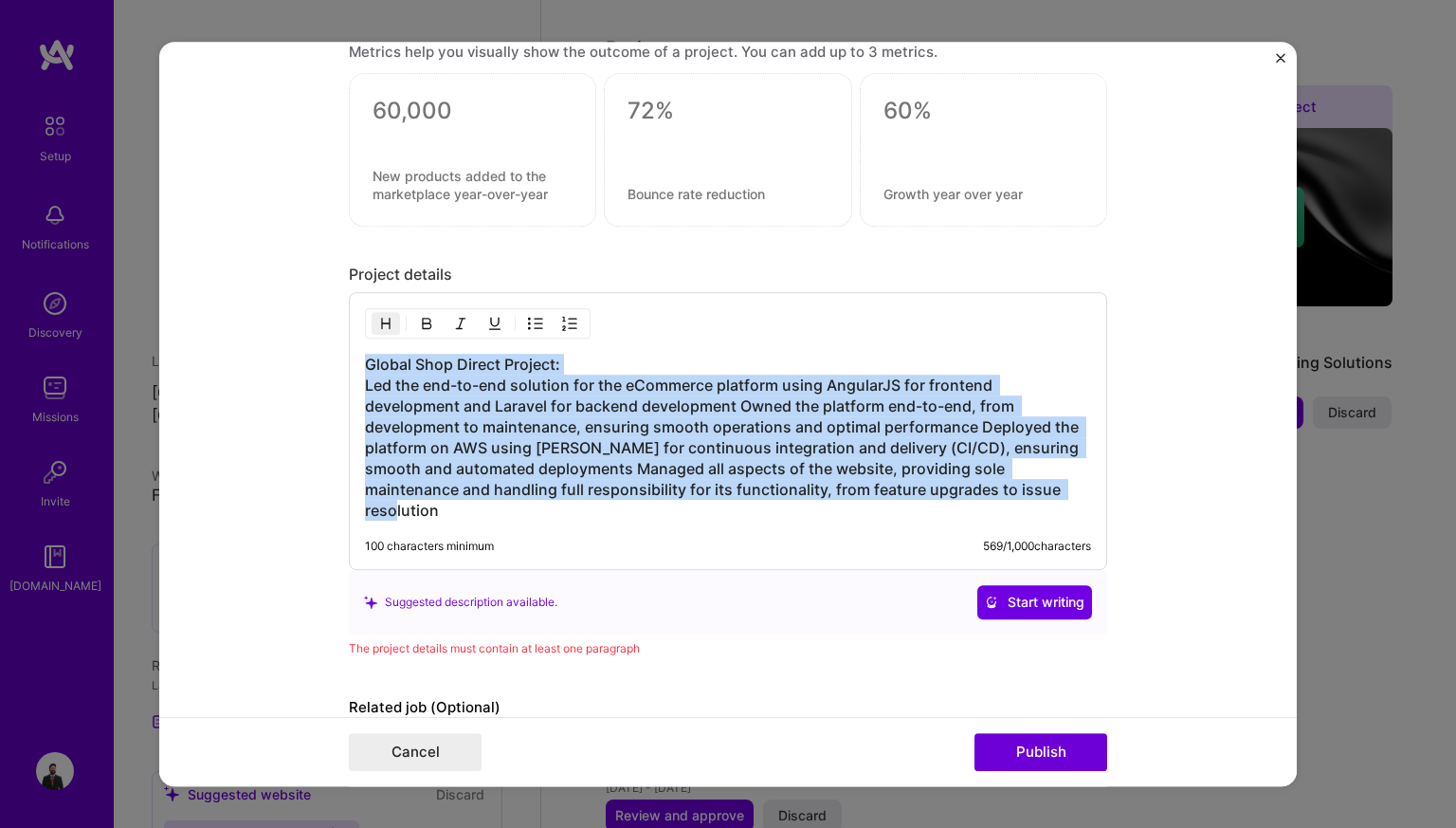 click at bounding box center (427, 323) 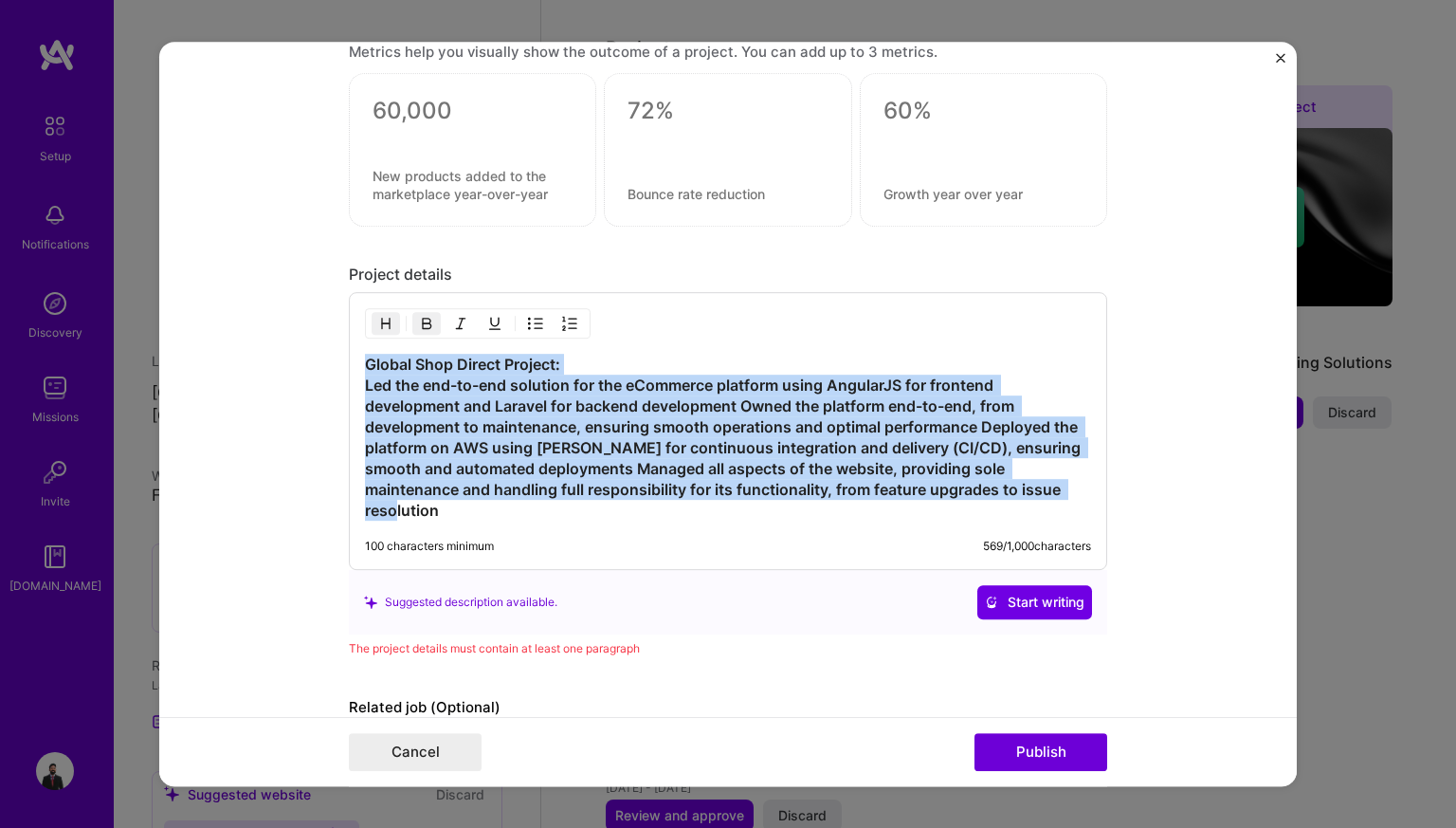 click at bounding box center (427, 323) 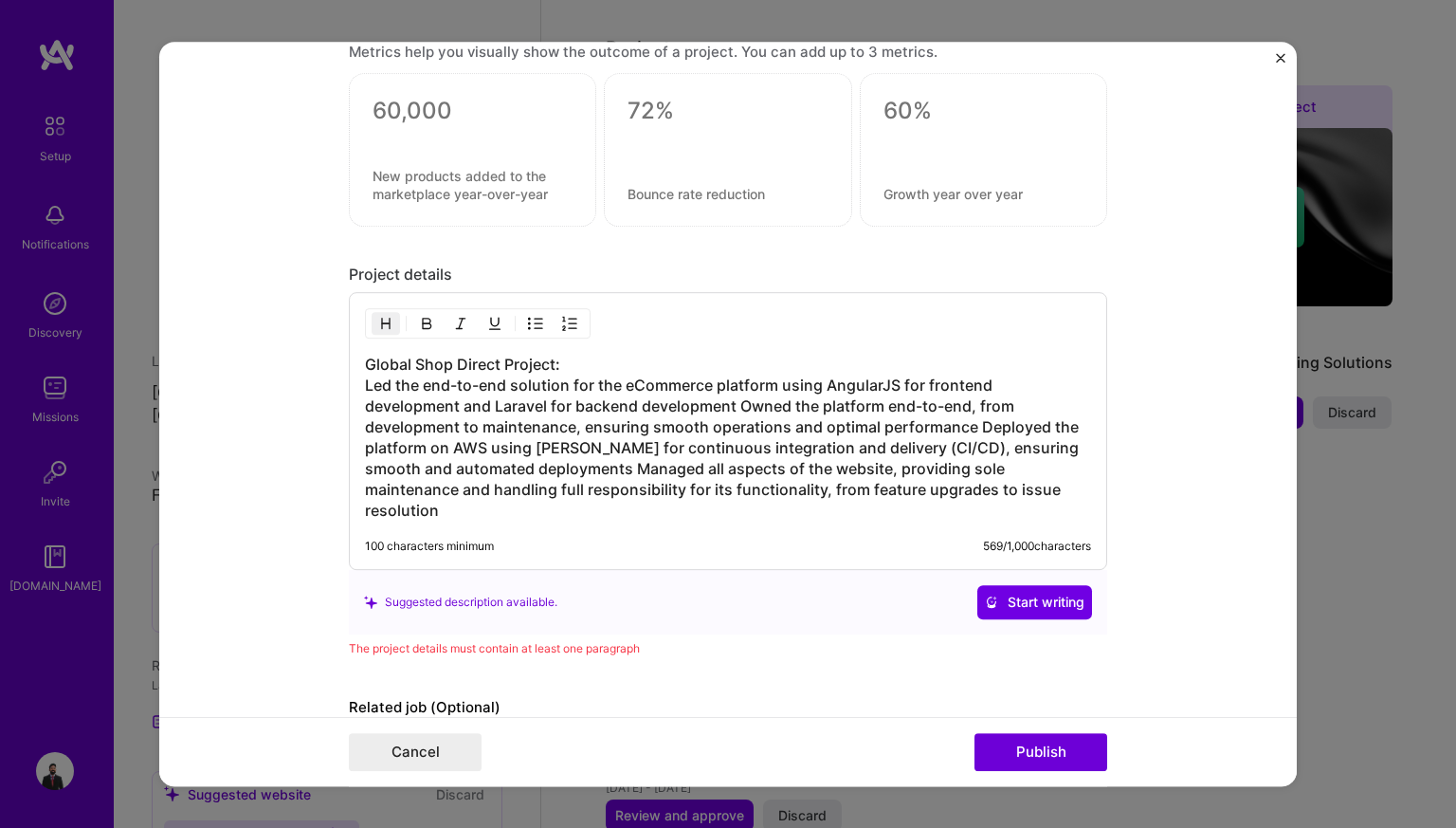 click at bounding box center (386, 323) 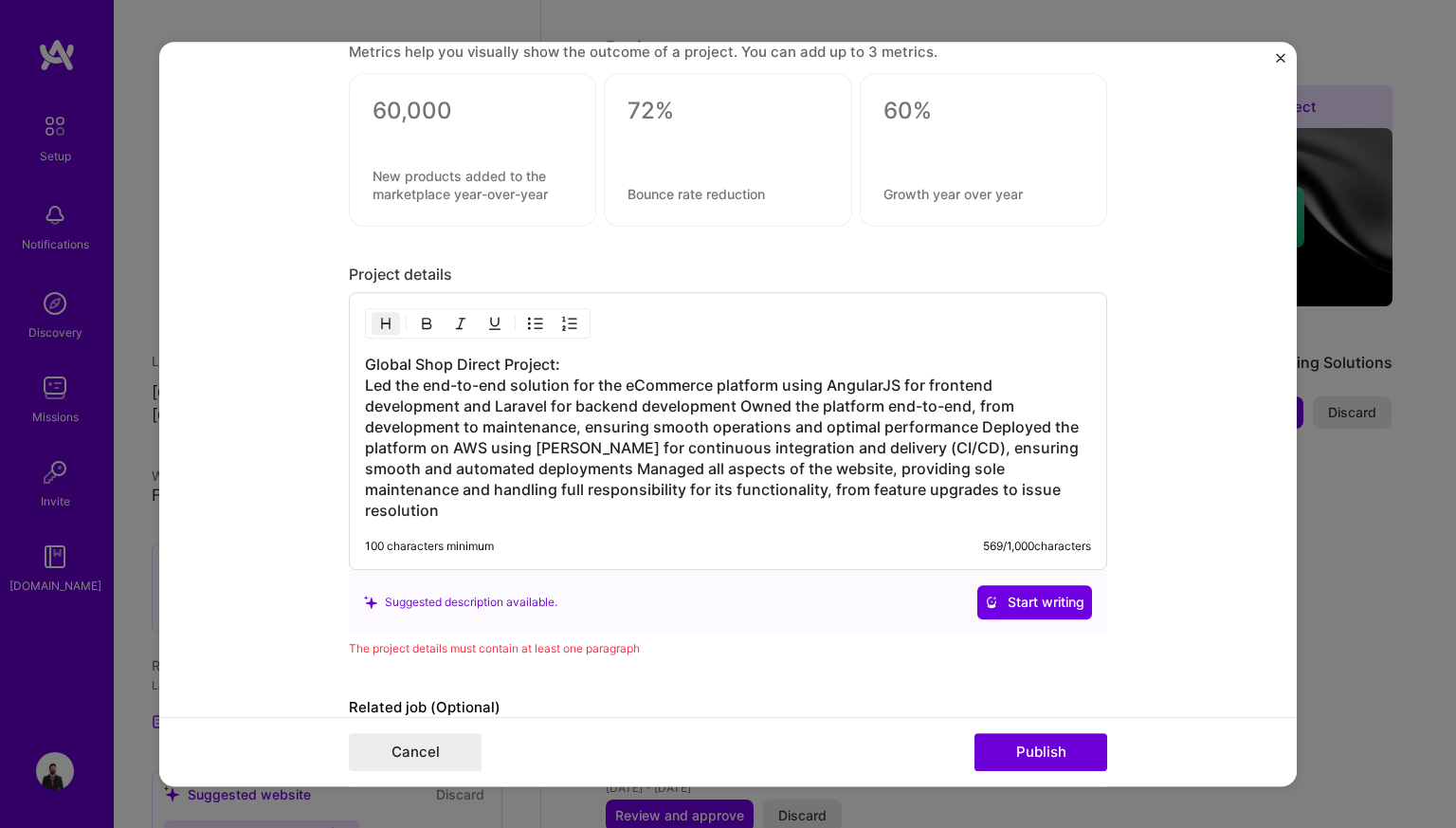 click at bounding box center [386, 323] 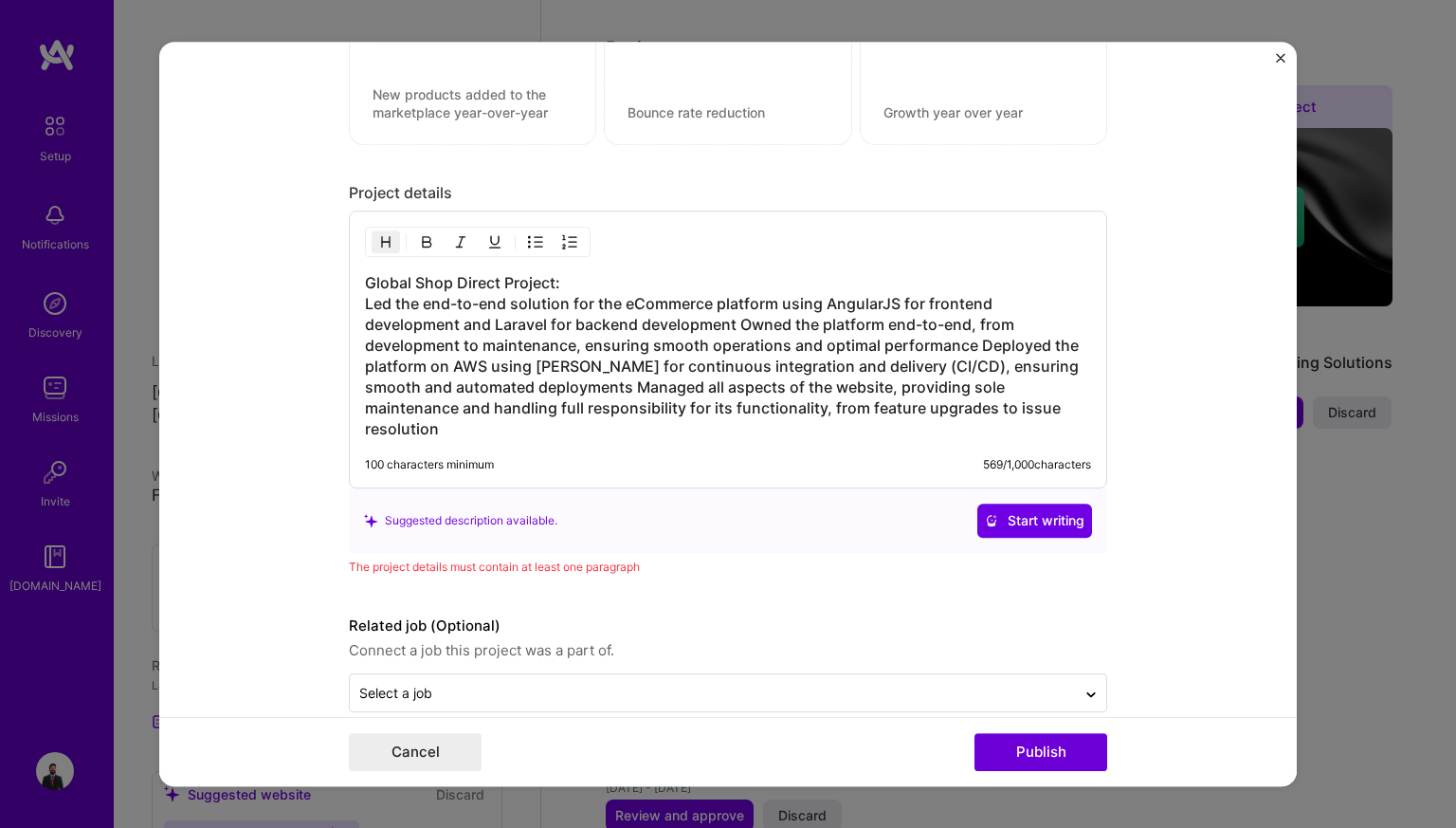 click on "Related job (Optional)" at bounding box center (728, 626) 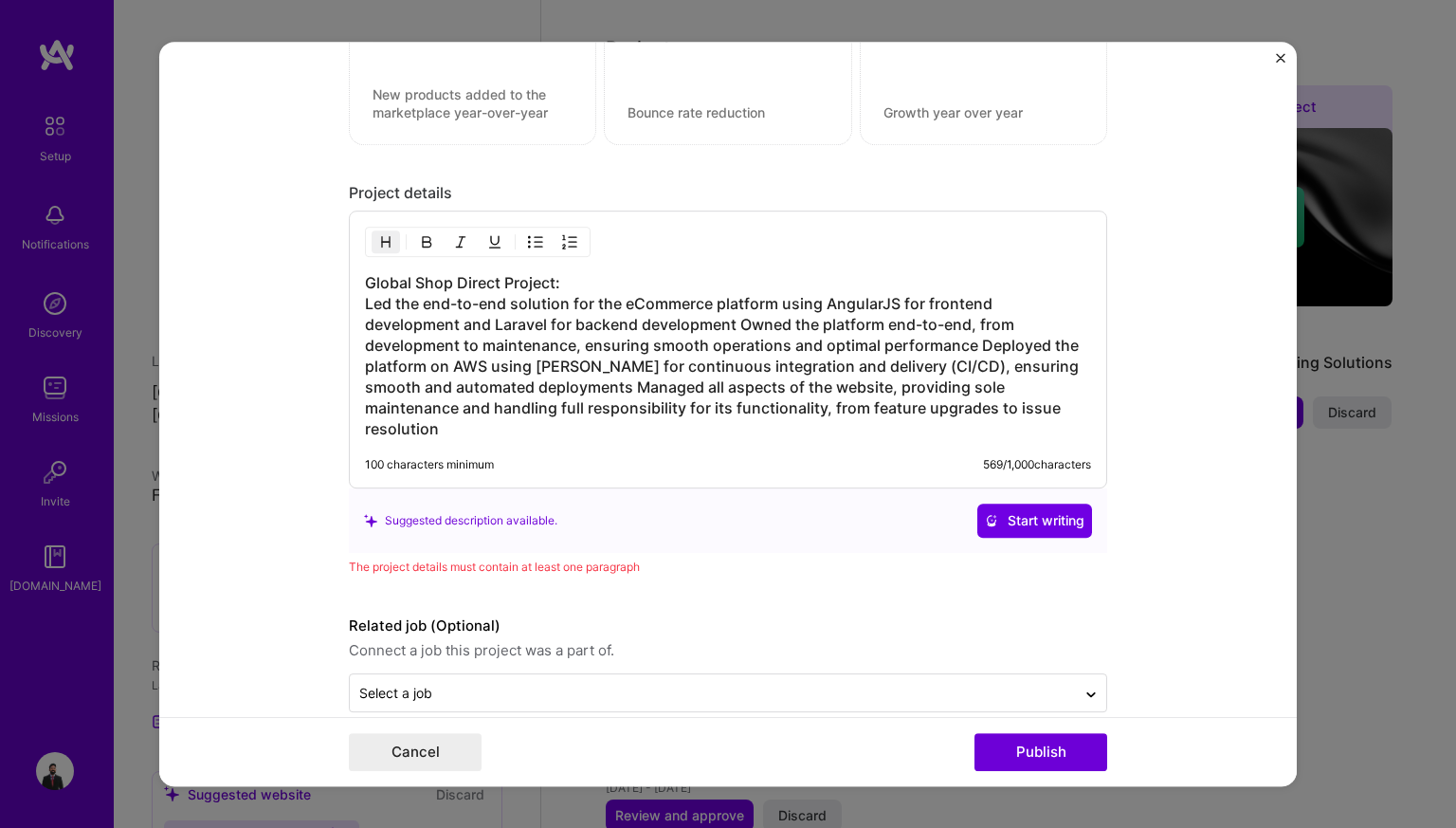 click on "Editing suggested project This project is suggested based on your LinkedIn, resume or [DOMAIN_NAME] activity. Project title Comprehensive eCommerce Solution Development Company Novigi Pty Ltd
Project industry Industry 2 Project Link (Optional) [URL][DOMAIN_NAME]
Set as cover Add New Image  |  Set as Cover Remove Image Role Software Engineer Software Engineer [DATE]
to [DATE]
I’m still working on this project Skills used — Add up to 12 skills Any new skills will be added to your profile. Enter skills... 19 Laravel 1 2 3 4 5 React 1 2 3 4 5 Angular.js 1 2 3 4 5 Bootstrap JS 1 2 3 4 5 HTML 1 2 3 4 5 MySQL 1 2 3 4 5 PHP 1 2 3 4 5 CI/CD 1 2 3 4 5 API Integration 1 2 3 4 5 jQuery 1 2 3 4 5 AWS 1 2 3 4 5 Agile 1 2 3 4 5 CMS 1 2 3 4 5 GitHub 1 2 3 4 5 JavaScript 1 2 3 4 5 [PERSON_NAME] 1 2 3 4 5 Jira 1 2 3 4 5 Redis 1 2 3 4 5 TypeScript 1 2 3 4 5 Yes, I managed 1 team members. ->" at bounding box center (728, -1150) 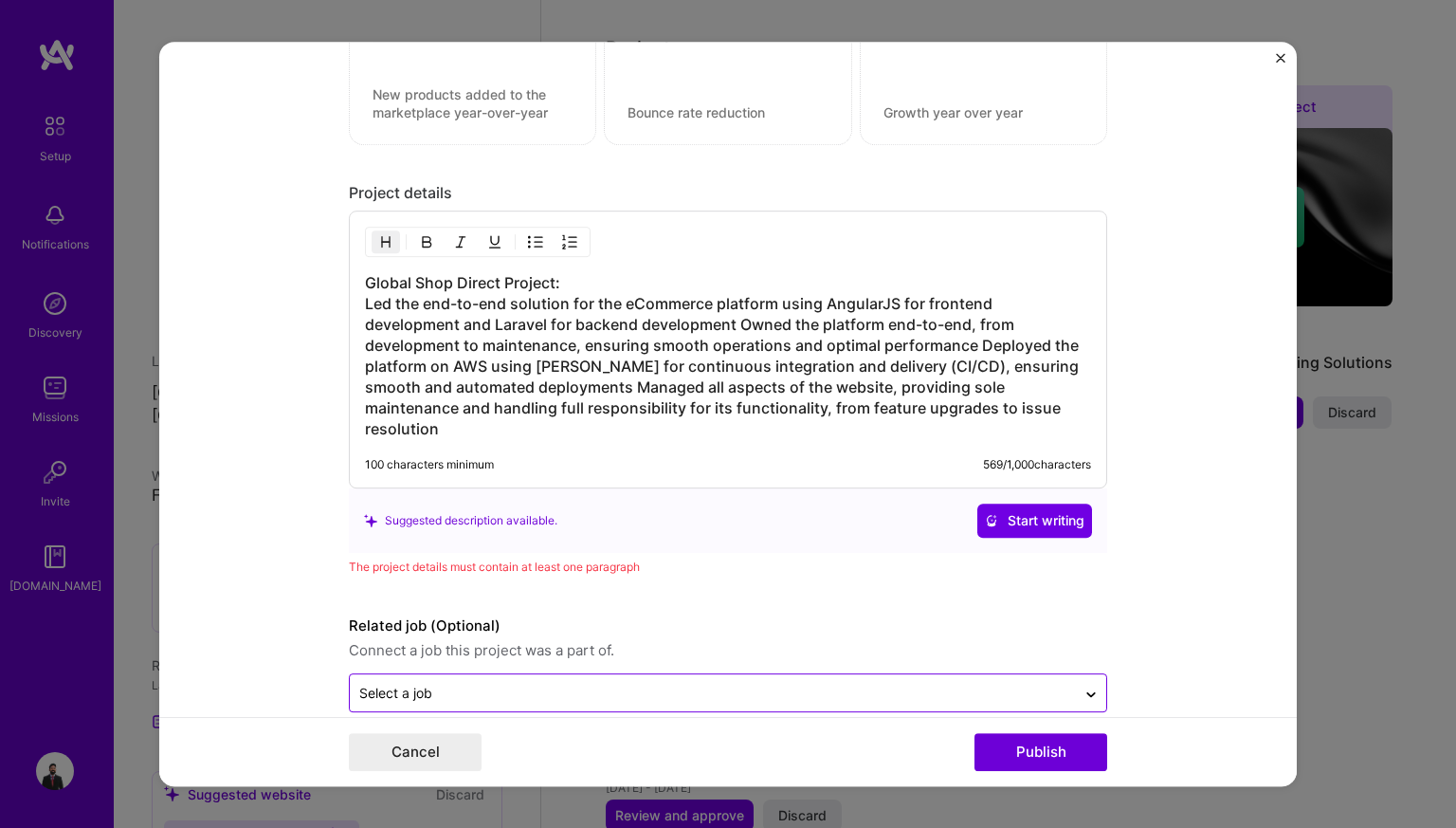 click at bounding box center (713, 692) 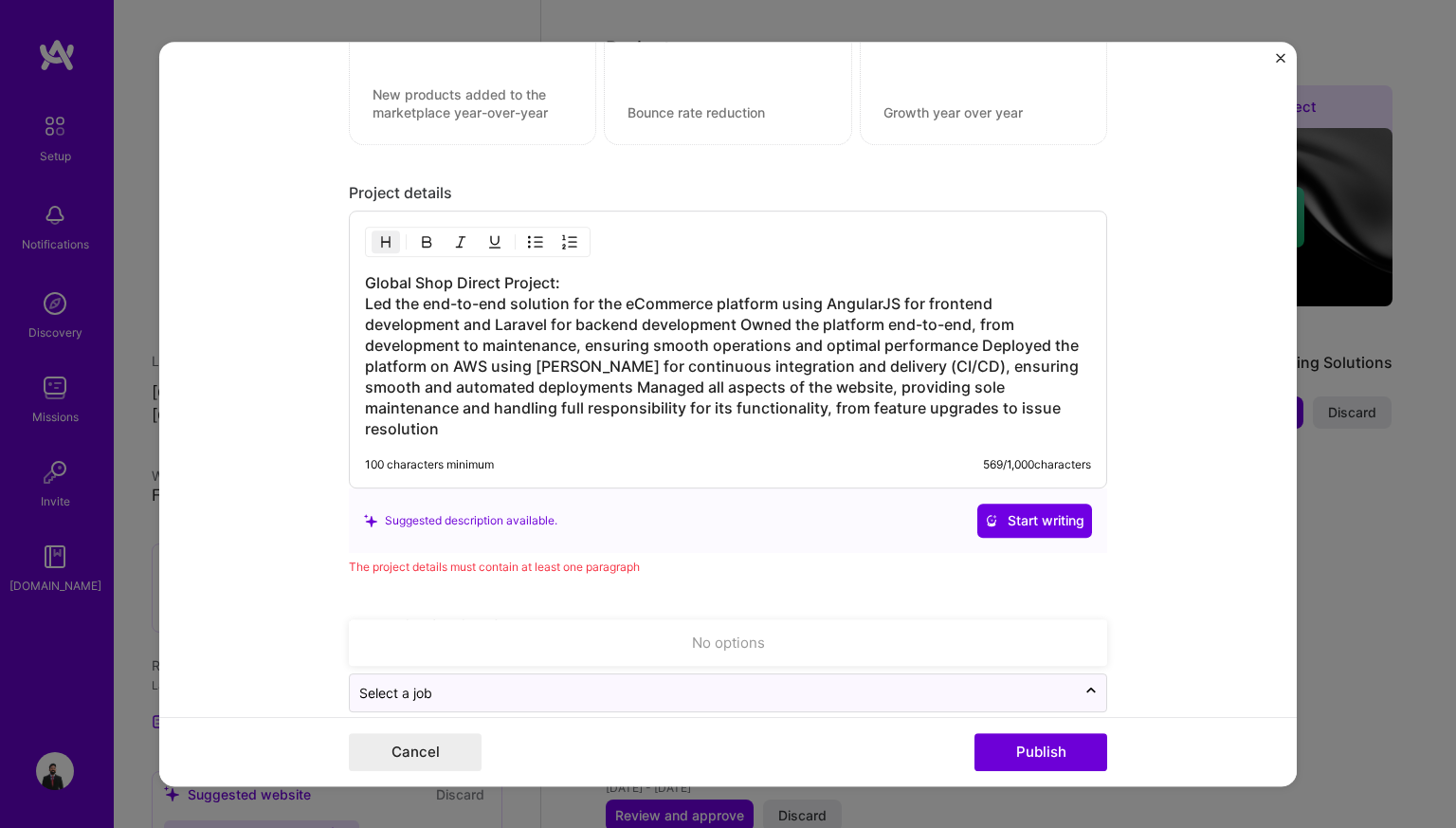 click on "No options" at bounding box center [728, 642] 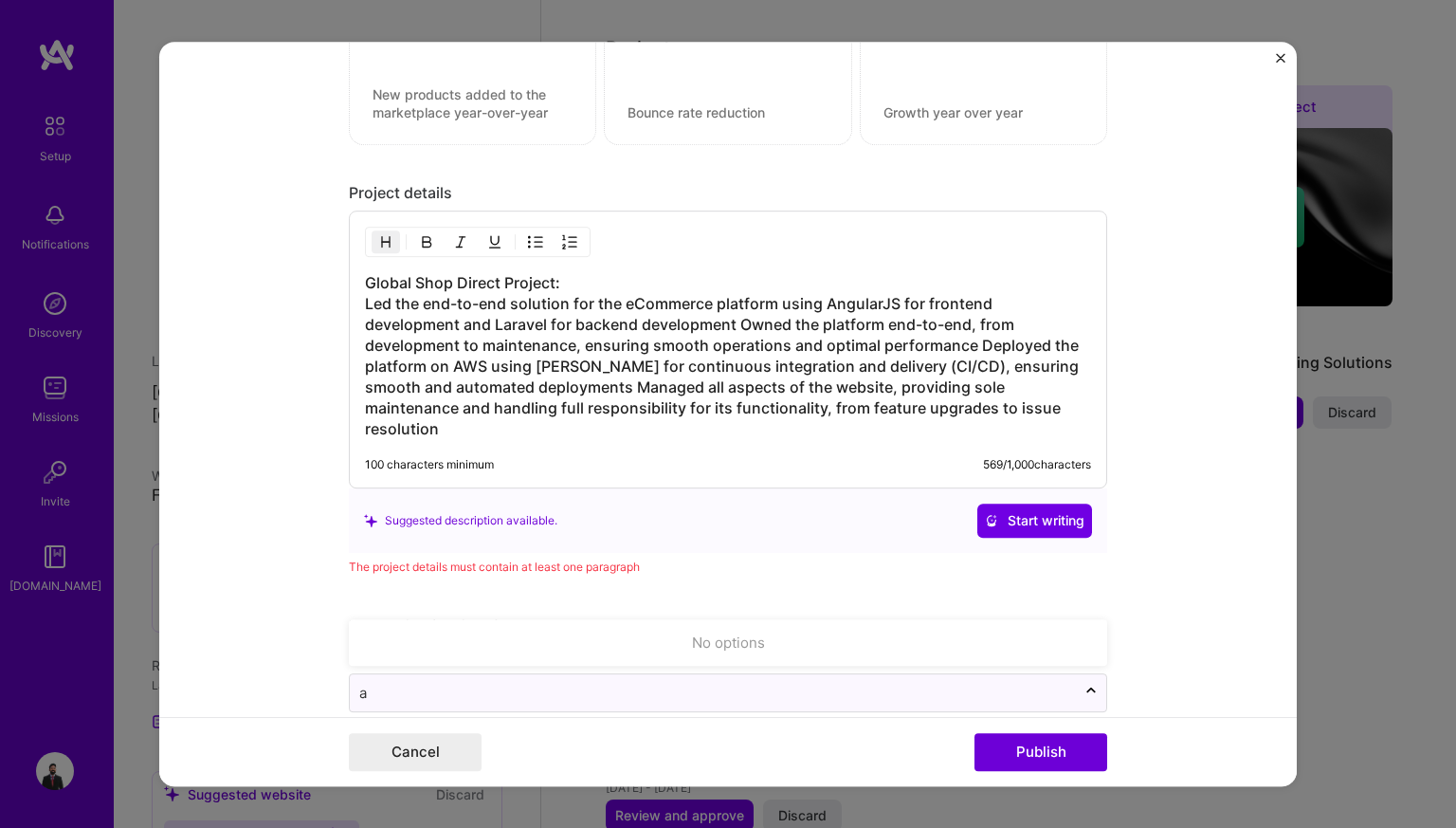 type 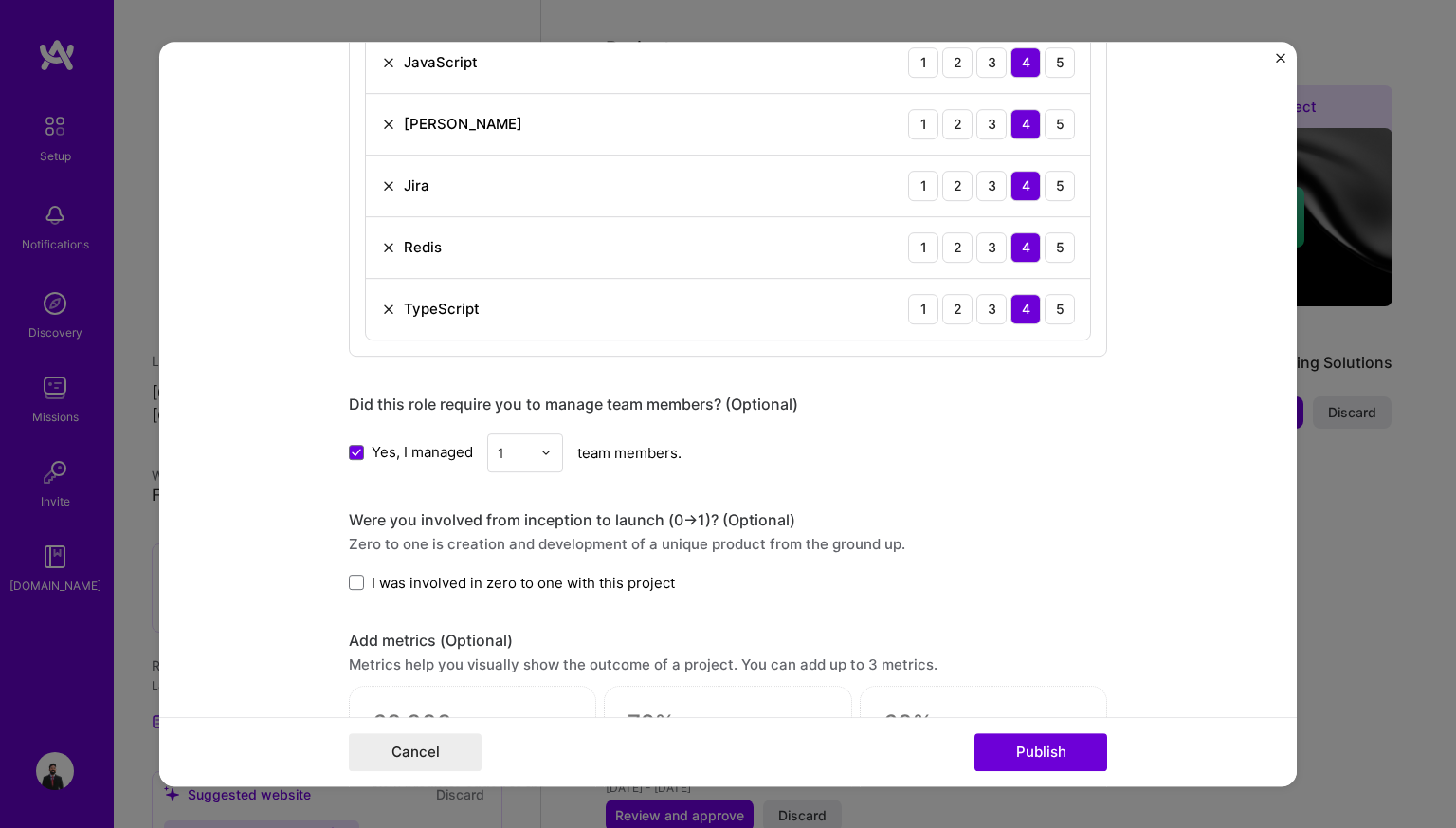 scroll, scrollTop: 3090, scrollLeft: 0, axis: vertical 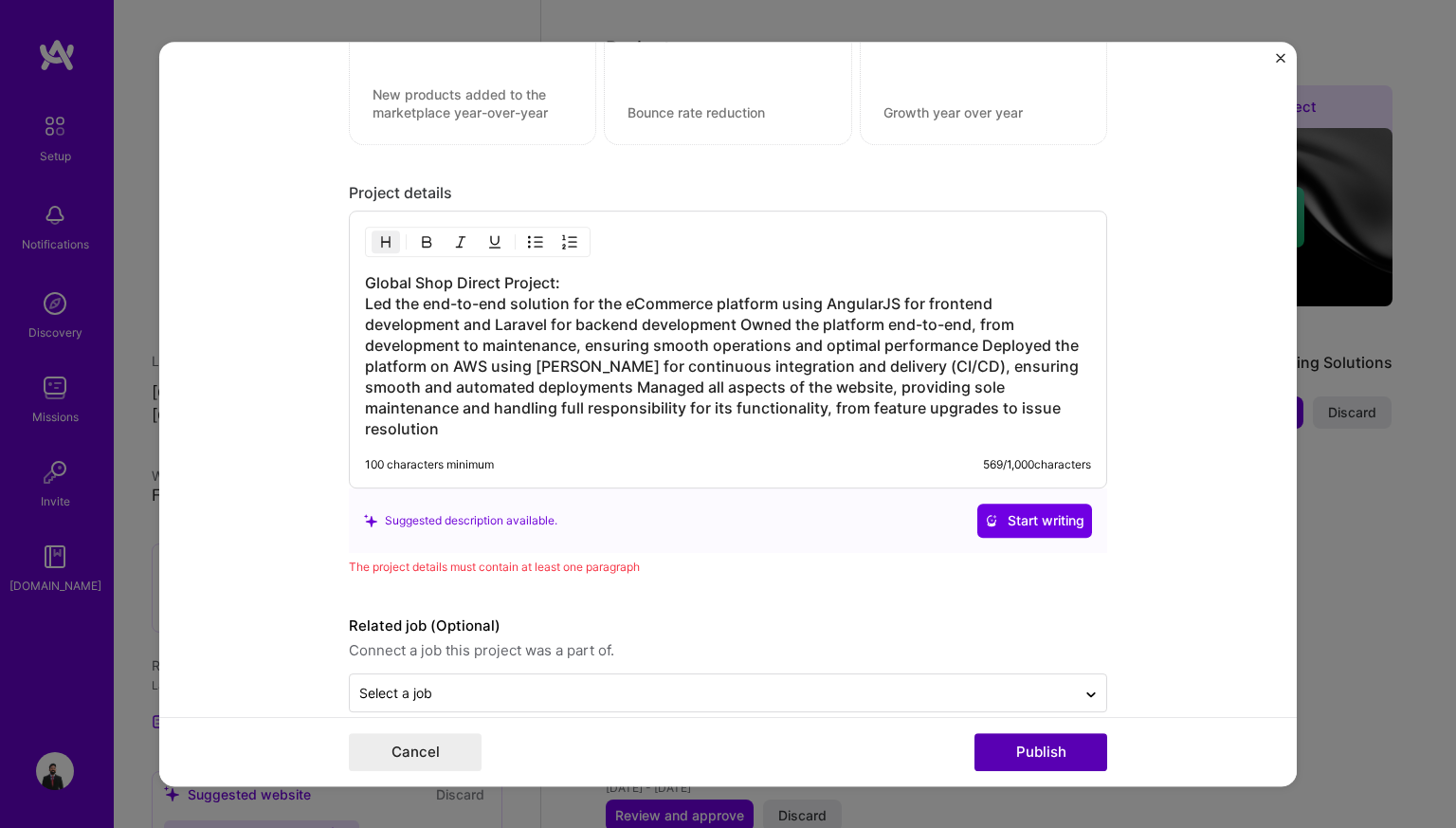 click on "Publish" at bounding box center (1041, 752) 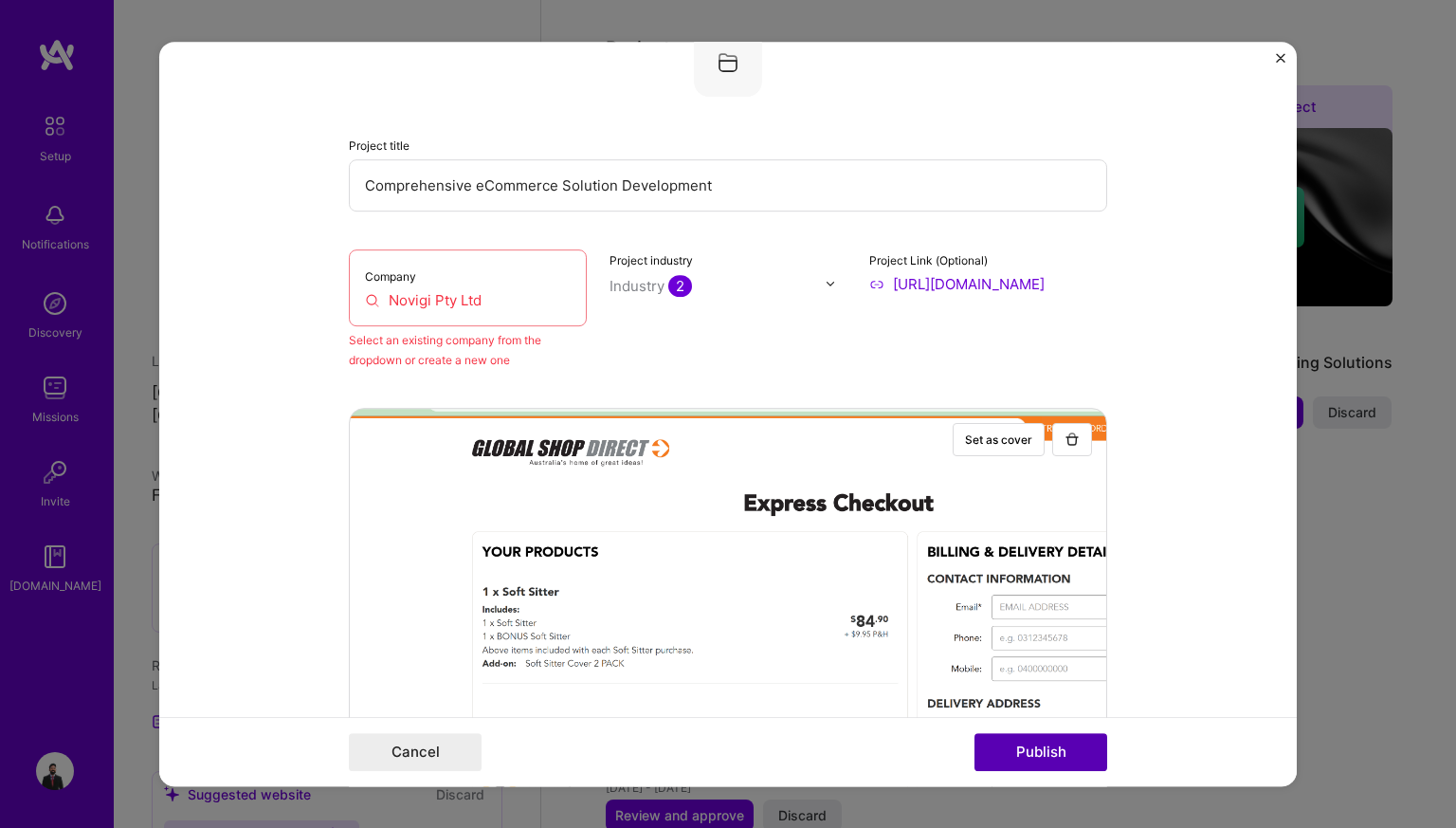scroll, scrollTop: 124, scrollLeft: 0, axis: vertical 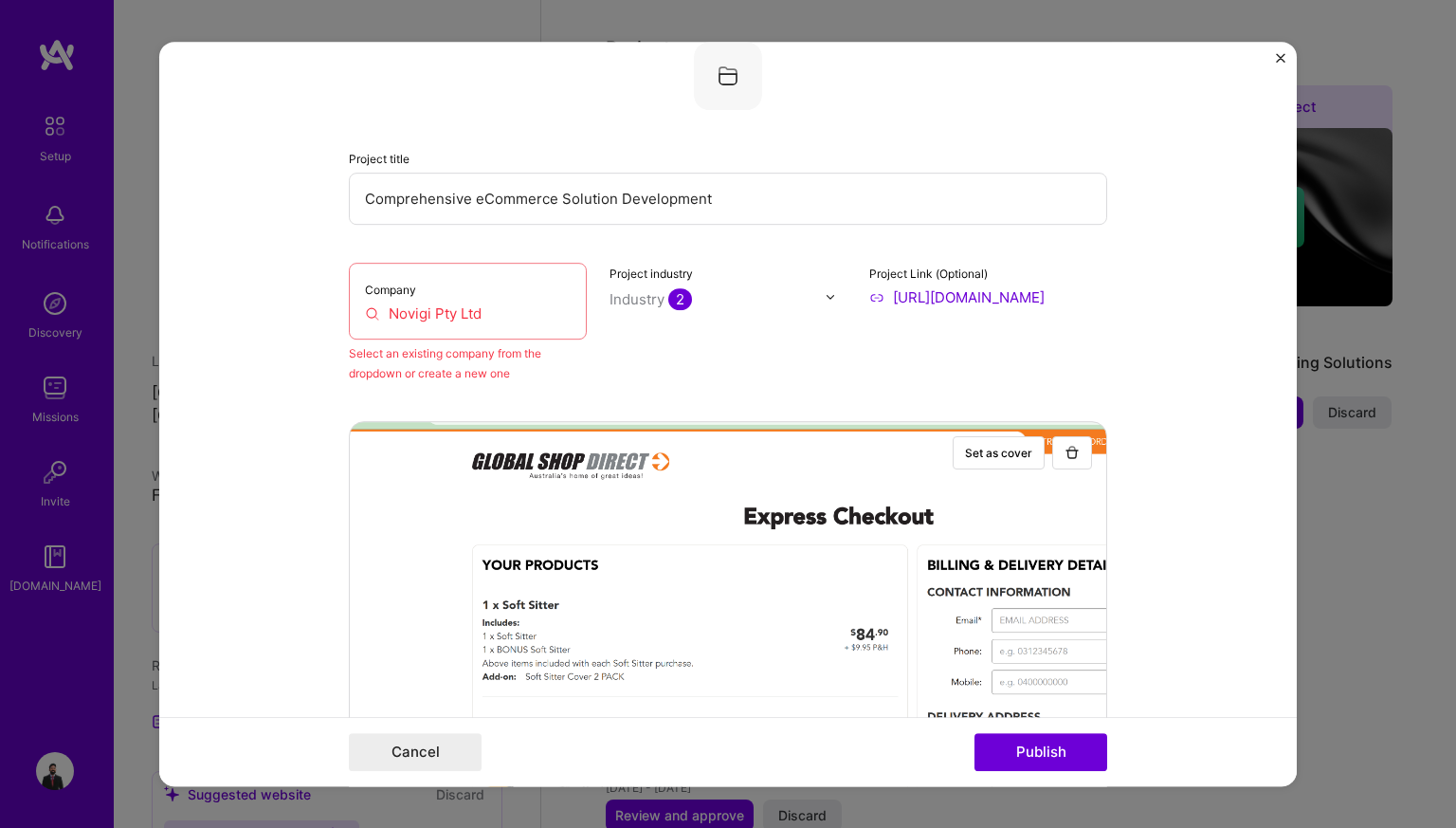click on "Novigi Pty Ltd" at bounding box center (467, 313) 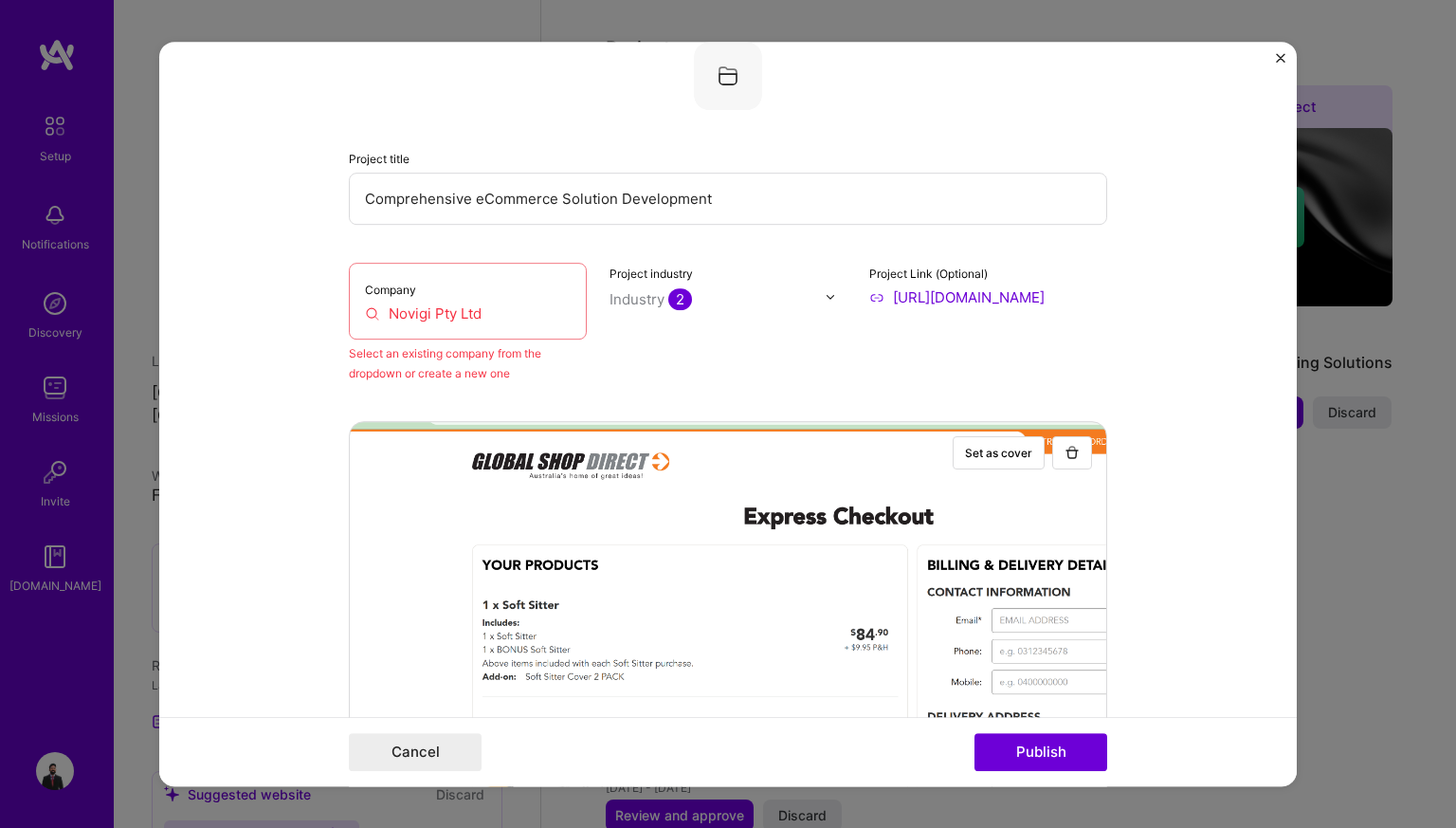 click on "Novigi Pty Ltd" at bounding box center [467, 313] 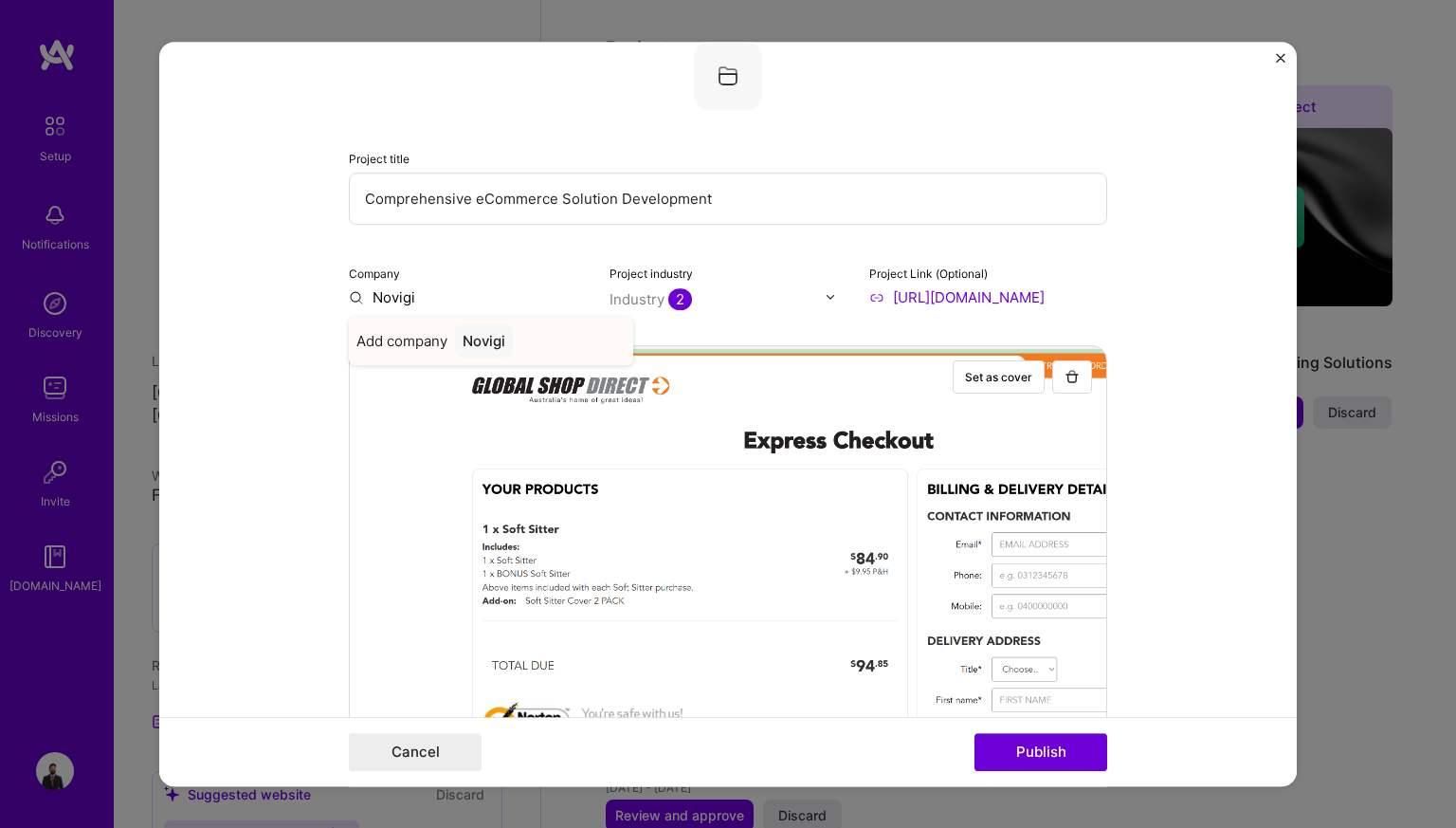 type on "Novigi" 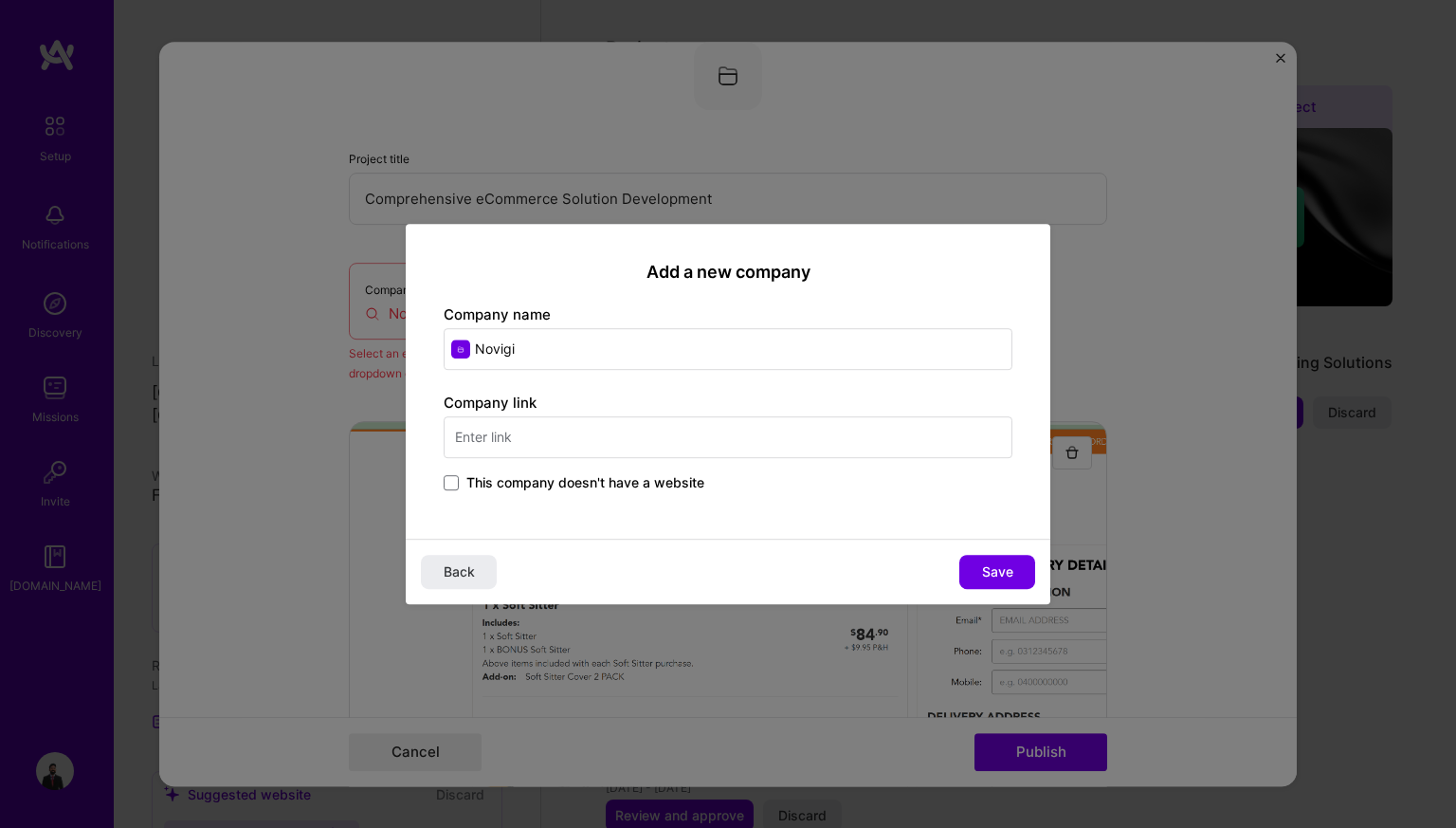 click at bounding box center (728, 437) 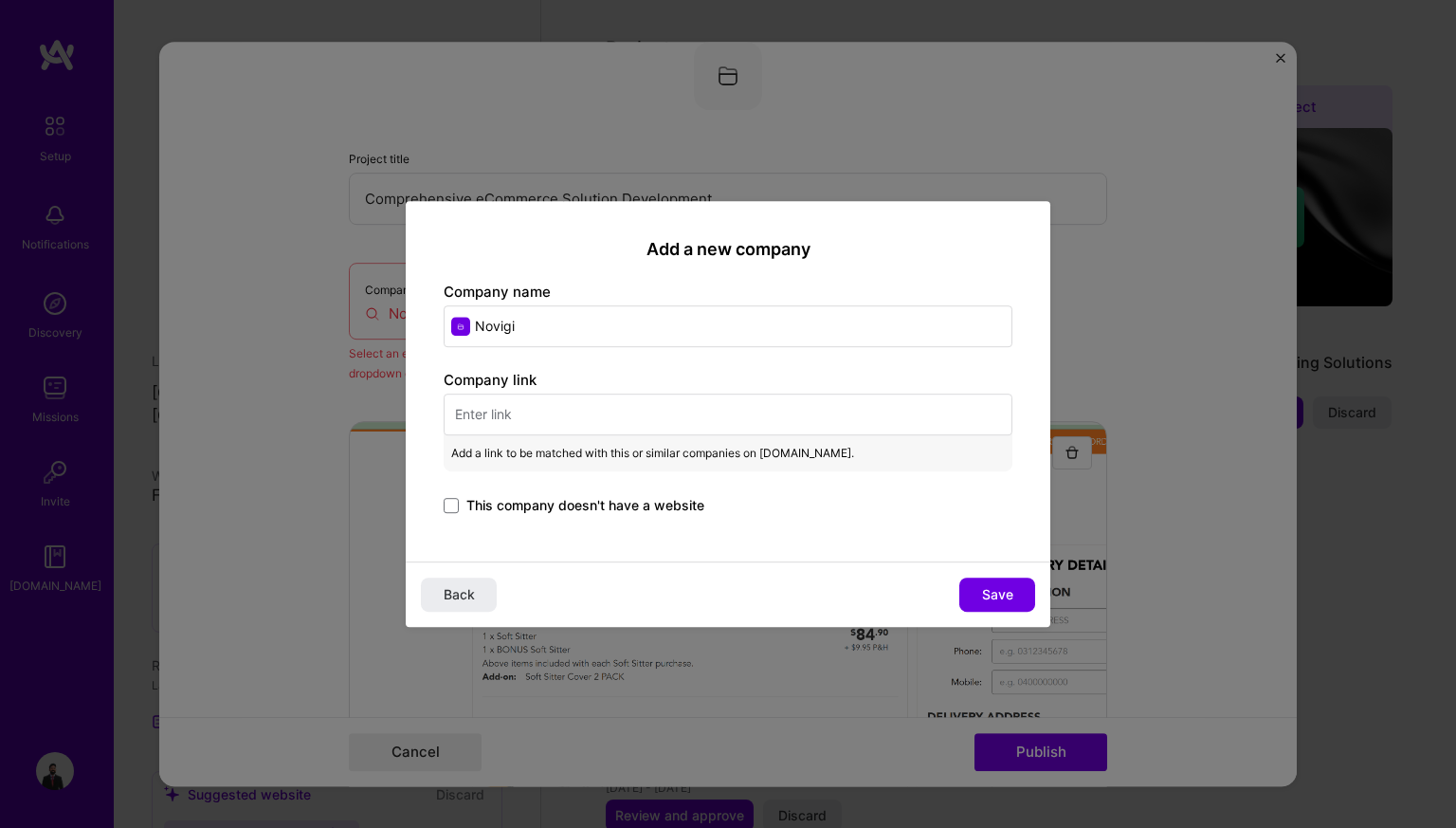 click at bounding box center (728, 414) 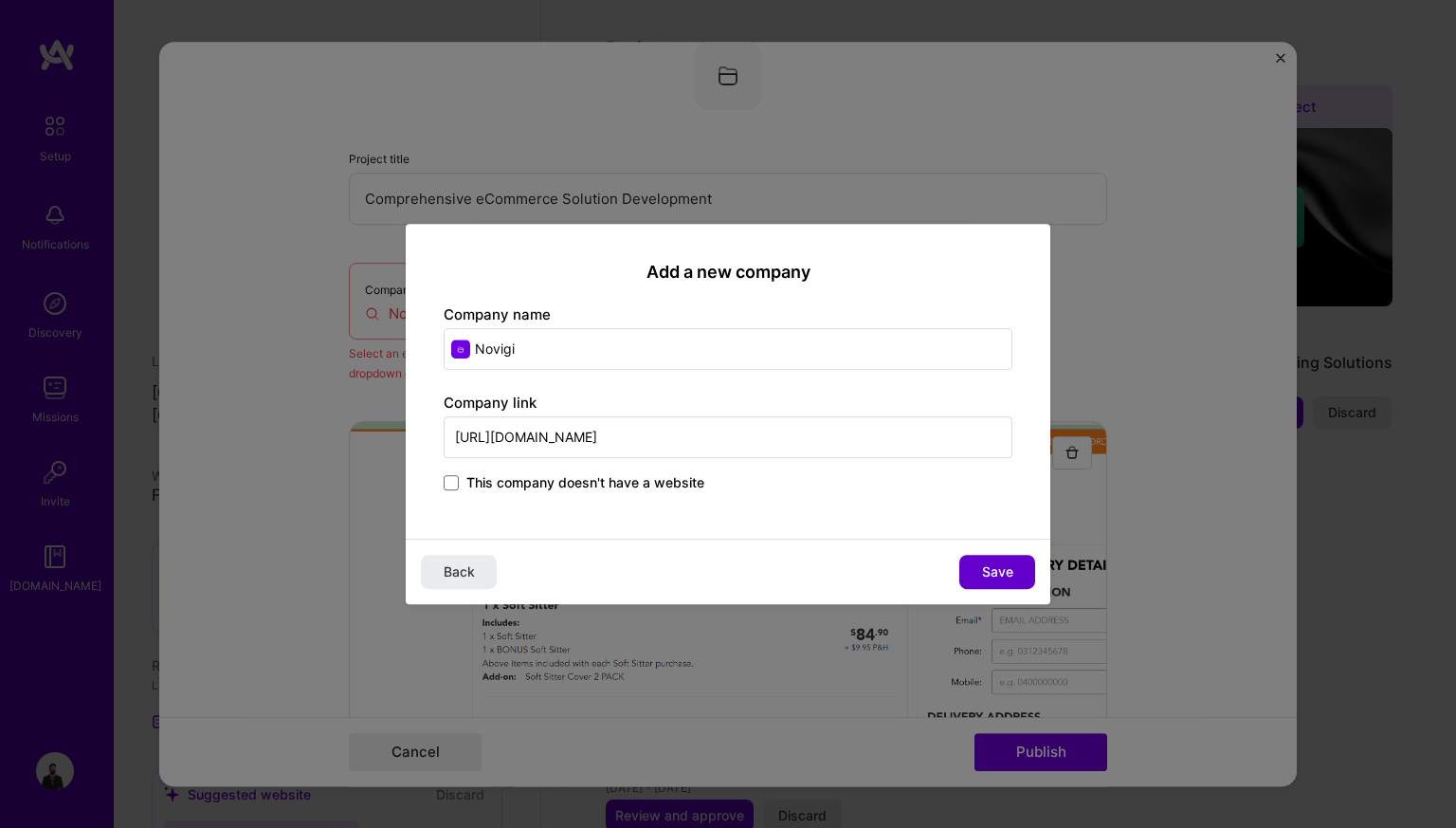 type on "[URL][DOMAIN_NAME]" 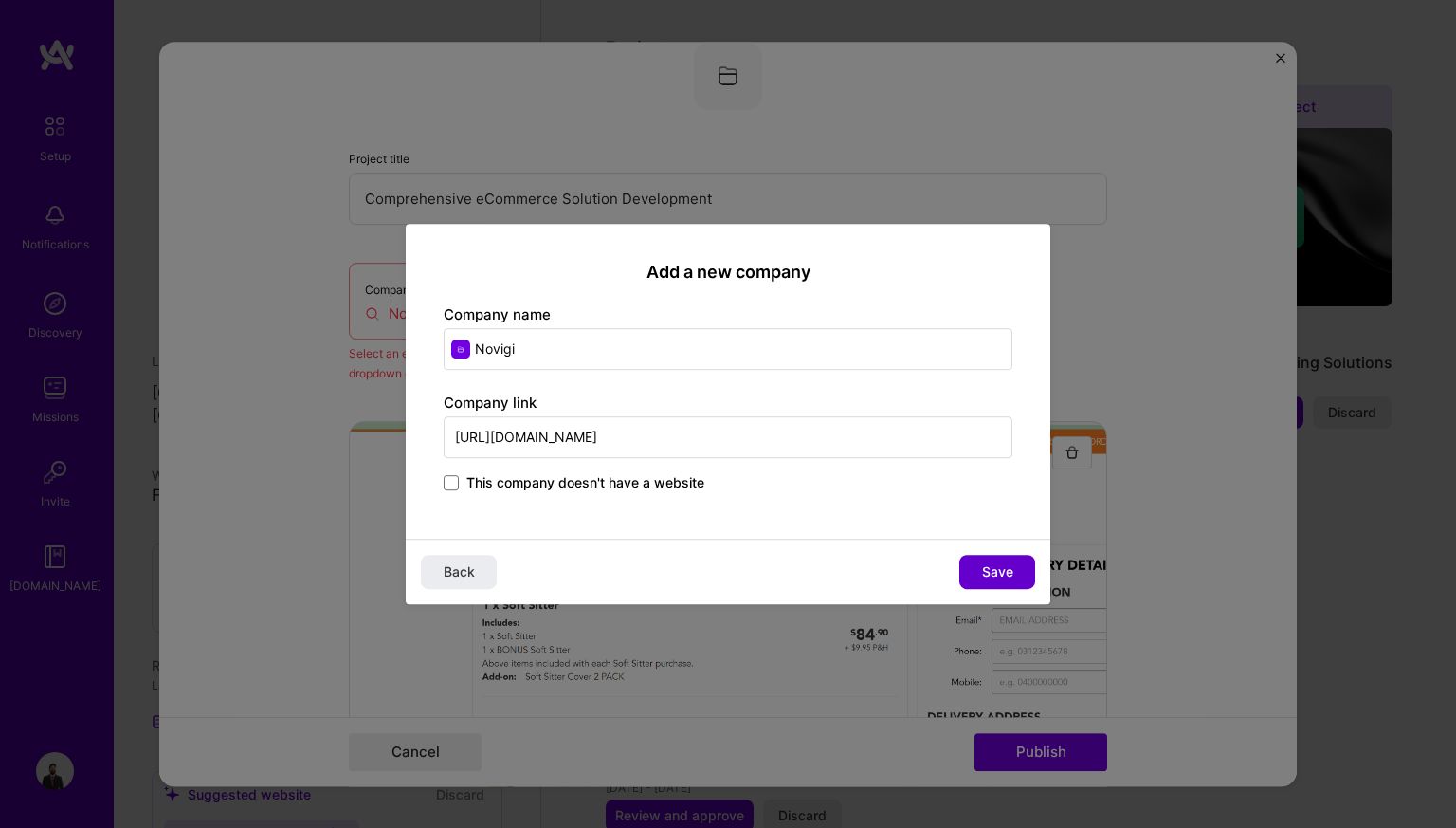 click on "Save" at bounding box center (997, 572) 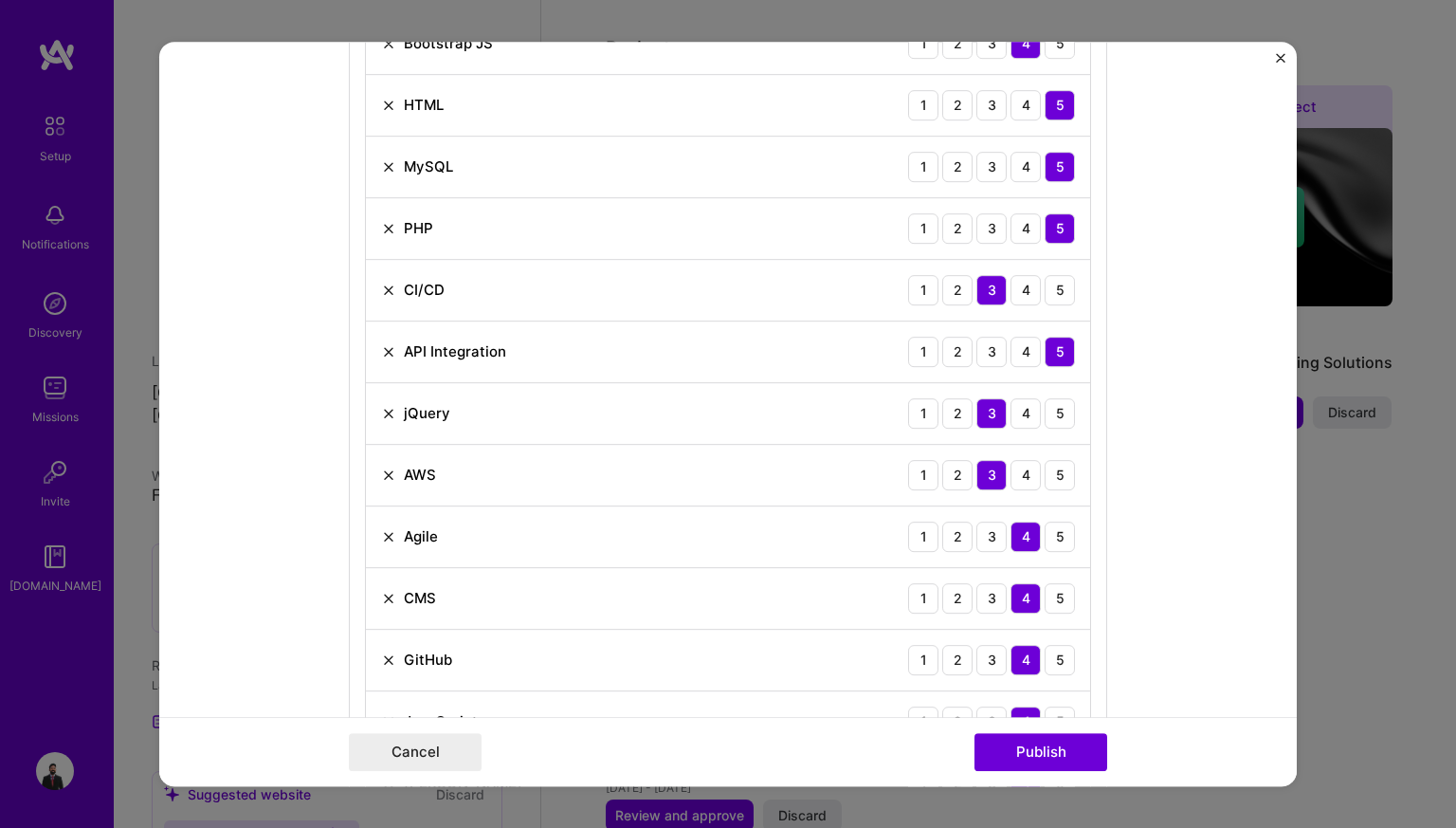 scroll, scrollTop: 1760, scrollLeft: 0, axis: vertical 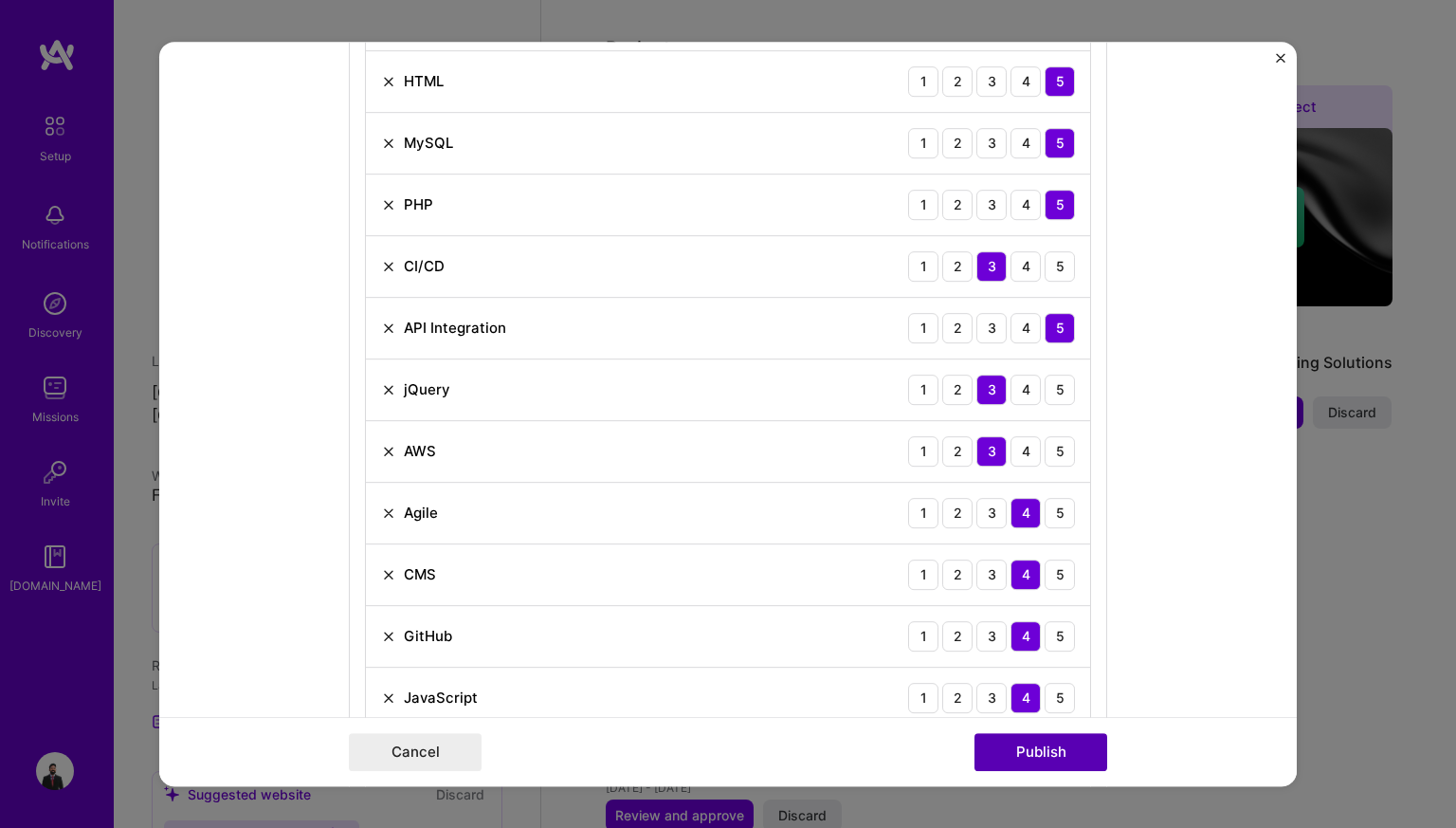 click on "Publish" at bounding box center (1041, 752) 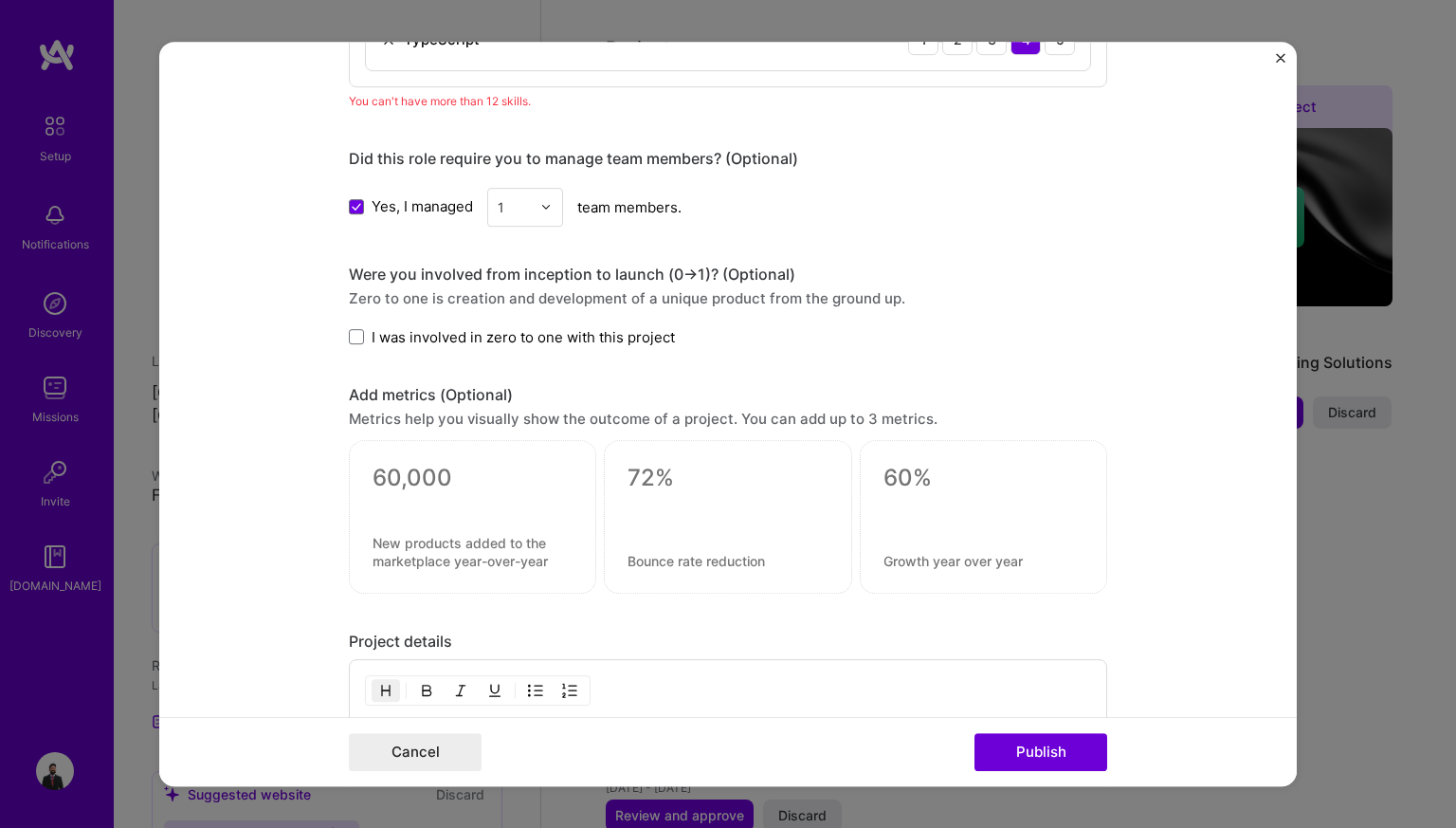 scroll, scrollTop: 3115, scrollLeft: 0, axis: vertical 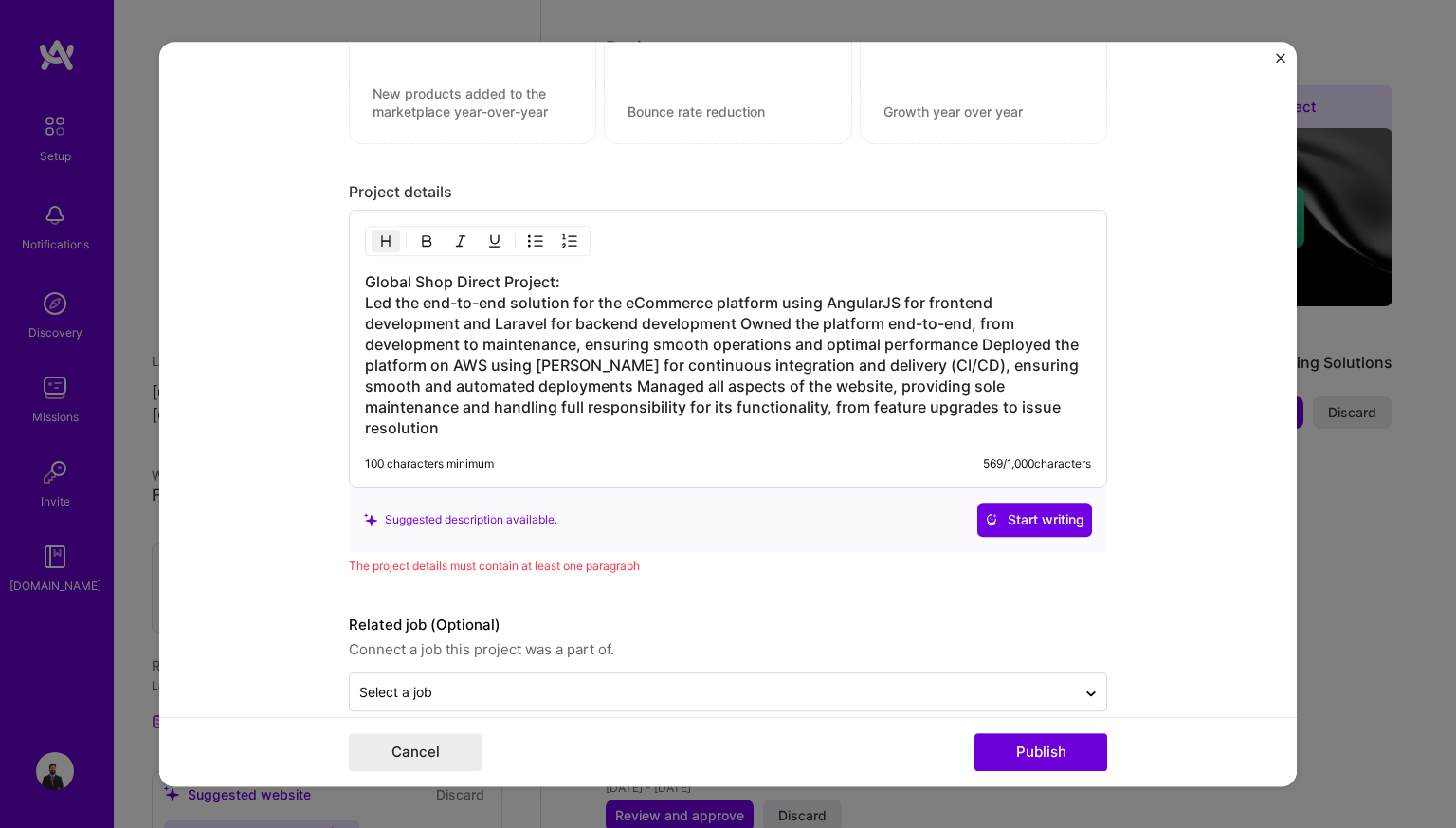 click on "Global Shop Direct Project:  Led the end-to-end solution for the eCommerce platform using AngularJS for frontend development and Laravel for backend development Owned the platform end-to-end, from development to maintenance, ensuring smooth operations and optimal performance Deployed the platform on AWS using [PERSON_NAME] for continuous integration and delivery (CI/CD), ensuring smooth and automated deployments Managed all aspects of the website, providing sole maintenance and handling full responsibility for its functionality, from feature upgrades to issue resolution" at bounding box center (728, 355) 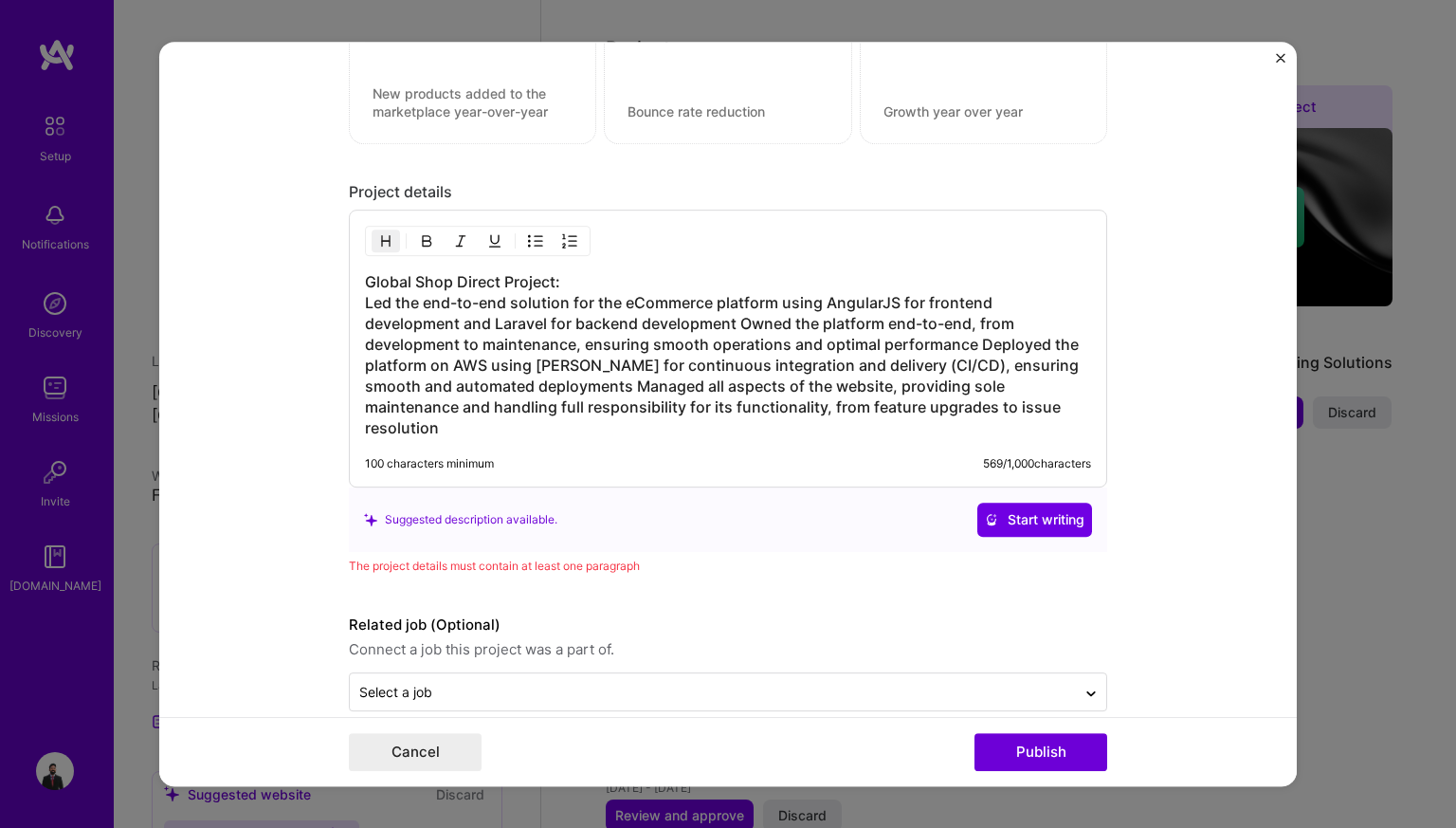 click on "Global Shop Direct Project:  Led the end-to-end solution for the eCommerce platform using AngularJS for frontend development and Laravel for backend development Owned the platform end-to-end, from development to maintenance, ensuring smooth operations and optimal performance Deployed the platform on AWS using [PERSON_NAME] for continuous integration and delivery (CI/CD), ensuring smooth and automated deployments Managed all aspects of the website, providing sole maintenance and handling full responsibility for its functionality, from feature upgrades to issue resolution 100 characters minimum 569 / 1,000  characters" at bounding box center (728, 348) 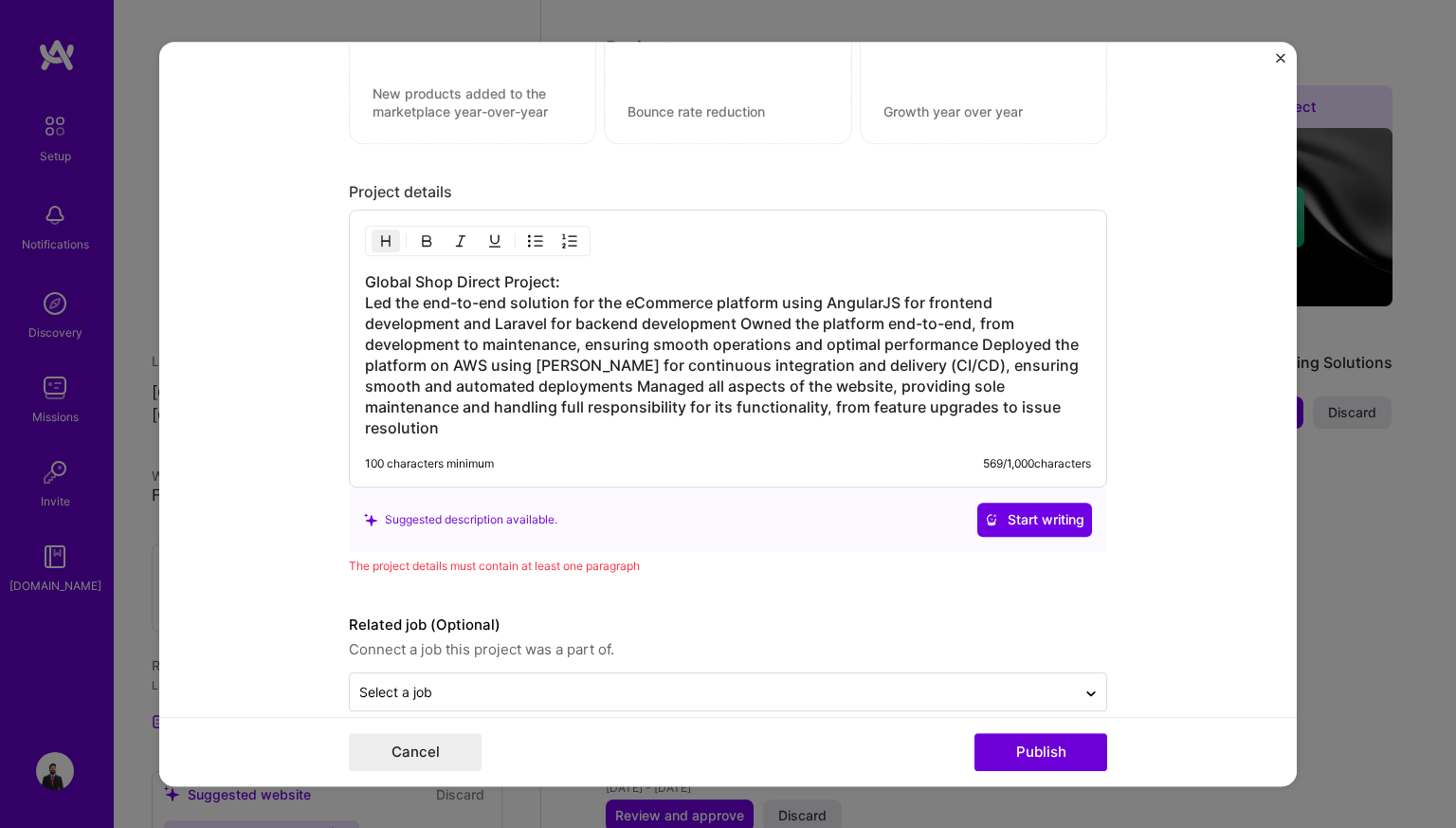 click on "Global Shop Direct Project:  Led the end-to-end solution for the eCommerce platform using AngularJS for frontend development and Laravel for backend development Owned the platform end-to-end, from development to maintenance, ensuring smooth operations and optimal performance Deployed the platform on AWS using [PERSON_NAME] for continuous integration and delivery (CI/CD), ensuring smooth and automated deployments Managed all aspects of the website, providing sole maintenance and handling full responsibility for its functionality, from feature upgrades to issue resolution" at bounding box center (728, 355) 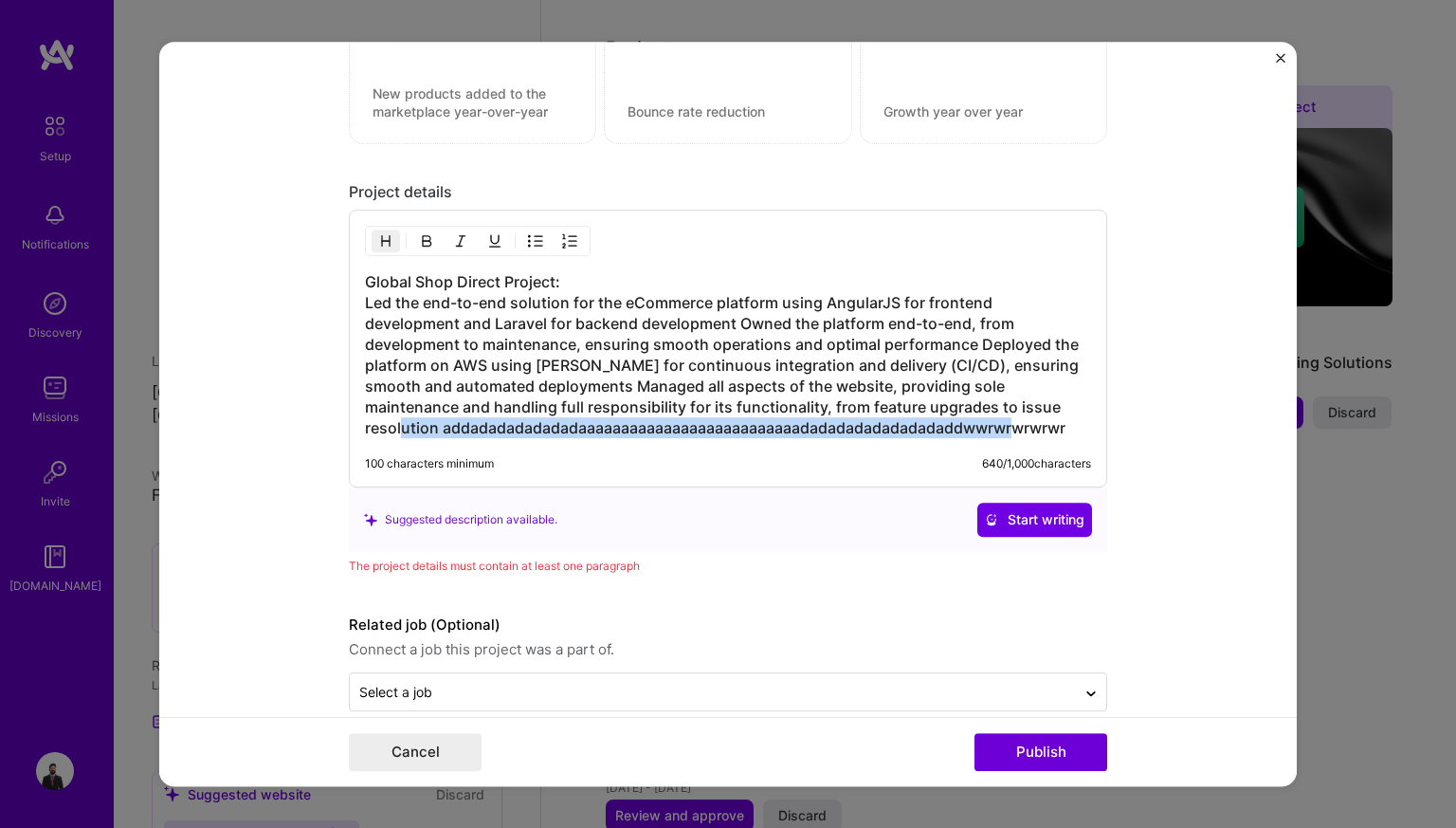drag, startPoint x: 1014, startPoint y: 413, endPoint x: 256, endPoint y: 433, distance: 758.2638 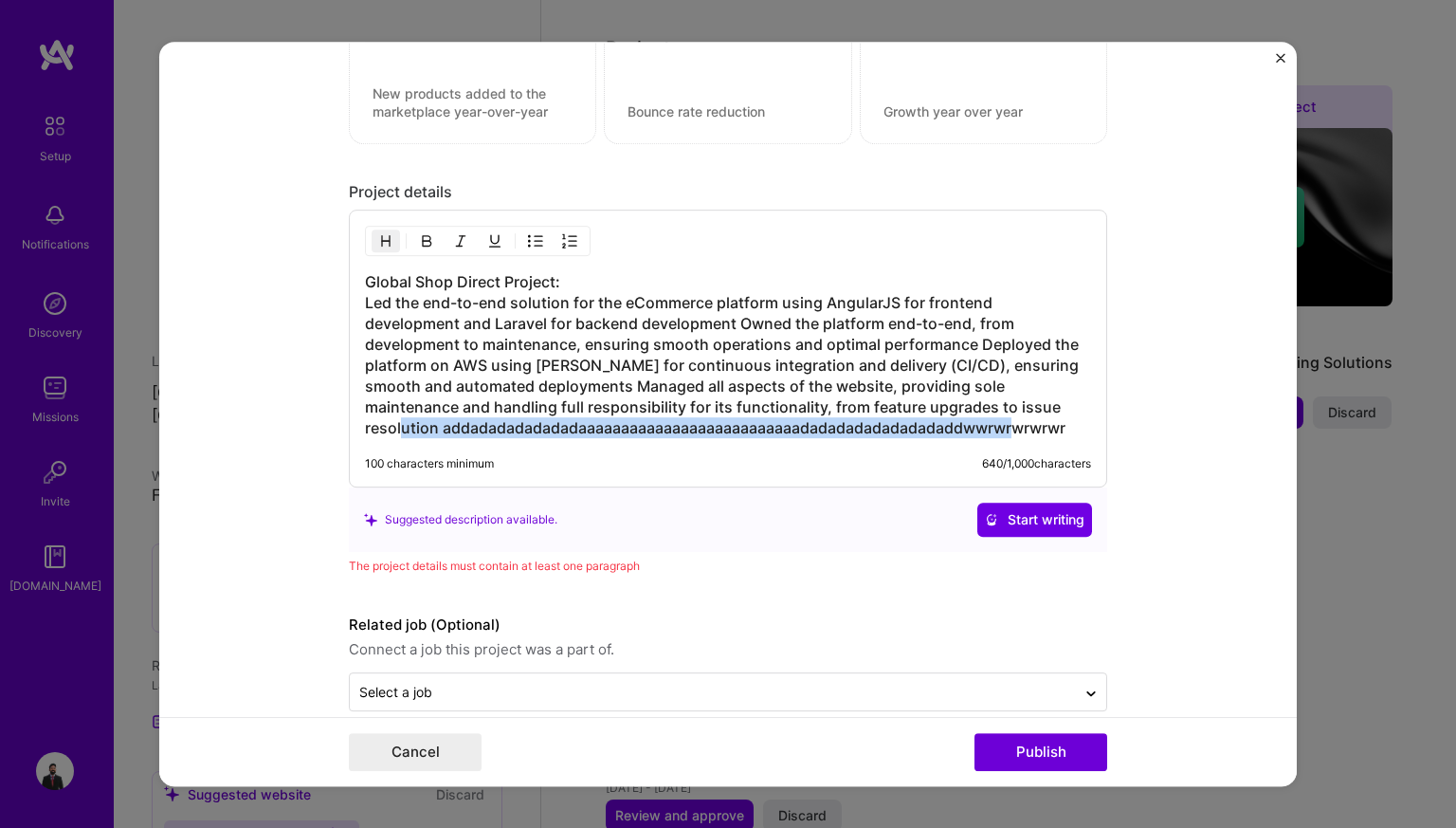 click on "Editing suggested project This project is suggested based on your LinkedIn, resume or [DOMAIN_NAME] activity. Project title Comprehensive eCommerce Solution Development Company Novigi
Project industry Industry 2 Project Link (Optional) [URL][DOMAIN_NAME]
Set as cover Add New Image  |  Set as Cover Remove Image Role Software Engineer Software Engineer [DATE]
to [DATE]
I’m still working on this project Skills used — Add up to 12 skills Any new skills will be added to your profile. Enter skills... 19 Laravel 1 2 3 4 5 React 1 2 3 4 5 Angular.js 1 2 3 4 5 Bootstrap JS 1 2 3 4 5 HTML 1 2 3 4 5 MySQL 1 2 3 4 5 PHP 1 2 3 4 5 CI/CD 1 2 3 4 5 API Integration 1 2 3 4 5 jQuery 1 2 3 4 5 AWS 1 2 3 4 5 Agile 1 2 3 4 5 CMS 1 2 3 4 5 GitHub 1 2 3 4 5 JavaScript 1 2 3 4 5 [PERSON_NAME] 1 2 3 4 5 Jira 1 2 3 4 5 Redis 1 2 3 4 5 TypeScript 1 2 3 4 5 You can't have more than 12 skills. 1 ->   /" at bounding box center (728, 414) 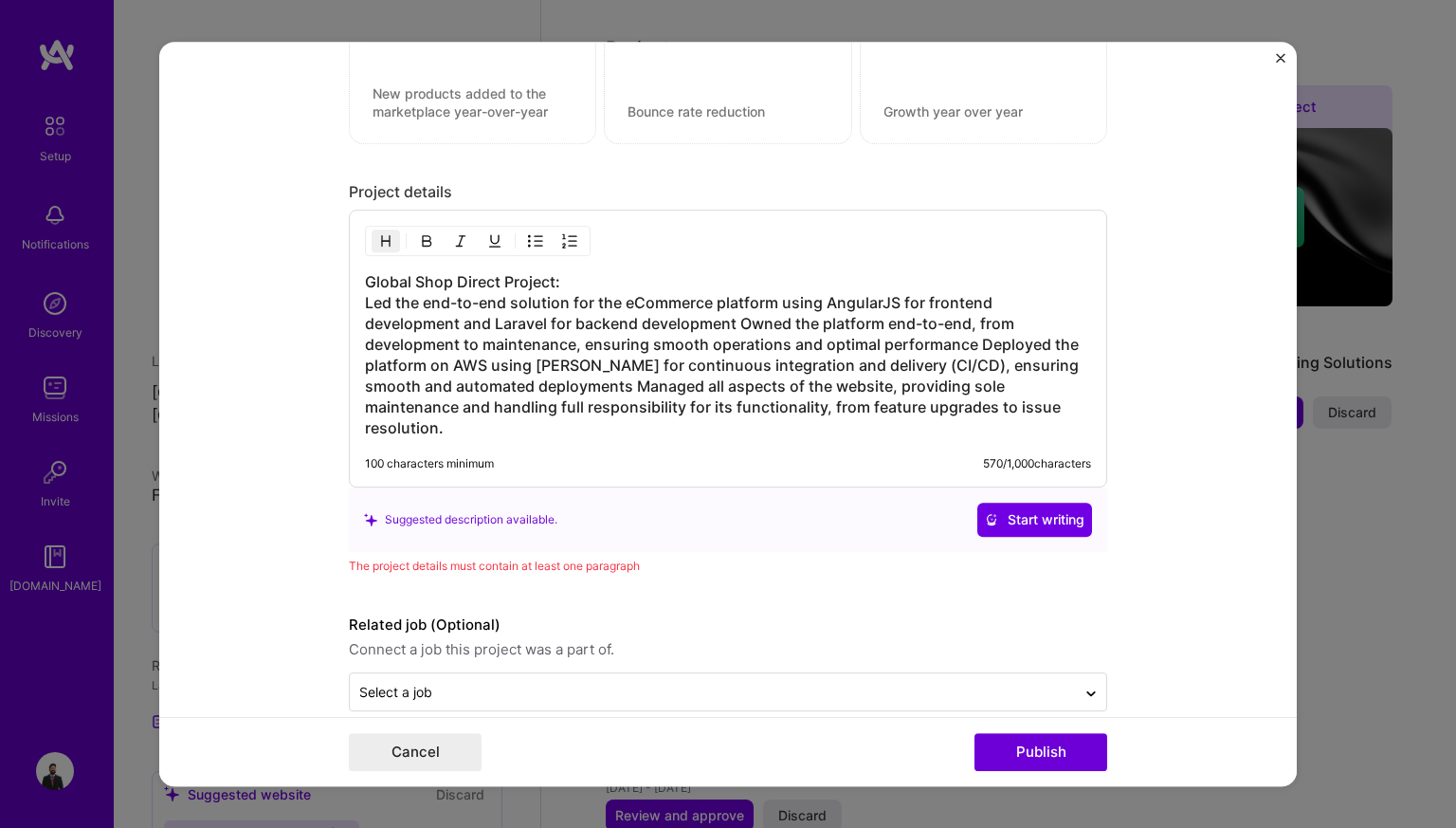 click at bounding box center (427, 241) 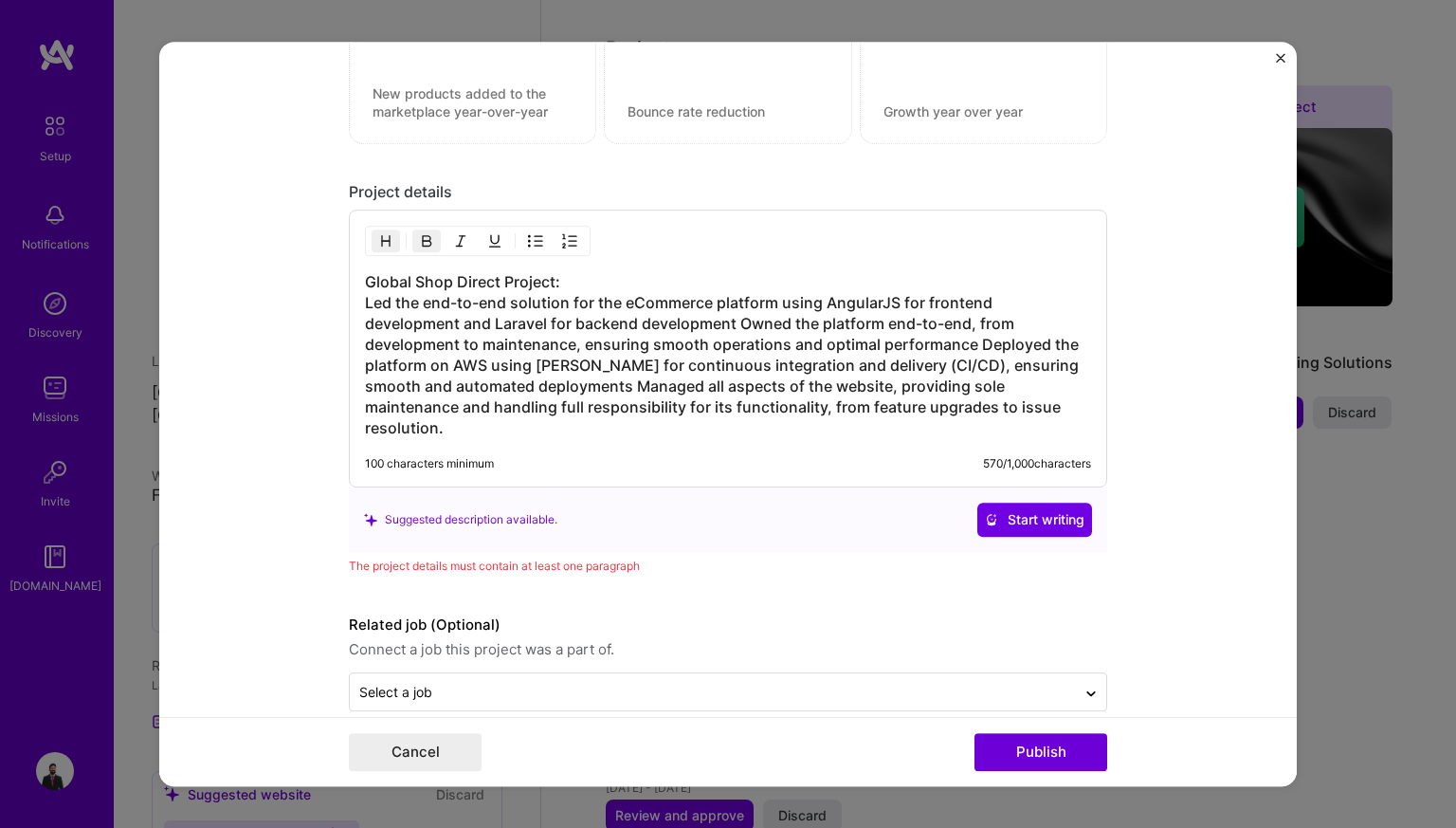 click at bounding box center [386, 241] 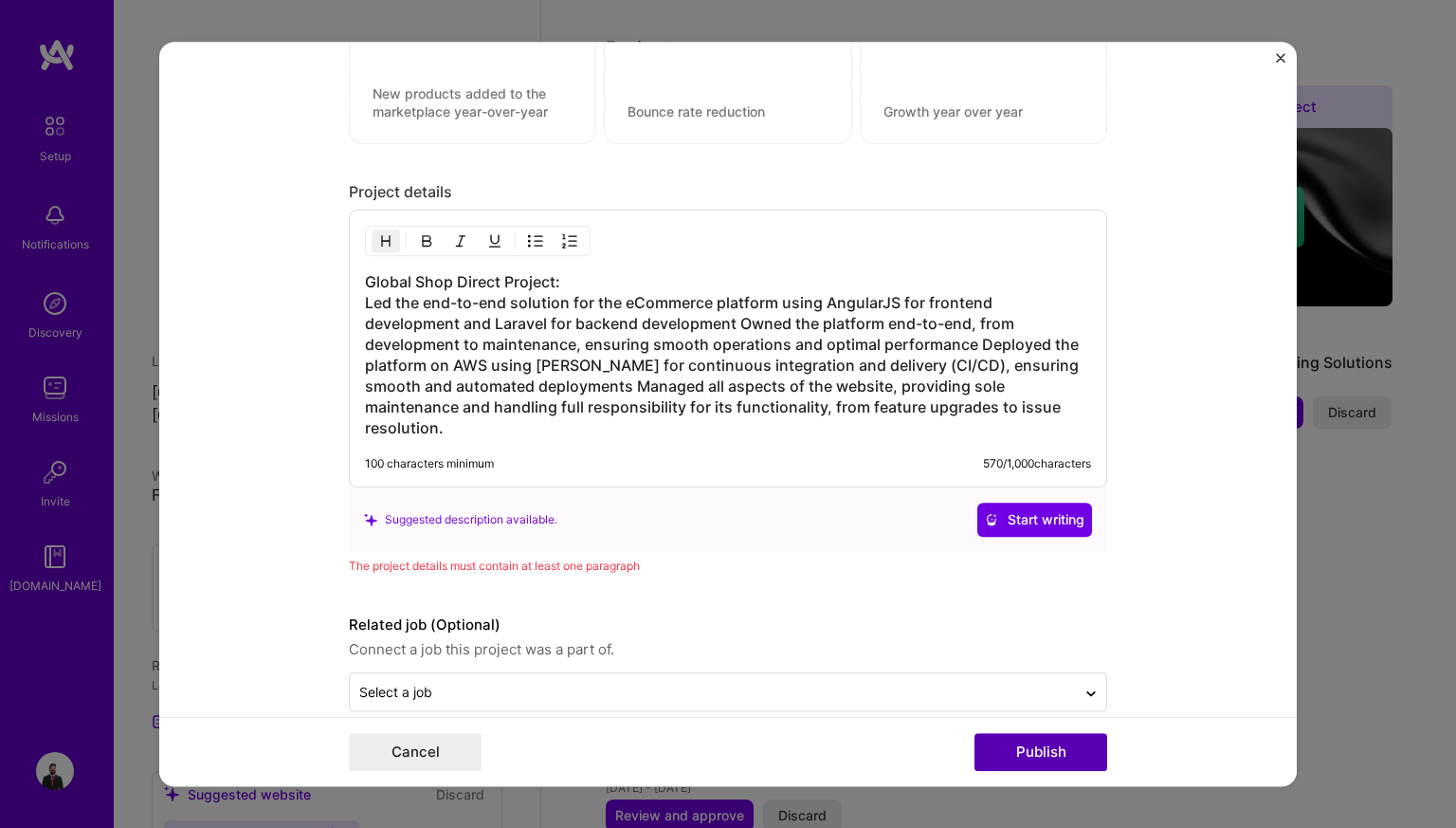 click on "Publish" at bounding box center (1041, 752) 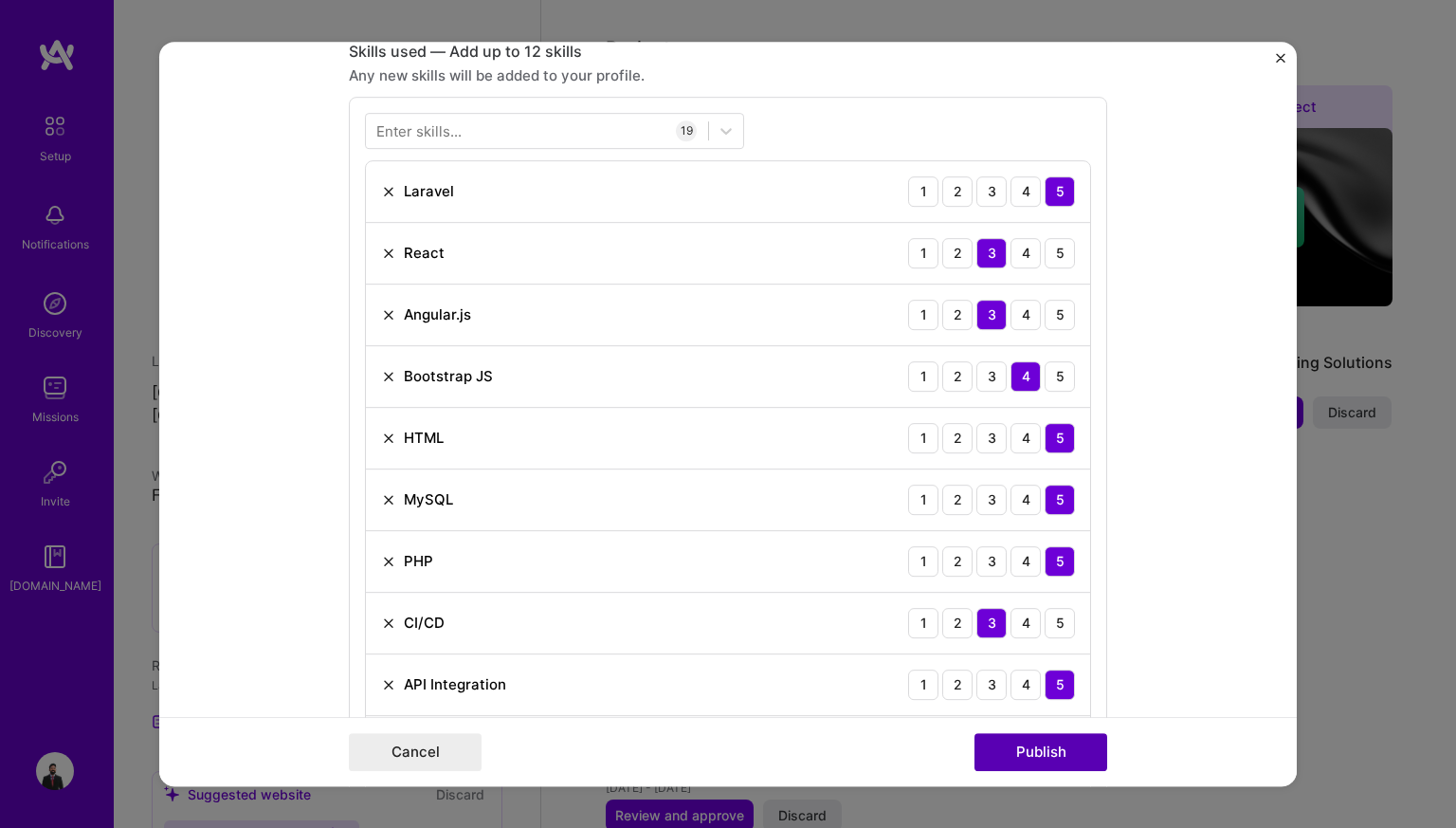 scroll, scrollTop: 1402, scrollLeft: 0, axis: vertical 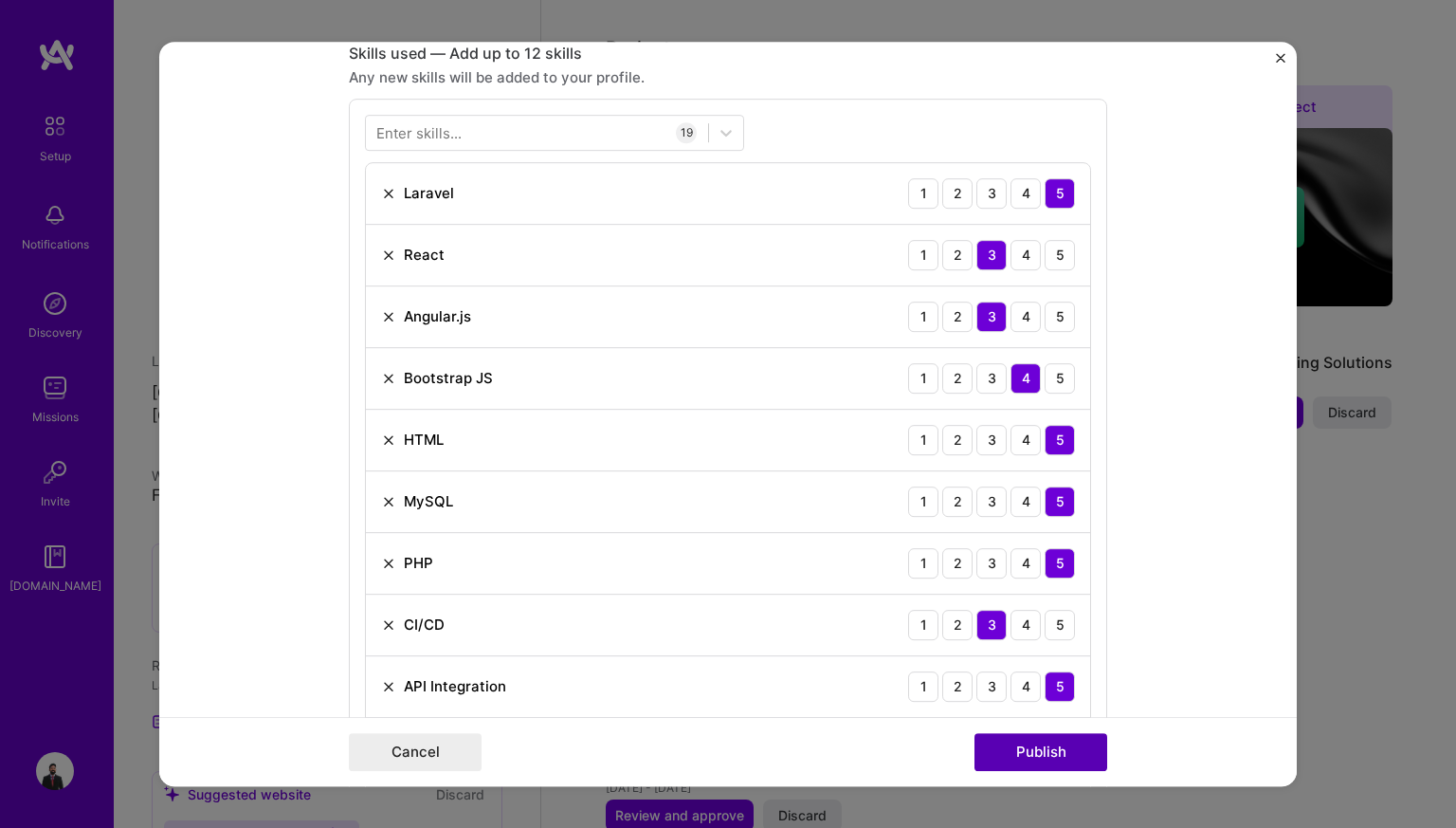 click on "Publish" at bounding box center [1041, 752] 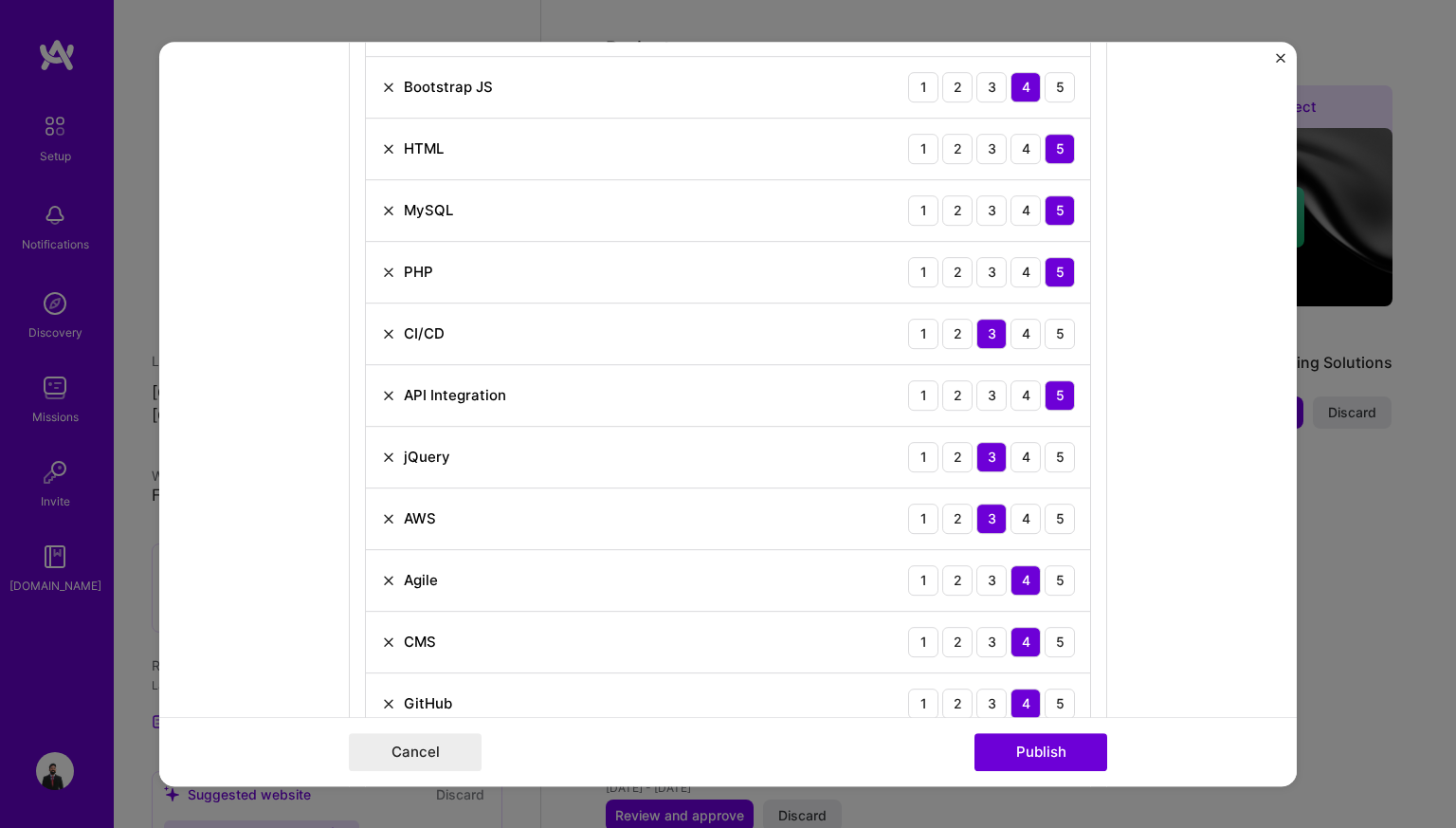 scroll, scrollTop: 1715, scrollLeft: 0, axis: vertical 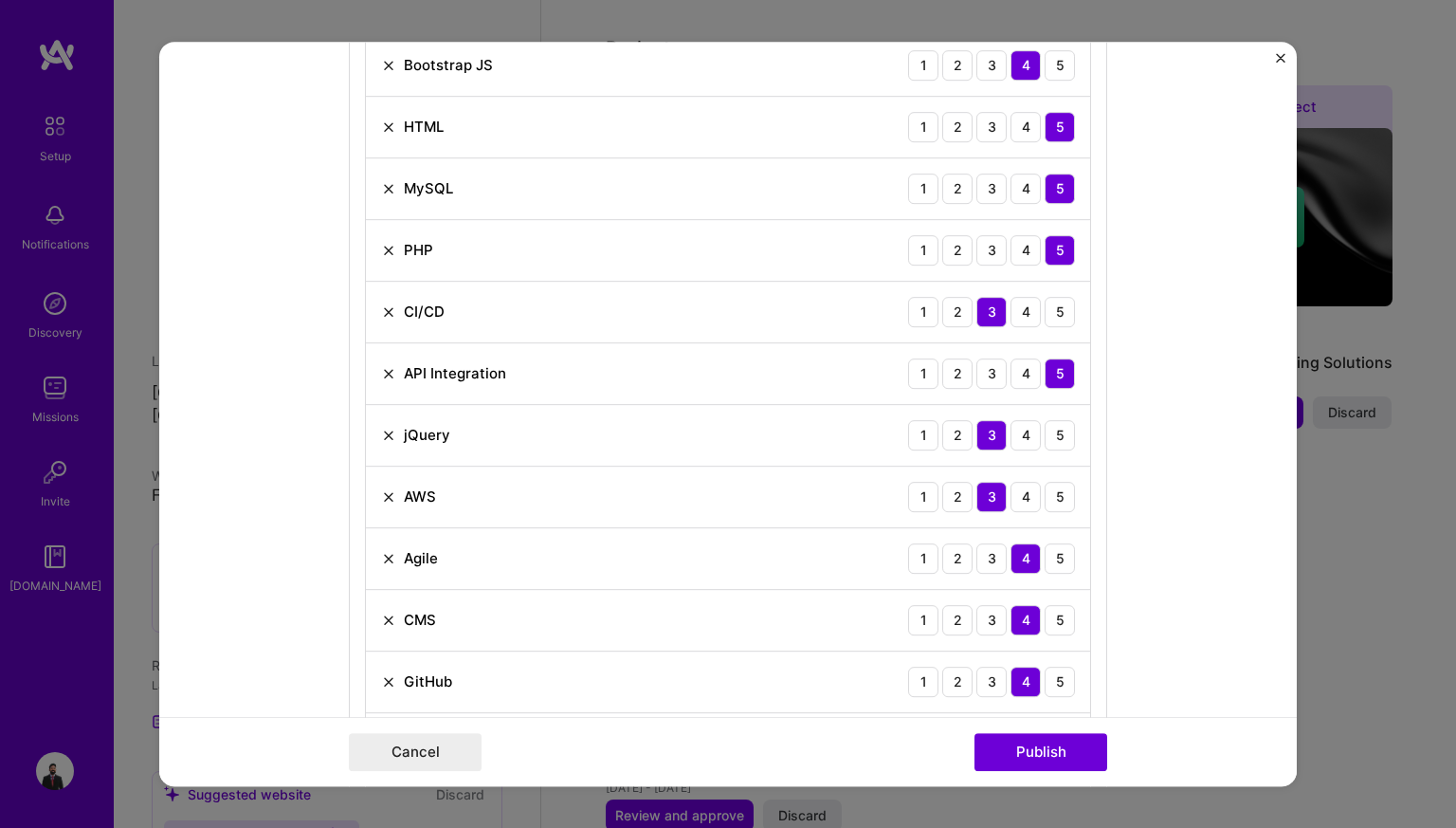 click at bounding box center [389, 435] 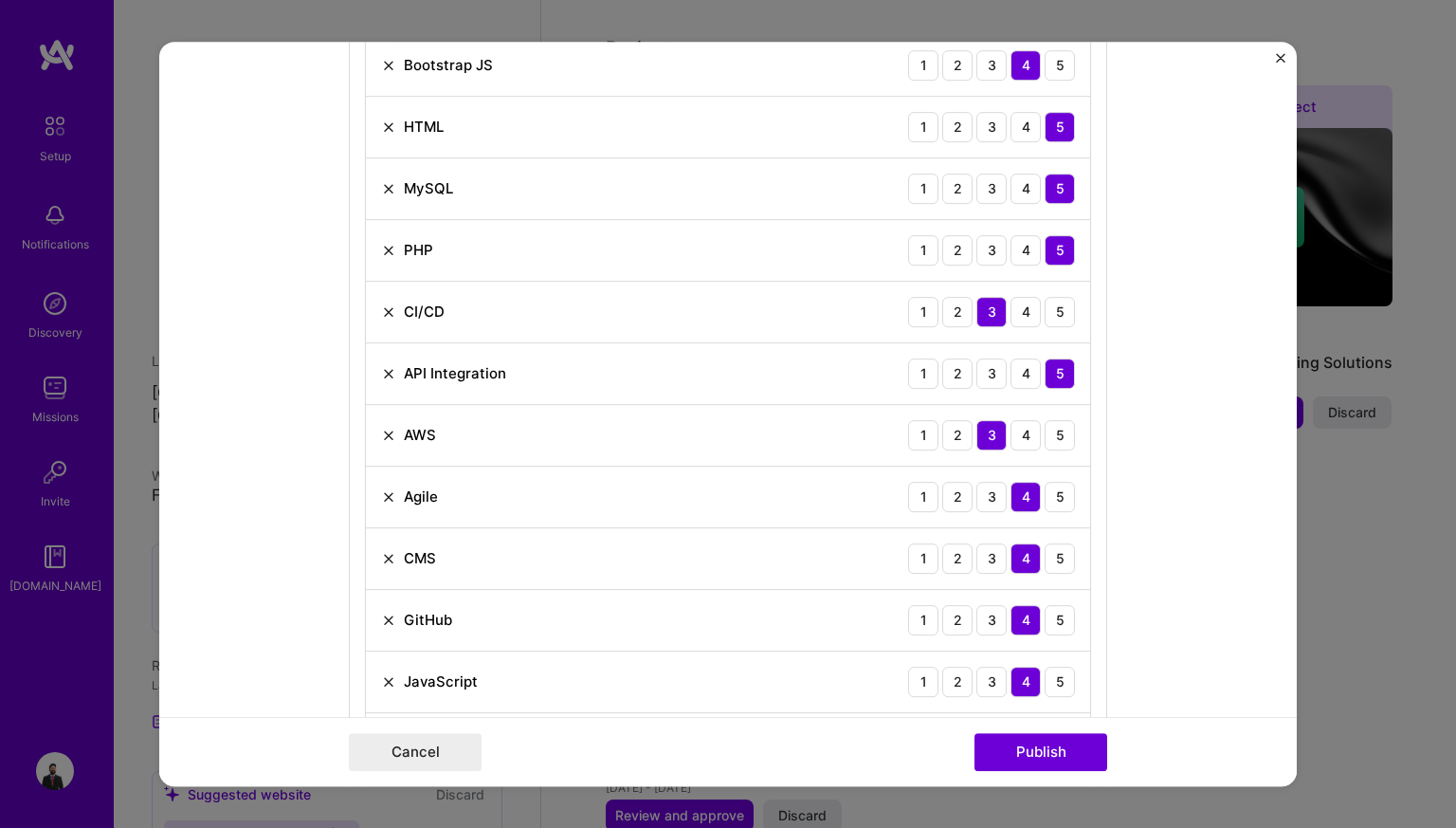 click at bounding box center [389, 497] 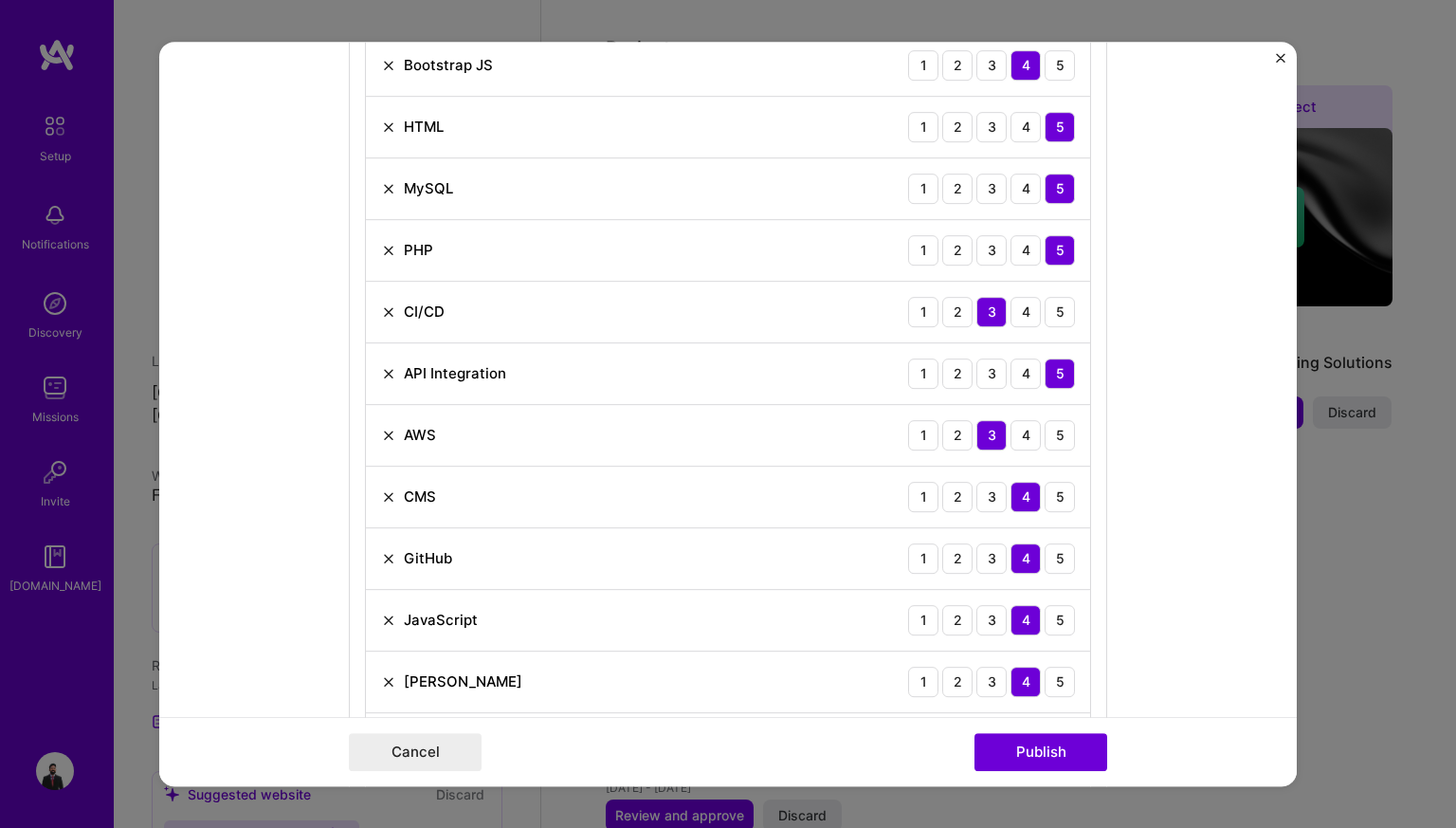 scroll, scrollTop: 1823, scrollLeft: 0, axis: vertical 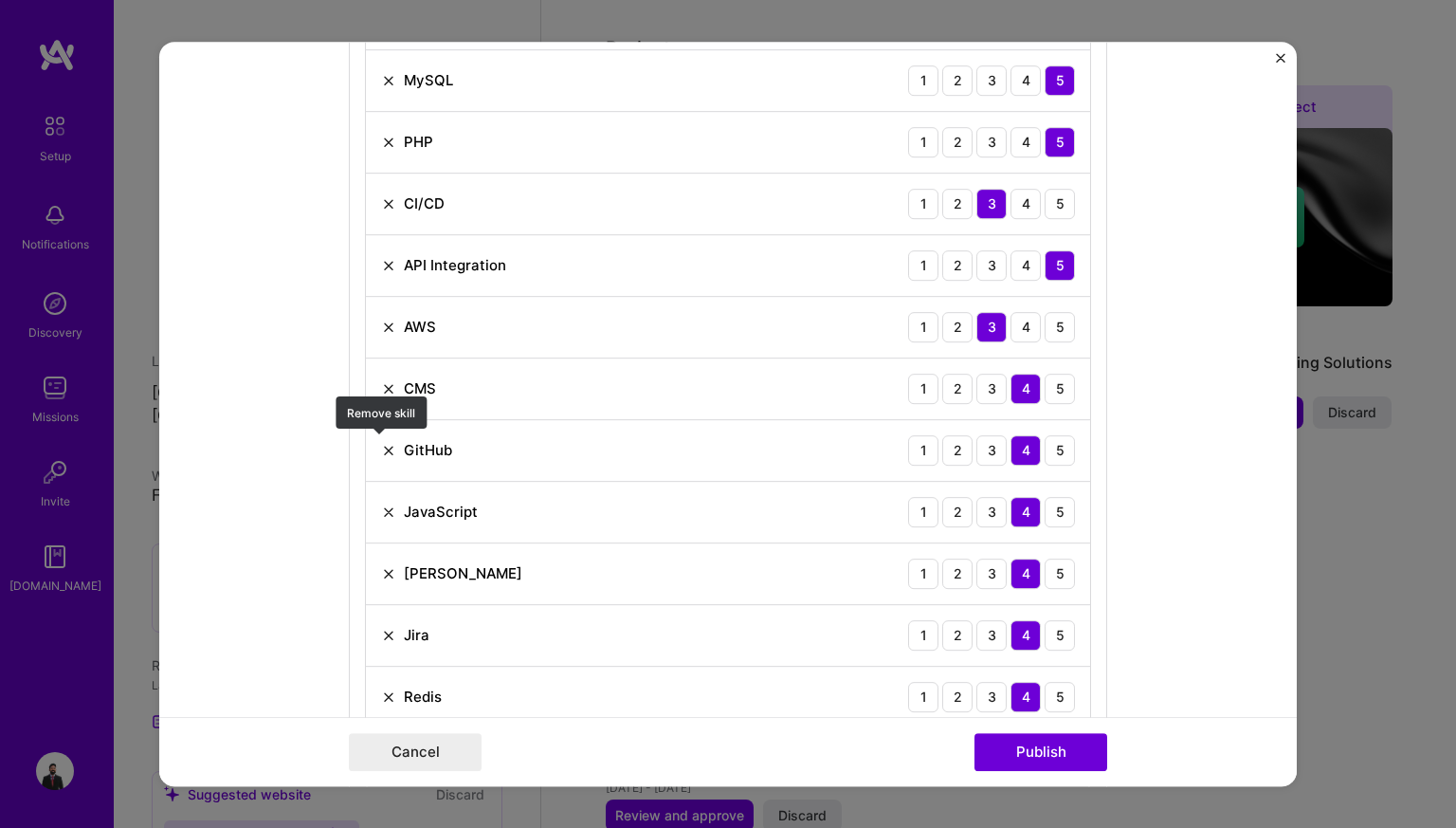 click at bounding box center [389, 451] 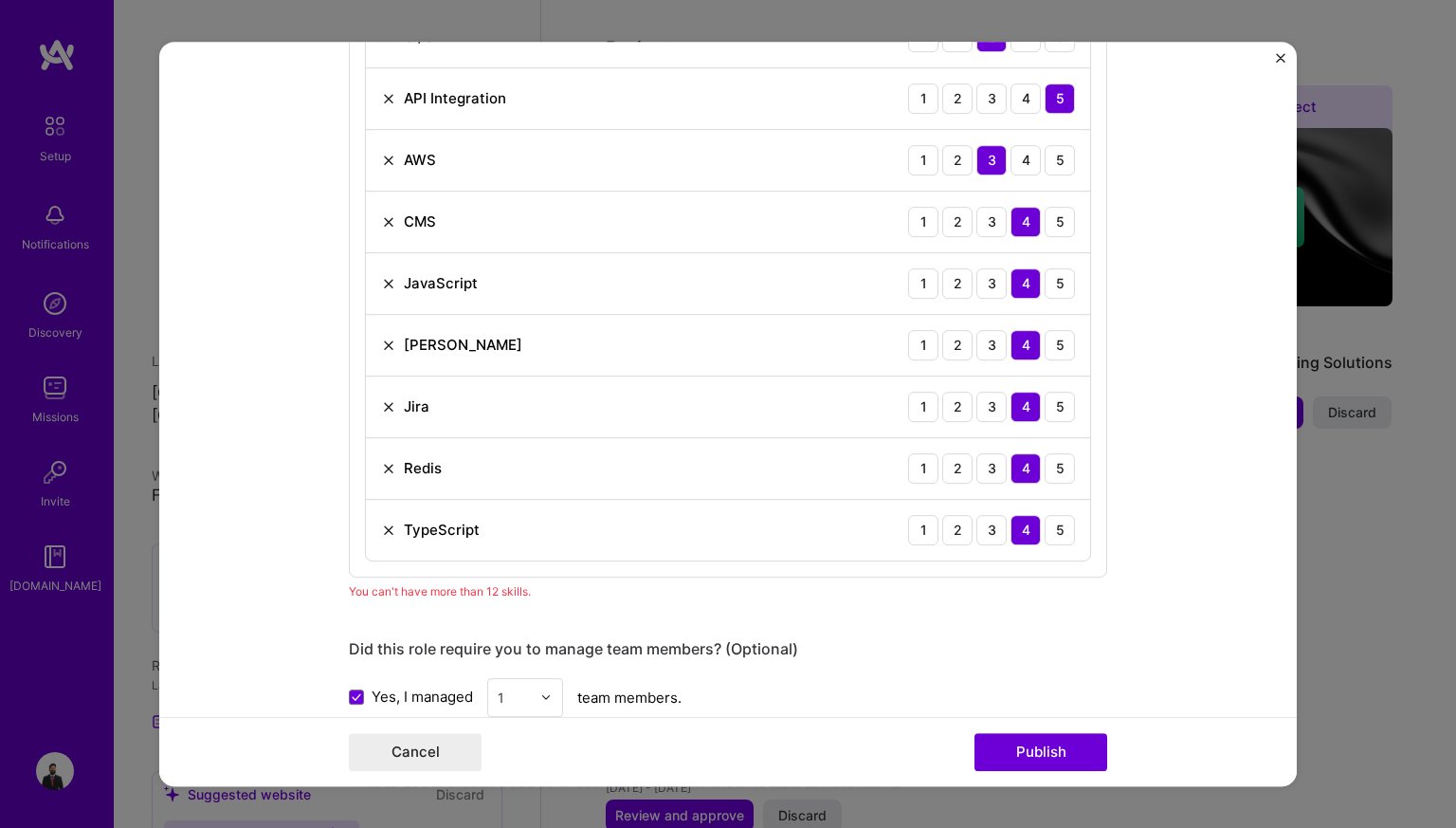 scroll, scrollTop: 1952, scrollLeft: 0, axis: vertical 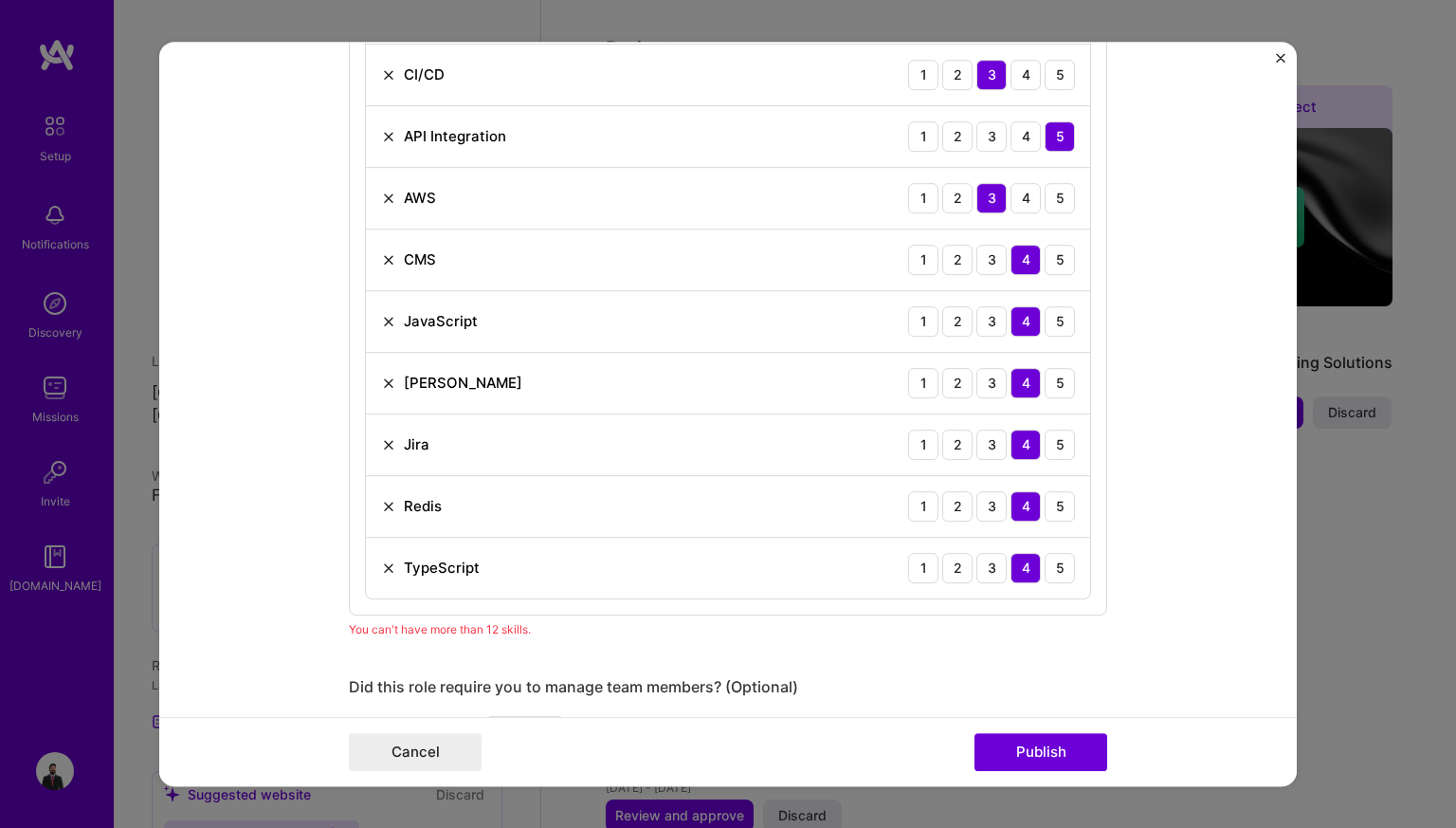 click at bounding box center [389, 260] 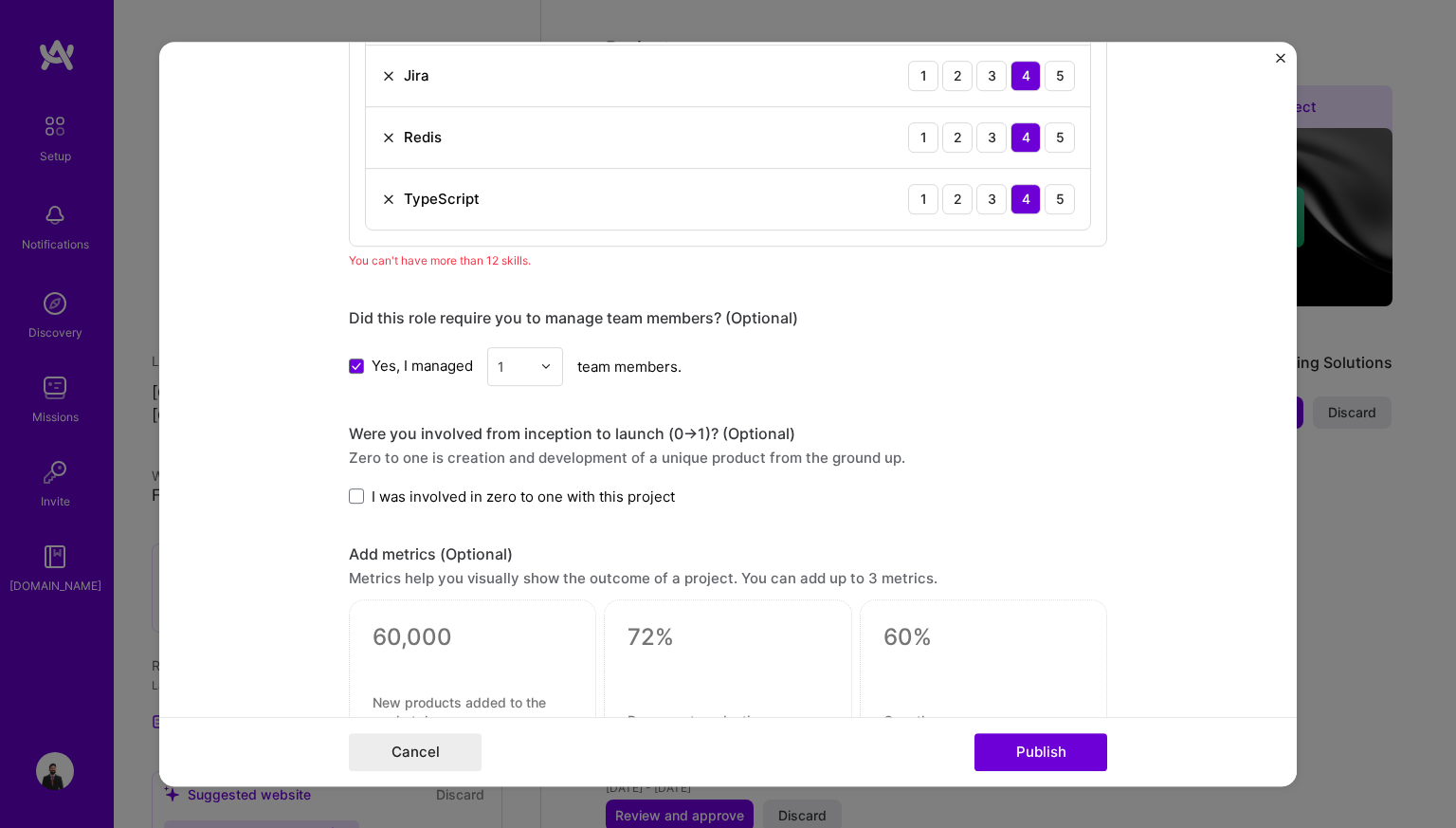 scroll, scrollTop: 2868, scrollLeft: 0, axis: vertical 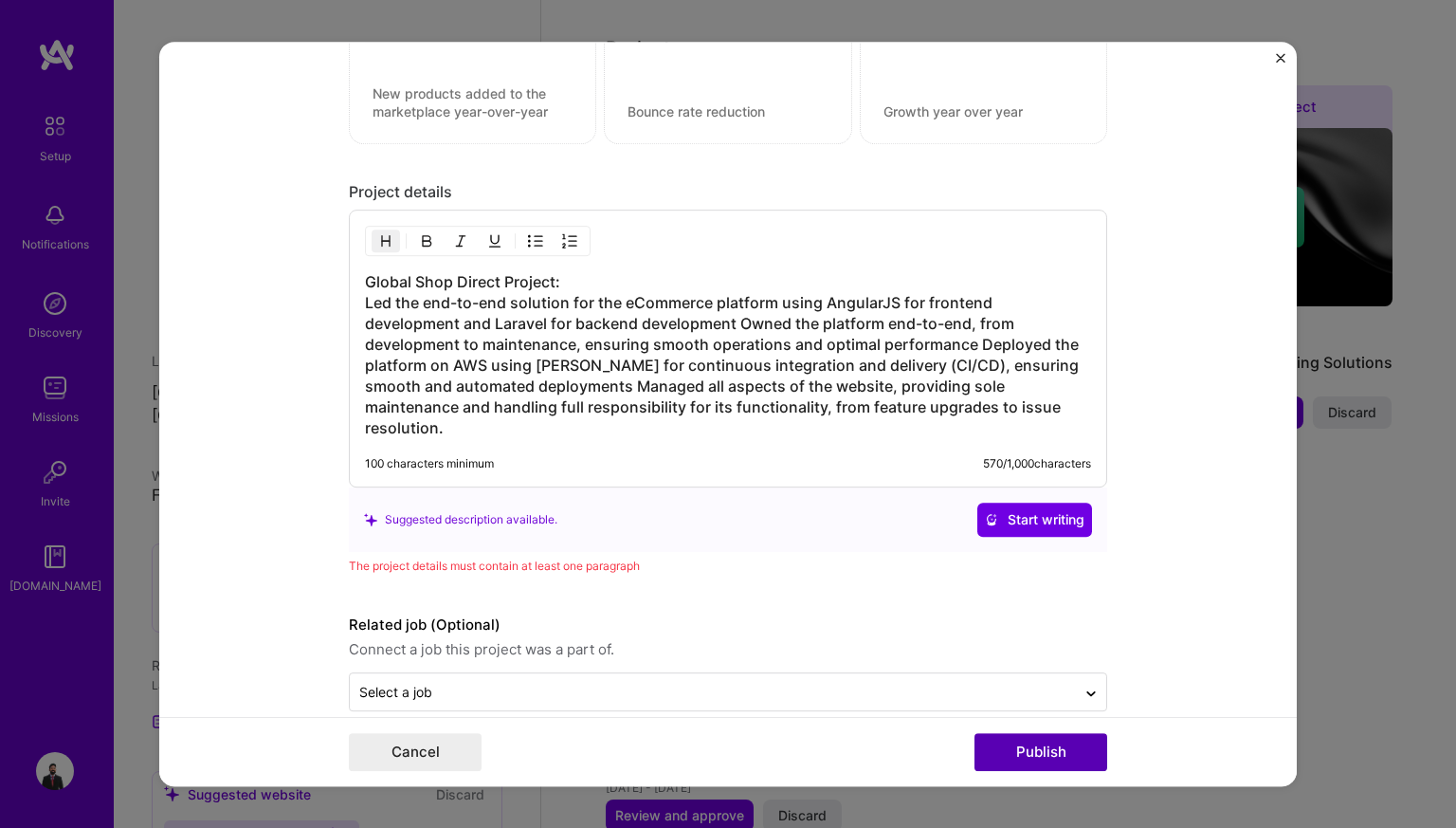 click on "Publish" at bounding box center [1041, 752] 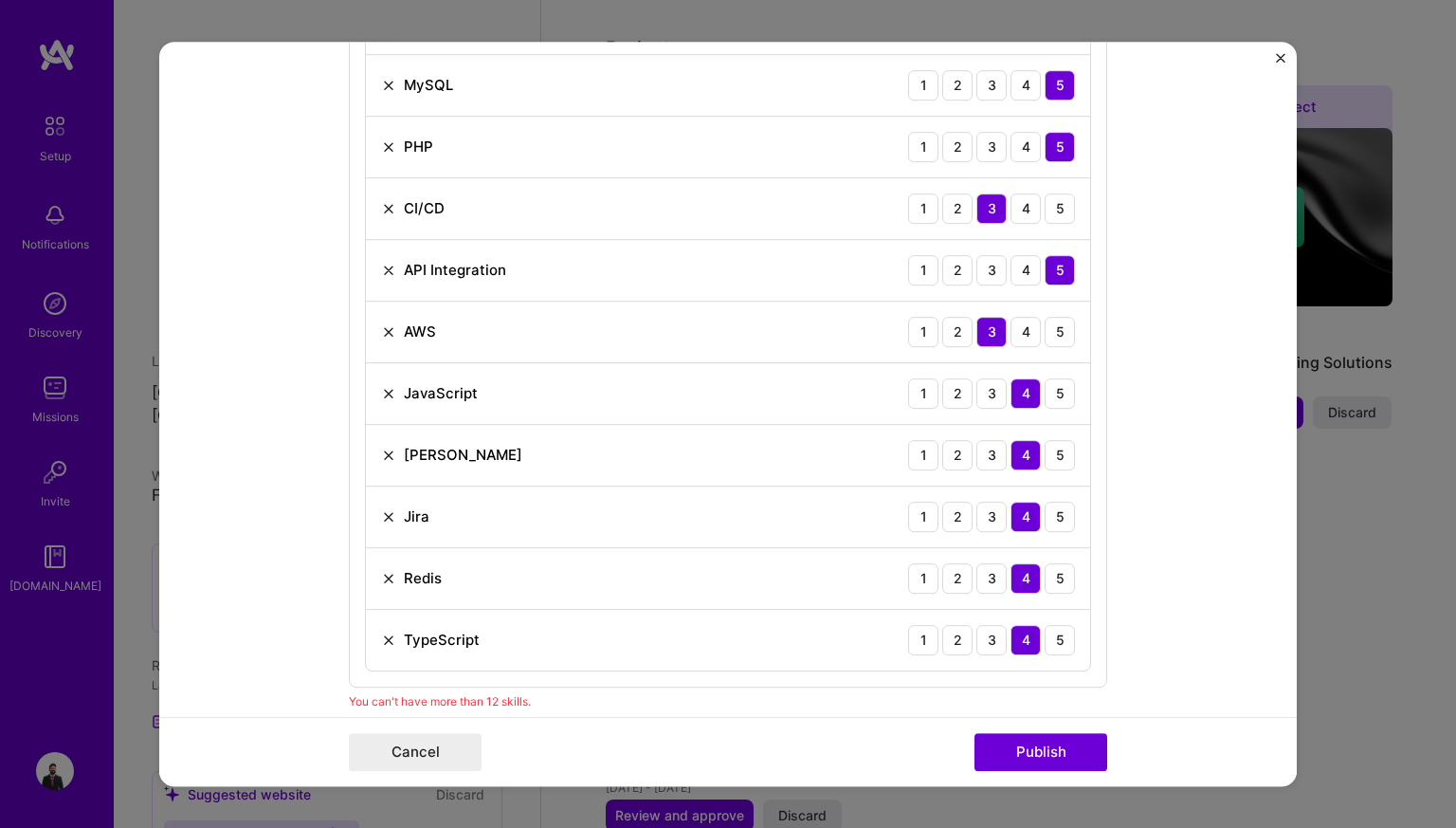 scroll, scrollTop: 1819, scrollLeft: 0, axis: vertical 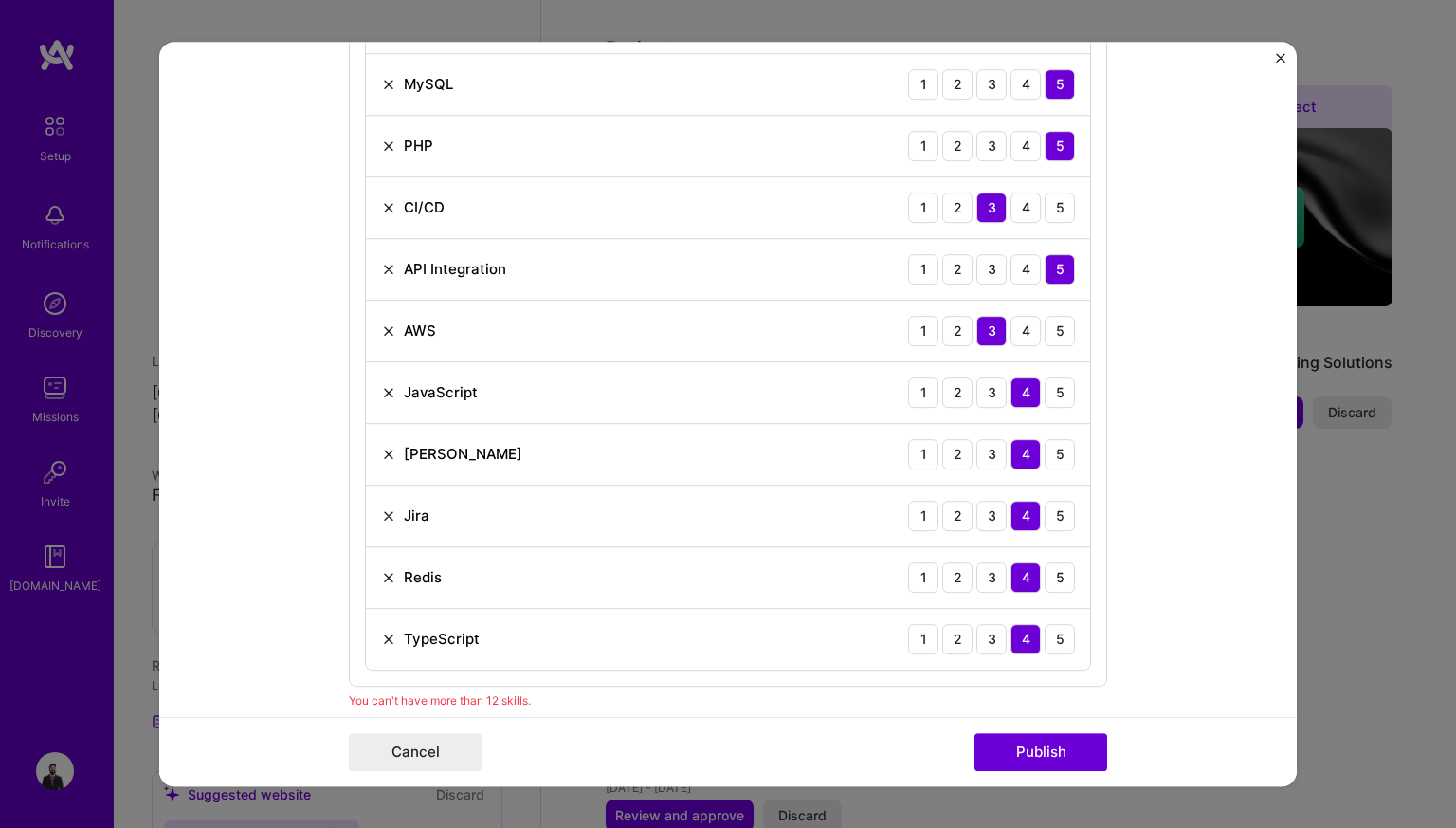 click at bounding box center [389, 639] 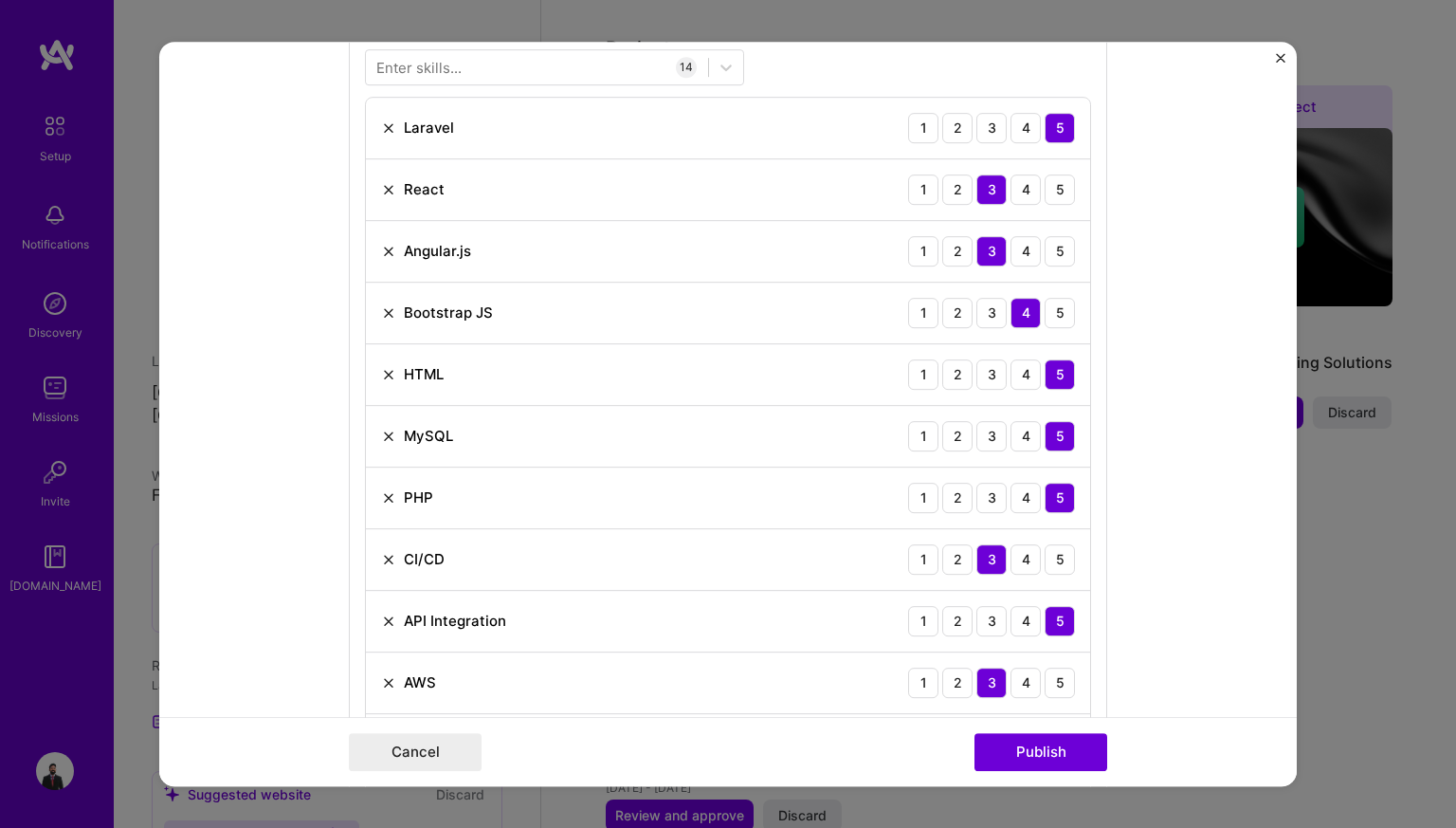 scroll, scrollTop: 1468, scrollLeft: 0, axis: vertical 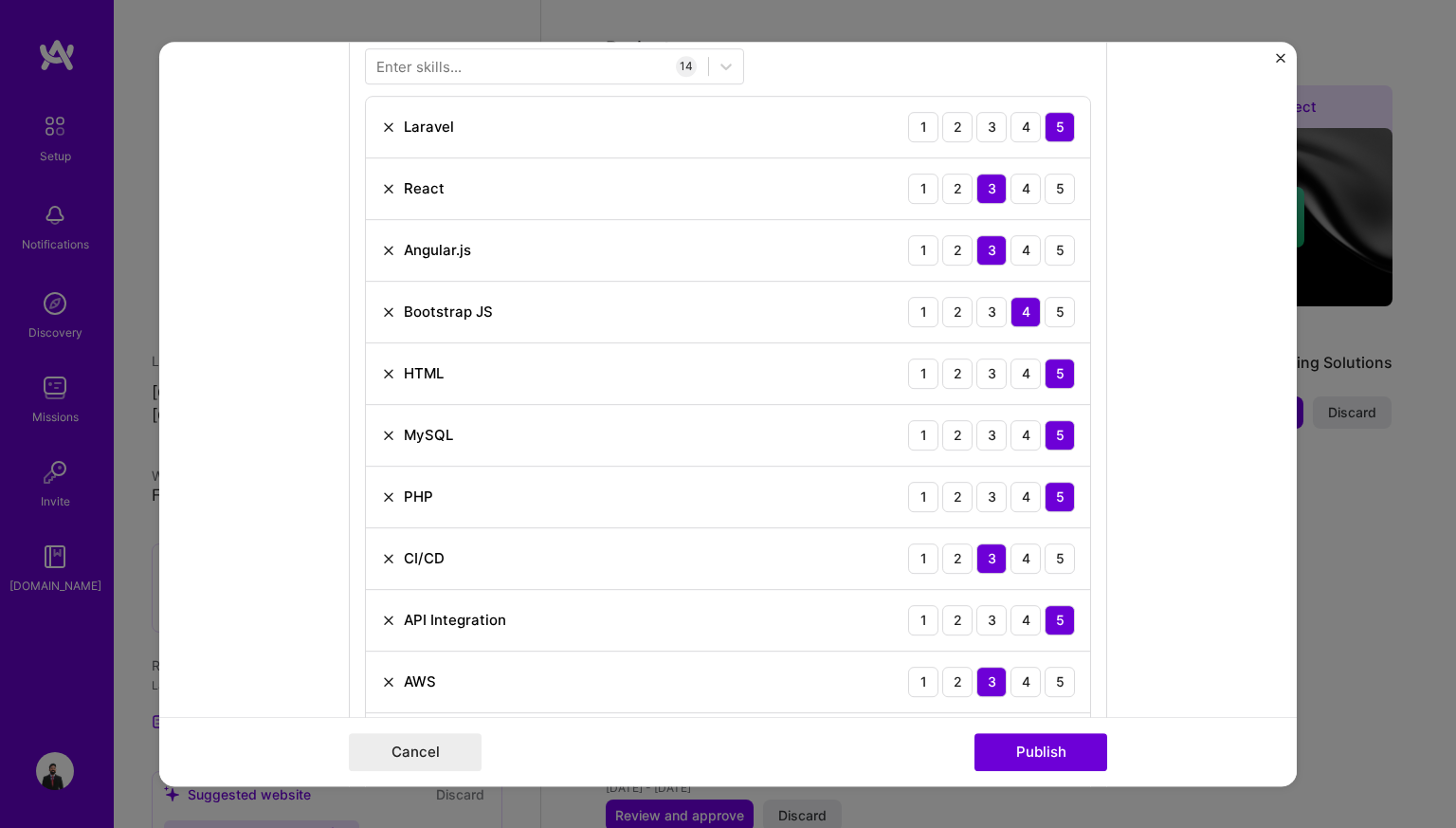 click at bounding box center (389, 312) 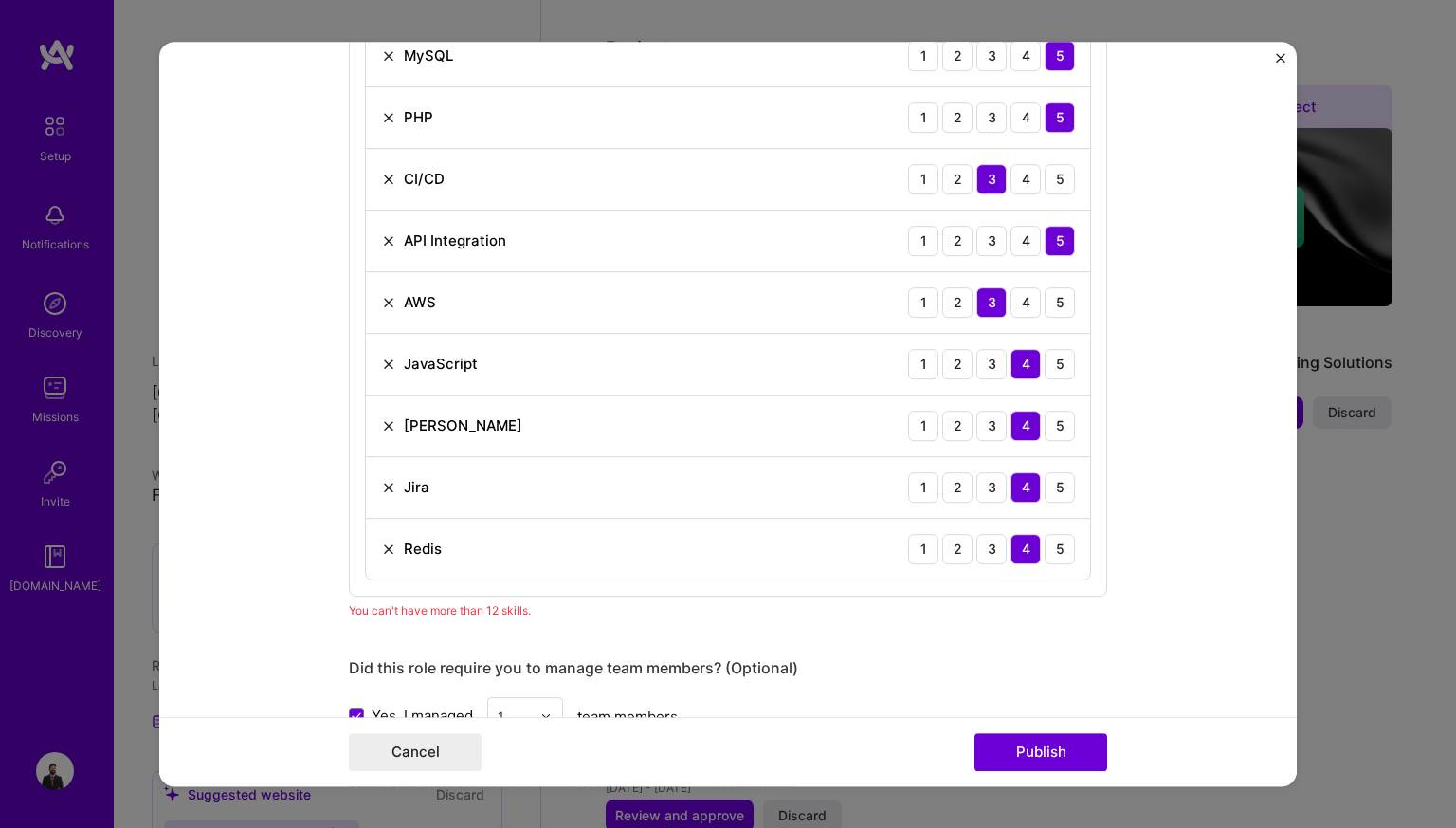 scroll, scrollTop: 1788, scrollLeft: 0, axis: vertical 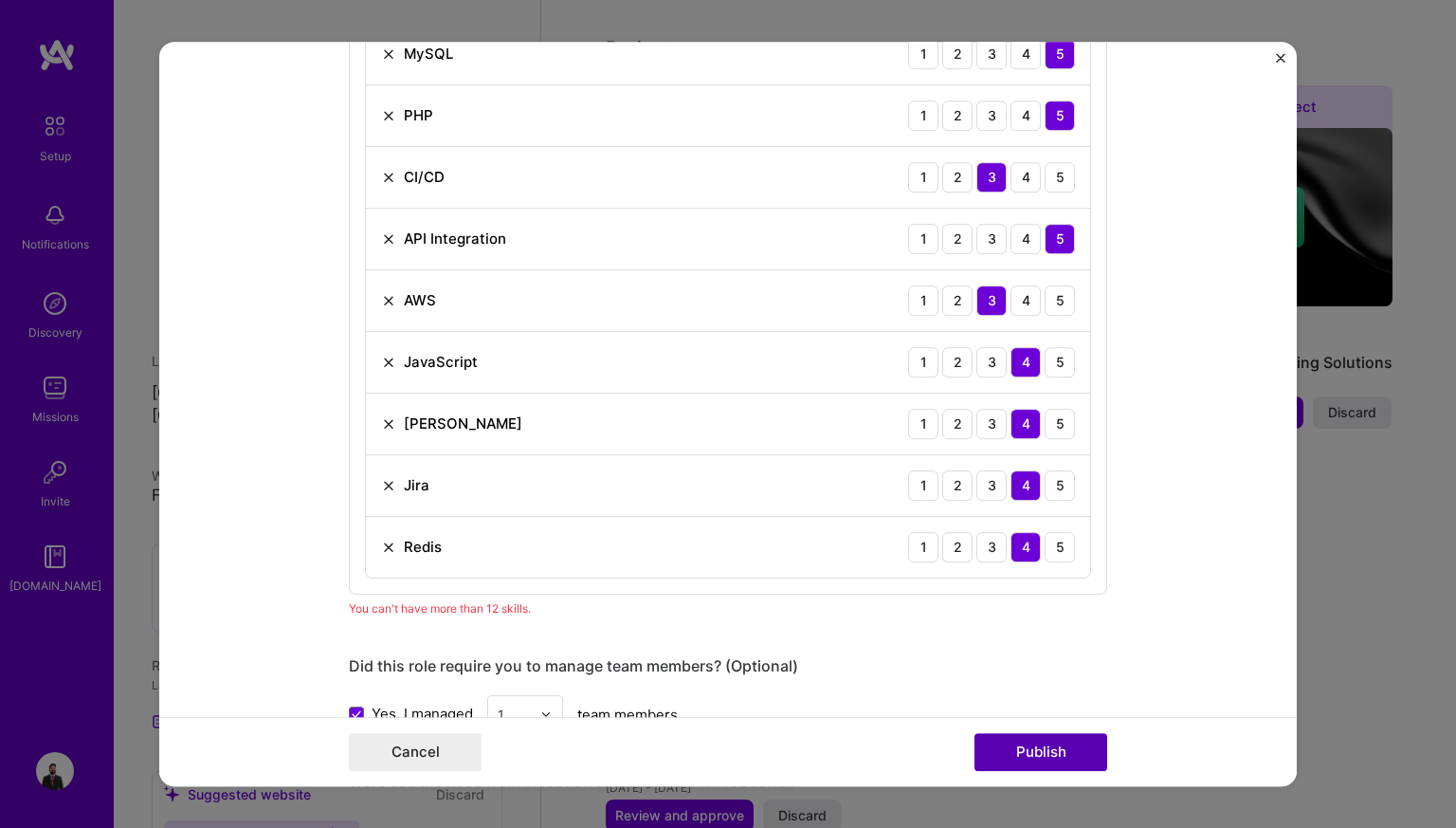 click on "Publish" at bounding box center [1041, 752] 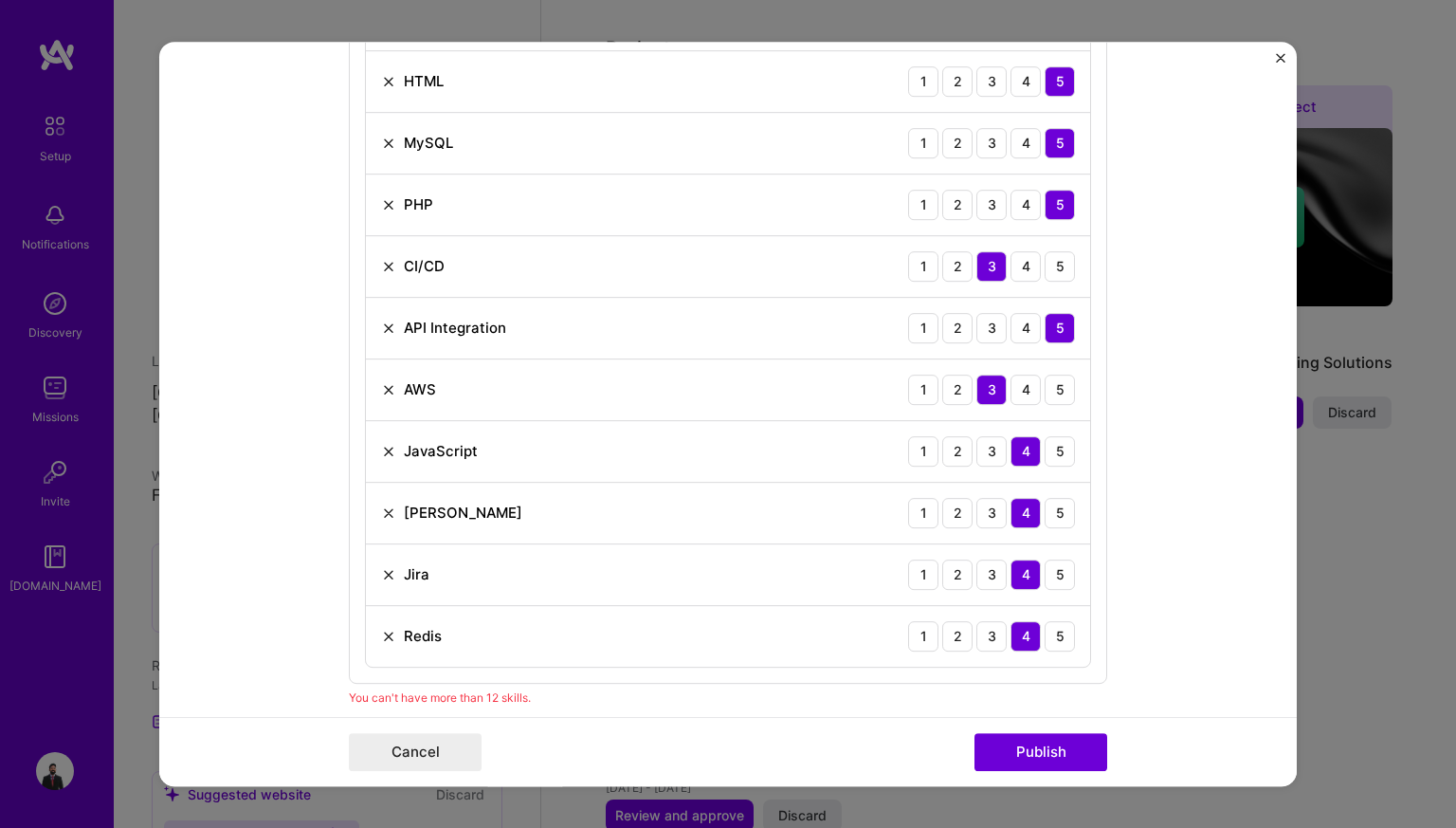 scroll, scrollTop: 1700, scrollLeft: 0, axis: vertical 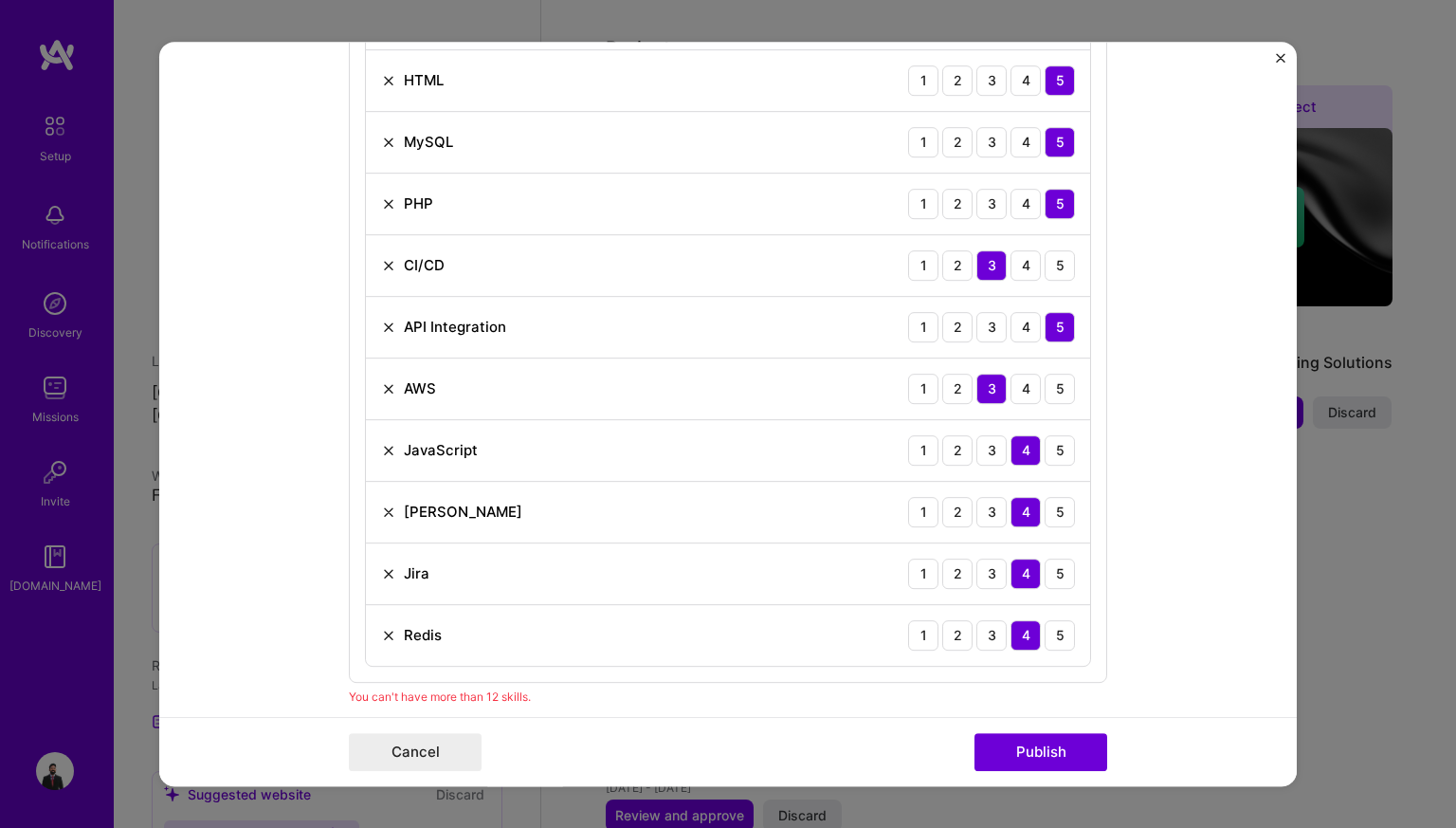 click at bounding box center (389, 635) 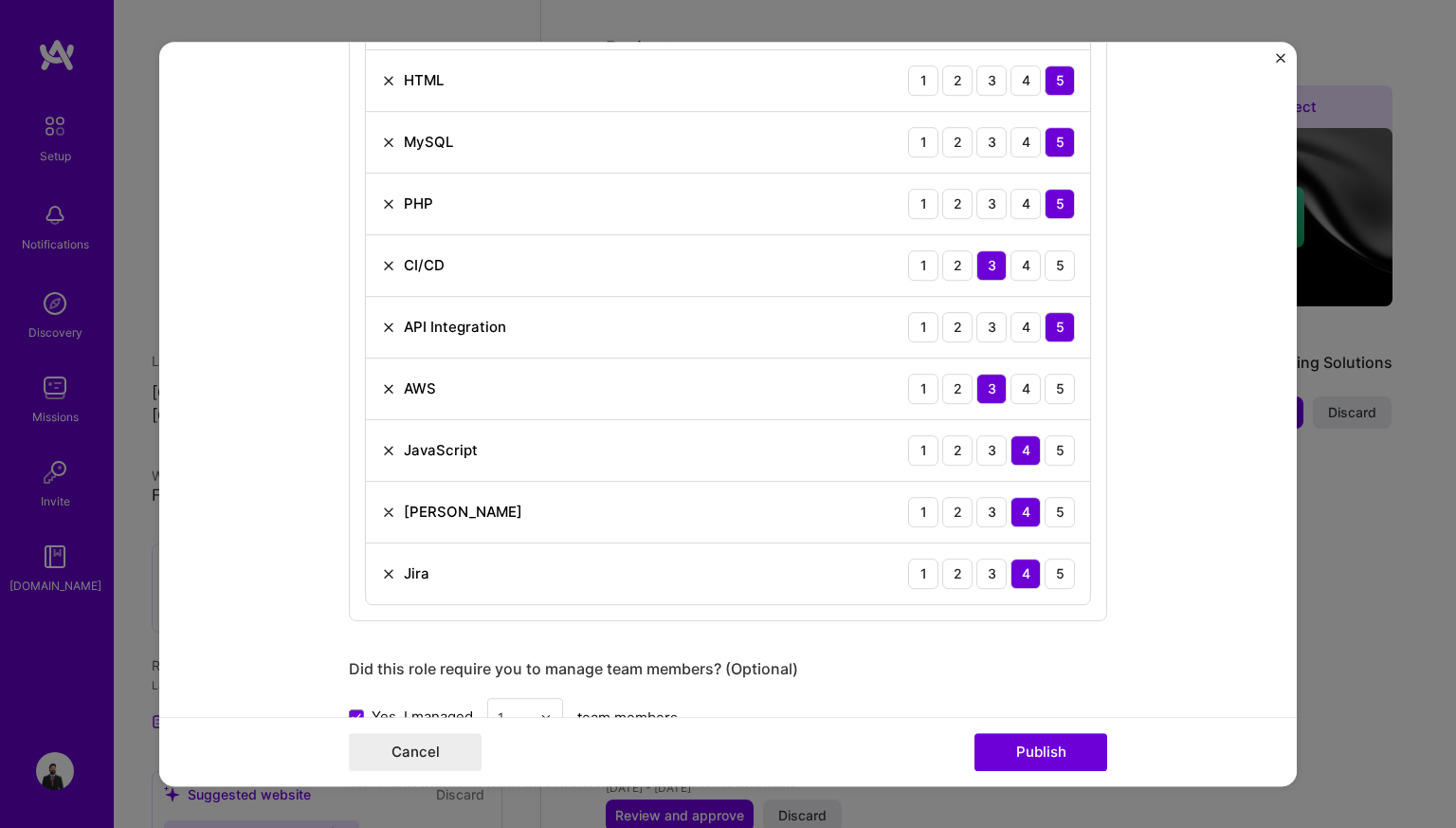 scroll, scrollTop: 1723, scrollLeft: 0, axis: vertical 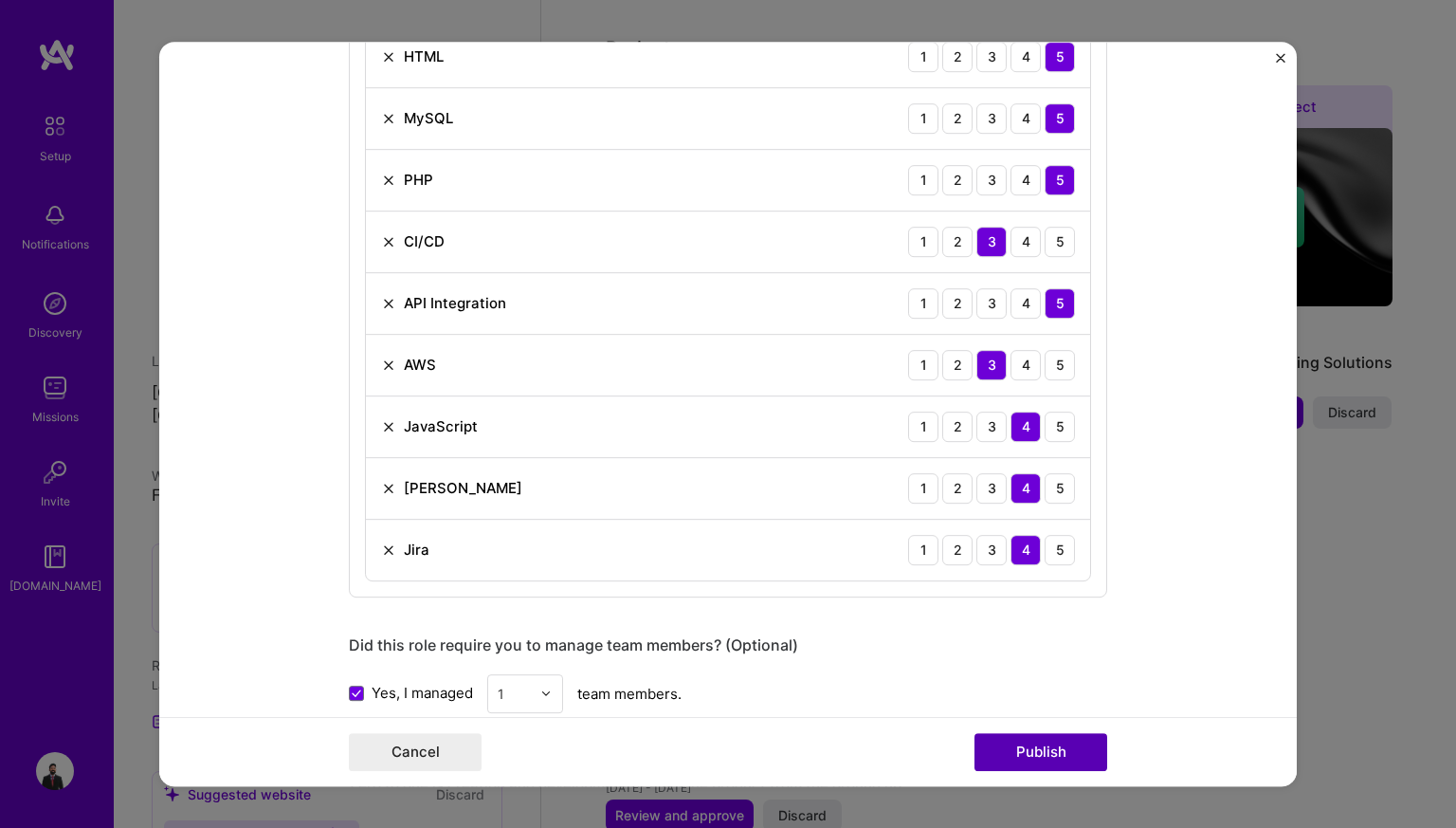 click on "Publish" at bounding box center (1041, 752) 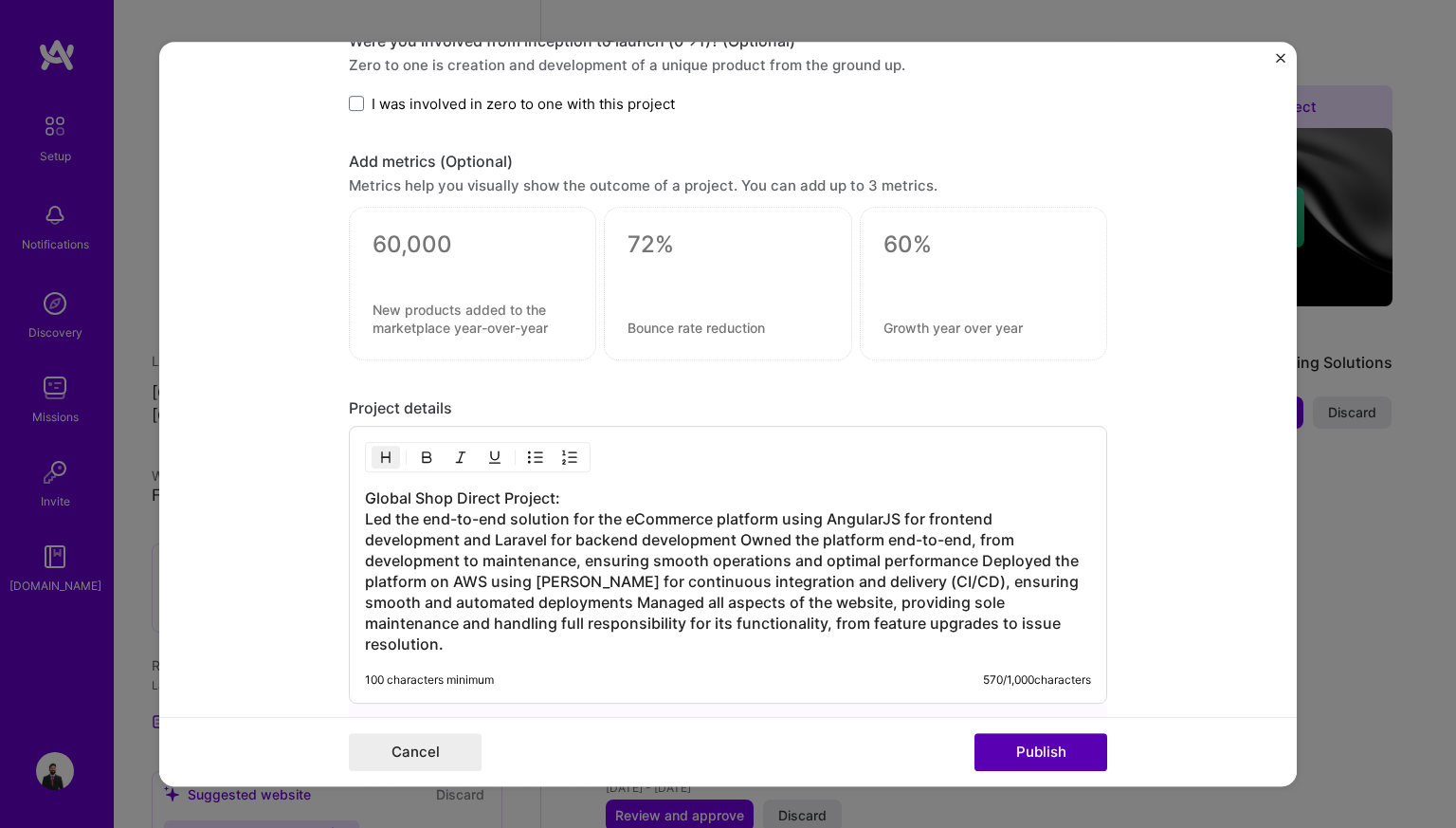 scroll, scrollTop: 2660, scrollLeft: 0, axis: vertical 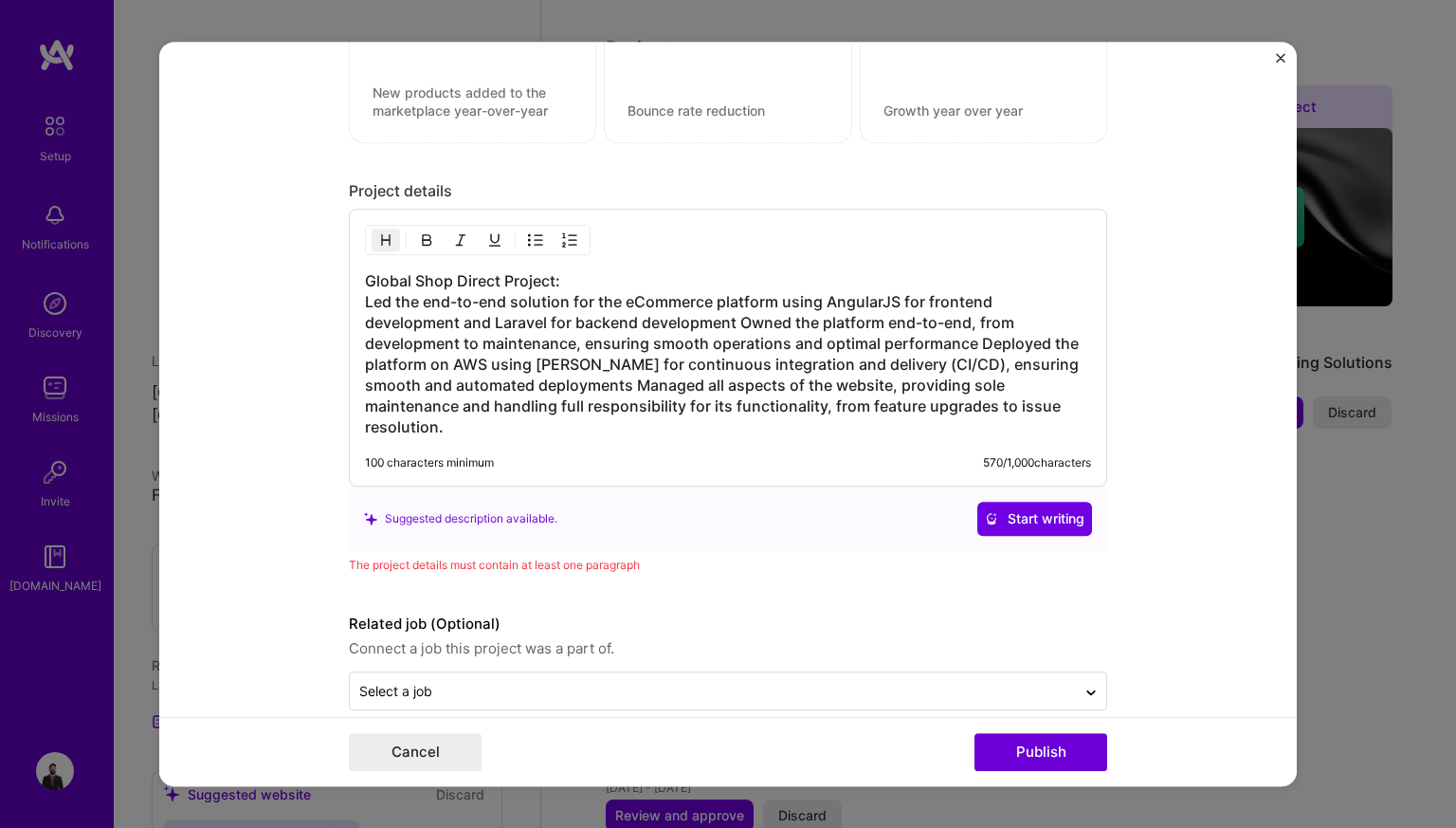 click on "Global Shop Direct Project:  Led the end-to-end solution for the eCommerce platform using AngularJS for frontend development and Laravel for backend development Owned the platform end-to-end, from development to maintenance, ensuring smooth operations and optimal performance Deployed the platform on AWS using [PERSON_NAME] for continuous integration and delivery (CI/CD), ensuring smooth and automated deployments Managed all aspects of the website, providing sole maintenance and handling full responsibility for its functionality, from feature upgrades to issue resolution." at bounding box center [728, 354] 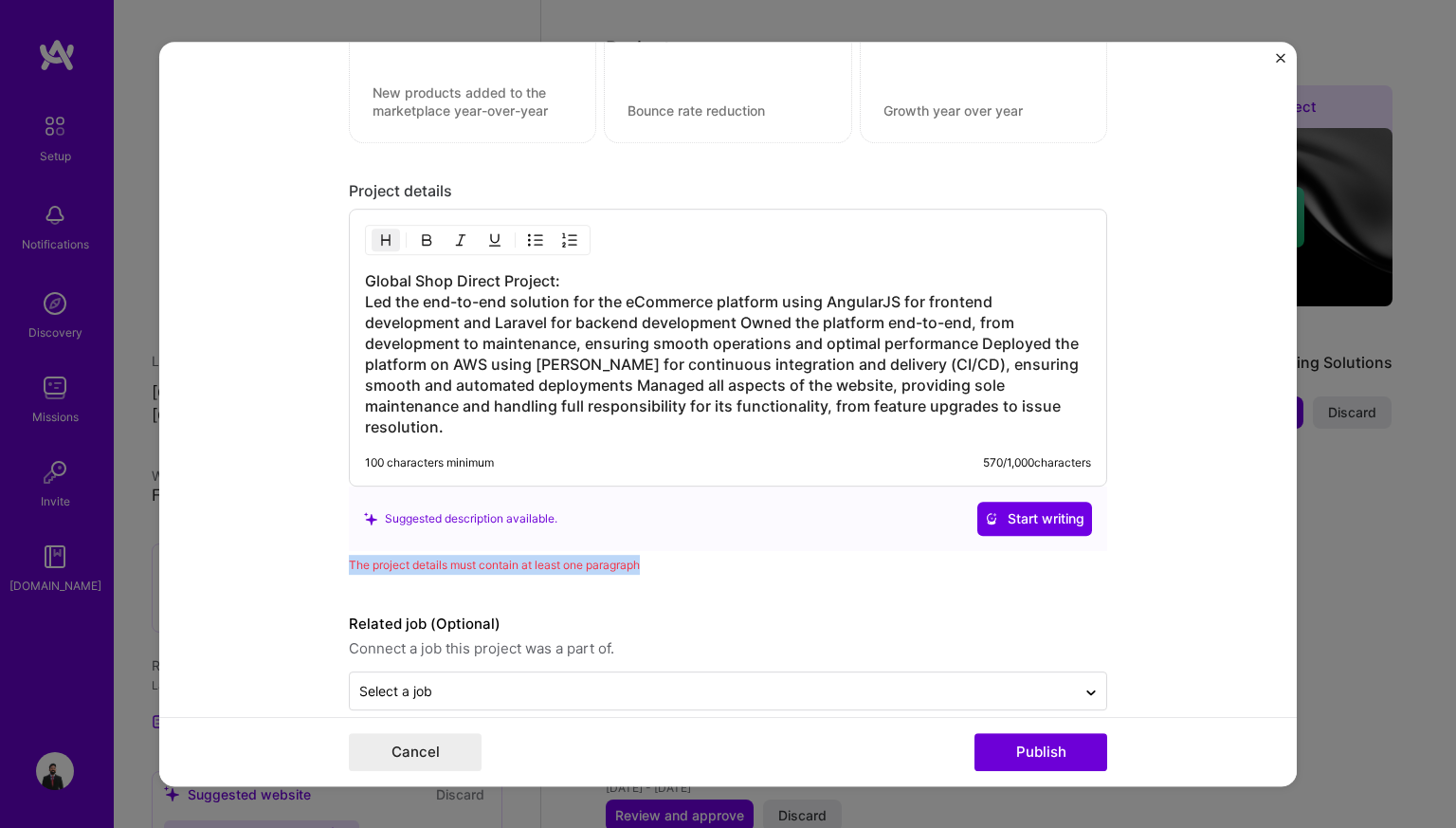 drag, startPoint x: 340, startPoint y: 532, endPoint x: 670, endPoint y: 533, distance: 330.00152 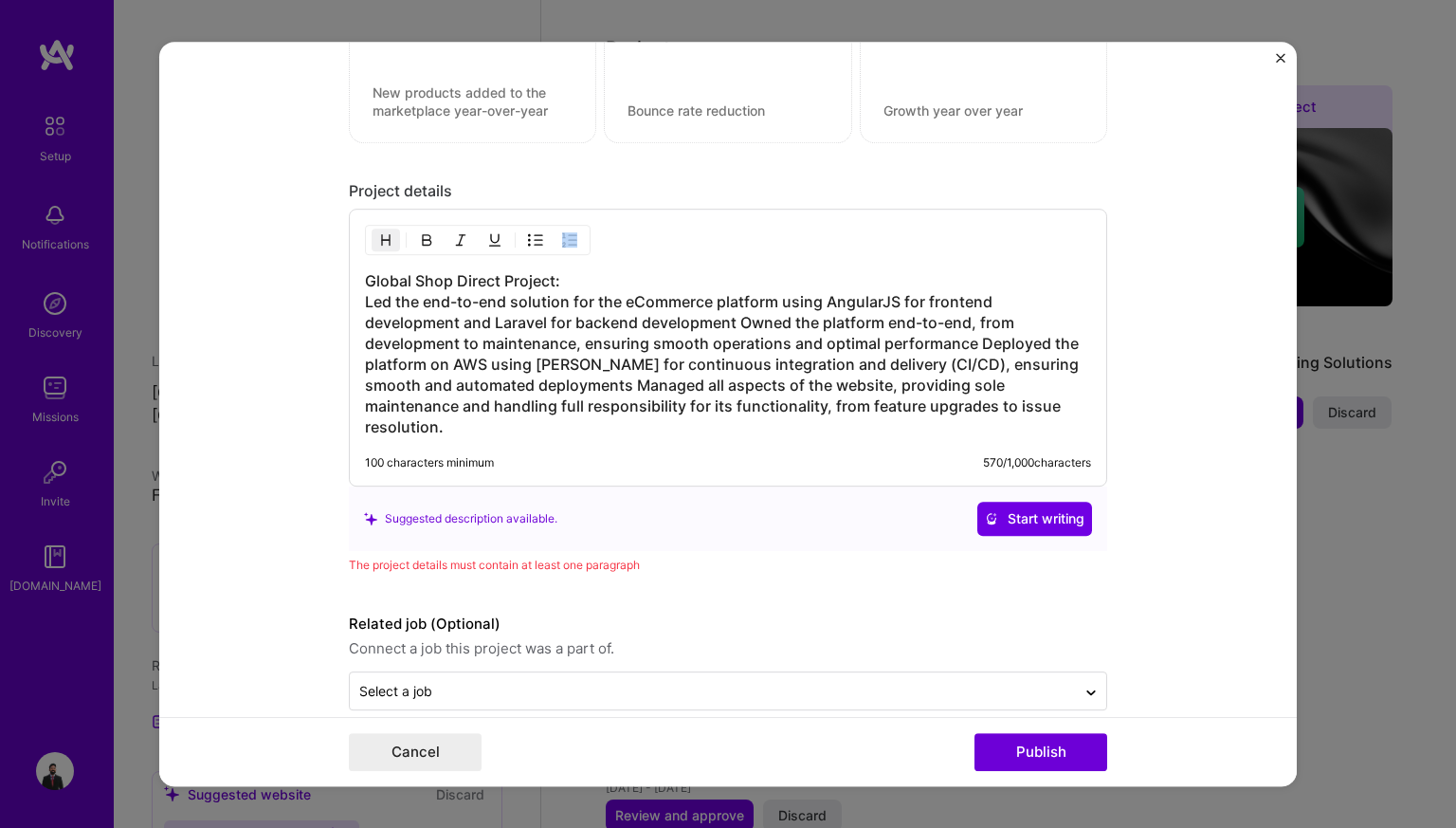 drag, startPoint x: 356, startPoint y: 276, endPoint x: 1008, endPoint y: 401, distance: 663.8742 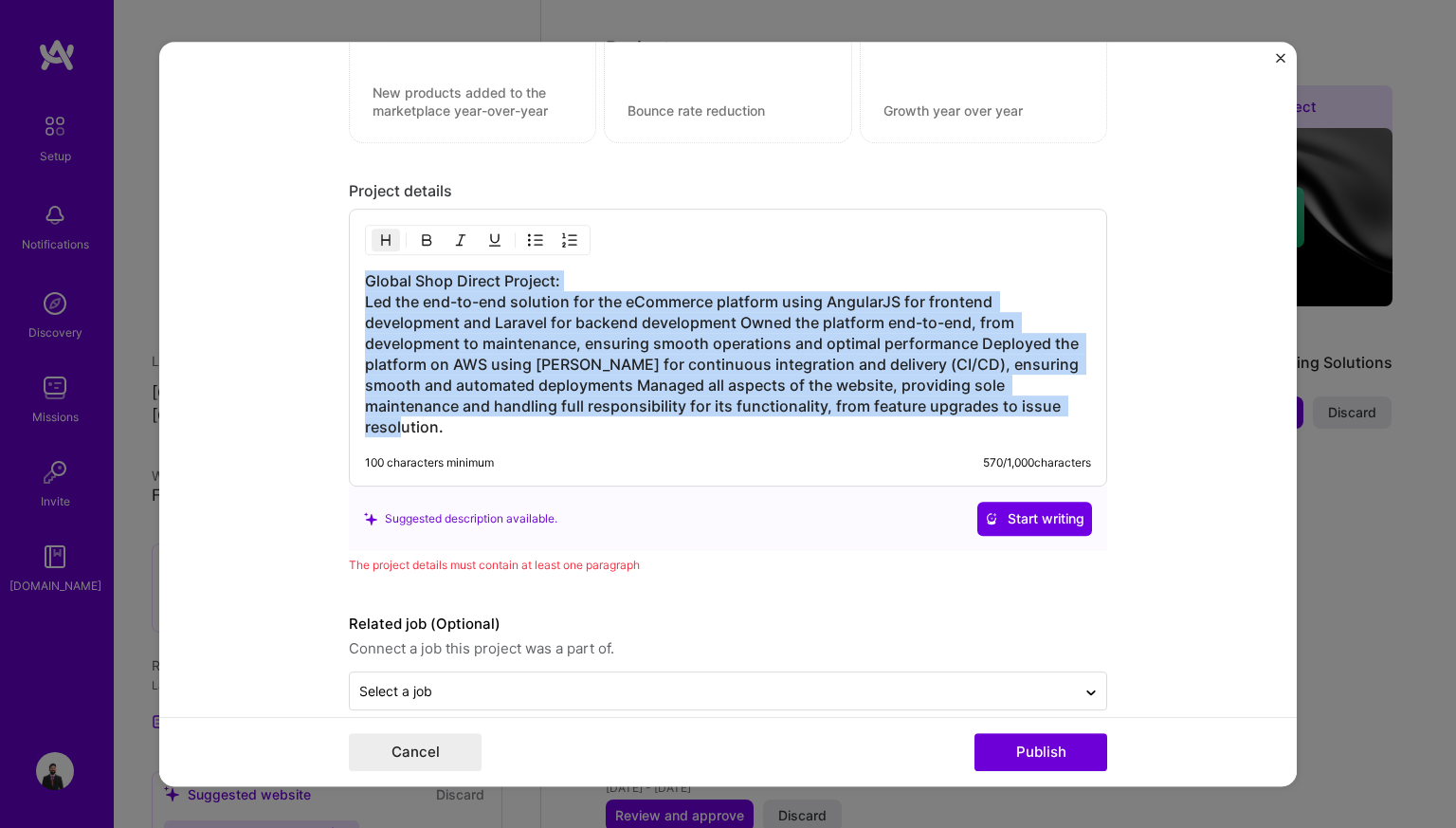 drag, startPoint x: 1008, startPoint y: 401, endPoint x: 354, endPoint y: 279, distance: 665.2819 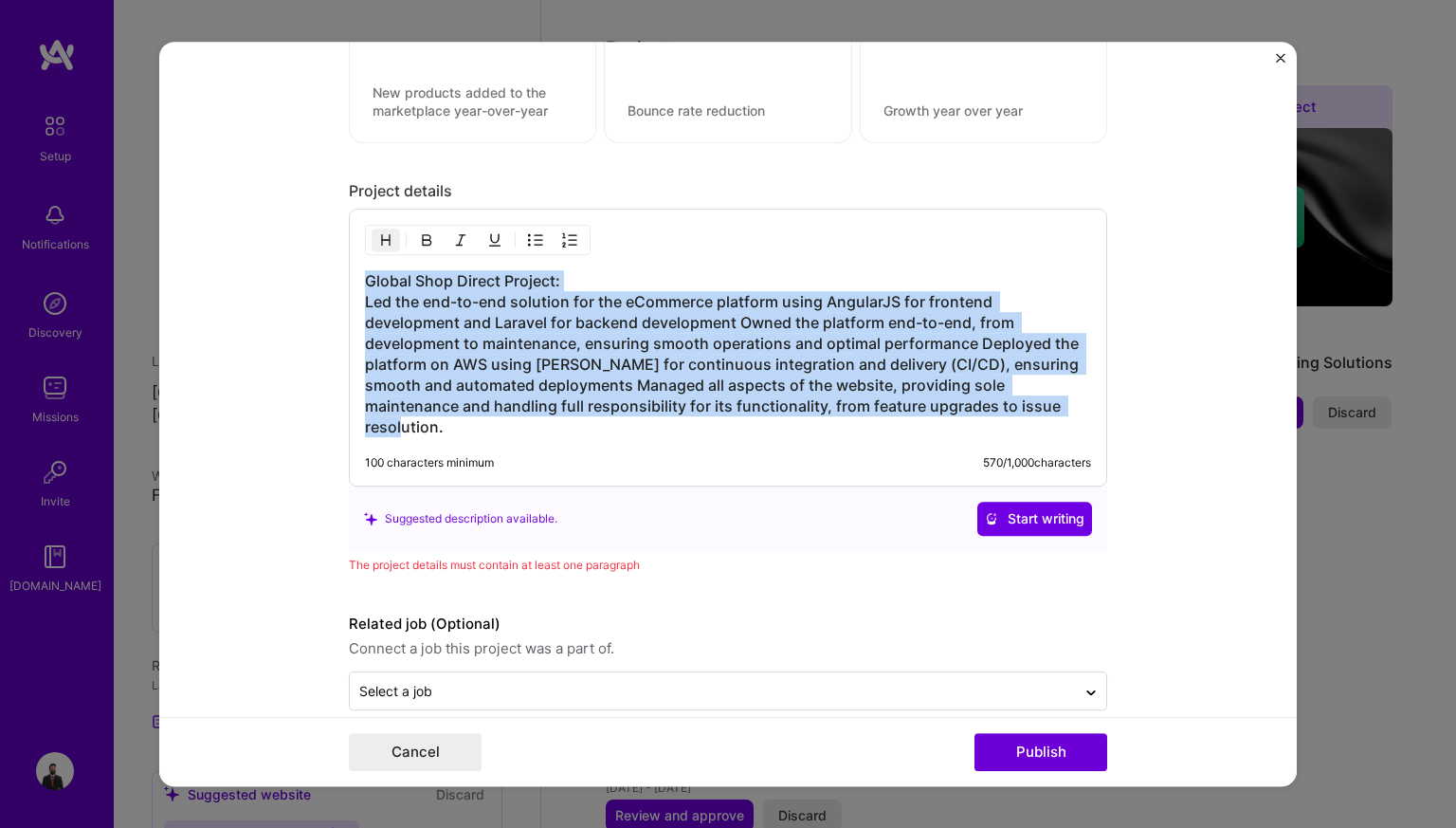click on "Global Shop Direct Project:  Led the end-to-end solution for the eCommerce platform using AngularJS for frontend development and Laravel for backend development Owned the platform end-to-end, from development to maintenance, ensuring smooth operations and optimal performance Deployed the platform on AWS using [PERSON_NAME] for continuous integration and delivery (CI/CD), ensuring smooth and automated deployments Managed all aspects of the website, providing sole maintenance and handling full responsibility for its functionality, from feature upgrades to issue resolution." at bounding box center [728, 354] 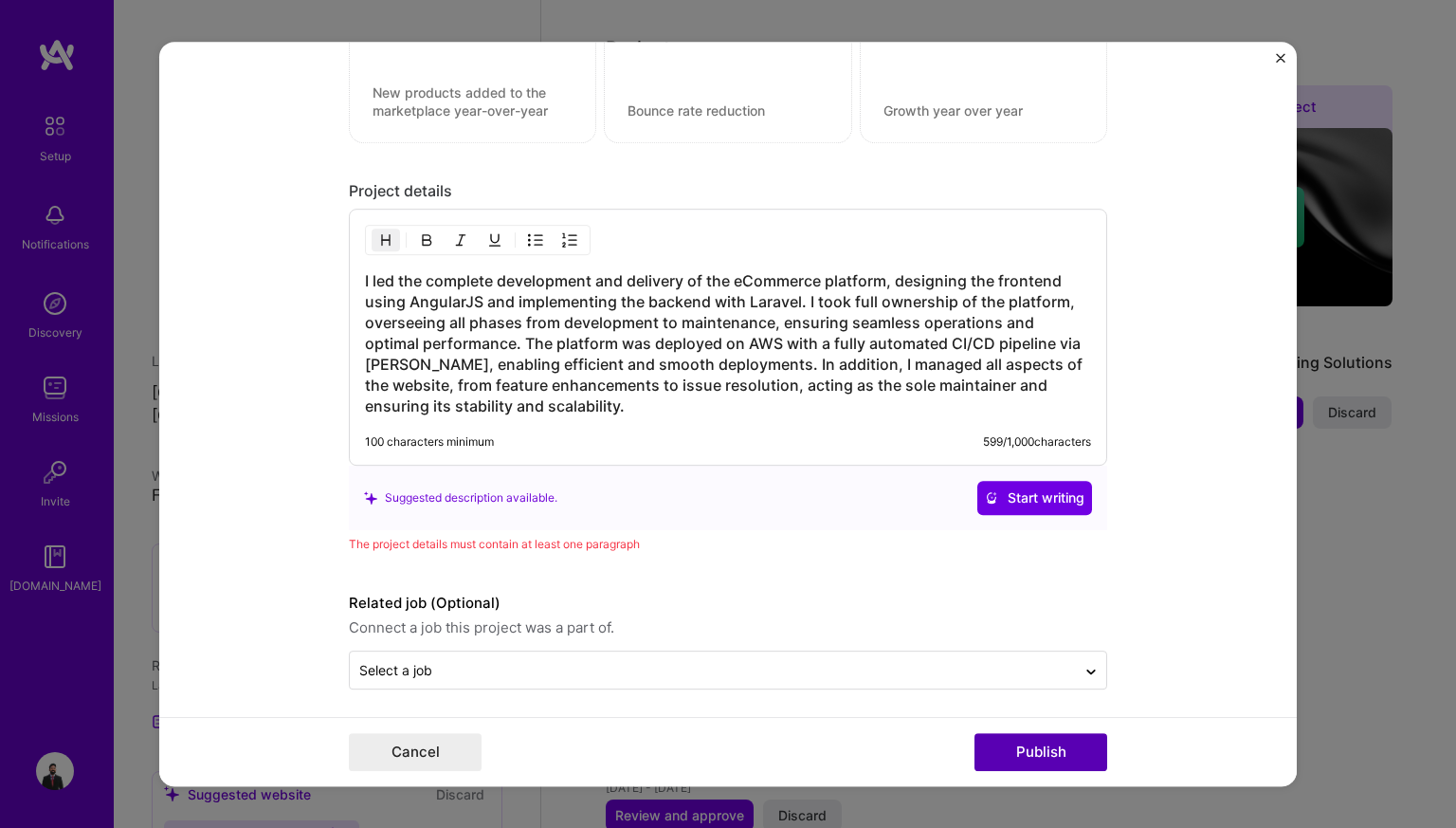 click on "Publish" at bounding box center [1041, 752] 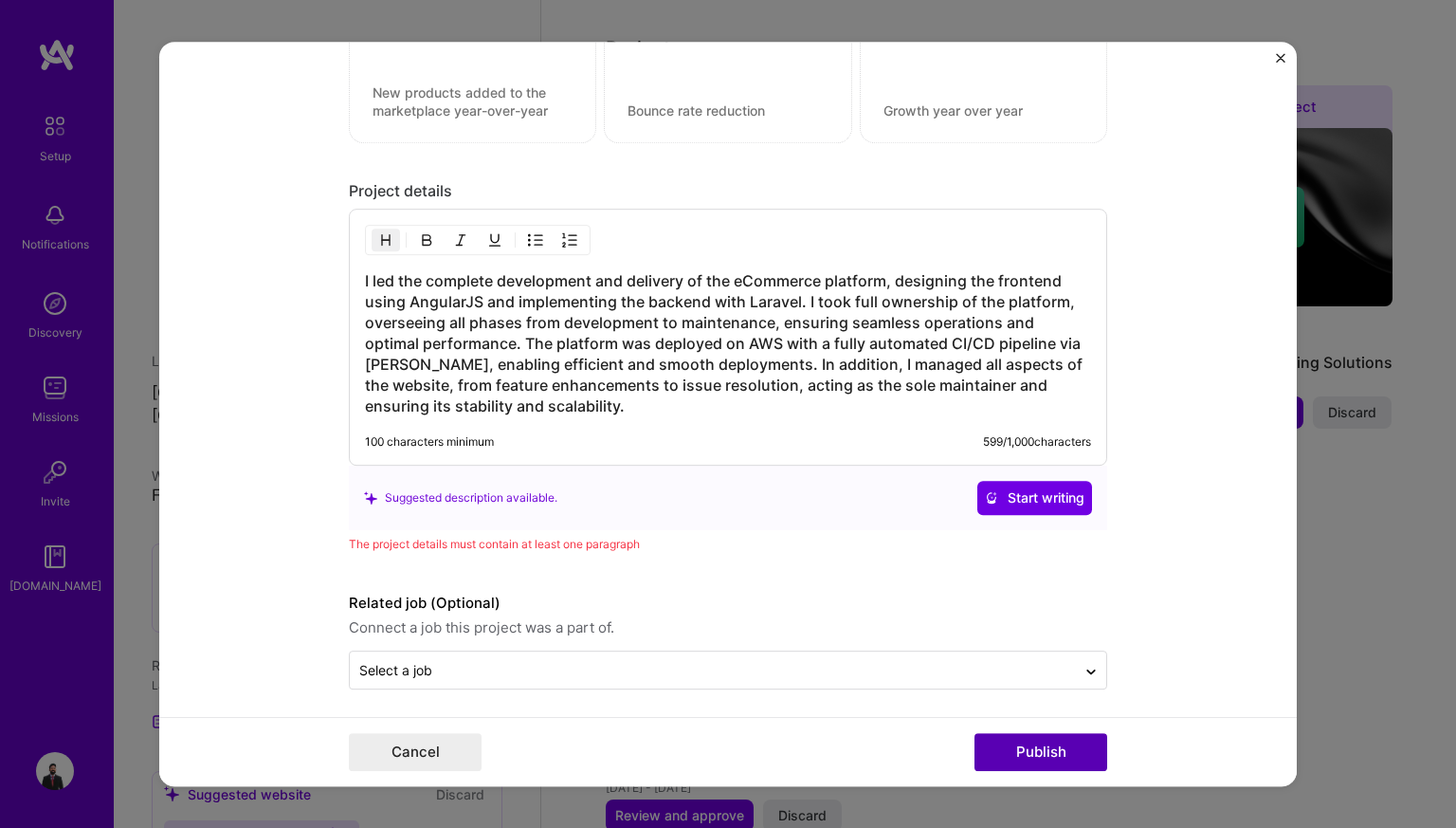click on "Publish" at bounding box center (1041, 752) 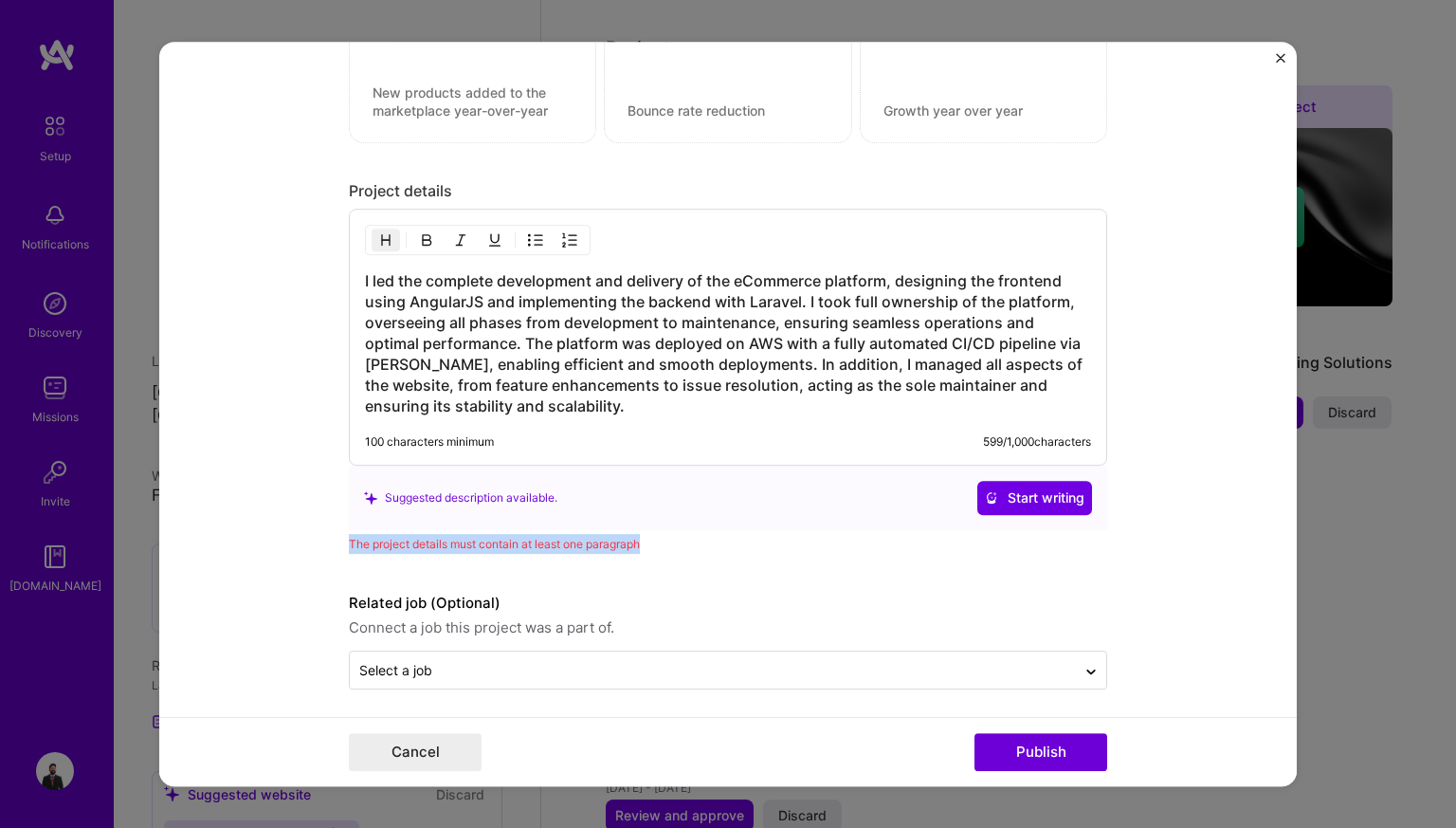 drag, startPoint x: 657, startPoint y: 542, endPoint x: 328, endPoint y: 525, distance: 329.43892 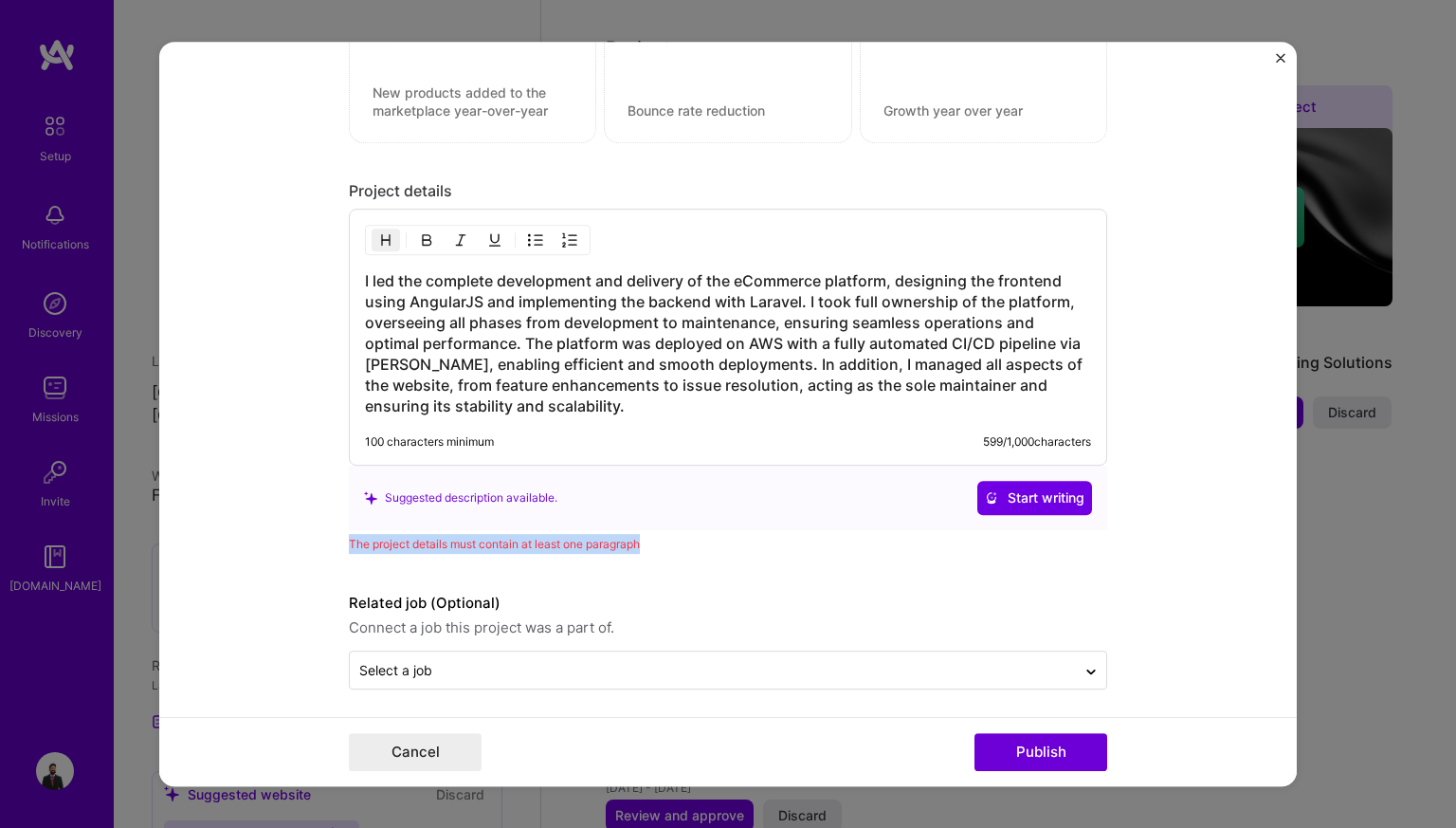 click on "Editing suggested project This project is suggested based on your LinkedIn, resume or [DOMAIN_NAME] activity. Project title Comprehensive eCommerce Solution Development Company Novigi
Project industry Industry 2 Project Link (Optional) [URL][DOMAIN_NAME]
Set as cover Add New Image  |  Set as Cover Remove Image Role Software Engineer Software Engineer [DATE]
to [DATE]
I’m still working on this project Skills used — Add up to 12 skills Any new skills will be added to your profile. Enter skills... 12 Laravel 1 2 3 4 5 React 1 2 3 4 5 Angular.js 1 2 3 4 5 HTML 1 2 3 4 5 MySQL 1 2 3 4 5 PHP 1 2 3 4 5 CI/CD 1 2 3 4 5 API Integration 1 2 3 4 5 AWS 1 2 3 4 5 JavaScript 1 2 3 4 5 [PERSON_NAME] 1 2 3 4 5 Jira 1 2 3 4 5 Did this role require you to manage team members? (Optional) Yes, I managed 1 team members. Were you involved from inception to launch (0  ->  1)? (Optional)   599 /" at bounding box center [728, 414] 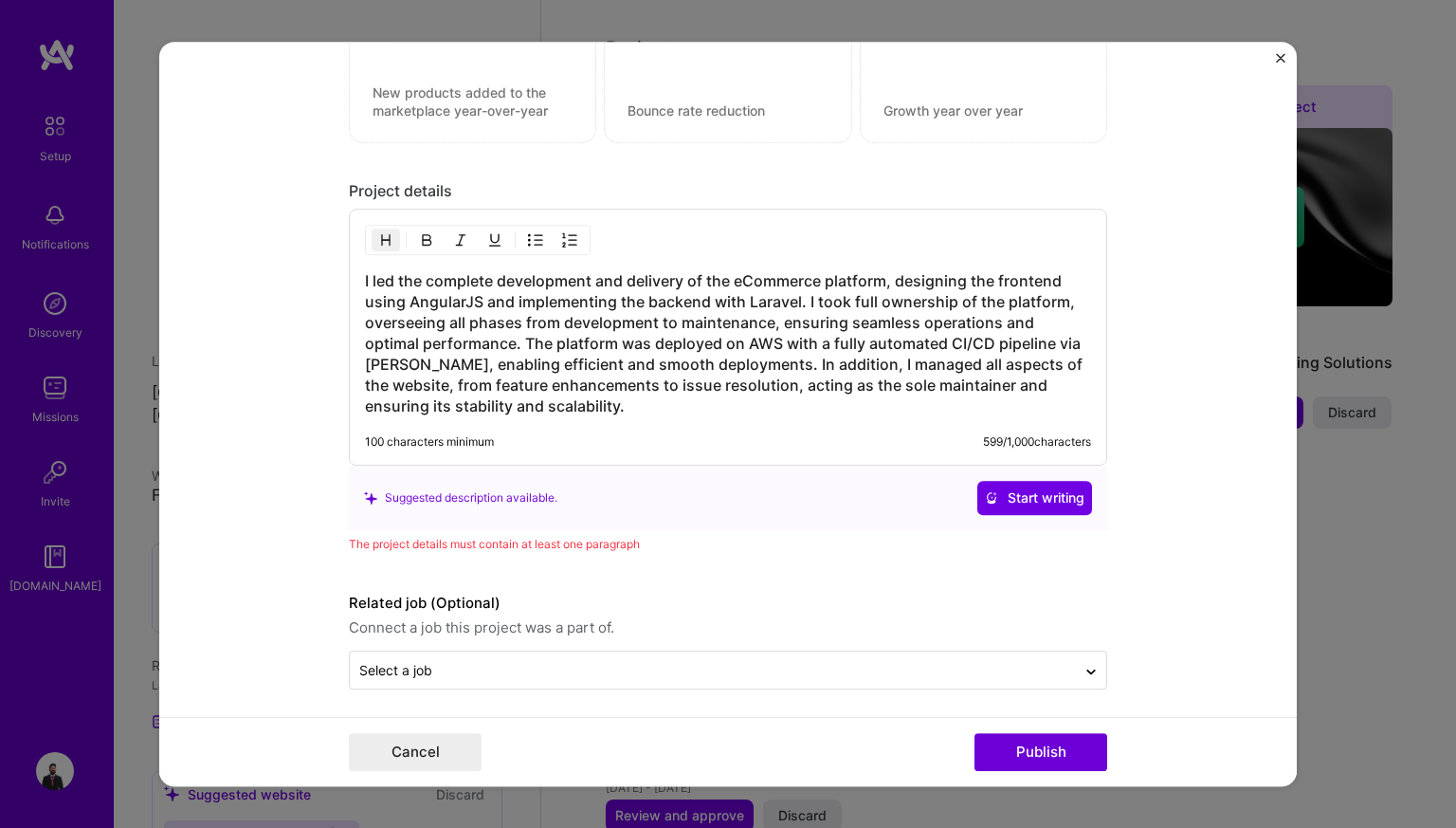 click on "I led the complete development and delivery of the eCommerce platform, designing the frontend using AngularJS and implementing the backend with Laravel. I took full ownership of the platform, overseeing all phases from development to maintenance, ensuring seamless operations and optimal performance. The platform was deployed on AWS with a fully automated CI/CD pipeline via [PERSON_NAME], enabling efficient and smooth deployments. In addition, I managed all aspects of the website, from feature enhancements to issue resolution, acting as the sole maintainer and ensuring its stability and scalability." at bounding box center (728, 343) 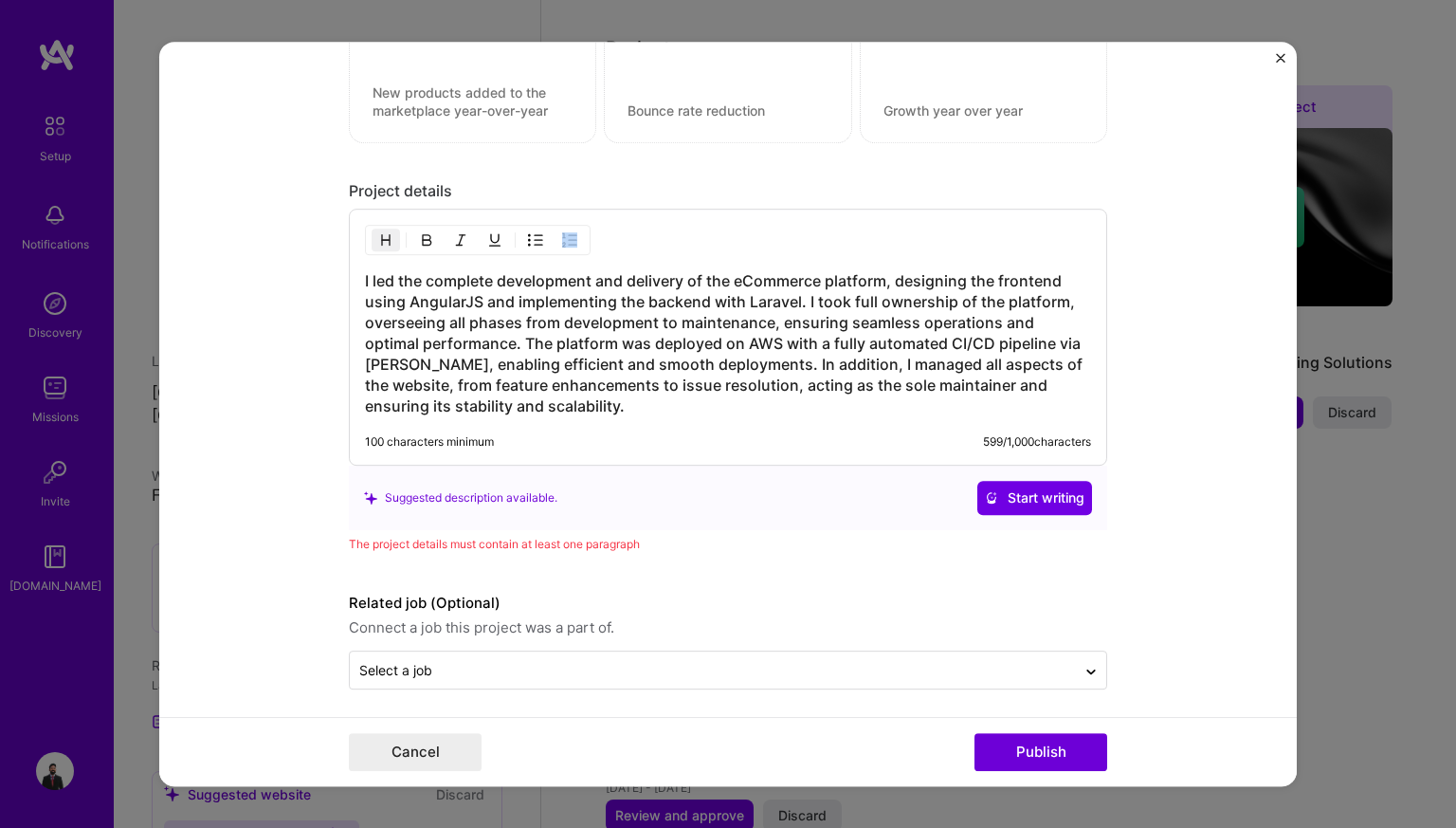 drag, startPoint x: 617, startPoint y: 416, endPoint x: 378, endPoint y: 313, distance: 260.2499 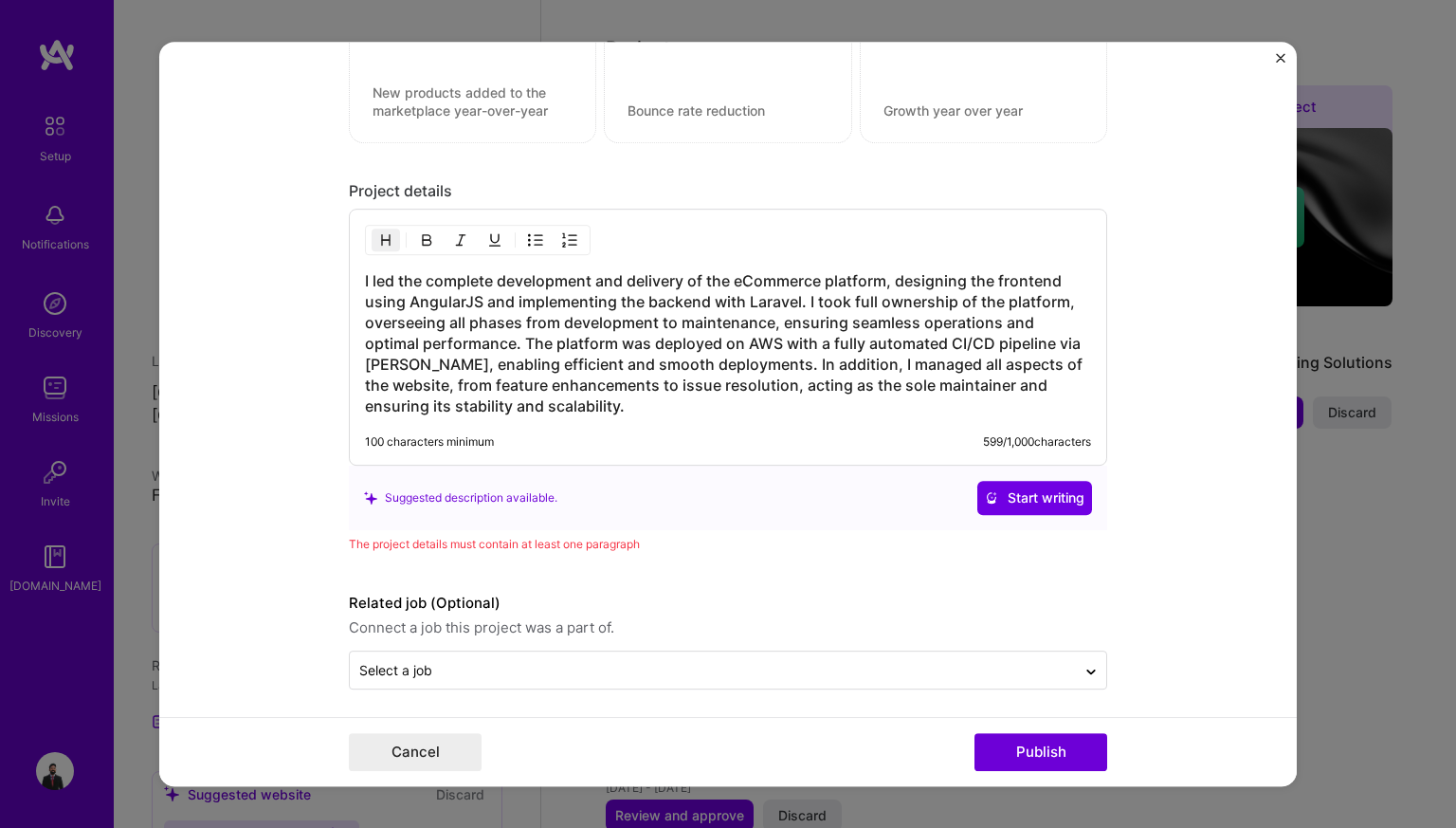 click on "100 characters minimum 599 / 1,000  characters" at bounding box center (728, 442) 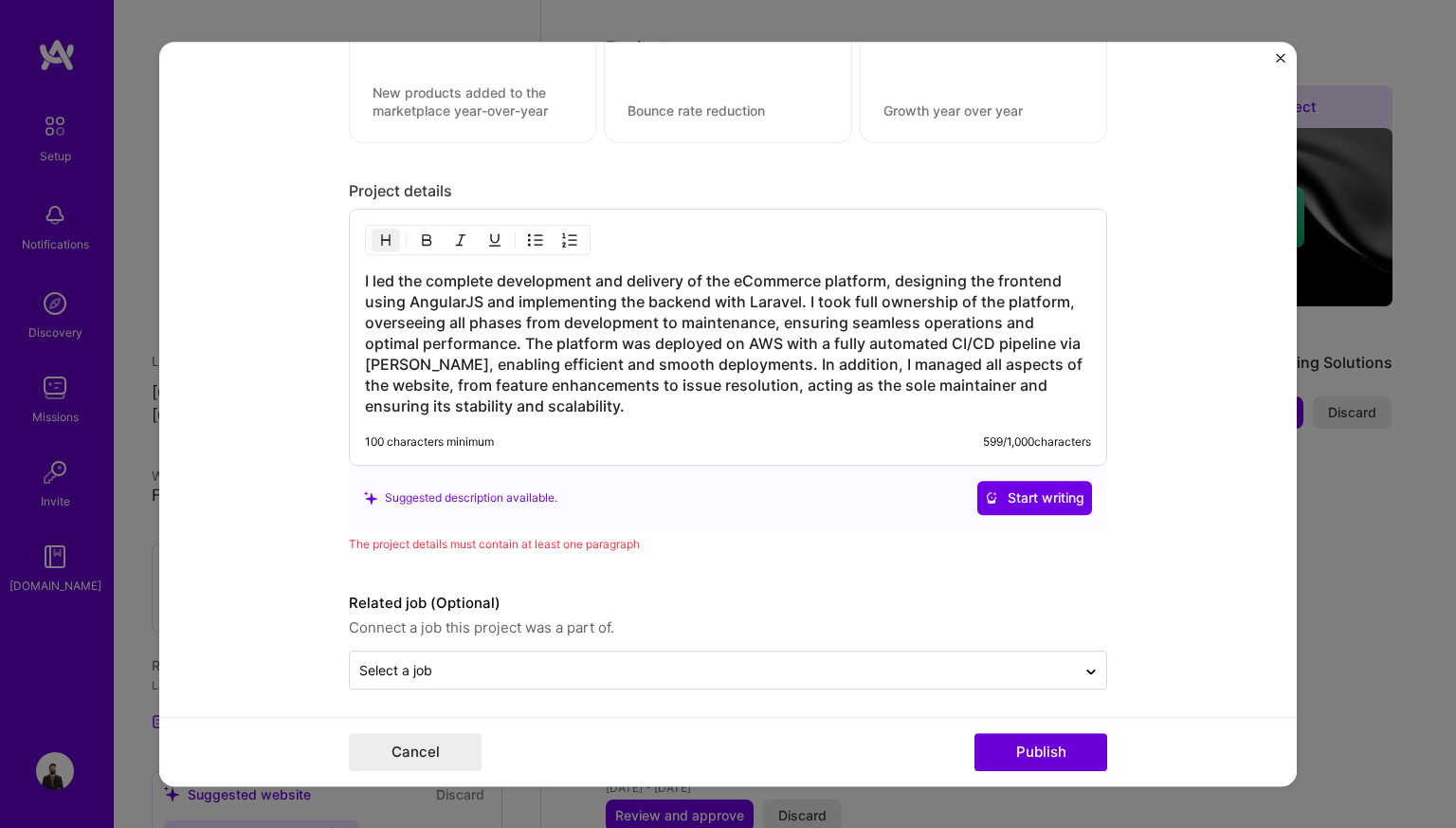 click on "I led the complete development and delivery of the eCommerce platform, designing the frontend using AngularJS and implementing the backend with Laravel. I took full ownership of the platform, overseeing all phases from development to maintenance, ensuring seamless operations and optimal performance. The platform was deployed on AWS with a fully automated CI/CD pipeline via [PERSON_NAME], enabling efficient and smooth deployments. In addition, I managed all aspects of the website, from feature enhancements to issue resolution, acting as the sole maintainer and ensuring its stability and scalability." at bounding box center (728, 343) 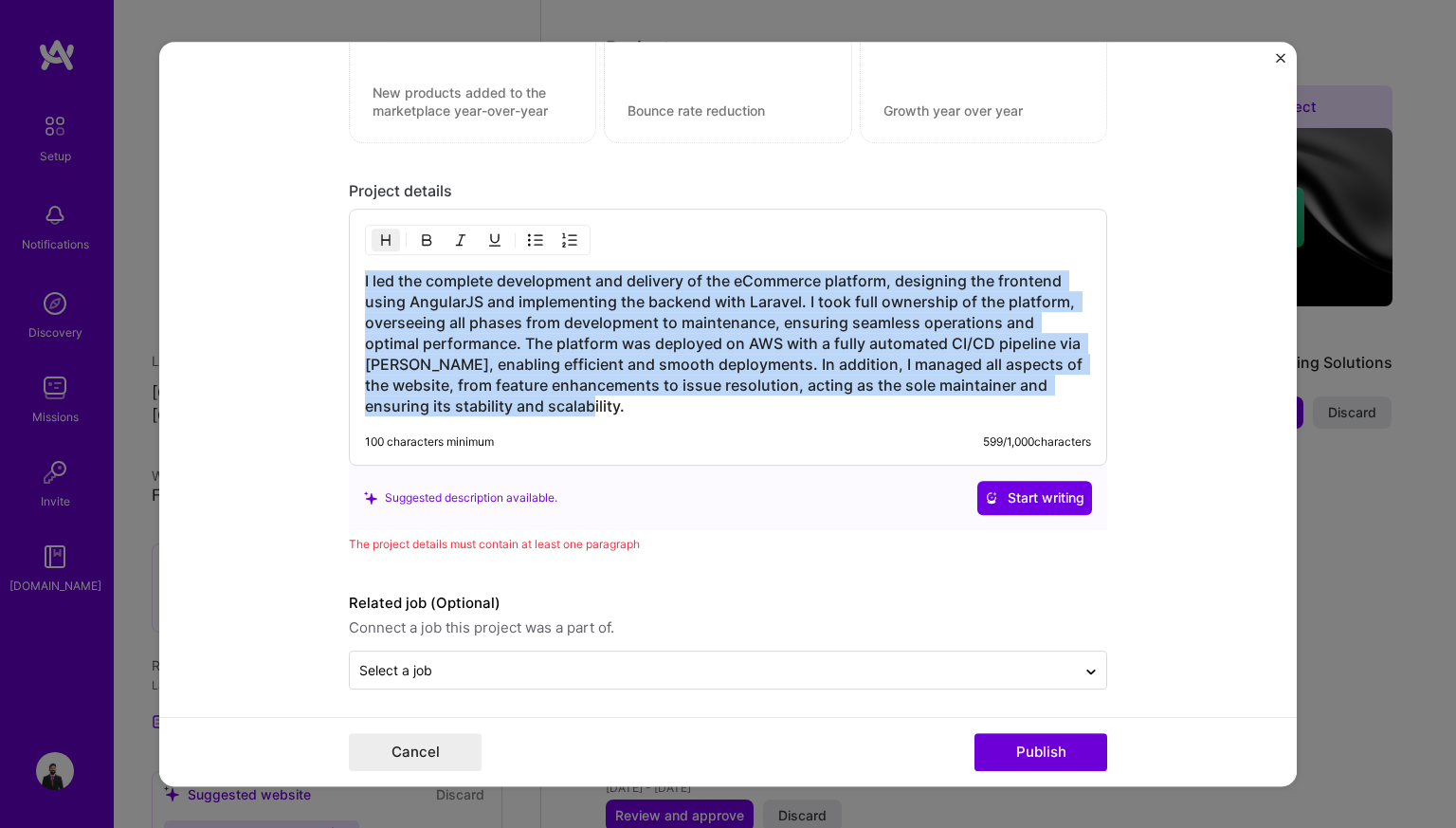 drag, startPoint x: 546, startPoint y: 400, endPoint x: 337, endPoint y: 270, distance: 246.13208 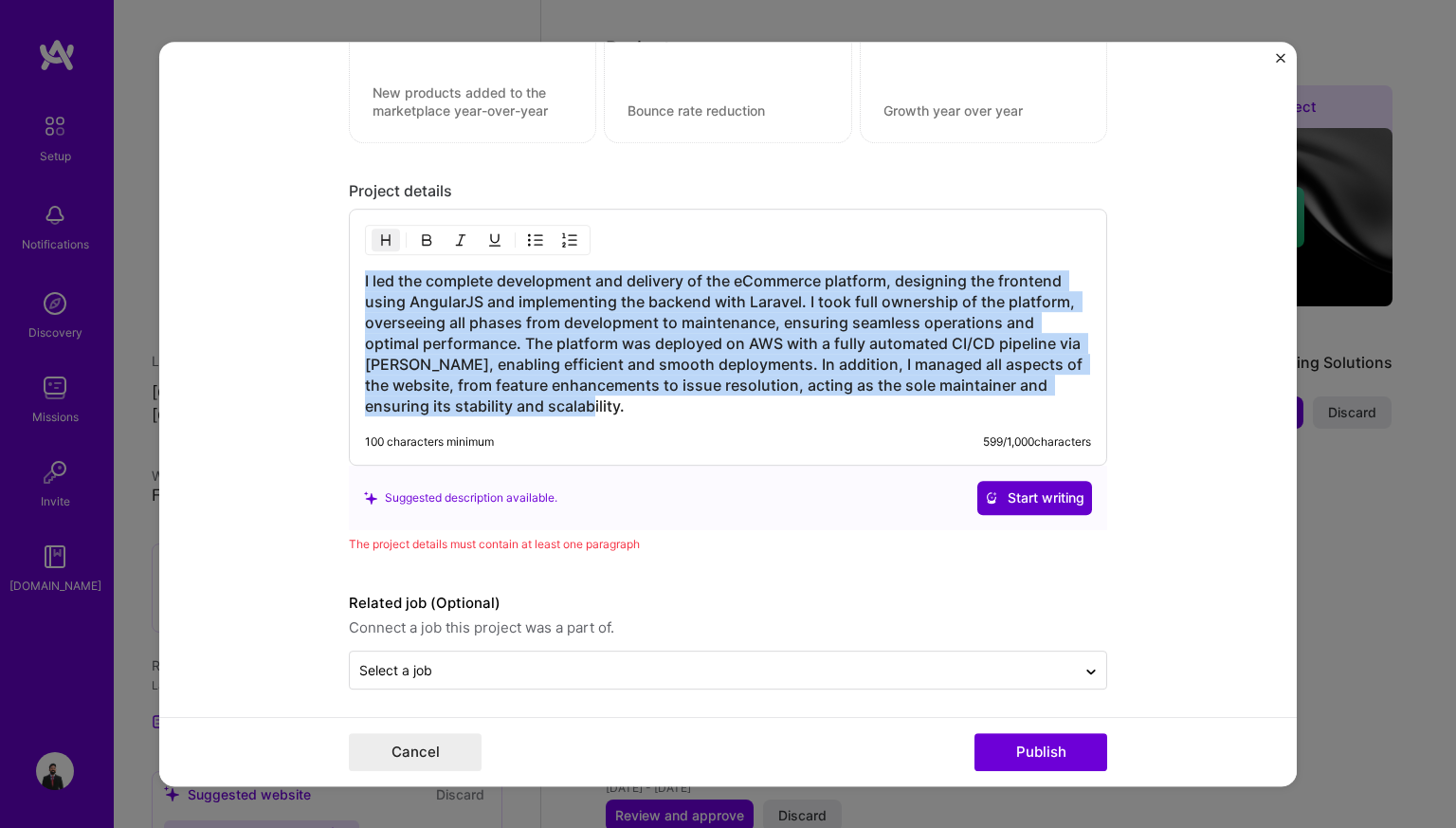 click on "Start writing" at bounding box center (1034, 498) 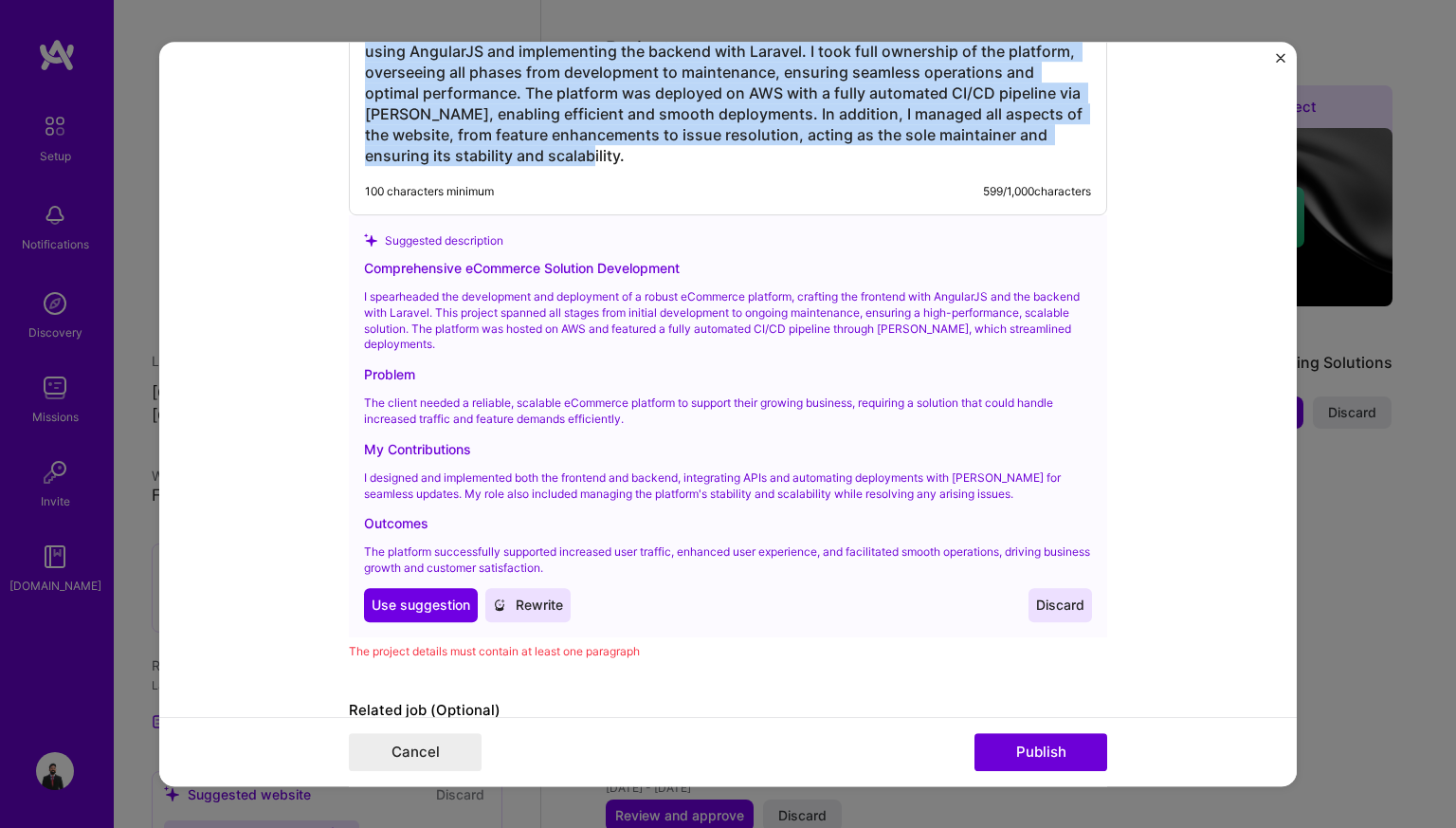 scroll, scrollTop: 2912, scrollLeft: 0, axis: vertical 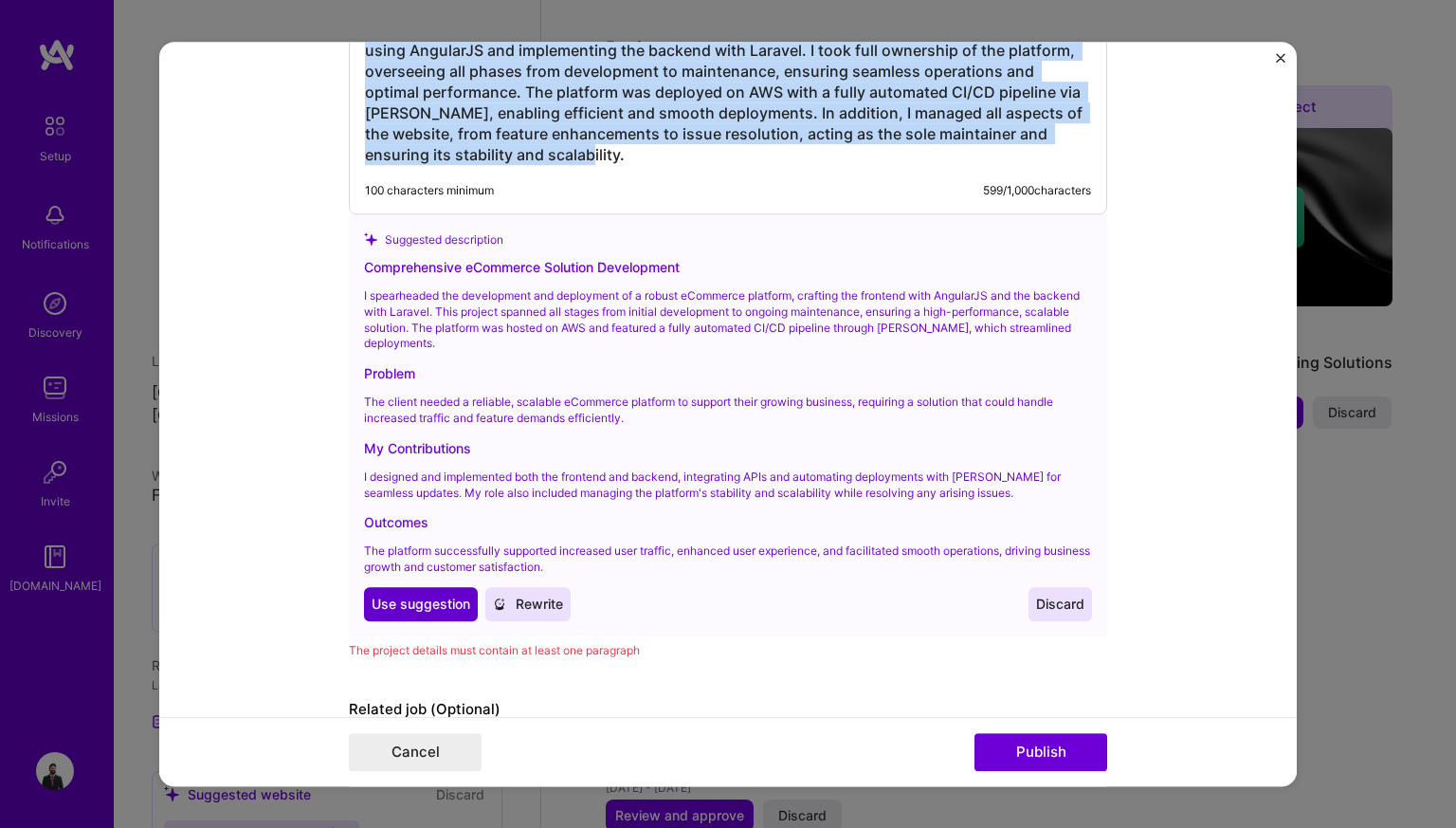 click on "Use suggestion" at bounding box center [421, 604] 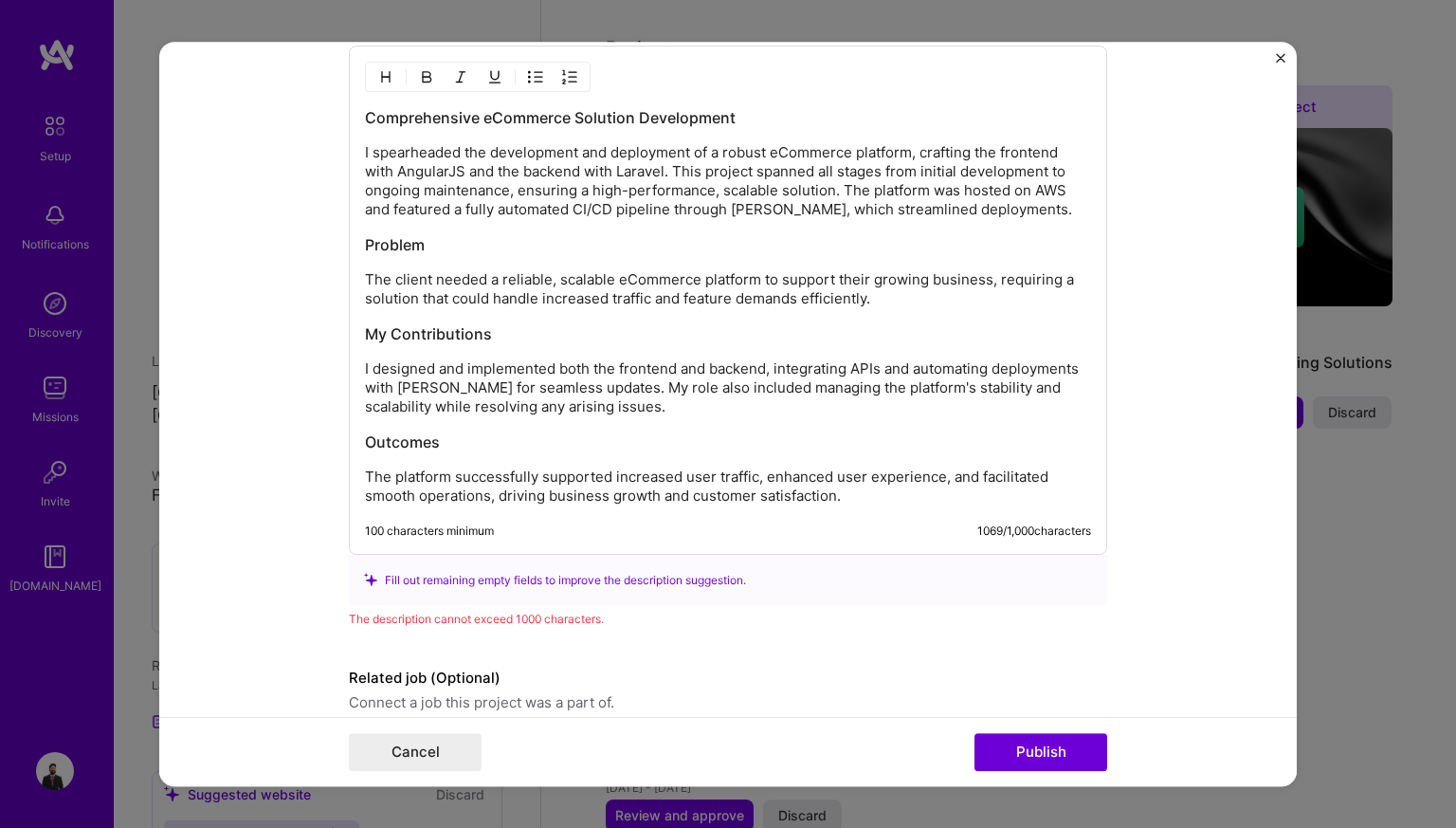 scroll, scrollTop: 2825, scrollLeft: 0, axis: vertical 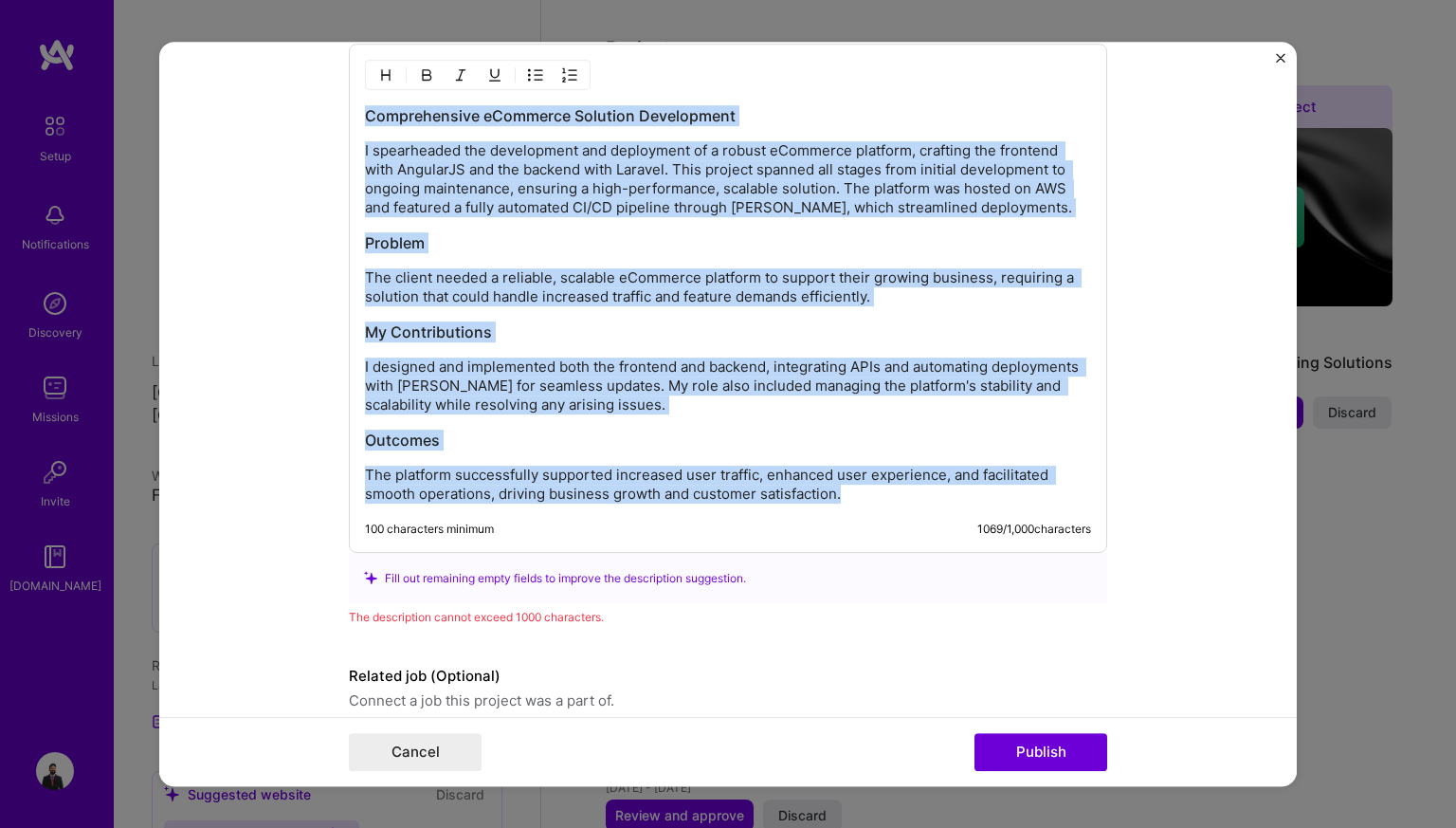 drag, startPoint x: 862, startPoint y: 480, endPoint x: 345, endPoint y: 111, distance: 635.1771 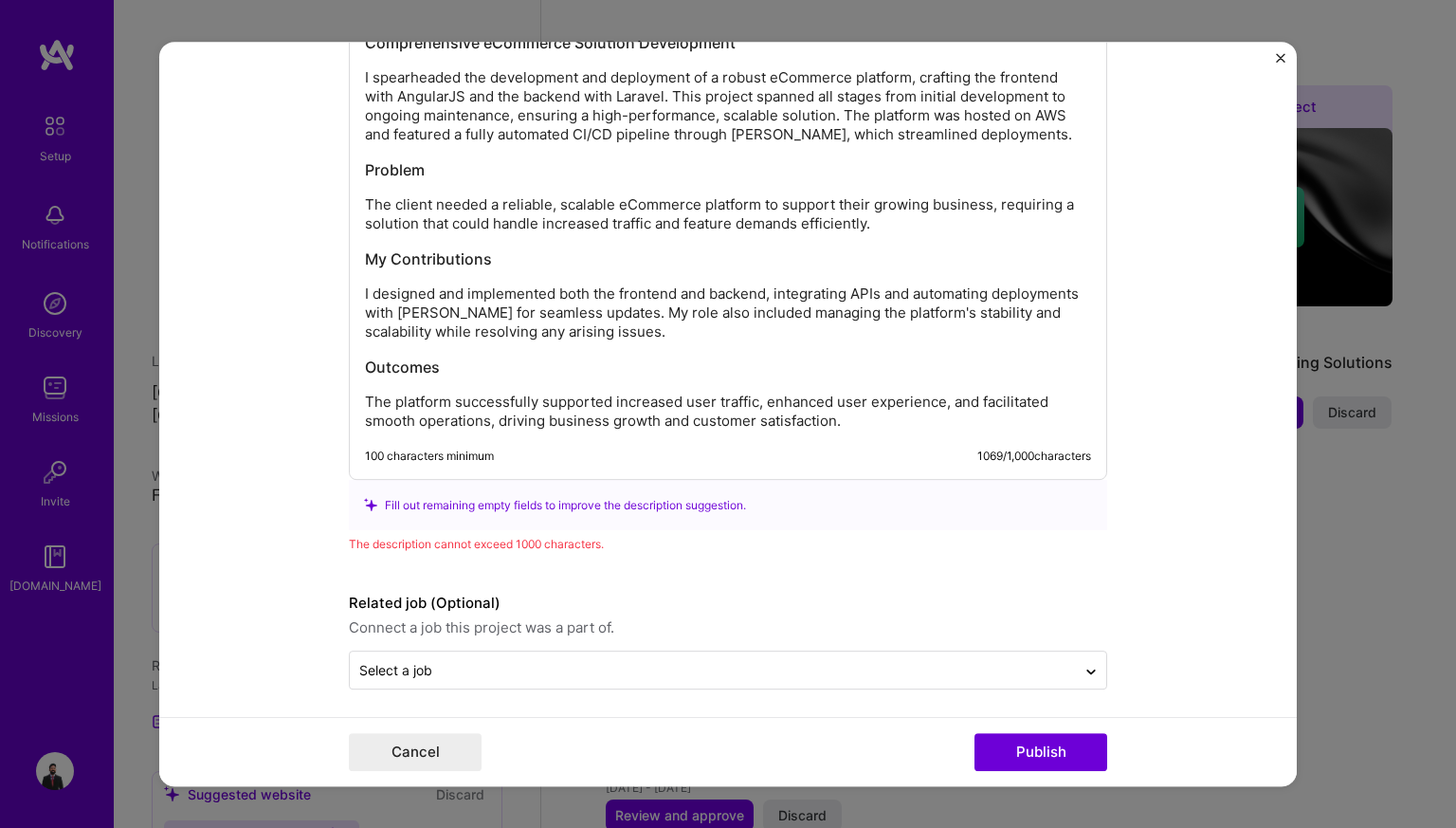 click on "The description cannot exceed 1000 characters." at bounding box center [728, 543] 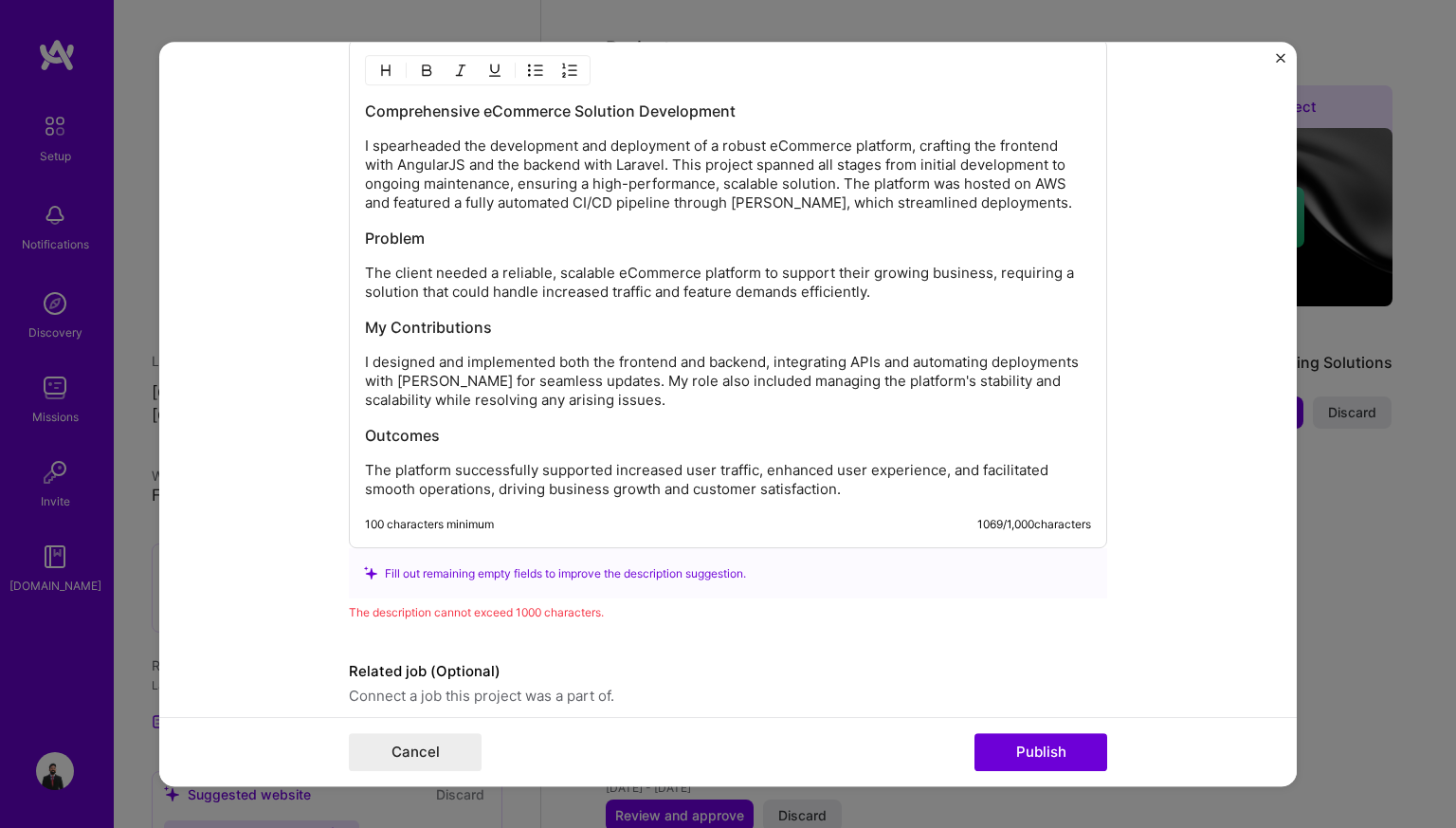 scroll, scrollTop: 2829, scrollLeft: 0, axis: vertical 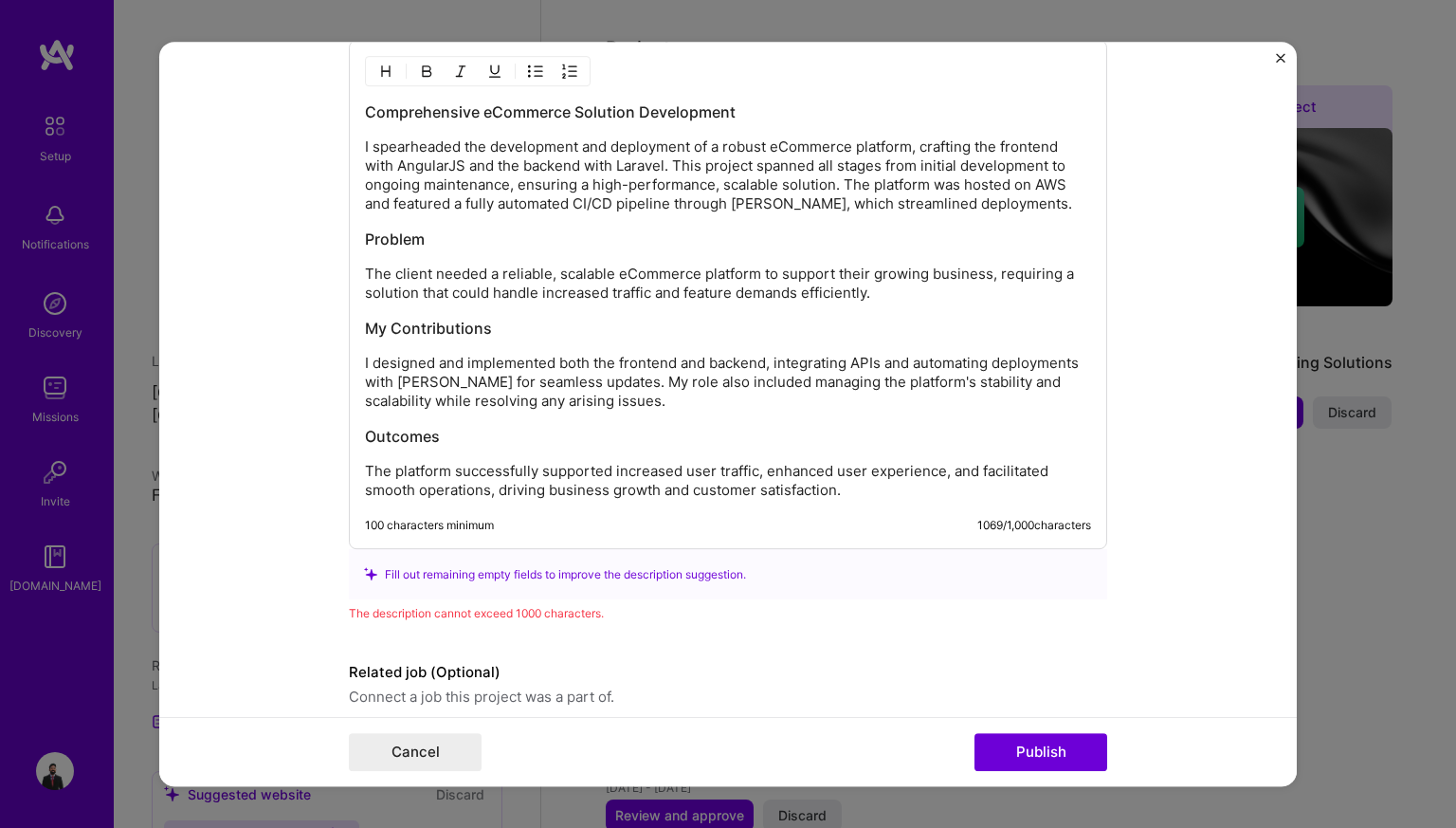 click on "Comprehensive eCommerce Solution Development I spearheaded the development and deployment of a robust eCommerce platform, crafting the frontend with AngularJS and the backend with Laravel. This project spanned all stages from initial development to ongoing maintenance, ensuring a high-performance, scalable solution. The platform was hosted on AWS and featured a fully automated CI/CD pipeline through [PERSON_NAME], which streamlined deployments. Problem The client needed a reliable, scalable eCommerce platform to support their growing business, requiring a solution that could handle increased traffic and feature demands efficiently. My Contributions I designed and implemented both the frontend and backend, integrating APIs and automating deployments with [PERSON_NAME] for seamless updates. My role also included managing the platform's stability and scalability while resolving any arising issues. Outcomes" at bounding box center (728, 301) 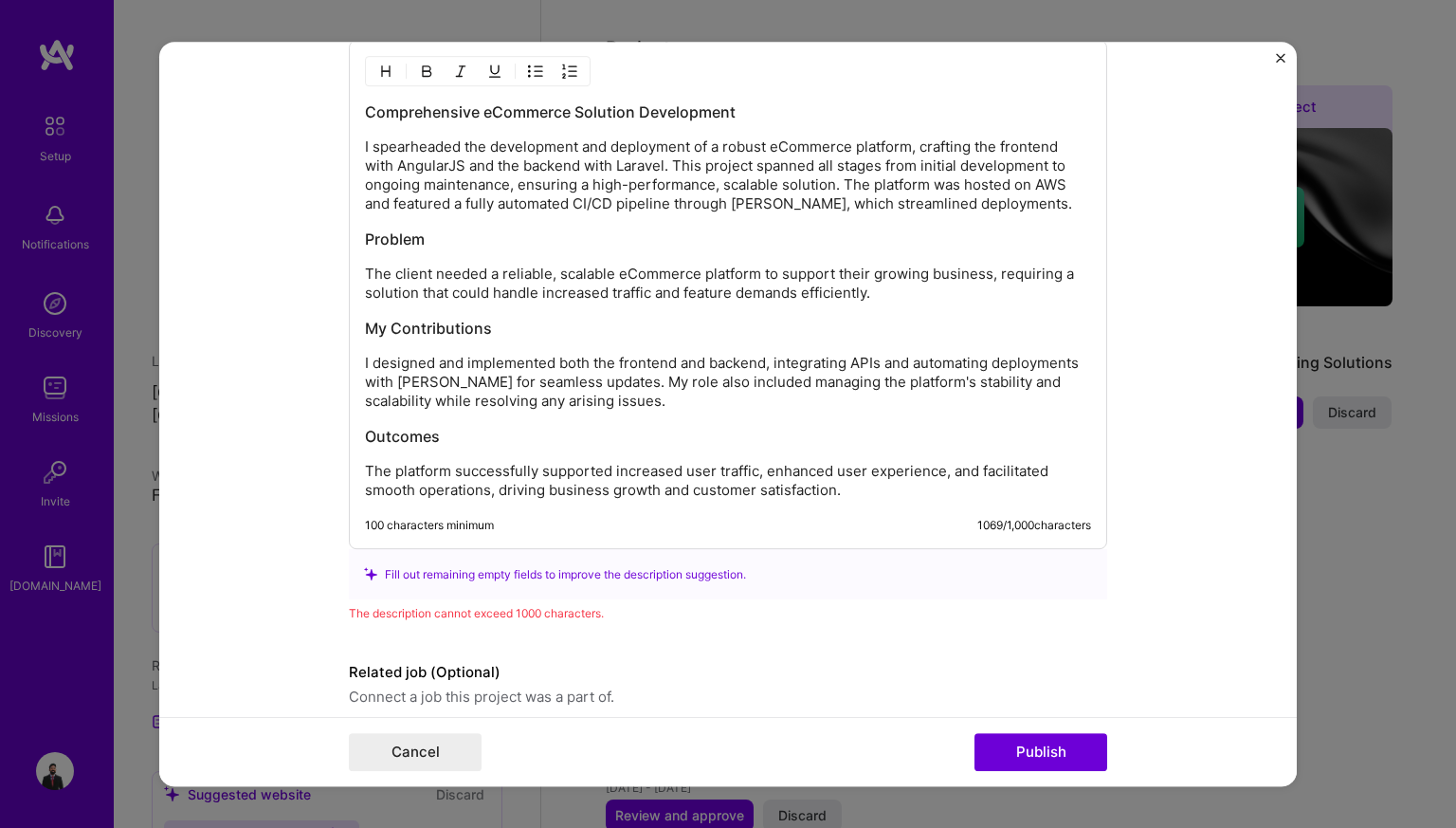 click on "I designed and implemented both the frontend and backend, integrating APIs and automating deployments with [PERSON_NAME] for seamless updates. My role also included managing the platform's stability and scalability while resolving any arising issues." at bounding box center (728, 382) 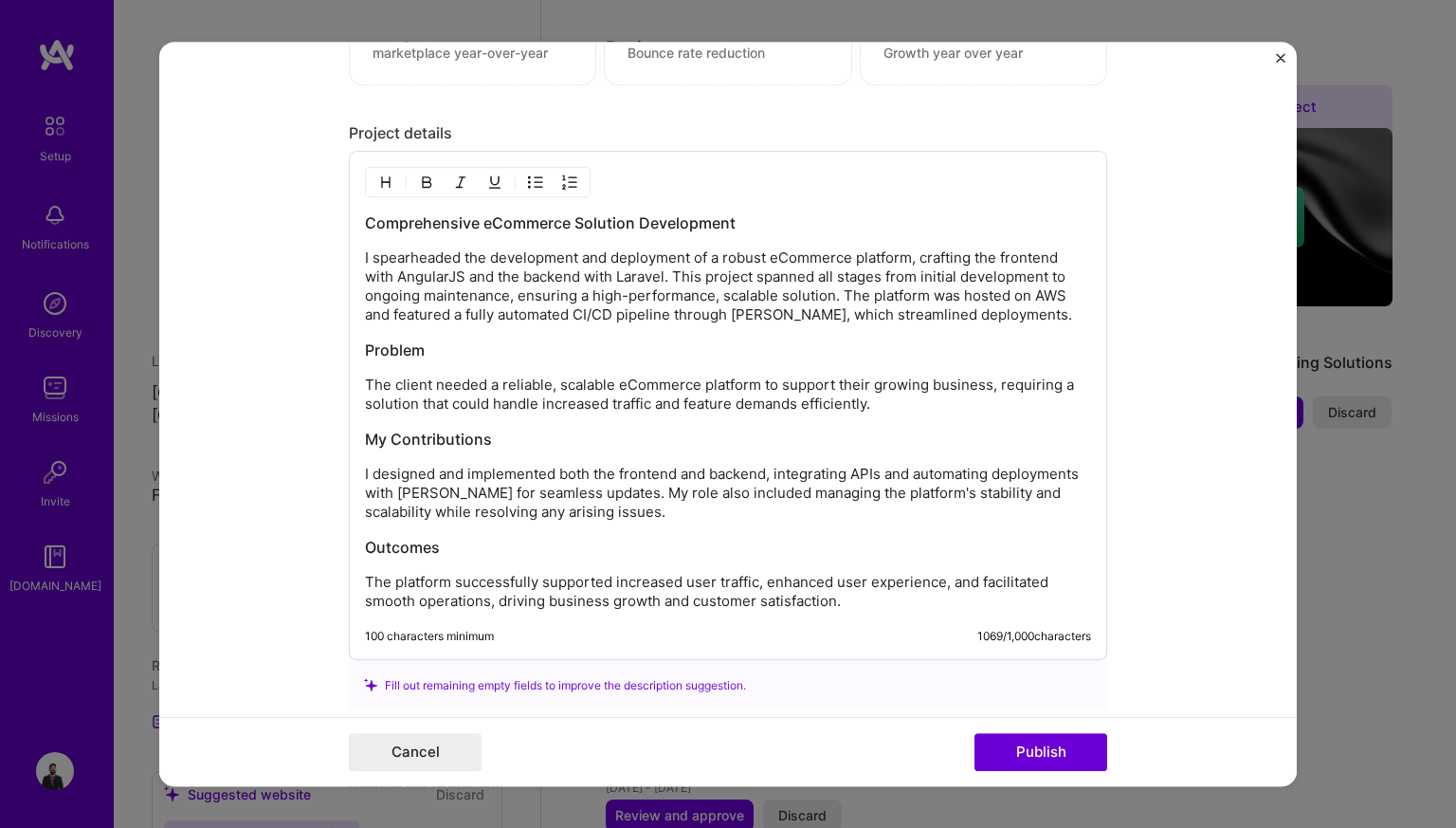 scroll, scrollTop: 2715, scrollLeft: 0, axis: vertical 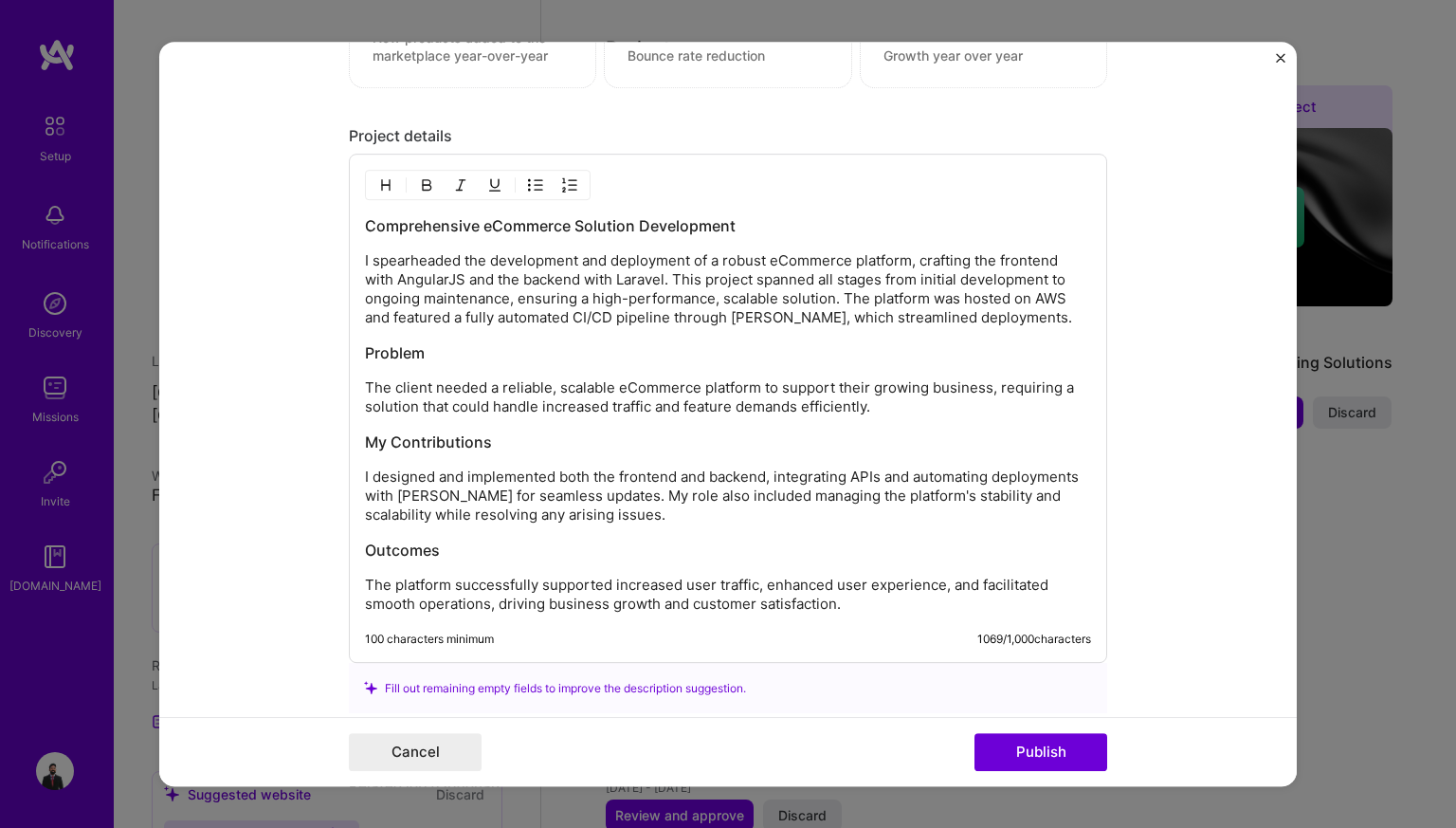 click on "Comprehensive eCommerce Solution Development I spearheaded the development and deployment of a robust eCommerce platform, crafting the frontend with AngularJS and the backend with Laravel. This project spanned all stages from initial development to ongoing maintenance, ensuring a high-performance, scalable solution. The platform was hosted on AWS and featured a fully automated CI/CD pipeline through [PERSON_NAME], which streamlined deployments. Problem The client needed a reliable, scalable eCommerce platform to support their growing business, requiring a solution that could handle increased traffic and feature demands efficiently. My Contributions I designed and implemented both the frontend and backend, integrating APIs and automating deployments with [PERSON_NAME] for seamless updates. My role also included managing the platform's stability and scalability while resolving any arising issues. Outcomes" at bounding box center [728, 414] 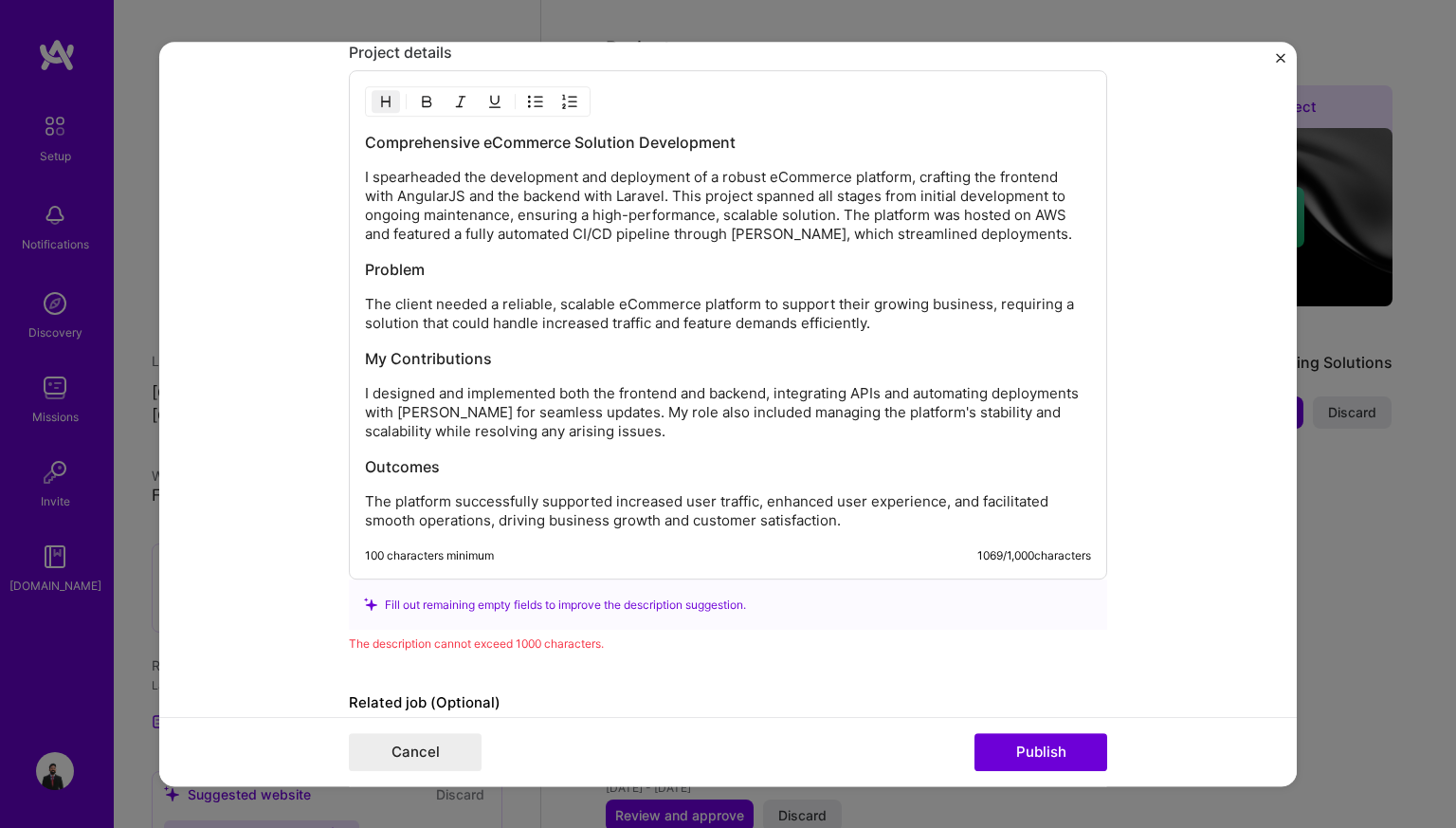 scroll, scrollTop: 2806, scrollLeft: 0, axis: vertical 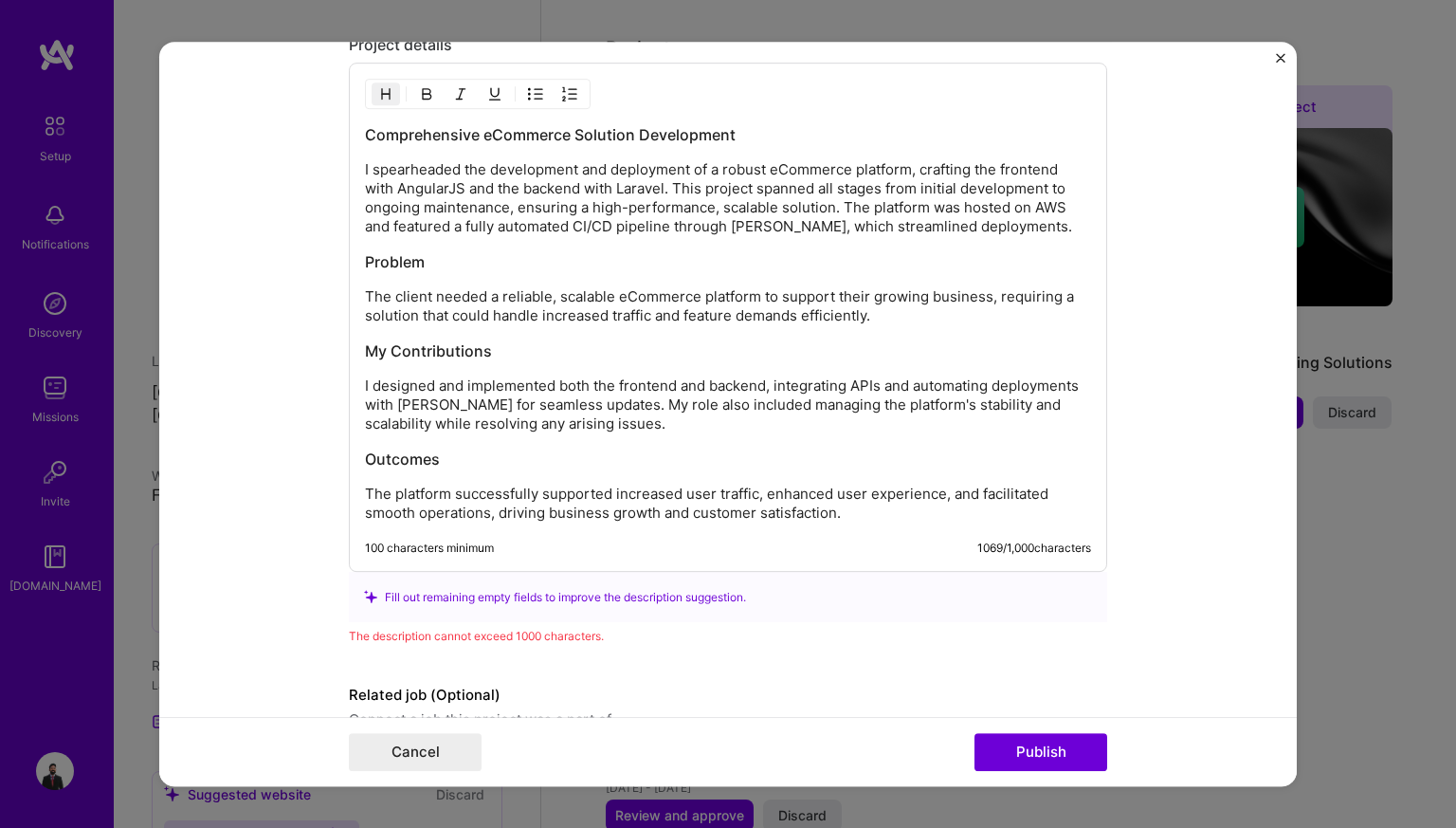 click on "My Contributions" at bounding box center (728, 351) 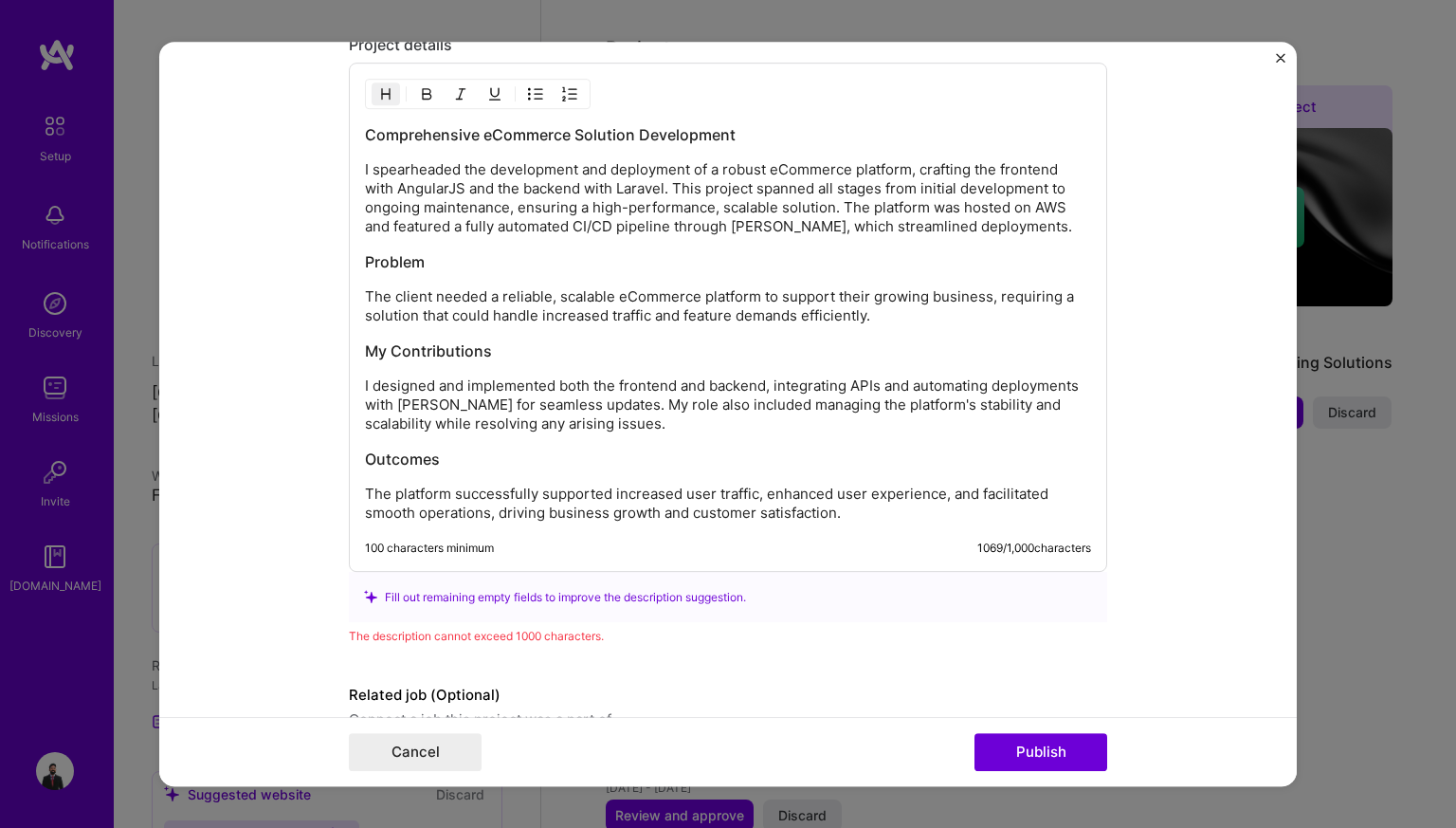 click on "Outcomes" at bounding box center (728, 459) 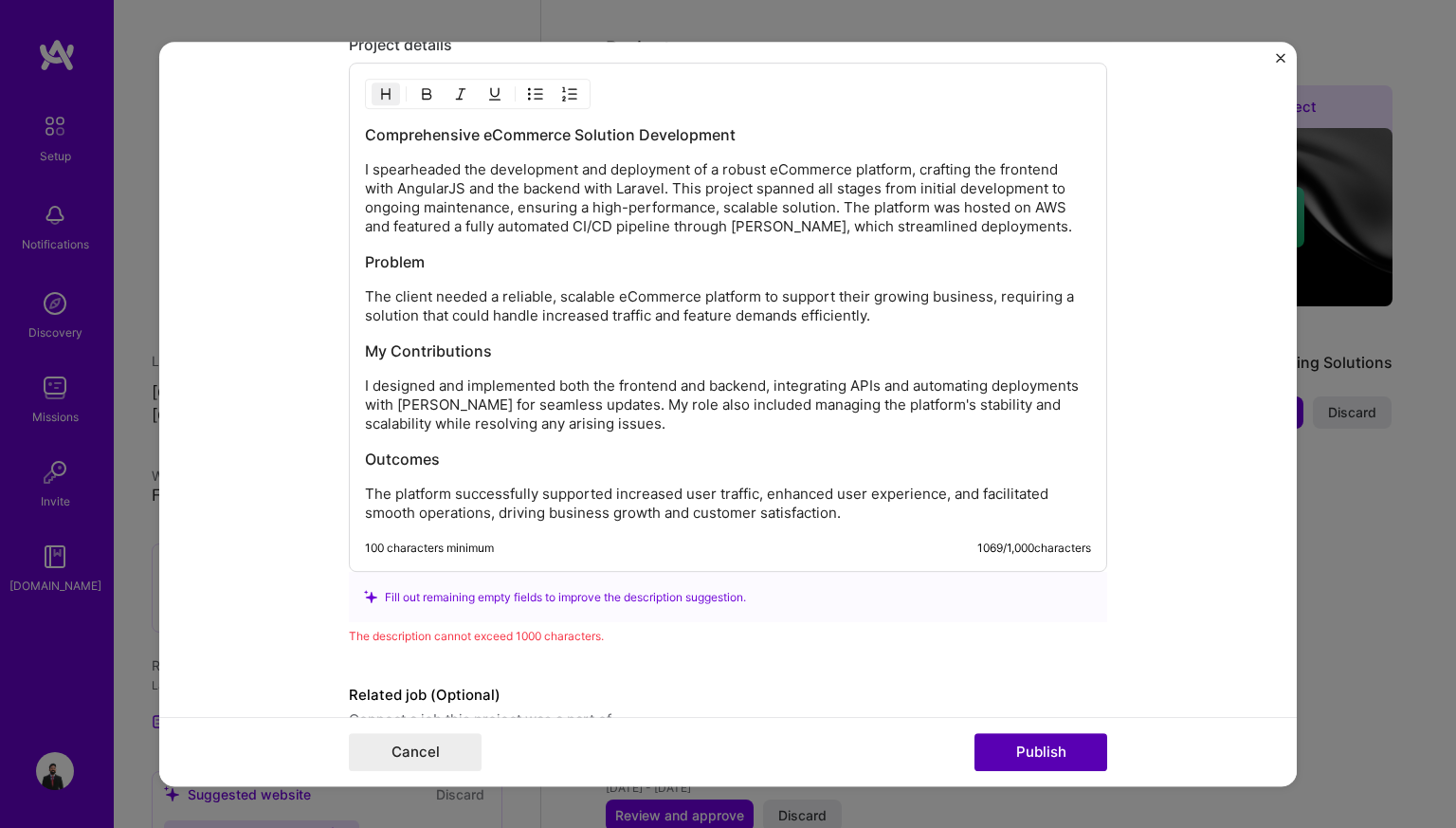 click on "Publish" at bounding box center [1041, 752] 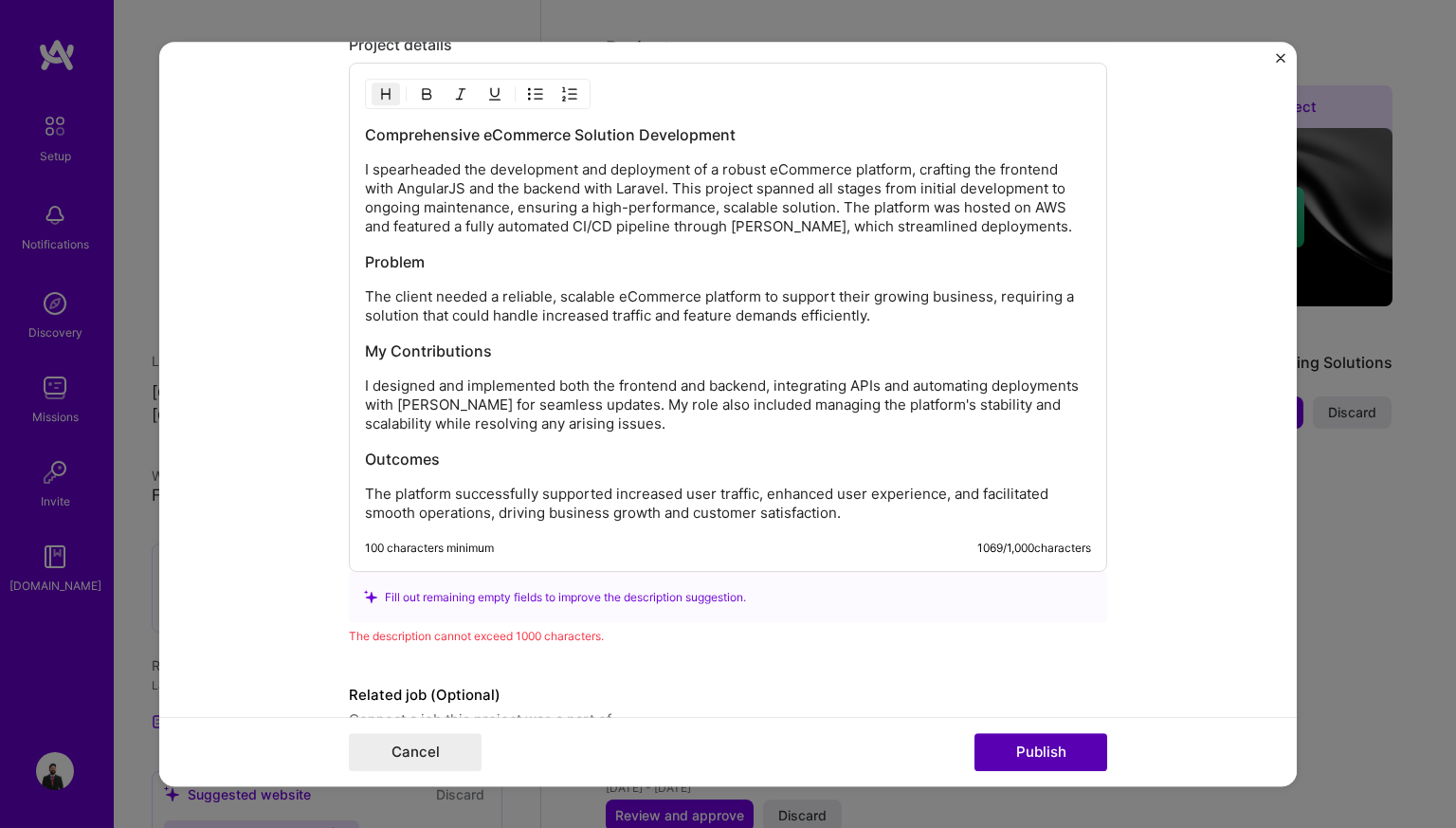 scroll, scrollTop: 2794, scrollLeft: 0, axis: vertical 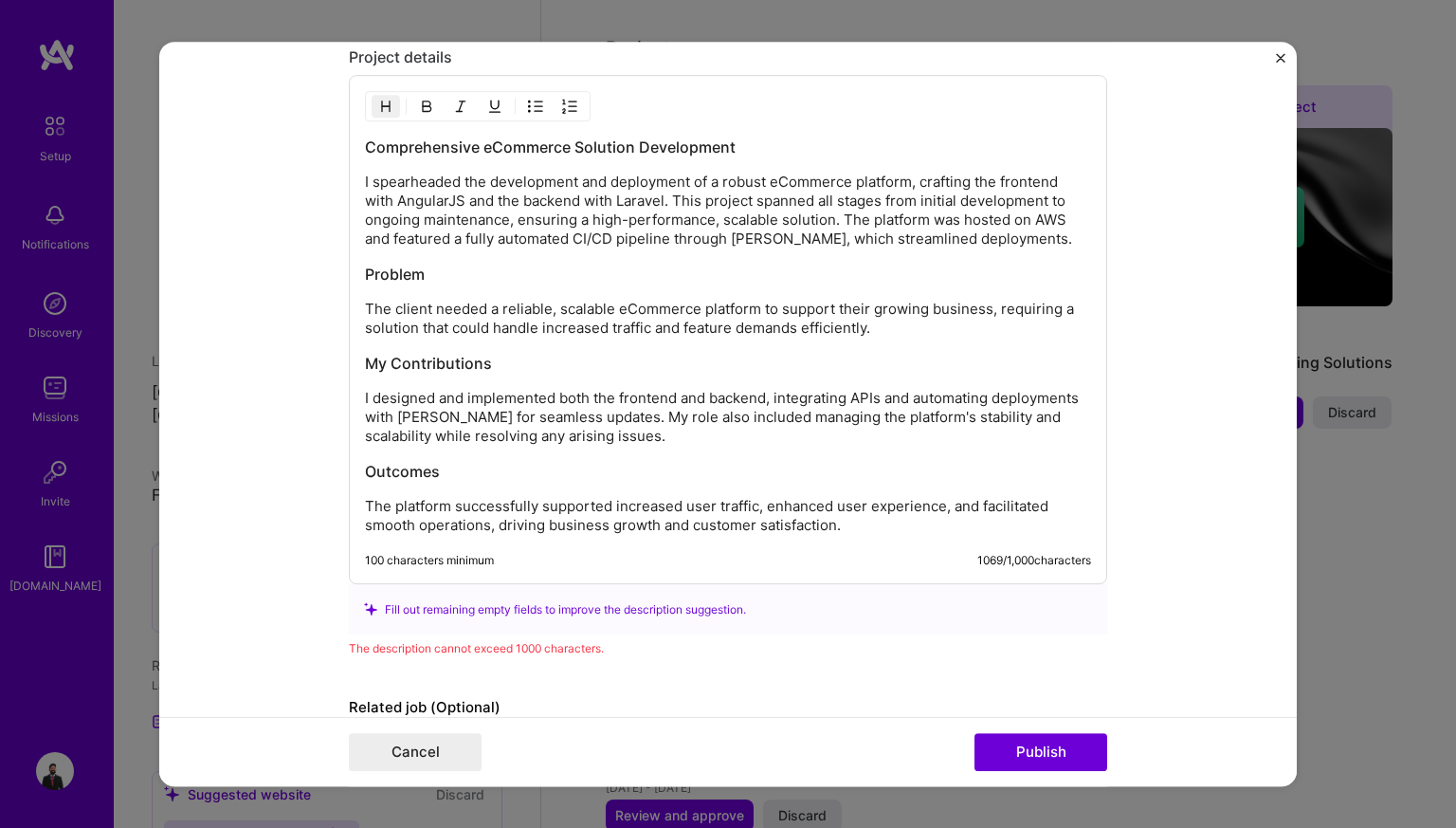 click on "100 characters minimum 1069 / 1,000  characters" at bounding box center [728, 561] 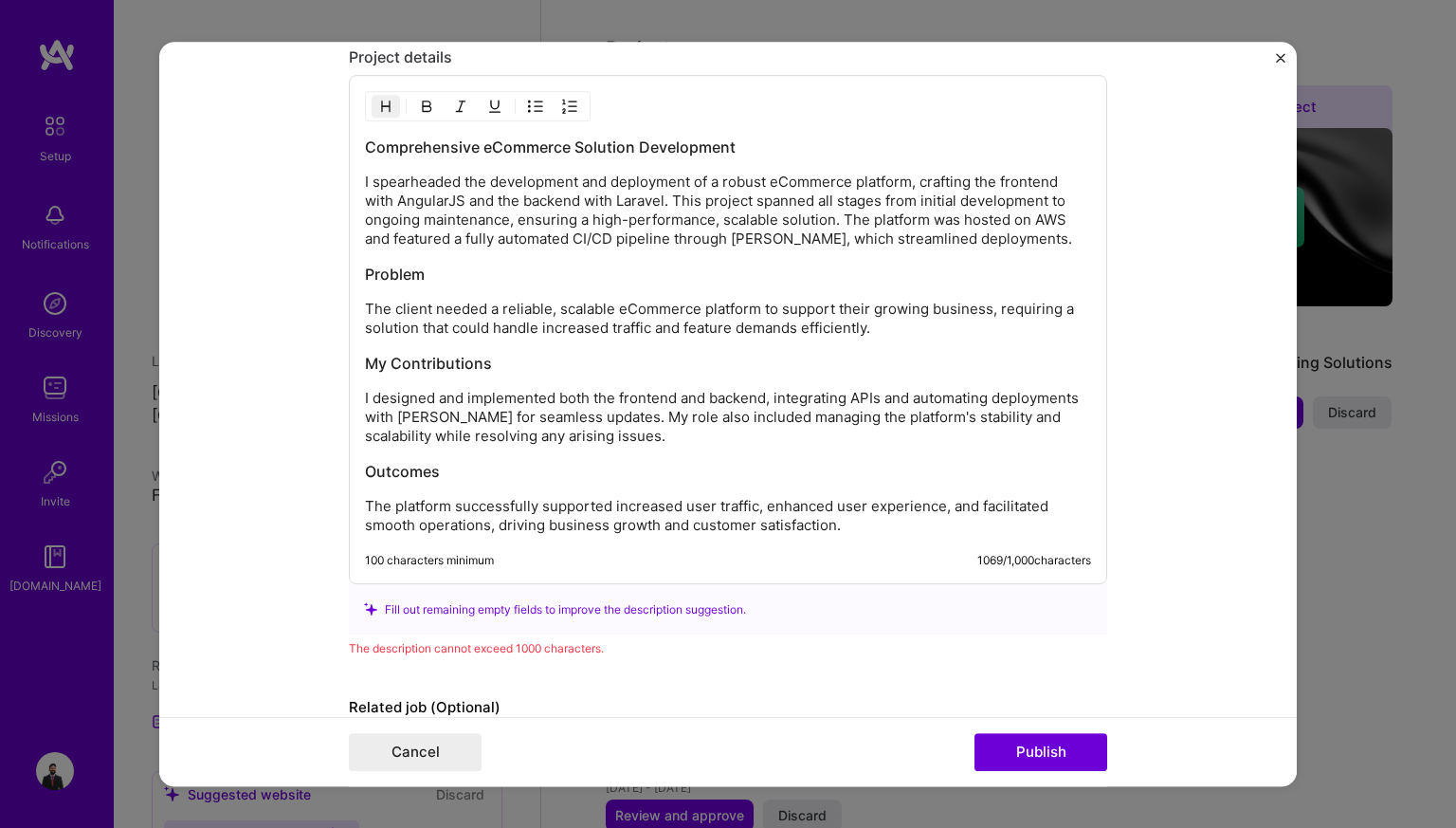 click on "The platform successfully supported increased user traffic, enhanced user experience, and facilitated smooth operations, driving business growth and customer satisfaction." at bounding box center [728, 516] 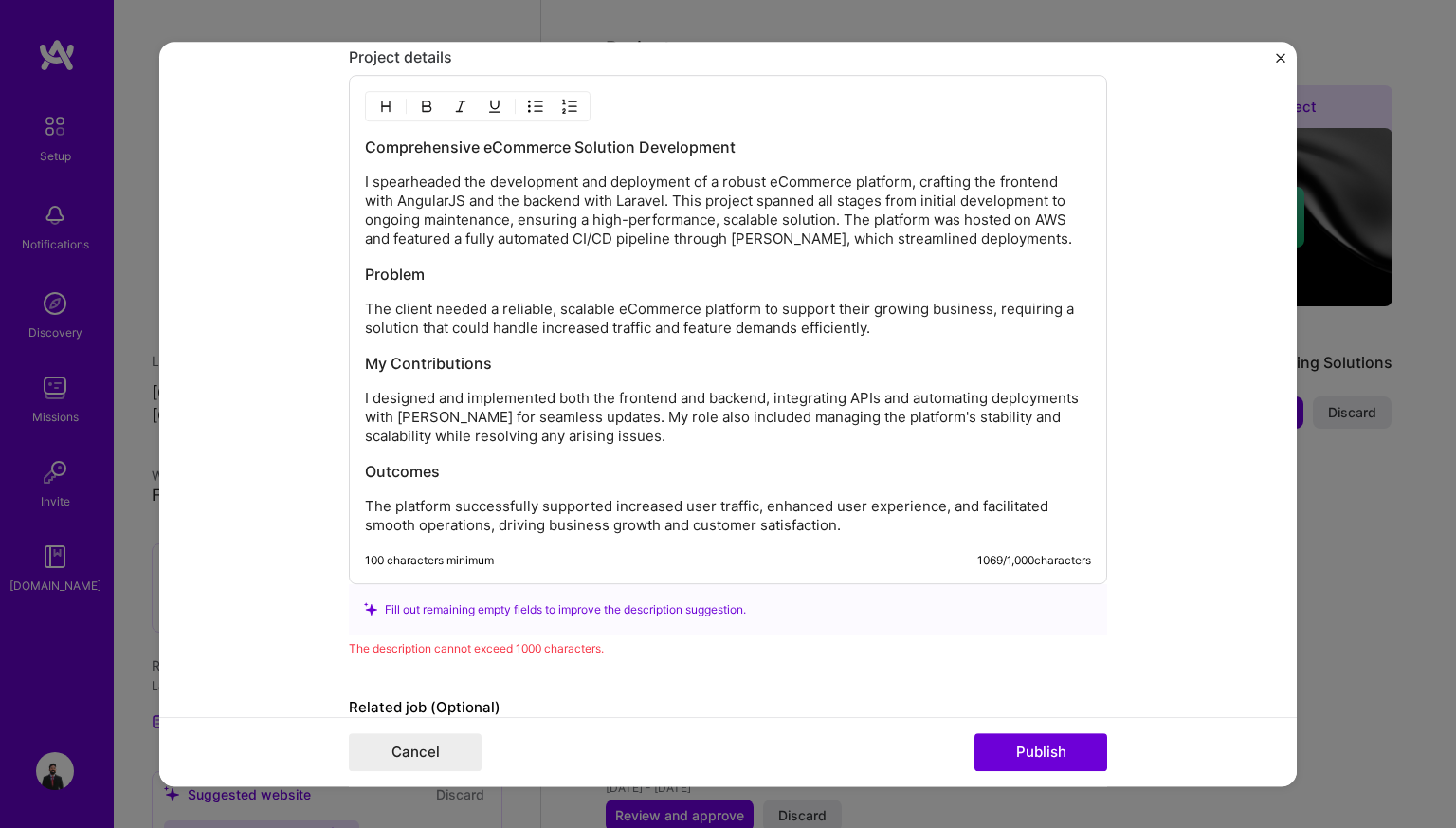 click on "Comprehensive eCommerce Solution Development I spearheaded the development and deployment of a robust eCommerce platform, crafting the frontend with AngularJS and the backend with Laravel. This project spanned all stages from initial development to ongoing maintenance, ensuring a high-performance, scalable solution. The platform was hosted on AWS and featured a fully automated CI/CD pipeline through [PERSON_NAME], which streamlined deployments. Problem The client needed a reliable, scalable eCommerce platform to support their growing business, requiring a solution that could handle increased traffic and feature demands efficiently. My Contributions I designed and implemented both the frontend and backend, integrating APIs and automating deployments with [PERSON_NAME] for seamless updates. My role also included managing the platform's stability and scalability while resolving any arising issues. Outcomes" at bounding box center (728, 336) 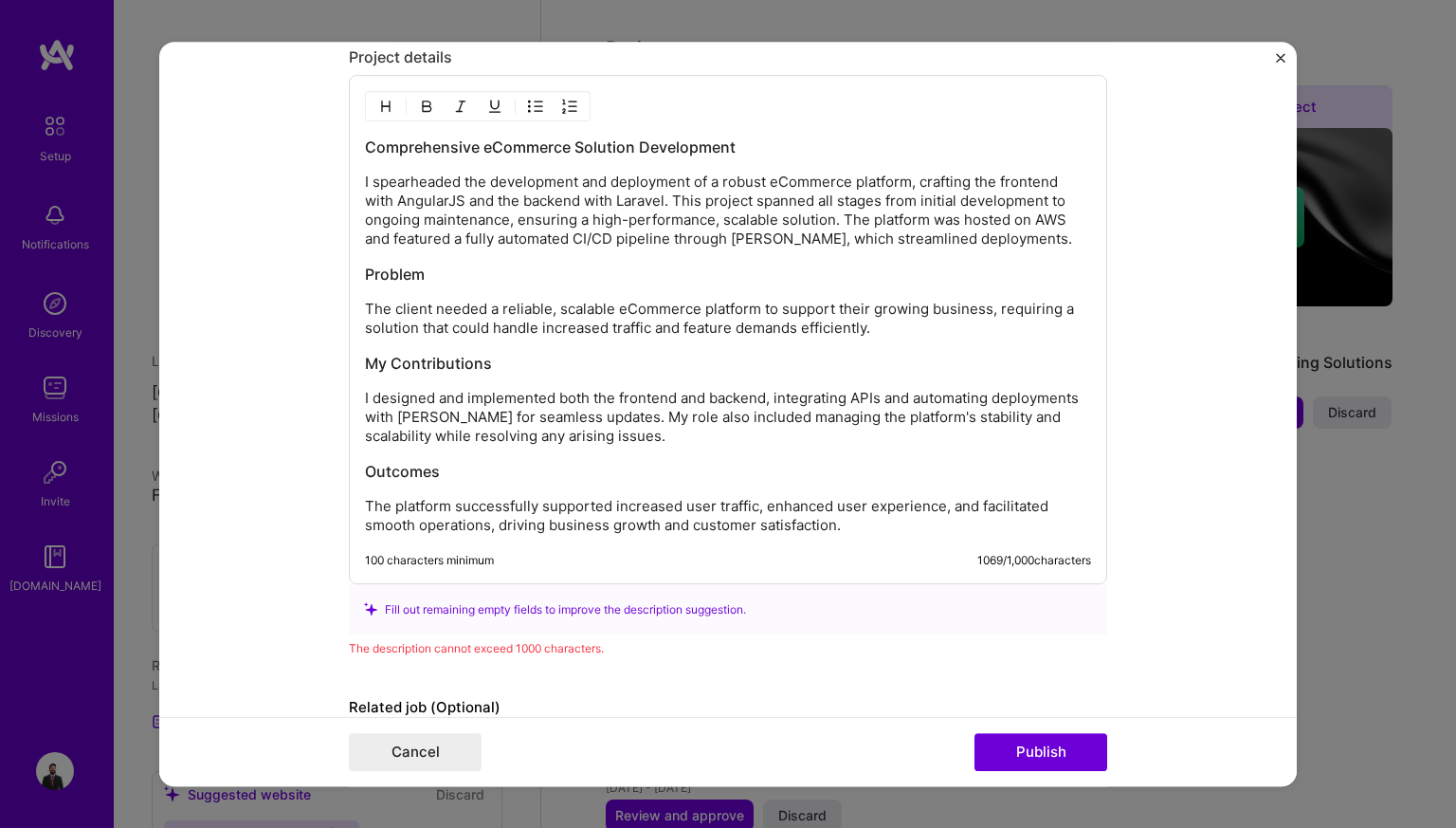 click on "The platform successfully supported increased user traffic, enhanced user experience, and facilitated smooth operations, driving business growth and customer satisfaction." at bounding box center (728, 516) 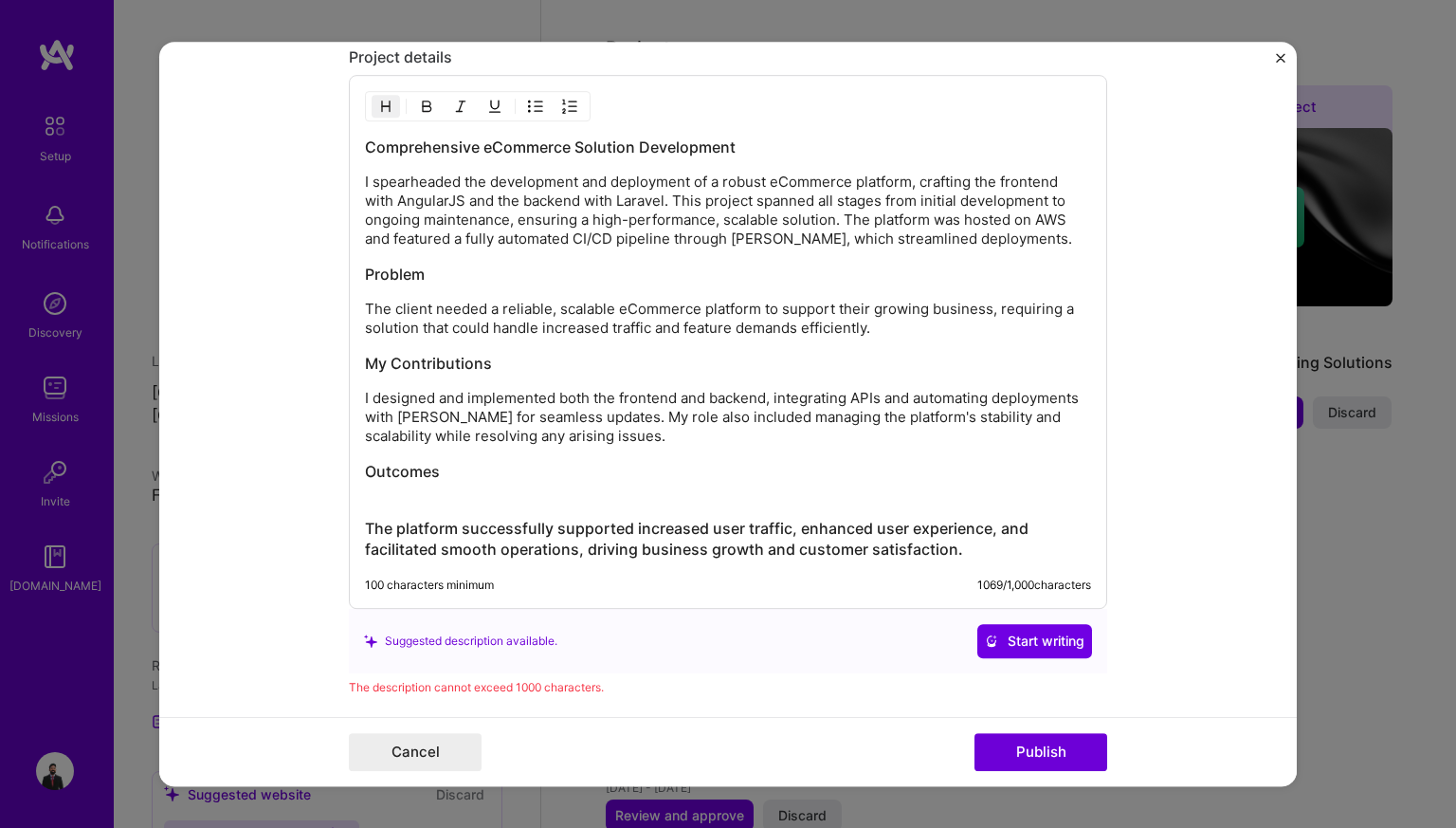 click on "Outcomes" at bounding box center (728, 482) 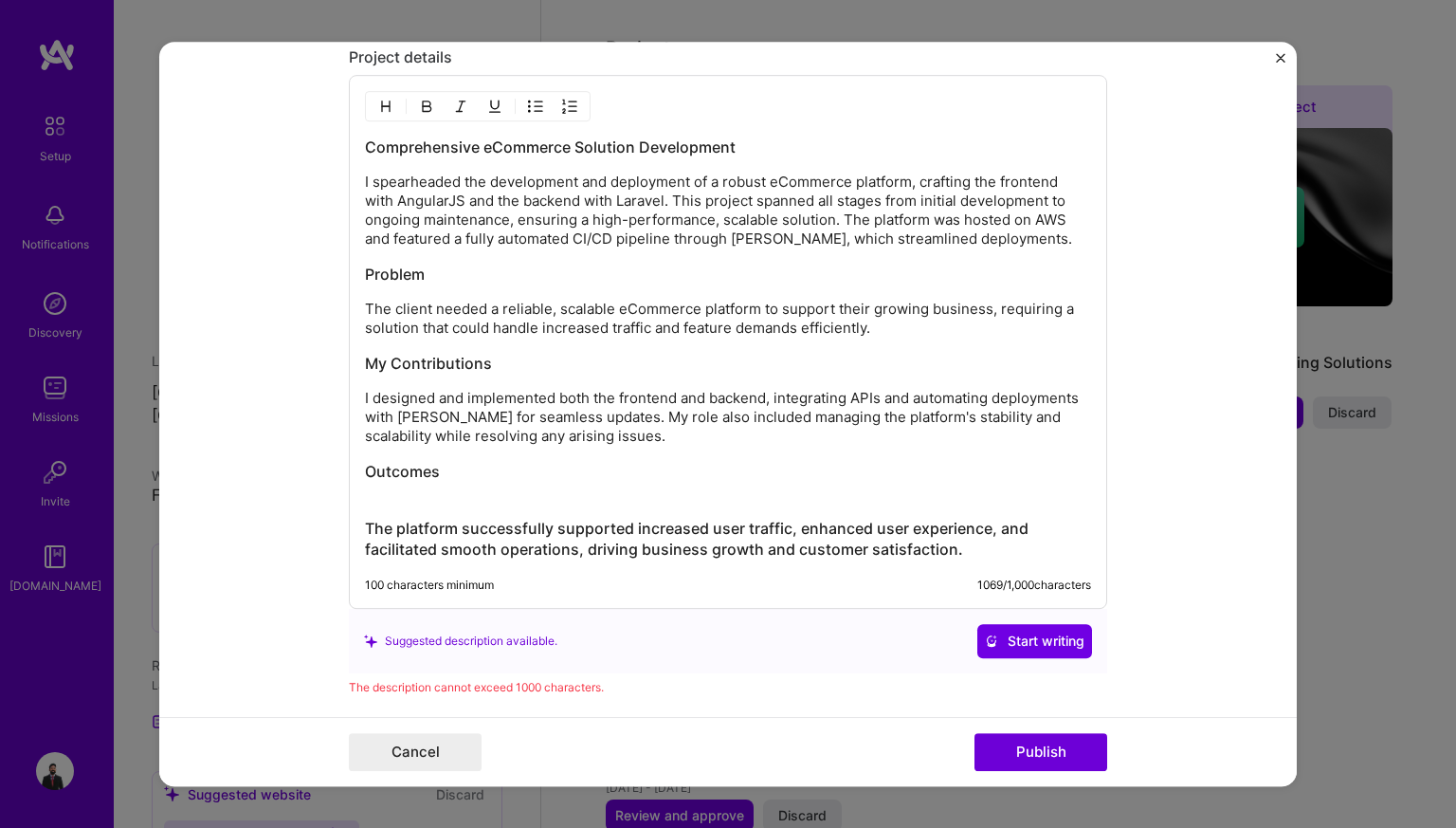 click on "Outcomes" at bounding box center [728, 482] 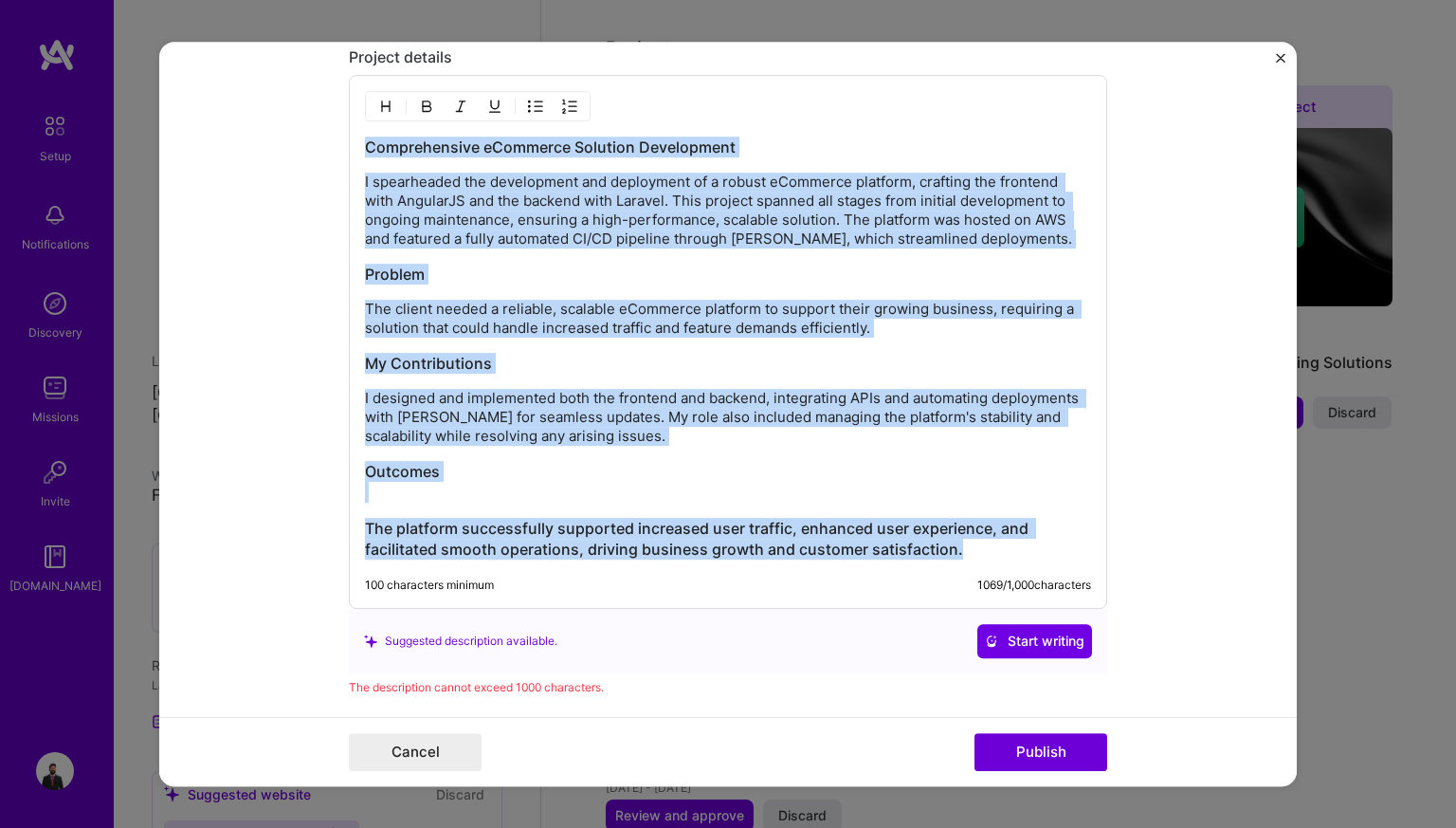 copy on "Comprehensive eCommerce Solution Development I spearheaded the development and deployment of a robust eCommerce platform, crafting the frontend with AngularJS and the backend with Laravel. This project spanned all stages from initial development to ongoing maintenance, ensuring a high-performance, scalable solution. The platform was hosted on AWS and featured a fully automated CI/CD pipeline through [PERSON_NAME], which streamlined deployments. Problem The client needed a reliable, scalable eCommerce platform to support their growing business, requiring a solution that could handle increased traffic and feature demands efficiently. My Contributions I designed and implemented both the frontend and backend, integrating APIs and automating deployments with [PERSON_NAME] for seamless updates. My role also included managing the platform's stability and scalability while resolving any arising issues. Outcomes The platform successfully supported increased user traffic, enhanced user experience, and facilitated smooth operati..." 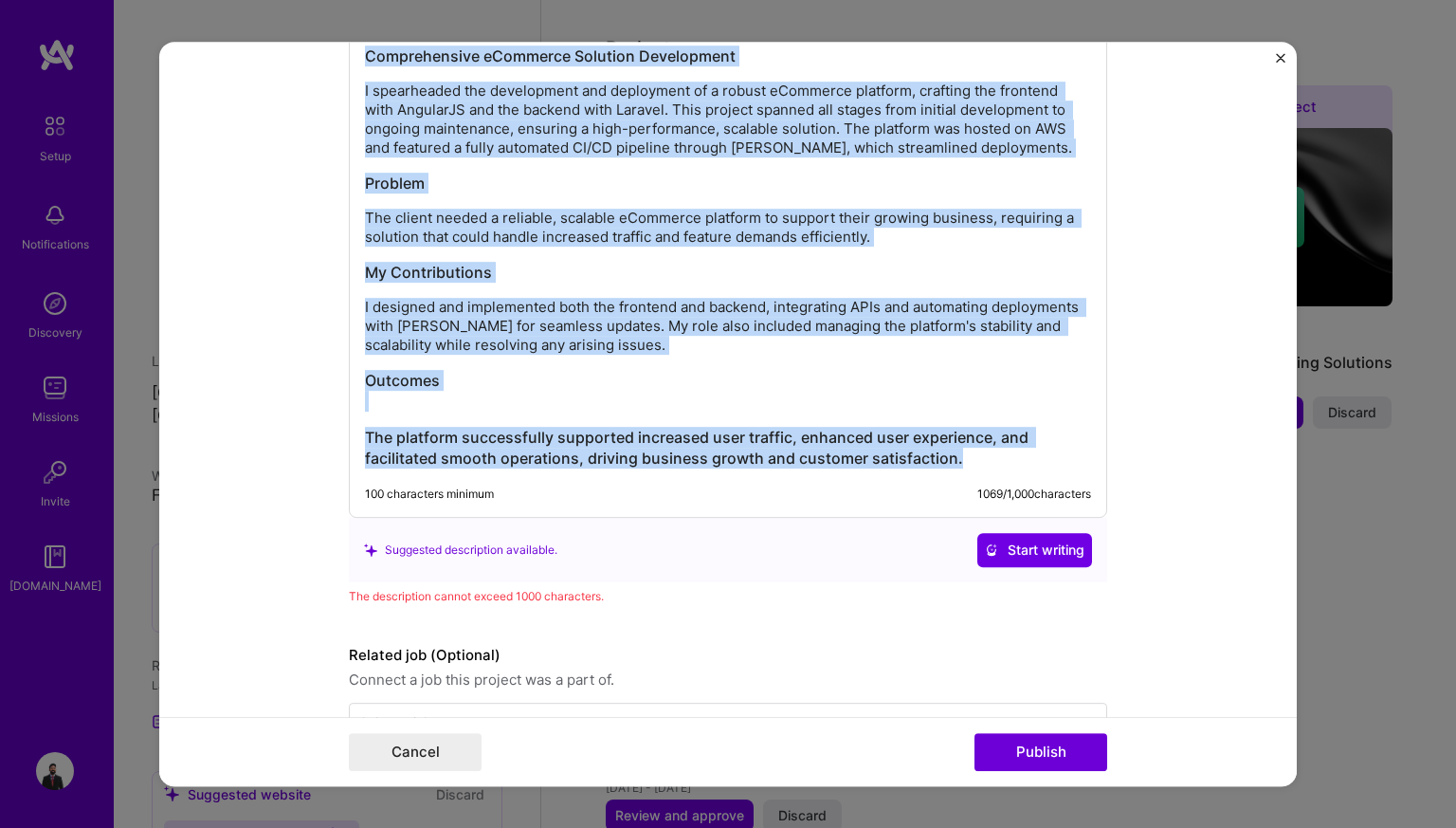 scroll, scrollTop: 2884, scrollLeft: 0, axis: vertical 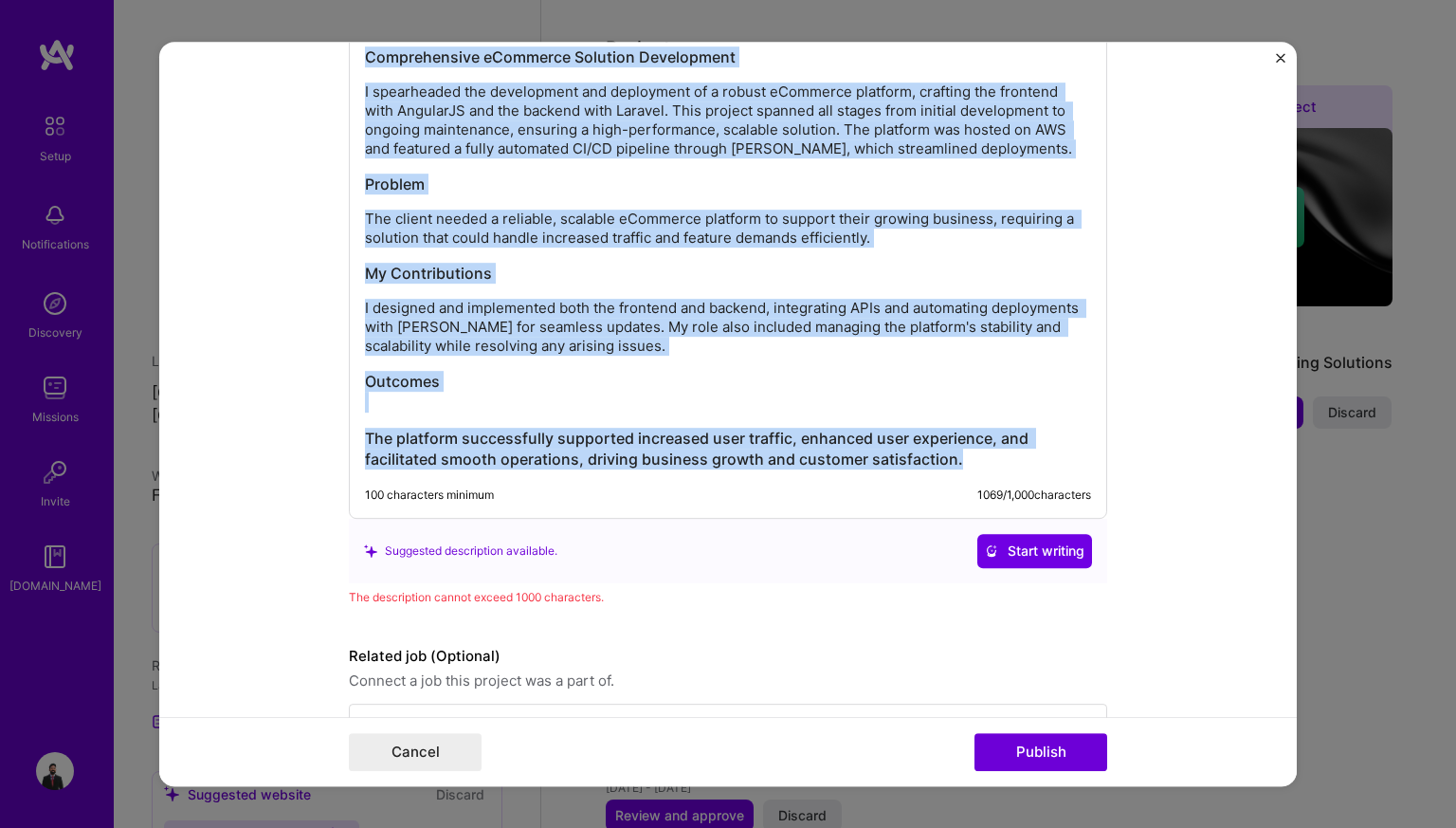 click on "Comprehensive eCommerce Solution Development I spearheaded the development and deployment of a robust eCommerce platform, crafting the frontend with AngularJS and the backend with Laravel. This project spanned all stages from initial development to ongoing maintenance, ensuring a high-performance, scalable solution. The platform was hosted on AWS and featured a fully automated CI/CD pipeline through [PERSON_NAME], which streamlined deployments. Problem The client needed a reliable, scalable eCommerce platform to support their growing business, requiring a solution that could handle increased traffic and feature demands efficiently. My Contributions I designed and implemented both the frontend and backend, integrating APIs and automating deployments with [PERSON_NAME] for seamless updates. My role also included managing the platform's stability and scalability while resolving any arising issues. Outcomes" at bounding box center (728, 258) 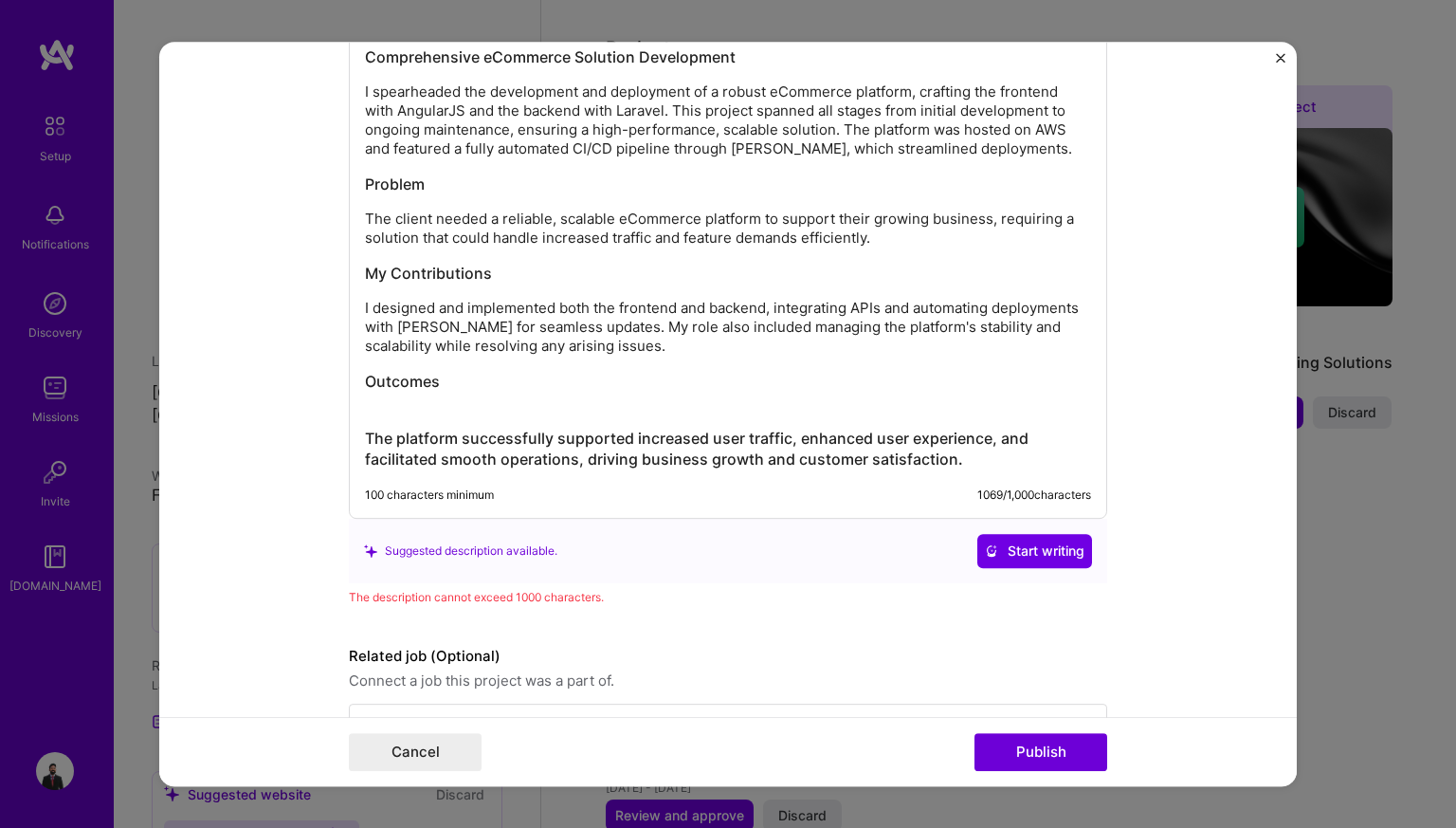 click on "Comprehensive eCommerce Solution Development I spearheaded the development and deployment of a robust eCommerce platform, crafting the frontend with AngularJS and the backend with Laravel. This project spanned all stages from initial development to ongoing maintenance, ensuring a high-performance, scalable solution. The platform was hosted on AWS and featured a fully automated CI/CD pipeline through [PERSON_NAME], which streamlined deployments. Problem The client needed a reliable, scalable eCommerce platform to support their growing business, requiring a solution that could handle increased traffic and feature demands efficiently. My Contributions I designed and implemented both the frontend and backend, integrating APIs and automating deployments with [PERSON_NAME] for seamless updates. My role also included managing the platform's stability and scalability while resolving any arising issues. Outcomes" at bounding box center (728, 258) 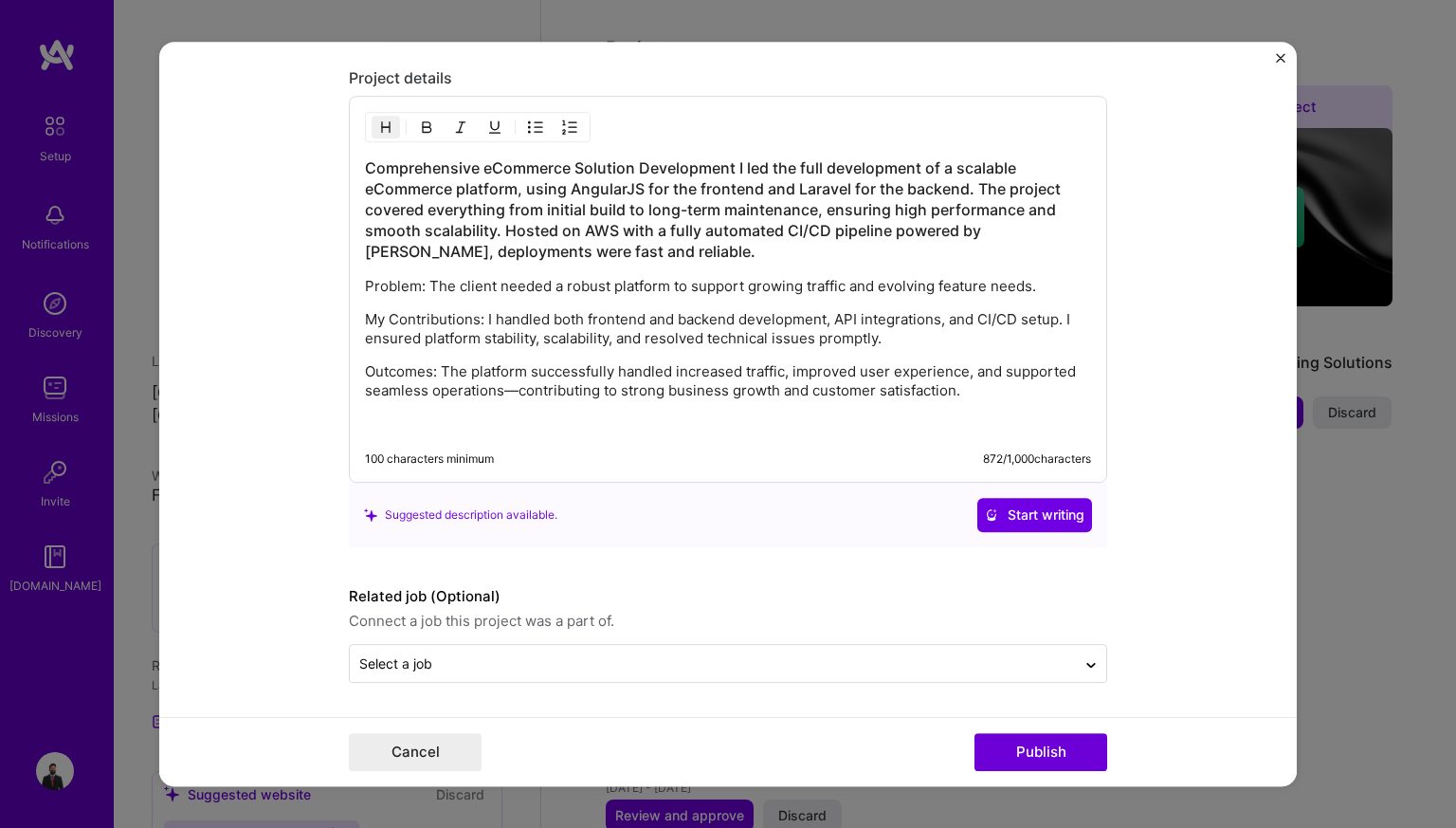 scroll, scrollTop: 2767, scrollLeft: 0, axis: vertical 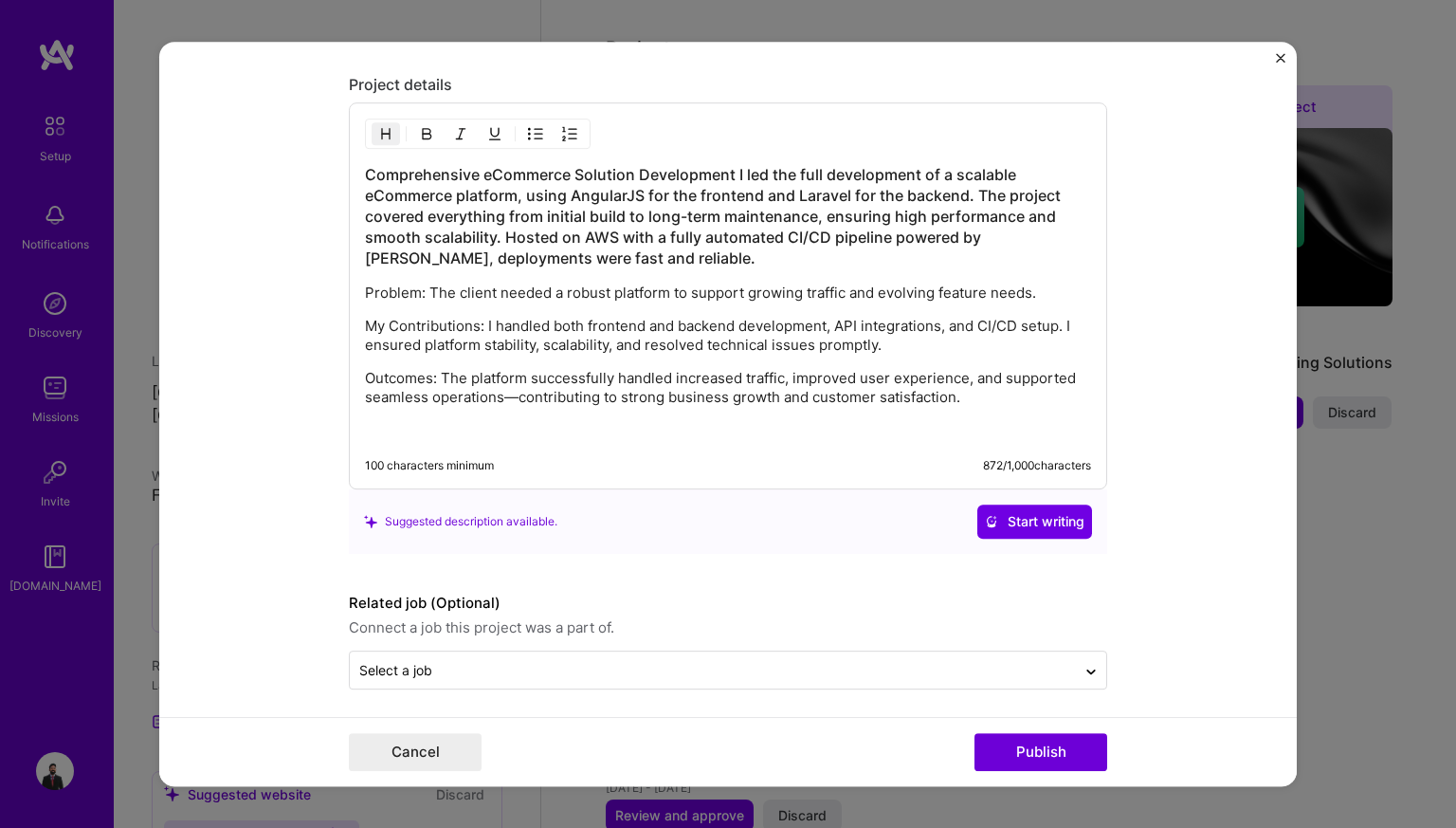 click on "Comprehensive eCommerce Solution Development I led the full development of a scalable eCommerce platform, using AngularJS for the frontend and Laravel for the backend. The project covered everything from initial build to long-term maintenance, ensuring high performance and smooth scalability. Hosted on AWS with a fully automated CI/CD pipeline powered by [PERSON_NAME], deployments were fast and reliable." at bounding box center [728, 216] 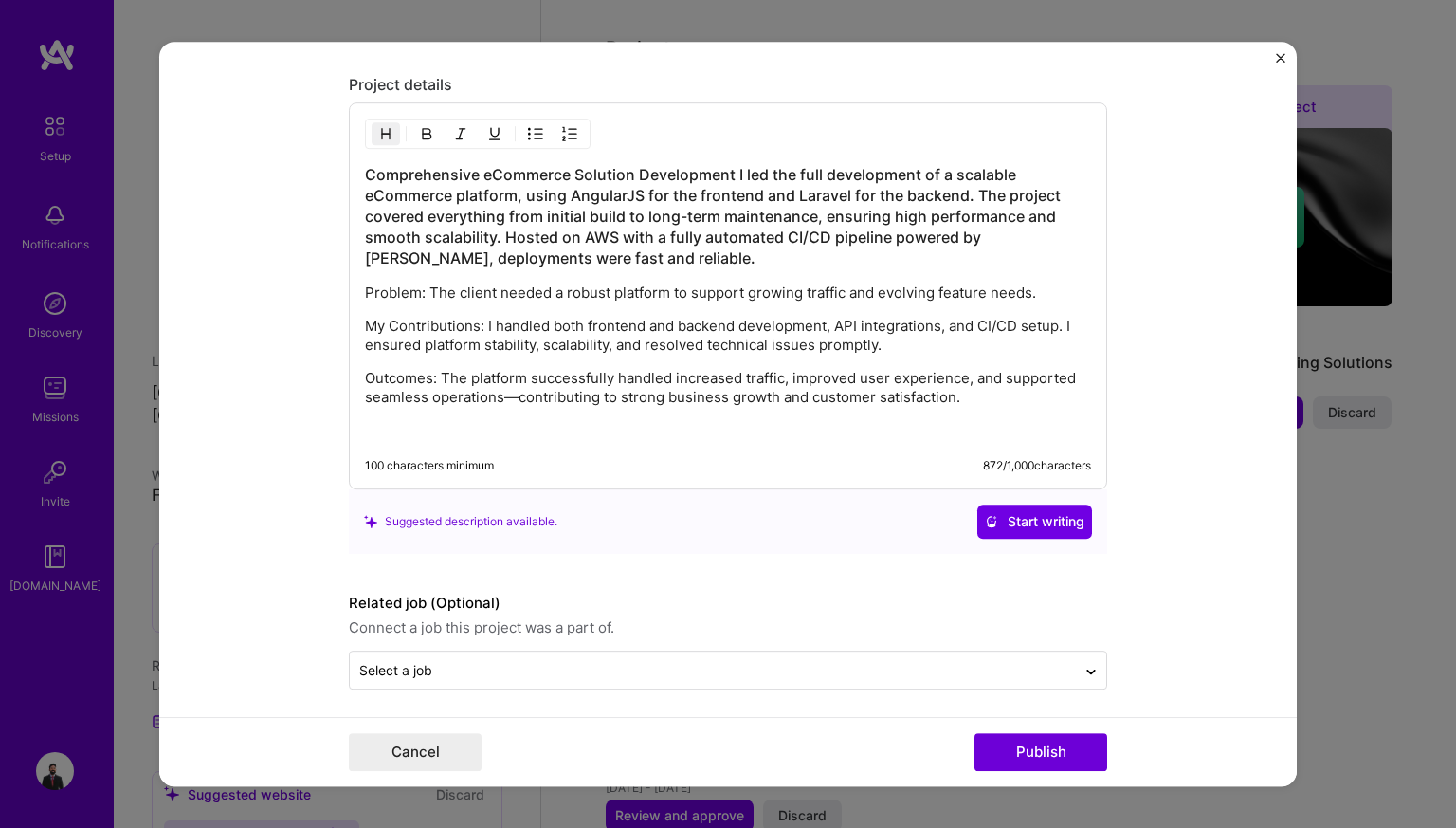 scroll, scrollTop: 2782, scrollLeft: 0, axis: vertical 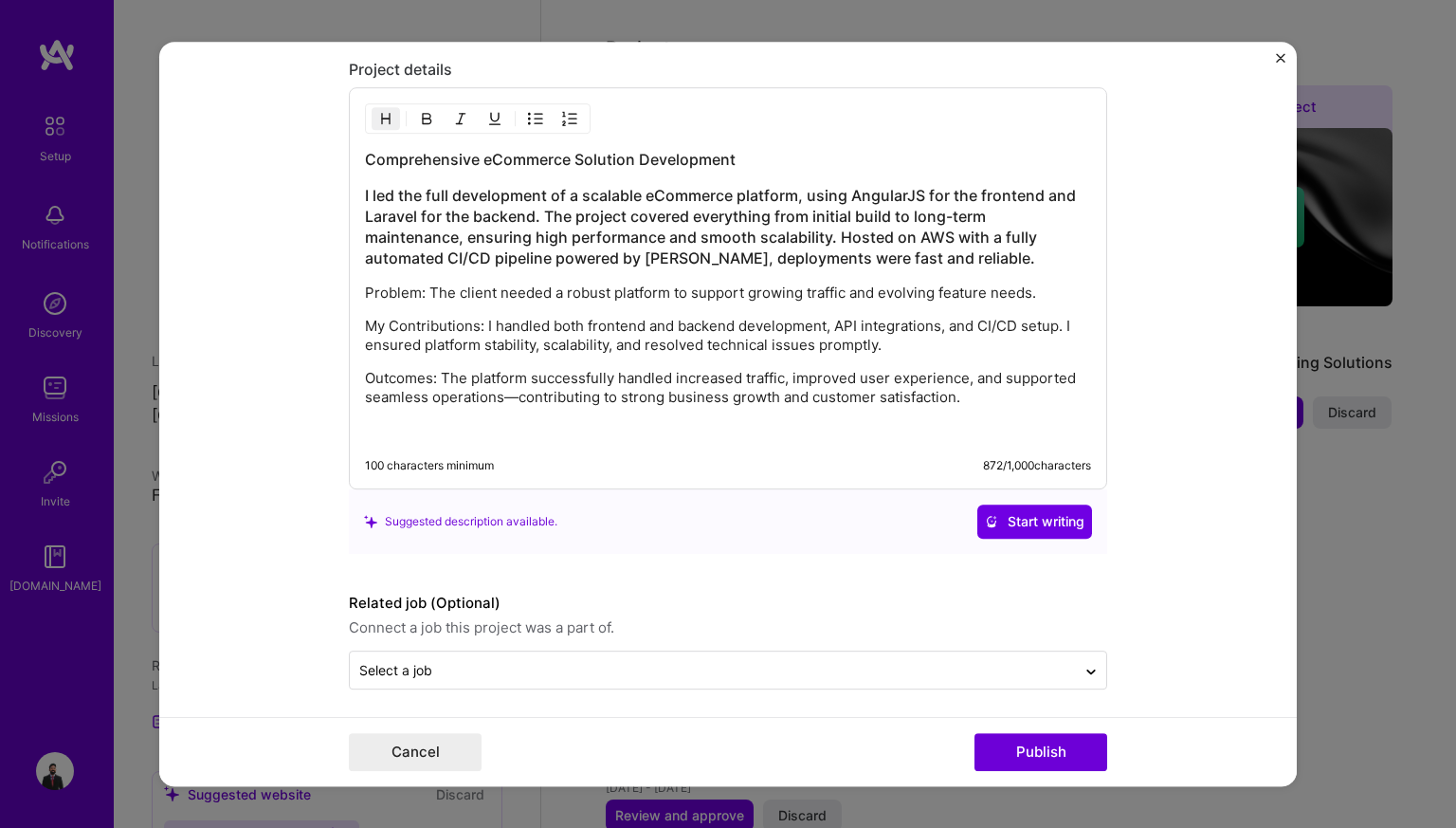 click on "I led the full development of a scalable eCommerce platform, using AngularJS for the frontend and Laravel for the backend. The project covered everything from initial build to long-term maintenance, ensuring high performance and smooth scalability. Hosted on AWS with a fully automated CI/CD pipeline powered by [PERSON_NAME], deployments were fast and reliable." at bounding box center (728, 227) 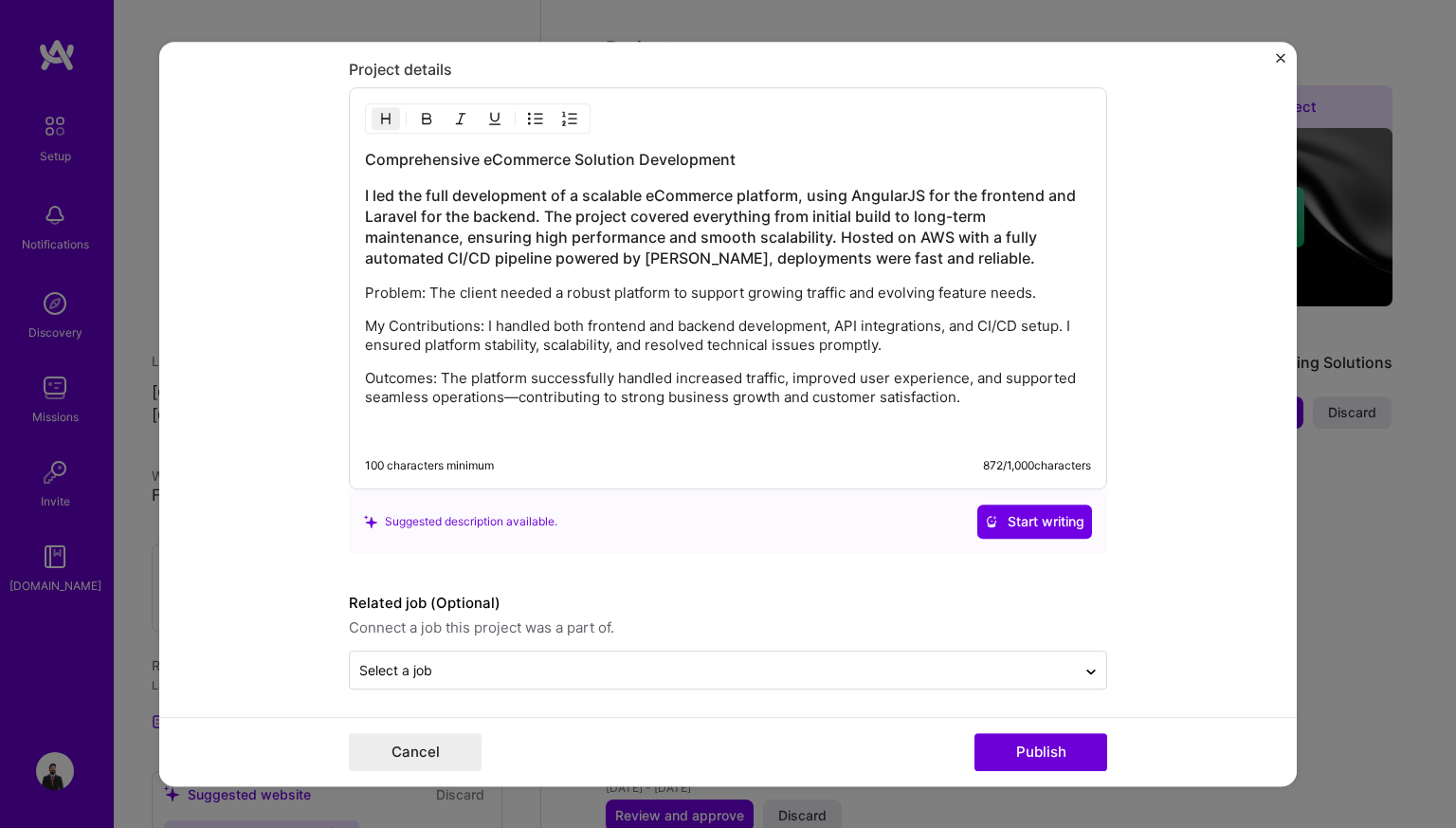 click on "I led the full development of a scalable eCommerce platform, using AngularJS for the frontend and Laravel for the backend. The project covered everything from initial build to long-term maintenance, ensuring high performance and smooth scalability. Hosted on AWS with a fully automated CI/CD pipeline powered by [PERSON_NAME], deployments were fast and reliable." at bounding box center [728, 227] 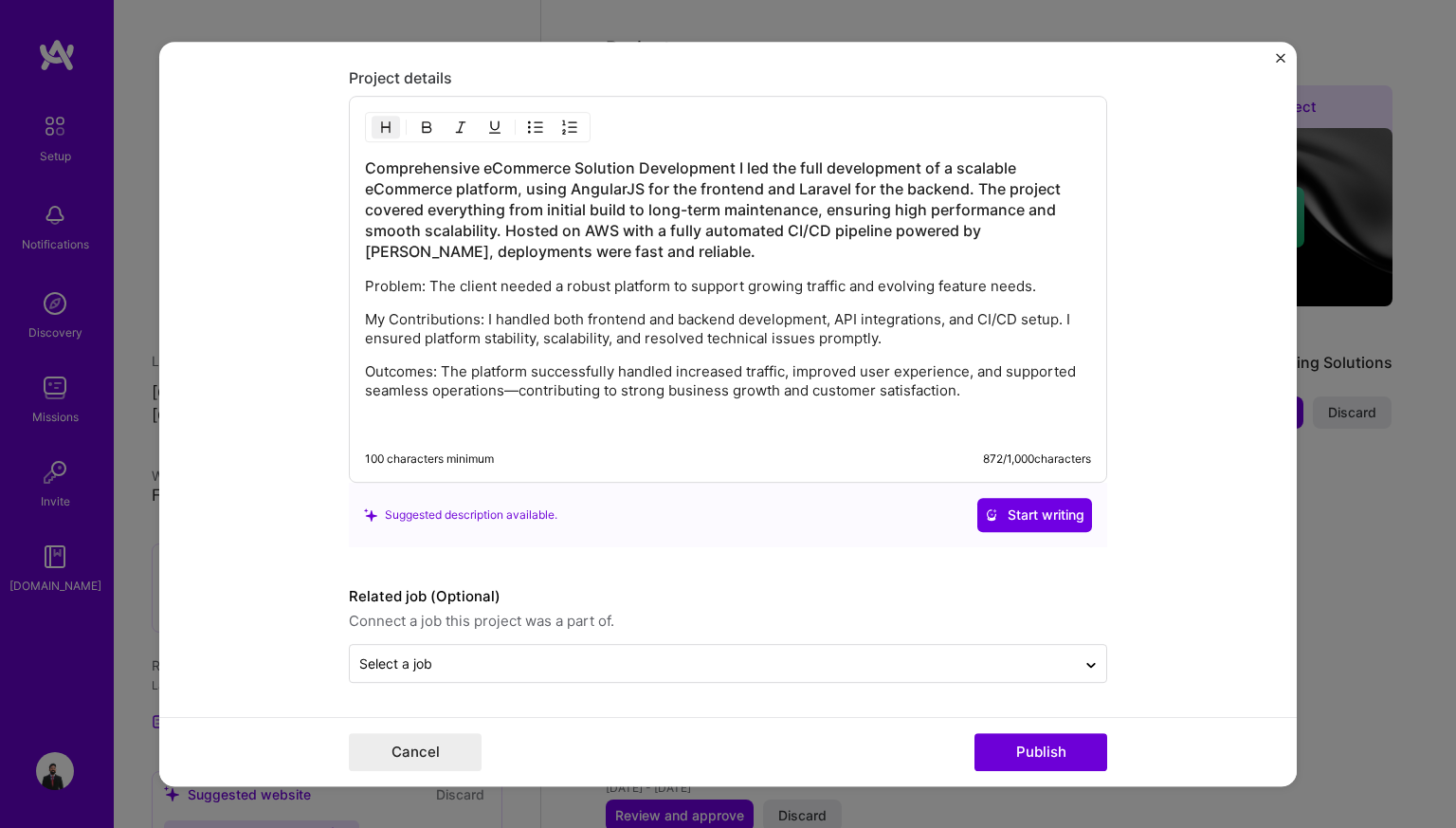 scroll, scrollTop: 2767, scrollLeft: 0, axis: vertical 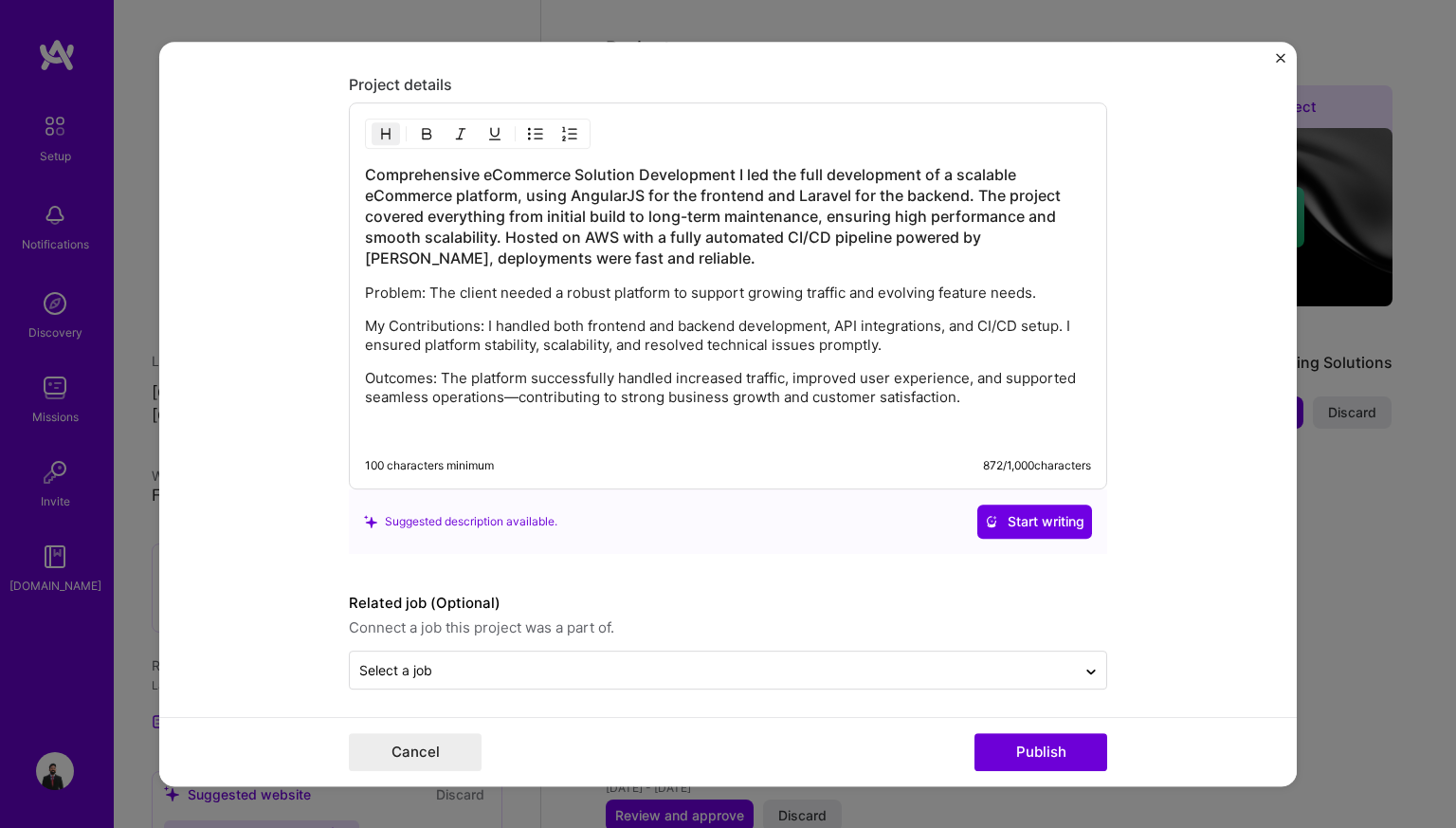 click on "Comprehensive eCommerce Solution Development I led the full development of a scalable eCommerce platform, using AngularJS for the frontend and Laravel for the backend. The project covered everything from initial build to long-term maintenance, ensuring high performance and smooth scalability. Hosted on AWS with a fully automated CI/CD pipeline powered by [PERSON_NAME], deployments were fast and reliable." at bounding box center [728, 216] 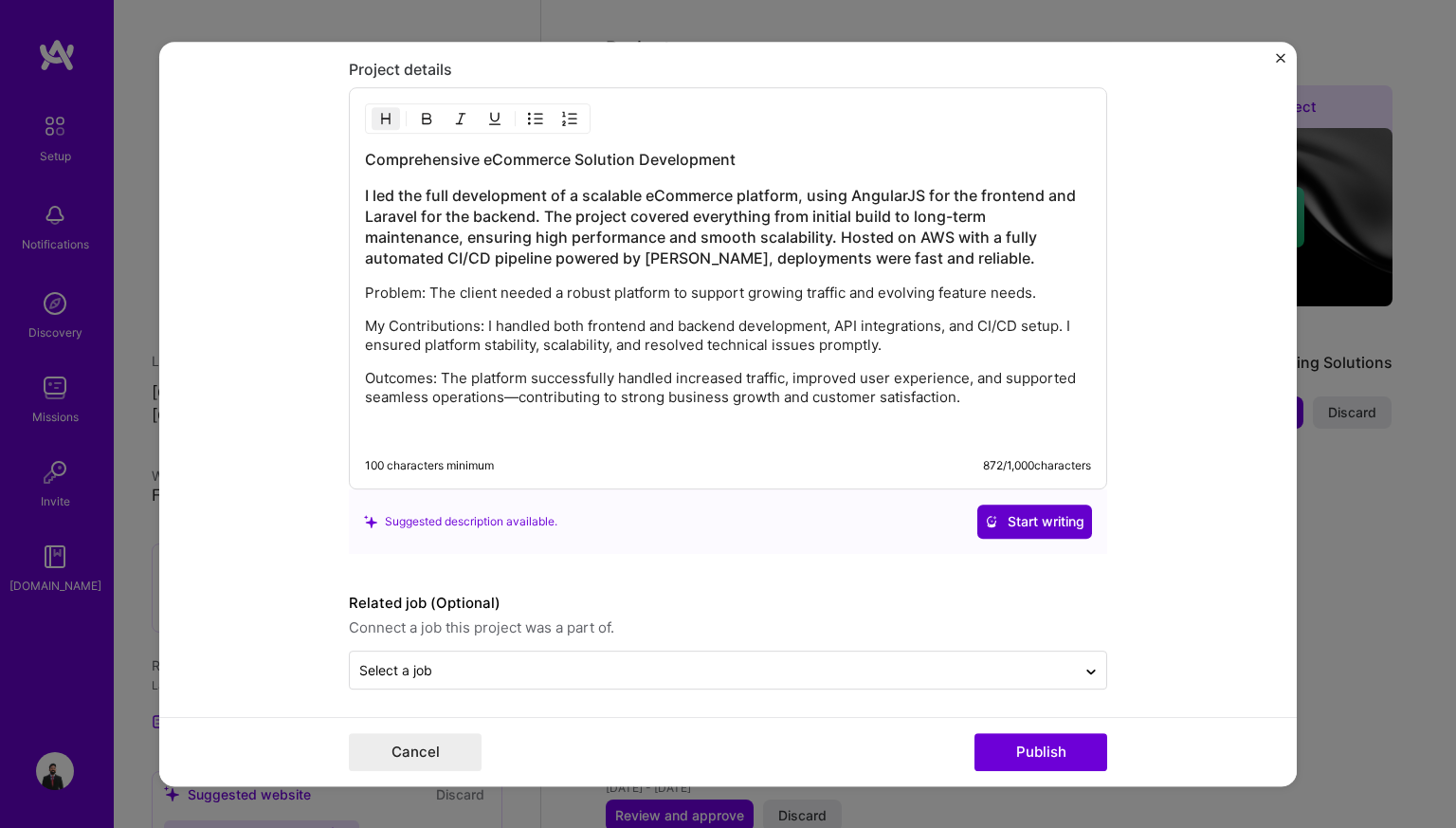 click on "Start writing" at bounding box center [1034, 522] 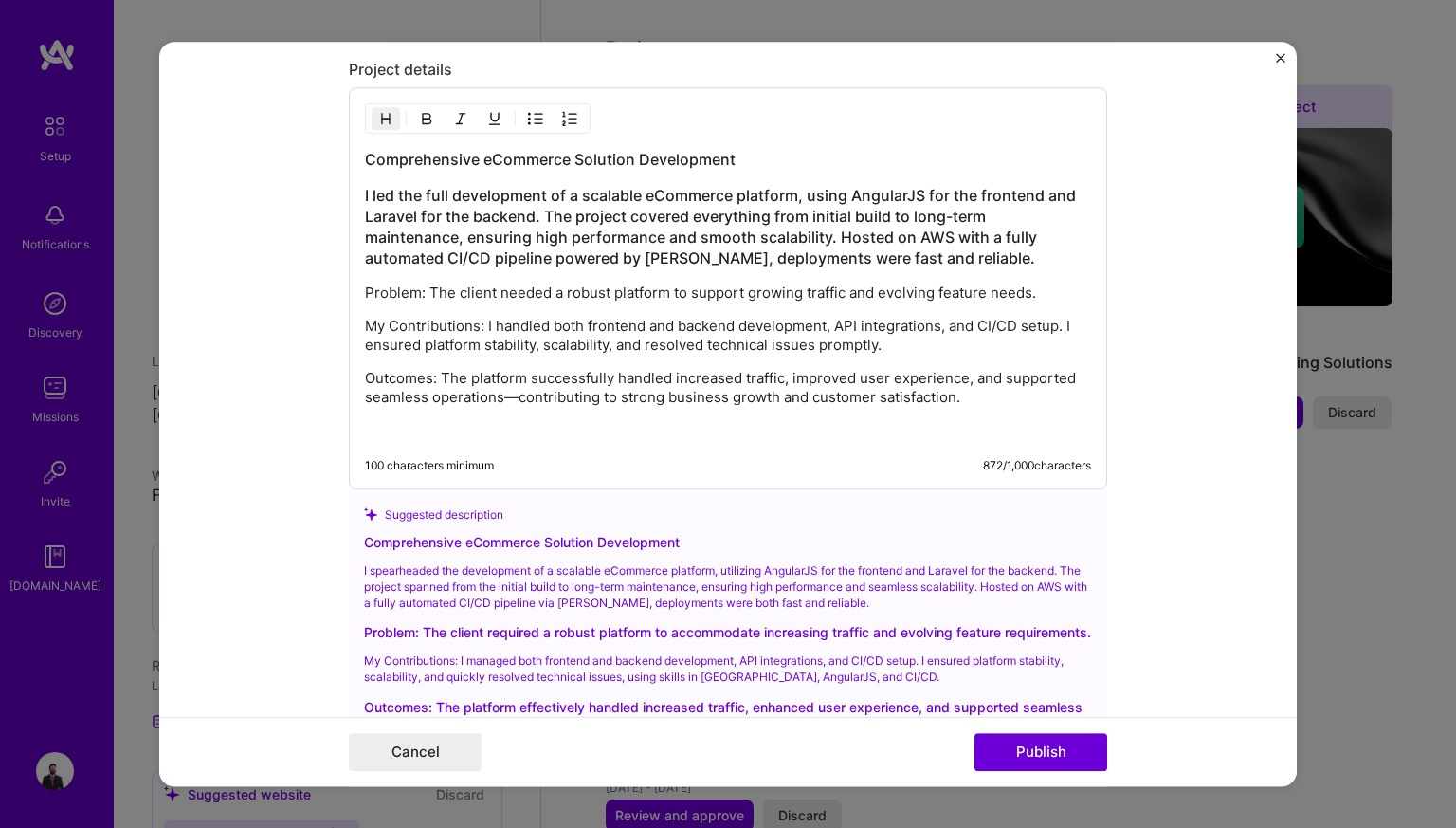 click at bounding box center (728, 431) 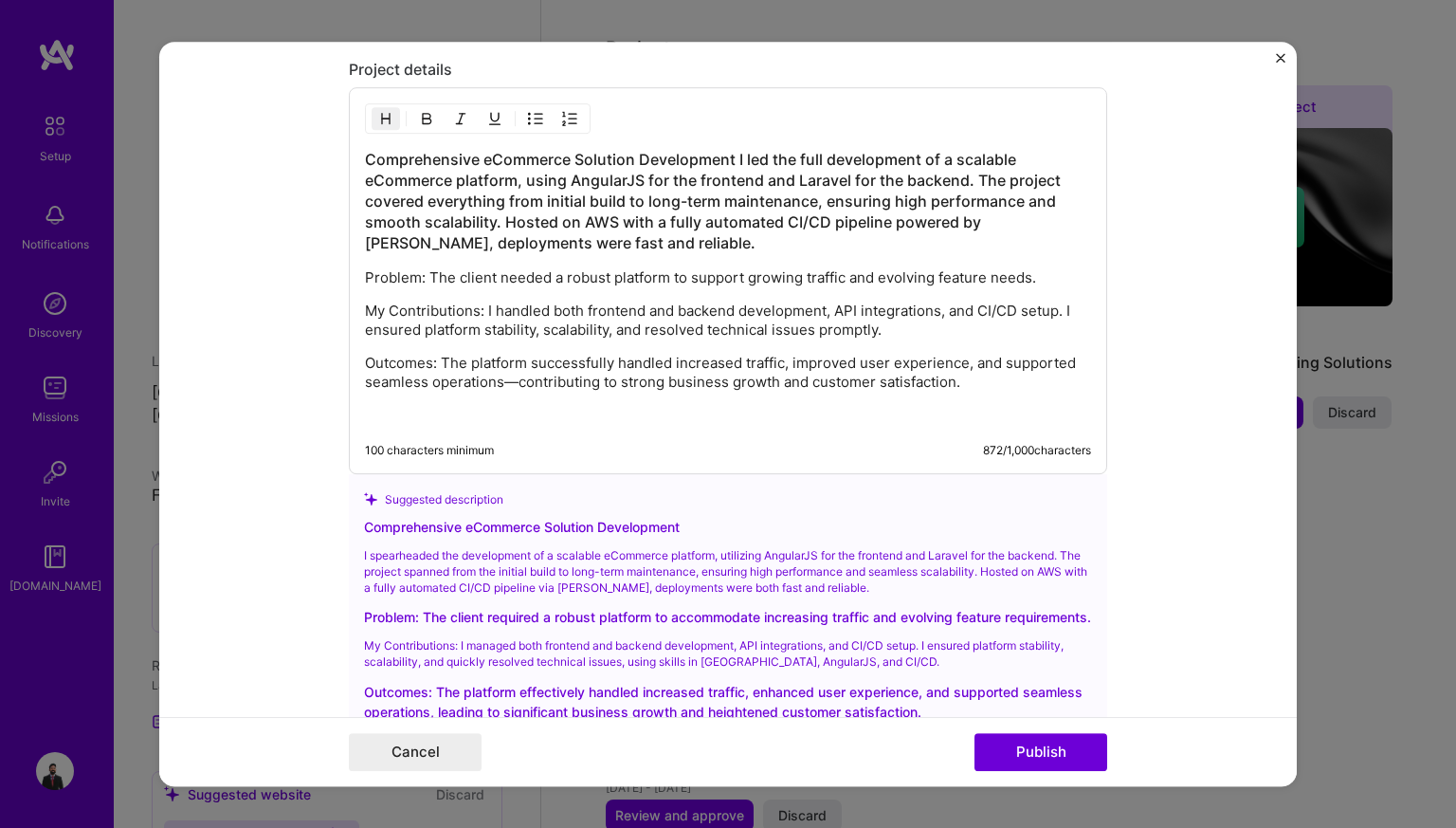 click on "Comprehensive eCommerce Solution Development I led the full development of a scalable eCommerce platform, using AngularJS for the frontend and Laravel for the backend. The project covered everything from initial build to long-term maintenance, ensuring high performance and smooth scalability. Hosted on AWS with a fully automated CI/CD pipeline powered by [PERSON_NAME], deployments were fast and reliable." at bounding box center [728, 201] 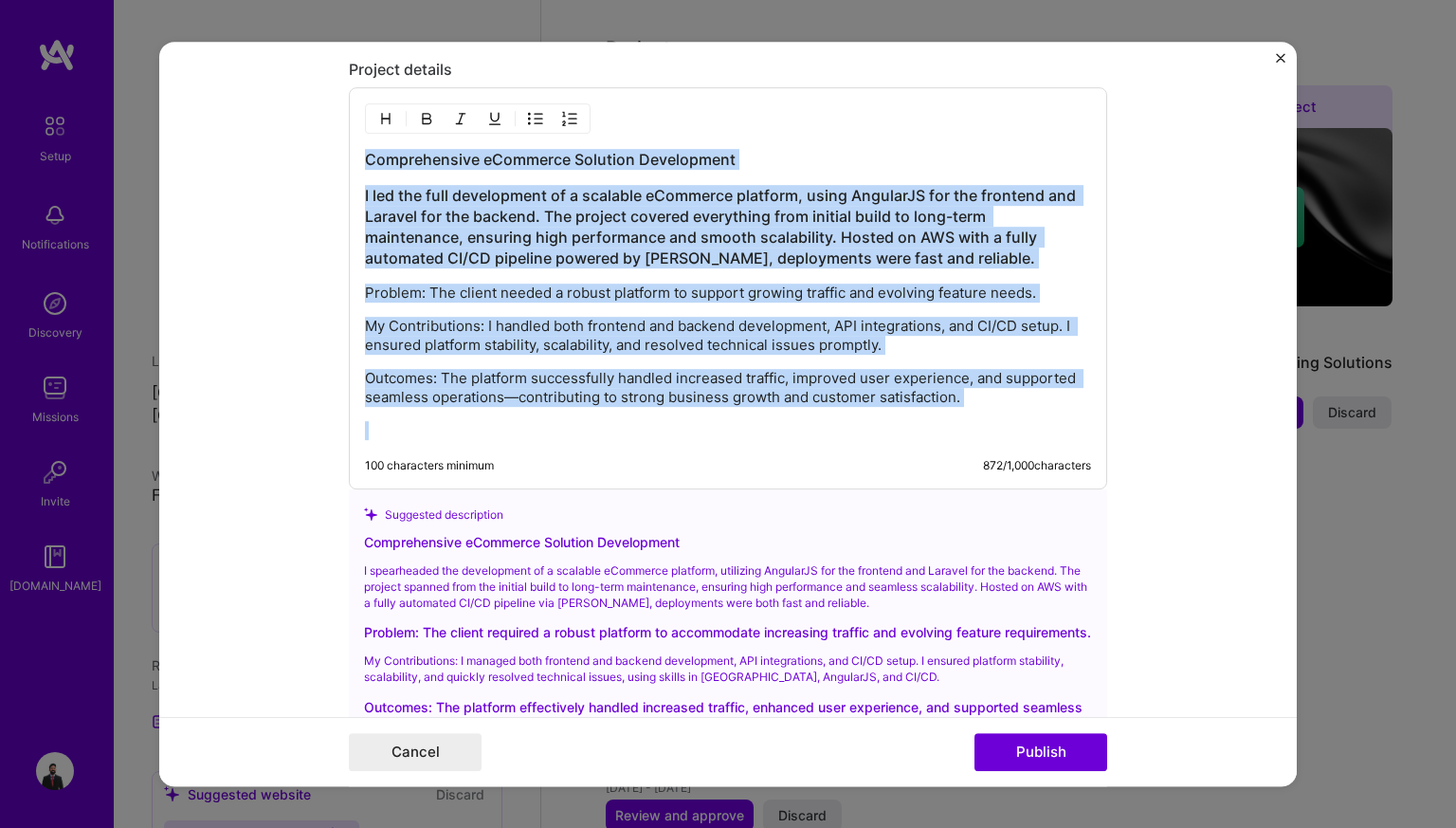 drag, startPoint x: 1010, startPoint y: 409, endPoint x: 215, endPoint y: 109, distance: 849.72054 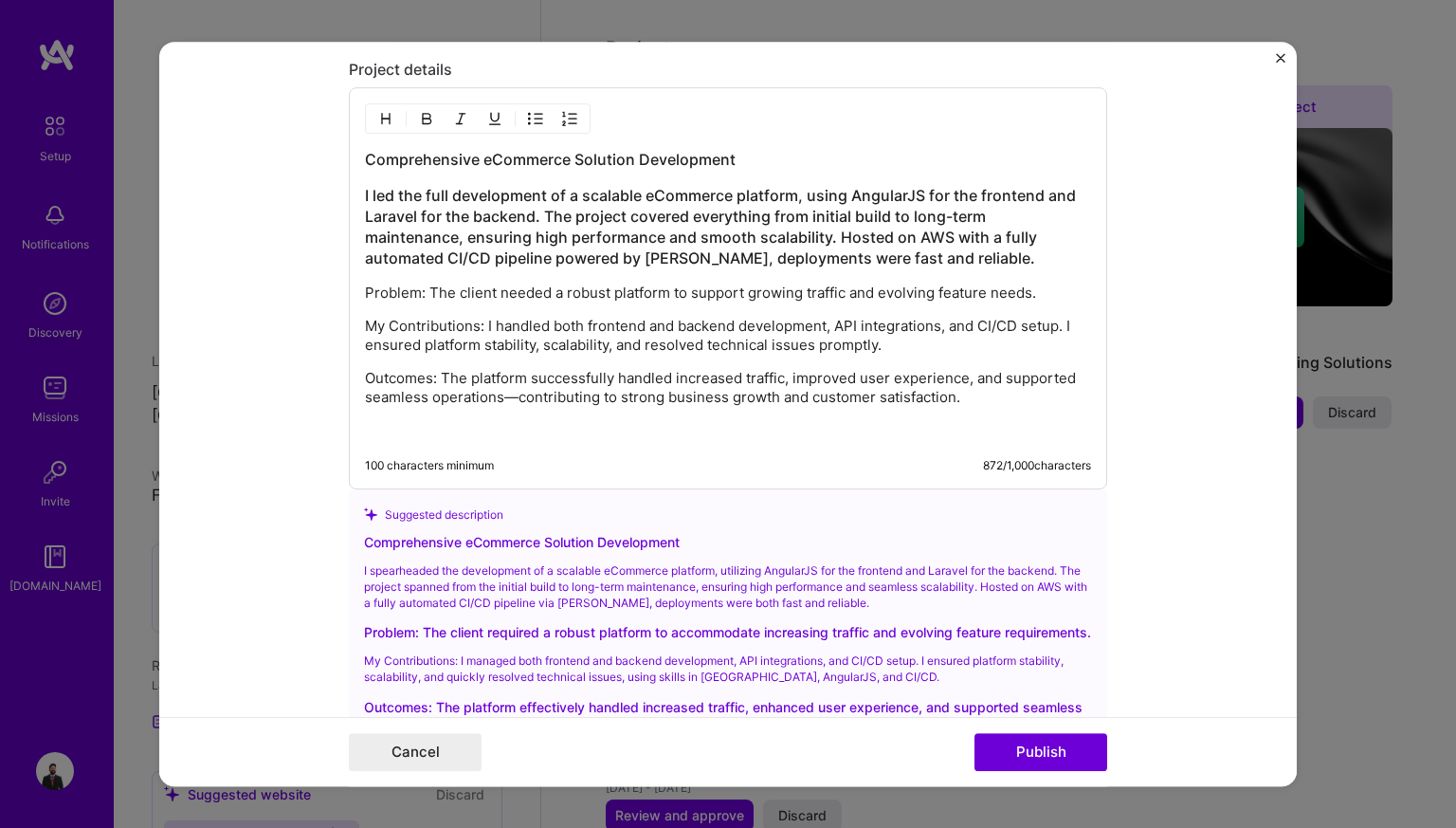 click on "Editing suggested project This project is suggested based on your LinkedIn, resume or [DOMAIN_NAME] activity. Project title Comprehensive eCommerce Solution Development Company Novigi
Project industry Industry 2 Project Link (Optional) [URL][DOMAIN_NAME]
Set as cover Add New Image  |  Set as Cover Remove Image Role Software Engineer Software Engineer [DATE]
to [DATE]
I’m still working on this project Skills used — Add up to 12 skills Any new skills will be added to your profile. Enter skills... 12 Laravel 1 2 3 4 5 React 1 2 3 4 5 Angular.js 1 2 3 4 5 HTML 1 2 3 4 5 MySQL 1 2 3 4 5 PHP 1 2 3 4 5 CI/CD 1 2 3 4 5 API Integration 1 2 3 4 5 AWS 1 2 3 4 5 JavaScript 1 2 3 4 5 [PERSON_NAME] 1 2 3 4 5 Jira 1 2 3 4 5 Did this role require you to manage team members? (Optional) Yes, I managed 1 team members. Were you involved from inception to launch (0  ->  1)? (Optional)   872 /" at bounding box center (728, 414) 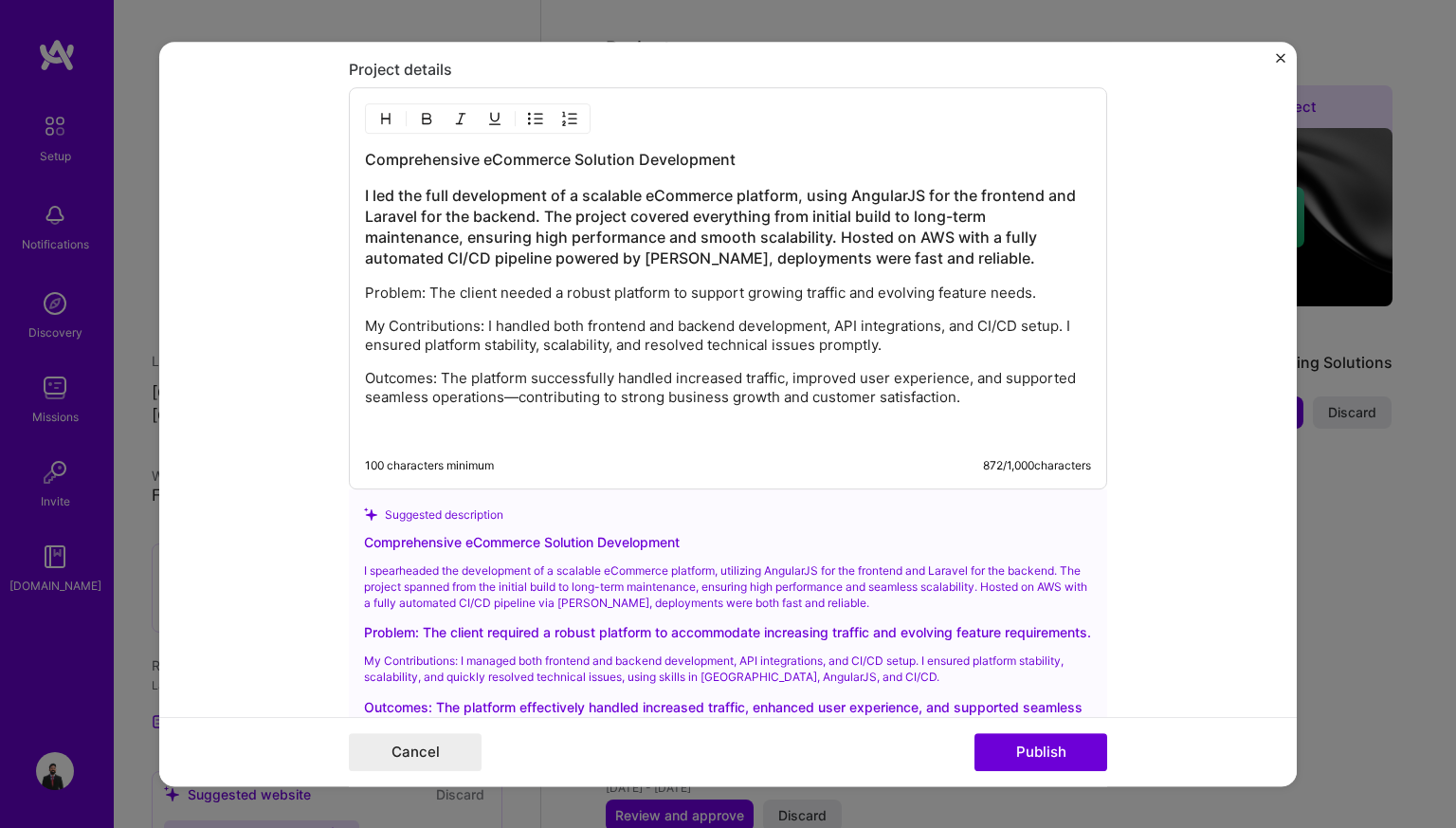 click on "Comprehensive eCommerce Solution Development  I led the full development of a scalable eCommerce platform, using AngularJS for the frontend and Laravel for the backend. The project covered everything from initial build to long-term maintenance, ensuring high performance and smooth scalability. Hosted on AWS with a fully automated CI/CD pipeline powered by [PERSON_NAME], deployments were fast and reliable. Problem: The client needed a robust platform to support growing traffic and evolving feature needs. My Contributions: I handled both frontend and backend development, API integrations, and CI/CD setup. I ensured platform stability, scalability, and resolved technical issues promptly. Outcomes: The platform successfully handled increased traffic, improved user experience, and supported seamless operations—contributing to strong business growth and customer satisfaction." at bounding box center [728, 294] 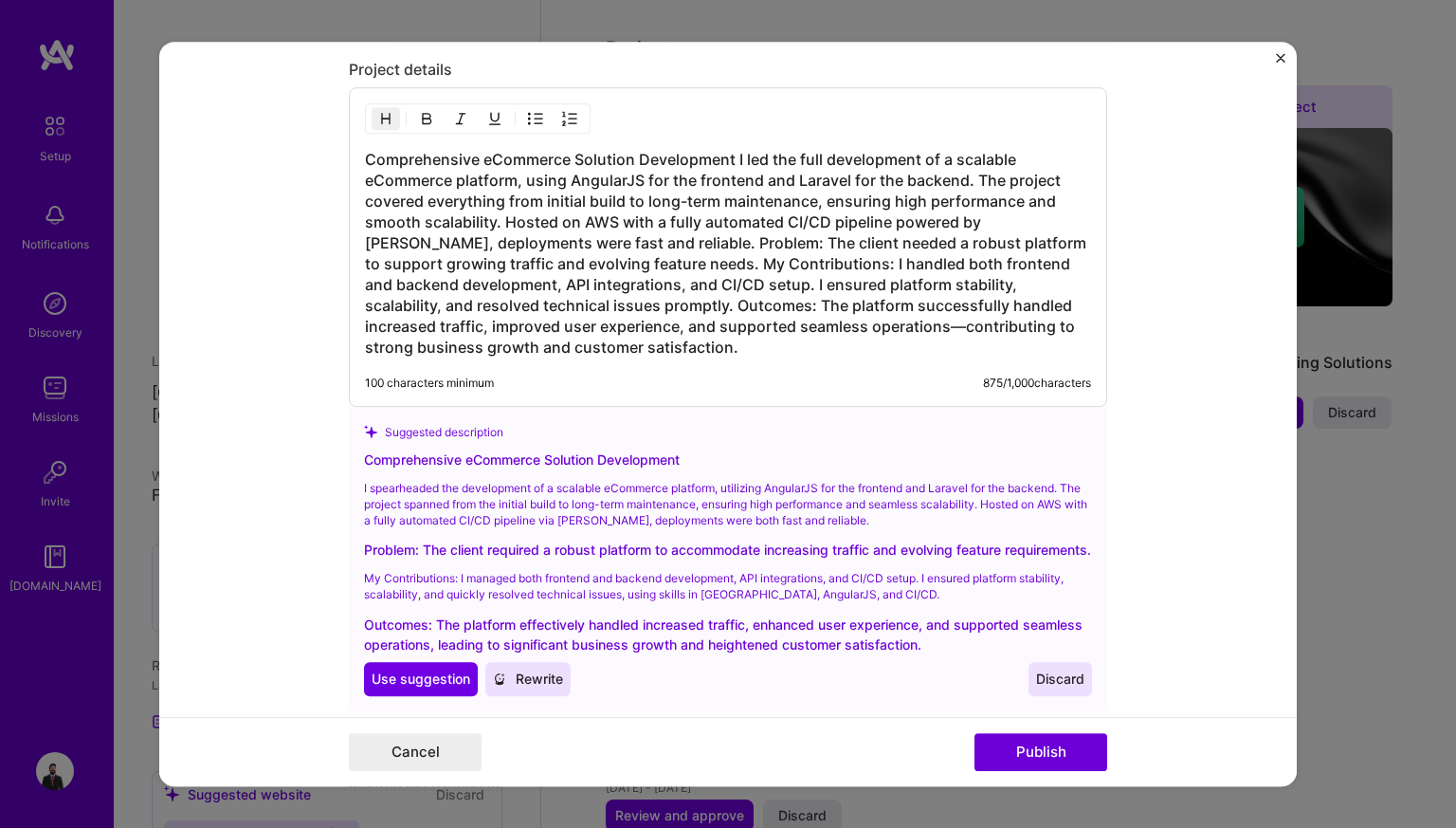 click on "Comprehensive eCommerce Solution Development I led the full development of a scalable eCommerce platform, using AngularJS for the frontend and Laravel for the backend. The project covered everything from initial build to long-term maintenance, ensuring high performance and smooth scalability. Hosted on AWS with a fully automated CI/CD pipeline powered by [PERSON_NAME], deployments were fast and reliable. Problem: The client needed a robust platform to support growing traffic and evolving feature needs. My Contributions: I handled both frontend and backend development, API integrations, and CI/CD setup. I ensured platform stability, scalability, and resolved technical issues promptly. Outcomes: The platform successfully handled increased traffic, improved user experience, and supported seamless operations—contributing to strong business growth and customer satisfaction." at bounding box center (728, 253) 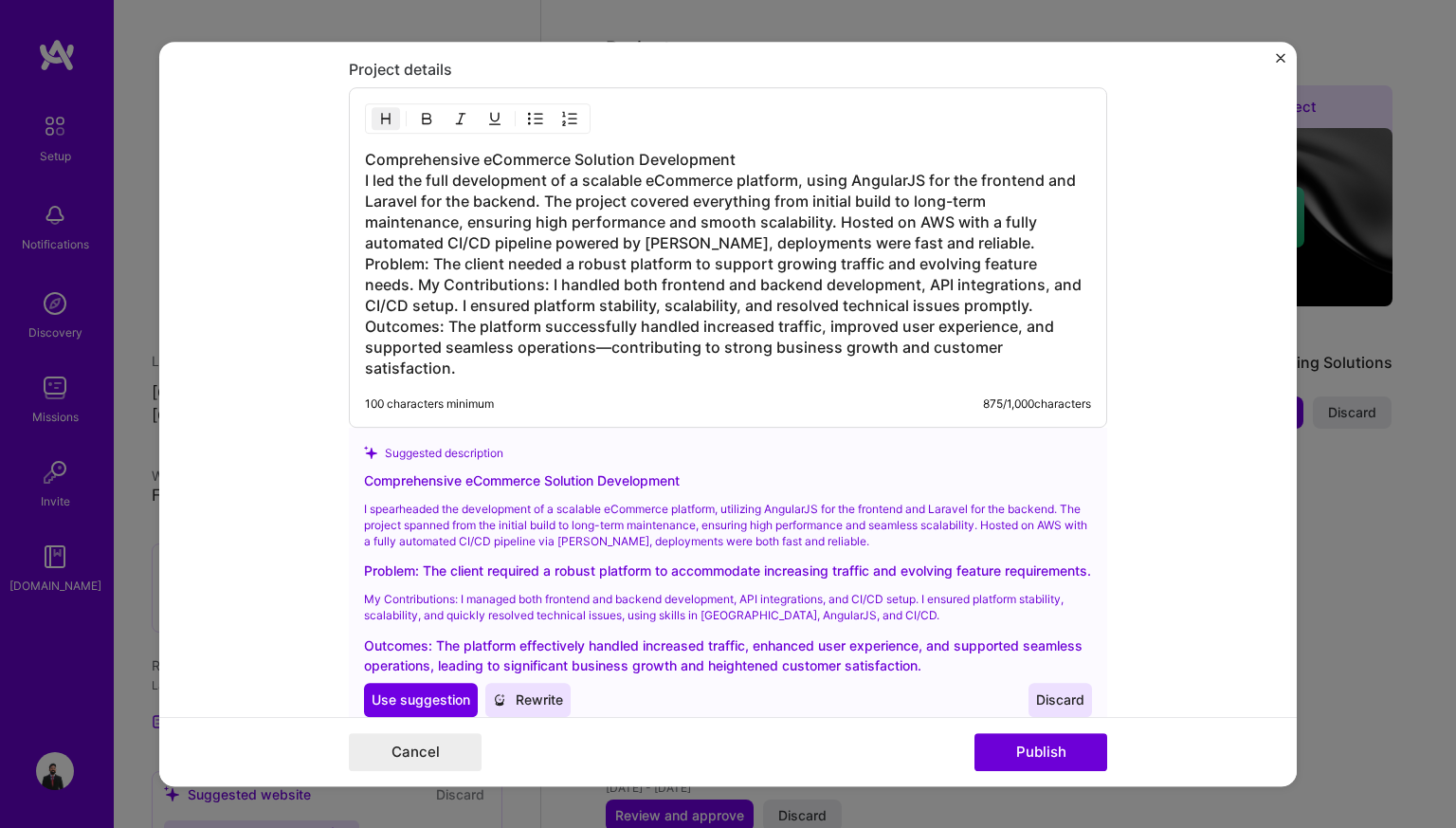 click on "Comprehensive eCommerce Solution Development  I led the full development of a scalable eCommerce platform, using AngularJS for the frontend and Laravel for the backend. The project covered everything from initial build to long-term maintenance, ensuring high performance and smooth scalability. Hosted on AWS with a fully automated CI/CD pipeline powered by [PERSON_NAME], deployments were fast and reliable. Problem: The client needed a robust platform to support growing traffic and evolving feature needs. My Contributions: I handled both frontend and backend development, API integrations, and CI/CD setup. I ensured platform stability, scalability, and resolved technical issues promptly. Outcomes: The platform successfully handled increased traffic, improved user experience, and supported seamless operations—contributing to strong business growth and customer satisfaction." at bounding box center (728, 264) 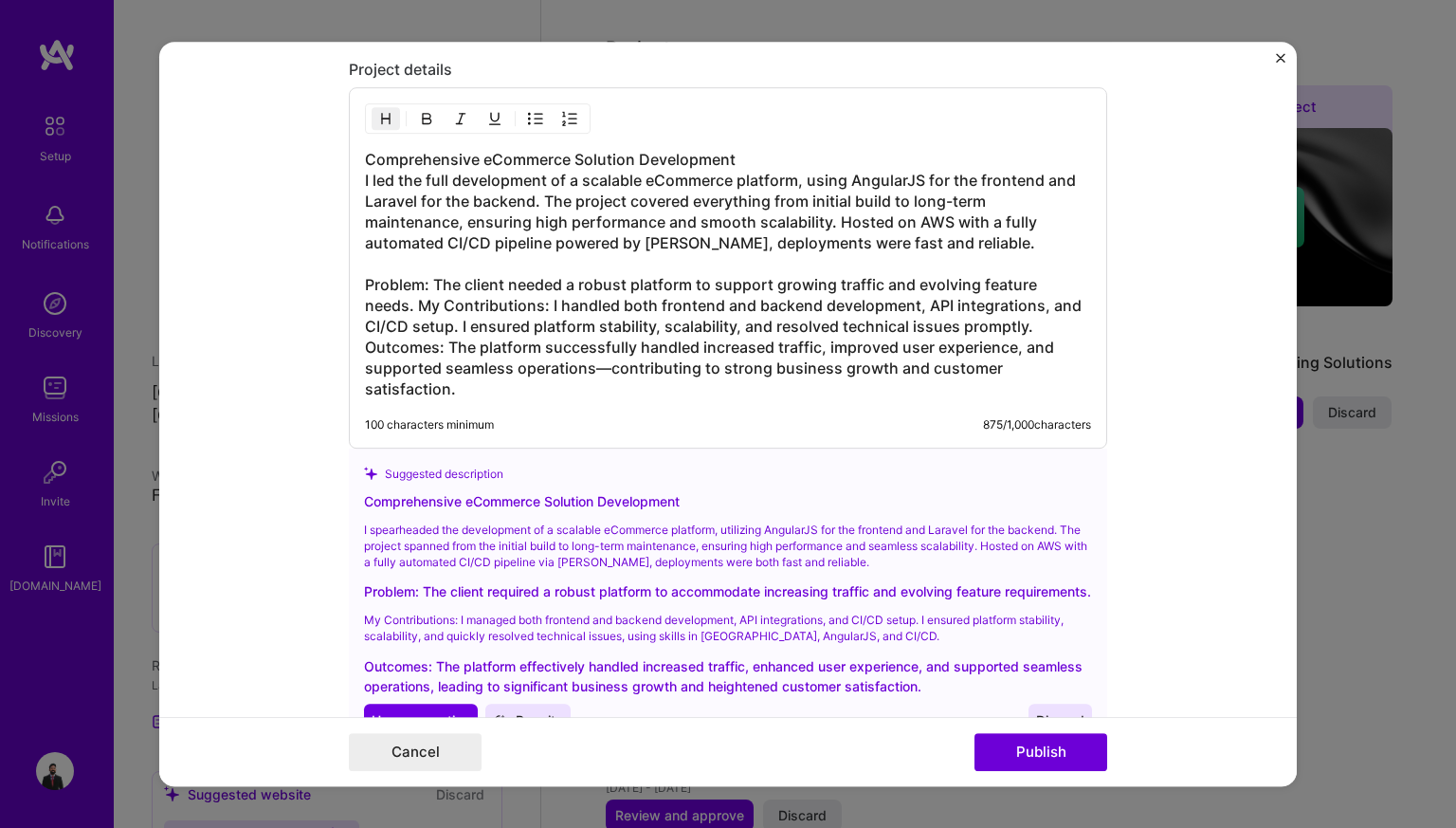 click on "Comprehensive eCommerce Solution Development  I led the full development of a scalable eCommerce platform, using AngularJS for the frontend and Laravel for the backend. The project covered everything from initial build to long-term maintenance, ensuring high performance and smooth scalability. Hosted on AWS with a fully automated CI/CD pipeline powered by [PERSON_NAME], deployments were fast and reliable.  Problem: The client needed a robust platform to support growing traffic and evolving feature needs. My Contributions: I handled both frontend and backend development, API integrations, and CI/CD setup. I ensured platform stability, scalability, and resolved technical issues promptly. Outcomes: The platform successfully handled increased traffic, improved user experience, and supported seamless operations—contributing to strong business growth and customer satisfaction." at bounding box center [728, 274] 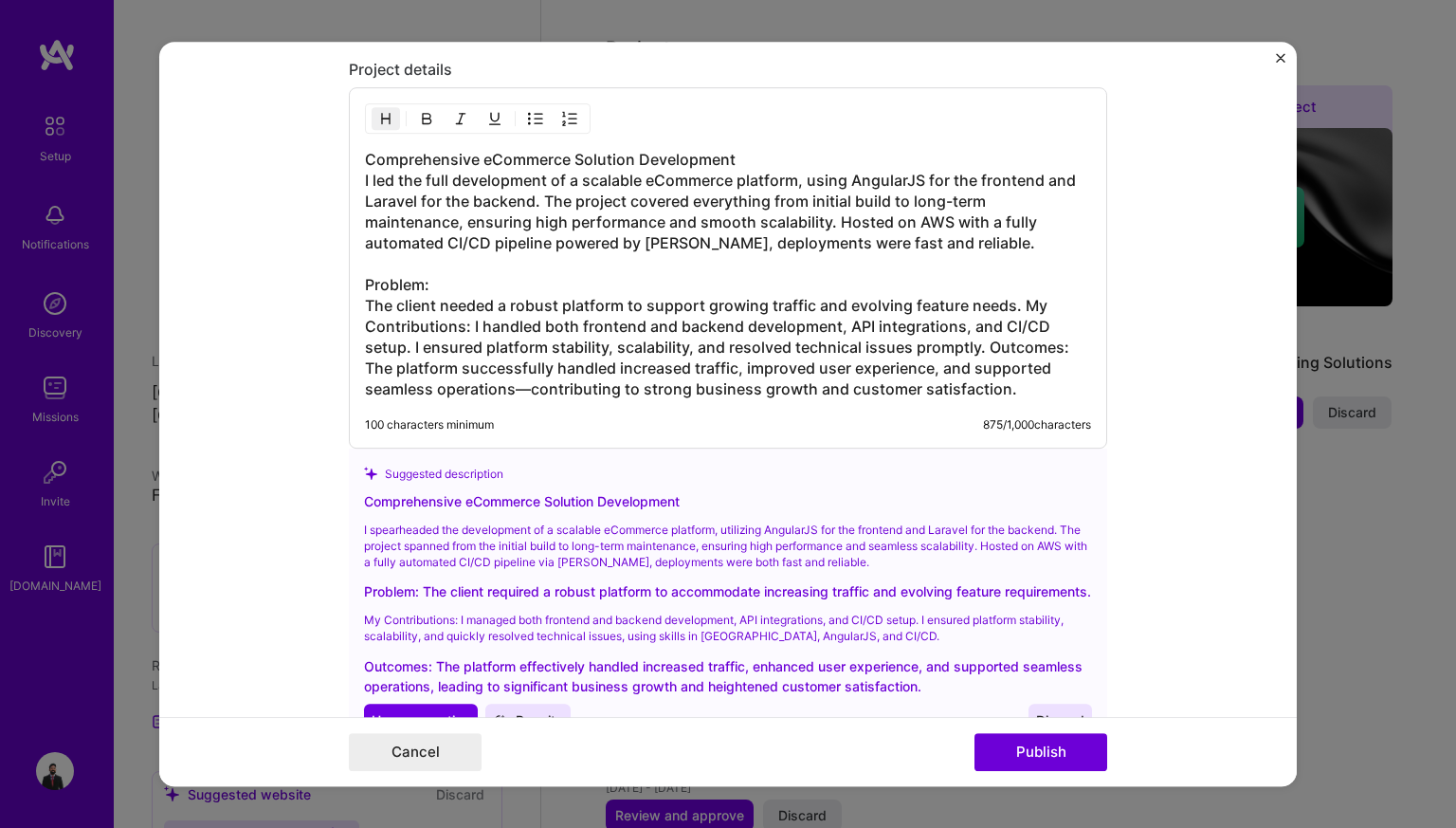 click on "Comprehensive eCommerce Solution Development  I led the full development of a scalable eCommerce platform, using AngularJS for the frontend and Laravel for the backend. The project covered everything from initial build to long-term maintenance, ensuring high performance and smooth scalability. Hosted on AWS with a fully automated CI/CD pipeline powered by [PERSON_NAME], deployments were fast and reliable.  Problem:  The client needed a robust platform to support growing traffic and evolving feature needs. My Contributions: I handled both frontend and backend development, API integrations, and CI/CD setup. I ensured platform stability, scalability, and resolved technical issues promptly. Outcomes: The platform successfully handled increased traffic, improved user experience, and supported seamless operations—contributing to strong business growth and customer satisfaction." at bounding box center [728, 274] 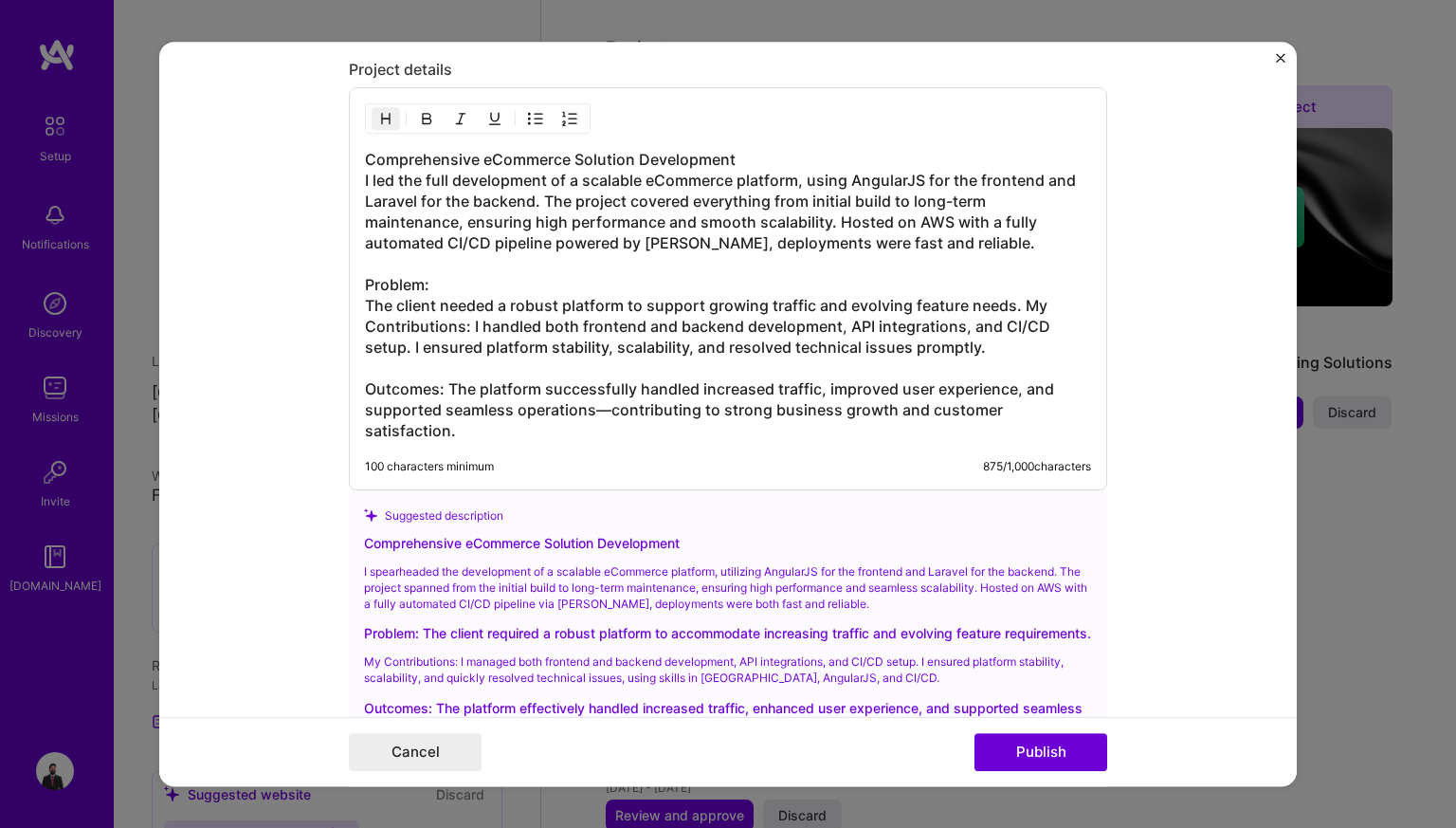 click on "Comprehensive eCommerce Solution Development  I led the full development of a scalable eCommerce platform, using AngularJS for the frontend and Laravel for the backend. The project covered everything from initial build to long-term maintenance, ensuring high performance and smooth scalability. Hosted on AWS with a fully automated CI/CD pipeline powered by [PERSON_NAME], deployments were fast and reliable.  Problem:  The client needed a robust platform to support growing traffic and evolving feature needs. My Contributions: I handled both frontend and backend development, API integrations, and CI/CD setup. I ensured platform stability, scalability, and resolved technical issues promptly.  Outcomes: The platform successfully handled increased traffic, improved user experience, and supported seamless operations—contributing to strong business growth and customer satisfaction." at bounding box center (728, 295) 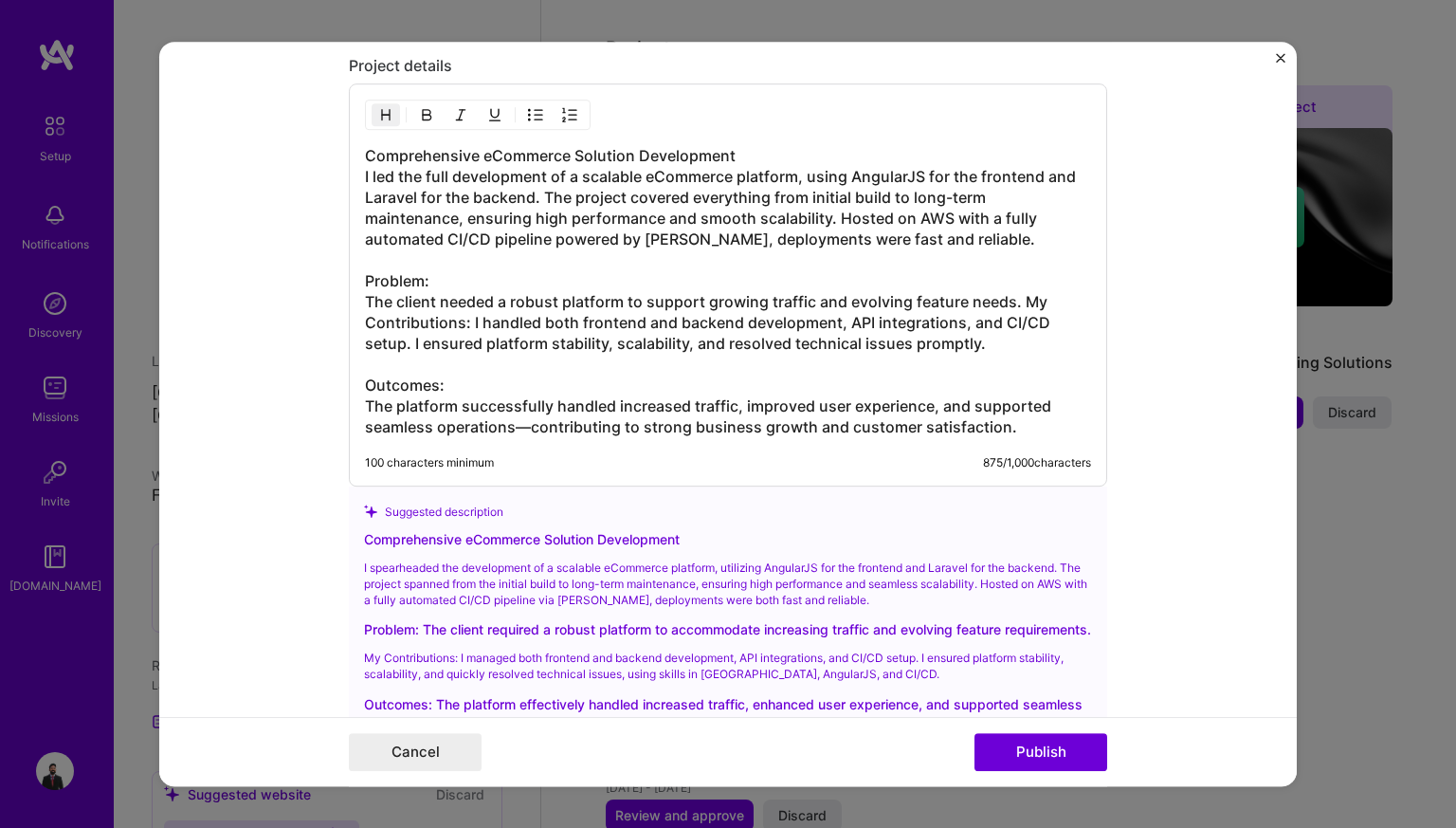 scroll, scrollTop: 2786, scrollLeft: 0, axis: vertical 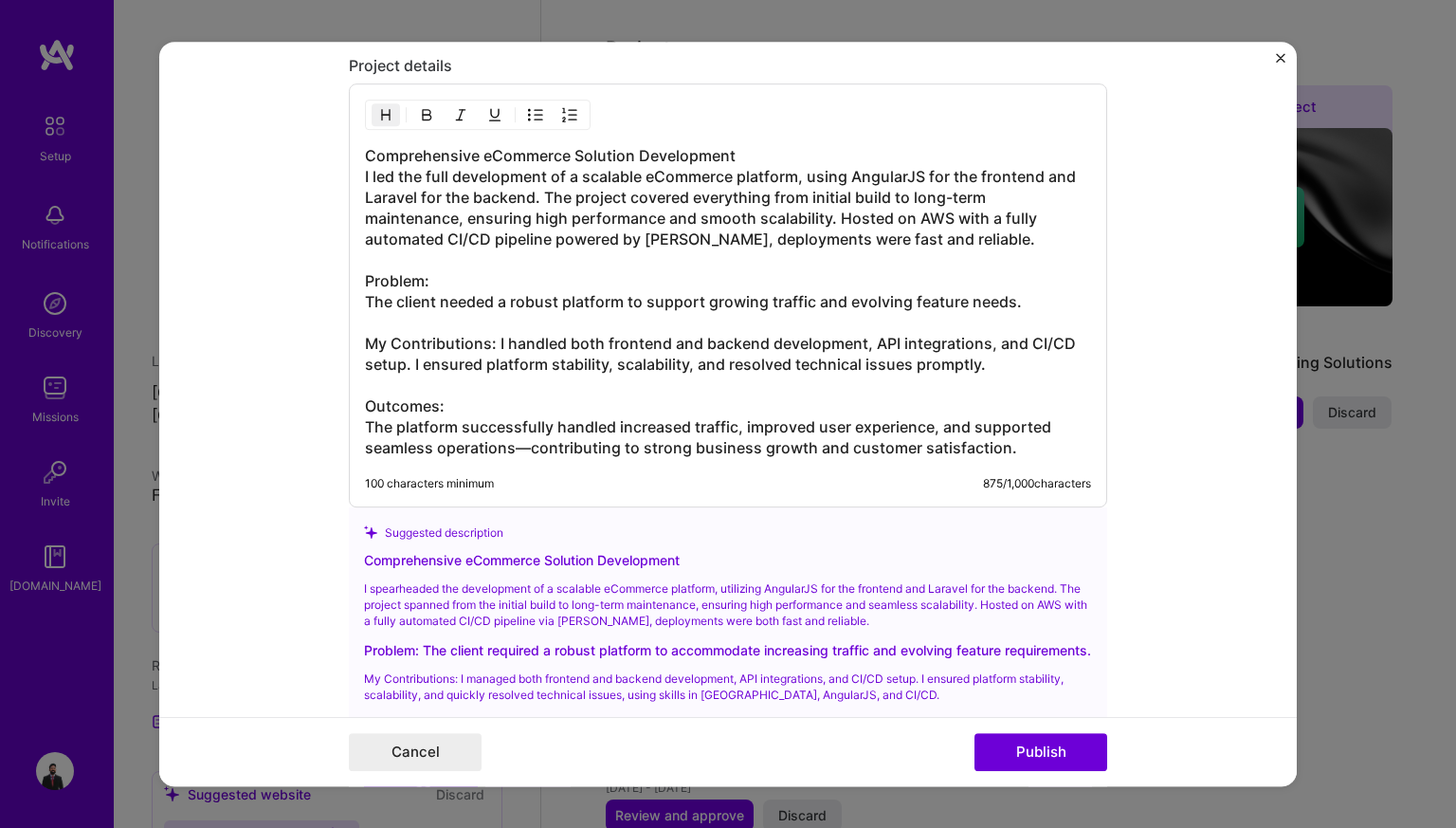 click on "Comprehensive eCommerce Solution Development  I led the full development of a scalable eCommerce platform, using AngularJS for the frontend and Laravel for the backend. The project covered everything from initial build to long-term maintenance, ensuring high performance and smooth scalability. Hosted on AWS with a fully automated CI/CD pipeline powered by [PERSON_NAME], deployments were fast and reliable.  Problem:  The client needed a robust platform to support growing traffic and evolving feature needs.  My Contributions: I handled both frontend and backend development, API integrations, and CI/CD setup. I ensured platform stability, scalability, and resolved technical issues promptly.  Outcomes:  The platform successfully handled increased traffic, improved user experience, and supported seamless operations—contributing to strong business growth and customer satisfaction." at bounding box center (728, 302) 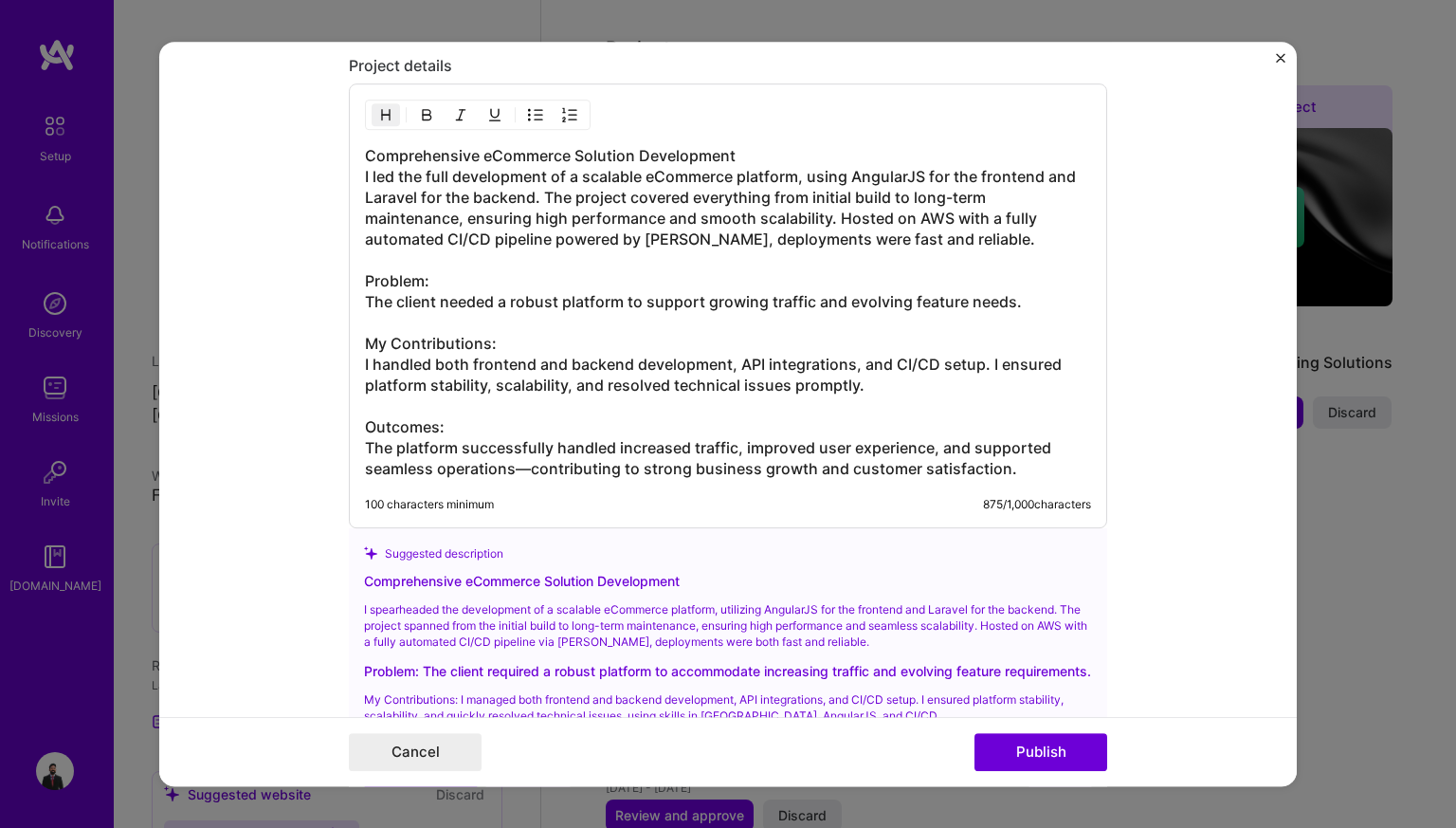 click on "Comprehensive eCommerce Solution Development  I led the full development of a scalable eCommerce platform, using AngularJS for the frontend and Laravel for the backend. The project covered everything from initial build to long-term maintenance, ensuring high performance and smooth scalability. Hosted on AWS with a fully automated CI/CD pipeline powered by [PERSON_NAME], deployments were fast and reliable.  Problem:  The client needed a robust platform to support growing traffic and evolving feature needs.  My Contributions:  I handled both frontend and backend development, API integrations, and CI/CD setup. I ensured platform stability, scalability, and resolved technical issues promptly.  Outcomes:  The platform successfully handled increased traffic, improved user experience, and supported seamless operations—contributing to strong business growth and customer satisfaction." at bounding box center [728, 312] 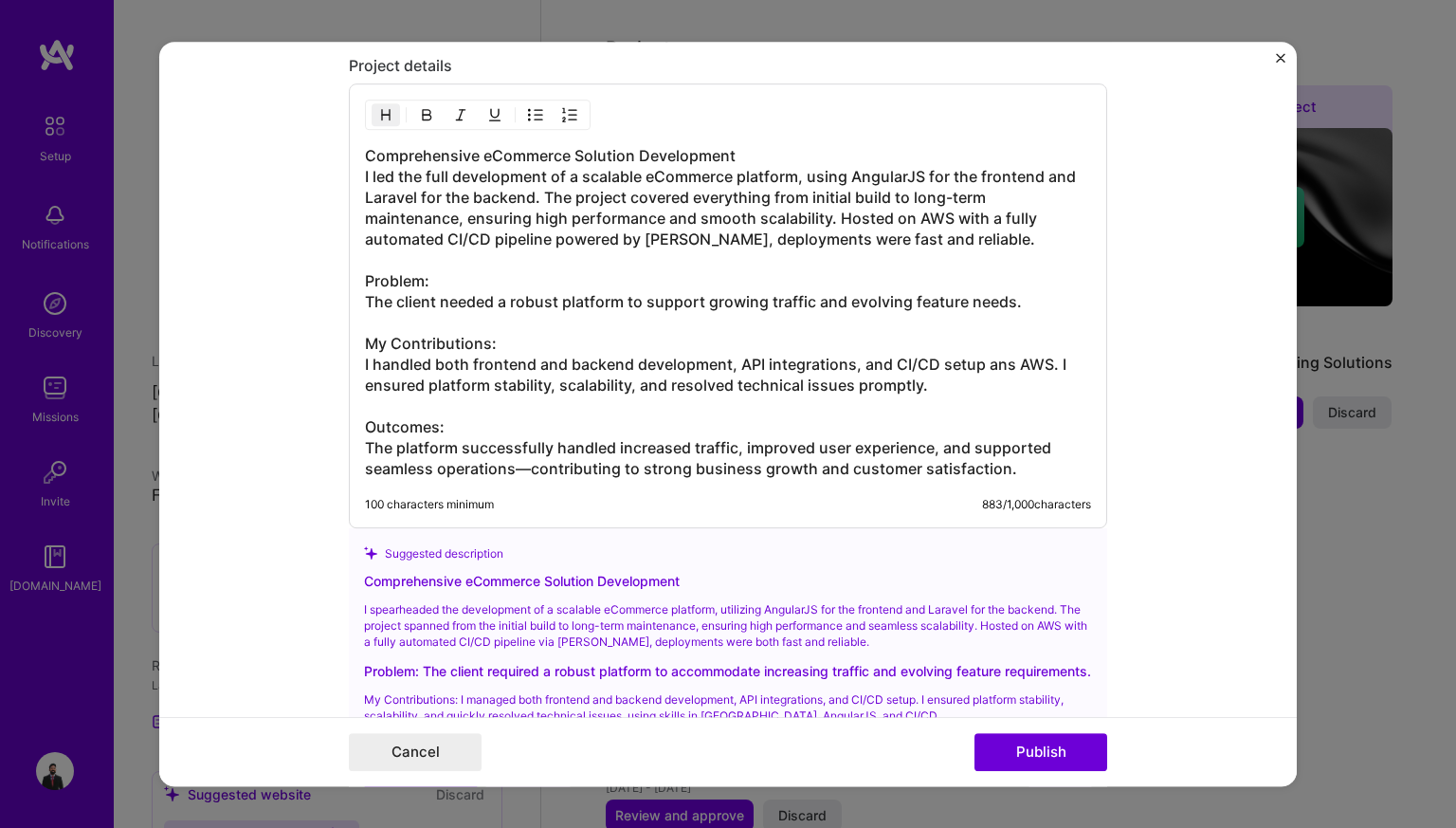 click on "Comprehensive eCommerce Solution Development  I led the full development of a scalable eCommerce platform, using AngularJS for the frontend and Laravel for the backend. The project covered everything from initial build to long-term maintenance, ensuring high performance and smooth scalability. Hosted on AWS with a fully automated CI/CD pipeline powered by [PERSON_NAME], deployments were fast and reliable.  Problem:  The client needed a robust platform to support growing traffic and evolving feature needs.  My Contributions:  I handled both frontend and backend development, API integrations, and CI/CD setup ans AWS. I ensured platform stability, scalability, and resolved technical issues promptly.  Outcomes:  The platform successfully handled increased traffic, improved user experience, and supported seamless operations—contributing to strong business growth and customer satisfaction." at bounding box center [728, 312] 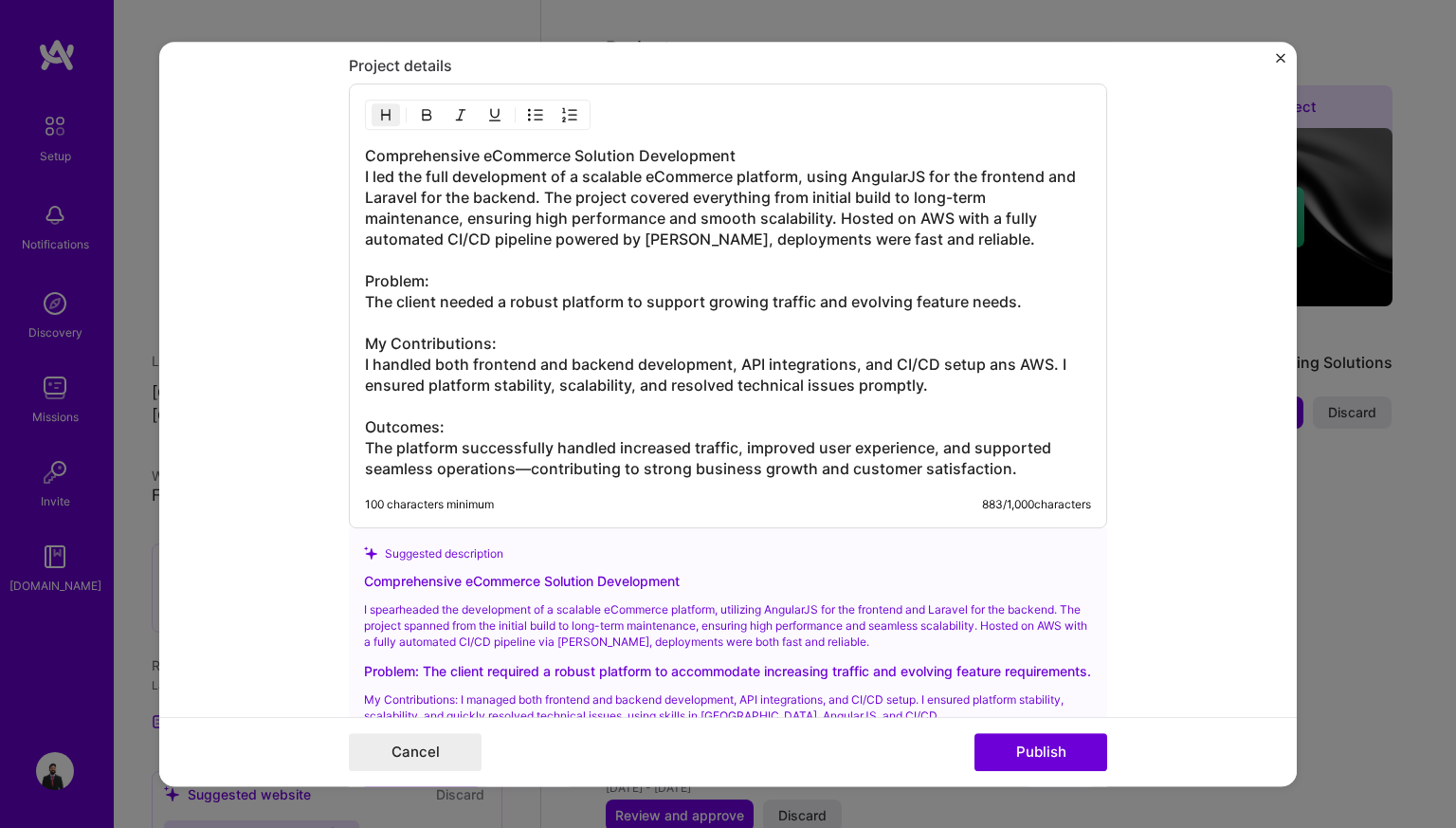 click on "Comprehensive eCommerce Solution Development  I led the full development of a scalable eCommerce platform, using AngularJS for the frontend and Laravel for the backend. The project covered everything from initial build to long-term maintenance, ensuring high performance and smooth scalability. Hosted on AWS with a fully automated CI/CD pipeline powered by [PERSON_NAME], deployments were fast and reliable.  Problem:  The client needed a robust platform to support growing traffic and evolving feature needs.  My Contributions:  I handled both frontend and backend development, API integrations, and CI/CD setup ans AWS. I ensured platform stability, scalability, and resolved technical issues promptly.  Outcomes:  The platform successfully handled increased traffic, improved user experience, and supported seamless operations—contributing to strong business growth and customer satisfaction." at bounding box center [728, 312] 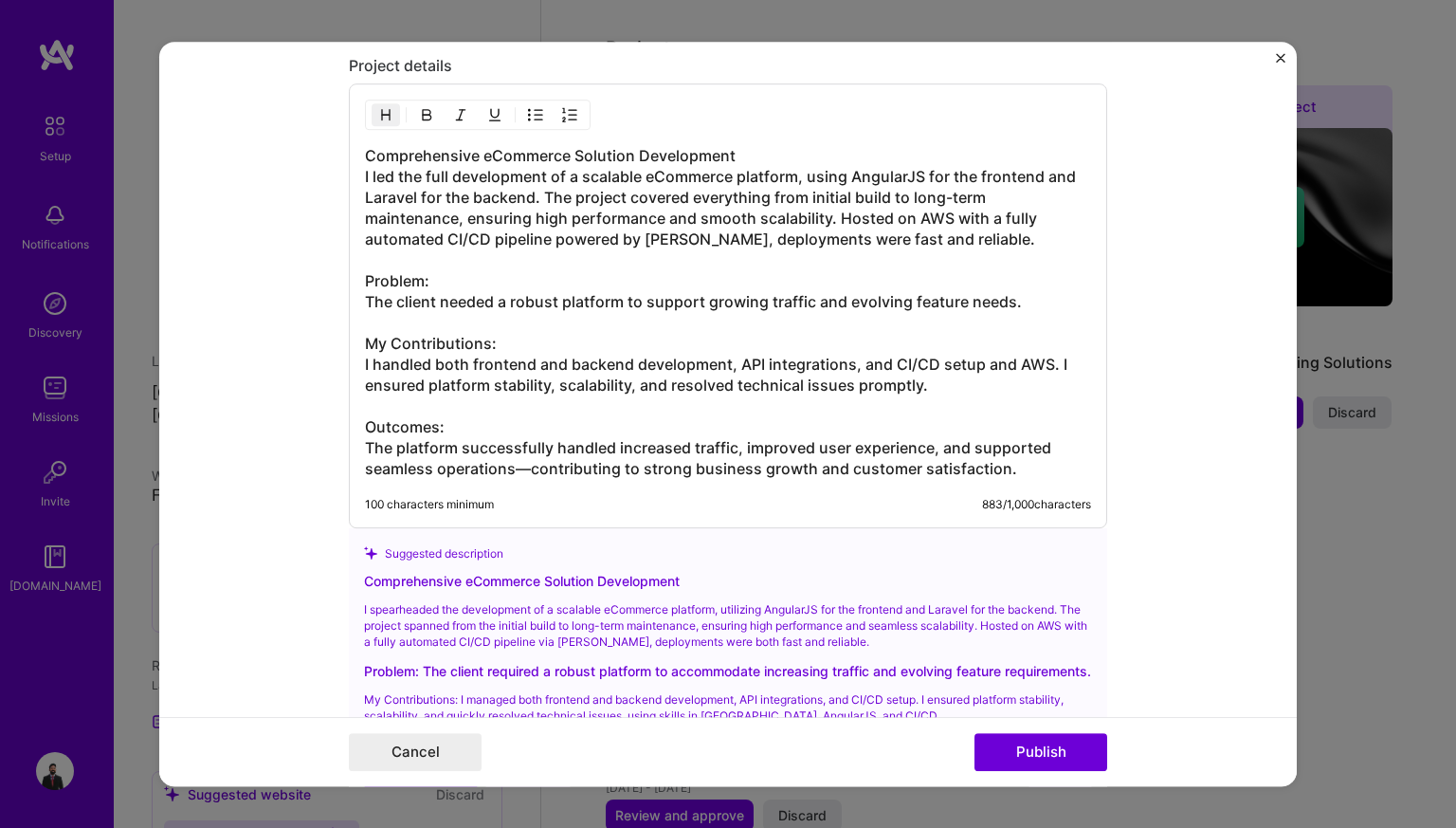 click on "Comprehensive eCommerce Solution Development  I led the full development of a scalable eCommerce platform, using AngularJS for the frontend and Laravel for the backend. The project covered everything from initial build to long-term maintenance, ensuring high performance and smooth scalability. Hosted on AWS with a fully automated CI/CD pipeline powered by [PERSON_NAME], deployments were fast and reliable.  Problem:  The client needed a robust platform to support growing traffic and evolving feature needs.  My Contributions:  I handled both frontend and backend development, API integrations, and CI/CD setup and AWS. I ensured platform stability, scalability, and resolved technical issues promptly.  Outcomes:  The platform successfully handled increased traffic, improved user experience, and supported seamless operations—contributing to strong business growth and customer satisfaction." at bounding box center (728, 312) 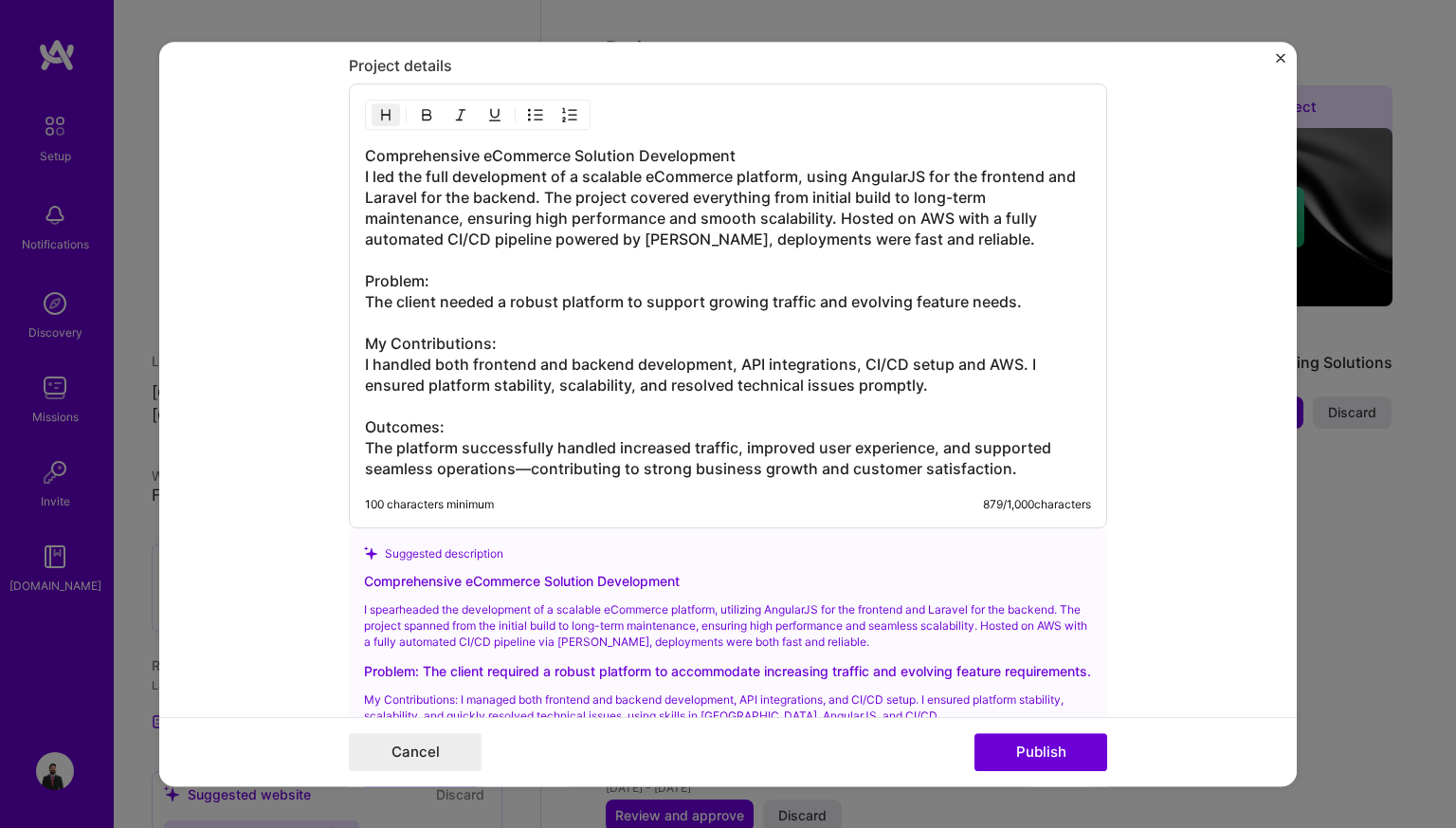 click on "Comprehensive eCommerce Solution Development  I led the full development of a scalable eCommerce platform, using AngularJS for the frontend and Laravel for the backend. The project covered everything from initial build to long-term maintenance, ensuring high performance and smooth scalability. Hosted on AWS with a fully automated CI/CD pipeline powered by [PERSON_NAME], deployments were fast and reliable.  Problem:  The client needed a robust platform to support growing traffic and evolving feature needs.  My Contributions:  I handled both frontend and backend development, API integrations, CI/CD setup and AWS. I ensured platform stability, scalability, and resolved technical issues promptly.  Outcomes:  The platform successfully handled increased traffic, improved user experience, and supported seamless operations—contributing to strong business growth and customer satisfaction." at bounding box center [728, 312] 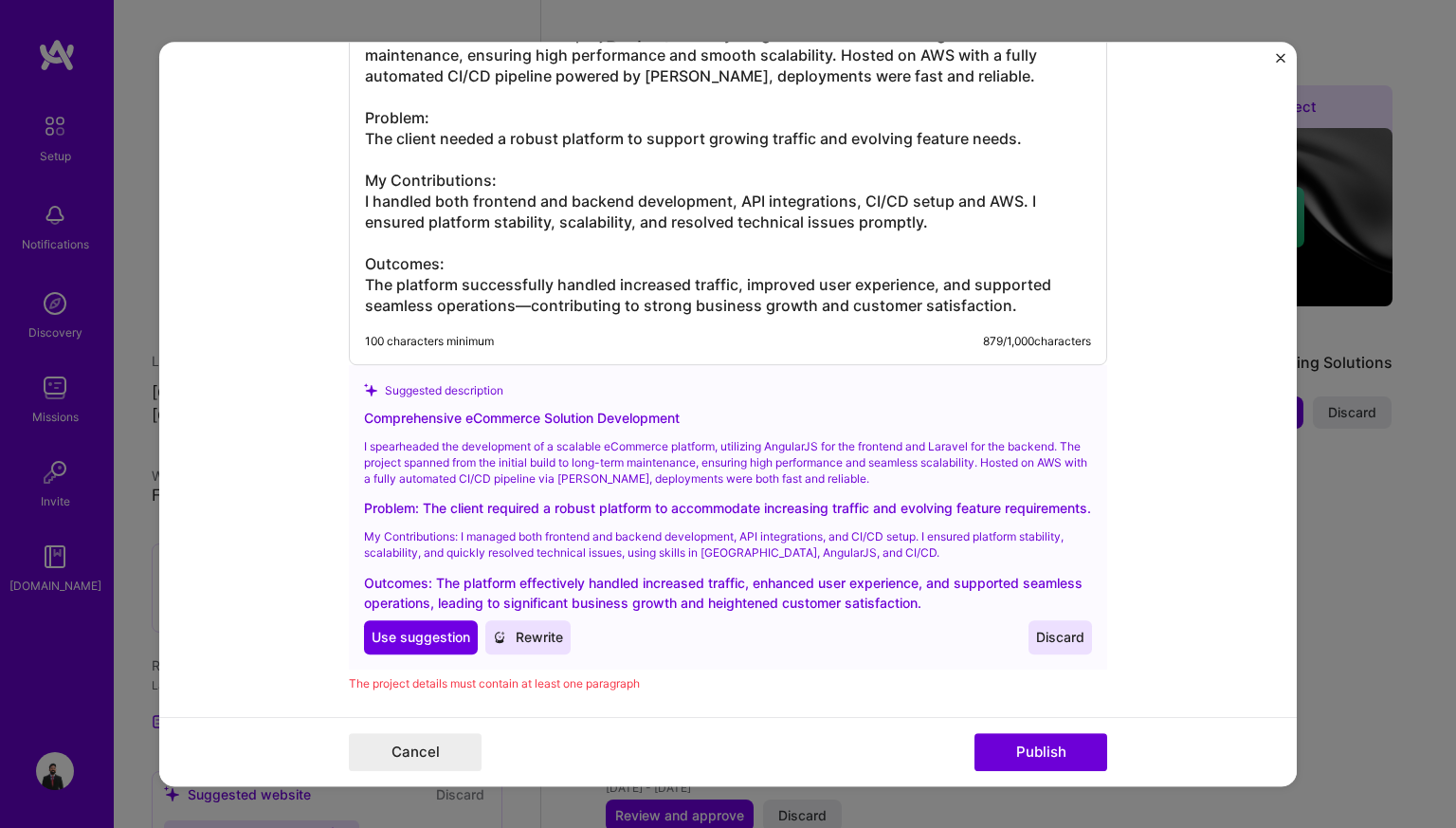 scroll, scrollTop: 3108, scrollLeft: 0, axis: vertical 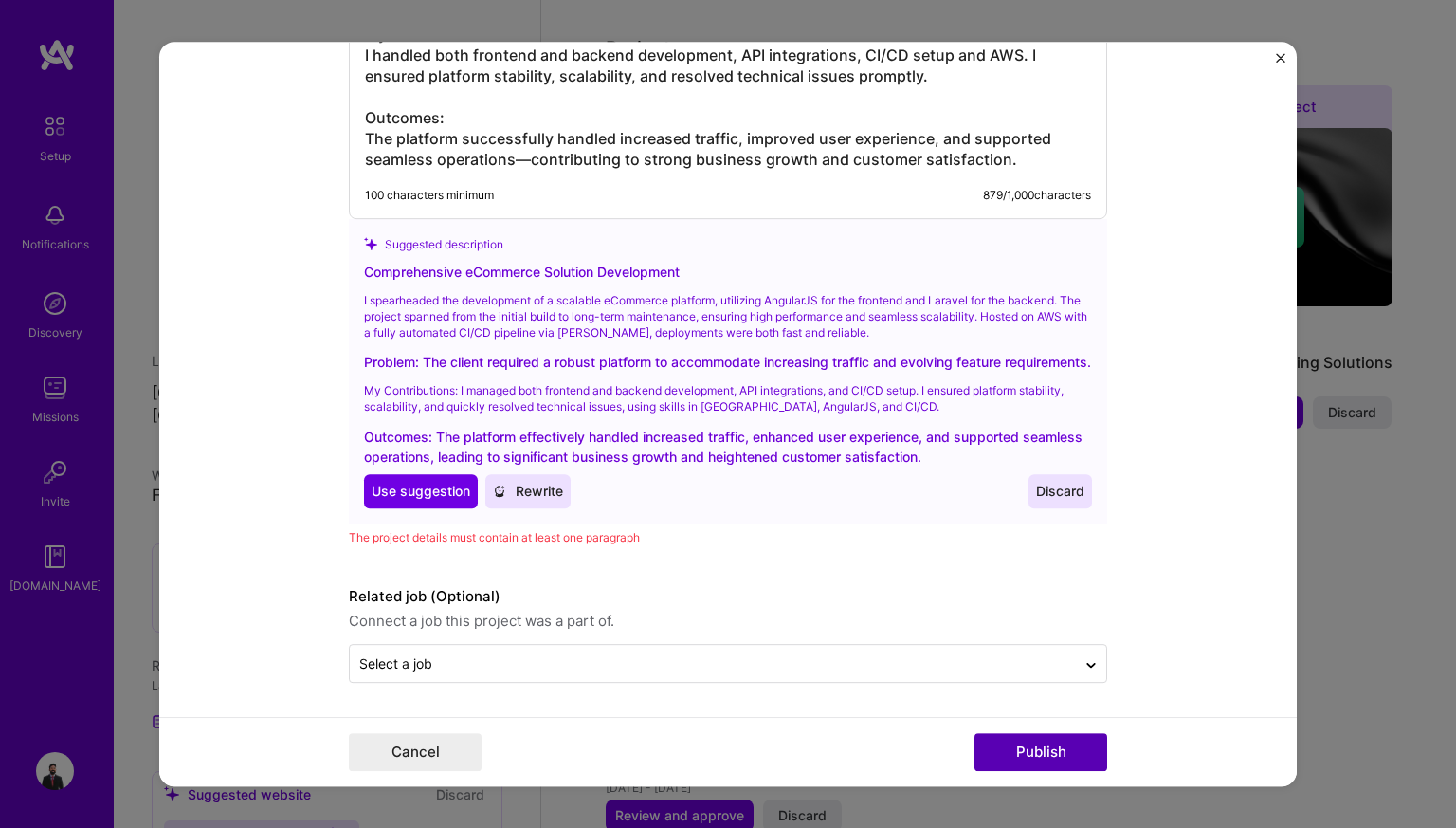 click on "Publish" at bounding box center [1041, 752] 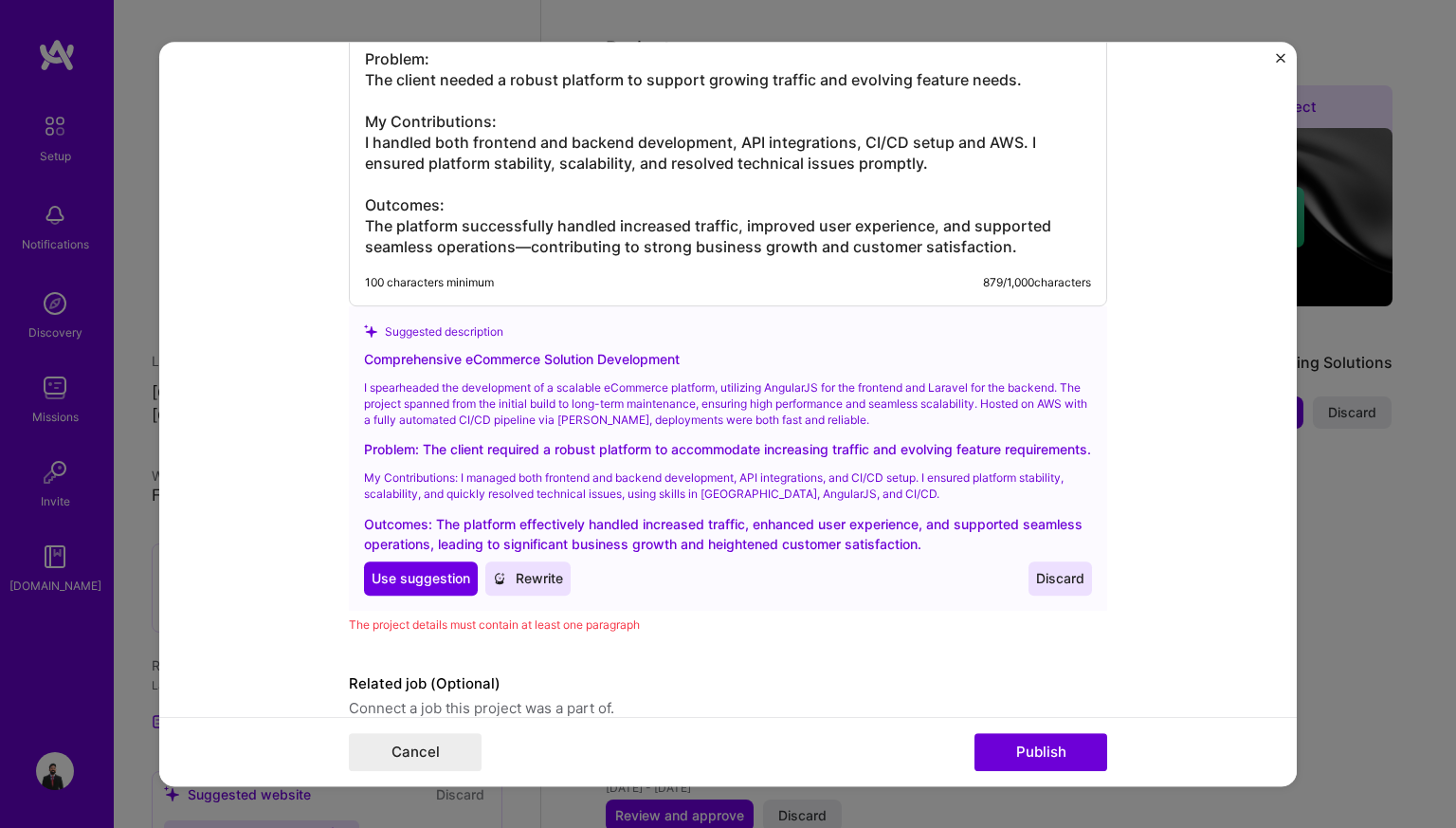 scroll, scrollTop: 3008, scrollLeft: 0, axis: vertical 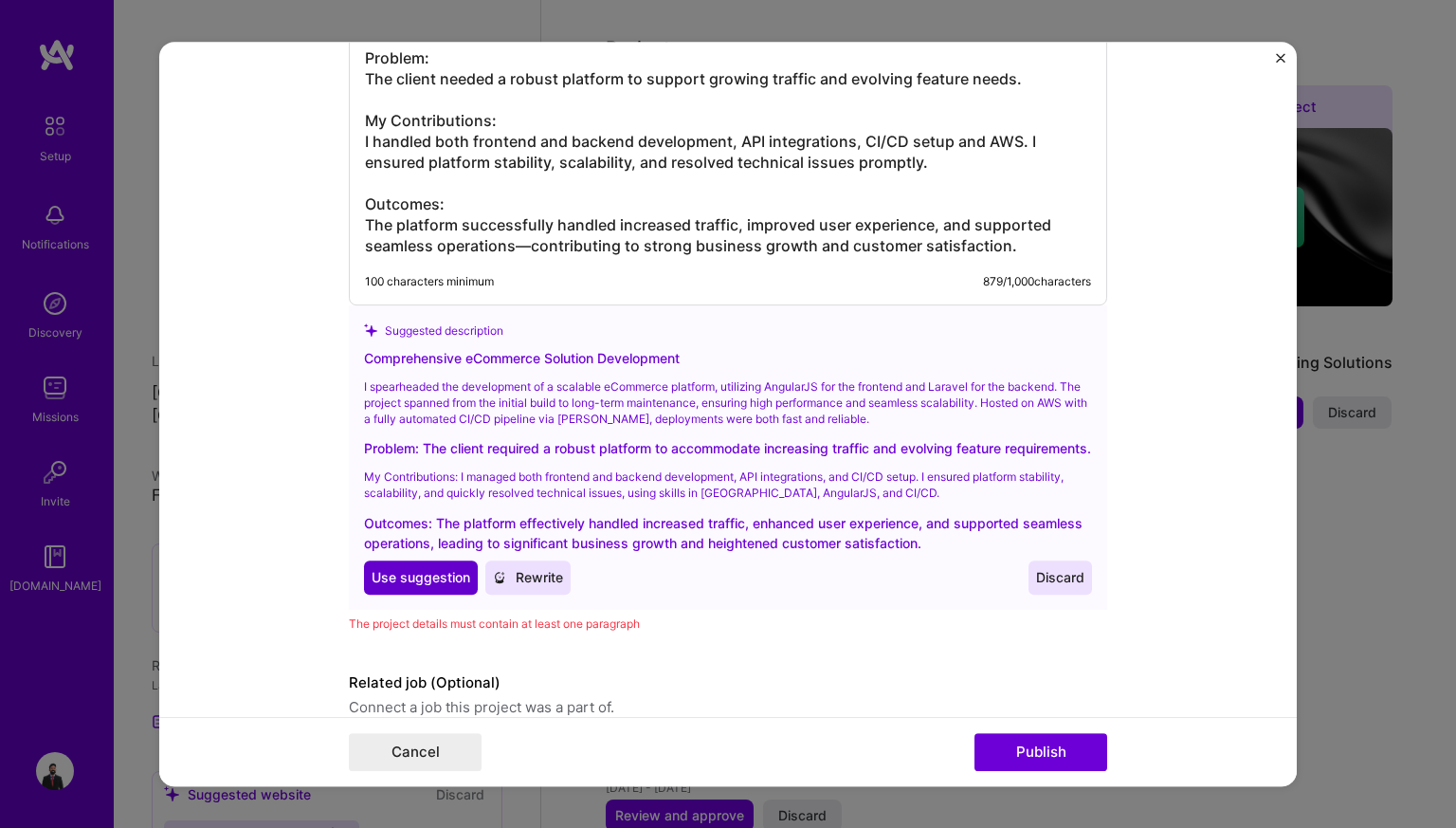 click on "Use suggestion" at bounding box center [421, 578] 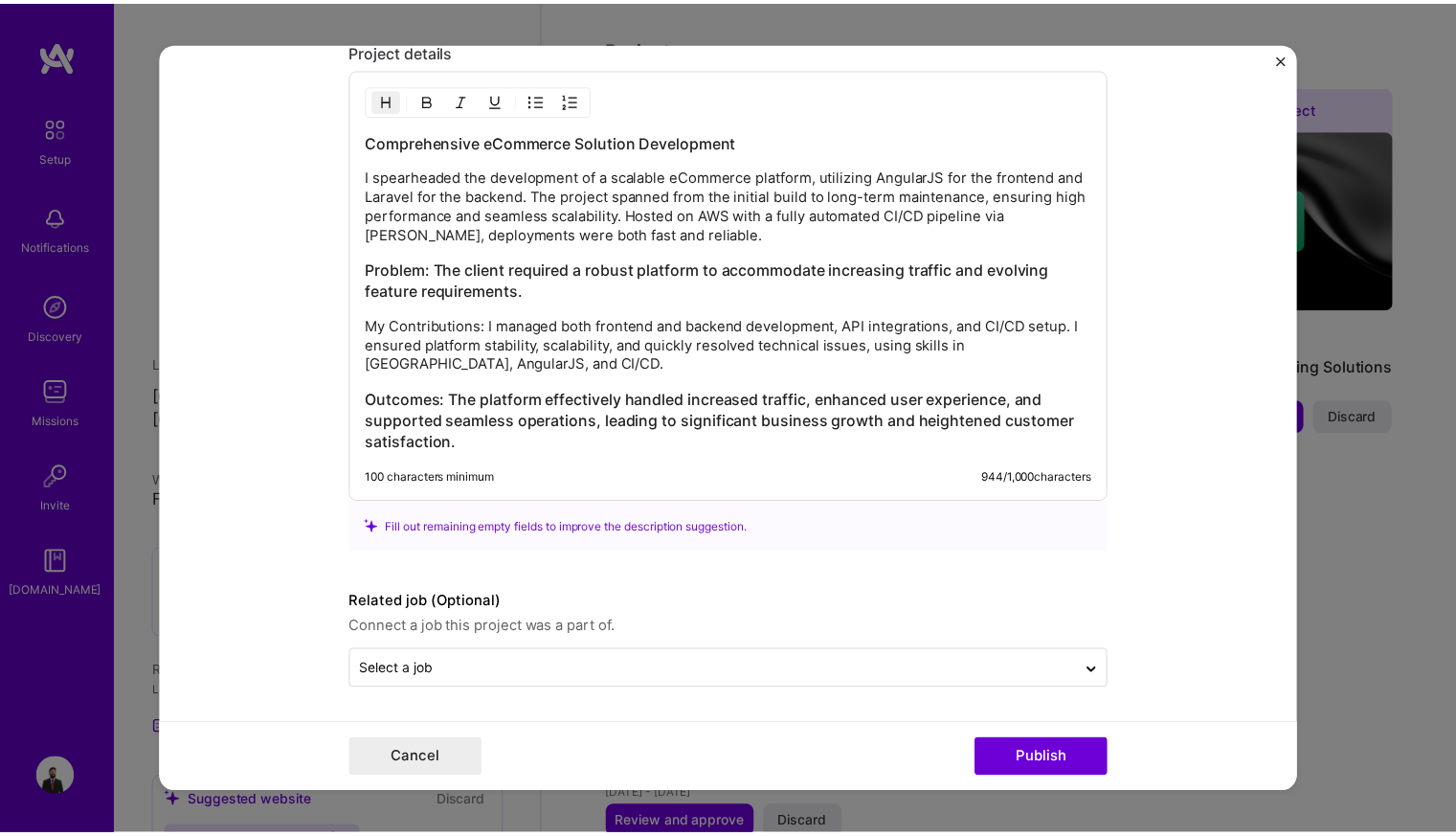 scroll, scrollTop: 2822, scrollLeft: 0, axis: vertical 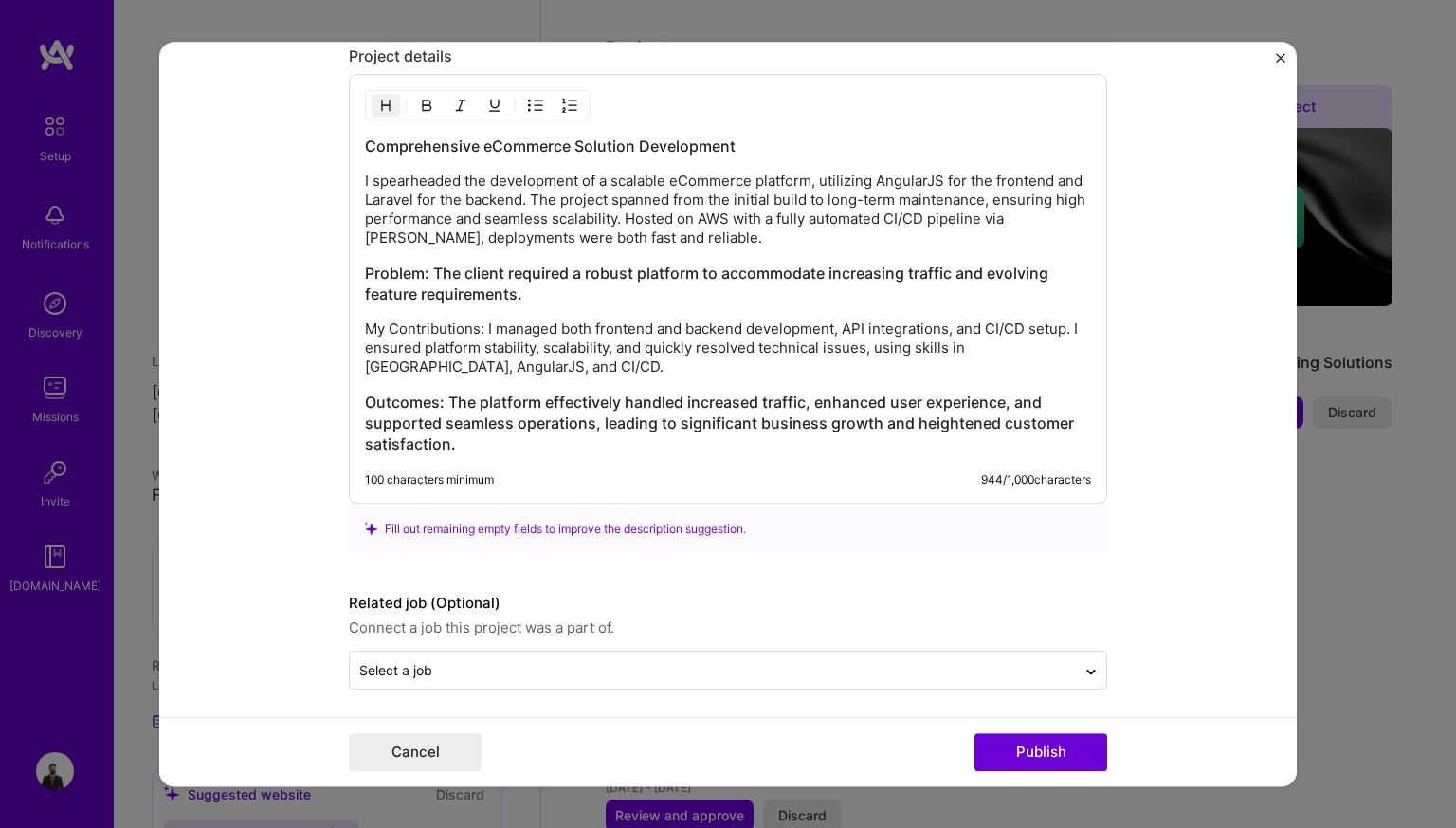 click on "Outcomes: The platform effectively handled increased traffic, enhanced user experience, and supported seamless operations, leading to significant business growth and heightened customer satisfaction." at bounding box center [728, 423] 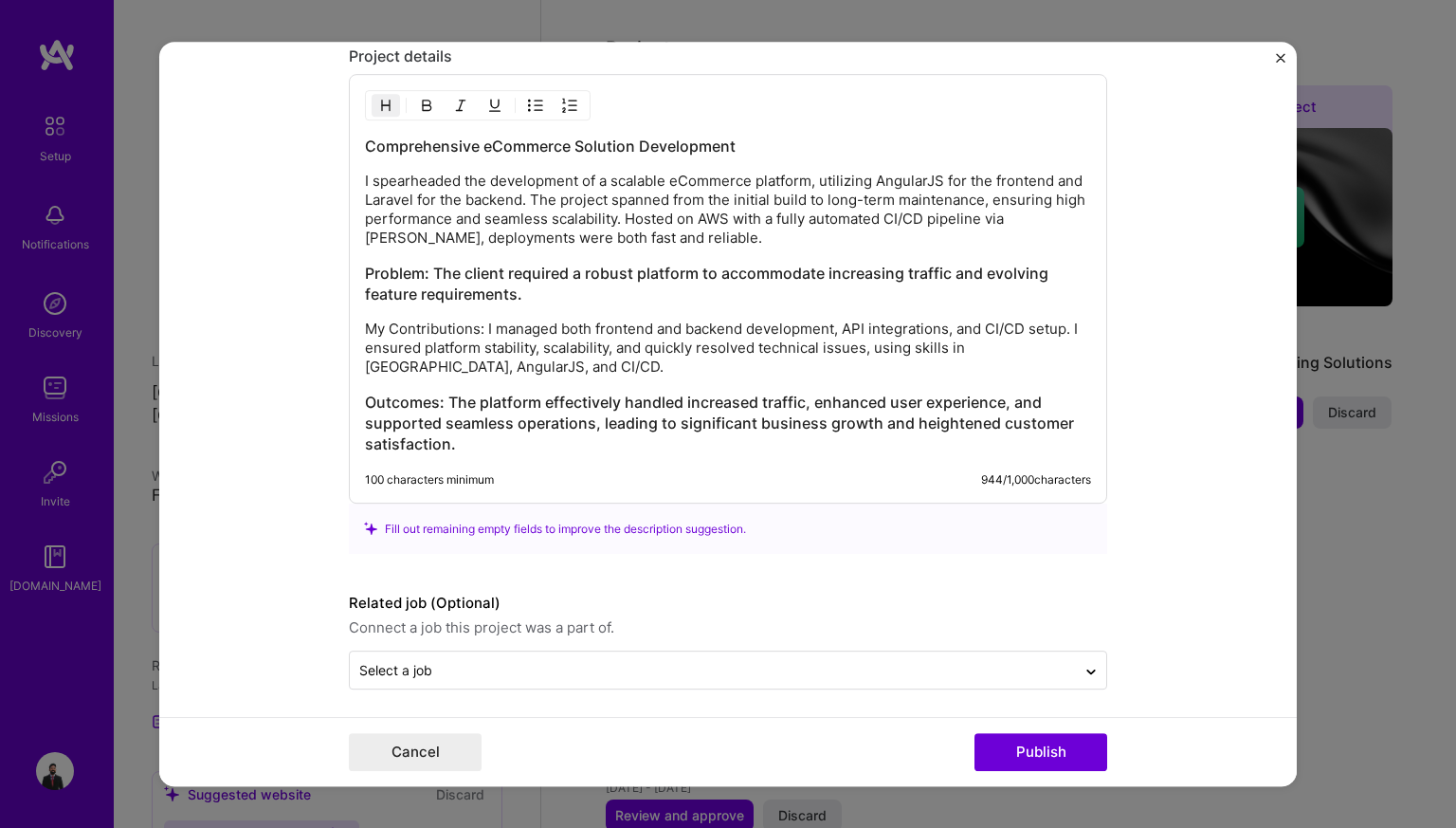 click on "Editing suggested project This project is suggested based on your LinkedIn, resume or [DOMAIN_NAME] activity. Project title Comprehensive eCommerce Solution Development Company Novigi
Project industry Industry 2 Project Link (Optional) [URL][DOMAIN_NAME]
Set as cover Add New Image  |  Set as Cover Remove Image Role Software Engineer Software Engineer [DATE]
to [DATE]
I’m still working on this project Skills used — Add up to 12 skills Any new skills will be added to your profile. Enter skills... 12 Laravel 1 2 3 4 5 React 1 2 3 4 5 Angular.js 1 2 3 4 5 HTML 1 2 3 4 5 MySQL 1 2 3 4 5 PHP 1 2 3 4 5 CI/CD 1 2 3 4 5 API Integration 1 2 3 4 5 AWS 1 2 3 4 5 JavaScript 1 2 3 4 5 [PERSON_NAME] 1 2 3 4 5 Jira 1 2 3 4 5 Did this role require you to manage team members? (Optional) Yes, I managed 1 team members. Were you involved from inception to launch (0  ->  1)? (Optional)   944 /" at bounding box center (728, 414) 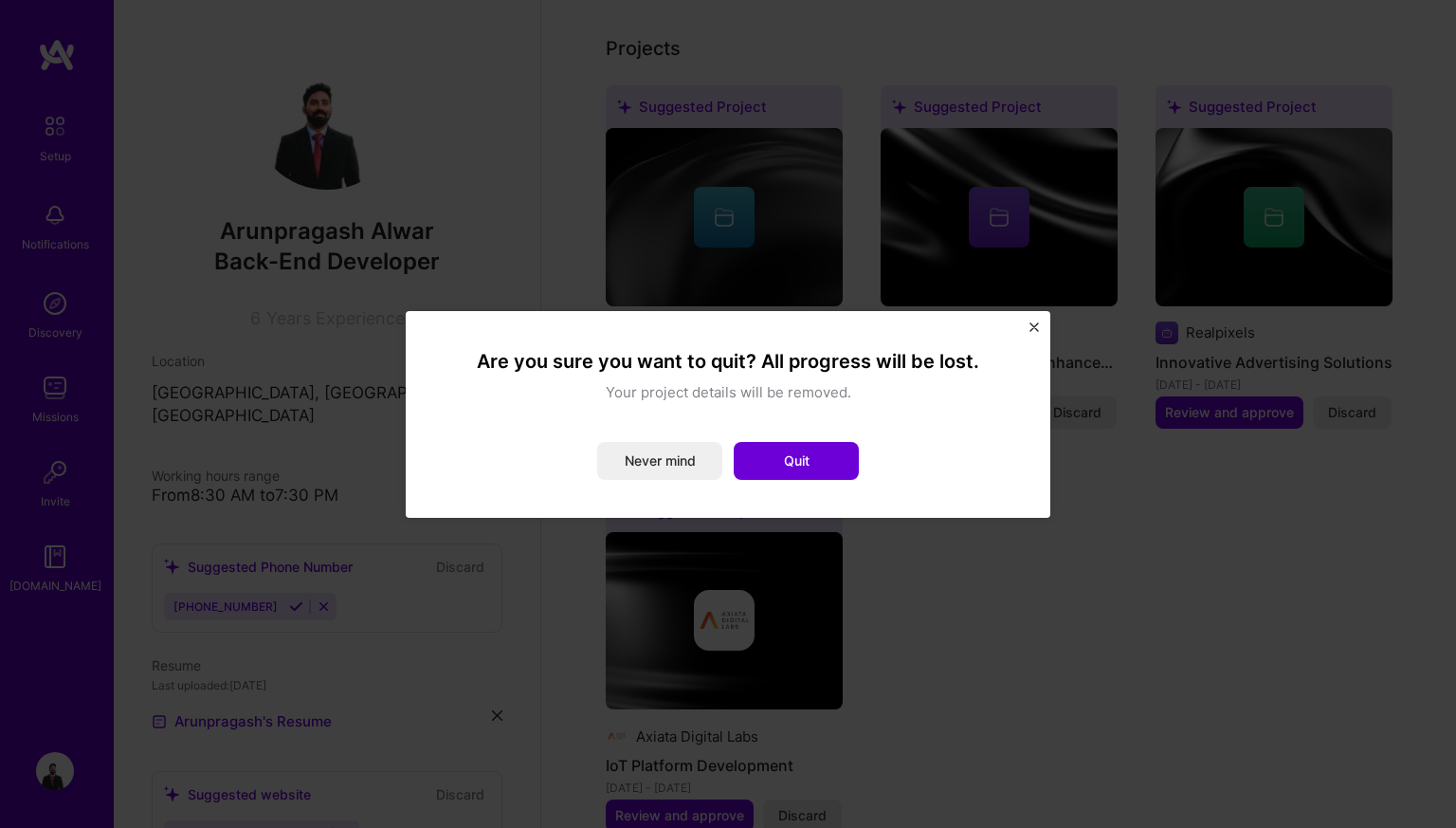 click at bounding box center [1034, 327] 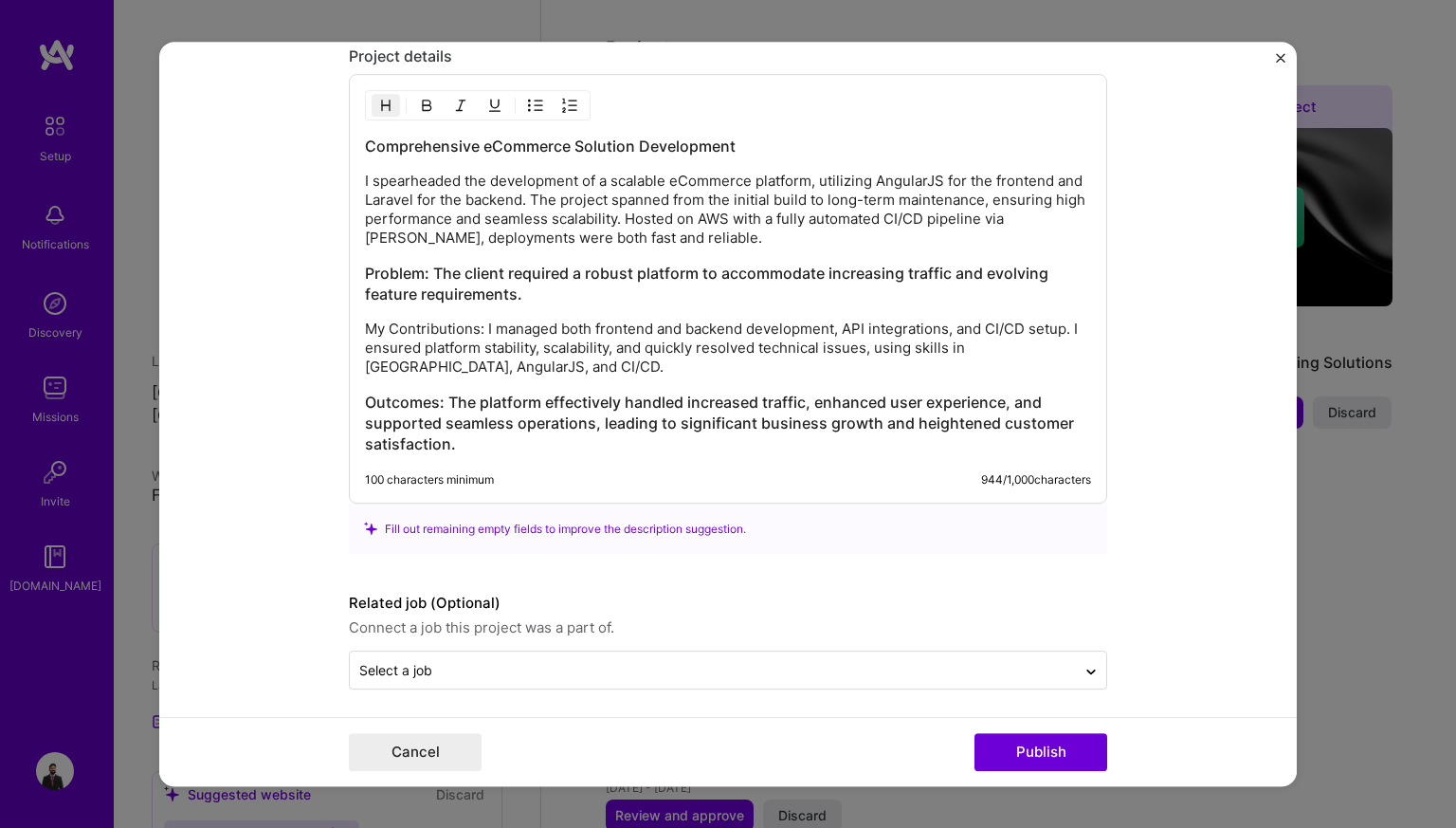 click on "Outcomes: The platform effectively handled increased traffic, enhanced user experience, and supported seamless operations, leading to significant business growth and heightened customer satisfaction." at bounding box center (728, 423) 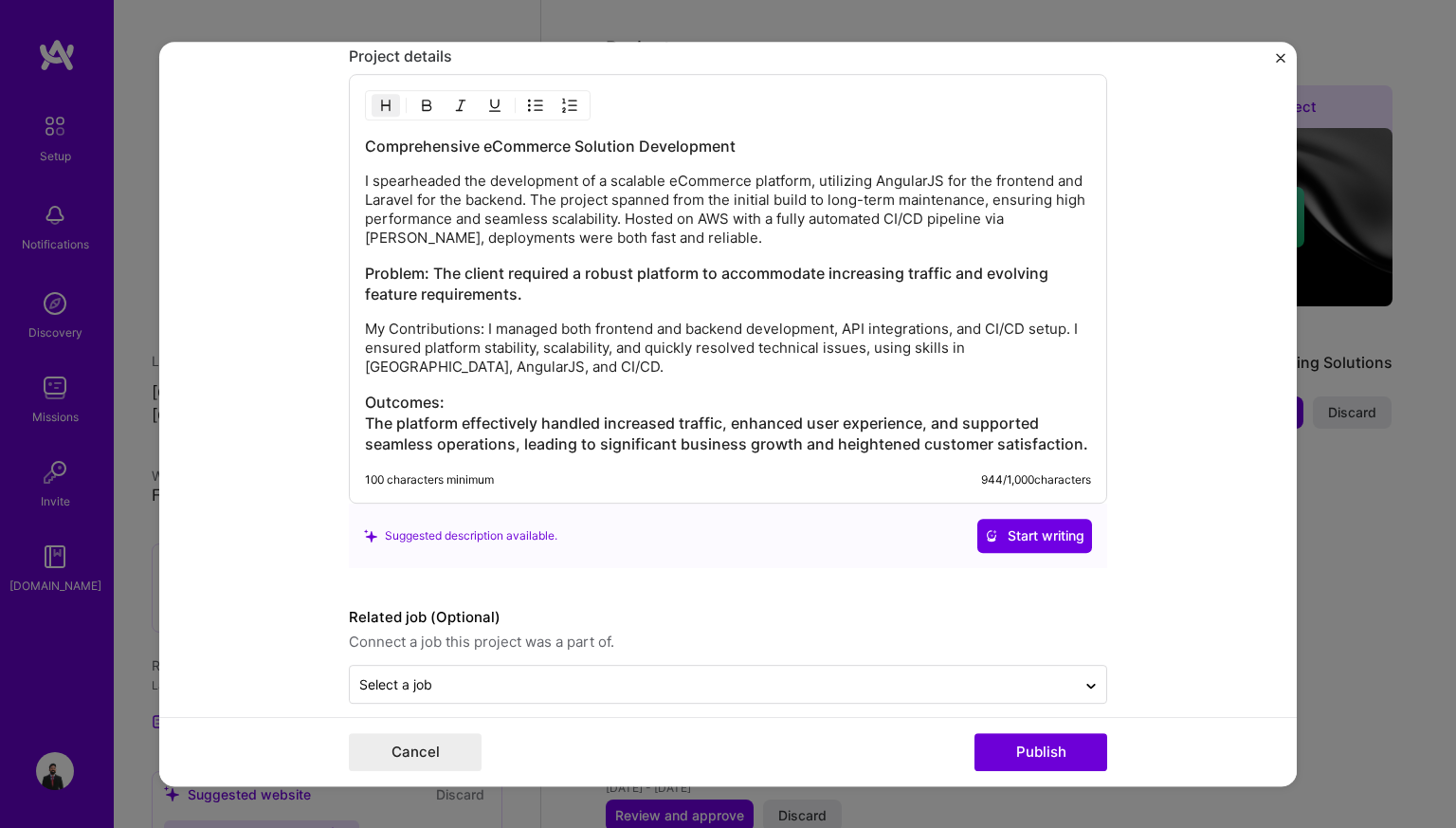 click on "Problem: The client required a robust platform to accommodate increasing traffic and evolving feature requirements." at bounding box center [728, 284] 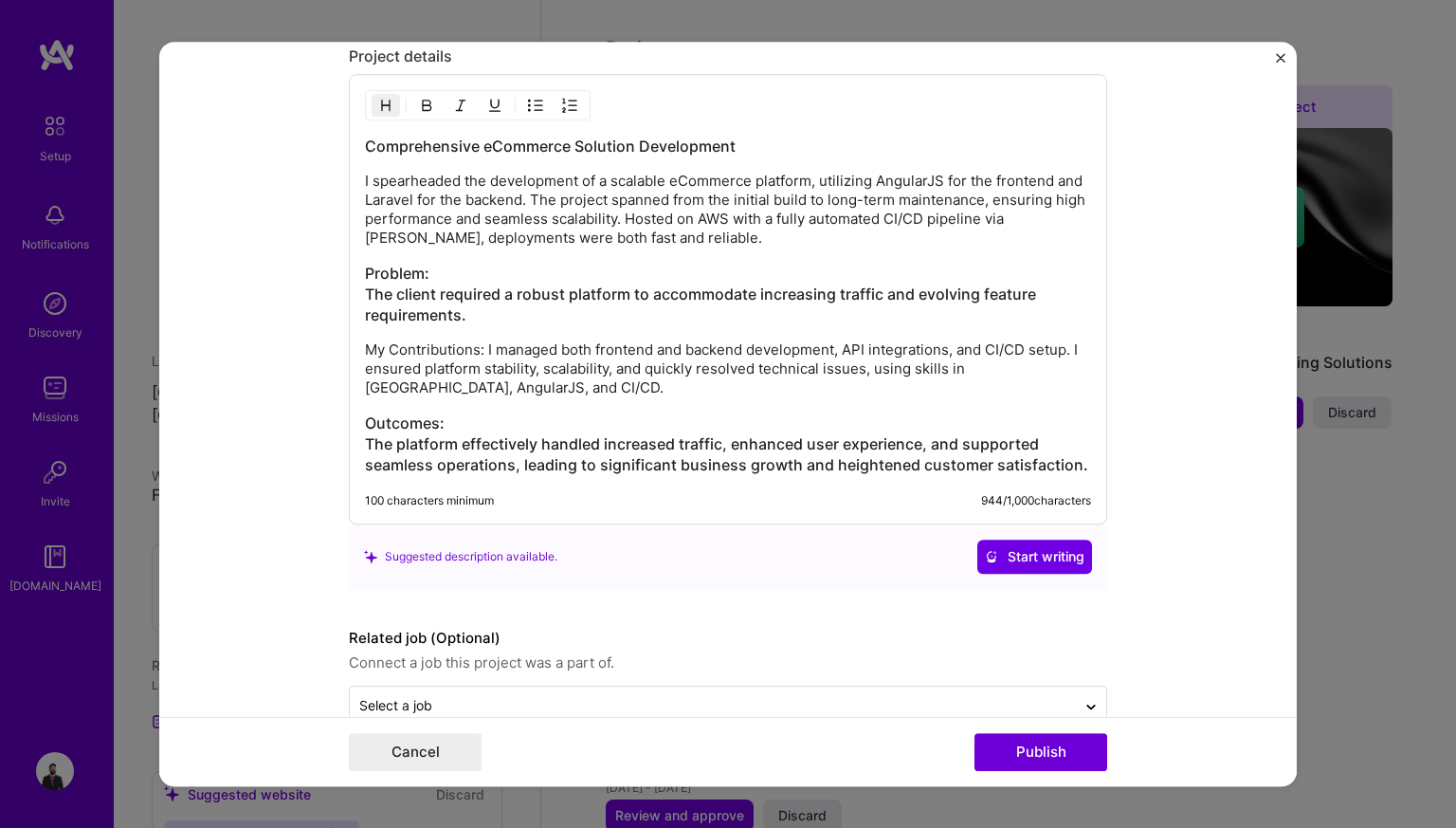 click on "My Contributions: I managed both frontend and backend development, API integrations, and CI/CD setup. I ensured platform stability, scalability, and quickly resolved technical issues, using skills in [GEOGRAPHIC_DATA], AngularJS, and CI/CD." at bounding box center [728, 369] 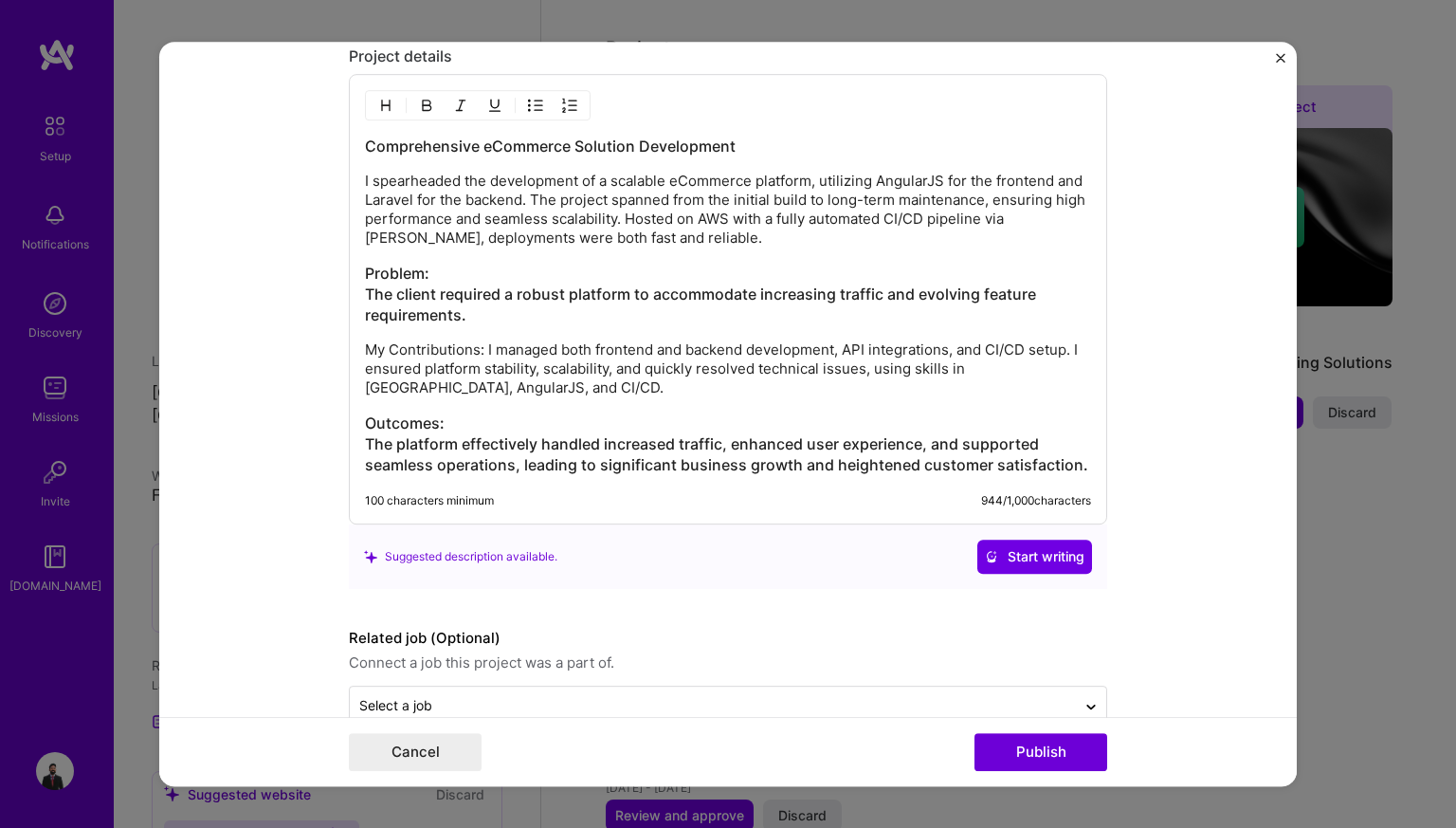 click on "My Contributions: I managed both frontend and backend development, API integrations, and CI/CD setup. I ensured platform stability, scalability, and quickly resolved technical issues, using skills in [GEOGRAPHIC_DATA], AngularJS, and CI/CD." at bounding box center (728, 369) 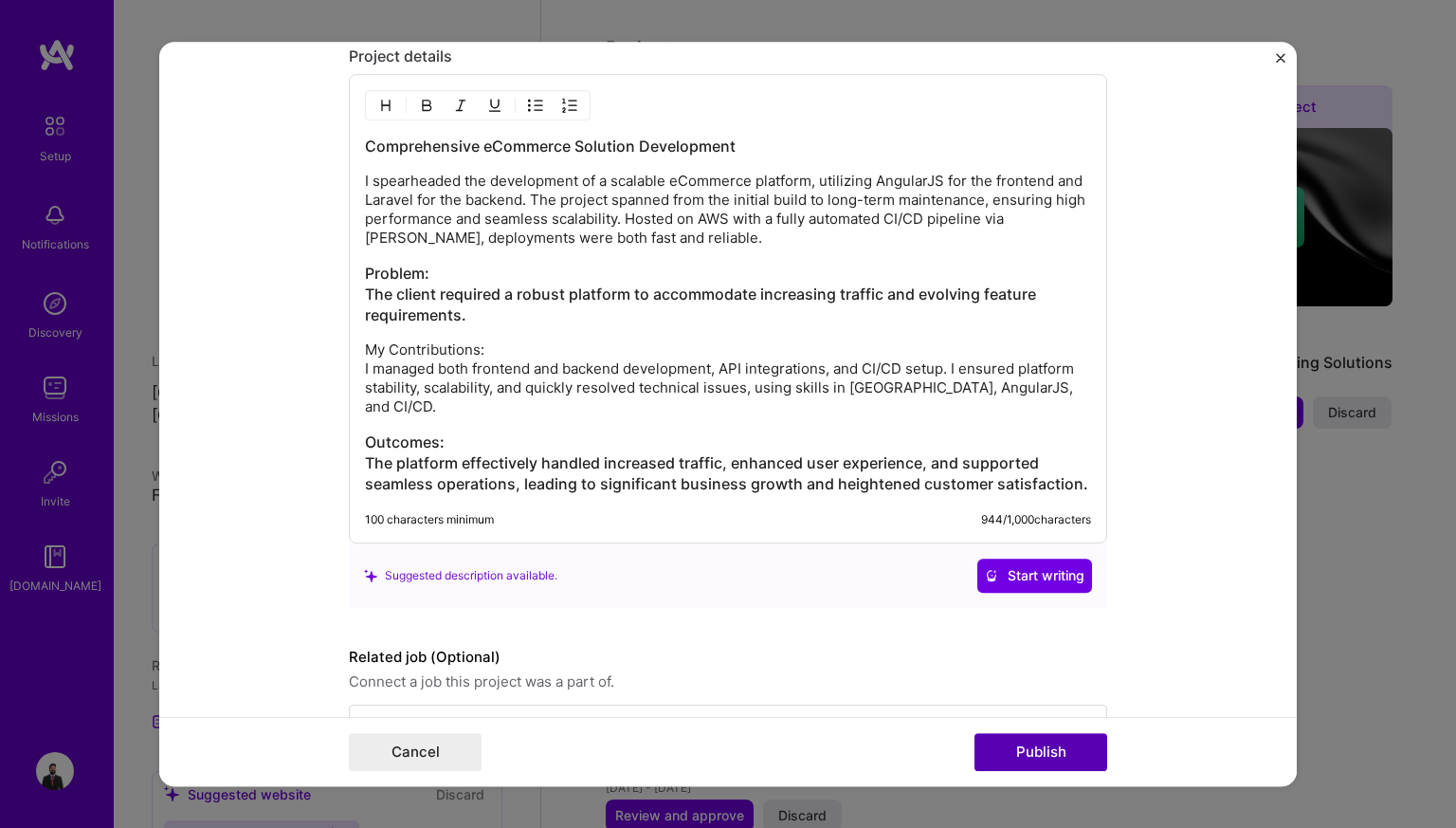 click on "Publish" at bounding box center [1041, 752] 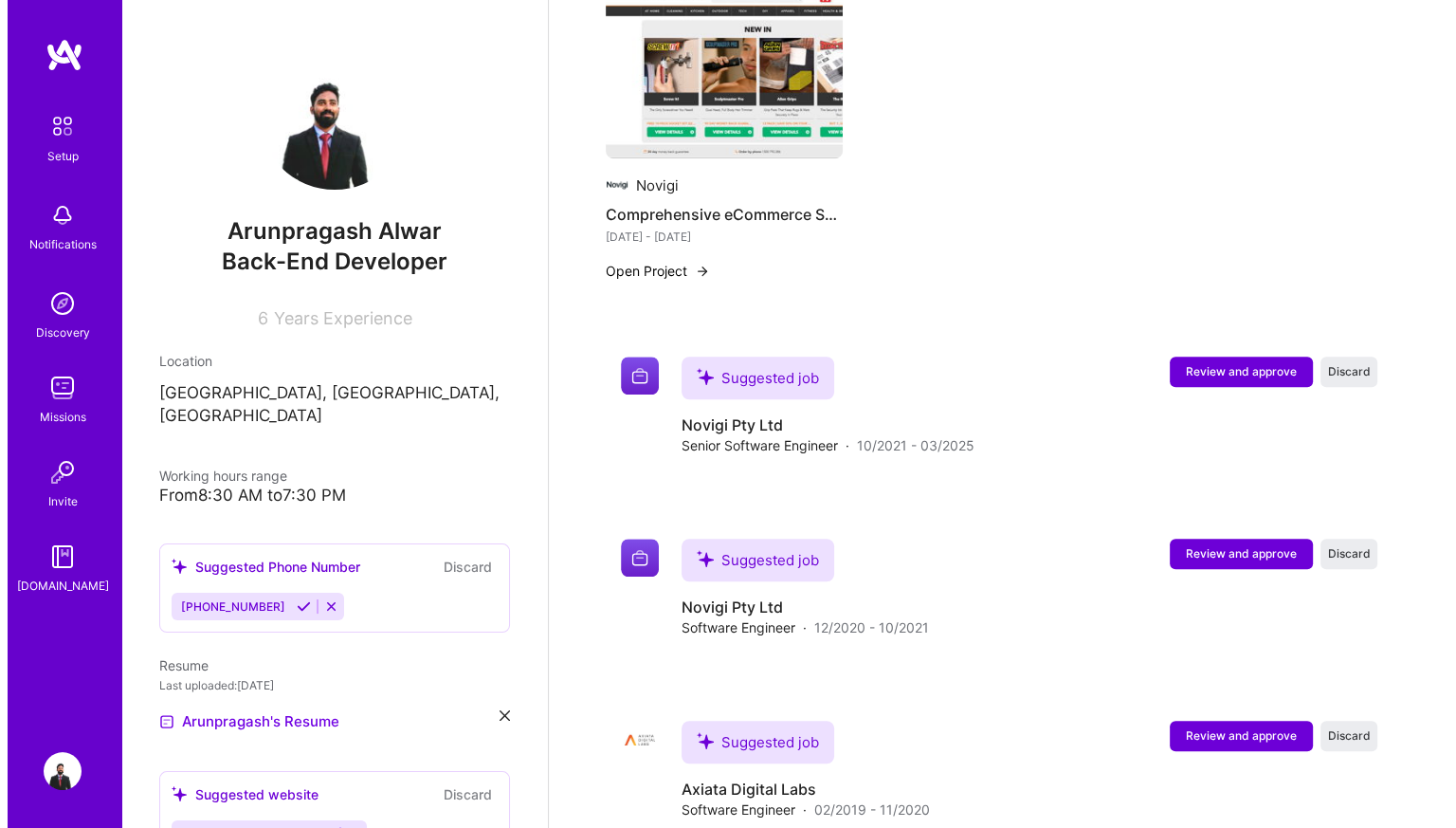 scroll, scrollTop: 1242, scrollLeft: 0, axis: vertical 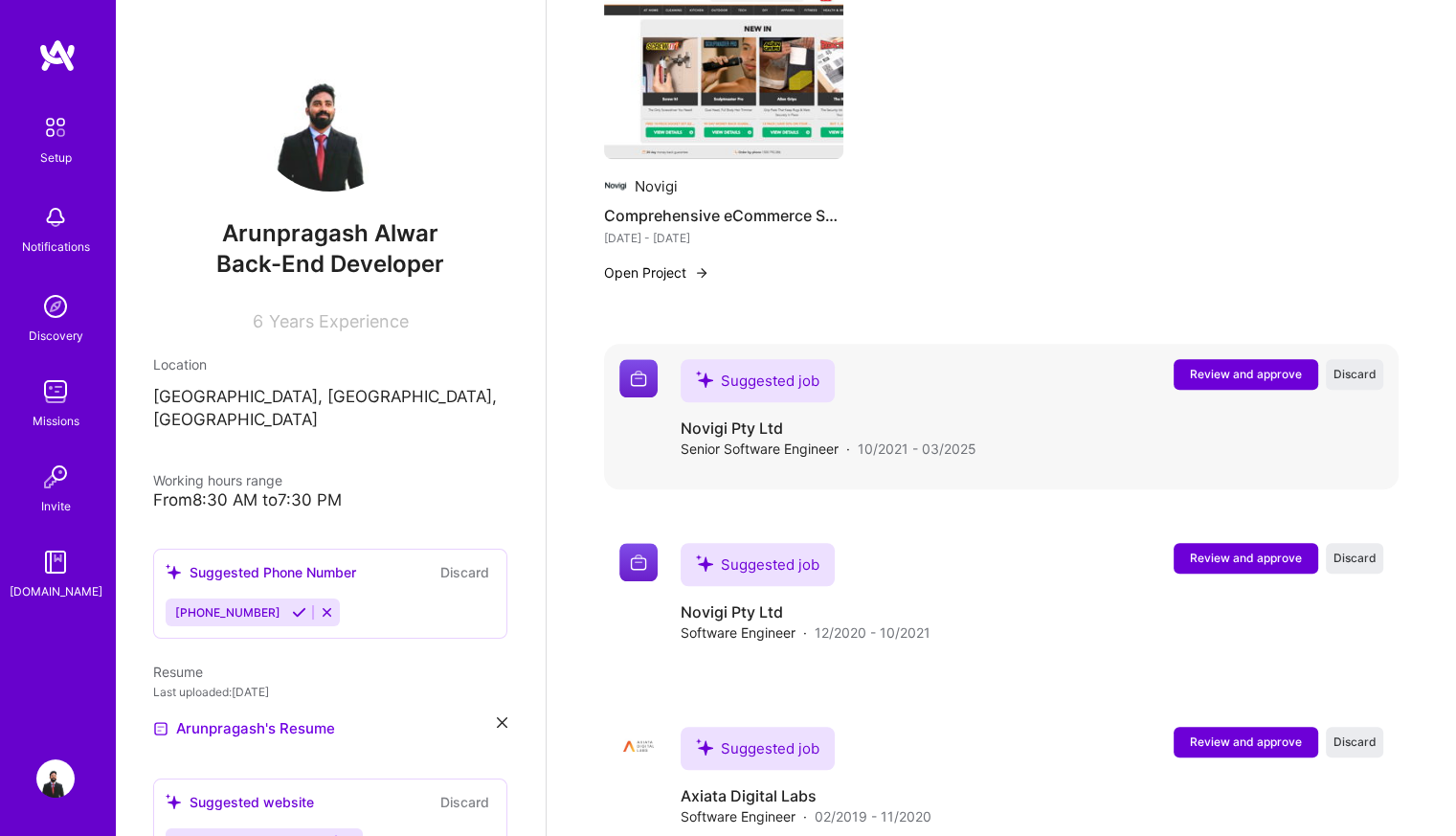 click on "Review and approve" at bounding box center (1245, 373) 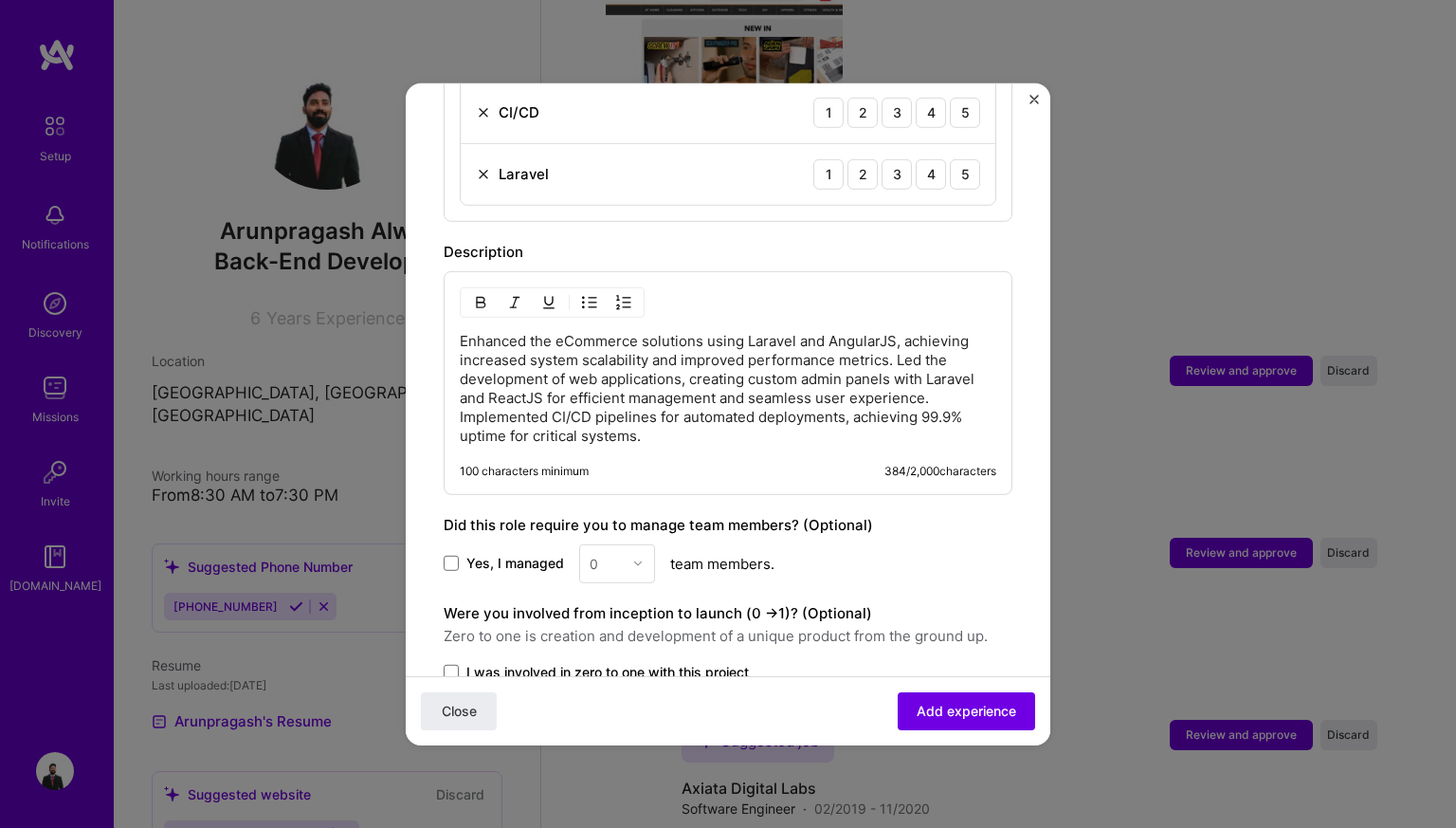 scroll, scrollTop: 850, scrollLeft: 0, axis: vertical 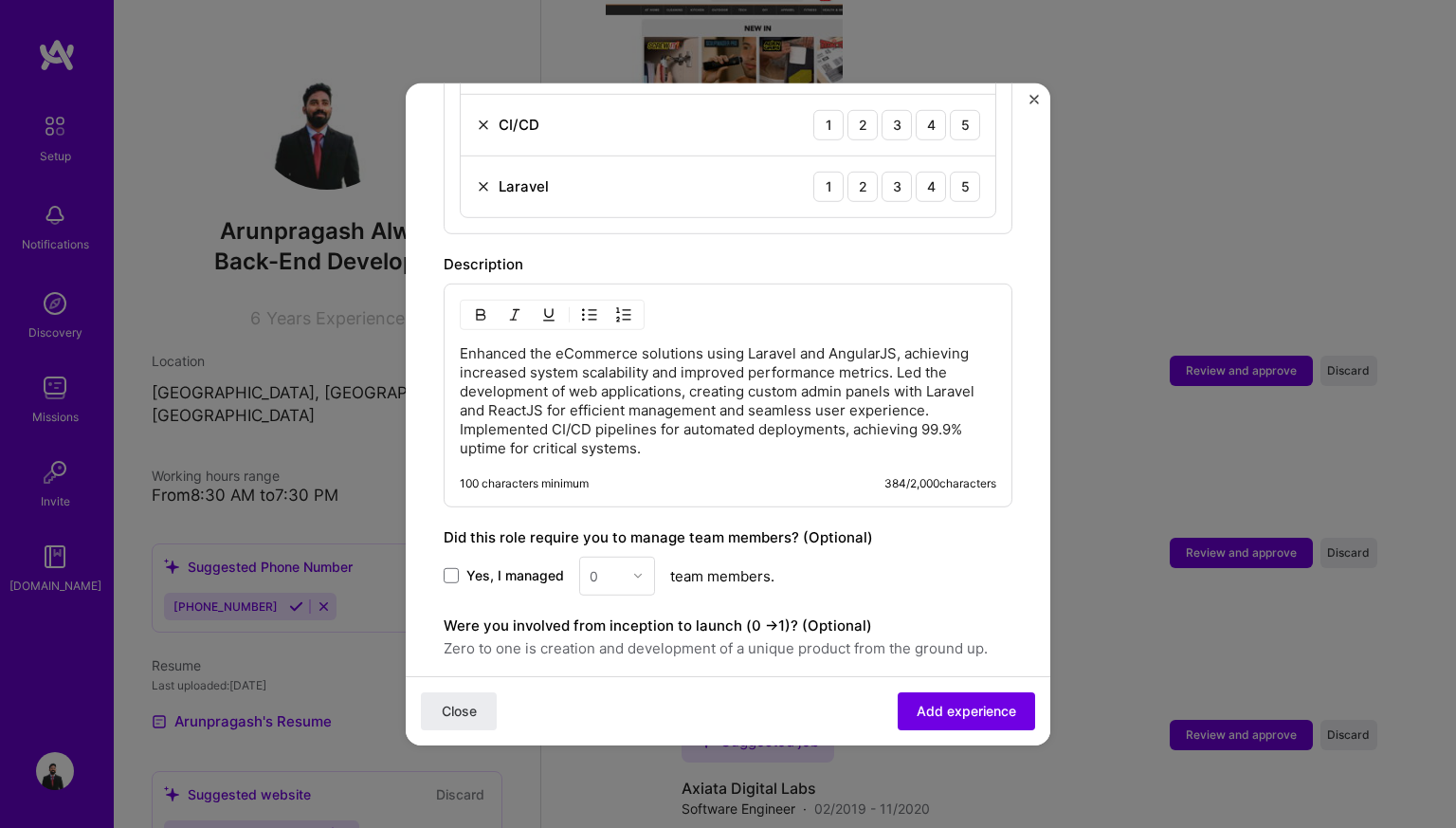 click at bounding box center [1034, 99] 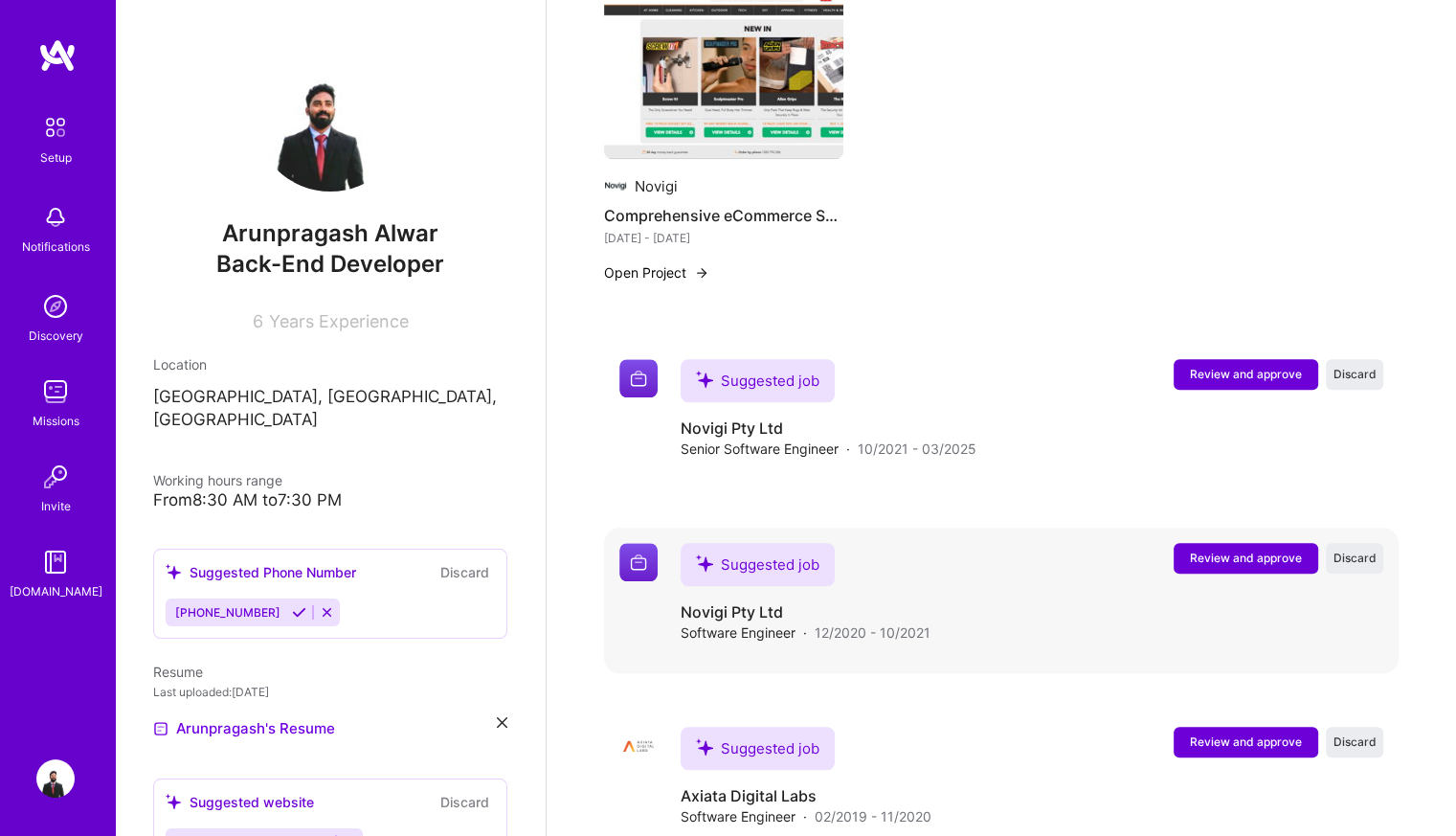 click on "Review and approve" at bounding box center [1245, 557] 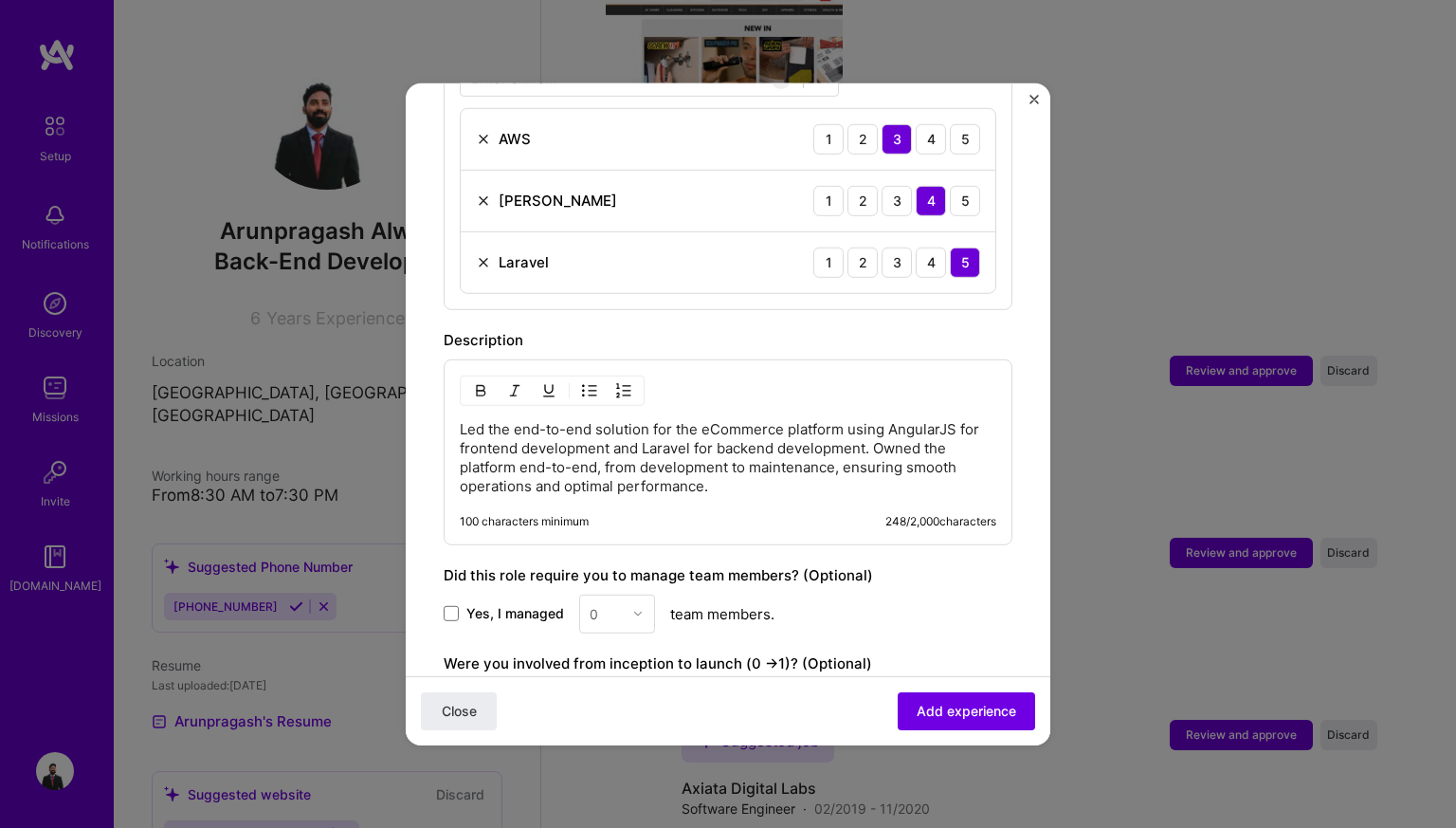 scroll, scrollTop: 775, scrollLeft: 0, axis: vertical 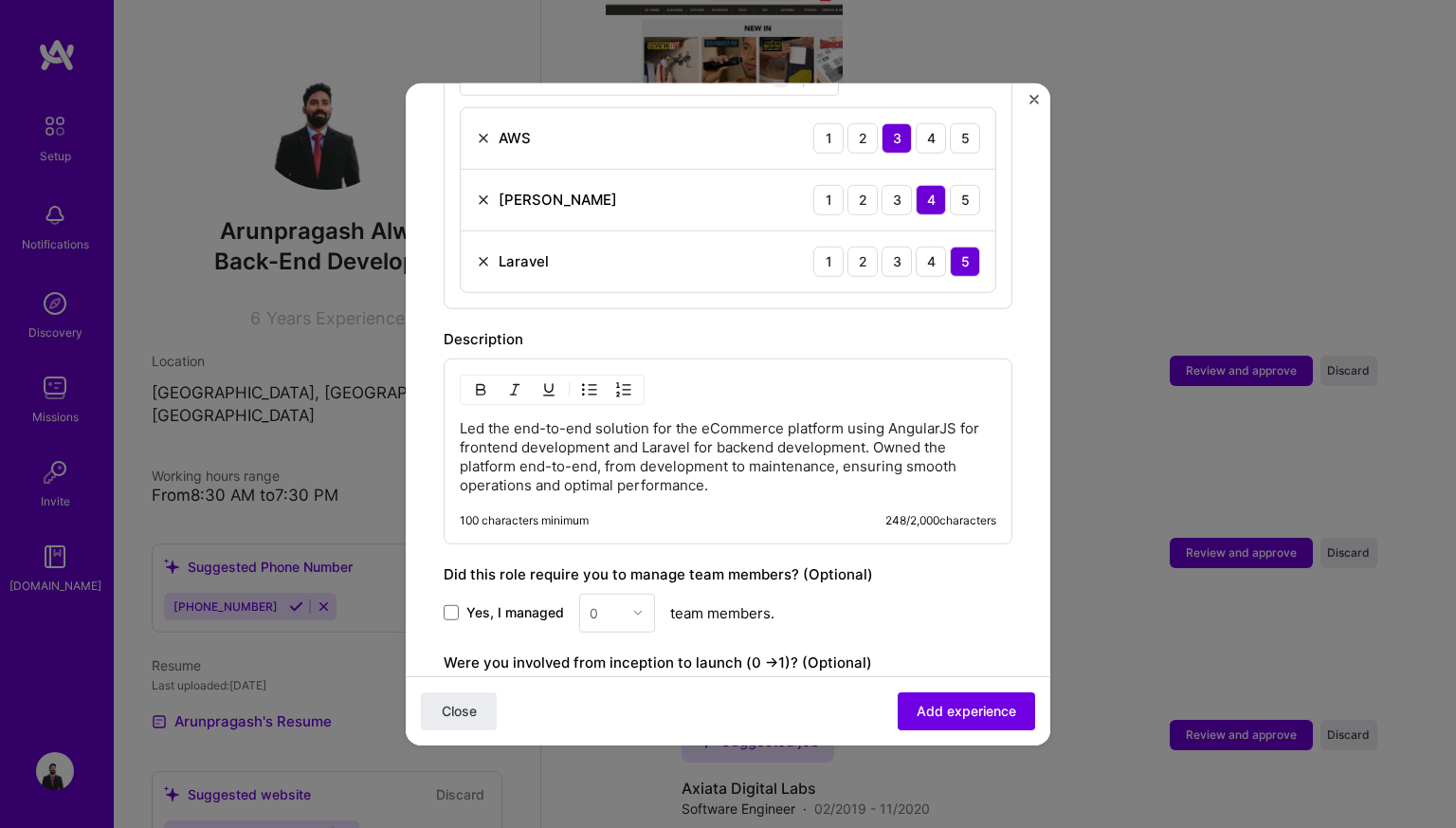 click on "Led the end-to-end solution for the eCommerce platform using AngularJS for frontend development and Laravel for backend development. Owned the platform end-to-end, from development to maintenance, ensuring smooth operations and optimal performance." at bounding box center [728, 456] 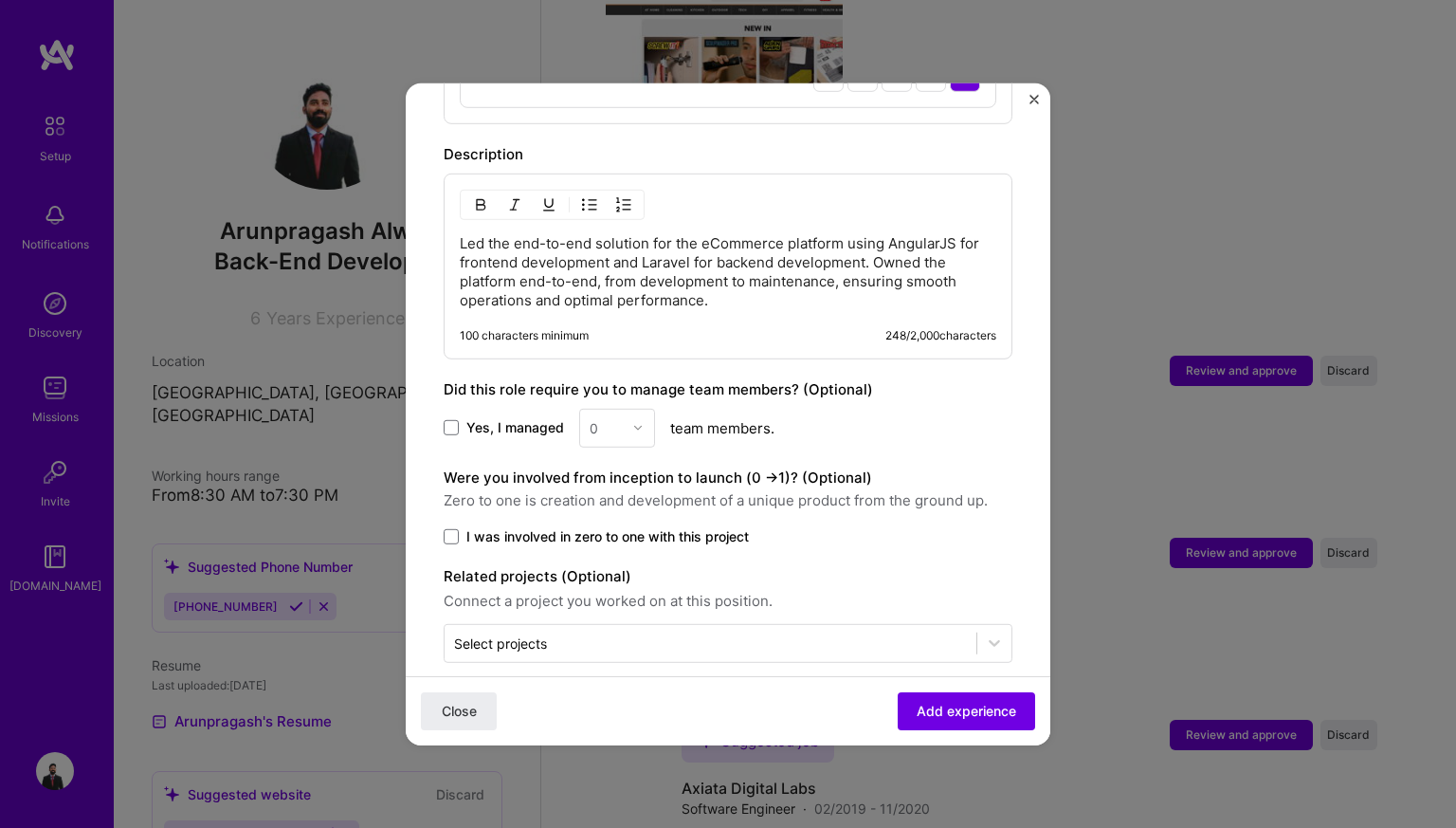 click on "0" at bounding box center (617, 427) 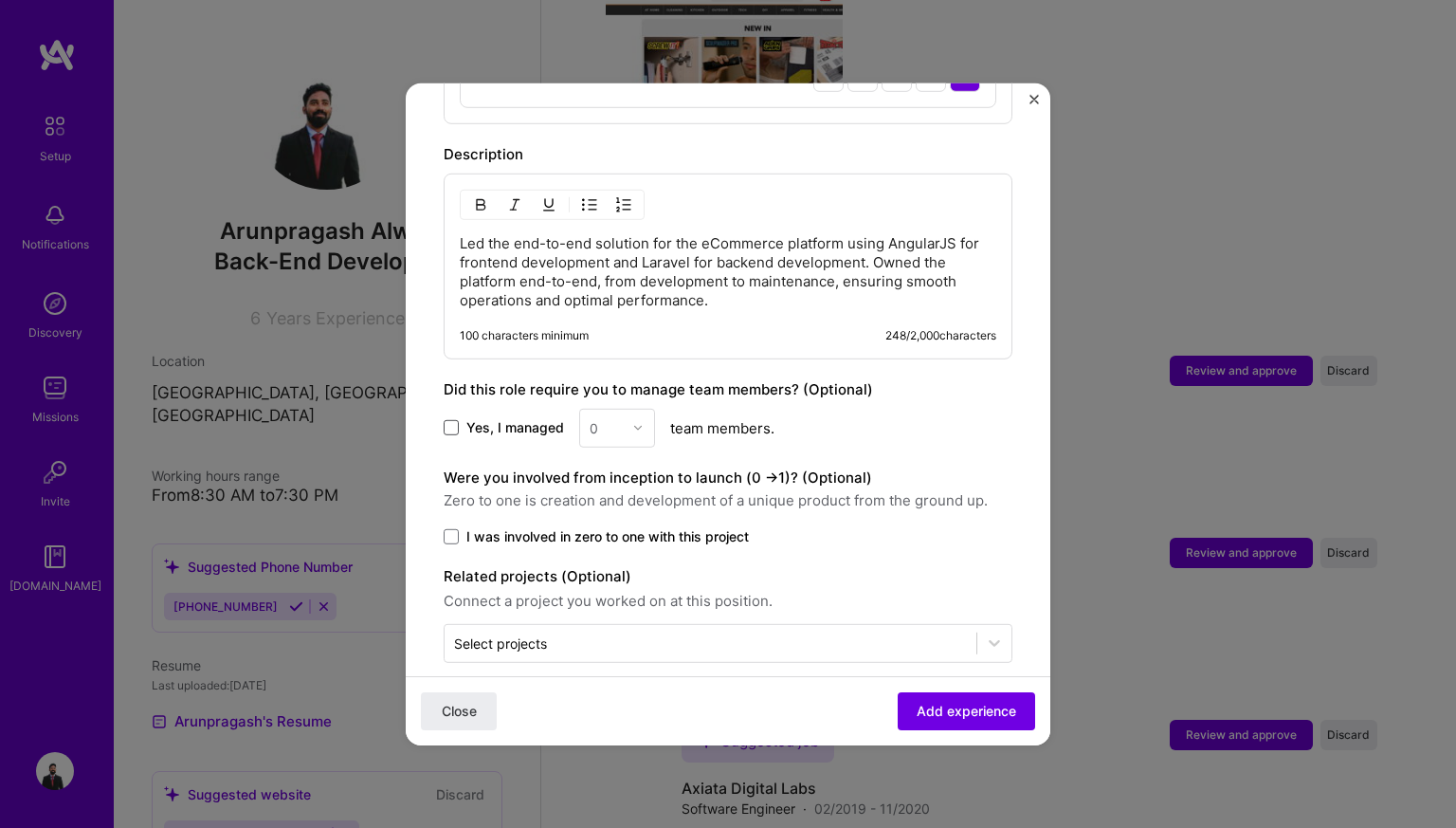 click at bounding box center (451, 428) 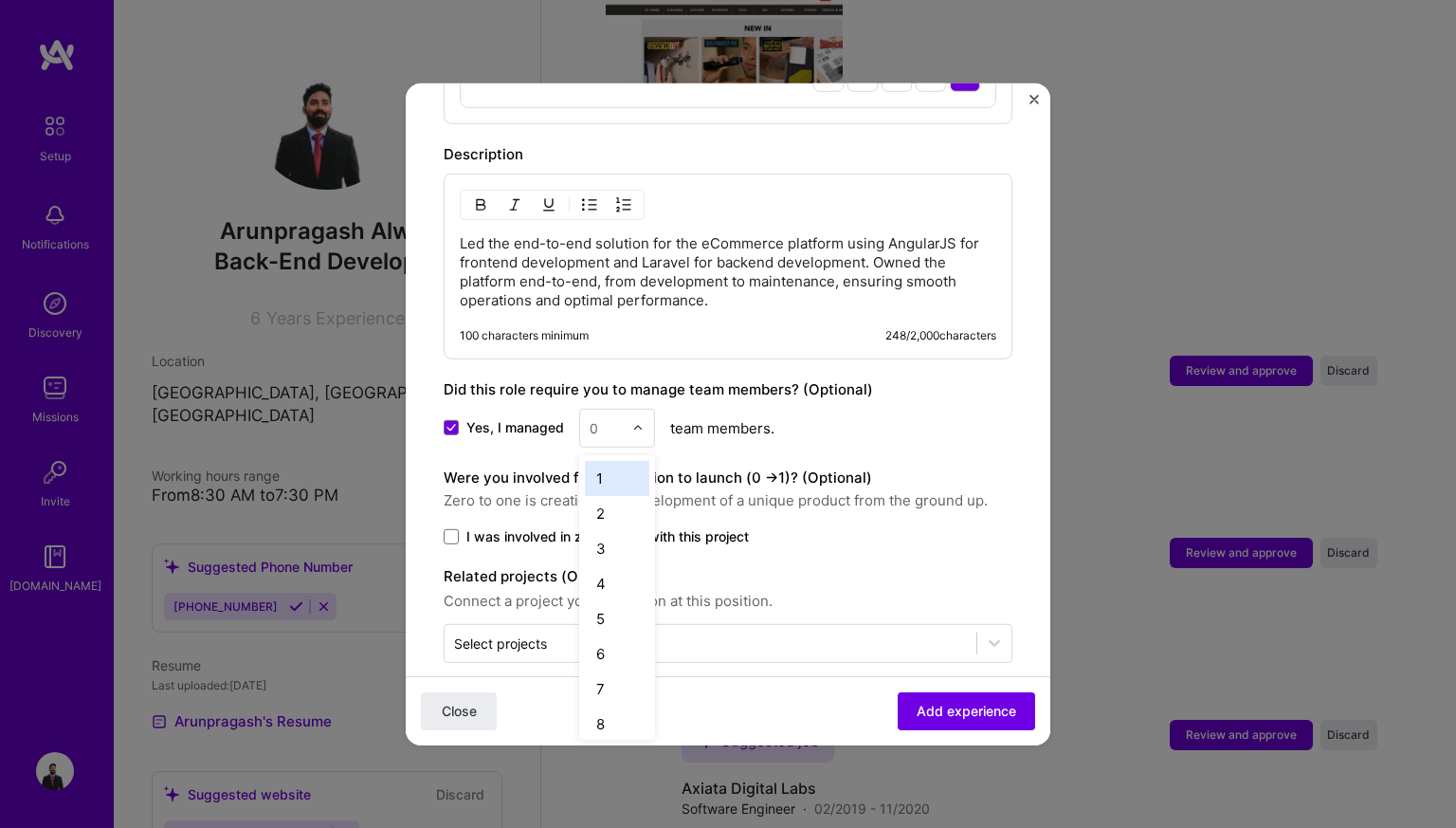 click at bounding box center [606, 427] 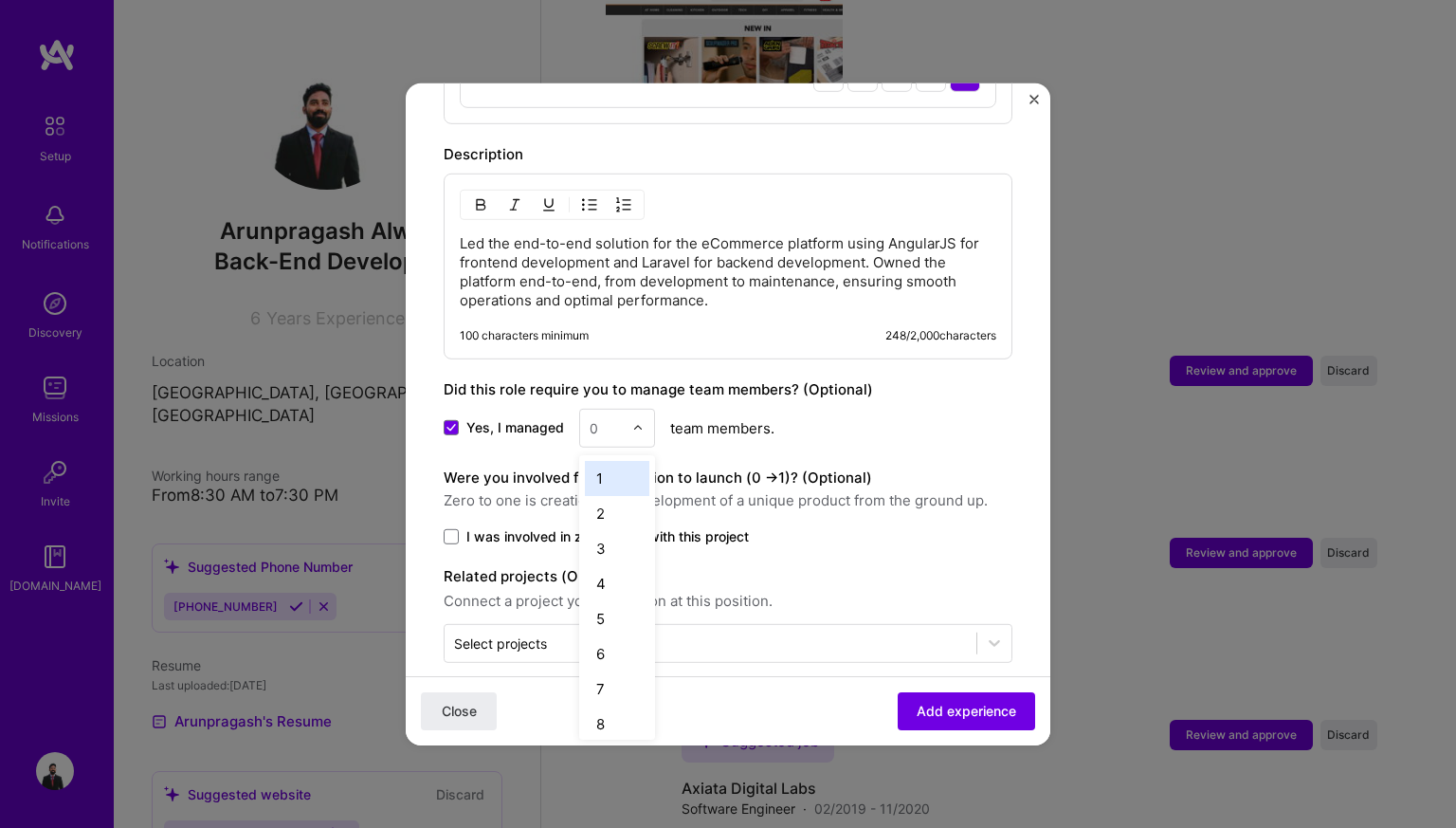 click on "1" at bounding box center (617, 477) 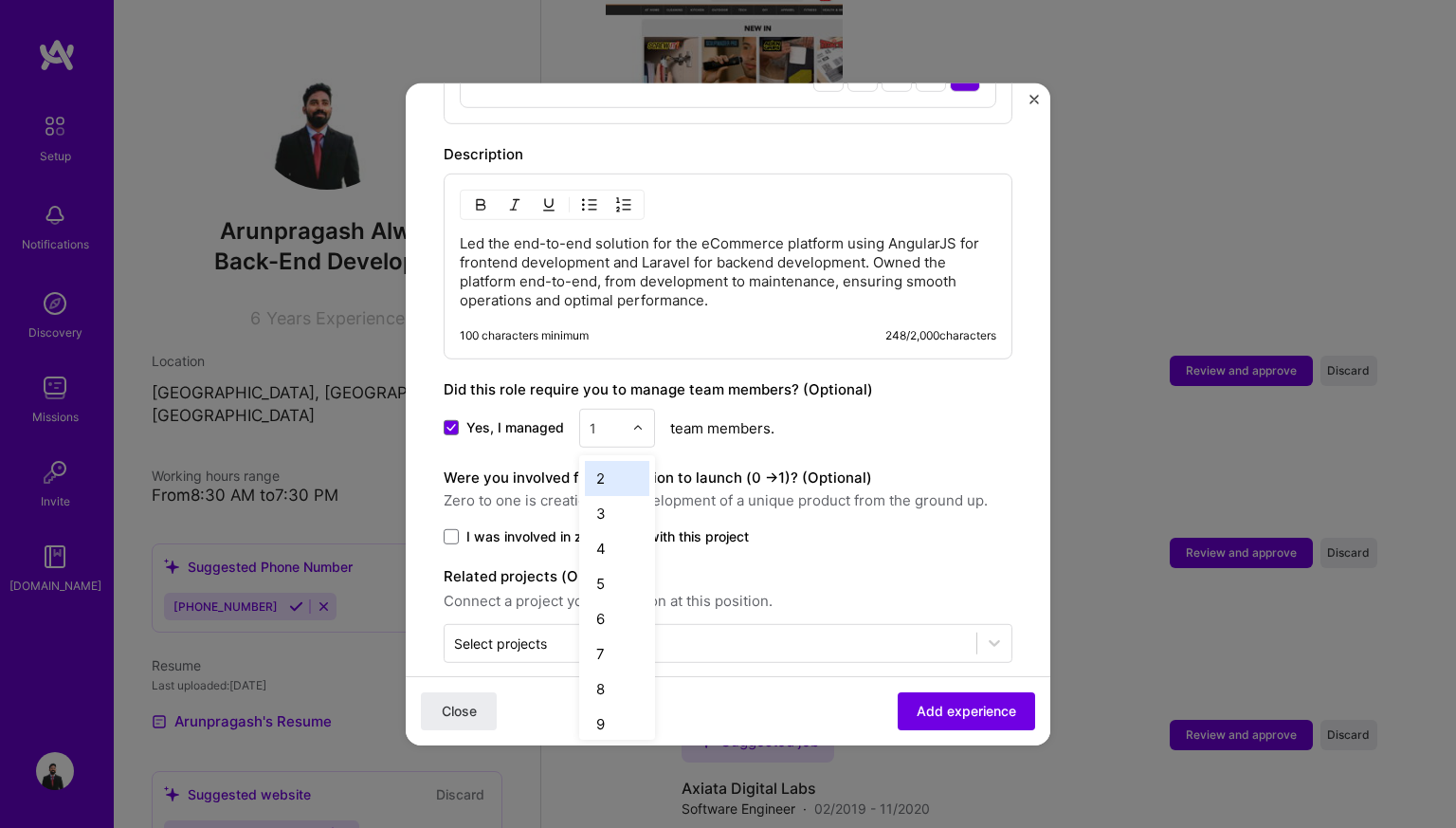 click at bounding box center [638, 428] 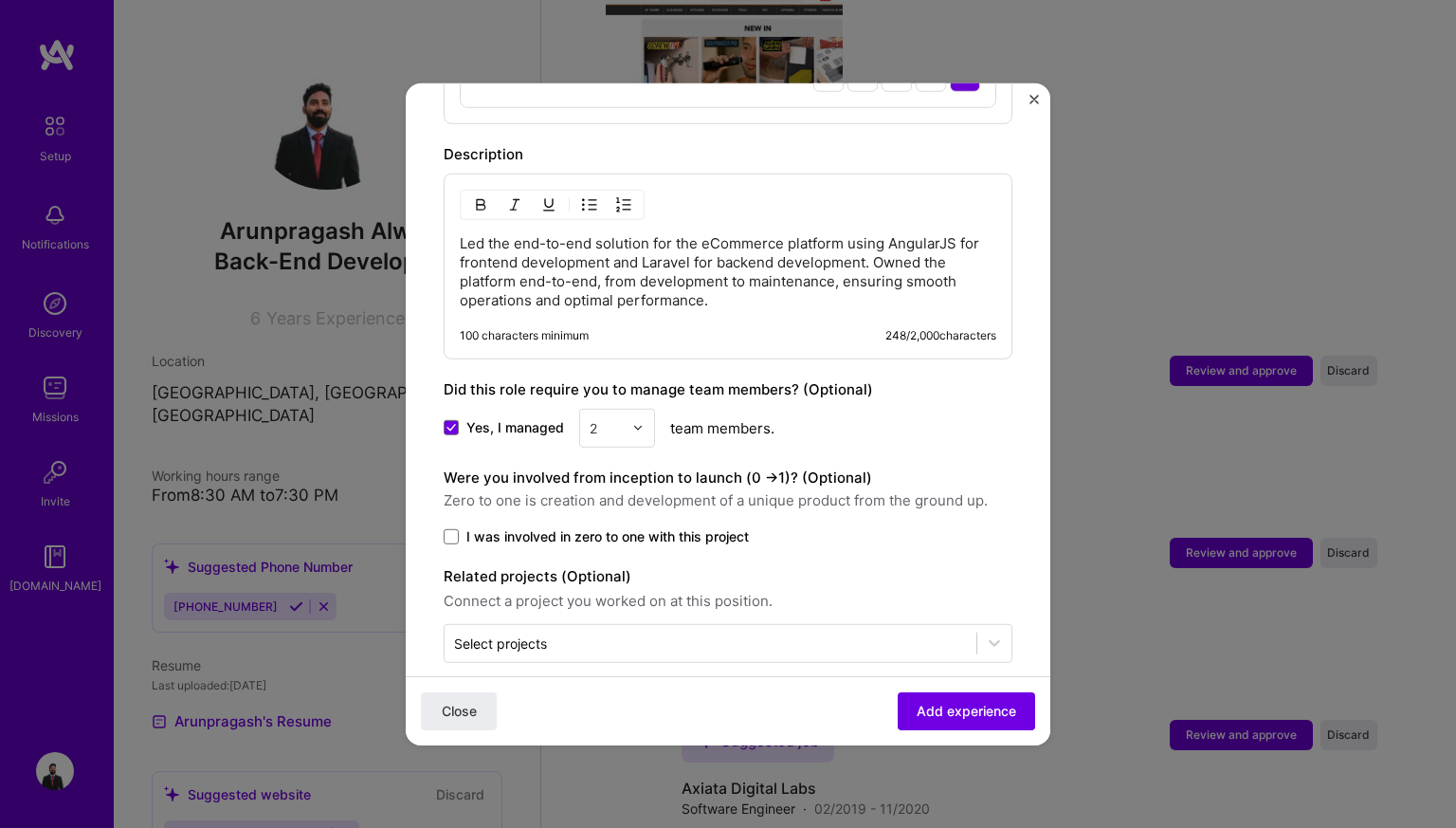 click at bounding box center [638, 428] 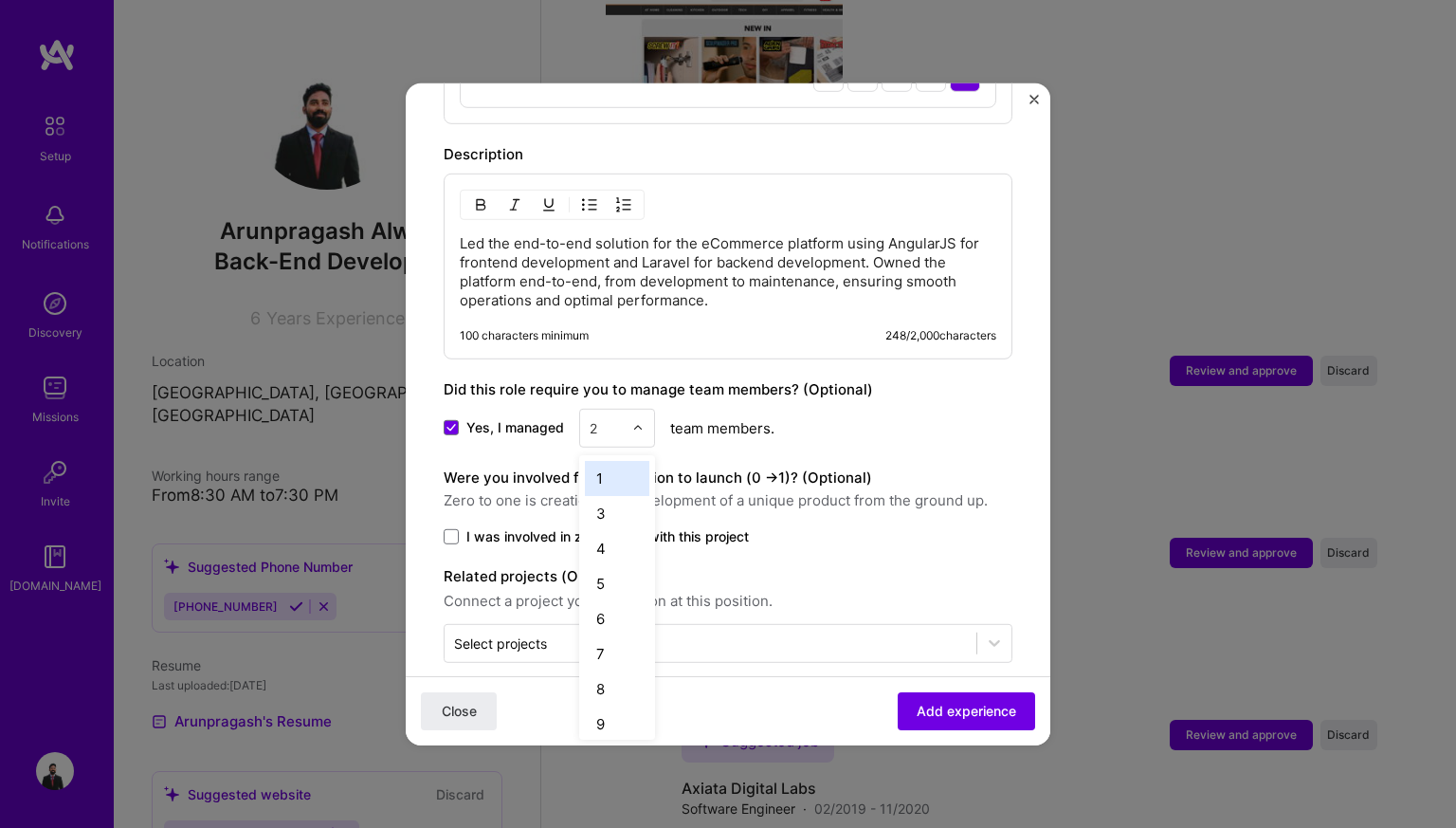 click on "1" at bounding box center (617, 477) 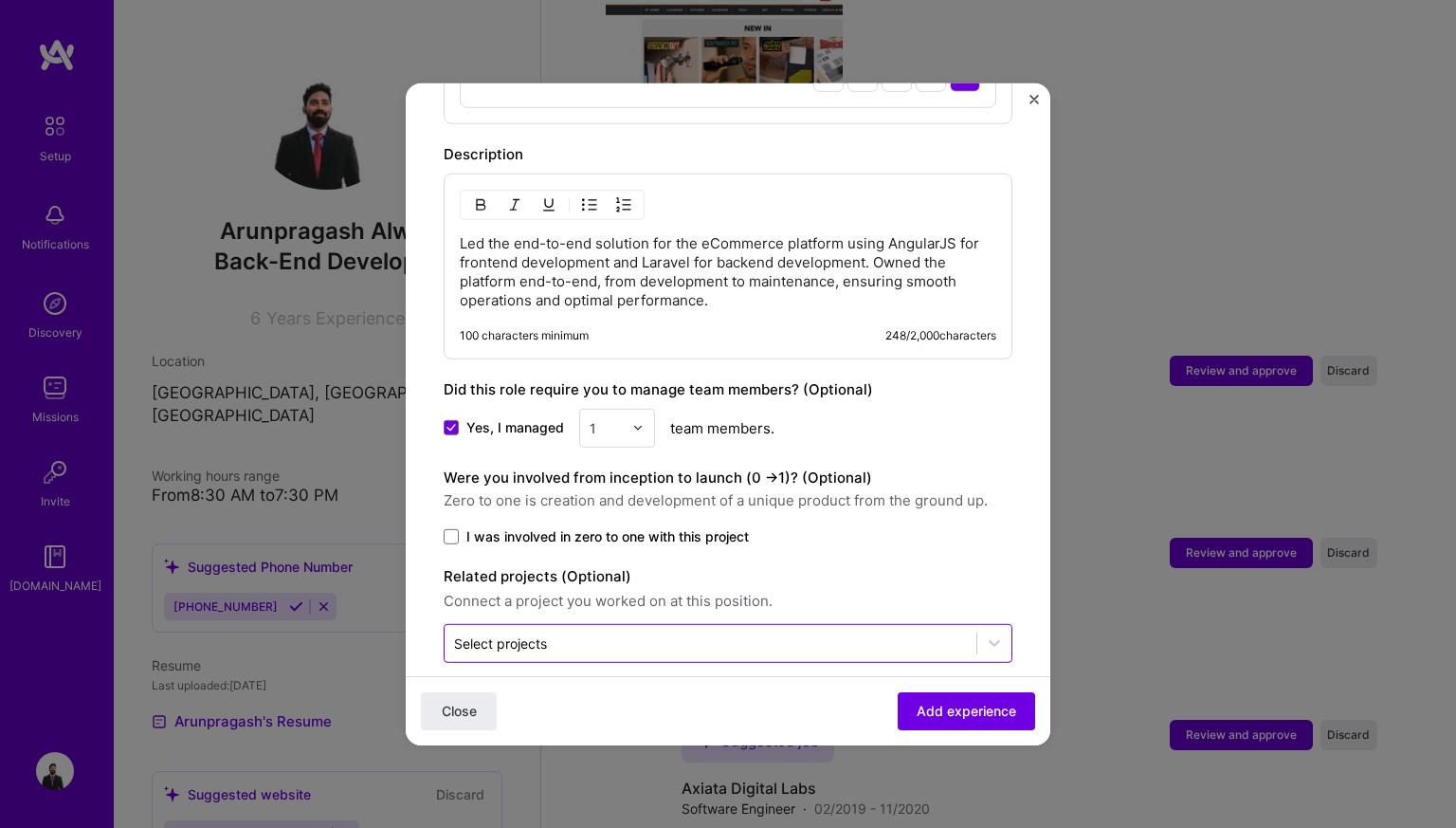 click at bounding box center (710, 642) 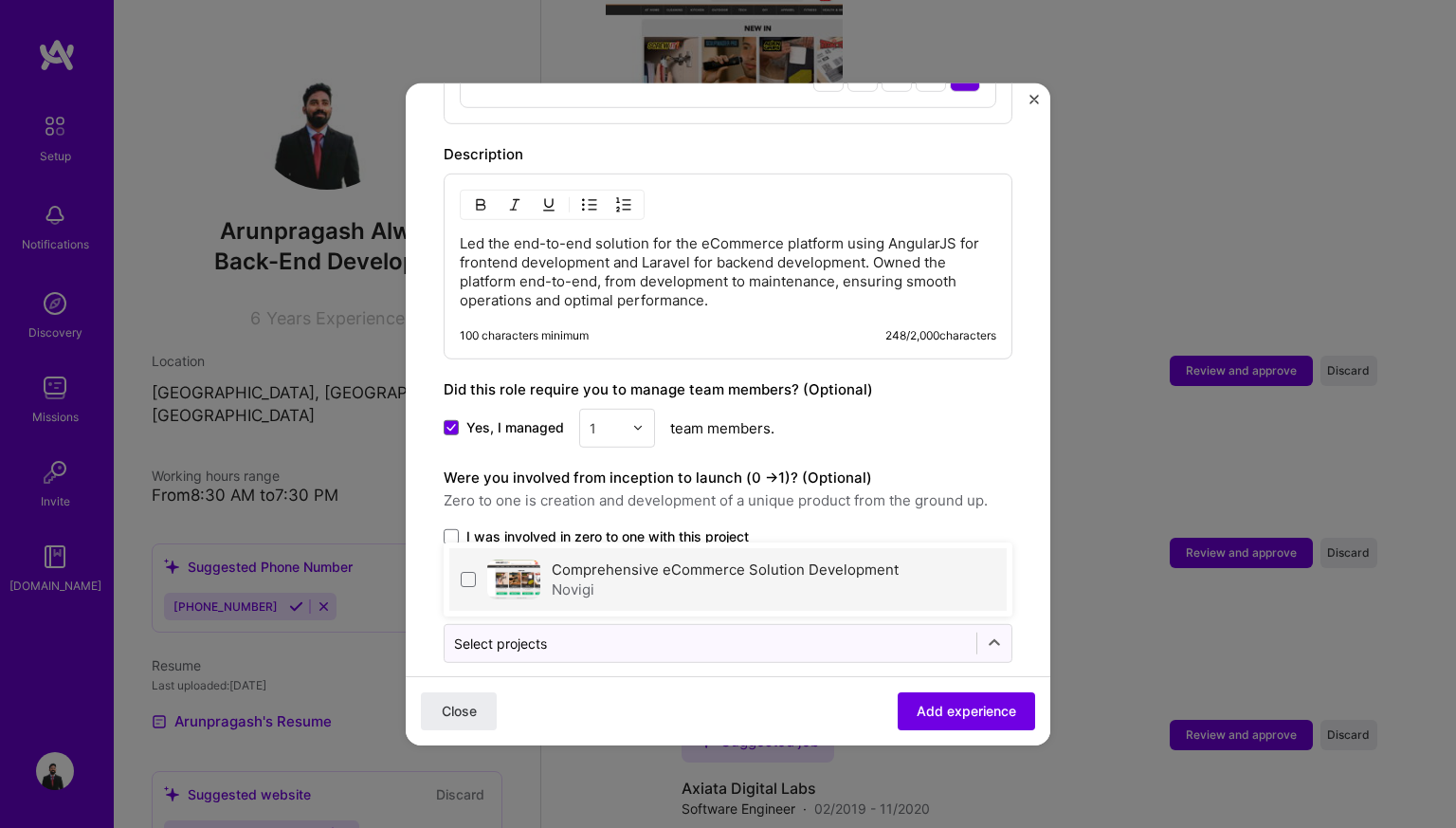 click on "Novigi" at bounding box center [725, 588] 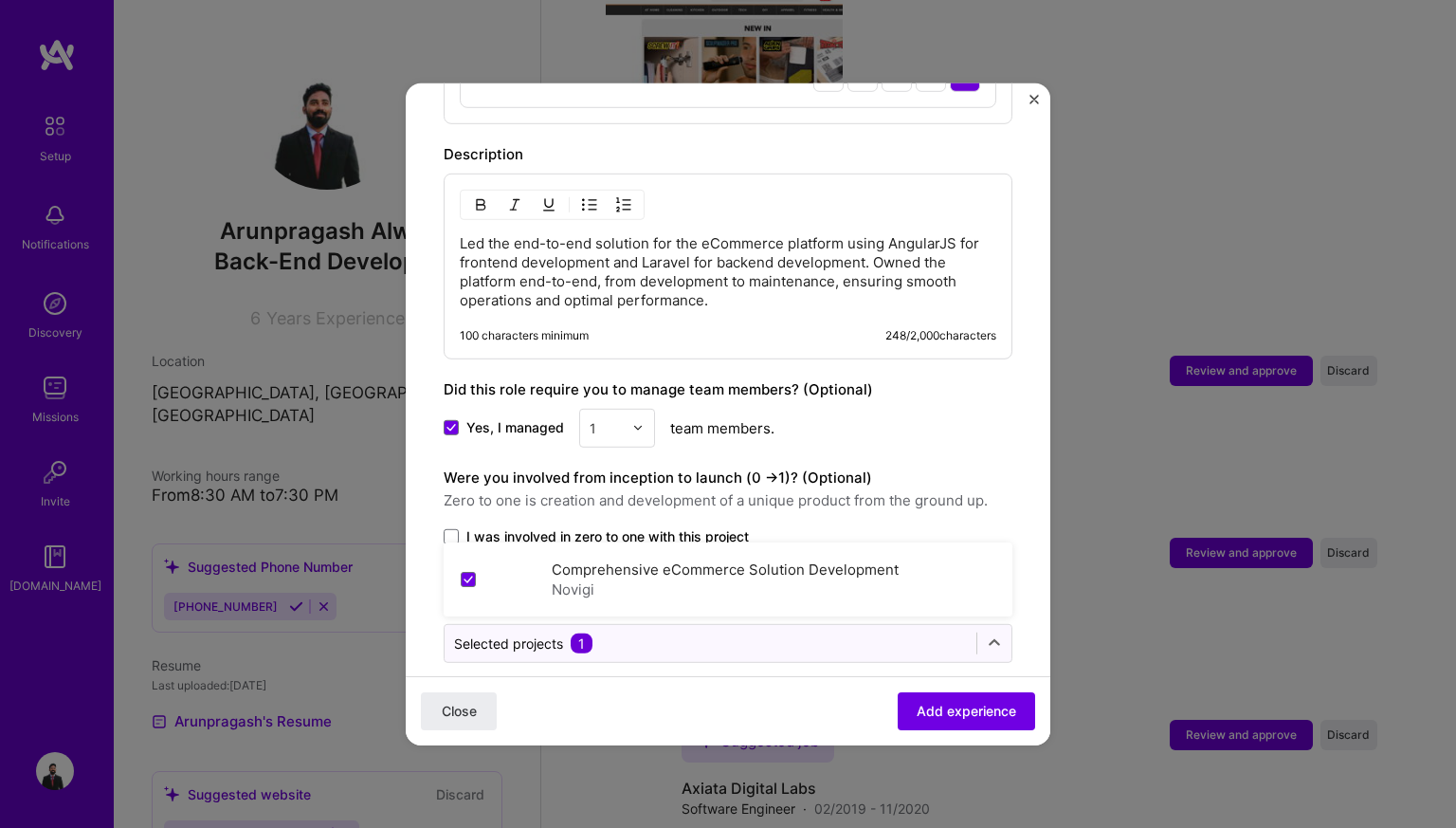 click on "Yes, I managed 1 team members." at bounding box center [728, 427] 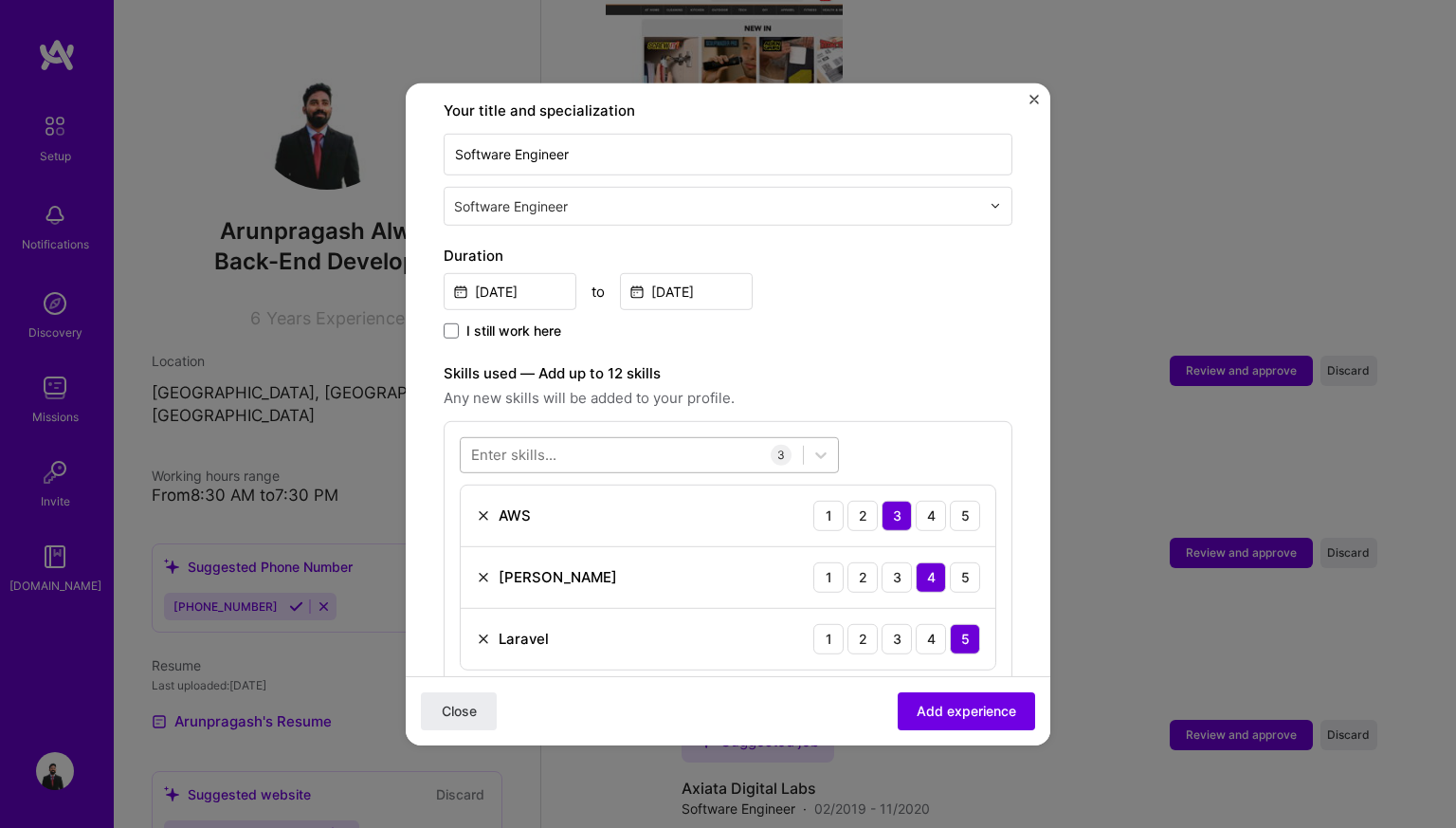 scroll, scrollTop: 396, scrollLeft: 0, axis: vertical 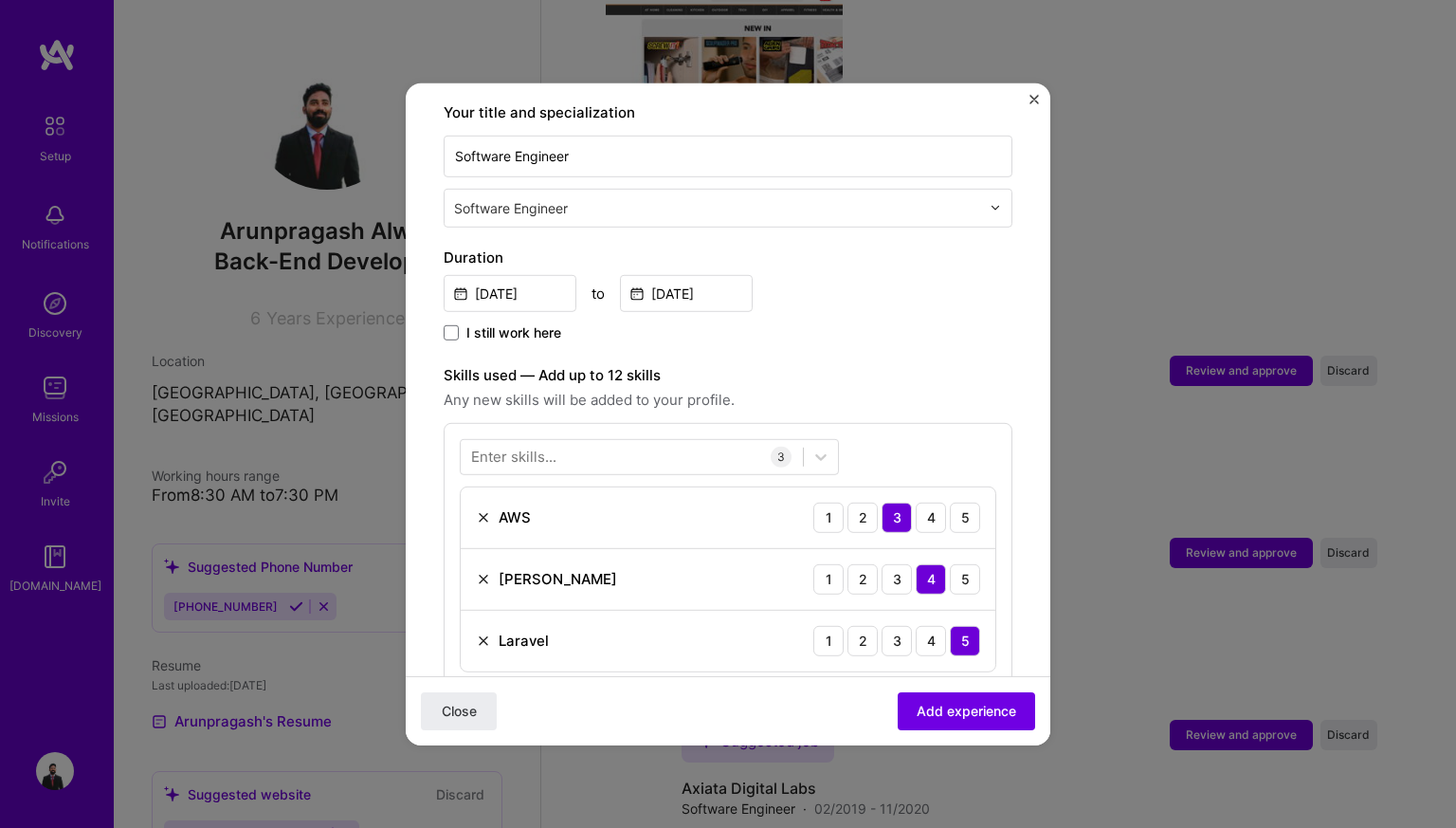 click on "Enter skills..." at bounding box center (514, 456) 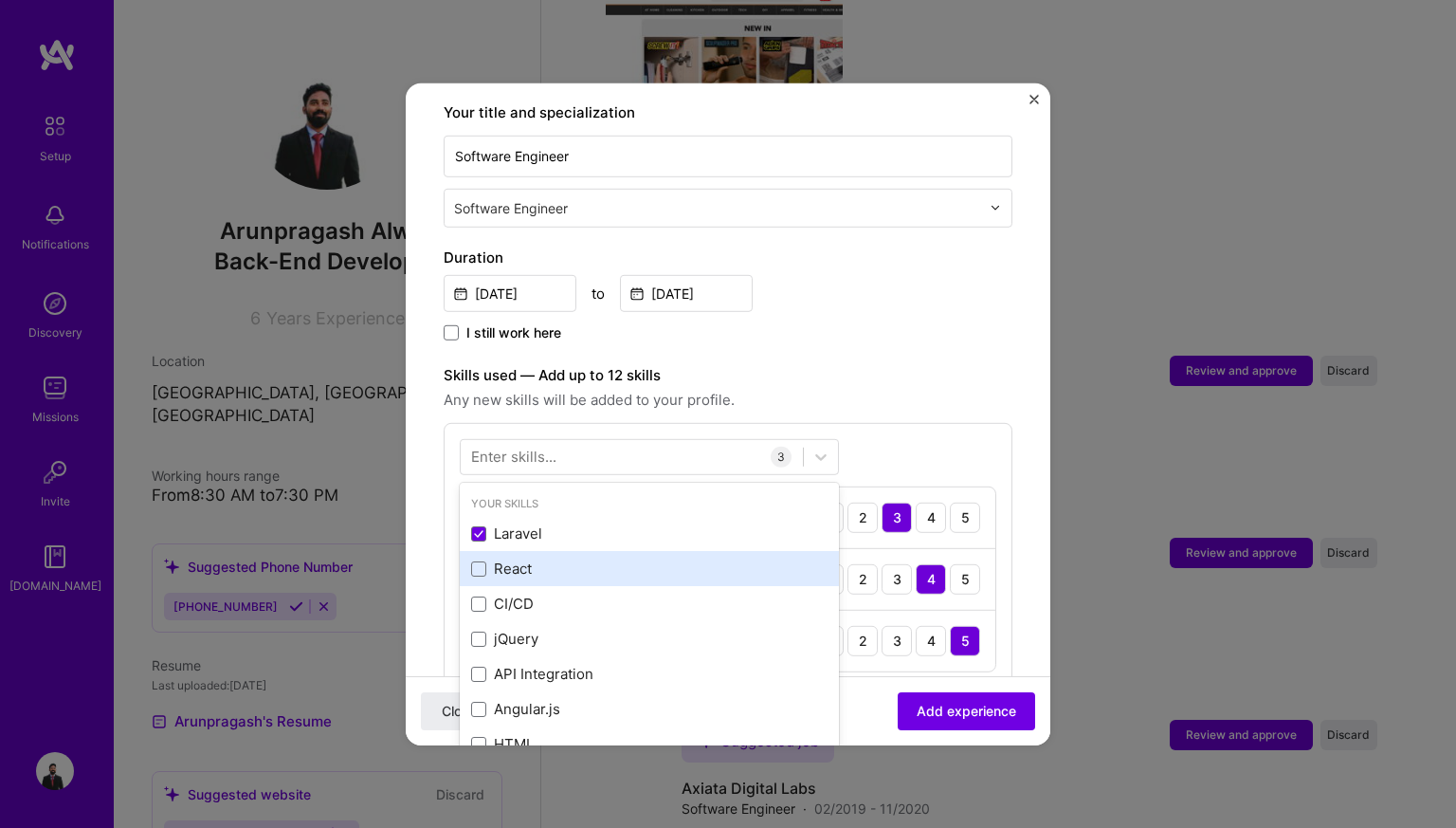 click on "React" at bounding box center [649, 568] 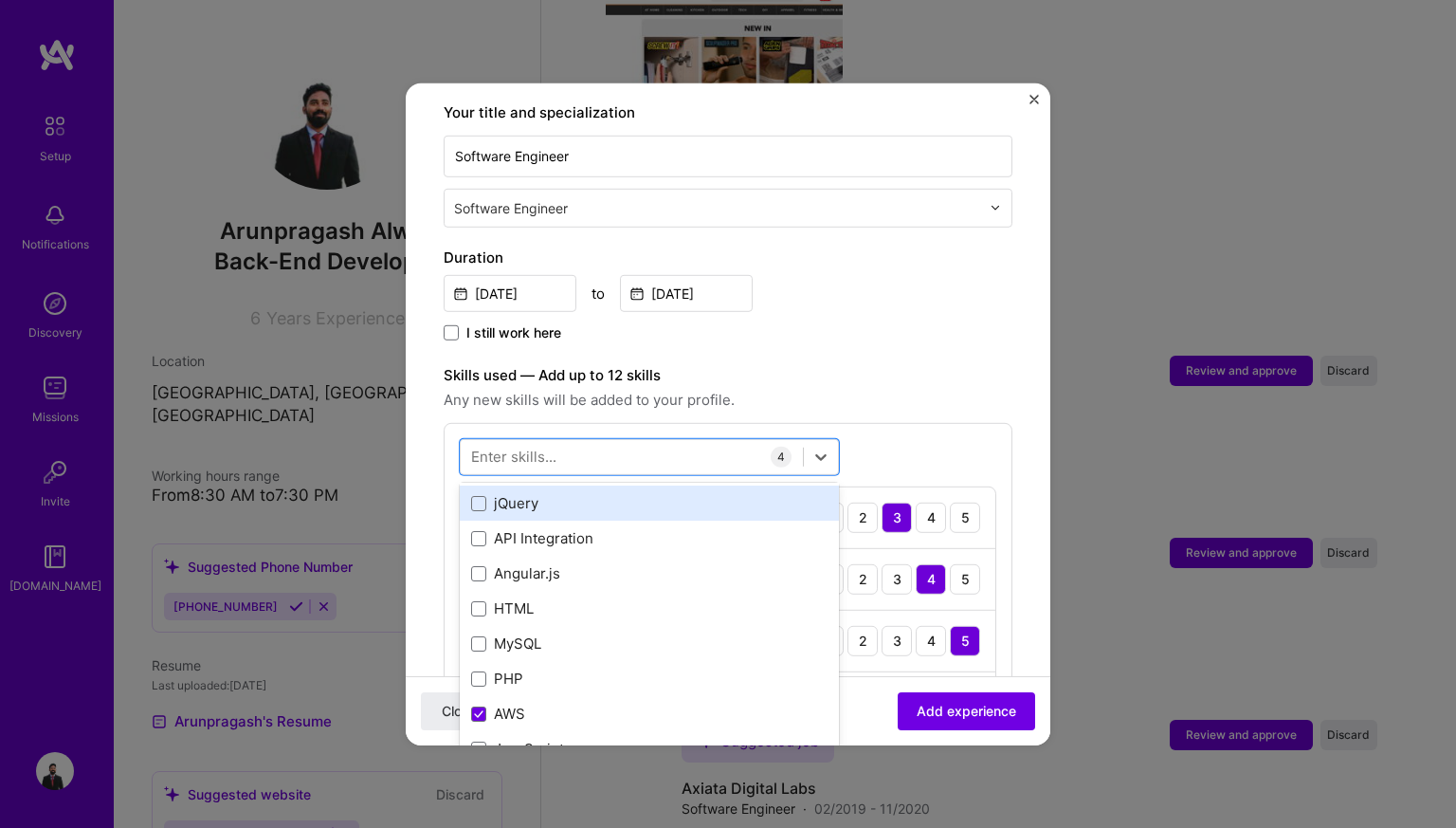 scroll, scrollTop: 138, scrollLeft: 0, axis: vertical 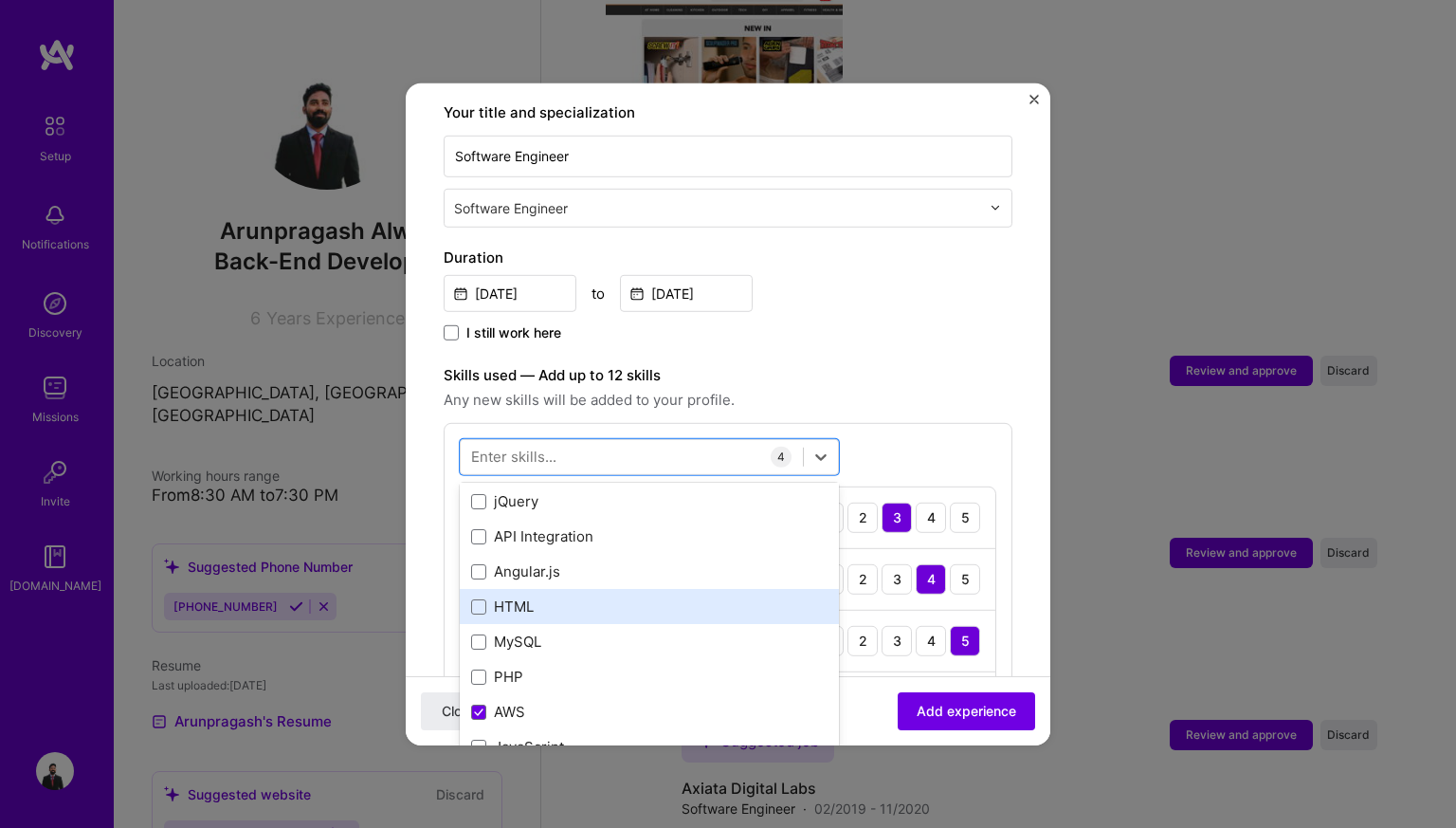 click on "HTML" at bounding box center [649, 606] 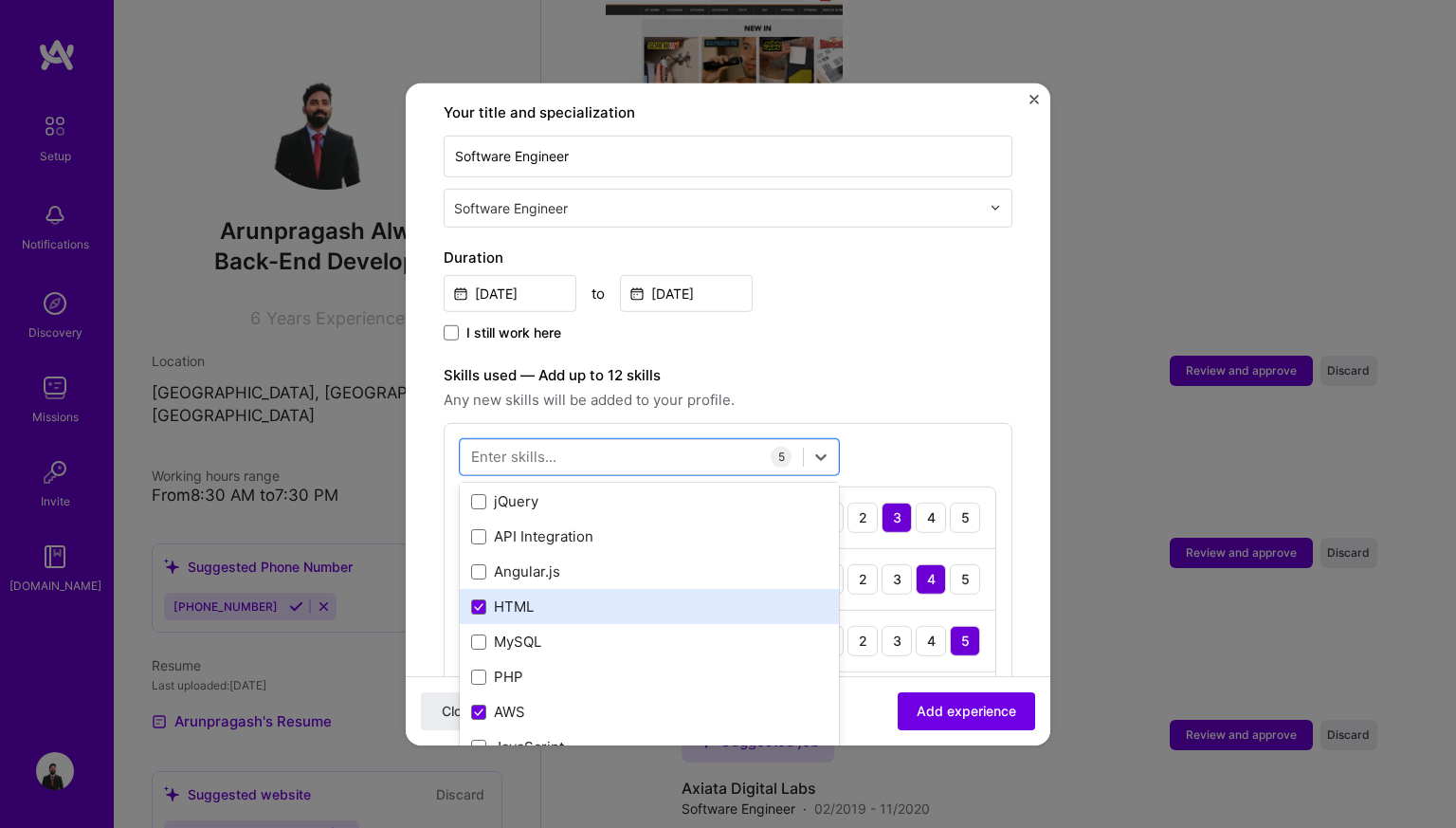 click on "HTML" at bounding box center (649, 606) 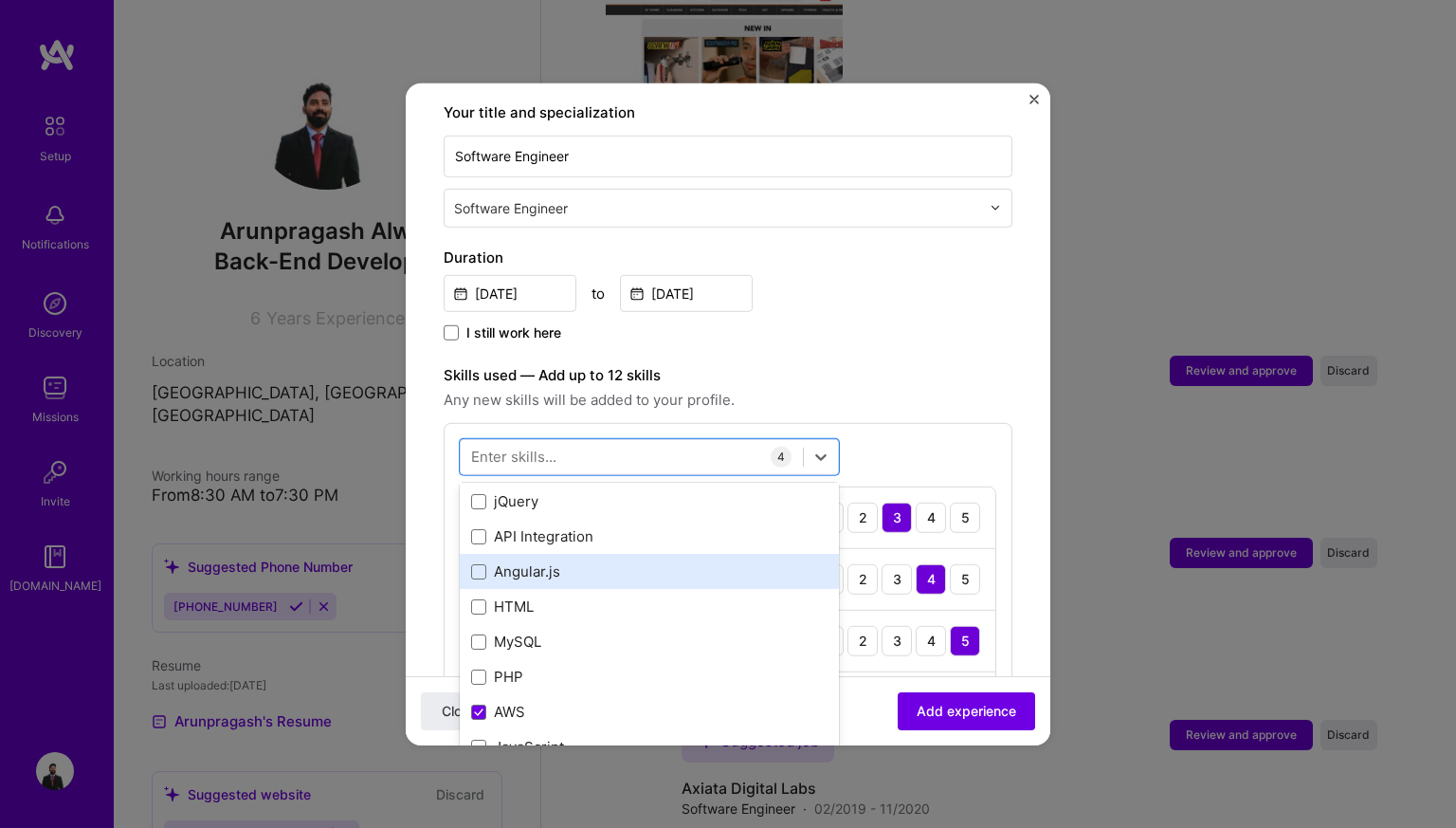 click on "Angular.js" at bounding box center [649, 571] 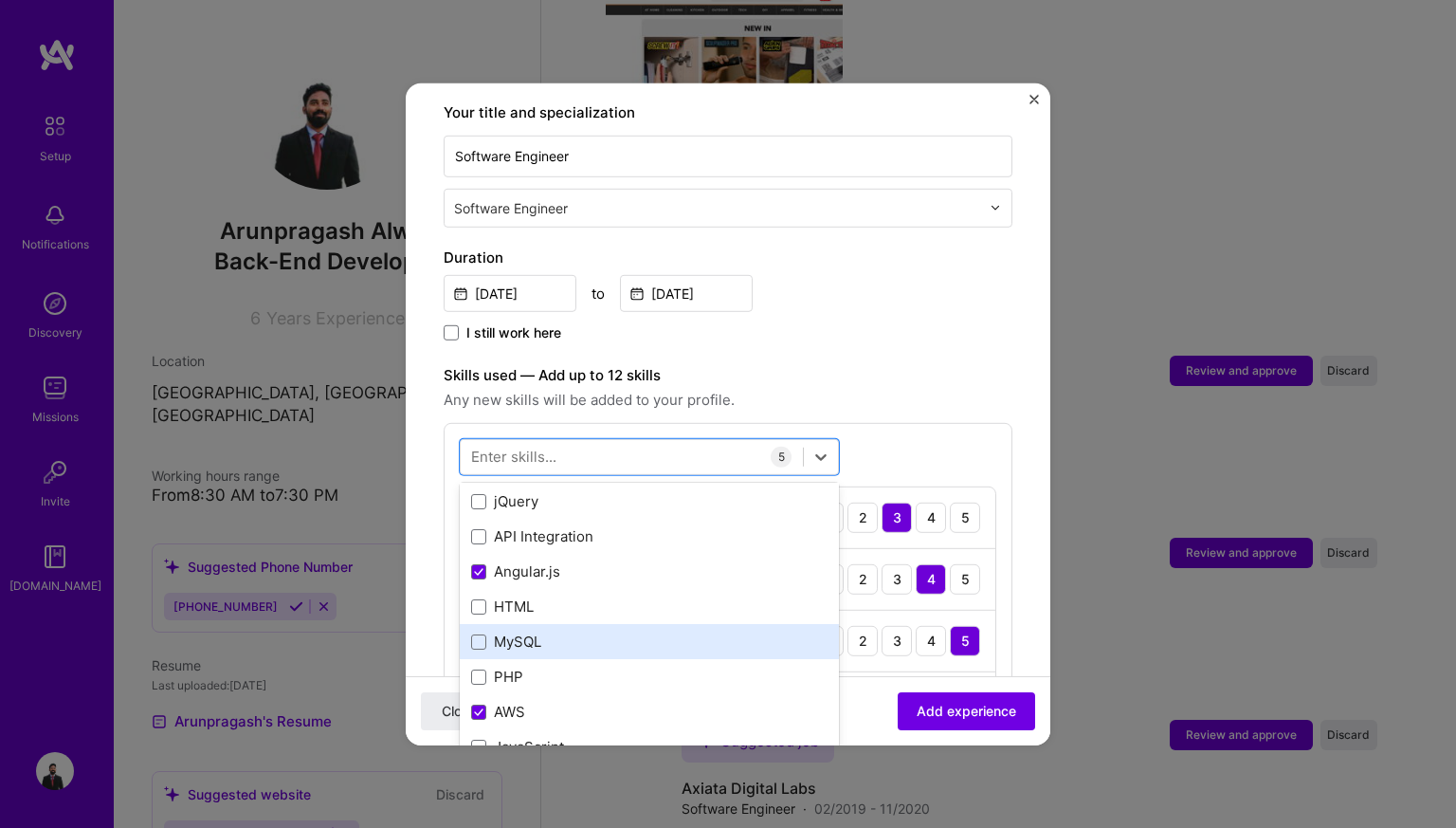 click on "MySQL" at bounding box center (649, 641) 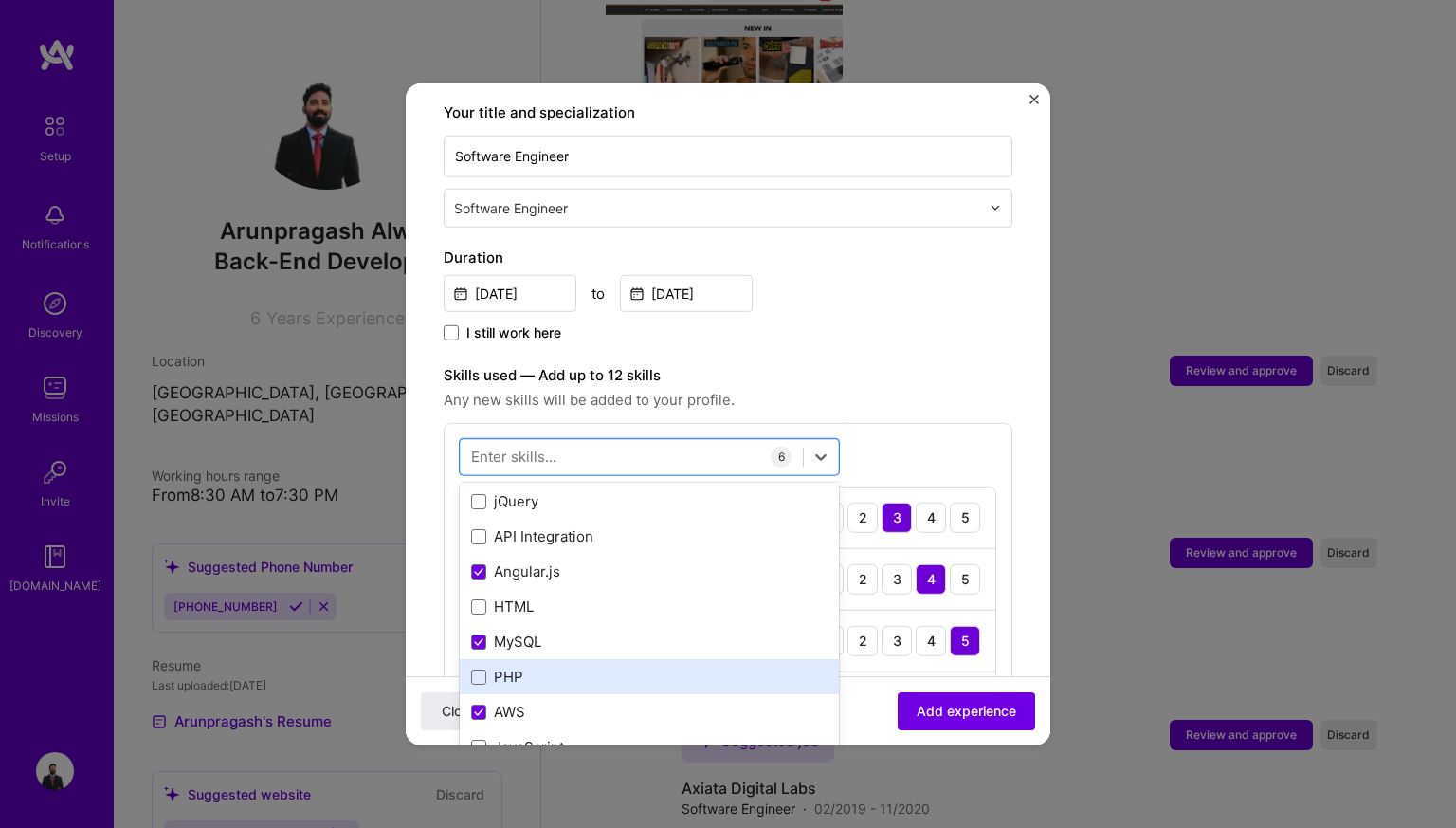 click on "PHP" at bounding box center (649, 676) 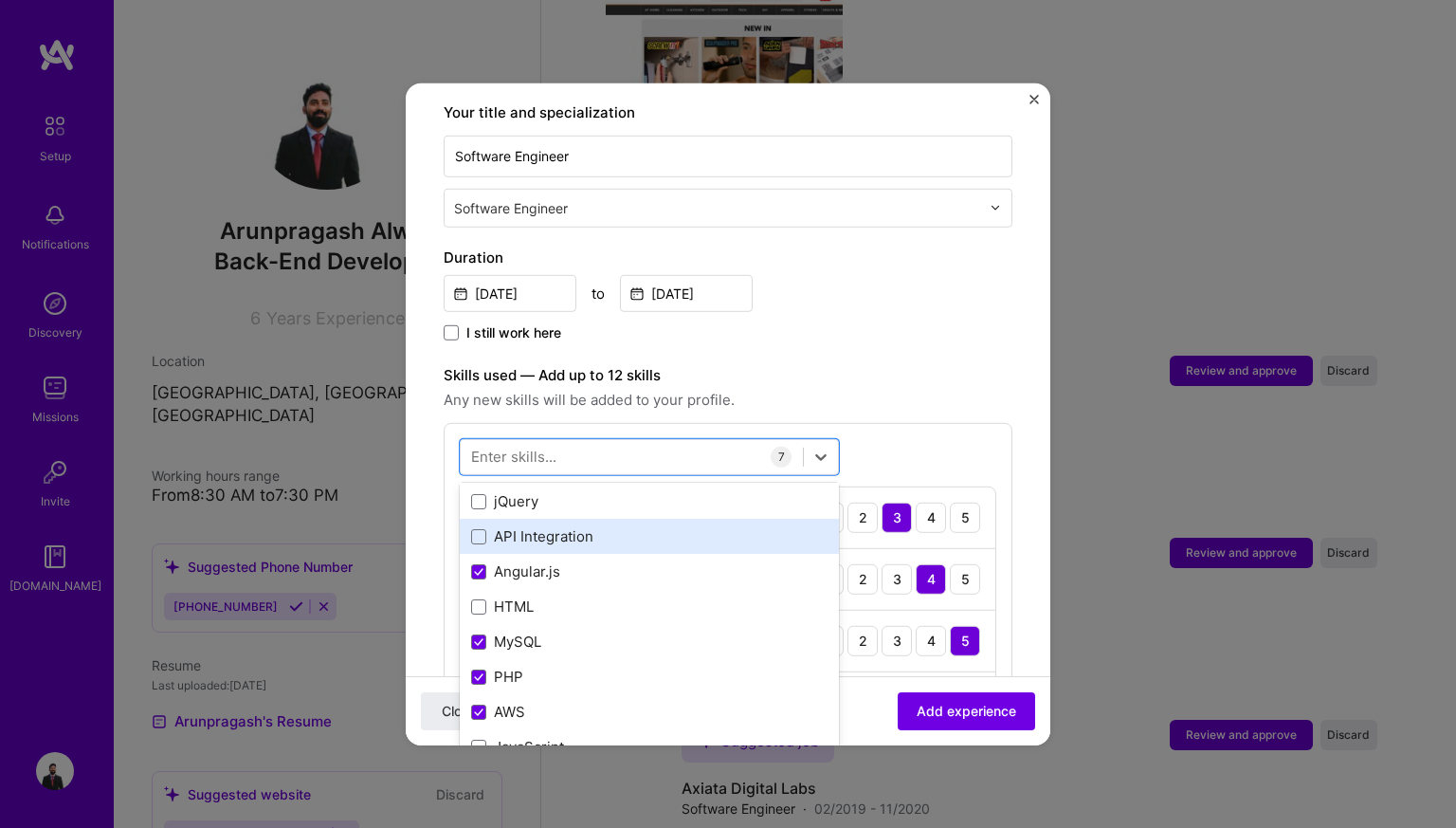 click on "API Integration" at bounding box center (649, 536) 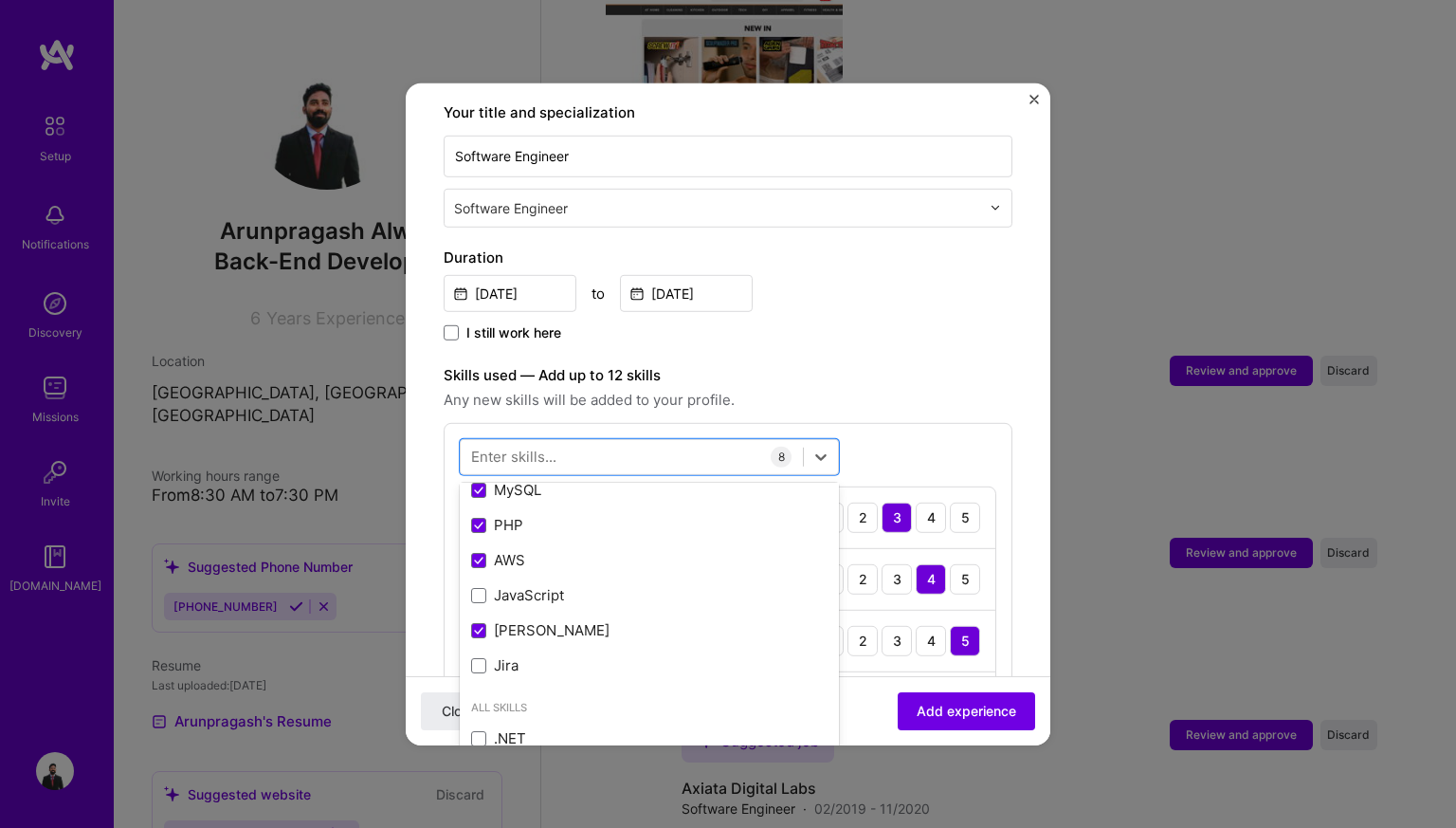 scroll, scrollTop: 298, scrollLeft: 0, axis: vertical 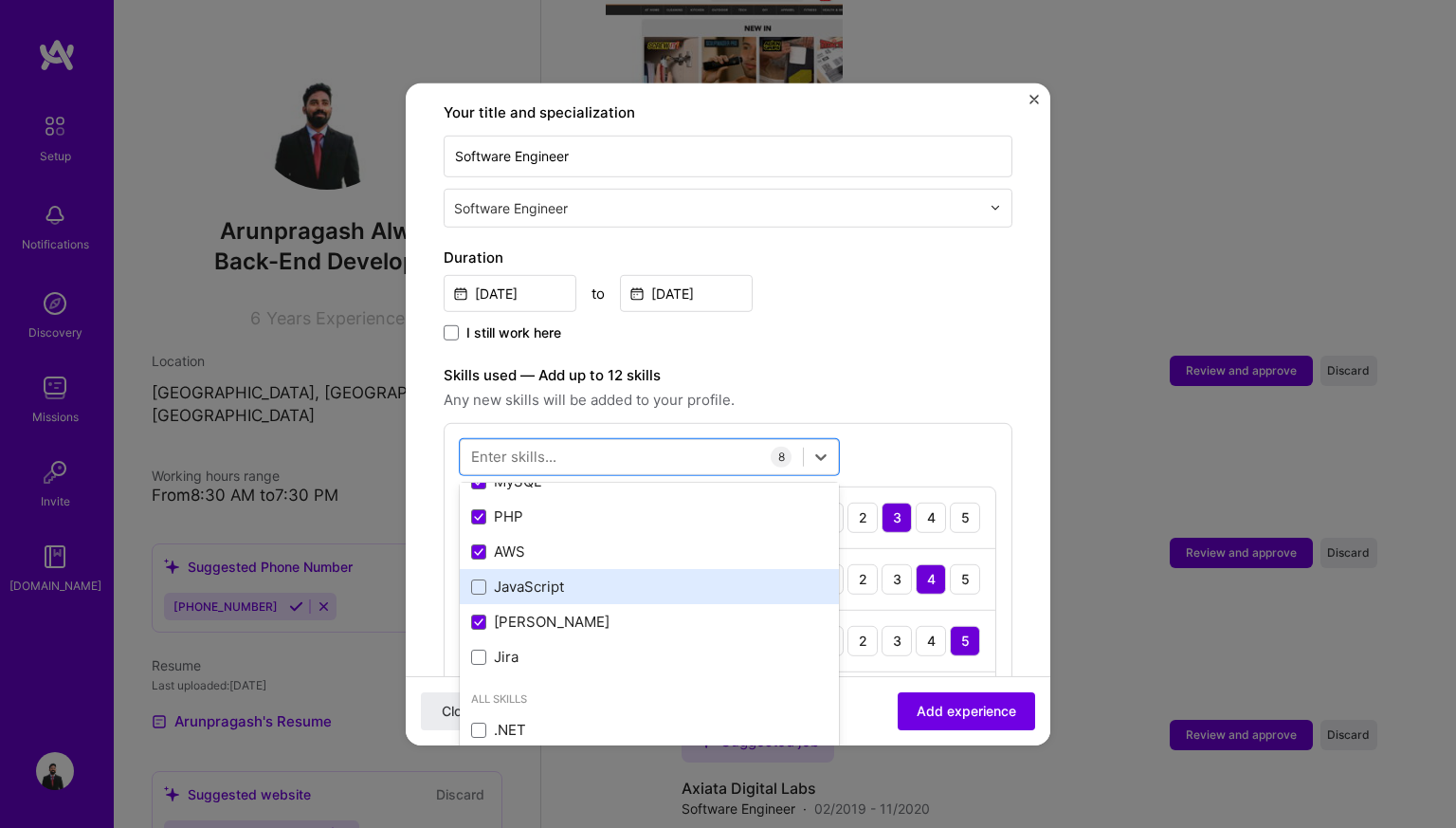 click on "JavaScript" at bounding box center (649, 586) 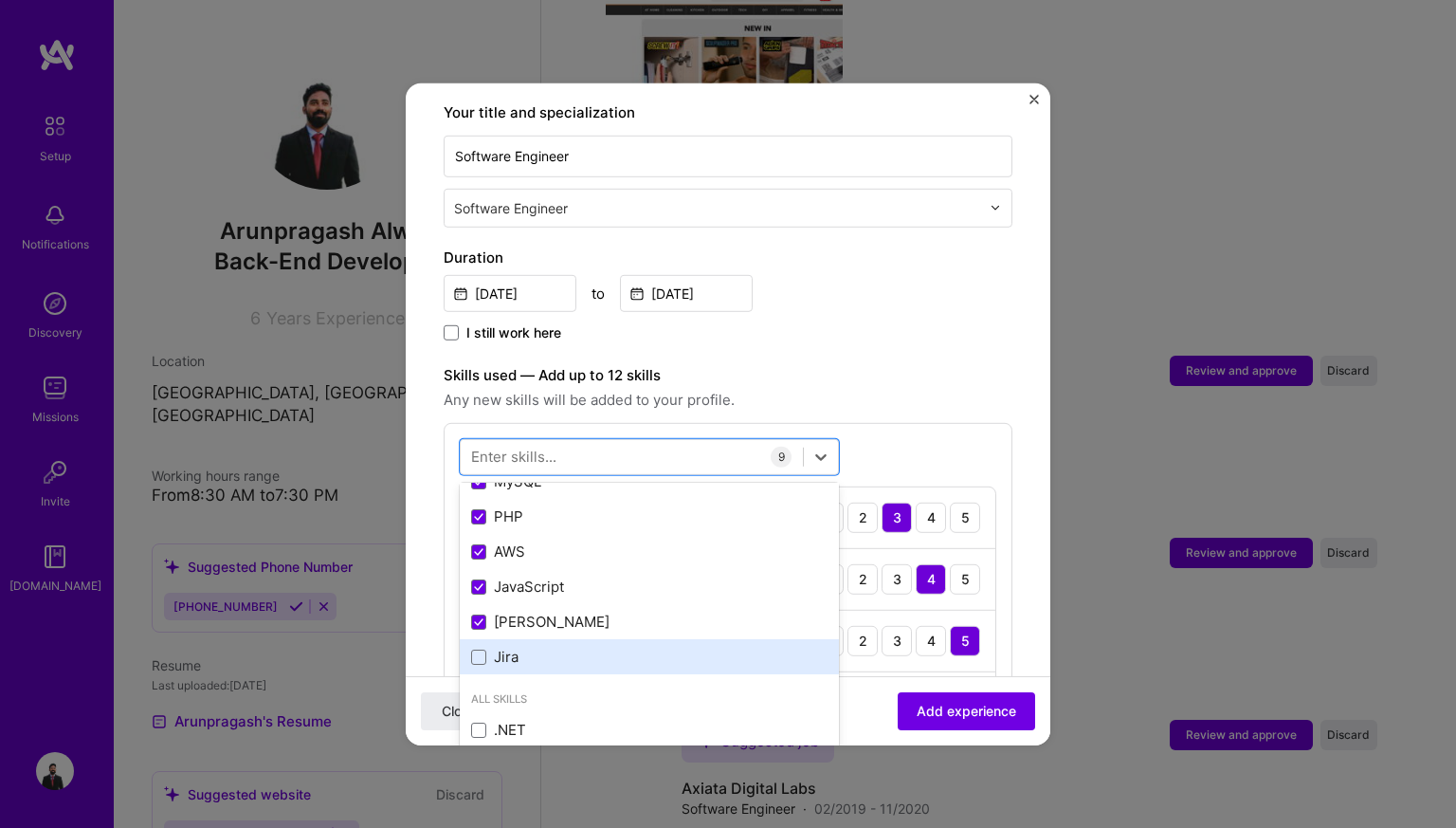 click on "Jira" at bounding box center [649, 656] 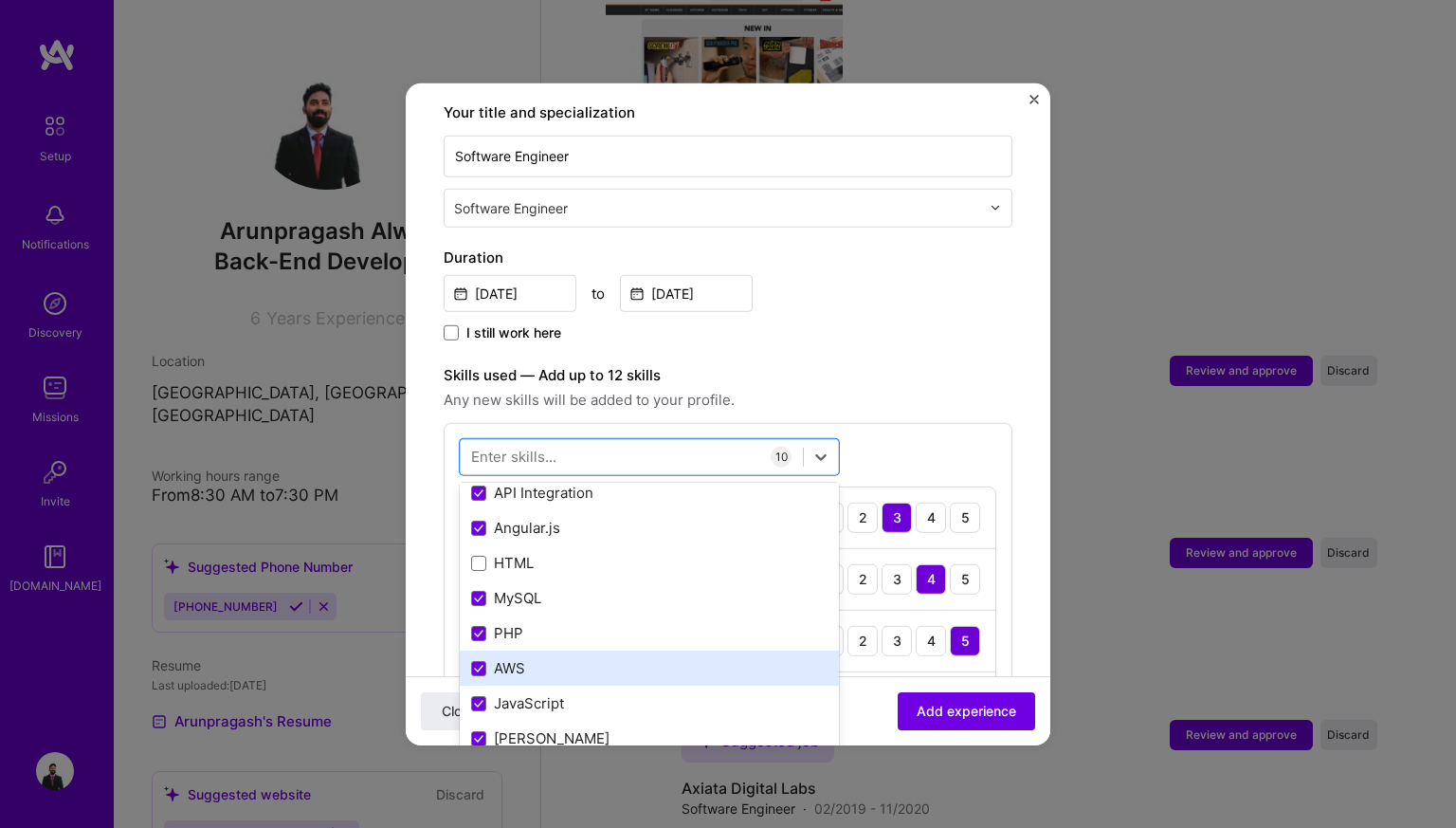 scroll, scrollTop: 179, scrollLeft: 0, axis: vertical 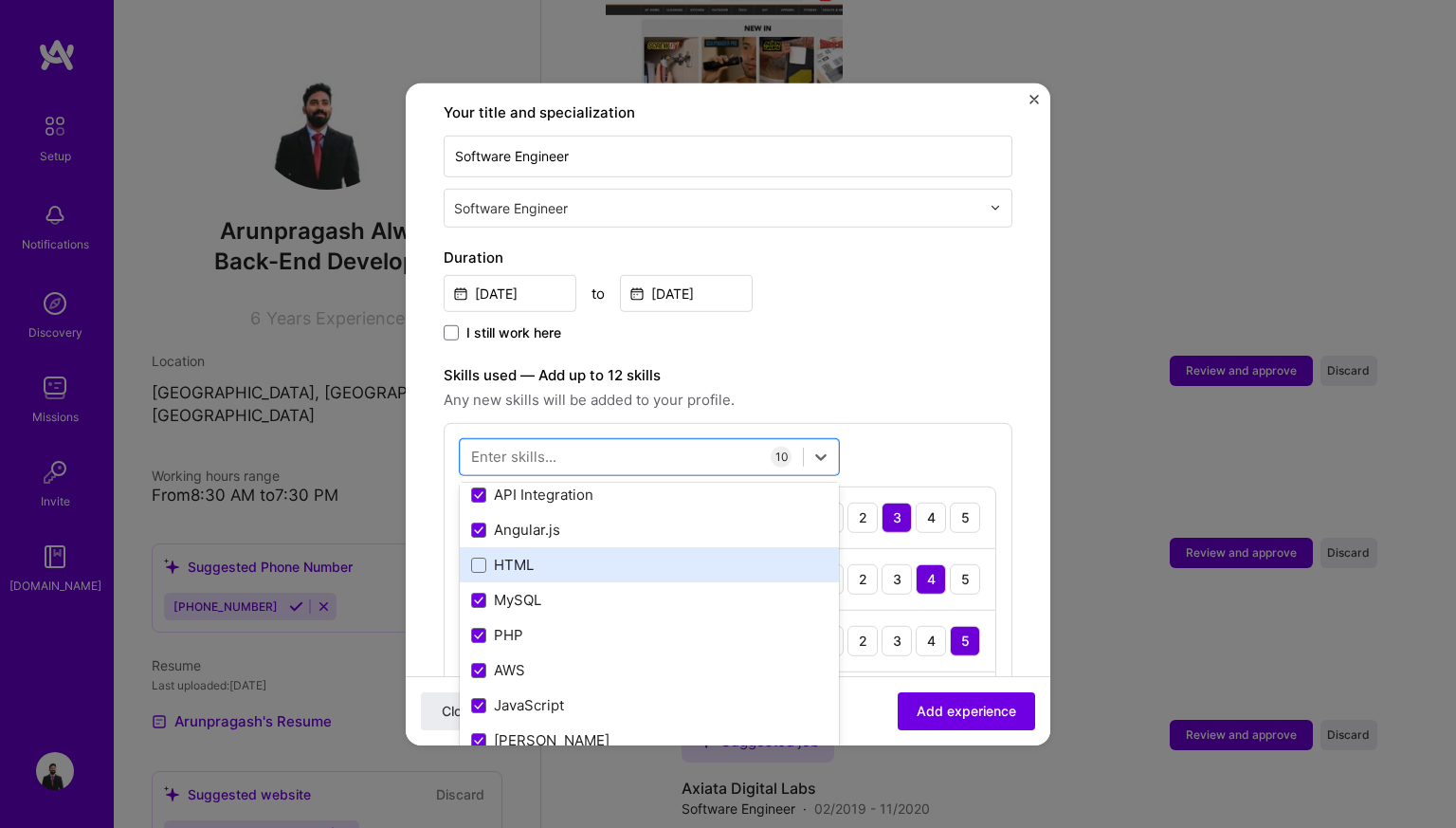 click on "HTML" at bounding box center (649, 564) 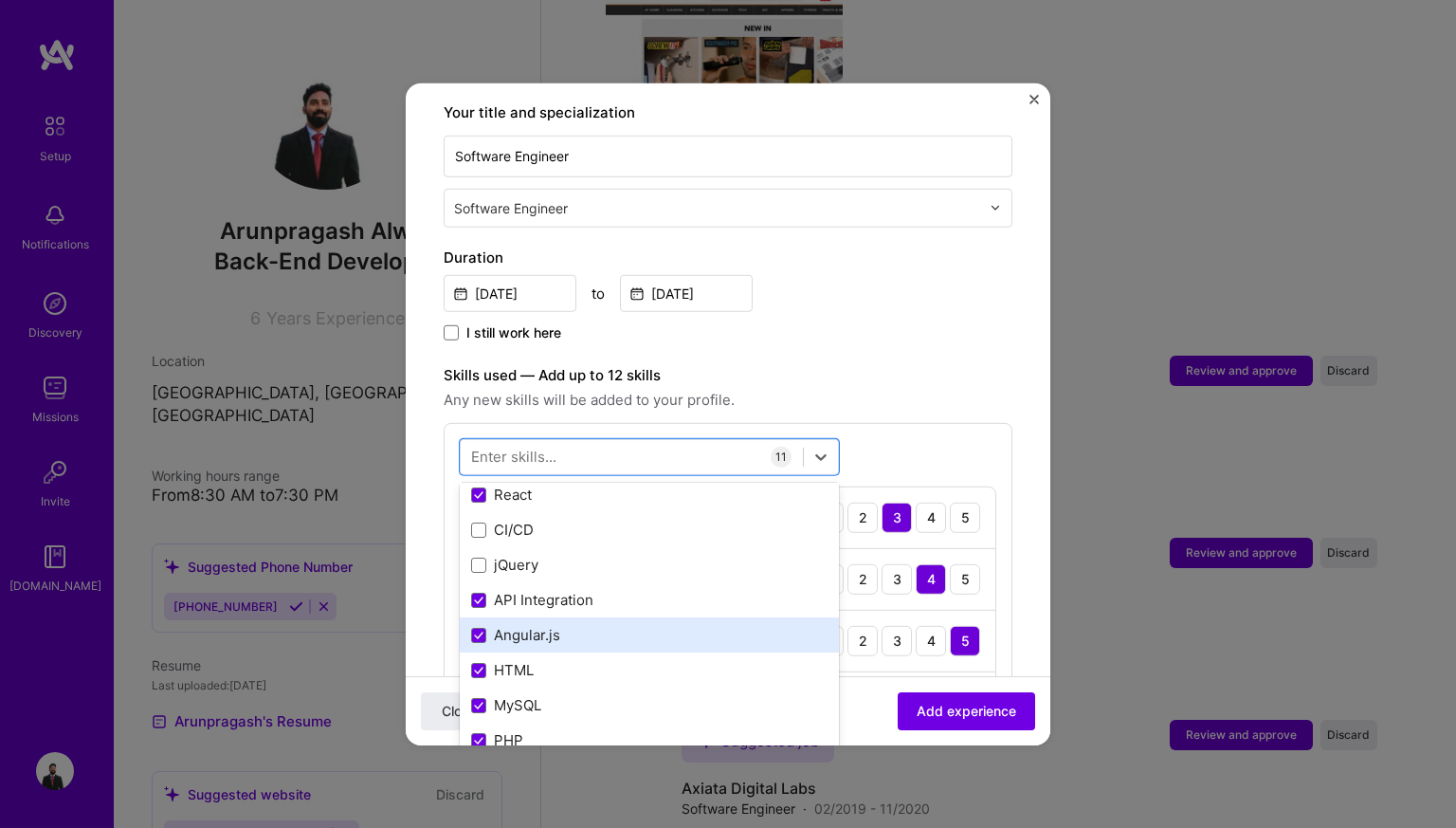 scroll, scrollTop: 69, scrollLeft: 0, axis: vertical 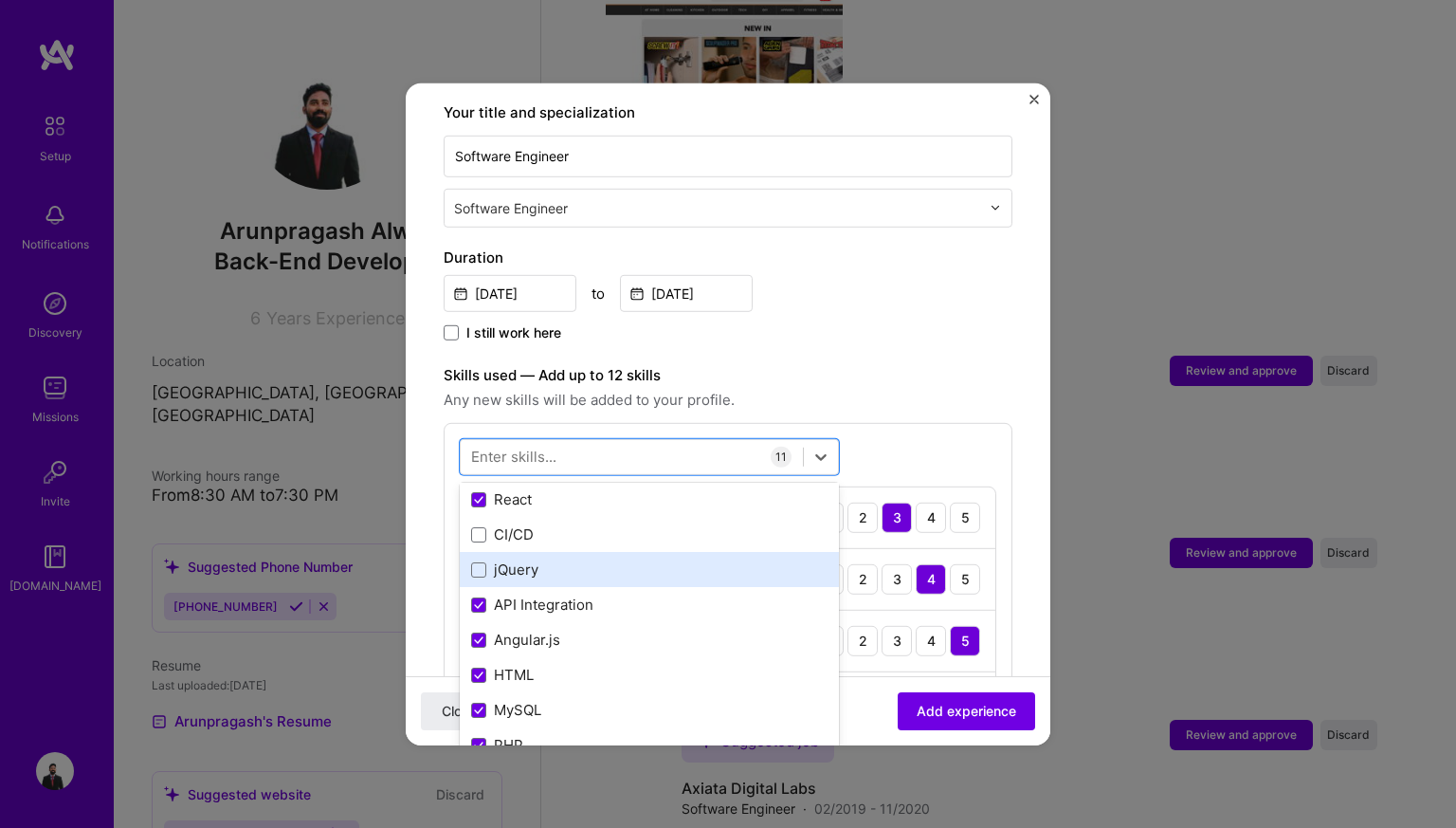 click on "jQuery" at bounding box center [649, 569] 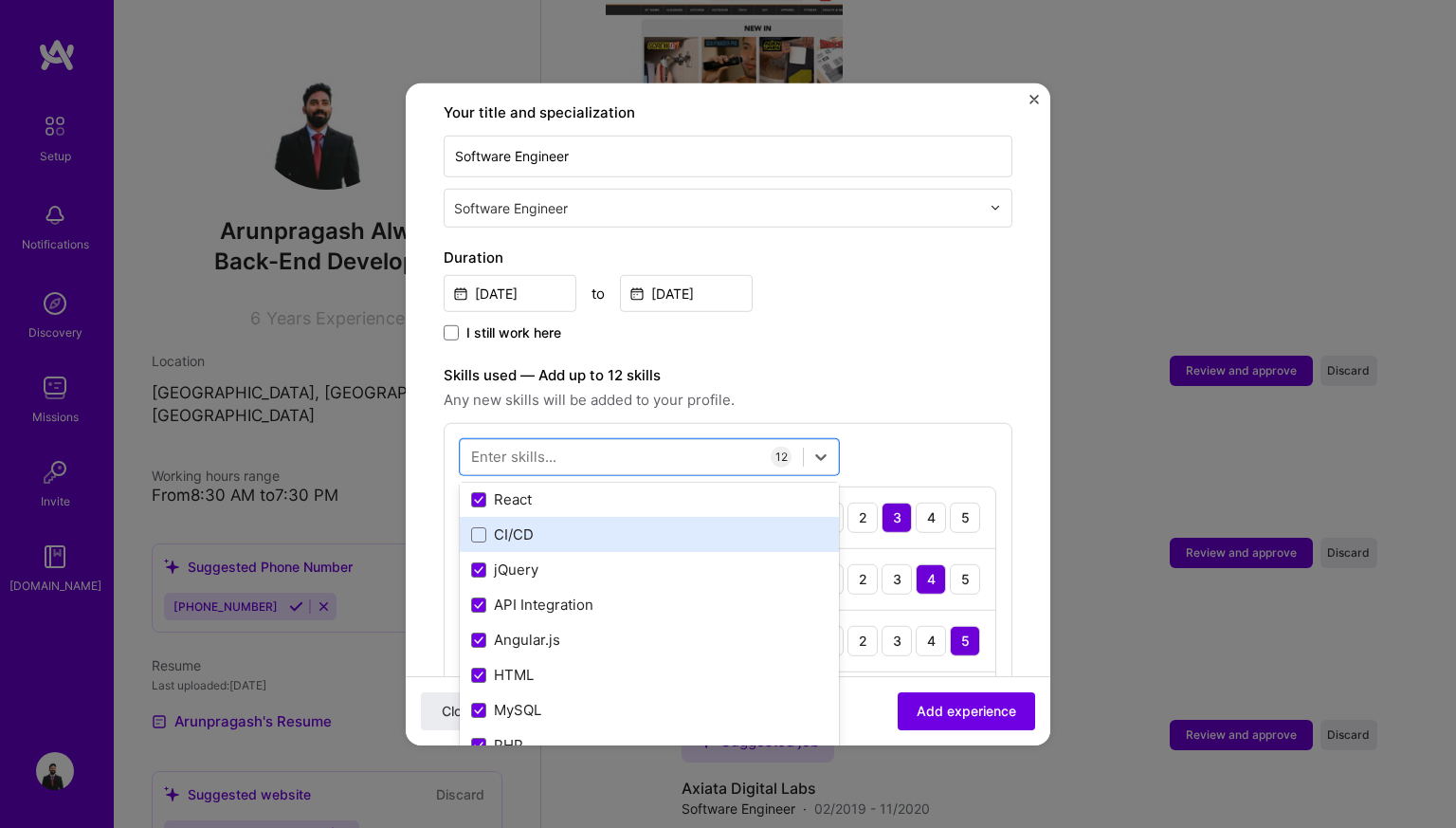 click on "CI/CD" at bounding box center (649, 534) 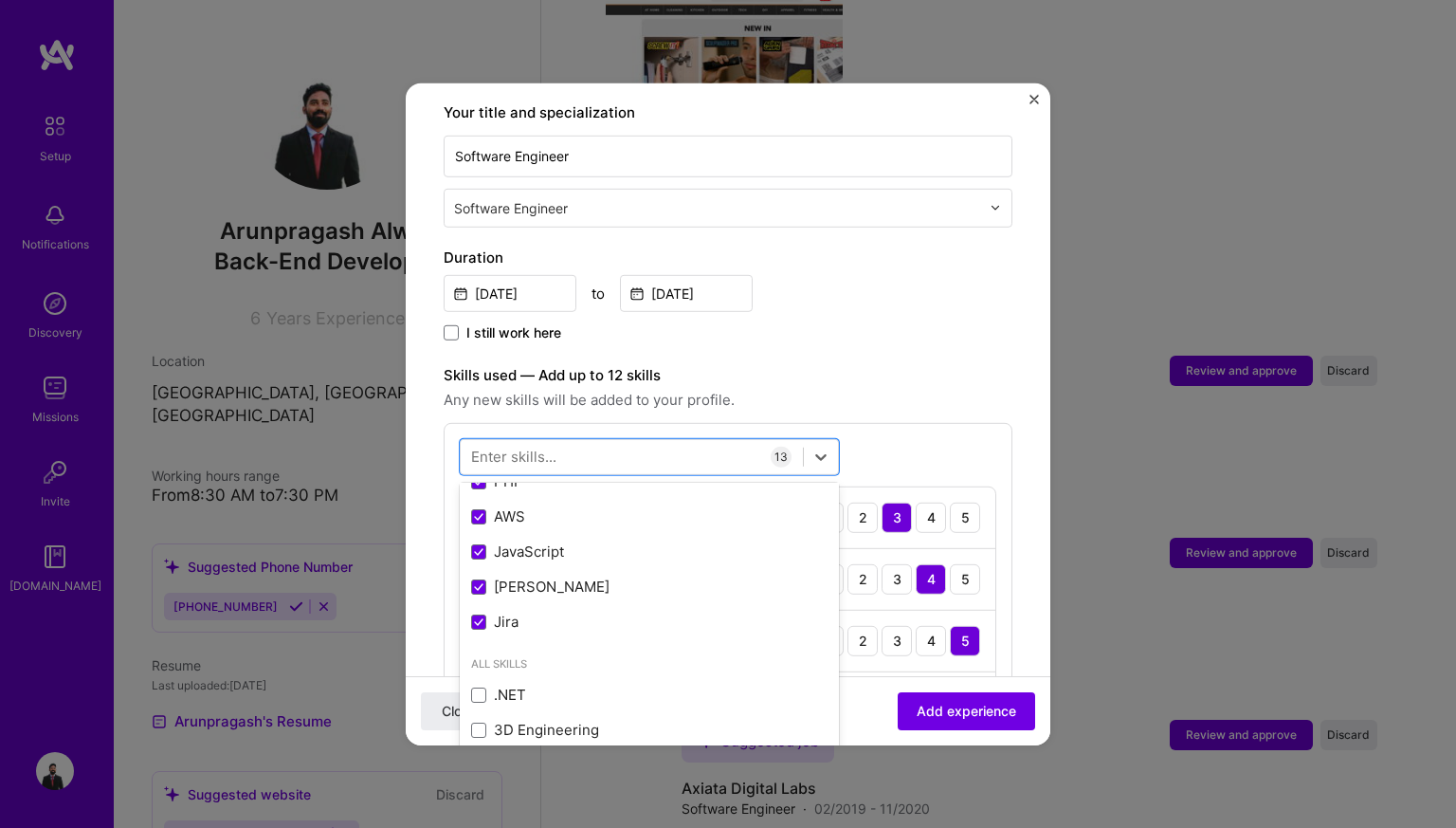 scroll, scrollTop: 330, scrollLeft: 0, axis: vertical 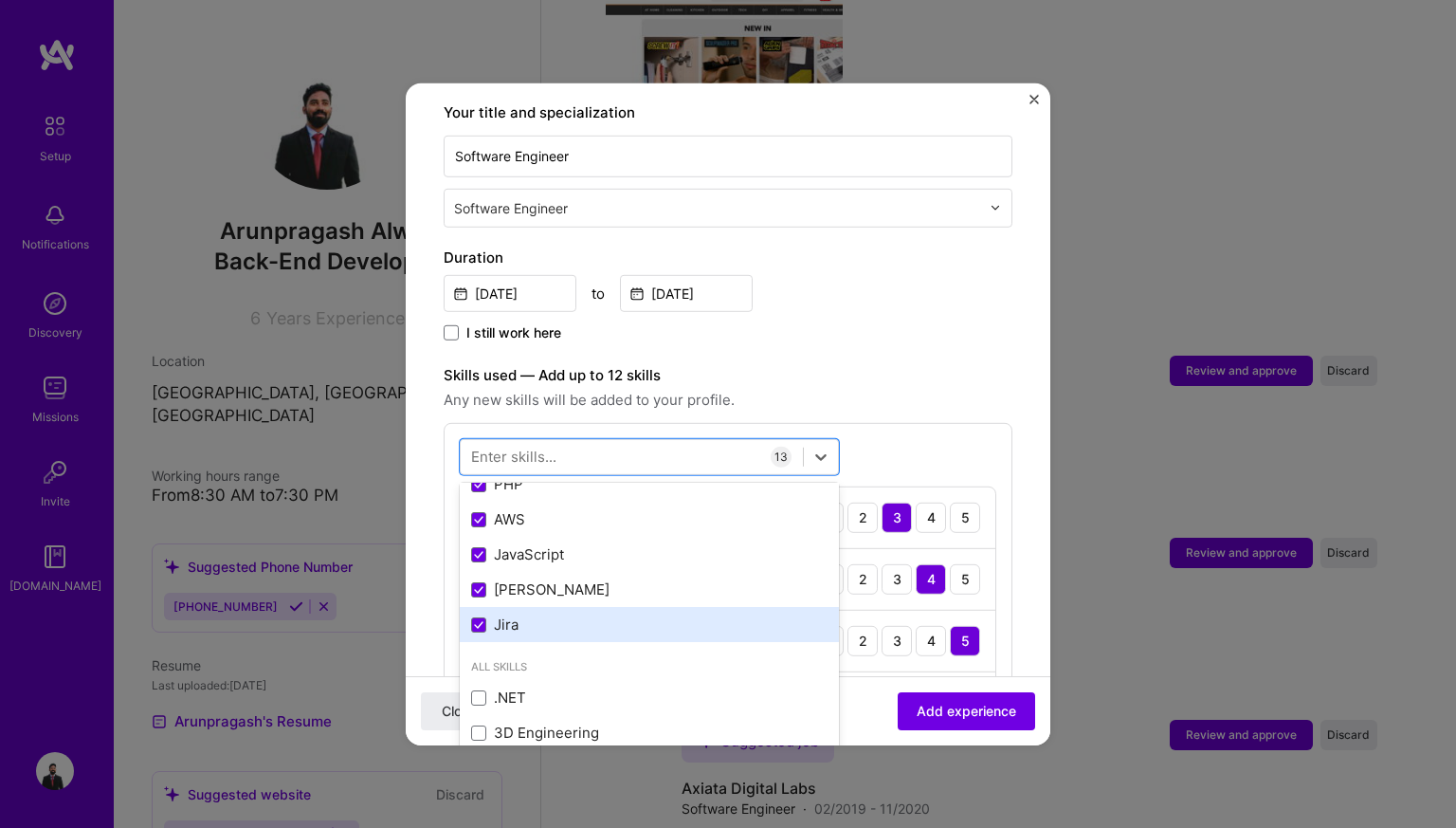 click on "Jira" at bounding box center [649, 624] 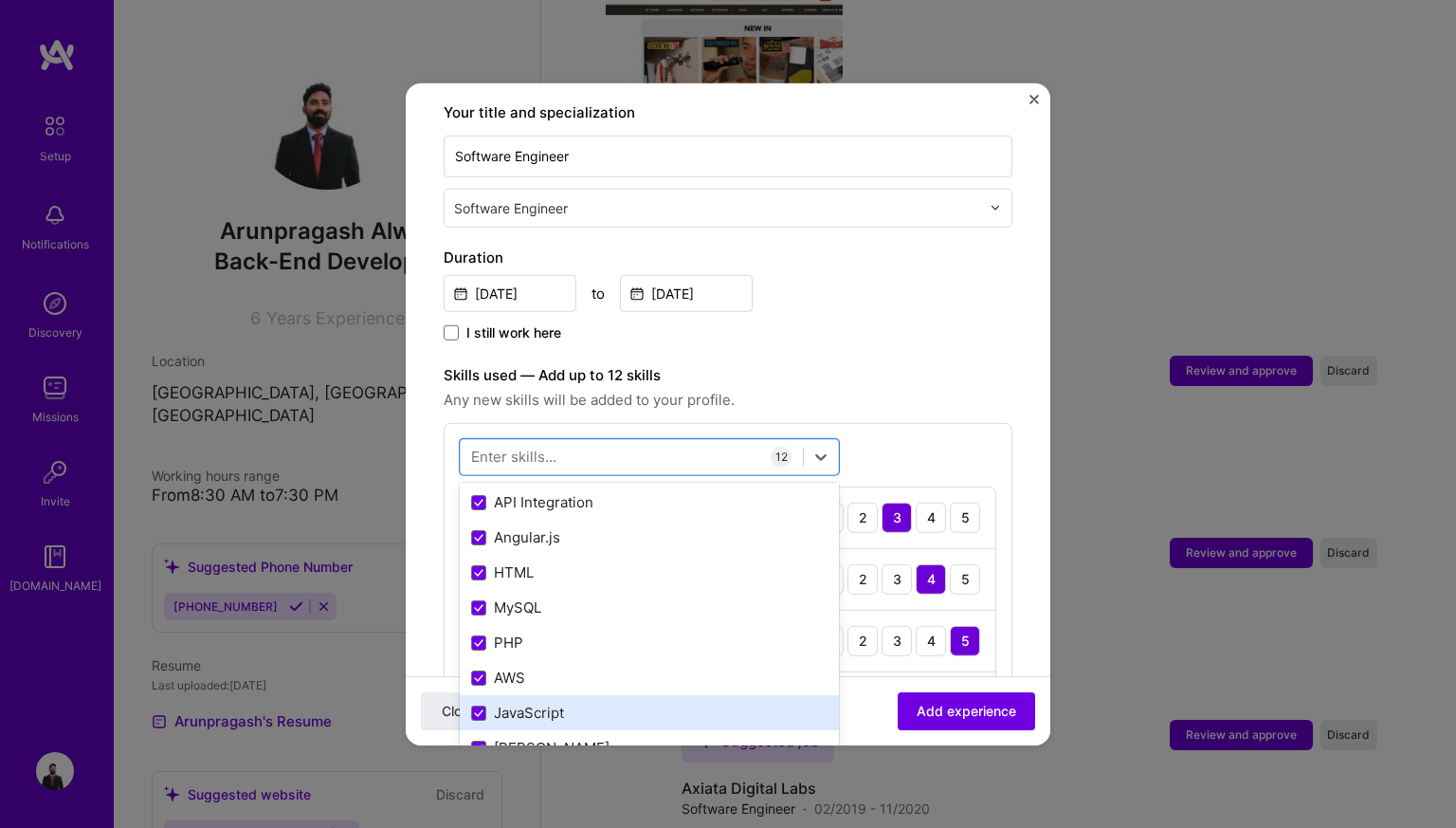 scroll, scrollTop: 171, scrollLeft: 0, axis: vertical 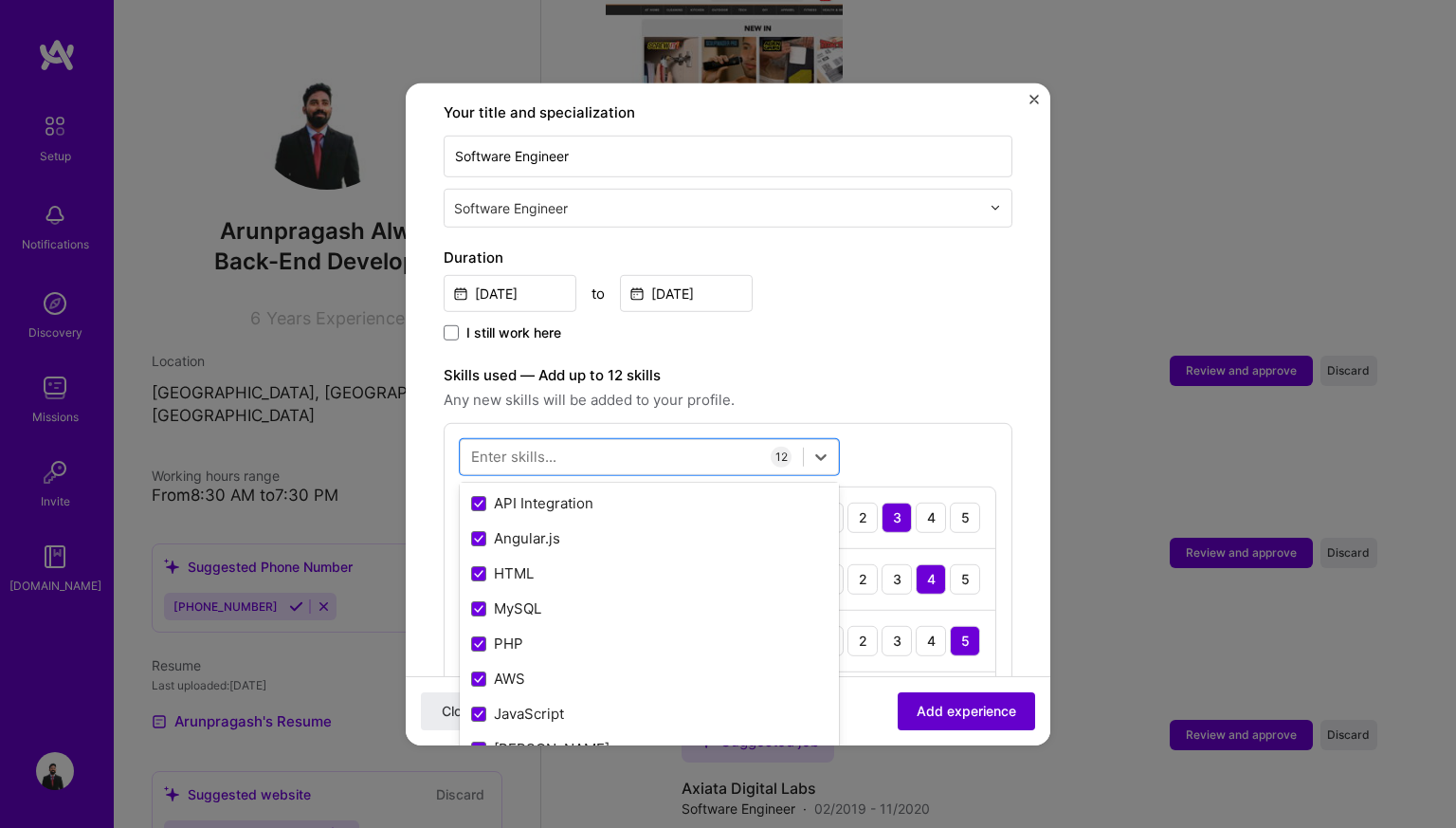 click on "Add experience" at bounding box center [966, 711] 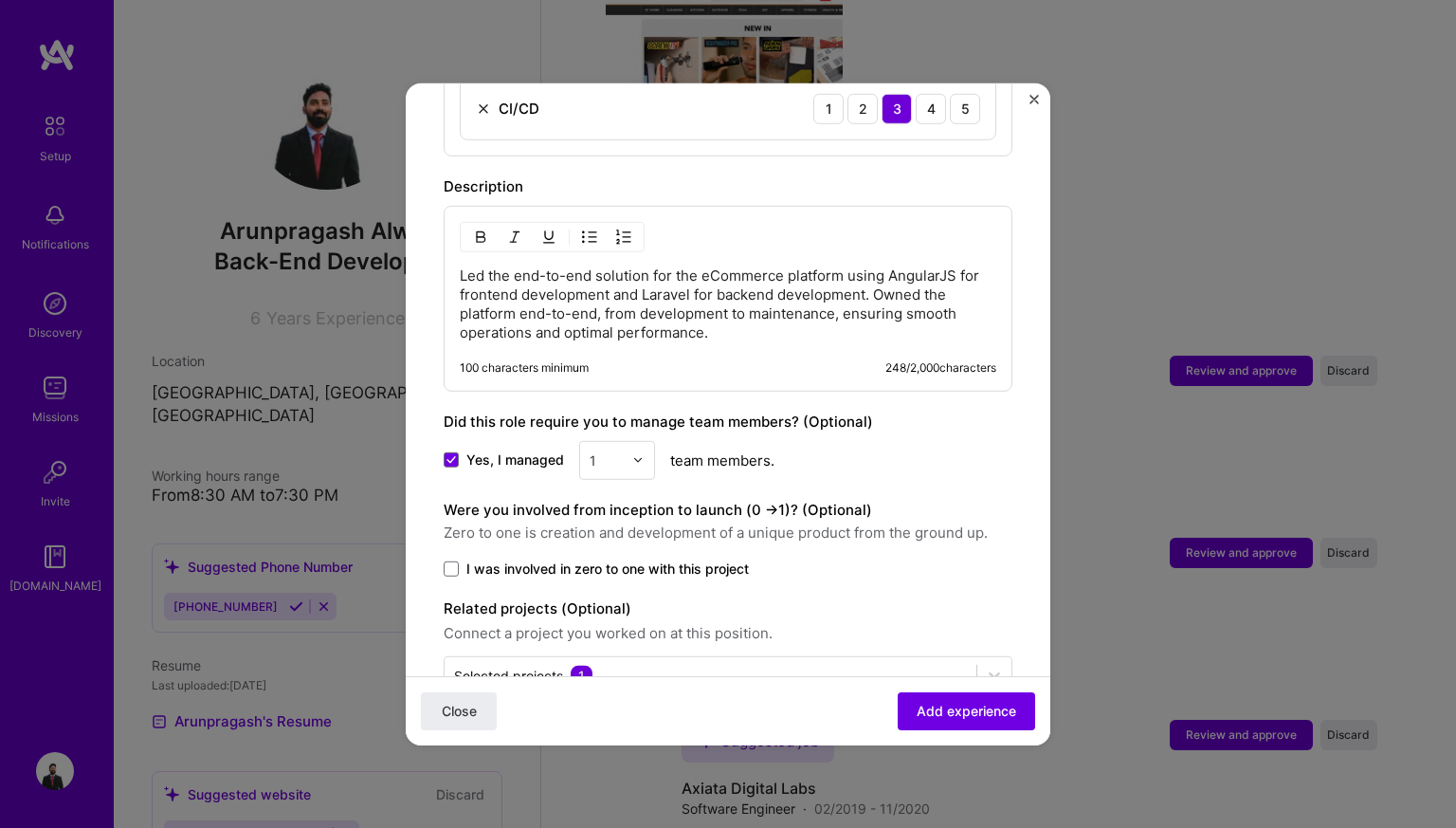 scroll, scrollTop: 1540, scrollLeft: 0, axis: vertical 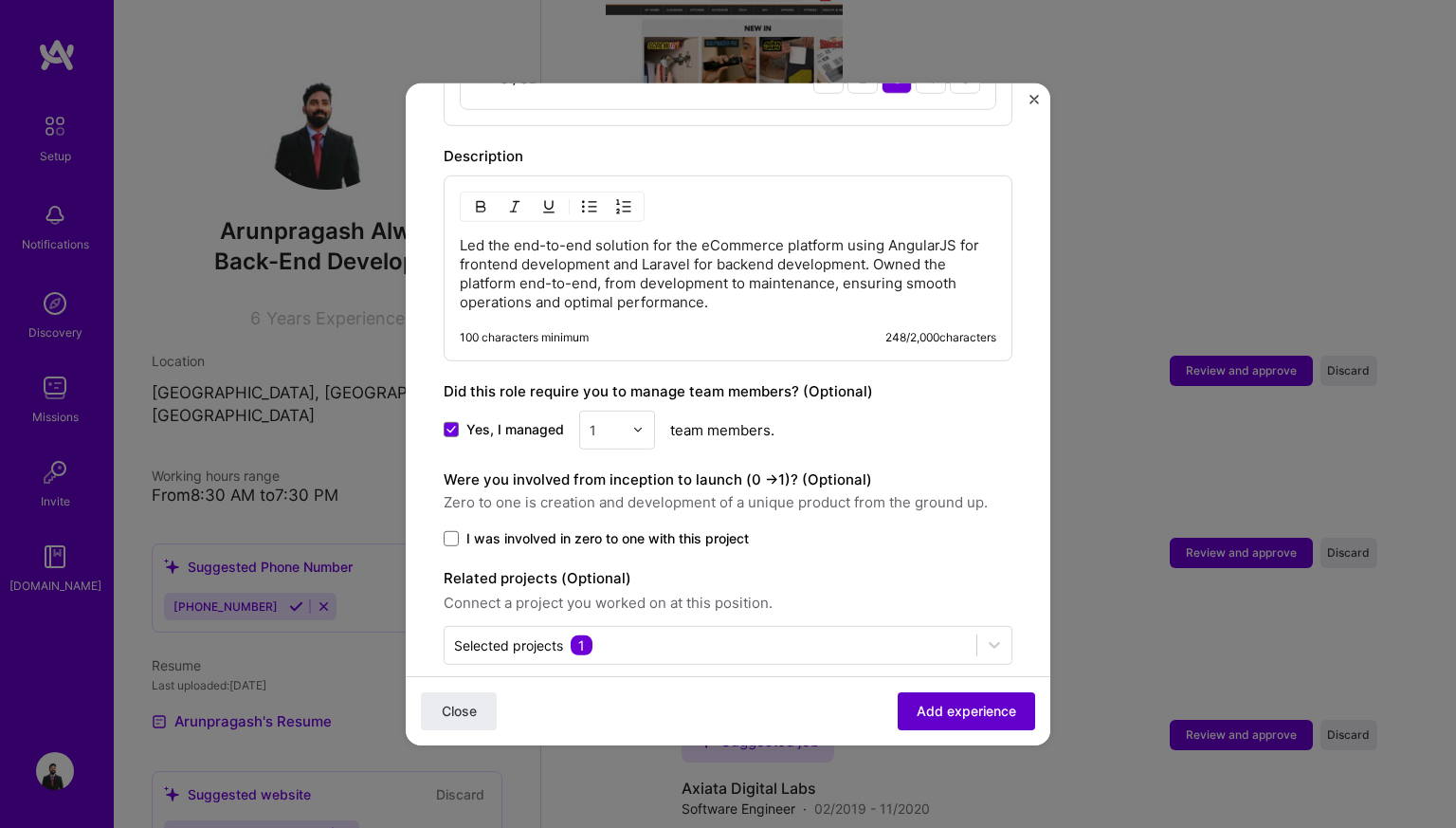 click on "Add experience" at bounding box center (966, 711) 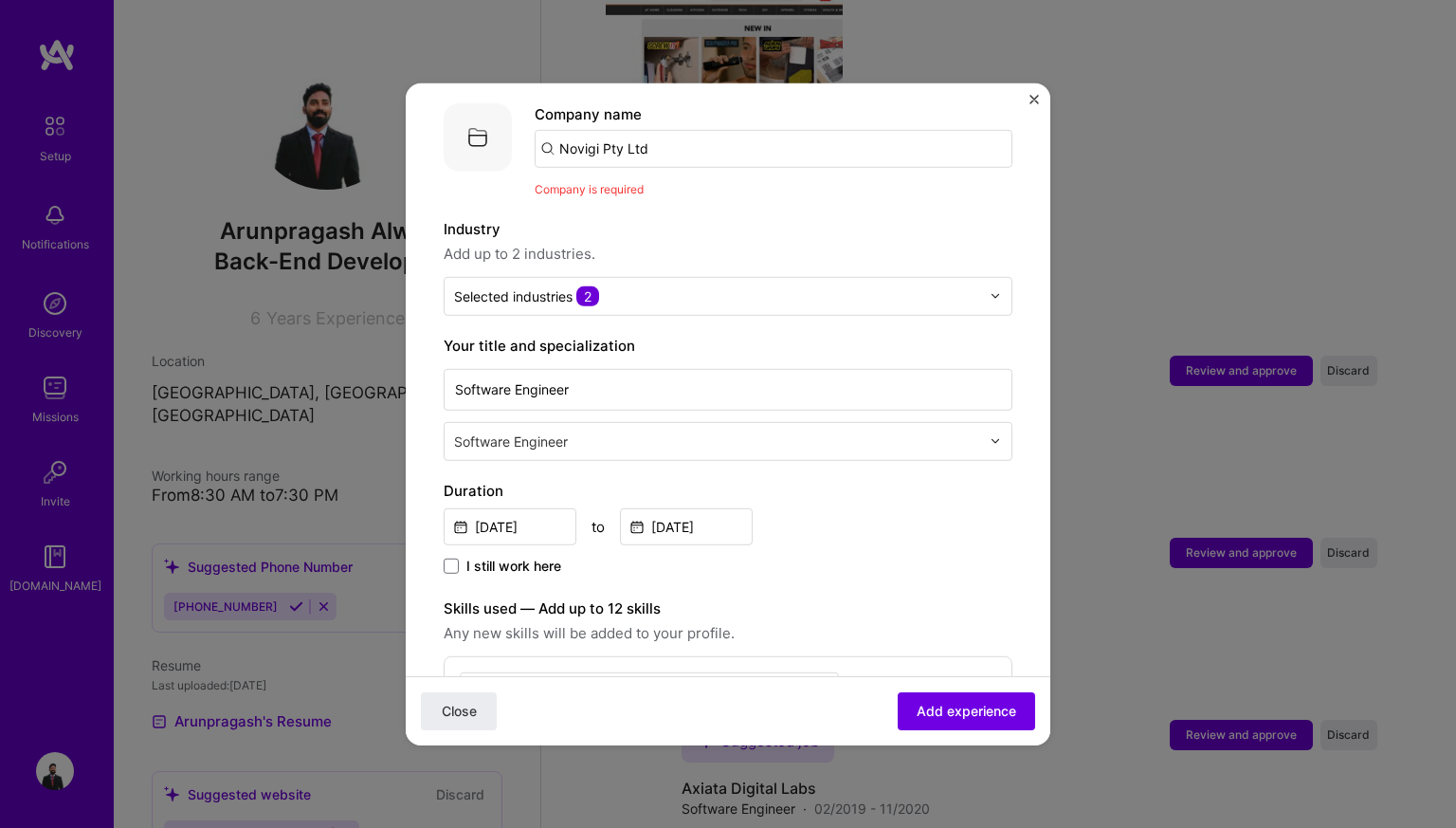 scroll, scrollTop: 0, scrollLeft: 0, axis: both 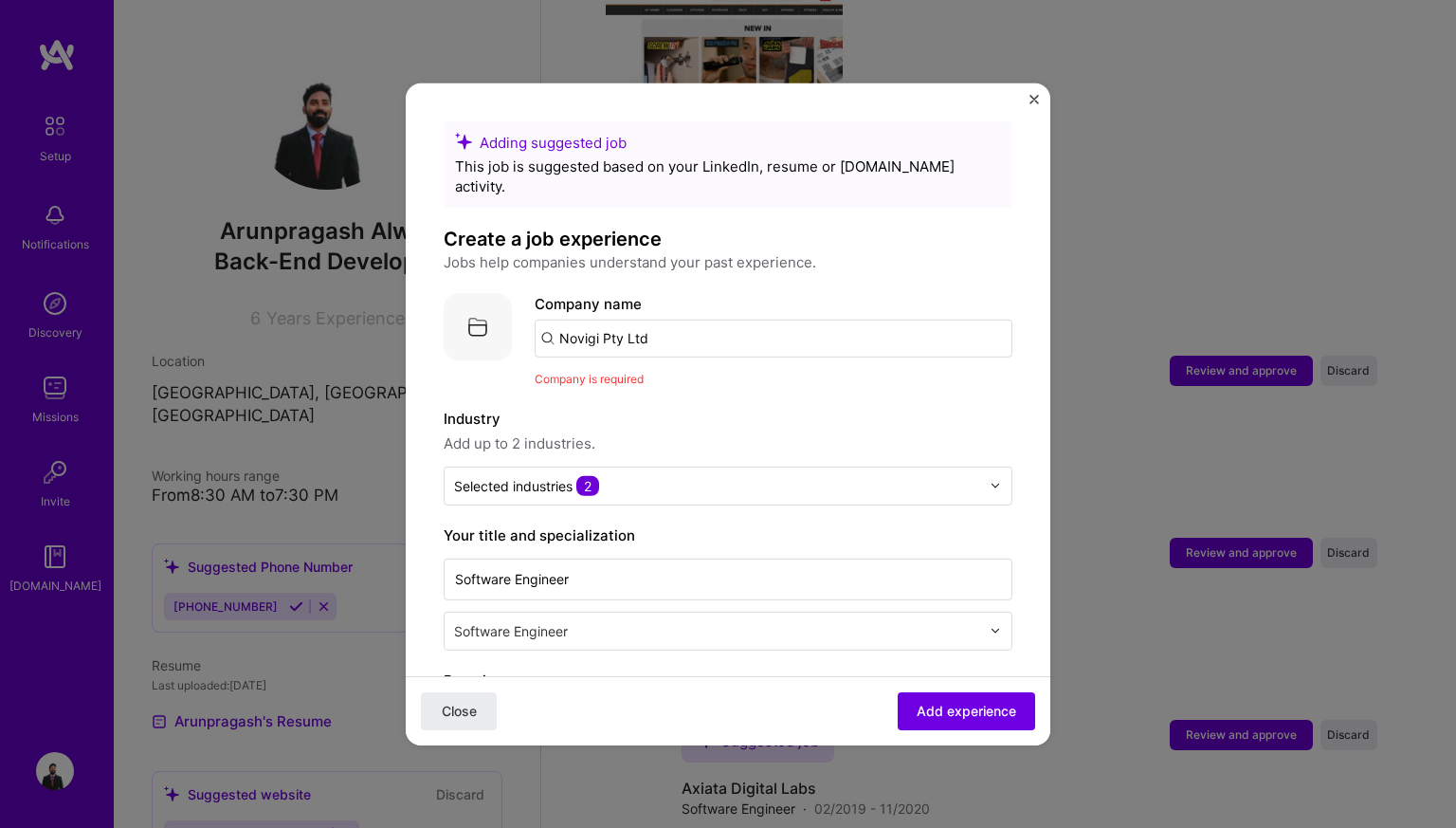 click on "Novigi Pty Ltd" at bounding box center (774, 338) 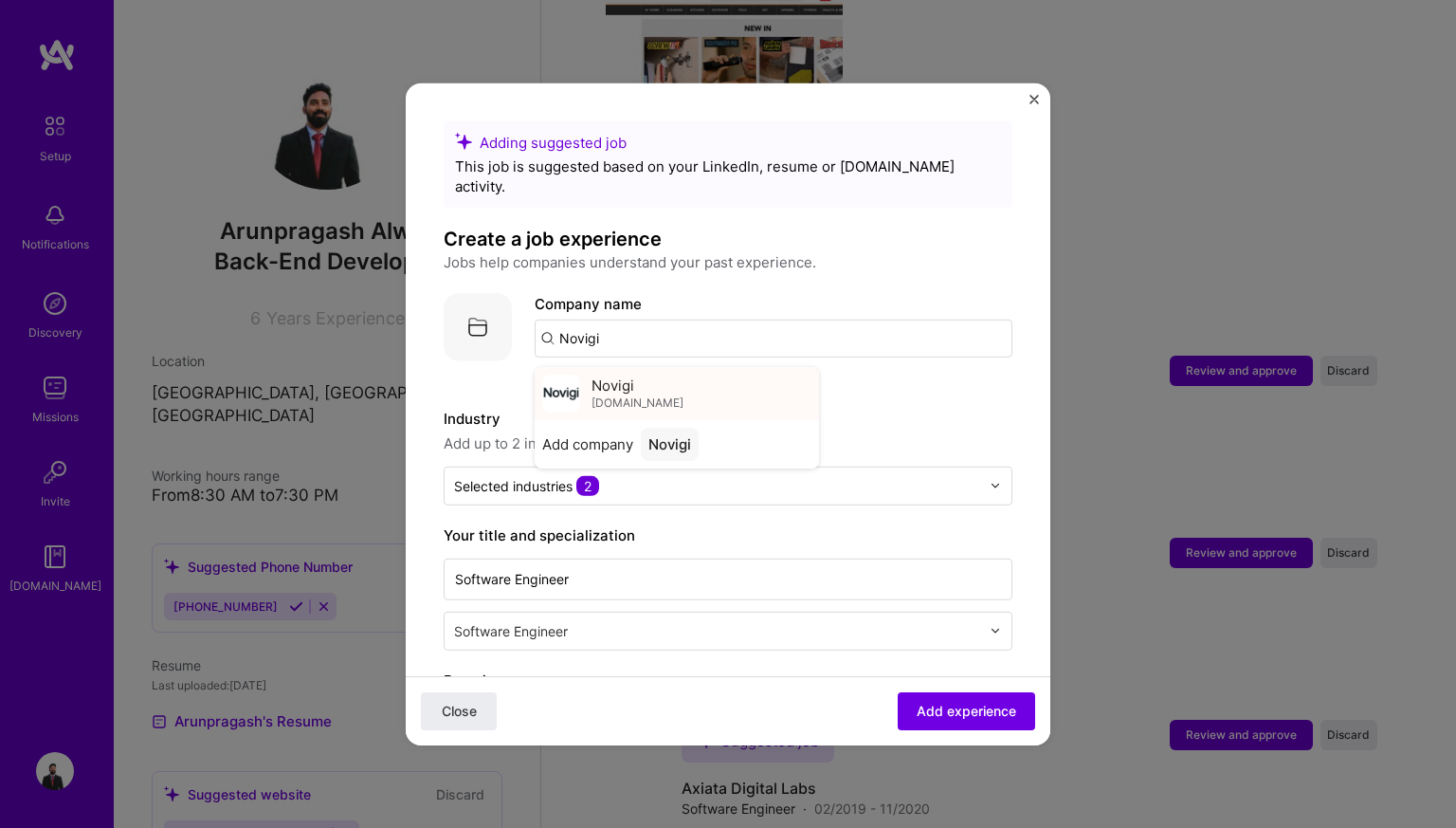 type on "Novigi" 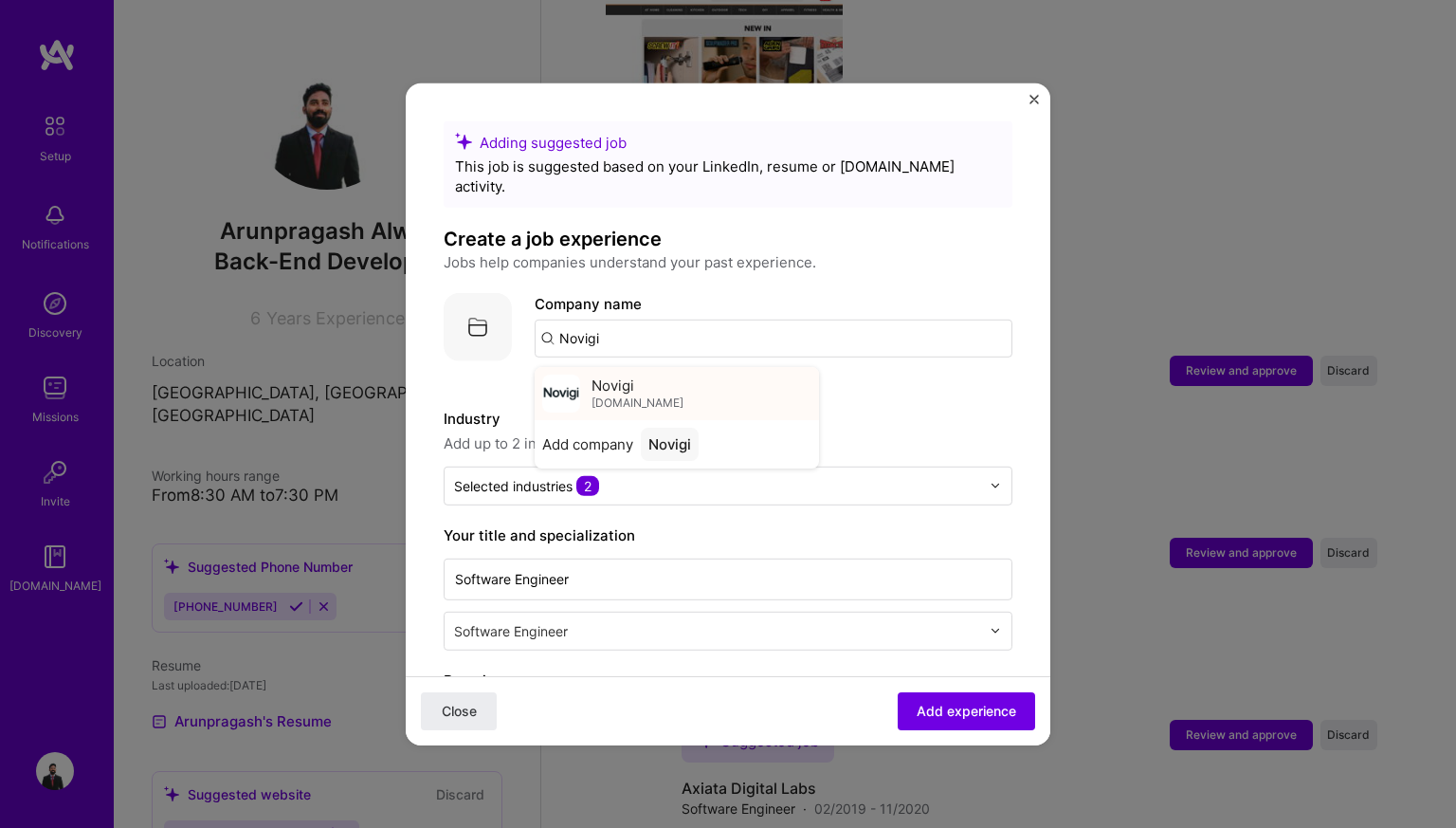 click on "Novigi" at bounding box center [612, 385] 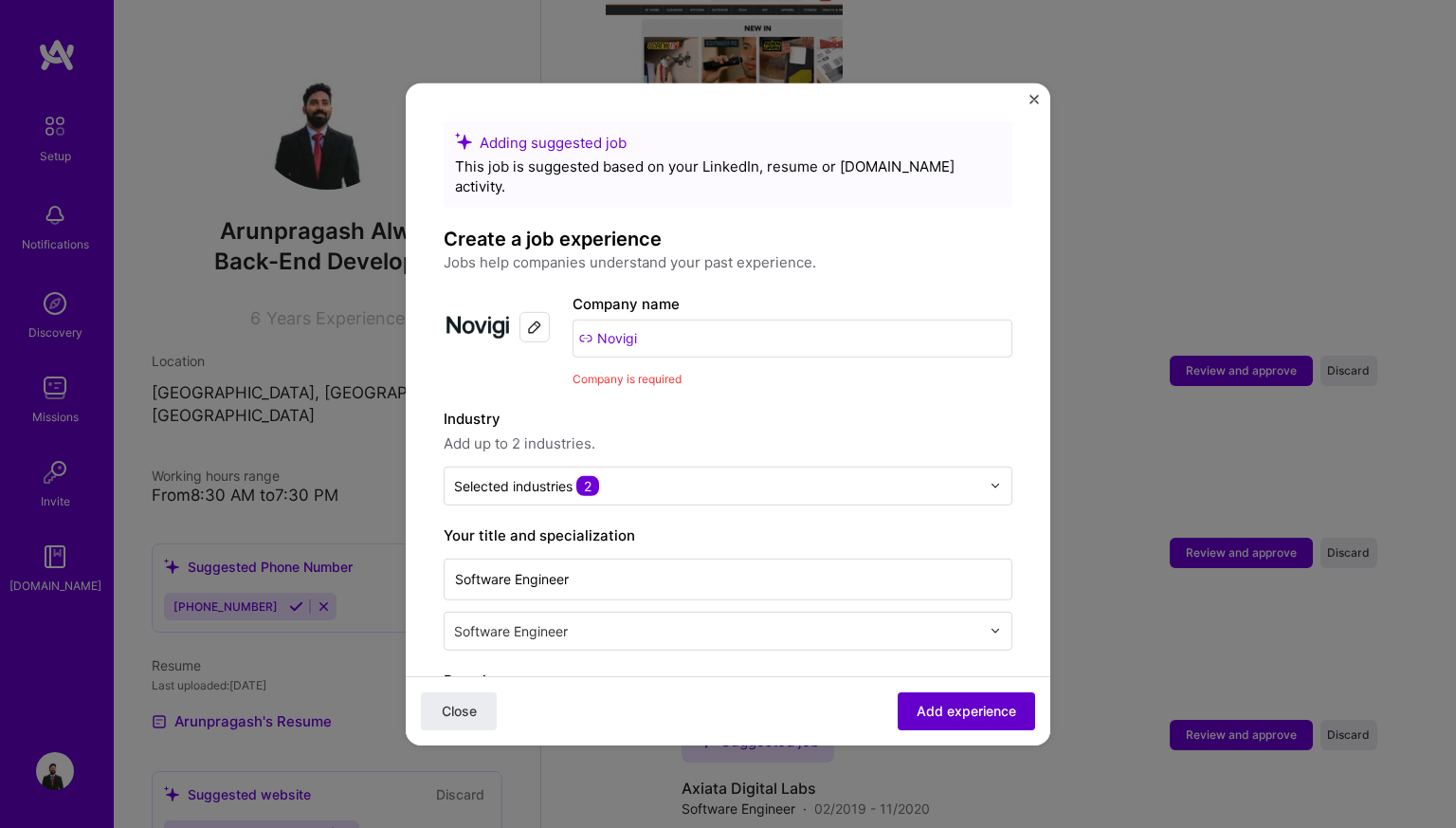 click on "Add experience" at bounding box center (966, 711) 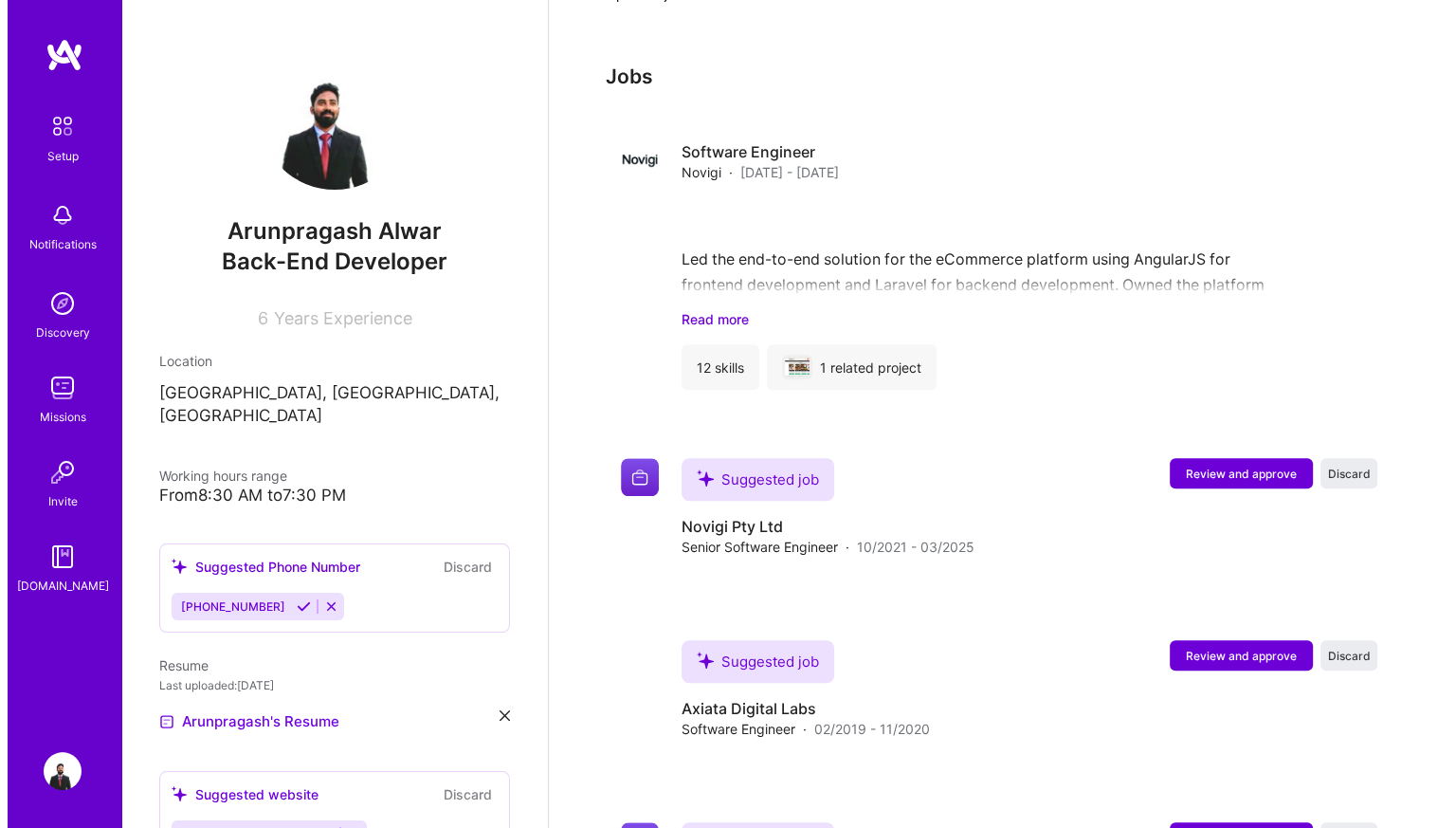 scroll, scrollTop: 1521, scrollLeft: 0, axis: vertical 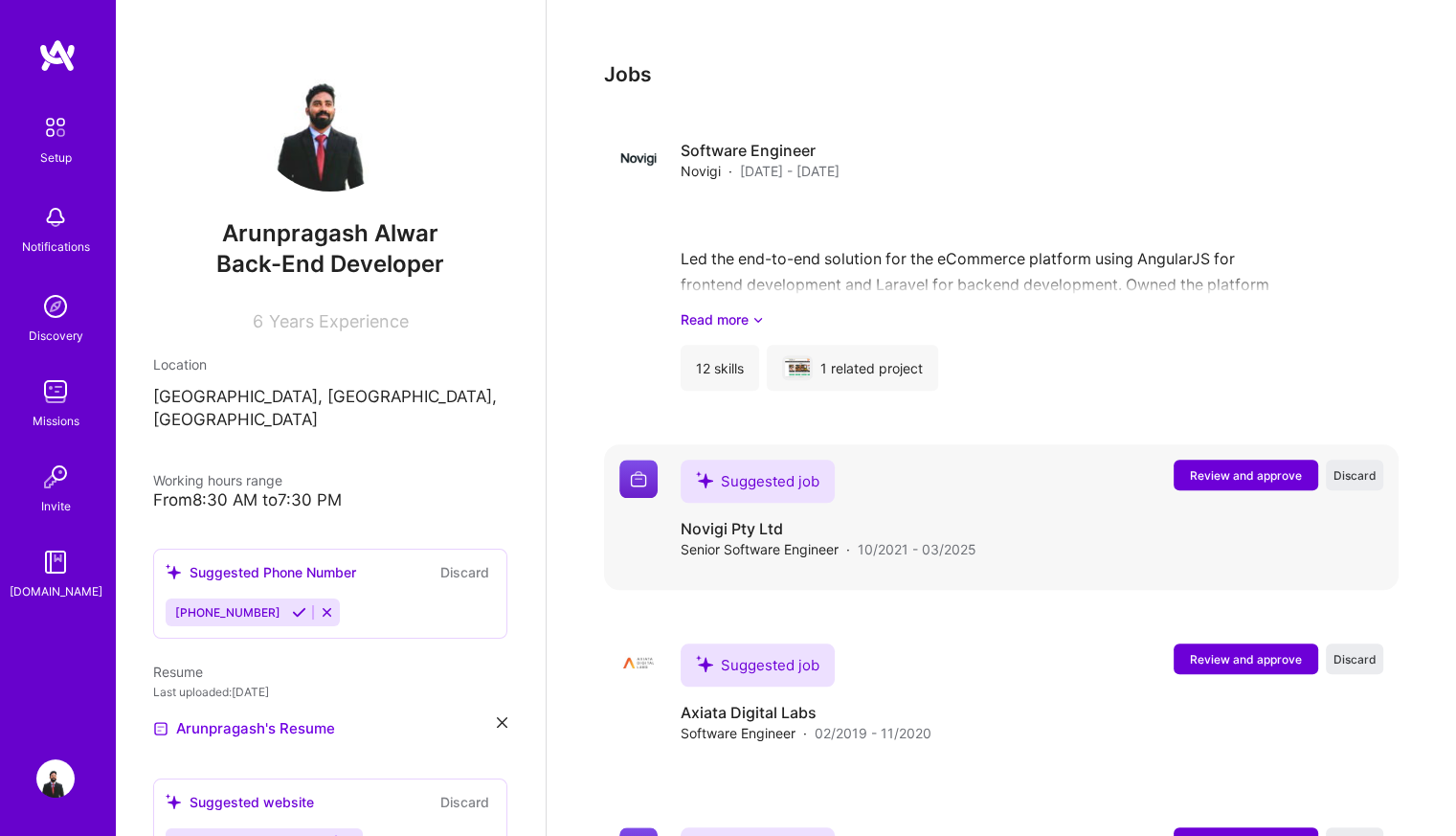 click on "Review and approve" at bounding box center (1245, 475) 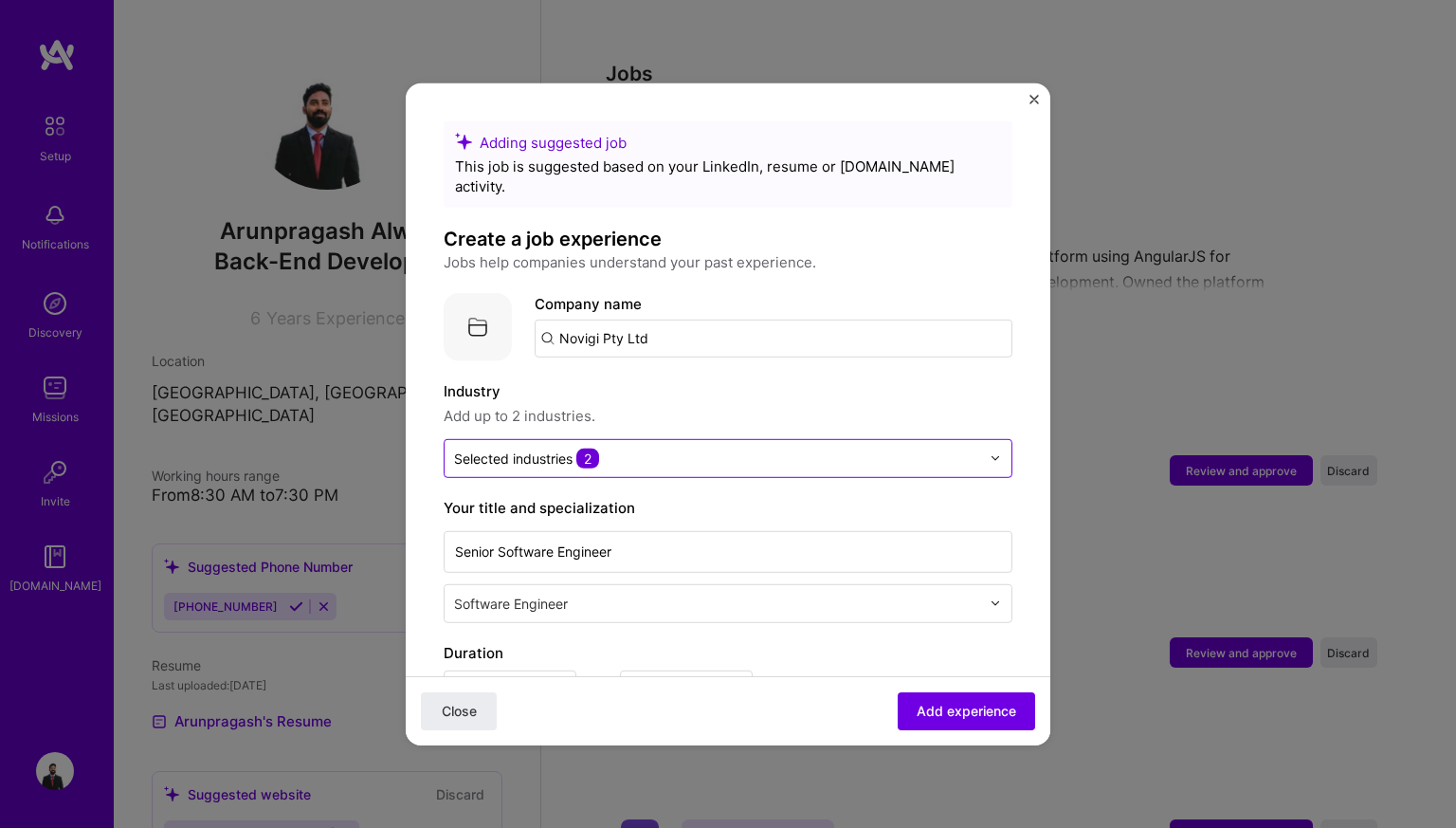 click at bounding box center [717, 457] 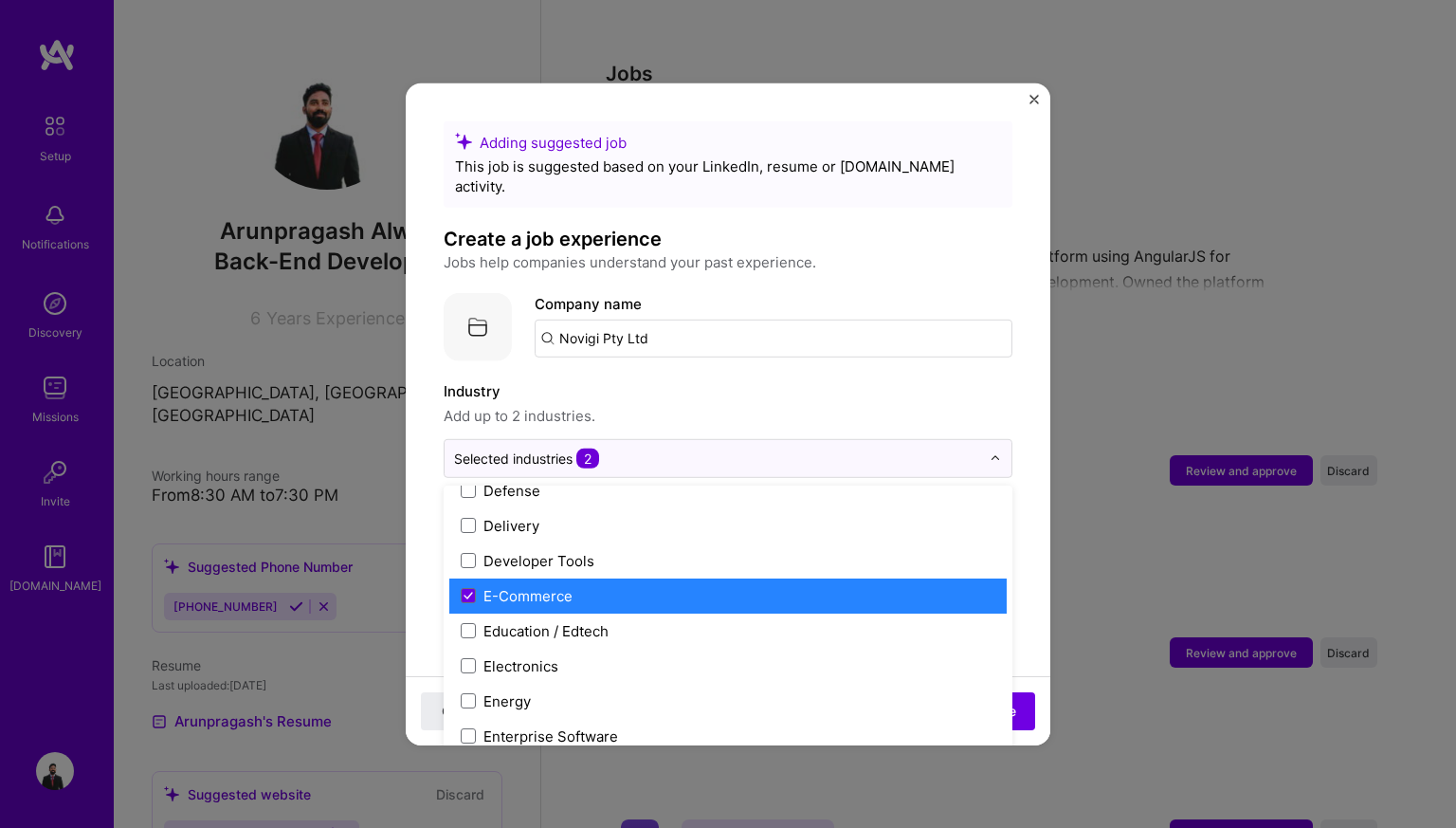 scroll, scrollTop: 1552, scrollLeft: 0, axis: vertical 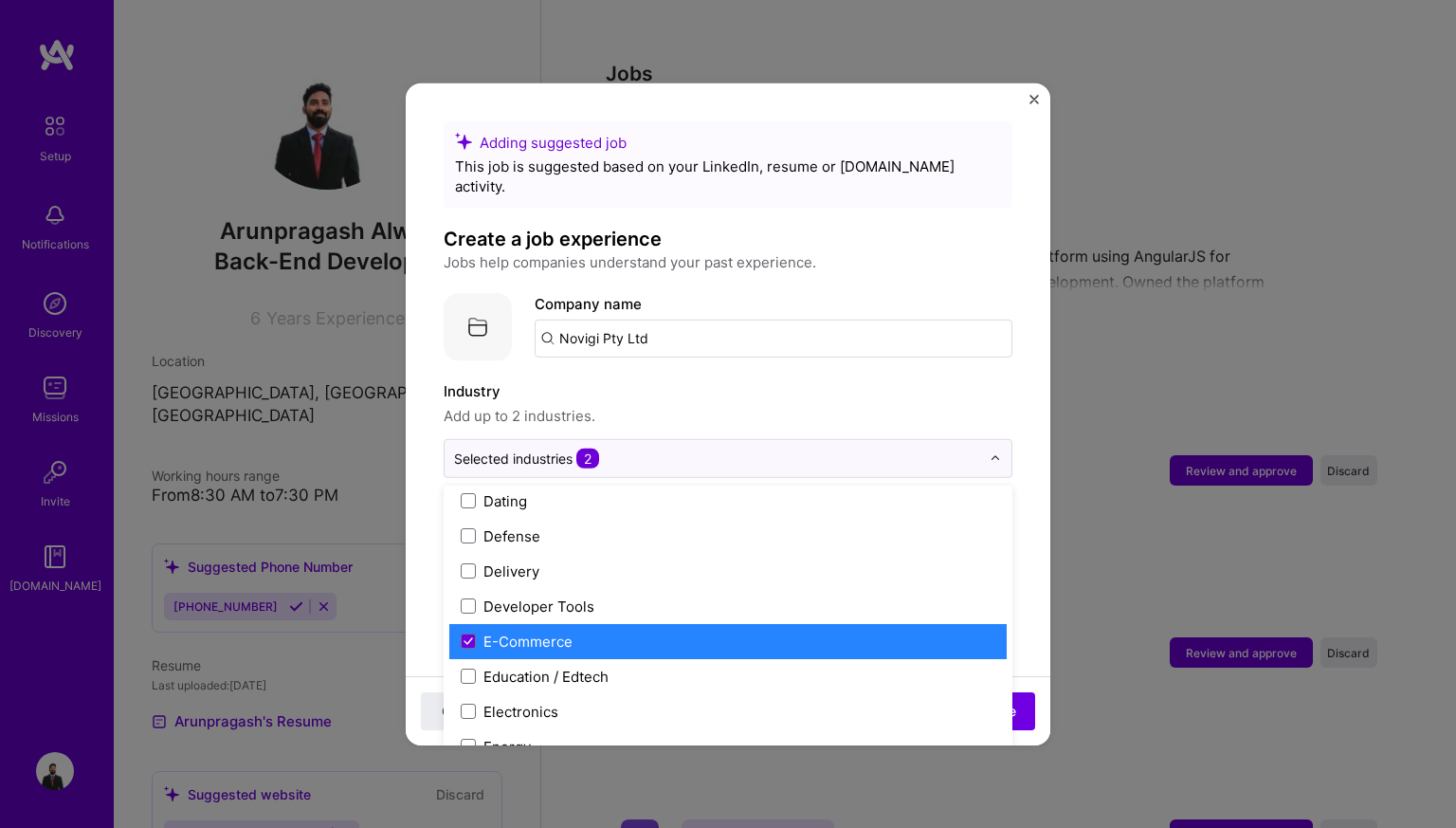 click on "E-Commerce" at bounding box center (728, 640) 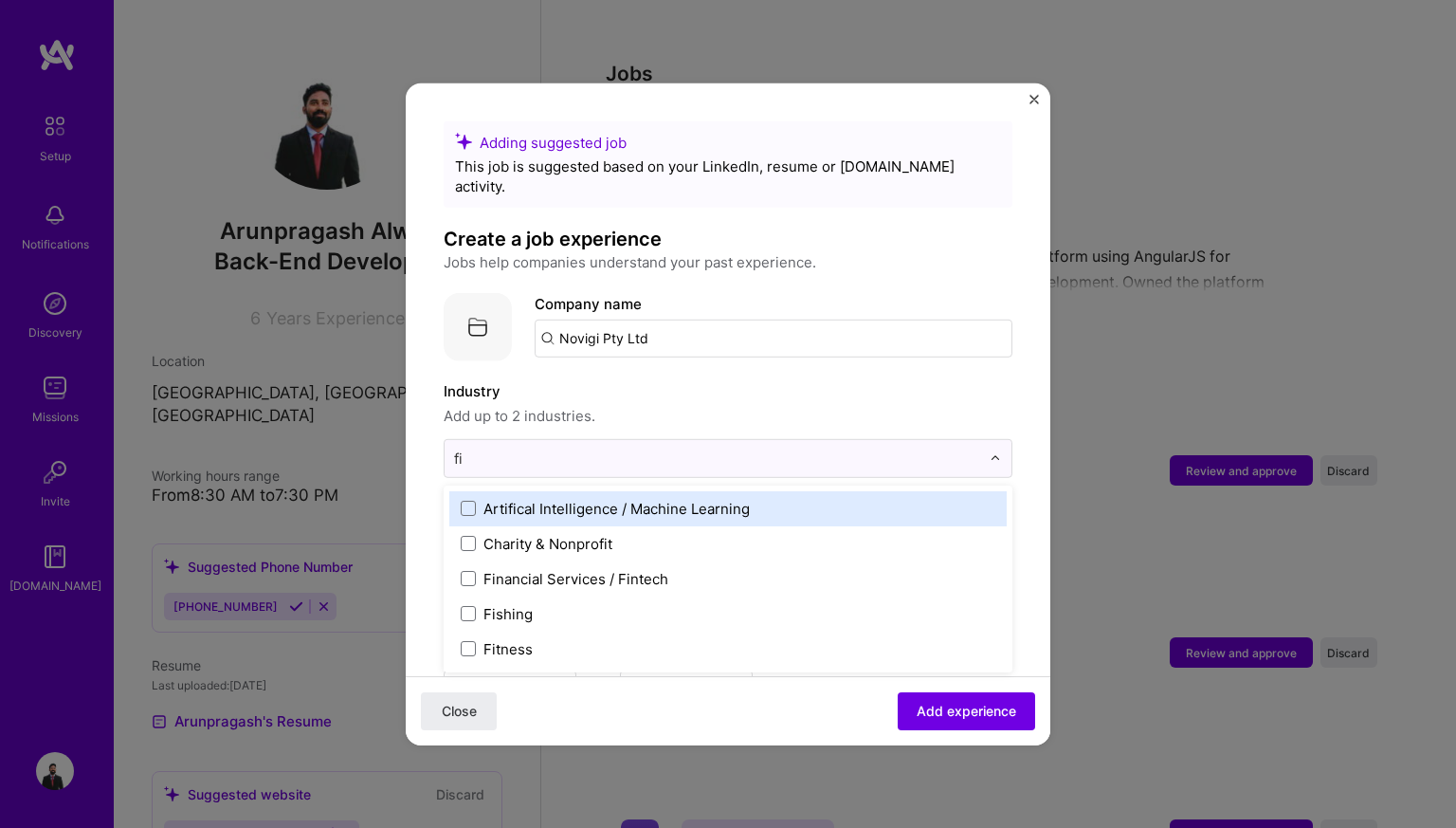 scroll, scrollTop: 0, scrollLeft: 0, axis: both 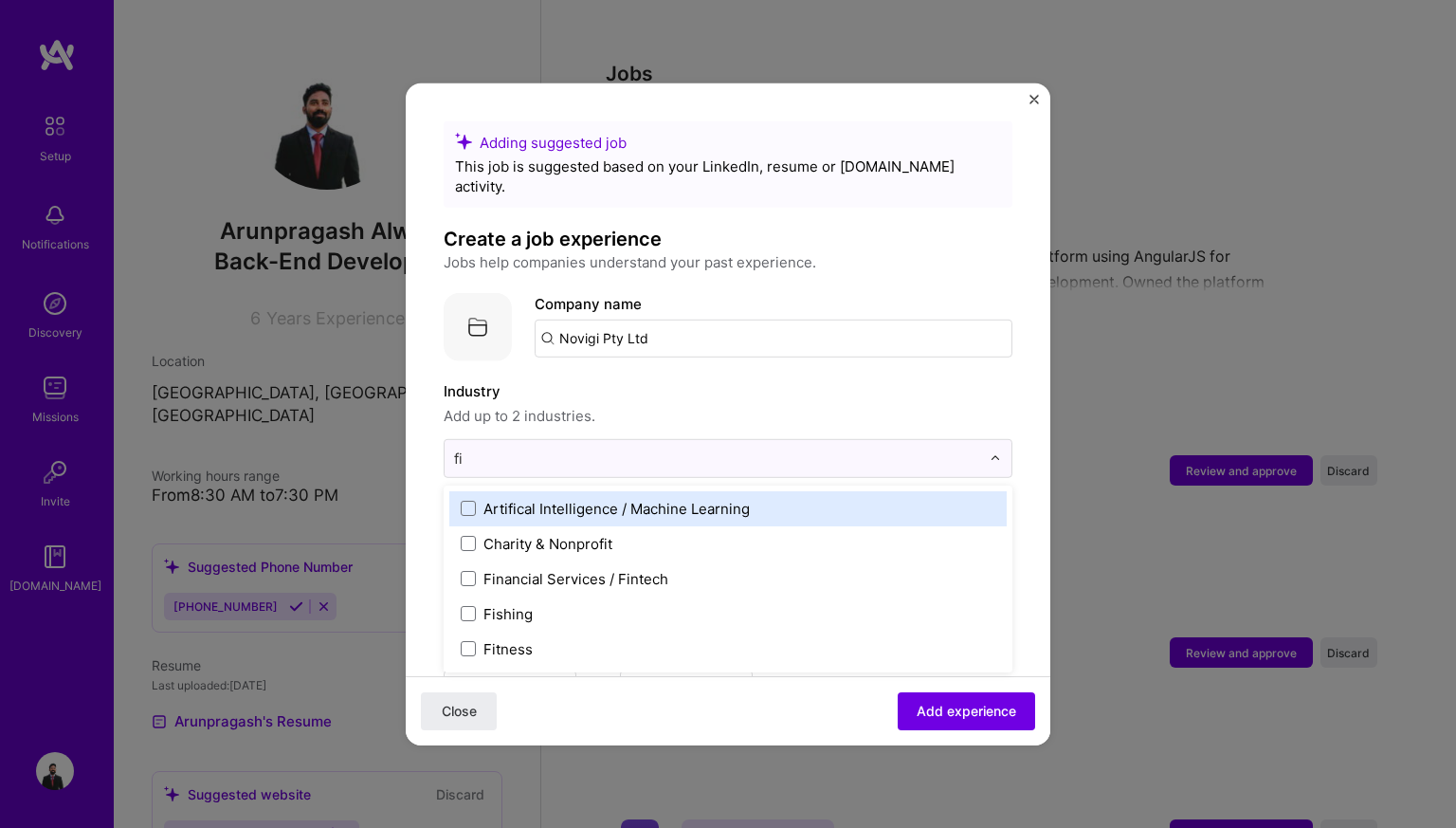 type on "fin" 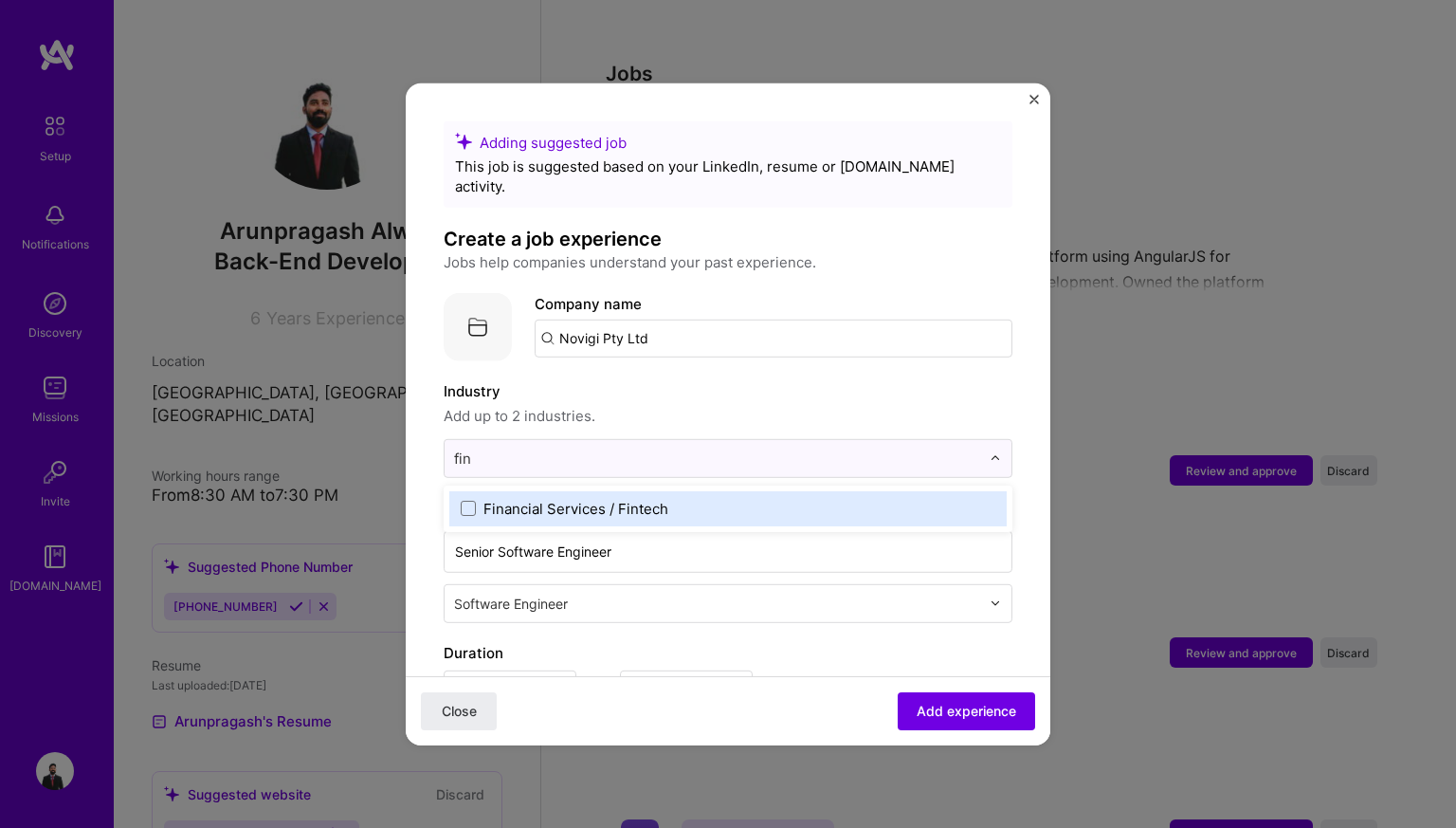 click on "Financial Services / Fintech" at bounding box center [728, 507] 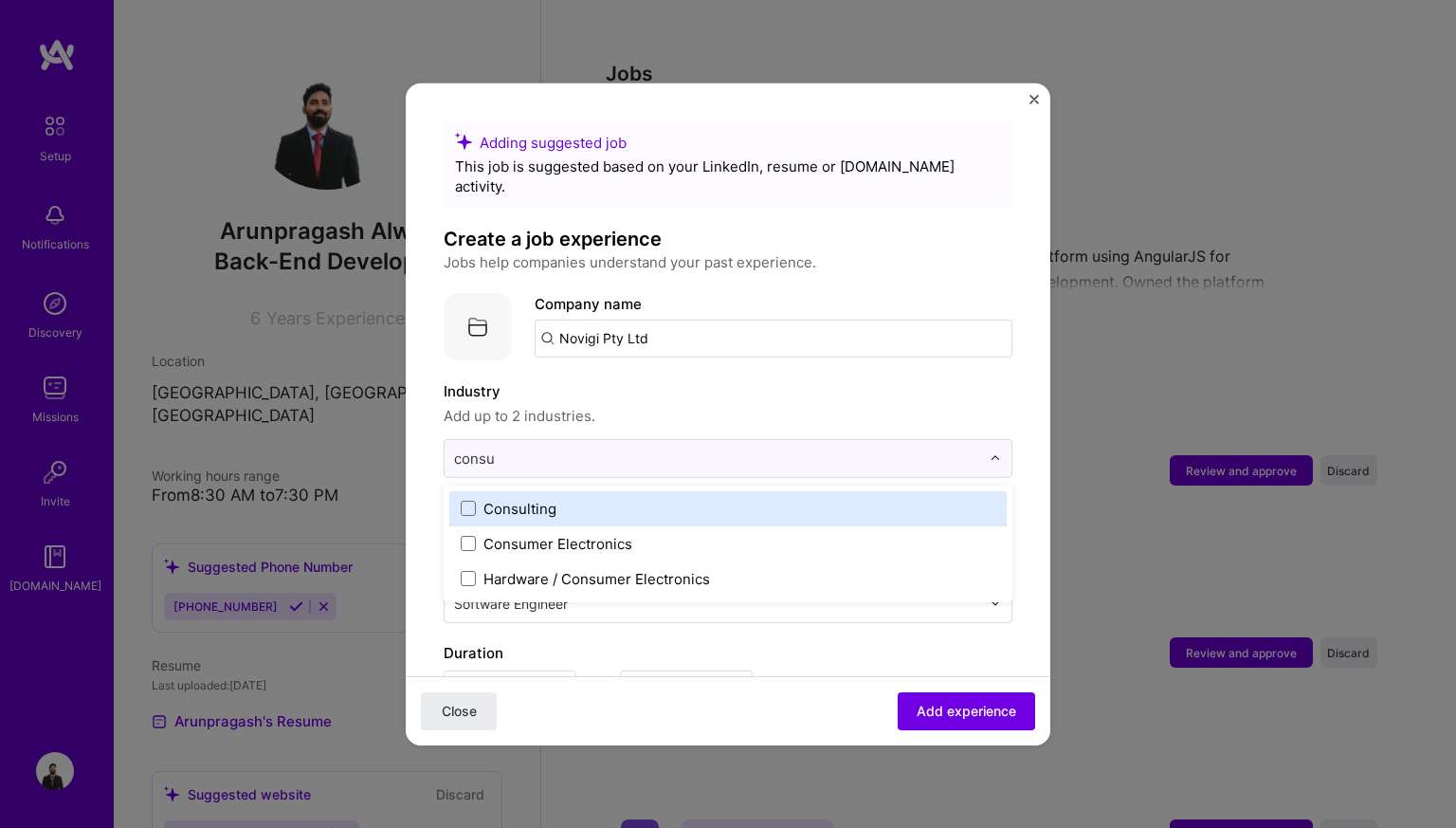 type on "consul" 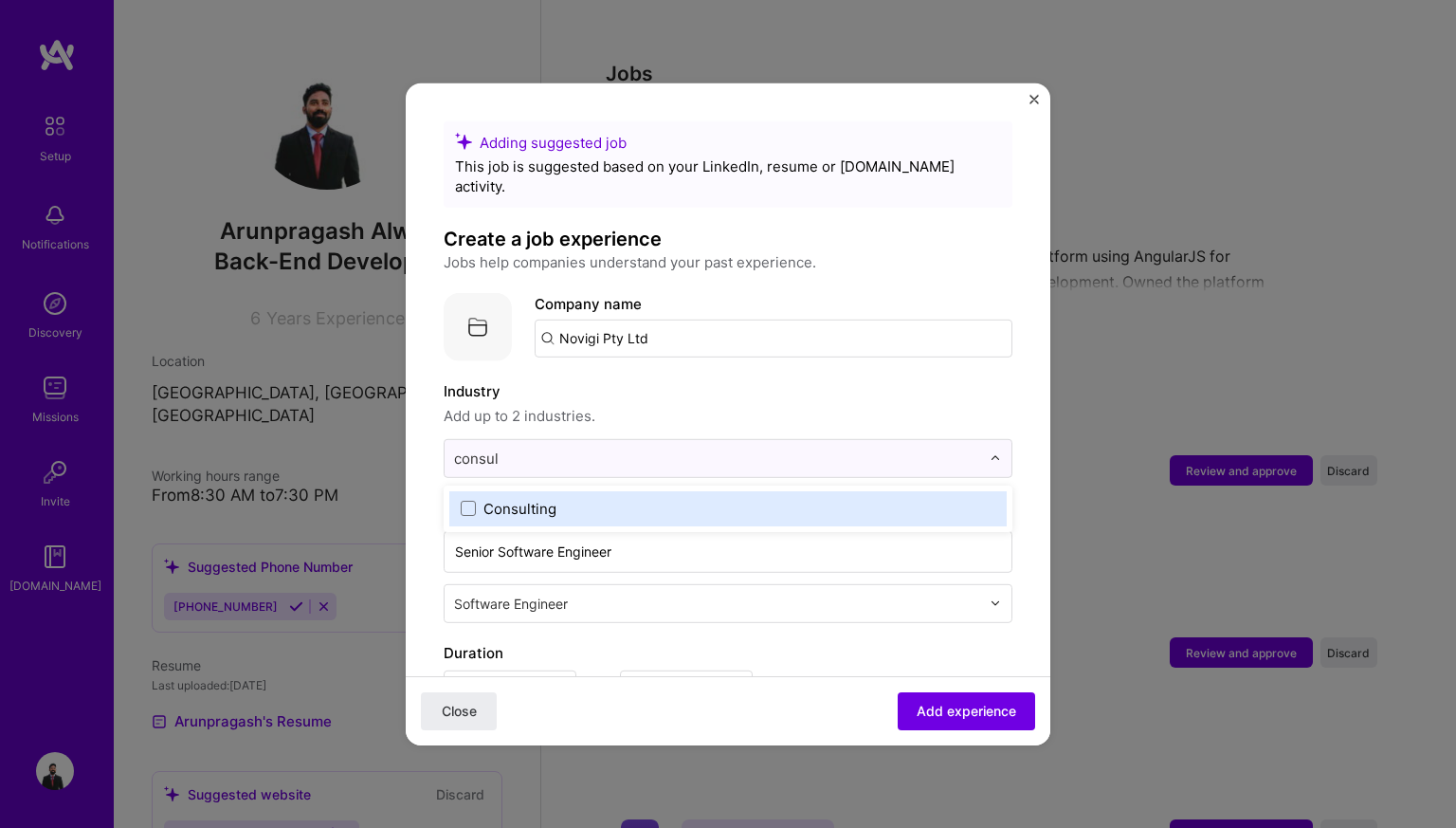 click on "Consulting" at bounding box center [519, 507] 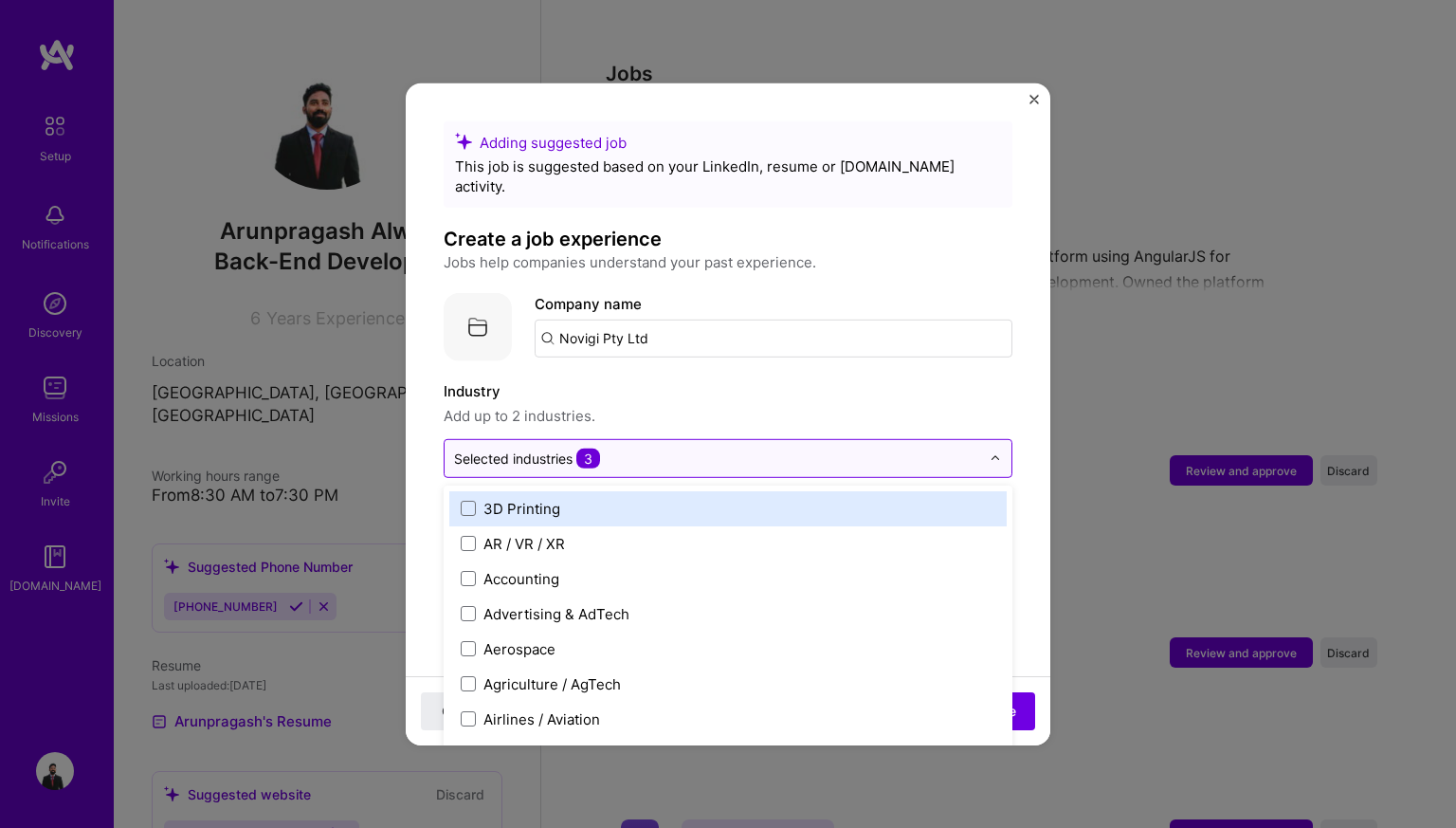 click at bounding box center [717, 457] 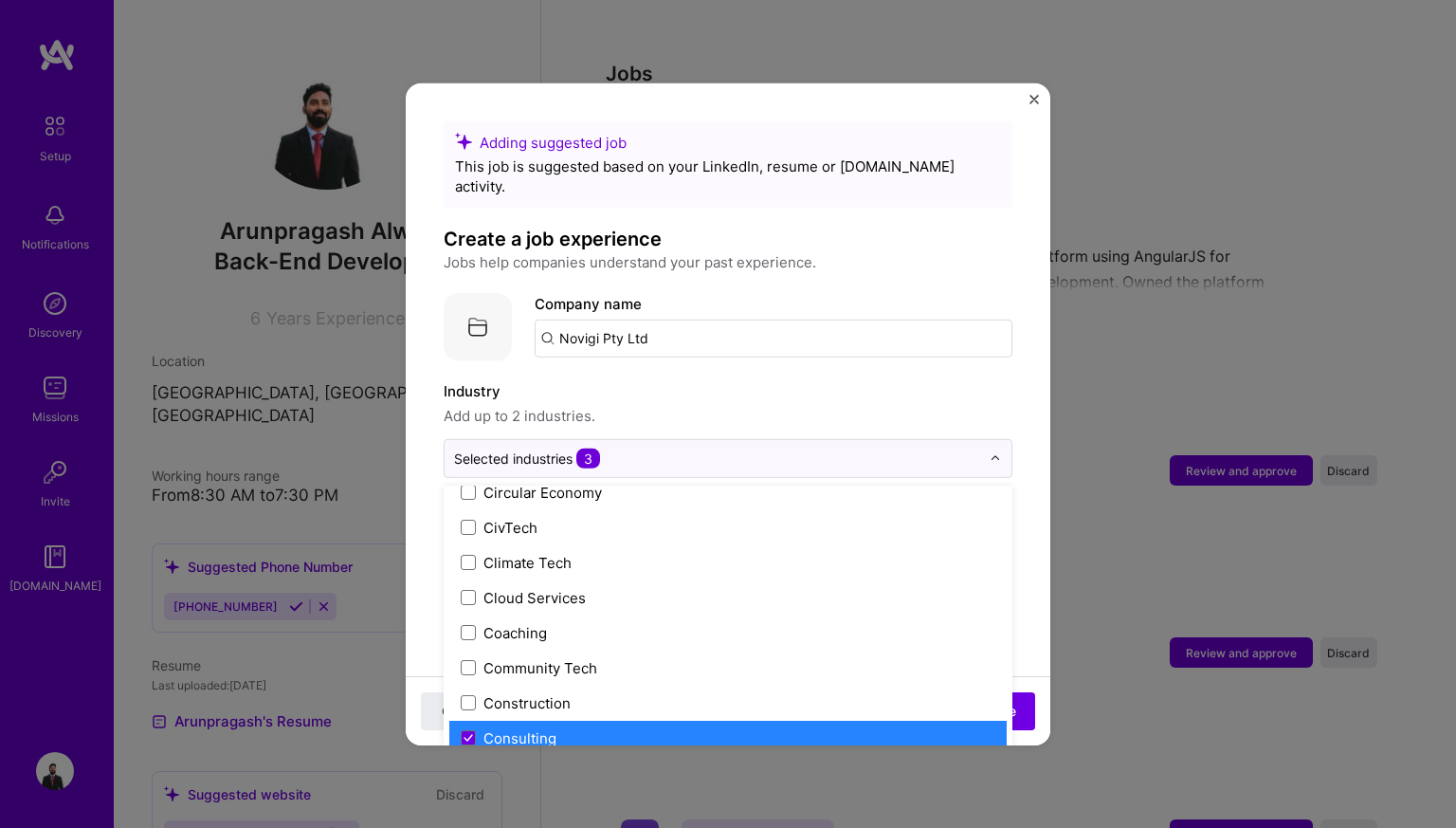 scroll, scrollTop: 1109, scrollLeft: 0, axis: vertical 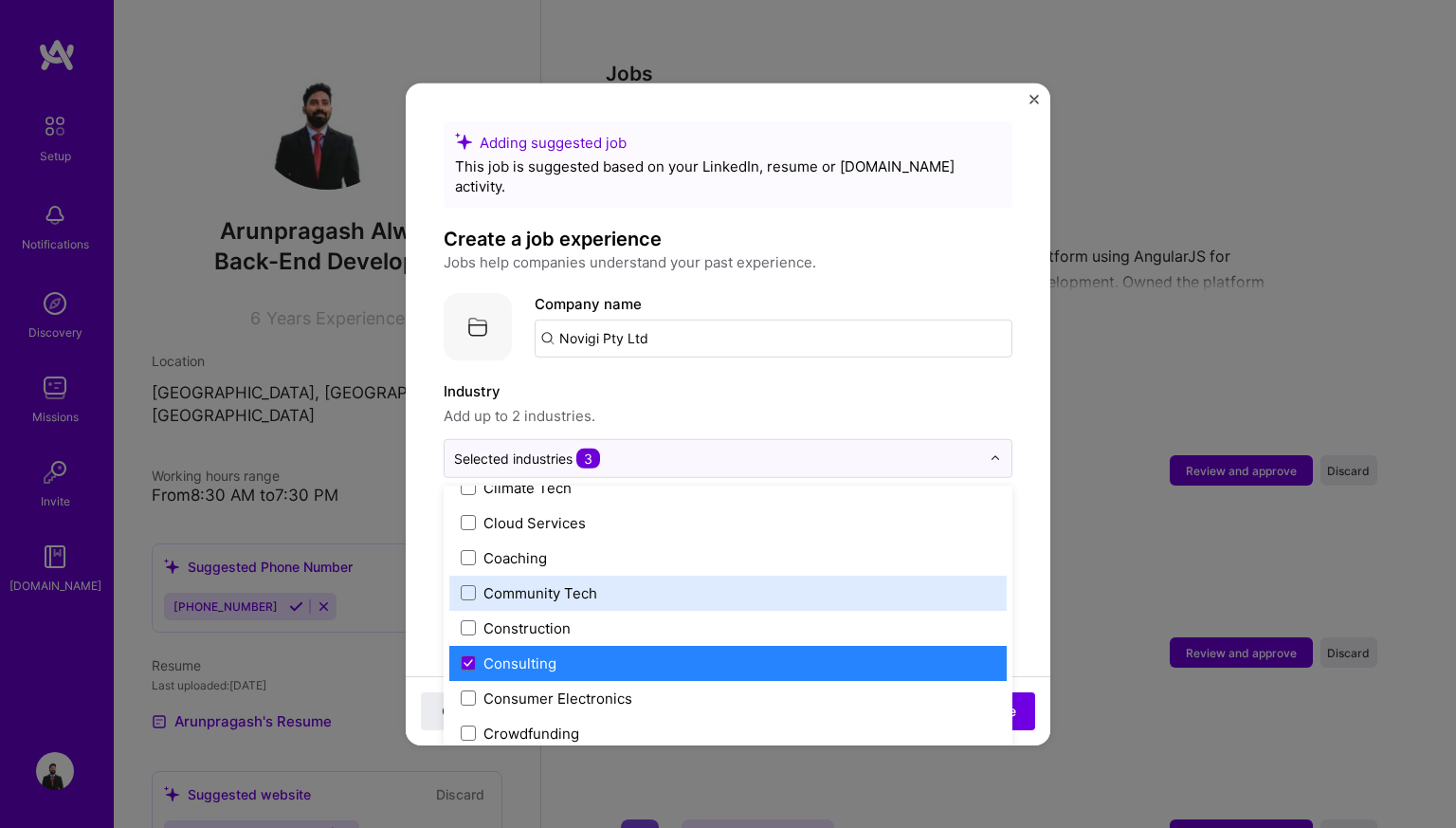 type on "d" 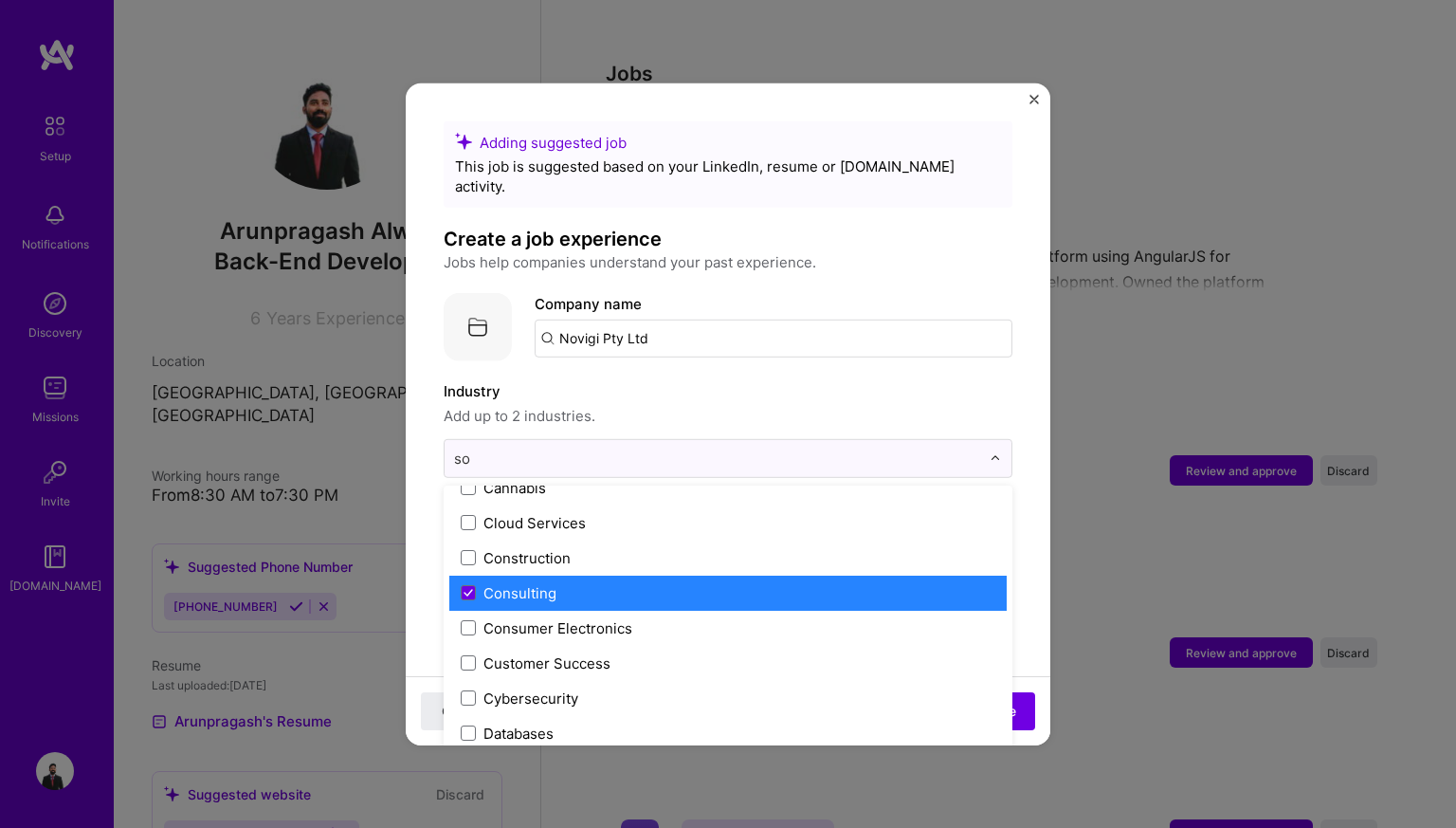 scroll, scrollTop: 0, scrollLeft: 0, axis: both 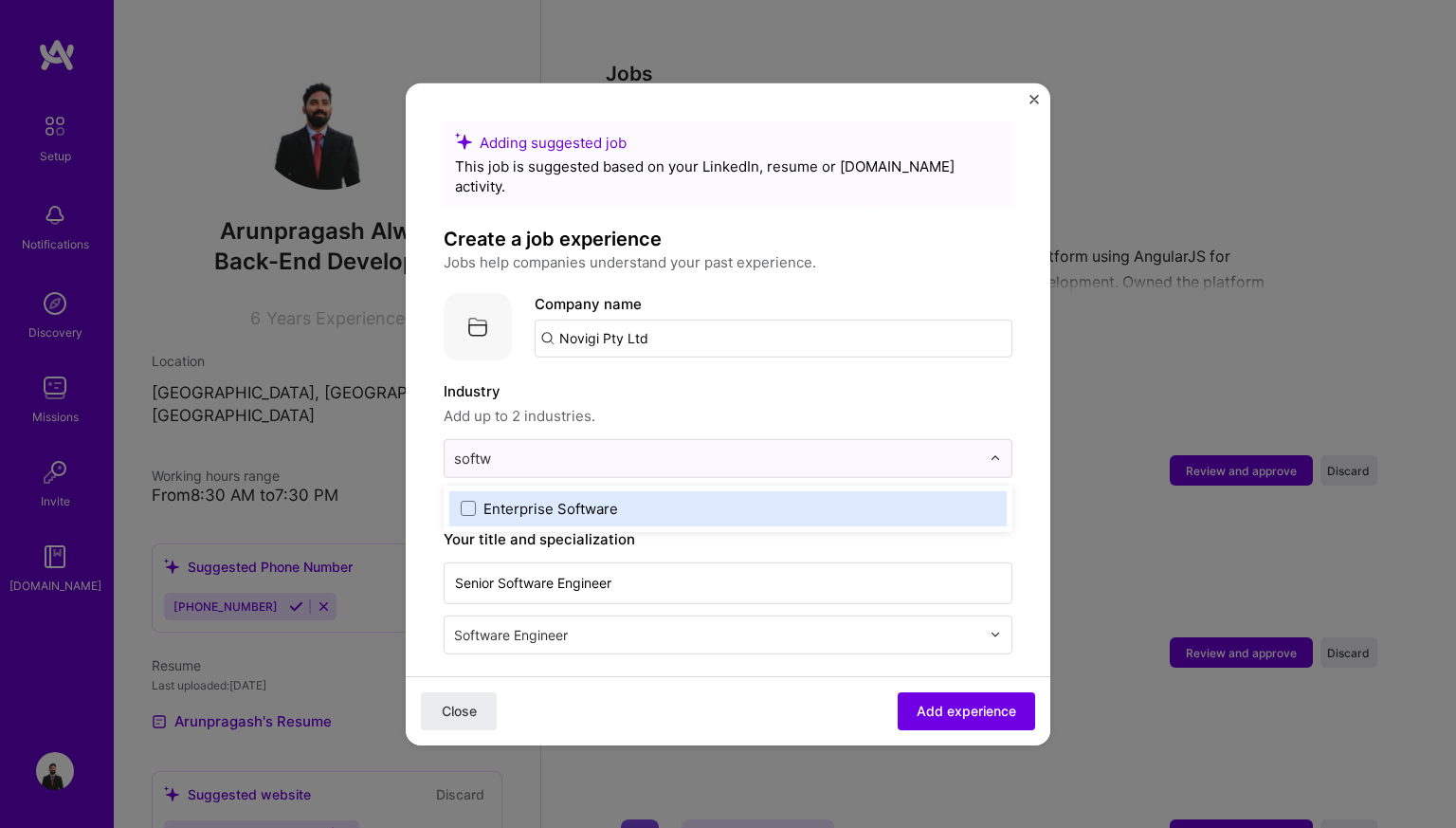 type on "softwa" 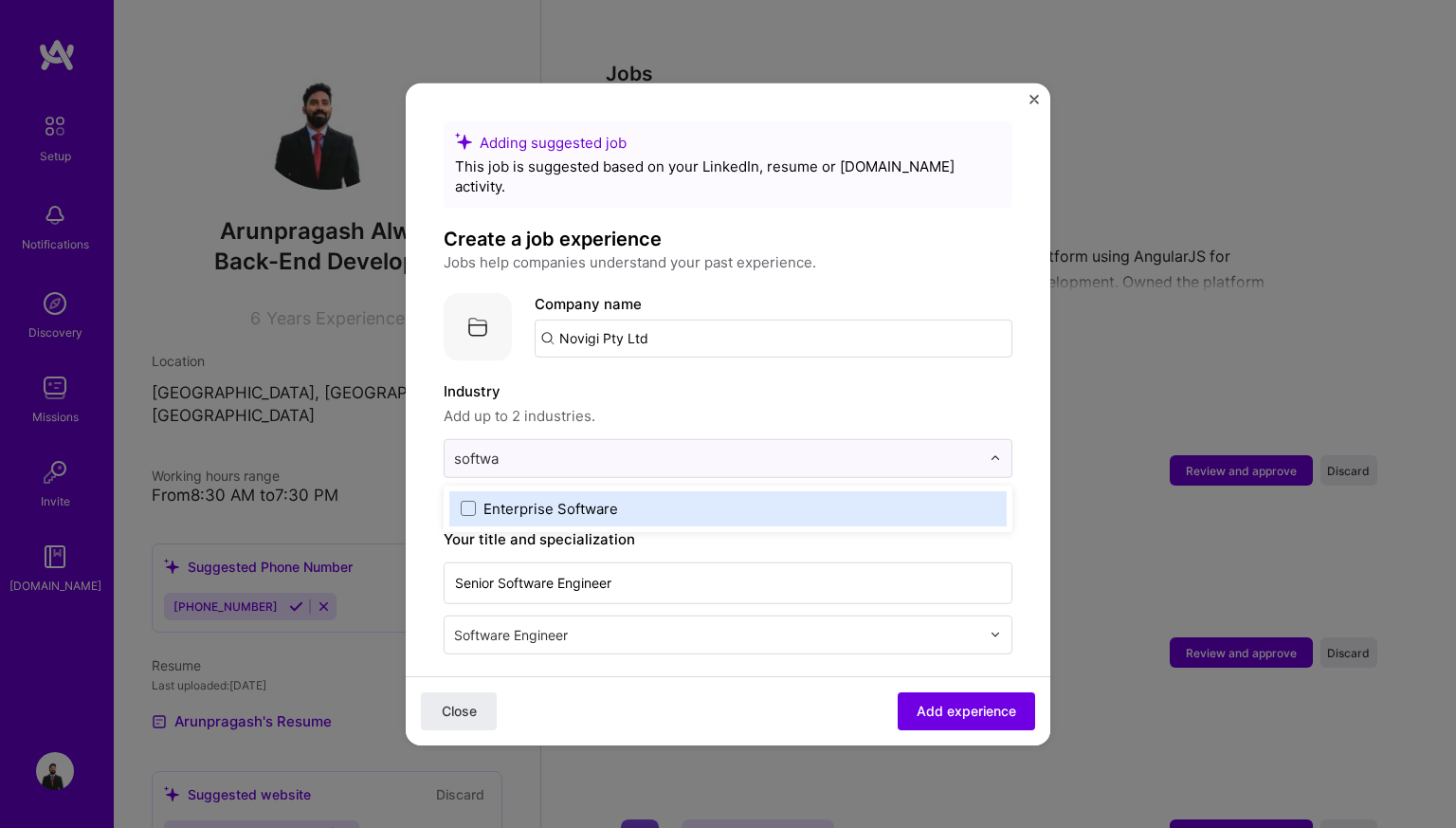 click on "Enterprise Software" at bounding box center (551, 507) 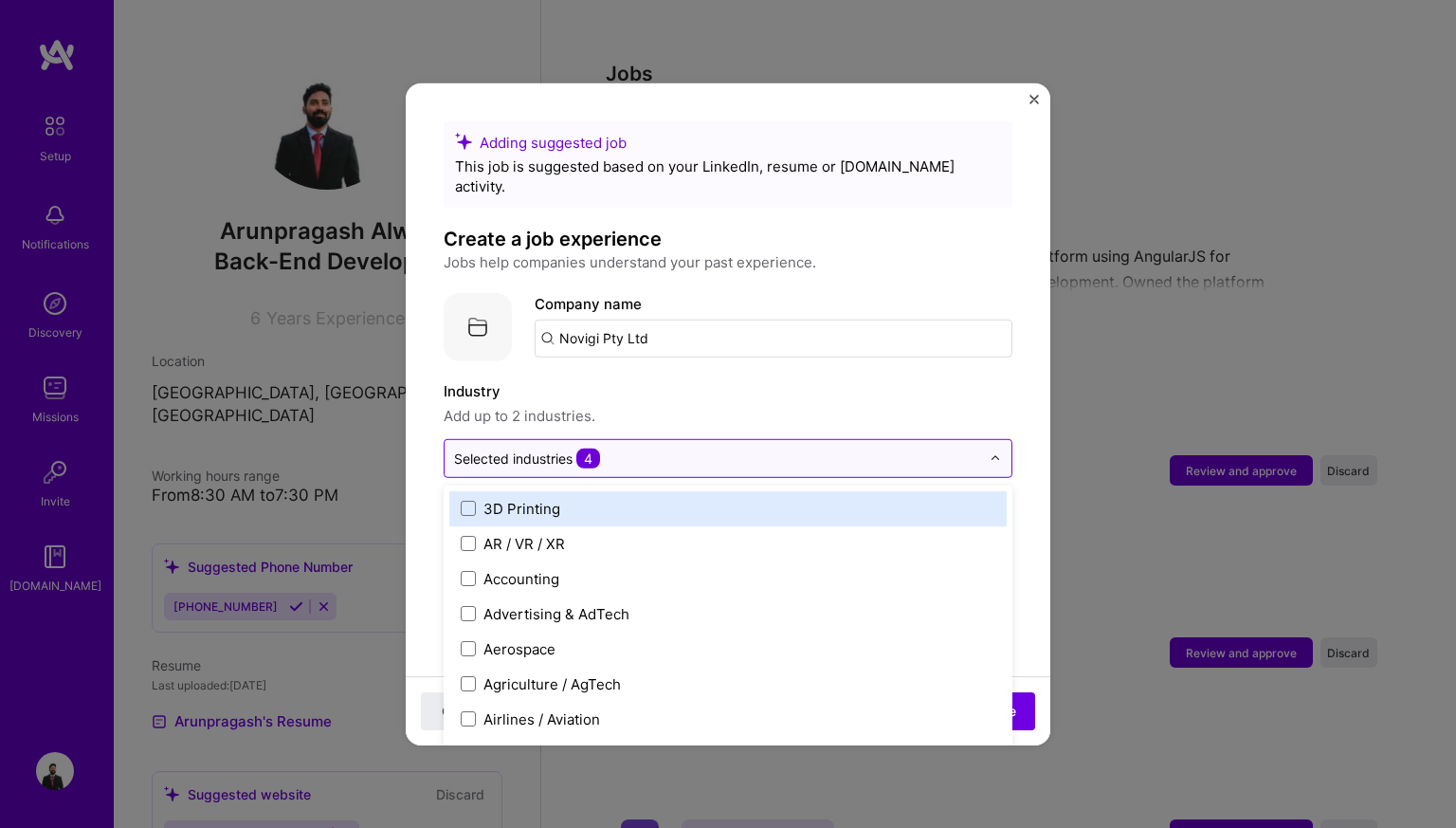 click on "Selected industries 4" at bounding box center [527, 457] 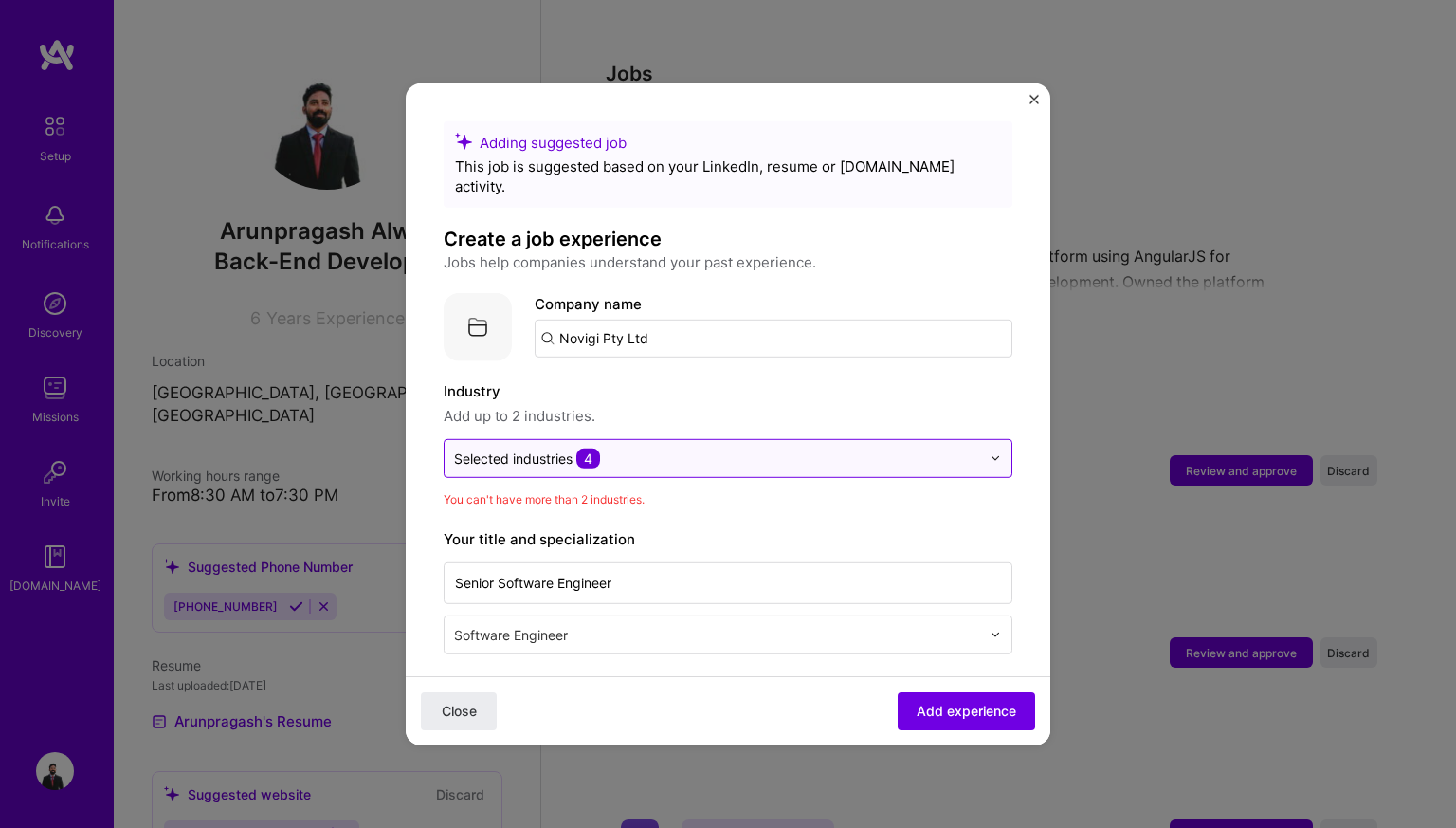 click on "4" at bounding box center [588, 457] 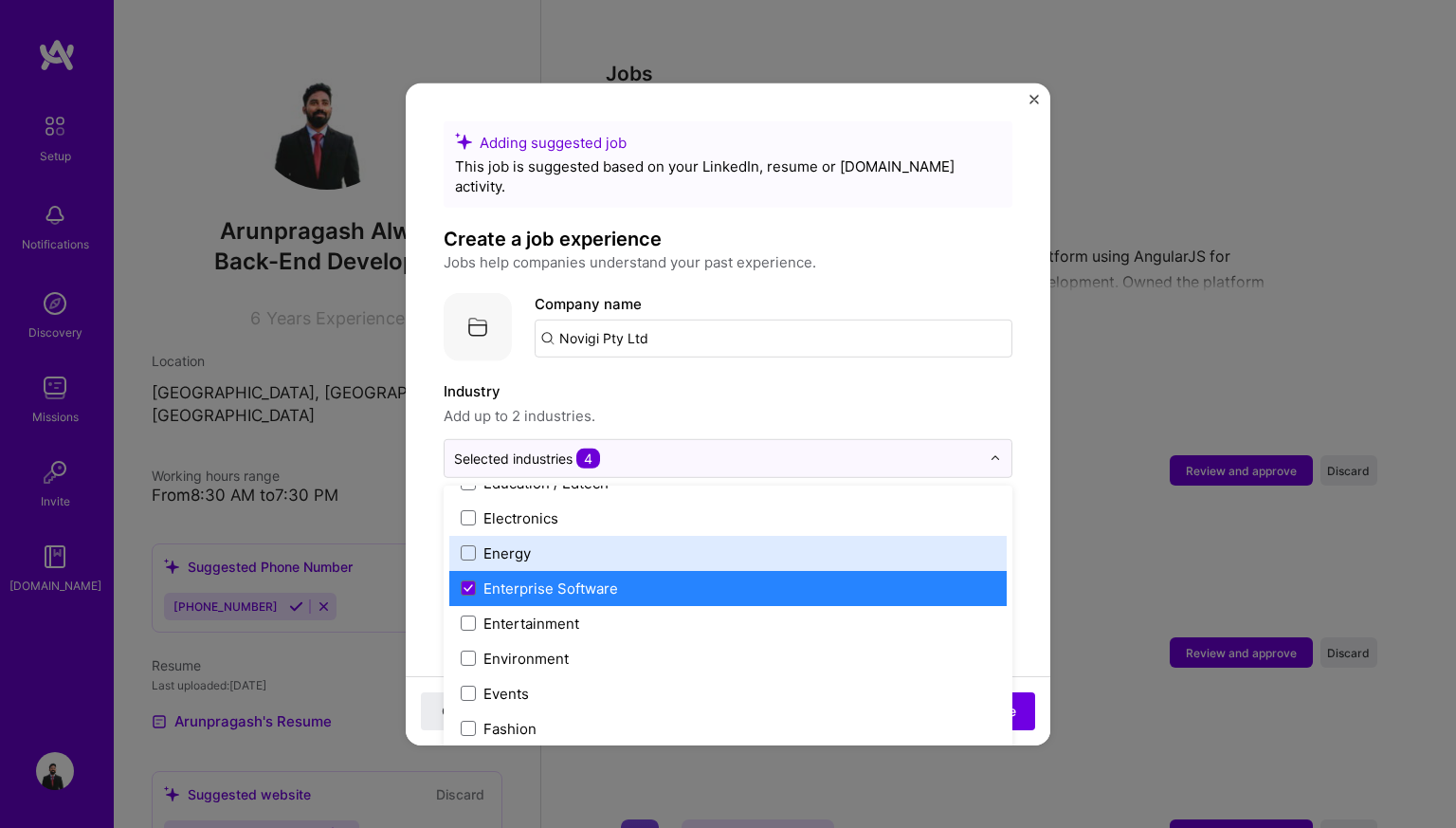 scroll, scrollTop: 1749, scrollLeft: 0, axis: vertical 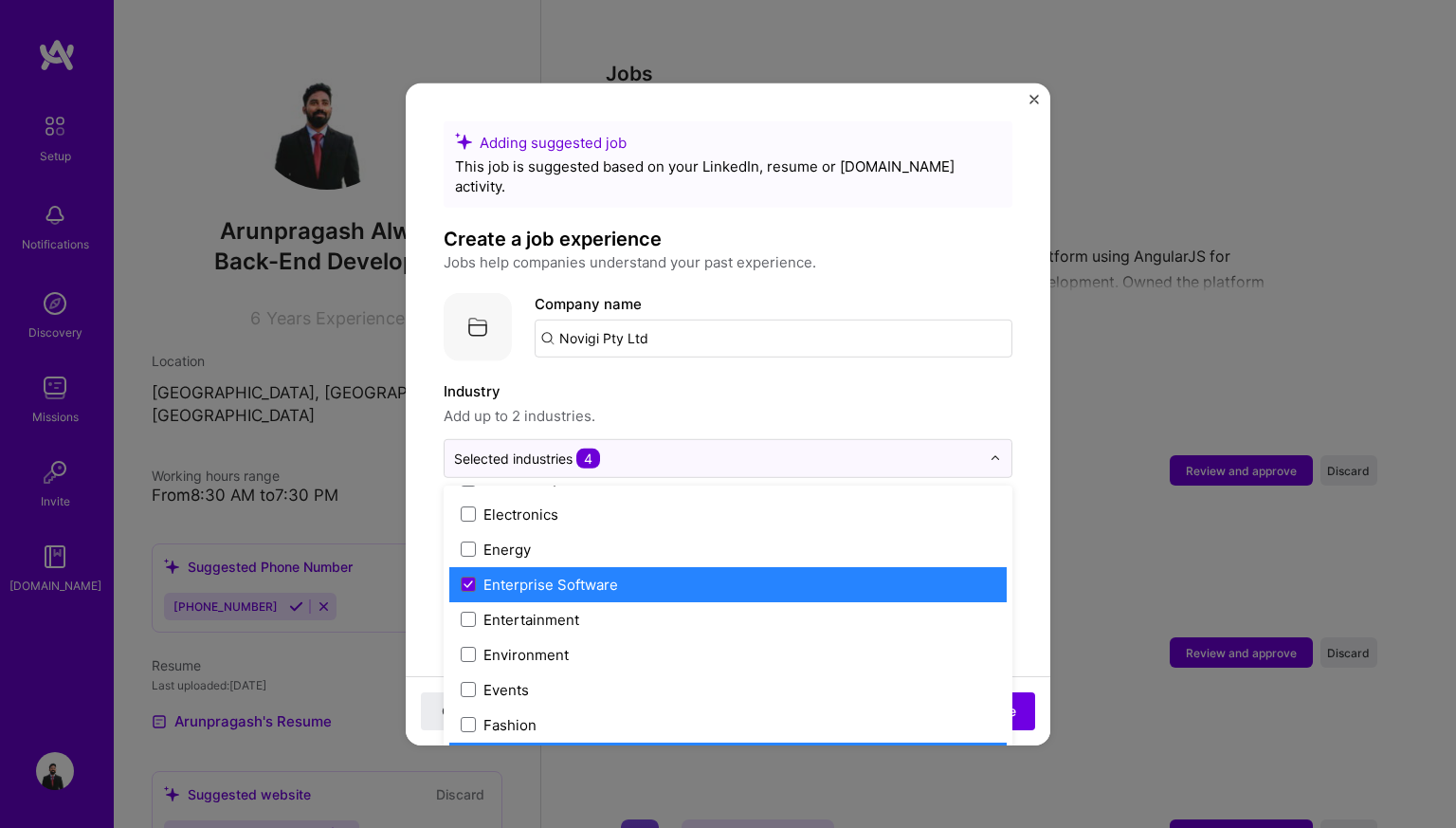 click on "Enterprise Software" at bounding box center (551, 583) 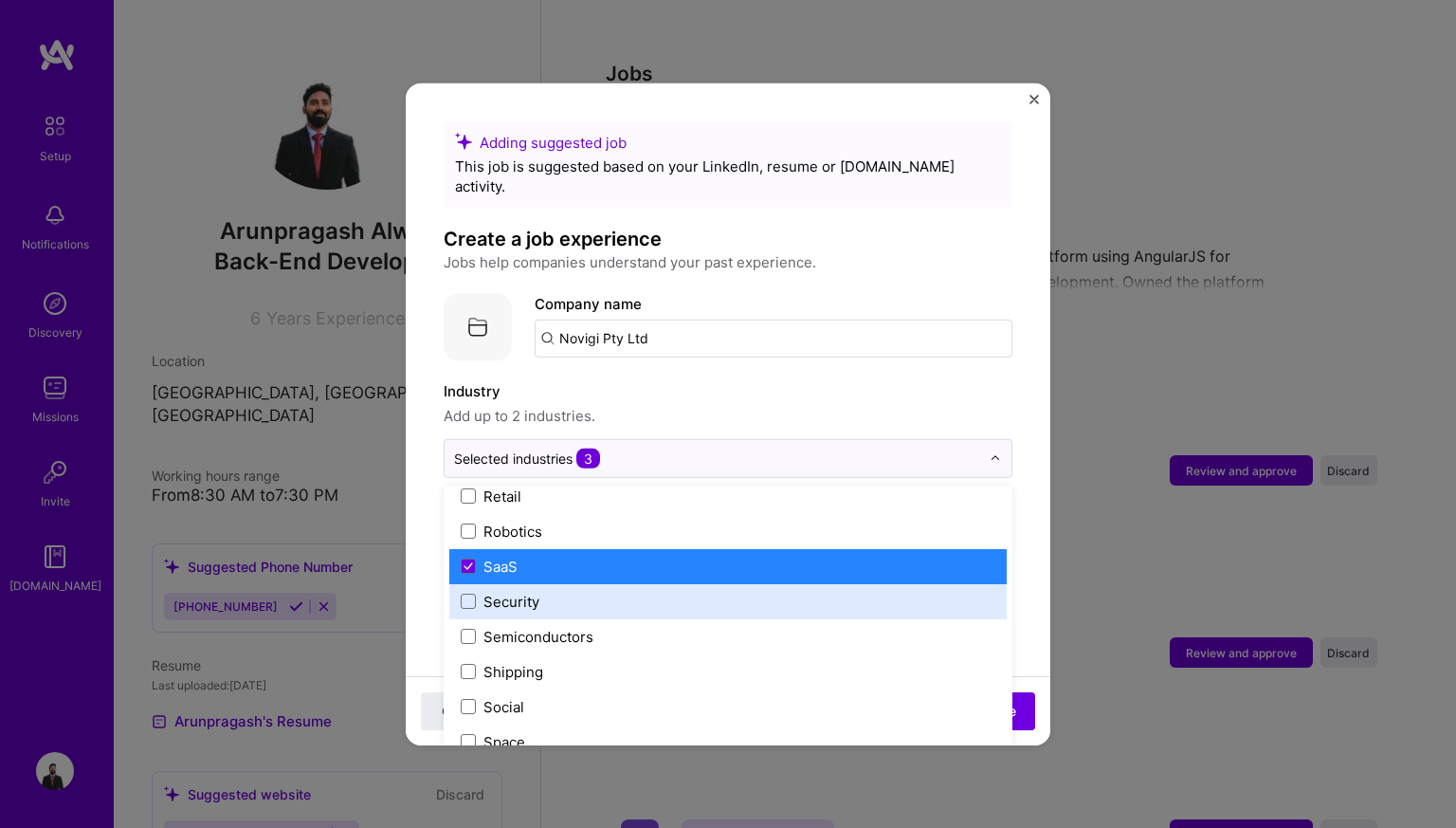 scroll, scrollTop: 3733, scrollLeft: 0, axis: vertical 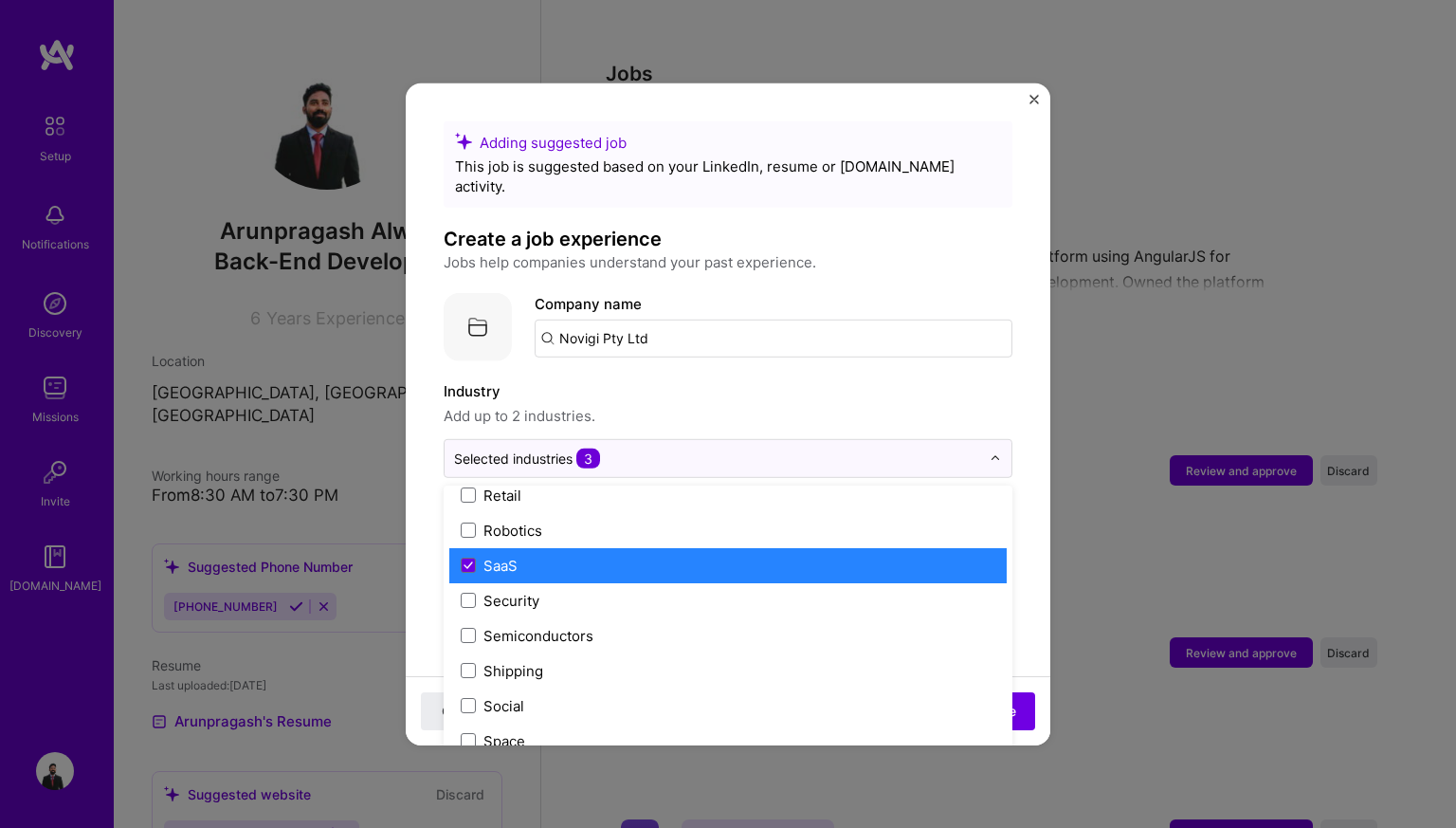 click on "SaaS" at bounding box center [728, 564] 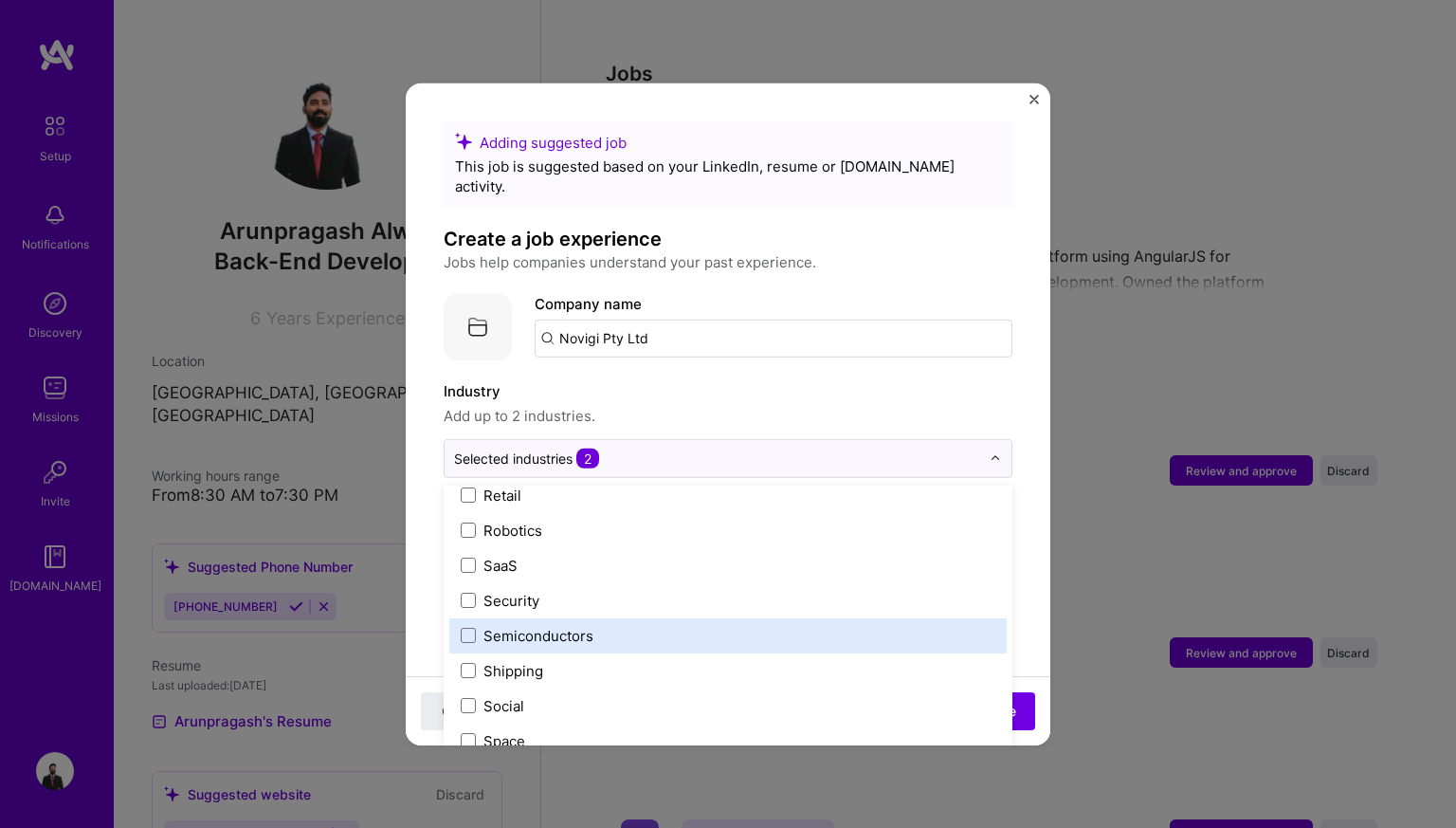 scroll, scrollTop: 3938, scrollLeft: 0, axis: vertical 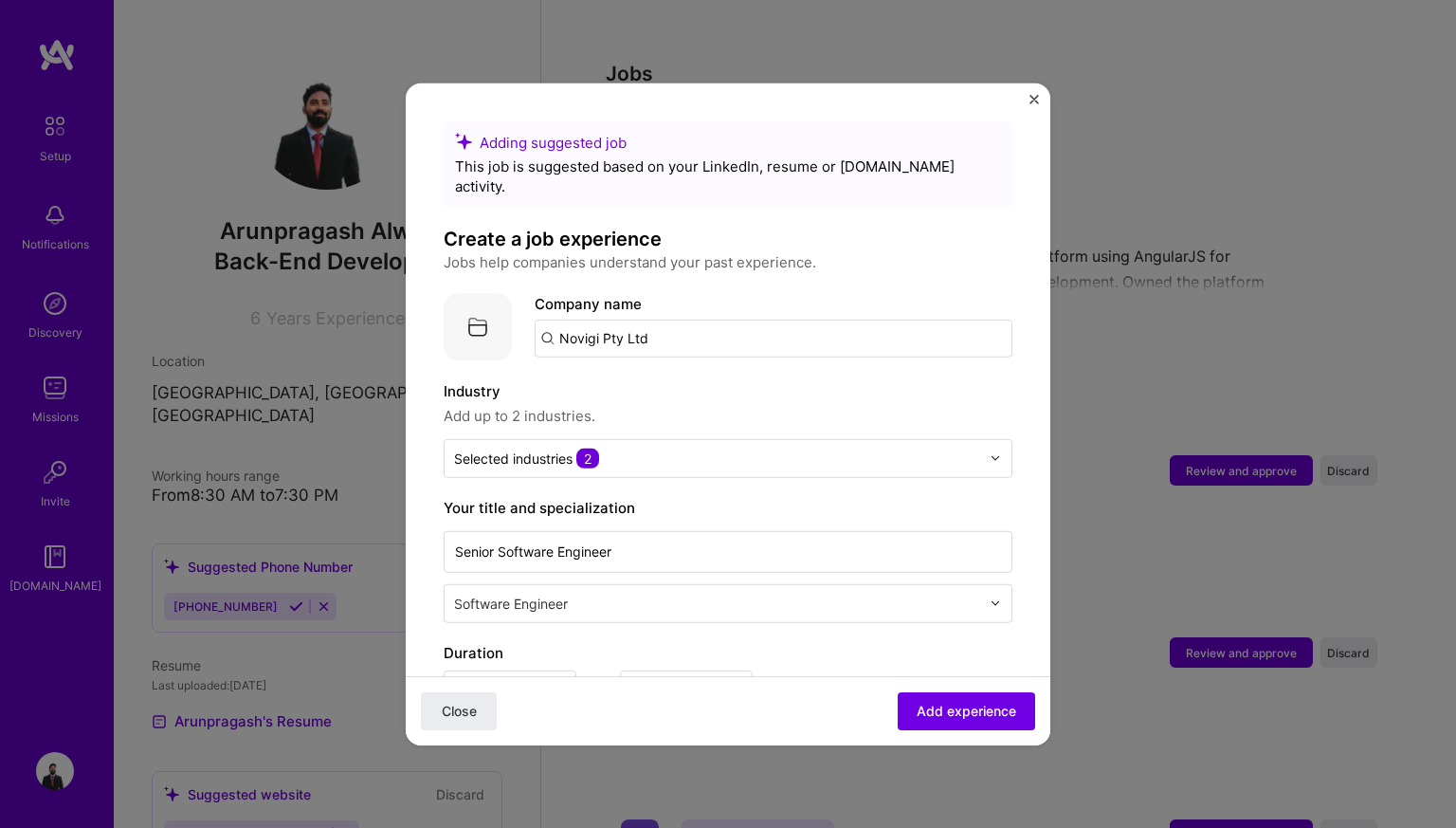 click on "Industry" at bounding box center (728, 391) 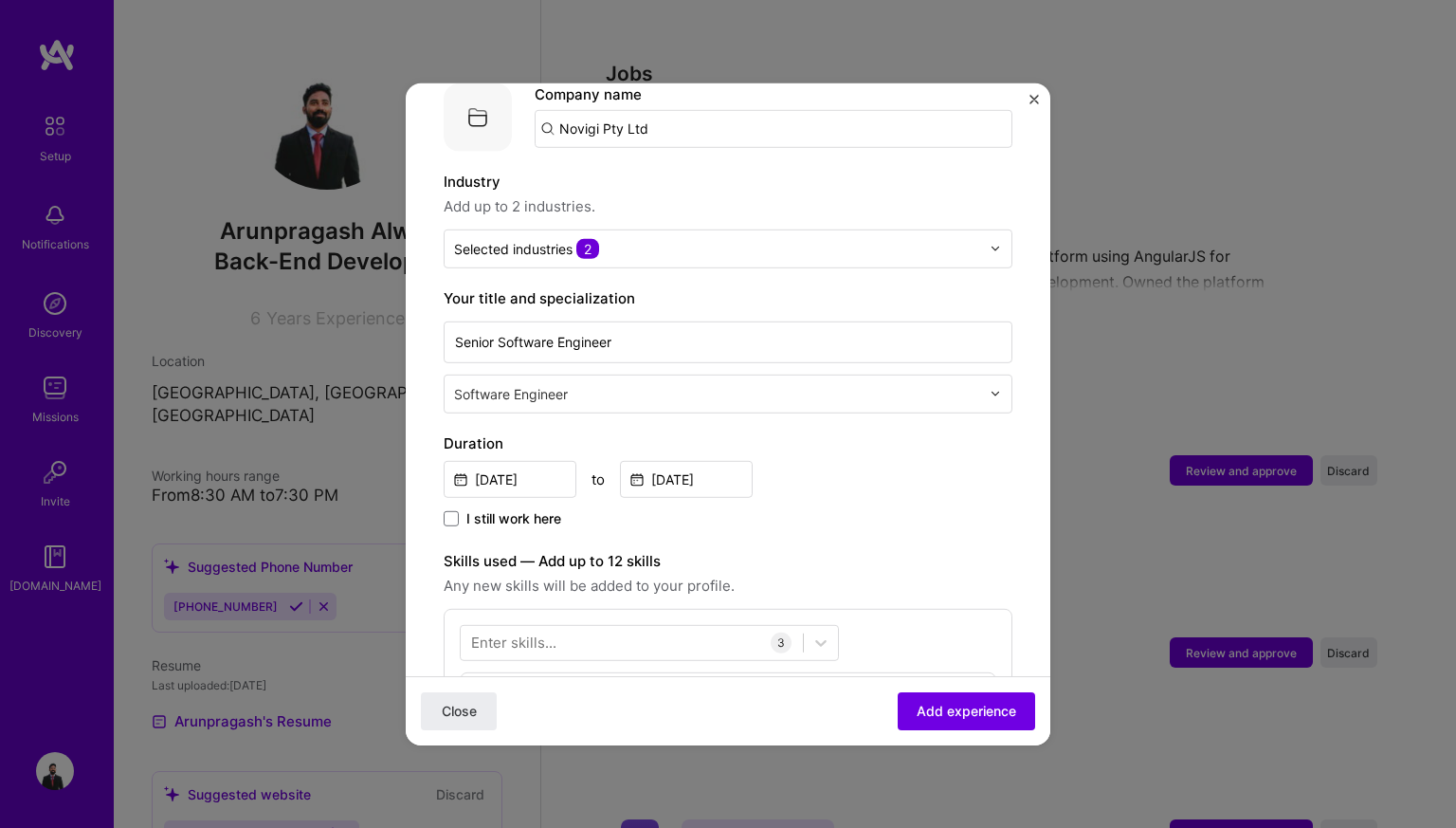 scroll, scrollTop: 230, scrollLeft: 0, axis: vertical 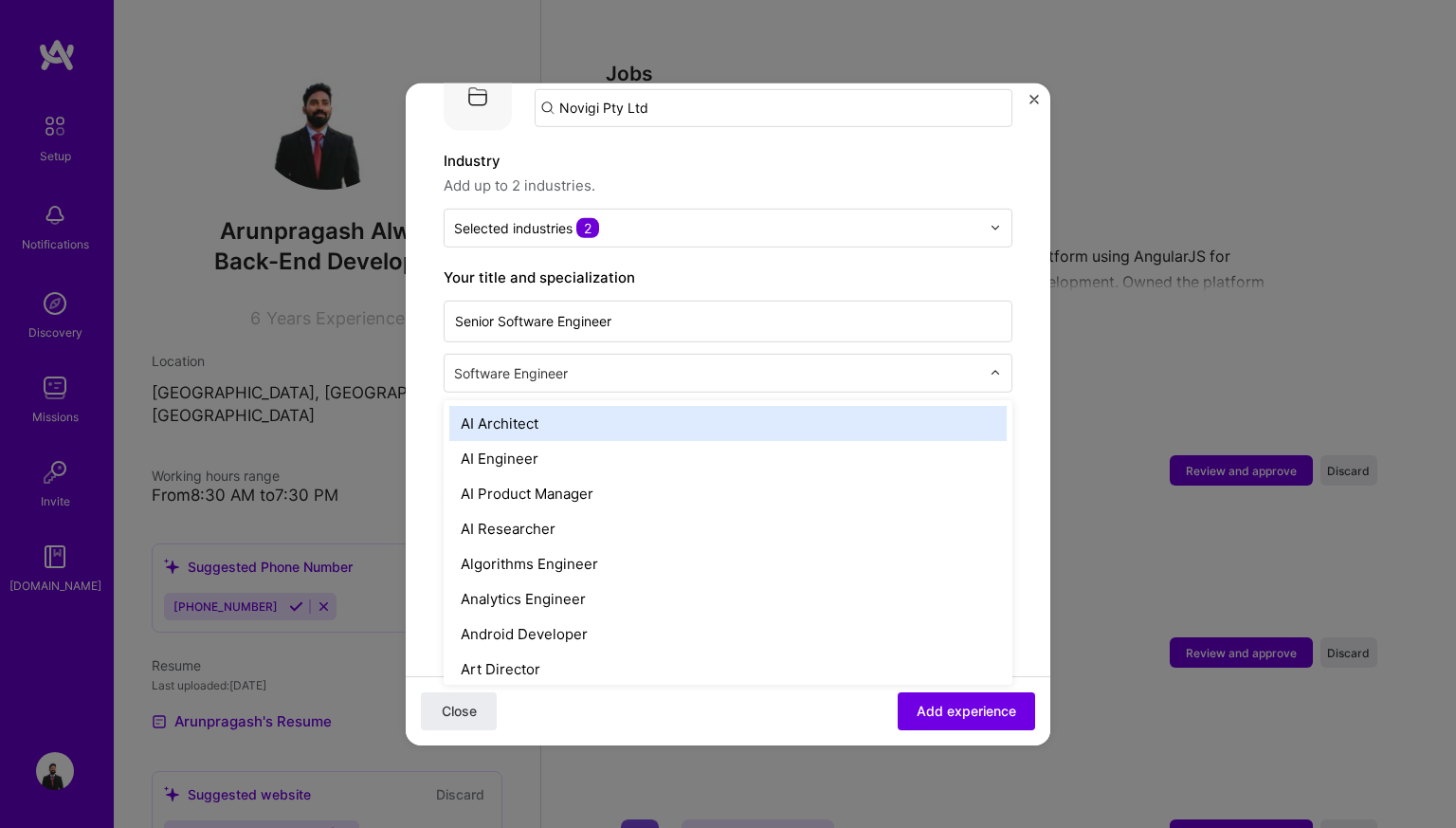 click at bounding box center (719, 372) 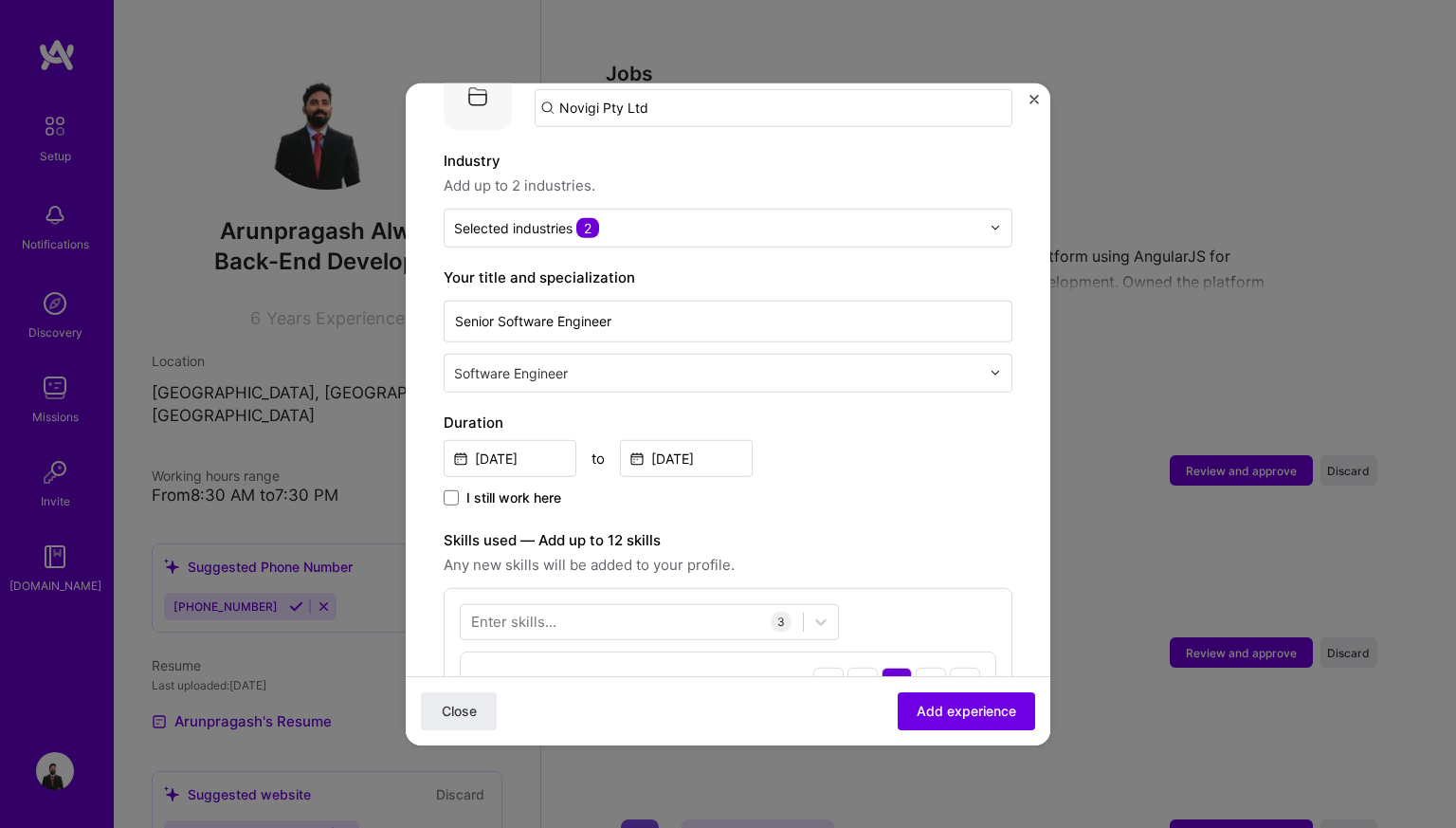 click on "Adding suggested job This job is suggested based on your LinkedIn, resume or [DOMAIN_NAME] activity. Create a job experience Jobs help companies understand your past experience. Company logo Company name Novigi Pty Ltd
Industry Add up to 2 industries. Selected industries 2 Your title and specialization Senior Software Engineer Software Engineer Duration [DATE]
to [DATE]
I still work here Skills used — Add up to 12 skills Any new skills will be added to your profile. Enter skills... 3 AWS 1 2 3 4 5 CI/CD 1 2 3 4 5 Laravel 1 2 3 4 5 Description 100 characters minimum 384 / 2,000  characters Did this role require you to manage team members? (Optional) Yes, I managed 0 team members. Were you involved from inception to launch (0 - >  1)? (Optional) Zero to one is creation and development of a unique product from the ground up. I was involved in zero to one with this project Related projects (Optional)" at bounding box center (728, 713) 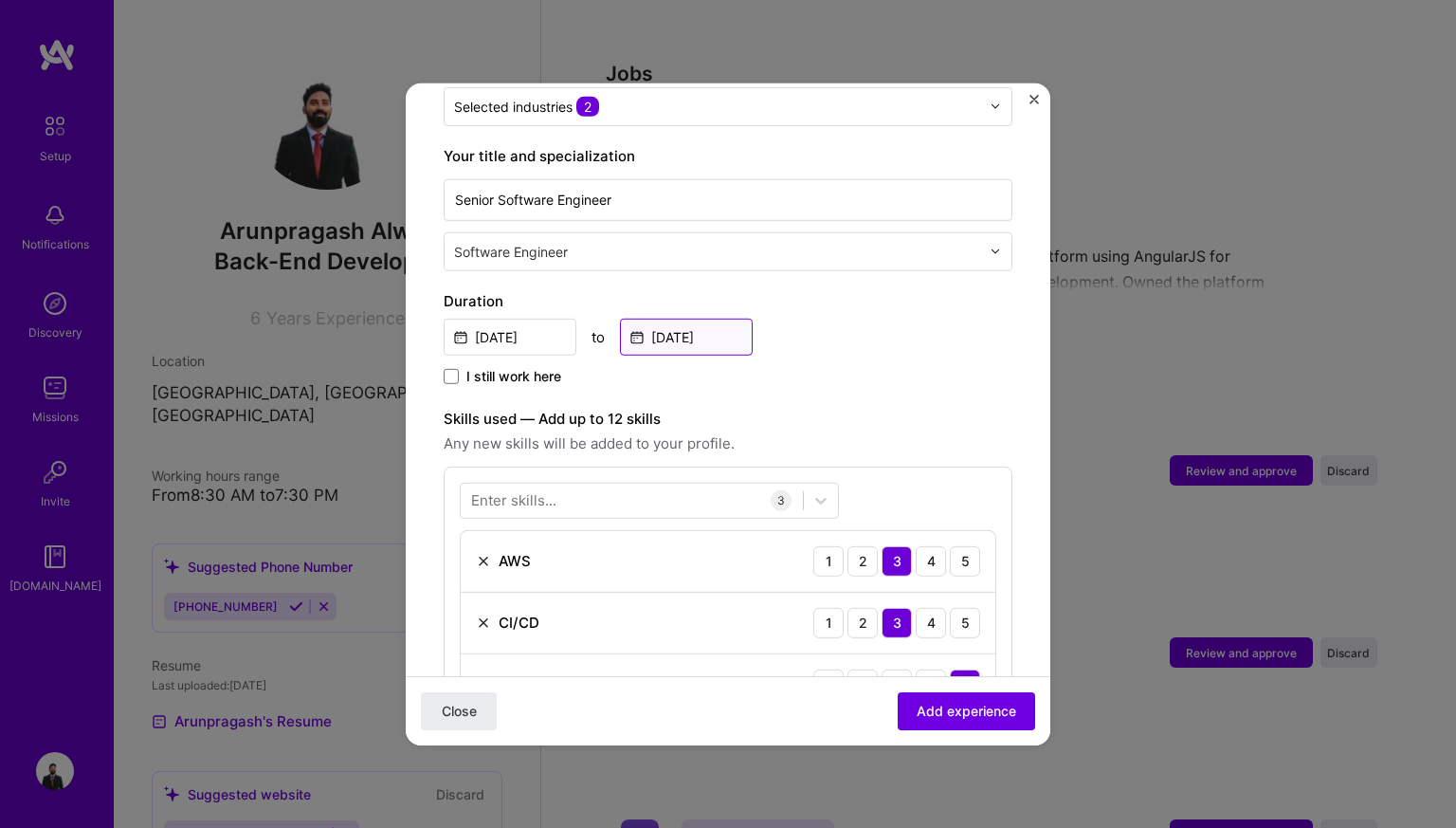 click on "[DATE]" at bounding box center [686, 336] 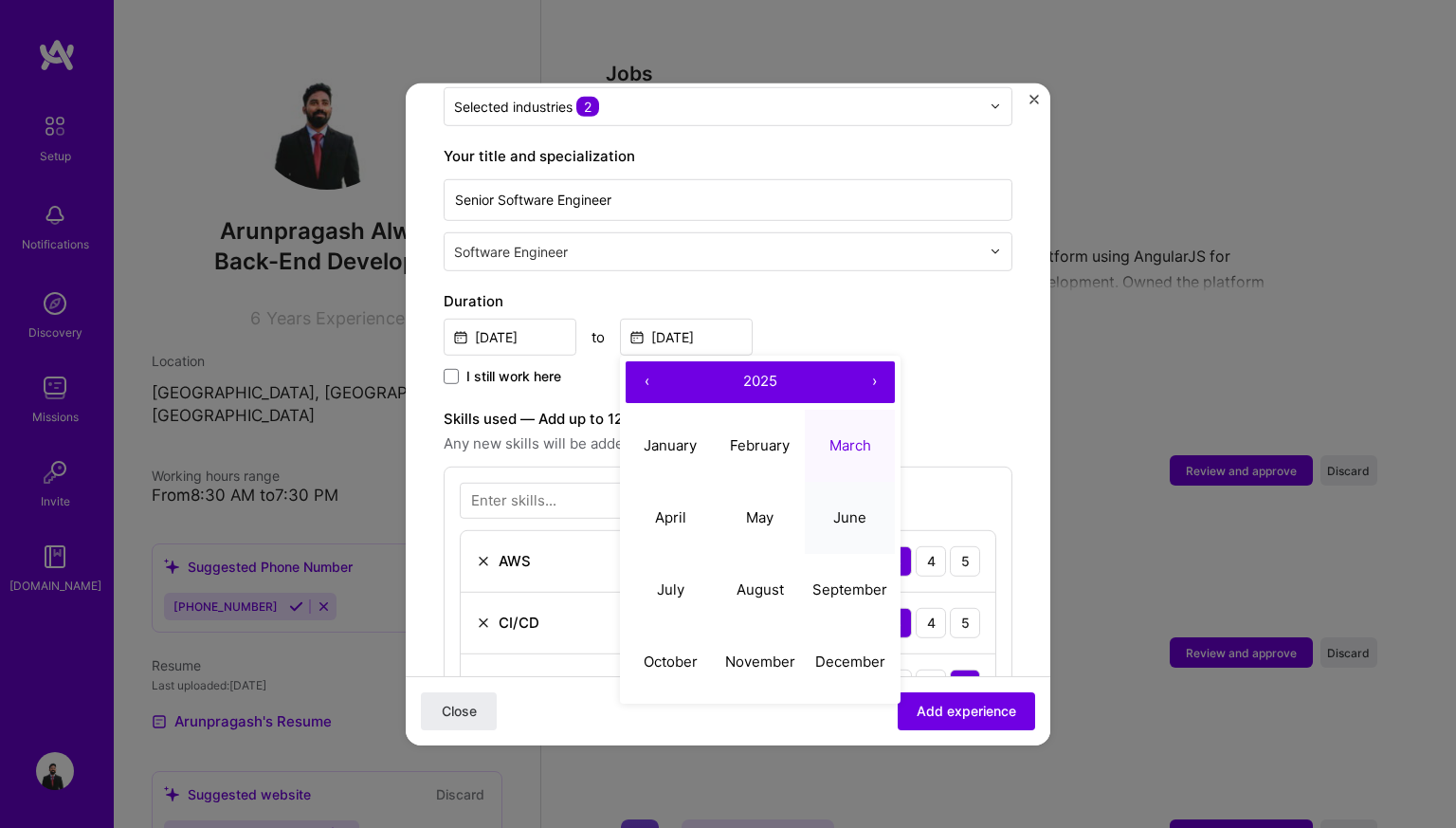 click on "June" at bounding box center [849, 517] 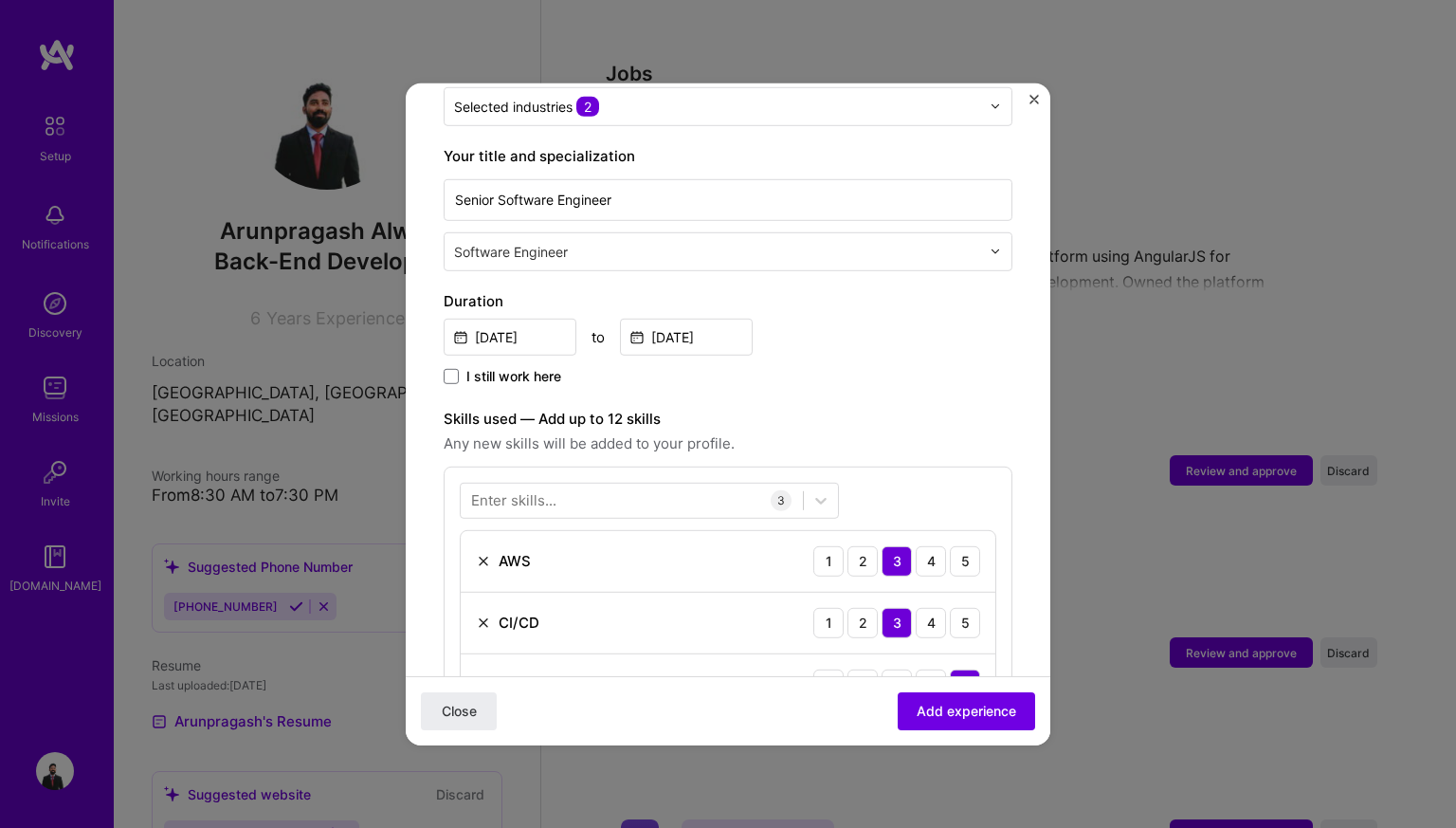 scroll, scrollTop: 399, scrollLeft: 0, axis: vertical 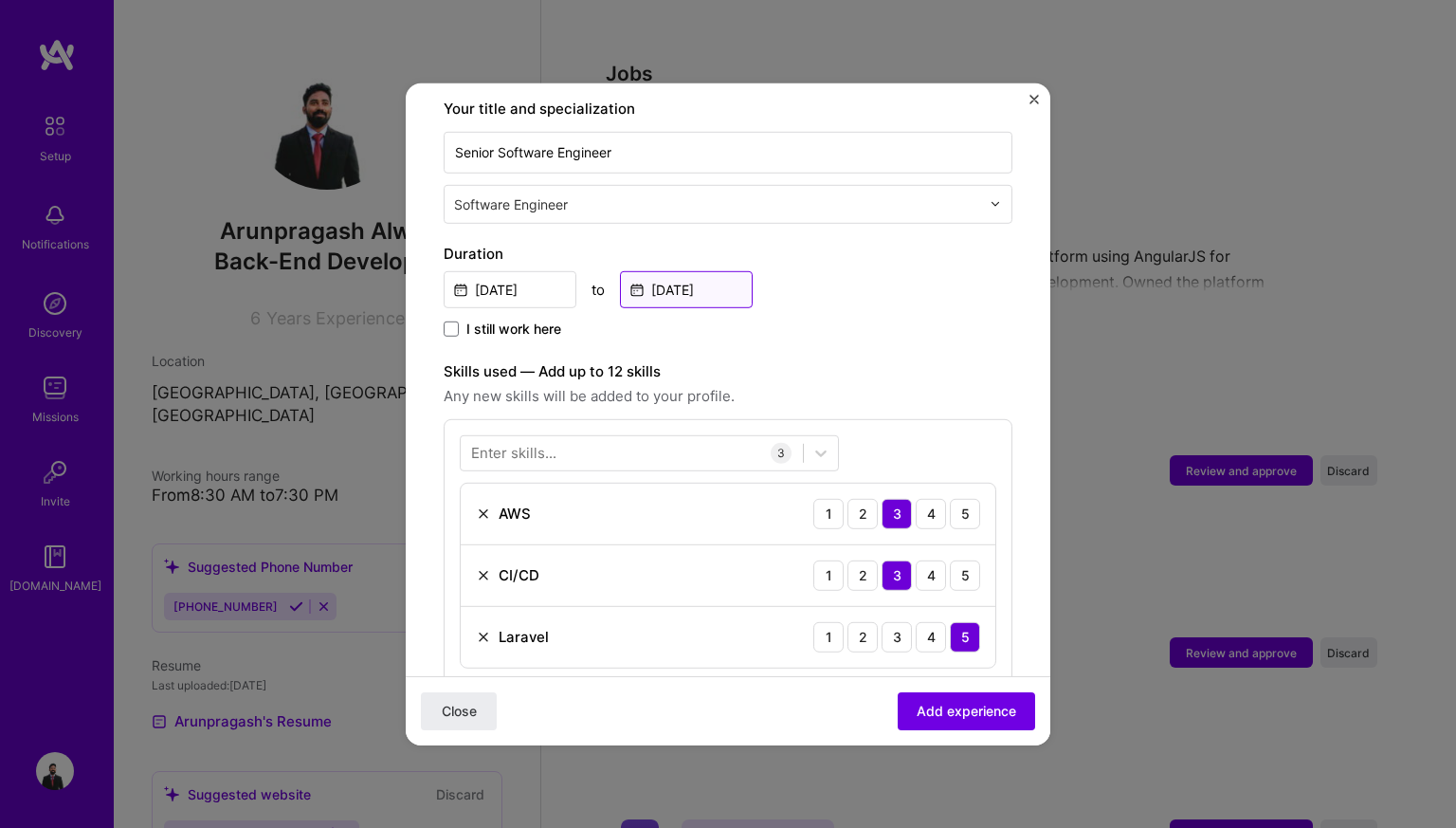 click on "[DATE]" at bounding box center [686, 288] 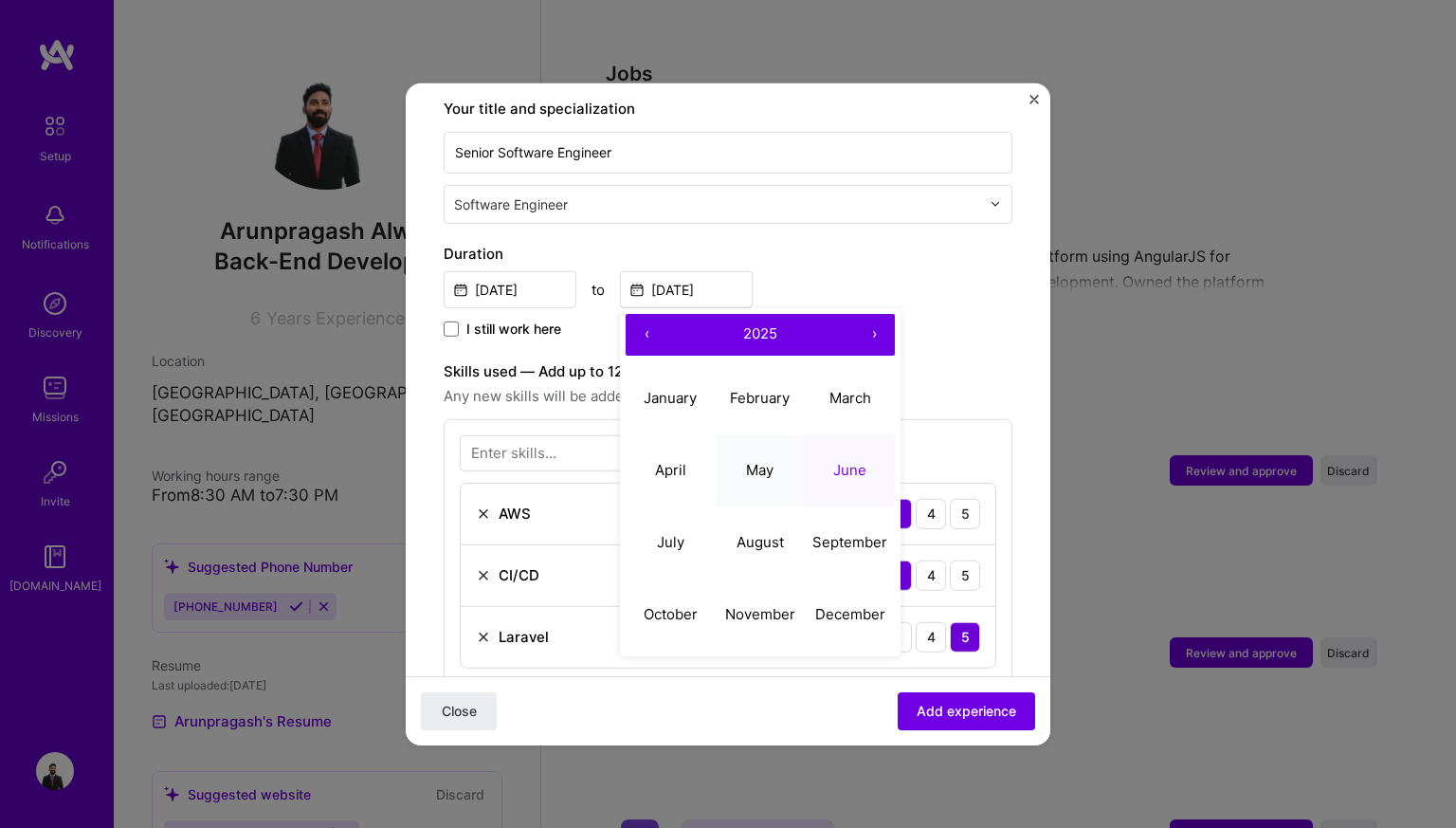 click on "May" at bounding box center [759, 469] 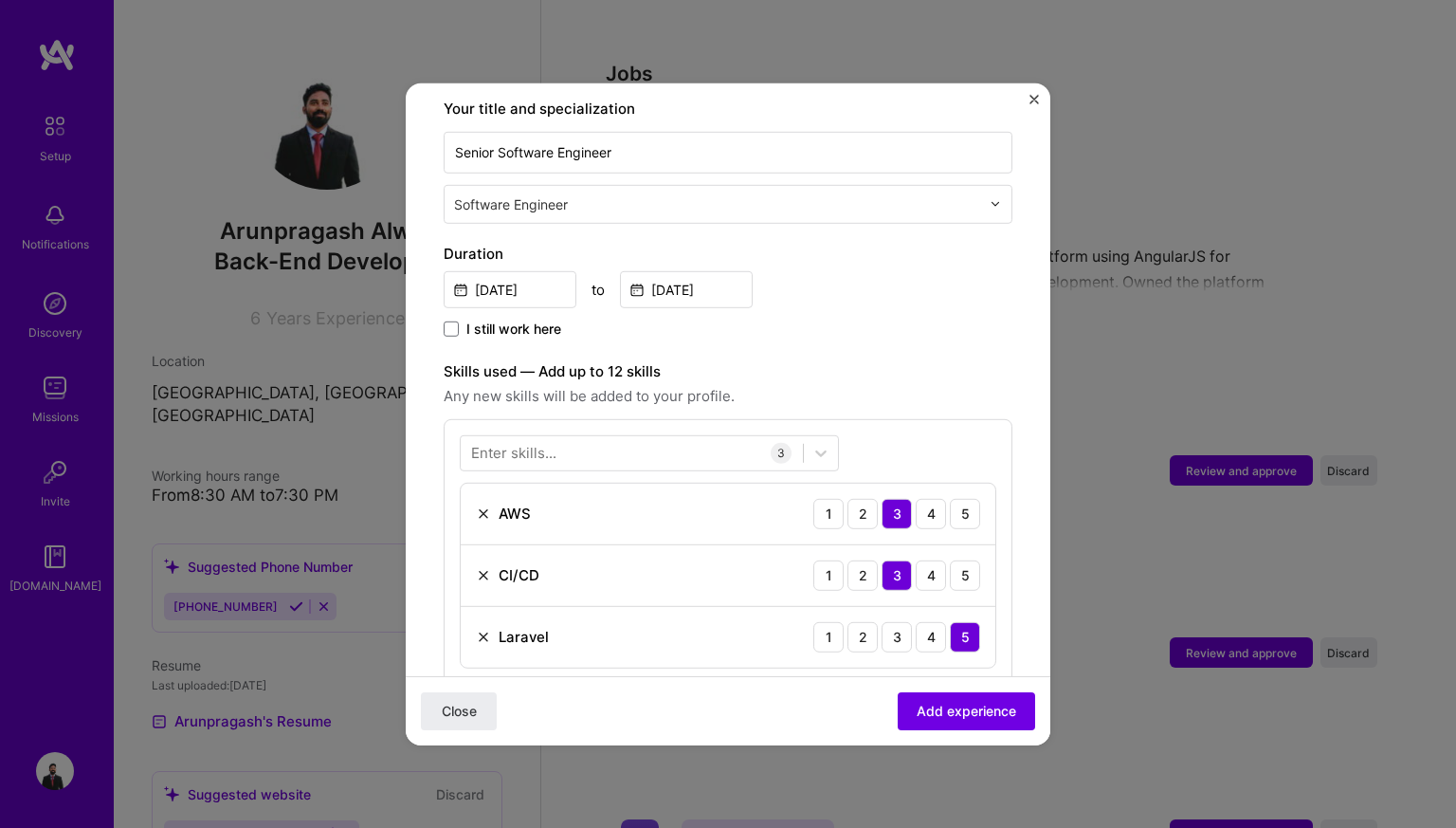 click on "[DATE]
to [DATE]" at bounding box center (728, 286) 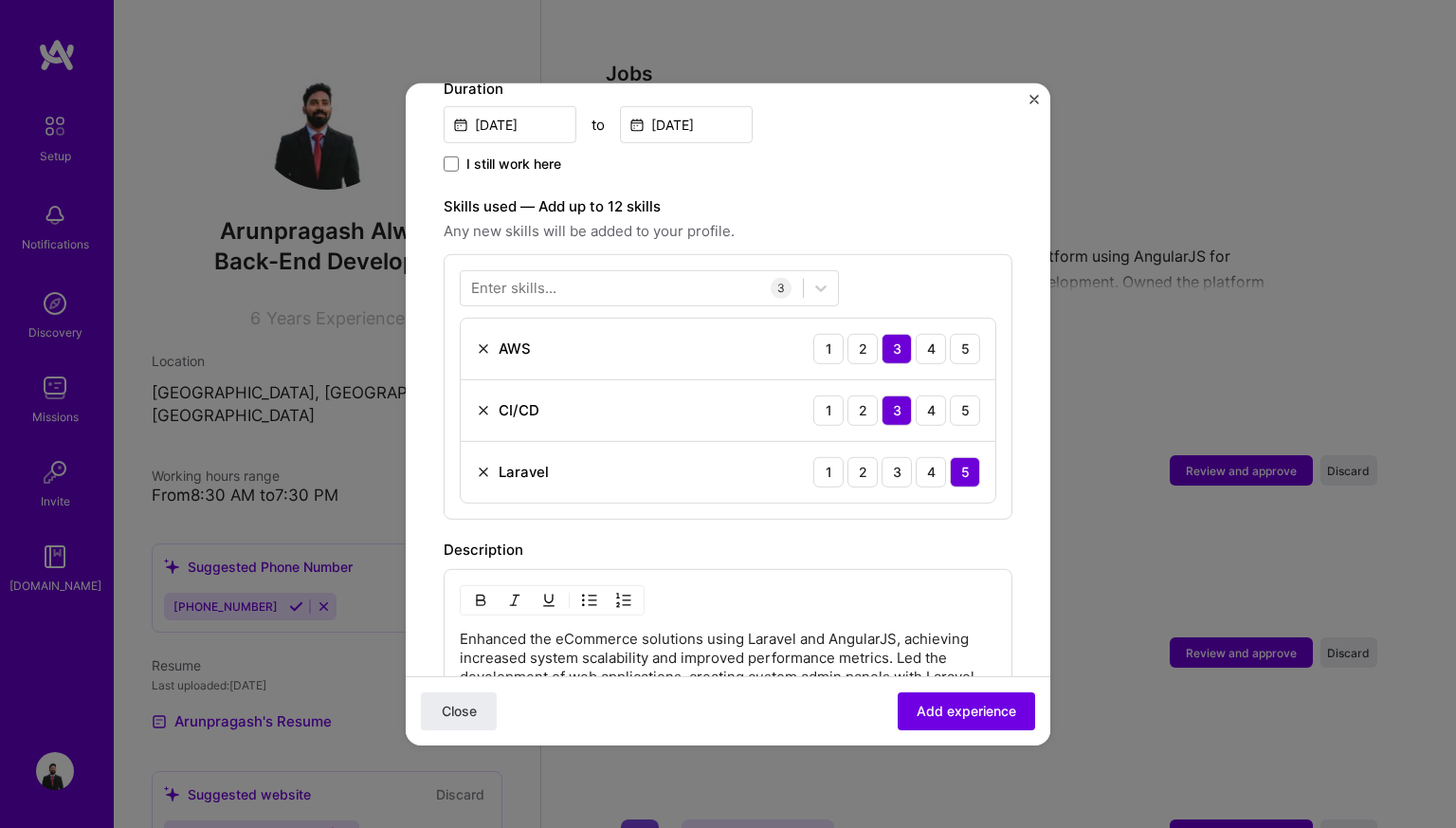 scroll, scrollTop: 569, scrollLeft: 0, axis: vertical 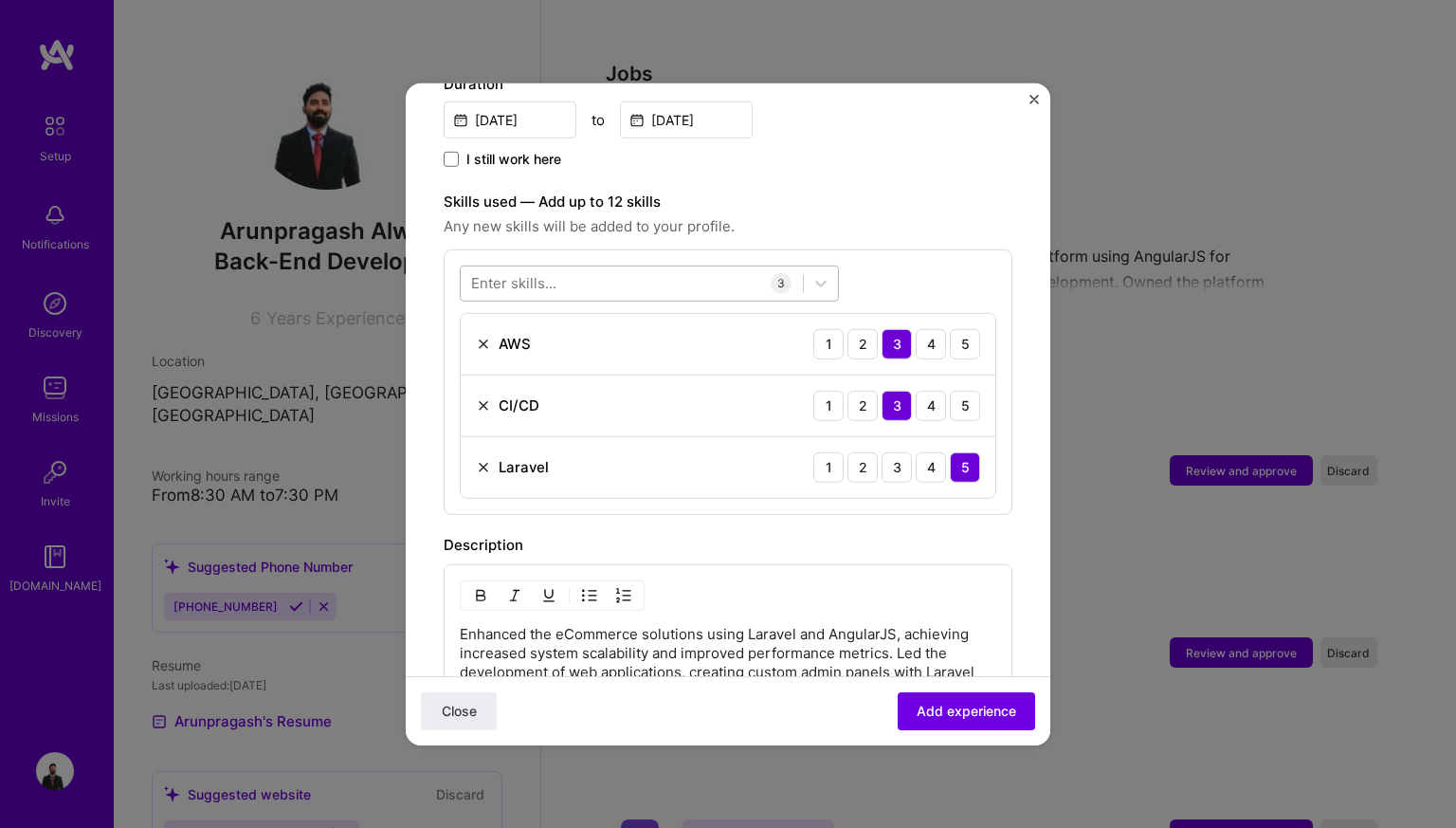 click at bounding box center [631, 283] 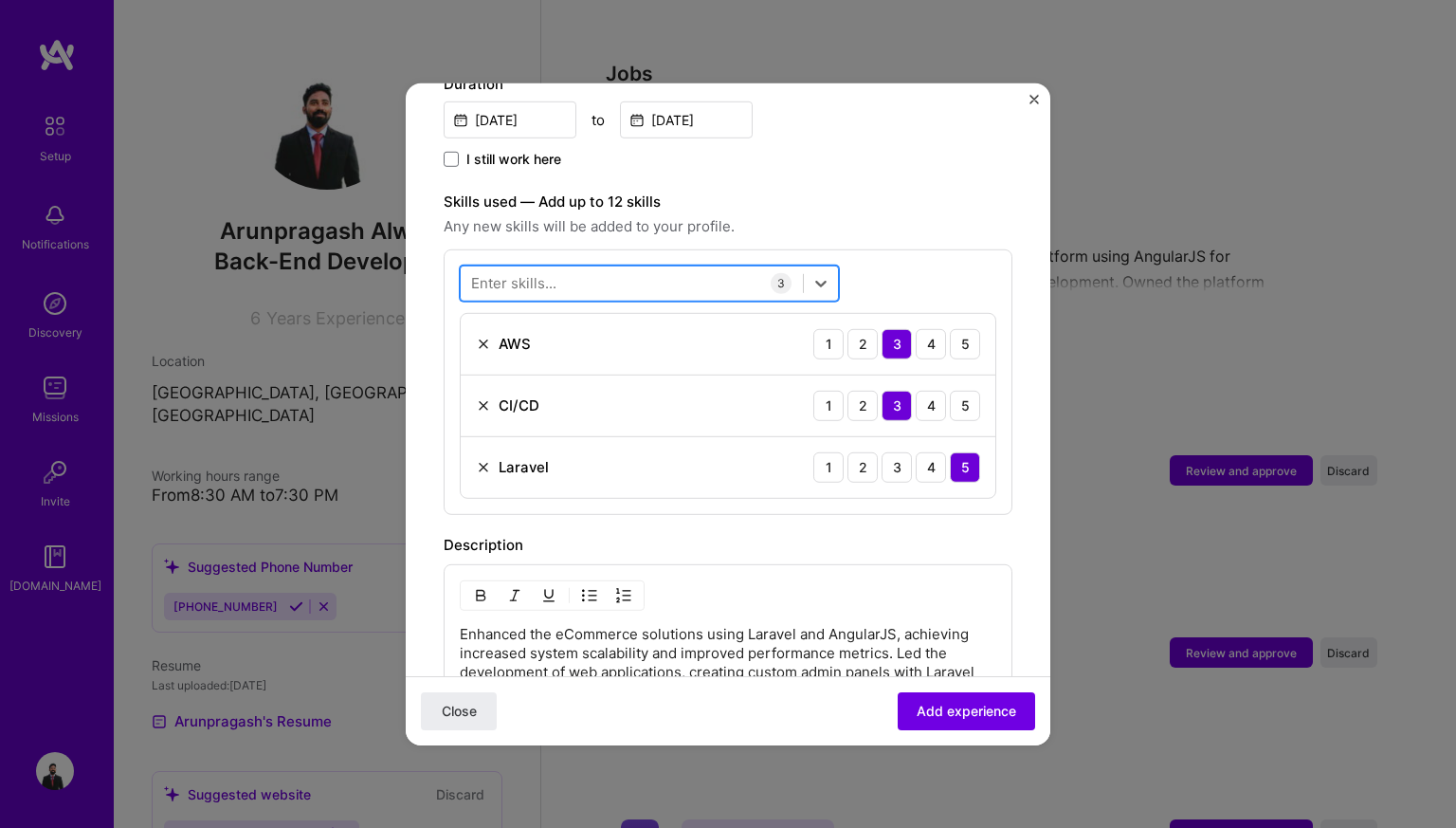 drag, startPoint x: 691, startPoint y: 262, endPoint x: 672, endPoint y: 250, distance: 22.472205 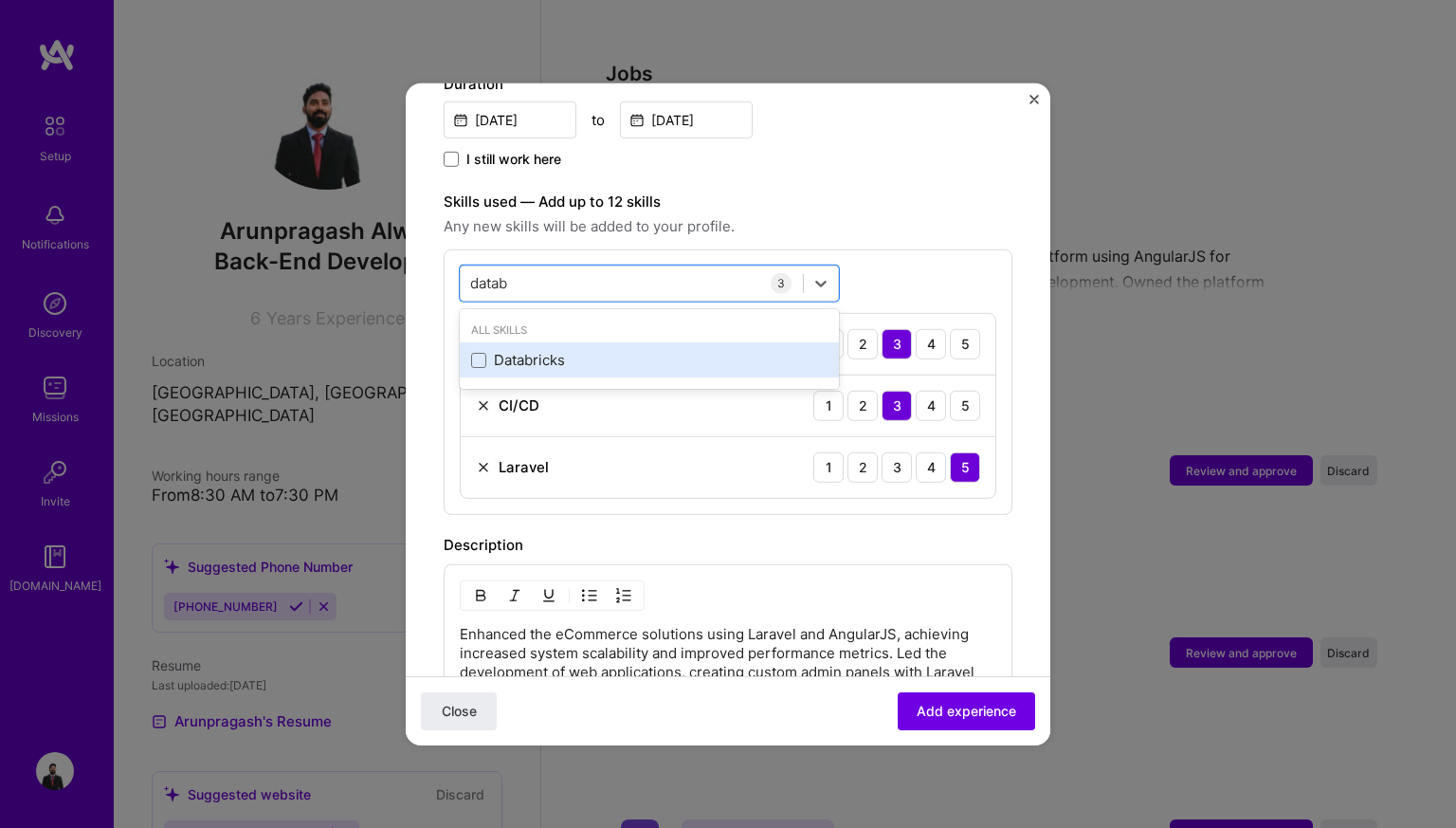 click on "Databricks" at bounding box center [649, 359] 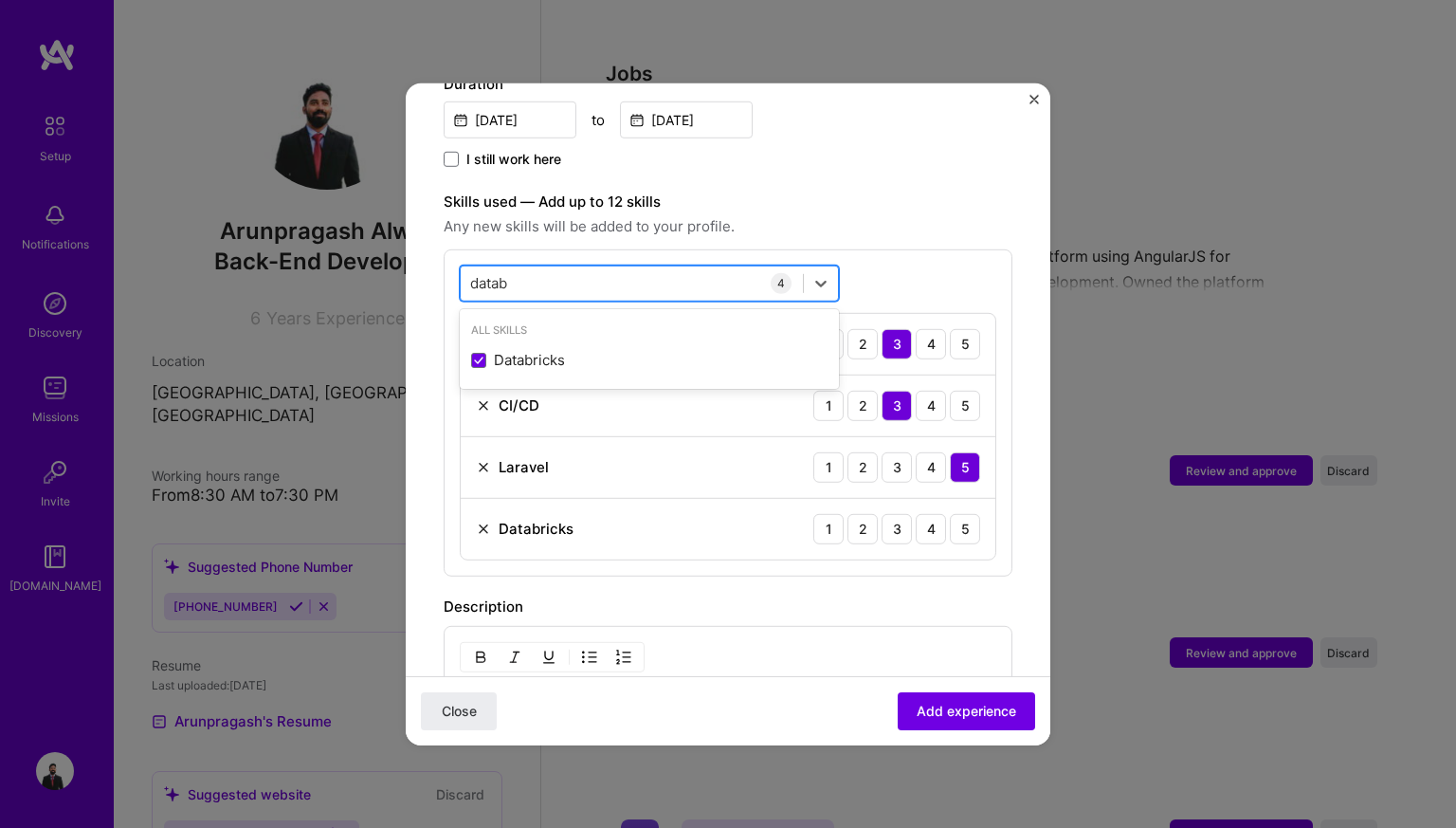 click on "datab datab" at bounding box center (631, 283) 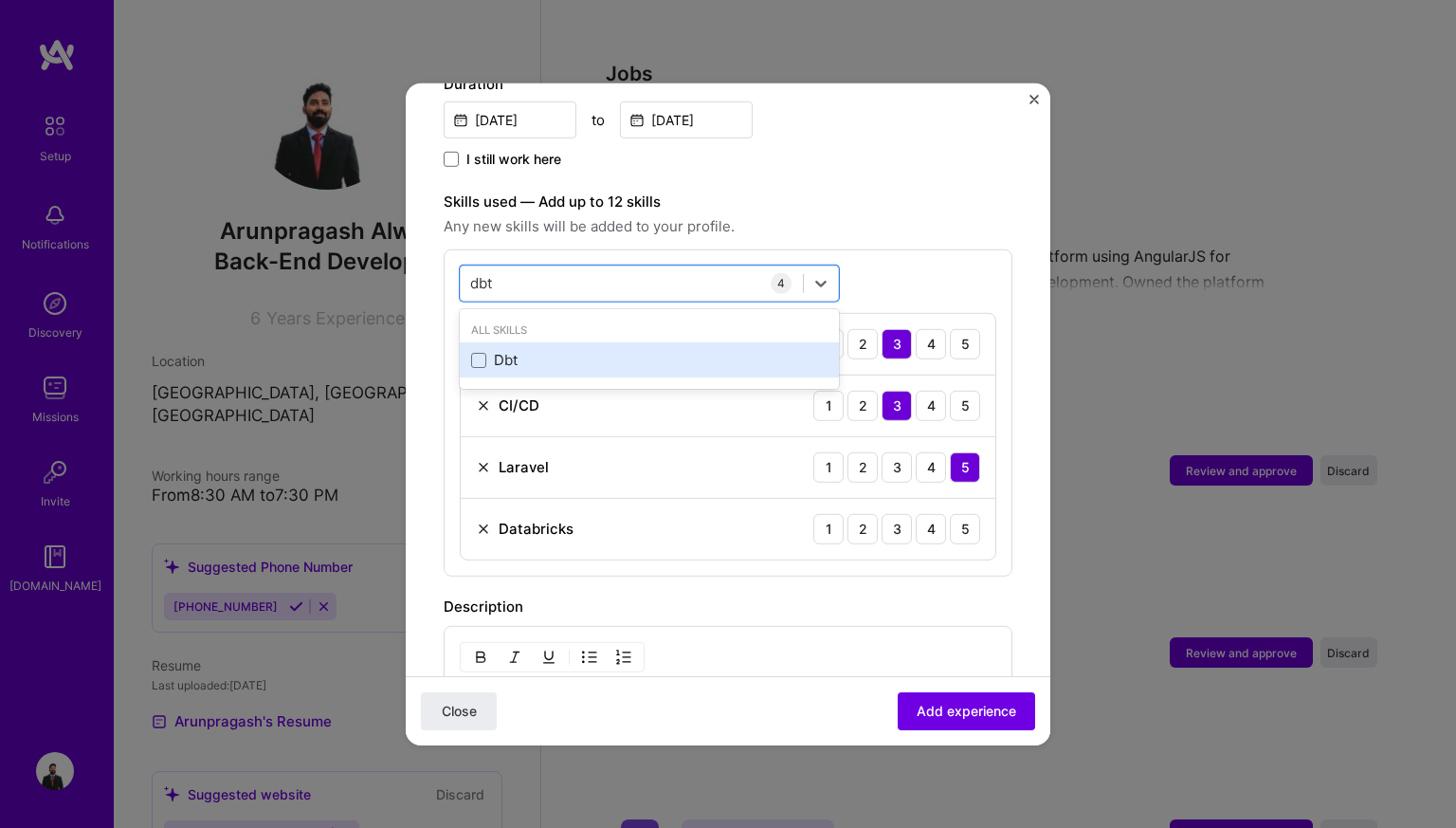 click on "Dbt" at bounding box center [649, 359] 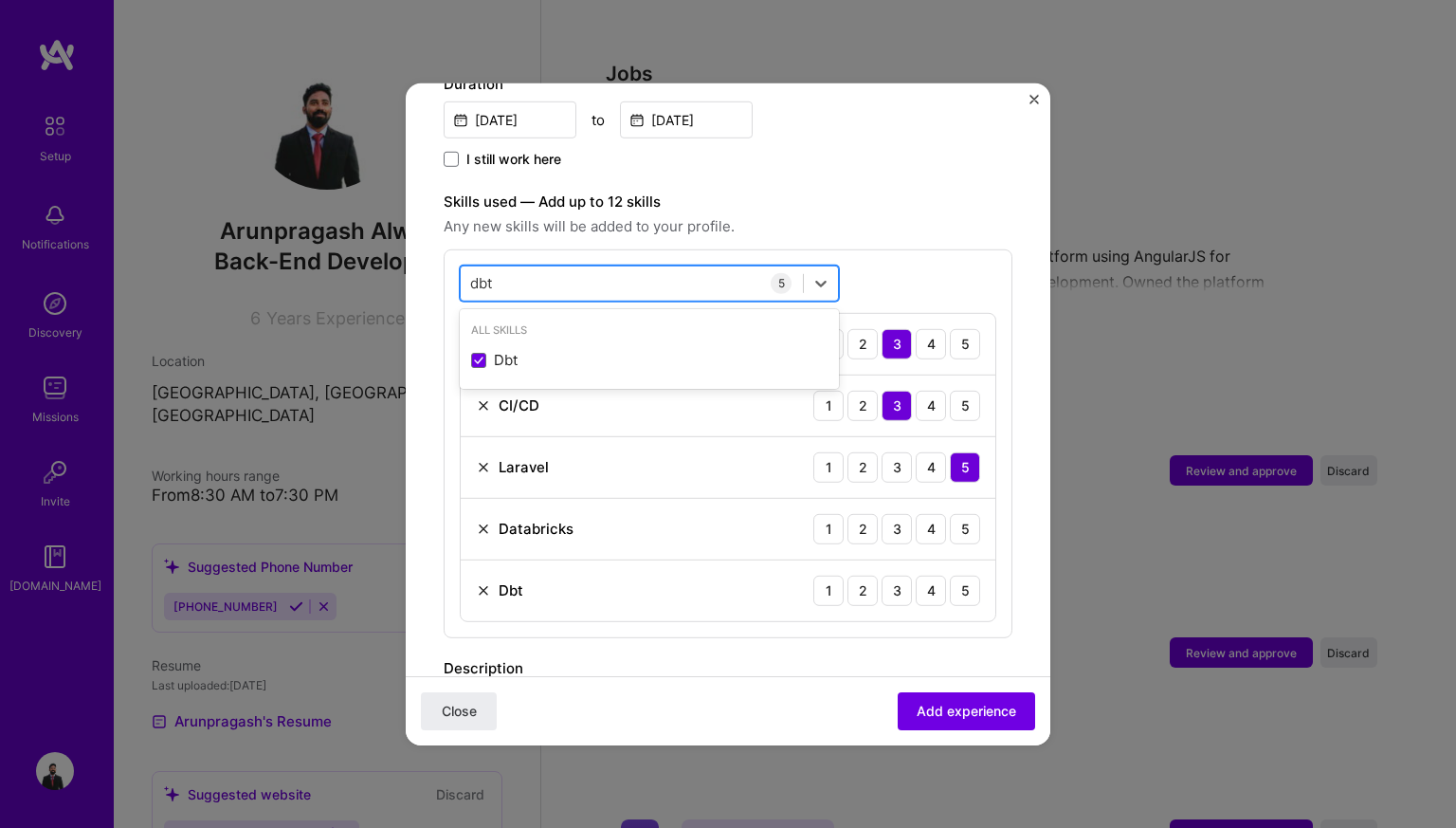 click on "dbt dbt" at bounding box center (631, 283) 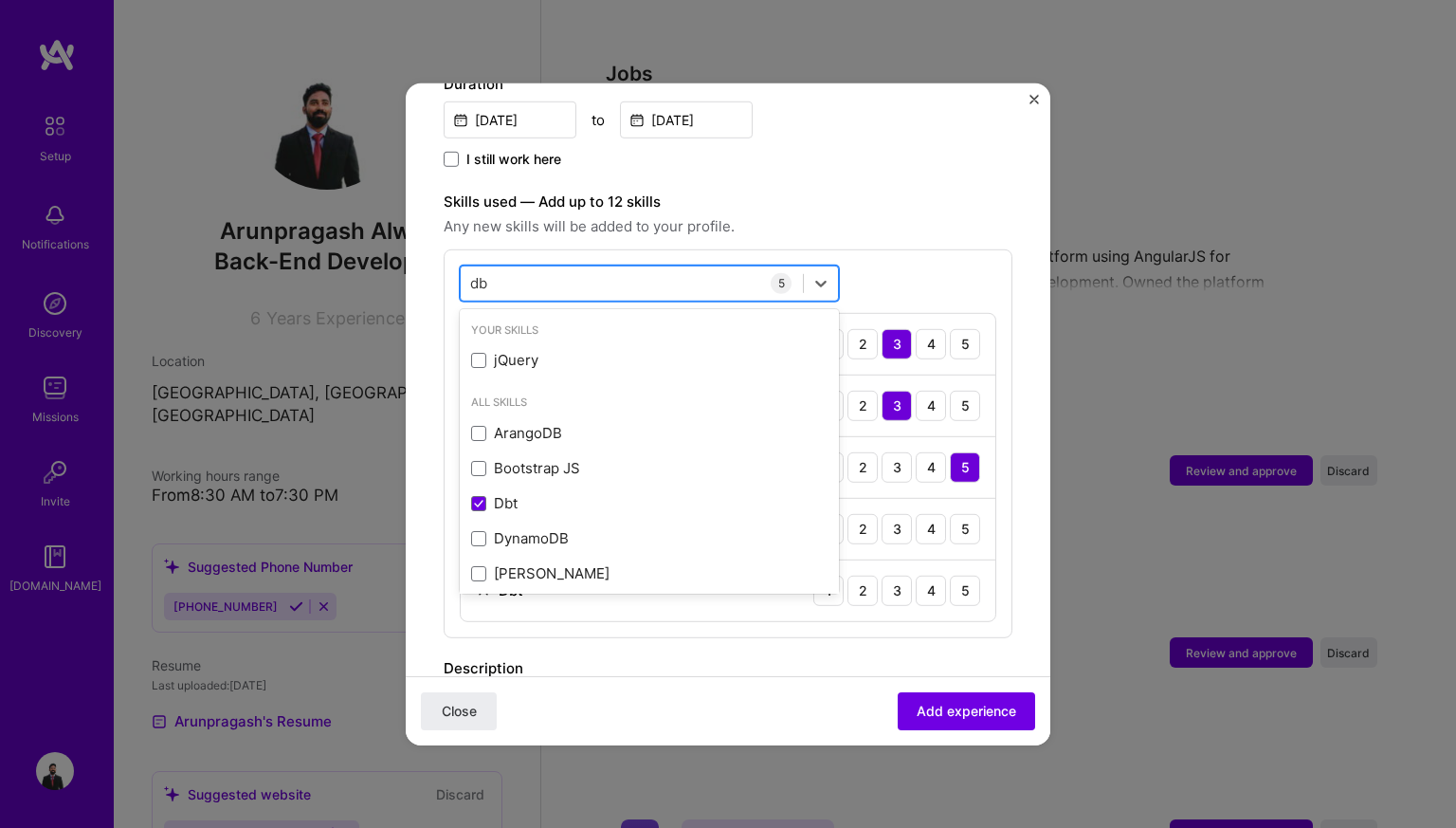 type on "d" 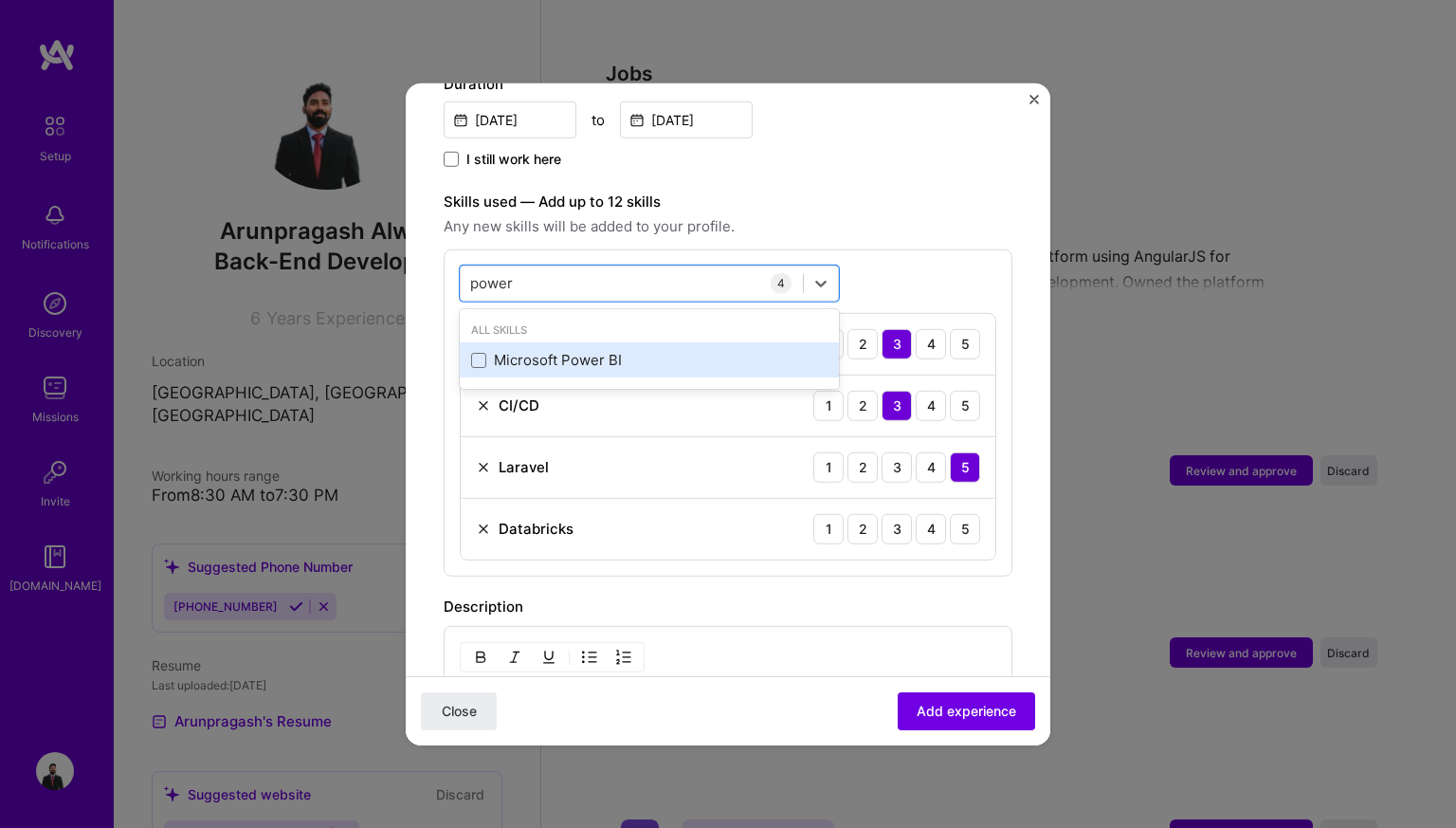click on "Microsoft  Power BI" at bounding box center (649, 359) 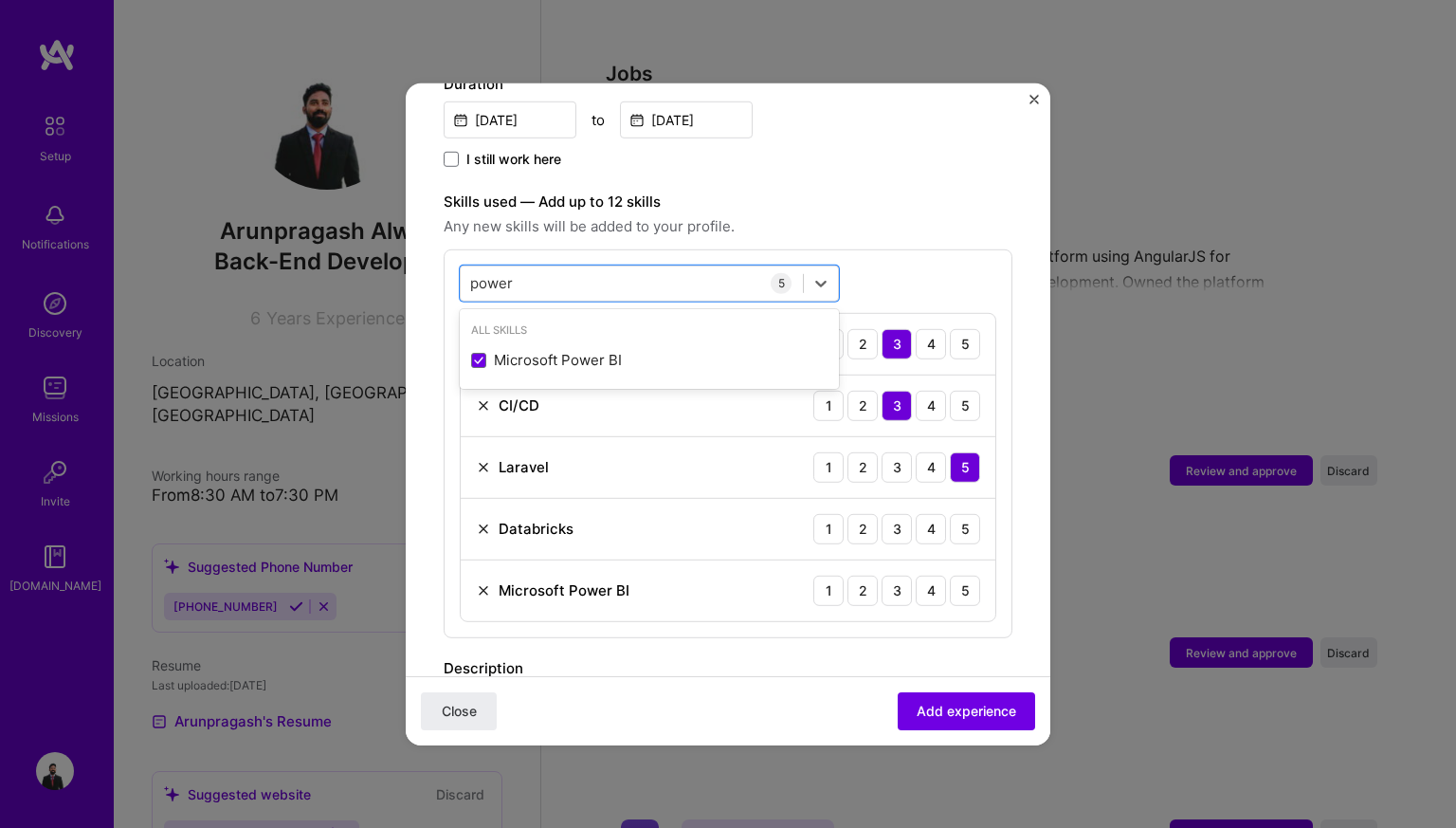 click on "Adding suggested job This job is suggested based on your LinkedIn, resume or [DOMAIN_NAME] activity. Create a job experience Jobs help companies understand your past experience. Company logo Company name Novigi Pty Ltd
Industry Add up to 2 industries. Selected industries 2 Your title and specialization Senior Software Engineer Software Engineer Duration [DATE]
to [DATE]
I still work here Skills used — Add up to 12 skills Any new skills will be added to your profile. option Microsoft  Power BI, selected. option Microsoft  Power BI selected, 0 of 2. 1 result available for search term power. Use Up and Down to choose options, press Enter to select the currently focused option, press Escape to exit the menu, press Tab to select the option and exit the menu. power power All Skills Microsoft  Power BI 5 AWS 1 2 3 4 5 CI/CD 1 2 3 4 5 Laravel 1 2 3 4 5 Databricks 1 2 3 4 5 Microsoft  Power BI 1 2 3 4 5 /" at bounding box center (728, 414) 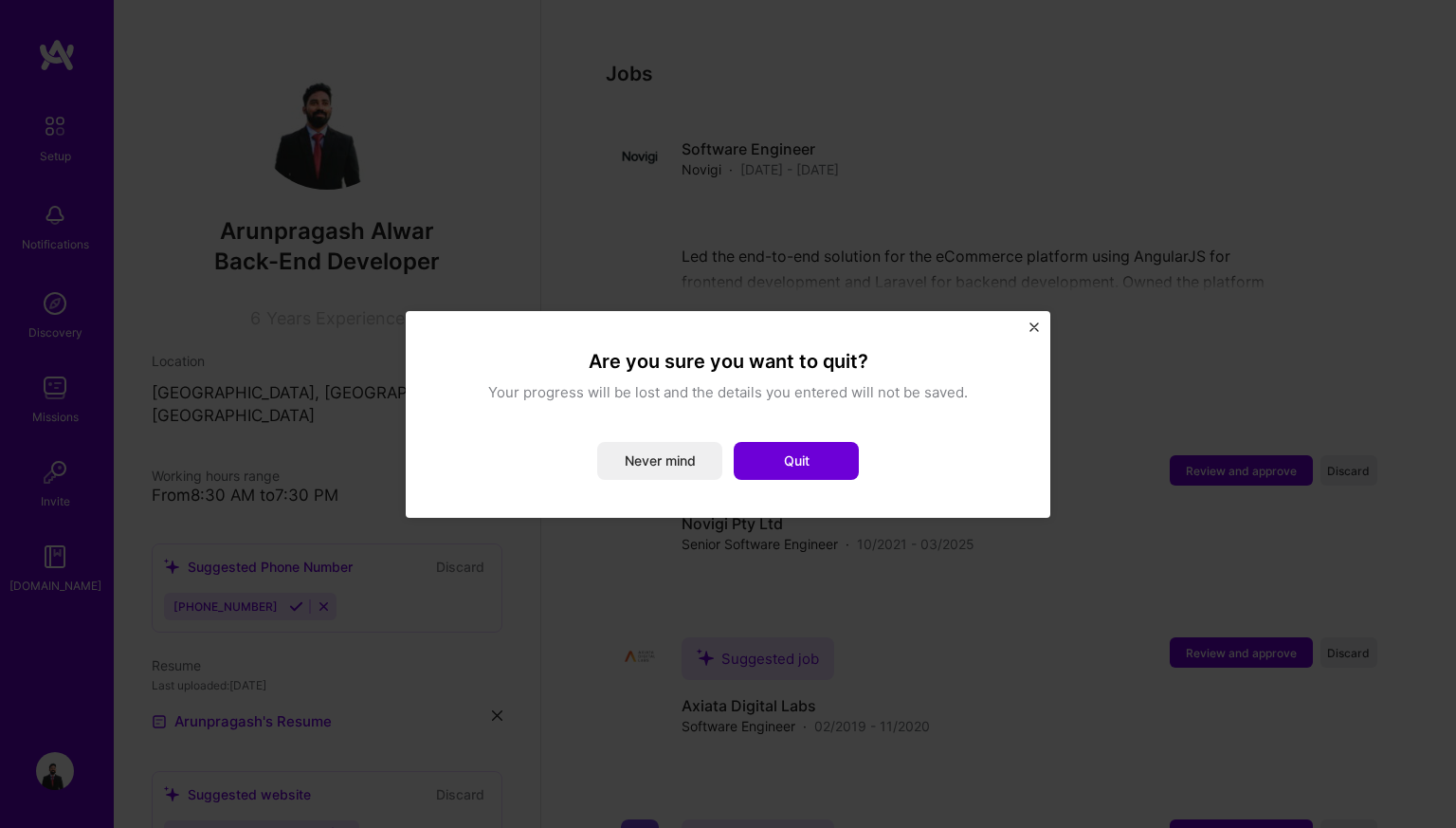 click on "Are you sure you want to quit? Your progress will be lost and the details you entered will not be saved. Never mind Quit" at bounding box center (728, 414) 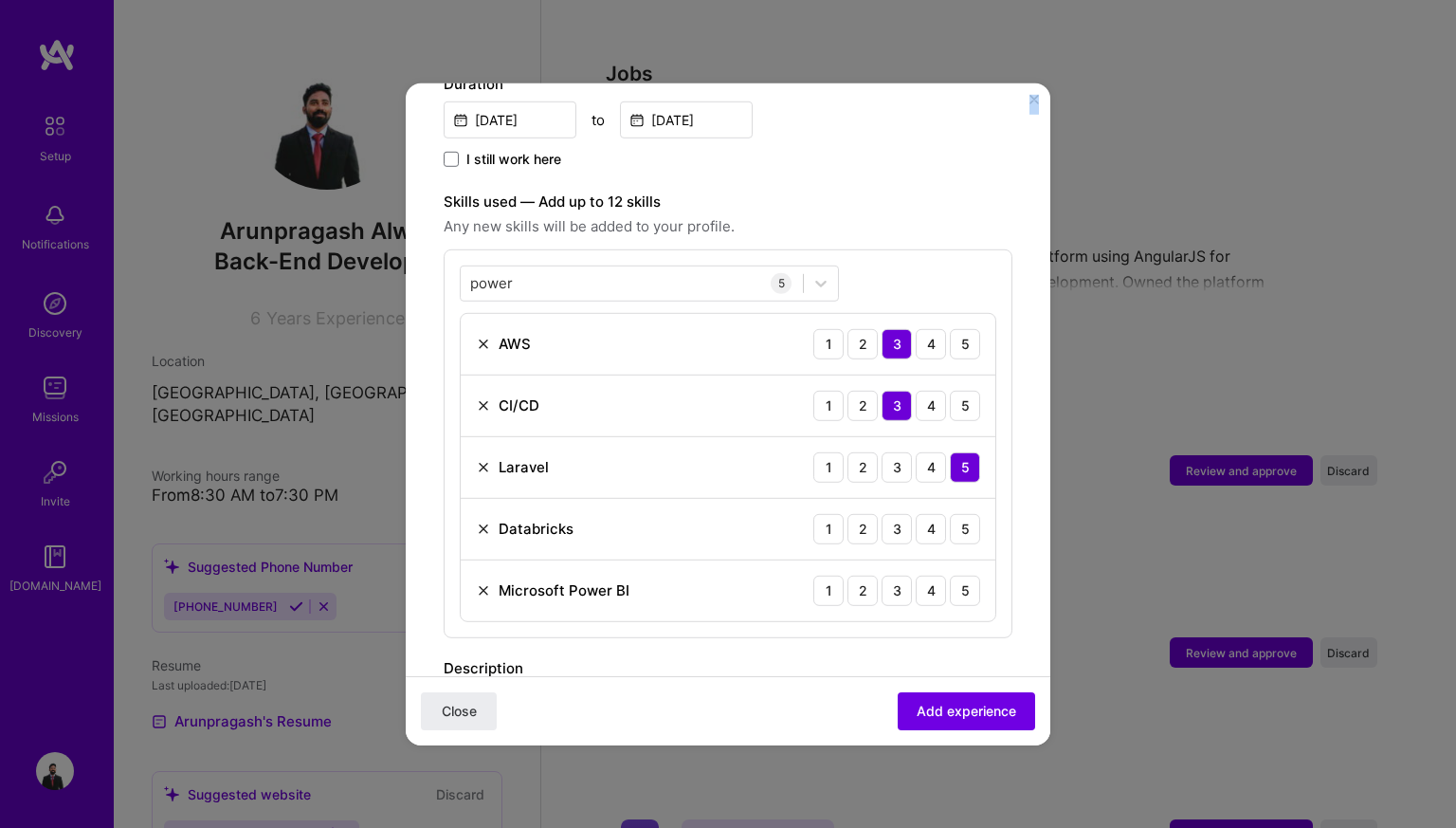 click on "Adding suggested job This job is suggested based on your LinkedIn, resume or [DOMAIN_NAME] activity. Create a job experience Jobs help companies understand your past experience. Company logo Company name Novigi Pty Ltd
Industry Add up to 2 industries. Selected industries 2 Your title and specialization Senior Software Engineer Software Engineer Duration [DATE]
to [DATE]
I still work here Skills used — Add up to 12 skills Any new skills will be added to your profile. power power 5 AWS 1 2 3 4 5 CI/CD 1 2 3 4 5 Laravel 1 2 3 4 5 Databricks 1 2 3 4 5 Microsoft  Power BI 1 2 3 4 5 Description 100 characters minimum 384 / 2,000  characters Did this role require you to manage team members? (Optional) Yes, I managed 0 team members. Were you involved from inception to launch (0 - >  1)? (Optional) Zero to one is creation and development of a unique product from the ground up. Related projects (Optional)" at bounding box center (728, 414) 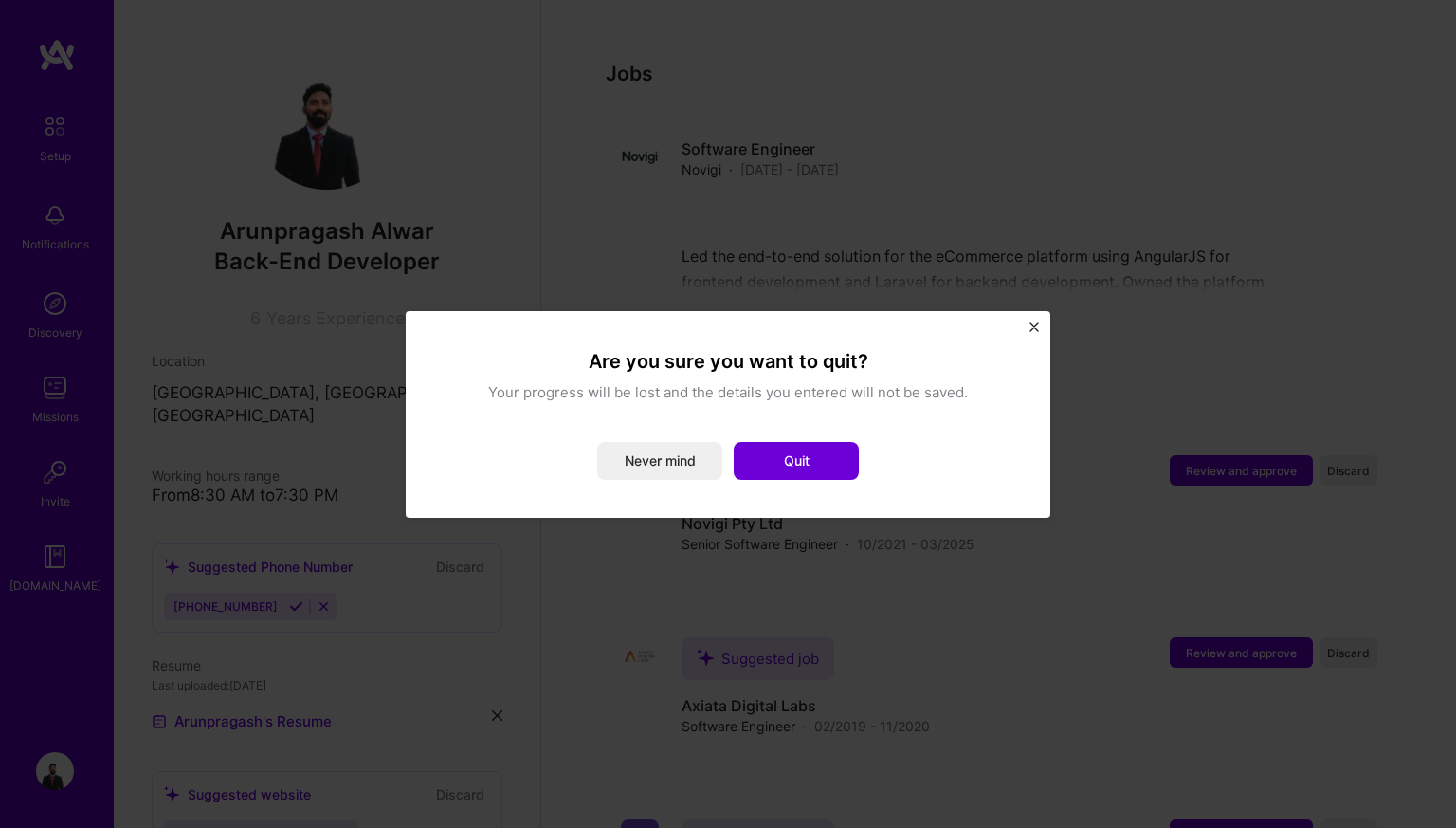click at bounding box center (1034, 327) 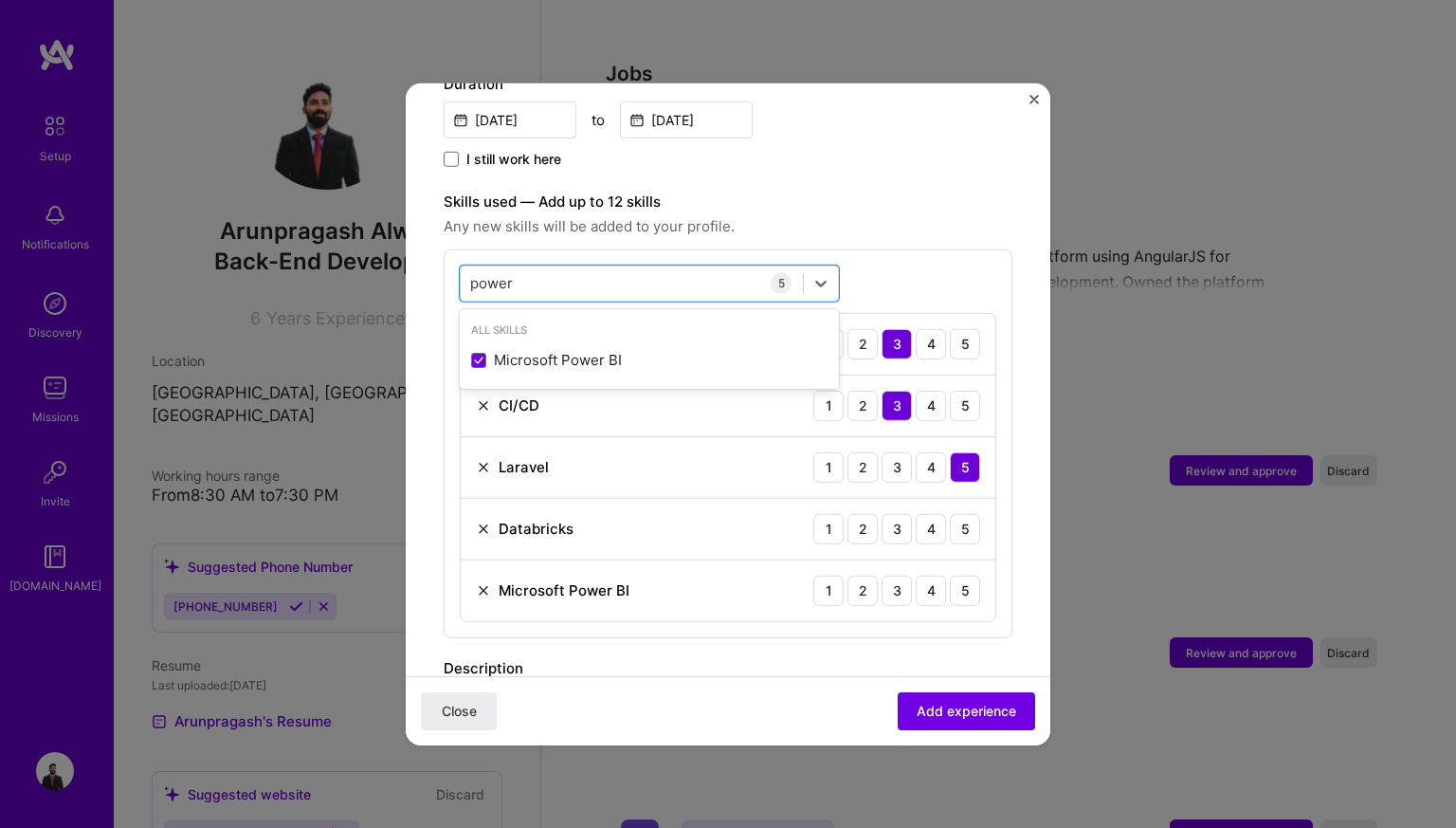 drag, startPoint x: 523, startPoint y: 267, endPoint x: 447, endPoint y: 258, distance: 76.53104 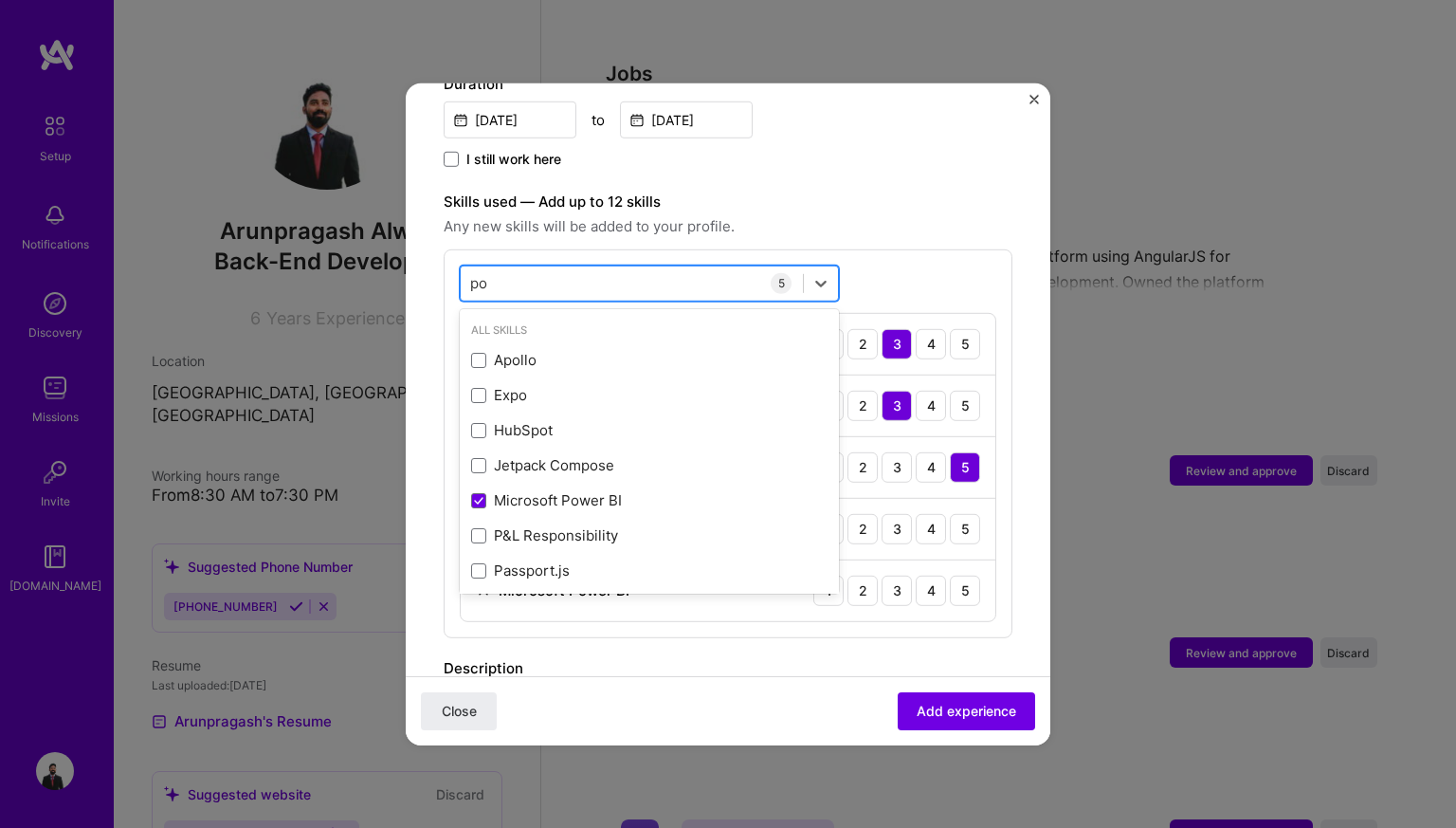 type on "p" 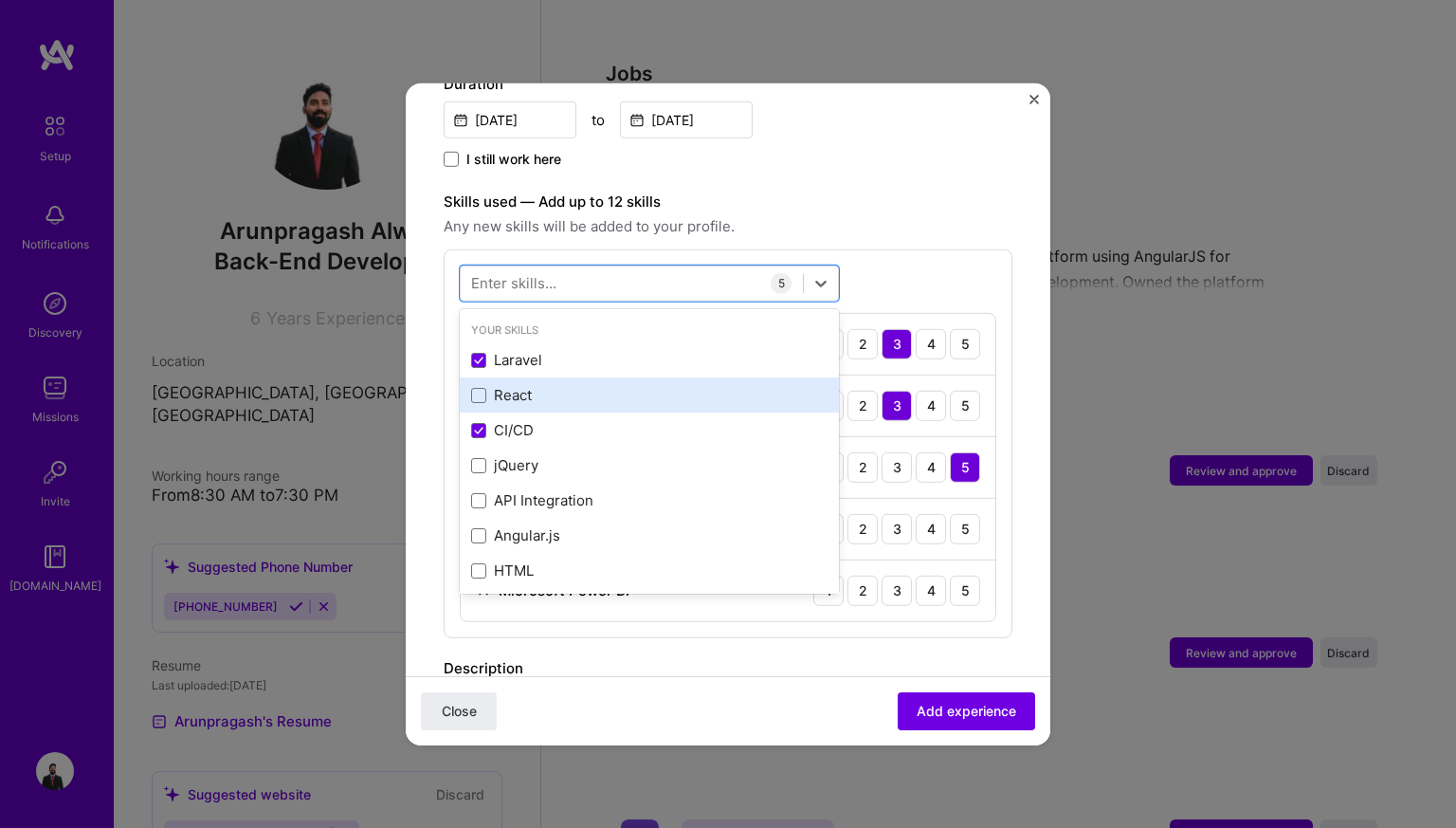 click on "React" at bounding box center (649, 395) 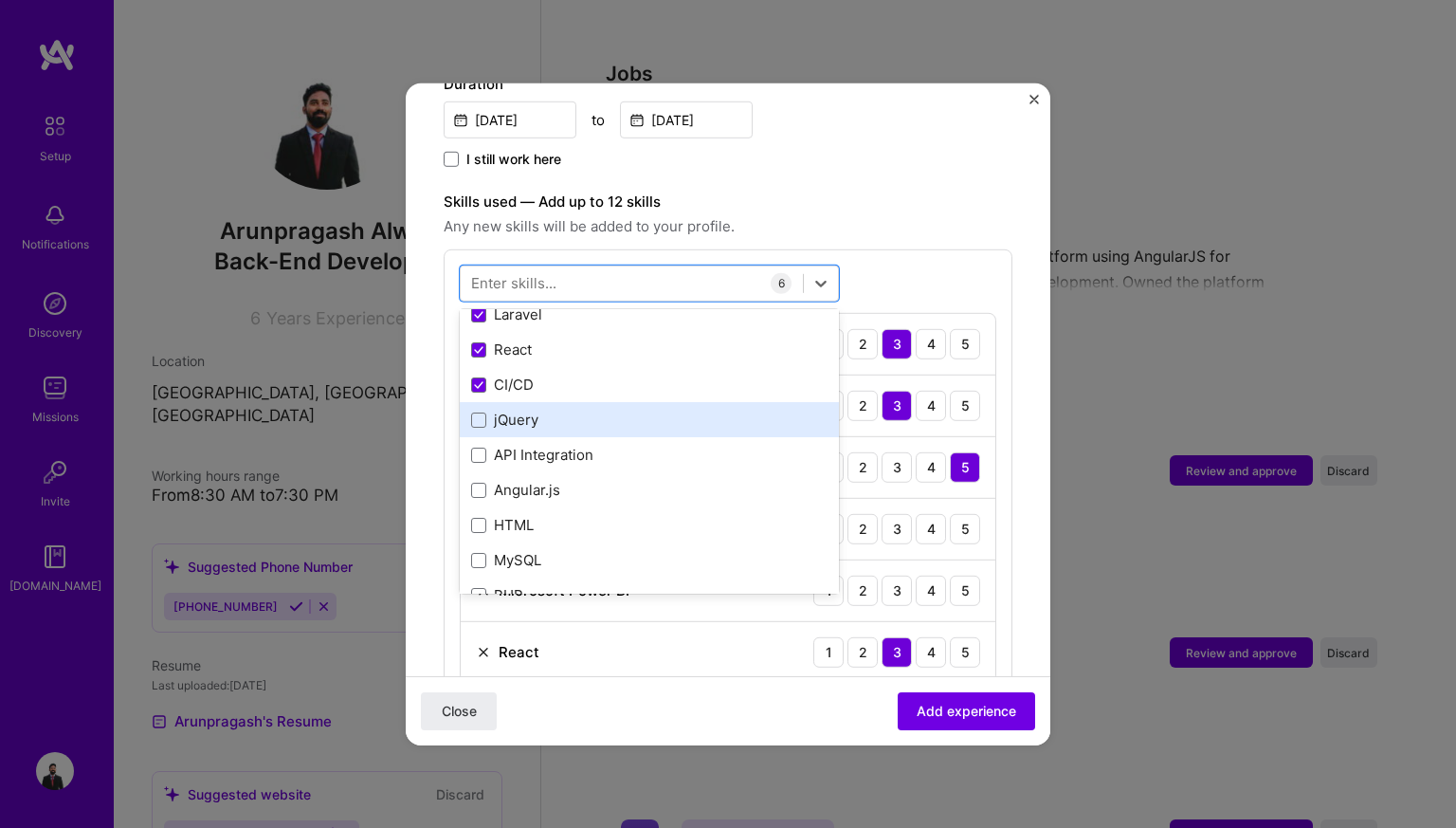 scroll, scrollTop: 47, scrollLeft: 0, axis: vertical 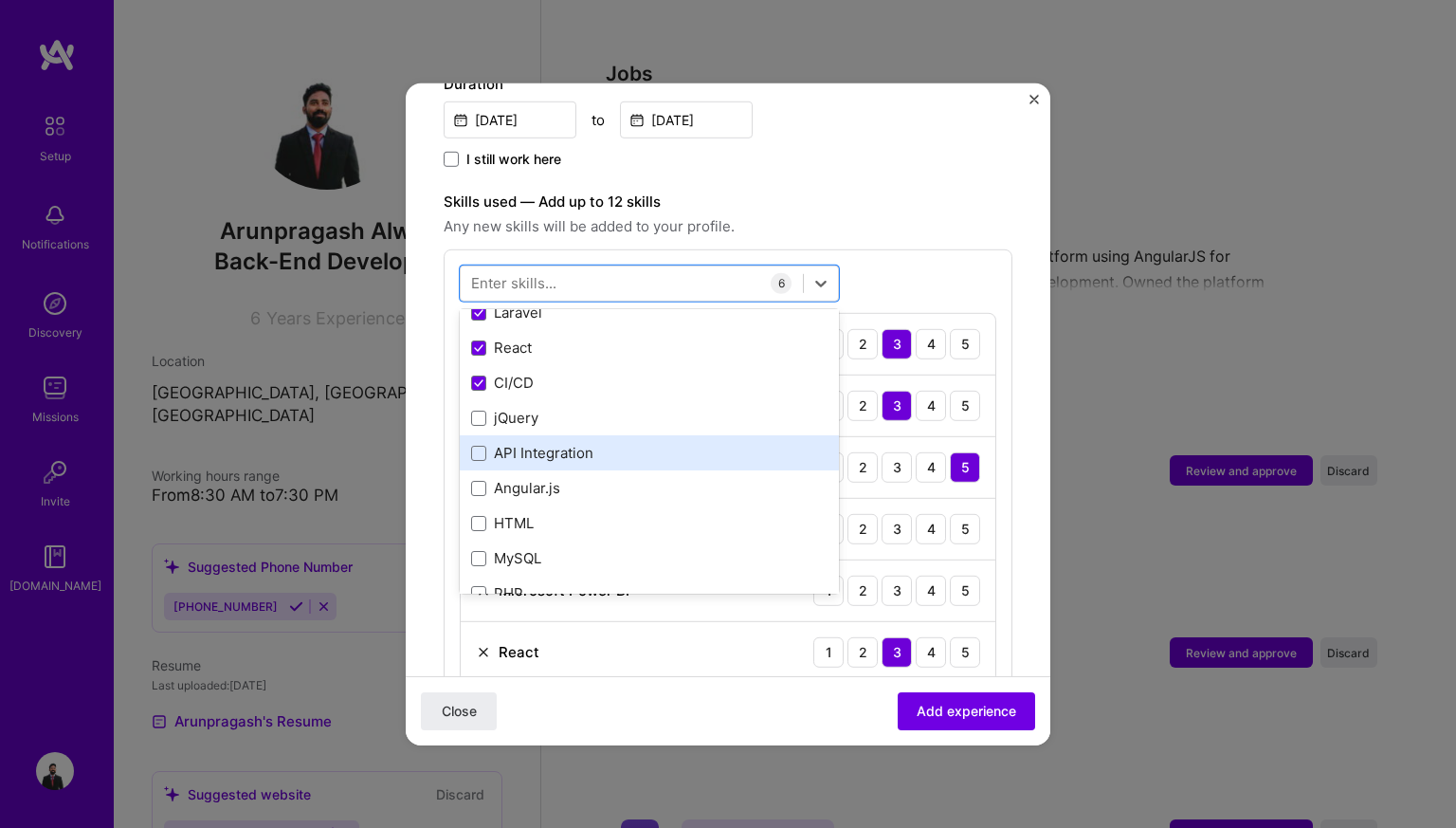 click on "API Integration" at bounding box center [649, 452] 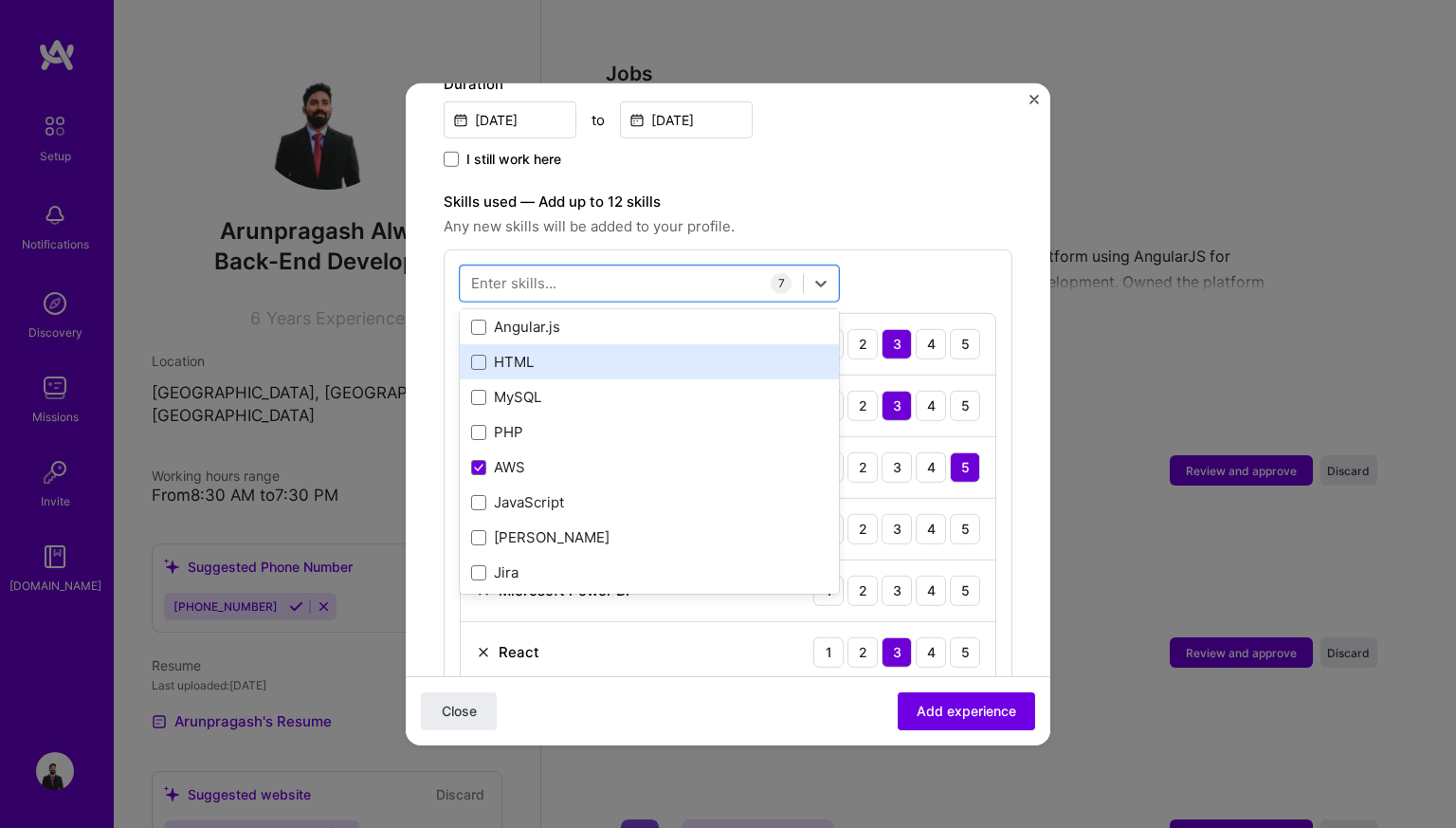 scroll, scrollTop: 212, scrollLeft: 0, axis: vertical 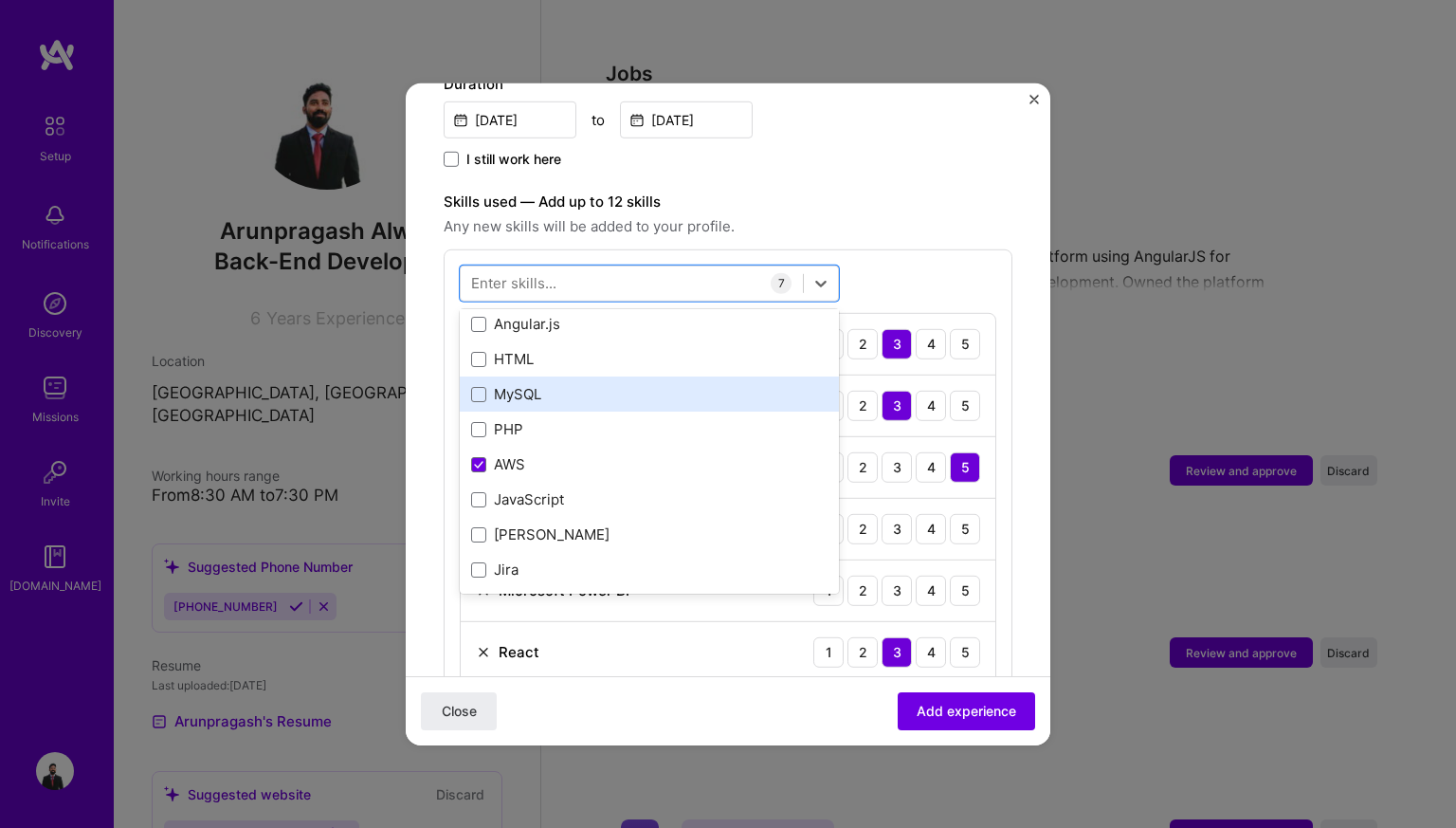 click on "MySQL" at bounding box center (649, 394) 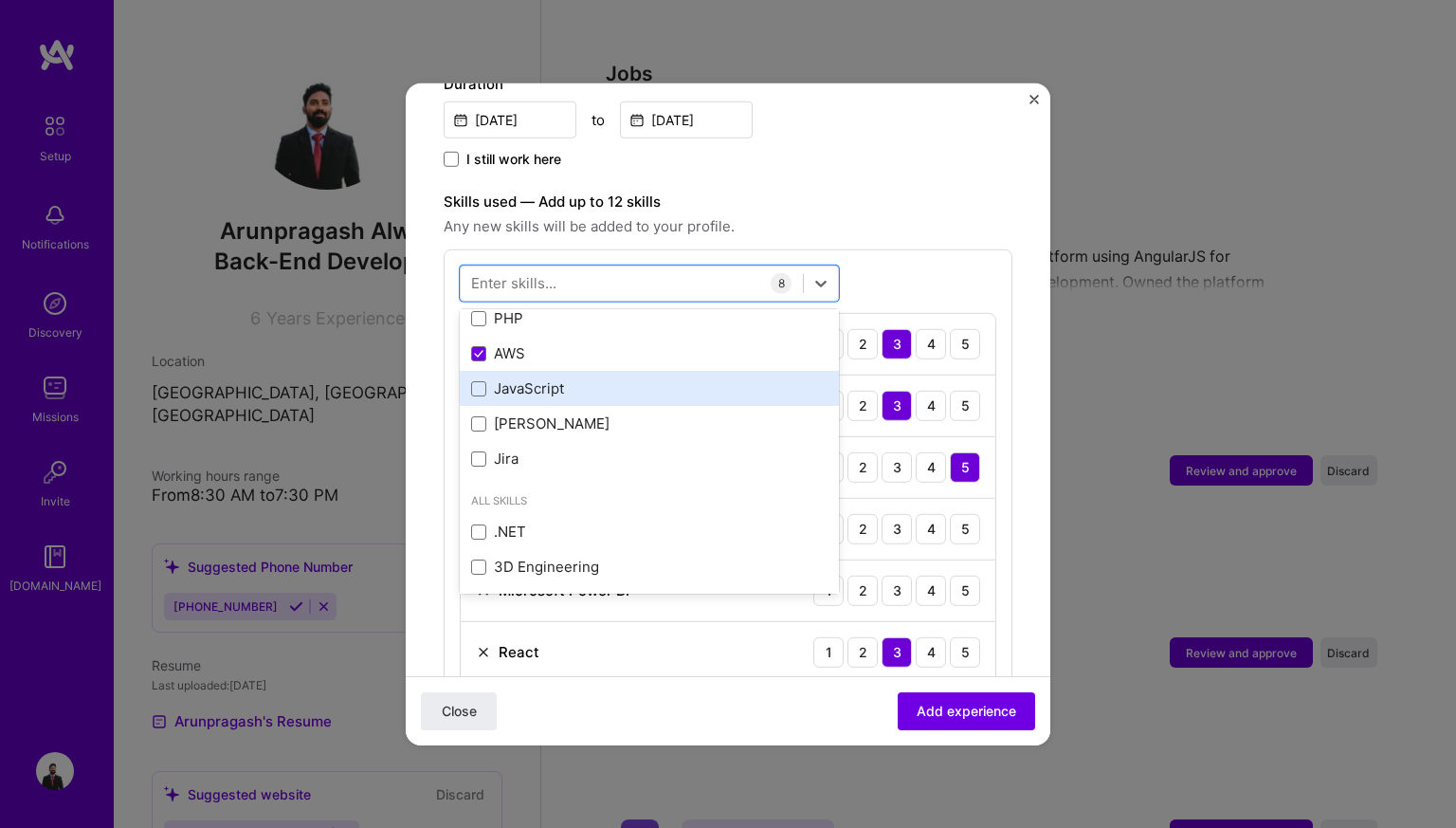 scroll, scrollTop: 324, scrollLeft: 0, axis: vertical 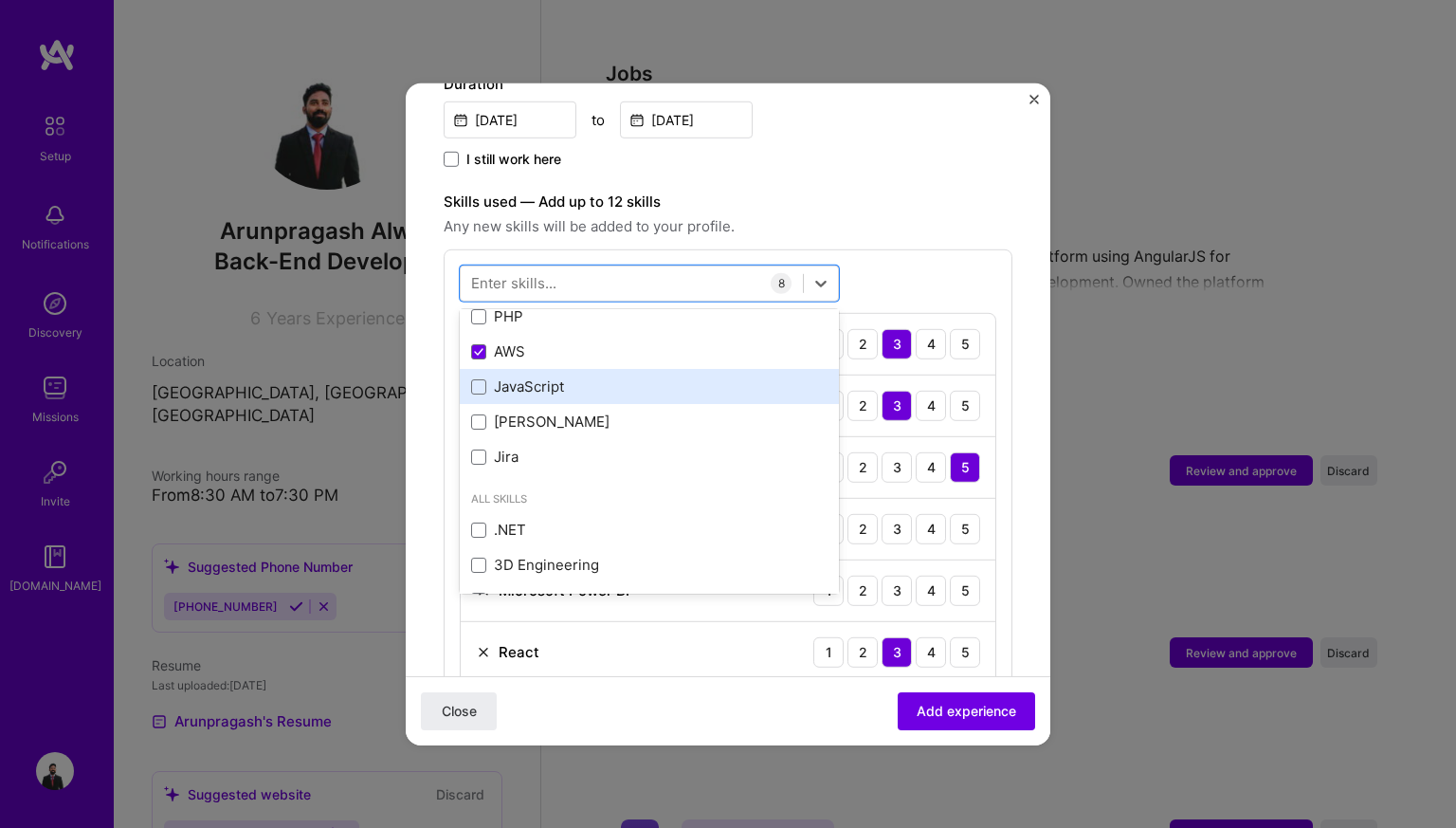 click on "JavaScript" at bounding box center [649, 386] 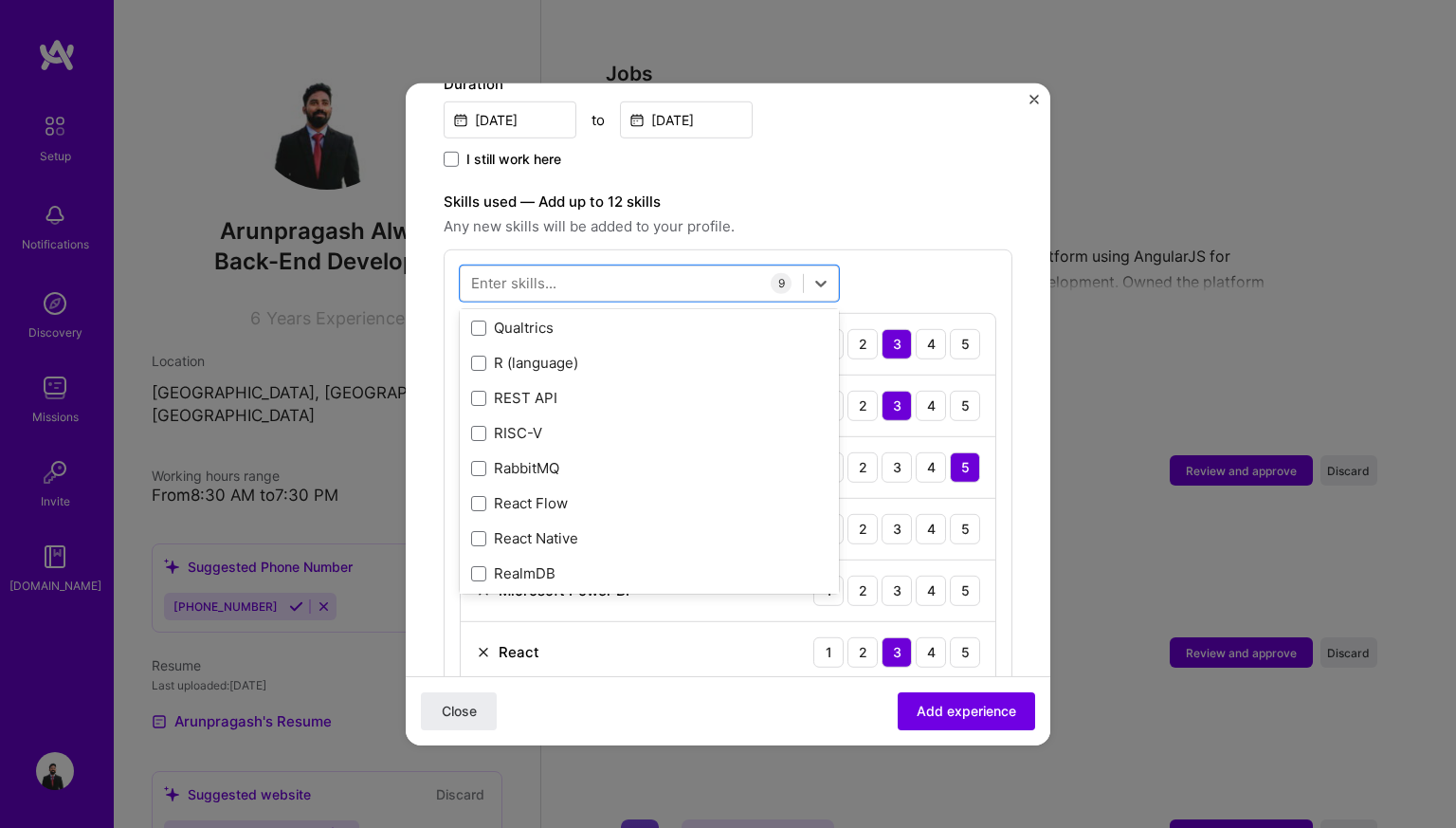 scroll, scrollTop: 9297, scrollLeft: 0, axis: vertical 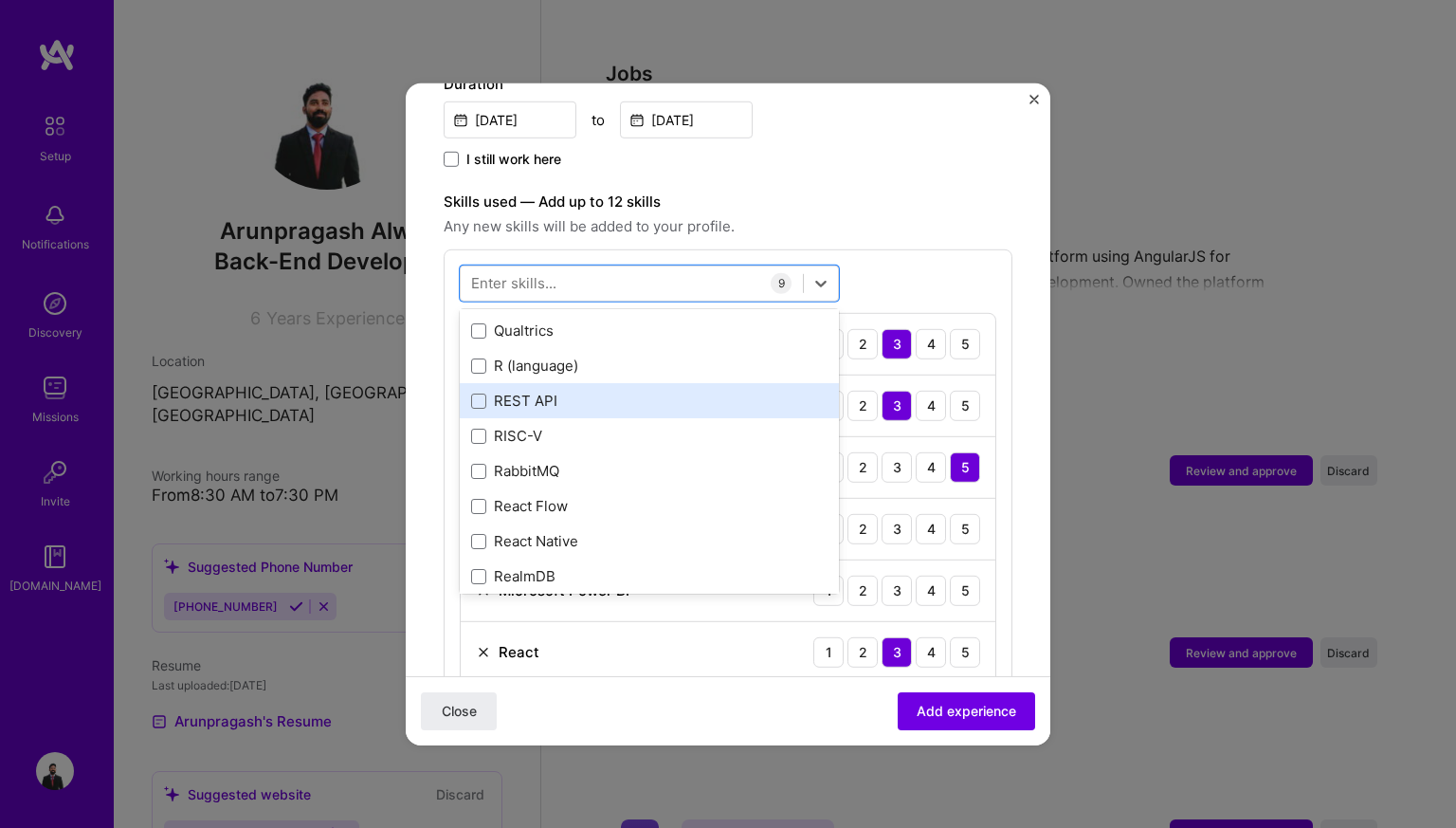 click on "REST API" at bounding box center [649, 400] 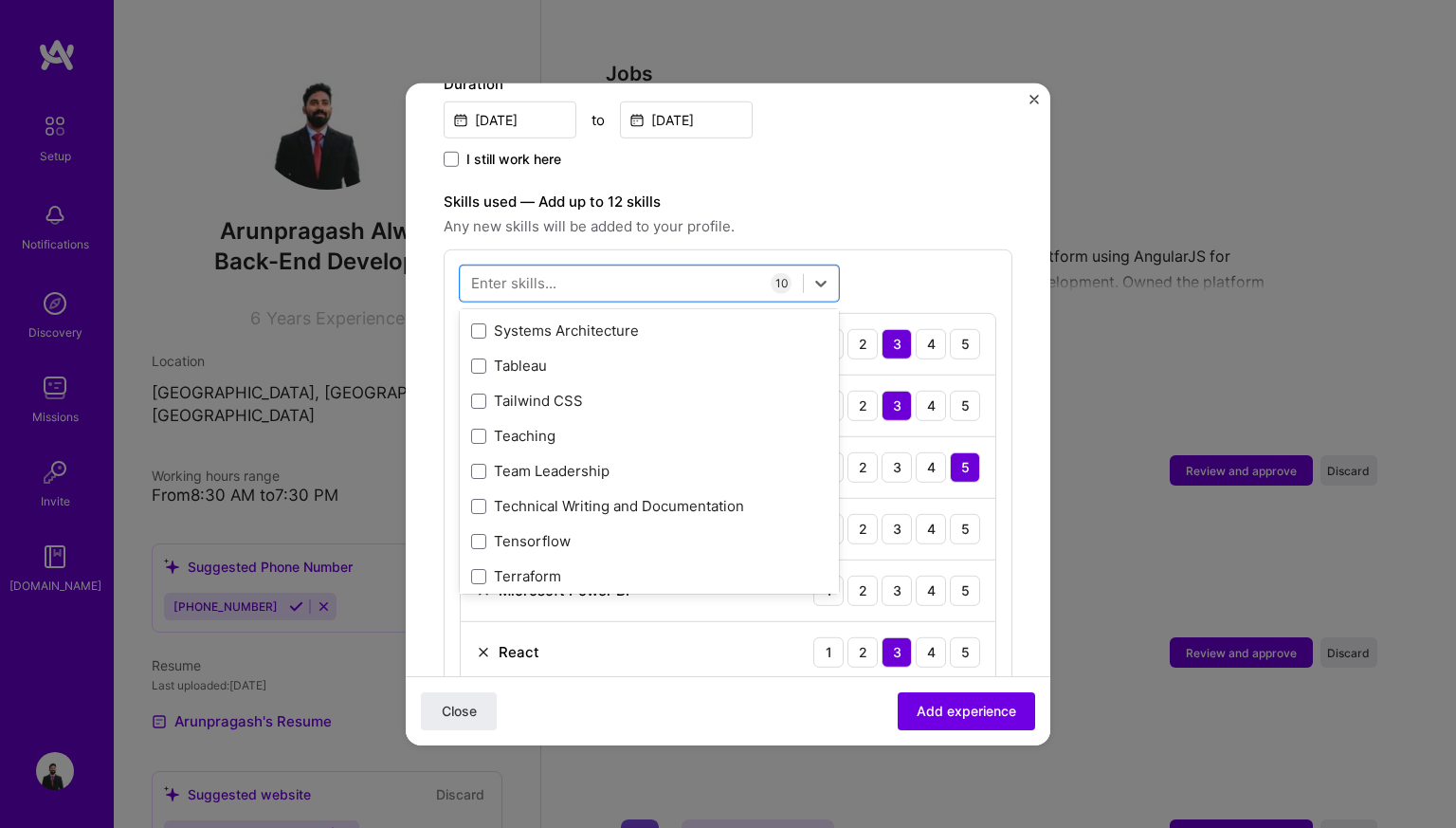 scroll, scrollTop: 11484, scrollLeft: 0, axis: vertical 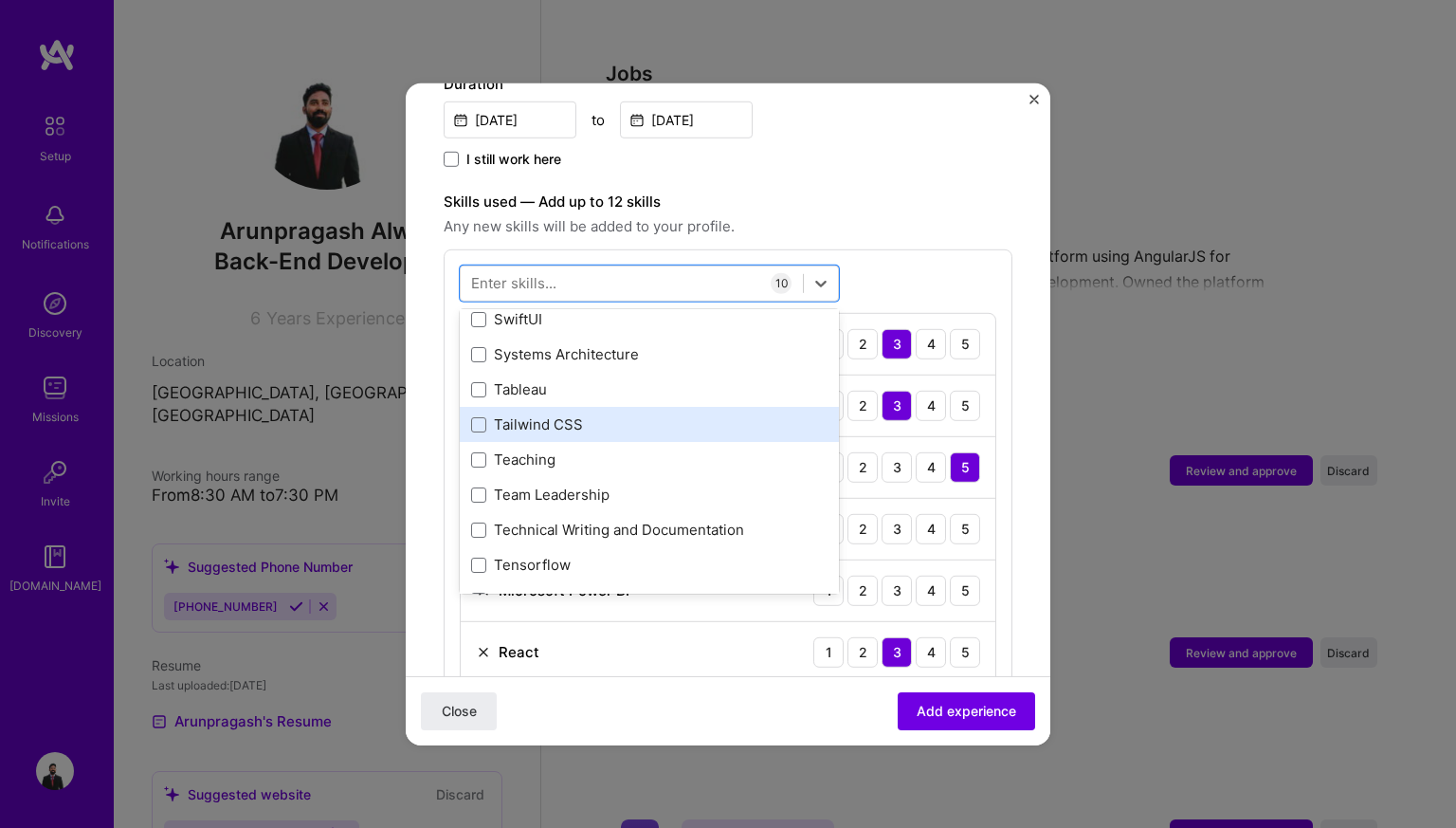 click on "Tailwind CSS" at bounding box center [649, 424] 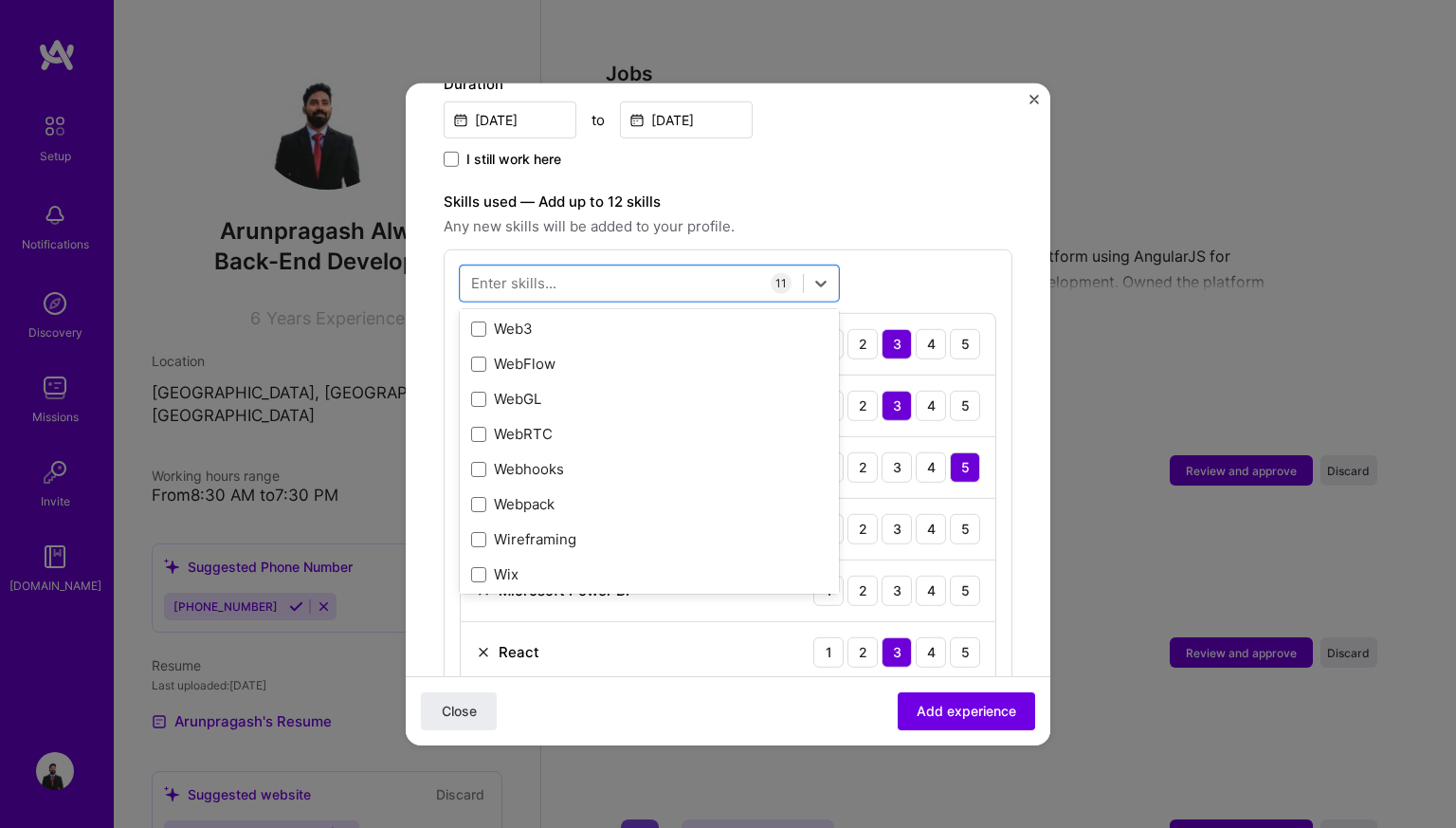 scroll, scrollTop: 12588, scrollLeft: 0, axis: vertical 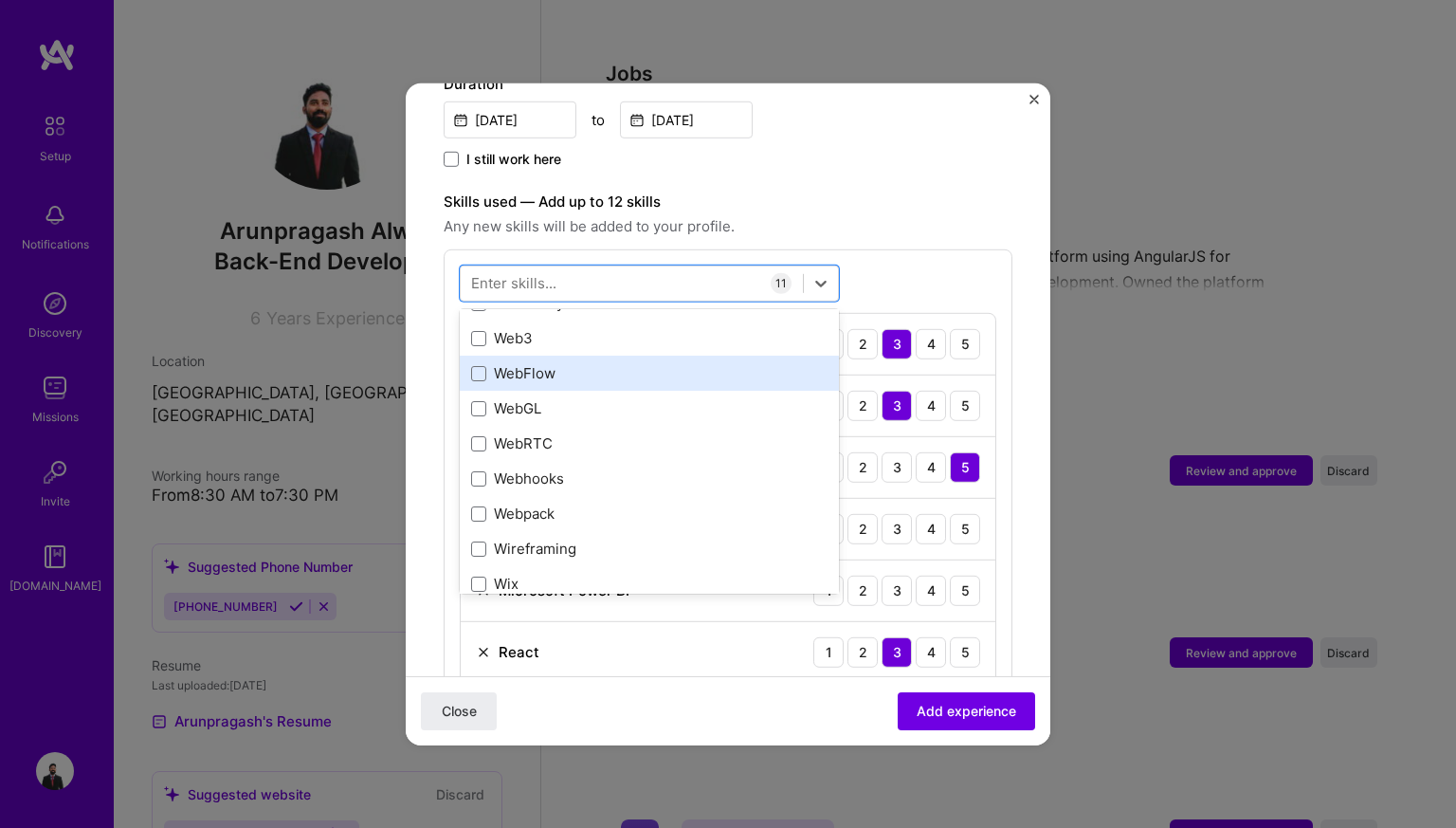 click on "WebFlow" at bounding box center (649, 373) 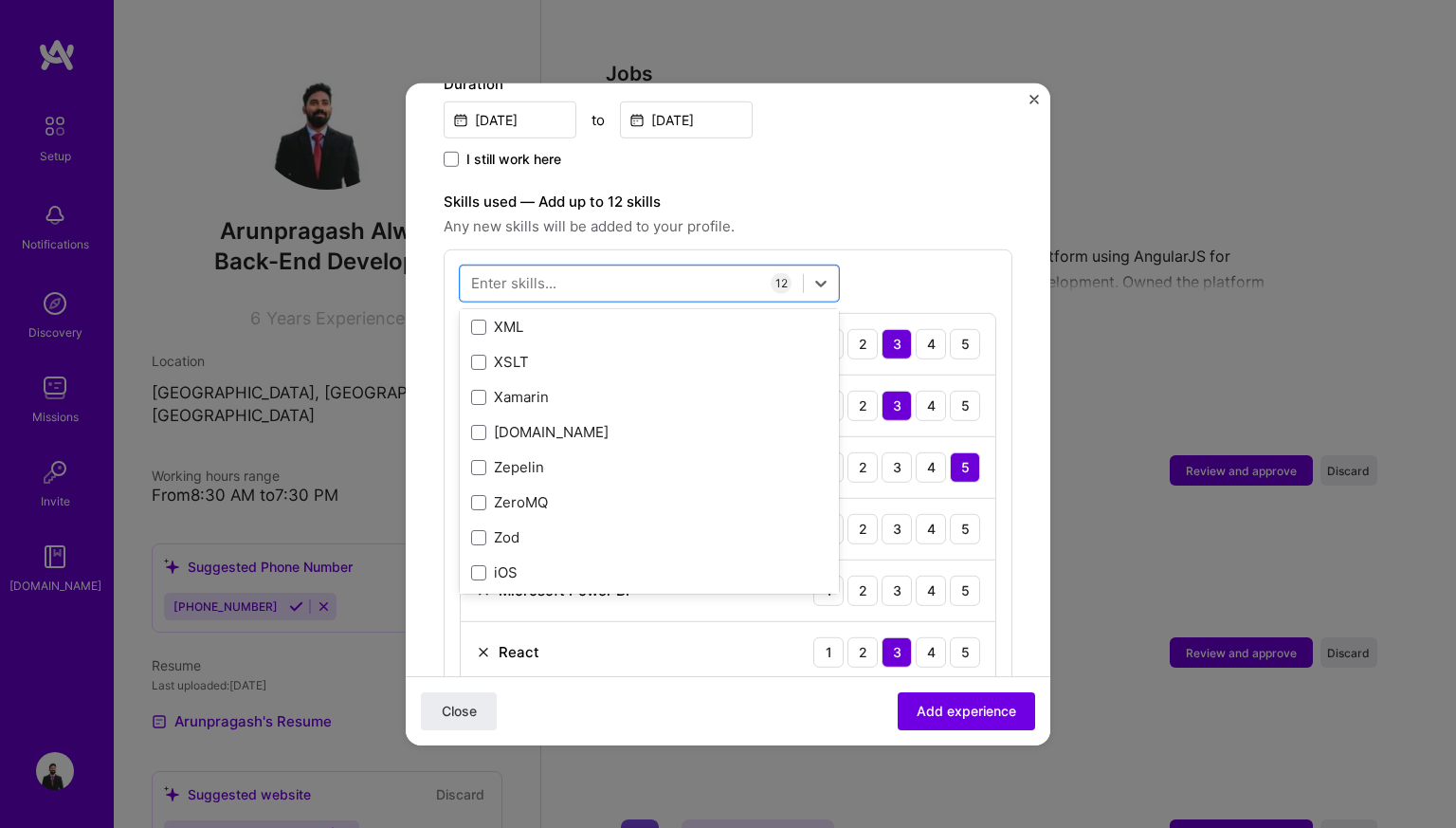 scroll, scrollTop: 13063, scrollLeft: 0, axis: vertical 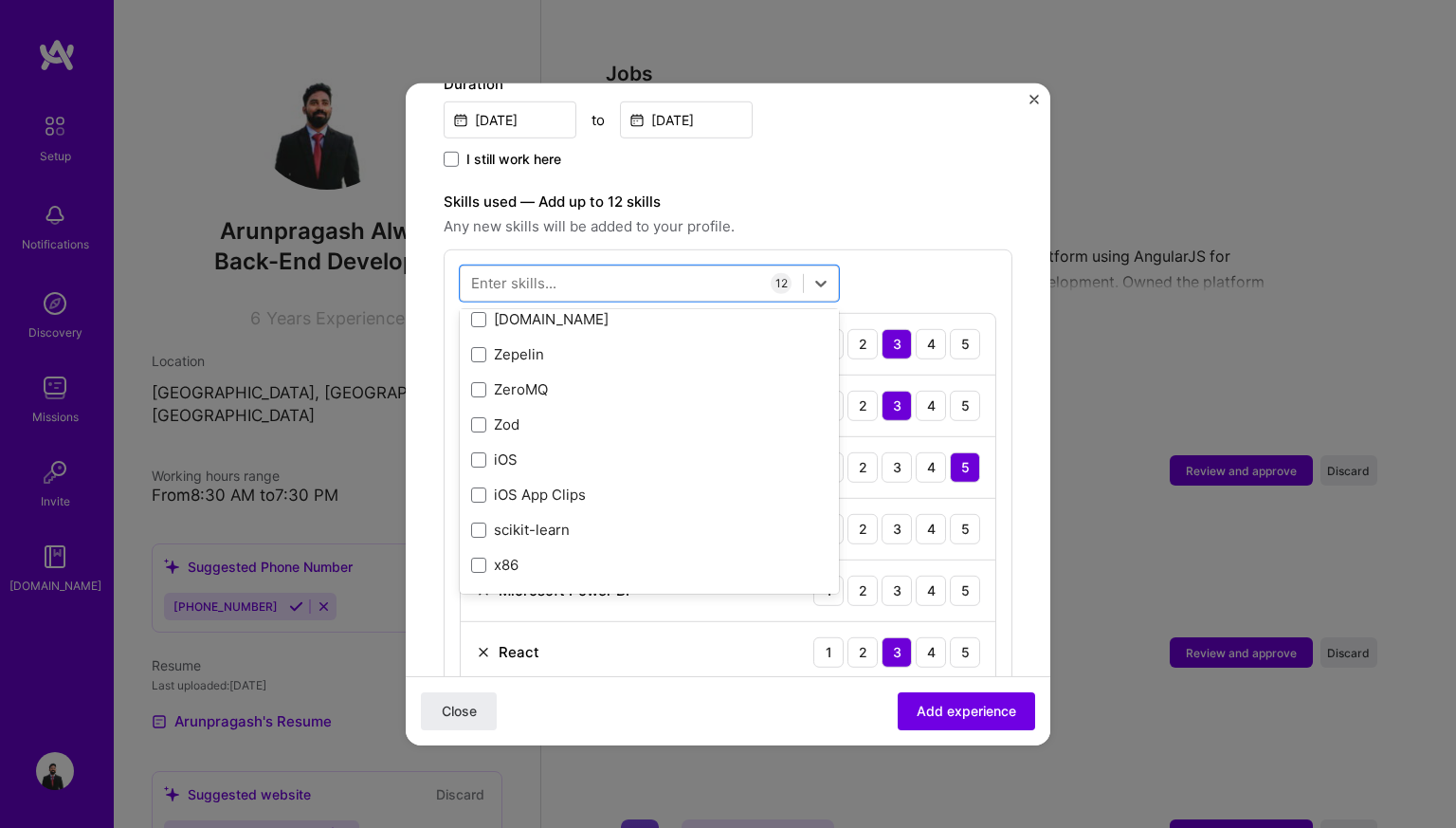 type 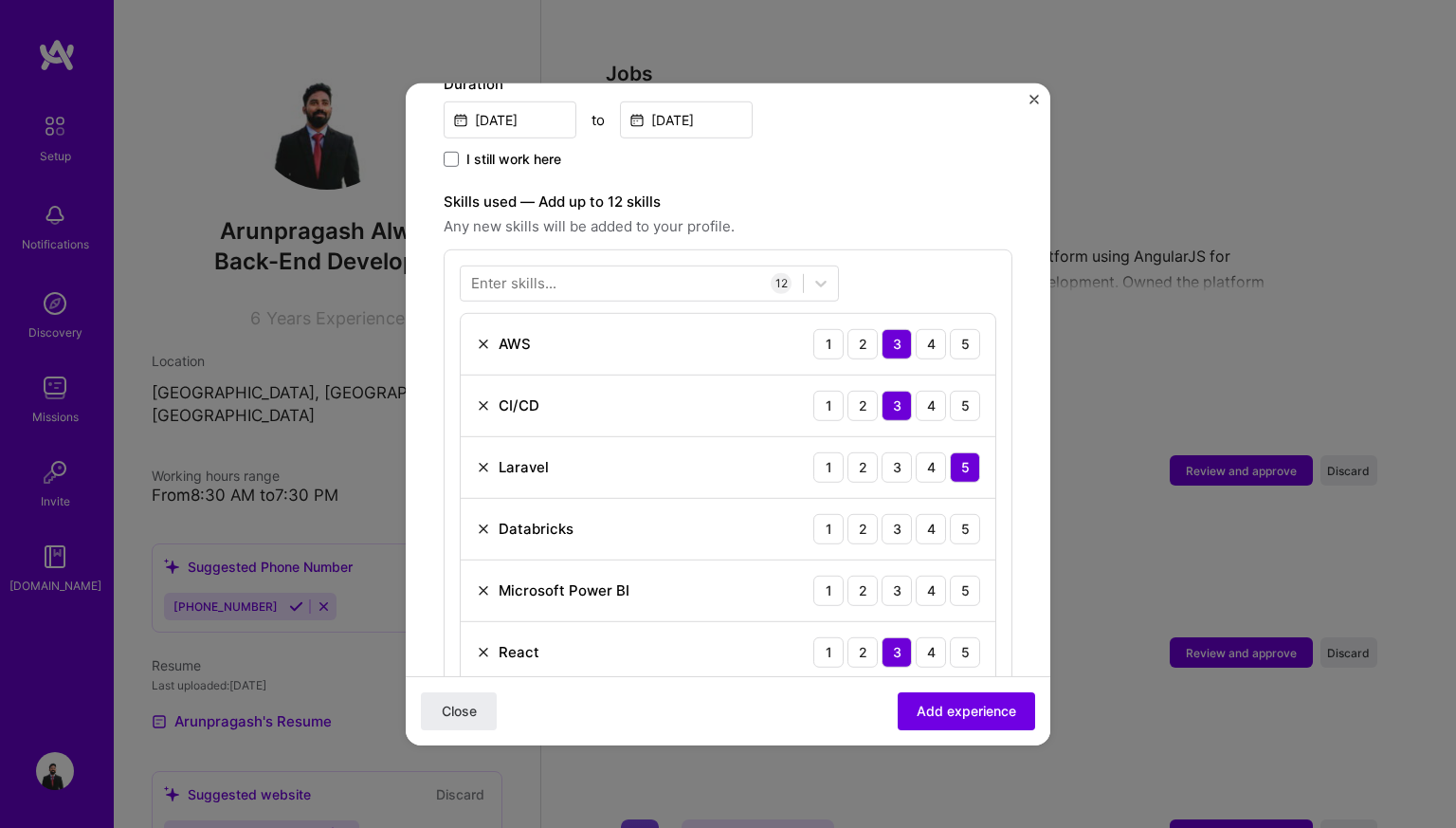 click on "Adding suggested job This job is suggested based on your LinkedIn, resume or [DOMAIN_NAME] activity. Create a job experience Jobs help companies understand your past experience. Company logo Company name Novigi Pty Ltd
Industry Add up to 2 industries. Selected industries 2 Your title and specialization Senior Software Engineer Software Engineer Duration [DATE]
to [DATE]
I still work here Skills used — Add up to 12 skills Any new skills will be added to your profile. Enter skills... 12 AWS 1 2 3 4 5 CI/CD 1 2 3 4 5 Laravel 1 2 3 4 5 Databricks 1 2 3 4 5 Microsoft  Power BI 1 2 3 4 5 React 1 2 3 4 5 API Integration 1 2 3 4 5 MySQL 1 2 3 4 5 JavaScript 1 2 3 4 5 REST API 1 2 3 4 5 Tailwind CSS 1 2 3 4 5 WebFlow 1 2 3 4 5 Description 100 characters minimum 384 / 2,000  characters Did this role require you to manage team members? (Optional) Yes, I managed 0 team members. >  1)? (Optional)" at bounding box center [728, 598] 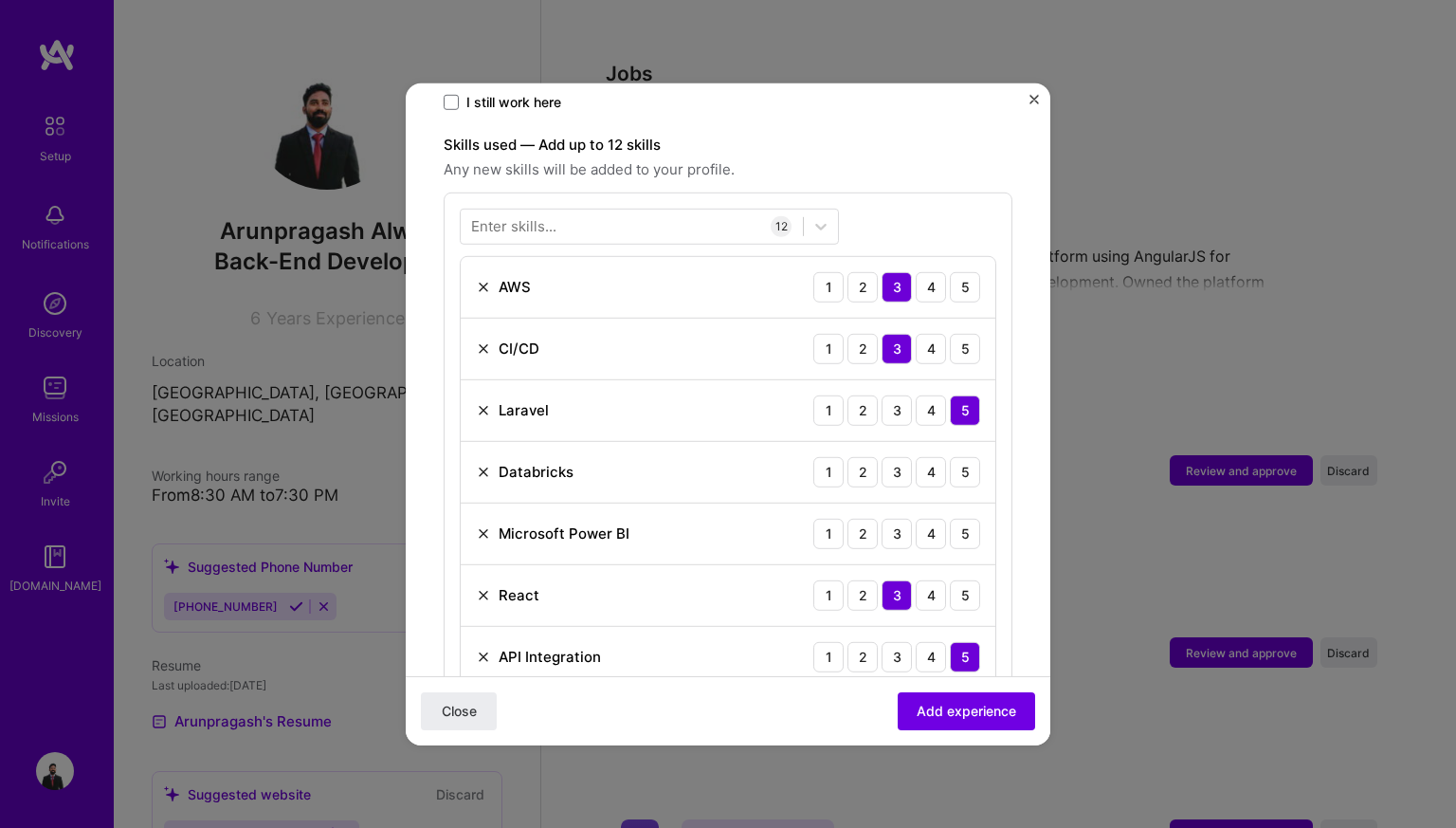 scroll, scrollTop: 651, scrollLeft: 0, axis: vertical 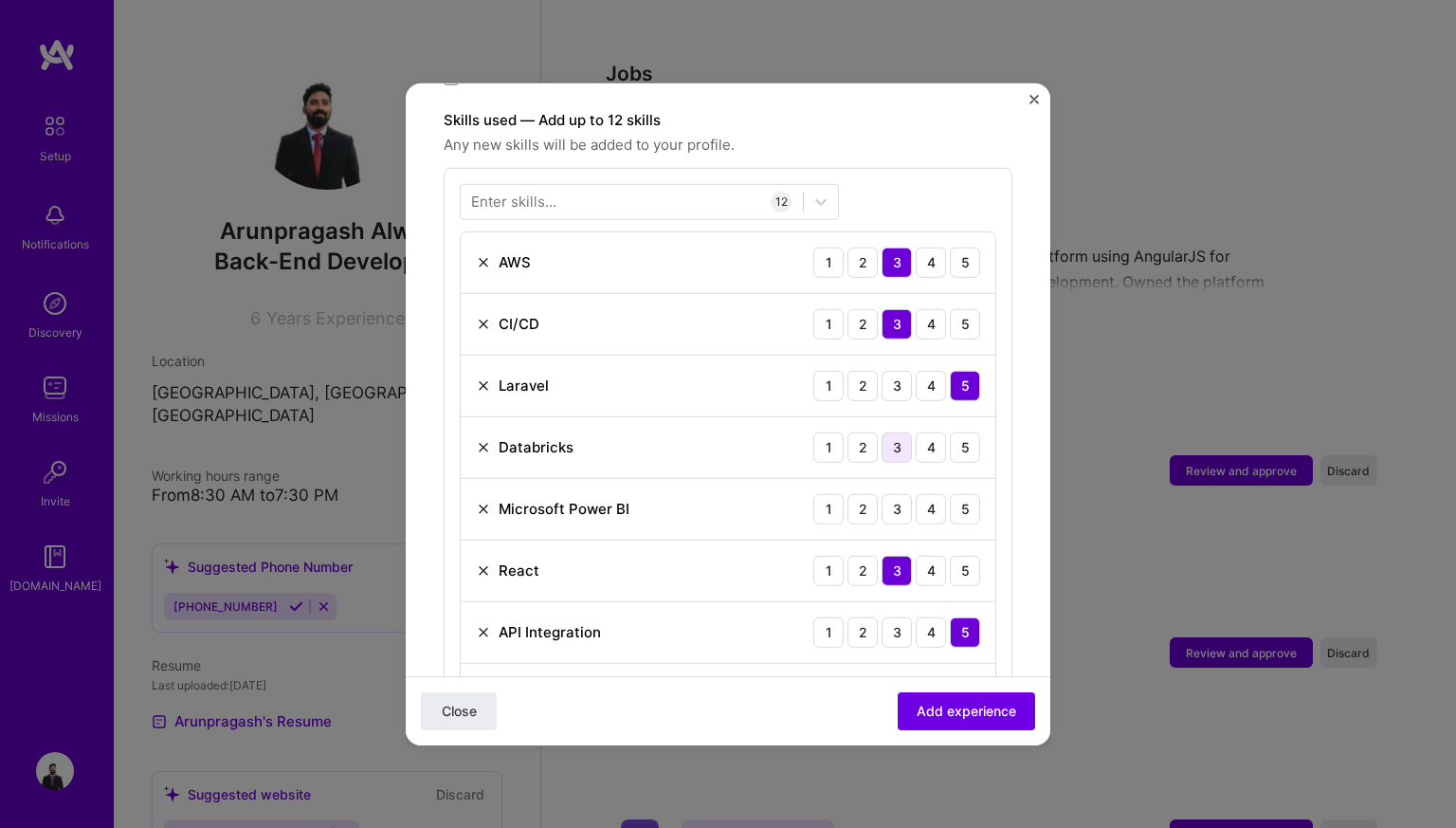 click on "3" at bounding box center (897, 447) 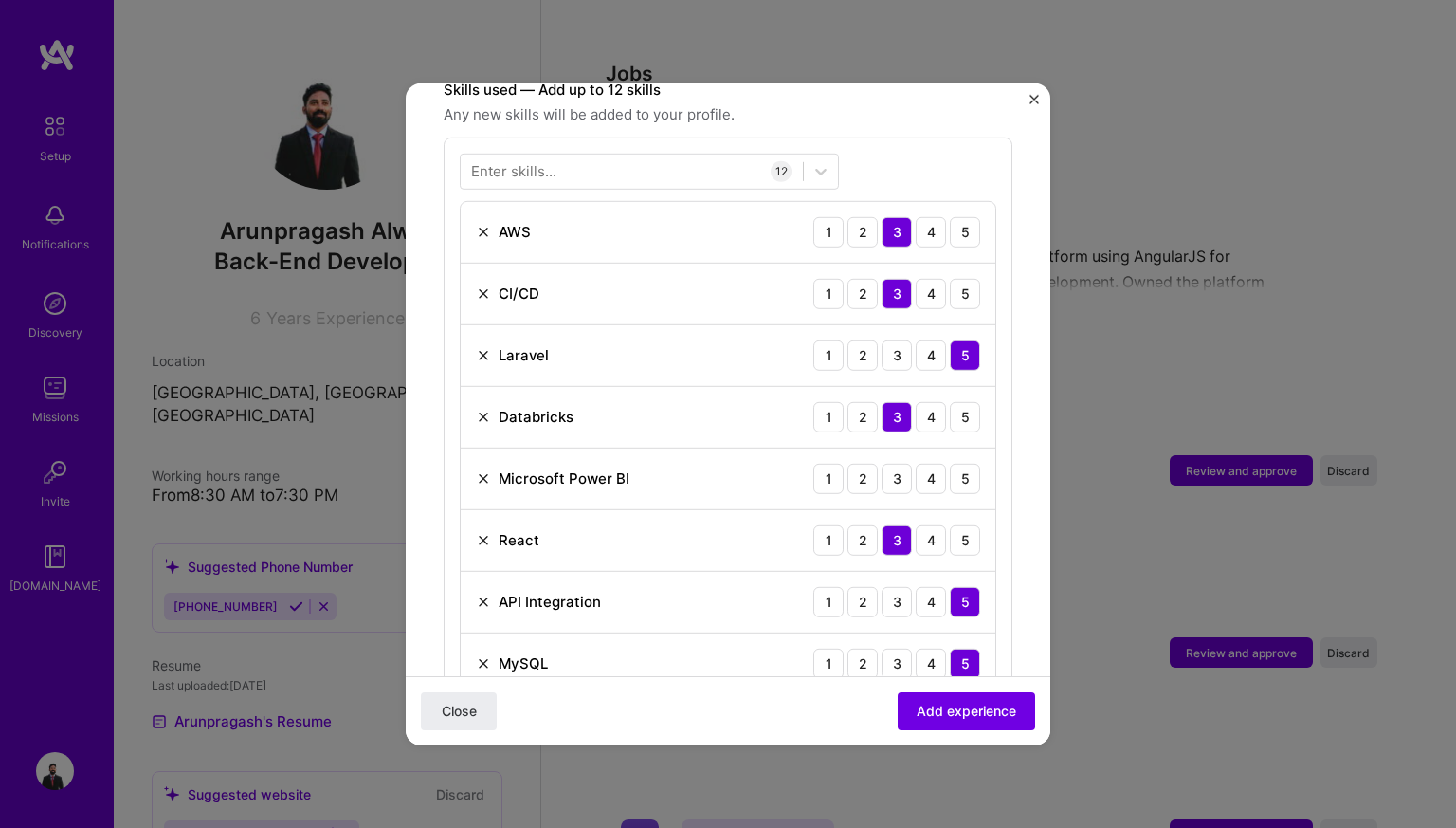 scroll, scrollTop: 684, scrollLeft: 0, axis: vertical 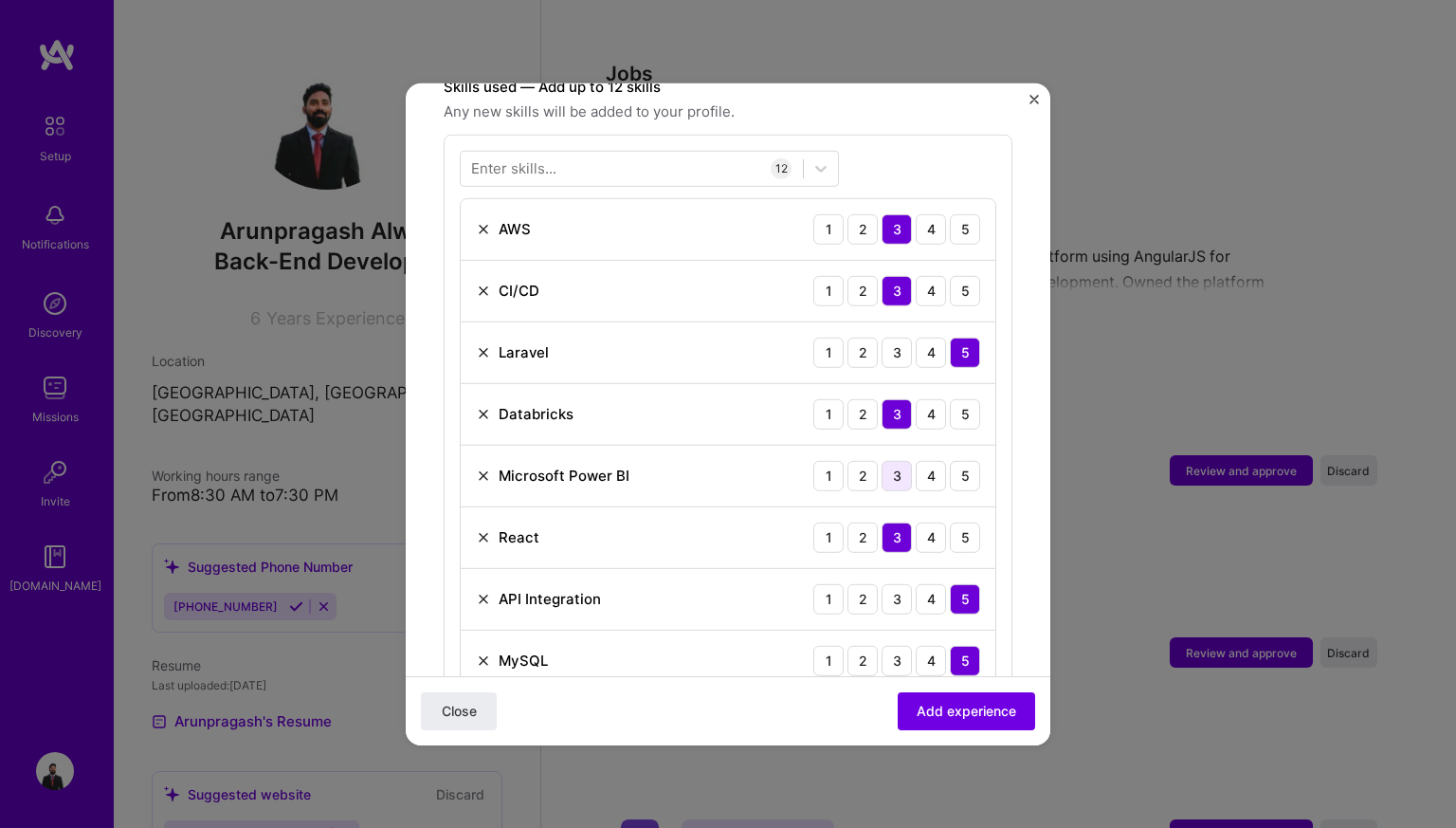 click on "3" at bounding box center [897, 475] 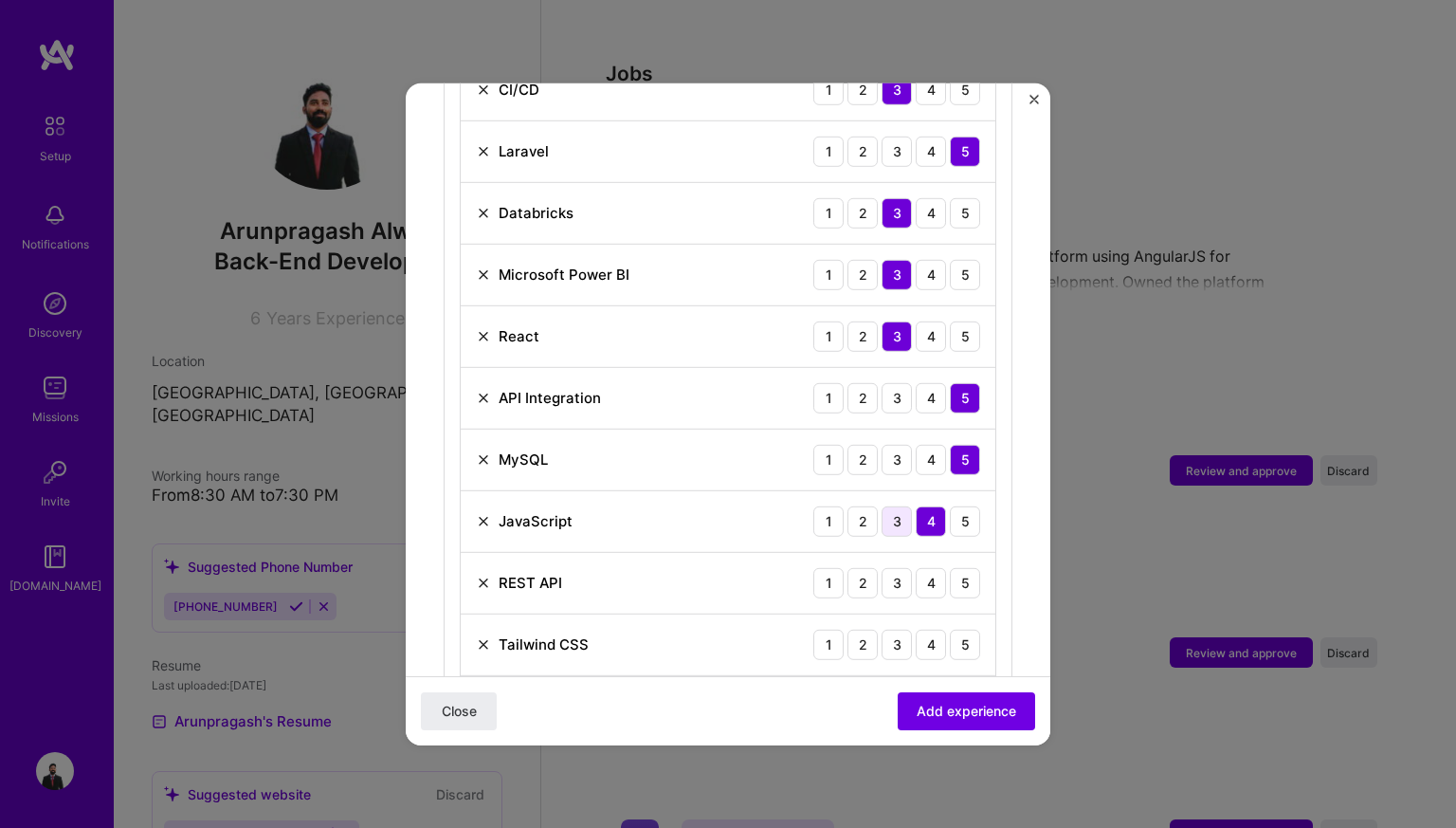scroll, scrollTop: 954, scrollLeft: 0, axis: vertical 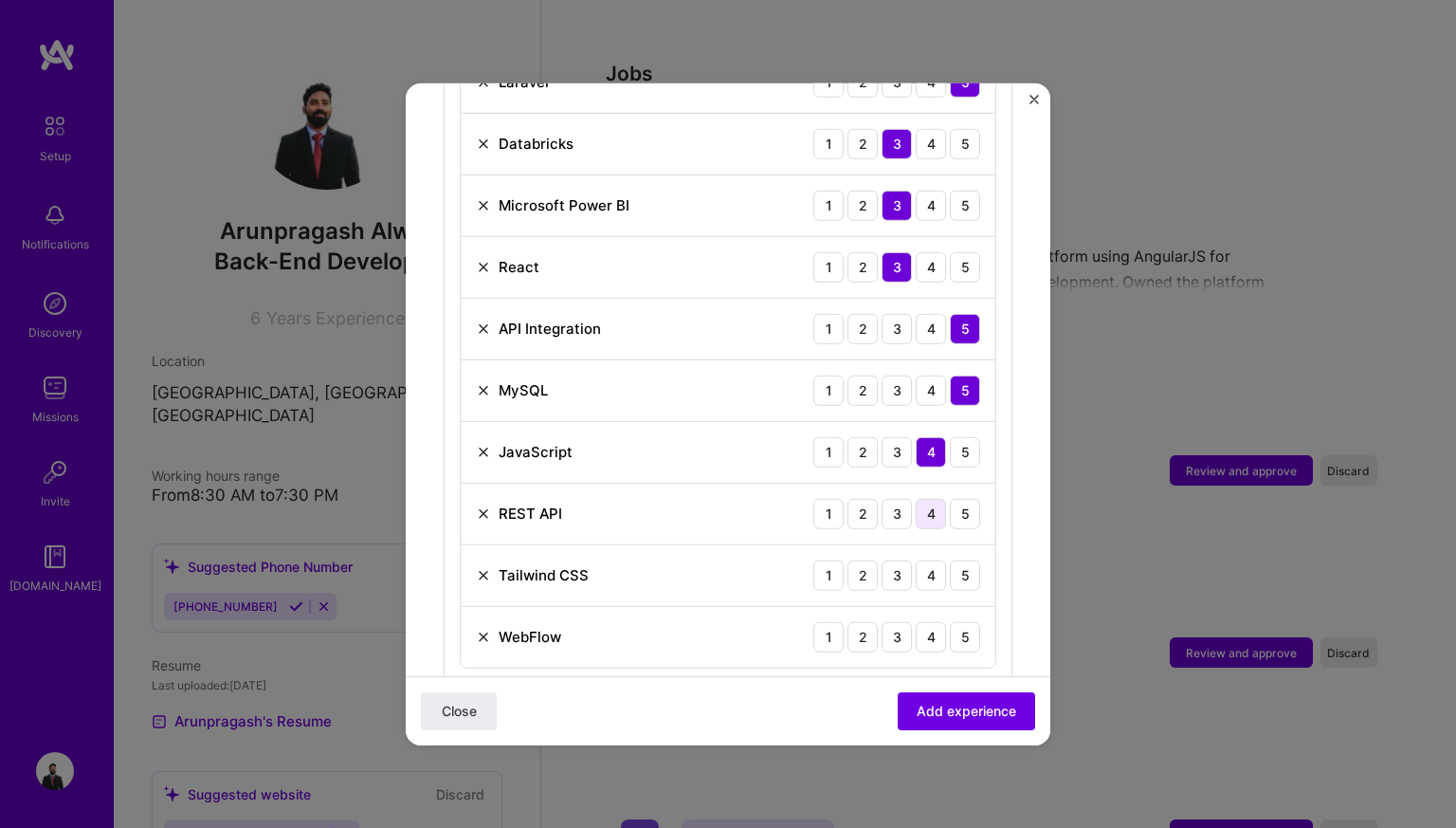 click on "4" at bounding box center [931, 513] 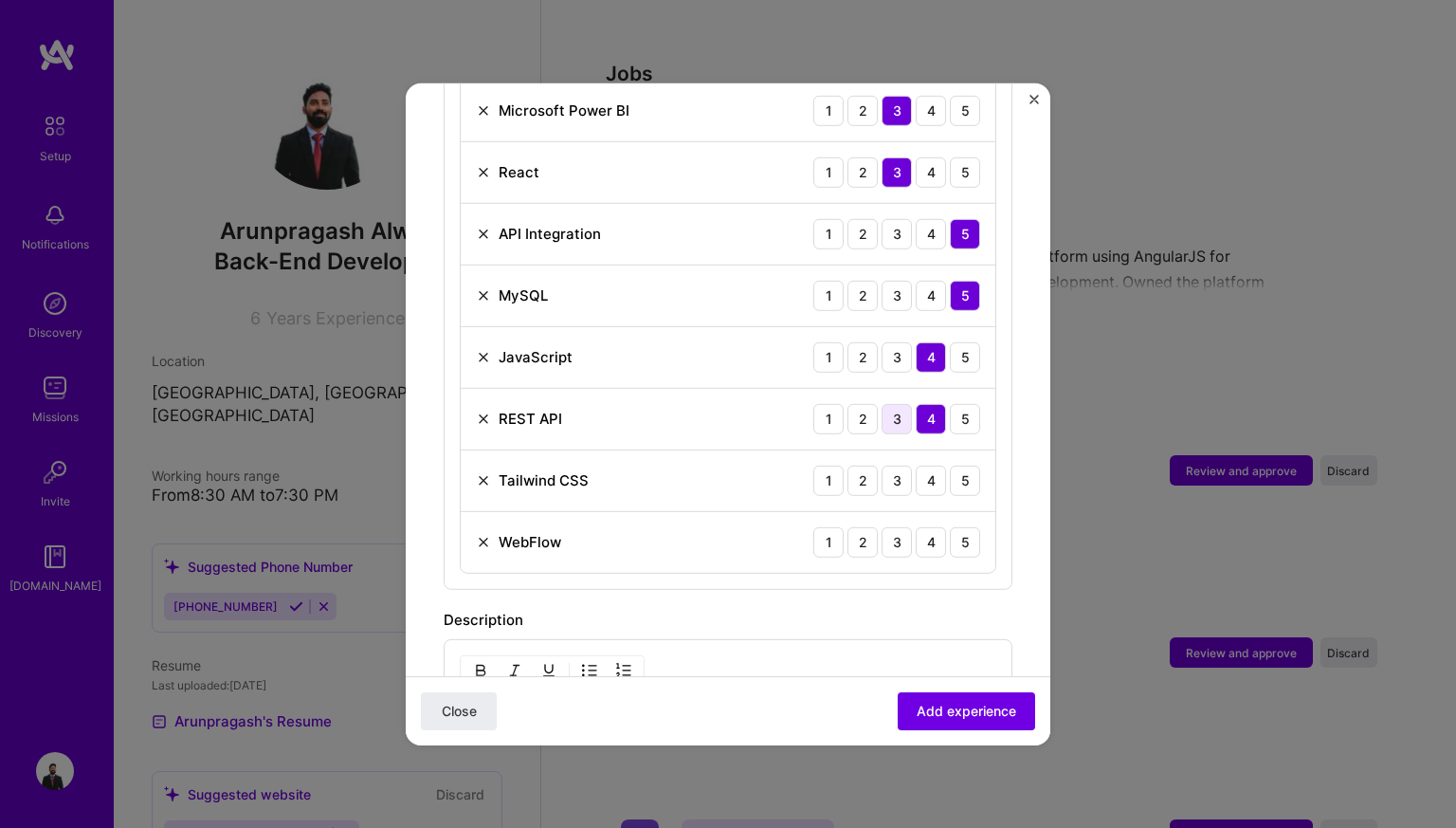 scroll, scrollTop: 1051, scrollLeft: 0, axis: vertical 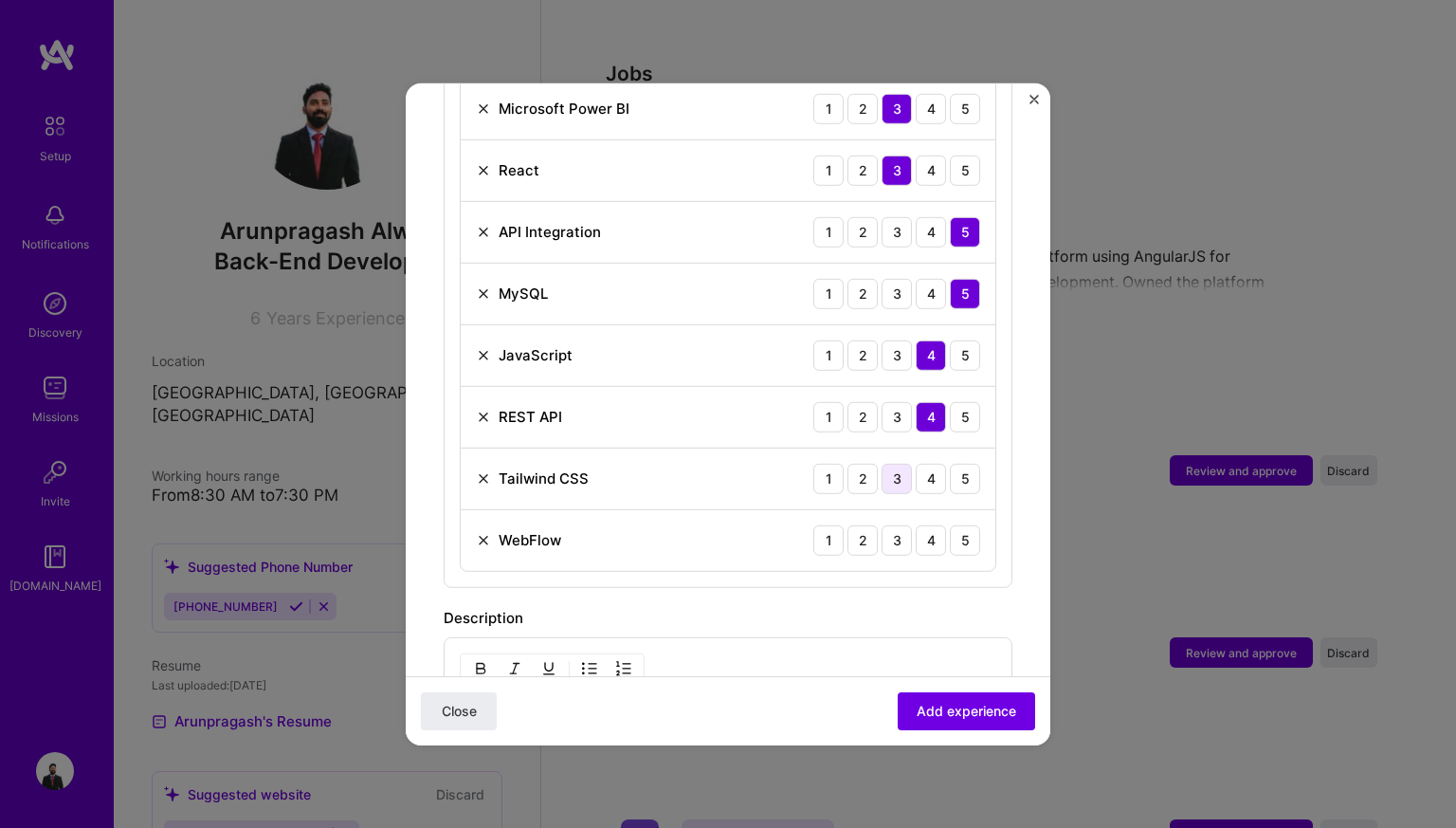 click on "3" at bounding box center (897, 478) 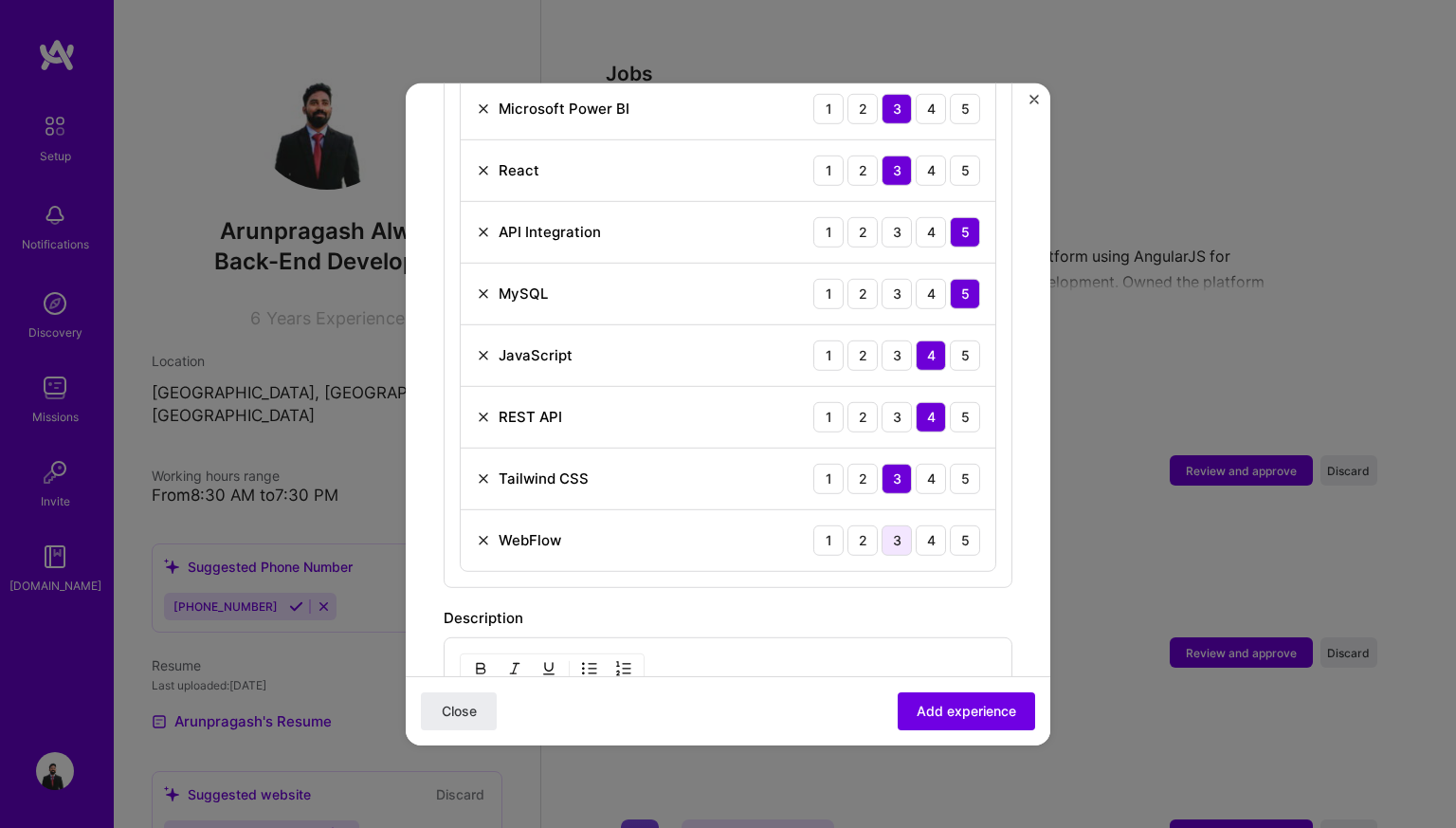 click on "3" at bounding box center [897, 540] 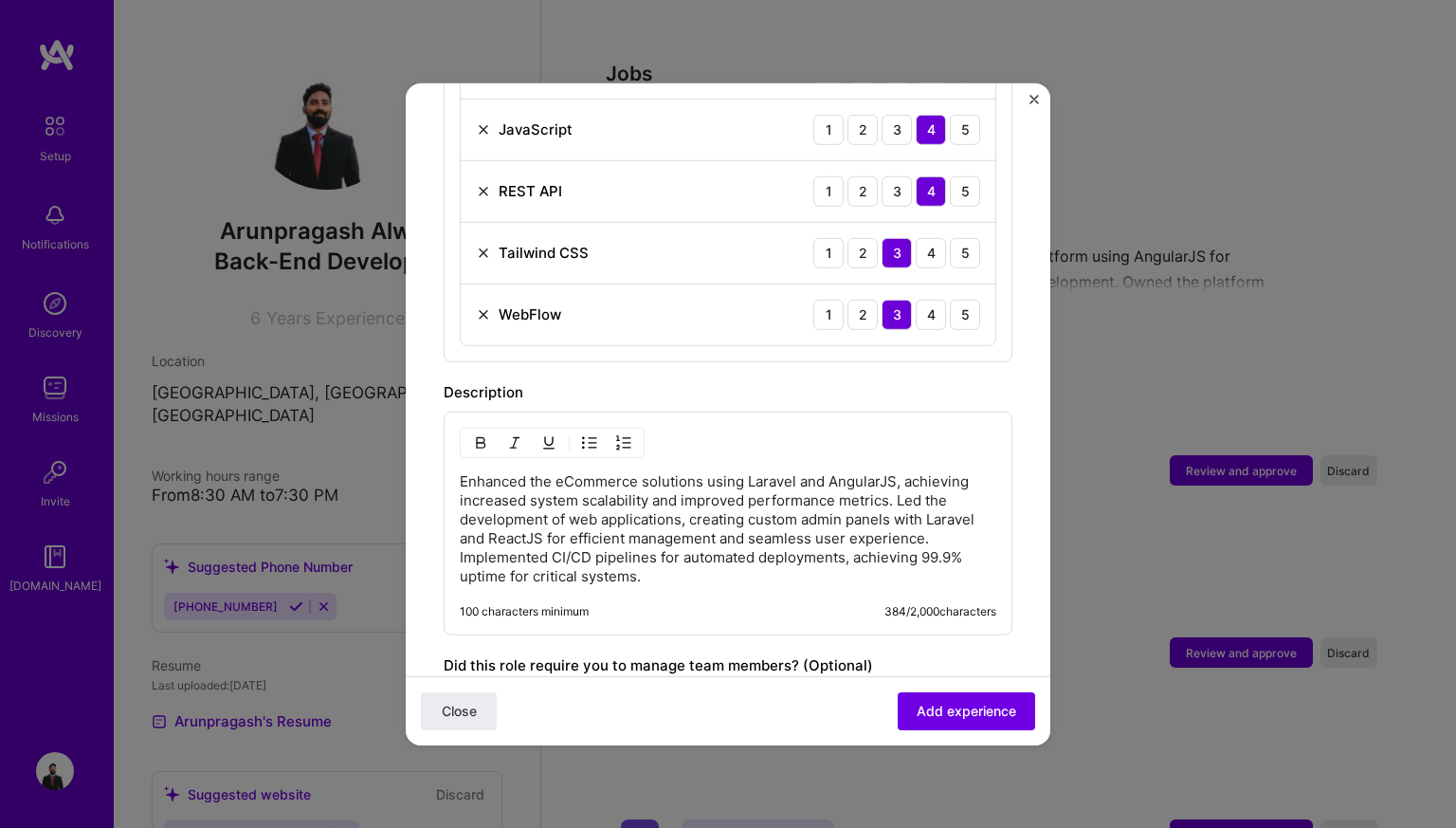 scroll, scrollTop: 1279, scrollLeft: 0, axis: vertical 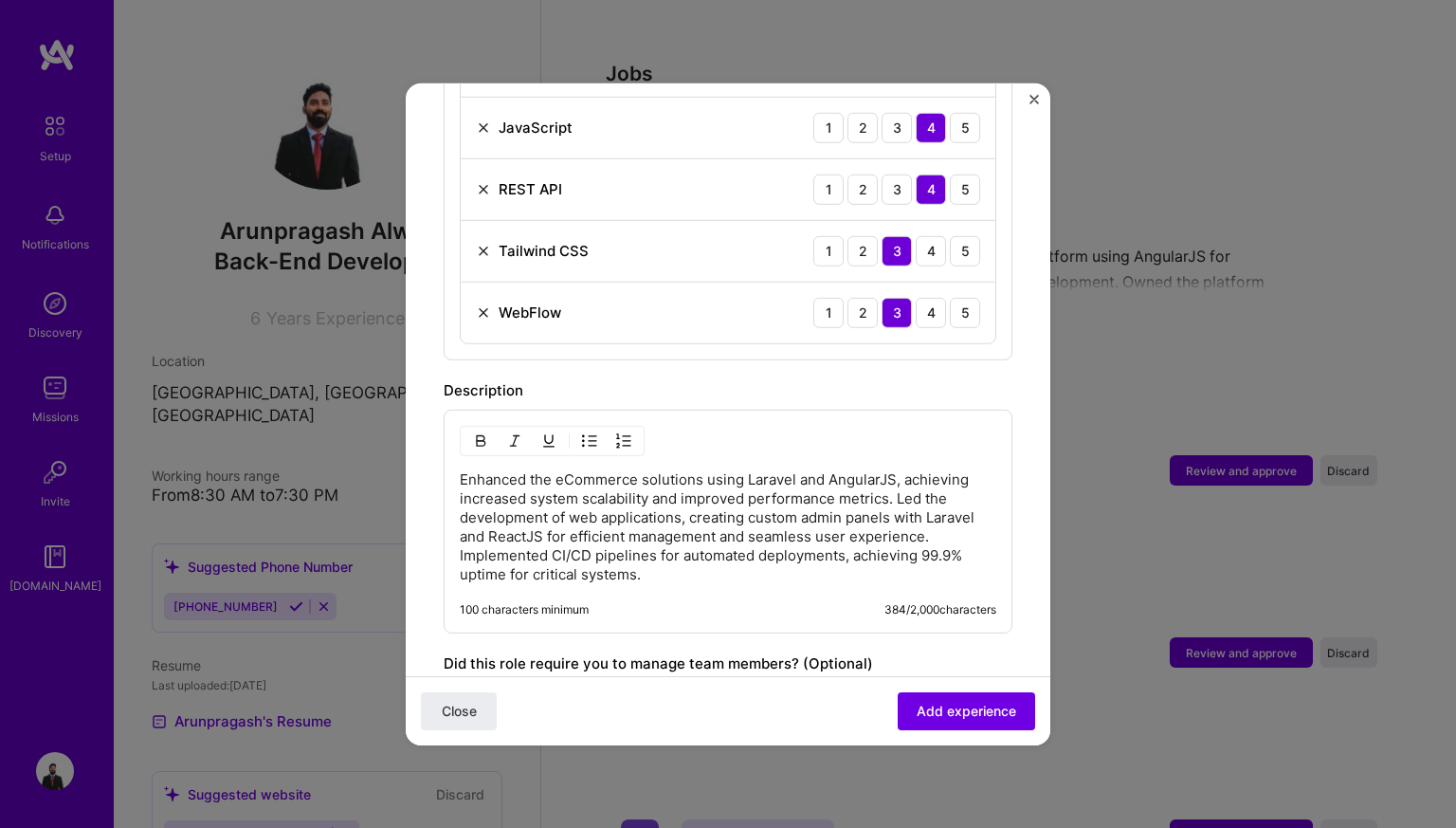 click on "Enhanced the eCommerce solutions using Laravel and AngularJS, achieving increased system scalability and improved performance metrics. Led the development of web applications, creating custom admin panels with Laravel and ReactJS for efficient management and seamless user experience. Implemented CI/CD pipelines for automated deployments, achieving 99.9% uptime for critical systems." at bounding box center (728, 526) 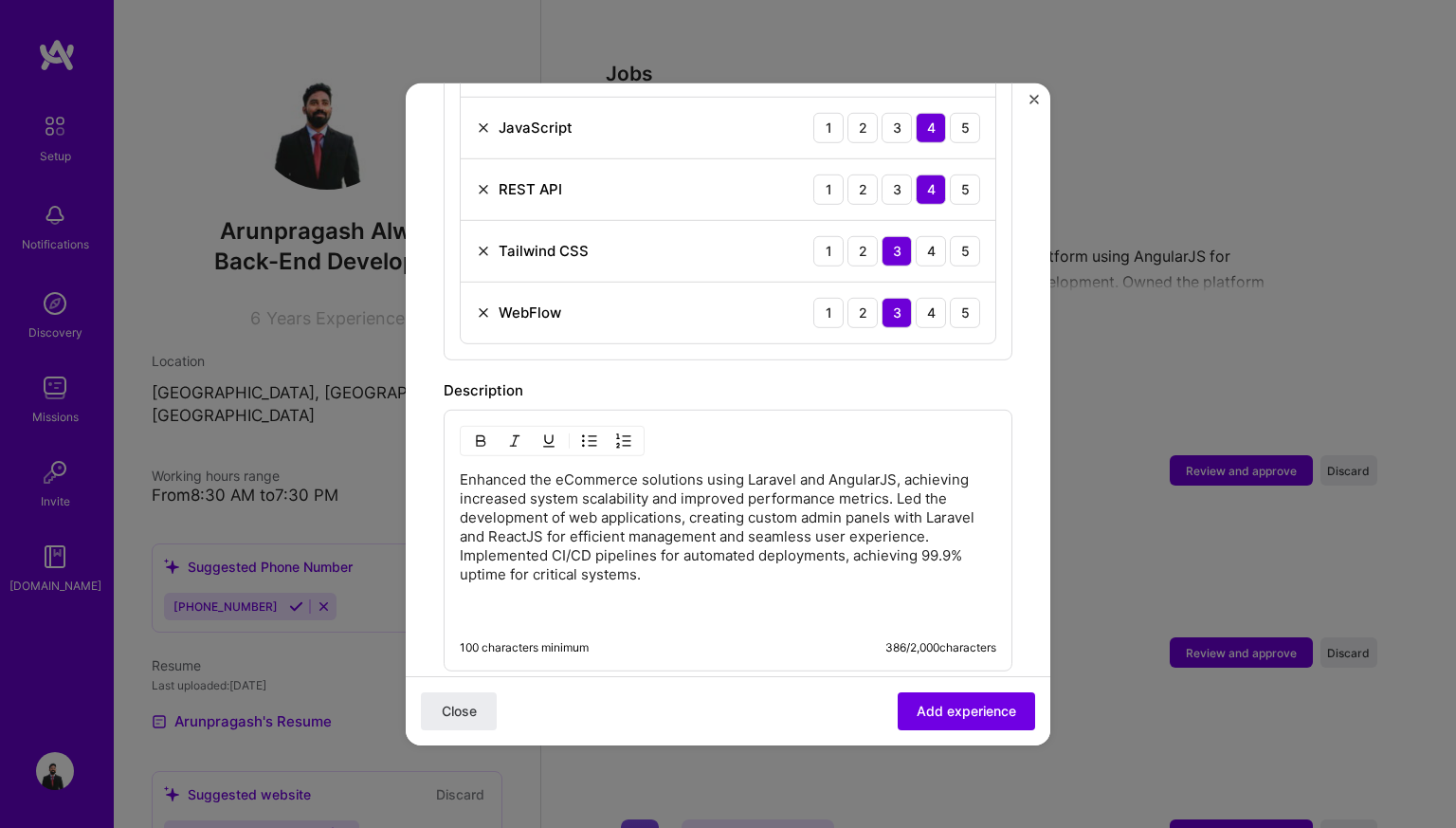 click on "Enhanced the eCommerce solutions using Laravel and AngularJS, achieving increased system scalability and improved performance metrics. Led the development of web applications, creating custom admin panels with Laravel and ReactJS for efficient management and seamless user experience. Implemented CI/CD pipelines for automated deployments, achieving 99.9% uptime for critical systems." at bounding box center [728, 545] 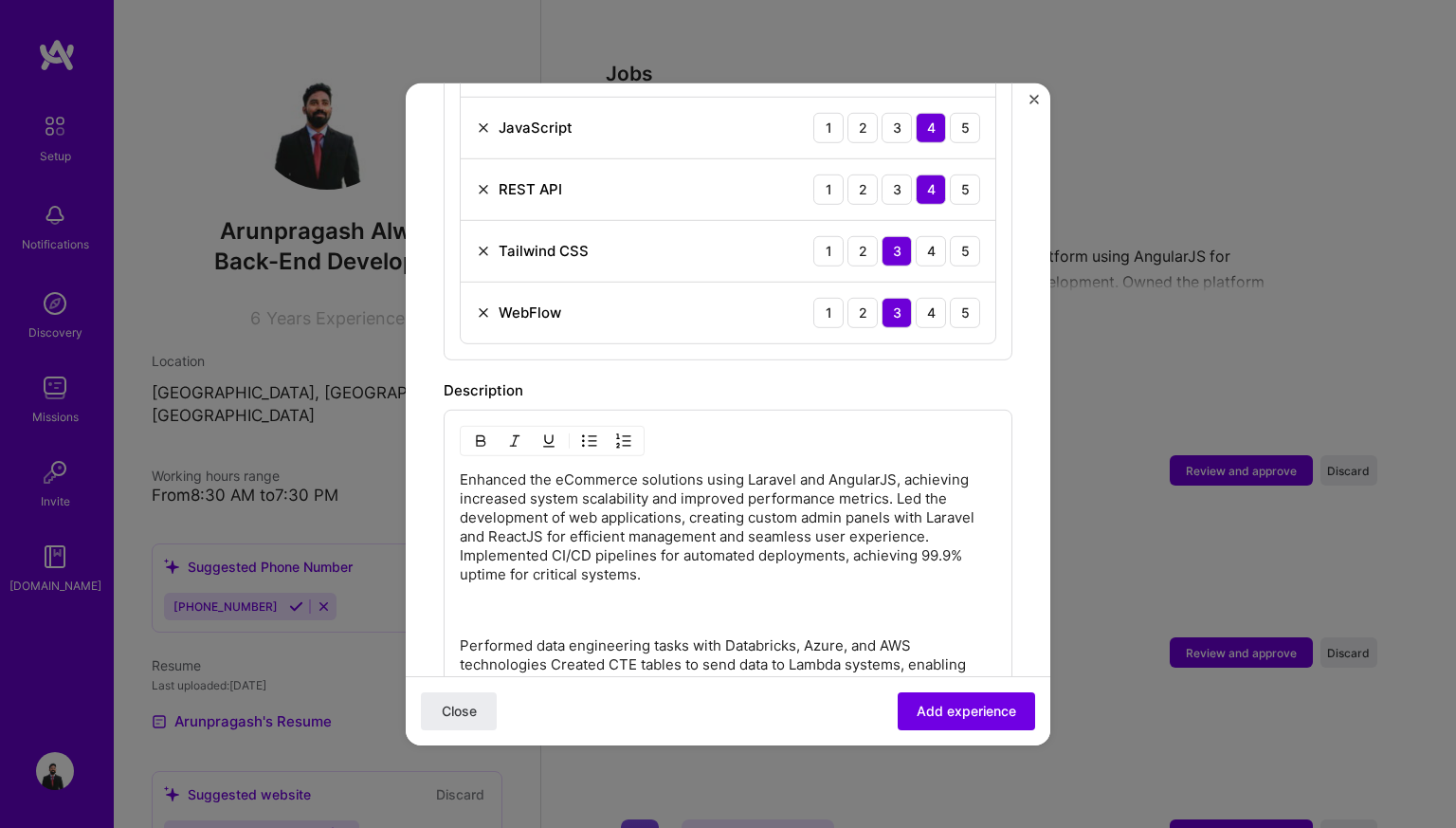 click on "Enhanced the eCommerce solutions using Laravel and AngularJS, achieving increased system scalability and improved performance metrics. Led the development of web applications, creating custom admin panels with Laravel and ReactJS for efficient management and seamless user experience. Implemented CI/CD pipelines for automated deployments, achieving 99.9% uptime for critical systems." at bounding box center (728, 545) 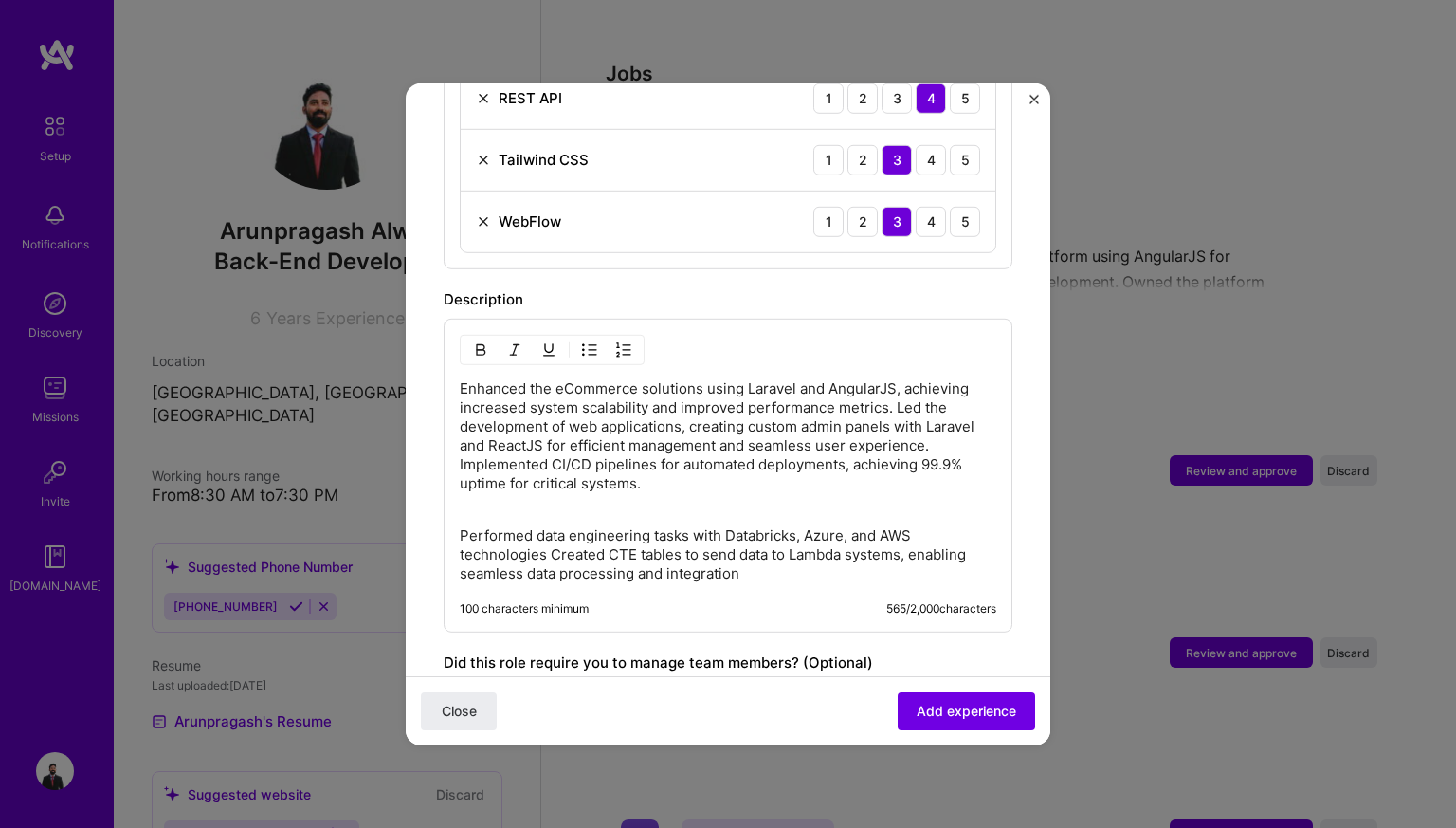 scroll, scrollTop: 1382, scrollLeft: 0, axis: vertical 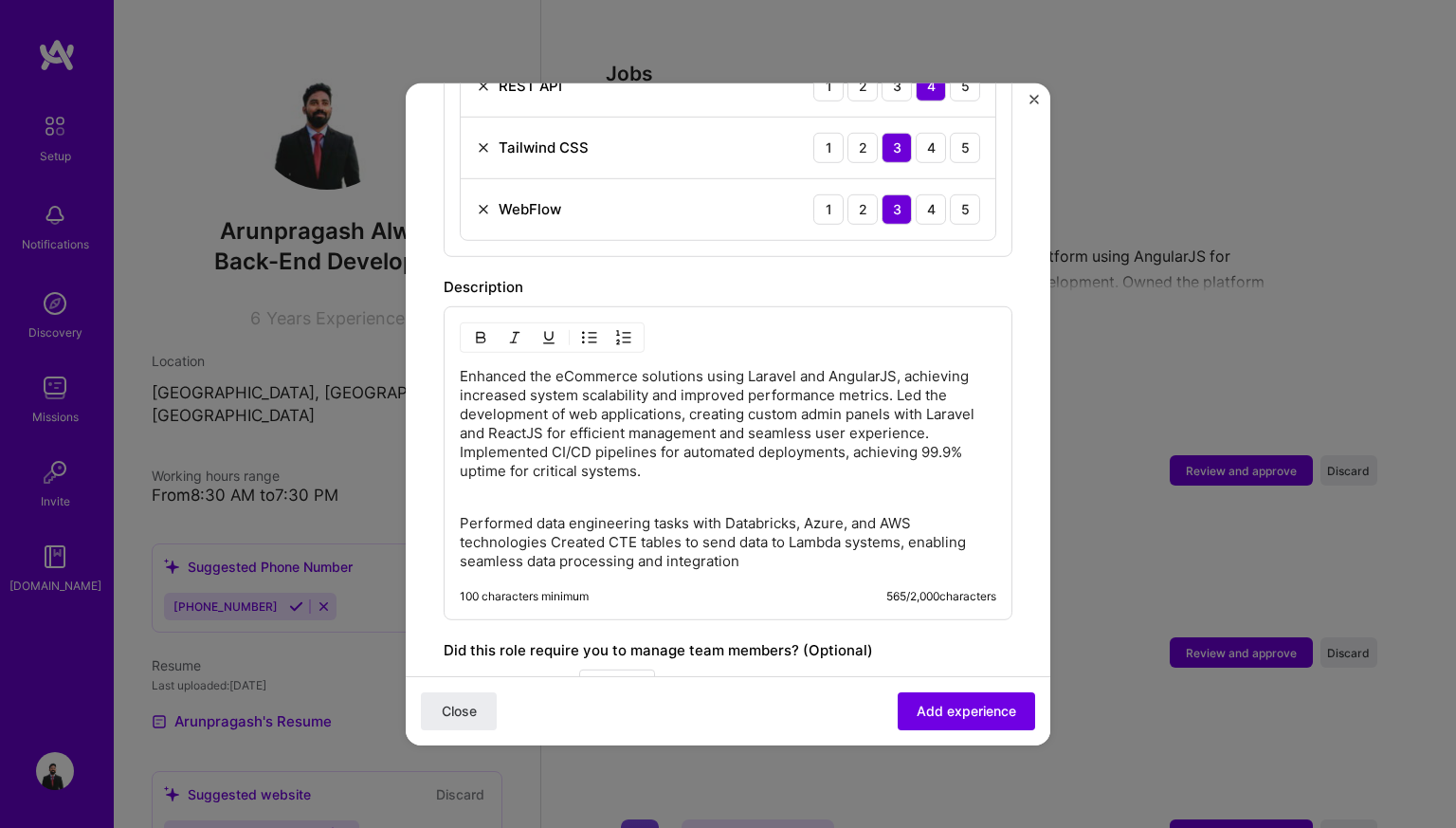 click on "Performed data engineering tasks with Databricks, Azure, and AWS technologies Created CTE tables to send data to Lambda systems, enabling seamless data processing and integration" at bounding box center [728, 542] 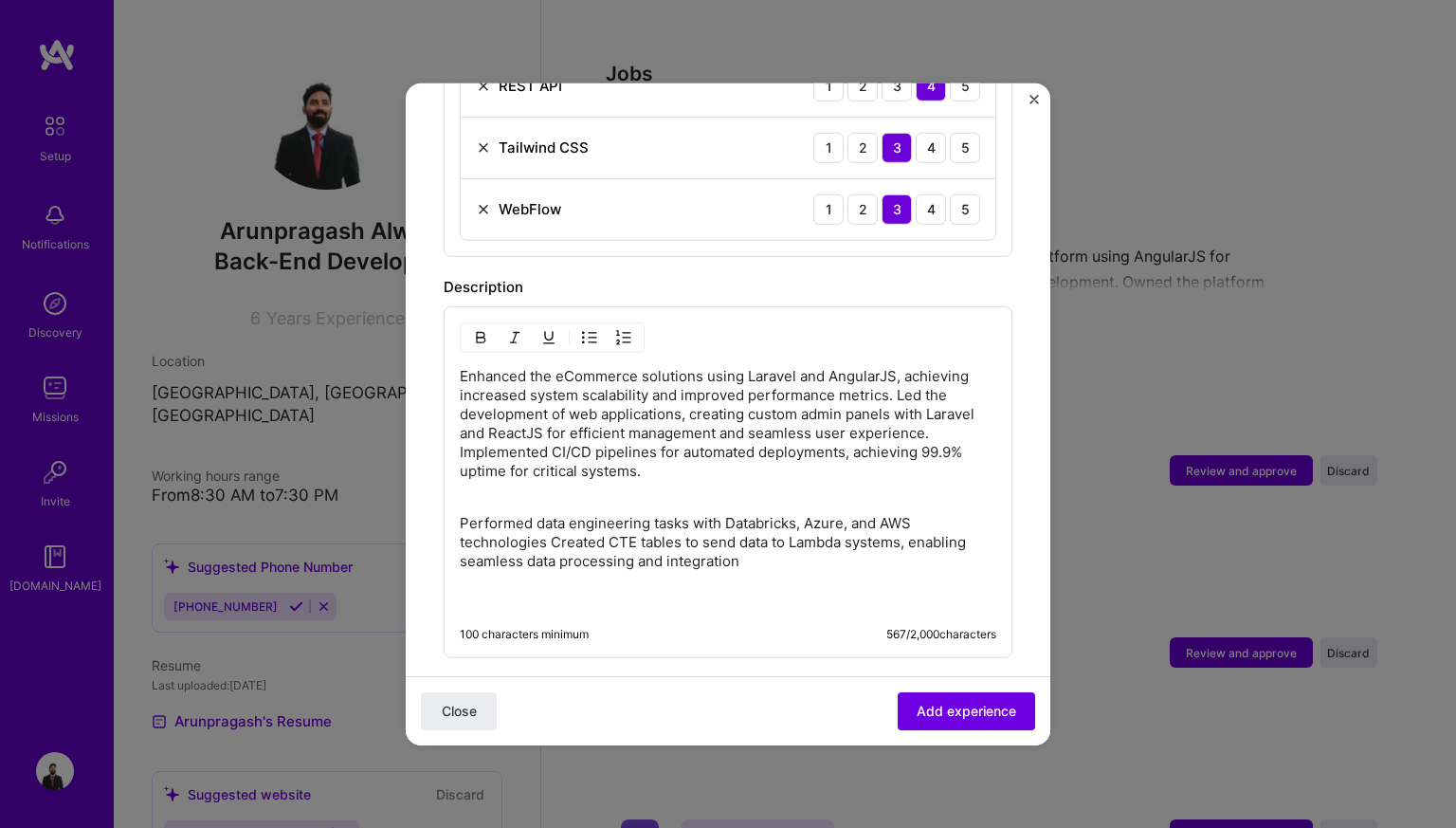 click on "Performed data engineering tasks with Databricks, Azure, and AWS technologies Created CTE tables to send data to Lambda systems, enabling seamless data processing and integration" at bounding box center [728, 561] 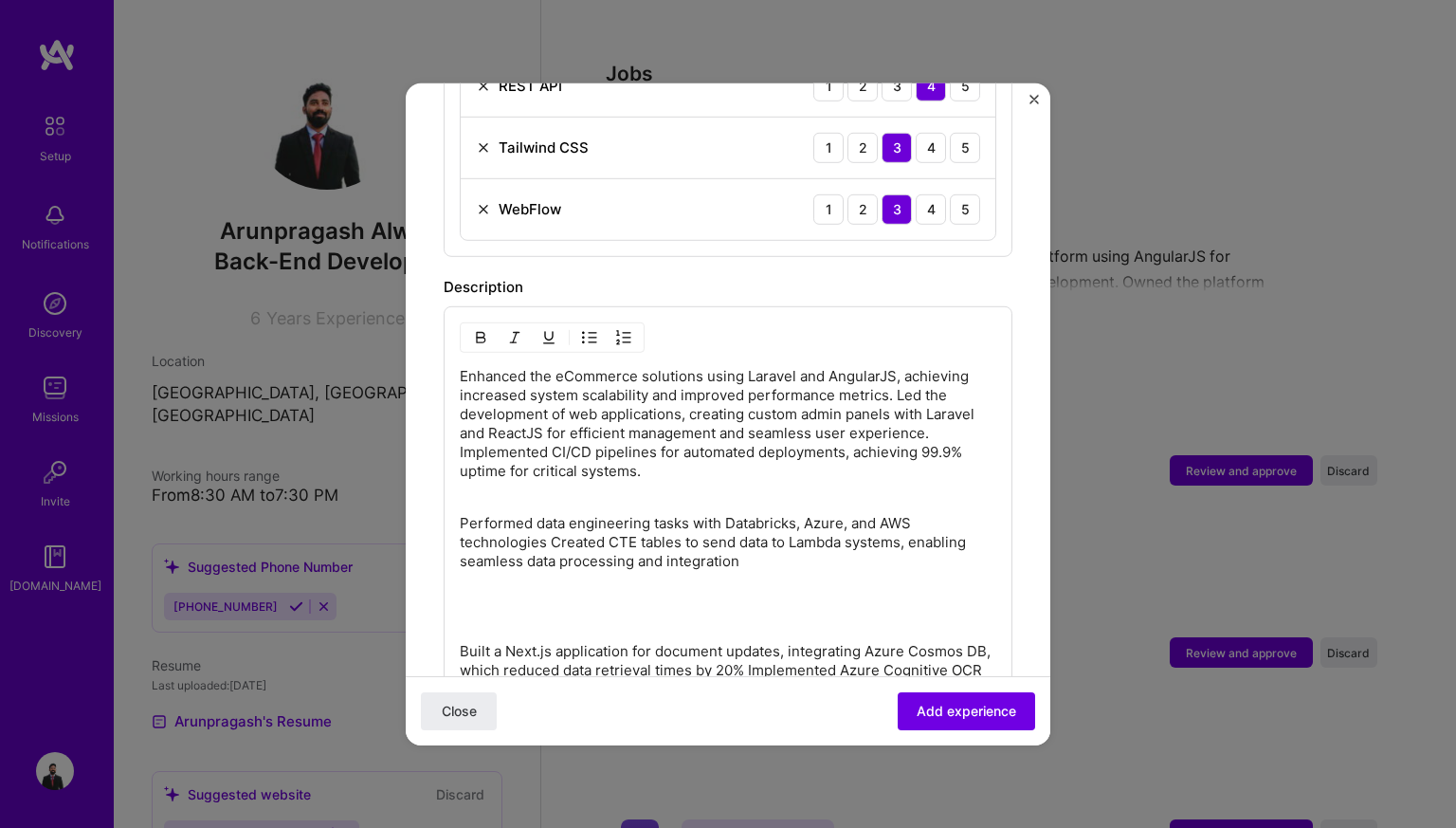 click on "Performed data engineering tasks with Databricks, Azure, and AWS technologies Created CTE tables to send data to Lambda systems, enabling seamless data processing and integration" at bounding box center [728, 570] 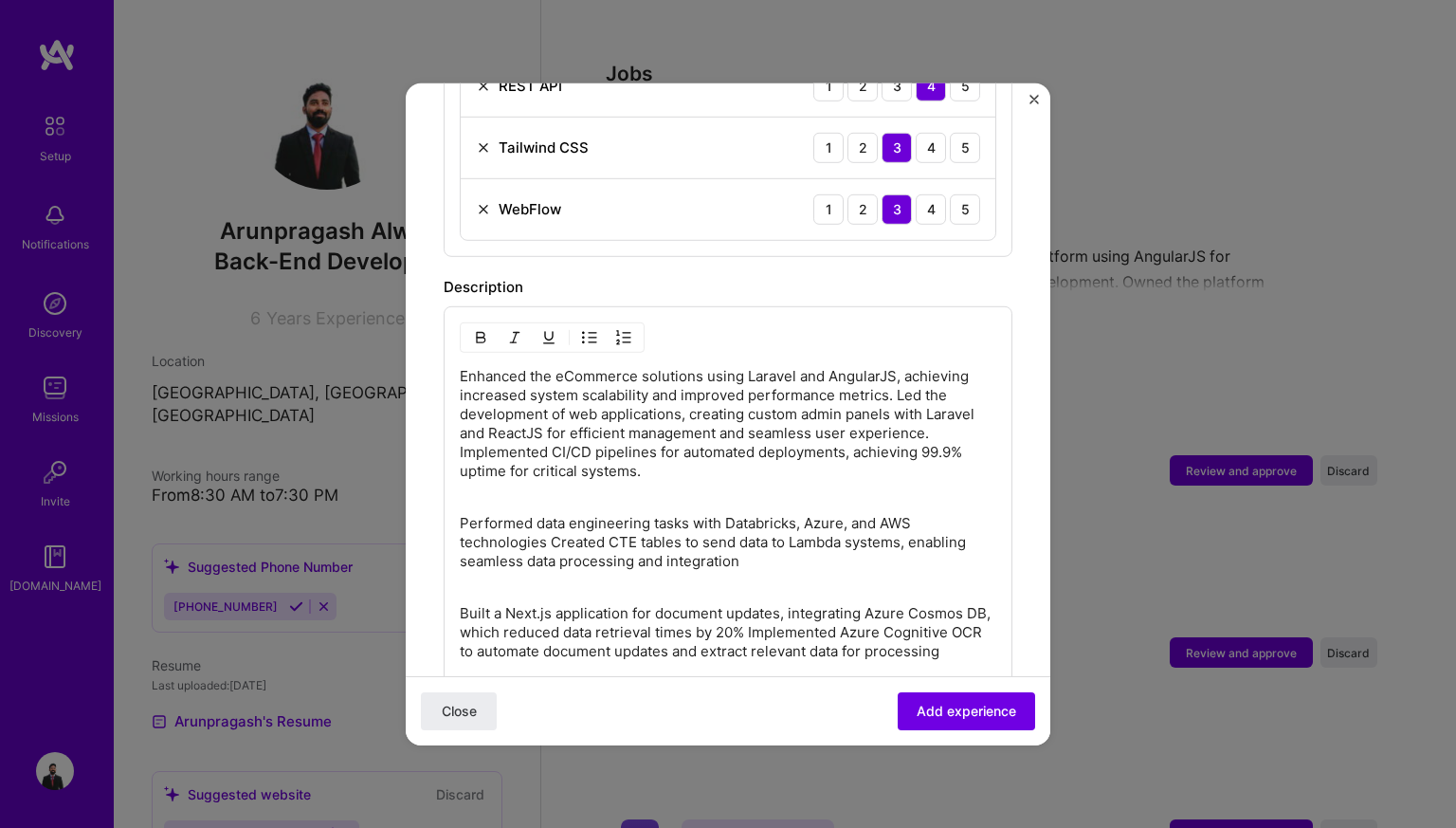 click on "Enhanced the eCommerce solutions using Laravel and AngularJS, achieving increased system scalability and improved performance metrics. Led the development of web applications, creating custom admin panels with Laravel and ReactJS for efficient management and seamless user experience. Implemented CI/CD pipelines for automated deployments, achieving 99.9% uptime for critical systems. Performed data engineering tasks with Databricks, Azure, and AWS technologies Created CTE tables to send data to Lambda systems, enabling seamless data processing and integration Built a Next.js application for document updates, integrating Azure Cosmos DB, which reduced data retrieval times by 20% Implemented Azure Cognitive OCR to automate document updates and extract relevant data for processing 100 characters minimum 793 / 2,000  characters" at bounding box center (728, 533) 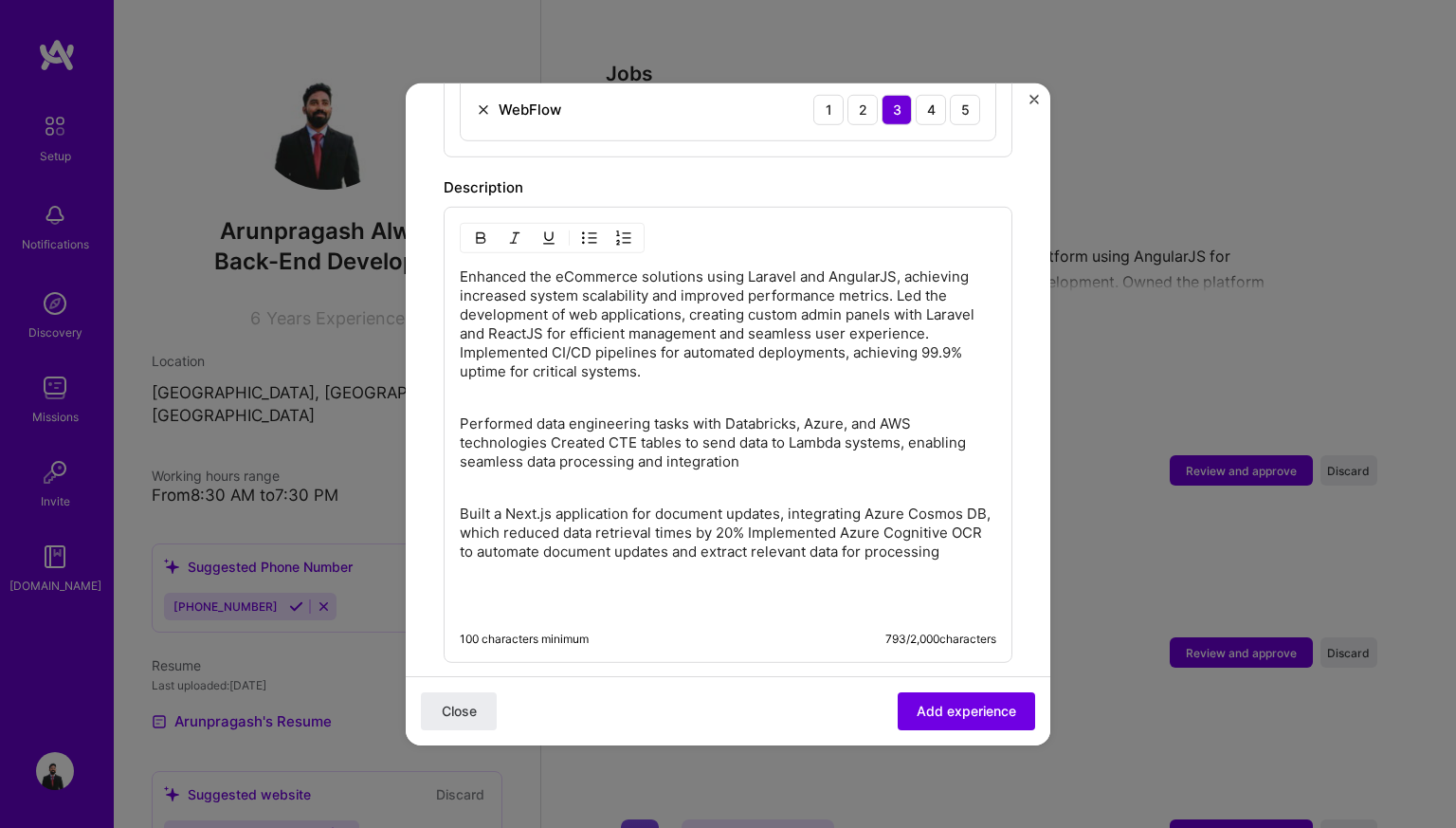 scroll, scrollTop: 1482, scrollLeft: 0, axis: vertical 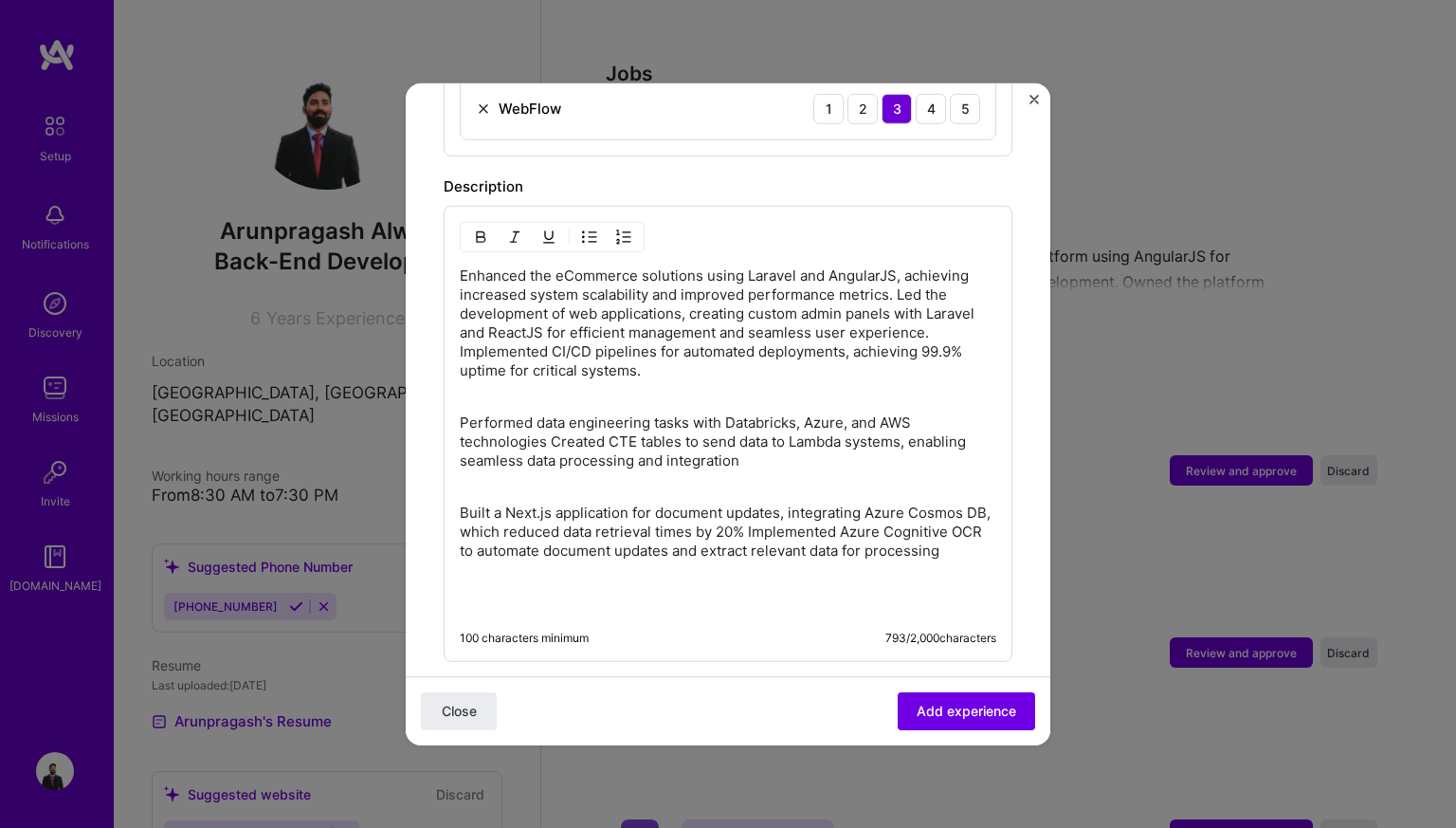click on "Built a Next.js application for document updates, integrating Azure Cosmos DB, which reduced data retrieval times by 20% Implemented Azure Cognitive OCR to automate document updates and extract relevant data for processing" at bounding box center [728, 531] 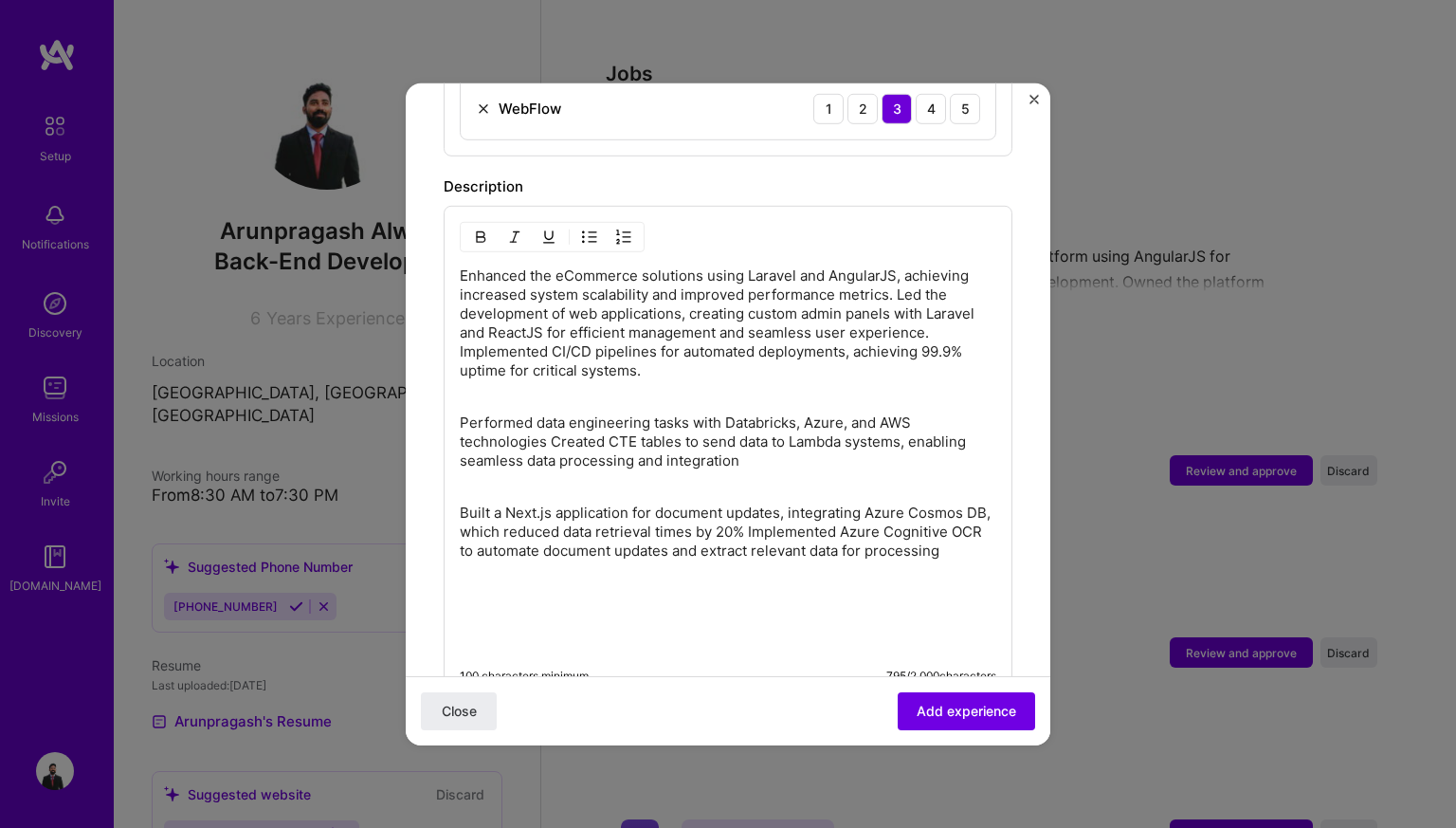 click on "Built a Next.js application for document updates, integrating Azure Cosmos DB, which reduced data retrieval times by 20% Implemented Azure Cognitive OCR to automate document updates and extract relevant data for processing" at bounding box center (728, 550) 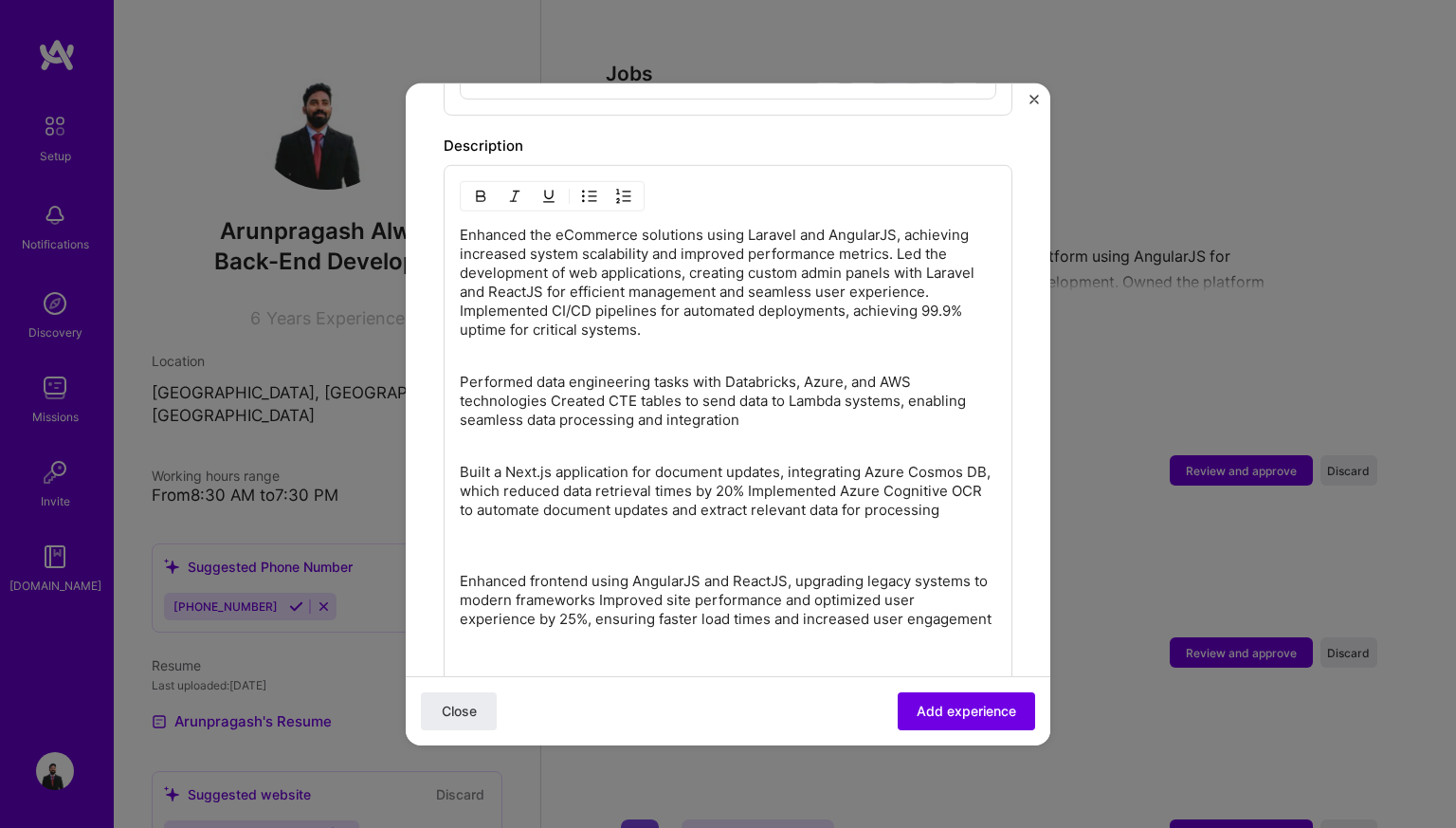 scroll, scrollTop: 1524, scrollLeft: 0, axis: vertical 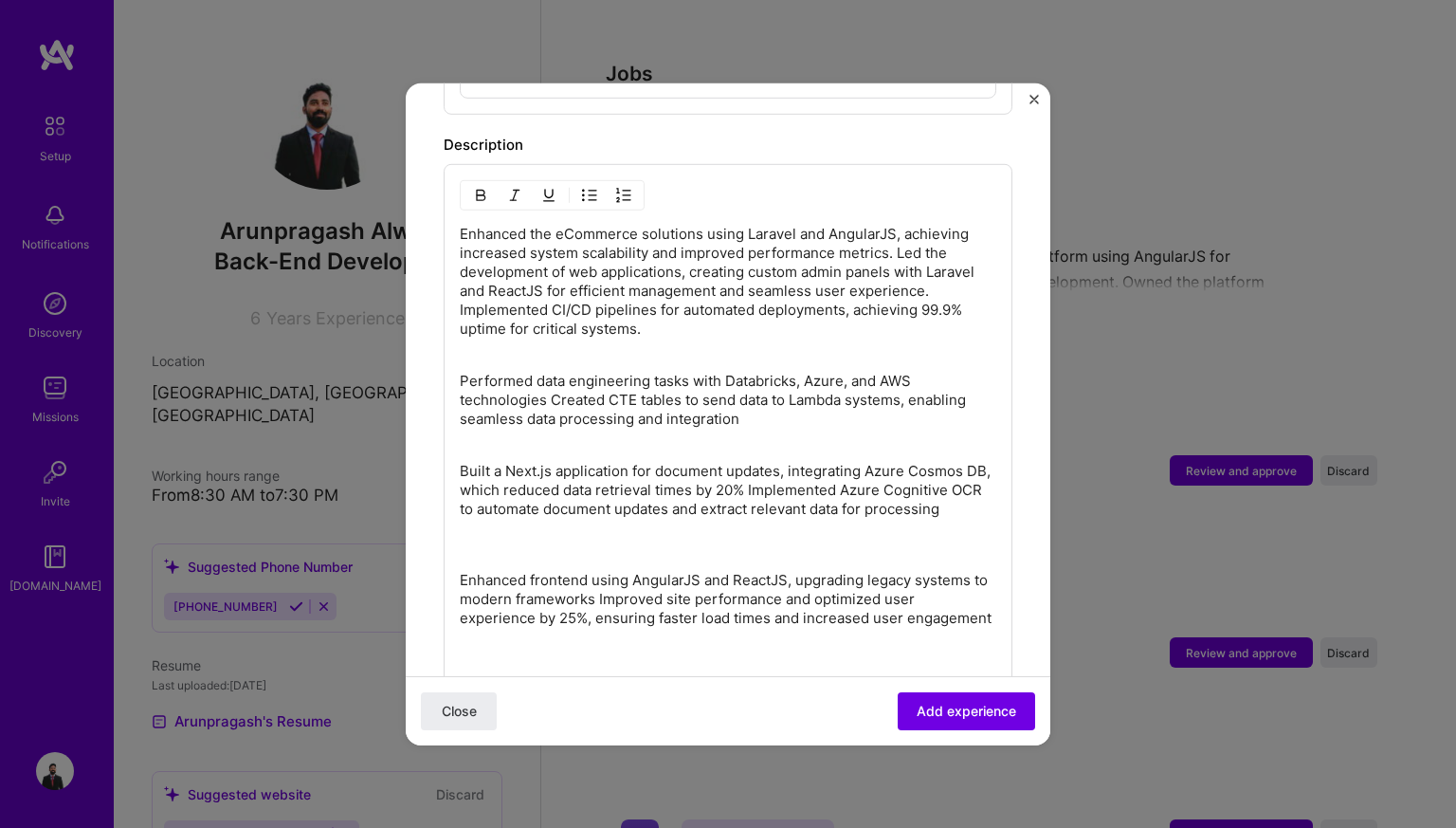 click on "Enhanced the eCommerce solutions using Laravel and AngularJS, achieving increased system scalability and improved performance metrics. Led the development of web applications, creating custom admin panels with Laravel and ReactJS for efficient management and seamless user experience. Implemented CI/CD pipelines for automated deployments, achieving 99.9% uptime for critical systems. Performed data engineering tasks with Databricks, Azure, and AWS technologies Created CTE tables to send data to Lambda systems, enabling seamless data processing and integration Built a Next.js application for document updates, integrating Azure Cosmos DB, which reduced data retrieval times by 20% Implemented Azure Cognitive OCR to automate document updates and extract relevant data for processing Enhanced frontend using AngularJS and ReactJS, upgrading legacy systems to modern frameworks Improved site performance and optimized user experience by 25%, ensuring faster load times and increased user engagement" at bounding box center [728, 477] 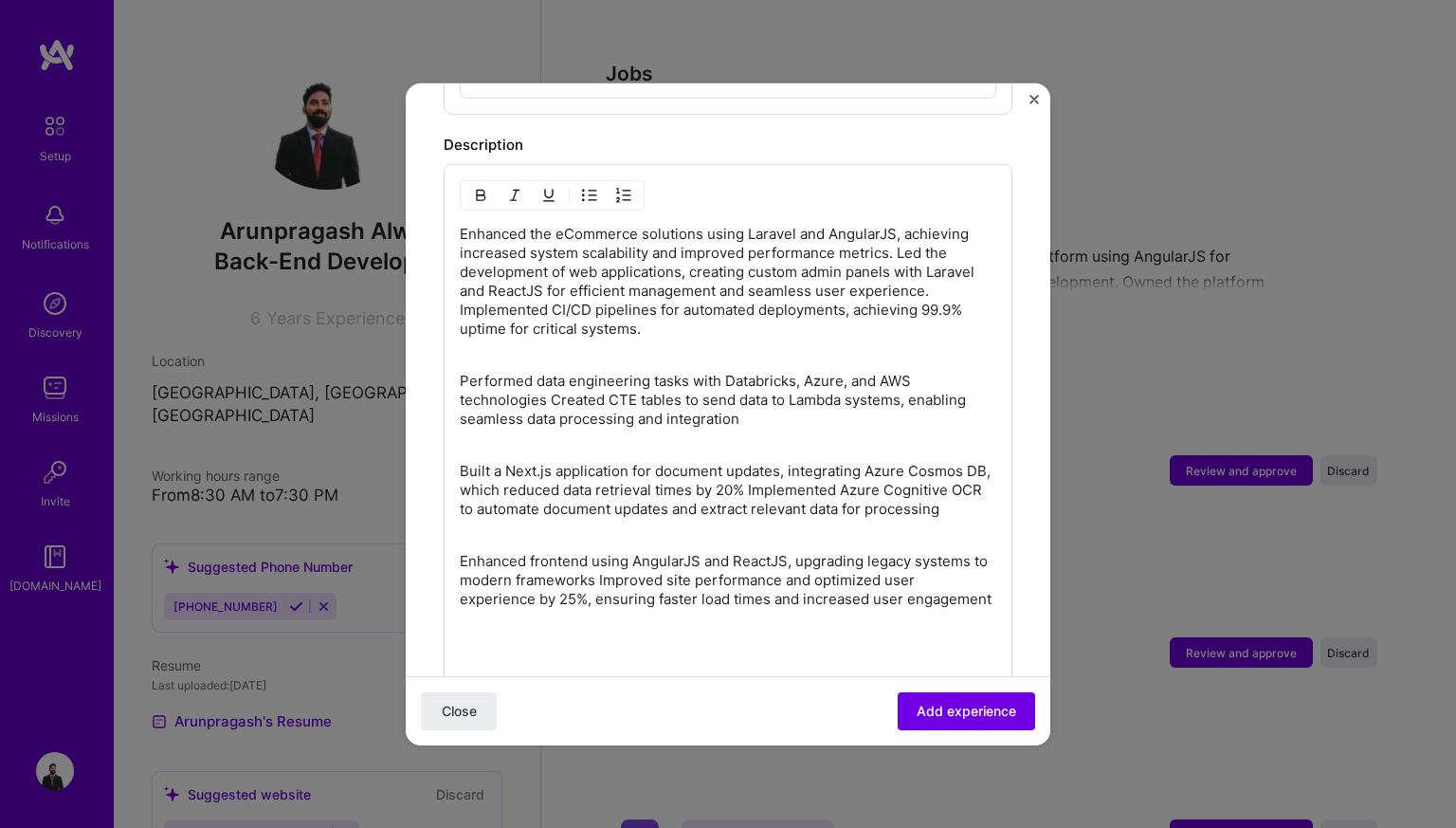 click on "Enhanced the eCommerce solutions using Laravel and AngularJS, achieving increased system scalability and improved performance metrics. Led the development of web applications, creating custom admin panels with Laravel and ReactJS for efficient management and seamless user experience. Implemented CI/CD pipelines for automated deployments, achieving 99.9% uptime for critical systems. Performed data engineering tasks with Databricks, Azure, and AWS technologies Created CTE tables to send data to Lambda systems, enabling seamless data processing and integration Built a Next.js application for document updates, integrating Azure Cosmos DB, which reduced data retrieval times by 20% Implemented Azure Cognitive OCR to automate document updates and extract relevant data for processing Enhanced frontend using AngularJS and ReactJS, upgrading legacy systems to modern frameworks Improved site performance and optimized user experience by 25%, ensuring faster load times and increased user engagement" at bounding box center (728, 468) 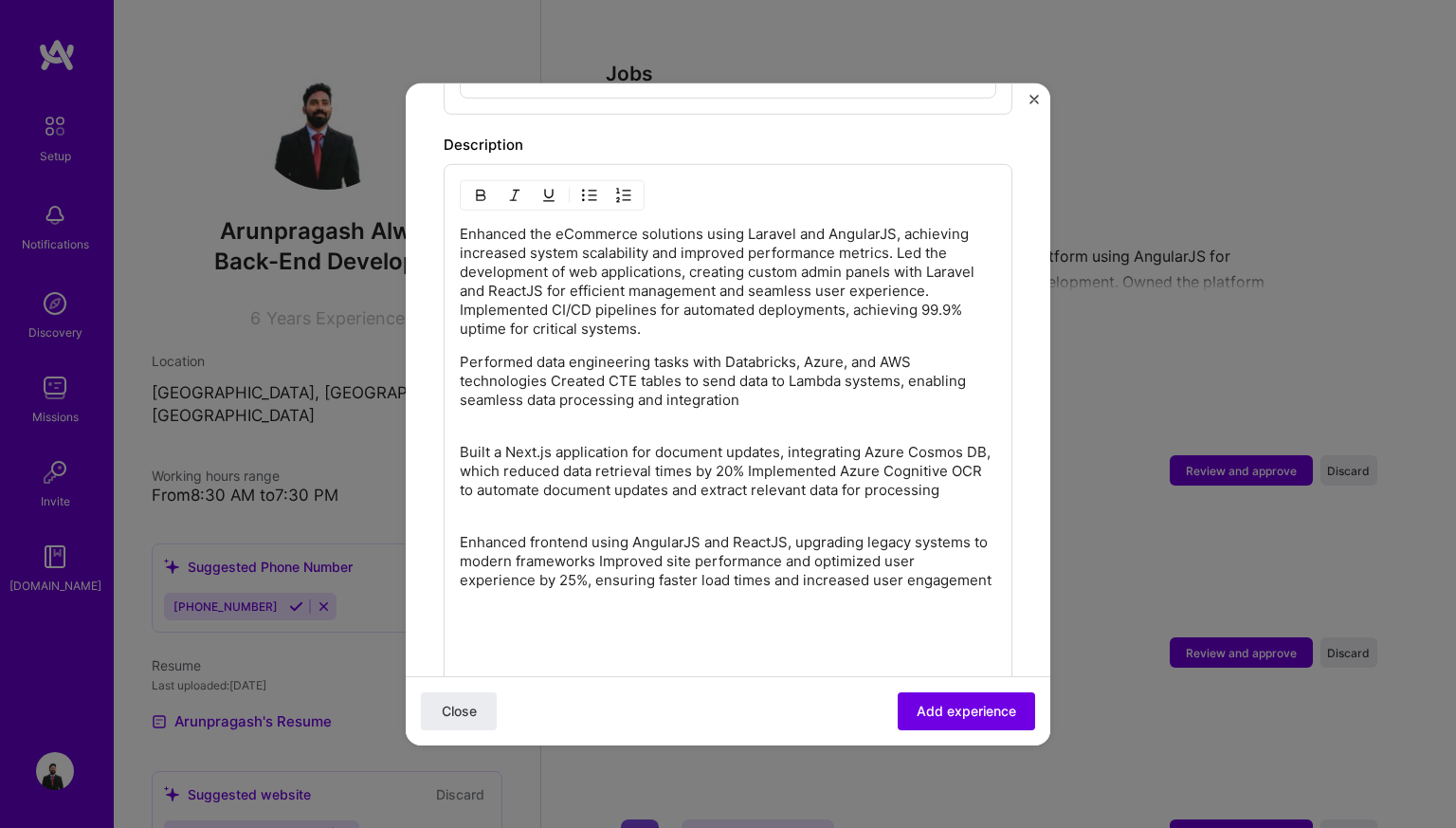 click on "Performed data engineering tasks with Databricks, Azure, and AWS technologies Created CTE tables to send data to Lambda systems, enabling seamless data processing and integration" at bounding box center (728, 390) 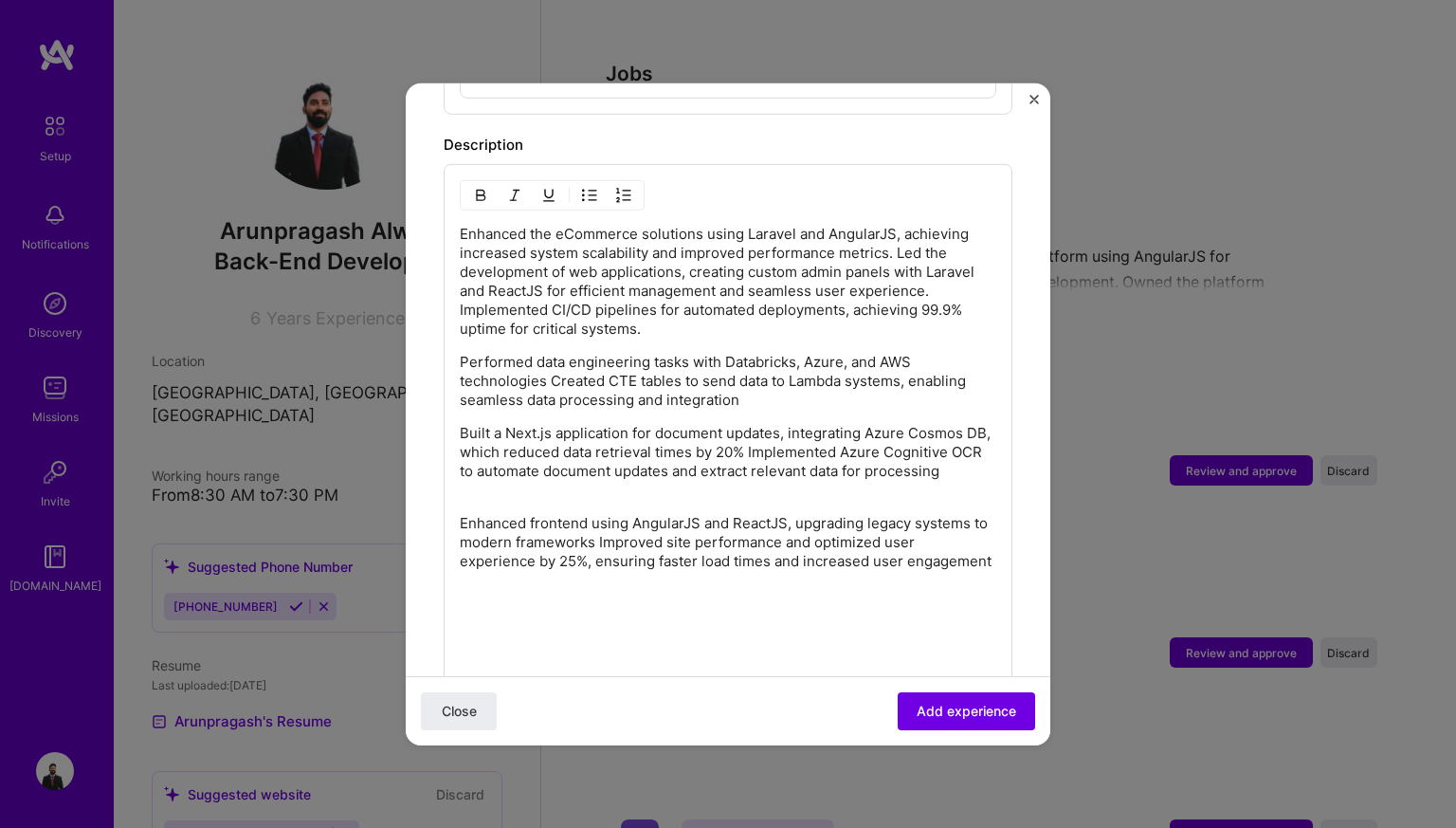 click on "Enhanced the eCommerce solutions using Laravel and AngularJS, achieving increased system scalability and improved performance metrics. Led the development of web applications, creating custom admin panels with Laravel and ReactJS for efficient management and seamless user experience. Implemented CI/CD pipelines for automated deployments, achieving 99.9% uptime for critical systems. Performed data engineering tasks with Databricks, Azure, and AWS technologies Created CTE tables to send data to Lambda systems, enabling seamless data processing and integration Built a Next.js application for document updates, integrating Azure Cosmos DB, which reduced data retrieval times by 20% Implemented Azure Cognitive OCR to automate document updates and extract relevant data for processing Enhanced frontend using AngularJS and ReactJS, upgrading legacy systems to modern frameworks Improved site performance and optimized user experience by 25%, ensuring faster load times and increased user engagement" at bounding box center (728, 449) 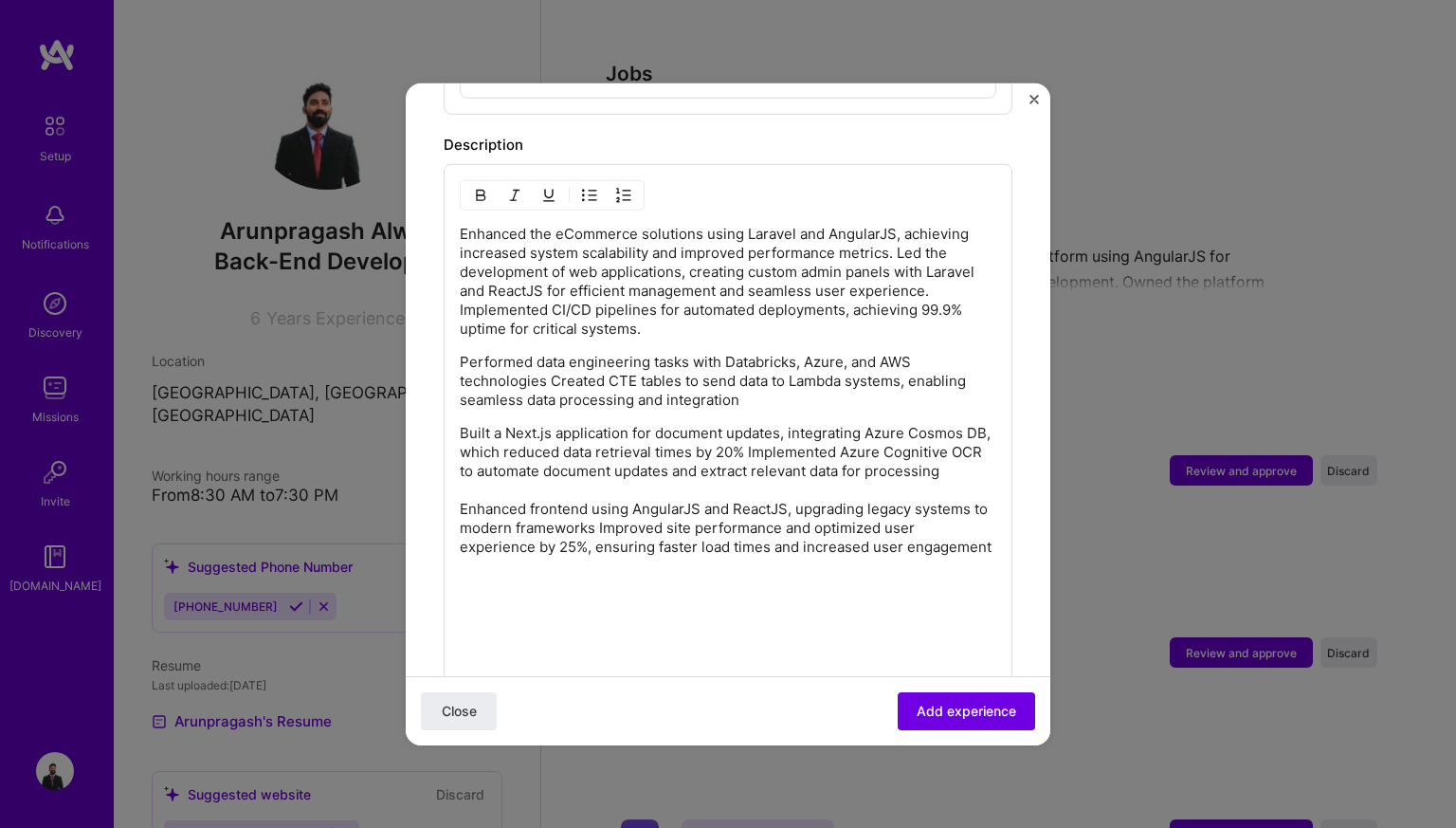 click at bounding box center [728, 589] 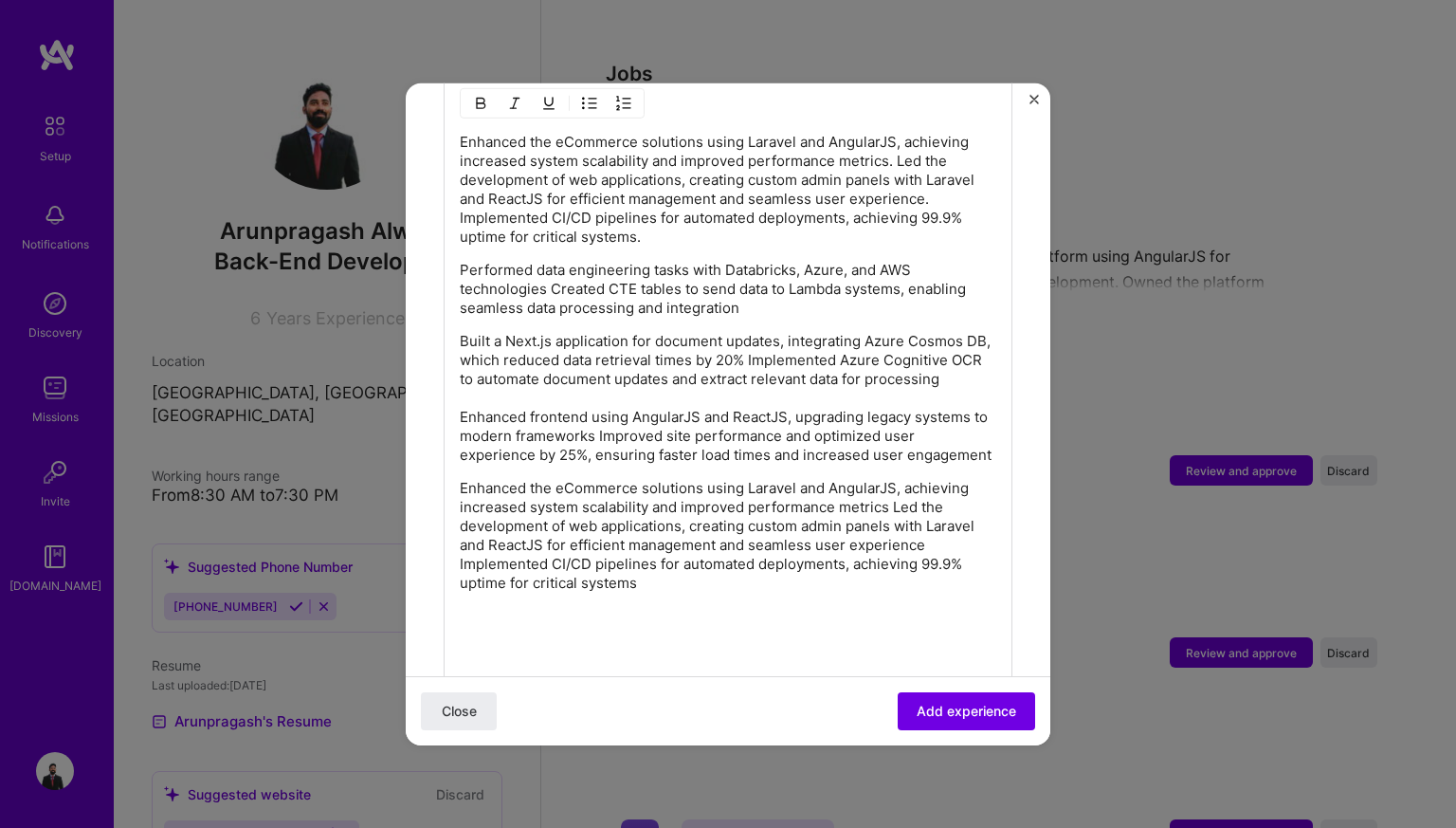 scroll, scrollTop: 1617, scrollLeft: 0, axis: vertical 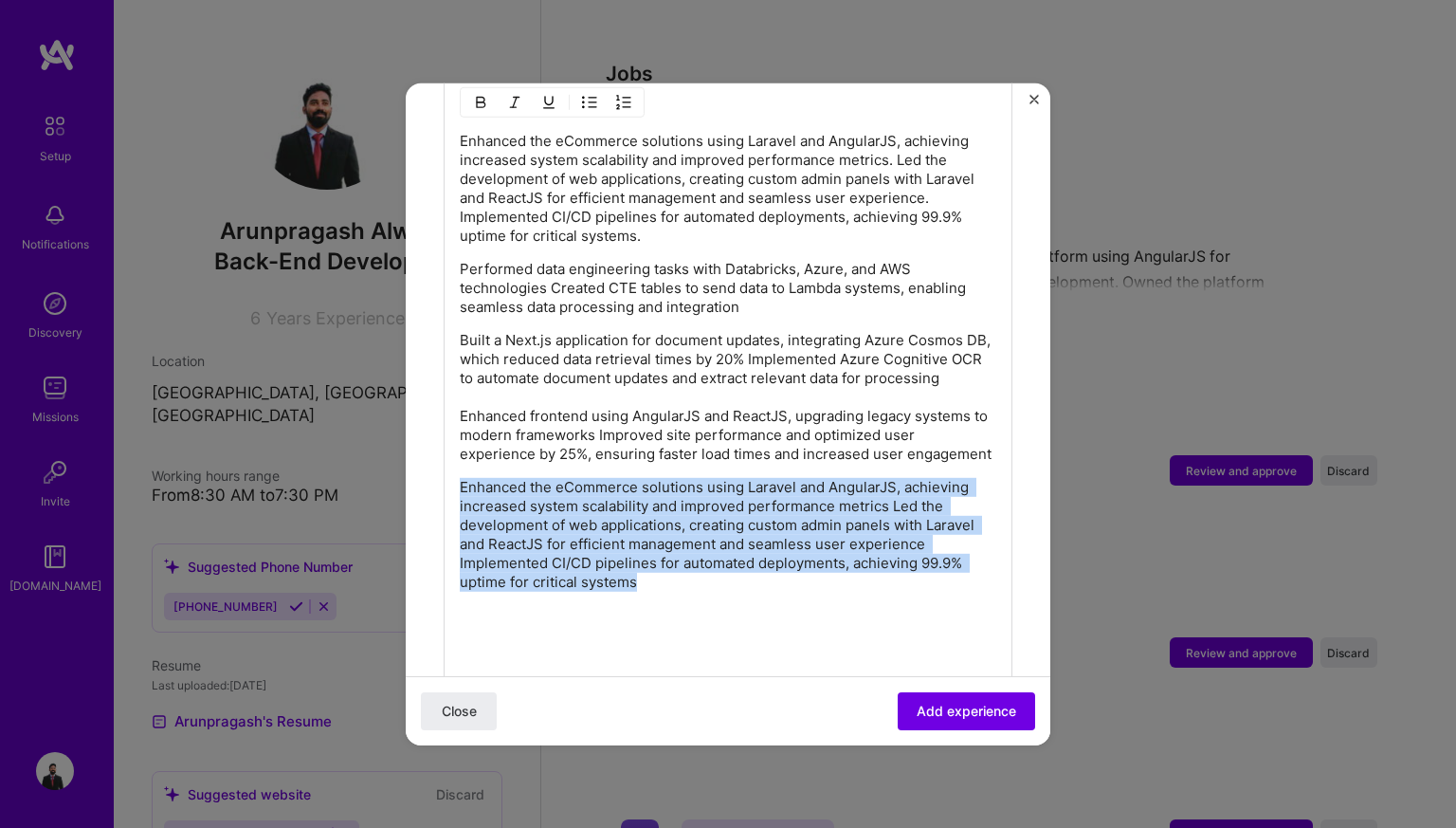 drag, startPoint x: 680, startPoint y: 581, endPoint x: 447, endPoint y: 484, distance: 252.38463 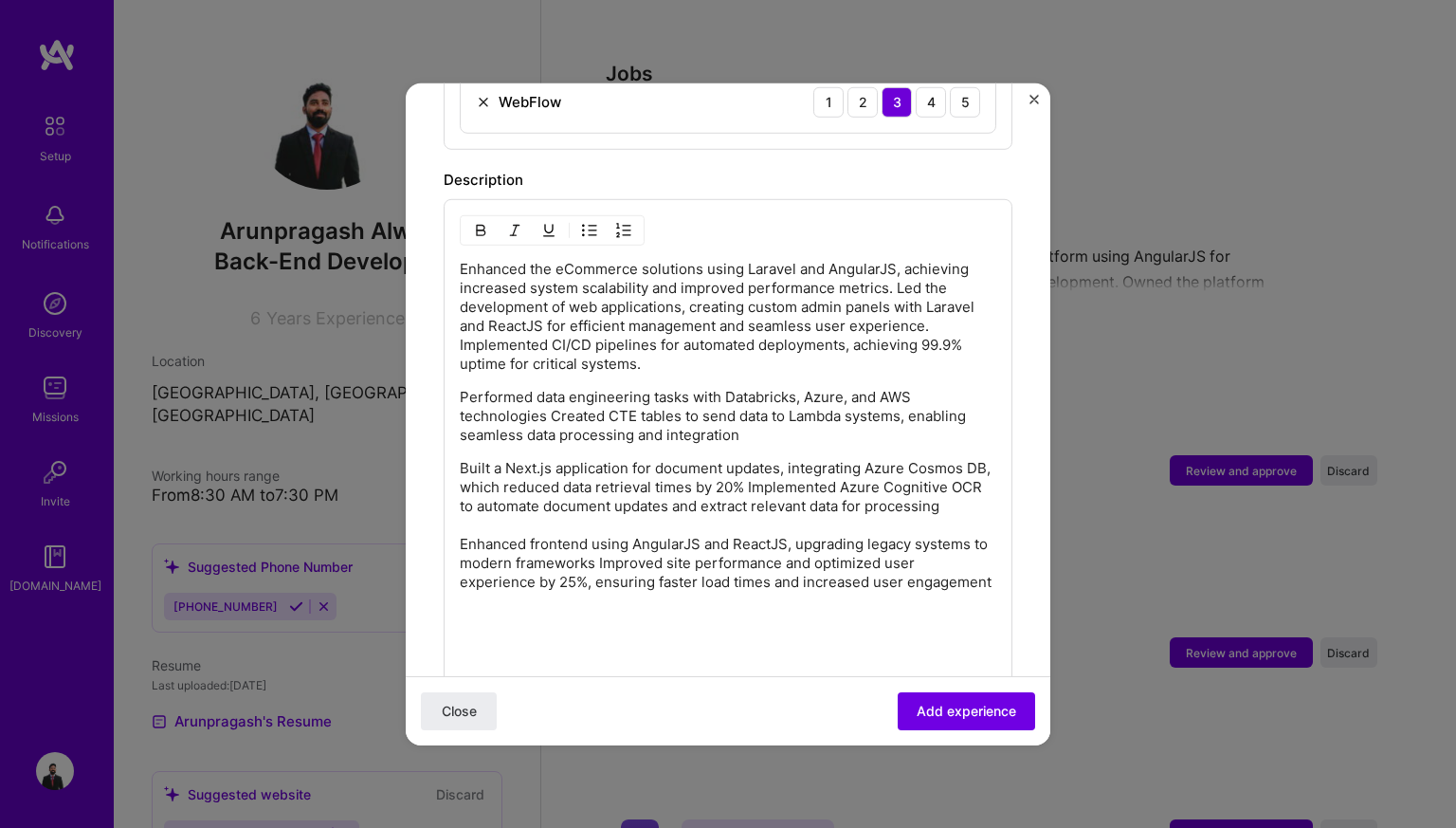 scroll, scrollTop: 1491, scrollLeft: 0, axis: vertical 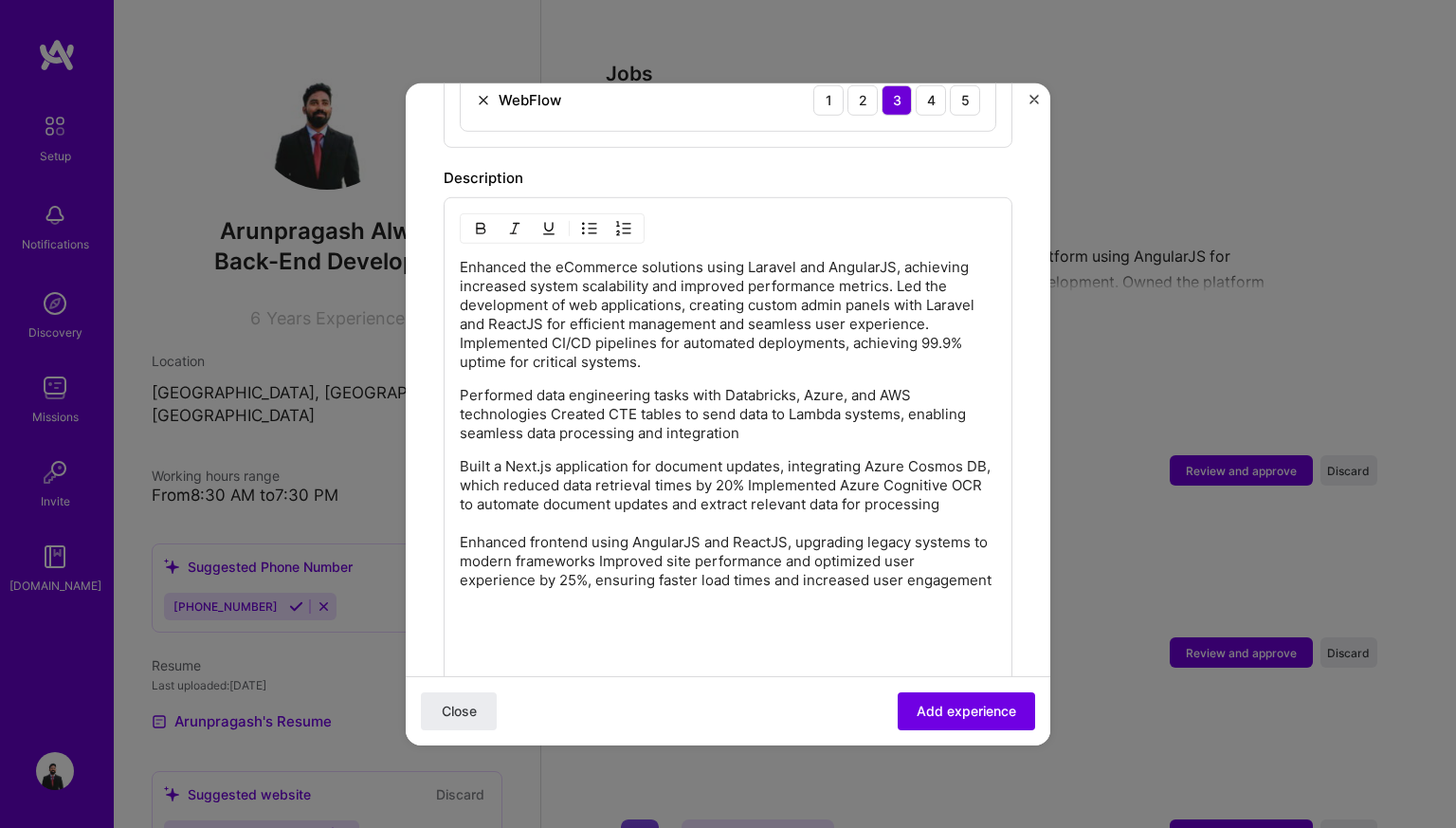 click on "Built a Next.js application for document updates, integrating Azure Cosmos DB, which reduced data retrieval times by 20% Implemented Azure Cognitive OCR to automate document updates and extract relevant data for processing Enhanced frontend using AngularJS and ReactJS, upgrading legacy systems to modern frameworks Improved site performance and optimized user experience by 25%, ensuring faster load times and increased user engagement" at bounding box center [728, 523] 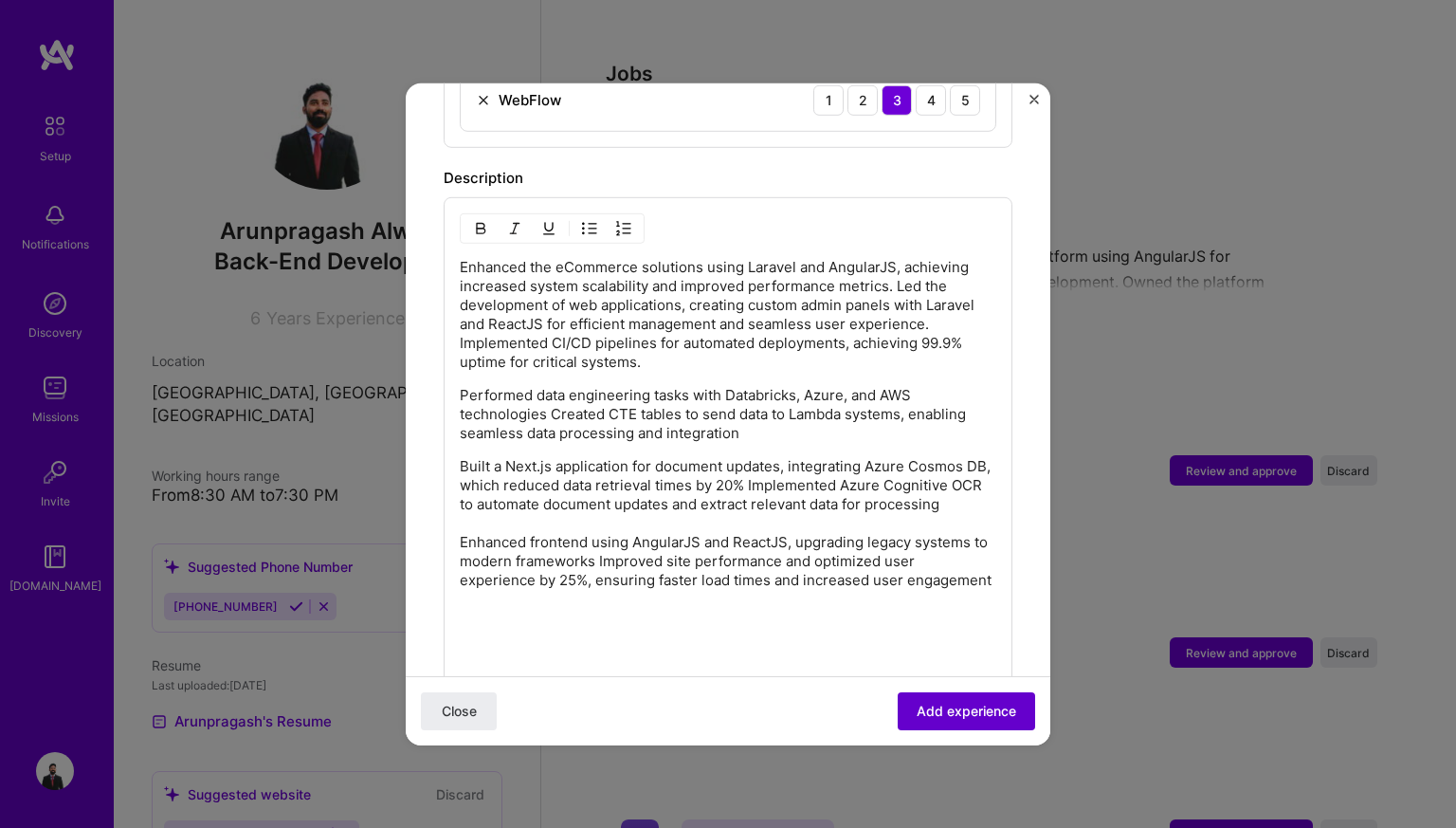 click on "Add experience" at bounding box center [966, 711] 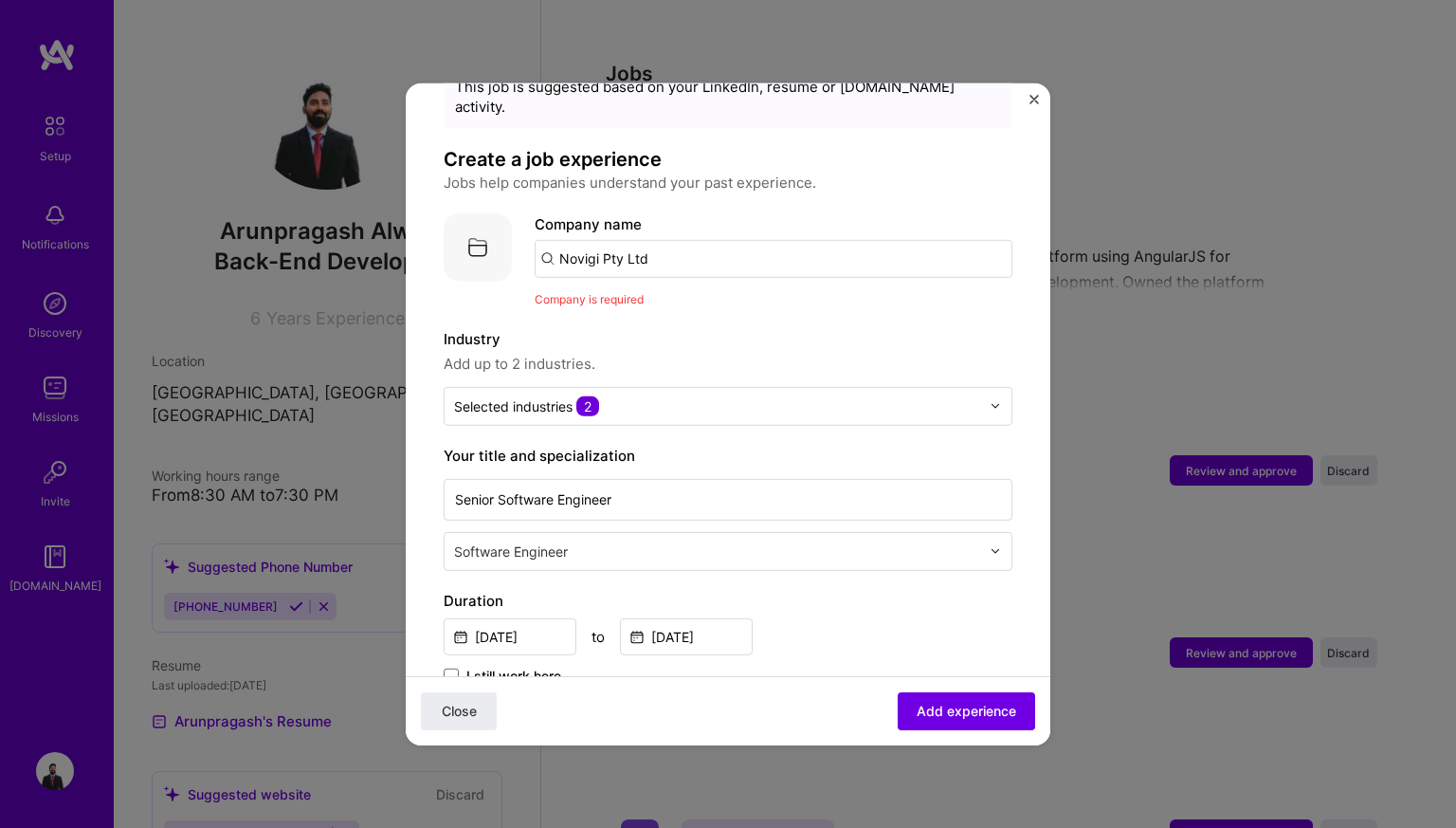 scroll, scrollTop: 67, scrollLeft: 0, axis: vertical 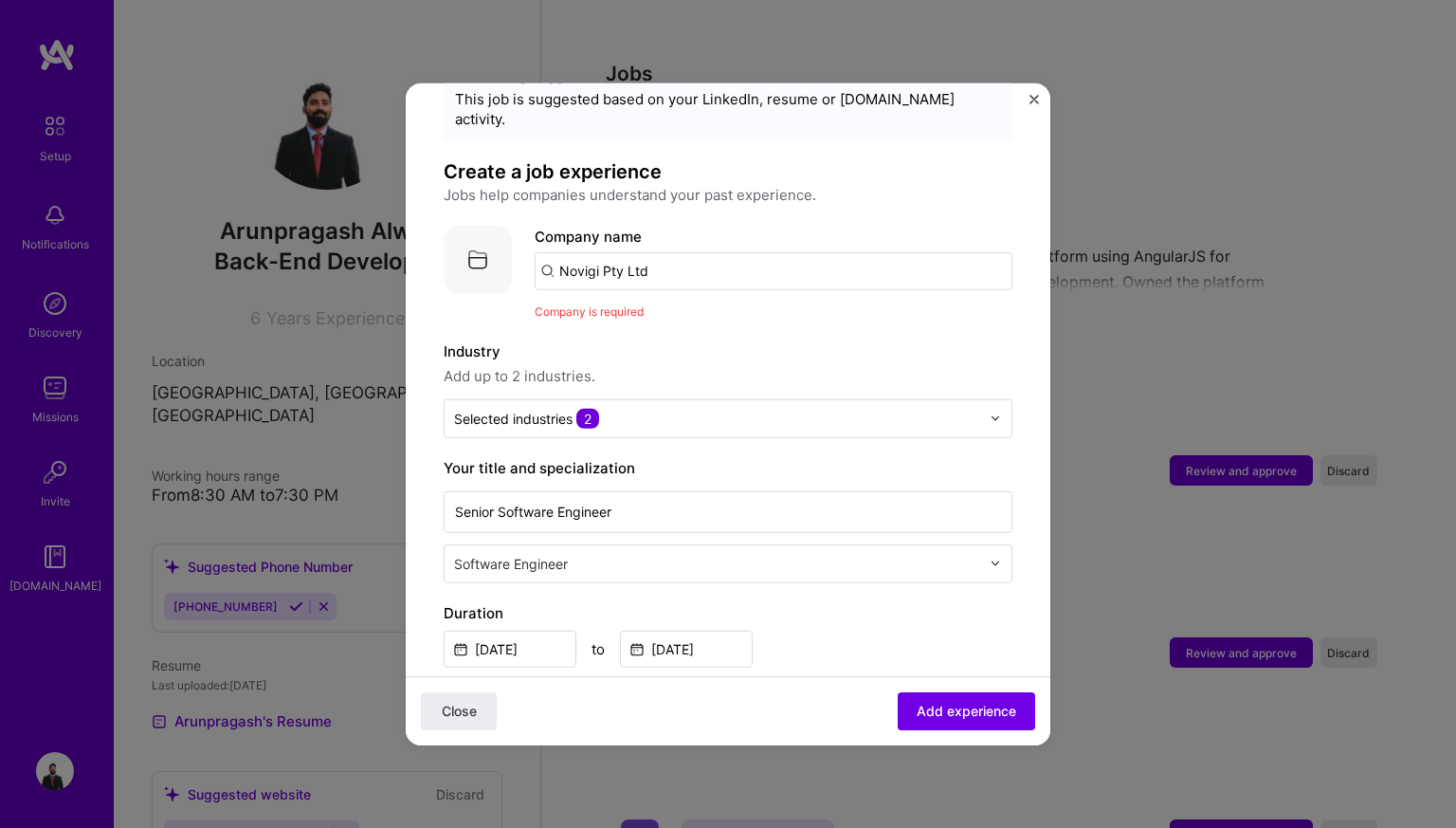 drag, startPoint x: 651, startPoint y: 244, endPoint x: 528, endPoint y: 229, distance: 123.91126 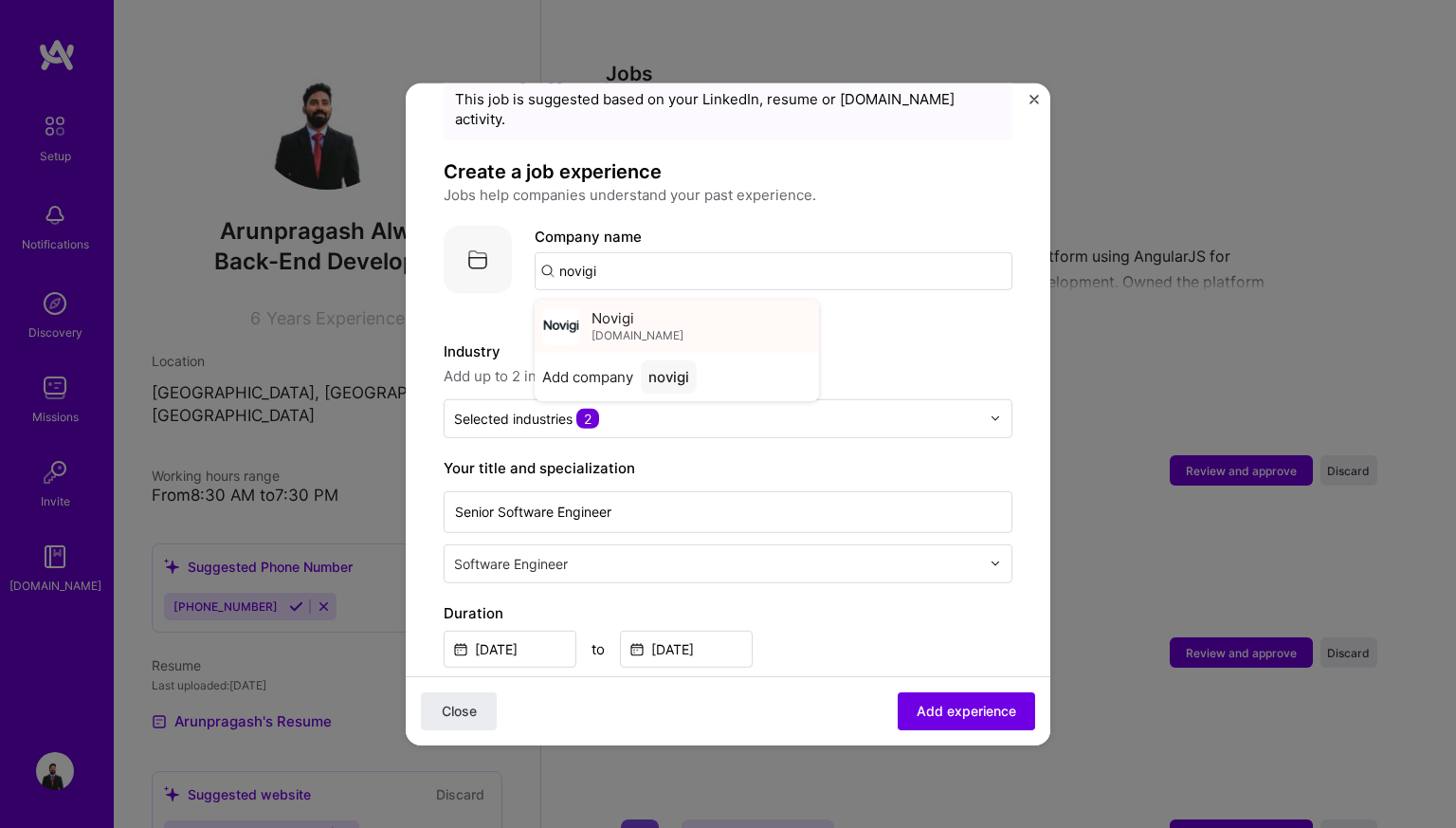 click on "Novigi" at bounding box center [612, 318] 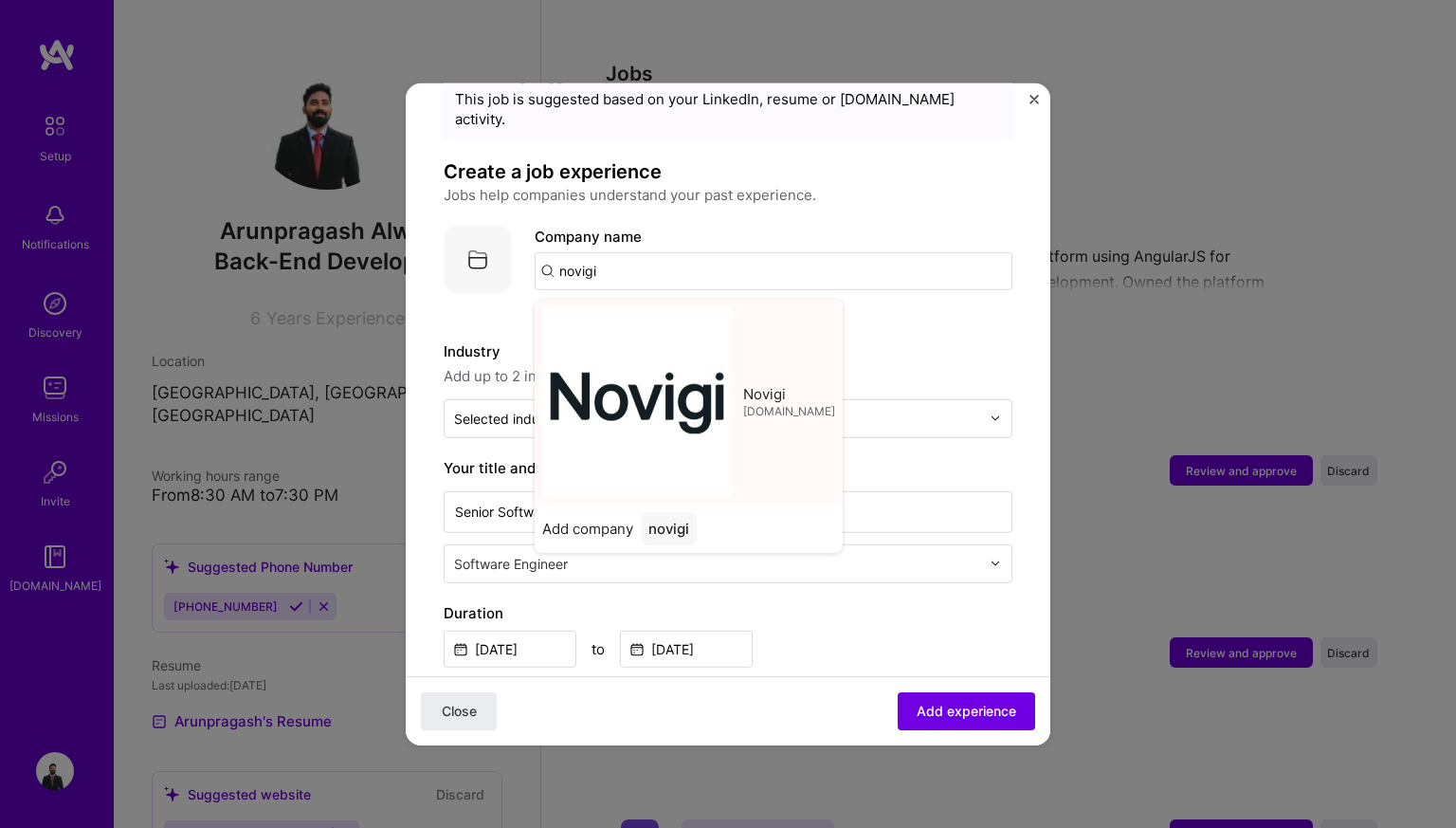 type on "Novigi" 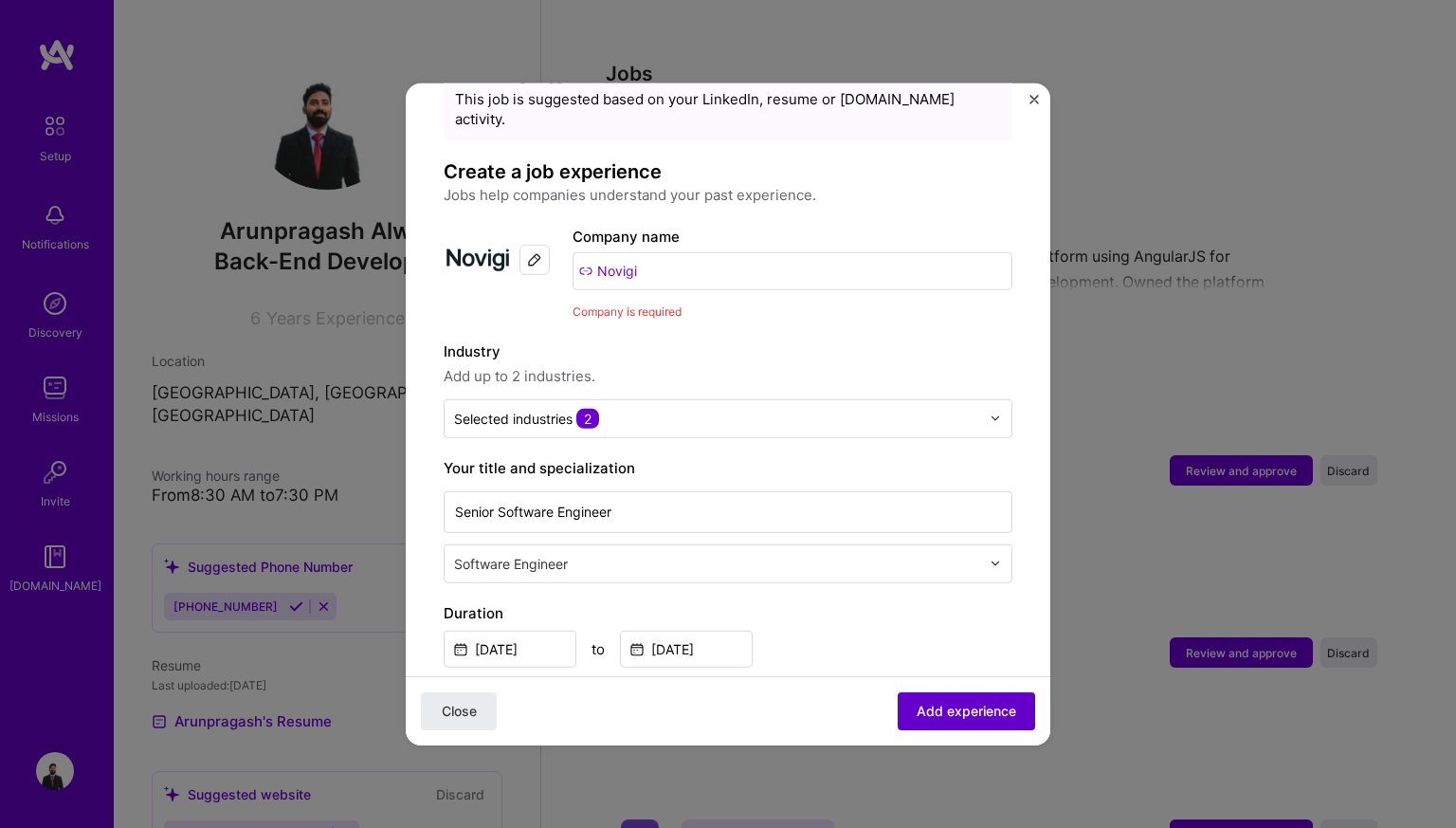 click on "Add experience" at bounding box center (966, 711) 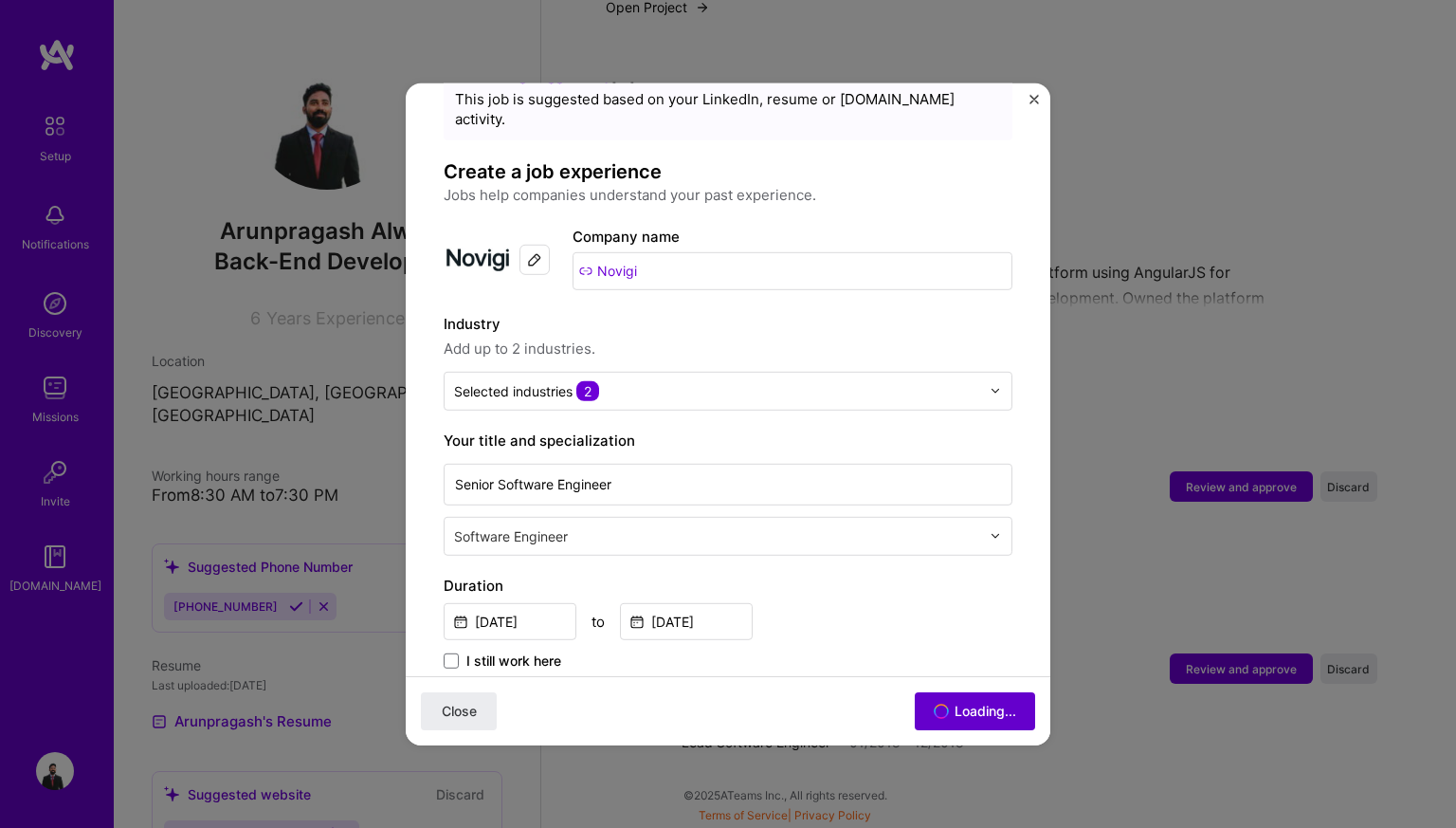 scroll, scrollTop: 1461, scrollLeft: 0, axis: vertical 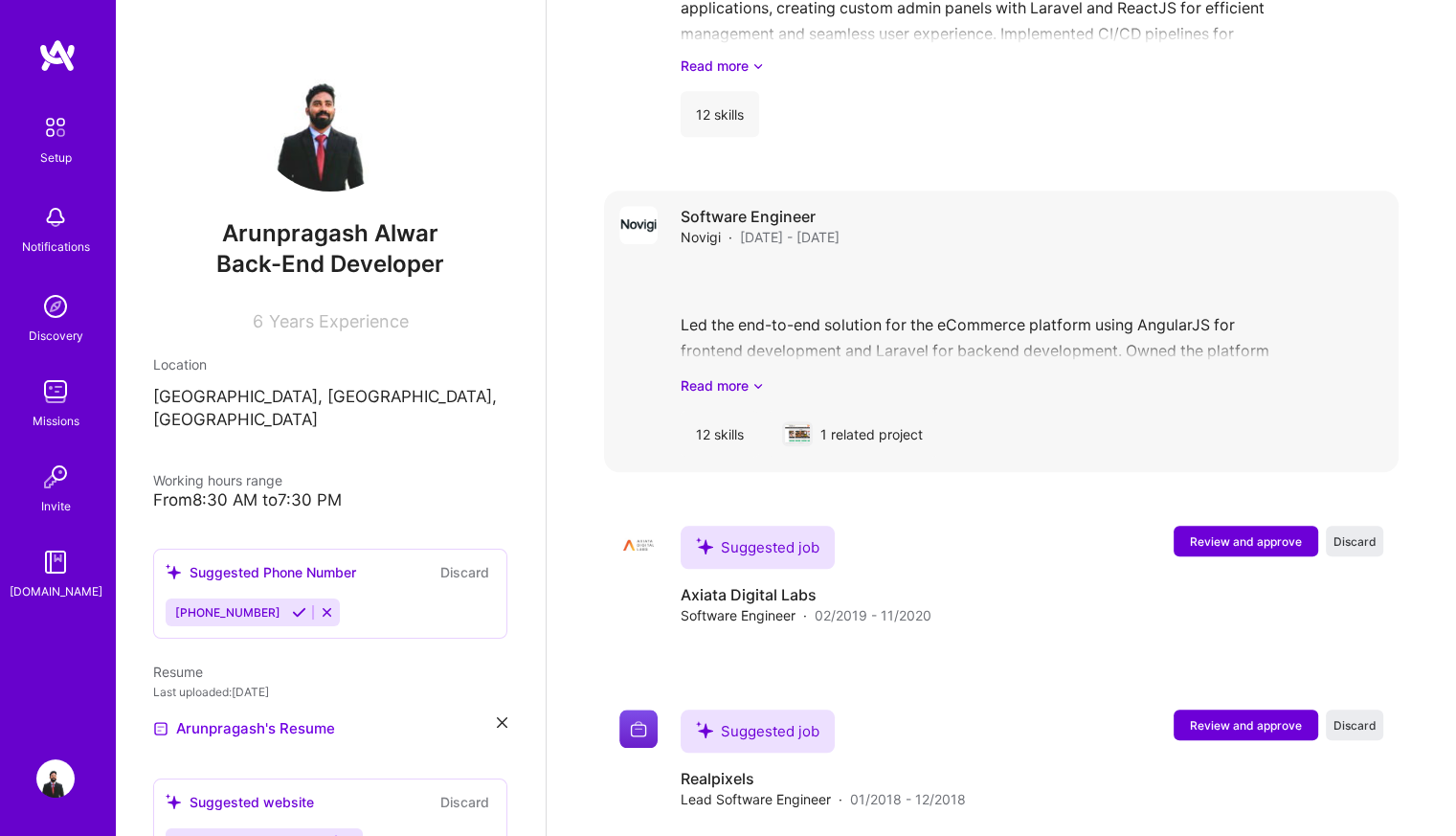 click on "Led the end-to-end solution for the eCommerce platform using AngularJS for frontend development and Laravel for backend development. Owned the platform end-to-end, from development to maintenance, ensuring smooth operations and optimal performance. Read more" at bounding box center [1032, 328] 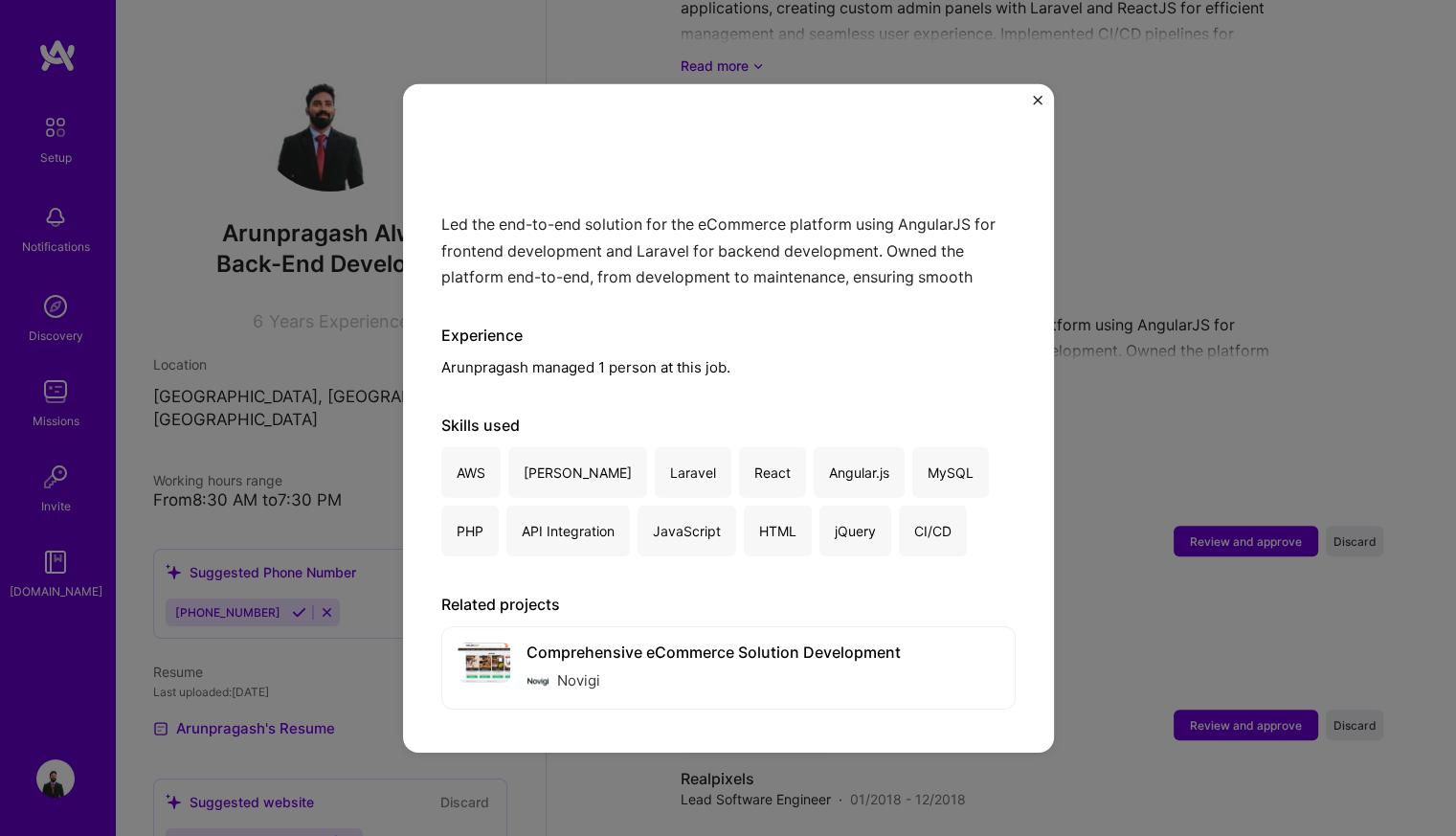 scroll, scrollTop: 186, scrollLeft: 0, axis: vertical 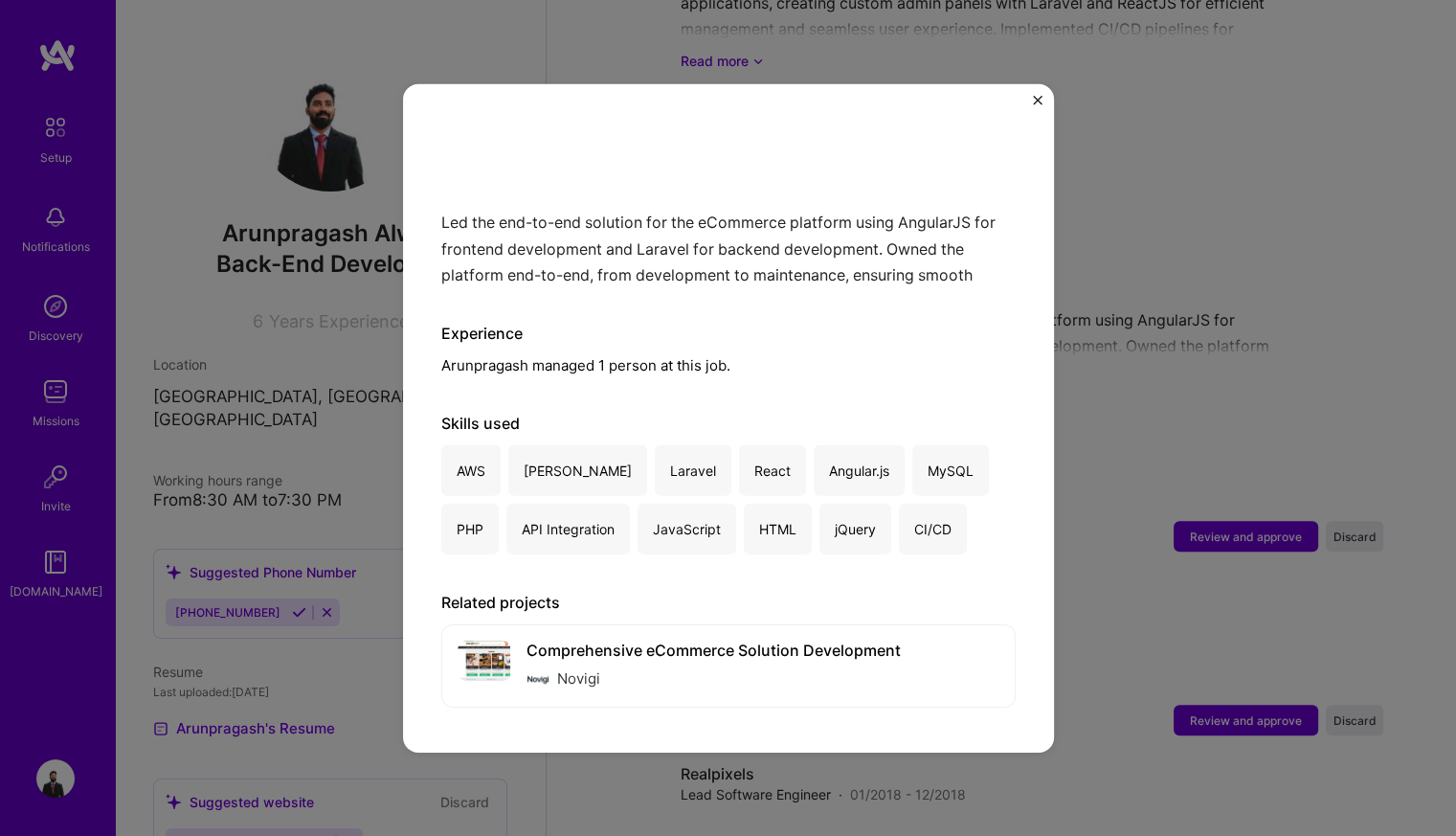 click at bounding box center (1038, 100) 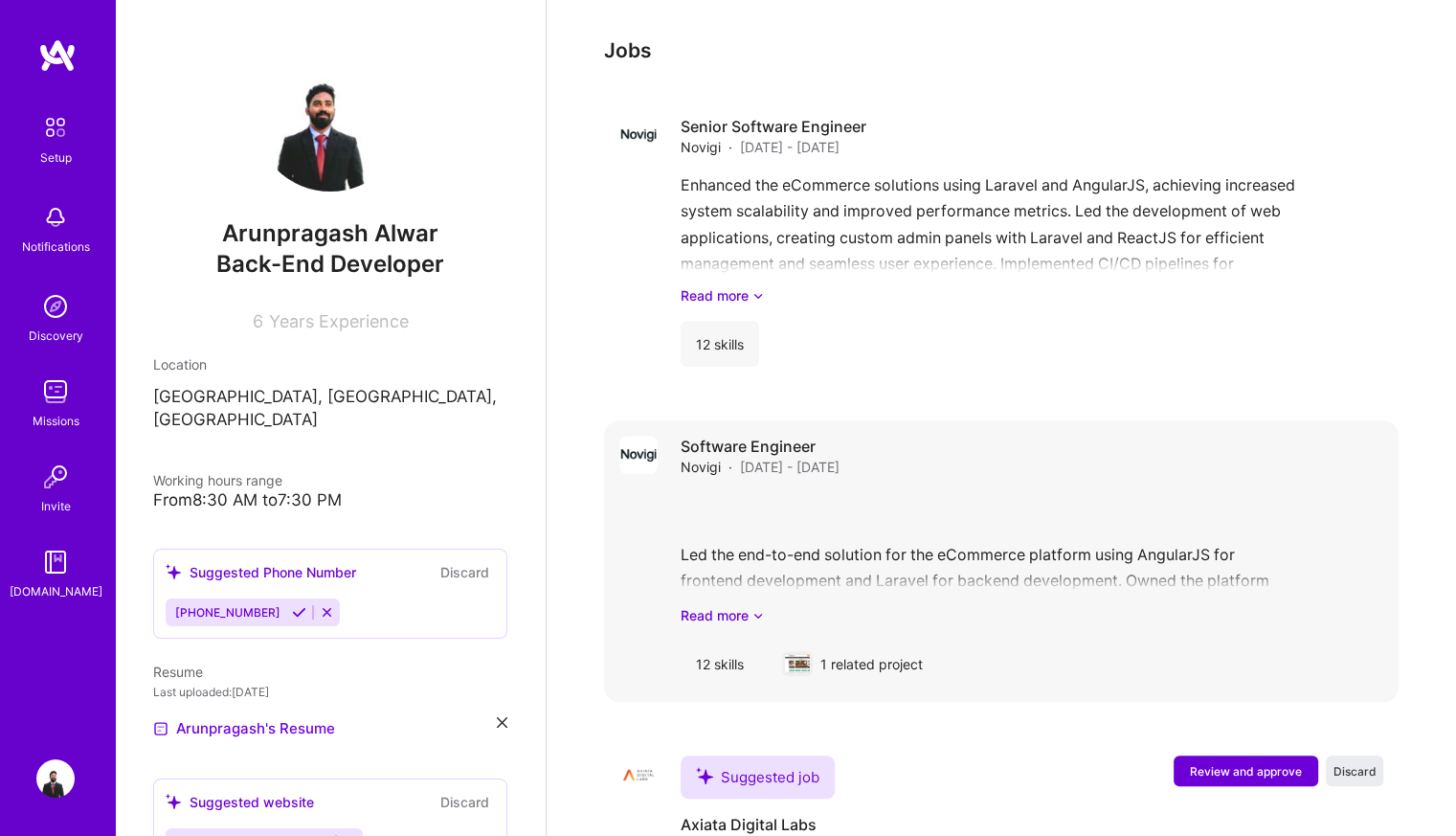 scroll, scrollTop: 1491, scrollLeft: 0, axis: vertical 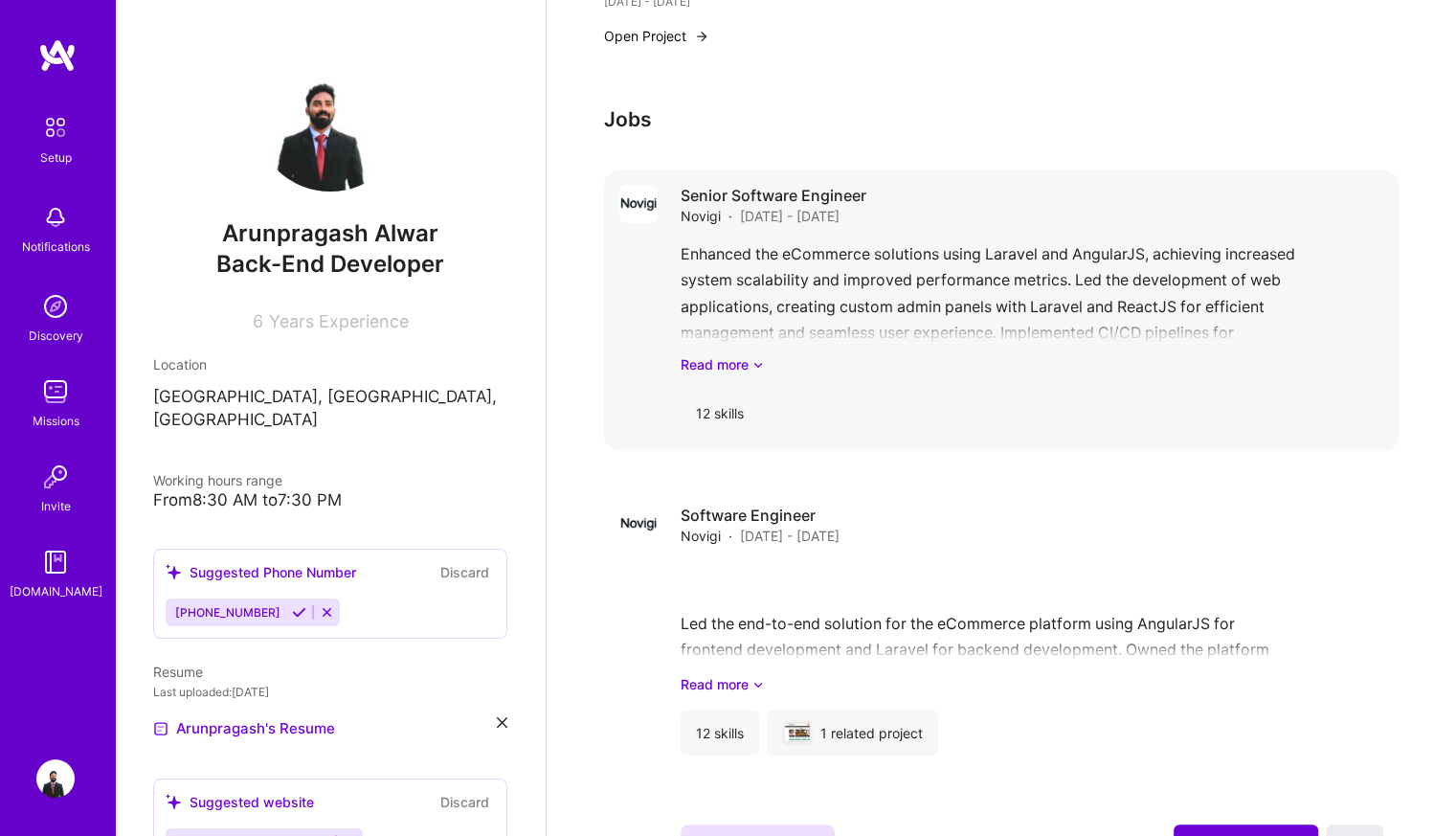 click on "Senior Software Engineer Novigi · [DATE] - [DATE] Enhanced the eCommerce solutions using Laravel and AngularJS, achieving increased system scalability and improved performance metrics. Led the development of web applications, creating custom admin panels with Laravel and ReactJS for efficient management and seamless user experience. Implemented CI/CD pipelines for automated deployments, achieving 99.9% uptime for critical systems. Performed data engineering tasks with Databricks, Azure, and AWS technologies Created CTE tables to send data to Lambda systems, enabling seamless data processing and integration Built a Next.js application for document updates, integrating Azure Cosmos DB, which reduced data retrieval times by 20% Implemented Azure Cognitive OCR to automate document updates and extract relevant data for processing Read more 12   skills" at bounding box center [1032, 310] 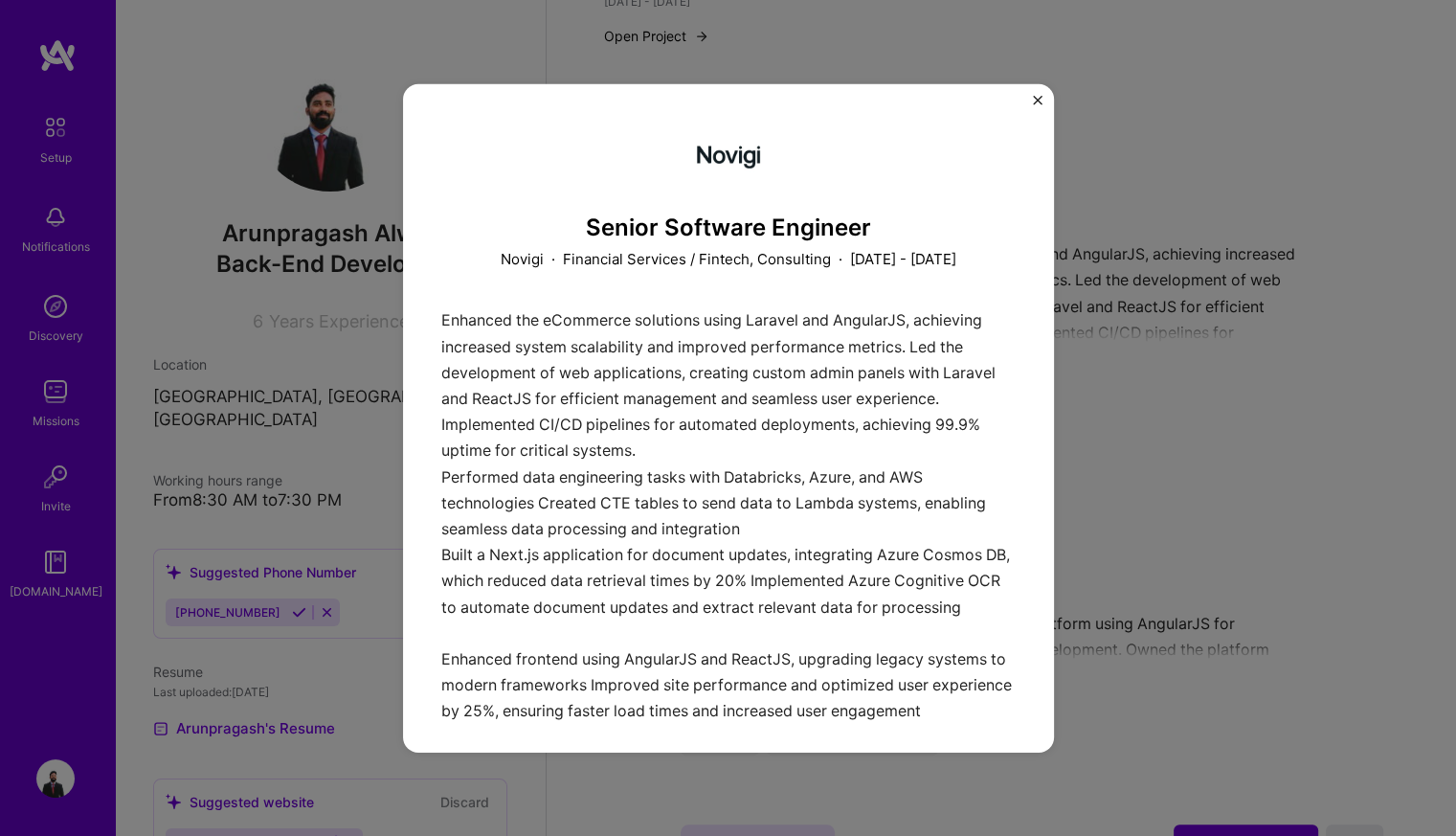 scroll, scrollTop: 361, scrollLeft: 0, axis: vertical 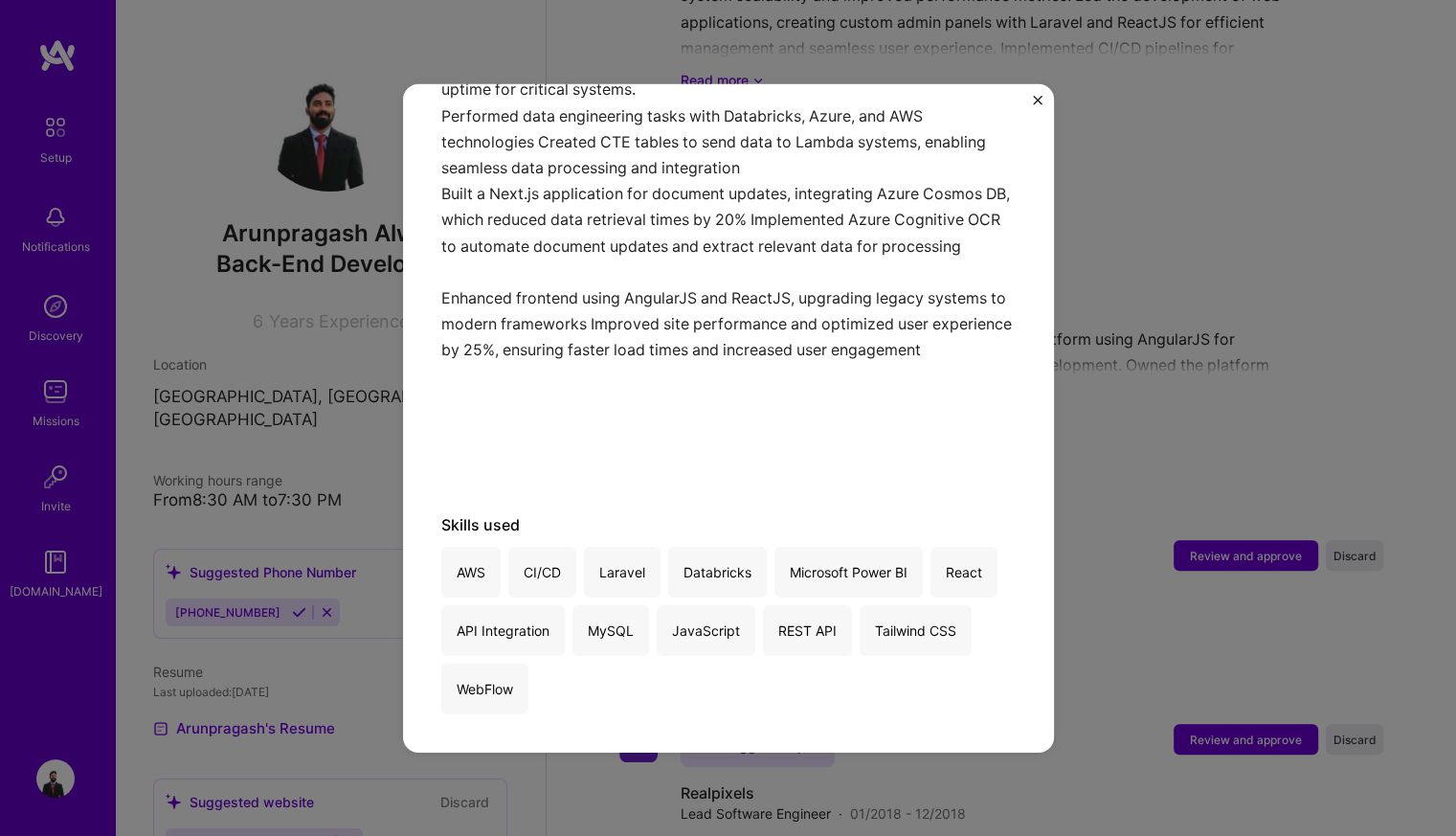 click at bounding box center (1038, 100) 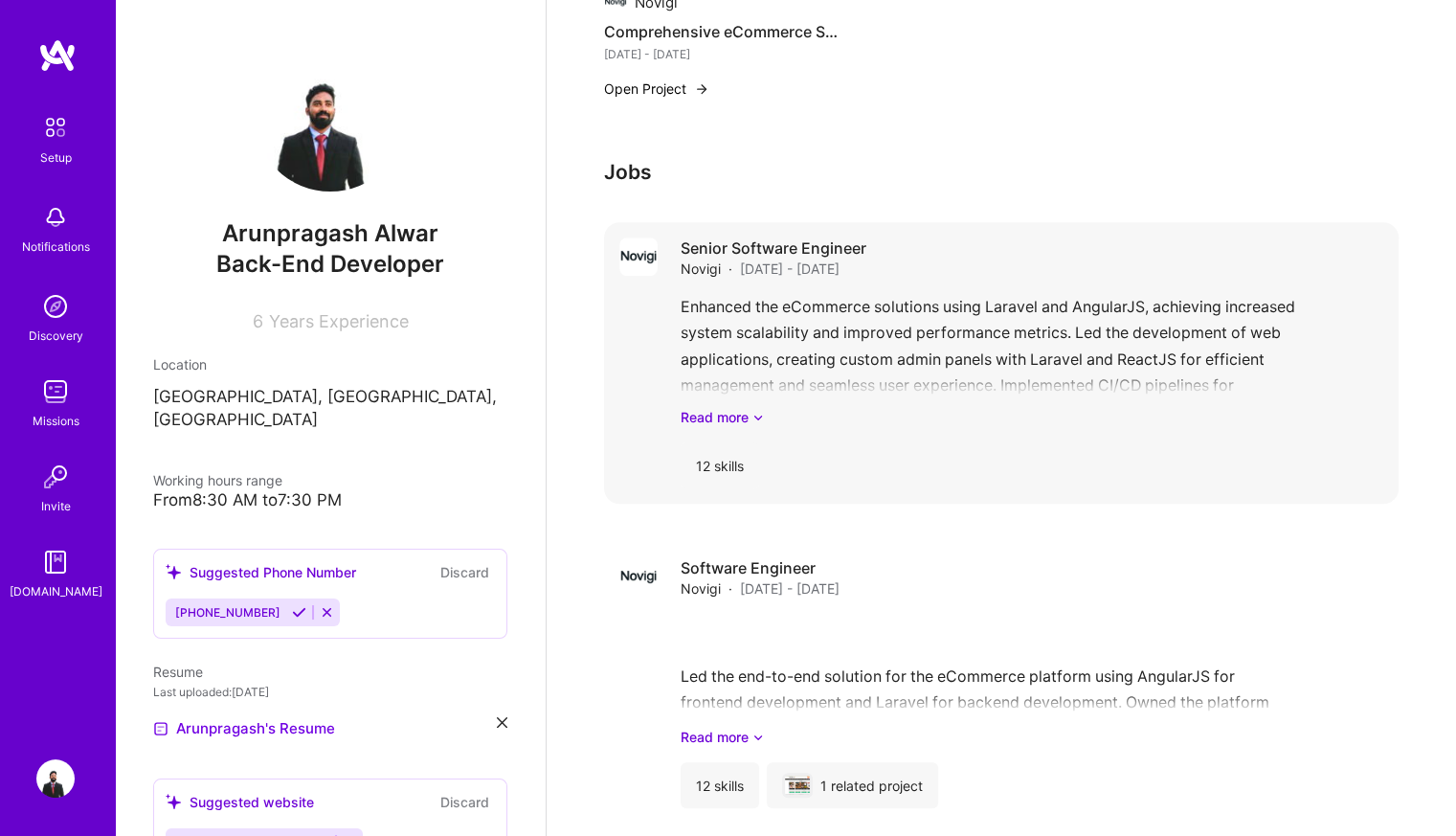 scroll, scrollTop: 1433, scrollLeft: 0, axis: vertical 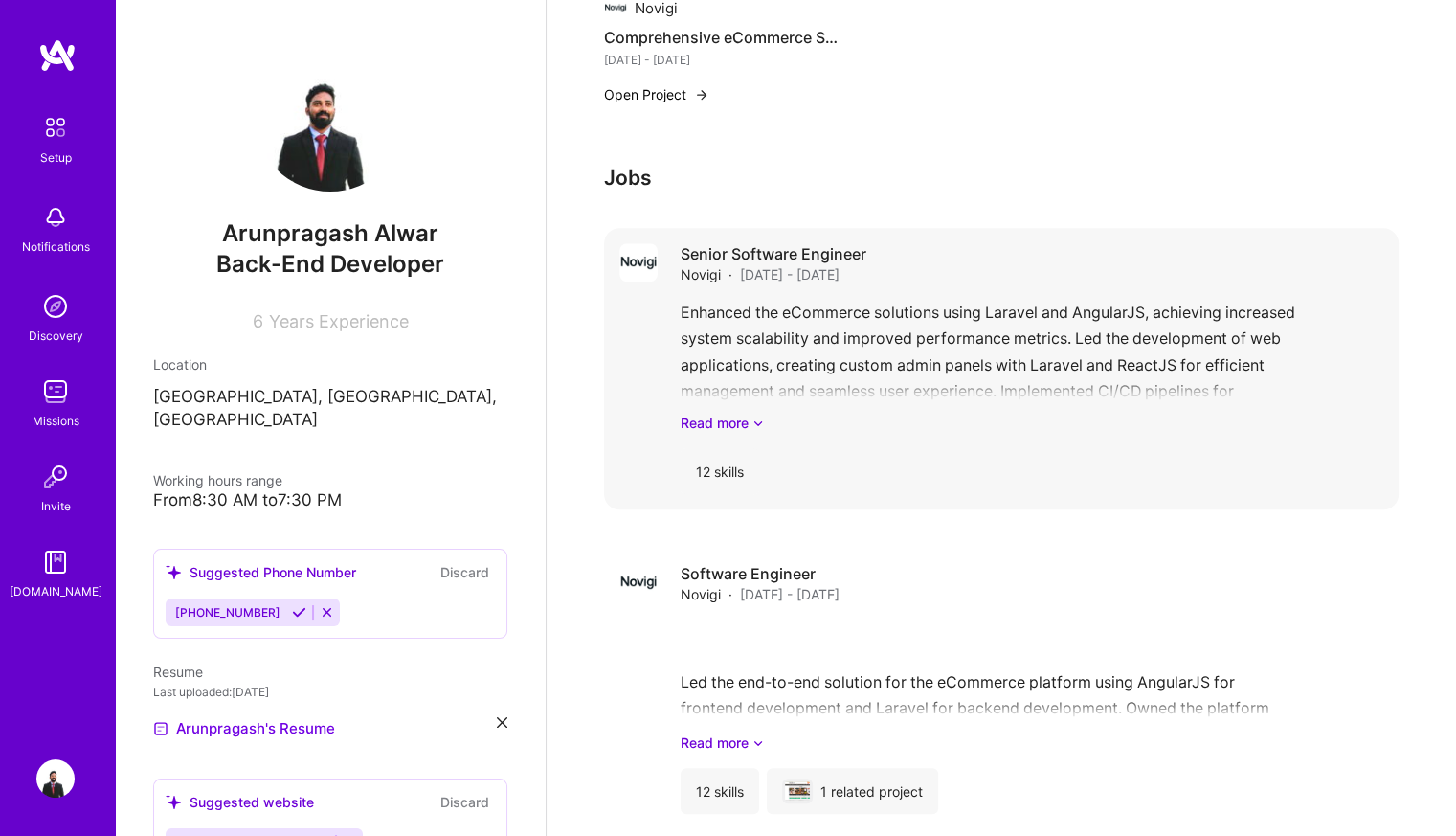 click on "Senior Software Engineer Novigi · [DATE] - [DATE]" at bounding box center (1032, 263) 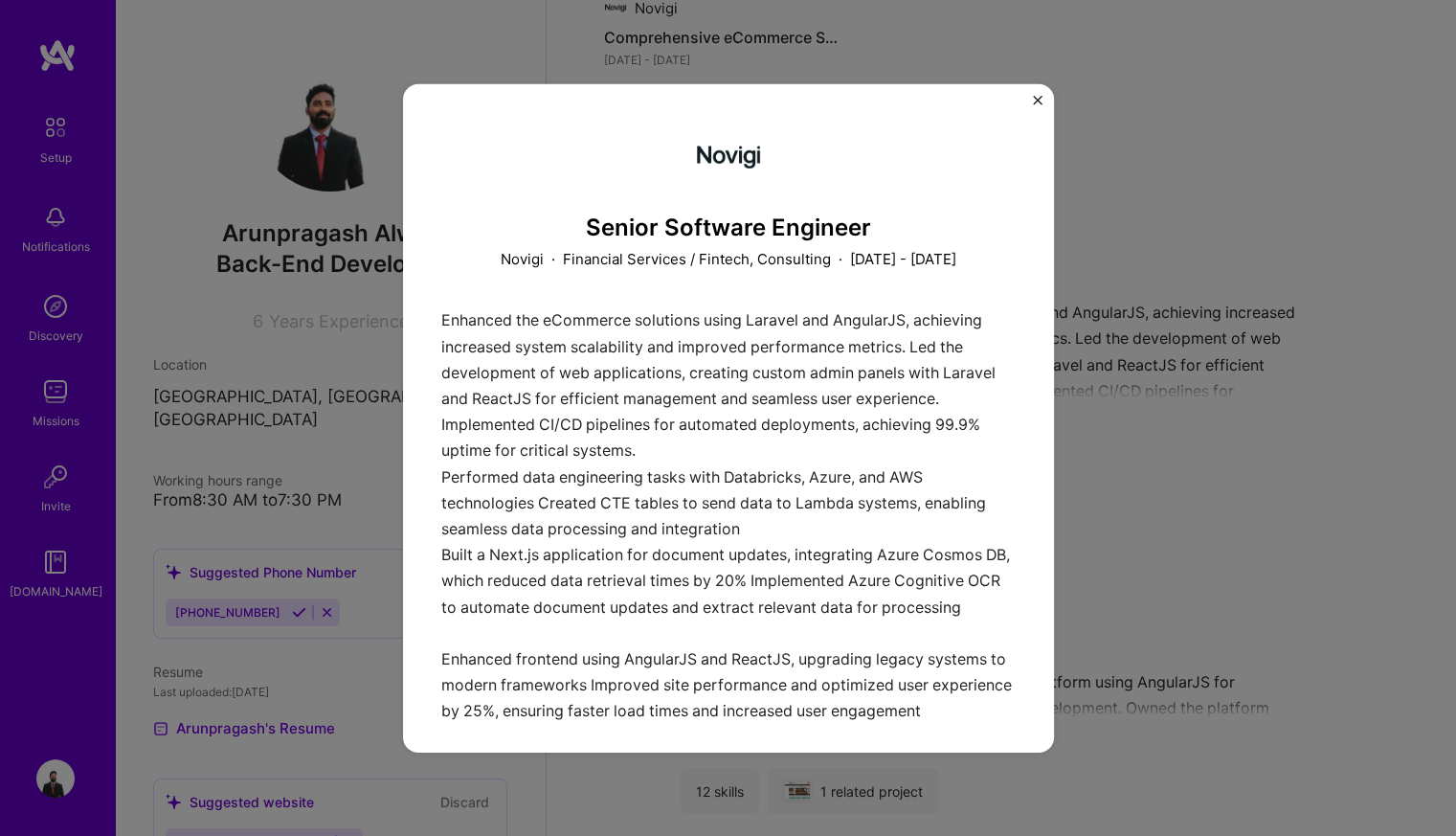 click on "Senior Software Engineer Novigi   ·     Financial Services / Fintech, Consulting     ·   [DATE] - [DATE]   Enhanced the eCommerce solutions using Laravel and AngularJS, achieving increased system scalability and improved performance metrics. Led the development of web applications, creating custom admin panels with Laravel and ReactJS for efficient management and seamless user experience. Implemented CI/CD pipelines for automated deployments, achieving 99.9% uptime for critical systems. Performed data engineering tasks with Databricks, Azure, and AWS technologies Created CTE tables to send data to Lambda systems, enabling seamless data processing and integration Built a Next.js application for document updates, integrating Azure Cosmos DB, which reduced data retrieval times by 20% Implemented Azure Cognitive OCR to automate document updates and extract relevant data for processing Skills used AWS CI/CD Laravel Databricks Microsoft  Power BI React API Integration MySQL JavaScript REST API WebFlow" at bounding box center [728, 418] 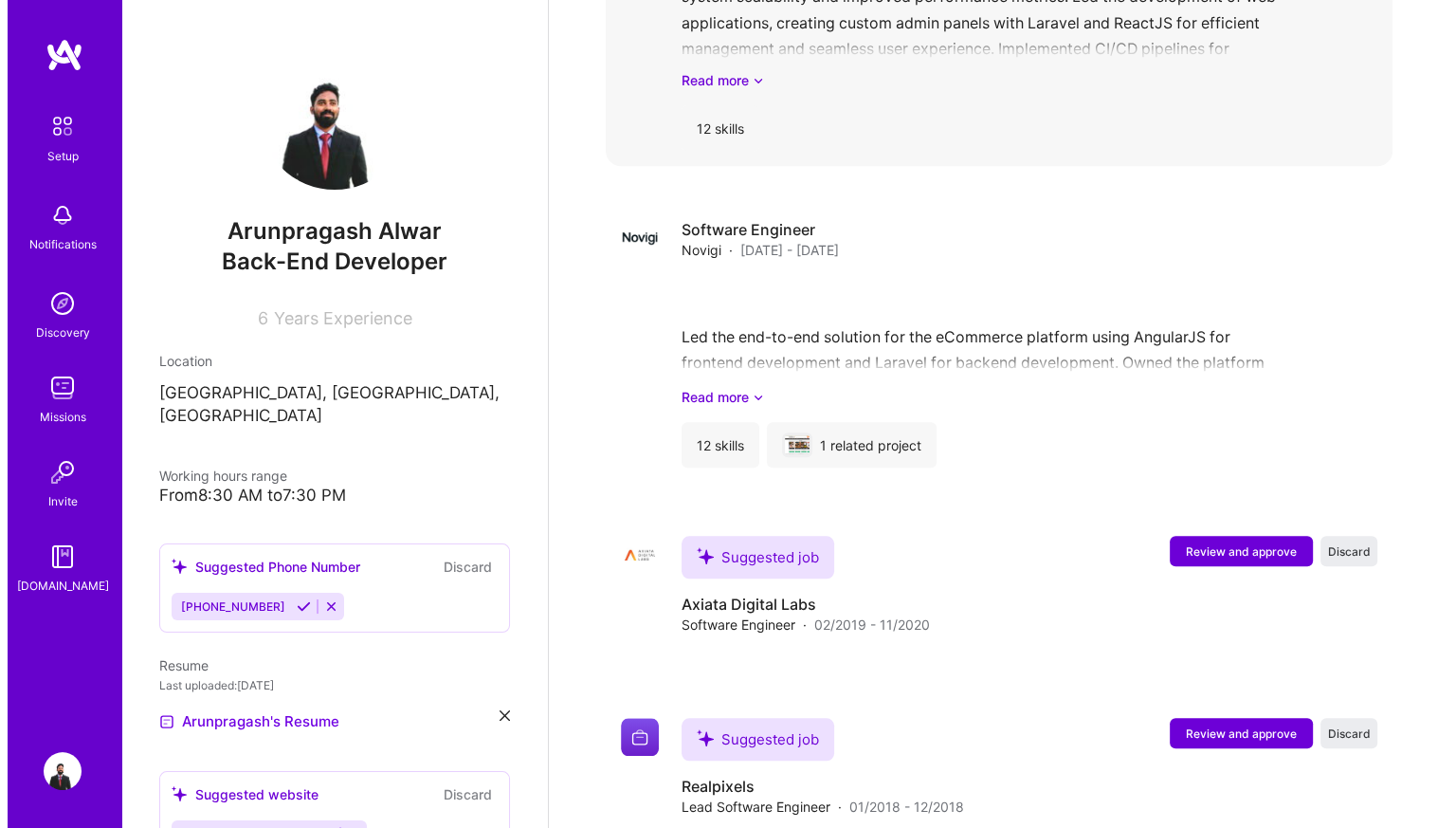 scroll, scrollTop: 1777, scrollLeft: 0, axis: vertical 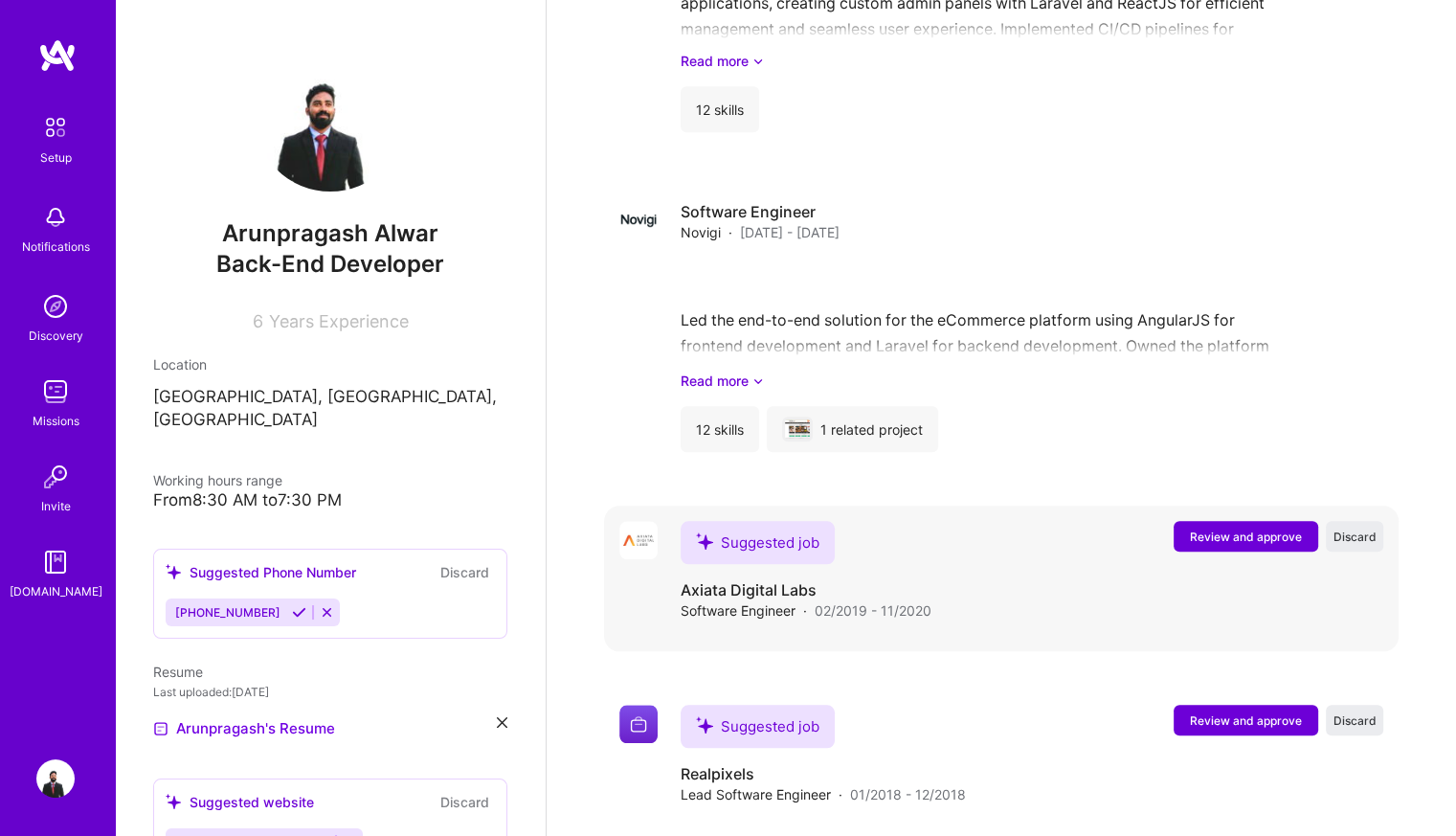 click on "Review and approve" at bounding box center [1245, 536] 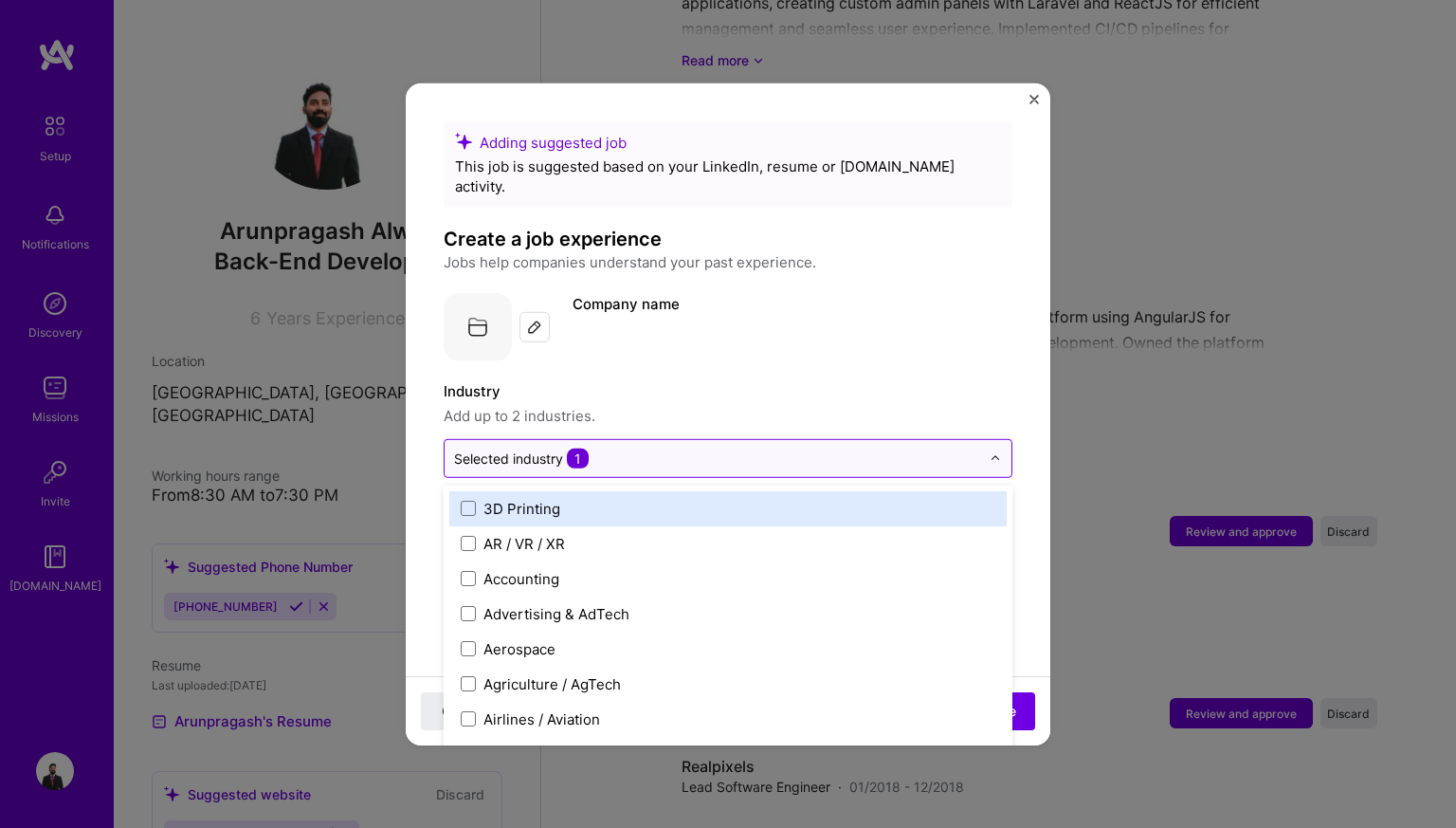 click at bounding box center (717, 457) 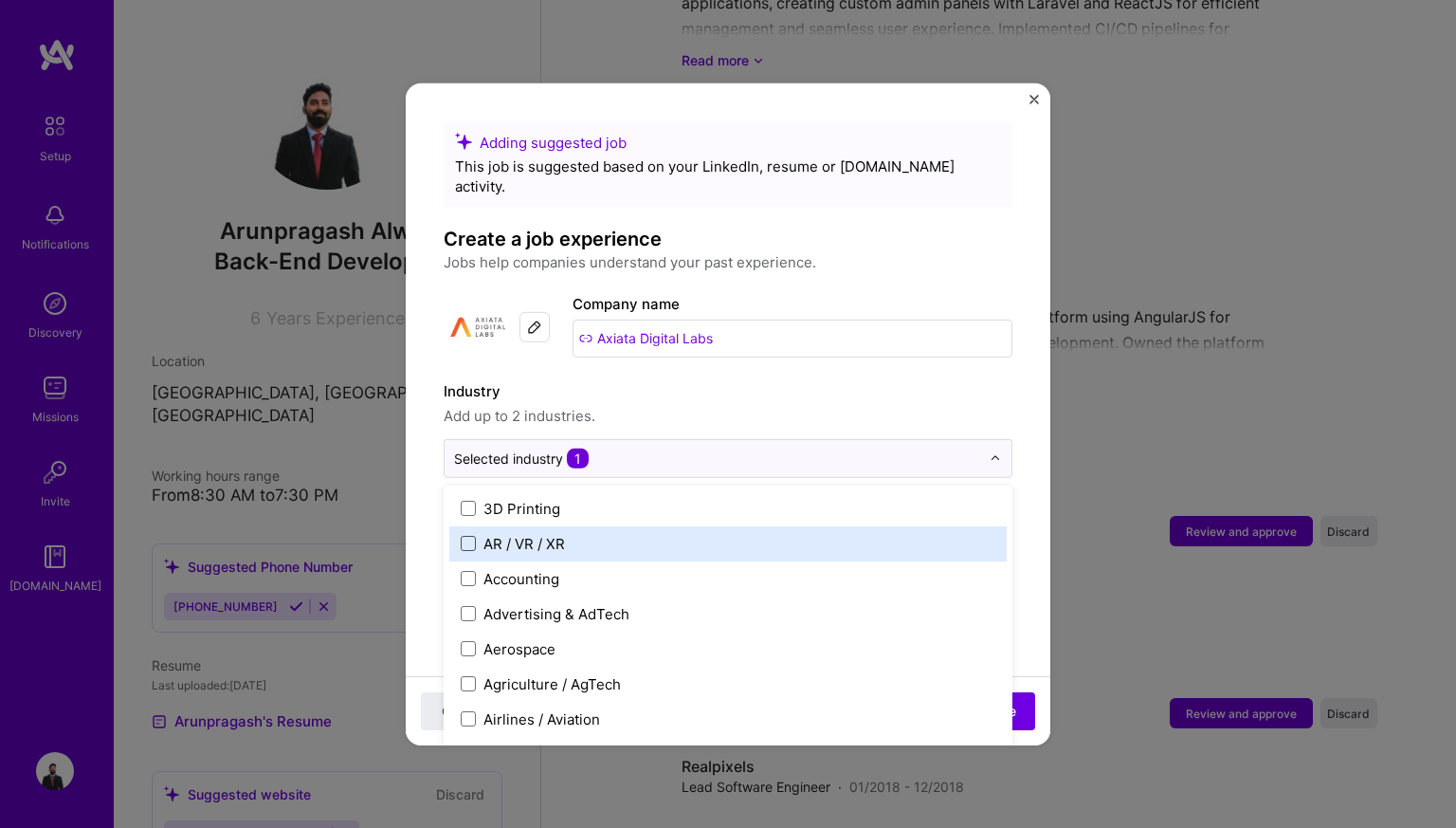 click at bounding box center (468, 543) 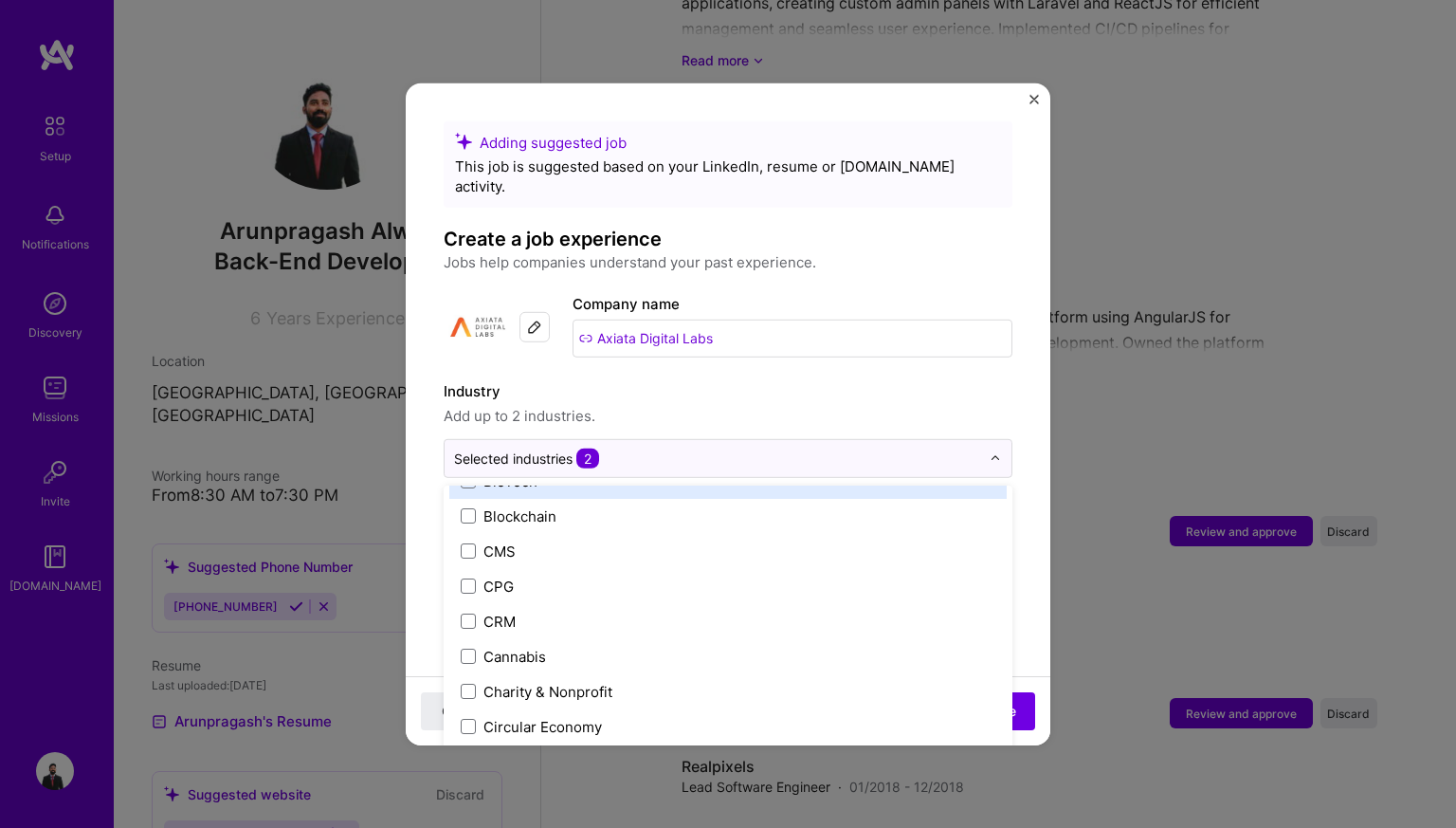 scroll, scrollTop: 800, scrollLeft: 0, axis: vertical 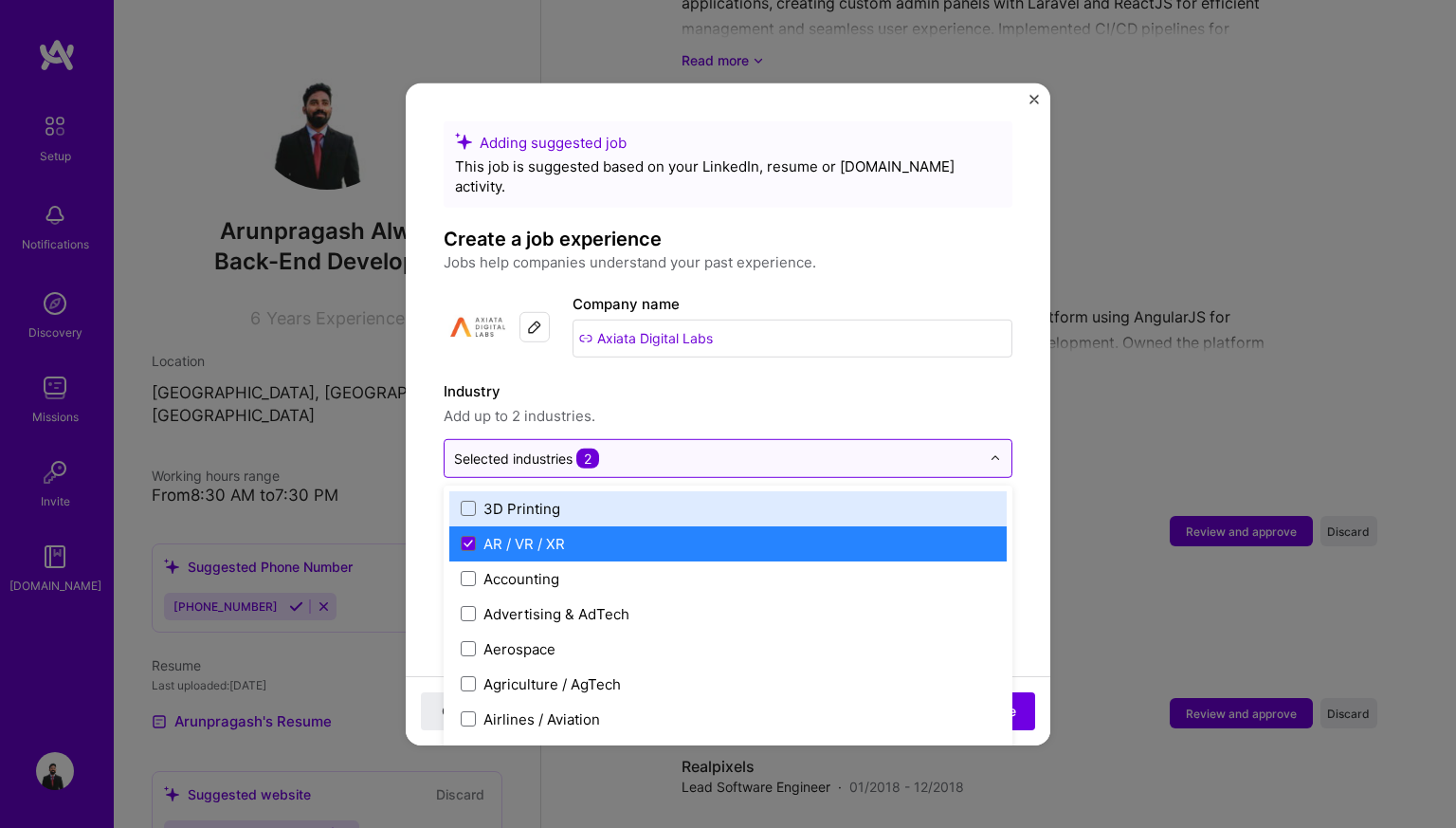 click at bounding box center (717, 457) 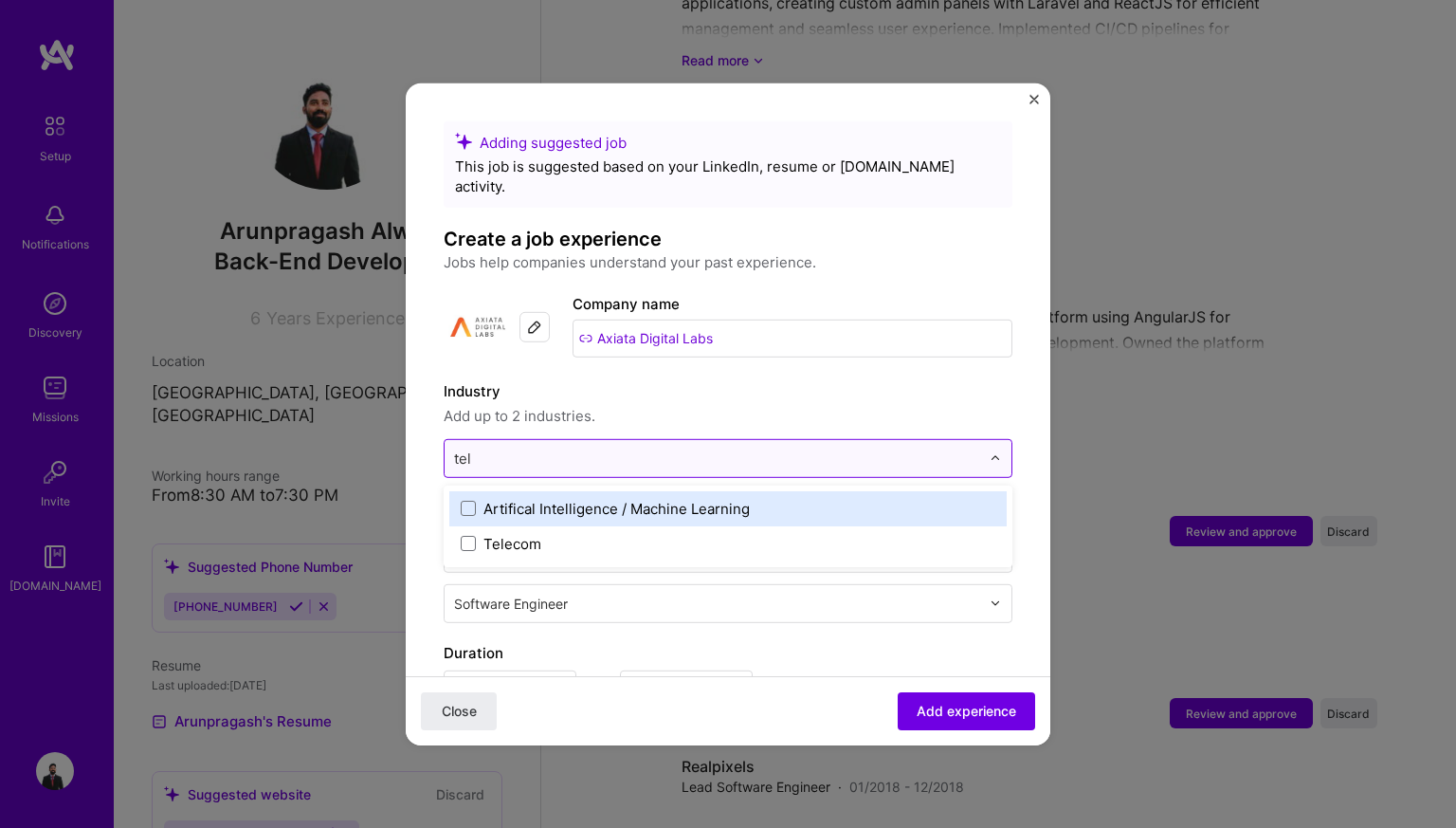 type on "tele" 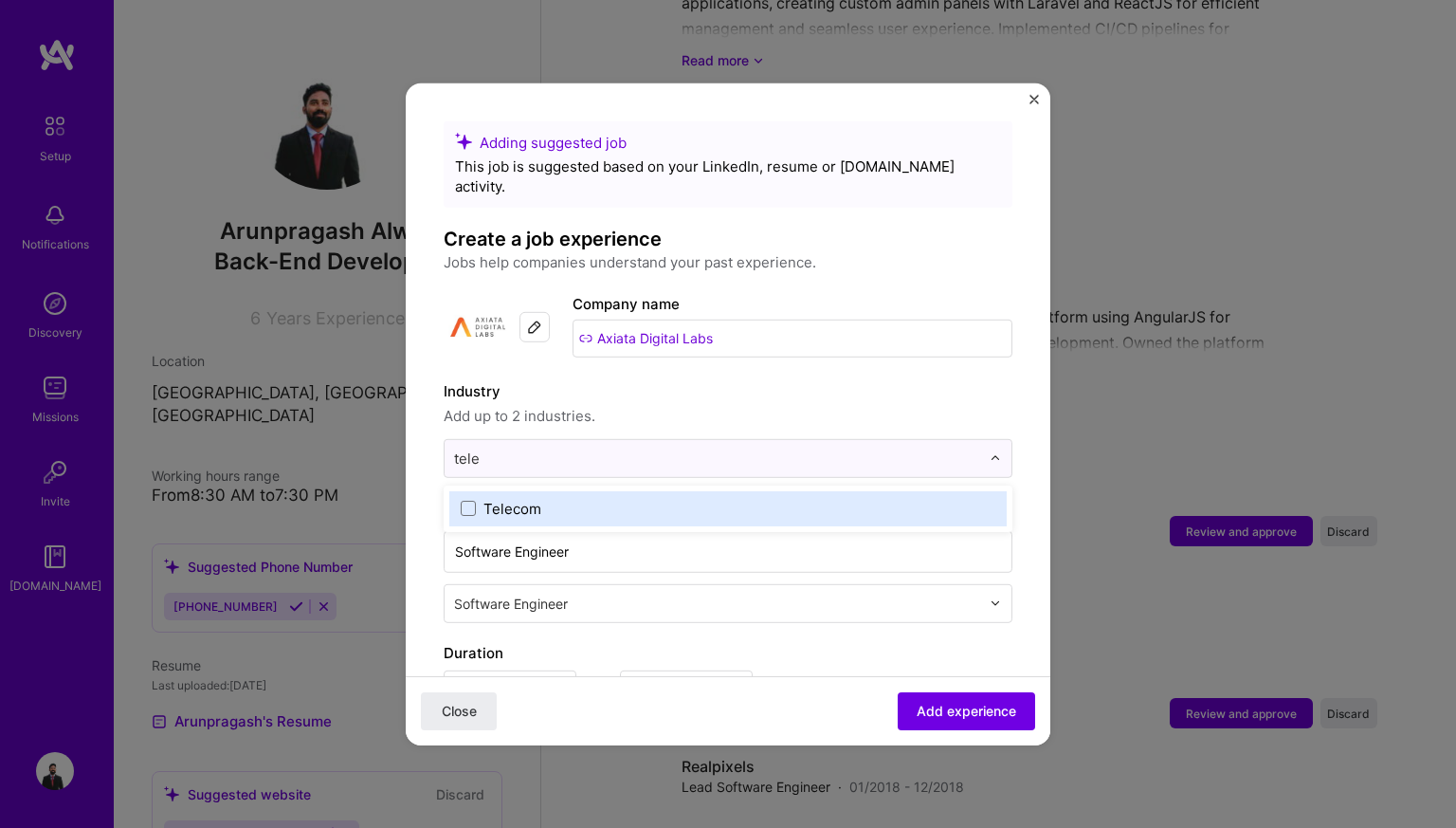 click on "Telecom" at bounding box center [512, 507] 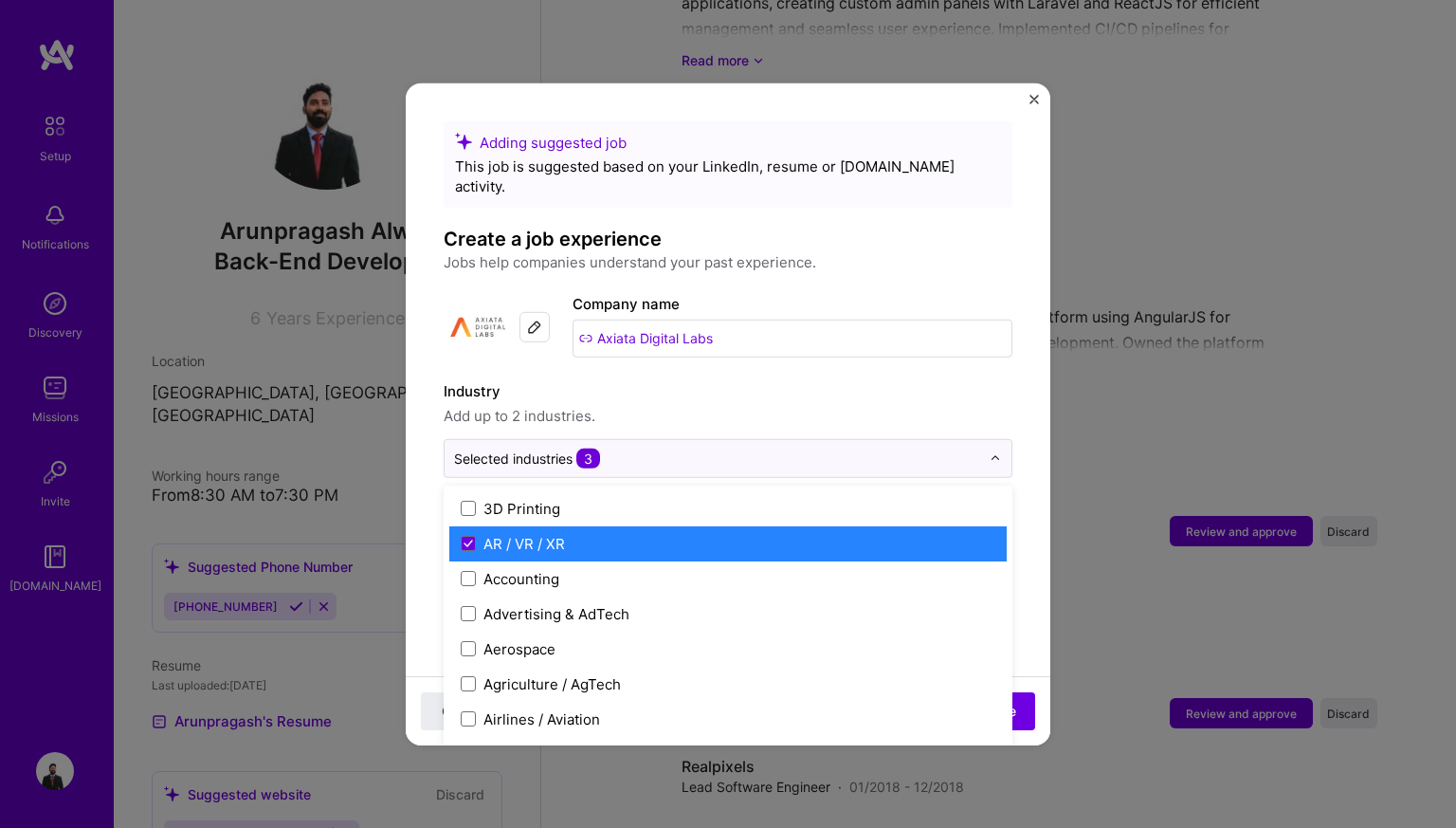 click on "AR / VR / XR" at bounding box center (524, 543) 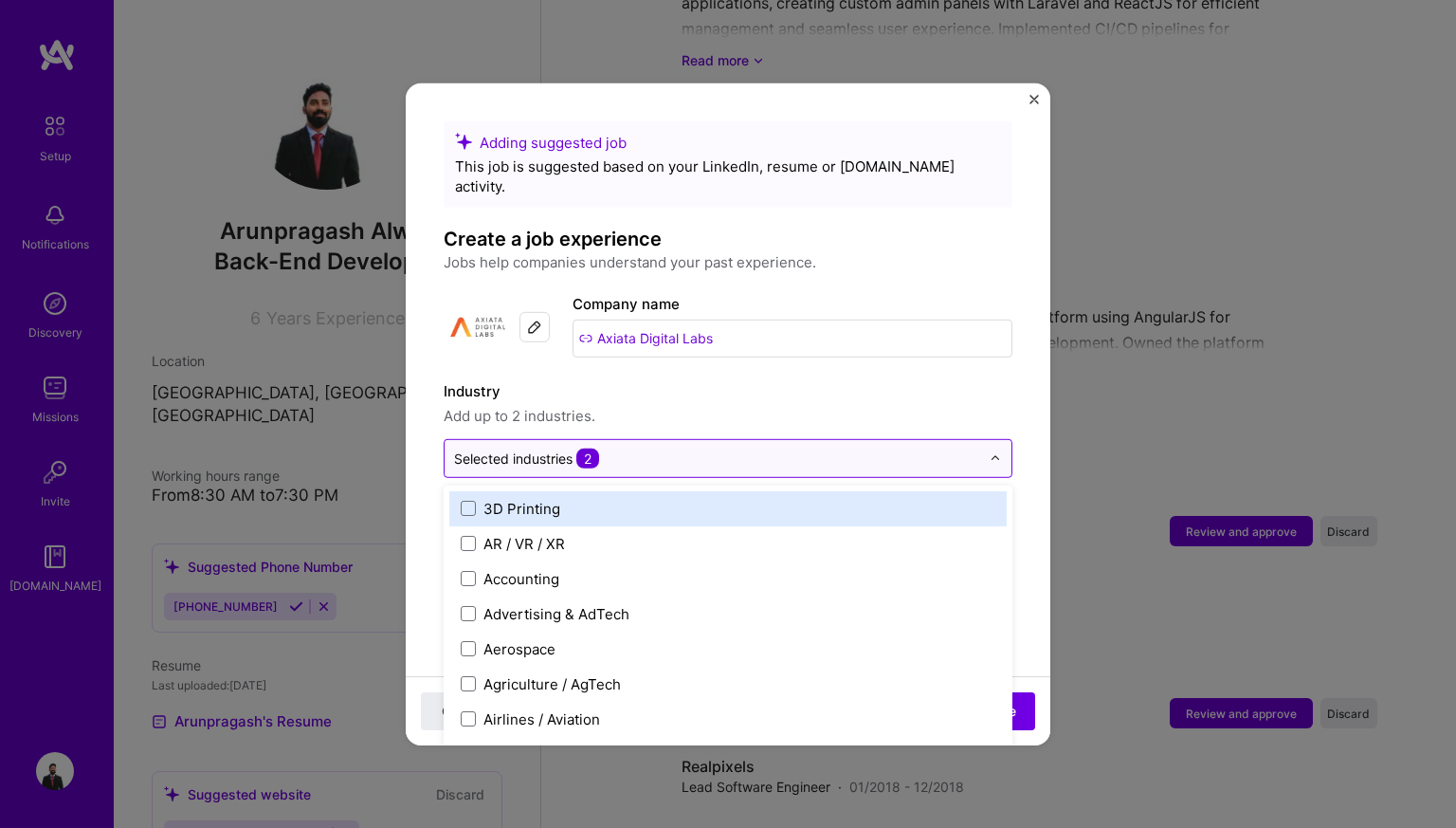 click at bounding box center [717, 457] 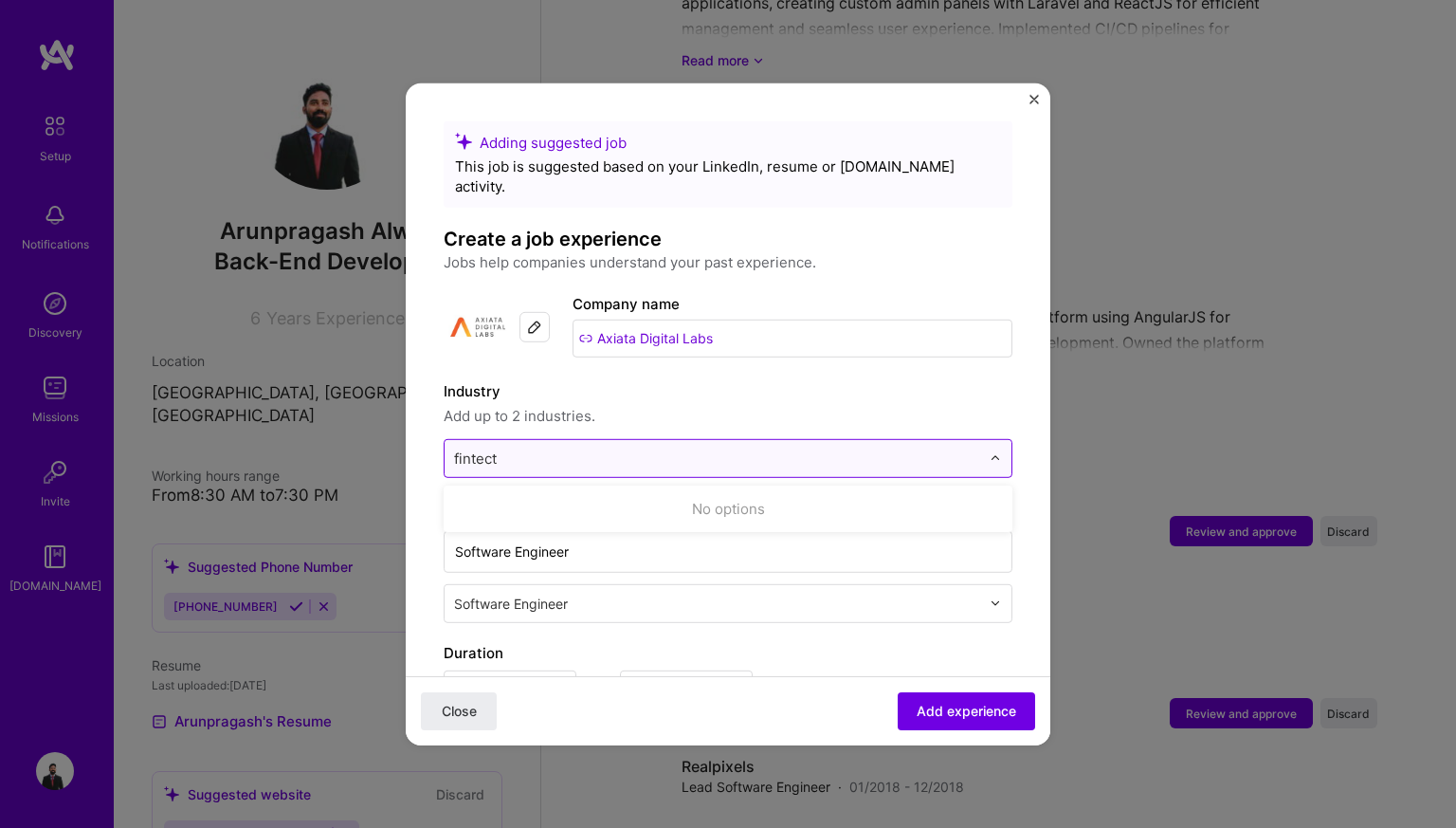 type on "fintec" 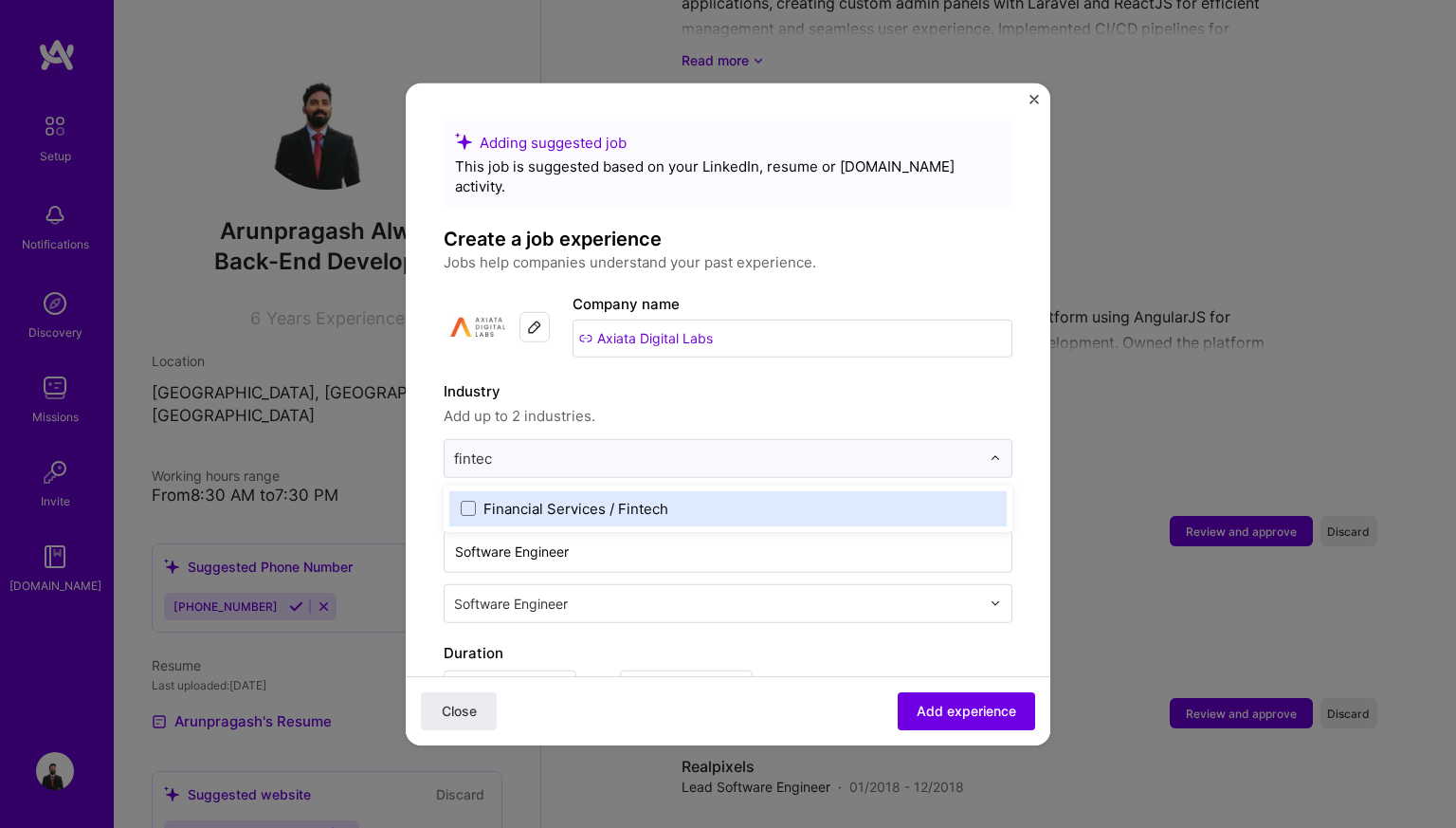 click on "Financial Services / Fintech" at bounding box center [575, 507] 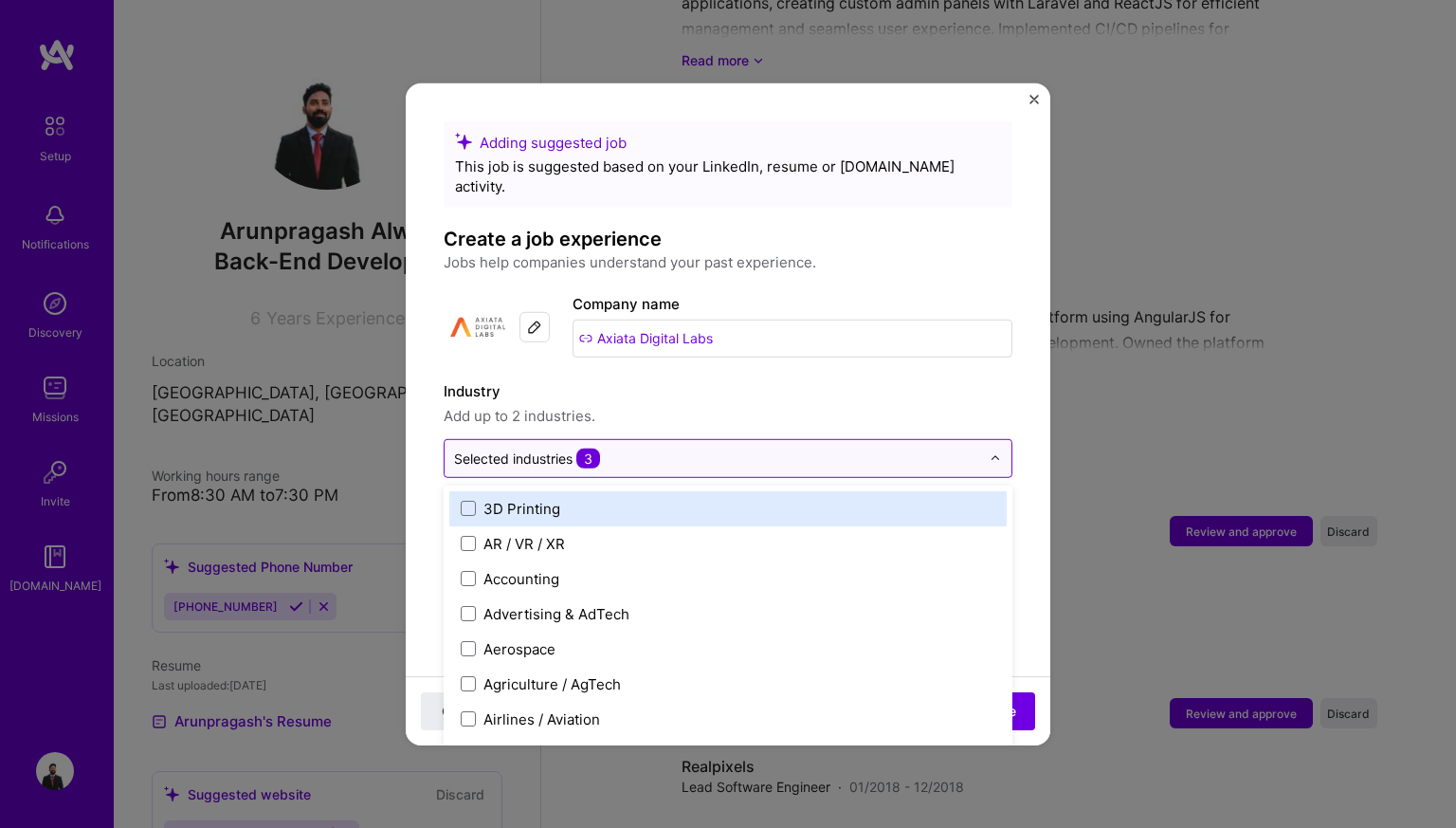 click at bounding box center (717, 457) 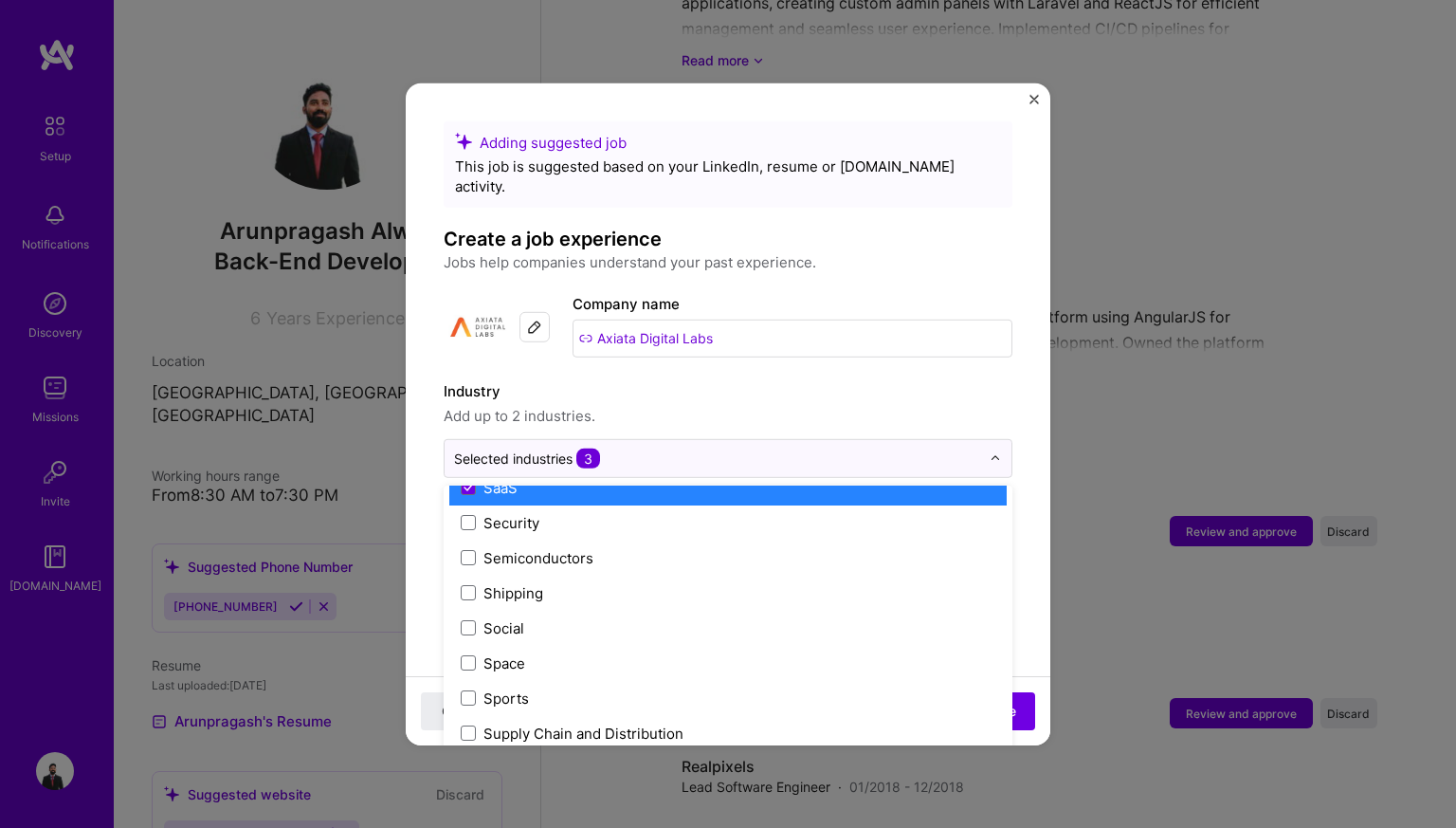scroll, scrollTop: 3766, scrollLeft: 0, axis: vertical 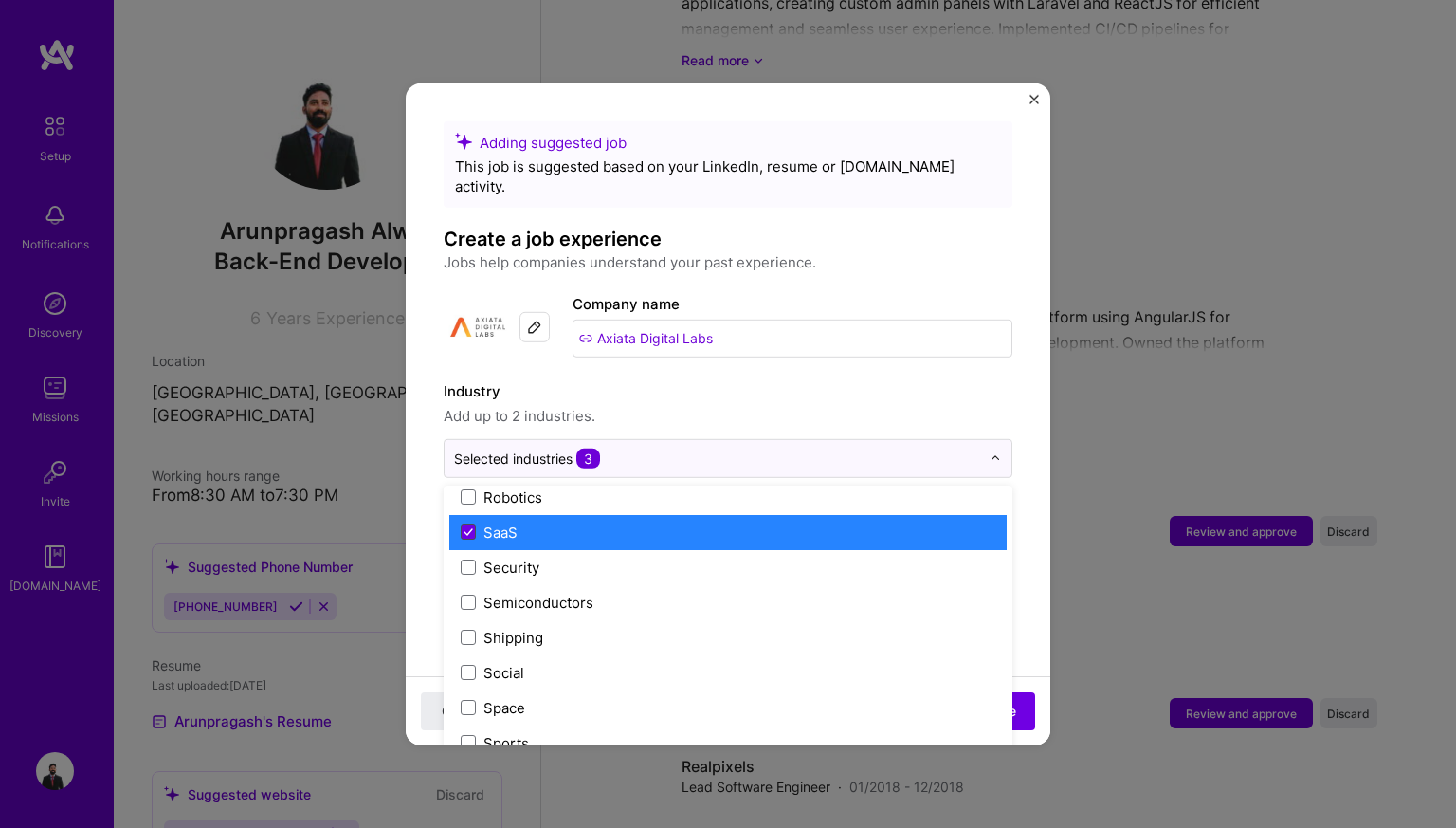 click at bounding box center (468, 532) 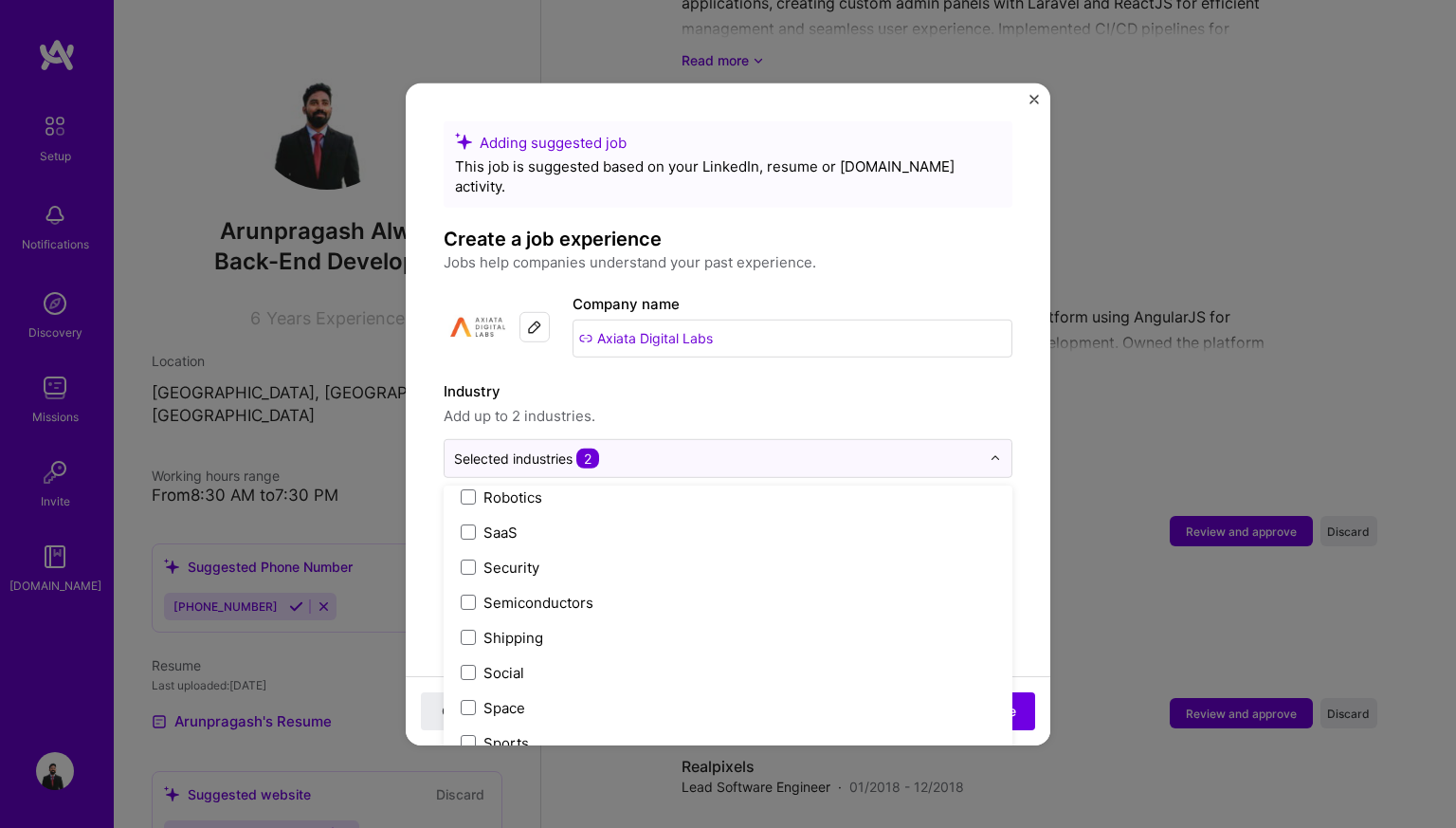 scroll, scrollTop: 3938, scrollLeft: 0, axis: vertical 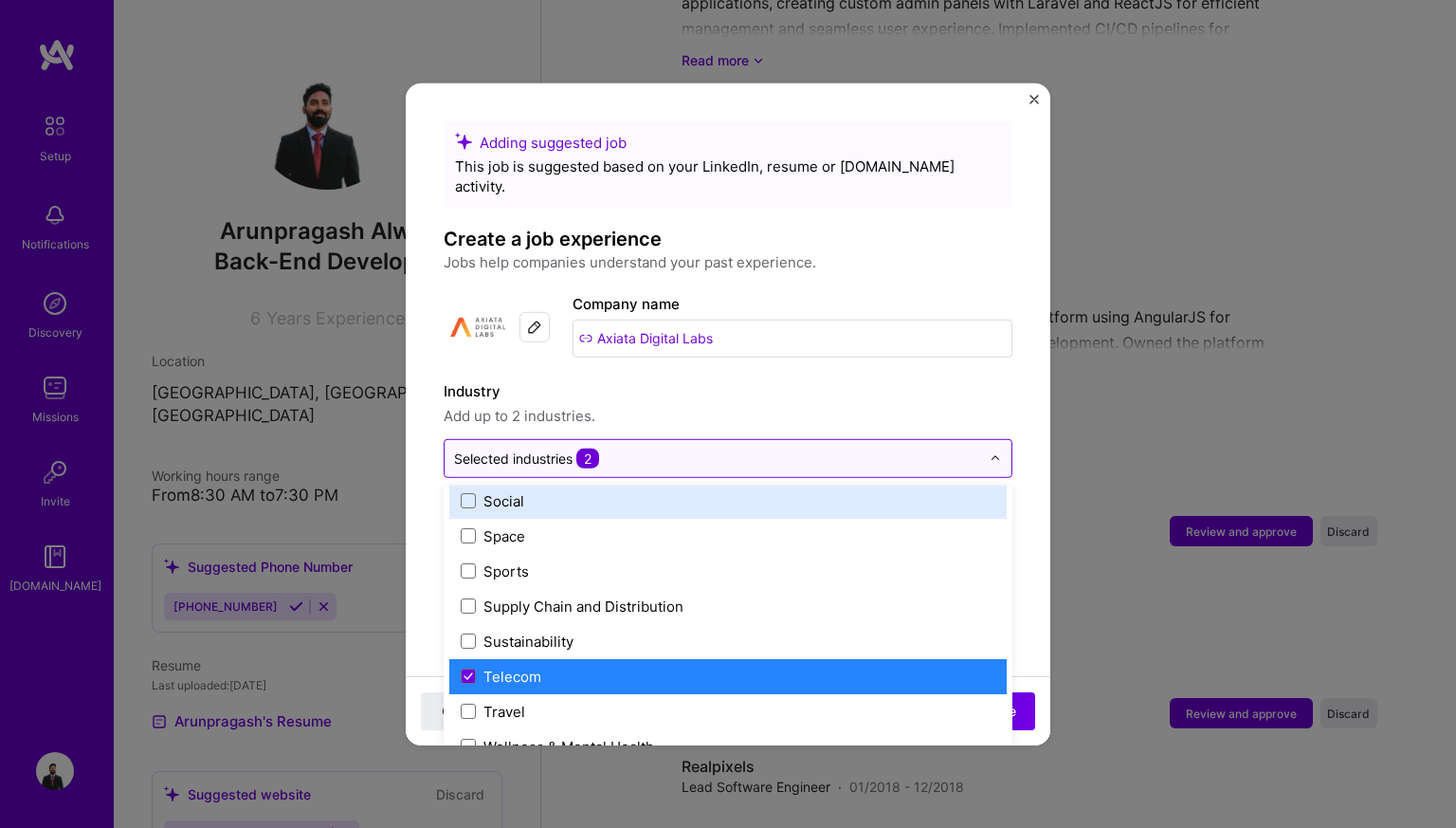 click at bounding box center [717, 457] 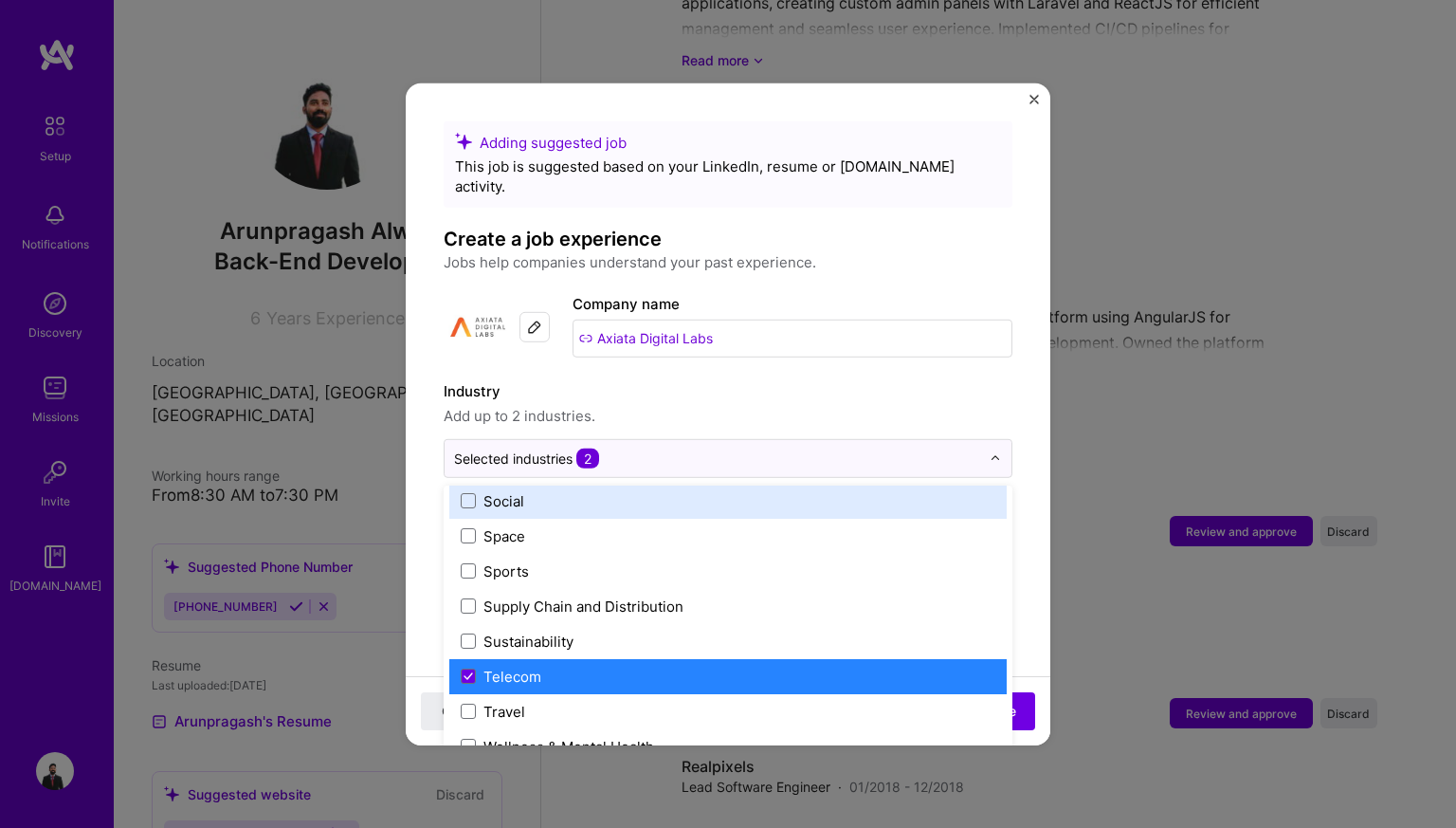 click on "Industry Add up to 2 industries." at bounding box center [728, 403] 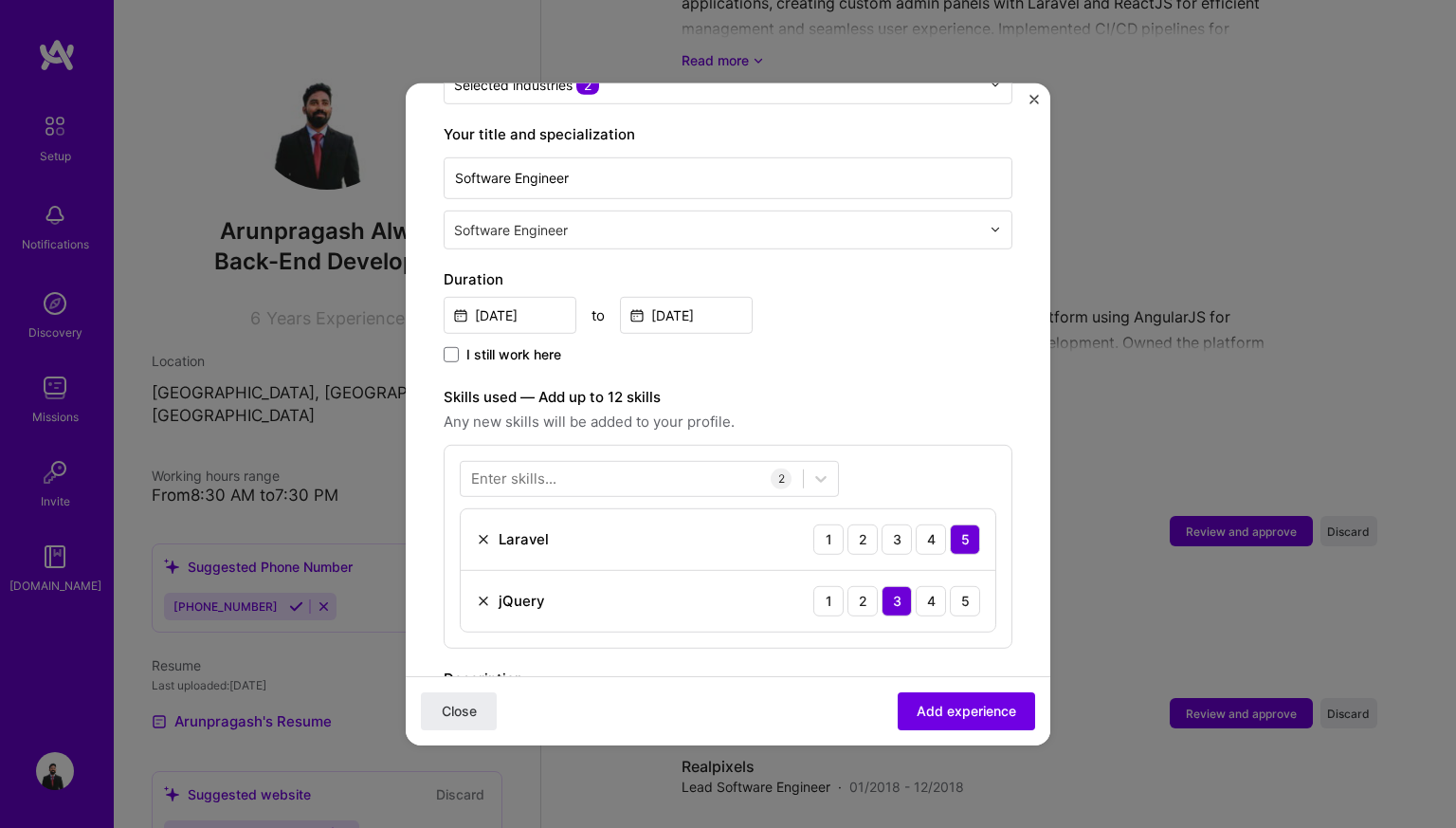 scroll, scrollTop: 376, scrollLeft: 0, axis: vertical 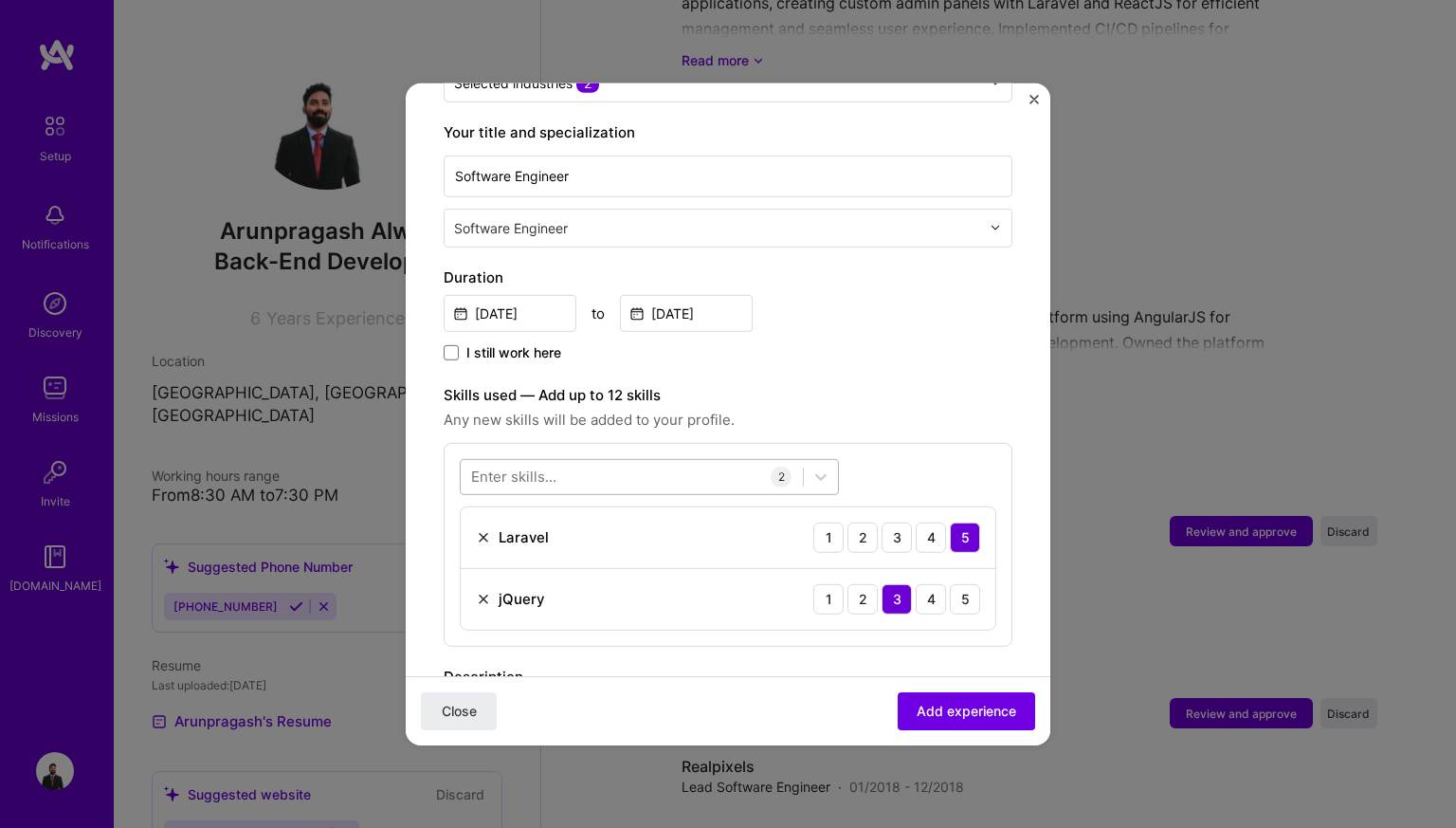 click at bounding box center [631, 476] 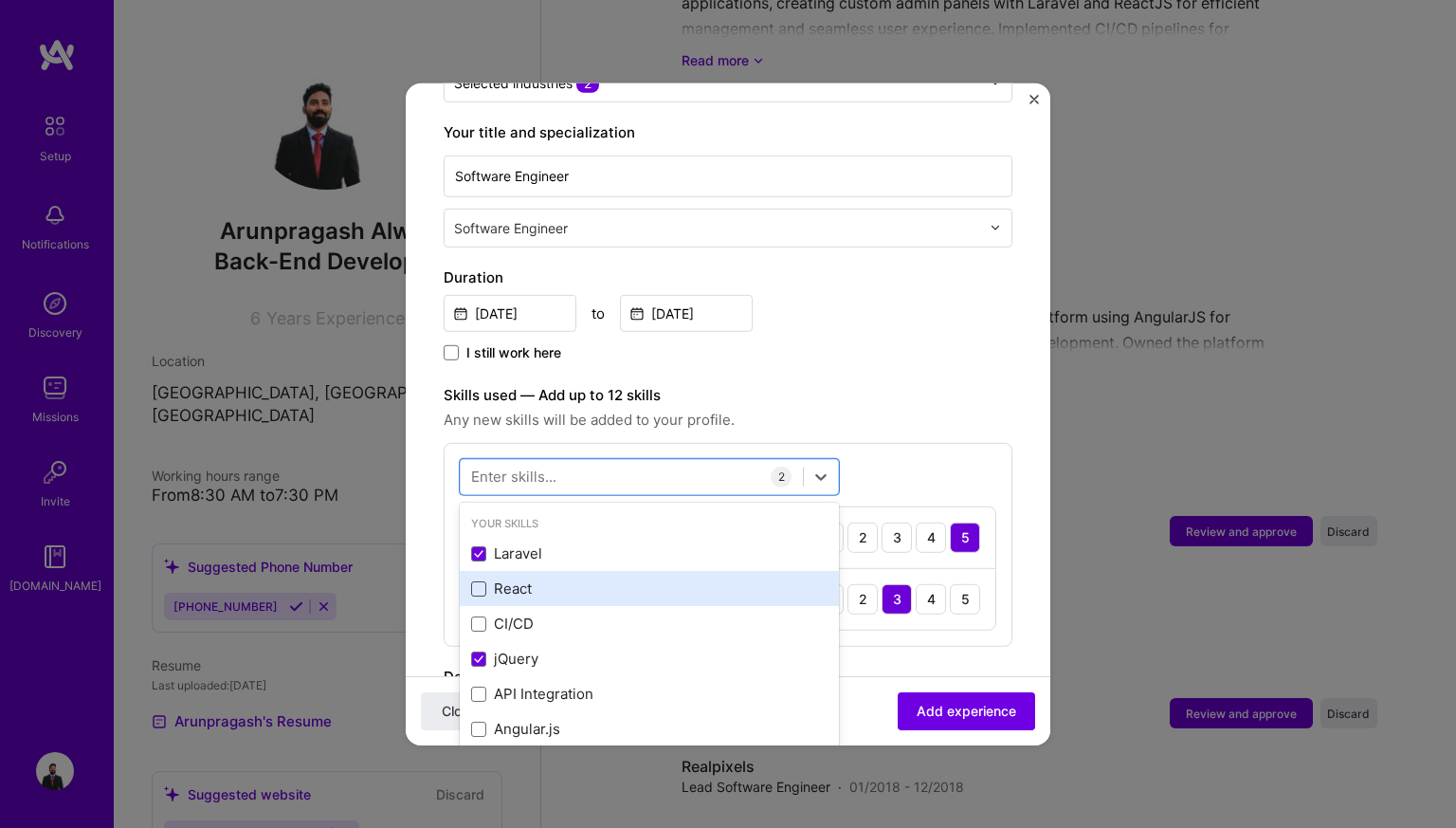 click at bounding box center [479, 589] 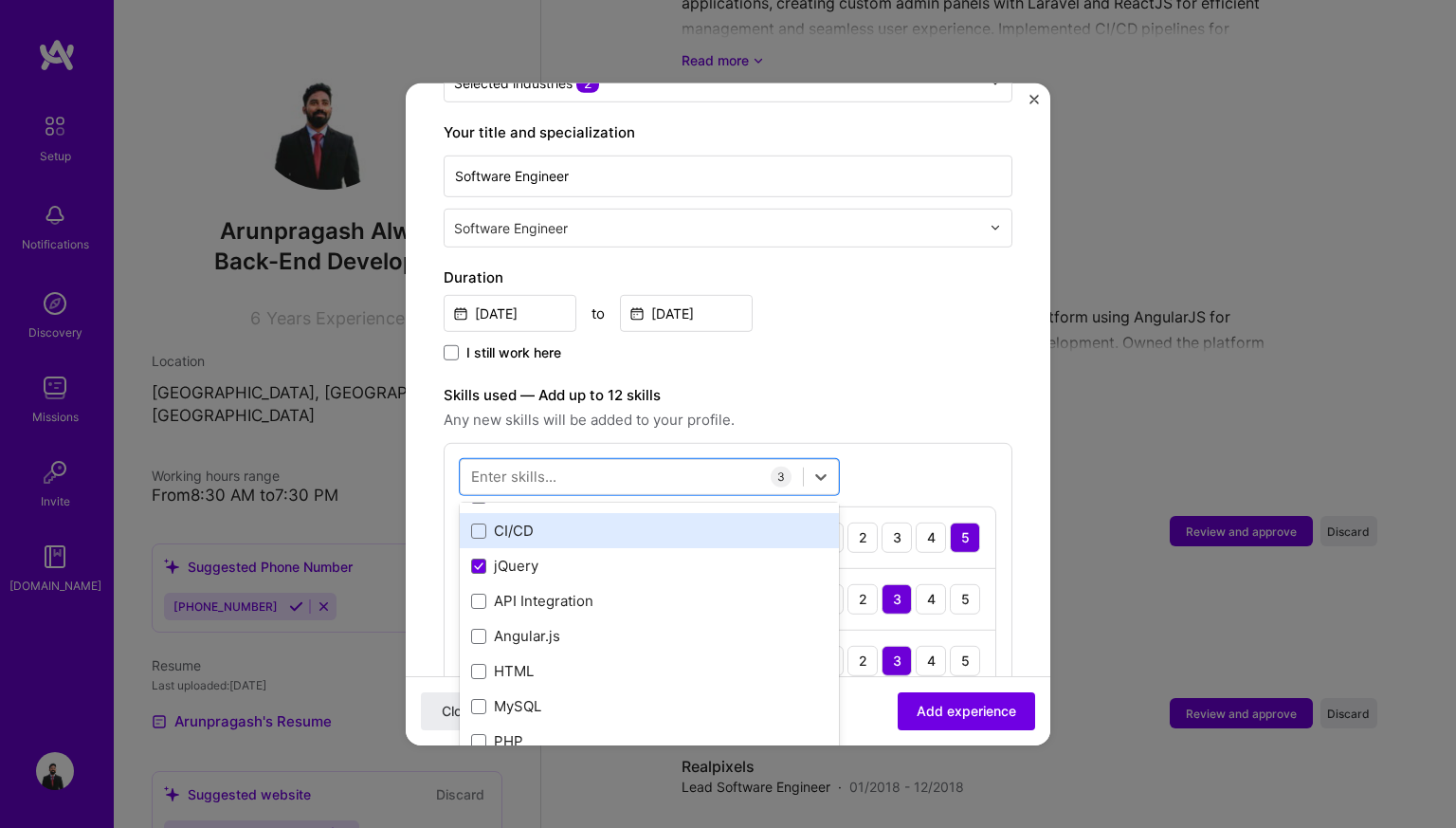 scroll, scrollTop: 94, scrollLeft: 0, axis: vertical 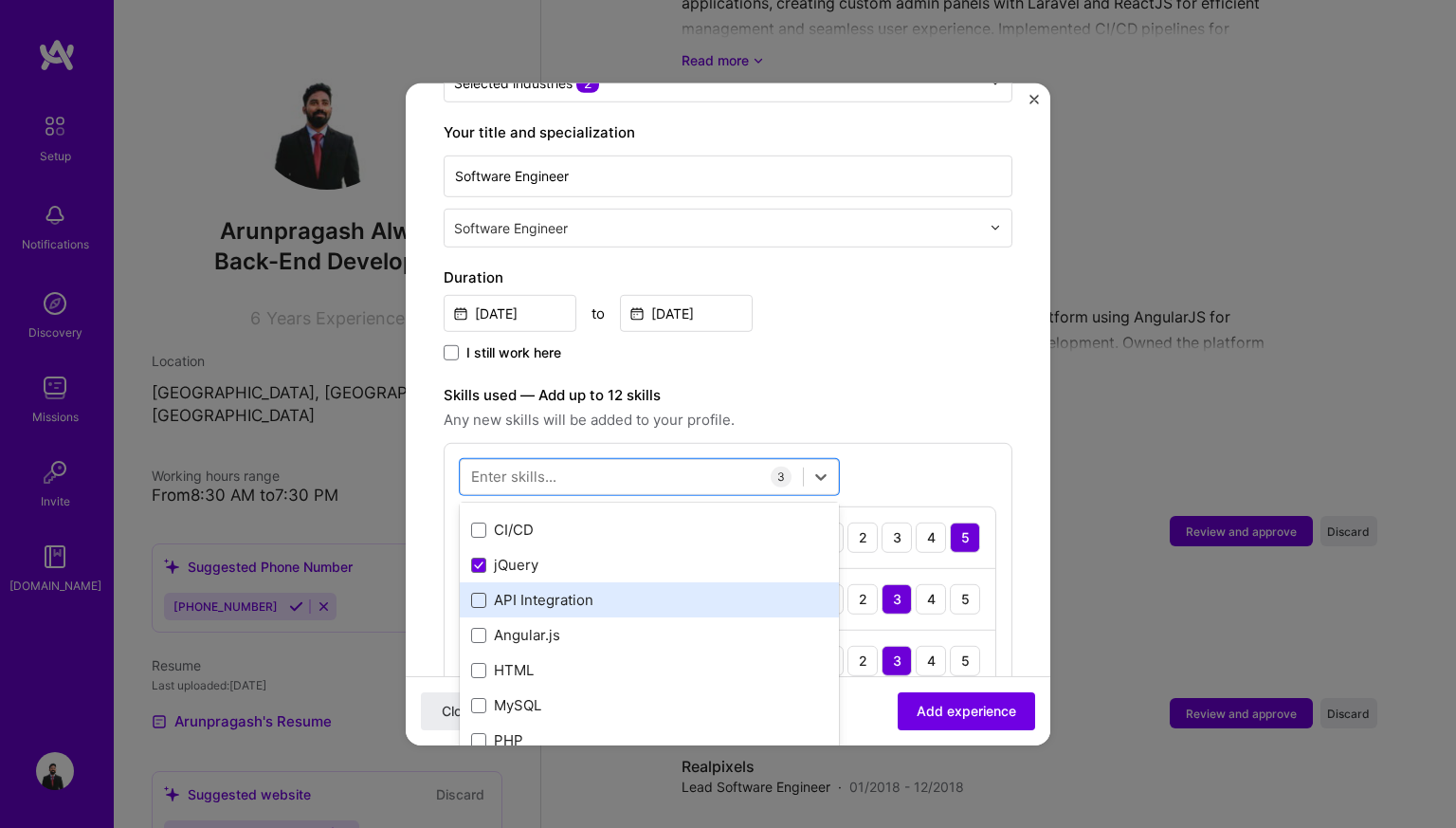 click at bounding box center (479, 600) 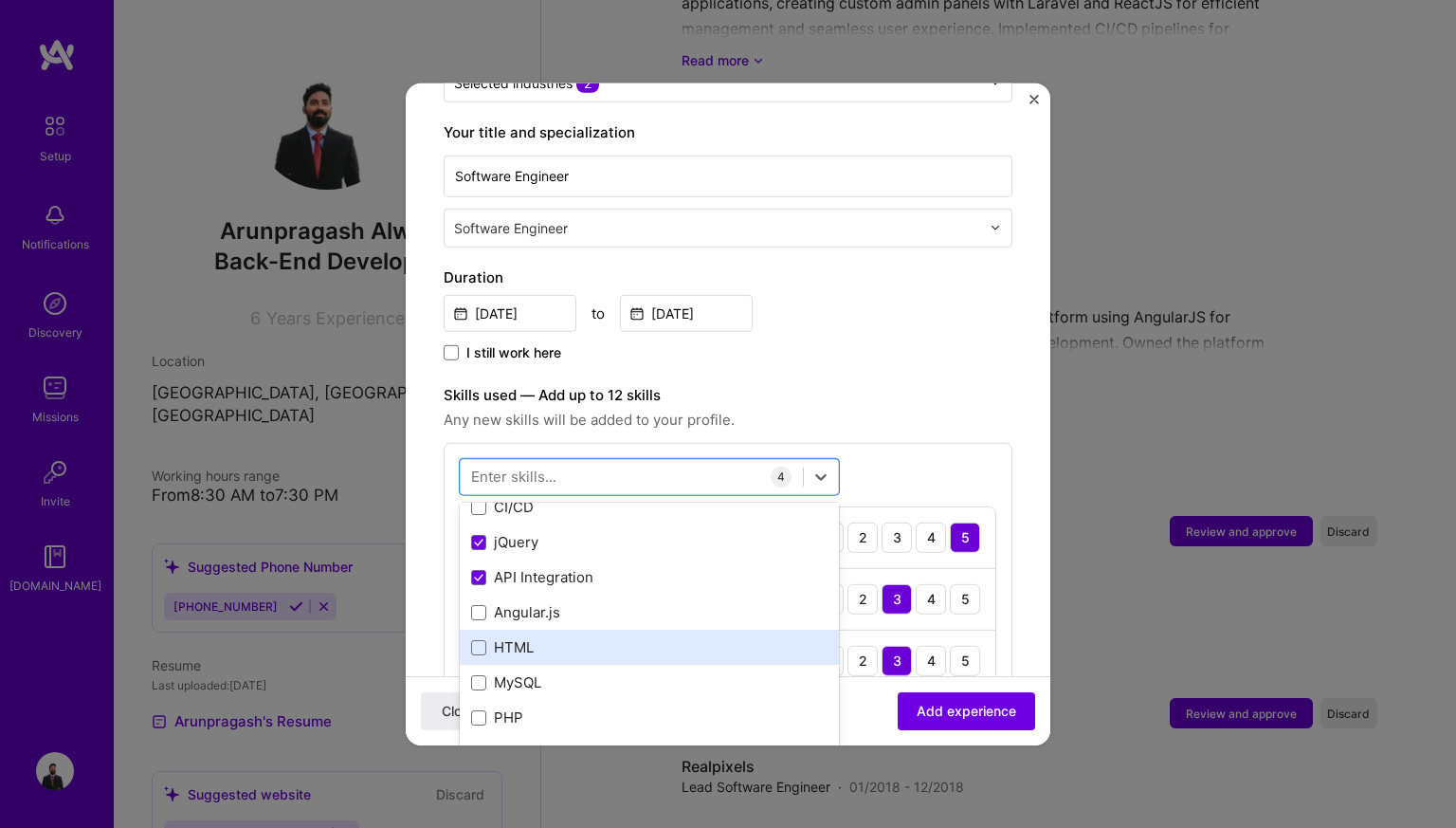 scroll, scrollTop: 118, scrollLeft: 0, axis: vertical 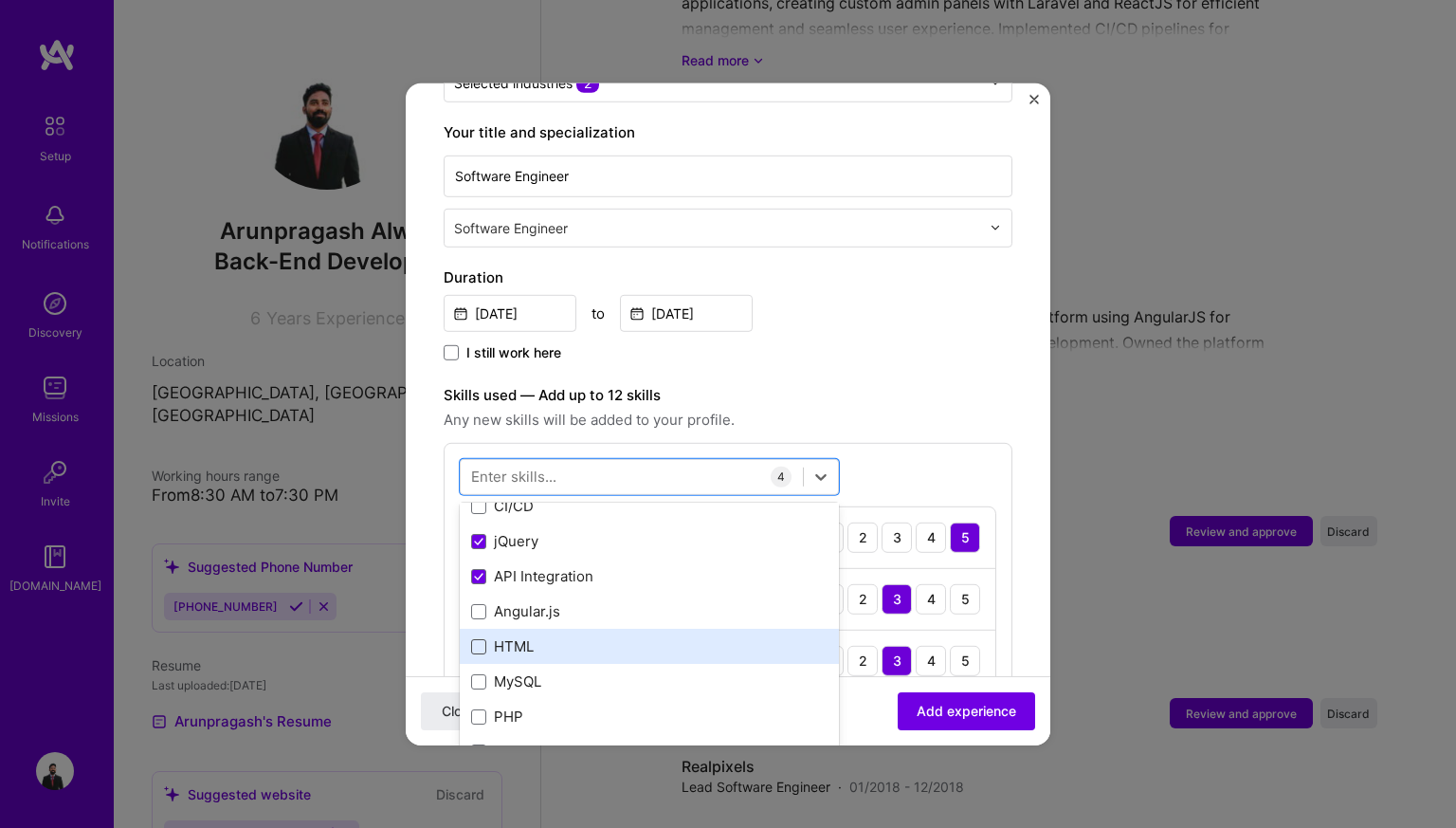 click at bounding box center [479, 647] 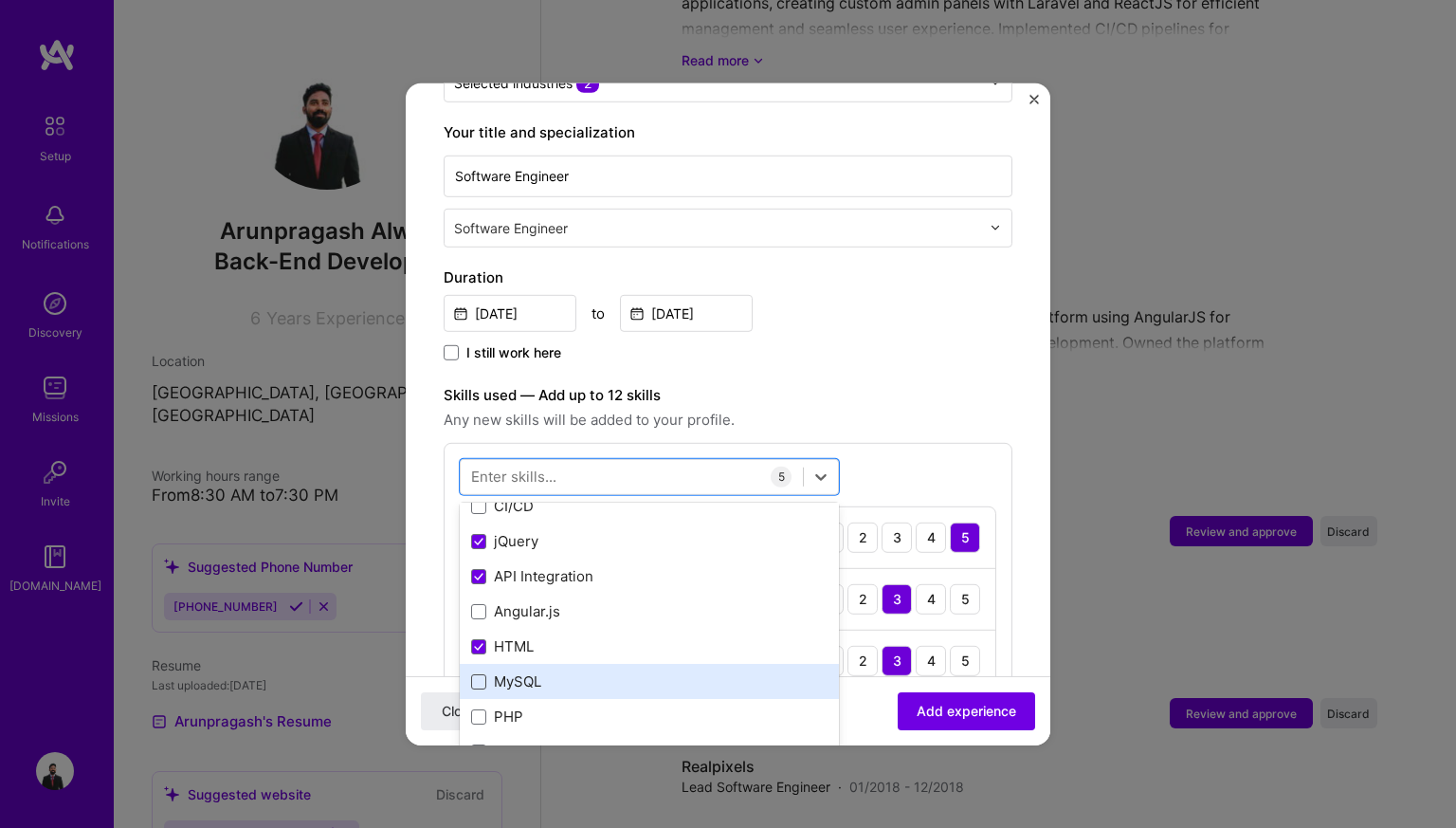 click at bounding box center (479, 682) 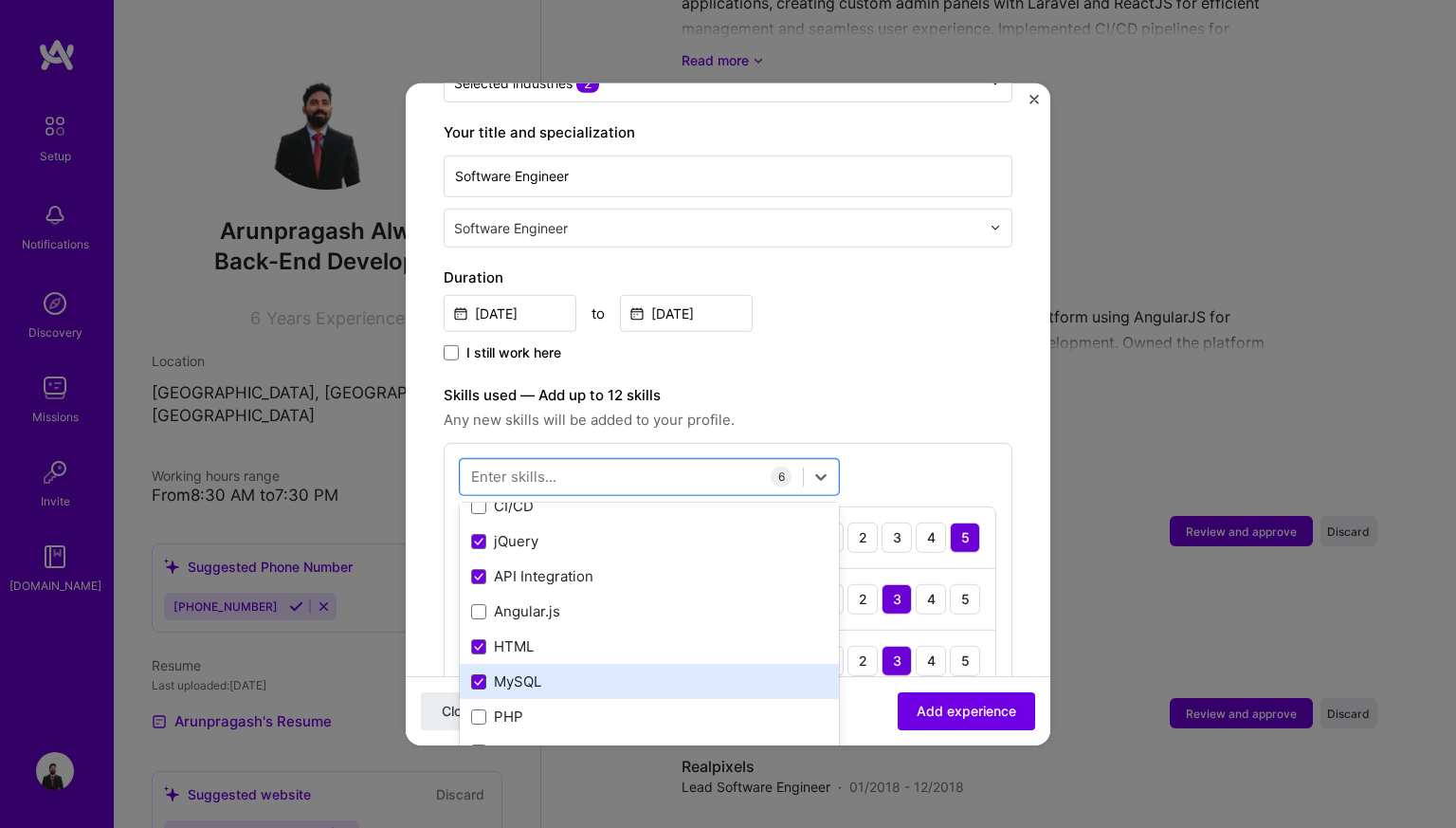 scroll, scrollTop: 242, scrollLeft: 0, axis: vertical 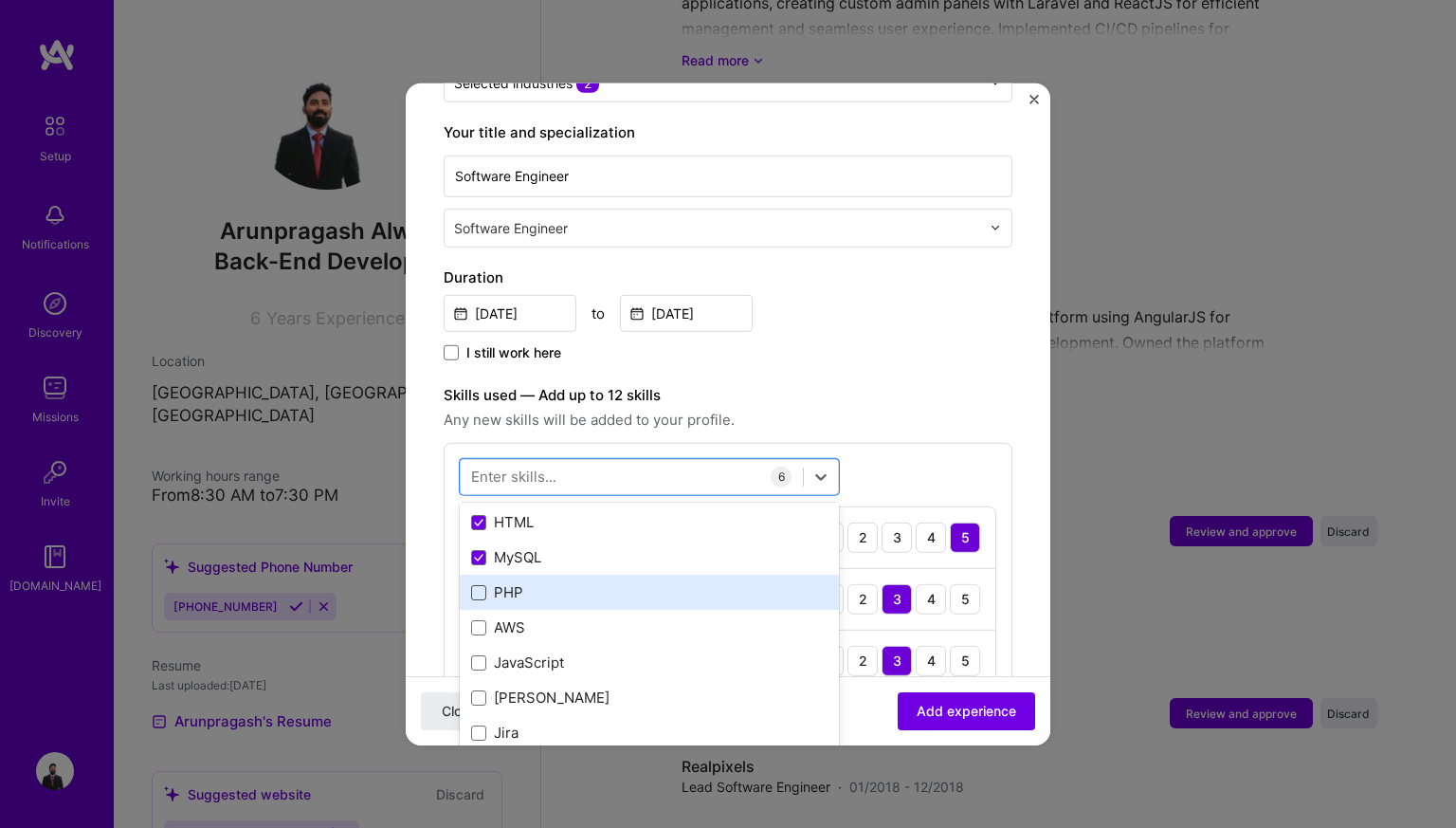 click at bounding box center [479, 593] 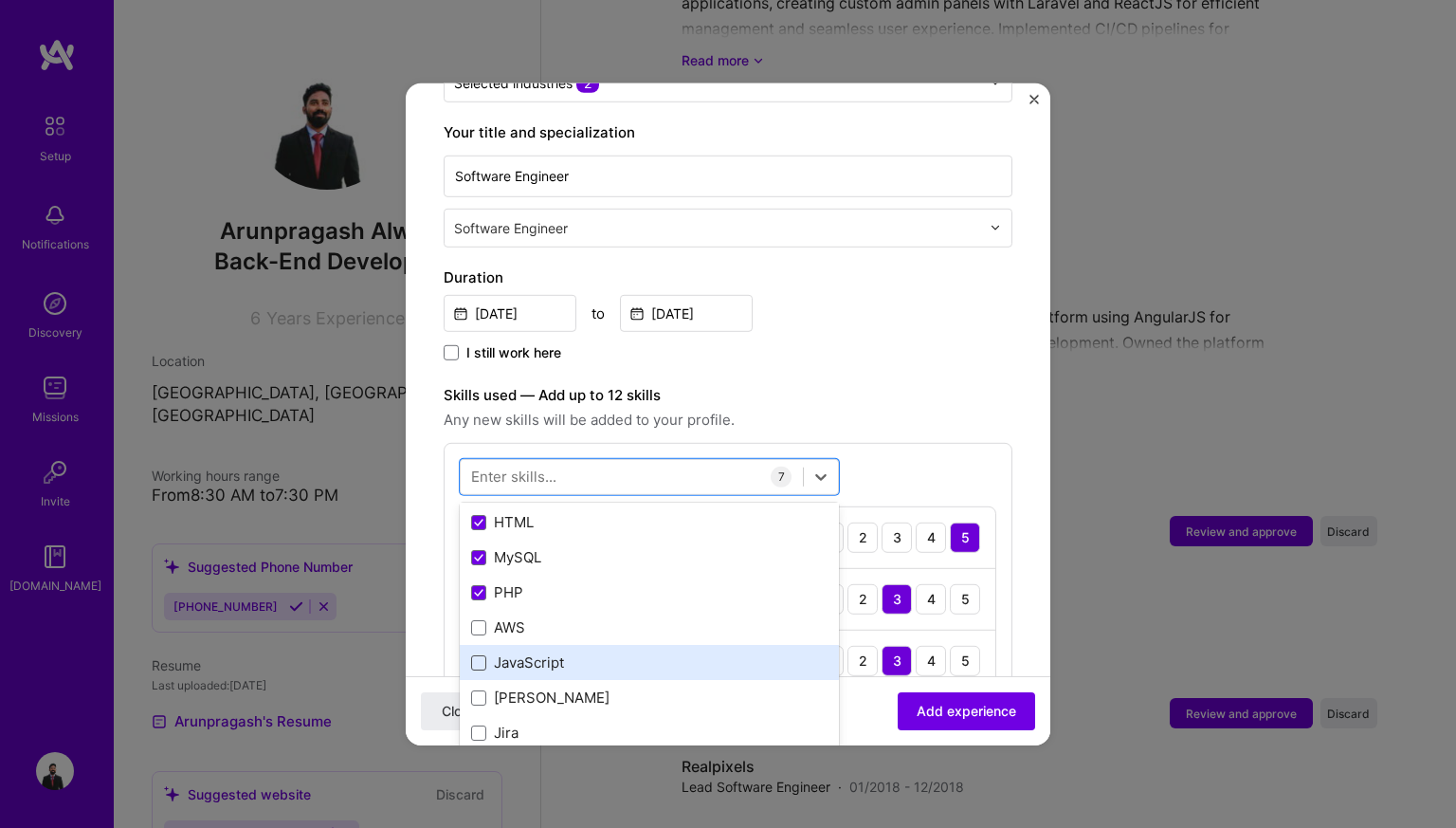 click at bounding box center [479, 663] 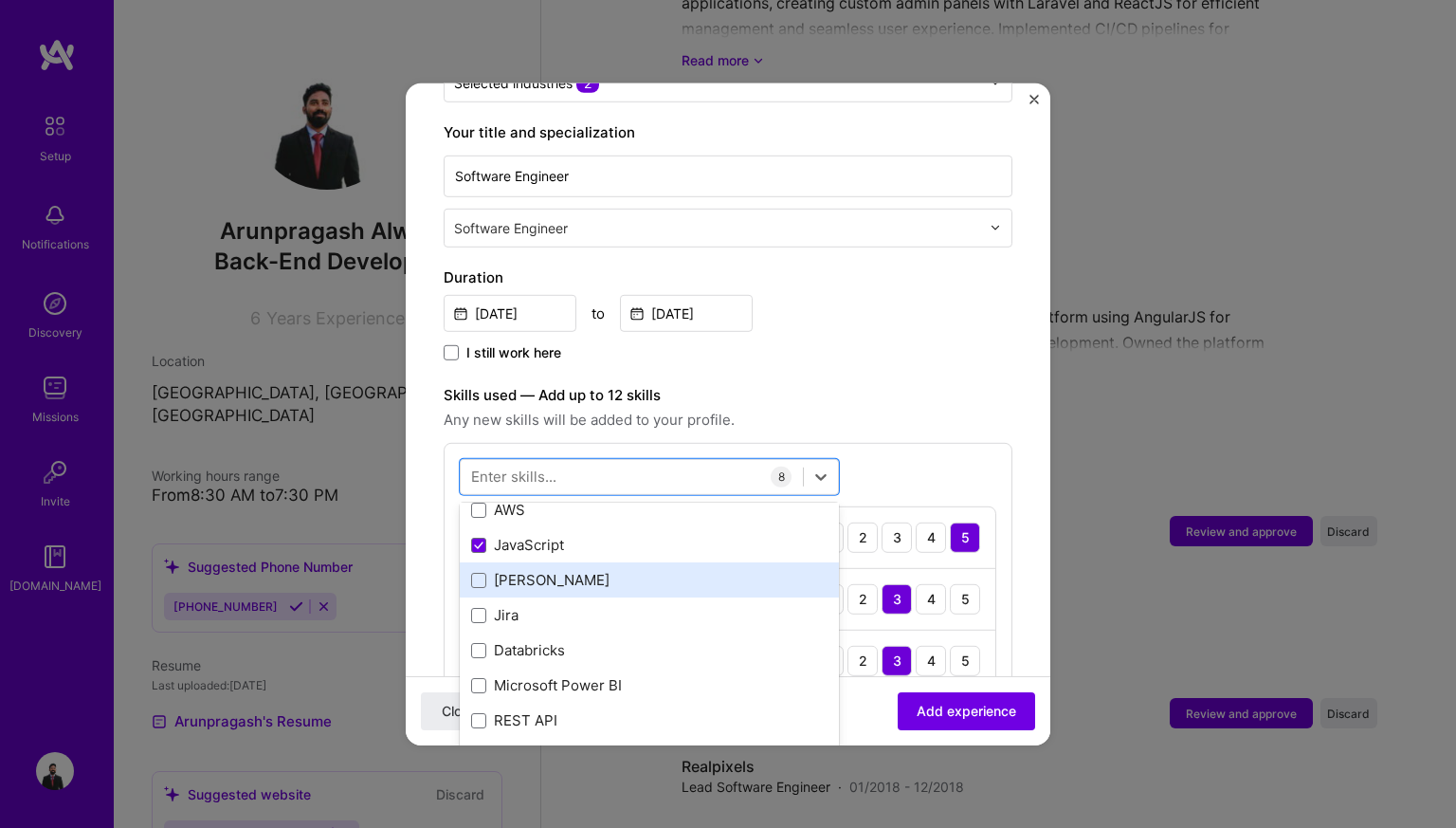 scroll, scrollTop: 360, scrollLeft: 0, axis: vertical 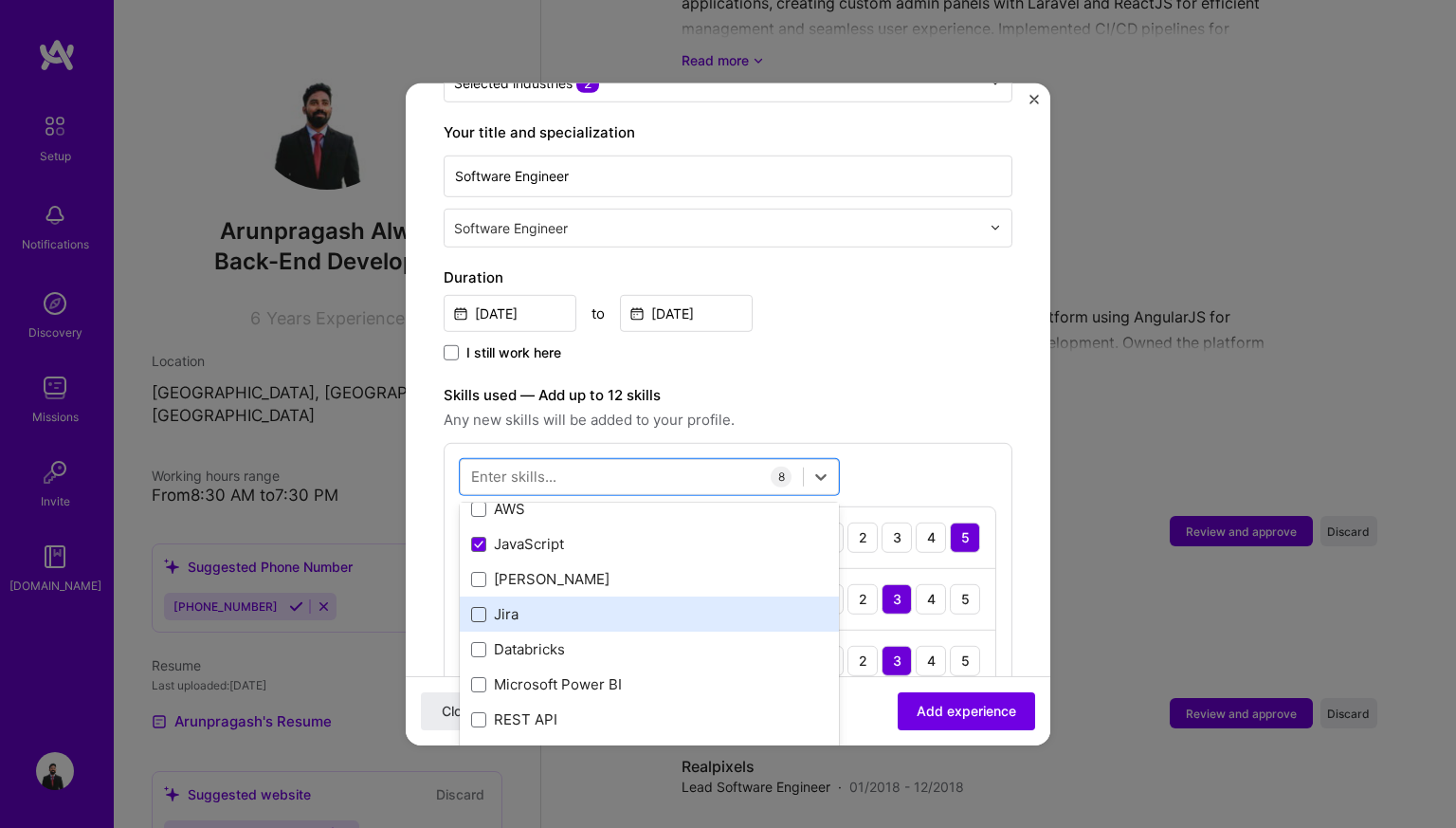 click at bounding box center (479, 615) 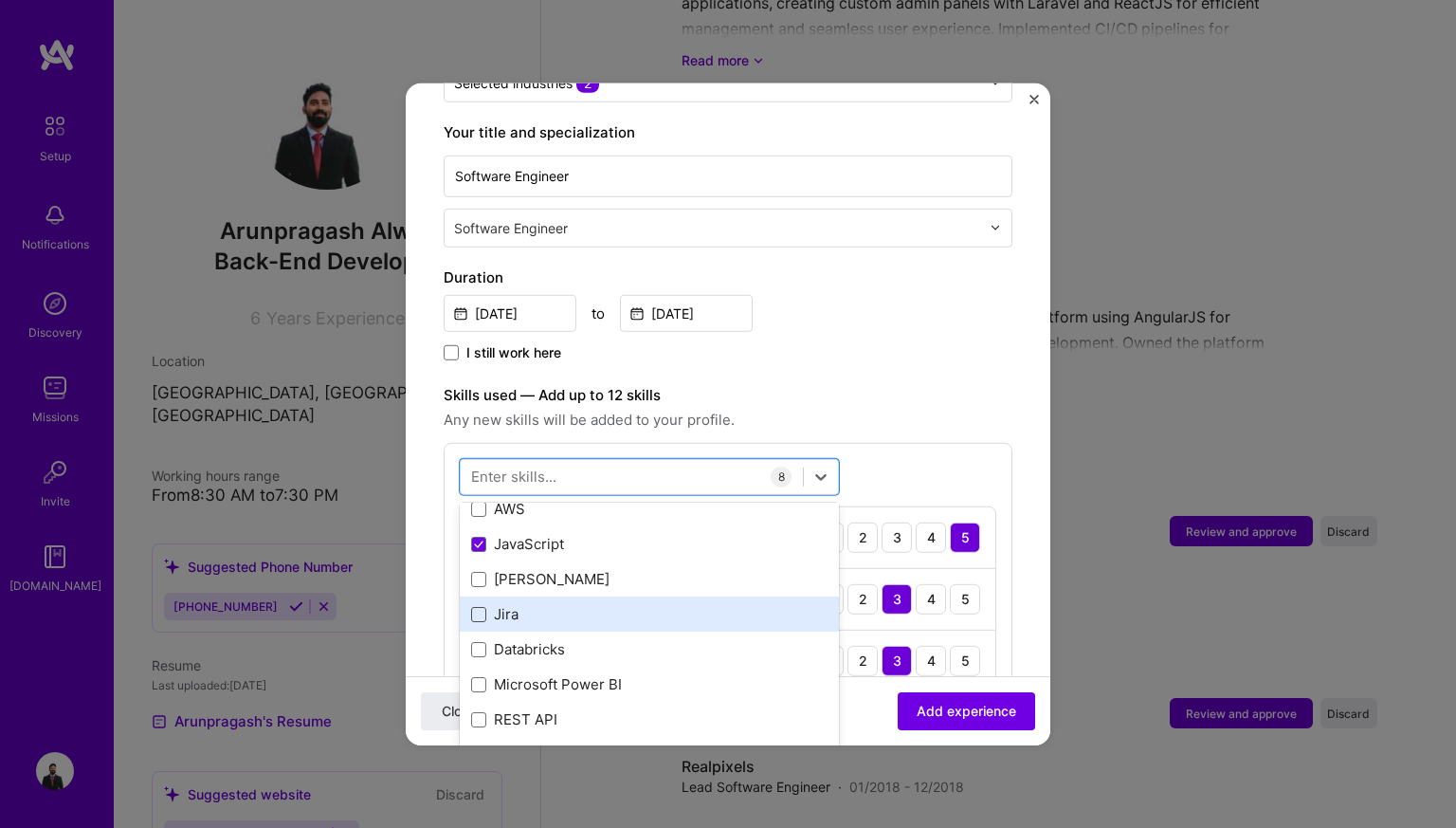 click at bounding box center [0, 0] 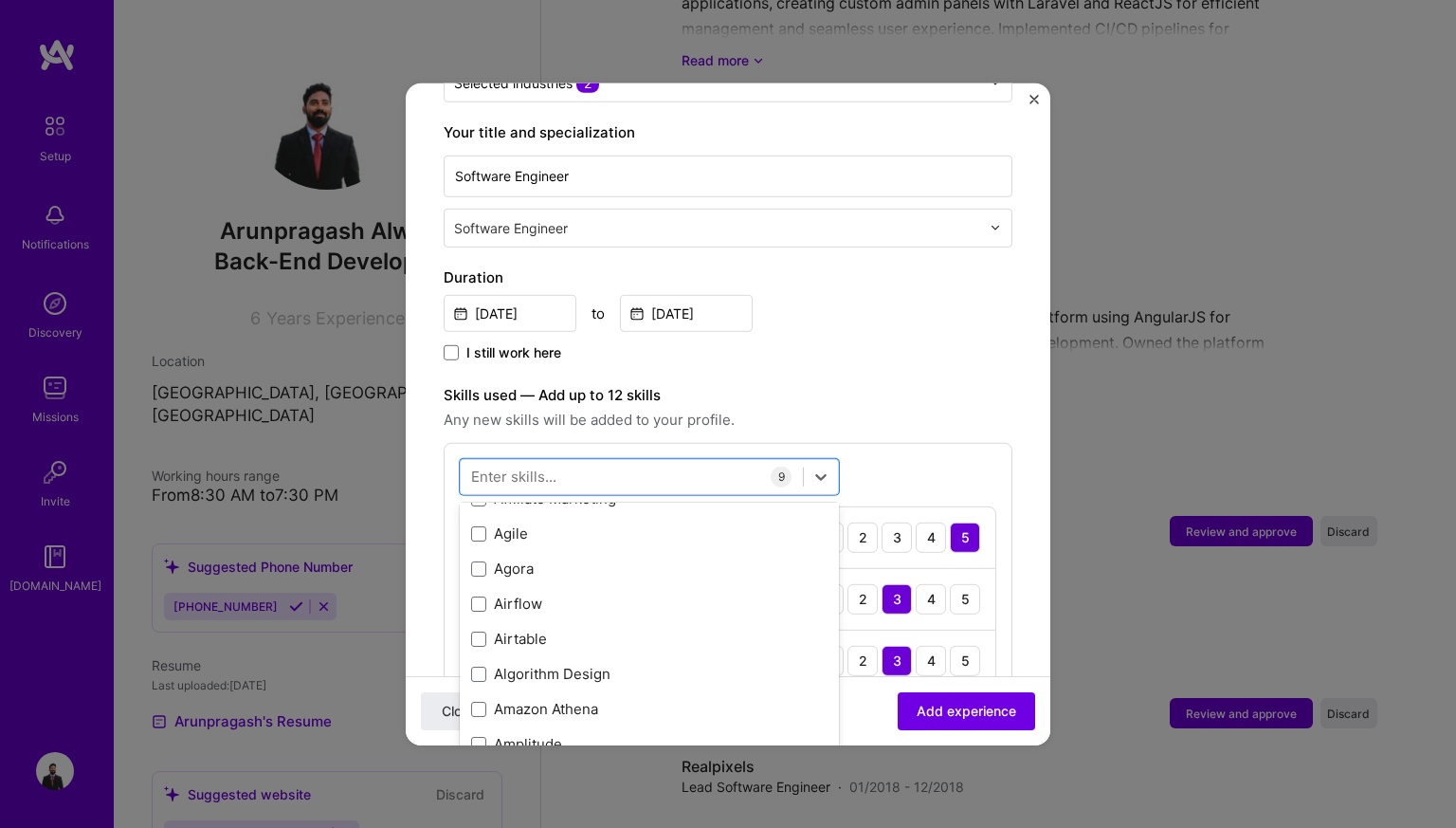 scroll, scrollTop: 1298, scrollLeft: 0, axis: vertical 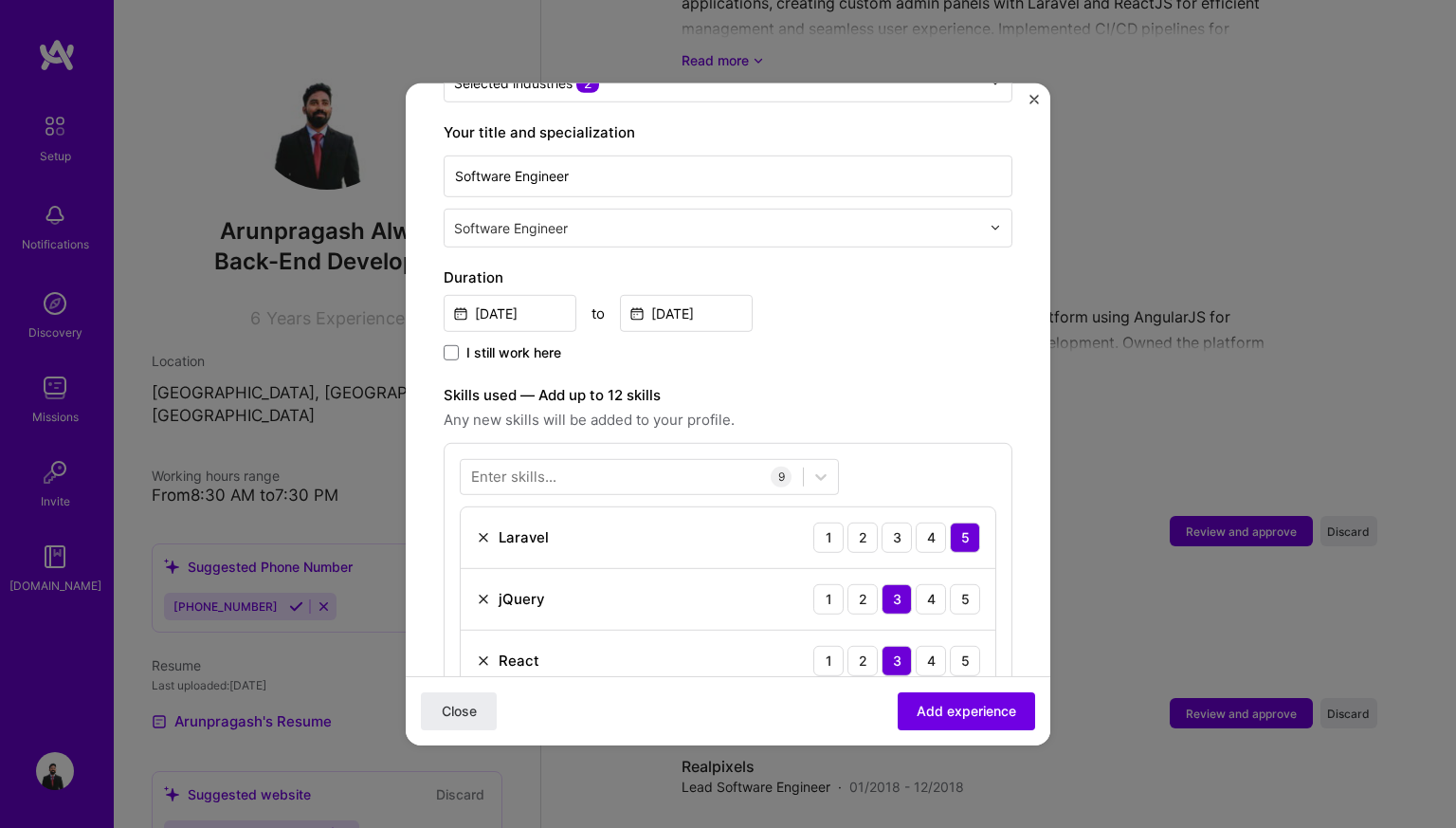 click on "Enter skills..." at bounding box center [514, 476] 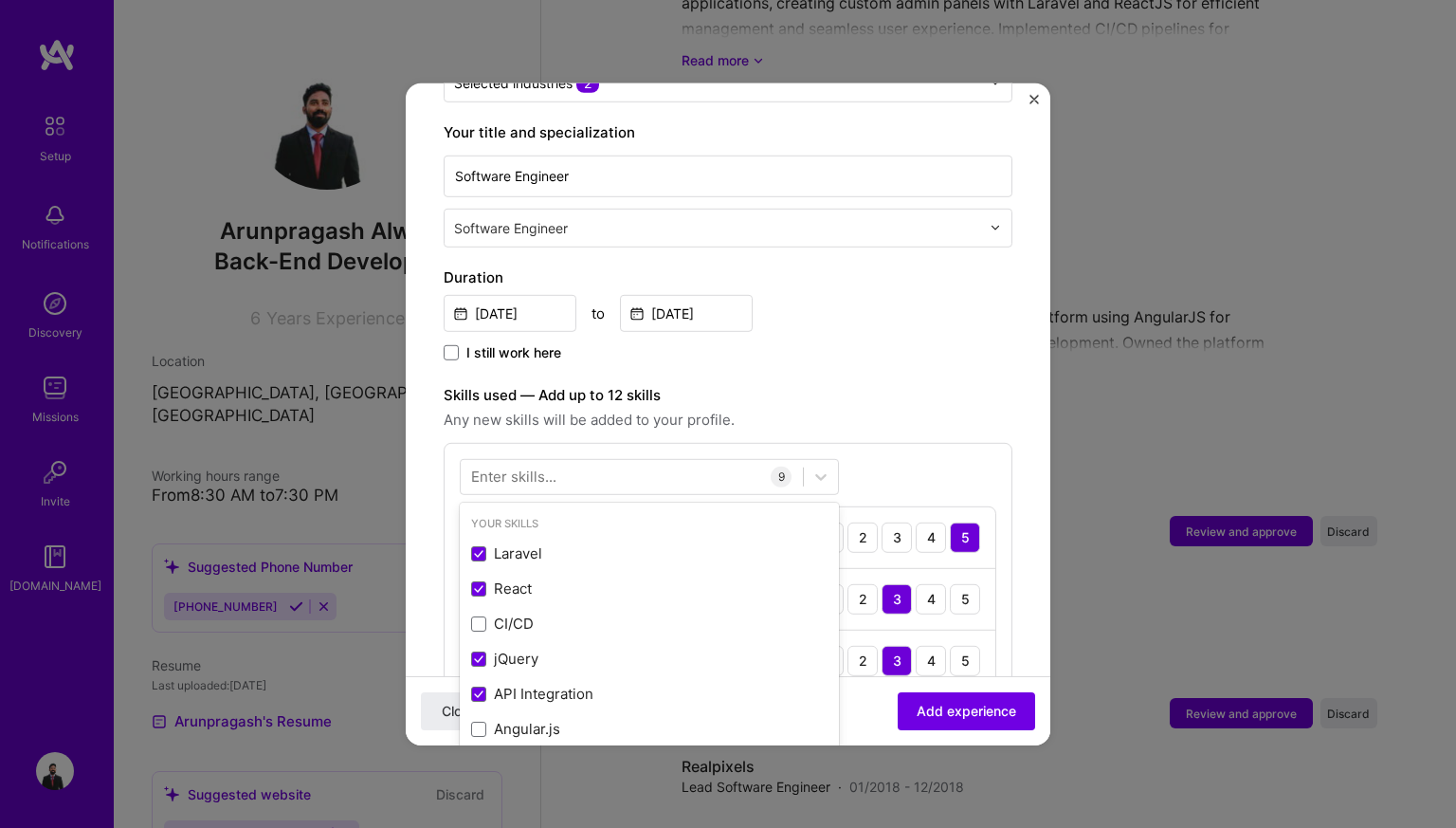 click on "Enter skills..." at bounding box center [514, 476] 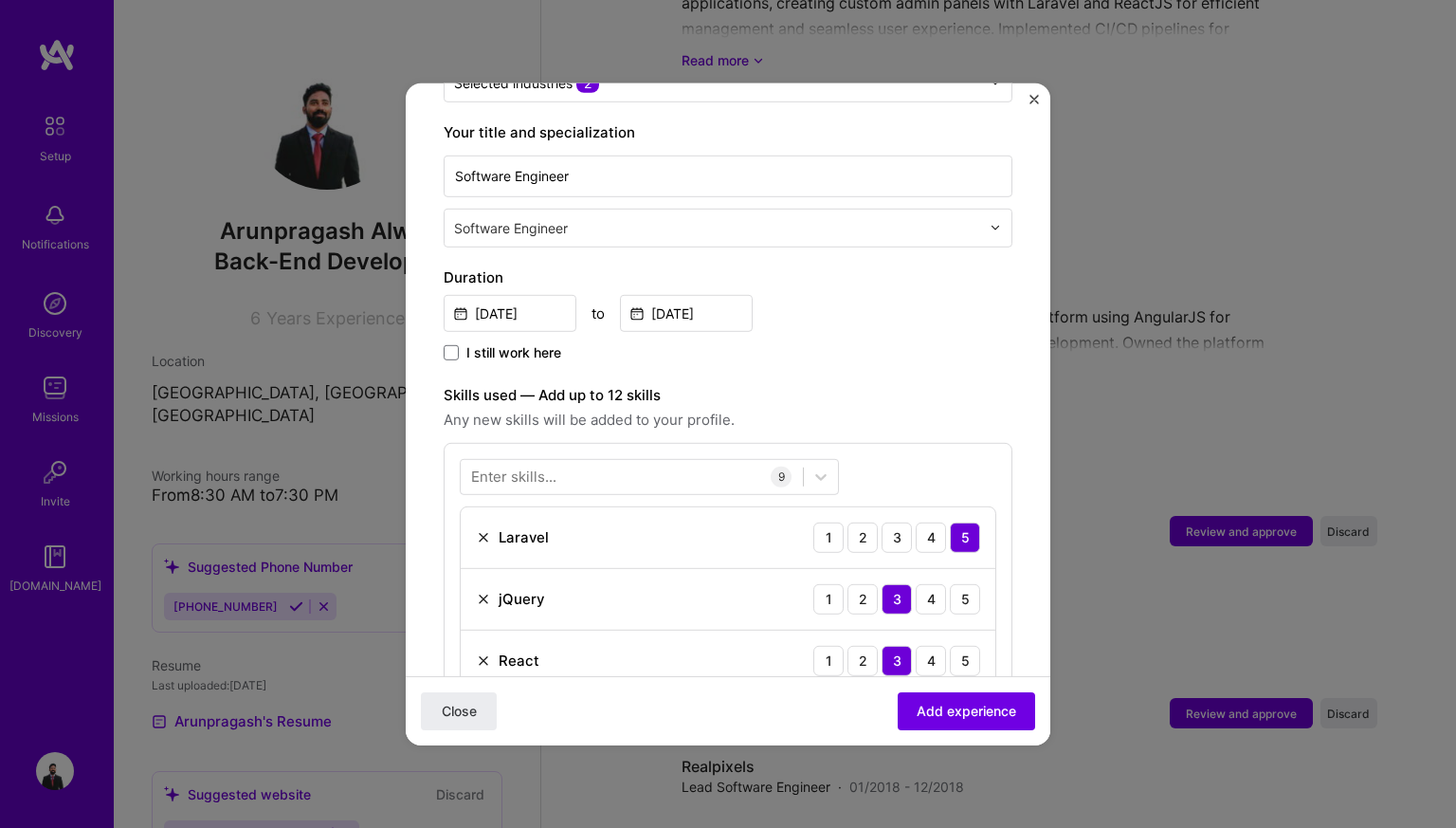 click on "Enter skills..." at bounding box center (514, 476) 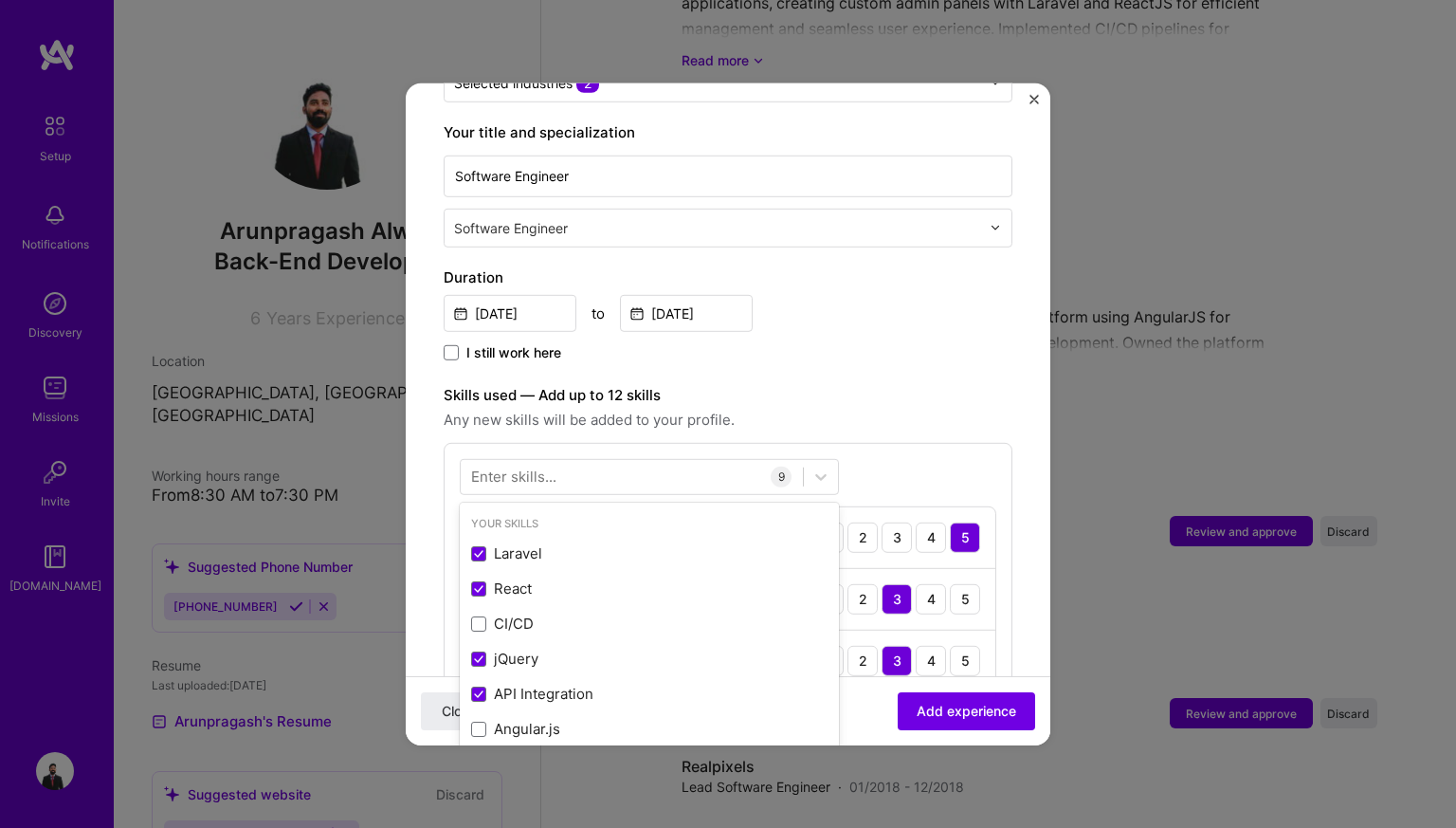 click on "Enter skills..." at bounding box center (514, 476) 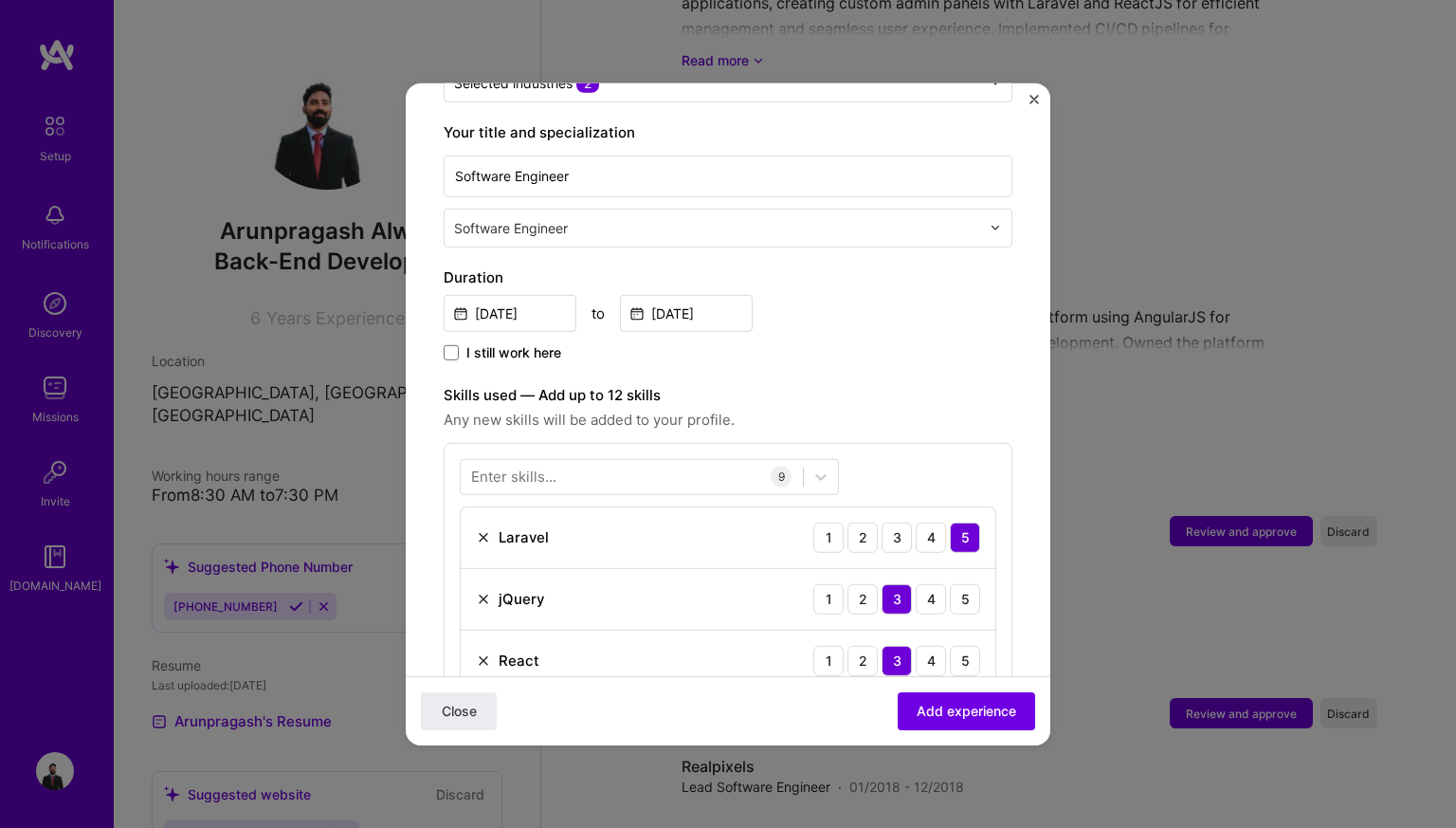 click on "Enter skills..." at bounding box center (514, 476) 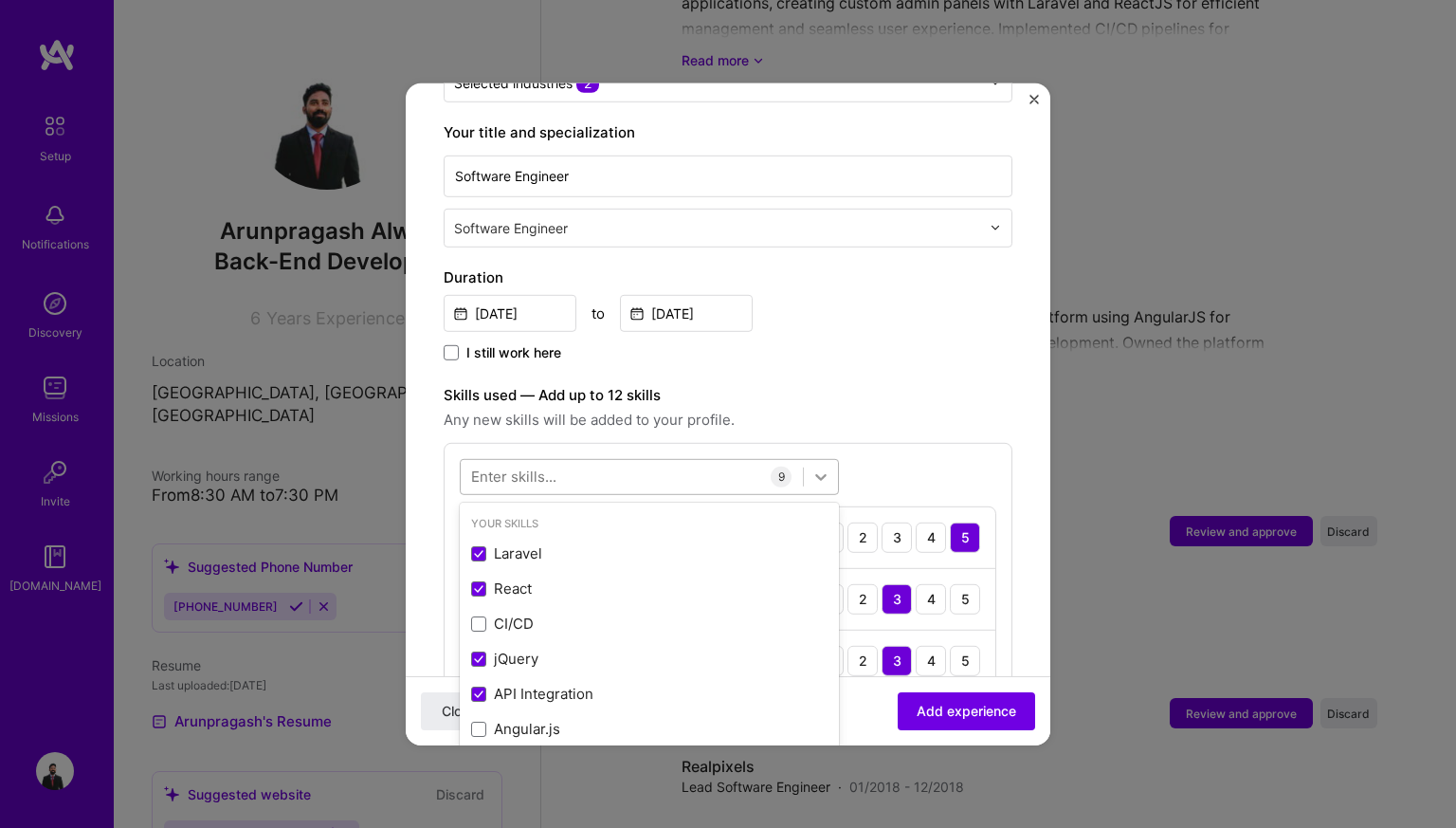click 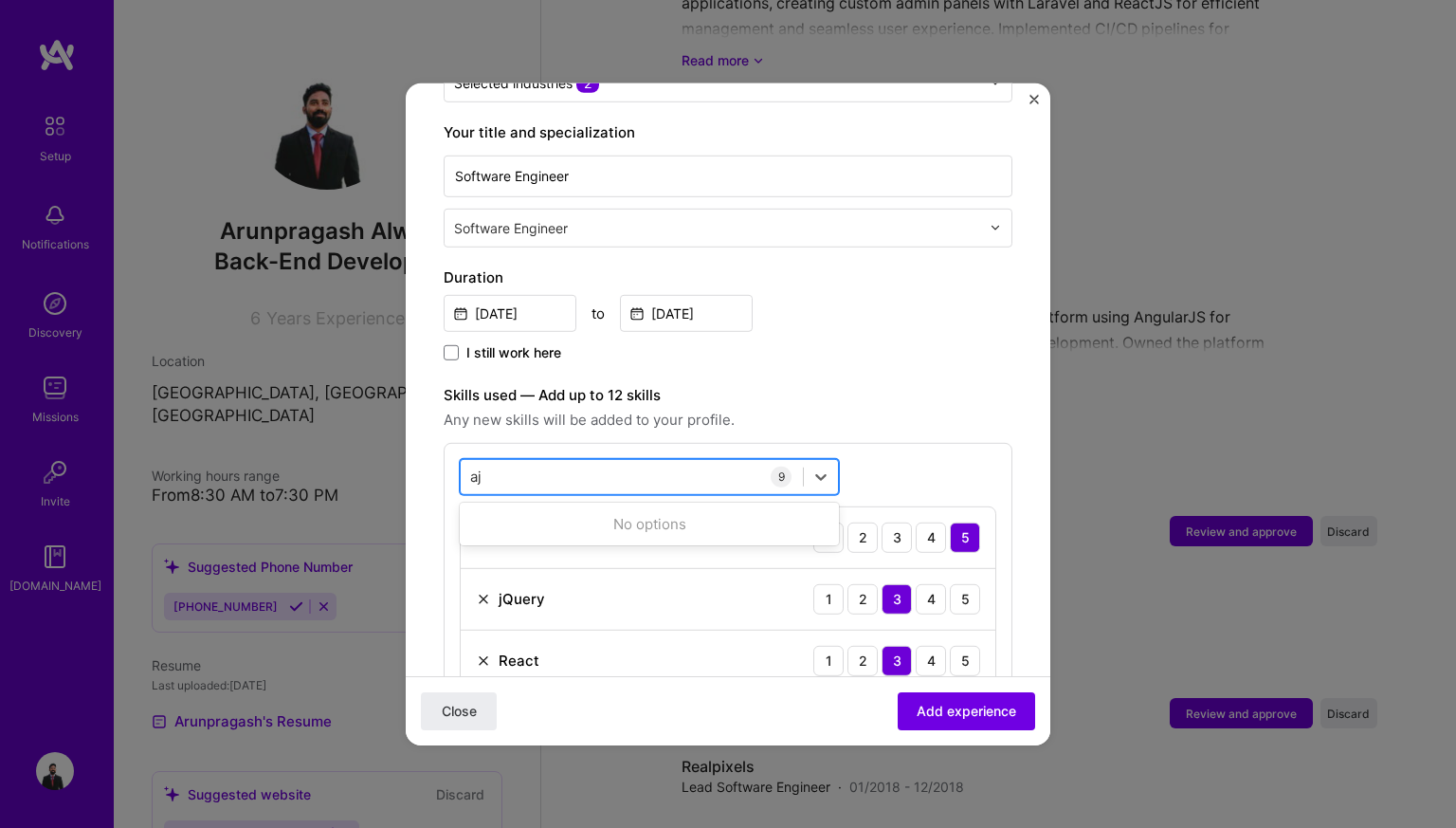 type on "a" 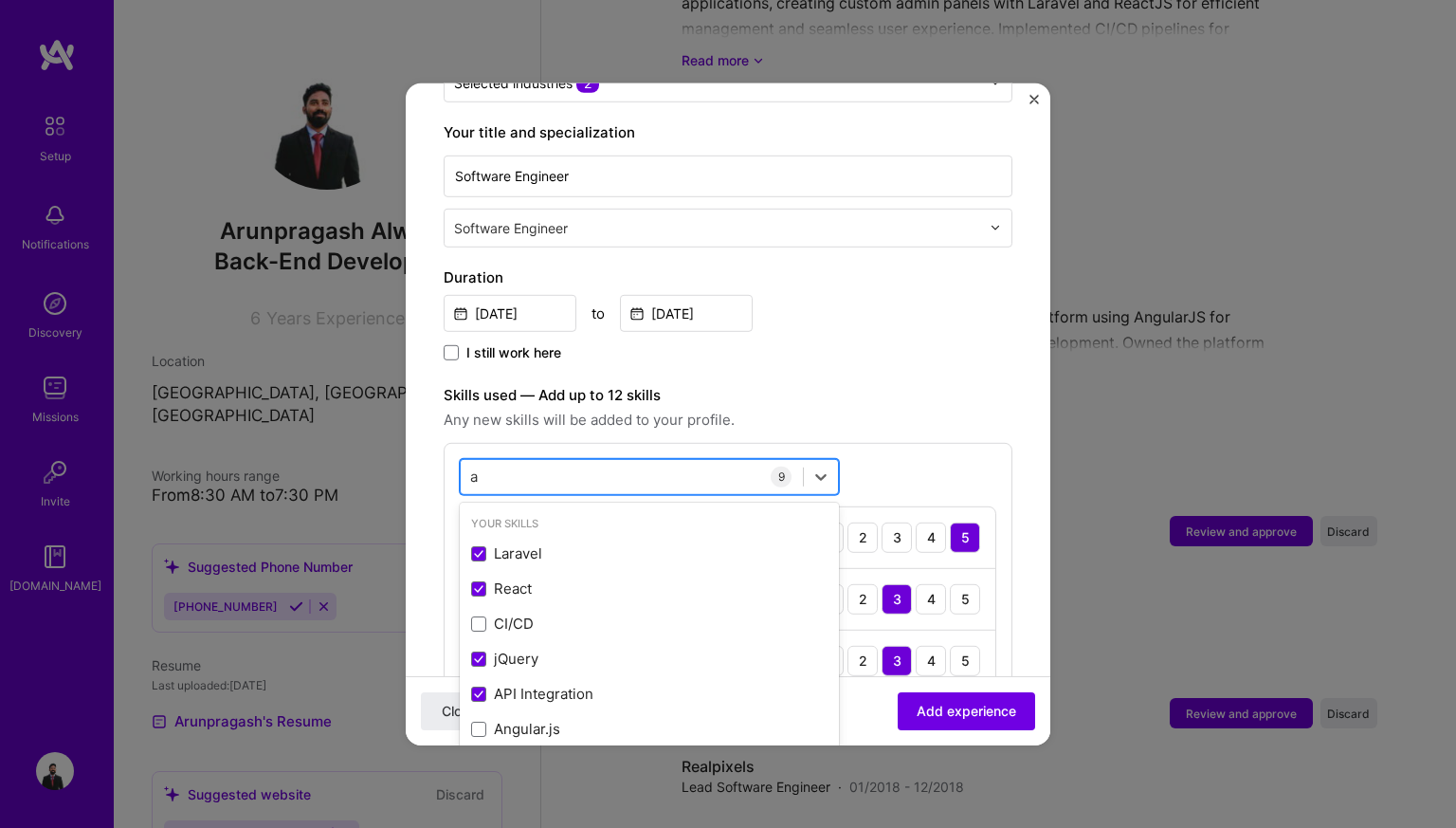 type 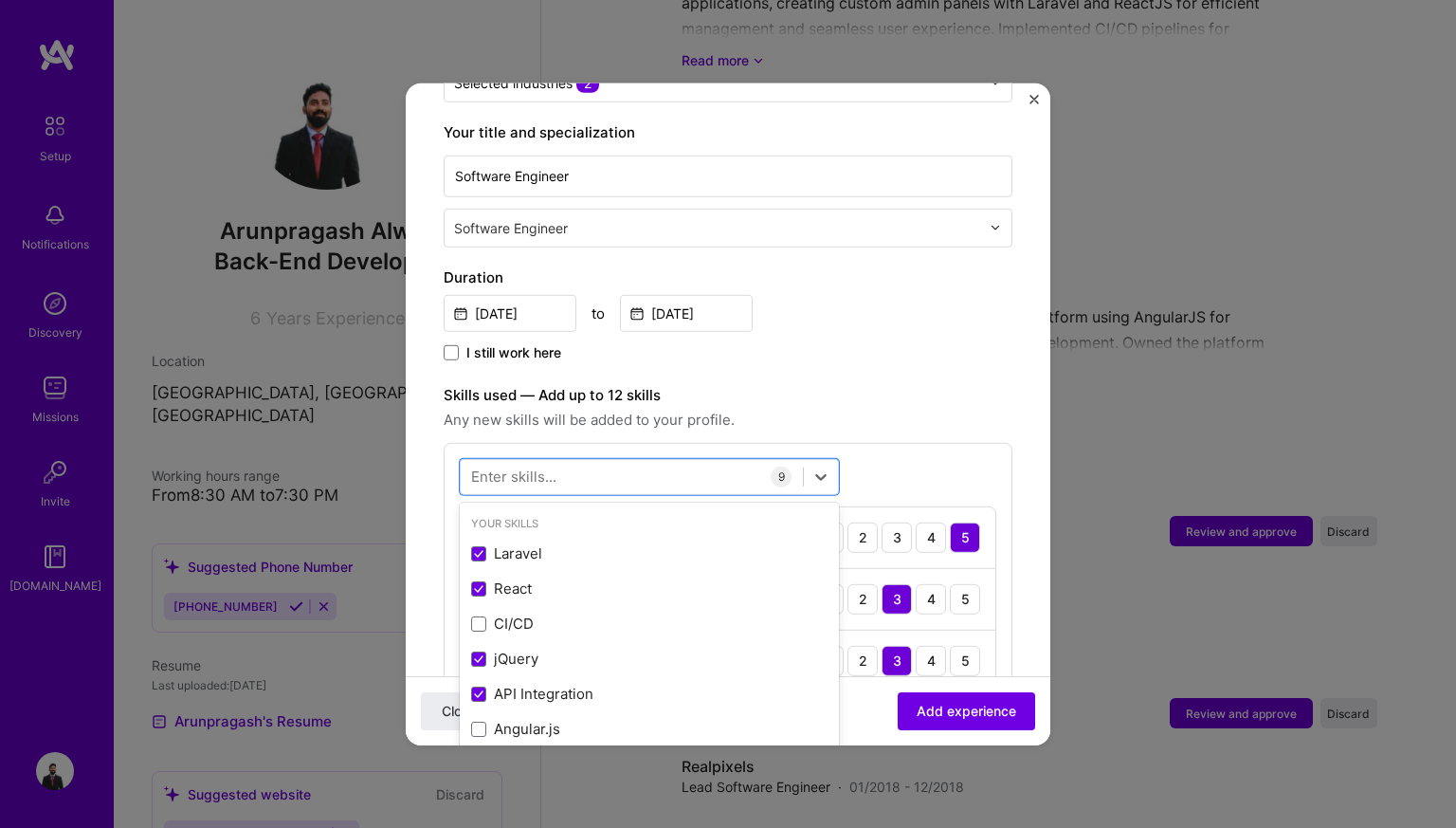 click on "Any new skills will be added to your profile." at bounding box center (728, 419) 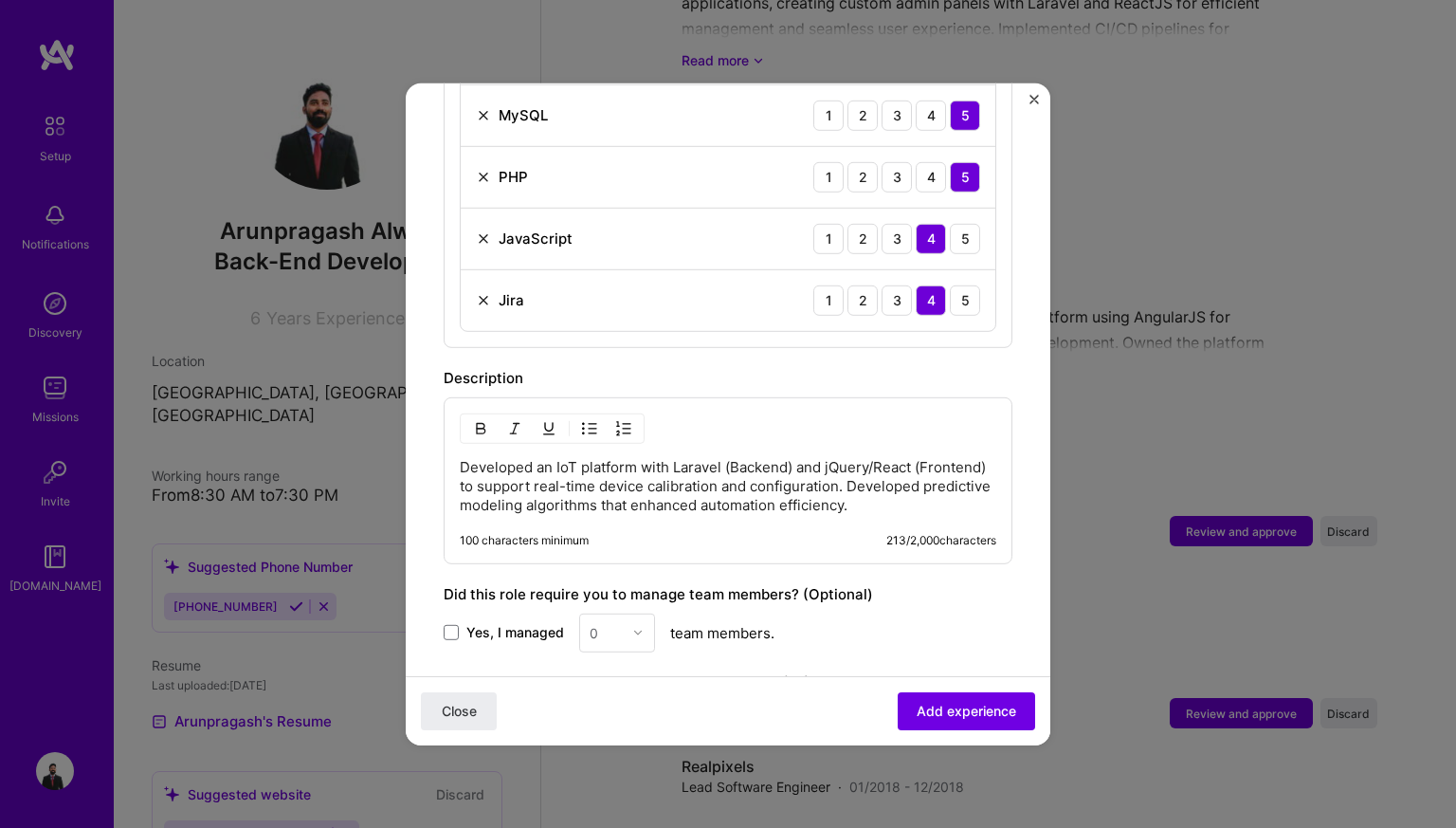 scroll, scrollTop: 1107, scrollLeft: 0, axis: vertical 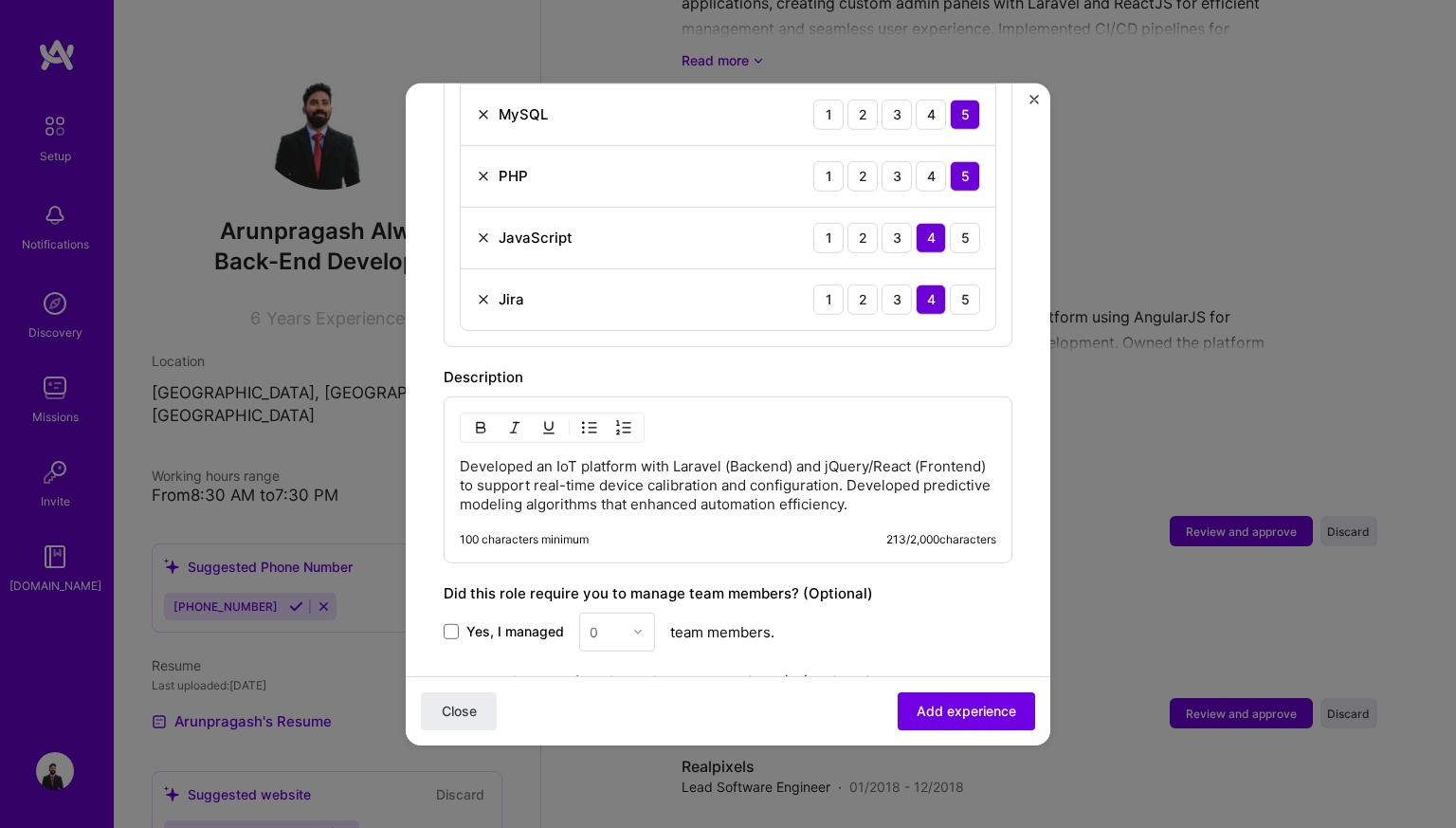 click on "Developed an IoT platform with Laravel (Backend) and jQuery/React (Frontend) to support real-time device calibration and configuration. Developed predictive modeling algorithms that enhanced automation efficiency." at bounding box center (728, 485) 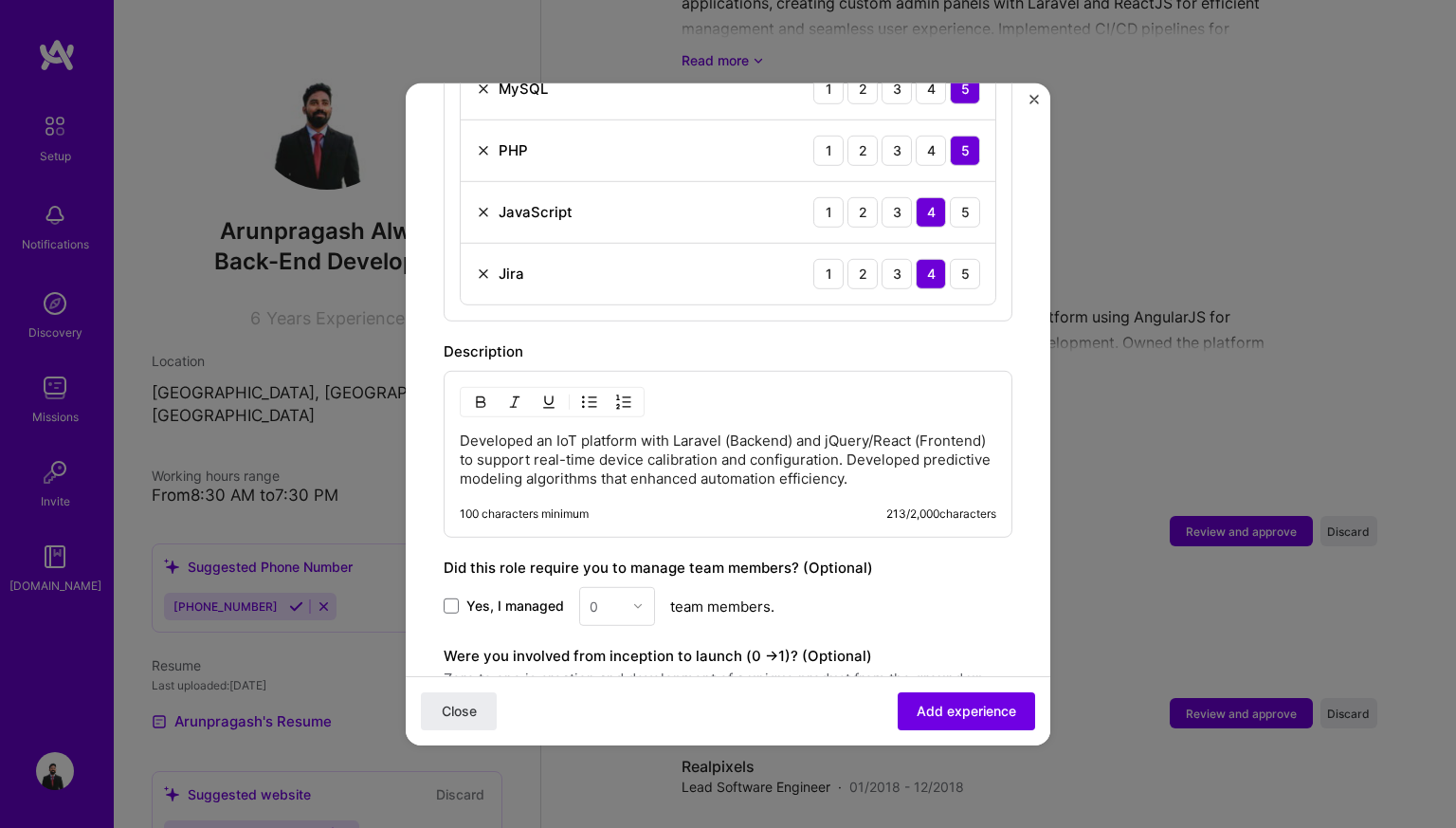 scroll, scrollTop: 1133, scrollLeft: 0, axis: vertical 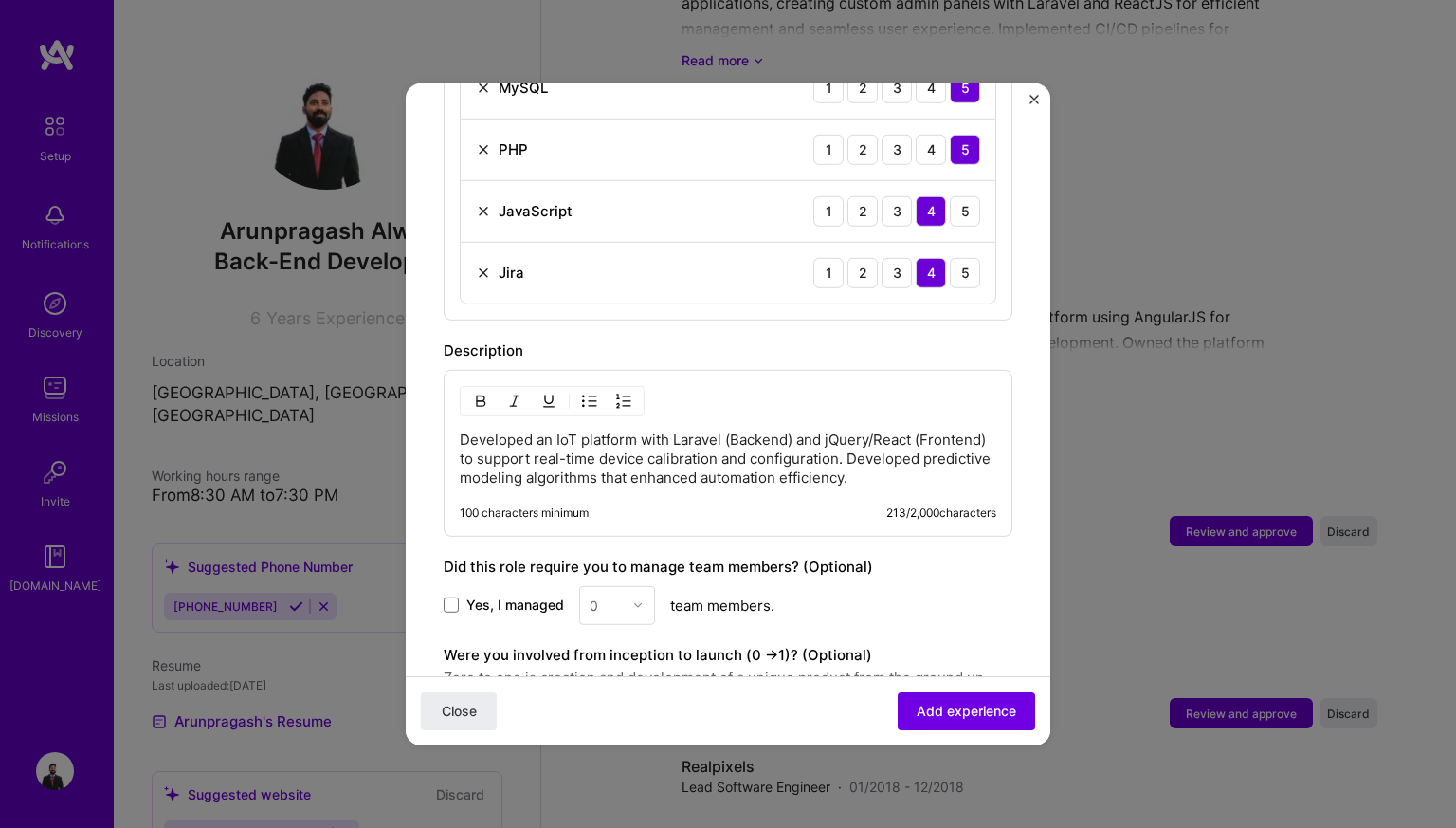 click on "Developed an IoT platform with Laravel (Backend) and jQuery/React (Frontend) to support real-time device calibration and configuration. Developed predictive modeling algorithms that enhanced automation efficiency." at bounding box center [728, 458] 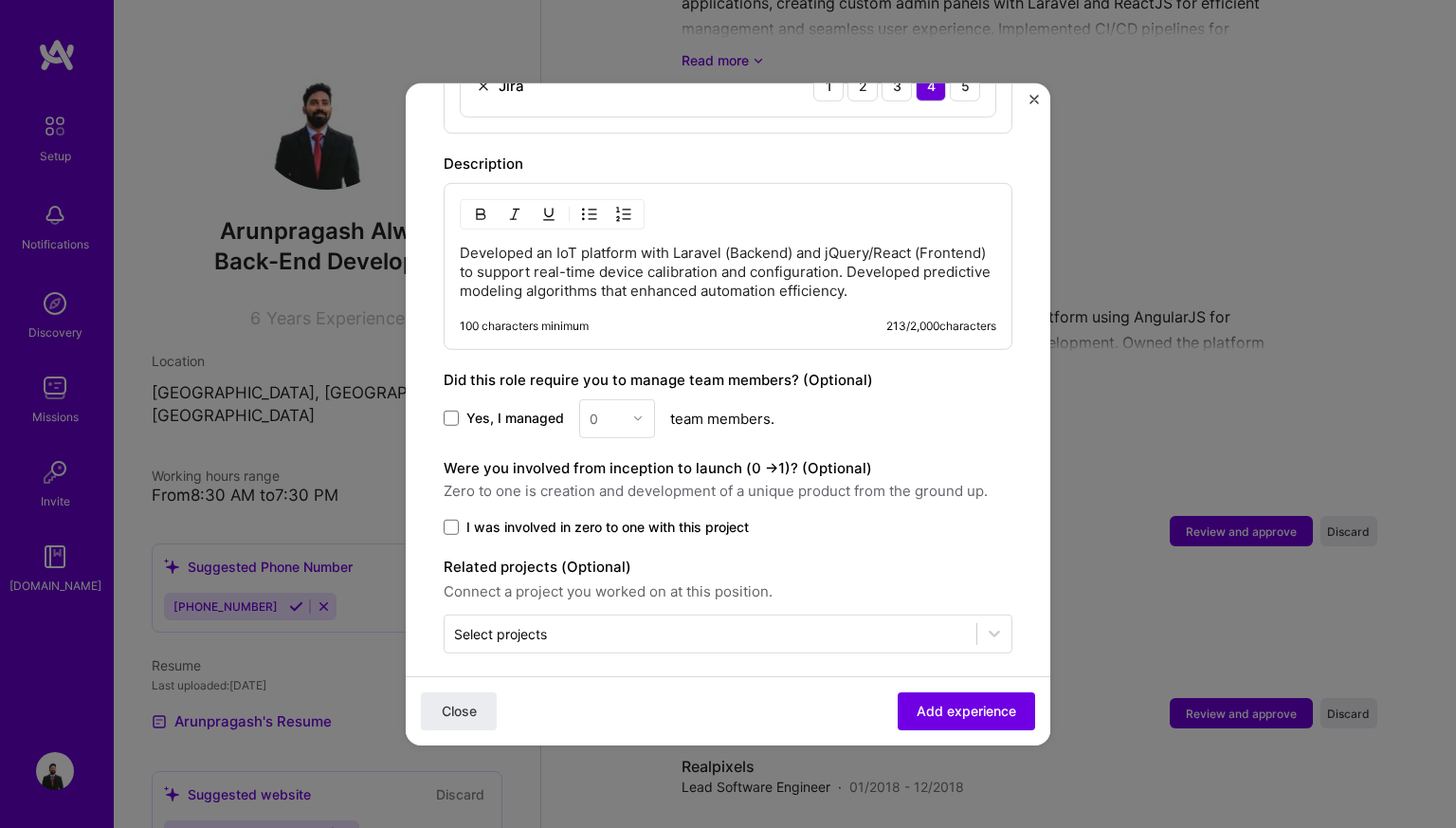 scroll, scrollTop: 1322, scrollLeft: 0, axis: vertical 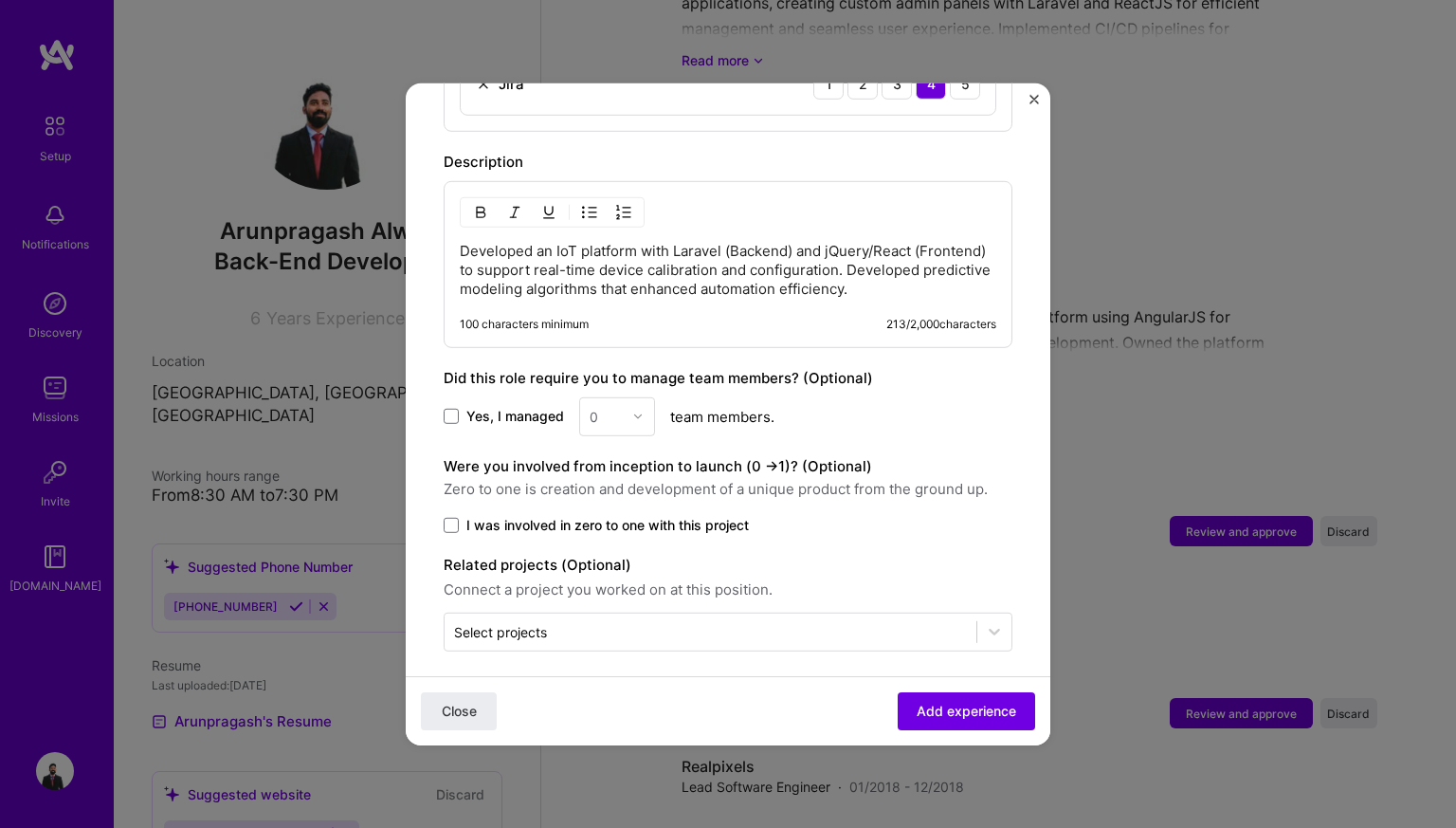 click on "0" at bounding box center (617, 415) 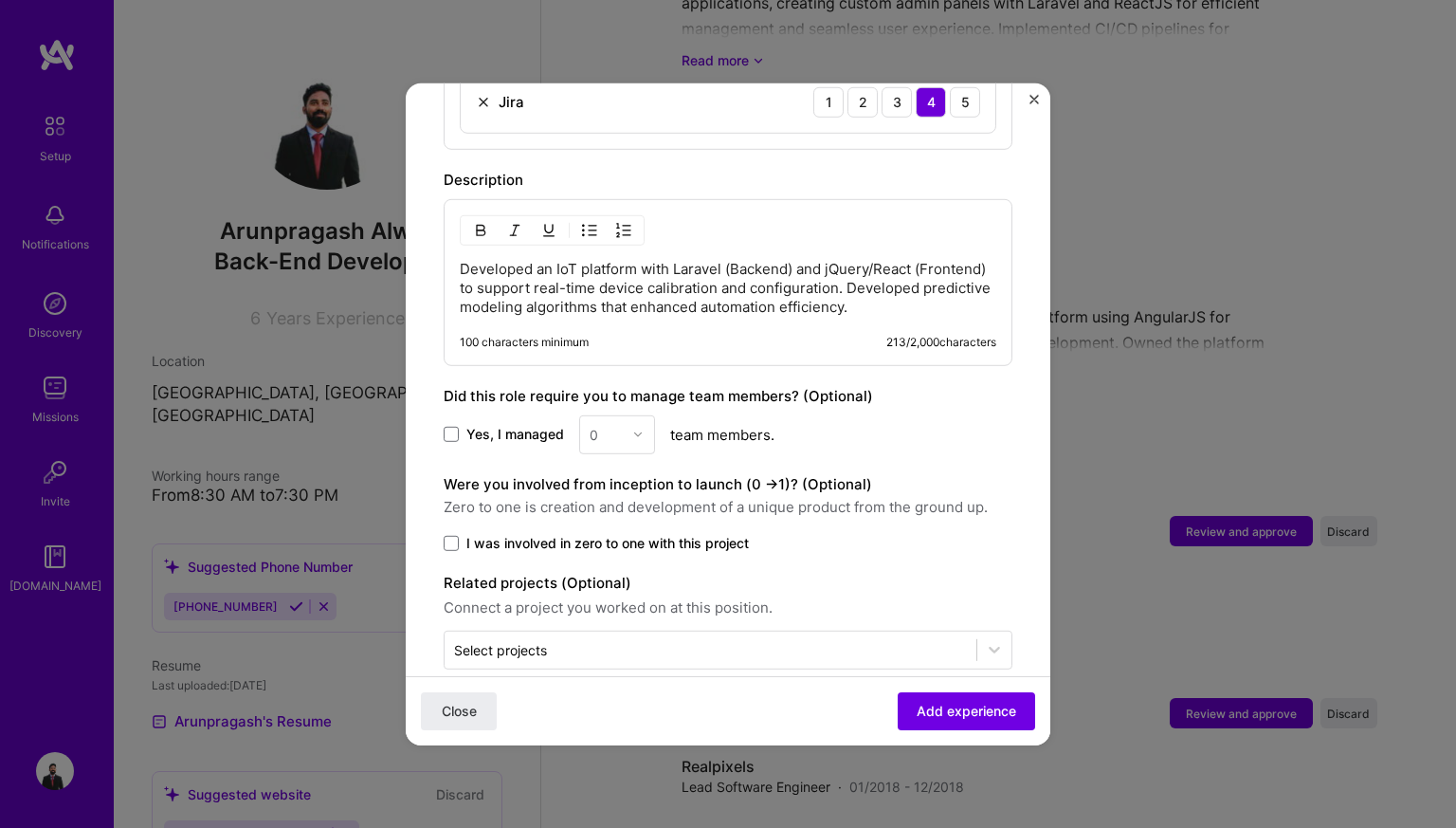 scroll, scrollTop: 1329, scrollLeft: 0, axis: vertical 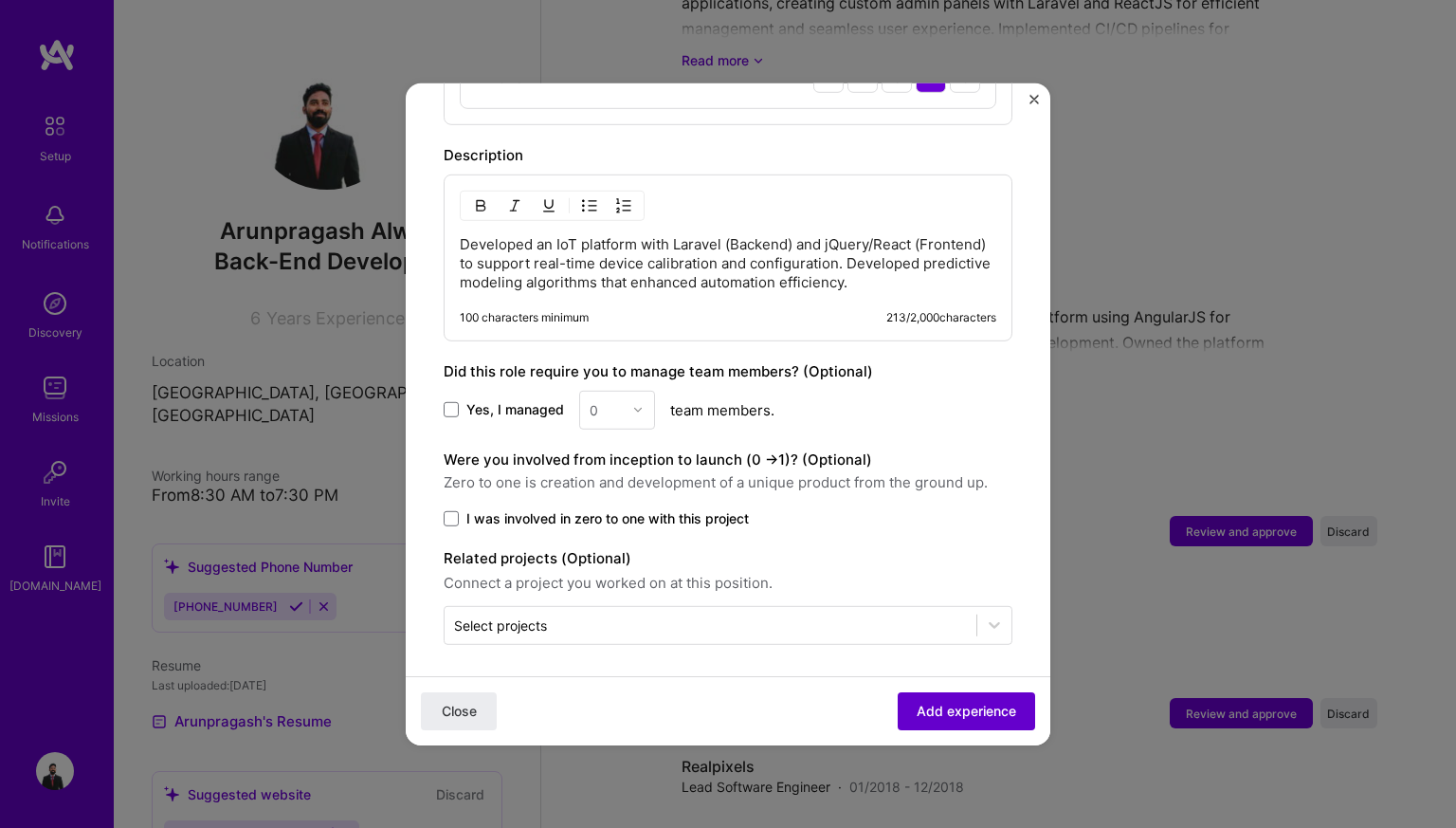 click on "Add experience" at bounding box center (966, 711) 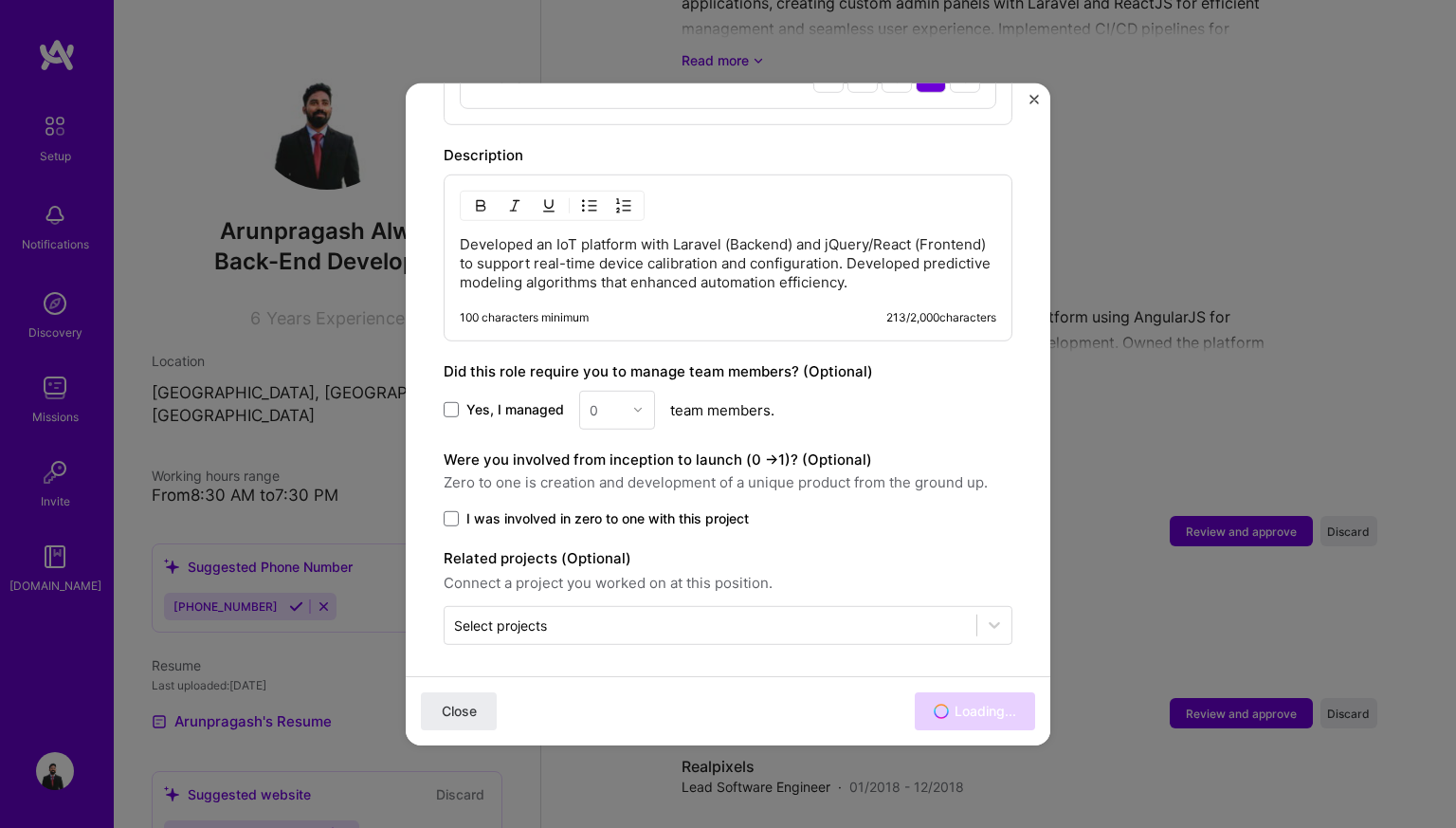 scroll, scrollTop: 1595, scrollLeft: 0, axis: vertical 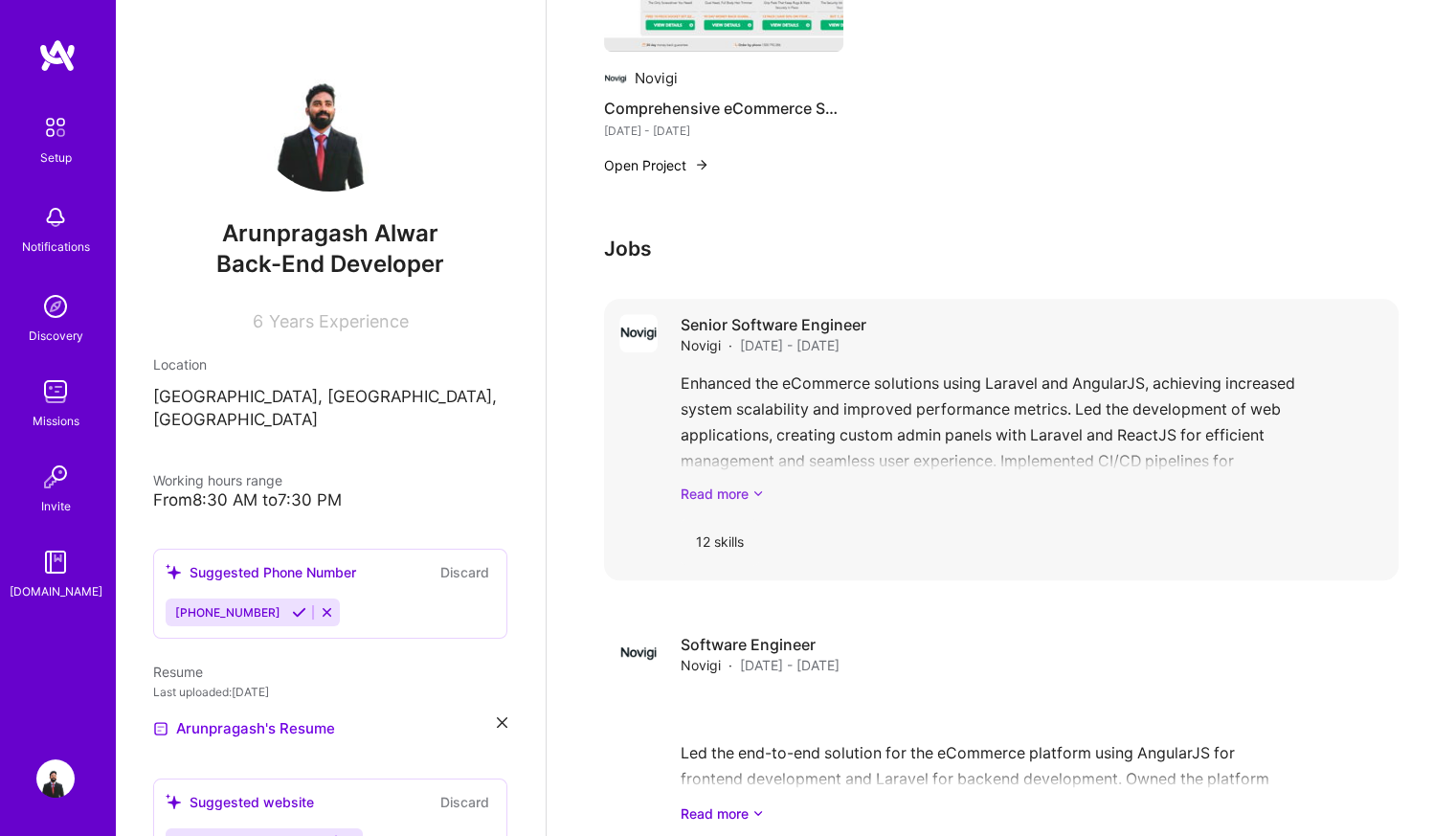 click on "Read more" at bounding box center (1032, 493) 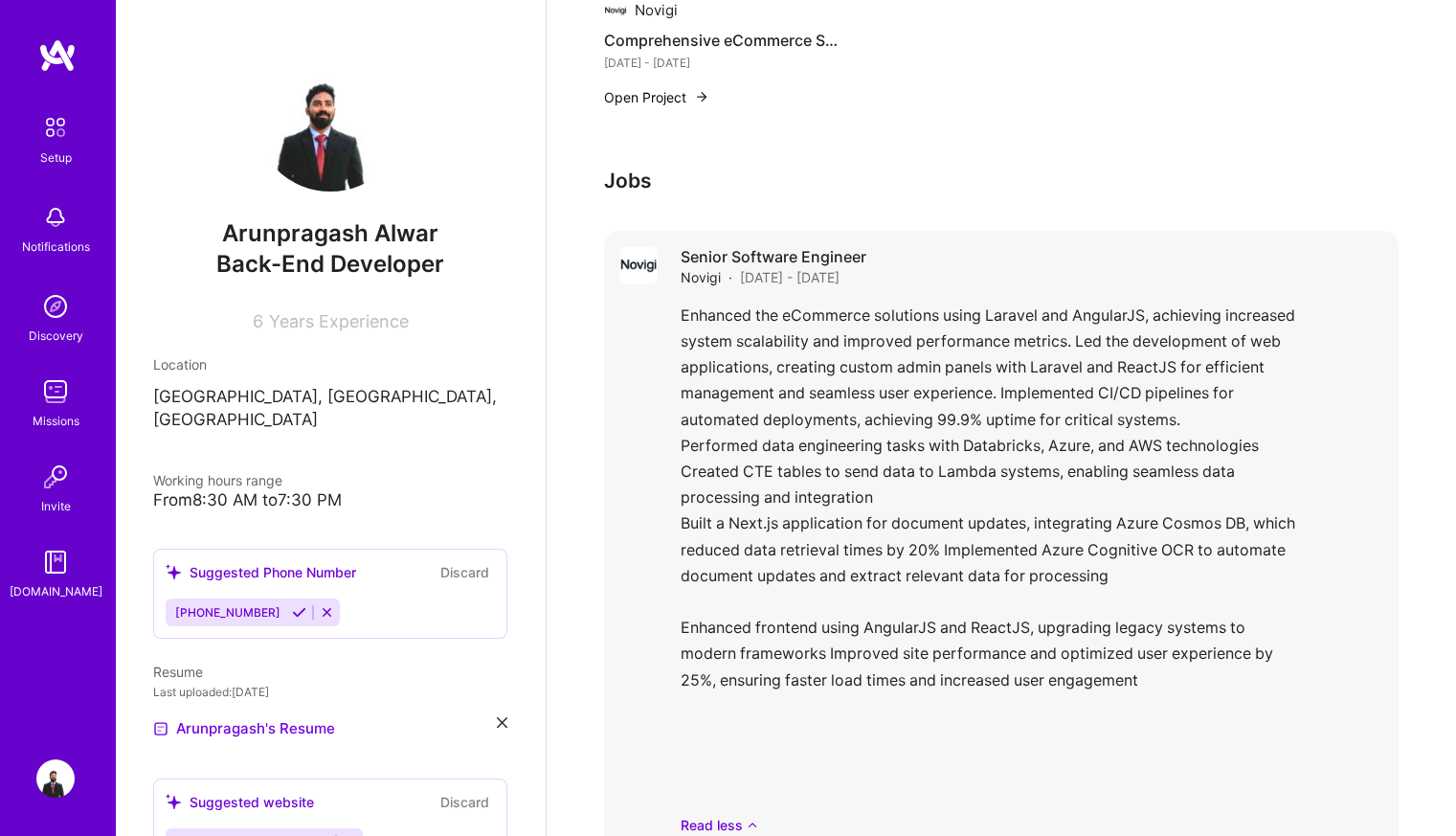 scroll, scrollTop: 1400, scrollLeft: 0, axis: vertical 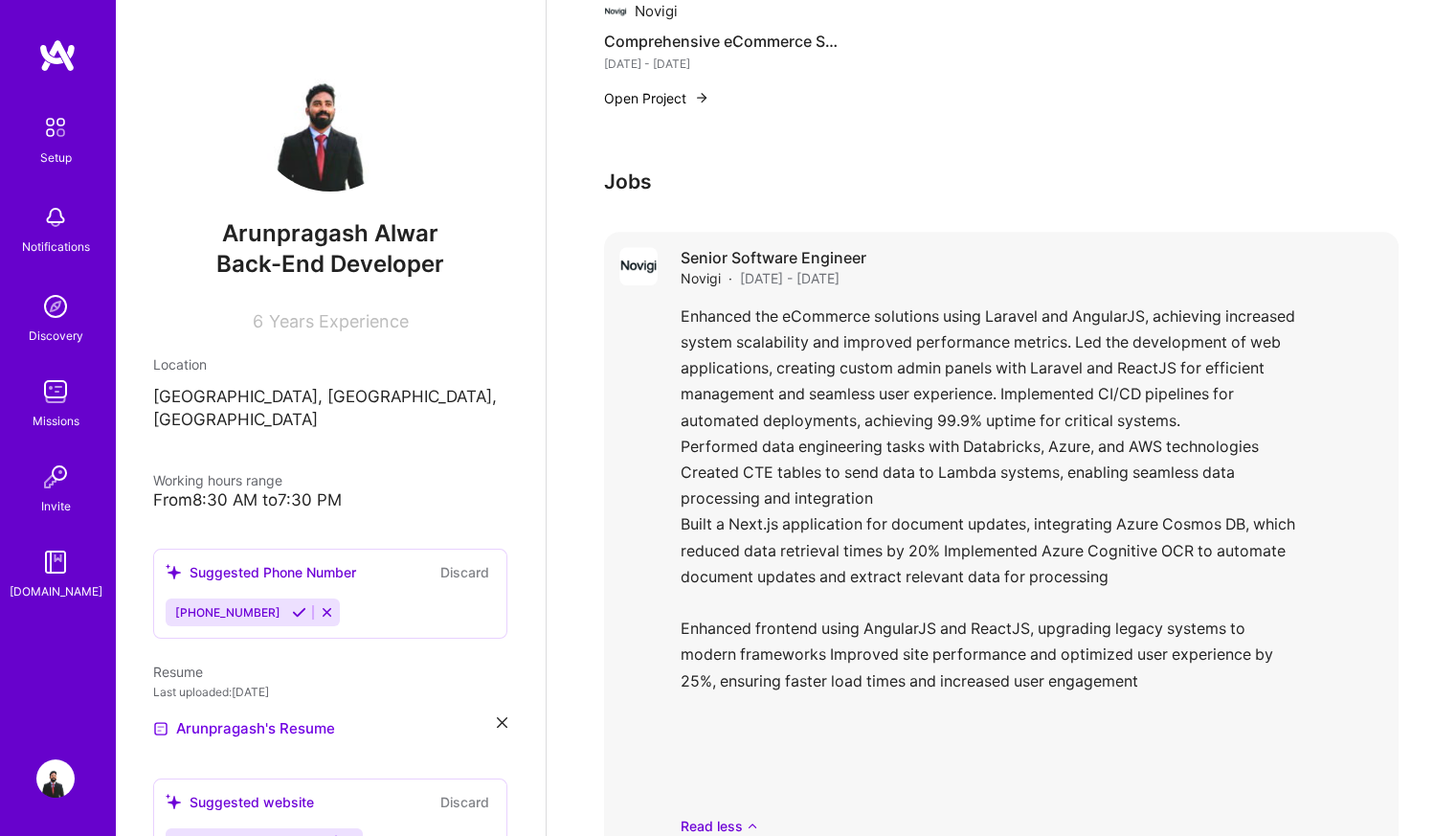 click on "Senior Software Engineer Novigi · [DATE] - [DATE] Enhanced the eCommerce solutions using Laravel and AngularJS, achieving increased system scalability and improved performance metrics. Led the development of web applications, creating custom admin panels with Laravel and ReactJS for efficient management and seamless user experience. Implemented CI/CD pipelines for automated deployments, achieving 99.9% uptime for critical systems. Performed data engineering tasks with Databricks, Azure, and AWS technologies Created CTE tables to send data to Lambda systems, enabling seamless data processing and integration Built a Next.js application for document updates, integrating Azure Cosmos DB, which reduced data retrieval times by 20% Implemented Azure Cognitive OCR to automate document updates and extract relevant data for processing Read less 12   skills" at bounding box center [1001, 572] 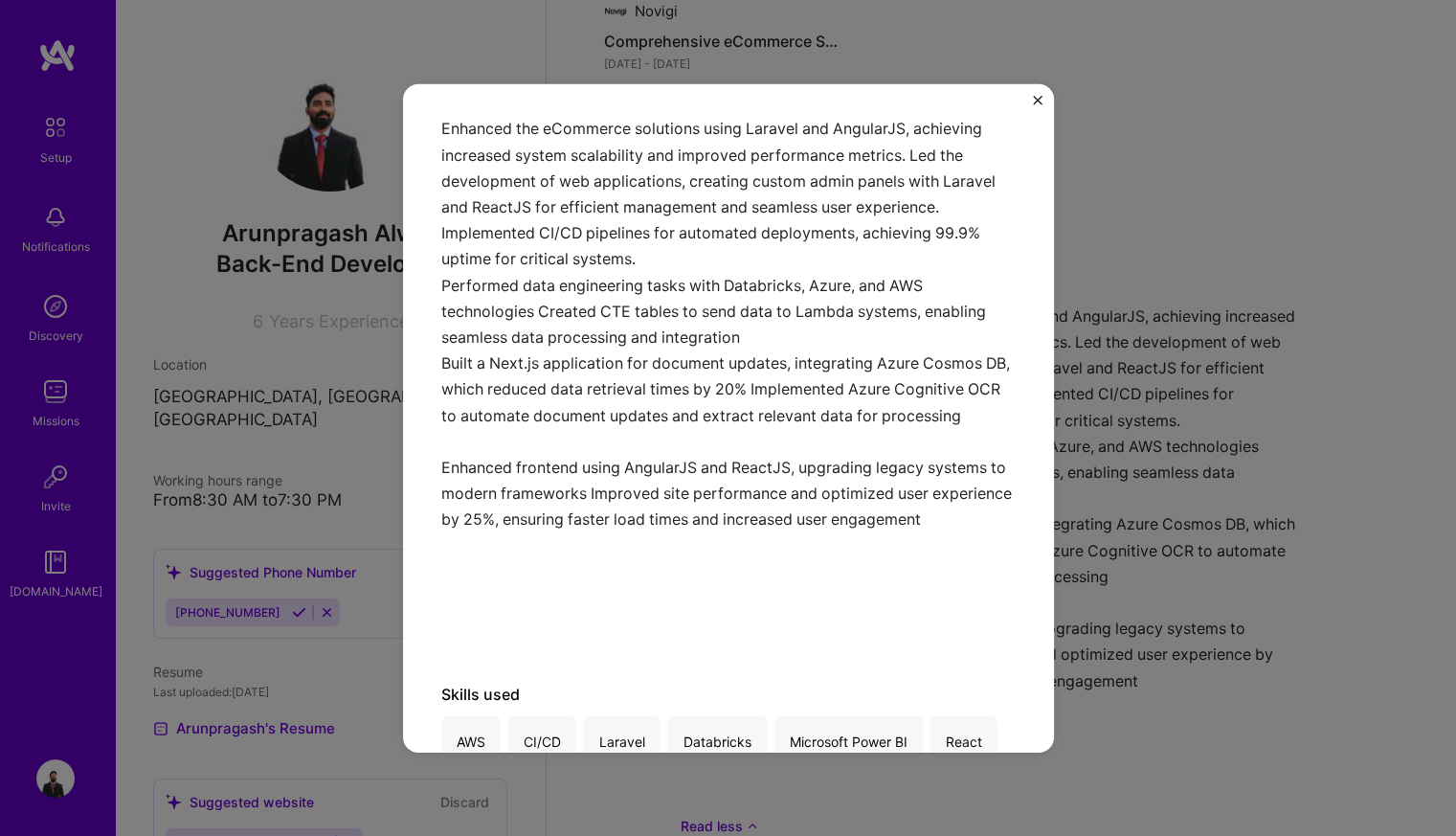 scroll, scrollTop: 361, scrollLeft: 0, axis: vertical 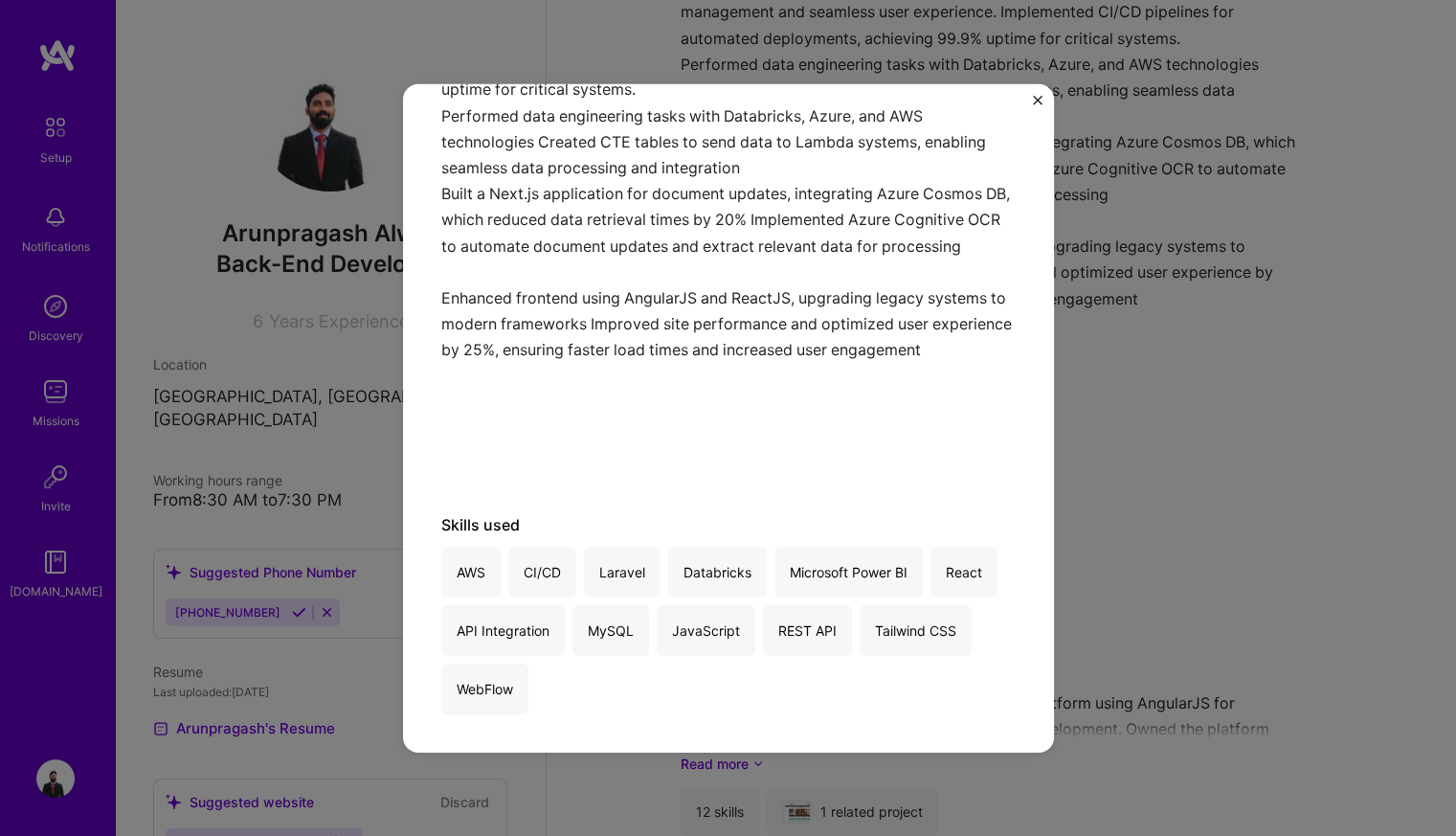 click at bounding box center [1038, 104] 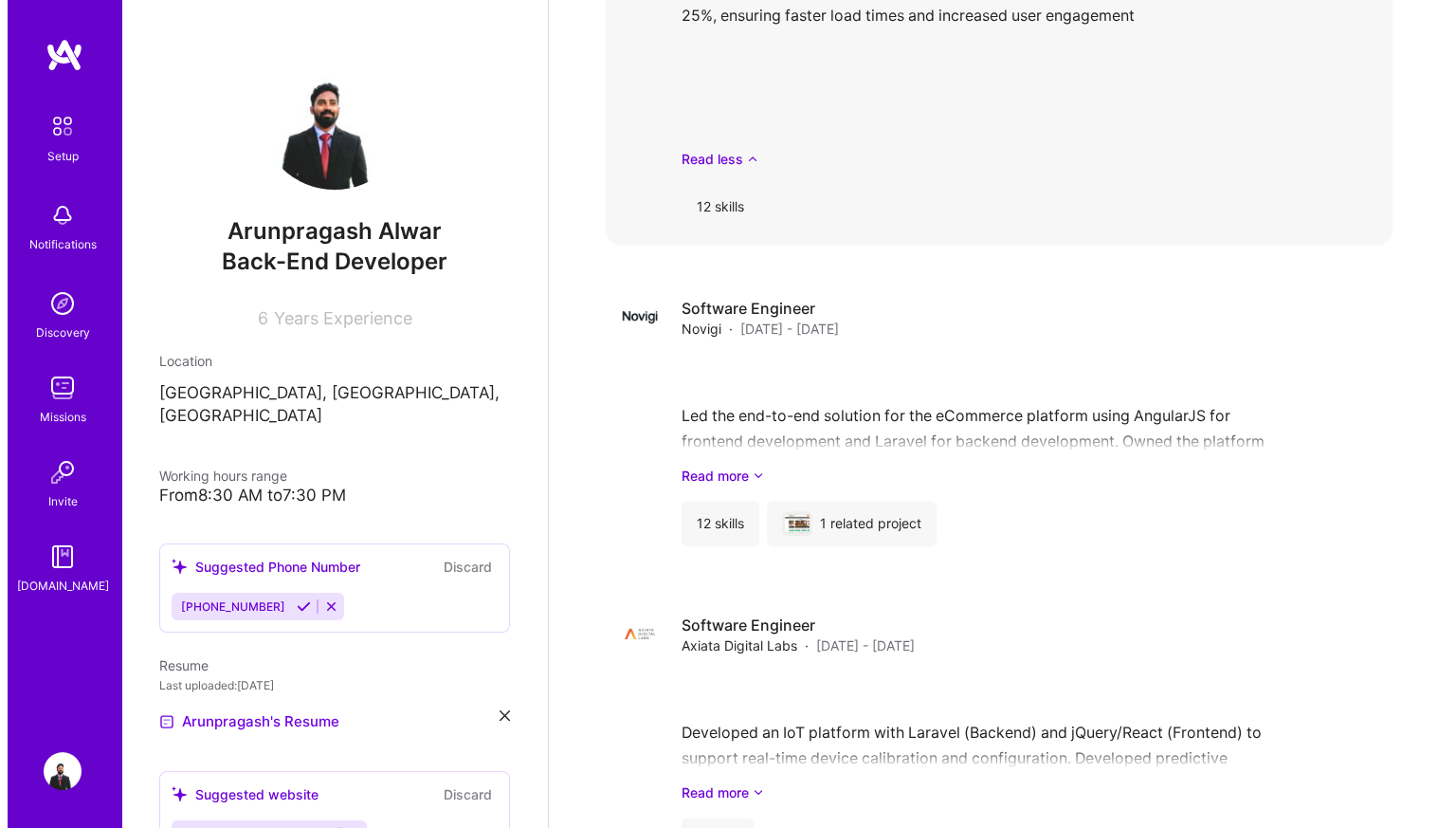 scroll, scrollTop: 2279, scrollLeft: 0, axis: vertical 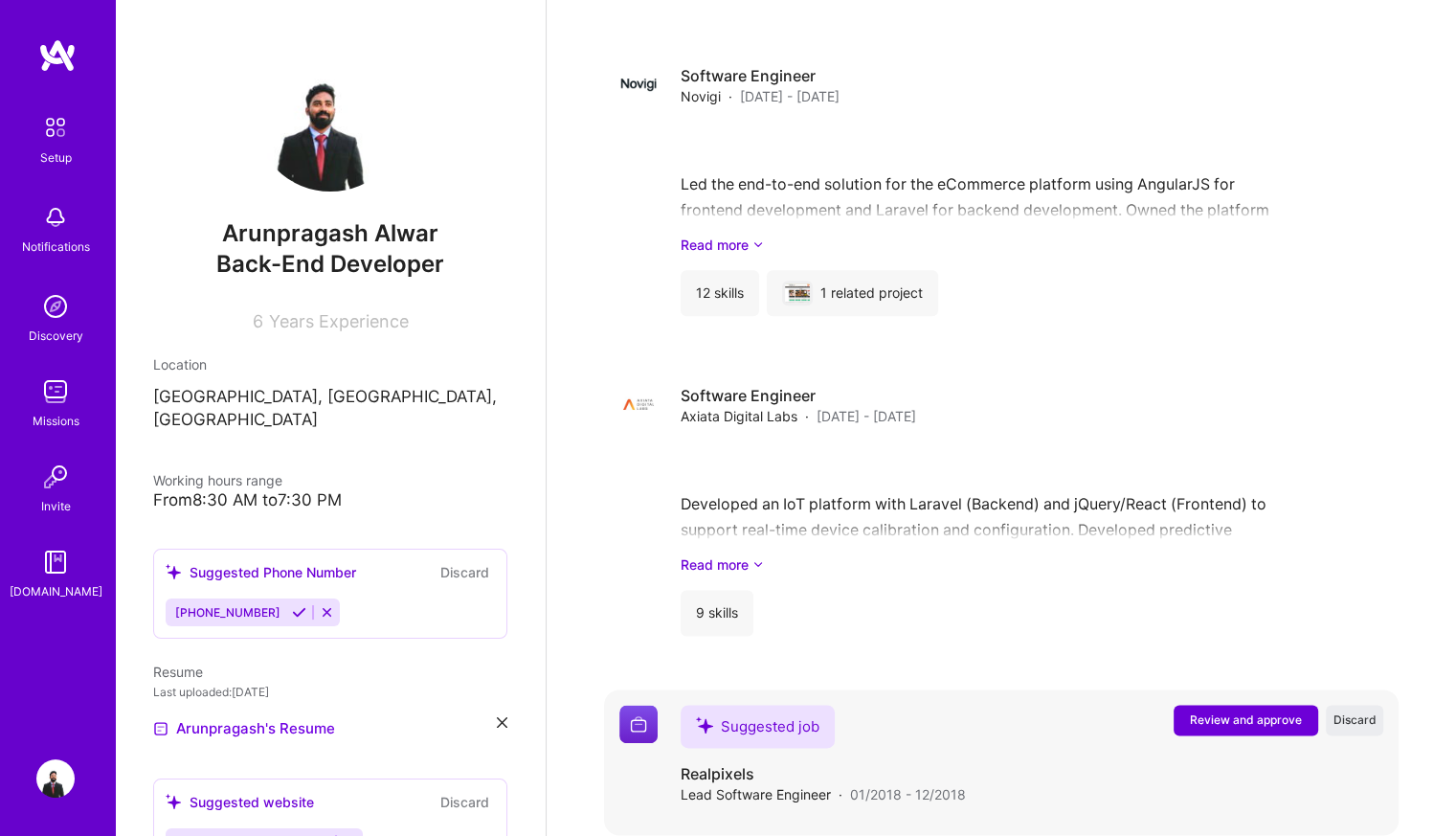 click on "Review and approve" at bounding box center [1245, 719] 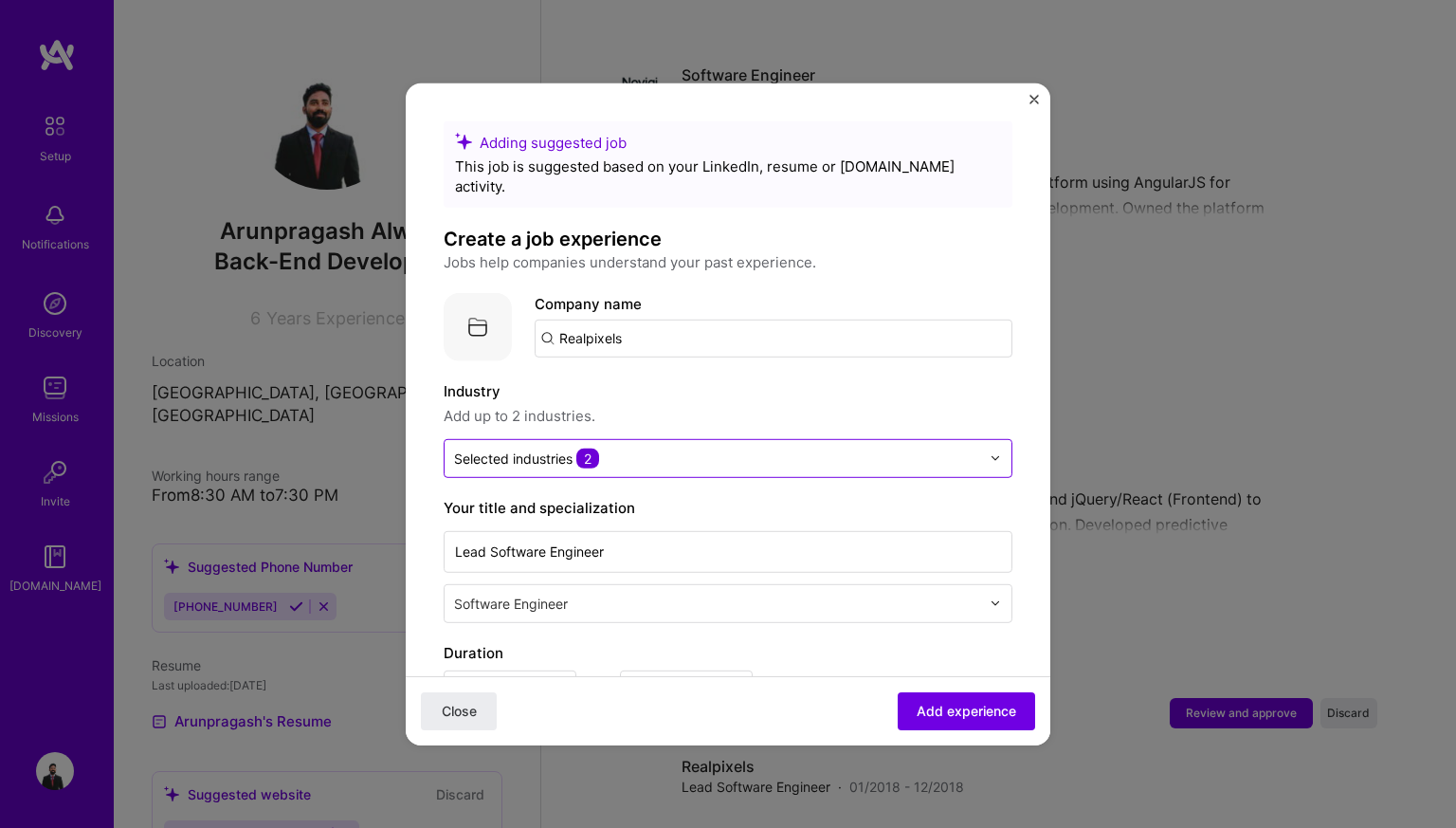 click on "Selected industries 2" at bounding box center (526, 457) 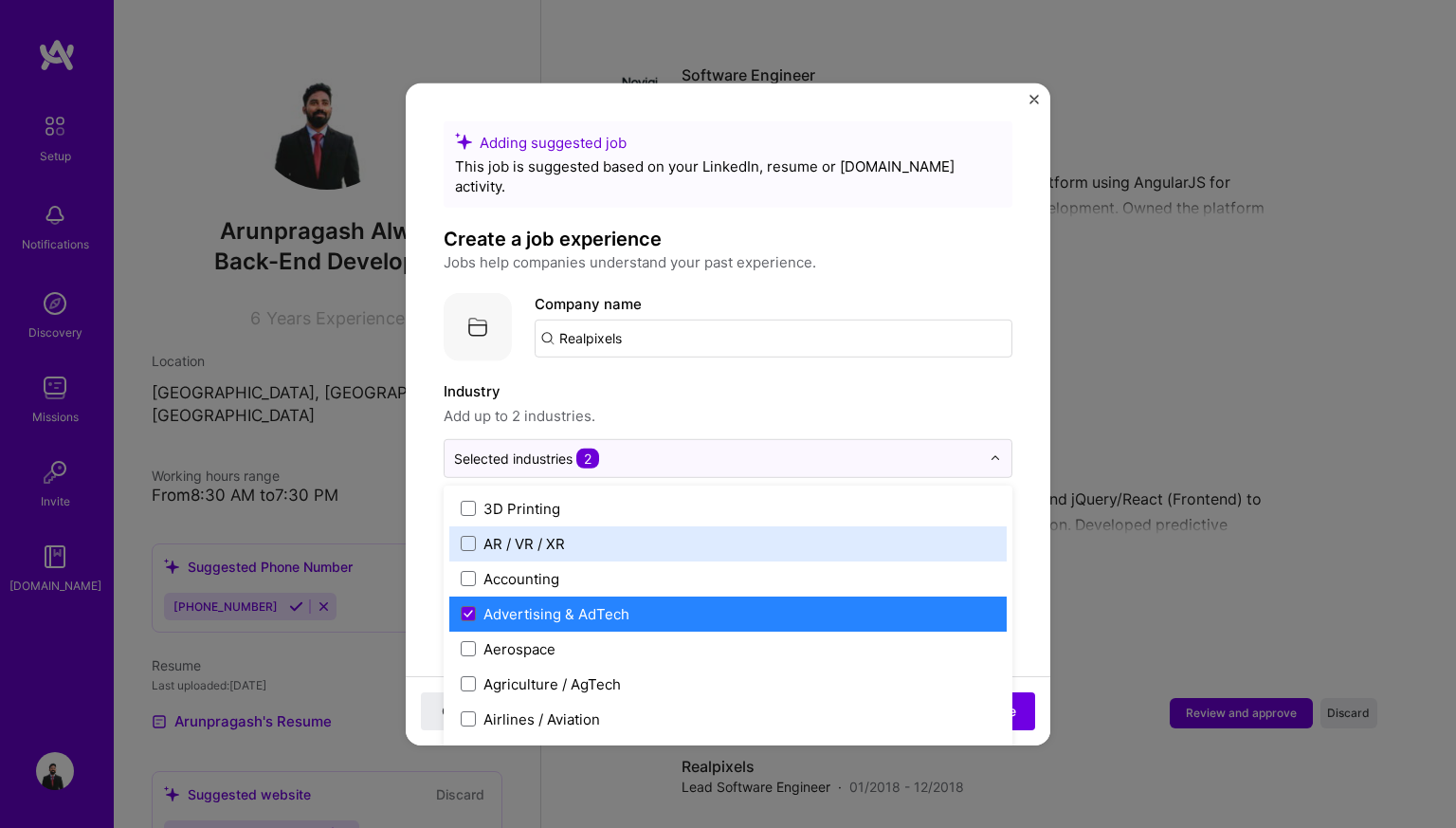 click on "AR / VR / XR" at bounding box center [524, 543] 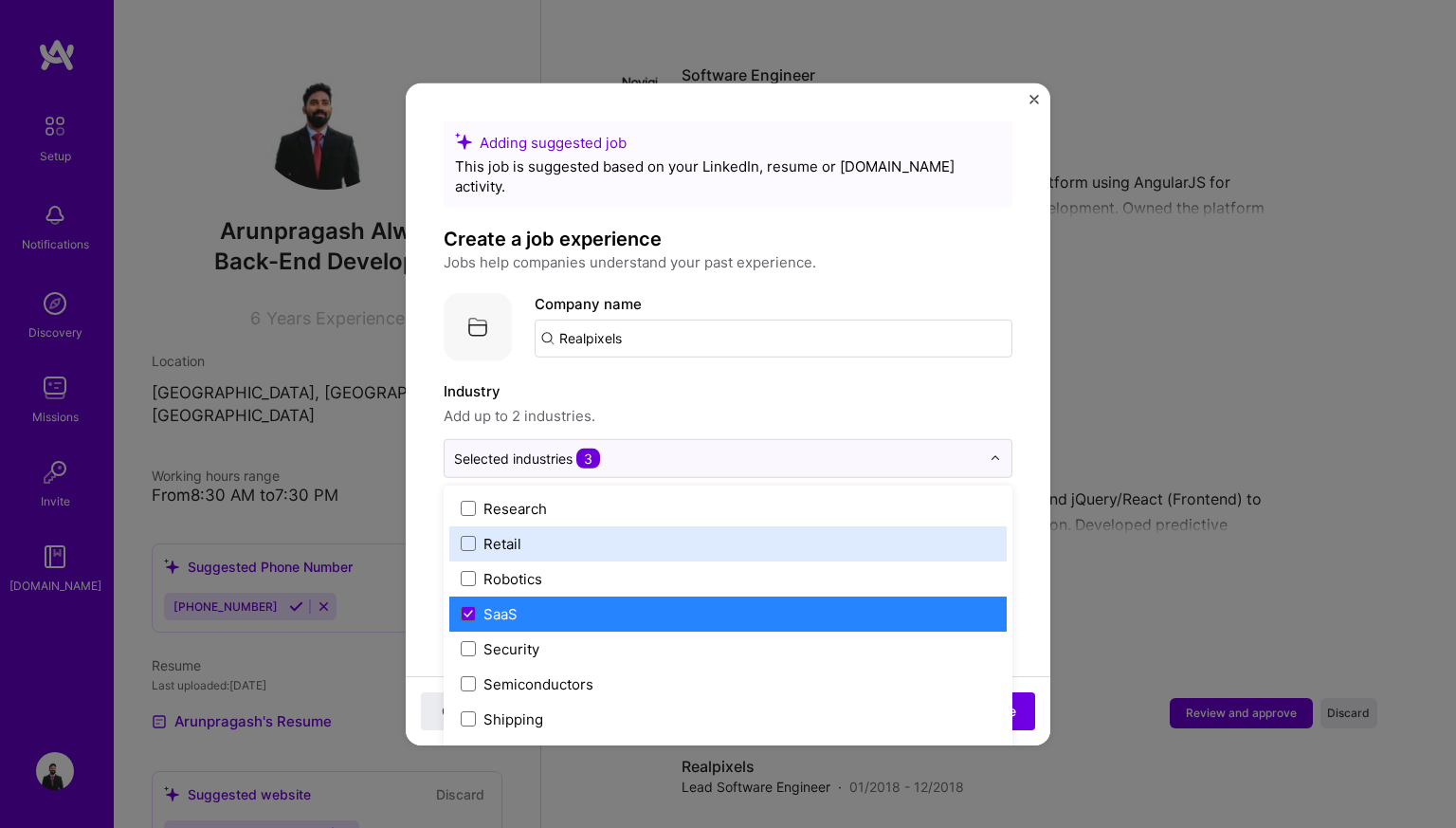 scroll, scrollTop: 3724, scrollLeft: 0, axis: vertical 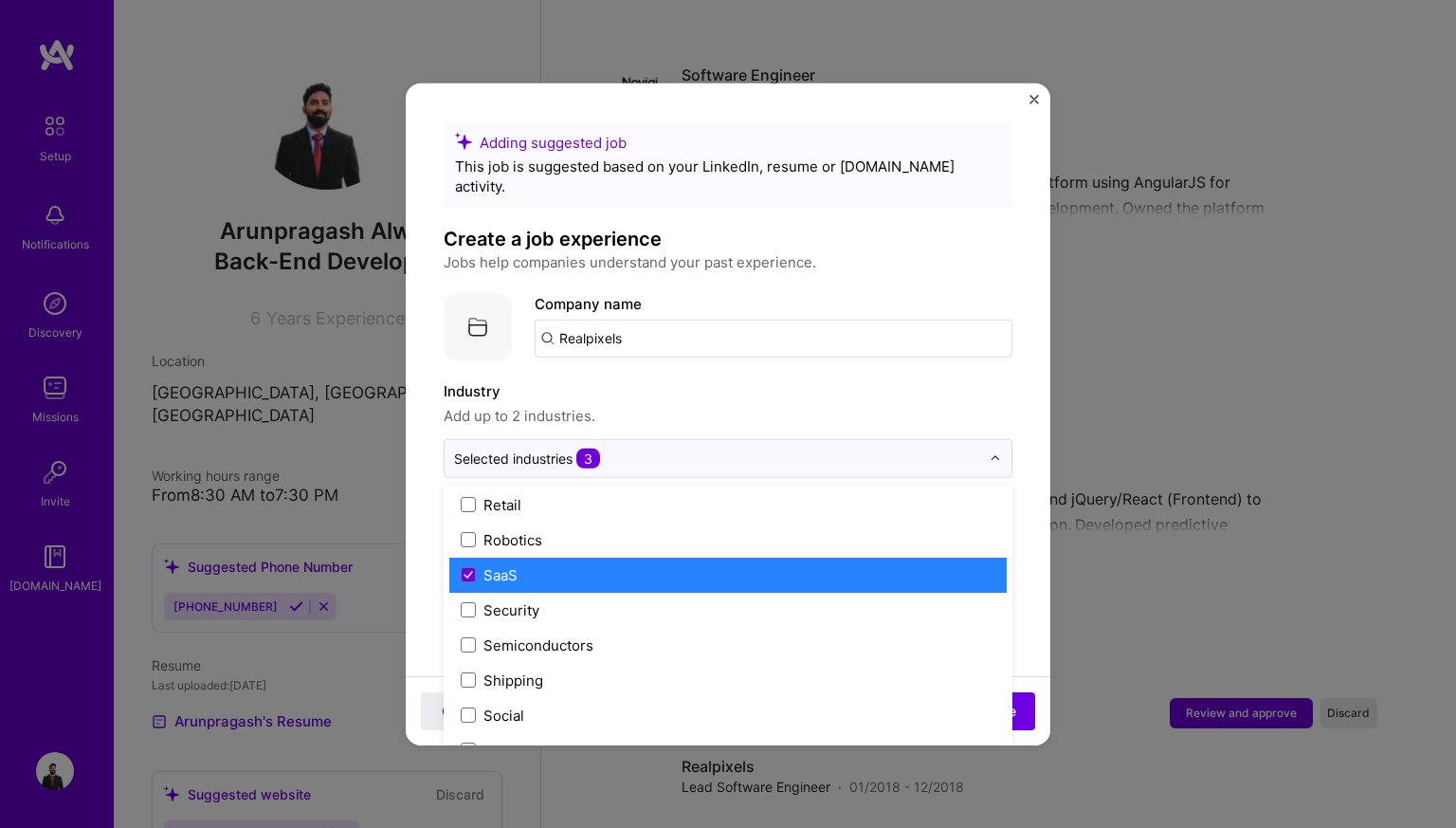 click on "SaaS" at bounding box center [500, 574] 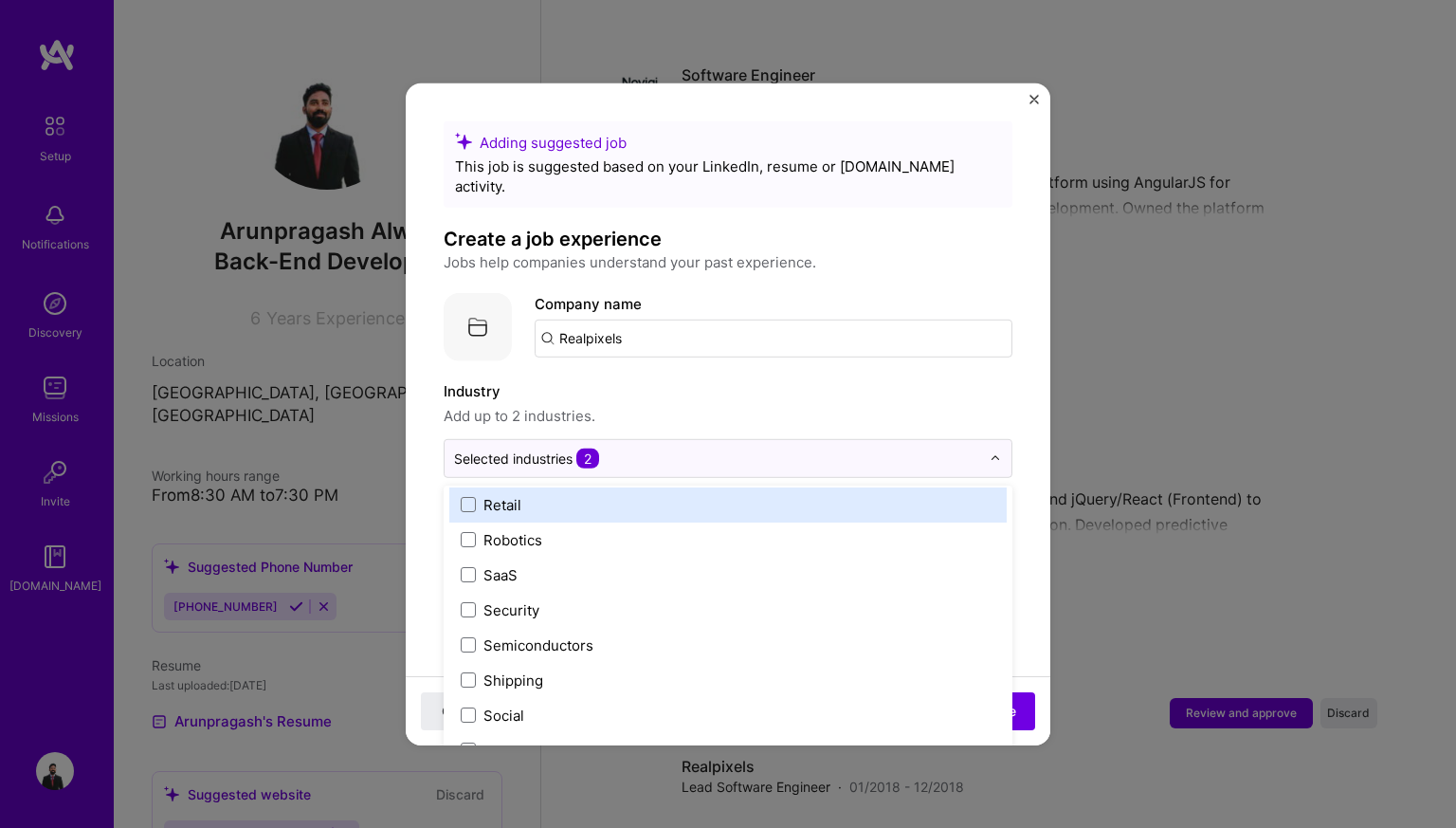 click on "Industry" at bounding box center [728, 391] 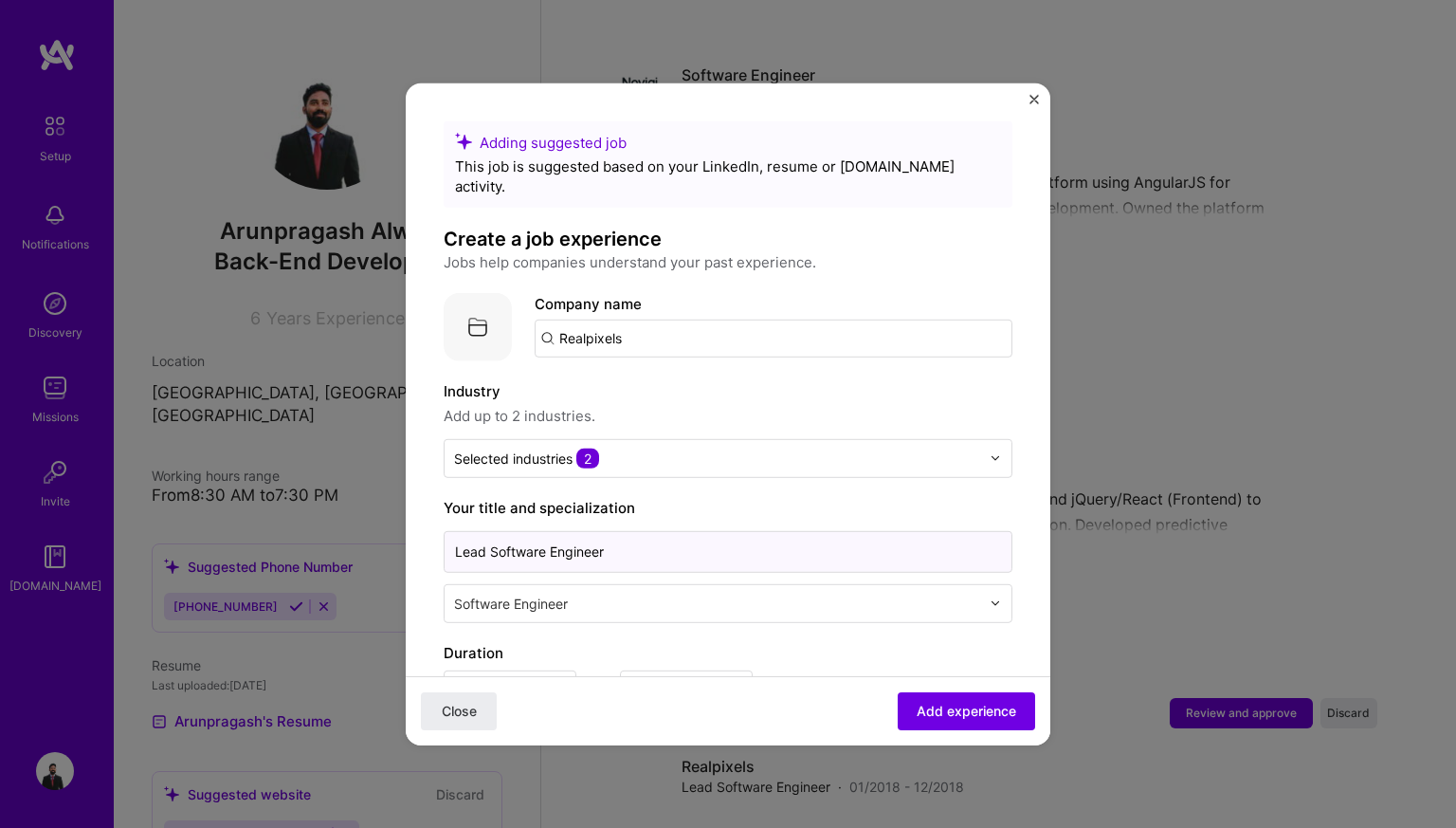 drag, startPoint x: 492, startPoint y: 529, endPoint x: 467, endPoint y: 536, distance: 25.96151 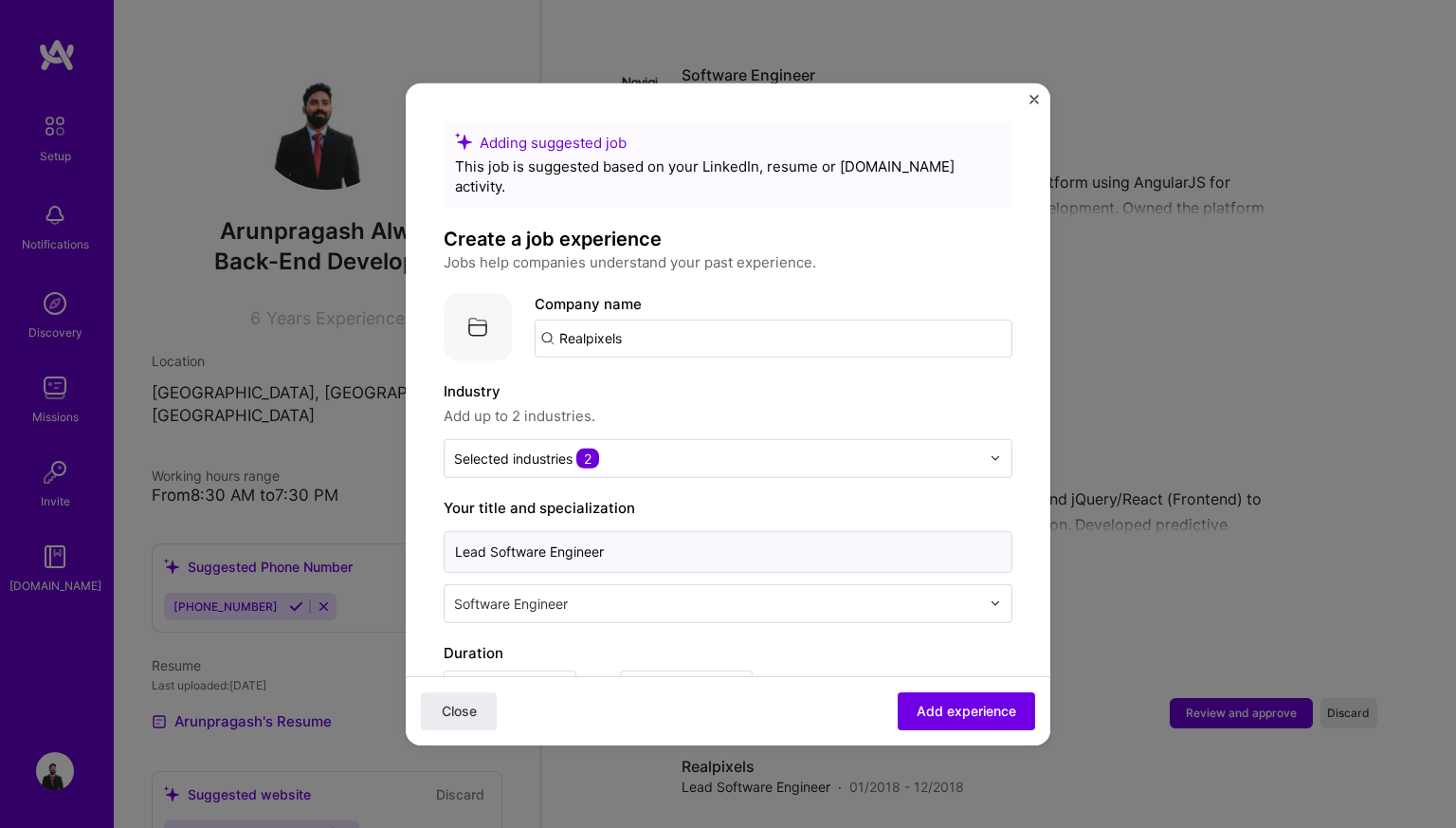 click on "Lead Software Engineer" at bounding box center (728, 551) 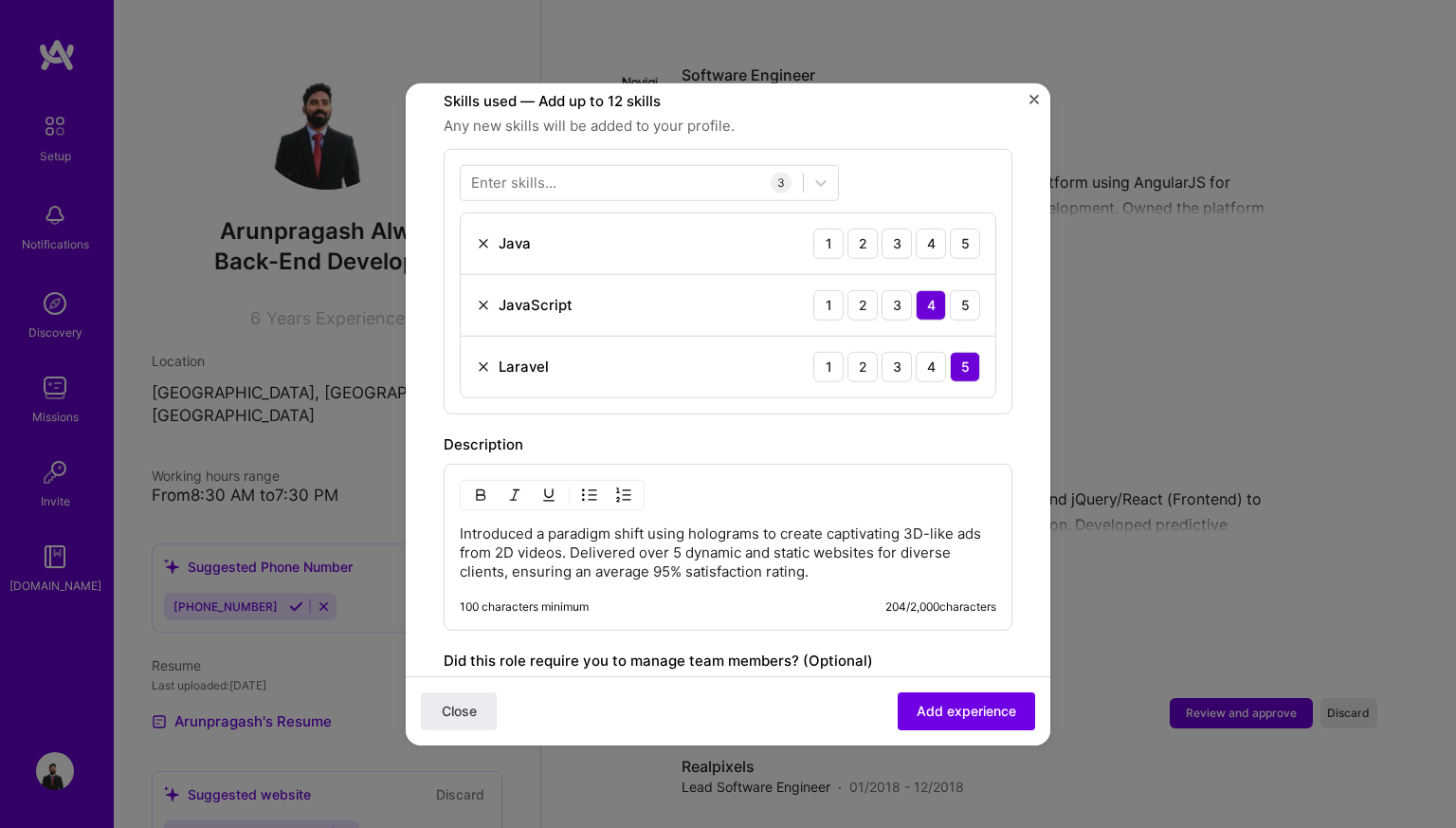 scroll, scrollTop: 678, scrollLeft: 0, axis: vertical 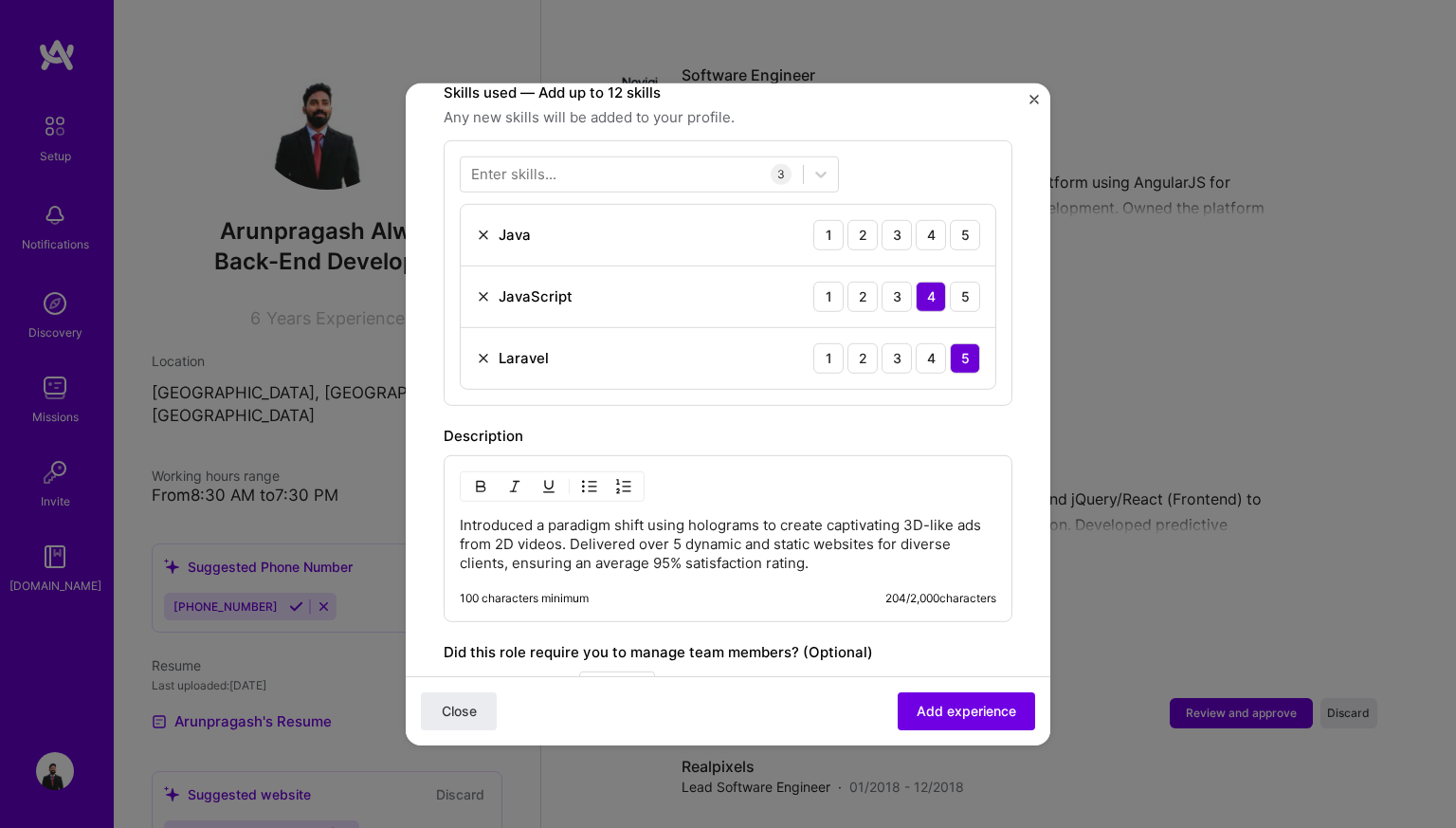 type on "Software Engineer" 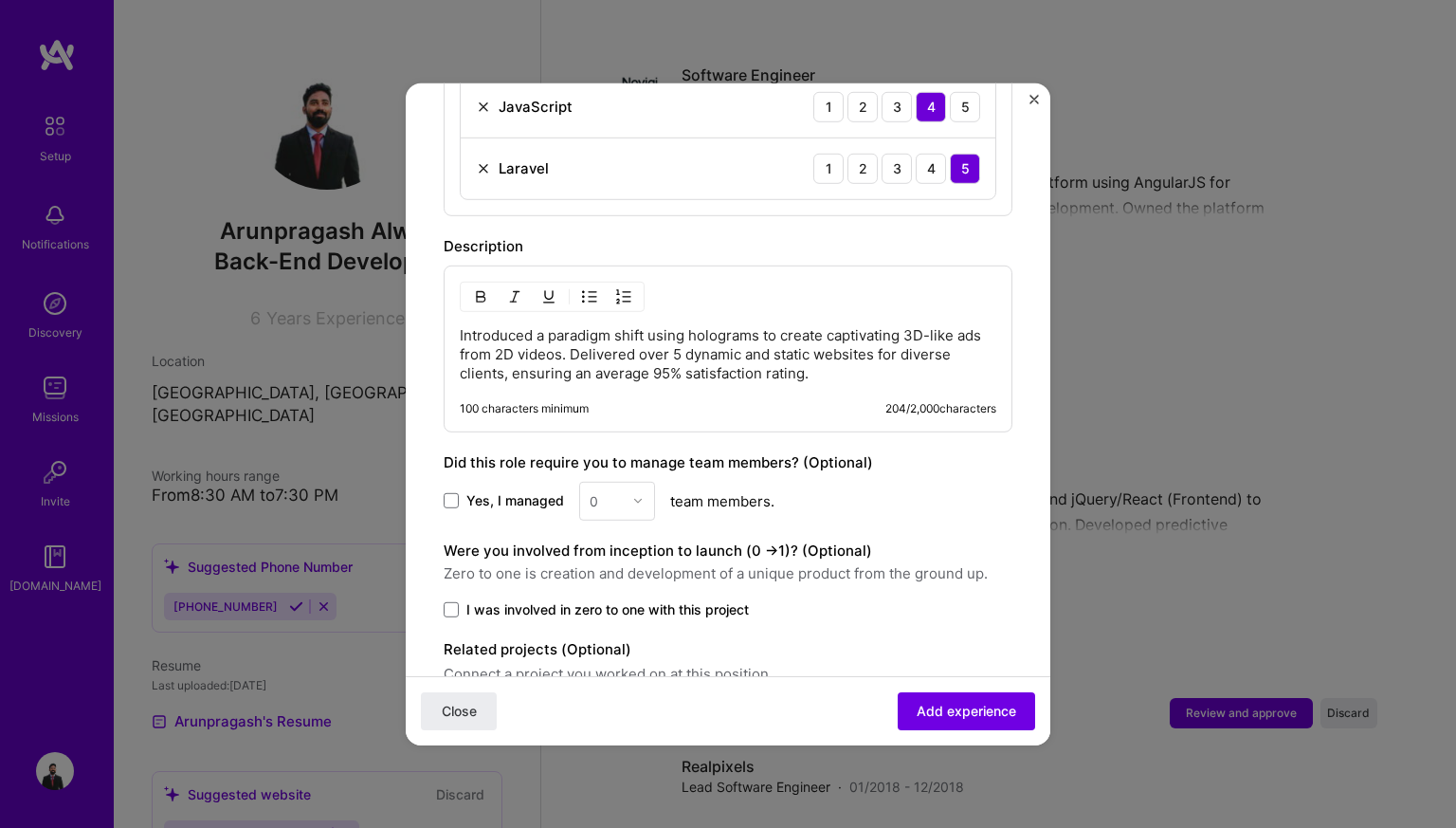 scroll, scrollTop: 892, scrollLeft: 0, axis: vertical 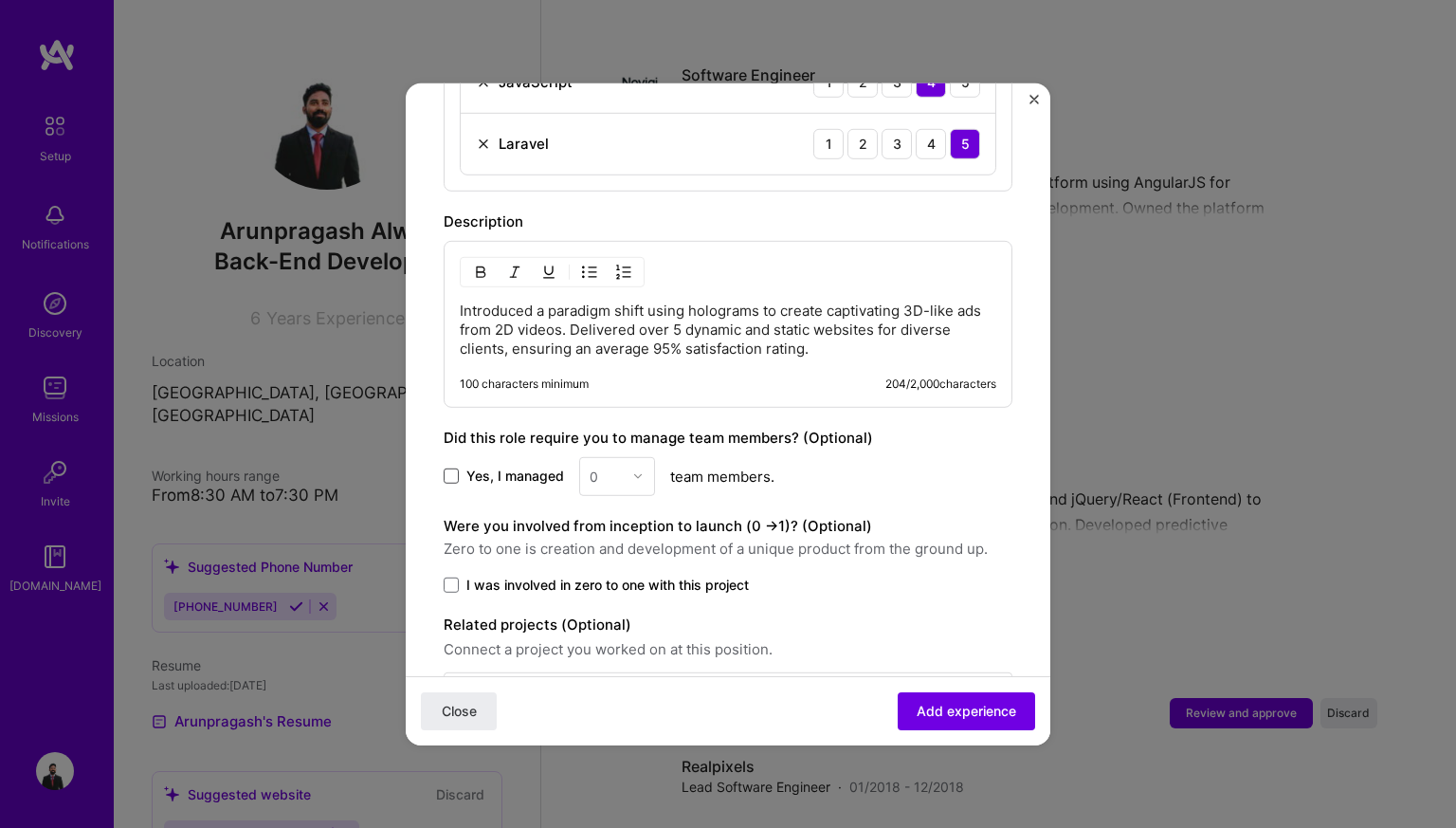 click at bounding box center [451, 476] 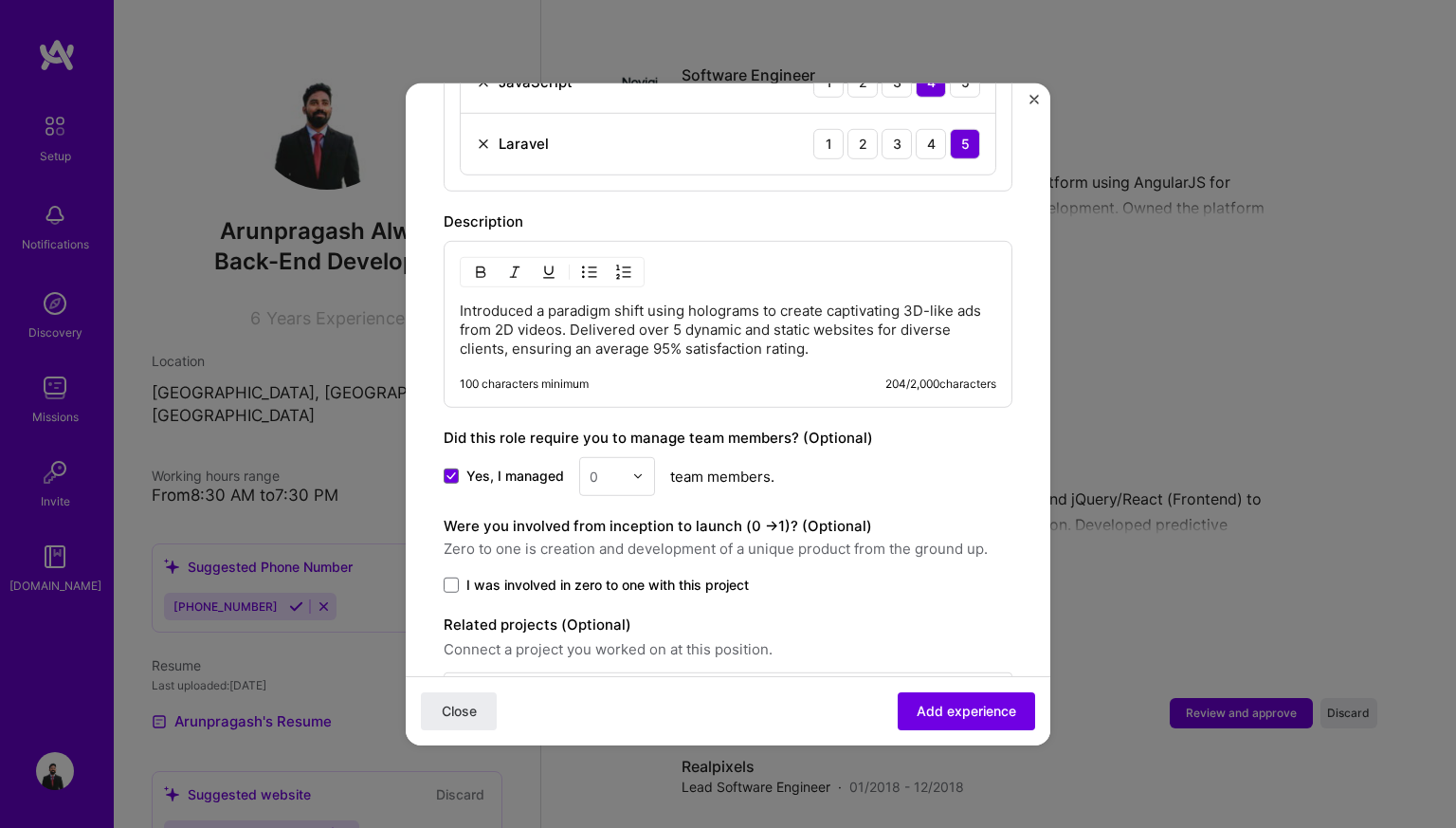 click on "0" at bounding box center (606, 475) 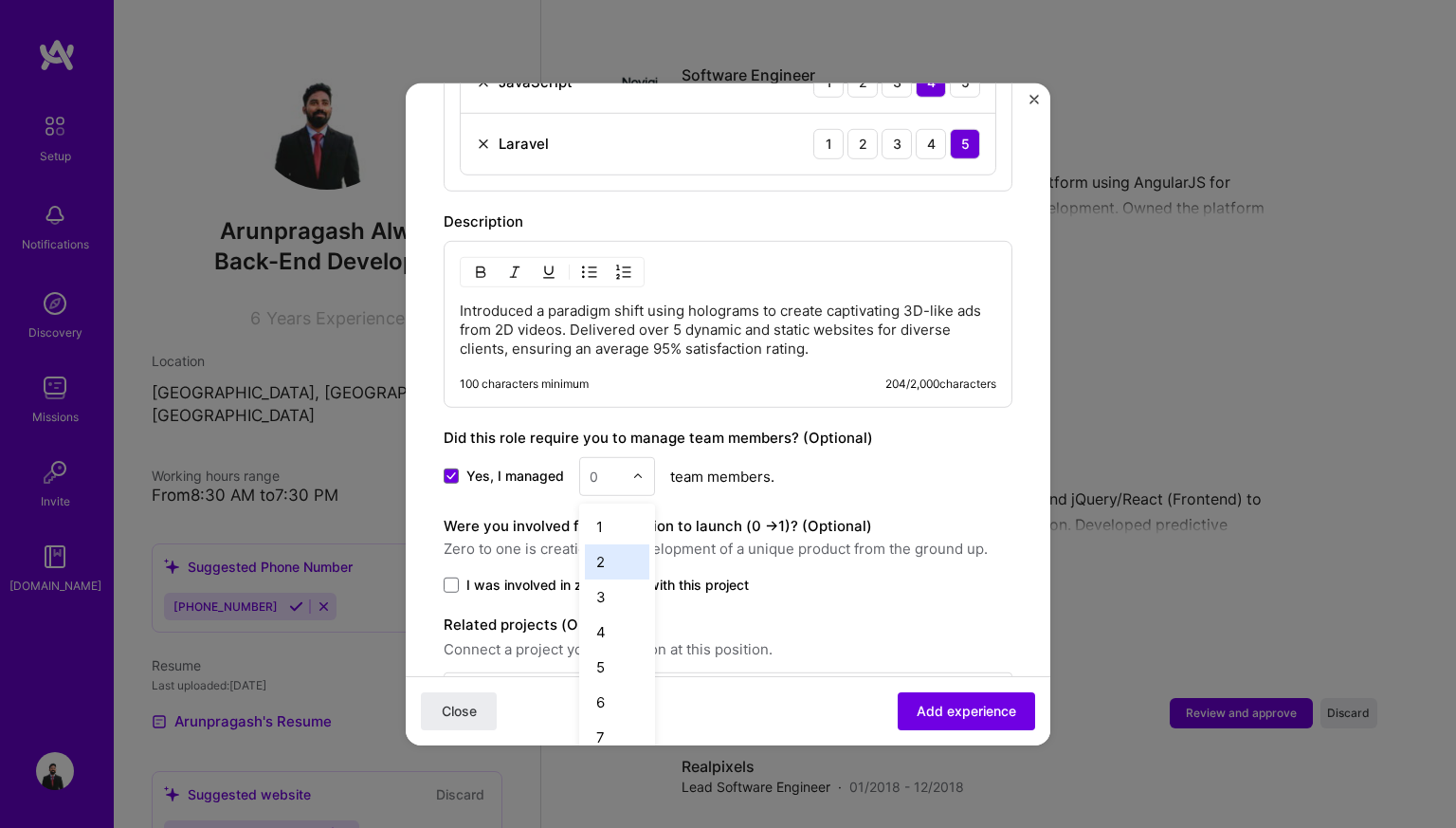 click on "2" at bounding box center [617, 561] 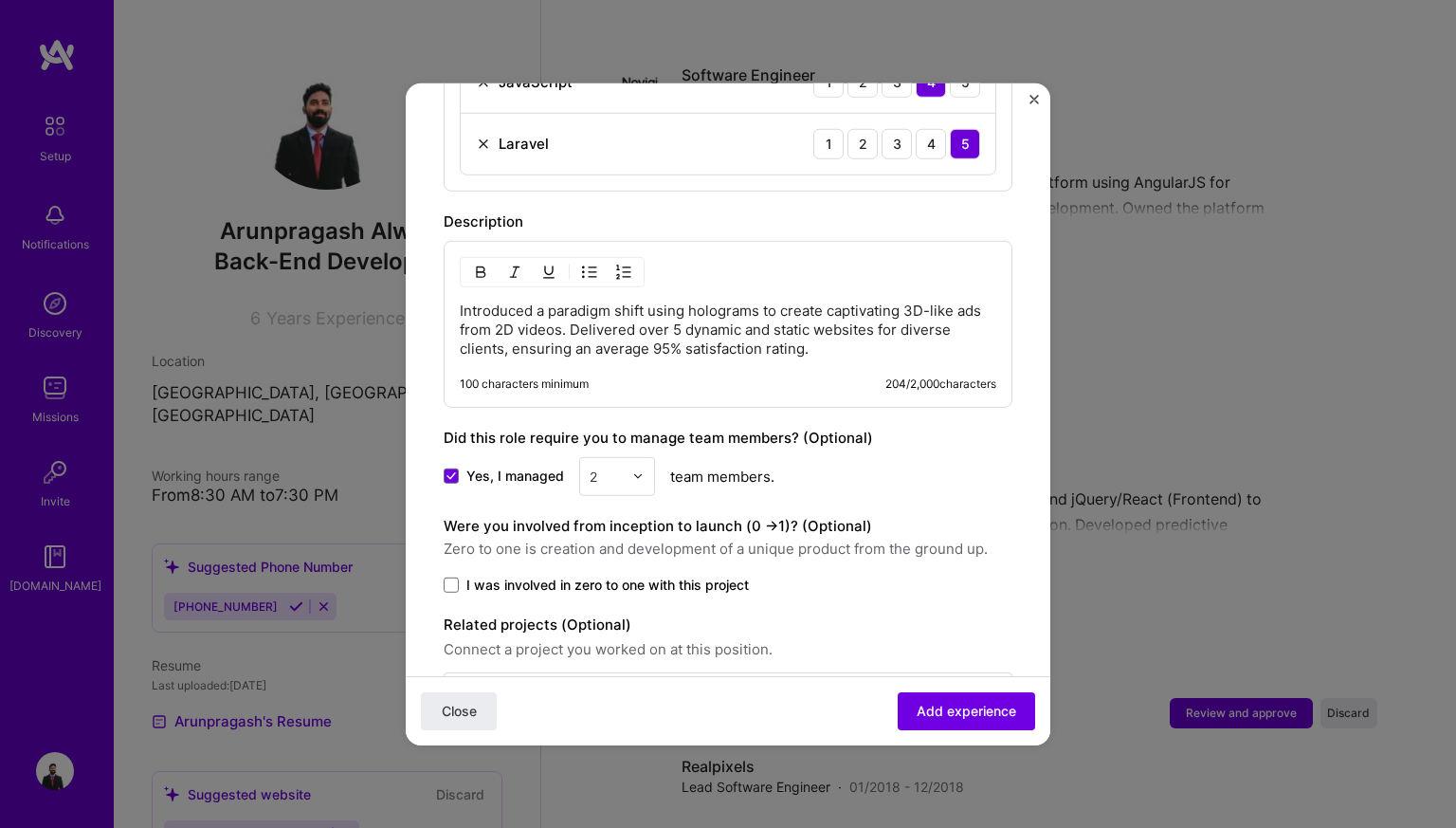 scroll, scrollTop: 941, scrollLeft: 0, axis: vertical 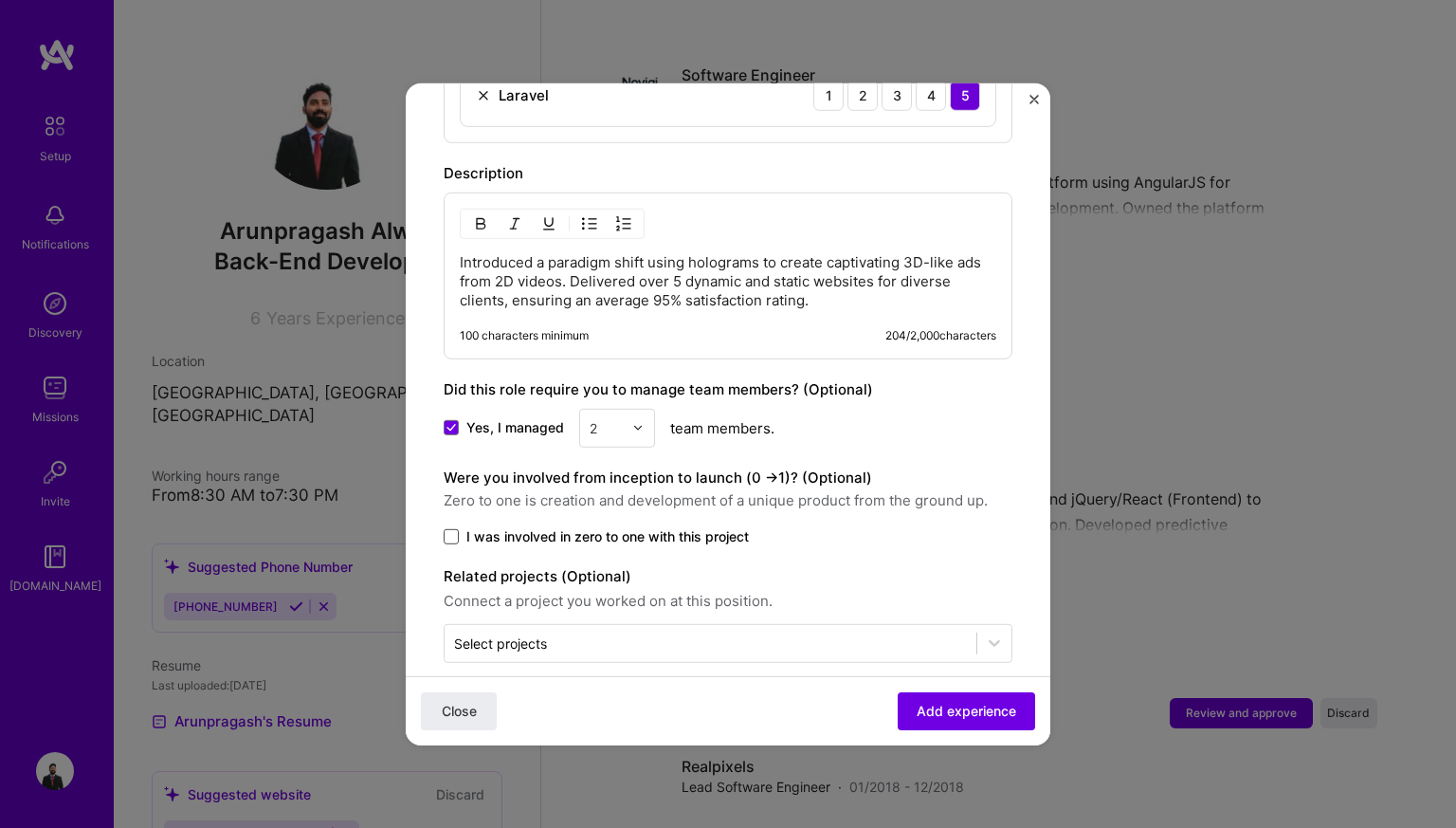 click at bounding box center [451, 536] 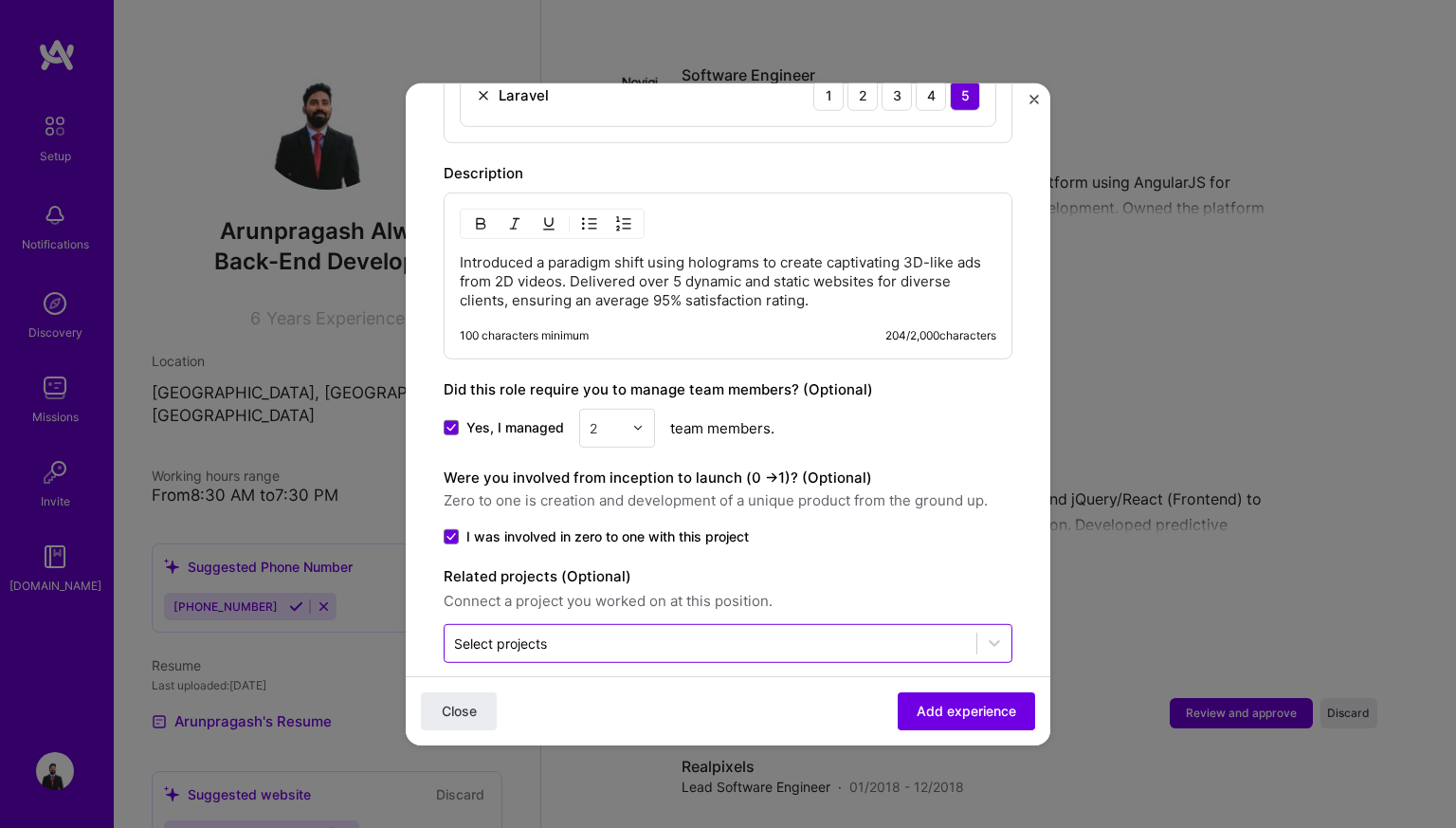 click at bounding box center (710, 642) 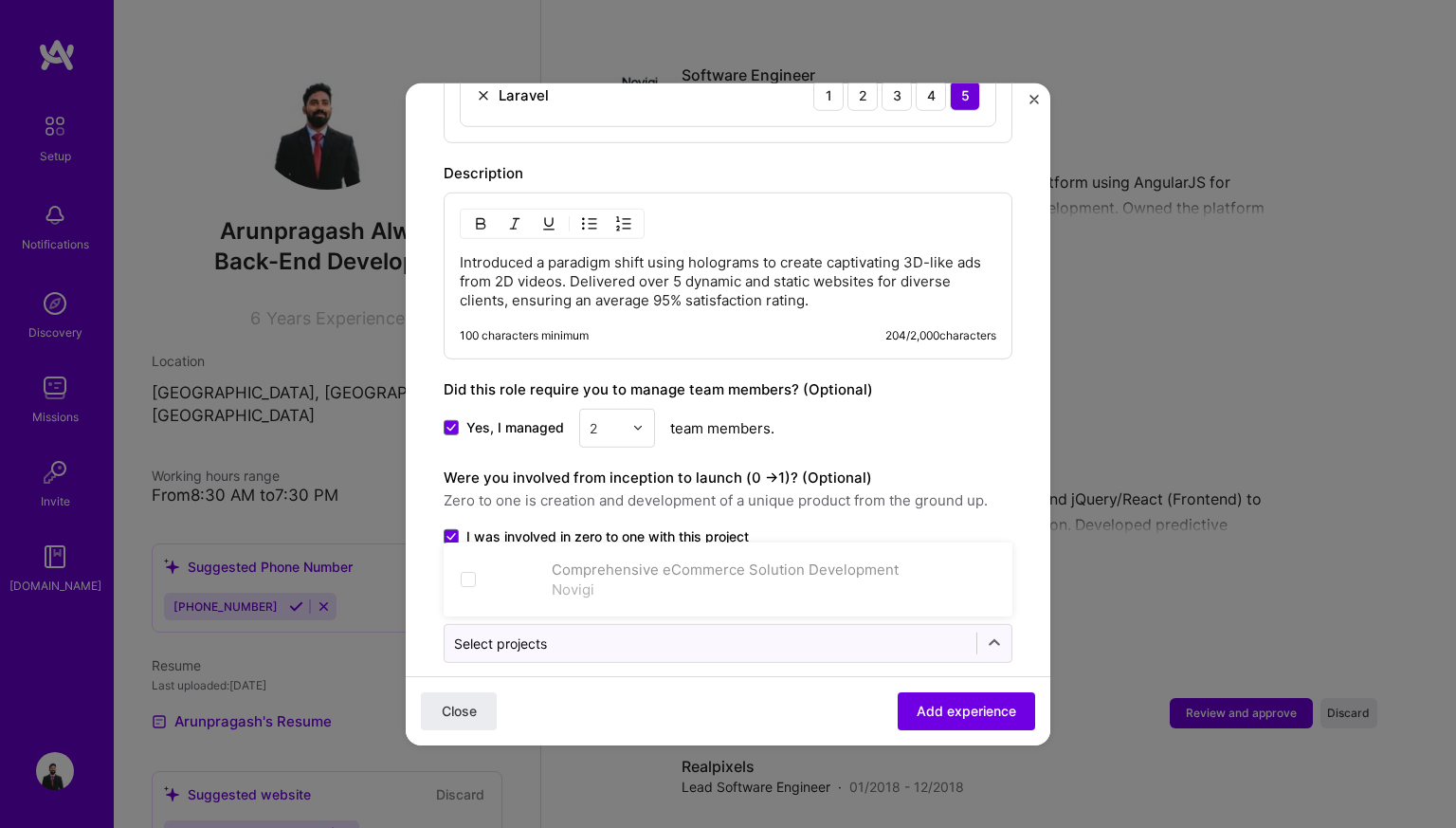 click on "Adding suggested job This job is suggested based on your LinkedIn, resume or [DOMAIN_NAME] activity. Create a job experience Jobs help companies understand your past experience. Company logo Company name Realpixels
Industry Add up to 2 industries. Selected industries 2 Your title and specialization Software Engineer Software Engineer Duration [DATE]
to [DATE]
I still work here Skills used — Add up to 12 skills Any new skills will be added to your profile. Enter skills... 3 Java 1 2 3 4 5 JavaScript 1 2 3 4 5 Laravel 1 2 3 4 5 Description Introduced a paradigm shift using holograms to create captivating 3D-like ads from 2D videos. Delivered over 5 dynamic and static websites for diverse clients, ensuring an average 95% satisfaction rating. 100 characters minimum 204 / 2,000  characters Did this role require you to manage team members? (Optional) Yes, I managed 2 team members. >  1)? (Optional)" at bounding box center (728, -26) 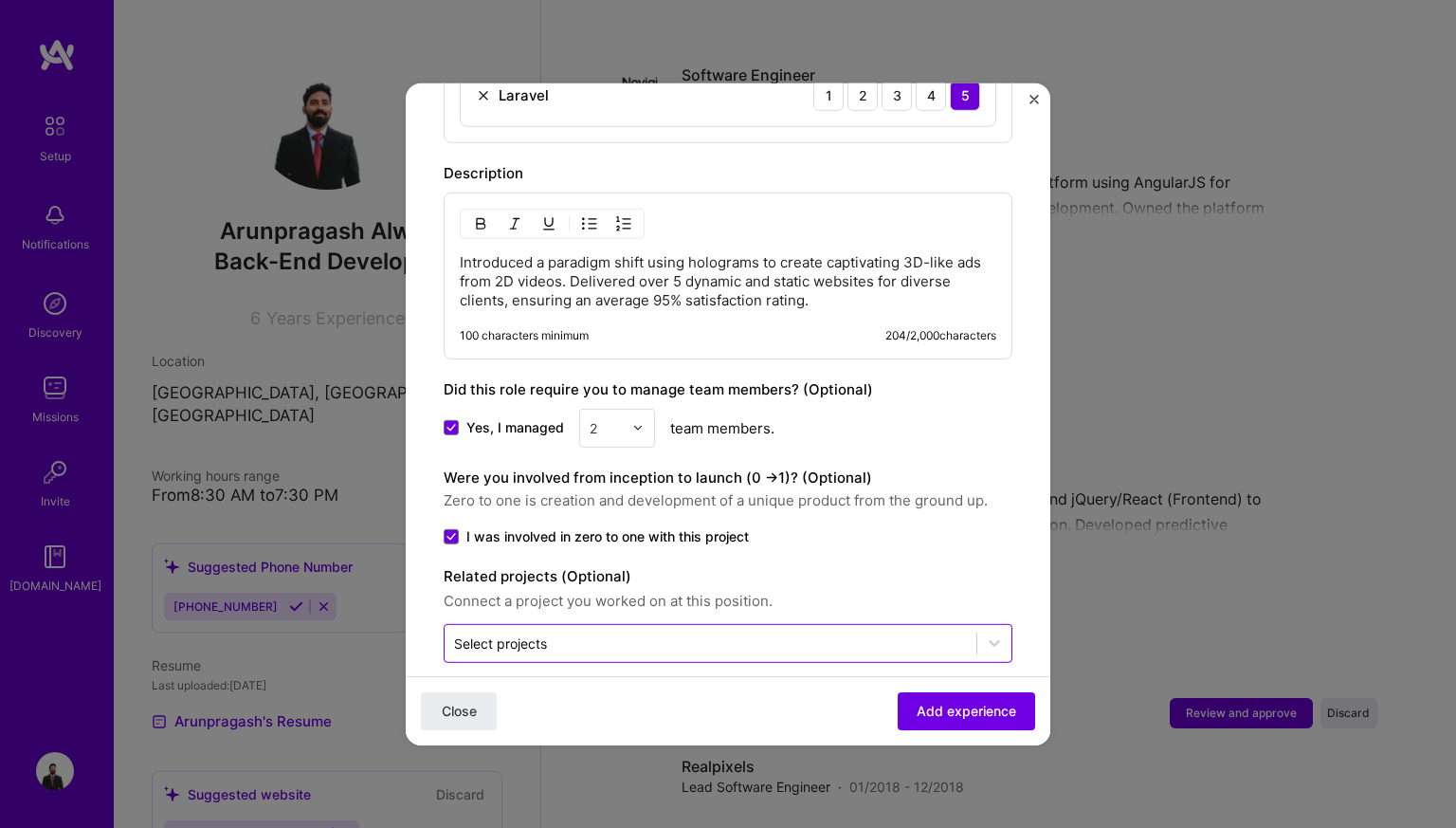 click at bounding box center (710, 642) 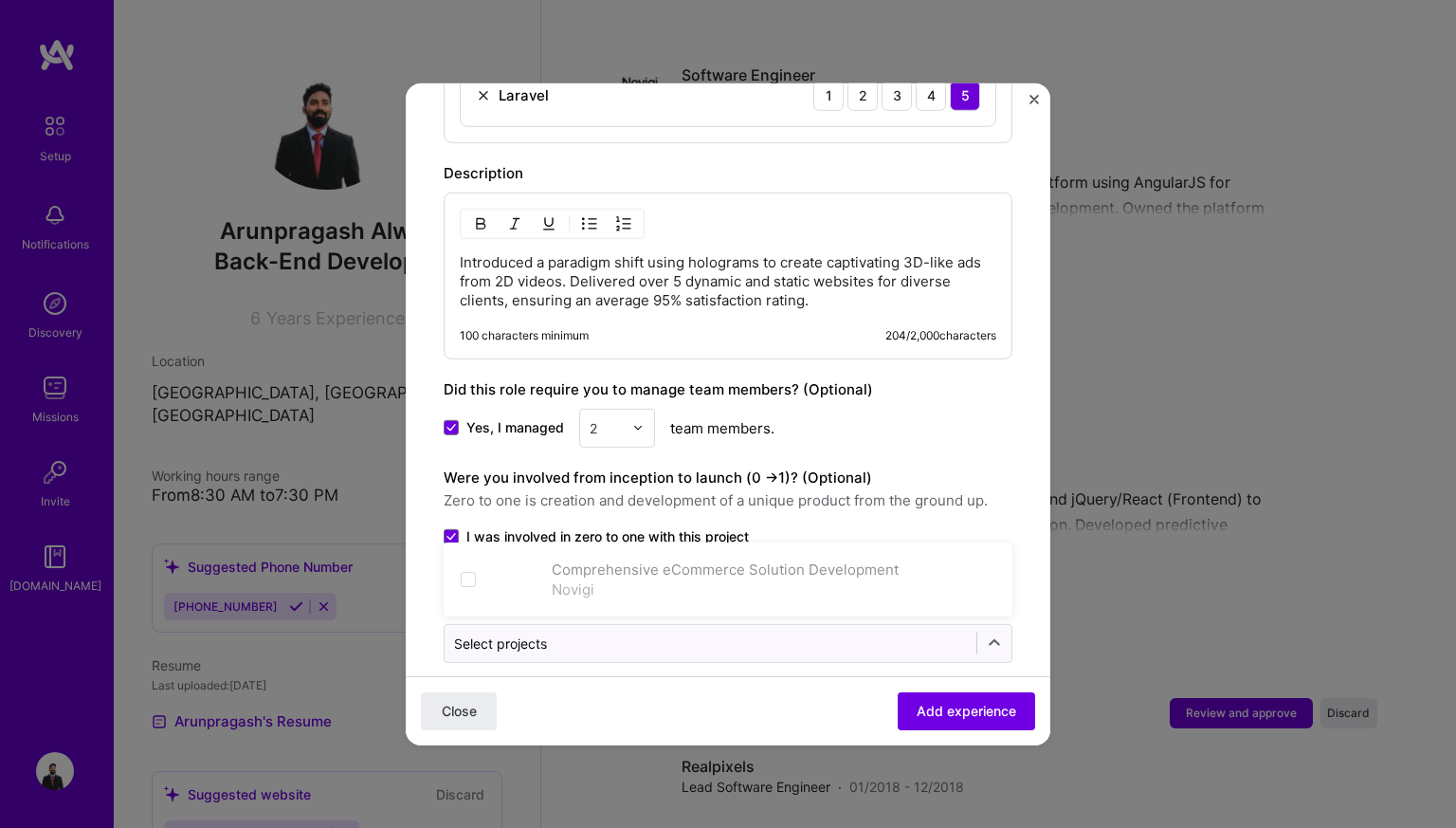 click on "Adding suggested job This job is suggested based on your LinkedIn, resume or [DOMAIN_NAME] activity. Create a job experience Jobs help companies understand your past experience. Company logo Company name Realpixels
Industry Add up to 2 industries. Selected industries 2 Your title and specialization Software Engineer Software Engineer Duration [DATE]
to [DATE]
I still work here Skills used — Add up to 12 skills Any new skills will be added to your profile. Enter skills... 3 Java 1 2 3 4 5 JavaScript 1 2 3 4 5 Laravel 1 2 3 4 5 Description Introduced a paradigm shift using holograms to create captivating 3D-like ads from 2D videos. Delivered over 5 dynamic and static websites for diverse clients, ensuring an average 95% satisfaction rating. 100 characters minimum 204 / 2,000  characters Did this role require you to manage team members? (Optional) Yes, I managed 2 team members. >  1)? (Optional)" at bounding box center [728, -26] 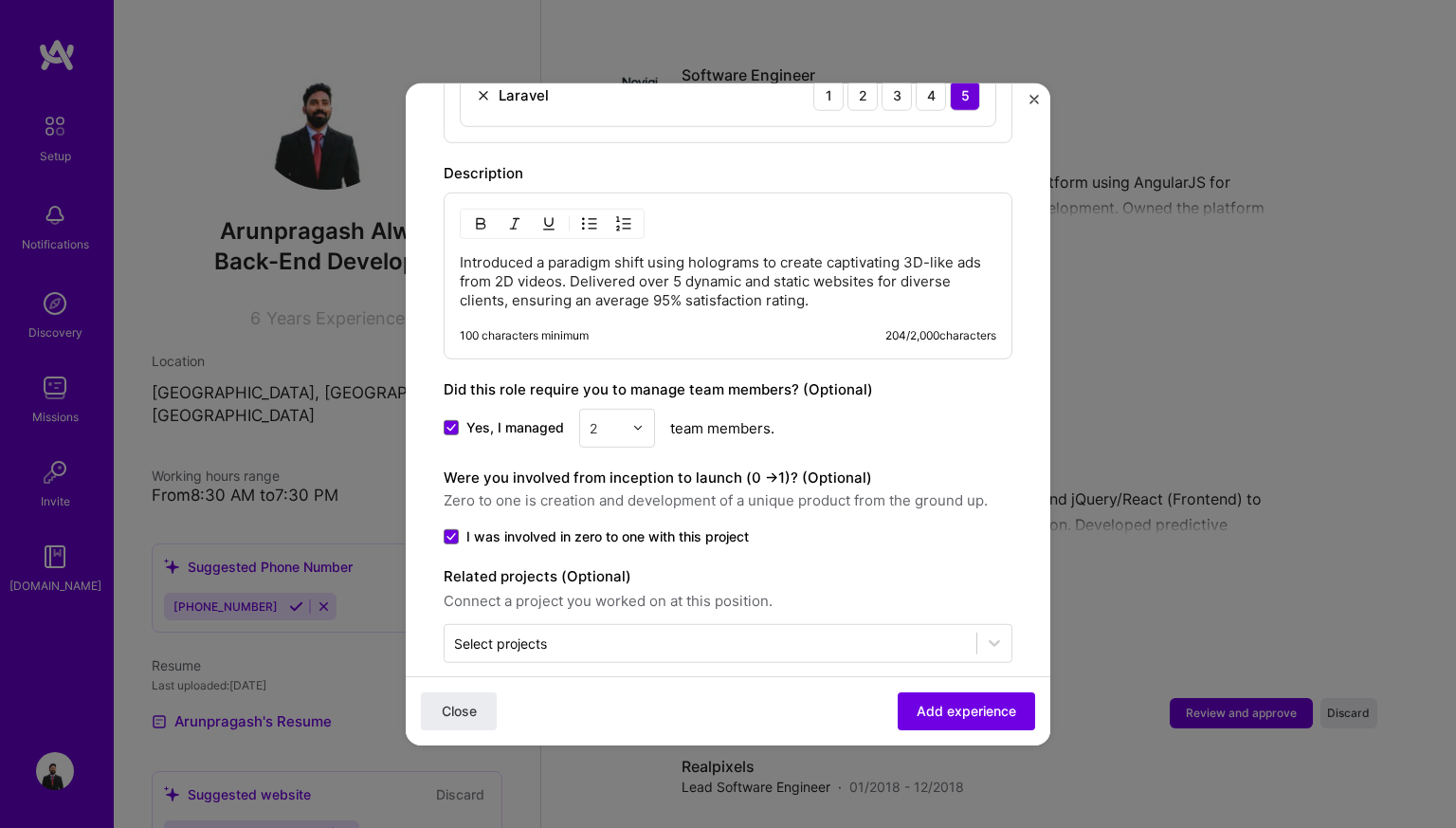 click on "Adding suggested job This job is suggested based on your LinkedIn, resume or [DOMAIN_NAME] activity. Create a job experience Jobs help companies understand your past experience. Company logo Company name Realpixels
Industry Add up to 2 industries. Selected industries 2 Your title and specialization Software Engineer Software Engineer Duration [DATE]
to [DATE]
I still work here Skills used — Add up to 12 skills Any new skills will be added to your profile. Enter skills... 3 Java 1 2 3 4 5 JavaScript 1 2 3 4 5 Laravel 1 2 3 4 5 Description Introduced a paradigm shift using holograms to create captivating 3D-like ads from 2D videos. Delivered over 5 dynamic and static websites for diverse clients, ensuring an average 95% satisfaction rating. 100 characters minimum 204 / 2,000  characters Did this role require you to manage team members? (Optional) Yes, I managed 2 team members. >  1)? (Optional)" at bounding box center (728, 414) 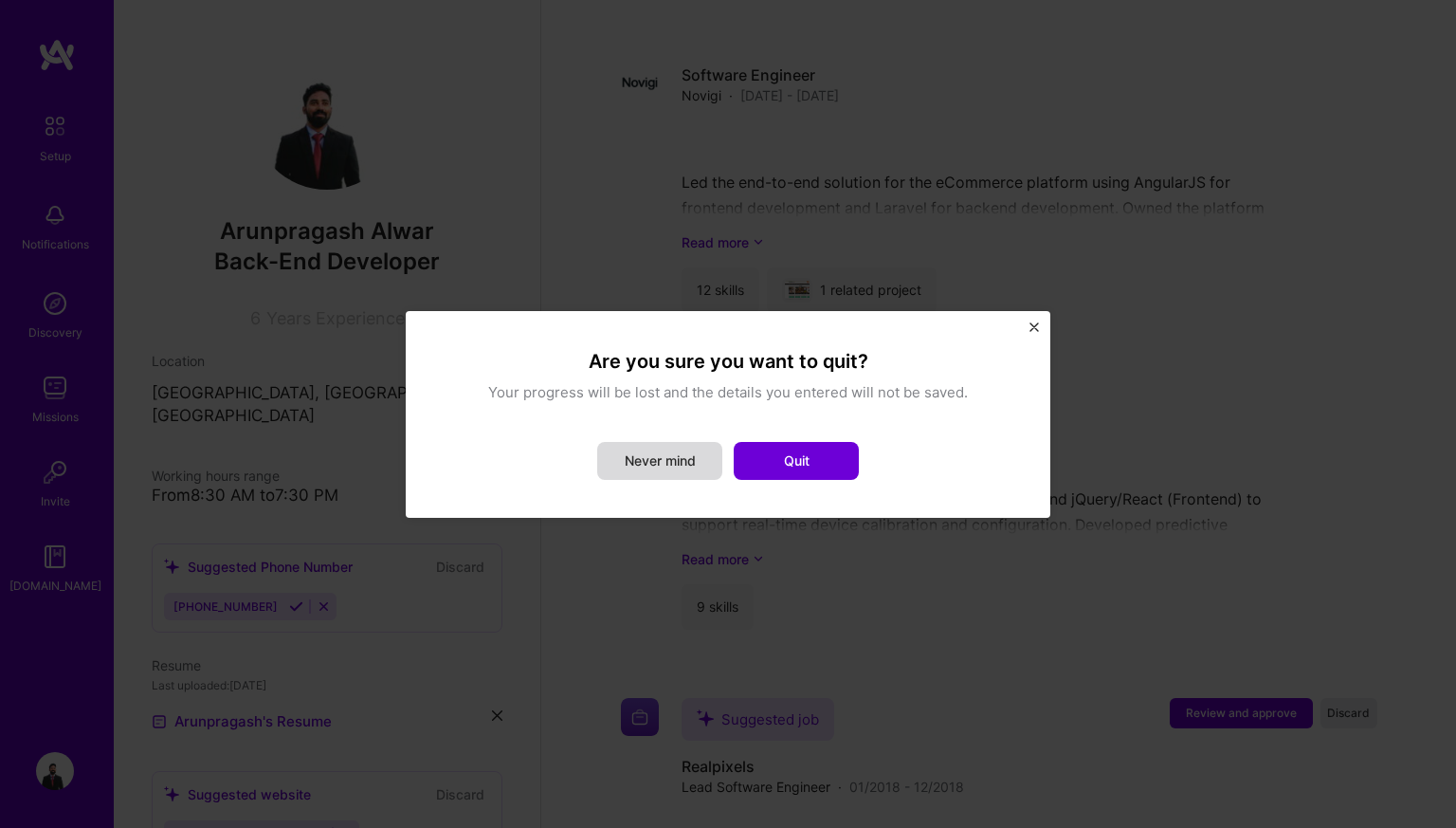 click on "Never mind" at bounding box center [660, 461] 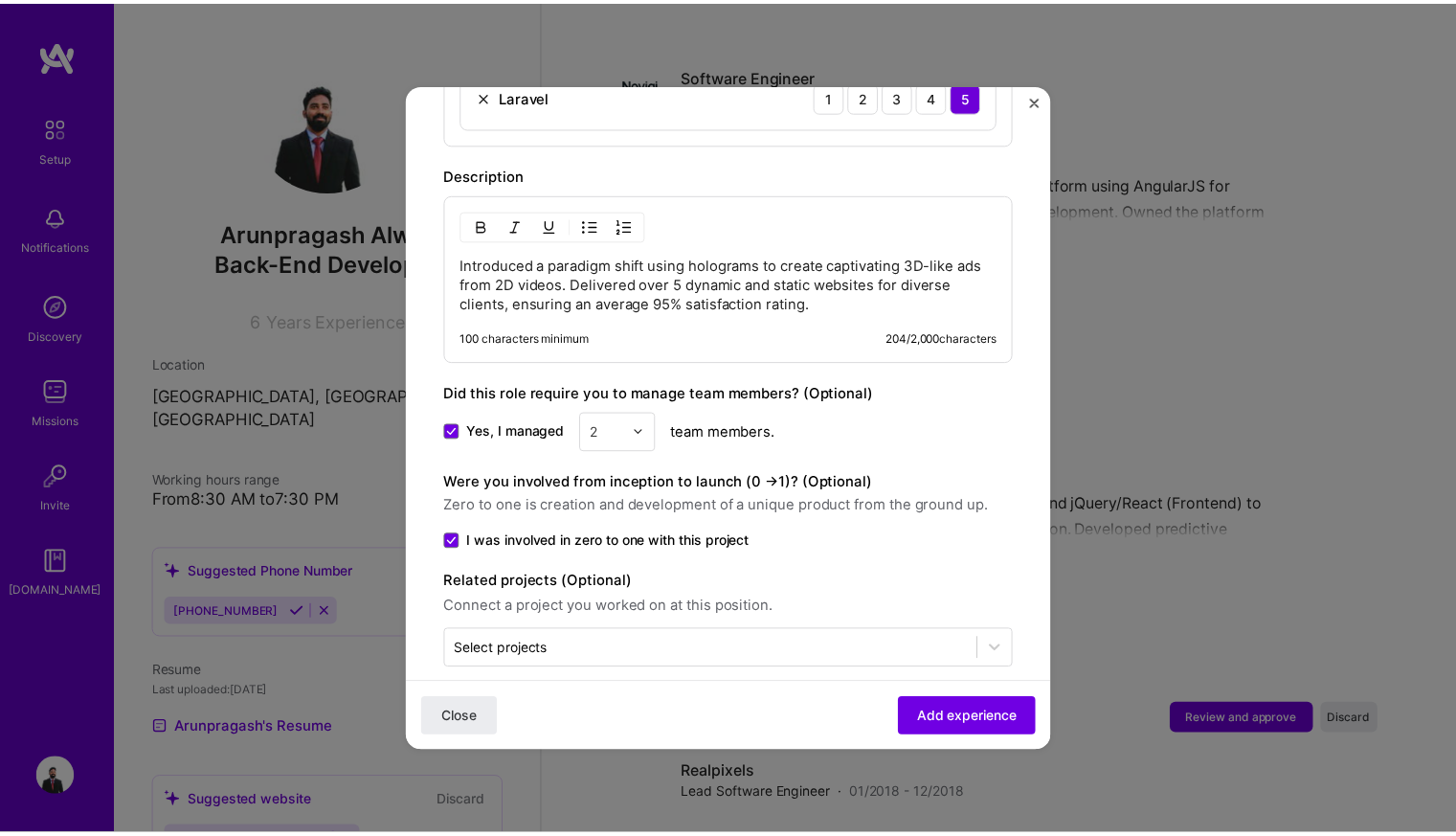 scroll, scrollTop: 912, scrollLeft: 0, axis: vertical 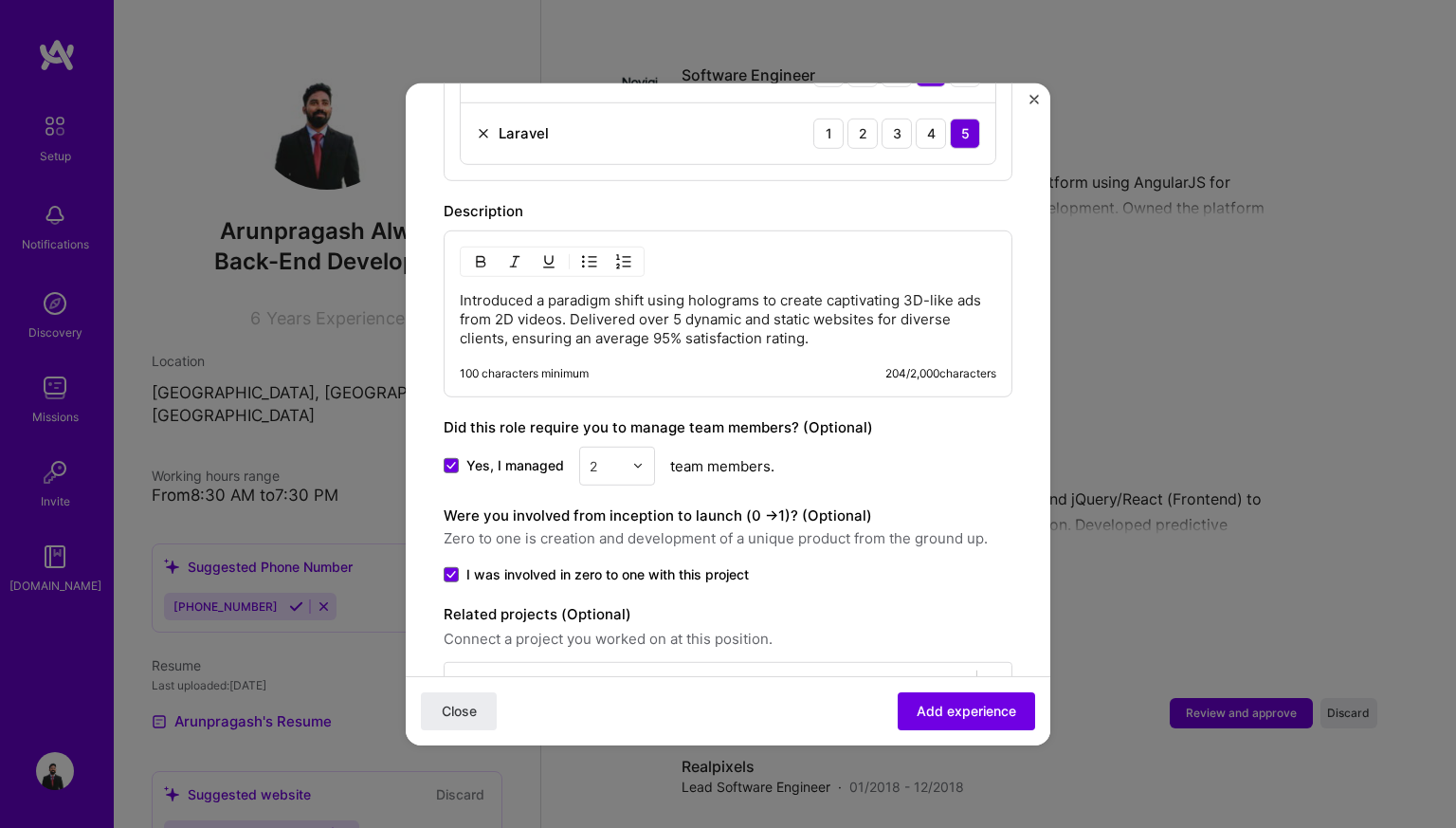 click at bounding box center (1034, 99) 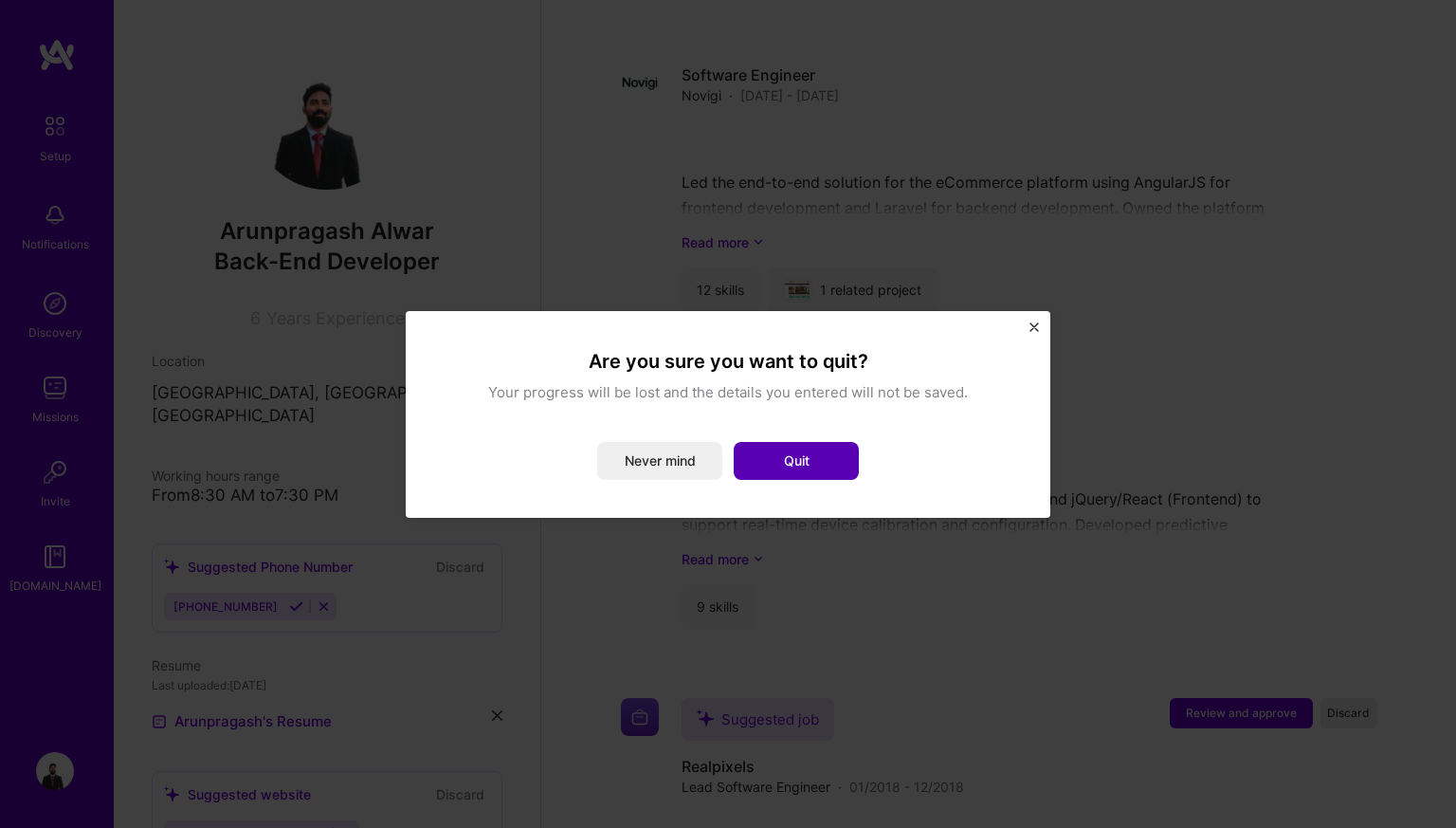 click on "Quit" at bounding box center (796, 461) 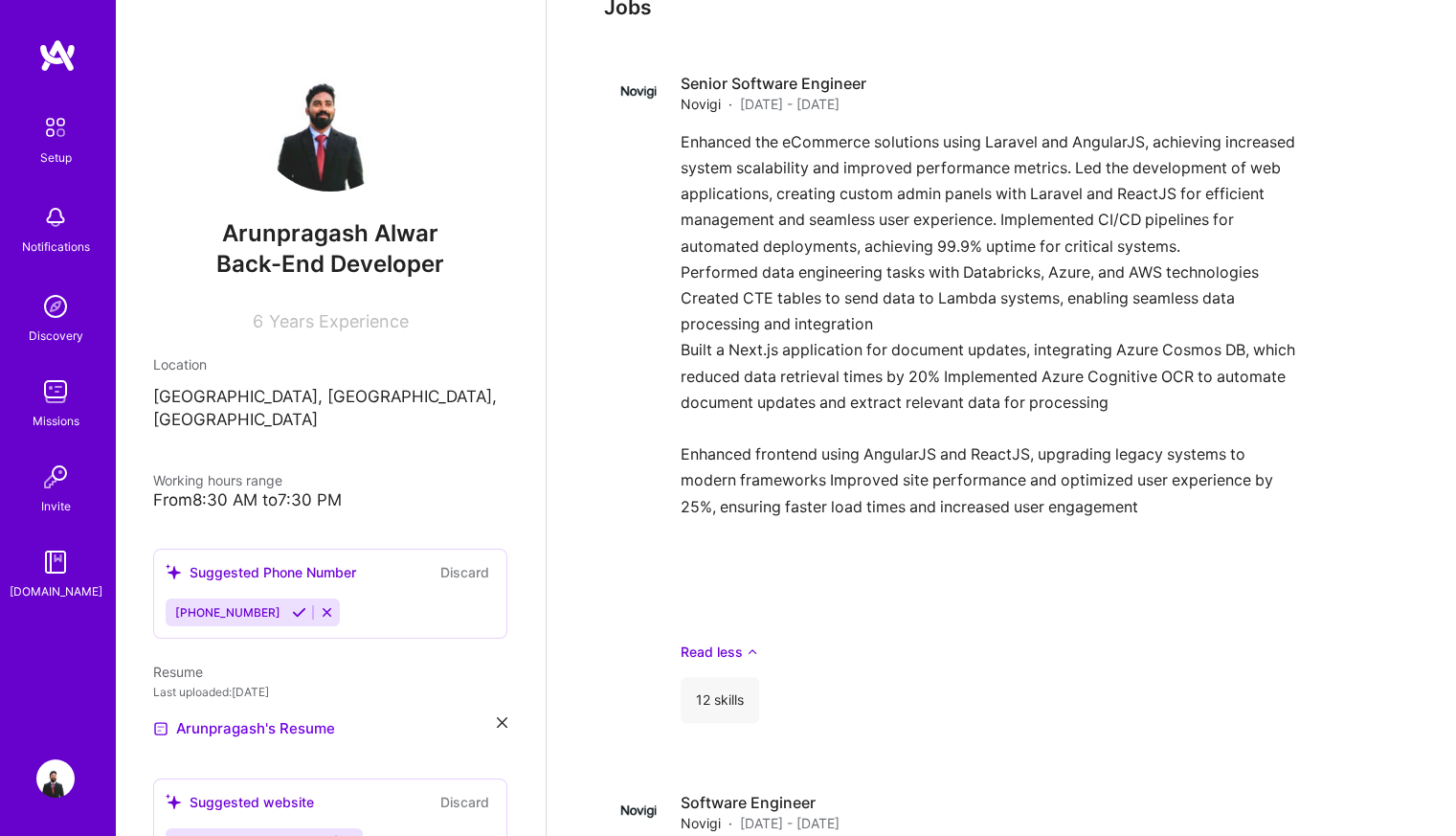 scroll, scrollTop: 1496, scrollLeft: 0, axis: vertical 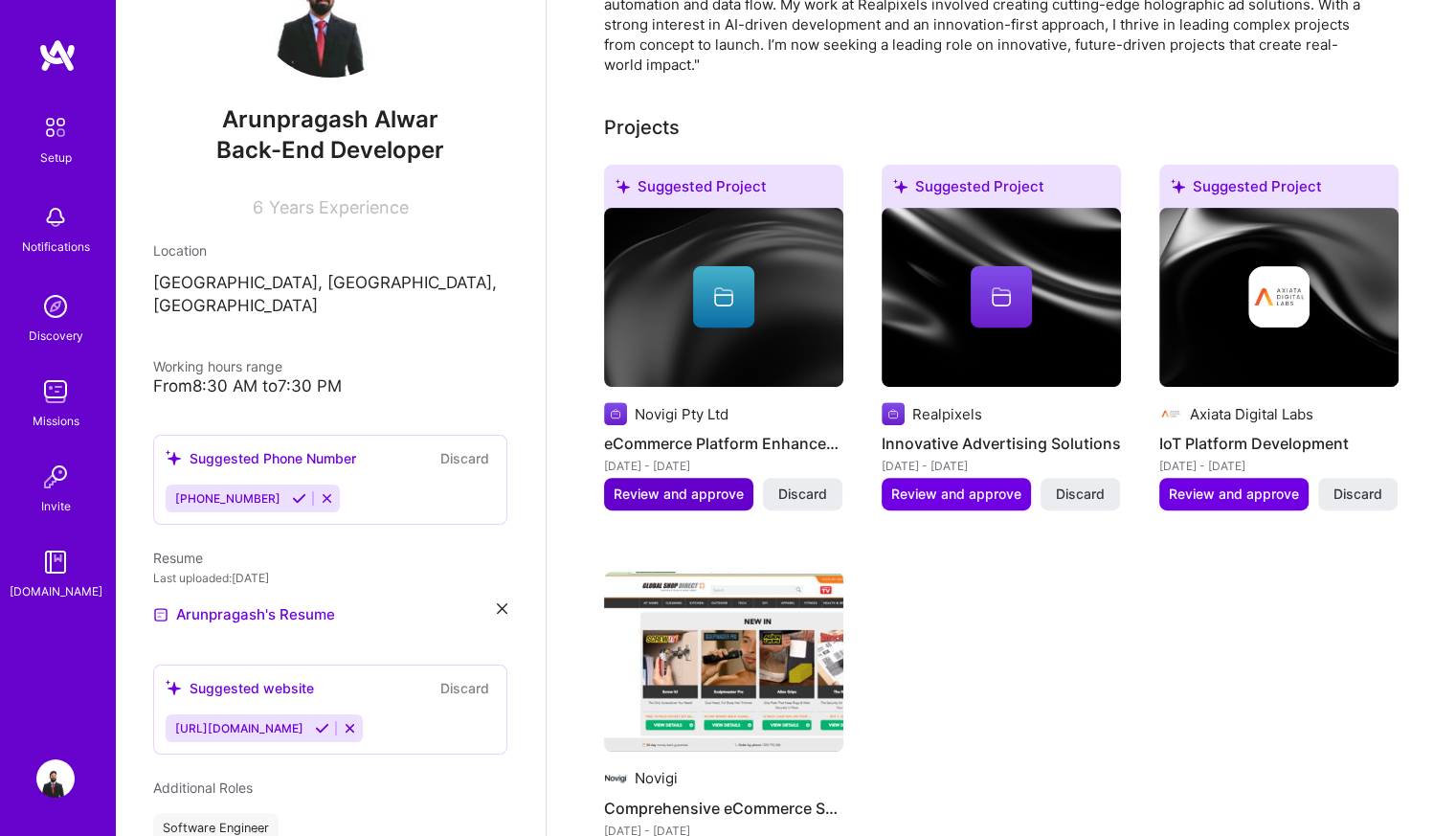 click on "Review and approve" at bounding box center (679, 494) 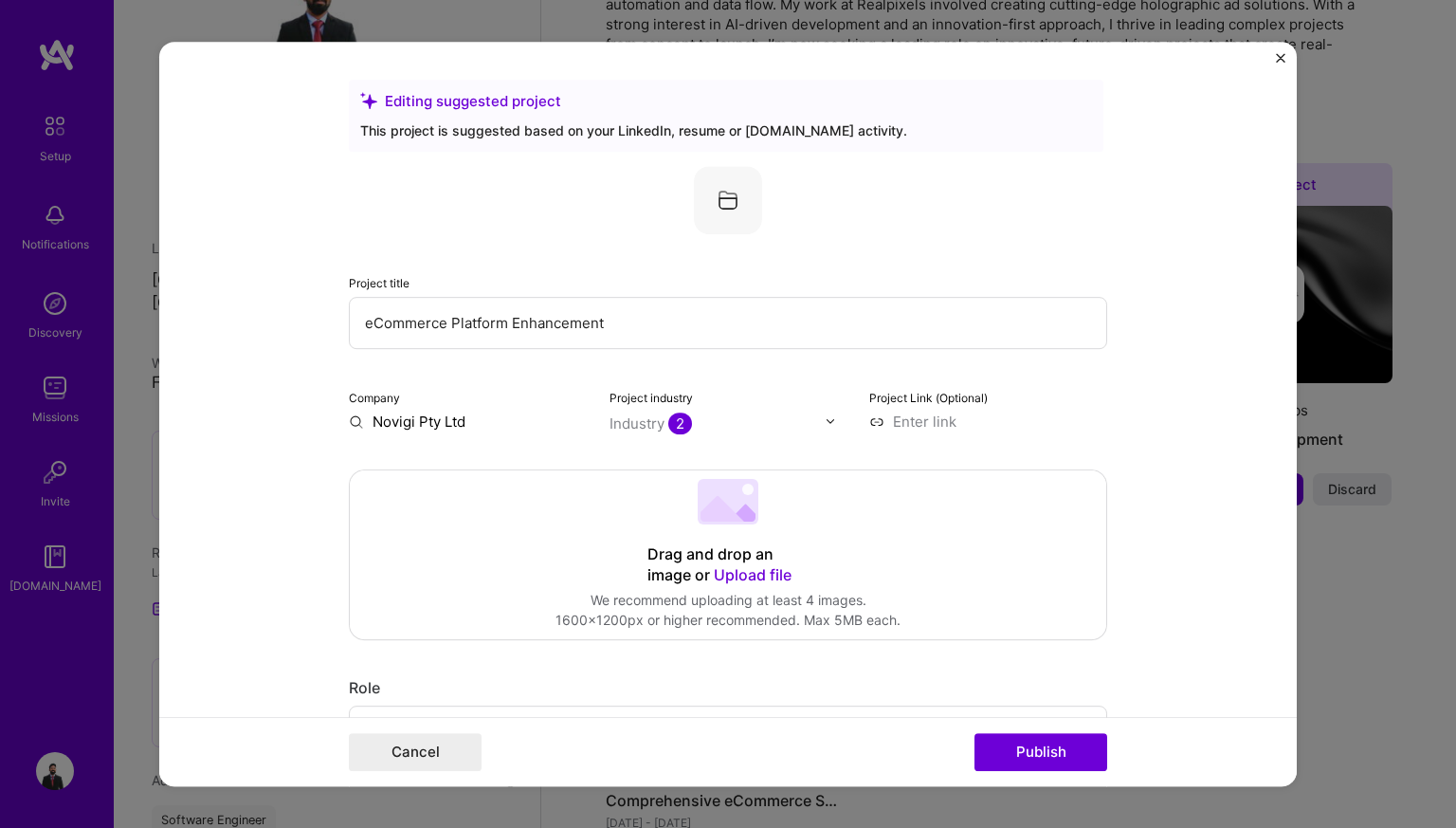 click on "eCommerce Platform Enhancement" at bounding box center (728, 322) 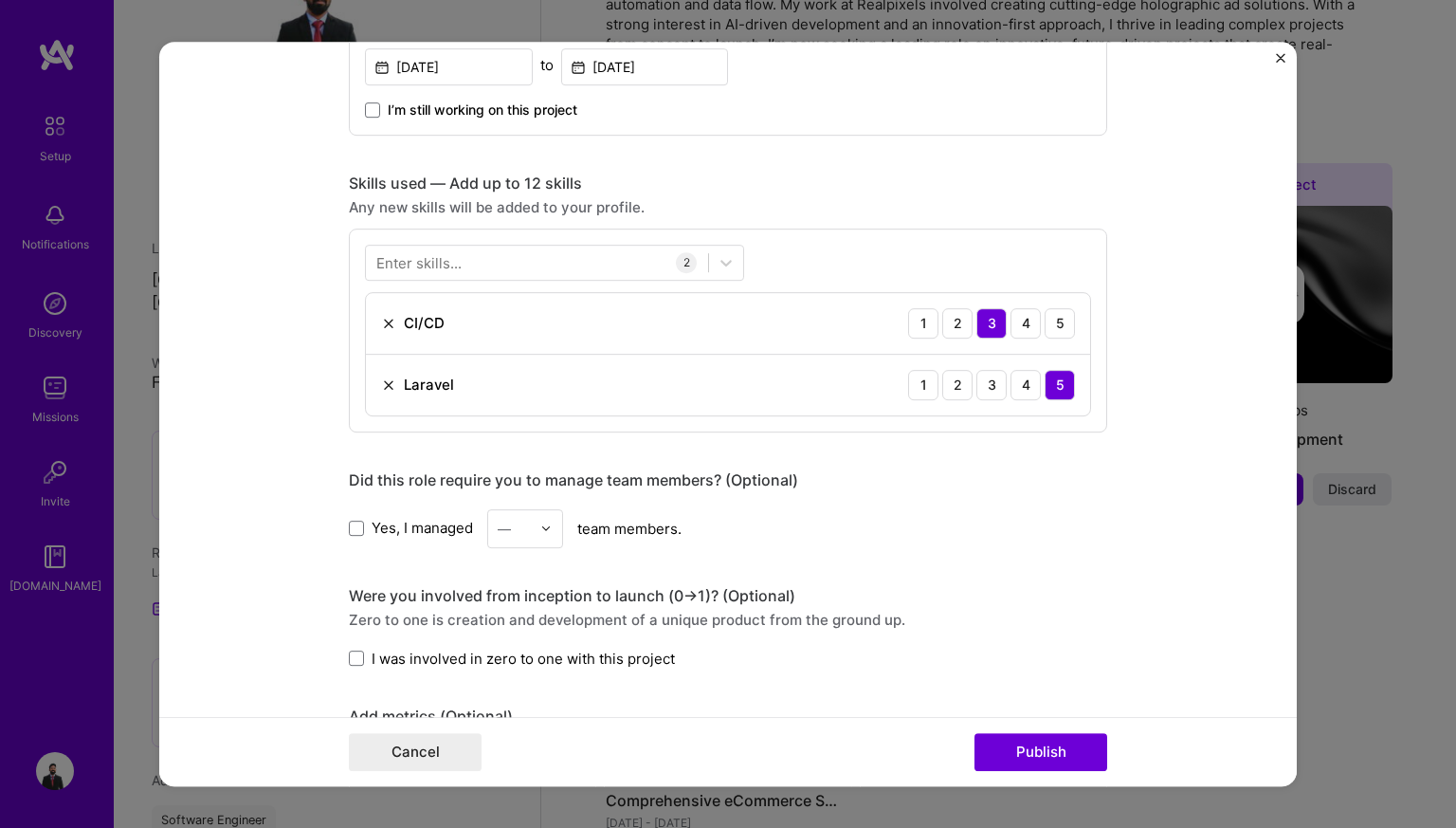 scroll, scrollTop: 826, scrollLeft: 0, axis: vertical 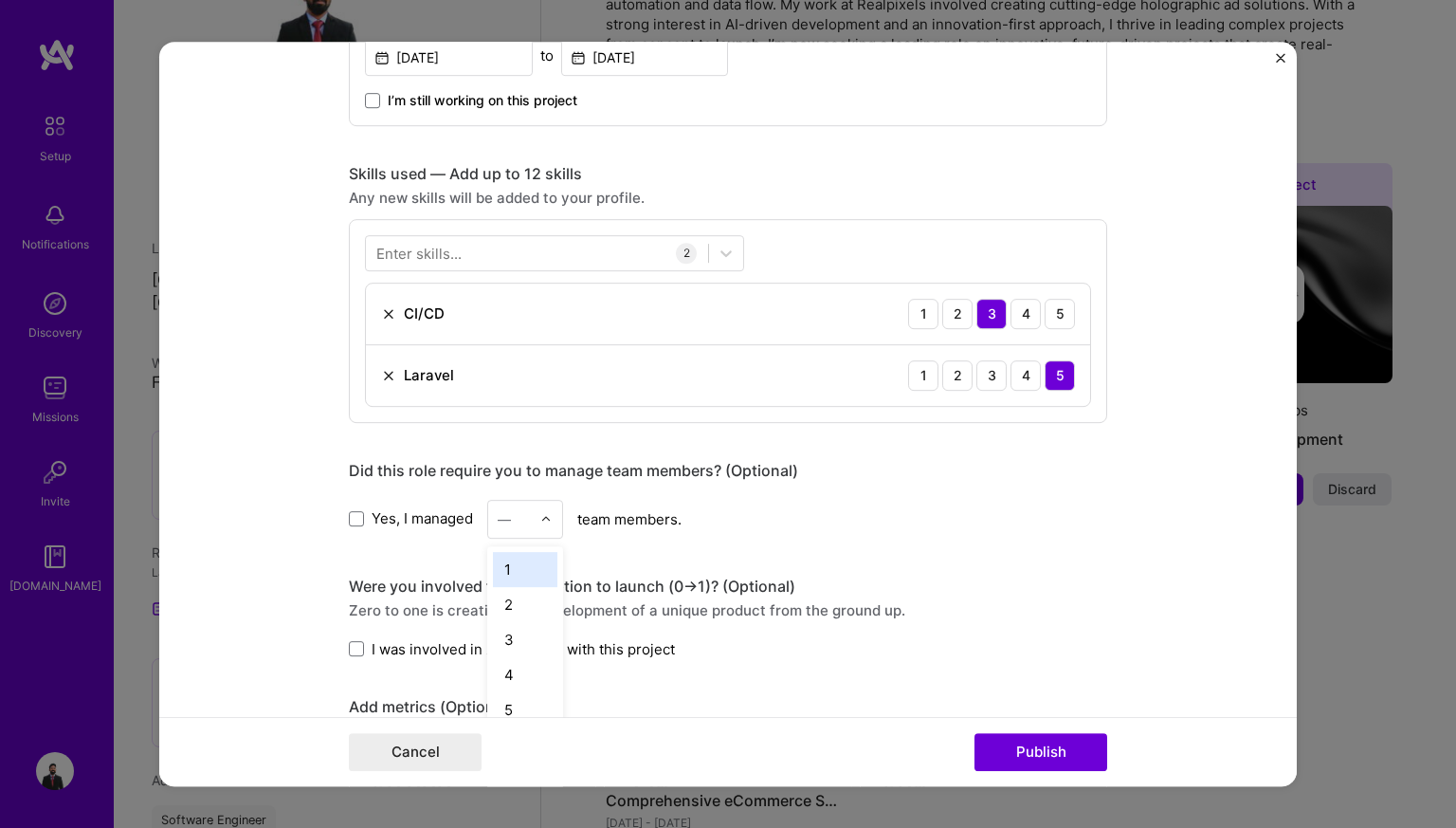 click on "—" at bounding box center (514, 519) 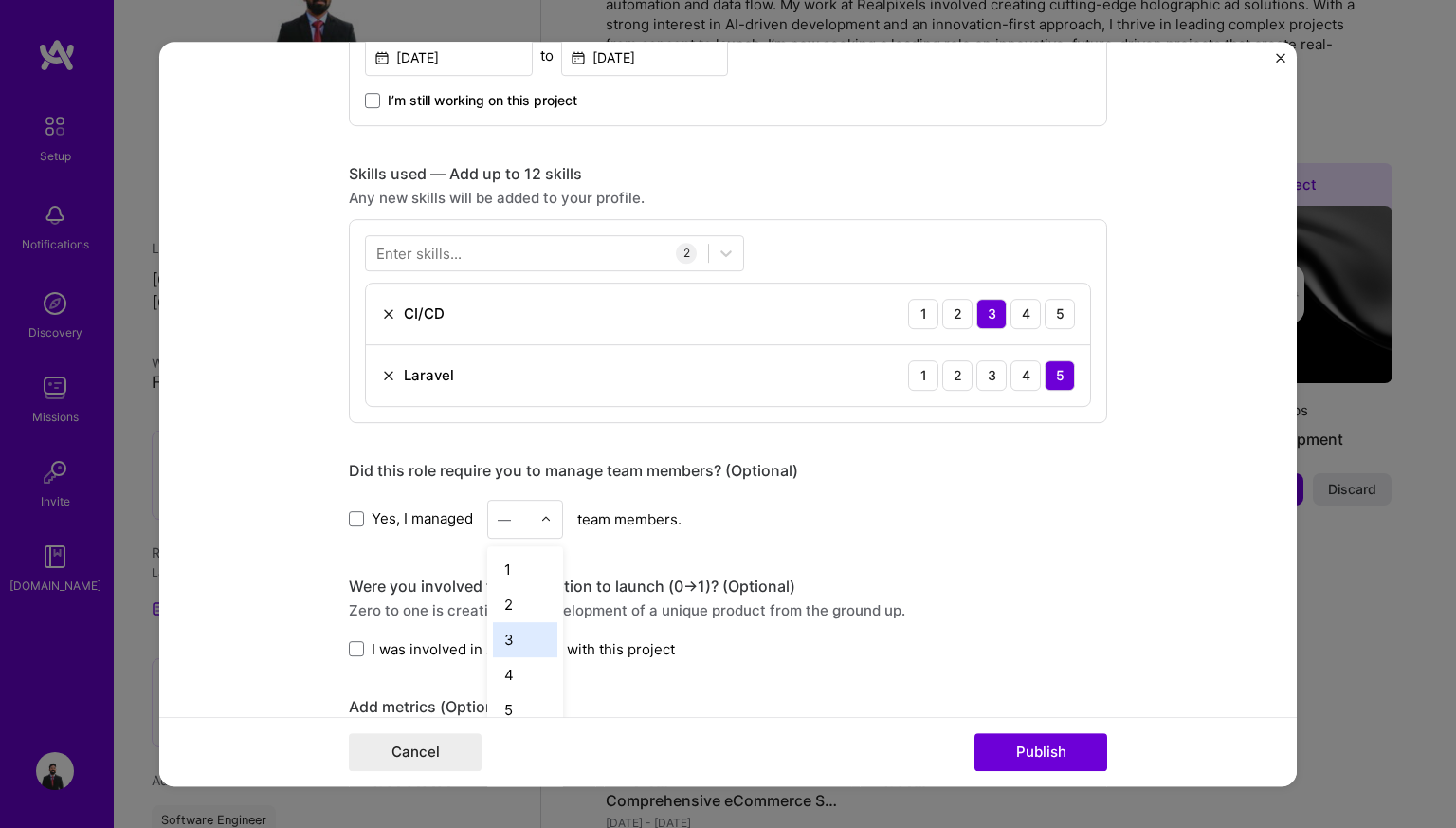 click on "3" at bounding box center (525, 639) 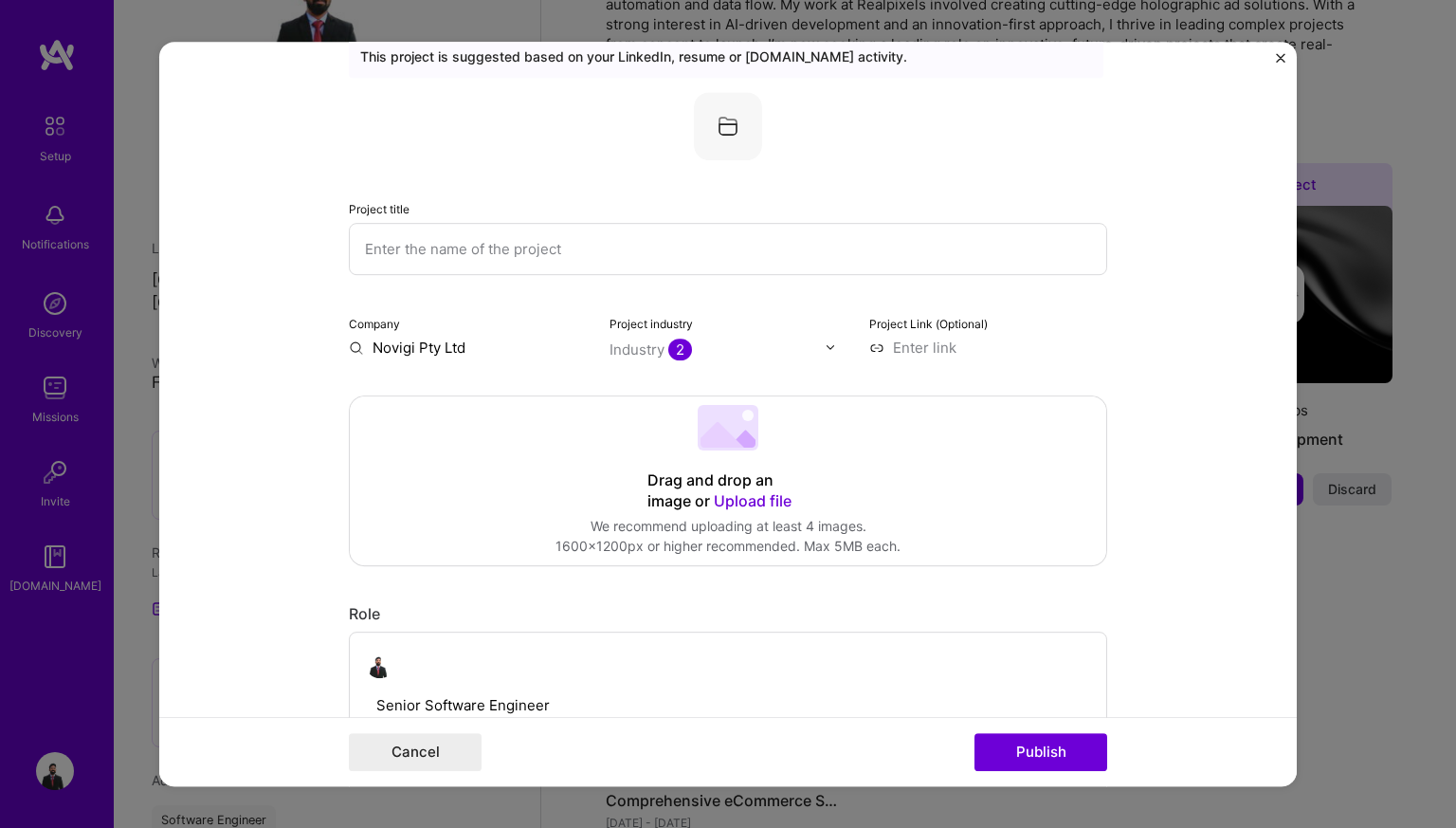 scroll, scrollTop: 56, scrollLeft: 0, axis: vertical 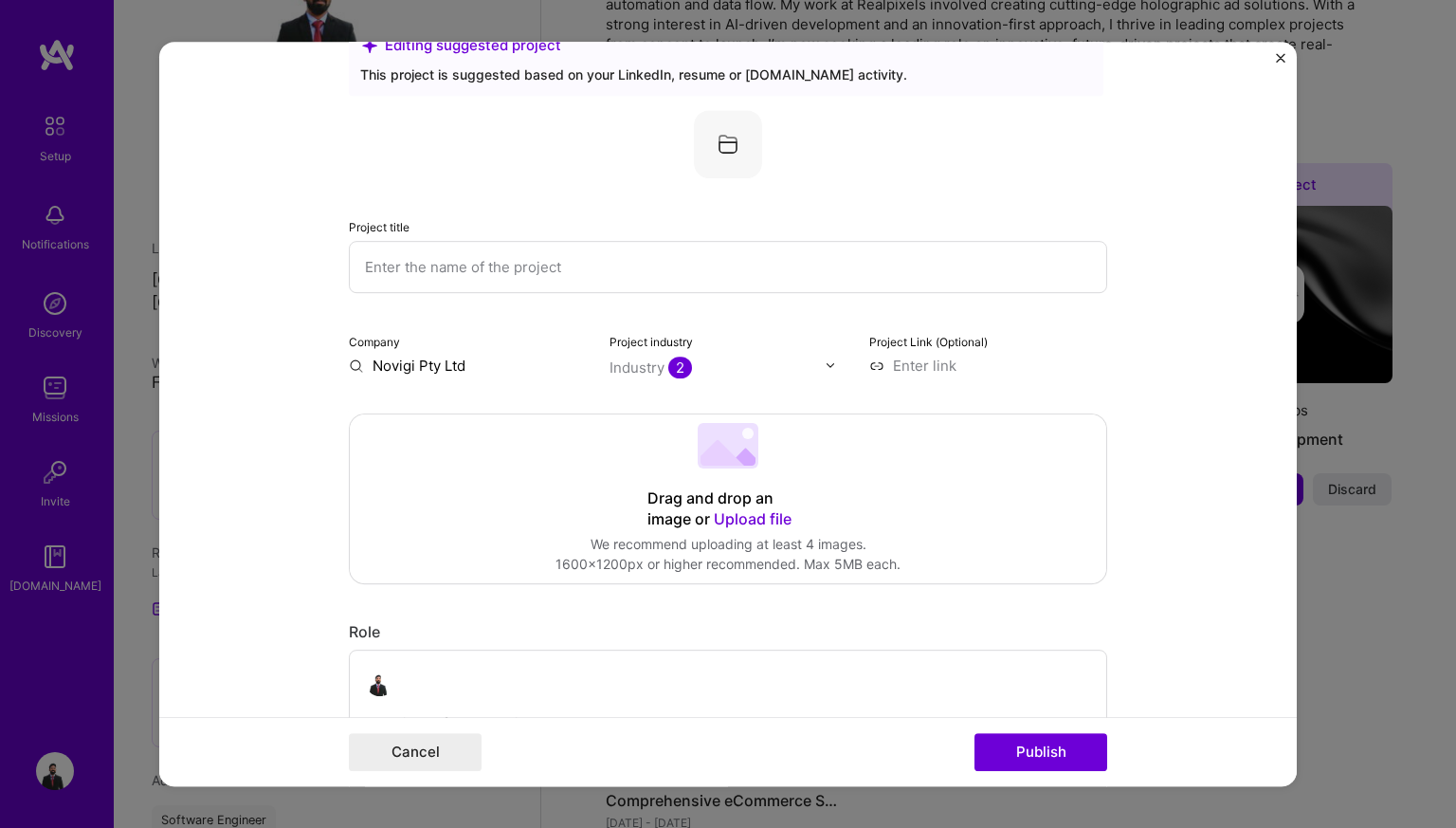 click at bounding box center [728, 267] 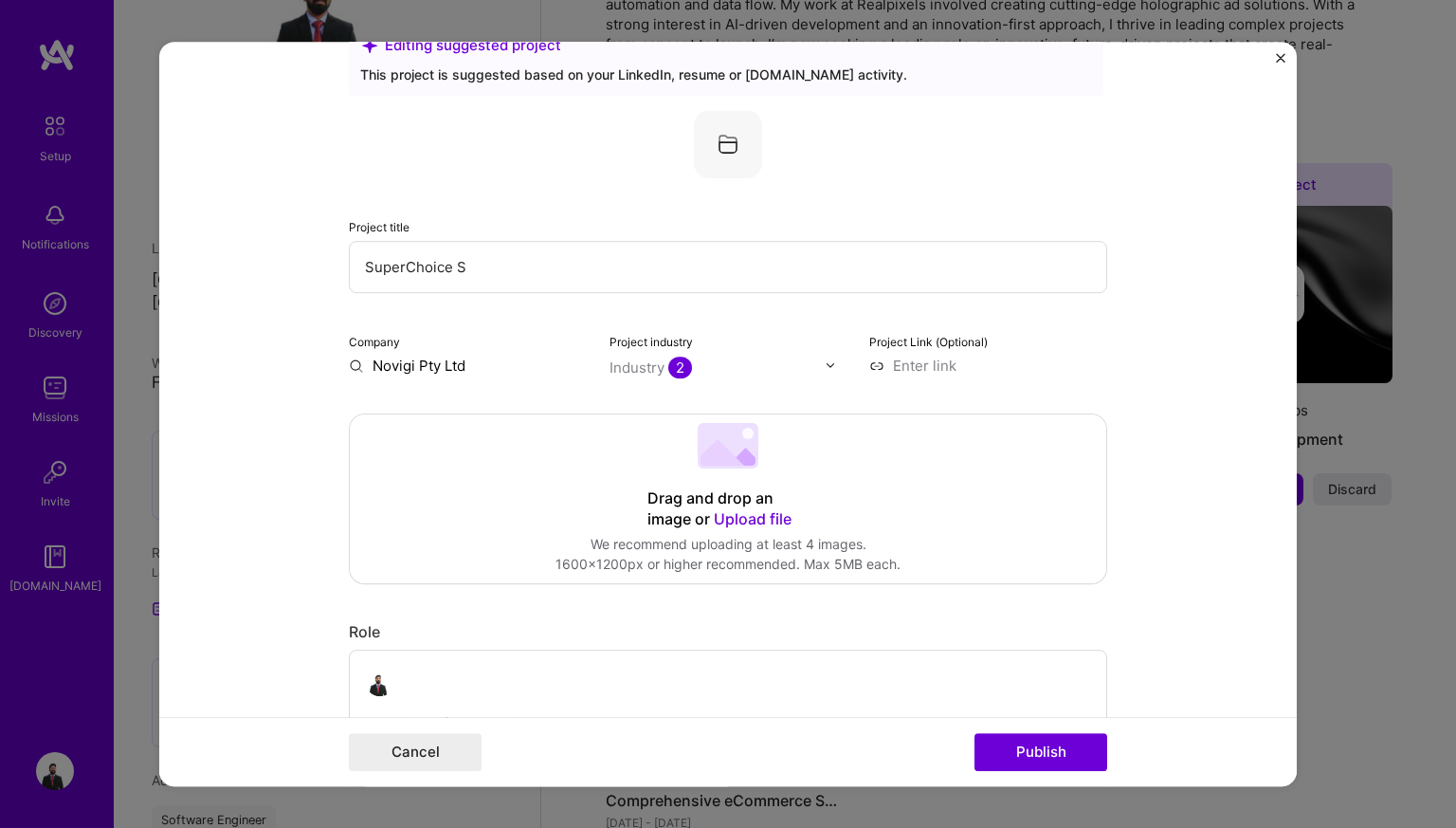 click on "SuperChoice S" at bounding box center (728, 267) 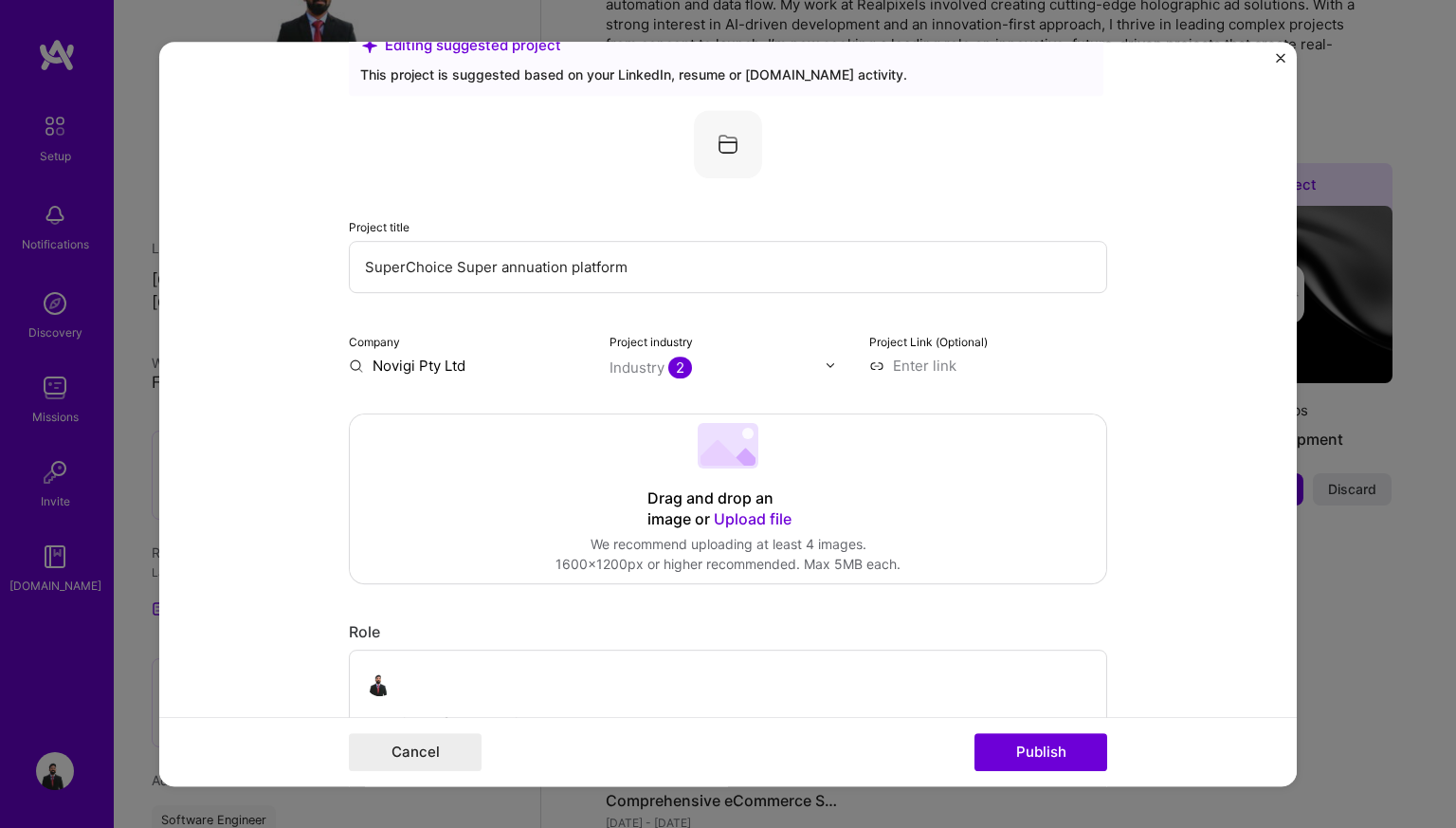 type on "SuperChoice Super annuation platform" 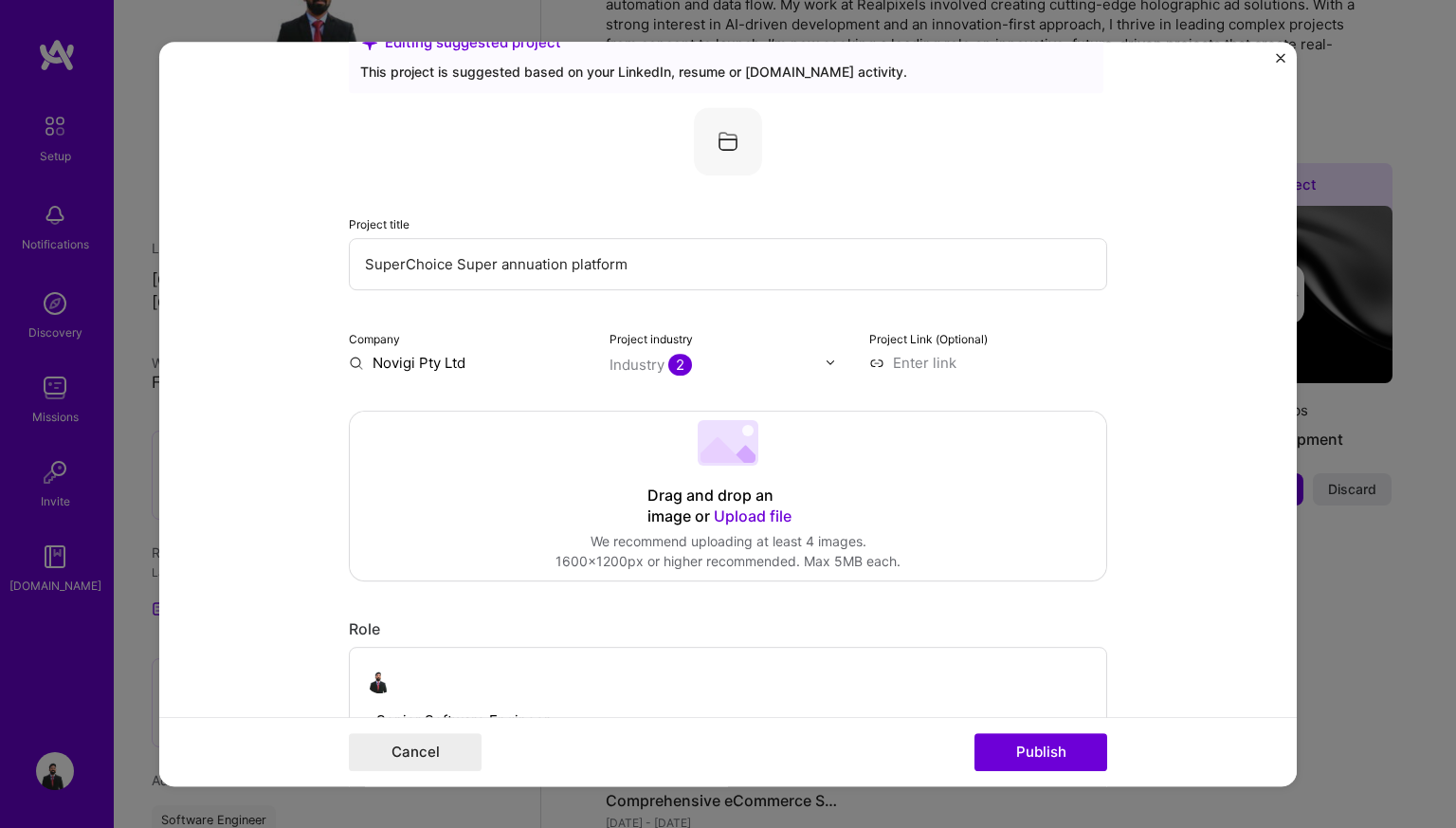 scroll, scrollTop: 0, scrollLeft: 0, axis: both 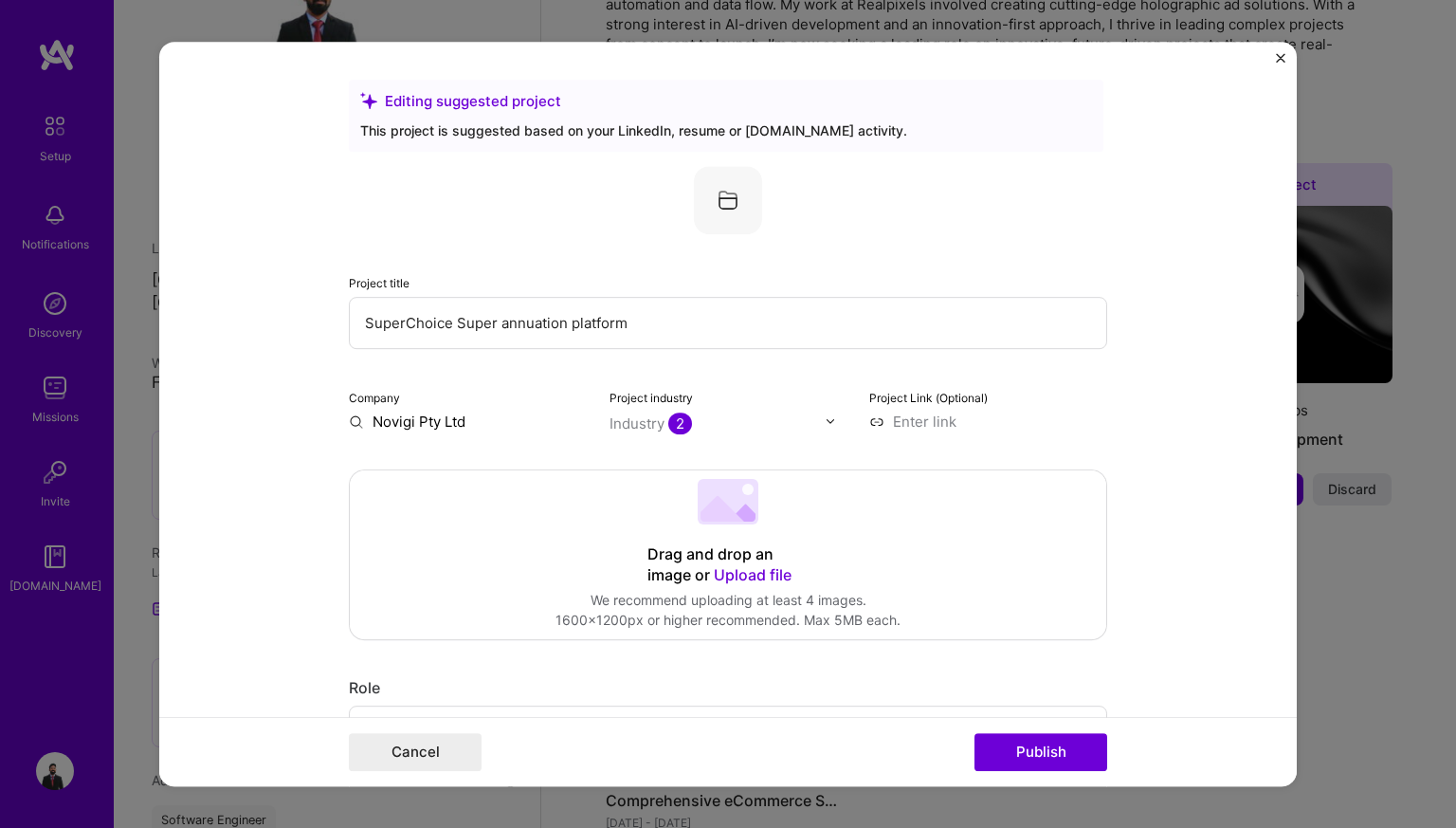 click at bounding box center [988, 421] 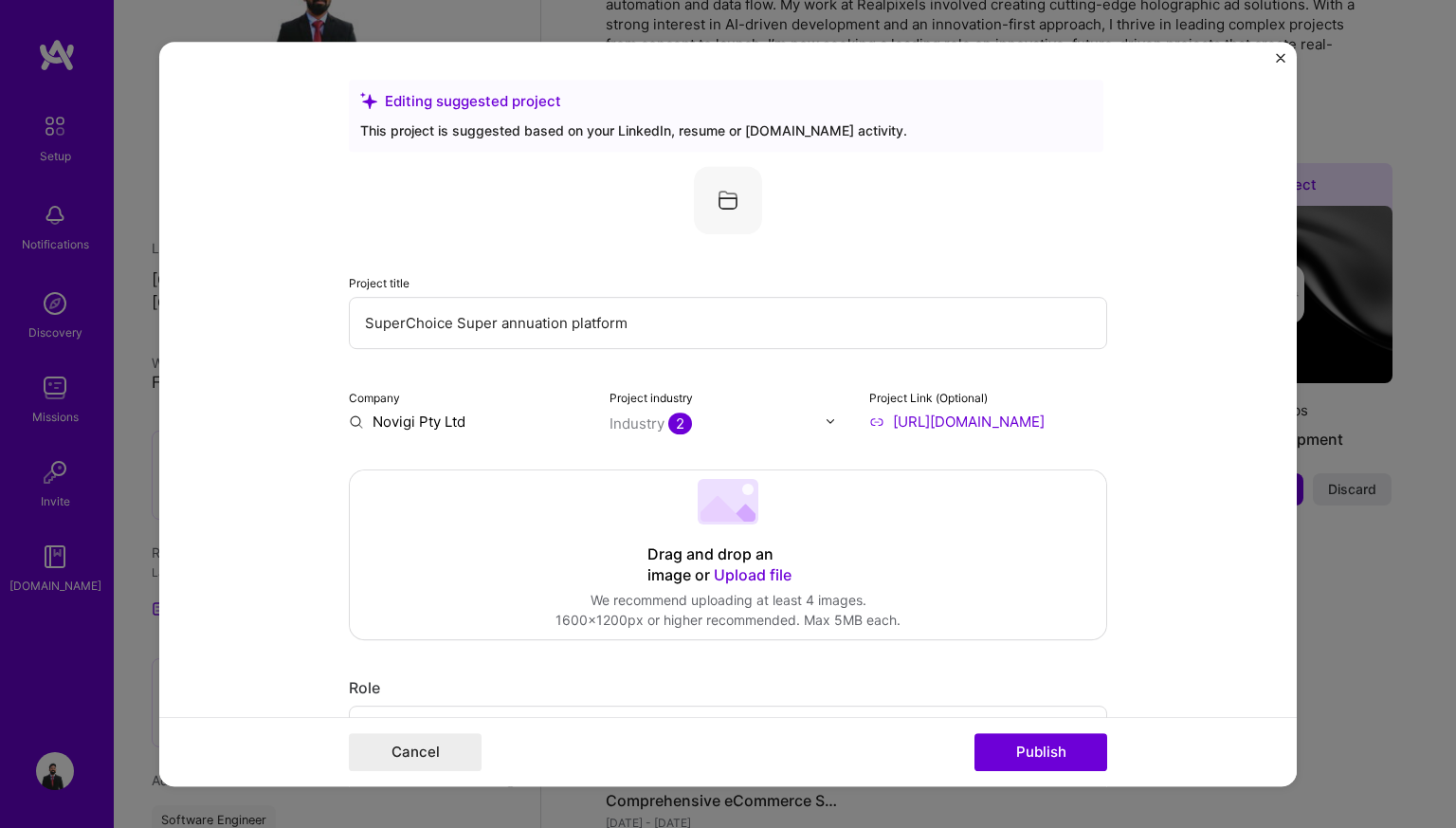 scroll, scrollTop: 0, scrollLeft: 48, axis: horizontal 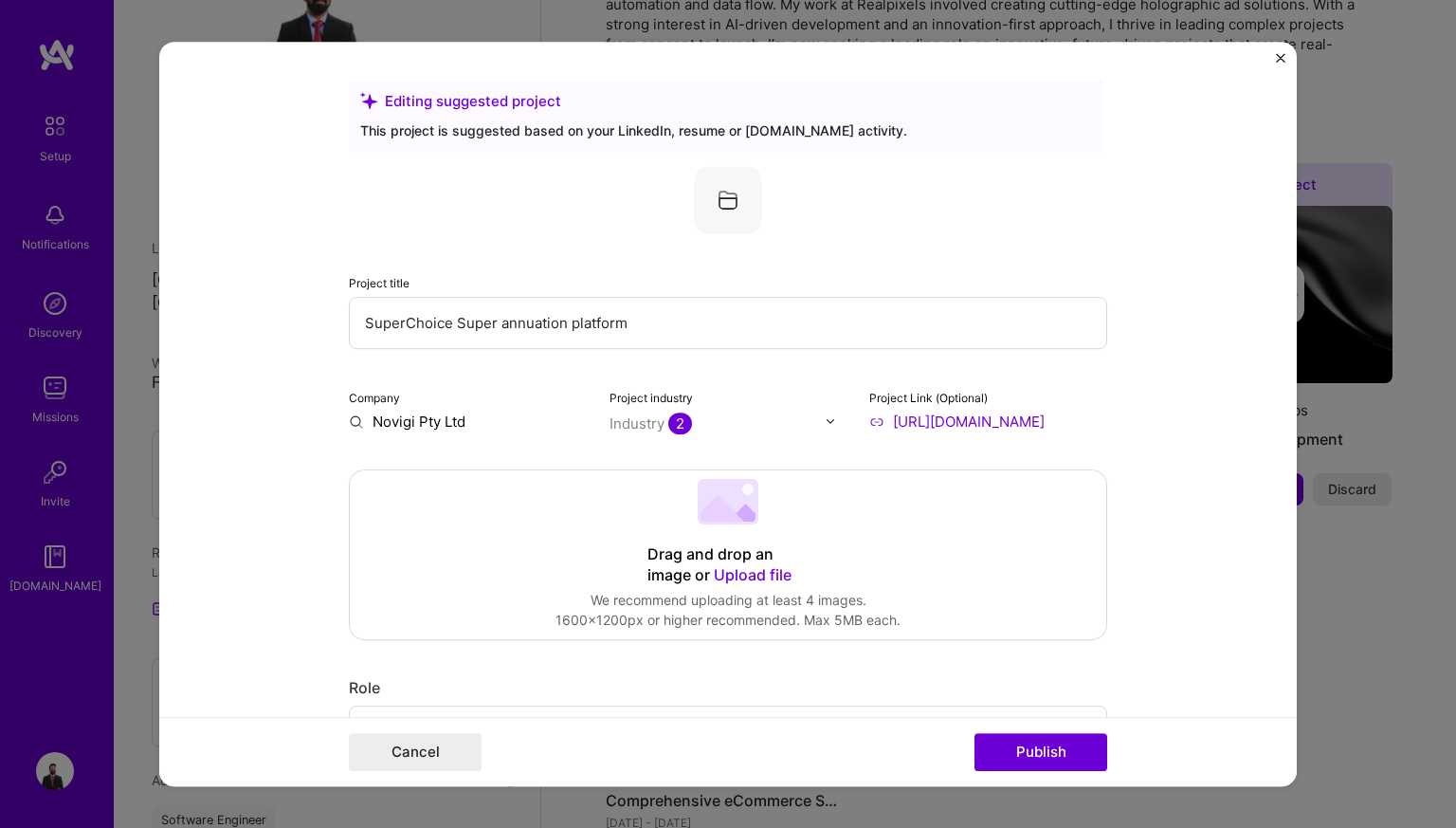 type on "[URL][DOMAIN_NAME]" 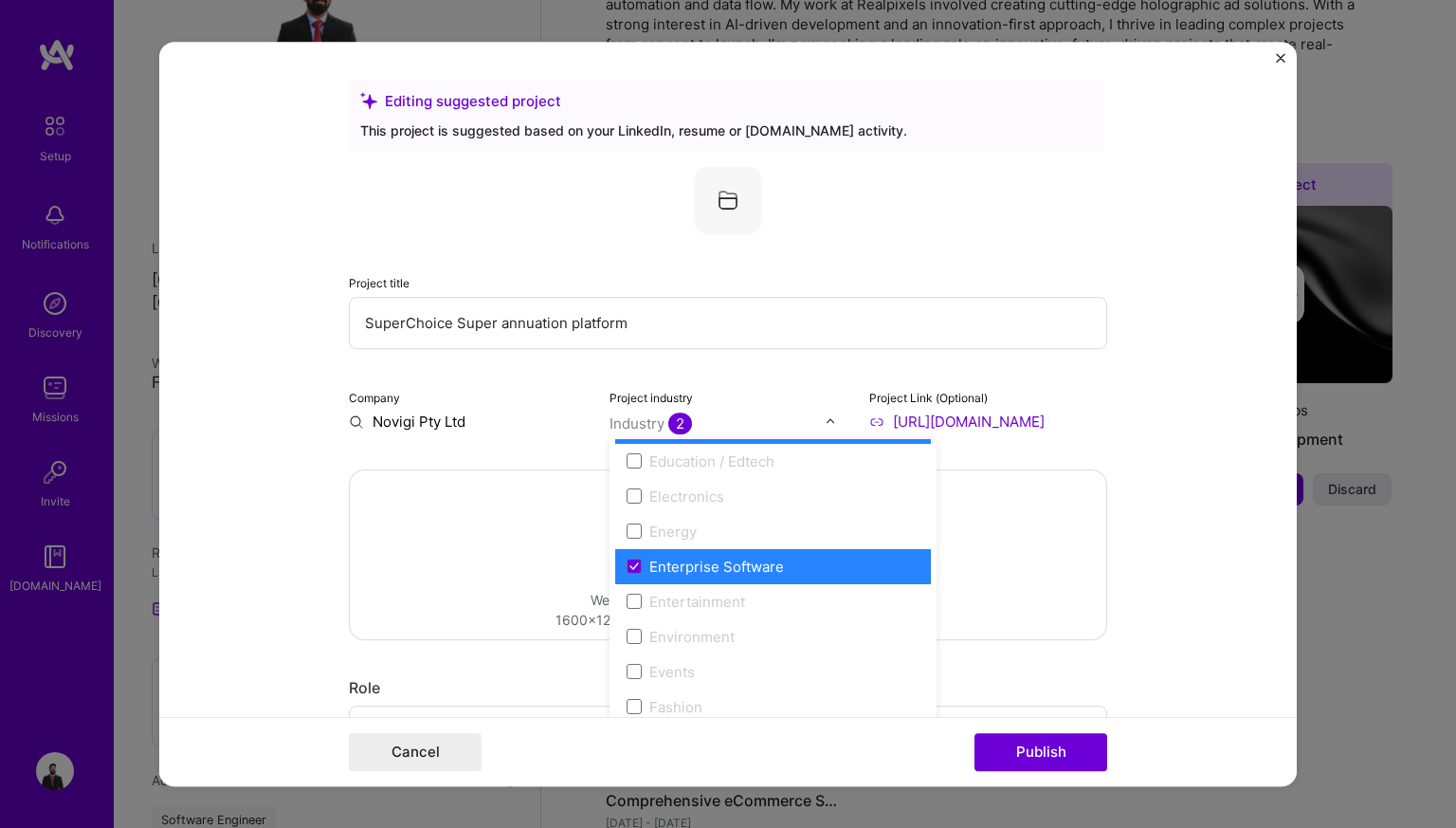 scroll, scrollTop: 1719, scrollLeft: 0, axis: vertical 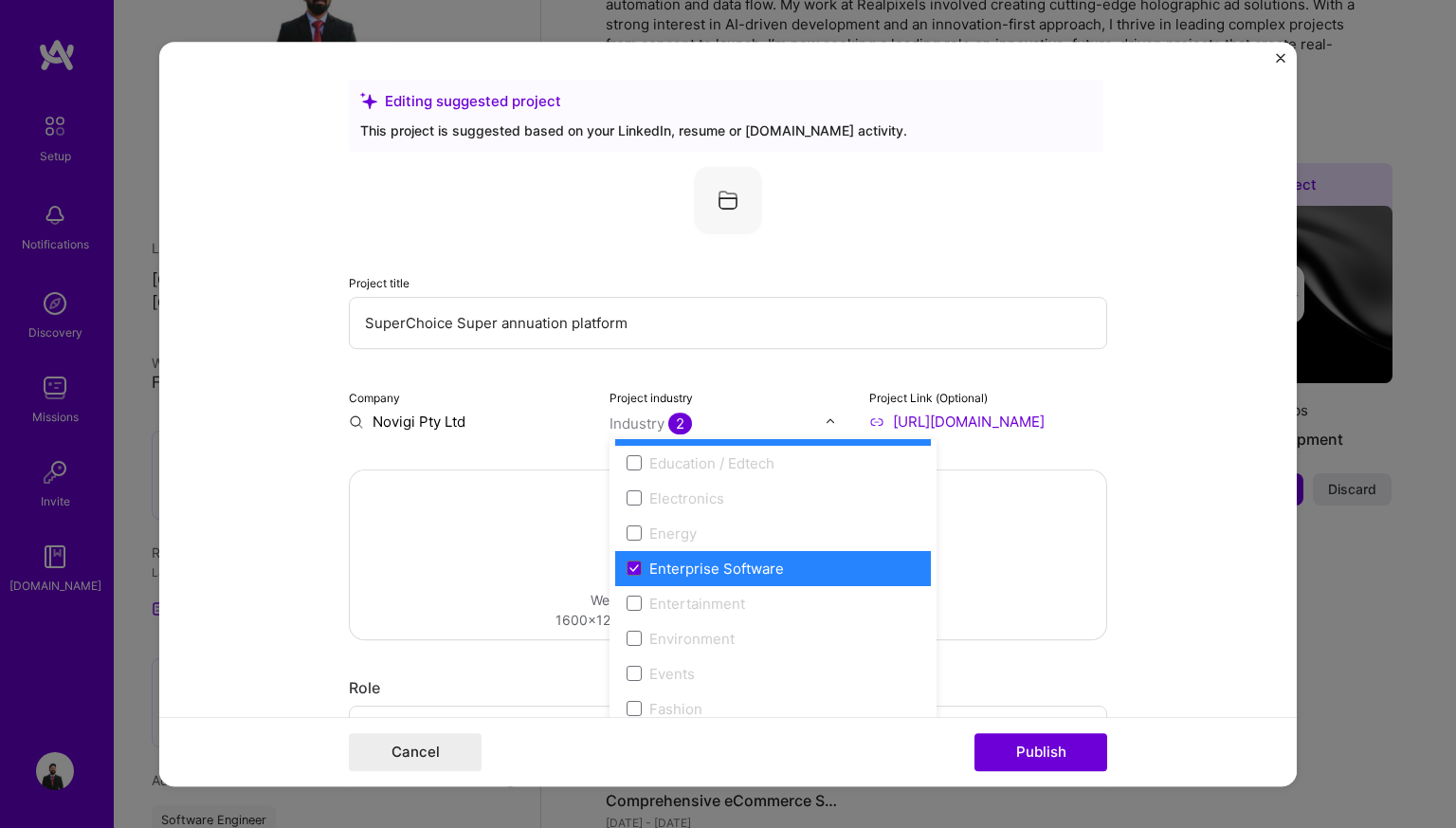 click on "Enterprise Software" at bounding box center [773, 568] 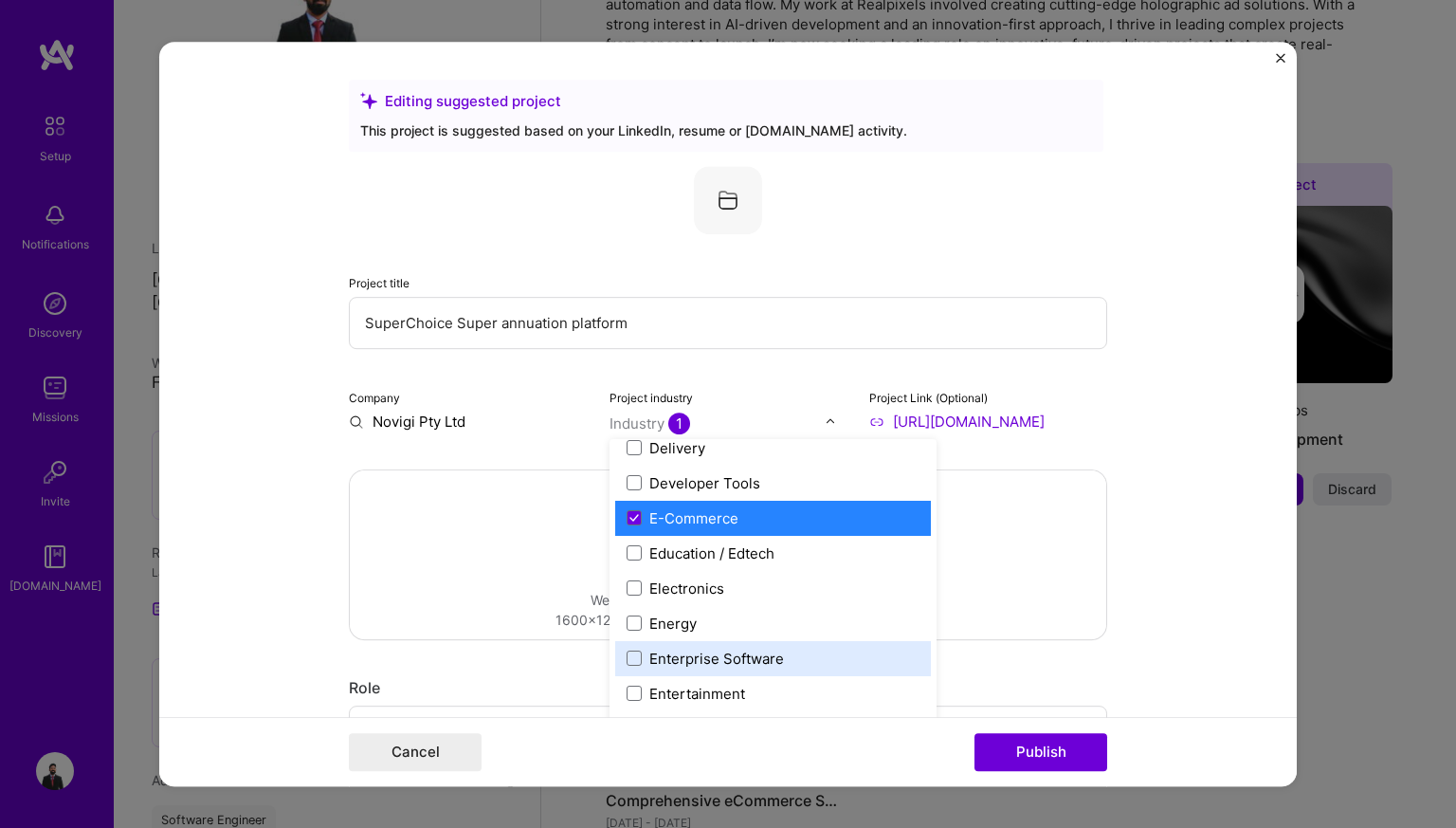 scroll, scrollTop: 1629, scrollLeft: 0, axis: vertical 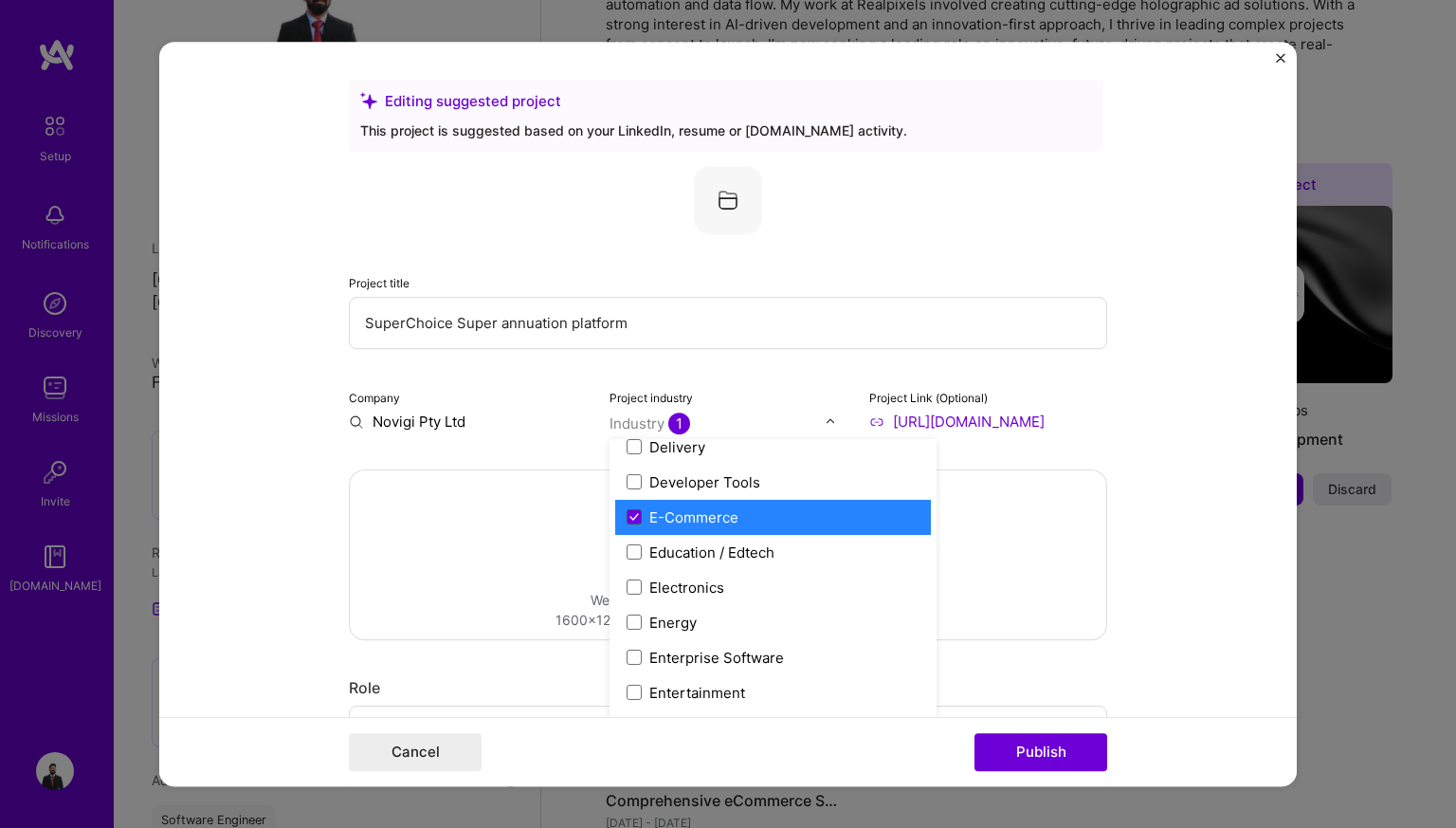 click 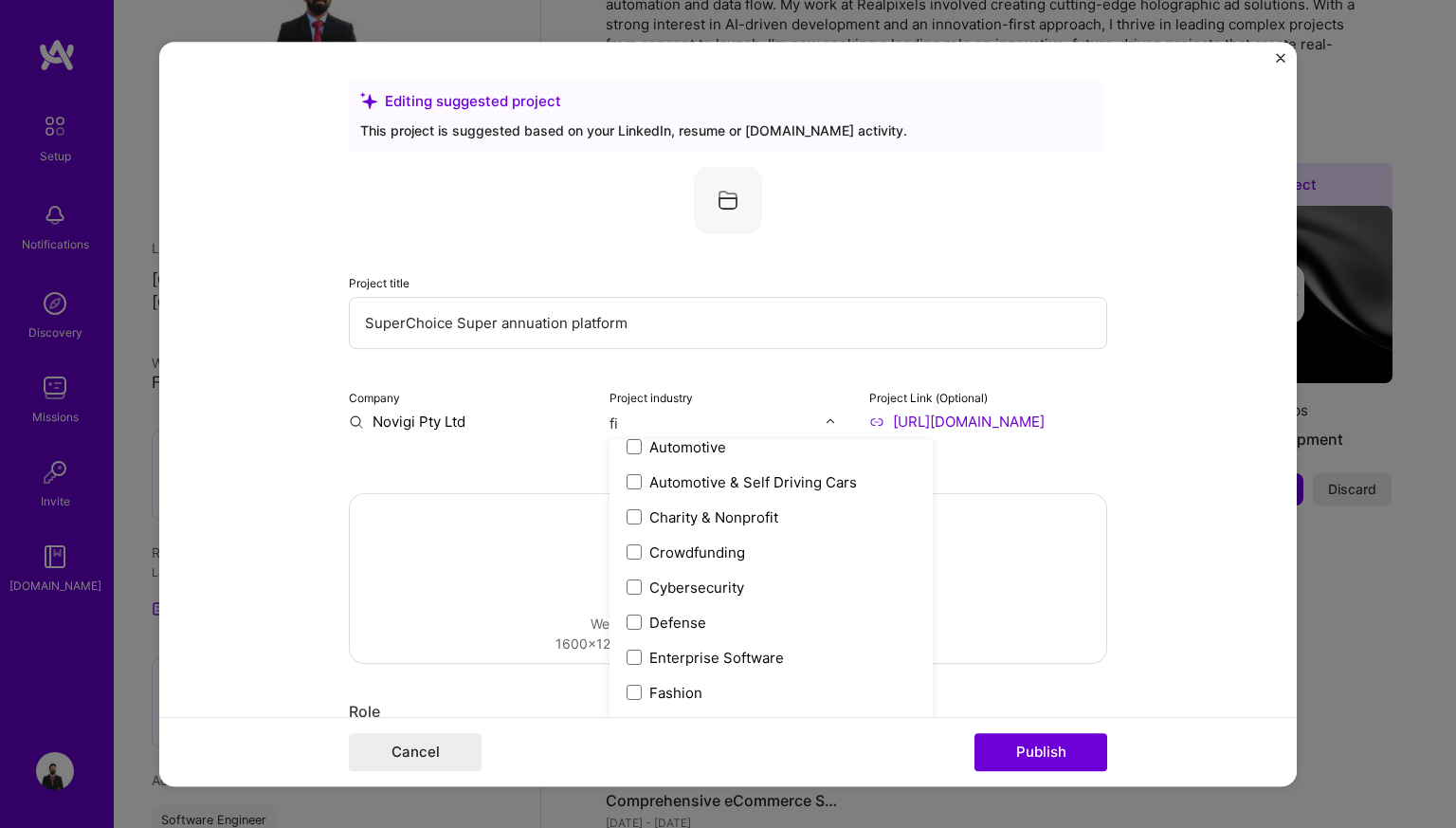 scroll, scrollTop: 0, scrollLeft: 0, axis: both 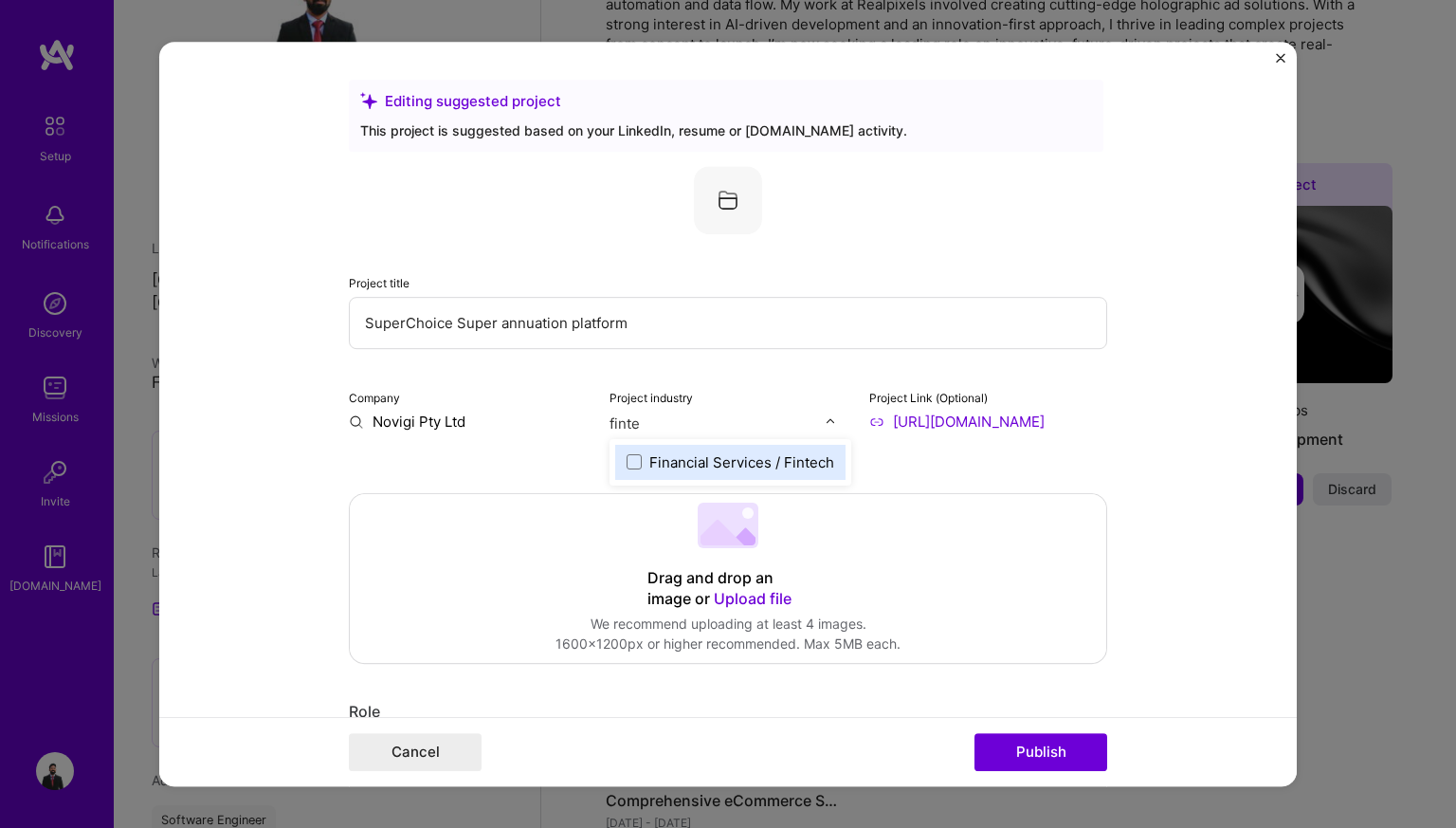 type on "fintec" 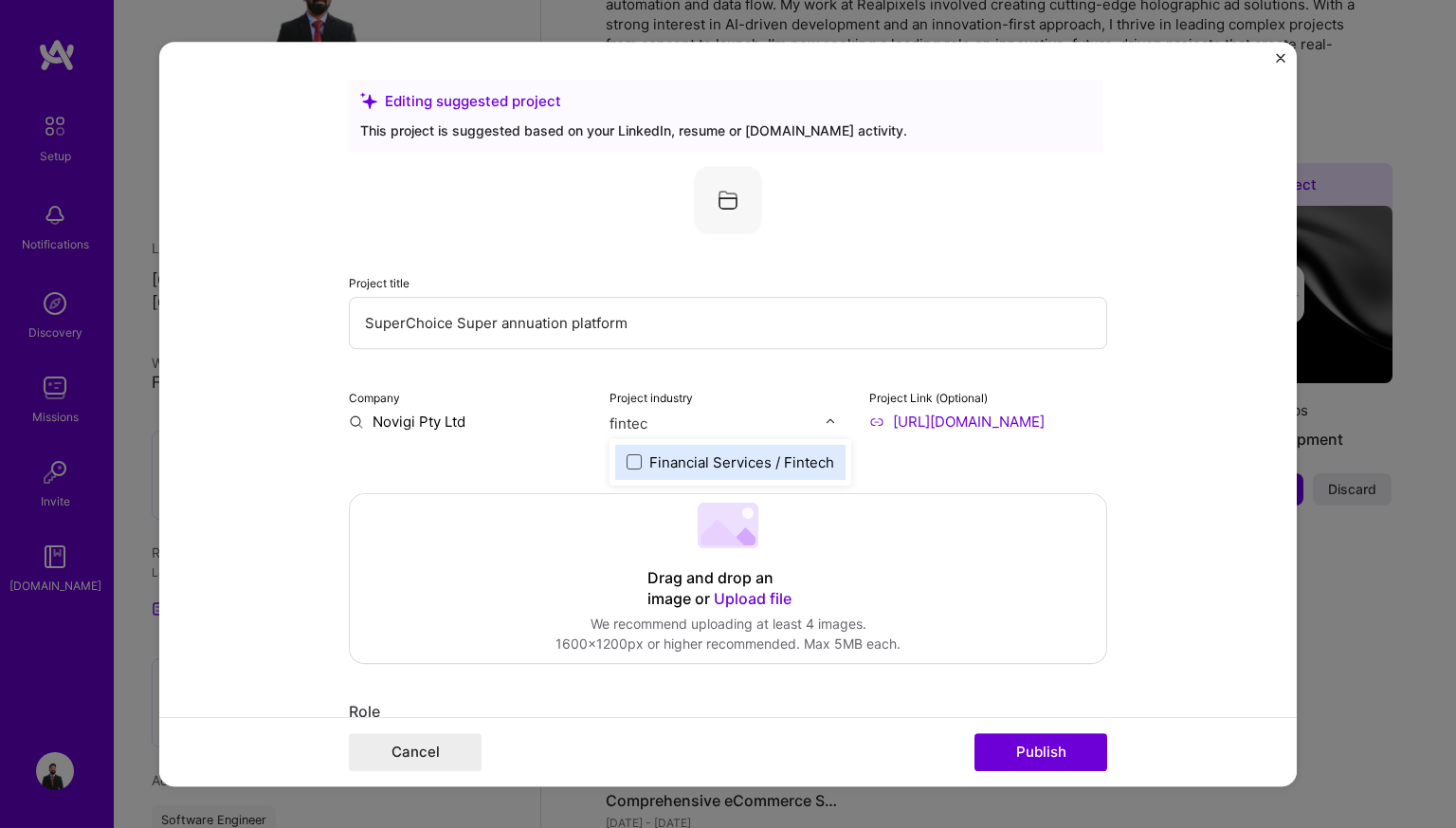 click at bounding box center [634, 462] 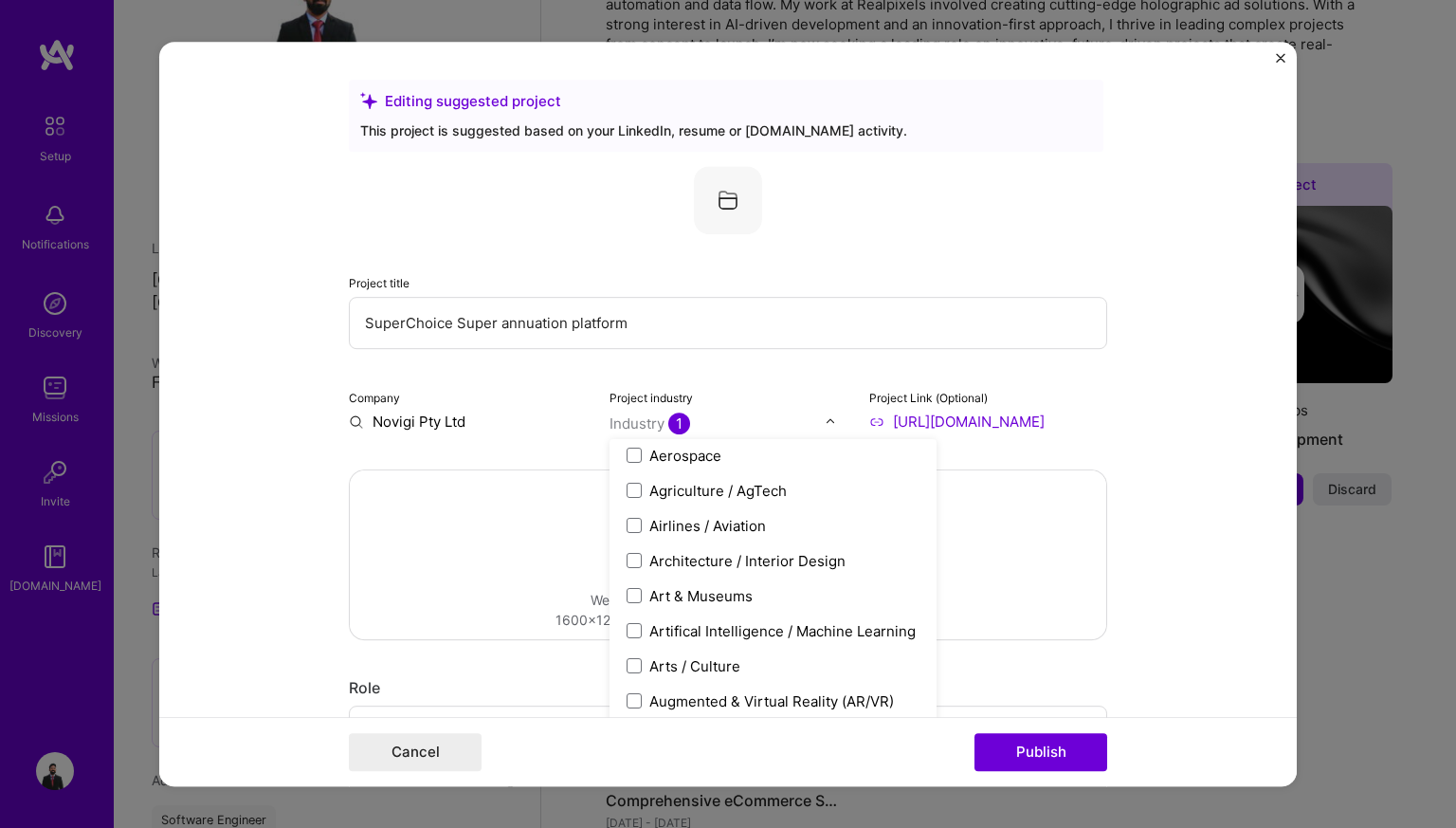 scroll, scrollTop: 148, scrollLeft: 0, axis: vertical 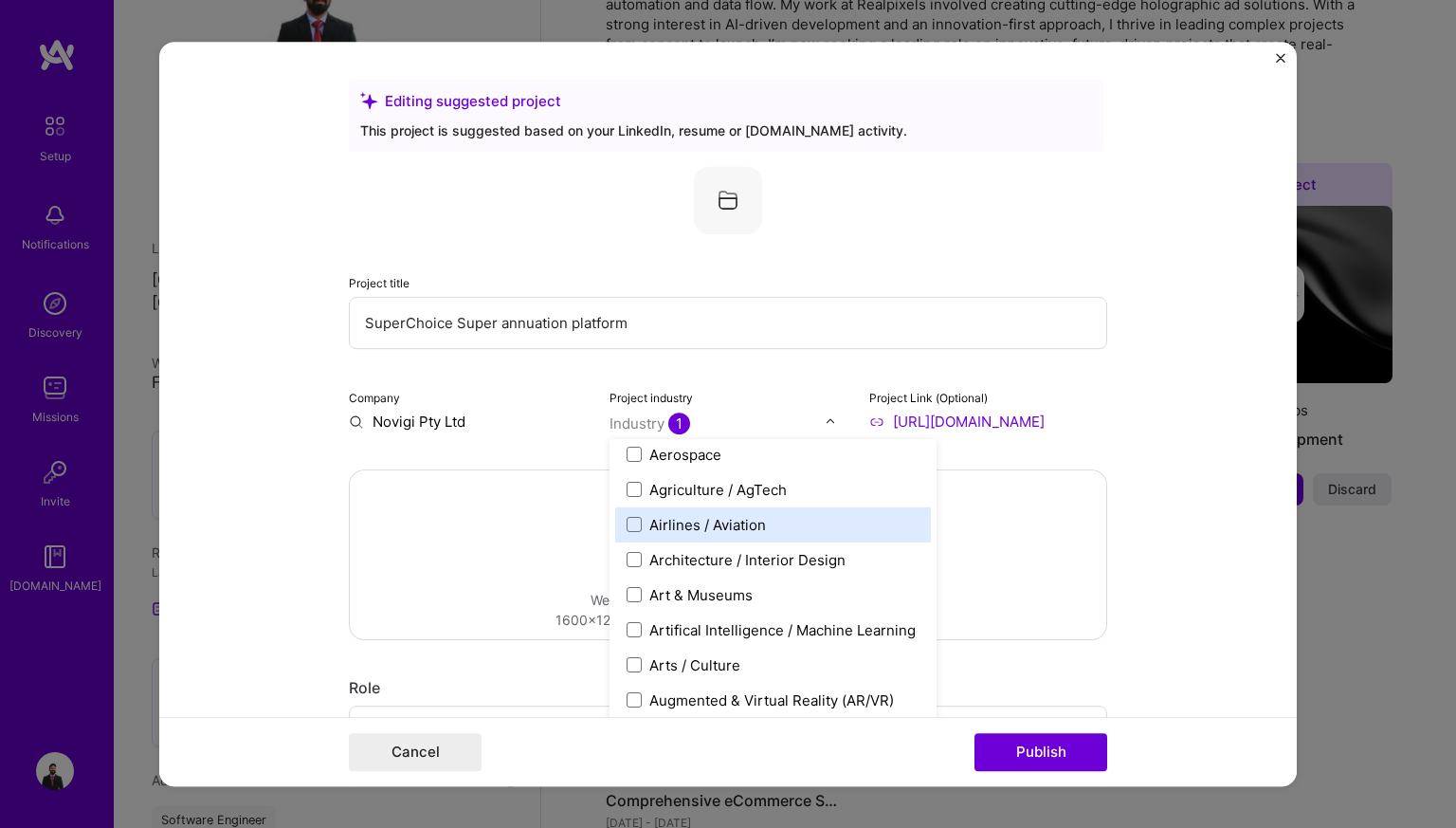 click on "Editing suggested project This project is suggested based on your LinkedIn, resume or [DOMAIN_NAME] activity. Project title SuperChoice Super annuation platform Company Novigi Pty Ltd
Project industry option Financial Services / Fintech, selected. option Airlines / Aviation focused, 7 of 120. 120 results available. Use Up and Down to choose options, press Enter to select the currently focused option, press Escape to exit the menu, press Tab to select the option and exit the menu. Industry 1 3D Printing AR / VR / XR Accounting Advertising & AdTech Aerospace Agriculture / AgTech Airlines / Aviation Architecture / Interior Design Art & Museums Artifical Intelligence / Machine Learning Arts / Culture Augmented & Virtual Reality (AR/VR) Automotive Automotive & Self Driving Cars Aviation B2B B2B2C B2C BPA / RPA Banking Beauty Big Data BioTech Blockchain CMS CPG CRM Cannabis Charity & Nonprofit Circular Economy CivTech Climate Tech Cloud Services Coaching Community Tech Construction Consulting Crowdfunding HR" at bounding box center [728, 414] 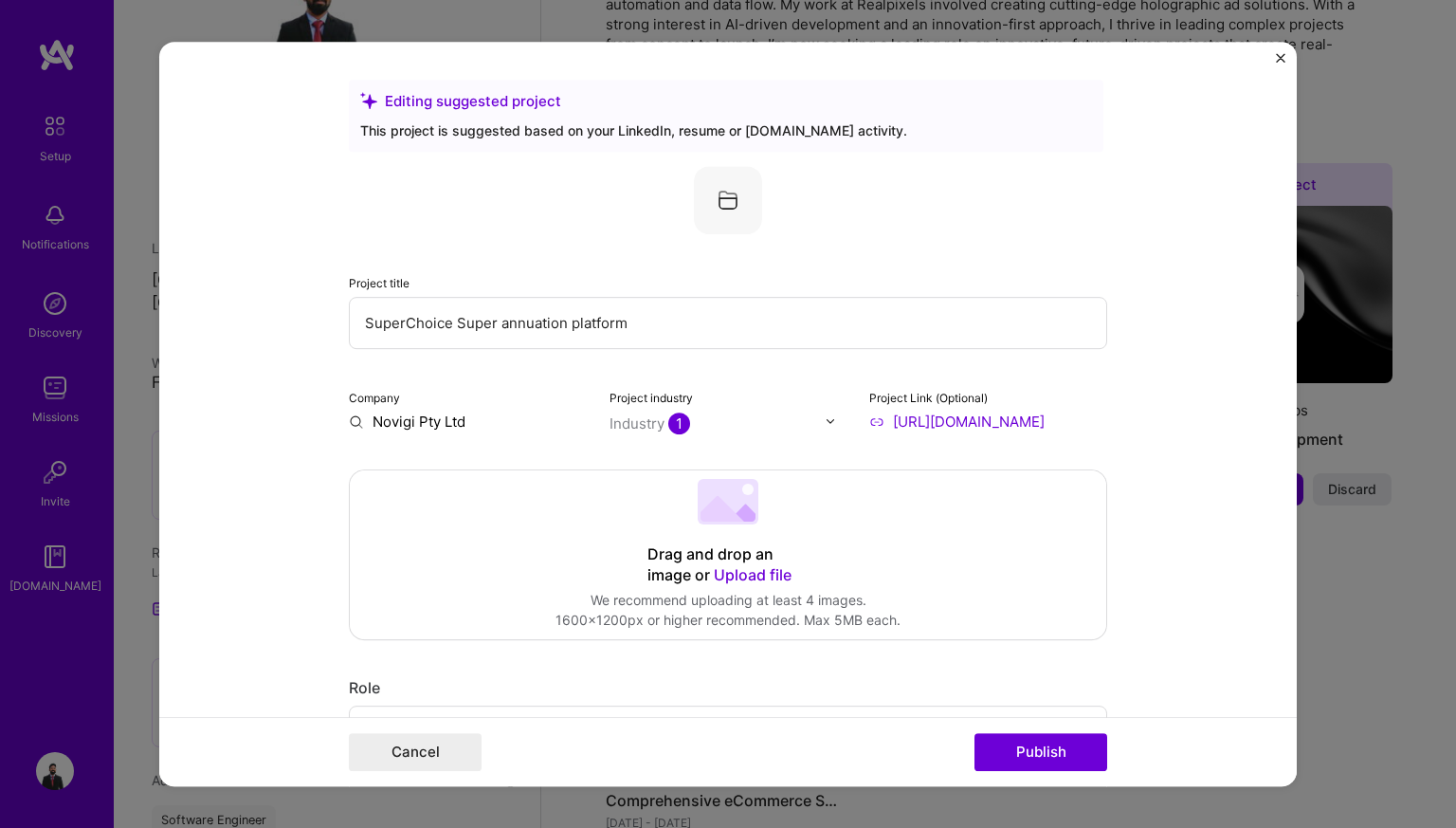 click on "1" at bounding box center [679, 423] 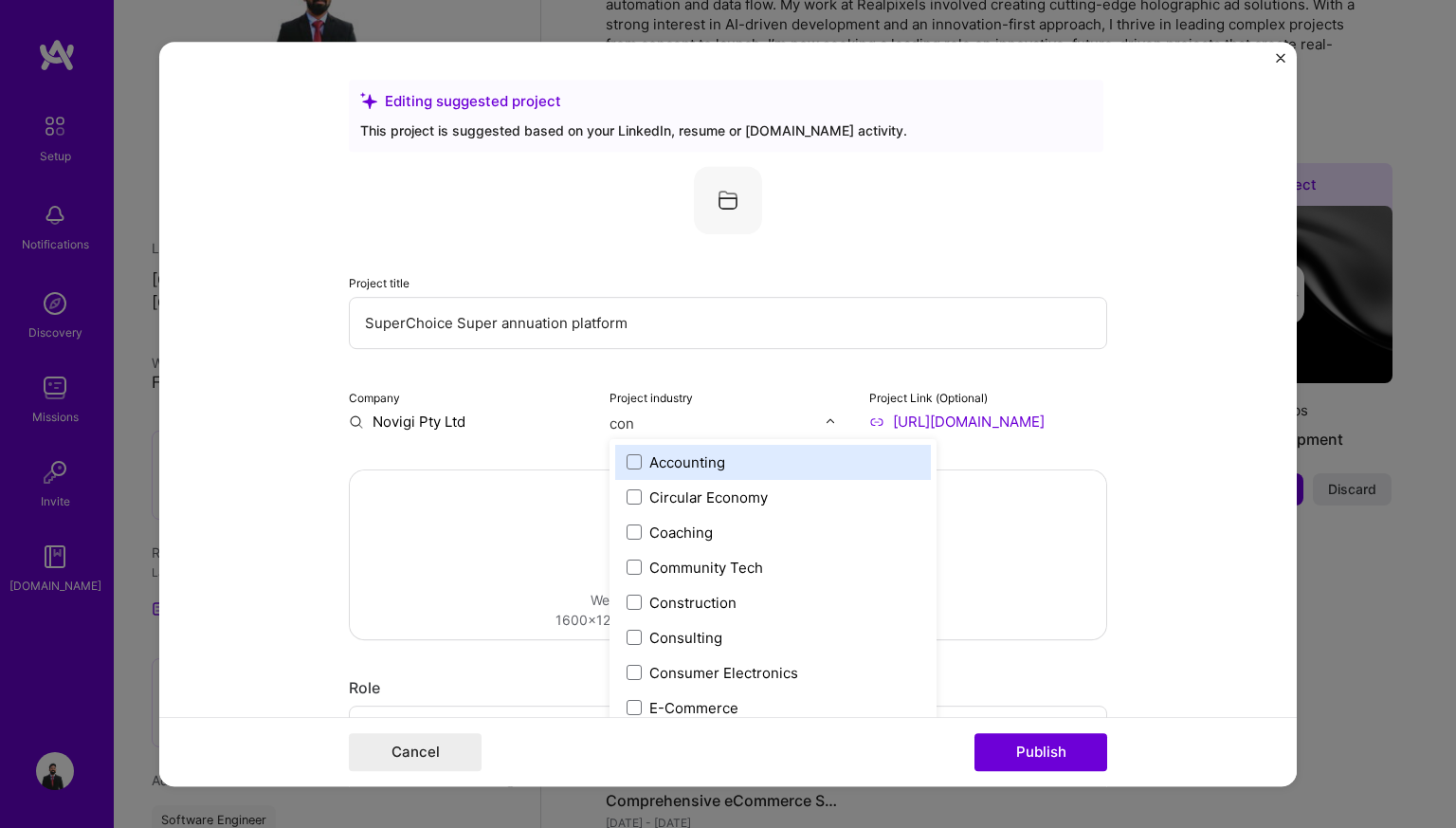 type on "cons" 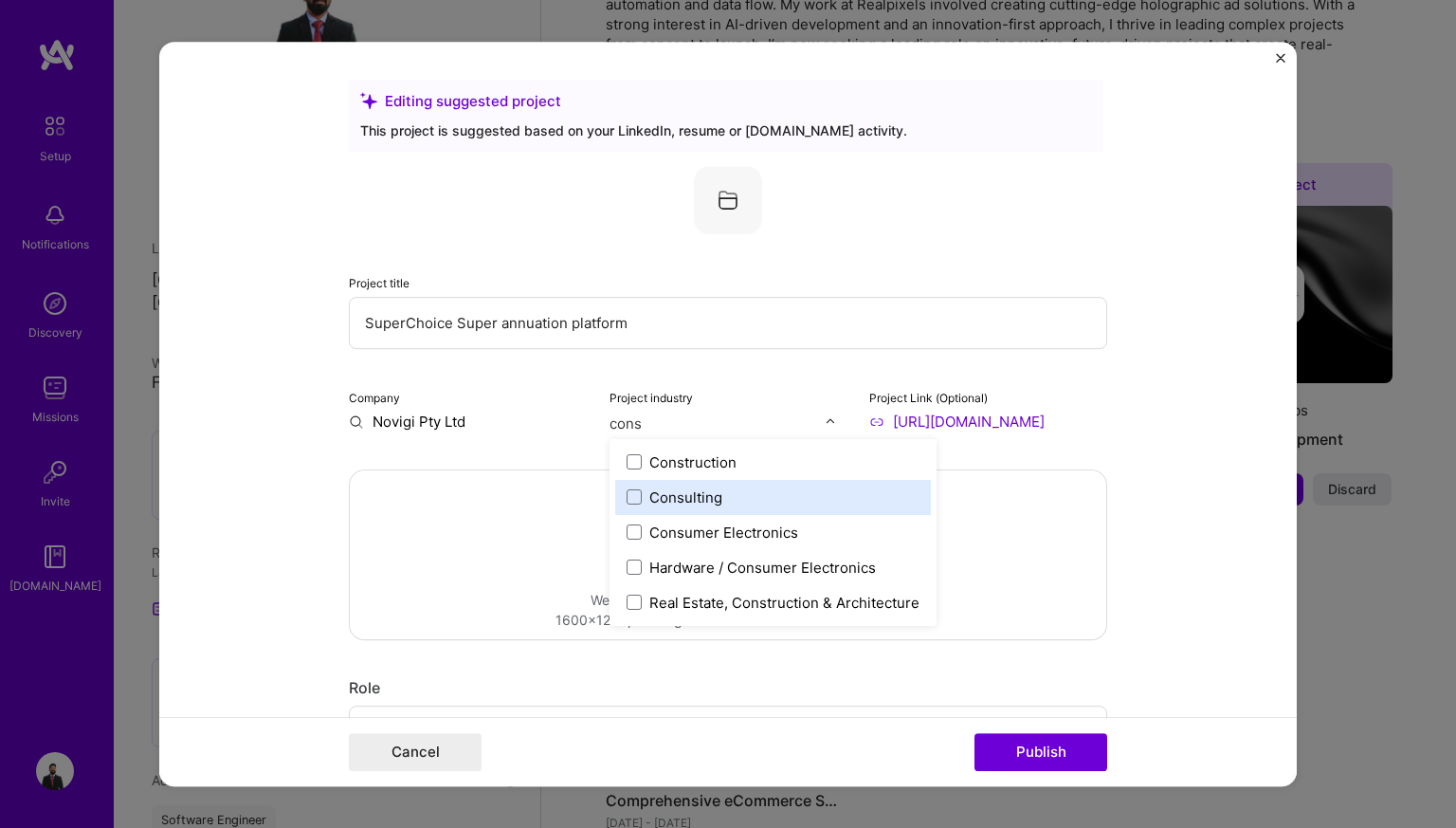 click on "Consulting" at bounding box center (685, 497) 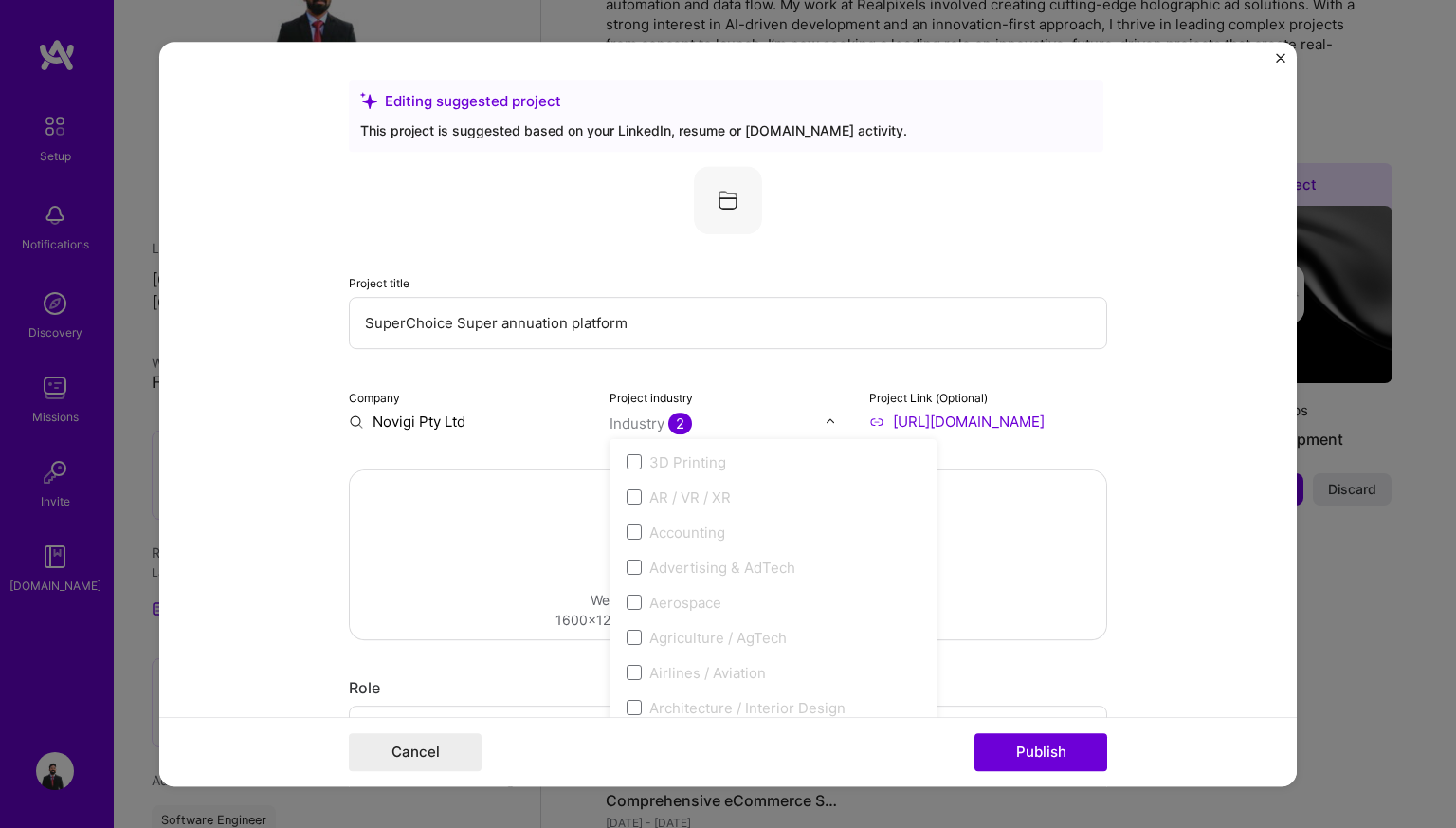 click on "Editing suggested project This project is suggested based on your LinkedIn, resume or [DOMAIN_NAME] activity. Project title SuperChoice Super annuation platform Company Novigi Pty Ltd
Project industry option Consulting, selected. option Consulting focused, 37 of 120. 120 results available. Use Up and Down to choose options, press Enter to select the currently focused option, press Escape to exit the menu, press Tab to select the option and exit the menu. Industry 2 3D Printing AR / VR / XR Accounting Advertising & AdTech Aerospace Agriculture / AgTech Airlines / Aviation Architecture / Interior Design Art & Museums Artifical Intelligence / Machine Learning Arts / Culture Augmented & Virtual Reality (AR/VR) Automotive Automotive & Self Driving Cars Aviation B2B B2B2C B2C BPA / RPA Banking Beauty Big Data BioTech Blockchain CMS CPG CRM Cannabis Charity & Nonprofit Circular Economy CivTech Climate Tech Cloud Services Coaching Community Tech Construction Consulting Consumer Electronics Crowdfunding Crypto" at bounding box center (728, 414) 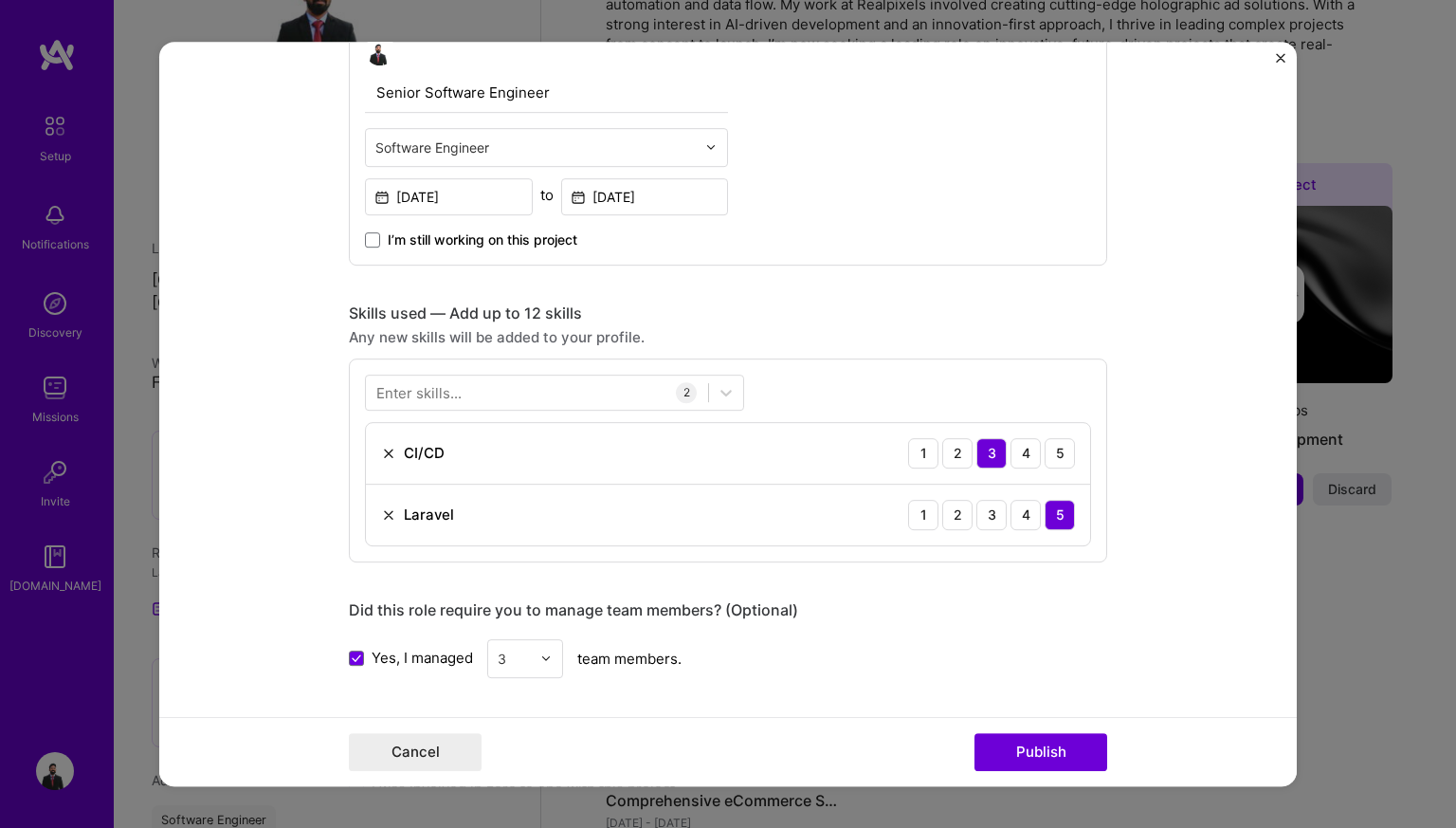scroll, scrollTop: 683, scrollLeft: 0, axis: vertical 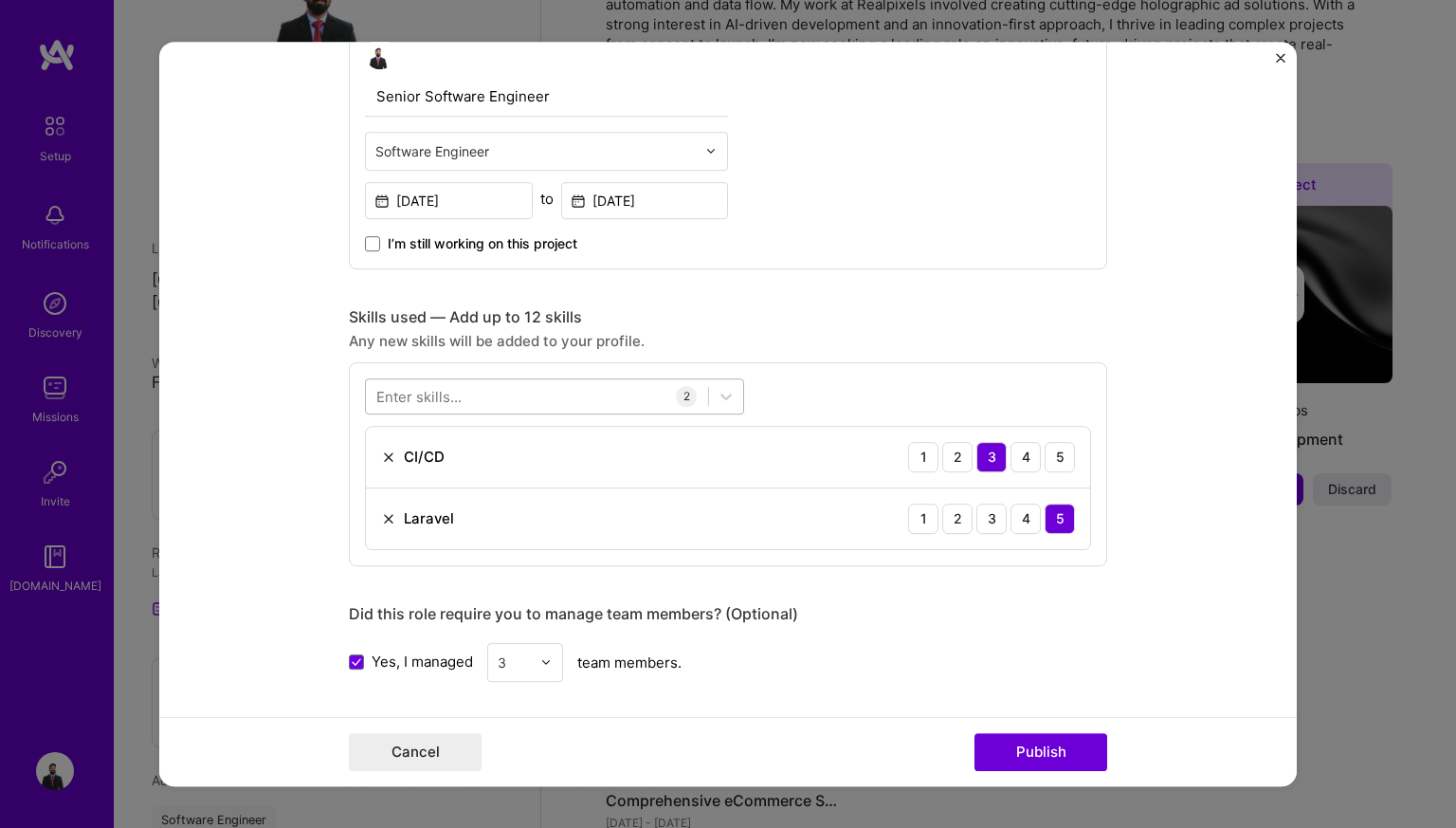 click at bounding box center [537, 396] 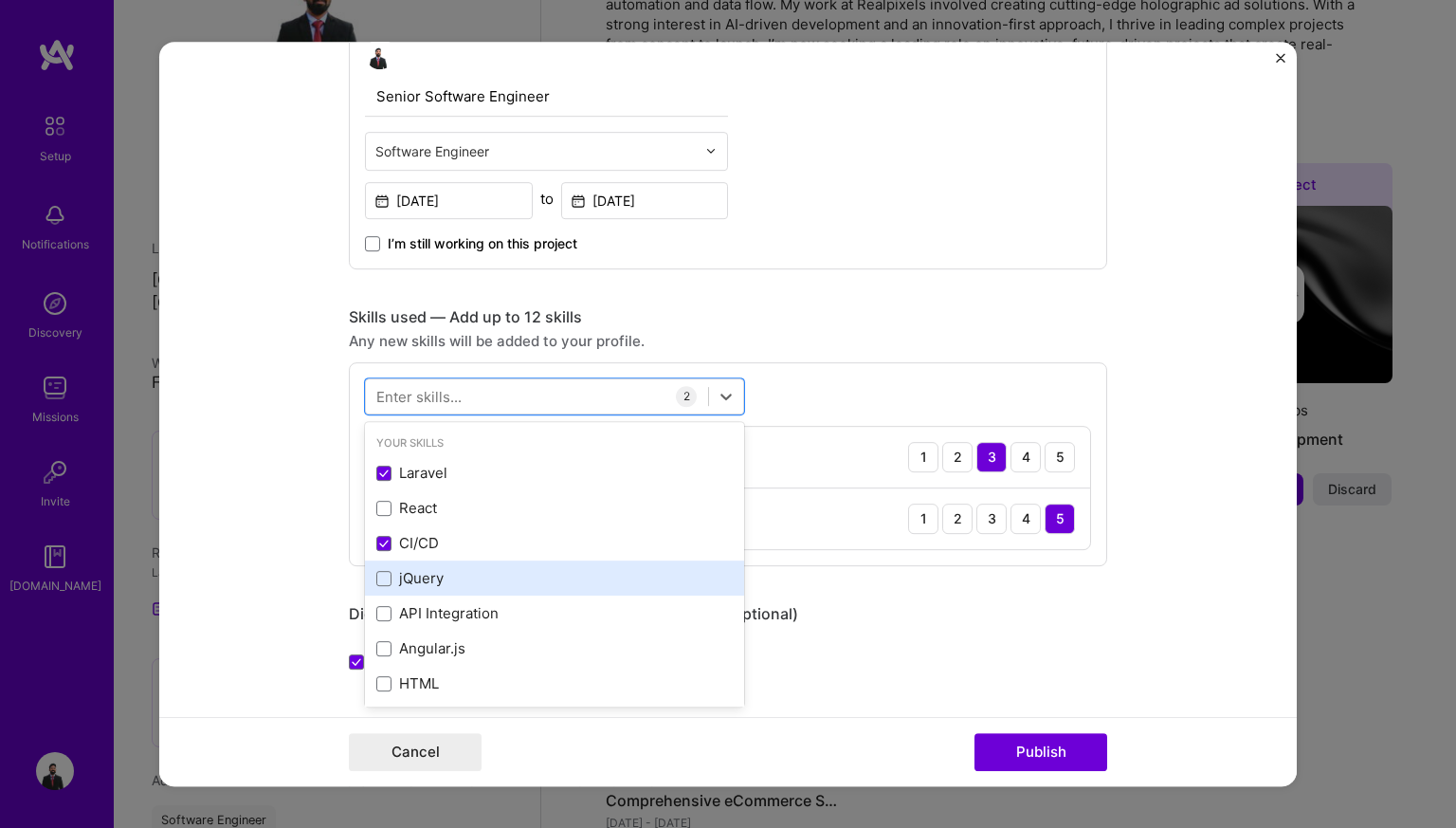 click on "jQuery" at bounding box center [555, 578] 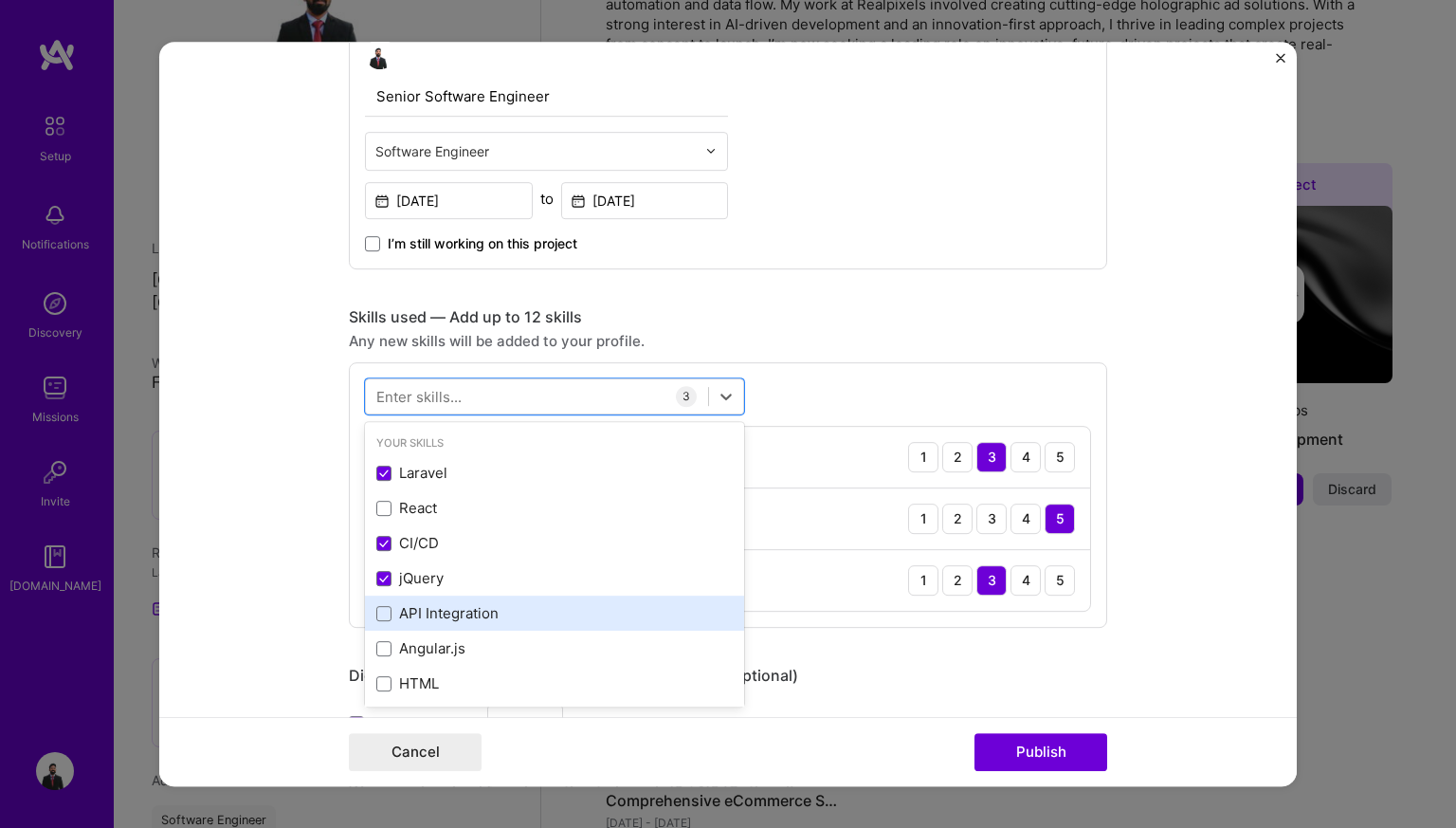 click on "API Integration" at bounding box center (555, 613) 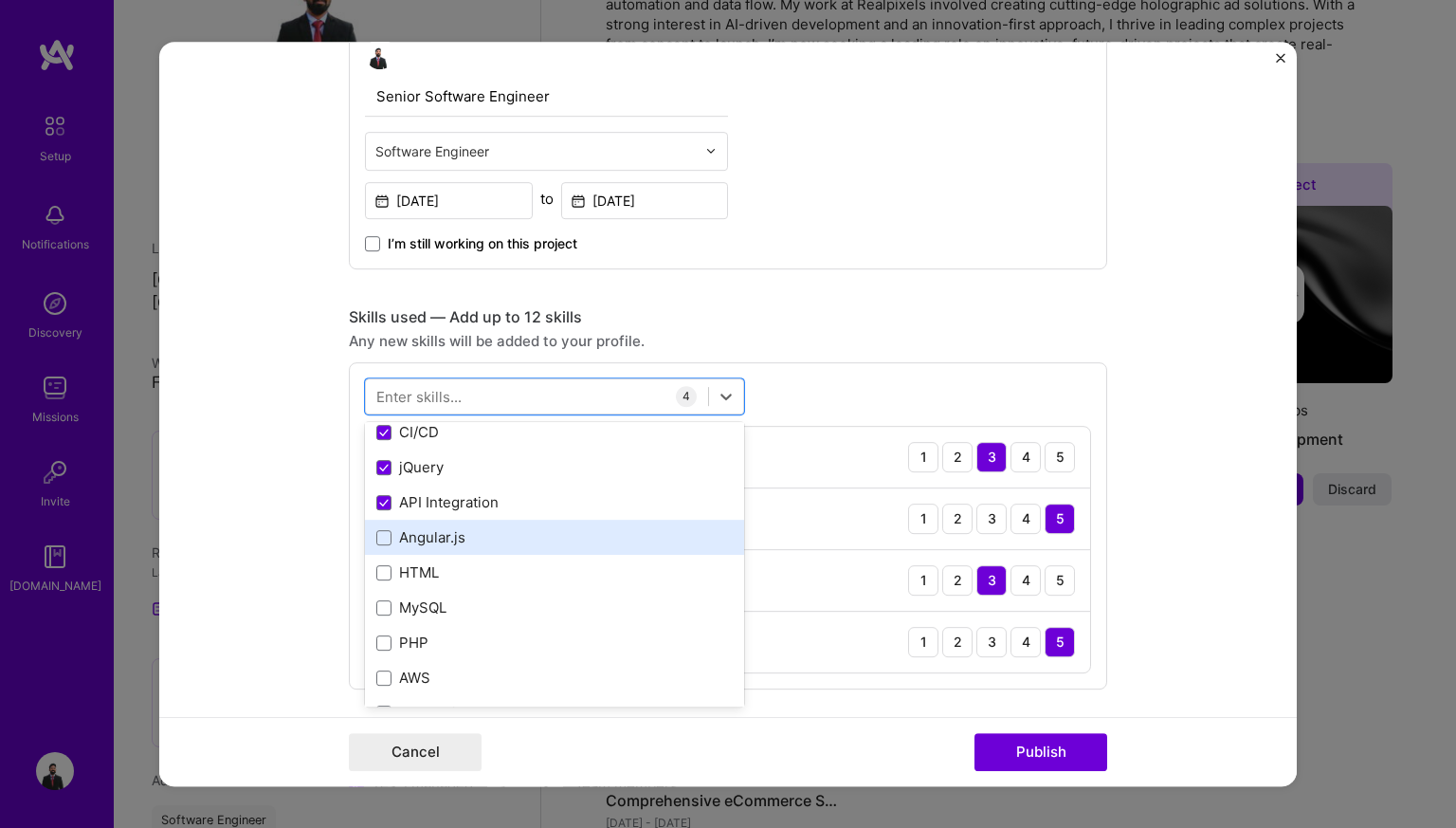 scroll, scrollTop: 113, scrollLeft: 0, axis: vertical 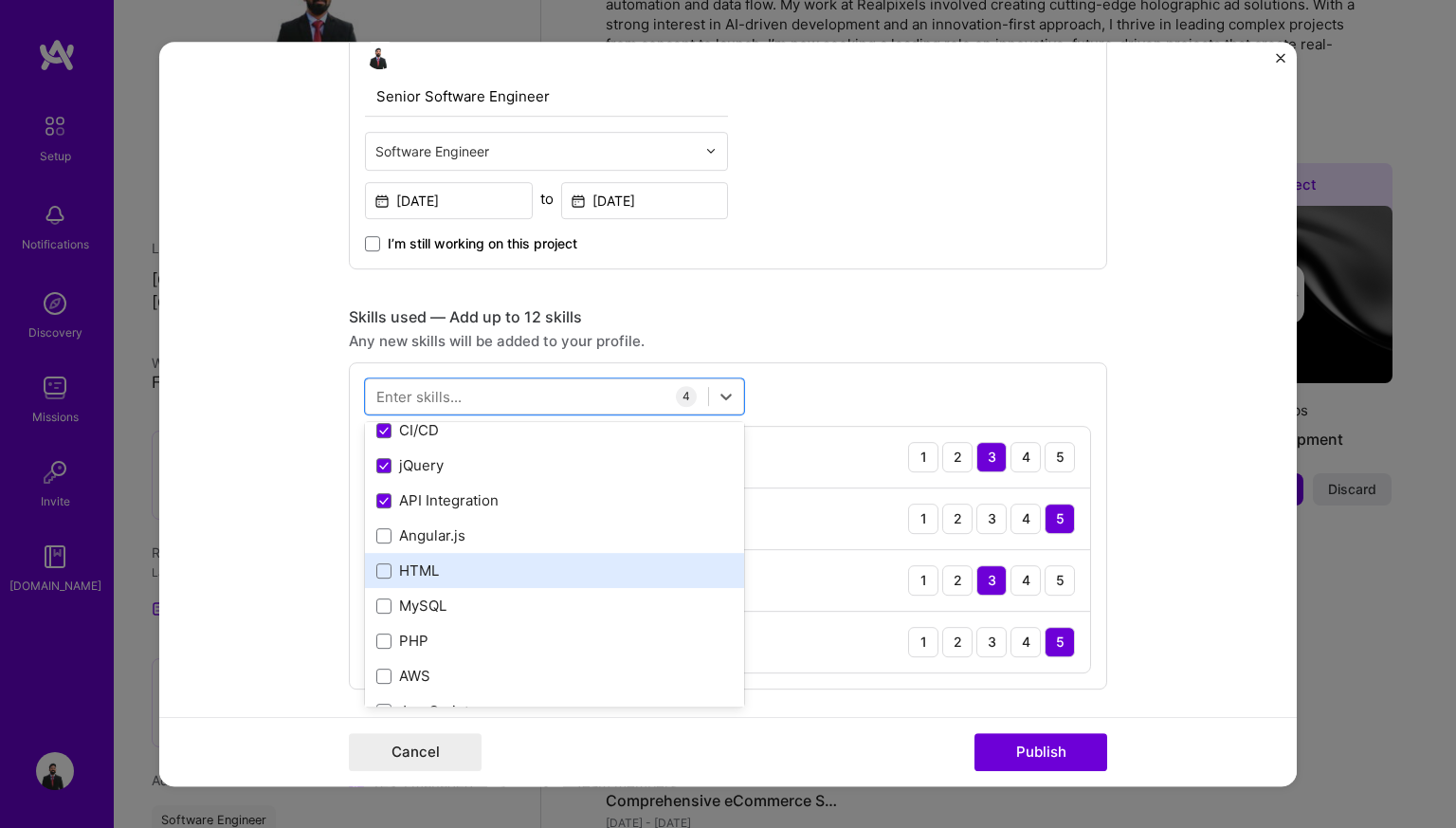 click on "HTML" at bounding box center (555, 570) 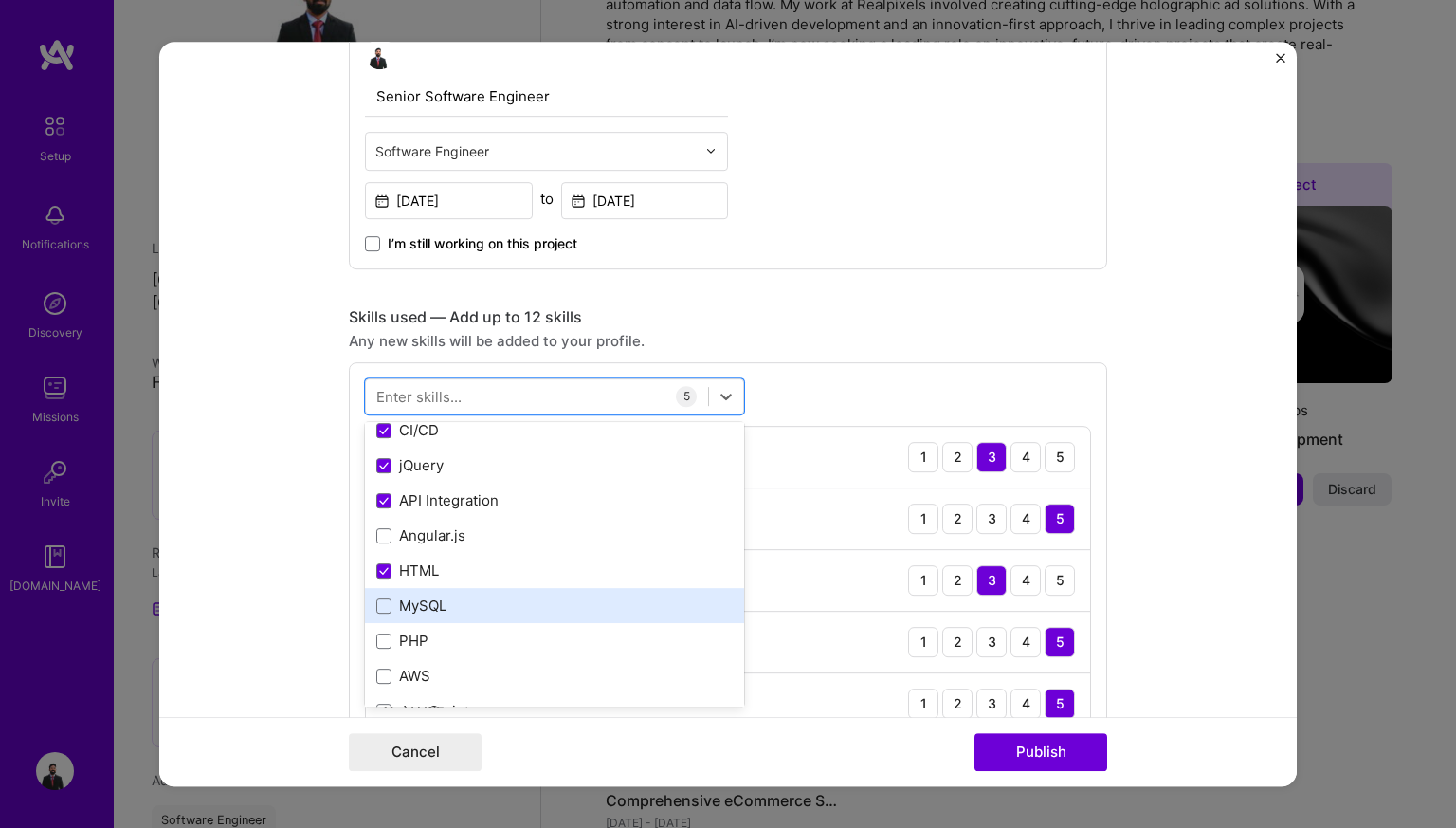 click on "MySQL" at bounding box center (555, 605) 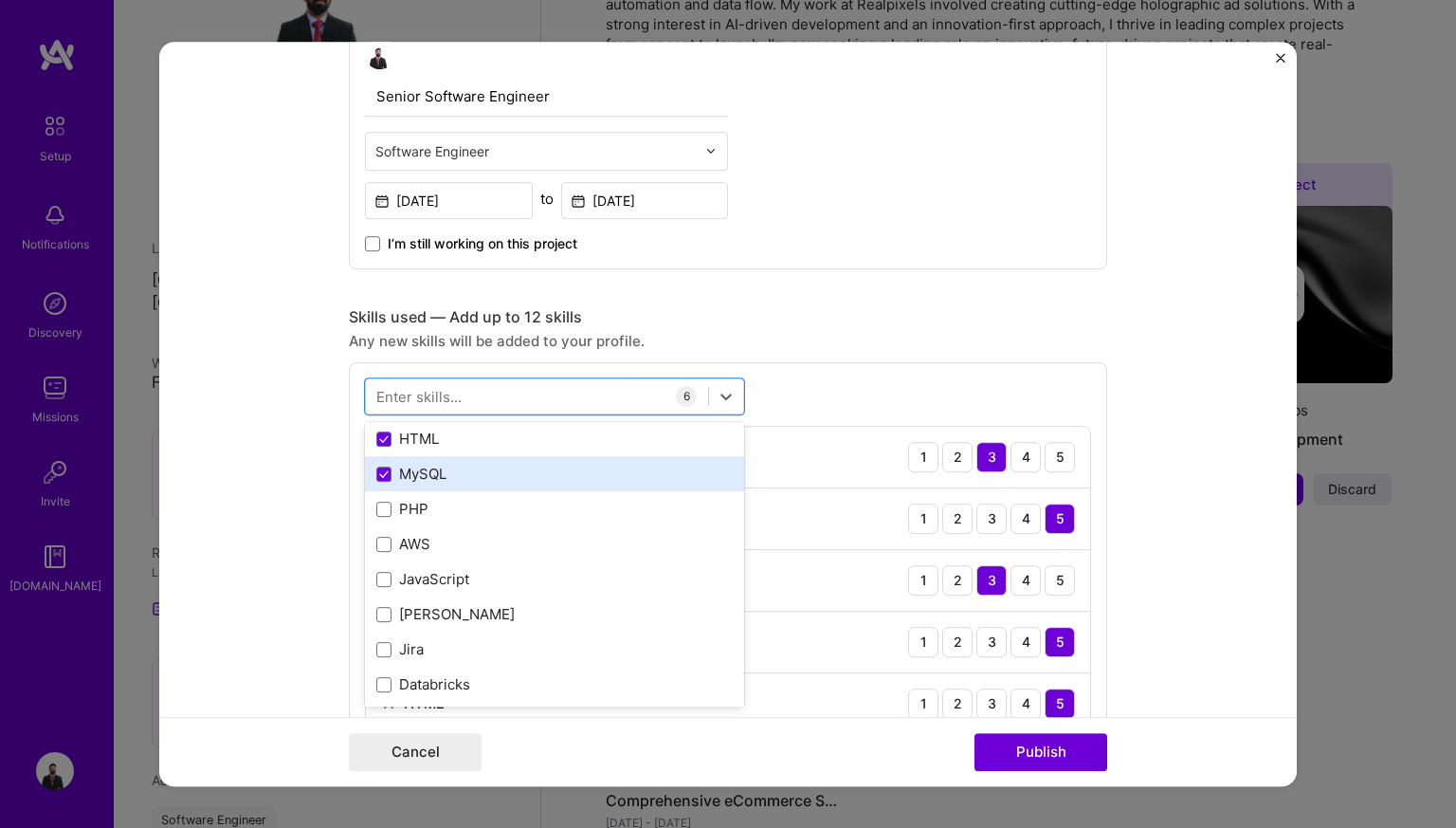scroll, scrollTop: 248, scrollLeft: 0, axis: vertical 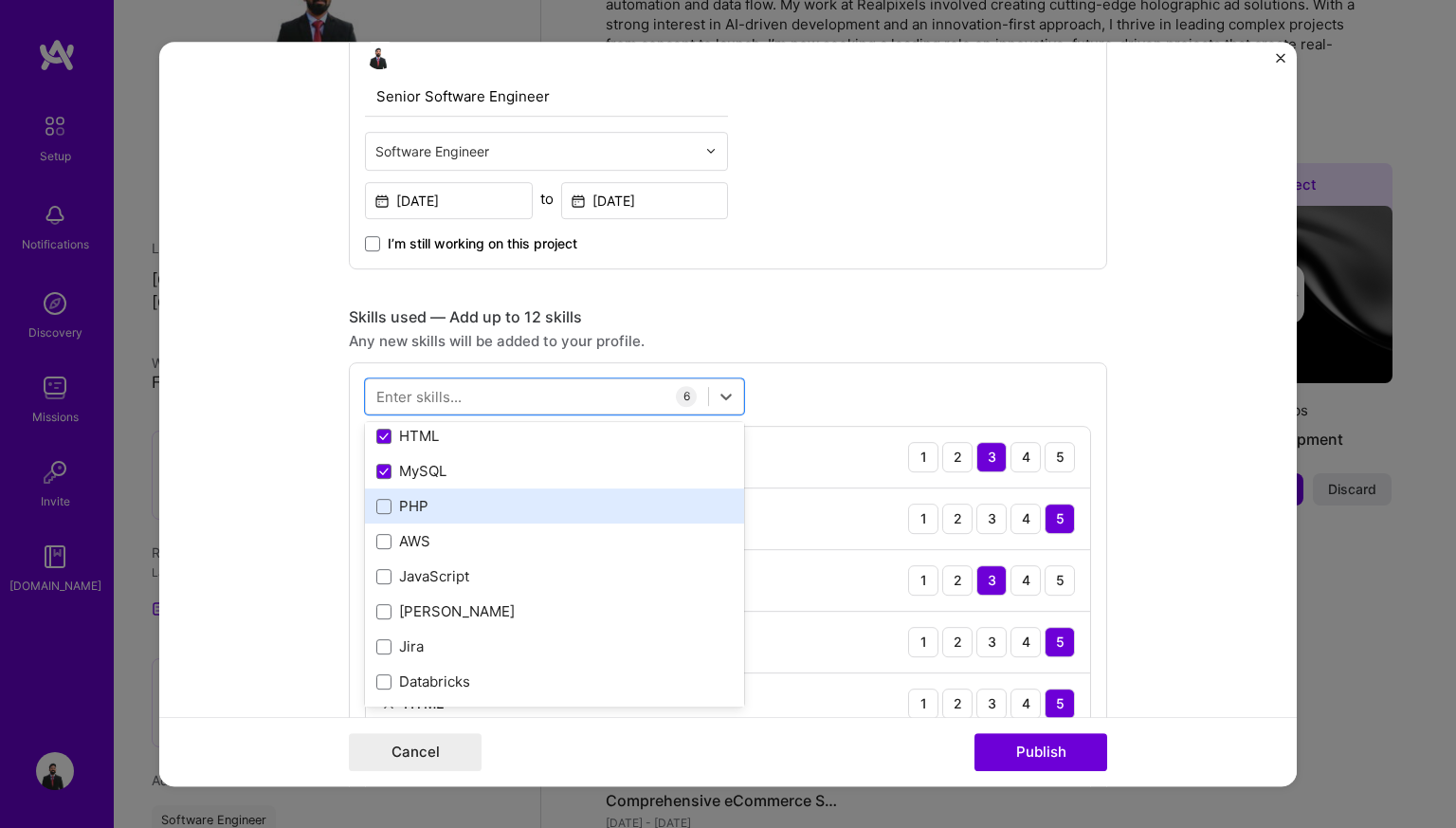 click on "PHP" at bounding box center [555, 506] 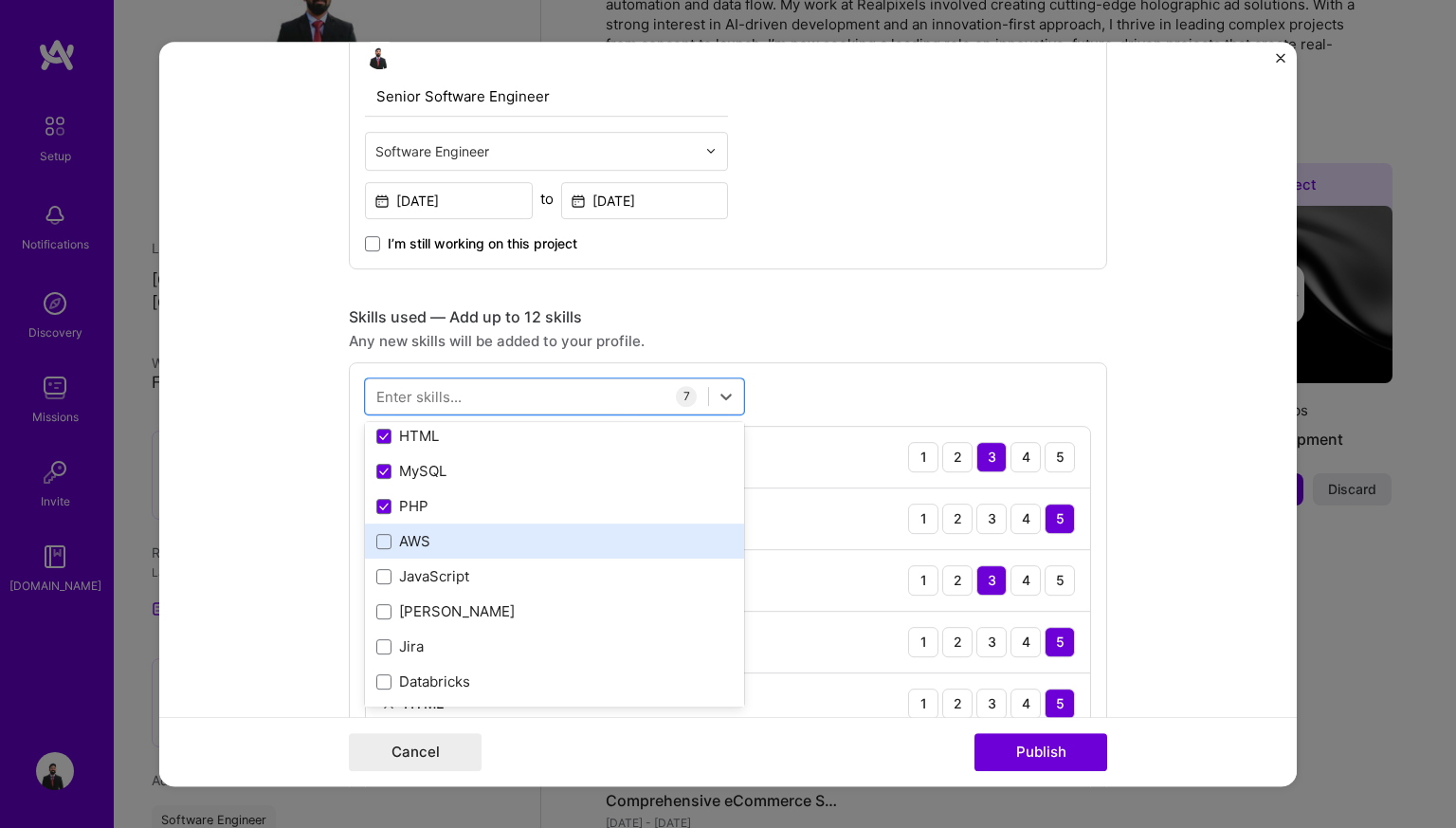 click on "AWS" at bounding box center (555, 541) 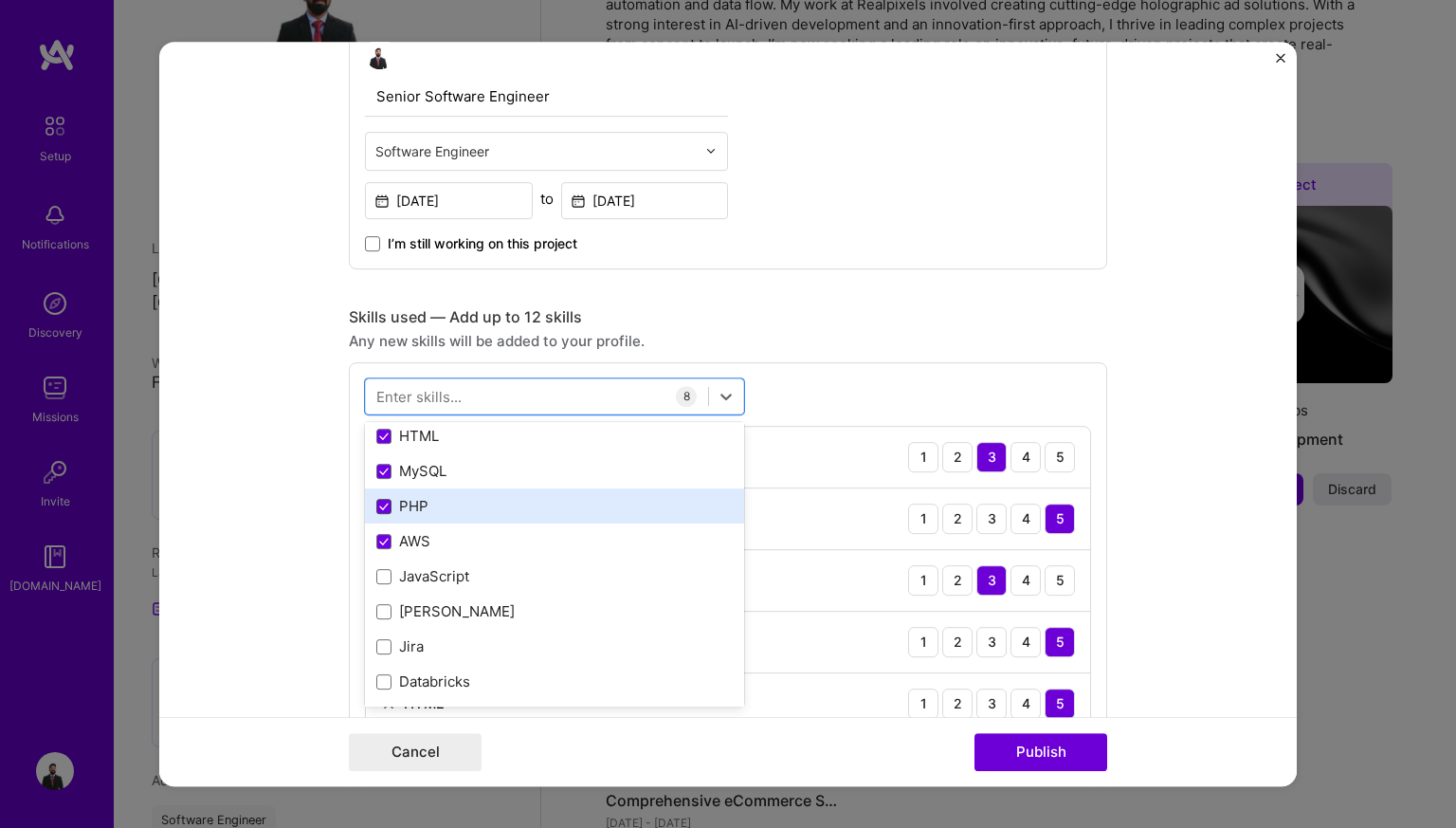 click at bounding box center (384, 506) 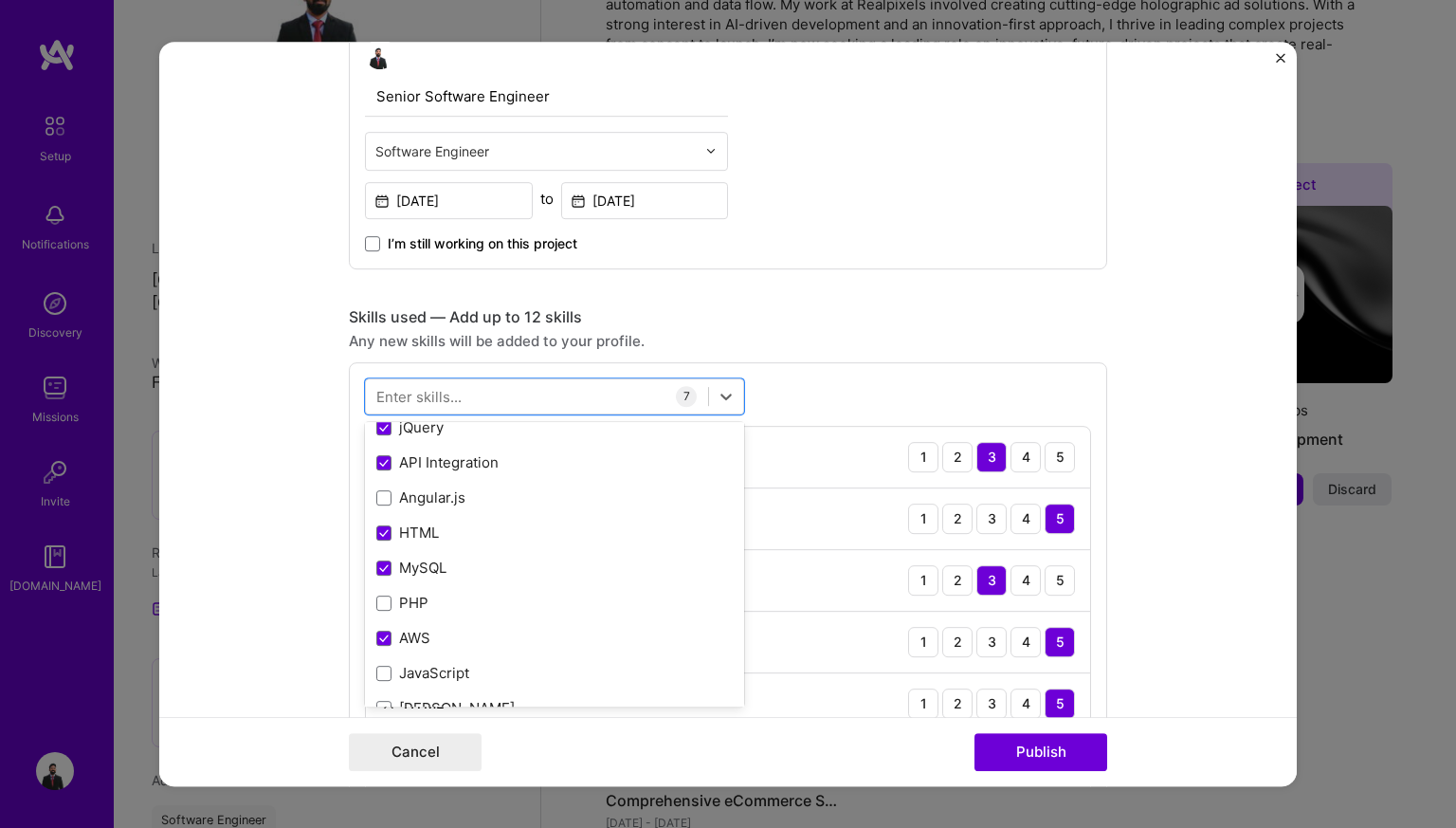 scroll, scrollTop: 156, scrollLeft: 0, axis: vertical 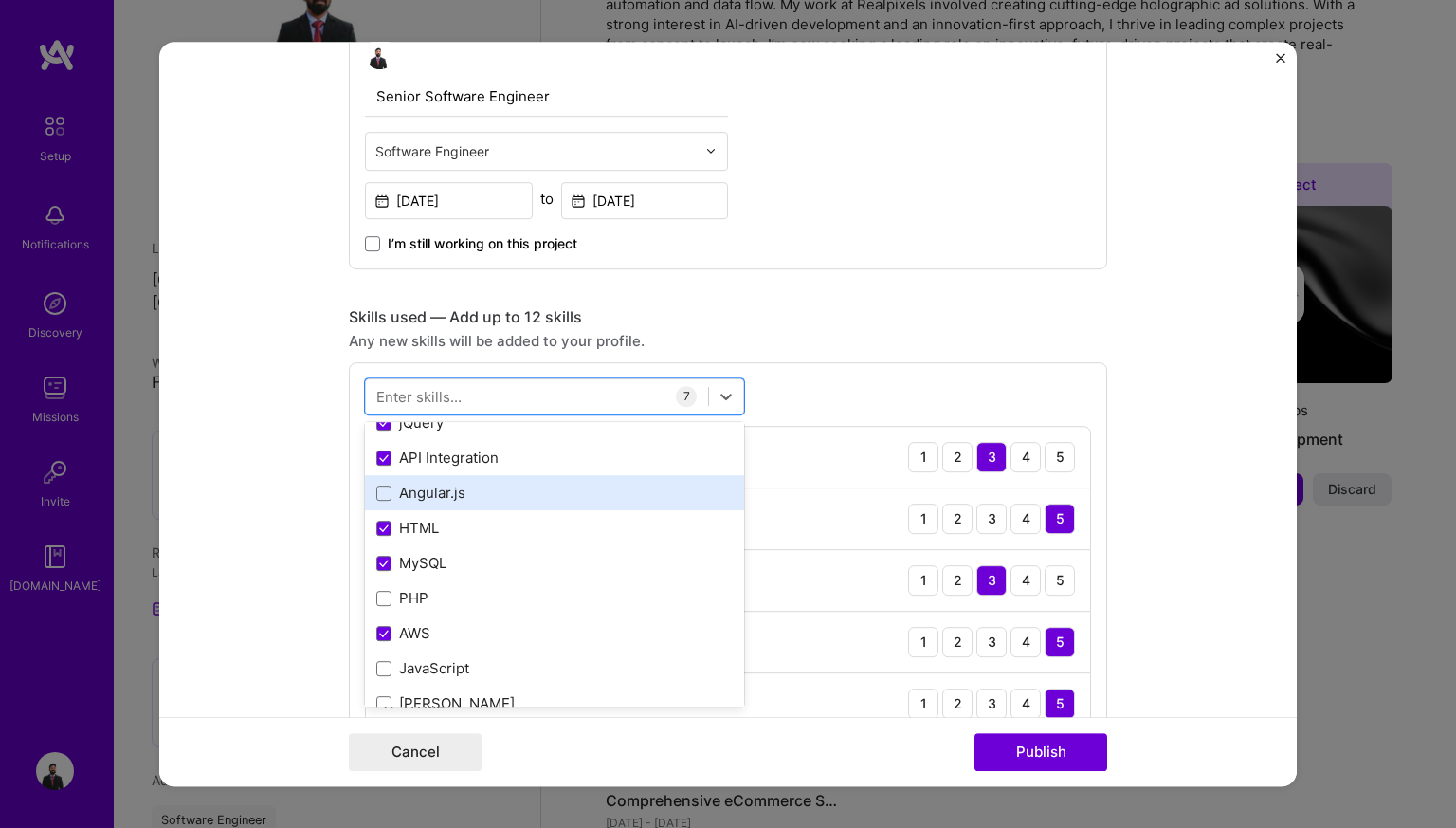 click on "Angular.js" at bounding box center [555, 492] 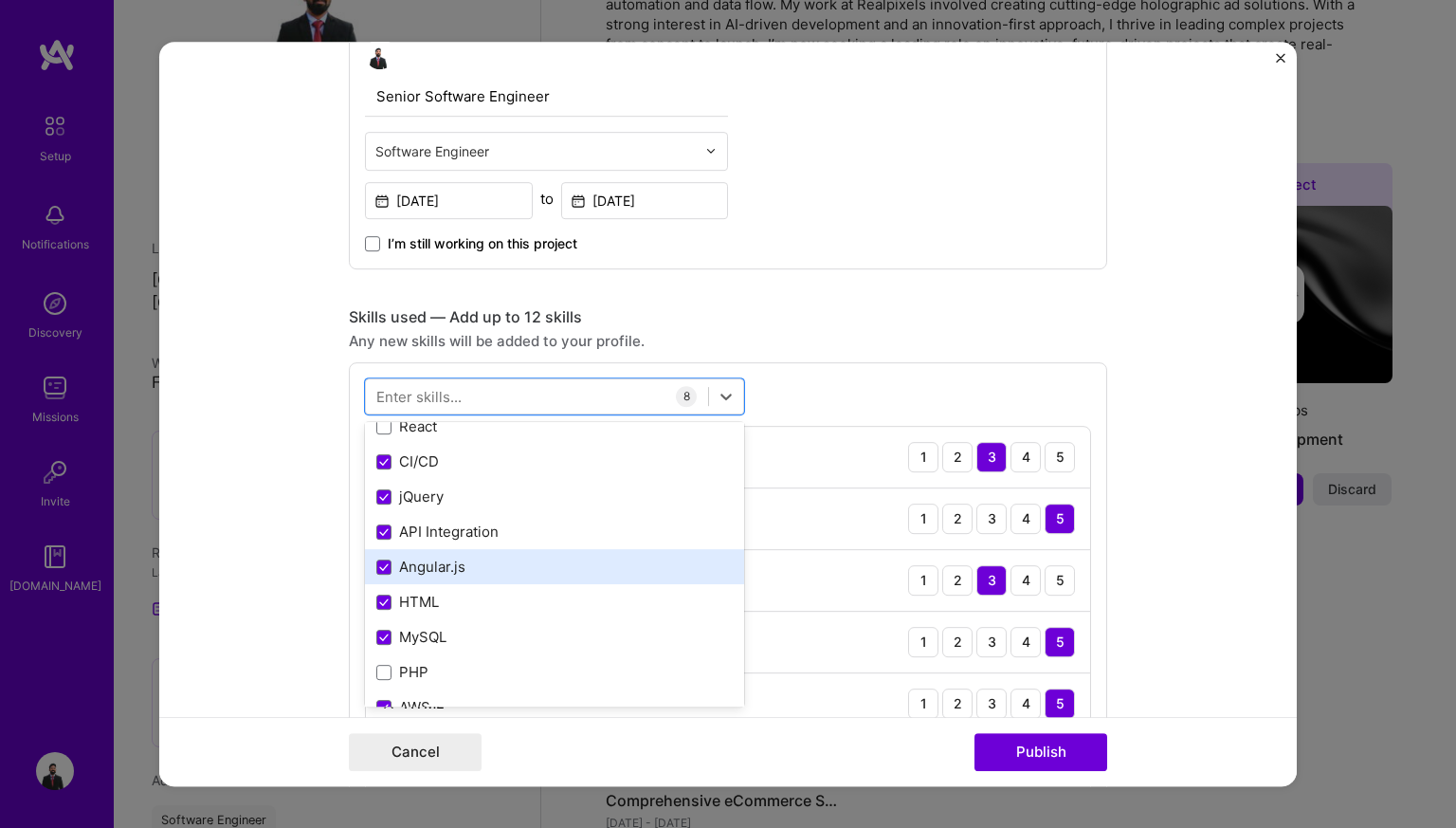 scroll, scrollTop: 83, scrollLeft: 0, axis: vertical 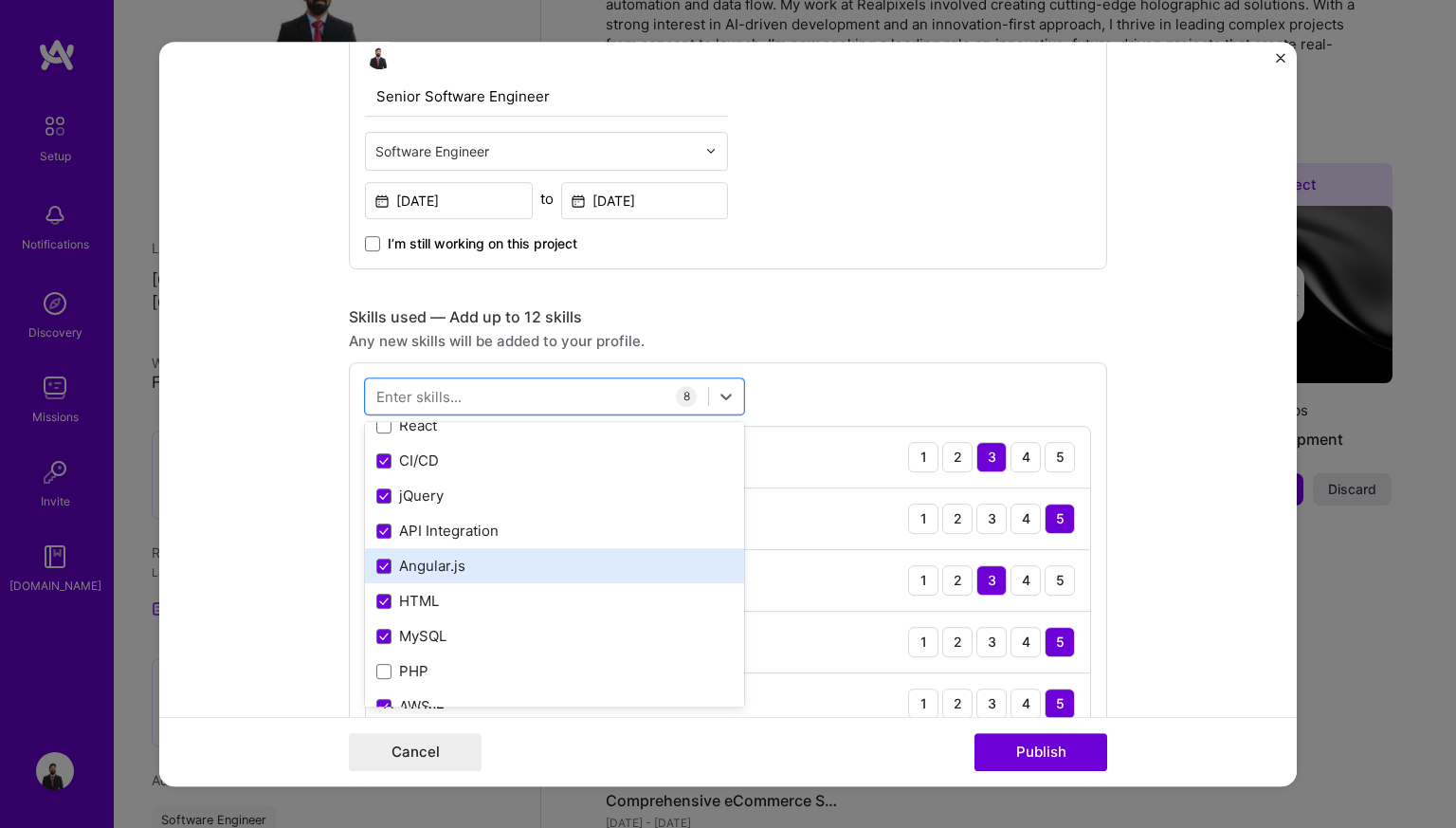 click on "jQuery" at bounding box center [555, 495] 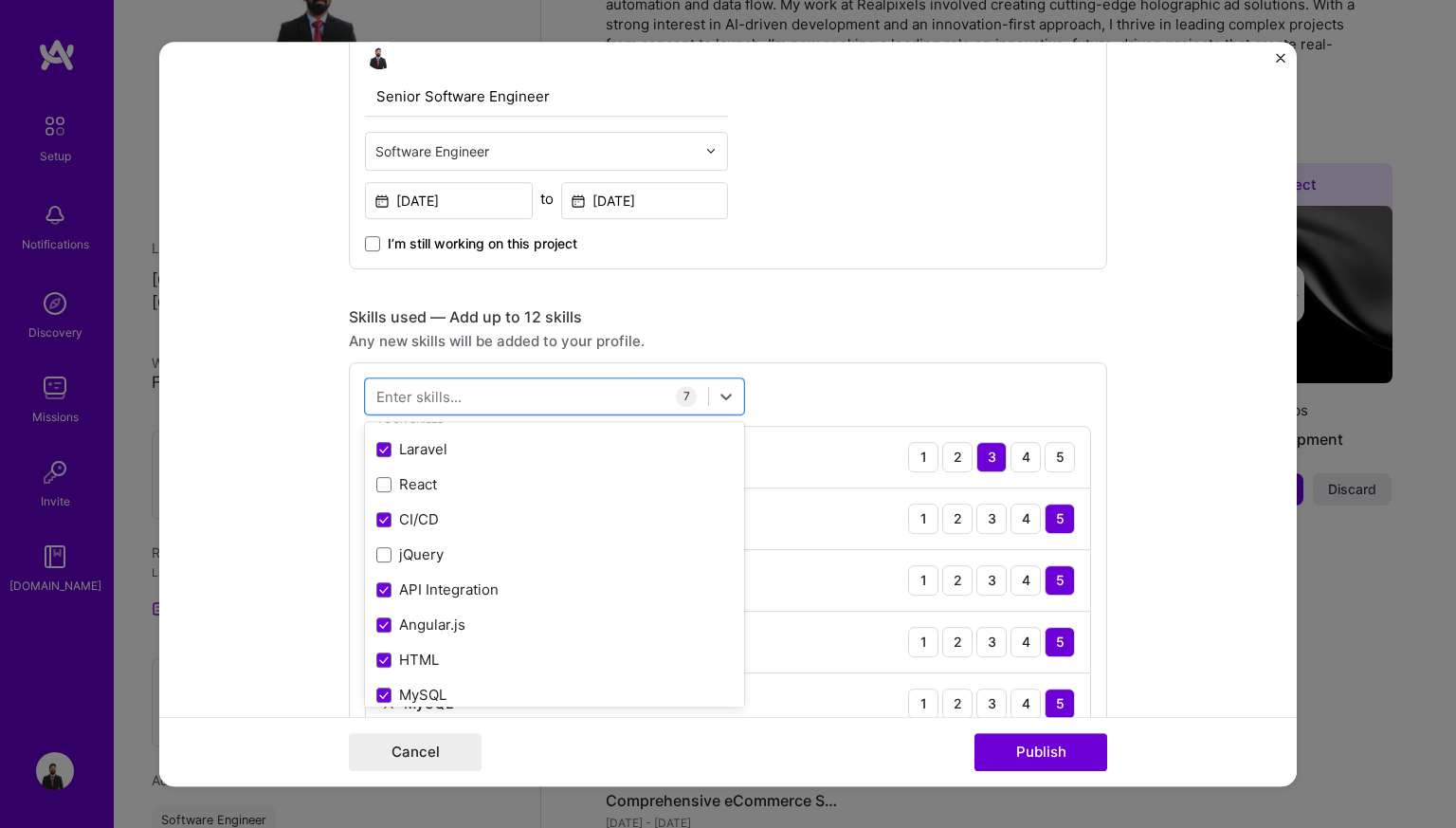 scroll, scrollTop: 0, scrollLeft: 0, axis: both 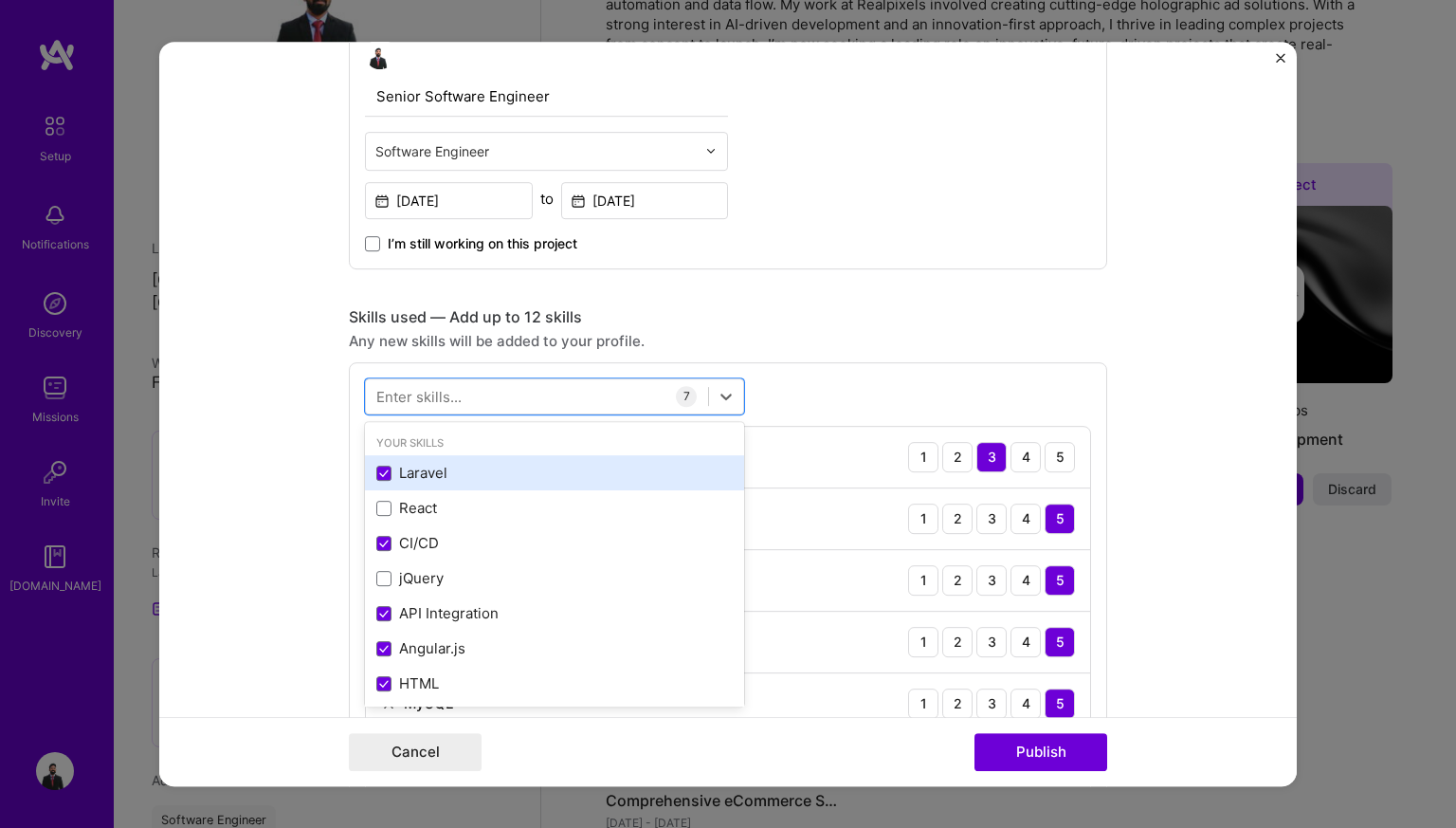 click on "Laravel" at bounding box center (555, 472) 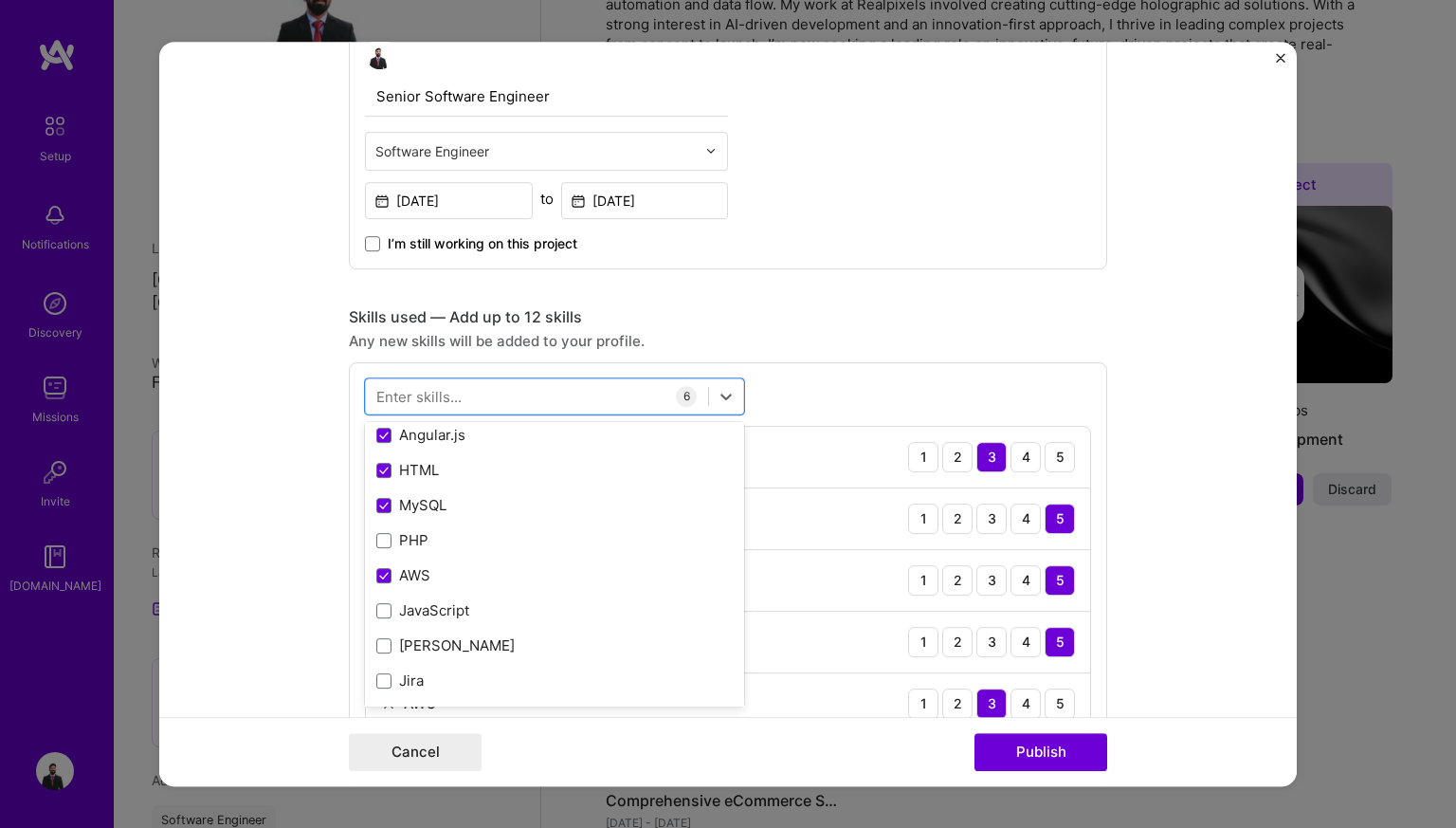 scroll, scrollTop: 215, scrollLeft: 0, axis: vertical 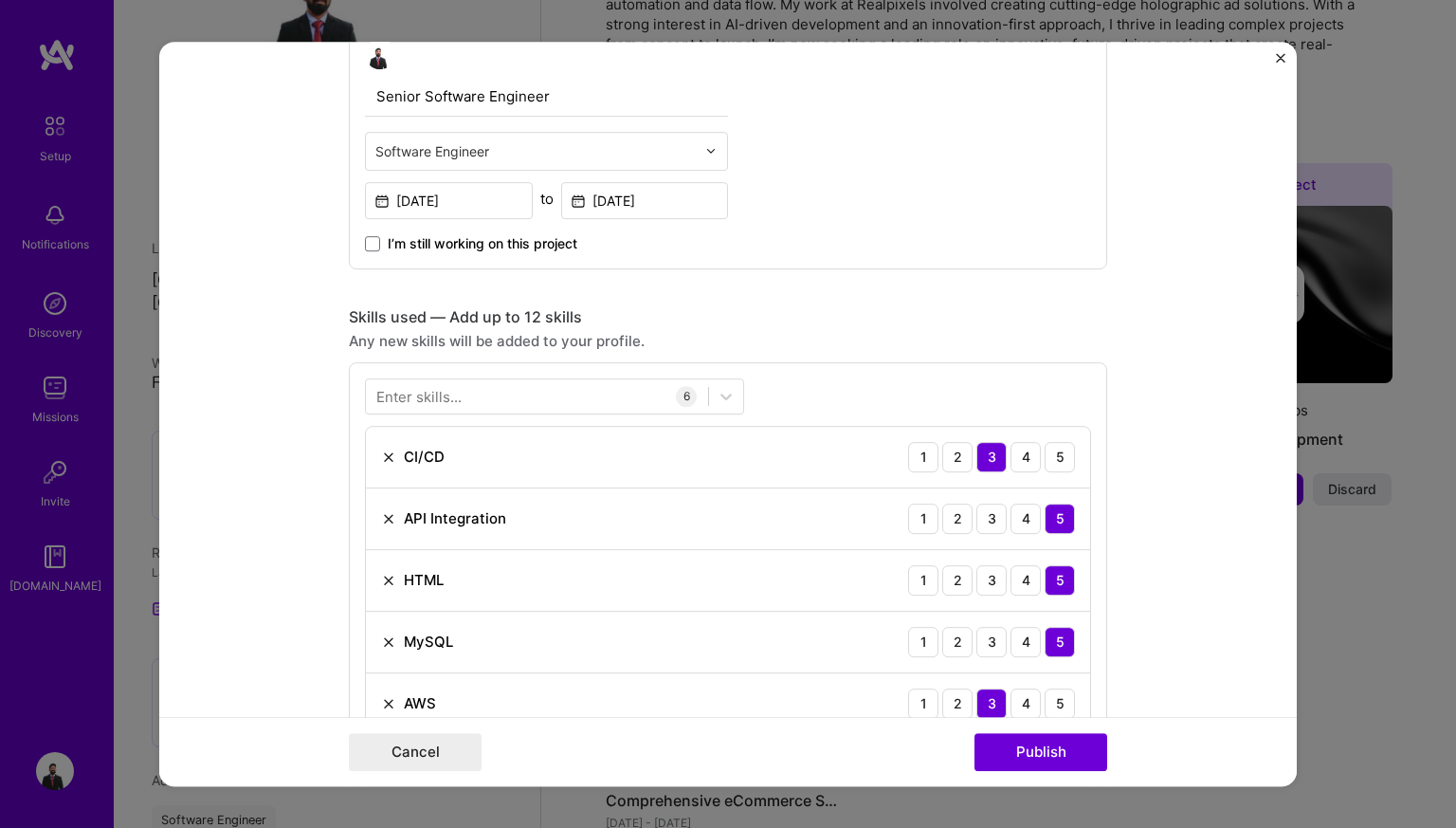 click on "Skills used — Add up to 12 skills Any new skills will be added to your profile. Enter skills... 6 CI/CD 1 2 3 4 5 API Integration 1 2 3 4 5 HTML 1 2 3 4 5 MySQL 1 2 3 4 5 AWS 1 2 3 4 5 Angular.js 1 2 3 4 5" at bounding box center (728, 560) 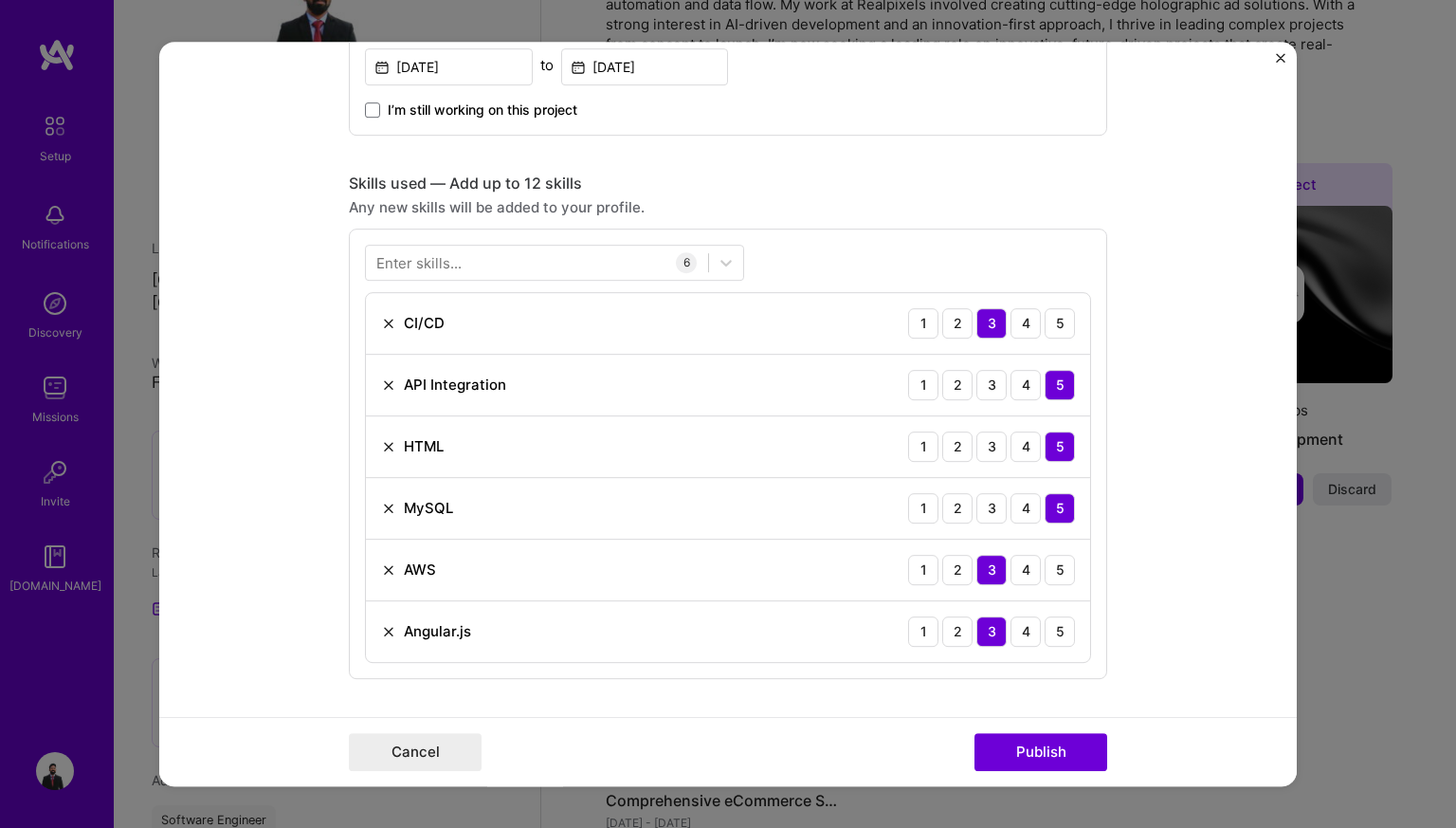 scroll, scrollTop: 818, scrollLeft: 0, axis: vertical 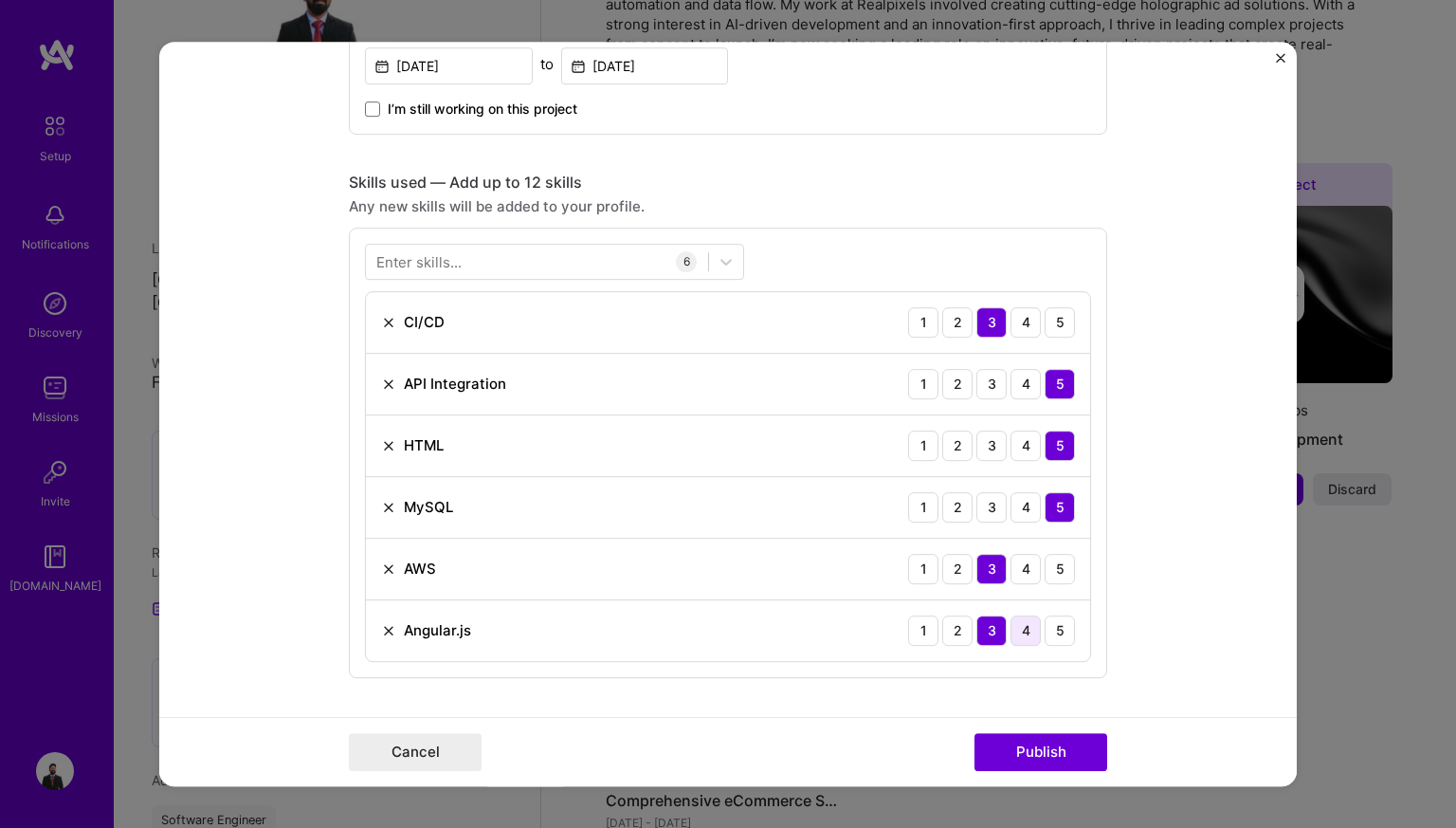 click on "4" at bounding box center (1026, 631) 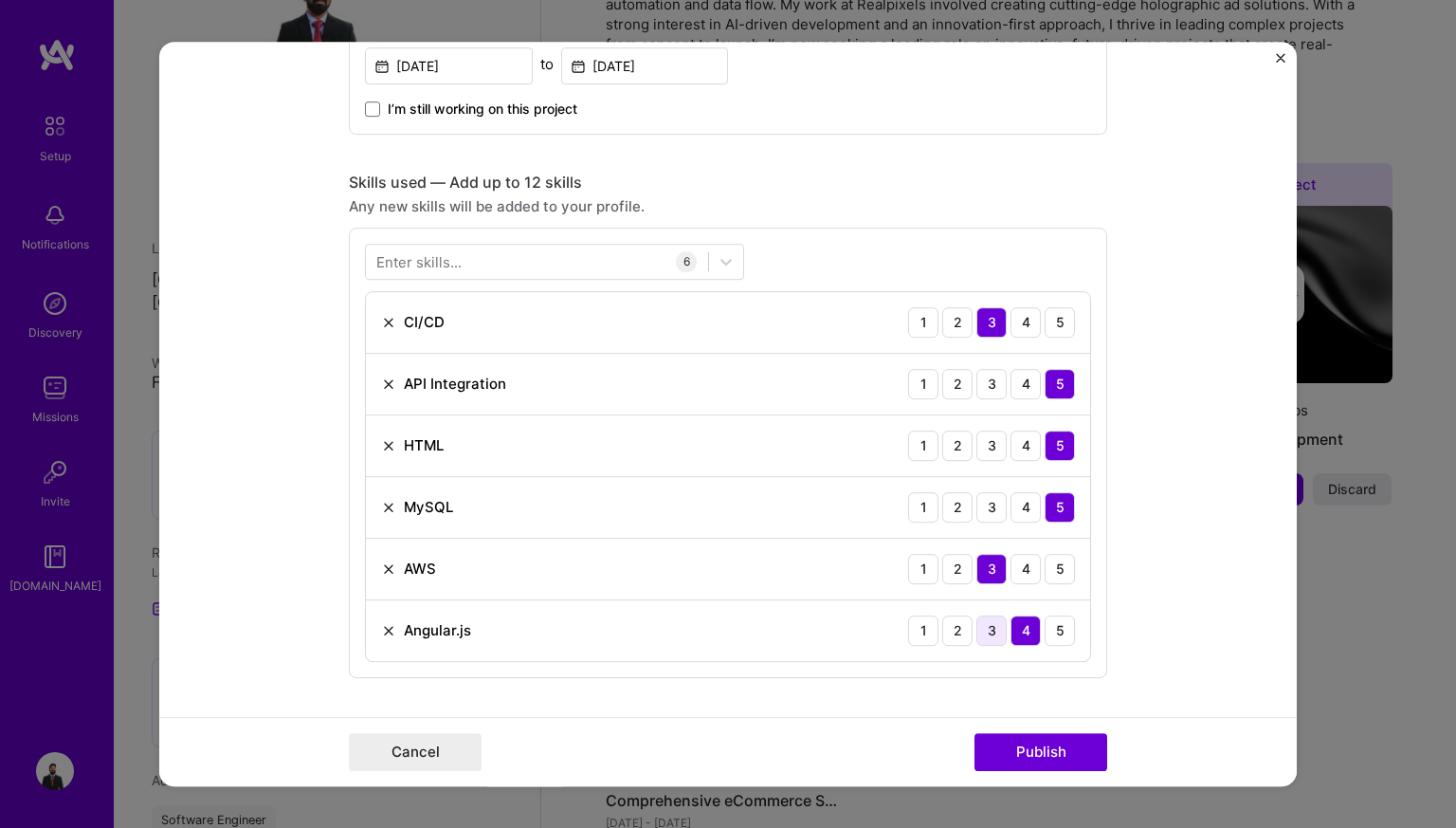 click on "3" at bounding box center (992, 631) 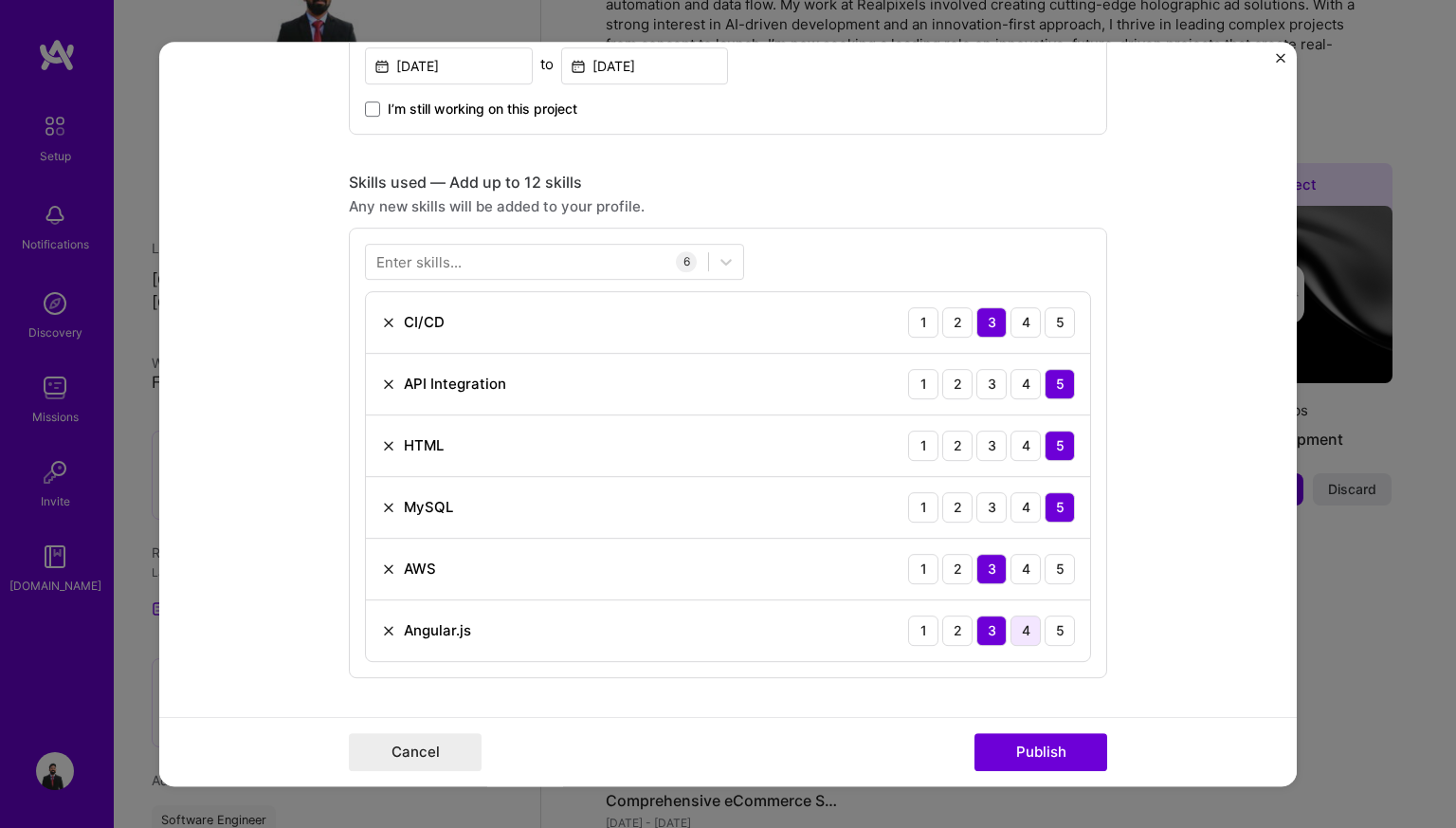 click on "4" at bounding box center (1026, 631) 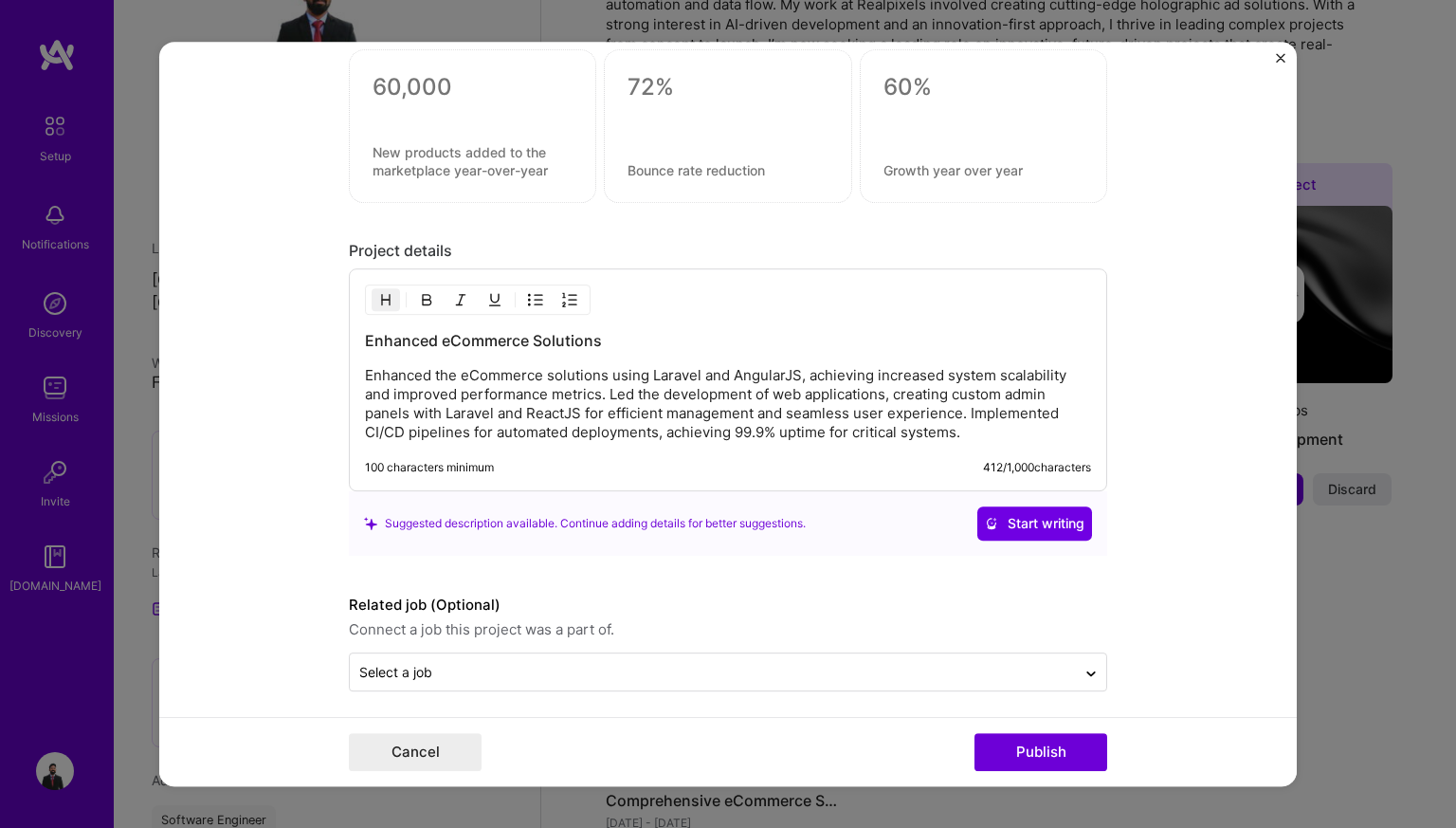 scroll, scrollTop: 1778, scrollLeft: 0, axis: vertical 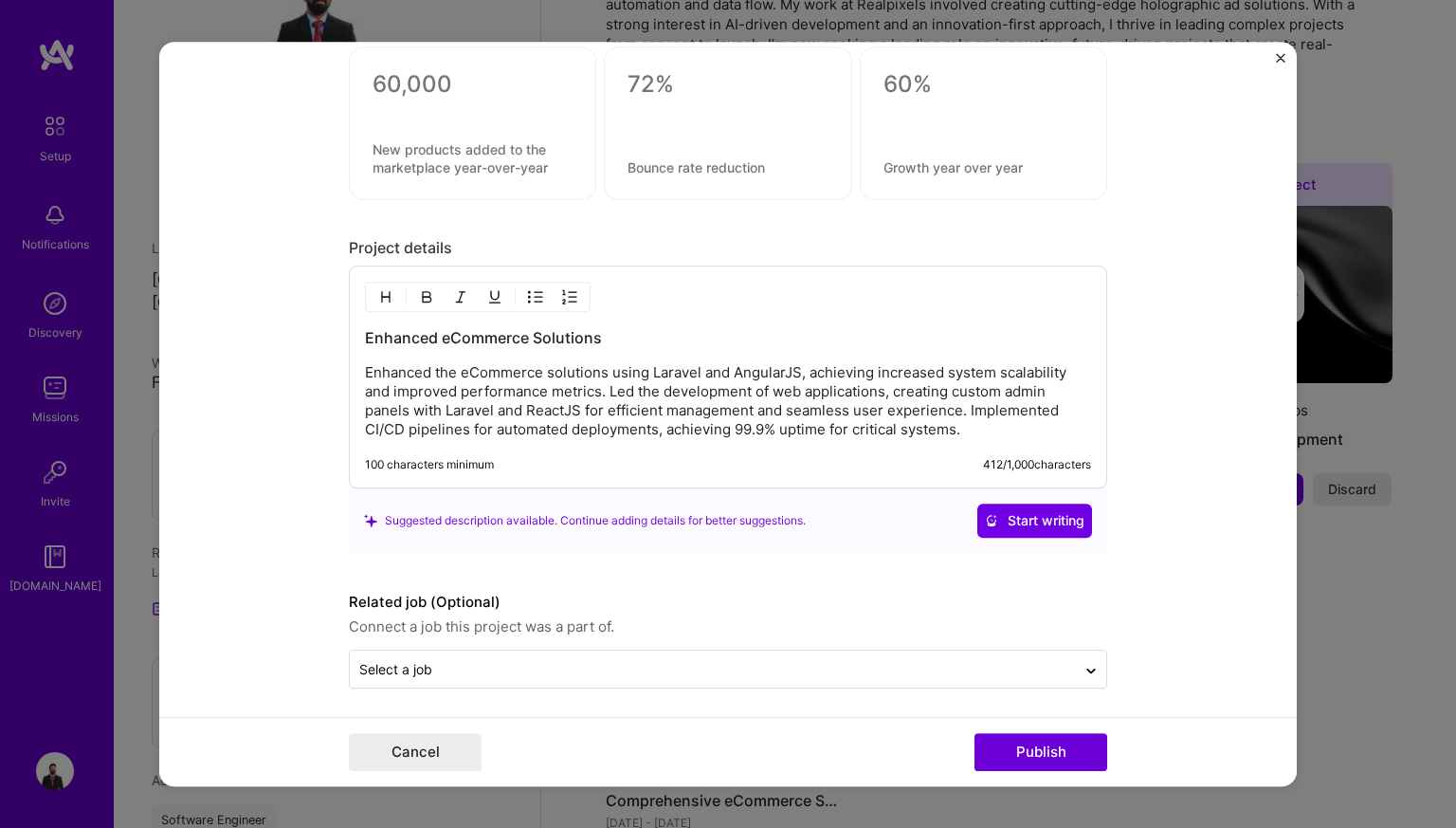 click on "Enhanced the eCommerce solutions using Laravel and AngularJS, achieving increased system scalability and improved performance metrics. Led the development of web applications, creating custom admin panels with Laravel and ReactJS for efficient management and seamless user experience. Implemented CI/CD pipelines for automated deployments, achieving 99.9% uptime for critical systems." at bounding box center (728, 401) 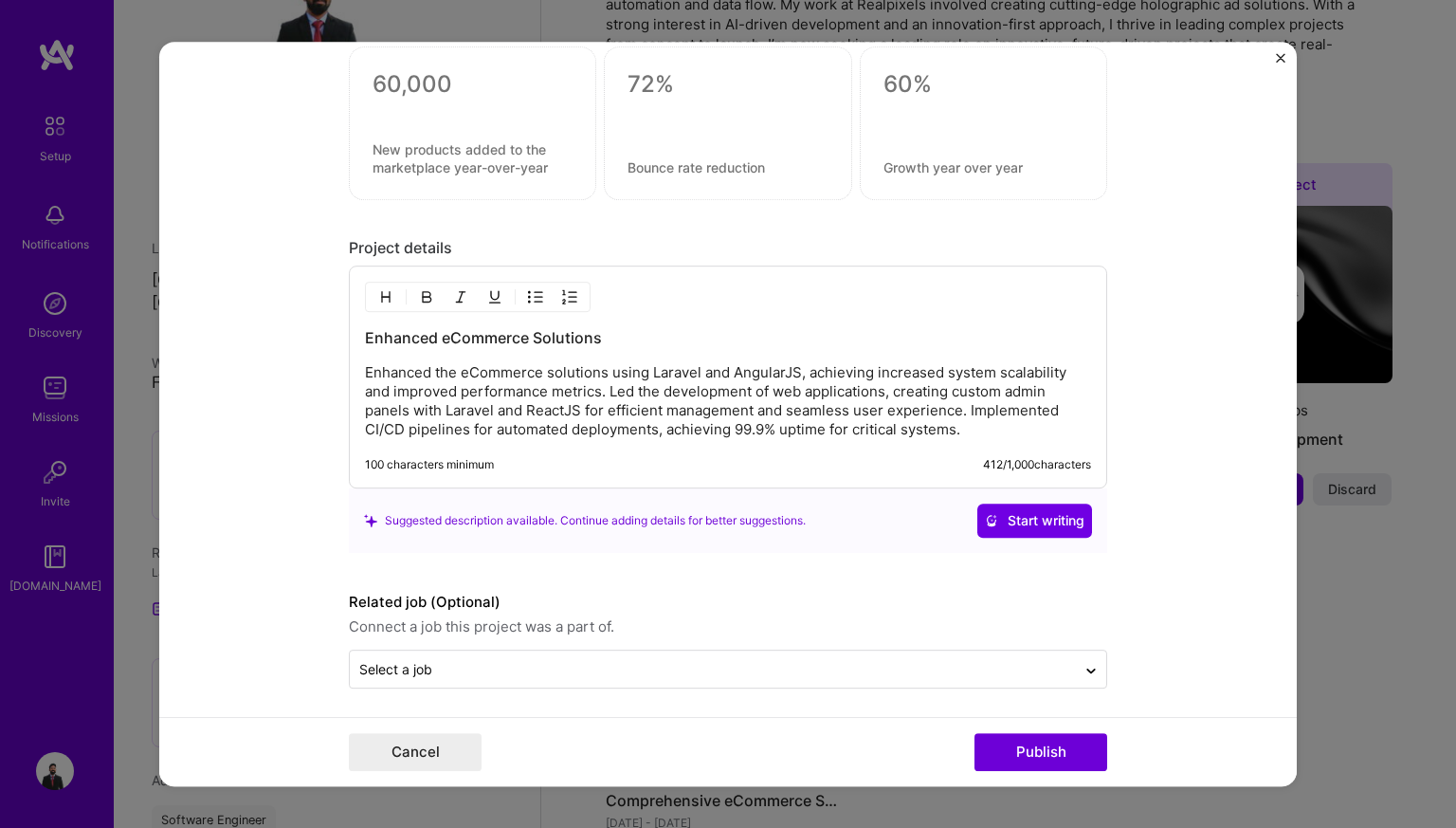 click on "Enhanced the eCommerce solutions using Laravel and AngularJS, achieving increased system scalability and improved performance metrics. Led the development of web applications, creating custom admin panels with Laravel and ReactJS for efficient management and seamless user experience. Implemented CI/CD pipelines for automated deployments, achieving 99.9% uptime for critical systems." at bounding box center (728, 401) 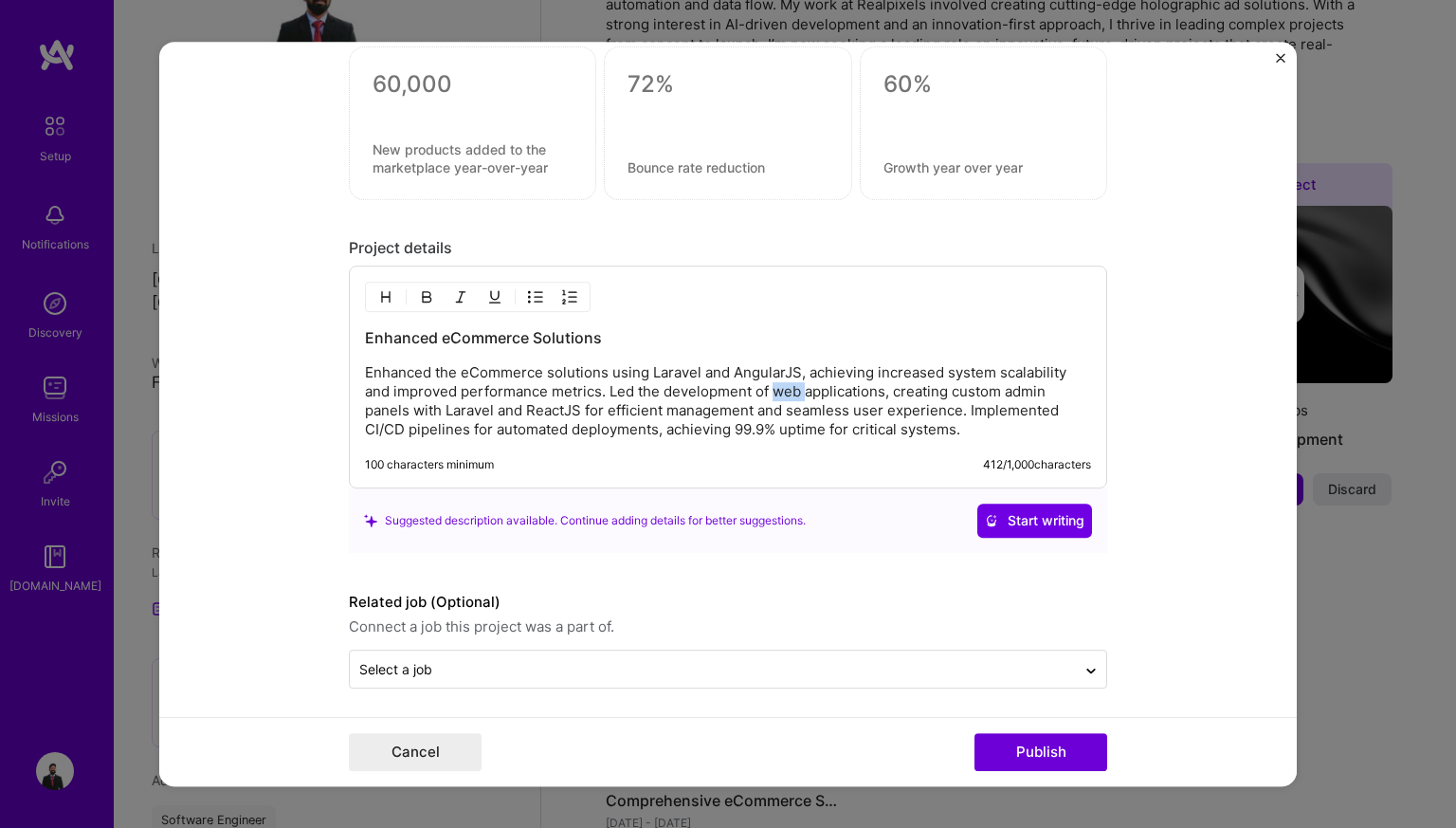 click on "Enhanced the eCommerce solutions using Laravel and AngularJS, achieving increased system scalability and improved performance metrics. Led the development of web applications, creating custom admin panels with Laravel and ReactJS for efficient management and seamless user experience. Implemented CI/CD pipelines for automated deployments, achieving 99.9% uptime for critical systems." at bounding box center [728, 401] 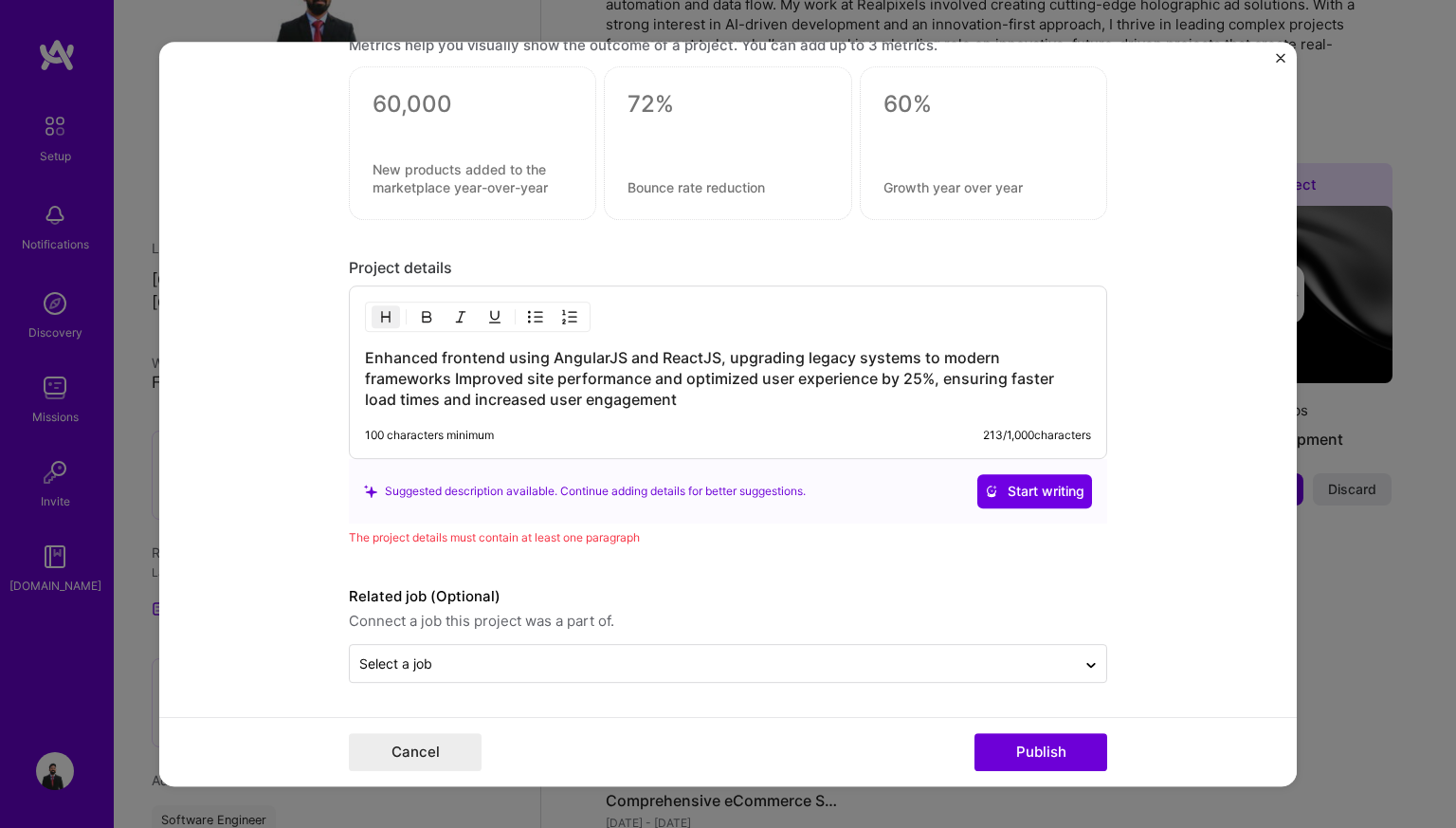 scroll, scrollTop: 1753, scrollLeft: 0, axis: vertical 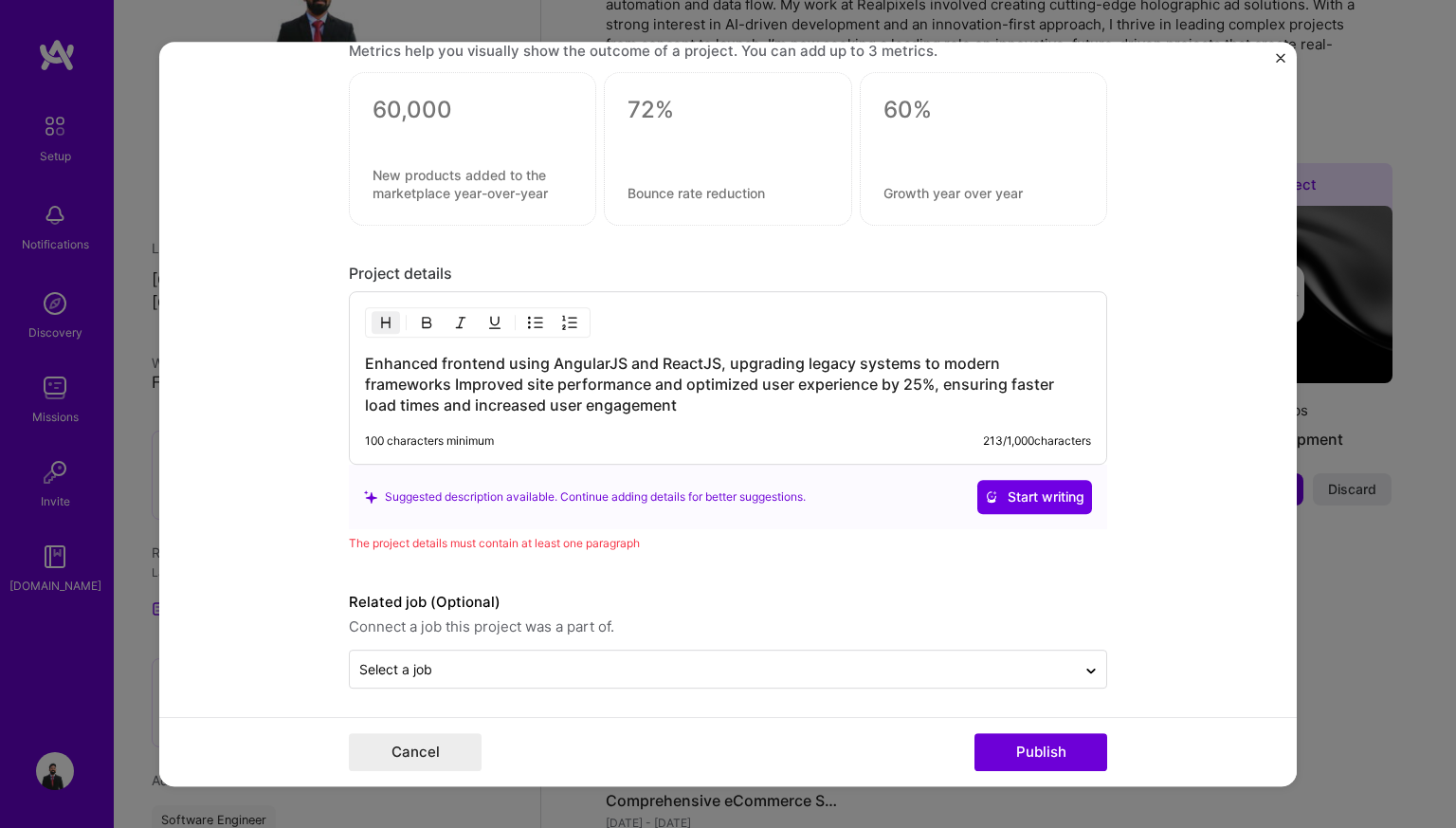 click on "Enhanced frontend using AngularJS and ReactJS, upgrading legacy systems to modern frameworks Improved site performance and optimized user experience by 25%, ensuring faster load times and increased user engagement" at bounding box center [728, 384] 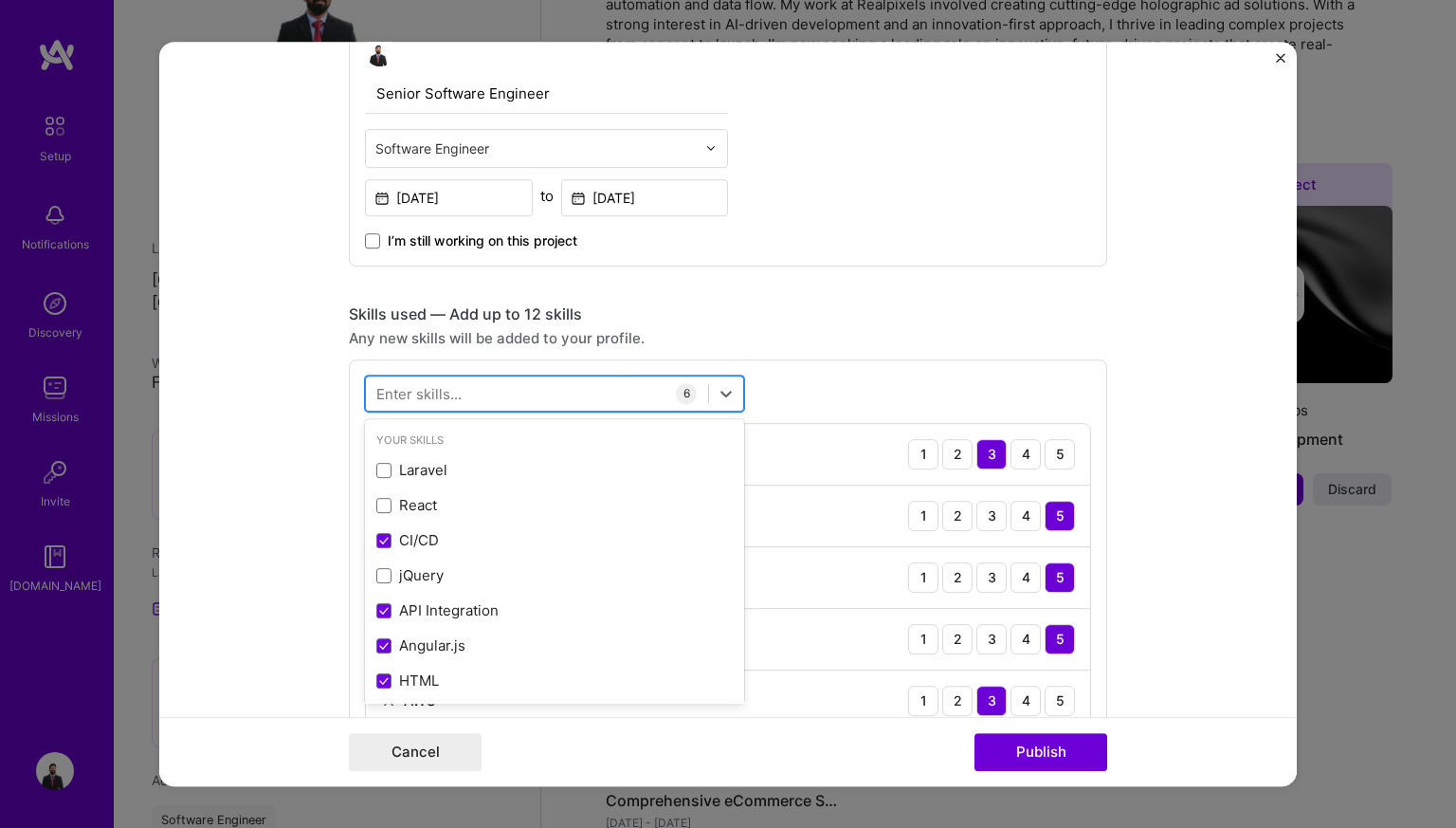 click at bounding box center (555, 394) 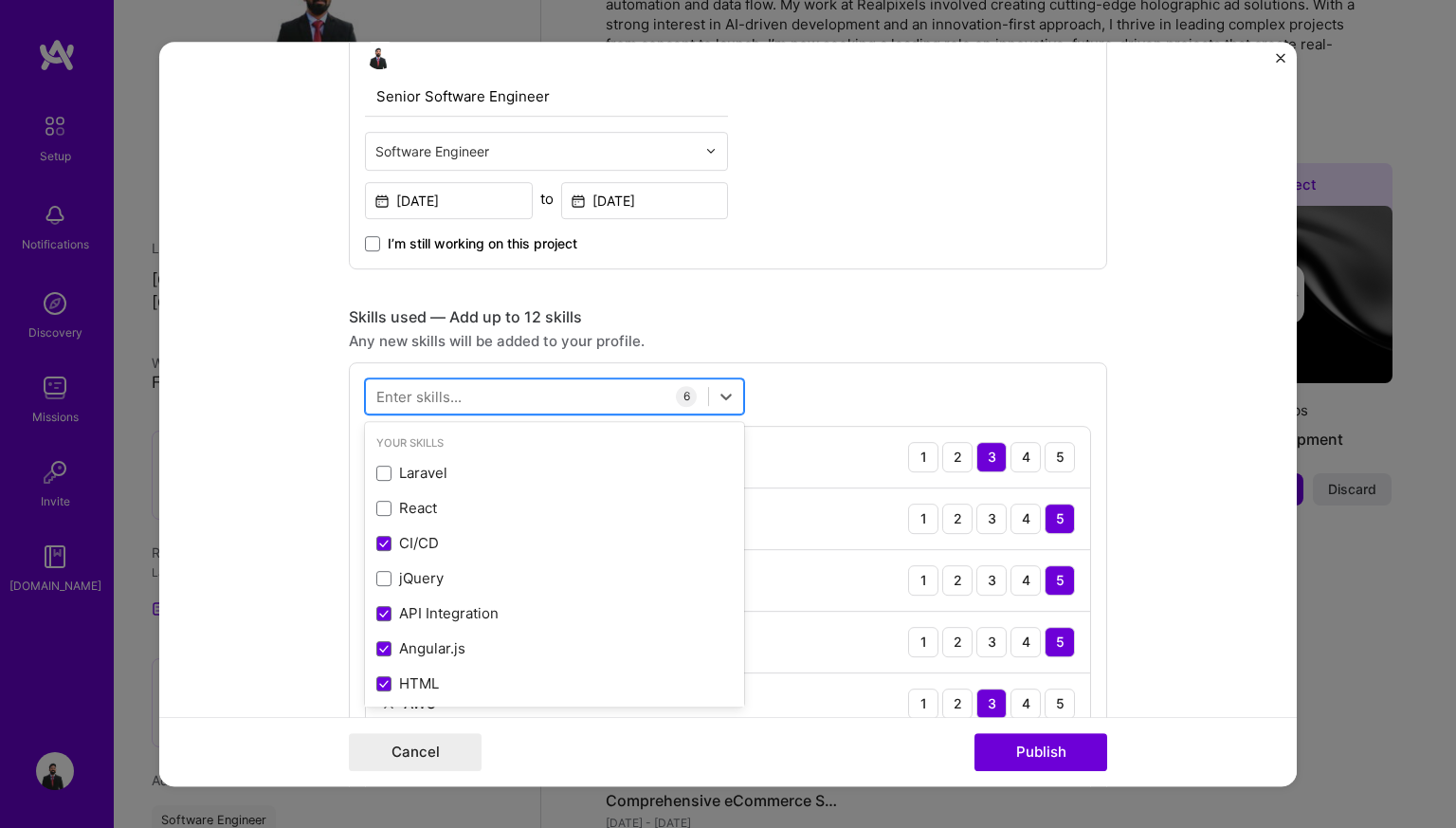 scroll, scrollTop: 682, scrollLeft: 0, axis: vertical 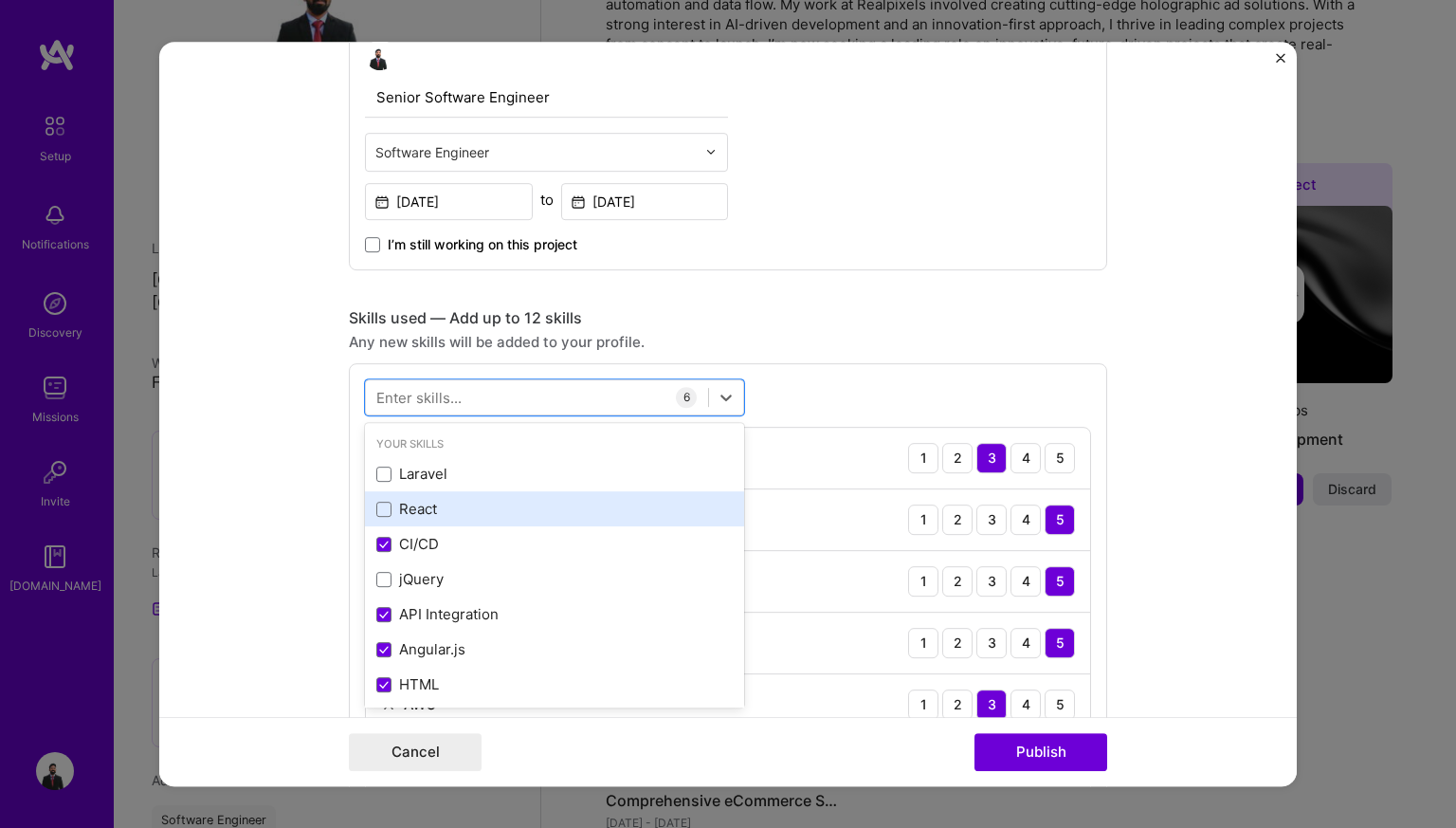 click on "React" at bounding box center (555, 508) 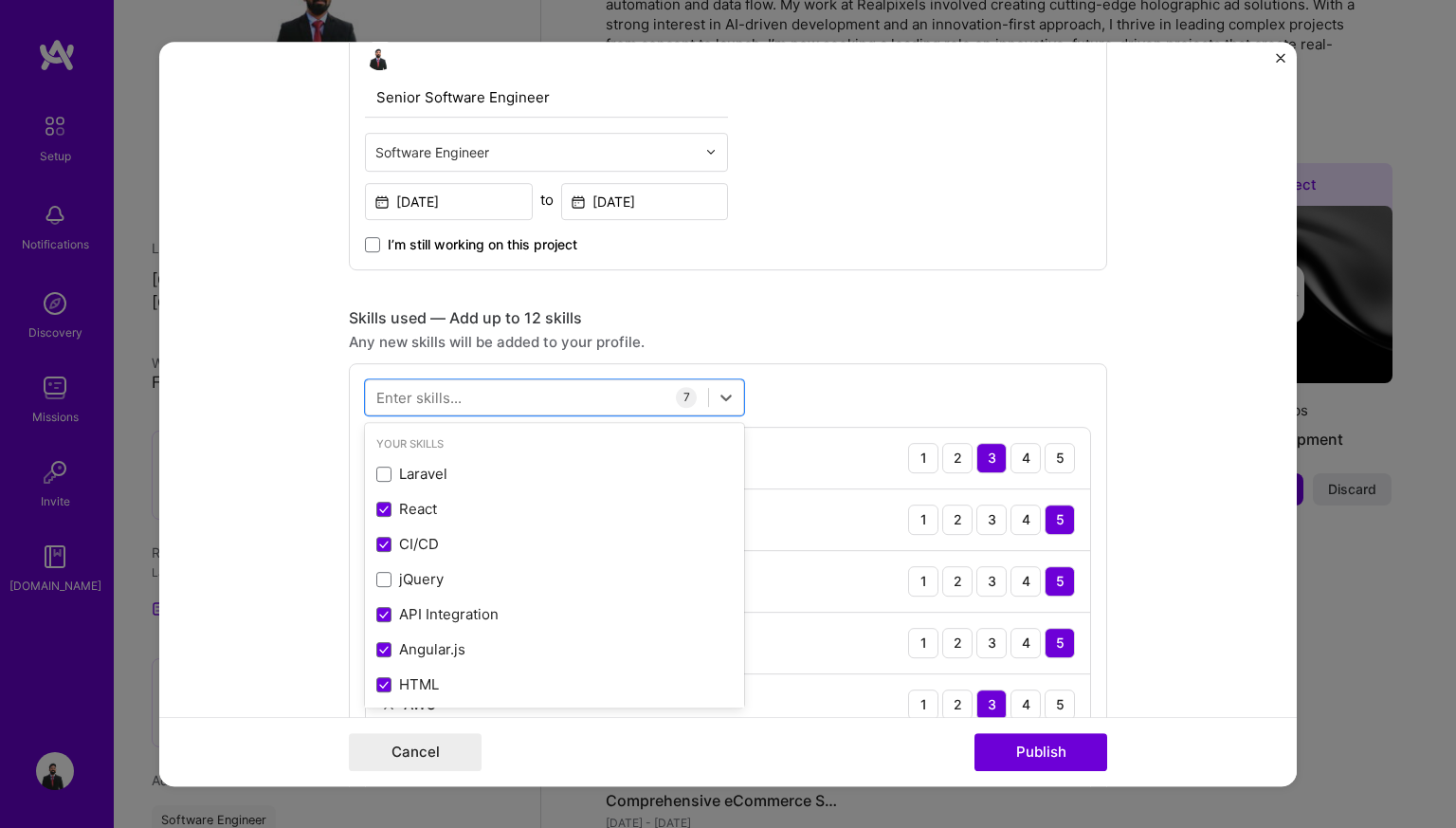 click on "Editing suggested project This project is suggested based on your LinkedIn, resume or [DOMAIN_NAME] activity. Project title SuperChoice Super annuation platform Company Novigi Pty Ltd
Project industry Industry 2 Project Link (Optional) [URL][DOMAIN_NAME]
Drag and drop an image or   Upload file Upload file We recommend uploading at least 4 images. 1600x1200px or higher recommended. Max 5MB each. Role Senior Software Engineer Software Engineer [DATE]
to [DATE]
I’m still working on this project Skills used — Add up to 12 skills Any new skills will be added to your profile. option React, selected. option React selected, 0 of 2. 378 results available. Use Up and Down to choose options, press Enter to select the currently focused option, press Escape to exit the menu, press Tab to select the option and exit the menu. Your Skills Laravel React CI/CD jQuery Angular.js C" at bounding box center (728, 414) 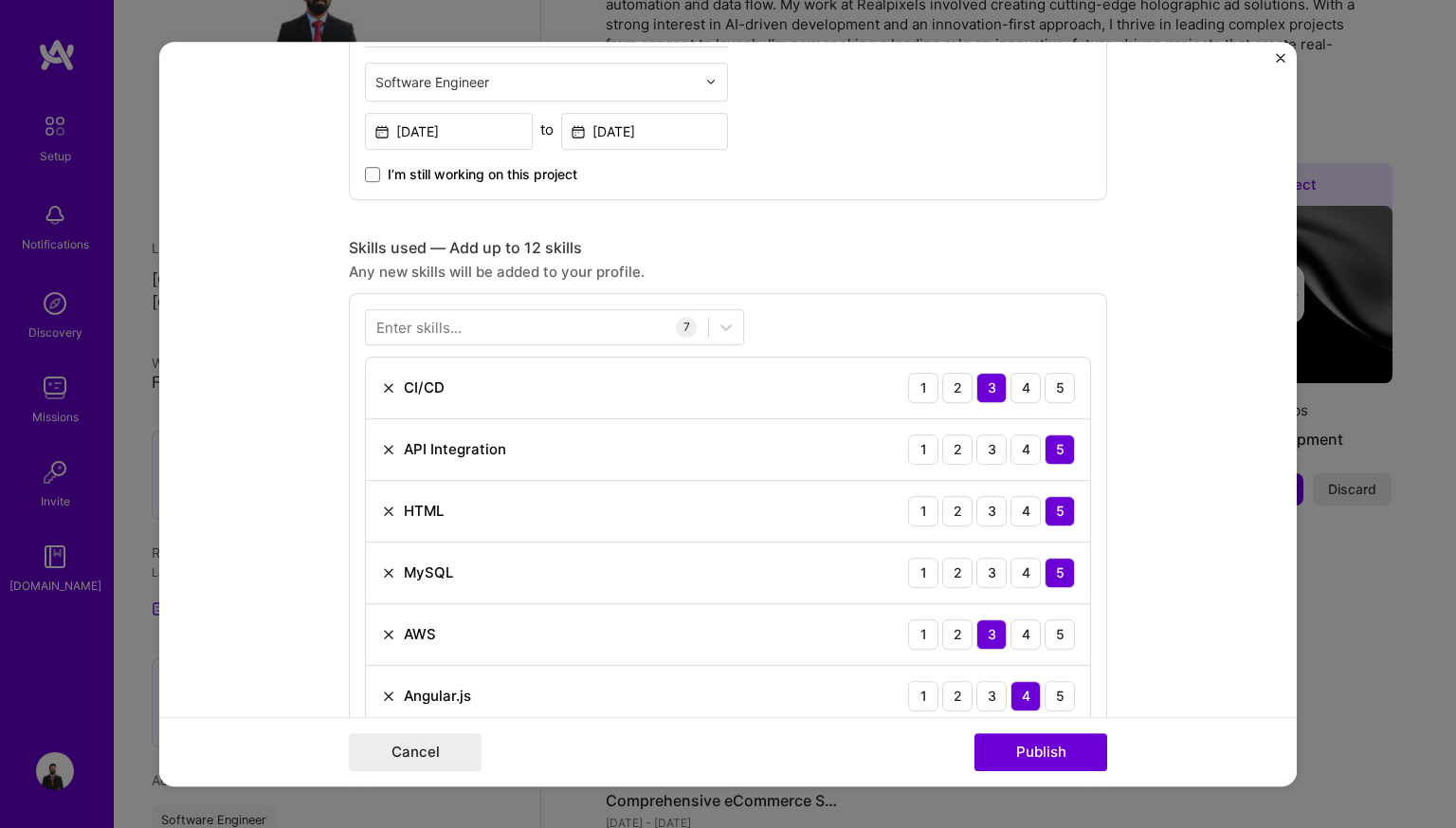scroll, scrollTop: 751, scrollLeft: 0, axis: vertical 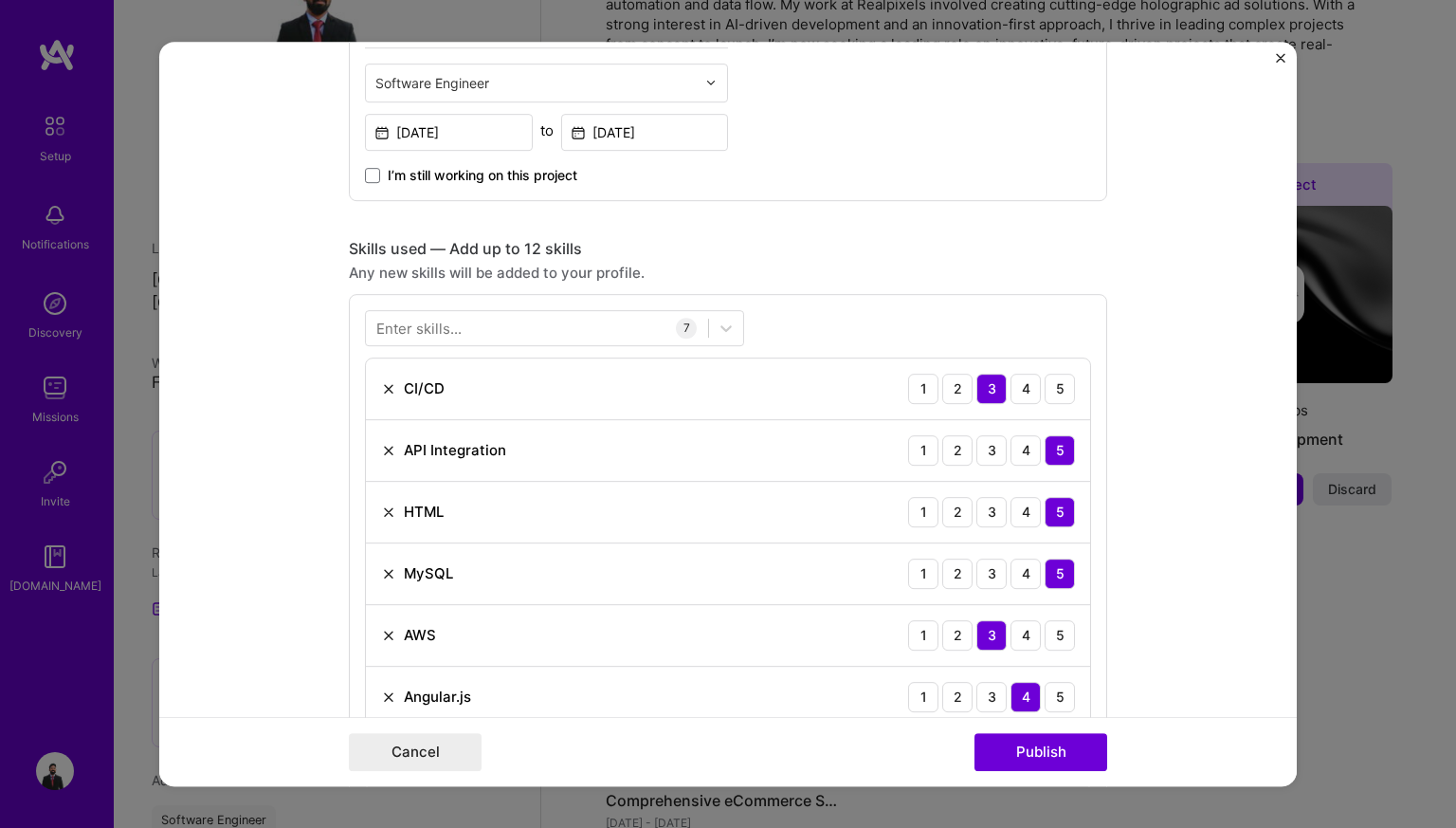 click at bounding box center (389, 389) 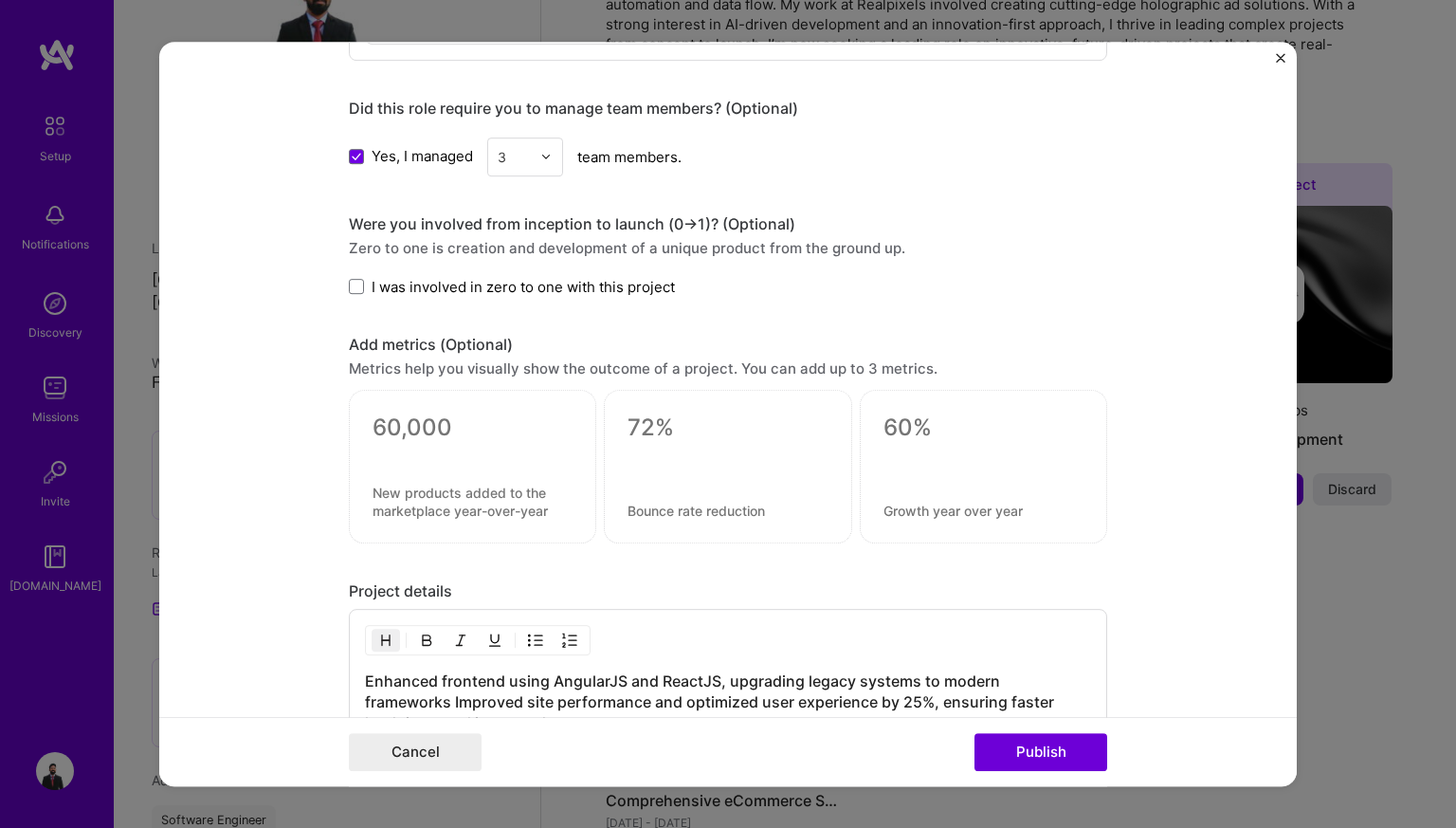 scroll, scrollTop: 1753, scrollLeft: 0, axis: vertical 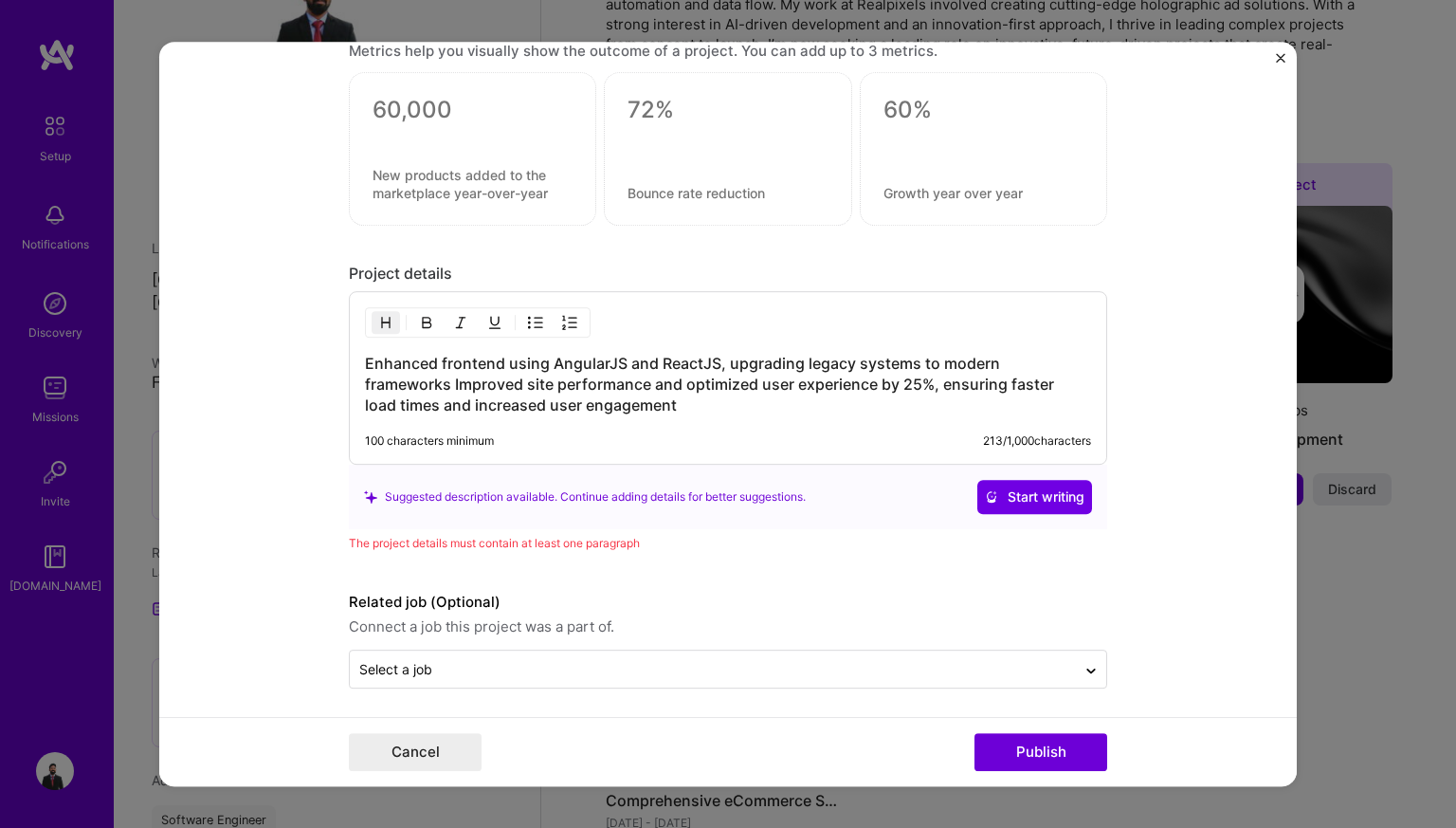 click on "Enhanced frontend using AngularJS and ReactJS, upgrading legacy systems to modern frameworks Improved site performance and optimized user experience by 25%, ensuring faster load times and increased user engagement 100 characters minimum 213 / 1,000  characters" at bounding box center [728, 377] 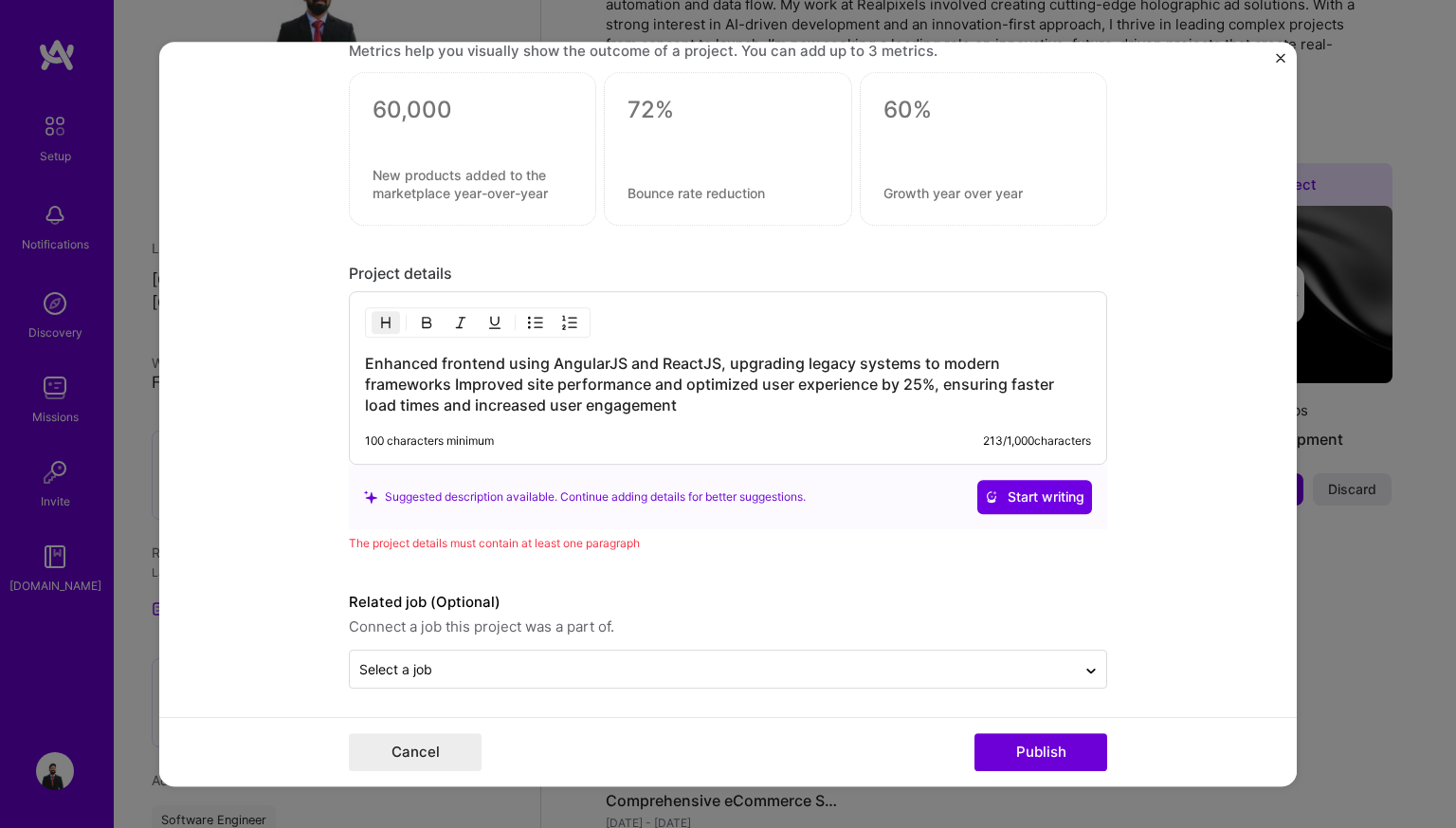 click on "Enhanced frontend using AngularJS and ReactJS, upgrading legacy systems to modern frameworks Improved site performance and optimized user experience by 25%, ensuring faster load times and increased user engagement" at bounding box center (728, 384) 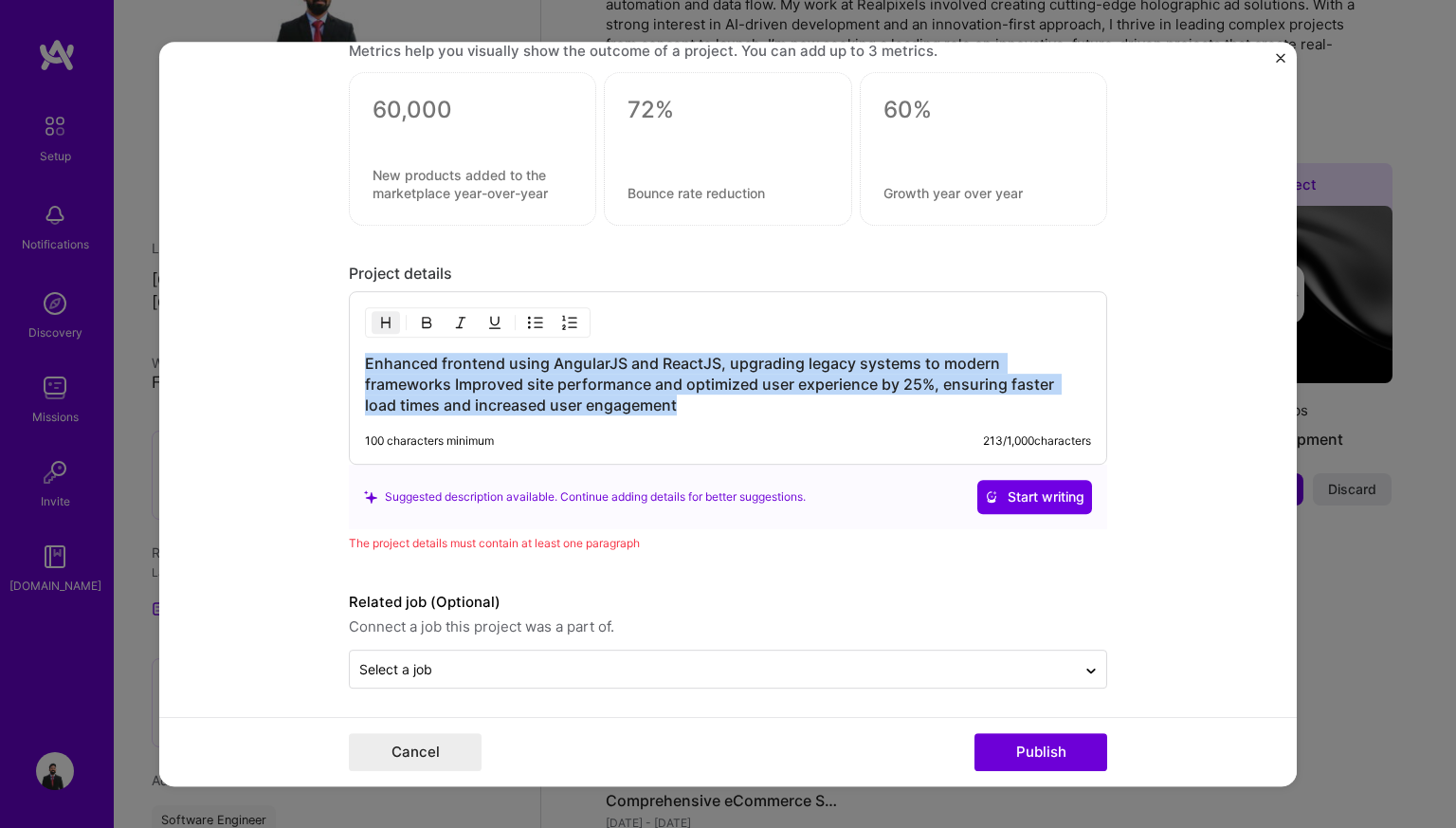 drag, startPoint x: 566, startPoint y: 394, endPoint x: 318, endPoint y: 346, distance: 252.60245 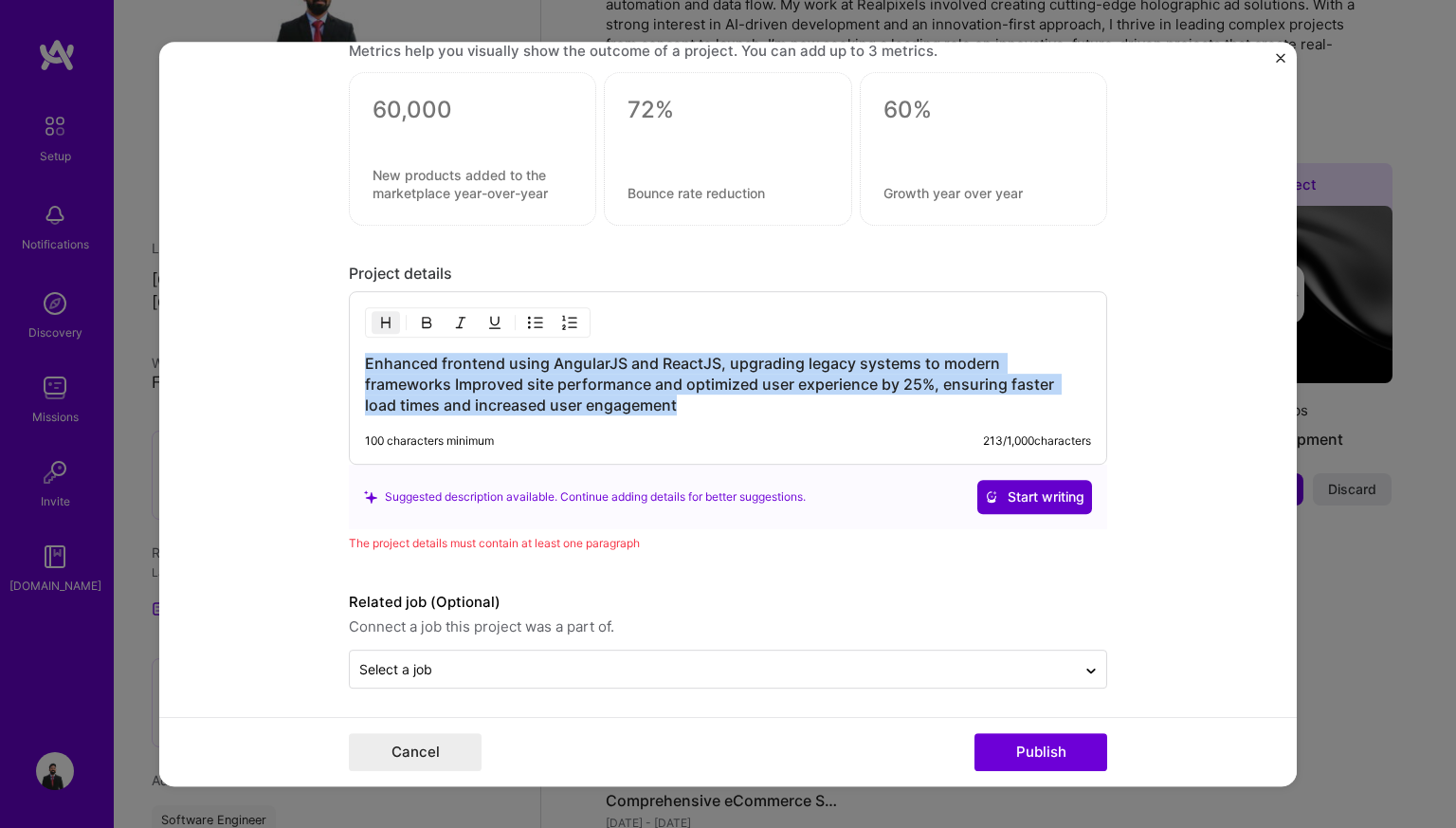 click on "Start writing" at bounding box center (1034, 497) 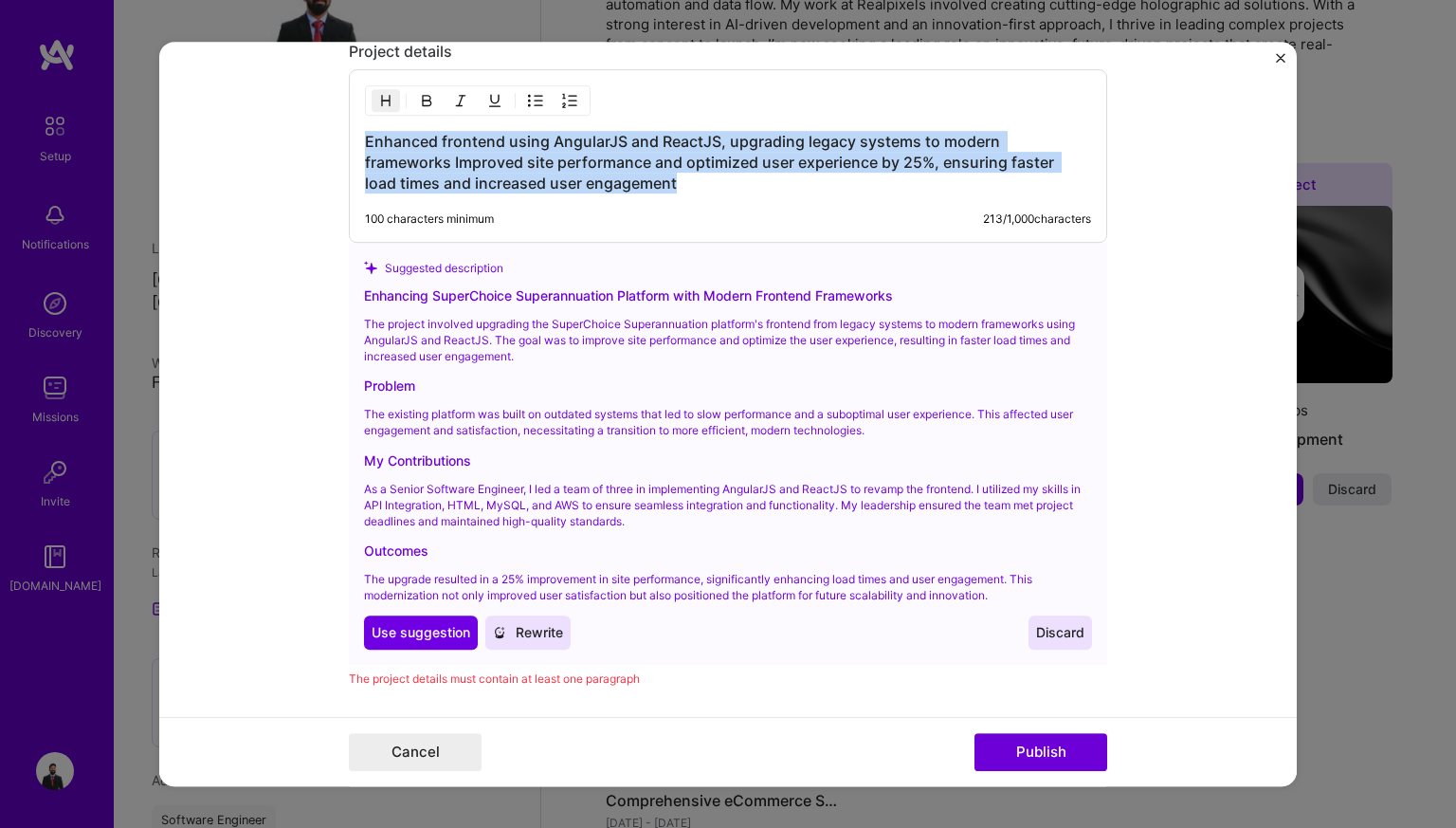 scroll, scrollTop: 1982, scrollLeft: 0, axis: vertical 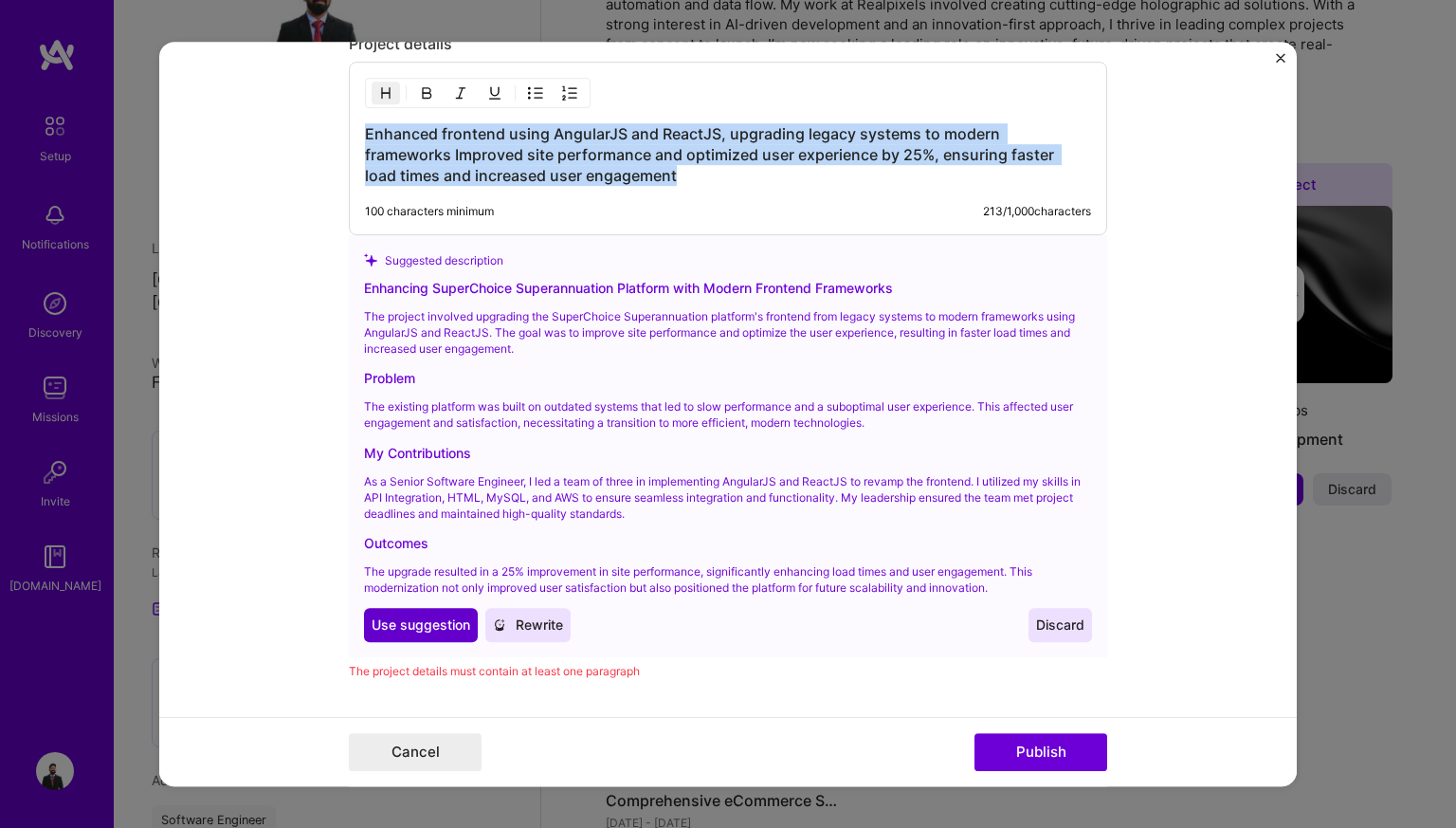 click on "Use suggestion" at bounding box center (421, 625) 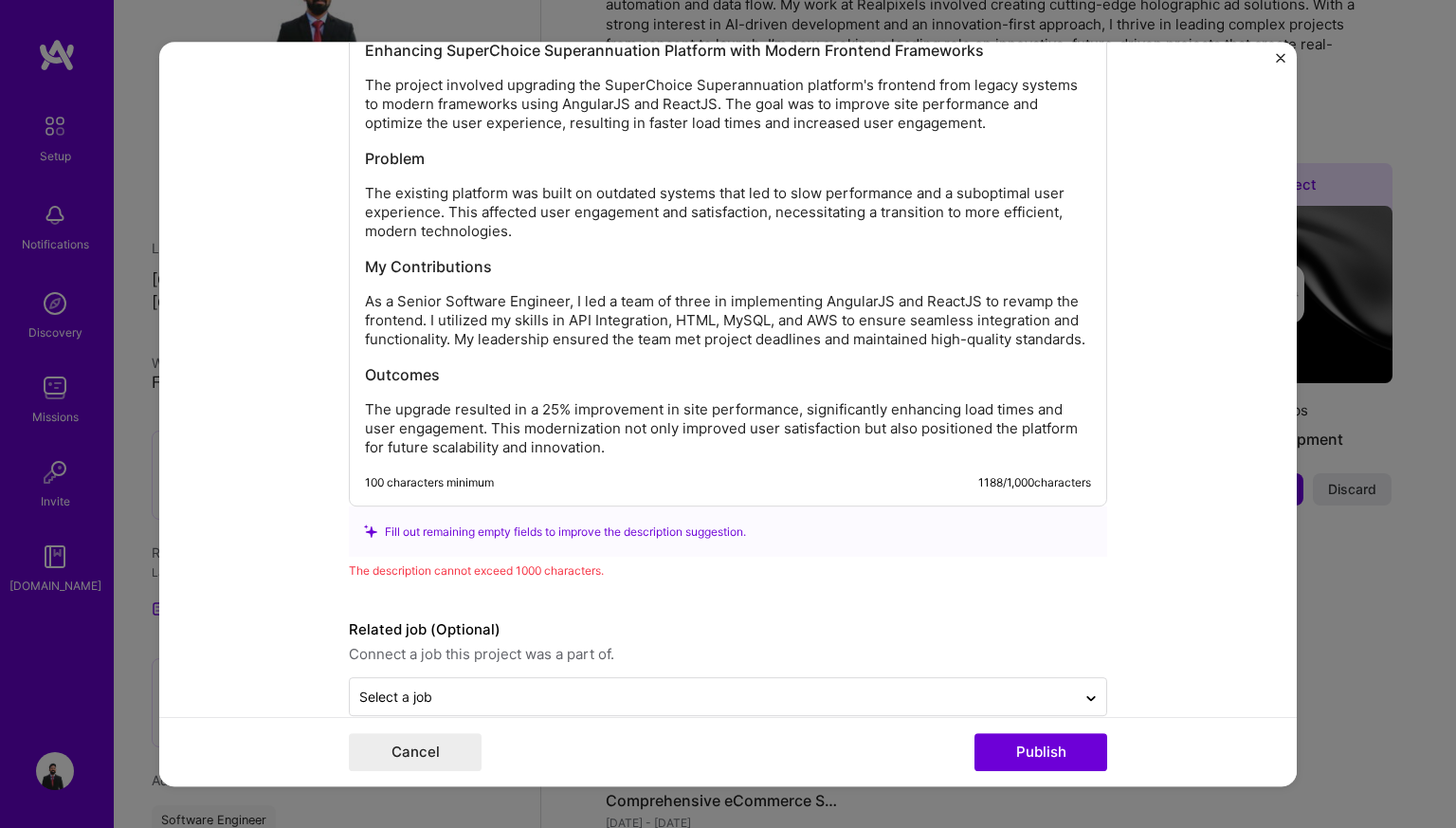 scroll, scrollTop: 2039, scrollLeft: 0, axis: vertical 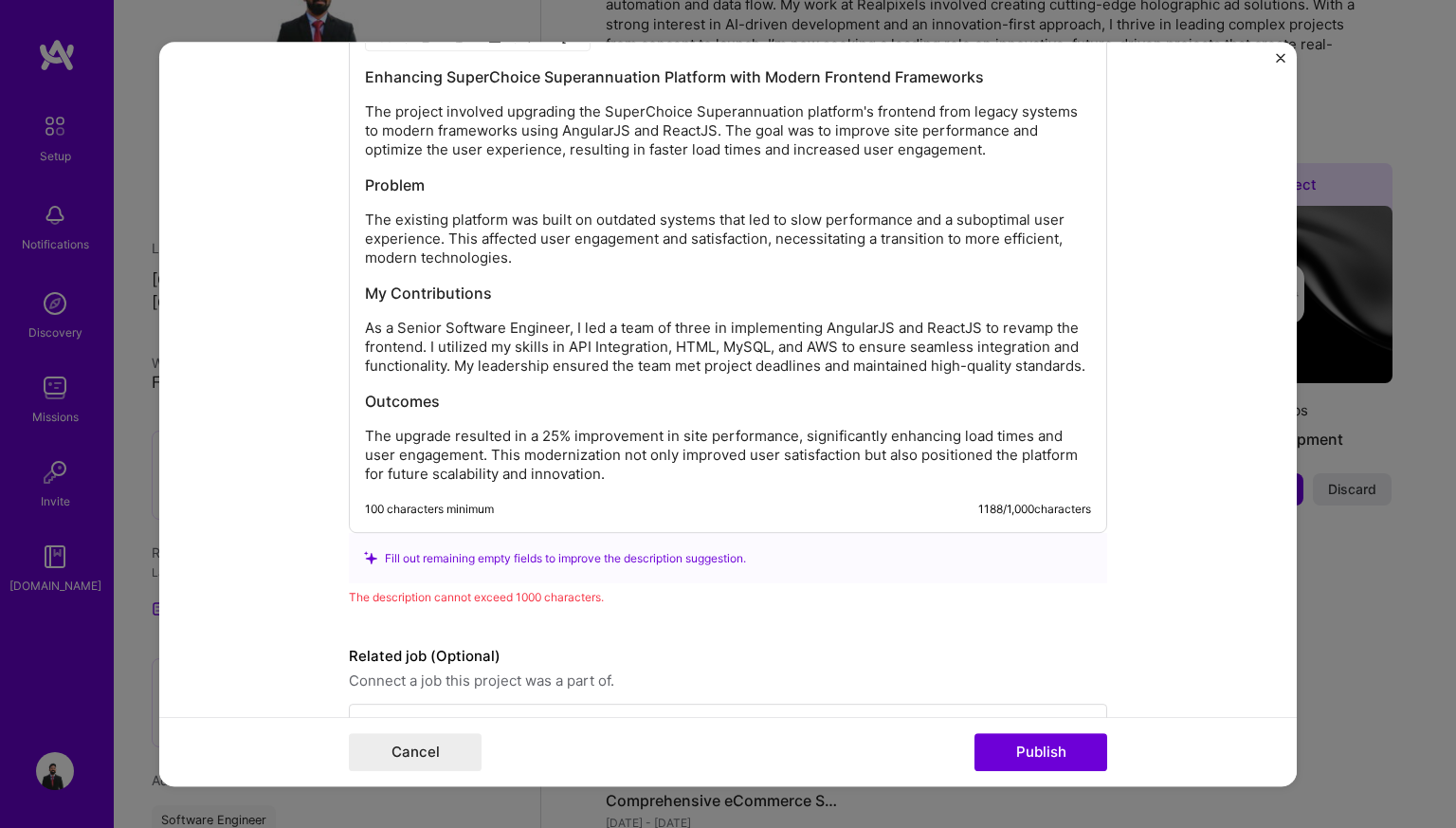 click on "The upgrade resulted in a 25% improvement in site performance, significantly enhancing load times and user engagement. This modernization not only improved user satisfaction but also positioned the platform for future scalability and innovation." at bounding box center [728, 455] 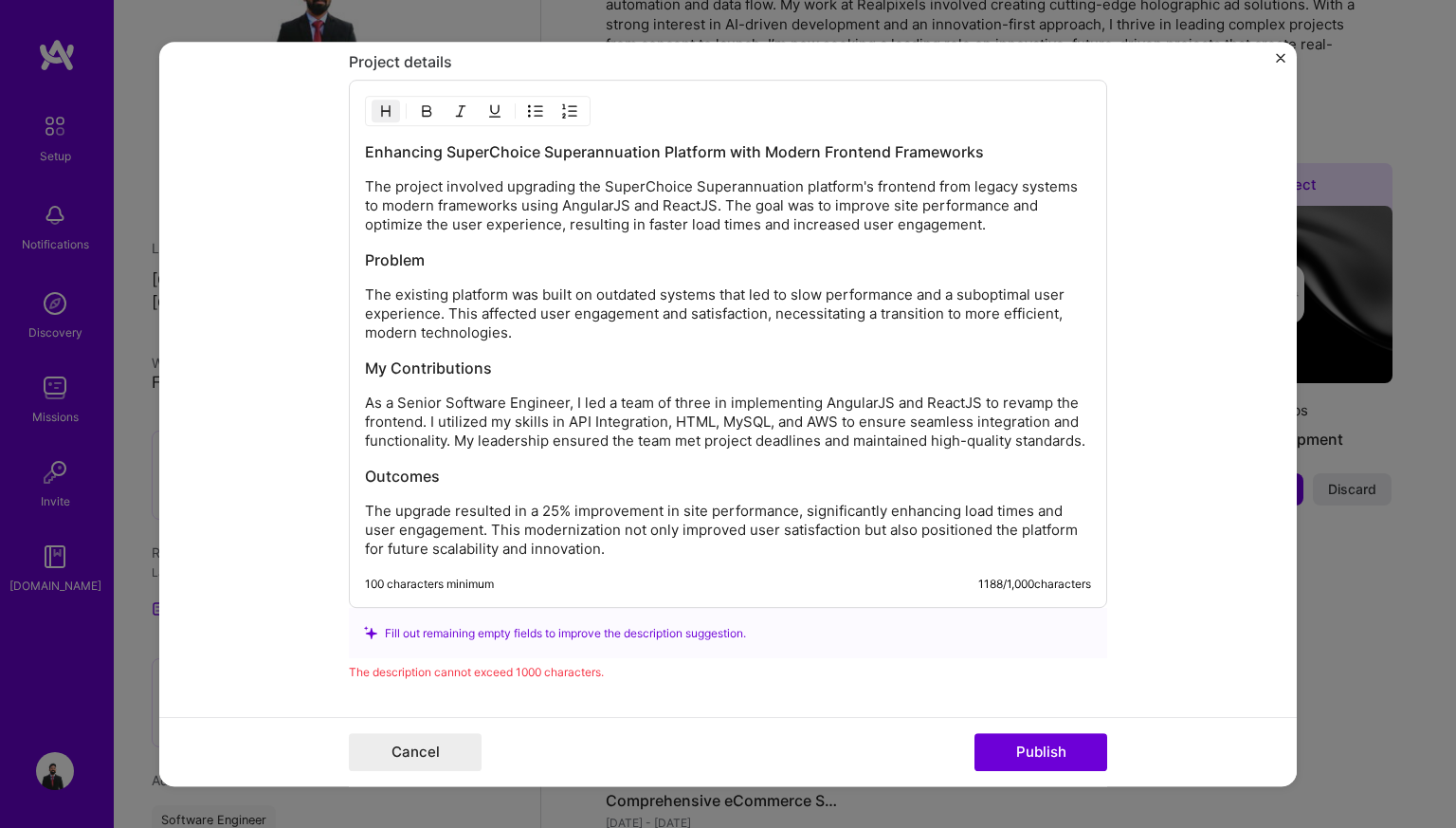scroll, scrollTop: 1963, scrollLeft: 0, axis: vertical 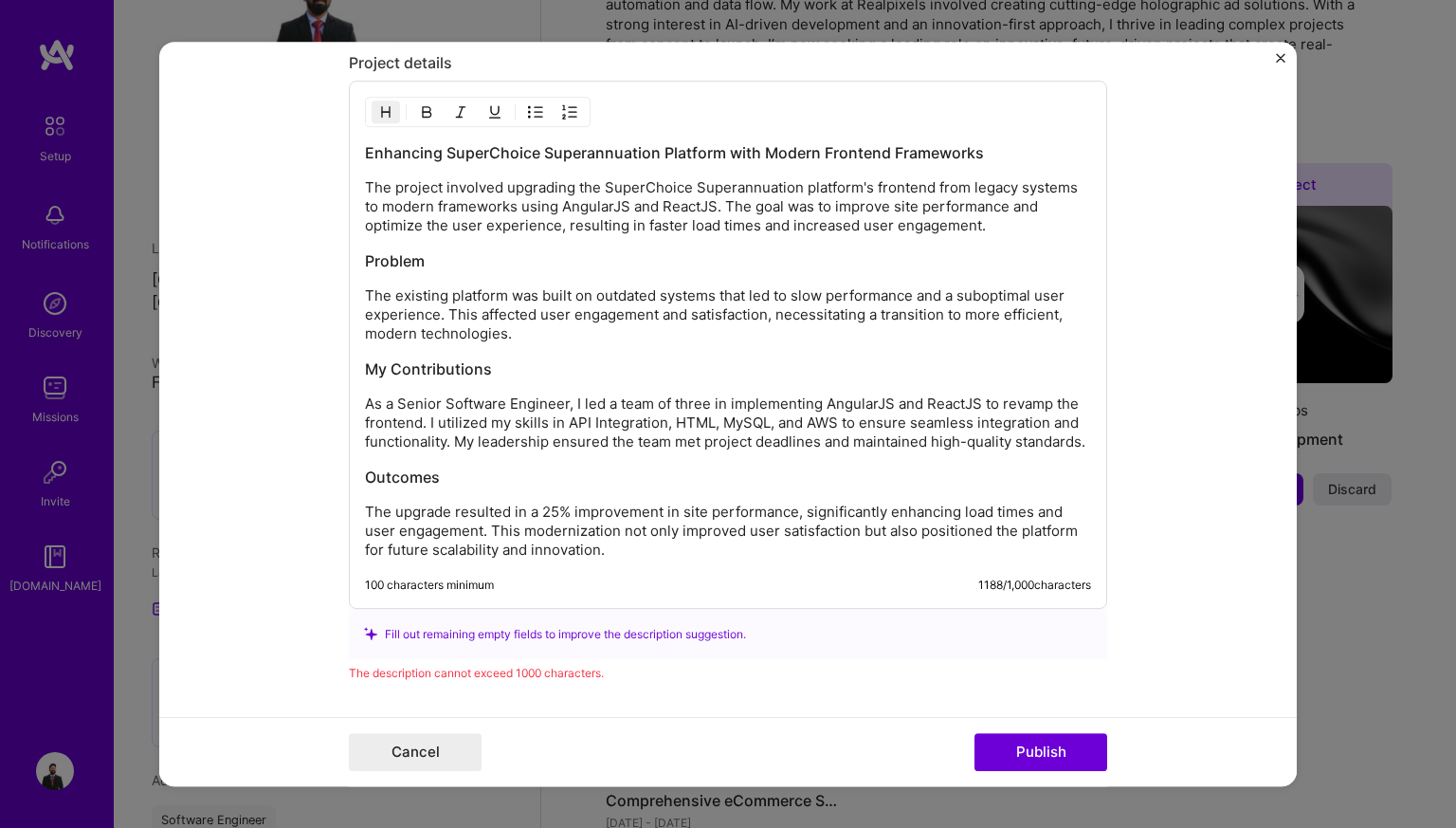 click on "Problem" at bounding box center (728, 261) 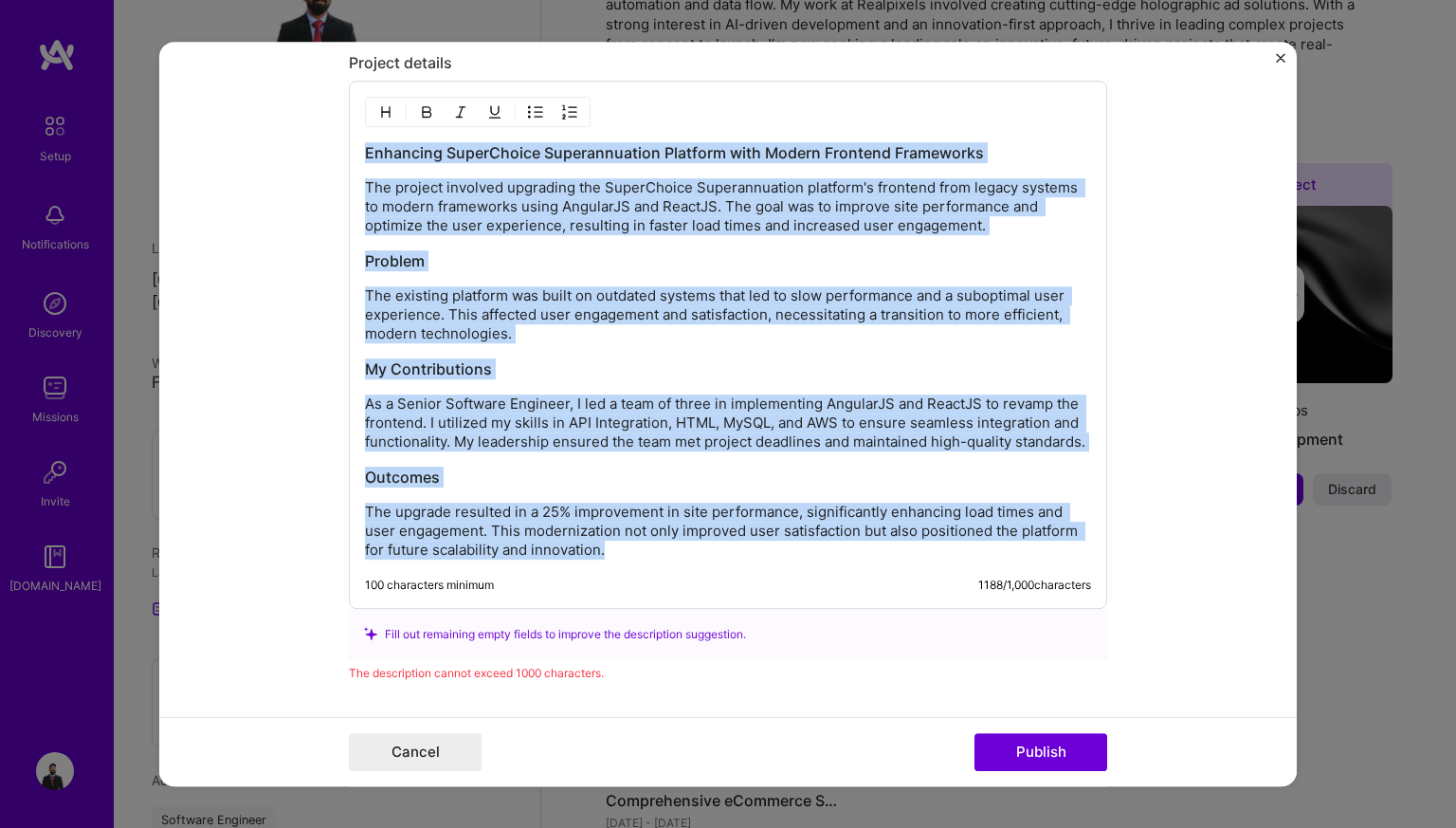 copy on "Enhancing SuperChoice Superannuation Platform with Modern Frontend Frameworks The project involved upgrading the SuperChoice Superannuation platform's frontend from legacy systems to modern frameworks using AngularJS and ReactJS. The goal was to improve site performance and optimize the user experience, resulting in faster load times and increased user engagement. Problem The existing platform was built on outdated systems that led to slow performance and a suboptimal user experience. This affected user engagement and satisfaction, necessitating a transition to more efficient, modern technologies. My Contributions As a Senior Software Engineer, I led a team of three in implementing AngularJS and ReactJS to revamp the frontend. I utilized my skills in API Integration, HTML, MySQL, and AWS to ensure seamless integration and functionality. My leadership ensured the team met project deadlines and maintained high-quality standards. Outcomes The upgrade resulted in a 25% improvement in site performance, signific..." 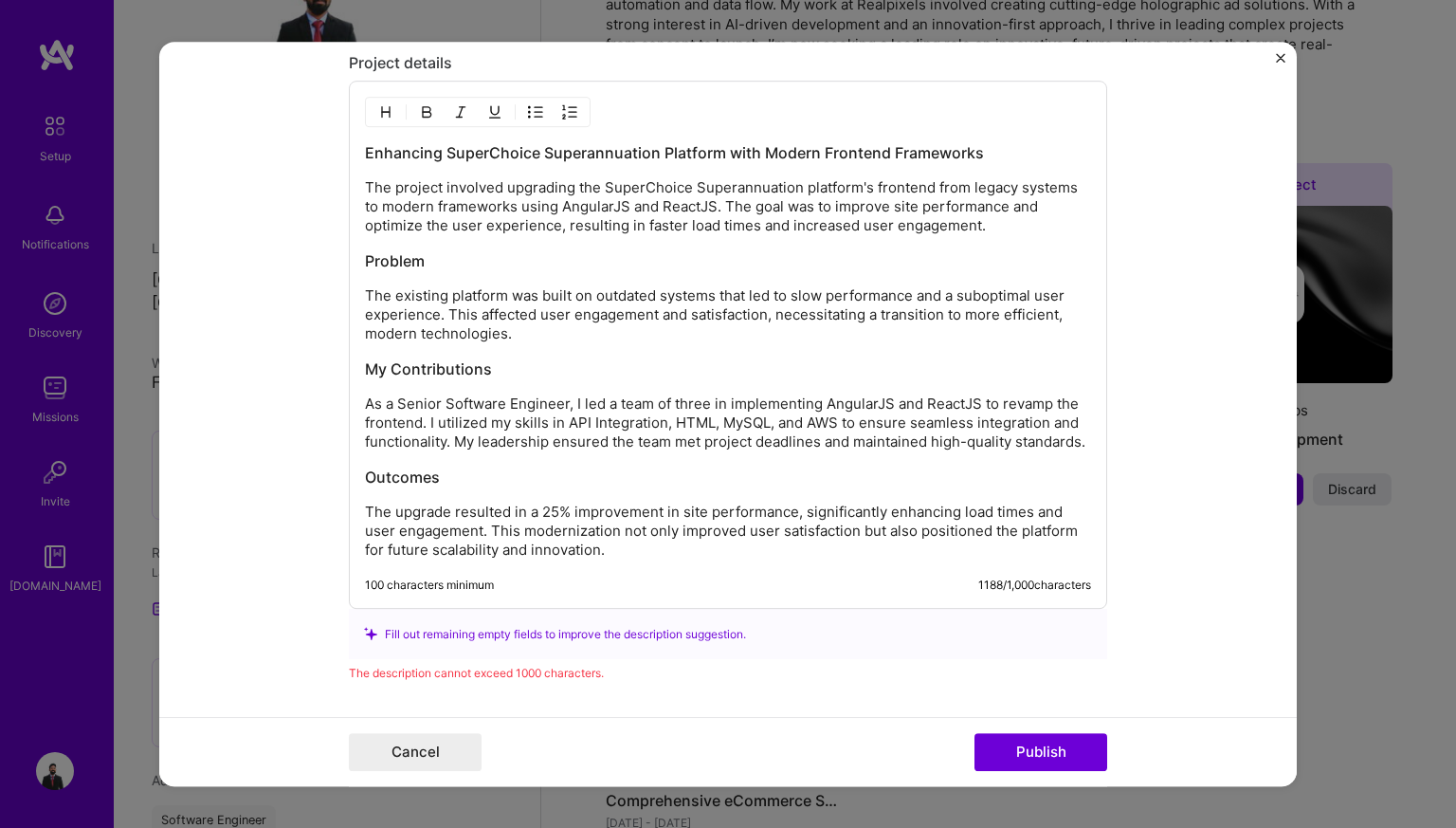 scroll, scrollTop: 1697, scrollLeft: 0, axis: vertical 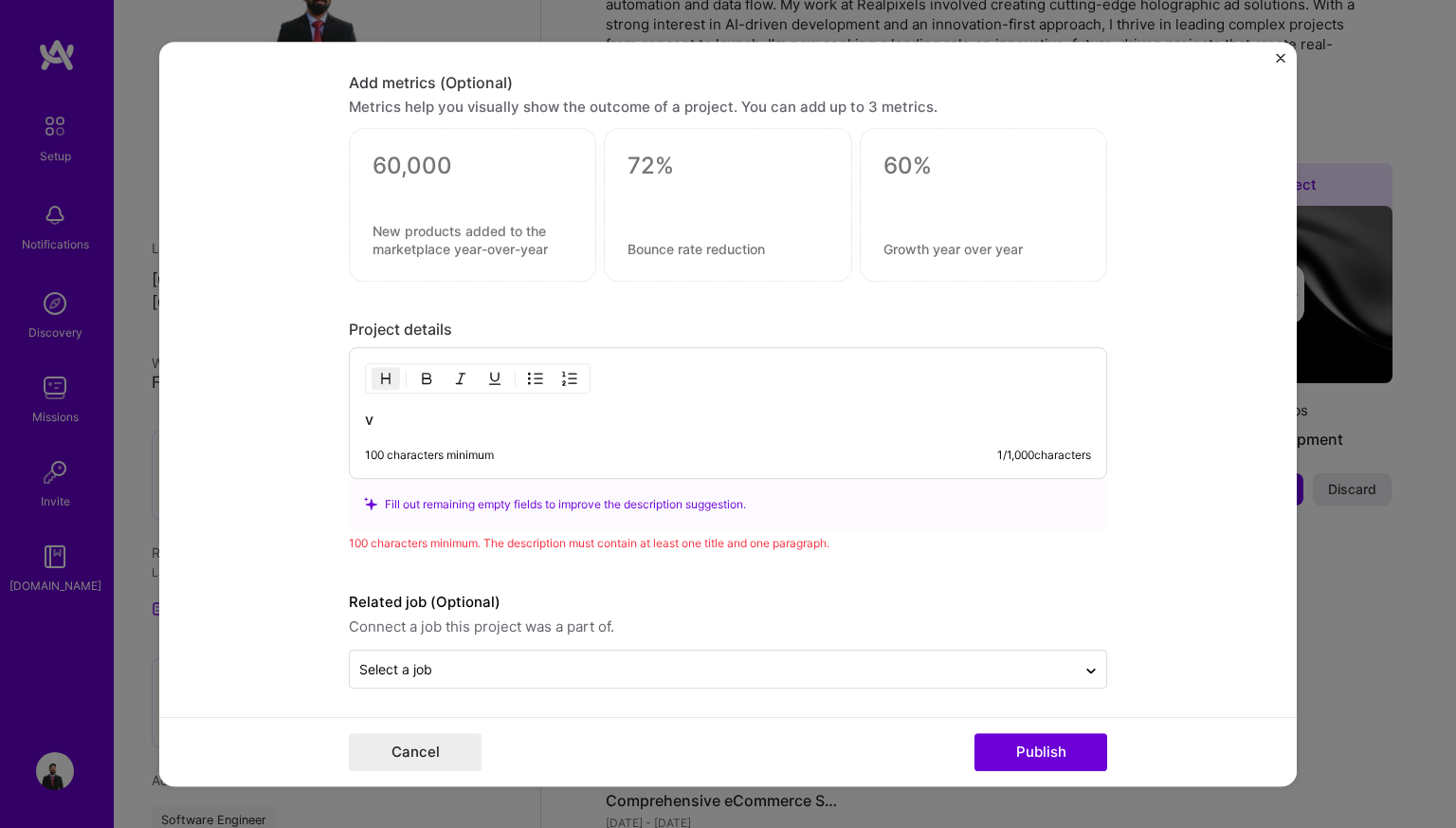 type 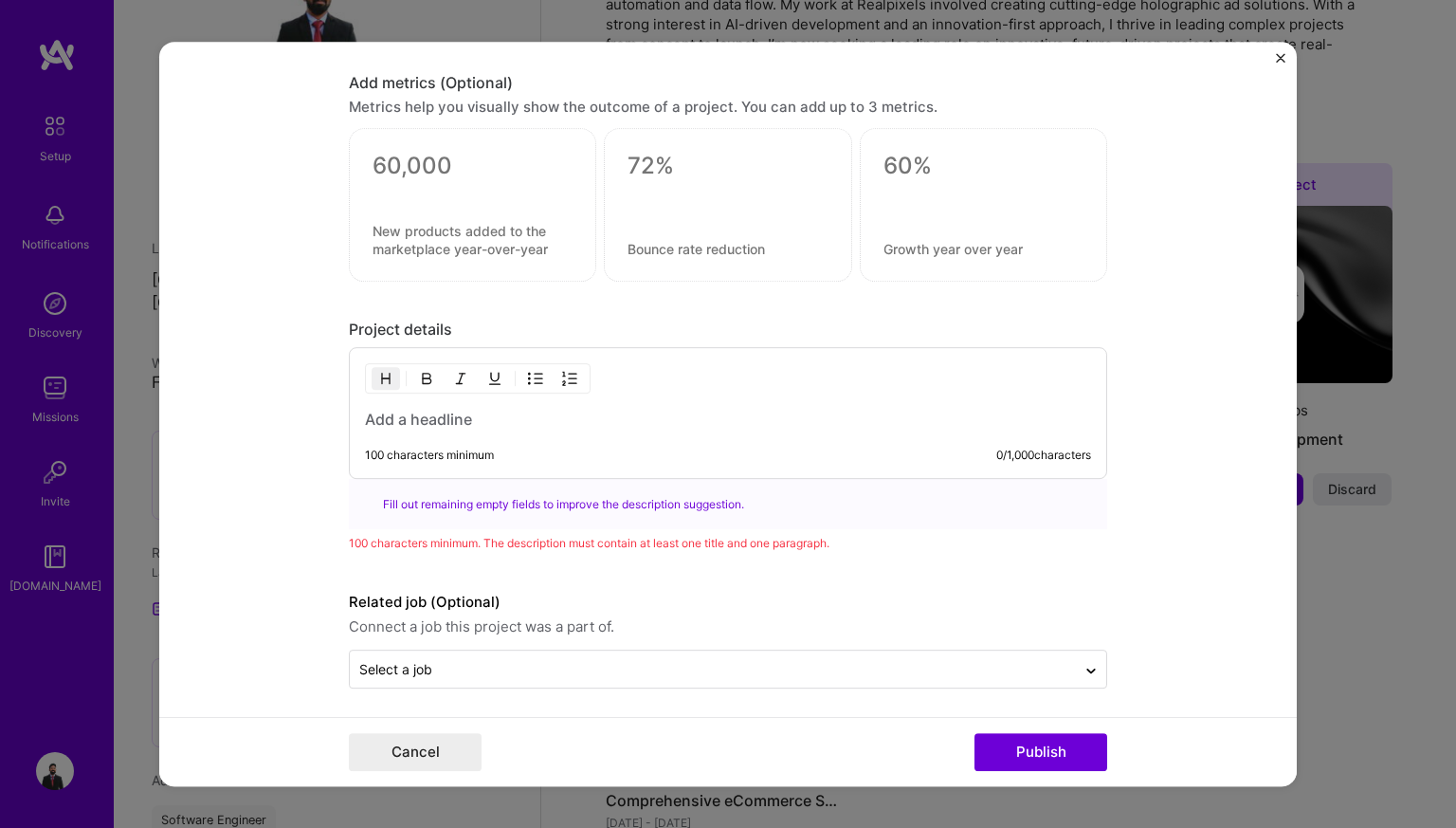 scroll, scrollTop: 1893, scrollLeft: 0, axis: vertical 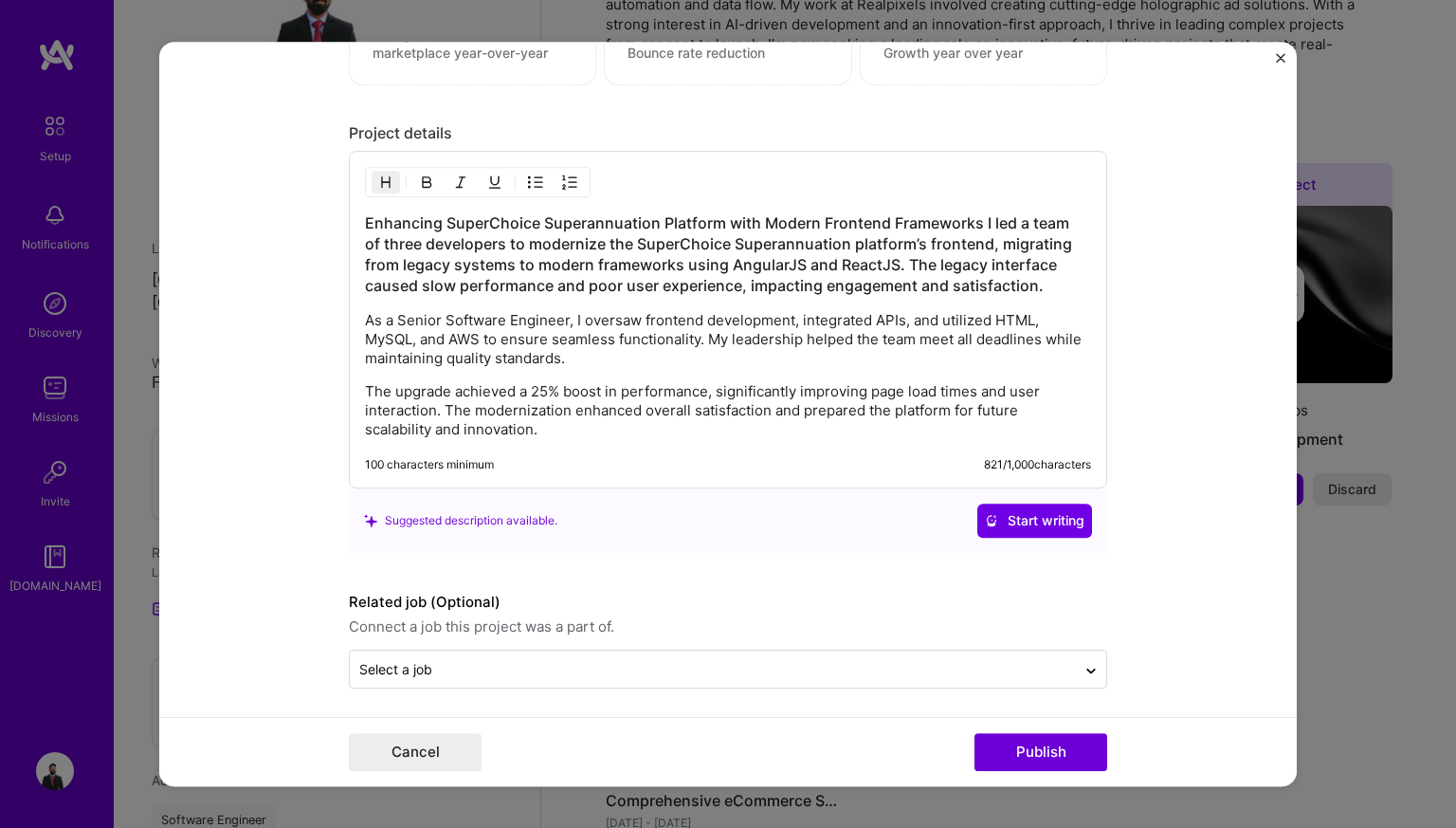 click on "The upgrade achieved a 25% boost in performance, significantly improving page load times and user interaction. The modernization enhanced overall satisfaction and prepared the platform for future scalability and innovation." at bounding box center [728, 411] 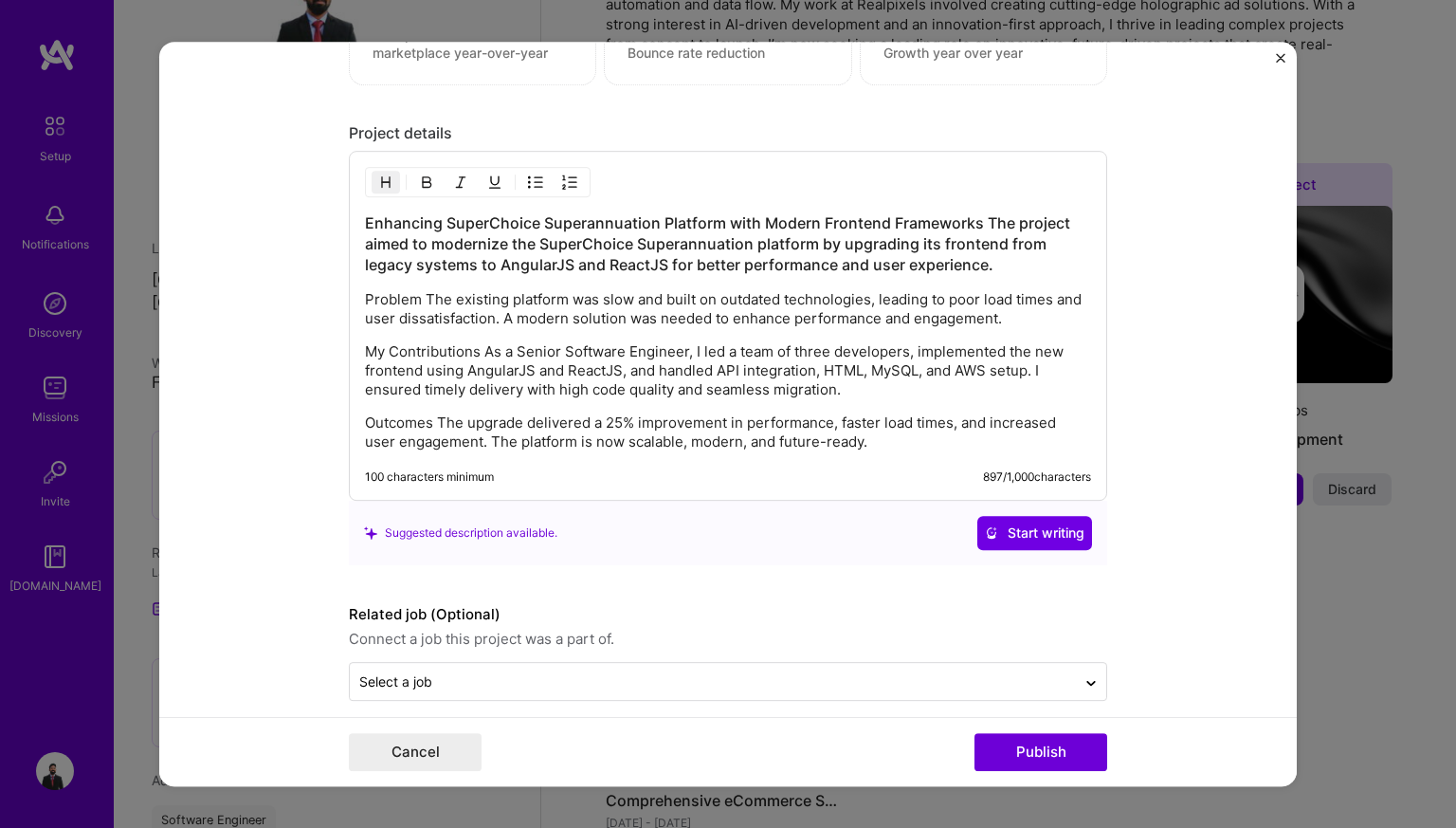 scroll, scrollTop: 1905, scrollLeft: 0, axis: vertical 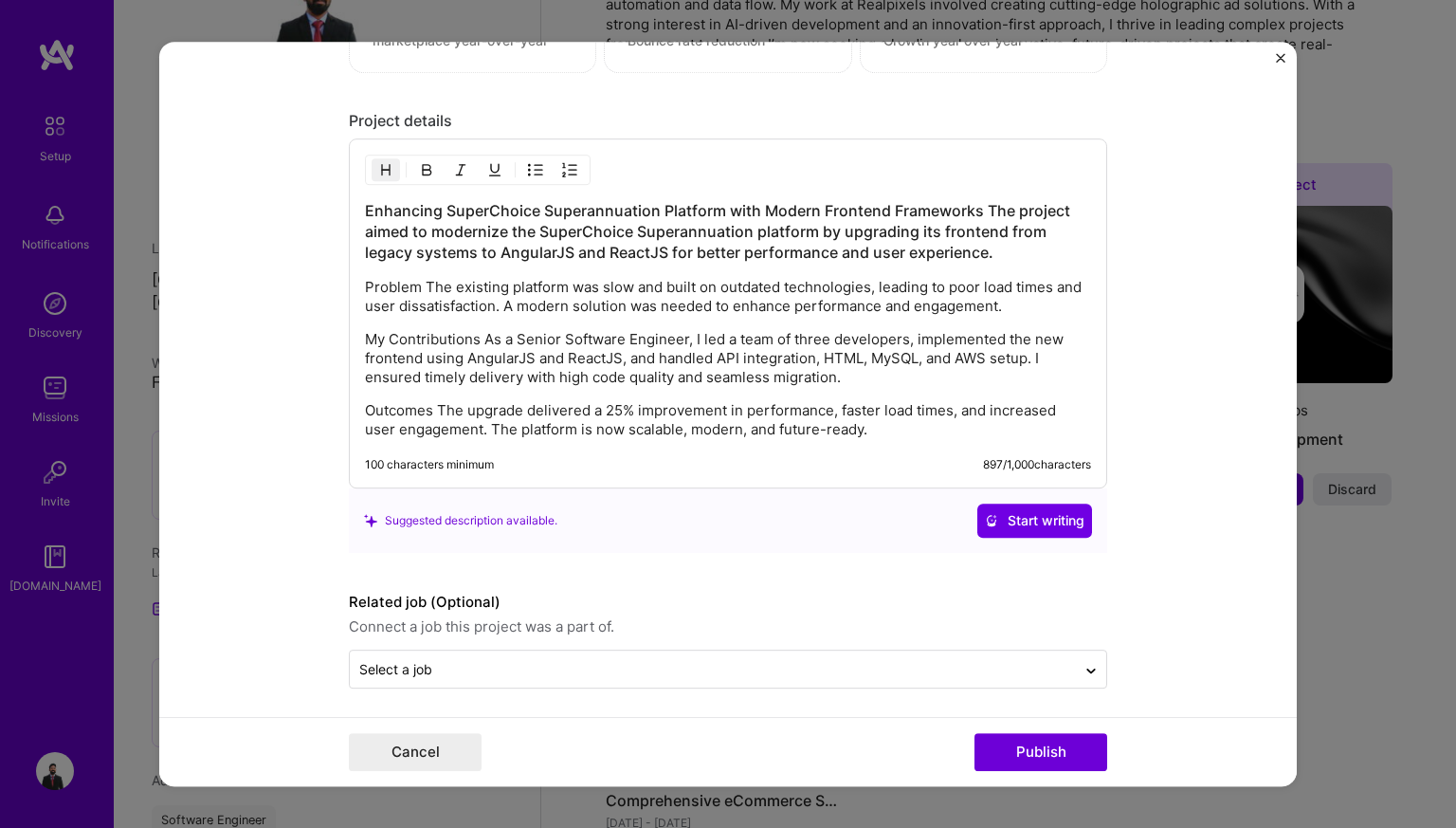 click on "Enhancing SuperChoice Superannuation Platform with Modern Frontend Frameworks The project aimed to modernize the SuperChoice Superannuation platform by upgrading its frontend from legacy systems to AngularJS and ReactJS for better performance and user experience." at bounding box center (728, 231) 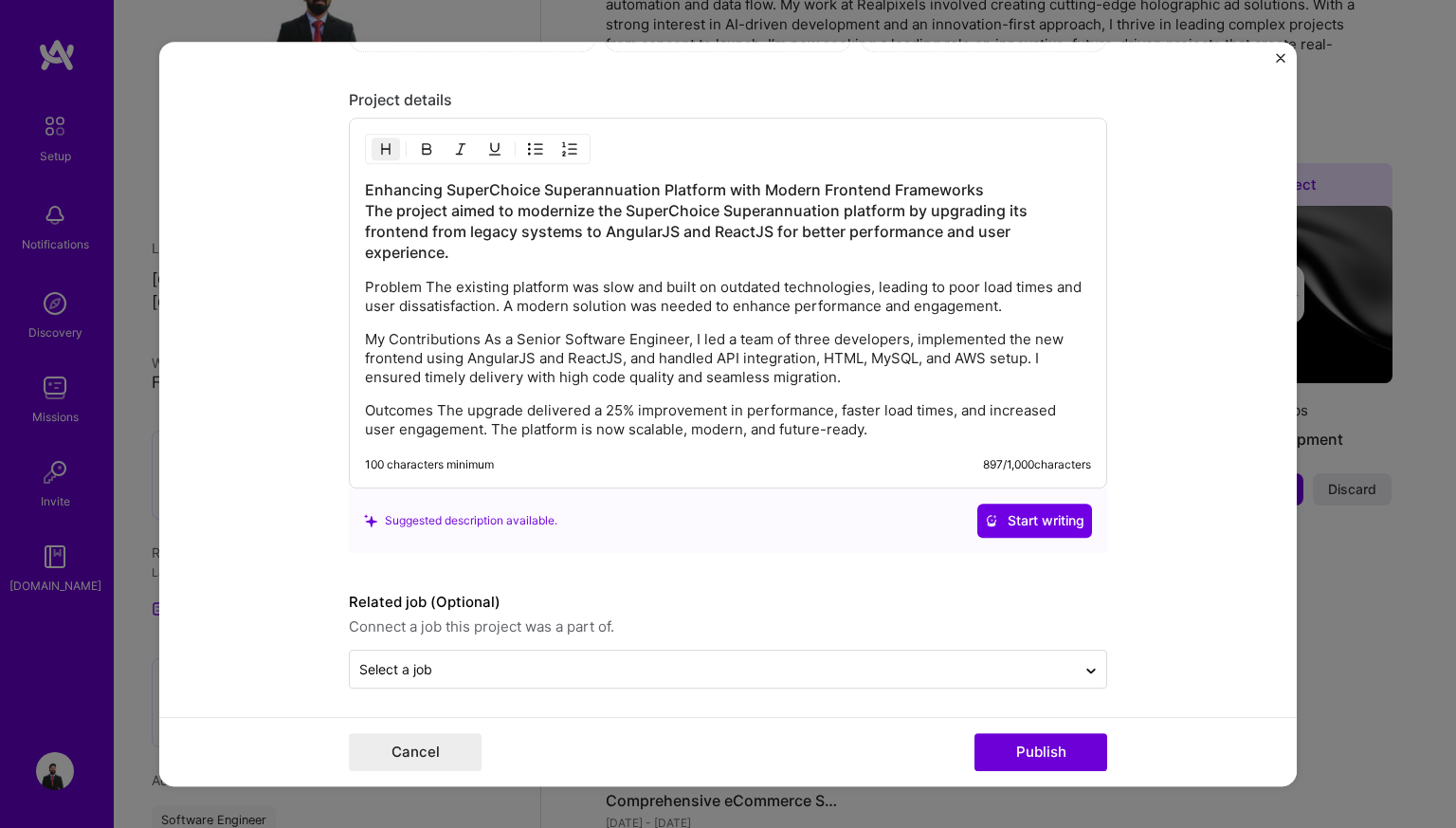 scroll, scrollTop: 1947, scrollLeft: 0, axis: vertical 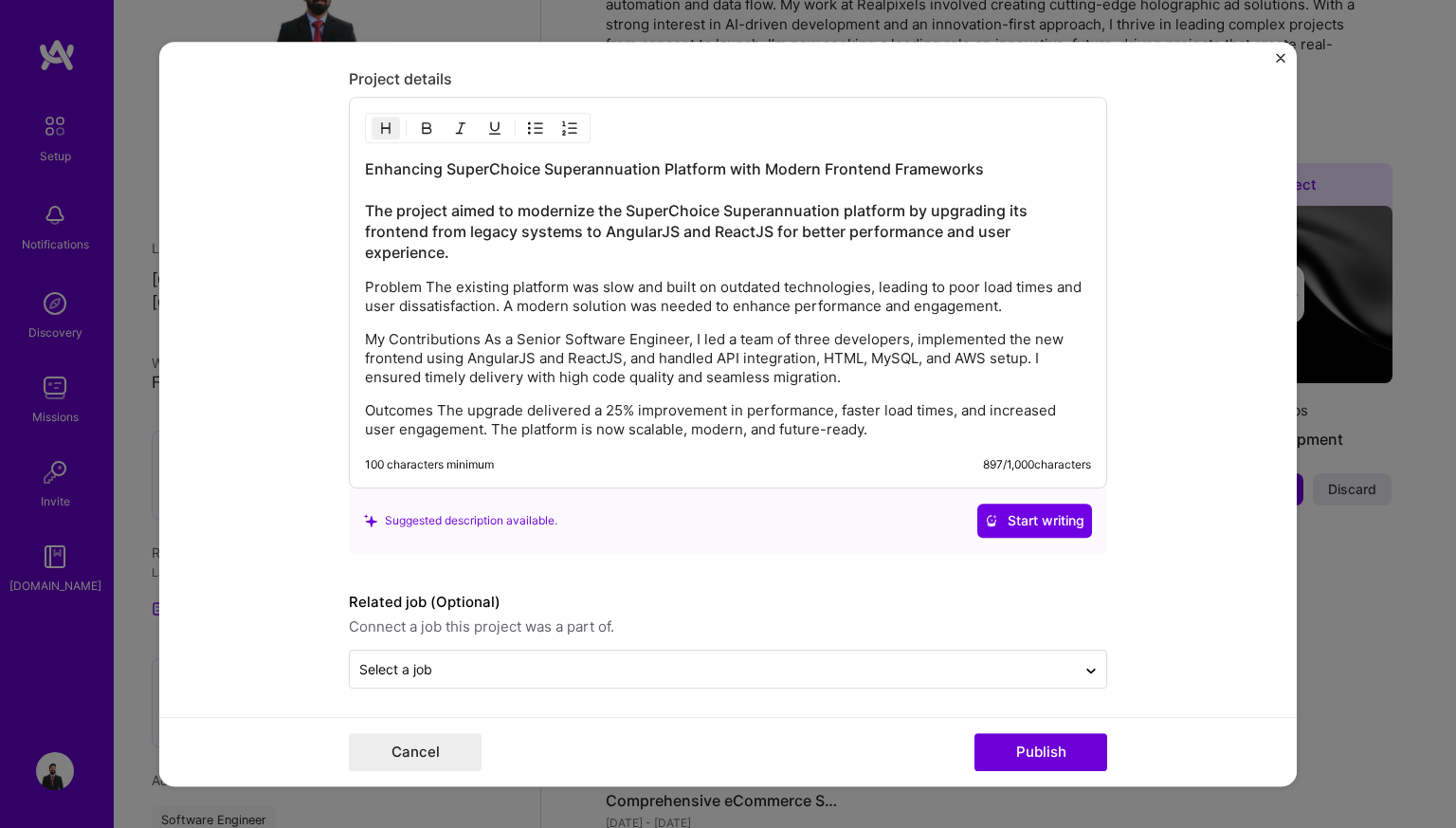 click on "Enhancing SuperChoice Superannuation Platform with Modern Frontend Frameworks  The project aimed to modernize the SuperChoice Superannuation platform by upgrading its frontend from legacy systems to AngularJS and ReactJS for better performance and user experience." at bounding box center [728, 211] 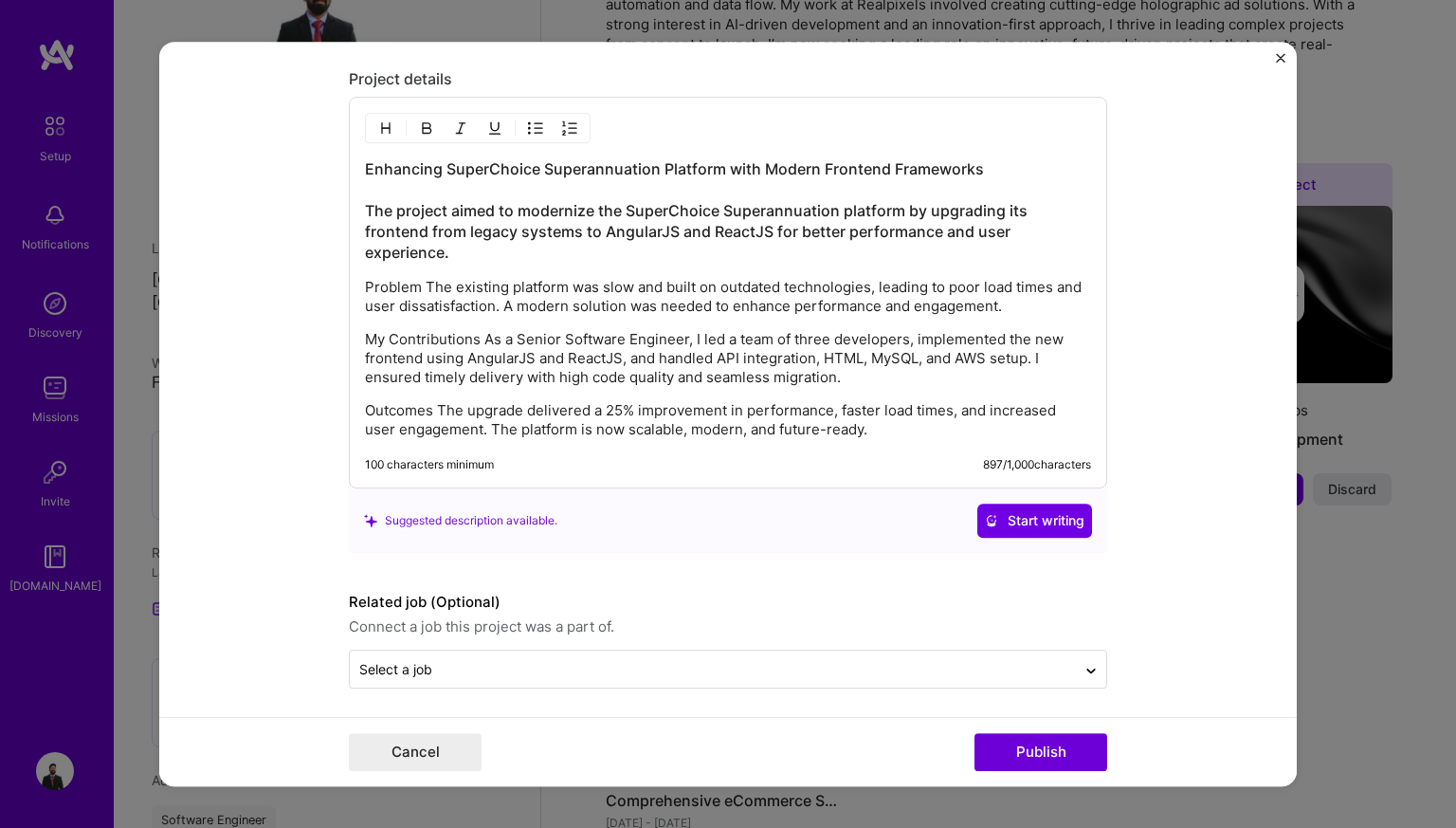 click on "Enhancing SuperChoice Superannuation Platform with Modern Frontend Frameworks  The project aimed to modernize the SuperChoice Superannuation platform by upgrading its frontend from legacy systems to AngularJS and ReactJS for better performance and user experience. Problem The existing platform was slow and built on outdated technologies, leading to poor load times and user dissatisfaction. A modern solution was needed to enhance performance and engagement. My Contributions As a Senior Software Engineer, I led a team of three developers, implemented the new frontend using AngularJS and ReactJS, and handled API integration, HTML, MySQL, and AWS setup. I ensured timely delivery with high code quality and seamless migration. Outcomes The upgrade delivered a 25% improvement in performance, faster load times, and increased user engagement. The platform is now scalable, modern, and future-ready." at bounding box center [728, 299] 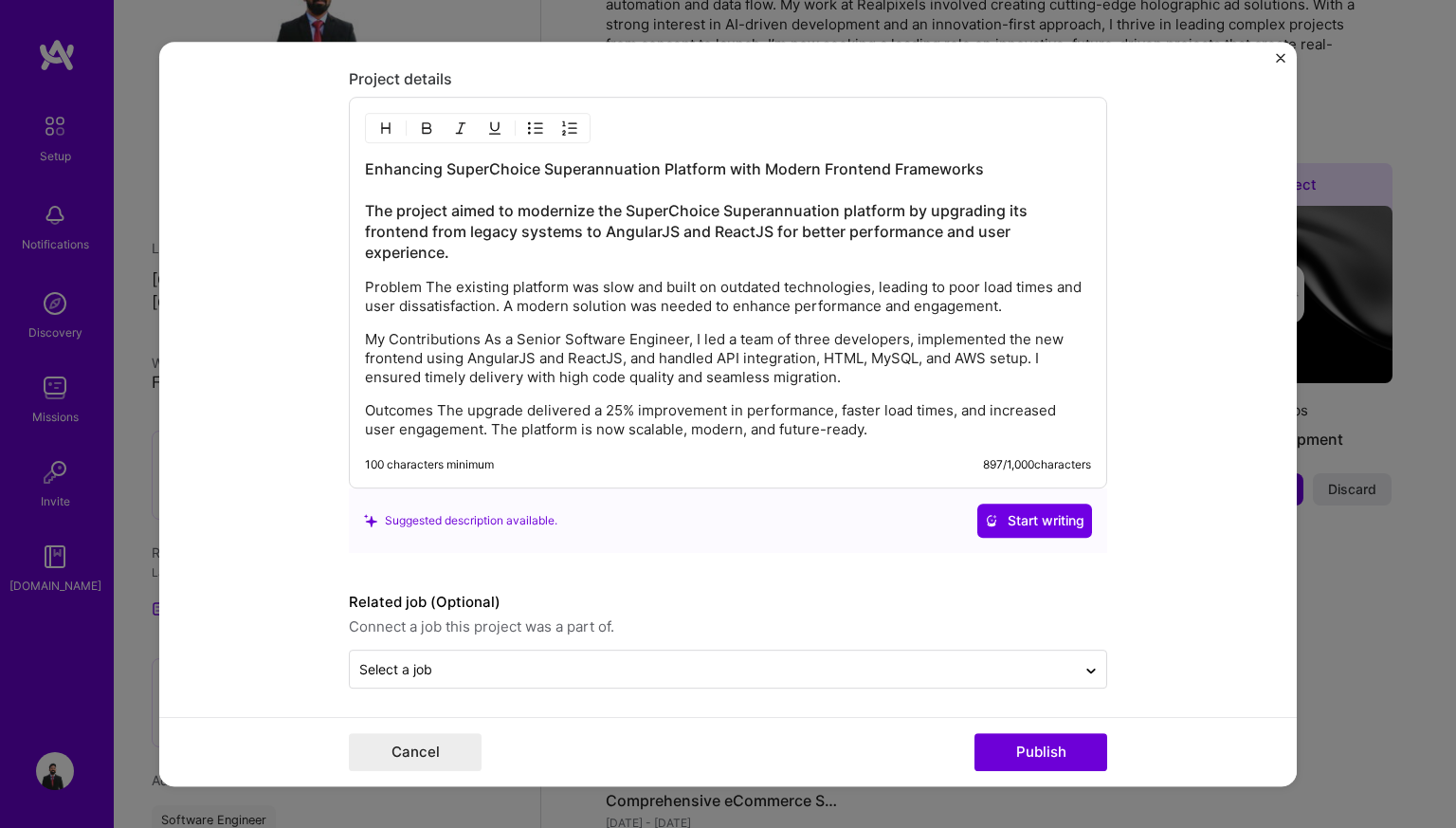 click on "Problem The existing platform was slow and built on outdated technologies, leading to poor load times and user dissatisfaction. A modern solution was needed to enhance performance and engagement." at bounding box center [728, 297] 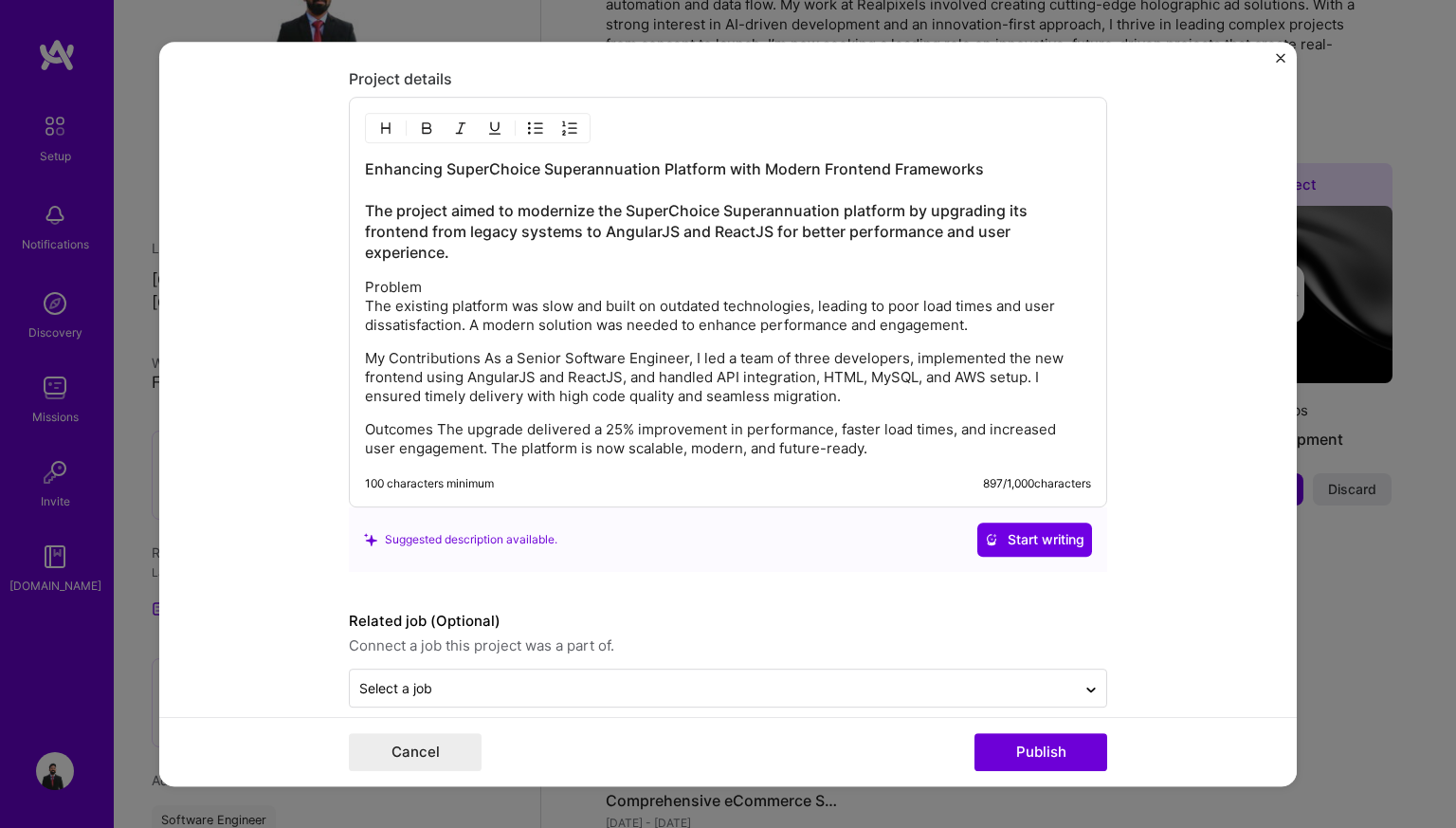 scroll, scrollTop: 1963, scrollLeft: 0, axis: vertical 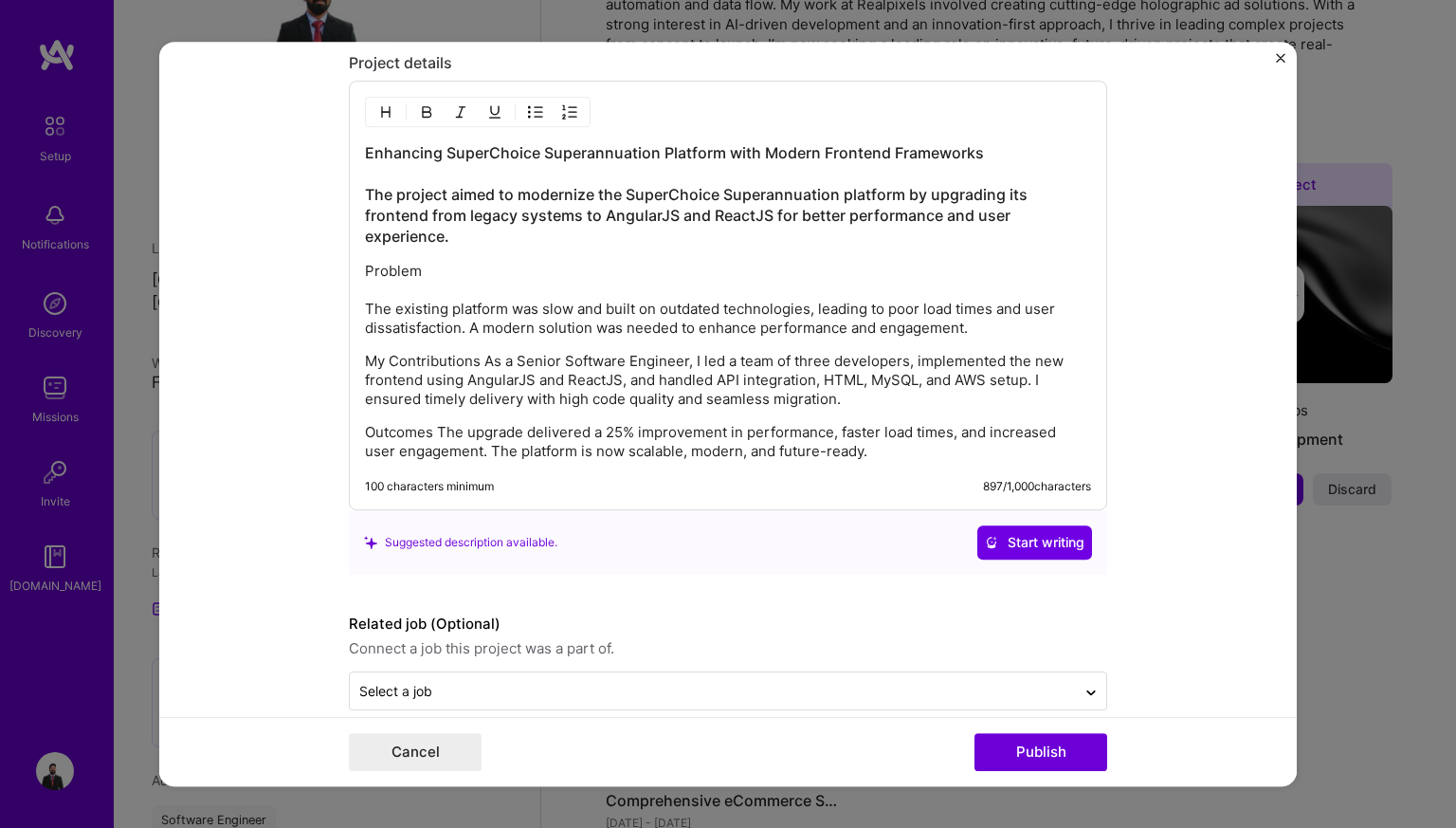 click on "My Contributions As a Senior Software Engineer, I led a team of three developers, implemented the new frontend using AngularJS and ReactJS, and handled API integration, HTML, MySQL, and AWS setup. I ensured timely delivery with high code quality and seamless migration." at bounding box center (728, 380) 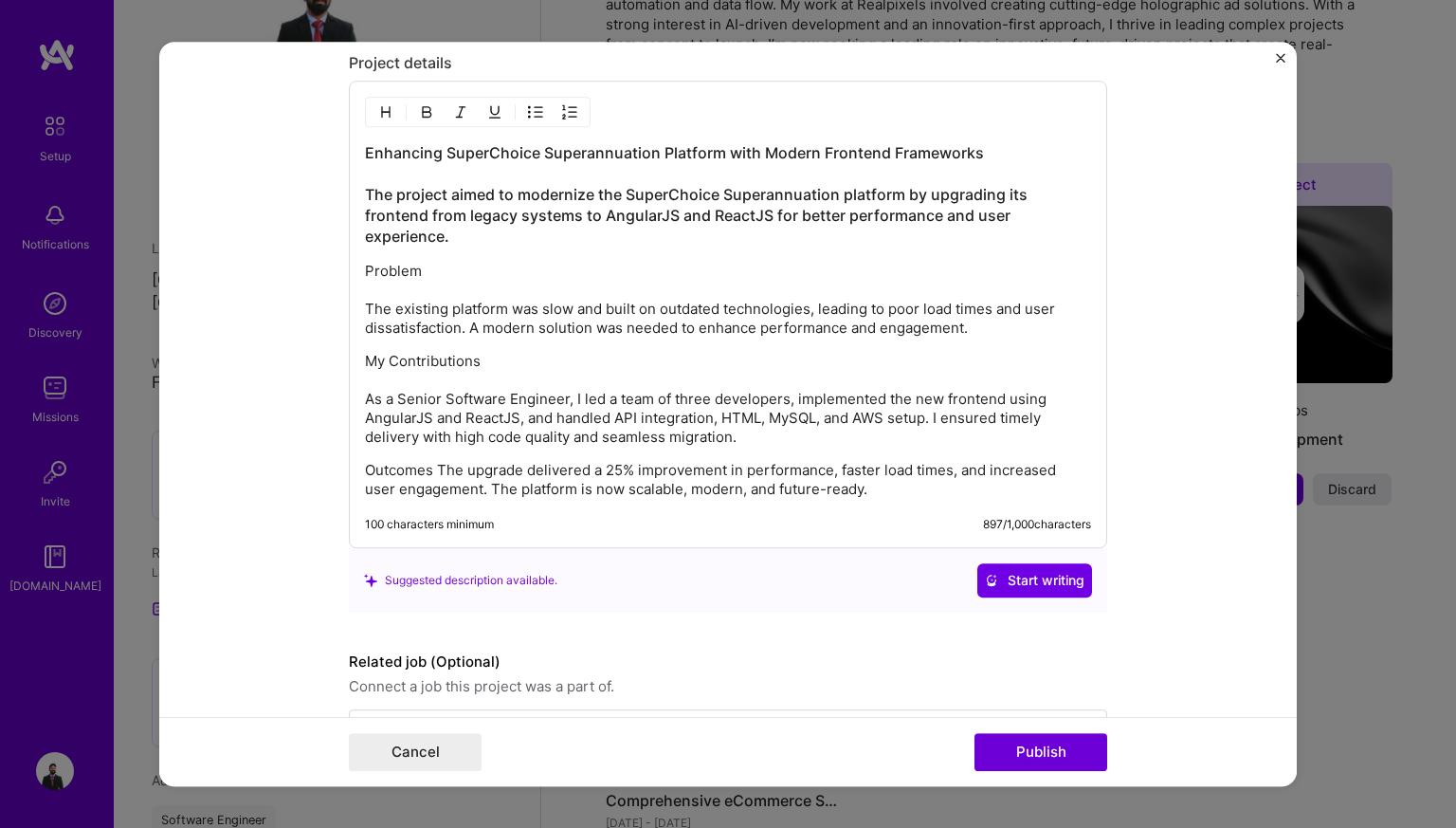click on "Outcomes The upgrade delivered a 25% improvement in performance, faster load times, and increased user engagement. The platform is now scalable, modern, and future-ready." at bounding box center (728, 480) 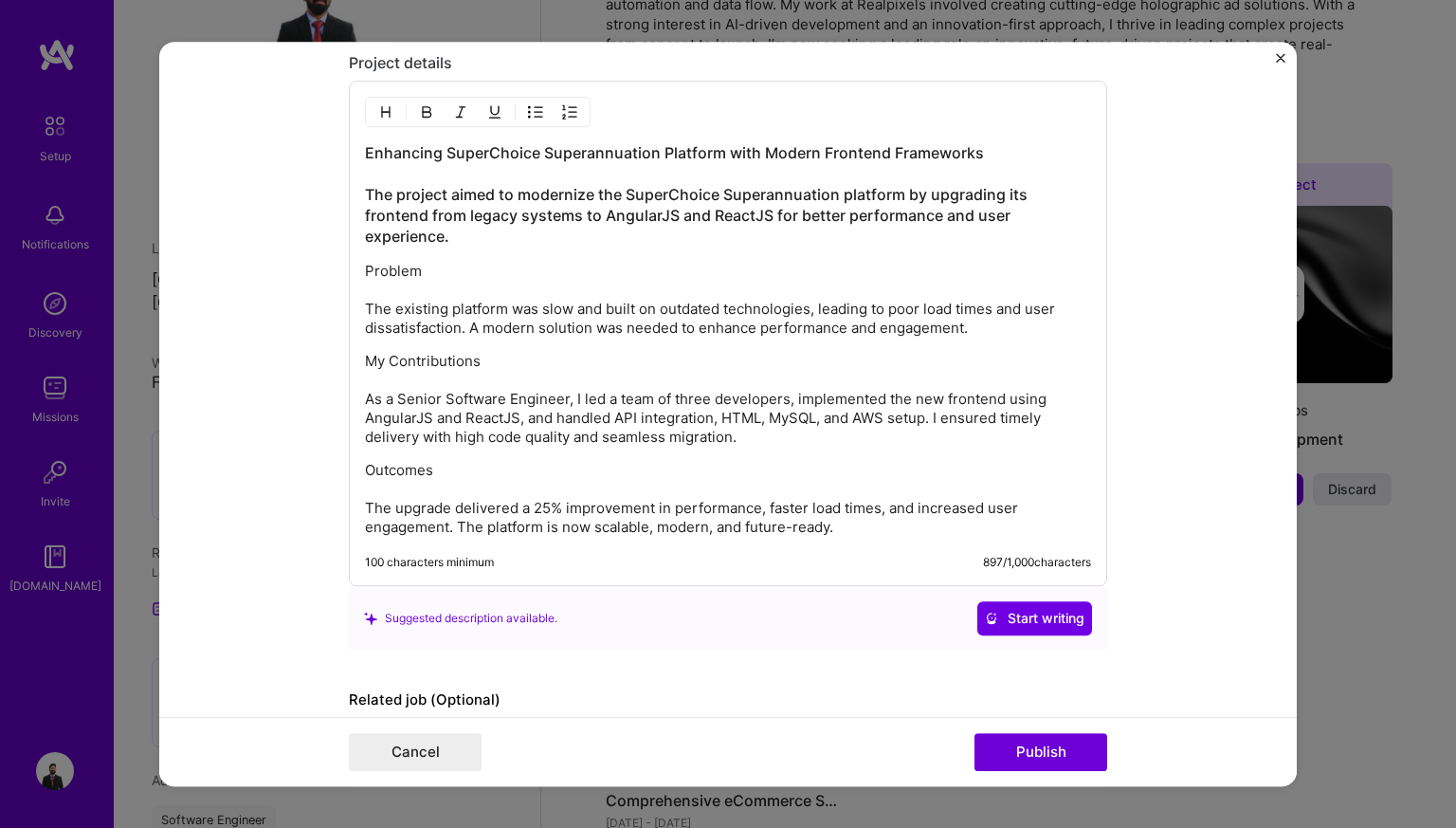 click on "Problem  The existing platform was slow and built on outdated technologies, leading to poor load times and user dissatisfaction. A modern solution was needed to enhance performance and engagement." at bounding box center (728, 300) 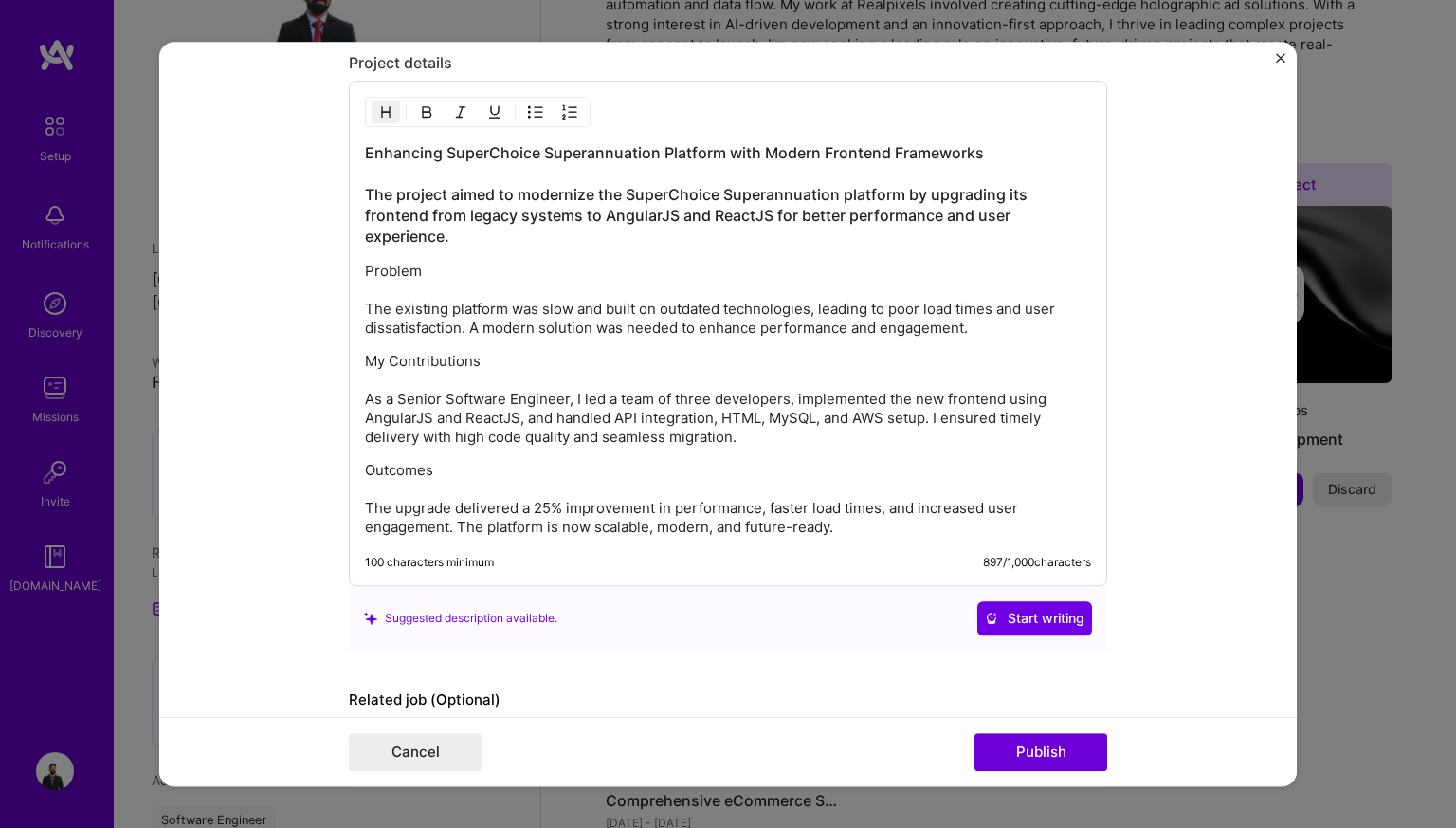 scroll, scrollTop: 2061, scrollLeft: 0, axis: vertical 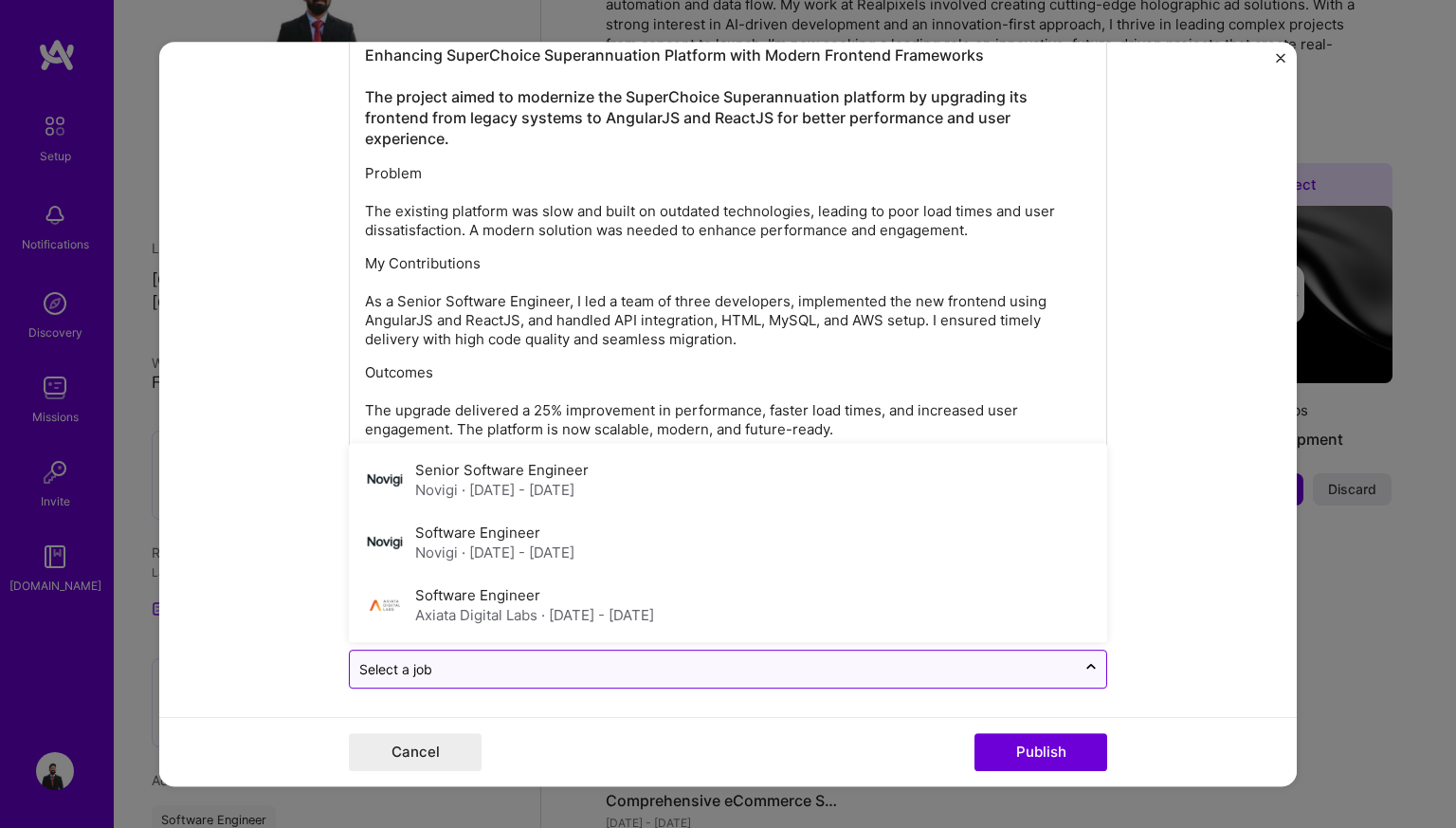 click on "Select a job" at bounding box center (728, 669) 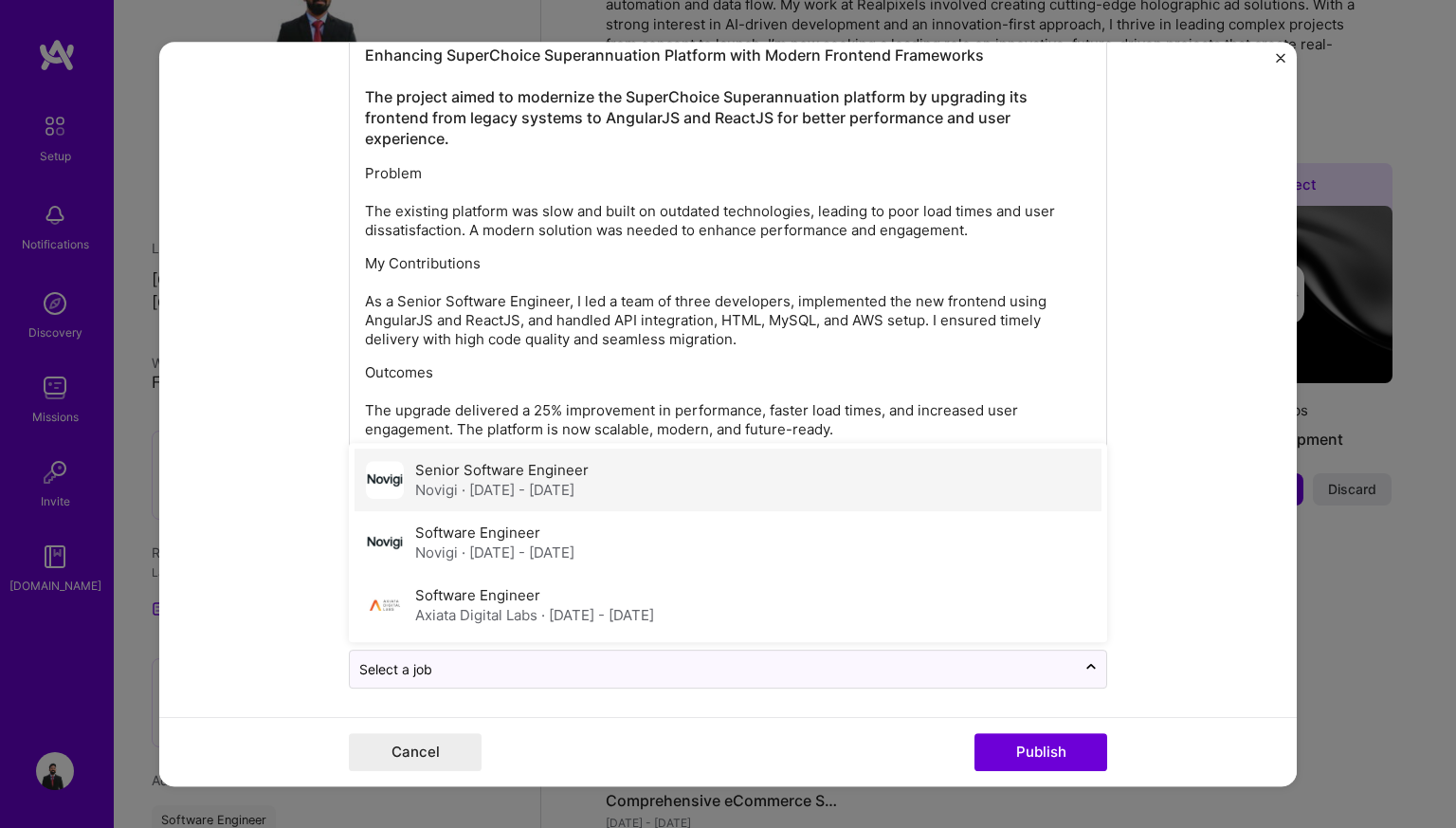 click on "·   [DATE]   -   [DATE]" at bounding box center (518, 489) 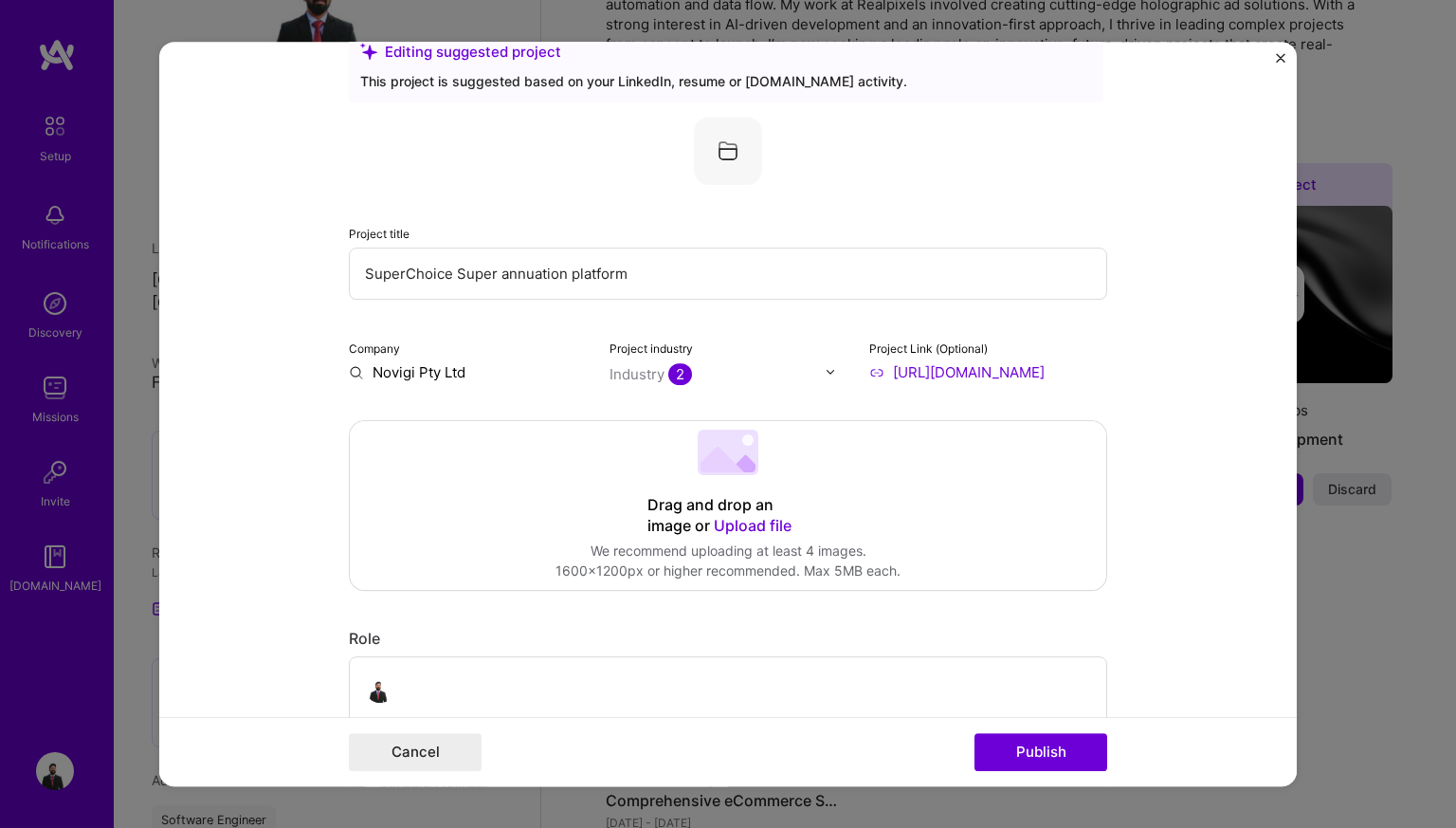 scroll, scrollTop: 0, scrollLeft: 0, axis: both 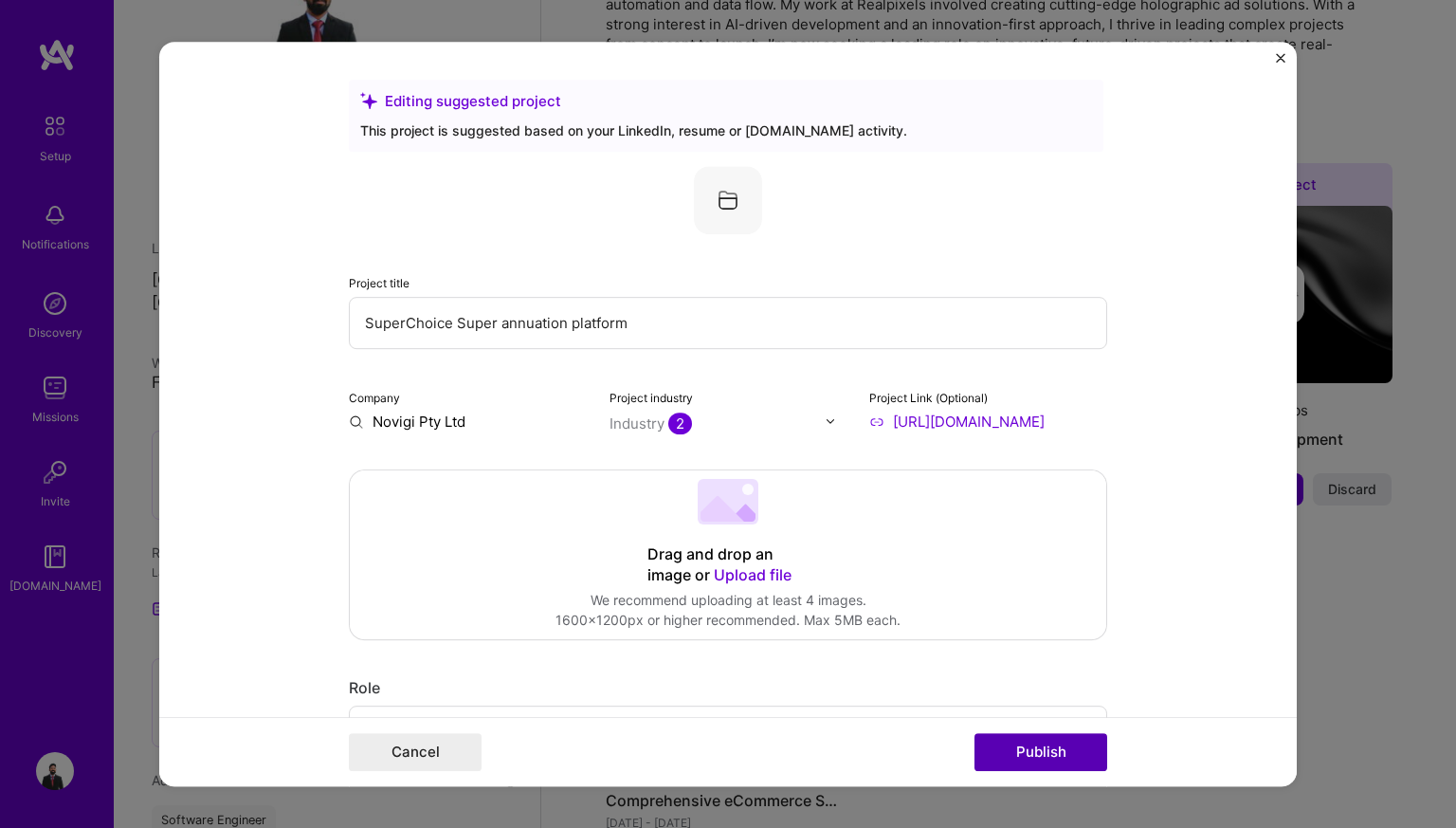click on "Publish" at bounding box center [1041, 752] 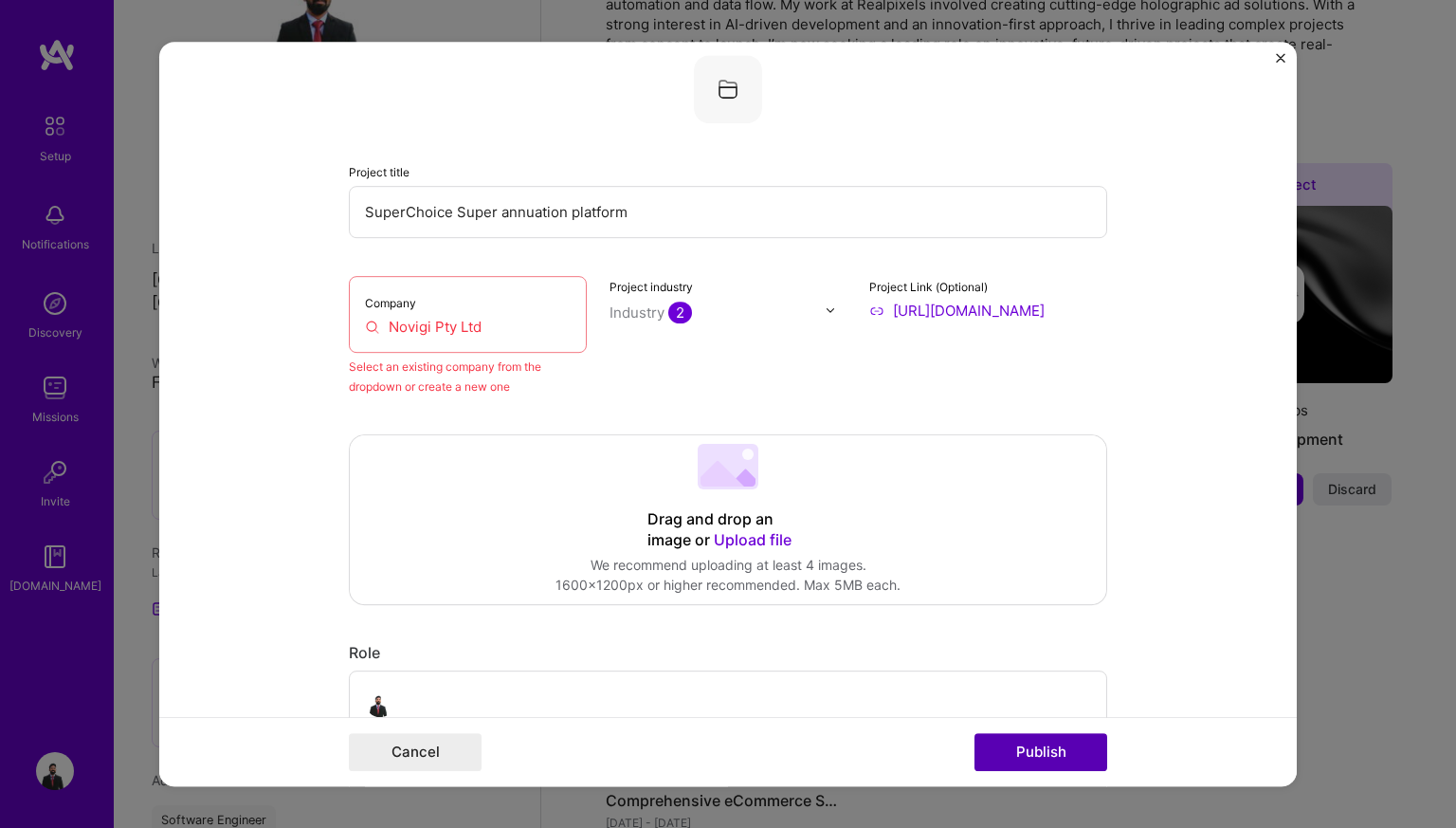 scroll, scrollTop: 124, scrollLeft: 0, axis: vertical 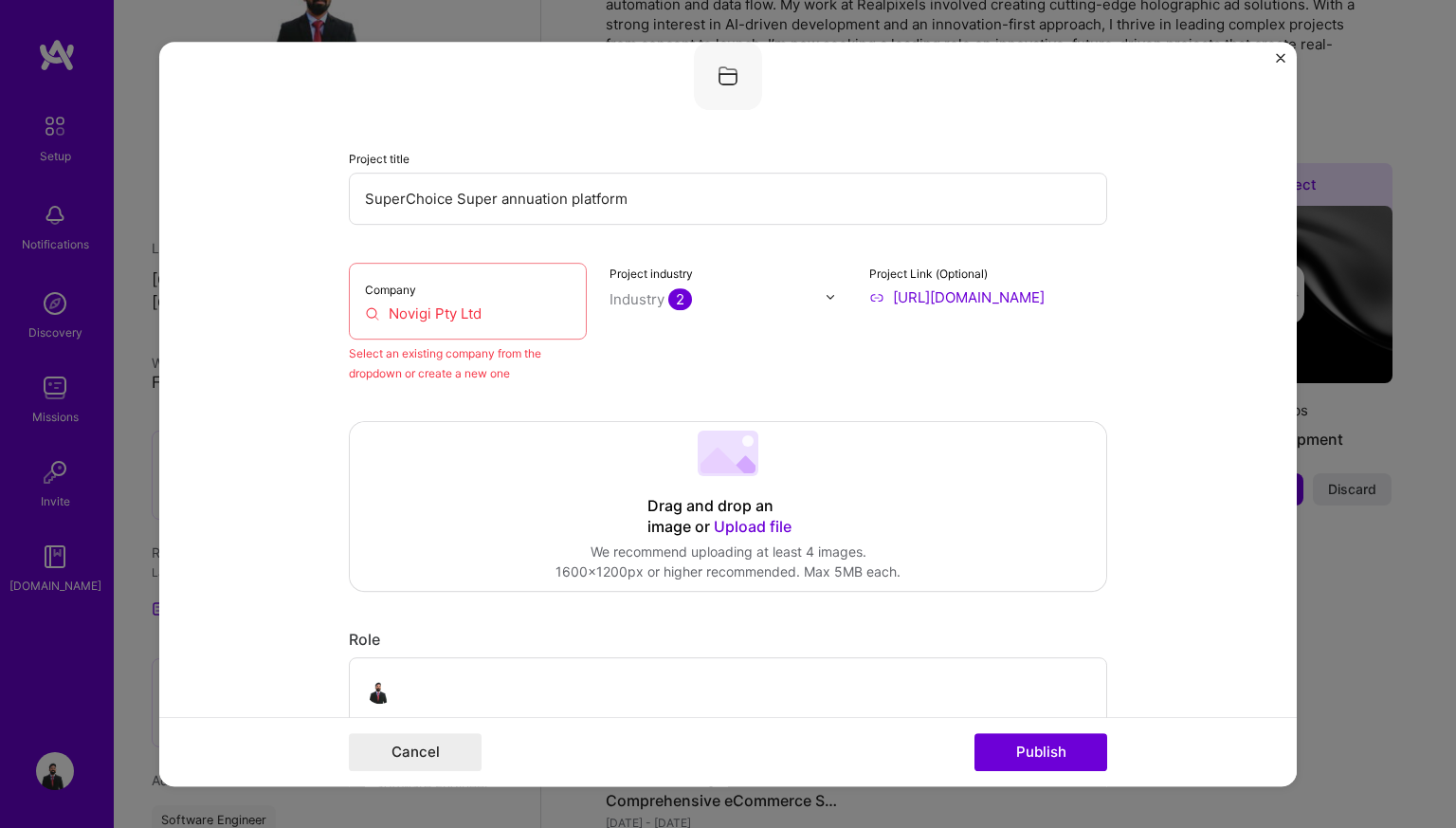 click on "Company Novigi Pty Ltd" at bounding box center (467, 301) 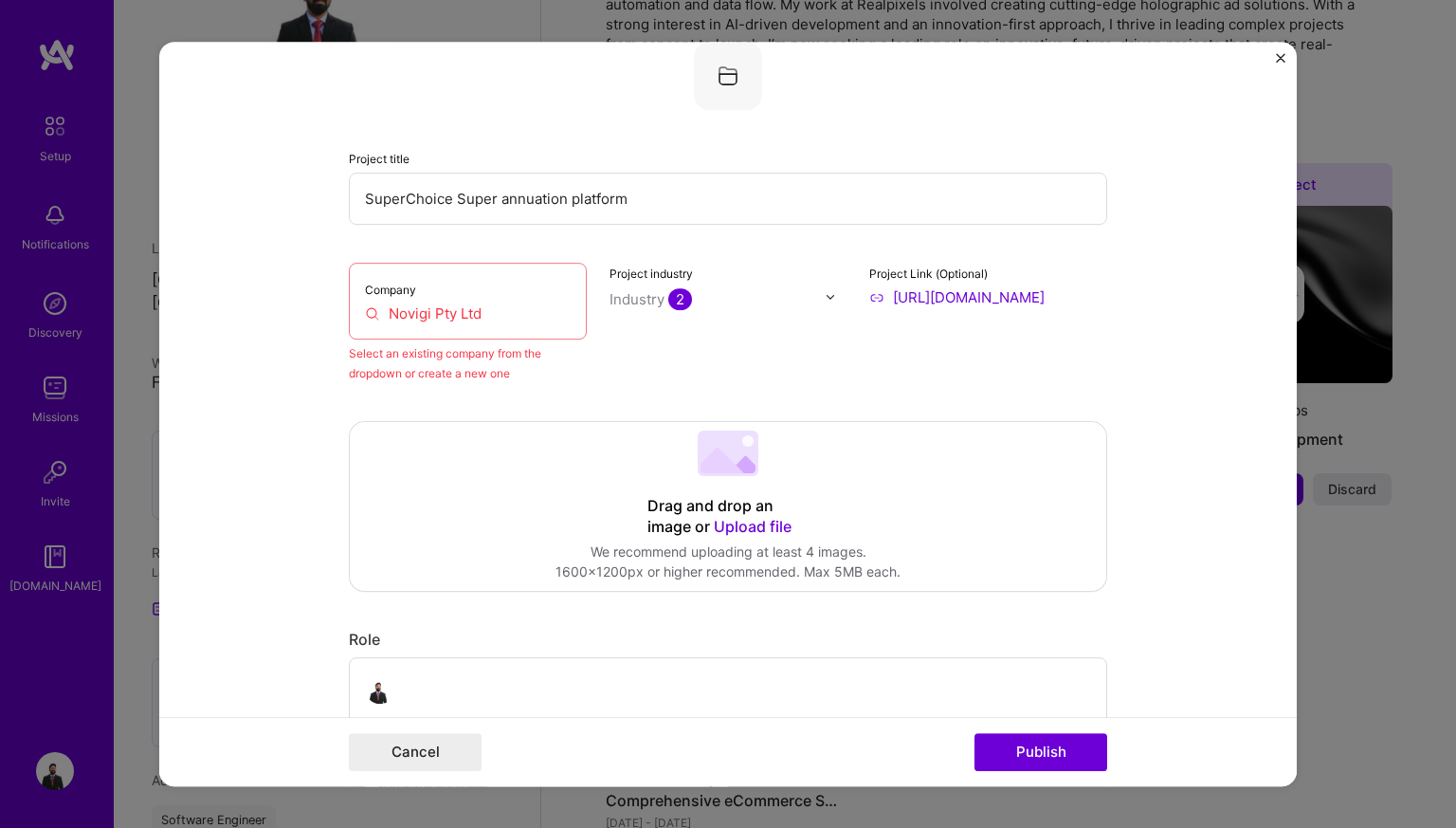 click on "Novigi Pty Ltd" at bounding box center (467, 313) 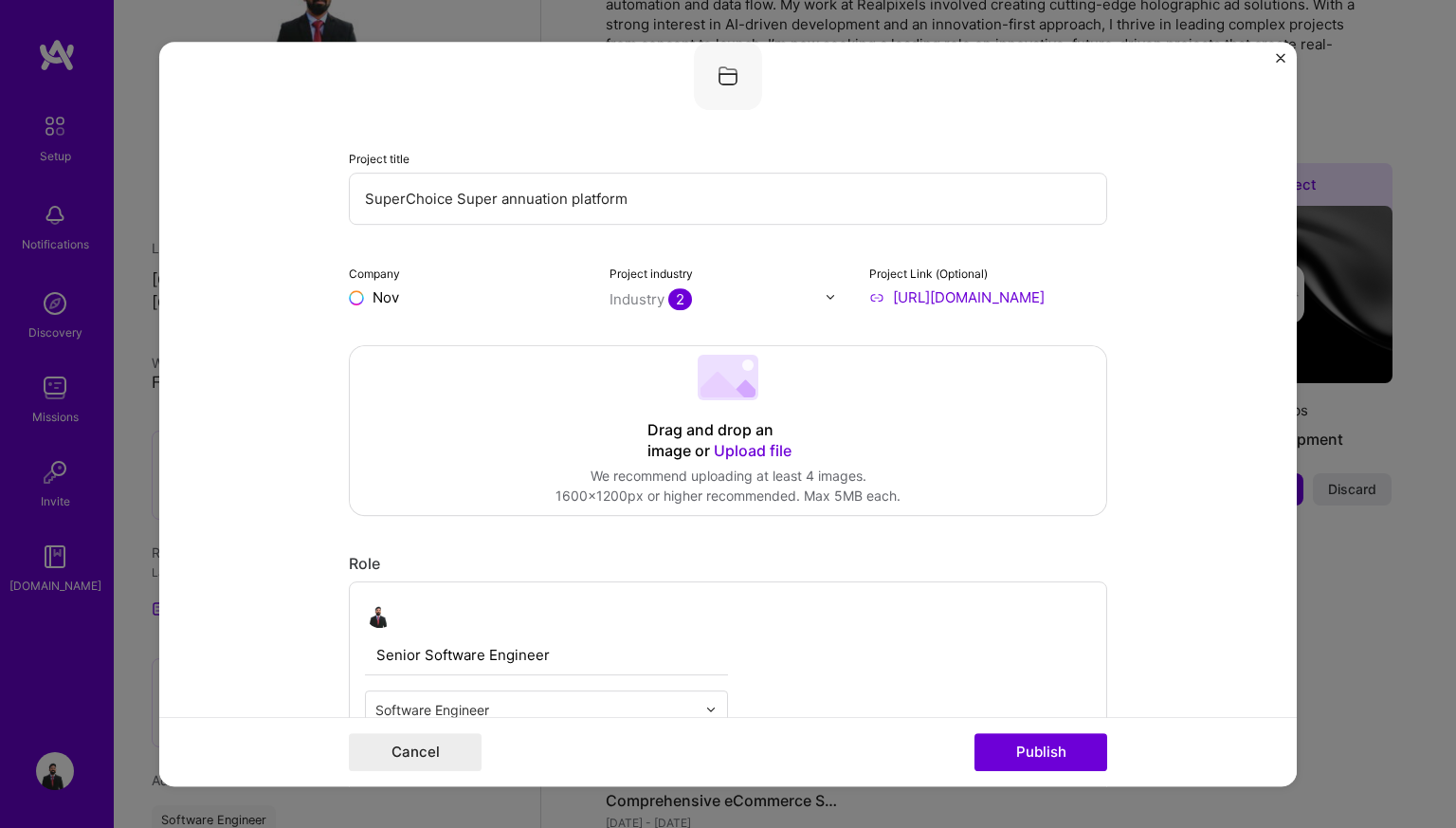 type on "Novi" 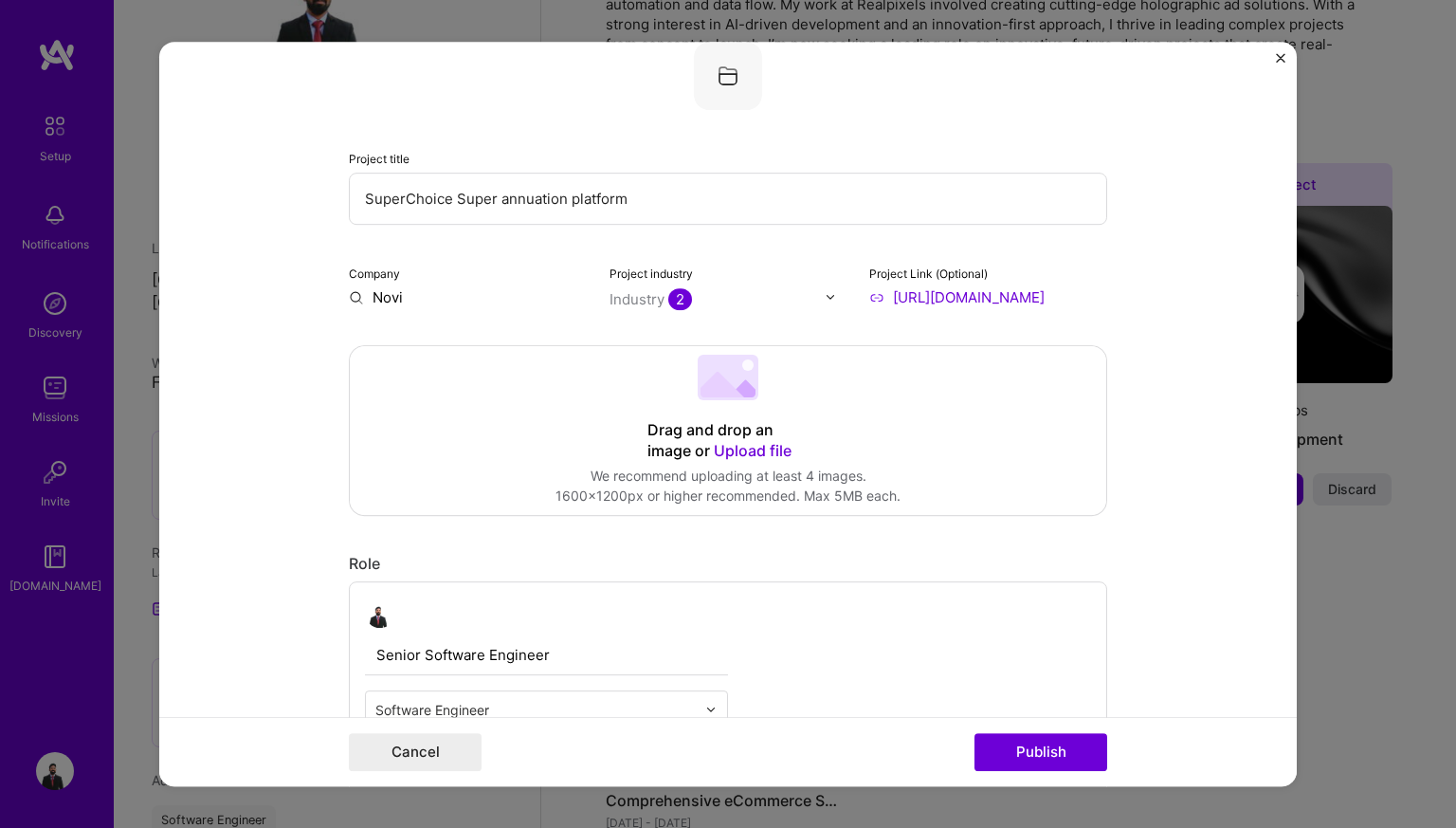 click on "Novi" at bounding box center [467, 297] 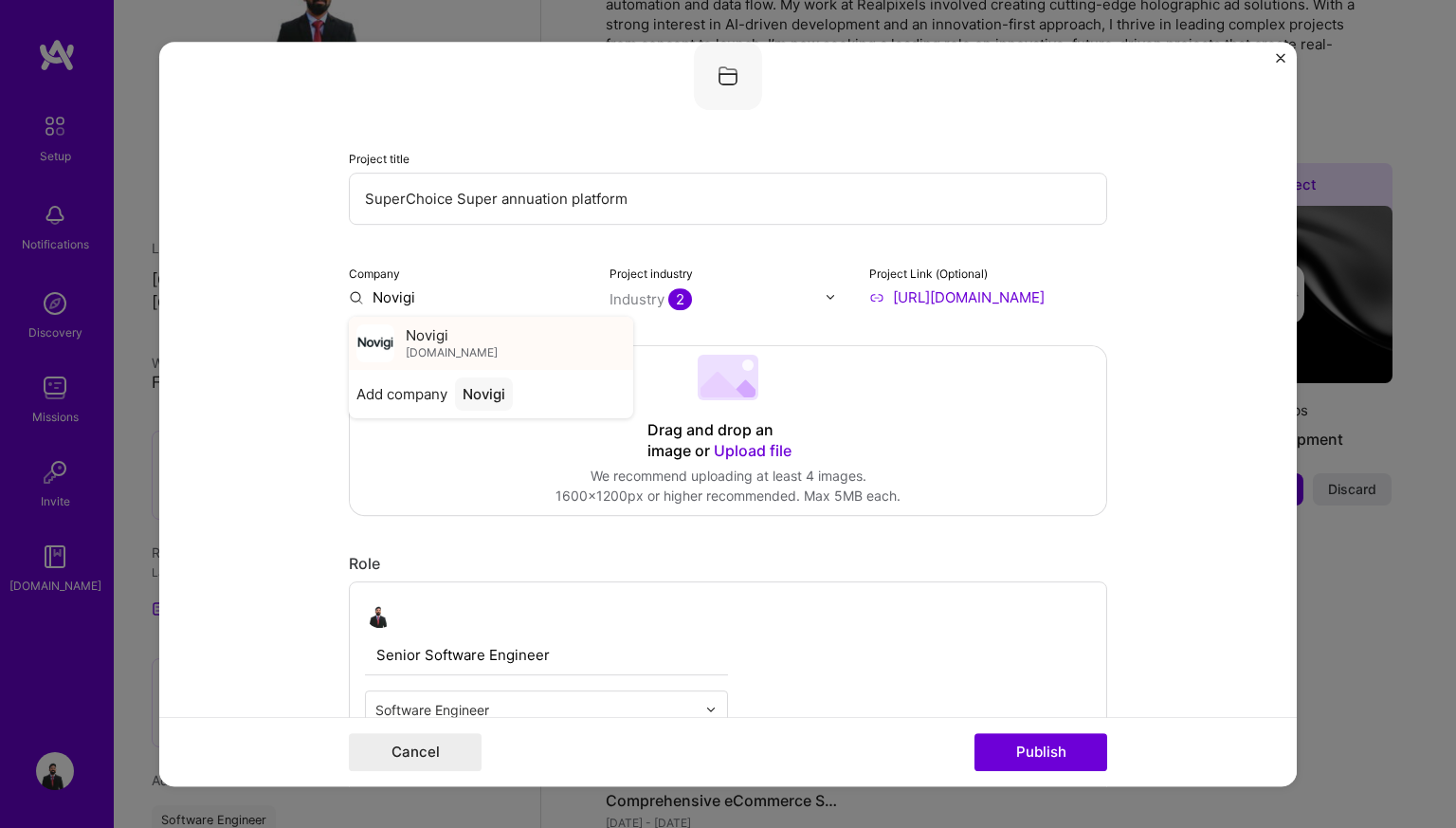 type on "Novigi" 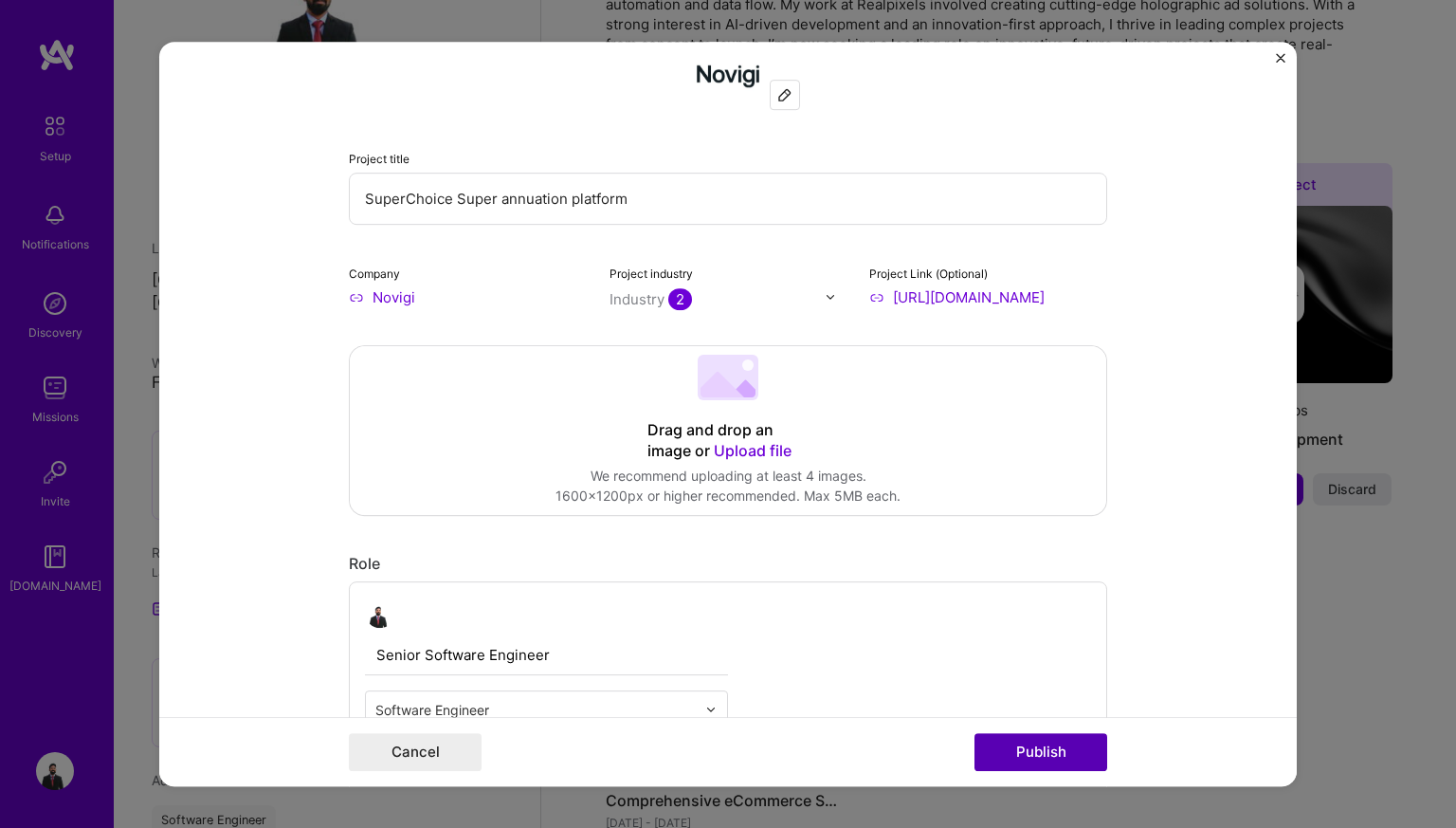 click on "Publish" at bounding box center [1041, 752] 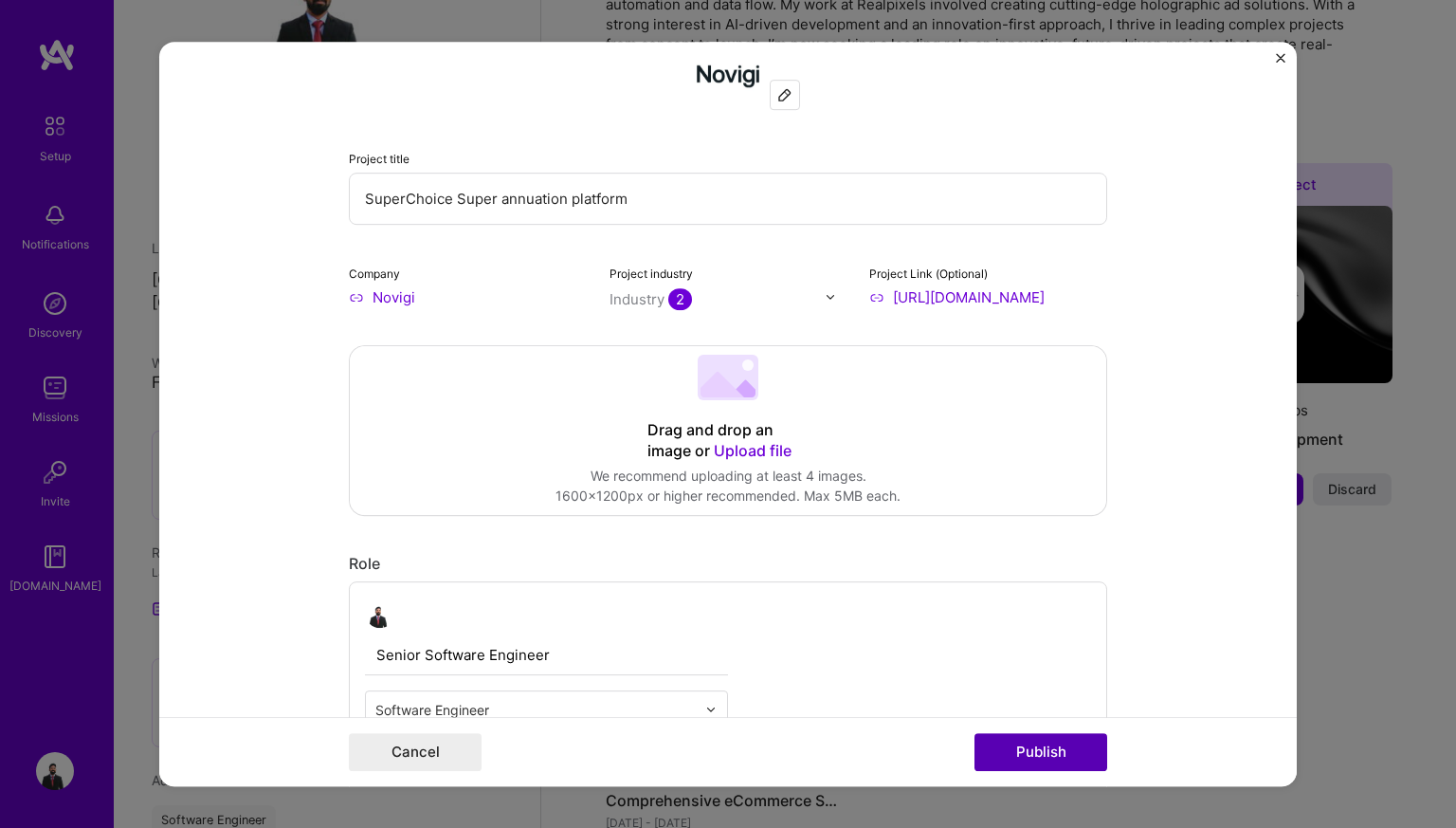 type 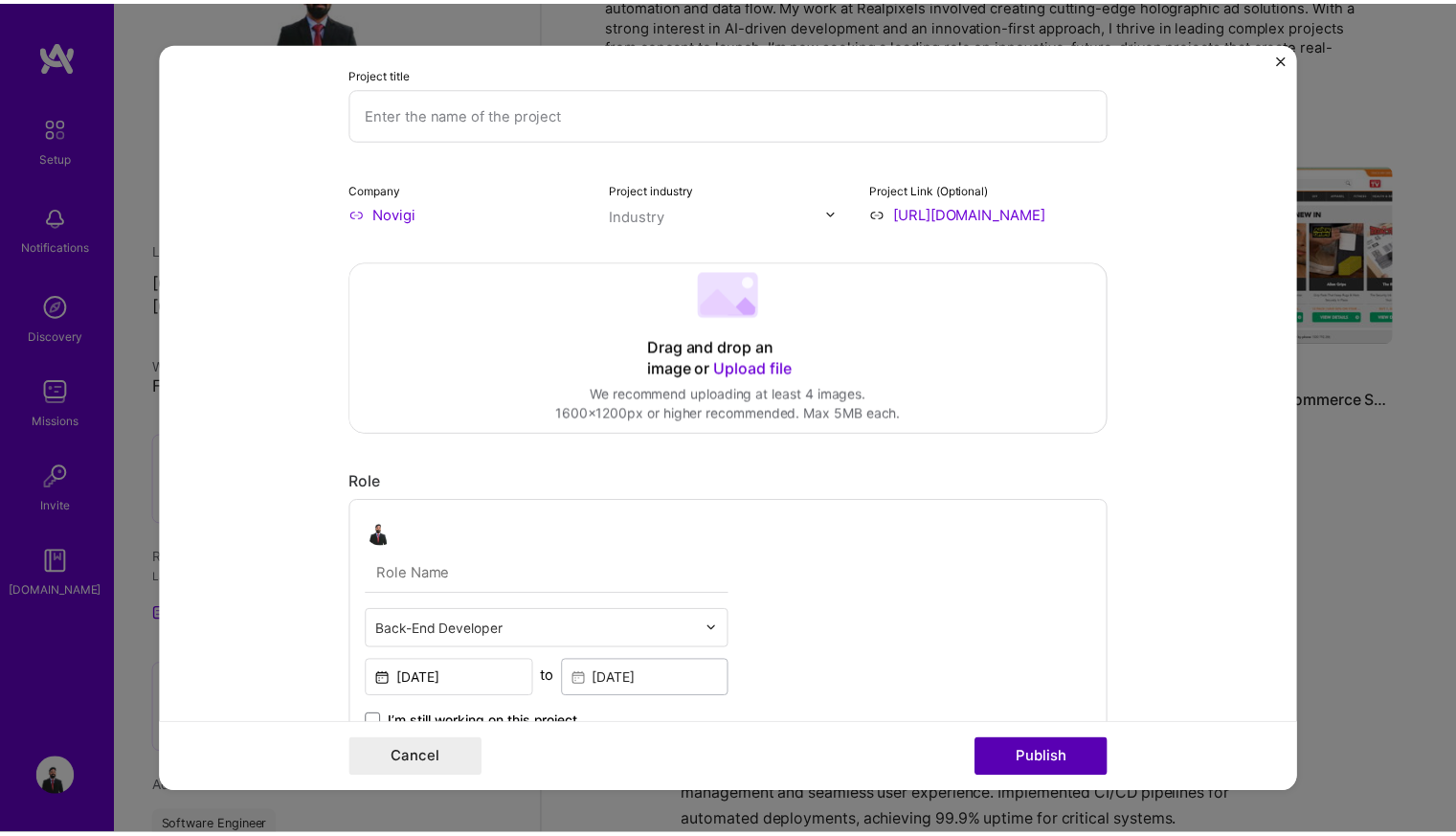 scroll, scrollTop: 38, scrollLeft: 0, axis: vertical 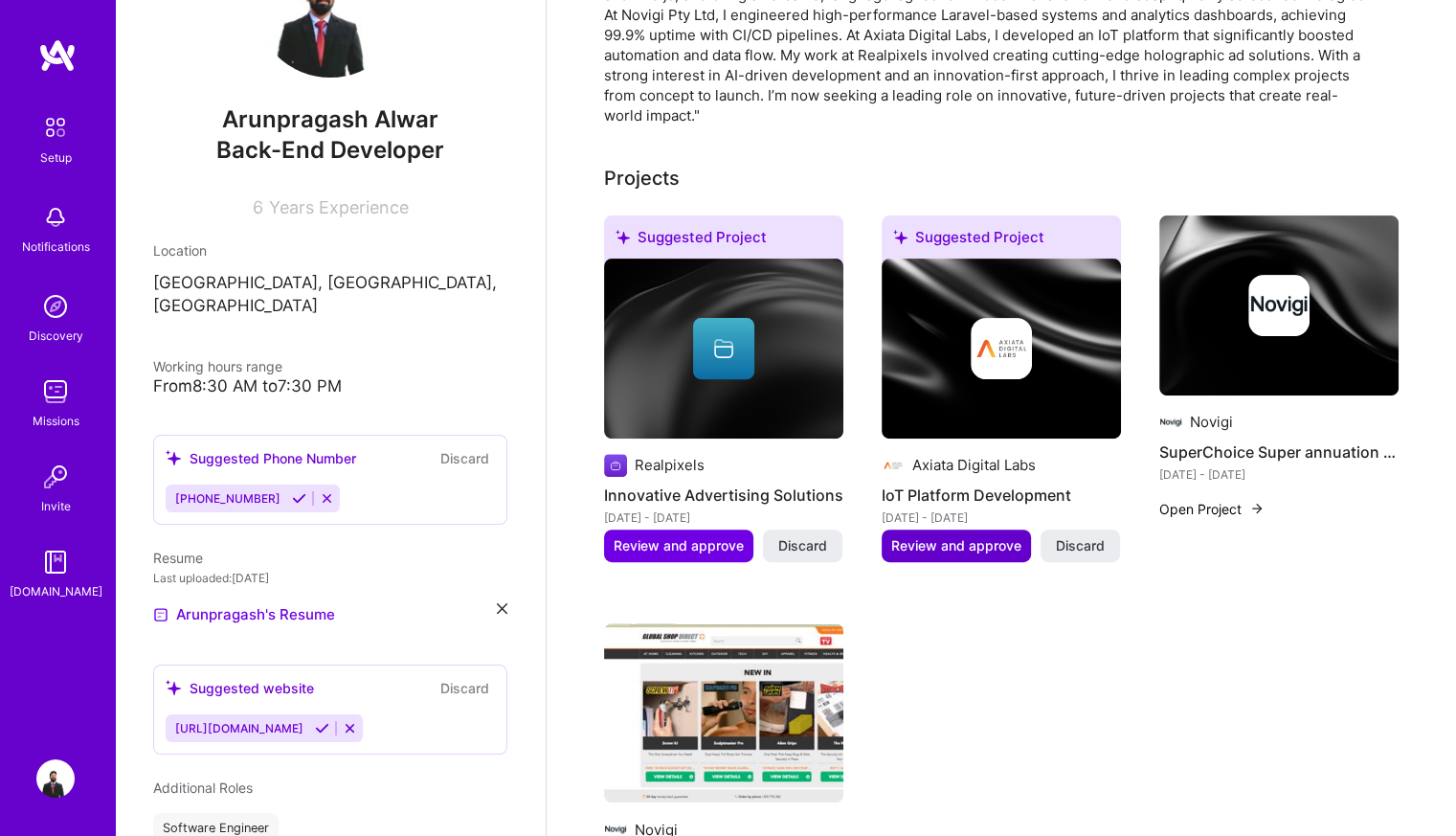 click on "Review and approve" at bounding box center [956, 546] 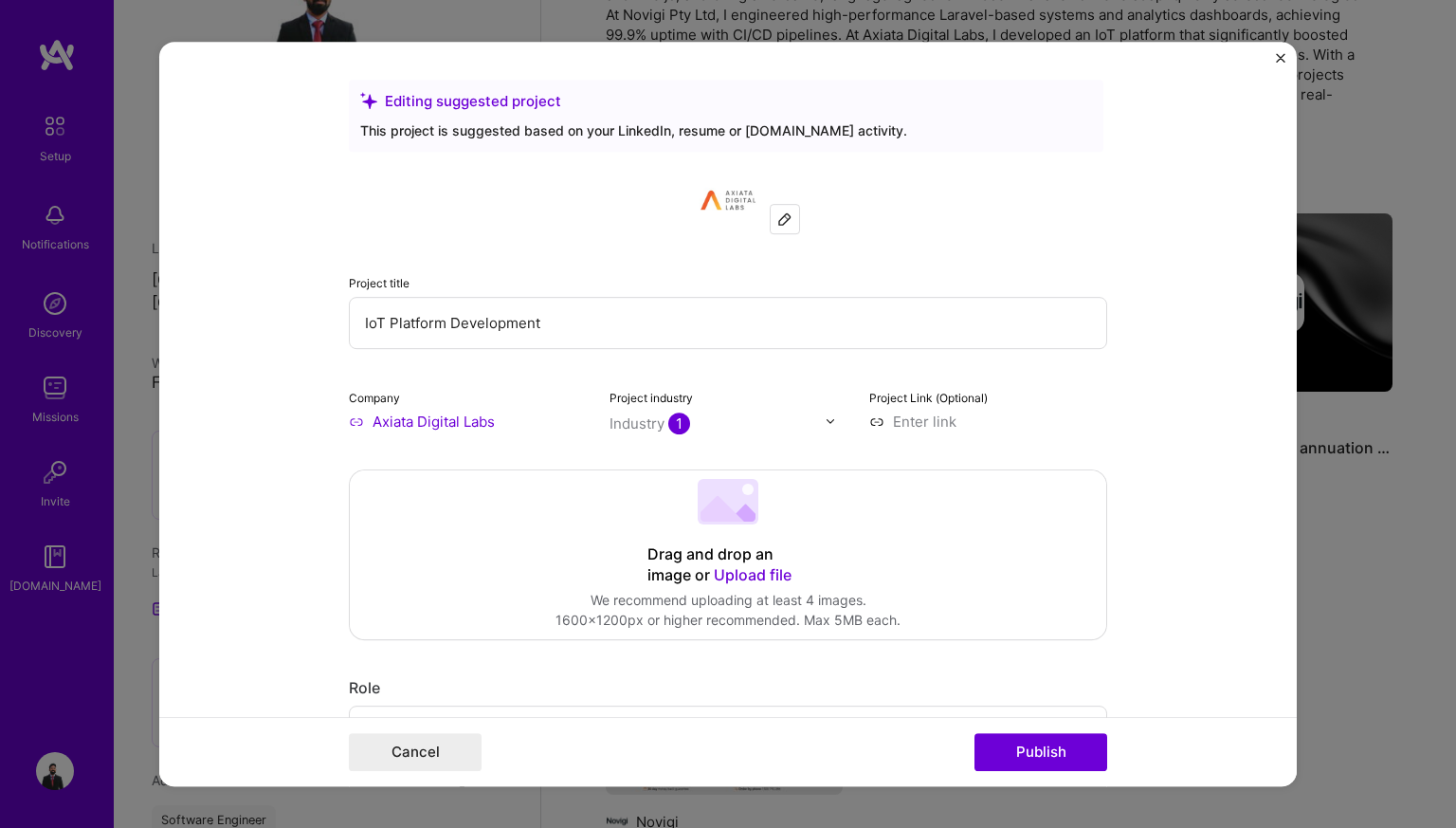click at bounding box center (988, 421) 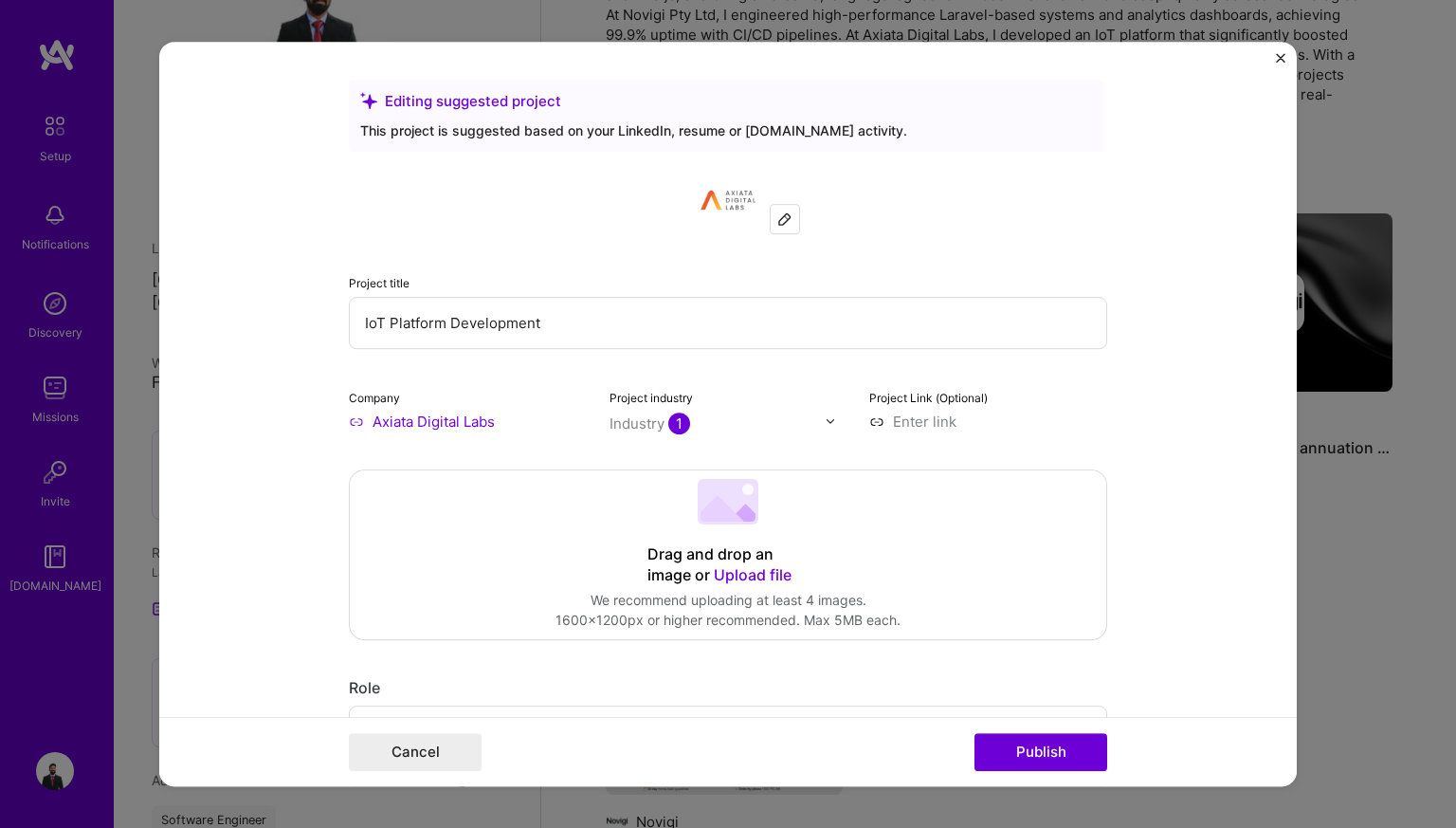 click on "Editing suggested project This project is suggested based on your LinkedIn, resume or [DOMAIN_NAME] activity. Project title IoT Platform Development Company Axiata Digital Labs
Project industry Industry 1 Project Link (Optional)
Drag and drop an image or   Upload file Upload file We recommend uploading at least 4 images. 1600x1200px or higher recommended. Max 5MB each. Role Software Engineer Software Engineer [DATE]
to [DATE]
I’m still working on this project Skills used — Add up to 12 skills Any new skills will be added to your profile. Enter skills... 3 Laravel 1 2 3 4 5 Preact 1 2 3 4 5 jQuery 1 2 3 4 5 Did this role require you to manage team members? (Optional) Yes, I managed — team members. Were you involved from inception to launch (0  ->  1)? (Optional) Zero to one is creation and development of a unique product from the ground up. Add metrics (Optional) Project details" at bounding box center [728, 1171] 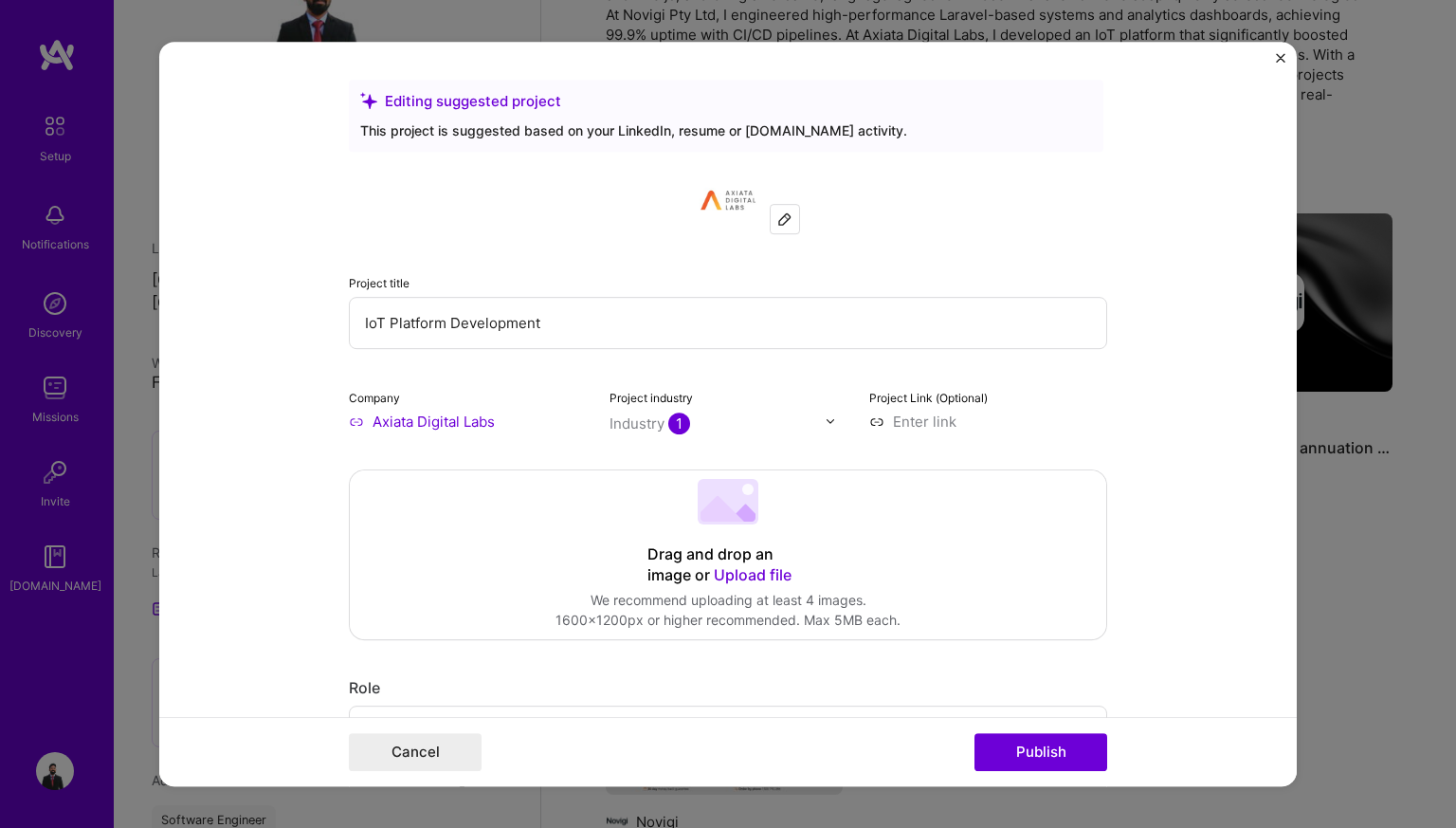 click at bounding box center [988, 421] 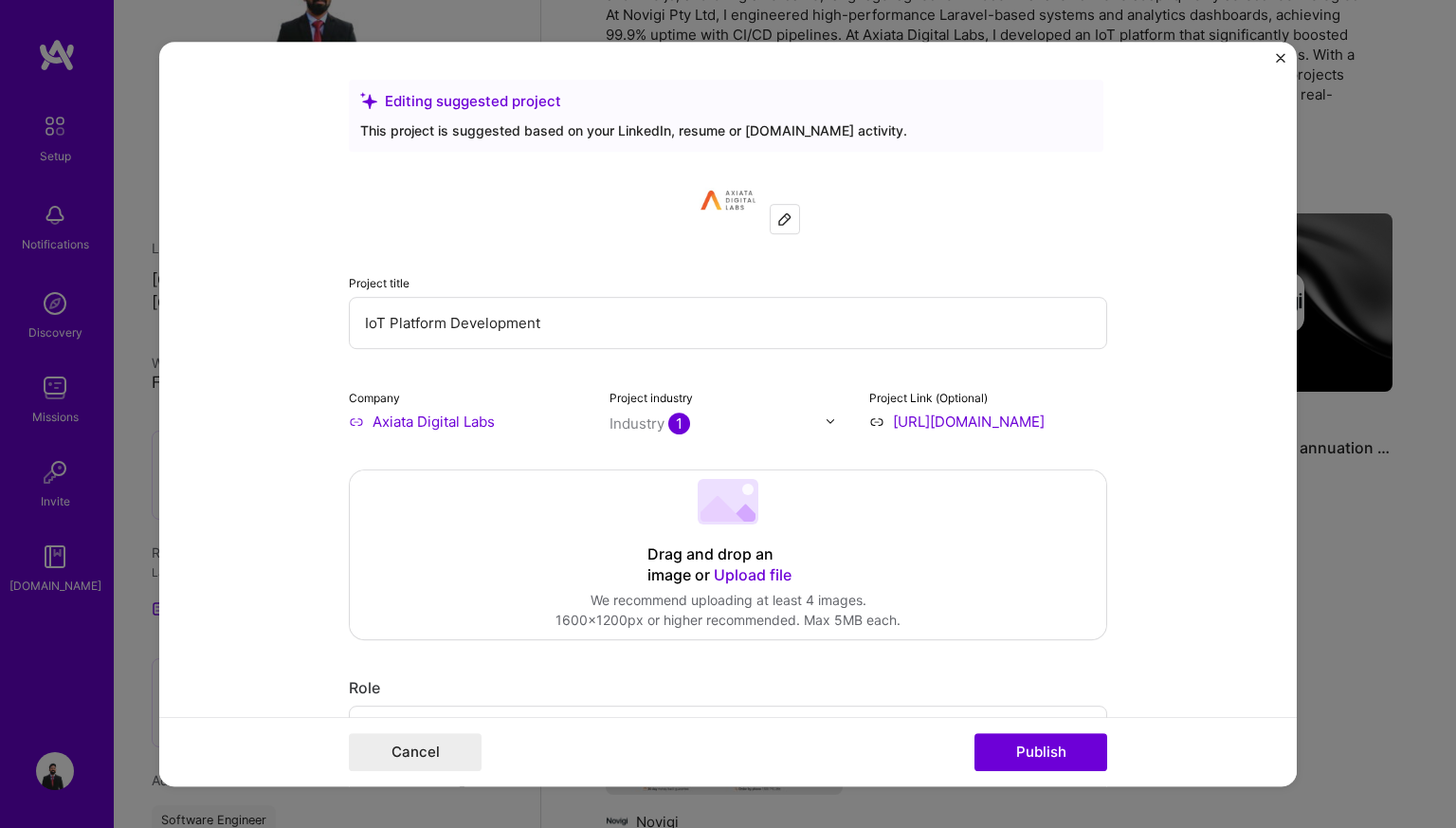 scroll, scrollTop: 0, scrollLeft: 19, axis: horizontal 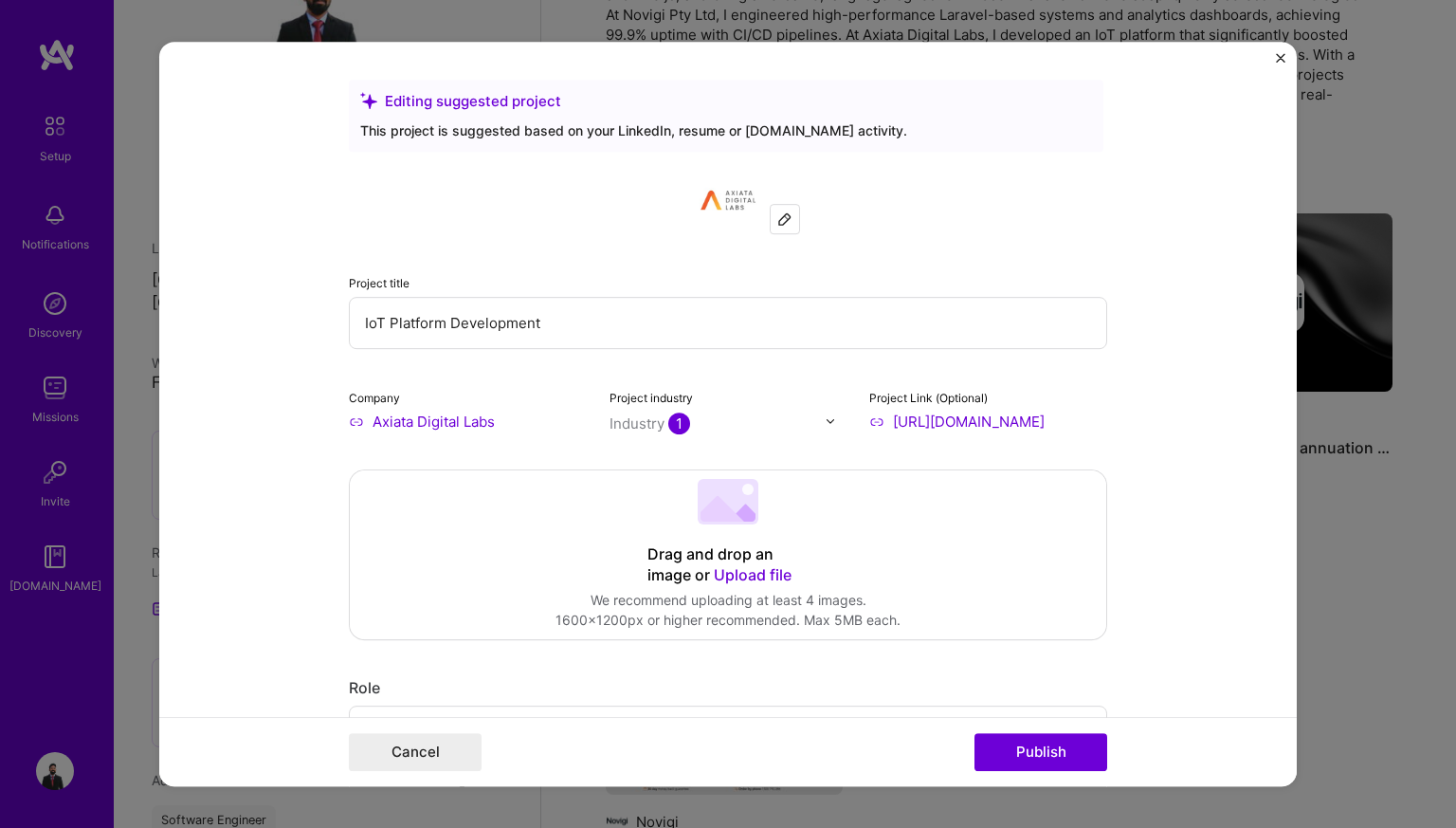 type on "[URL][DOMAIN_NAME]" 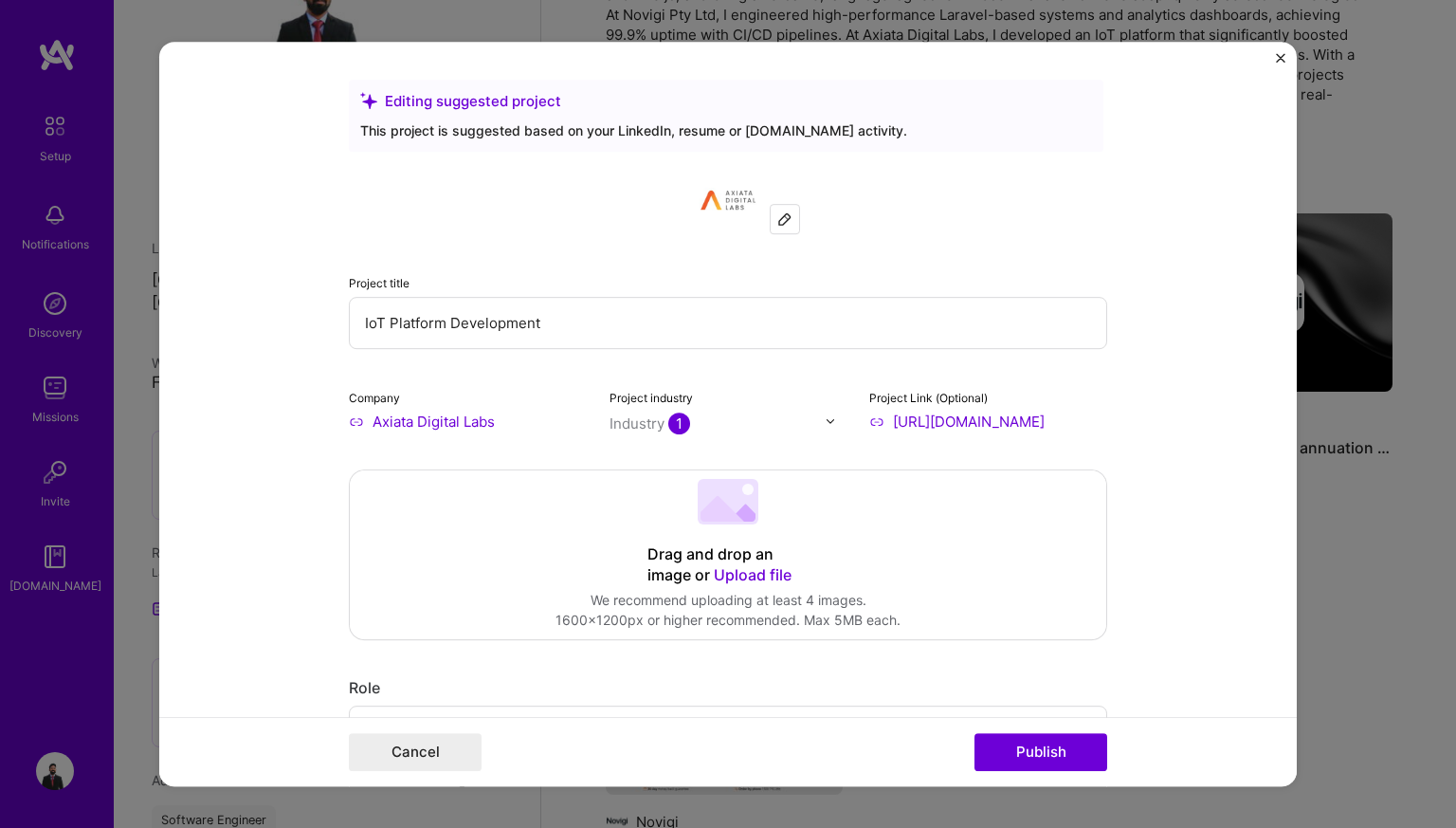 click on "Industry 1" at bounding box center (649, 423) 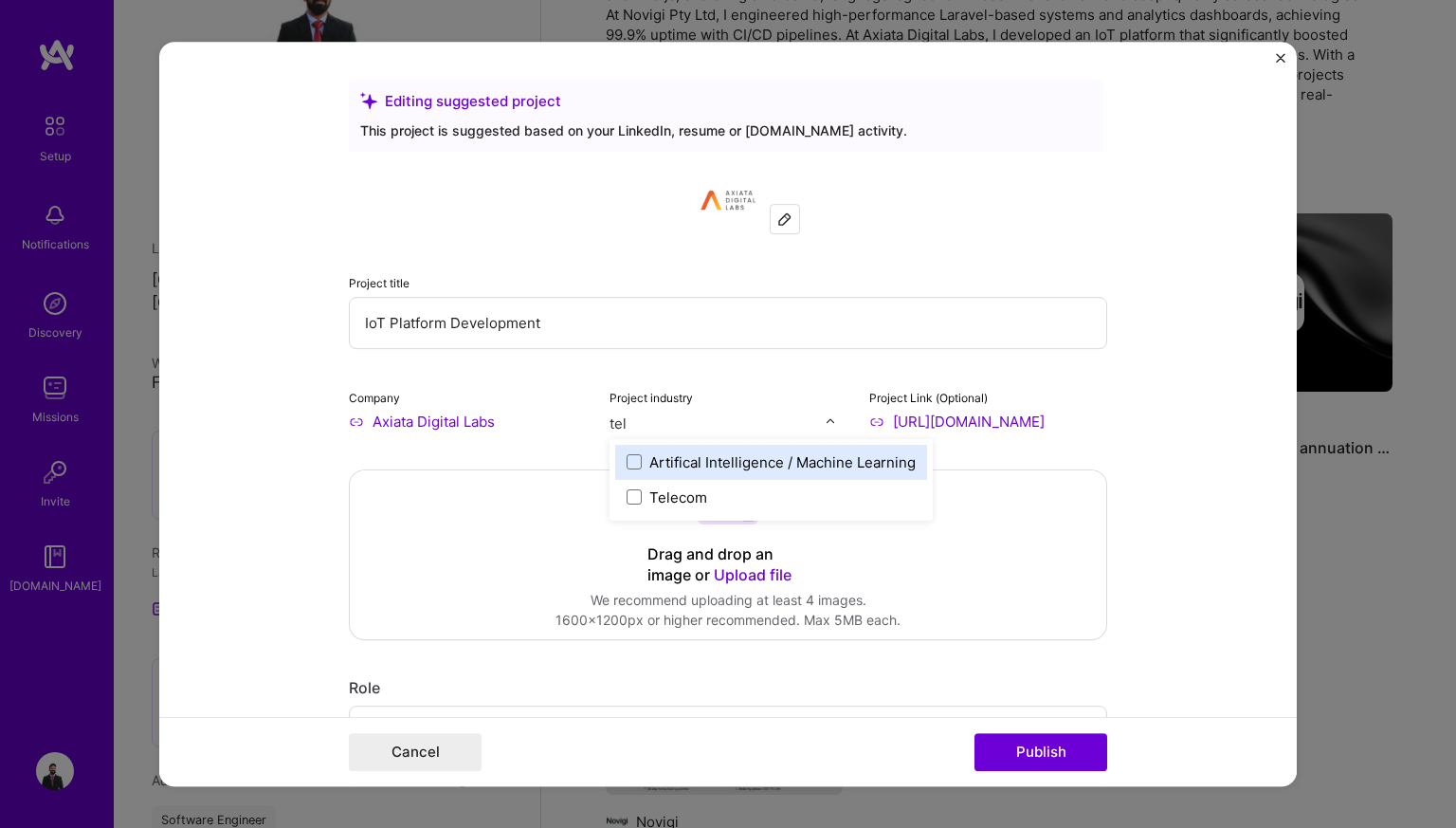scroll, scrollTop: 0, scrollLeft: 0, axis: both 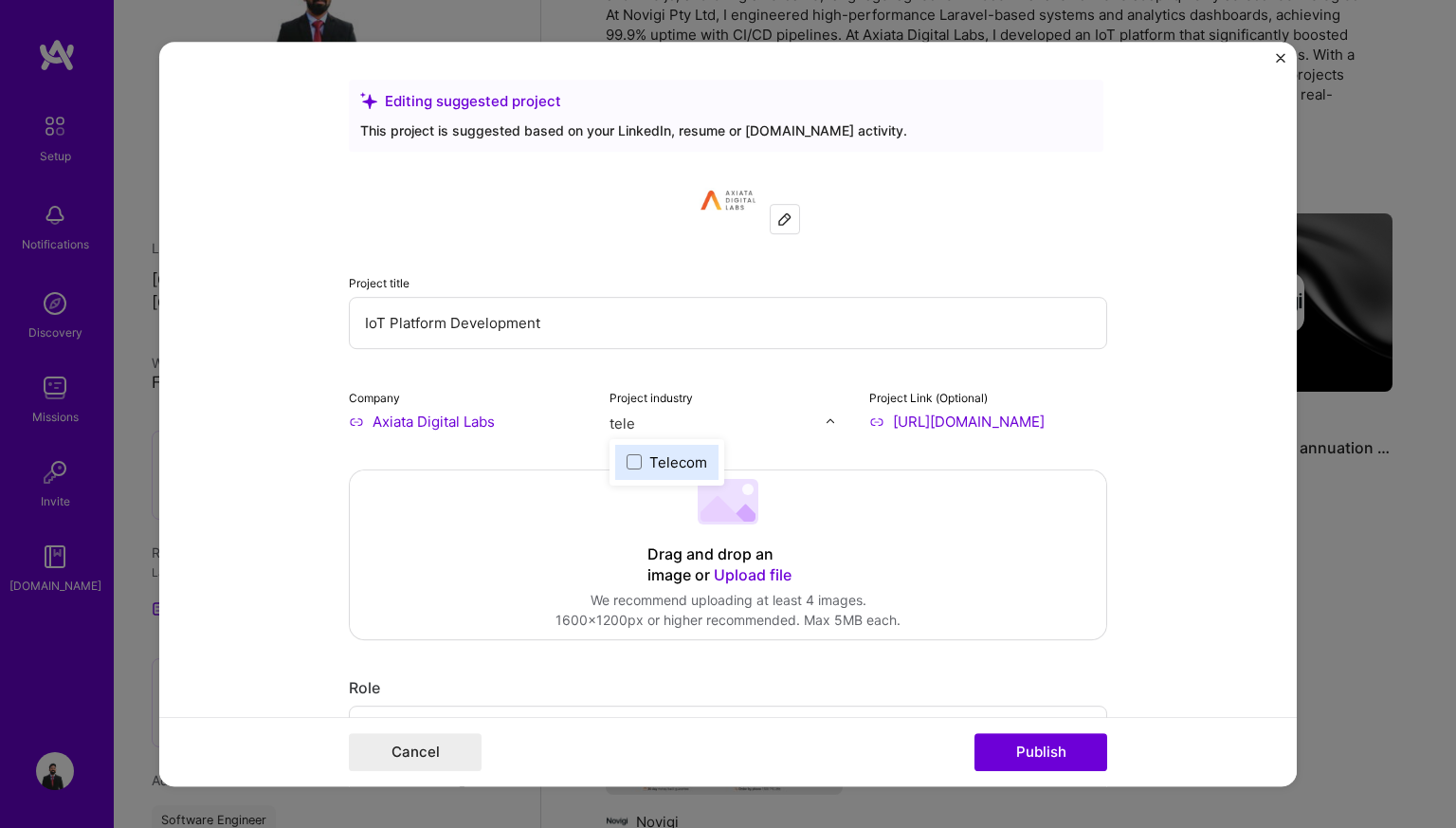 click on "Telecom" at bounding box center (678, 462) 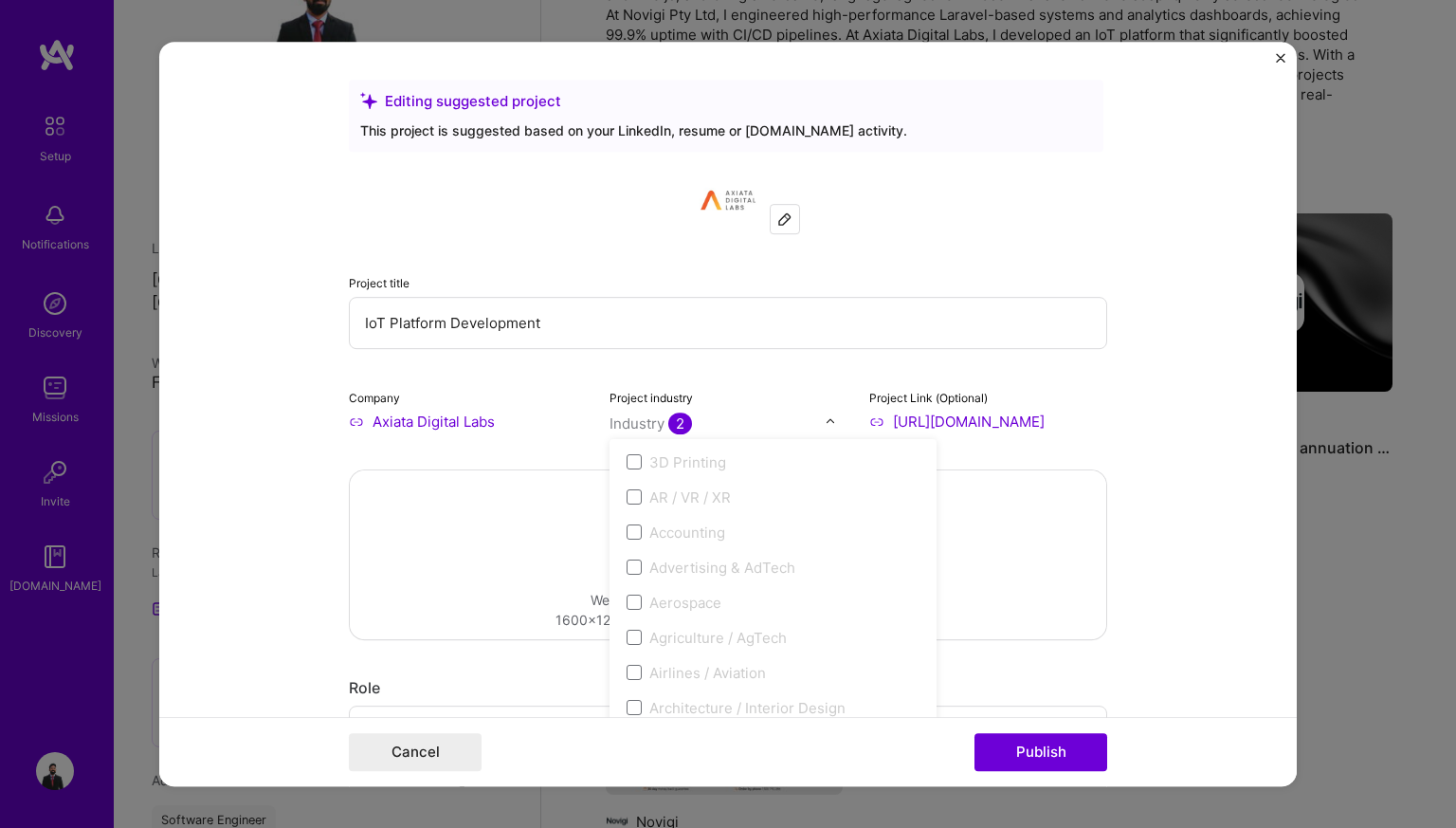 click on "AR / VR / XR" at bounding box center (690, 497) 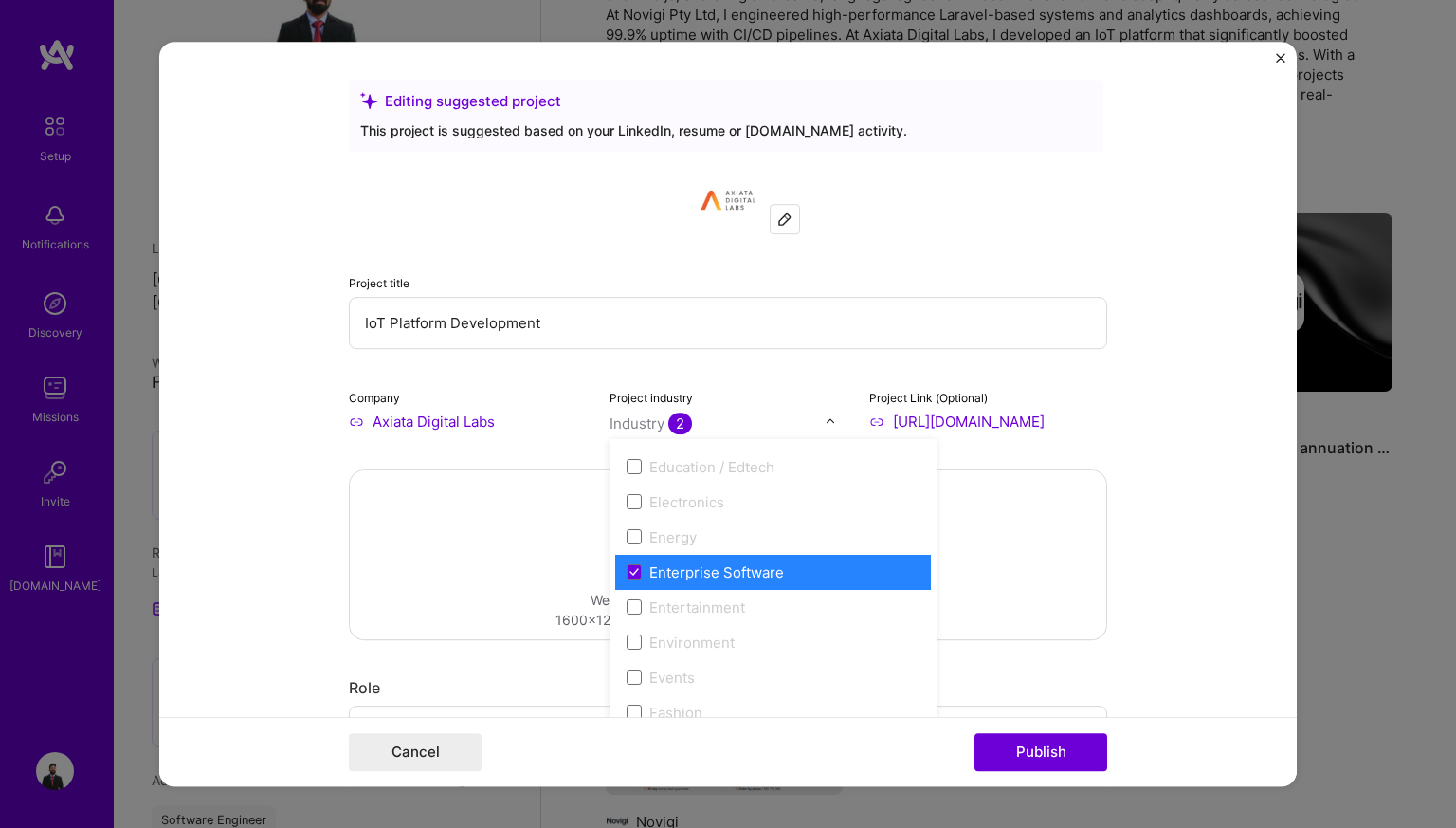 scroll, scrollTop: 1721, scrollLeft: 0, axis: vertical 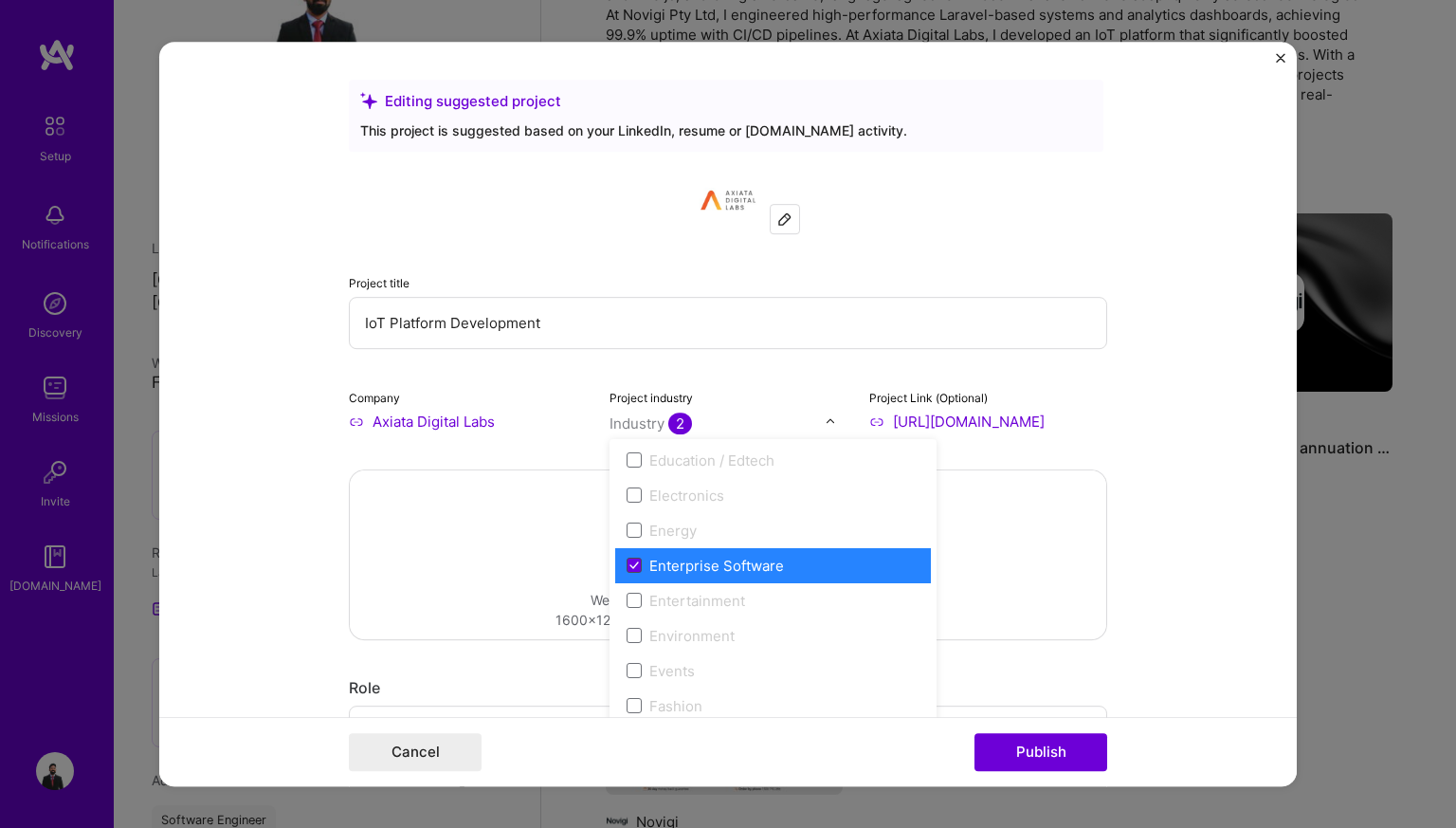 click 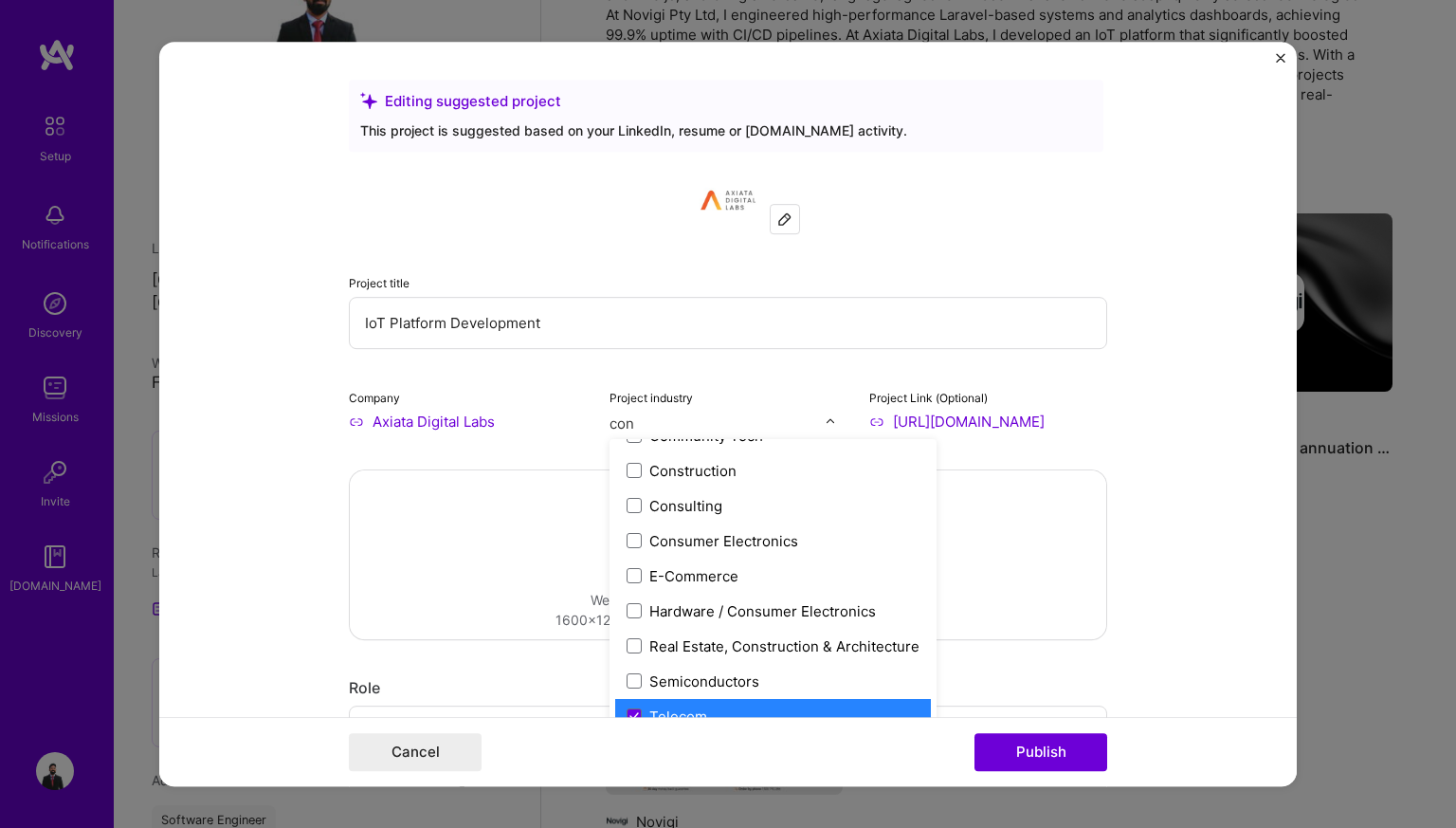 scroll, scrollTop: 0, scrollLeft: 0, axis: both 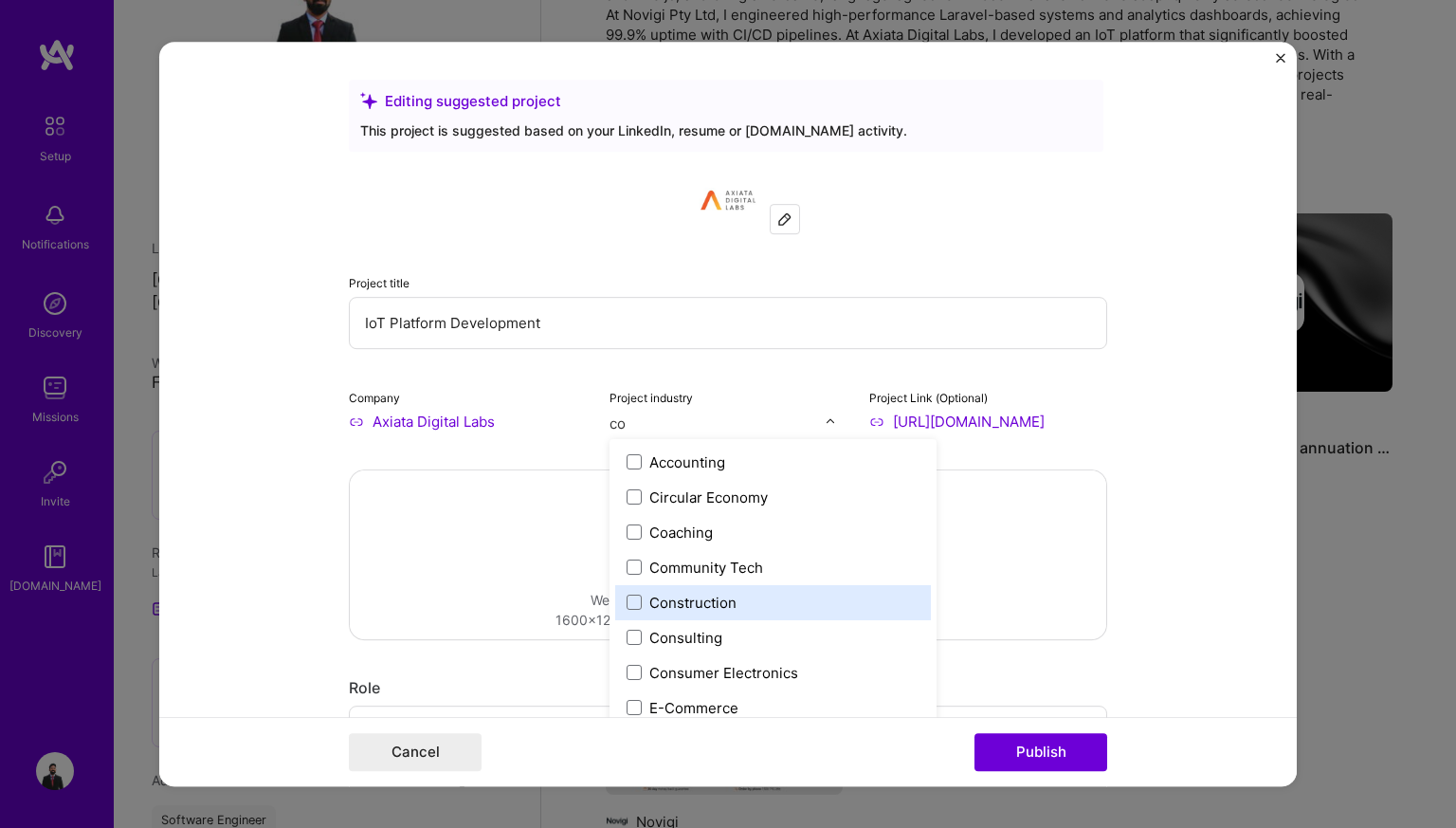 type on "c" 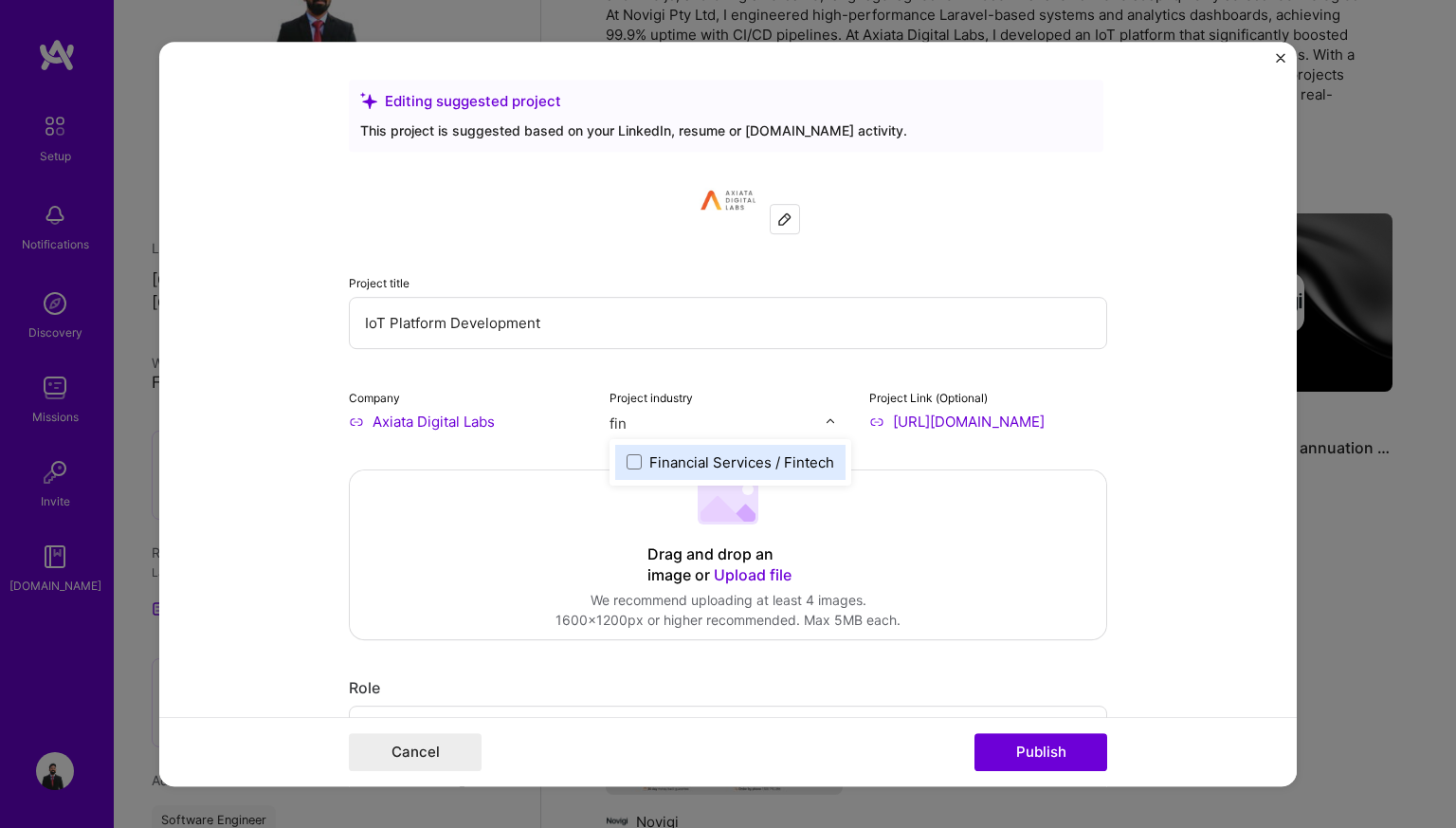 type on "fint" 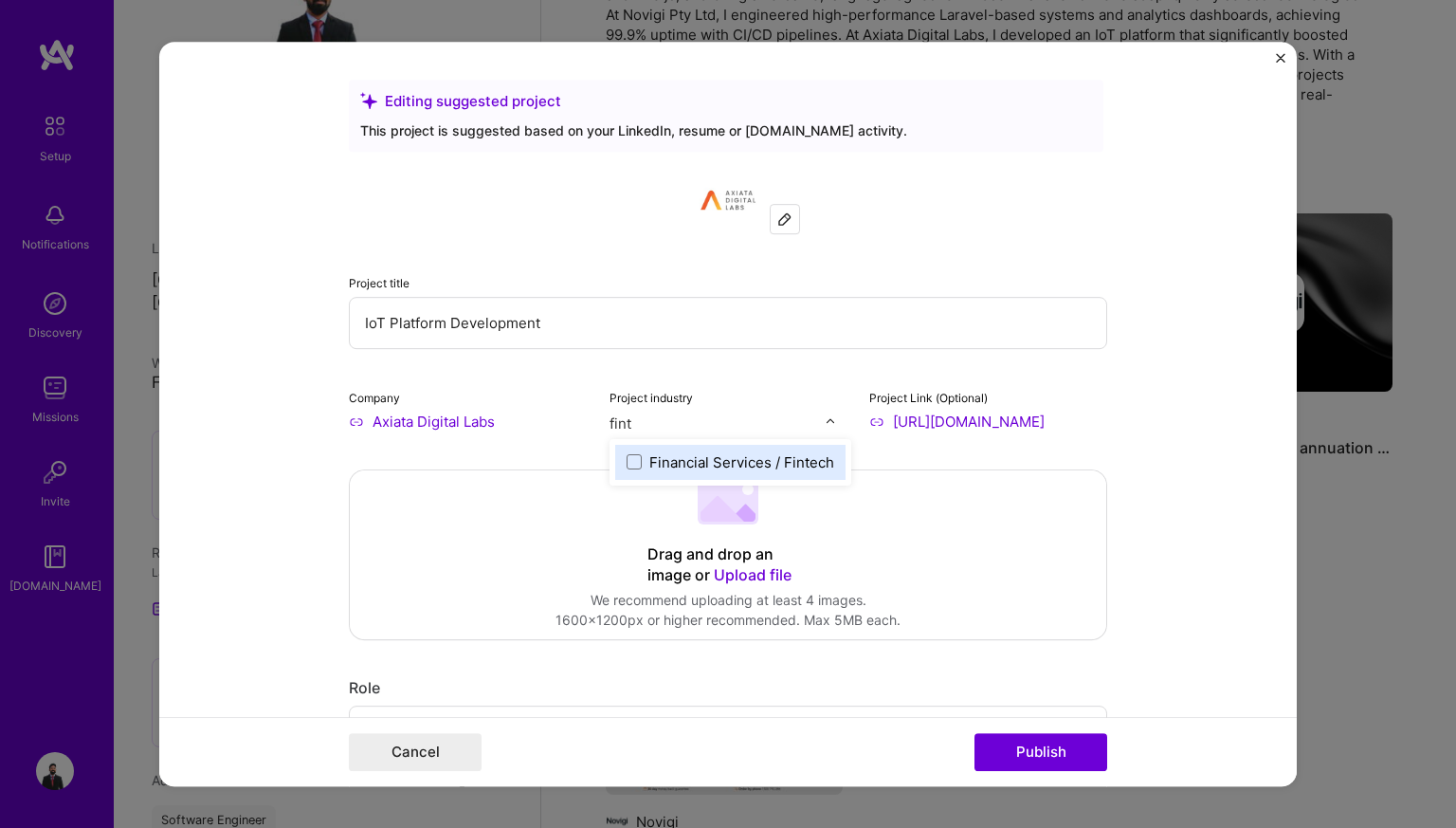 click on "Financial Services / Fintech" at bounding box center [741, 462] 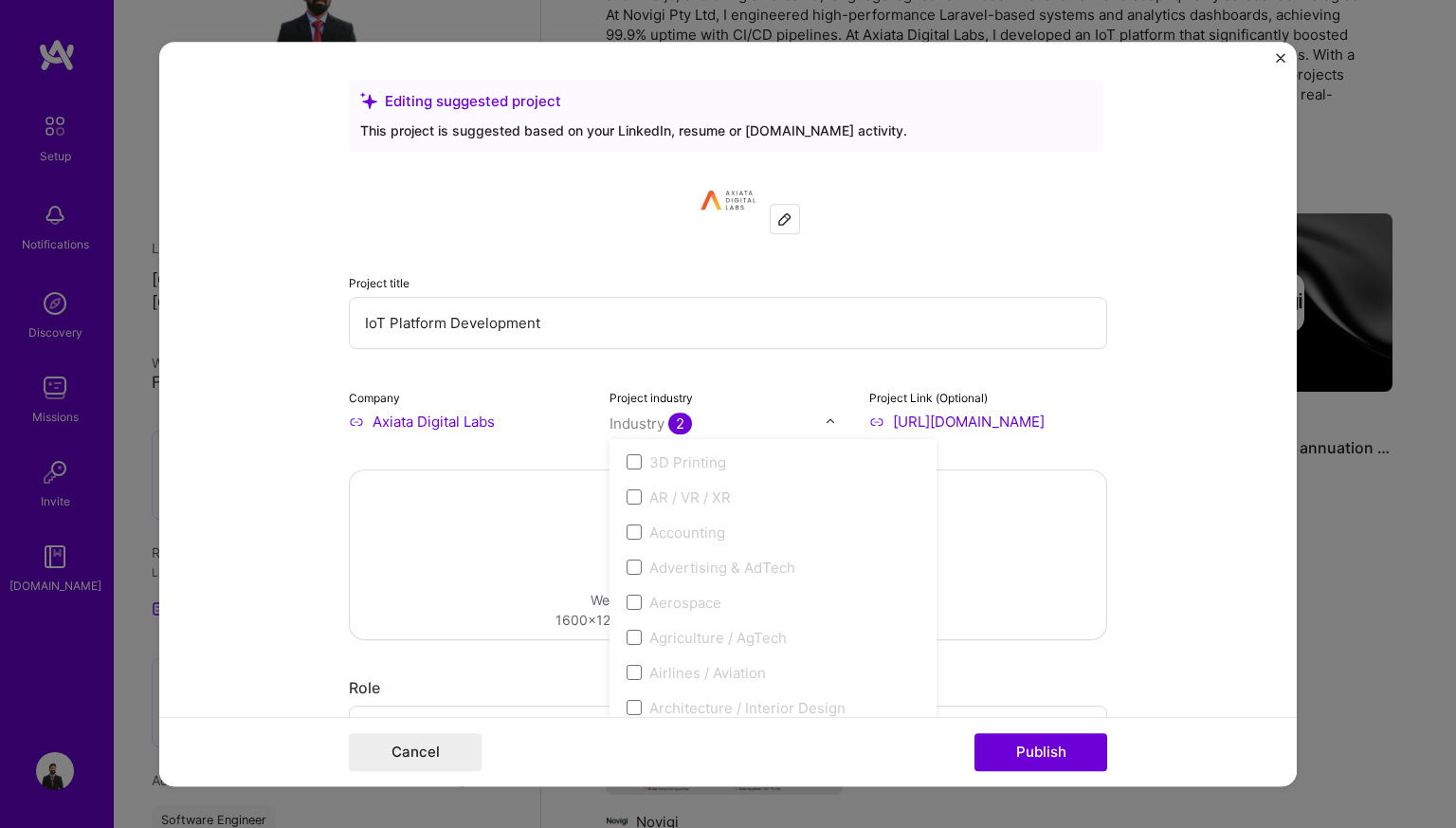 click on "Editing suggested project This project is suggested based on your LinkedIn, resume or [DOMAIN_NAME] activity. Project title IoT Platform Development Company Axiata Digital Labs
Project industry option Financial Services / Fintech, selected. option Financial Services / Fintech focused, 58 of 120. 120 results available. Use Up and Down to choose options, press Enter to select the currently focused option, press Escape to exit the menu, press Tab to select the option and exit the menu. Industry 2 3D Printing AR / VR / XR Accounting Advertising & AdTech Aerospace Agriculture / AgTech Airlines / Aviation Architecture / Interior Design Art & Museums Artifical Intelligence / Machine Learning Arts / Culture Augmented & Virtual Reality (AR/VR) Automotive Automotive & Self Driving Cars Aviation B2B B2B2C B2C BPA / RPA Banking Beauty Big Data BioTech Blockchain CMS CPG CRM Cannabis Charity & Nonprofit Circular Economy CivTech Climate Tech Cloud Services Coaching Community Tech Construction Consulting Crowdfunding" at bounding box center (728, 414) 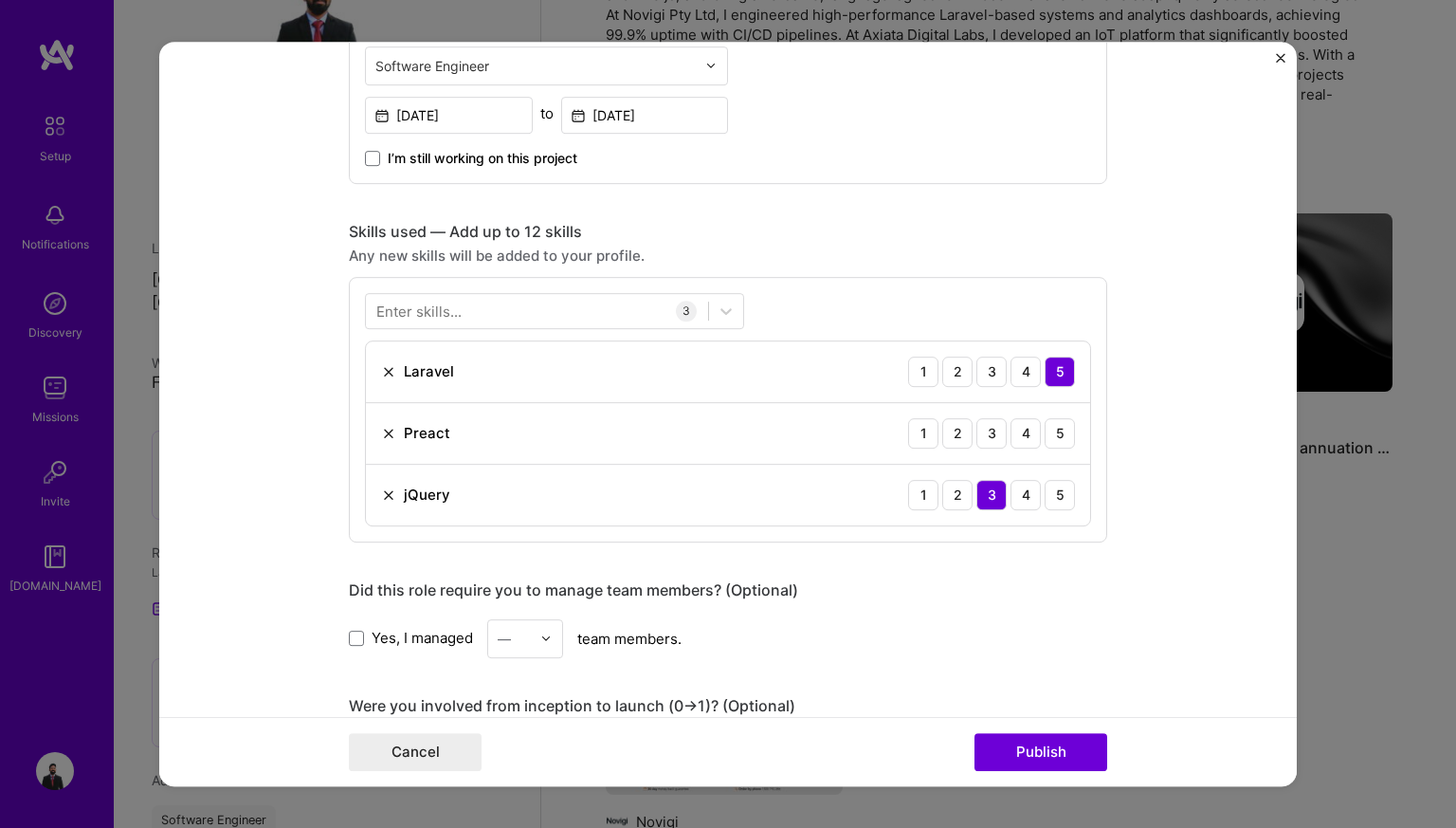 scroll, scrollTop: 837, scrollLeft: 0, axis: vertical 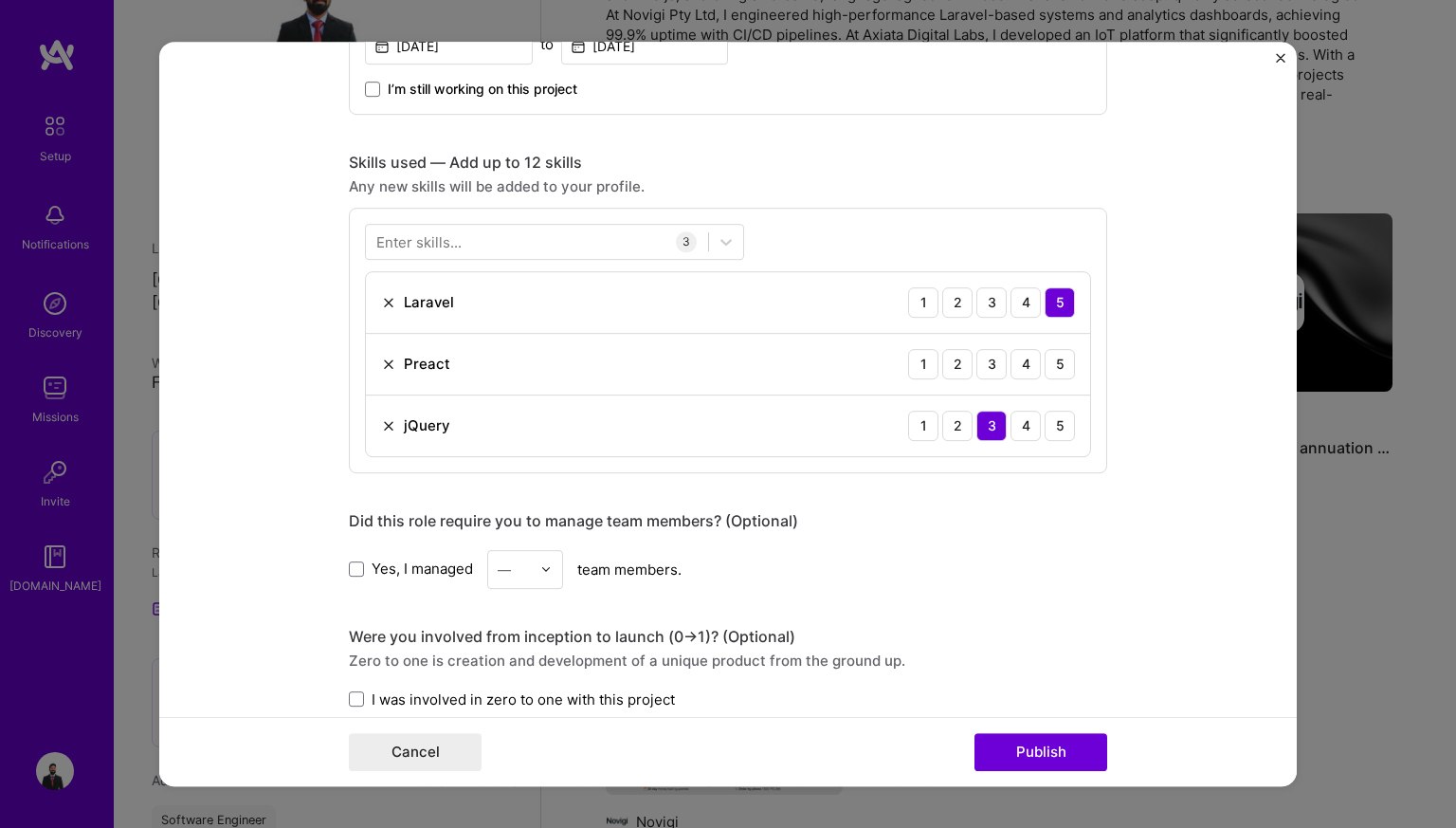 click on "Preact" at bounding box center [427, 363] 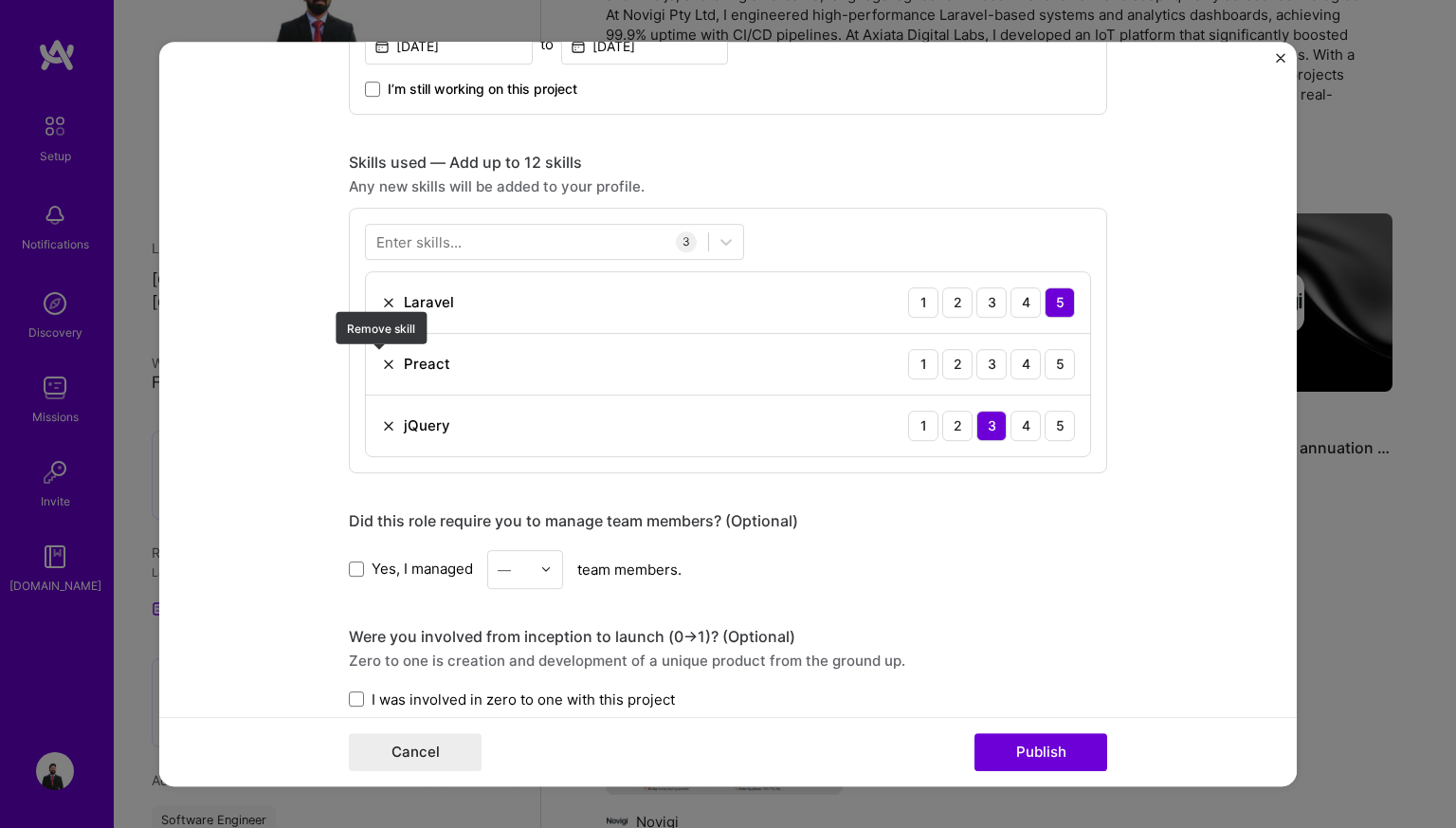 click at bounding box center (389, 364) 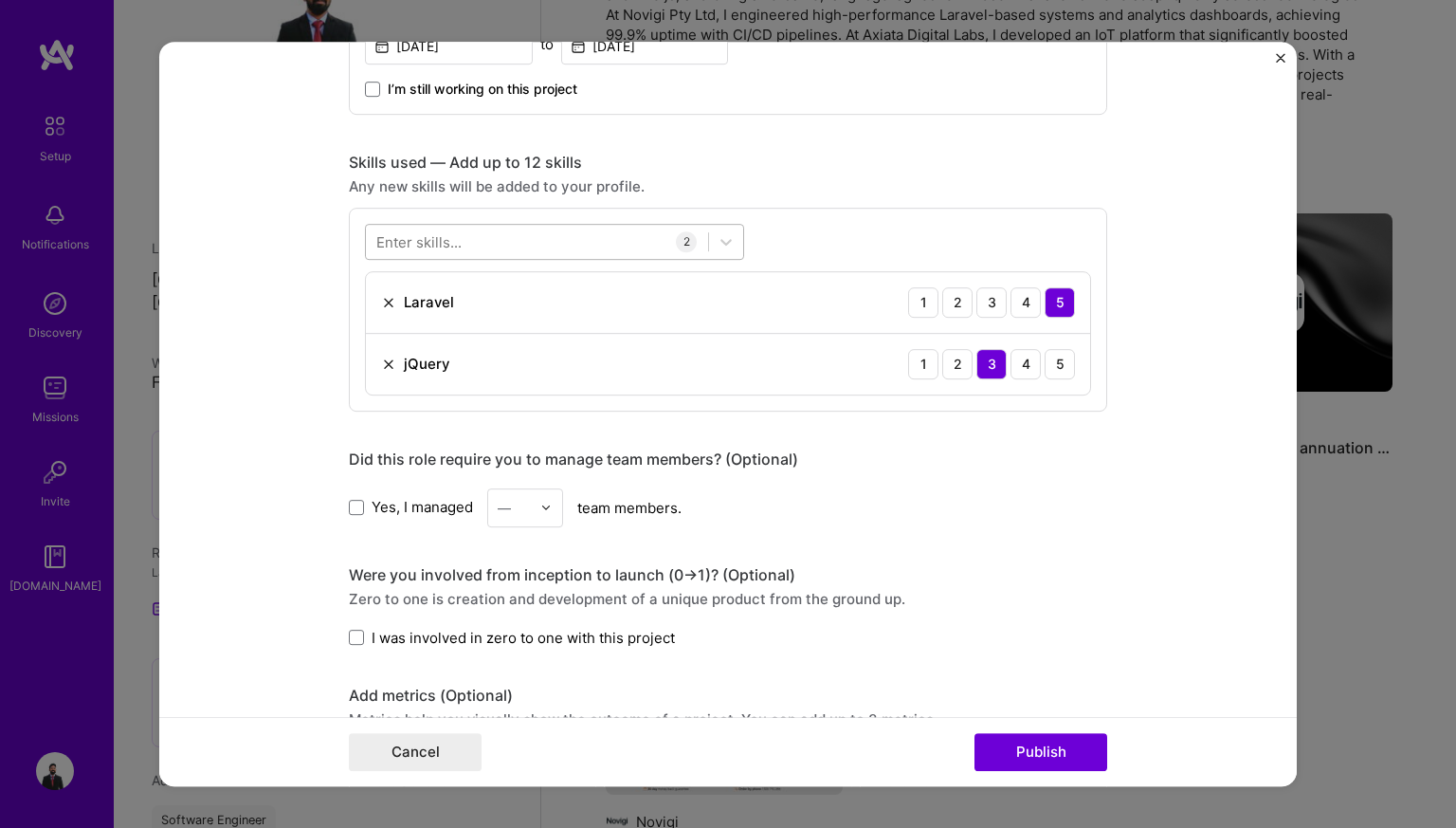 click at bounding box center (537, 241) 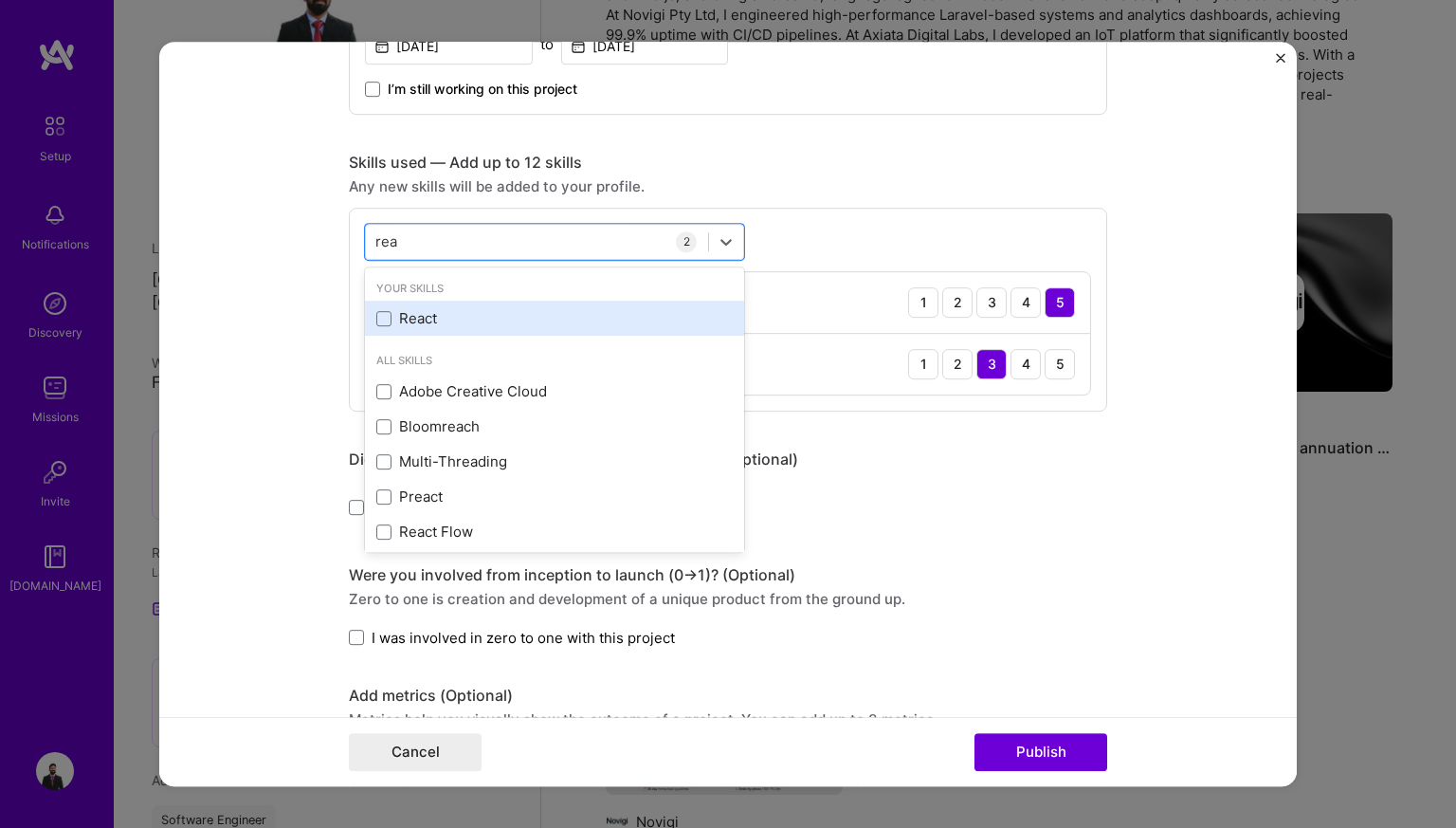 click on "React" at bounding box center (555, 318) 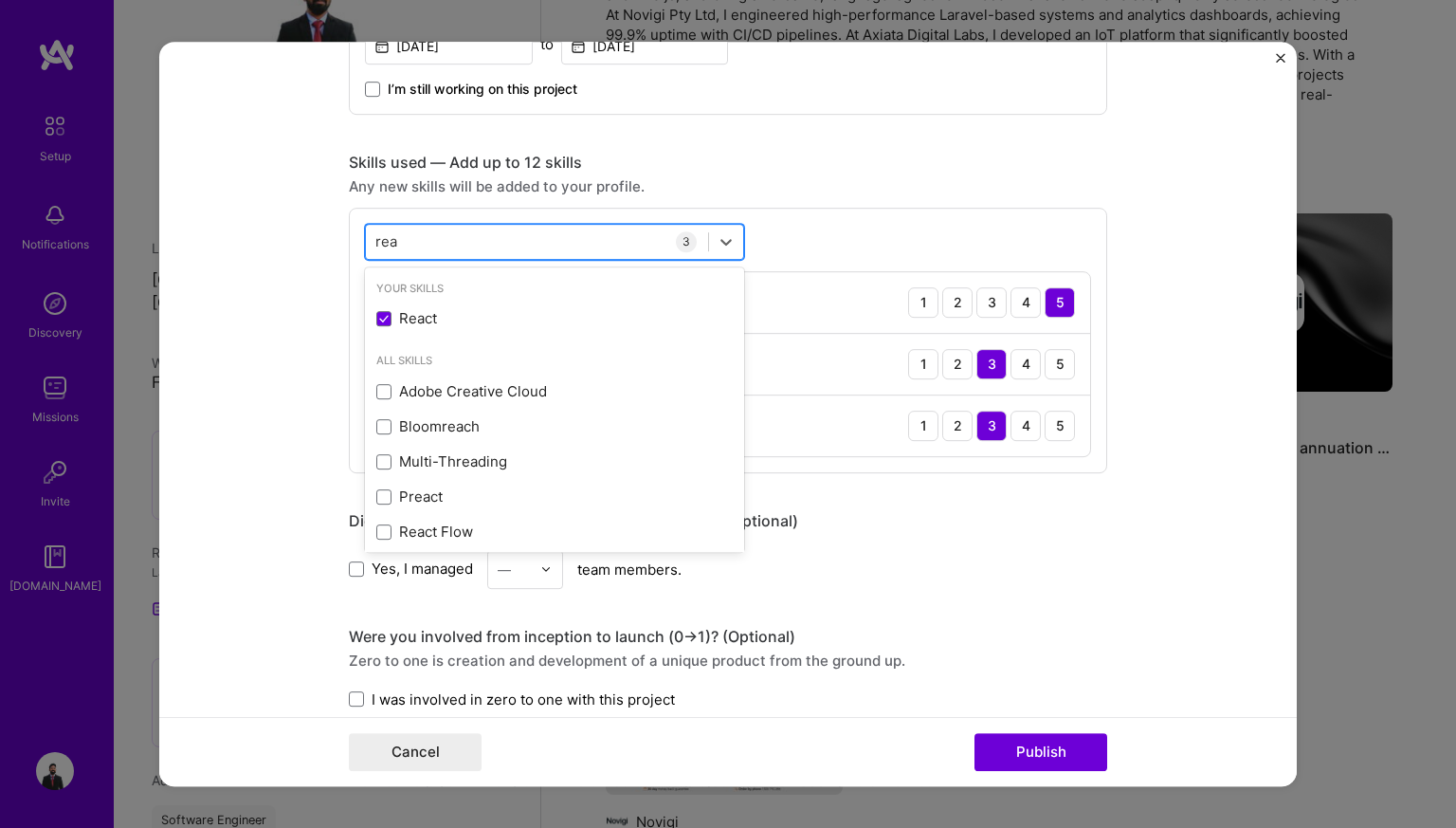 click on "[PERSON_NAME]" at bounding box center [537, 241] 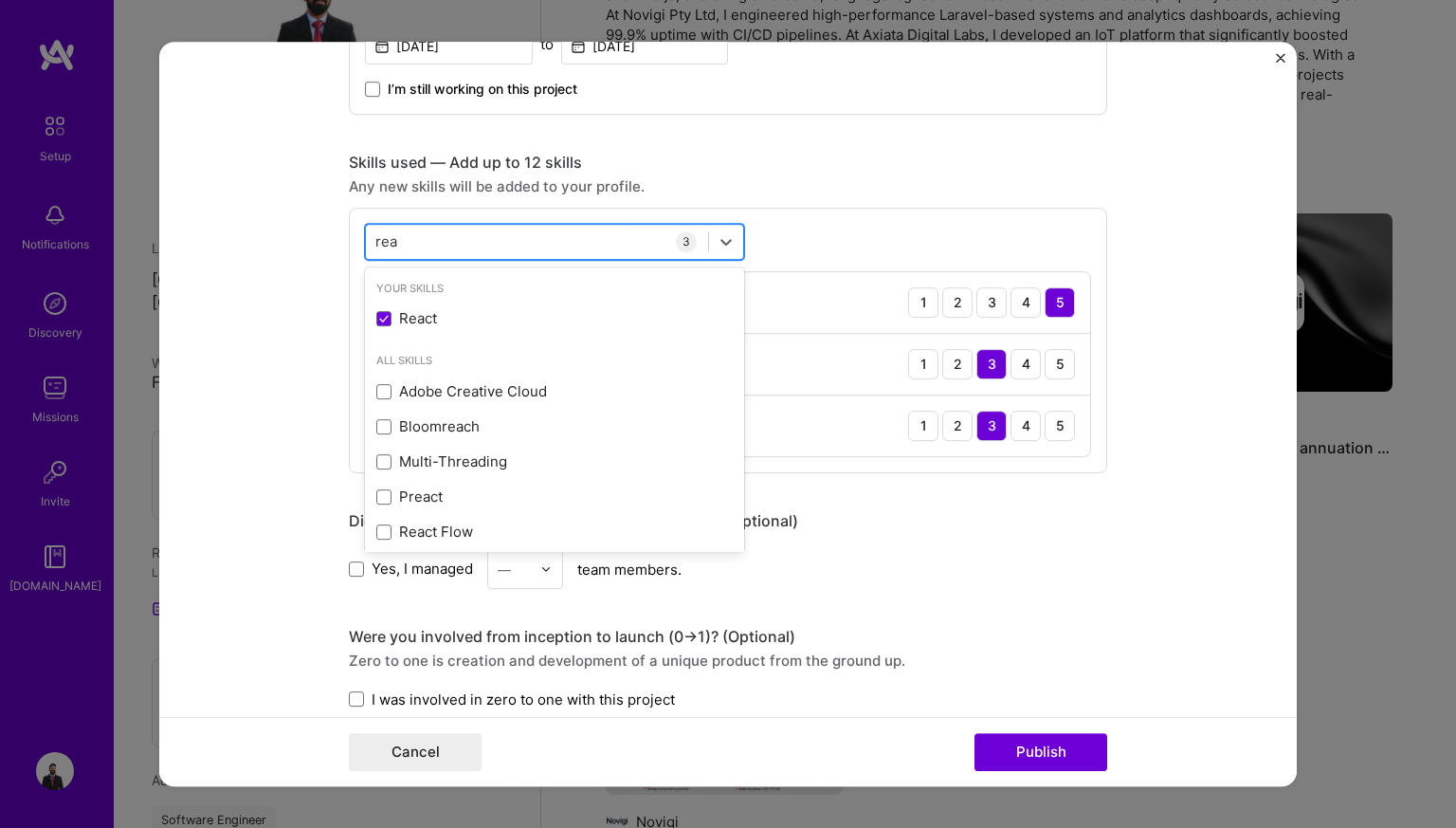 drag, startPoint x: 457, startPoint y: 246, endPoint x: 369, endPoint y: 234, distance: 88.814413 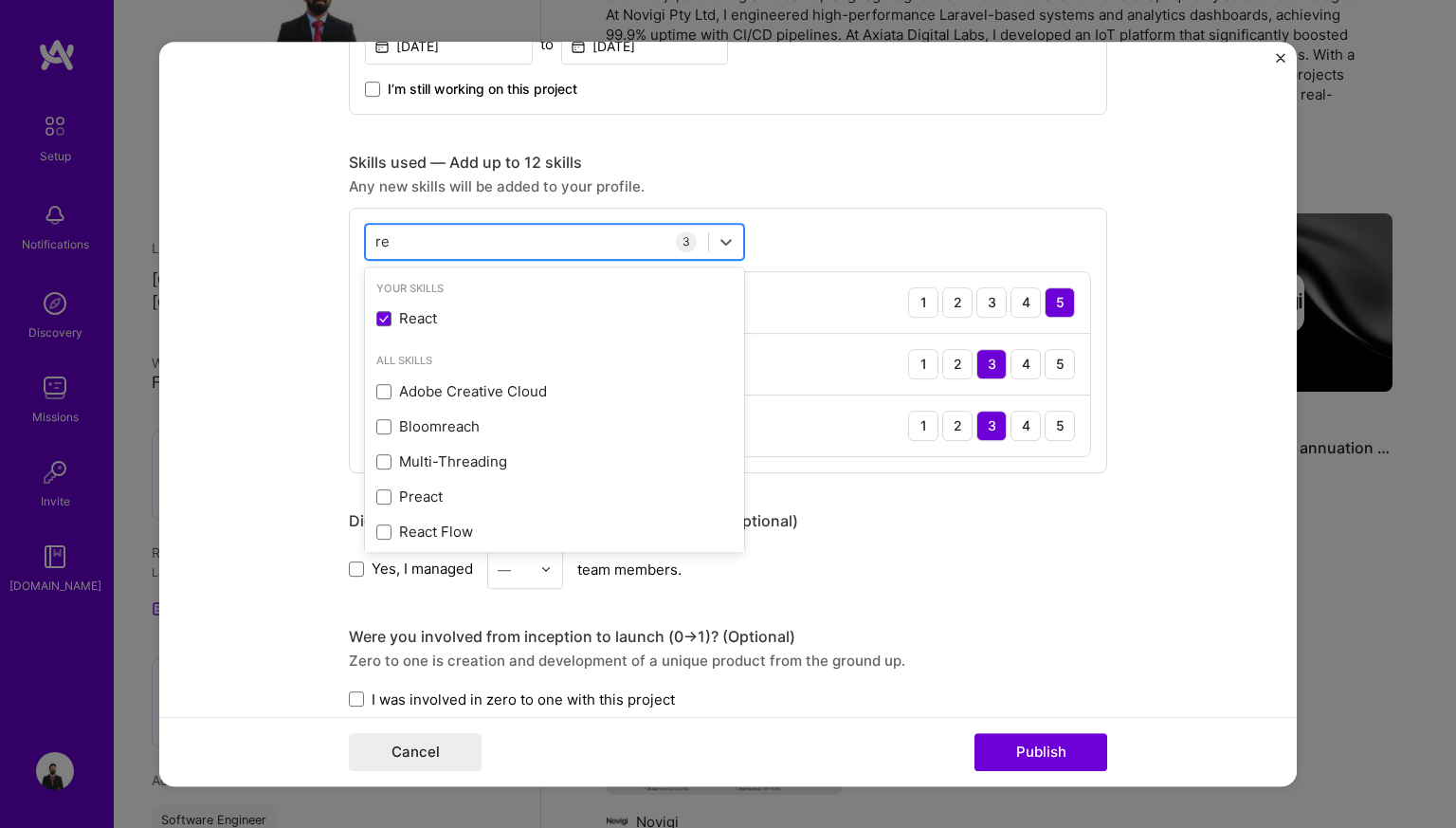 type on "r" 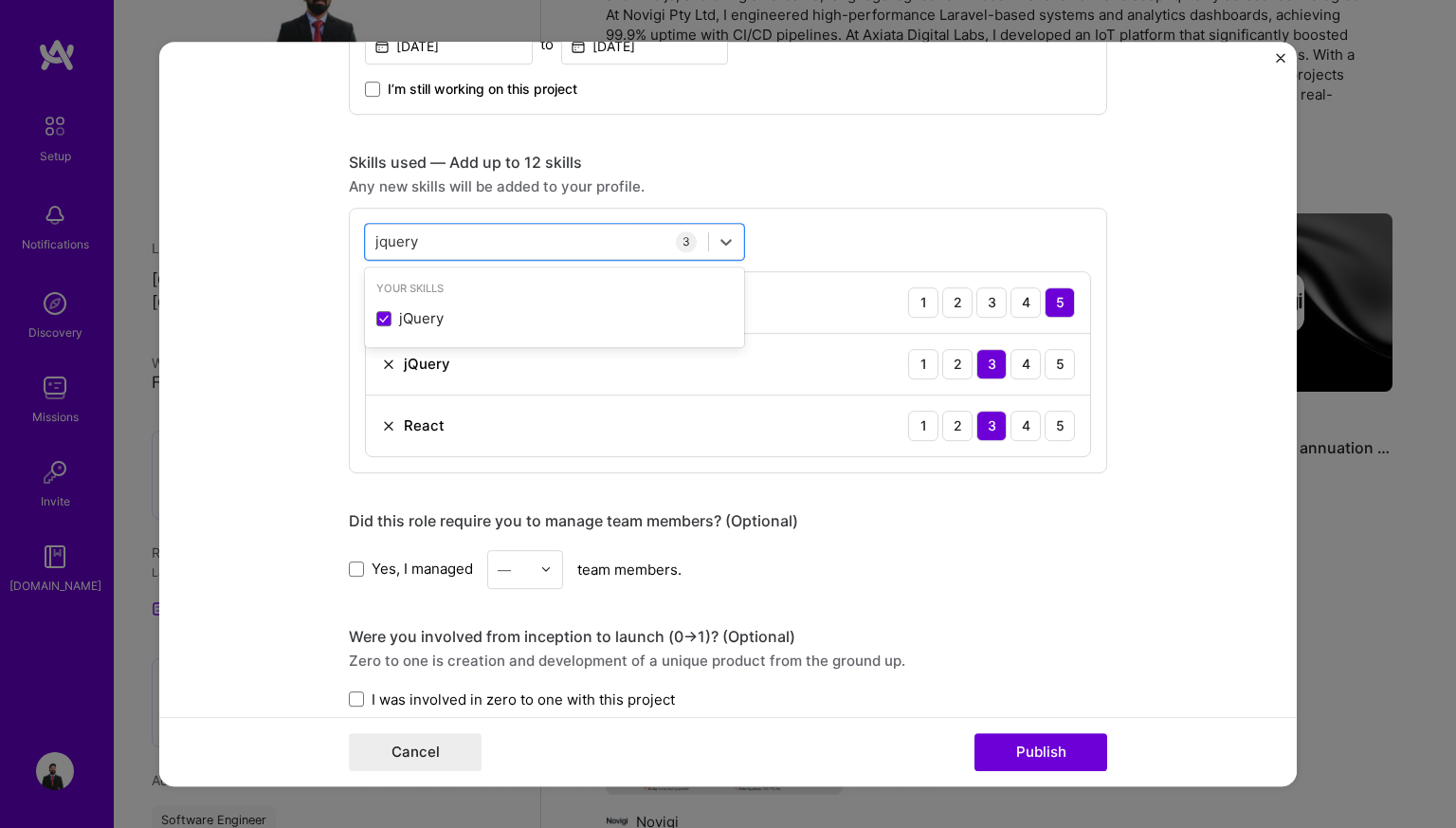 click on "Editing suggested project This project is suggested based on your LinkedIn, resume or [DOMAIN_NAME] activity. Project title IoT Platform Development Company Axiata Digital Labs
Project industry Industry 2 Project Link (Optional) [URL][DOMAIN_NAME]
Drag and drop an image or   Upload file Upload file We recommend uploading at least 4 images. 1600x1200px or higher recommended. Max 5MB each. Role Software Engineer Software Engineer [DATE]
to [DATE]
I’m still working on this project Skills used — Add up to 12 skills Any new skills will be added to your profile. option React, selected. option jQuery focused, 0 of 2. 1 result available for search term jquery. Use Up and Down to choose options, press Enter to select the currently focused option, press Escape to exit the menu, press Tab to select the option and exit the menu. jquery jquery Your Skills jQuery 3 Laravel 1 2 3" at bounding box center (728, 414) 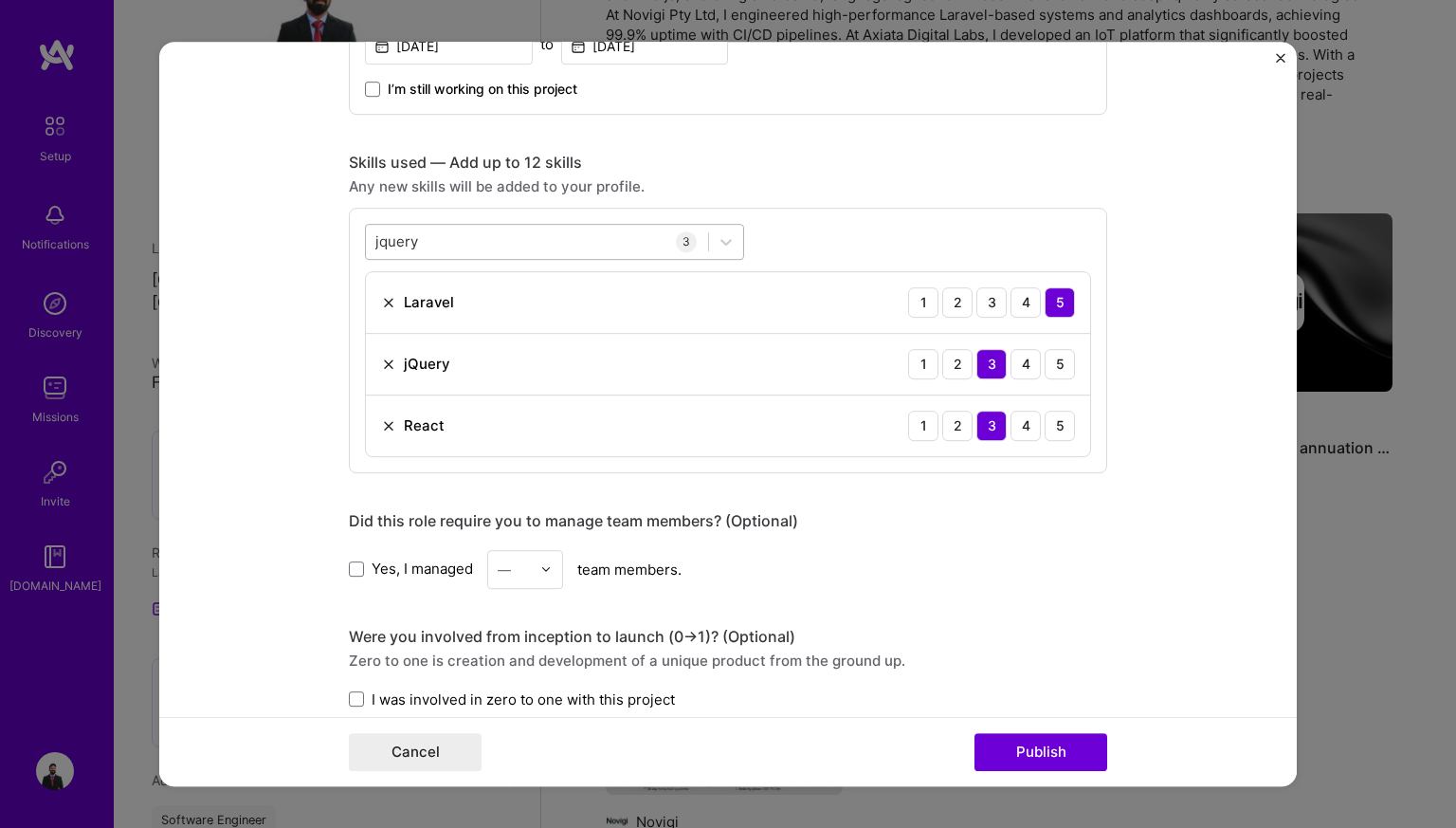 click on "jquery jquery" at bounding box center (537, 241) 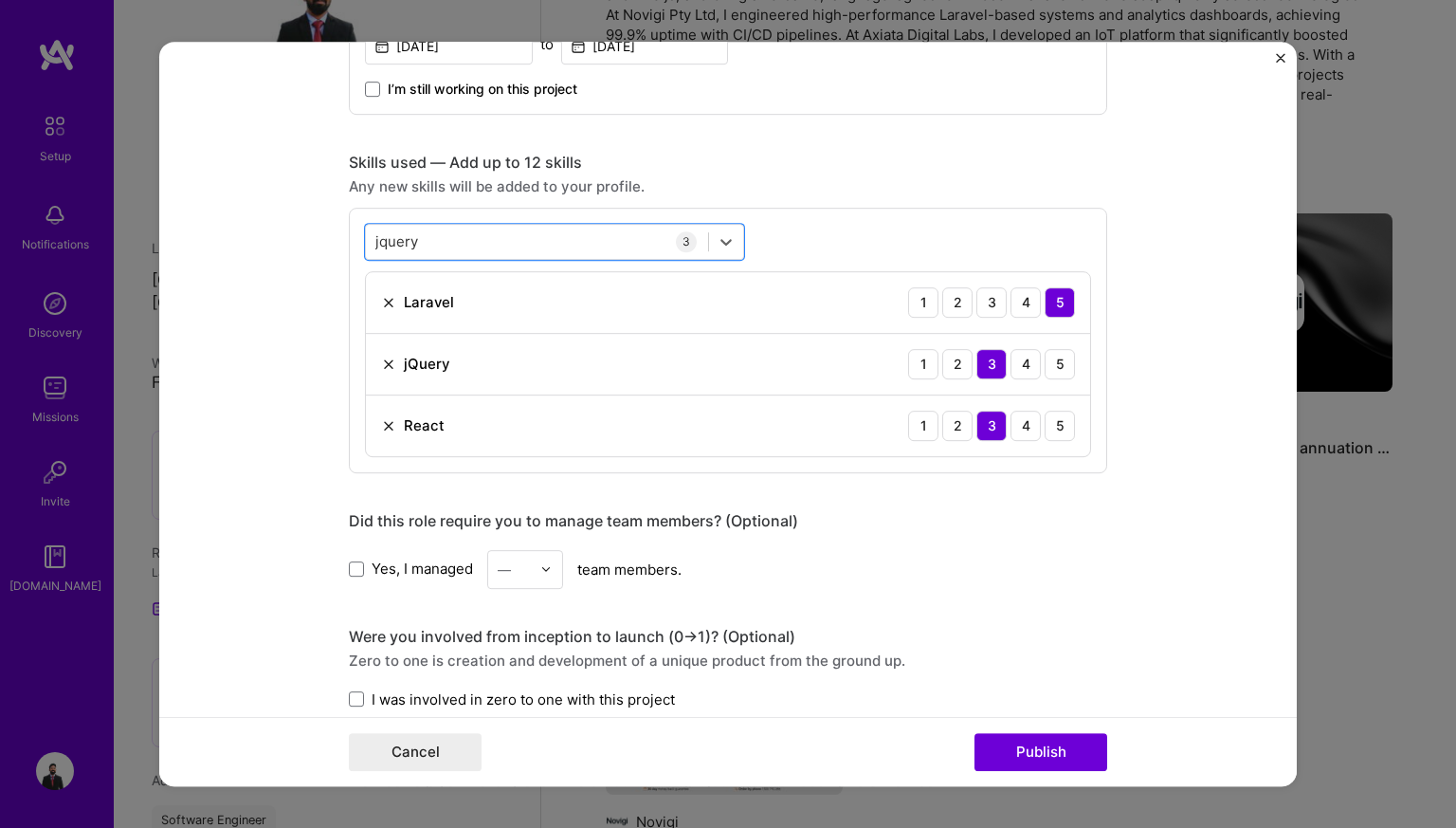 drag, startPoint x: 431, startPoint y: 244, endPoint x: 347, endPoint y: 230, distance: 85.158675 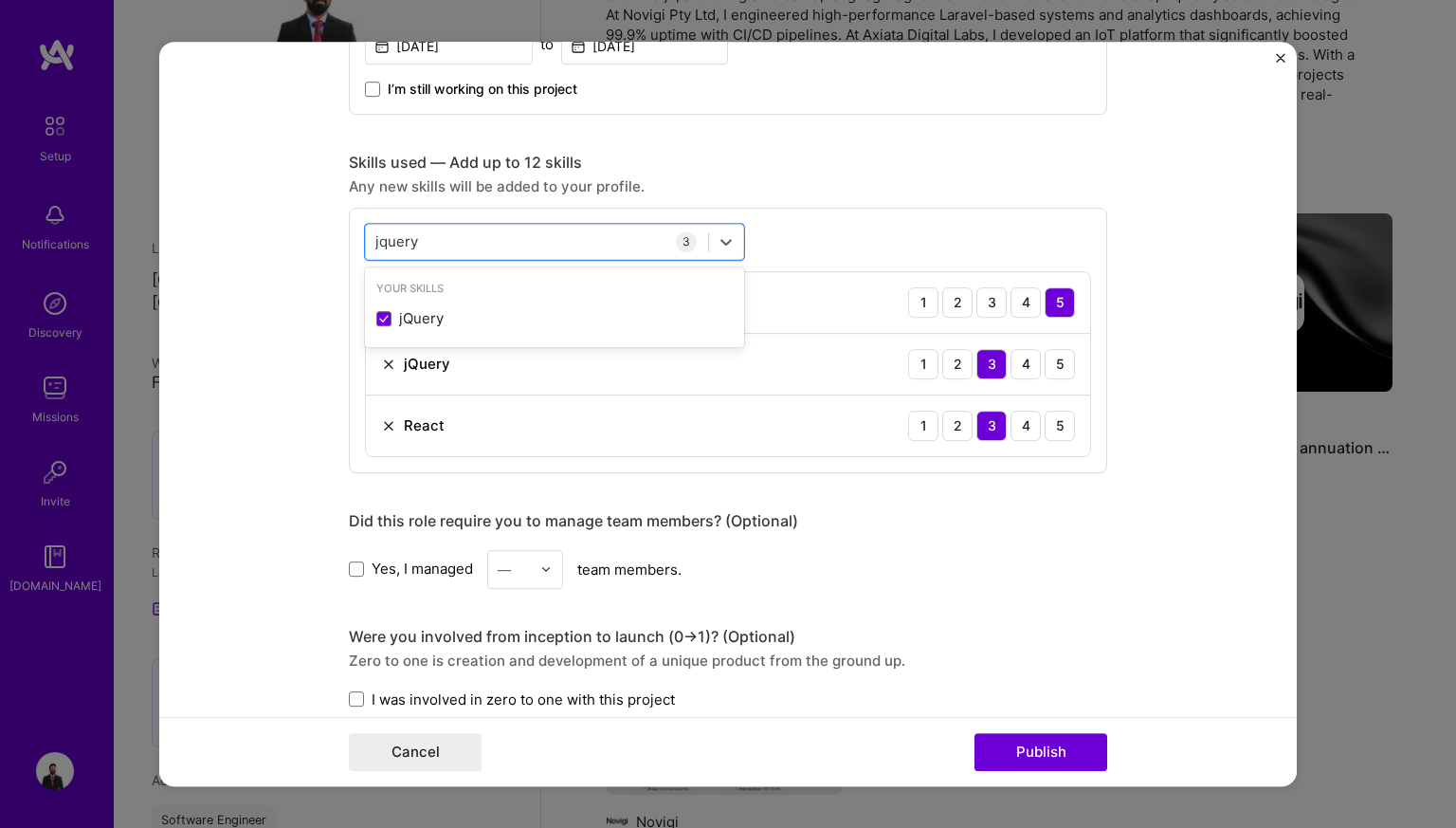 drag, startPoint x: 428, startPoint y: 243, endPoint x: 320, endPoint y: 248, distance: 108.1157 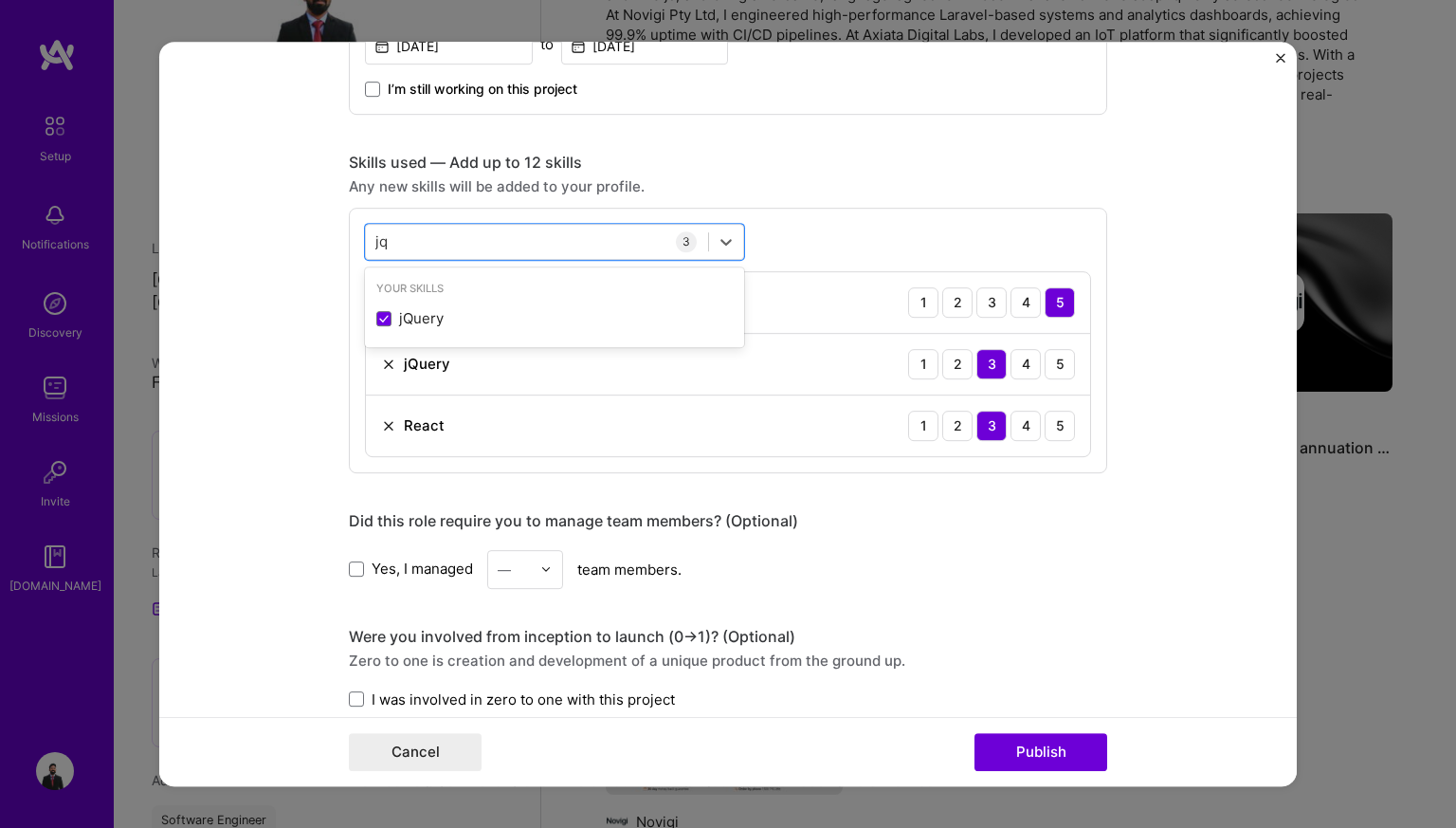 type on "j" 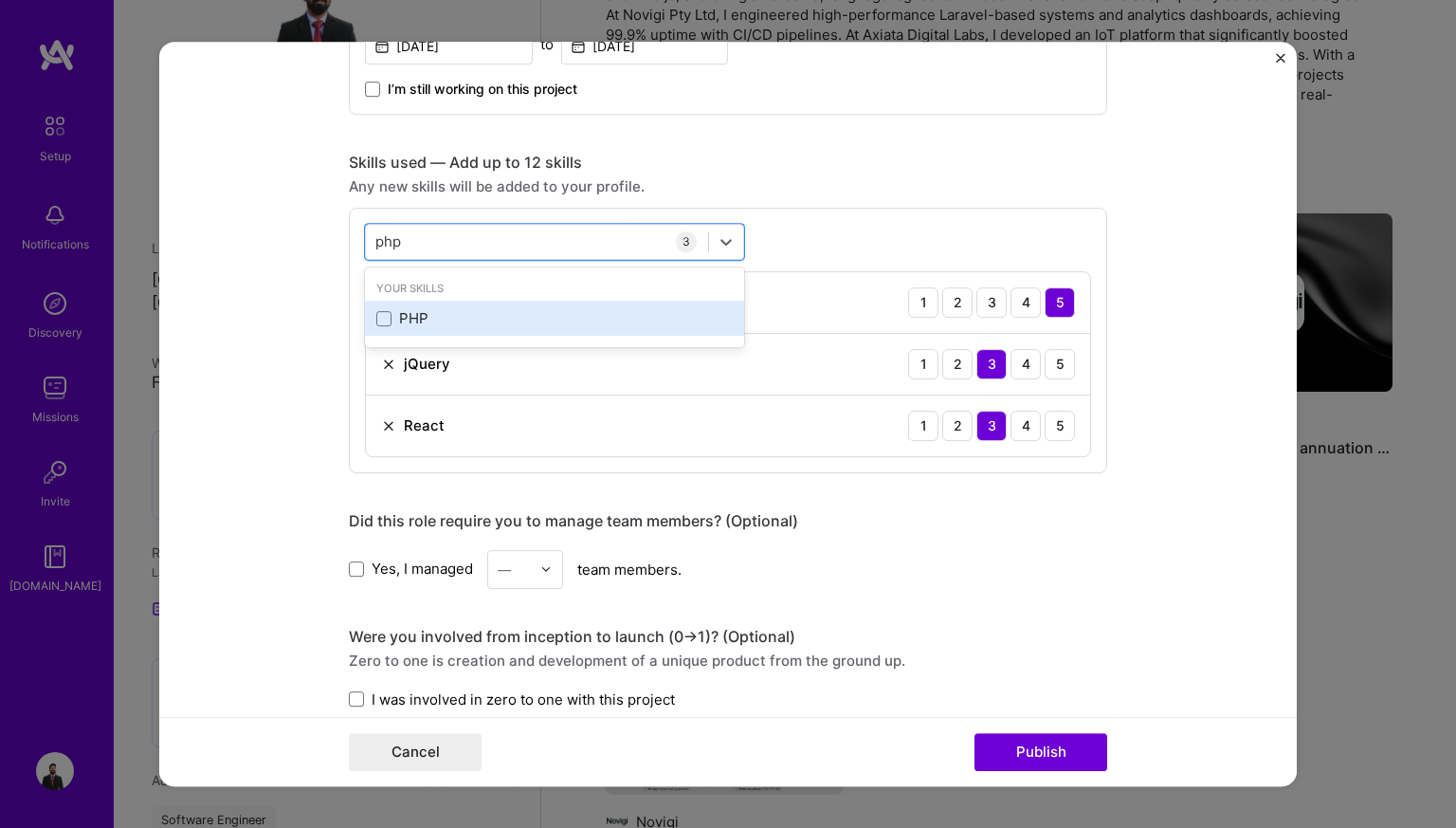 click on "PHP" at bounding box center (555, 318) 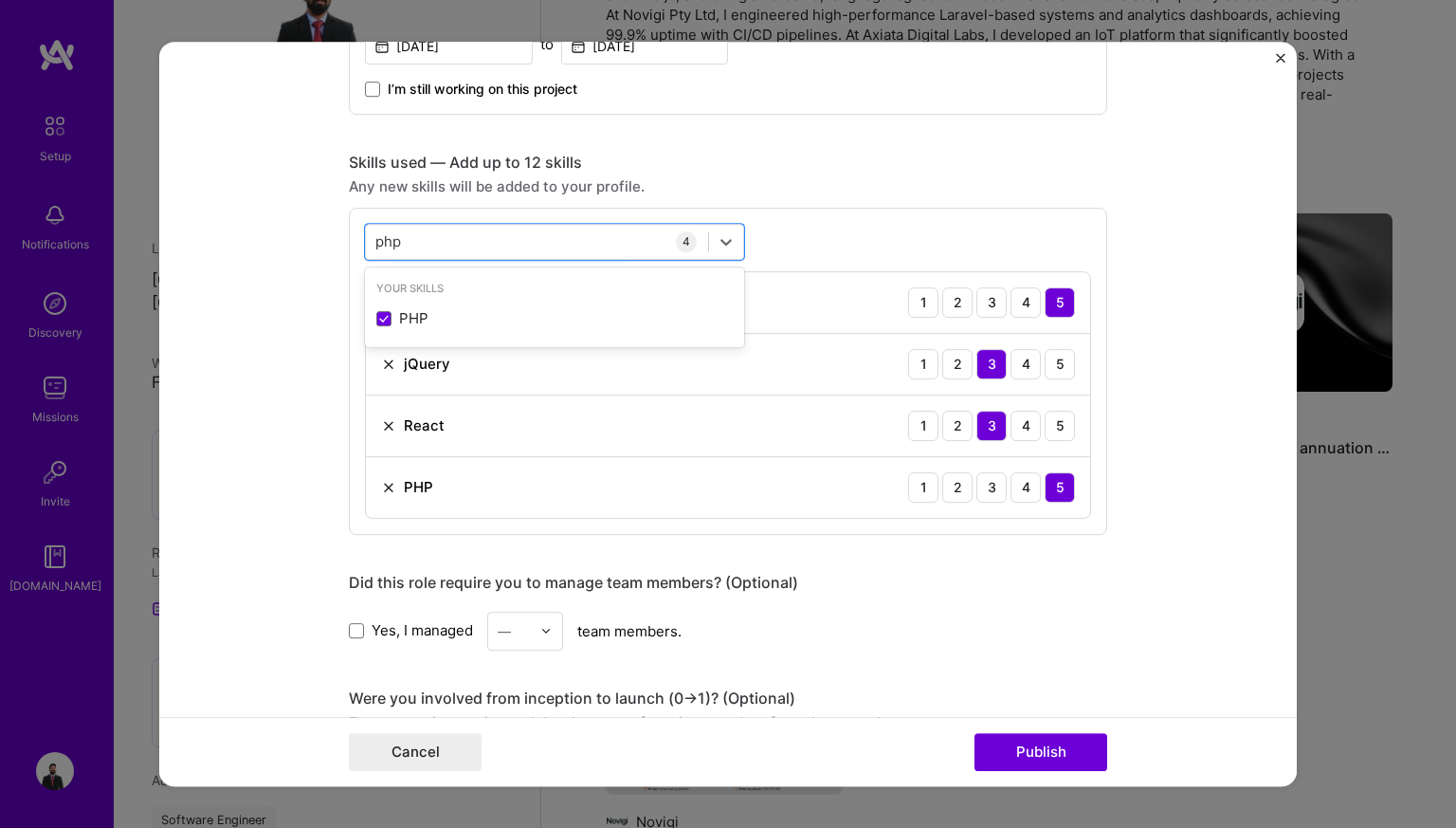 click on "Editing suggested project This project is suggested based on your LinkedIn, resume or [DOMAIN_NAME] activity. Project title IoT Platform Development Company Axiata Digital Labs
Project industry Industry 2 Project Link (Optional) [URL][DOMAIN_NAME]
Drag and drop an image or   Upload file Upload file We recommend uploading at least 4 images. 1600x1200px or higher recommended. Max 5MB each. Role Software Engineer Software Engineer [DATE]
to [DATE]
I’m still working on this project Skills used — Add up to 12 skills Any new skills will be added to your profile. option PHP, selected. option PHP selected, 0 of 2. 1 result available for search term php. Use Up and Down to choose options, press Enter to select the currently focused option, press Escape to exit the menu, press Tab to select the option and exit the menu. php php Your Skills PHP 4 Laravel 1 2 3 4 5 jQuery 1 2" at bounding box center (728, 414) 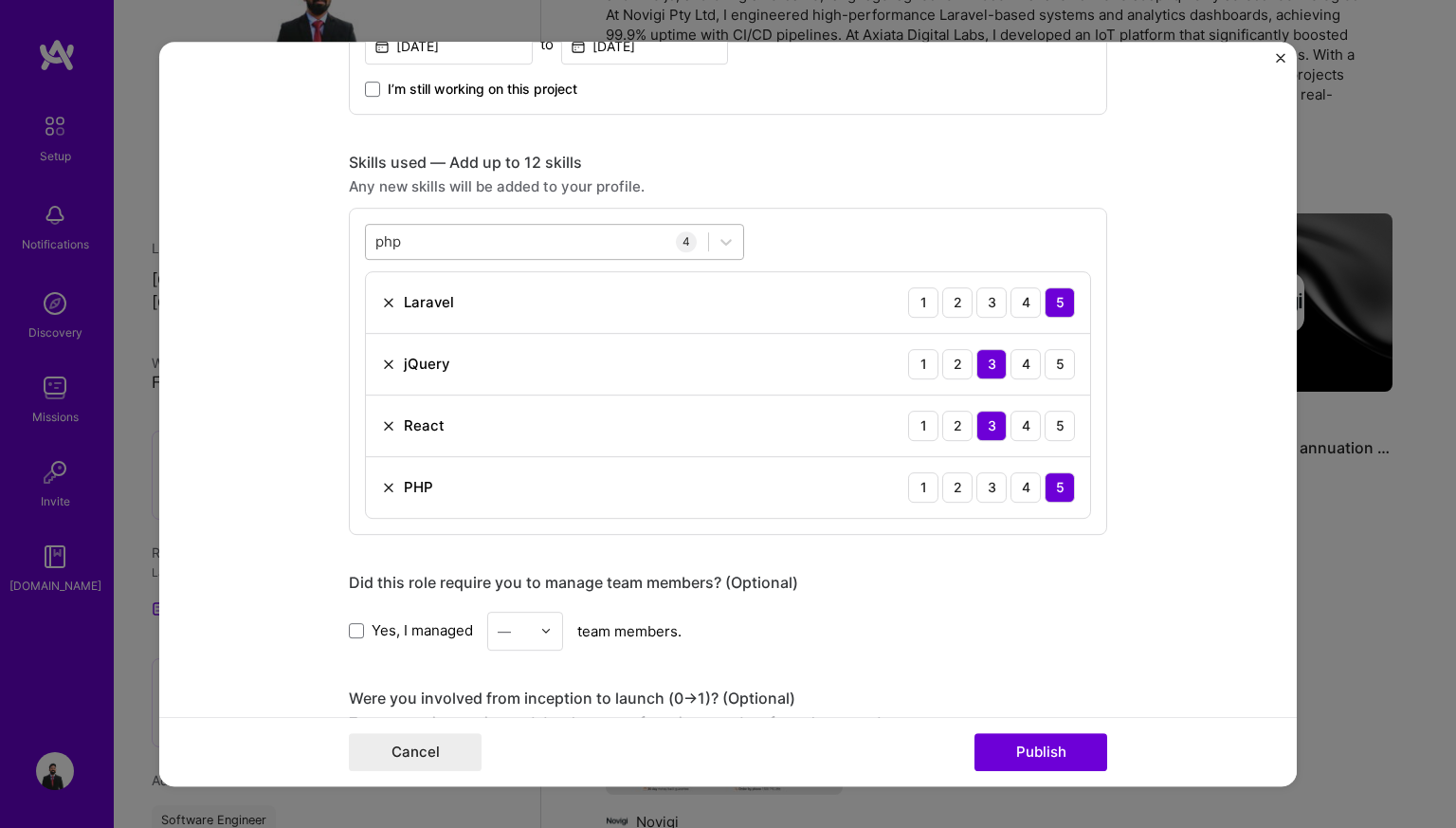 click on "php php" at bounding box center (537, 241) 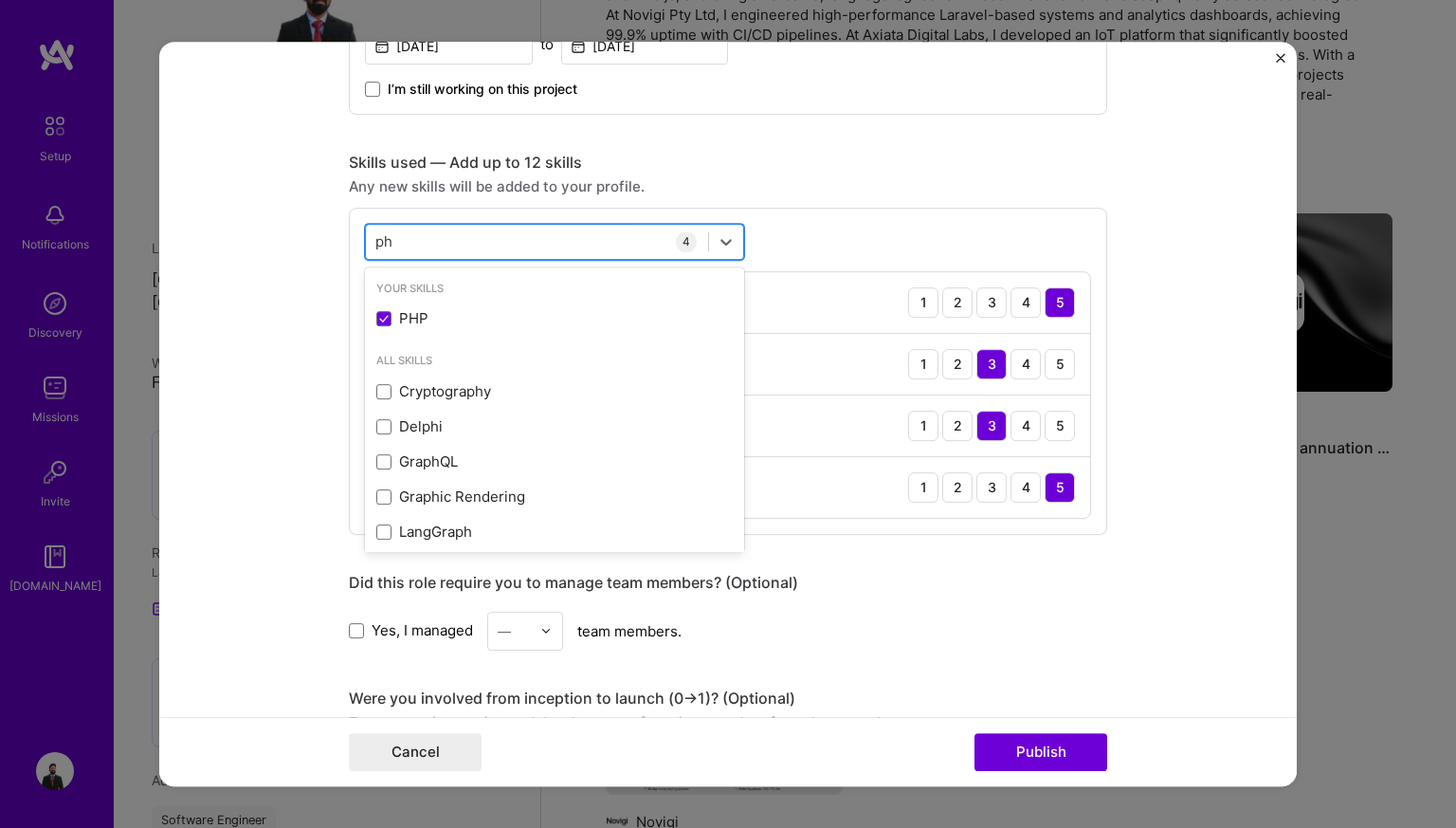 type on "p" 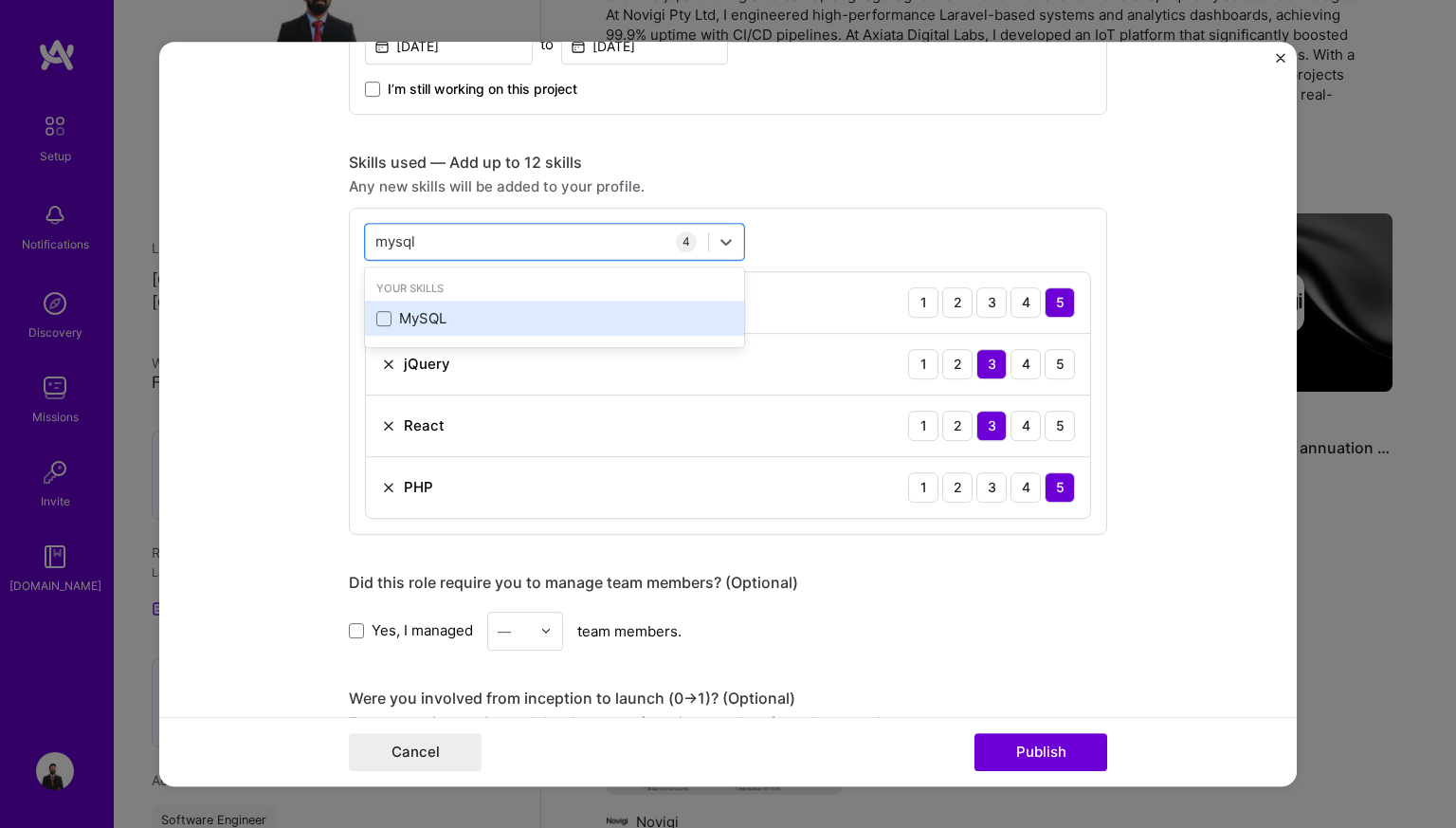 click on "MySQL" at bounding box center (555, 318) 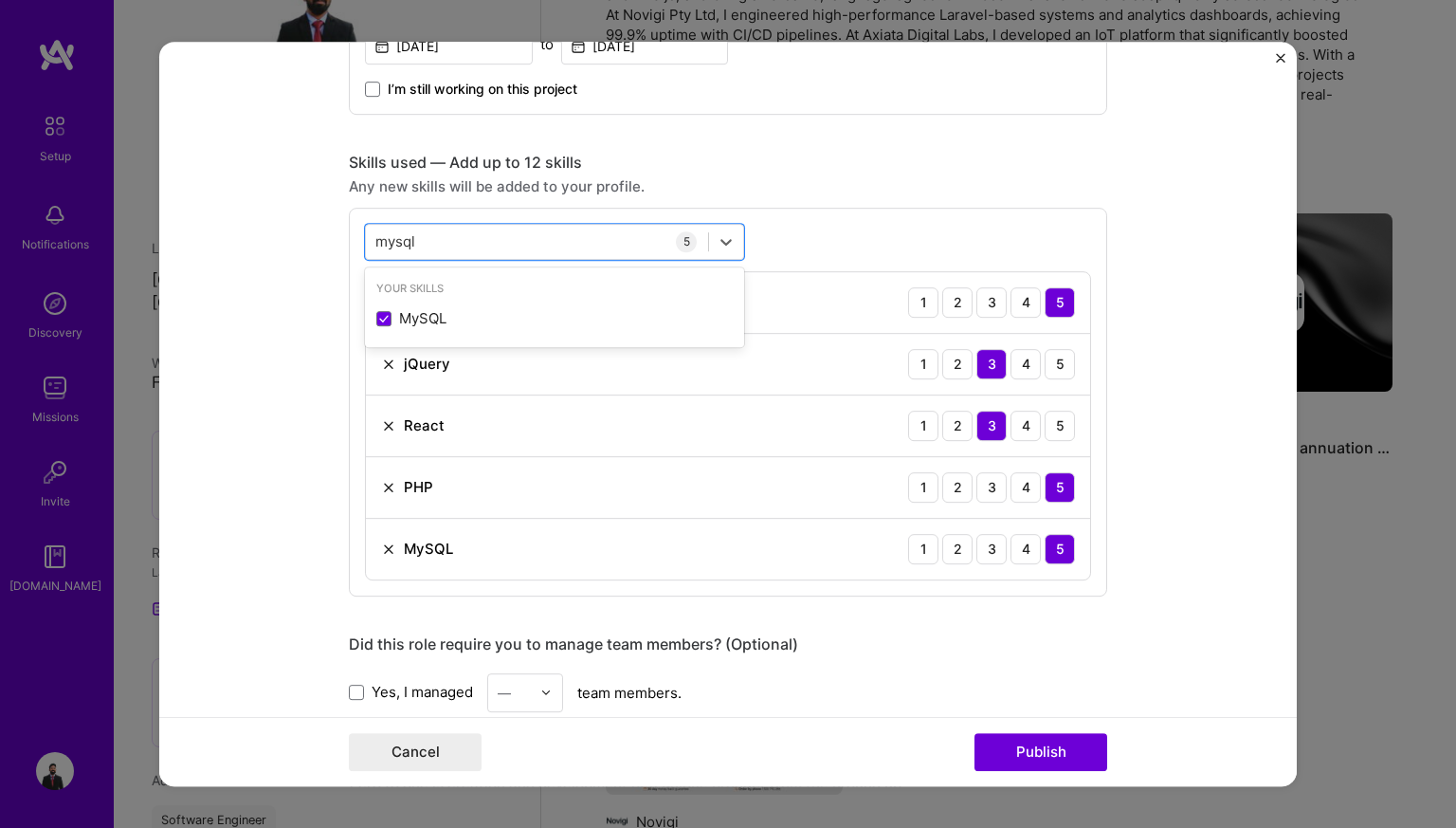 type on "mysql" 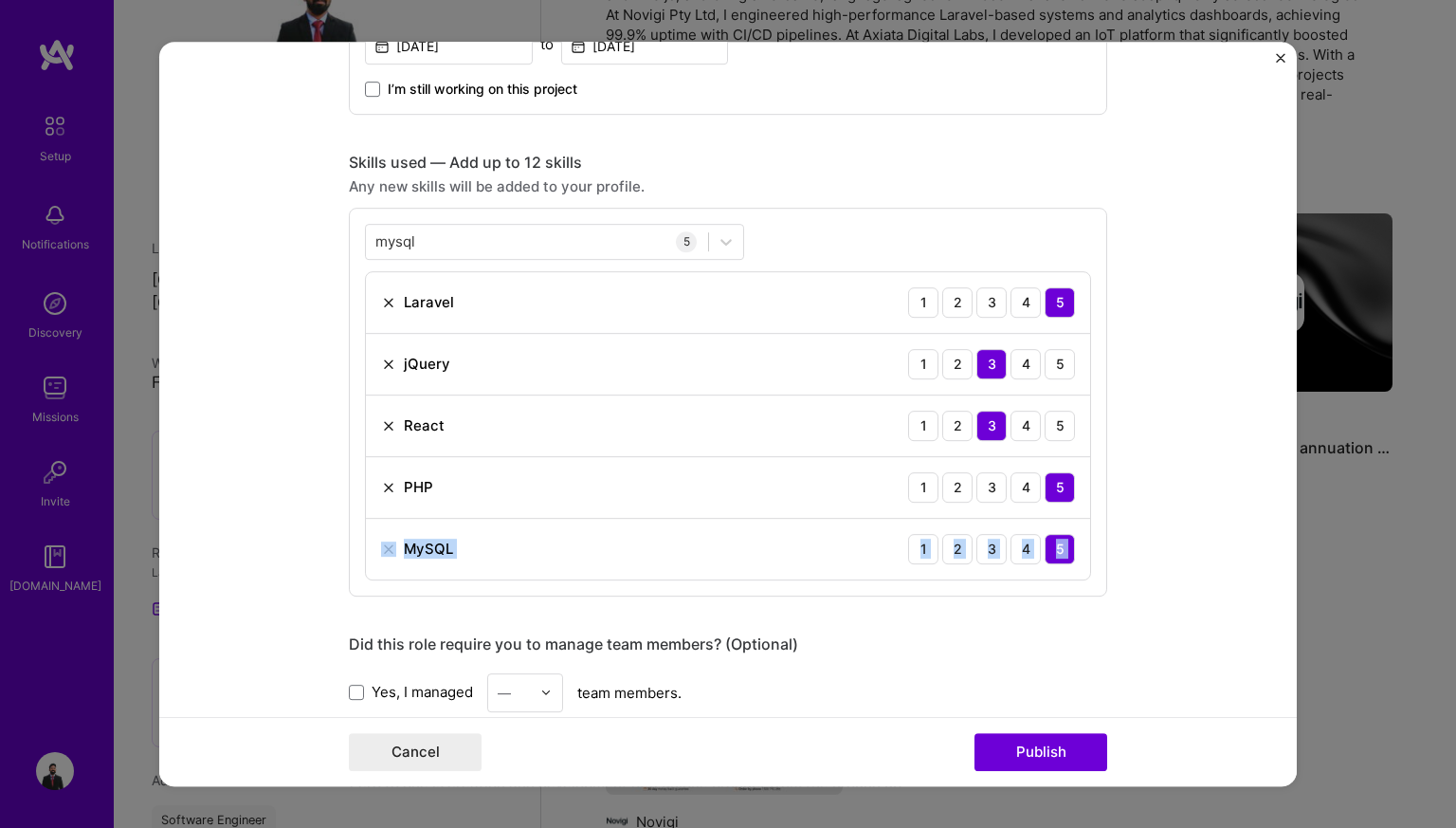 drag, startPoint x: 252, startPoint y: 581, endPoint x: 239, endPoint y: 607, distance: 29.068884 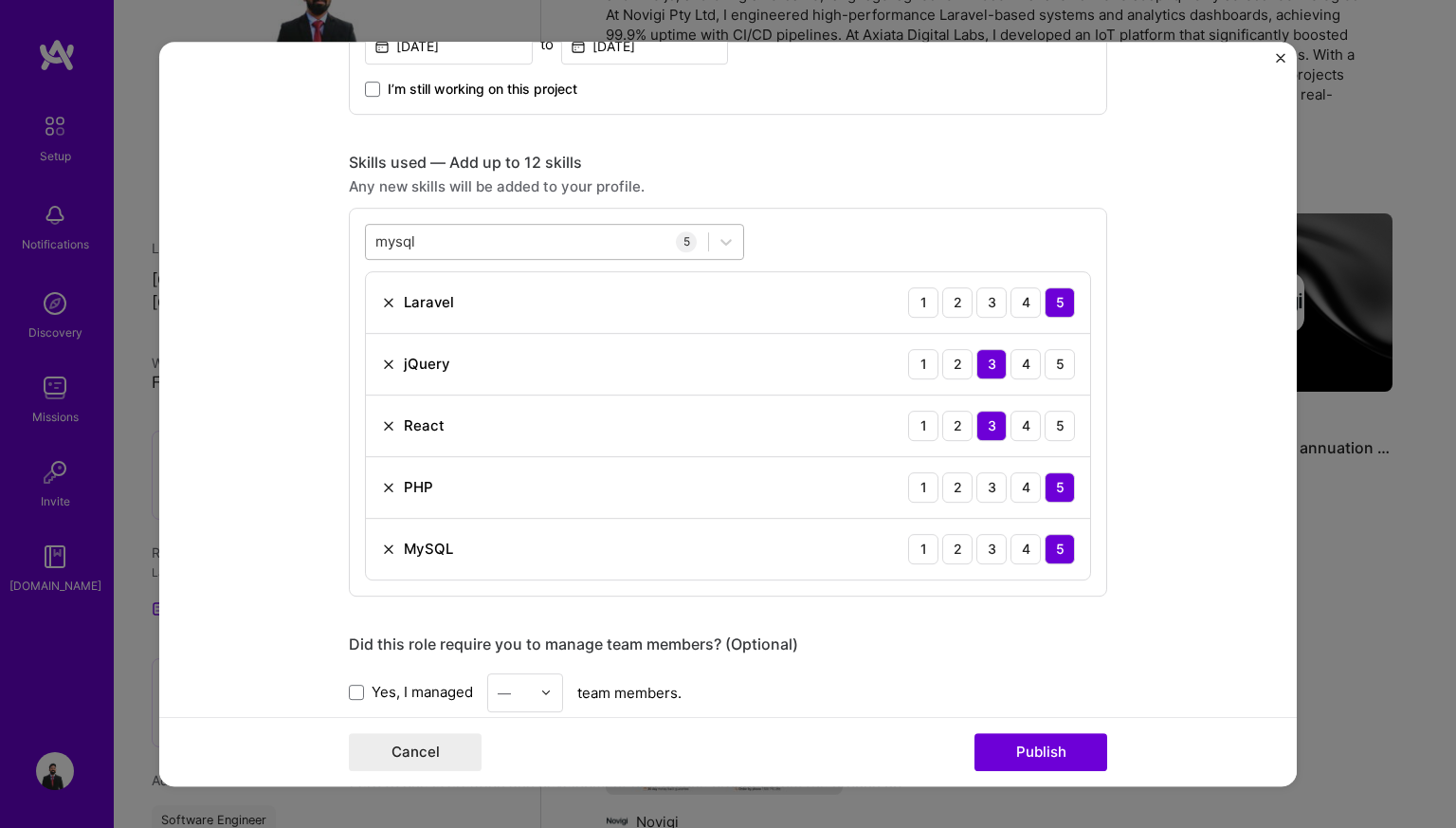 click on "mysql" at bounding box center [396, 241] 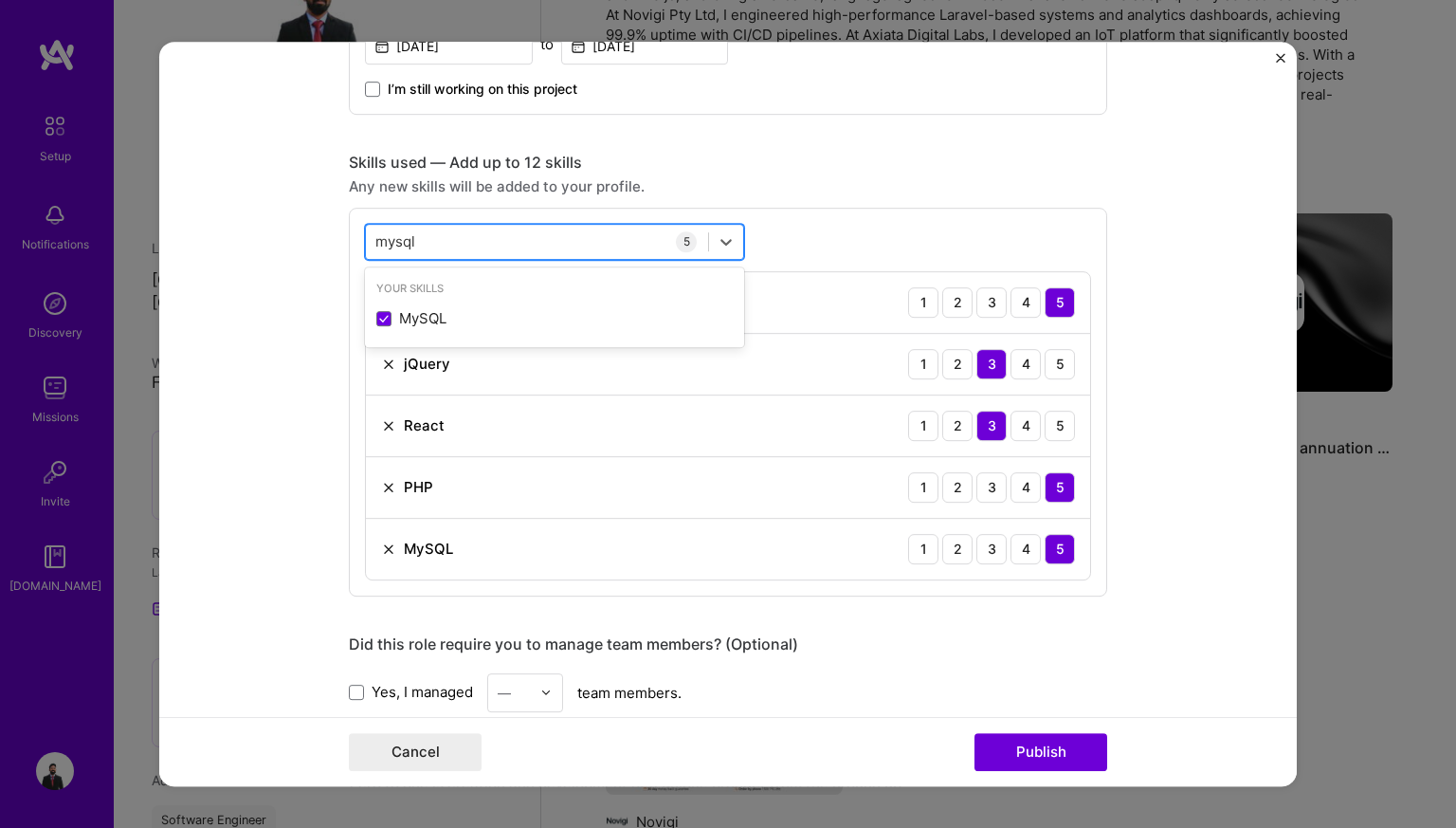 drag, startPoint x: 408, startPoint y: 239, endPoint x: 368, endPoint y: 236, distance: 40.112342 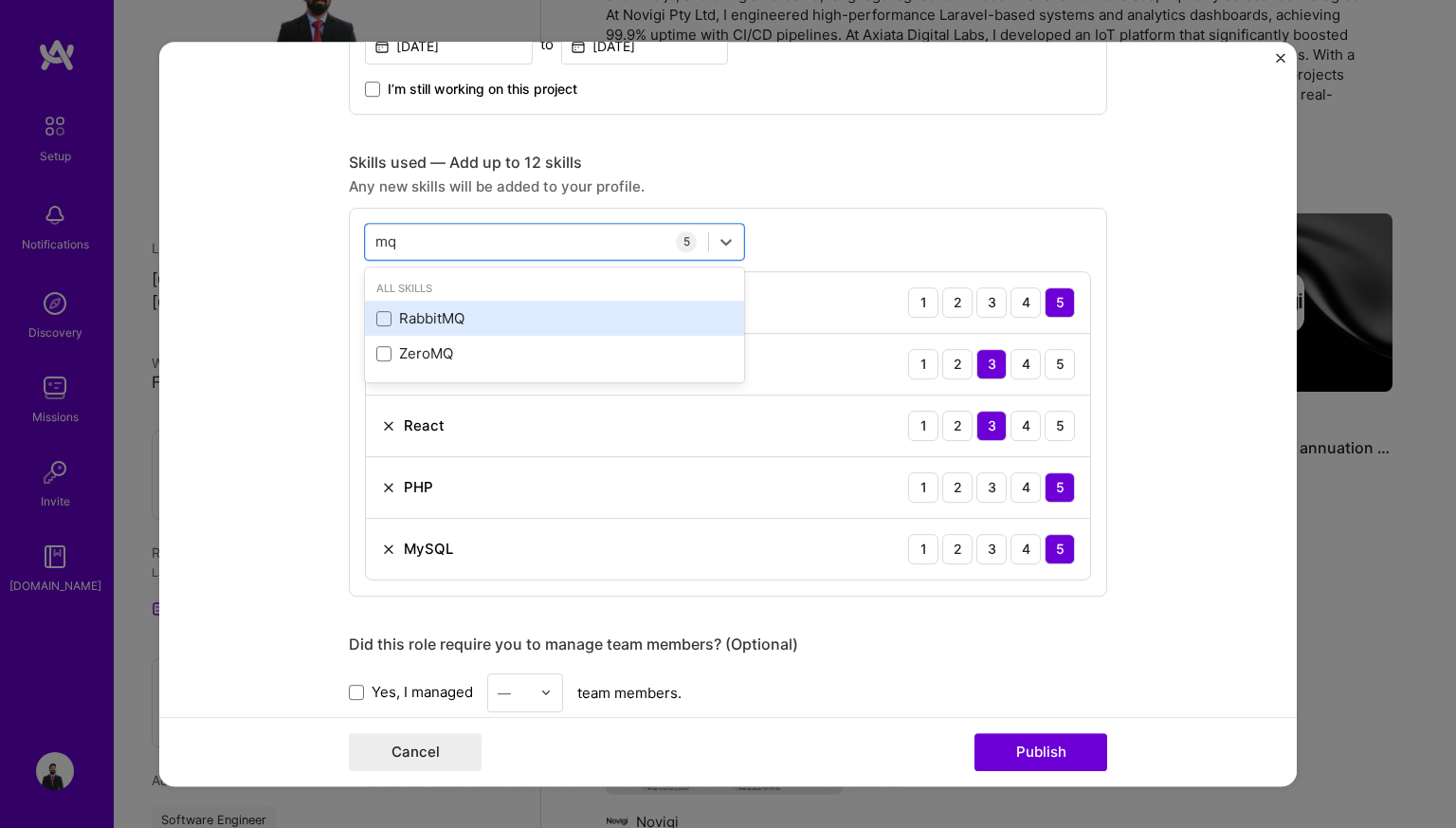 click on "RabbitMQ" at bounding box center (555, 318) 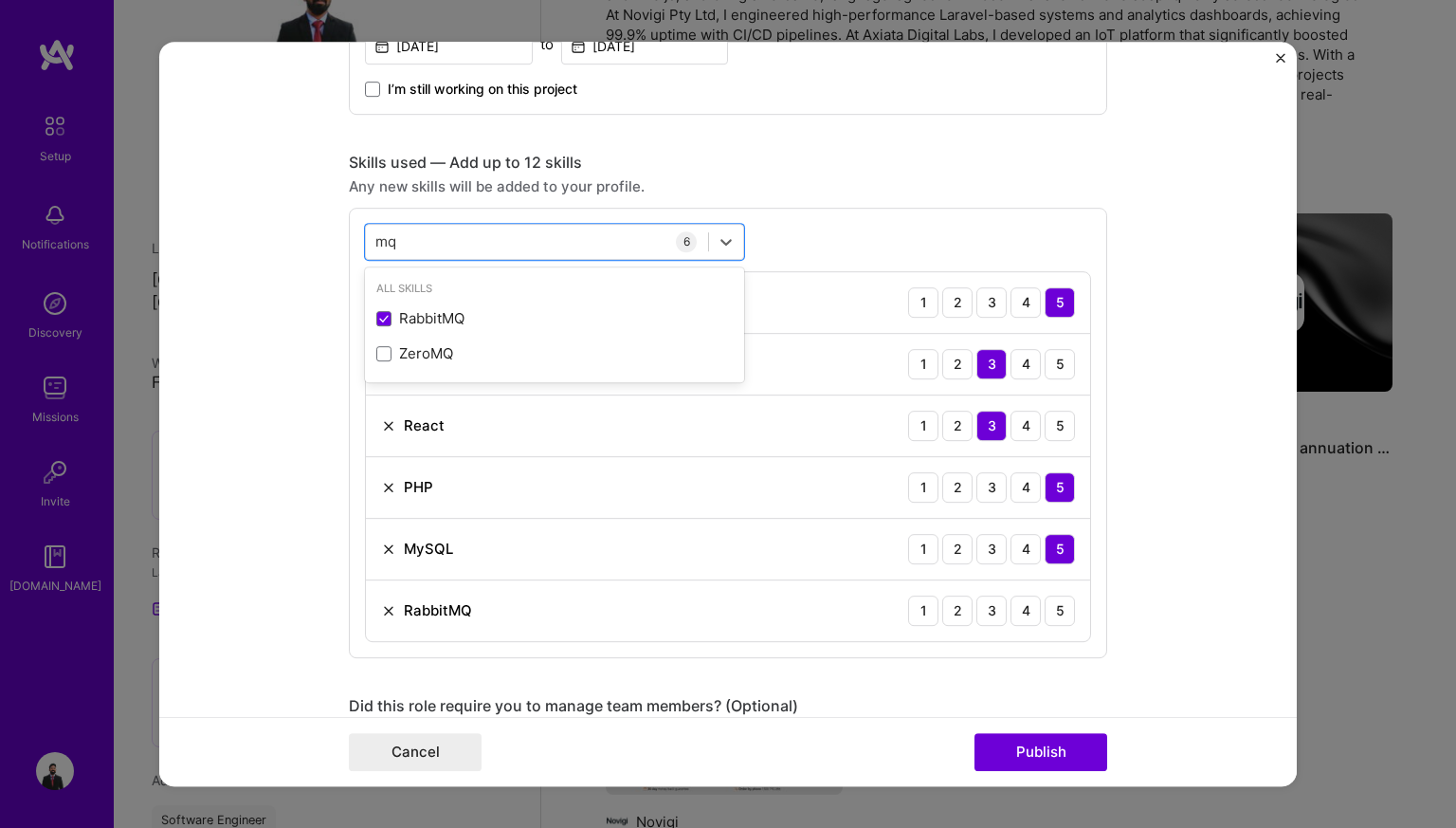 type on "mq" 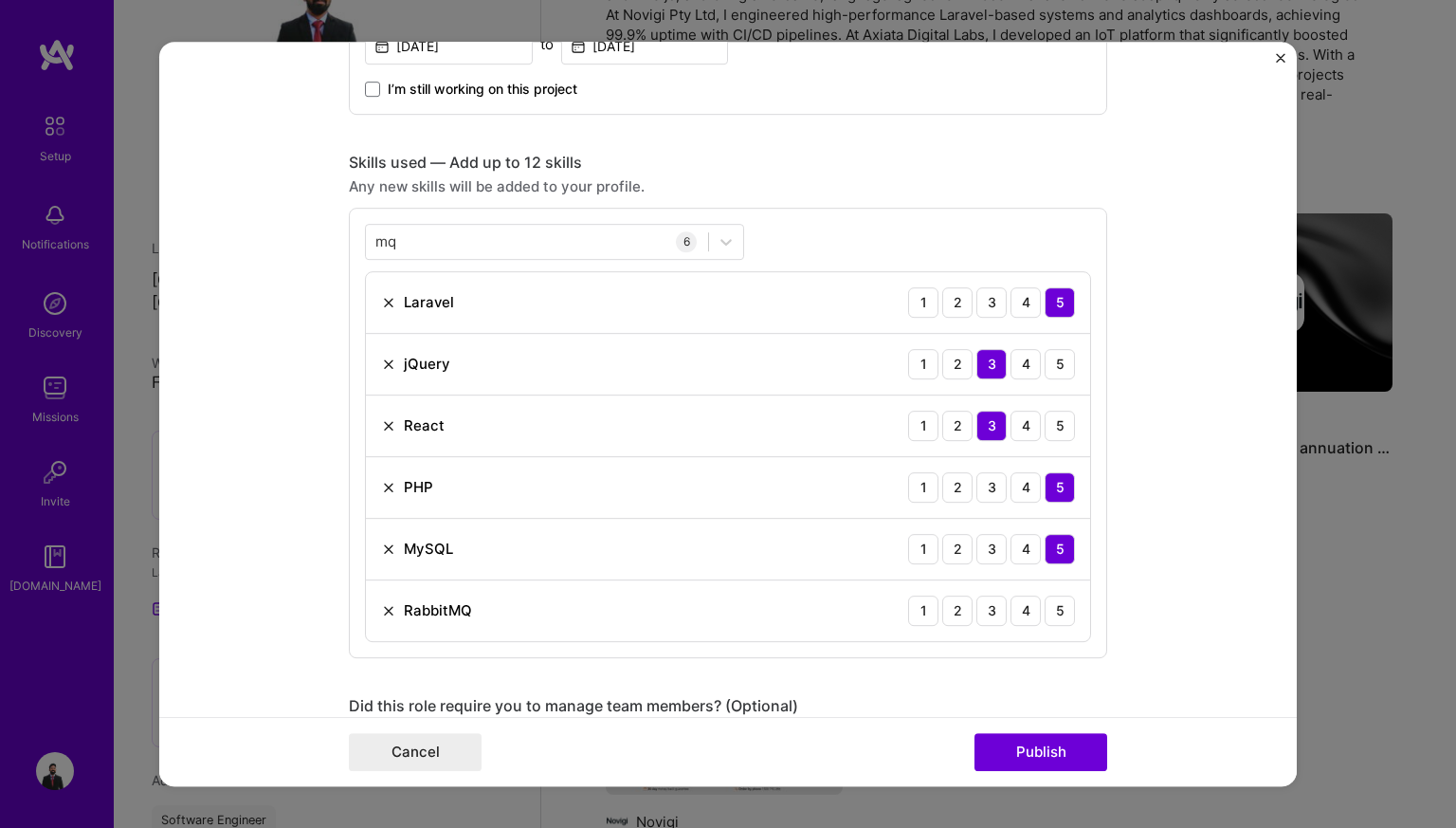 click on "Editing suggested project This project is suggested based on your LinkedIn, resume or [DOMAIN_NAME] activity. Project title IoT Platform Development Company Axiata Digital Labs
Project industry Industry 2 Project Link (Optional) [URL][DOMAIN_NAME]
Drag and drop an image or   Upload file Upload file We recommend uploading at least 4 images. 1600x1200px or higher recommended. Max 5MB each. Role Software Engineer Software Engineer [DATE]
to [DATE]
I’m still working on this project Skills used — Add up to 12 skills Any new skills will be added to your profile. mq mq 6 Laravel 1 2 3 4 5 jQuery 1 2 3 4 5 React 1 2 3 4 5 PHP 1 2 3 4 5 MySQL 1 2 3 4 5 RabbitMQ 1 2 3 4 5 Did this role require you to manage team members? (Optional) Yes, I managed — team members. Were you involved from inception to launch (0  ->  1)? (Optional) Add metrics (Optional) Project details   263 /" at bounding box center [728, 414] 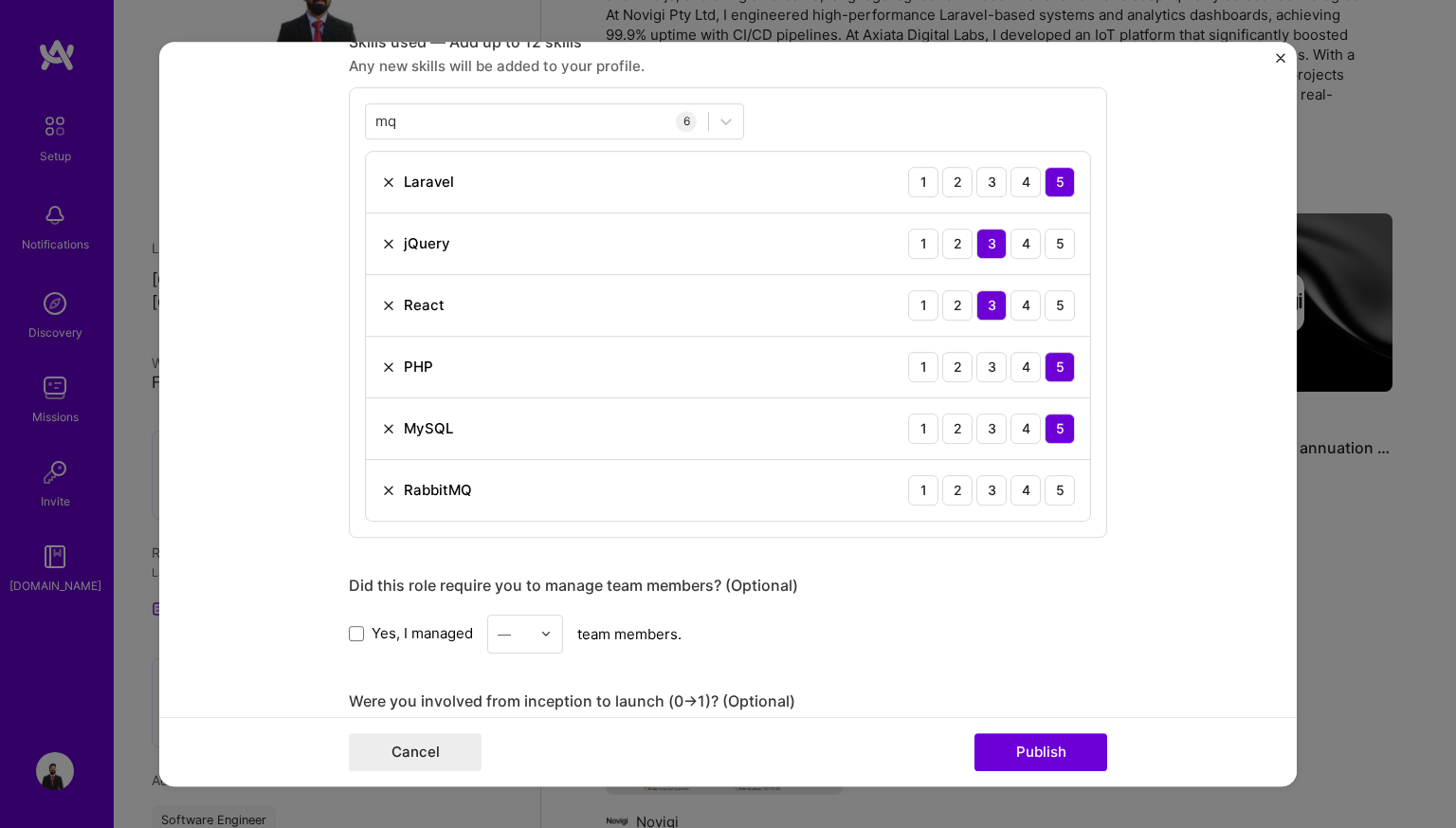 scroll, scrollTop: 1021, scrollLeft: 0, axis: vertical 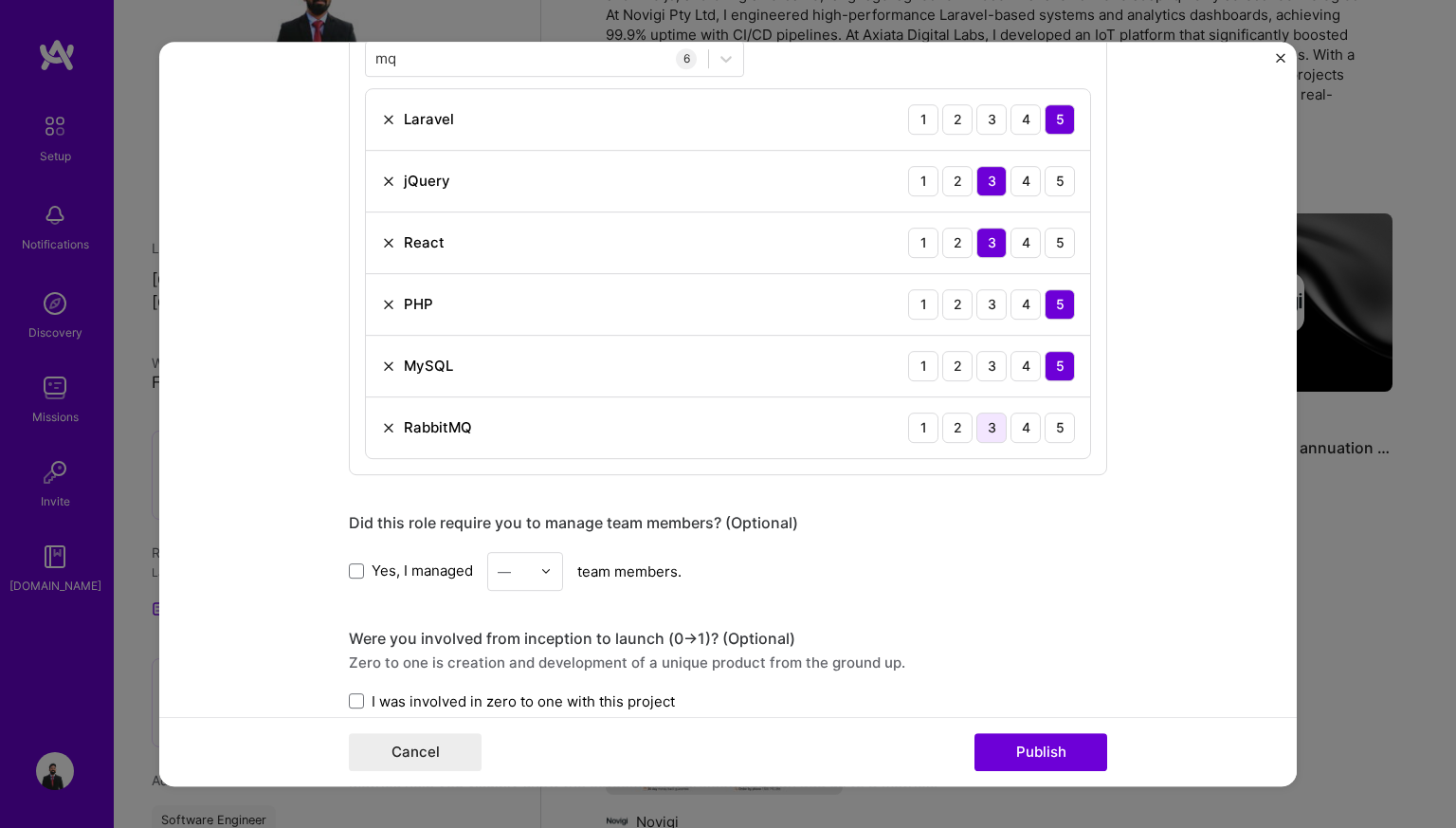 click on "3" at bounding box center [992, 428] 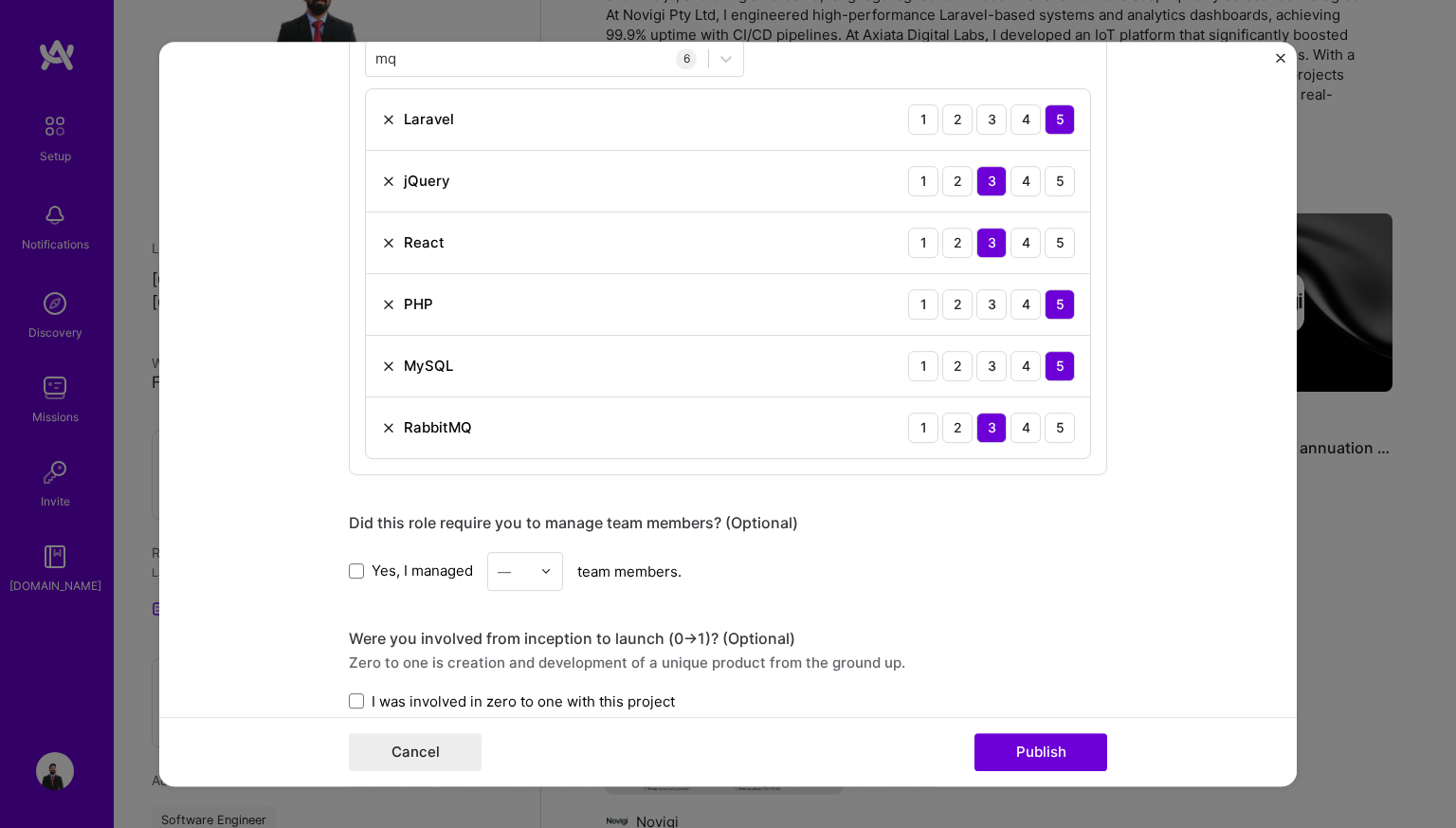 click on "Did this role require you to manage team members? (Optional) Yes, I managed — team members." at bounding box center [728, 552] 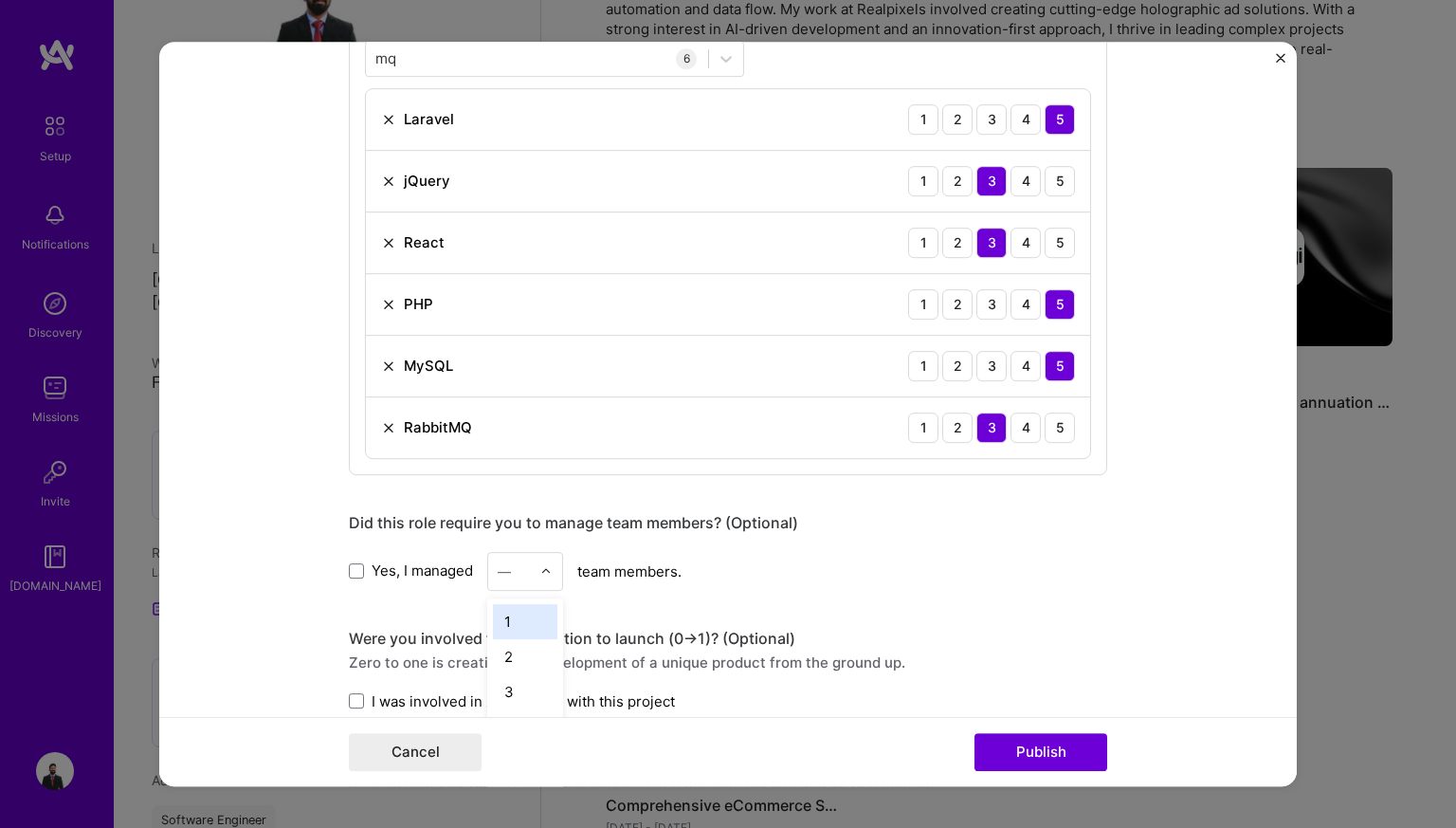click at bounding box center (546, 571) 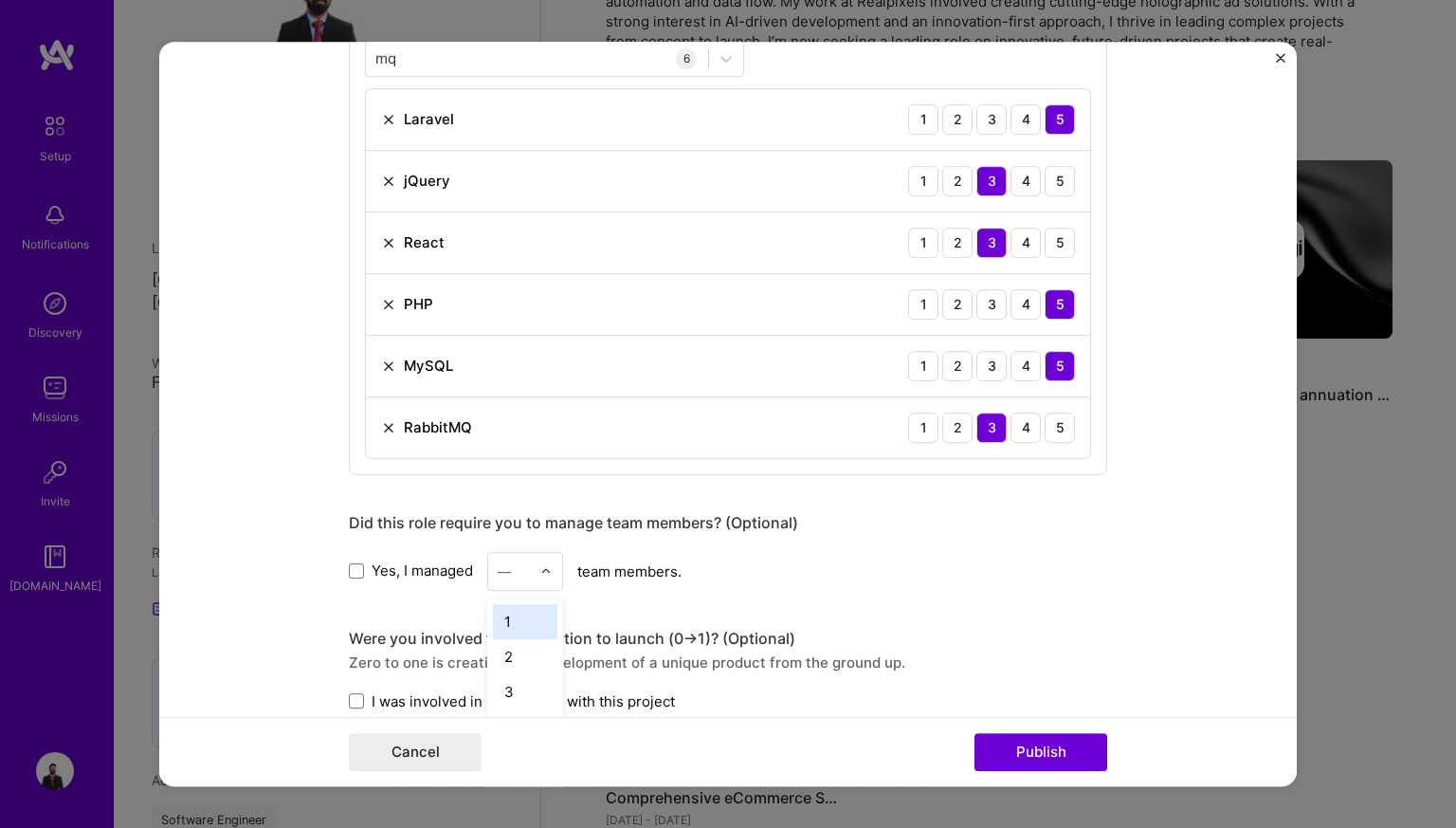 scroll, scrollTop: 605, scrollLeft: 0, axis: vertical 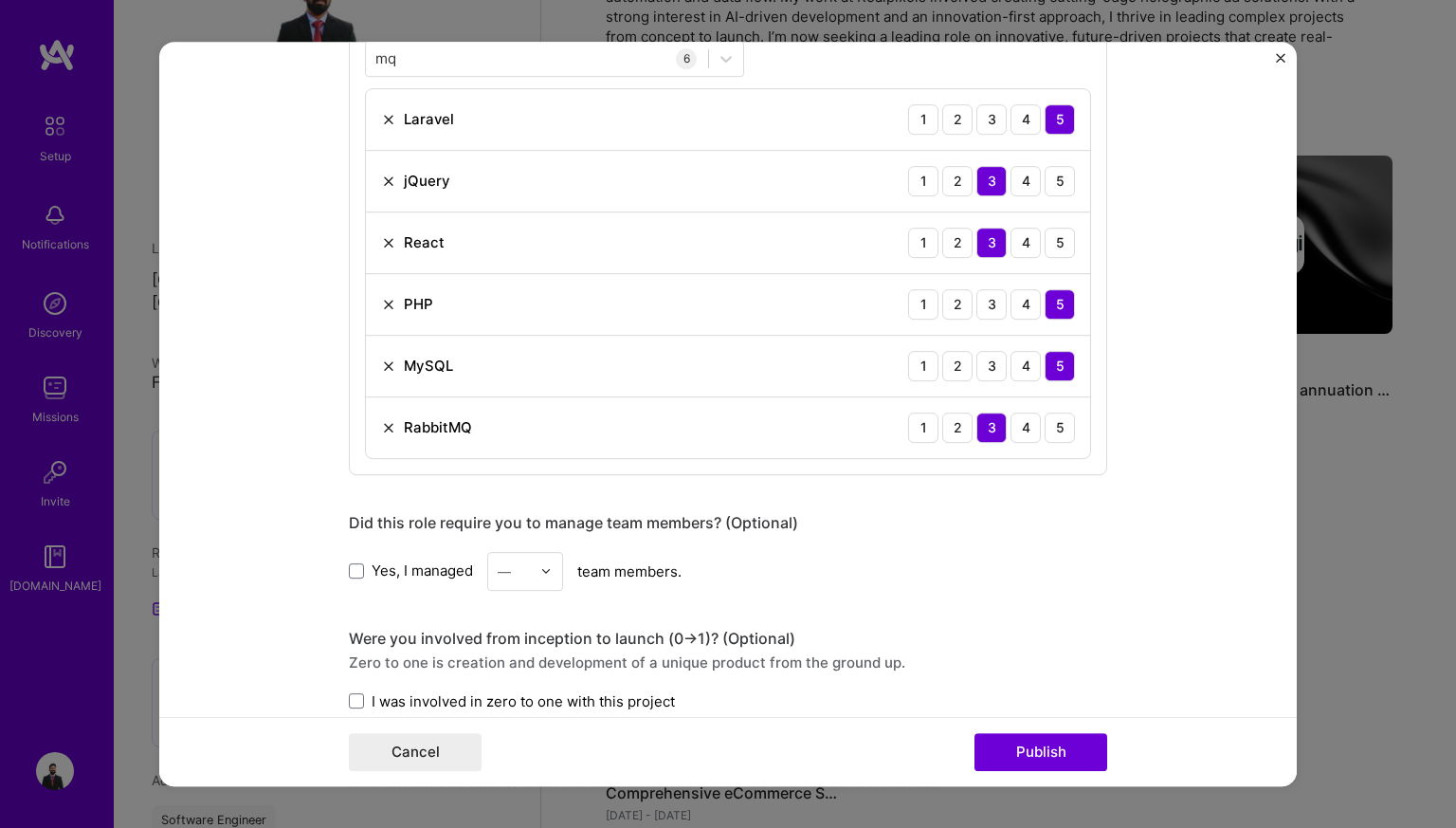 click on "Yes, I managed — team members." at bounding box center [728, 571] 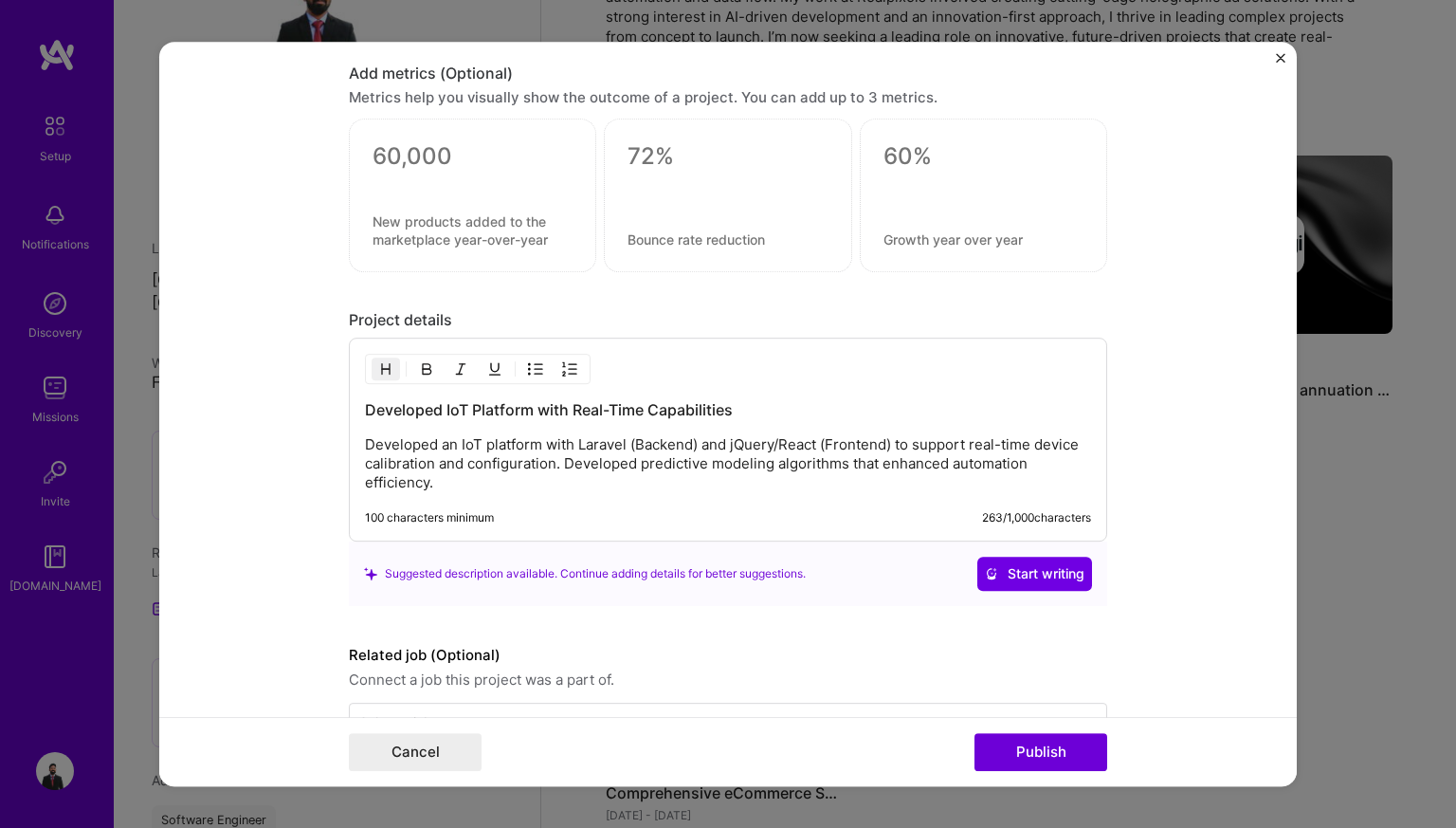 scroll, scrollTop: 1707, scrollLeft: 0, axis: vertical 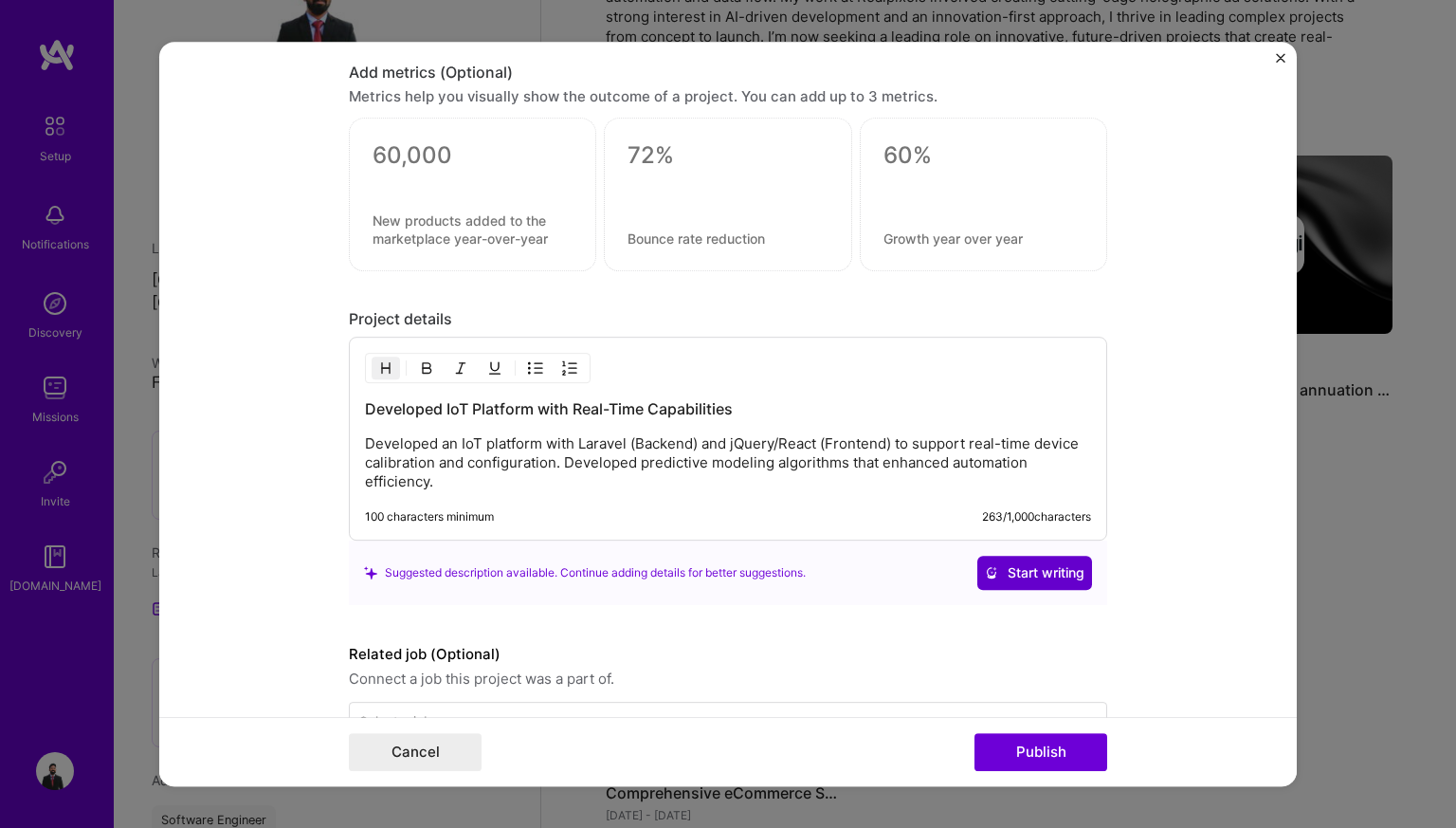 click on "Start writing" at bounding box center [1034, 573] 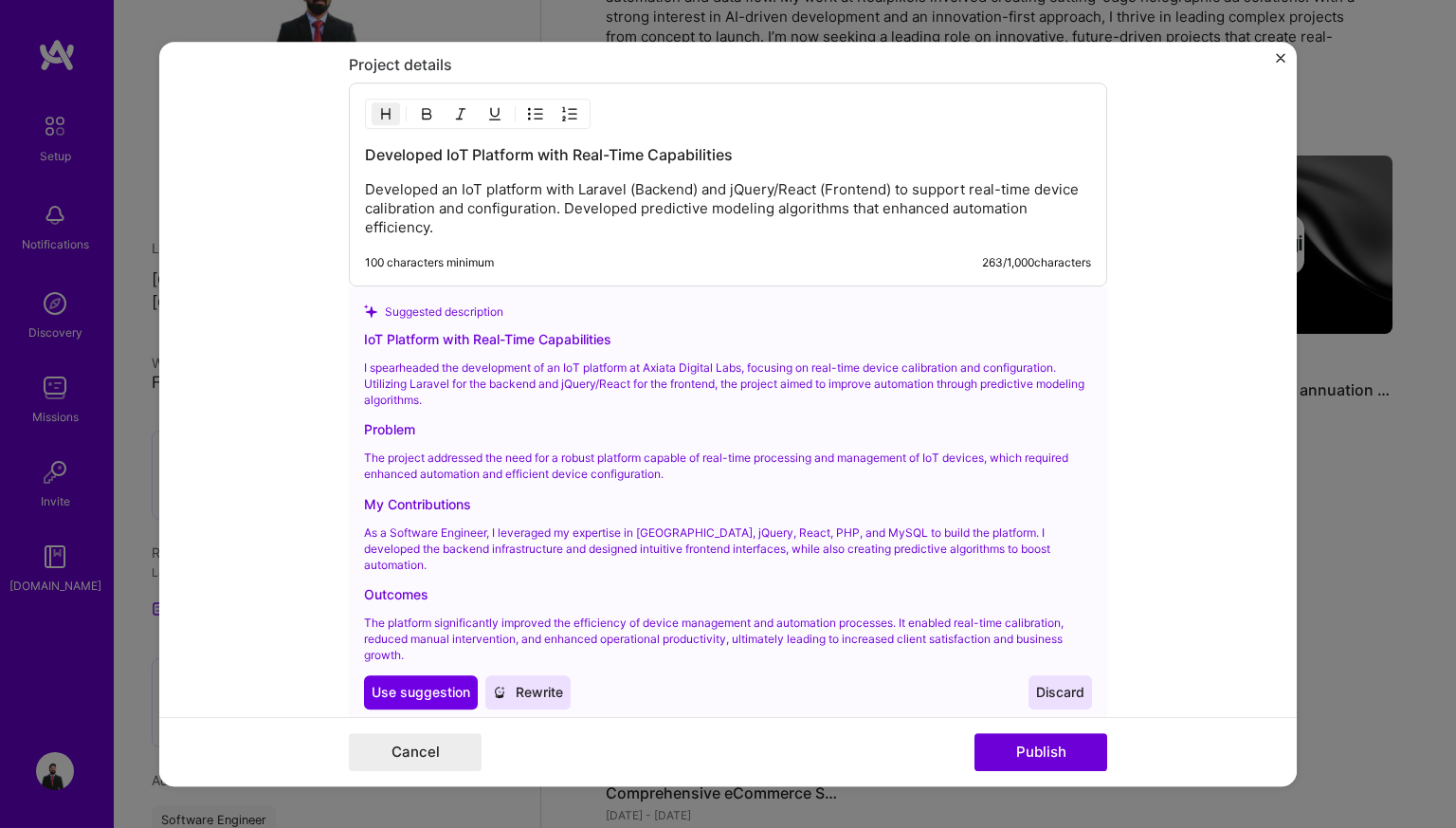 scroll, scrollTop: 1993, scrollLeft: 0, axis: vertical 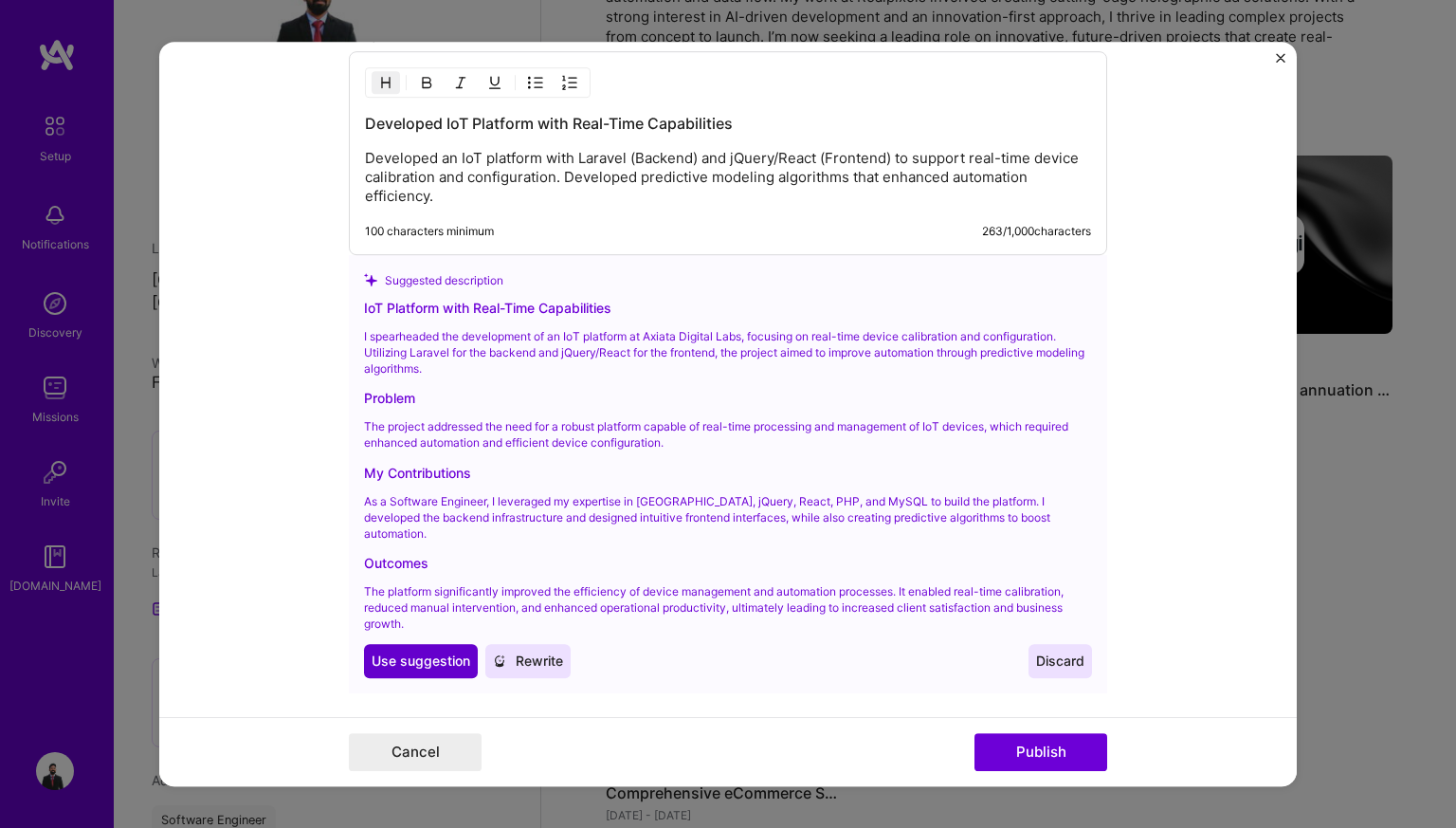 click on "Use suggestion" at bounding box center (421, 661) 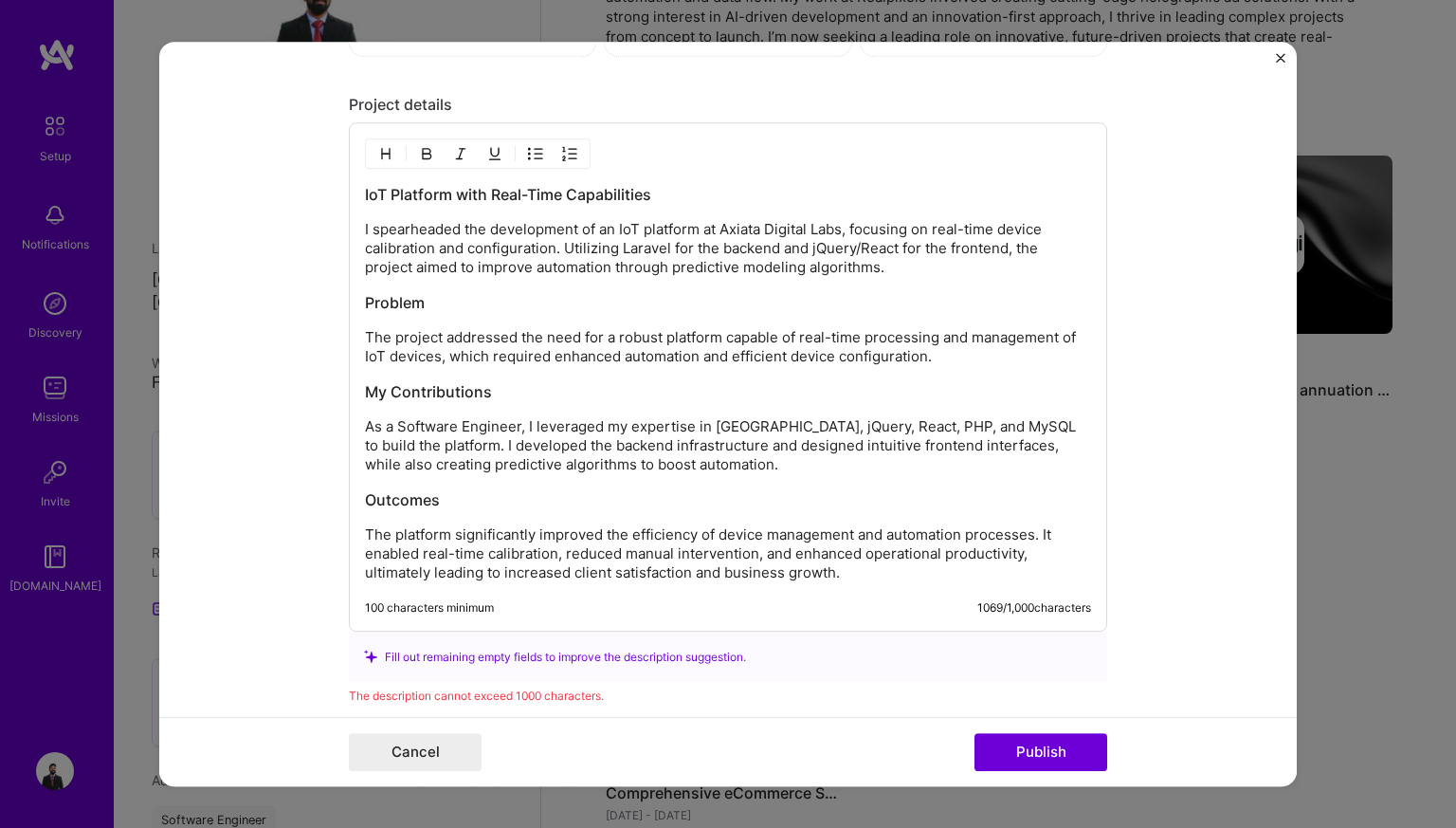 scroll, scrollTop: 1923, scrollLeft: 0, axis: vertical 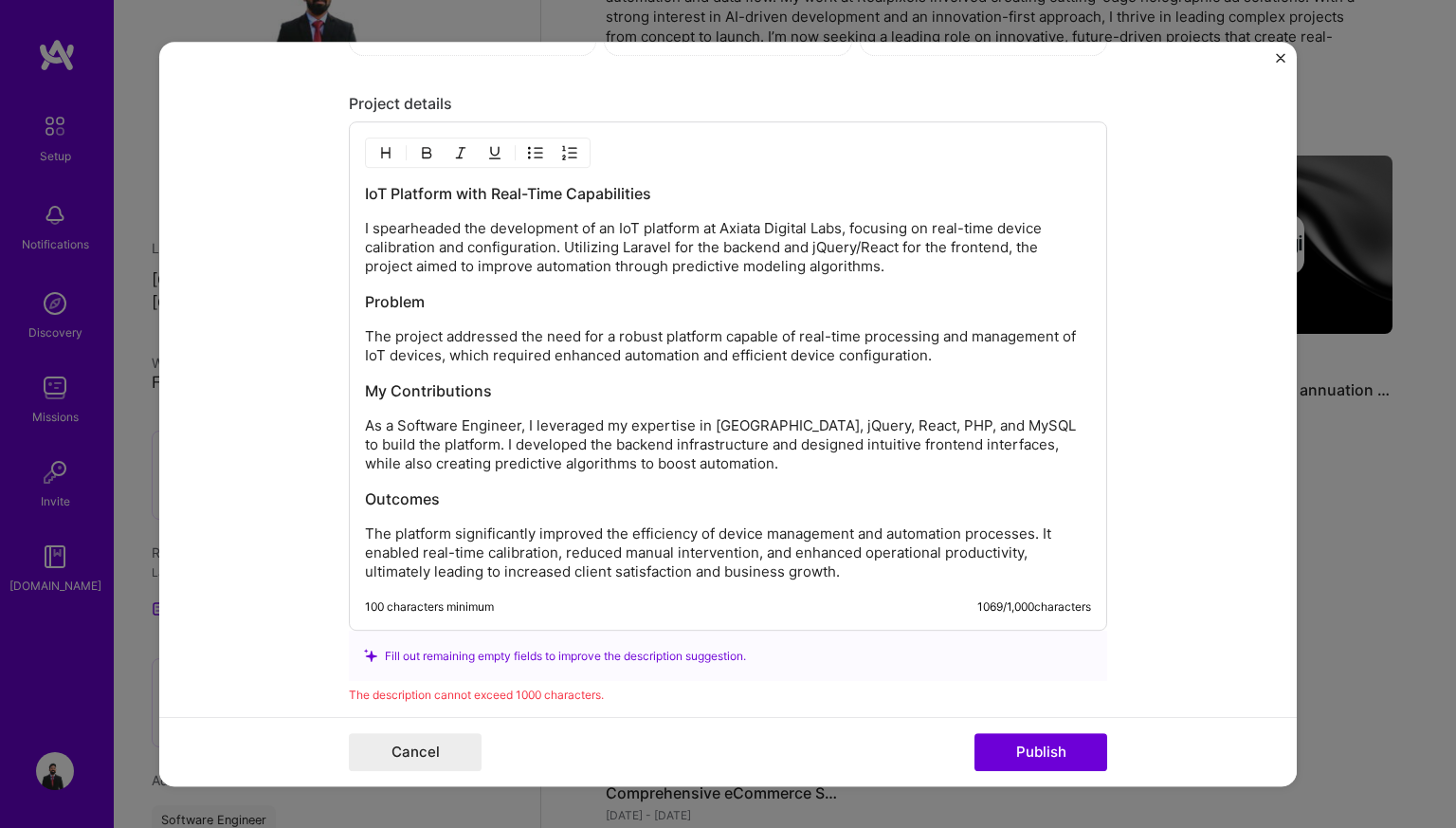 click on "As a Software Engineer, I leveraged my expertise in [GEOGRAPHIC_DATA], jQuery, React, PHP, and MySQL to build the platform. I developed the backend infrastructure and designed intuitive frontend interfaces, while also creating predictive algorithms to boost automation." at bounding box center [728, 445] 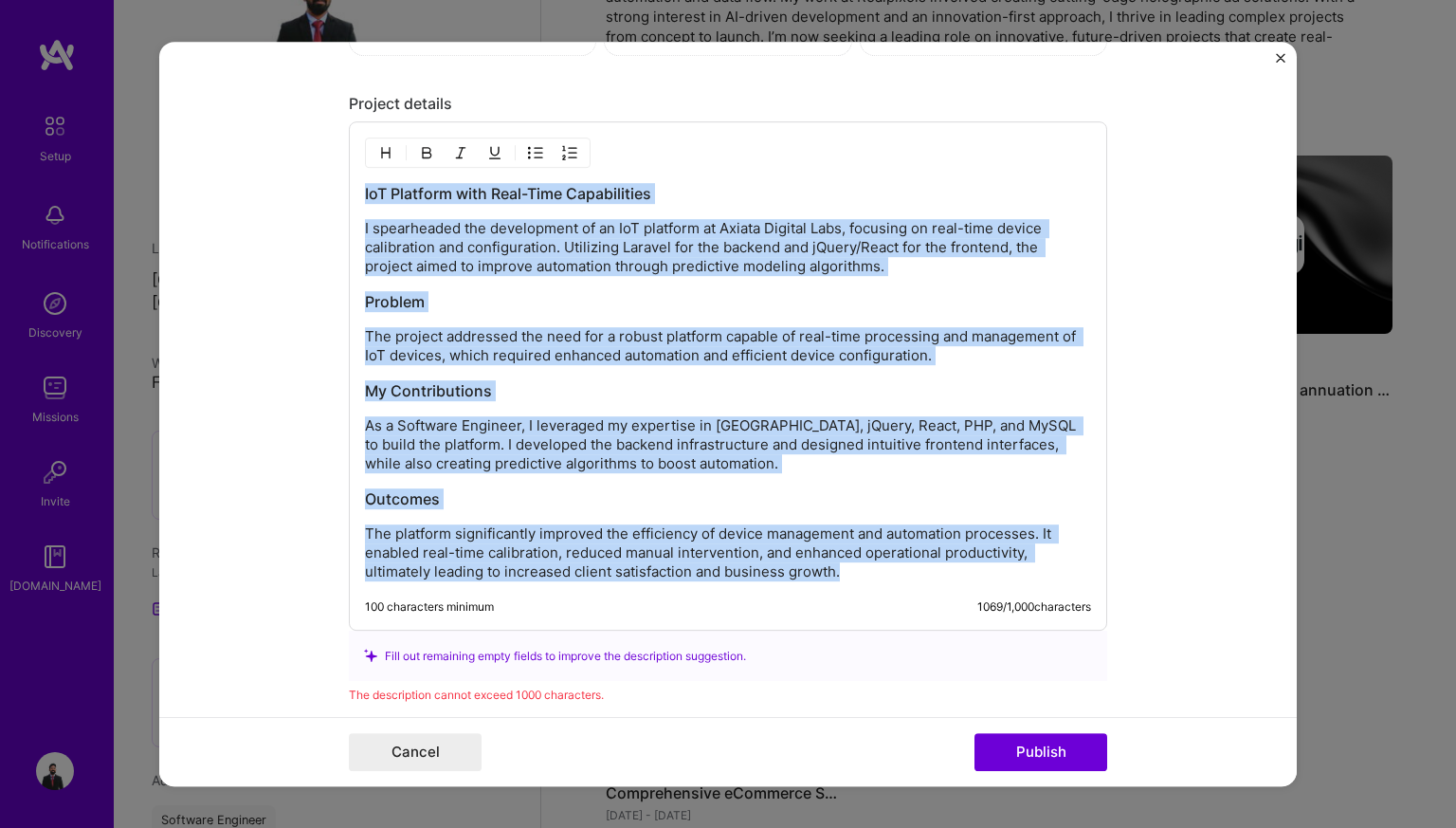 copy on "IoT Platform with Real-Time Capabilities I spearheaded the development of an IoT platform at Axiata Digital Labs, focusing on real-time device calibration and configuration. Utilizing Laravel for the backend and jQuery/React for the frontend, the project aimed to improve automation through predictive modeling algorithms. Problem The project addressed the need for a robust platform capable of real-time processing and management of IoT devices, which required enhanced automation and efficient device configuration. My Contributions As a Software Engineer, I leveraged my expertise in Laravel, jQuery, React, PHP, and MySQL to build the platform. I developed the backend infrastructure and designed intuitive frontend interfaces, while also creating predictive algorithms to boost automation. Outcomes The platform significantly improved the efficiency of device management and automation processes. It enabled real-time calibration, reduced manual intervention, and enhanced operational productivity, ultimately leadin..." 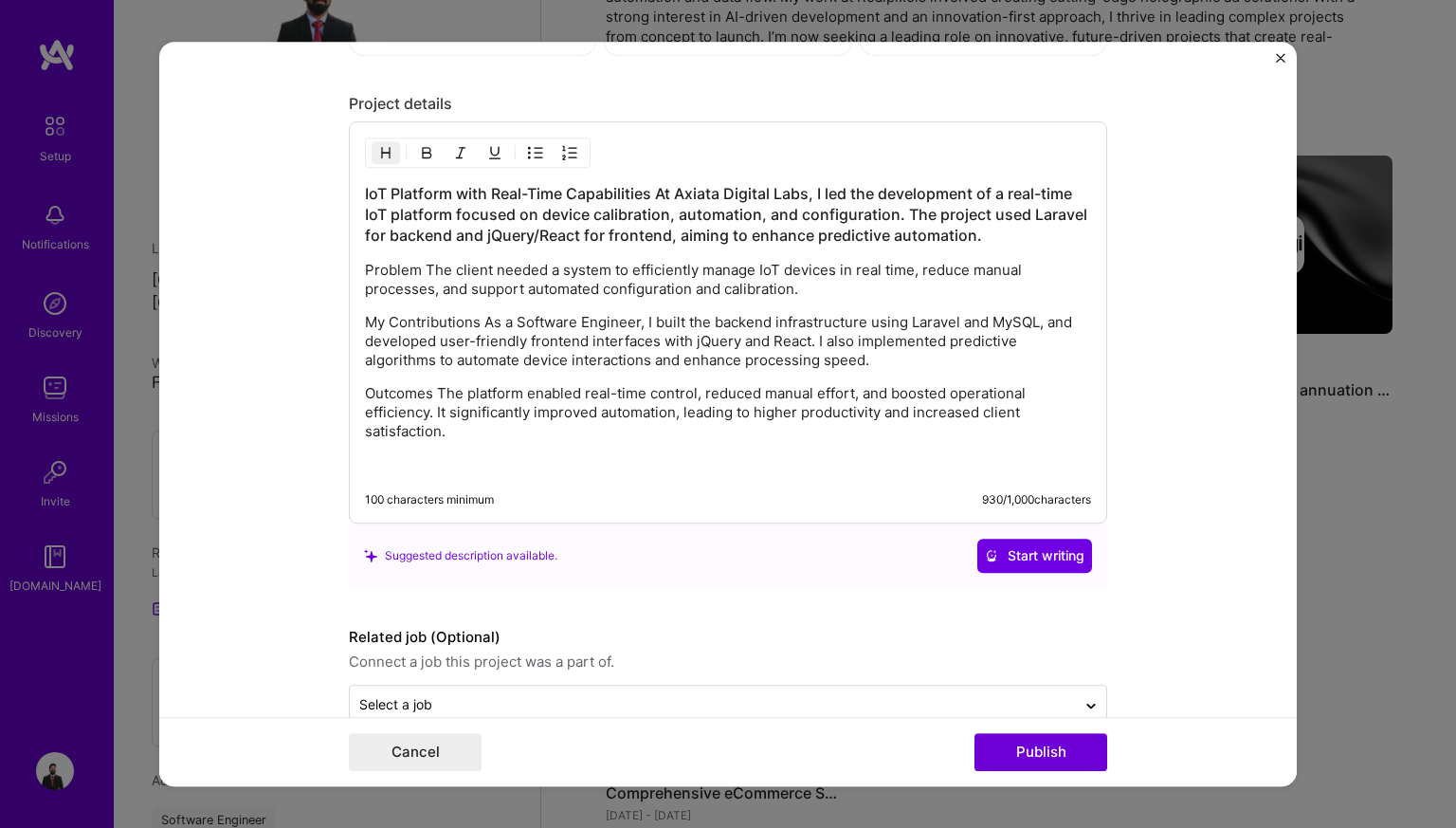 click on "IoT Platform with Real-Time Capabilities At Axiata Digital Labs, I led the development of a real-time IoT platform focused on device calibration, automation, and configuration. The project used Laravel for backend and jQuery/React for frontend, aiming to enhance predictive automation." at bounding box center [728, 214] 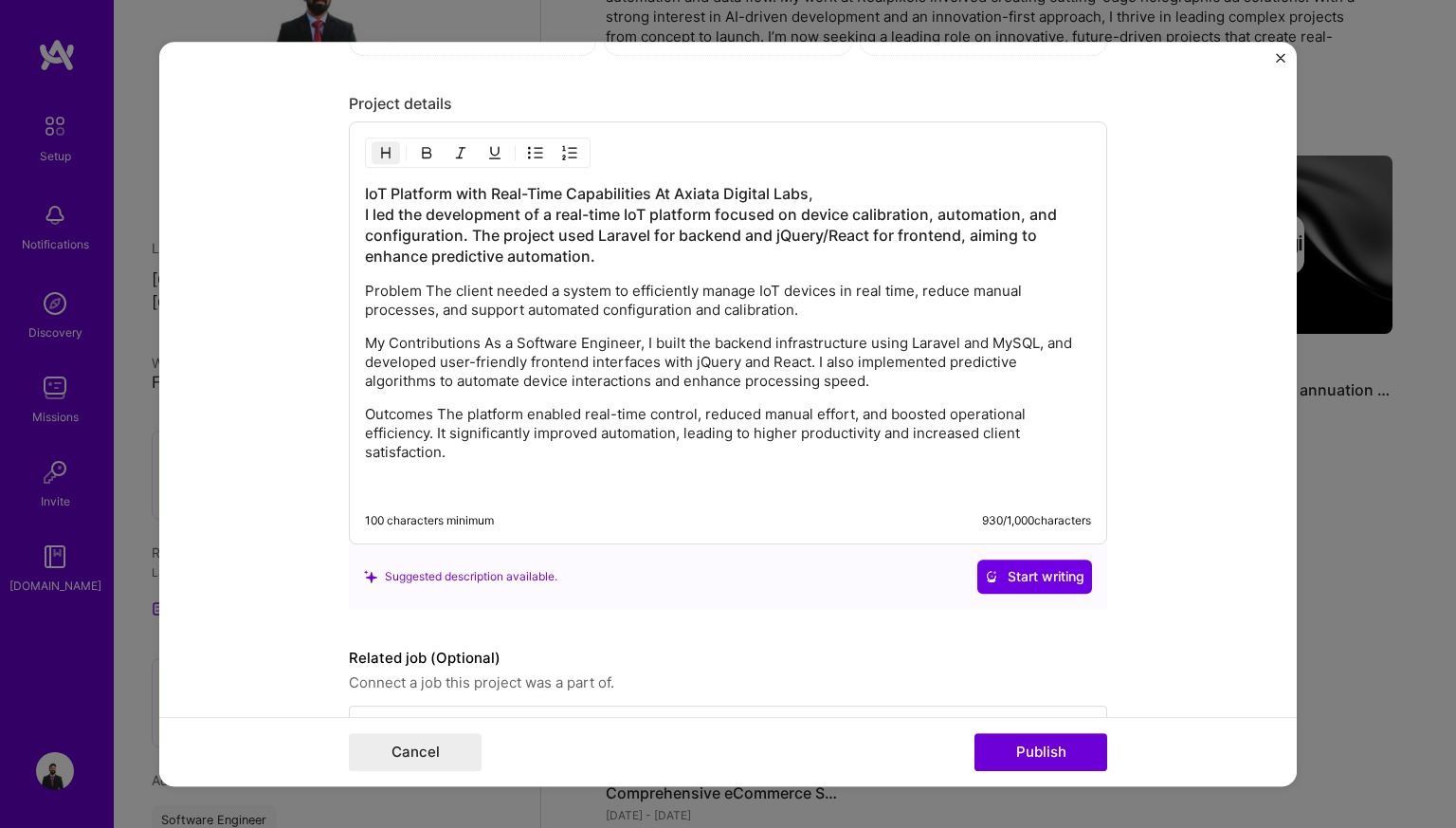 type 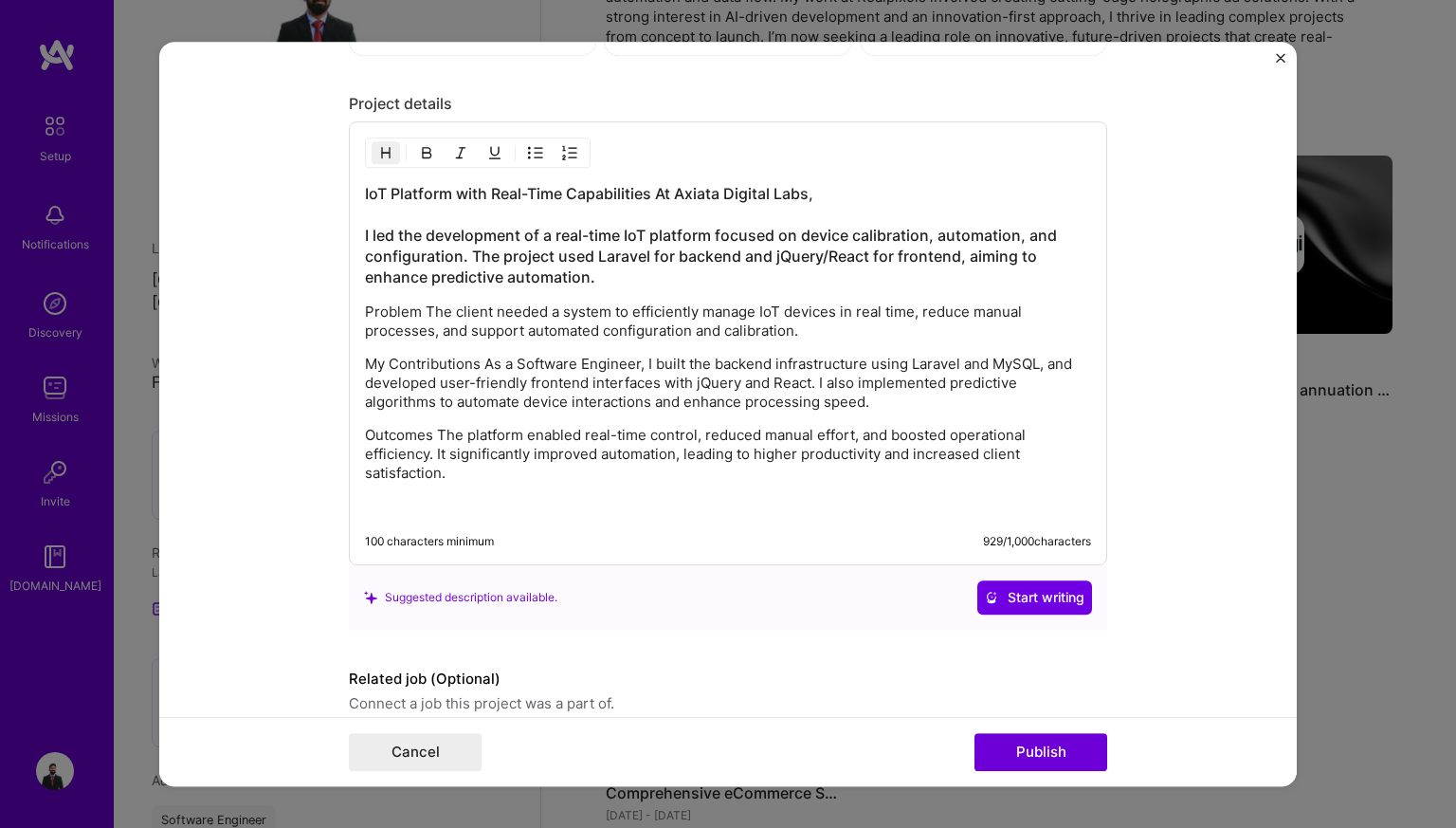click on "Problem The client needed a system to efficiently manage IoT devices in real time, reduce manual processes, and support automated configuration and calibration." at bounding box center (728, 322) 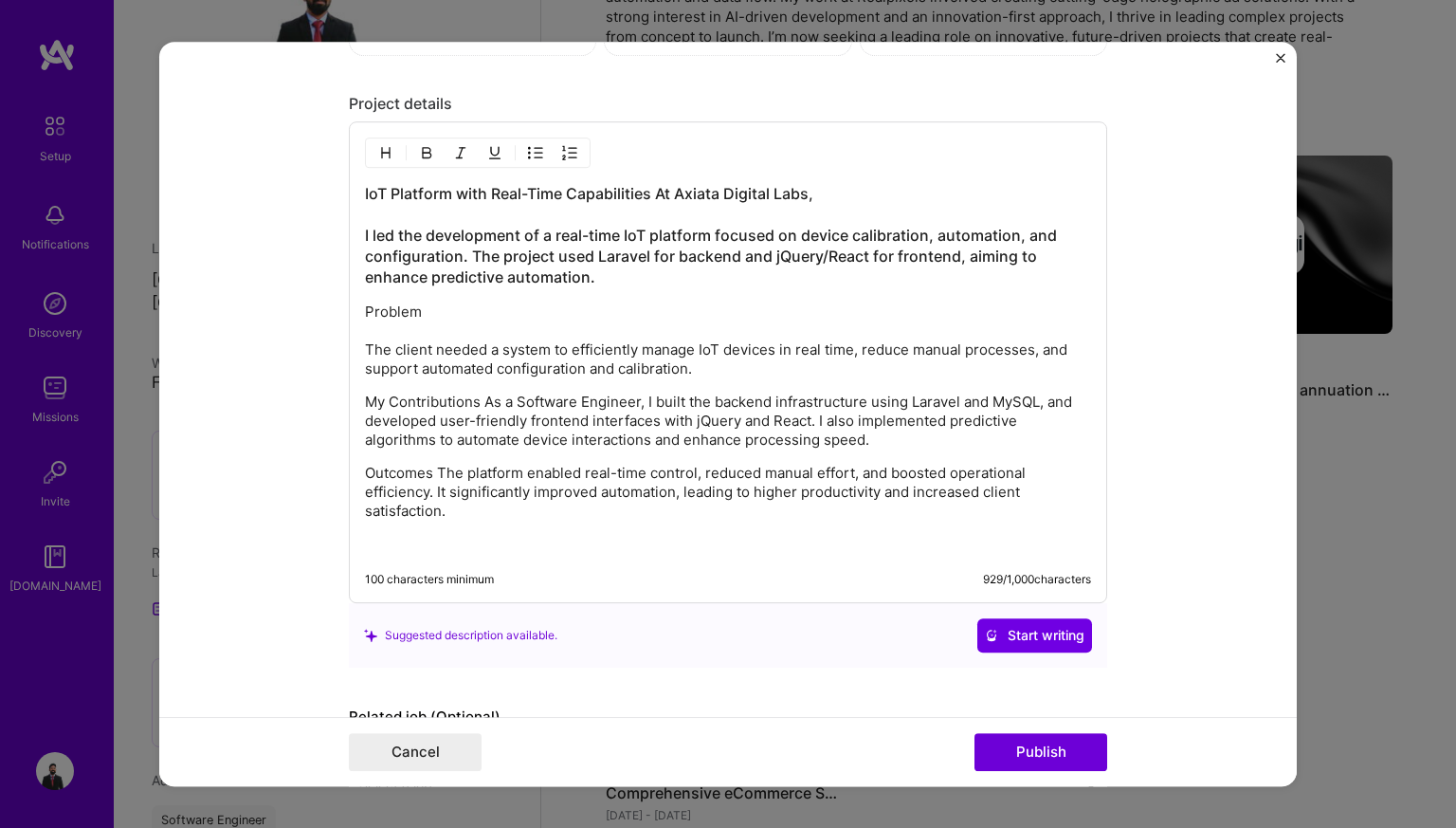 click on "My Contributions As a Software Engineer, I built the backend infrastructure using Laravel and MySQL, and developed user-friendly frontend interfaces with jQuery and React. I also implemented predictive algorithms to automate device interactions and enhance processing speed." at bounding box center (728, 421) 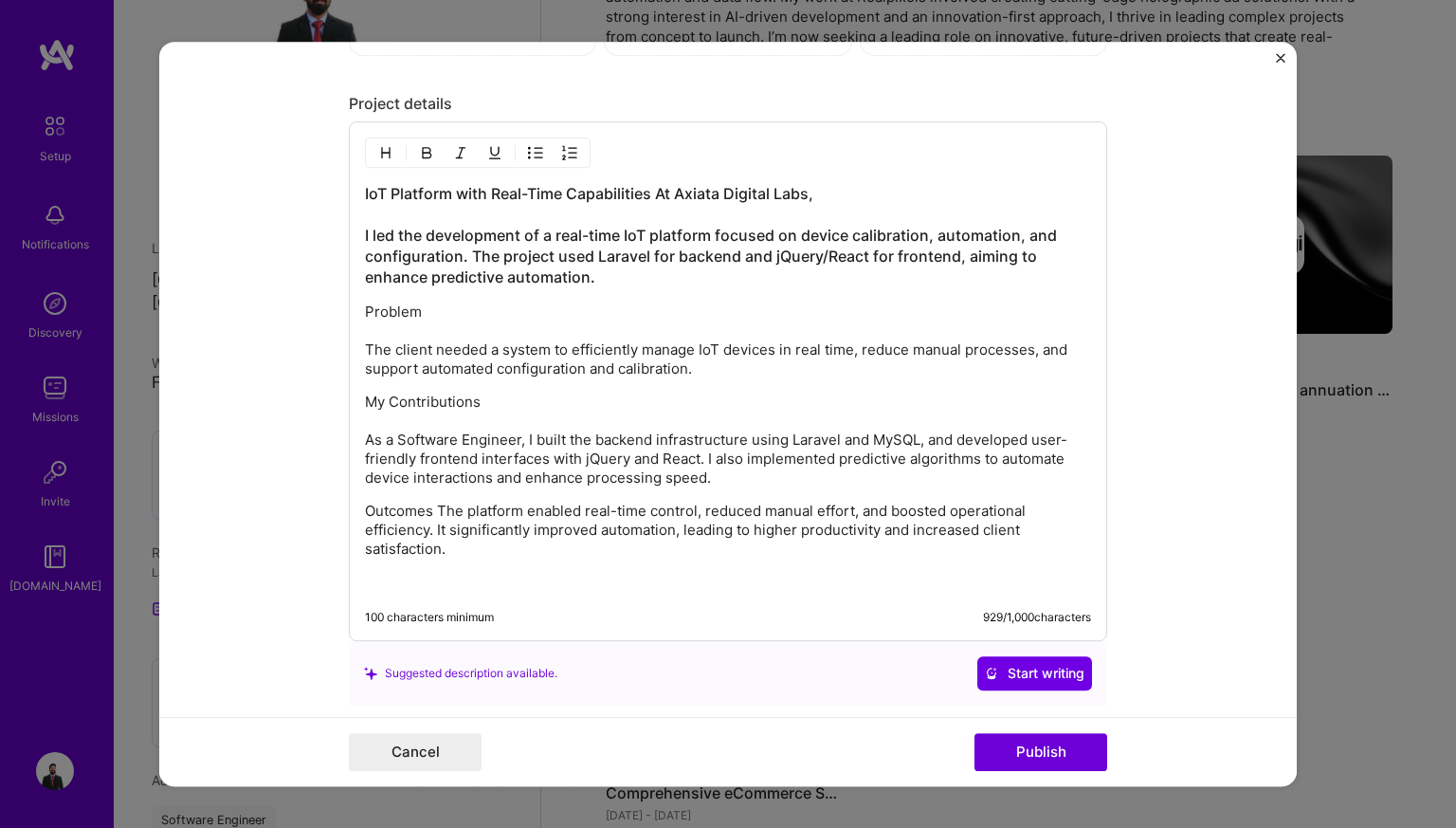 click on "Outcomes The platform enabled real-time control, reduced manual effort, and boosted operational efficiency. It significantly improved automation, leading to higher productivity and increased client satisfaction." at bounding box center (728, 530) 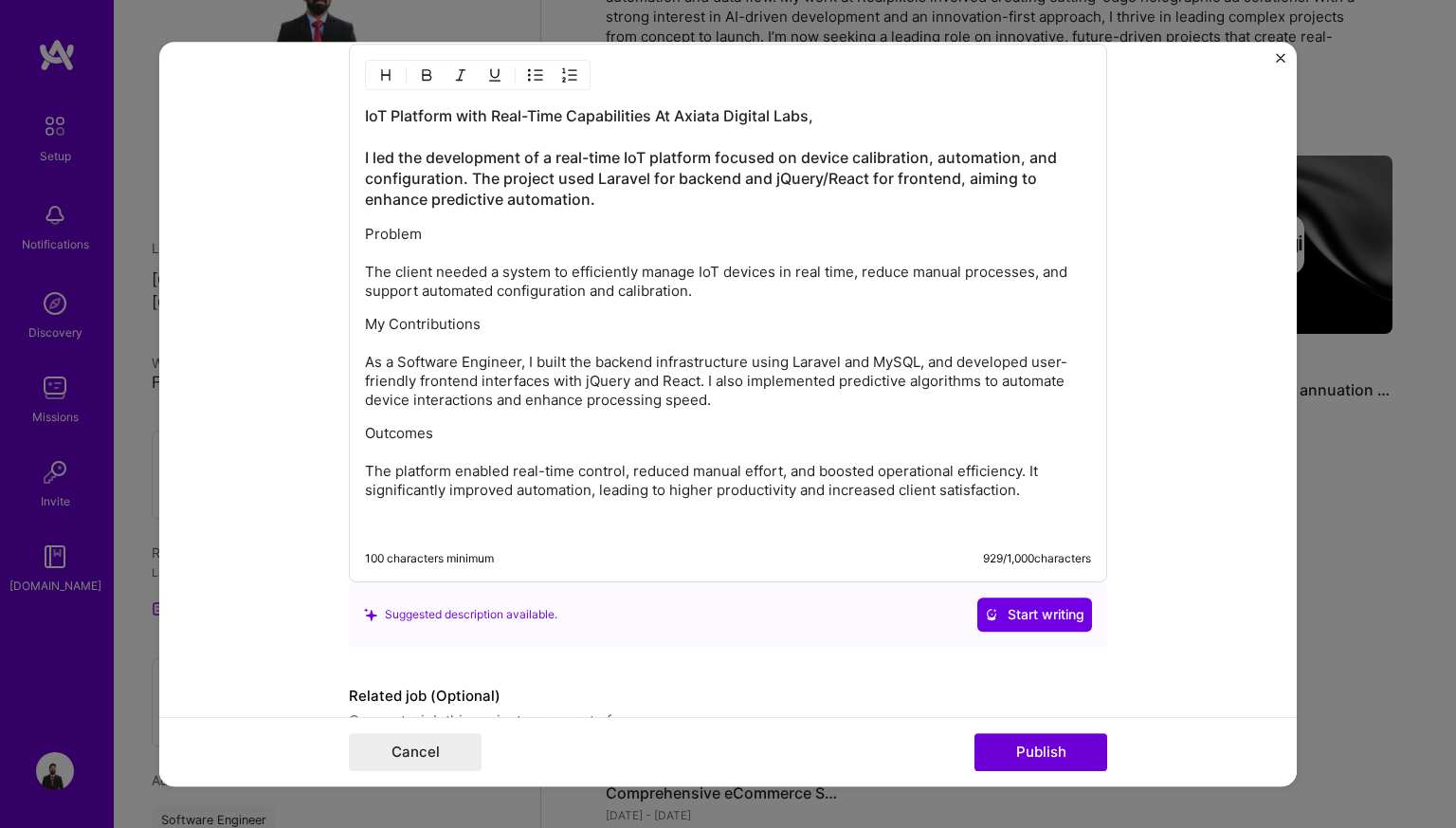 scroll, scrollTop: 2094, scrollLeft: 0, axis: vertical 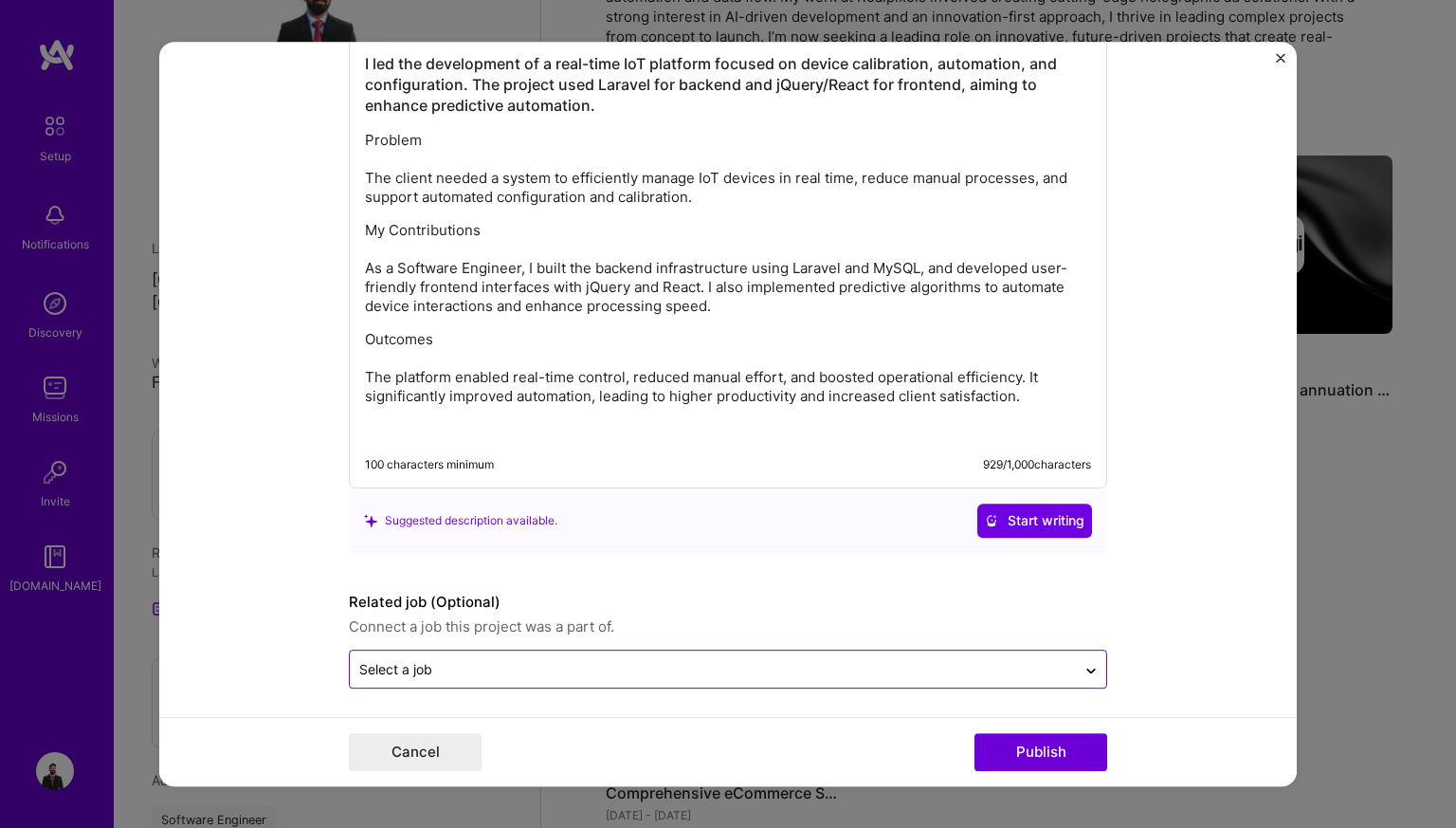 click at bounding box center (713, 669) 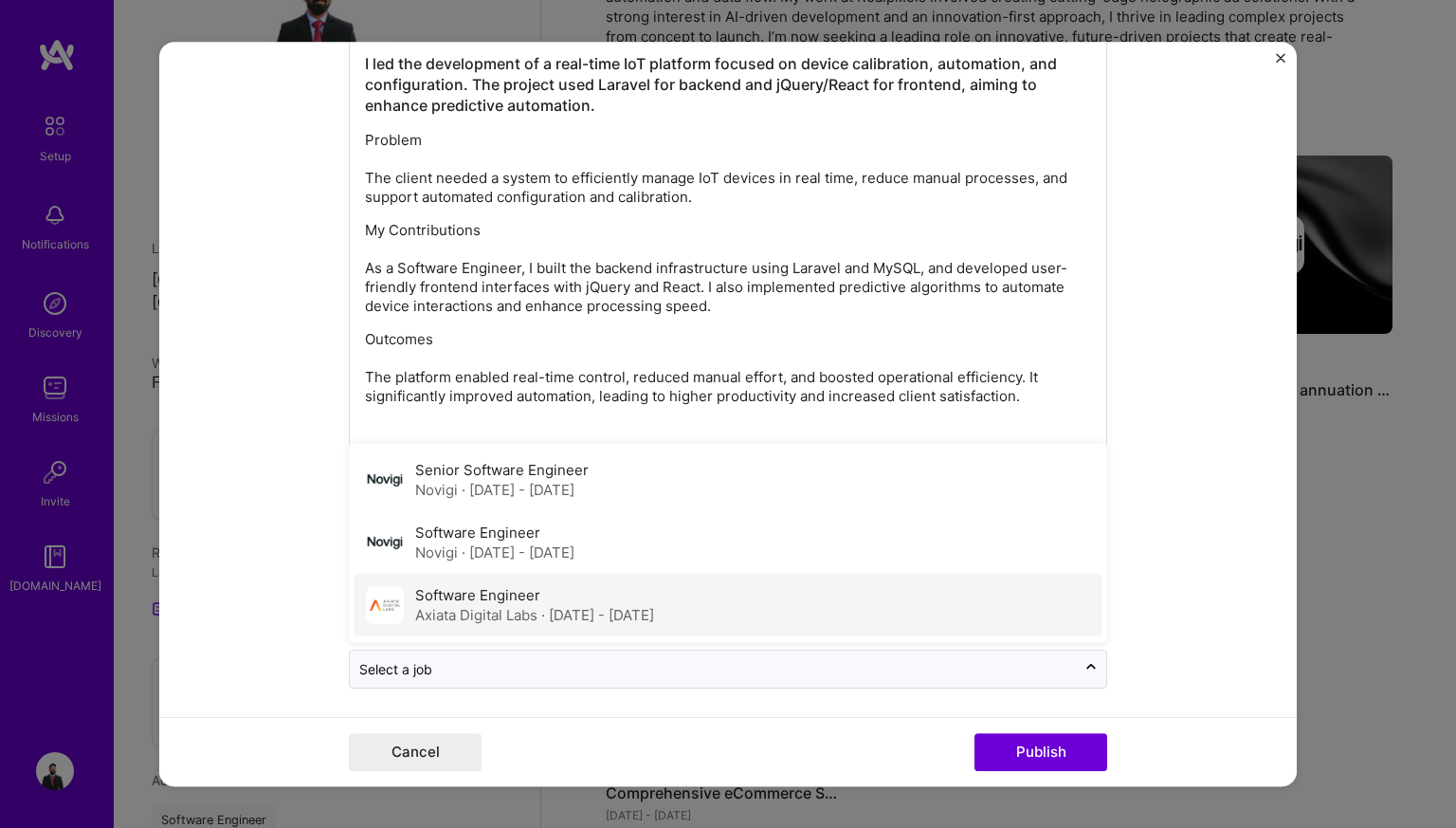 click on "Software Engineer Axiata Digital Labs   ·   [DATE]   -   [DATE]" at bounding box center [535, 605] 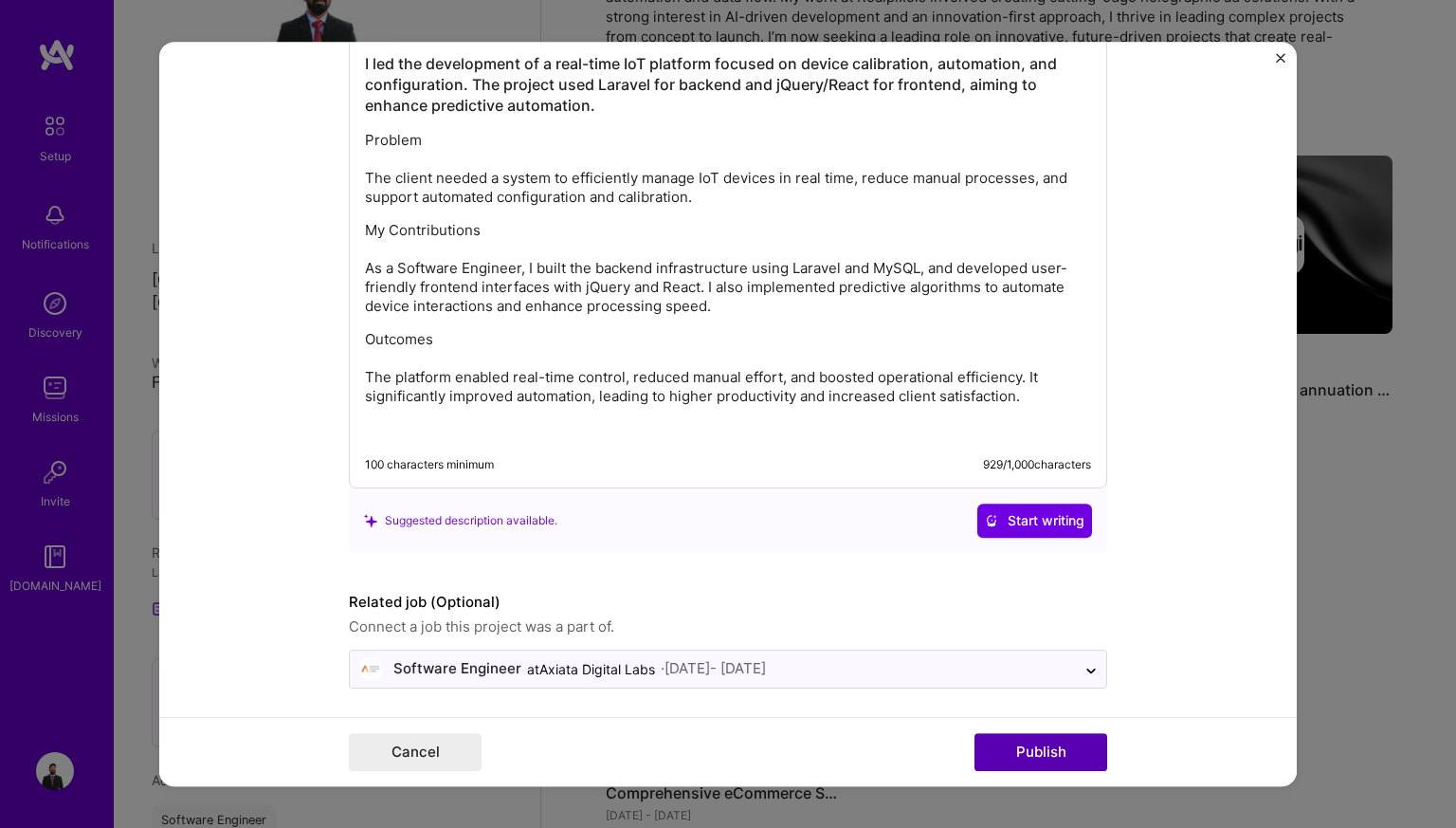 click on "Publish" at bounding box center (1041, 752) 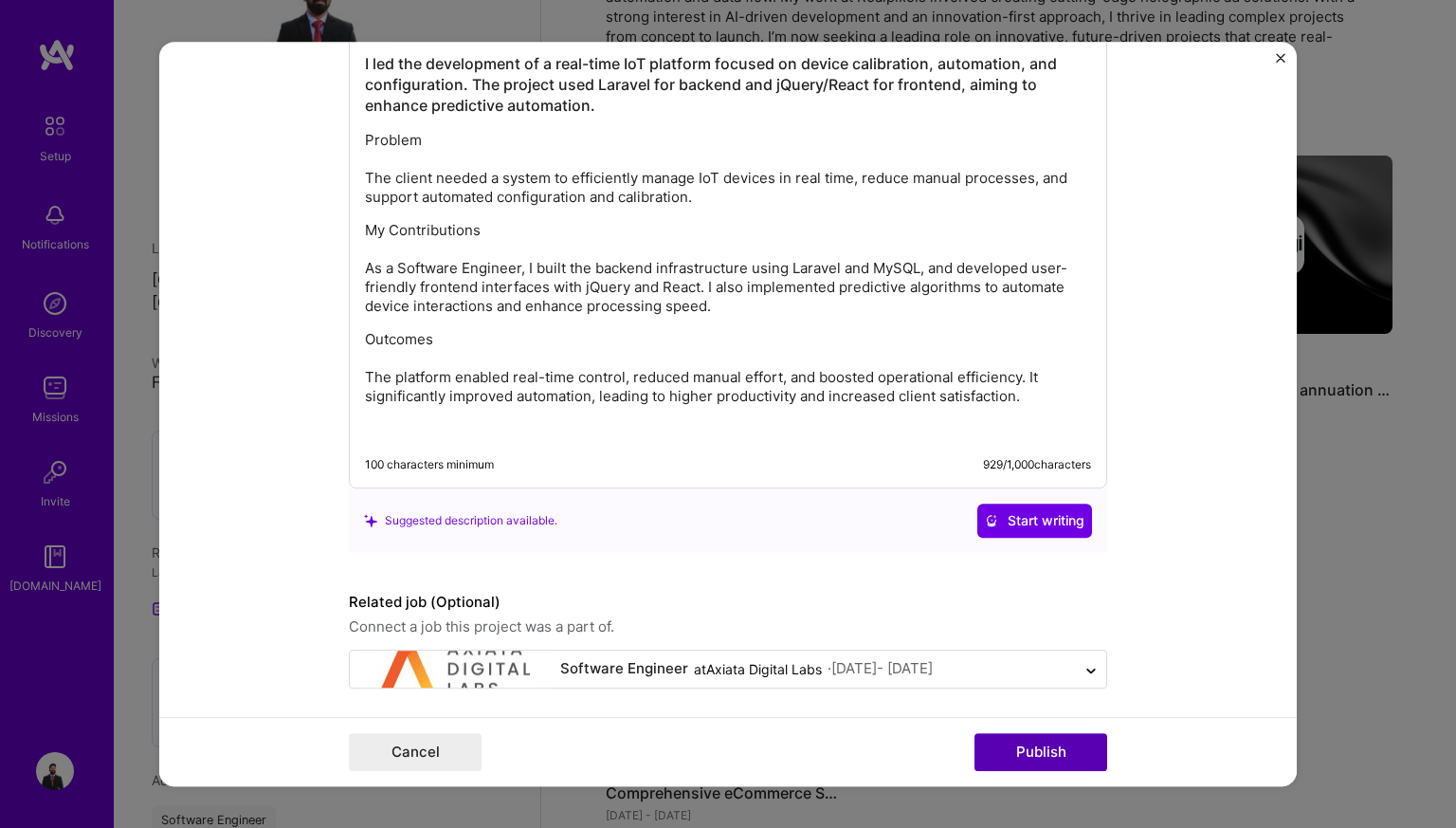 type 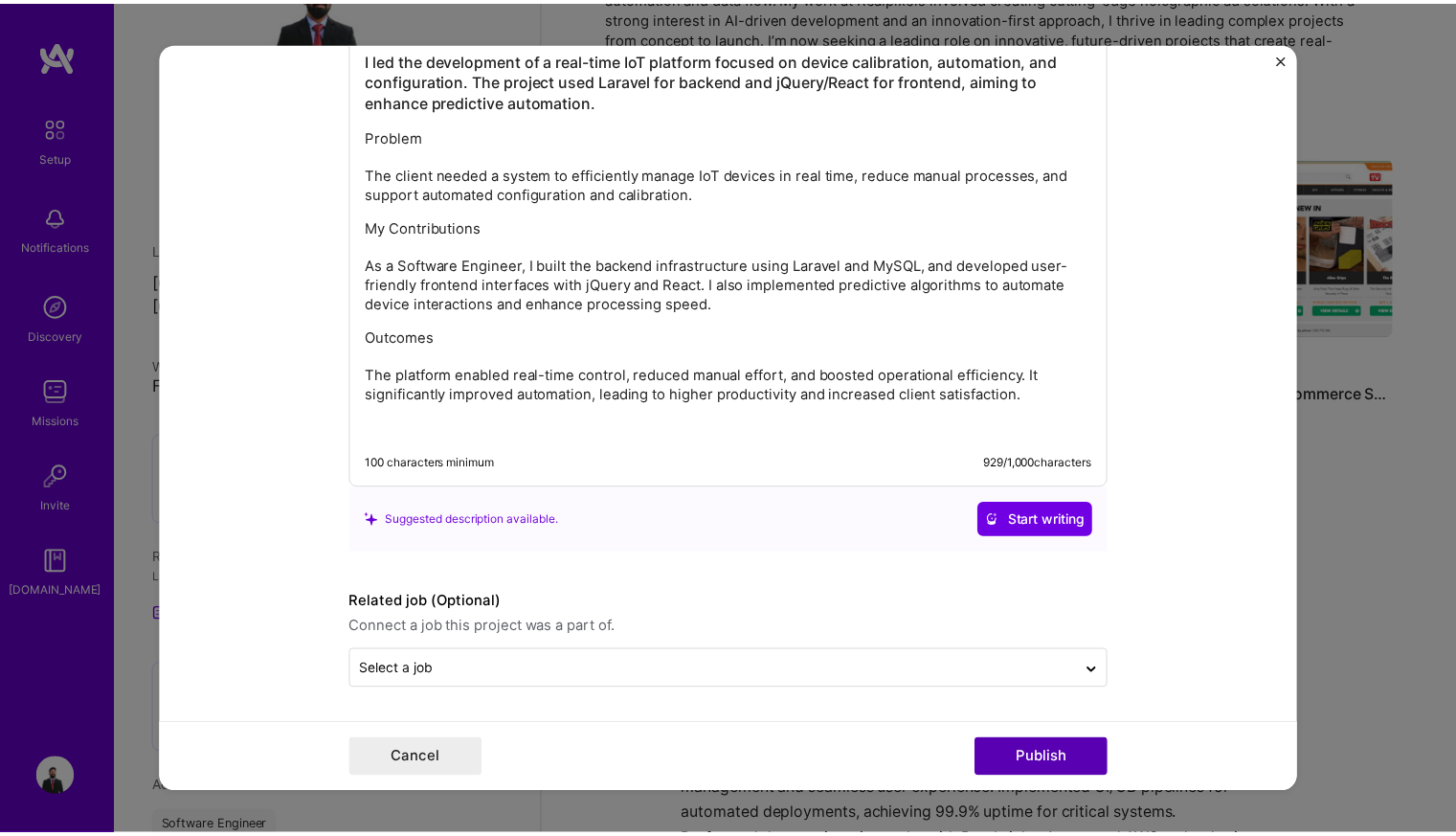 scroll, scrollTop: 2027, scrollLeft: 0, axis: vertical 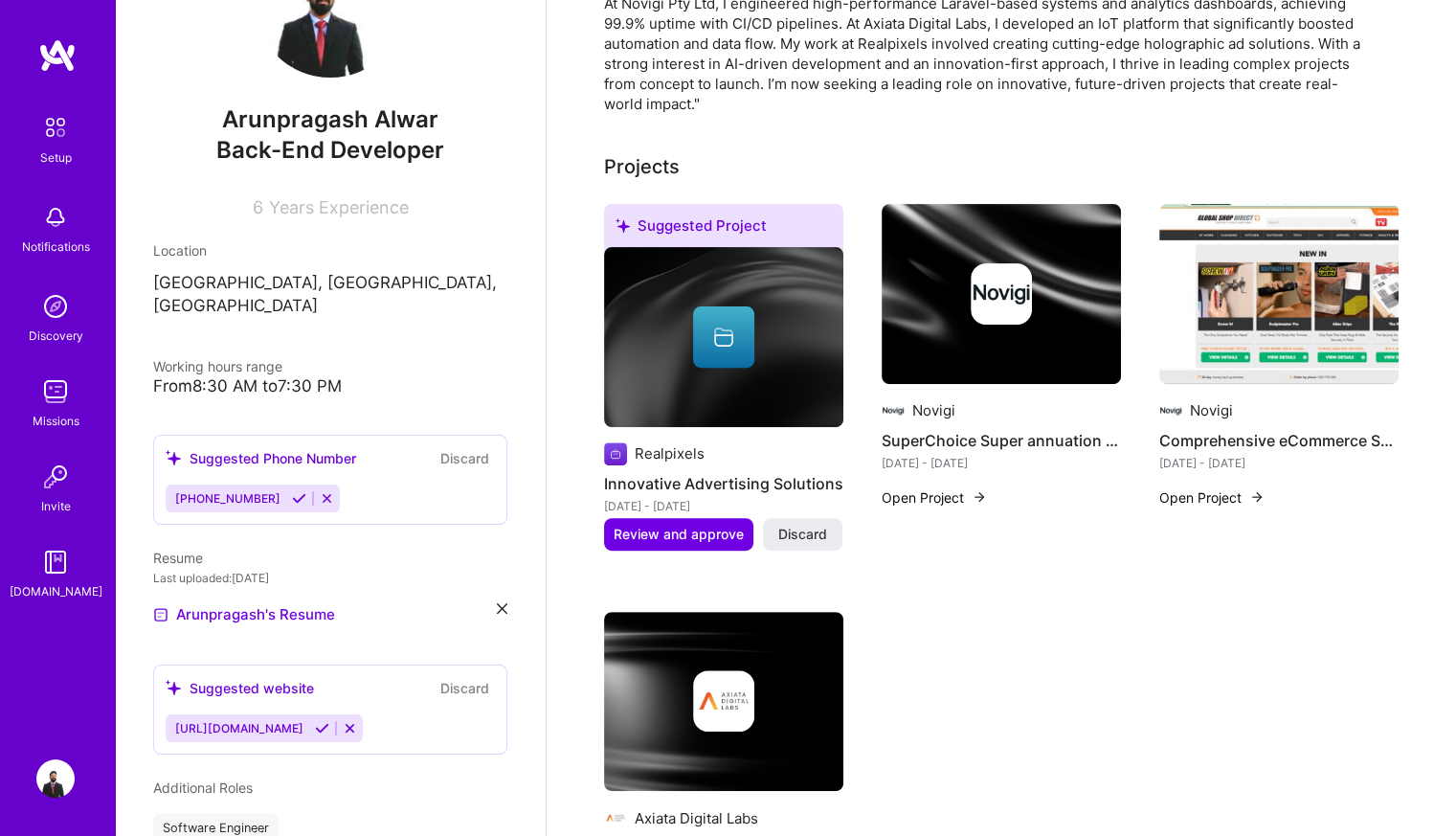 drag, startPoint x: 943, startPoint y: 344, endPoint x: 907, endPoint y: 340, distance: 36.221541 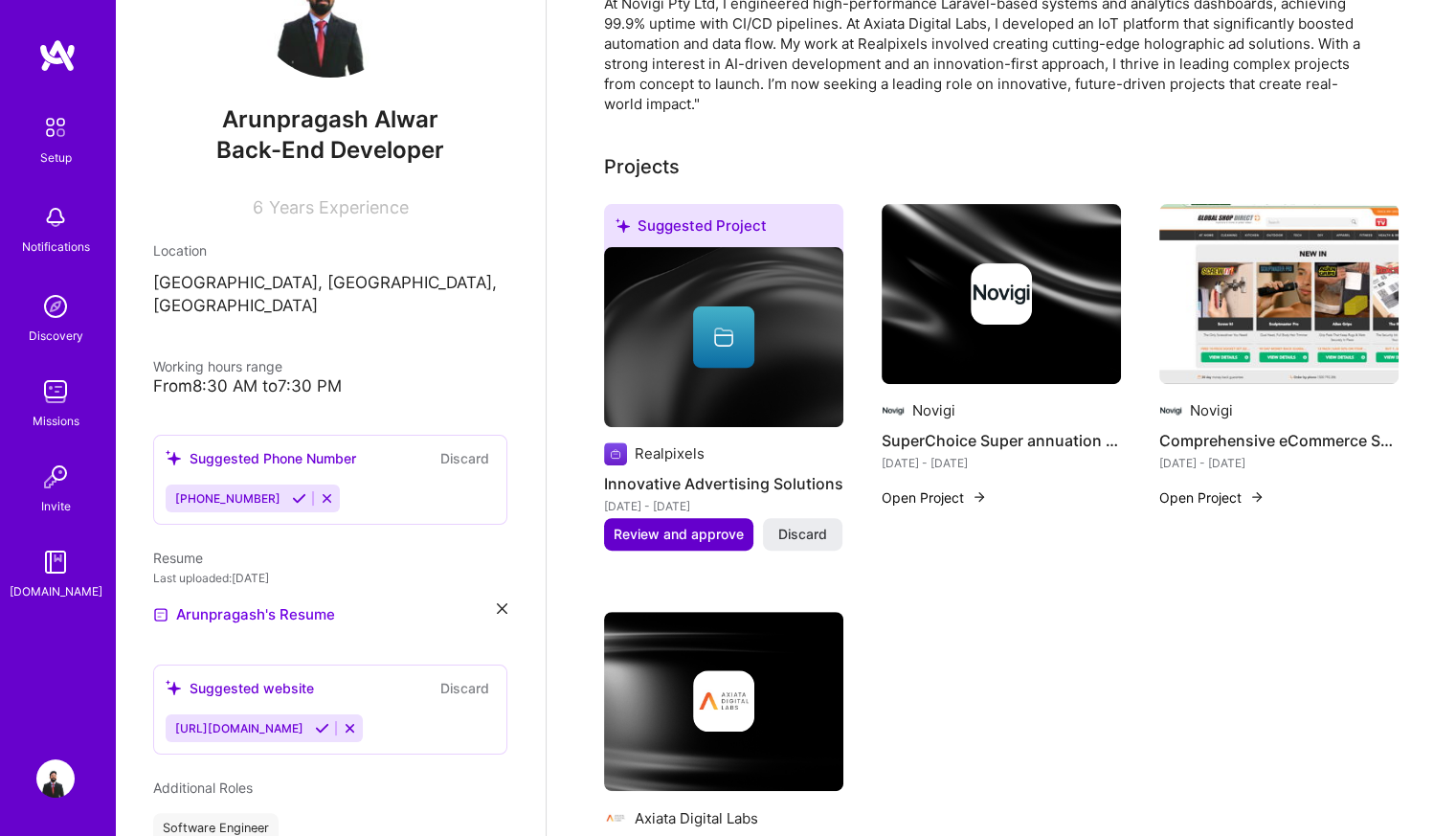 click on "Review and approve" at bounding box center (679, 534) 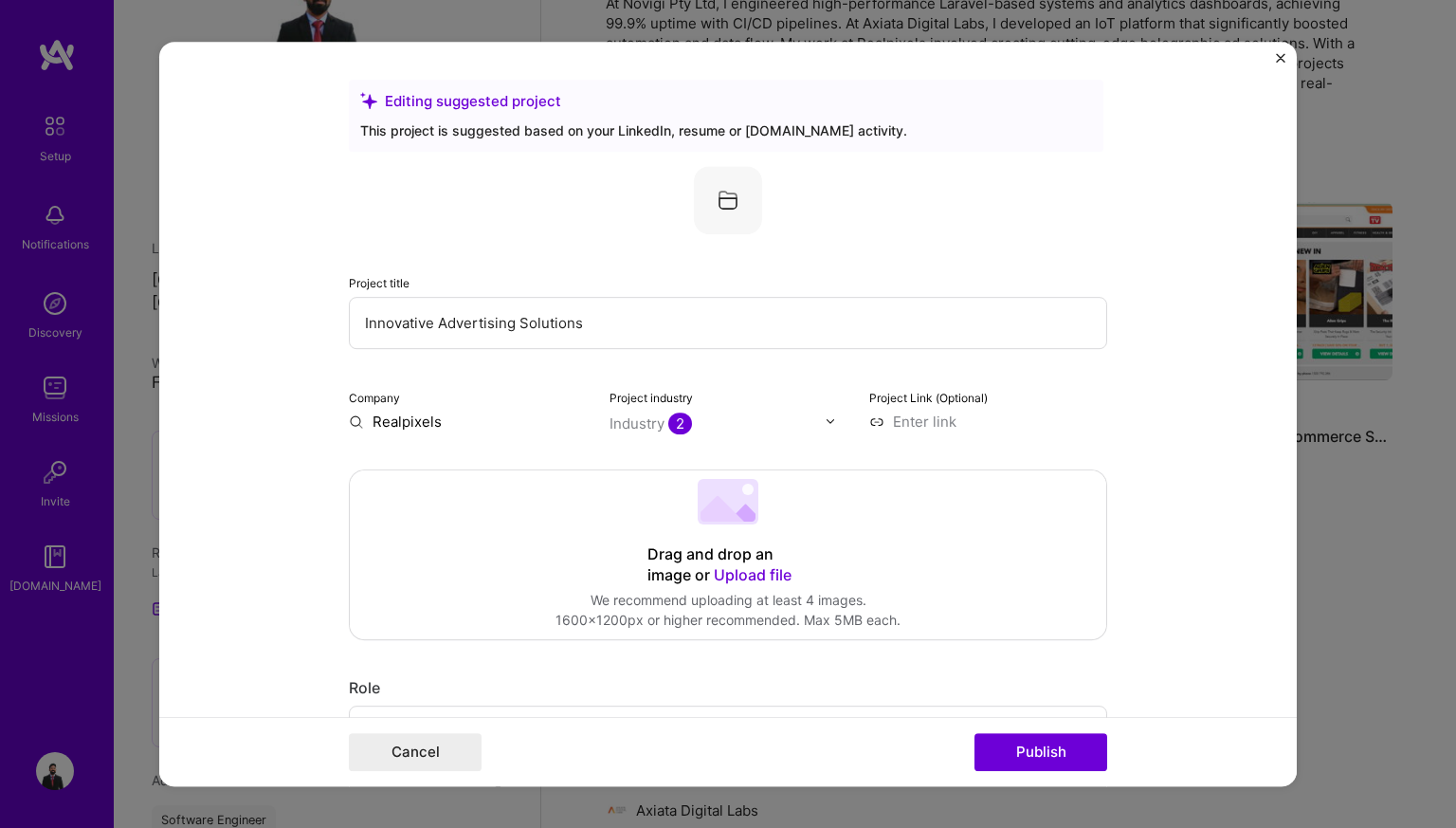 click on "Project title Innovative Advertising Solutions Company Realpixels
Project industry Industry 2 Project Link (Optional)" at bounding box center [728, 299] 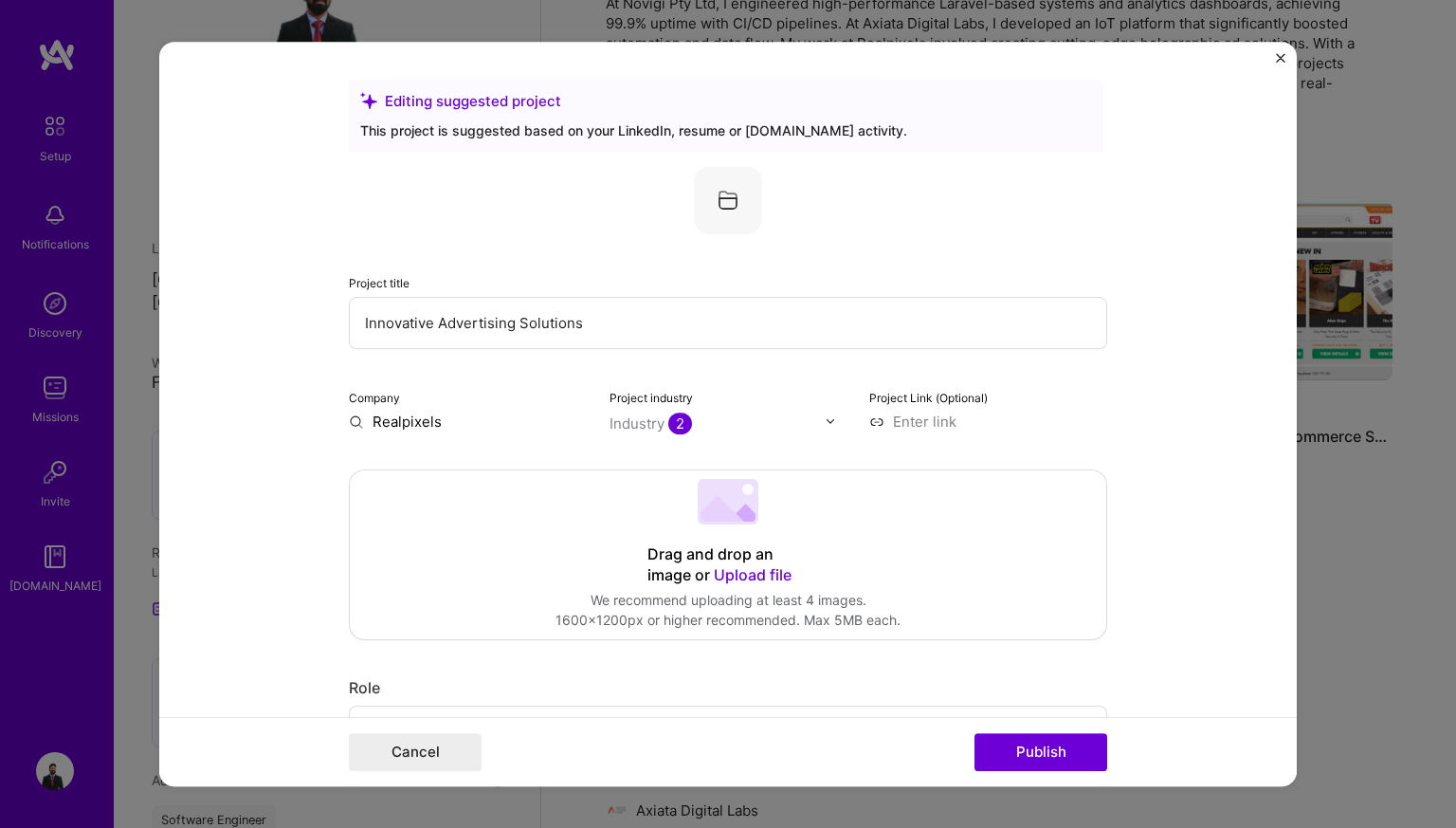 click on "Innovative Advertising Solutions" at bounding box center (728, 322) 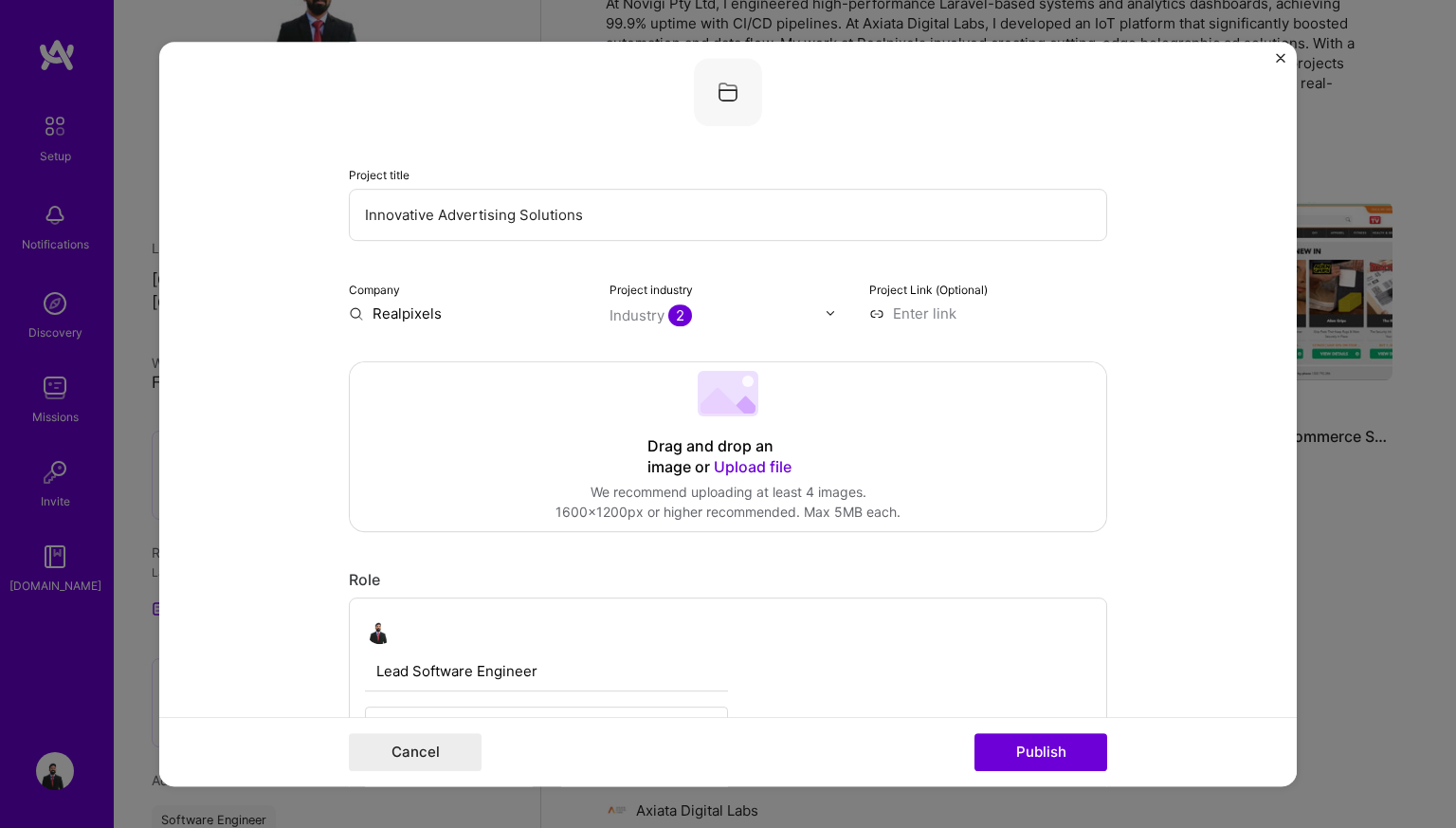 scroll, scrollTop: 116, scrollLeft: 0, axis: vertical 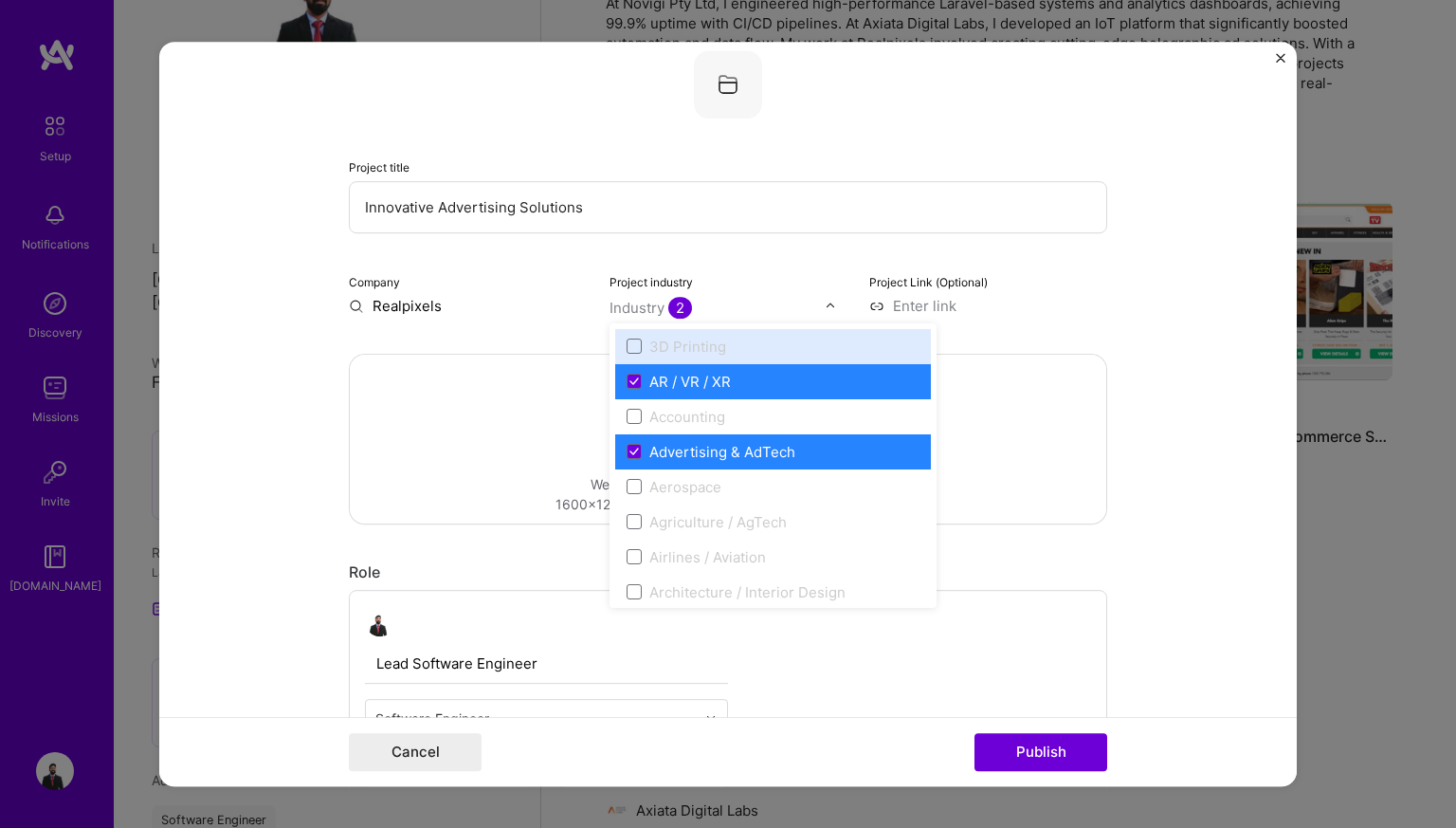 click at bounding box center (718, 307) 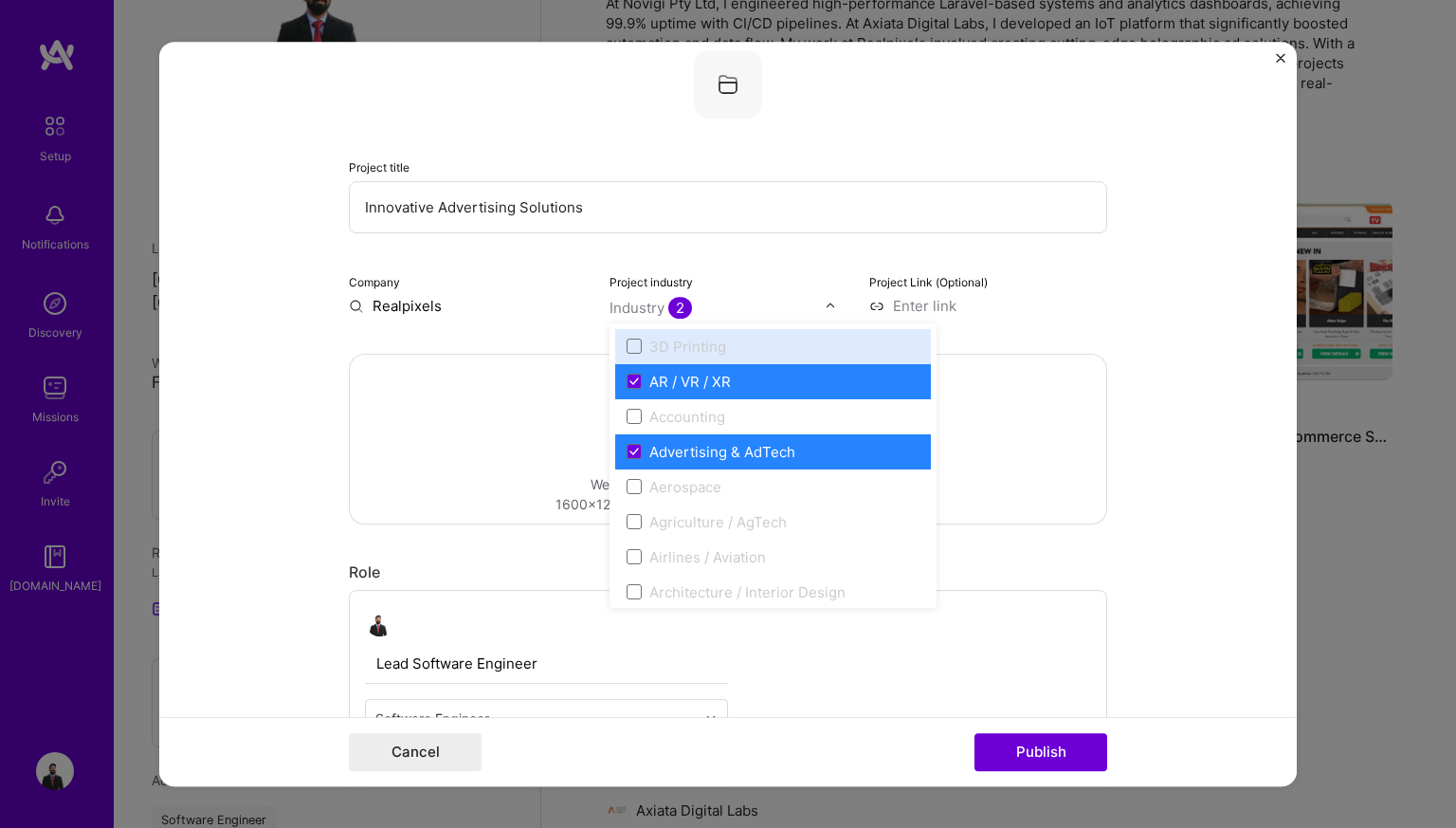 click on "Editing suggested project This project is suggested based on your LinkedIn, resume or [DOMAIN_NAME] activity. Project title Innovative Advertising Solutions Company Realpixels
Project industry option 3D Printing focused disabled, 1 of 120. 120 results available. Use Up and Down to choose options, press Escape to exit the menu, press Tab to select the option and exit the menu. Industry 2 3D Printing AR / VR / XR Accounting Advertising & AdTech Aerospace Agriculture / AgTech Airlines / Aviation Architecture / Interior Design Art & Museums Artifical Intelligence / Machine Learning Arts / Culture Augmented & Virtual Reality (AR/VR) Automotive Automotive & Self Driving Cars Aviation B2B B2B2C B2C BPA / RPA Banking Beauty Big Data BioTech Blockchain CMS CPG CRM Cannabis Charity & Nonprofit Circular Economy CivTech Climate Tech Cloud Services Coaching Community Tech Construction Consulting Consumer Electronics Crowdfunding Crypto Customer Success Cybersecurity DTC Databases Dating Defense Delivery E-Commerce" at bounding box center [728, 414] 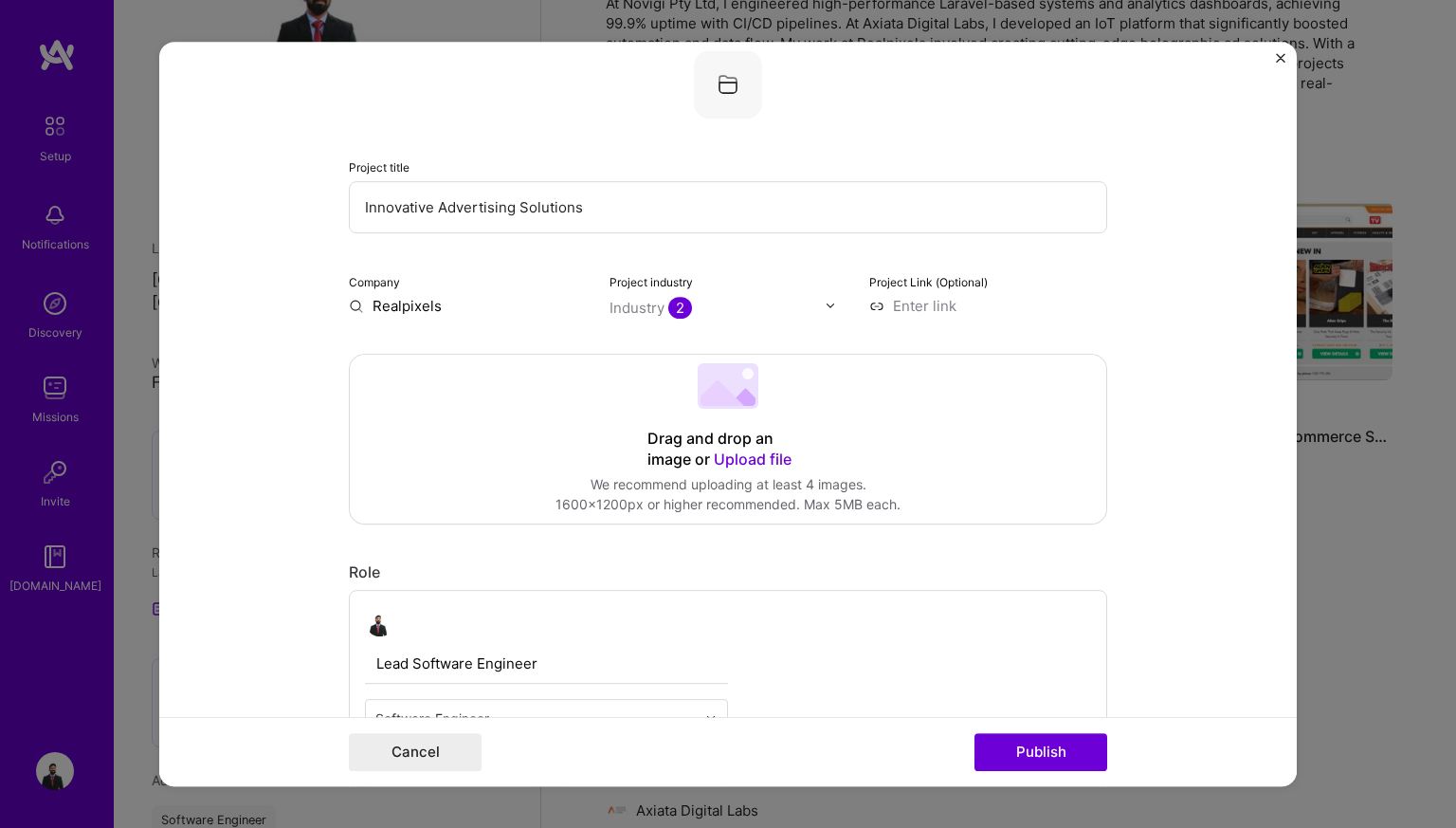 click on "Upload file" at bounding box center (753, 459) 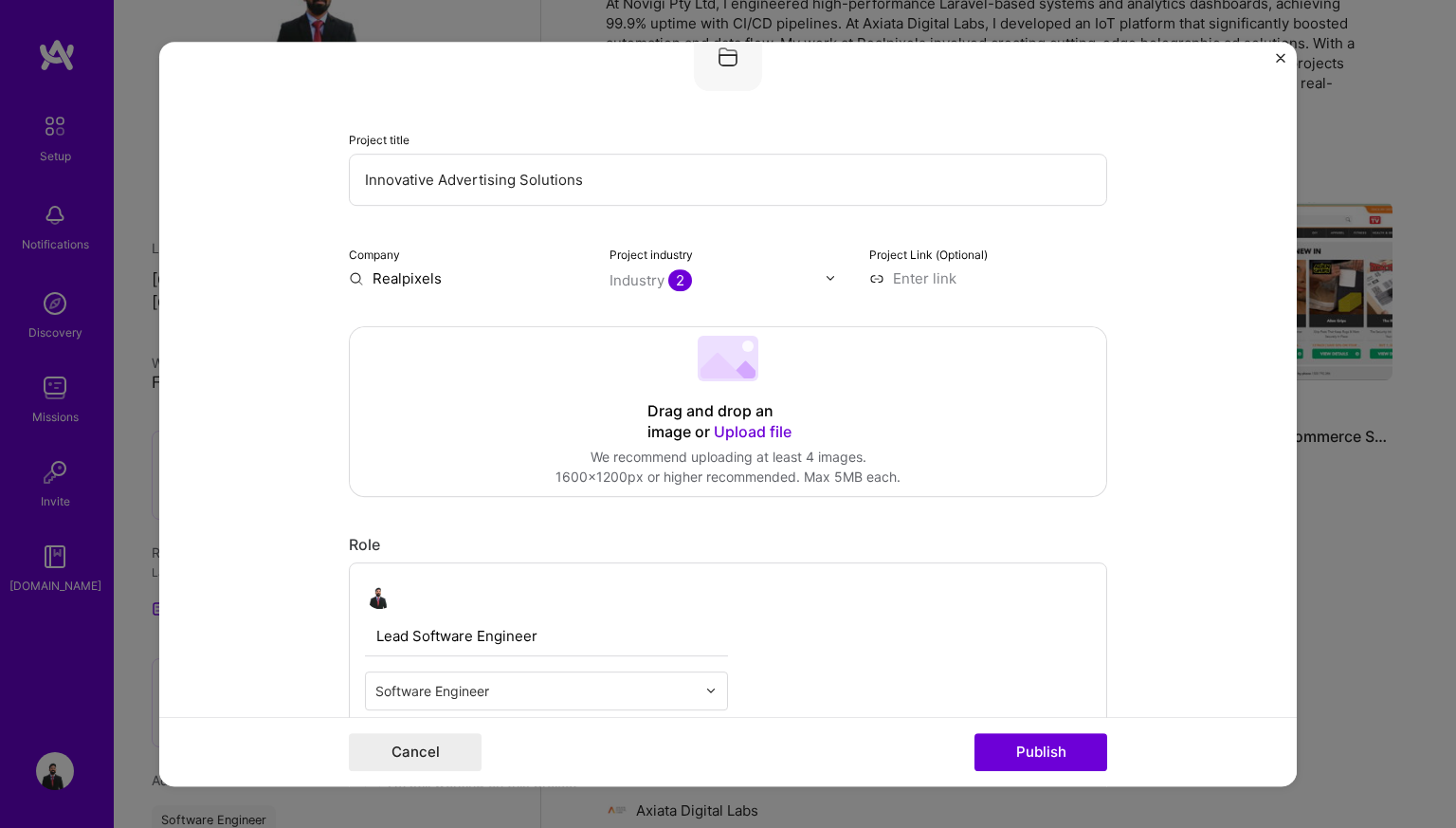 scroll, scrollTop: 144, scrollLeft: 0, axis: vertical 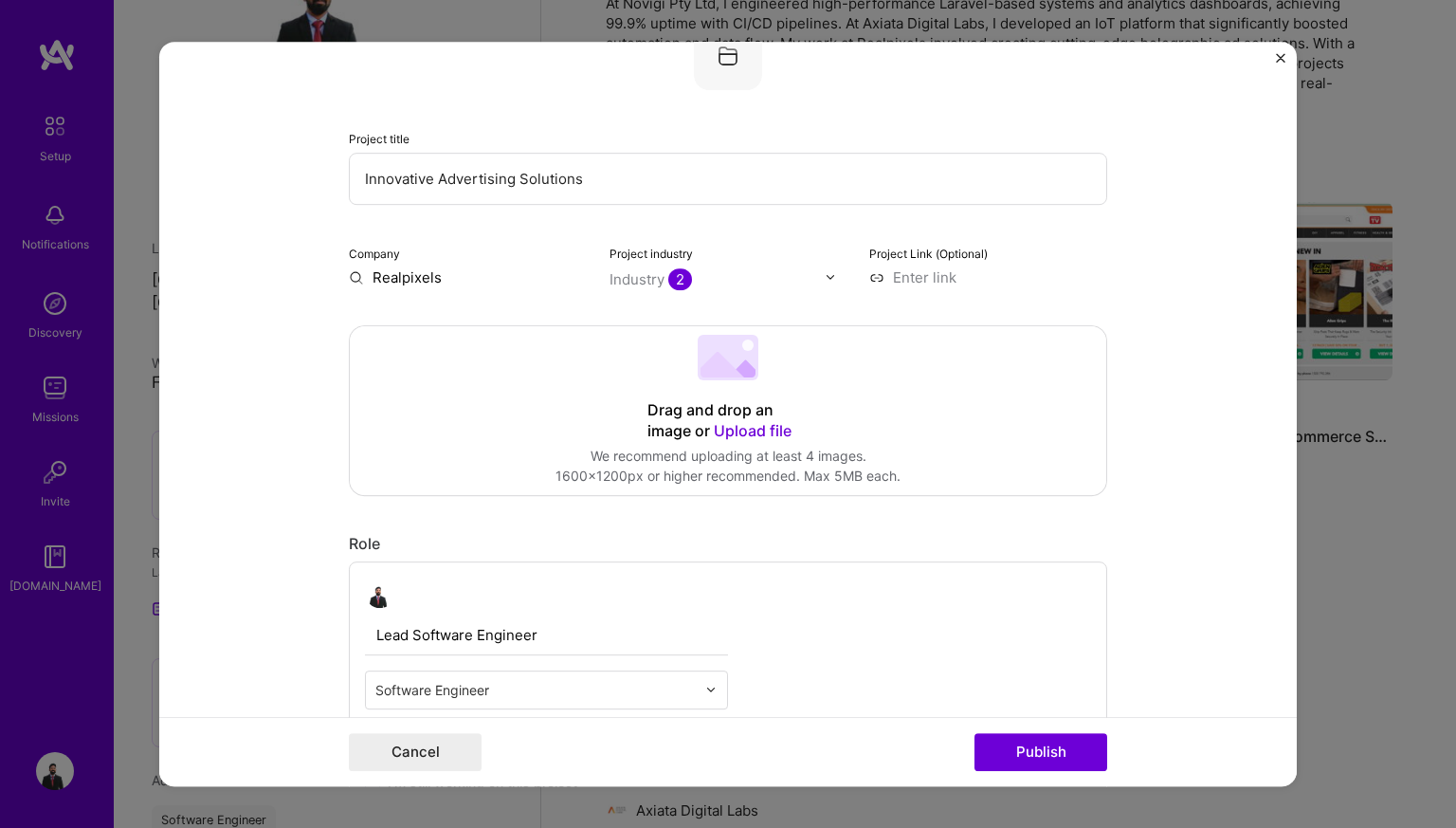 click on "Realpixels" at bounding box center (467, 277) 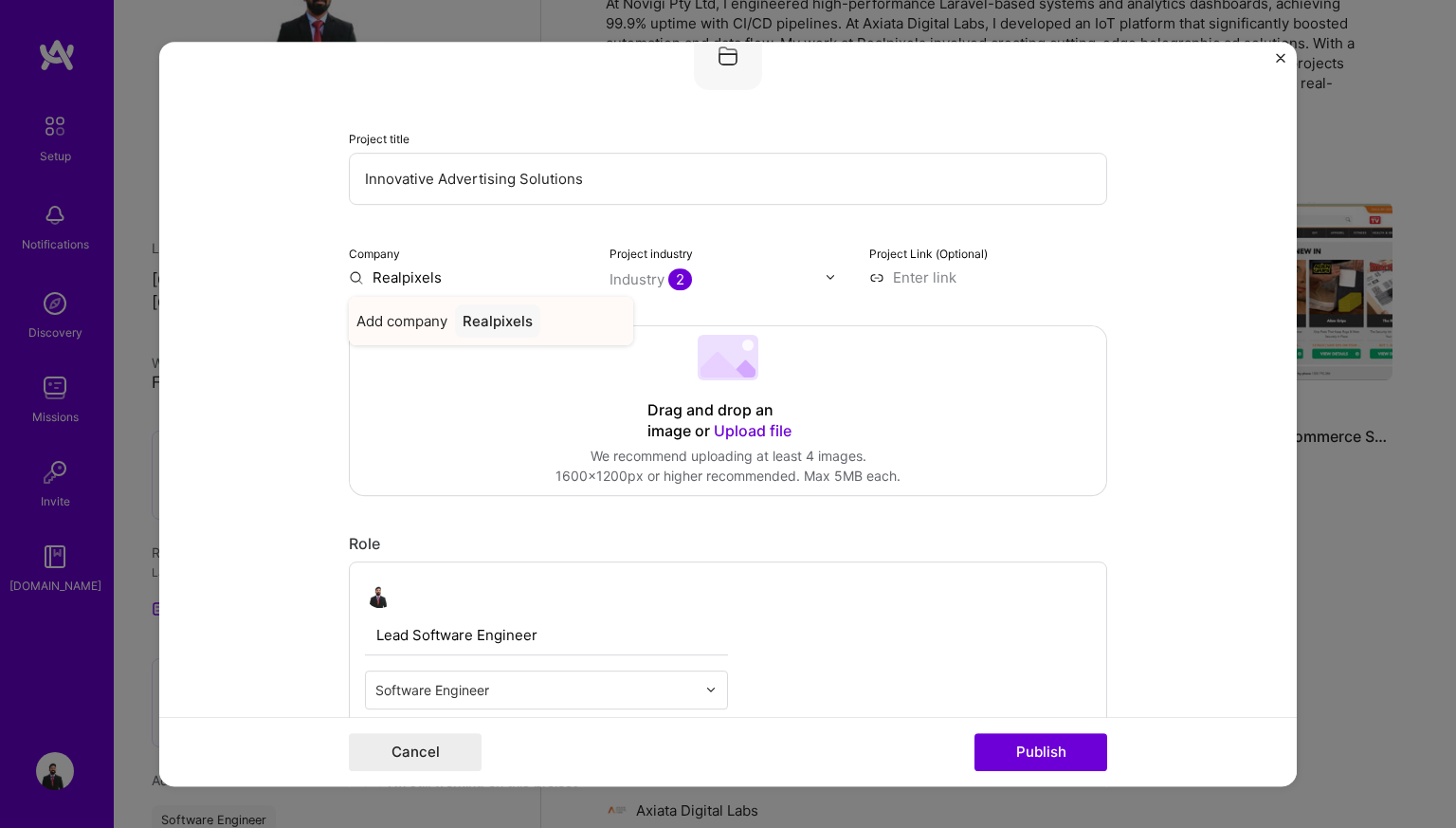 click on "Realpixels" at bounding box center (498, 321) 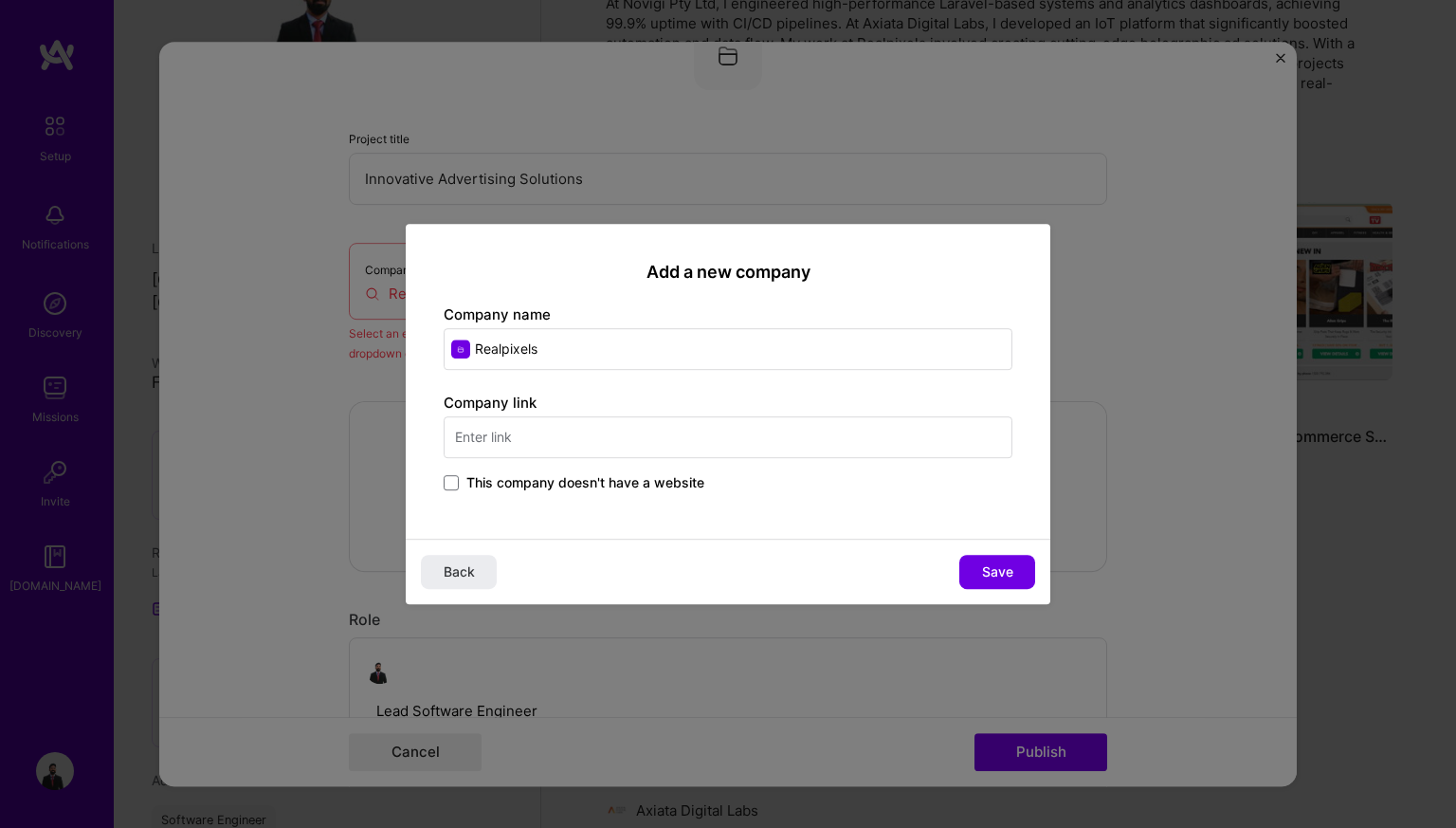 click at bounding box center [728, 437] 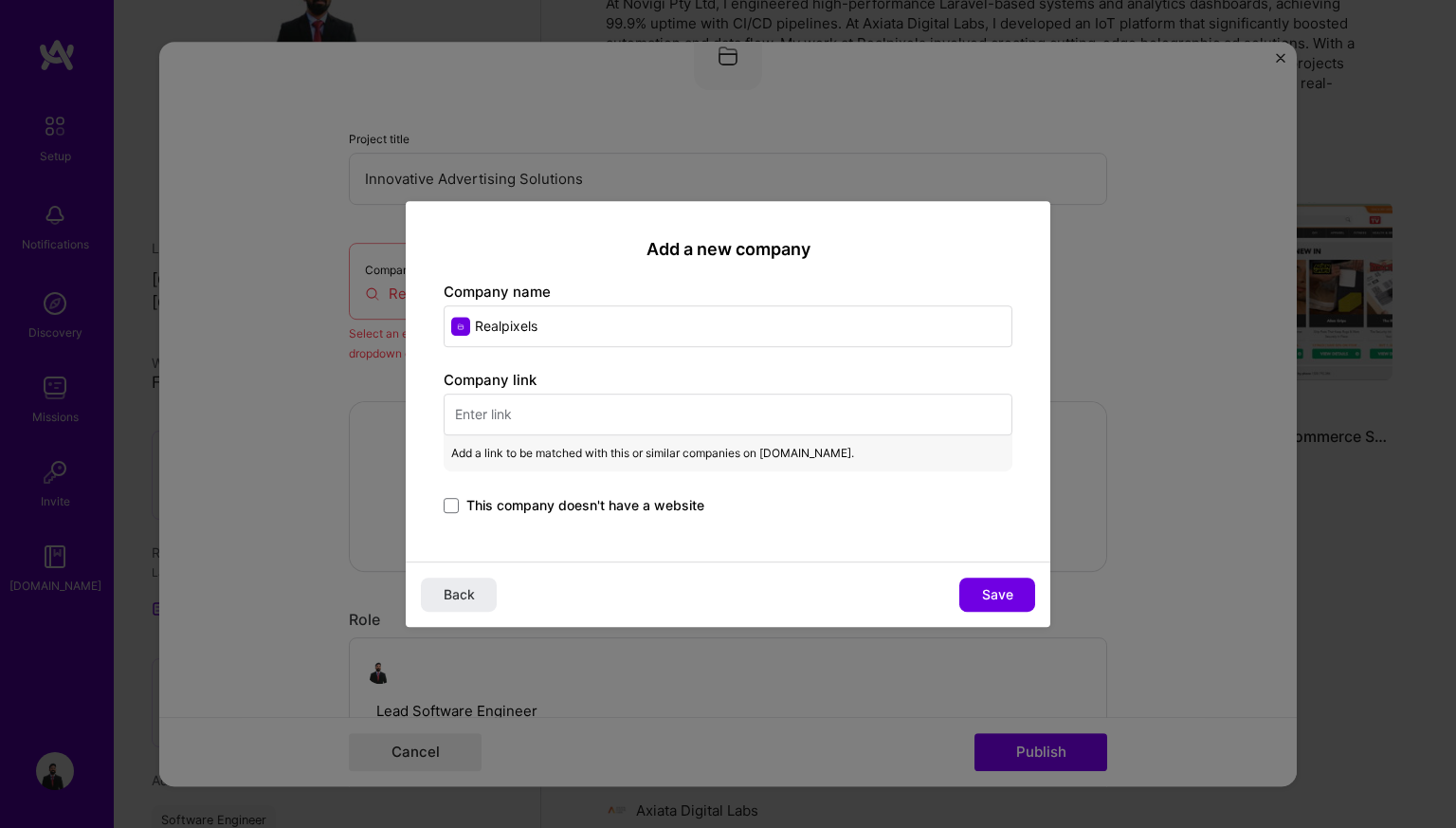 click on "This company doesn't have a website" at bounding box center (585, 506) 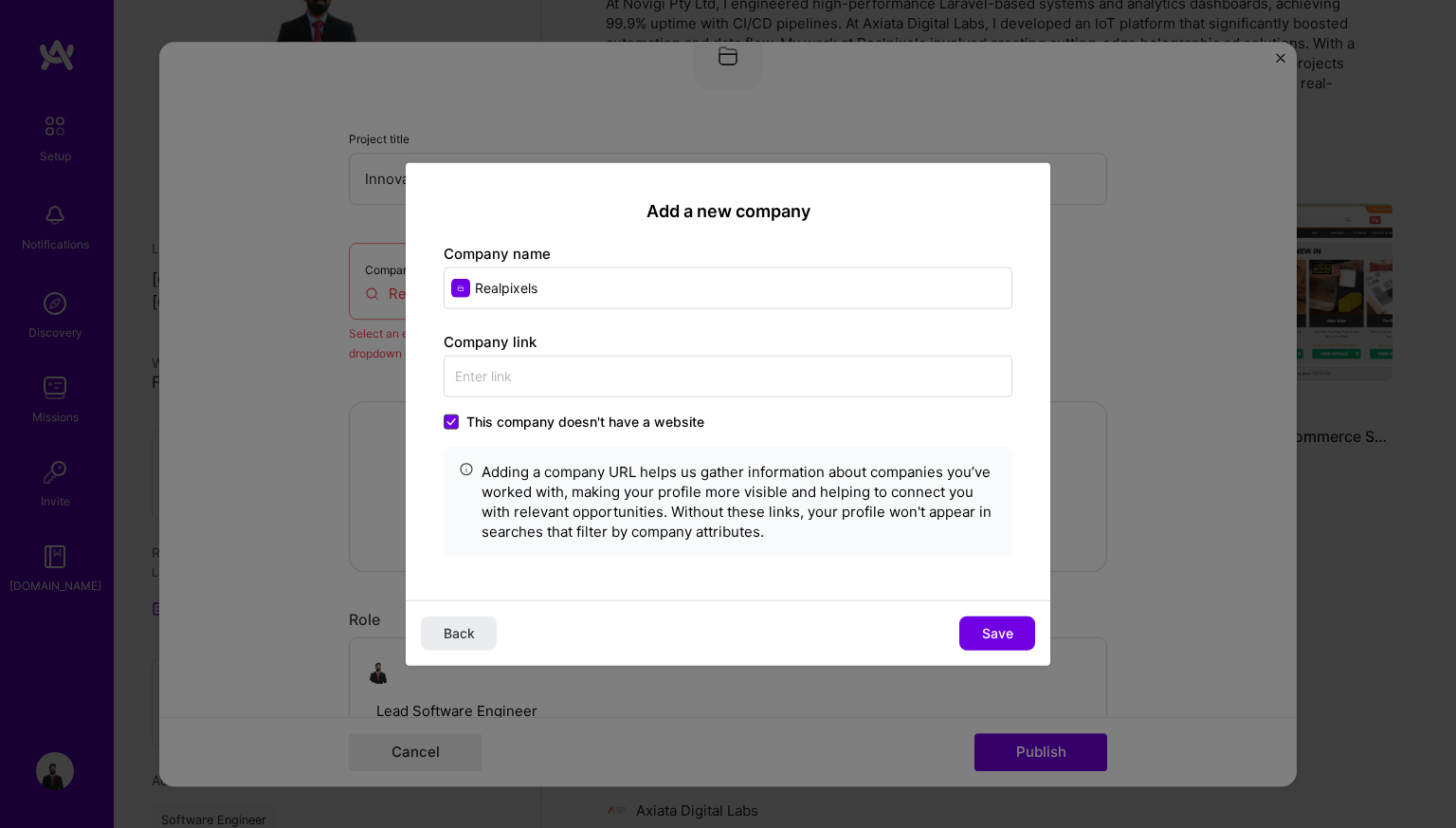 click at bounding box center [451, 422] 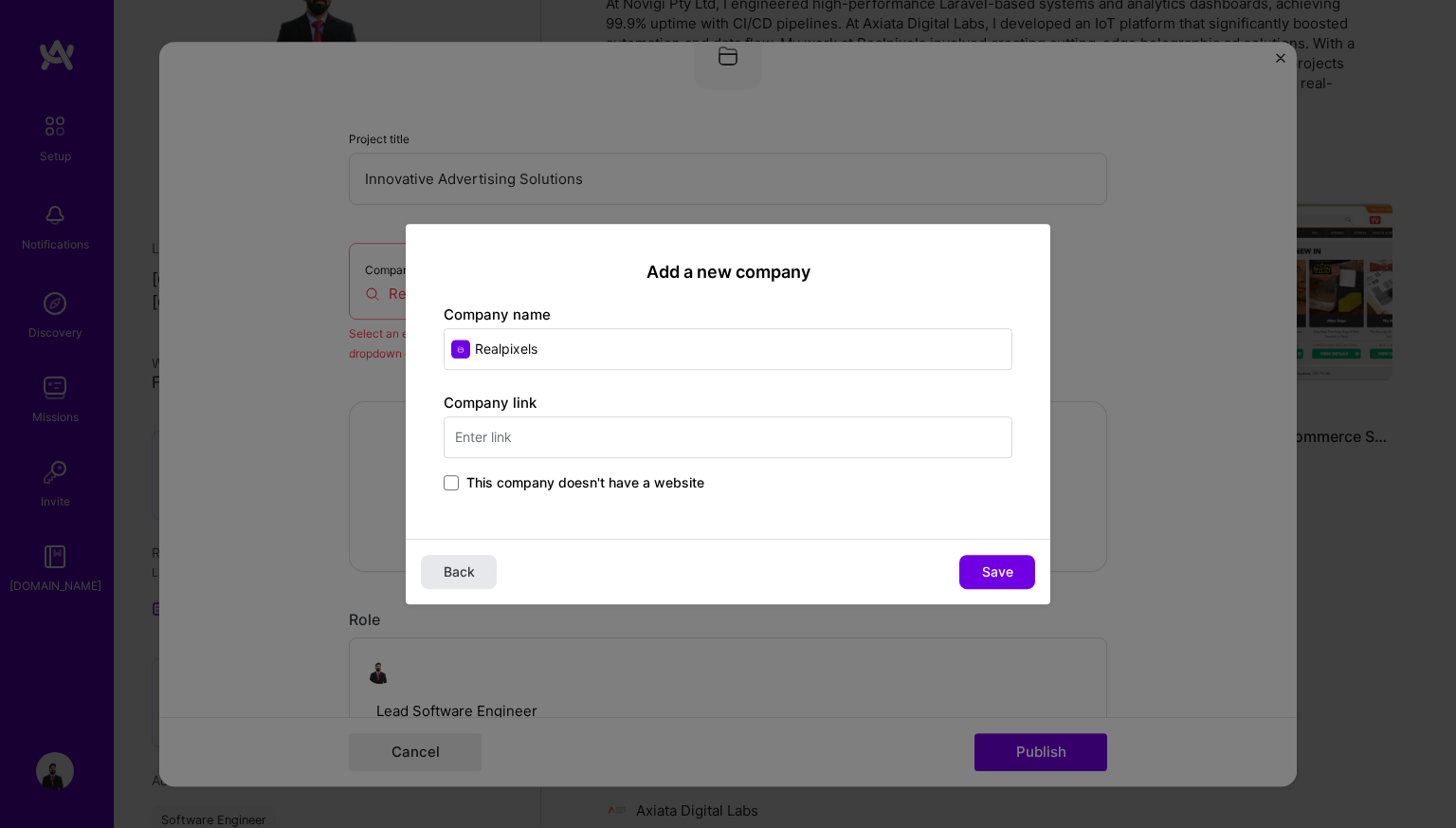 click on "Back" at bounding box center [459, 572] 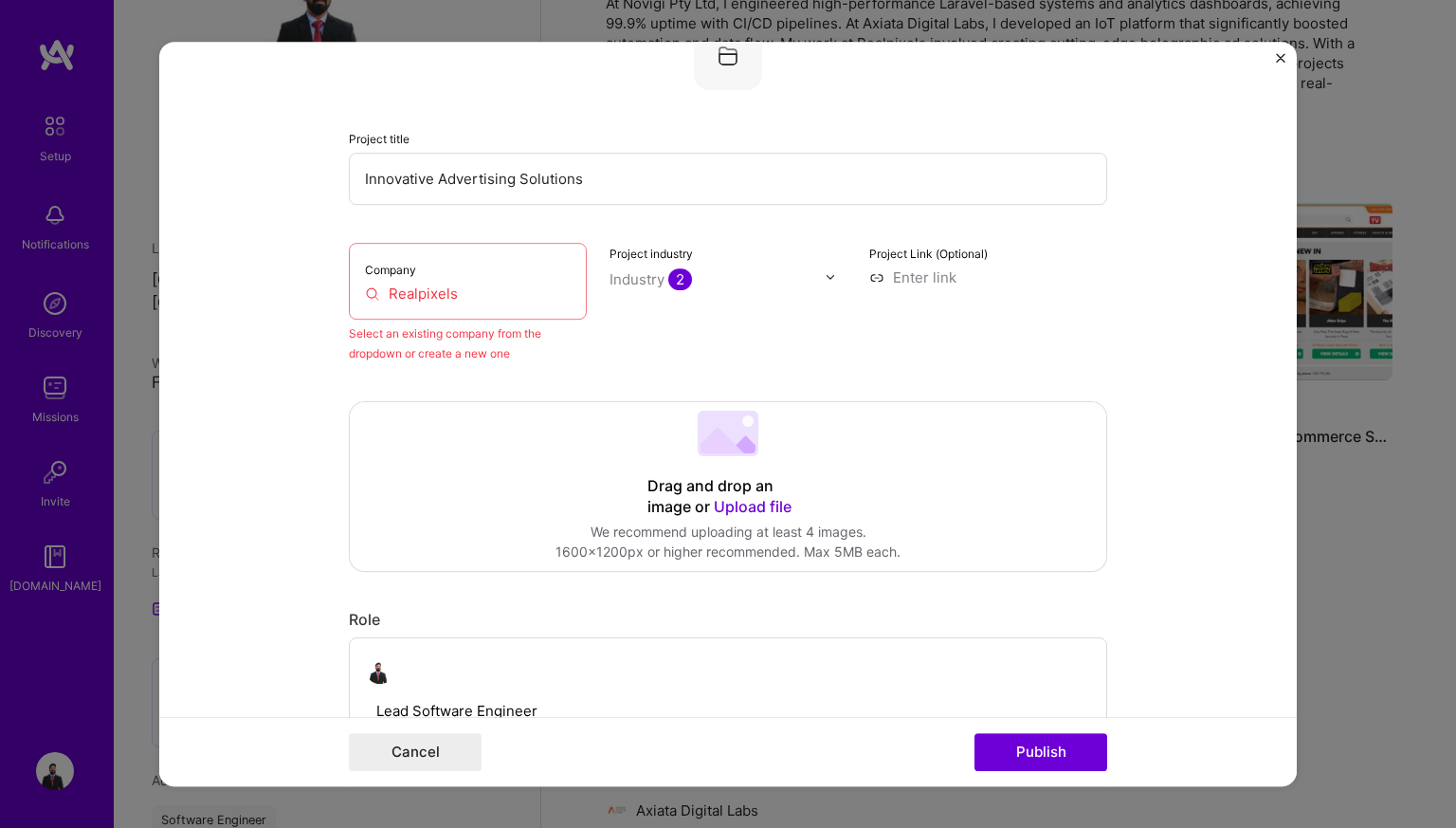 click at bounding box center [1281, 58] 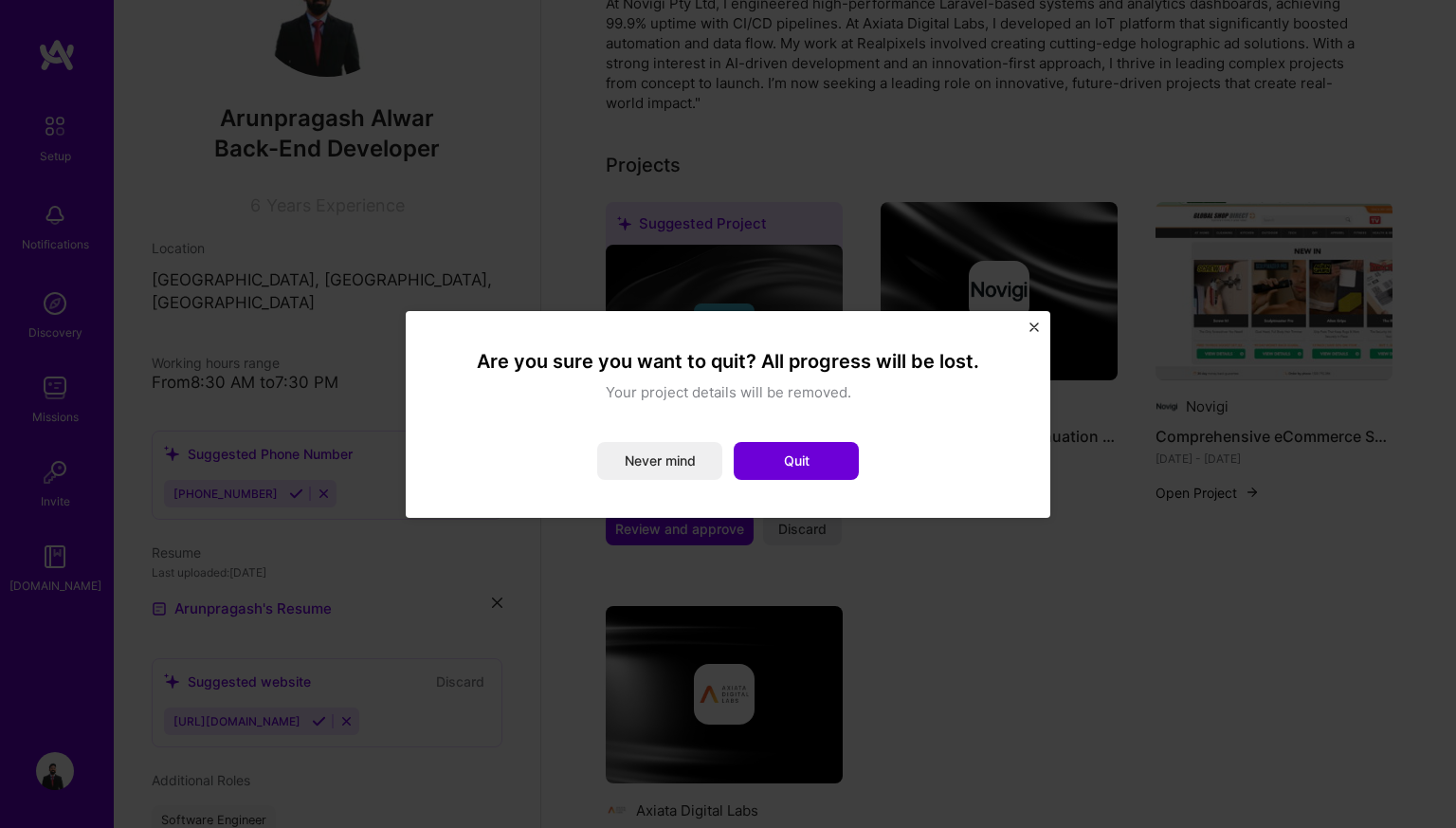 click at bounding box center (1034, 332) 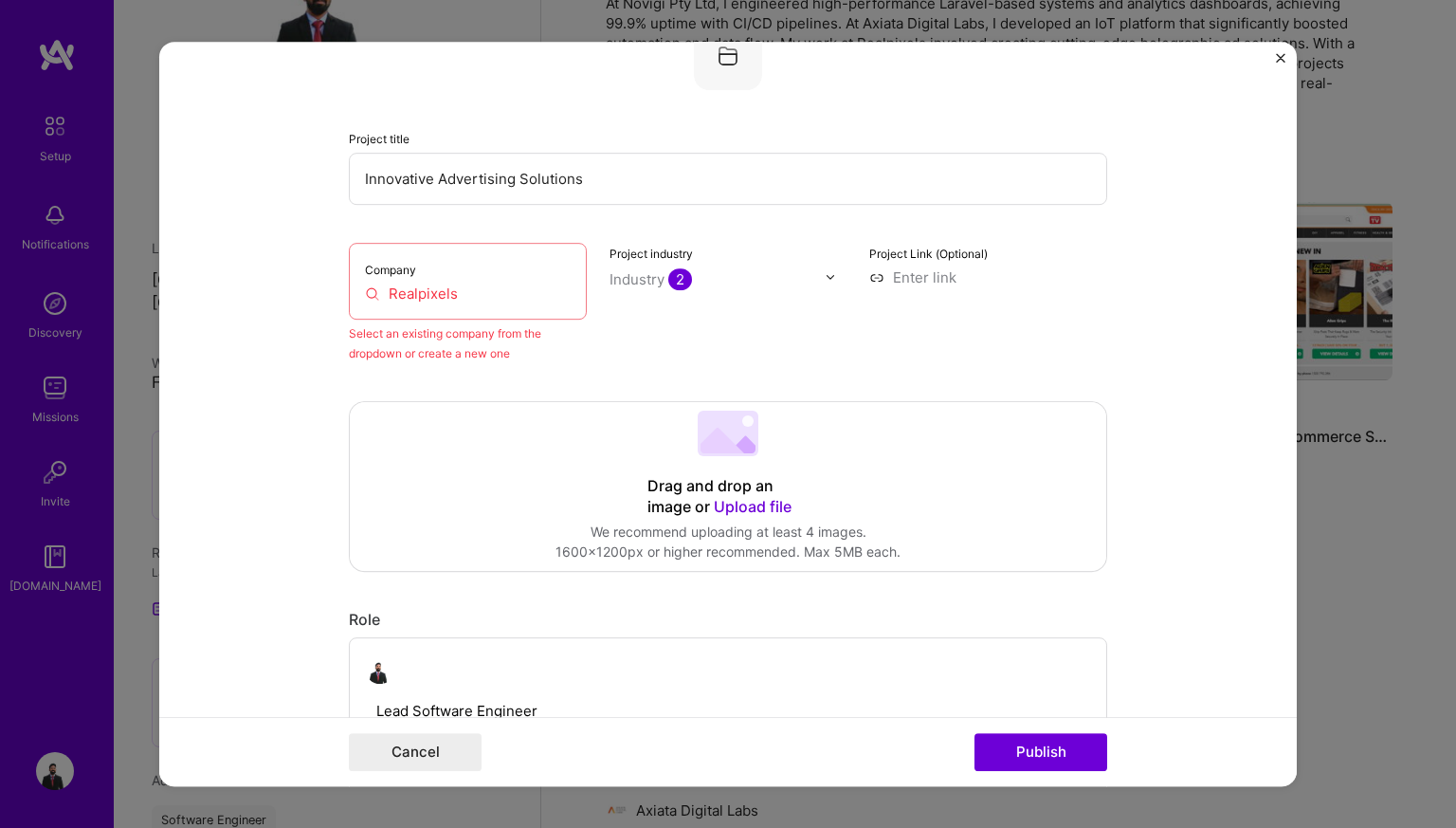 click on "Company Realpixels" at bounding box center [467, 281] 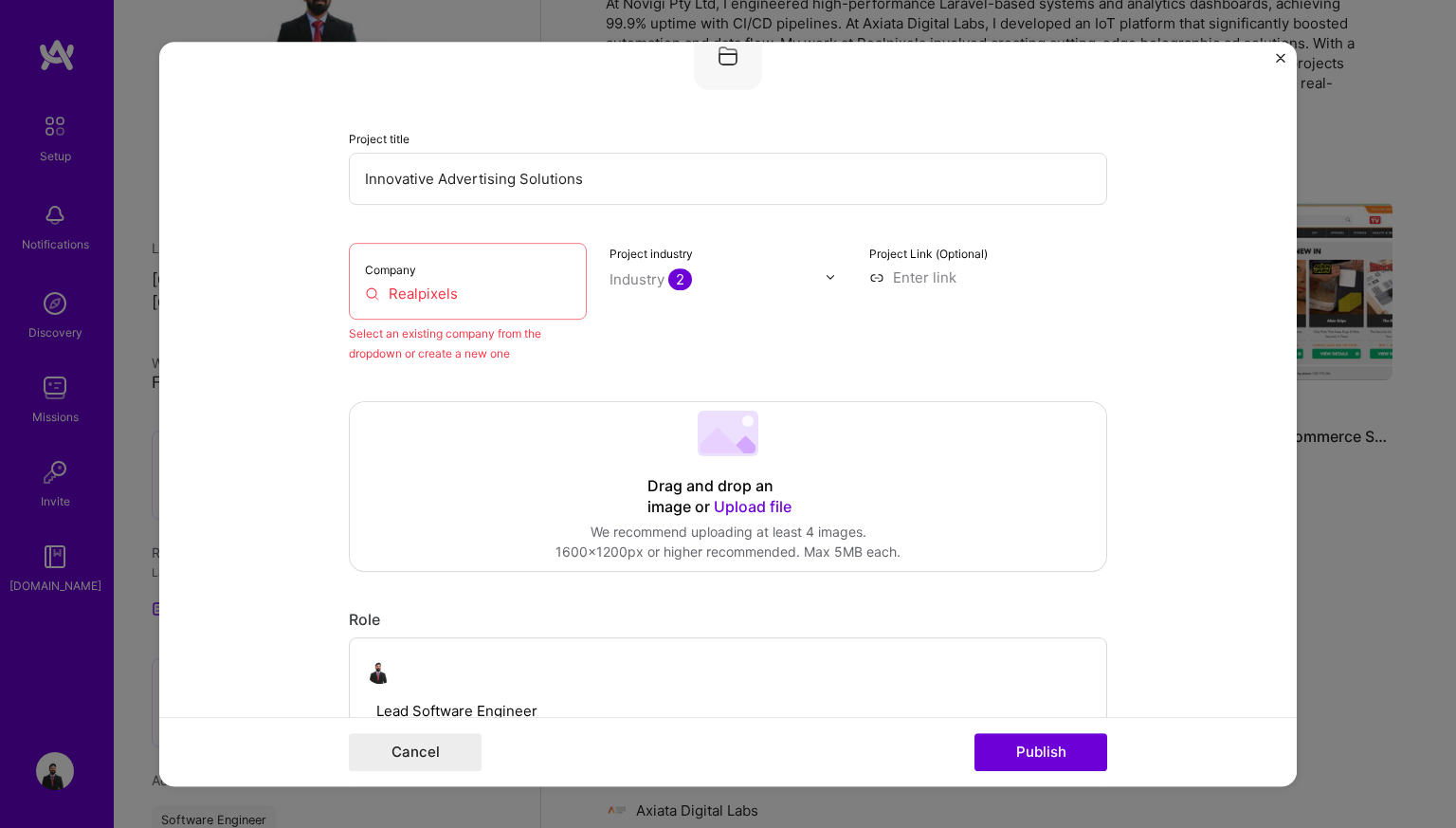 click on "Realpixels" at bounding box center (467, 293) 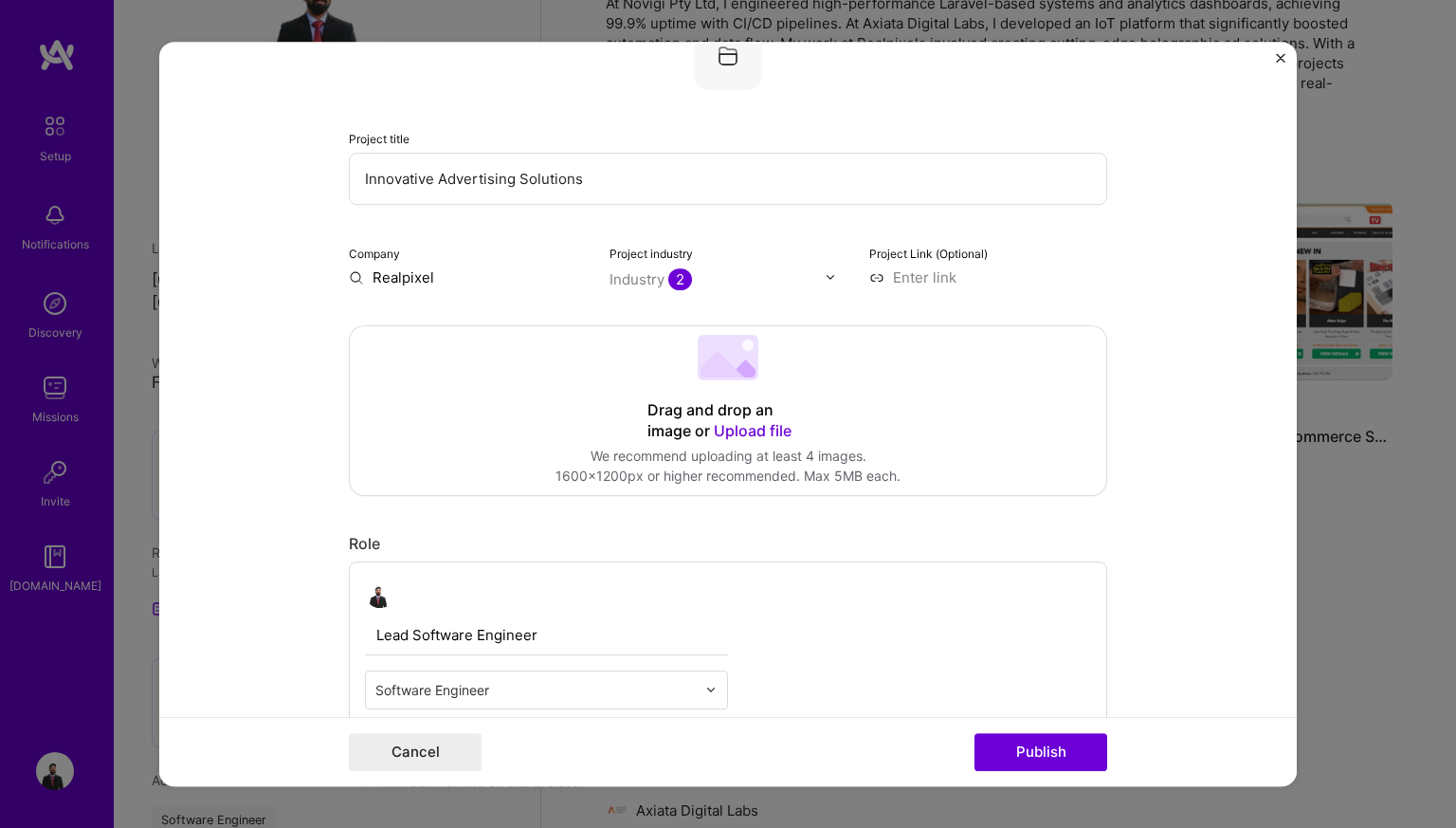 type on "Realpixels" 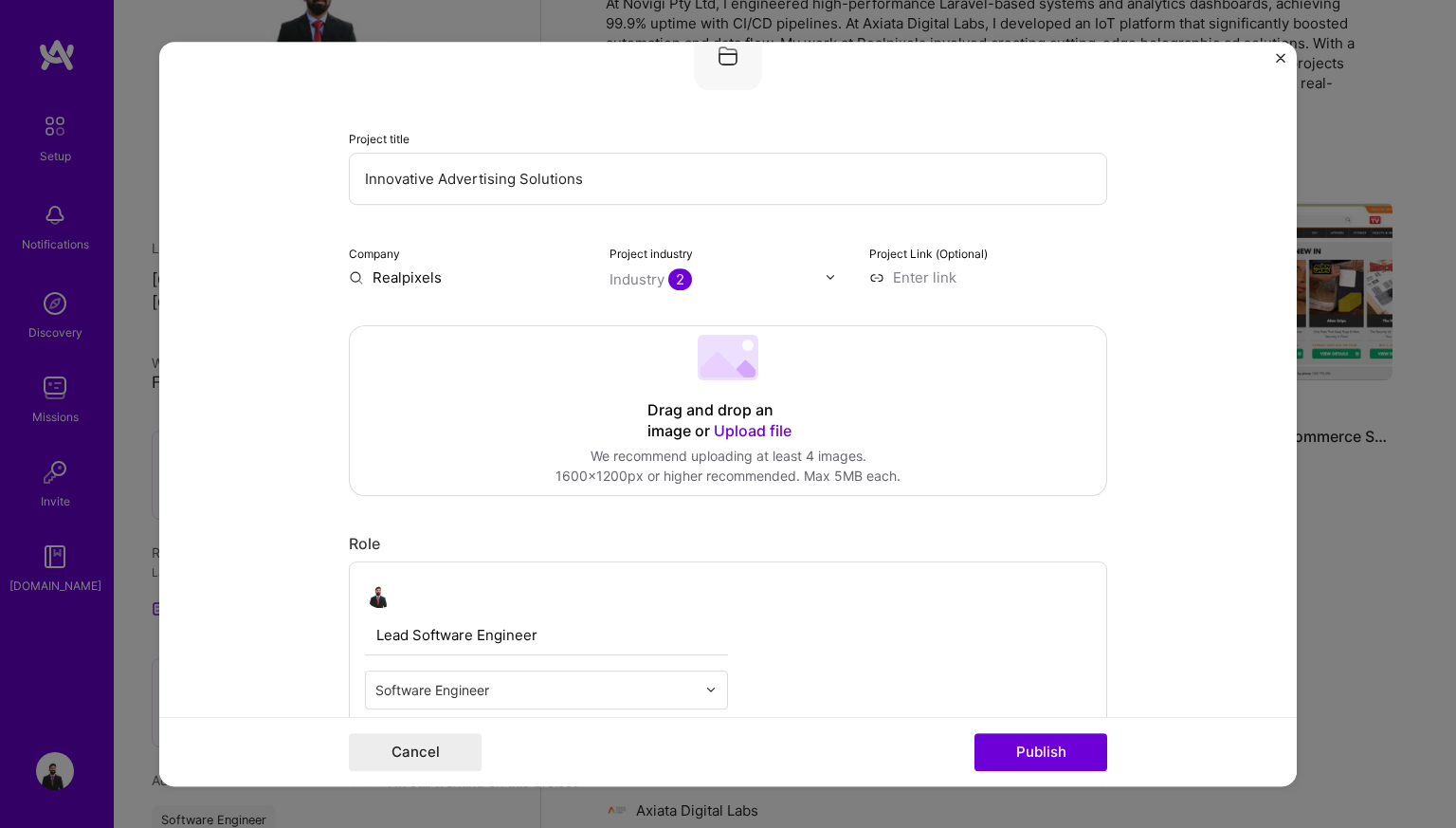 click on "Realpixels" at bounding box center [467, 277] 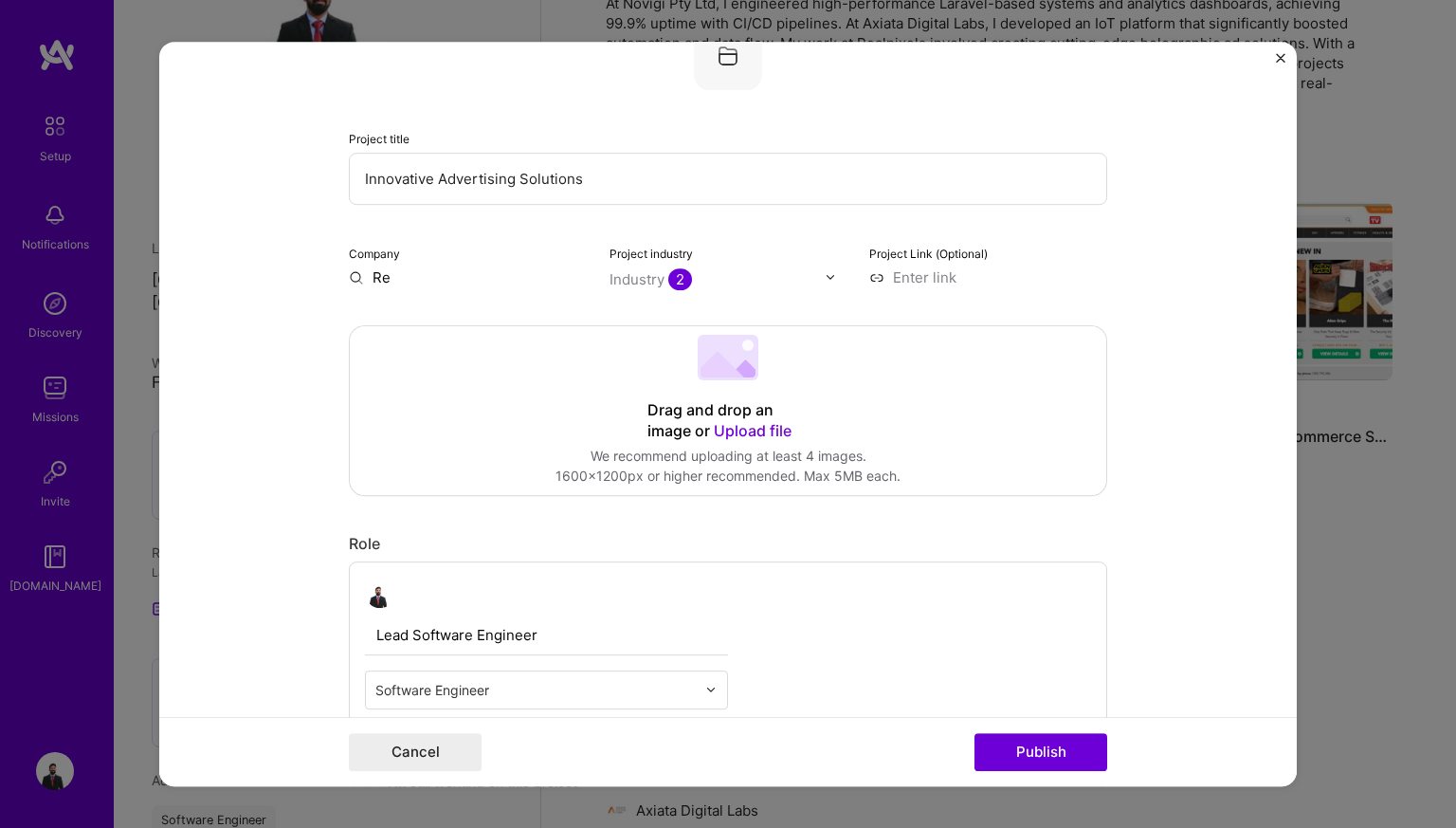 type on "R" 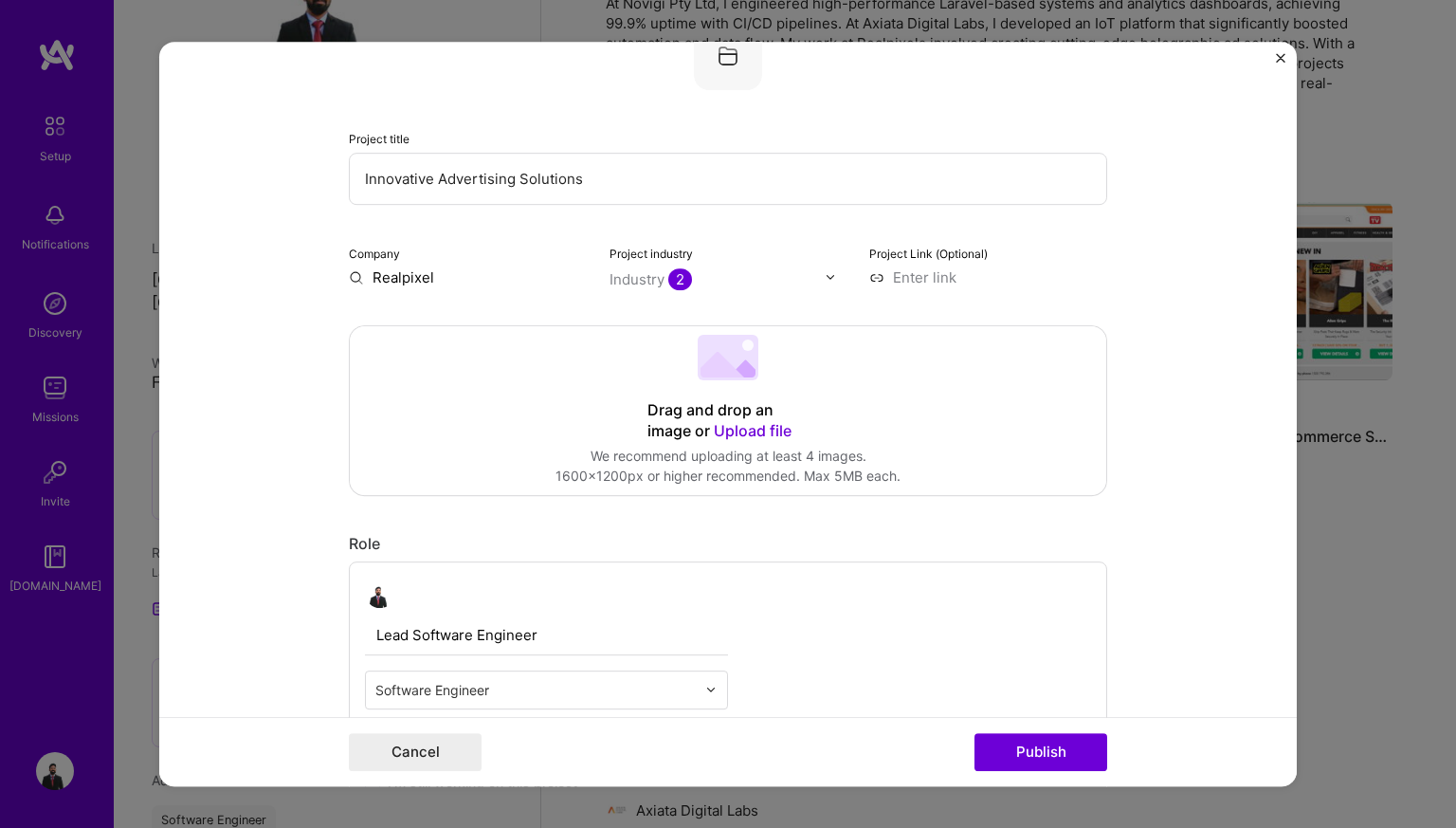 type on "Realpixels" 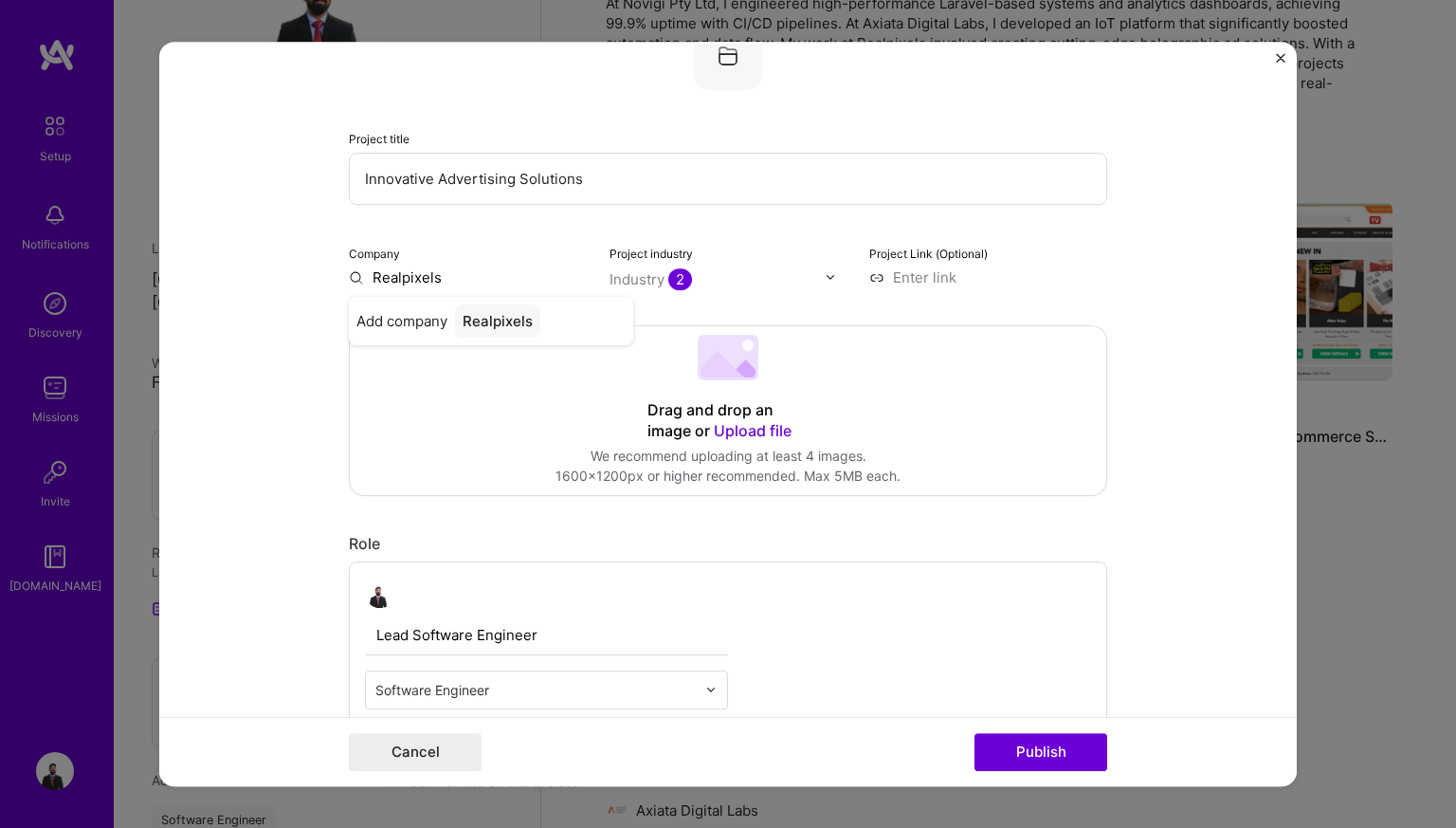 click on "Start writing" at bounding box center [1034, 1735] 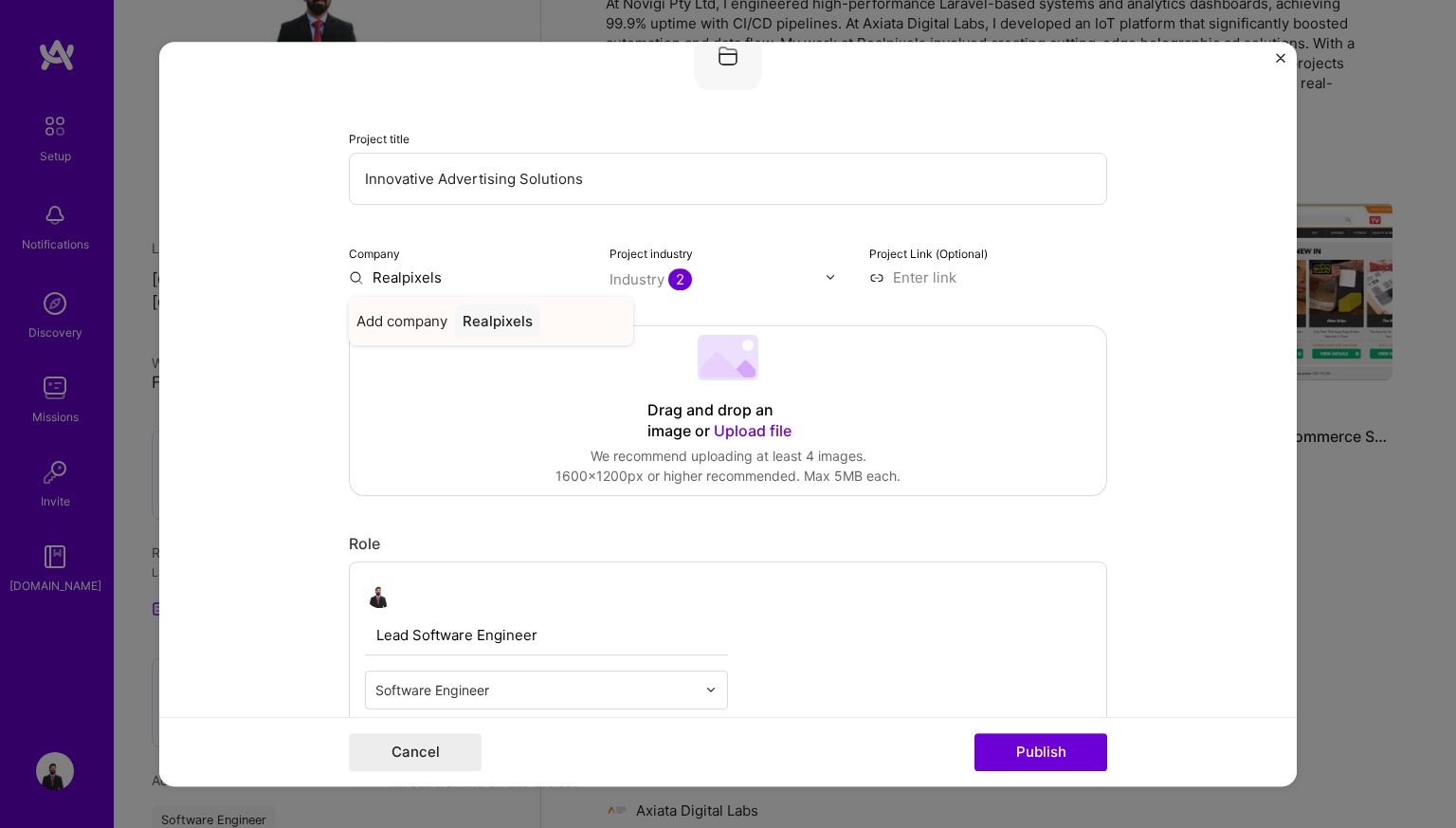 click on "Add company" at bounding box center (402, 321) 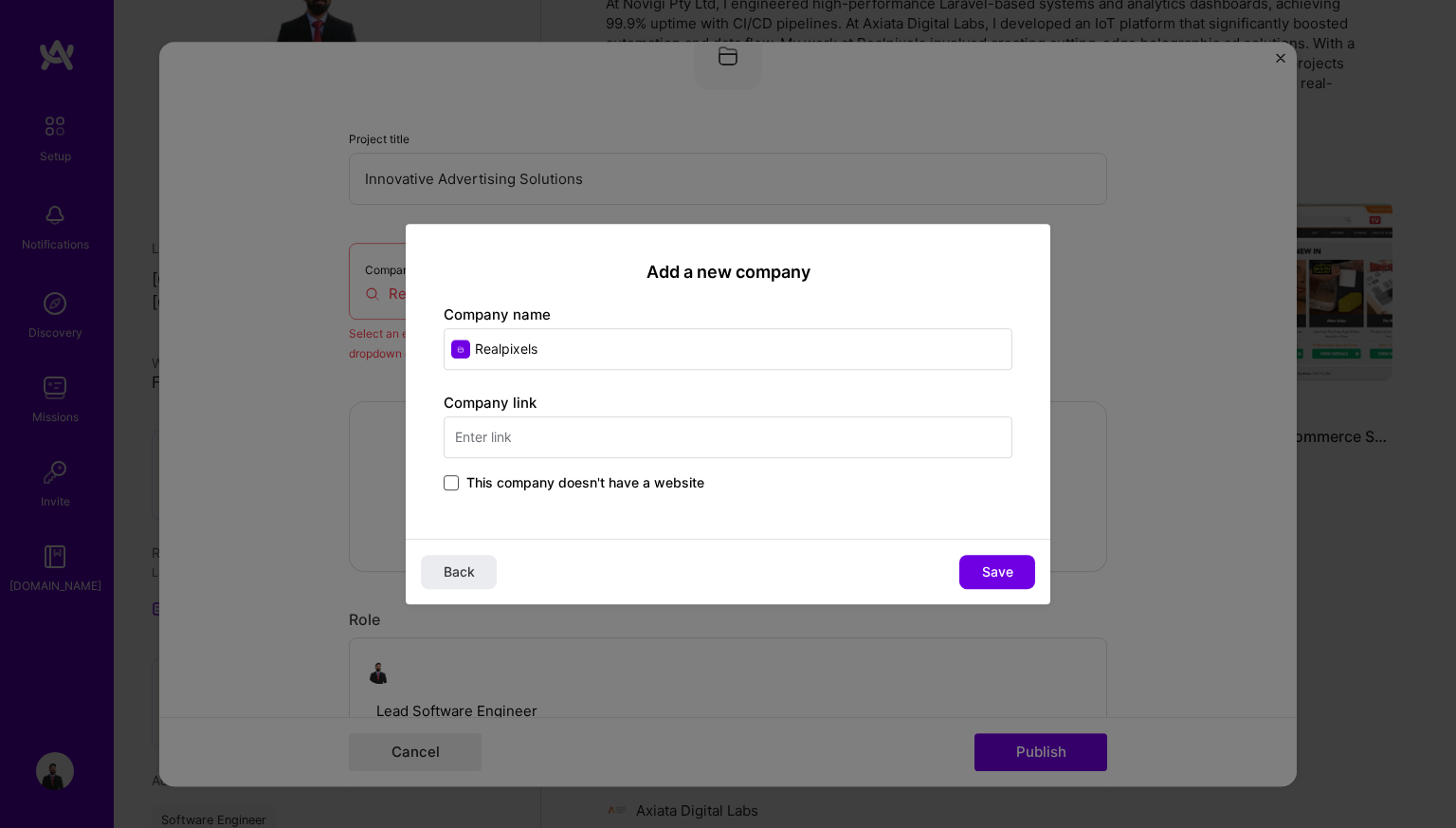 click at bounding box center [451, 483] 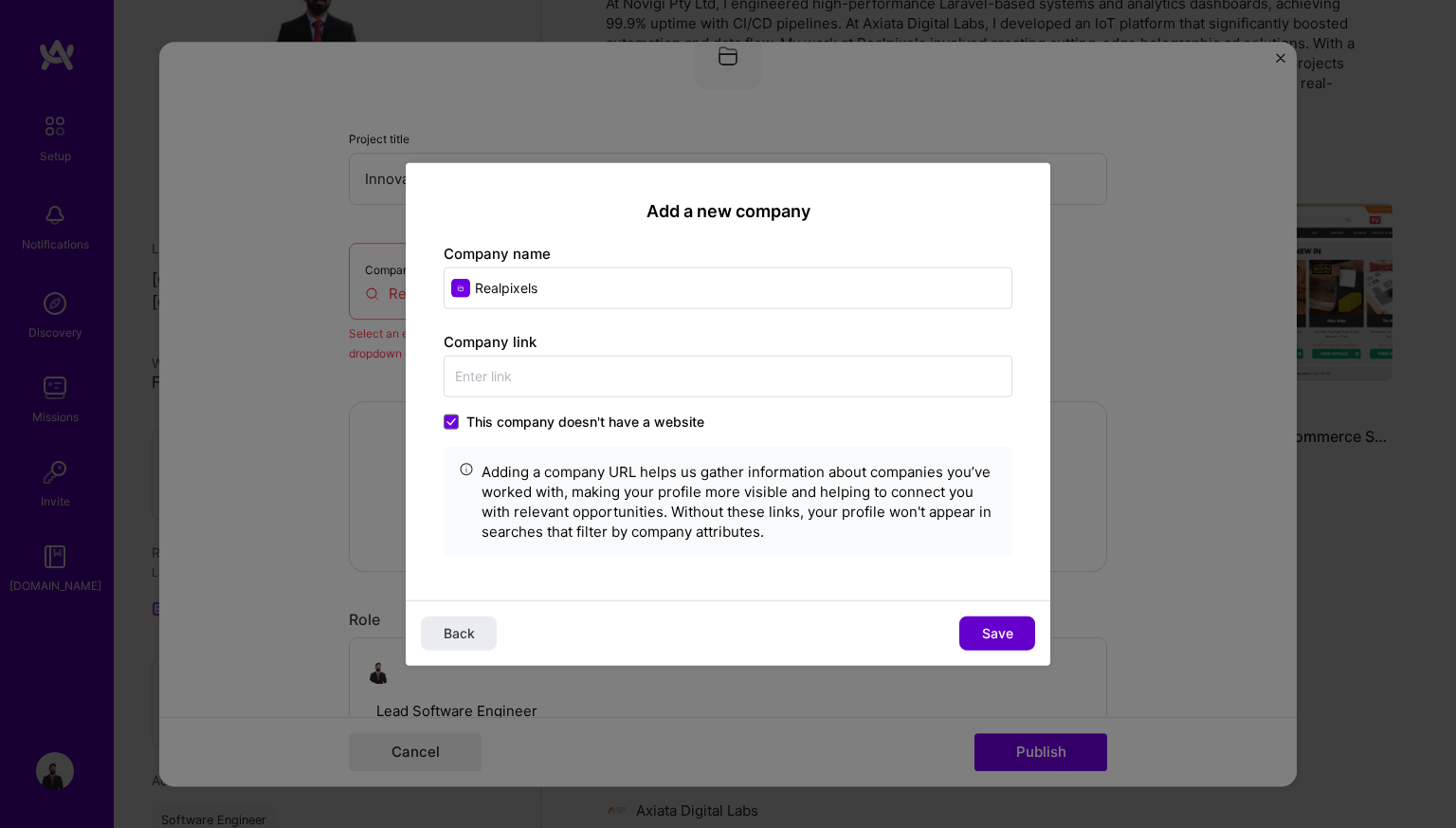 click on "Save" at bounding box center (997, 634) 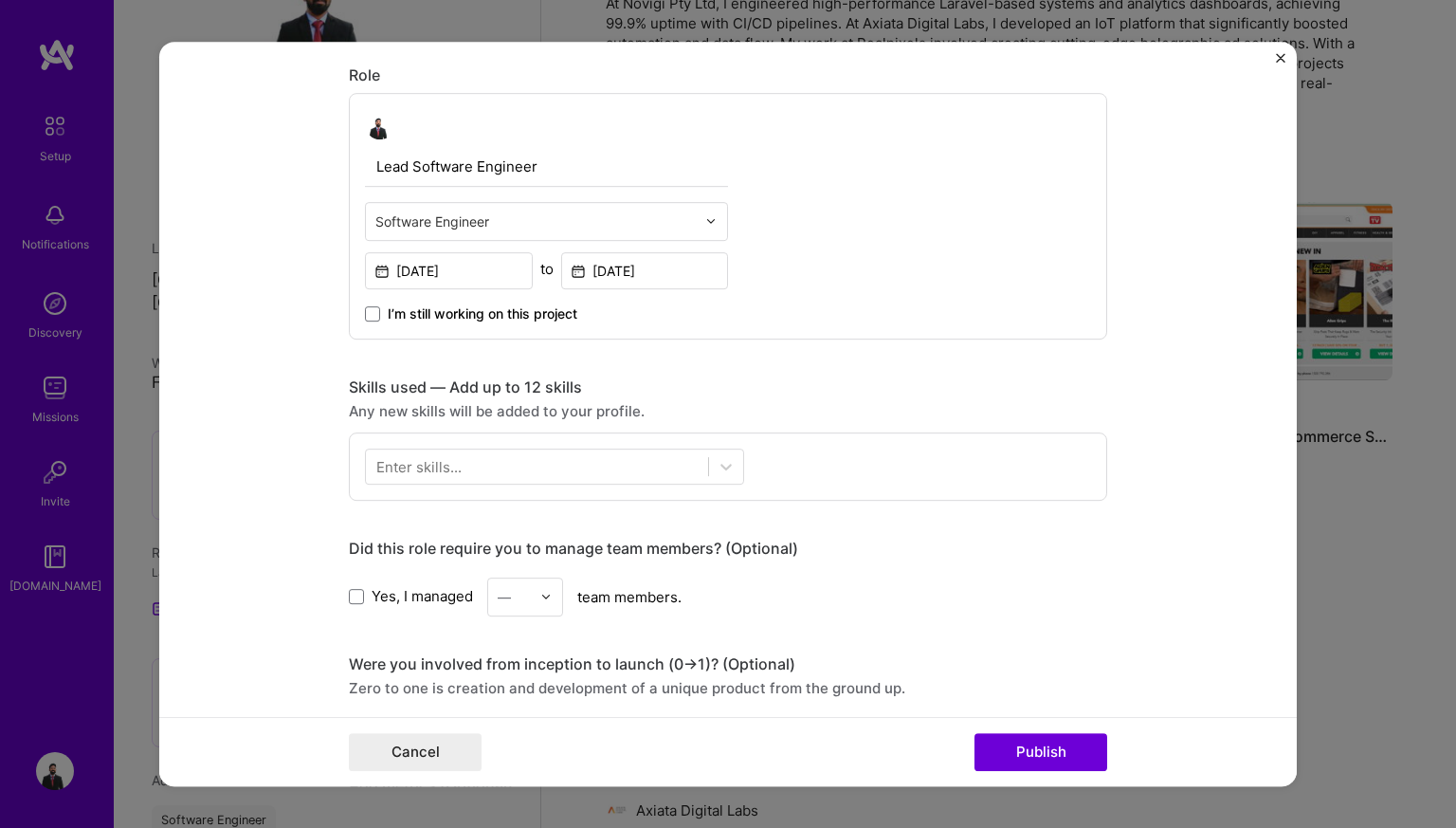 scroll, scrollTop: 642, scrollLeft: 0, axis: vertical 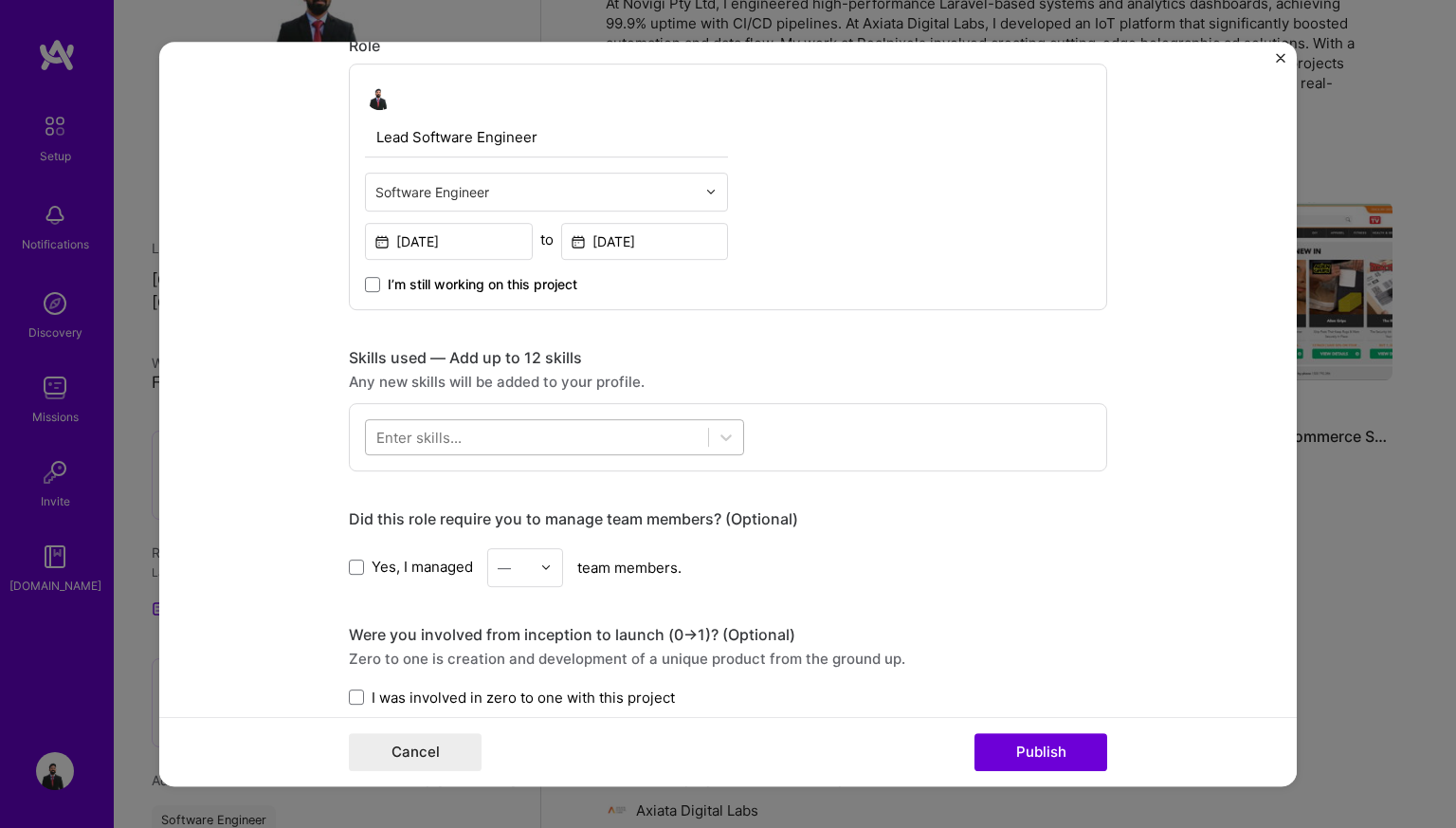 click at bounding box center (537, 436) 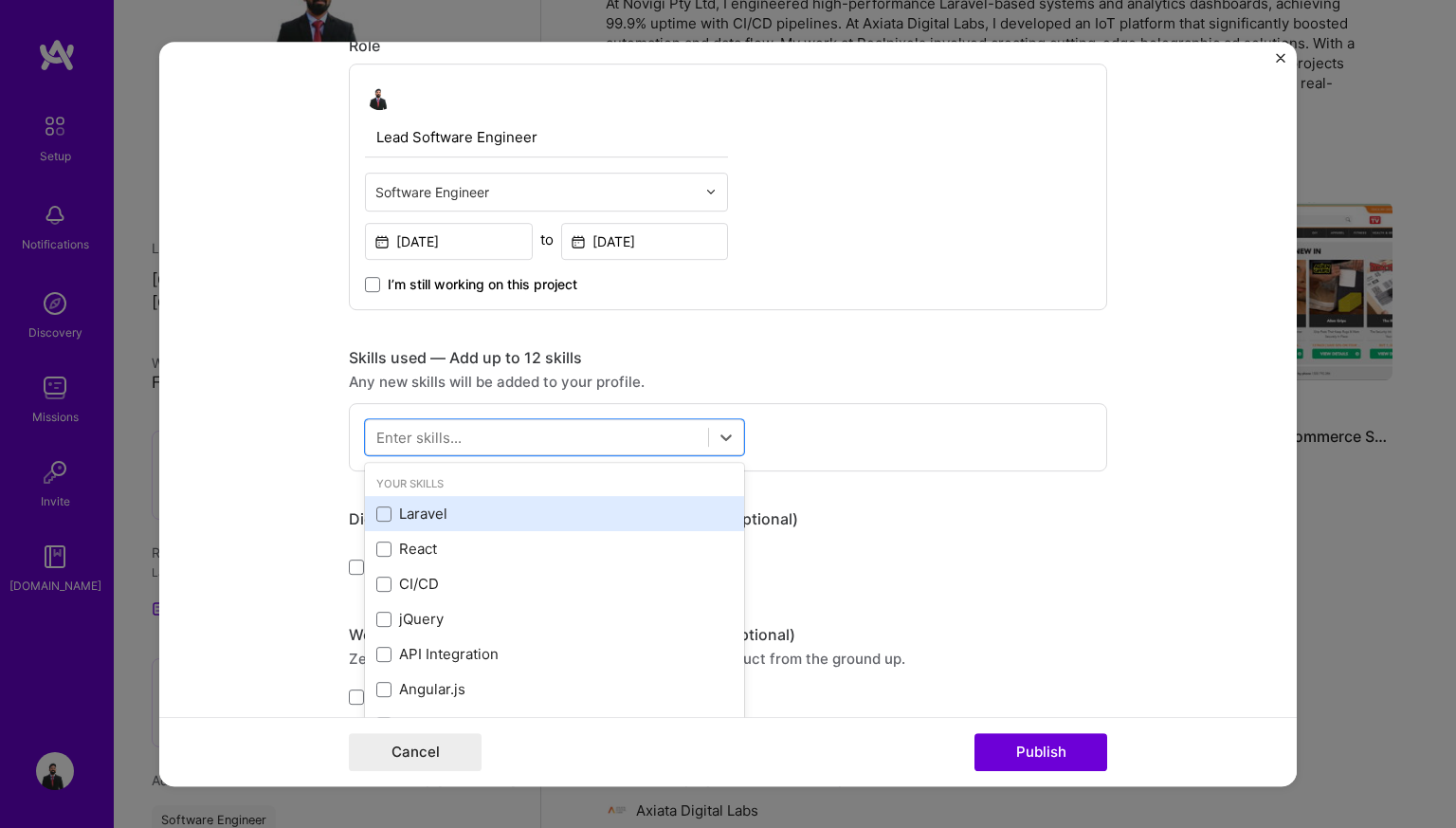 click on "Laravel" at bounding box center (555, 513) 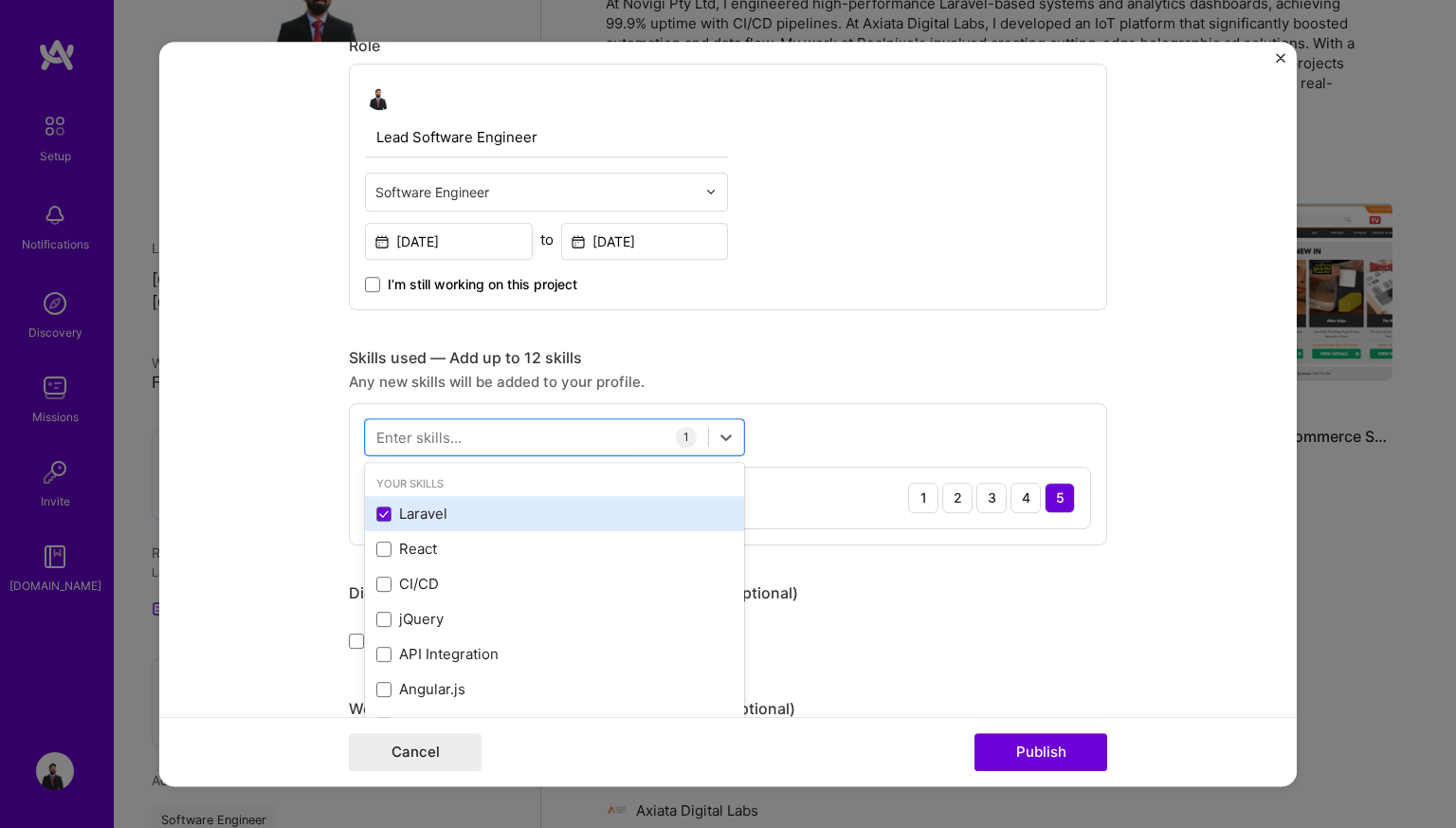 click on "Laravel" at bounding box center [555, 513] 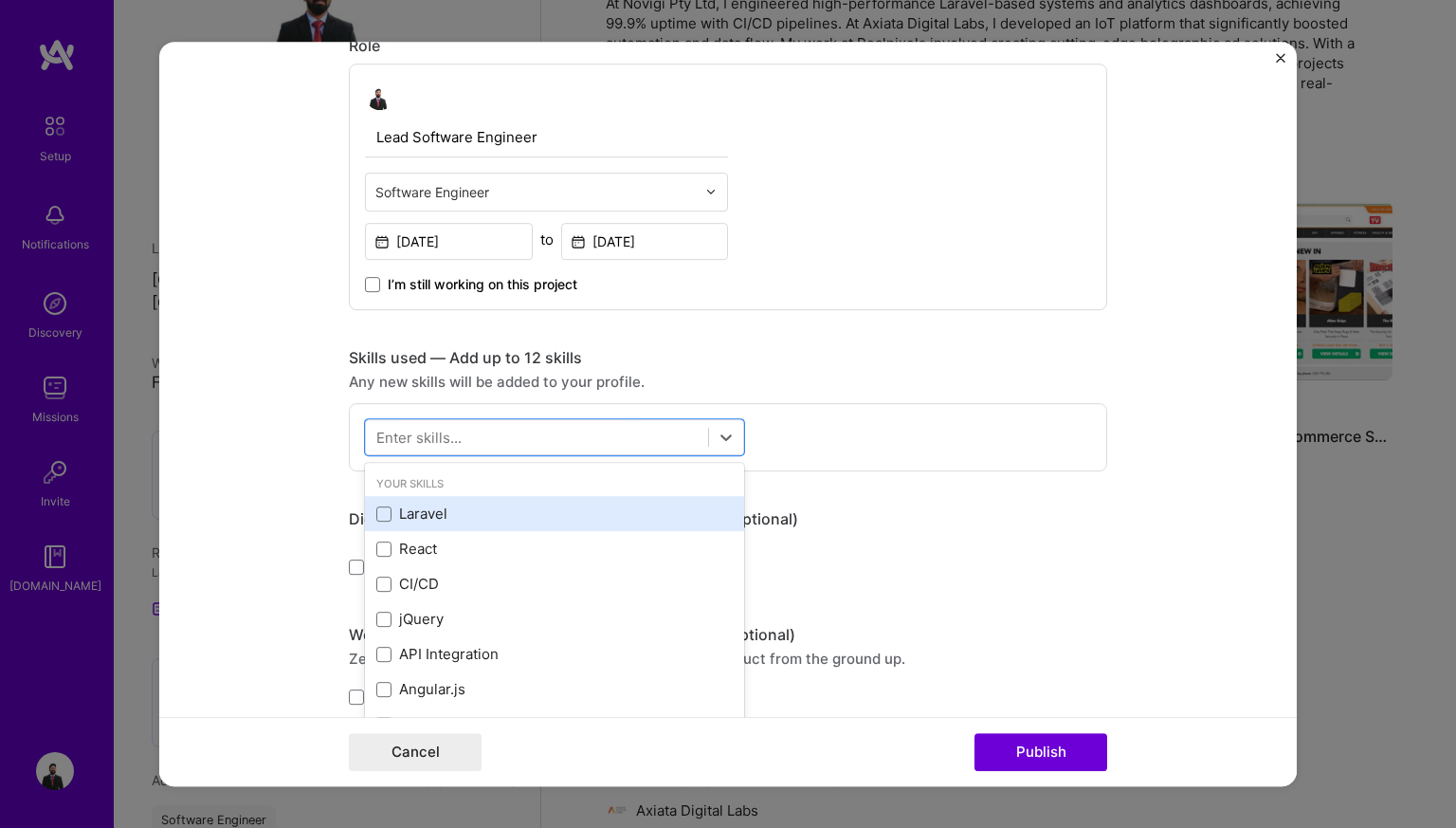 click on "Laravel" at bounding box center (555, 513) 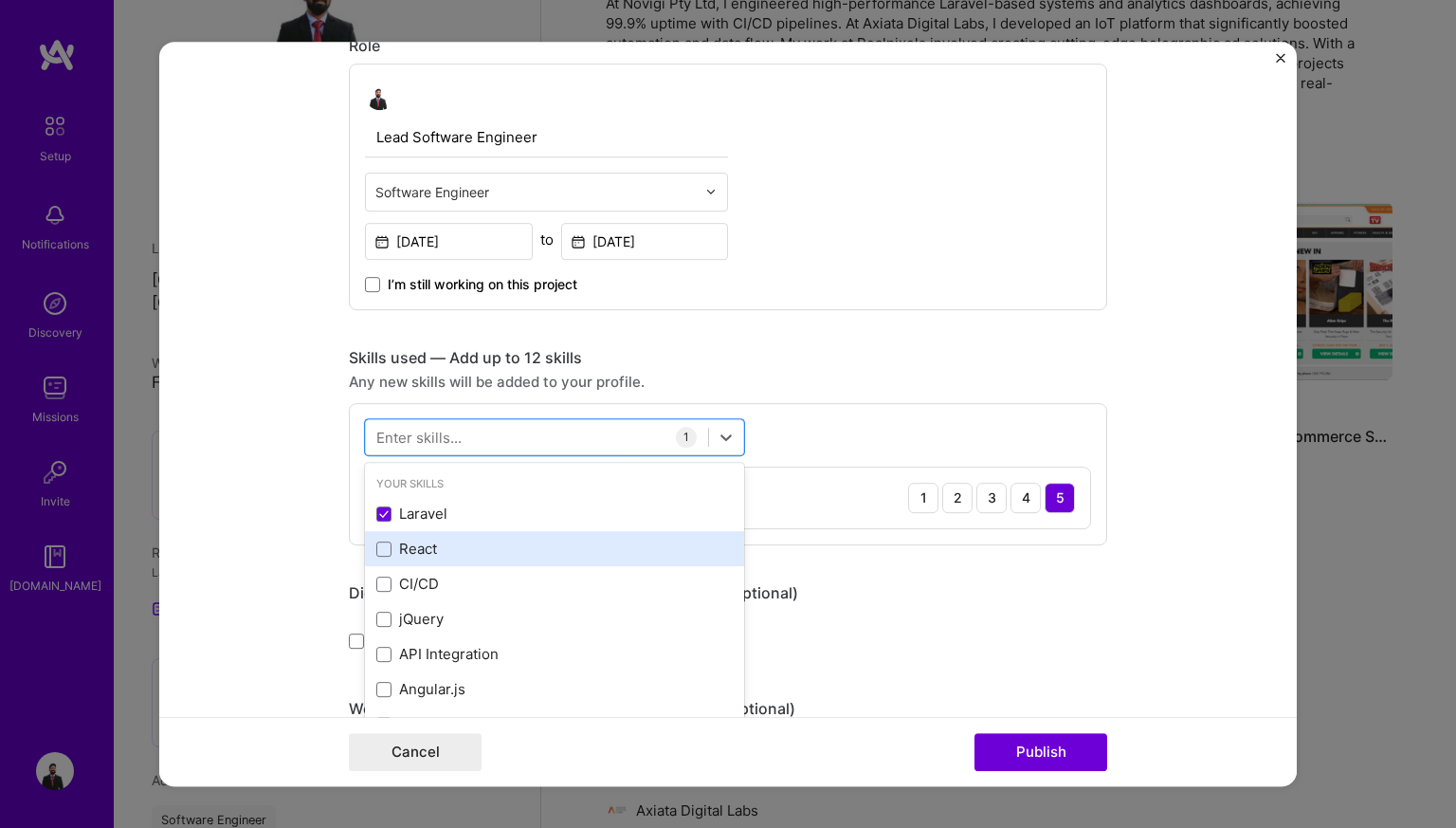drag, startPoint x: 399, startPoint y: 516, endPoint x: 410, endPoint y: 554, distance: 39.560081 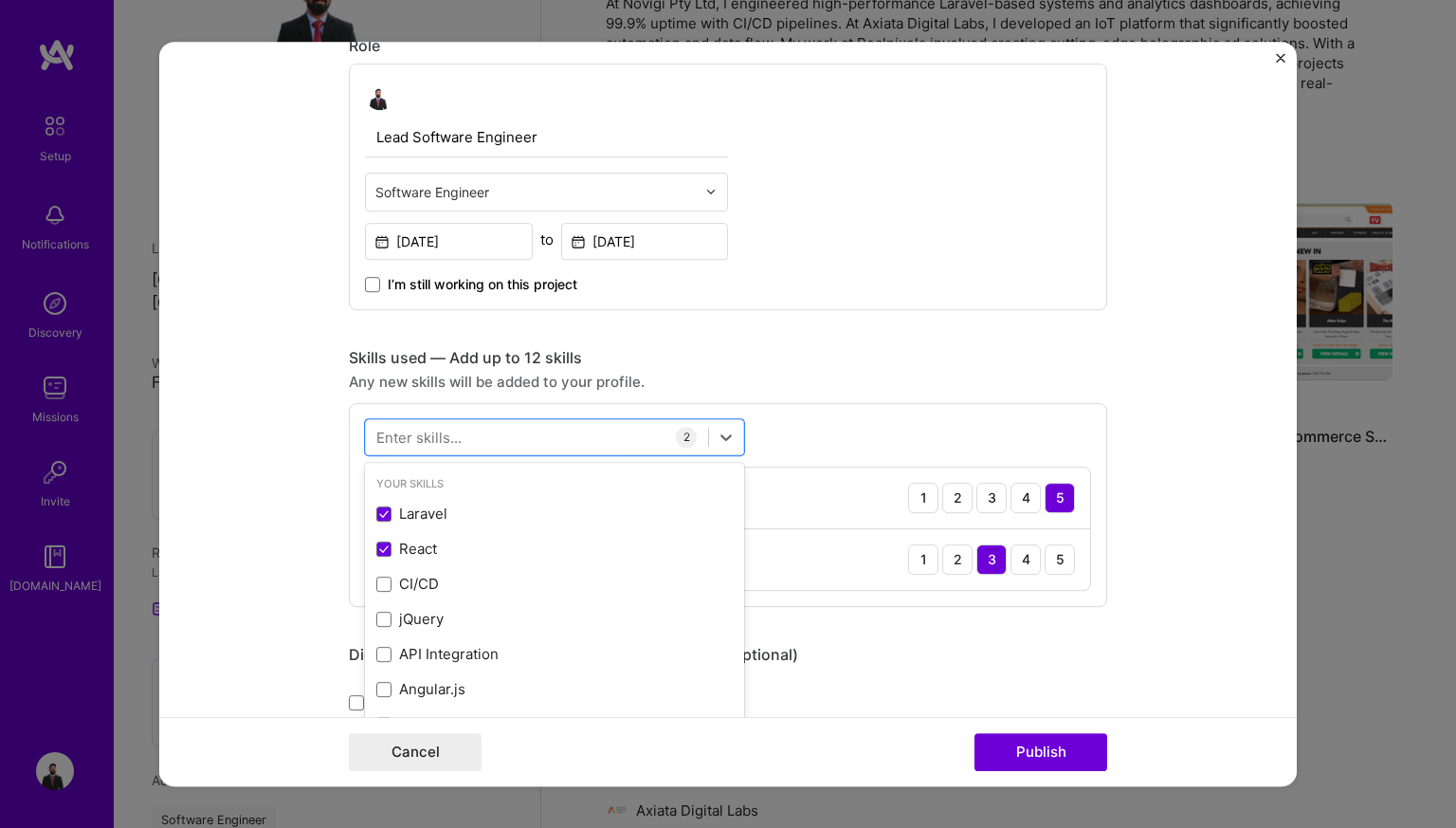 click on "Enter skills..." at bounding box center [419, 436] 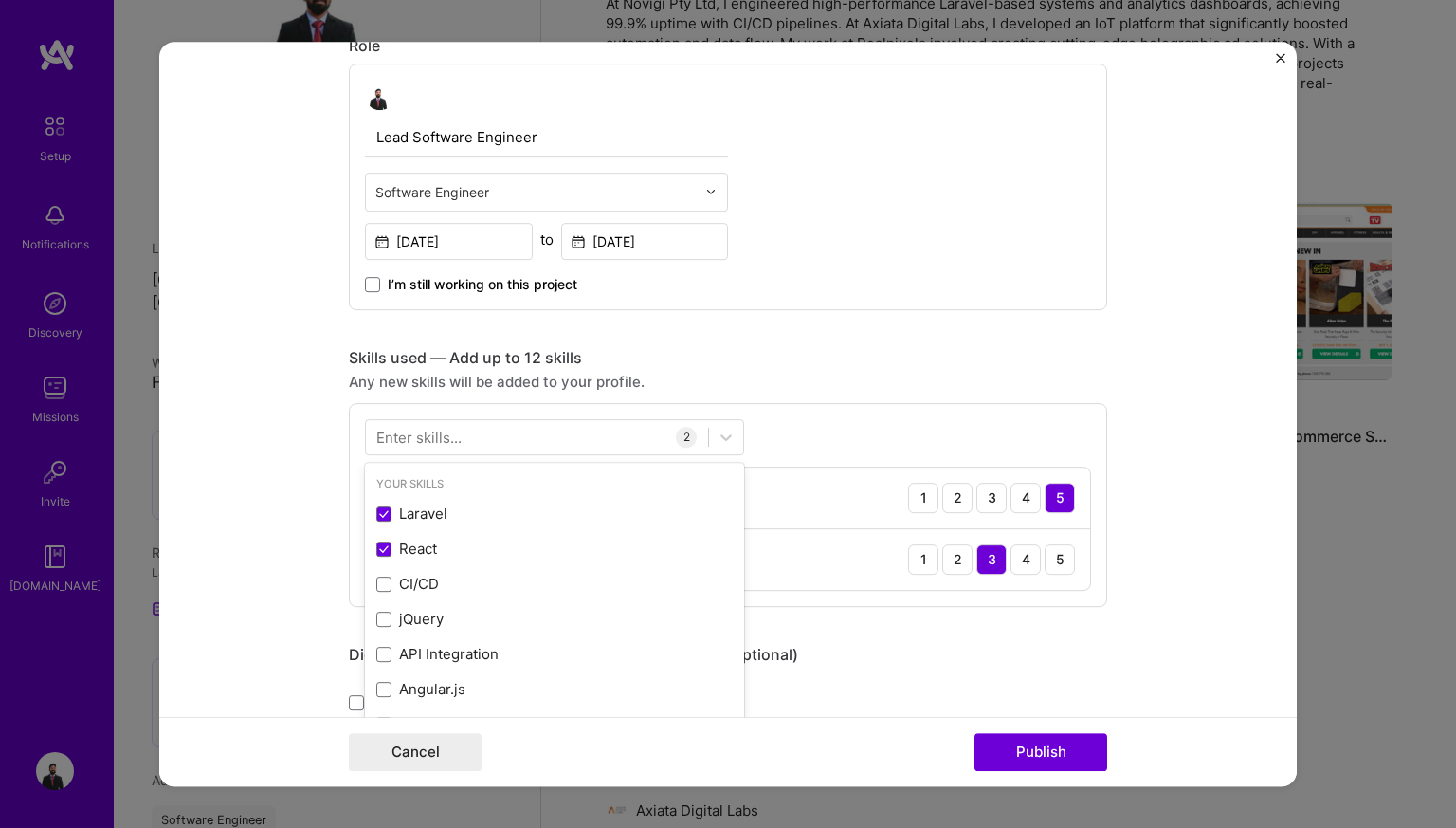 click on "Enter skills..." at bounding box center [419, 436] 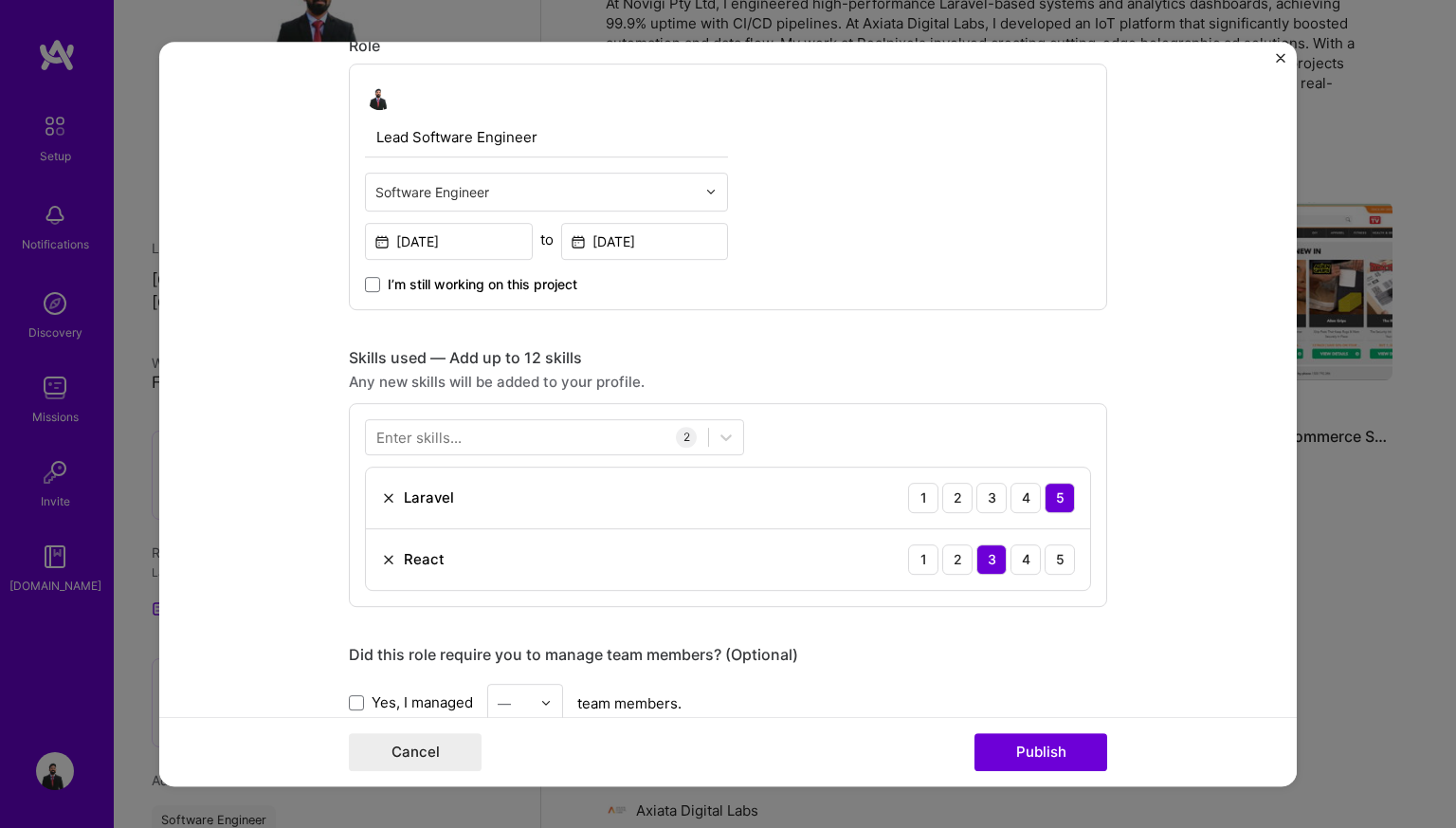 click on "Enter skills..." at bounding box center [419, 436] 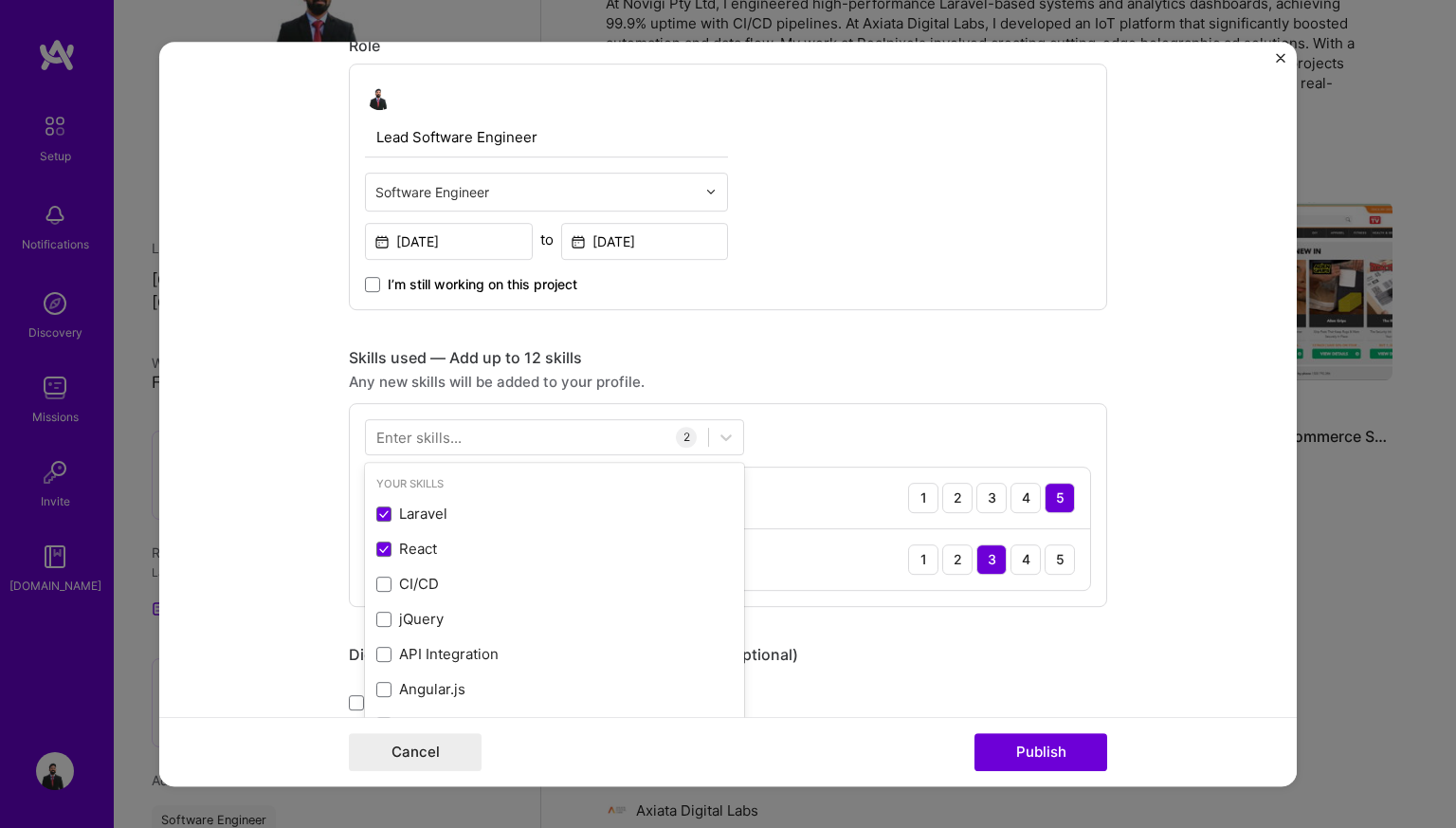 click on "Enter skills..." at bounding box center (419, 436) 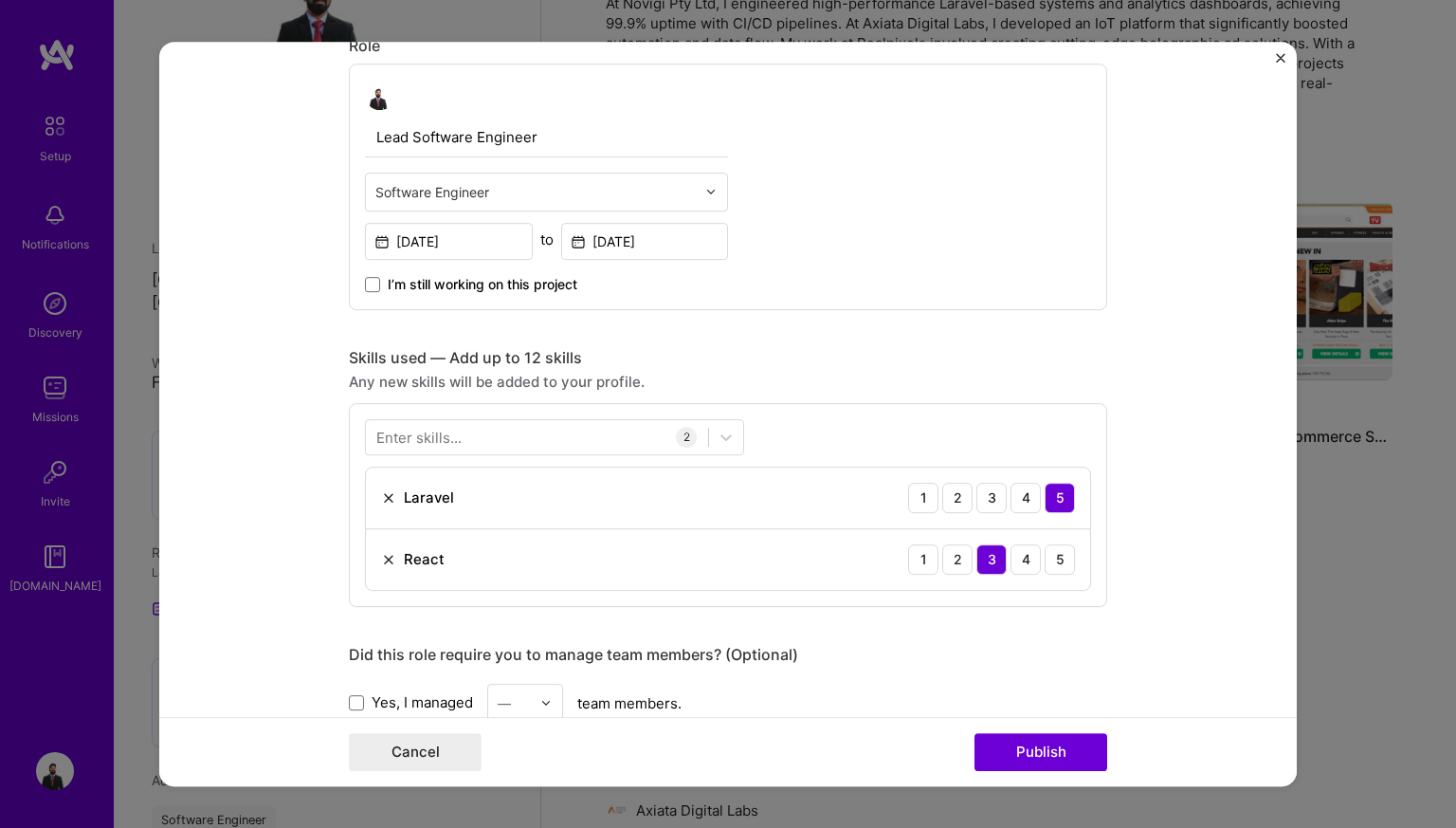 click on "Enter skills..." at bounding box center (419, 436) 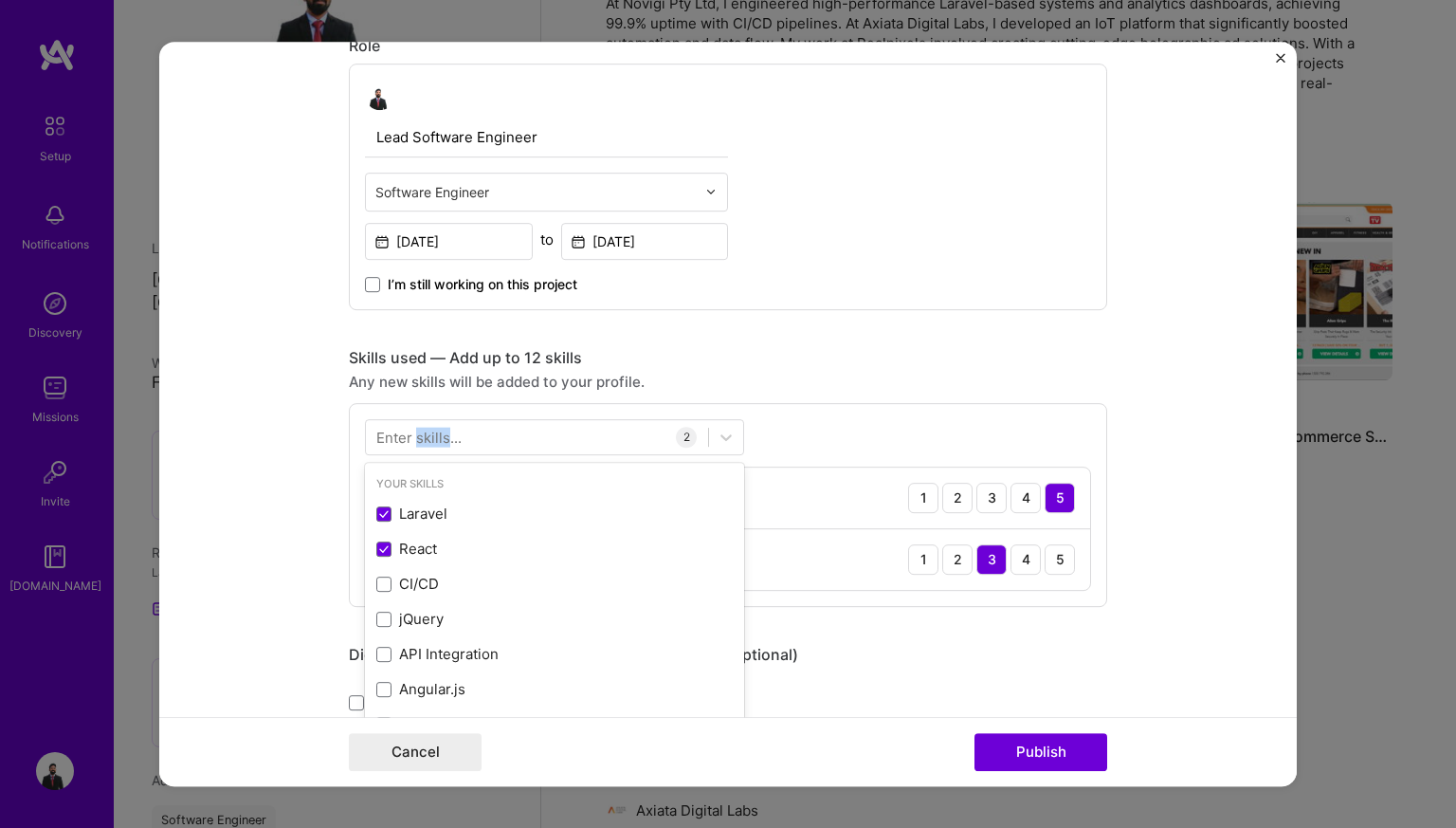 click on "Enter skills..." at bounding box center [419, 436] 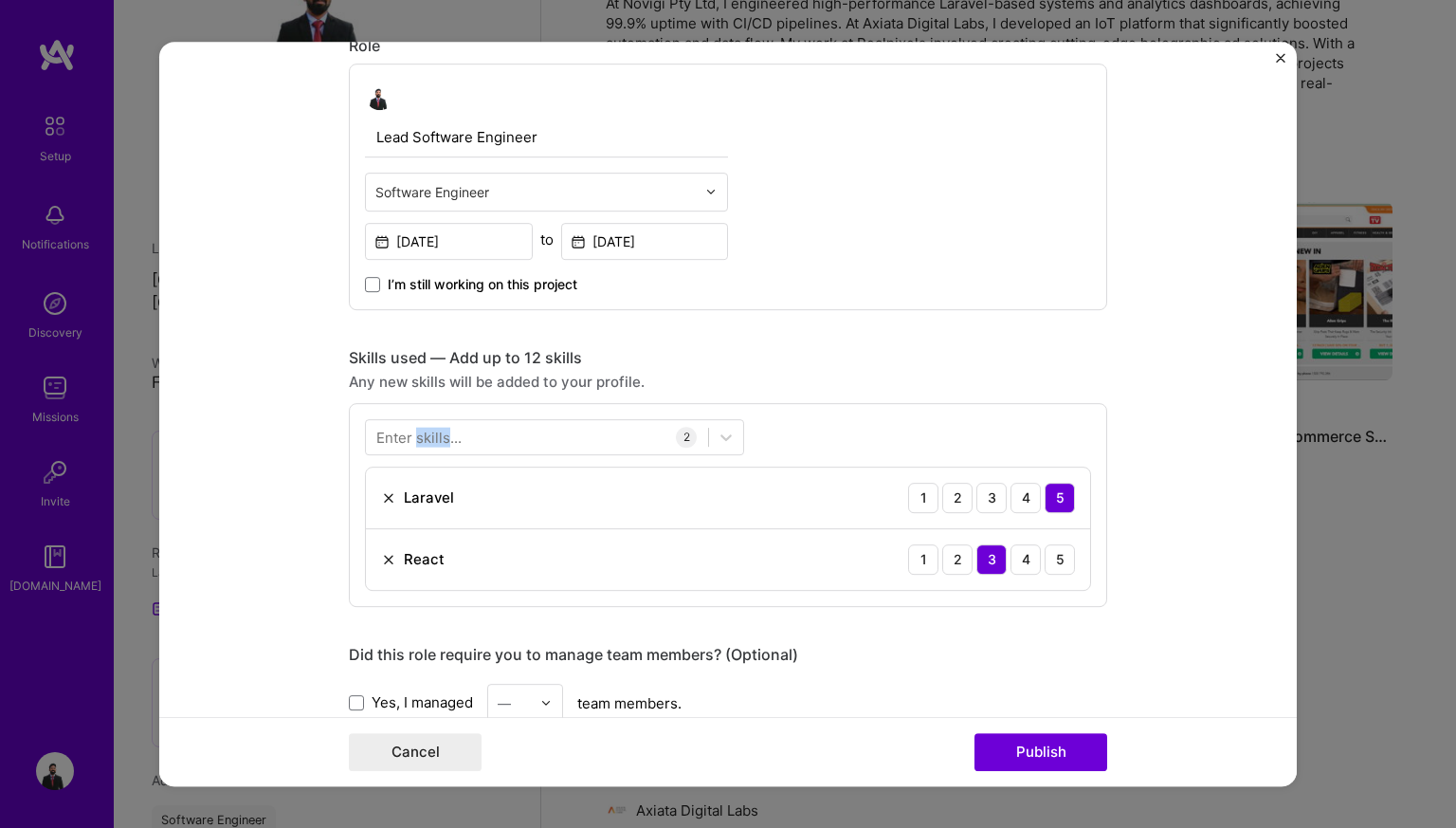 click on "Enter skills..." at bounding box center [419, 436] 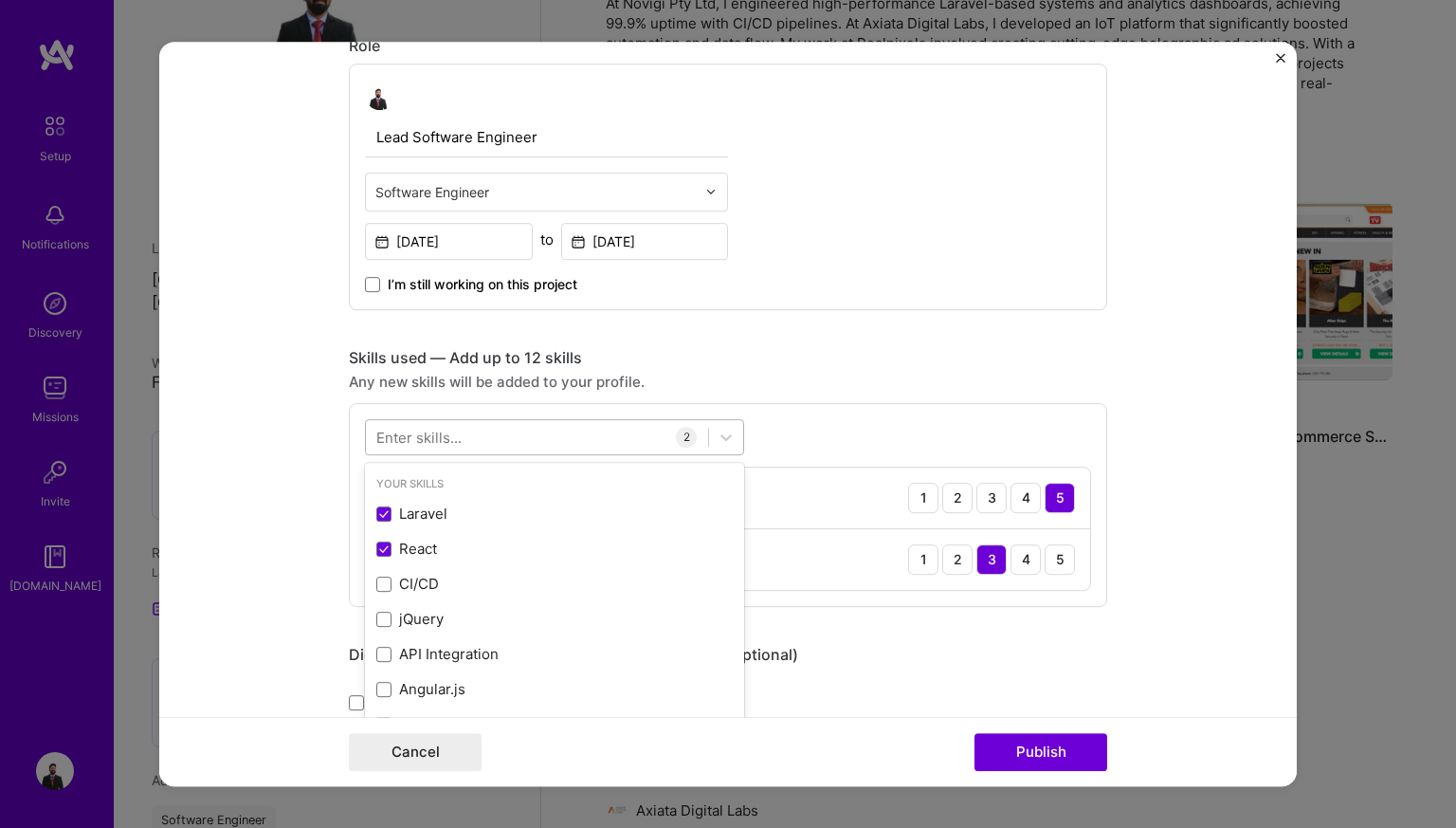 click at bounding box center [537, 436] 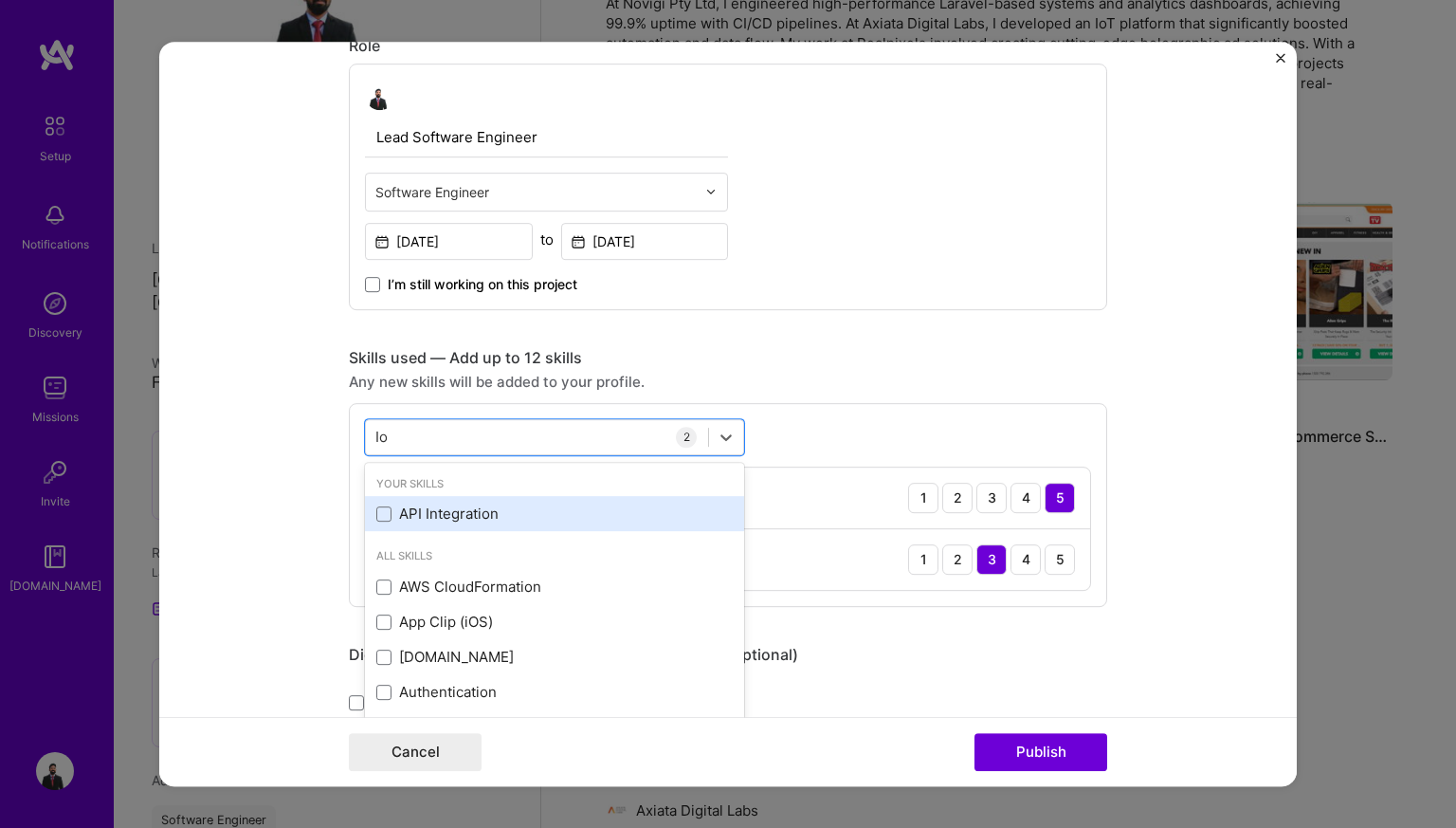 click on "API Integration" at bounding box center (555, 513) 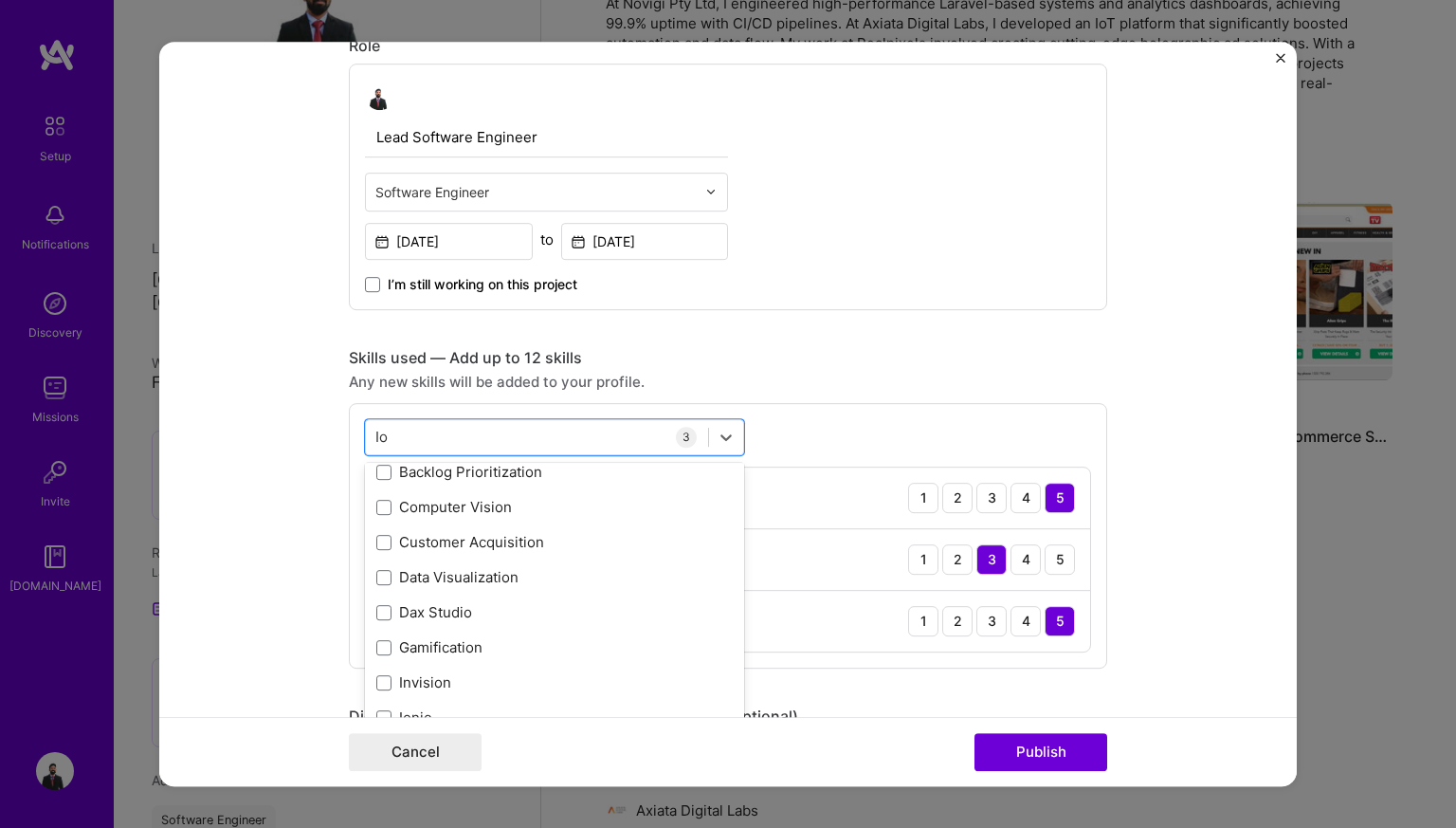 scroll, scrollTop: 246, scrollLeft: 0, axis: vertical 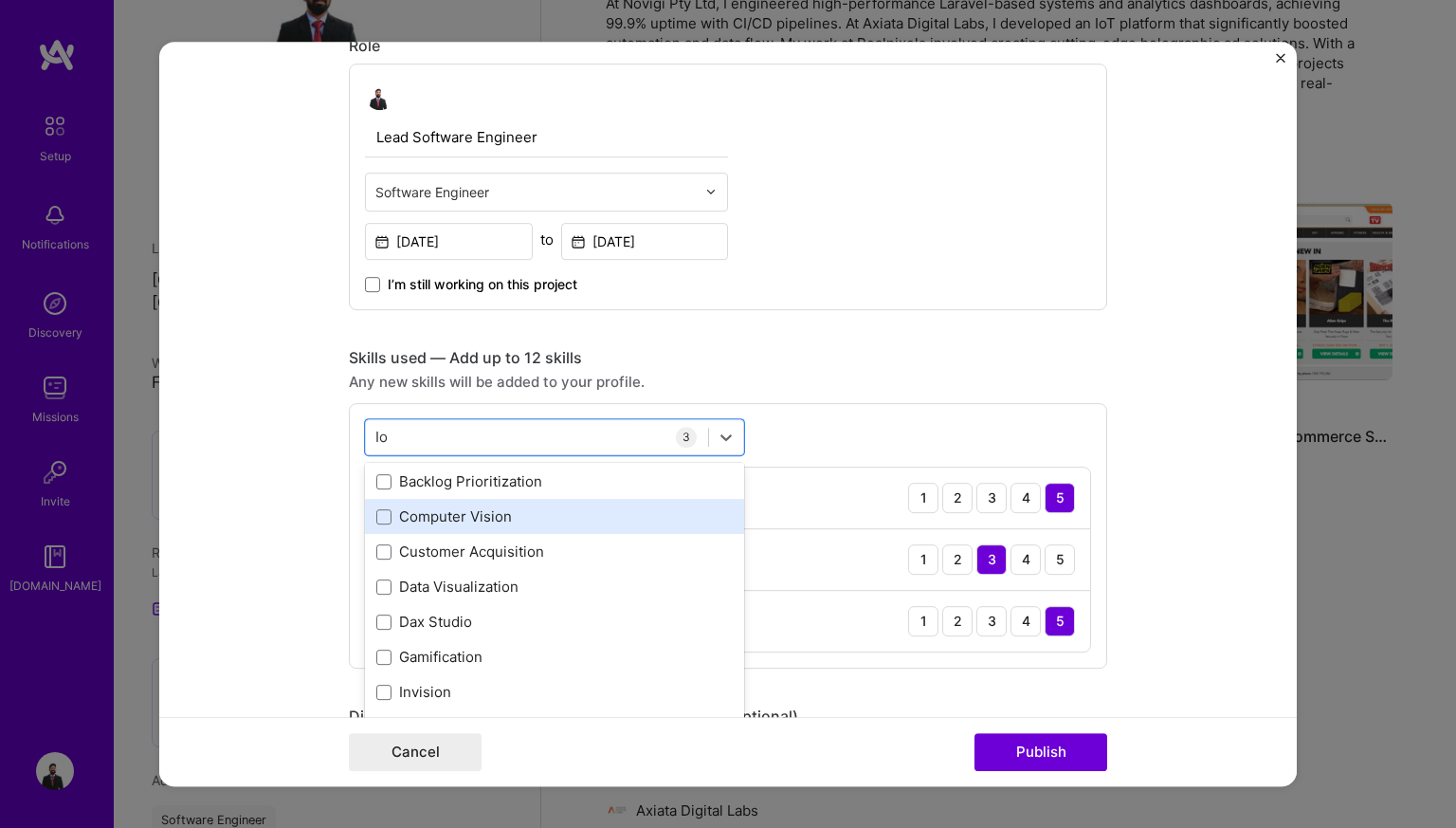 click on "Computer Vision" at bounding box center [555, 516] 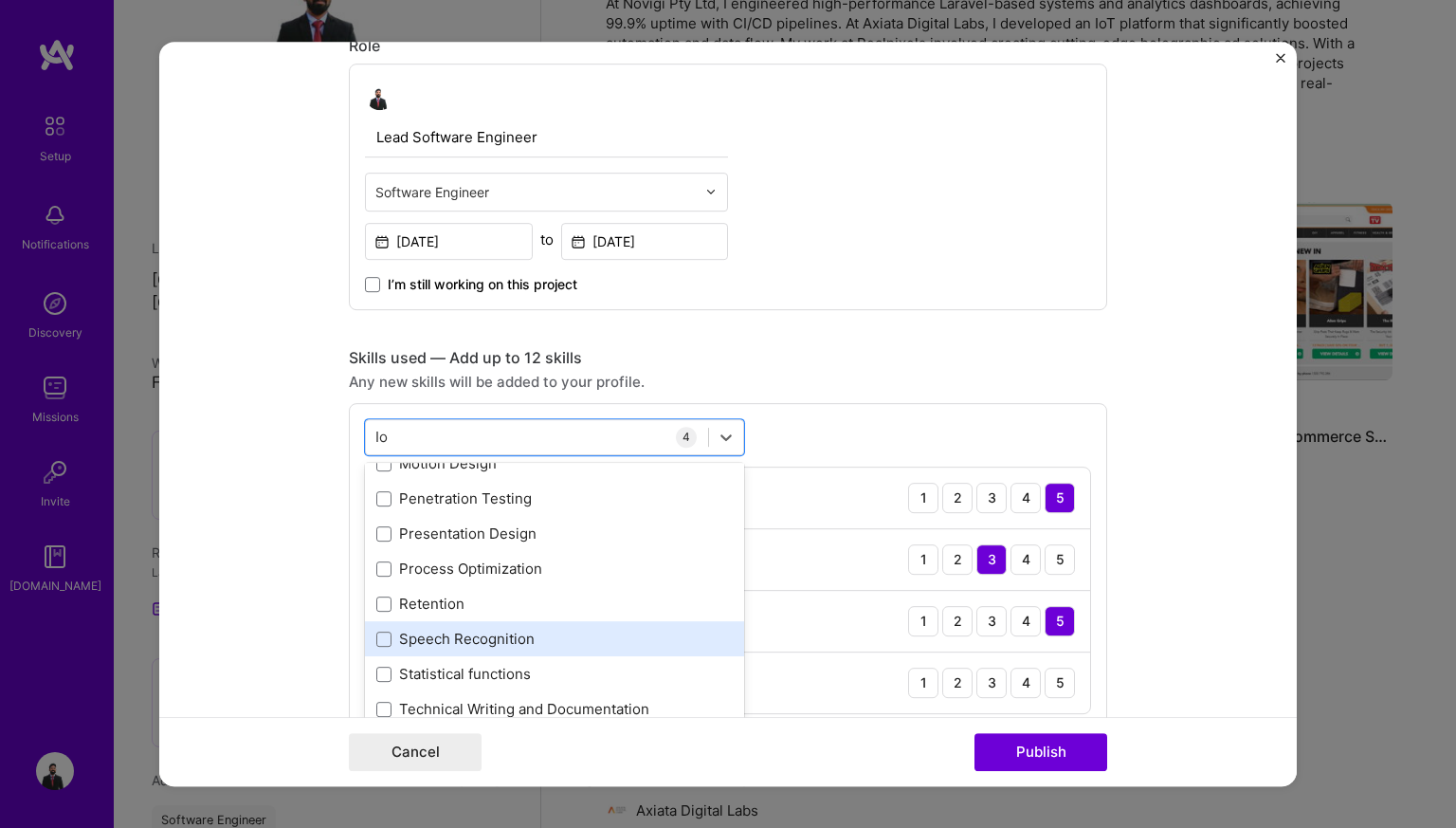 scroll, scrollTop: 612, scrollLeft: 0, axis: vertical 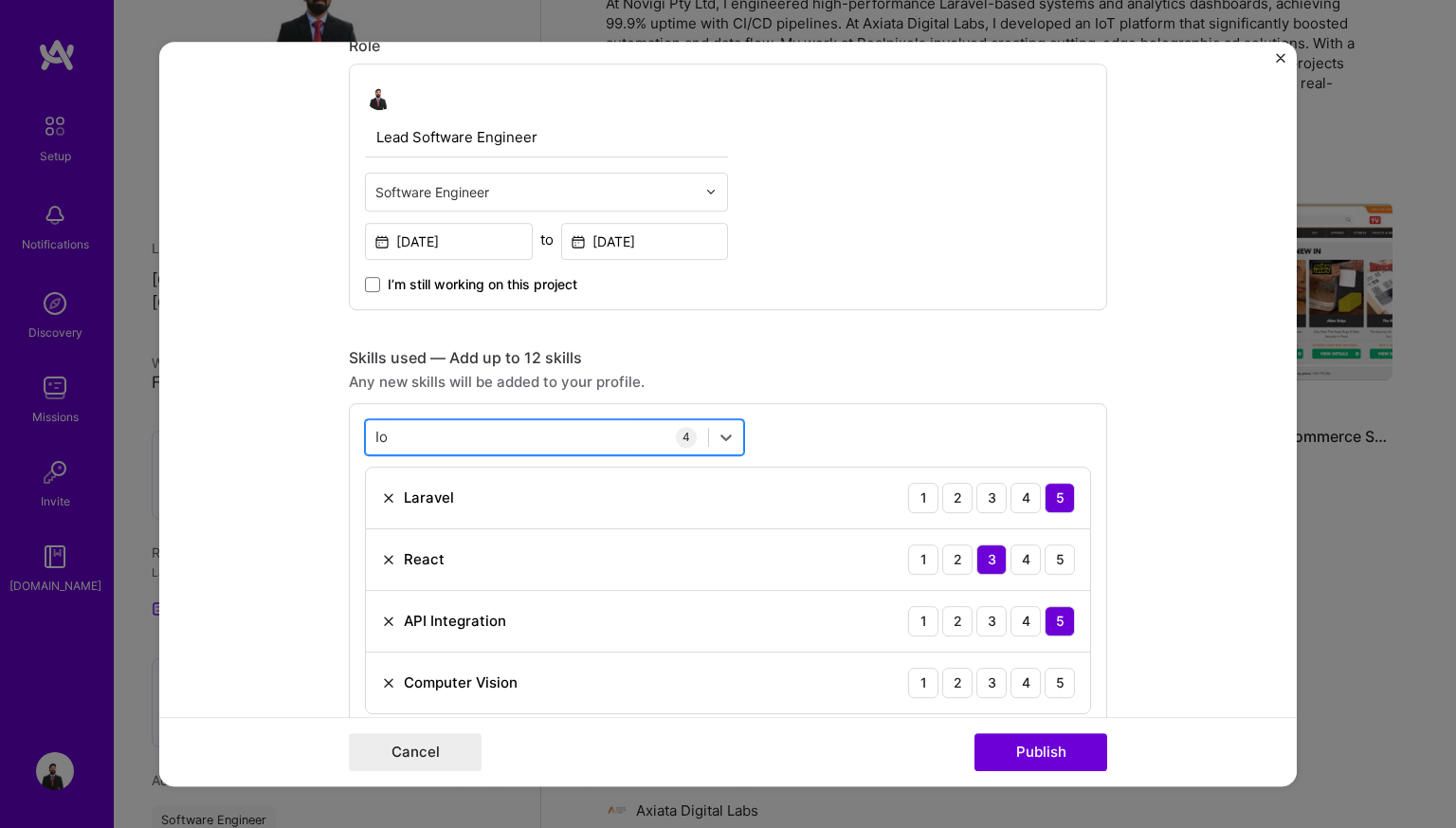 click on "Io Io" at bounding box center (537, 436) 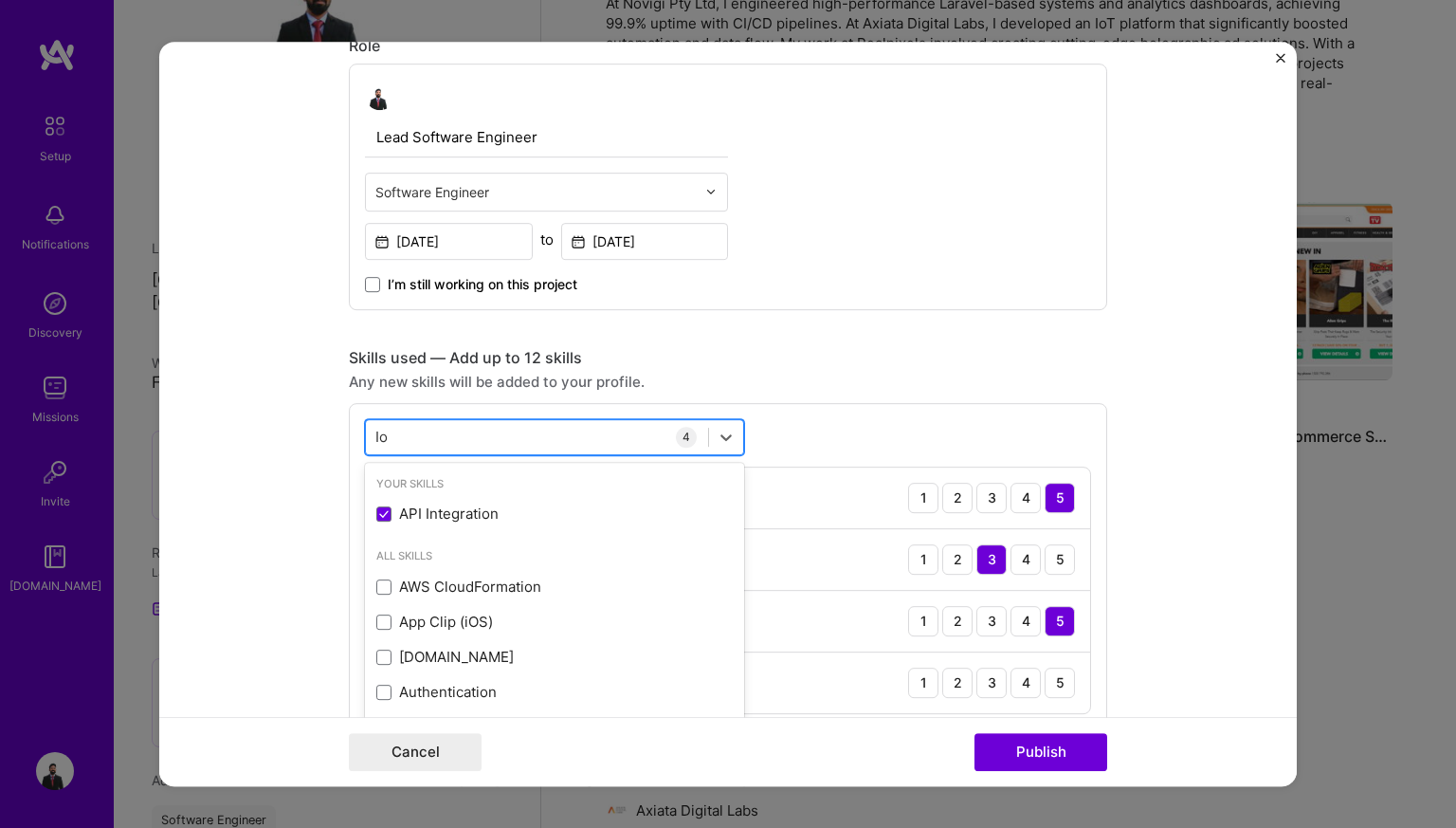 type on "I" 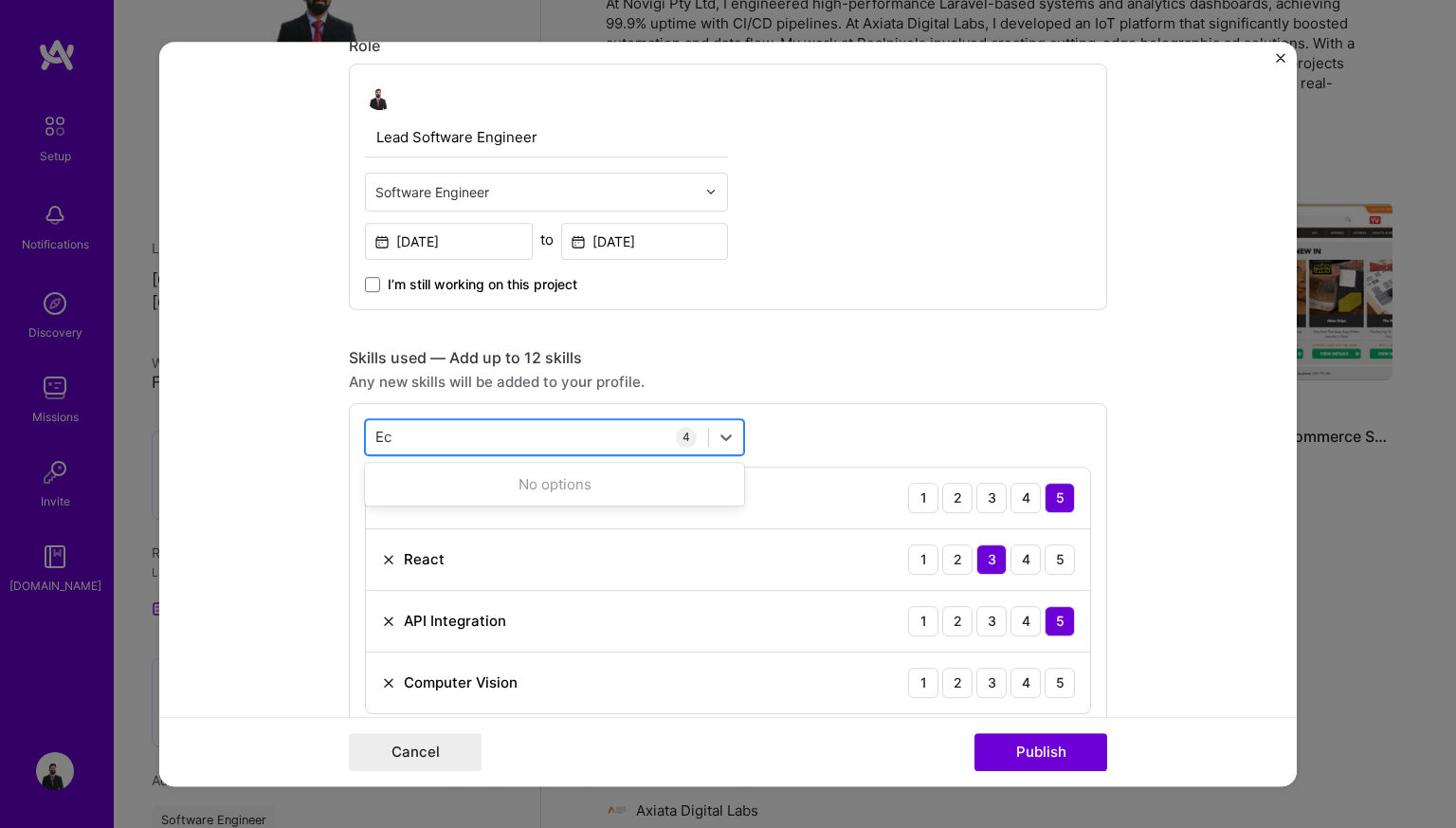 type on "E" 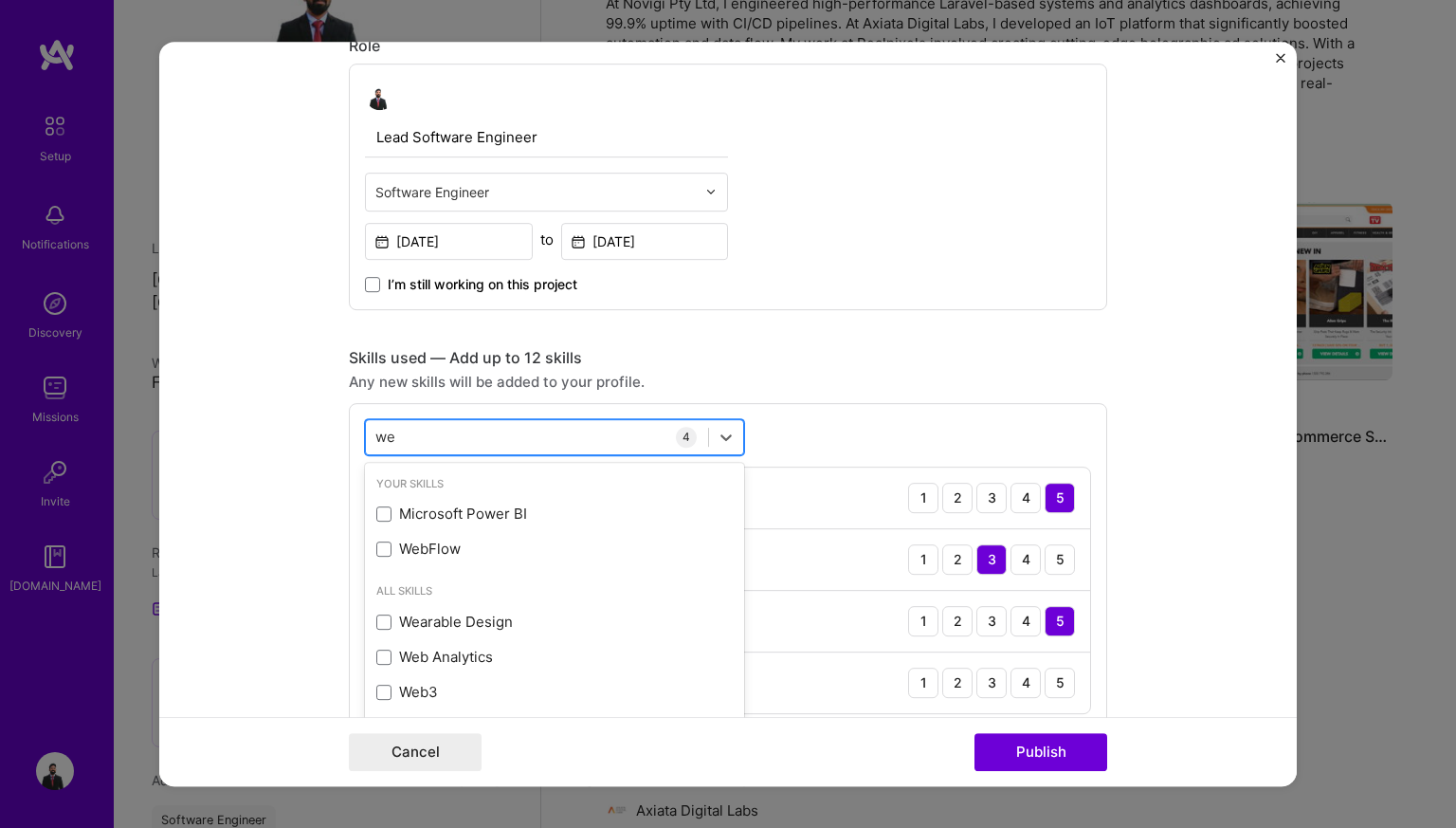 type on "w" 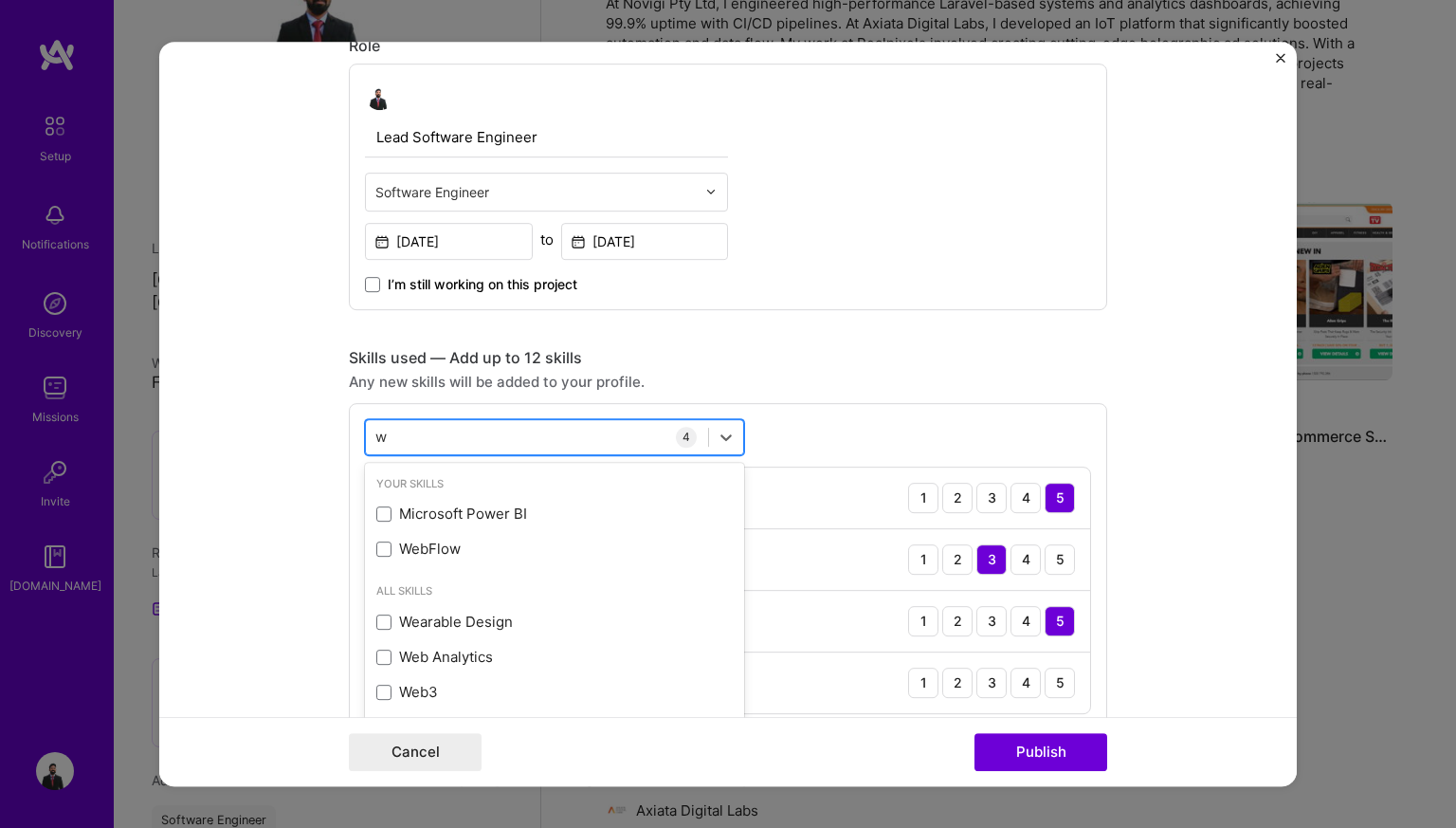 type 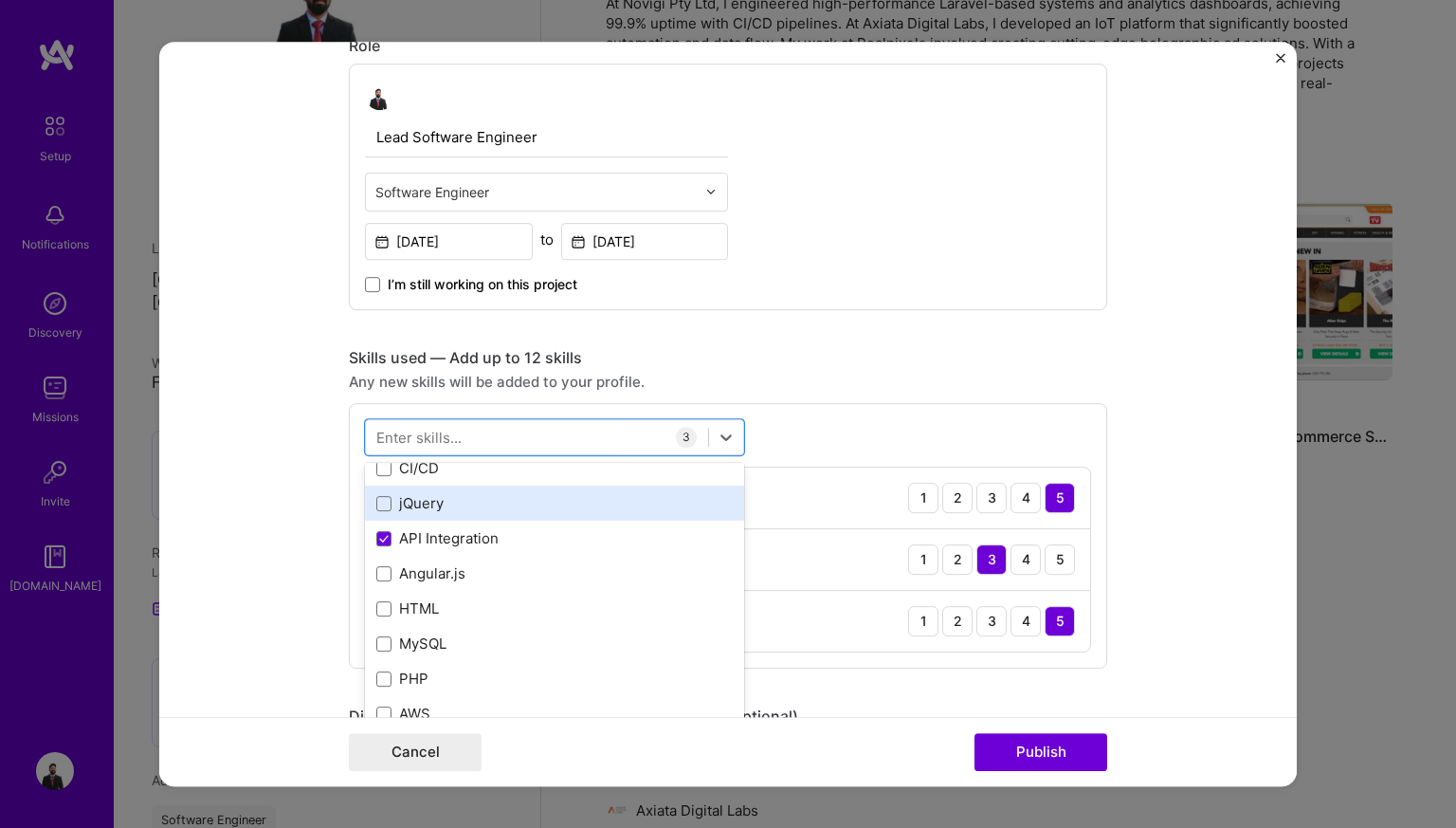 scroll, scrollTop: 158, scrollLeft: 0, axis: vertical 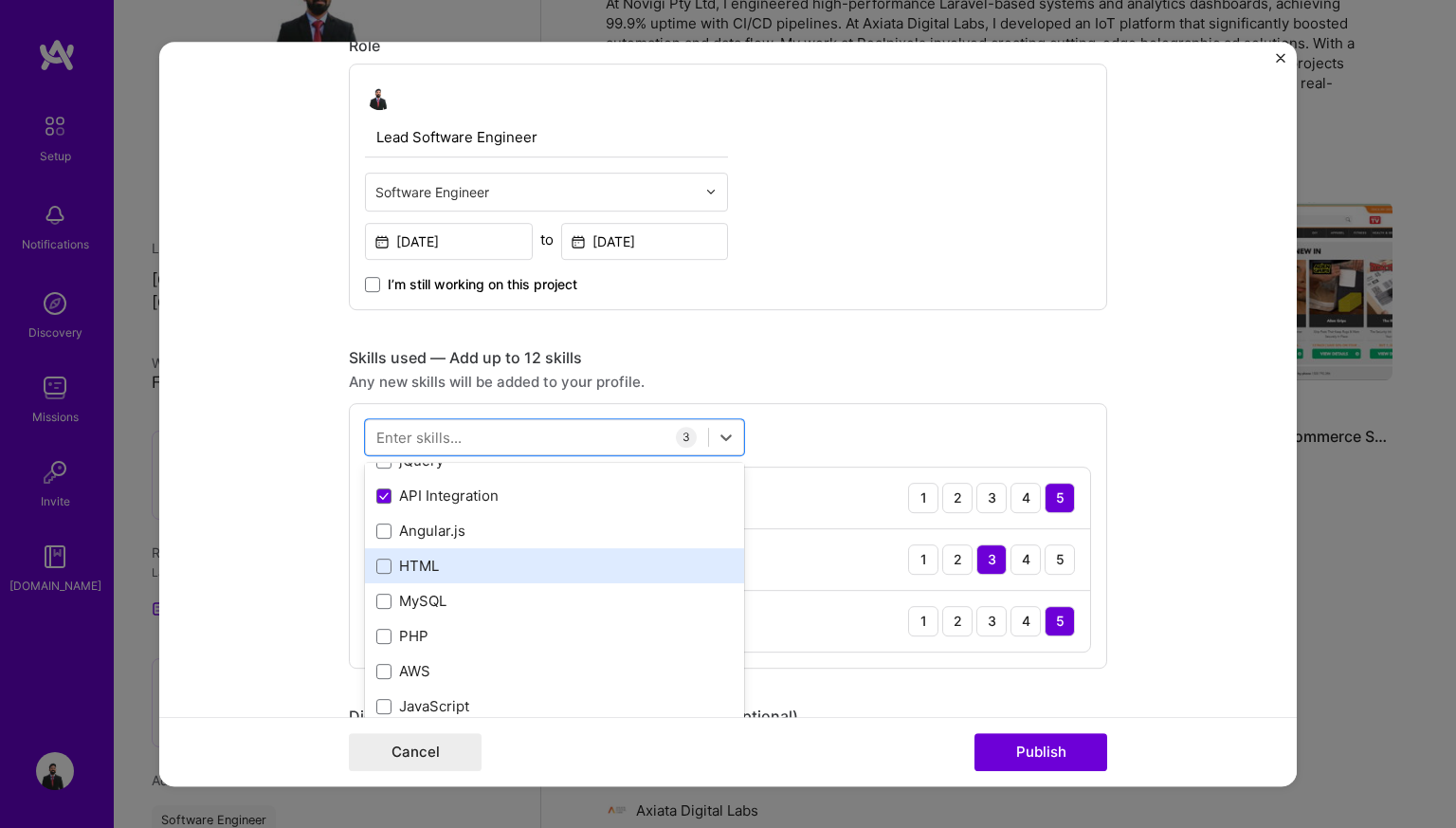 click on "HTML" at bounding box center (555, 565) 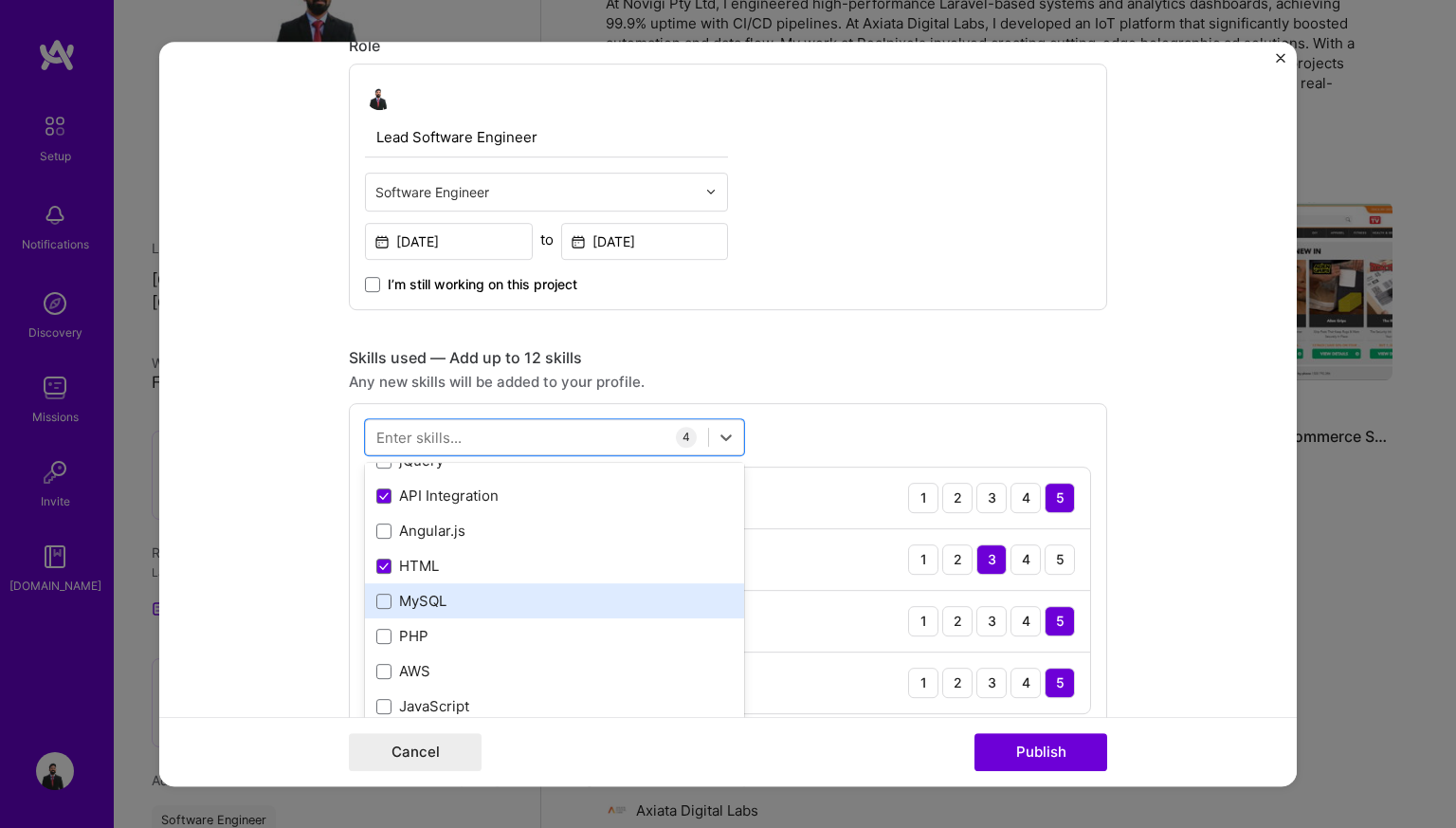 click on "MySQL" at bounding box center (555, 600) 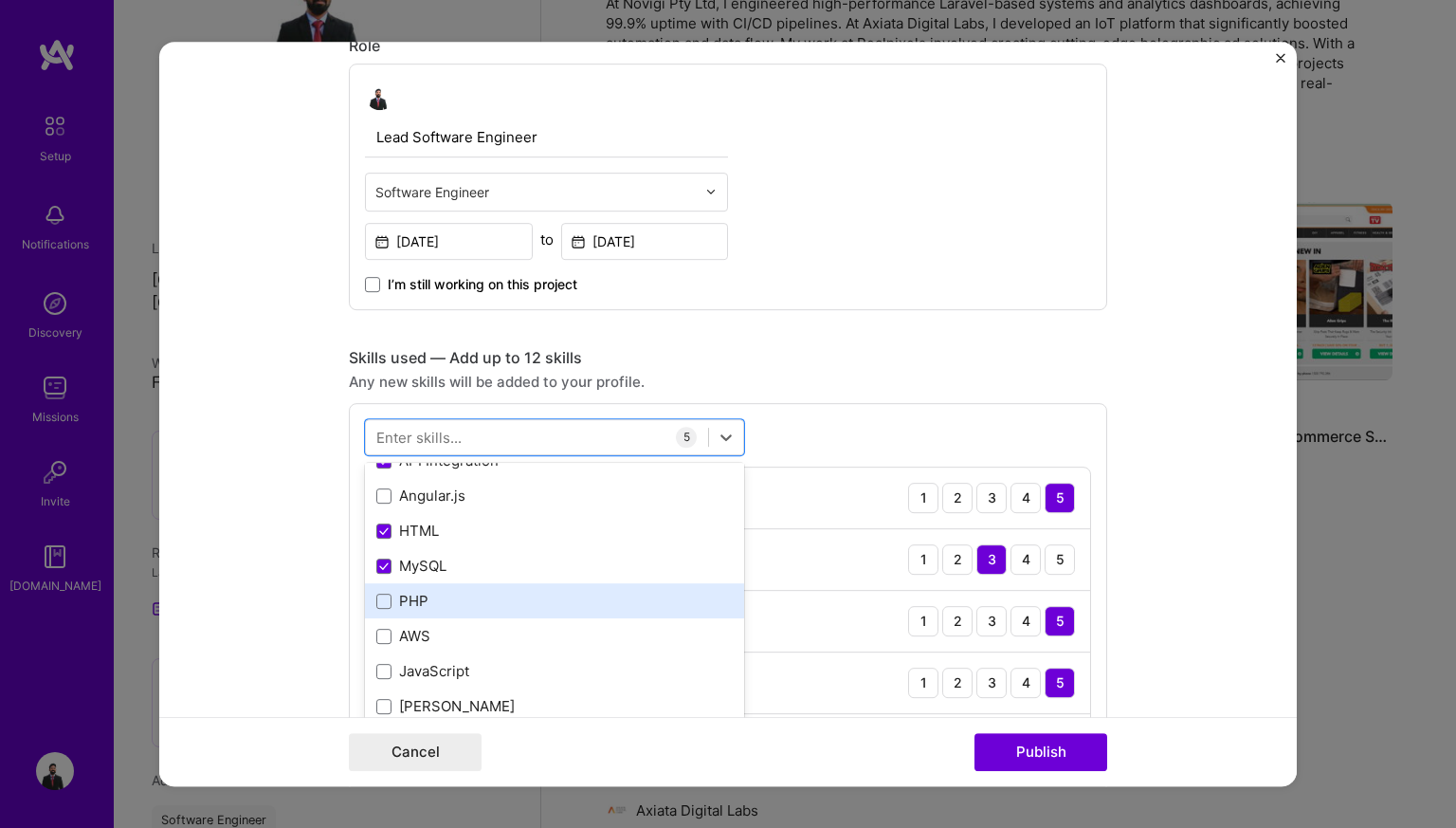 scroll, scrollTop: 194, scrollLeft: 0, axis: vertical 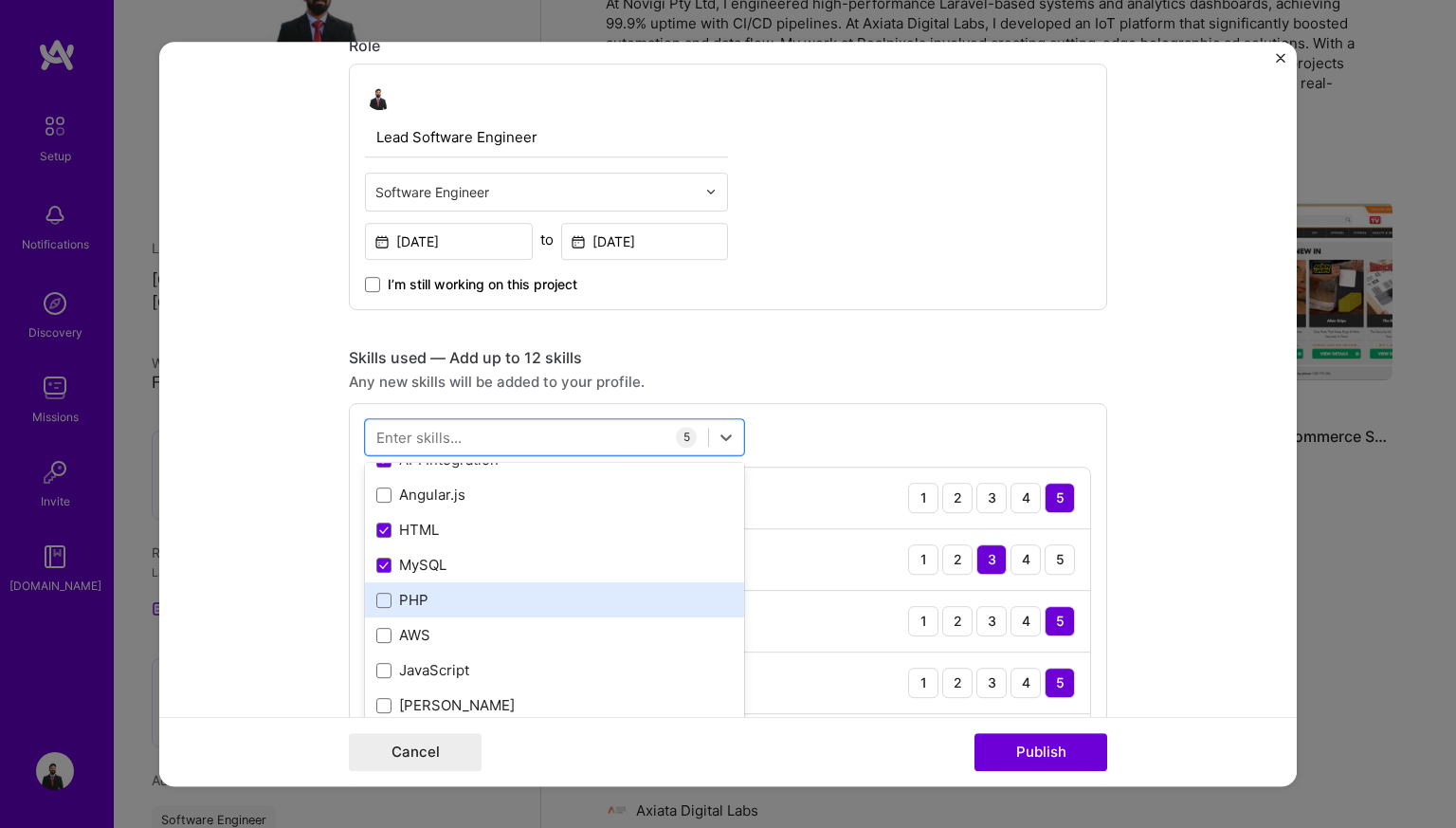 click on "PHP" at bounding box center (555, 599) 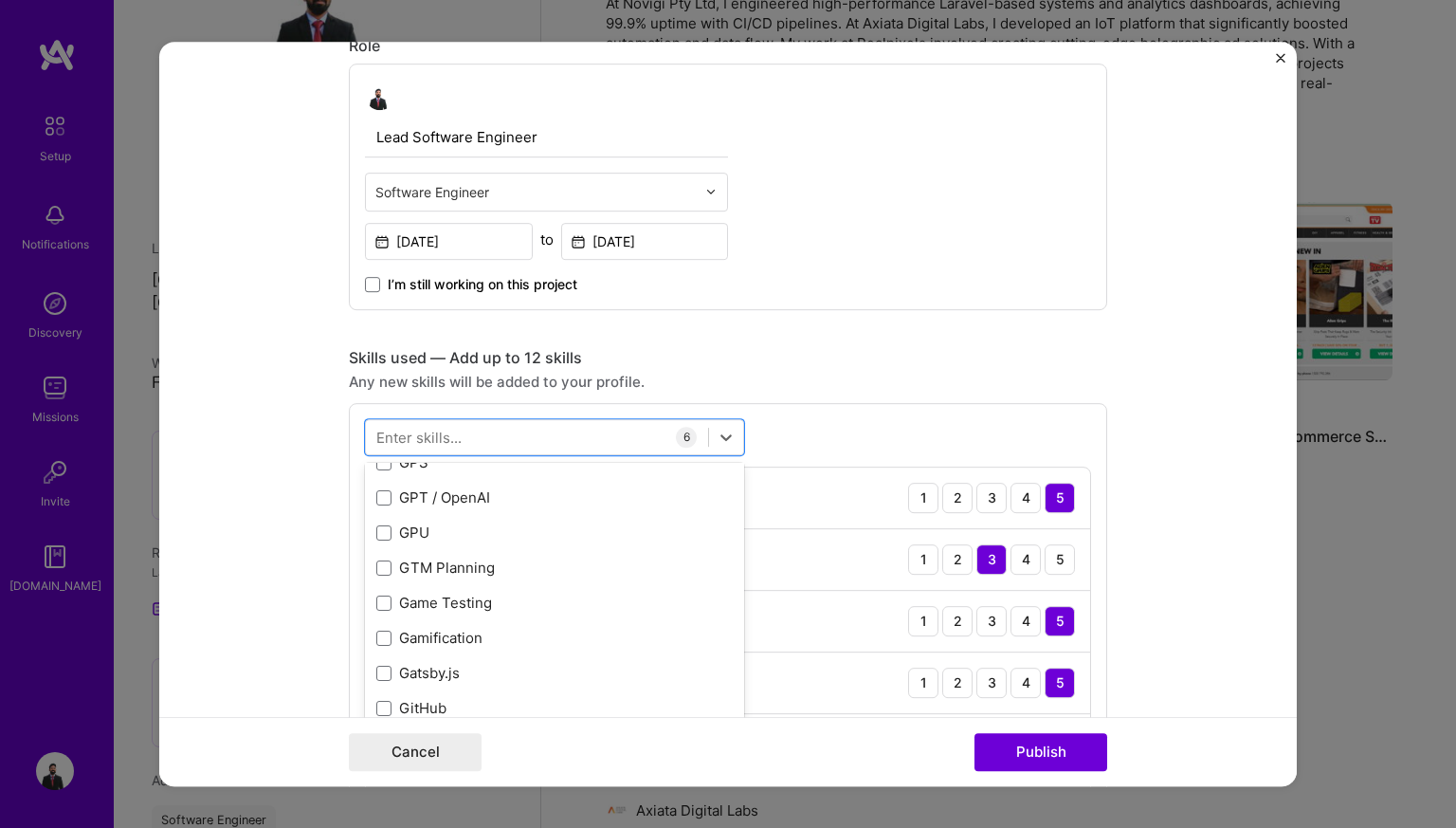 scroll, scrollTop: 5469, scrollLeft: 0, axis: vertical 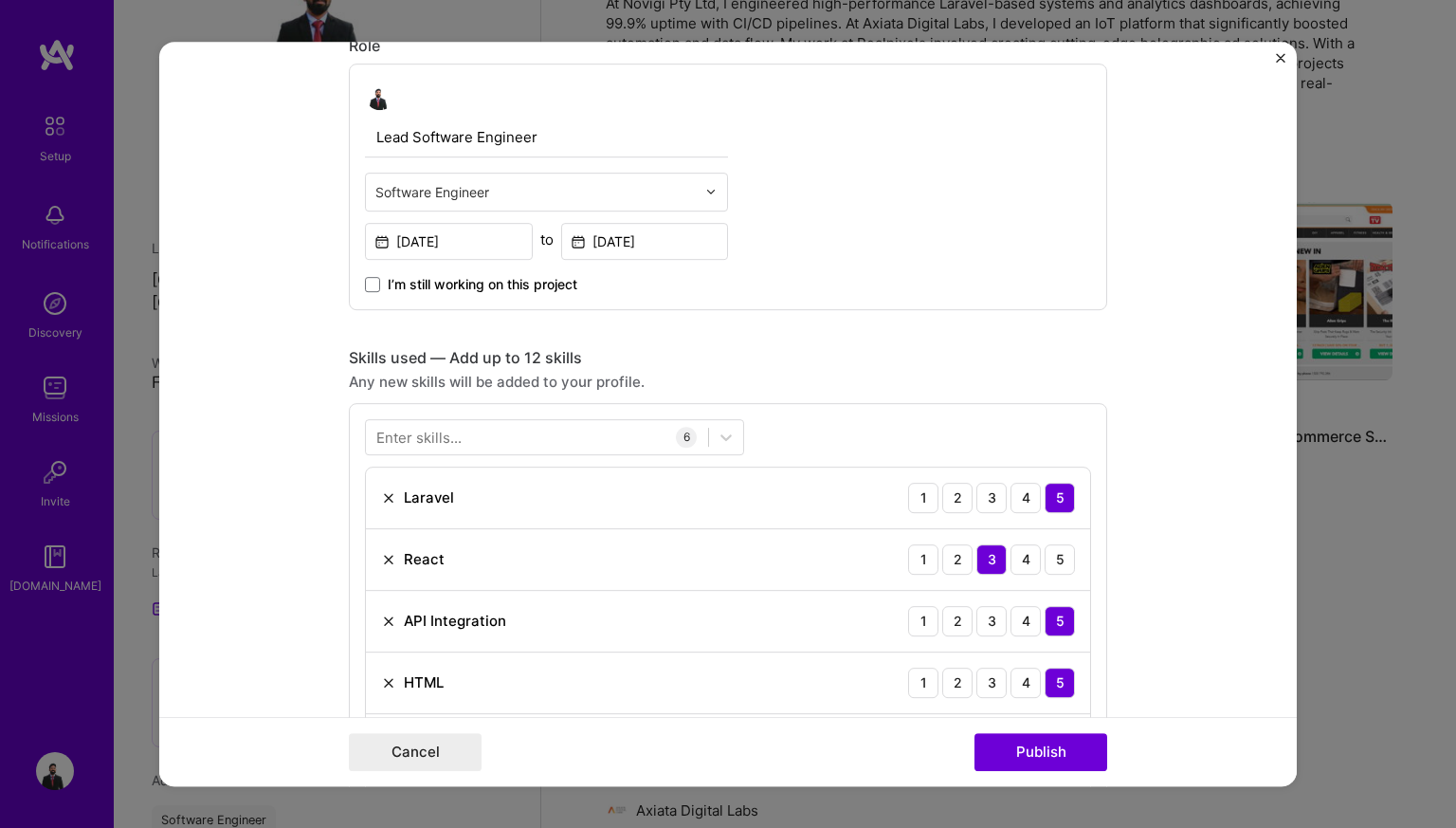 click on "Editing suggested project This project is suggested based on your LinkedIn, resume or [DOMAIN_NAME] activity. Project title Innovative Advertising Solutions Company Realpixels Project industry Industry 2 Project Link (Optional)
Drag and drop an image or   Upload file Upload file We recommend uploading at least 4 images. 1600x1200px or higher recommended. Max 5MB each. Role Lead Software Engineer Software Engineer [DATE]
to [DATE]
I’m still working on this project Skills used — Add up to 12 skills Any new skills will be added to your profile. Enter skills... 6 Laravel 1 2 3 4 5 React 1 2 3 4 5 API Integration 1 2 3 4 5 HTML 1 2 3 4 5 MySQL 1 2 3 4 5 PHP 1 2 3 4 5 Did this role require you to manage team members? (Optional) Yes, I managed — team members. Were you involved from inception to launch (0  ->  1)? (Optional) I was involved in zero to one with this project Add metrics (Optional)   242" at bounding box center (728, 414) 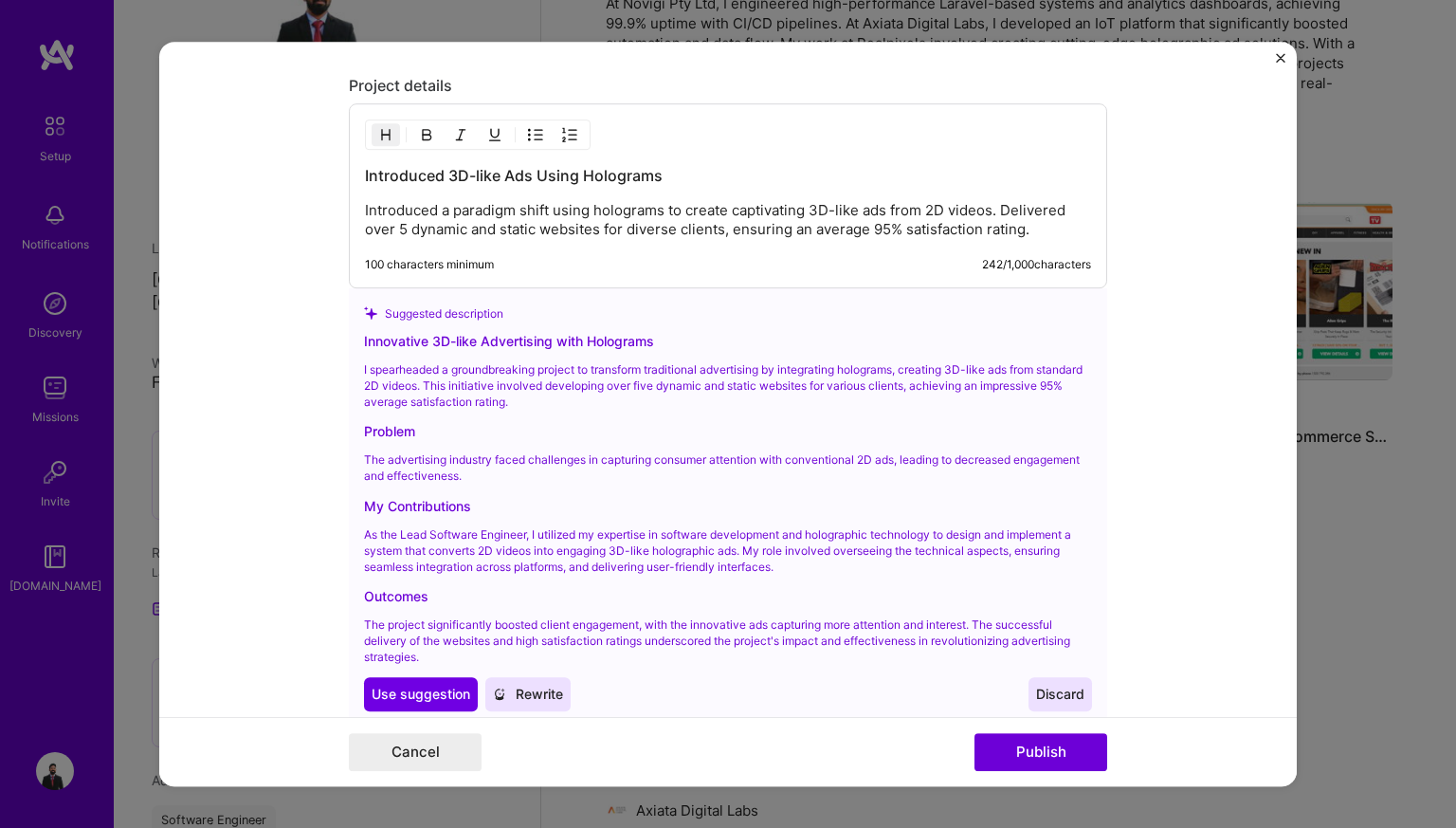 scroll, scrollTop: 1958, scrollLeft: 0, axis: vertical 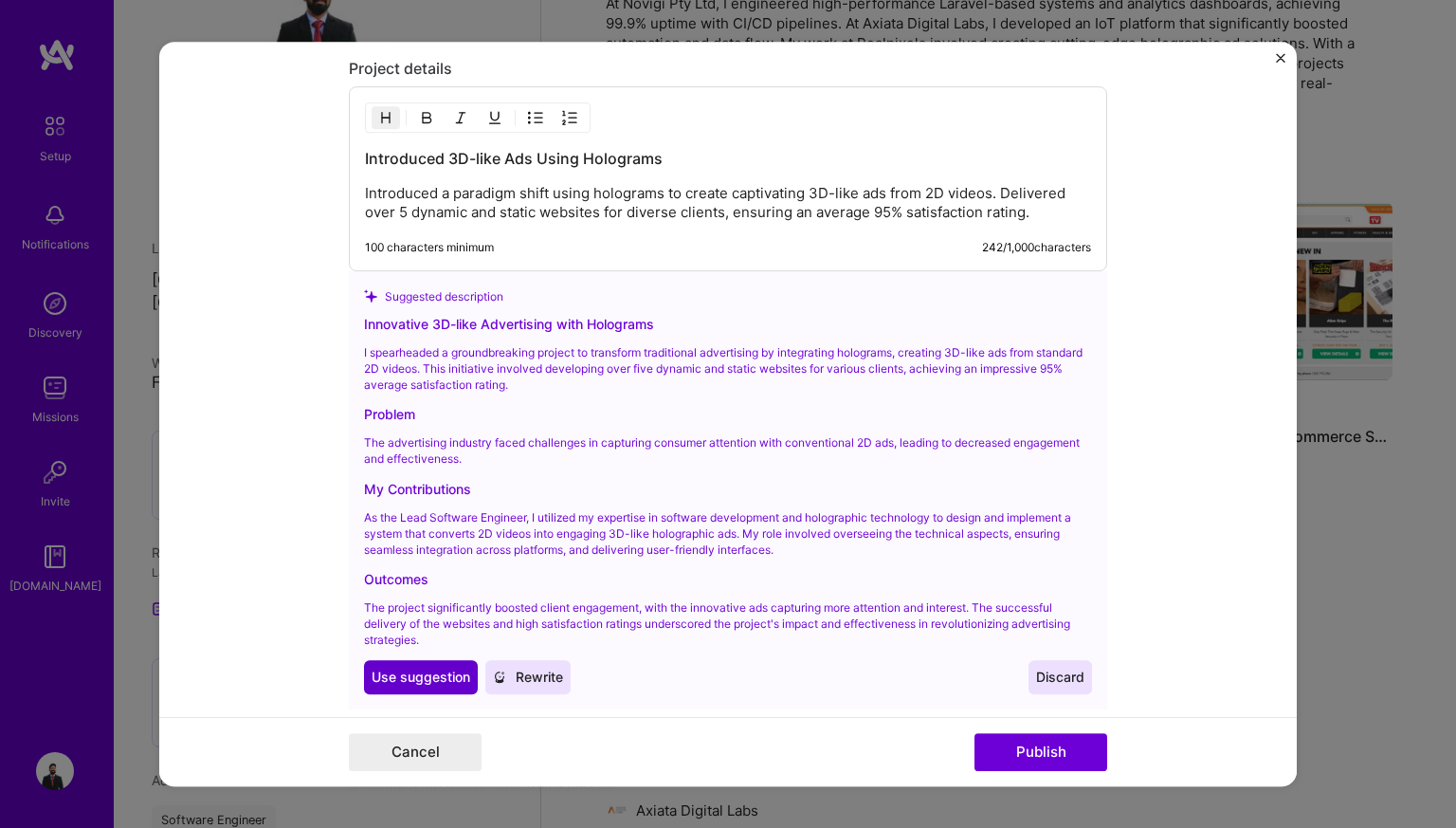 click on "Use suggestion" at bounding box center (421, 677) 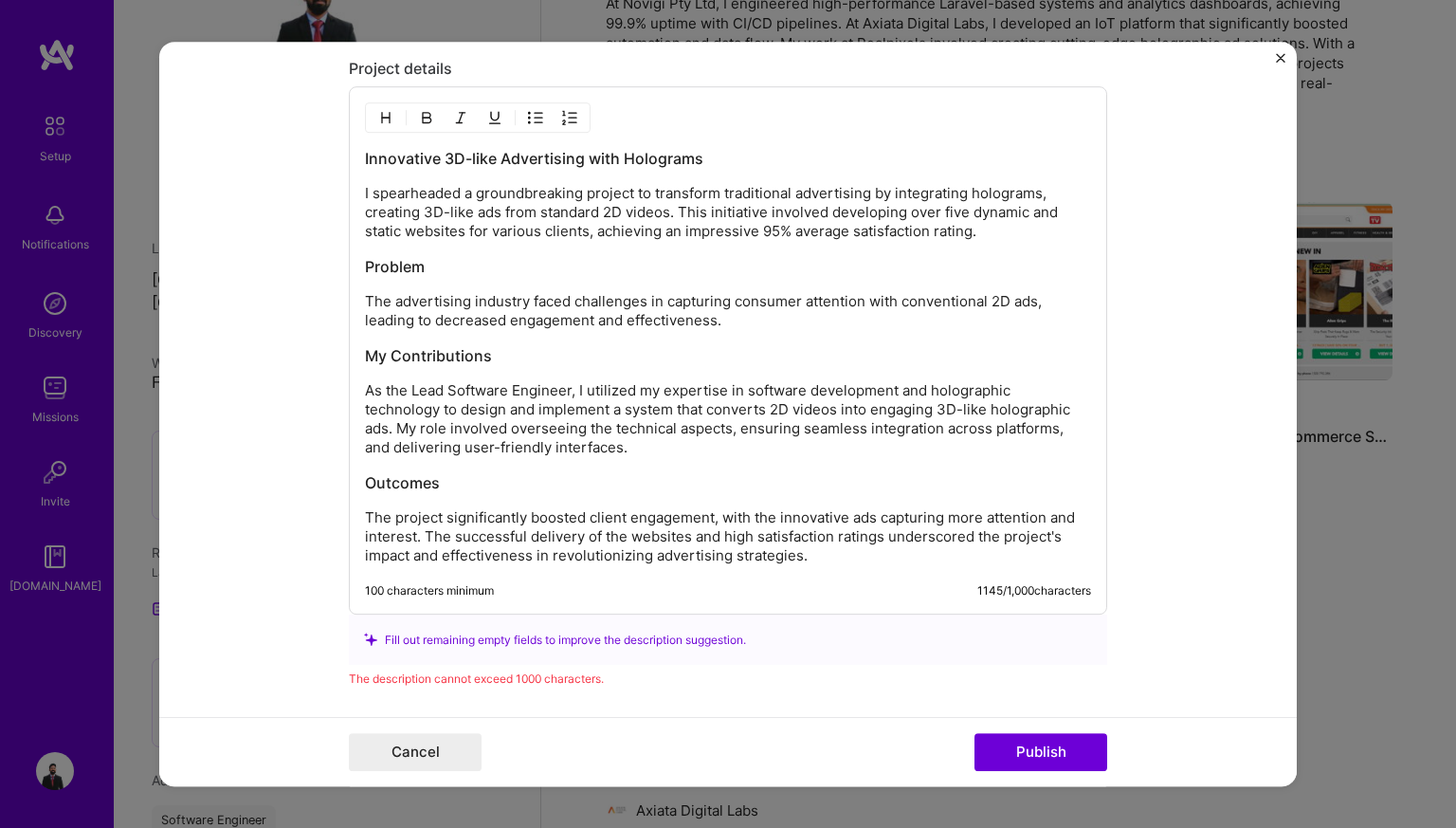 click on "The project significantly boosted client engagement, with the innovative ads capturing more attention and interest. The successful delivery of the websites and high satisfaction ratings underscored the project's impact and effectiveness in revolutionizing advertising strategies." at bounding box center (728, 537) 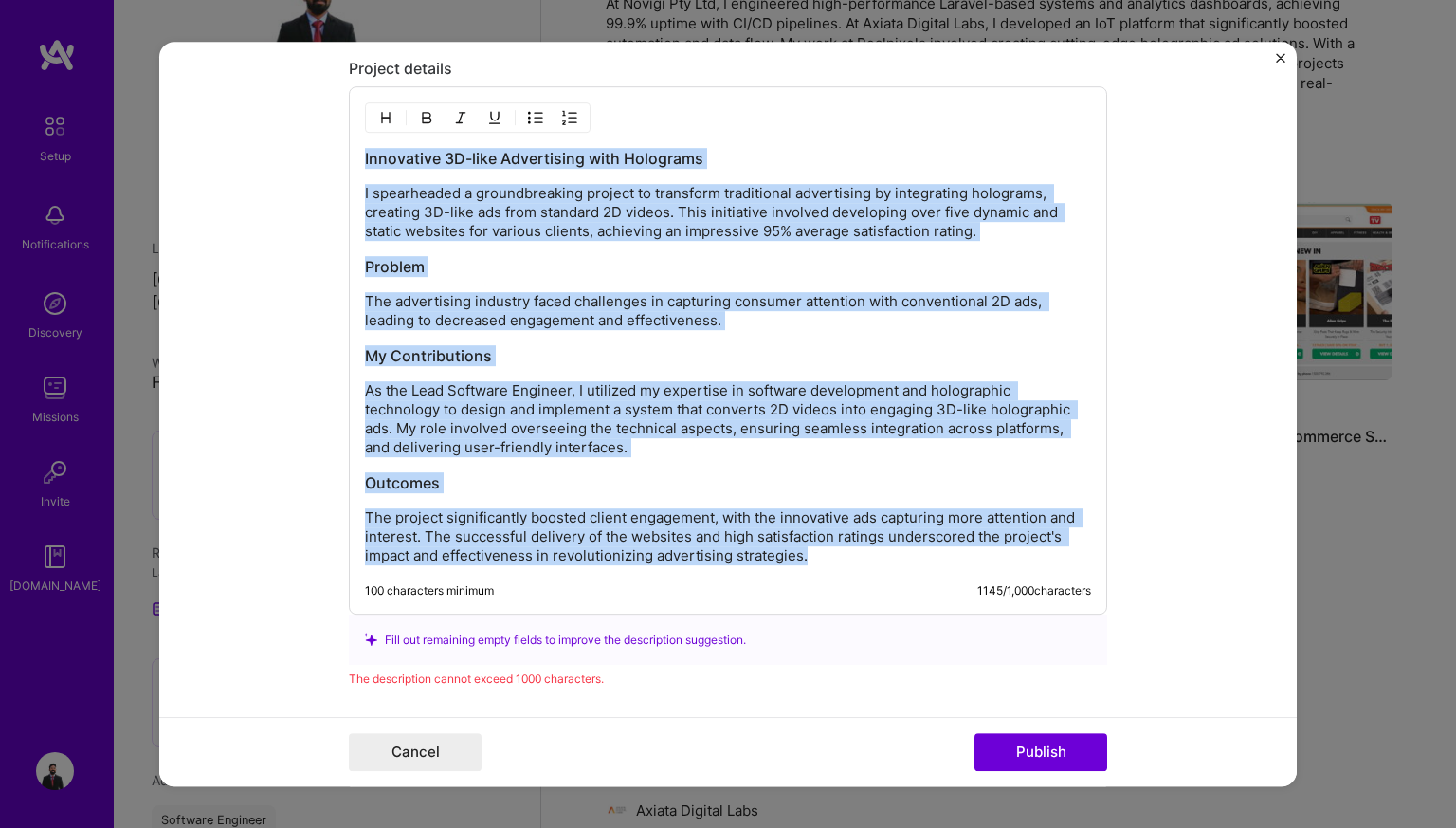 copy on "Innovative 3D-like Advertising with Holograms I spearheaded a groundbreaking project to transform traditional advertising by integrating holograms, creating 3D-like ads from standard 2D videos. This initiative involved developing over five dynamic and static websites for various clients, achieving an impressive 95% average satisfaction rating. Problem The advertising industry faced challenges in capturing consumer attention with conventional 2D ads, leading to decreased engagement and effectiveness. My Contributions As the Lead Software Engineer, I utilized my expertise in software development and holographic technology to design and implement a system that converts 2D videos into engaging 3D-like holographic ads. My role involved overseeing the technical aspects, ensuring seamless integration across platforms, and delivering user-friendly interfaces. Outcomes The project significantly boosted client engagement, with the innovative ads capturing more attention and interest. The successful delivery of the w..." 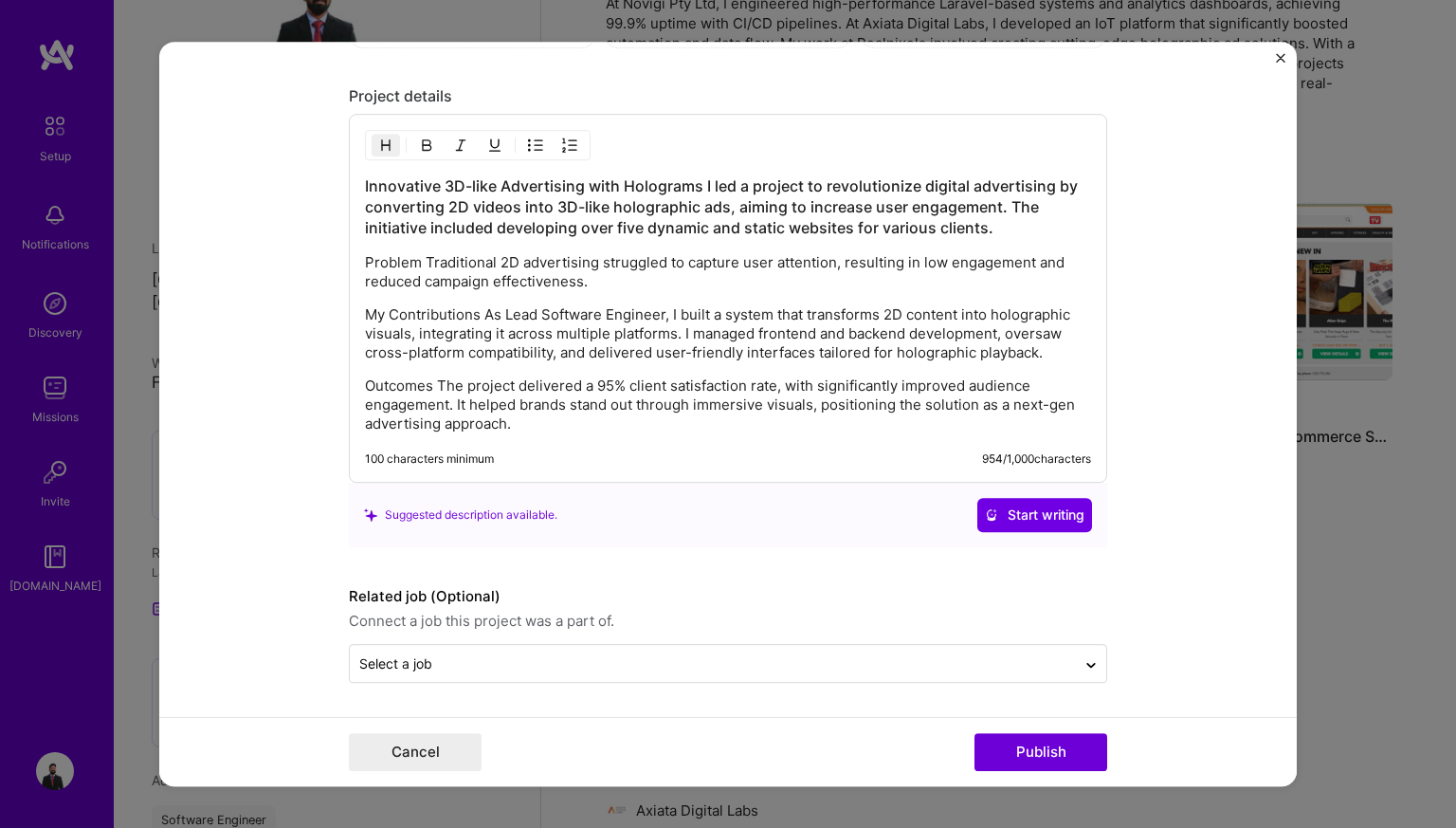 scroll, scrollTop: 1924, scrollLeft: 0, axis: vertical 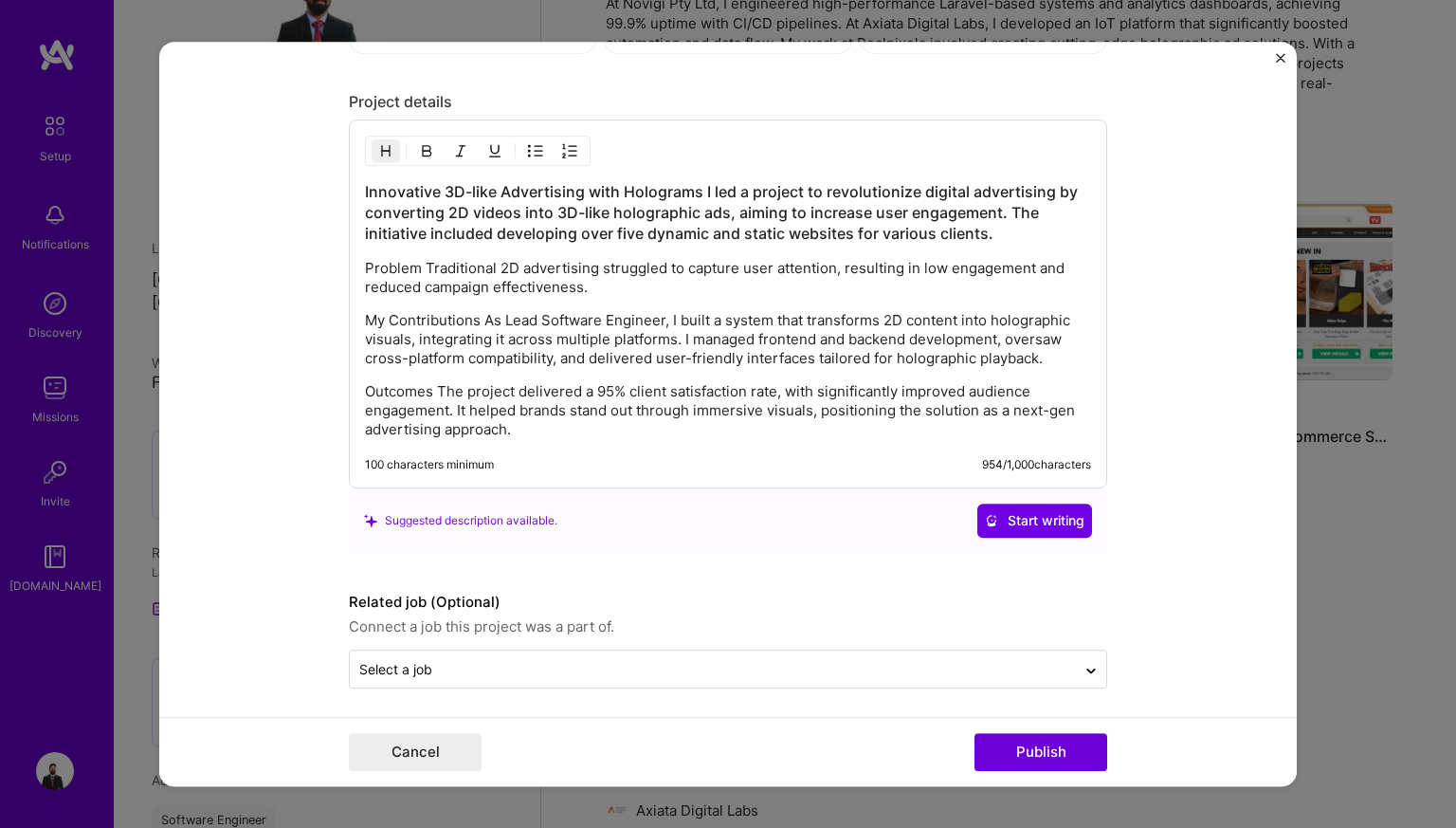 click on "Innovative 3D-like Advertising with Holograms I led a project to revolutionize digital advertising by converting 2D videos into 3D-like holographic ads, aiming to increase user engagement. The initiative included developing over five dynamic and static websites for various clients." at bounding box center [728, 212] 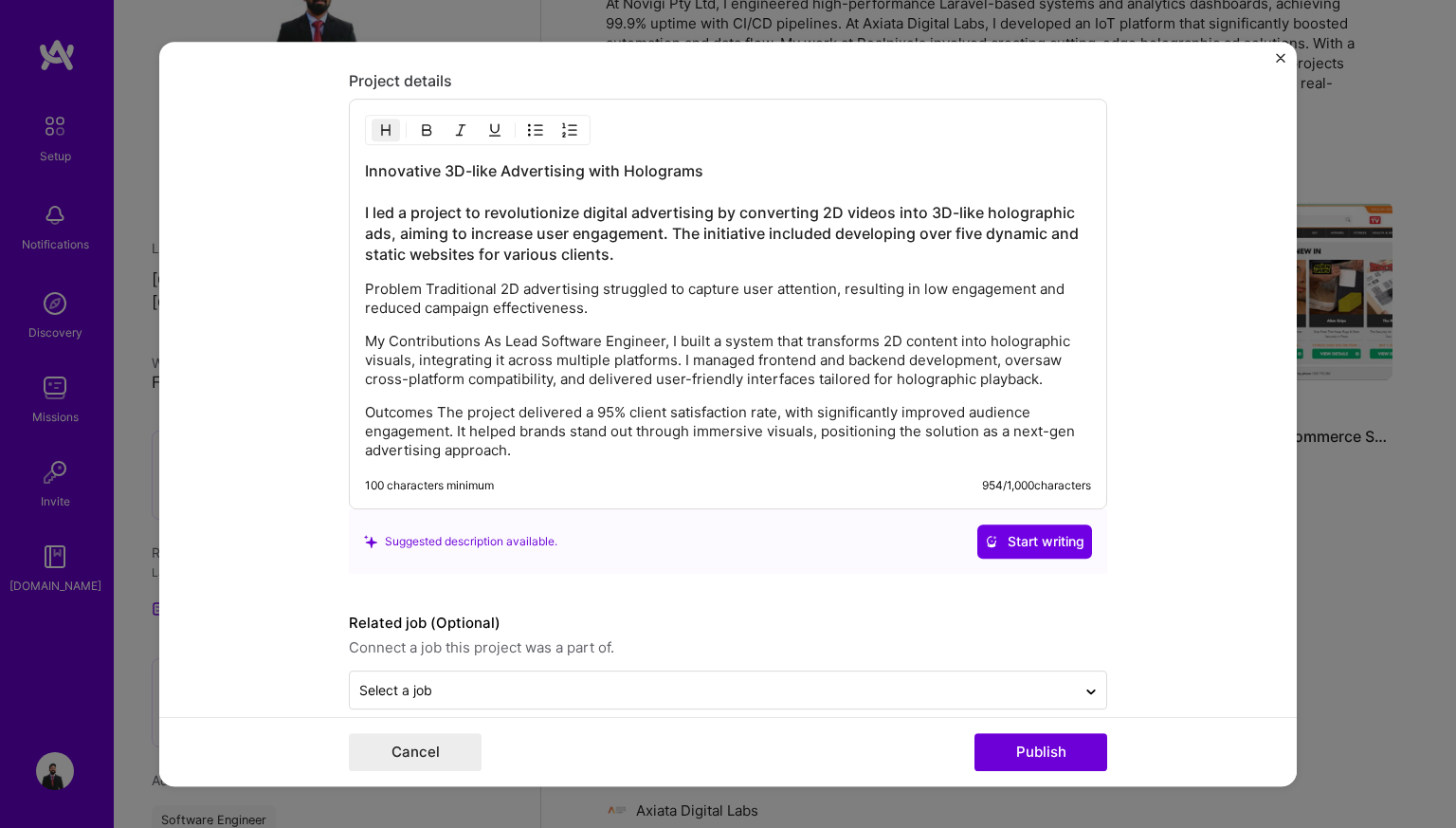 scroll, scrollTop: 1958, scrollLeft: 0, axis: vertical 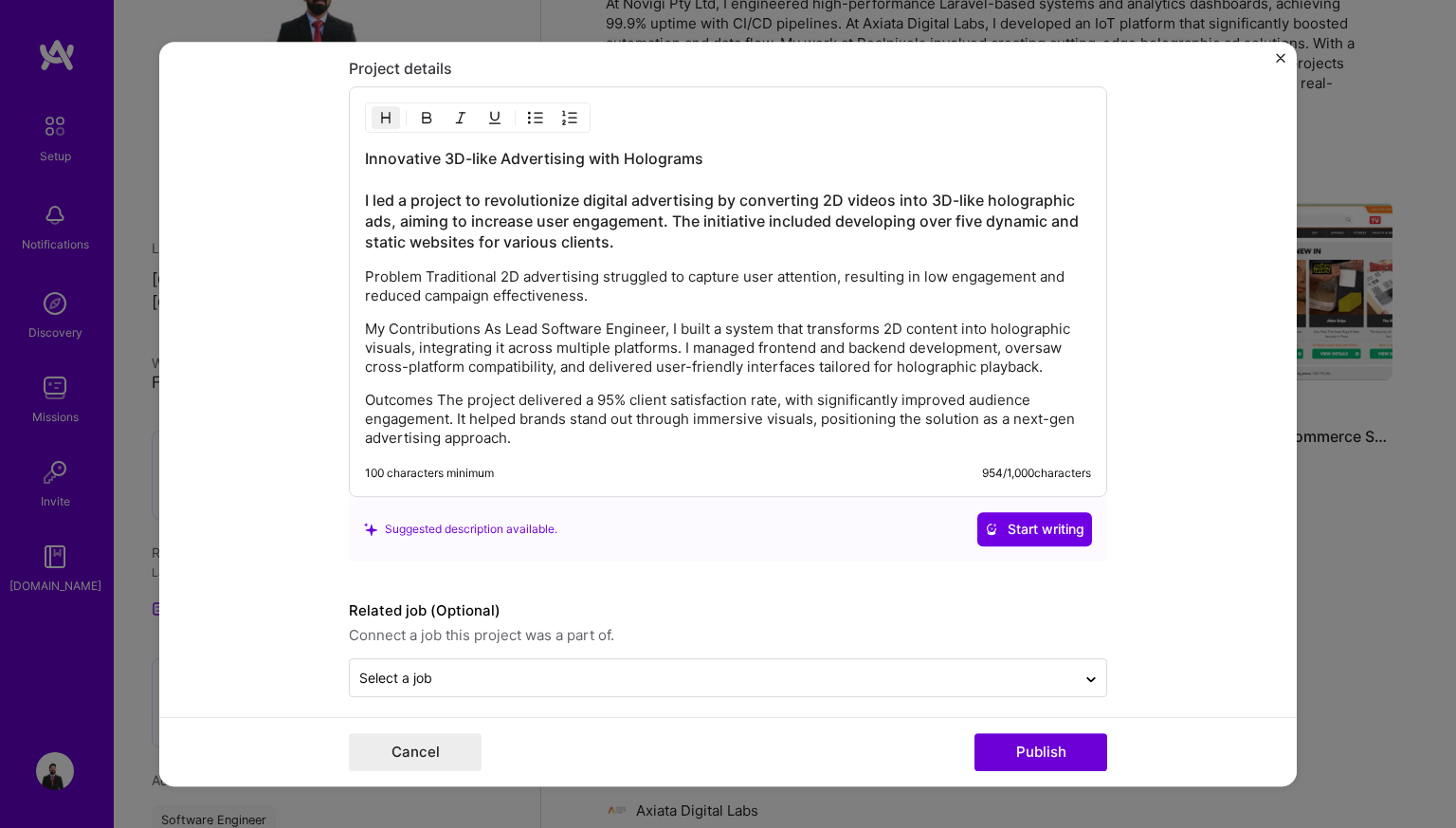 click on "Problem Traditional 2D advertising struggled to capture user attention, resulting in low engagement and reduced campaign effectiveness." at bounding box center [728, 286] 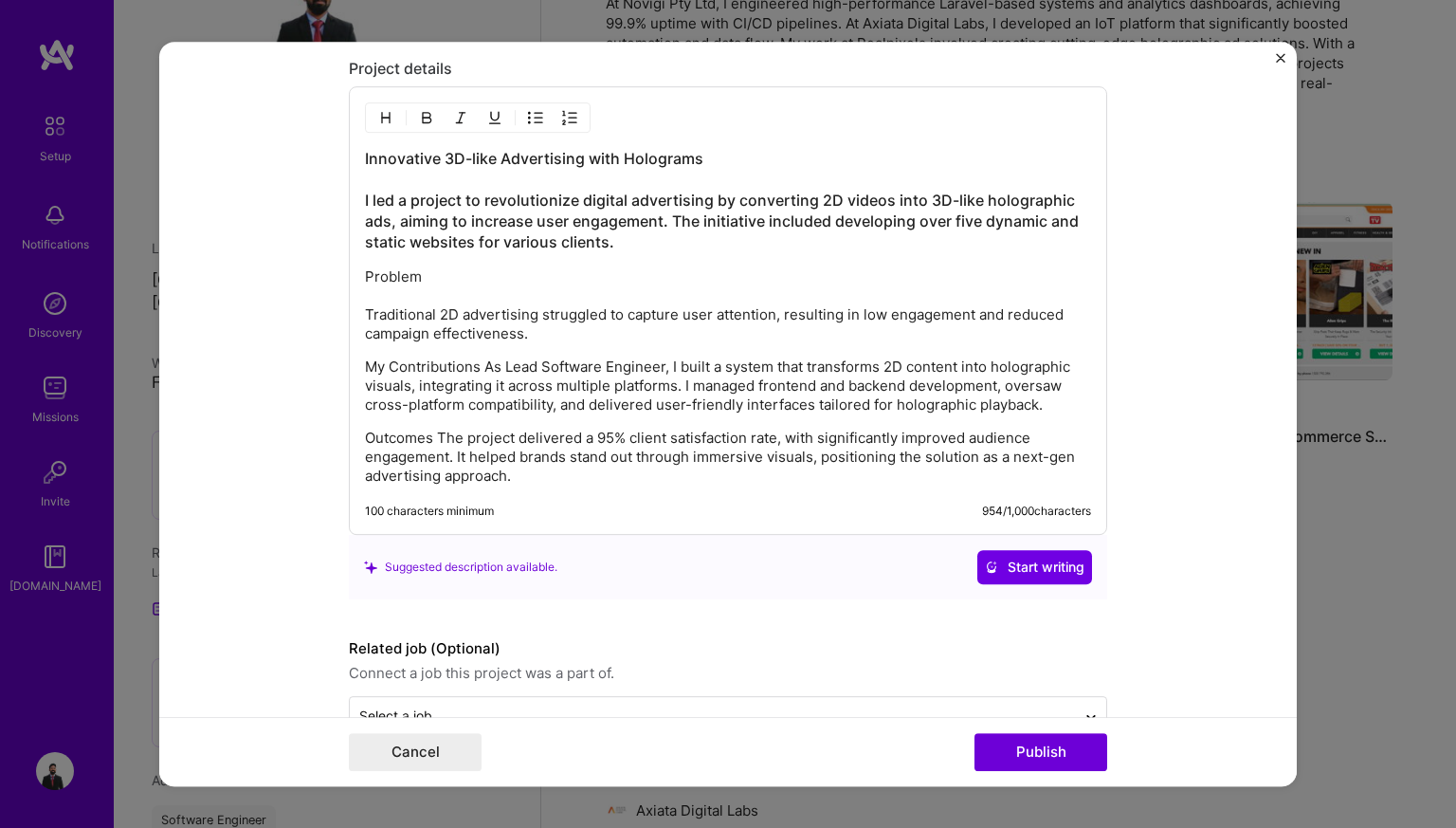 click on "My Contributions As Lead Software Engineer, I built a system that transforms 2D content into holographic visuals, integrating it across multiple platforms. I managed frontend and backend development, oversaw cross-platform compatibility, and delivered user-friendly interfaces tailored for holographic playback." at bounding box center (728, 386) 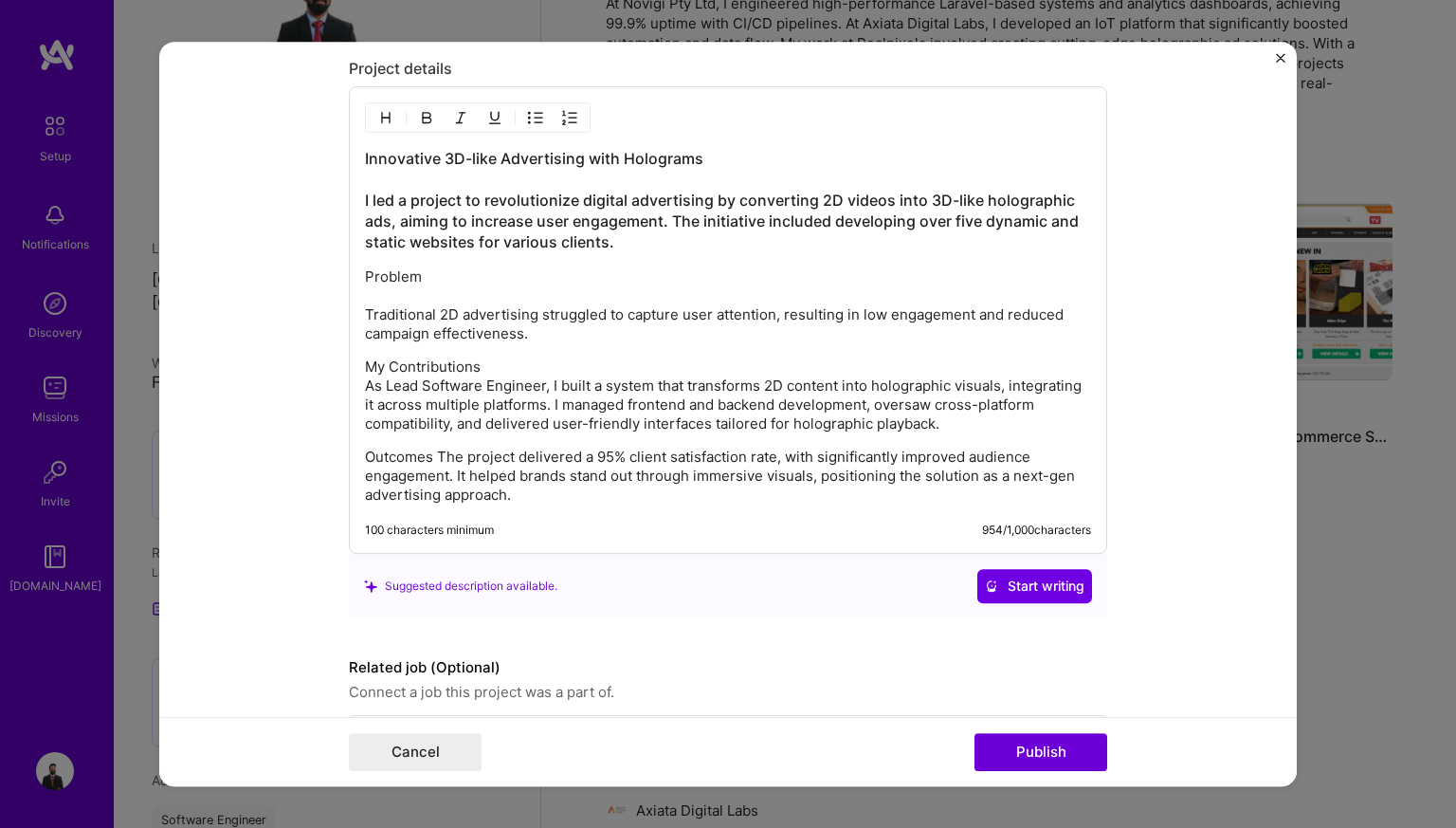 click on "My Contributions  As Lead Software Engineer, I built a system that transforms 2D content into holographic visuals, integrating it across multiple platforms. I managed frontend and backend development, oversaw cross-platform compatibility, and delivered user-friendly interfaces tailored for holographic playback." at bounding box center [728, 396] 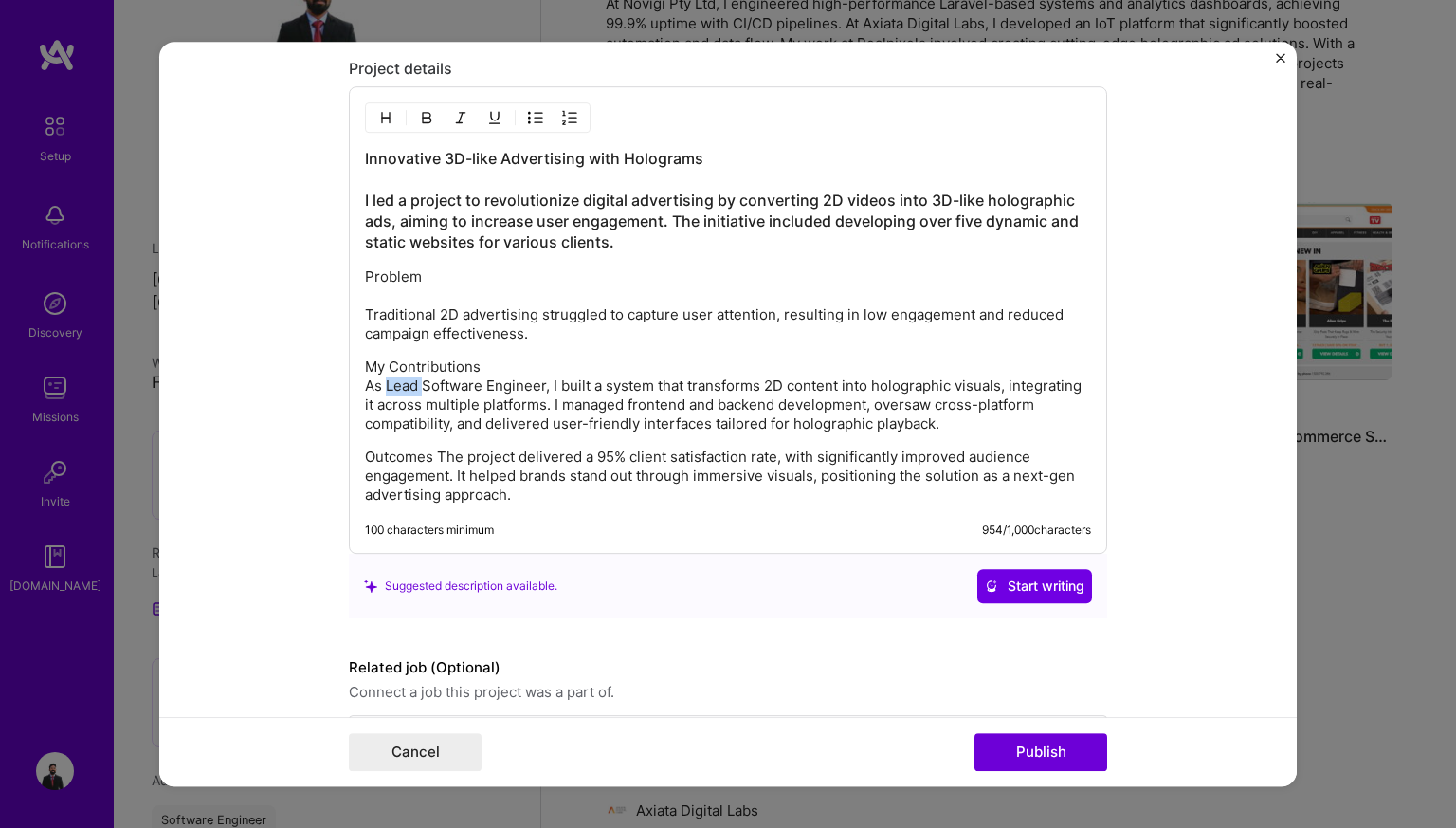 click on "My Contributions  As Lead Software Engineer, I built a system that transforms 2D content into holographic visuals, integrating it across multiple platforms. I managed frontend and backend development, oversaw cross-platform compatibility, and delivered user-friendly interfaces tailored for holographic playback." at bounding box center [728, 396] 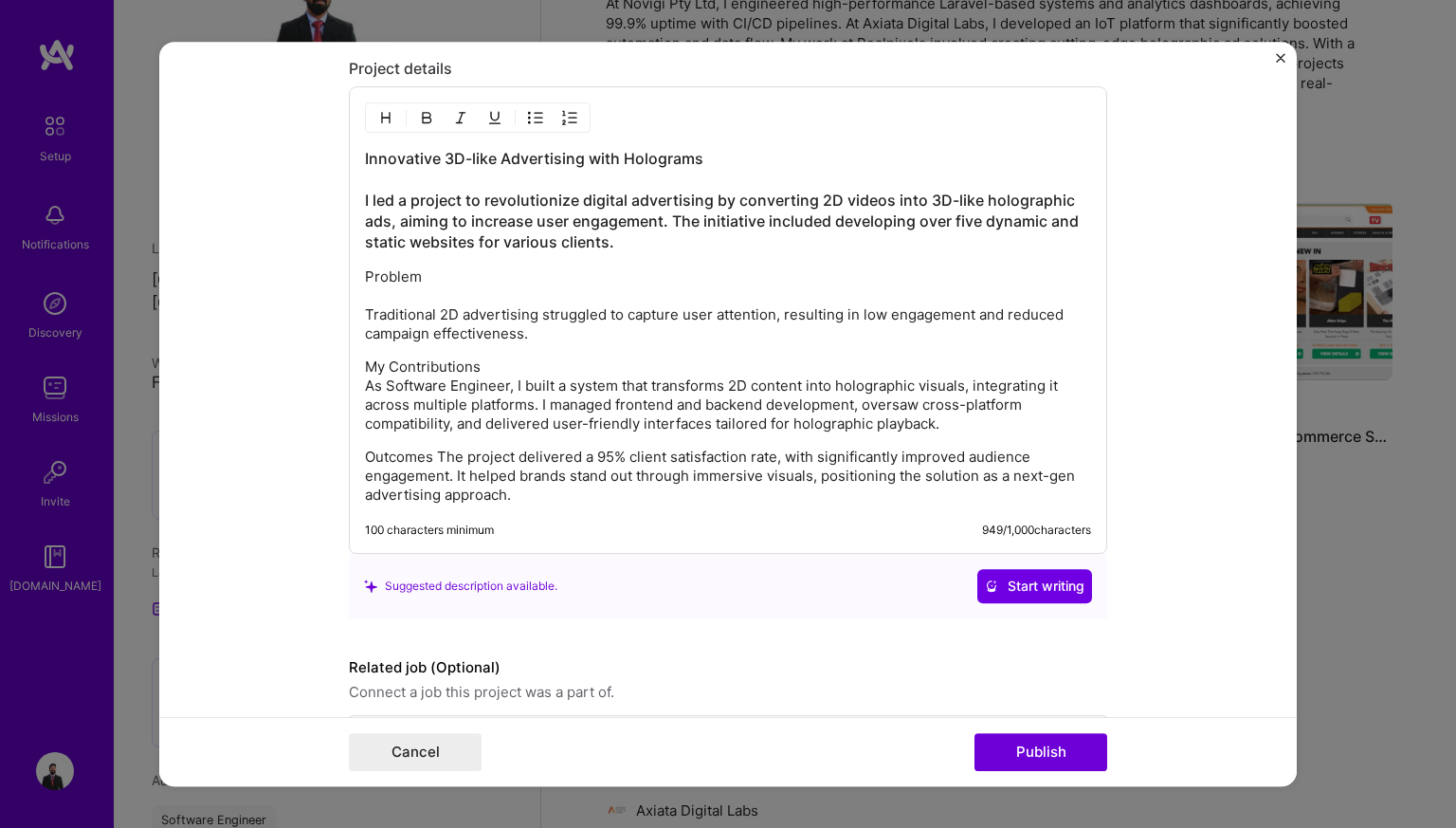 click on "Outcomes The project delivered a 95% client satisfaction rate, with significantly improved audience engagement. It helped brands stand out through immersive visuals, positioning the solution as a next-gen advertising approach." at bounding box center [728, 476] 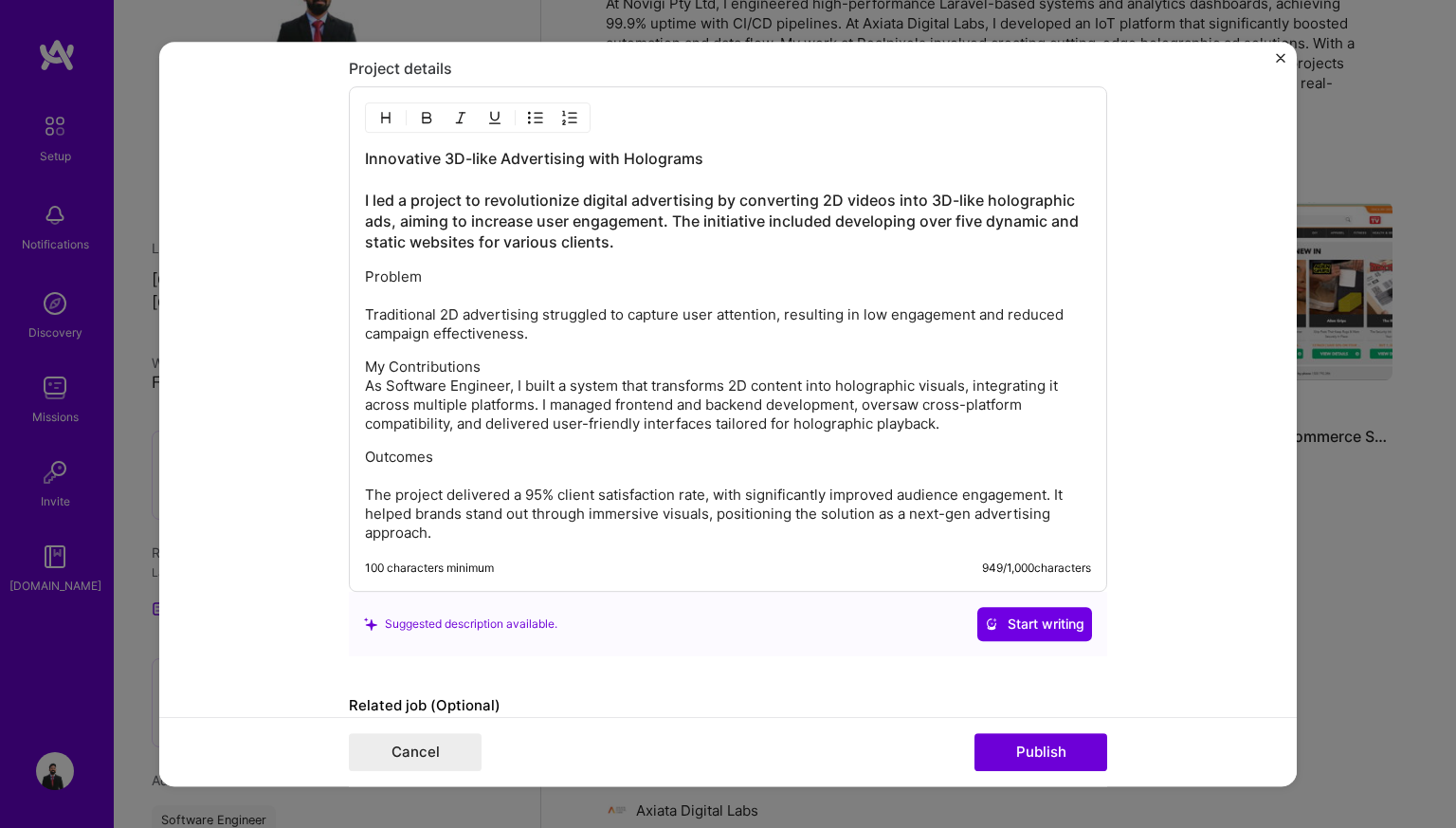 click on "Innovative 3D-like Advertising with Holograms  I led a project to revolutionize digital advertising by converting 2D videos into 3D-like holographic ads, aiming to increase user engagement. The initiative included developing over five dynamic and static websites for various clients." at bounding box center (728, 200) 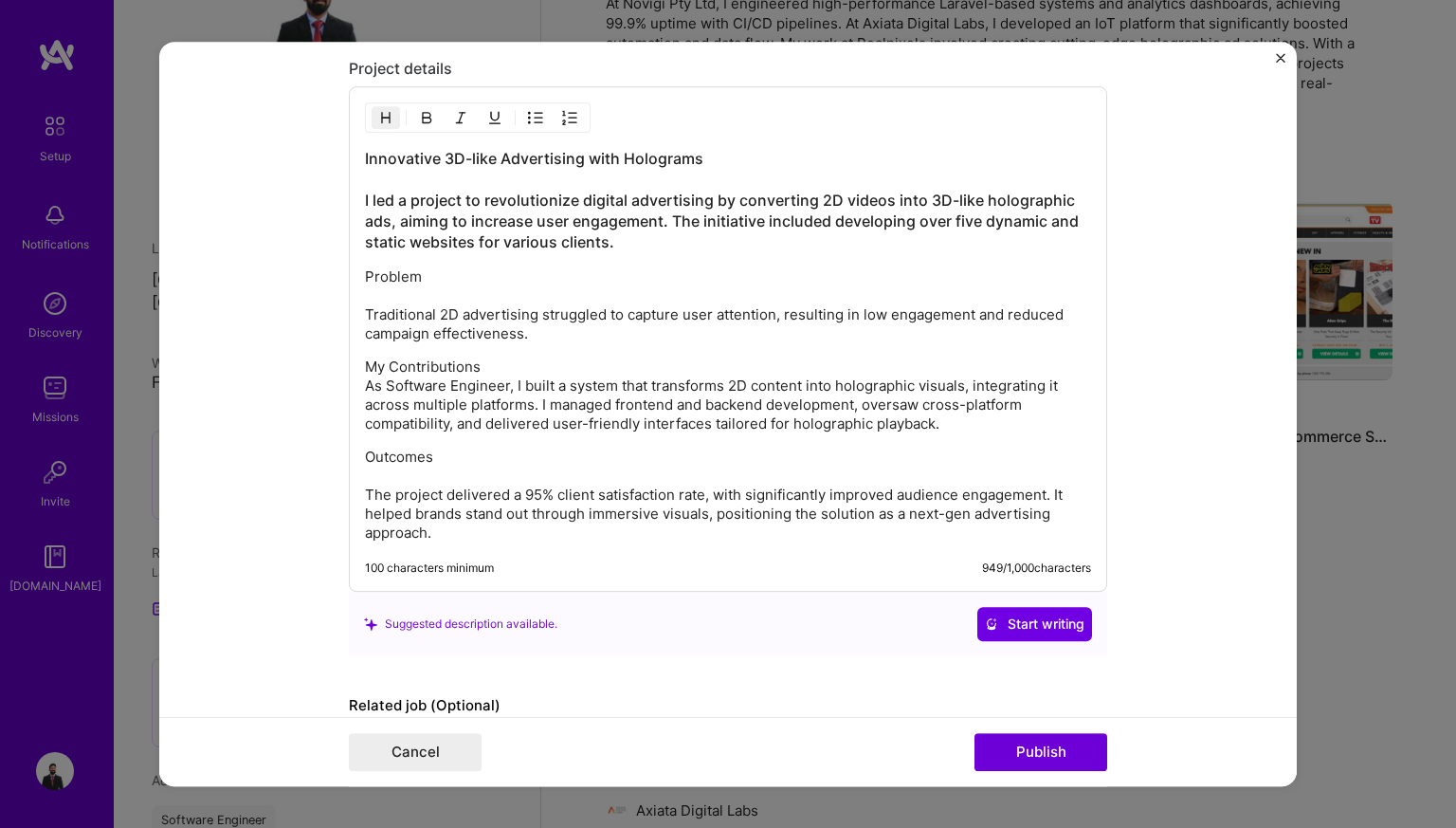 type 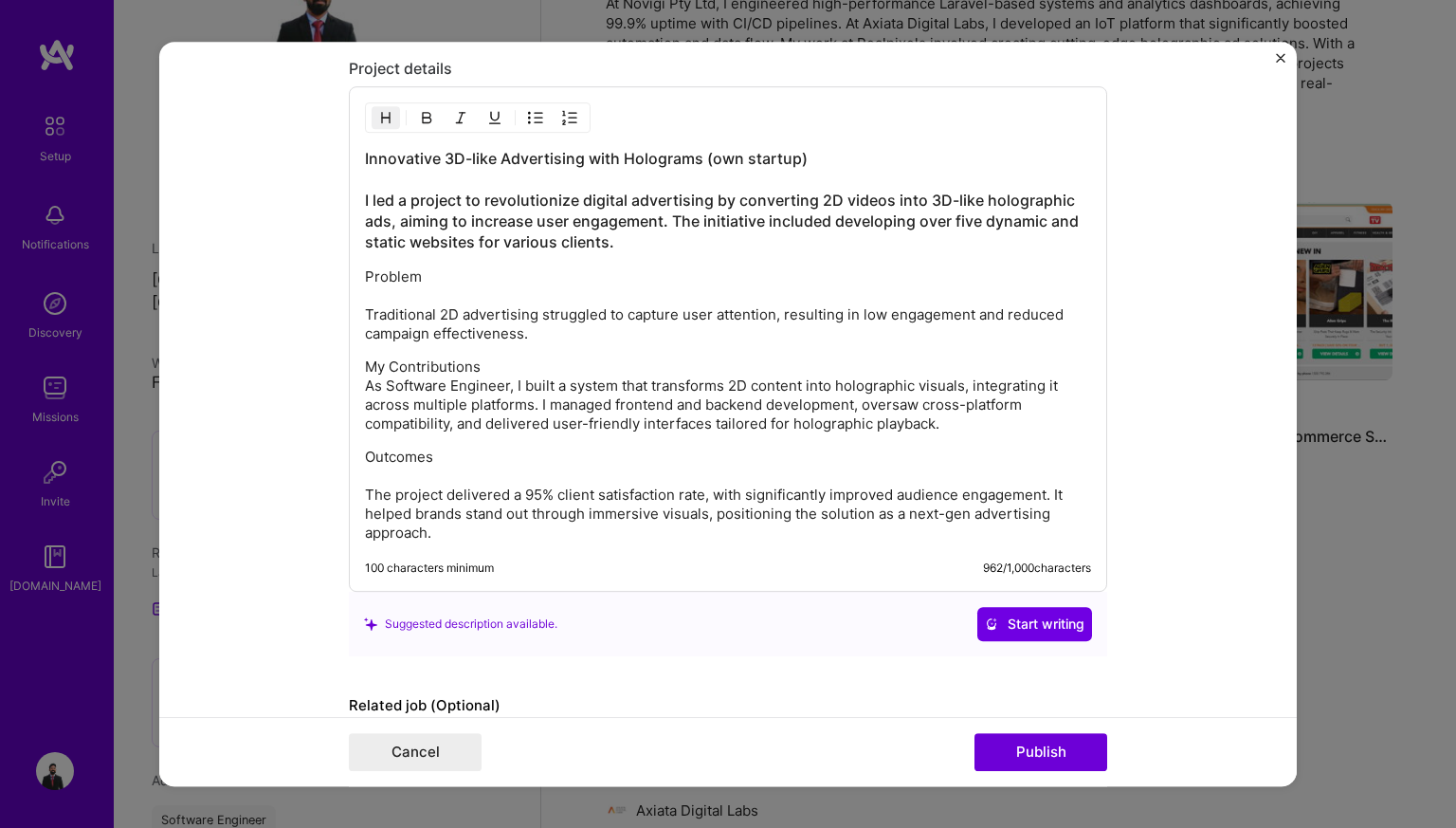 scroll, scrollTop: 2061, scrollLeft: 0, axis: vertical 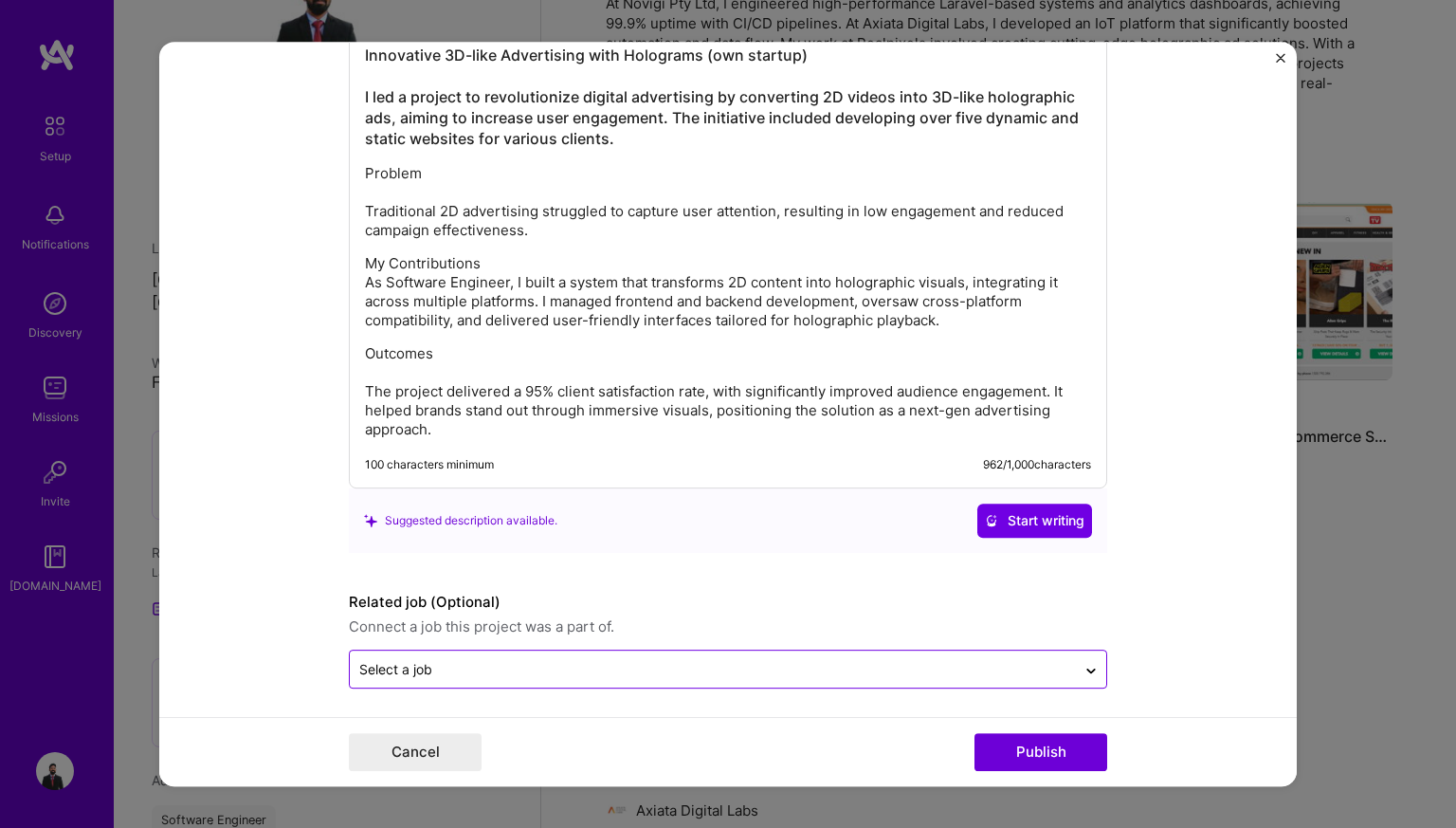 click at bounding box center (713, 669) 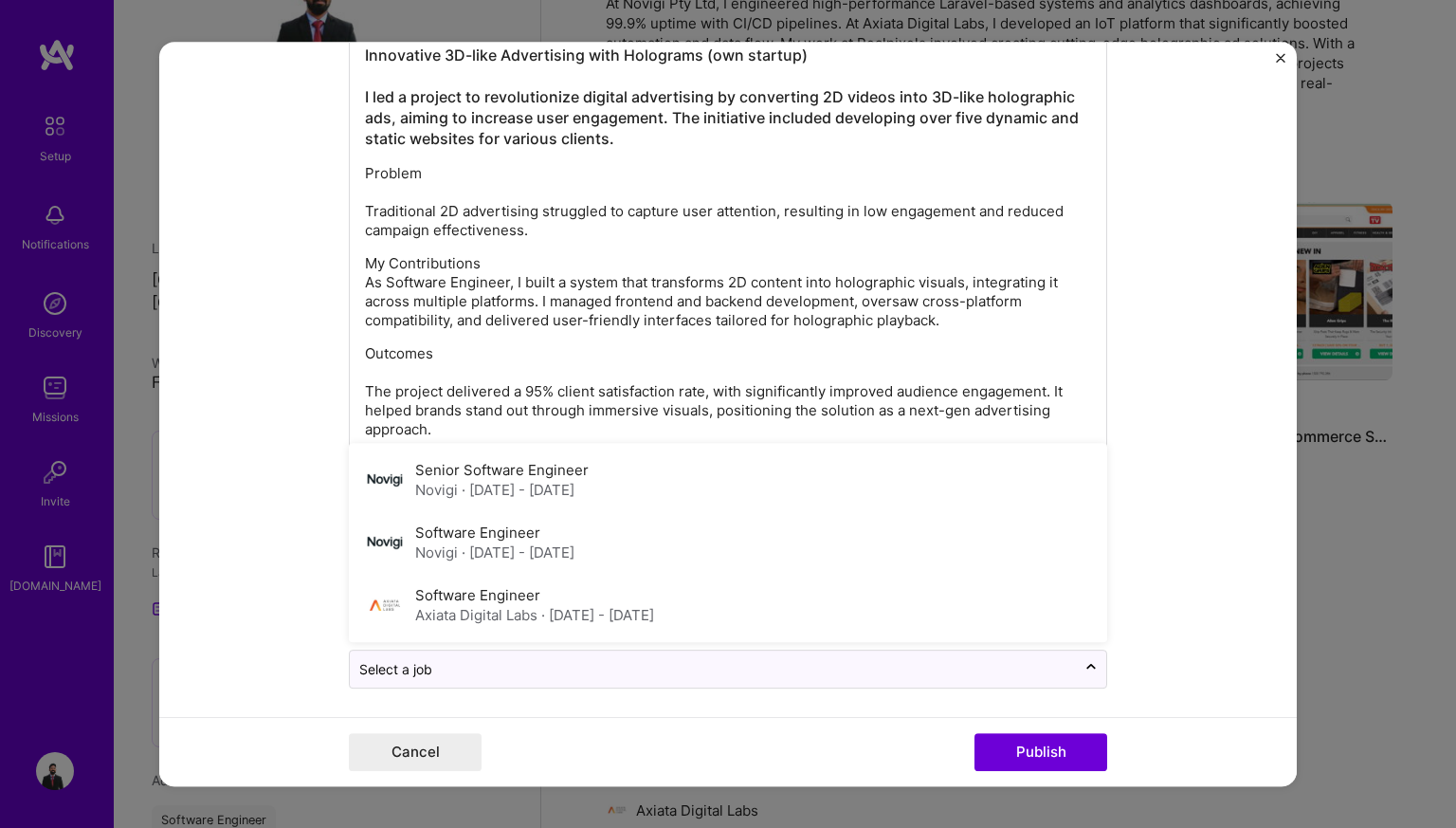 click on "Editing suggested project This project is suggested based on your LinkedIn, resume or [DOMAIN_NAME] activity. Project title Innovative Advertising Solutions Company Realpixels Project industry Industry 2 Project Link (Optional)
Drag and drop an image or   Upload file Upload file We recommend uploading at least 4 images. 1600x1200px or higher recommended. Max 5MB each. Role Lead Software Engineer Software Engineer [DATE]
to [DATE]
I’m still working on this project Skills used — Add up to 12 skills Any new skills will be added to your profile. Enter skills... 6 Laravel 1 2 3 4 5 React 1 2 3 4 5 API Integration 1 2 3 4 5 HTML 1 2 3 4 5 MySQL 1 2 3 4 5 PHP 1 2 3 4 5 Did this role require you to manage team members? (Optional) Yes, I managed — team members. Were you involved from inception to launch (0  ->  1)? (Optional) I was involved in zero to one with this project Add metrics (Optional)   962" at bounding box center (728, 414) 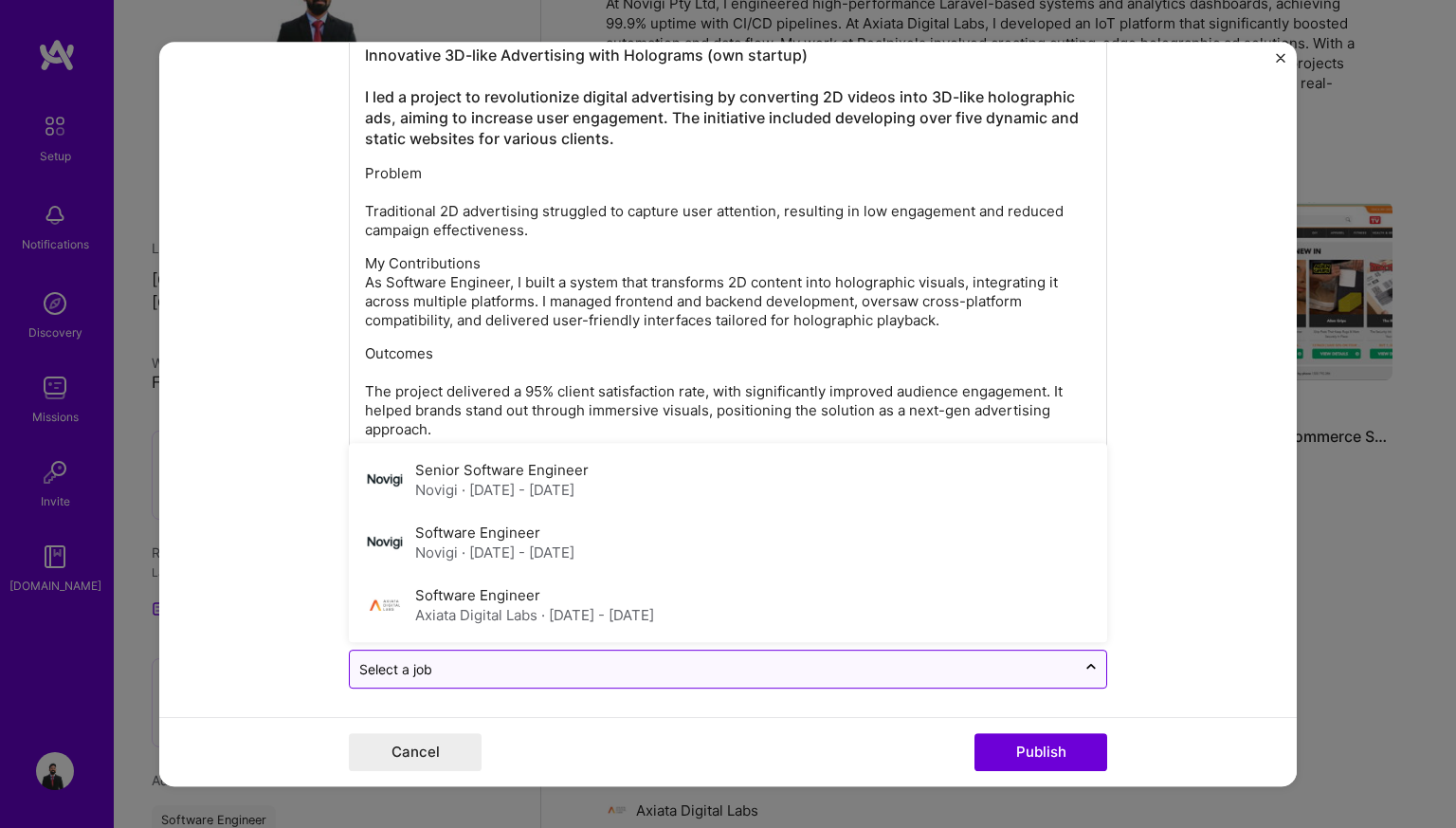 click at bounding box center (713, 669) 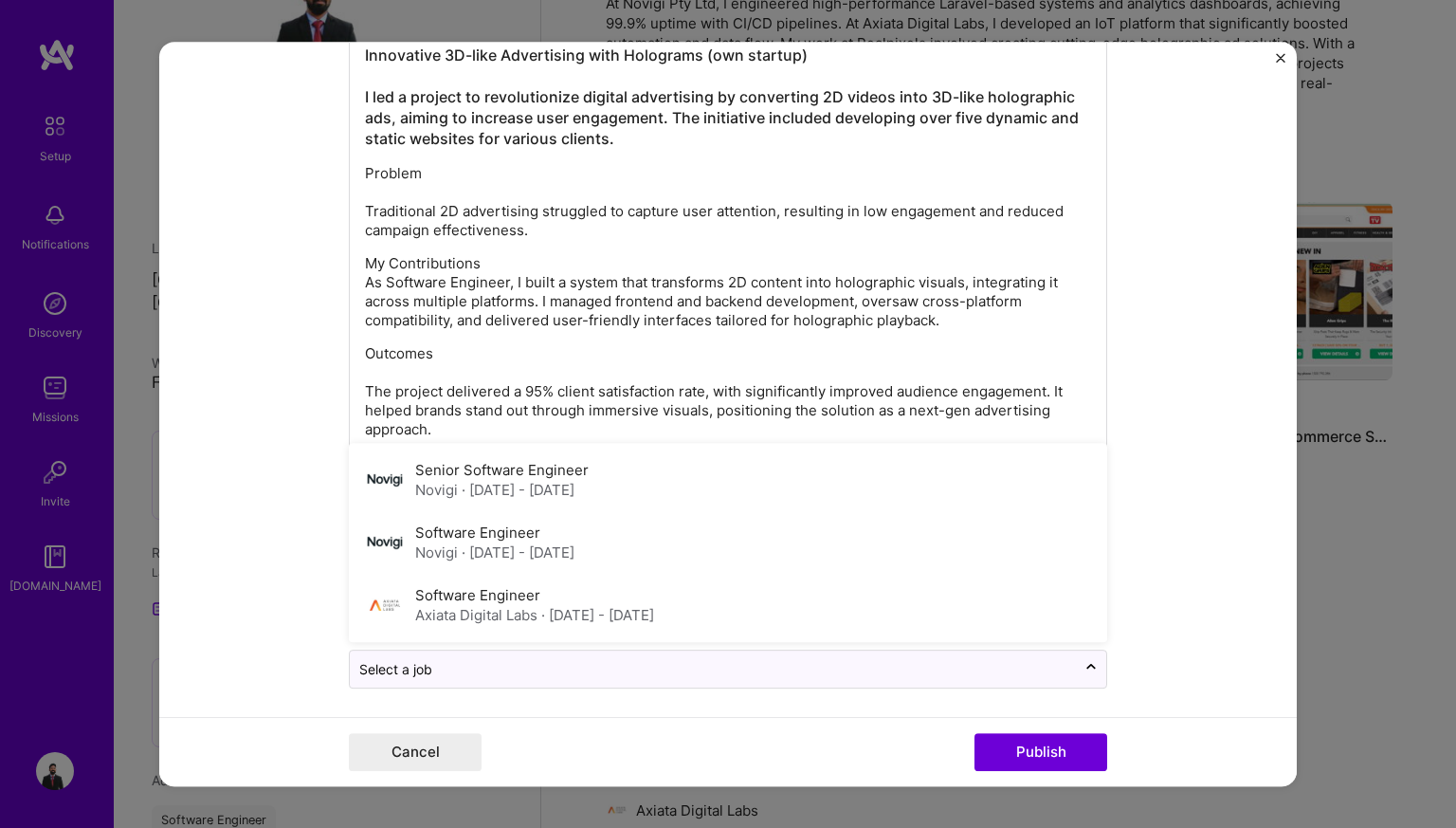 click on "Editing suggested project This project is suggested based on your LinkedIn, resume or [DOMAIN_NAME] activity. Project title Innovative Advertising Solutions Company Realpixels Project industry Industry 2 Project Link (Optional)
Drag and drop an image or   Upload file Upload file We recommend uploading at least 4 images. 1600x1200px or higher recommended. Max 5MB each. Role Lead Software Engineer Software Engineer [DATE]
to [DATE]
I’m still working on this project Skills used — Add up to 12 skills Any new skills will be added to your profile. Enter skills... 6 Laravel 1 2 3 4 5 React 1 2 3 4 5 API Integration 1 2 3 4 5 HTML 1 2 3 4 5 MySQL 1 2 3 4 5 PHP 1 2 3 4 5 Did this role require you to manage team members? (Optional) Yes, I managed — team members. Were you involved from inception to launch (0  ->  1)? (Optional) I was involved in zero to one with this project Add metrics (Optional)   962" at bounding box center (728, 414) 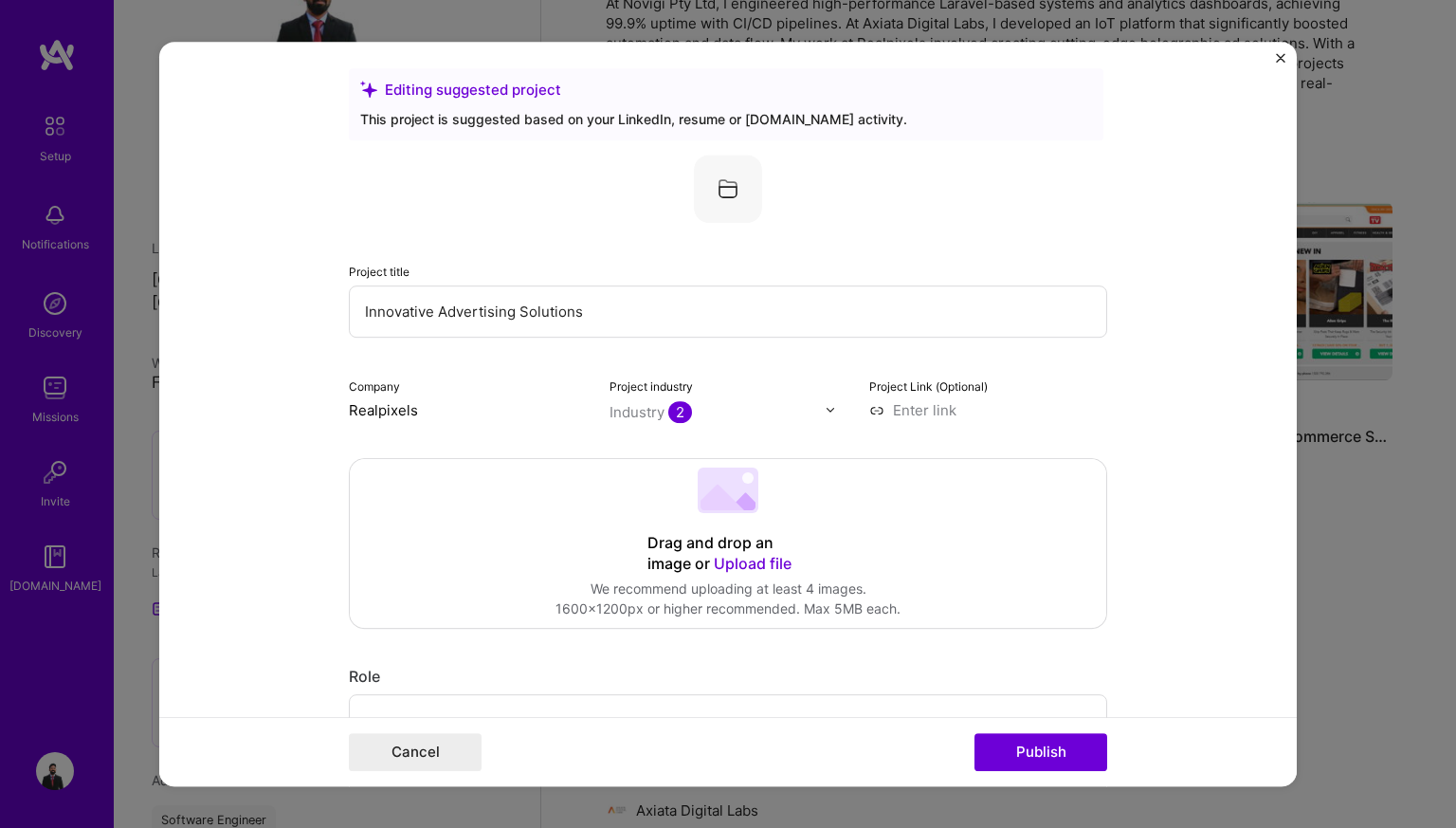scroll, scrollTop: 0, scrollLeft: 0, axis: both 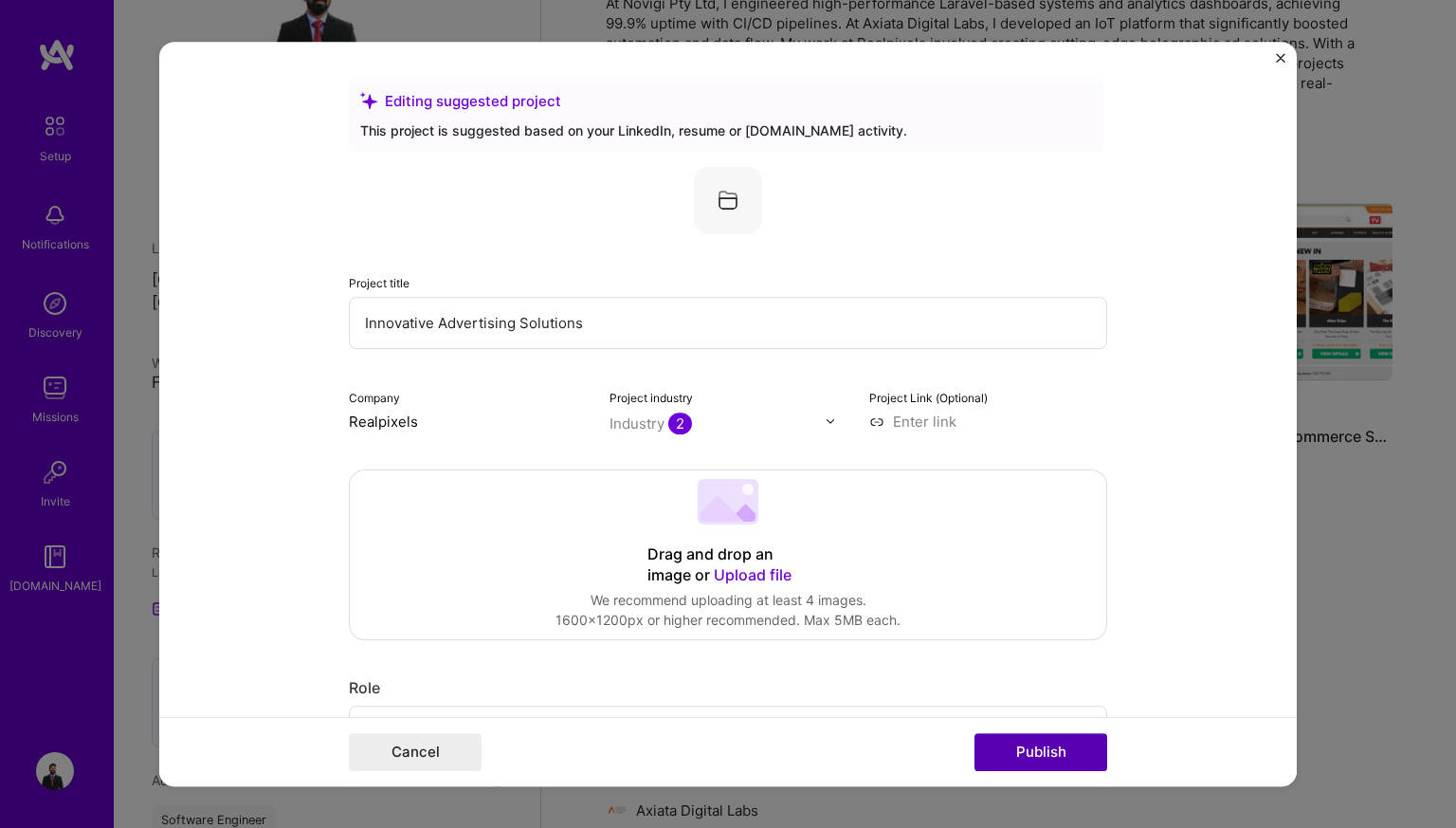 click on "Publish" at bounding box center [1041, 752] 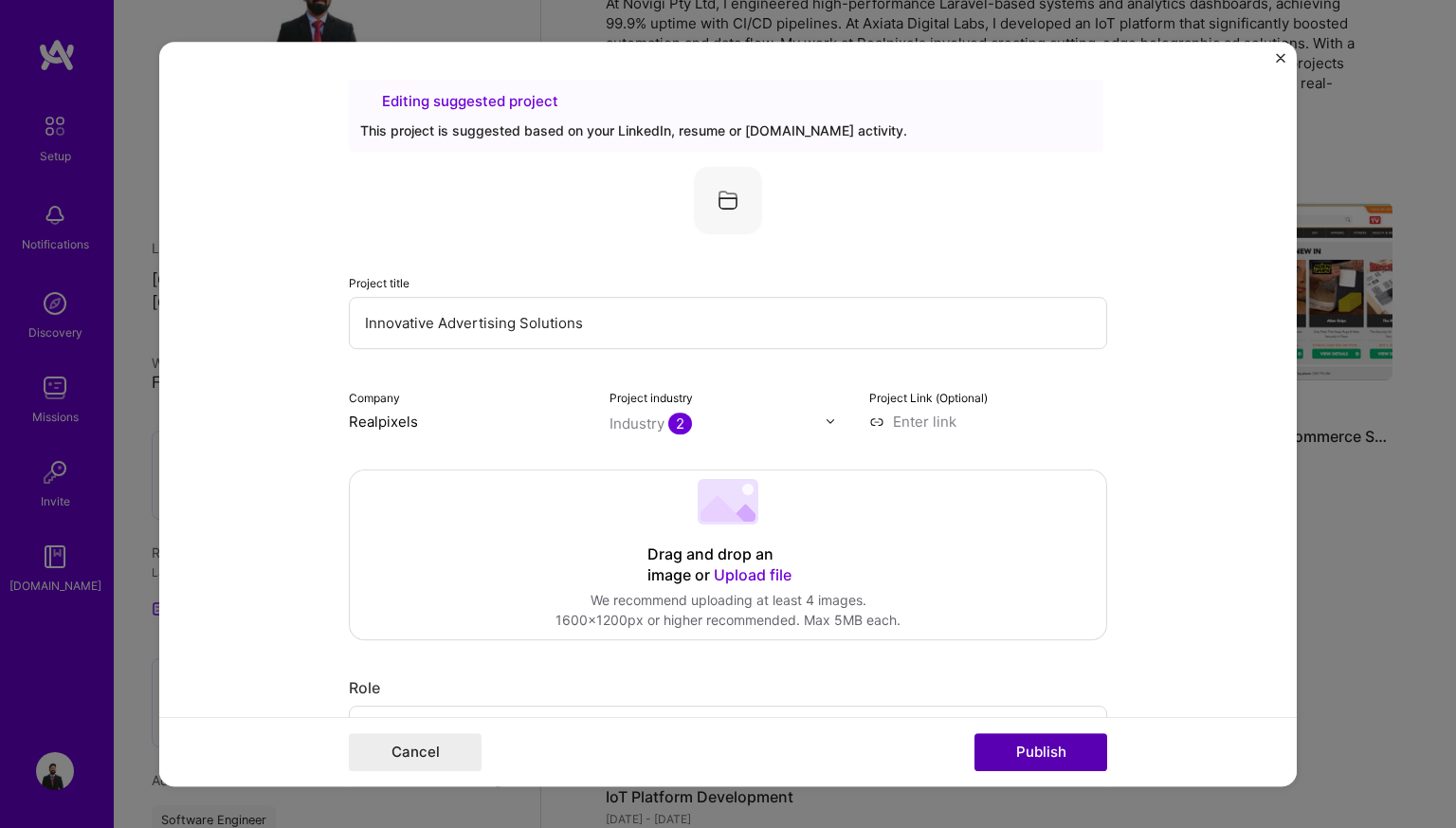 type 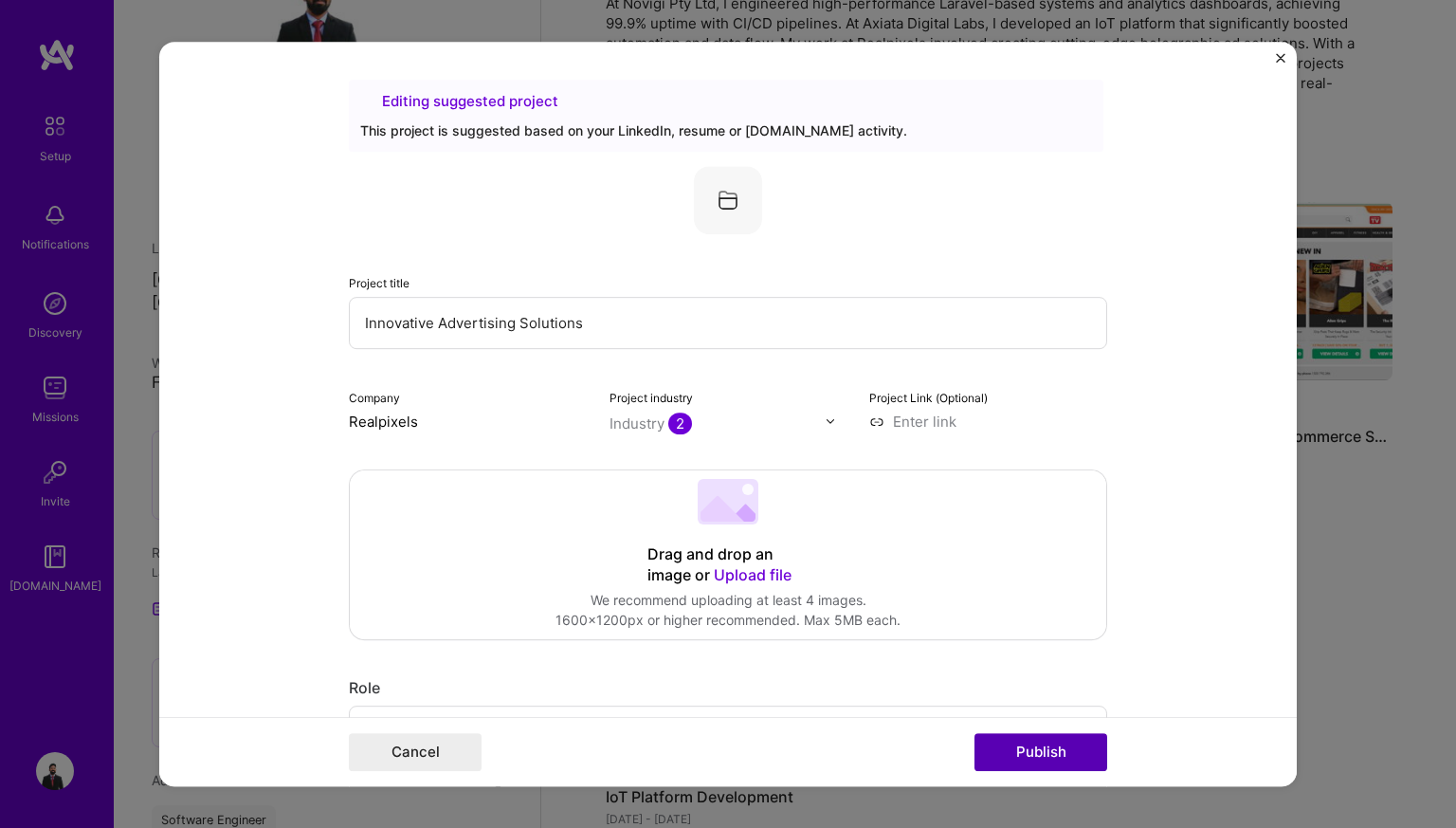type 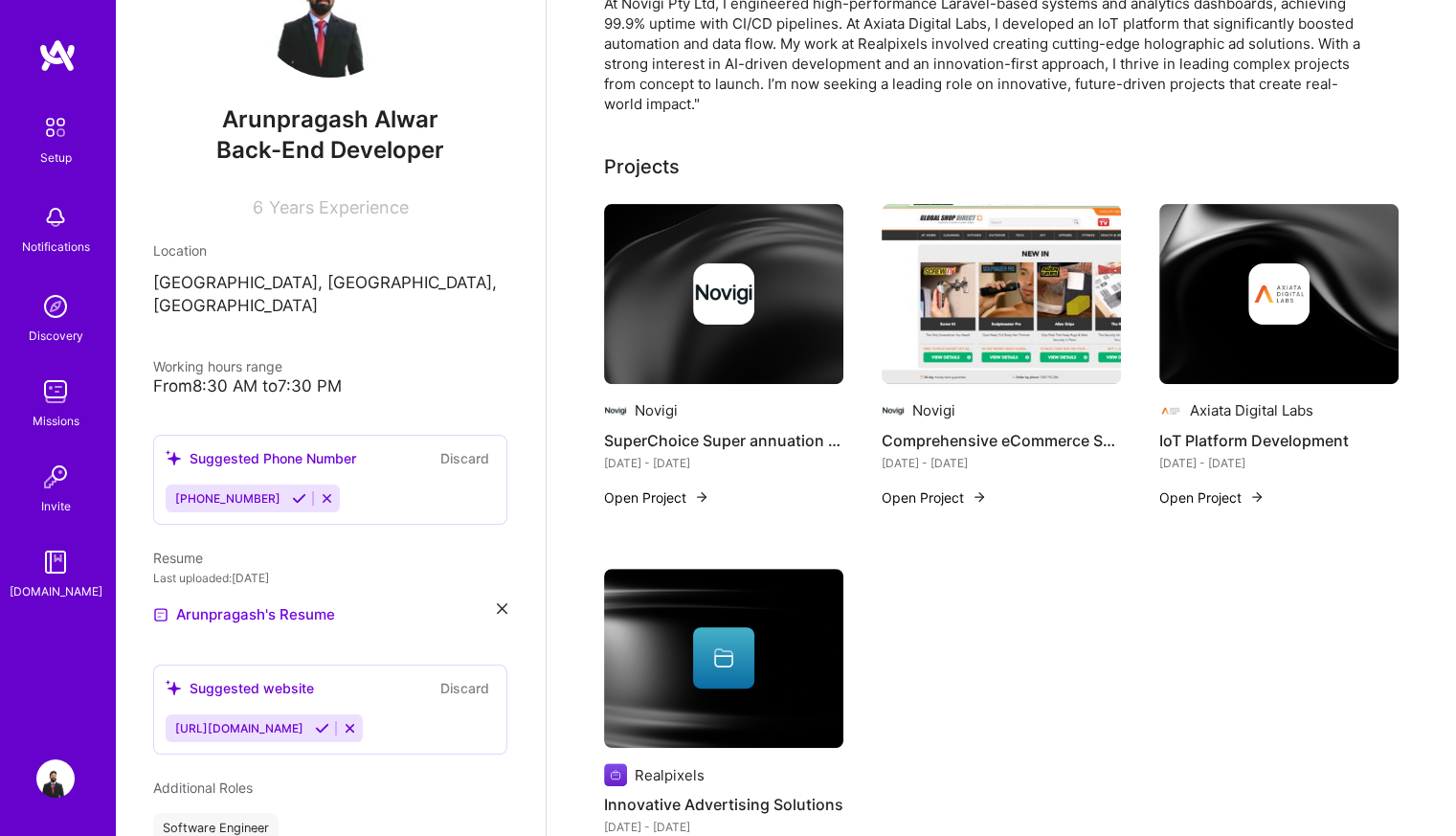 click on "Open Project" at bounding box center (657, 497) 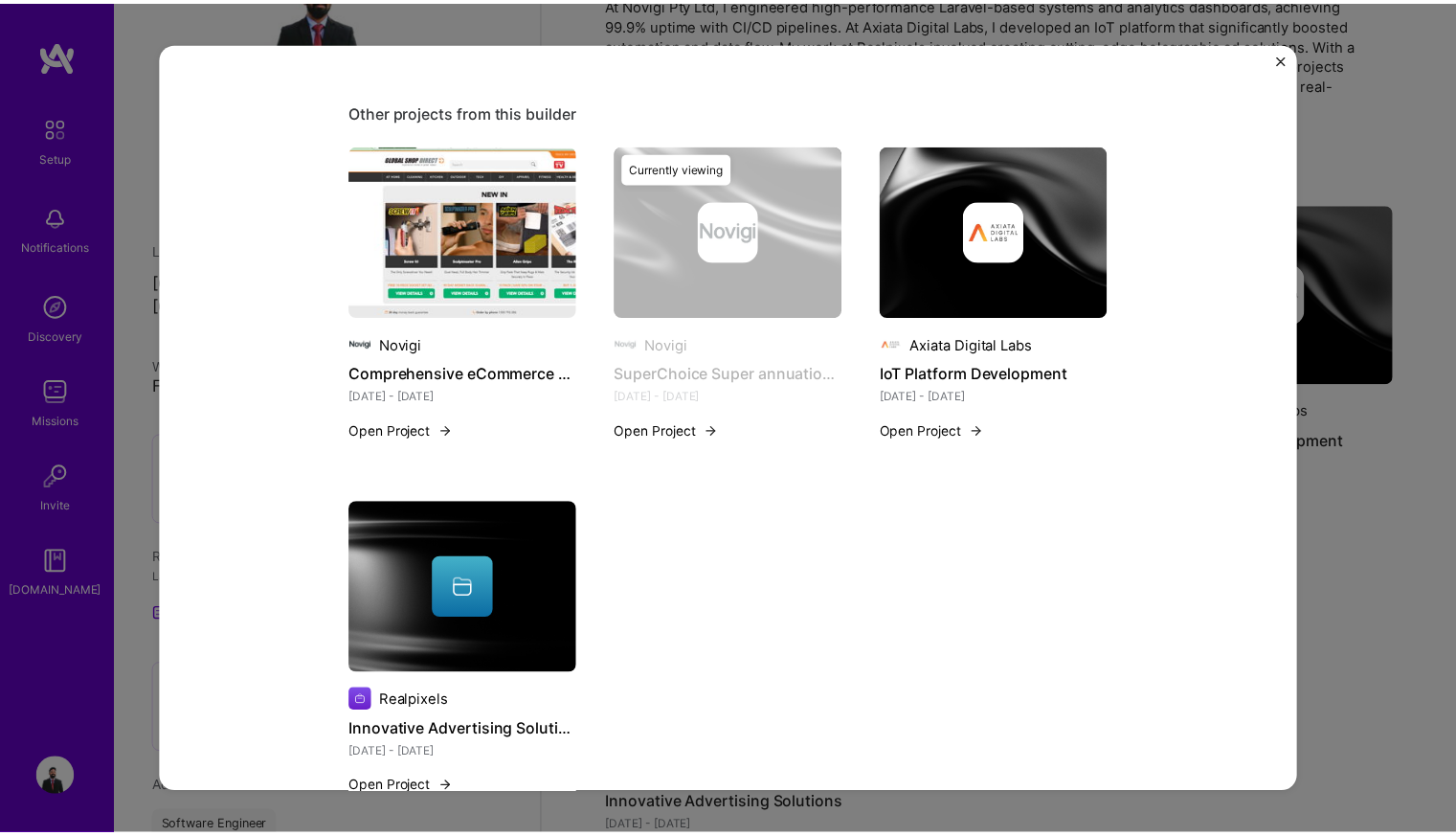 scroll, scrollTop: 1643, scrollLeft: 0, axis: vertical 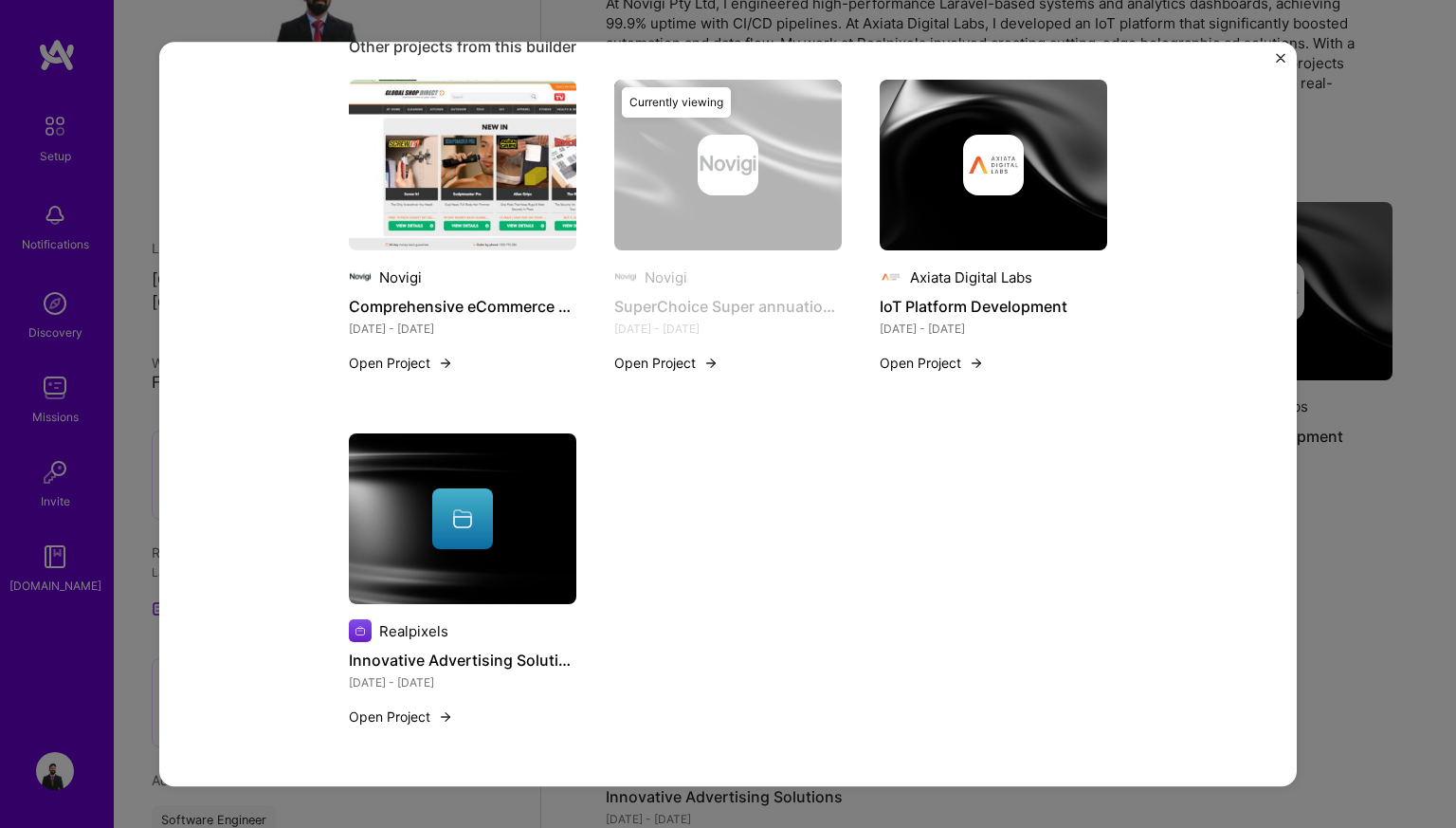 click at bounding box center (1281, 63) 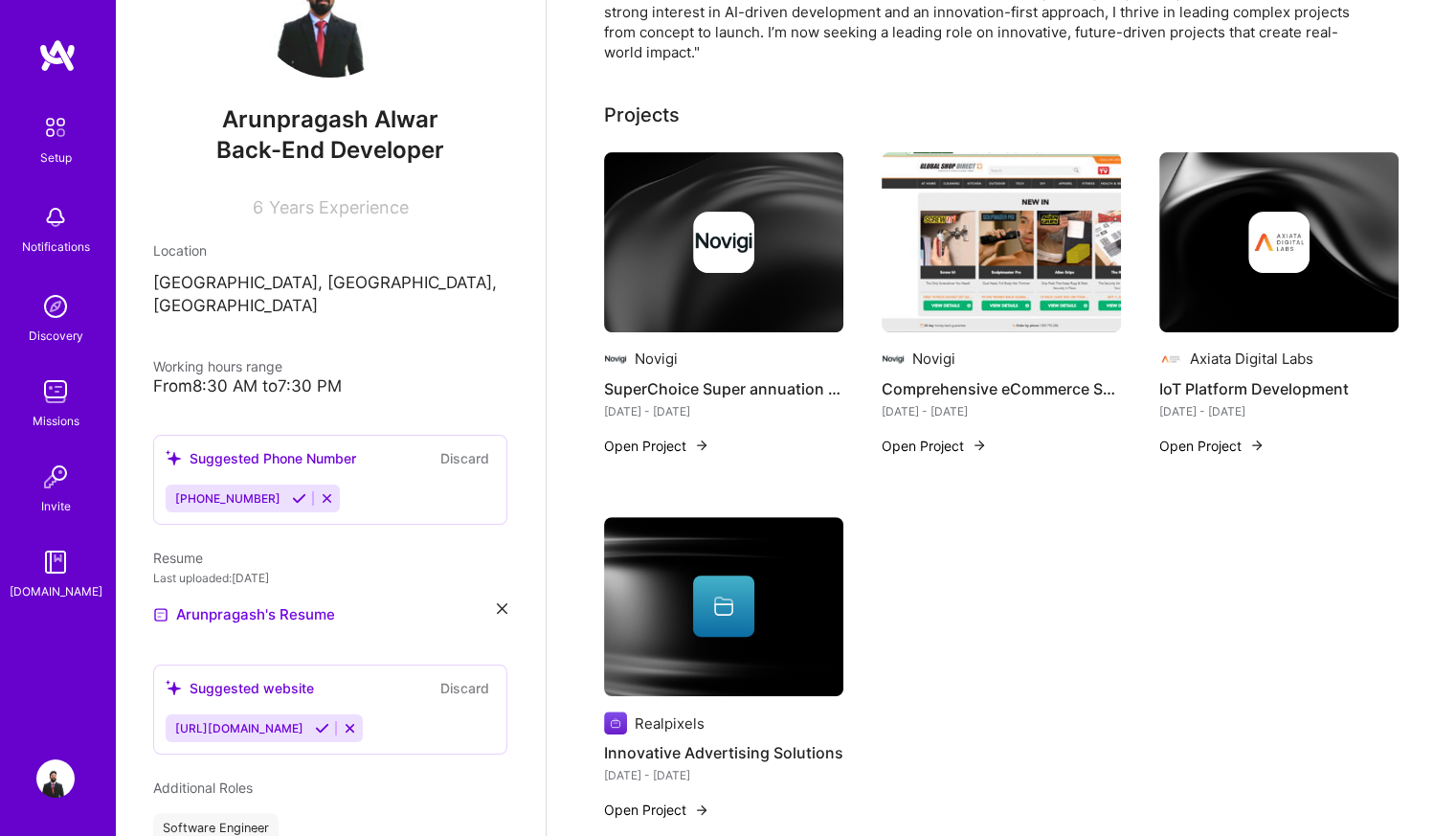 scroll, scrollTop: 630, scrollLeft: 0, axis: vertical 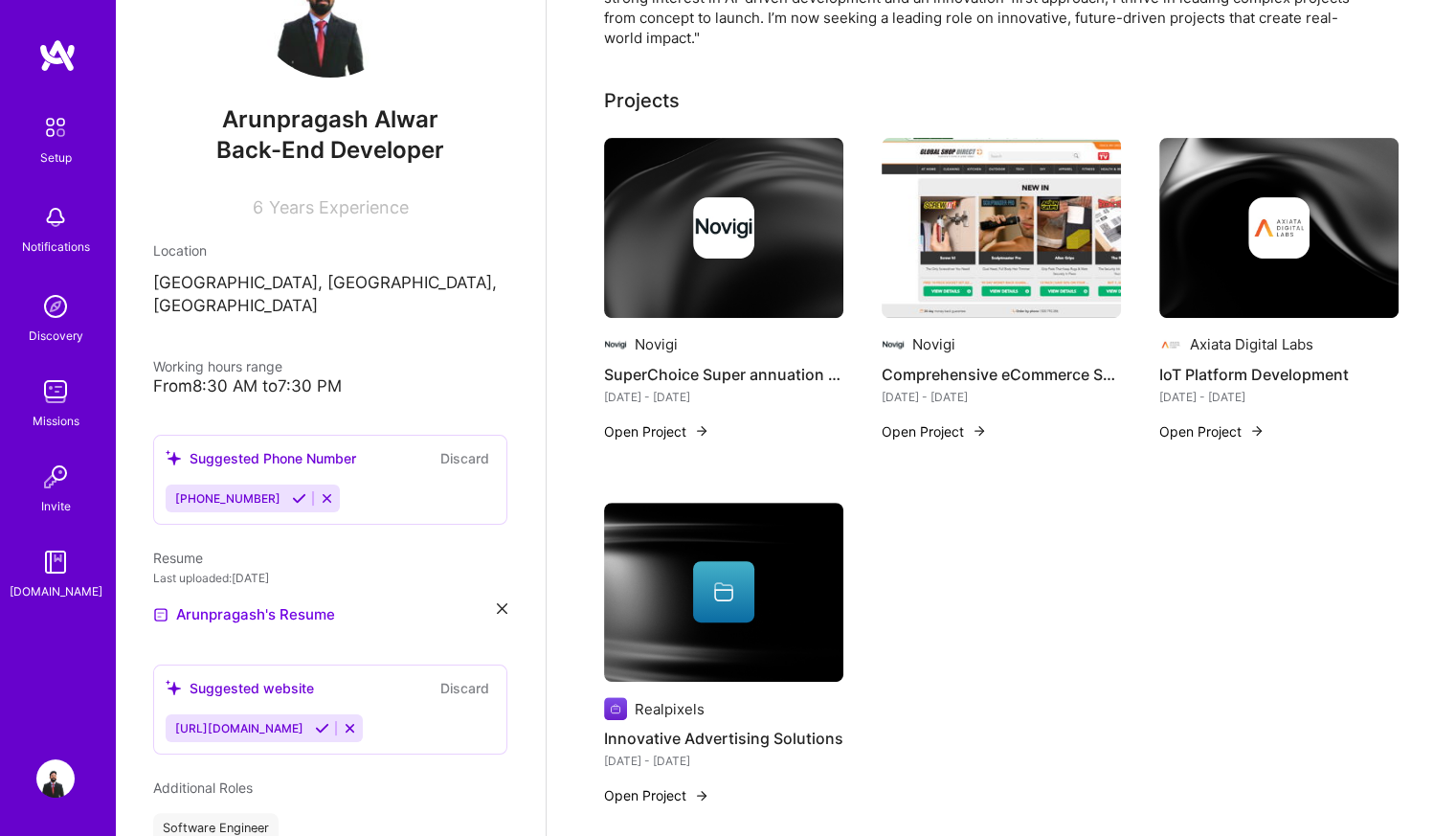 click at bounding box center [724, 593] 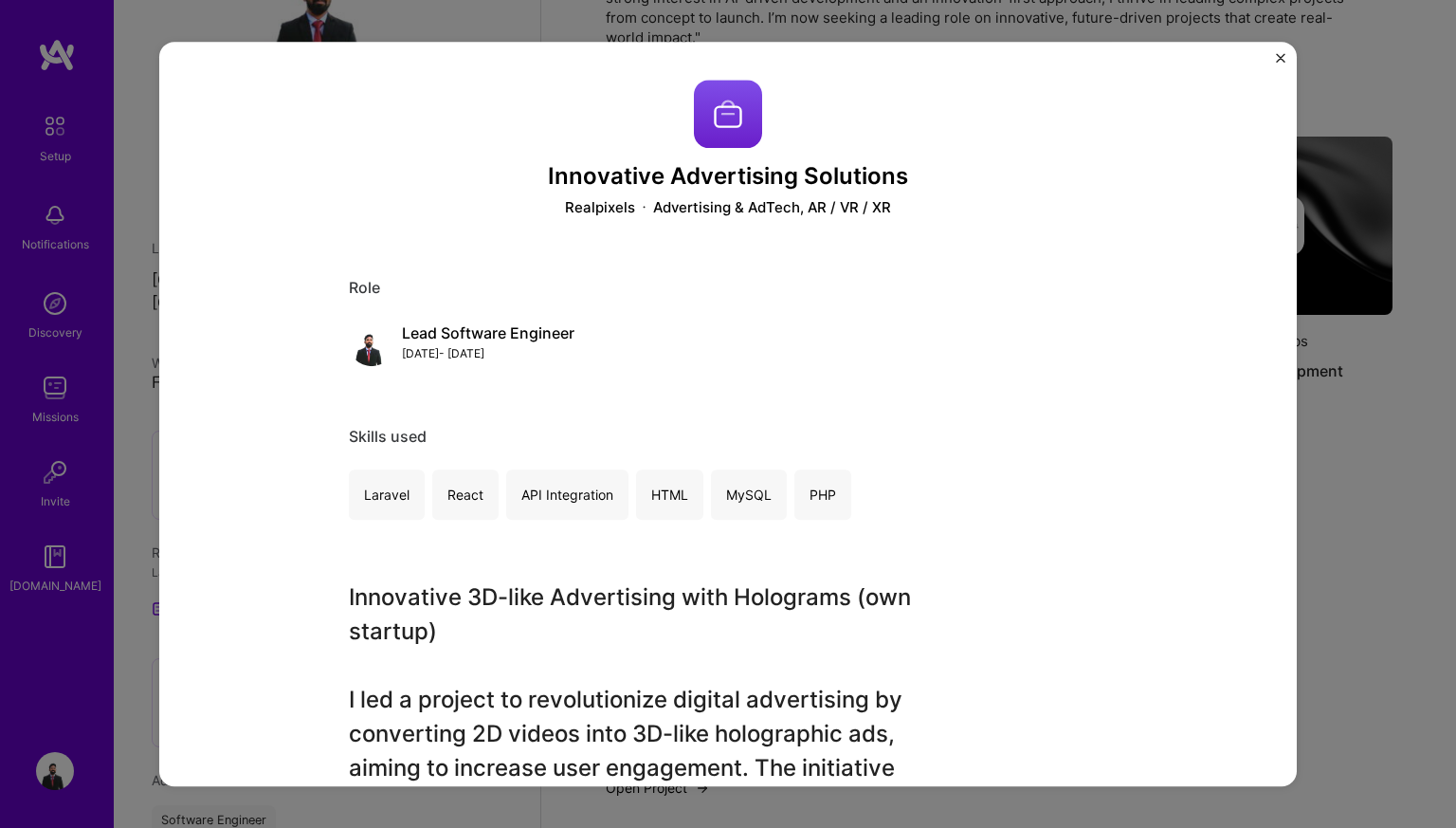 click at bounding box center (1281, 58) 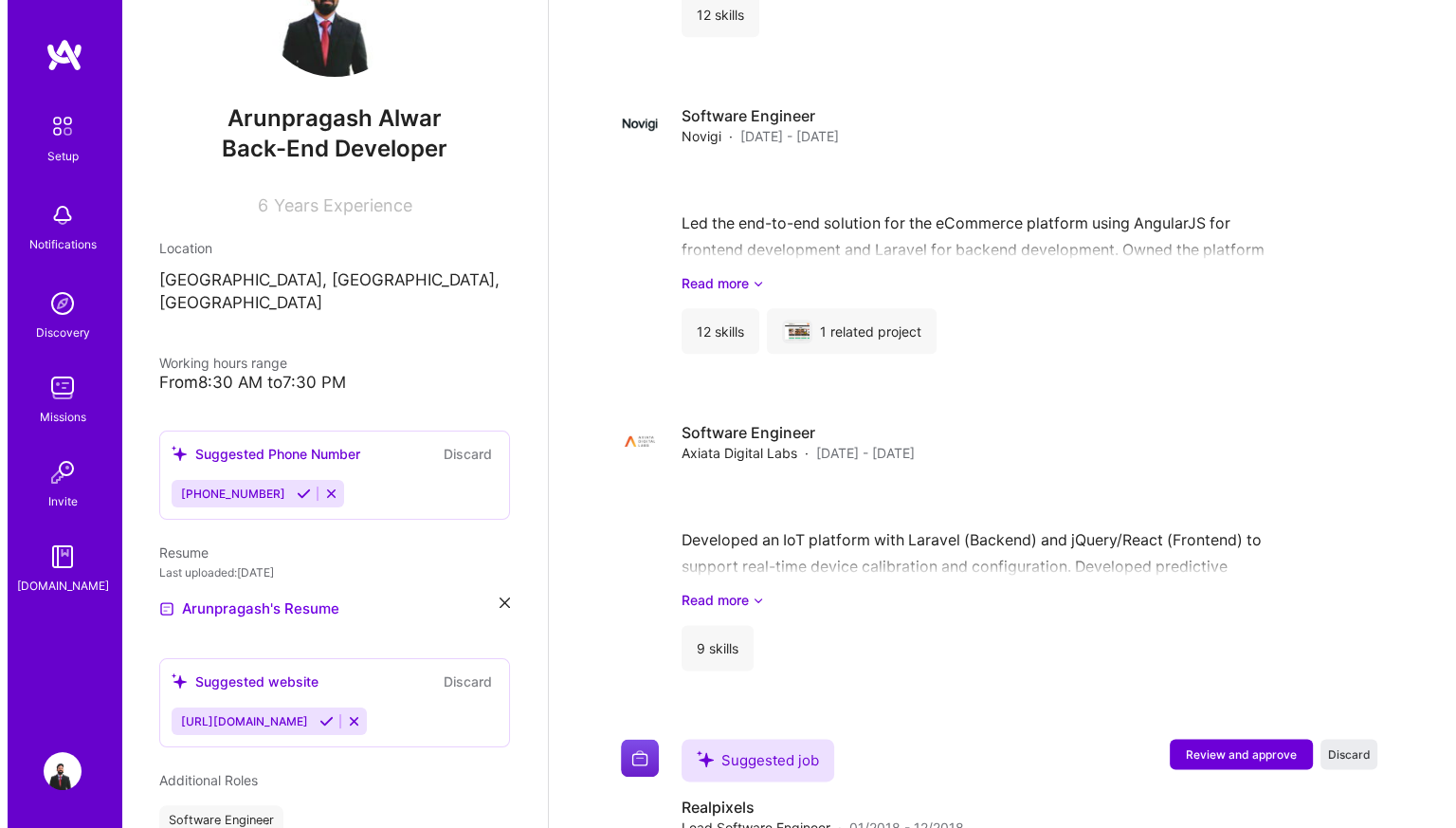 scroll, scrollTop: 2208, scrollLeft: 0, axis: vertical 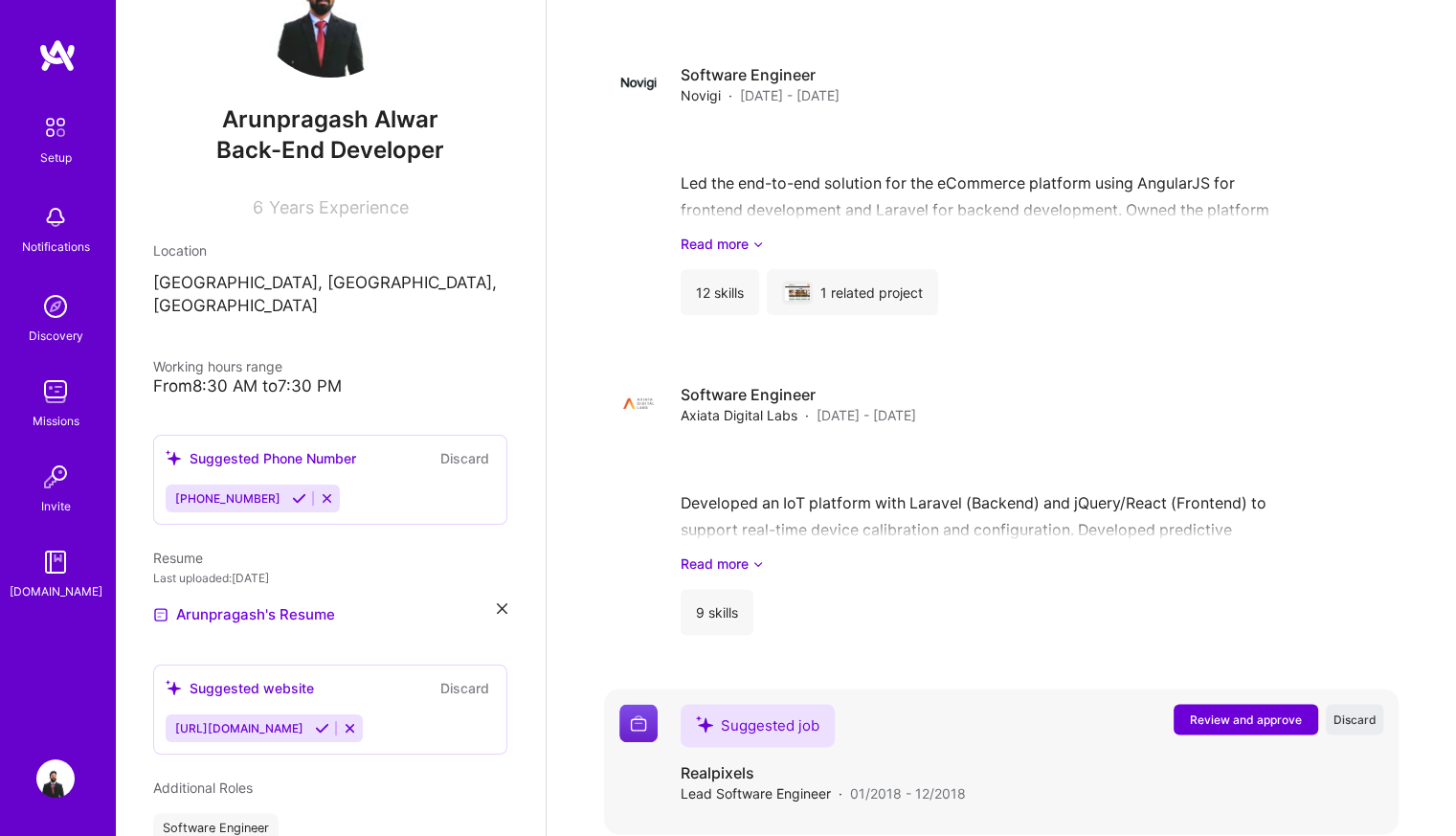 click on "Review and approve" at bounding box center (1245, 719) 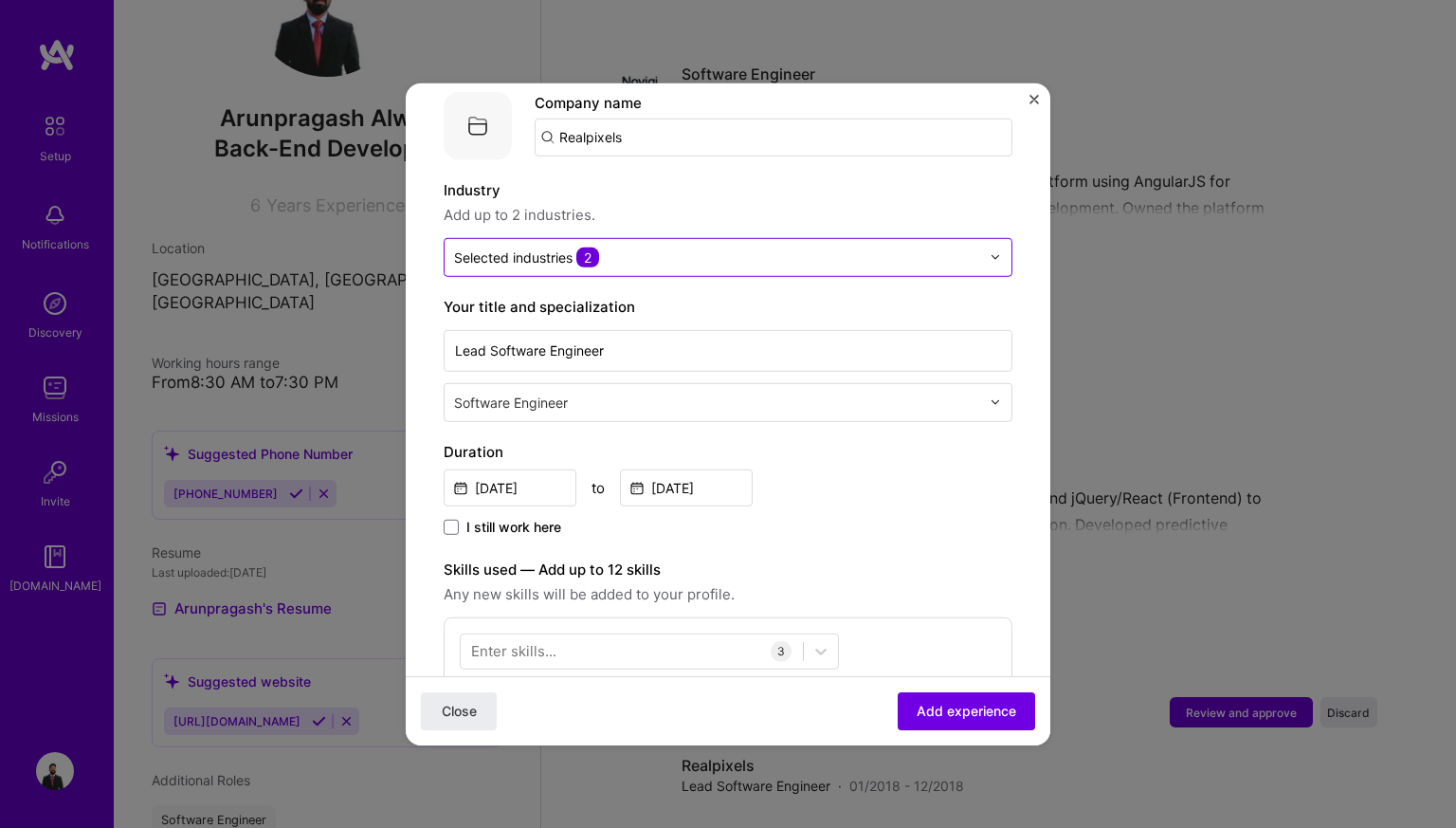 scroll, scrollTop: 202, scrollLeft: 0, axis: vertical 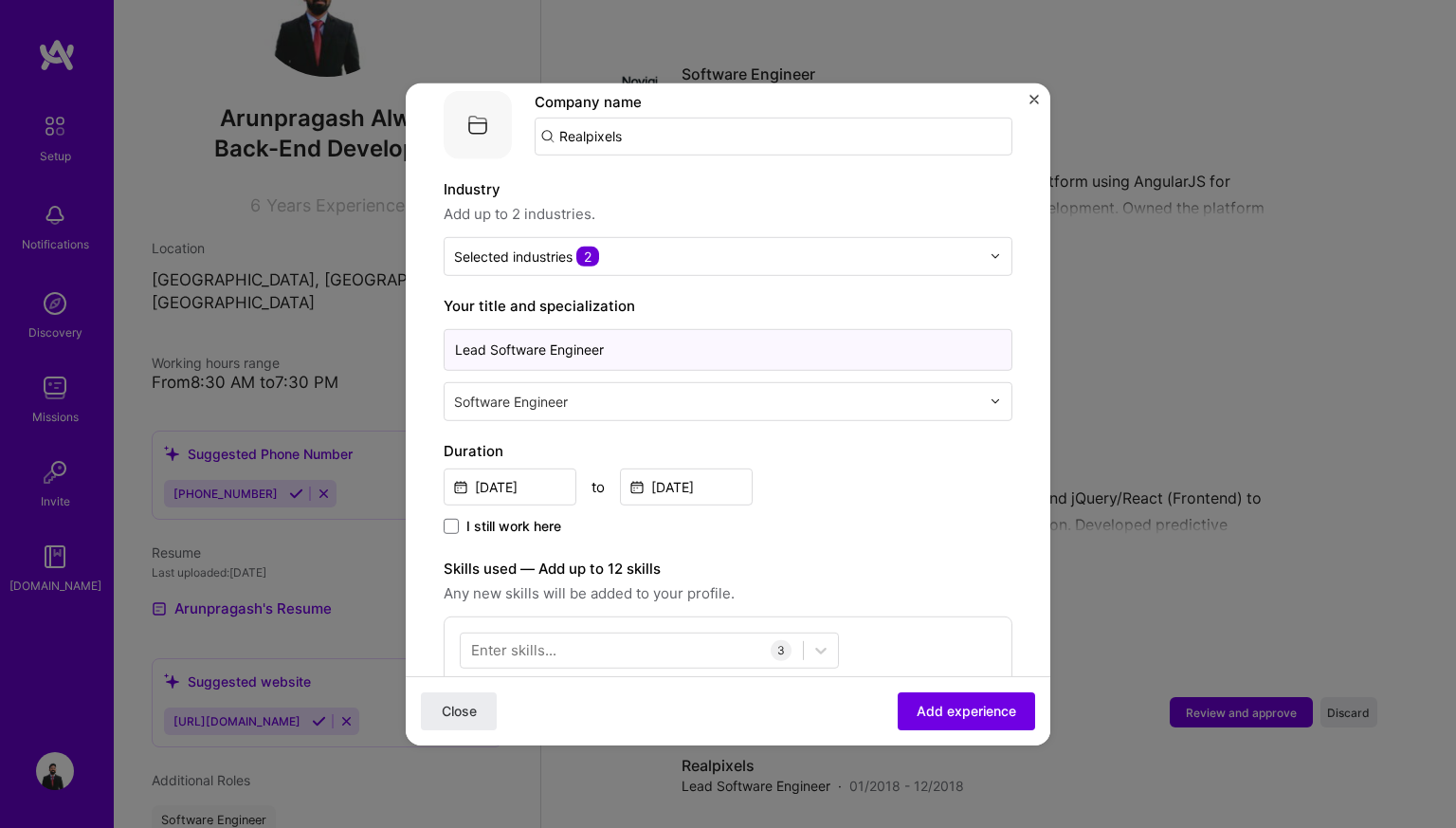 drag, startPoint x: 488, startPoint y: 331, endPoint x: 410, endPoint y: 321, distance: 78.63841 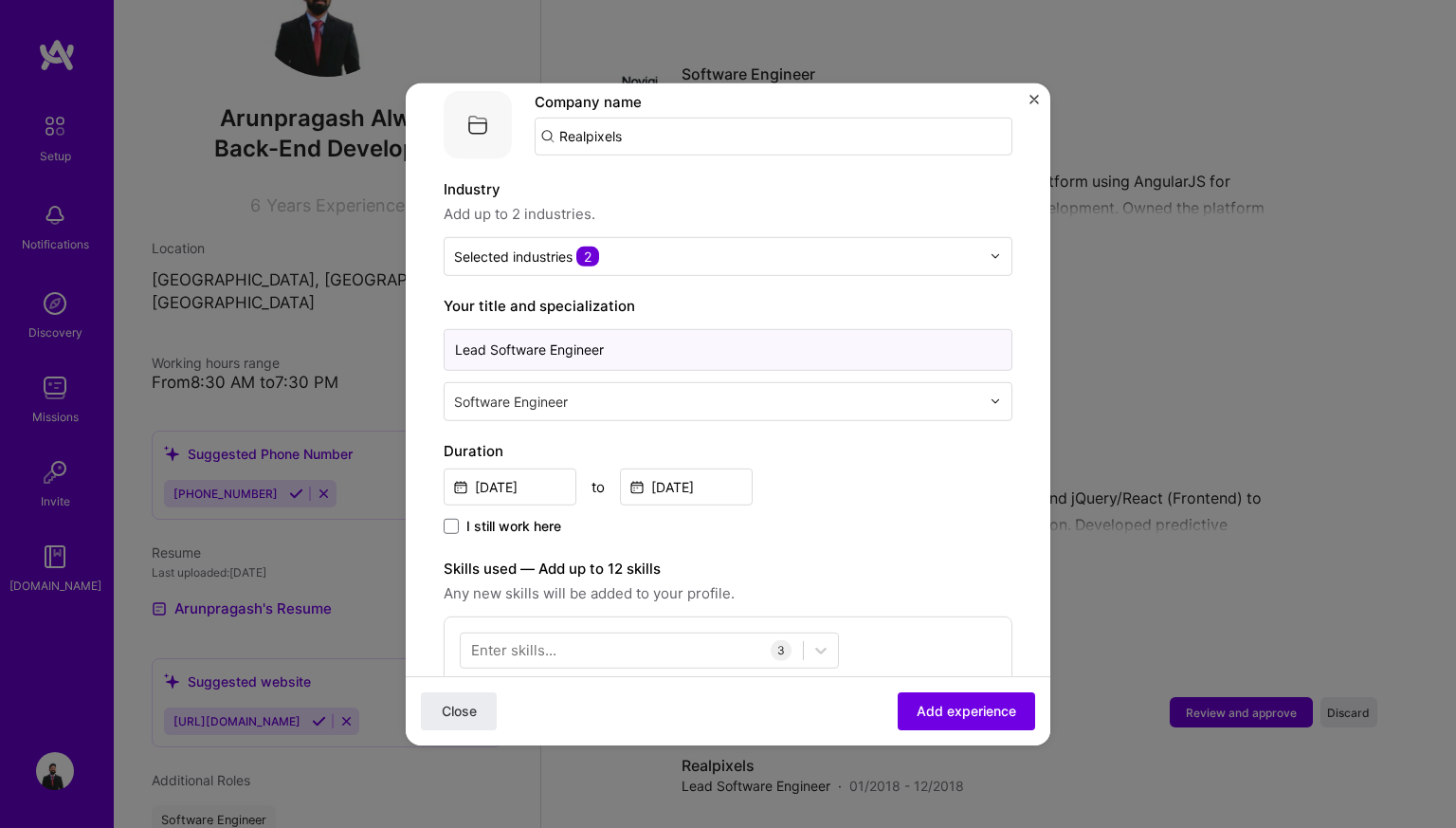 click on "Adding suggested job This job is suggested based on your LinkedIn, resume or [DOMAIN_NAME] activity. Create a job experience Jobs help companies understand your past experience. Company logo Company name Realpixels
Industry Add up to 2 industries. Selected industries 2 Your title and specialization Lead Software Engineer Software Engineer Duration [DATE]
to [DATE]
I still work here Skills used — Add up to 12 skills Any new skills will be added to your profile. Enter skills... 3 Java 1 2 3 4 5 JavaScript 1 2 3 4 5 Laravel 1 2 3 4 5 Description Introduced a paradigm shift using holograms to create captivating 3D-like ads from 2D videos. Delivered over 5 dynamic and static websites for diverse clients, ensuring an average 95% satisfaction rating. 100 characters minimum 204 / 2,000  characters Did this role require you to manage team members? (Optional) Yes, I managed 0 team members. > Close" at bounding box center [728, 713] 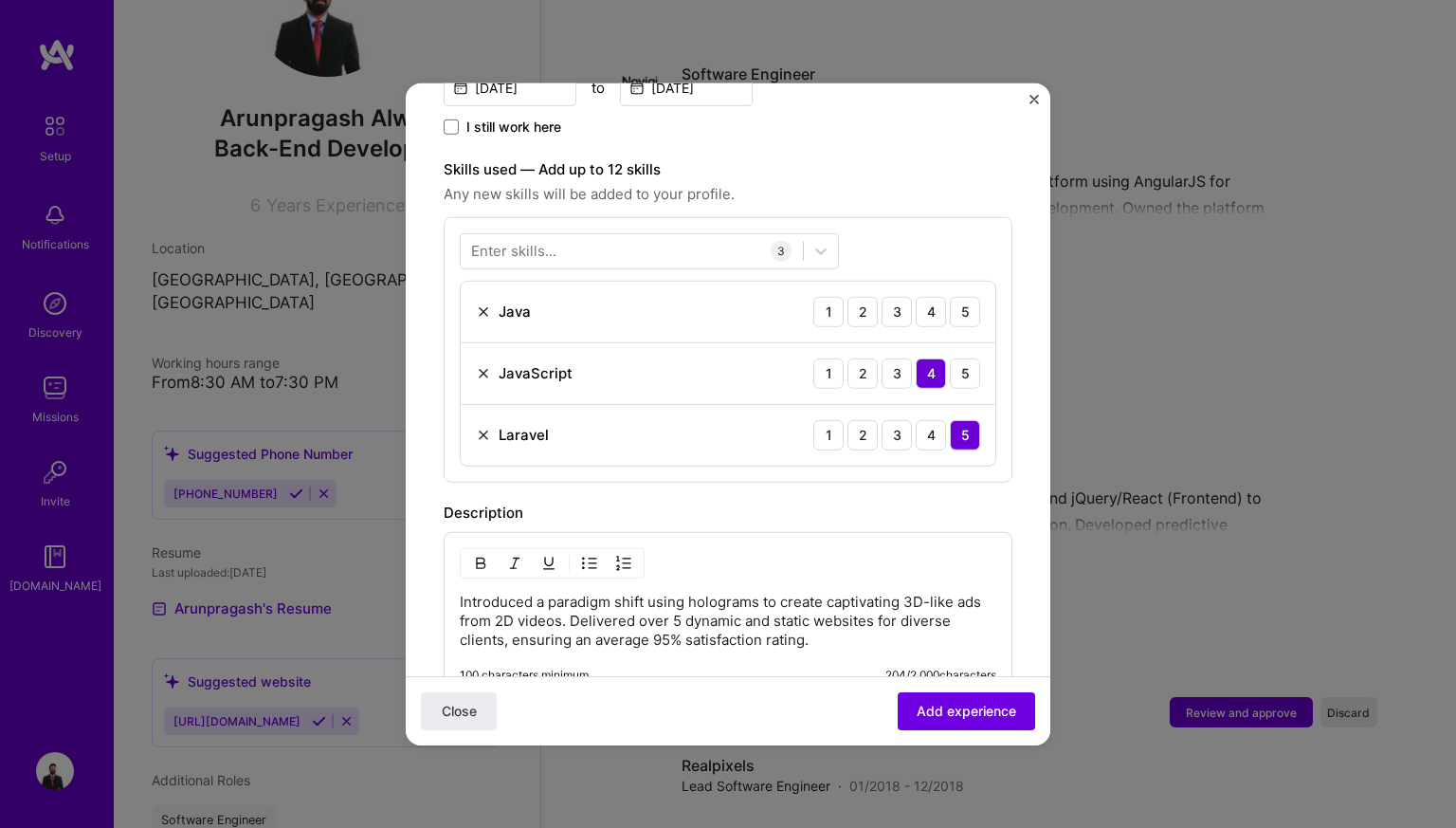 scroll, scrollTop: 600, scrollLeft: 0, axis: vertical 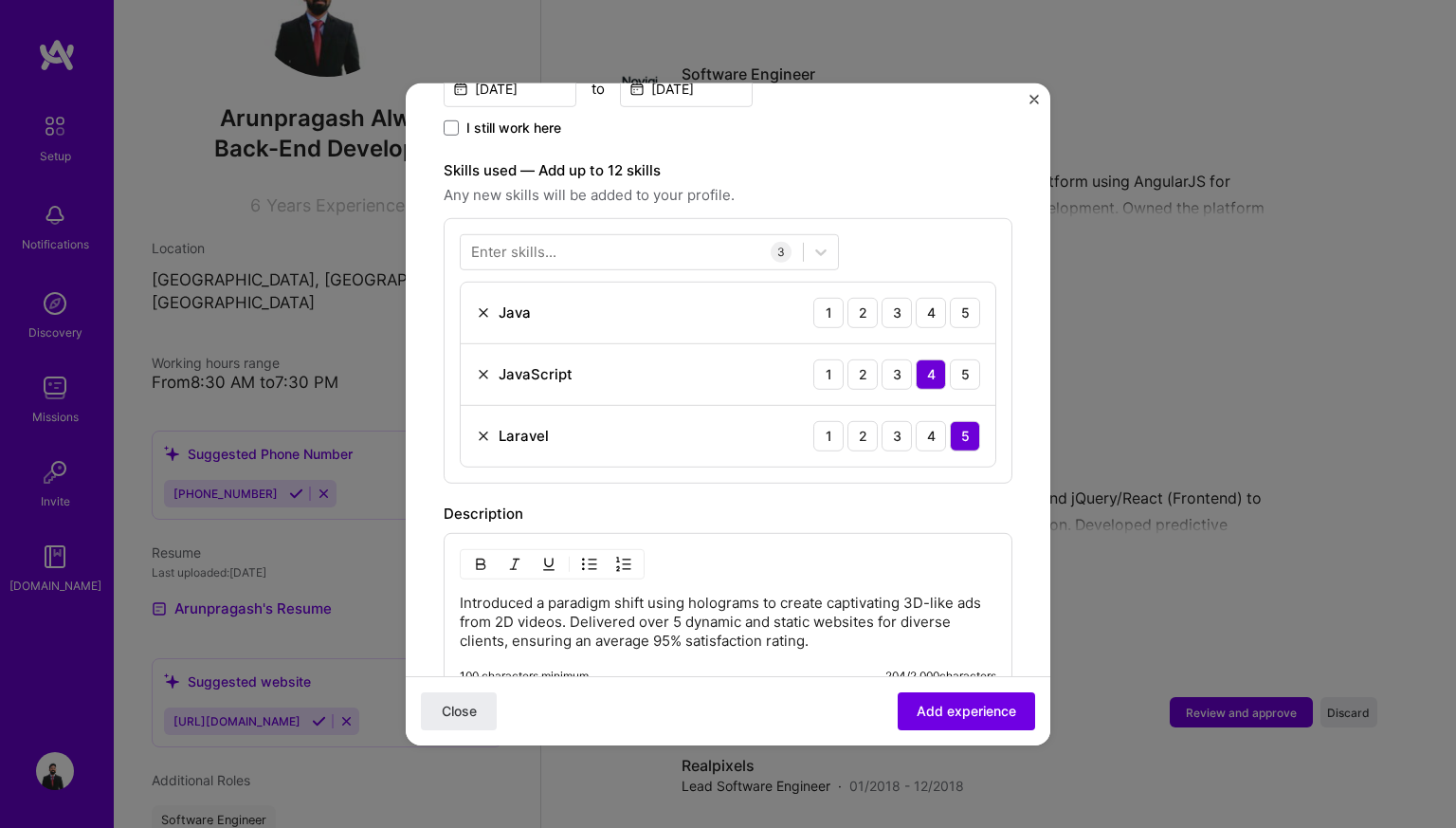 type on "Software Engineer" 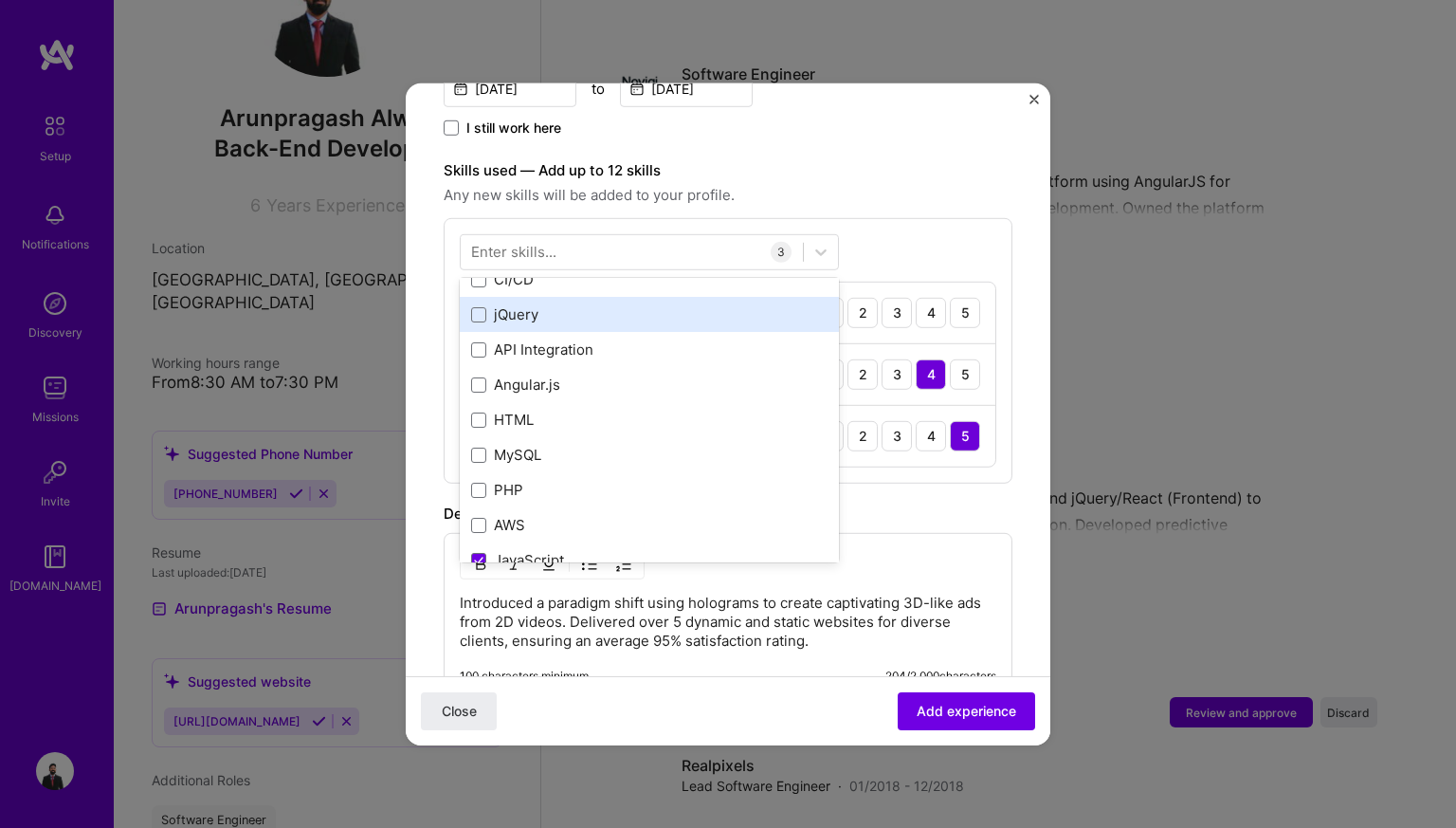 scroll, scrollTop: 124, scrollLeft: 0, axis: vertical 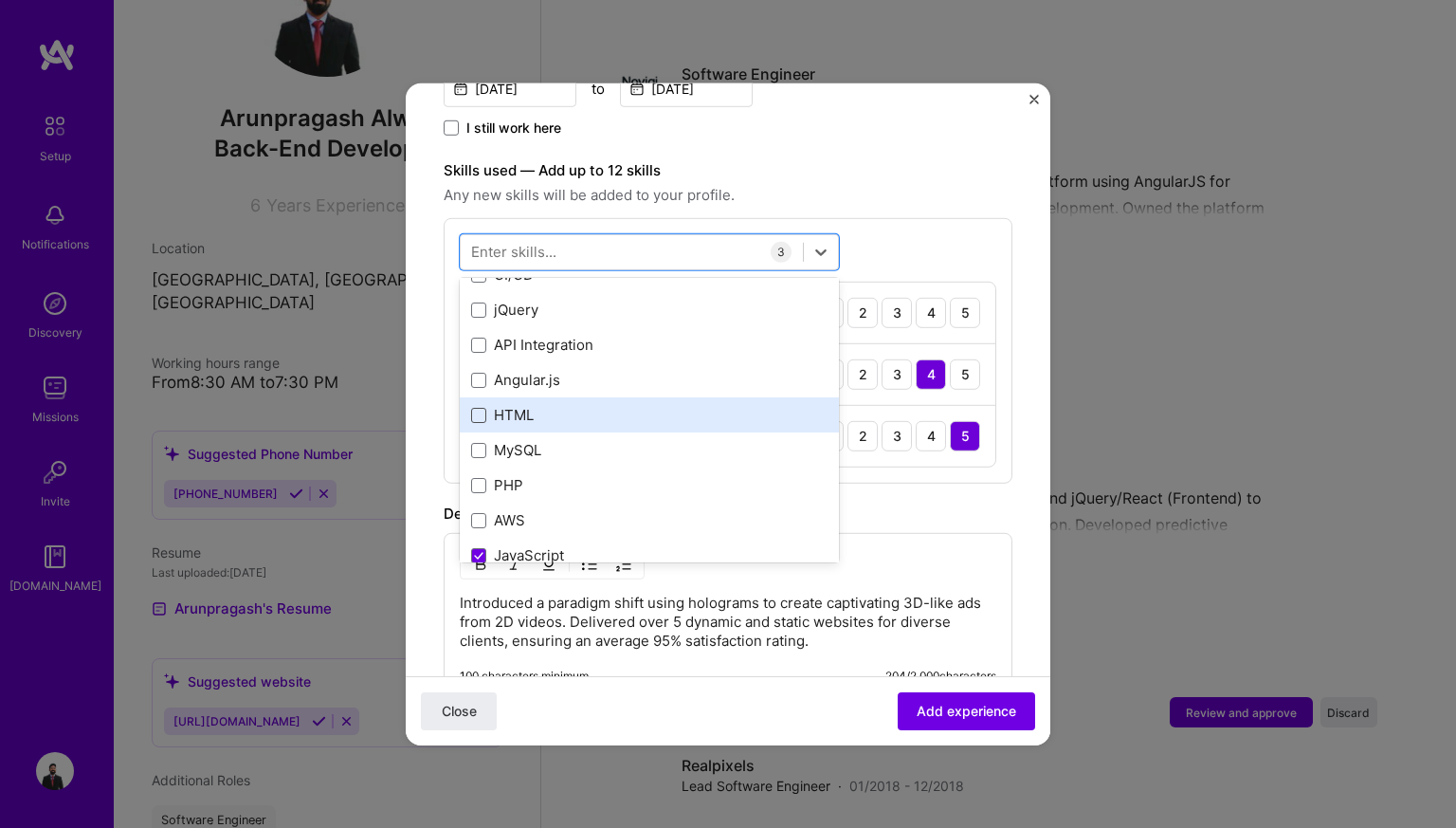 click on "Laravel React CI/CD jQuery API Integration Angular.js HTML MySQL PHP AWS JavaScript [PERSON_NAME] Jira Databricks Microsoft  Power BI REST API Tailwind CSS WebFlow RabbitMQ" at bounding box center (649, 520) 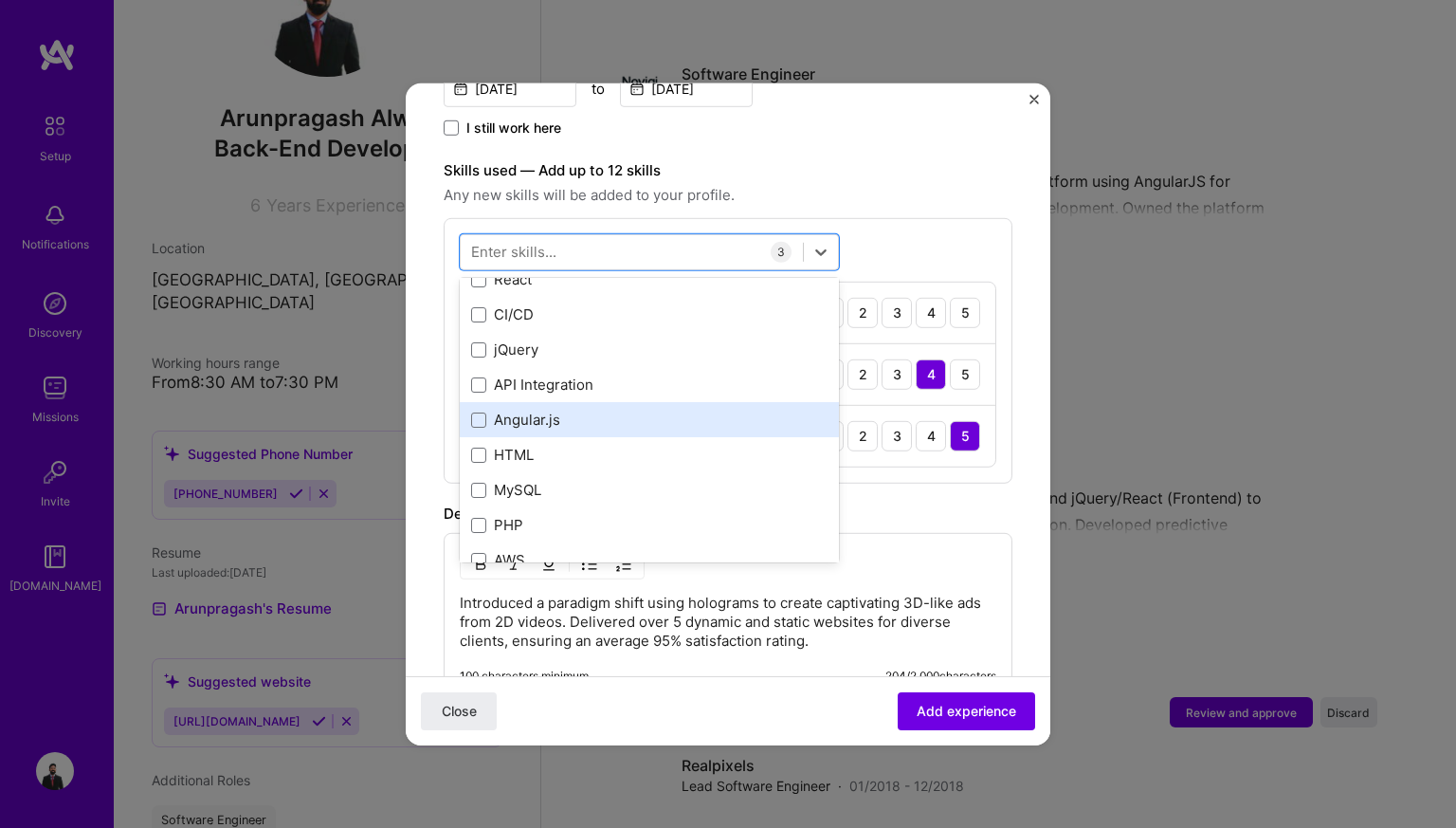 scroll, scrollTop: 86, scrollLeft: 0, axis: vertical 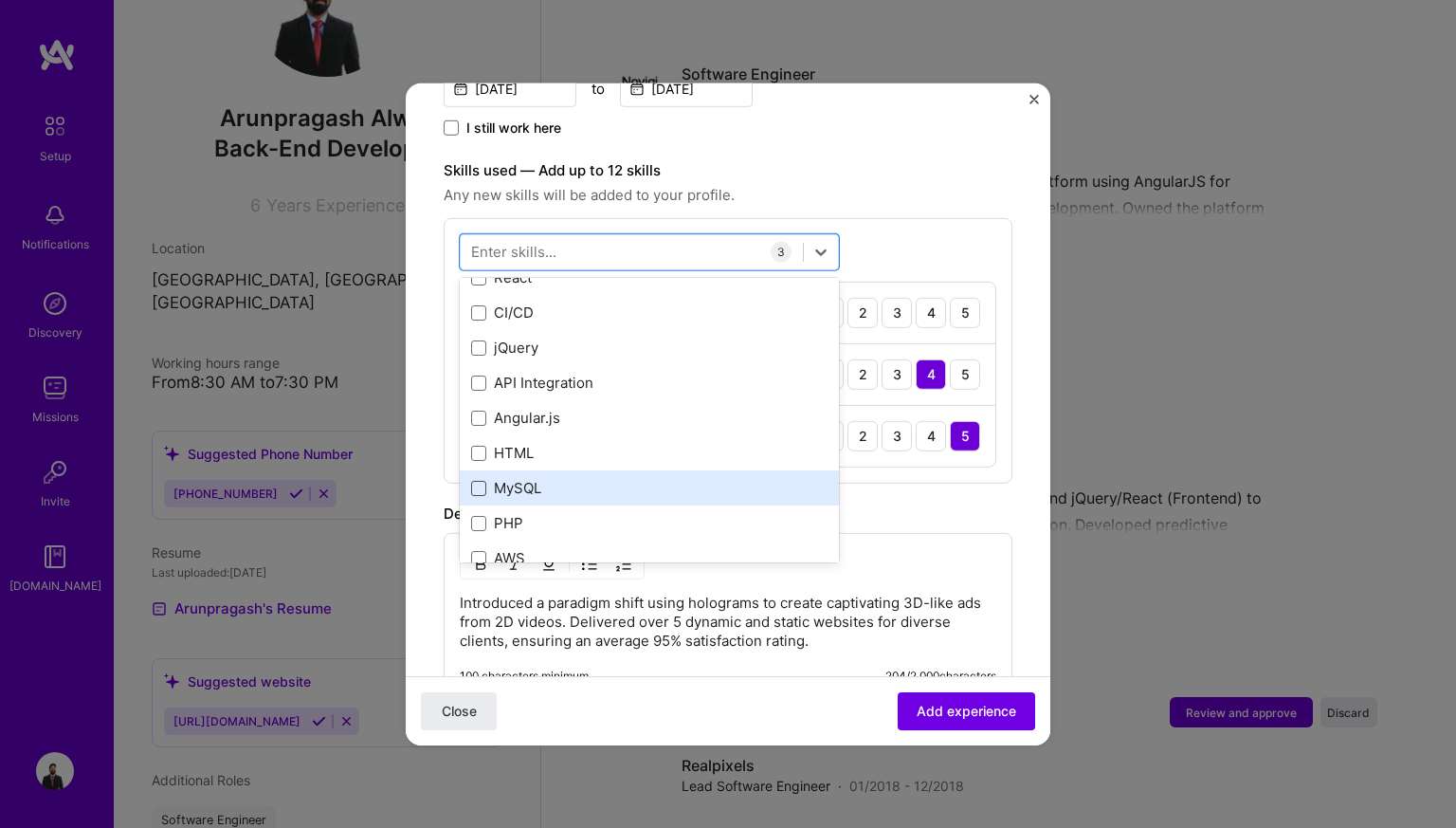 click at bounding box center (479, 488) 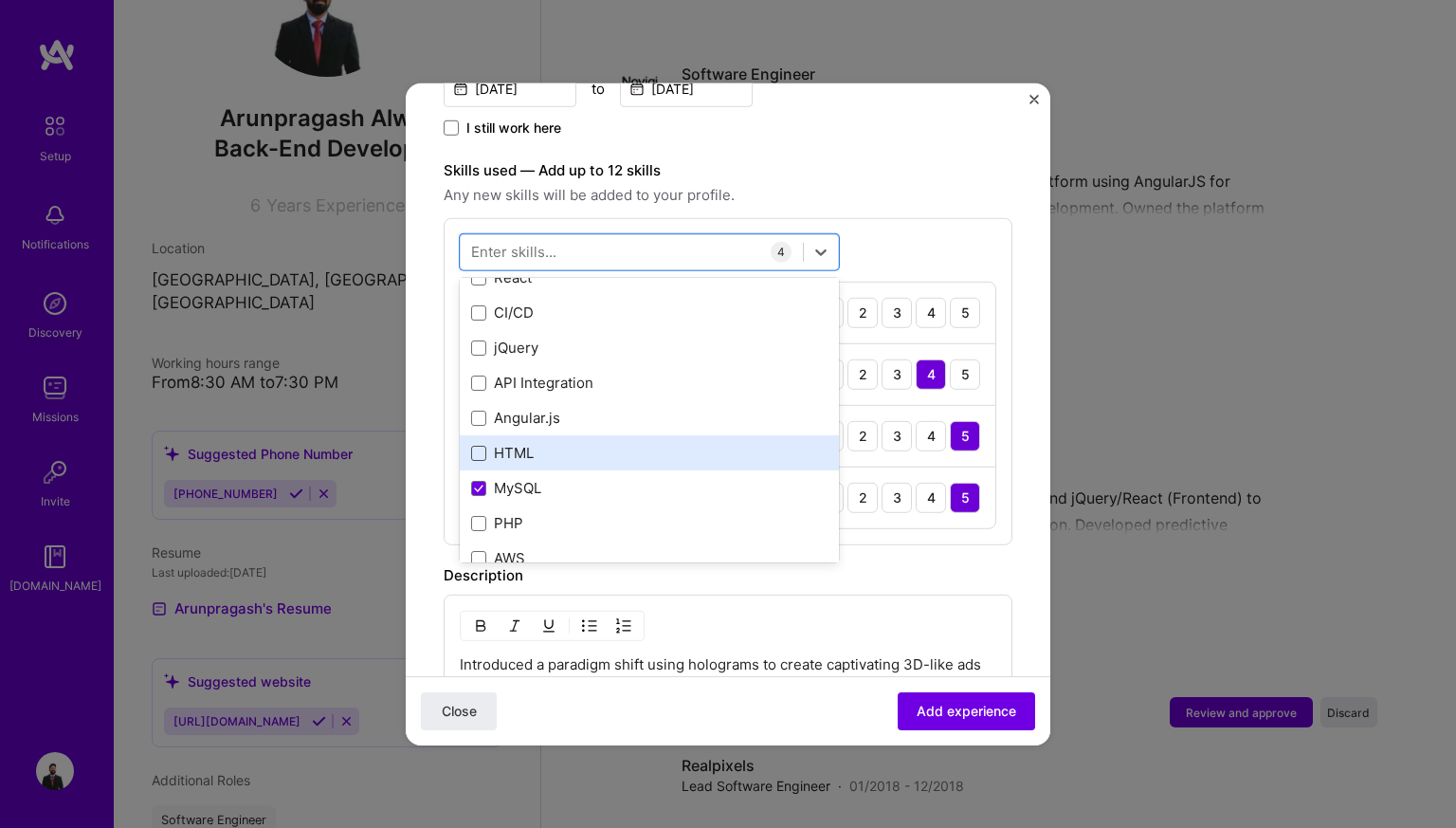 click at bounding box center [479, 453] 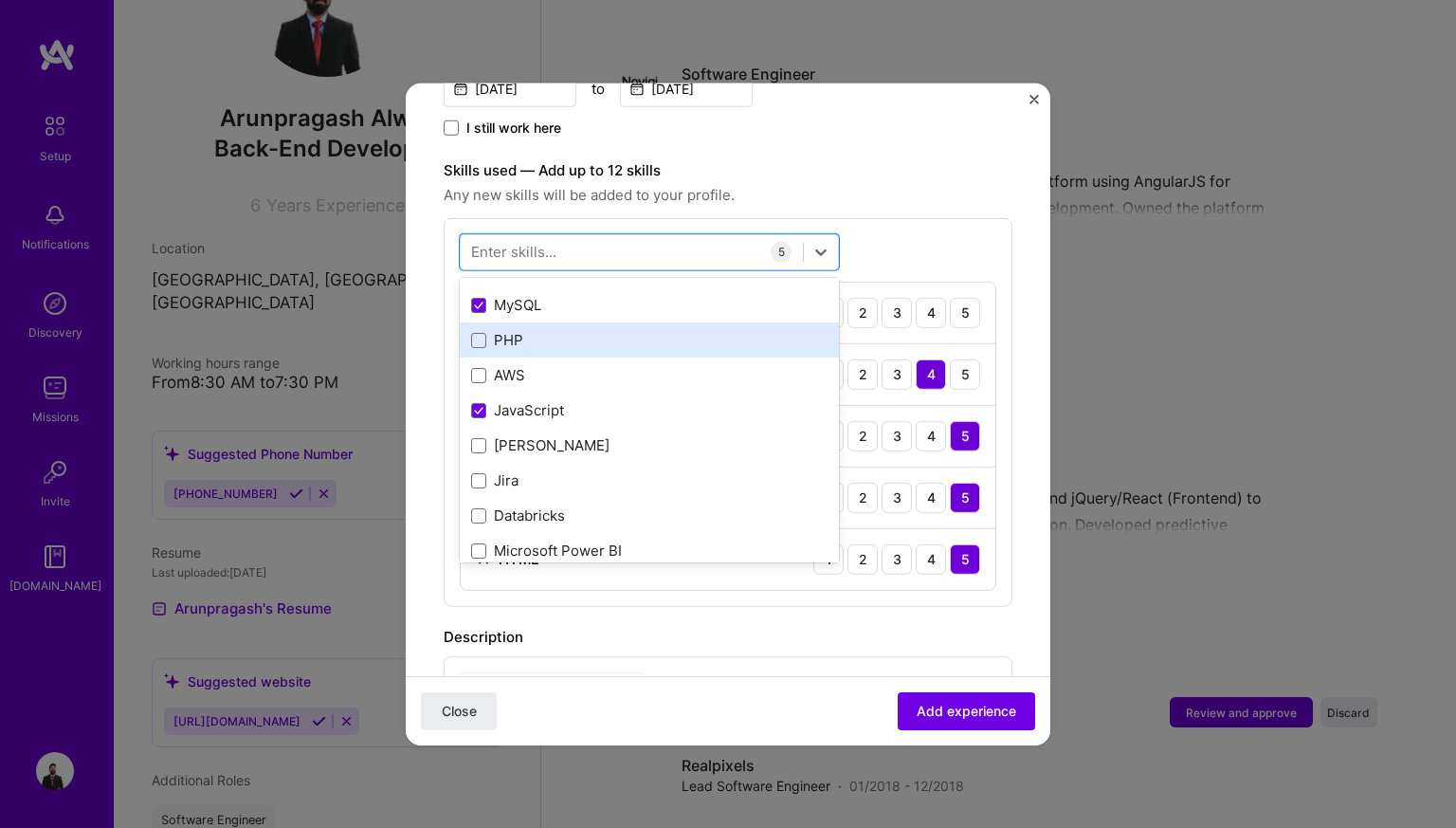 scroll, scrollTop: 270, scrollLeft: 0, axis: vertical 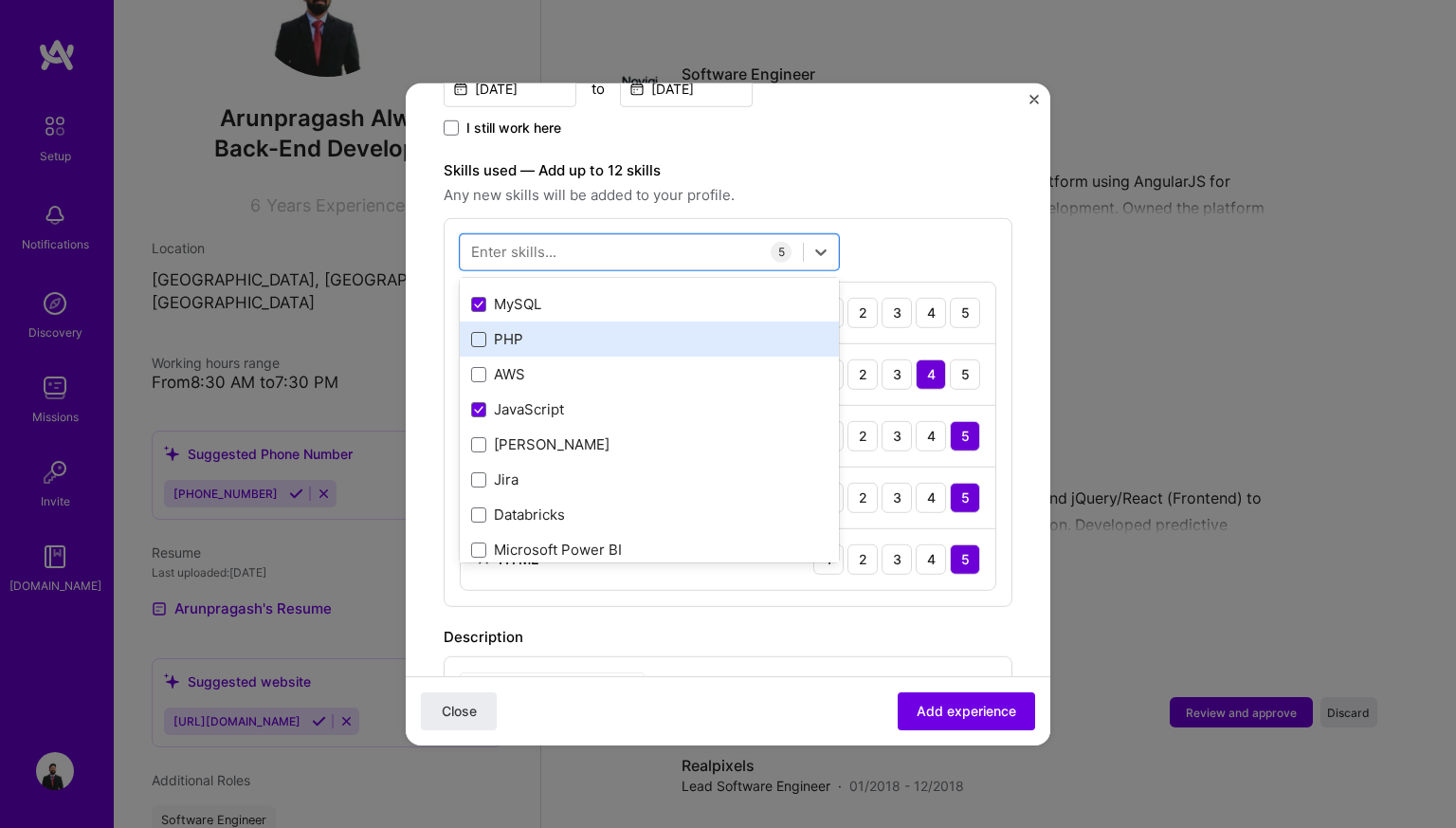 click at bounding box center (479, 340) 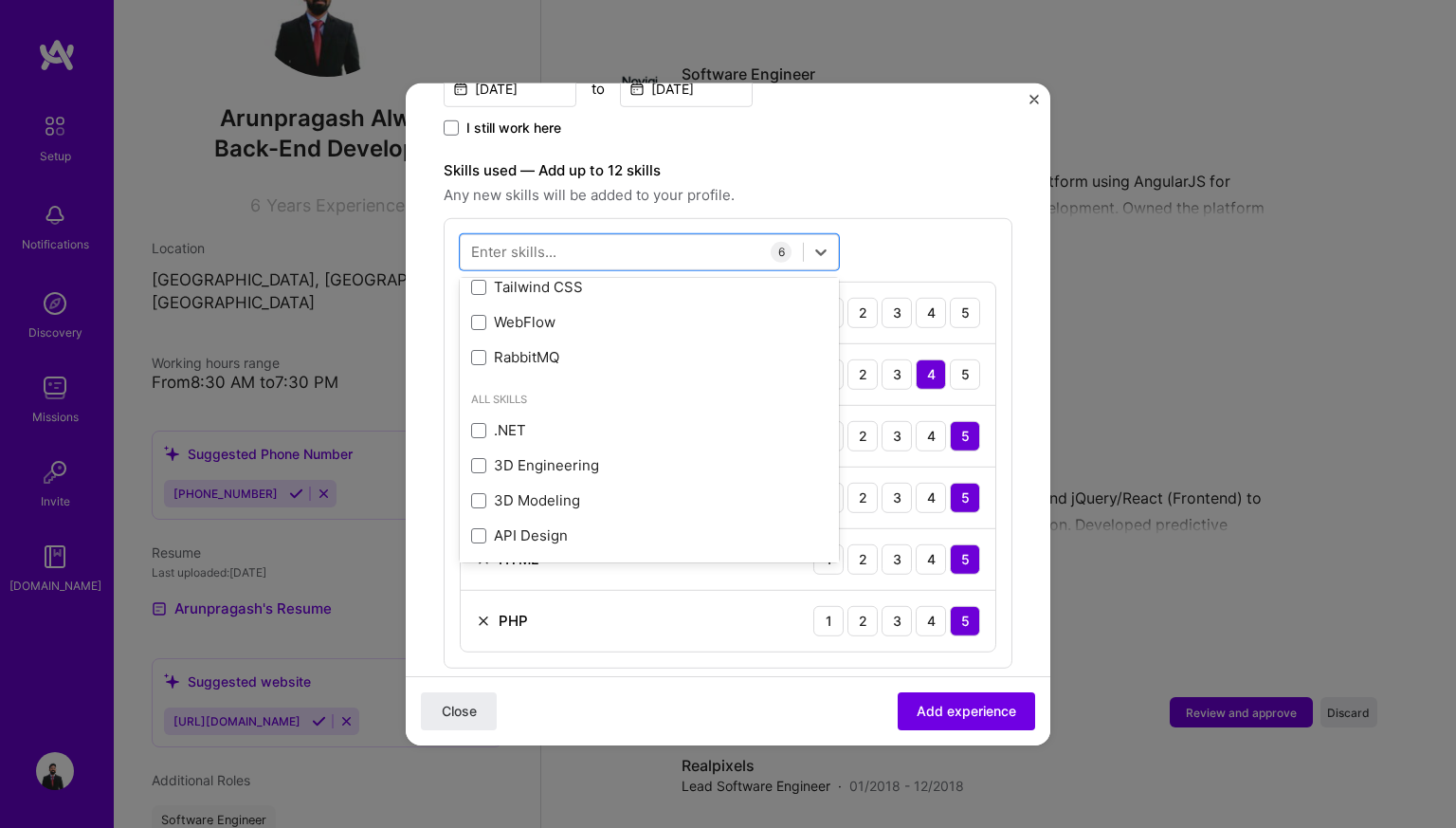 scroll, scrollTop: 604, scrollLeft: 0, axis: vertical 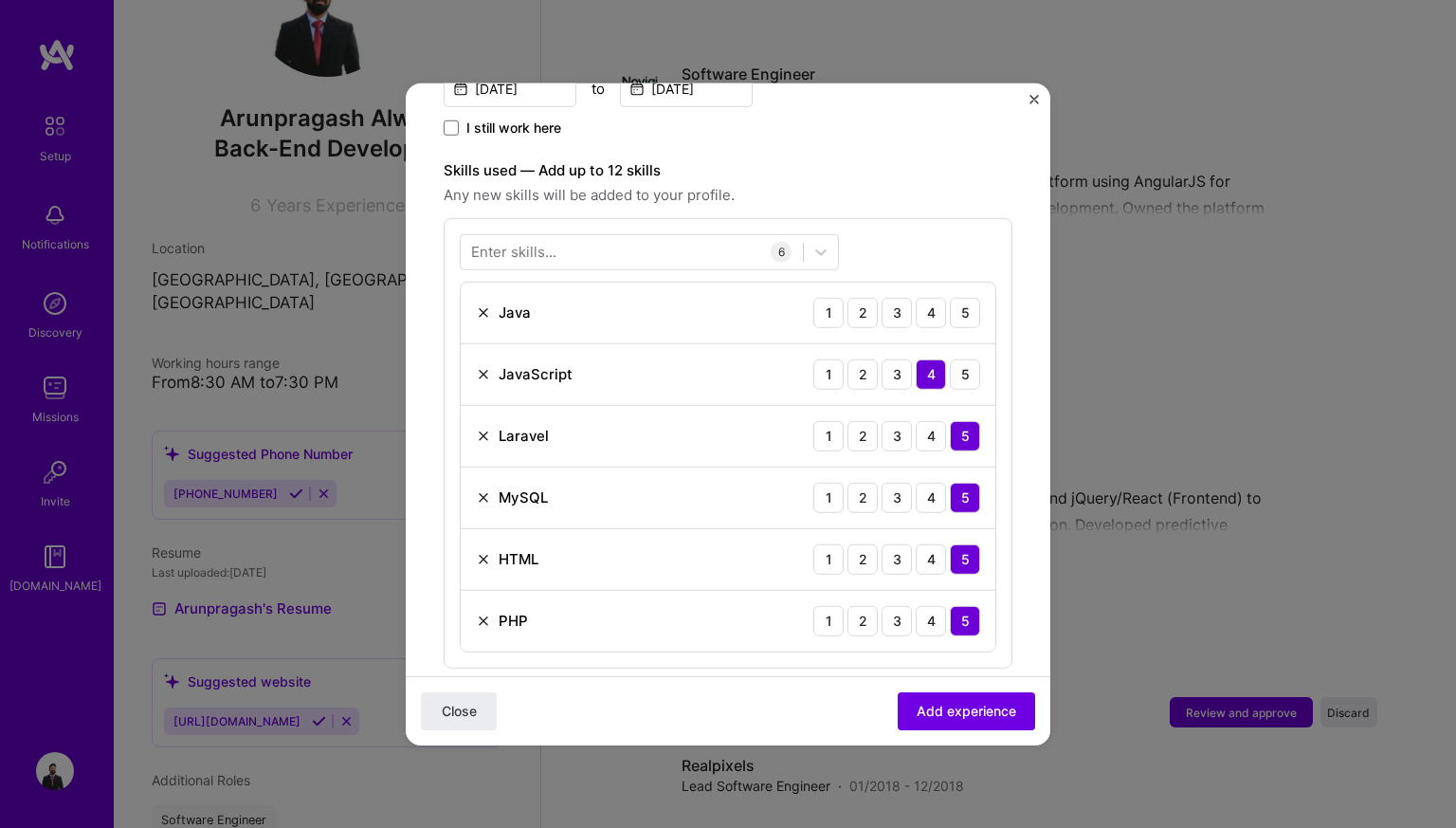 click on "Adding suggested job This job is suggested based on your LinkedIn, resume or [DOMAIN_NAME] activity. Create a job experience Jobs help companies understand your past experience. Company logo Company name Realpixels
Industry Add up to 2 industries. Selected industries 2 Your title and specialization Software Engineer Software Engineer Duration [DATE]
to [DATE]
I still work here Skills used — Add up to 12 skills Any new skills will be added to your profile. Enter skills... 6 Java 1 2 3 4 5 JavaScript 1 2 3 4 5 Laravel 1 2 3 4 5 MySQL 1 2 3 4 5 HTML 1 2 3 4 5 PHP 1 2 3 4 5 Description Introduced a paradigm shift using holograms to create captivating 3D-like ads from 2D videos. Delivered over 5 dynamic and static websites for diverse clients, ensuring an average 95% satisfaction rating. 100 characters minimum 204 / 2,000  characters Did this role require you to manage team members? (Optional) 0 >" at bounding box center (728, 407) 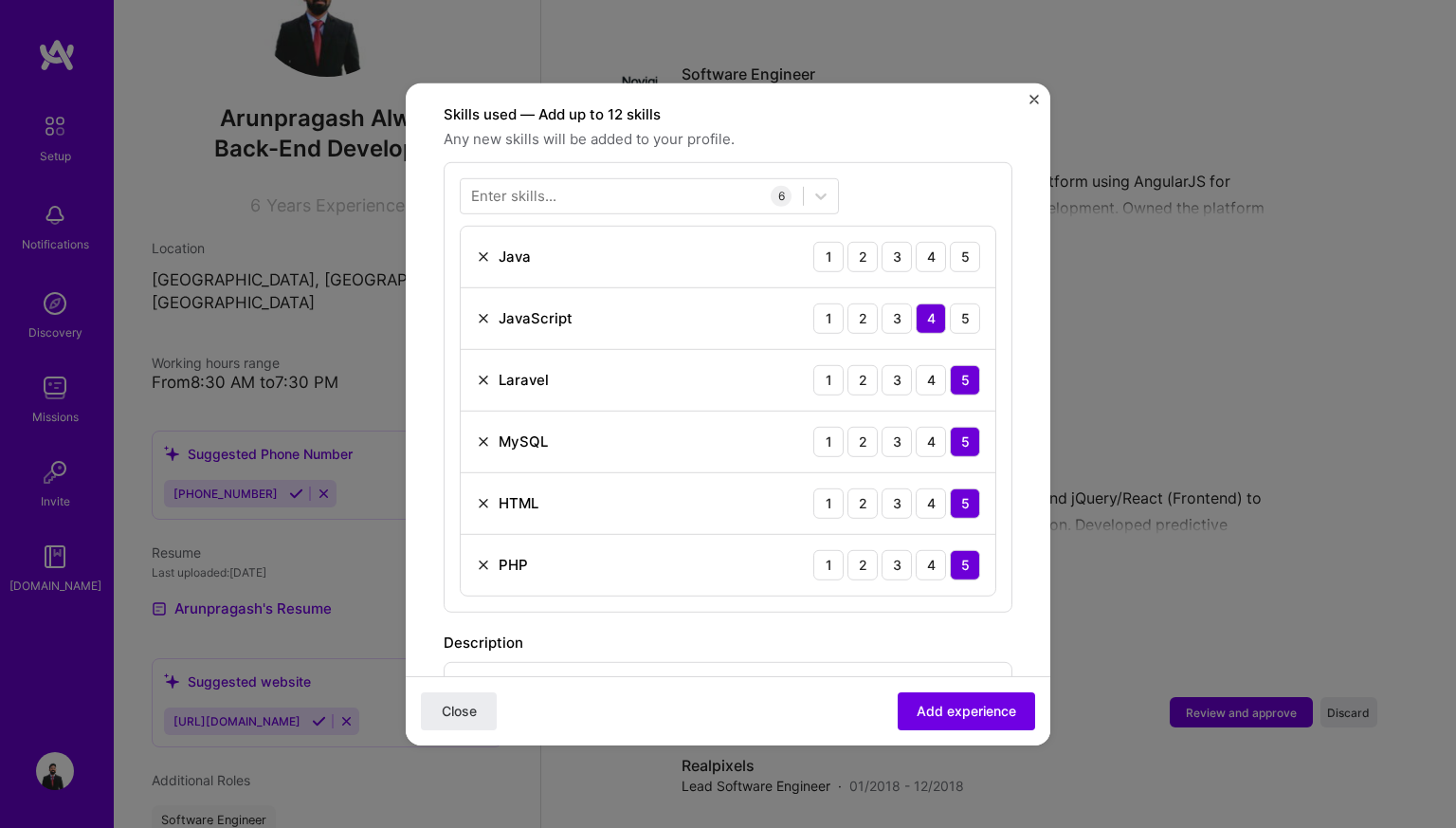 scroll, scrollTop: 657, scrollLeft: 0, axis: vertical 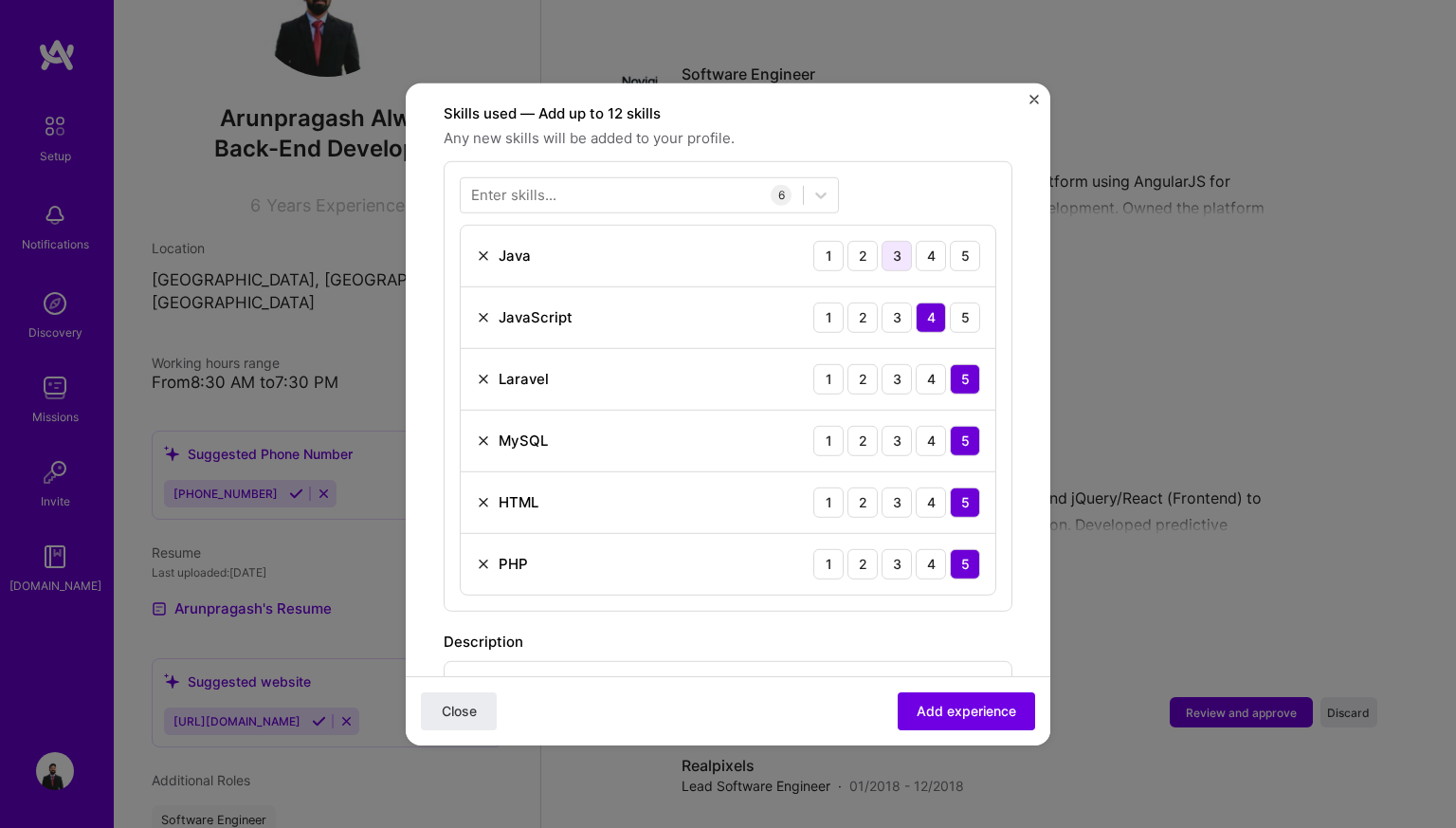 click on "3" at bounding box center [897, 255] 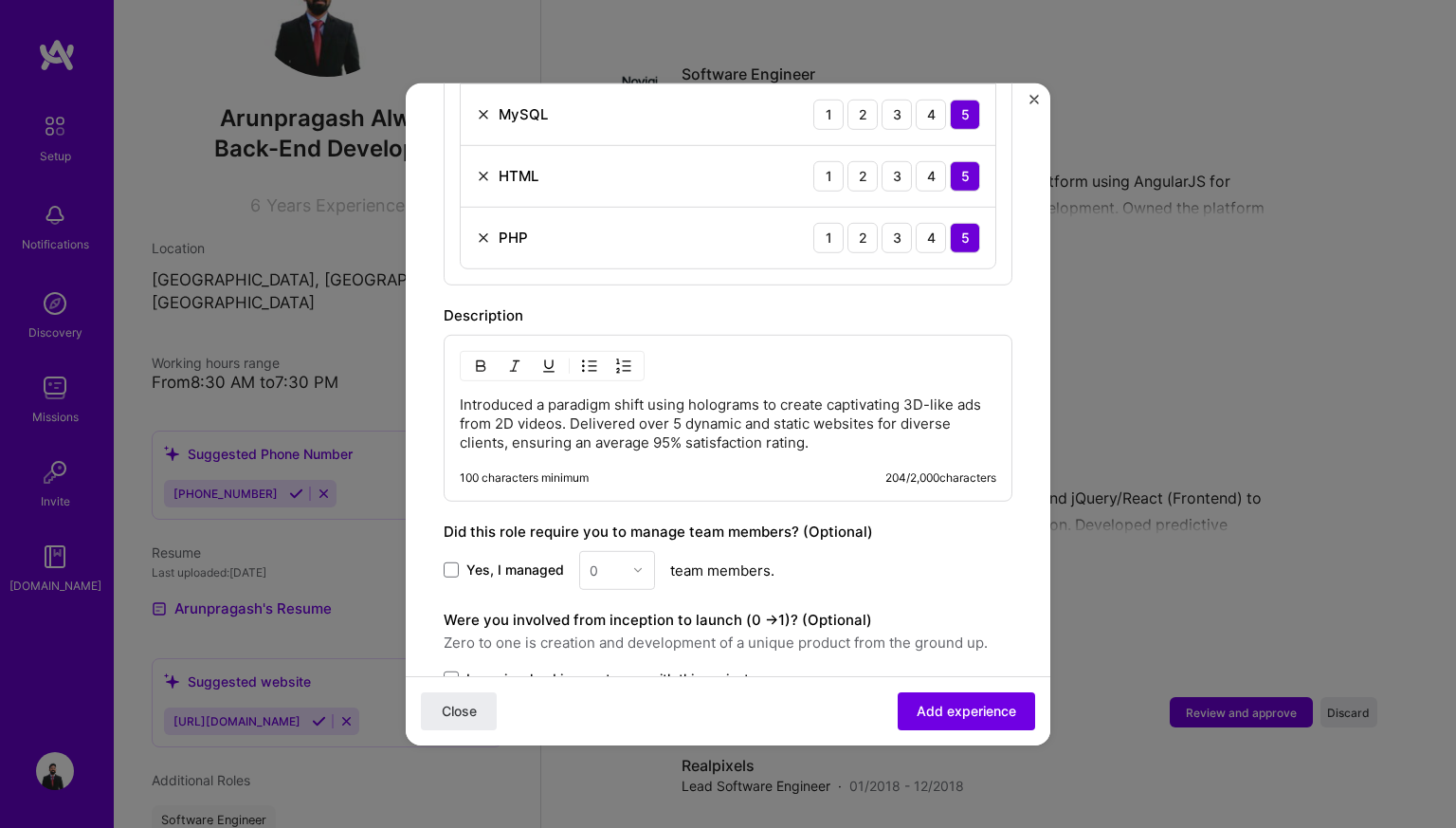 scroll, scrollTop: 988, scrollLeft: 0, axis: vertical 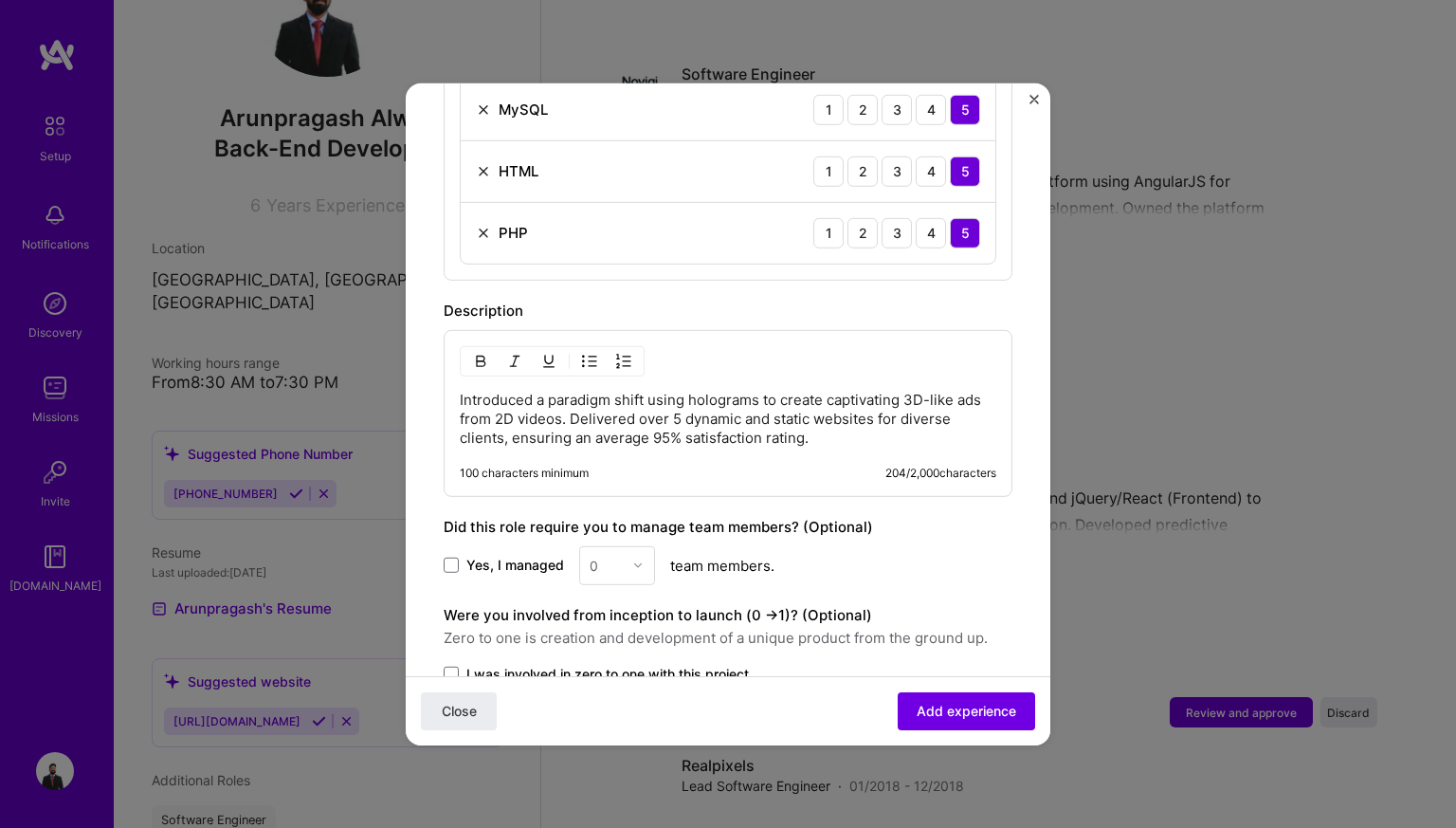 click on "Introduced a paradigm shift using holograms to create captivating 3D-like ads from 2D videos. Delivered over 5 dynamic and static websites for diverse clients, ensuring an average 95% satisfaction rating." at bounding box center (728, 418) 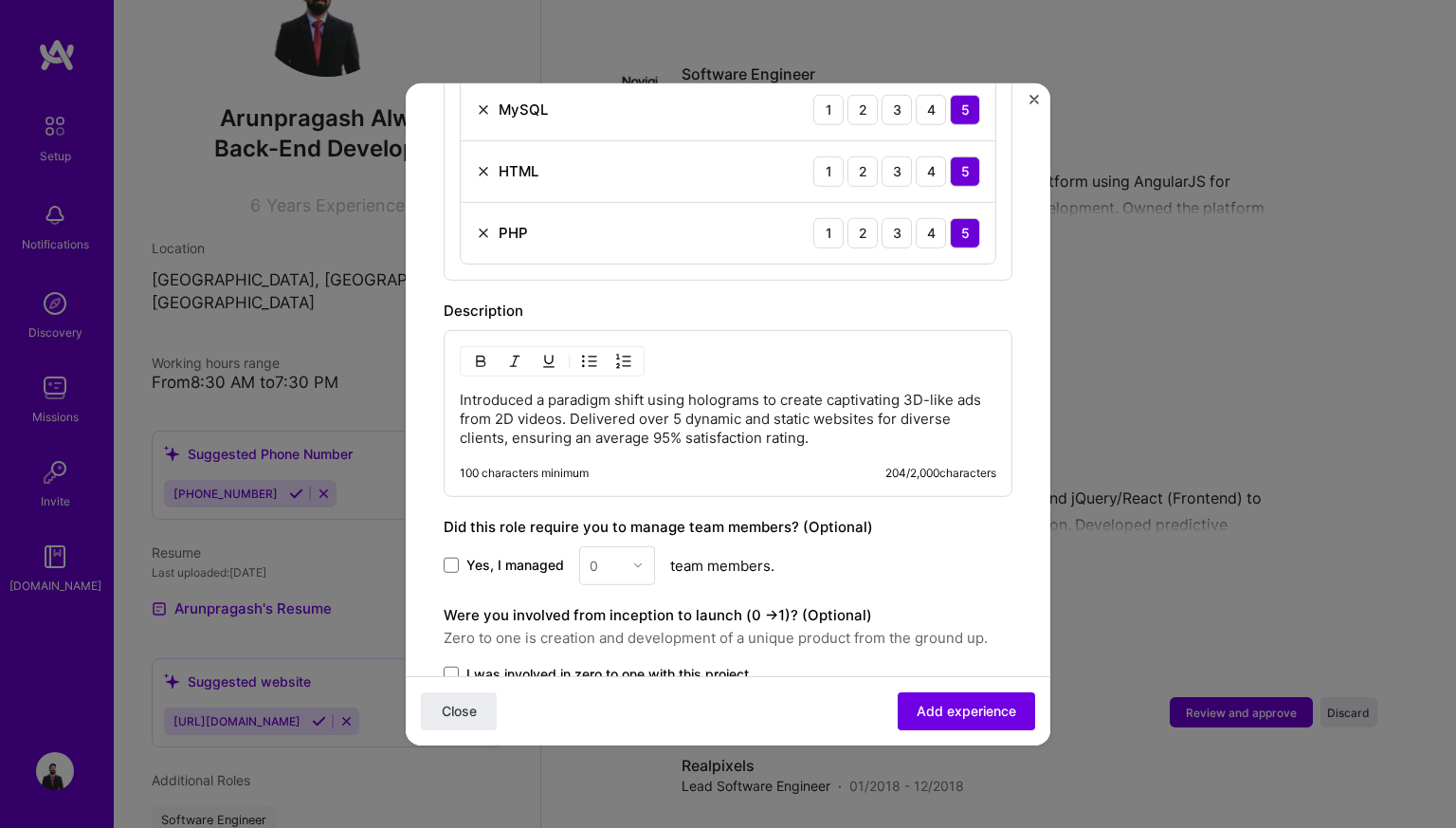 scroll, scrollTop: 1125, scrollLeft: 0, axis: vertical 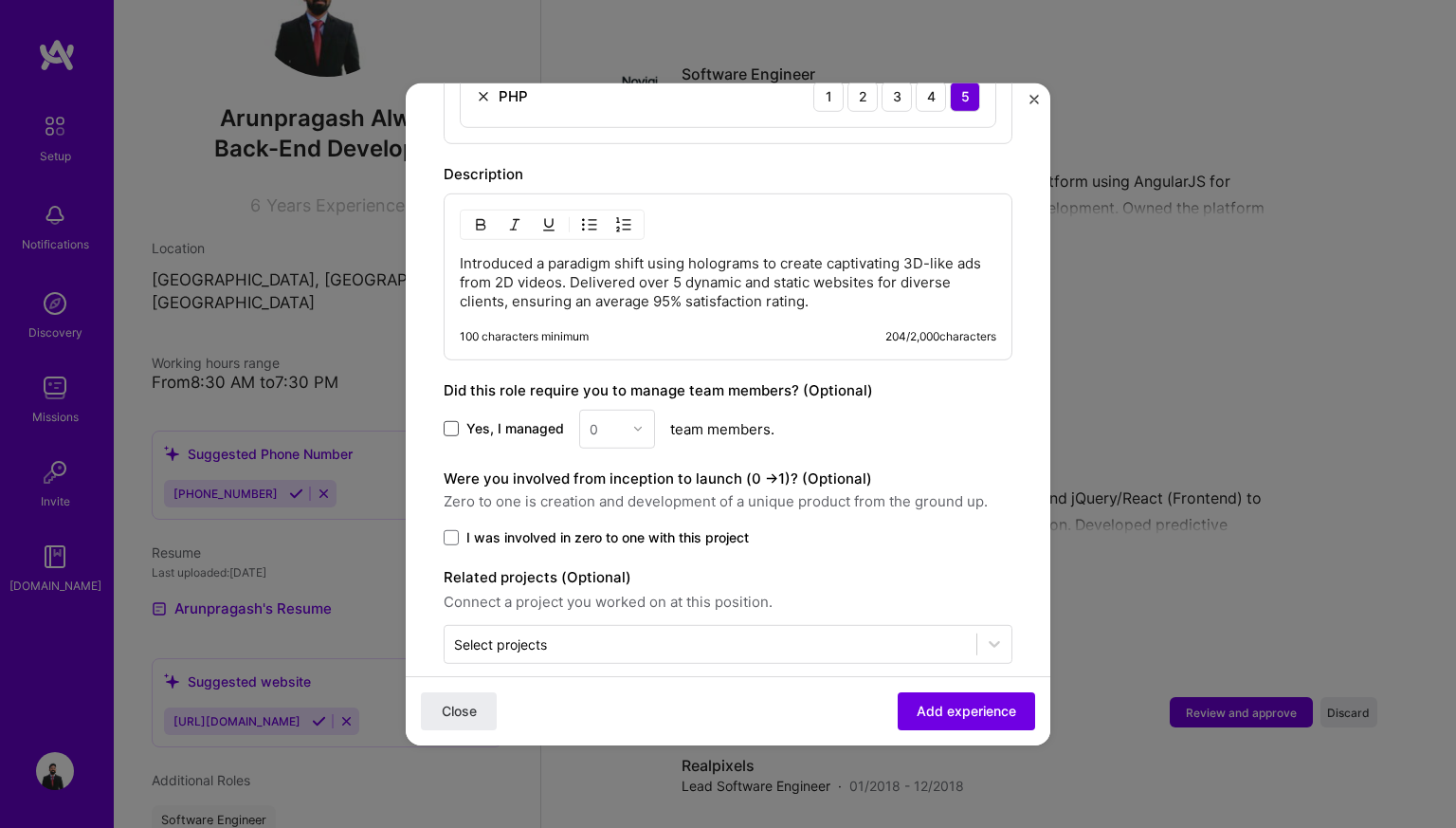 click at bounding box center [451, 429] 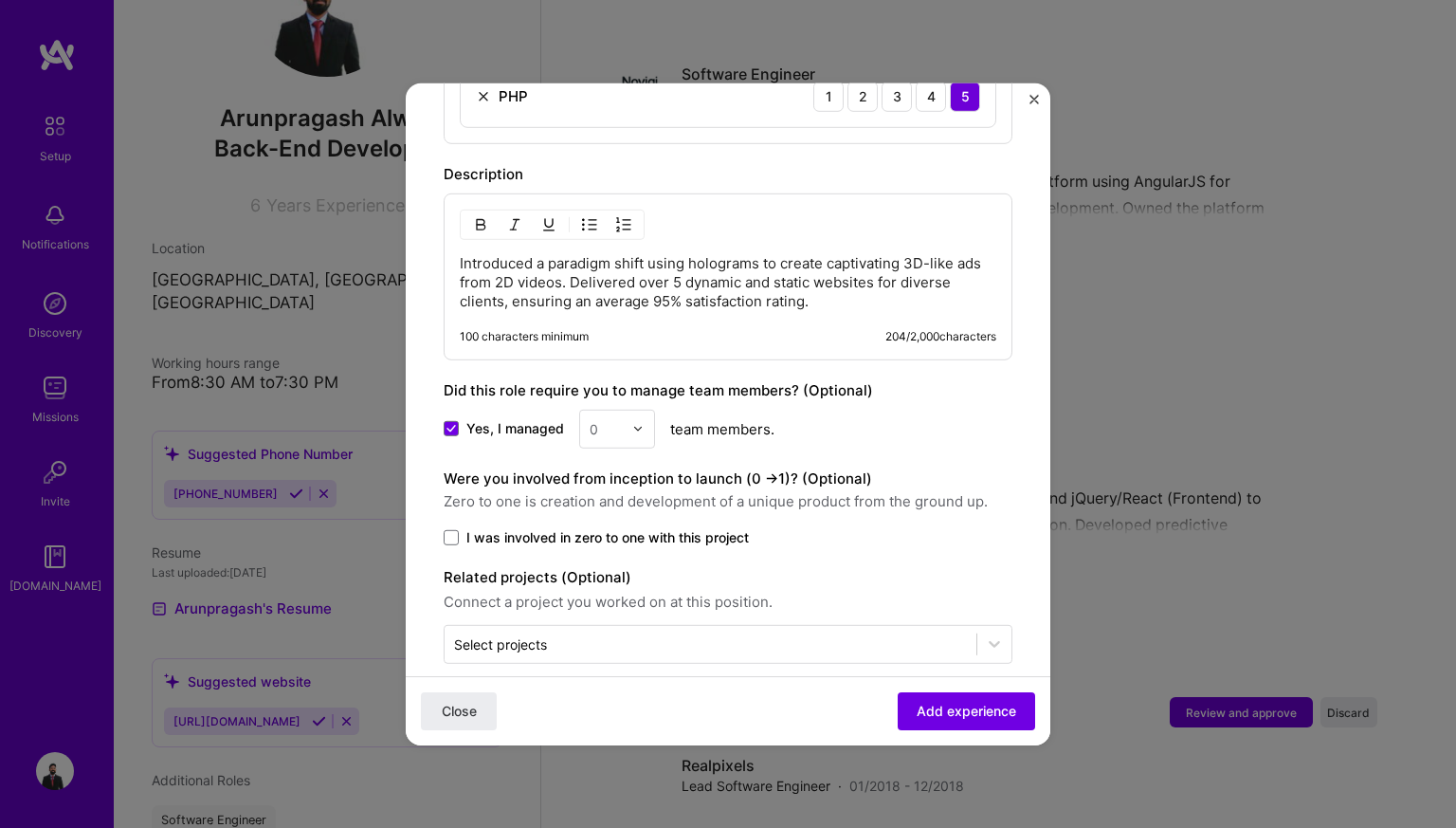 click at bounding box center (643, 428) 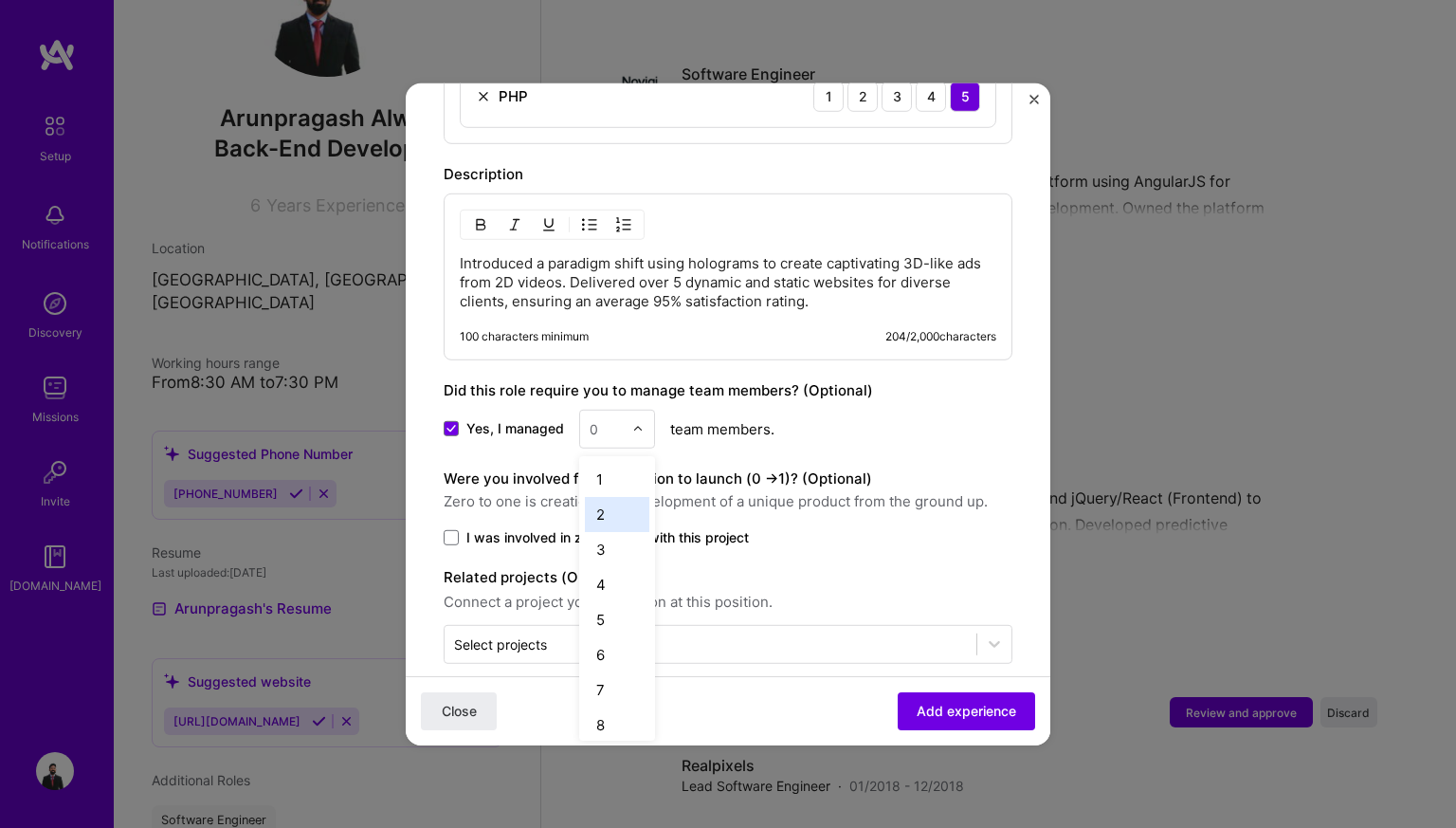 click on "2" at bounding box center [617, 513] 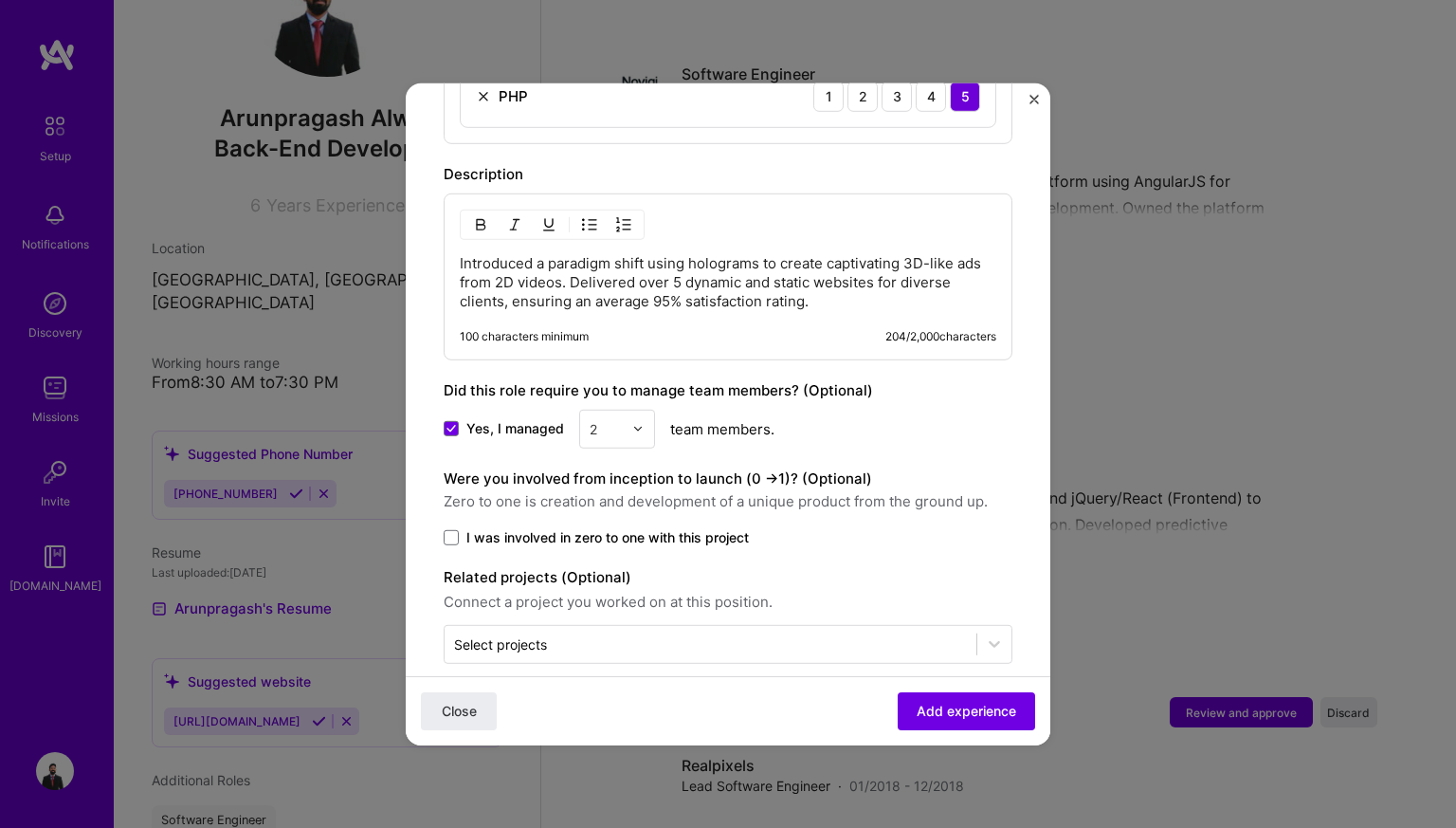 click on "Yes, I managed option 2, selected.   Select is focused ,type to refine list, press Down to open the menu,  2 team members." at bounding box center (728, 428) 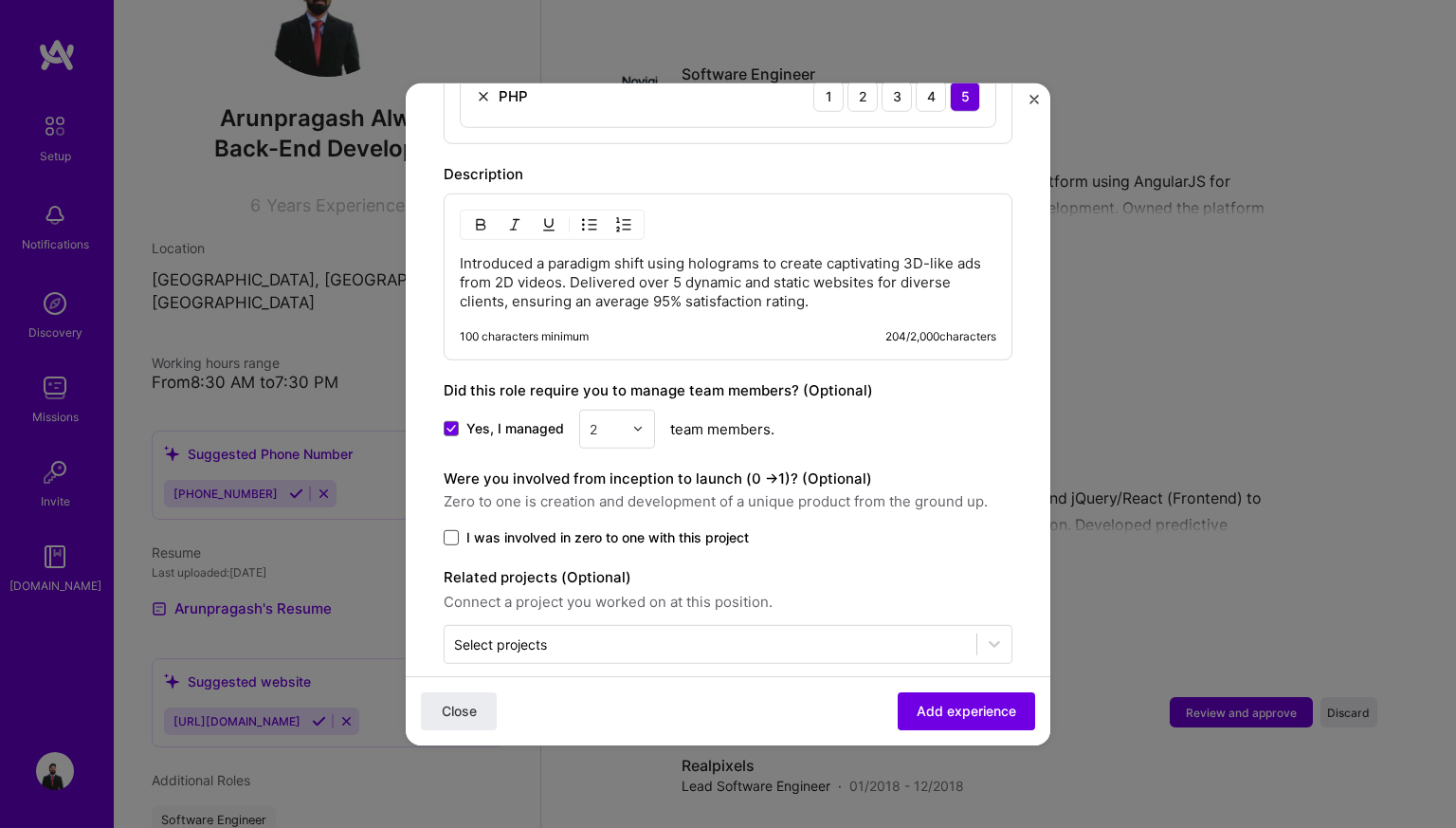 click at bounding box center (451, 537) 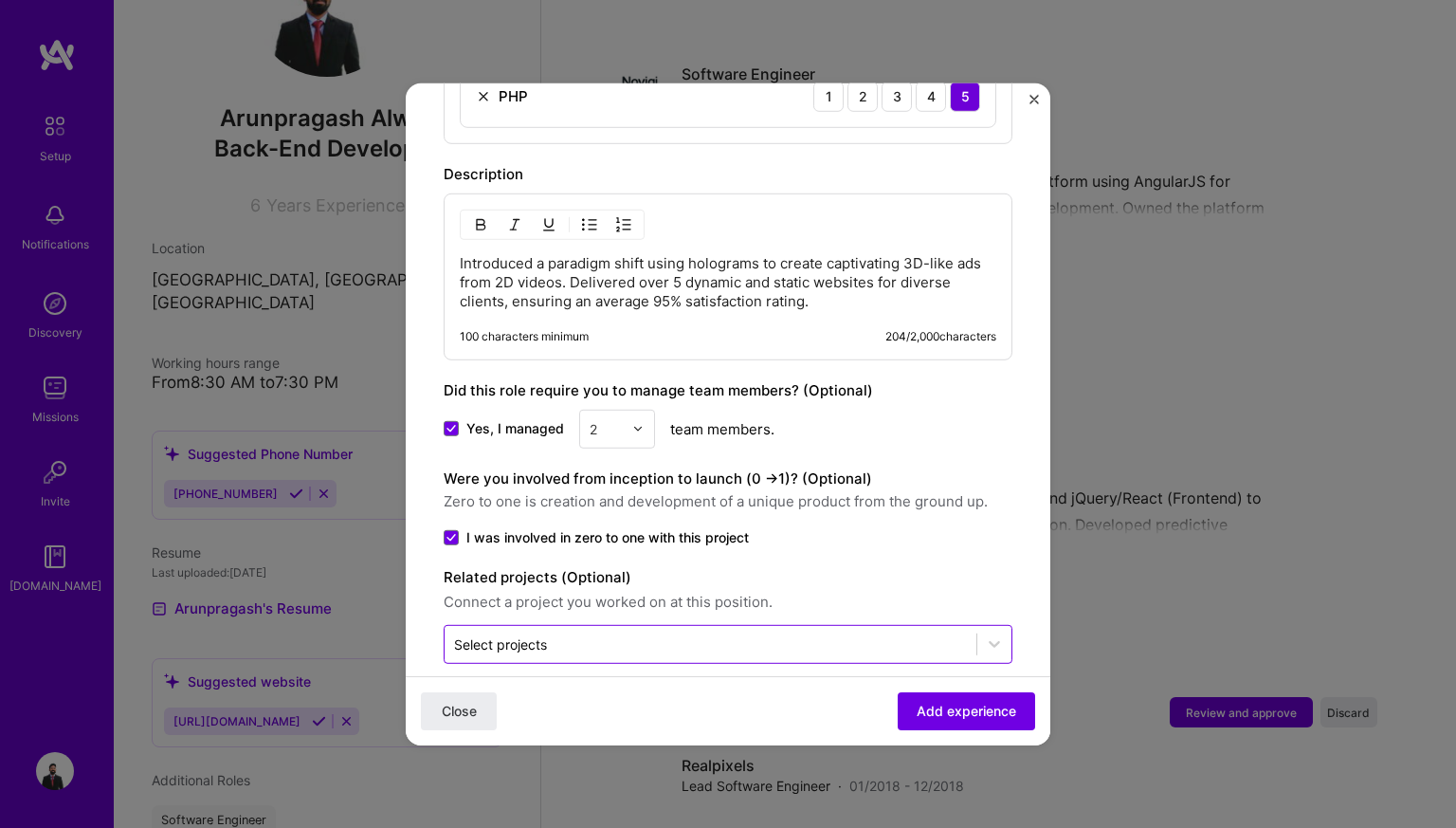 click at bounding box center [710, 643] 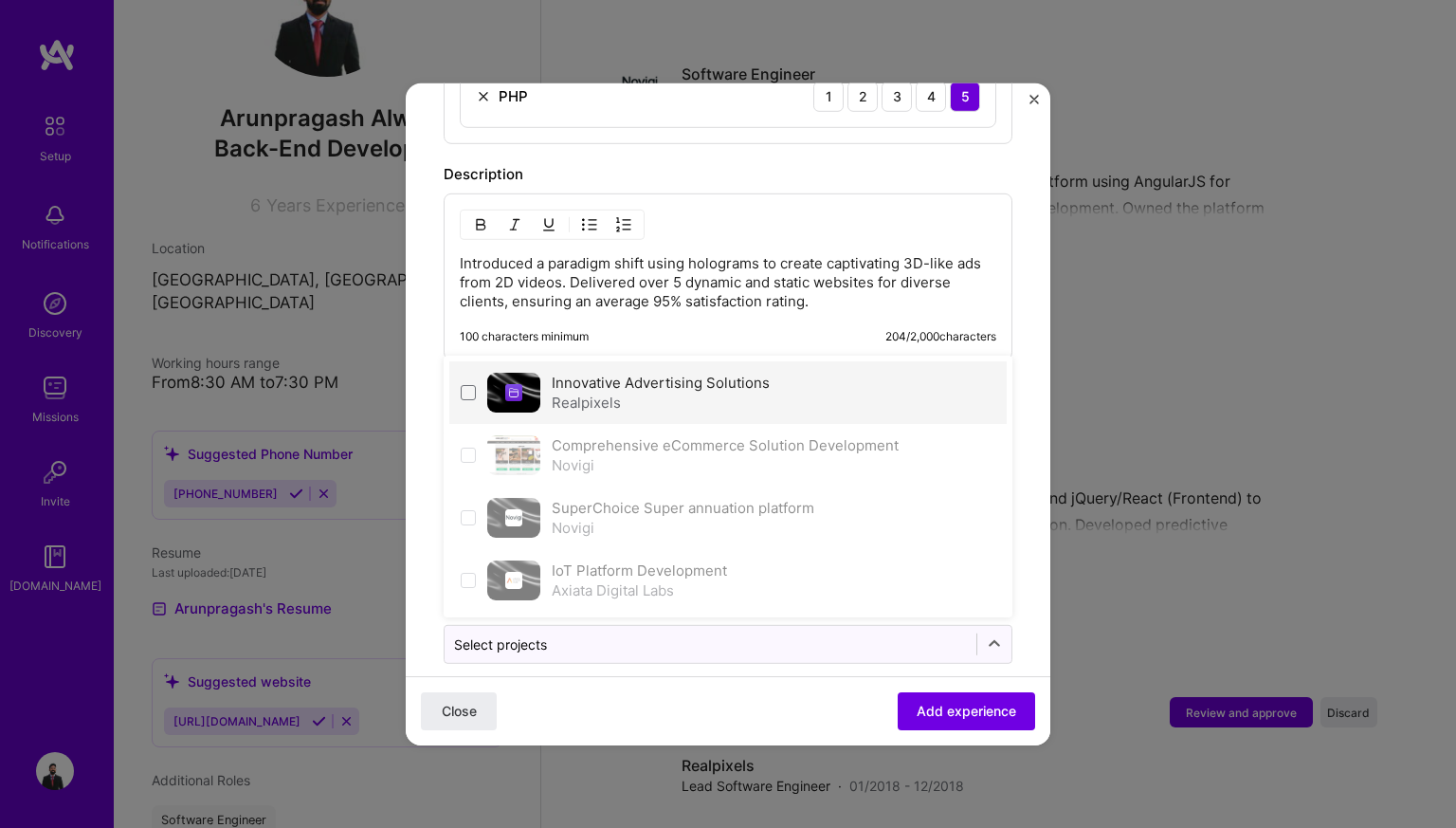 click on "Realpixels" at bounding box center (661, 401) 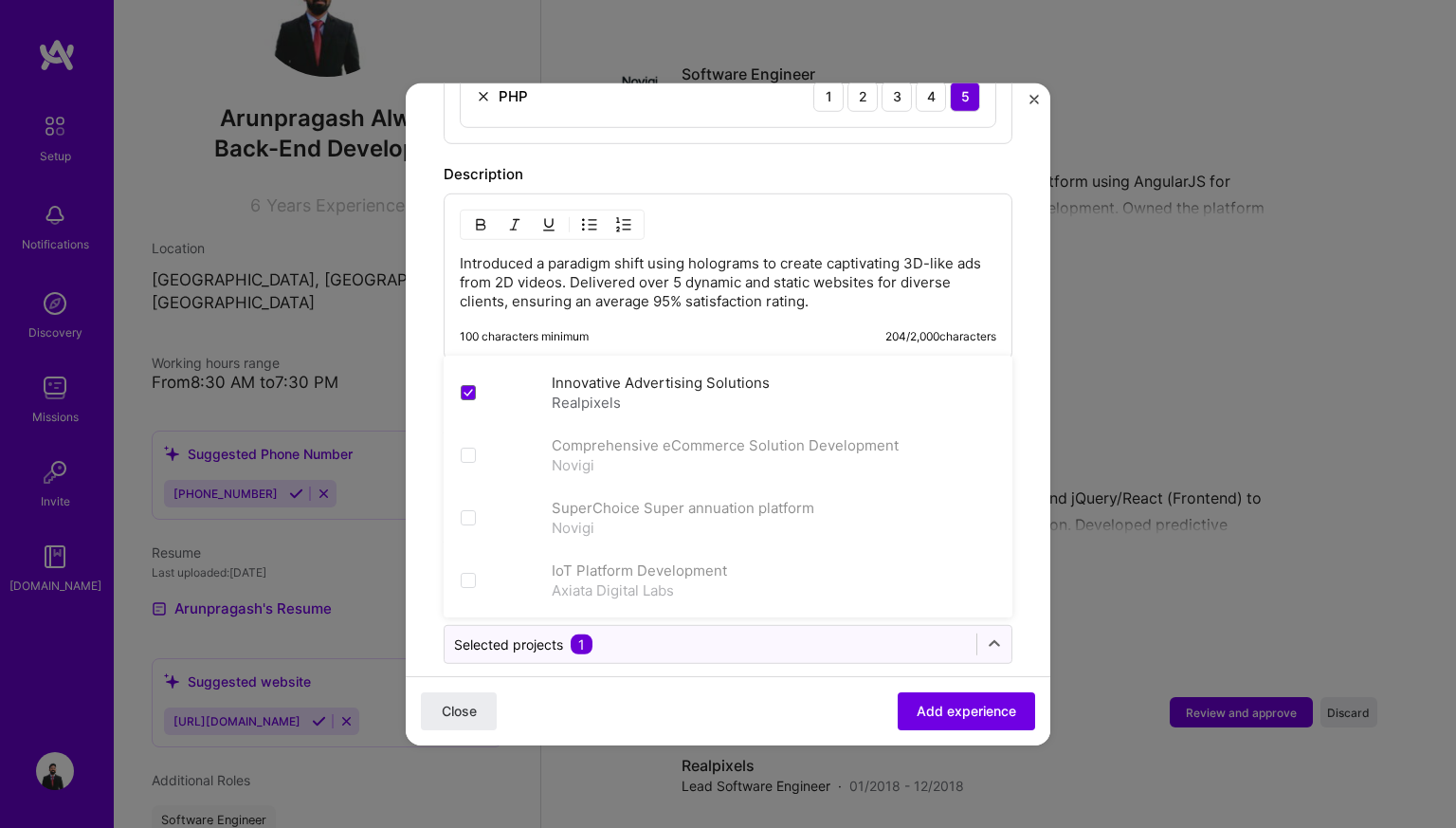 click on "Adding suggested job This job is suggested based on your LinkedIn, resume or [DOMAIN_NAME] activity. Create a job experience Jobs help companies understand your past experience. Company logo Company name Realpixels
Industry Add up to 2 industries. Selected industries 2 Your title and specialization Software Engineer Software Engineer Duration [DATE]
to [DATE]
I still work here Skills used — Add up to 12 skills Any new skills will be added to your profile. Enter skills... 6 Java 1 2 3 4 5 JavaScript 1 2 3 4 5 Laravel 1 2 3 4 5 MySQL 1 2 3 4 5 HTML 1 2 3 4 5 PHP 1 2 3 4 5 Description Introduced a paradigm shift using holograms to create captivating 3D-like ads from 2D videos. Delivered over 5 dynamic and static websites for diverse clients, ensuring an average 95% satisfaction rating. 100 characters minimum 204 / 2,000  characters Did this role require you to manage team members? (Optional) 2 >   1" at bounding box center (728, -118) 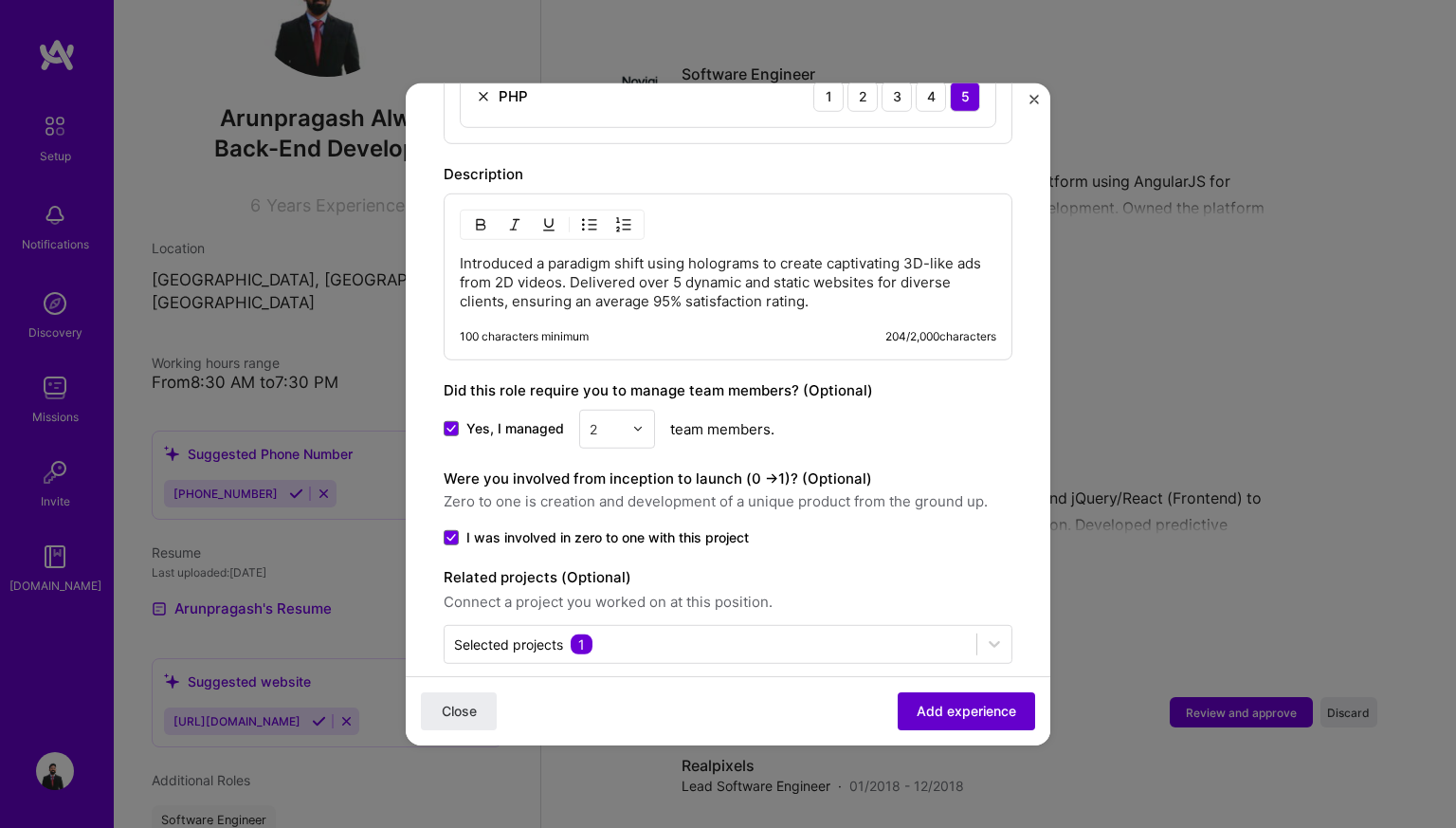 click on "Add experience" at bounding box center [966, 711] 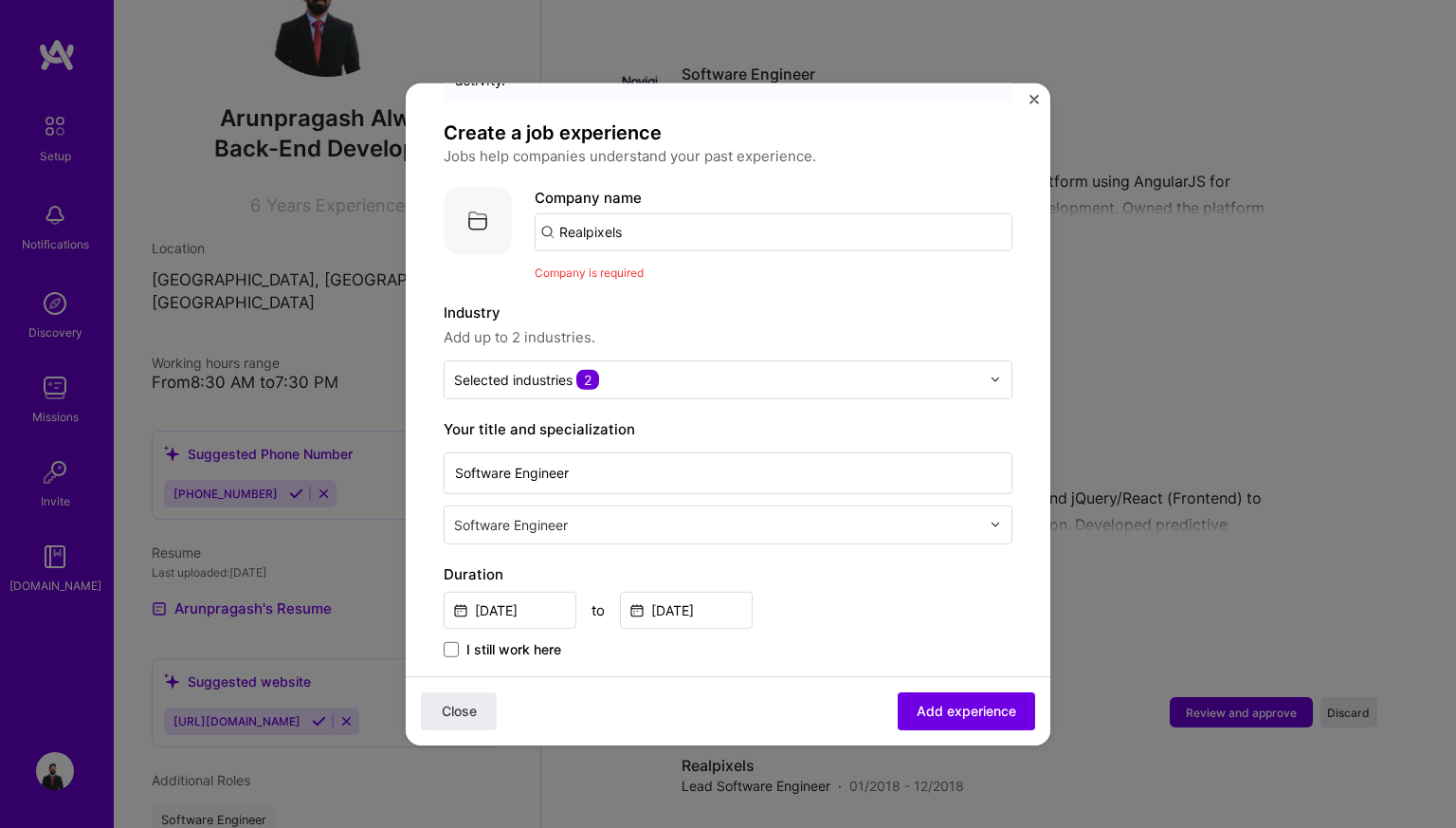 scroll, scrollTop: 102, scrollLeft: 0, axis: vertical 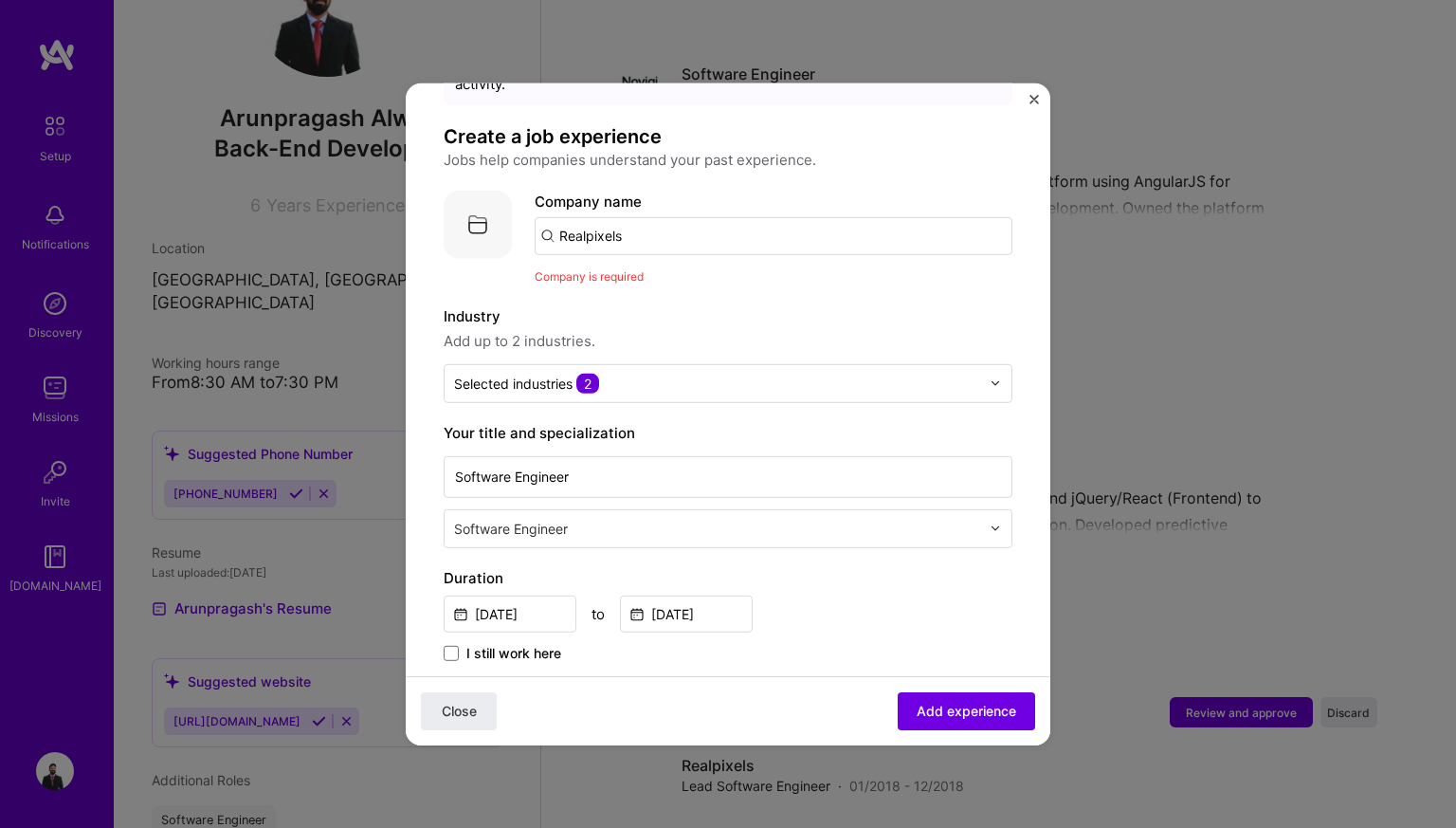 click on "Realpixels" at bounding box center (774, 235) 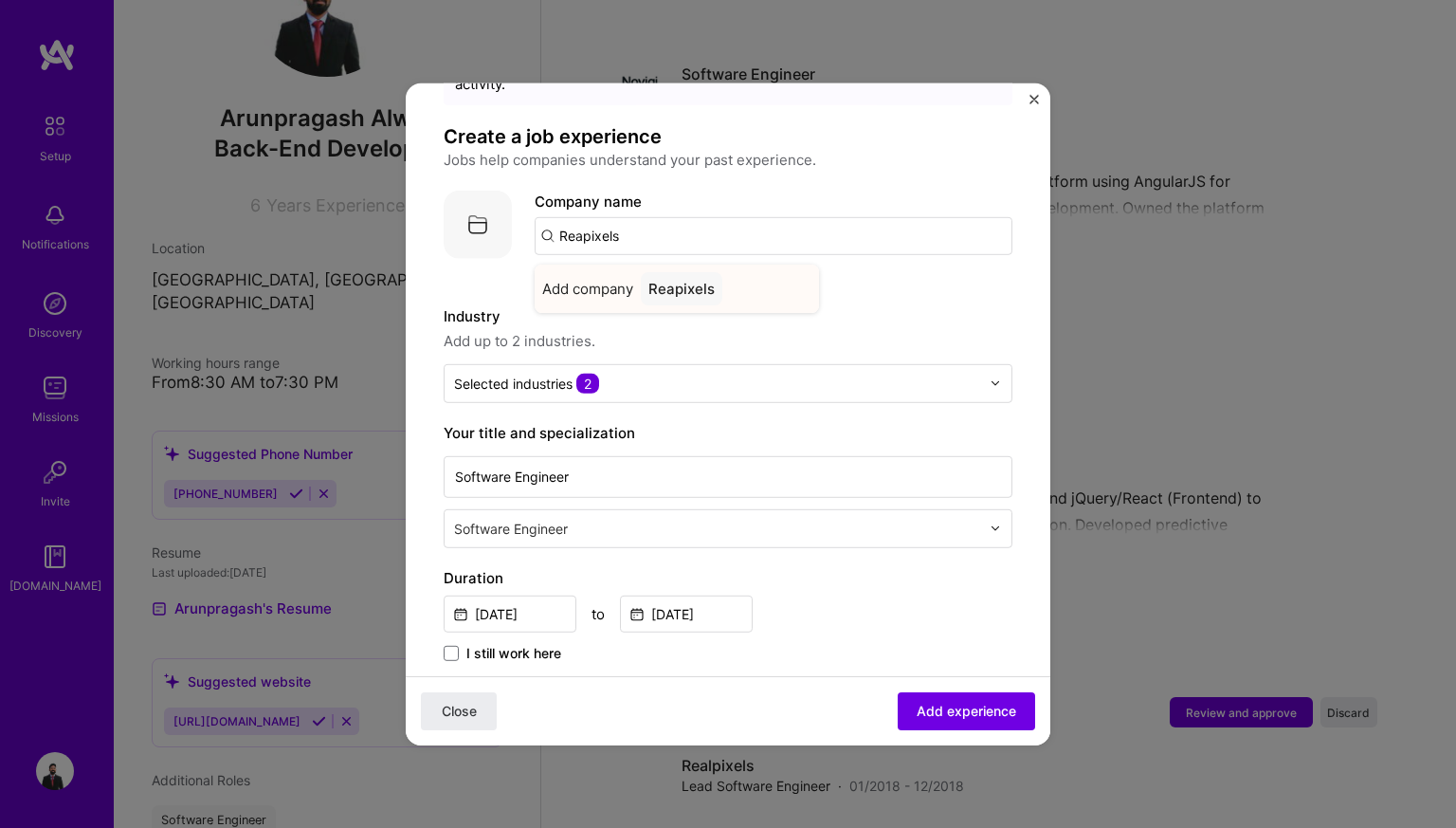 type on "Reapixels" 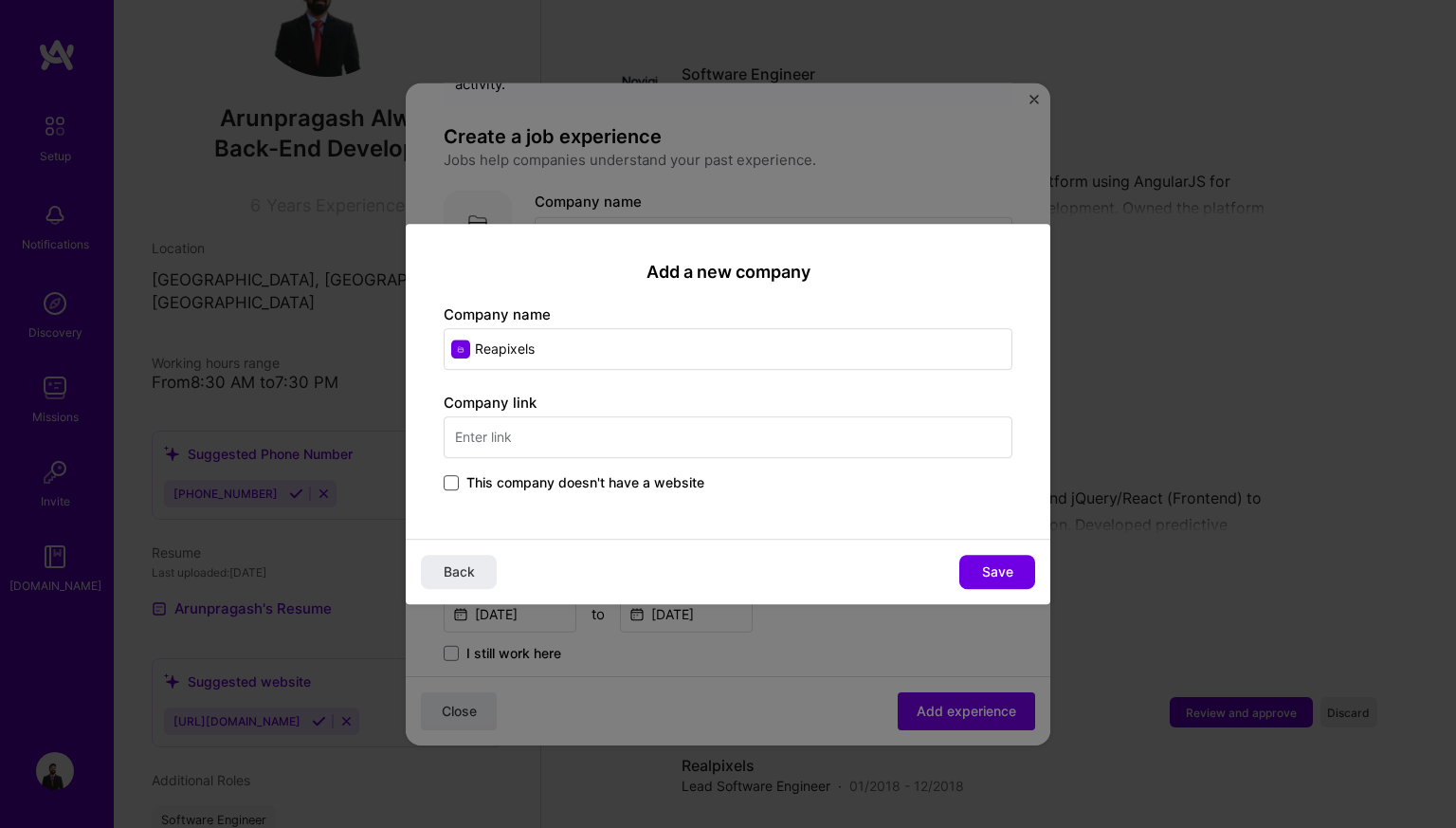 click at bounding box center (451, 483) 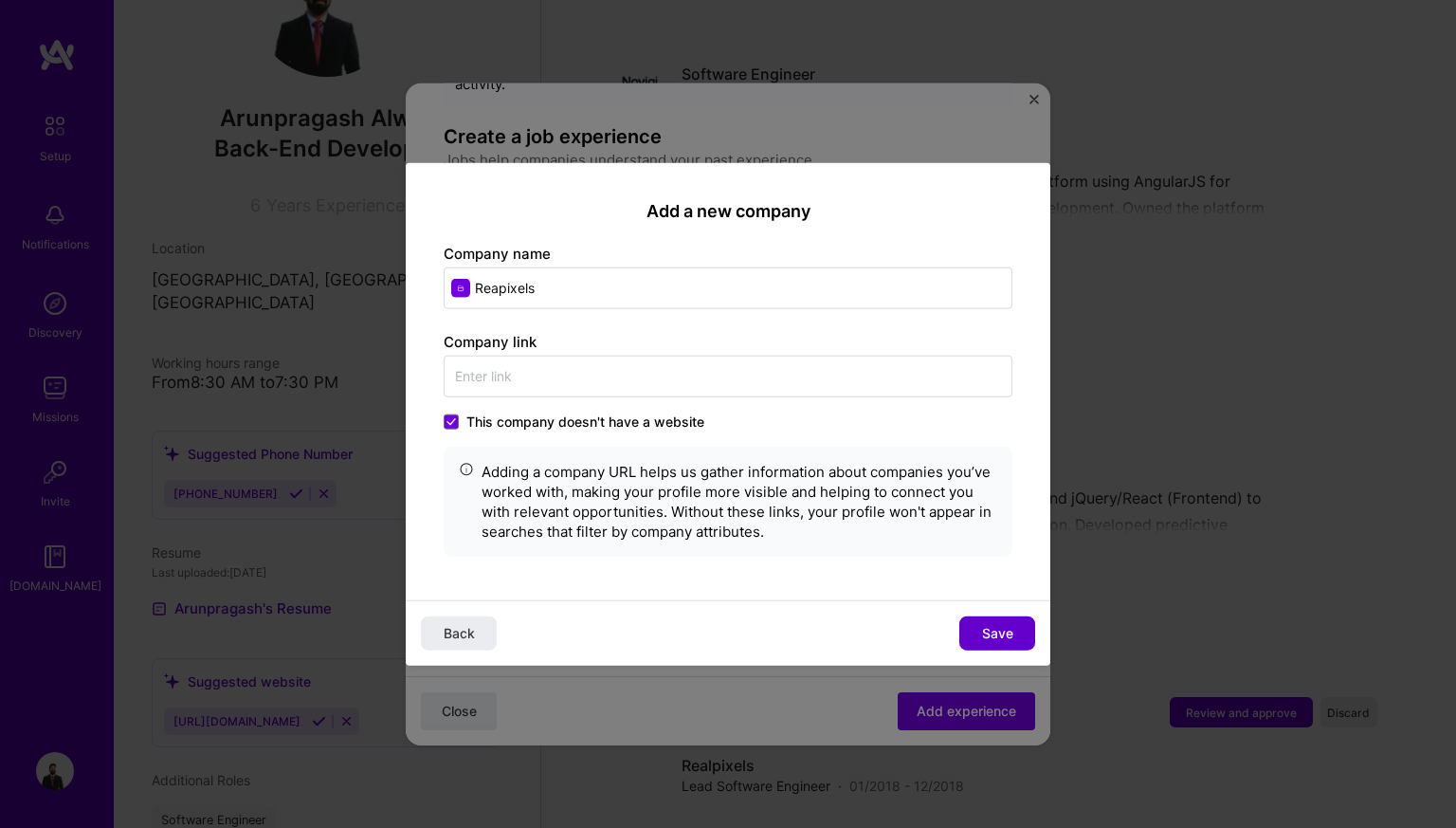 click on "Save" at bounding box center (997, 634) 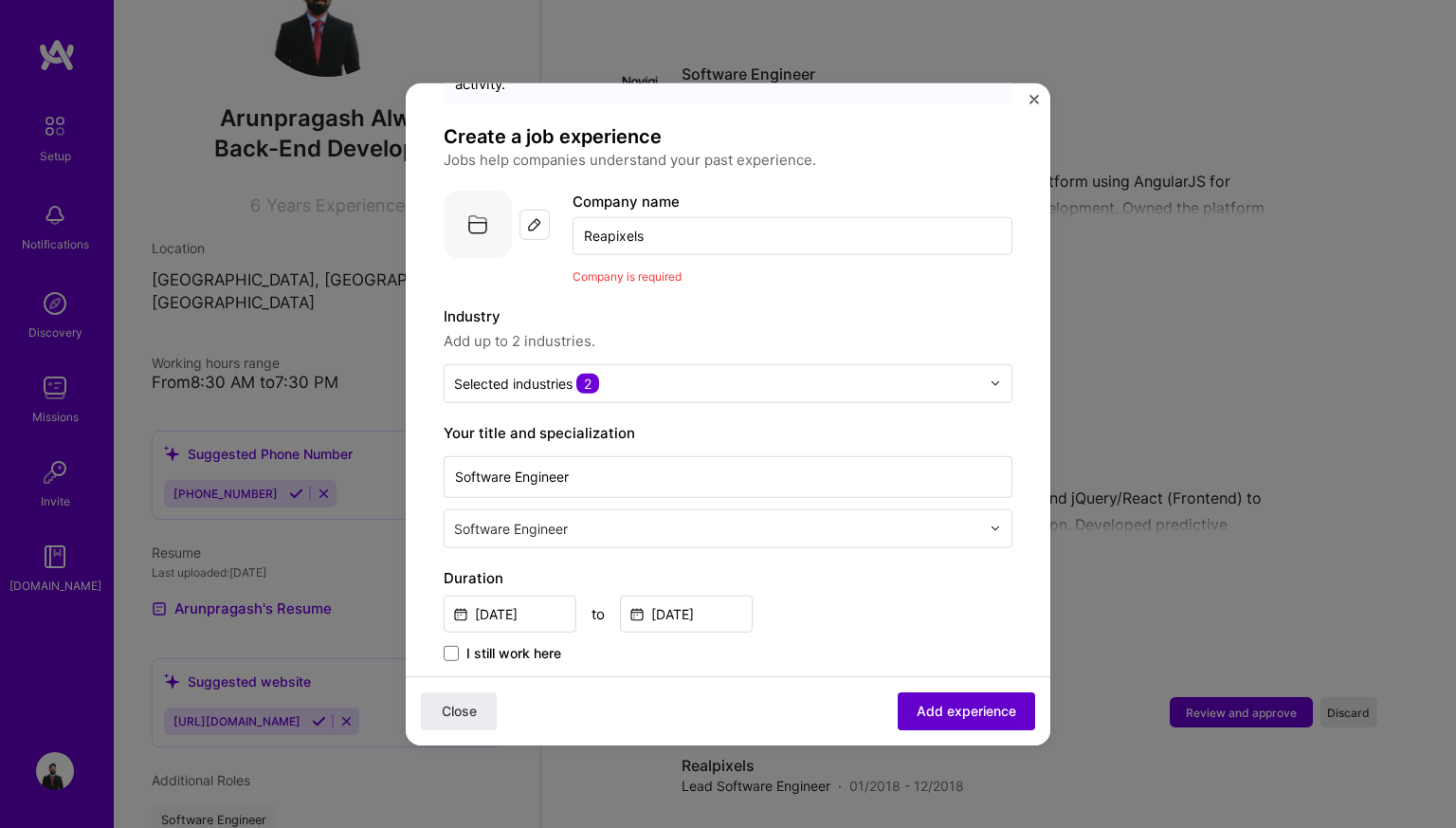 click on "Add experience" at bounding box center [966, 711] 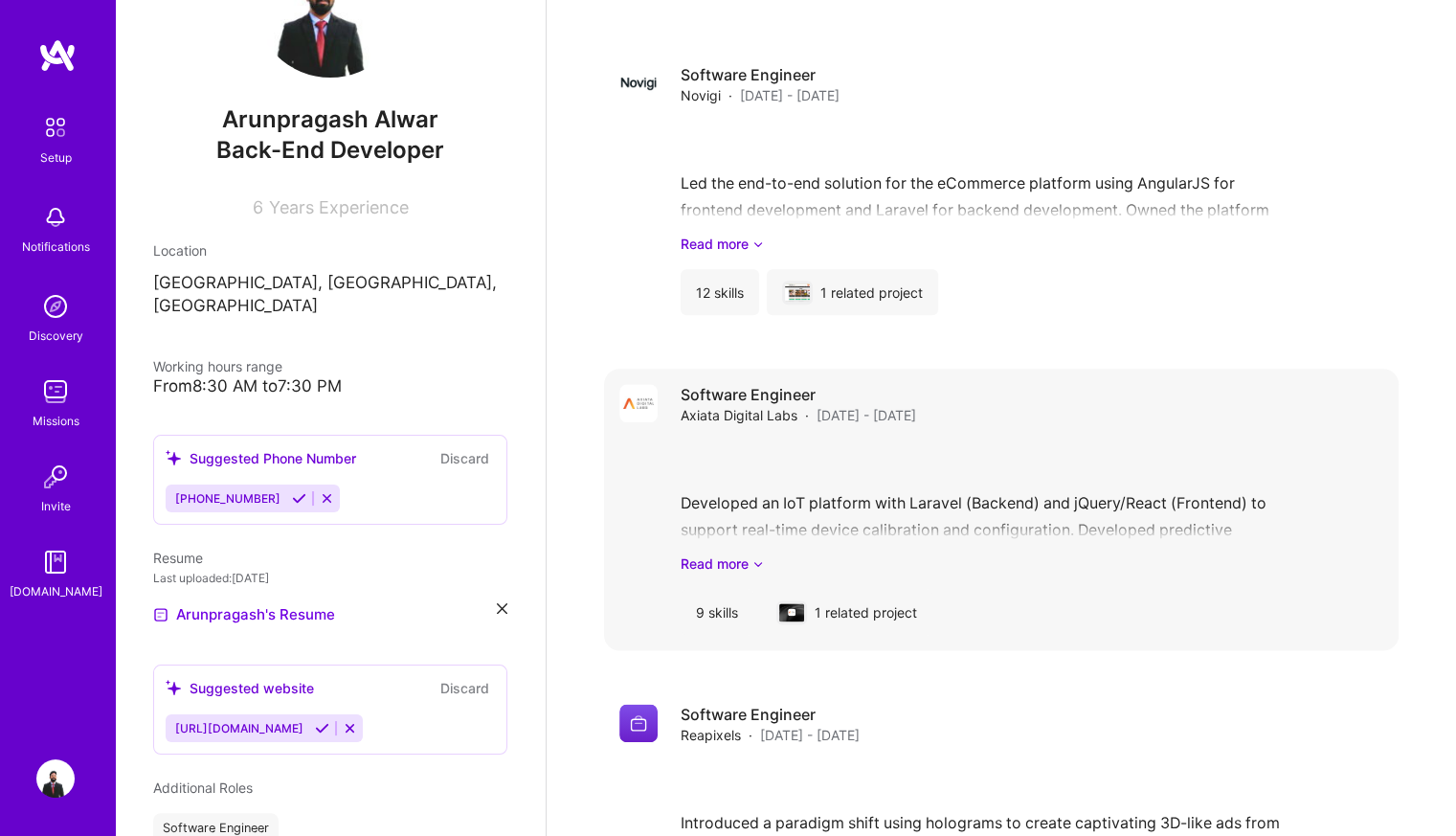 scroll, scrollTop: 2365, scrollLeft: 0, axis: vertical 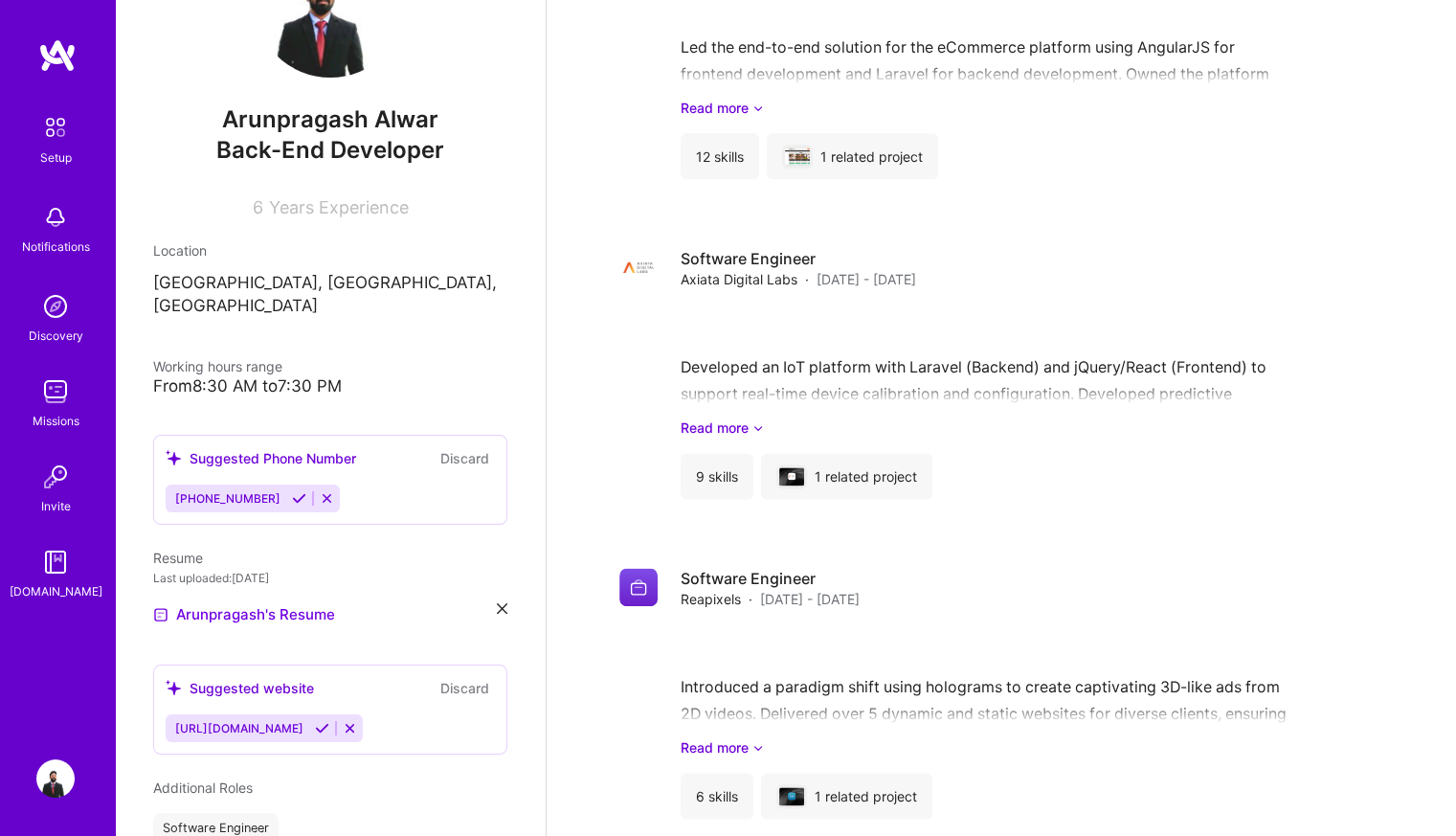 click at bounding box center [299, 498] 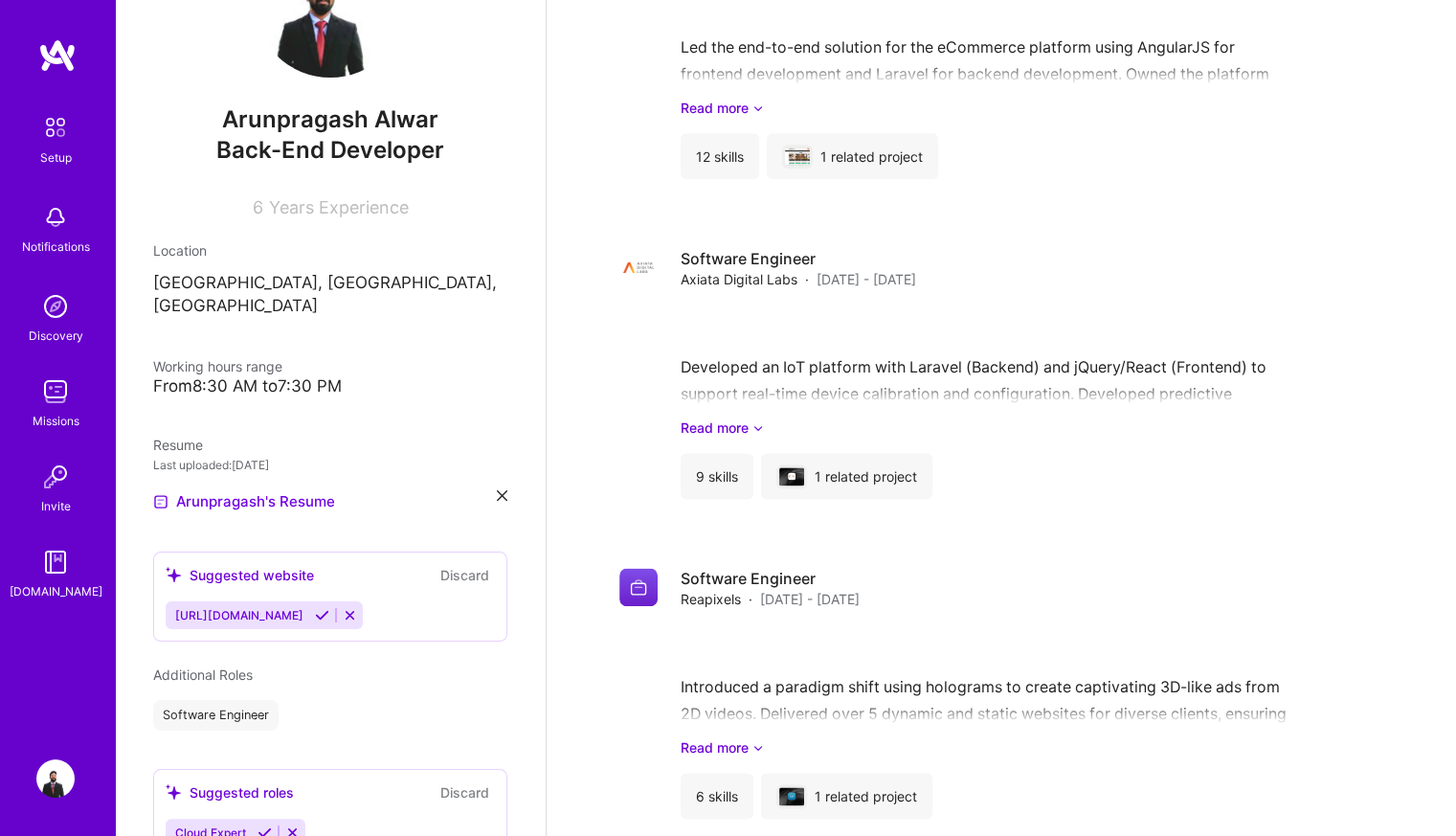 click on "From  8:30 AM    to  7:30 PM" at bounding box center (330, 386) 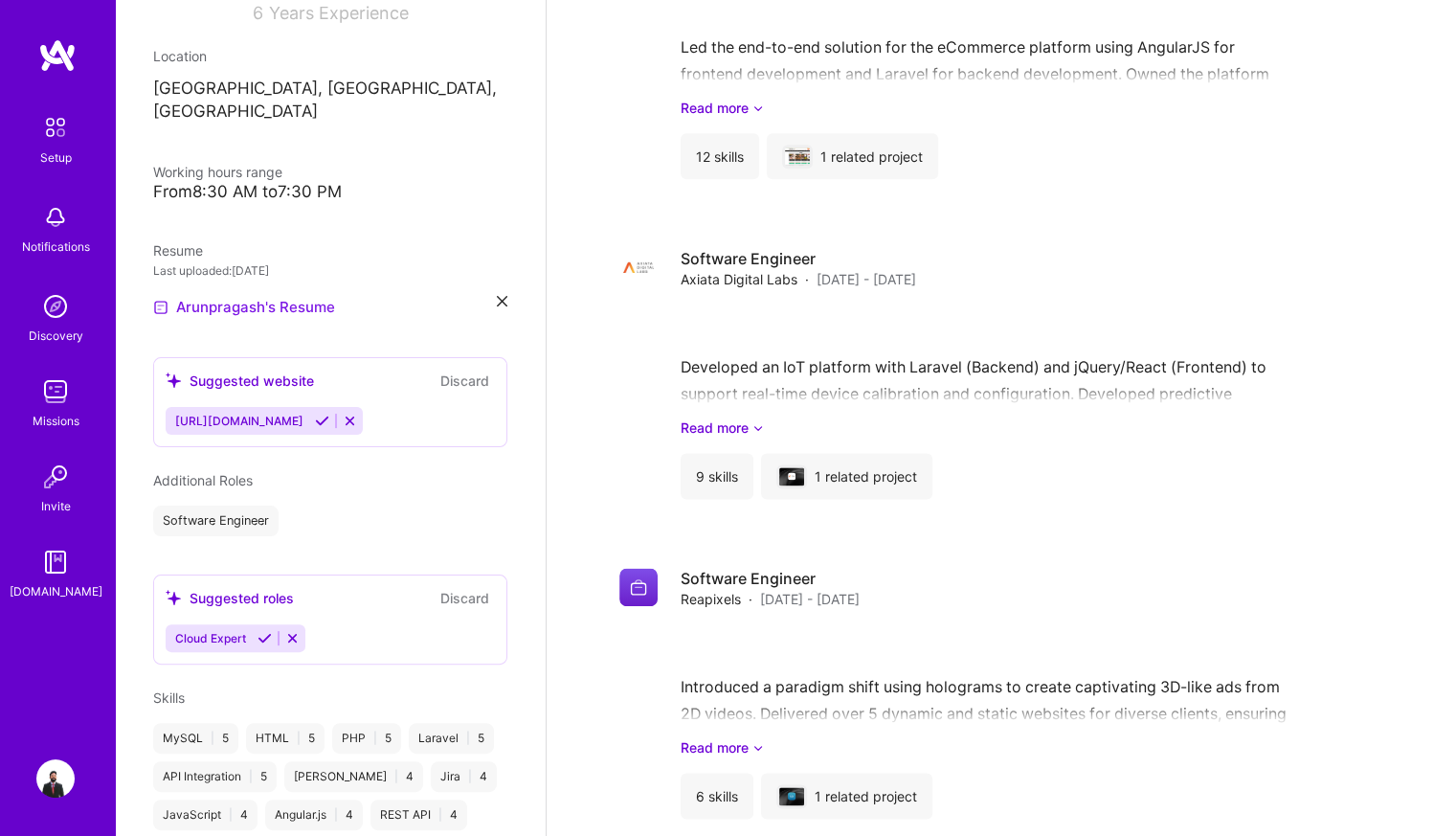 scroll, scrollTop: 331, scrollLeft: 0, axis: vertical 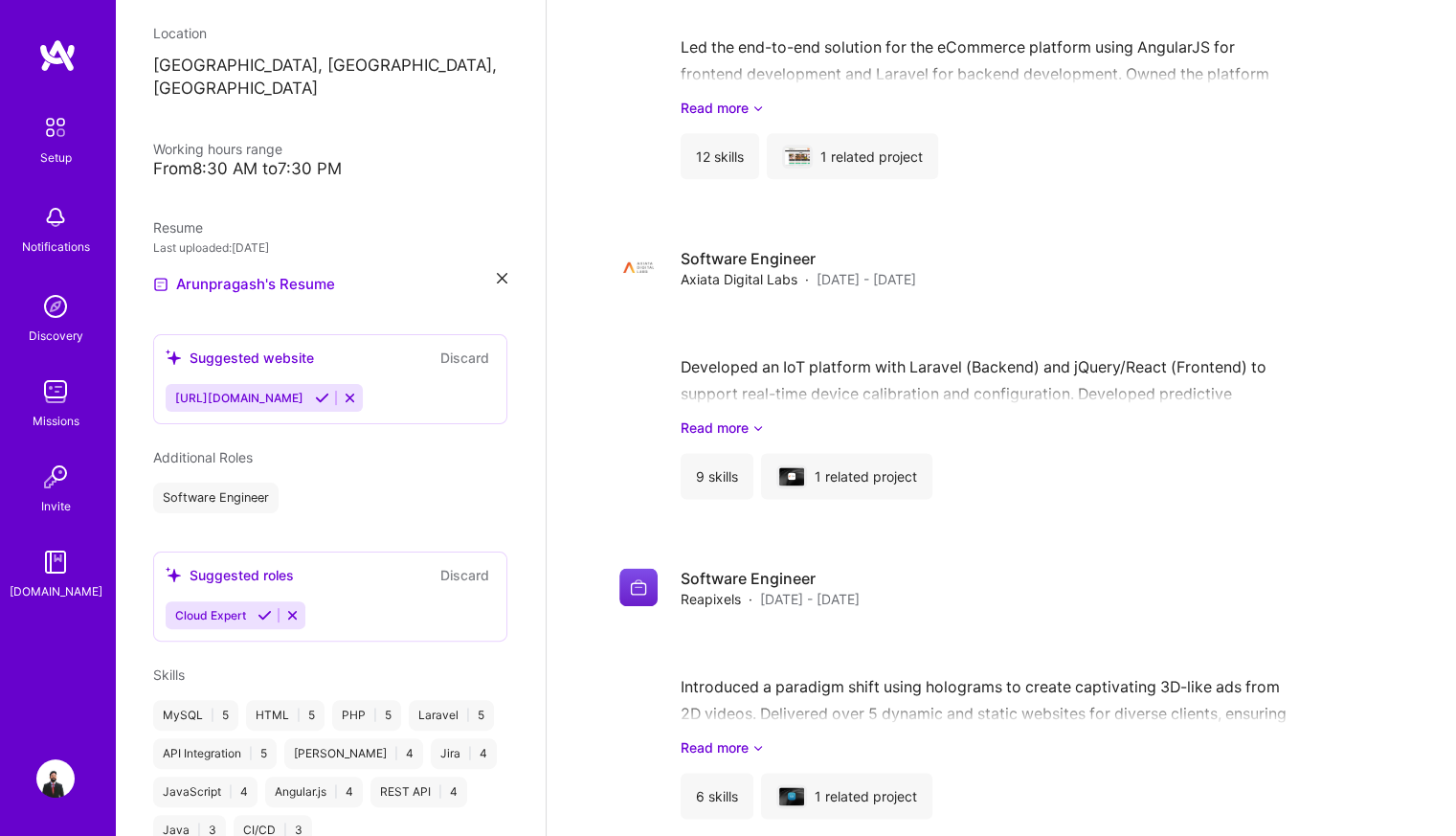 click on "Arunpragash Alwar Back-End Developer 6 Years Experience Location  [GEOGRAPHIC_DATA], [GEOGRAPHIC_DATA], [GEOGRAPHIC_DATA] Working hours range From  8:30 AM    to  7:30 PM Resume Last uploaded:  [DATE] Arunpragash's Resume Suggested website Discard [URL][DOMAIN_NAME] Additional Roles Software Engineer Suggested roles Discard Cloud Expert Skills MySQL | 5 HTML | 5 PHP | 5 Laravel | 5 API Integration | 5 [PERSON_NAME] | 4 Jira | 4 JavaScript | 4 Angular.js | 4 REST API | 4 Java | 3 CI/CD | 3 Show all Industries Consulting E-Commerce Suggested industries Discard Advertising & AdTech Internet of Things (IoT) SaaS" at bounding box center (330, 418) 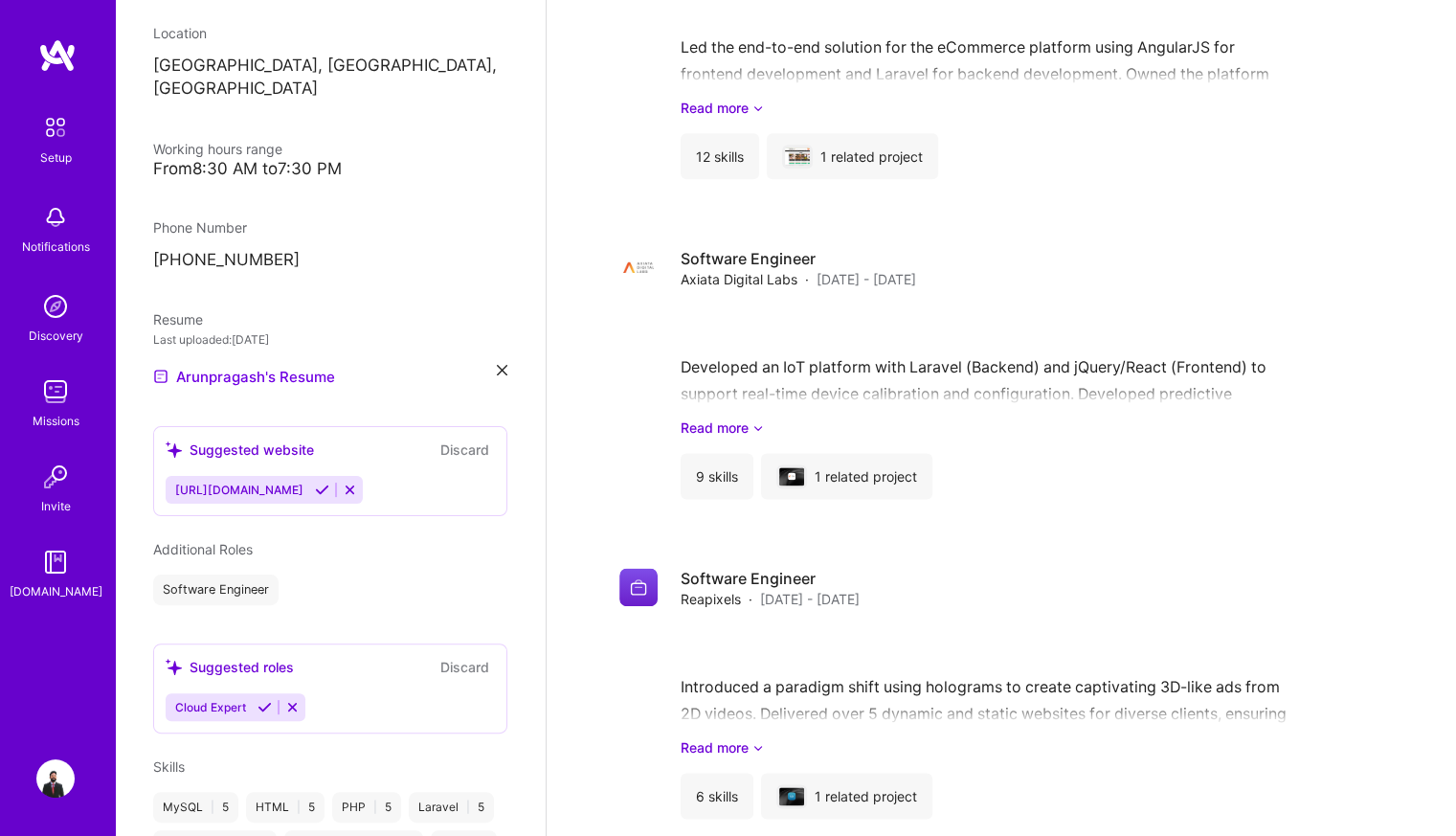 click at bounding box center [322, 489] 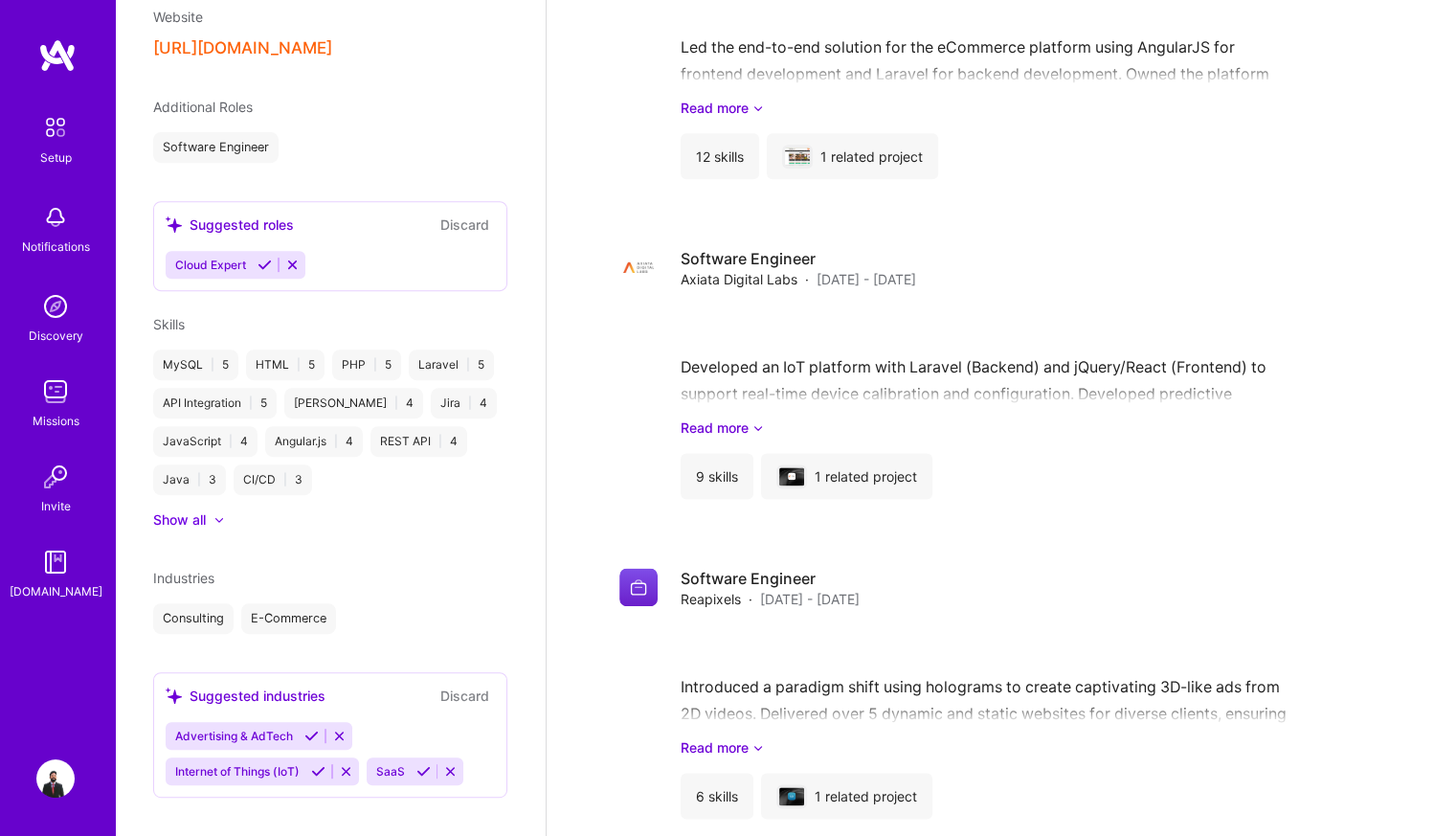 scroll, scrollTop: 751, scrollLeft: 0, axis: vertical 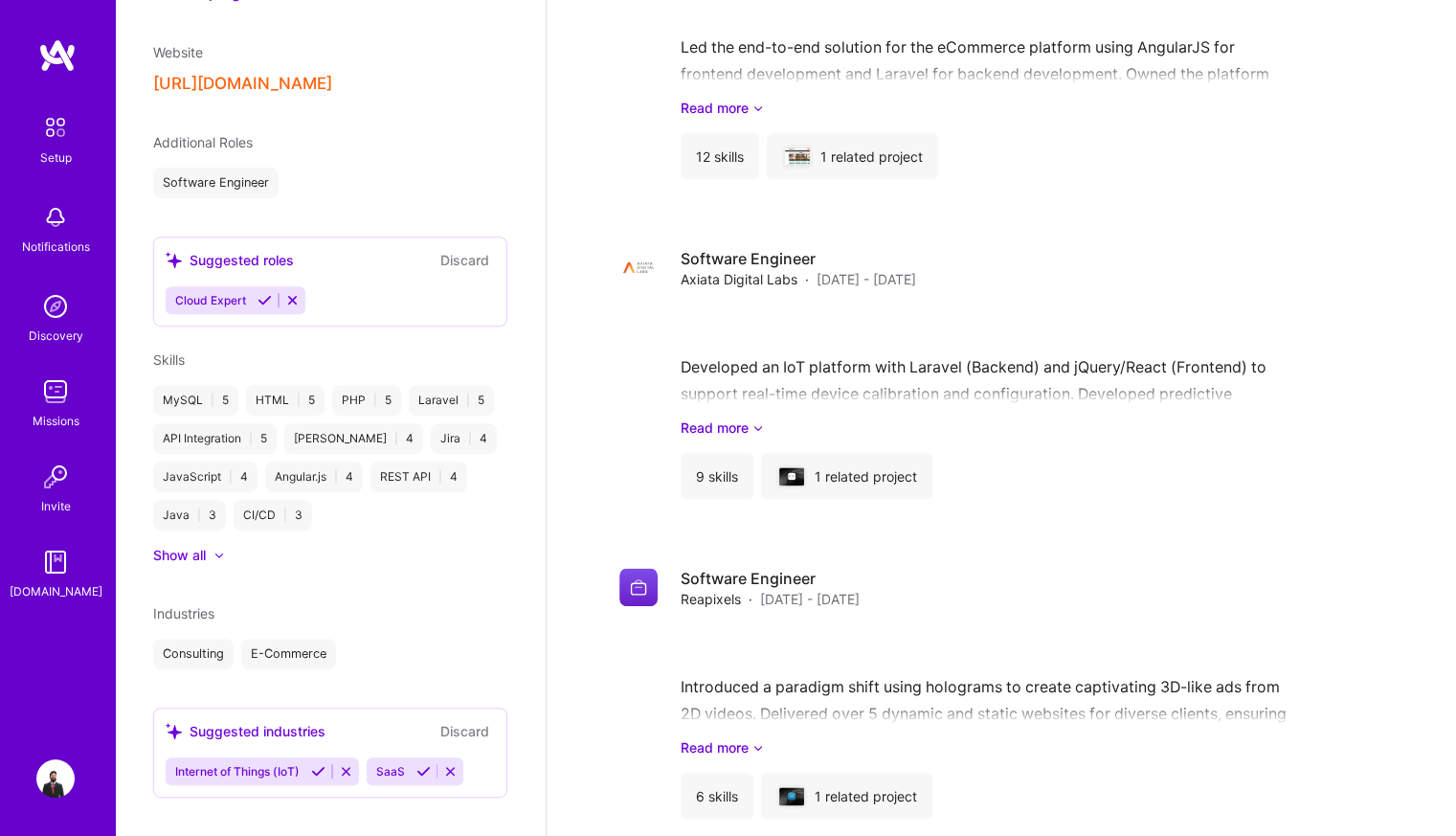 click at bounding box center (423, 771) 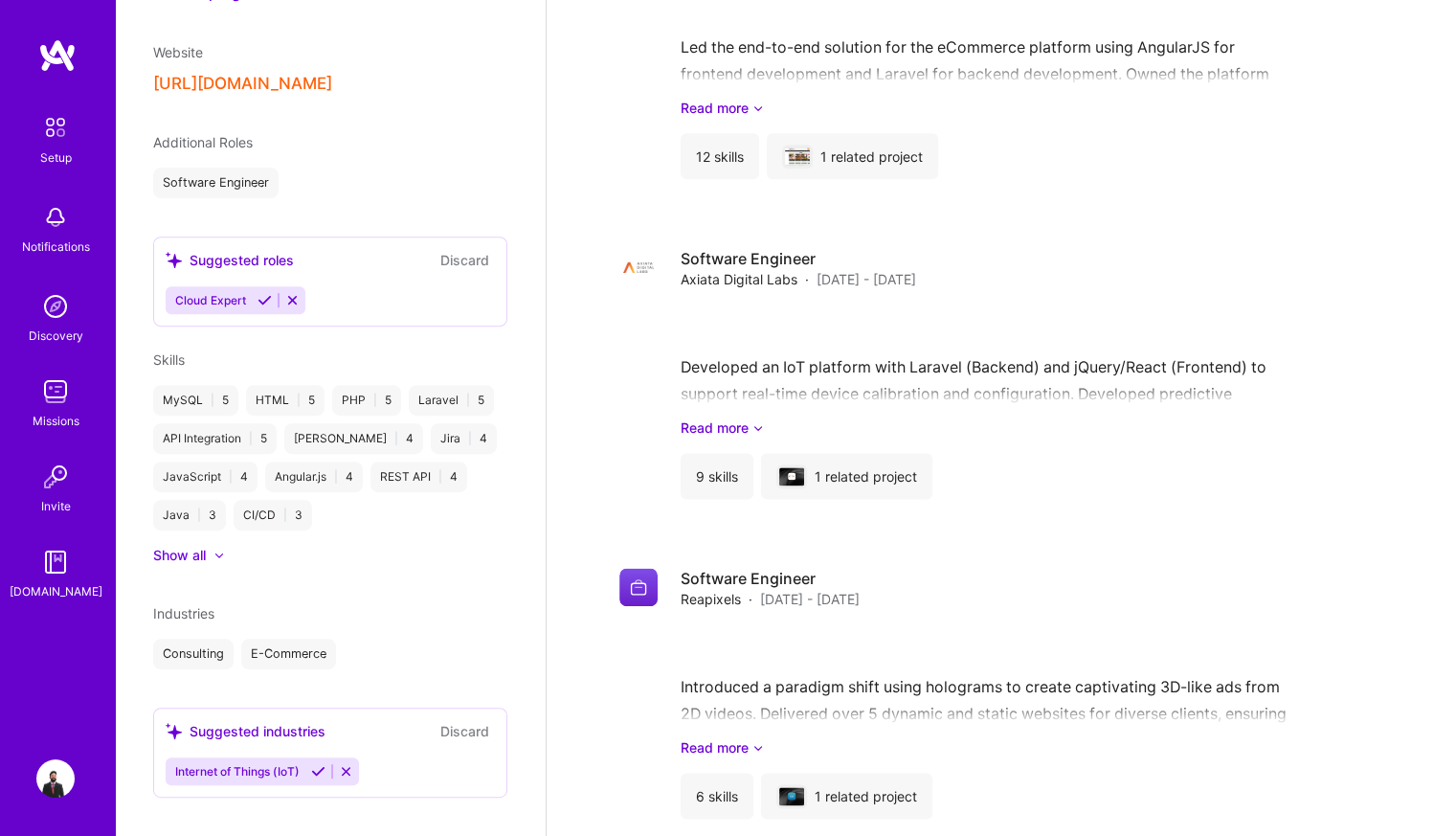 click at bounding box center [318, 771] 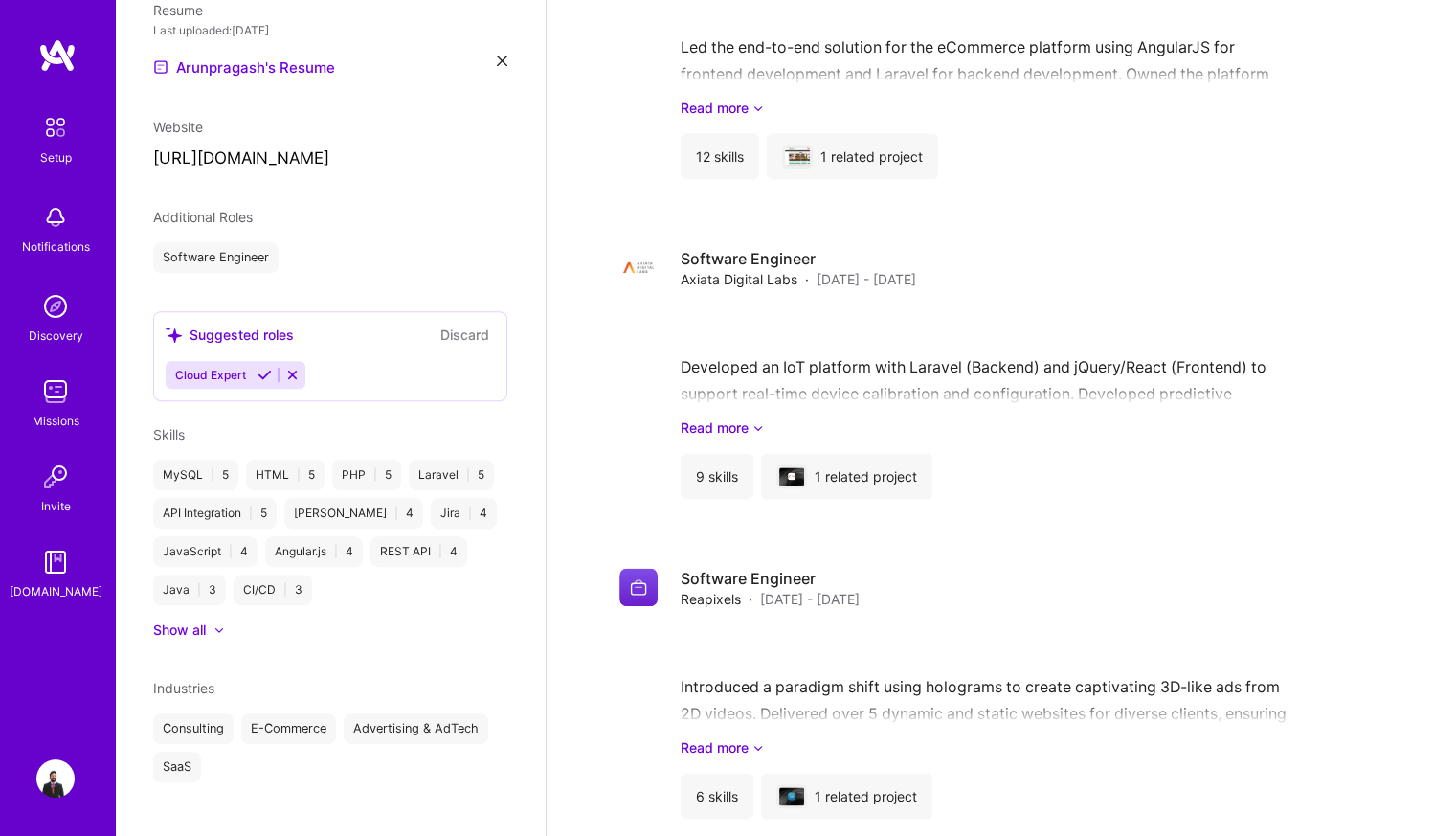scroll, scrollTop: 675, scrollLeft: 0, axis: vertical 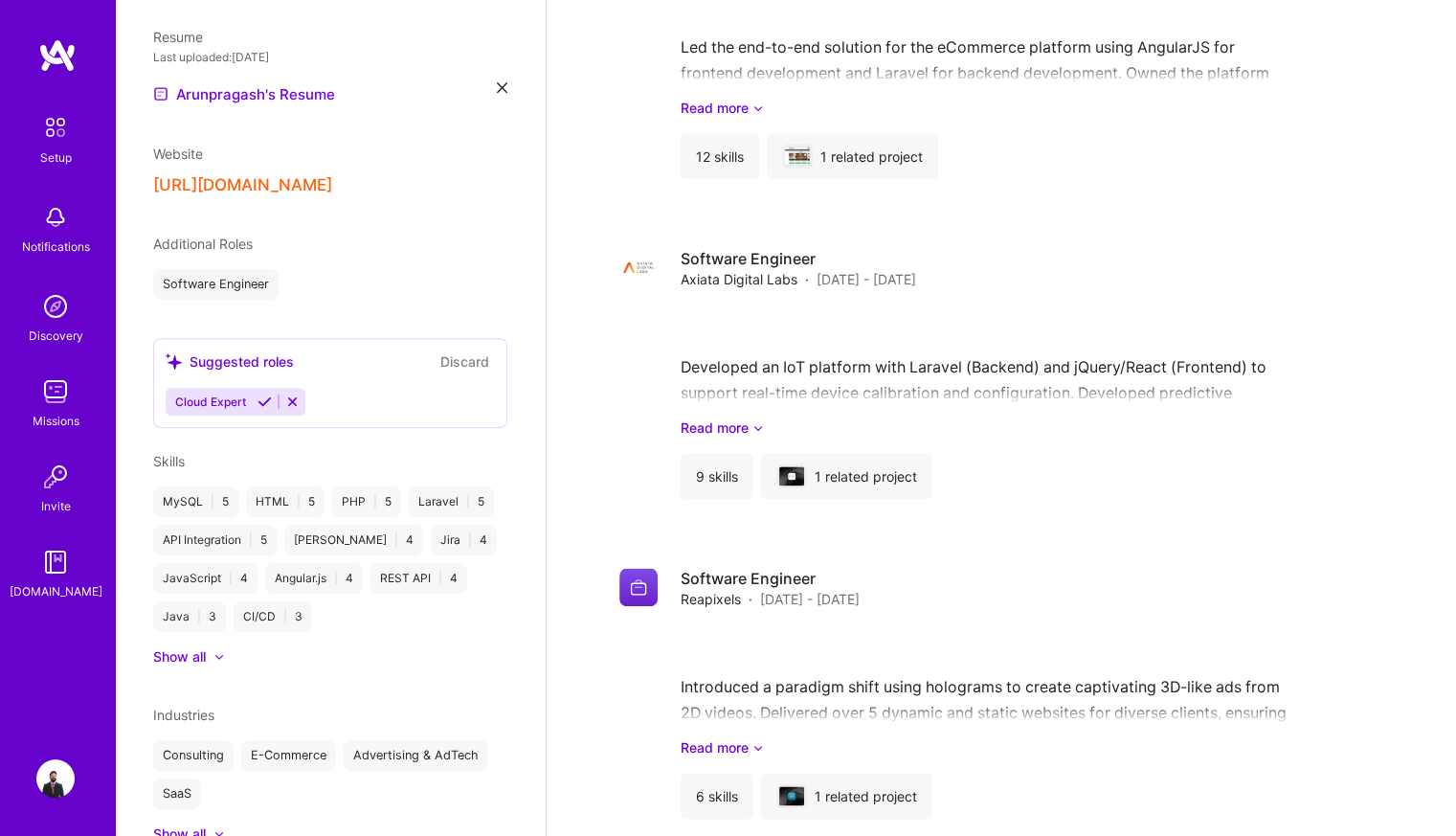 click at bounding box center [264, 401] 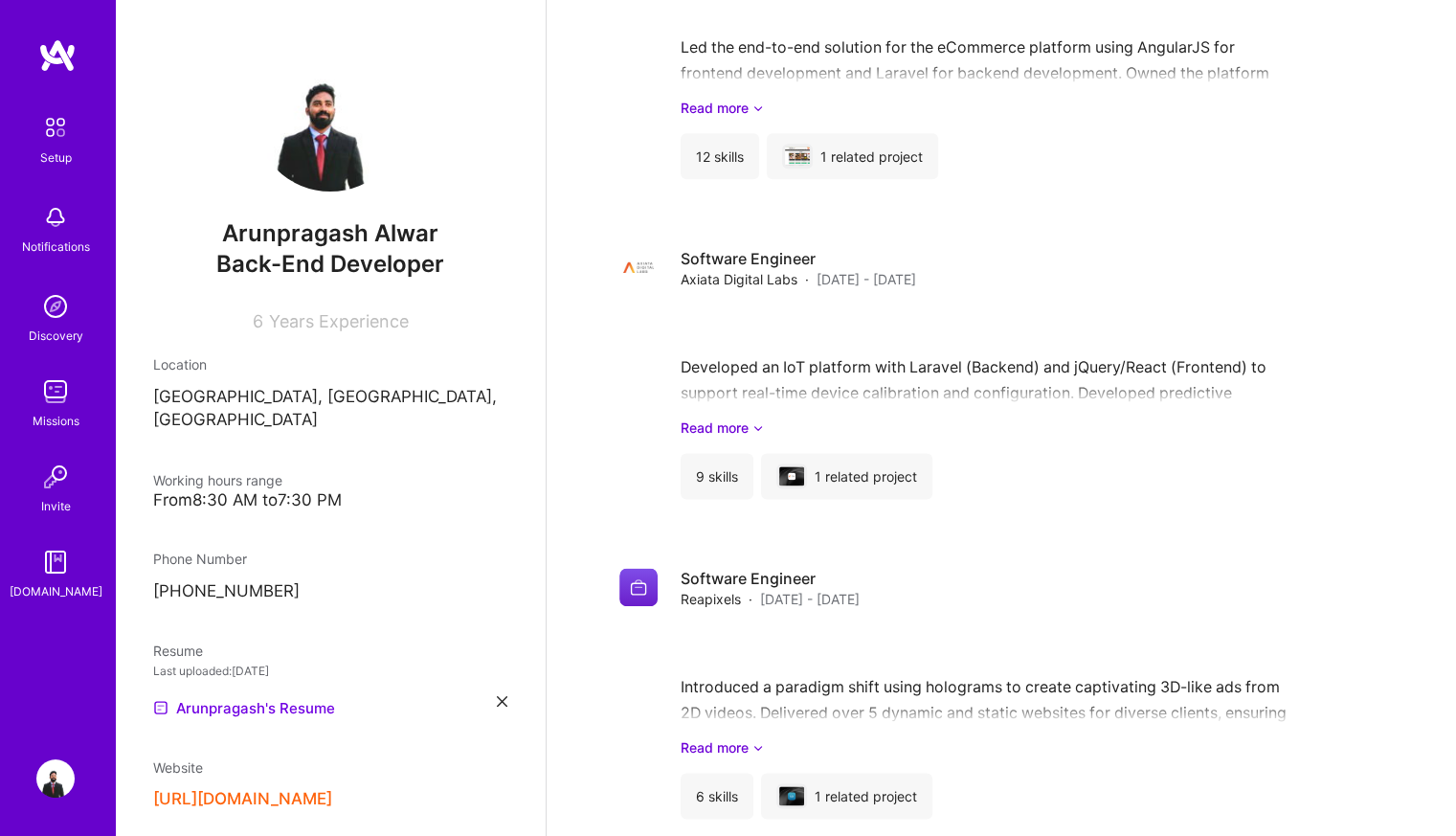 scroll, scrollTop: 563, scrollLeft: 0, axis: vertical 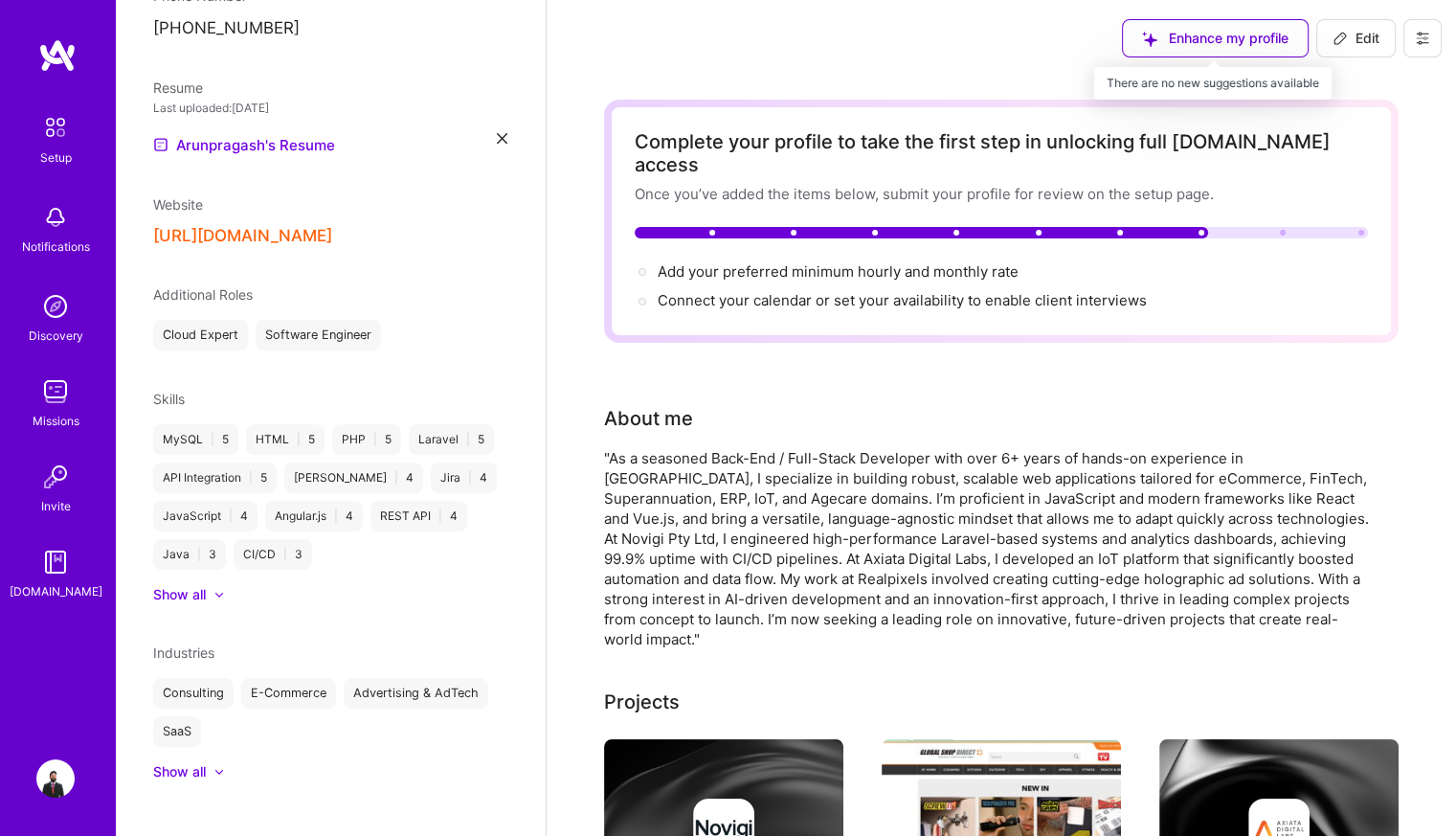 click on "Enhance my profile" at bounding box center (1215, 38) 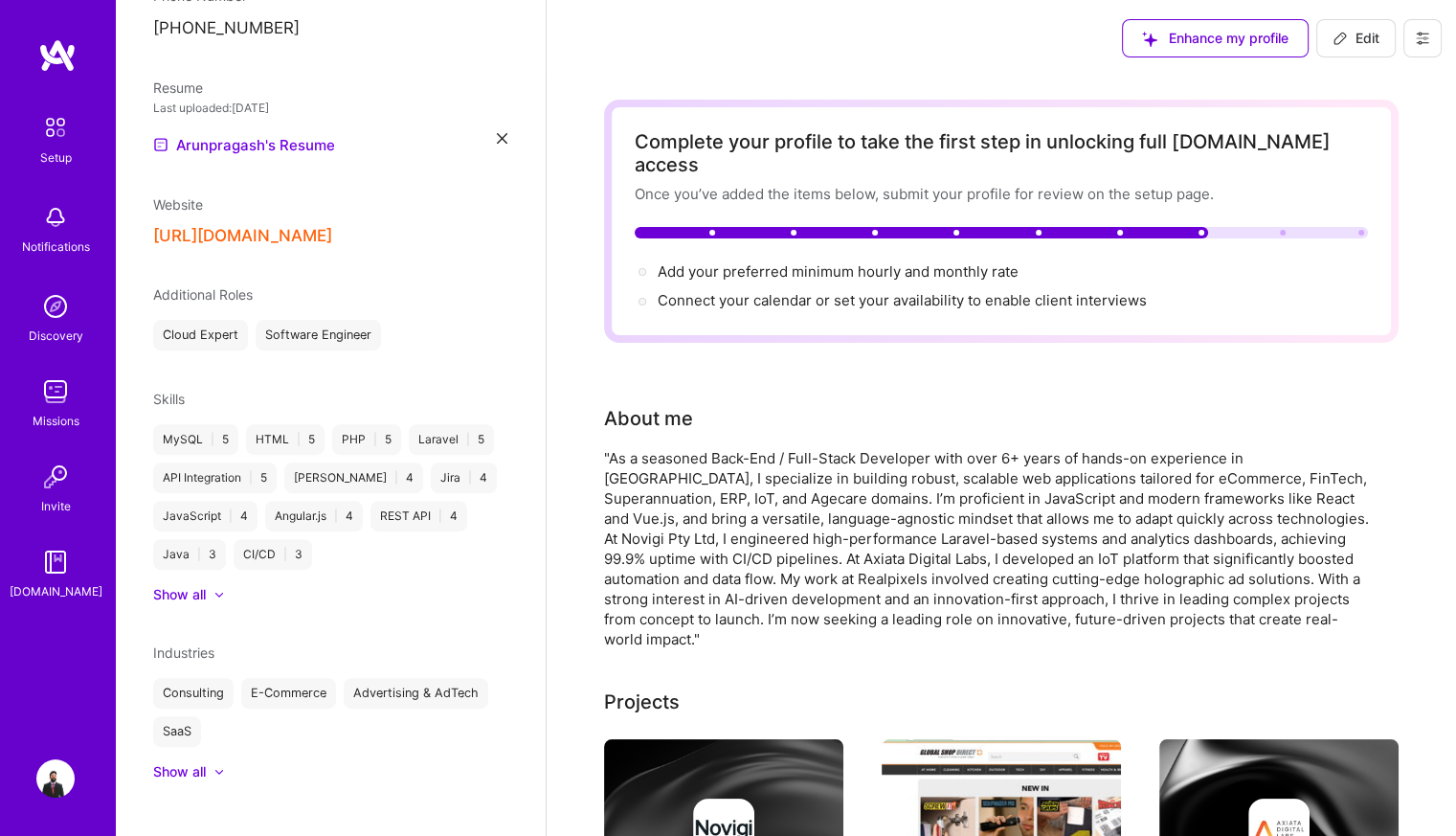 click on "Edit" at bounding box center [1355, 38] 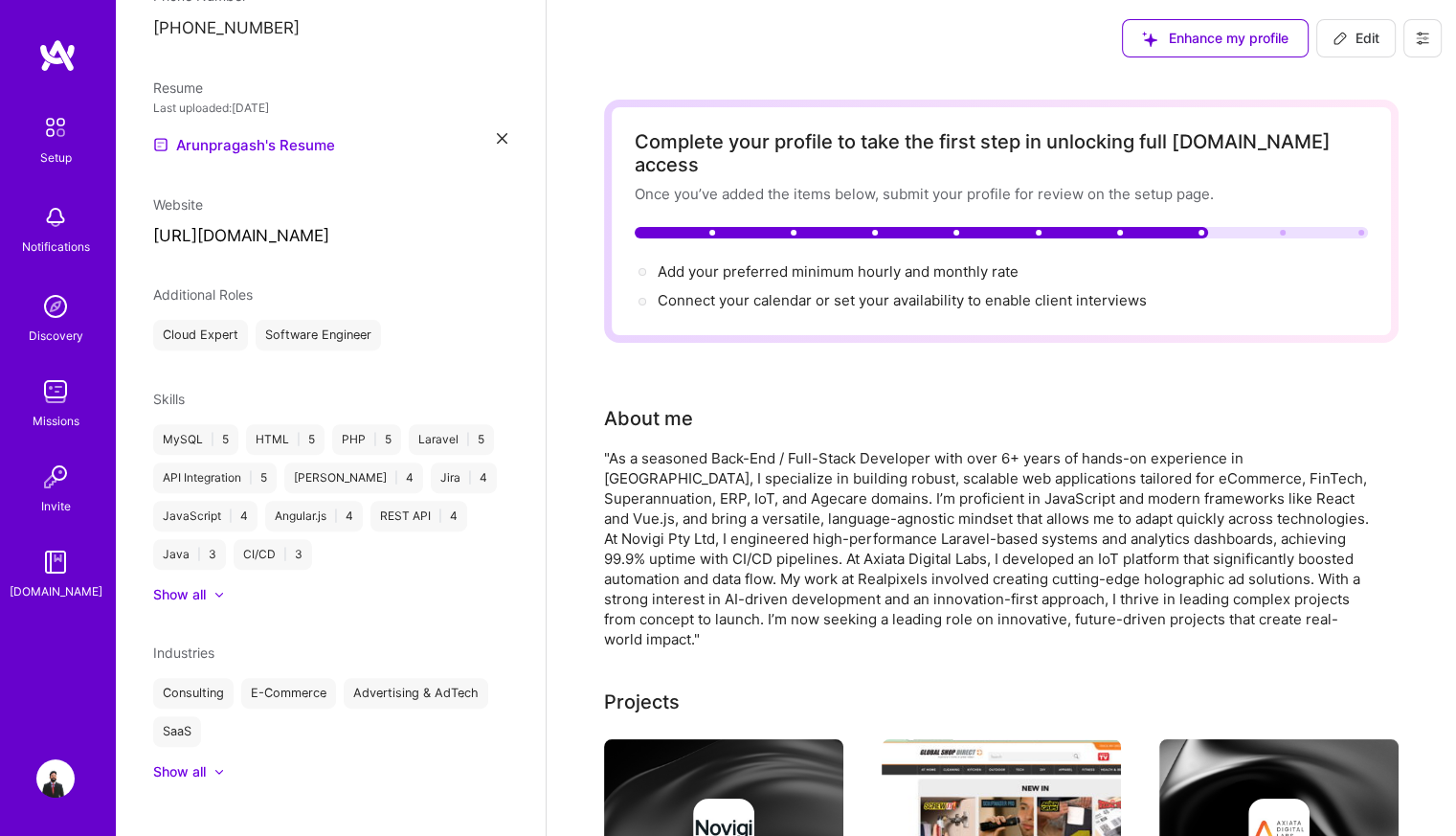 select on "LK" 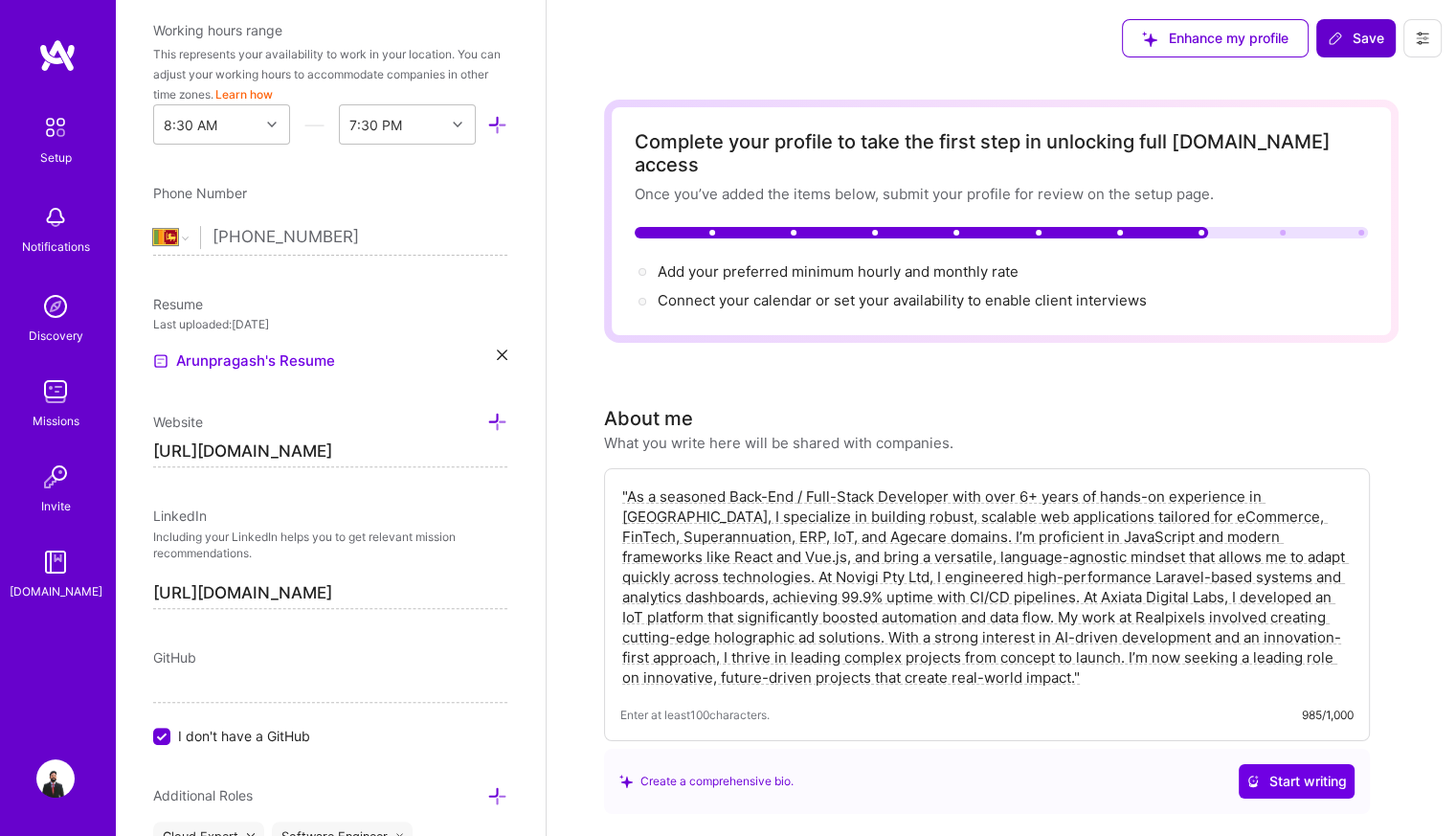 scroll, scrollTop: 781, scrollLeft: 0, axis: vertical 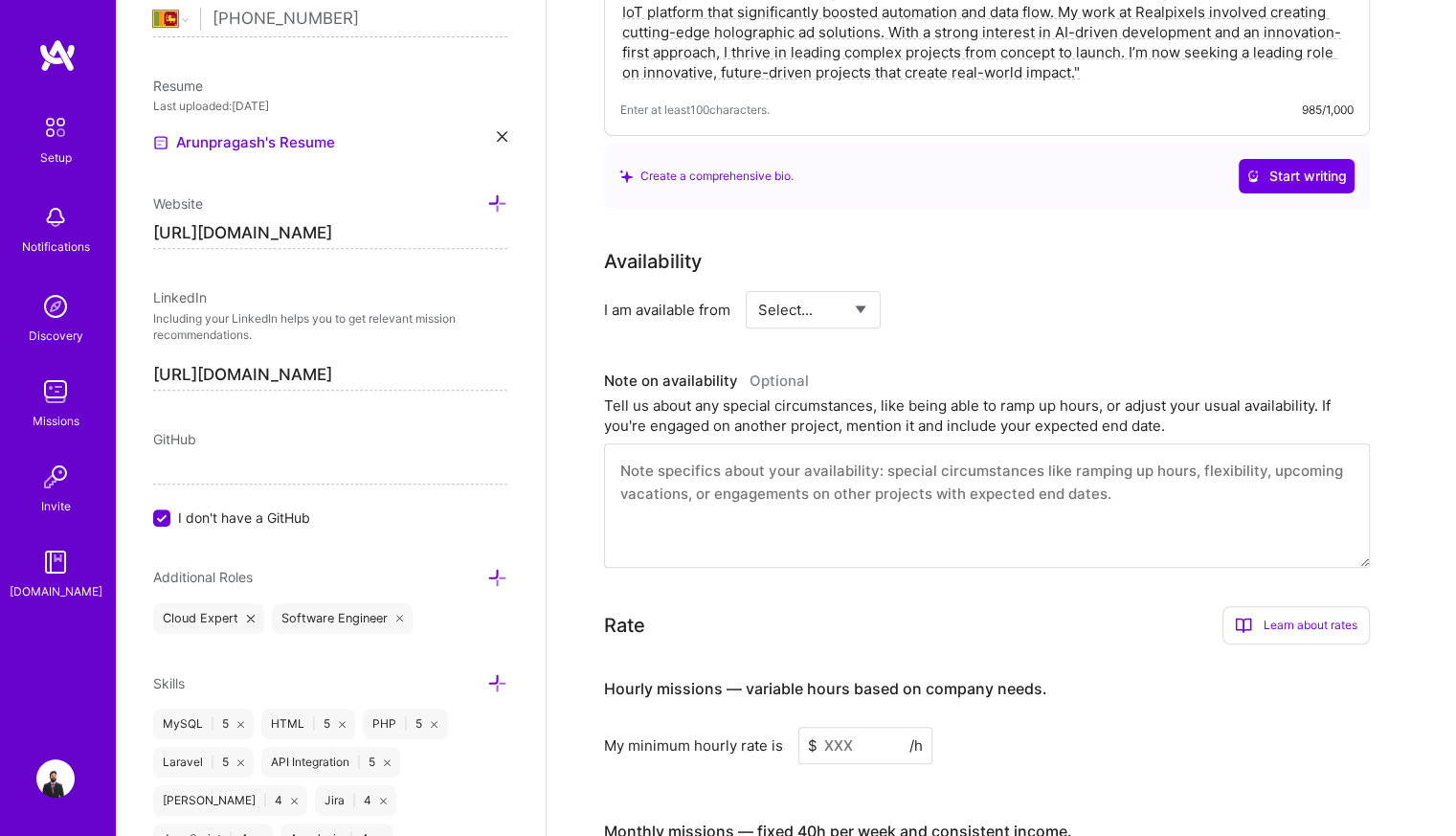 click on "Select... Right Now Future Date Not Available" at bounding box center (813, 309) 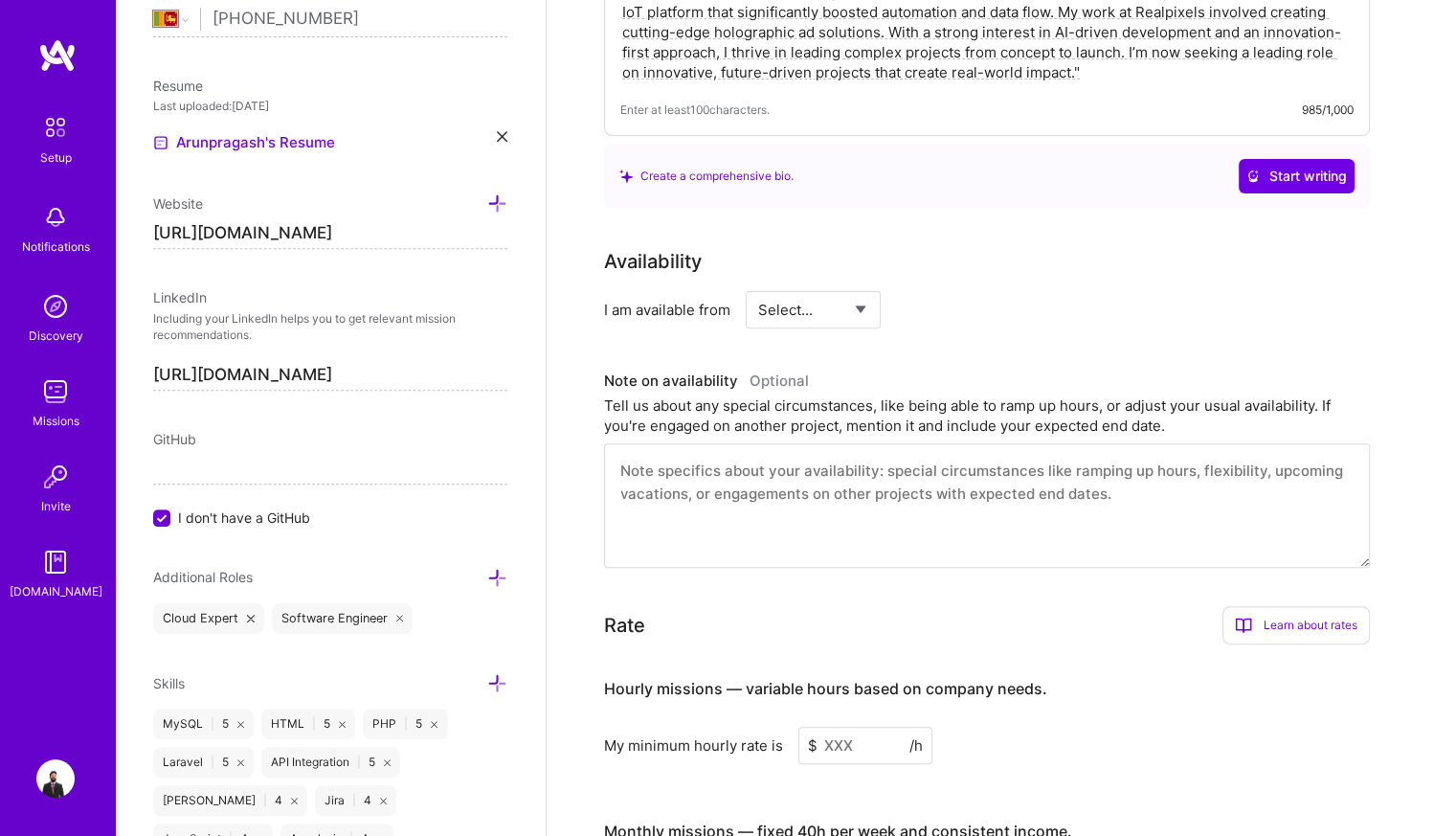 select on "Future Date" 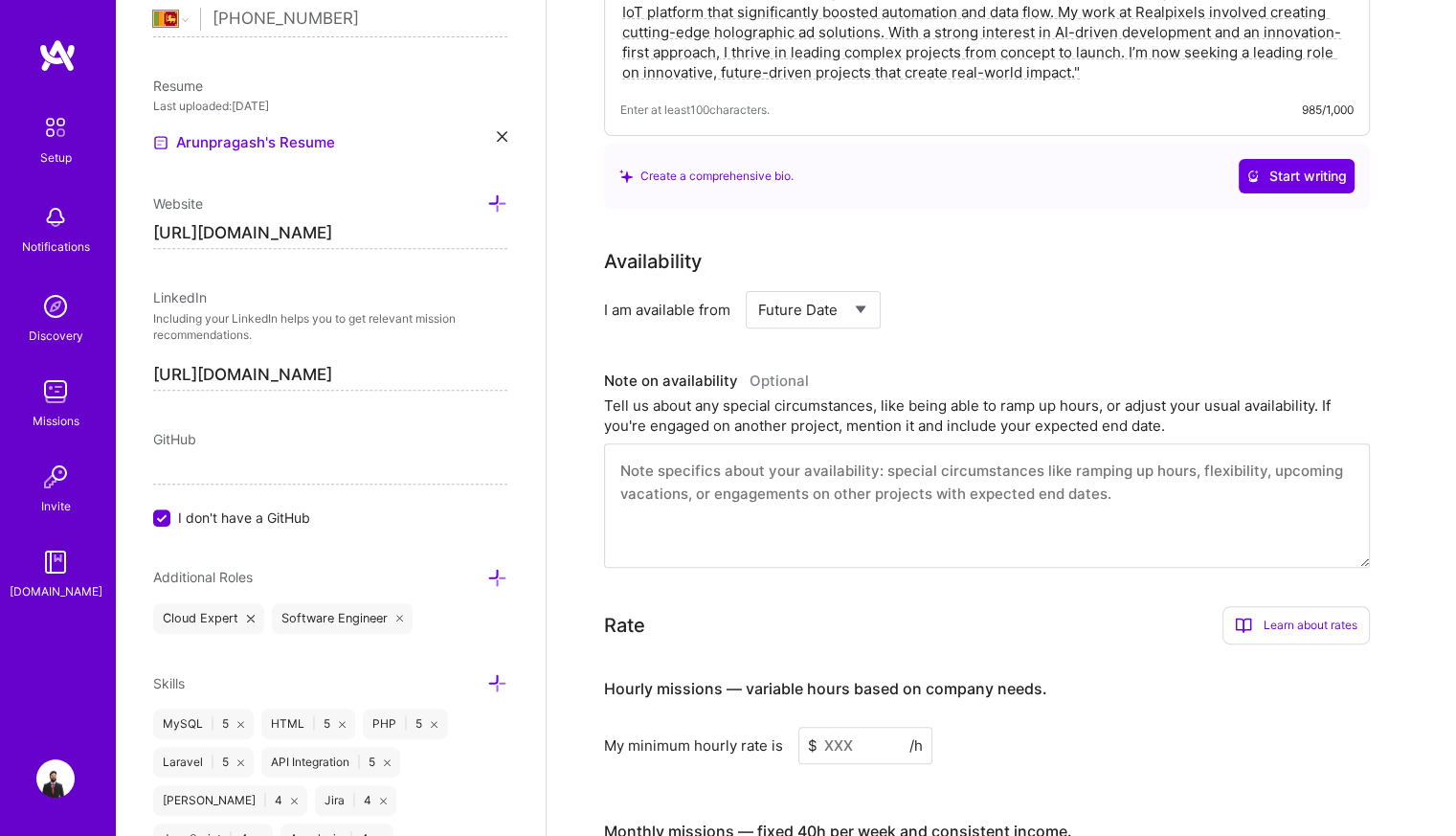click on "Select... Right Now Future Date Not Available" at bounding box center [813, 309] 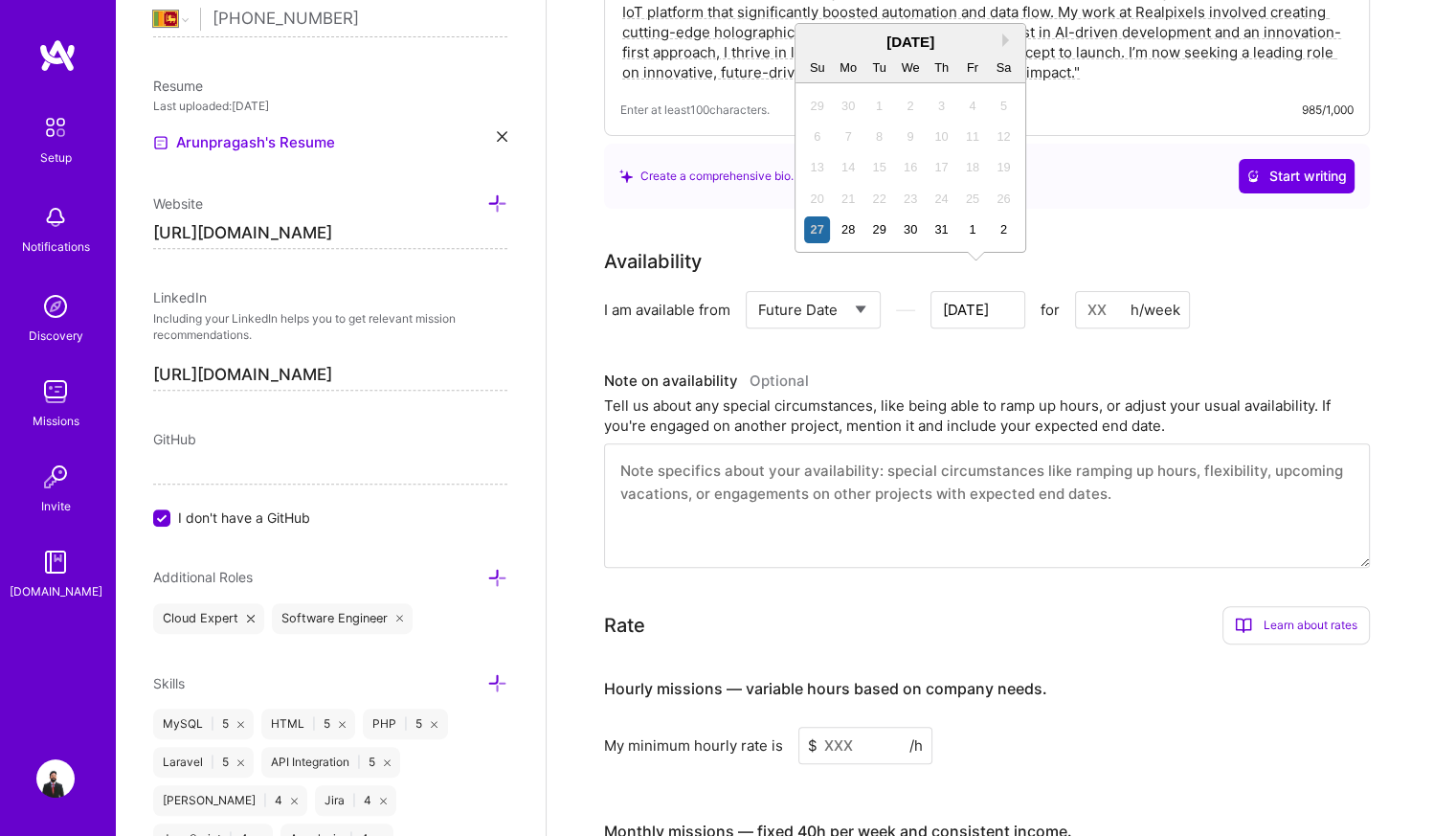 click on "[DATE]" at bounding box center (977, 309) 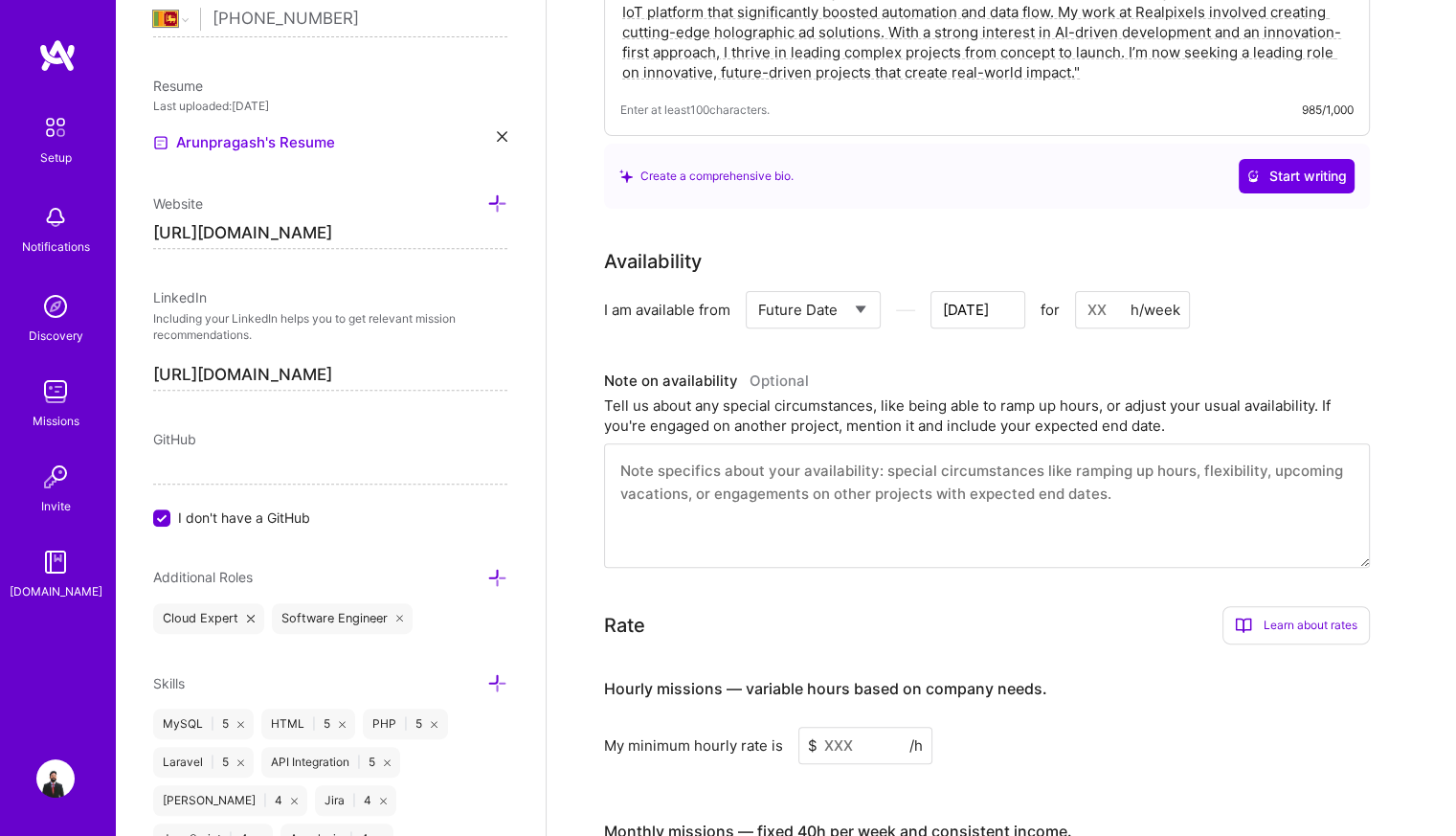 click on "[DATE]" at bounding box center (977, 309) 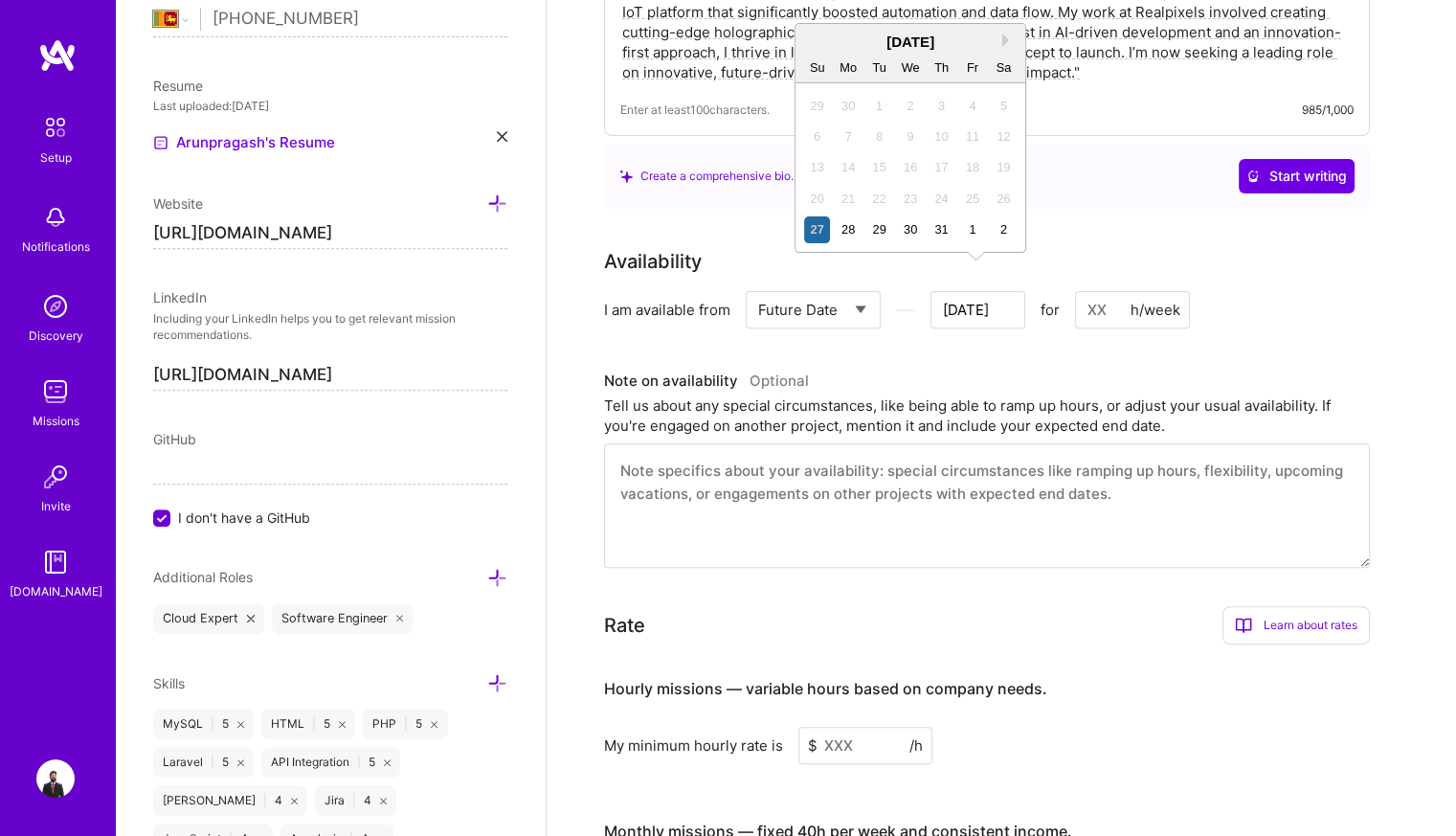 click on "[DATE]" at bounding box center (910, 41) 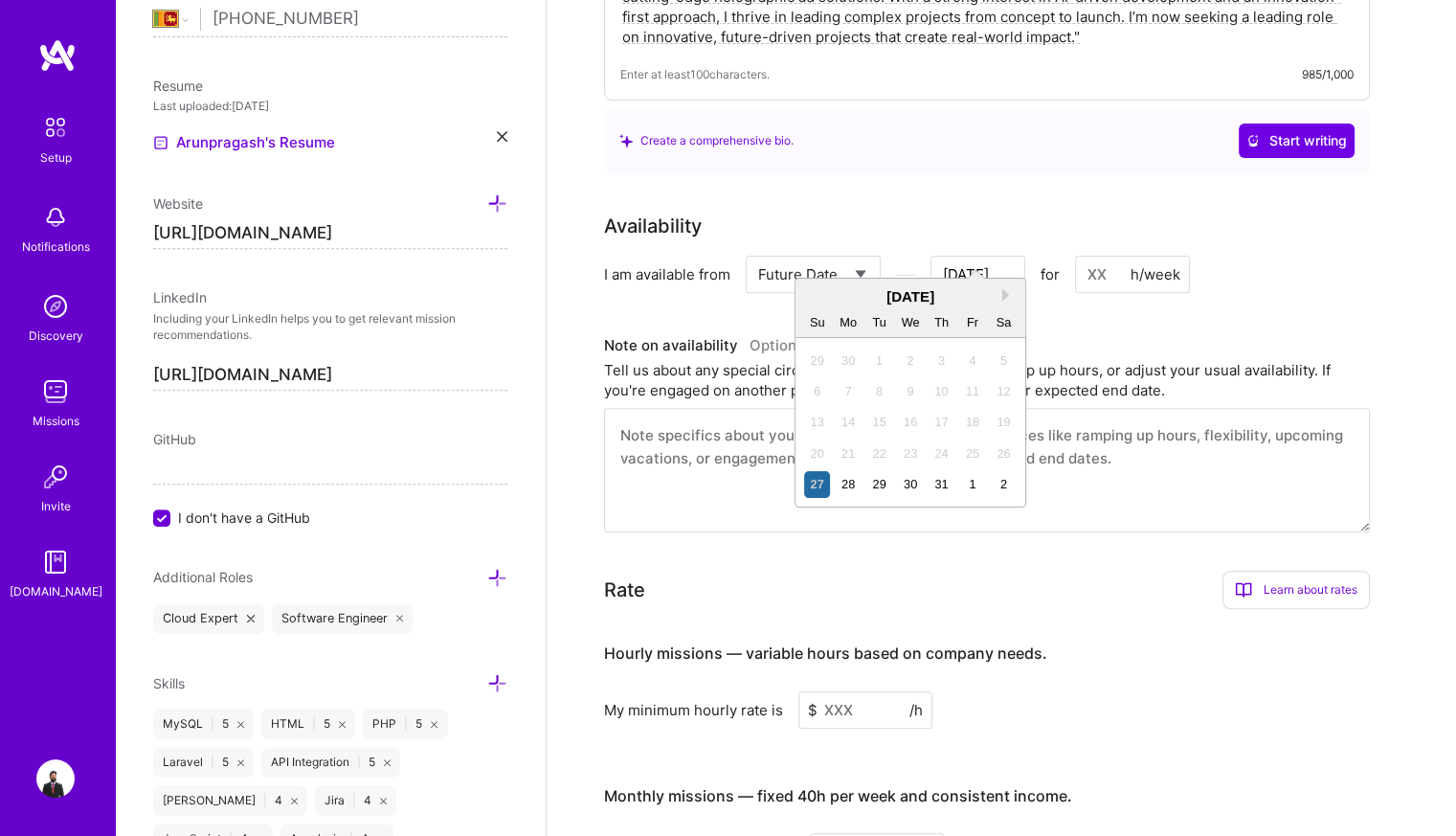 scroll, scrollTop: 623, scrollLeft: 0, axis: vertical 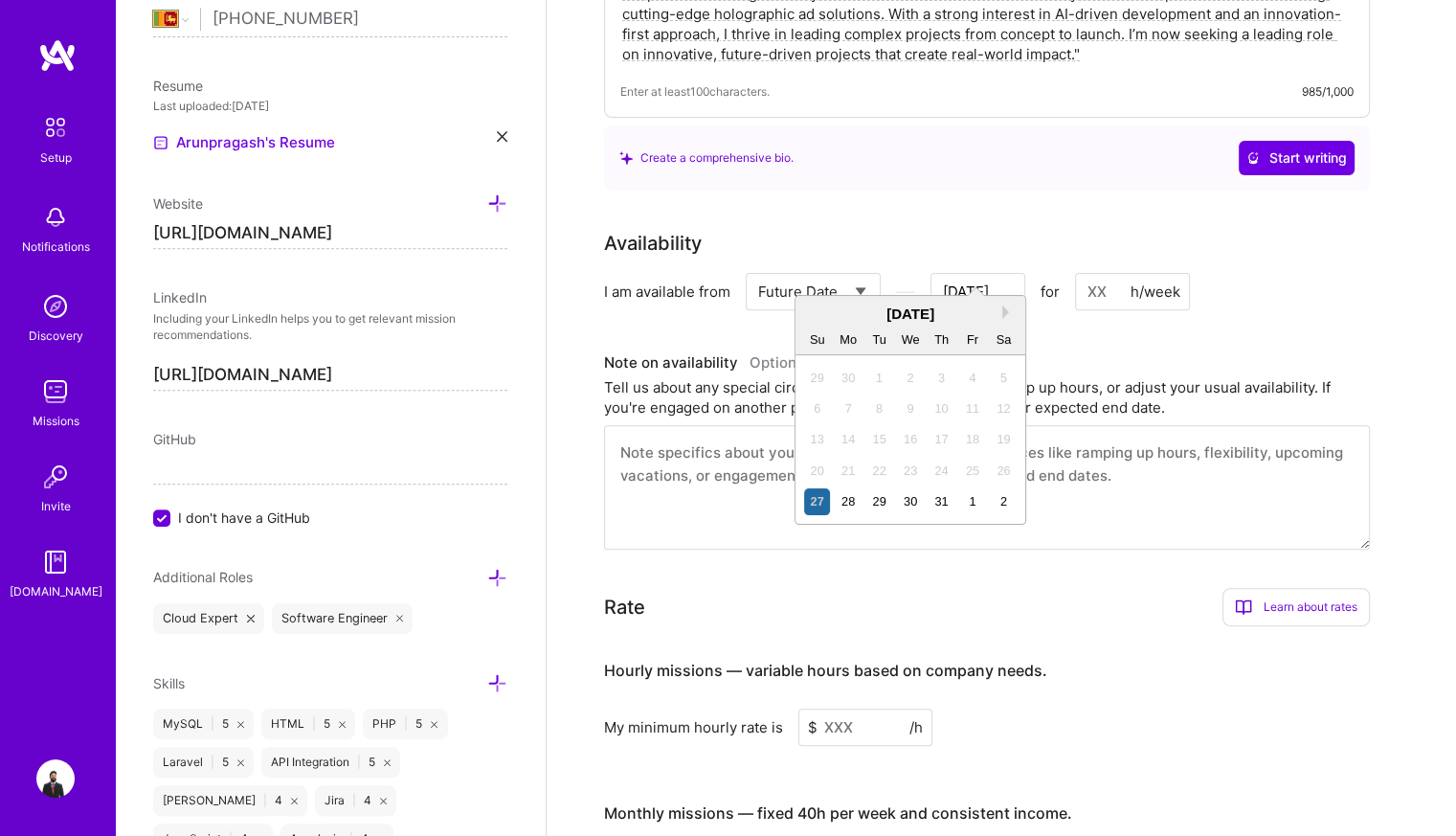 click on "[DATE]" at bounding box center (977, 291) 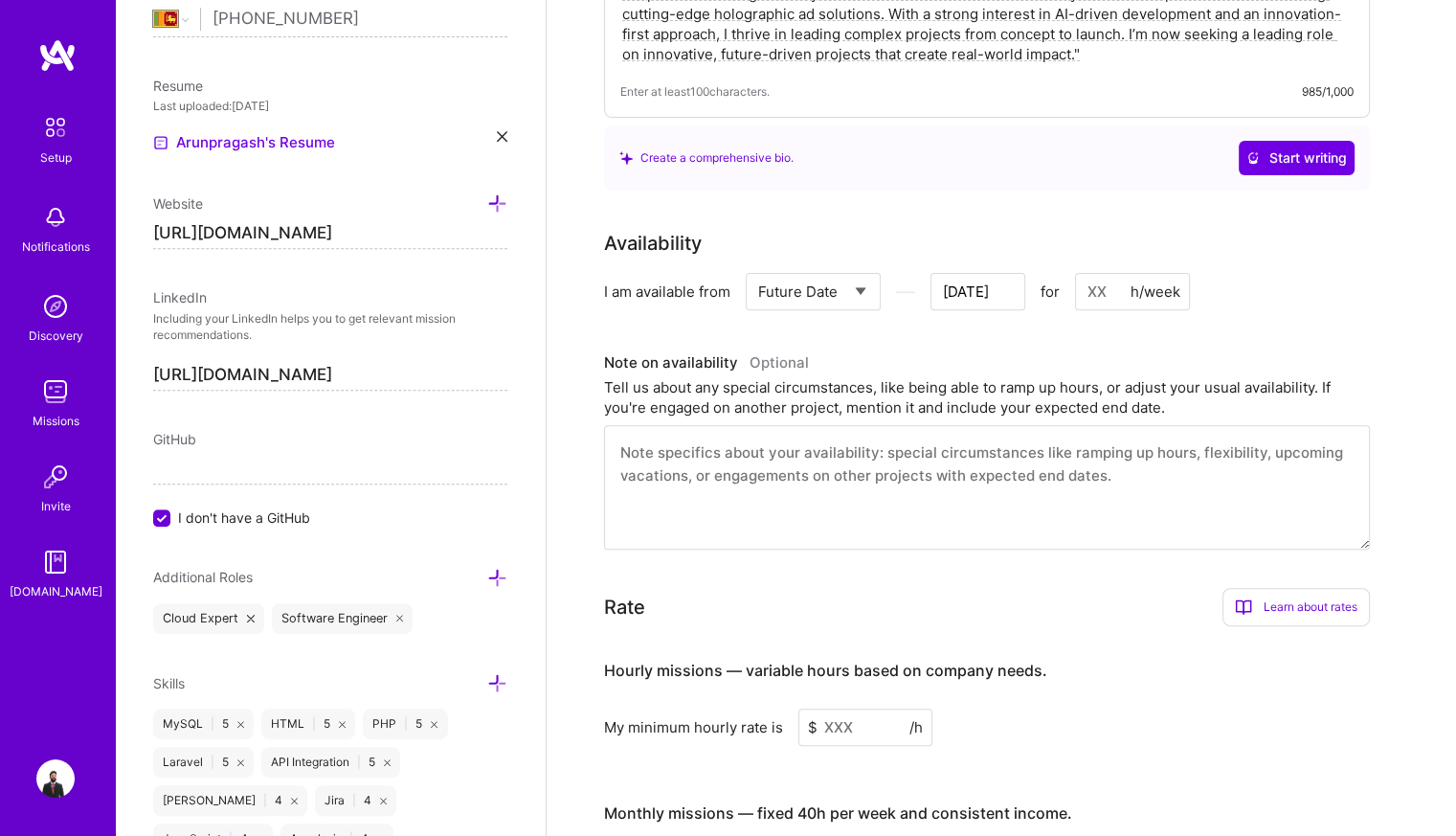 click on "Select... Right Now Future Date Not Available" at bounding box center (813, 291) 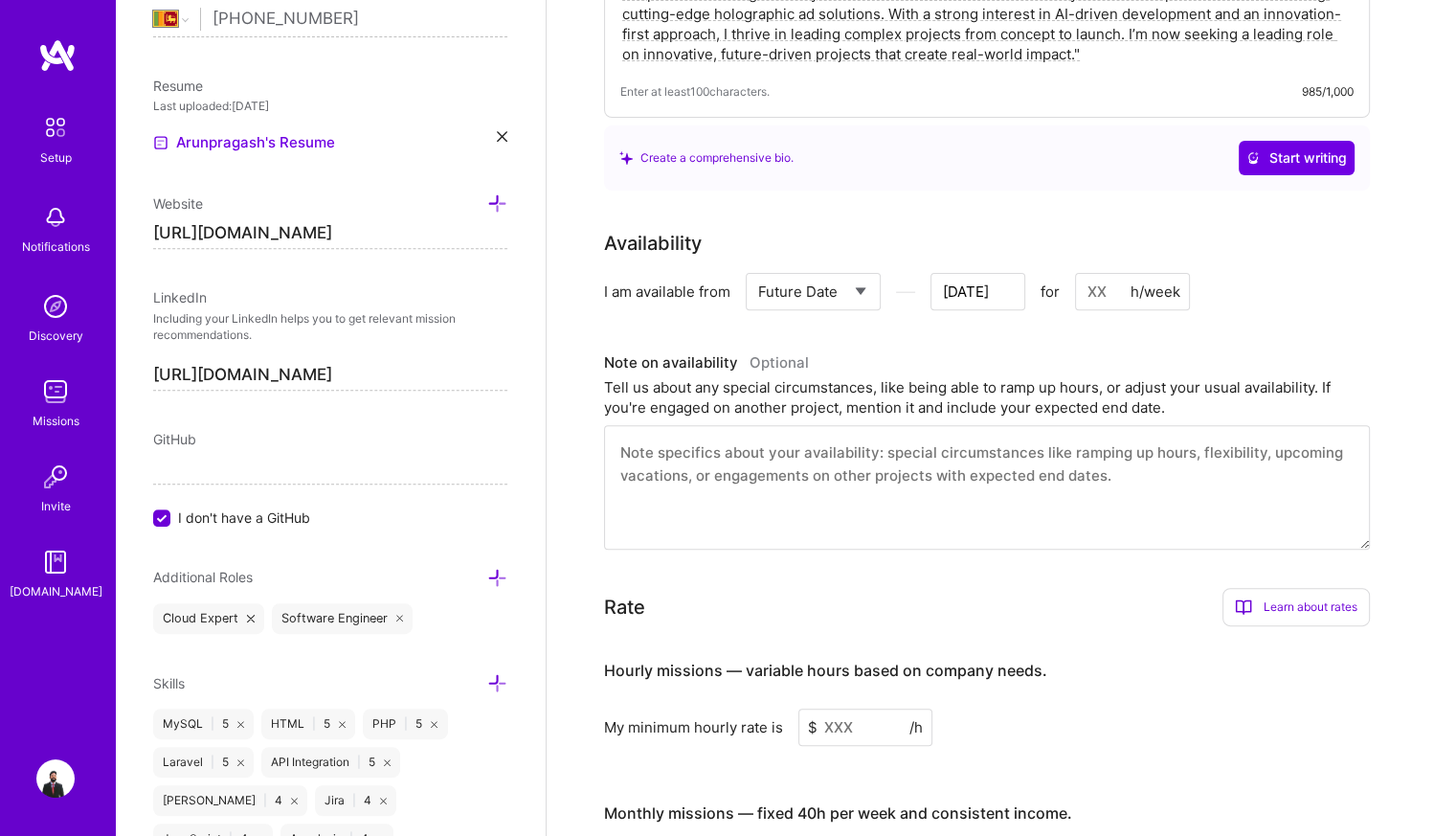 click on "Select... Right Now Future Date Not Available" at bounding box center (813, 291) 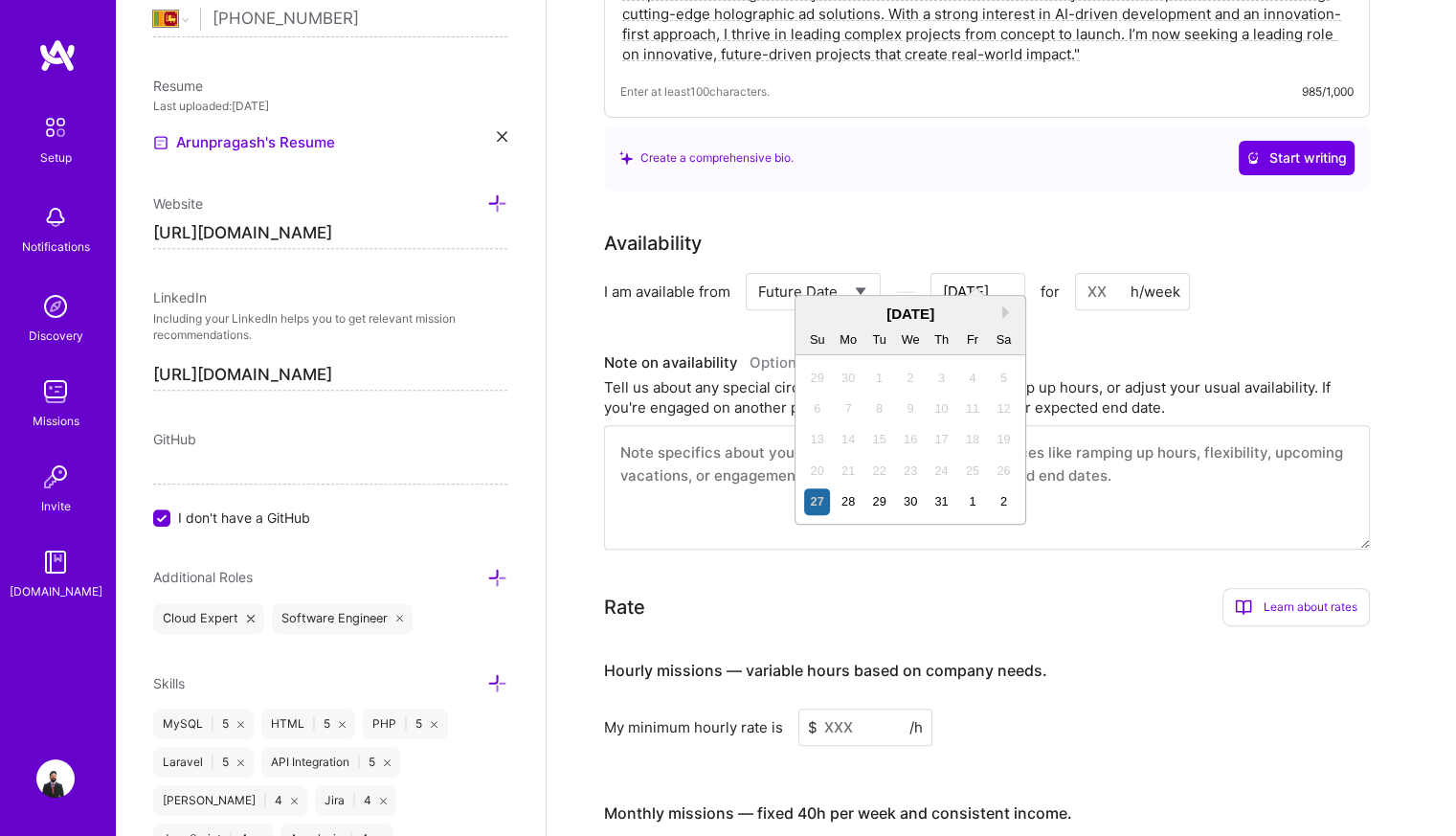click on "[DATE]" at bounding box center [977, 291] 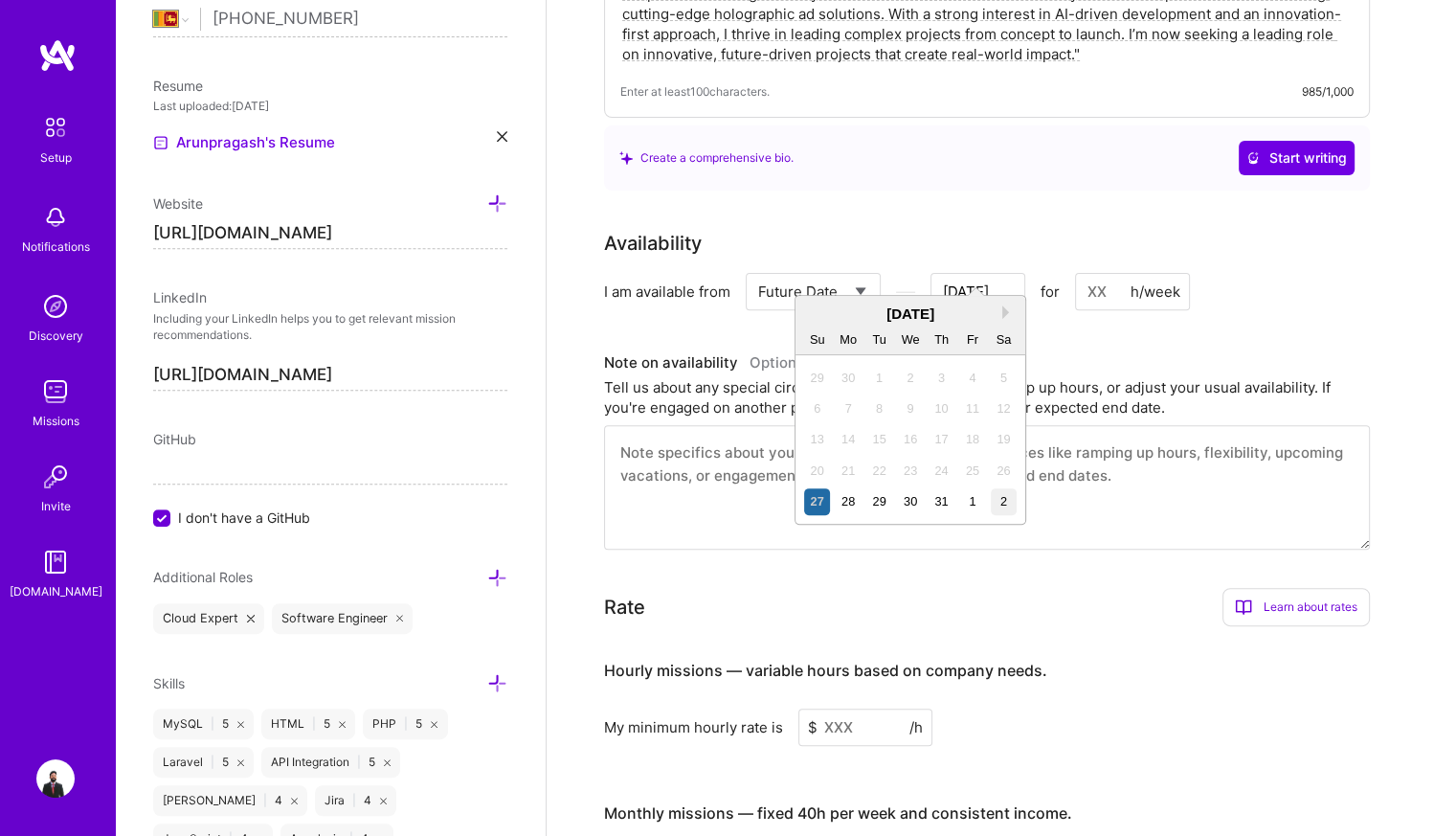 click on "2" at bounding box center (1003, 501) 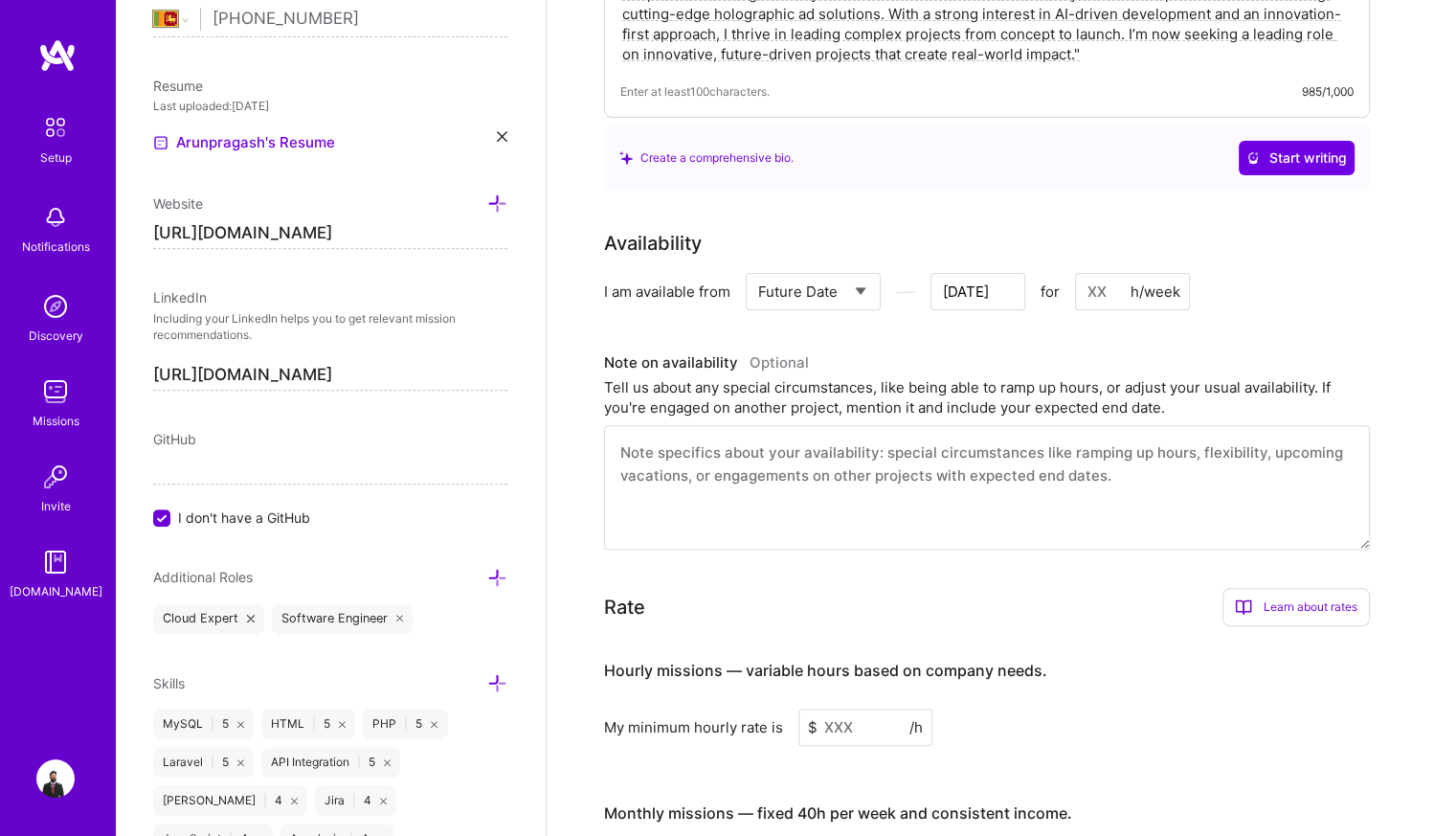 click on "[DATE]" at bounding box center [977, 291] 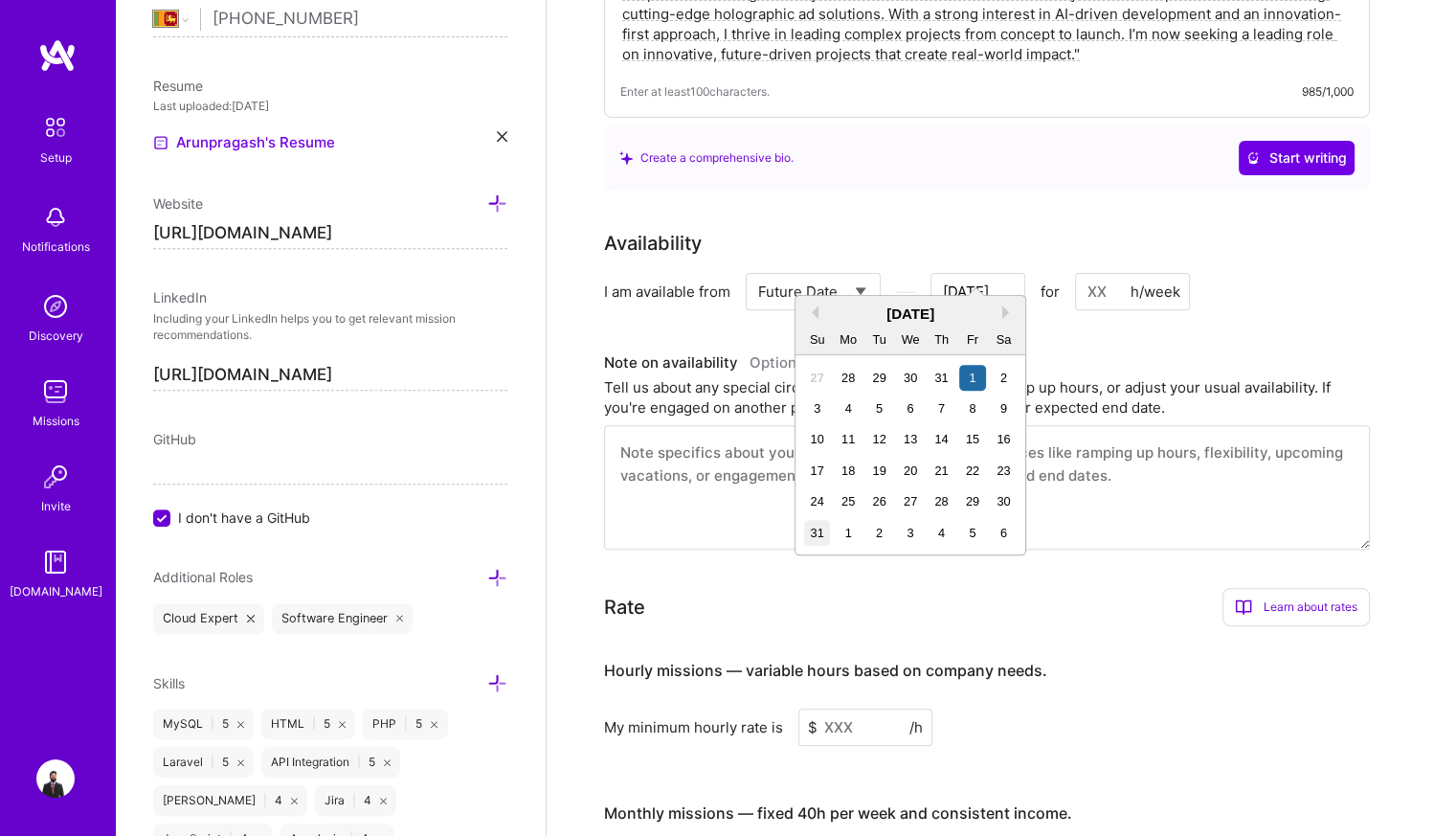 click on "31" at bounding box center [817, 532] 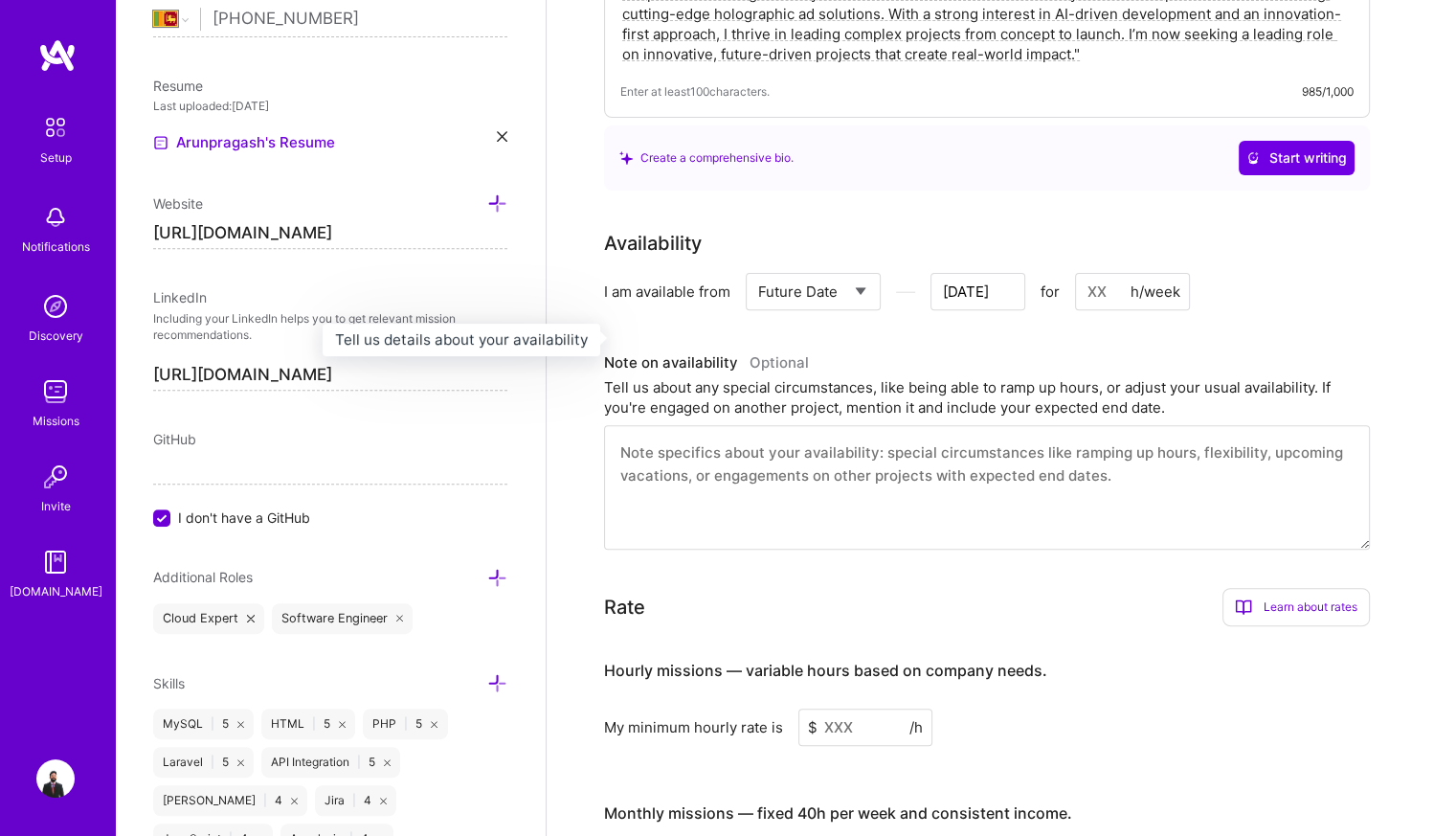click on "Note on availability   Optional" at bounding box center (987, 363) 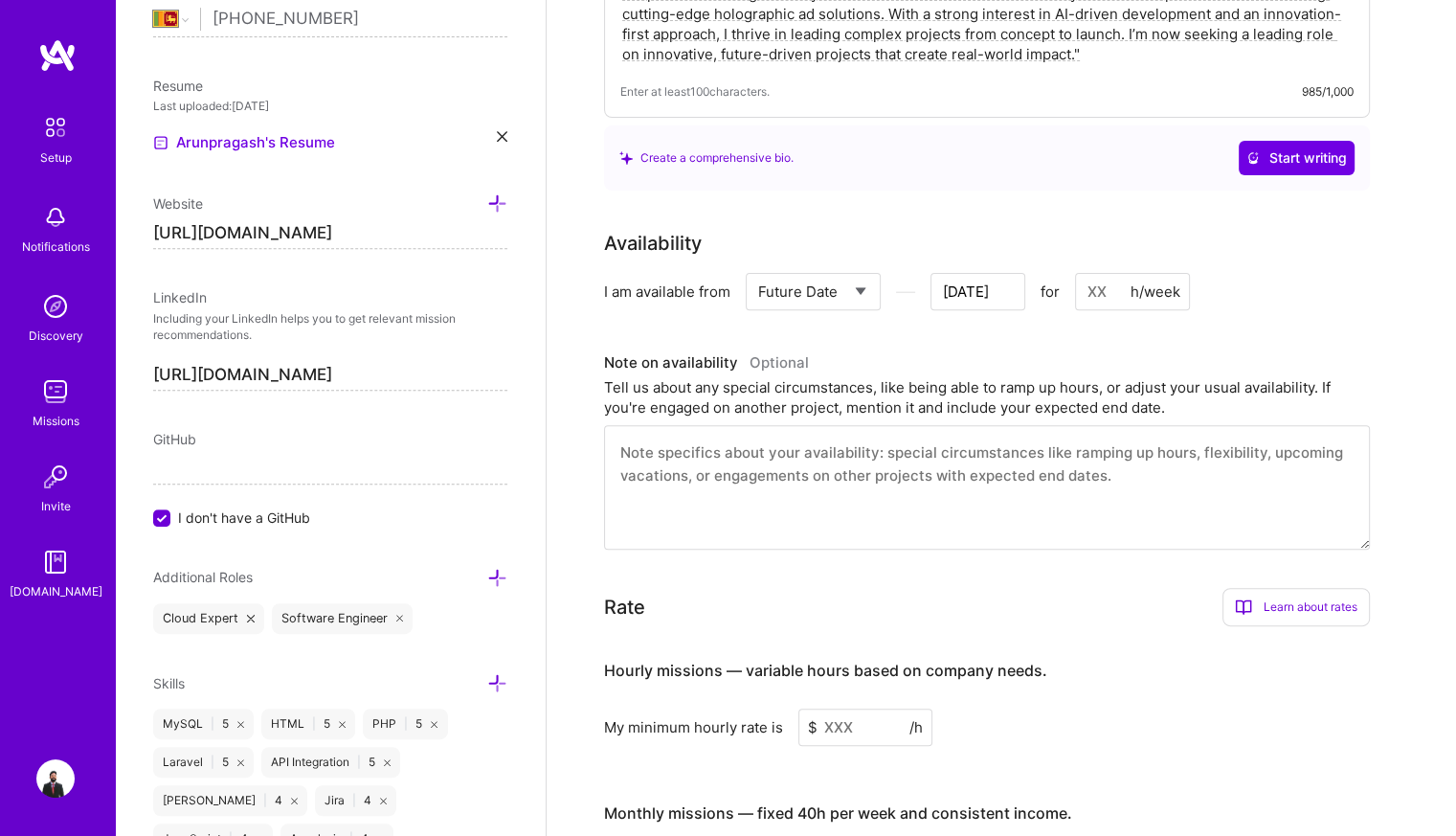click at bounding box center [1132, 291] 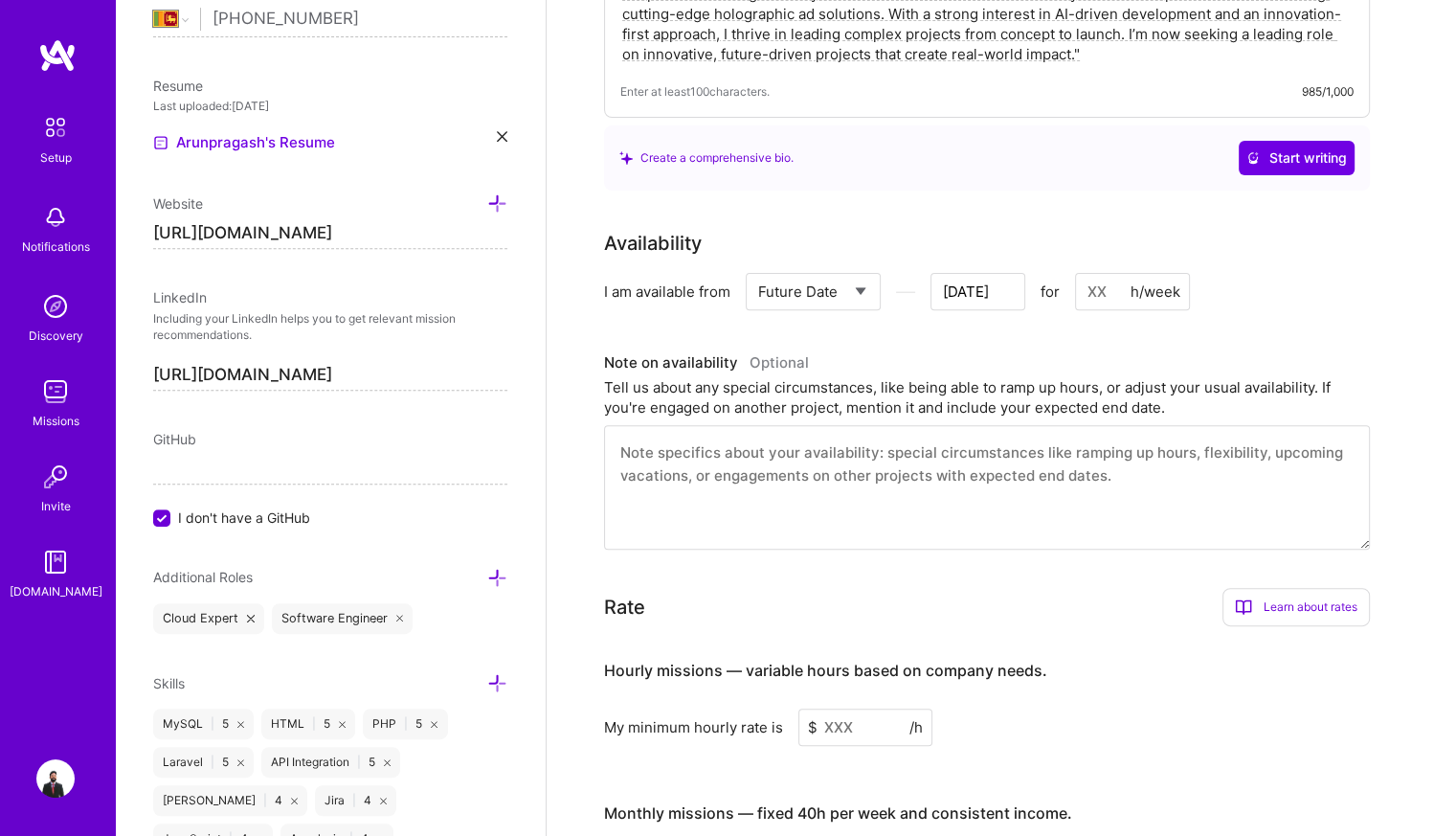 type on "[DATE]" 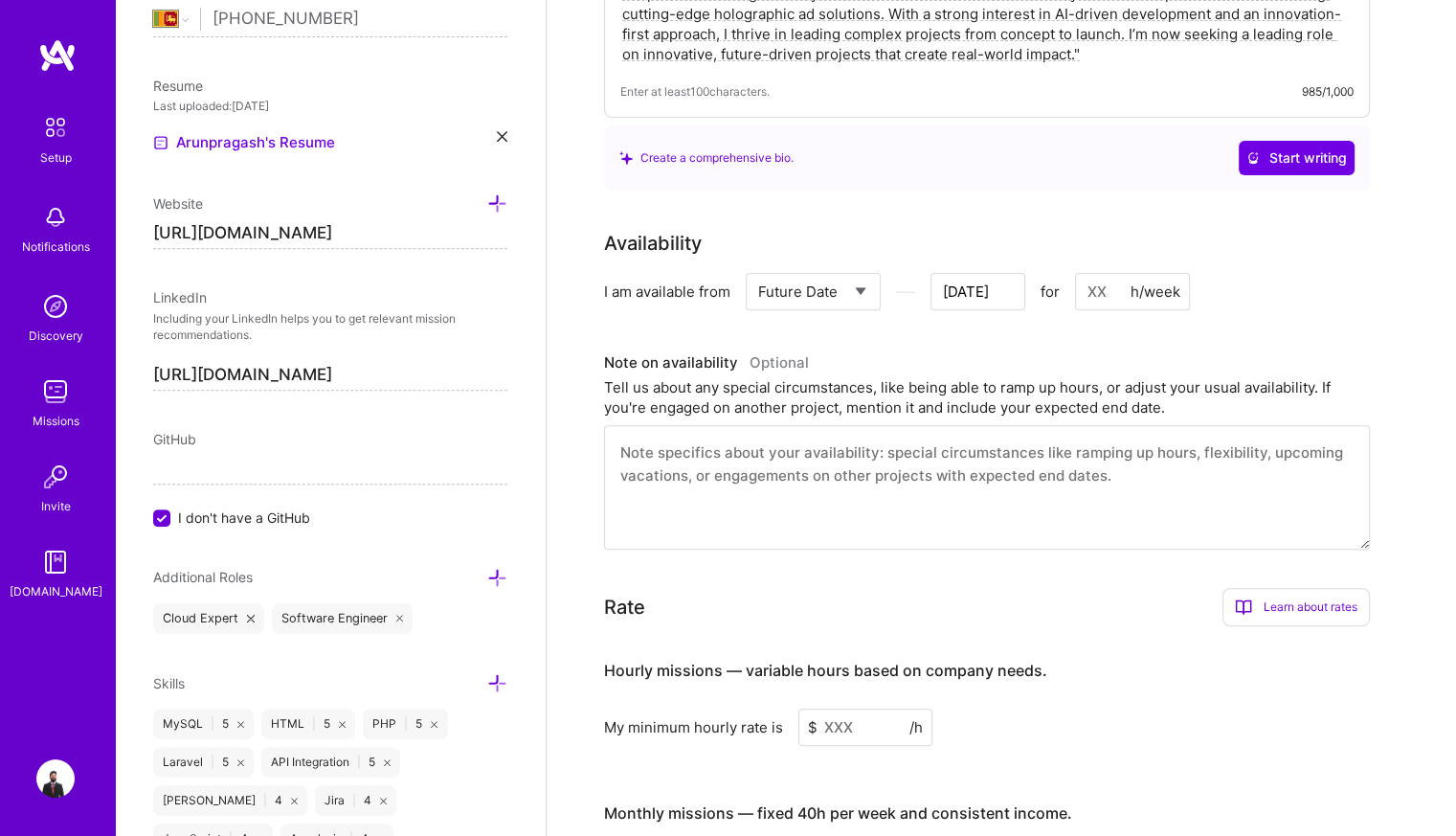 type on "2" 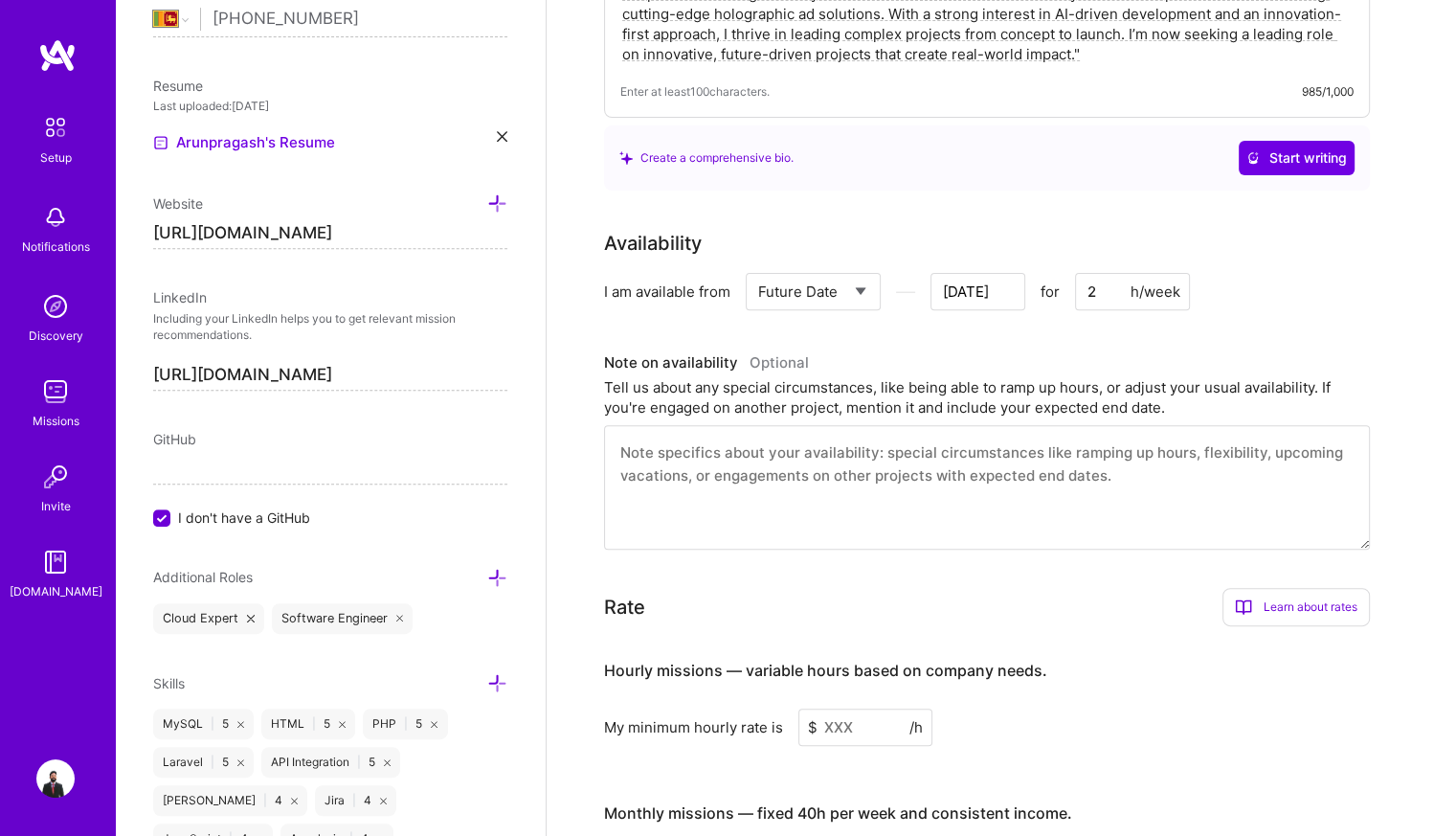 type on "[DATE]" 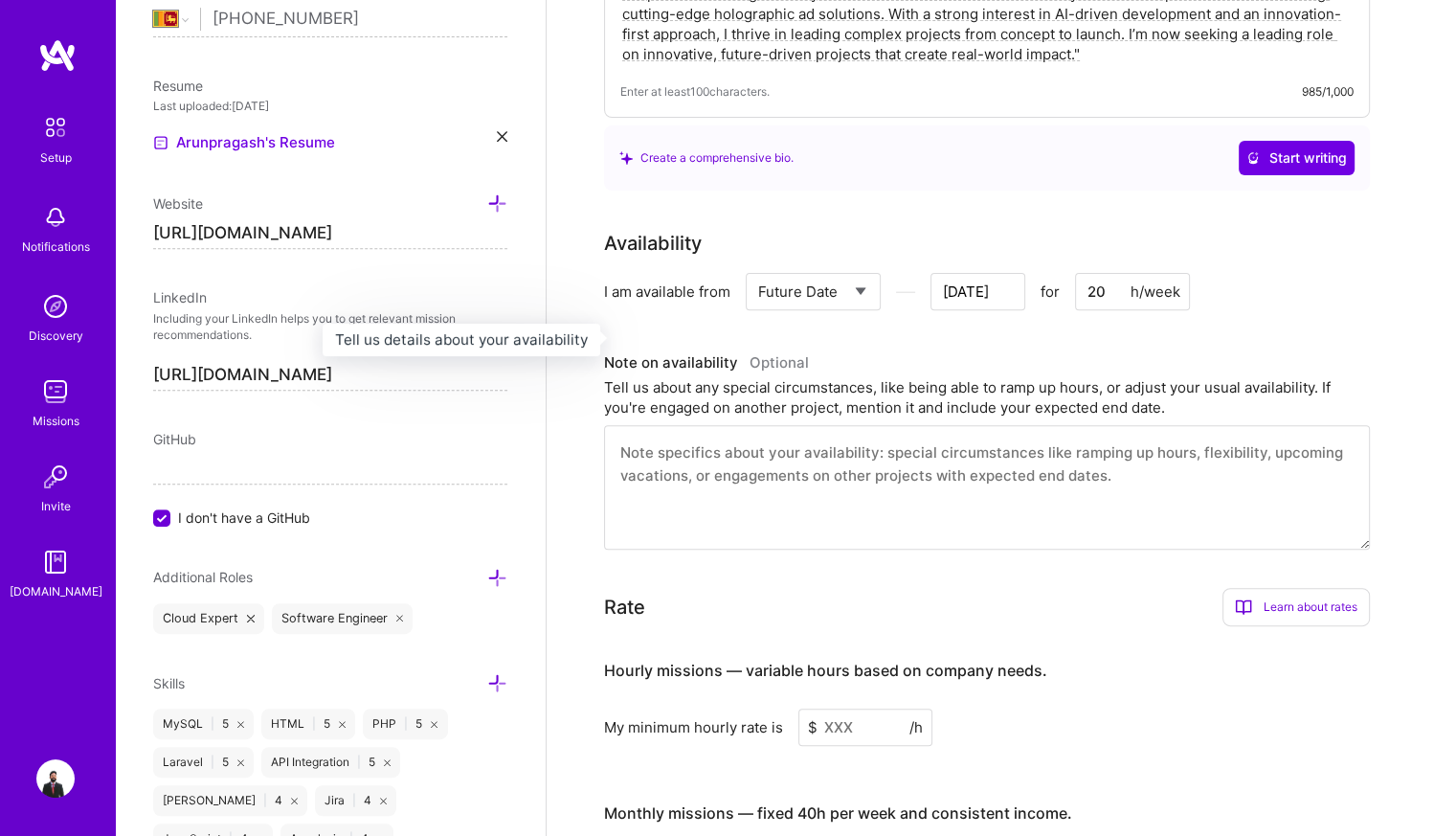 type on "20" 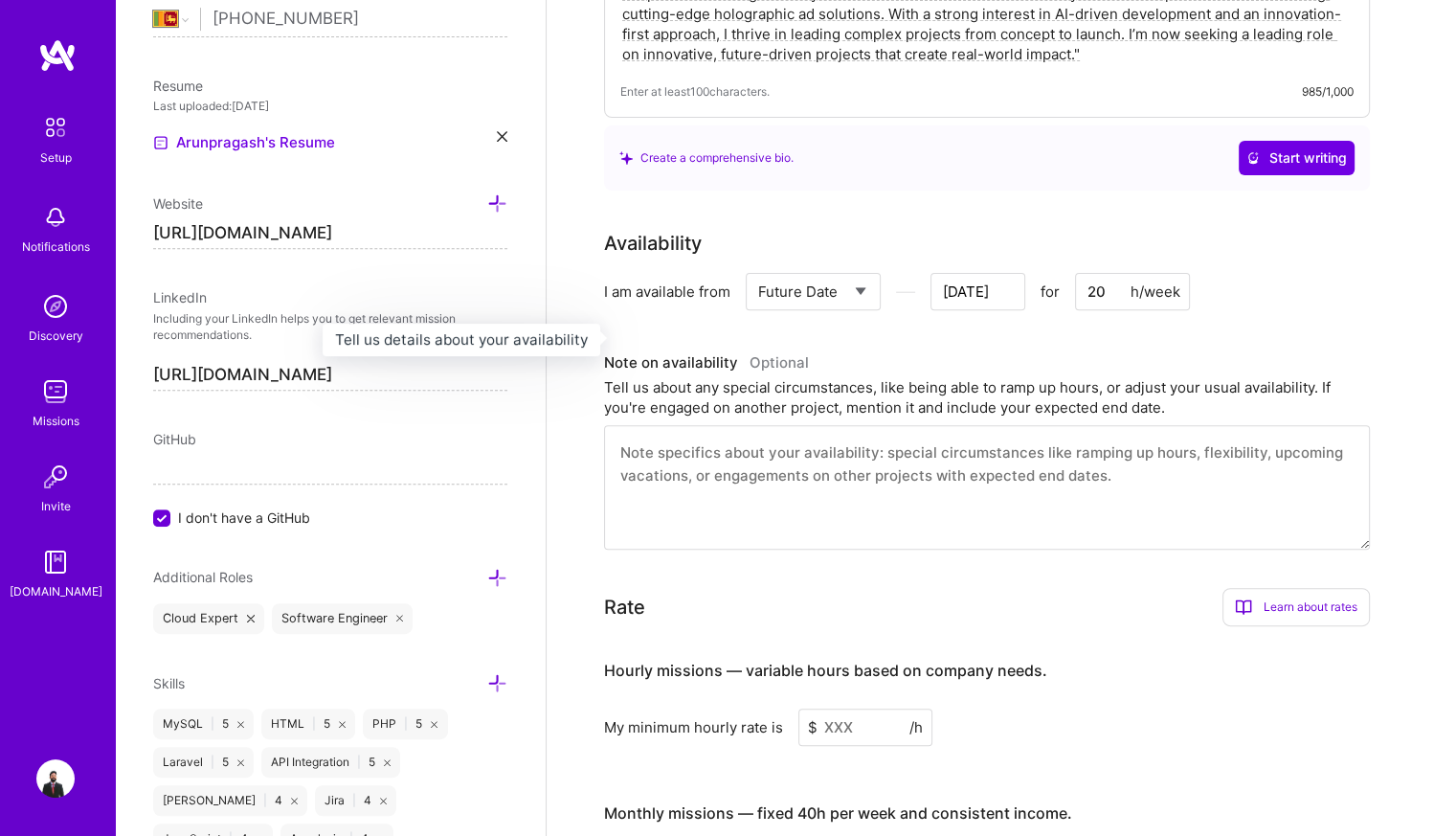 click on "Note on availability   Optional" at bounding box center [987, 363] 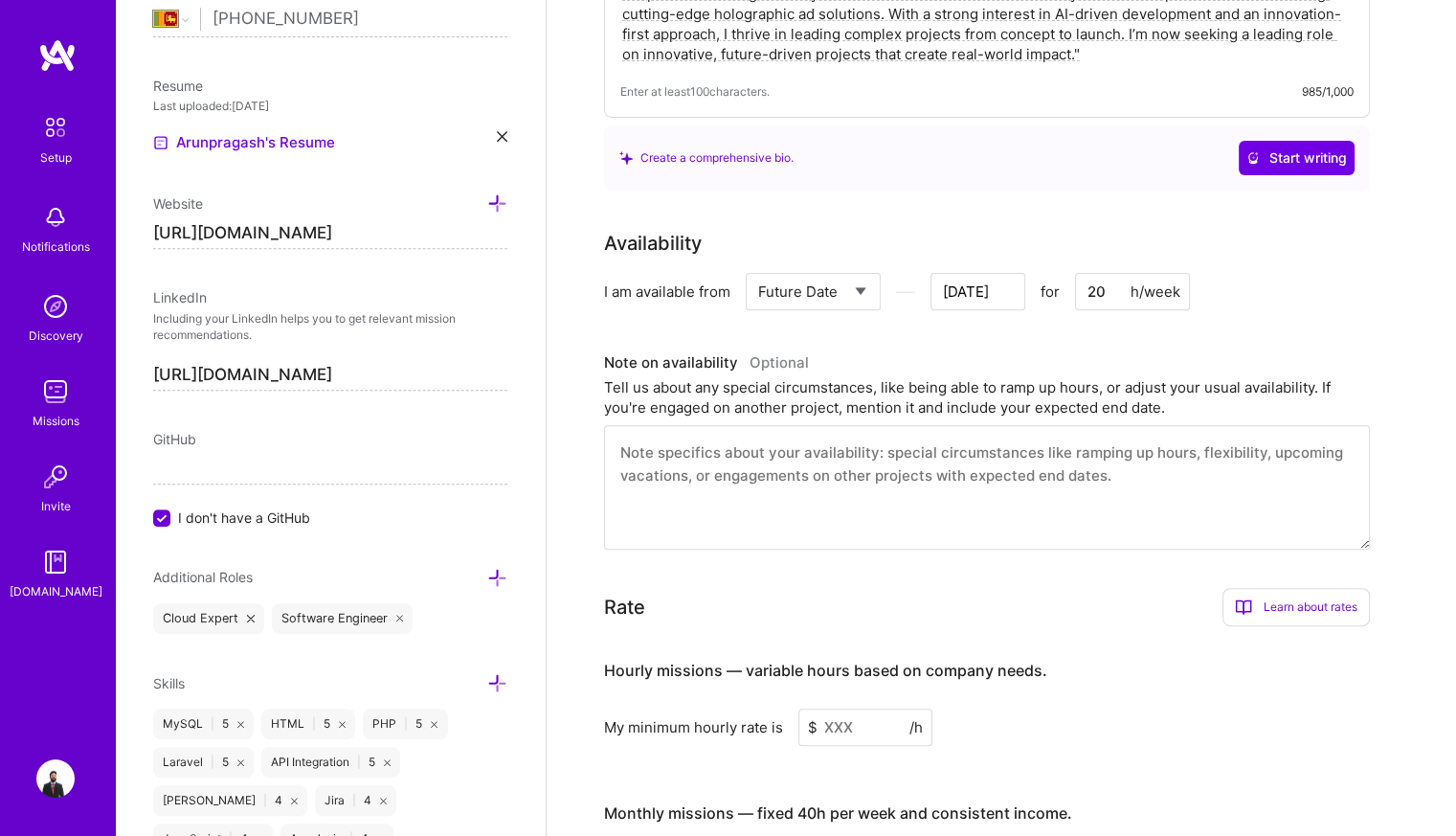 click on "20" at bounding box center [1132, 291] 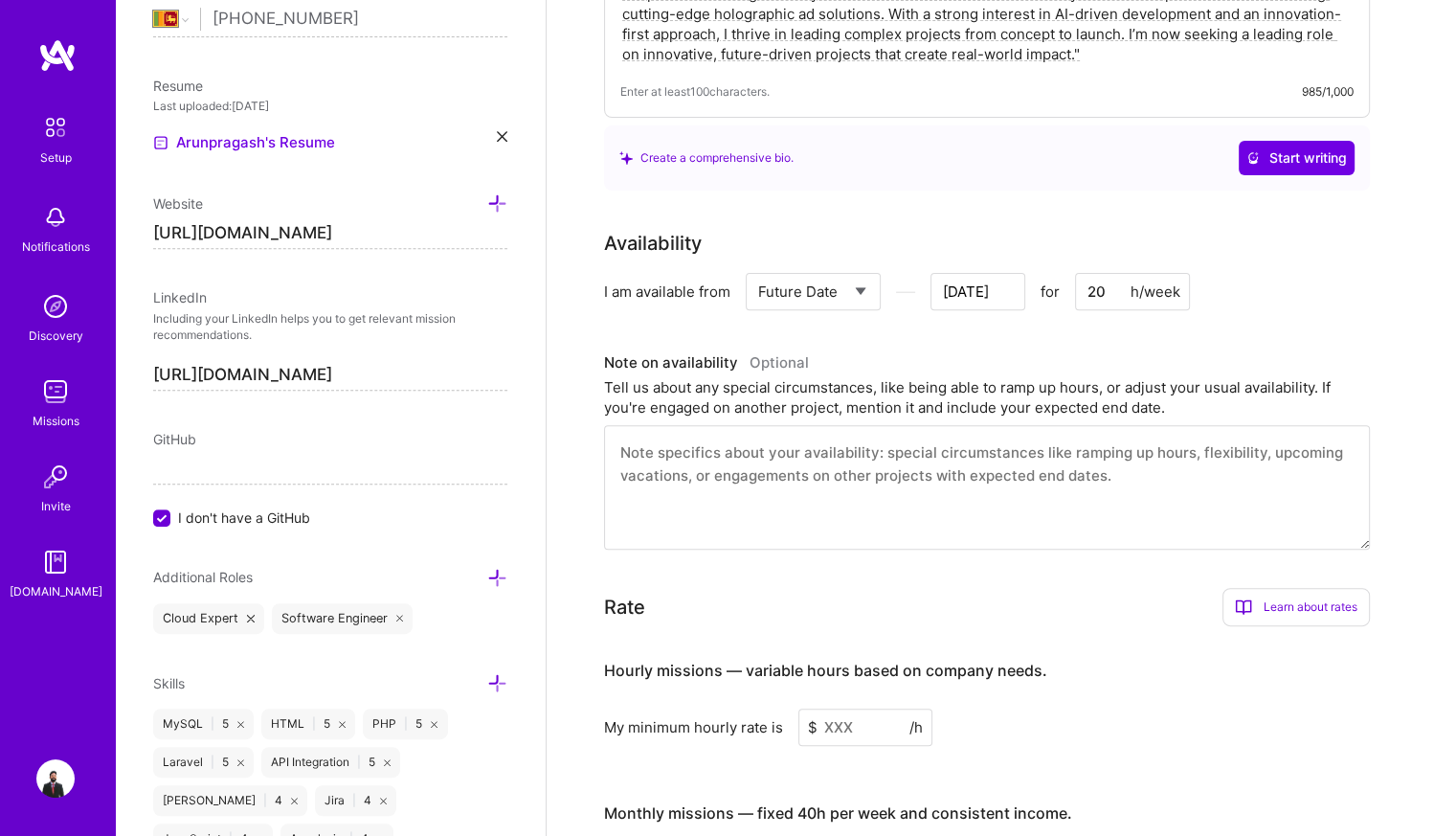 click on "Availability I am available from Select... Right Now Future Date Not Available [DATE] for 20 h/week Note on availability   Optional Tell us about any special circumstances, like being able to ramp up hours, or adjust your usual availability. If you're engaged on another project, mention it and include your expected end date." at bounding box center [1001, 389] 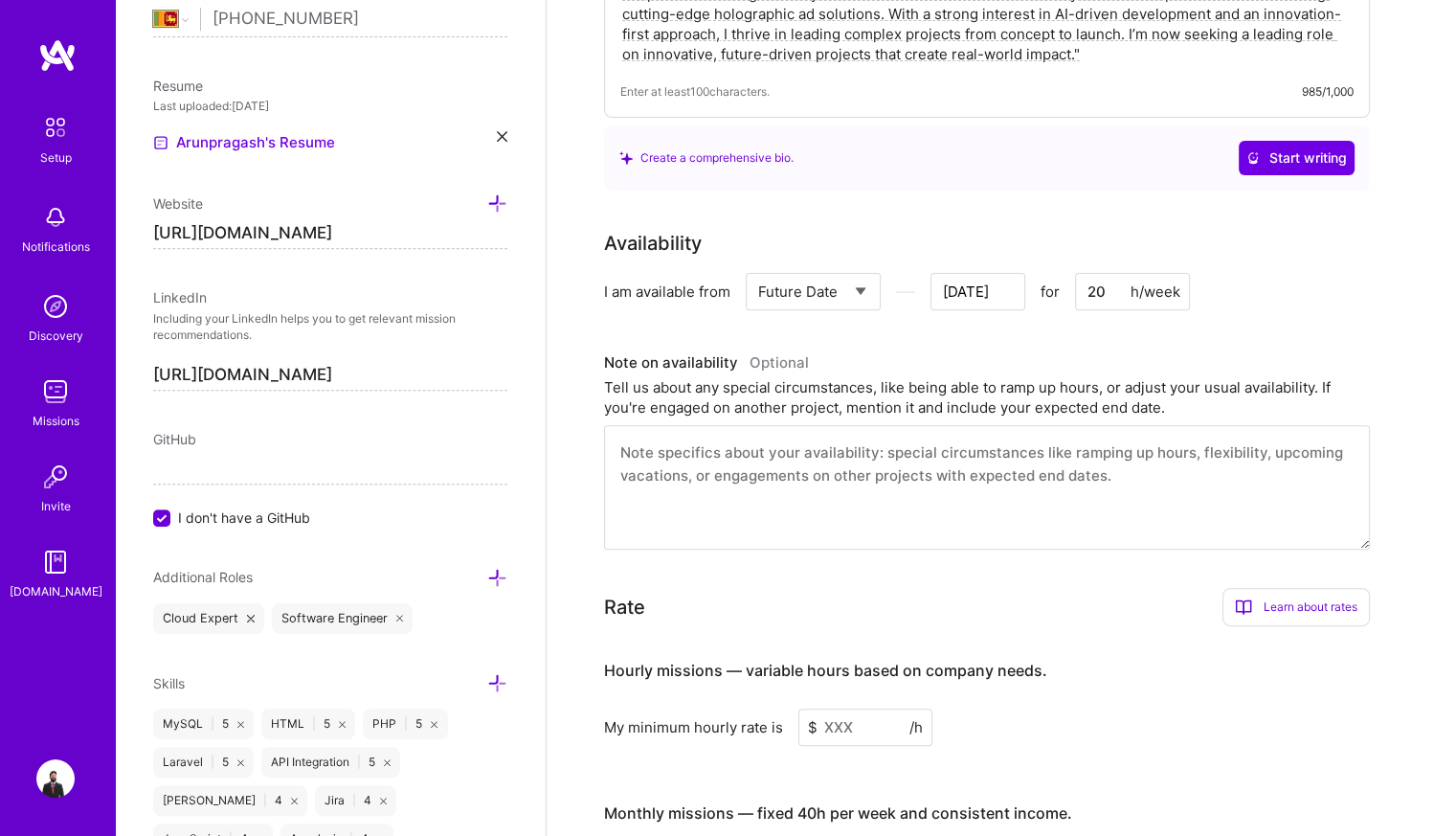 click on "[DATE]" at bounding box center [977, 291] 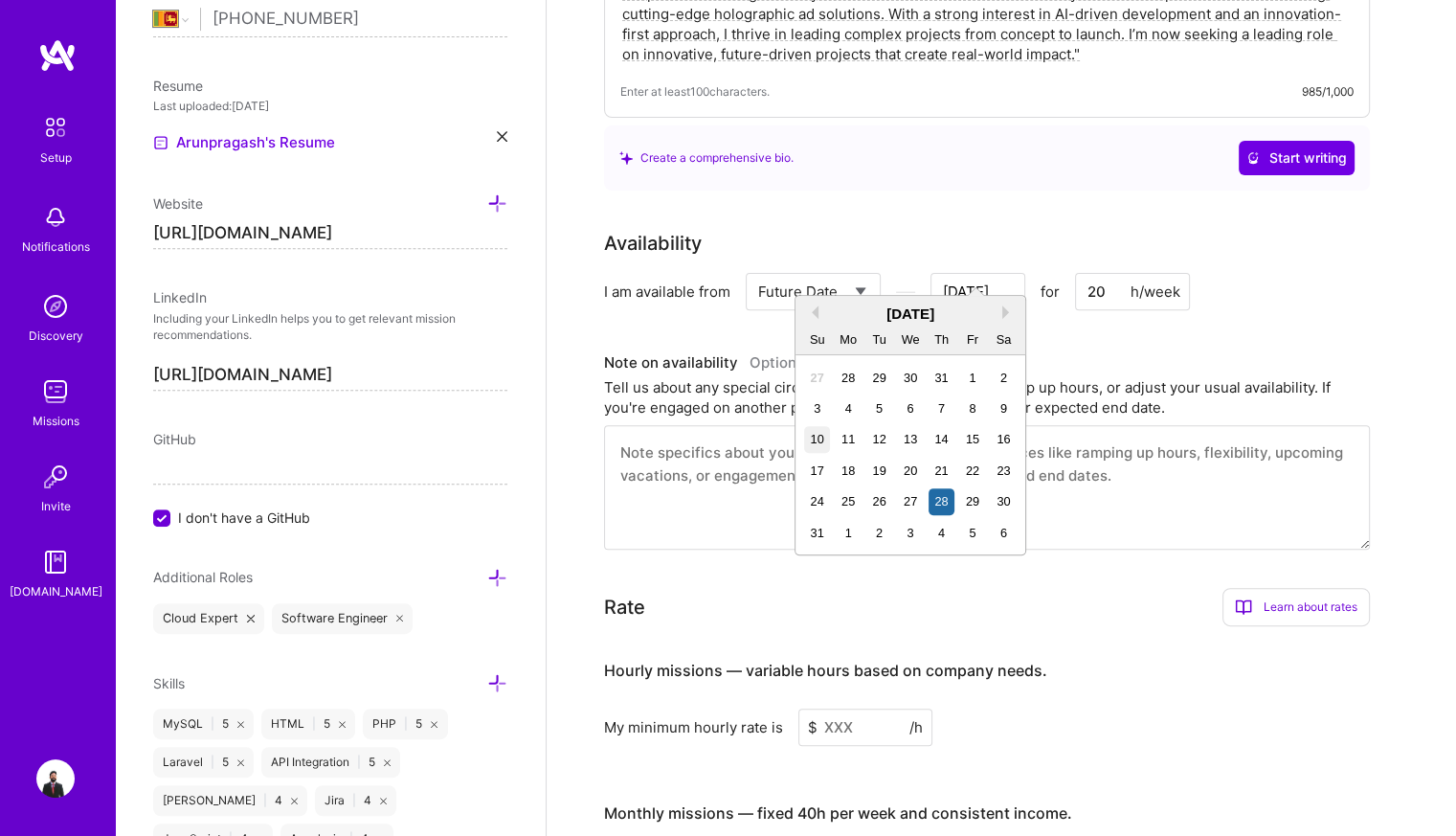 click on "10" at bounding box center (817, 439) 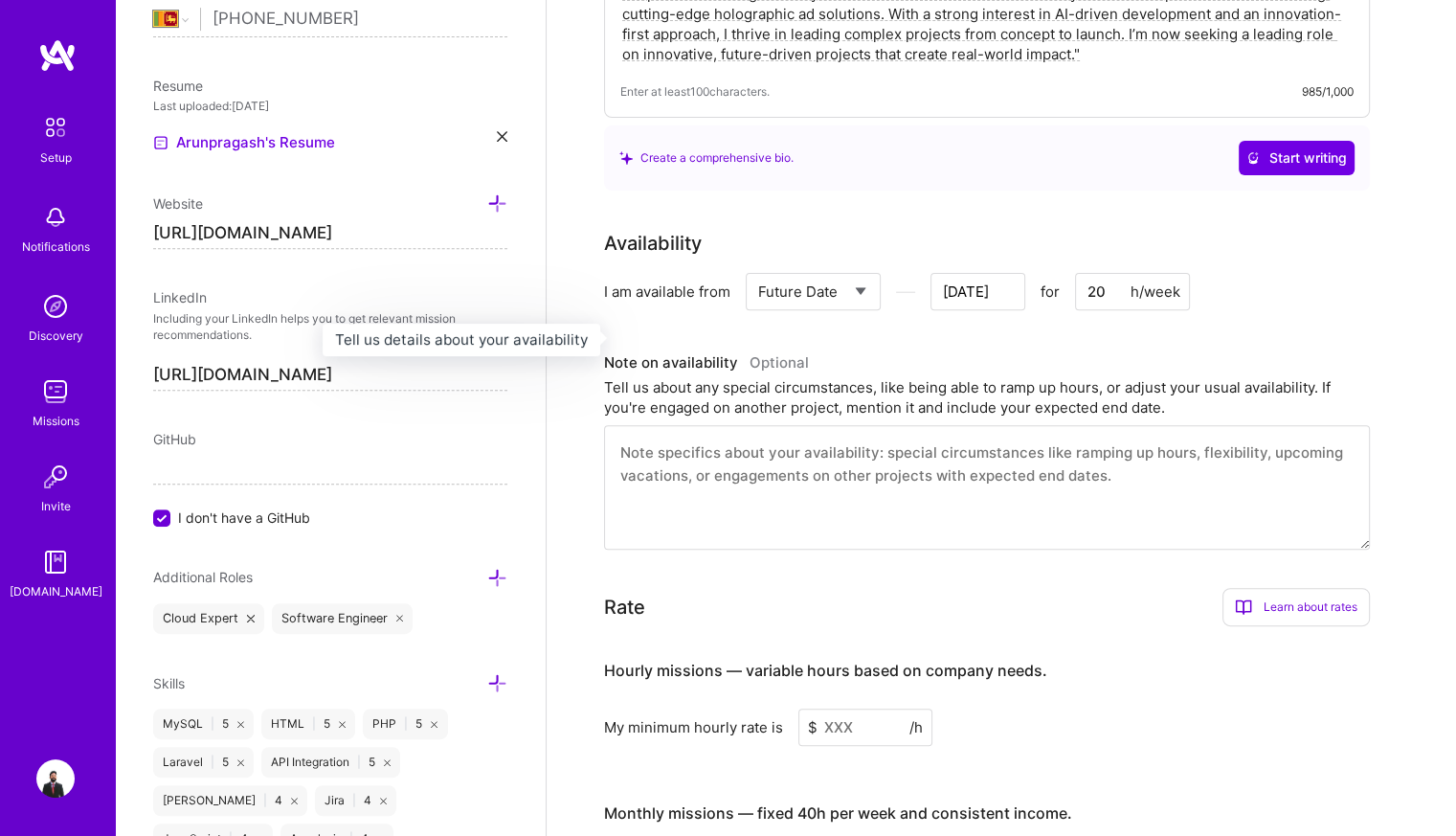 click on "Note on availability   Optional" at bounding box center [987, 363] 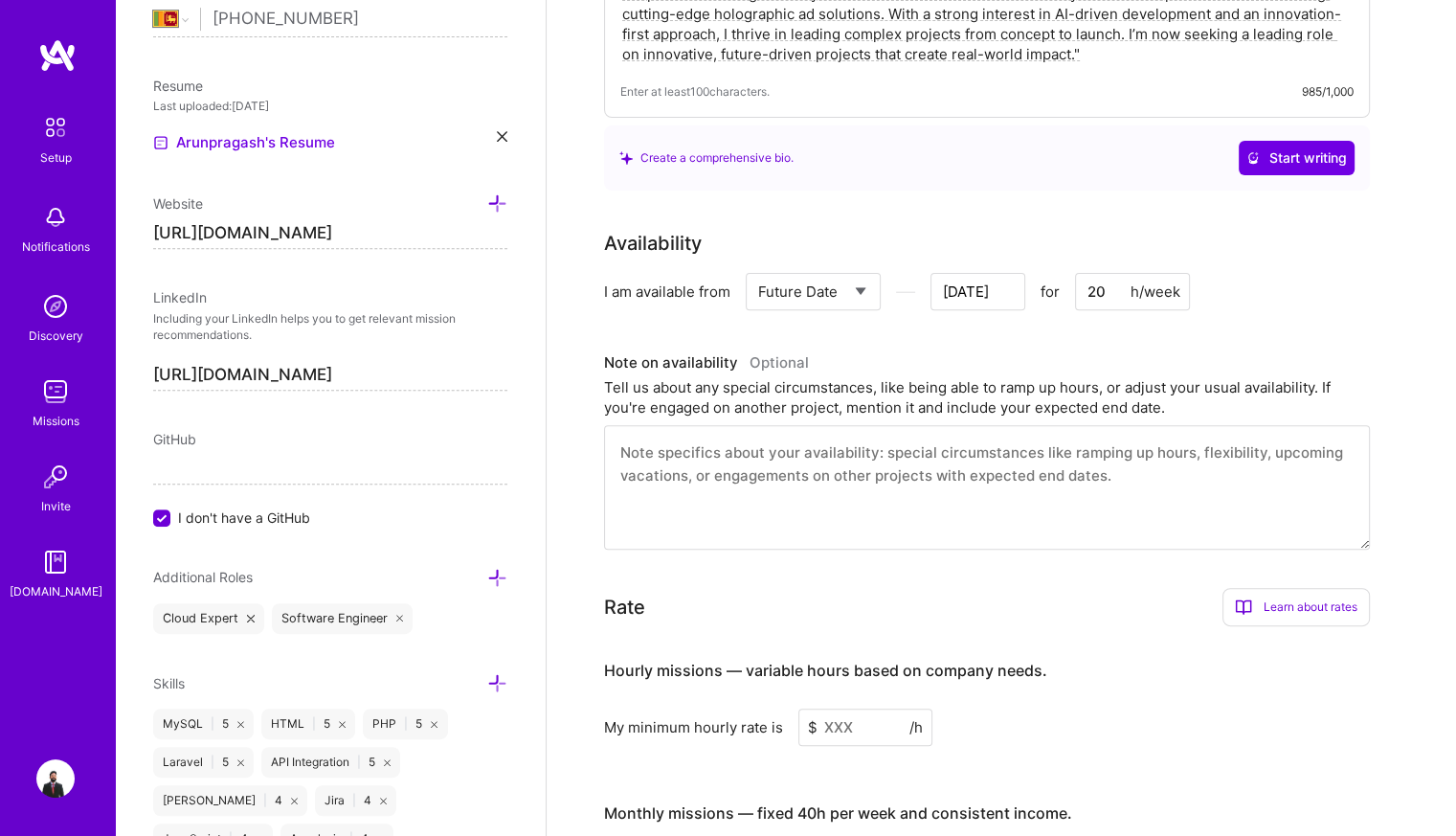 click on "[DATE]" at bounding box center [977, 291] 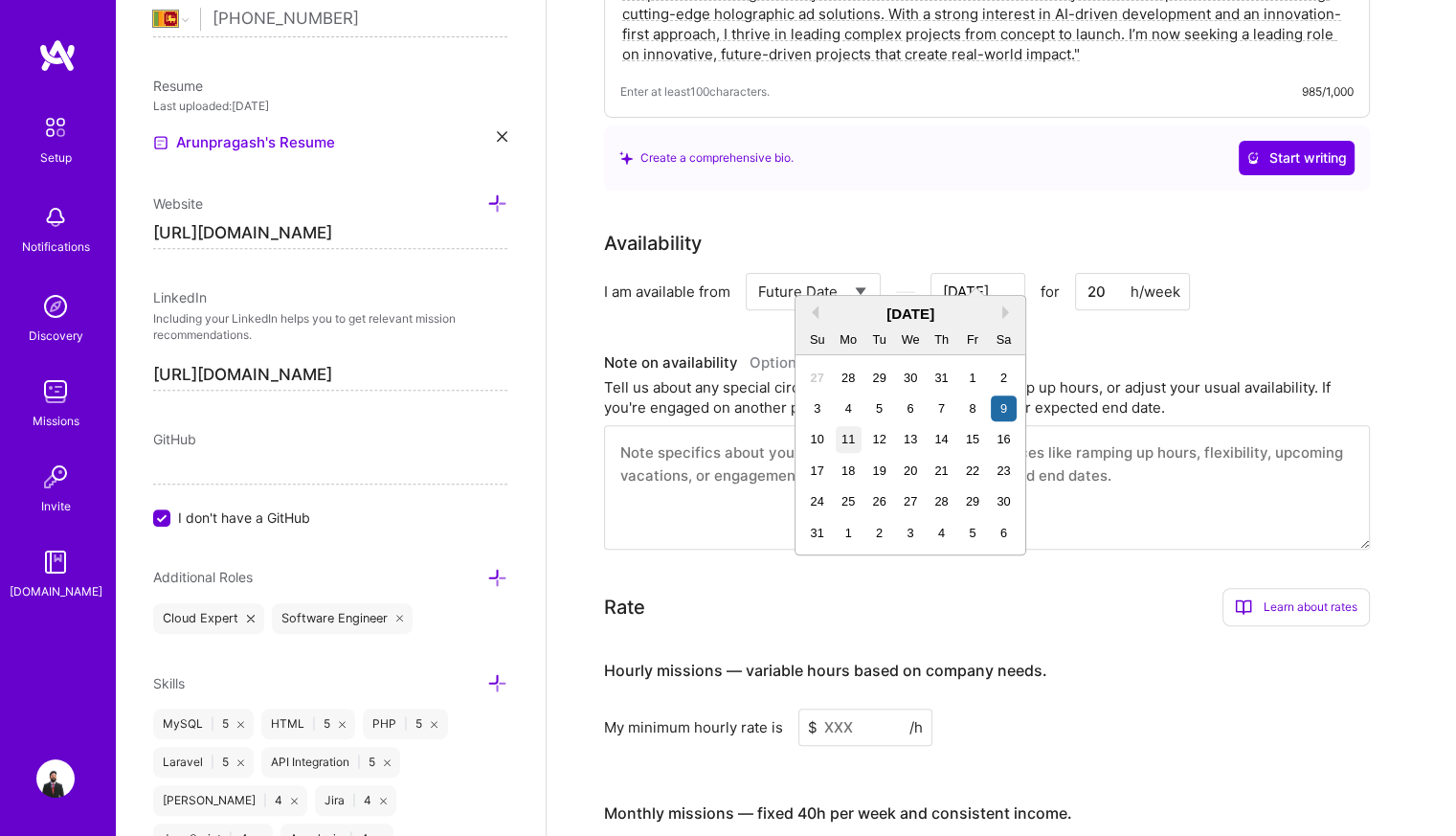 click on "11" at bounding box center (848, 439) 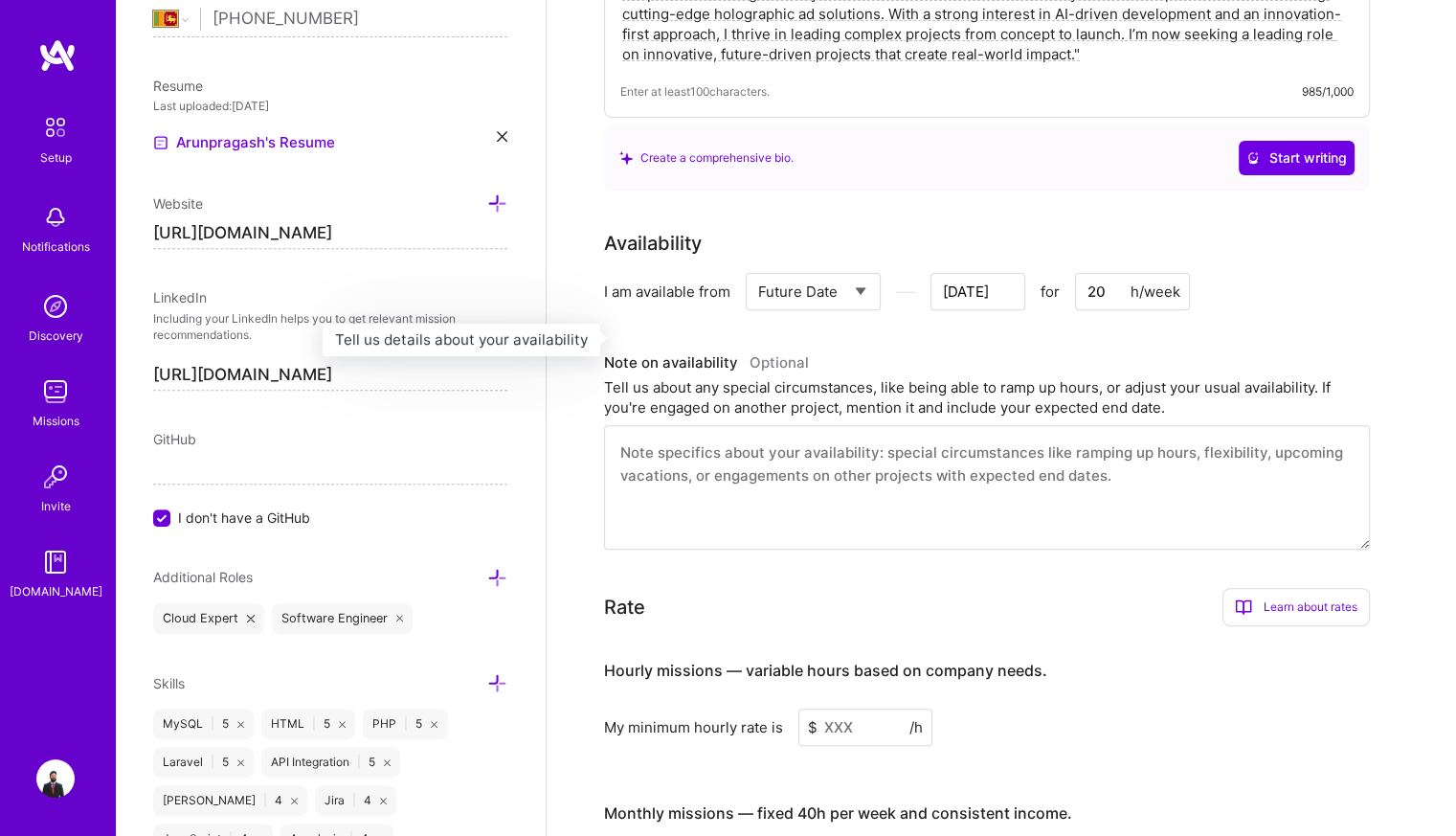 click on "Note on availability   Optional" at bounding box center (987, 363) 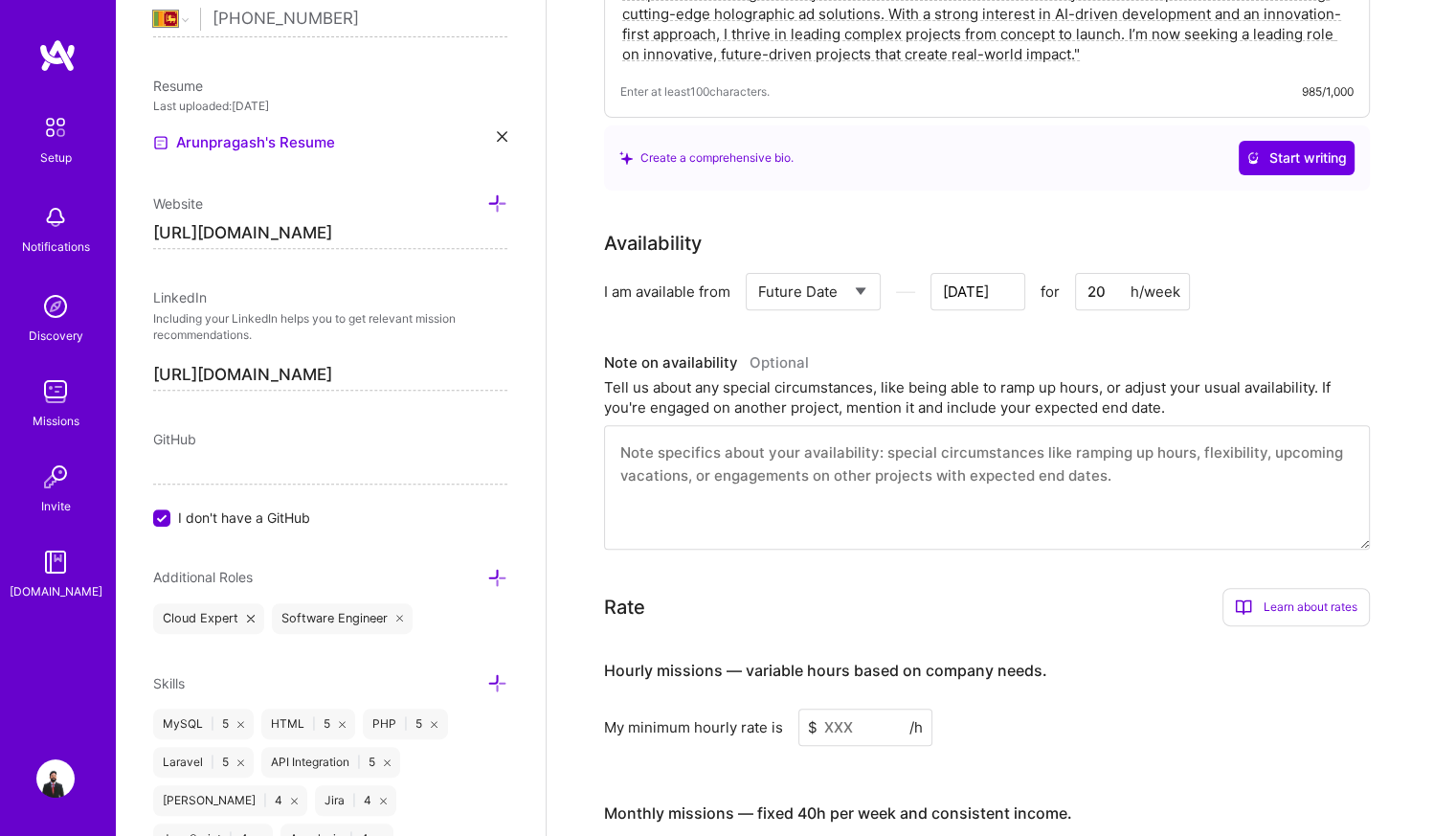 click at bounding box center (987, 487) 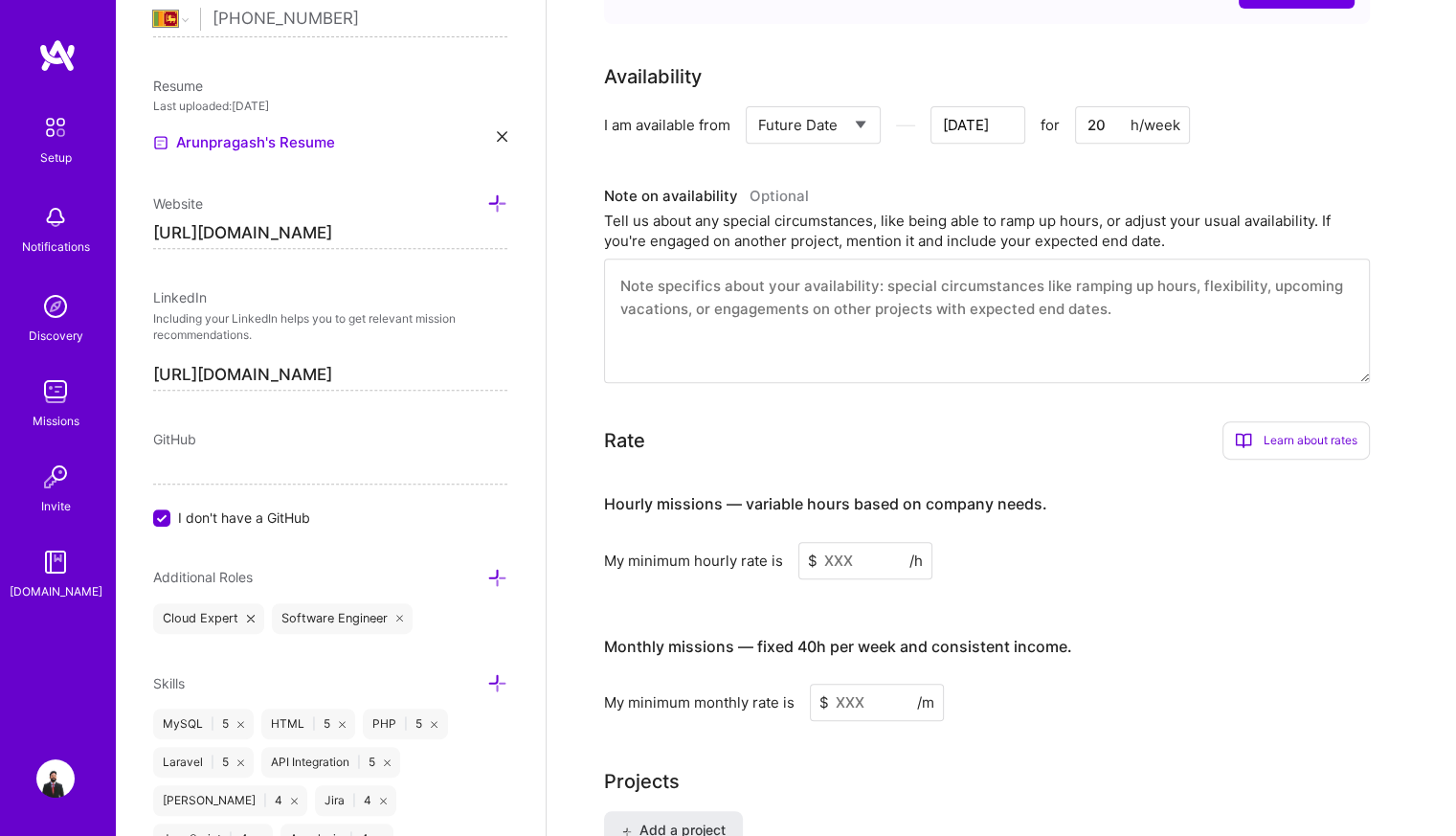 scroll, scrollTop: 831, scrollLeft: 0, axis: vertical 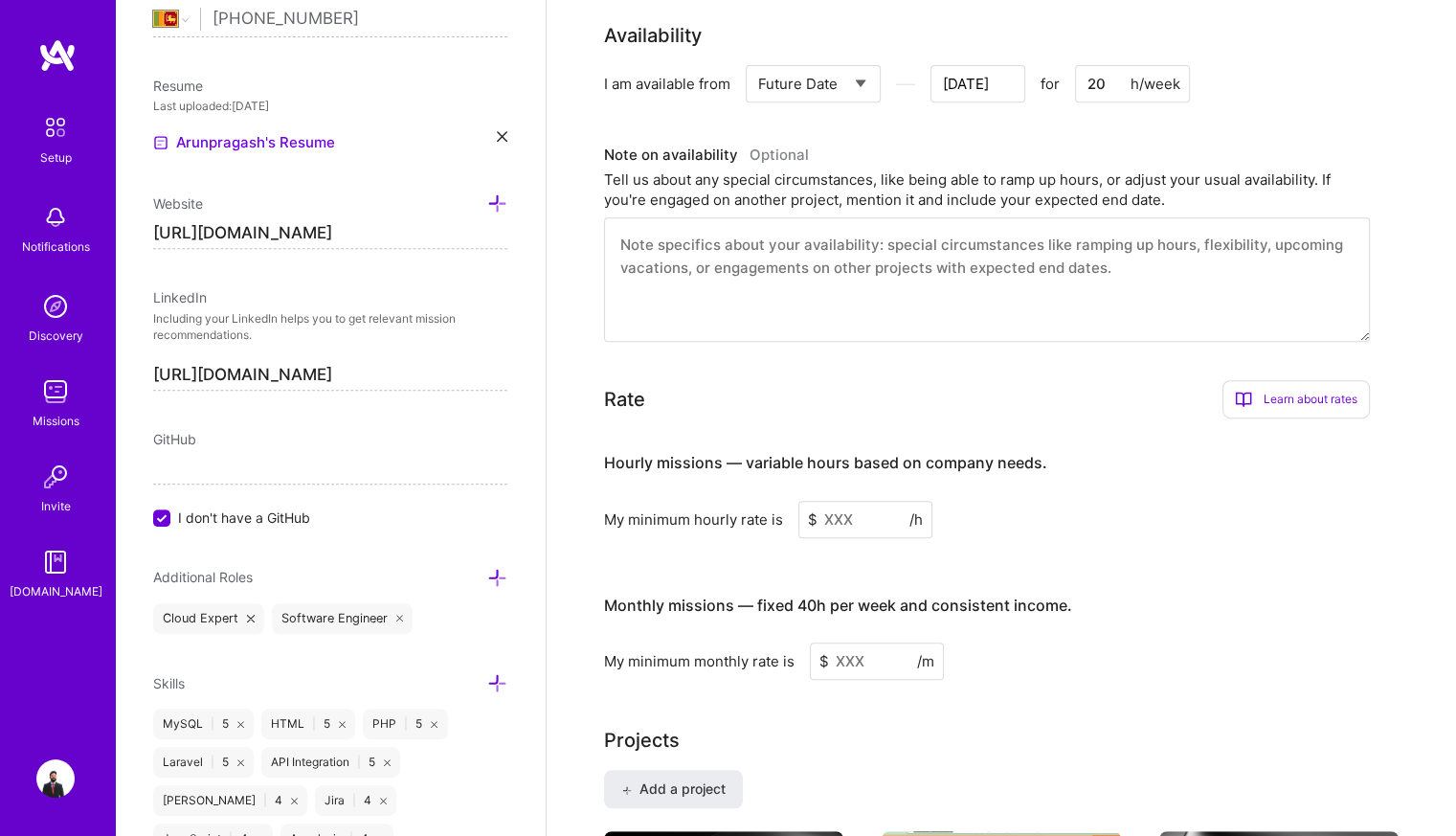 drag, startPoint x: 862, startPoint y: 486, endPoint x: 842, endPoint y: 492, distance: 20.880613 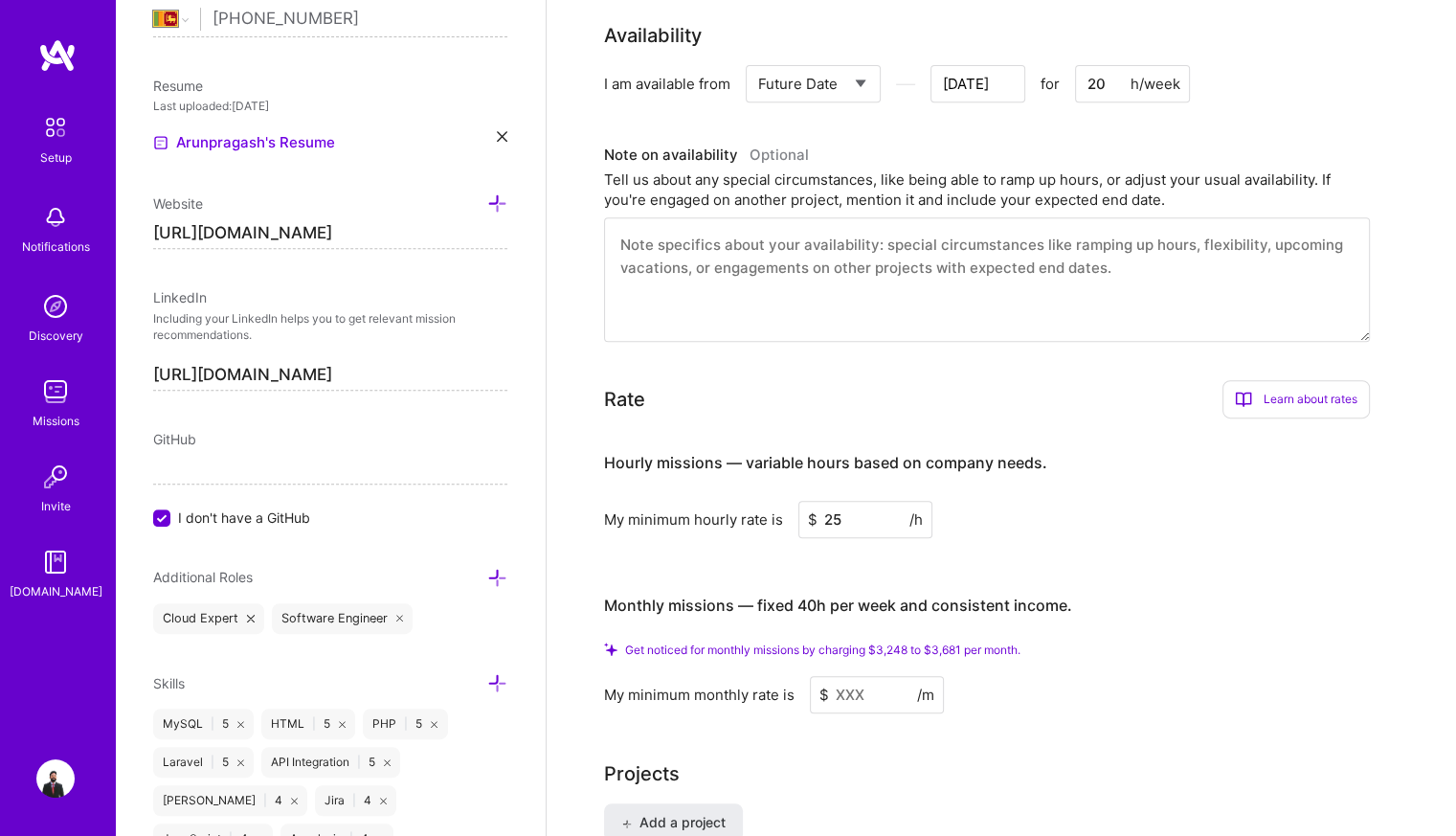 type on "25" 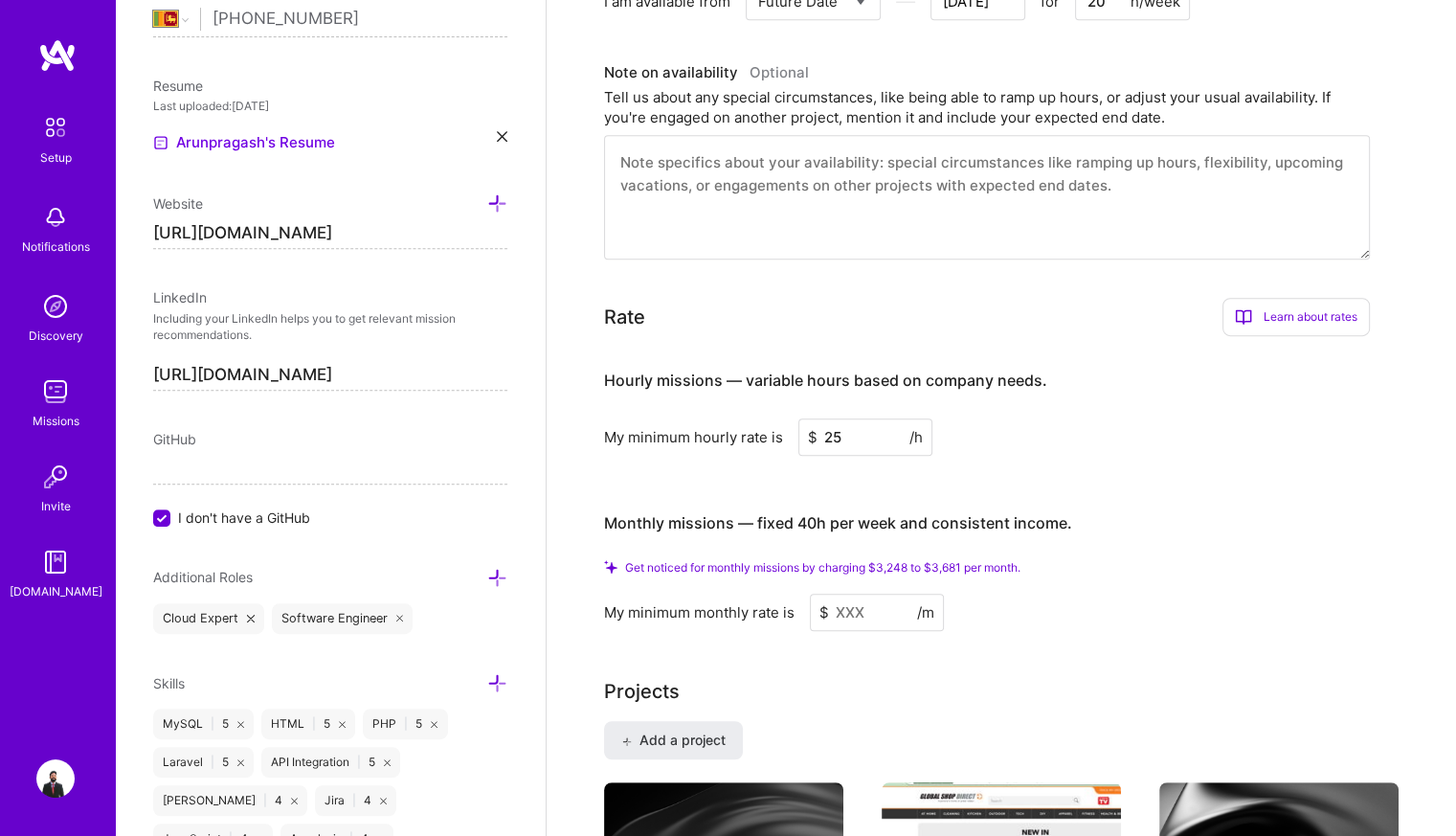 scroll, scrollTop: 915, scrollLeft: 0, axis: vertical 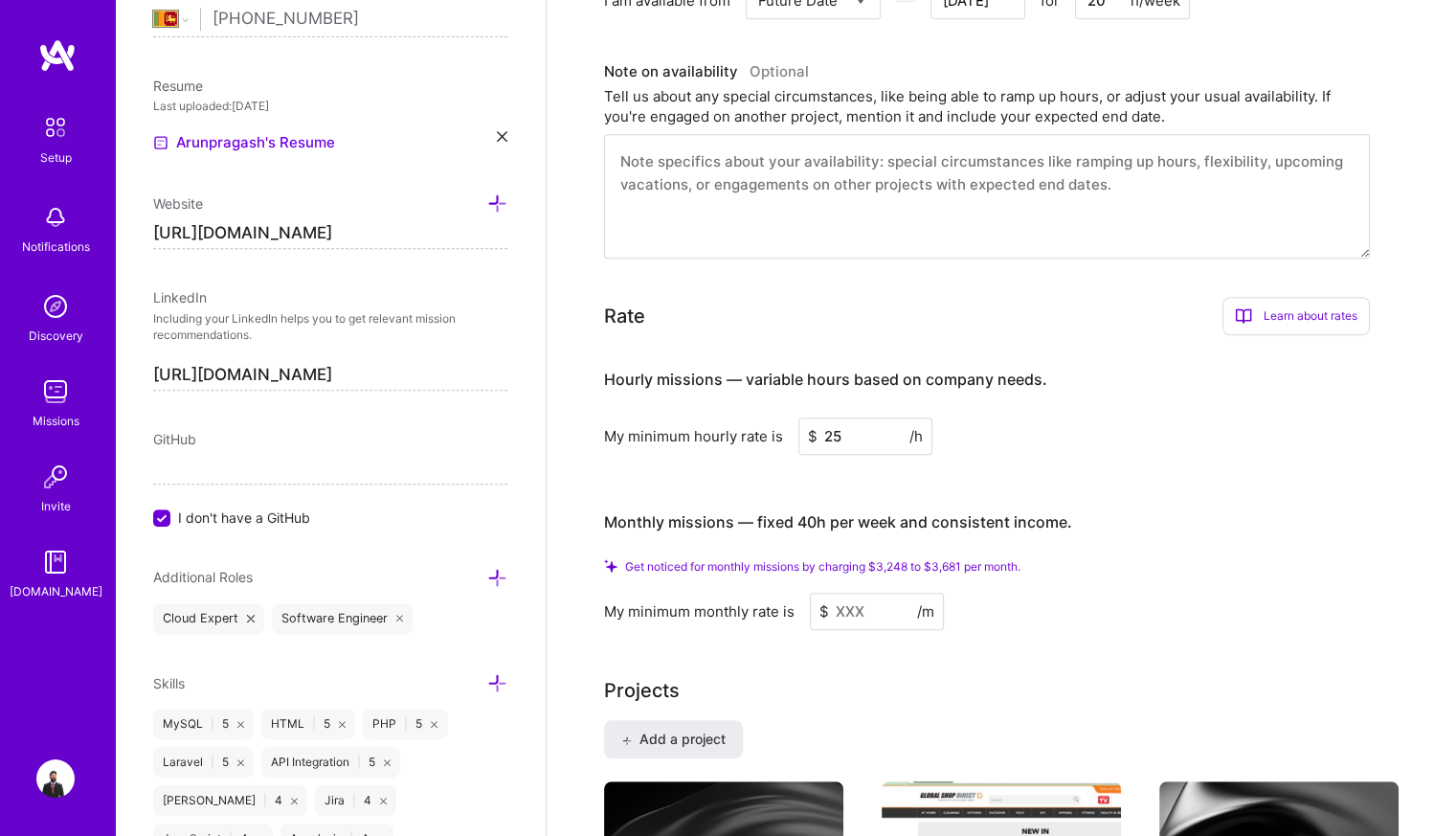 click at bounding box center [877, 611] 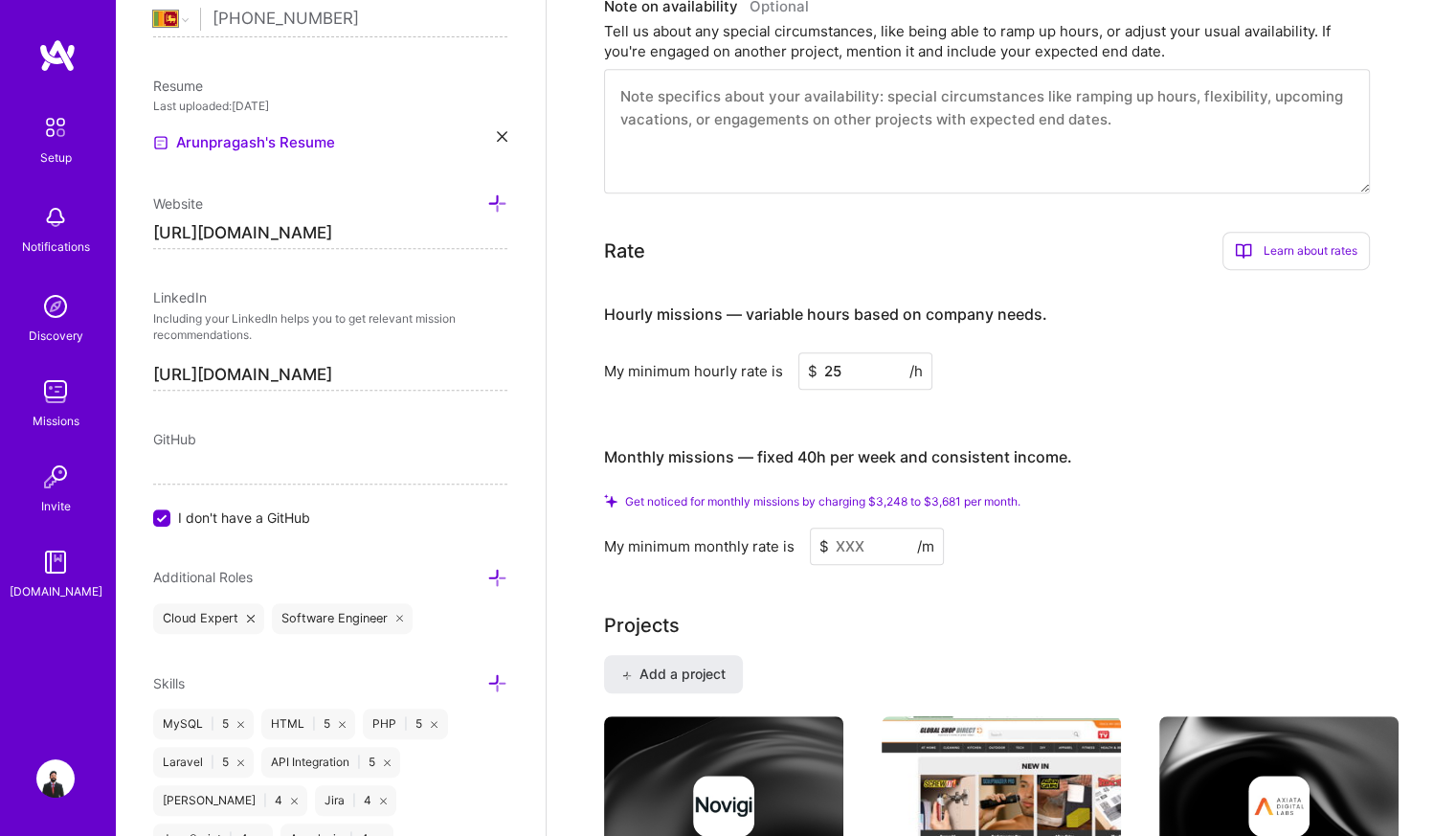 scroll, scrollTop: 990, scrollLeft: 0, axis: vertical 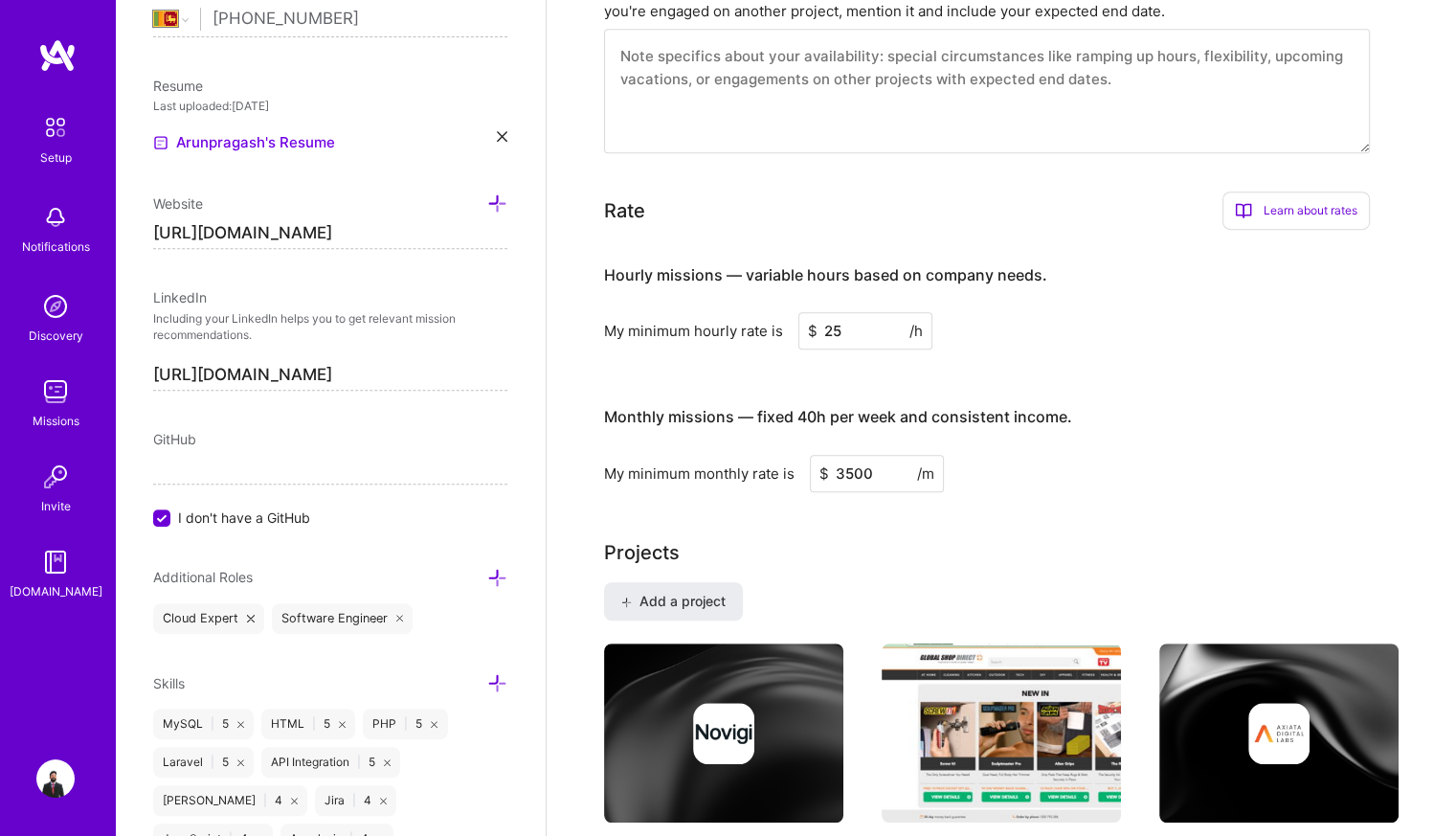 type on "3500" 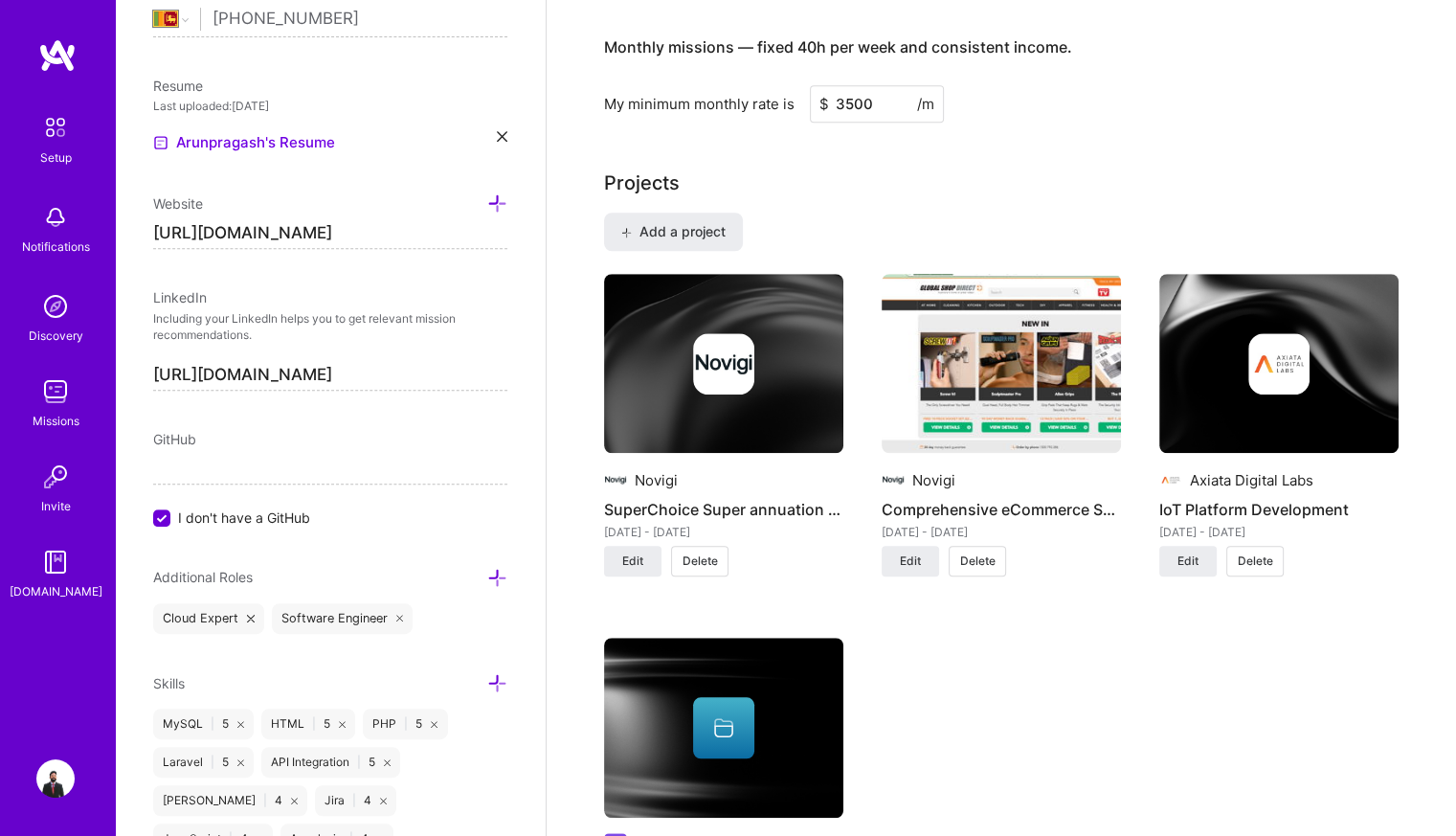 scroll, scrollTop: 1365, scrollLeft: 0, axis: vertical 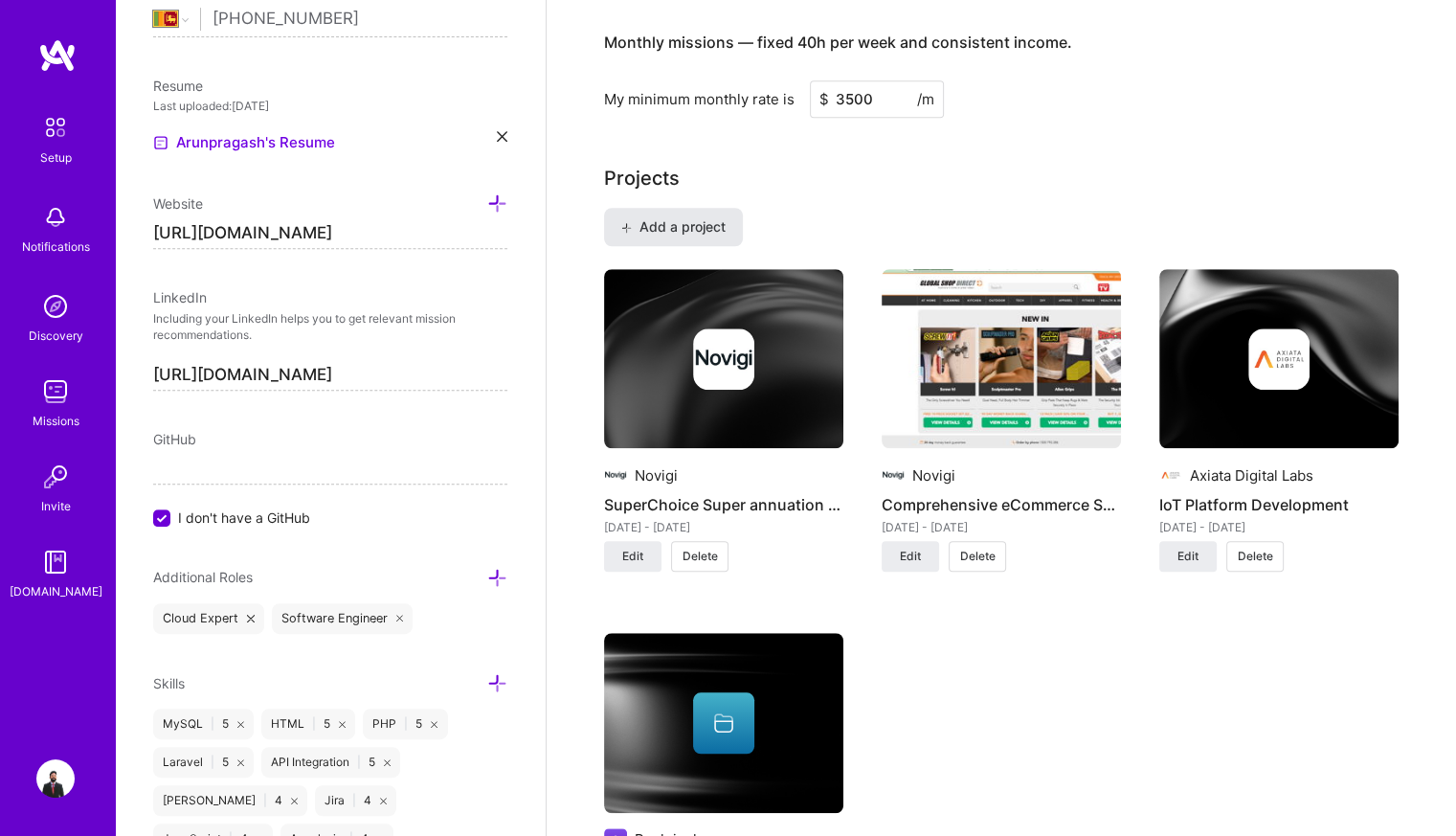 drag, startPoint x: 1087, startPoint y: 456, endPoint x: 685, endPoint y: 205, distance: 473.9251 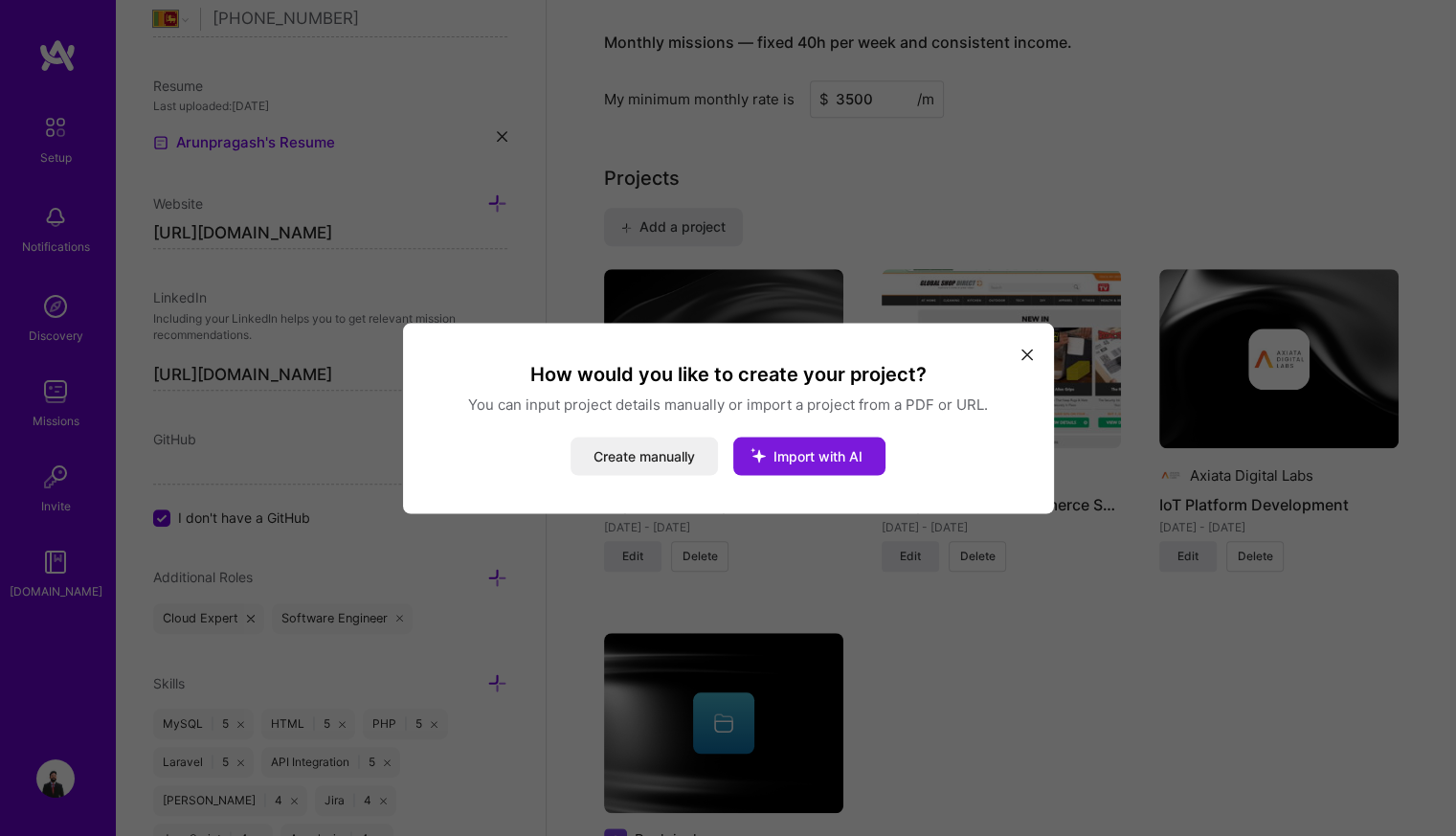 click on "Import with AI" at bounding box center [818, 455] 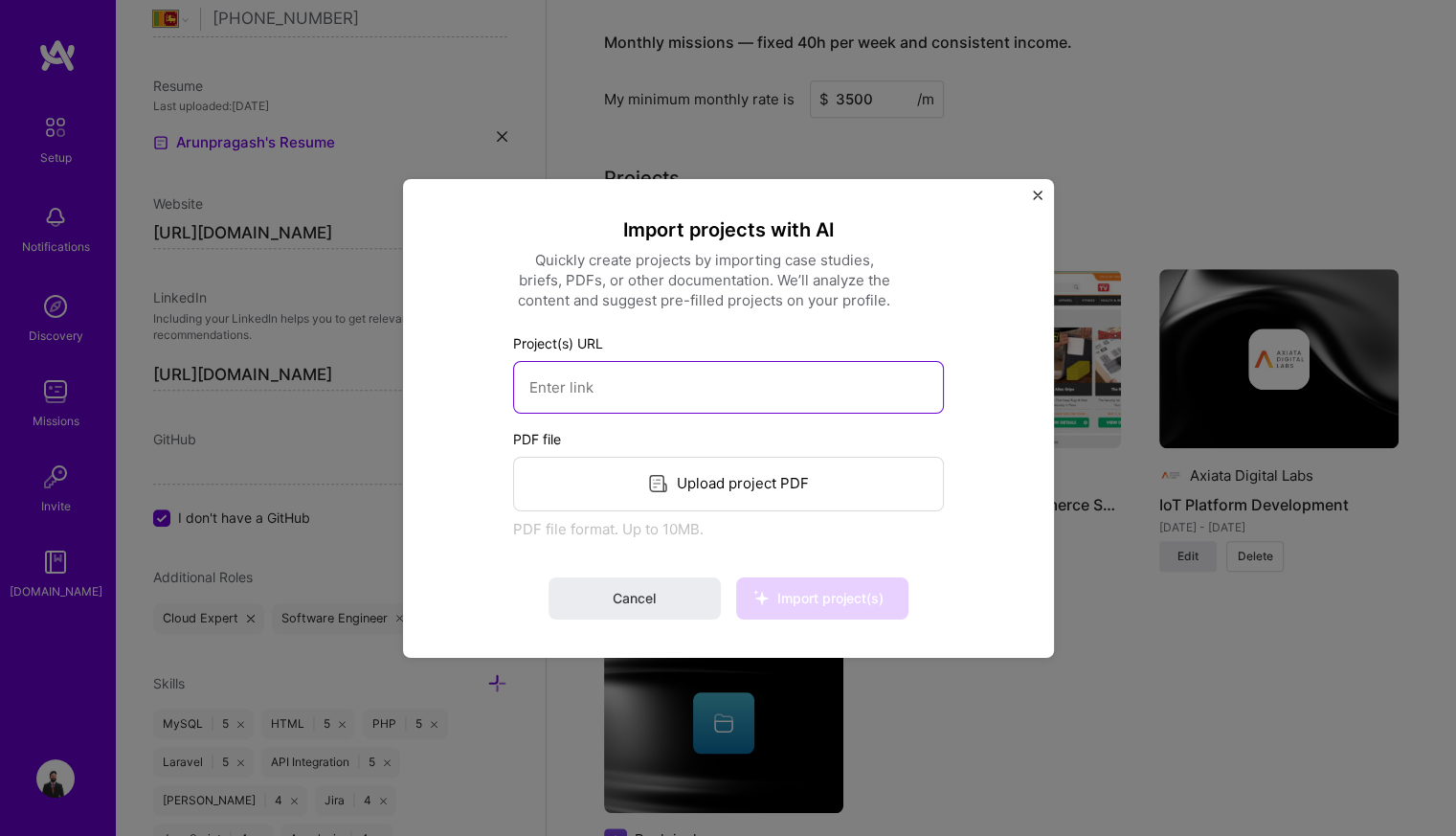 click at bounding box center (728, 386) 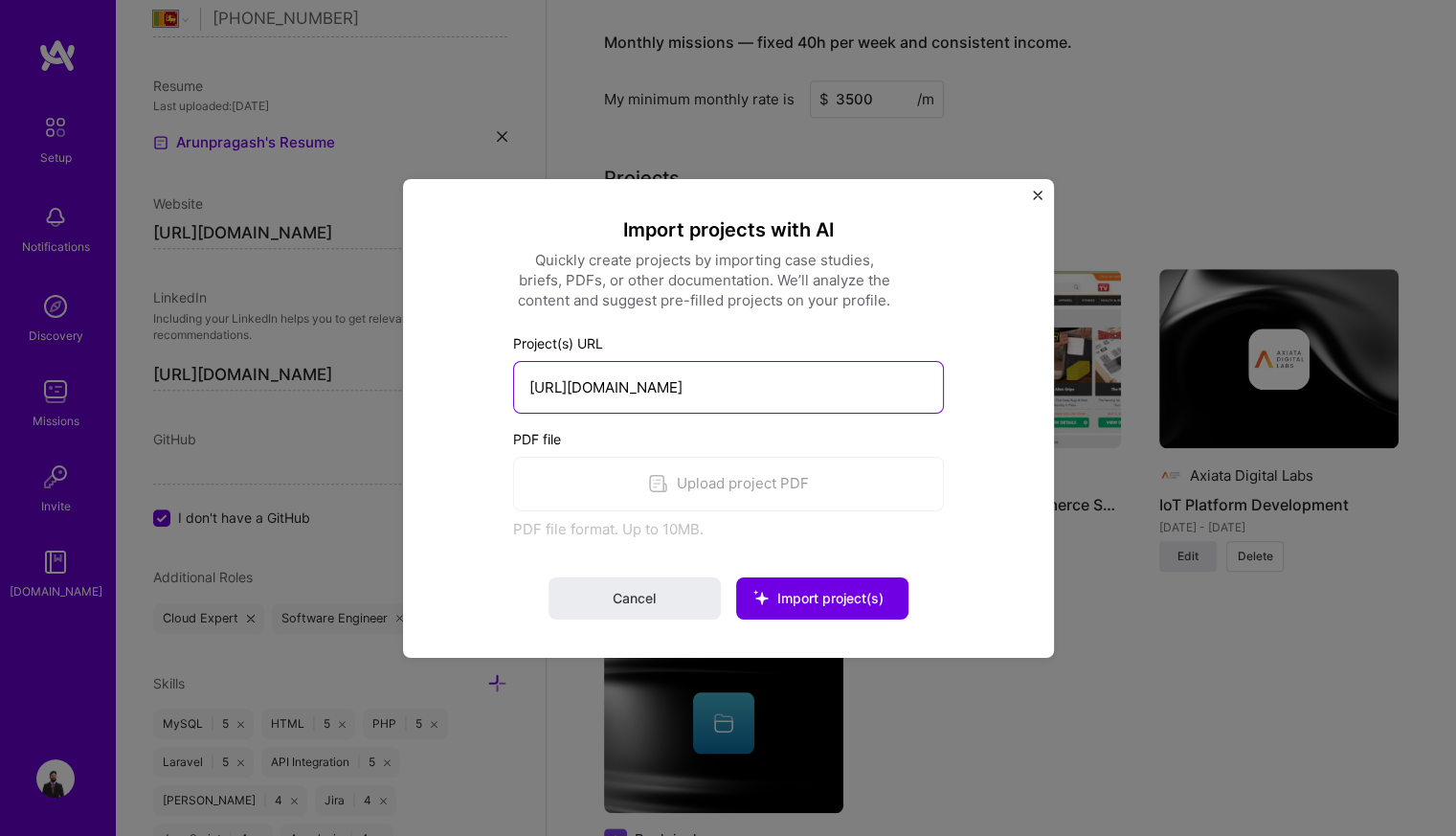 type on "[URL][DOMAIN_NAME]" 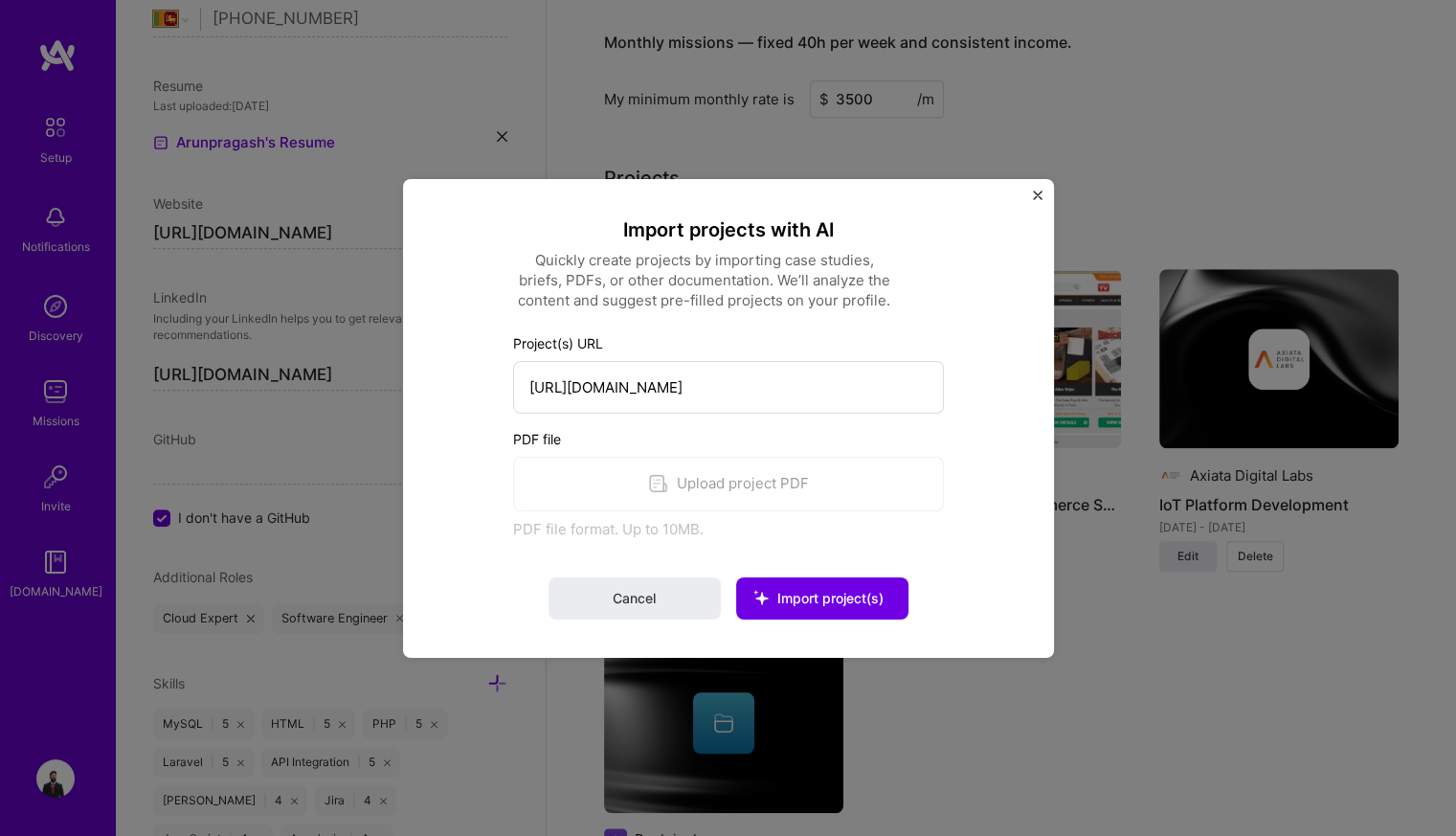 click on "PDF file Upload project PDF PDF file format. Up to 10MB." at bounding box center (728, 483) 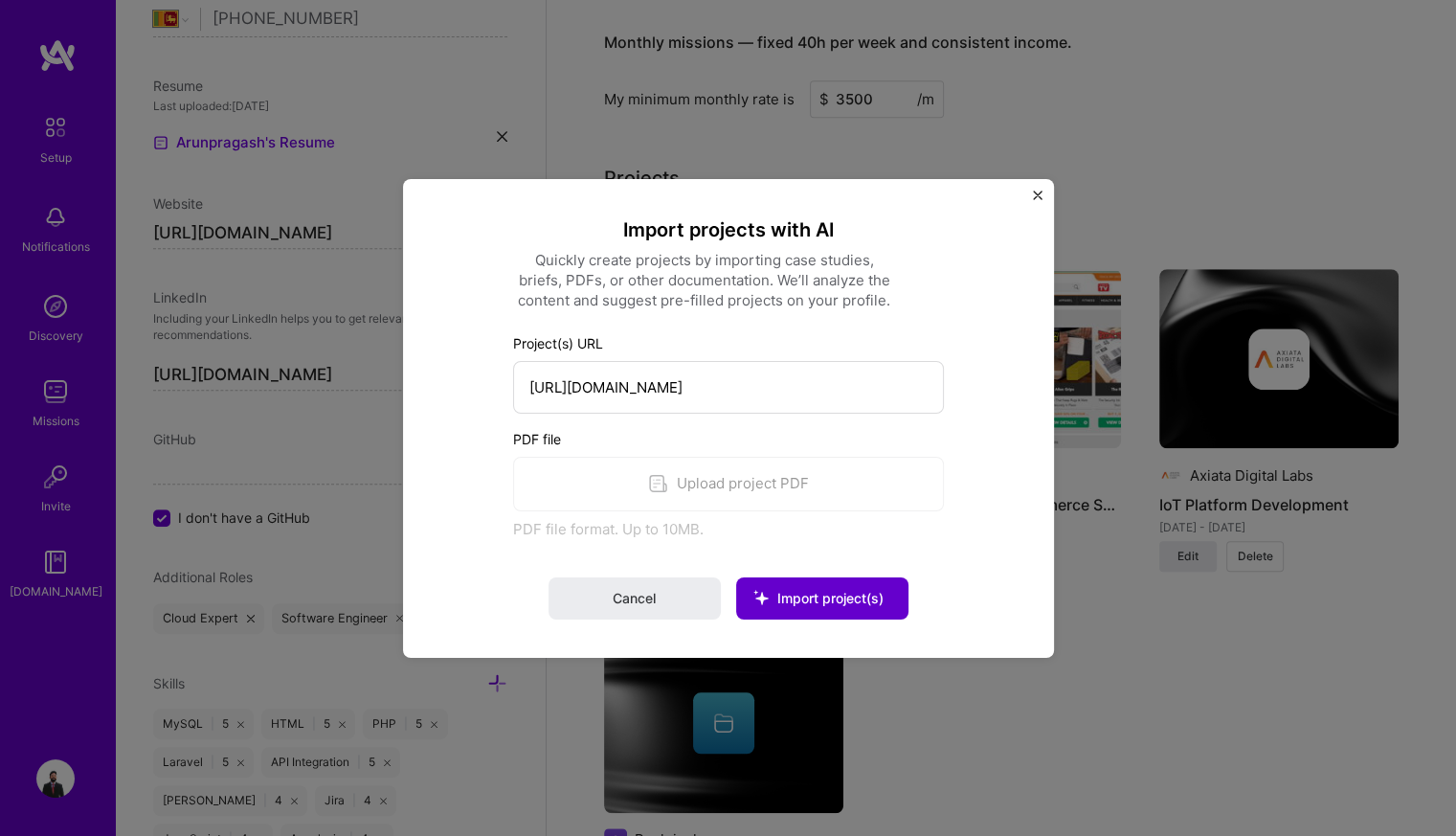 click on "Import project(s)" at bounding box center [830, 598] 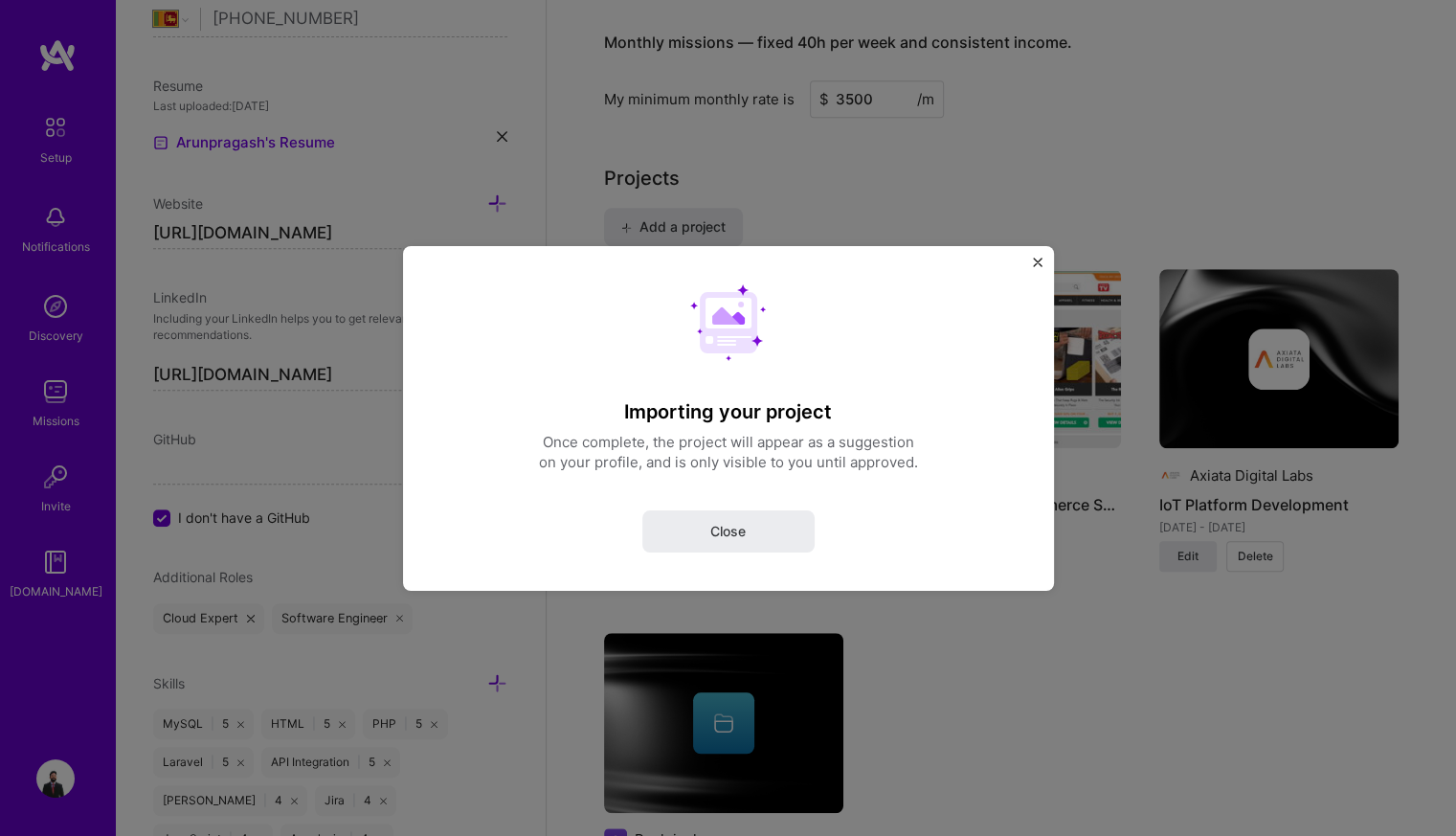 click on "Importing your project Once complete, the project will appear as a suggestion on your profile, and is only visible to you until approved. Close" at bounding box center [728, 418] 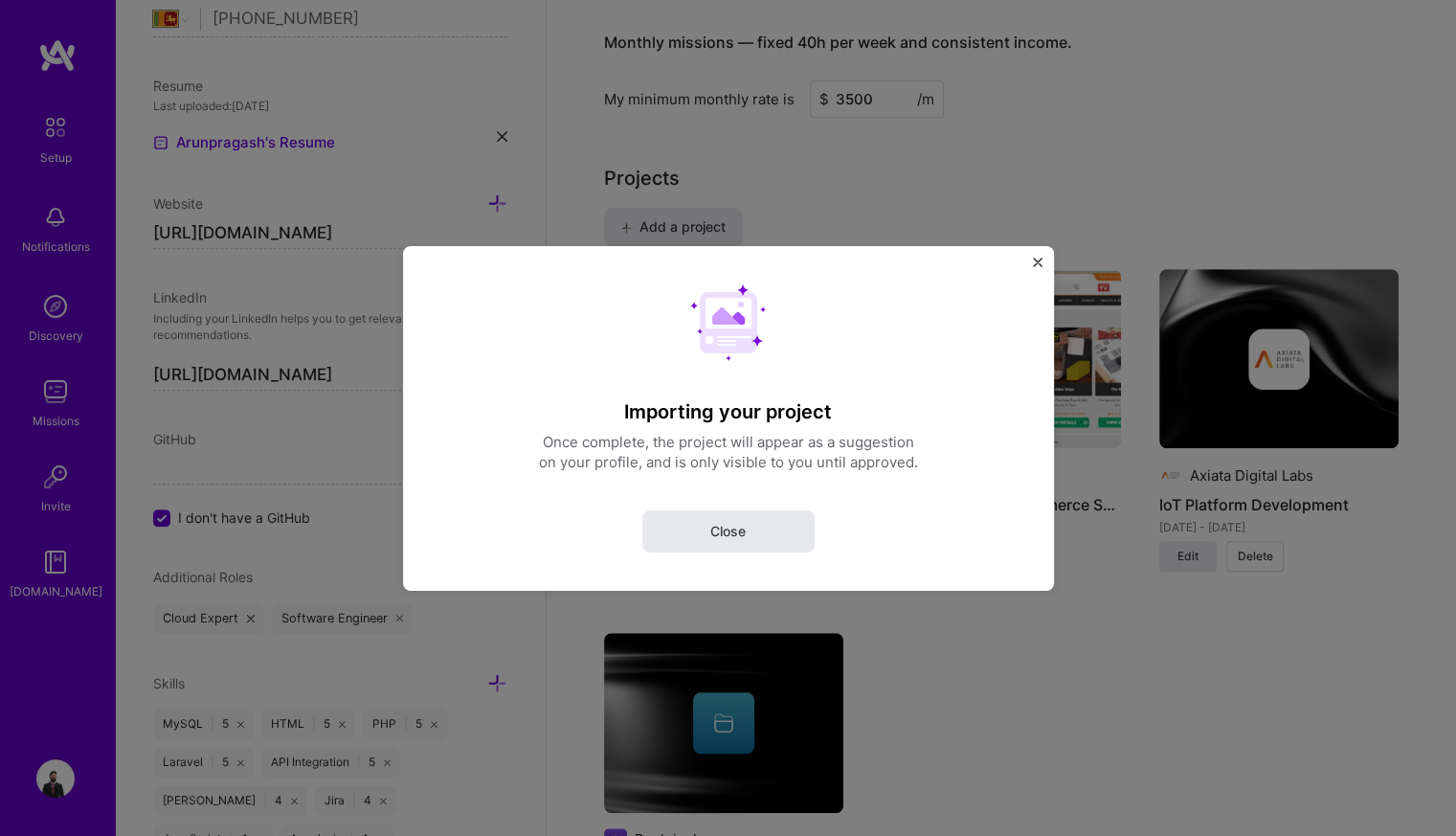 click on "Close" at bounding box center [728, 531] 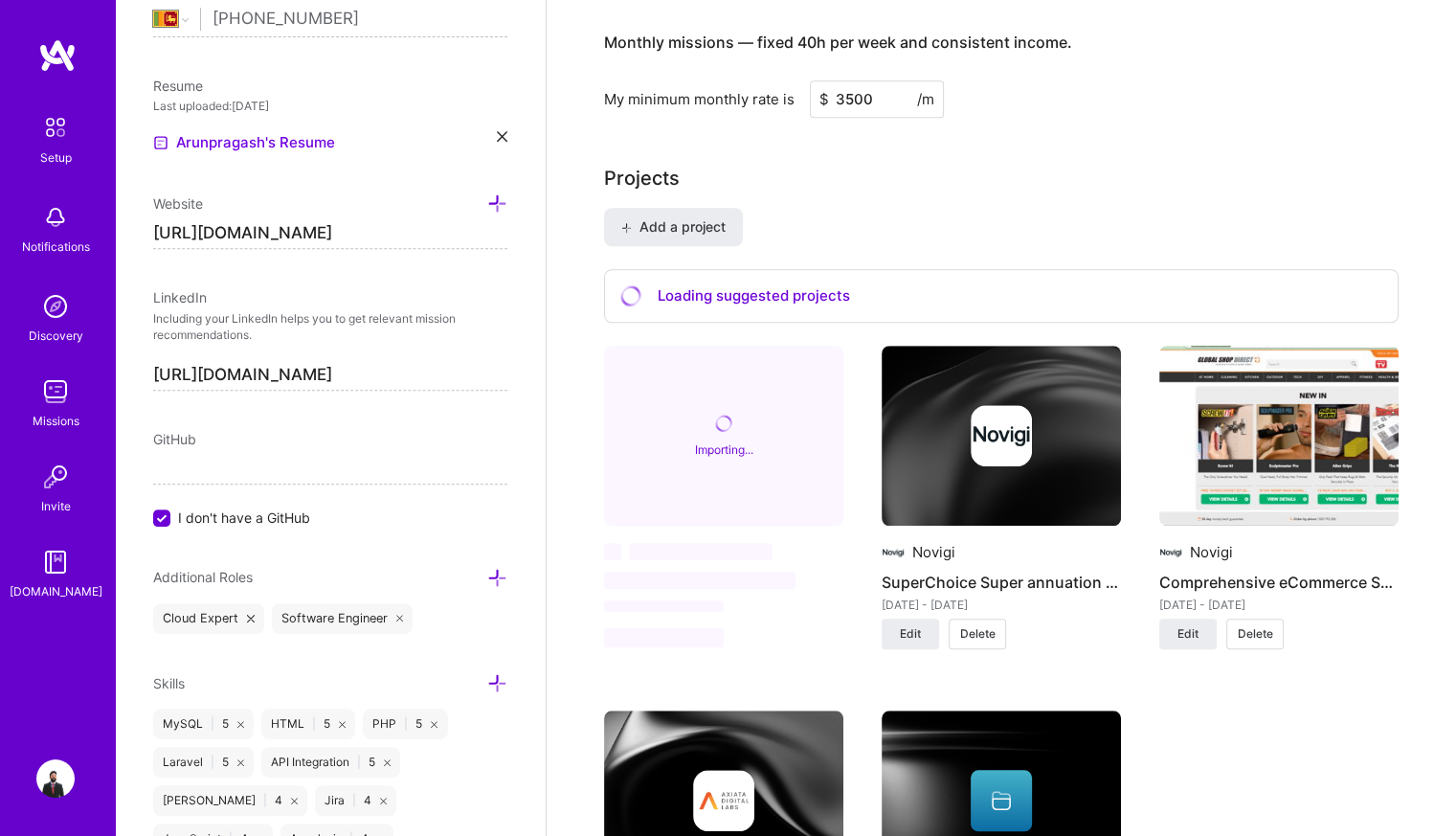 click on "I don't have a GitHub" at bounding box center (330, 517) 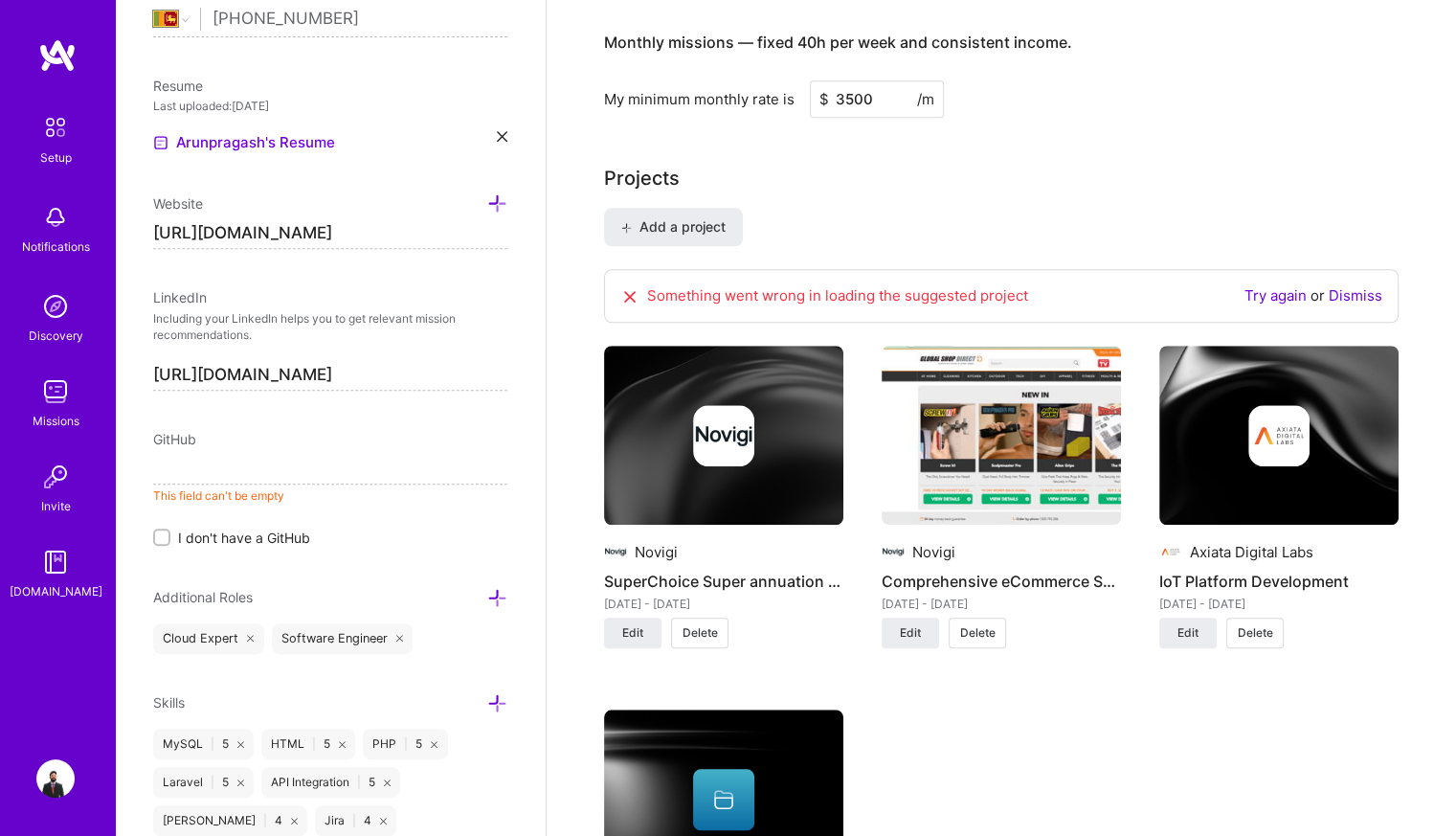 click on "Edit photo Arunpragash Alwar Back-End Developer 6 Years Experience Location  This is the location where you'll be physically located while working on missions. Misrepresenting your location is a violation of our terms and could lead to removal. [GEOGRAPHIC_DATA], [GEOGRAPHIC_DATA], [GEOGRAPHIC_DATA] [GEOGRAPHIC_DATA], [GEOGRAPHIC_DATA], [GEOGRAPHIC_DATA] Working hours range This represents your availability to work in your location. You can adjust your working hours to accommodate companies in other time zones. Learn how 8:30 AM 7:30 PM Phone Number [GEOGRAPHIC_DATA] [GEOGRAPHIC_DATA] [GEOGRAPHIC_DATA] [GEOGRAPHIC_DATA] [US_STATE] [GEOGRAPHIC_DATA] [GEOGRAPHIC_DATA] [GEOGRAPHIC_DATA] [GEOGRAPHIC_DATA] [GEOGRAPHIC_DATA] [GEOGRAPHIC_DATA] [GEOGRAPHIC_DATA] [DATE][GEOGRAPHIC_DATA] [GEOGRAPHIC_DATA] [GEOGRAPHIC_DATA] [GEOGRAPHIC_DATA] [GEOGRAPHIC_DATA] [GEOGRAPHIC_DATA] [GEOGRAPHIC_DATA] [GEOGRAPHIC_DATA] [GEOGRAPHIC_DATA] [GEOGRAPHIC_DATA] [GEOGRAPHIC_DATA] [GEOGRAPHIC_DATA] [GEOGRAPHIC_DATA] [GEOGRAPHIC_DATA] [GEOGRAPHIC_DATA] [GEOGRAPHIC_DATA] [GEOGRAPHIC_DATA] [GEOGRAPHIC_DATA] [GEOGRAPHIC_DATA] [GEOGRAPHIC_DATA] [GEOGRAPHIC_DATA] [GEOGRAPHIC_DATA] [GEOGRAPHIC_DATA] [GEOGRAPHIC_DATA] [GEOGRAPHIC_DATA] [GEOGRAPHIC_DATA] [GEOGRAPHIC_DATA] [GEOGRAPHIC_DATA] [GEOGRAPHIC_DATA] [GEOGRAPHIC_DATA] [GEOGRAPHIC_DATA] [GEOGRAPHIC_DATA] [GEOGRAPHIC_DATA]" at bounding box center [330, 418] 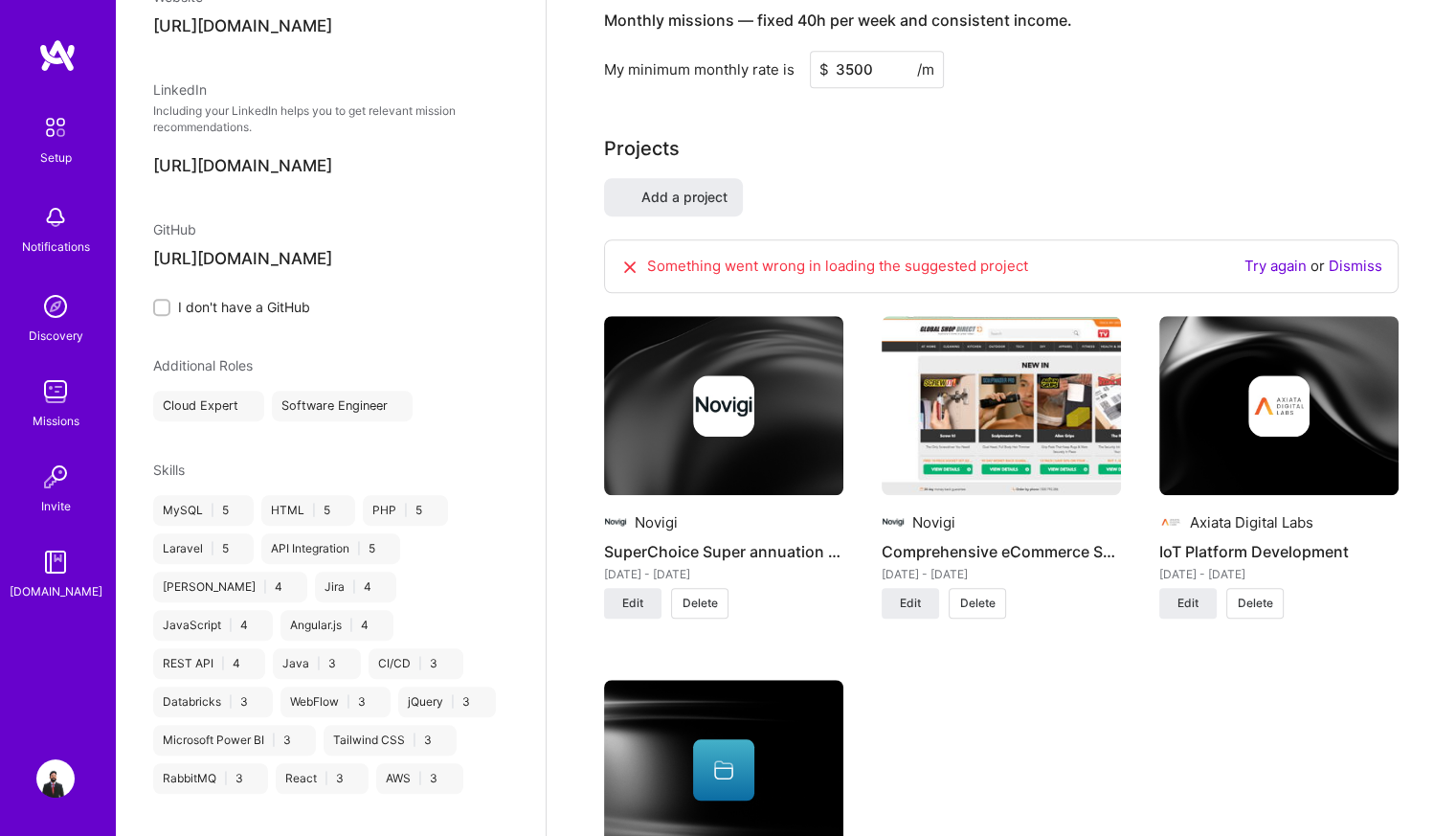 select on "LK" 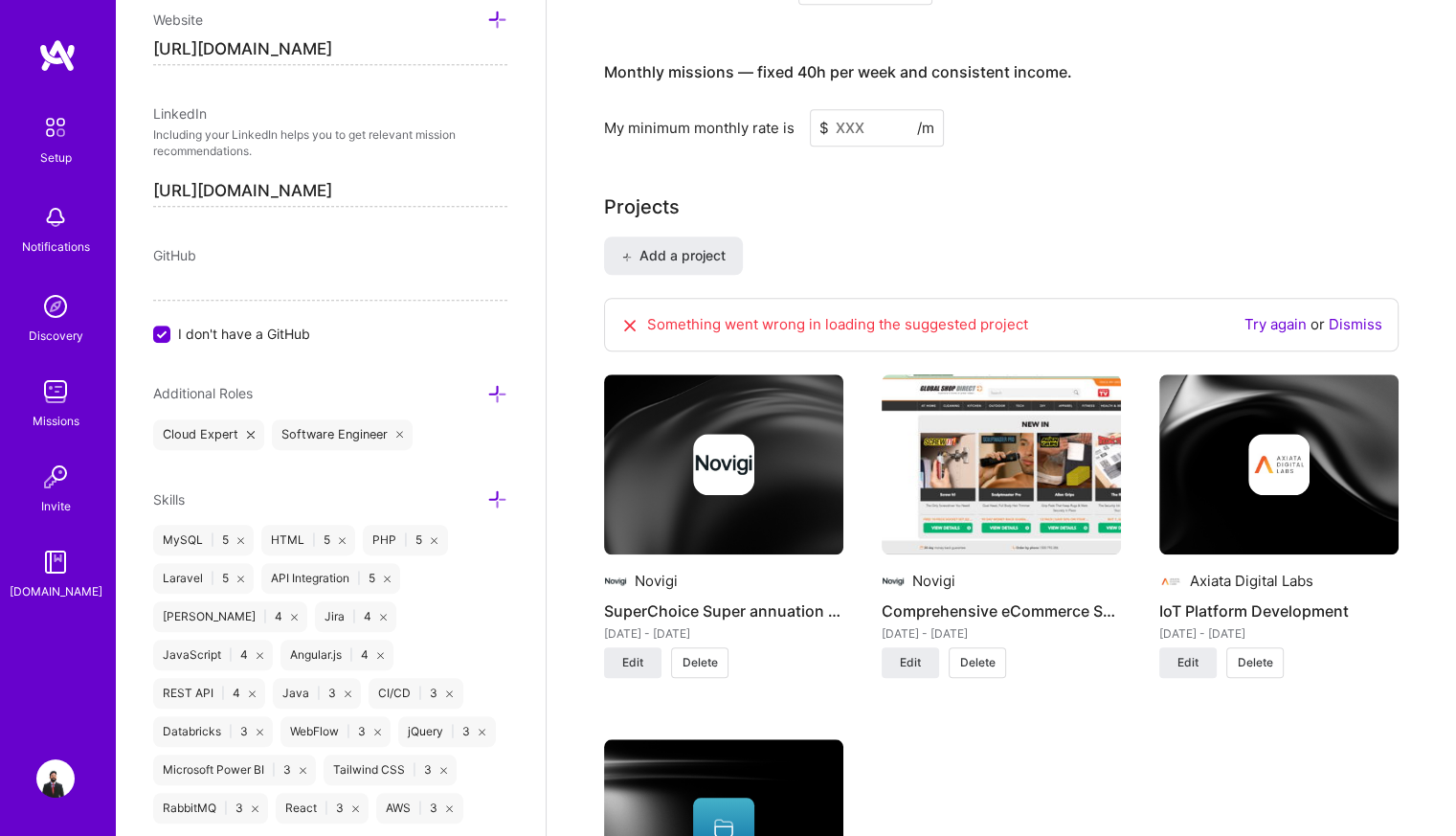 scroll, scrollTop: 986, scrollLeft: 0, axis: vertical 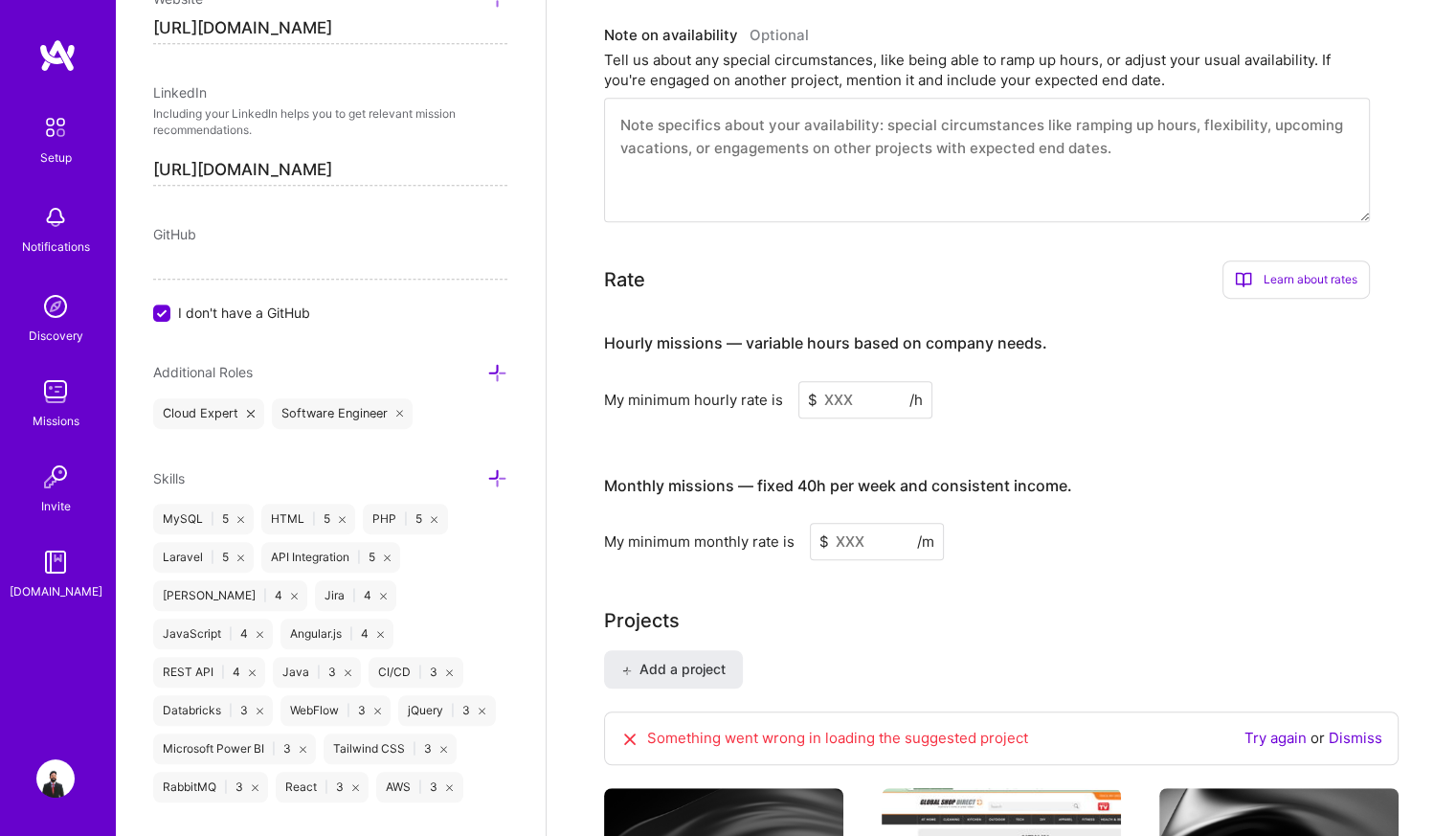 click at bounding box center (865, 399) 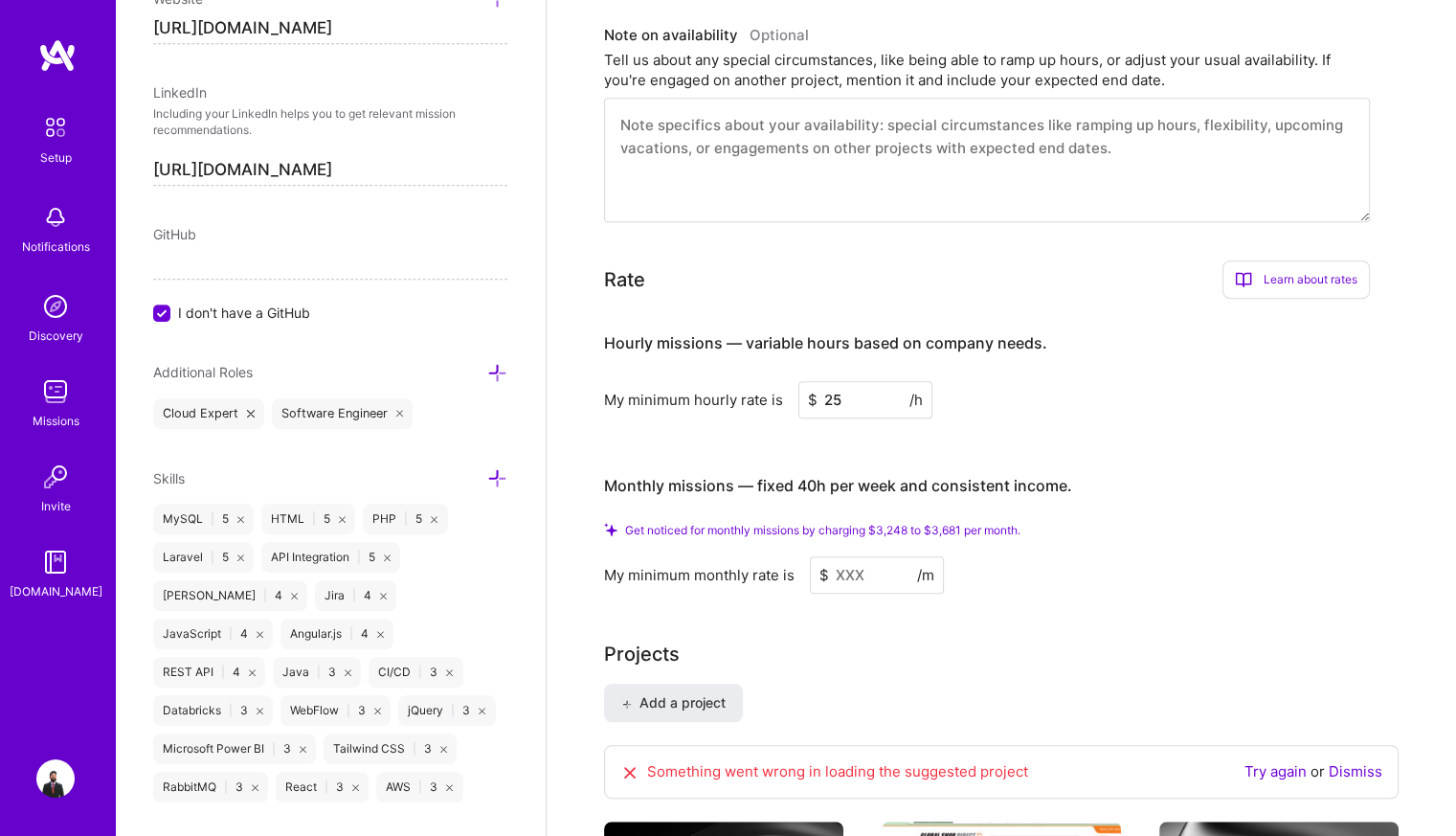 type on "25" 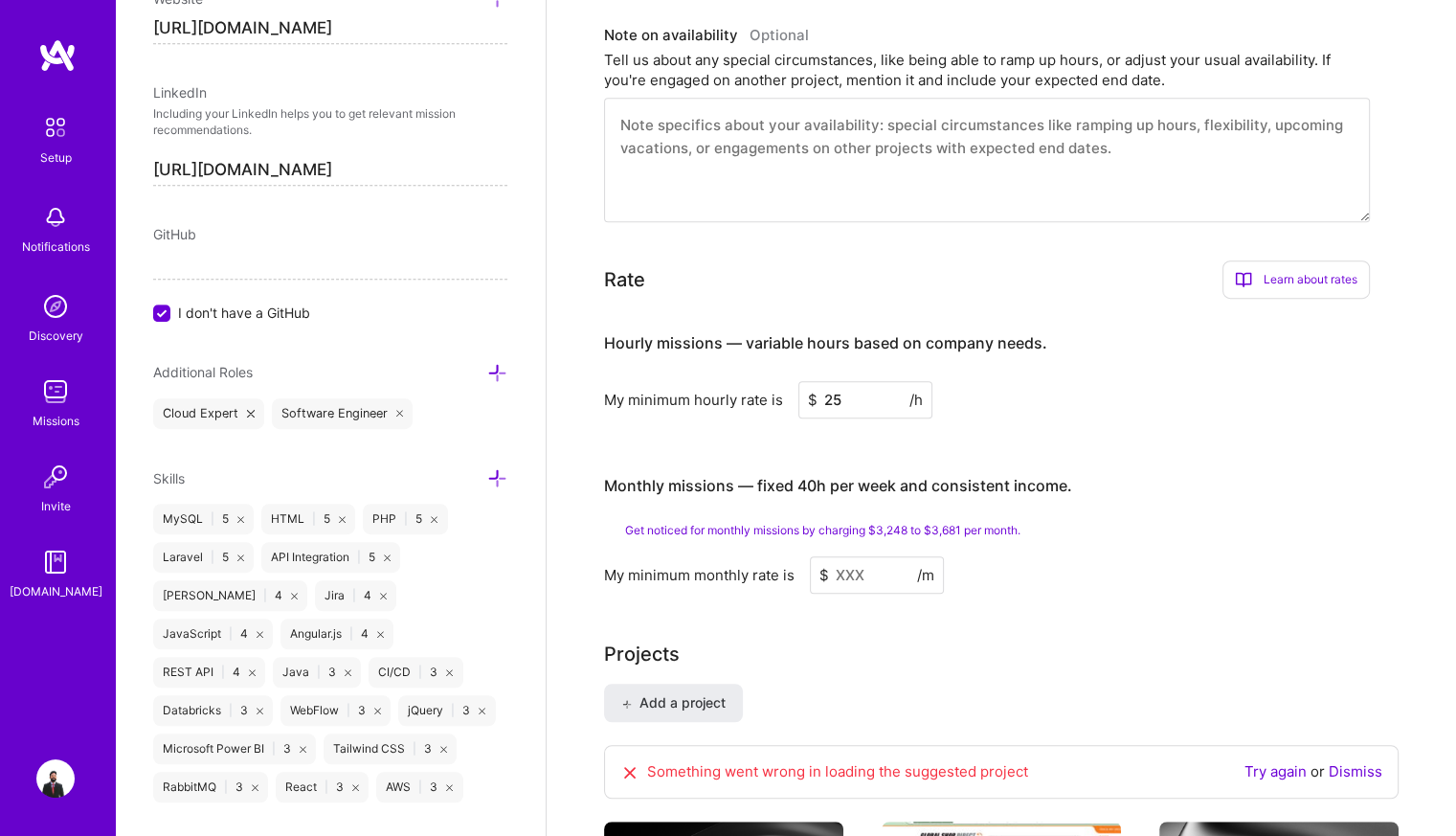 type on "2" 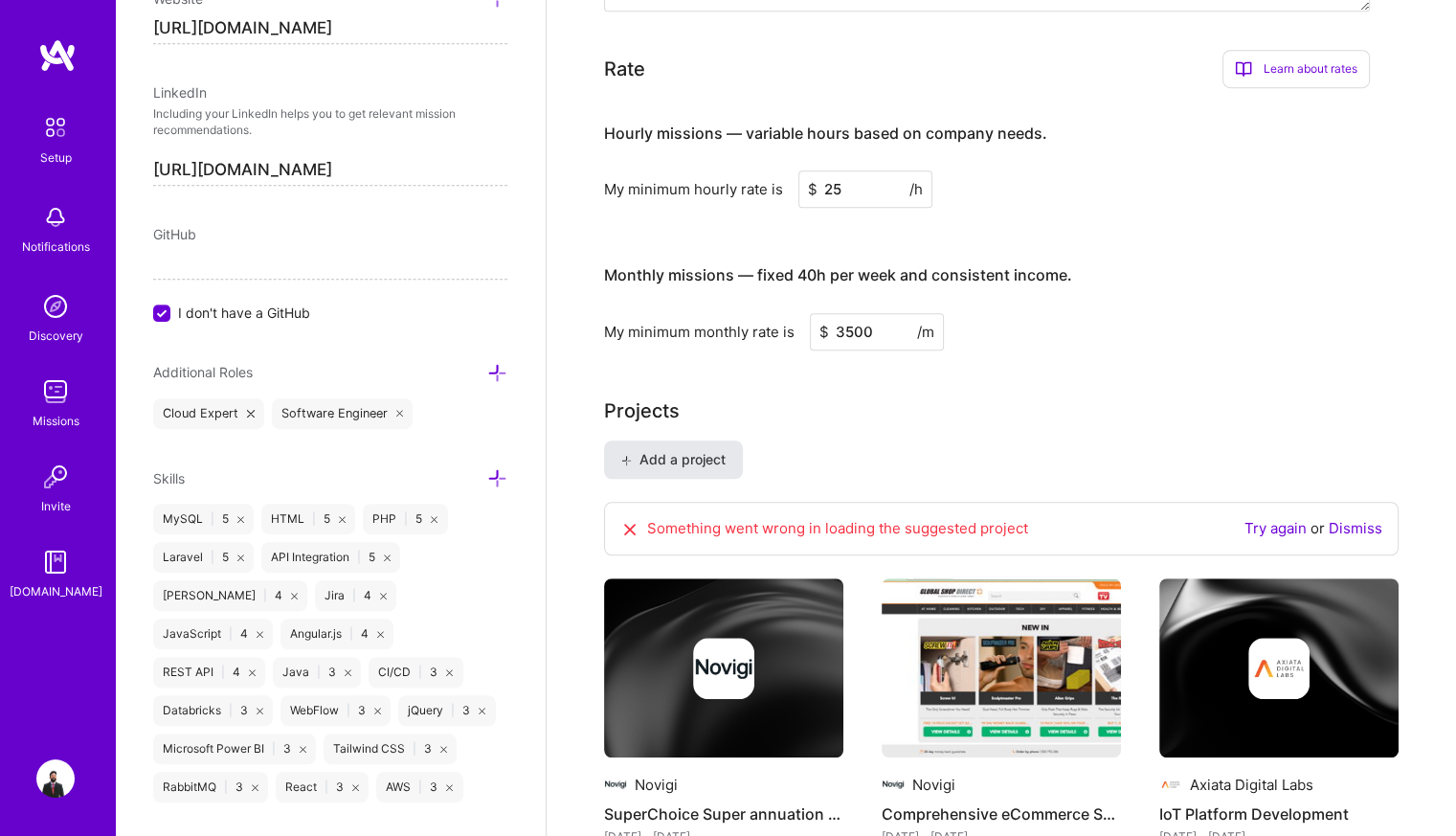 scroll, scrollTop: 1133, scrollLeft: 0, axis: vertical 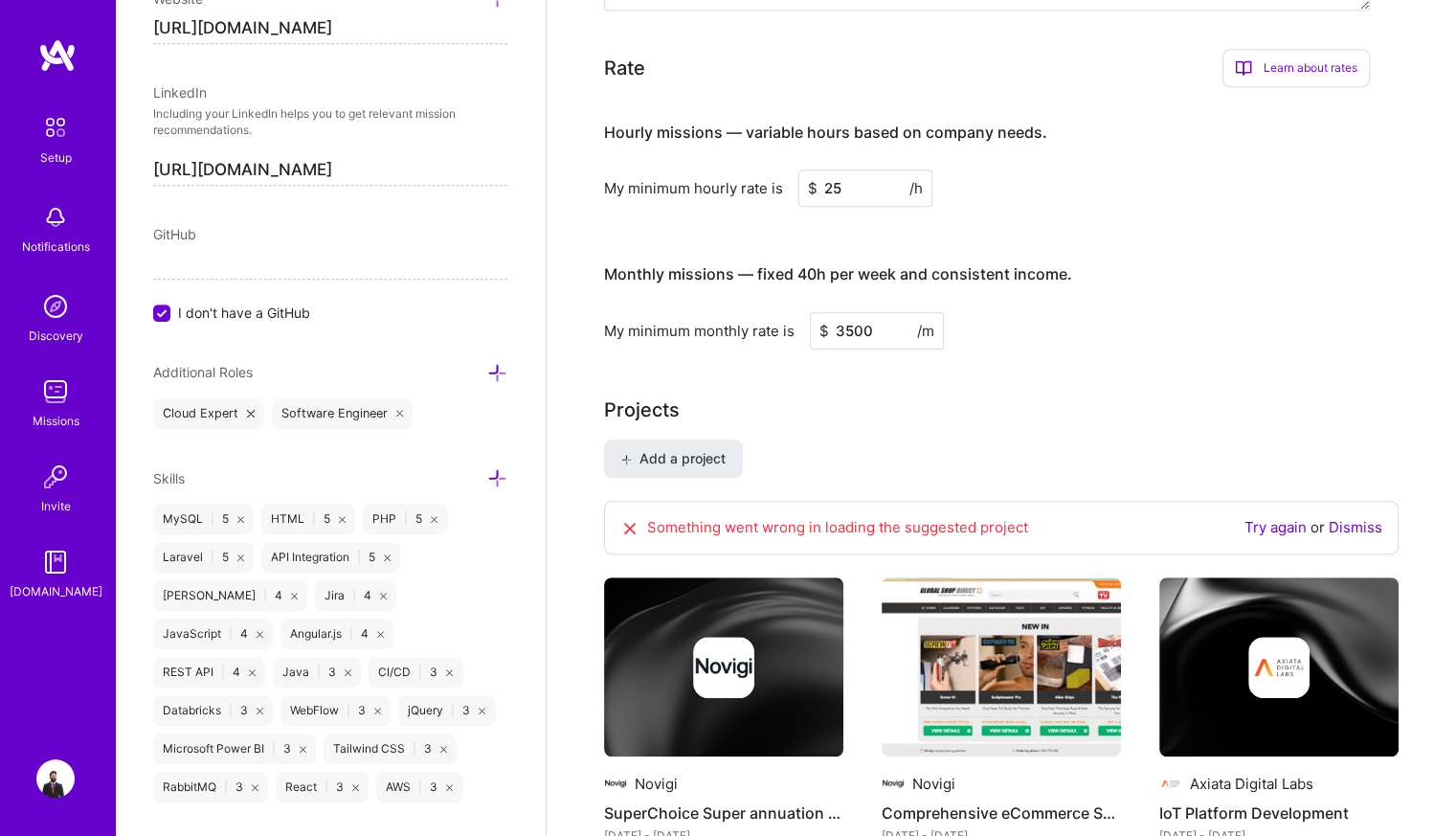 type on "3500" 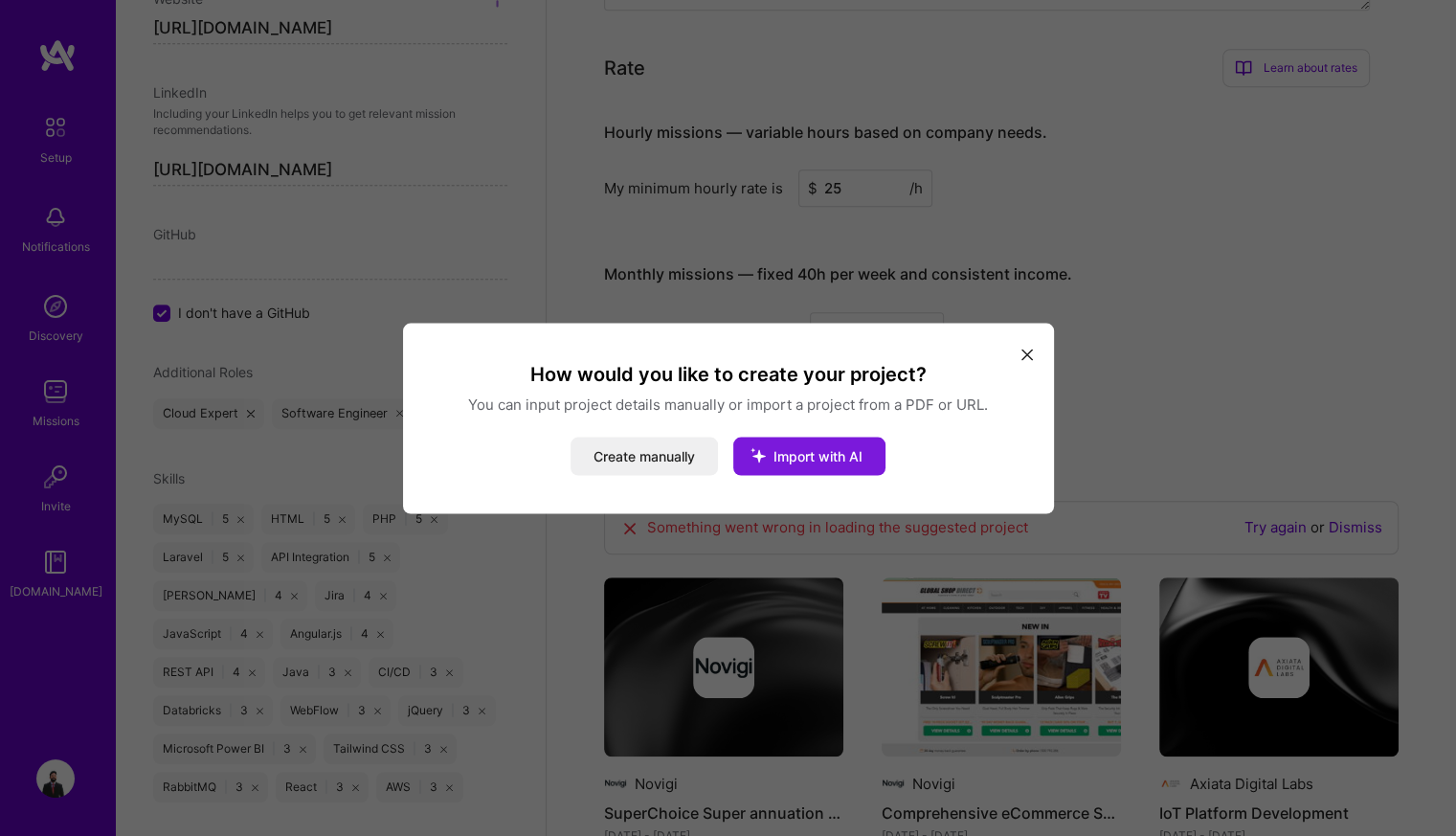 click on "Import with AI" at bounding box center (818, 455) 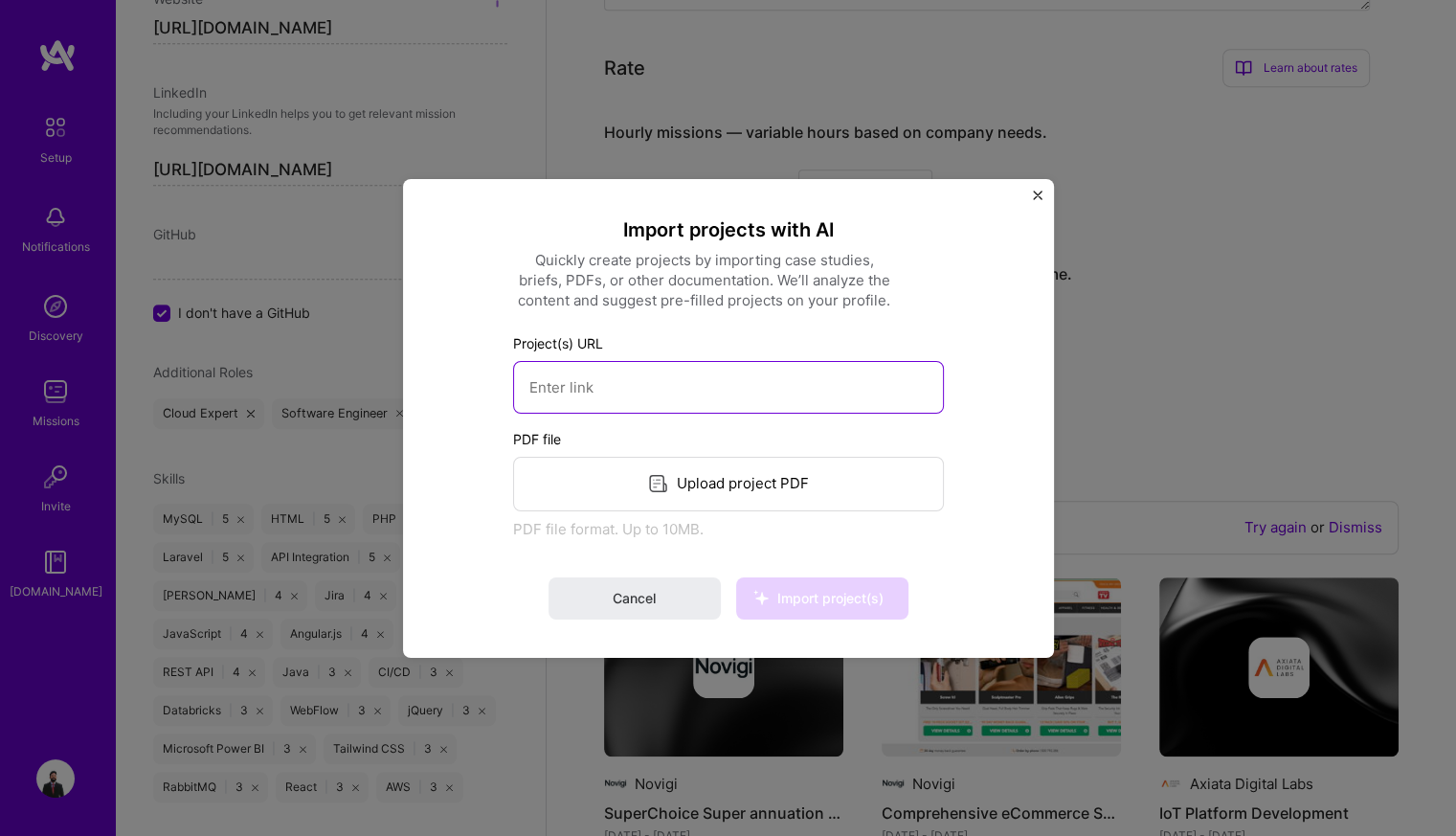 click at bounding box center [728, 386] 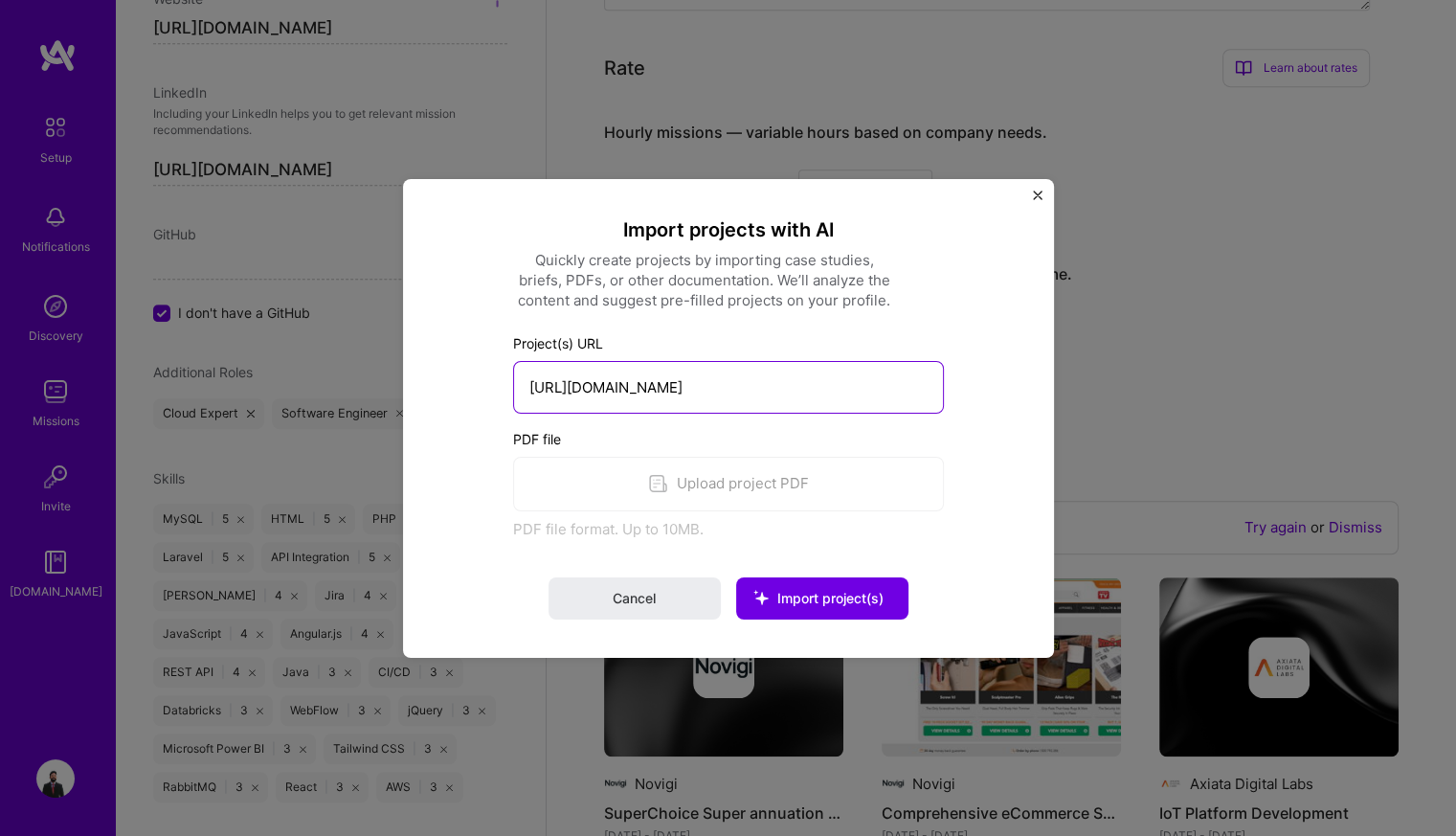click on "[URL][DOMAIN_NAME]" at bounding box center (728, 386) 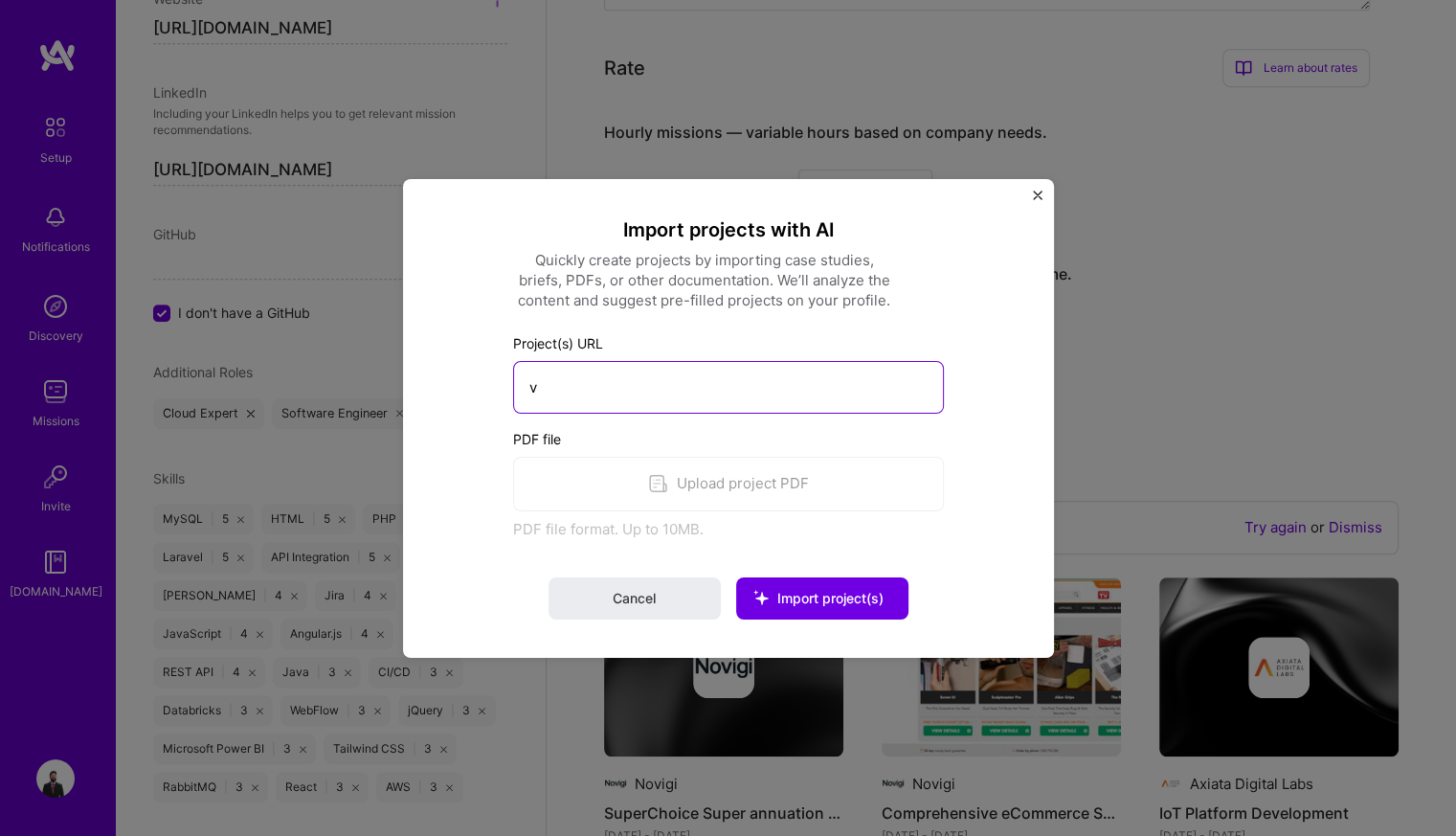 click on "v" at bounding box center [728, 386] 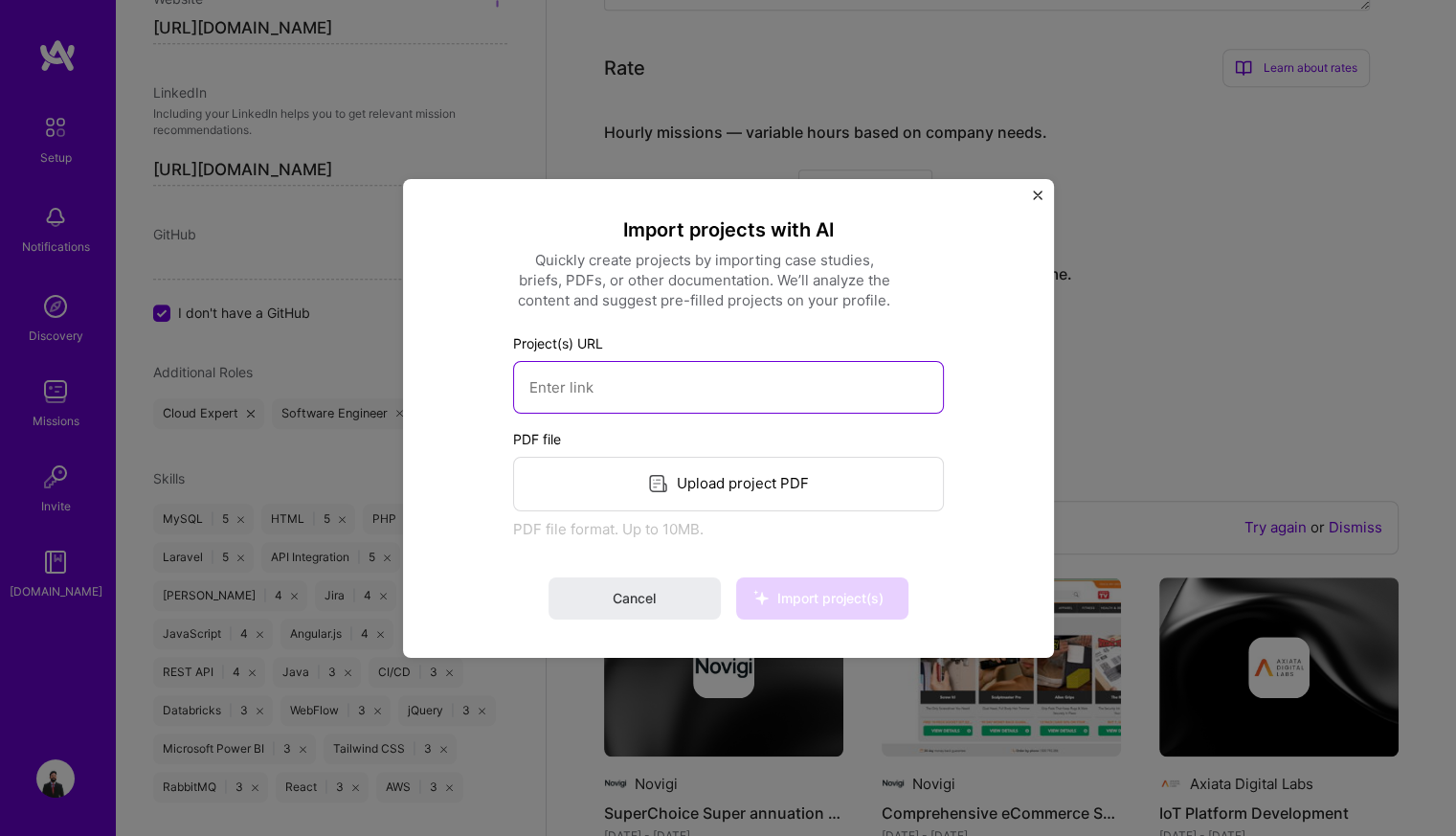 paste on "[DOMAIN_NAME]" 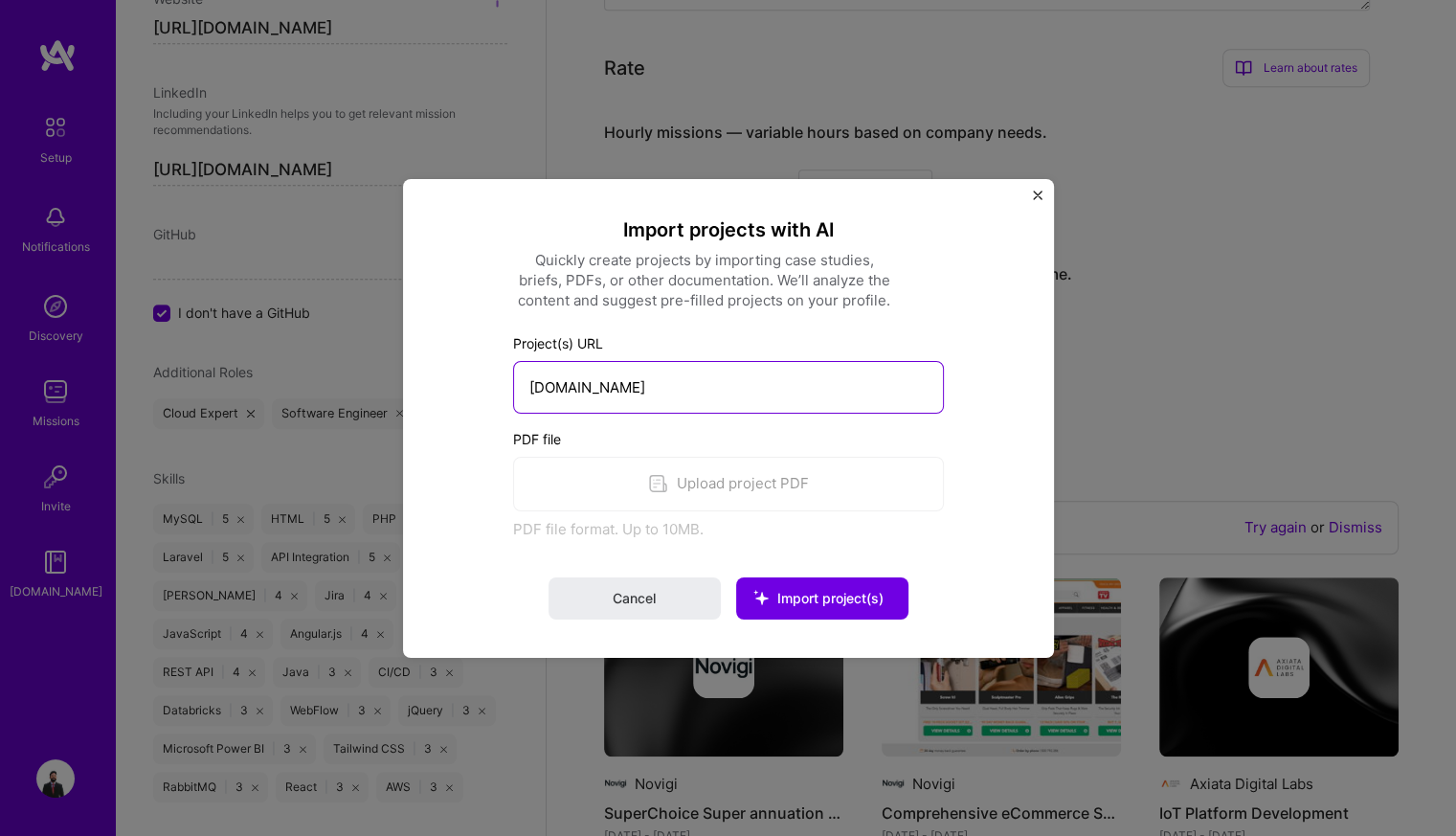 click on "[DOMAIN_NAME]" at bounding box center [728, 386] 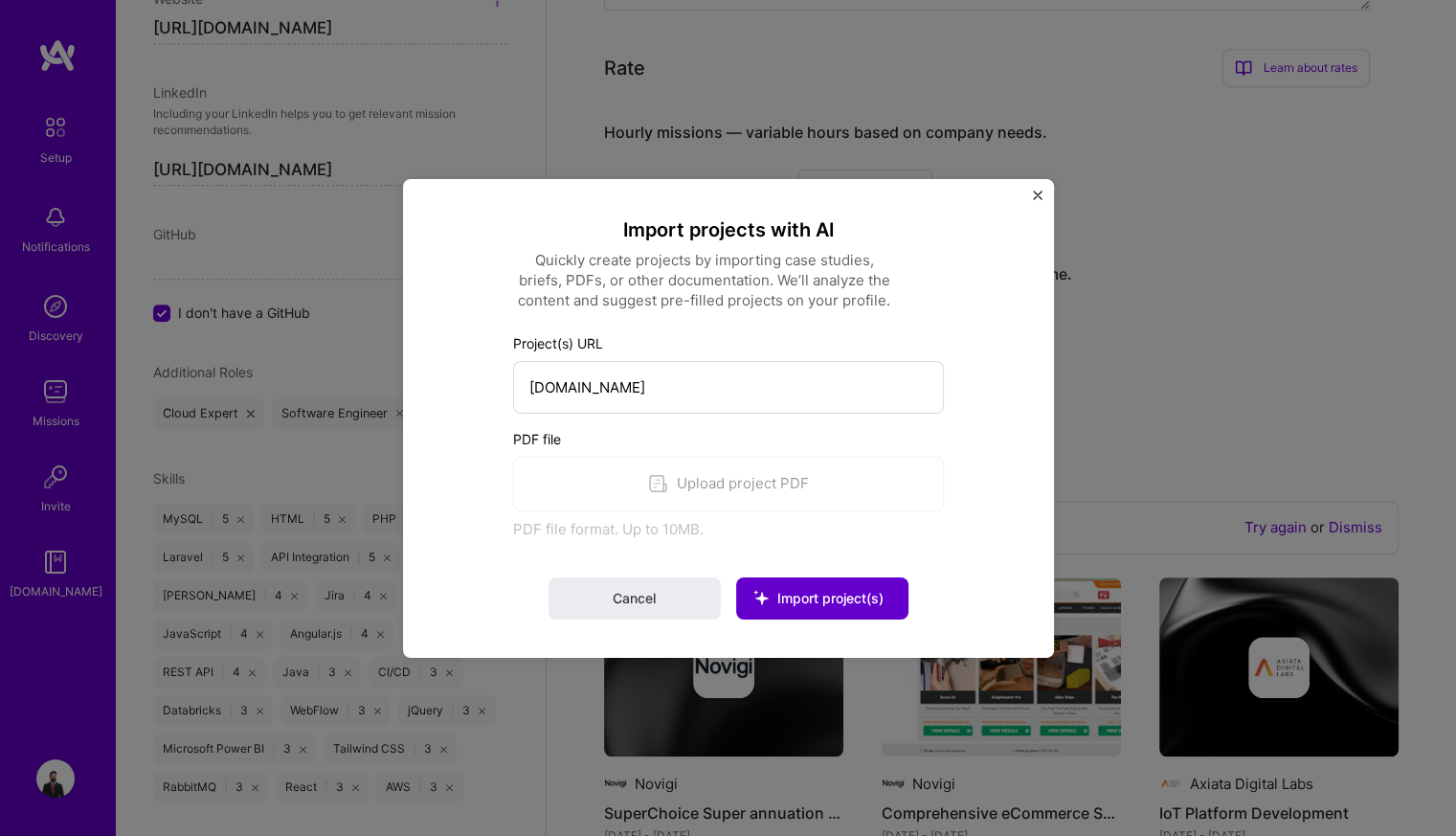 type on "[URL][DOMAIN_NAME]" 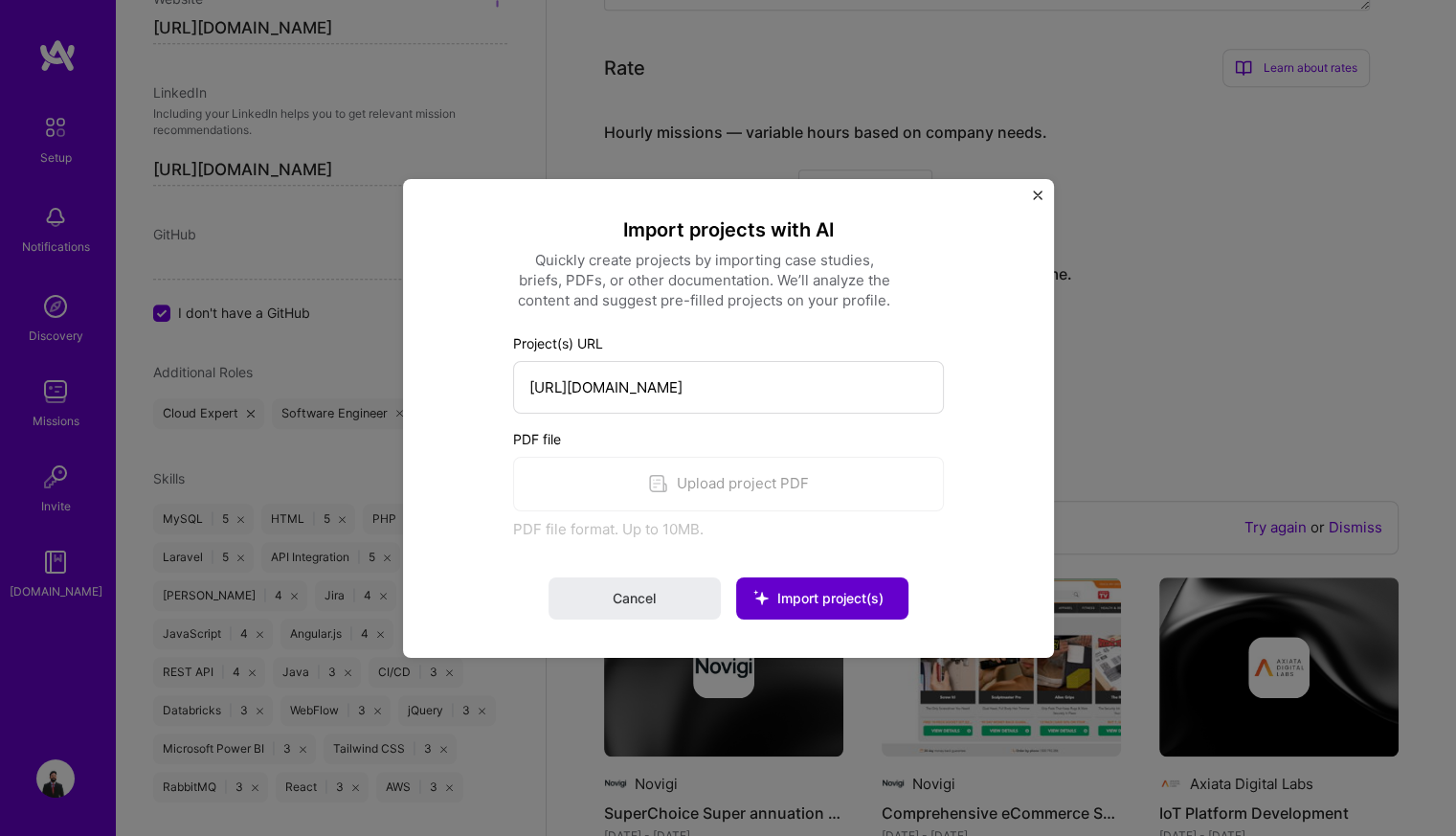 click on "Import project(s)" at bounding box center (822, 599) 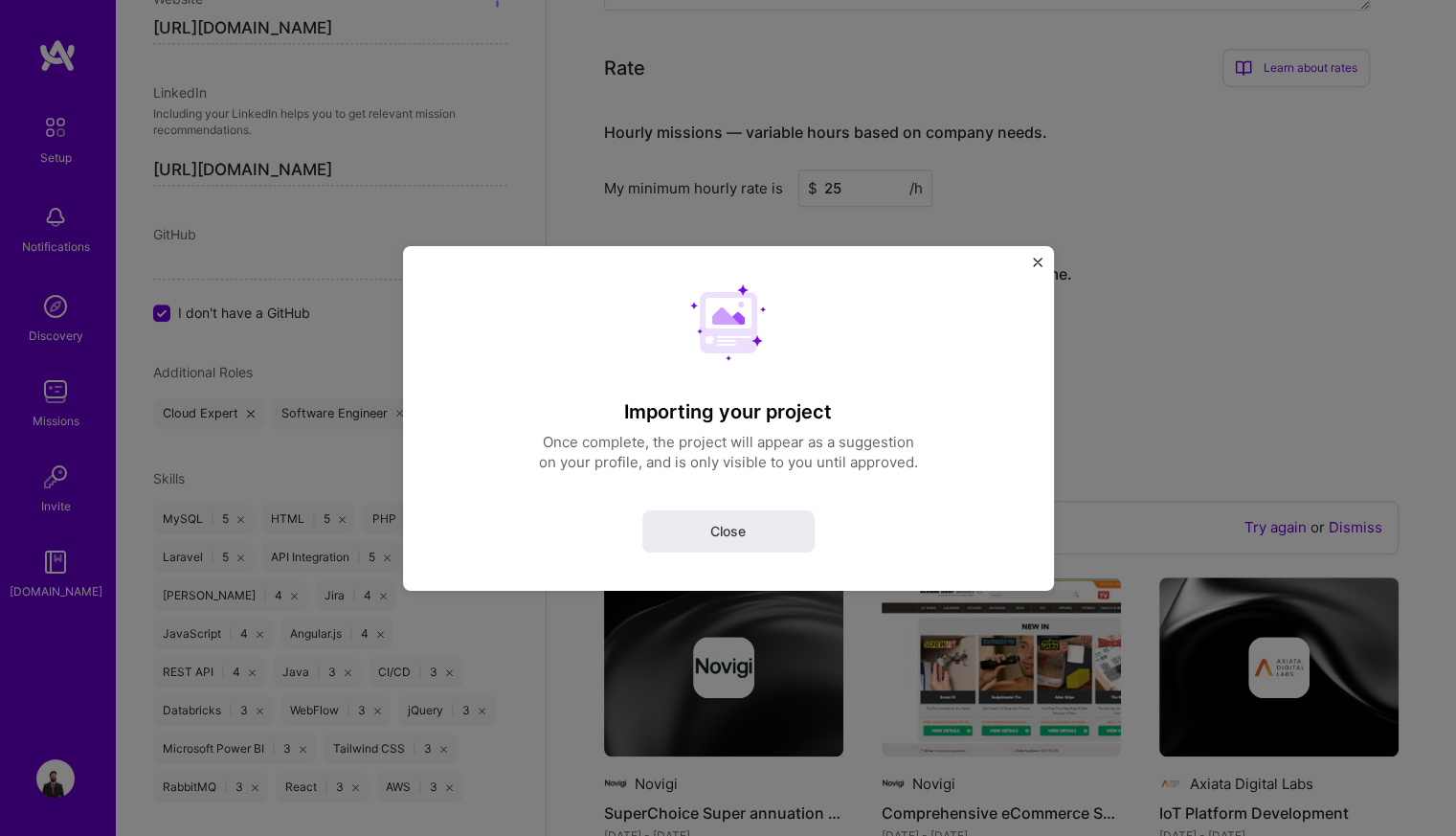 click at bounding box center (1038, 266) 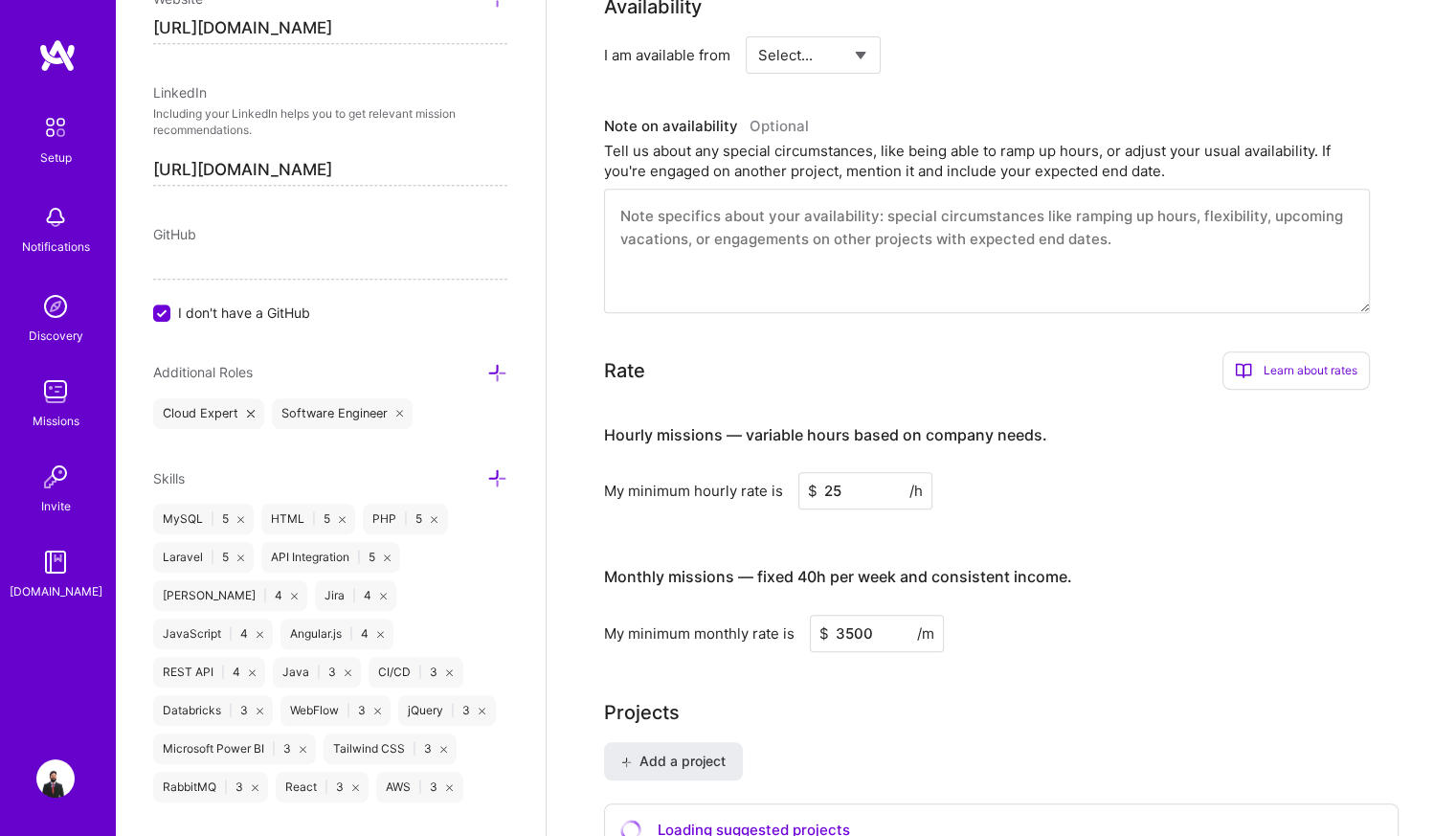scroll, scrollTop: 824, scrollLeft: 0, axis: vertical 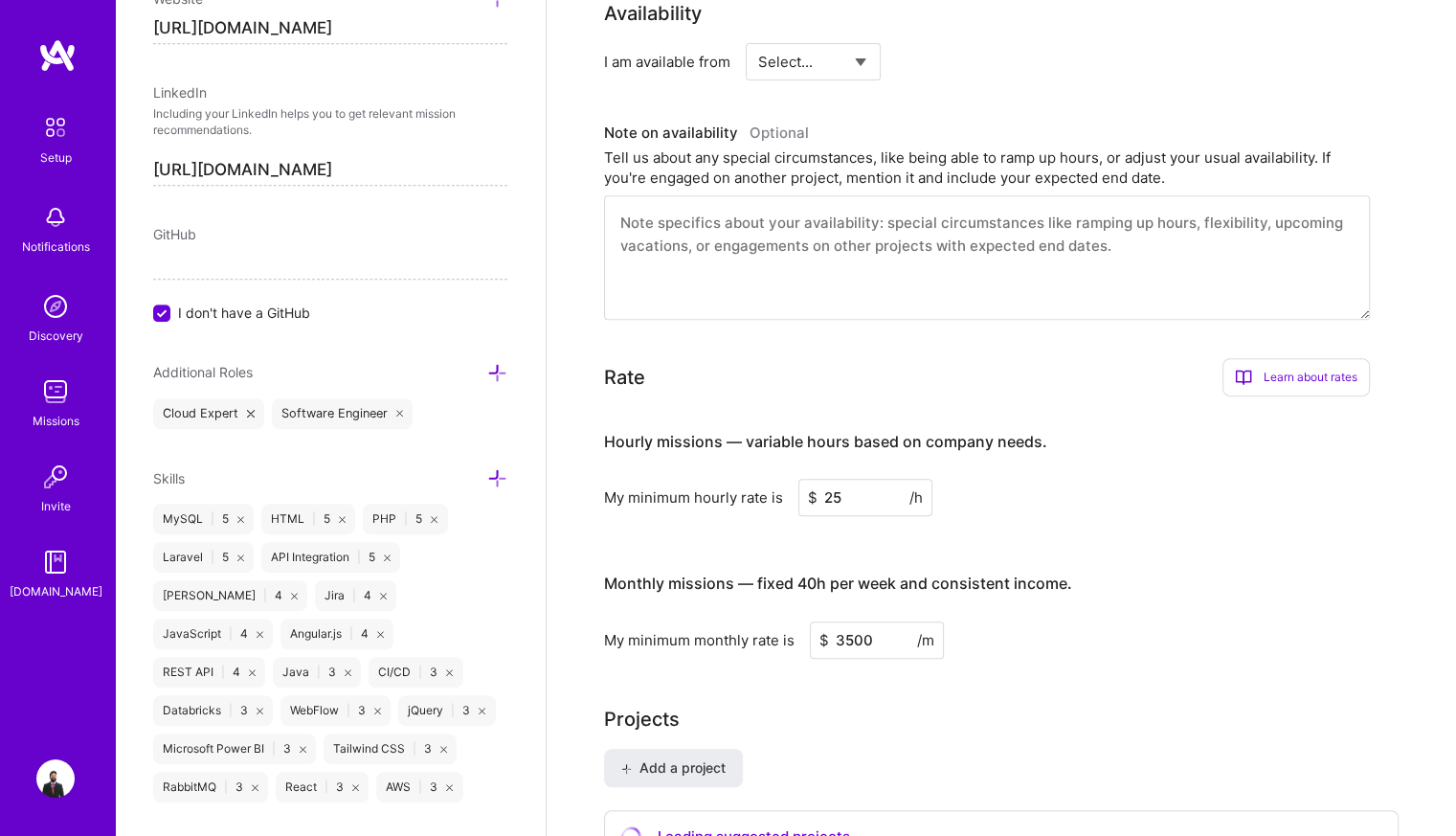 click on "I don't have a GitHub" at bounding box center (164, 314) 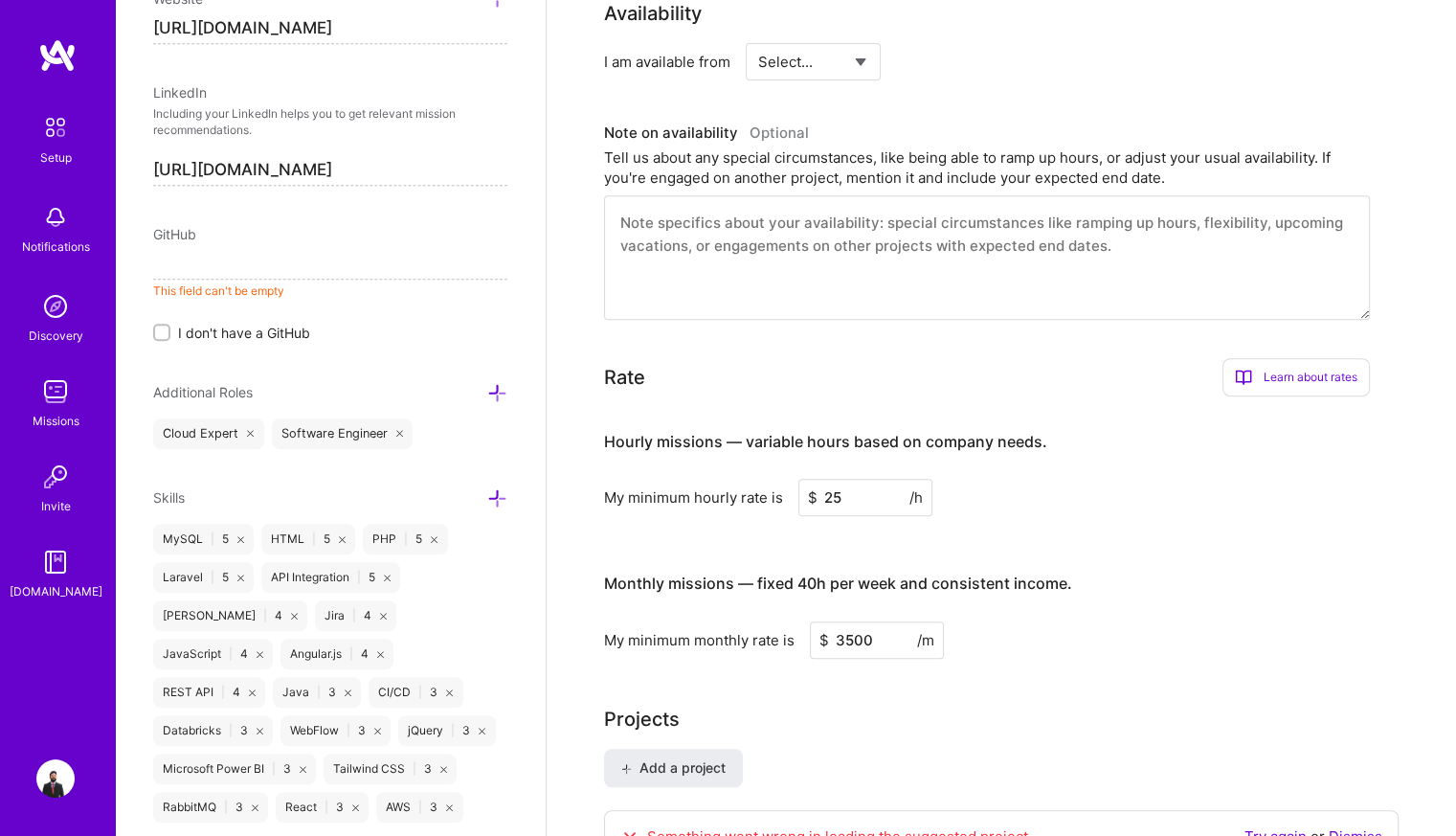 click at bounding box center (330, 264) 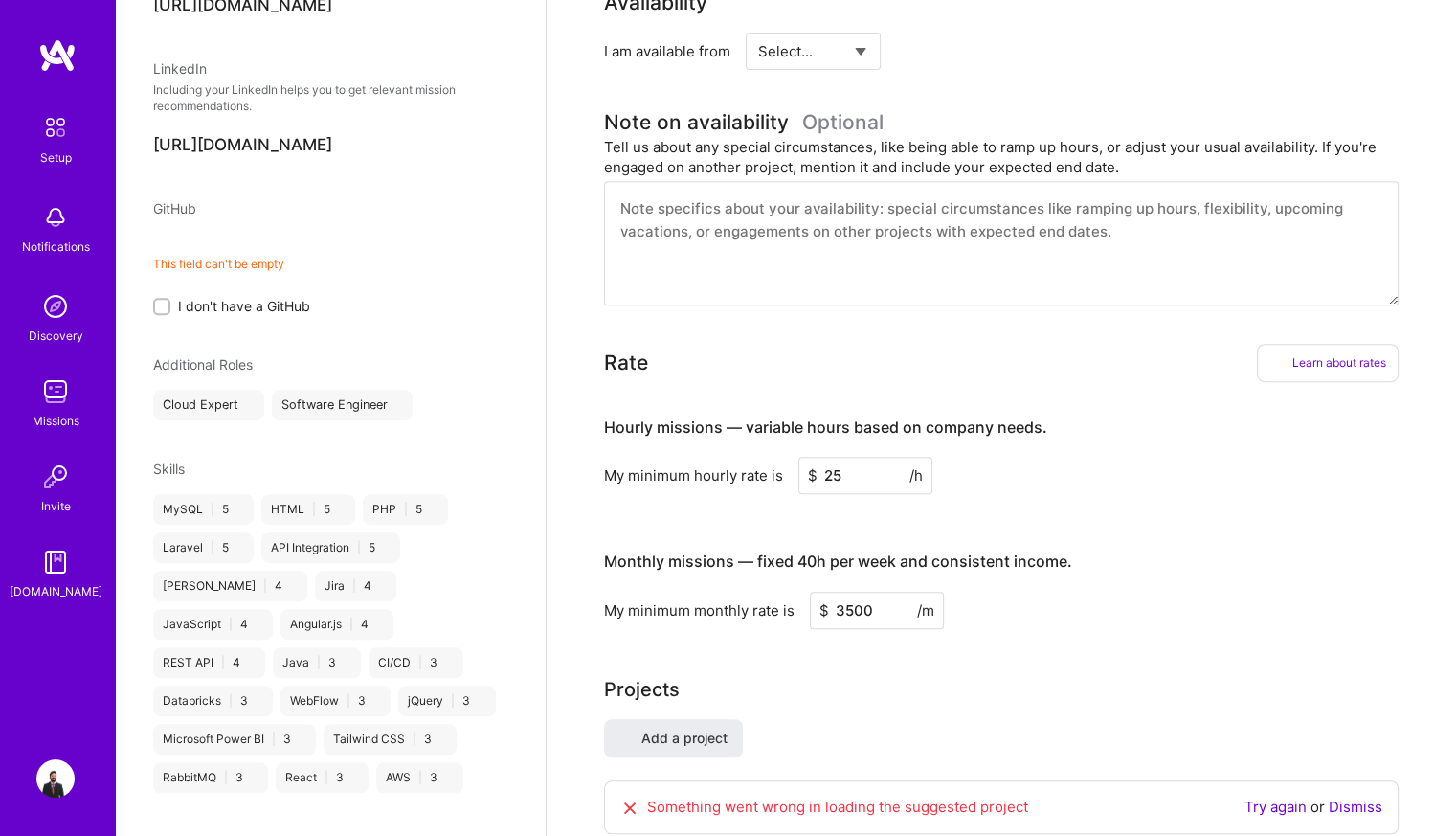 select on "LK" 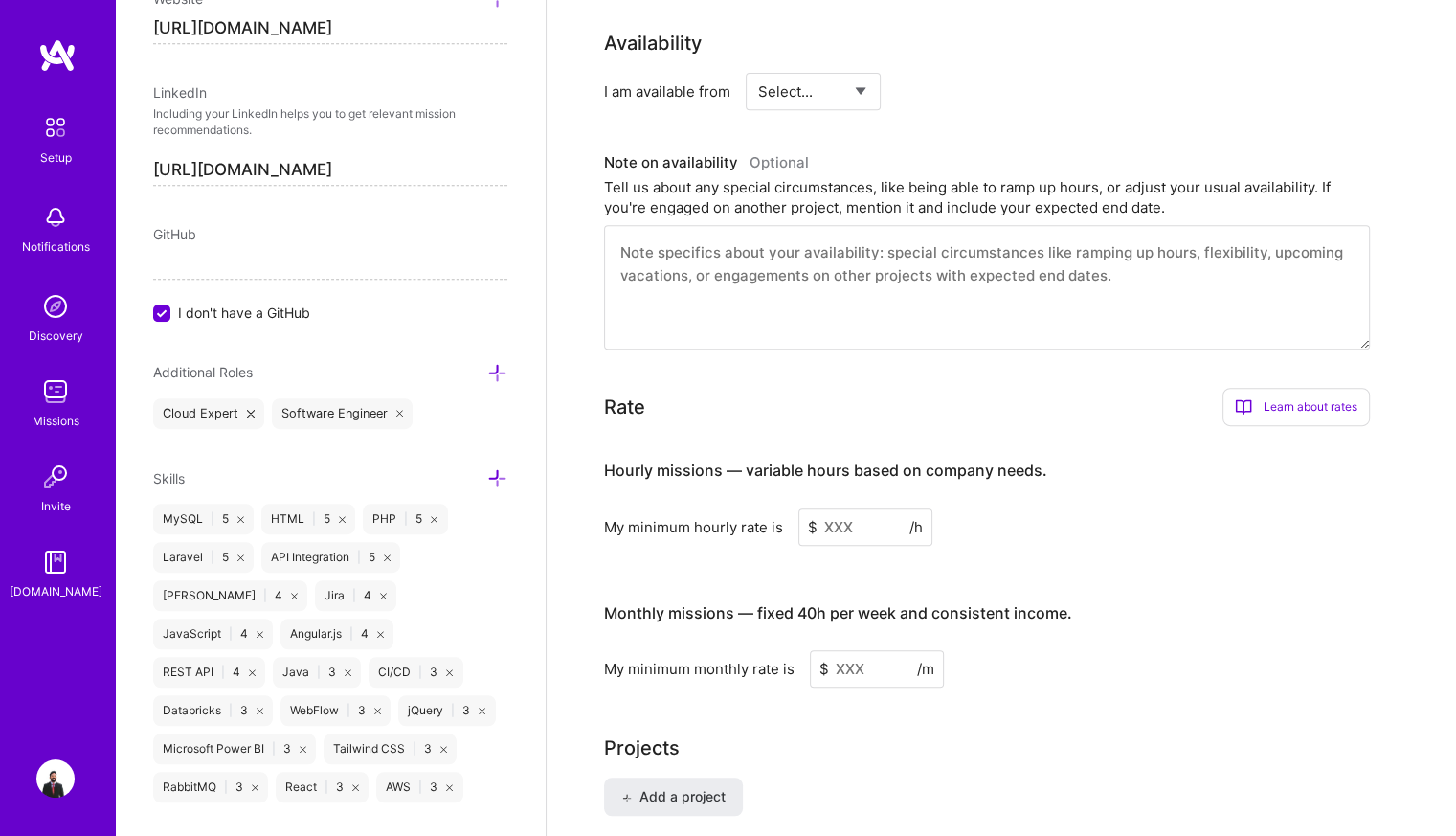scroll, scrollTop: 54, scrollLeft: 0, axis: vertical 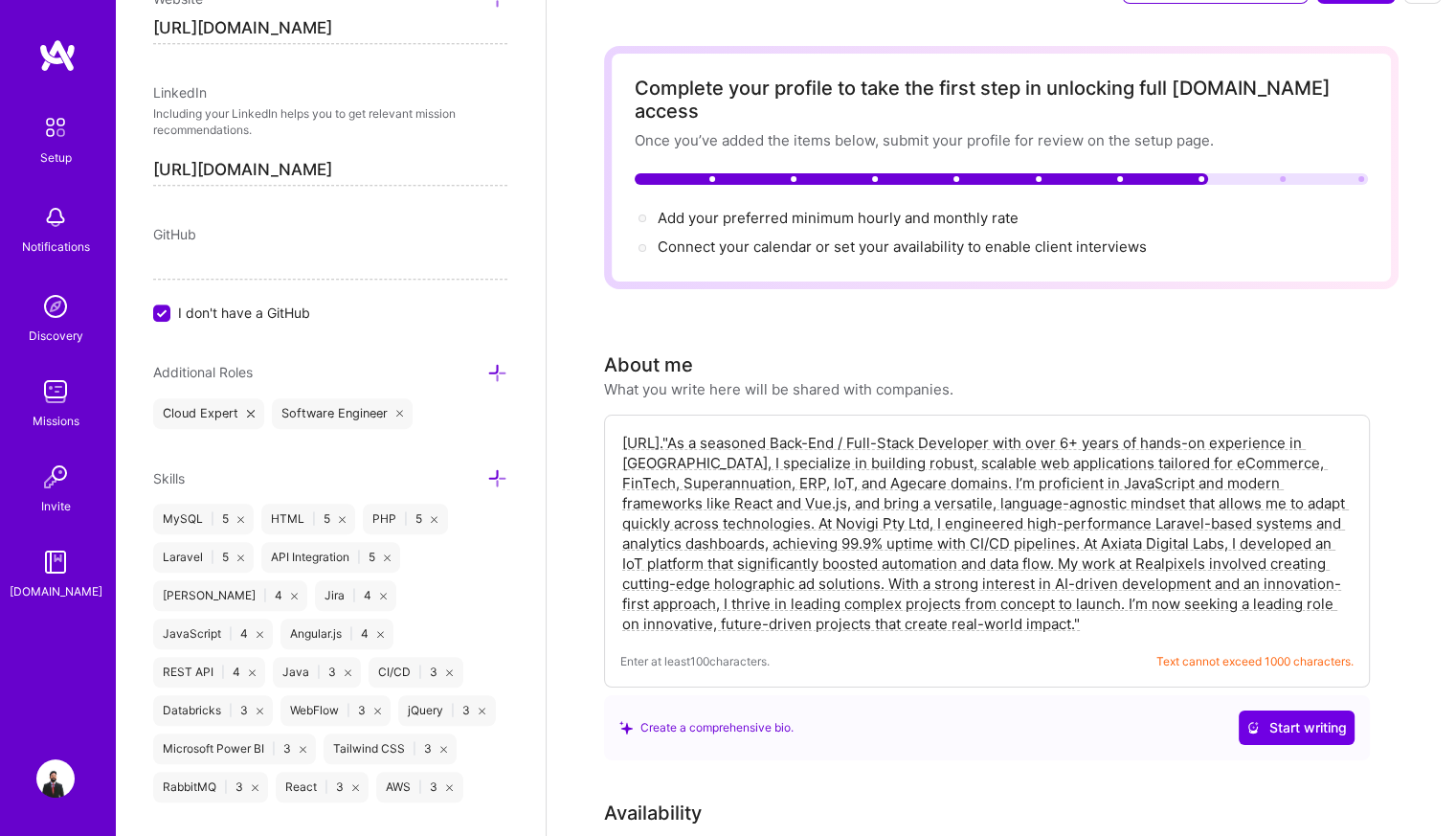 type on "[URL]."As a seasoned Back-End / Full-Stack Developer with over 6+ years of hands-on experience in [GEOGRAPHIC_DATA], I specialize in building robust, scalable web applications tailored for eCommerce, FinTech, Superannuation, ERP, IoT, and Agecare domains. I’m proficient in JavaScript and modern frameworks like React and Vue.js, and bring a versatile, language-agnostic mindset that allows me to adapt quickly across technologies. At Novigi Pty Ltd, I engineered high-performance Laravel-based systems and analytics dashboards, achieving 99.9% uptime with CI/CD pipelines. At Axiata Digital Labs, I developed an IoT platform that significantly boosted automation and data flow. My work at Realpixels involved creating cutting-edge holographic ad solutions. With a strong interest in AI-driven development and an innovation-first approach, I thrive in leading complex projects from concept to launch. I’m now seeking a leading role on innovative, future-driven projects that create real-world impact."" 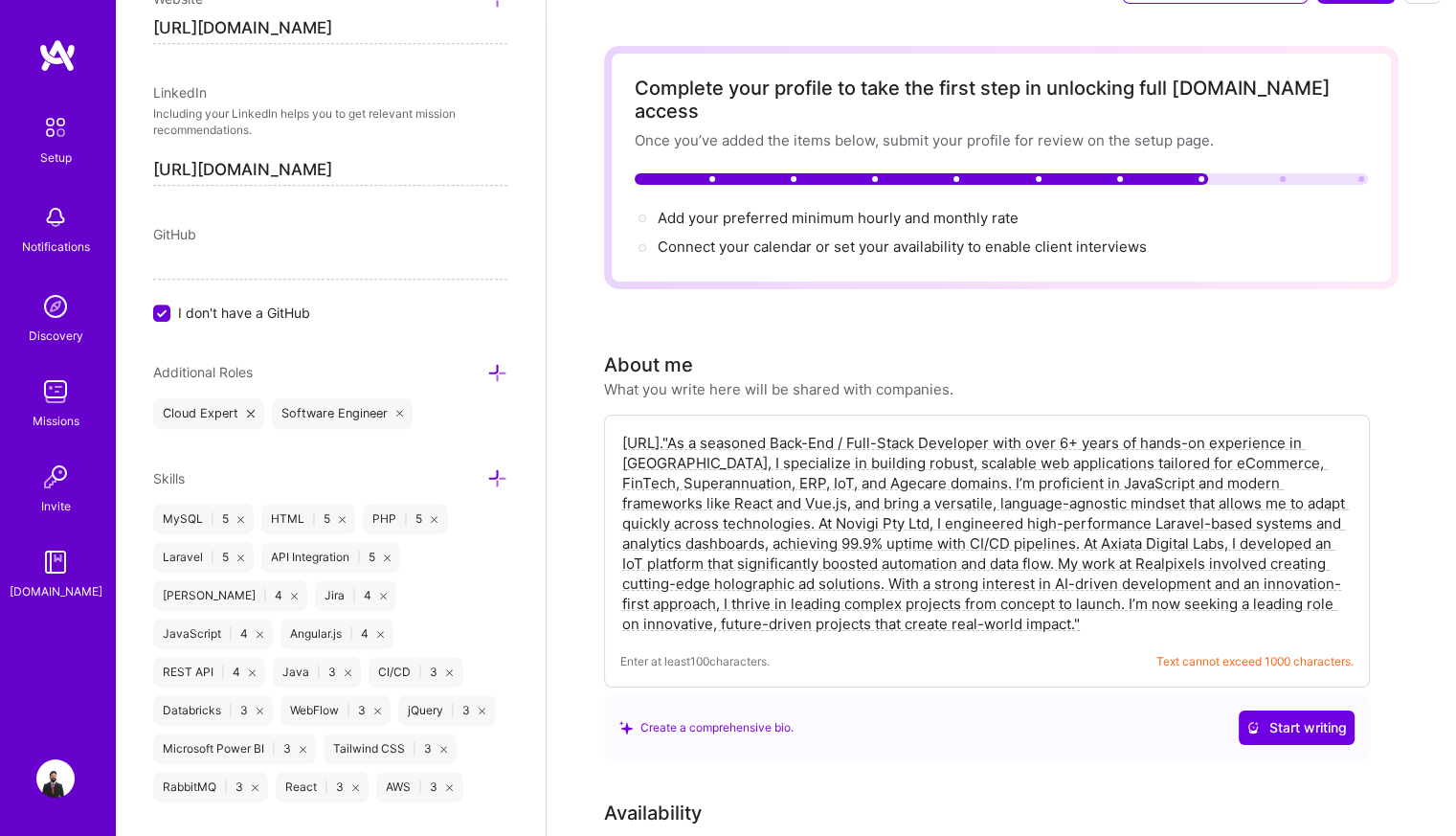 click on "I don't have a GitHub" at bounding box center (330, 312) 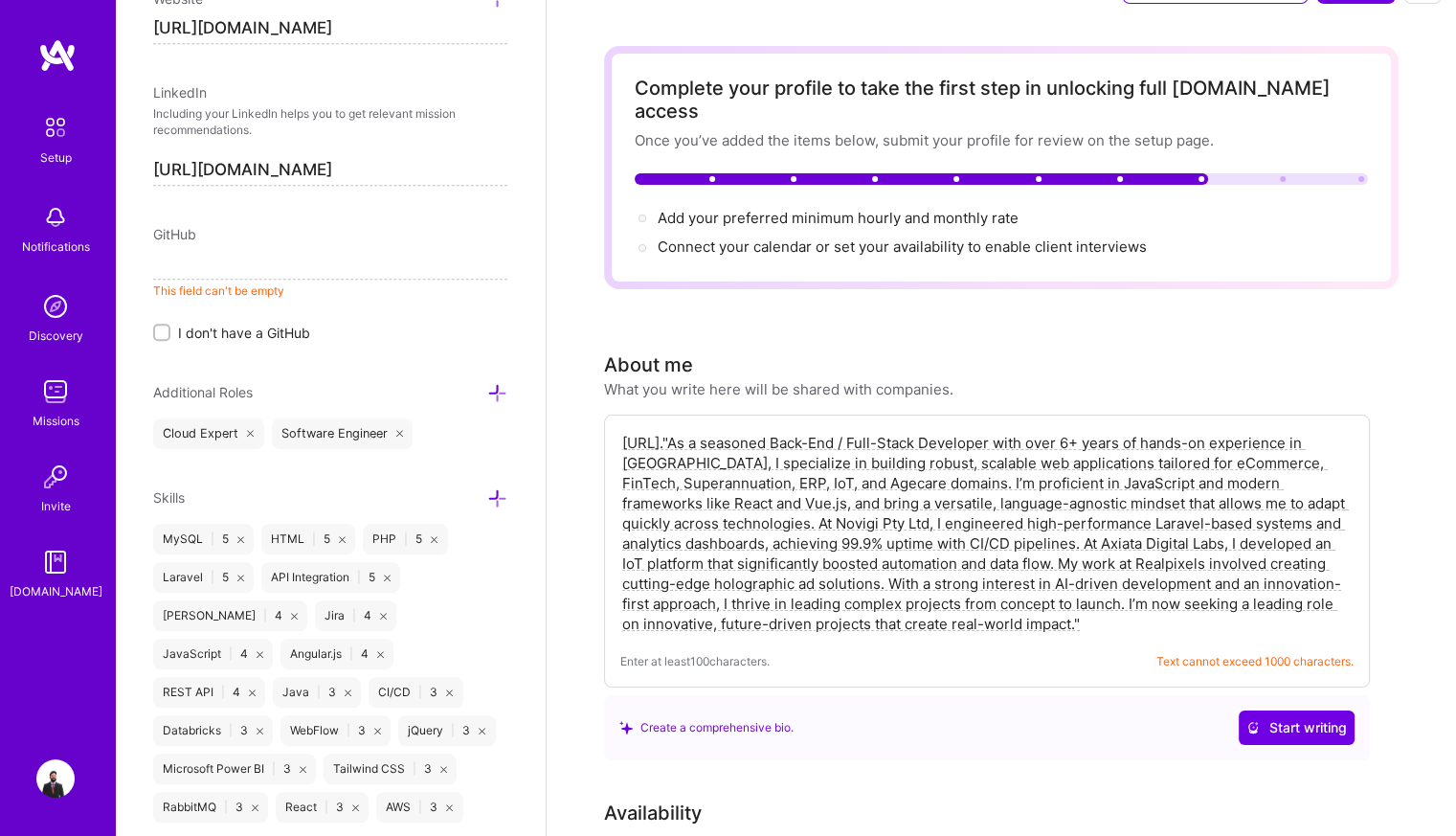 click at bounding box center (330, 264) 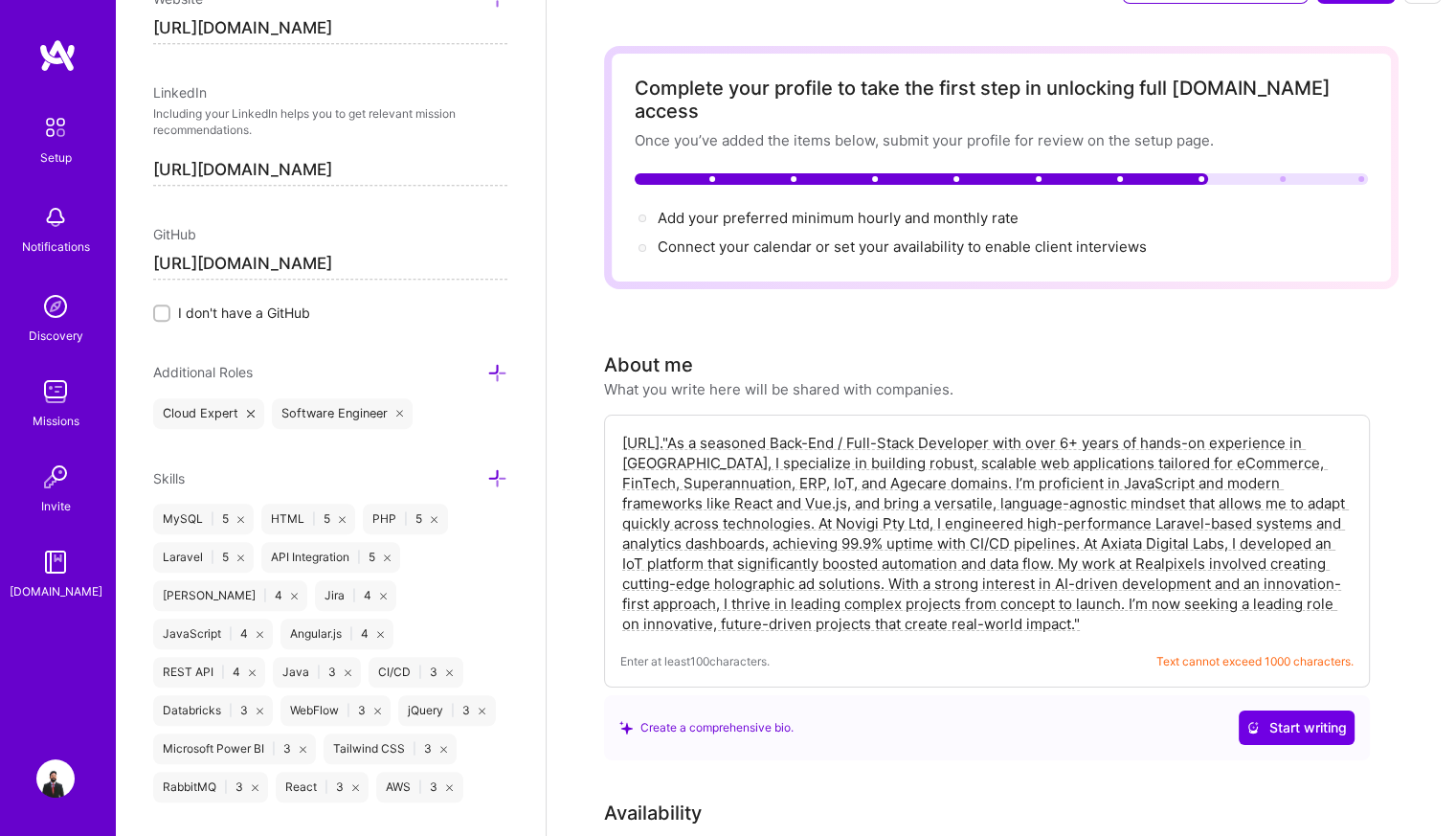 scroll, scrollTop: 1209, scrollLeft: 0, axis: vertical 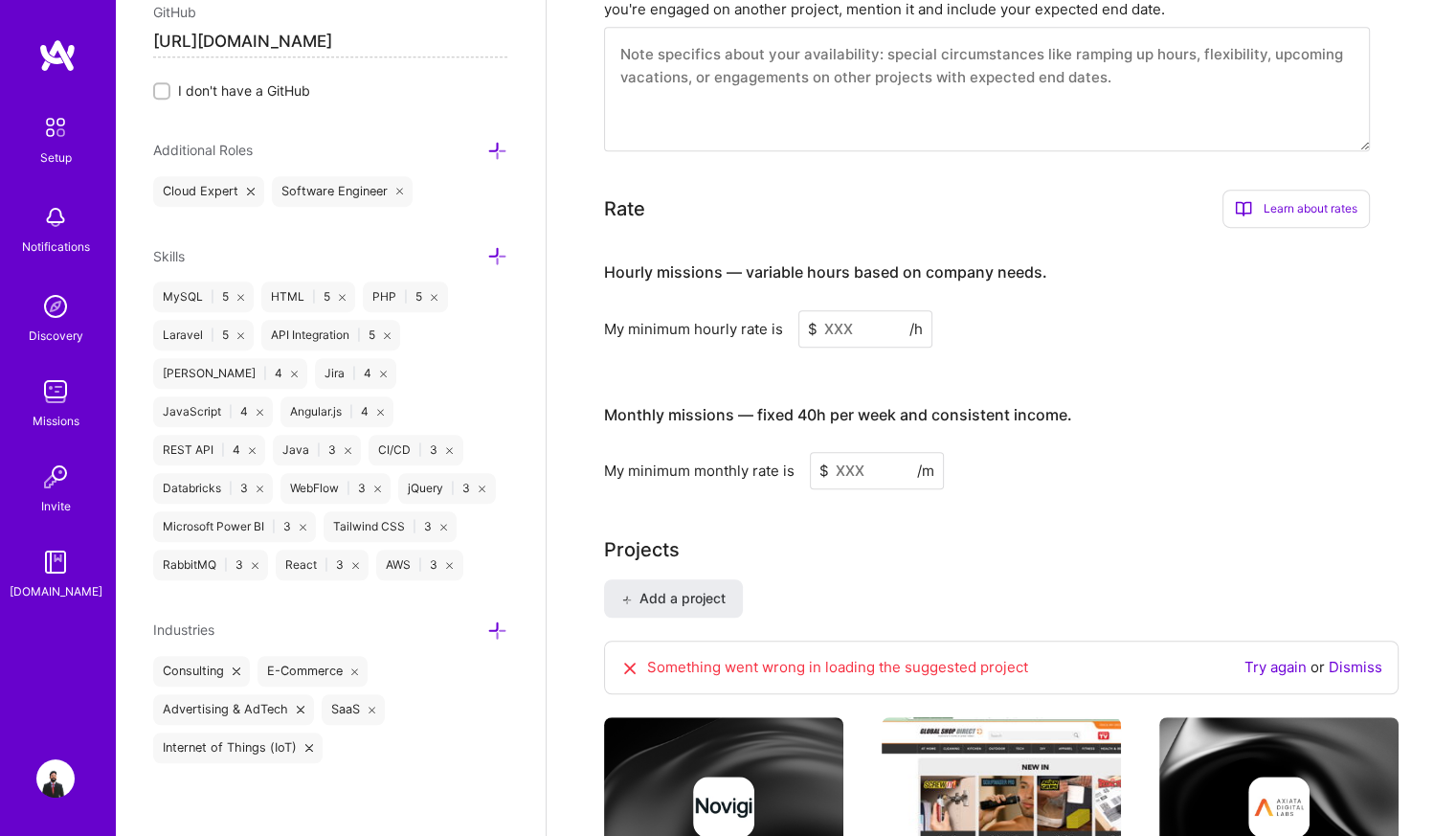 type on "[URL][DOMAIN_NAME]" 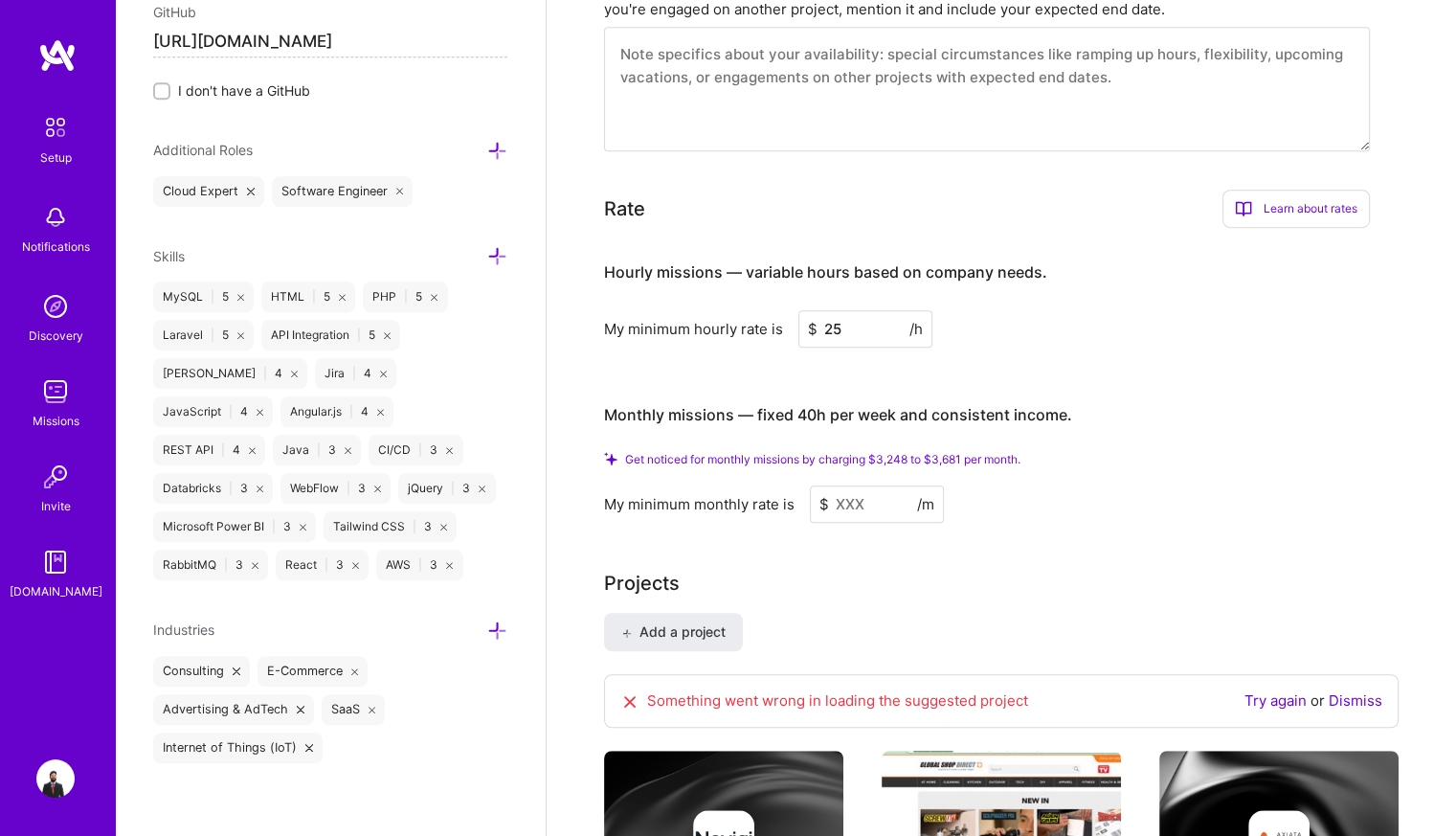type on "25" 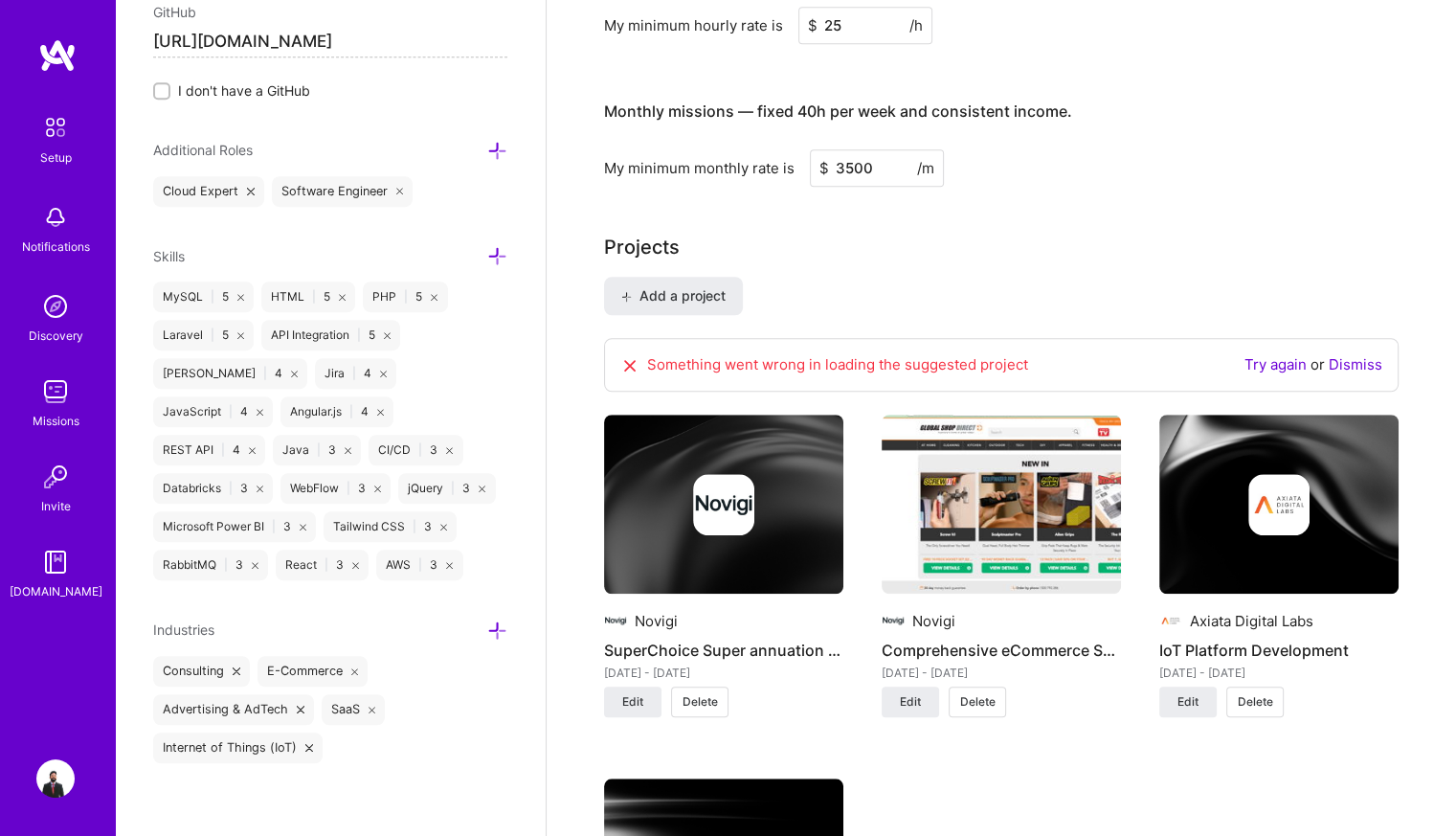 scroll, scrollTop: 1297, scrollLeft: 0, axis: vertical 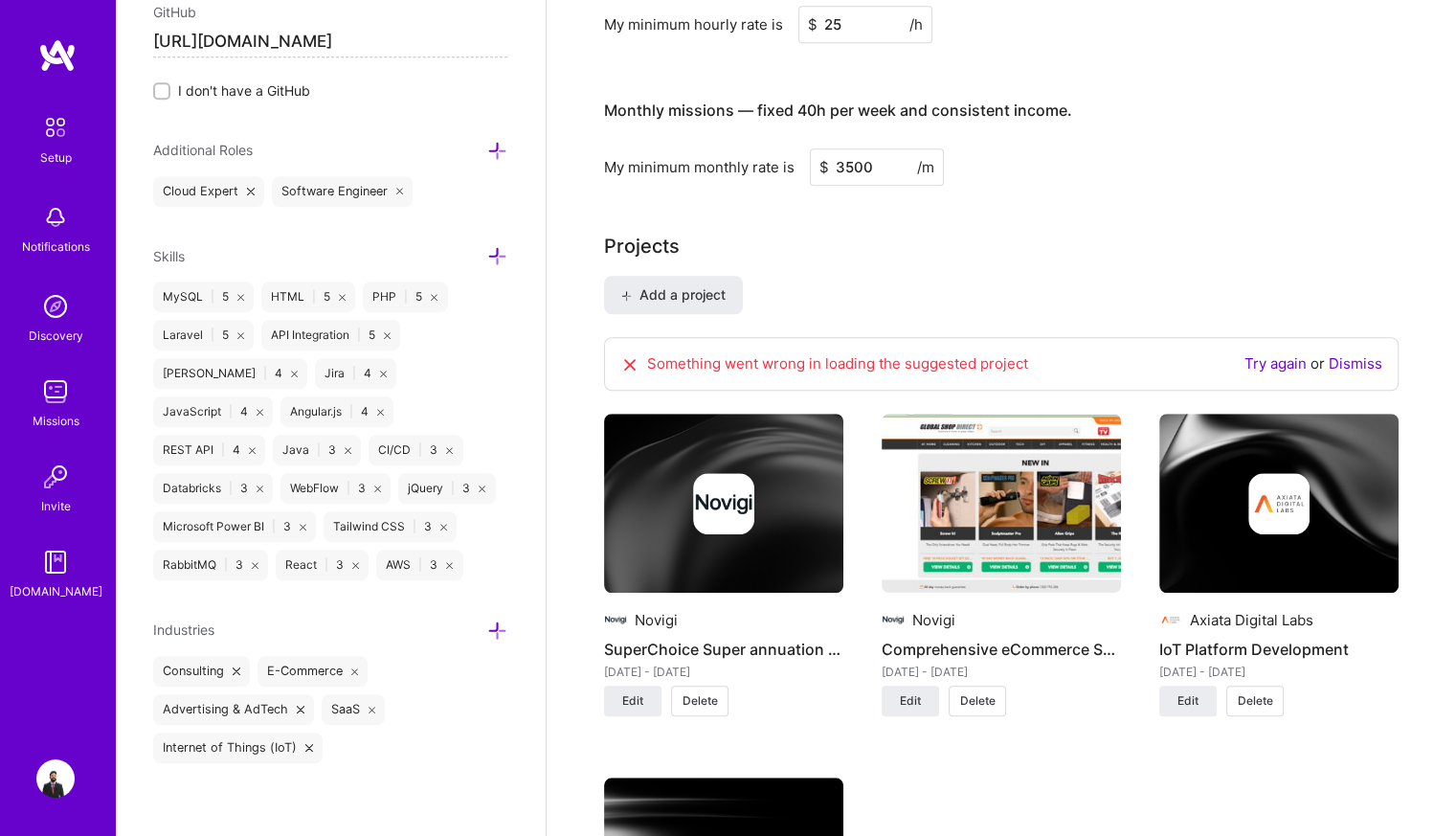 type on "3500" 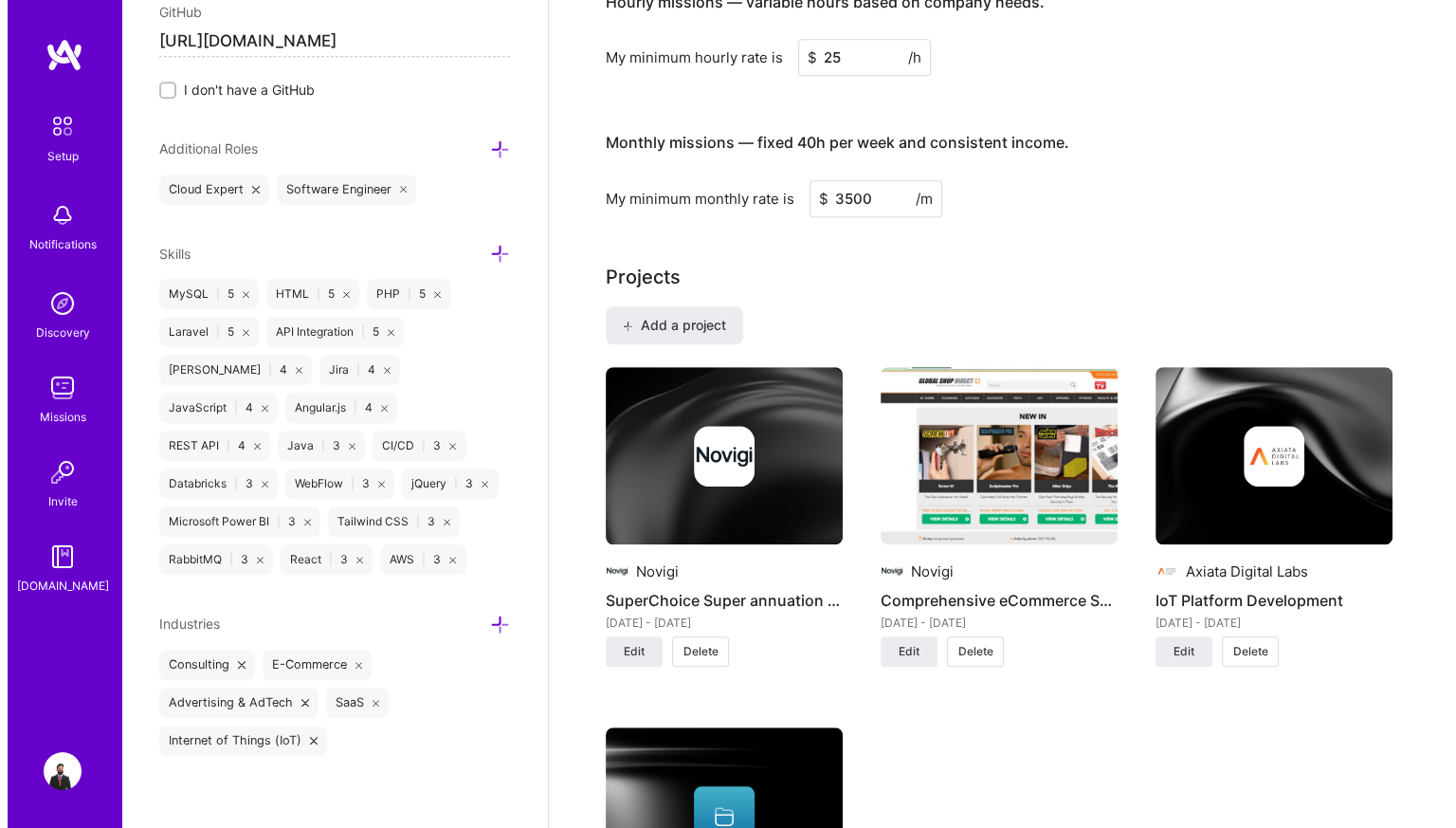 scroll, scrollTop: 1220, scrollLeft: 0, axis: vertical 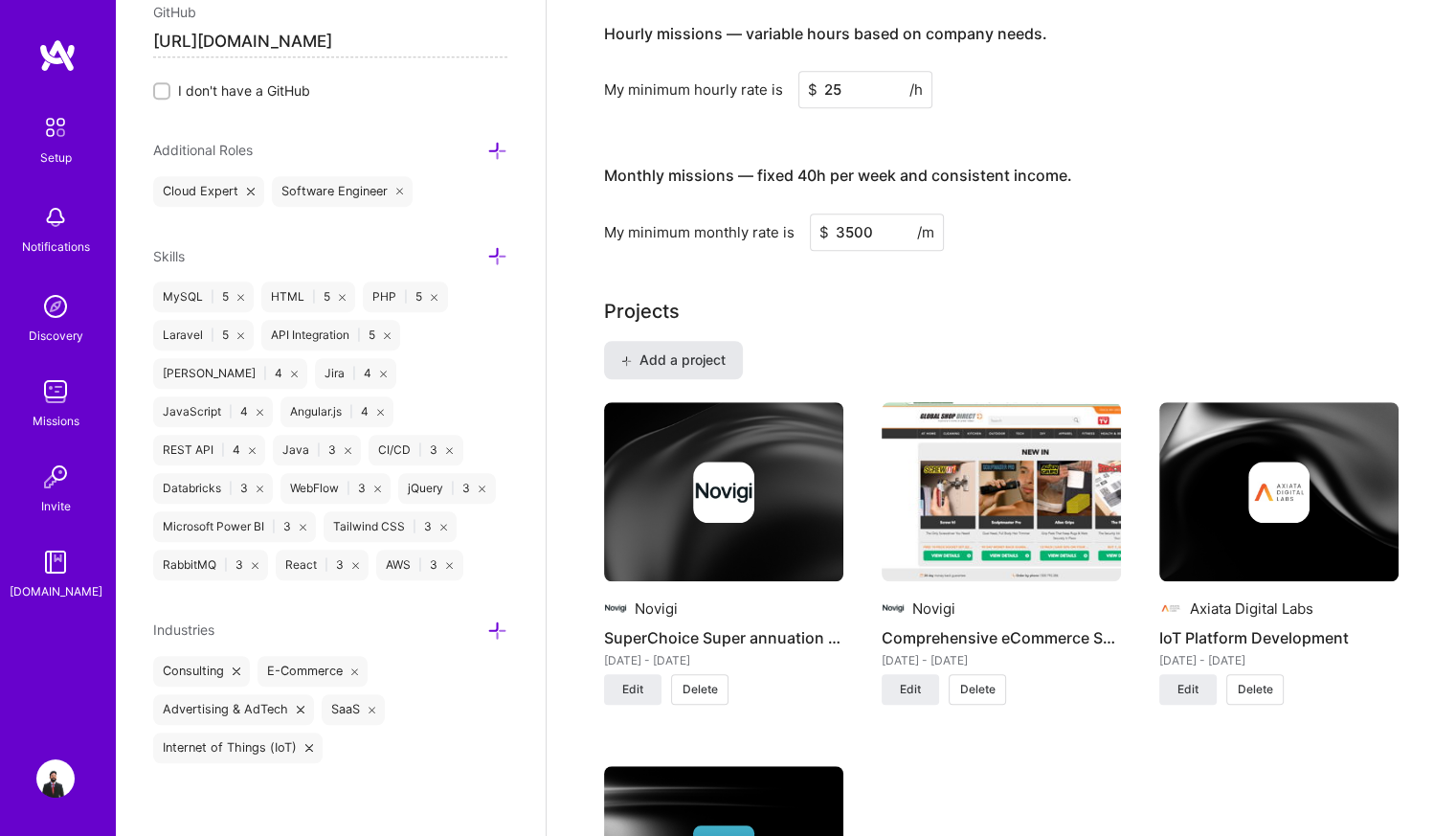 click on "Add a project" at bounding box center (673, 360) 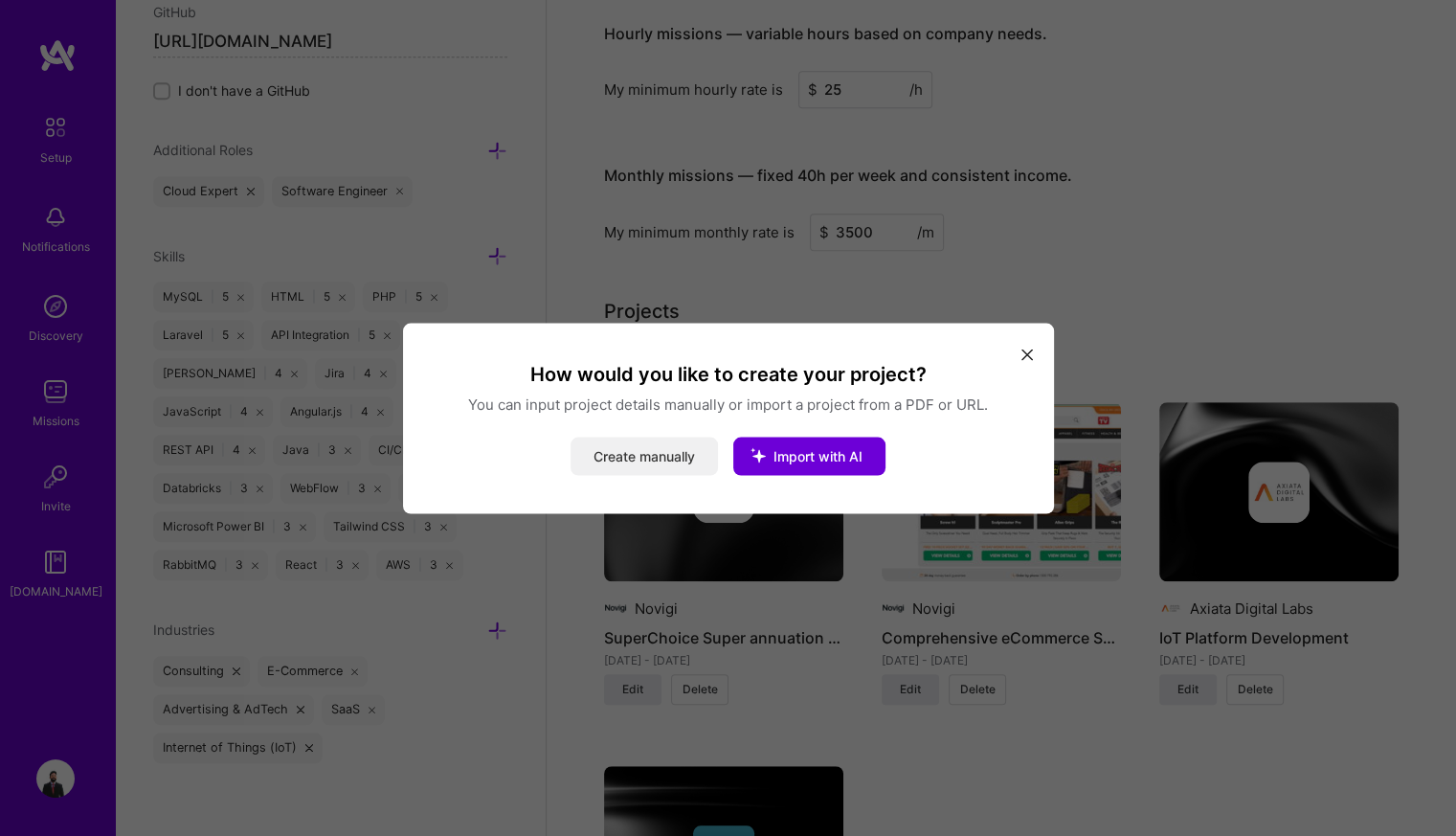 click on "Create manually" at bounding box center [644, 456] 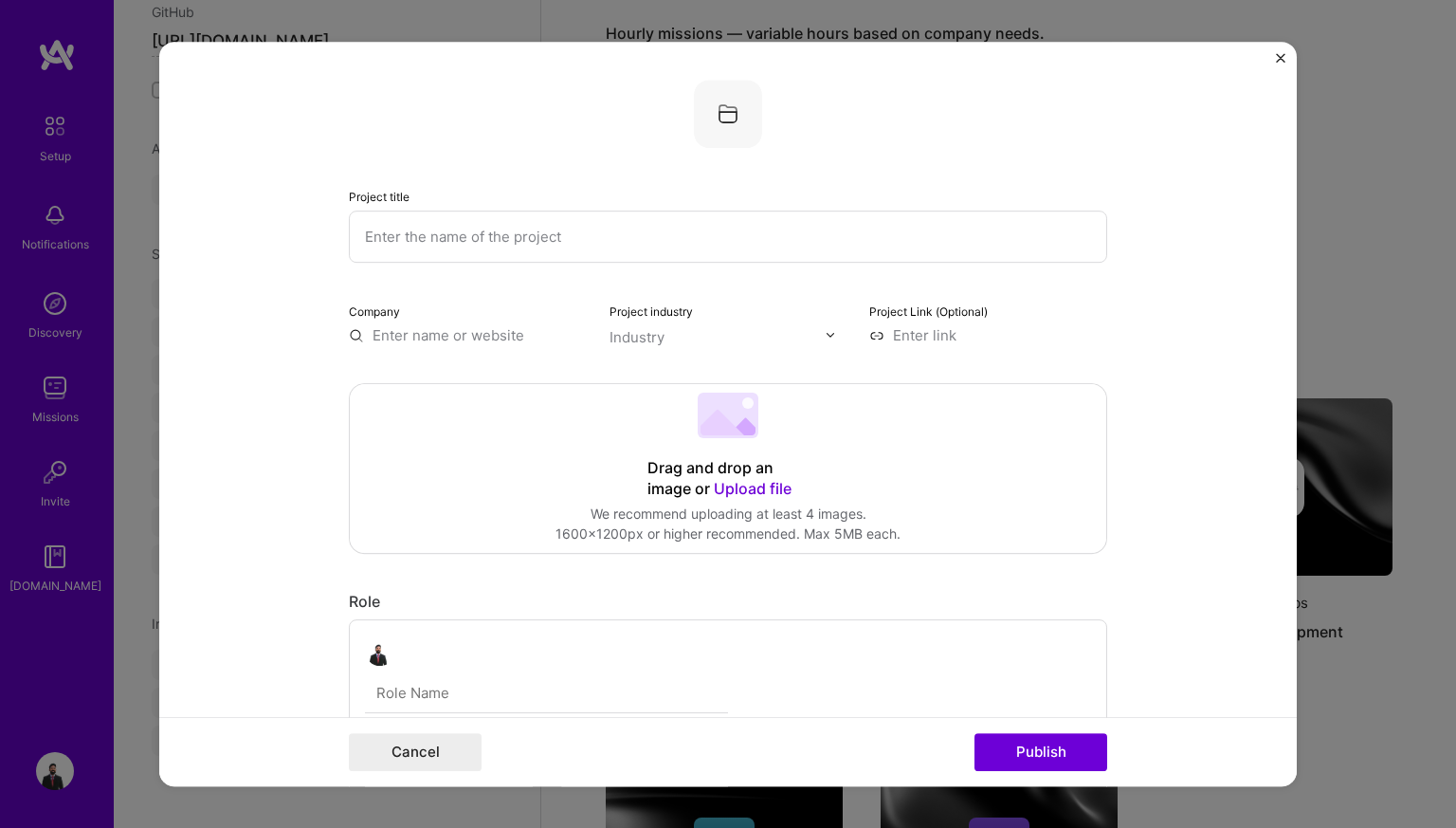 click at bounding box center (728, 236) 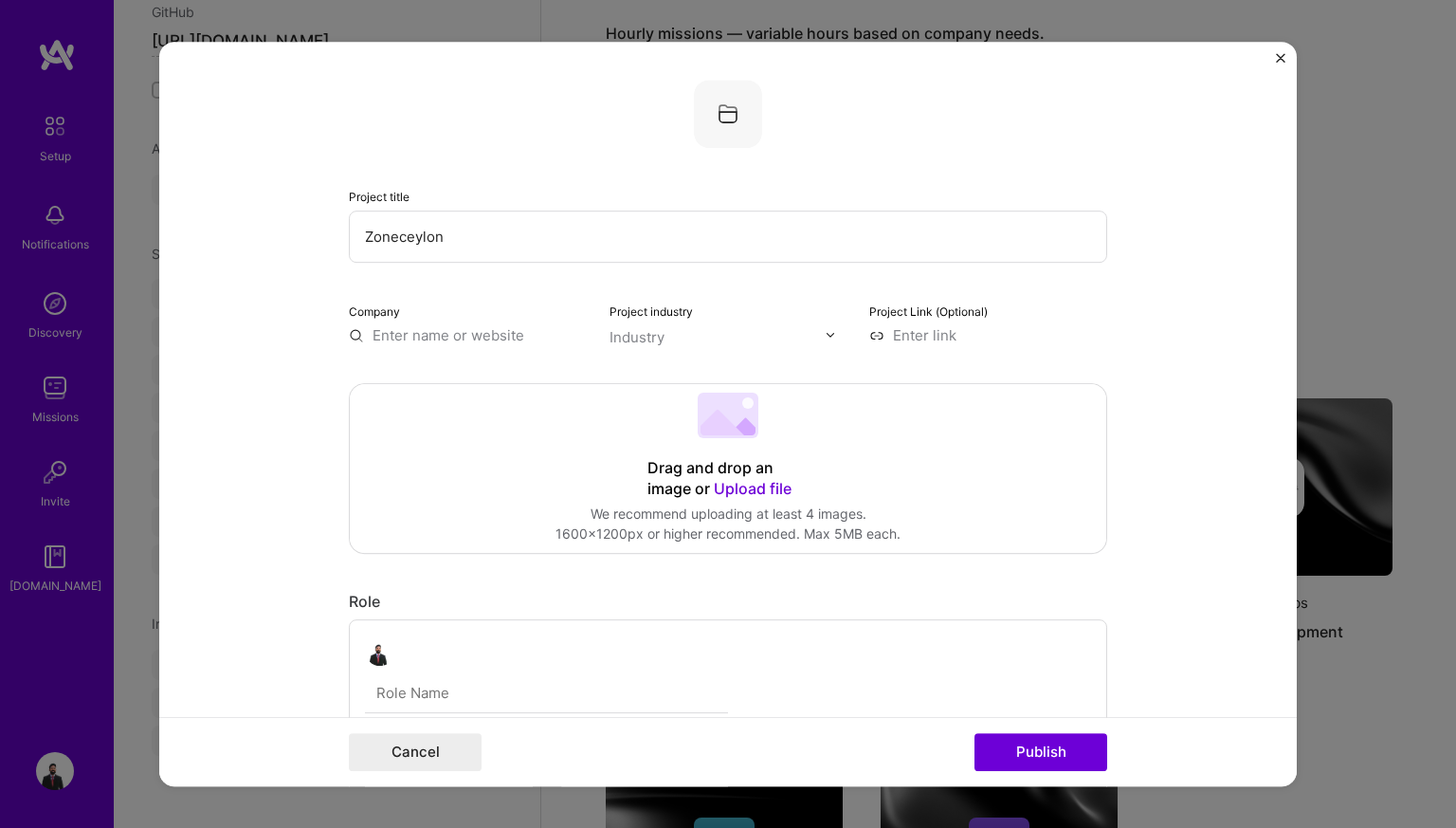 click on "Zoneceylon" at bounding box center [728, 236] 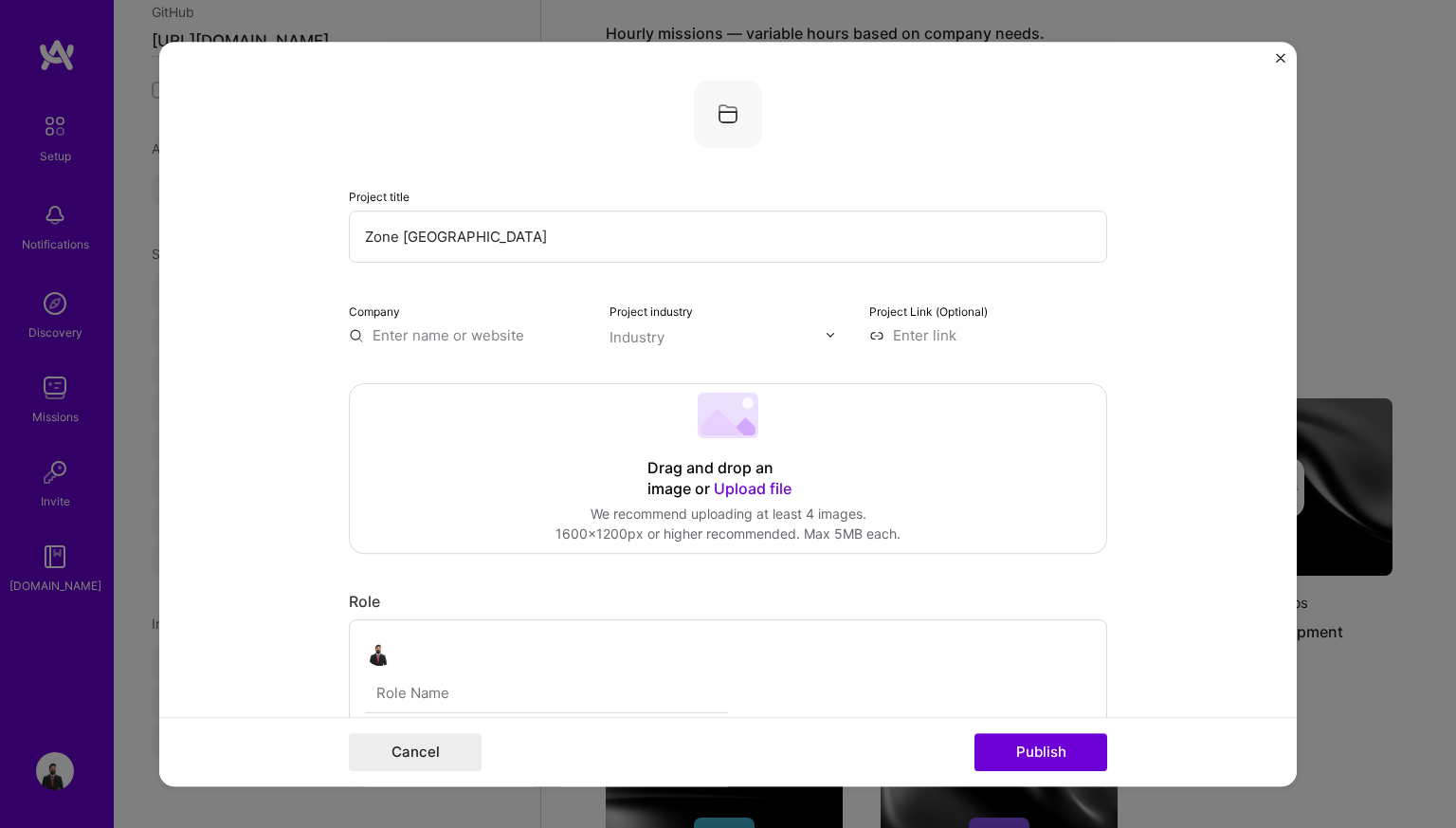 type on "Zone [GEOGRAPHIC_DATA]" 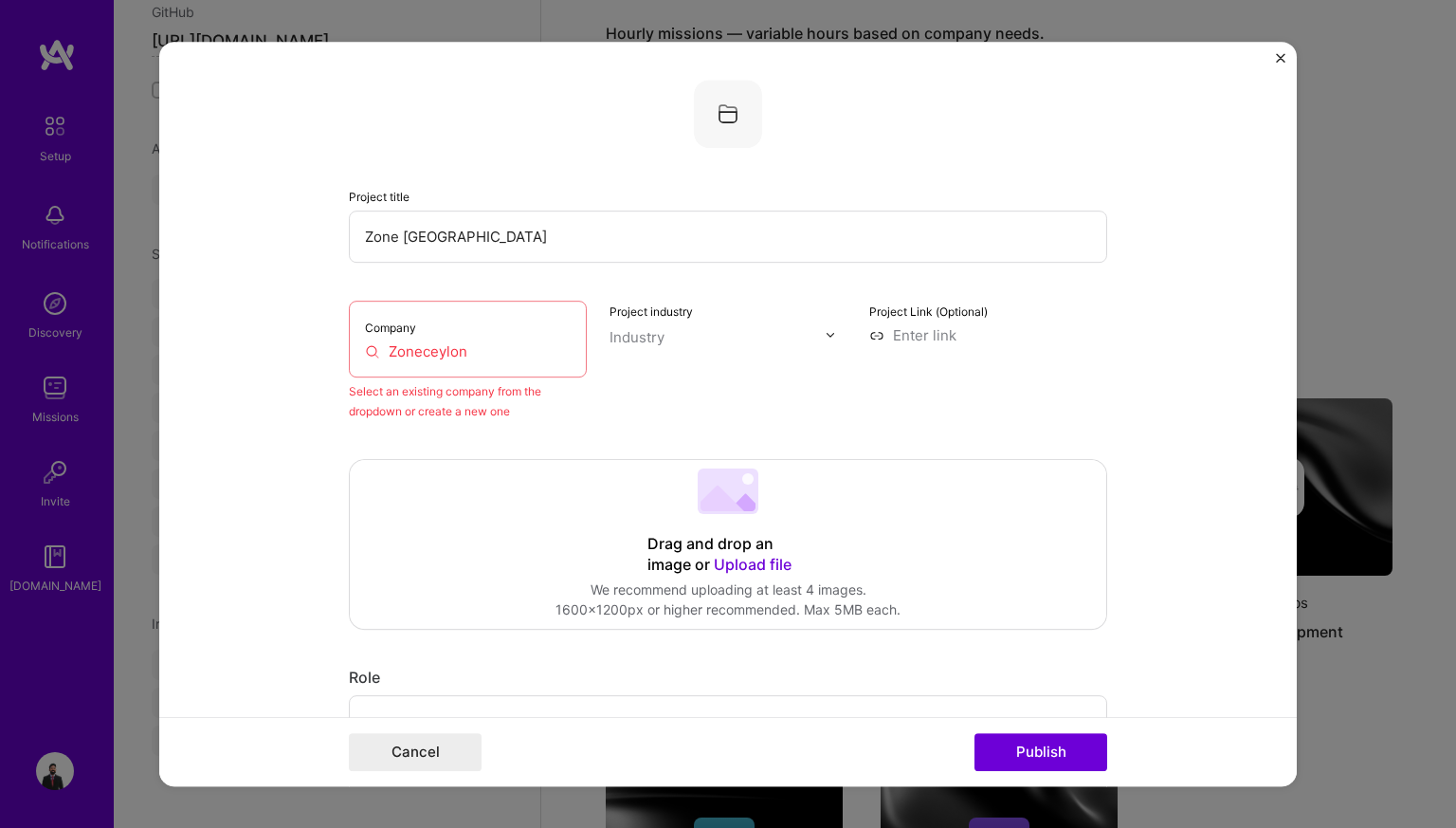 click on "Zoneceylon" at bounding box center [467, 351] 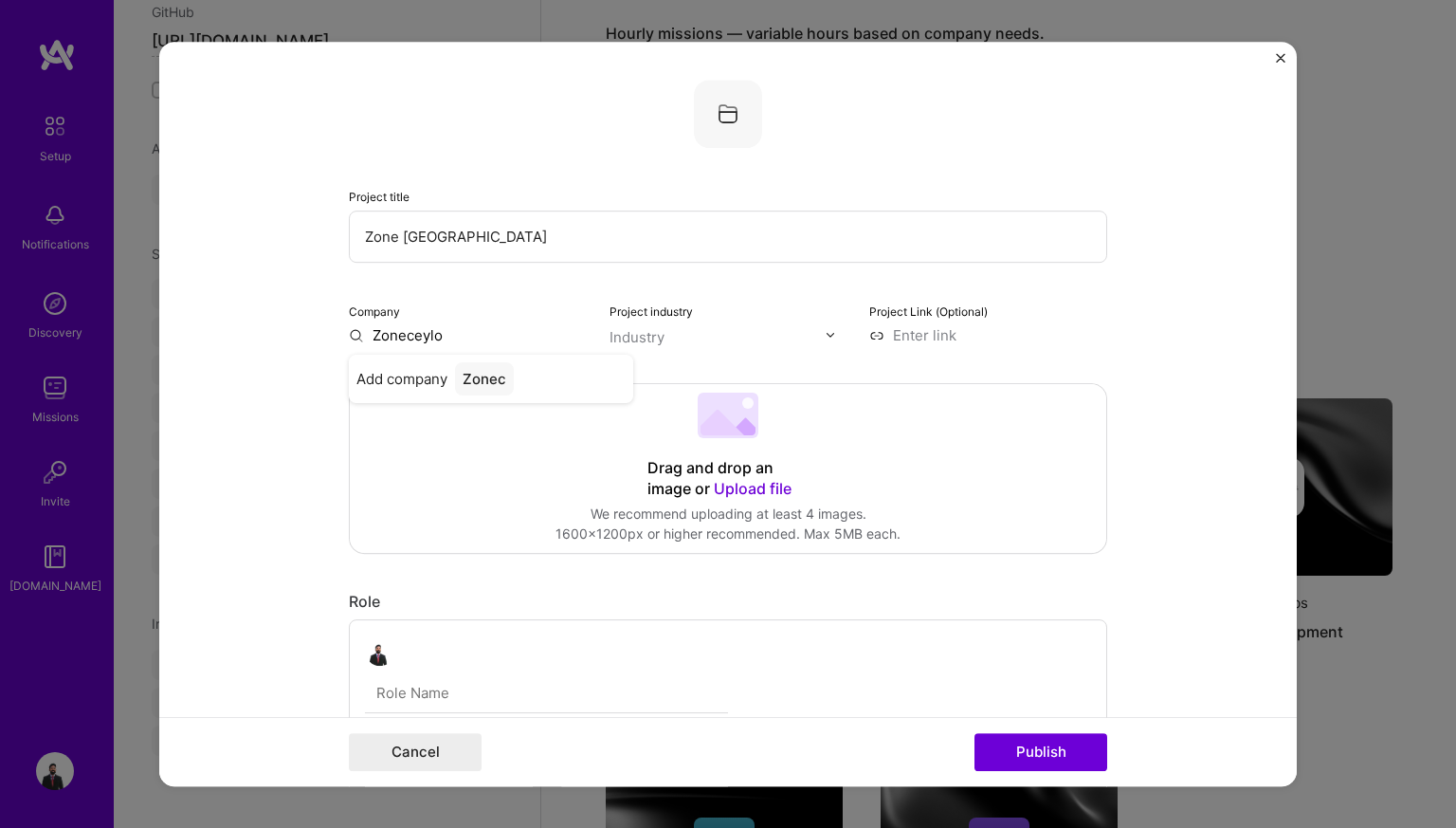 type on "Zoneceylon" 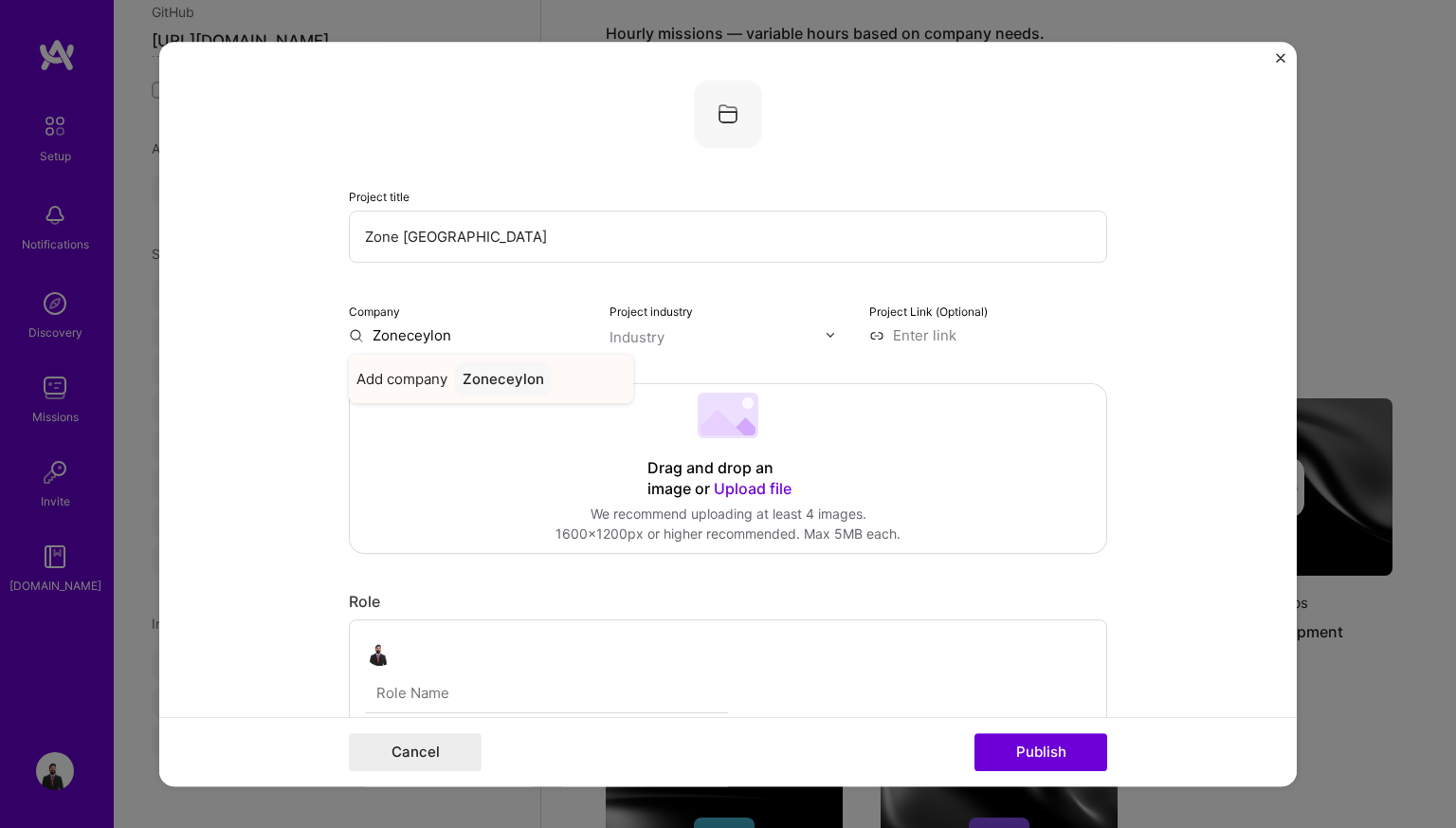 click on "Zoneceylon" at bounding box center [503, 378] 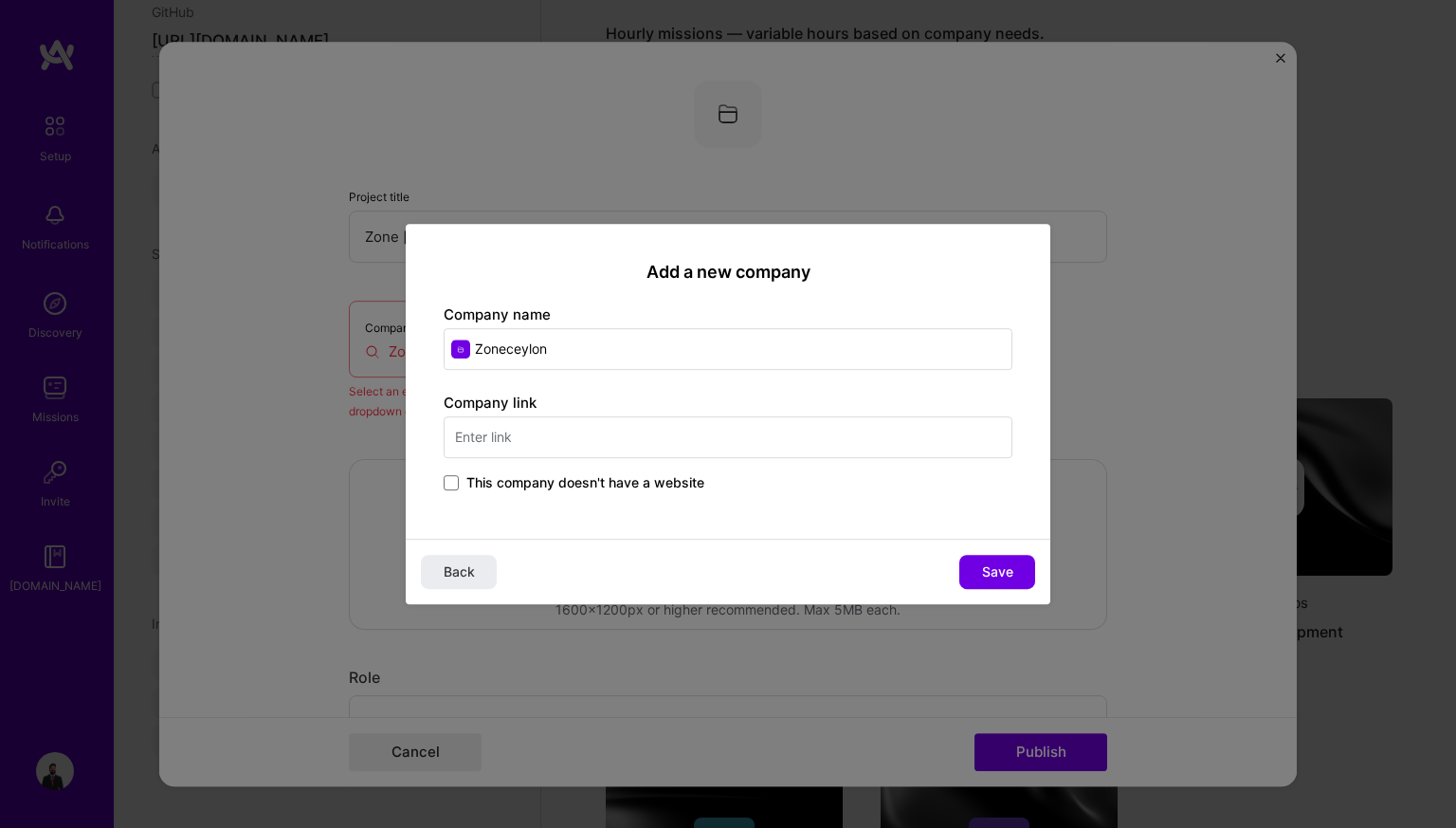 click at bounding box center [728, 437] 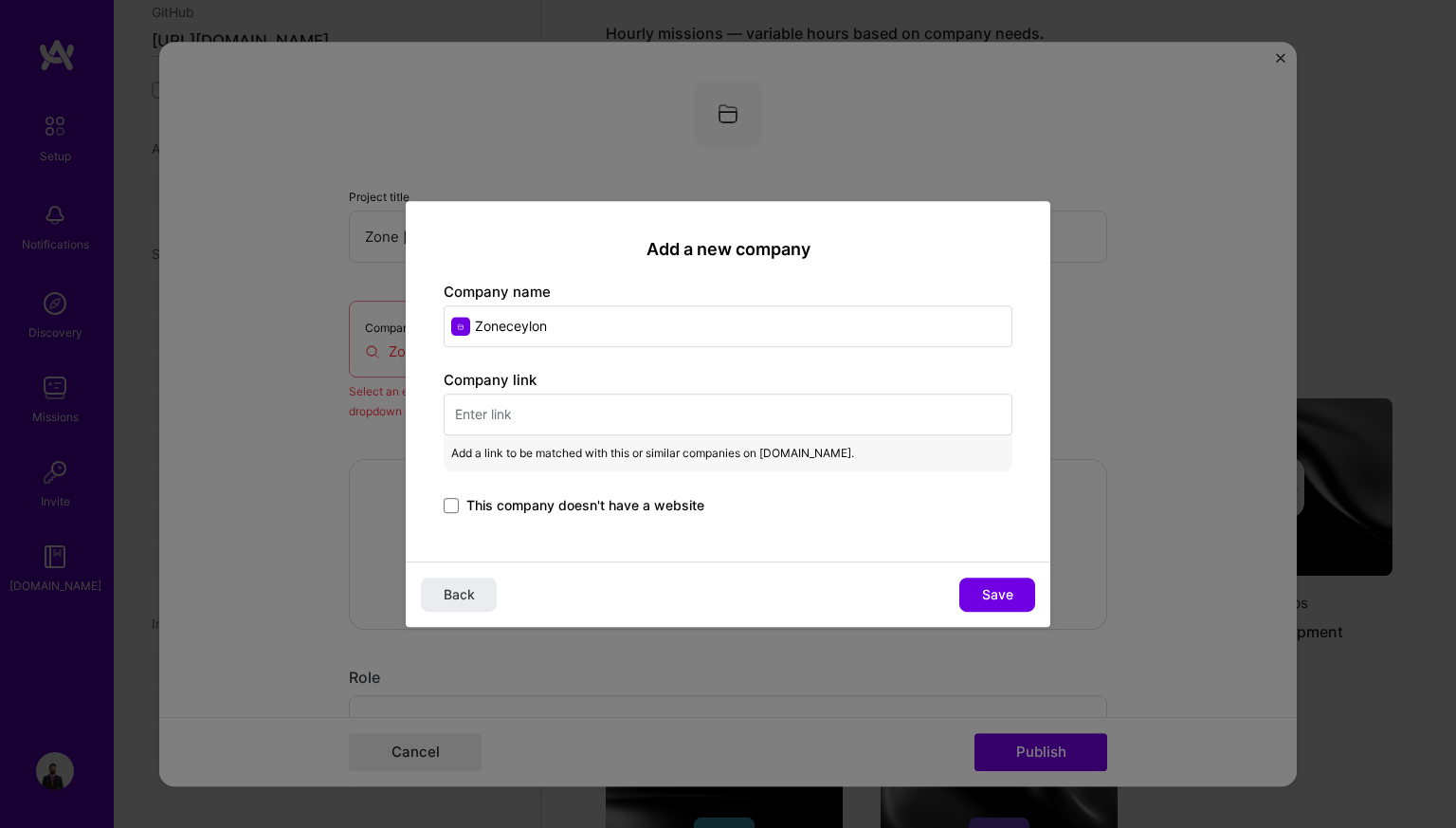 paste on "[URL][DOMAIN_NAME]" 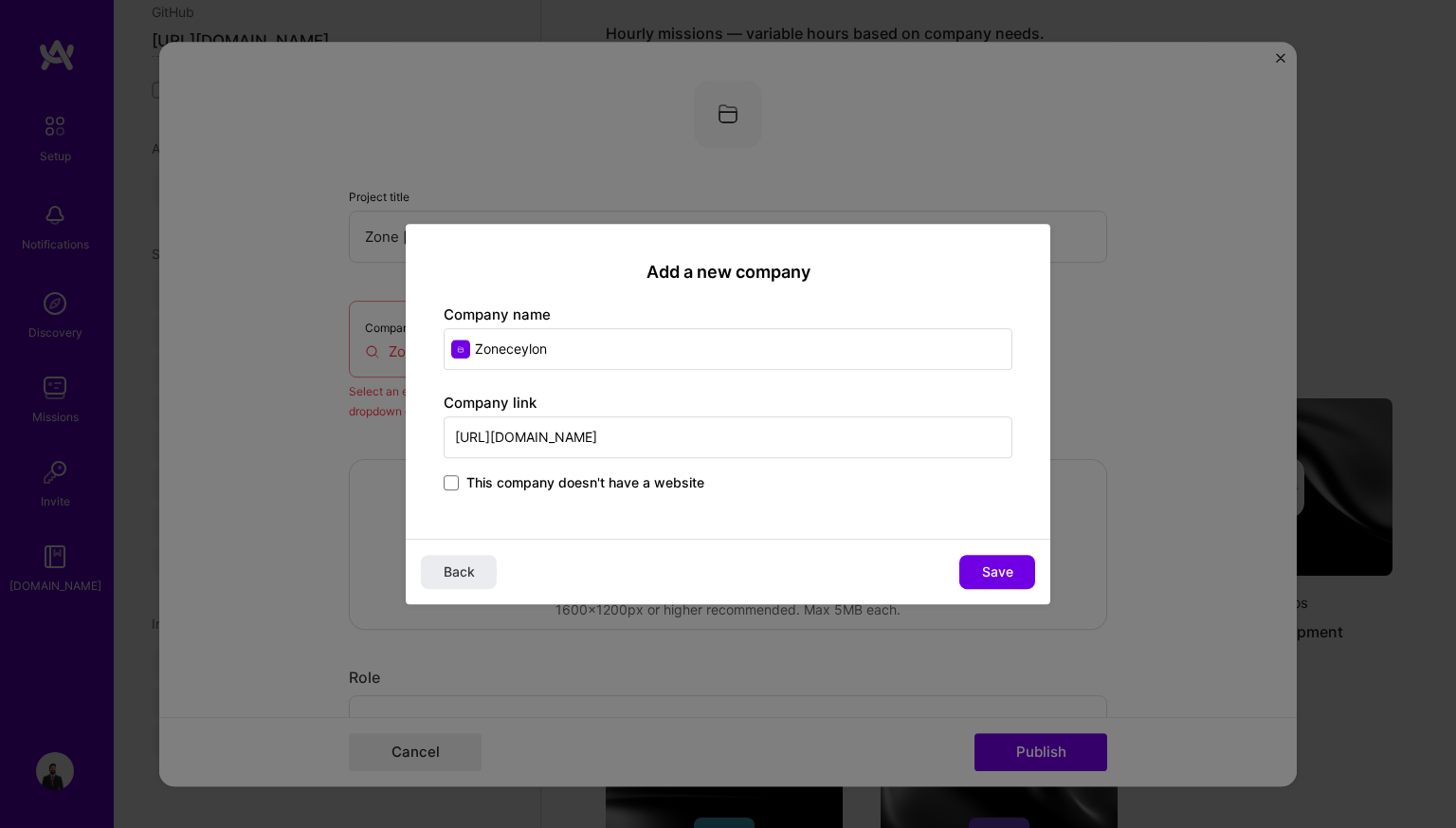 click on "[URL][DOMAIN_NAME]" at bounding box center (728, 437) 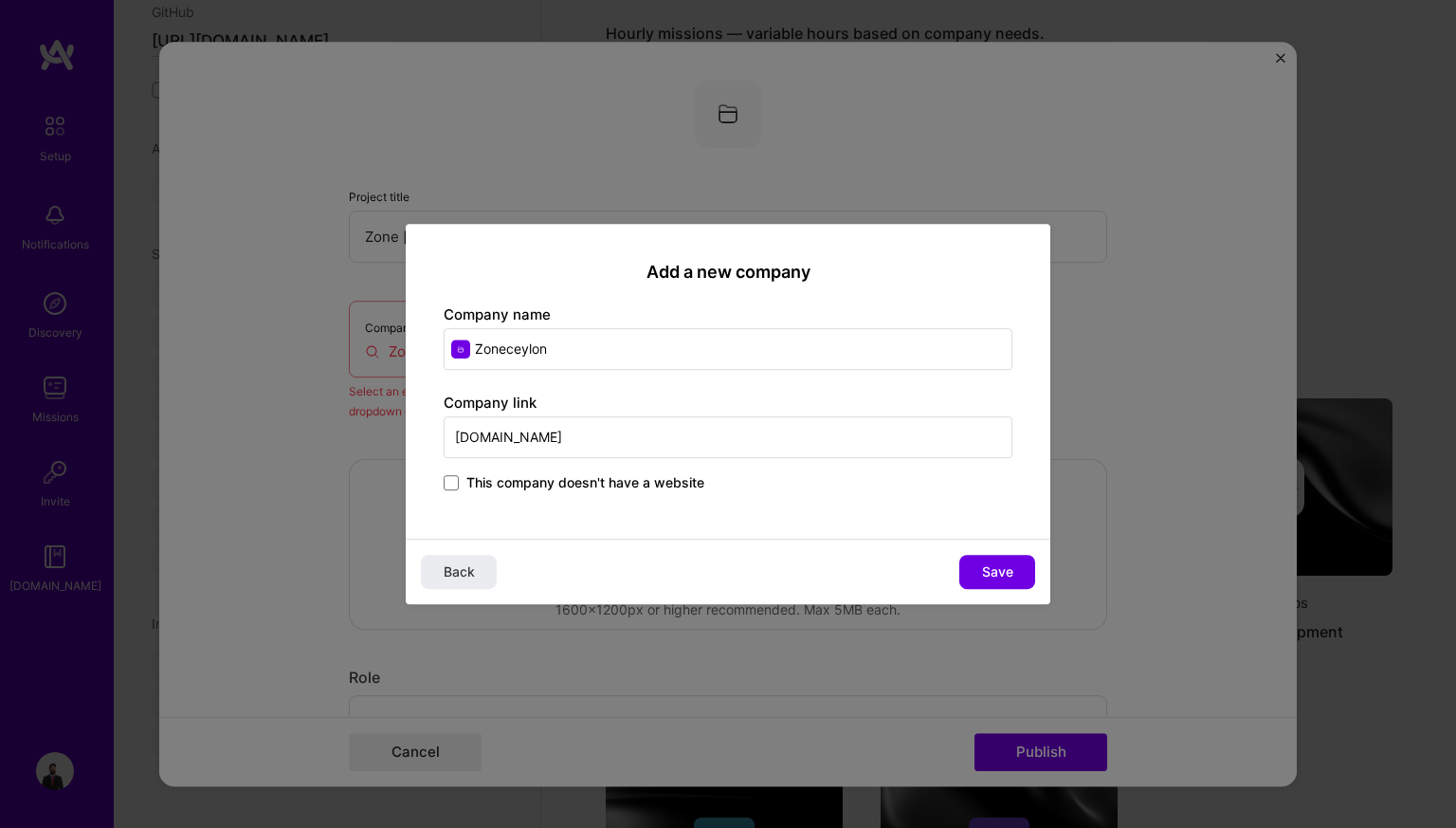 click on "This company doesn't have a website" at bounding box center (585, 483) 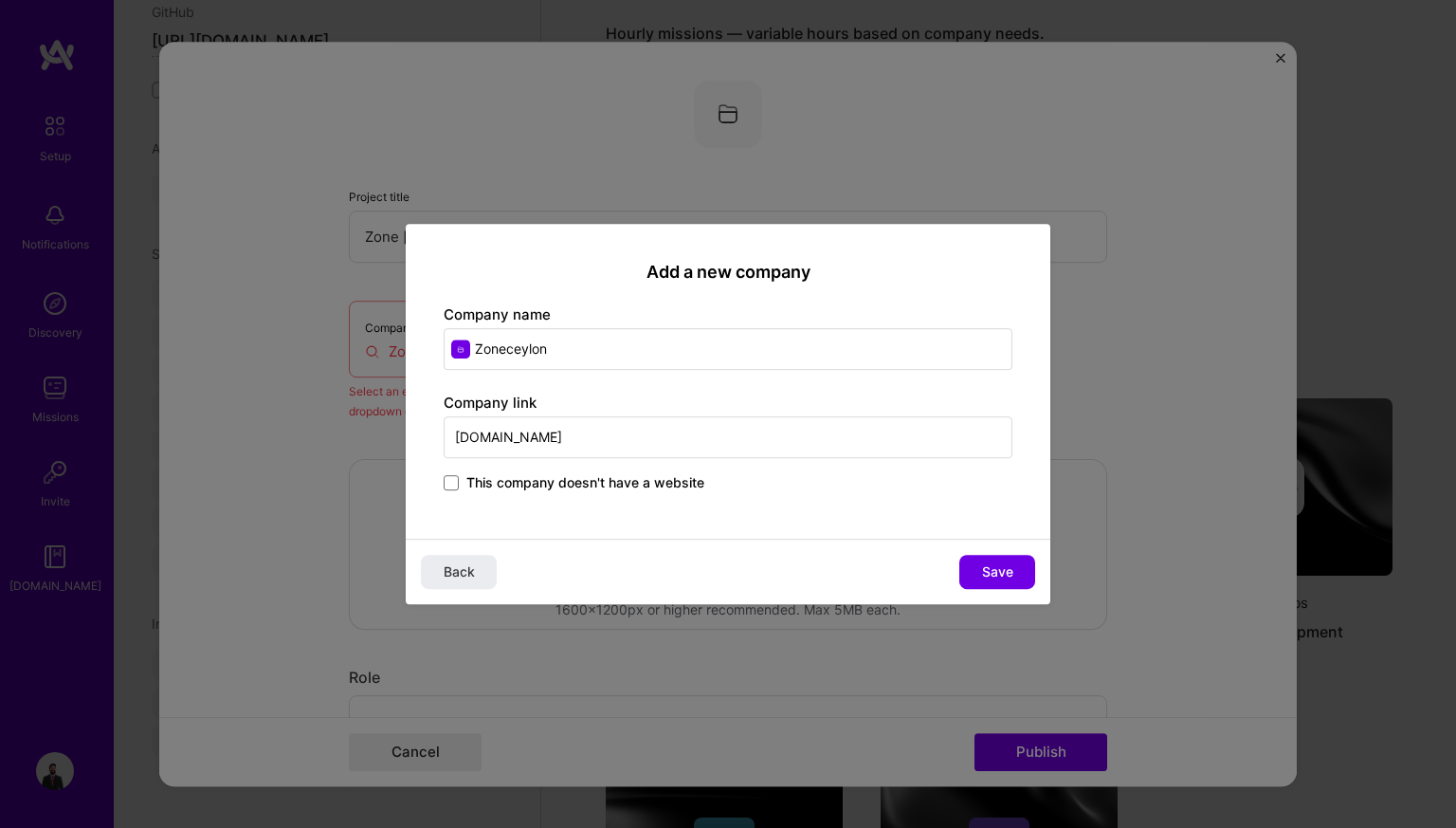click on "This company doesn't have a website" at bounding box center [0, 0] 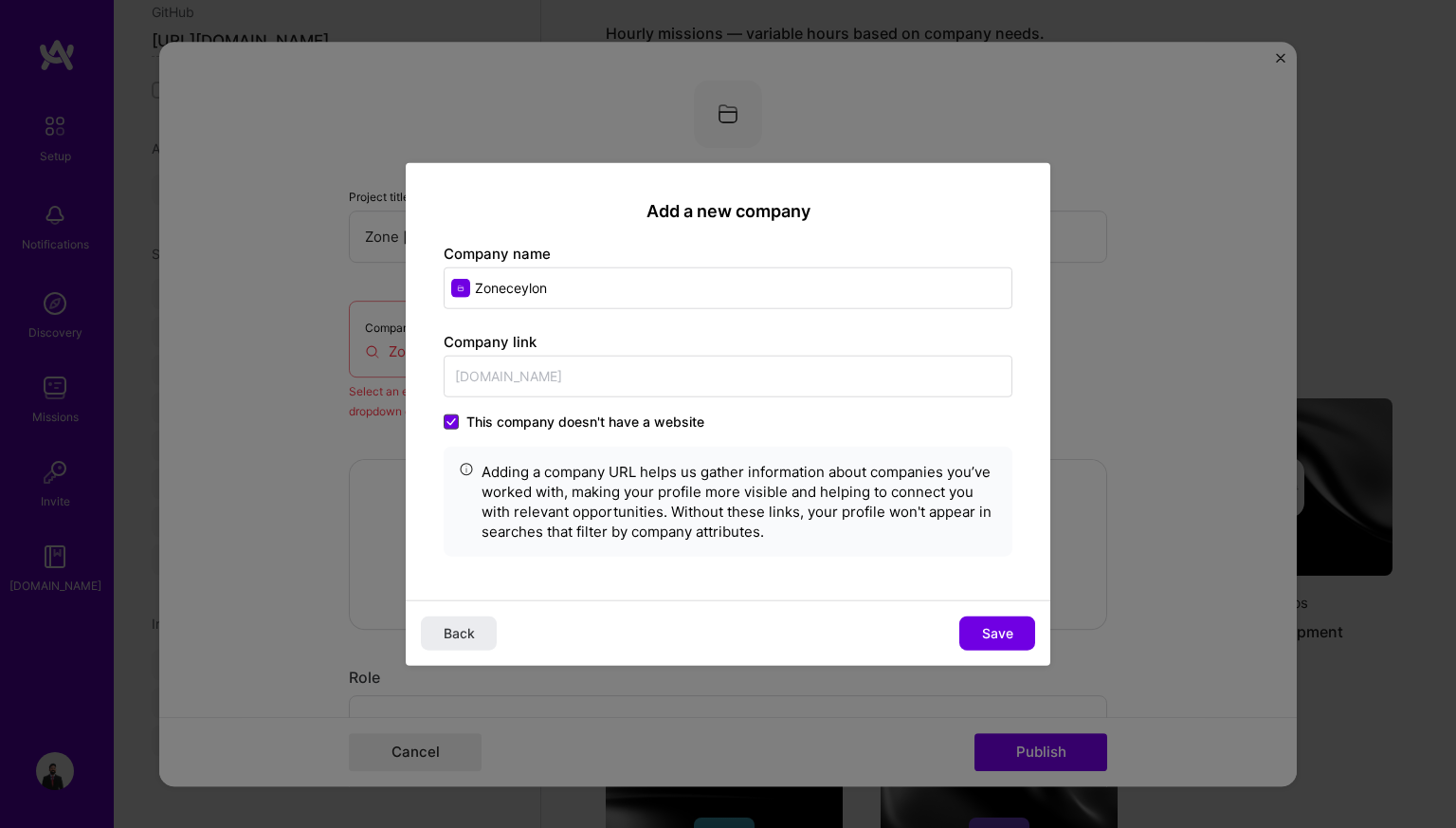 click at bounding box center [451, 422] 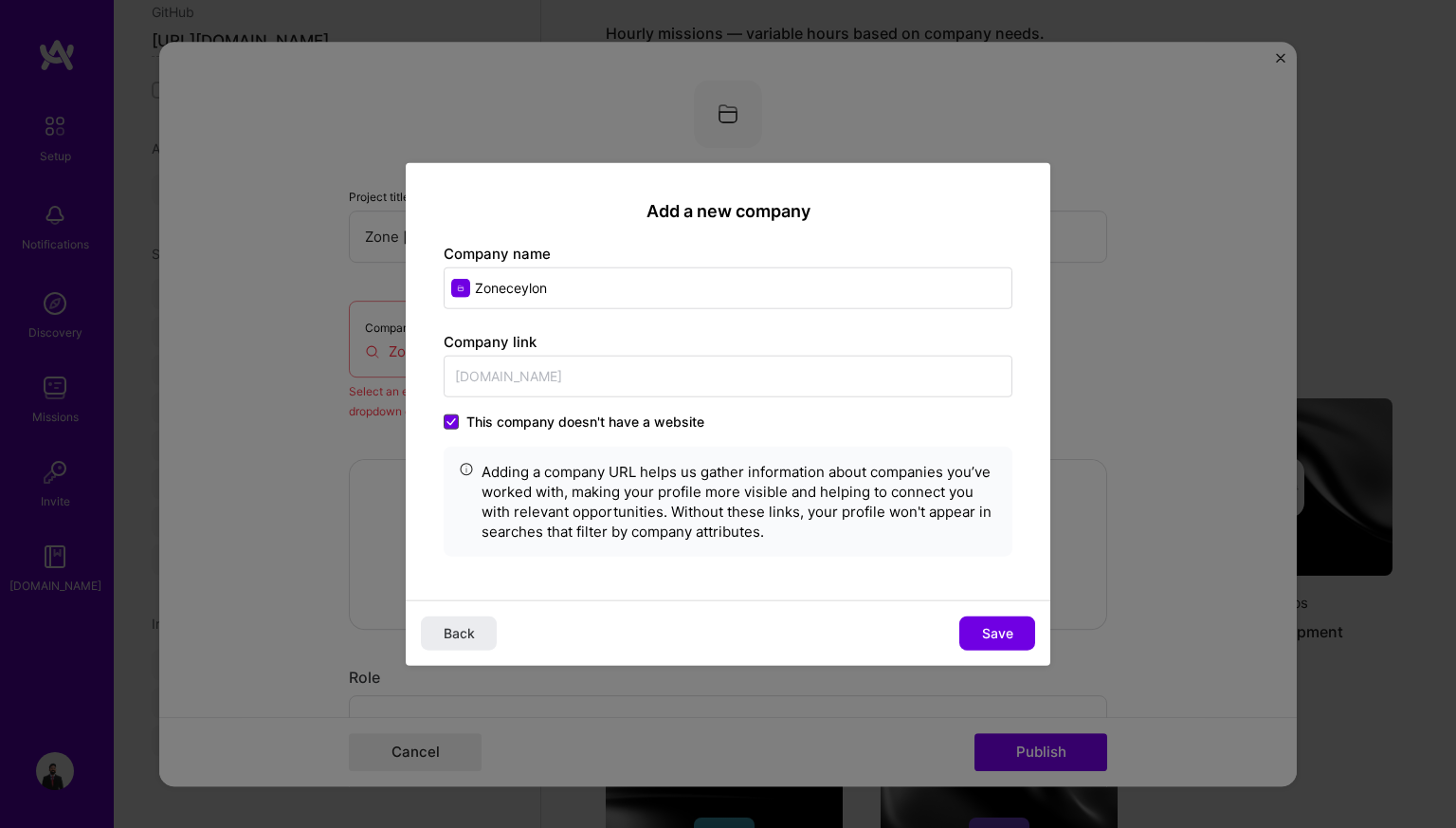click on "This company doesn't have a website" at bounding box center [0, 0] 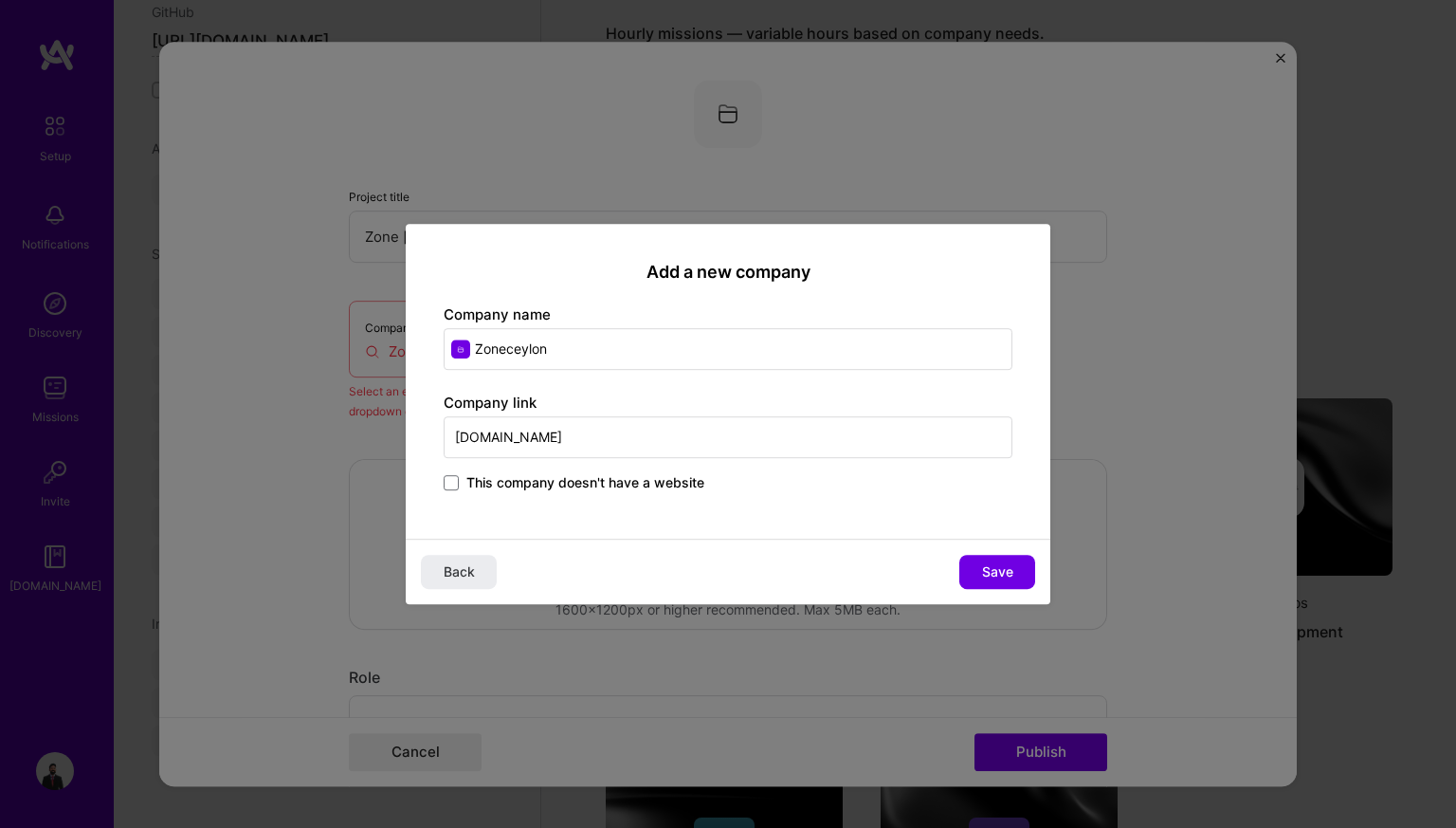 click on "[DOMAIN_NAME]" at bounding box center [728, 437] 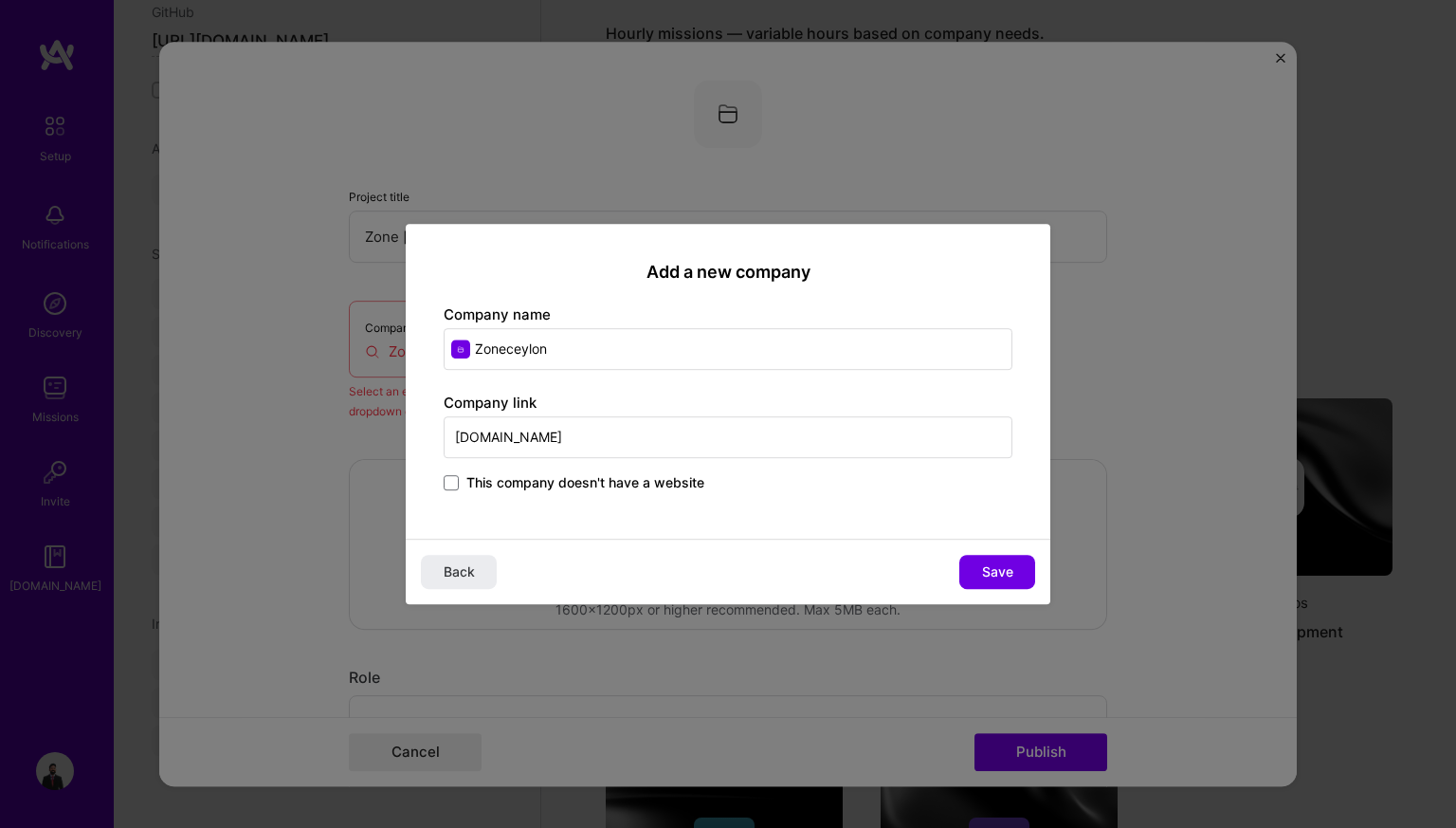 click on "[DOMAIN_NAME]" at bounding box center (728, 437) 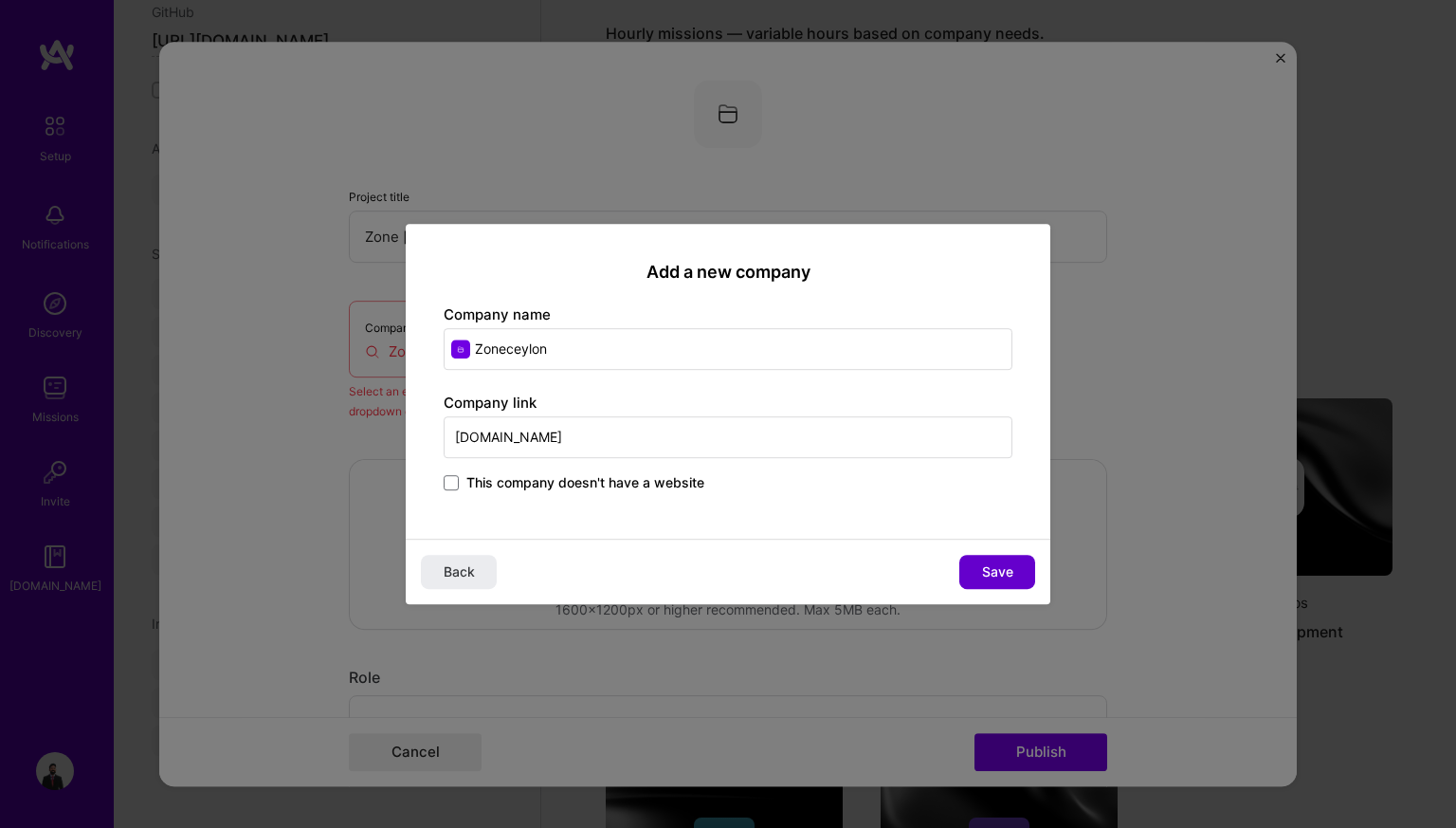 click on "Save" at bounding box center [997, 572] 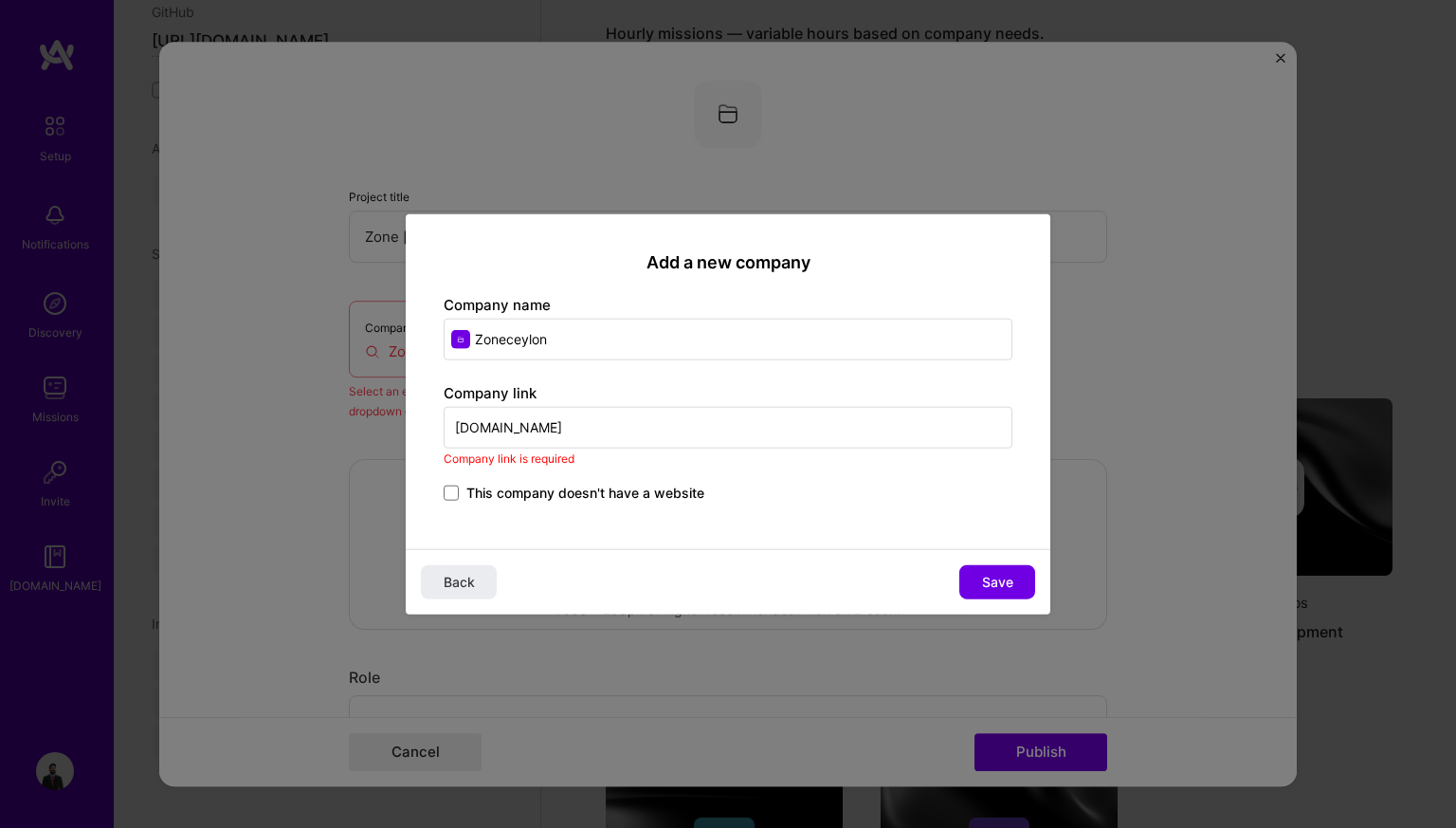 click on "[DOMAIN_NAME]" at bounding box center (728, 428) 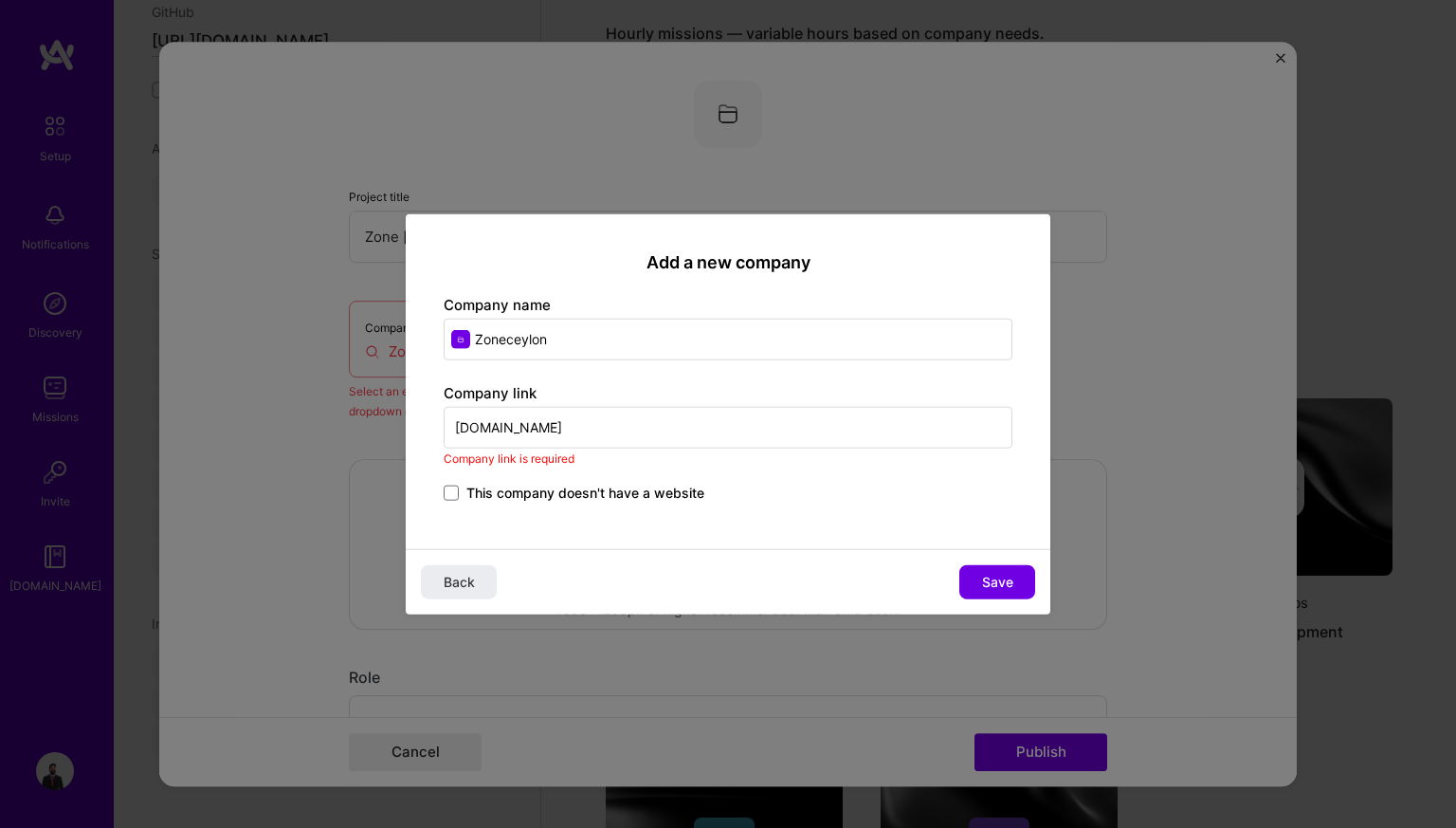 drag, startPoint x: 573, startPoint y: 430, endPoint x: 394, endPoint y: 426, distance: 179.04469 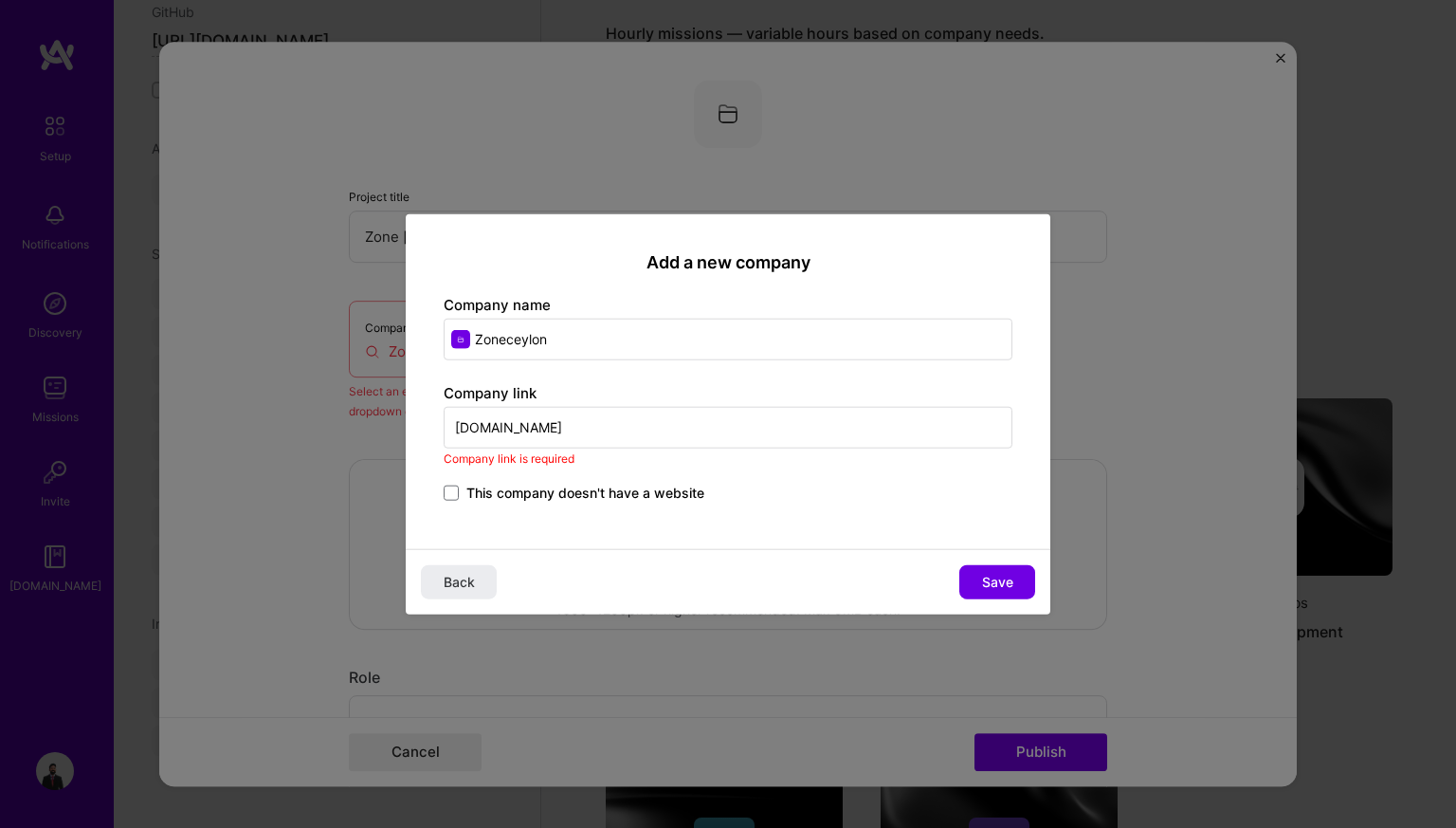 drag, startPoint x: 572, startPoint y: 422, endPoint x: 434, endPoint y: 394, distance: 140.81193 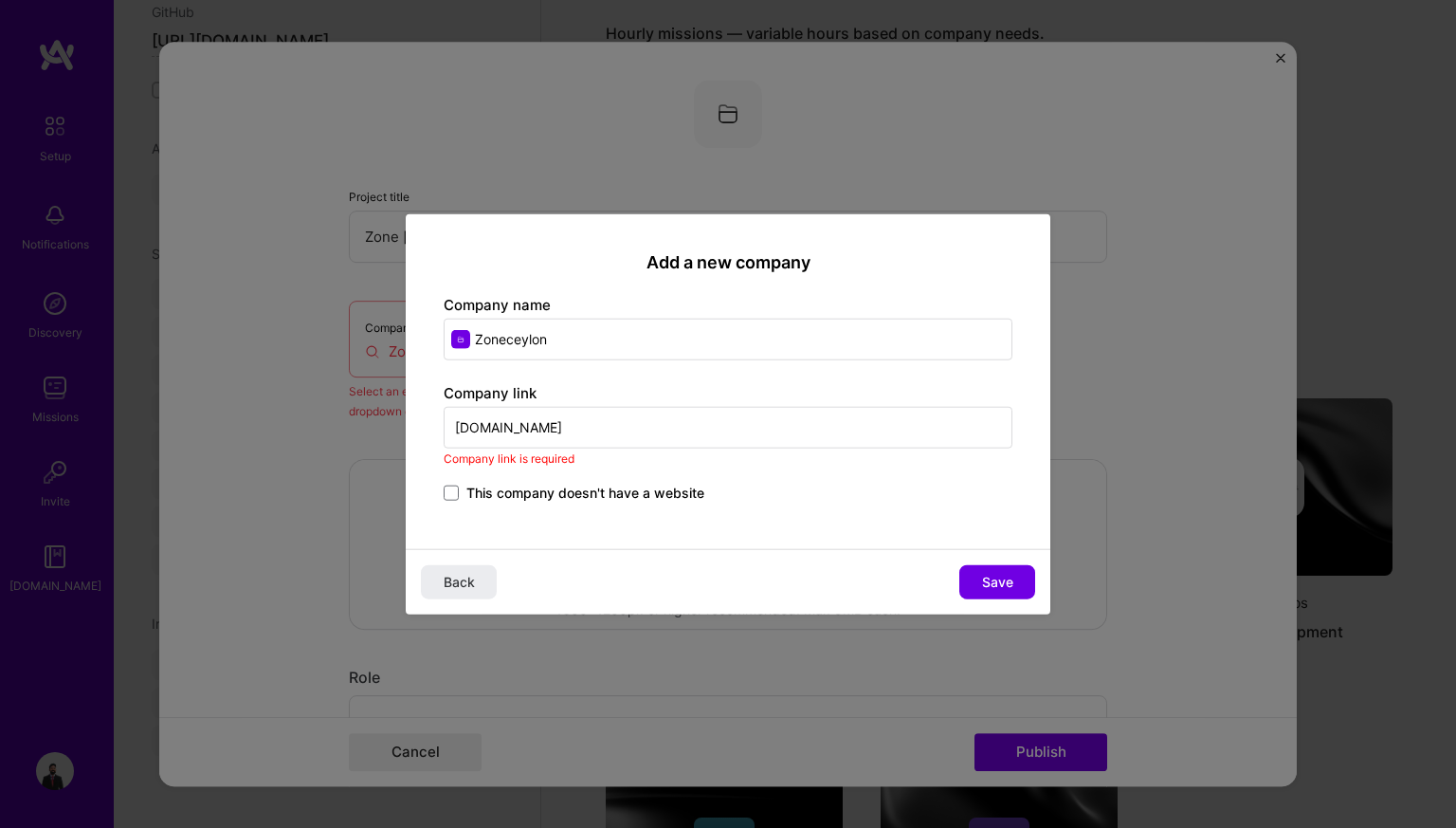 click on "Add a new company Company name Zoneceylon Company link [DOMAIN_NAME] Company link is required This company doesn't have a website" at bounding box center [728, 381] 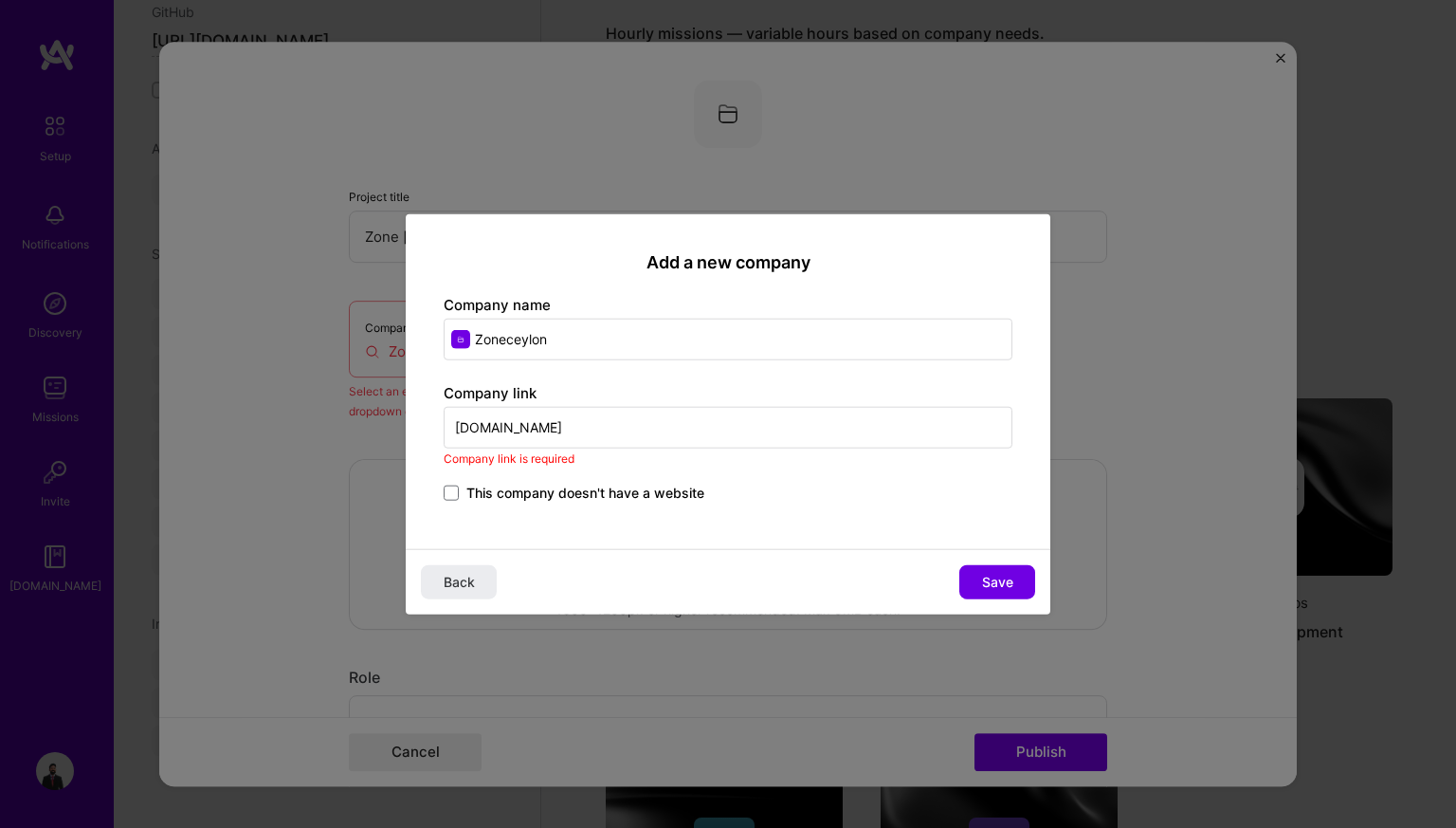 click on "[DOMAIN_NAME]" at bounding box center (728, 428) 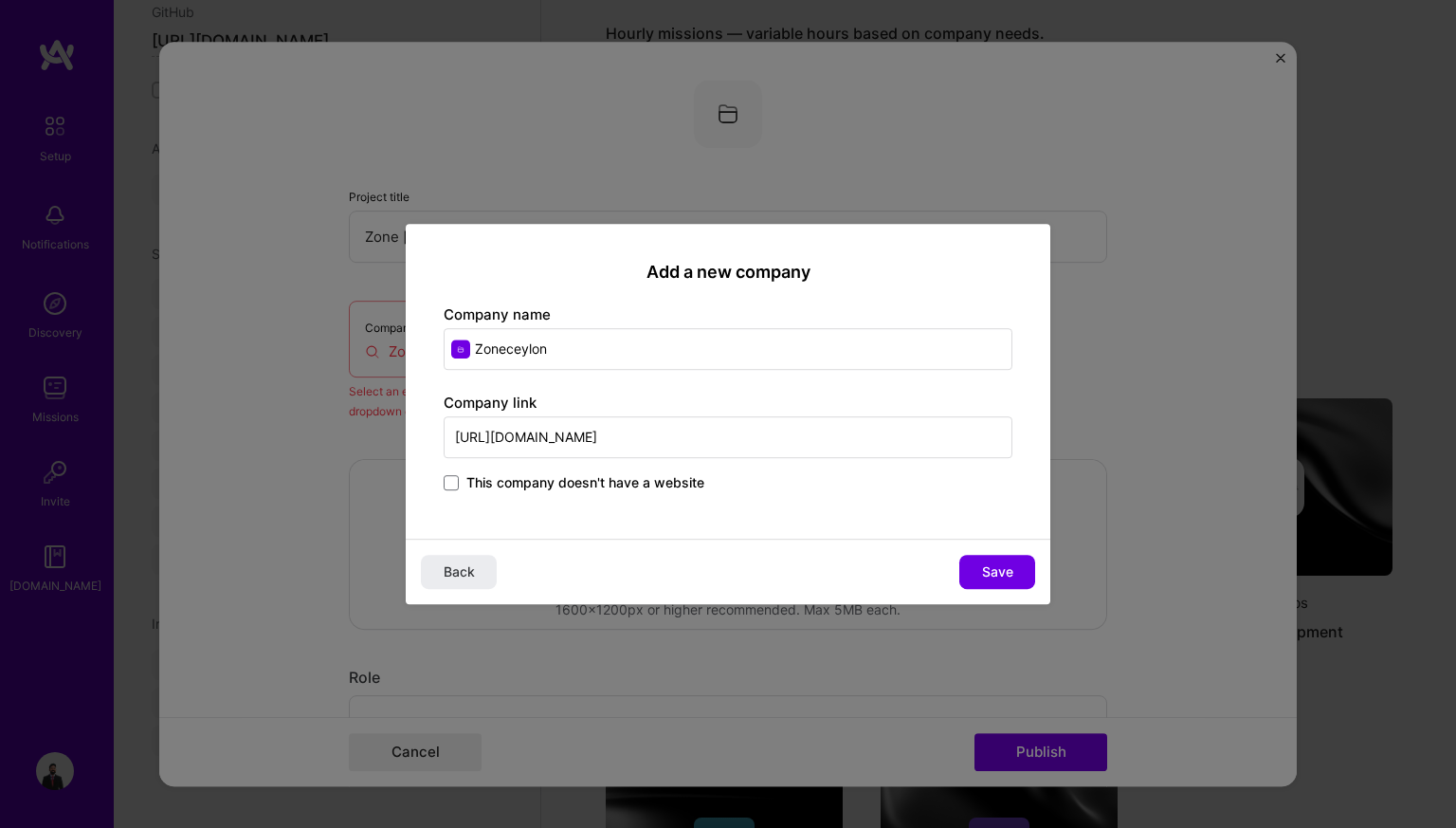 type on "[URL][DOMAIN_NAME]" 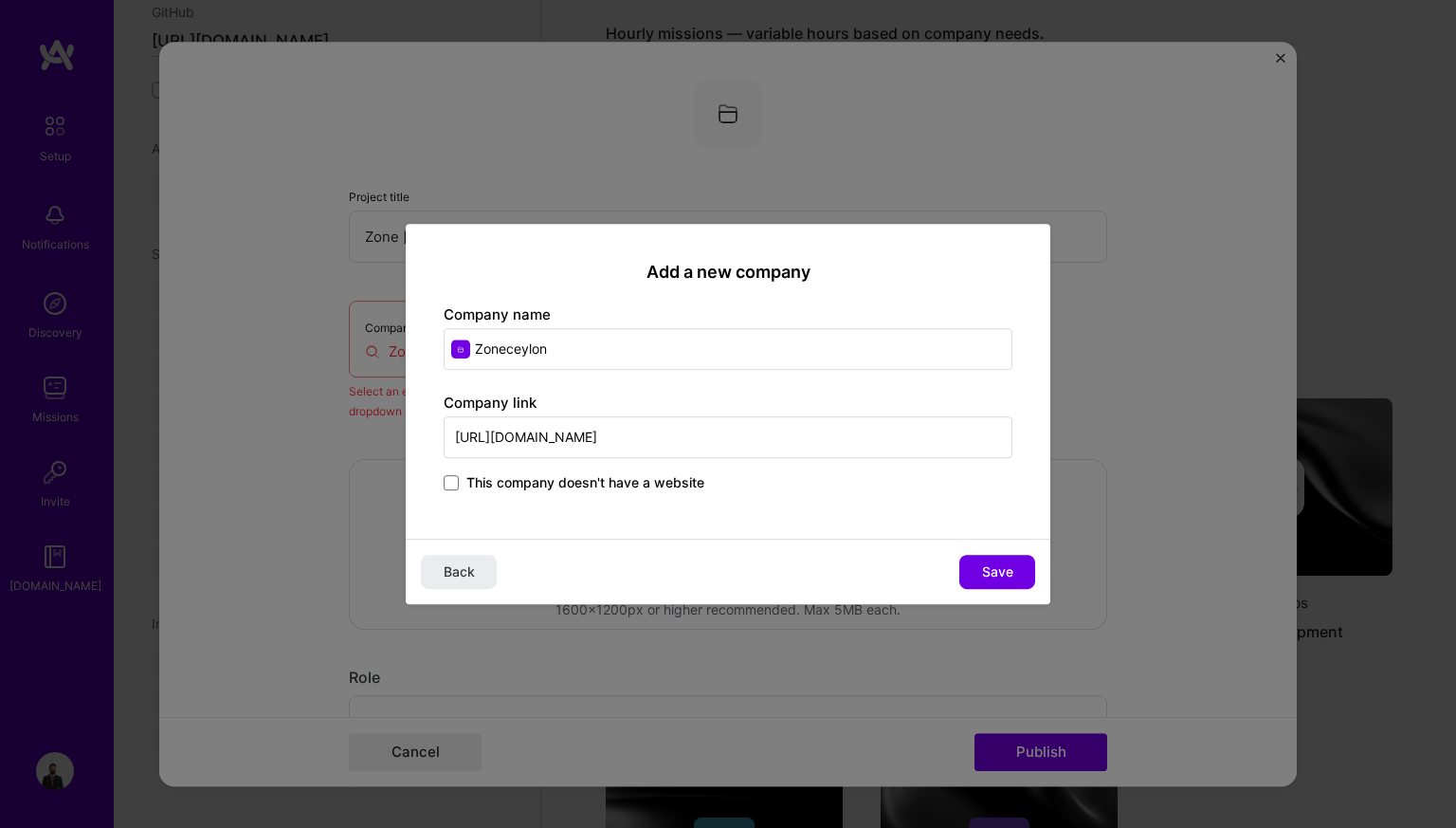 click on "Add a new company Company name Zoneceylon Company link [URL][DOMAIN_NAME] This company doesn't have a website" at bounding box center [728, 381] 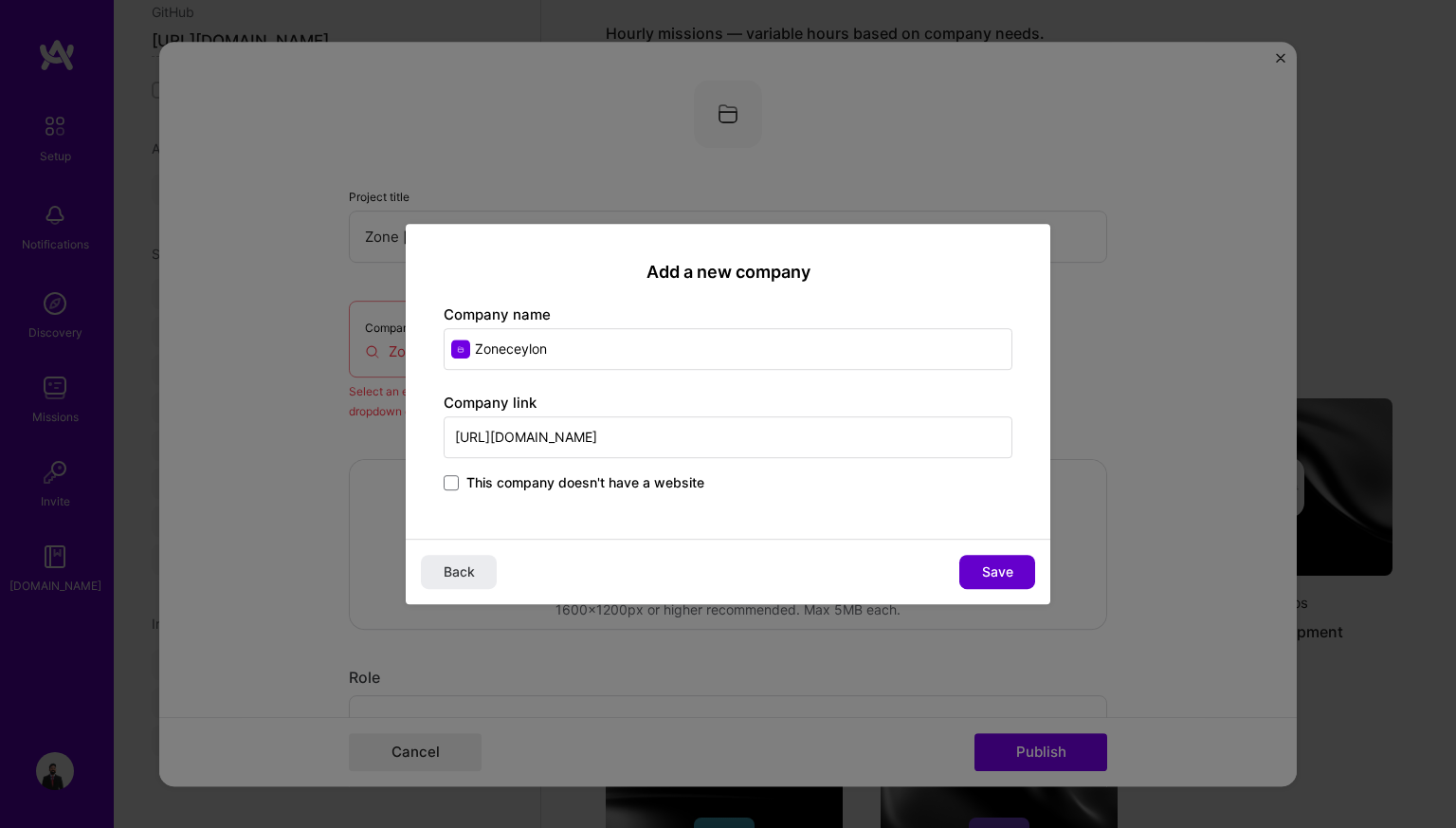 click on "Save" at bounding box center [997, 572] 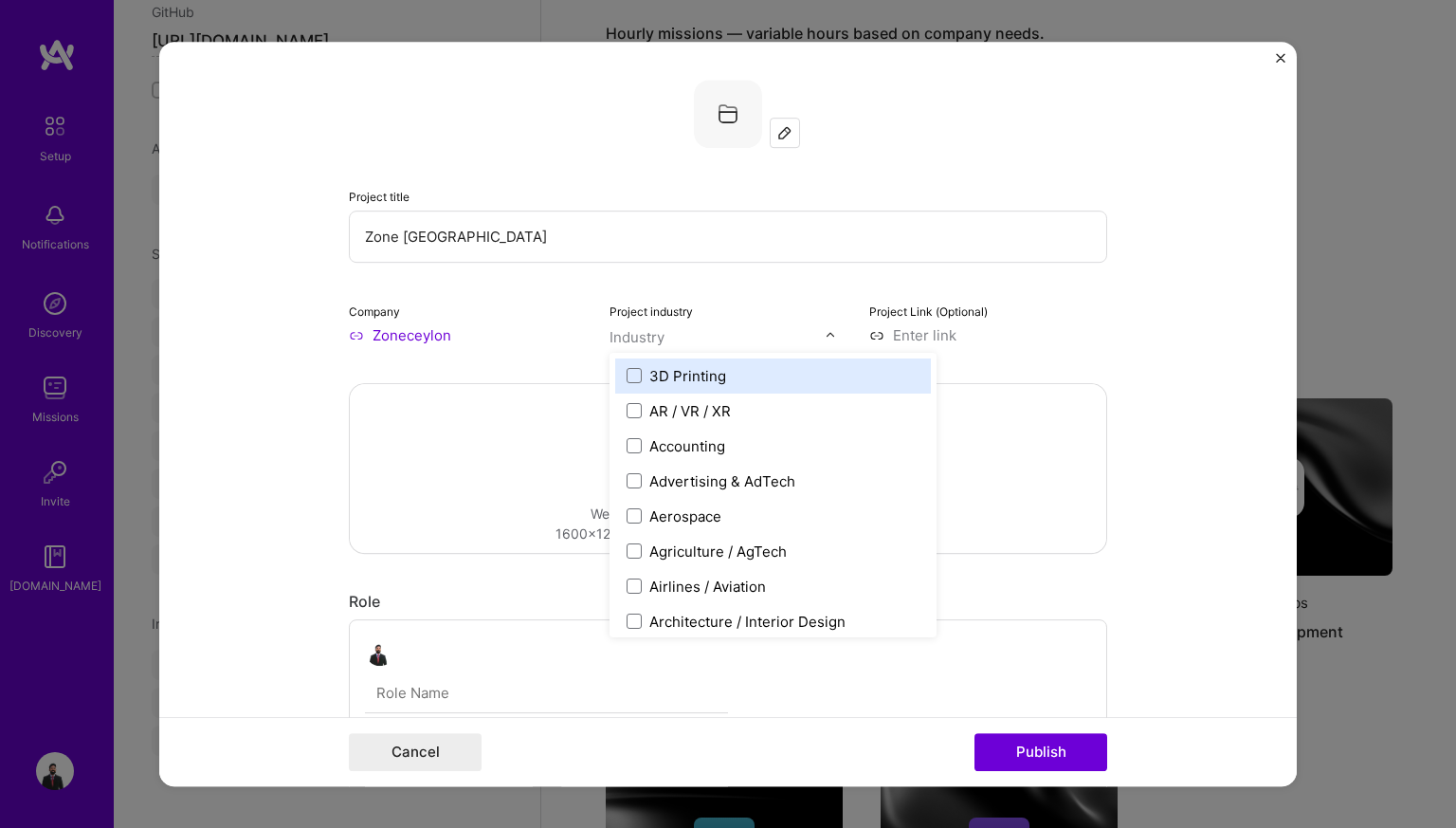 click on "Industry" at bounding box center (637, 337) 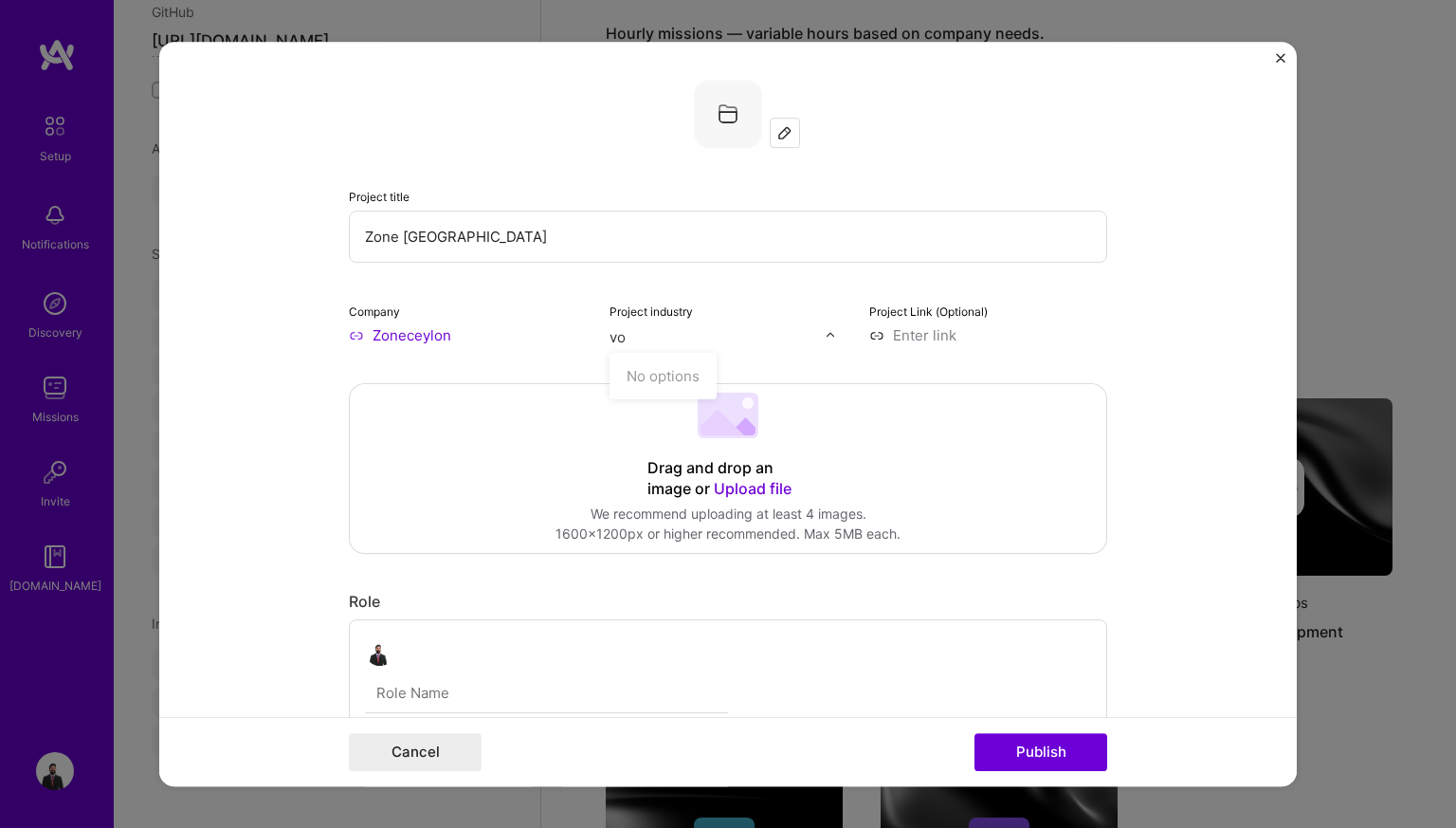 type on "v" 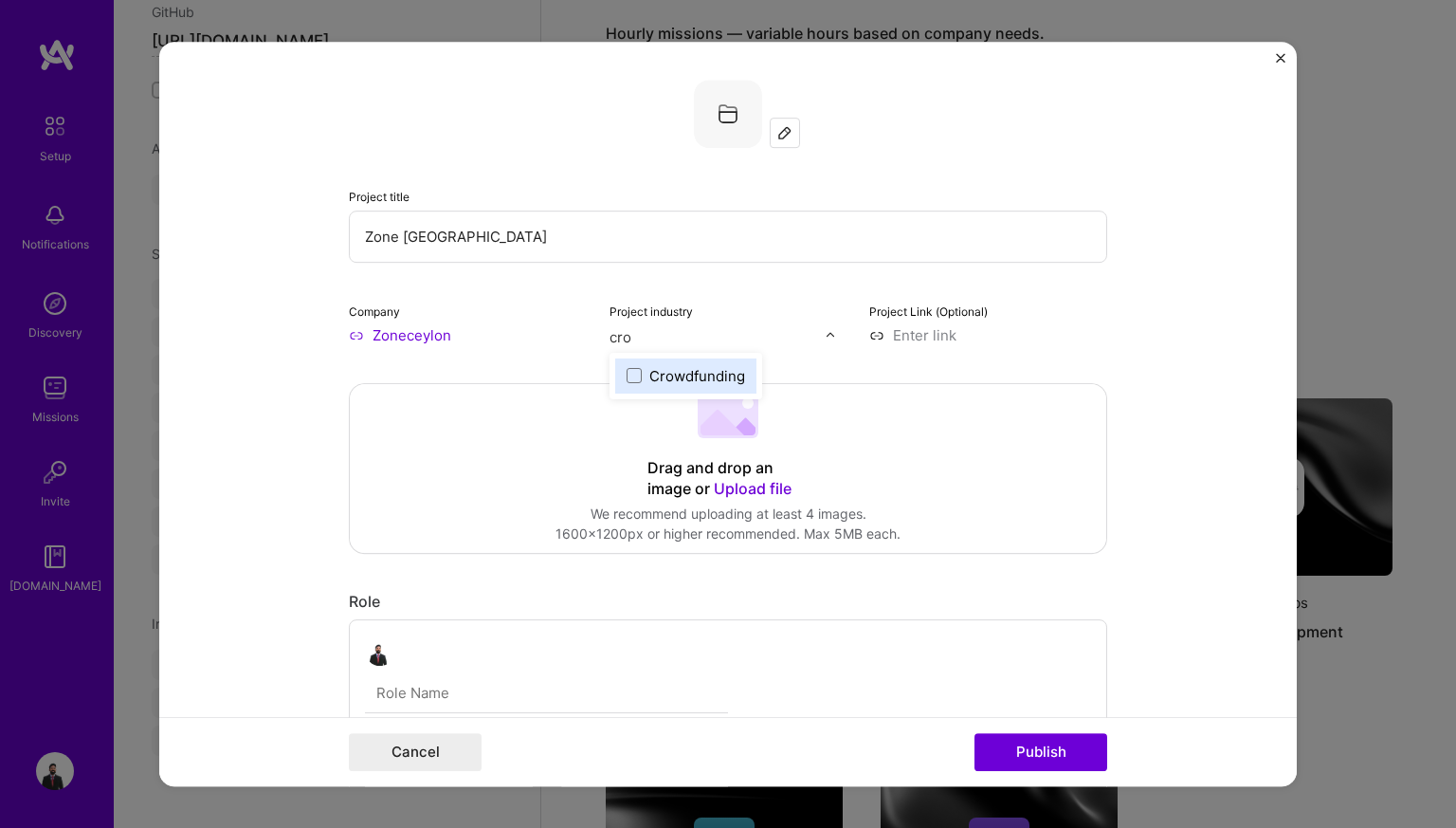 type on "crow" 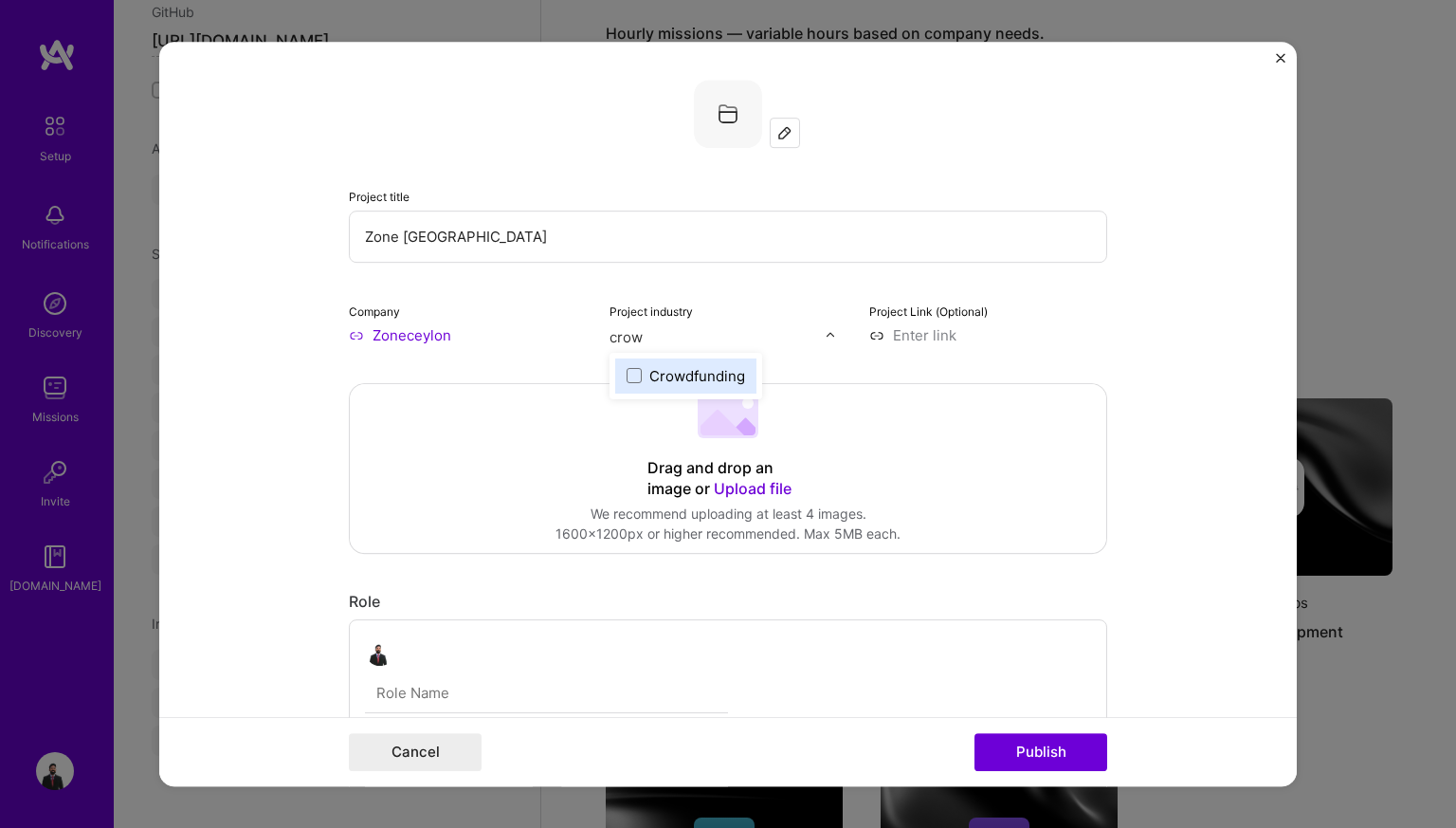 click on "Crowdfunding" at bounding box center [697, 376] 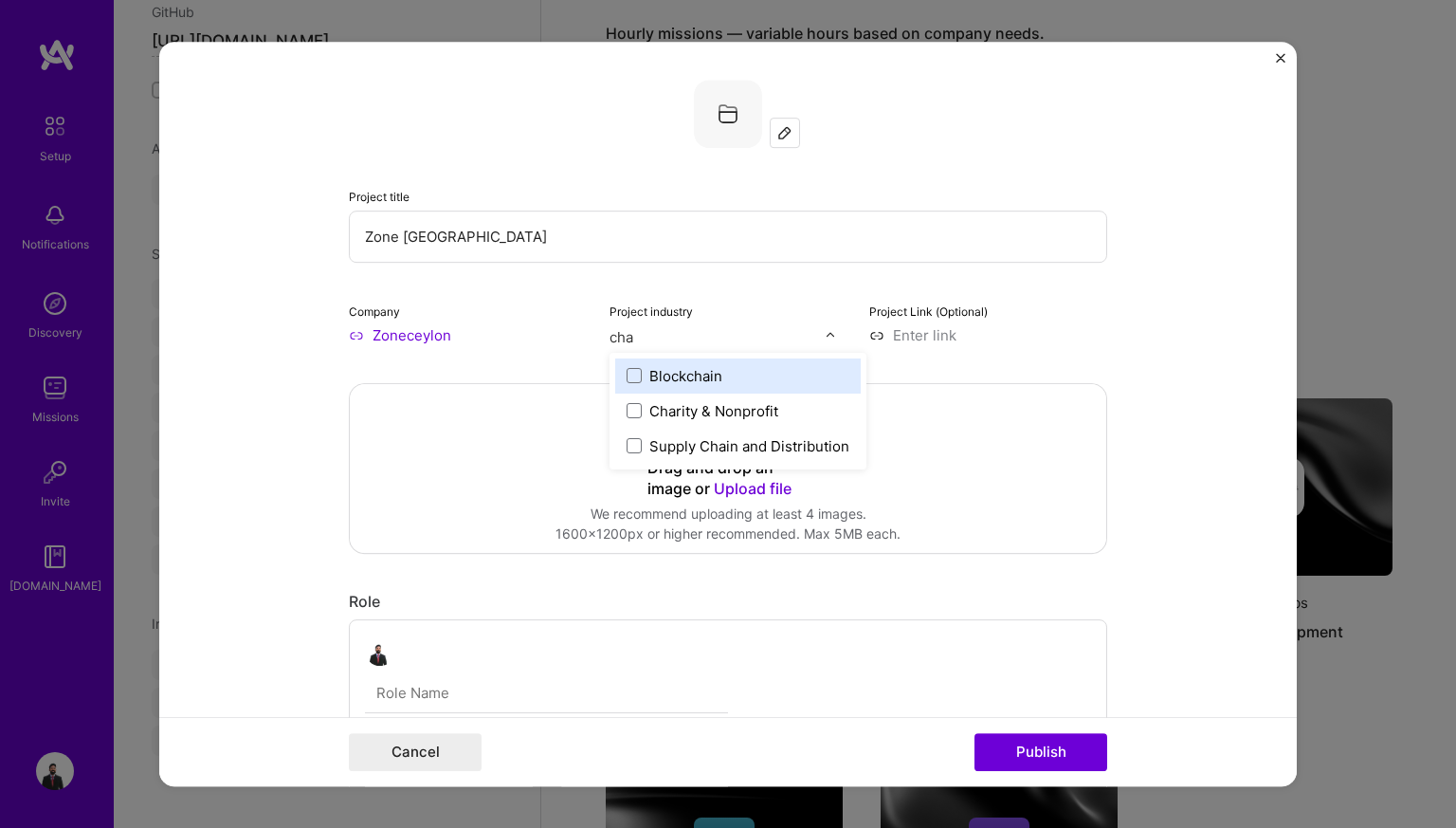 type on "char" 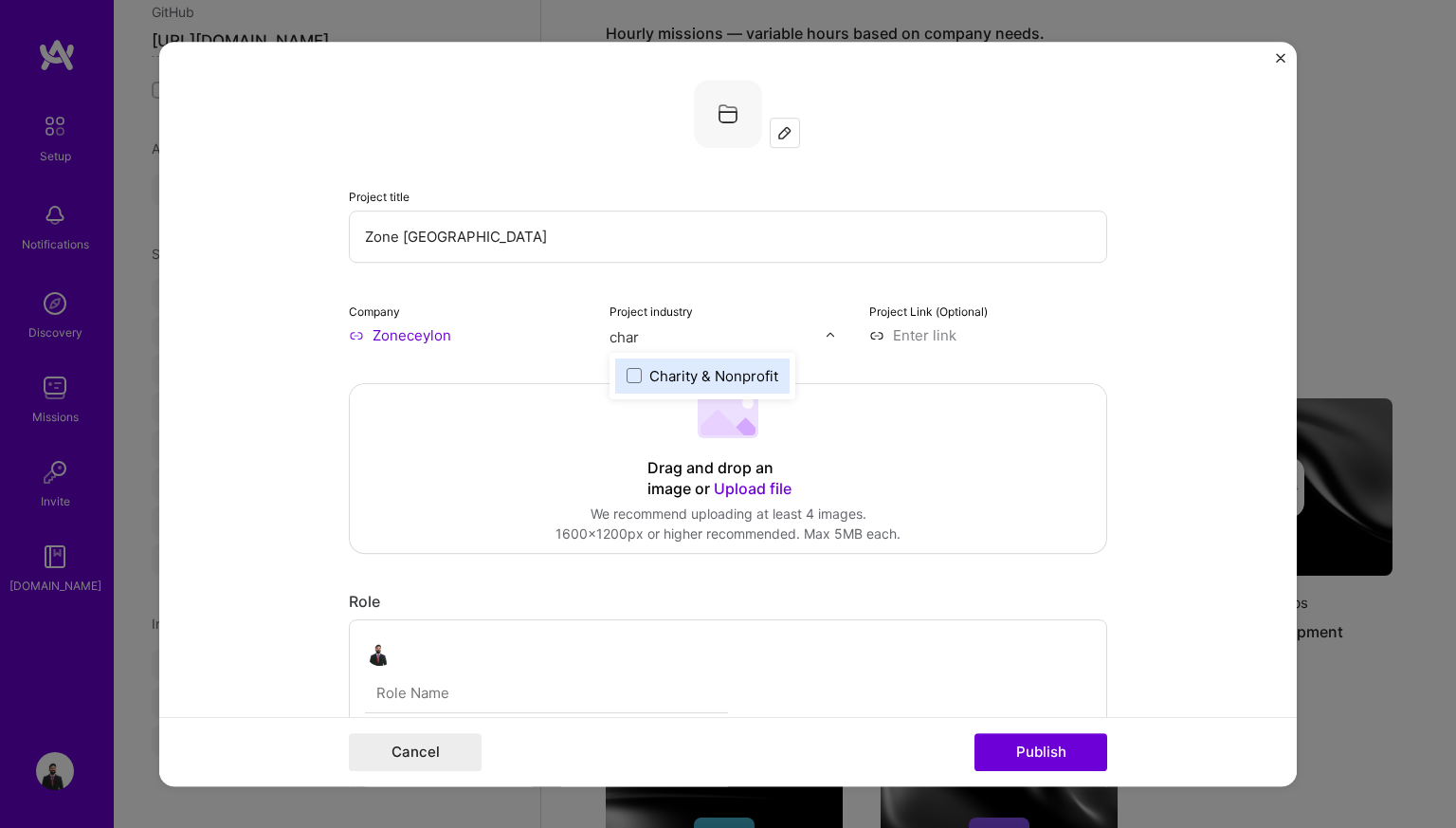 click on "Charity & Nonprofit" at bounding box center (714, 376) 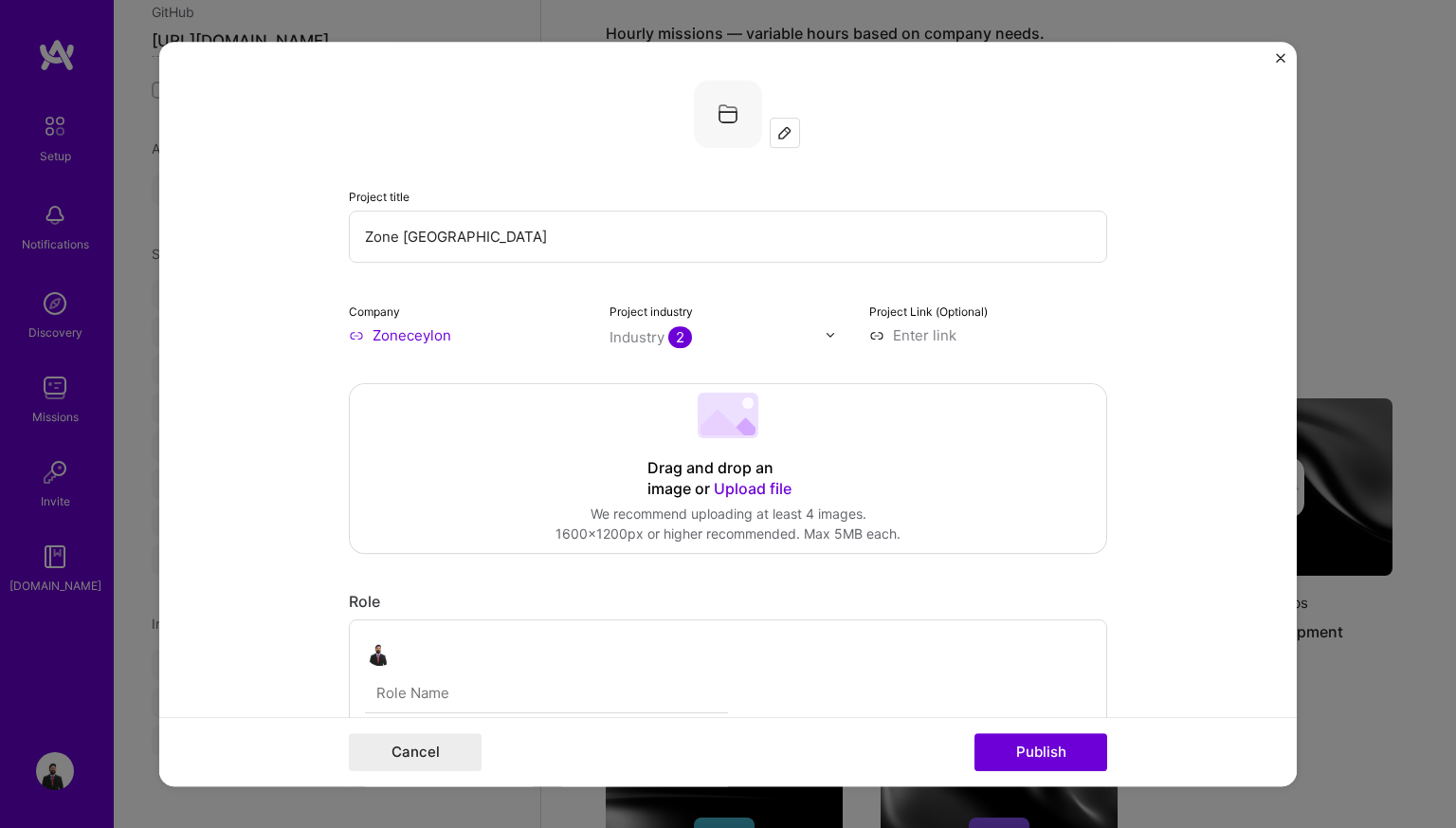 click at bounding box center [988, 335] 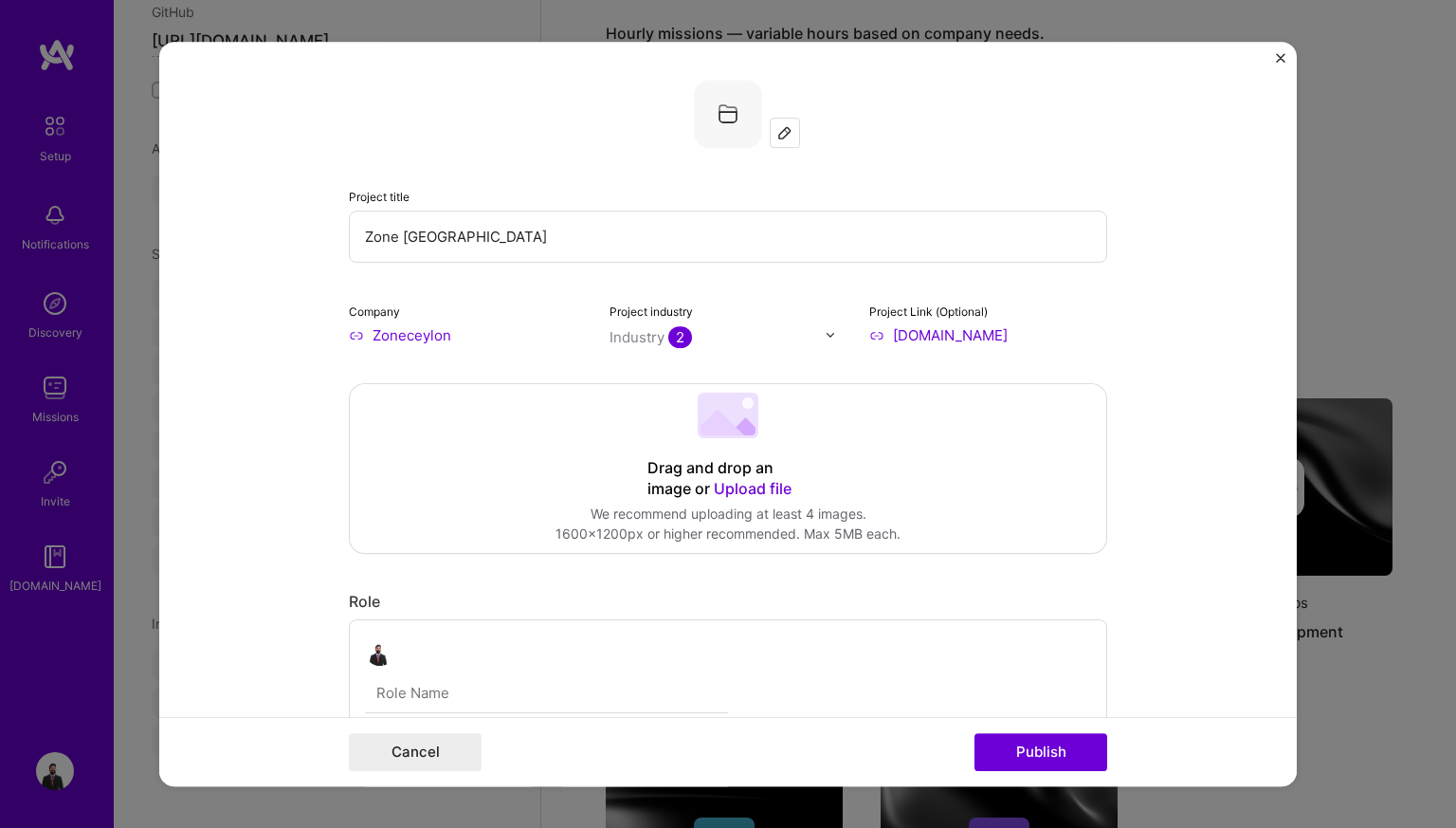 type on "[URL][DOMAIN_NAME]" 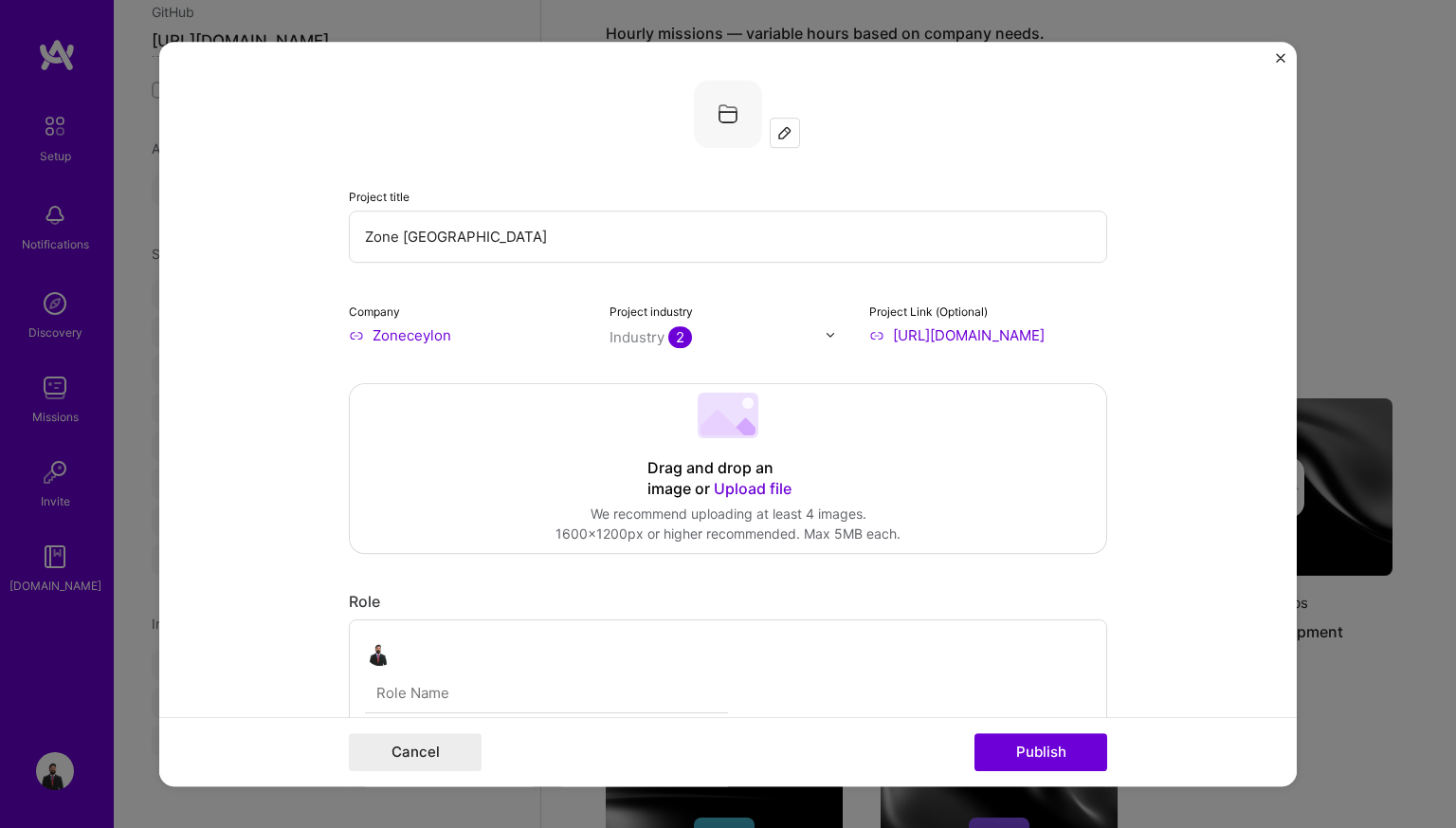 click on "Project title Zone ceylon Company Zoneceylon
Project industry Industry 2 Project Link (Optional) [URL][DOMAIN_NAME]
Drag and drop an image or   Upload file Upload file We recommend uploading at least 4 images. 1600x1200px or higher recommended. Max 5MB each. Role Back-End Developer
to
I’m still working on this project Skills used — Add up to 12 skills Any new skills will be added to your profile. Enter skills... Did this role require you to manage team members? (Optional) Yes, I managed — team members. Were you involved from inception to launch (0  ->  1)? (Optional) Zero to one is creation and development of a unique product from the ground up. I was involved in zero to one with this project Add metrics (Optional) Metrics help you visually show the outcome of a project. You can add up to 3 metrics. Project details   100 characters minimum 0 / 1,000  characters Related job (Optional) Connect a job this project was a part of. Select a job" at bounding box center (728, 1003) 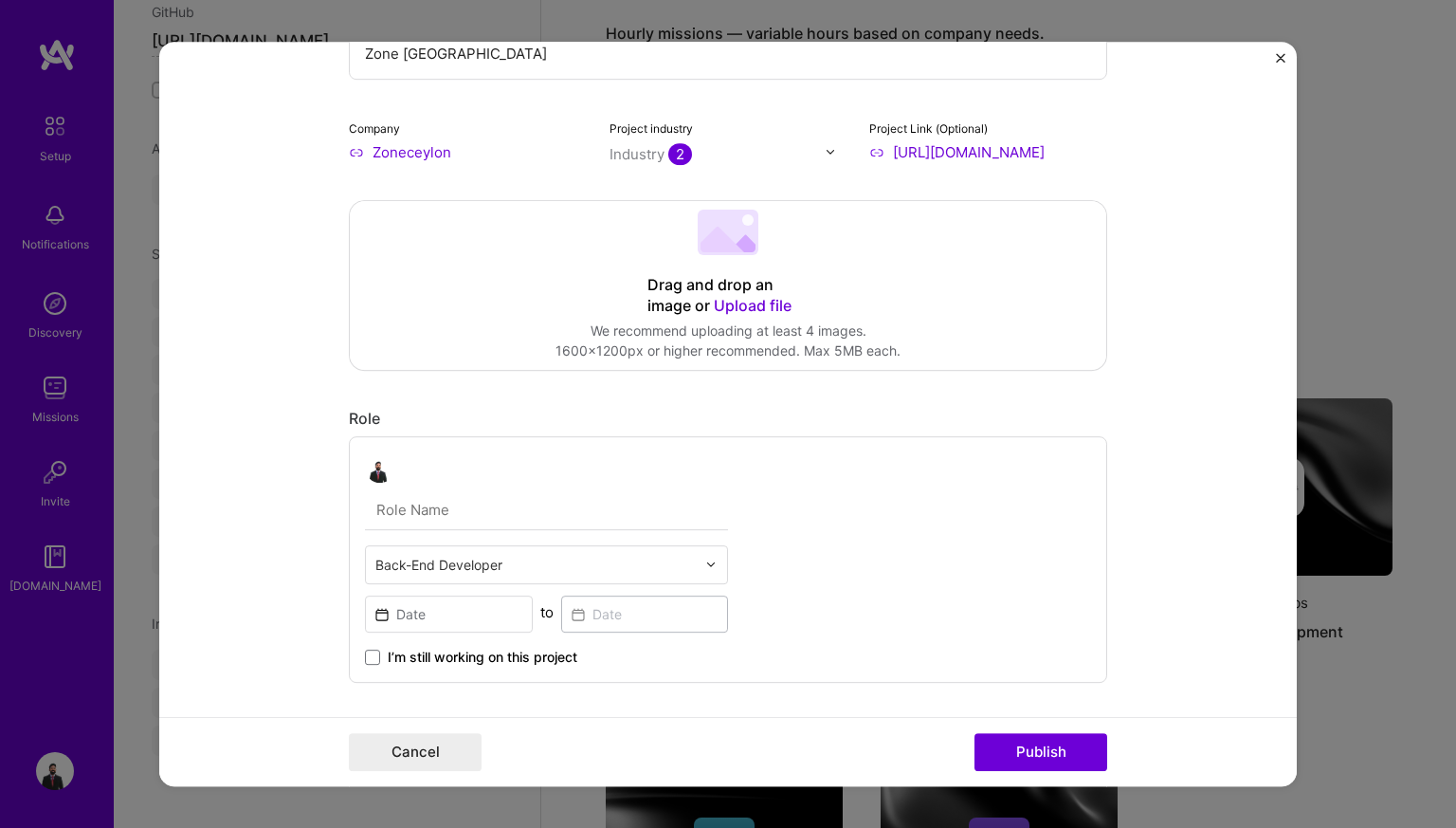 scroll, scrollTop: 184, scrollLeft: 0, axis: vertical 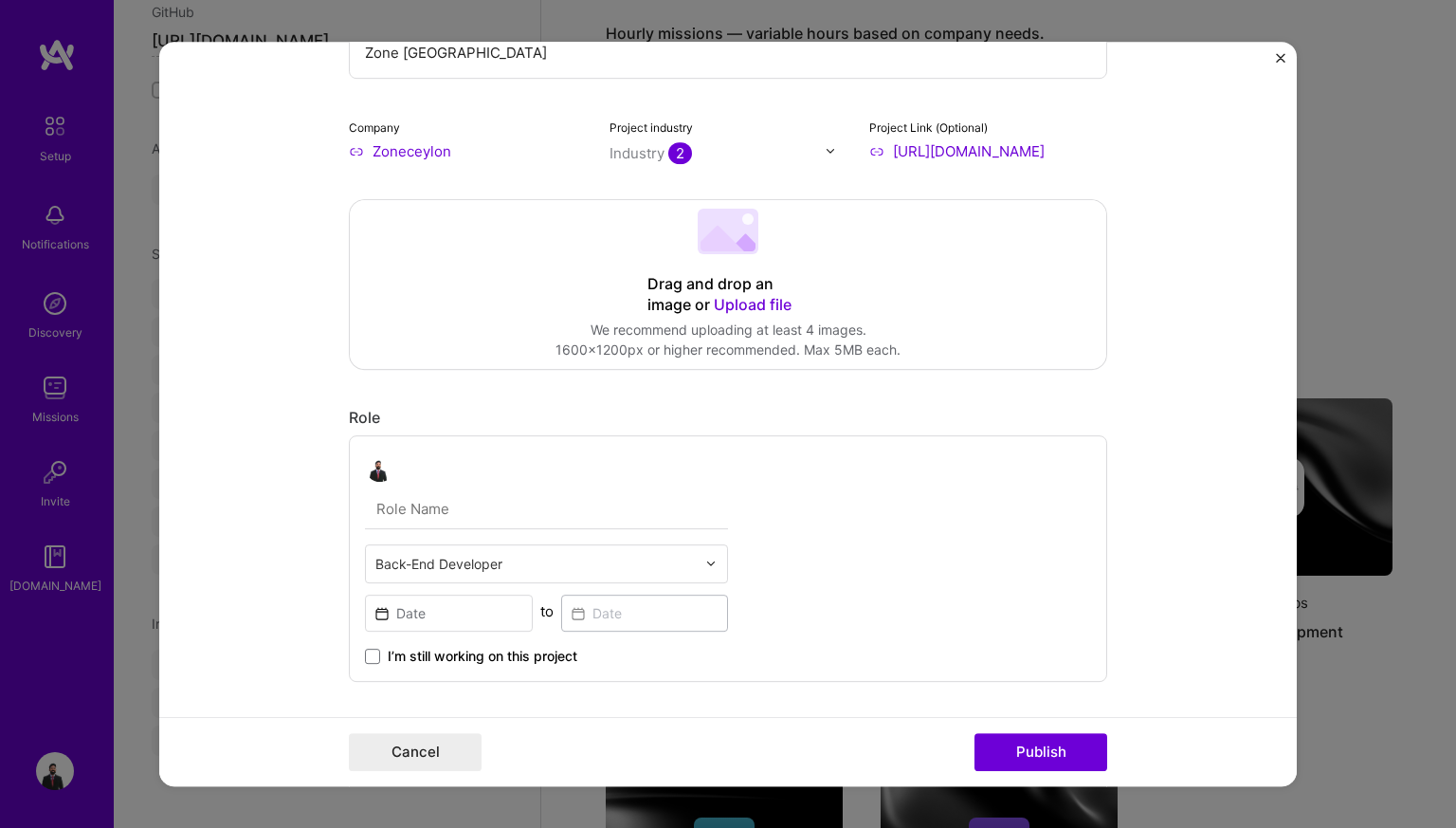 click on "Upload file" at bounding box center (753, 304) 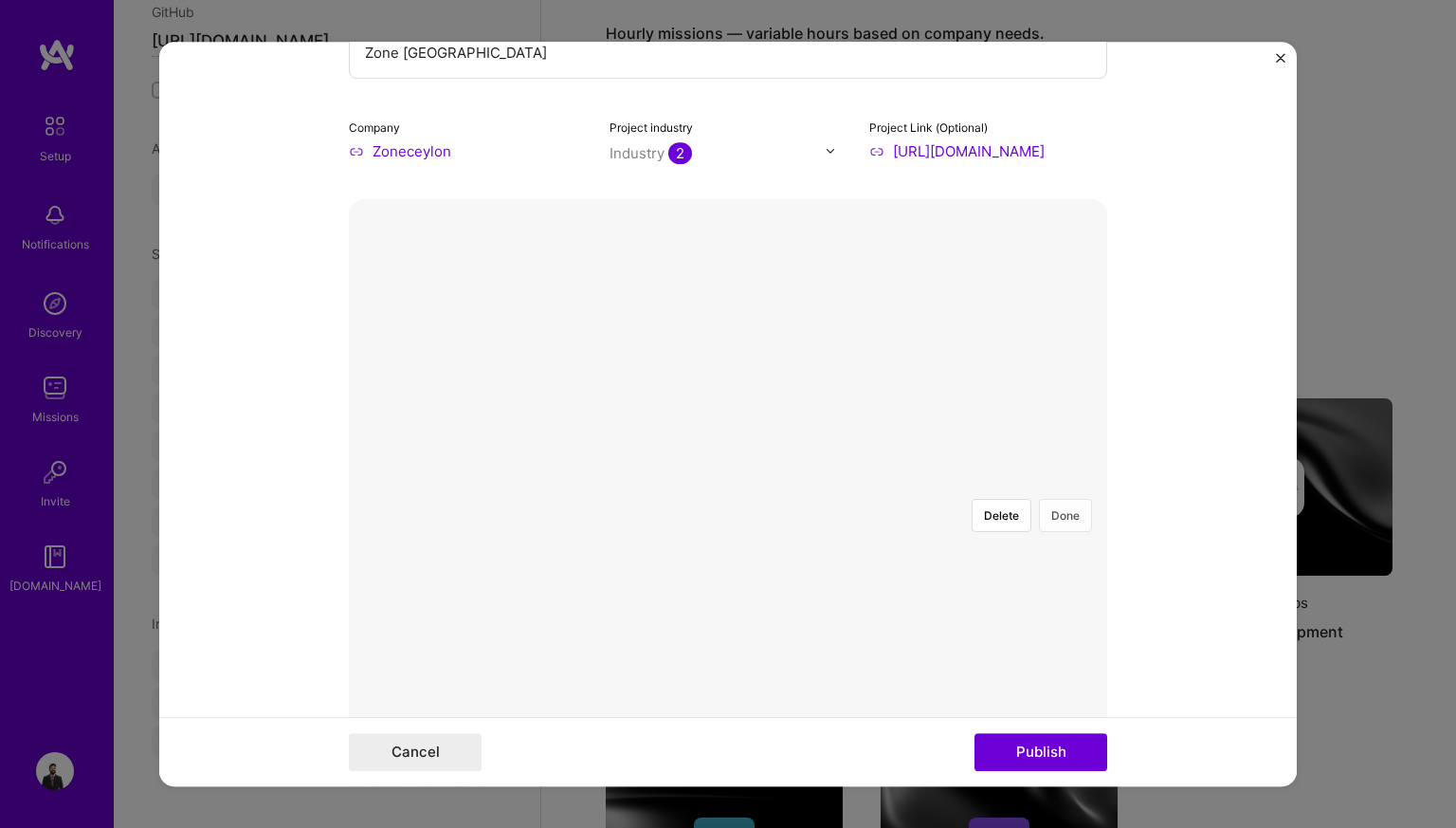 click on "Done" at bounding box center [1065, 515] 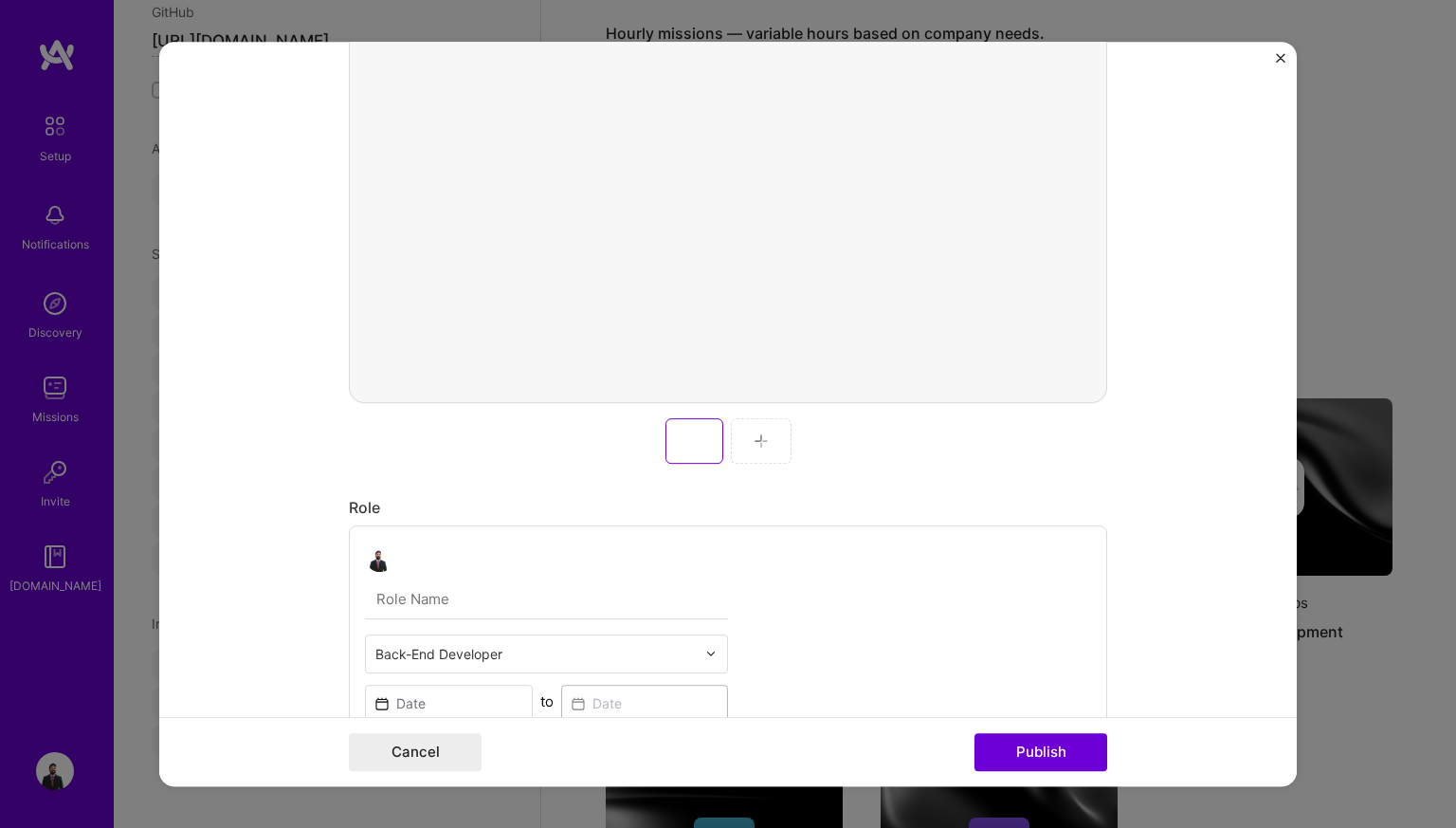 scroll, scrollTop: 548, scrollLeft: 0, axis: vertical 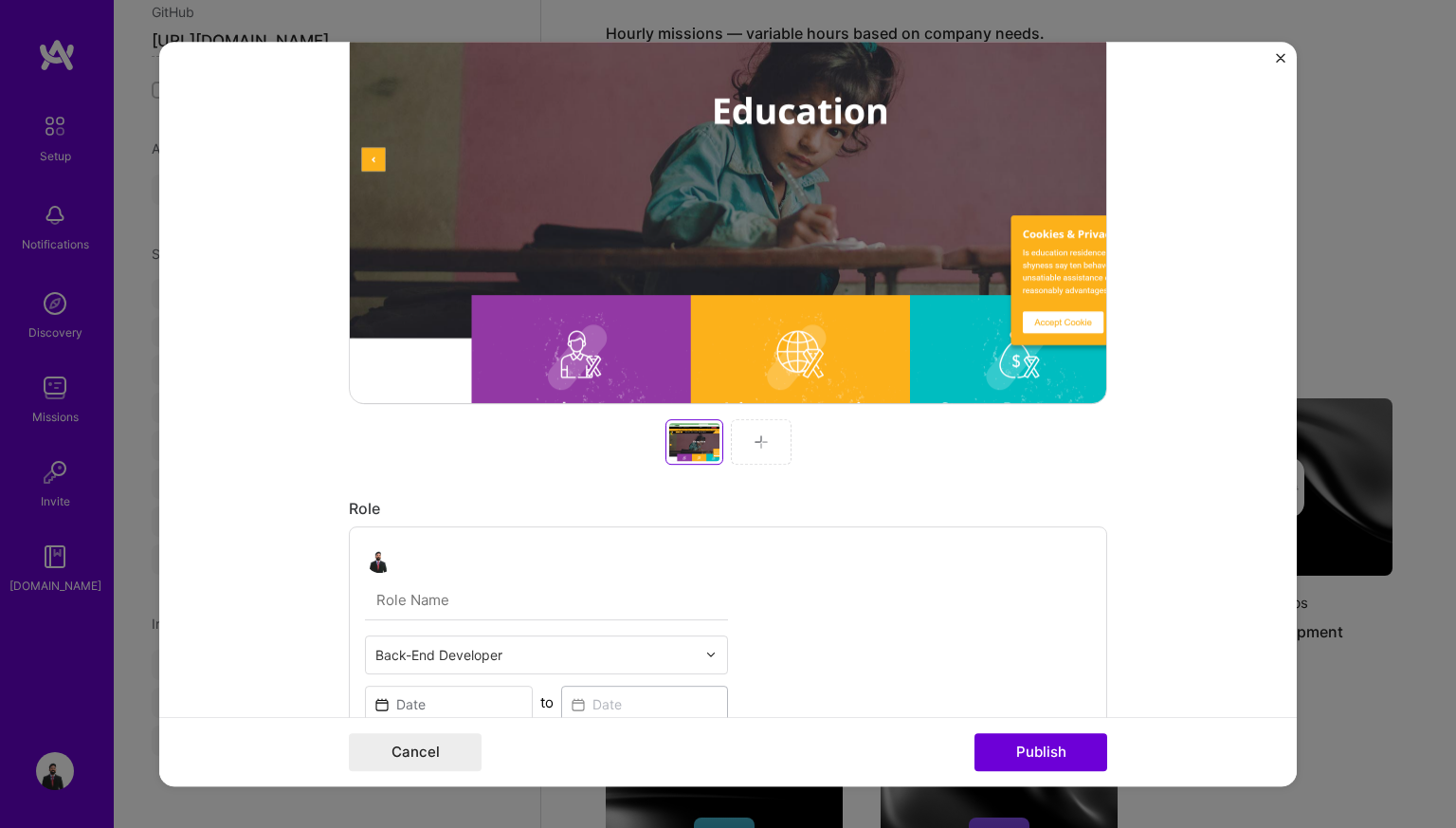 click at bounding box center [761, 442] 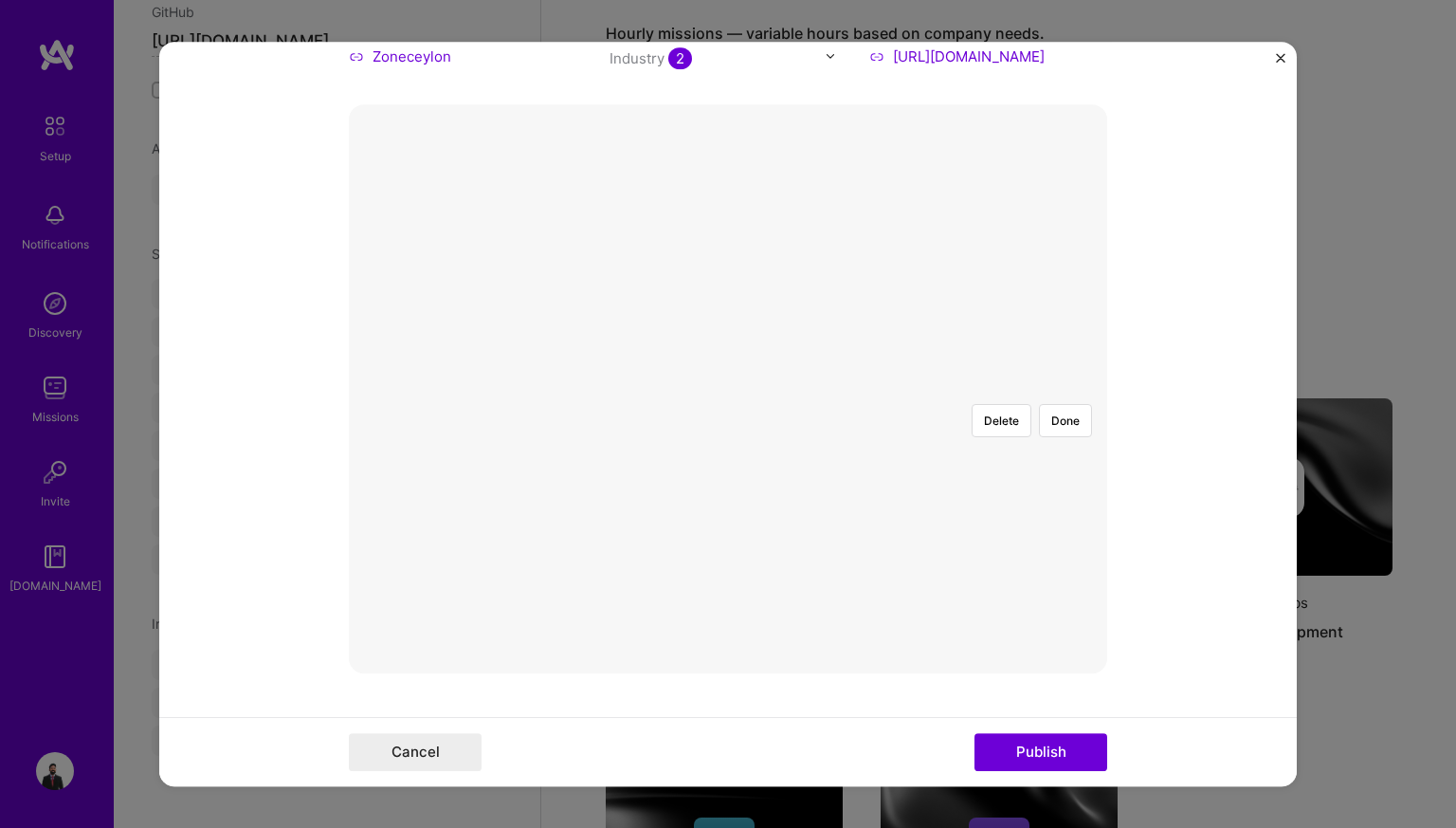 scroll, scrollTop: 268, scrollLeft: 0, axis: vertical 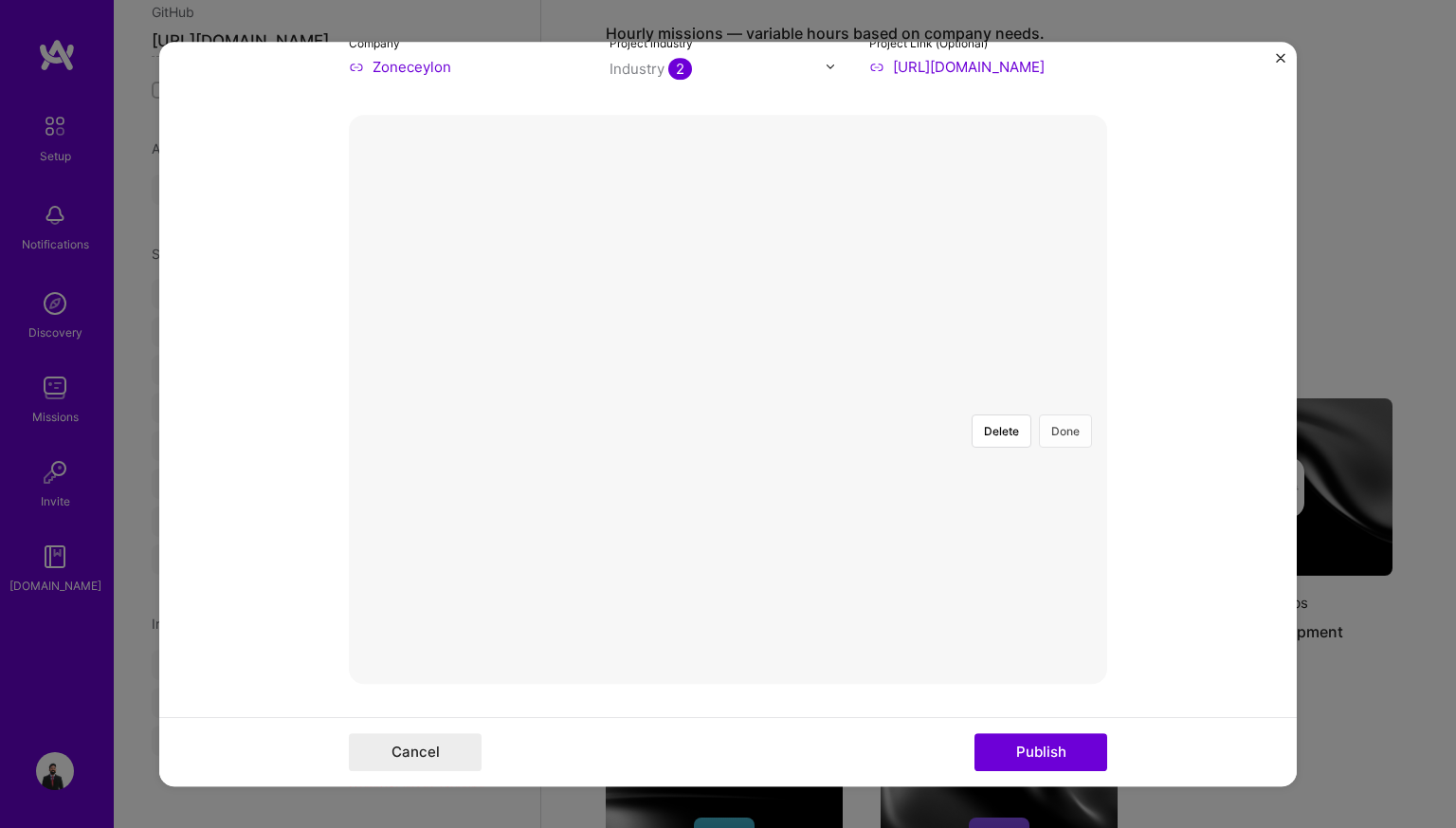 click on "Done" at bounding box center [1065, 431] 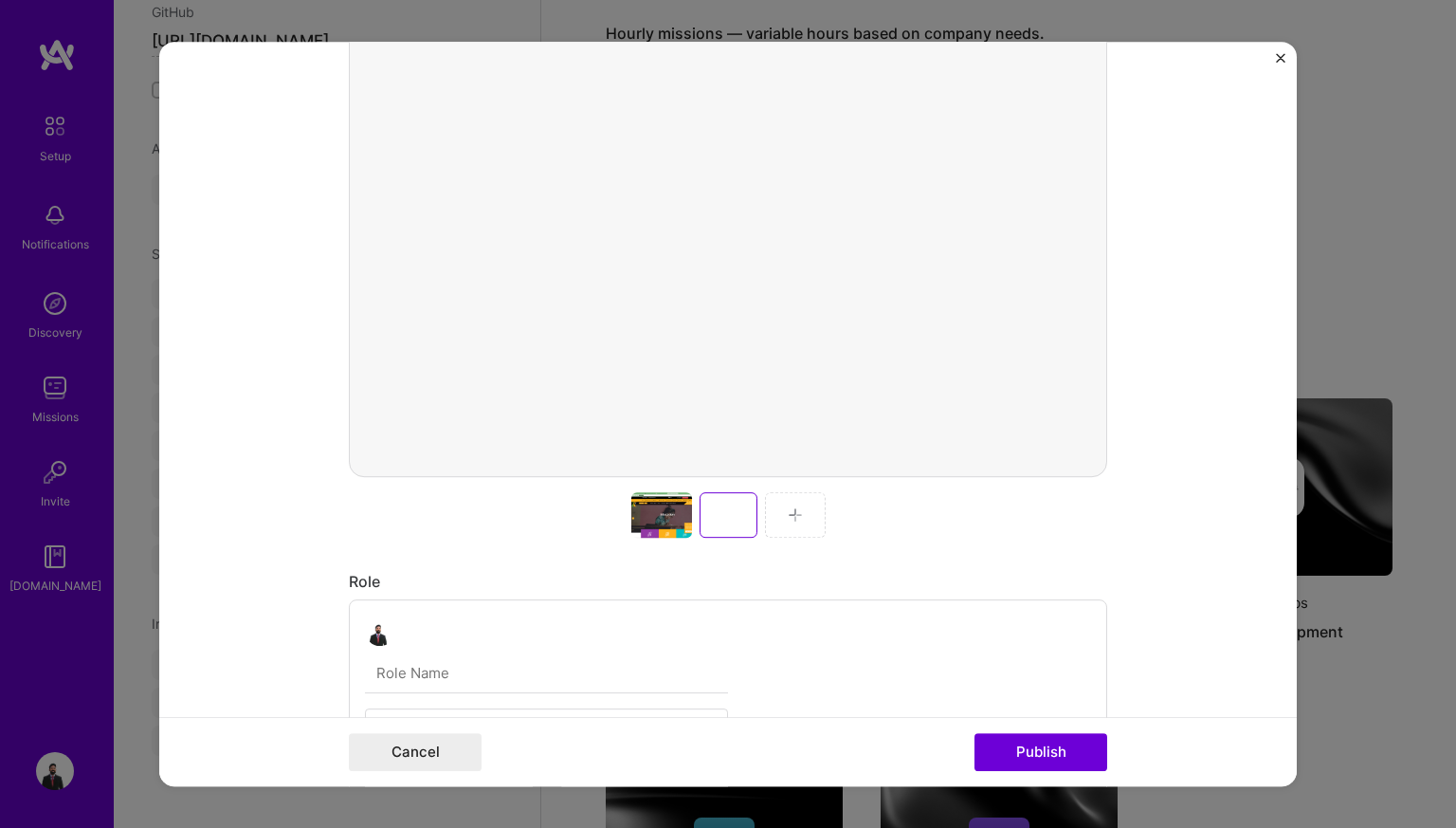 scroll, scrollTop: 488, scrollLeft: 0, axis: vertical 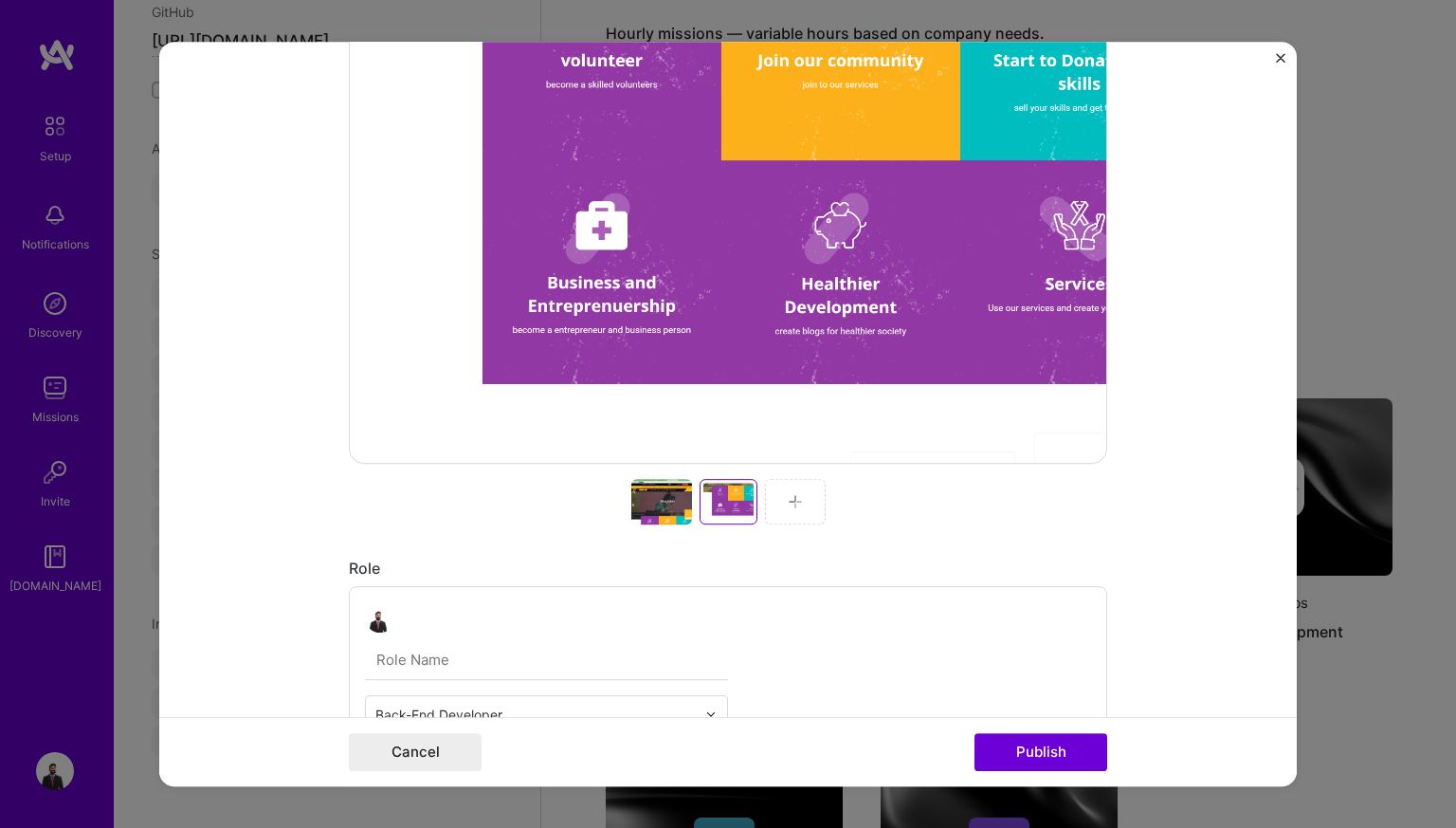 click at bounding box center (795, 502) 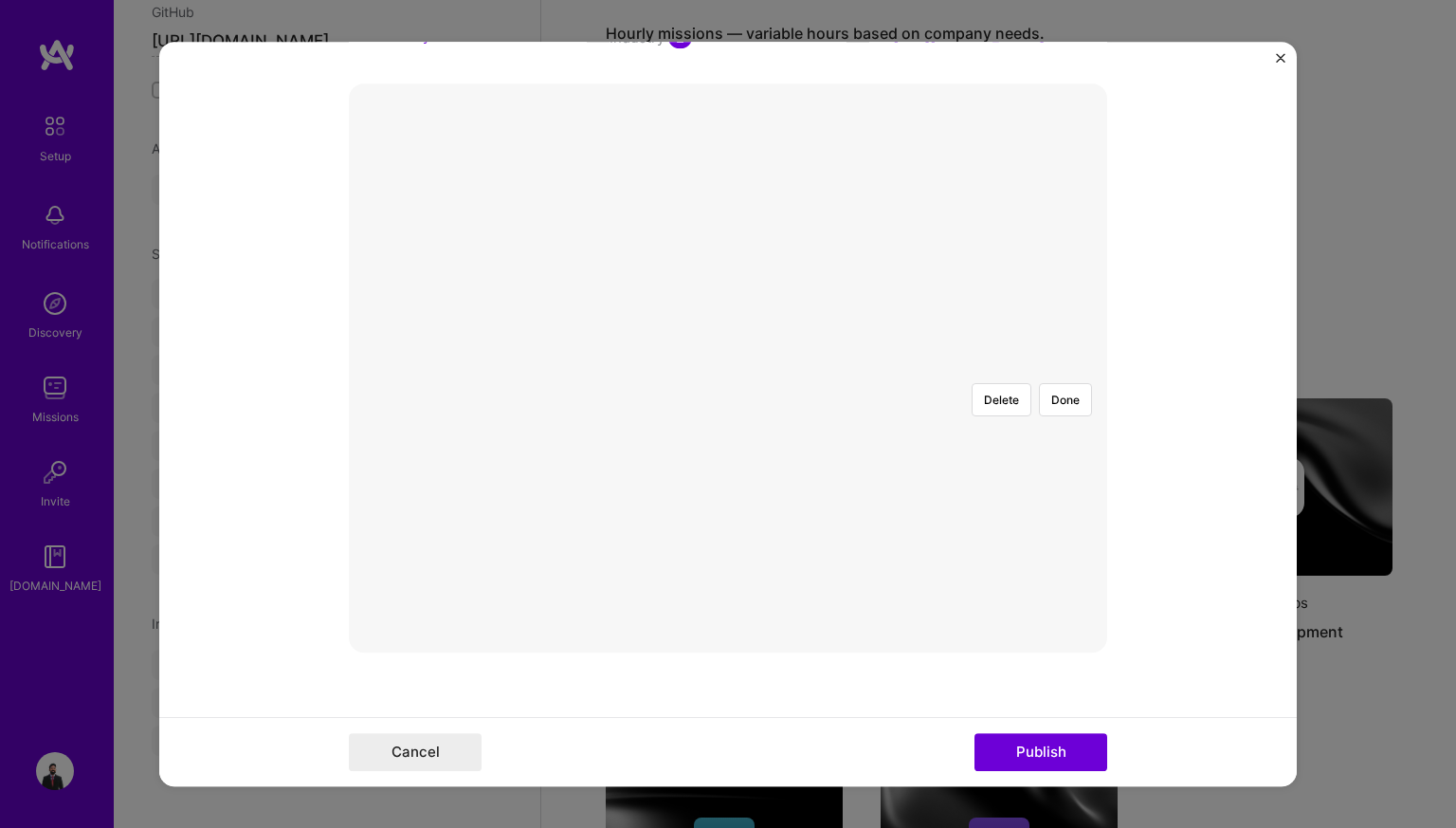 scroll, scrollTop: 299, scrollLeft: 0, axis: vertical 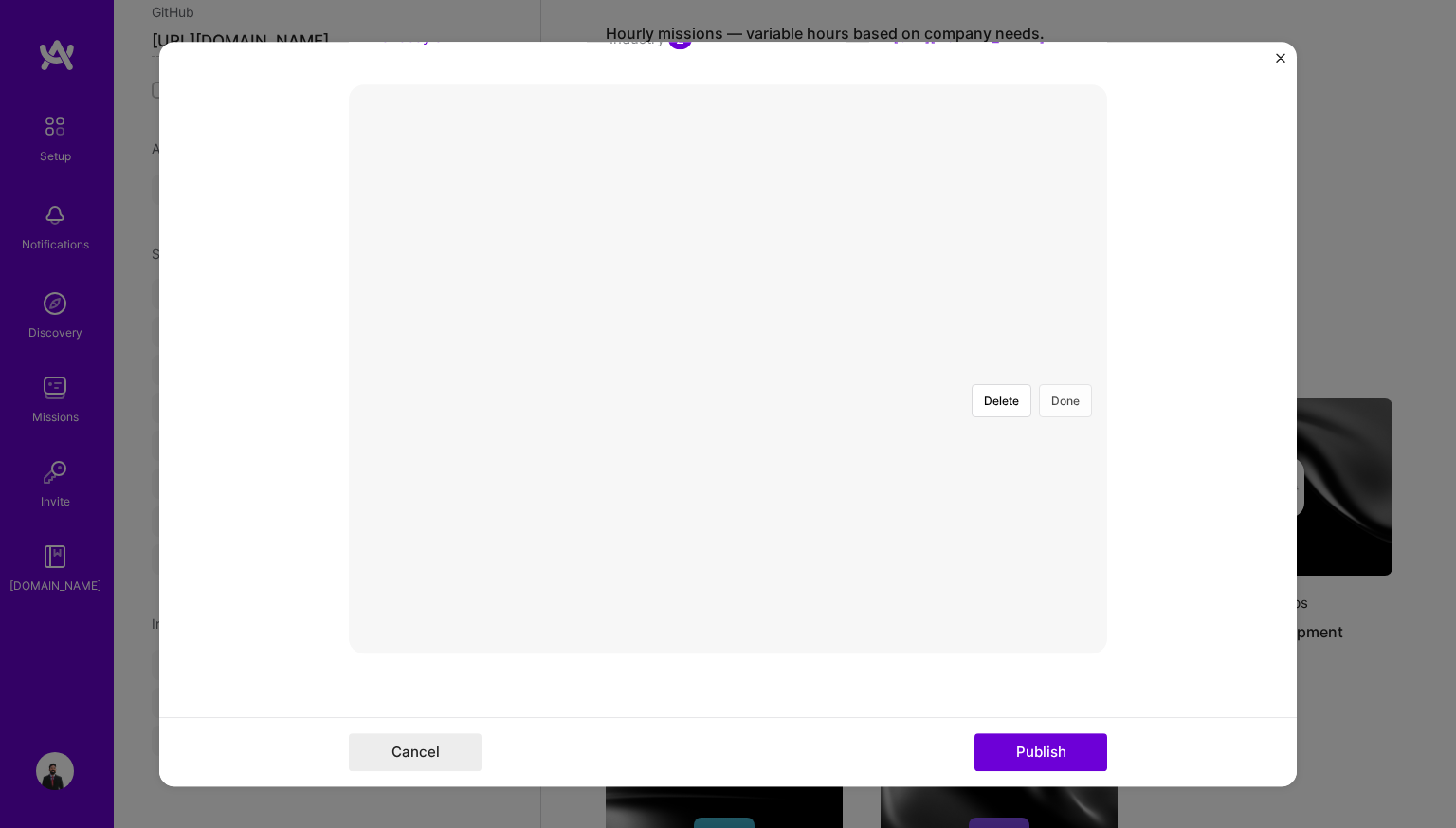 click on "Done" at bounding box center [1065, 400] 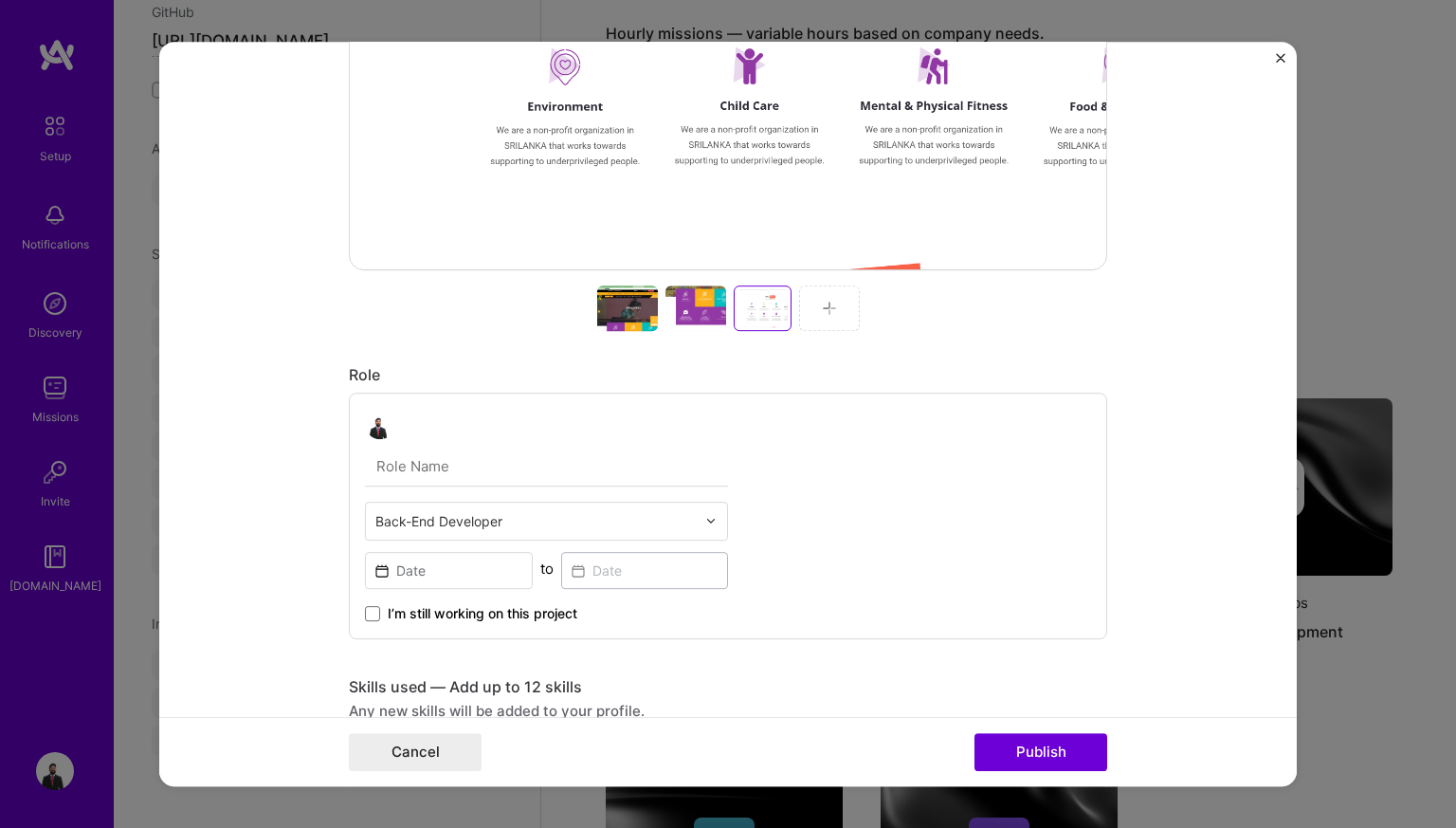 scroll, scrollTop: 685, scrollLeft: 0, axis: vertical 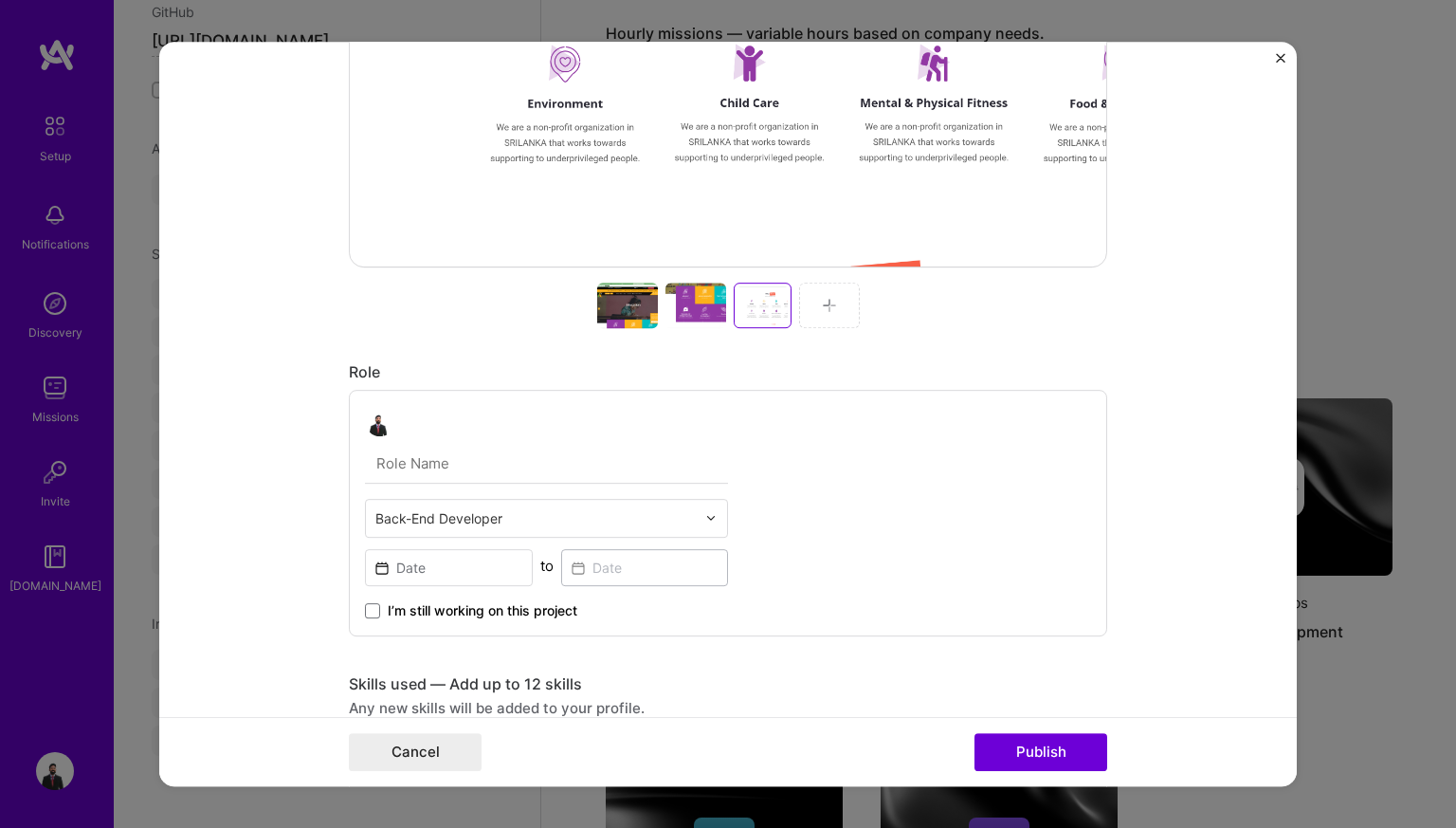 click at bounding box center (829, 305) 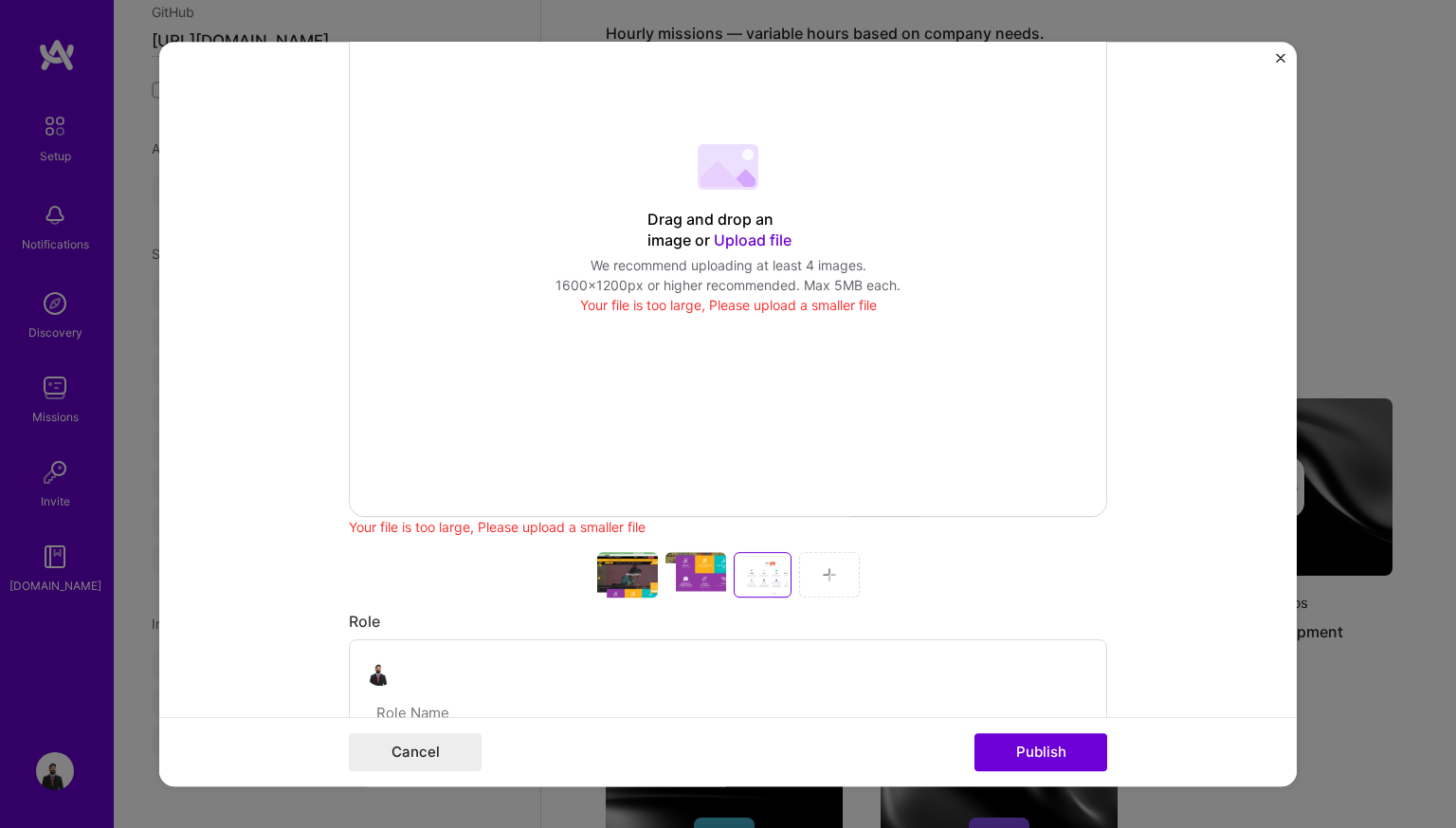 scroll, scrollTop: 432, scrollLeft: 0, axis: vertical 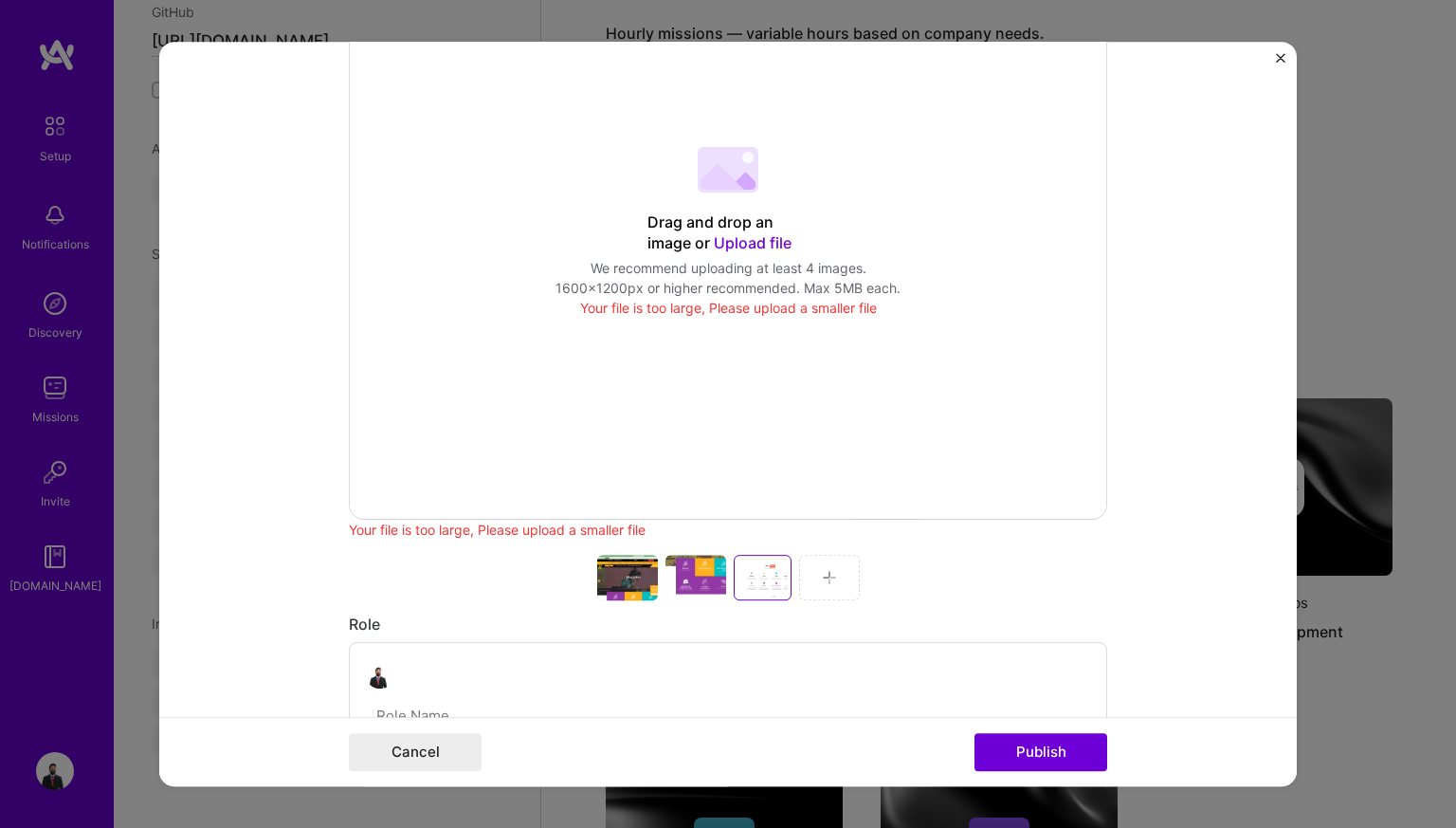 click at bounding box center [829, 578] 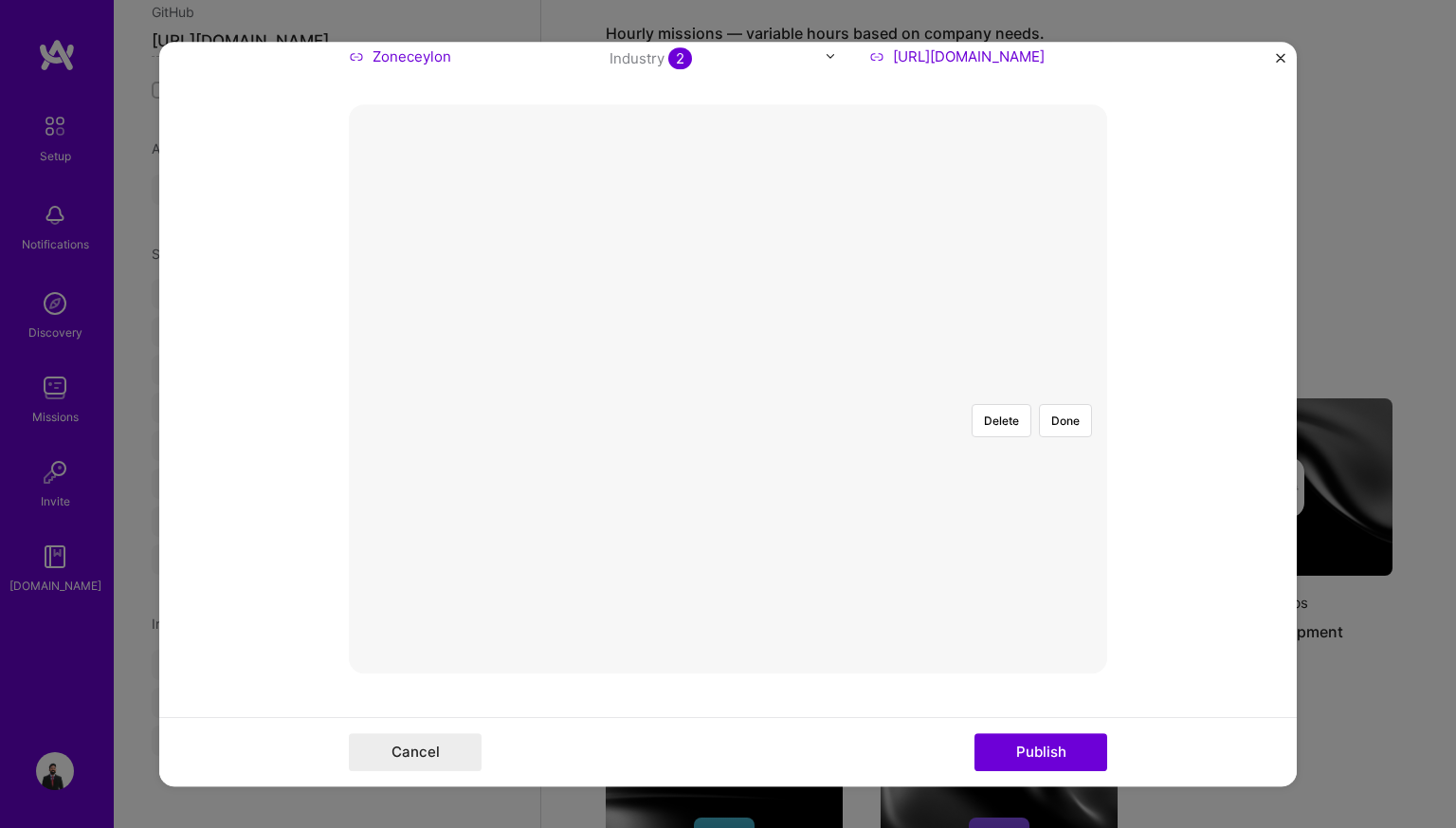 scroll, scrollTop: 267, scrollLeft: 0, axis: vertical 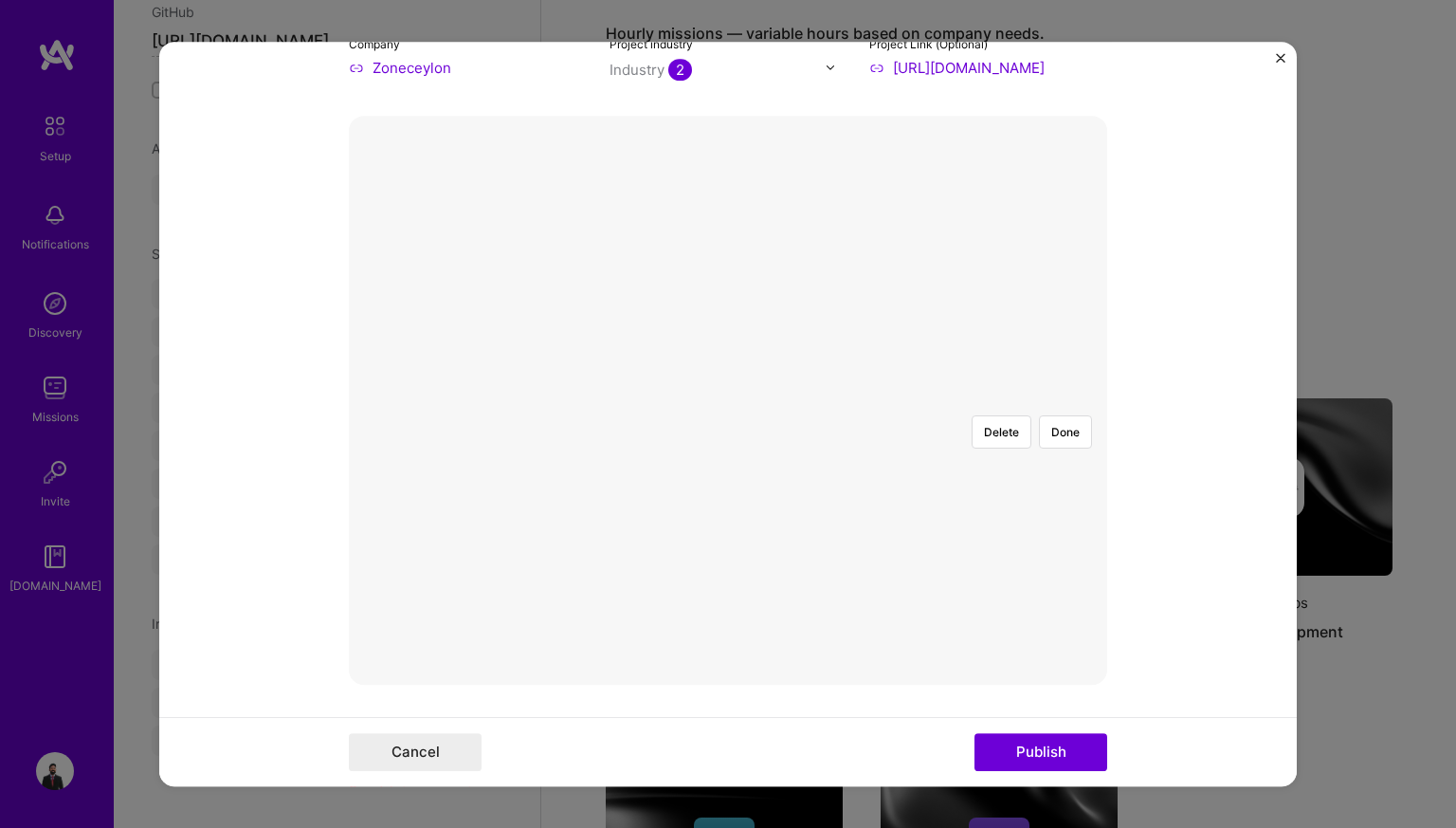 click at bounding box center (1043, 637) 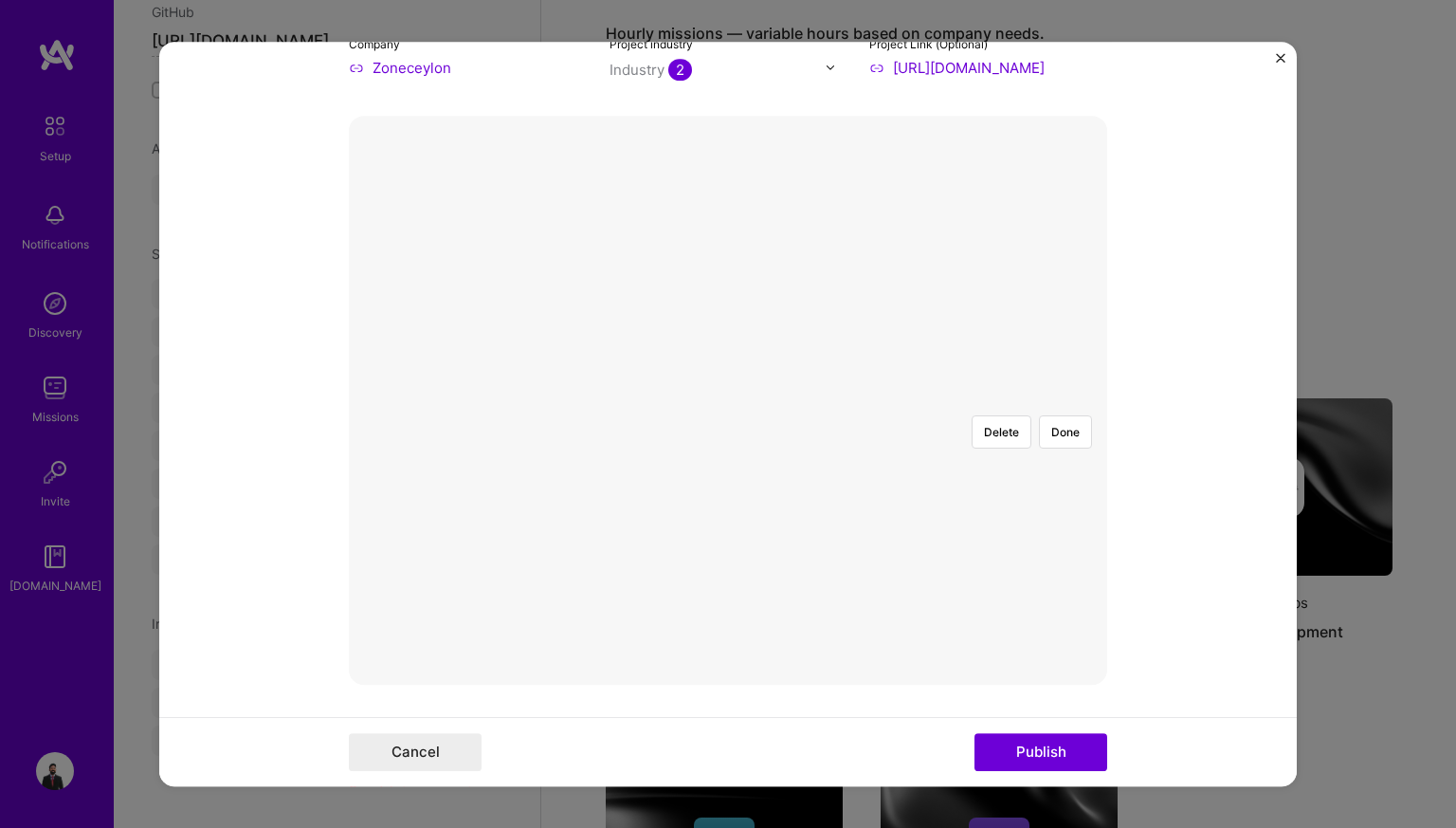 click at bounding box center [1065, 653] 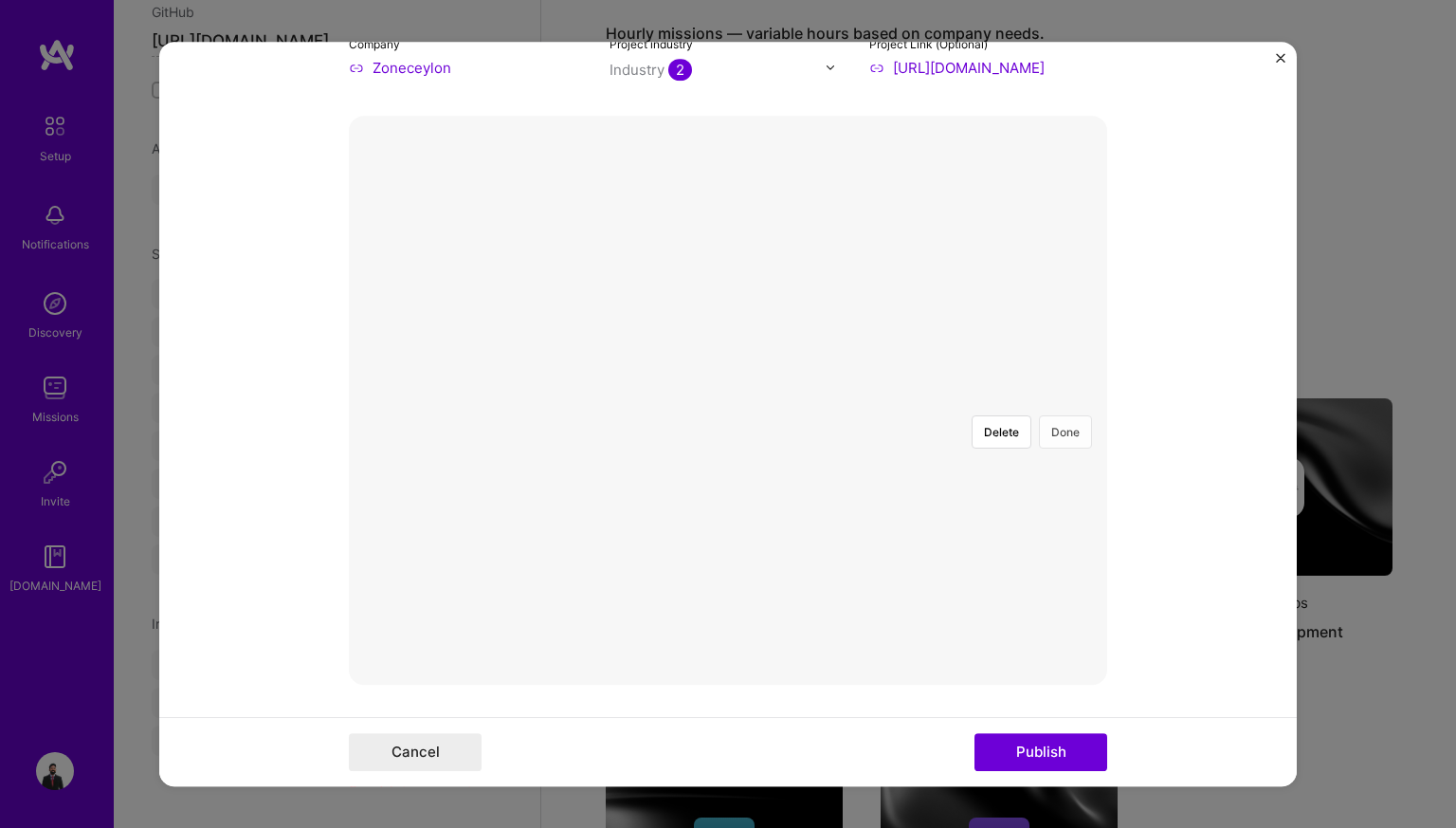 click on "Done" at bounding box center [1065, 432] 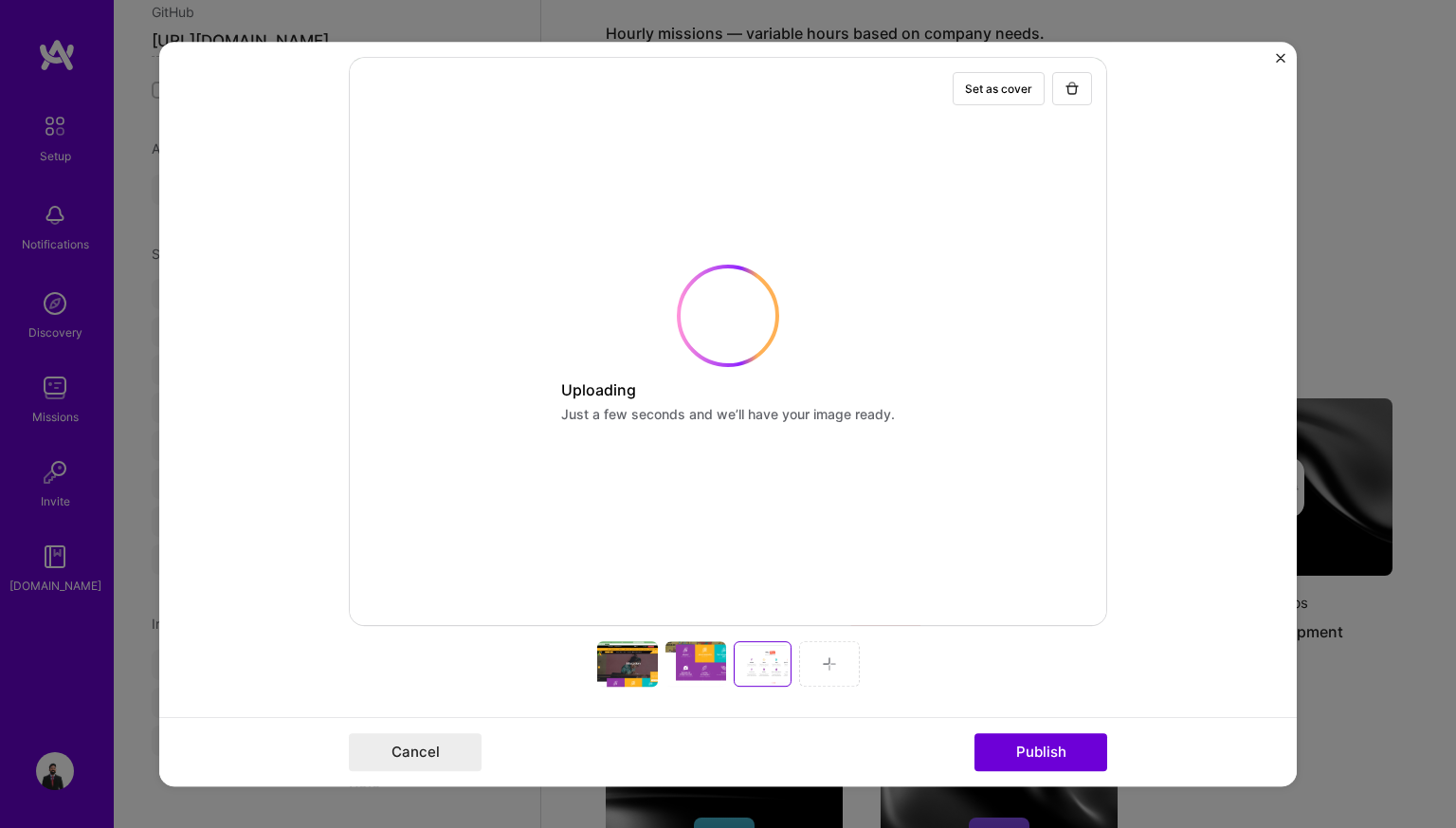 scroll, scrollTop: 326, scrollLeft: 0, axis: vertical 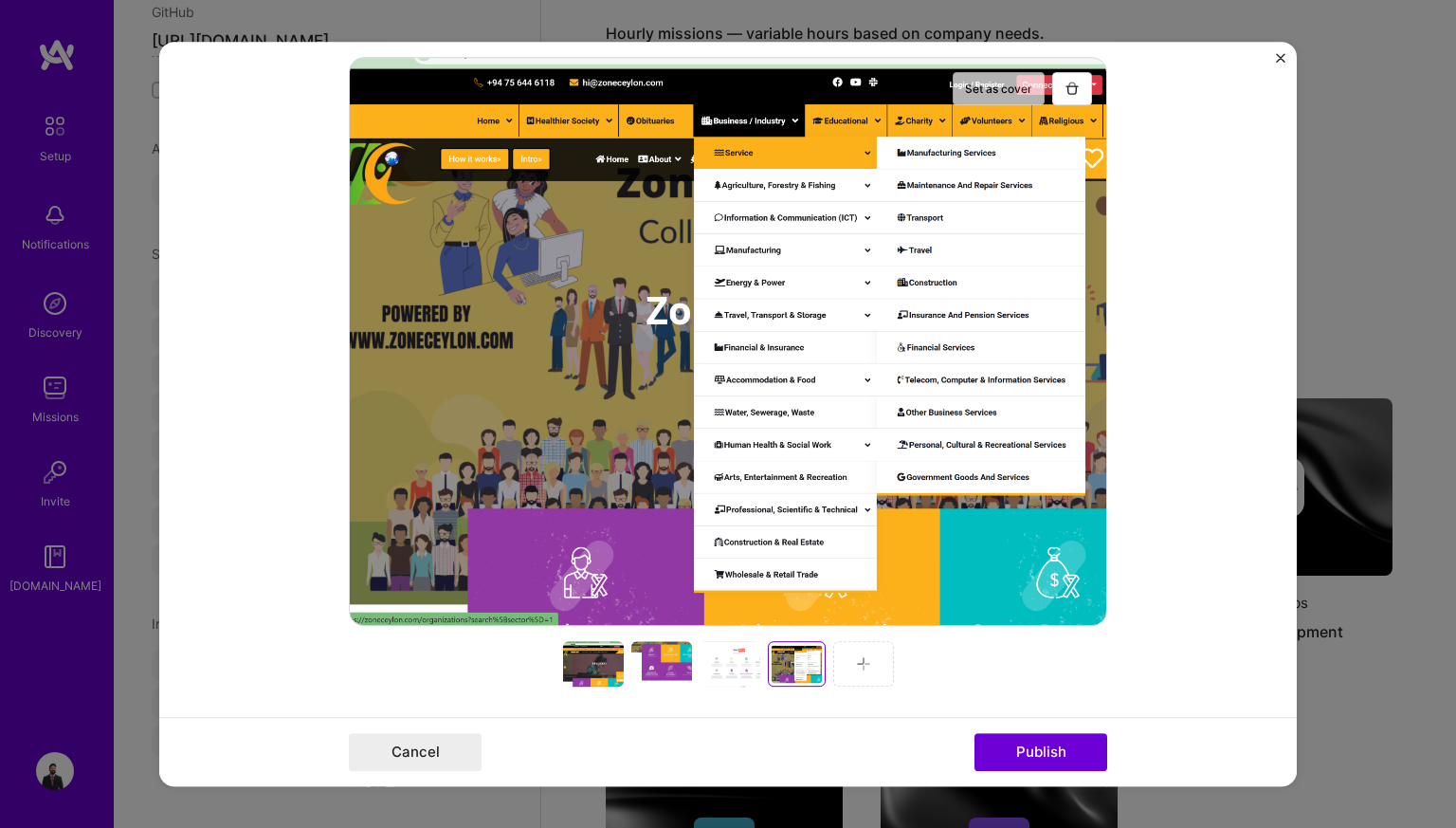 click on "Set as cover" at bounding box center (998, 88) 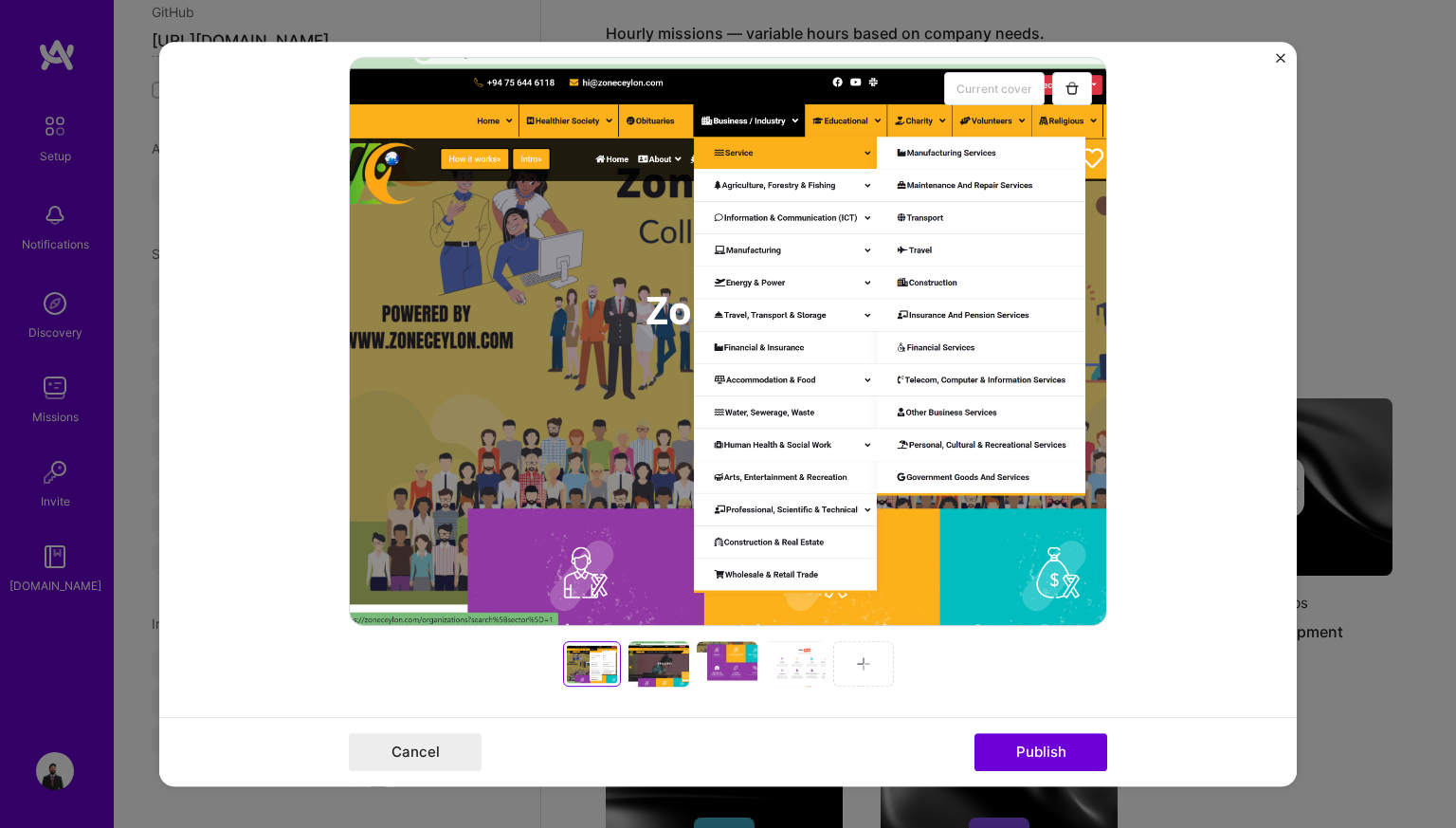 click at bounding box center [864, 664] 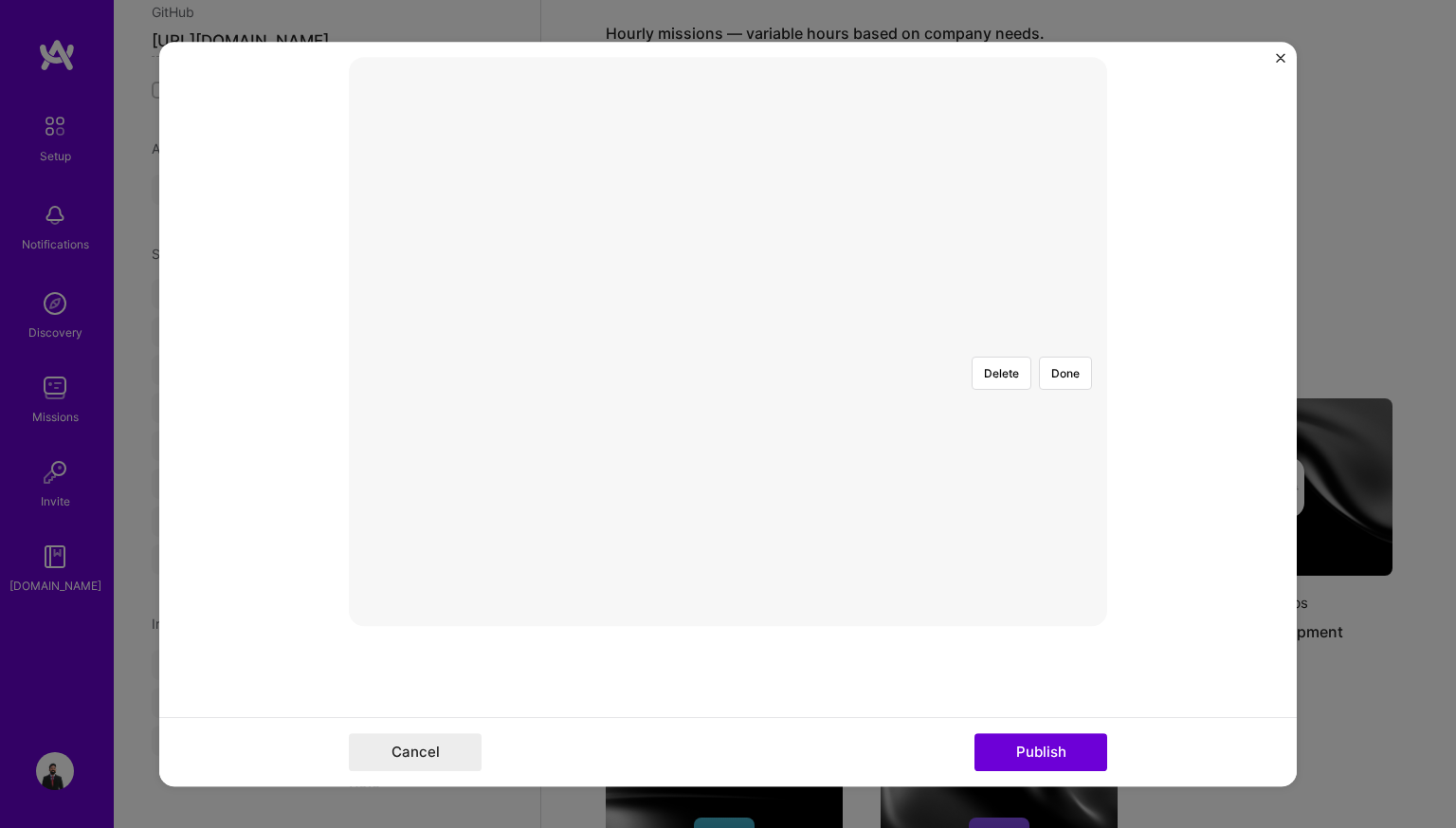 click at bounding box center (1086, 557) 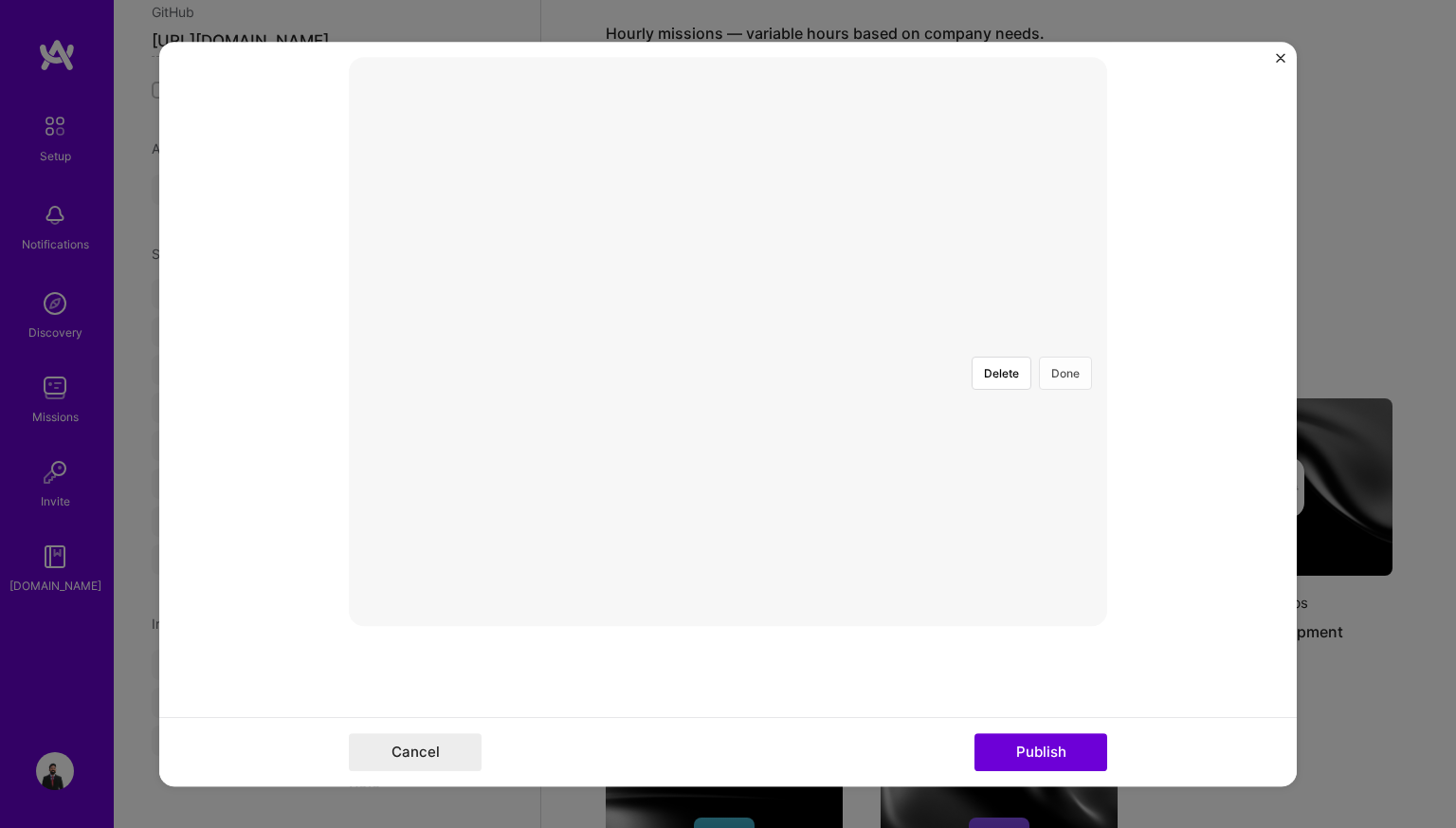 click on "Done" at bounding box center [1065, 373] 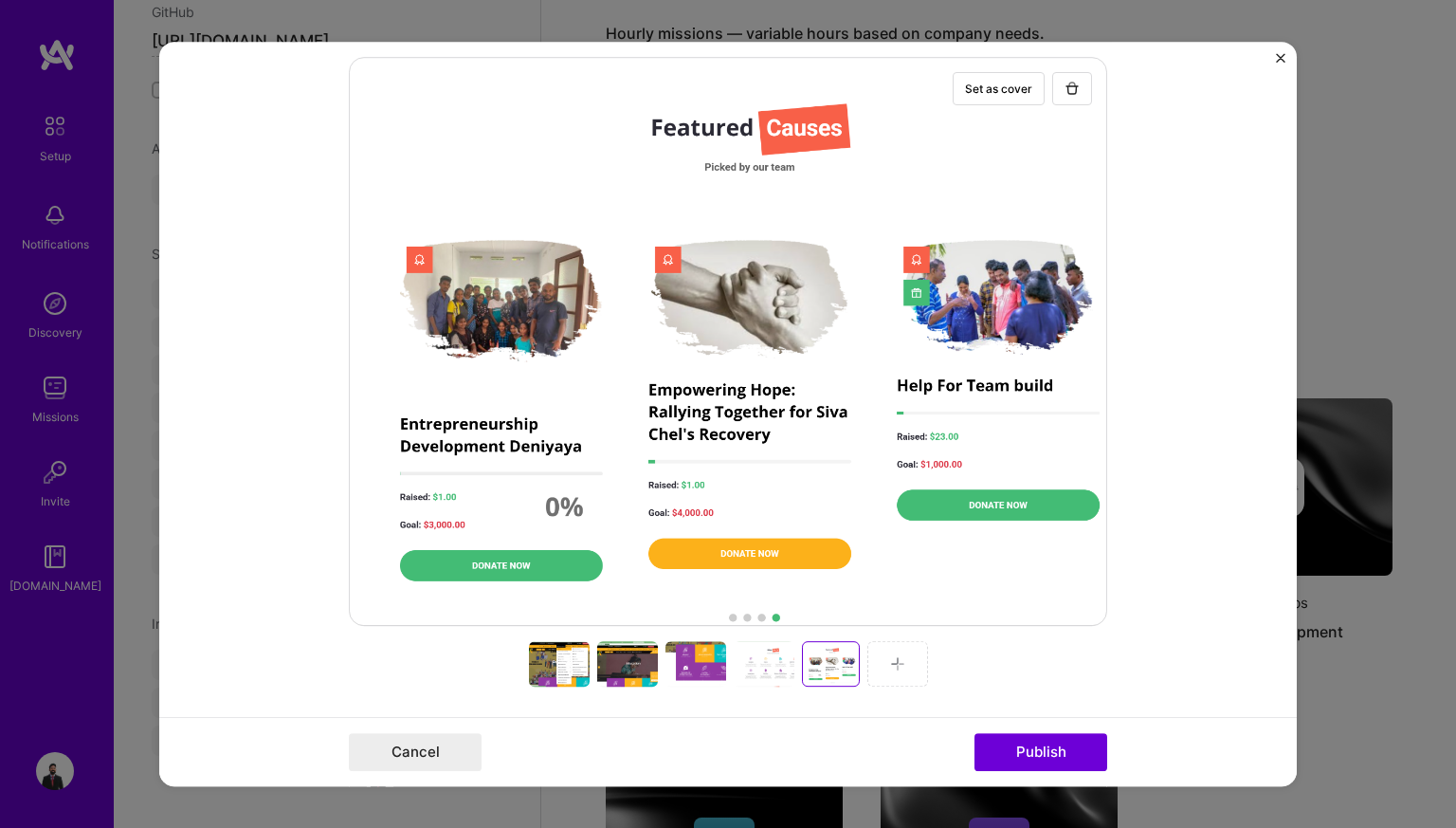 click at bounding box center [898, 664] 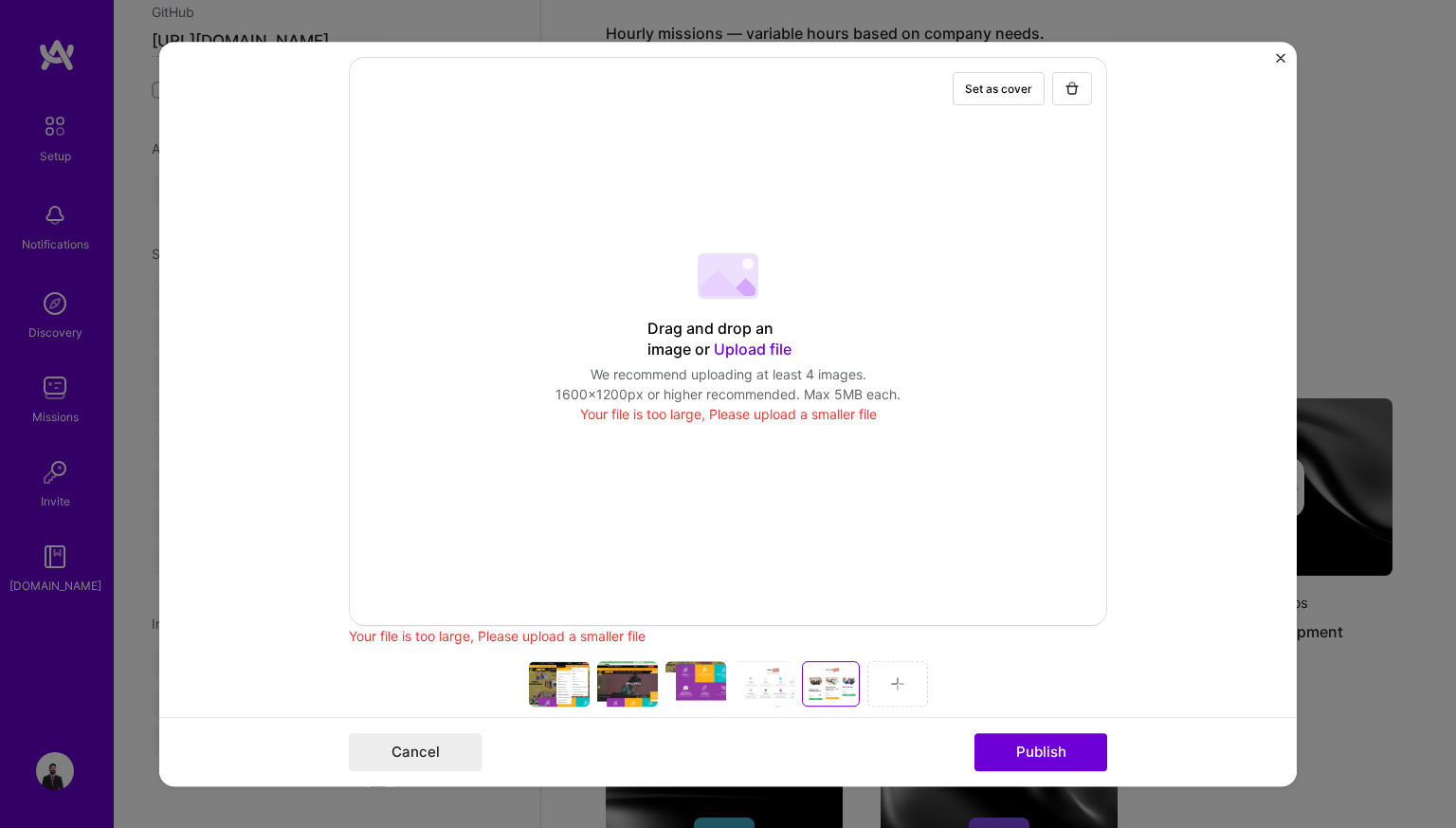 click at bounding box center [898, 684] 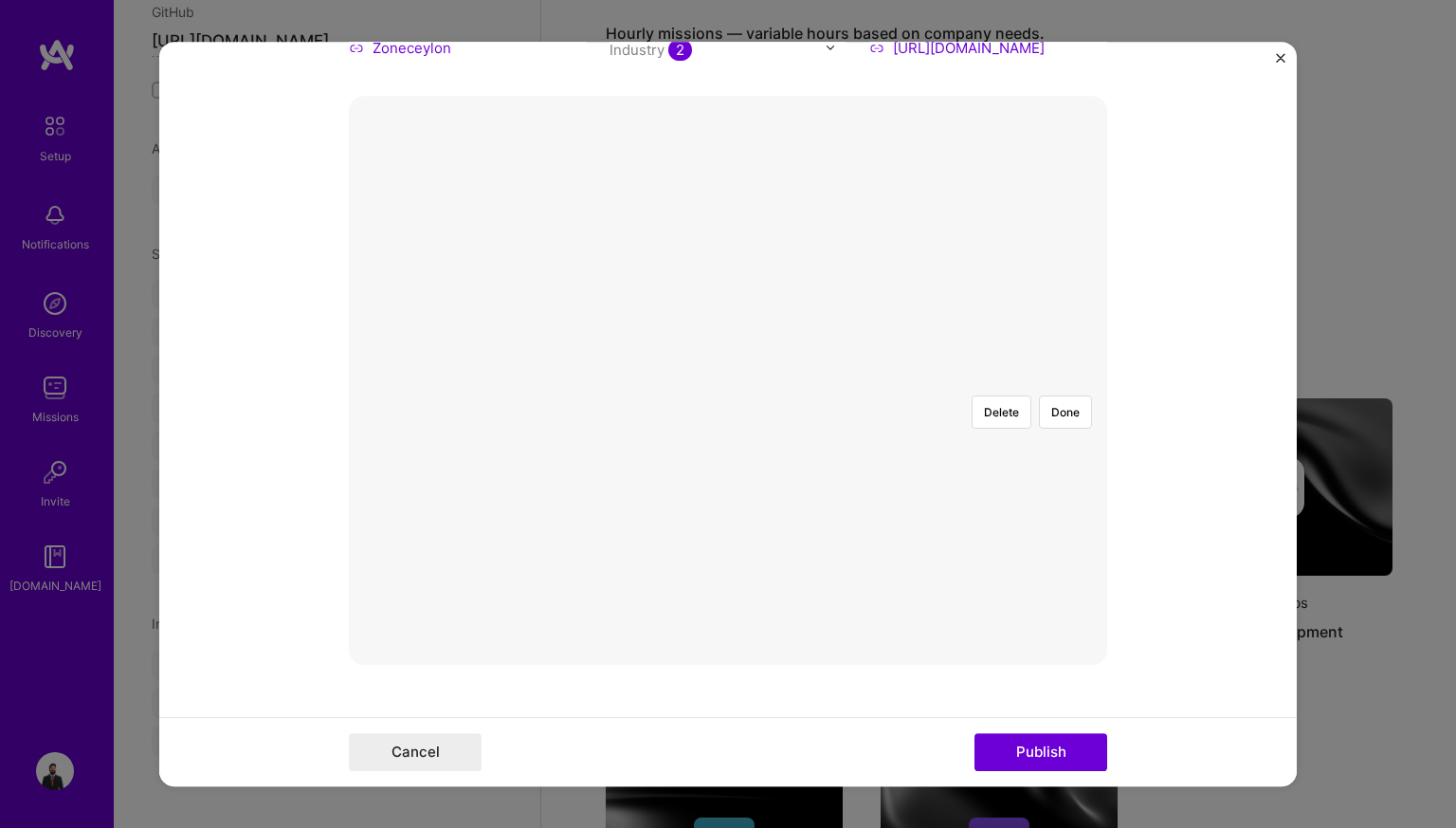 scroll, scrollTop: 285, scrollLeft: 0, axis: vertical 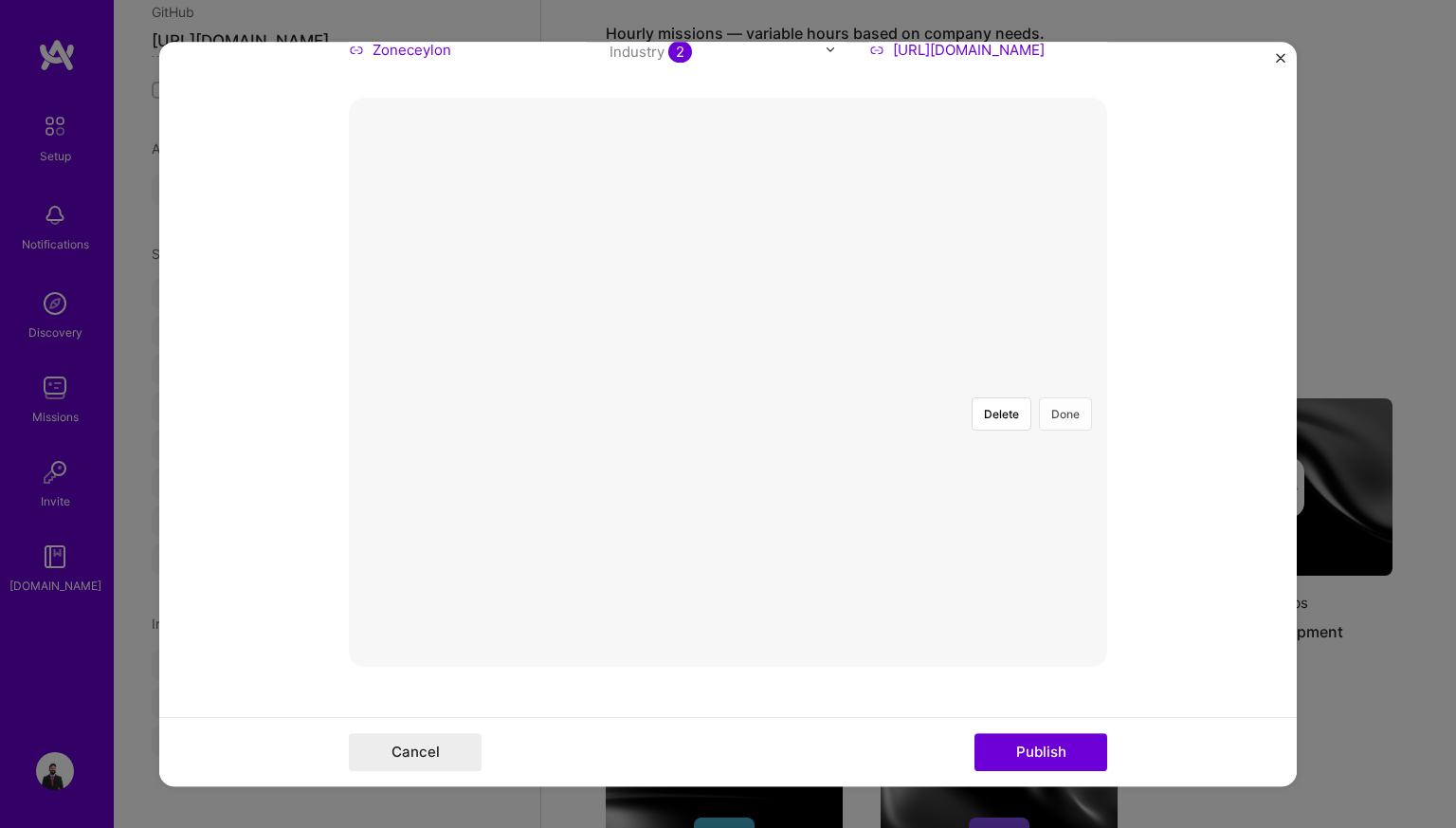 click on "Done" at bounding box center (1065, 414) 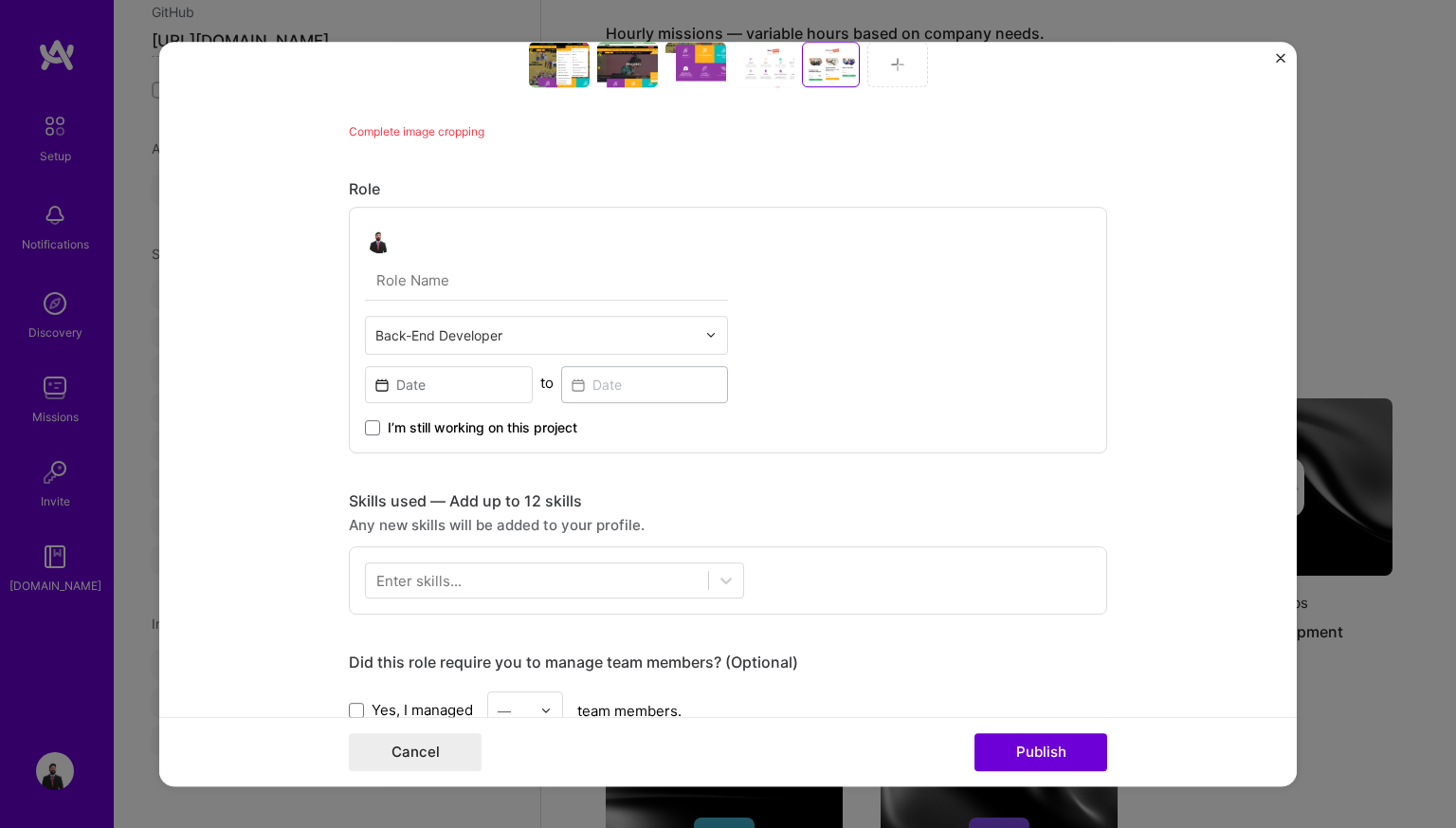 scroll, scrollTop: 927, scrollLeft: 0, axis: vertical 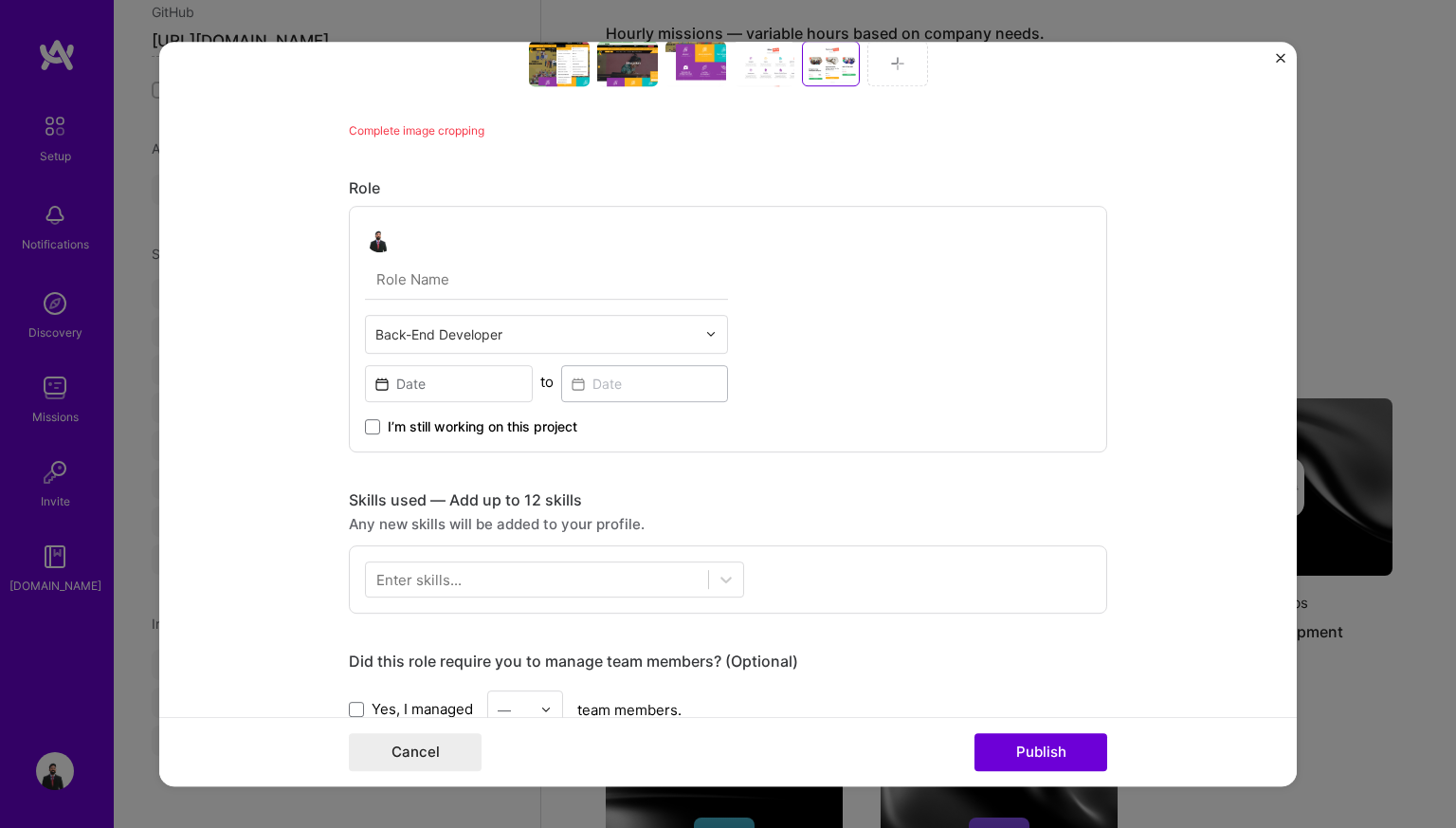 click at bounding box center [546, 280] 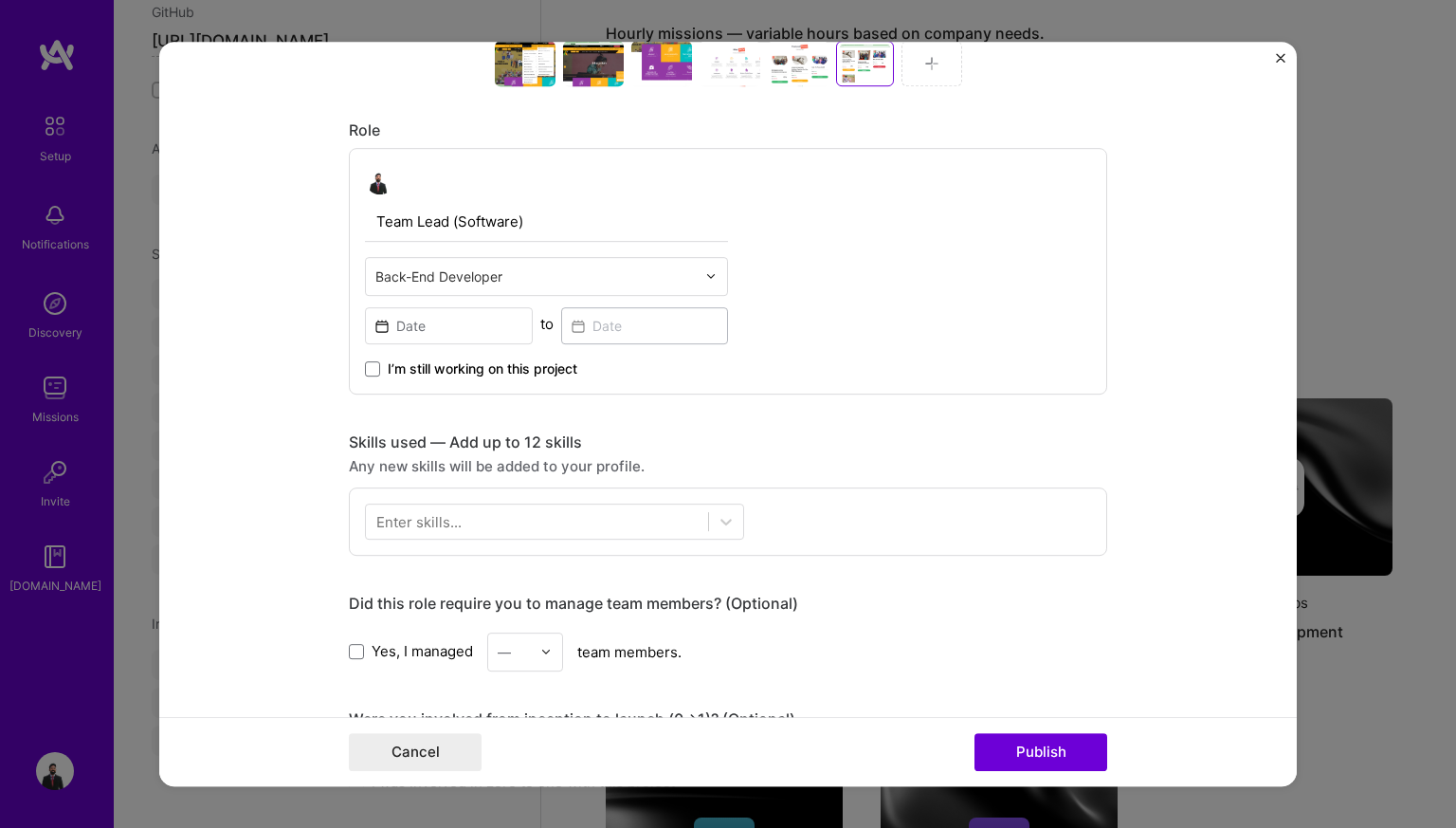 type on "Team Lead (Software)" 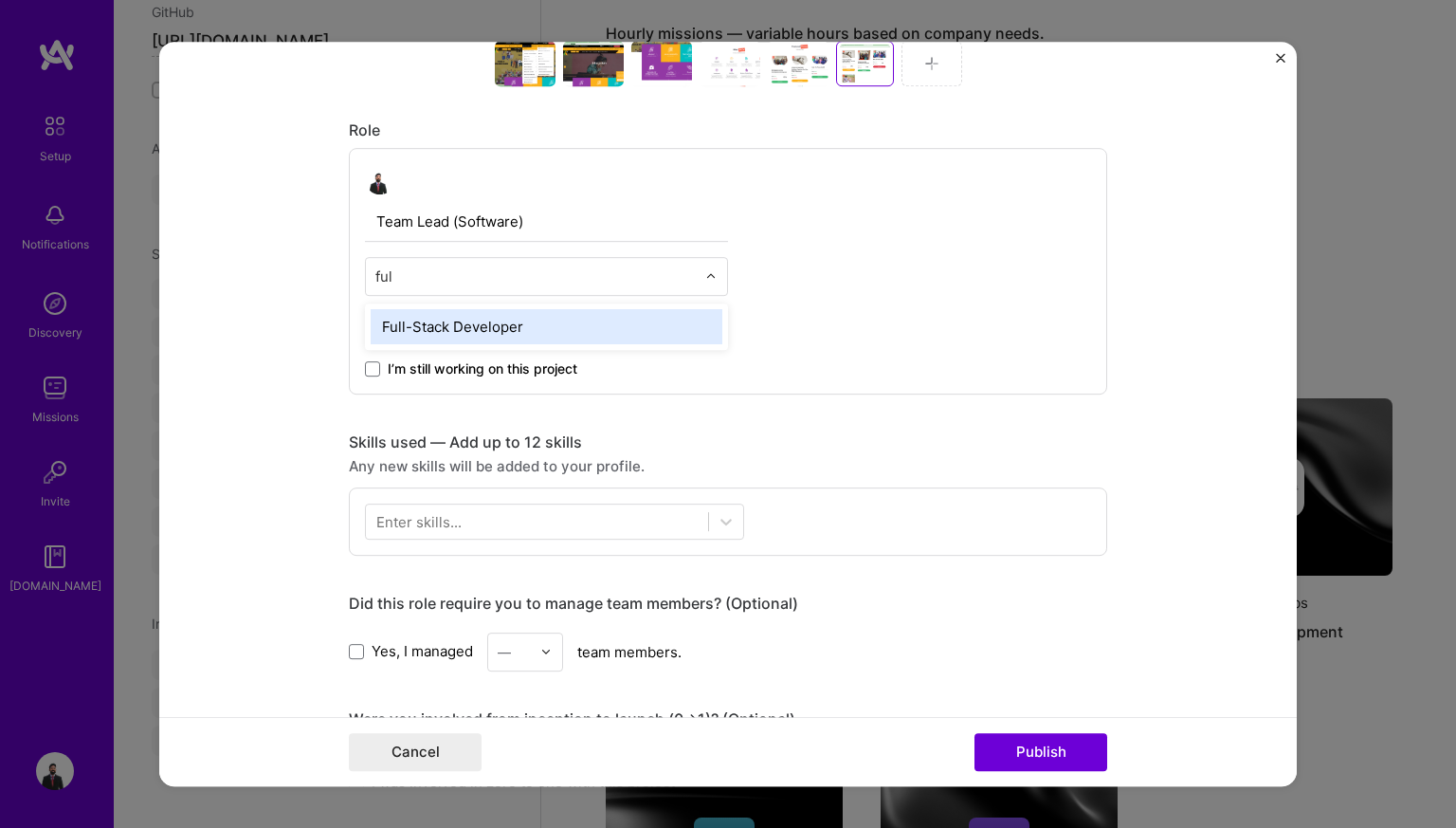 type on "full" 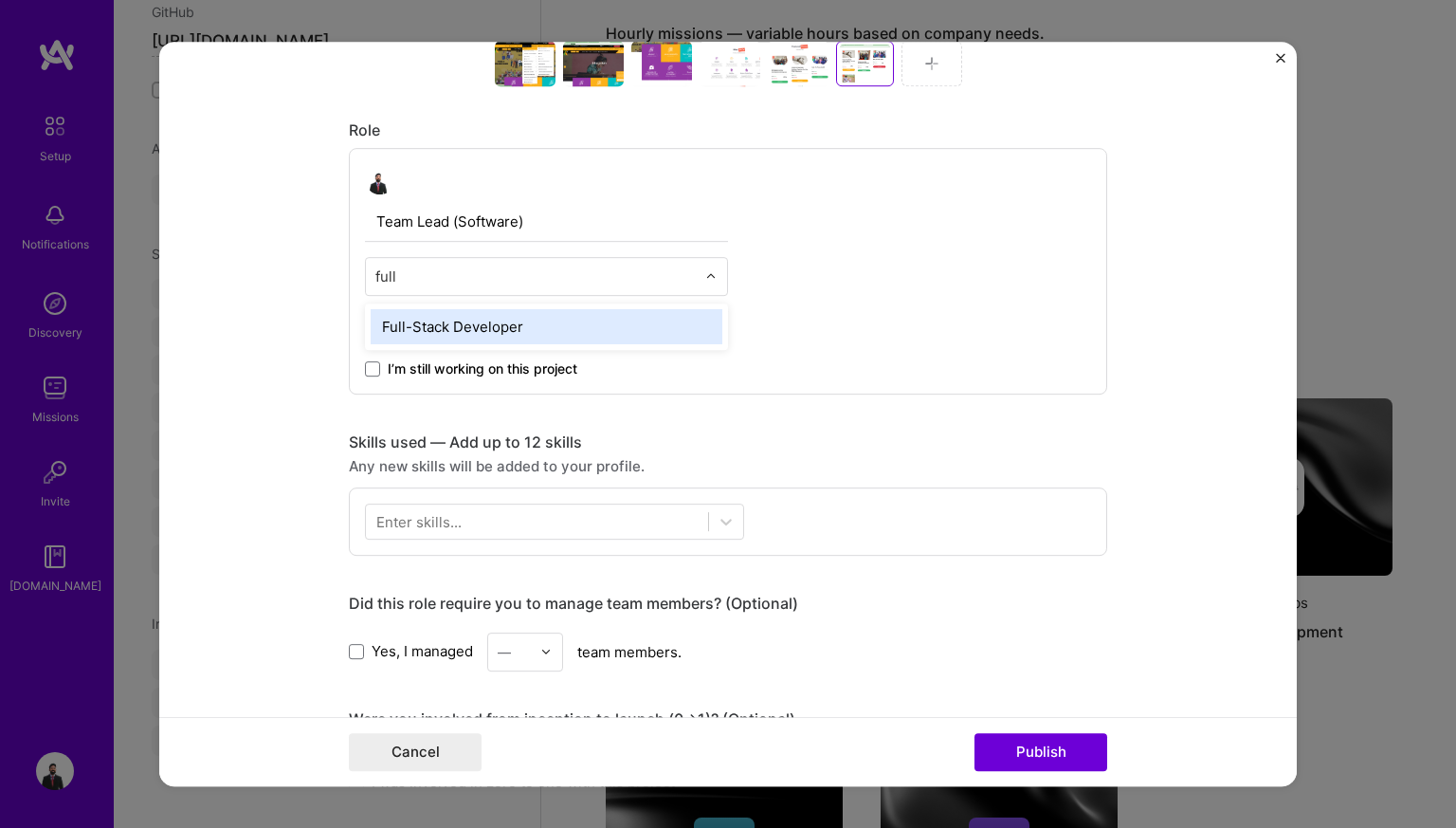 click on "Full-Stack Developer" at bounding box center [546, 326] 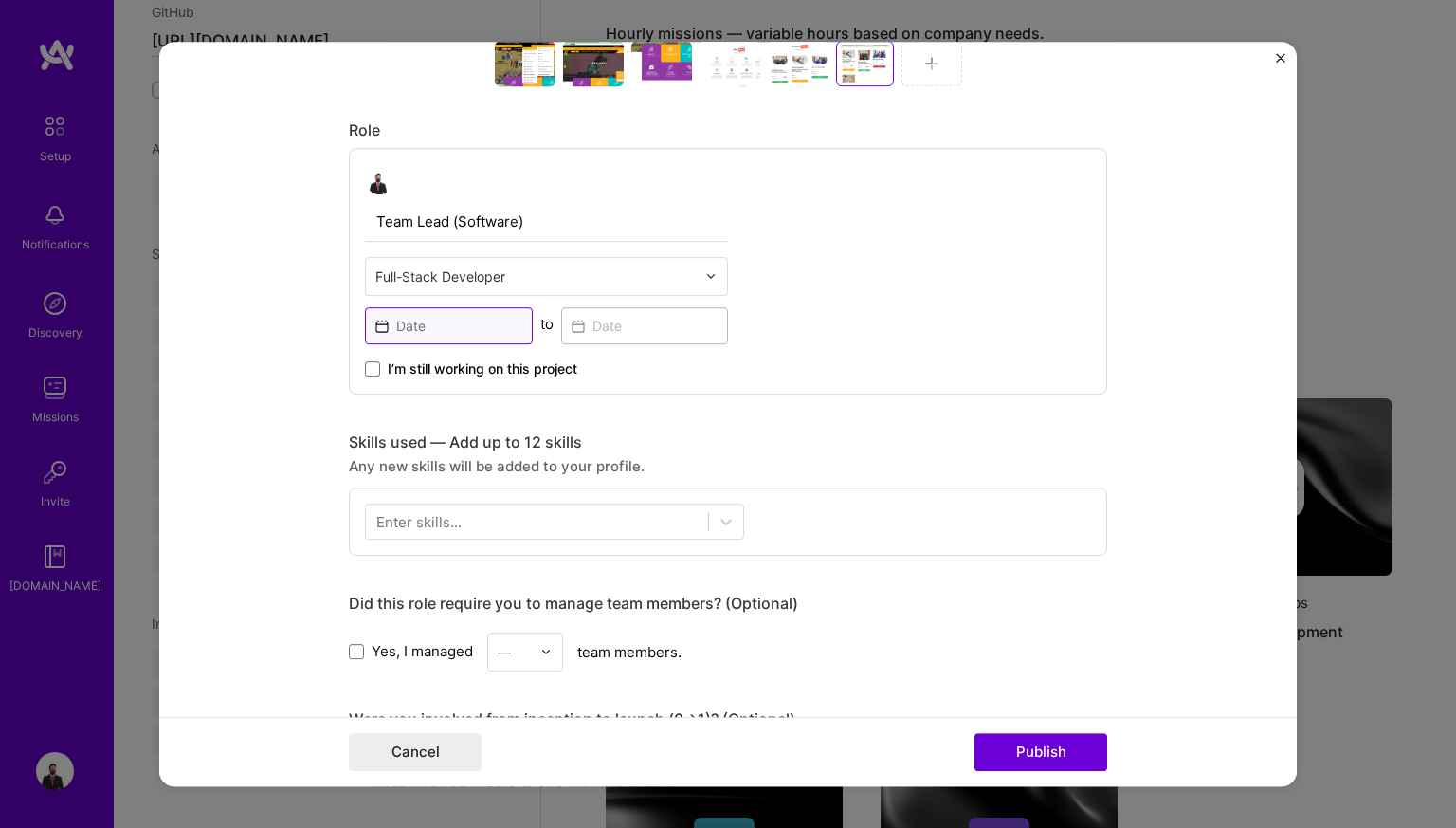 click at bounding box center [448, 325] 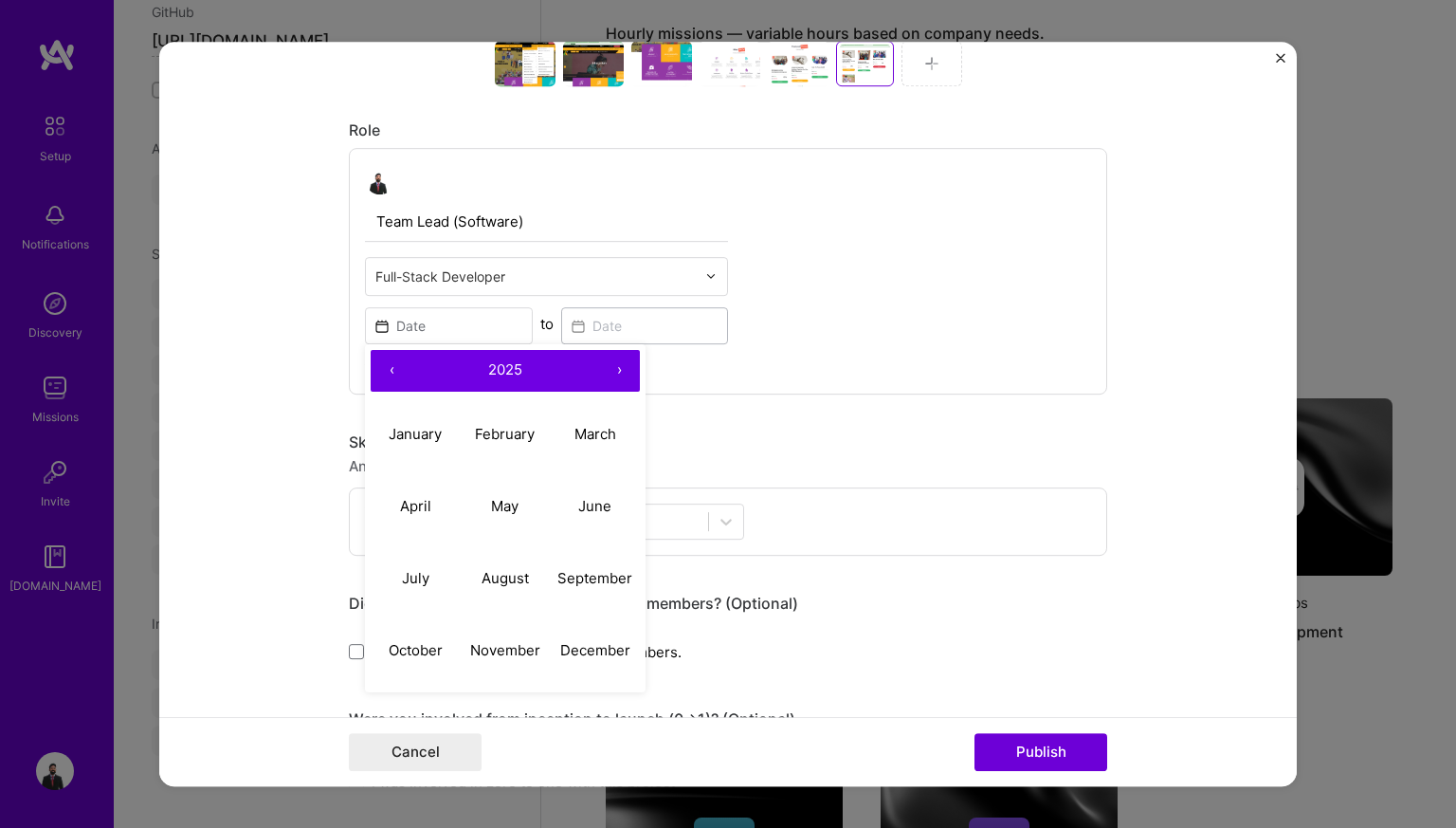 click on "‹" at bounding box center (391, 371) 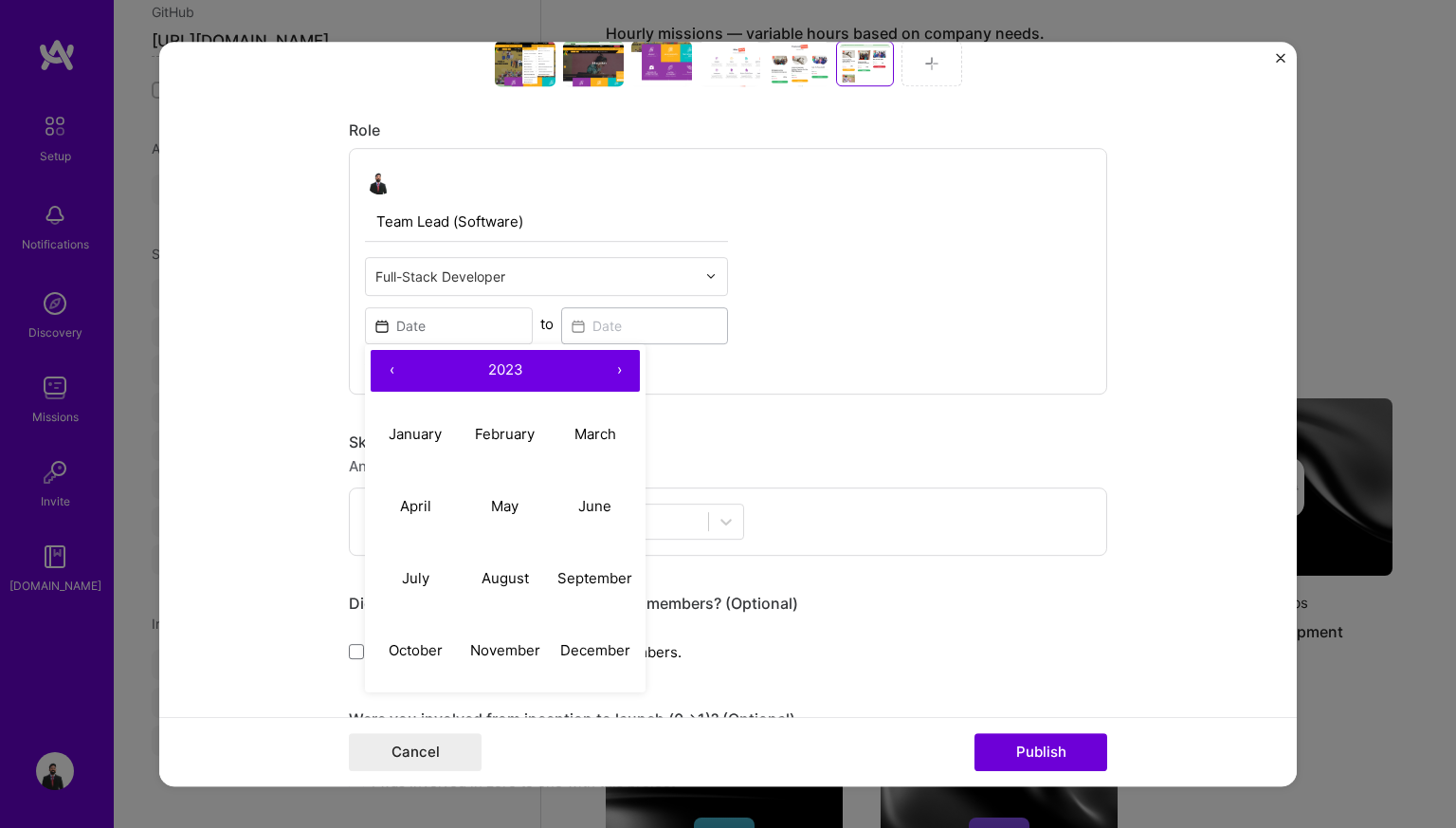 click on "‹" at bounding box center (391, 371) 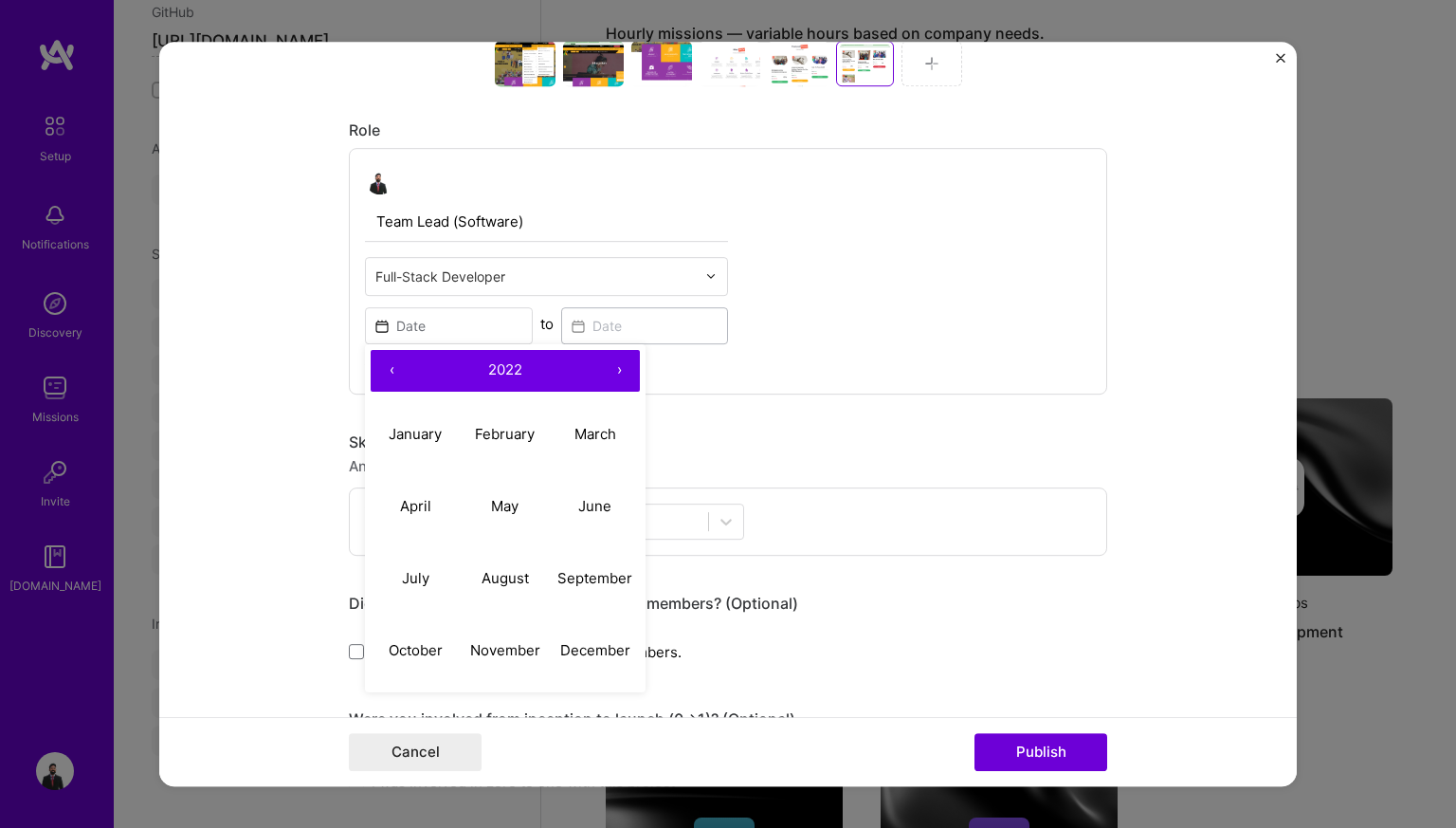 click on "‹" at bounding box center [391, 371] 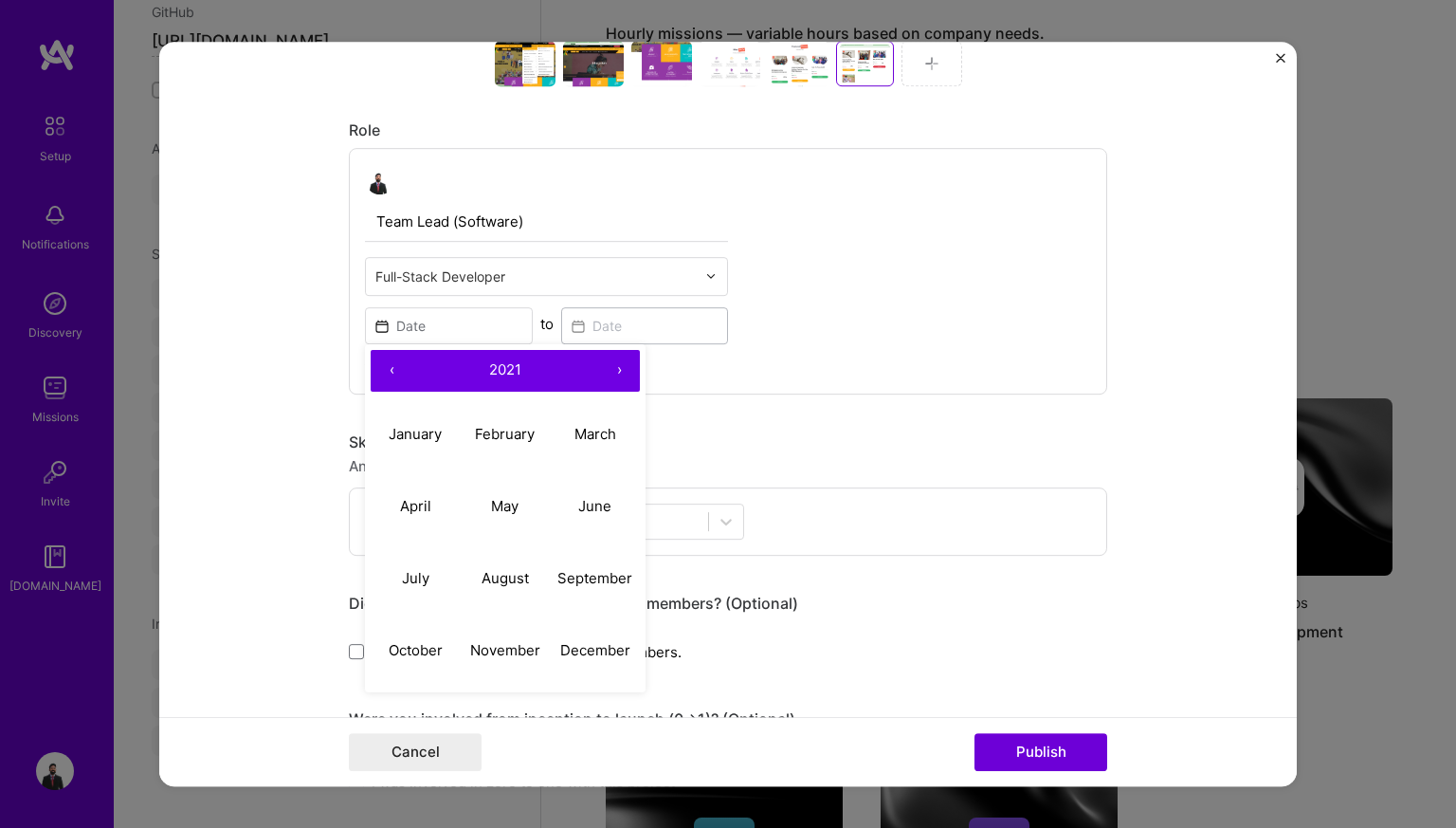 click on "›" at bounding box center (619, 371) 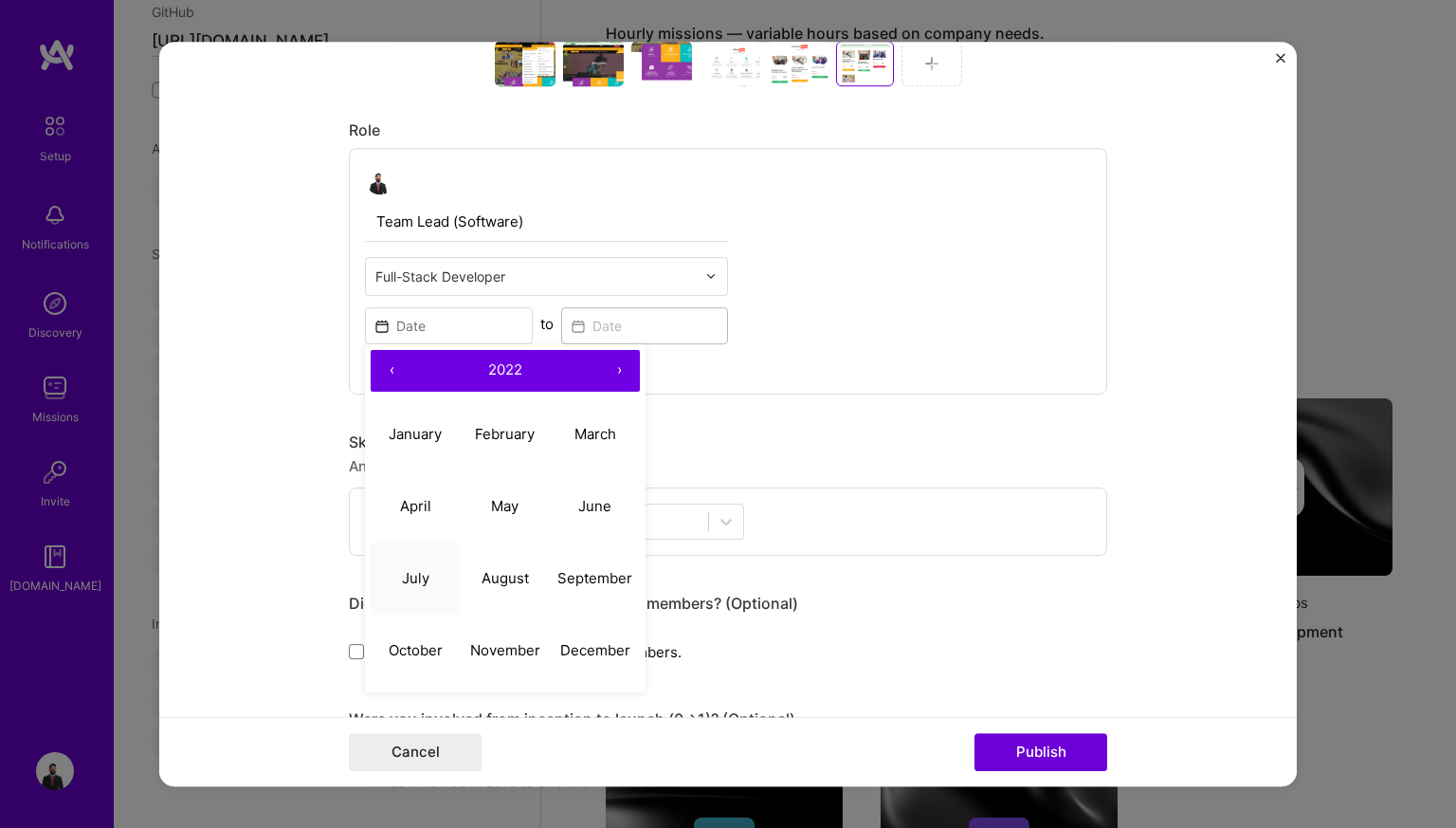 click on "July" at bounding box center [415, 579] 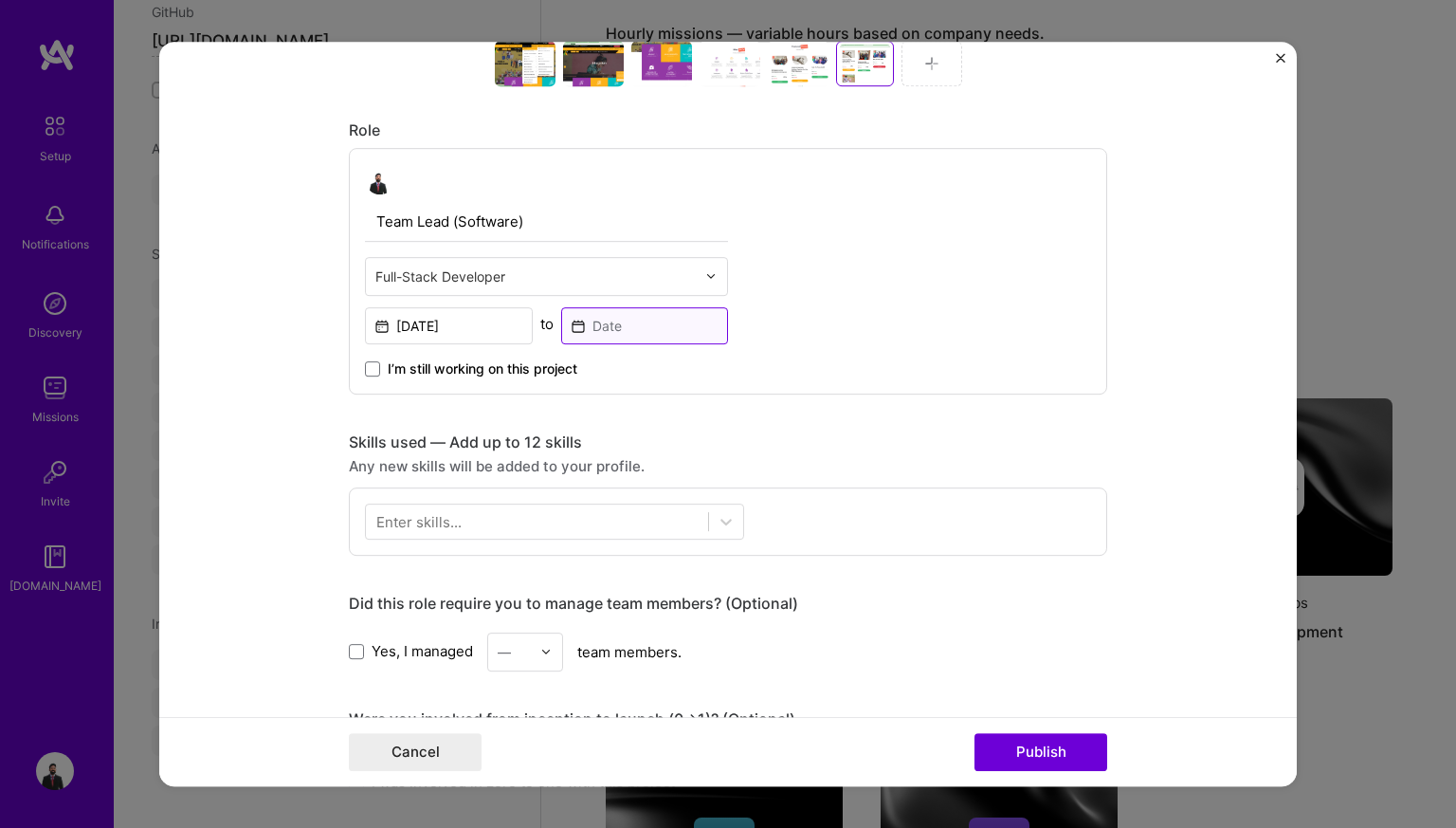 click at bounding box center [645, 325] 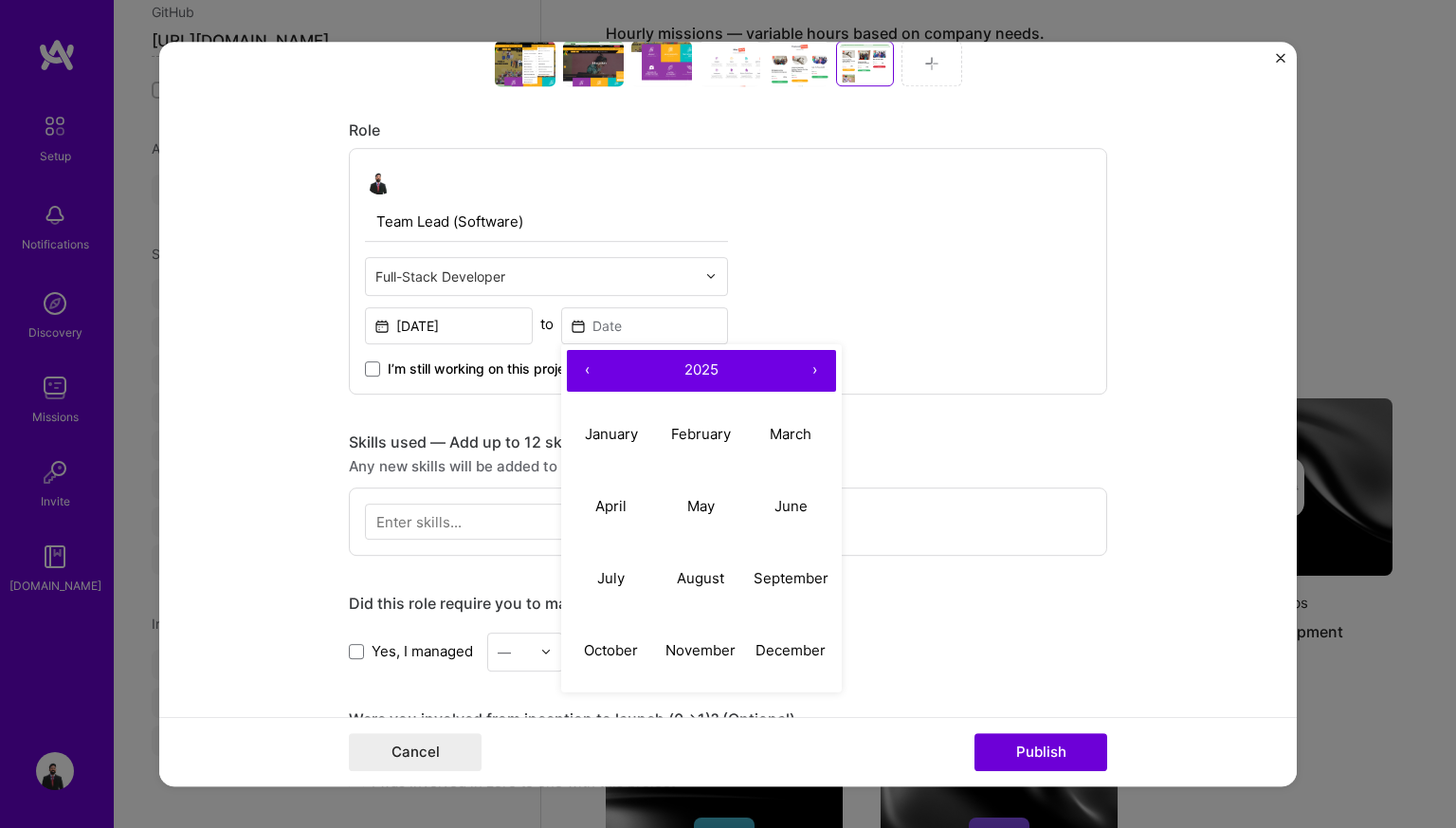 click on "‹" at bounding box center [588, 371] 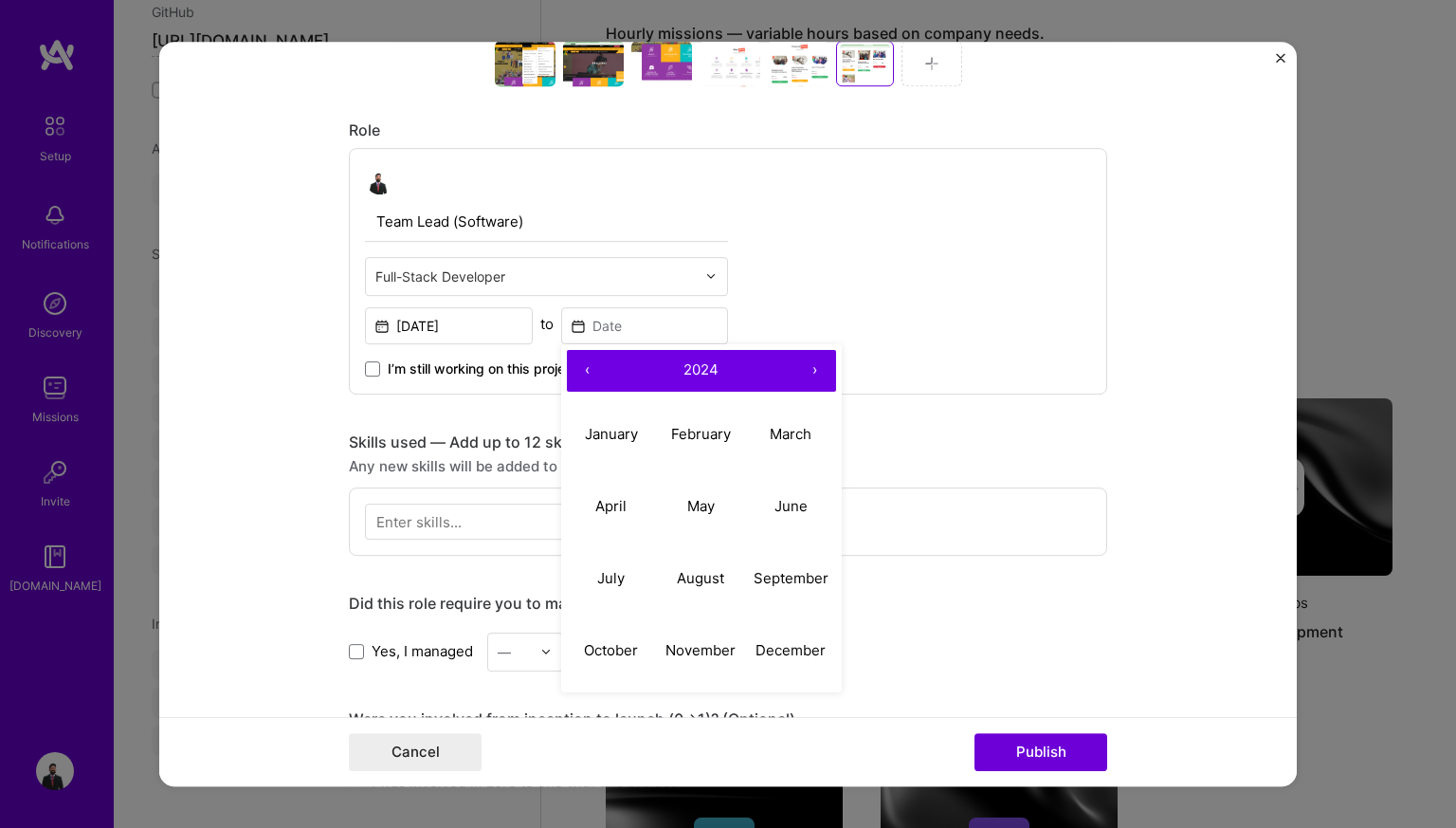 click on "‹" at bounding box center (588, 371) 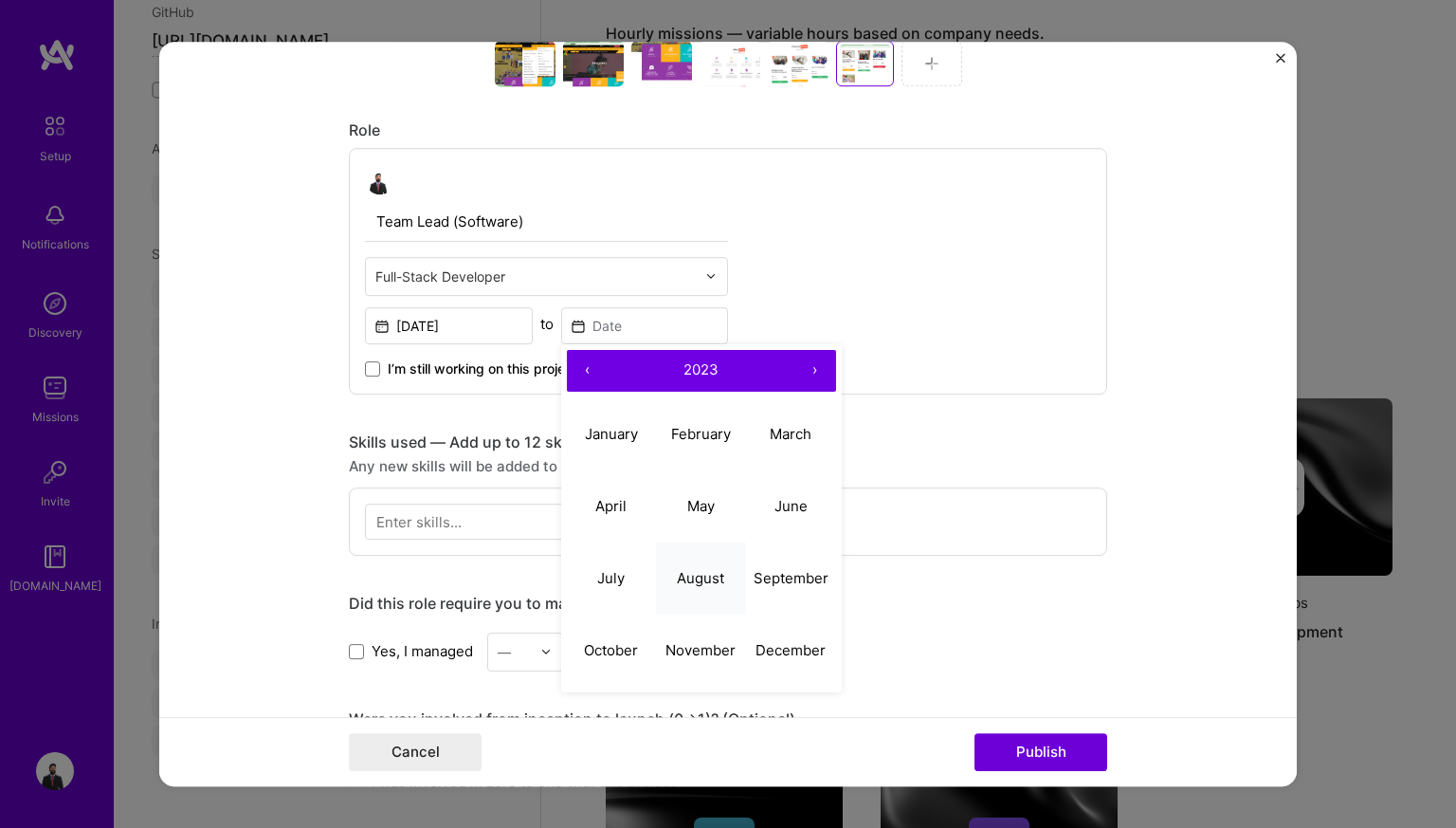 click on "August" at bounding box center (701, 578) 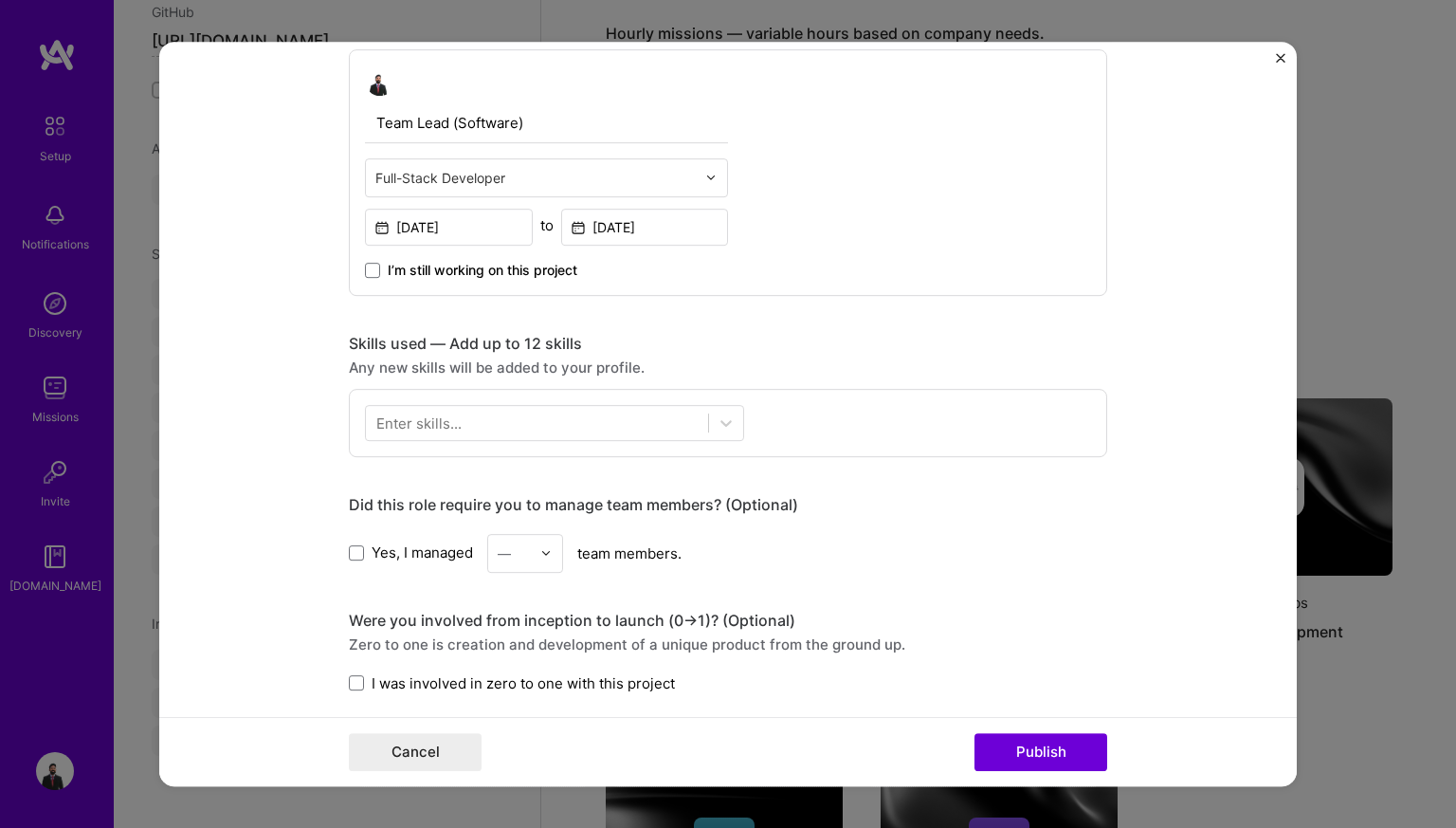 scroll, scrollTop: 1026, scrollLeft: 0, axis: vertical 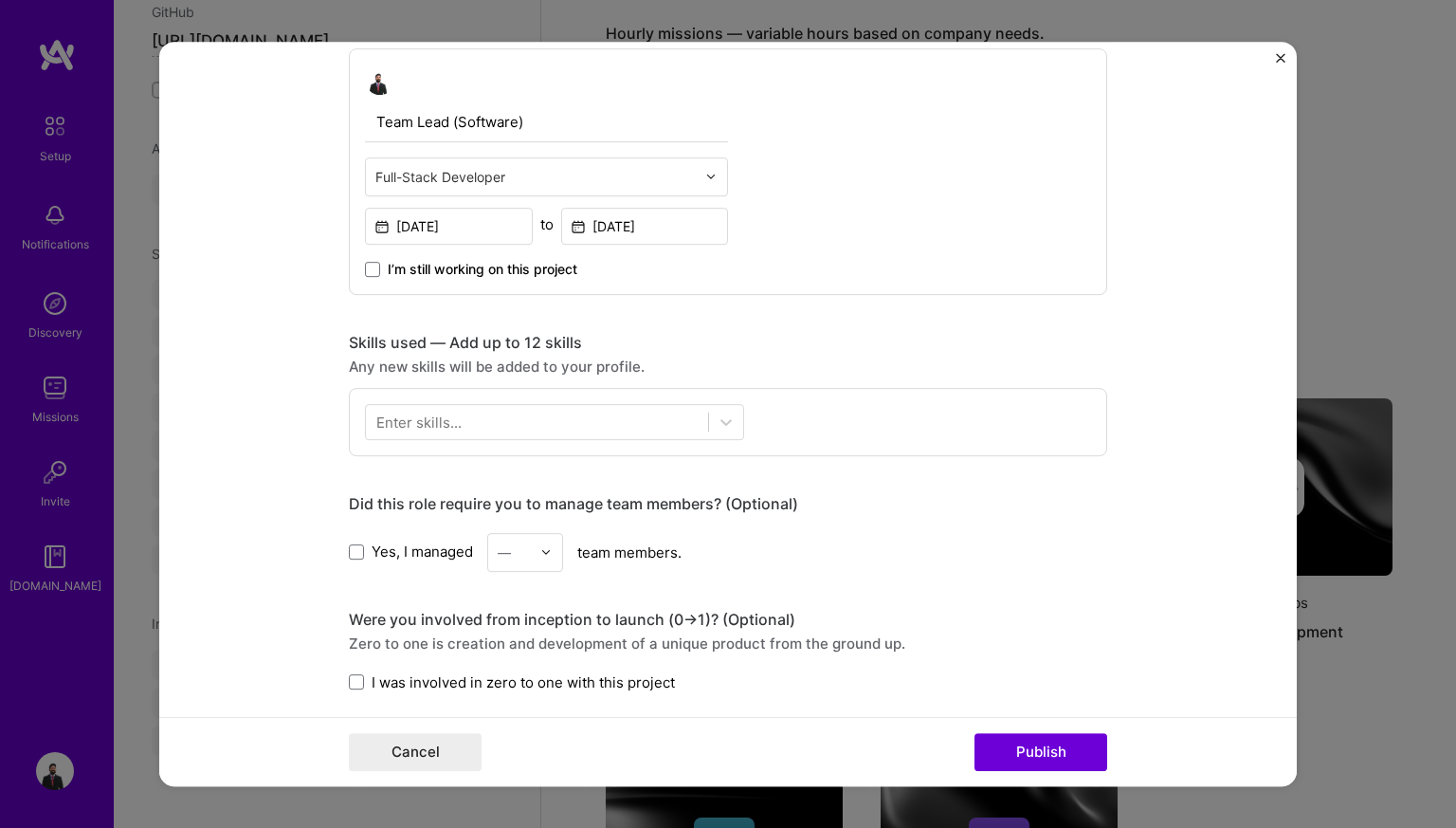 click on "Enter skills..." at bounding box center (419, 421) 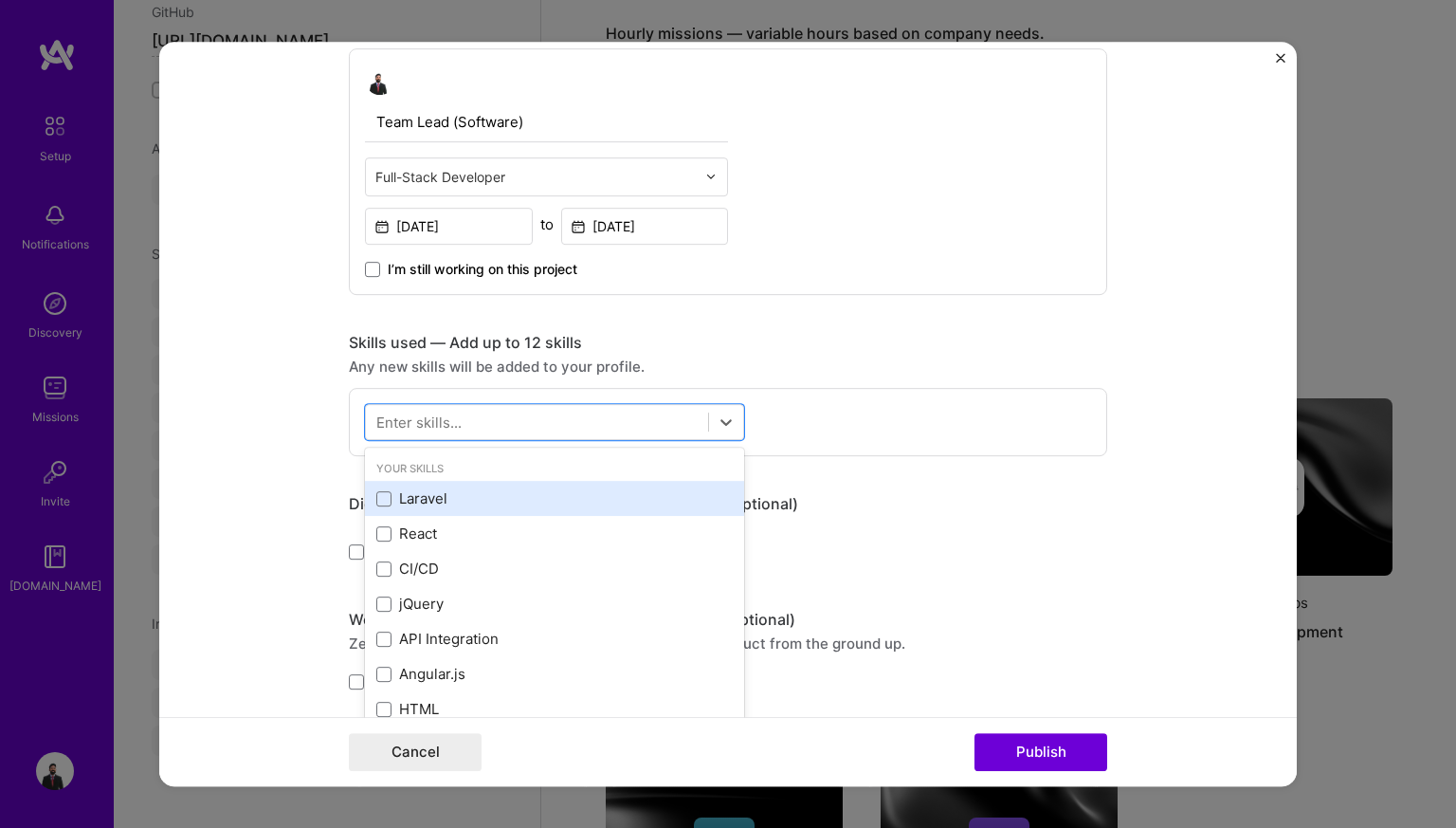 click on "Laravel" at bounding box center (555, 498) 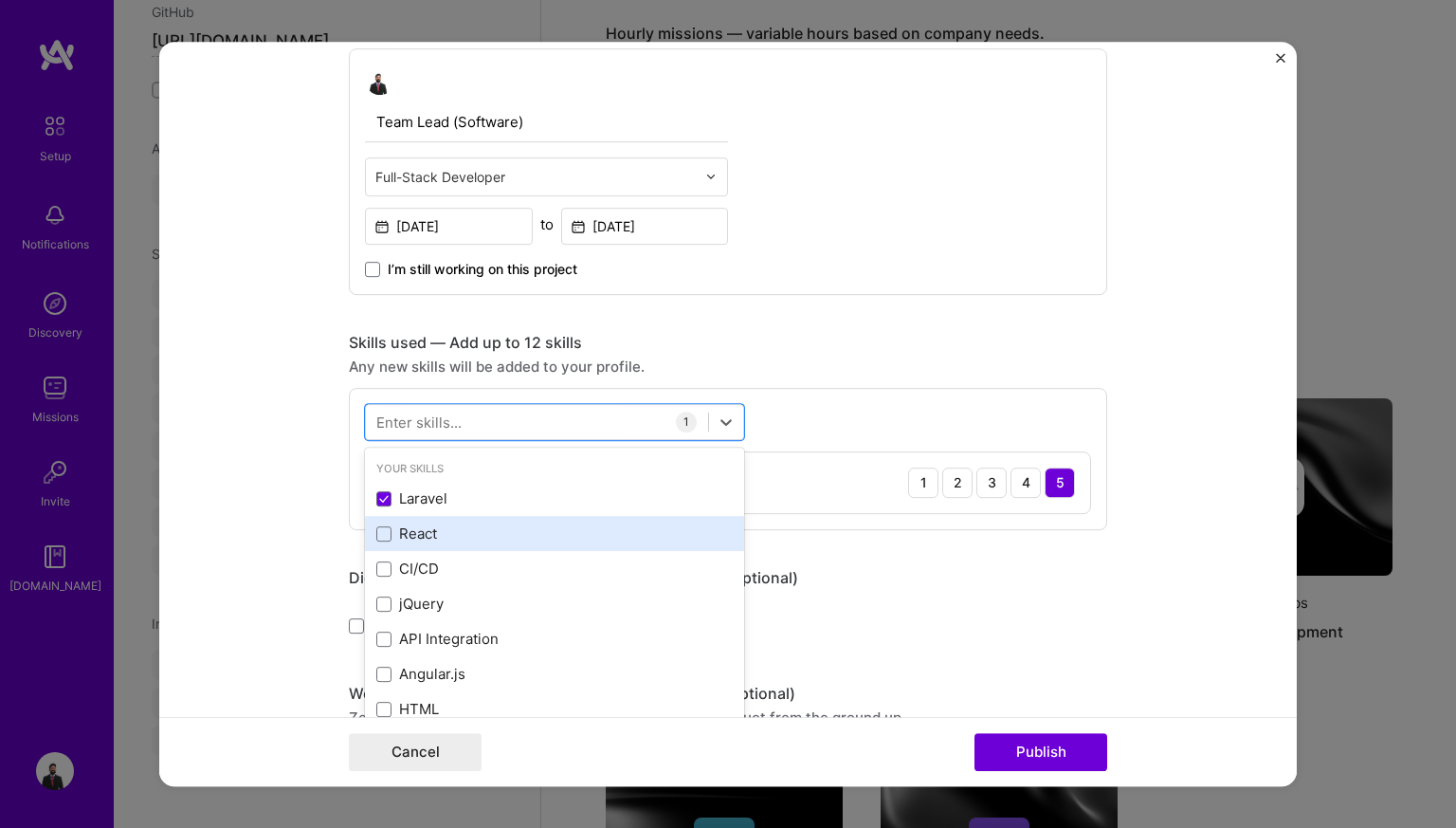 click on "React" at bounding box center (555, 533) 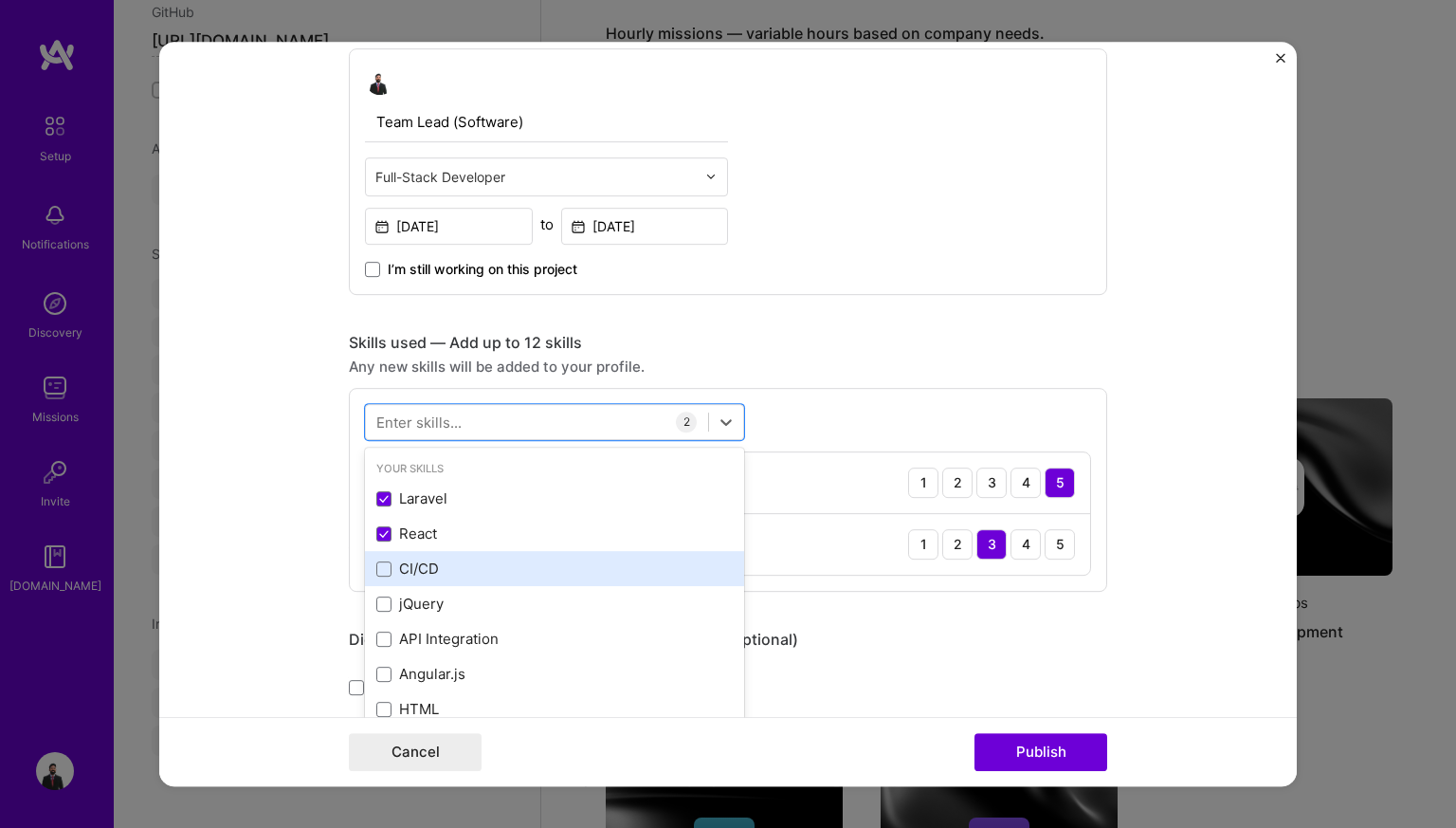 click on "CI/CD" at bounding box center [555, 568] 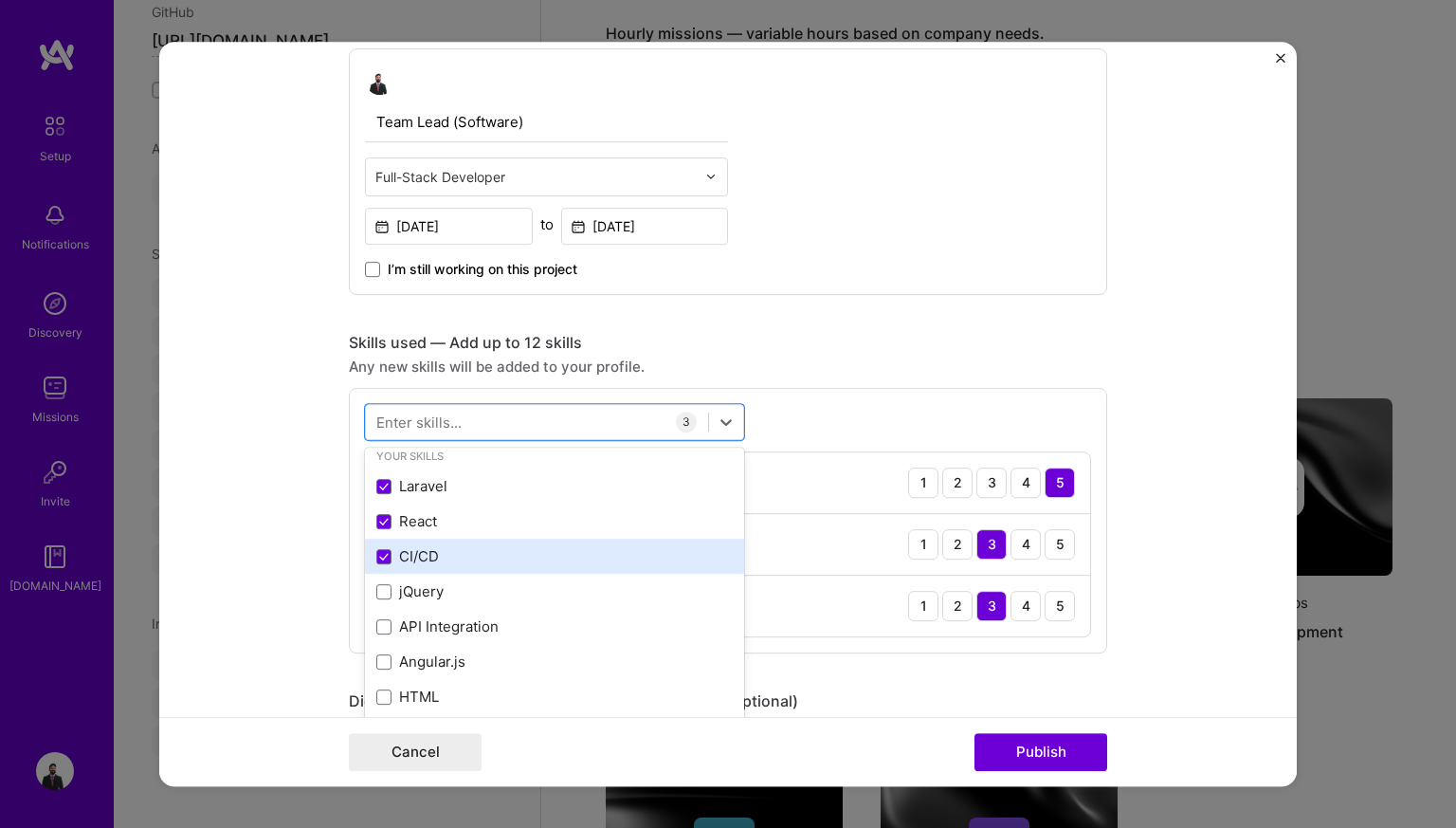 scroll, scrollTop: 21, scrollLeft: 0, axis: vertical 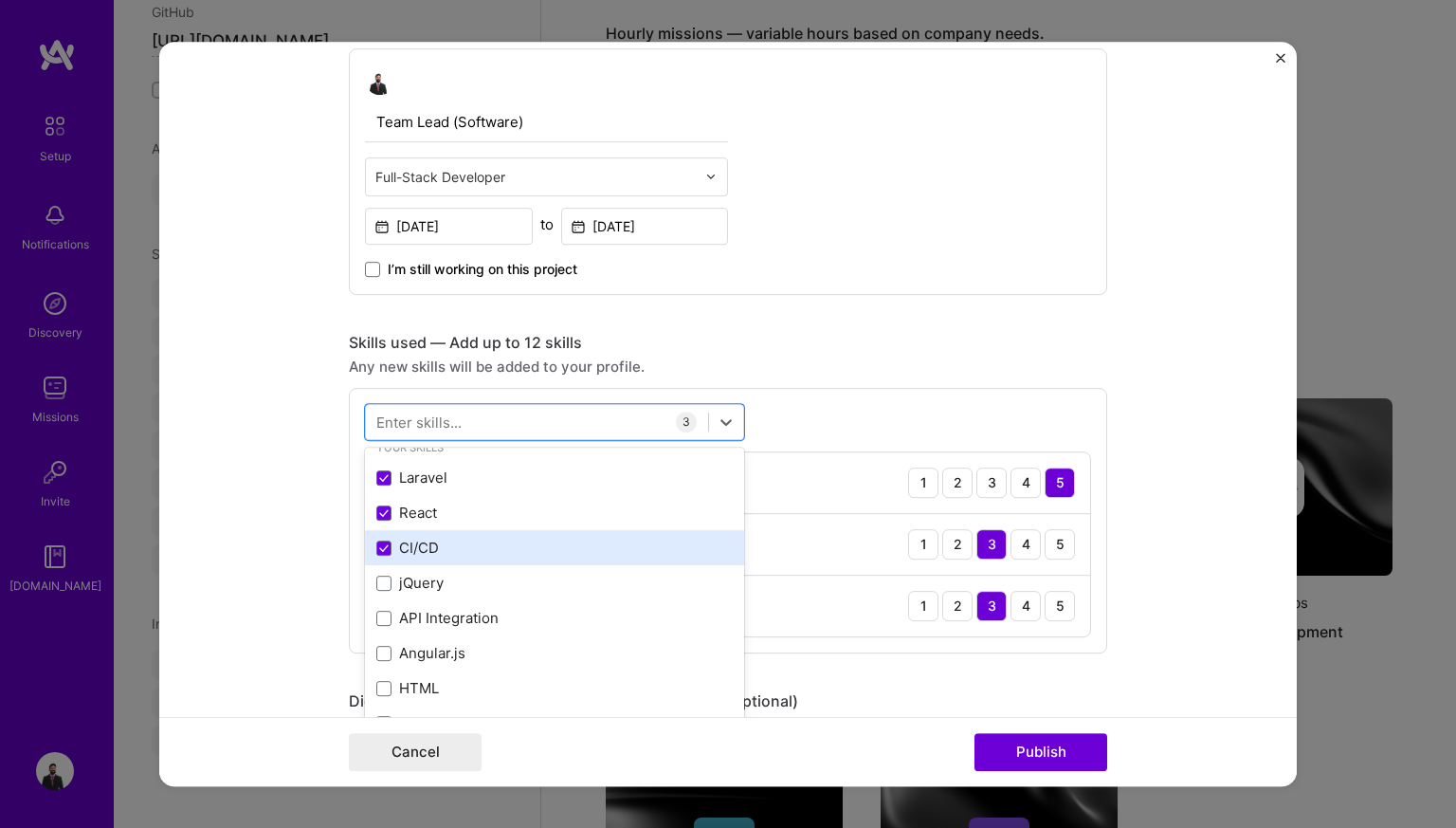click on "jQuery" at bounding box center [555, 582] 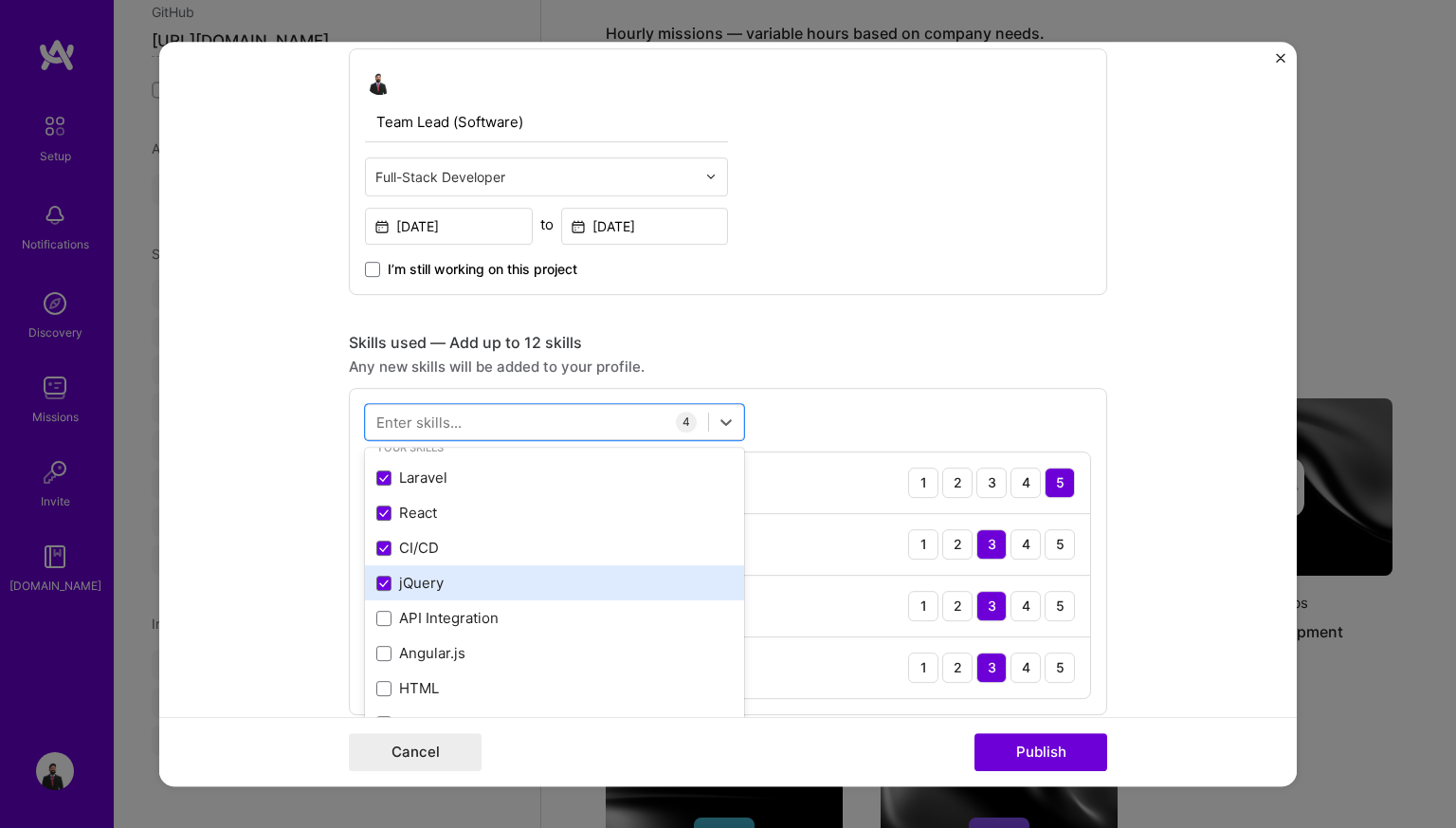 click on "jQuery" at bounding box center (555, 582) 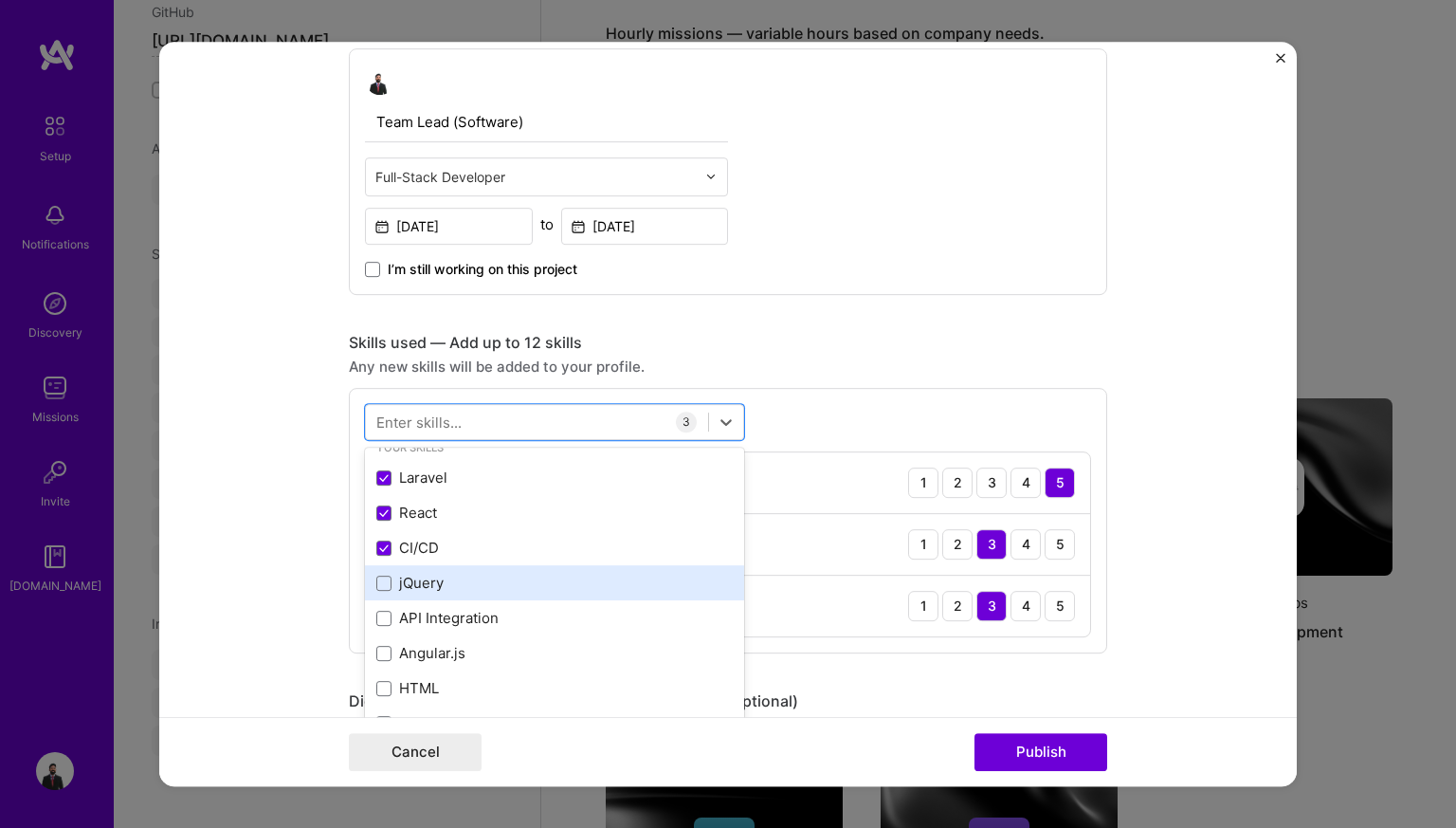 click on "API Integration" at bounding box center (555, 617) 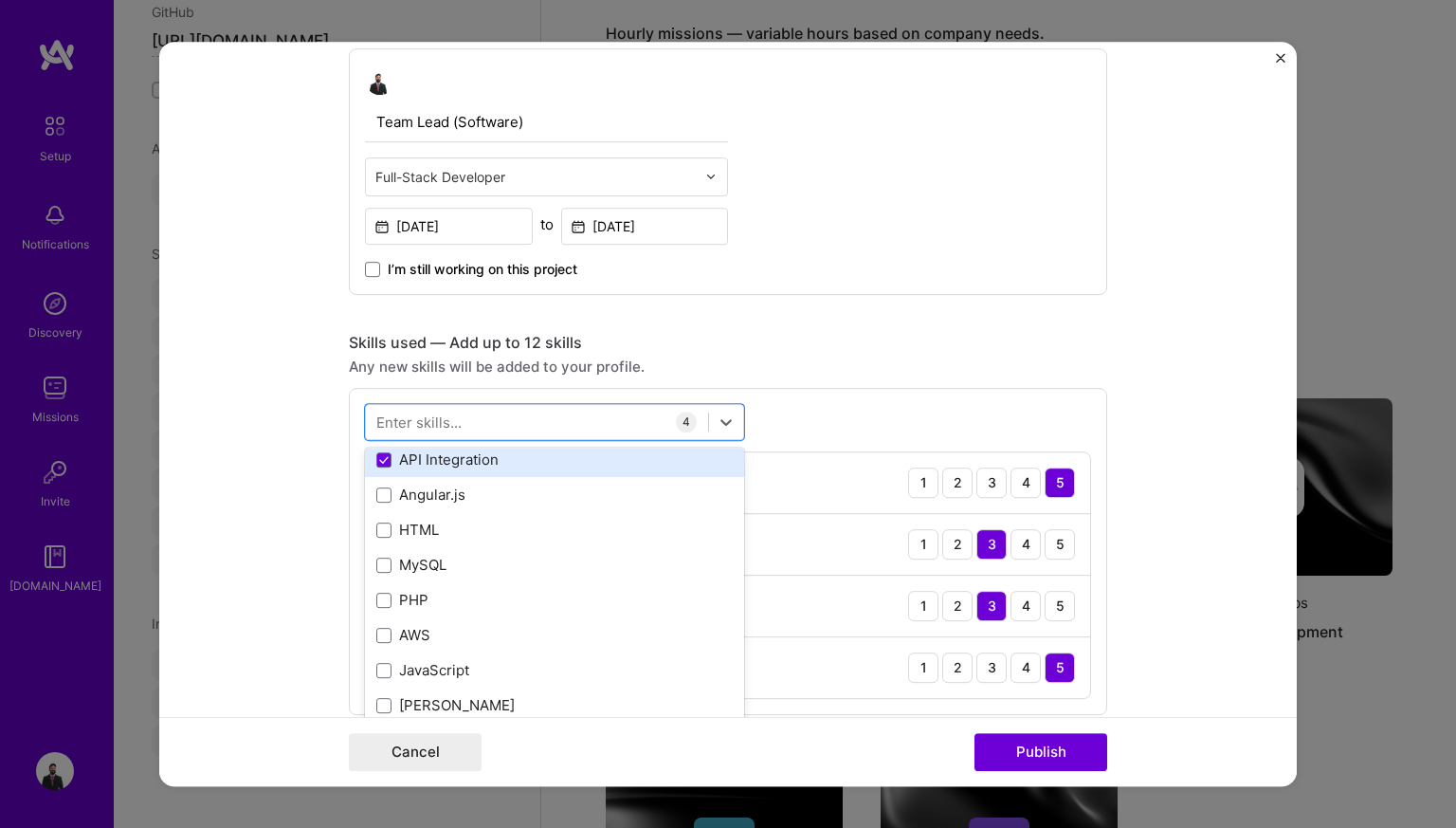 scroll, scrollTop: 181, scrollLeft: 0, axis: vertical 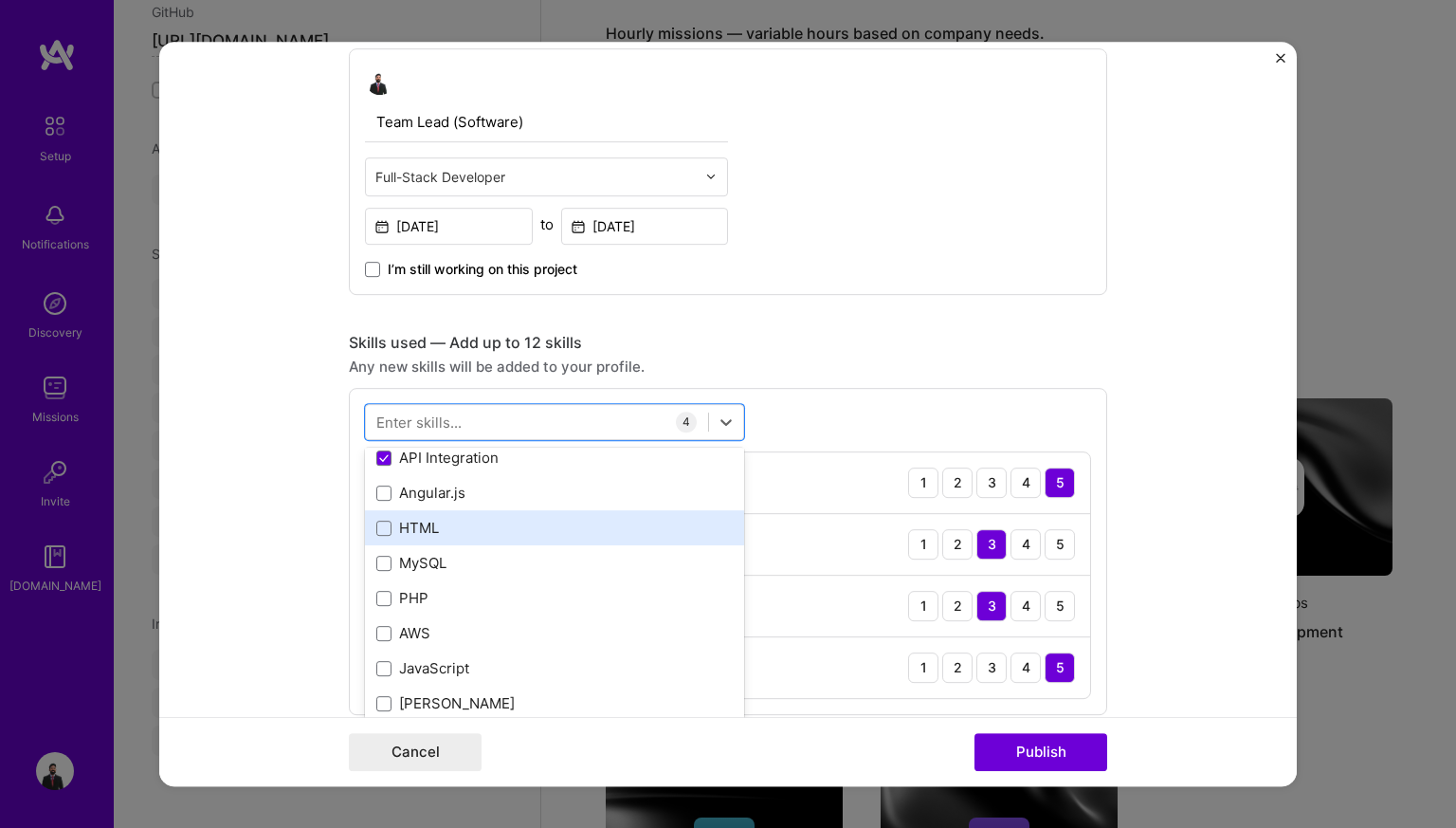 click on "HTML" at bounding box center [555, 527] 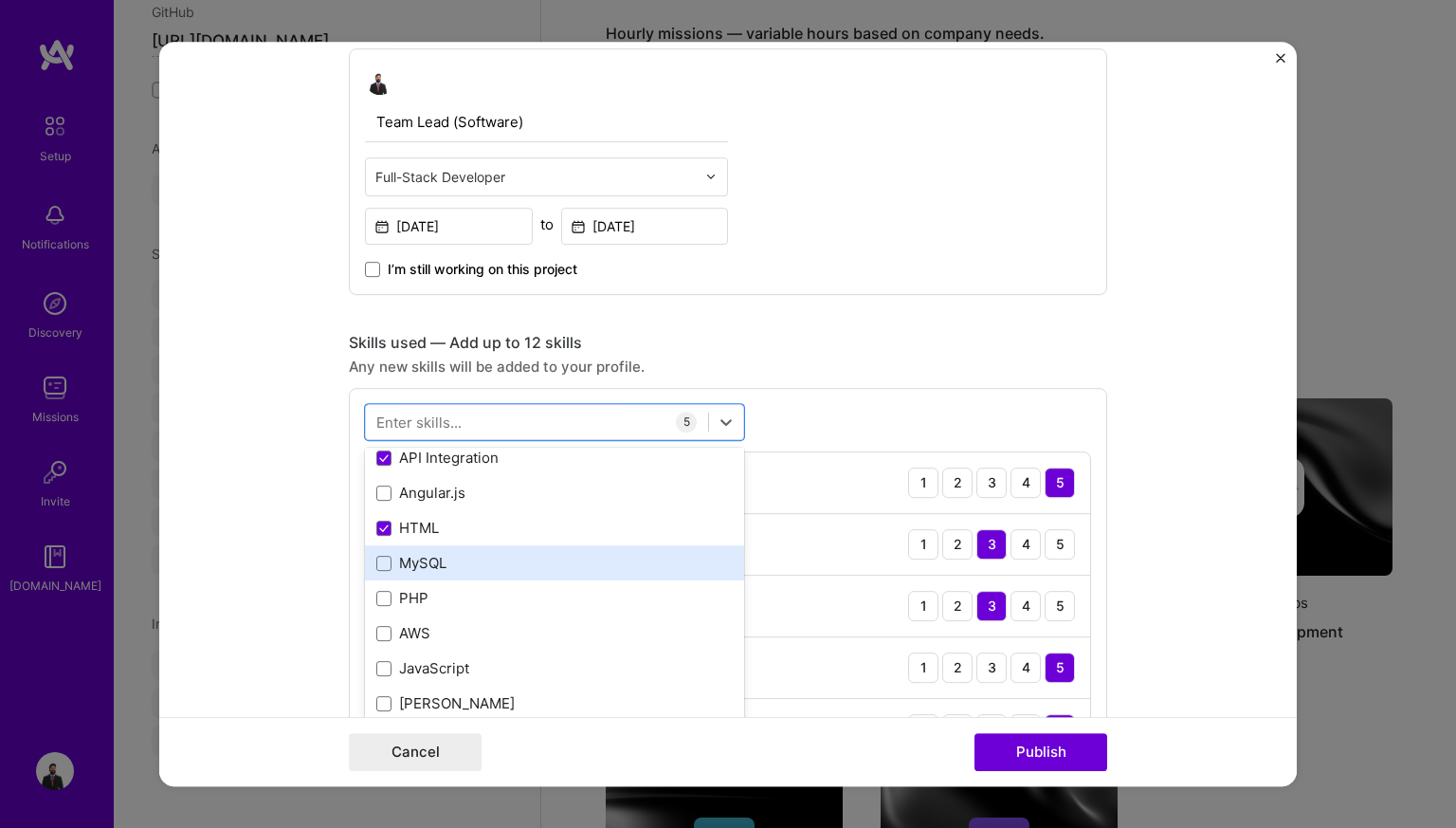click on "MySQL" at bounding box center [555, 562] 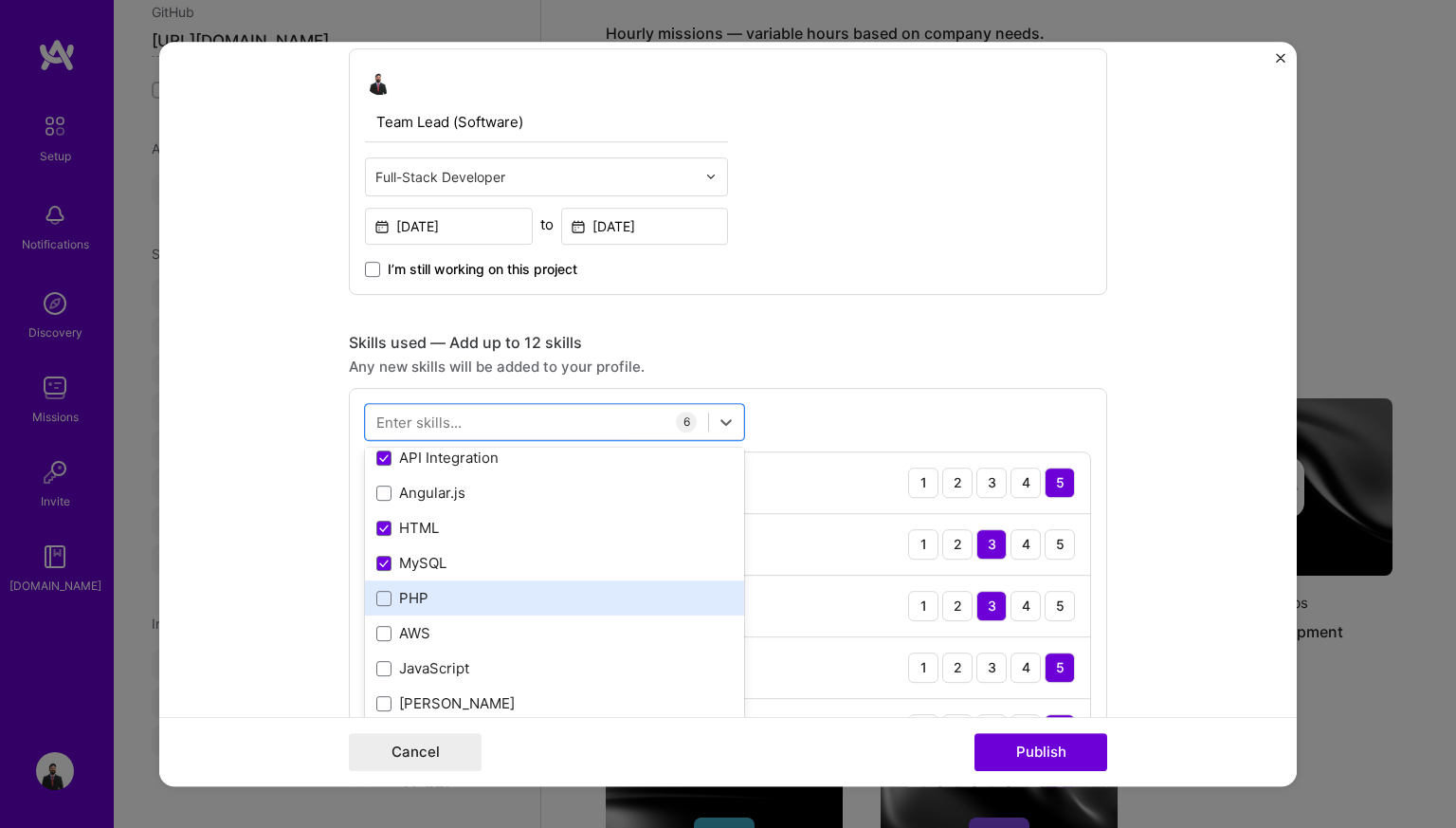 click on "PHP" at bounding box center [555, 598] 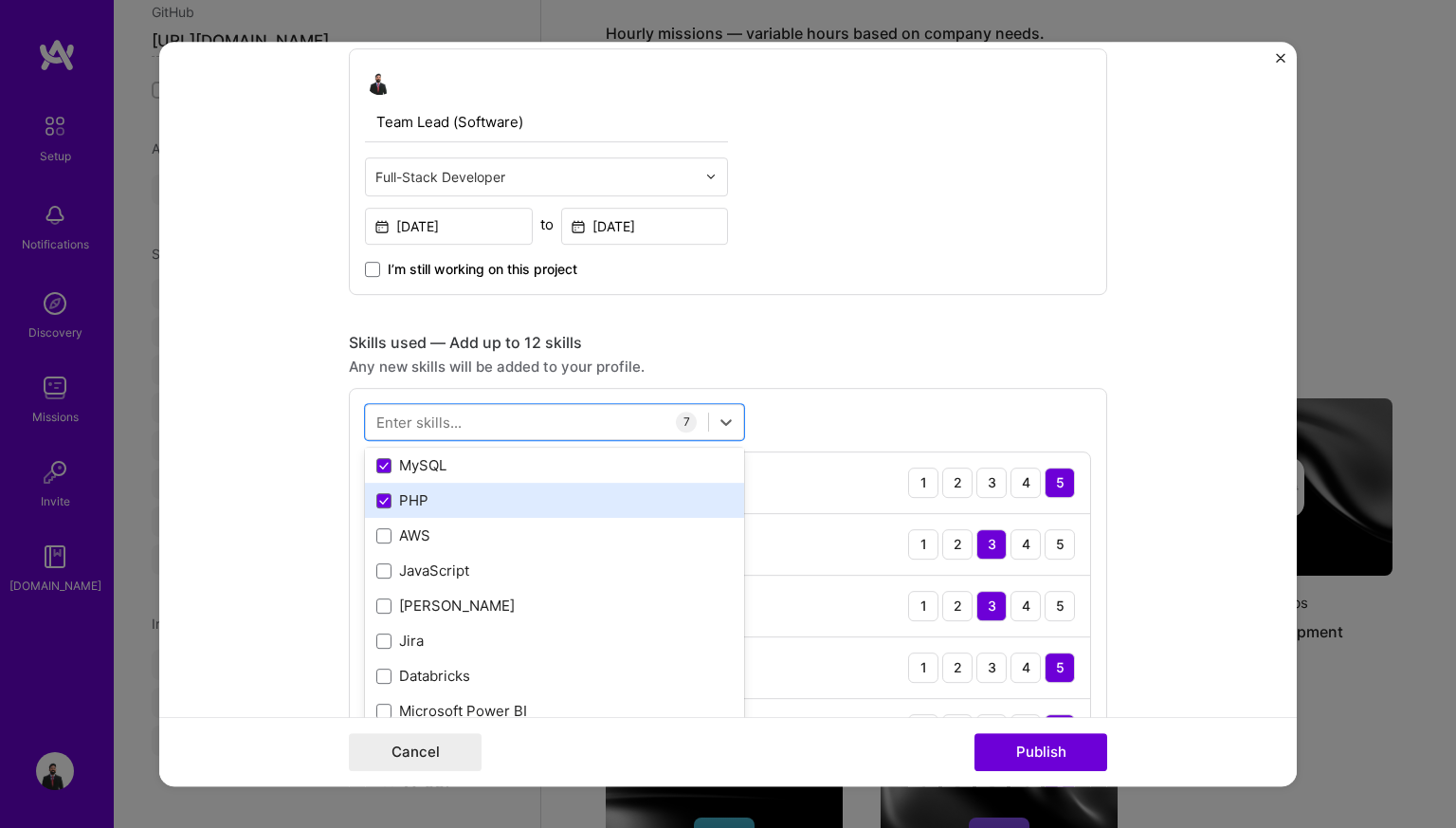 scroll, scrollTop: 281, scrollLeft: 0, axis: vertical 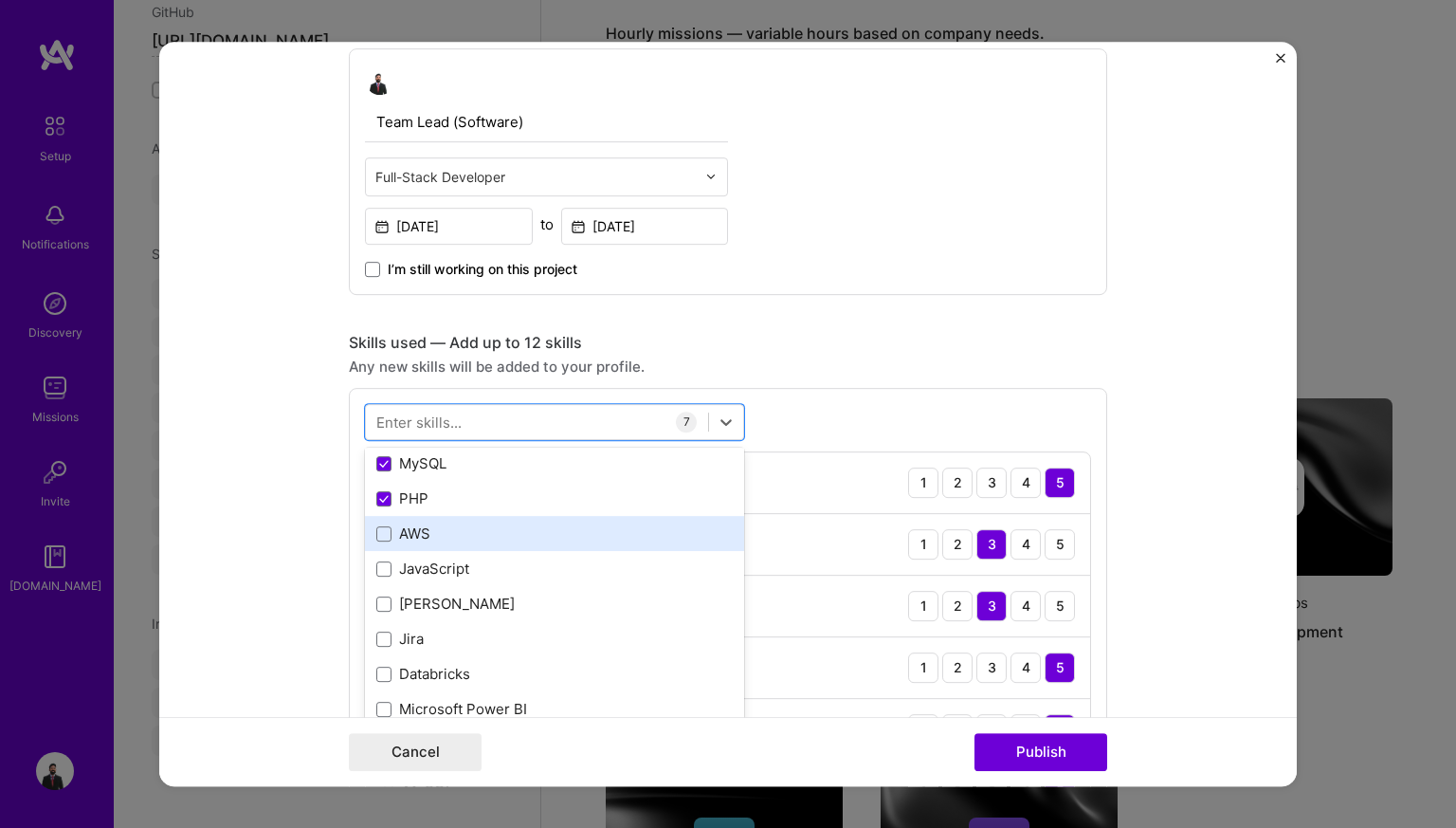 click on "AWS" at bounding box center (555, 533) 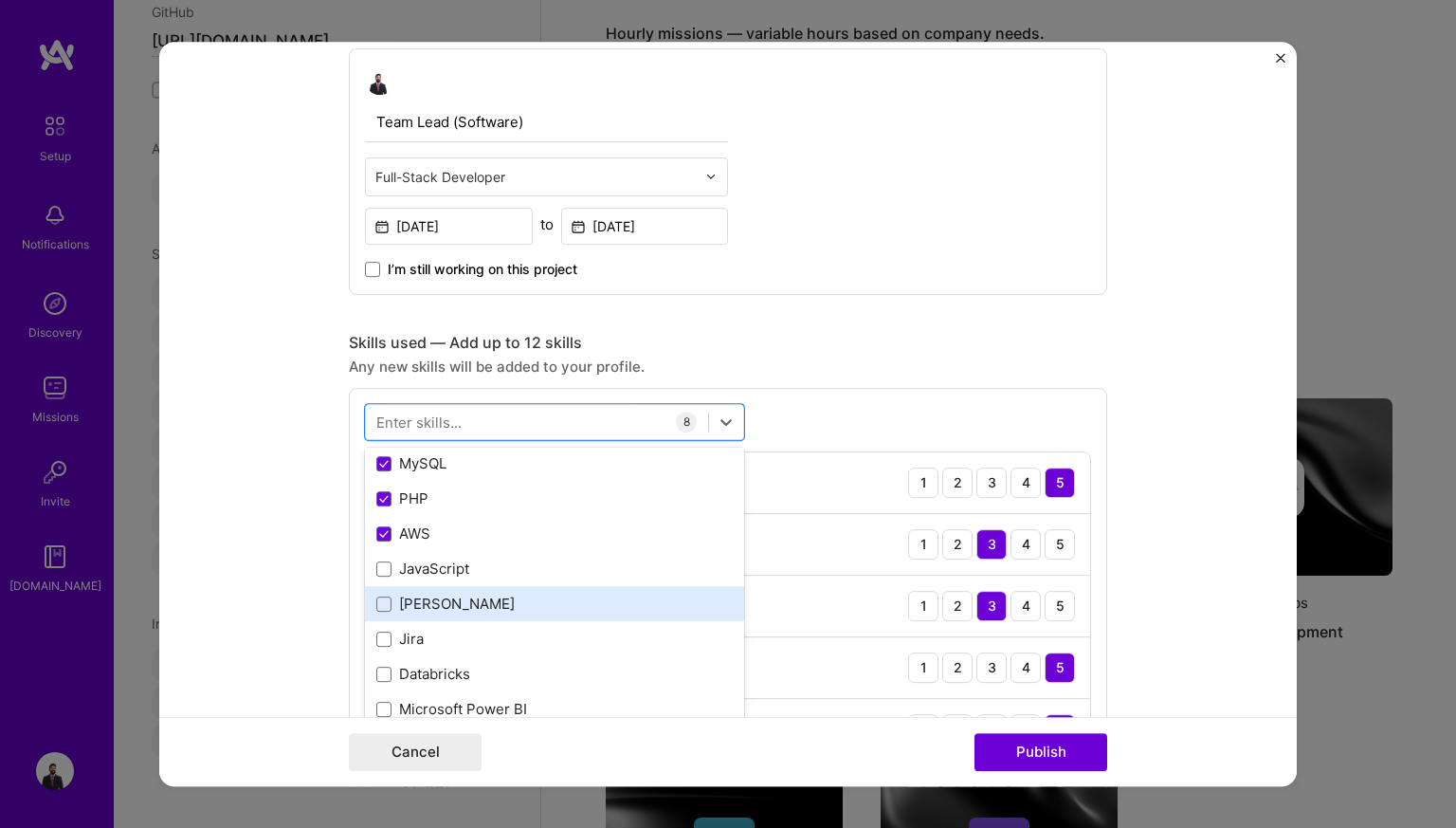 click on "[PERSON_NAME]" at bounding box center (555, 603) 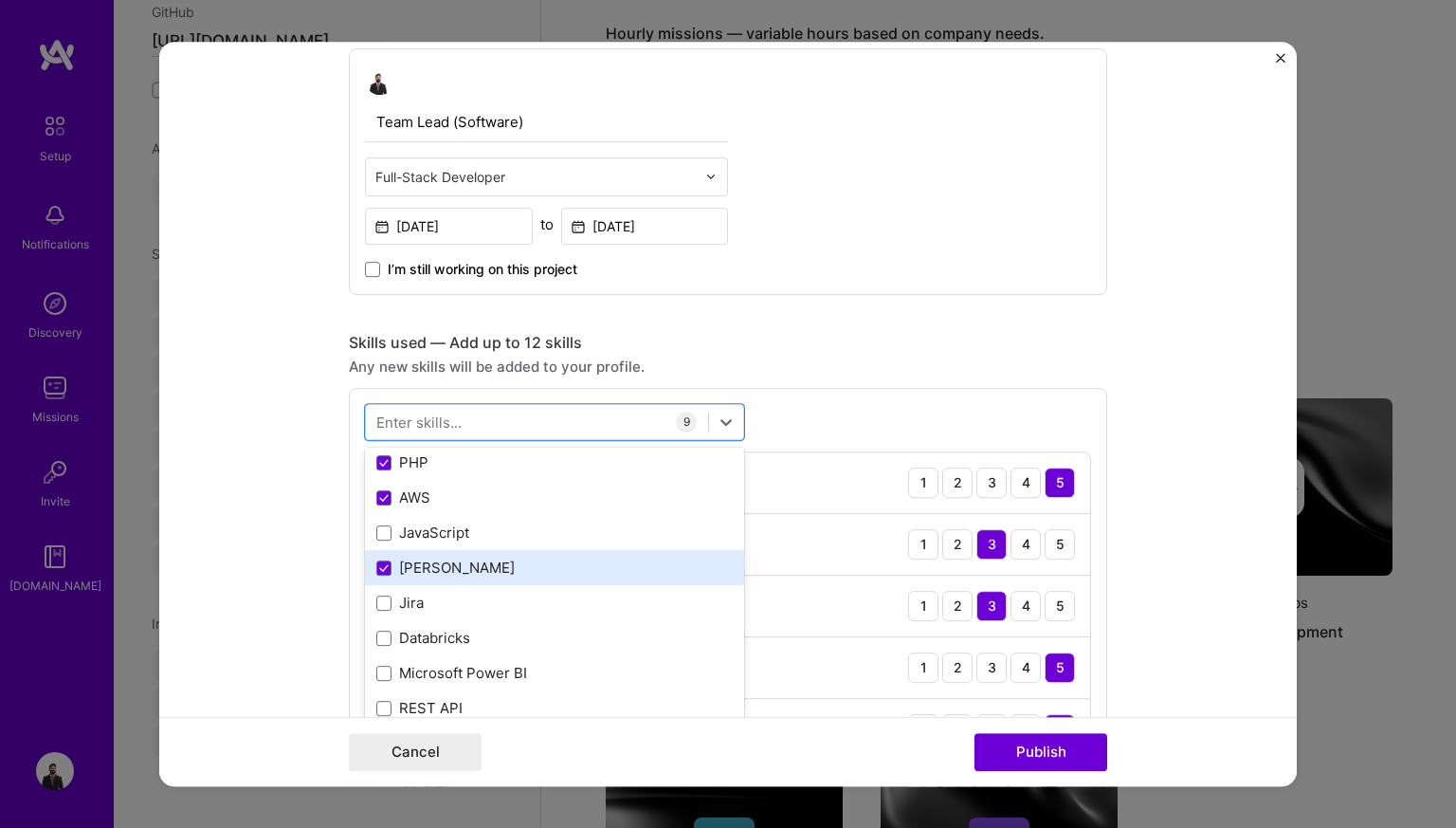 scroll, scrollTop: 331, scrollLeft: 0, axis: vertical 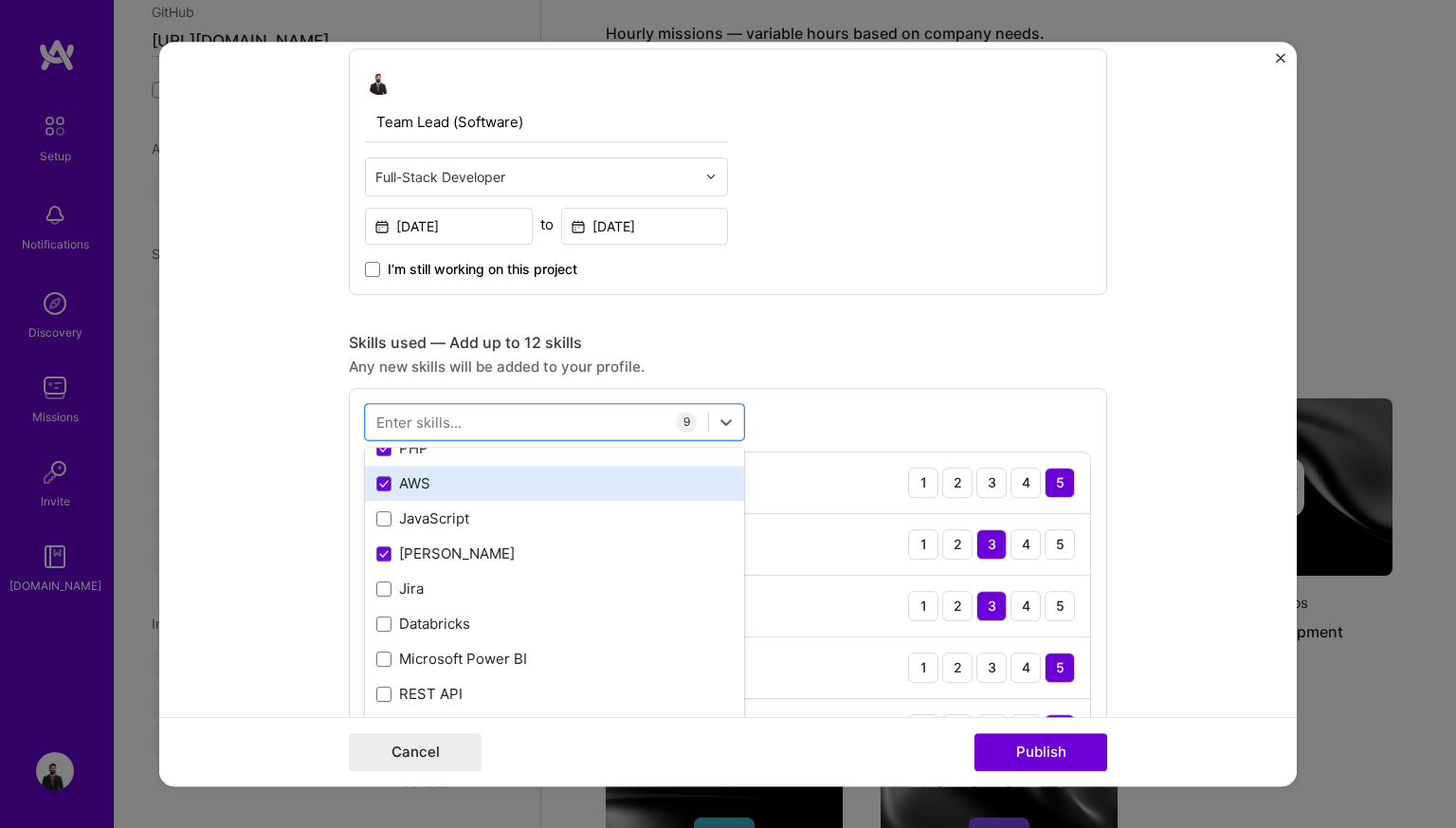 click on "AWS" at bounding box center [555, 483] 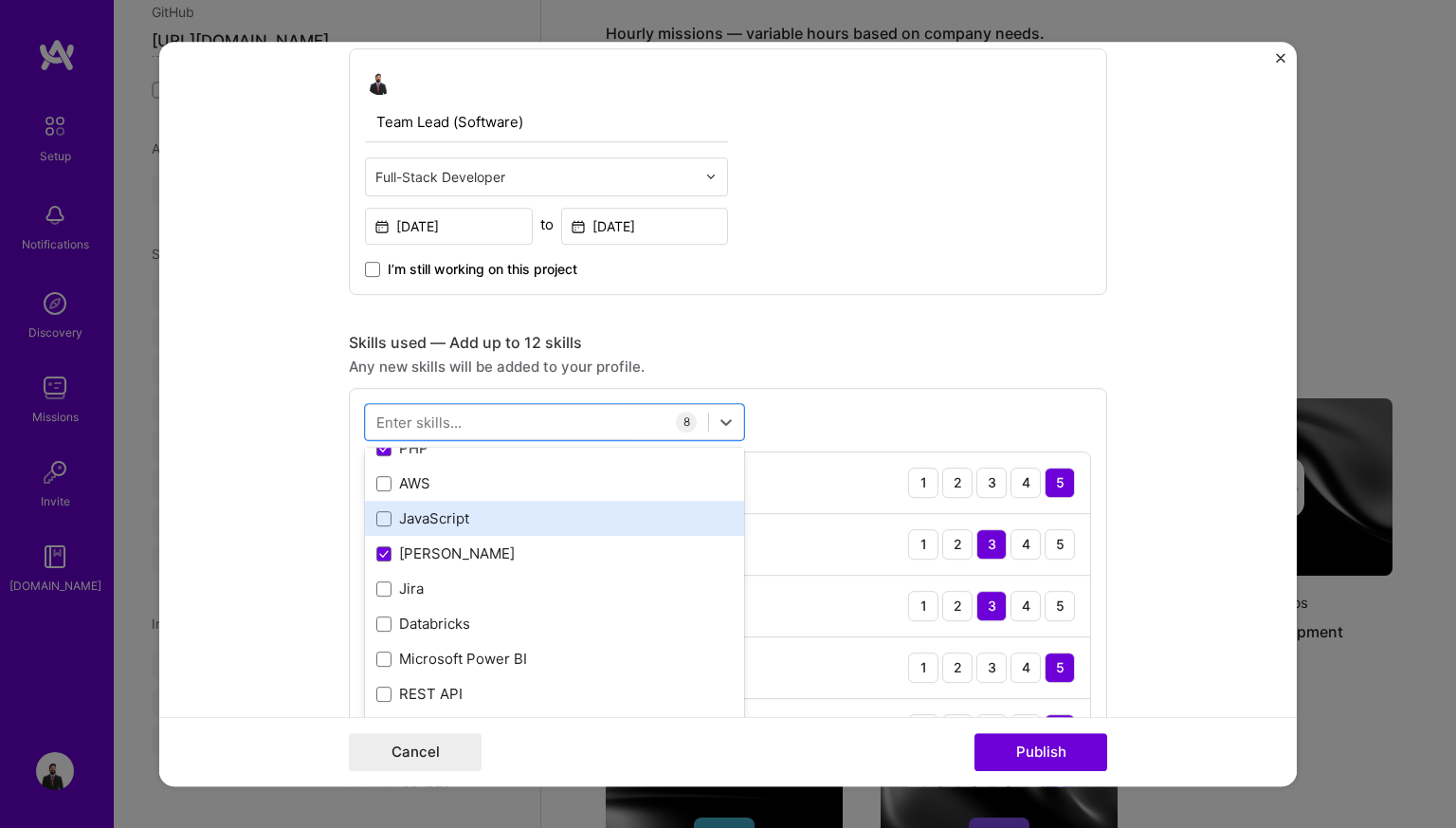 click on "JavaScript" at bounding box center (555, 518) 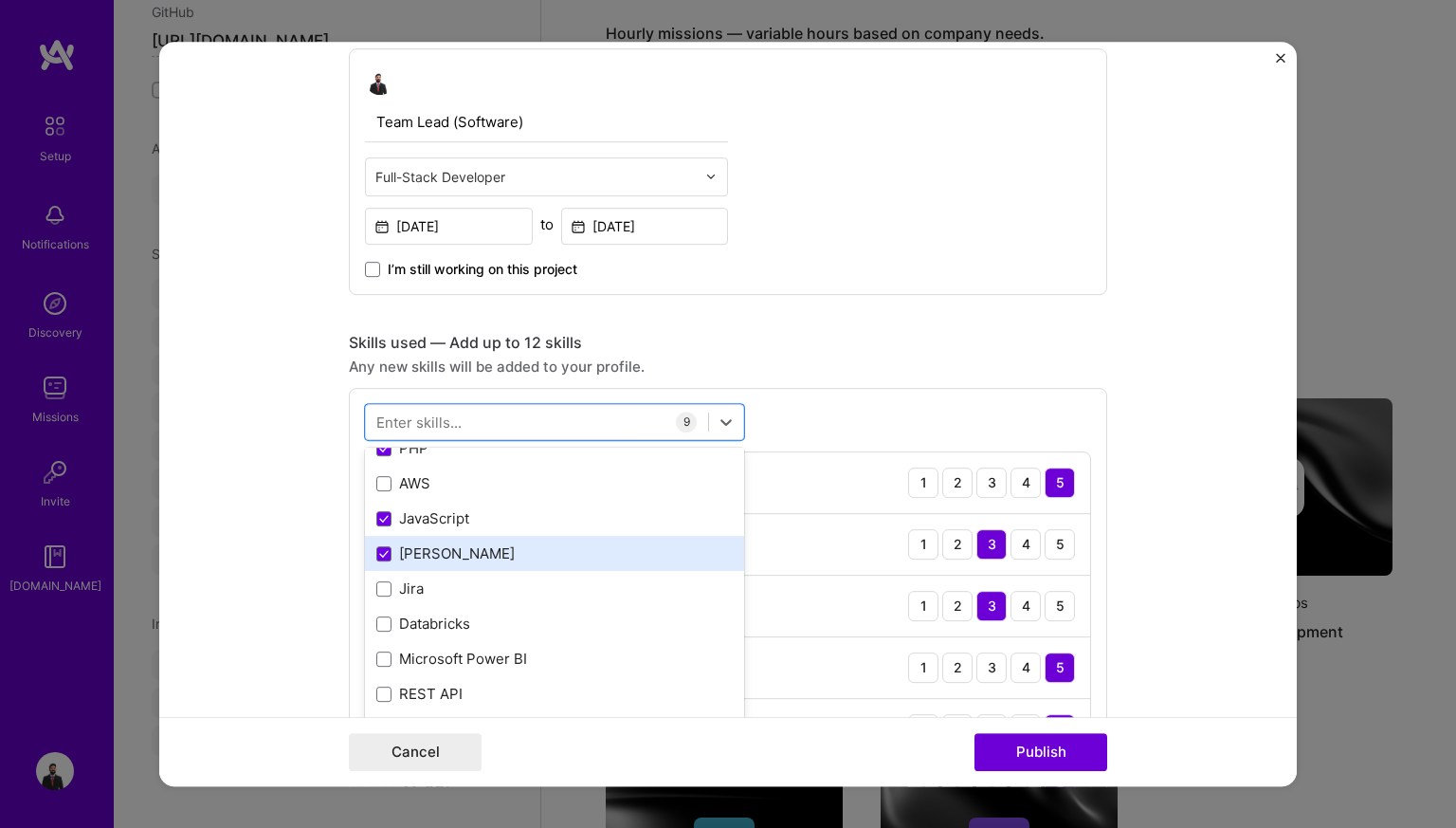 click on "[PERSON_NAME]" at bounding box center [555, 553] 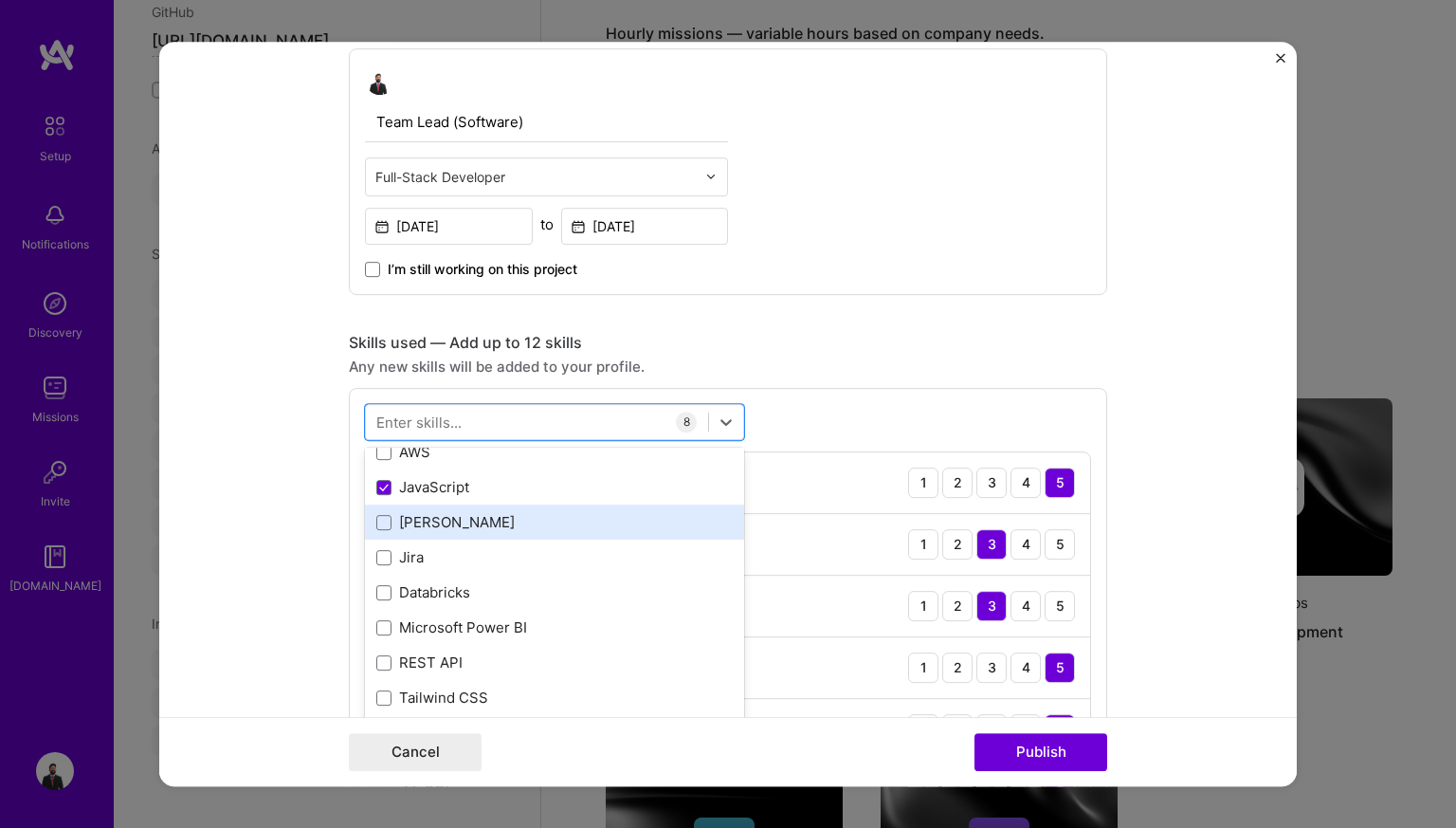 scroll, scrollTop: 375, scrollLeft: 0, axis: vertical 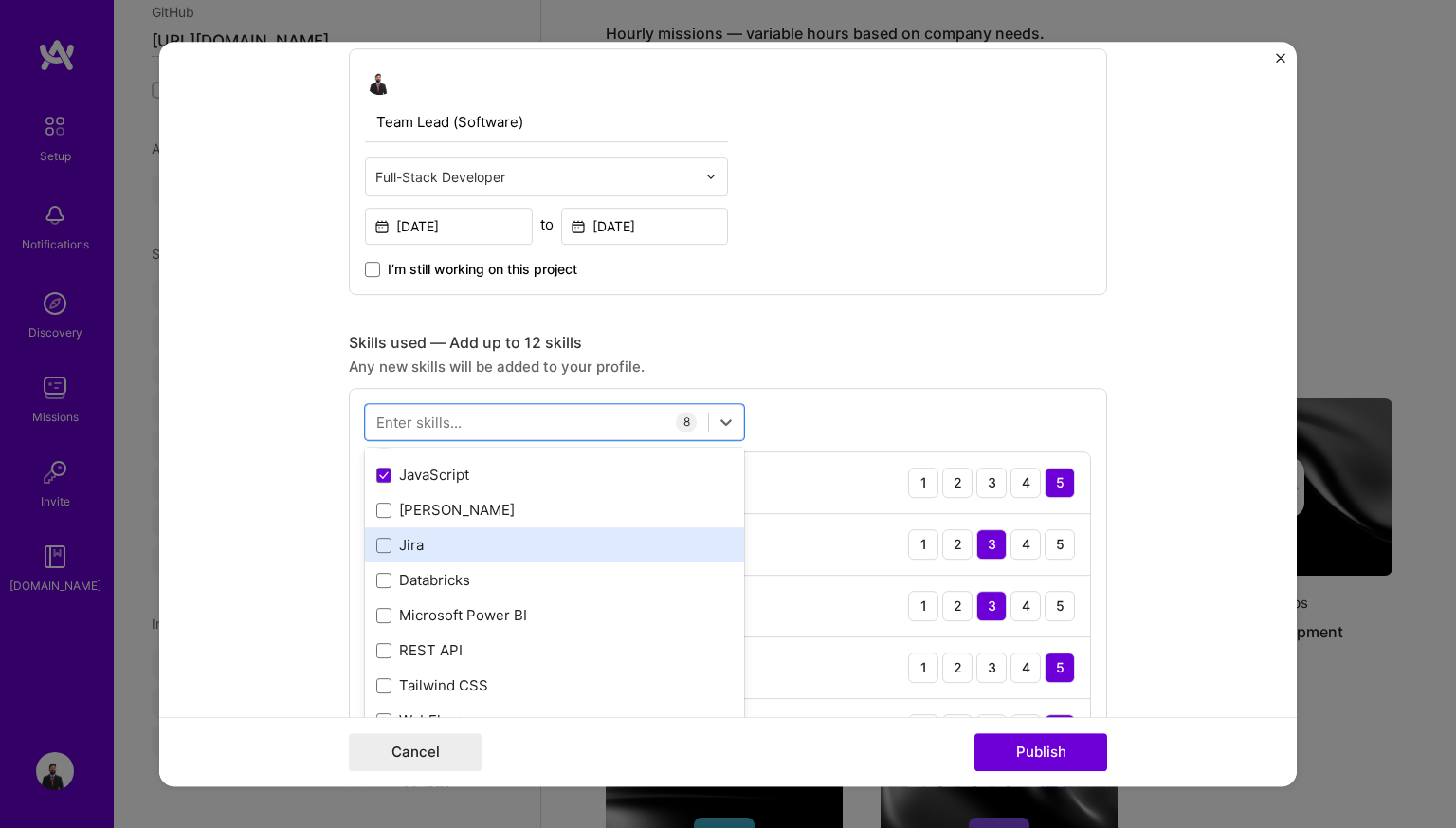 click on "Jira" at bounding box center (555, 544) 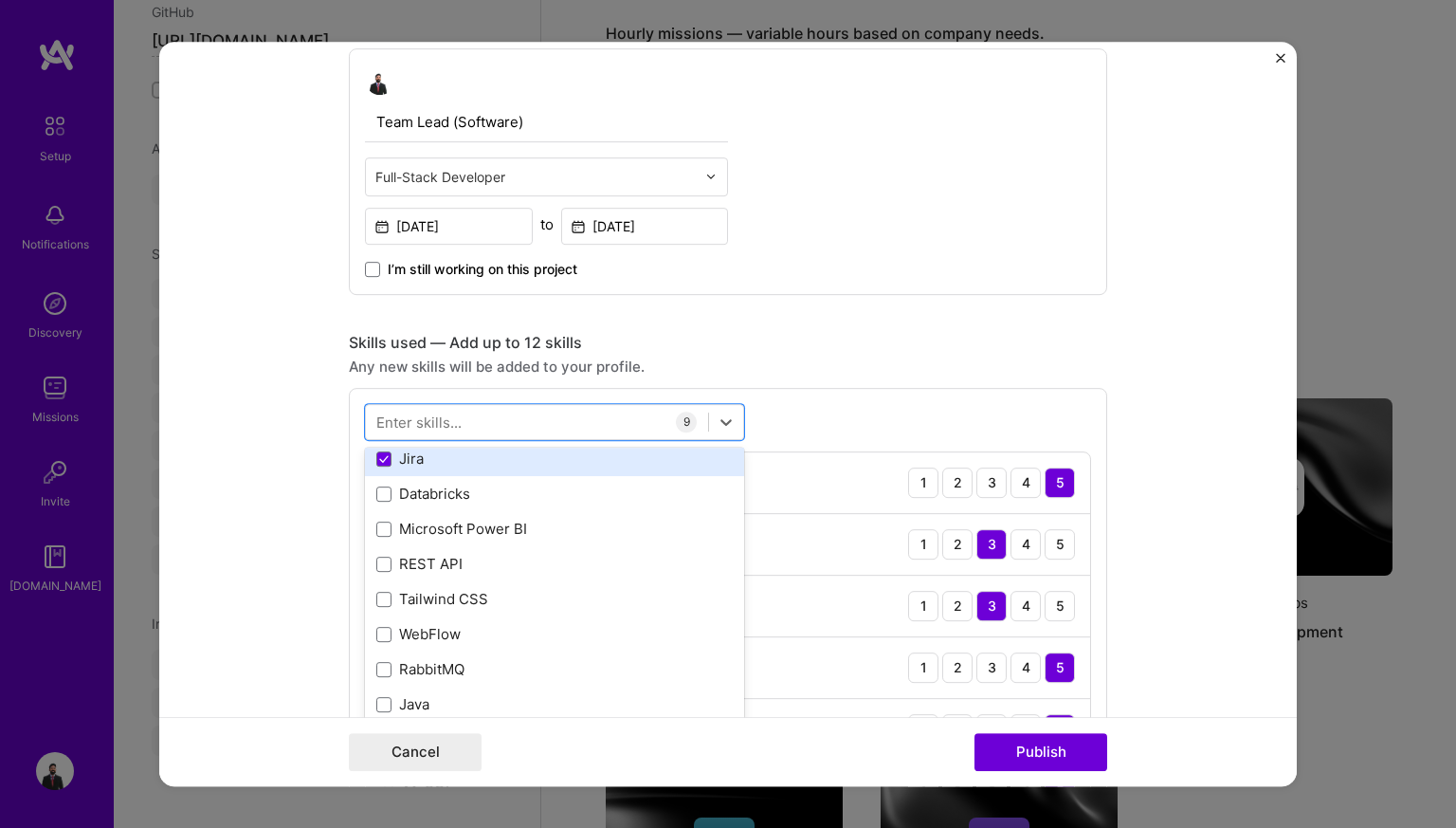 scroll, scrollTop: 466, scrollLeft: 0, axis: vertical 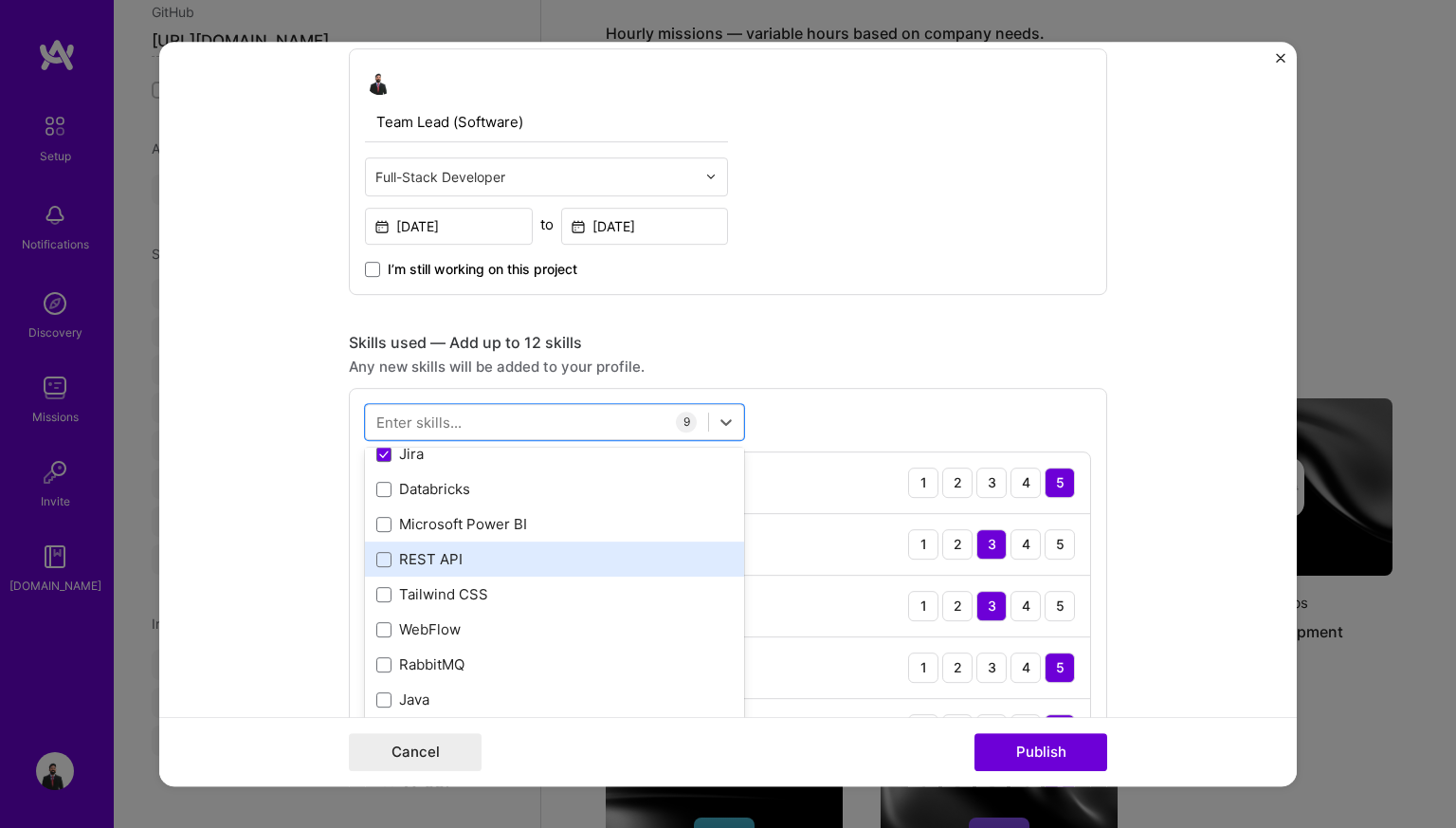 click on "REST API" at bounding box center (555, 559) 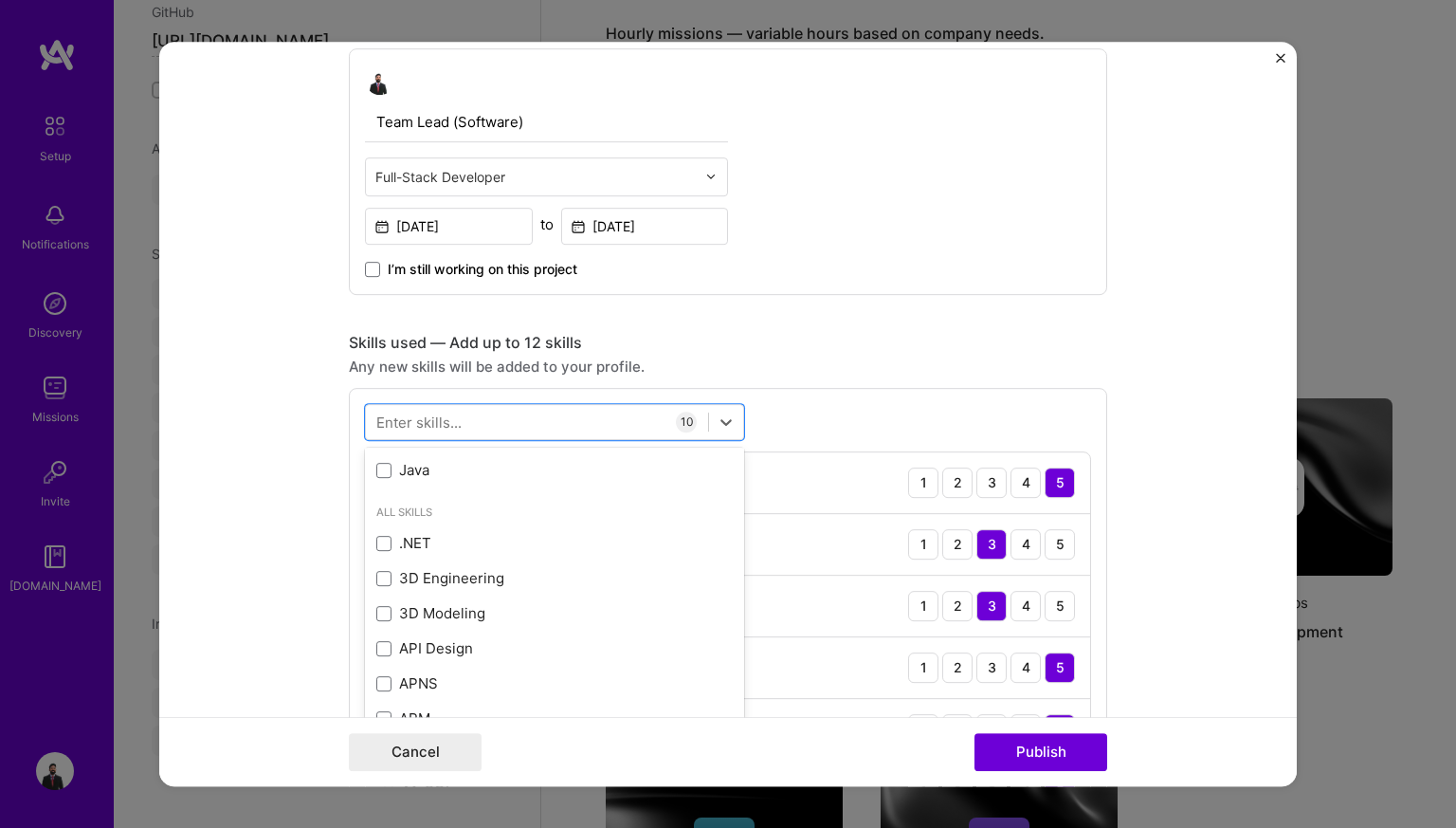 scroll, scrollTop: 690, scrollLeft: 0, axis: vertical 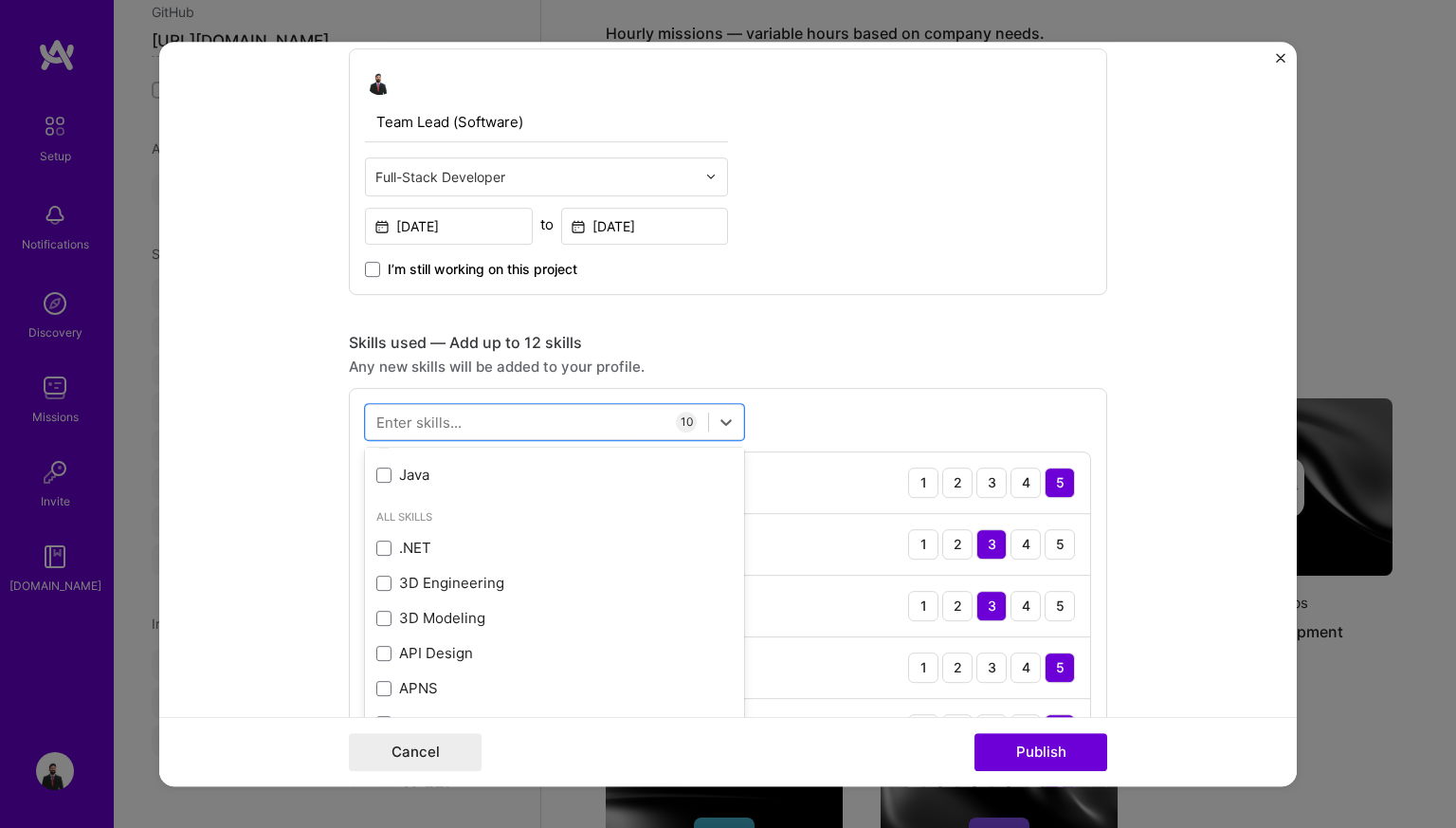 click on "Project title Zone ceylon Company Zoneceylon
Project industry Industry 2 Project Link (Optional) [URL][DOMAIN_NAME]
Set as cover Add New Image  |  Set as Cover Remove Image Role Team Lead (Software) Full-Stack Developer [DATE]
to [DATE]
I’m still working on this project Skills used — Add up to 12 skills Any new skills will be added to your profile. option REST API, selected. option REST API selected, 0 of 2. 378 results available. Use Up and Down to choose options, press Enter to select the currently focused option, press Escape to exit the menu, press Tab to select the option and exit the menu. Your Skills Laravel React CI/CD jQuery API Integration Angular.js HTML MySQL PHP AWS JavaScript [PERSON_NAME] Jira Databricks Microsoft  Power BI REST API Tailwind CSS WebFlow RabbitMQ Java All Skills .NET 3D Engineering 3D Modeling API Design APNS ARM [DOMAIN_NAME] AWS Aurora AWS BETA Ada" at bounding box center [728, 414] 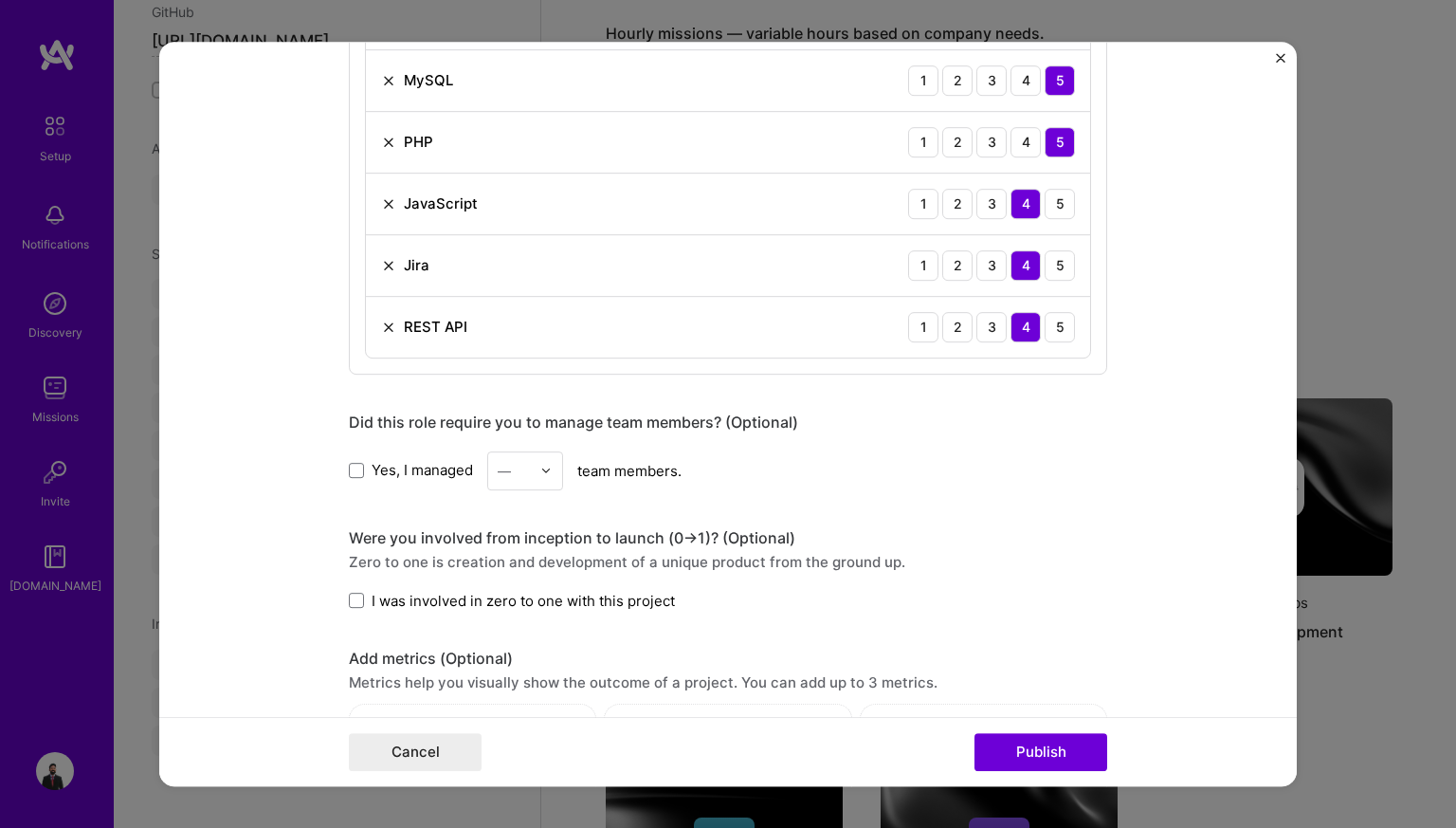 scroll, scrollTop: 1749, scrollLeft: 0, axis: vertical 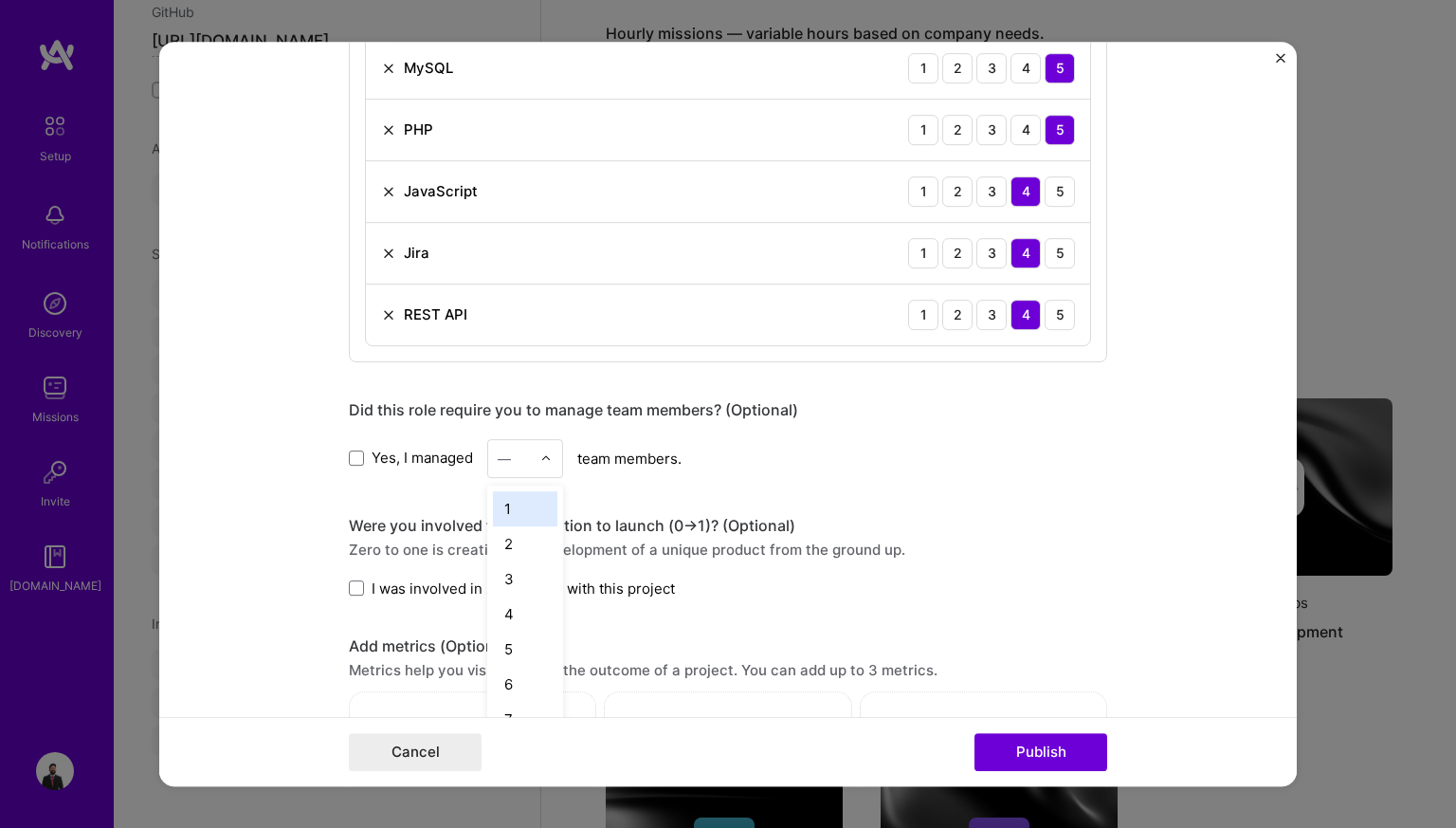 click on "2" at bounding box center (525, 543) 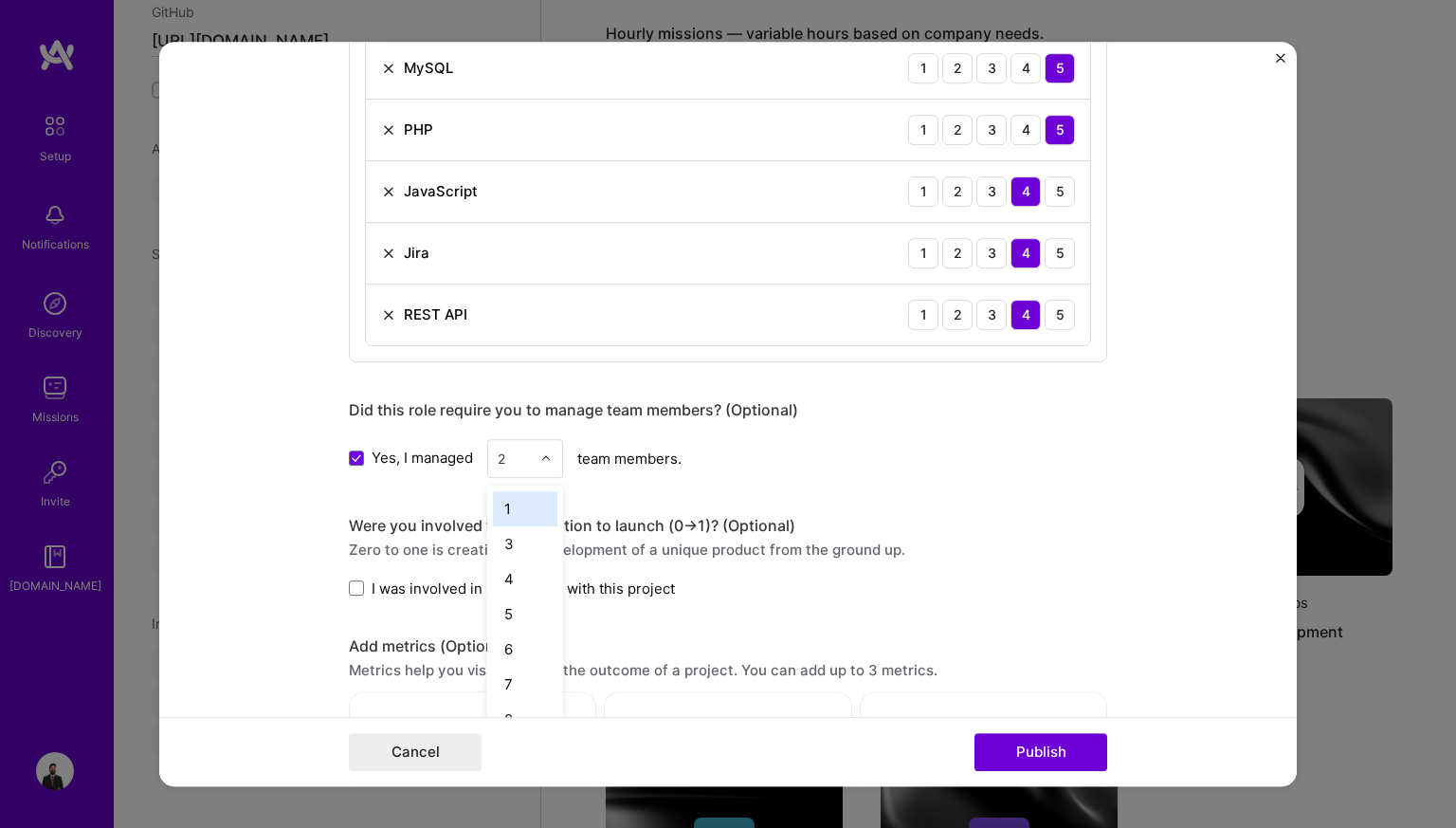 click on "3" at bounding box center (525, 543) 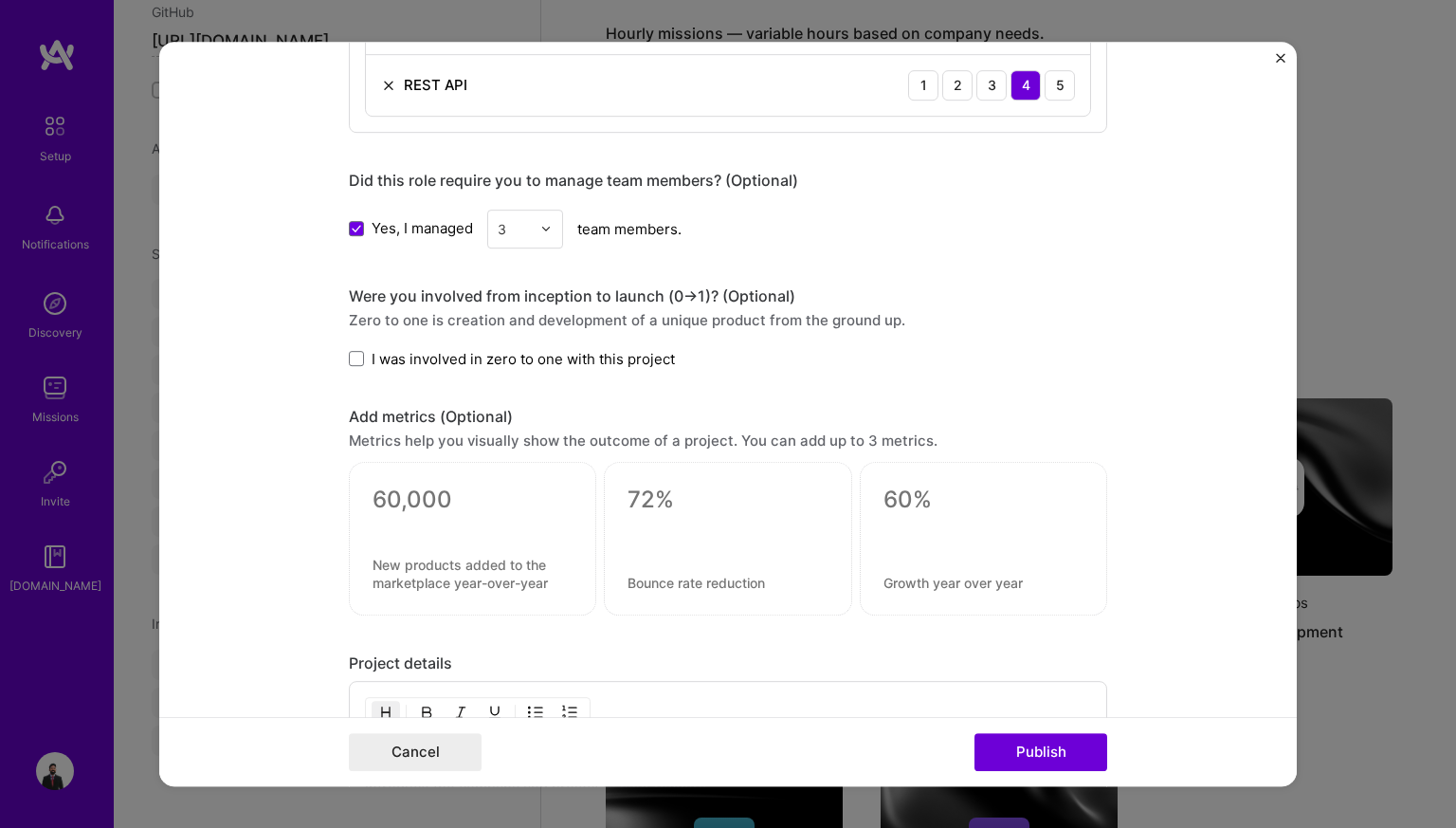scroll, scrollTop: 2018, scrollLeft: 0, axis: vertical 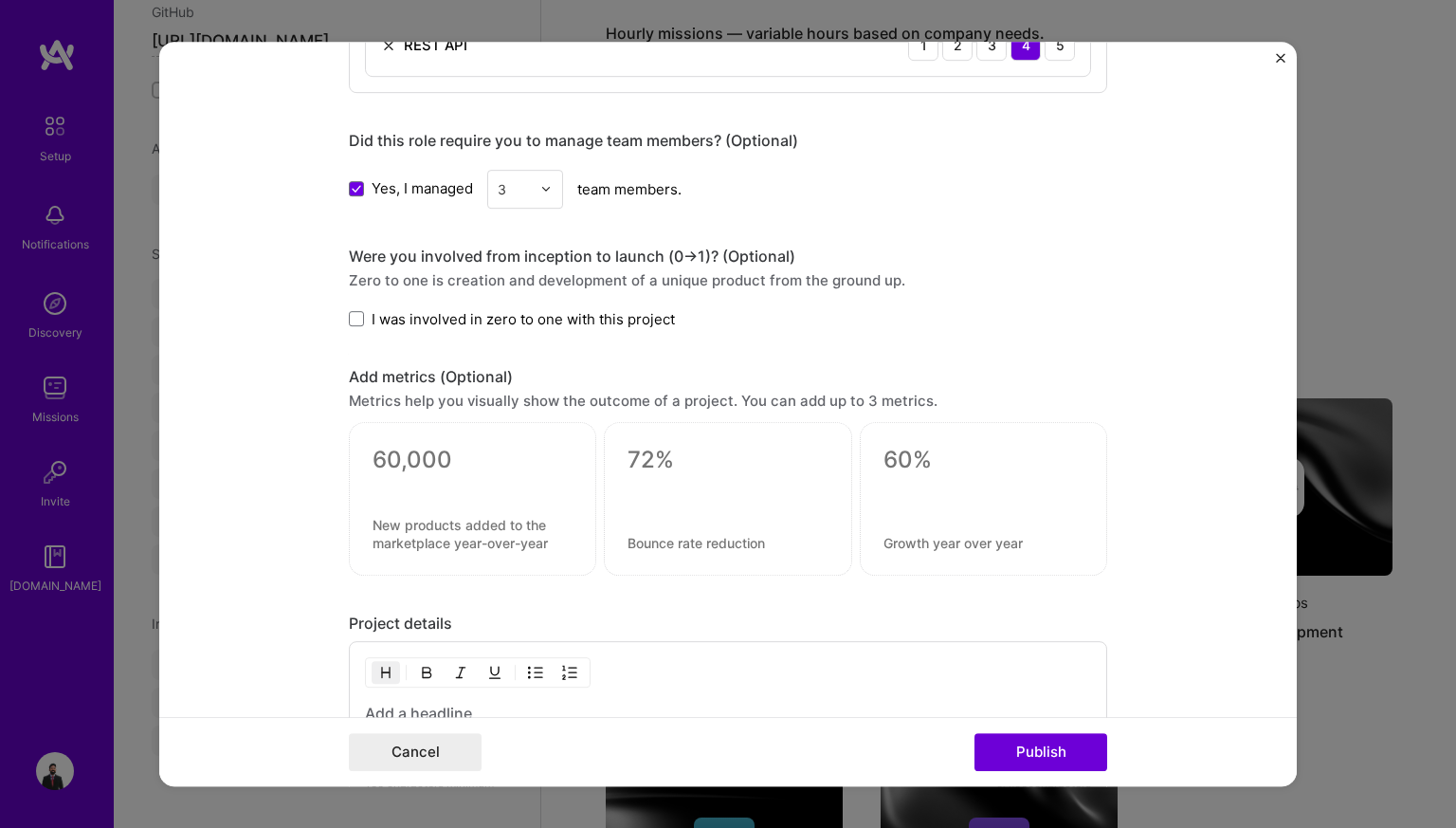 click on "I was involved in zero to one with this project" at bounding box center (523, 319) 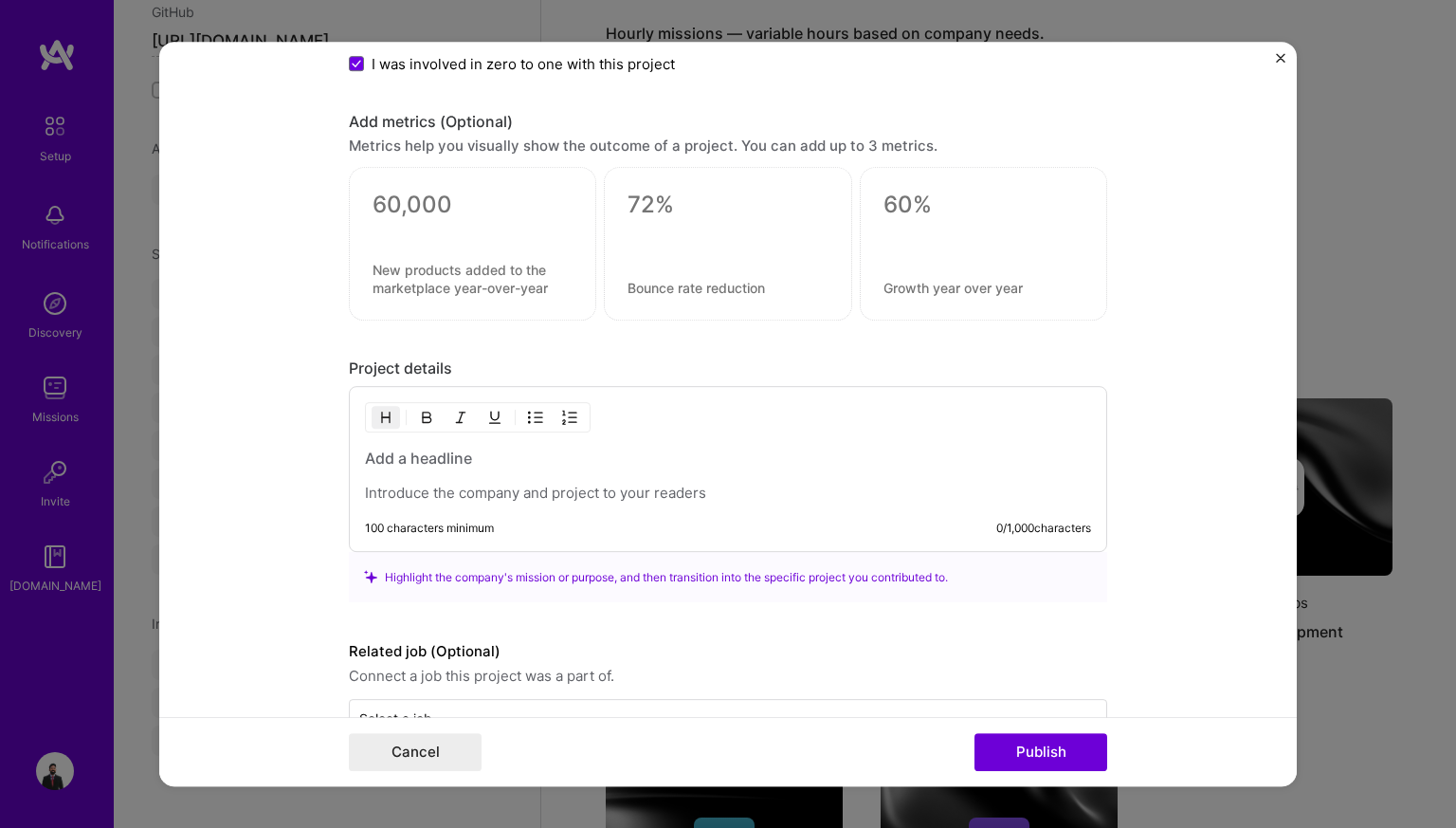 scroll, scrollTop: 2322, scrollLeft: 0, axis: vertical 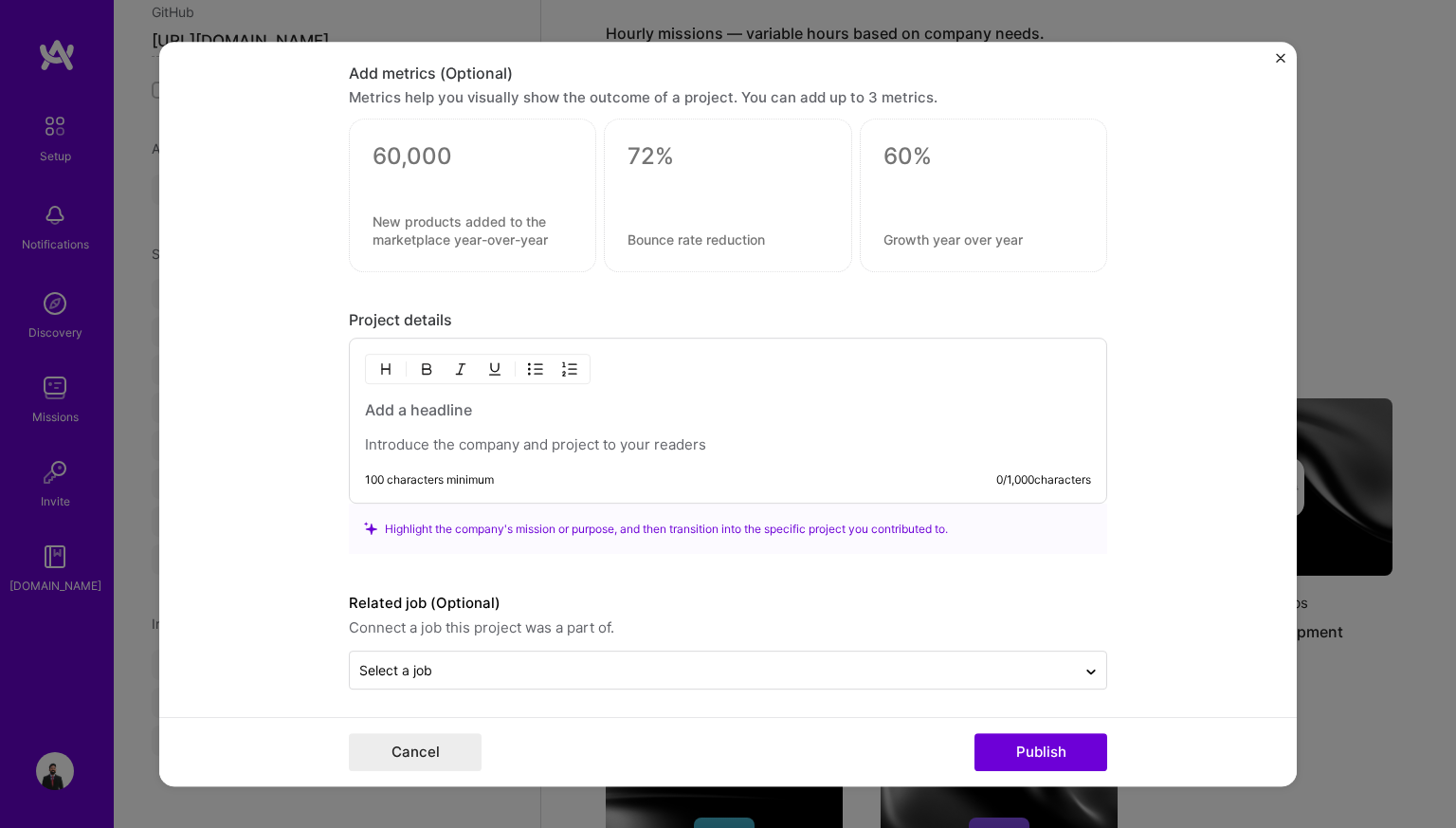 click at bounding box center [728, 427] 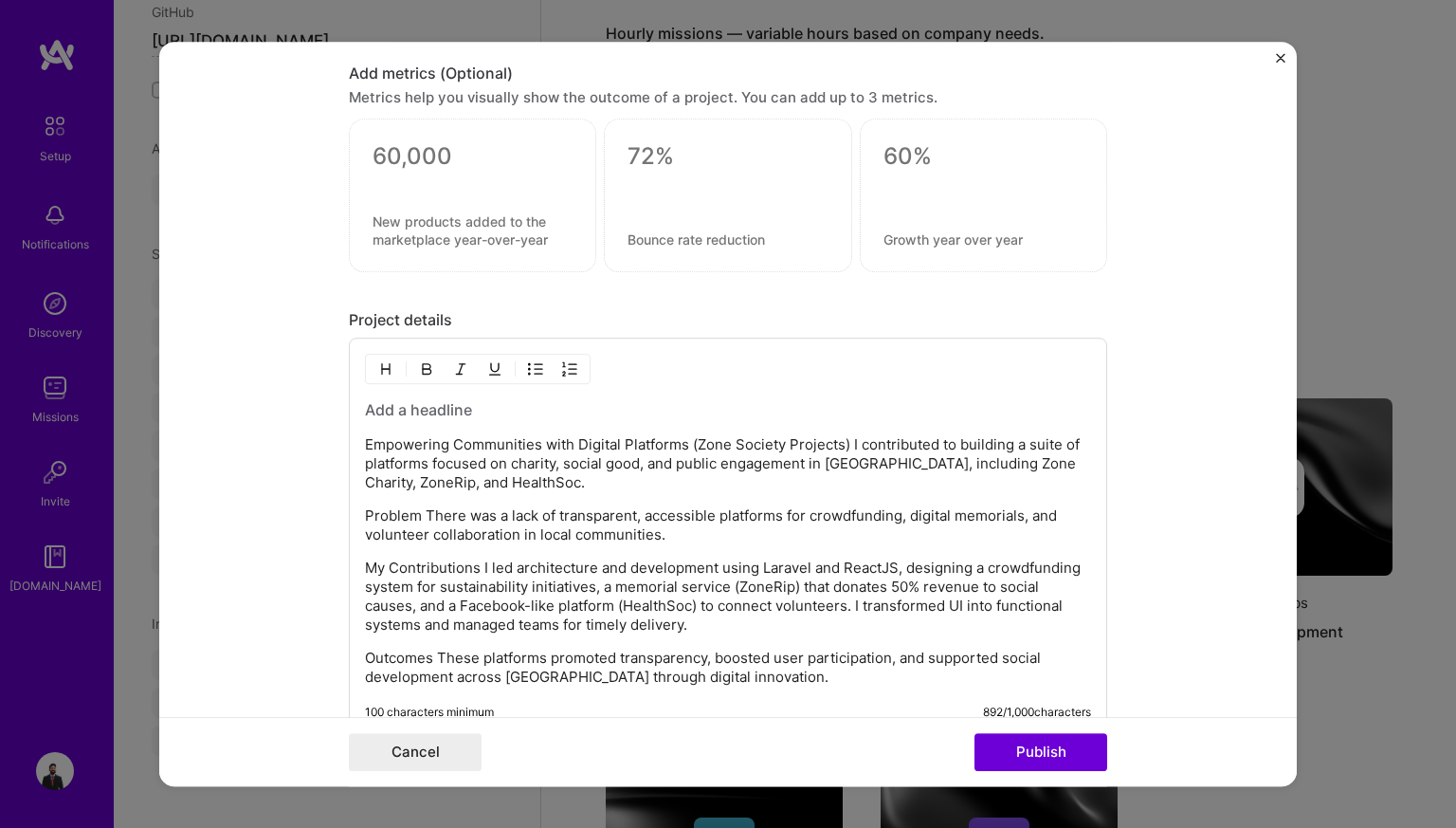 click on "Empowering Communities with Digital Platforms (Zone Society Projects) I contributed to building a suite of platforms focused on charity, social good, and public engagement in [GEOGRAPHIC_DATA], including Zone Charity, ZoneRip, and HealthSoc. Problem There was a lack of transparent, accessible platforms for crowdfunding, digital memorials, and volunteer collaboration in local communities. My Contributions I led architecture and development using Laravel and ReactJS, designing a crowdfunding system for sustainability initiatives, a memorial service (ZoneRip) that donates 50% revenue to social causes, and a Facebook-like platform (HealthSoc) to connect volunteers. I transformed UI into functional systems and managed teams for timely delivery. Outcomes These platforms promoted transparency, boosted user participation, and supported social development across [GEOGRAPHIC_DATA] through digital innovation." at bounding box center (728, 543) 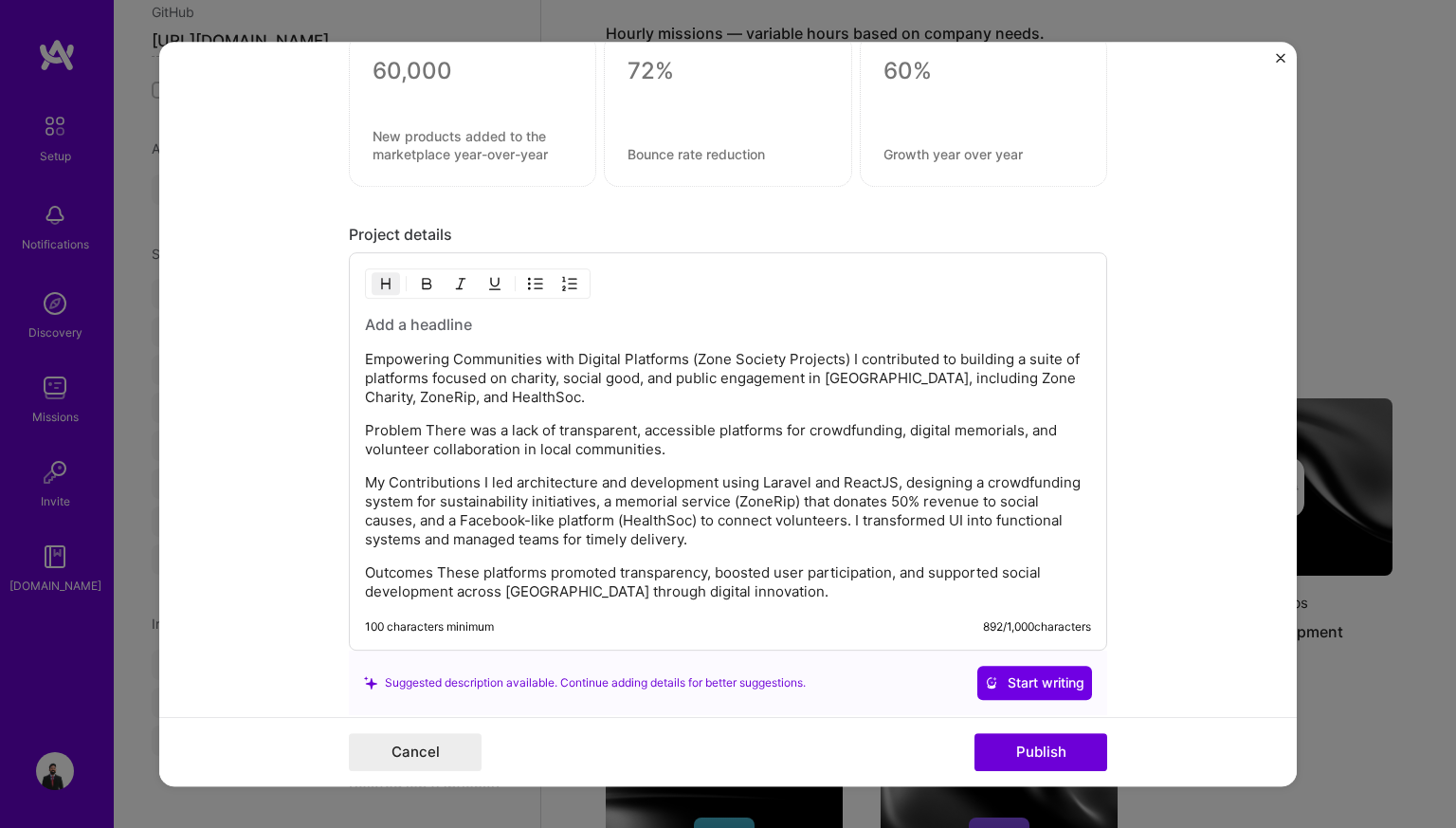 scroll, scrollTop: 2407, scrollLeft: 0, axis: vertical 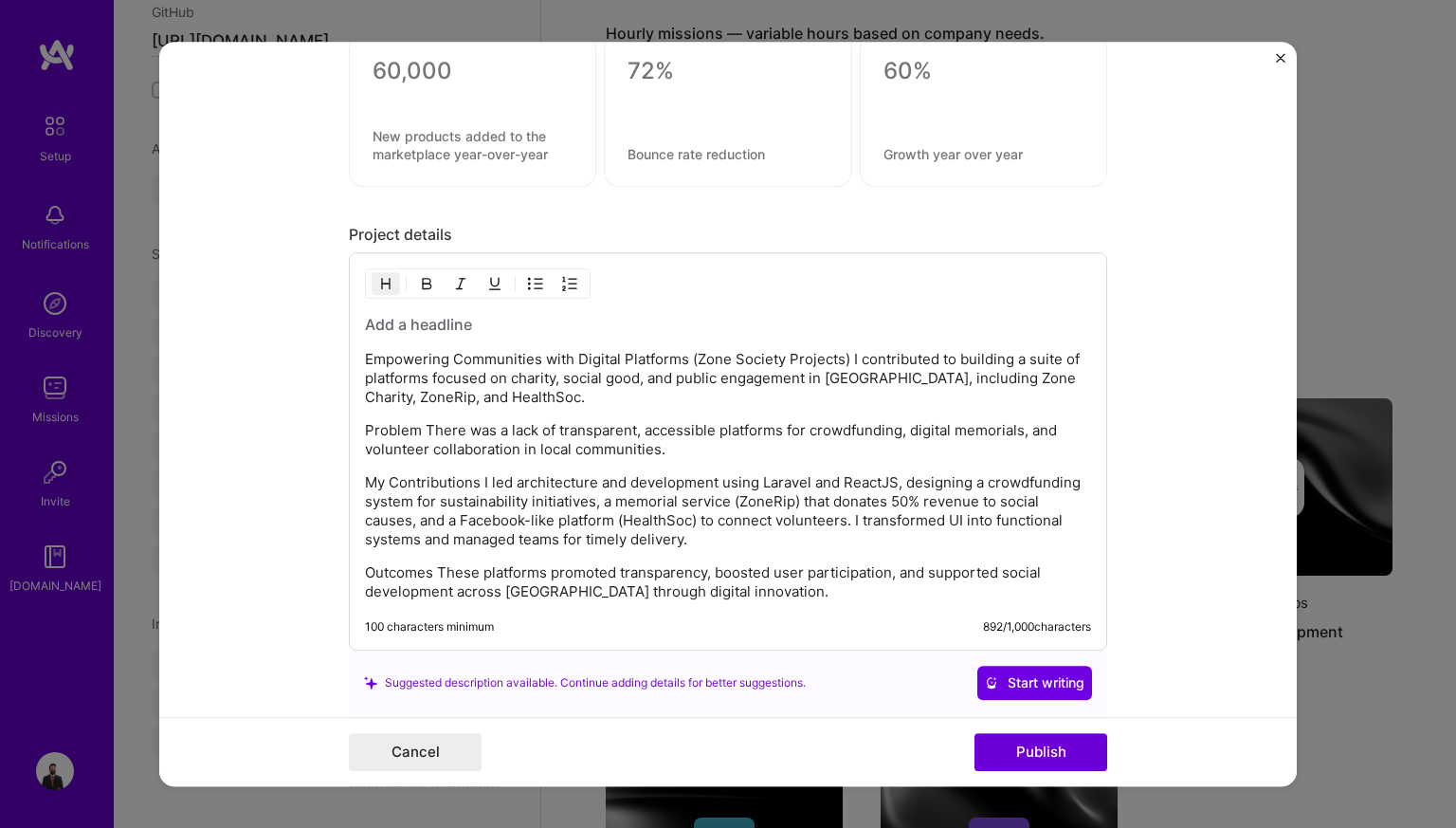 click on "Empowering Communities with Digital Platforms (Zone Society Projects) I contributed to building a suite of platforms focused on charity, social good, and public engagement in [GEOGRAPHIC_DATA], including Zone Charity, ZoneRip, and HealthSoc." at bounding box center [728, 378] 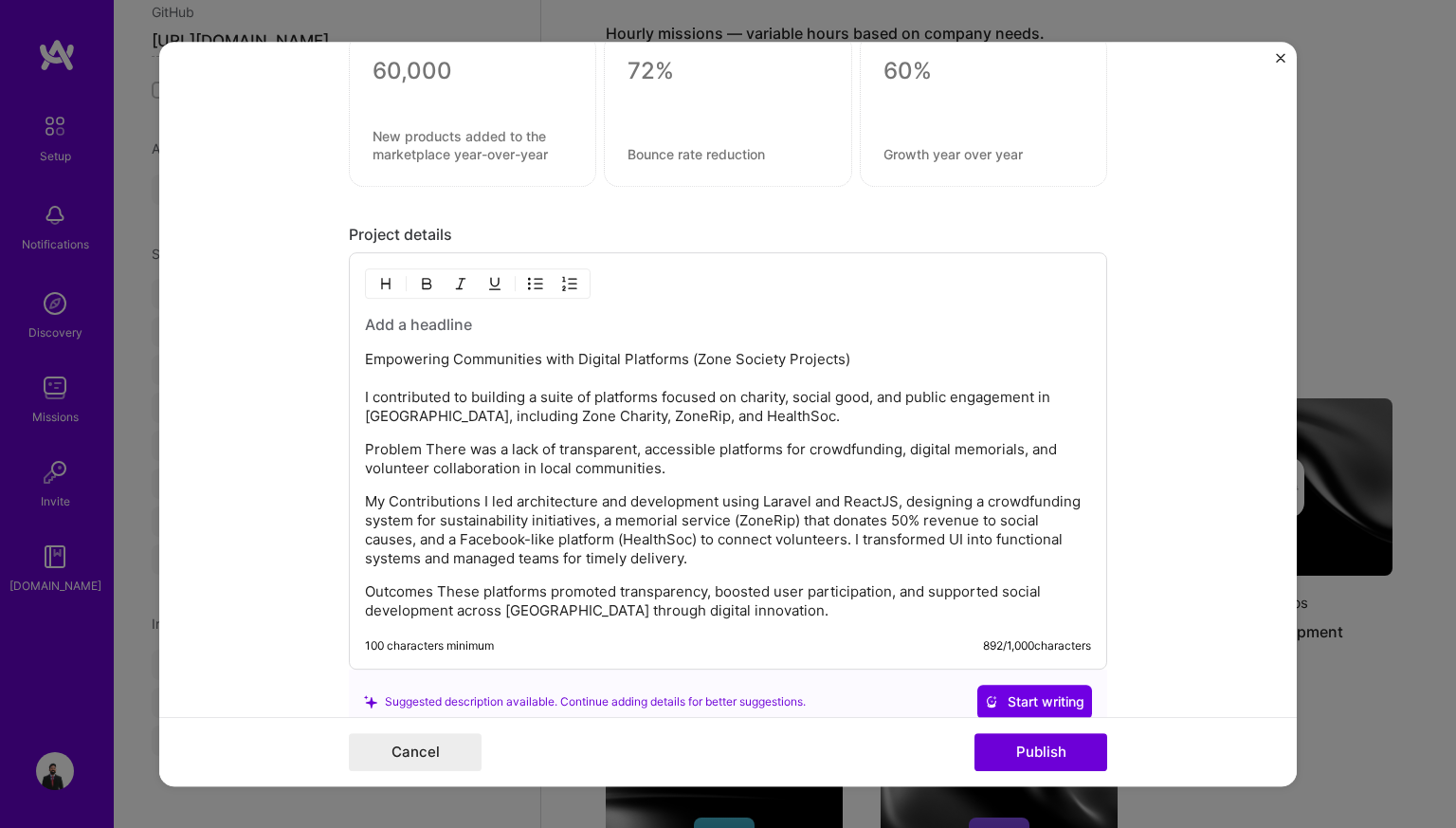 click on "Problem There was a lack of transparent, accessible platforms for crowdfunding, digital memorials, and volunteer collaboration in local communities." at bounding box center (728, 459) 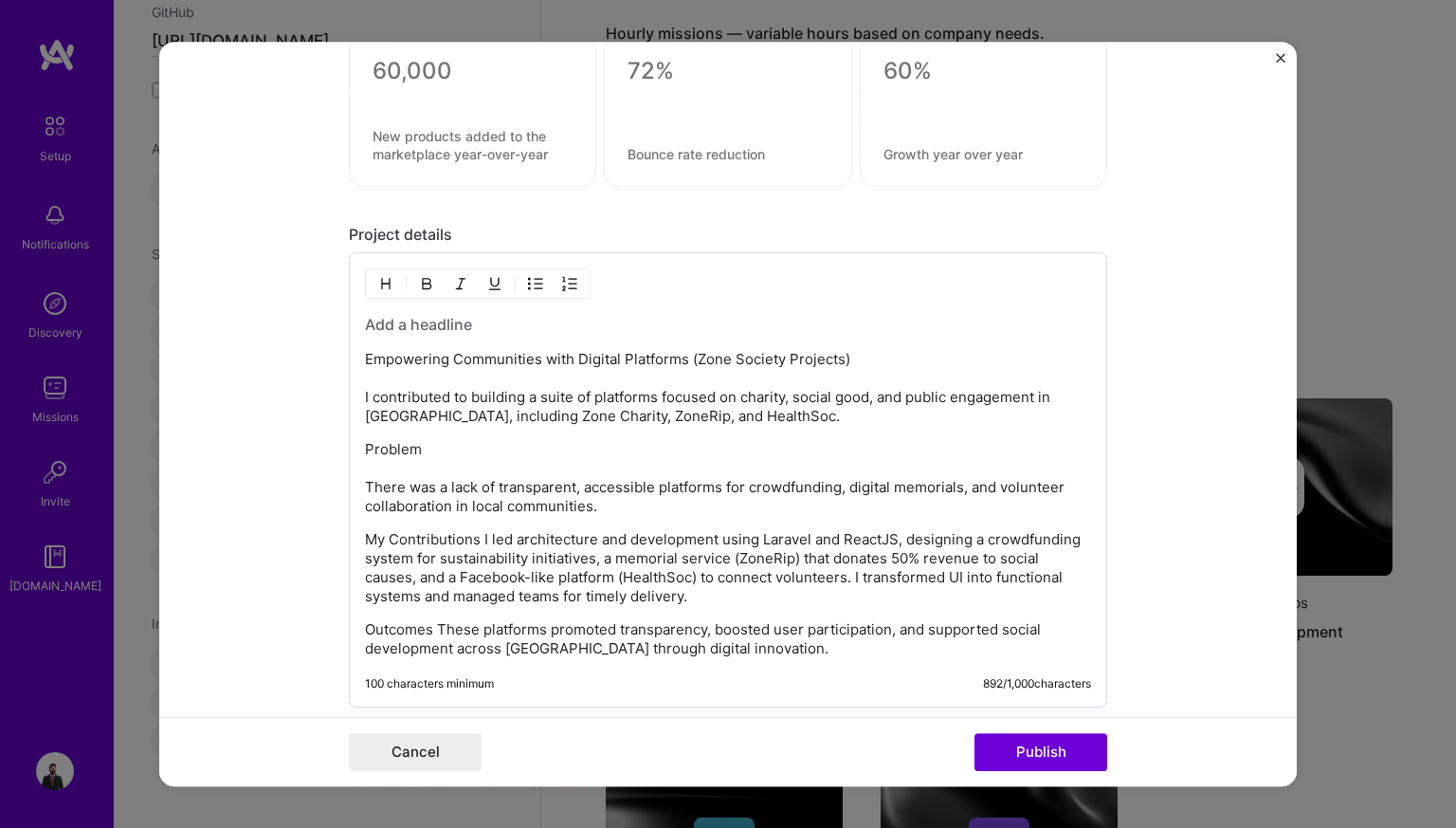 click on "My Contributions I led architecture and development using Laravel and ReactJS, designing a crowdfunding system for sustainability initiatives, a memorial service (ZoneRip) that donates 50% revenue to social causes, and a Facebook-like platform (HealthSoc) to connect volunteers. I transformed UI into functional systems and managed teams for timely delivery." at bounding box center [728, 568] 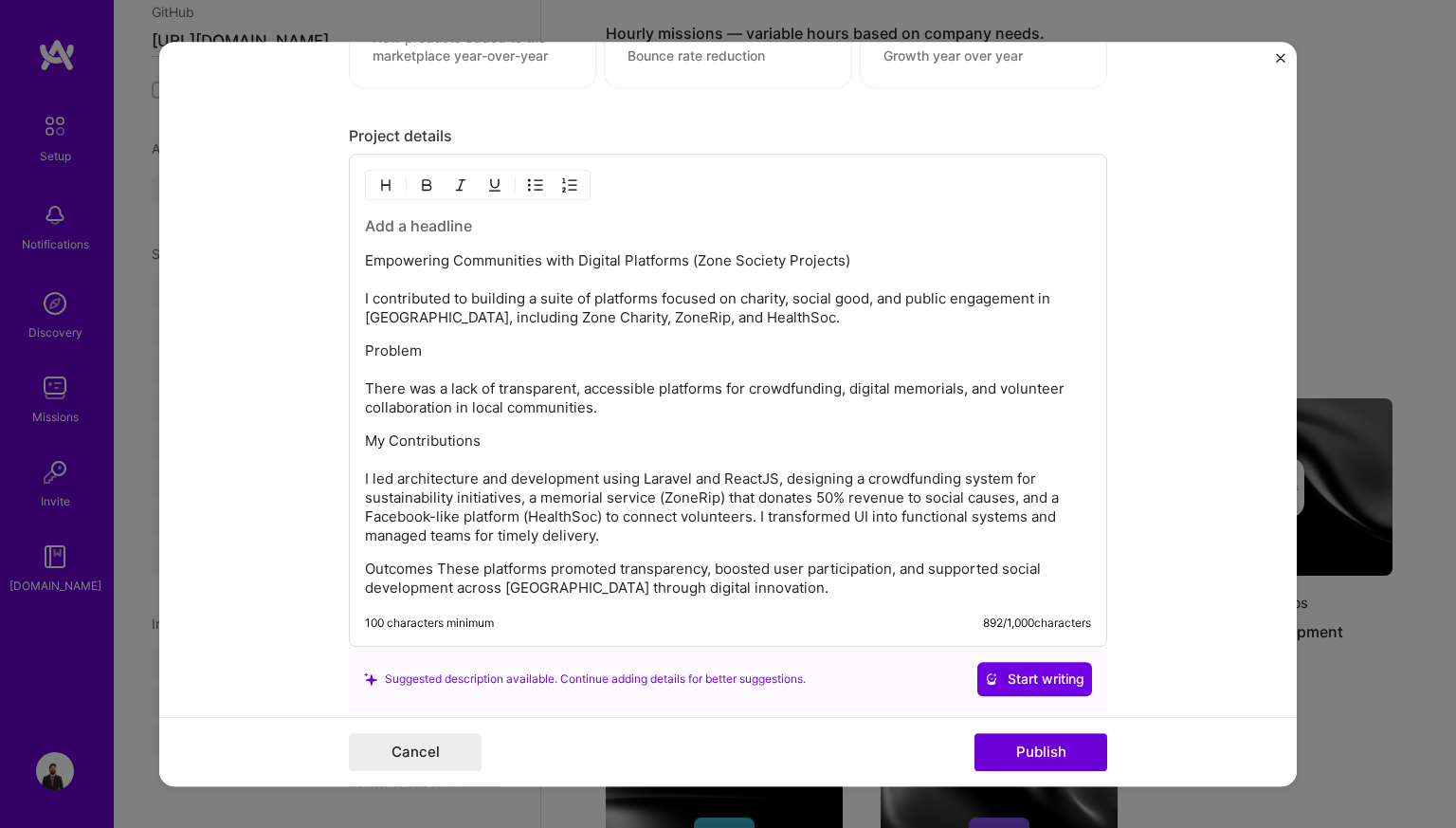 scroll, scrollTop: 2559, scrollLeft: 0, axis: vertical 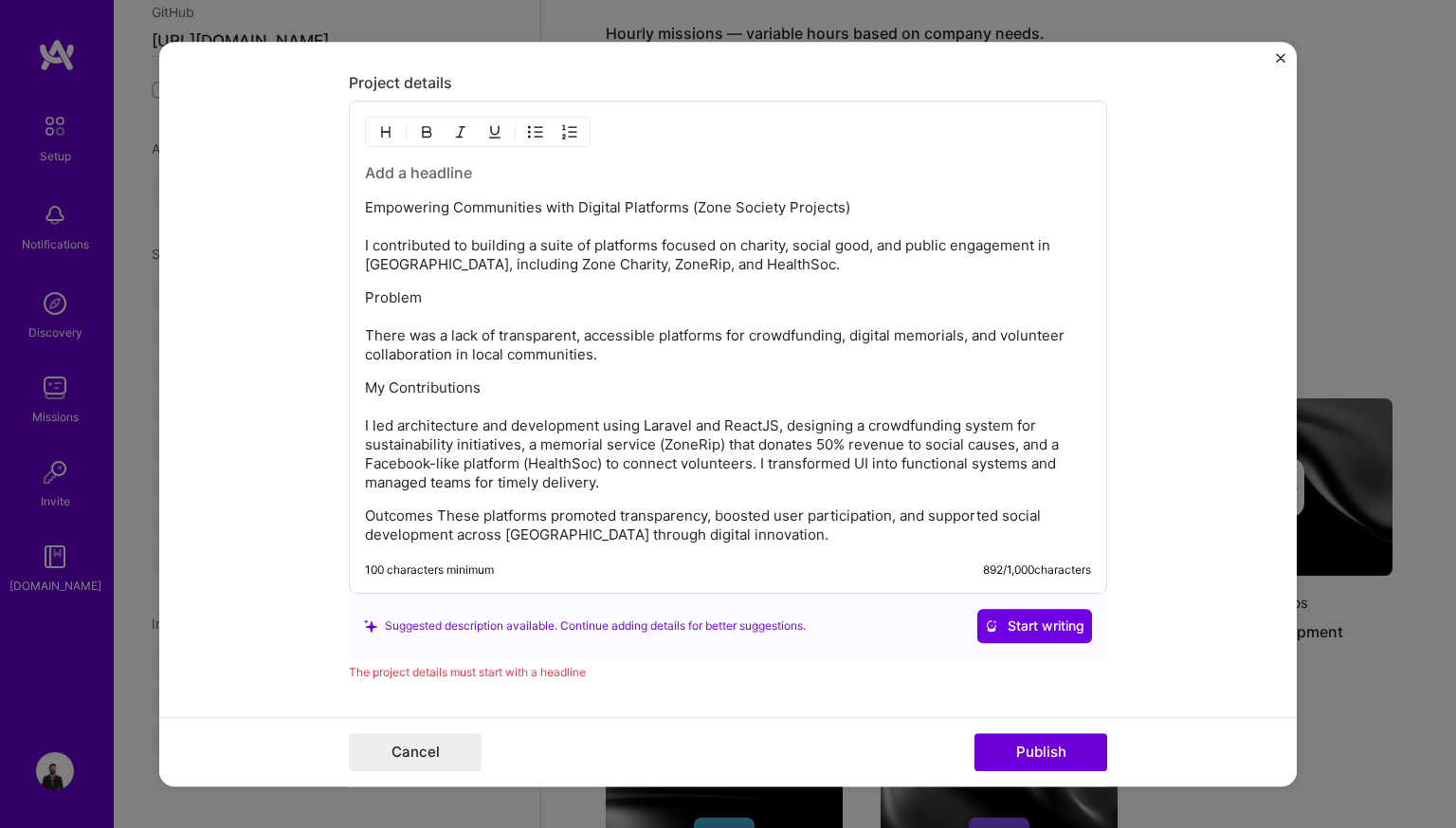 click on "Outcomes These platforms promoted transparency, boosted user participation, and supported social development across [GEOGRAPHIC_DATA] through digital innovation." at bounding box center [728, 525] 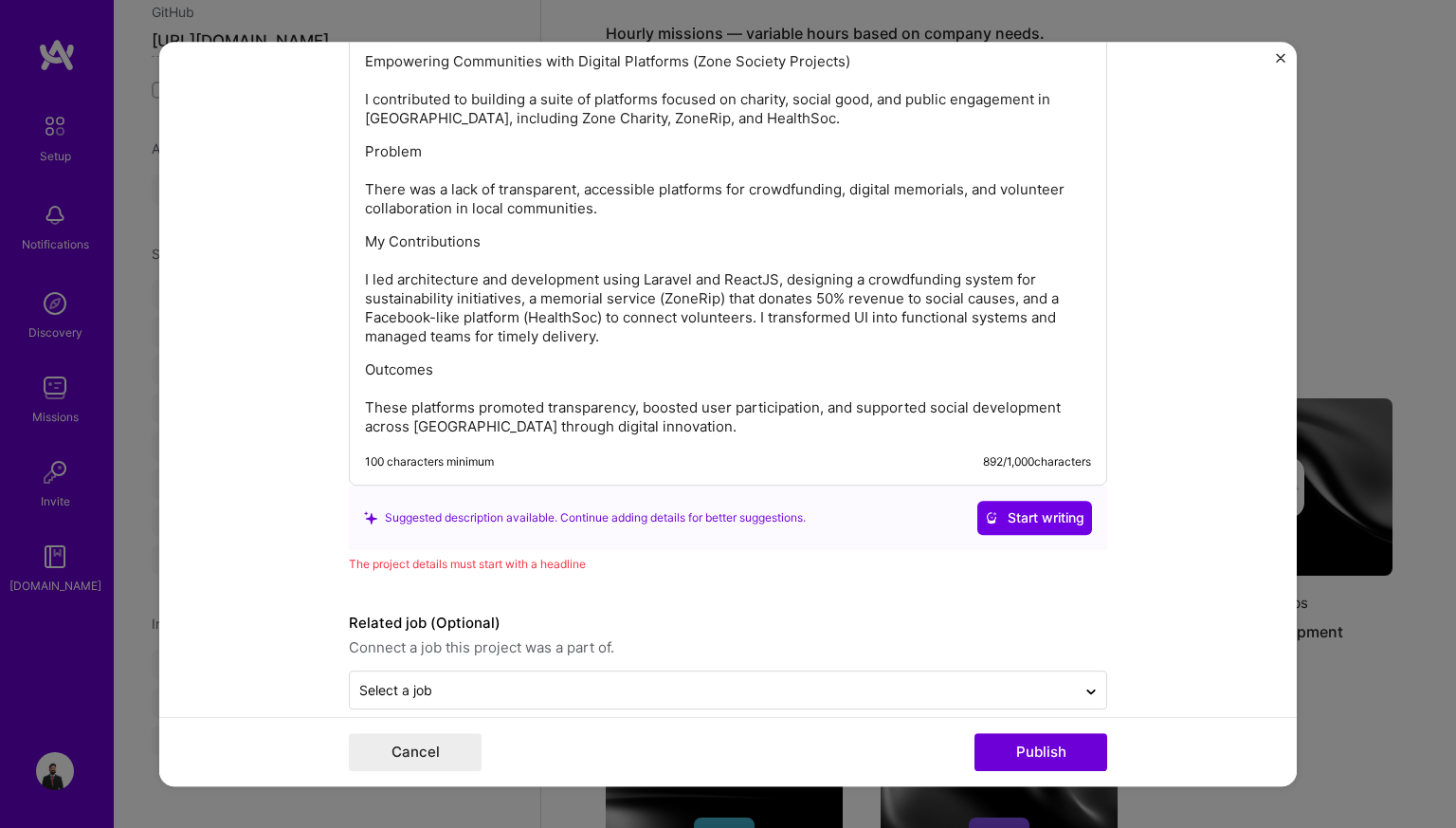 scroll, scrollTop: 2725, scrollLeft: 0, axis: vertical 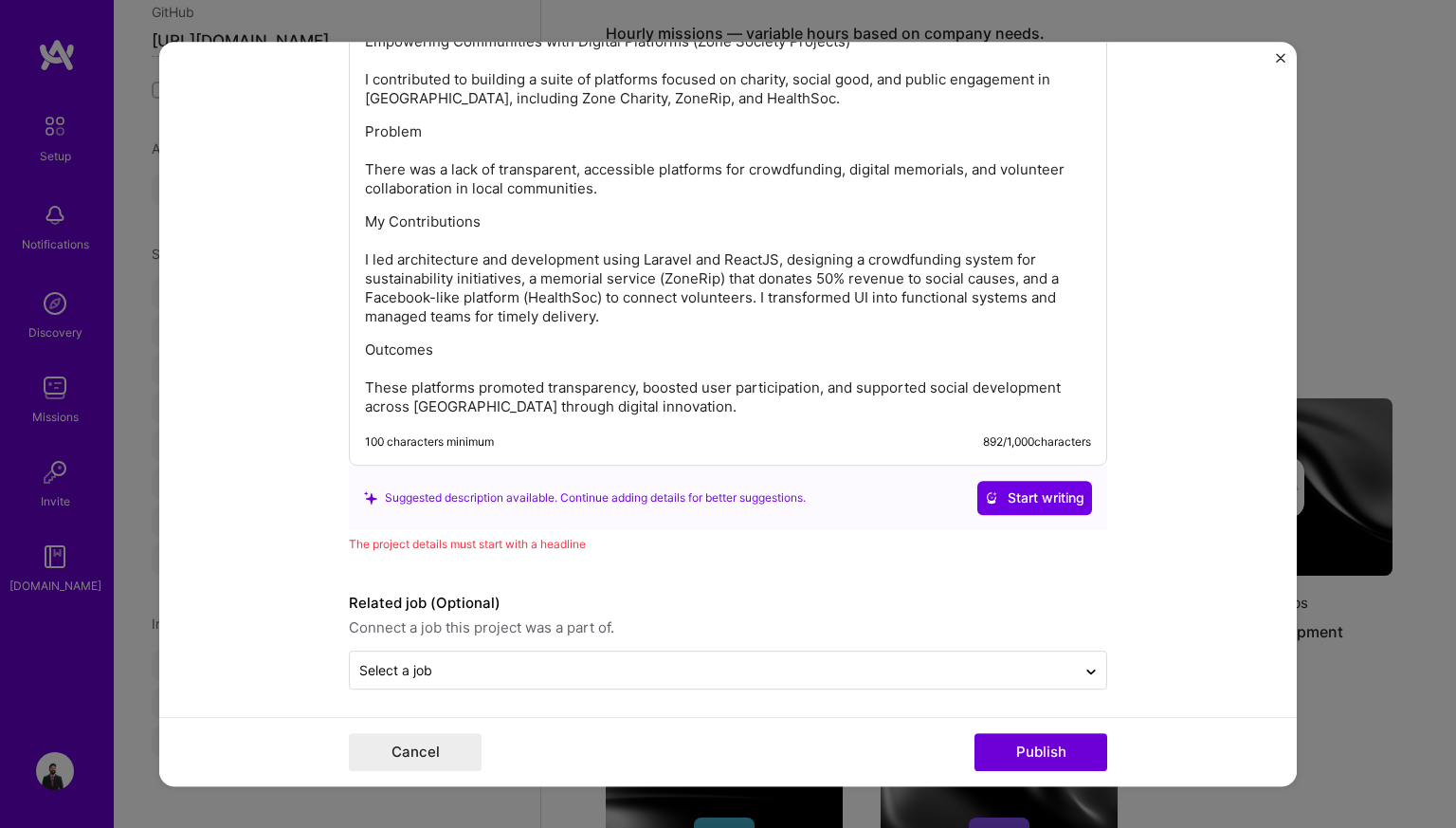 click on "The project details must start with a headline" at bounding box center (728, 543) 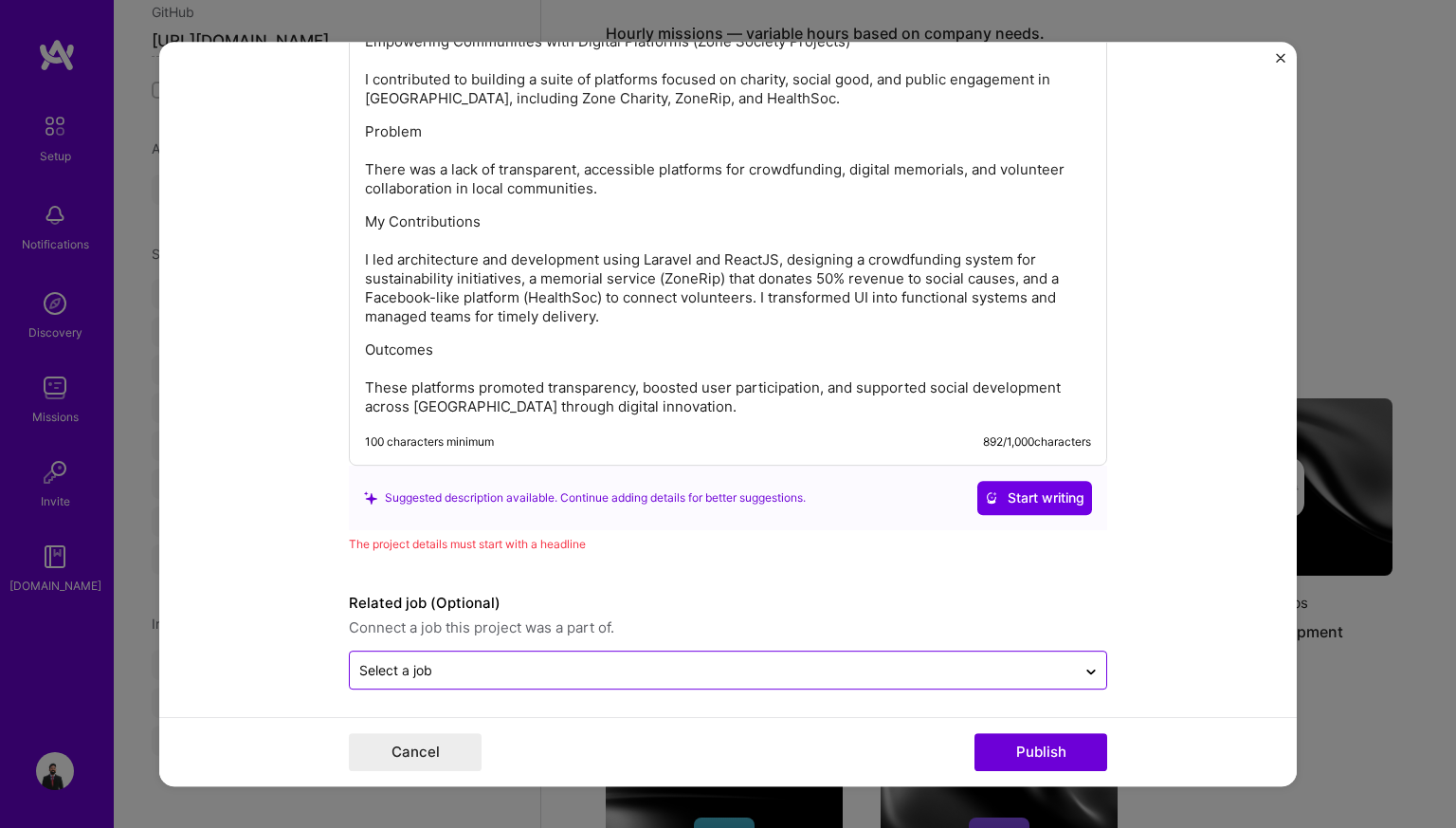 click at bounding box center (713, 670) 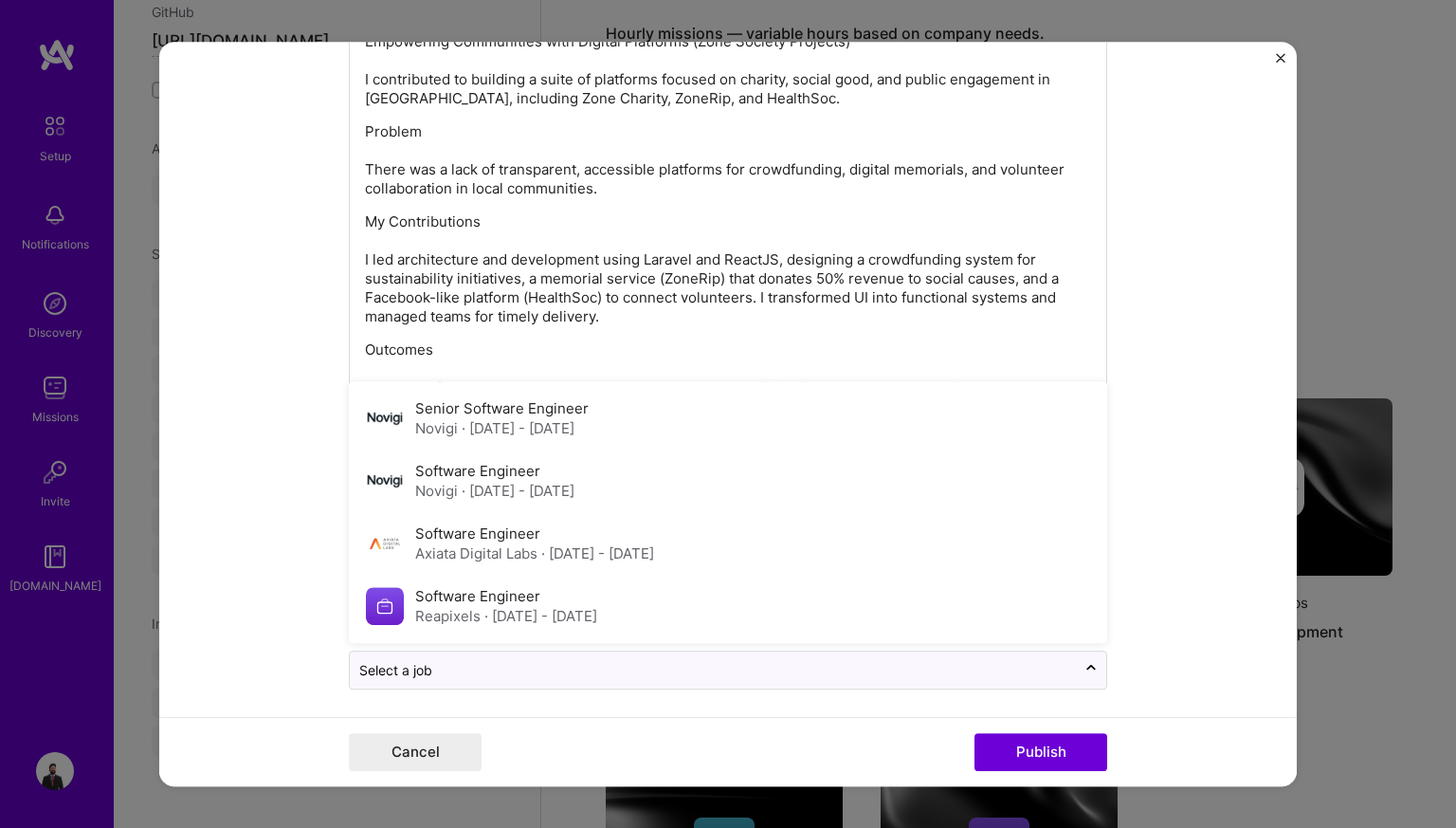 click on "Project title Zone ceylon Company Zoneceylon
Project industry Industry 2 Project Link (Optional) [URL][DOMAIN_NAME]
Set as cover Add New Image  |  Set as Cover Remove Image Role Team Lead (Software) Full-Stack Developer [DATE]
to [DATE]
I’m still working on this project Skills used — Add up to 12 skills Any new skills will be added to your profile. Enter skills... 10 Laravel 1 2 3 4 5 React 1 2 3 4 5 CI/CD 1 2 3 4 5 API Integration 1 2 3 4 5 HTML 1 2 3 4 5 MySQL 1 2 3 4 5 PHP 1 2 3 4 5 JavaScript 1 2 3 4 5 Jira 1 2 3 4 5 REST API 1 2 3 4 5 Did this role require you to manage team members? (Optional) Yes, I managed 3 team members. Were you involved from inception to launch (0  ->  1)? (Optional) Zero to one is creation and development of a unique product from the ground up. I was involved in zero to one with this project Add metrics (Optional) Project details   Problem" at bounding box center (728, 414) 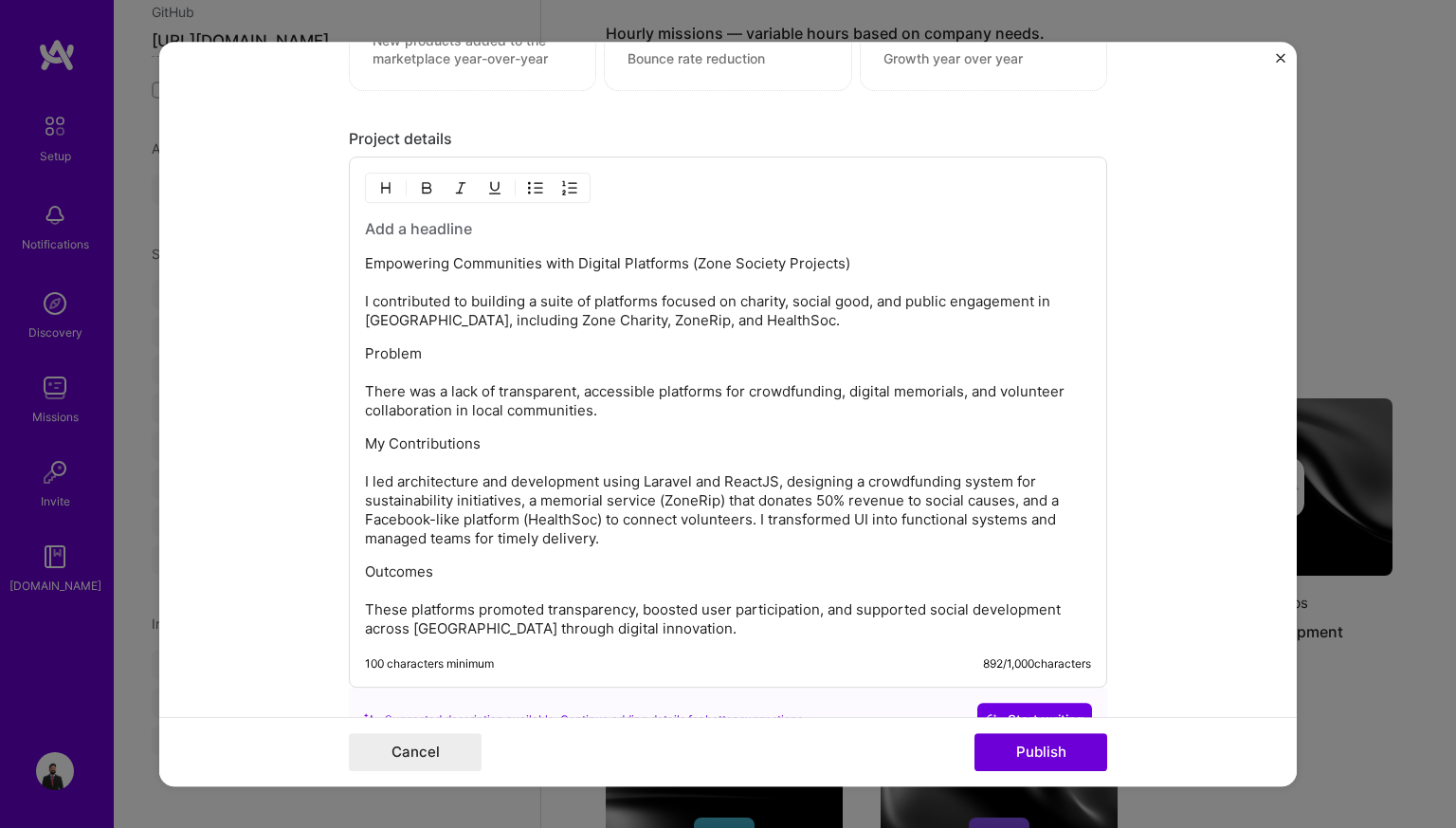 scroll, scrollTop: 2547, scrollLeft: 0, axis: vertical 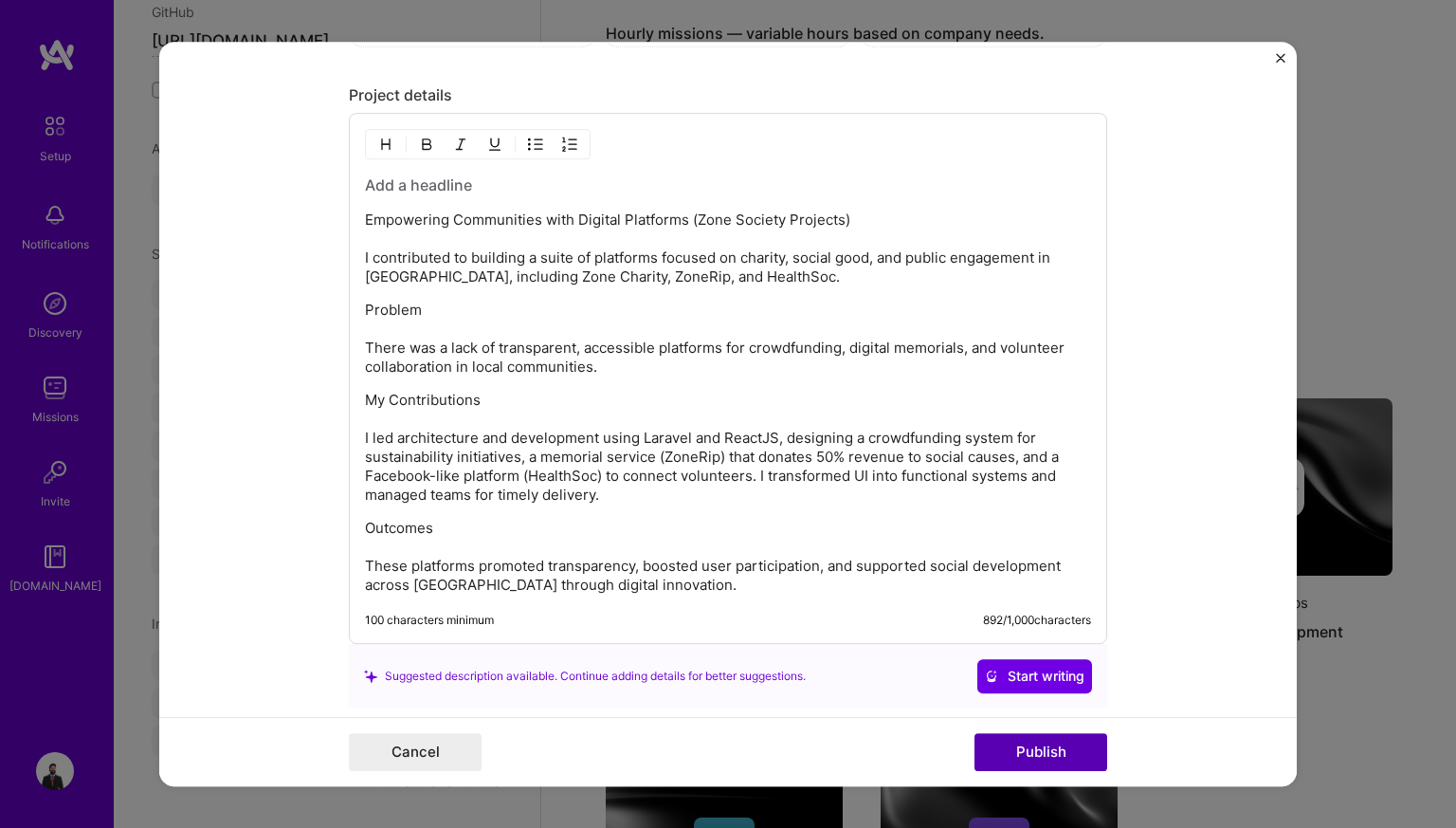 click on "Publish" at bounding box center (1041, 752) 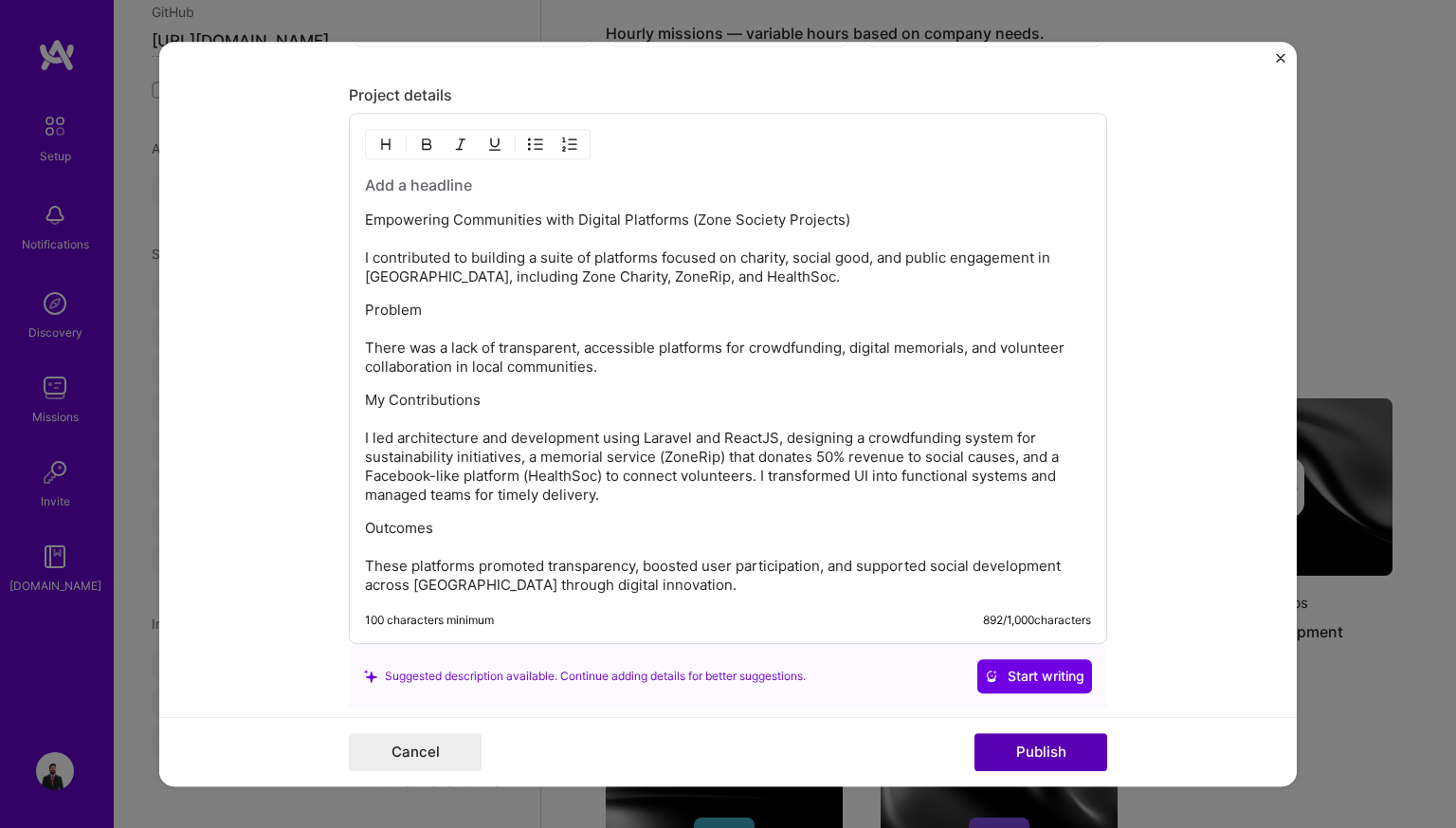 scroll, scrollTop: 2585, scrollLeft: 0, axis: vertical 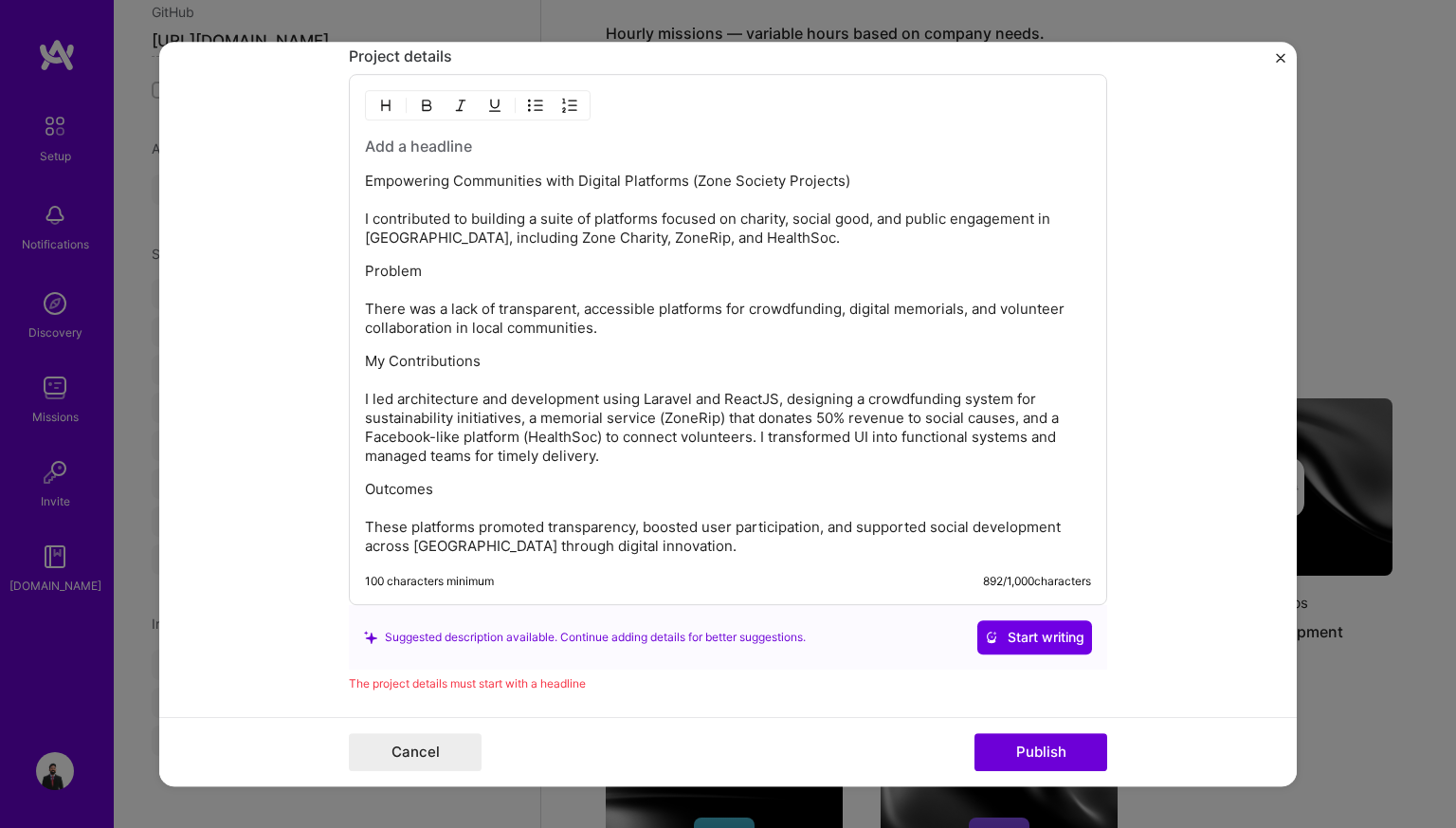 click on "Outcomes  These platforms promoted transparency, boosted user participation, and supported social development across [GEOGRAPHIC_DATA] through digital innovation." at bounding box center (728, 518) 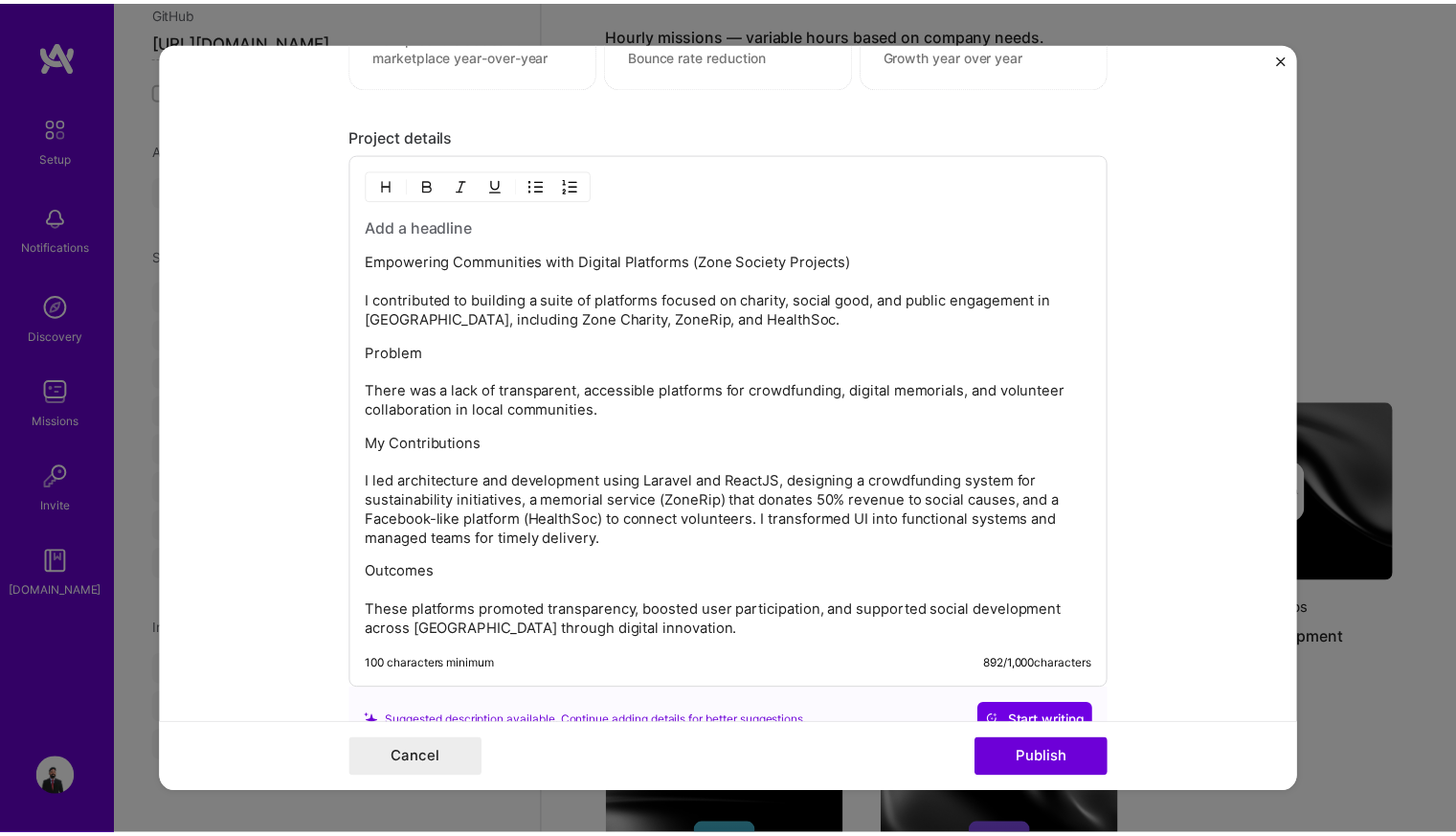 scroll, scrollTop: 2531, scrollLeft: 0, axis: vertical 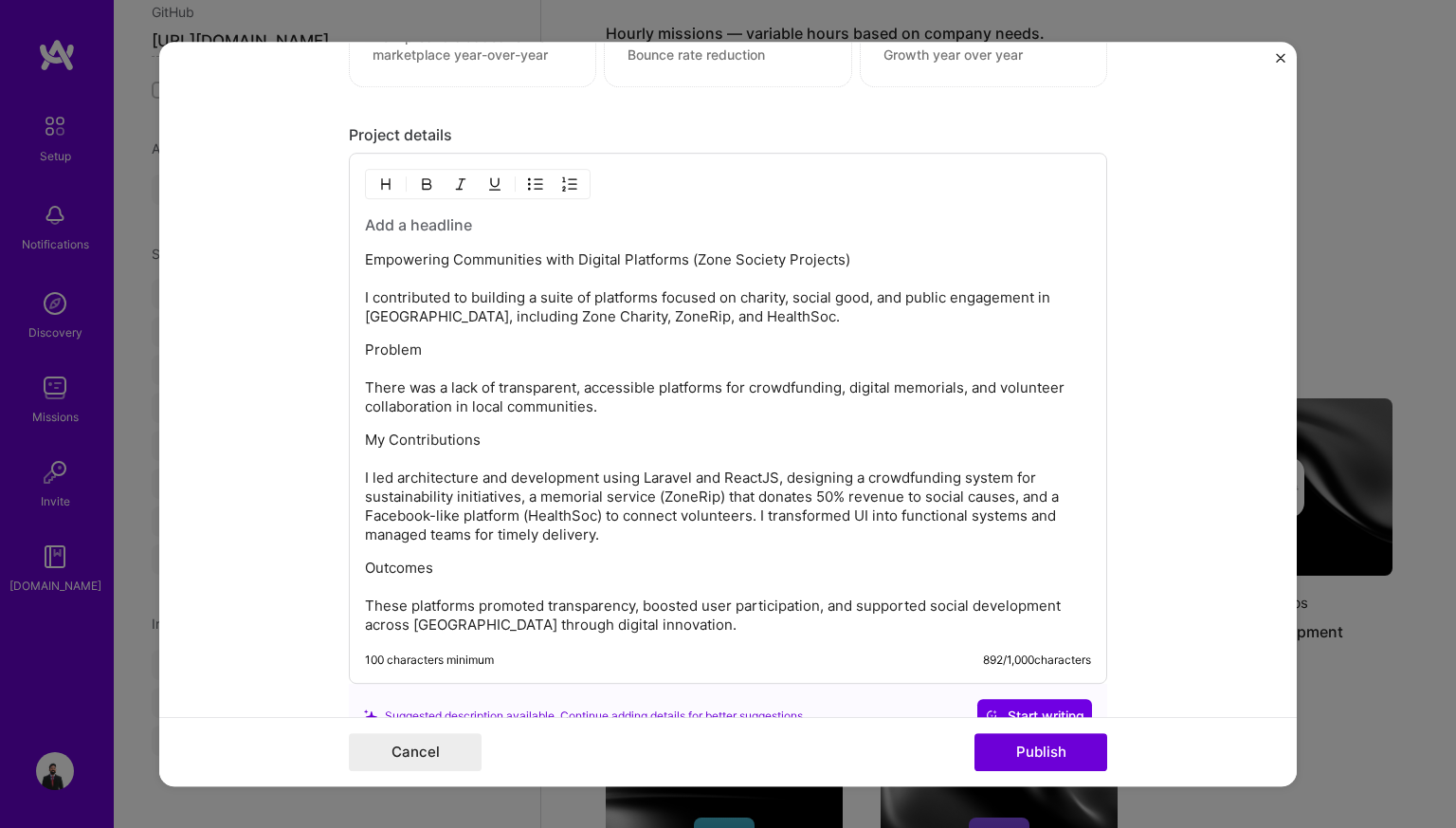 click on "Empowering Communities with Digital Platforms (Zone Society Projects)  I contributed to building a suite of platforms focused on charity, social good, and public engagement in [GEOGRAPHIC_DATA], including Zone Charity, ZoneRip, and HealthSoc." at bounding box center (728, 288) 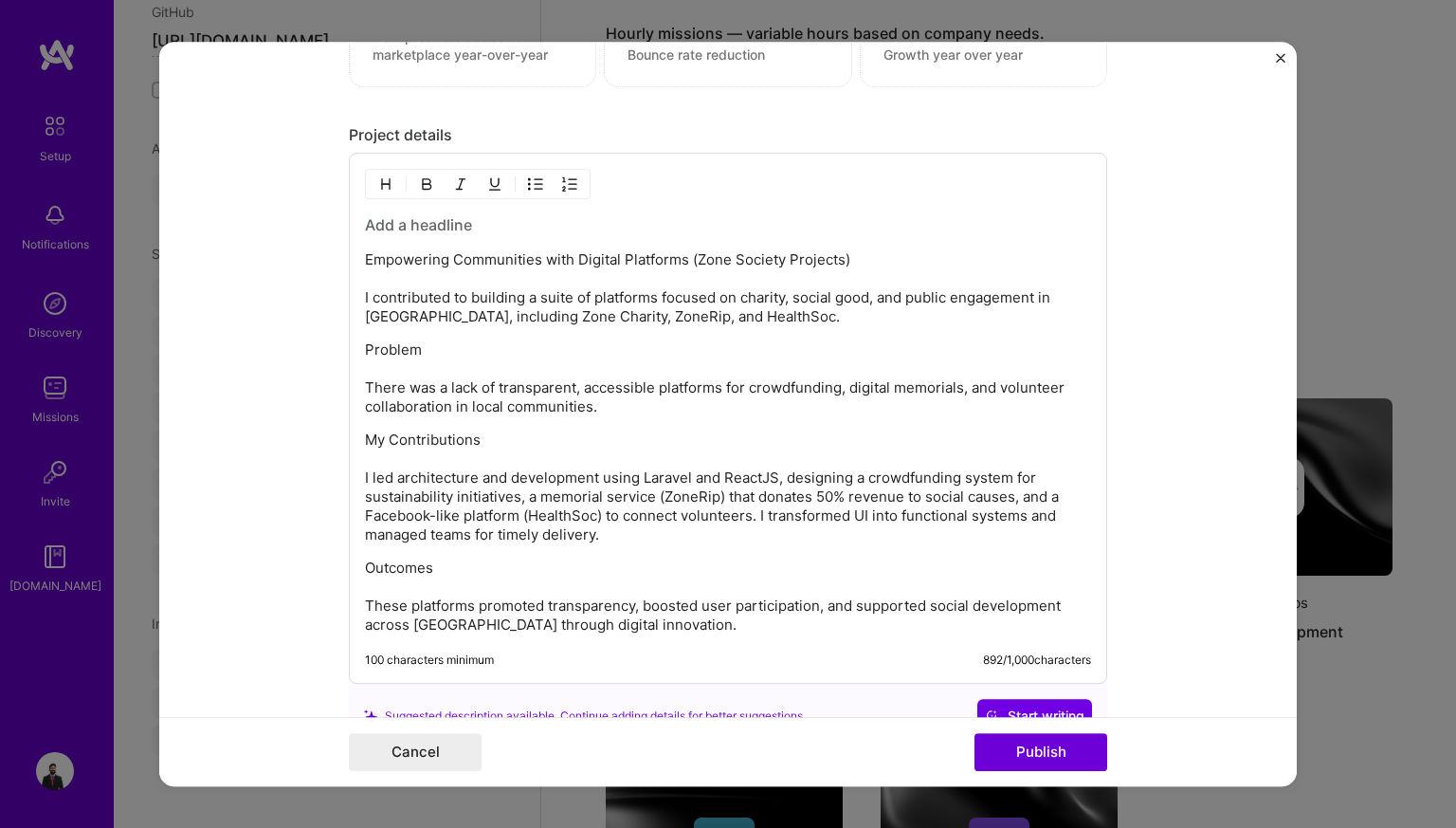drag, startPoint x: 846, startPoint y: 257, endPoint x: 346, endPoint y: 259, distance: 500.004 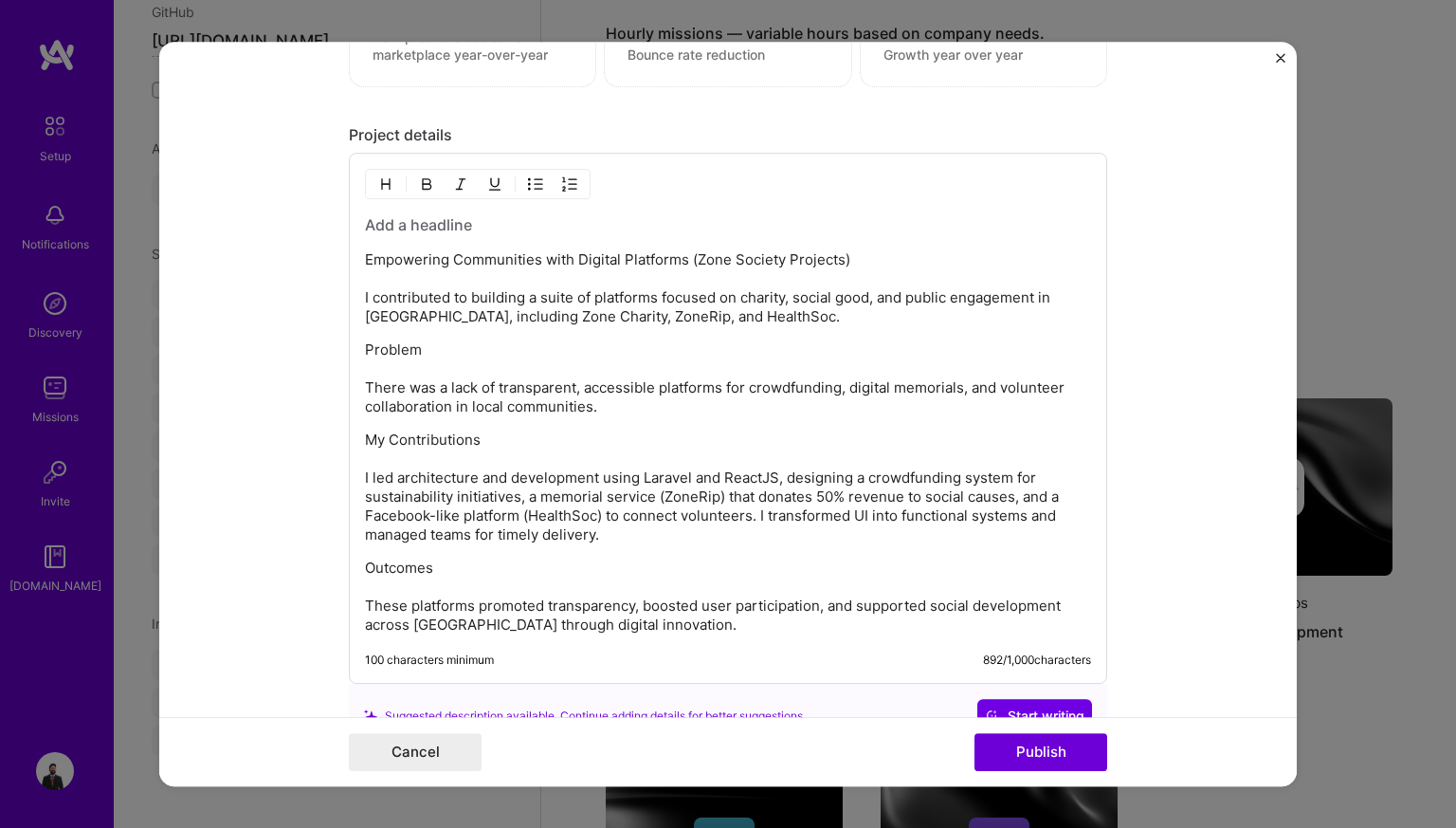 click on "Empowering Communities with Digital Platforms (Zone Society Projects)  I contributed to building a suite of platforms focused on charity, social good, and public engagement in [GEOGRAPHIC_DATA], including Zone Charity, ZoneRip, and HealthSoc. Problem  There was a lack of transparent, accessible platforms for crowdfunding, digital memorials, and volunteer collaboration in local communities. My Contributions  I led architecture and development using Laravel and ReactJS, designing a crowdfunding system for sustainability initiatives, a memorial service (ZoneRip) that donates 50% revenue to social causes, and a Facebook-like platform (HealthSoc) to connect volunteers. I transformed UI into functional systems and managed teams for timely delivery. Outcomes  These platforms promoted transparency, boosted user participation, and supported social development across [GEOGRAPHIC_DATA] through digital innovation. 100 characters minimum 892 / 1,000  characters" at bounding box center [728, 418] 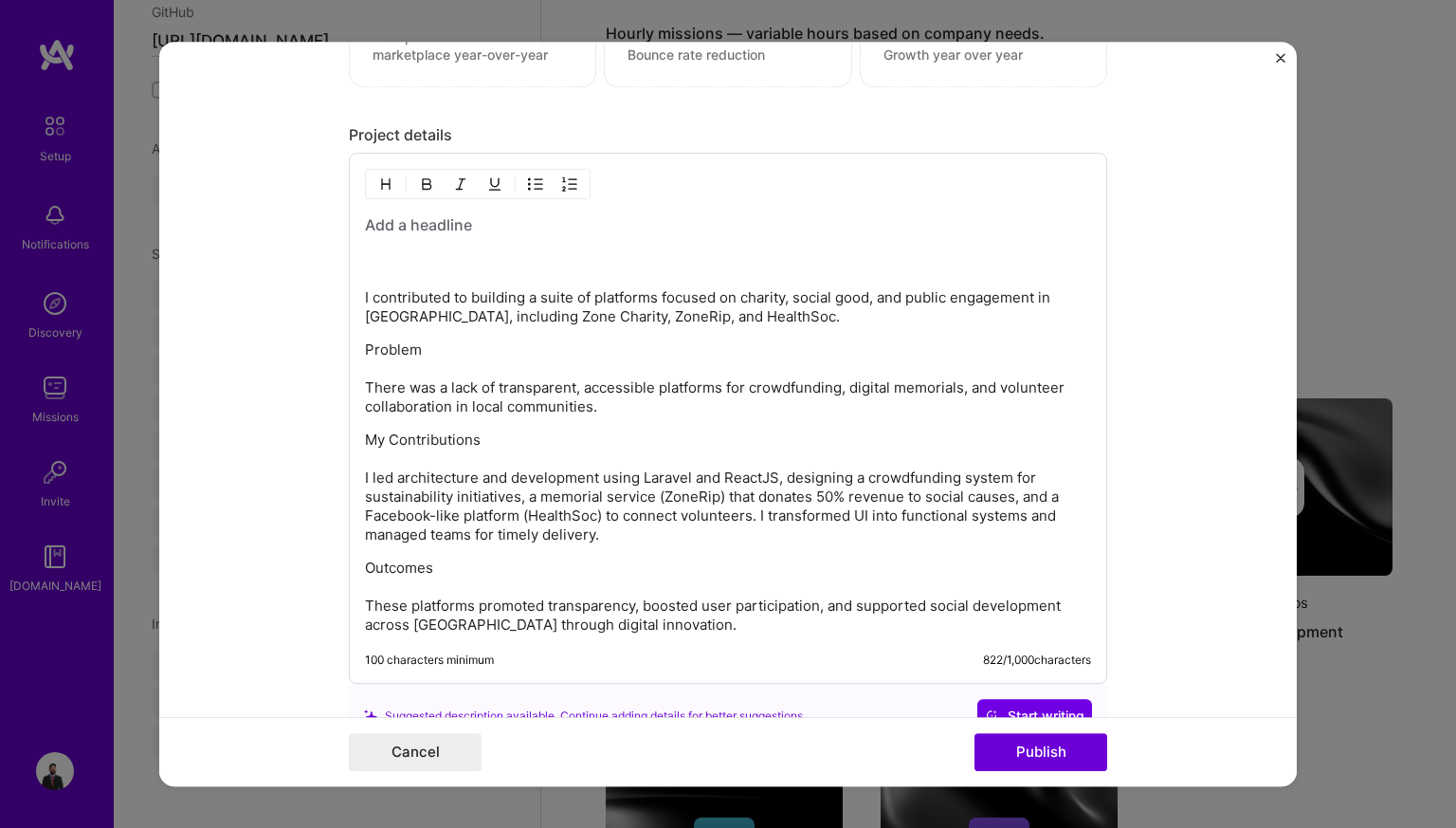 click at bounding box center [728, 225] 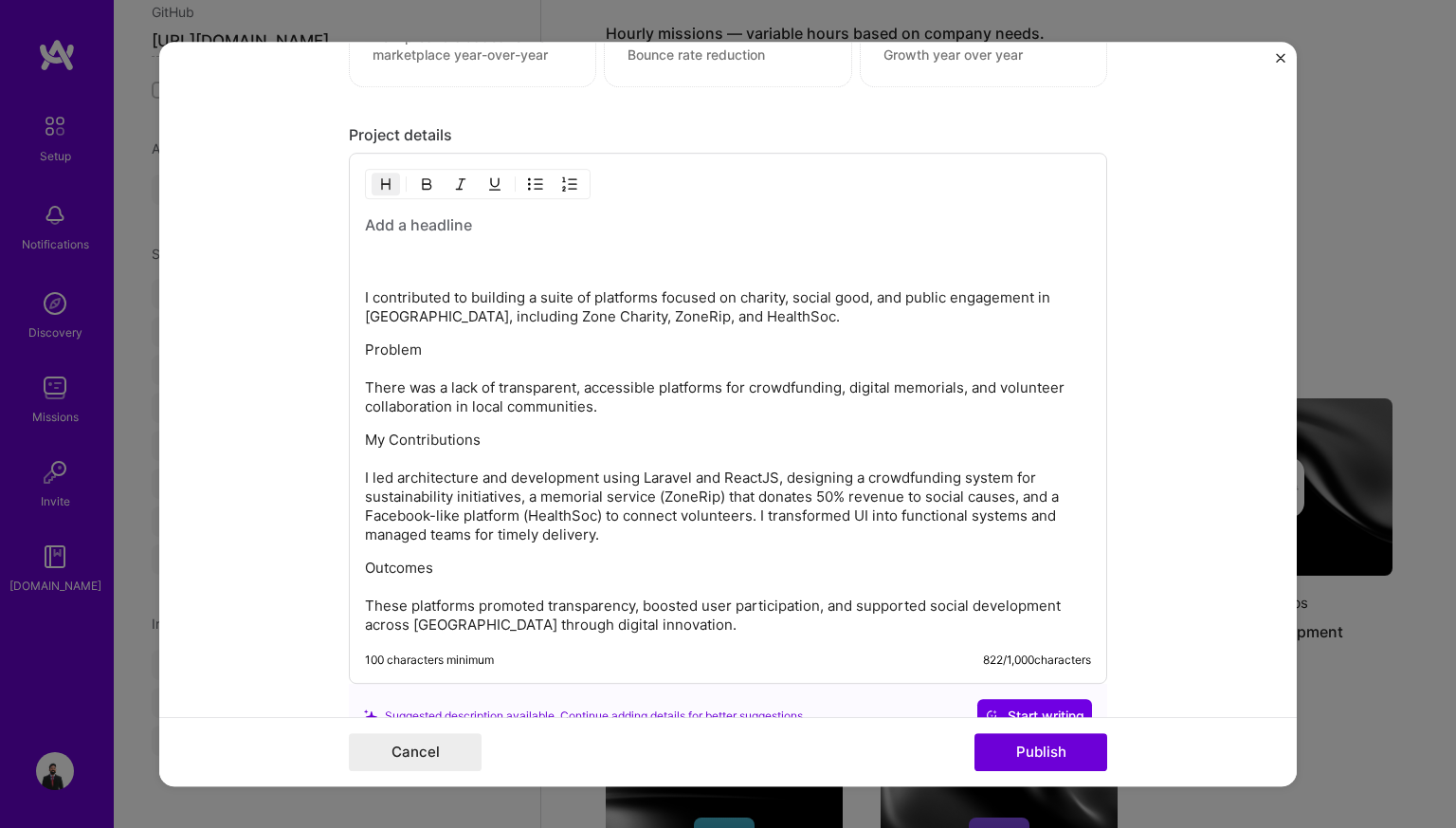 type 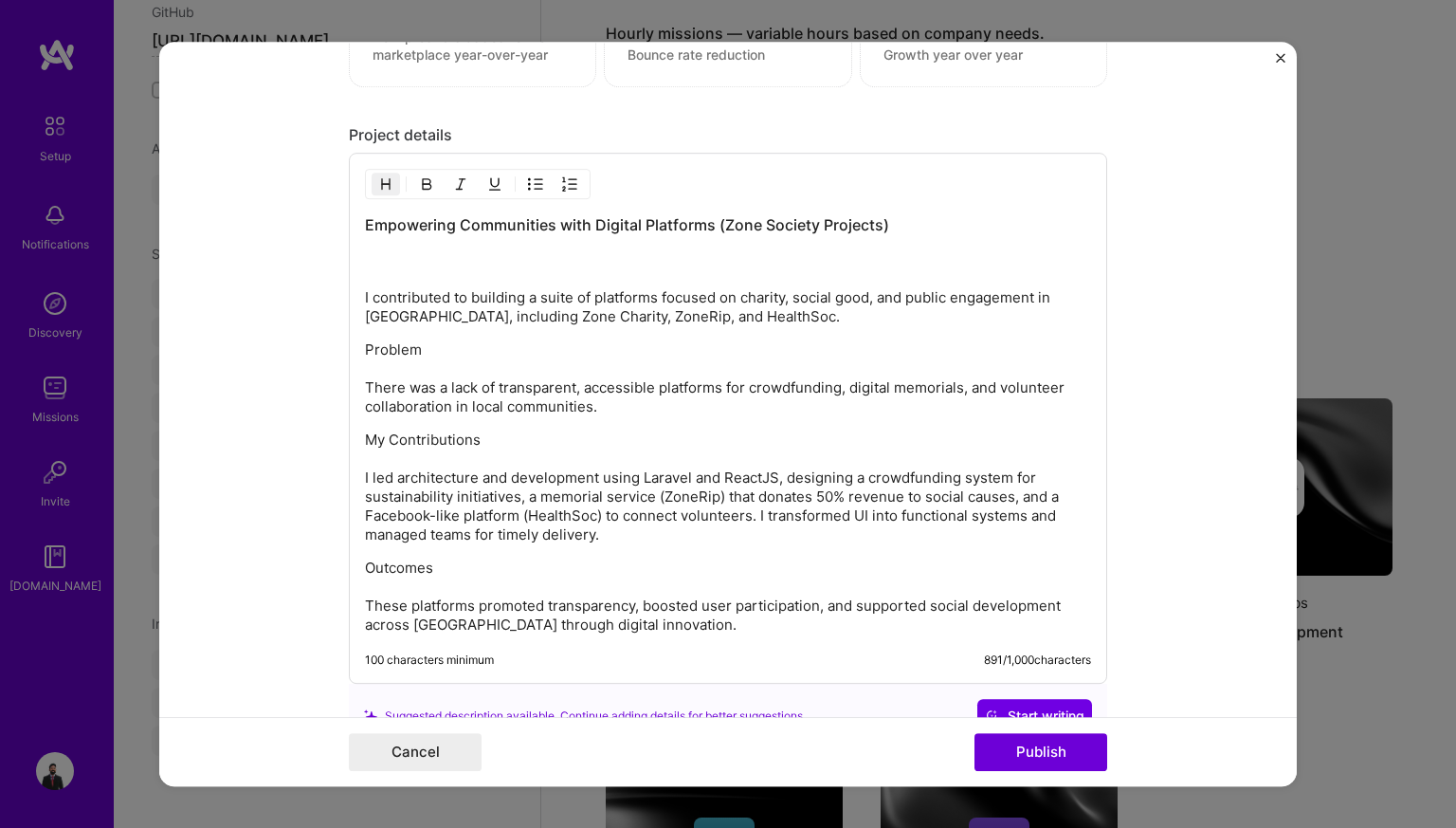 click on "I contributed to building a suite of platforms focused on charity, social good, and public engagement in [GEOGRAPHIC_DATA], including Zone Charity, ZoneRip, and HealthSoc." at bounding box center (728, 288) 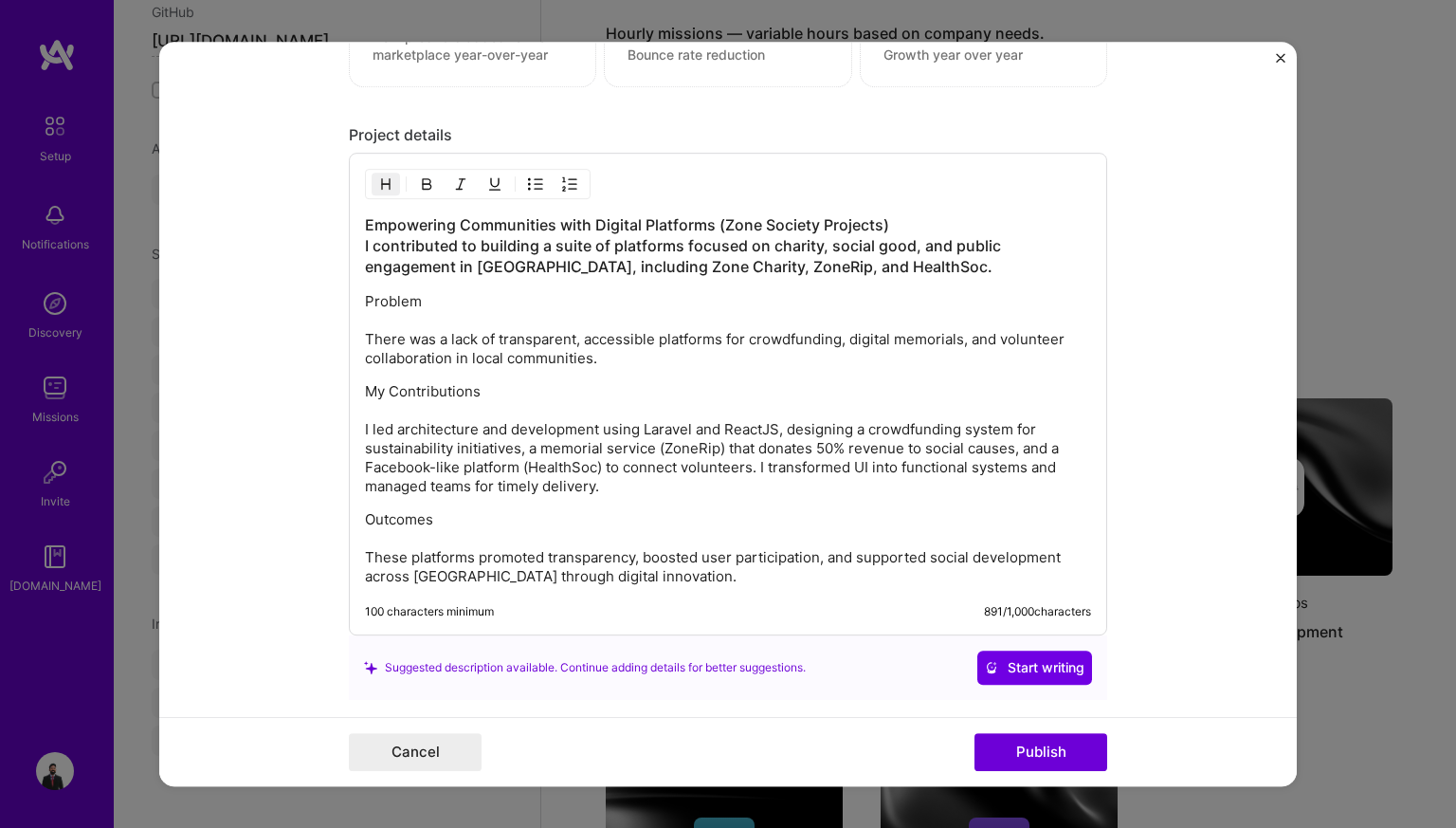 click on "Empowering Communities with Digital Platforms (Zone Society Projects) I contributed to building a suite of platforms focused on charity, social good, and public engagement in [GEOGRAPHIC_DATA], including Zone Charity, ZoneRip, and HealthSoc." at bounding box center (728, 246) 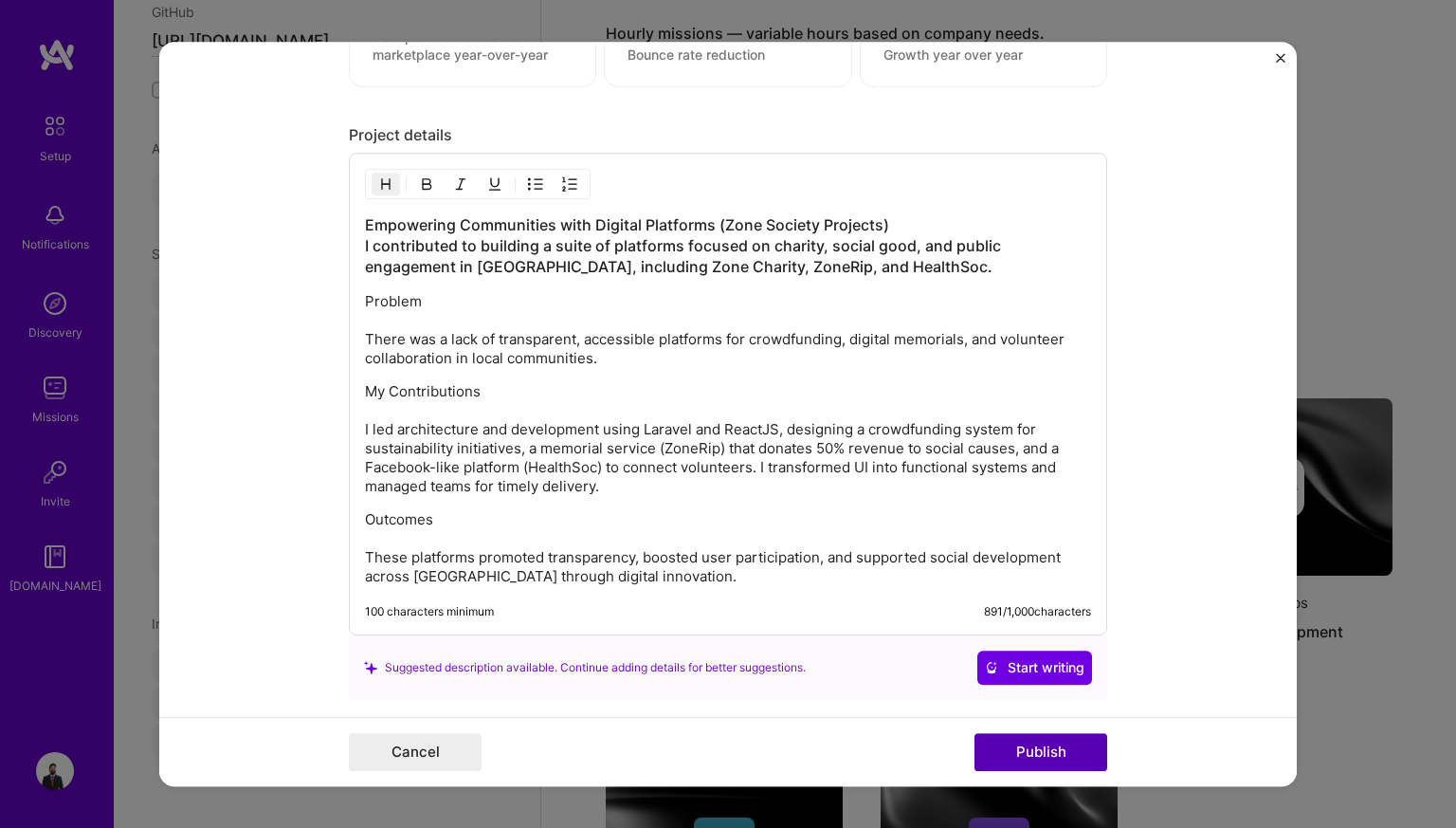 click on "Publish" at bounding box center [1041, 752] 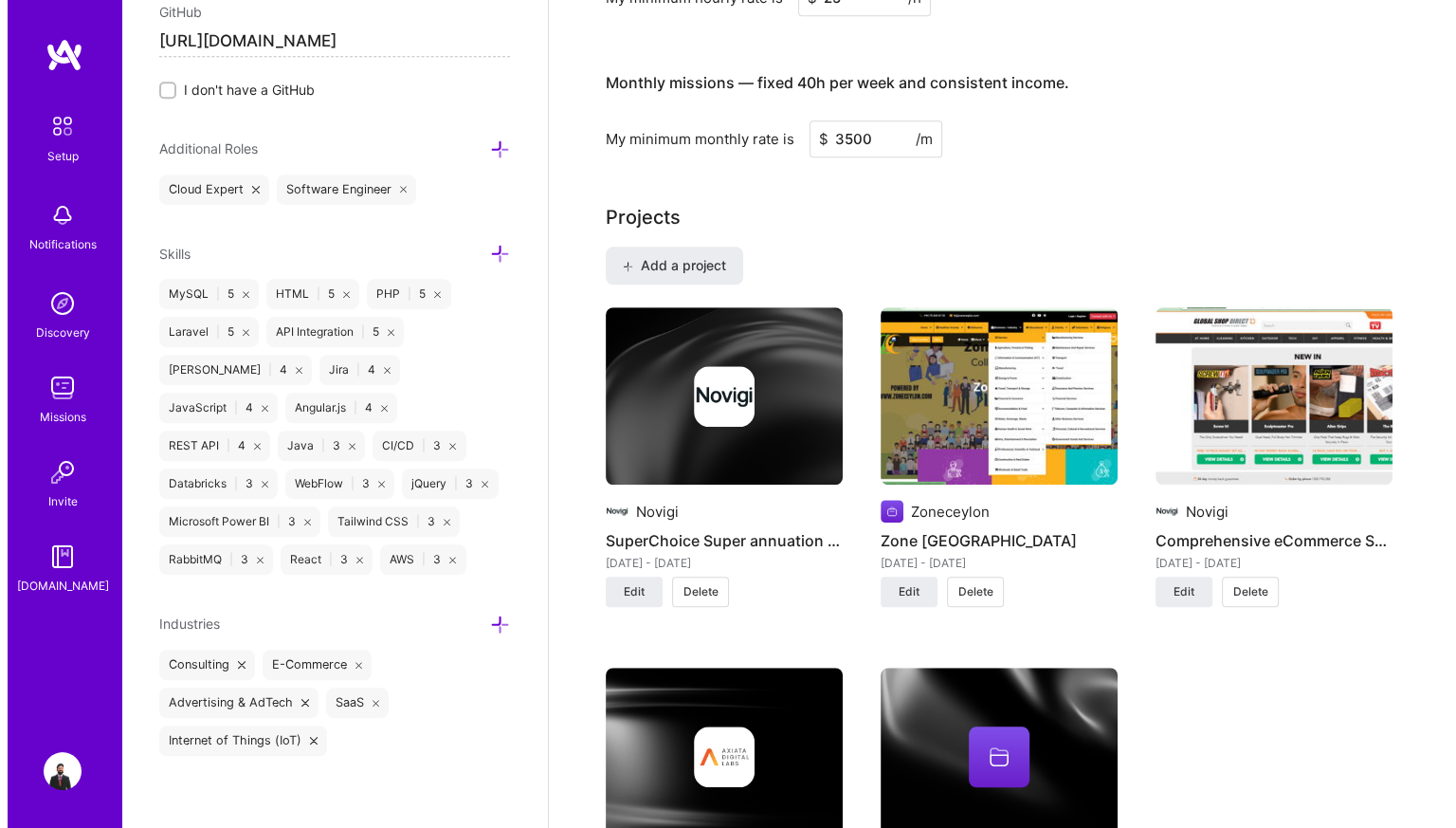 scroll, scrollTop: 1312, scrollLeft: 0, axis: vertical 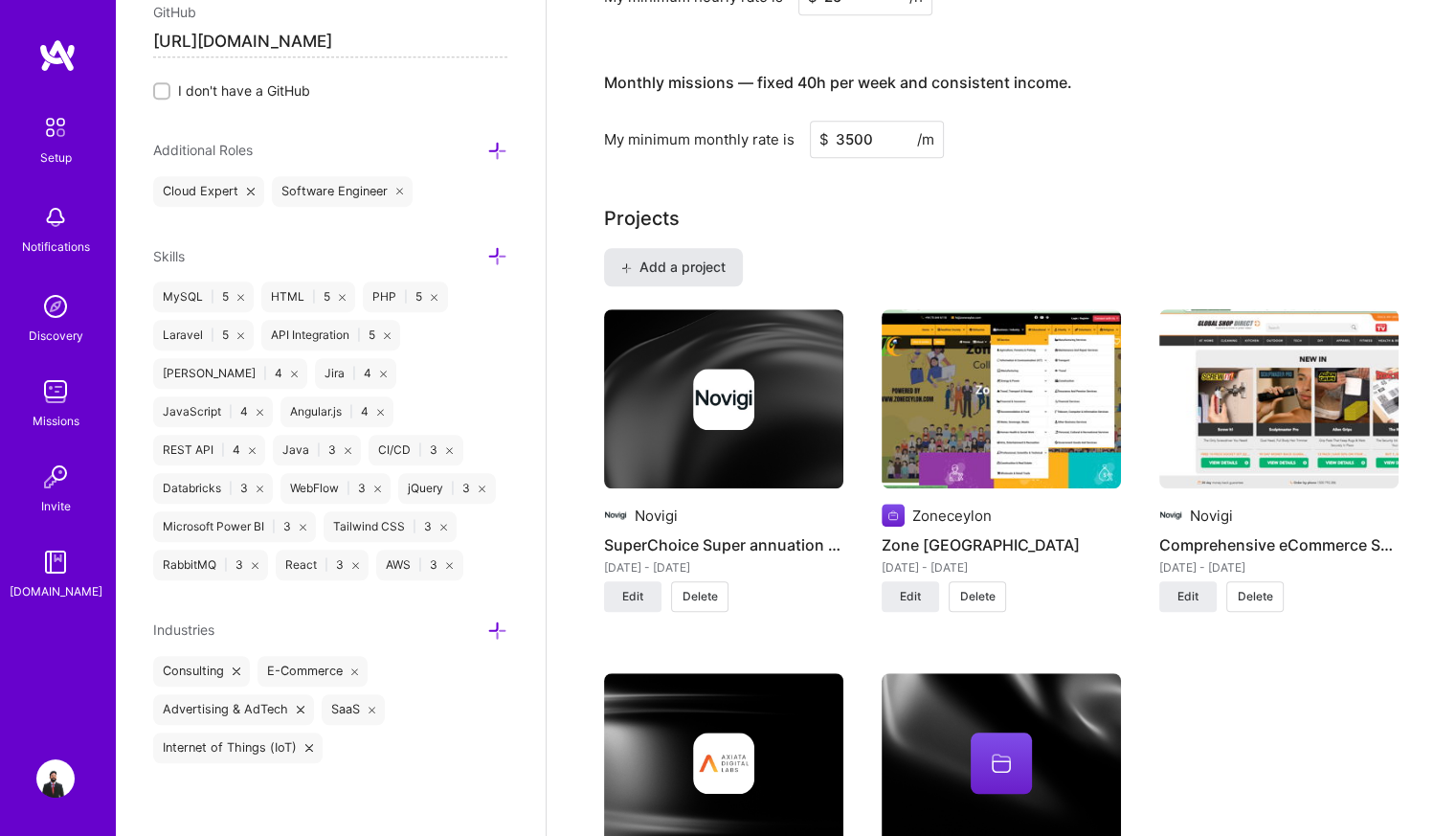 click on "Add a project" at bounding box center [673, 267] 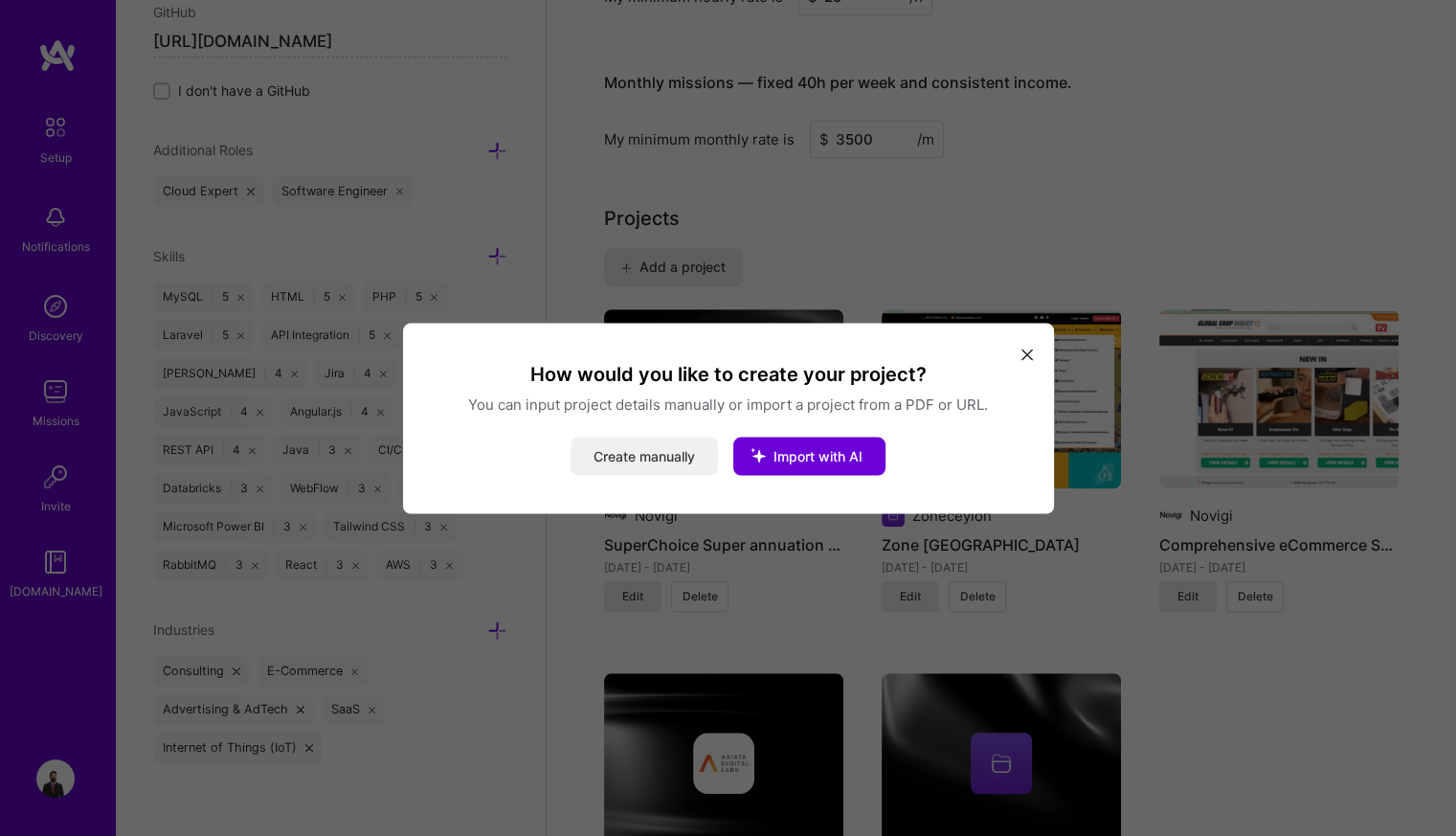 click on "Create manually" at bounding box center (644, 456) 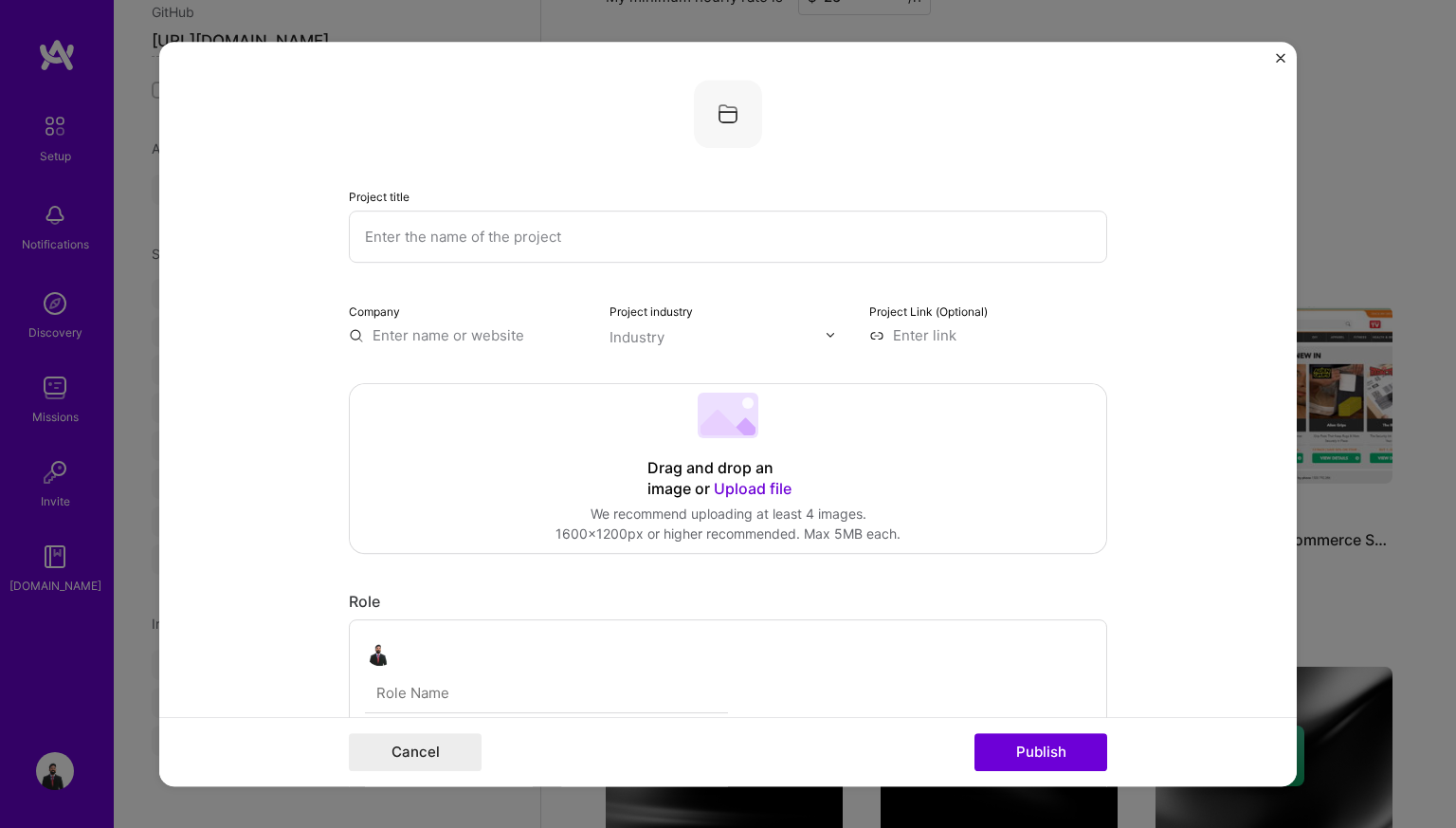 click at bounding box center [728, 236] 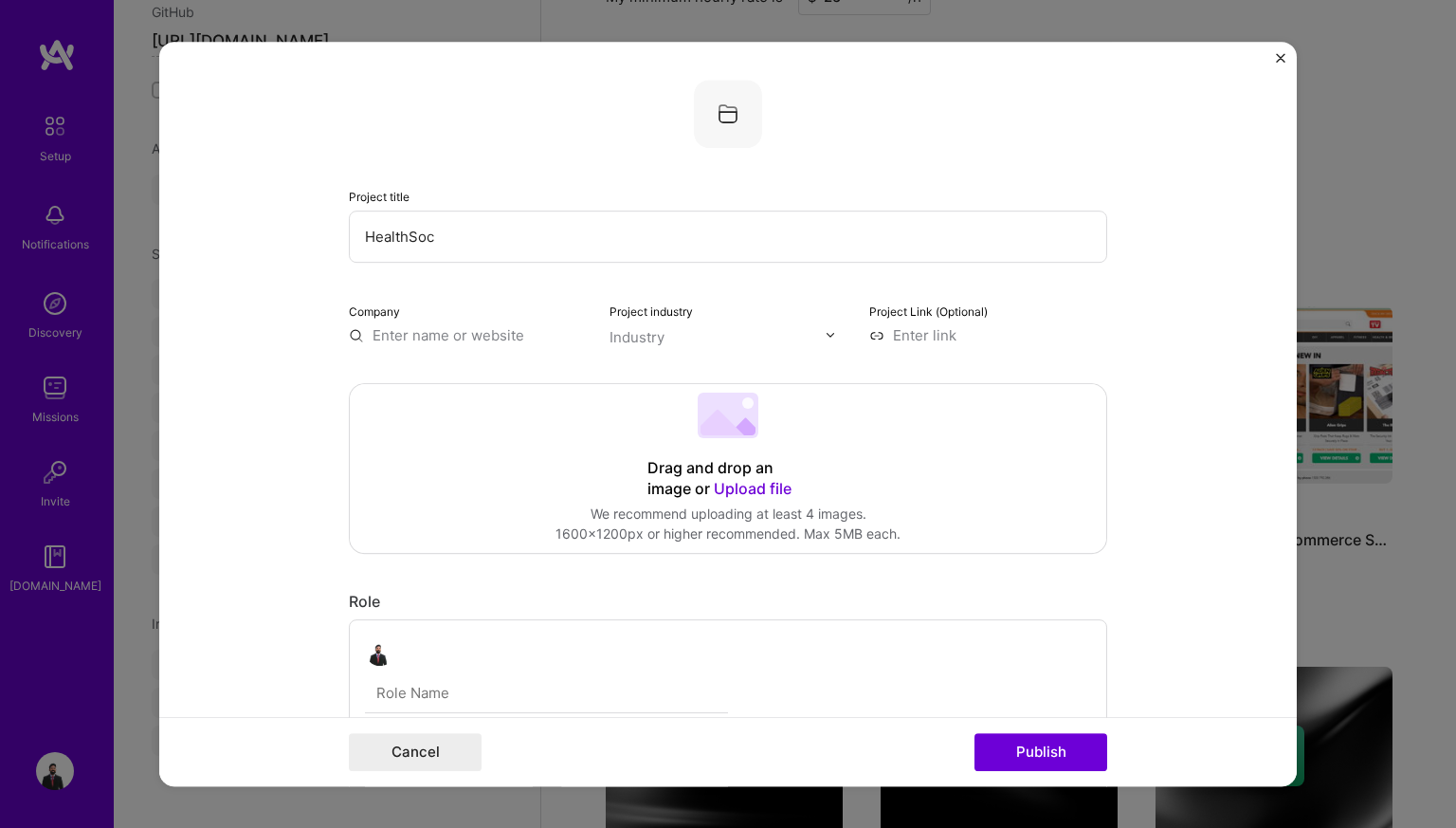 click on "HealthSoc" at bounding box center [728, 236] 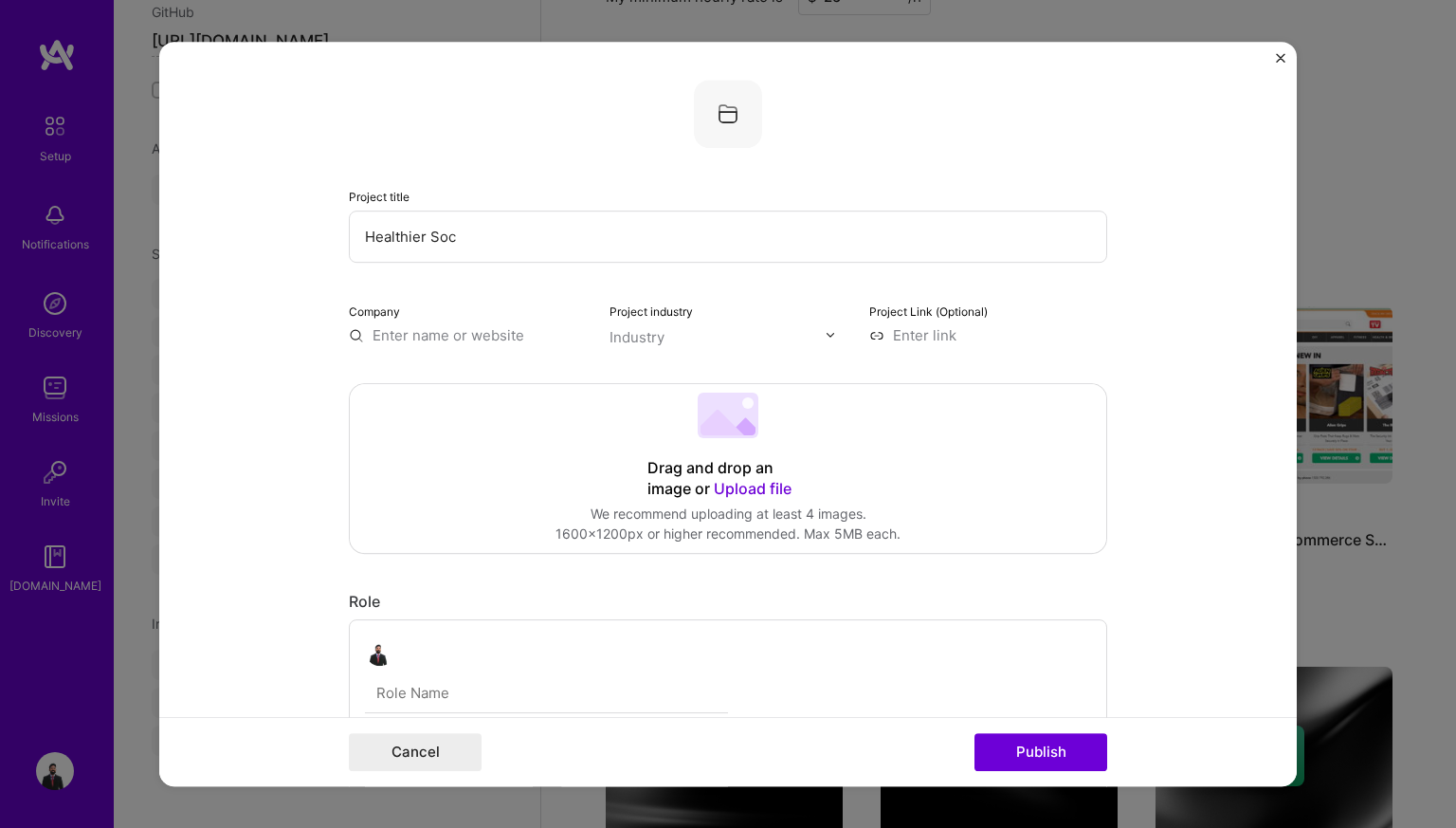 click on "Healthier Soc" at bounding box center (728, 236) 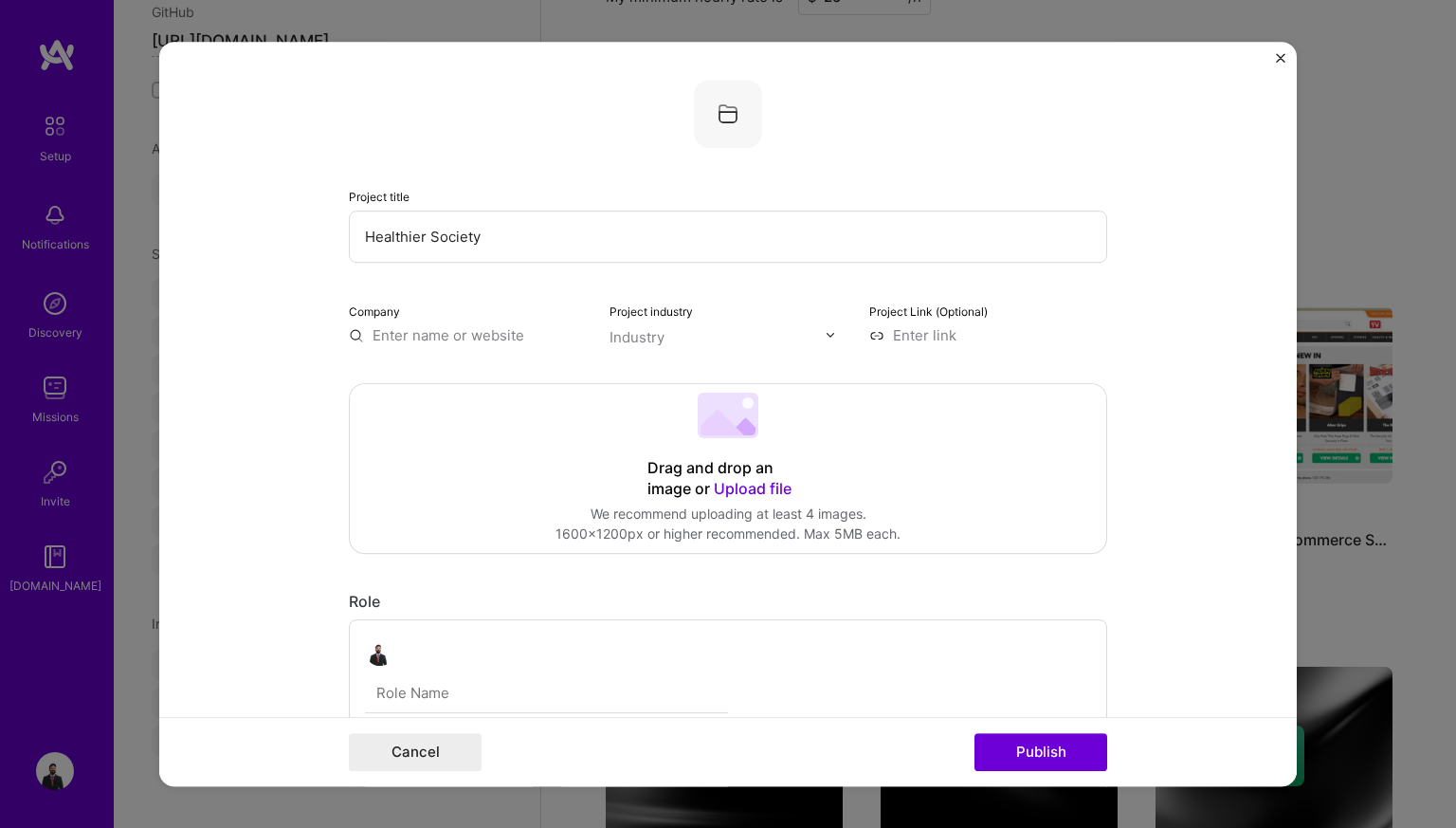type on "Healthier Society" 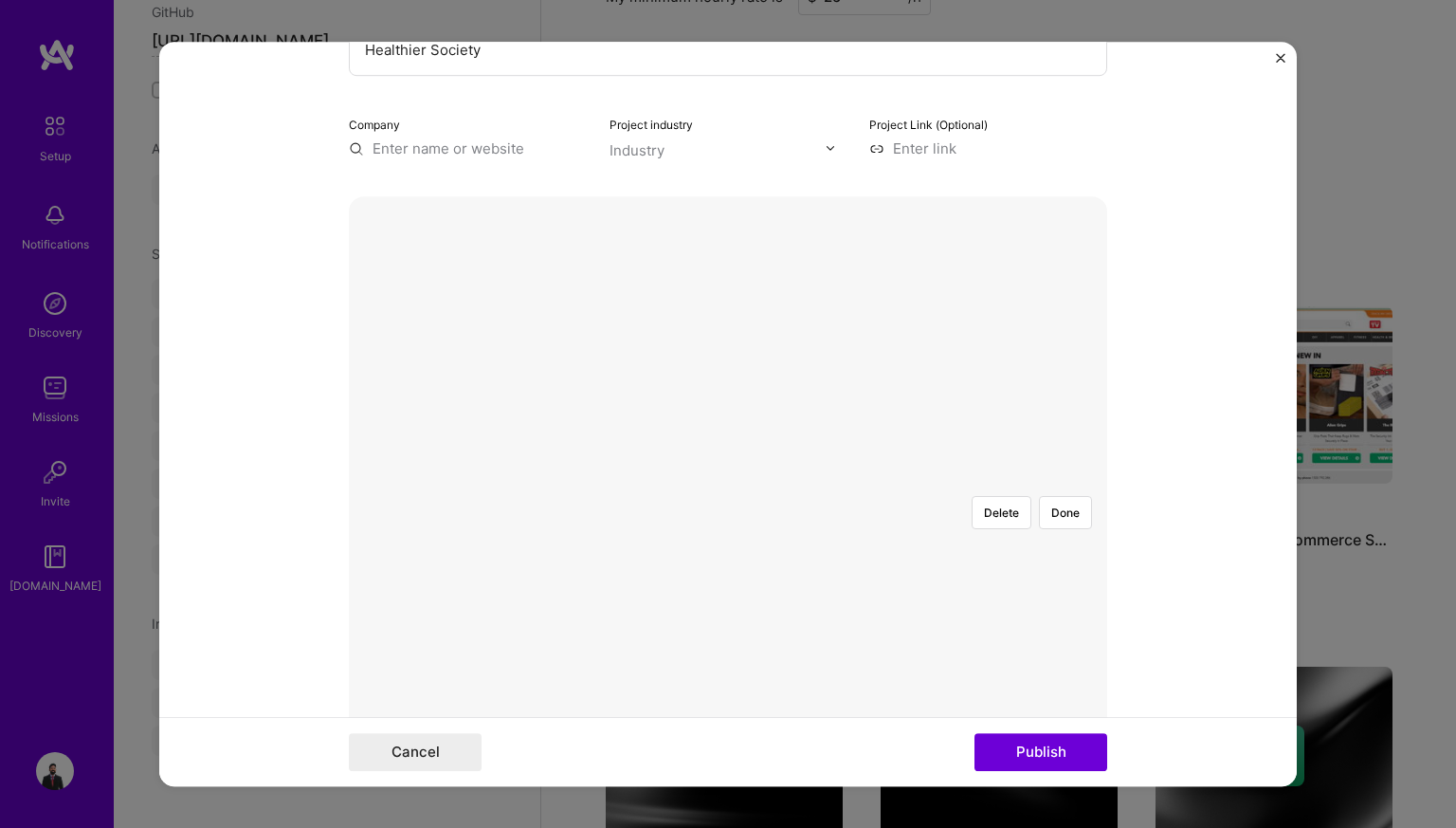 scroll, scrollTop: 195, scrollLeft: 0, axis: vertical 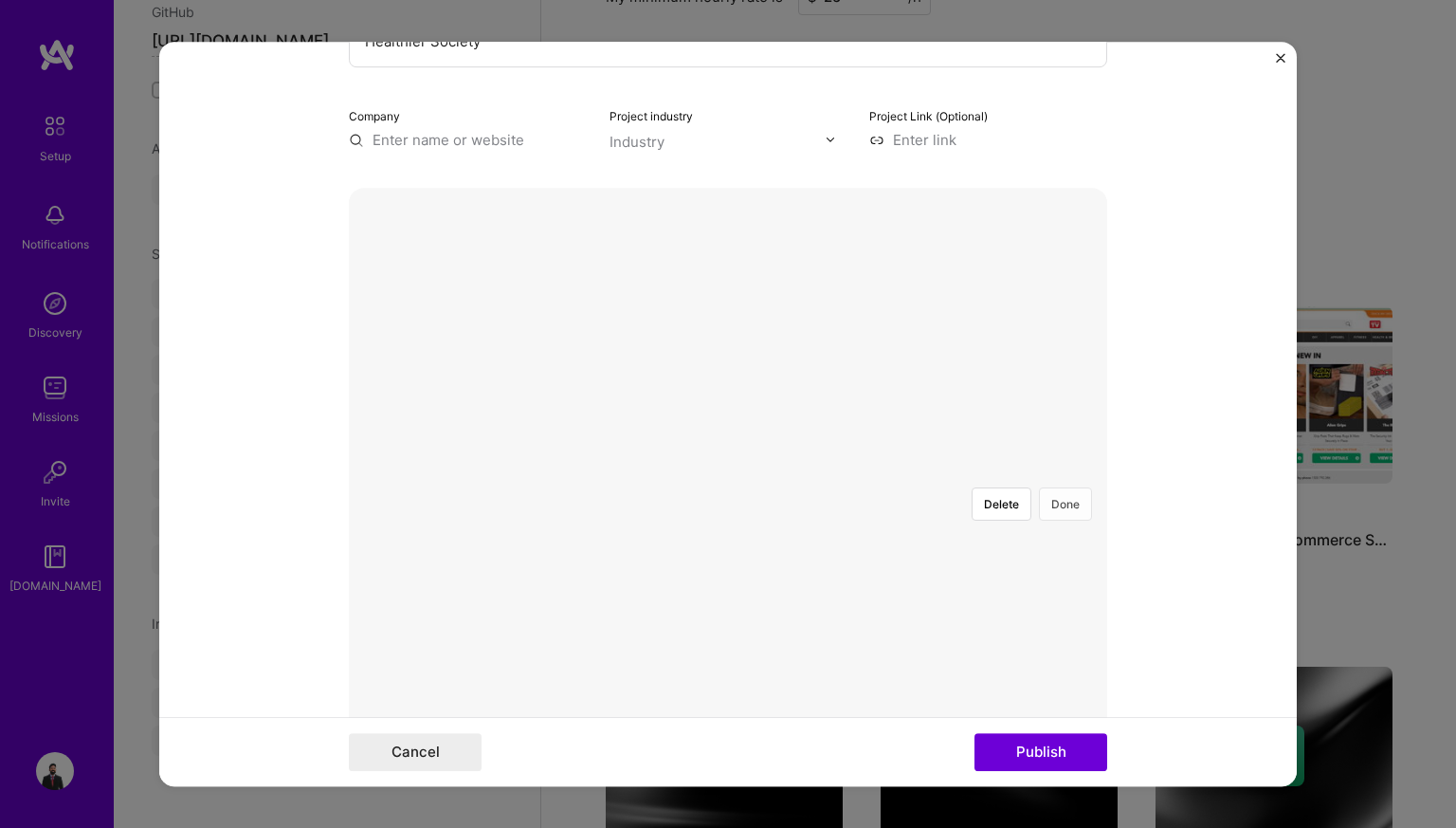 click on "Done" at bounding box center [1065, 504] 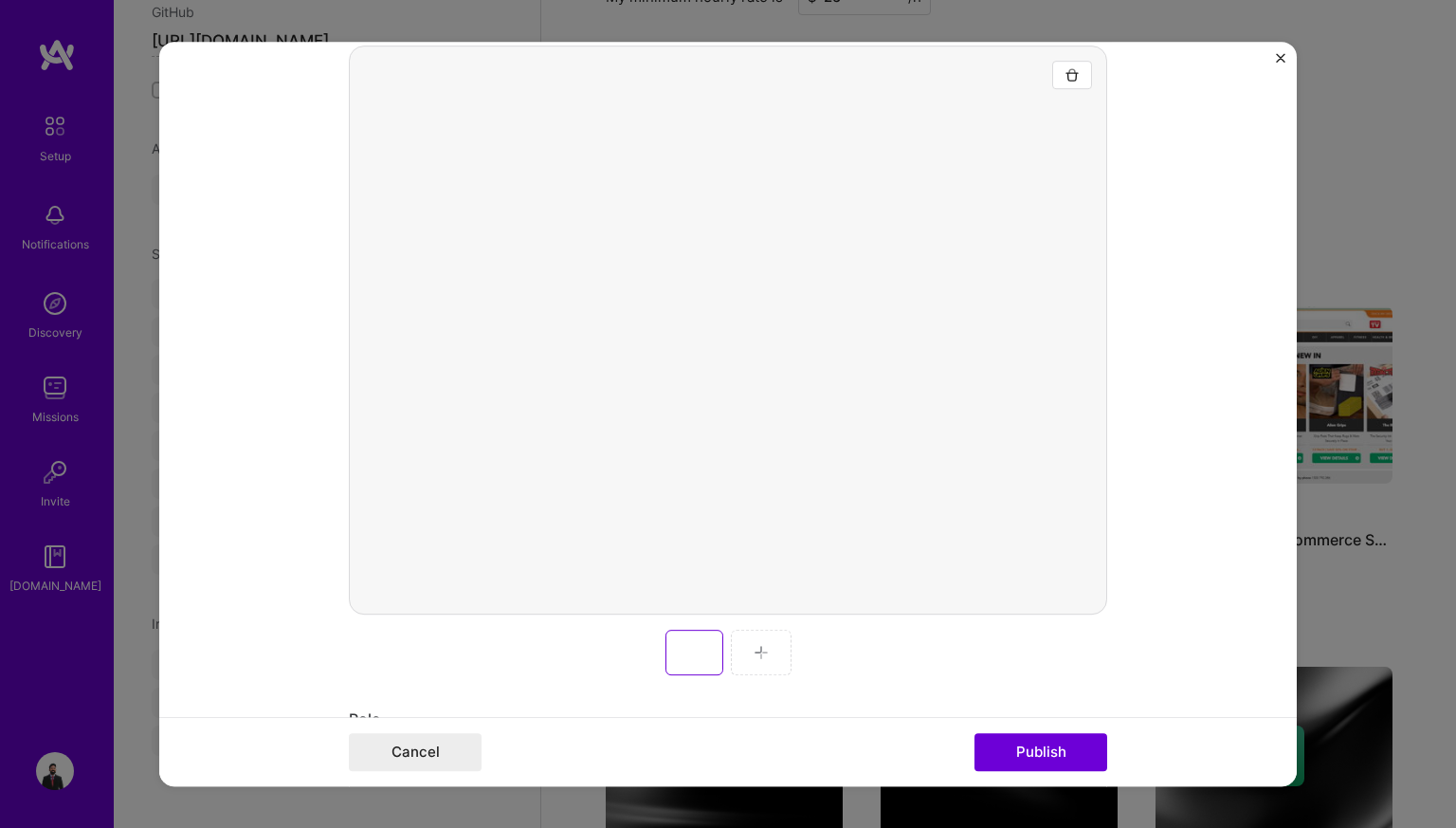 scroll, scrollTop: 357, scrollLeft: 0, axis: vertical 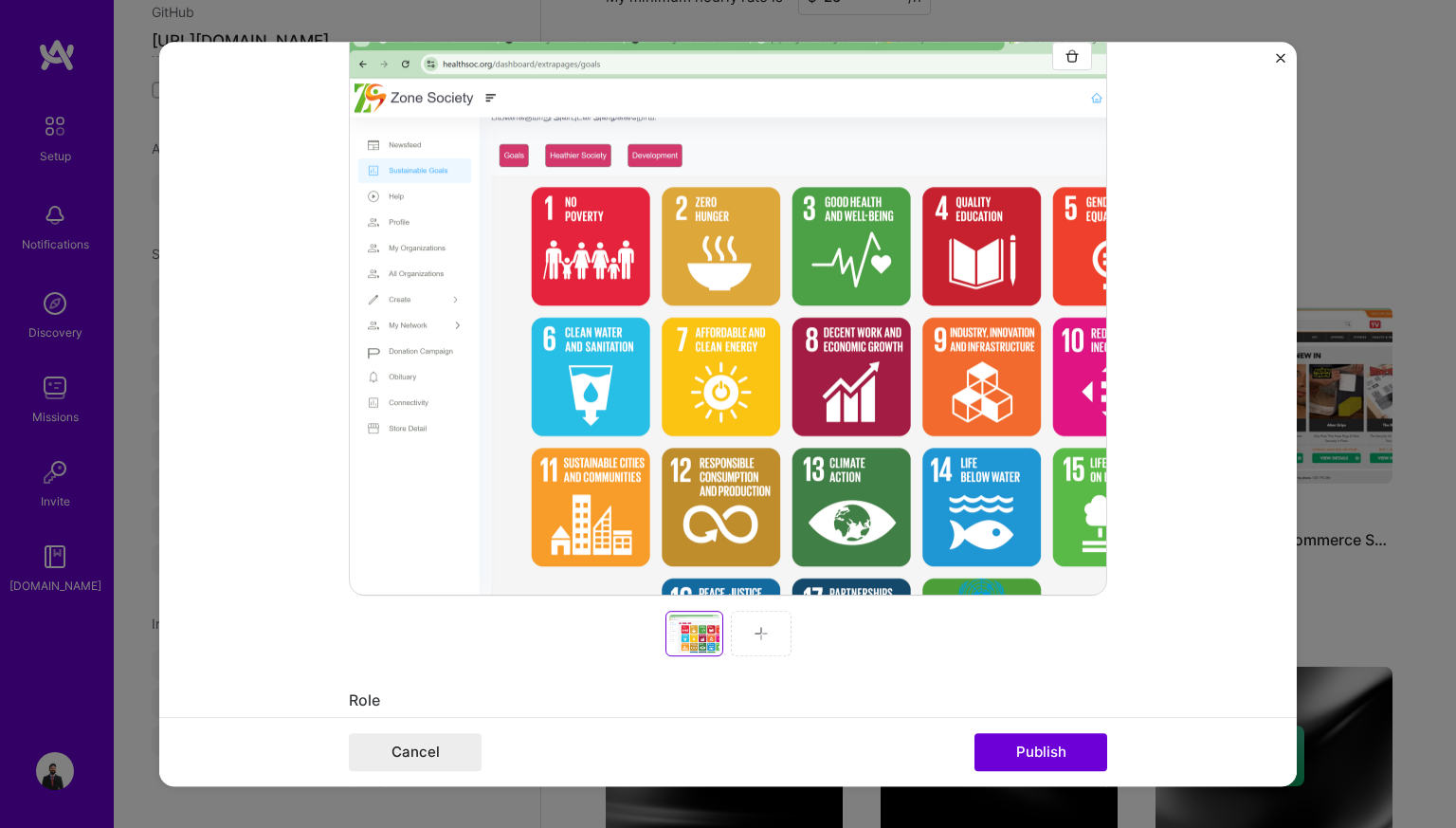 click at bounding box center (761, 634) 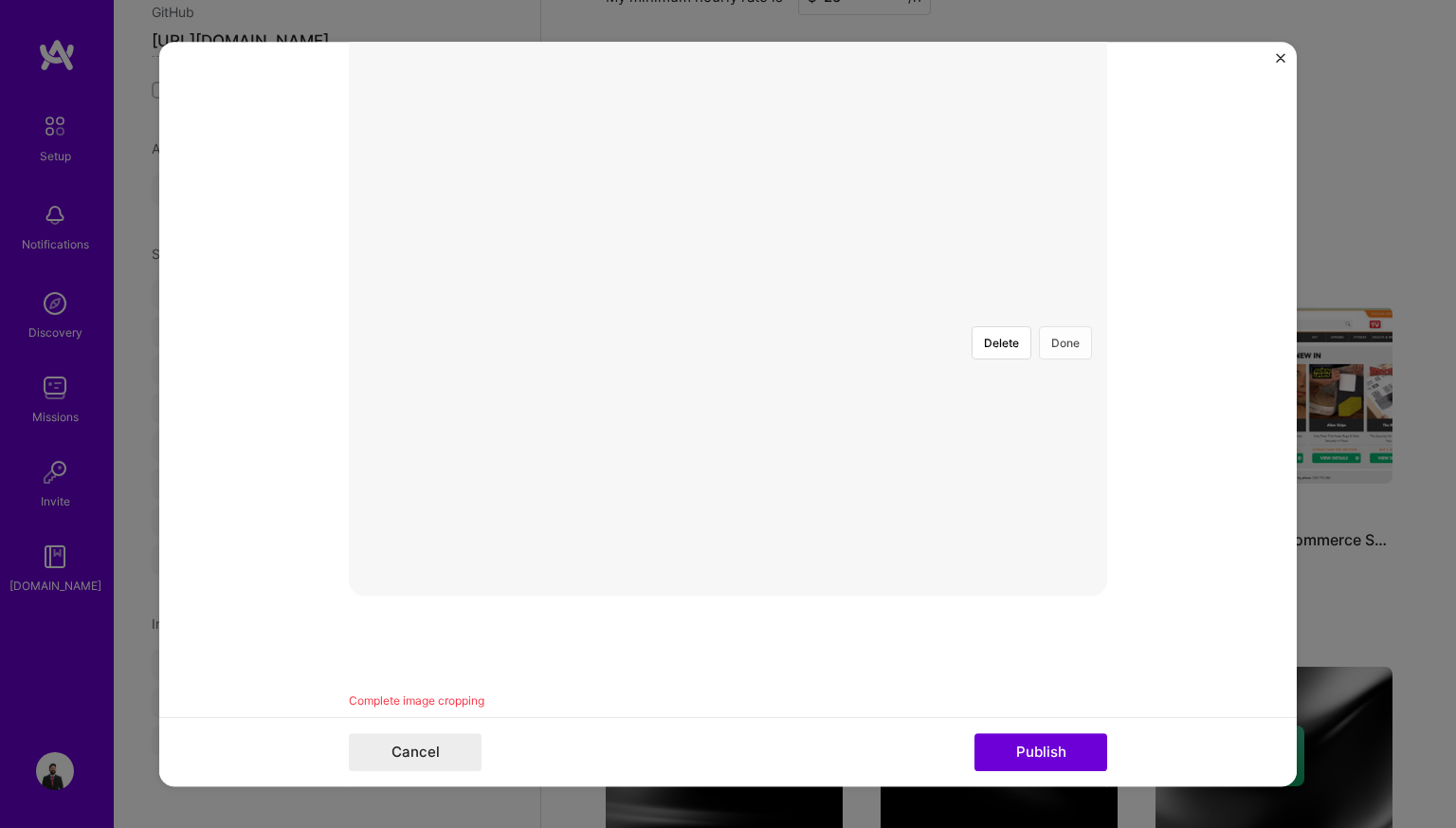 click on "Done" at bounding box center (1065, 342) 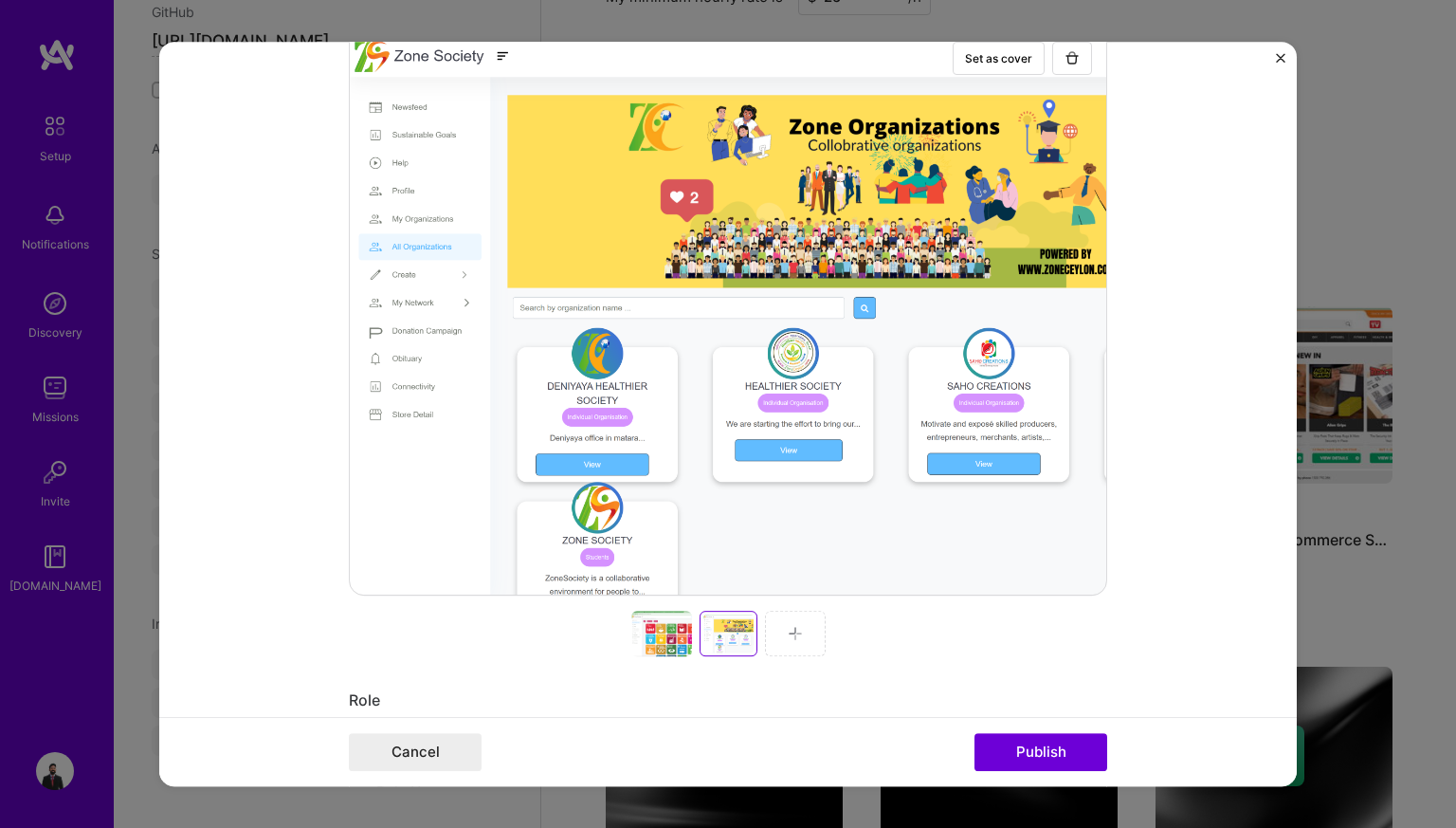 click at bounding box center (795, 634) 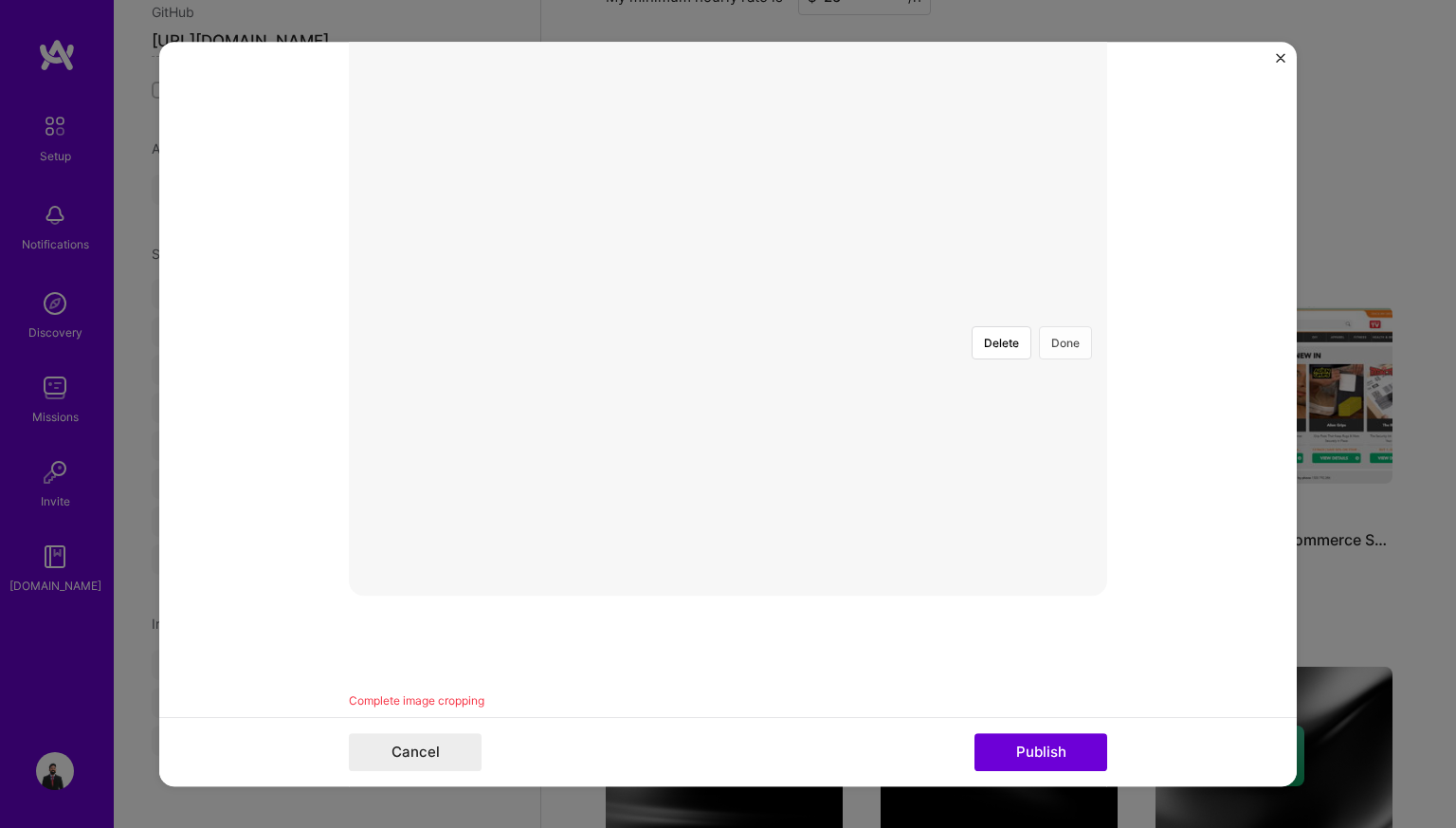 click on "Done" at bounding box center [1065, 342] 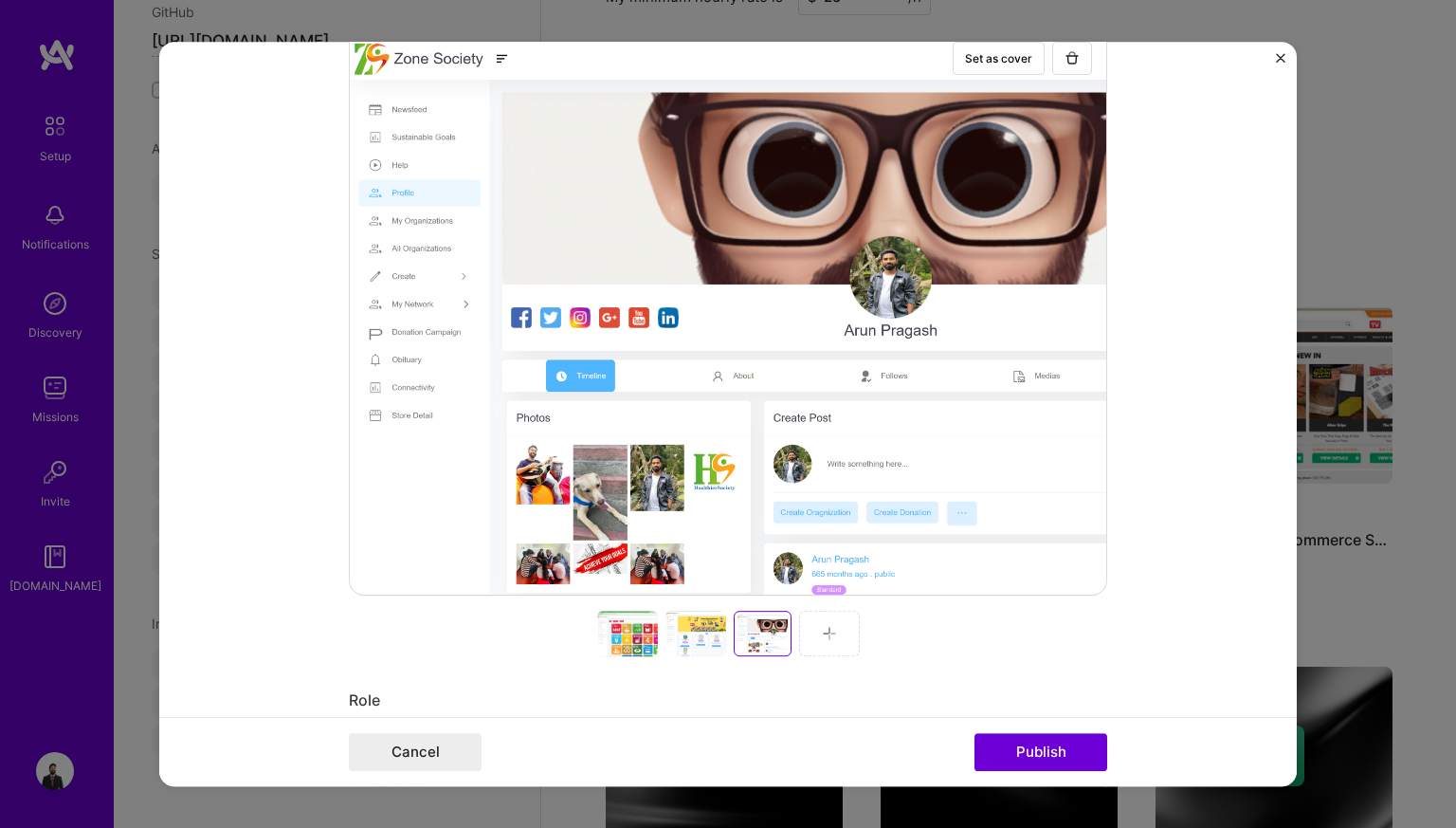 click at bounding box center (829, 634) 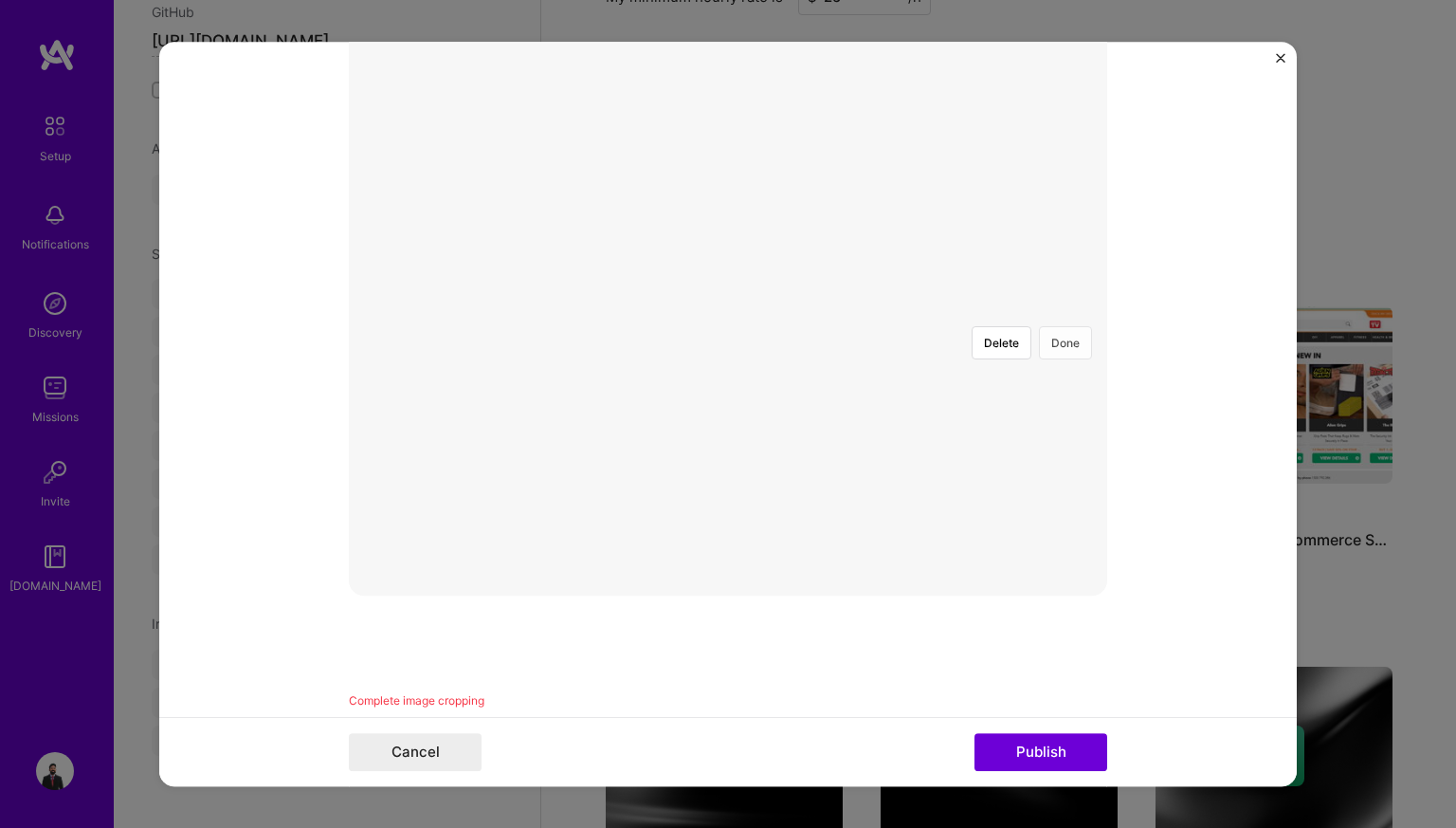 click on "Done" at bounding box center (1065, 342) 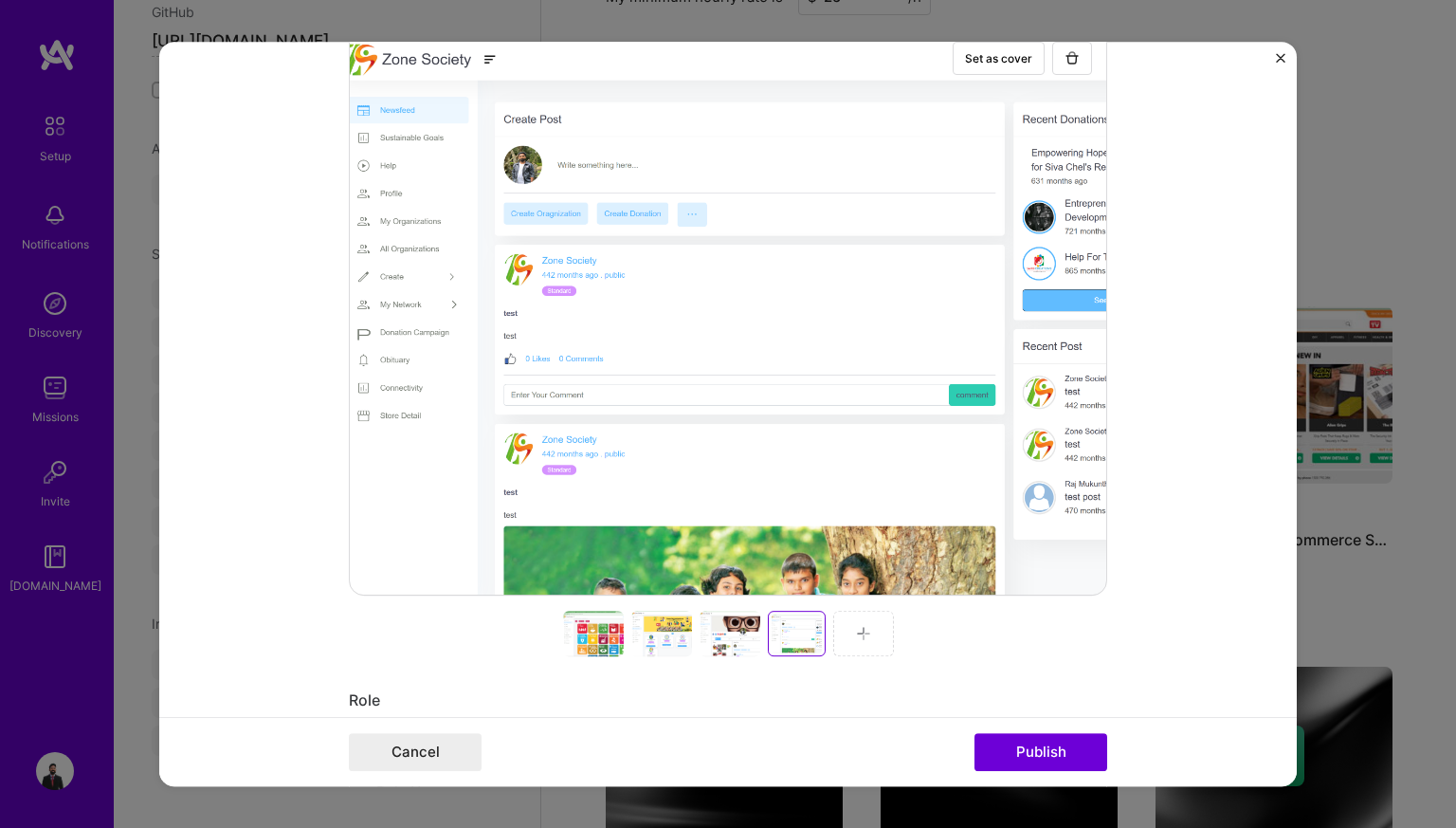 click at bounding box center [864, 634] 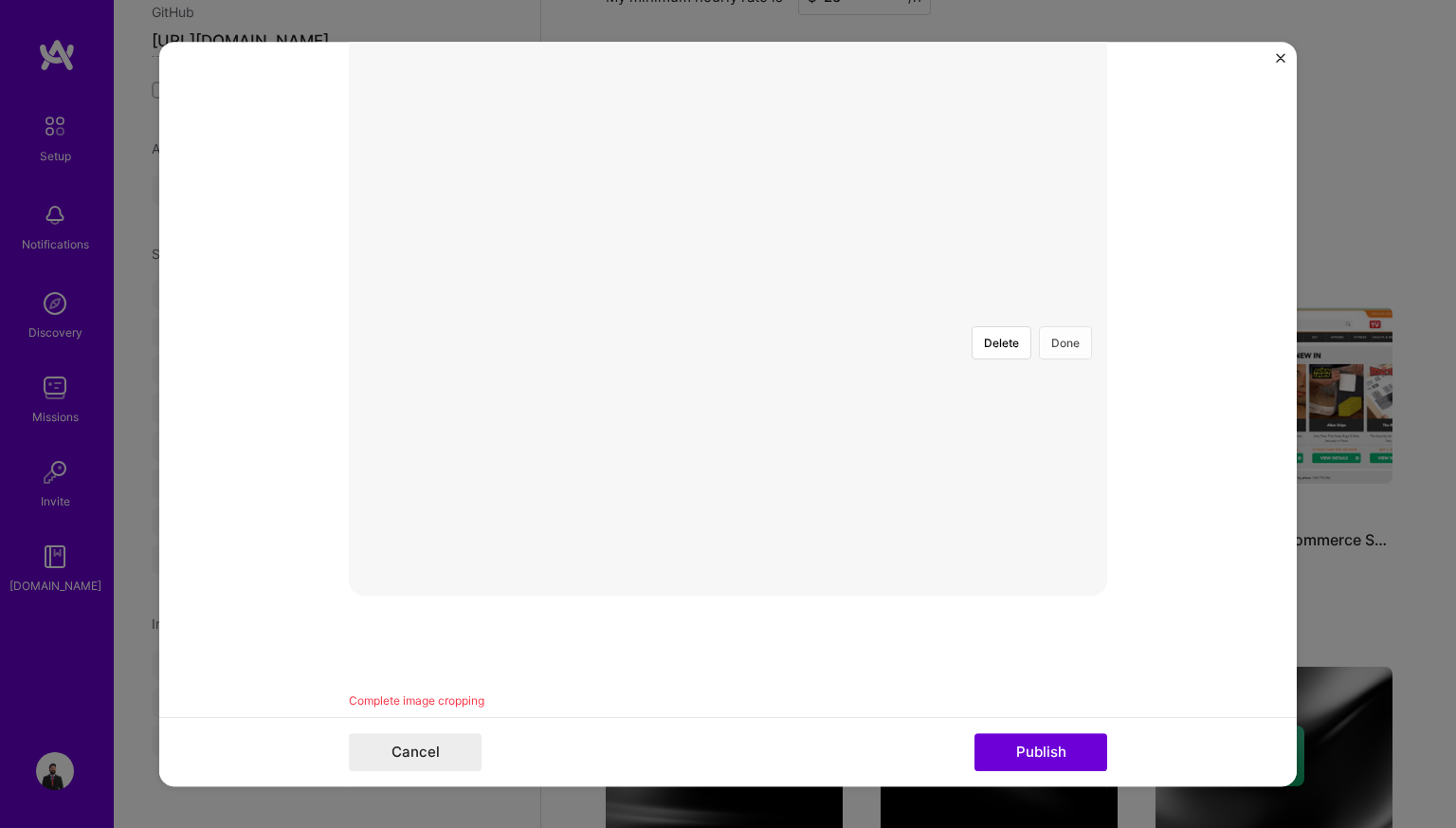 click on "Done" at bounding box center (1065, 342) 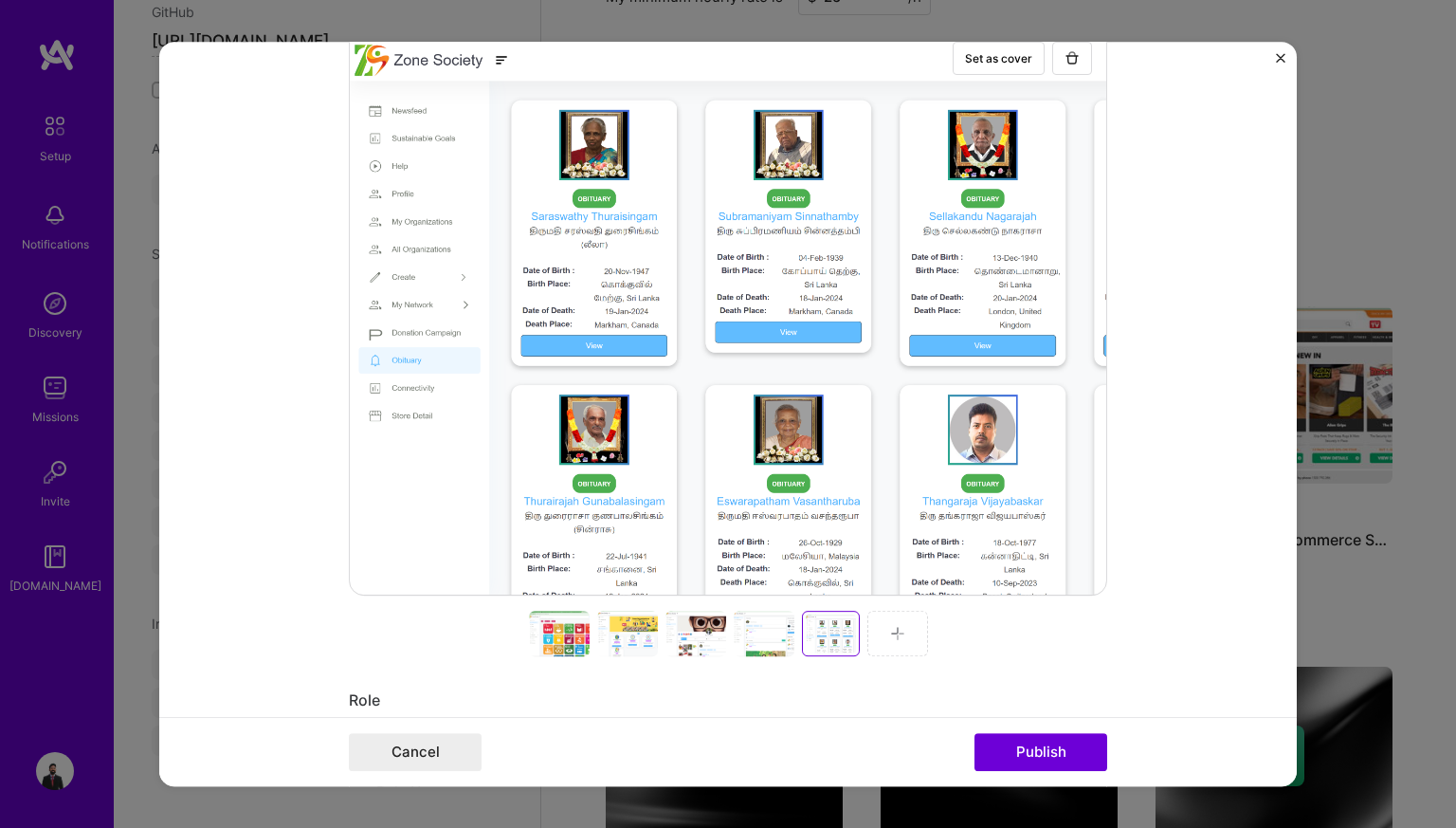 click at bounding box center (898, 634) 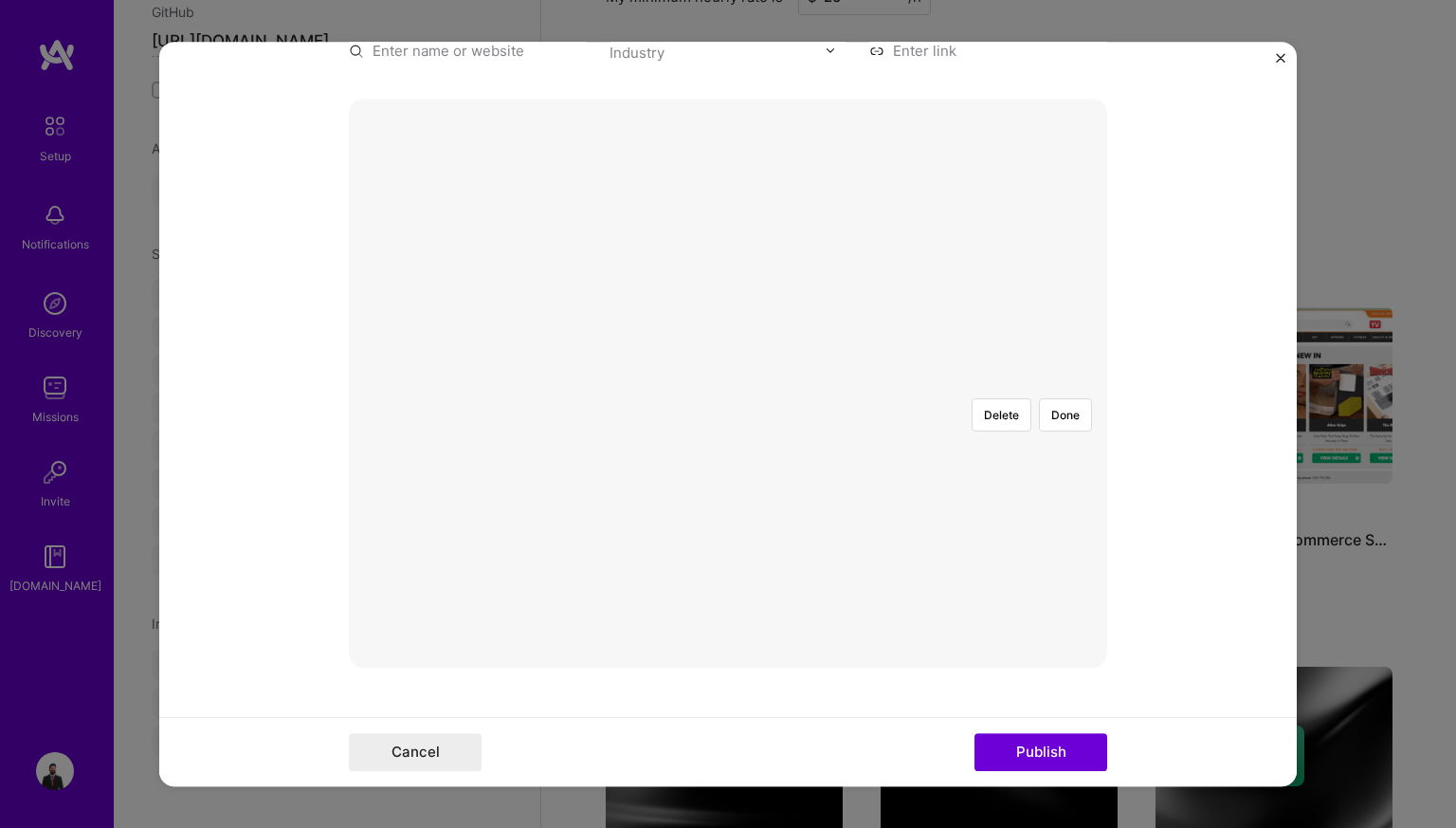 scroll, scrollTop: 266, scrollLeft: 0, axis: vertical 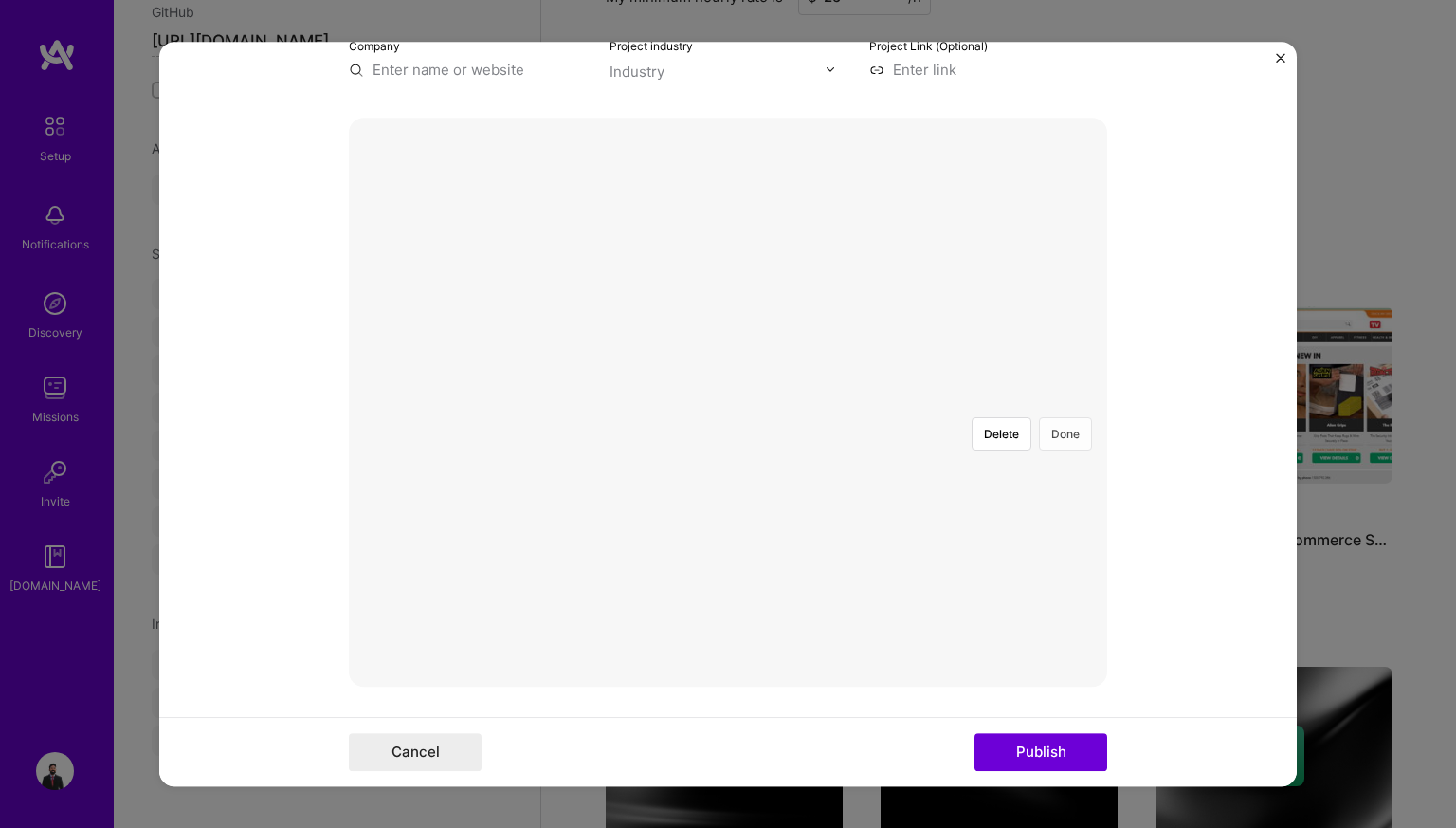 click on "Done" at bounding box center (1065, 433) 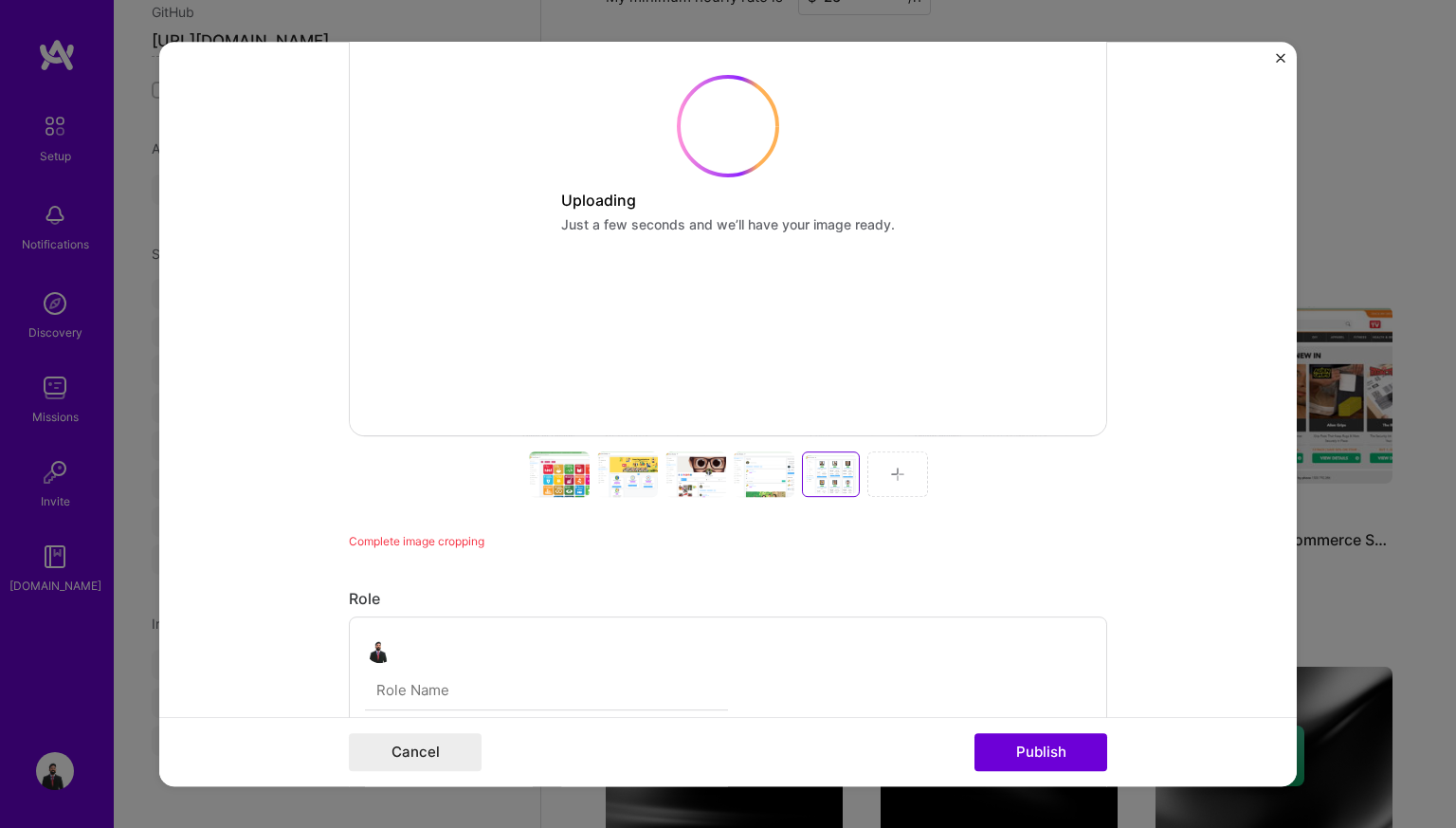 scroll, scrollTop: 520, scrollLeft: 0, axis: vertical 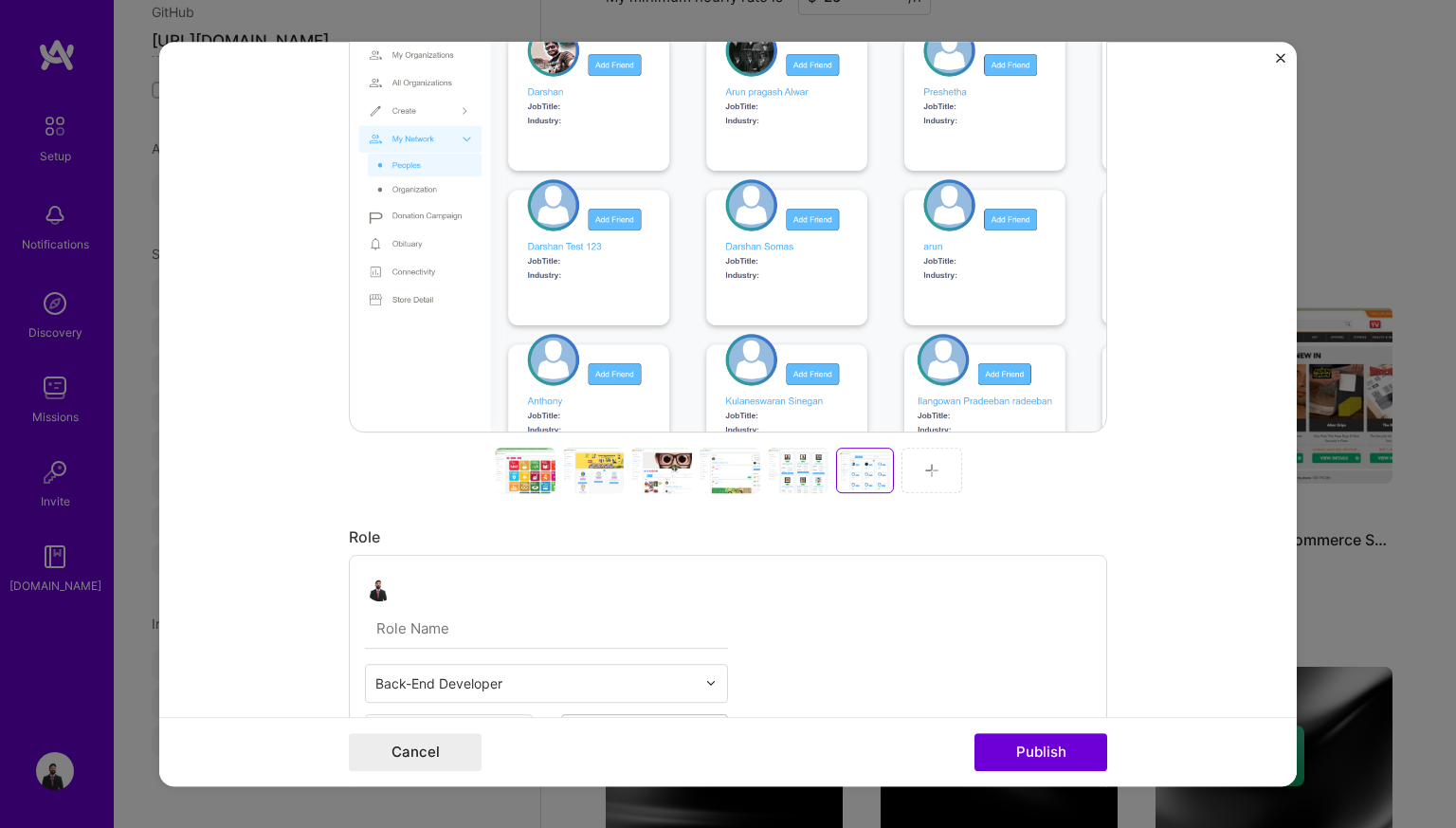 click at bounding box center [932, 470] 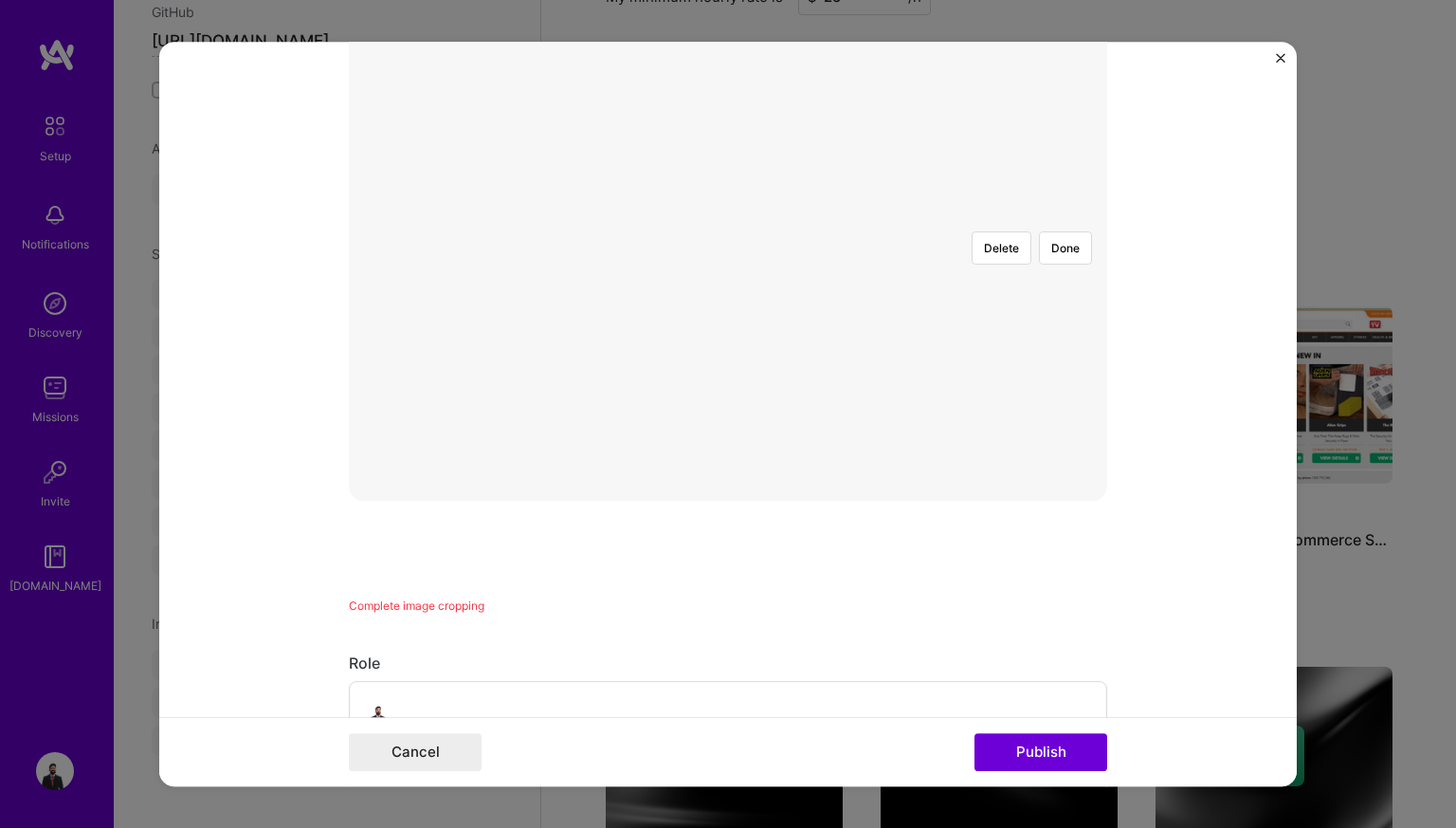 scroll, scrollTop: 387, scrollLeft: 0, axis: vertical 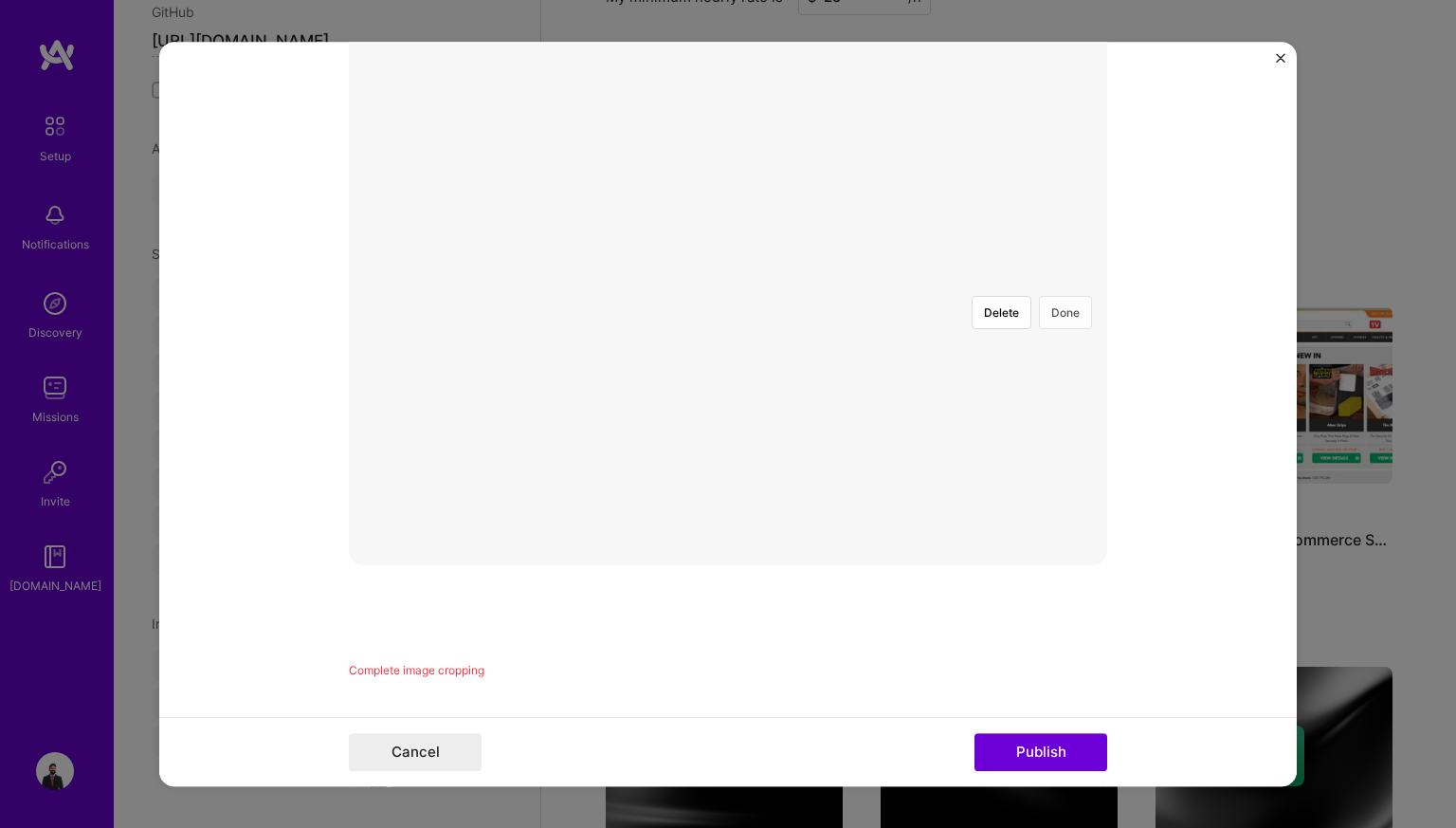 click on "Done" at bounding box center (1065, 312) 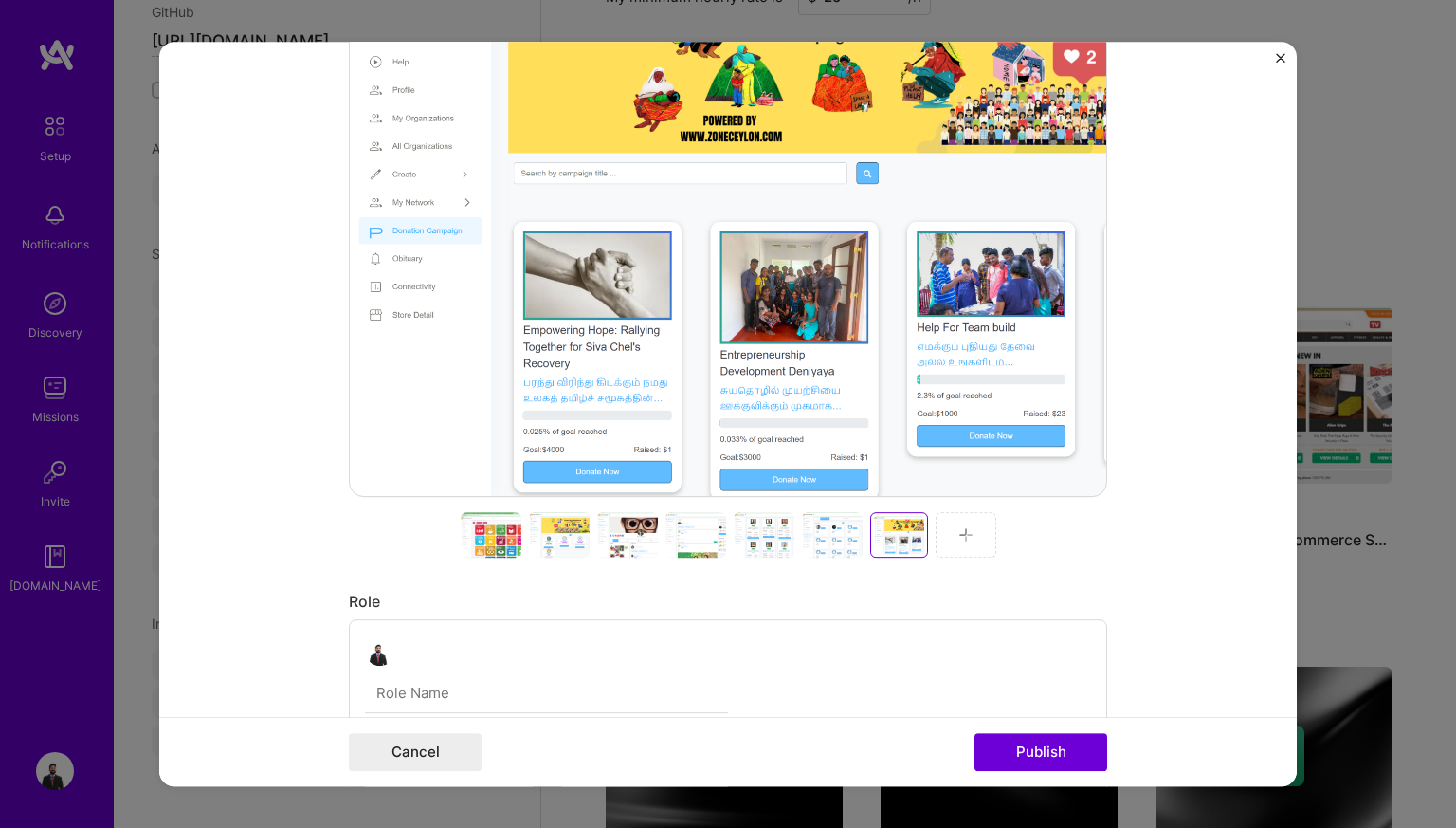 scroll, scrollTop: 455, scrollLeft: 0, axis: vertical 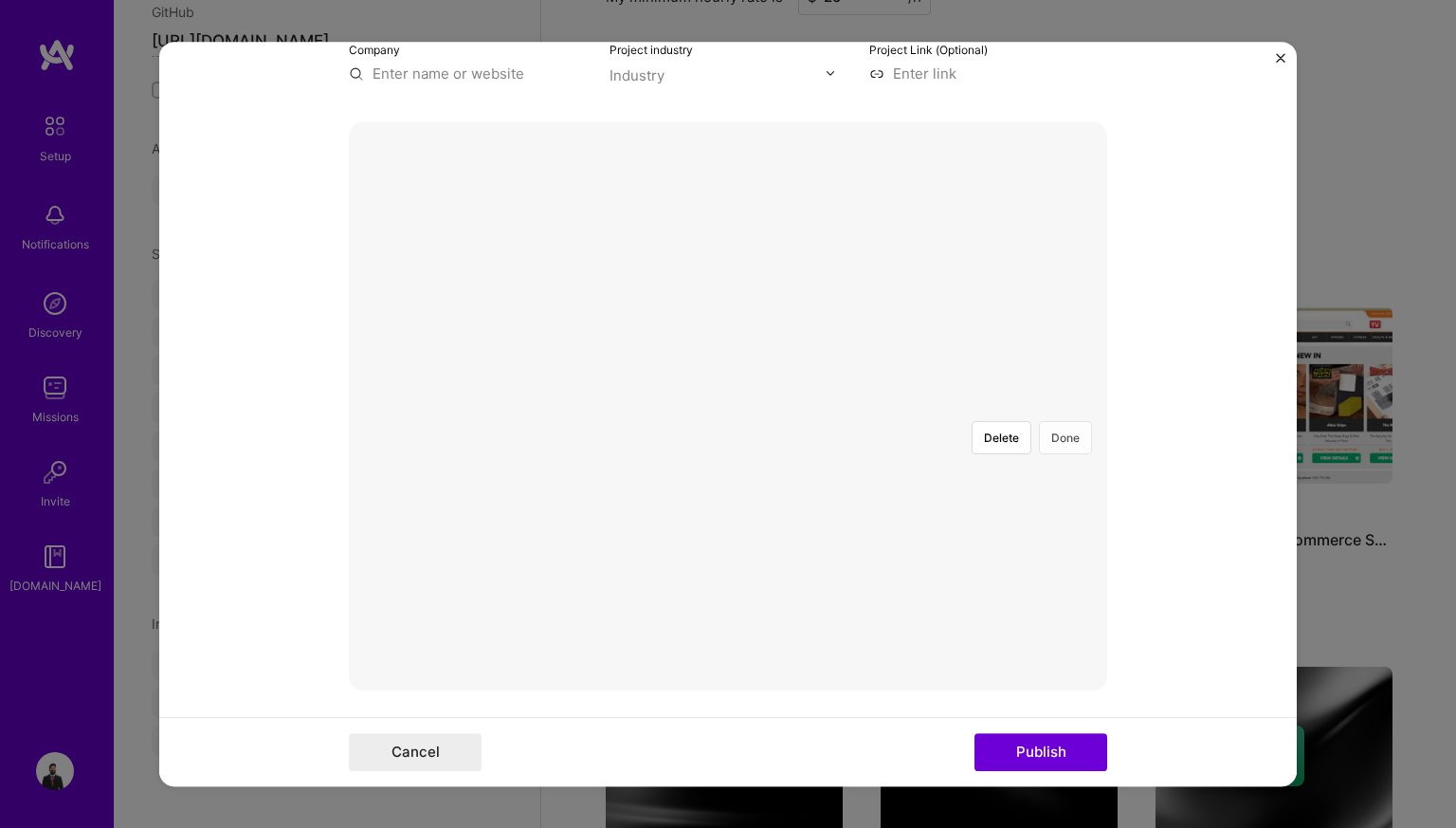 click on "Done" at bounding box center (1065, 437) 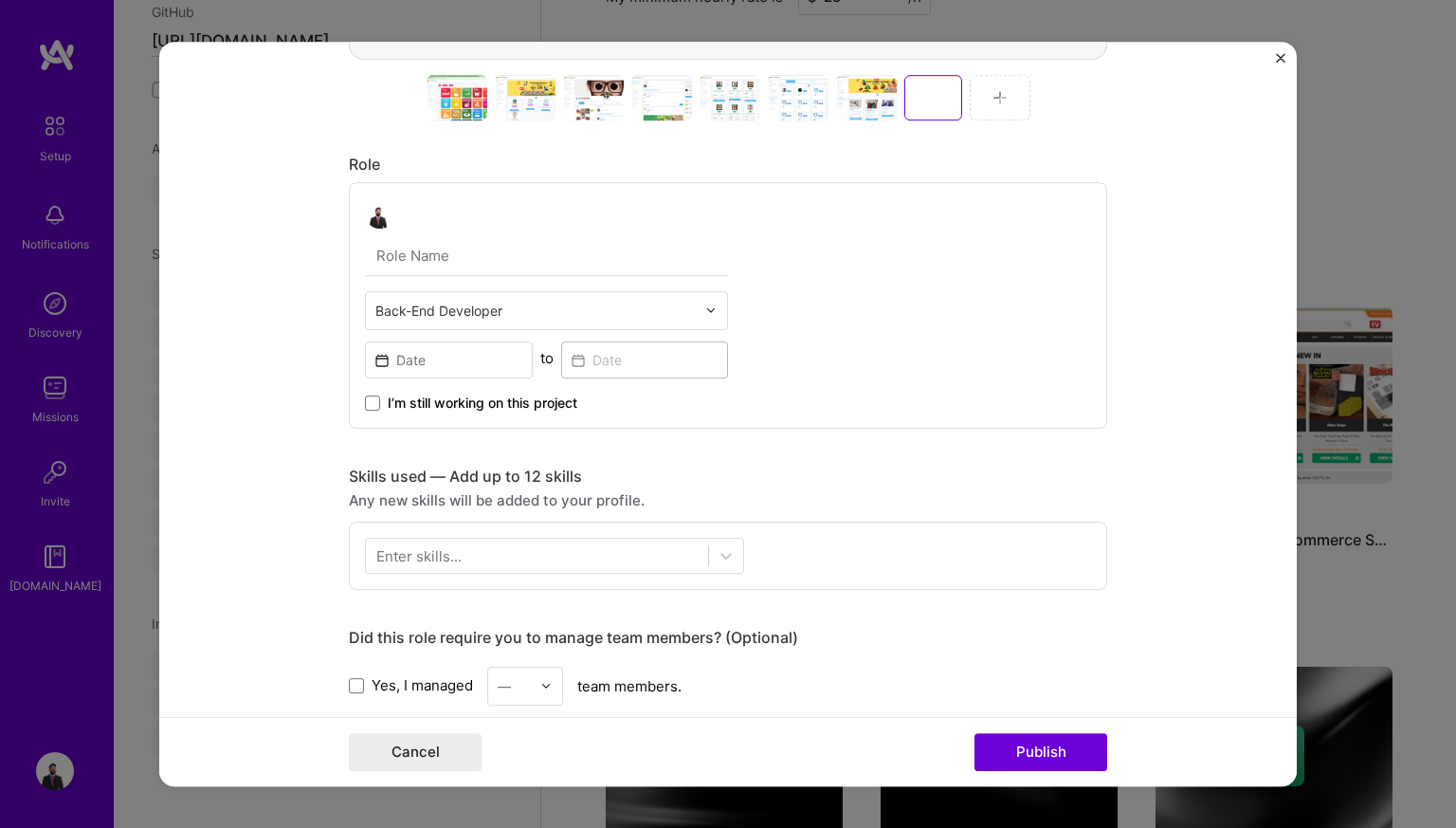 scroll, scrollTop: 893, scrollLeft: 0, axis: vertical 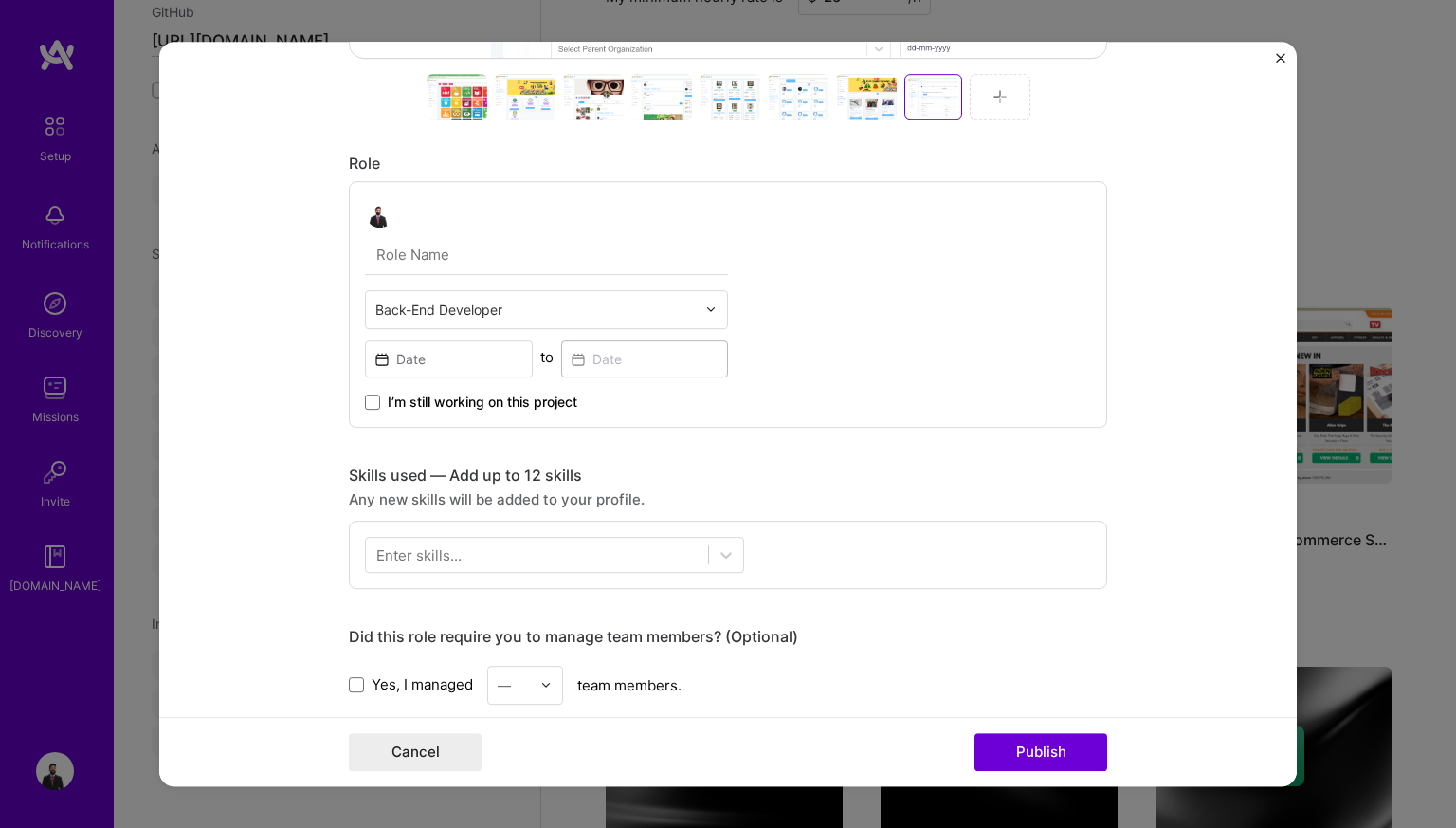 click at bounding box center [546, 255] 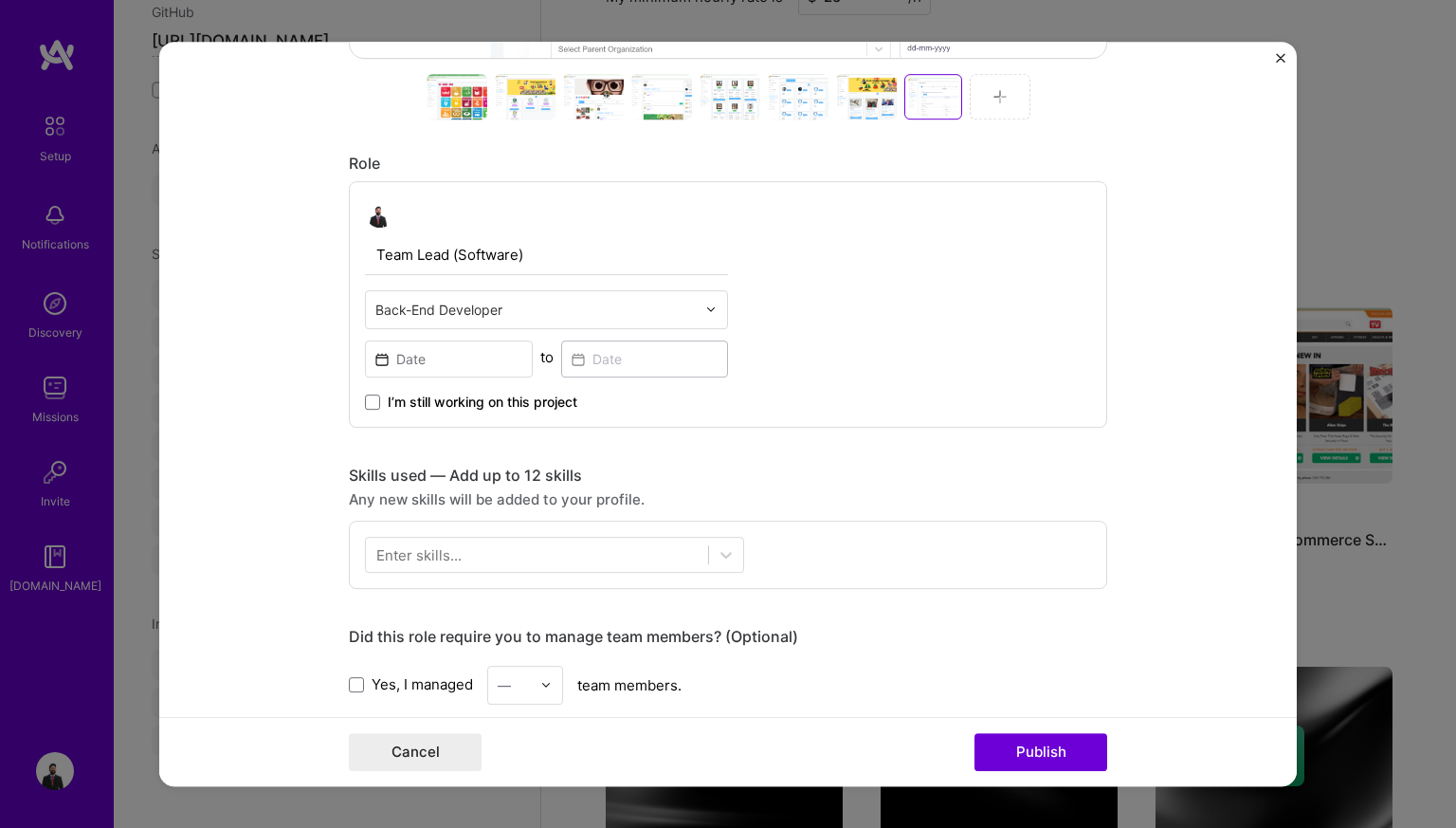 click on "Team Lead (Software)" at bounding box center (546, 255) 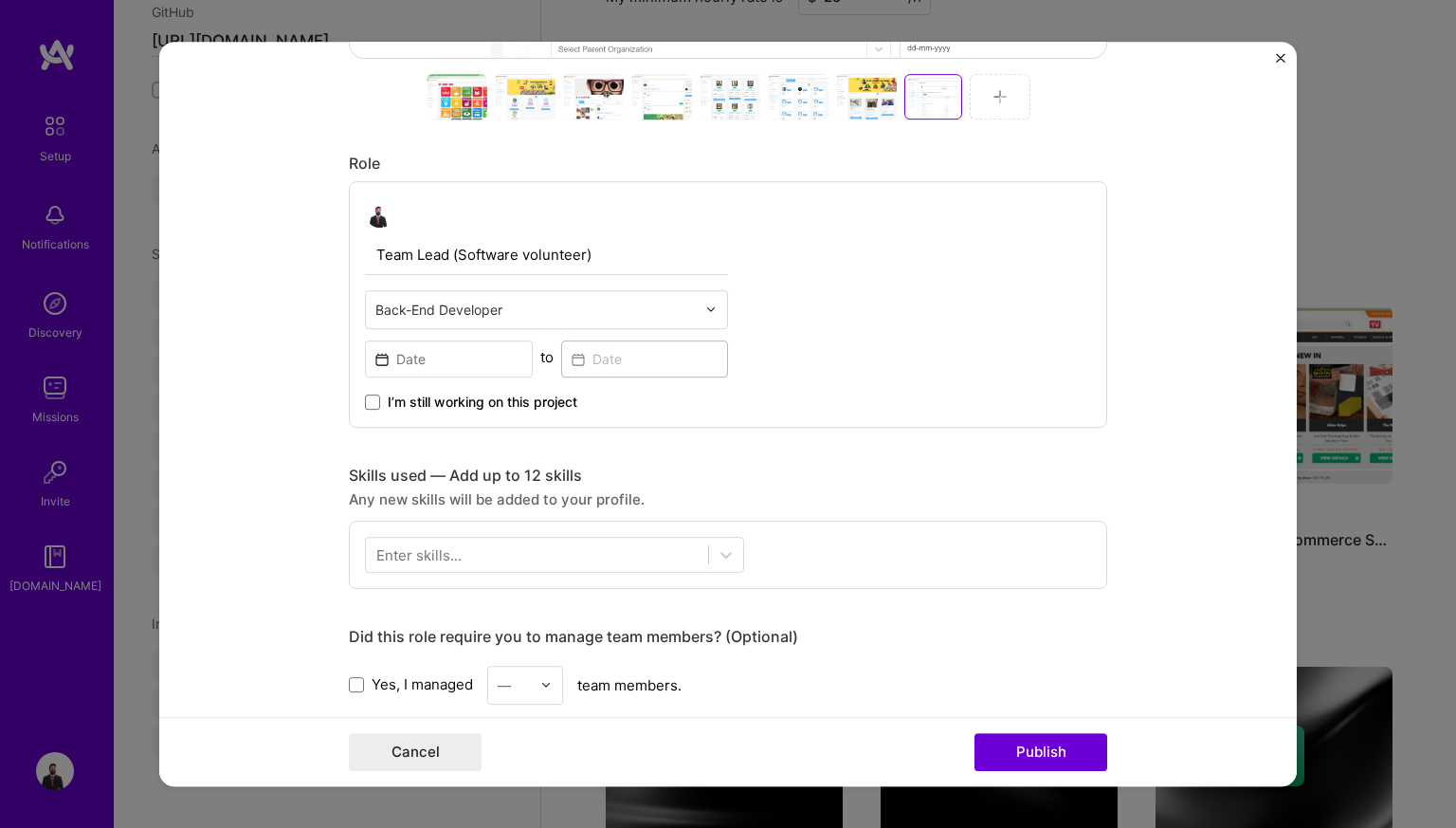 type on "Team Lead (Software volunteer)" 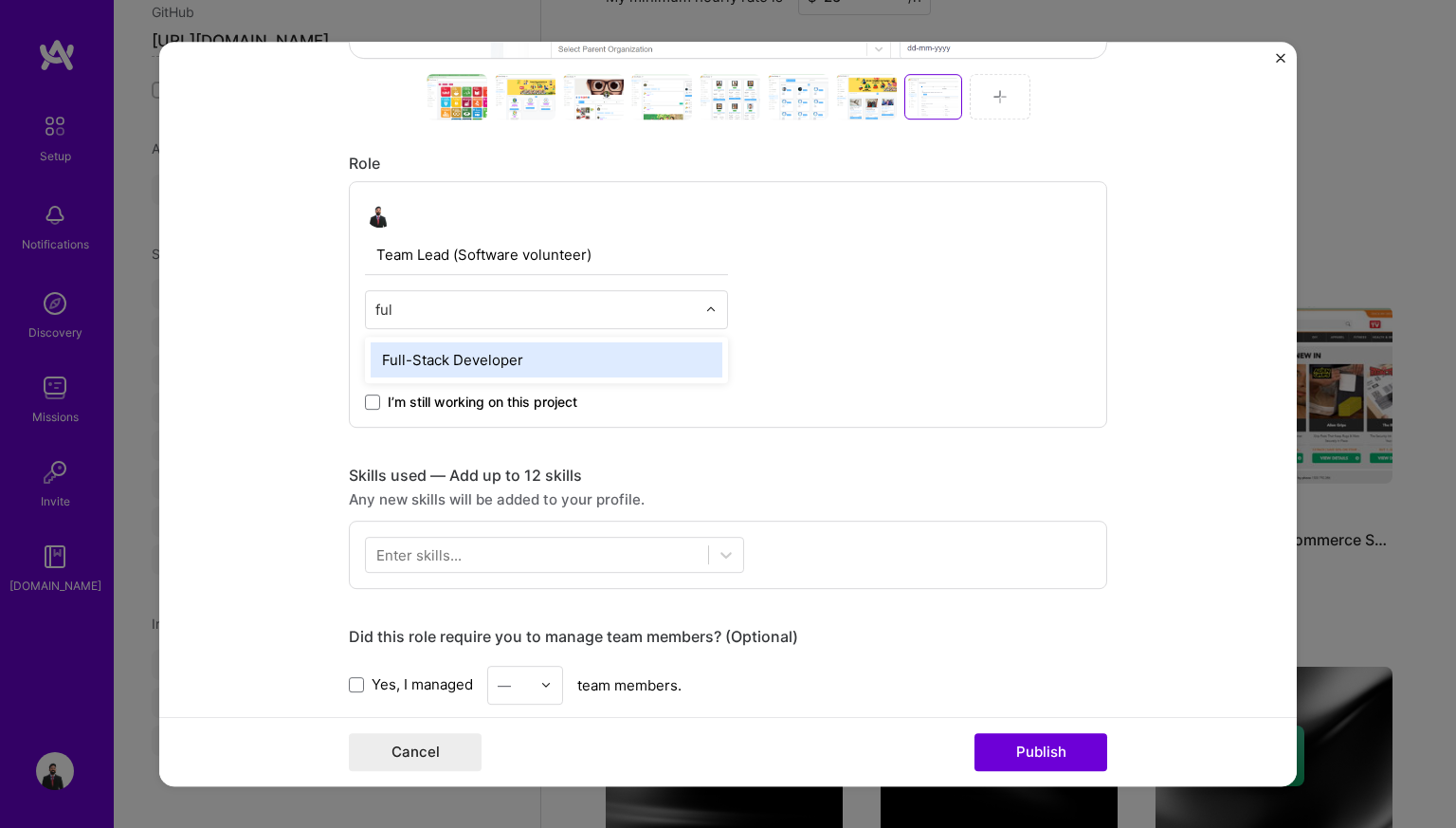 type on "full" 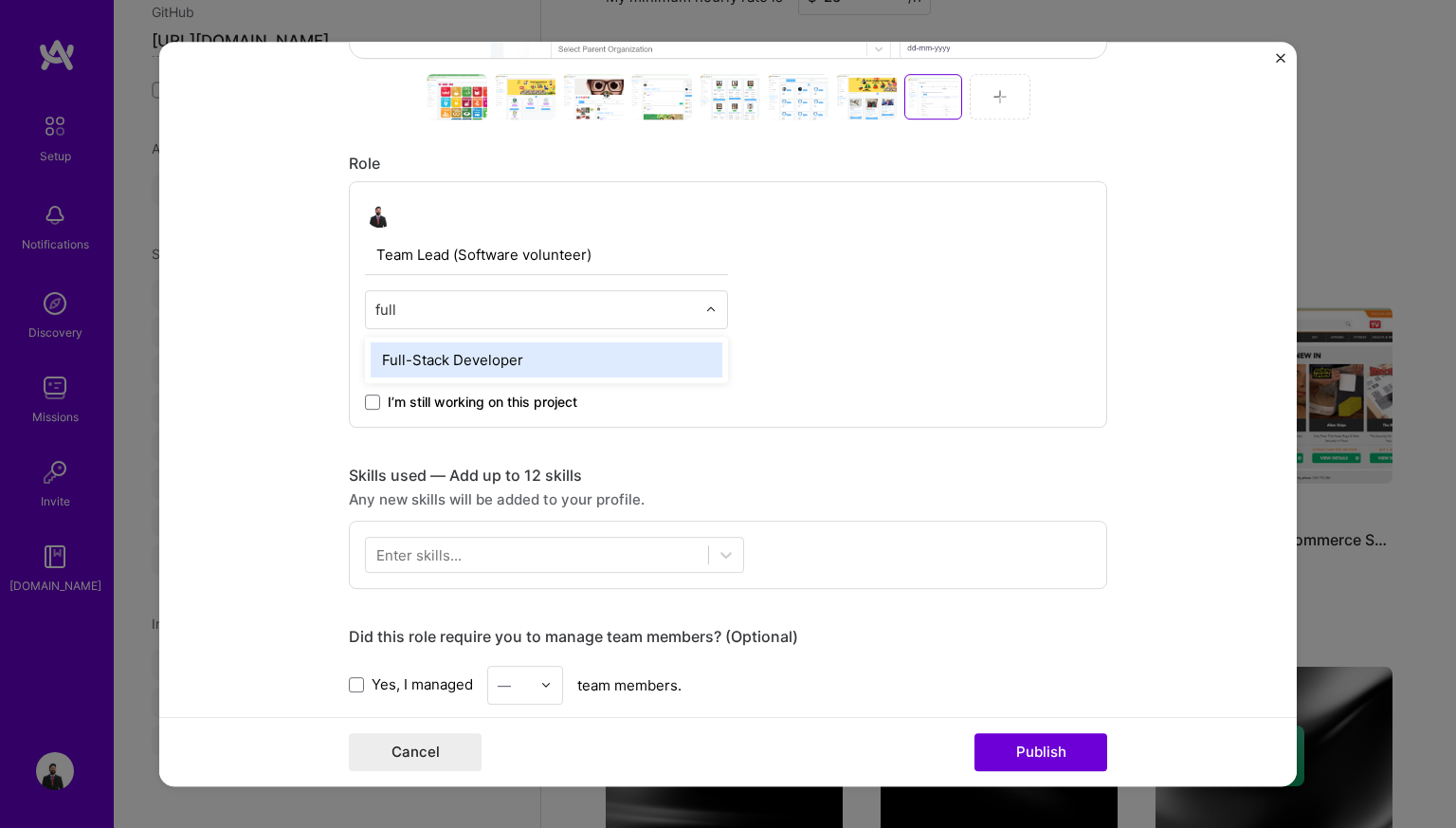 click on "Full-Stack Developer" at bounding box center (546, 359) 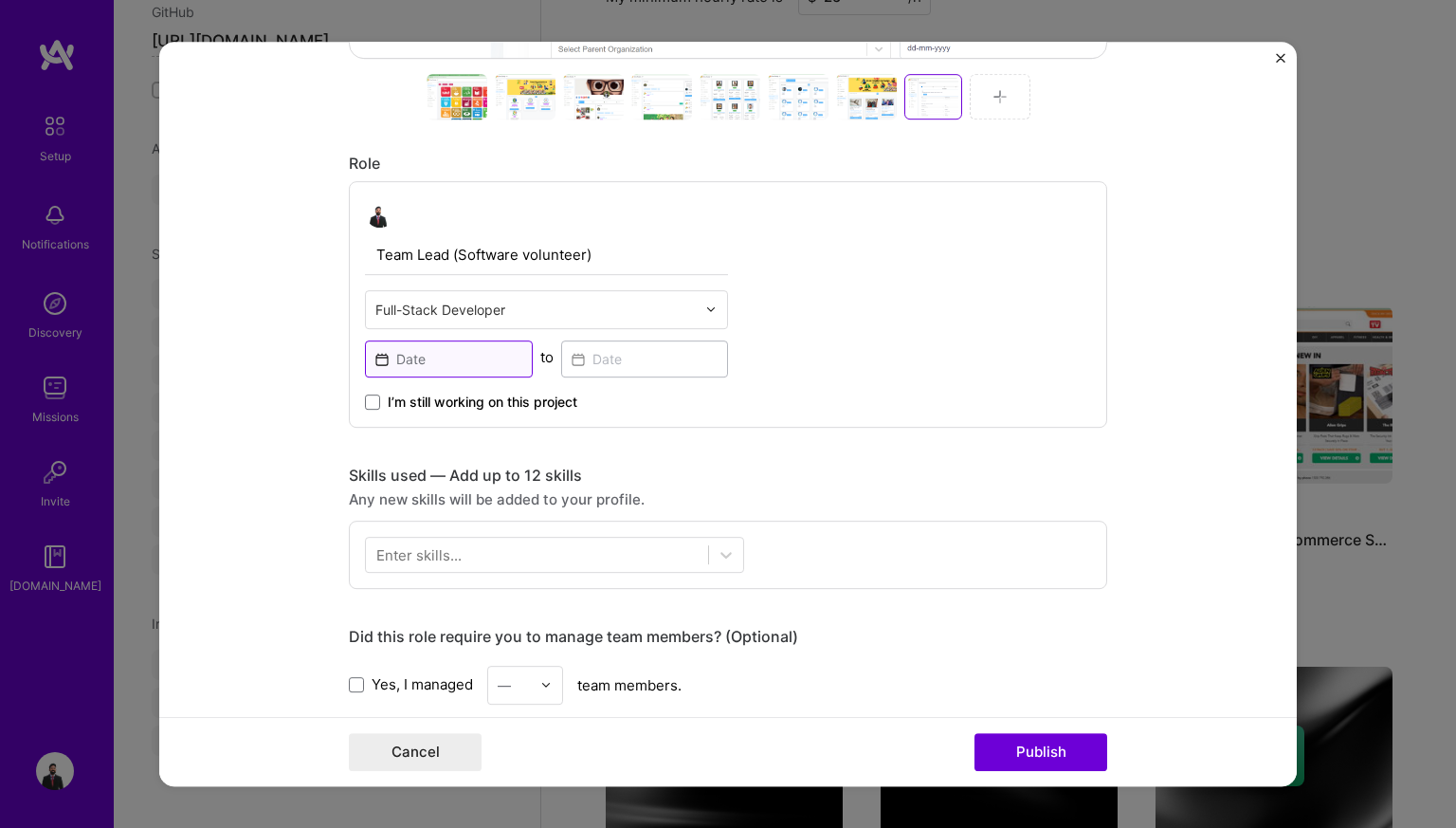 click at bounding box center (448, 359) 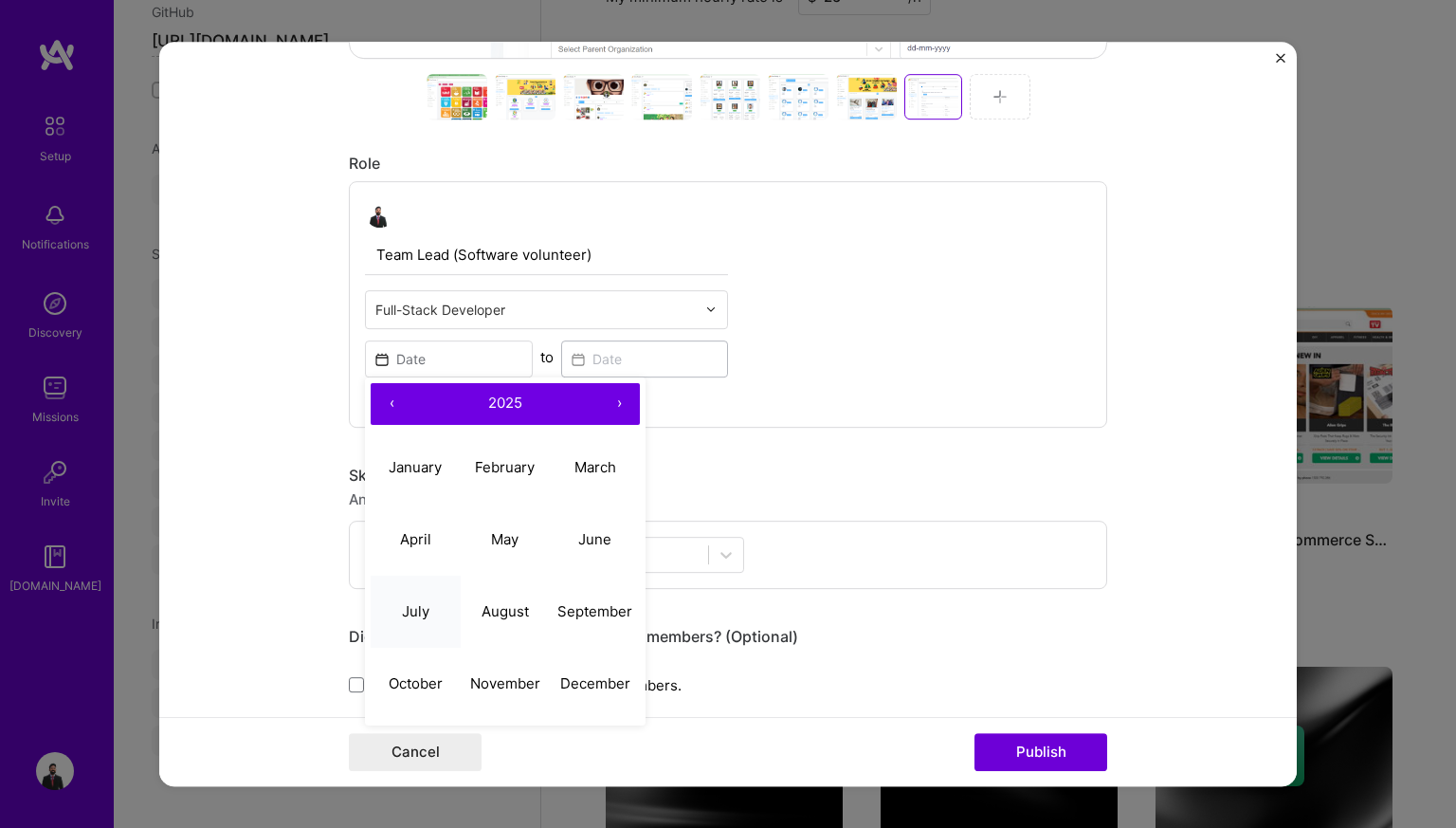 click on "July" at bounding box center (415, 611) 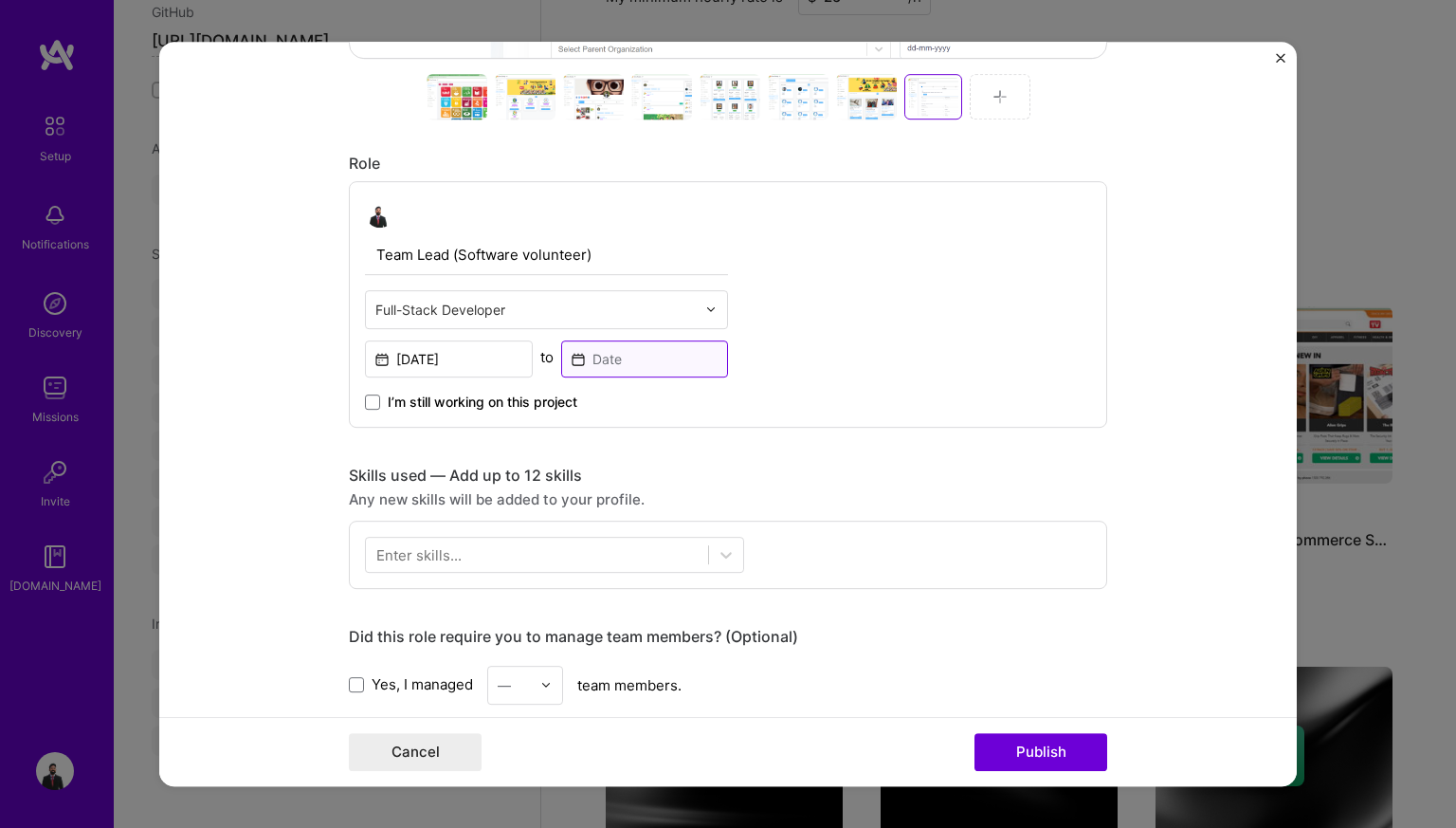 click at bounding box center [645, 359] 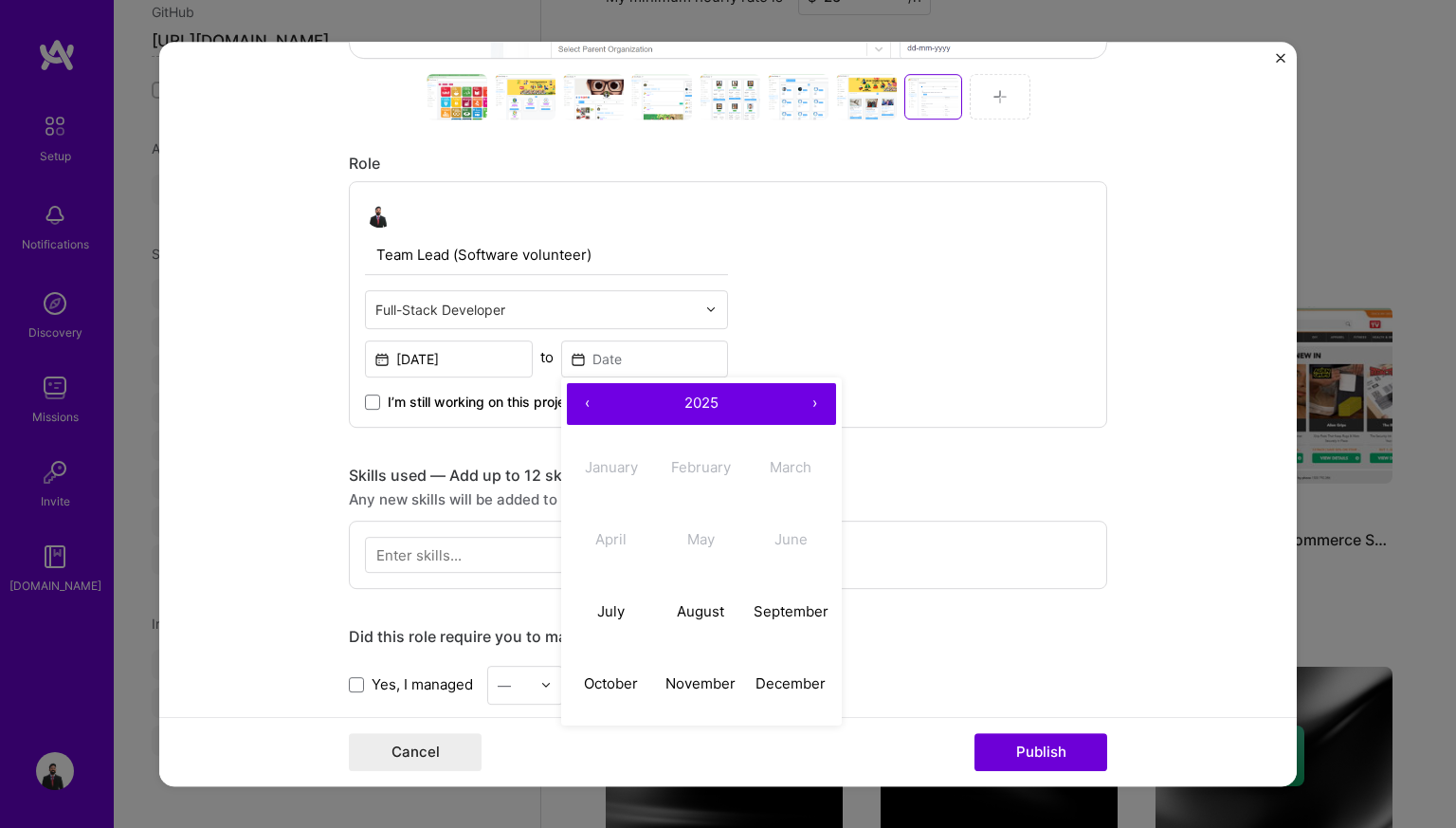 click on "›" at bounding box center (815, 404) 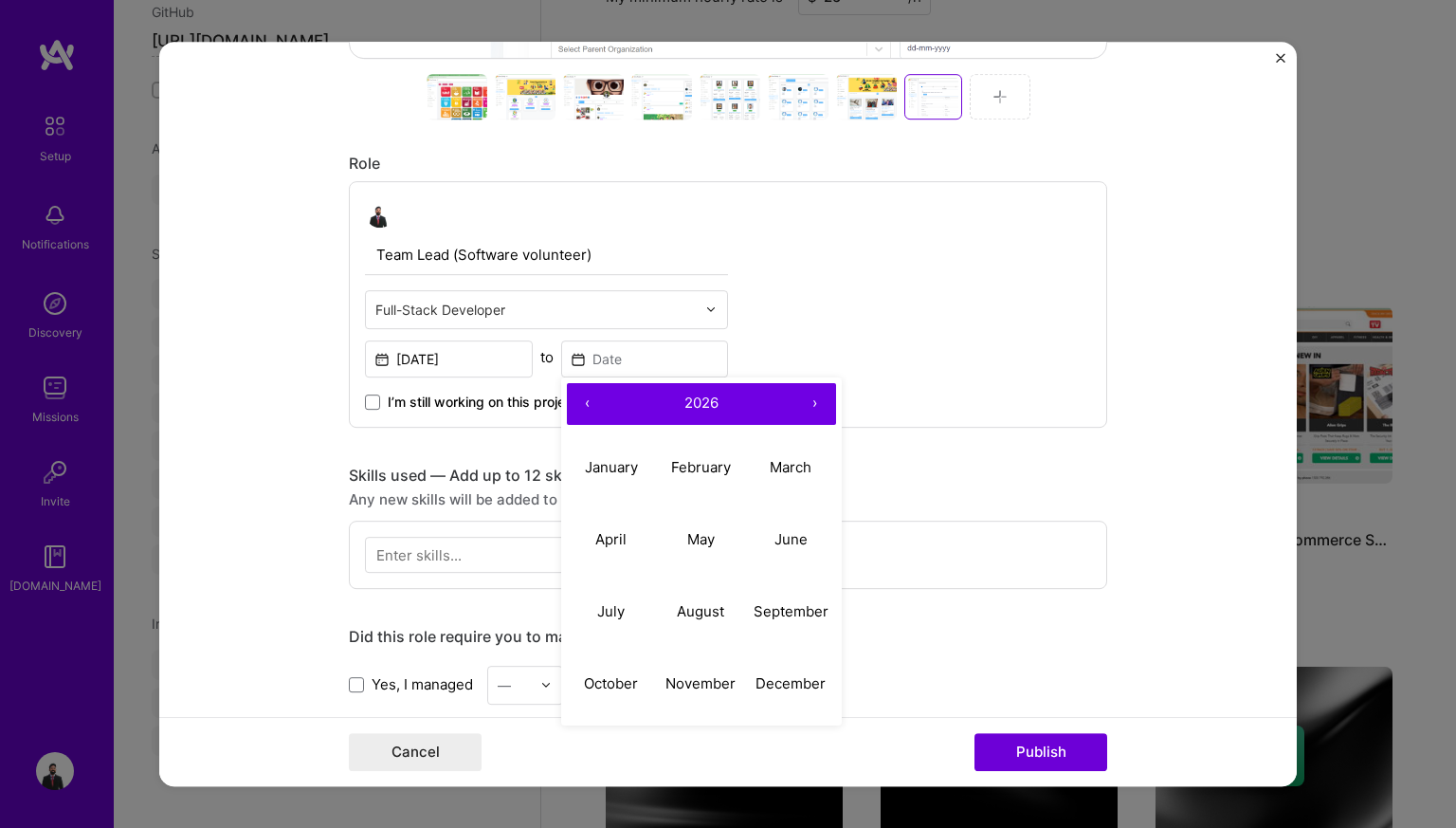 click on "‹" at bounding box center (588, 404) 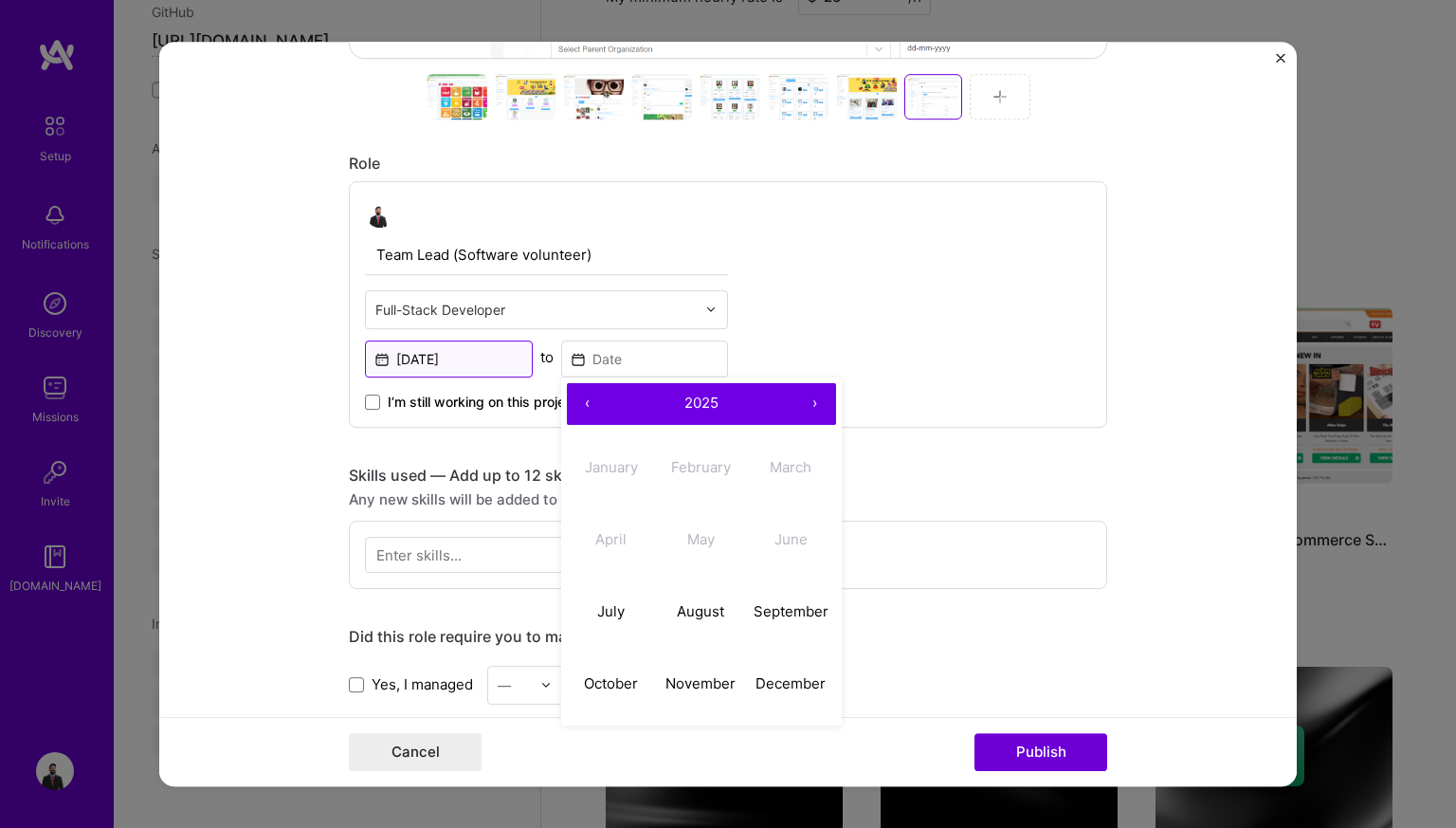 click on "[DATE]" at bounding box center [448, 359] 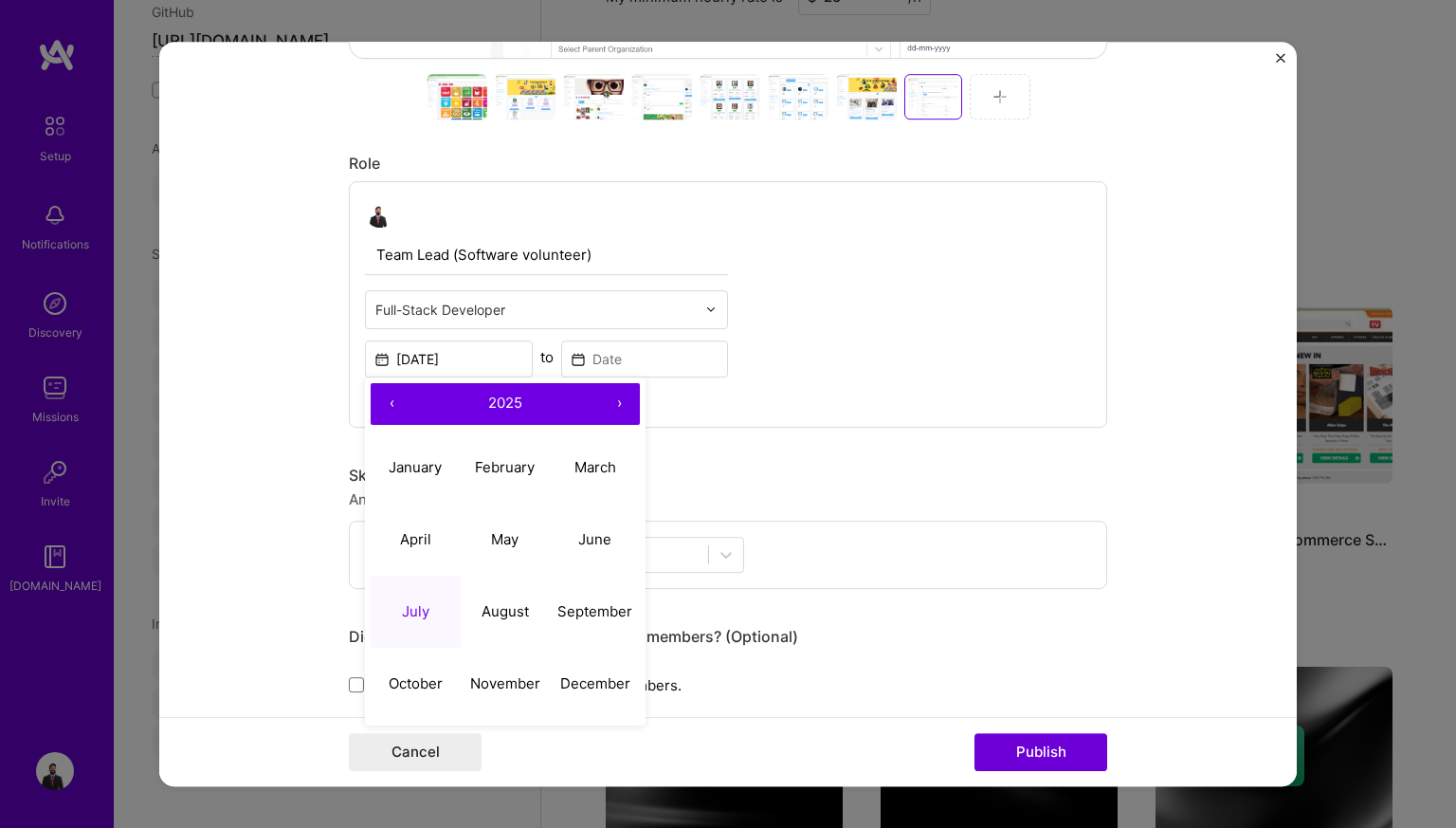 click on "‹" at bounding box center [391, 404] 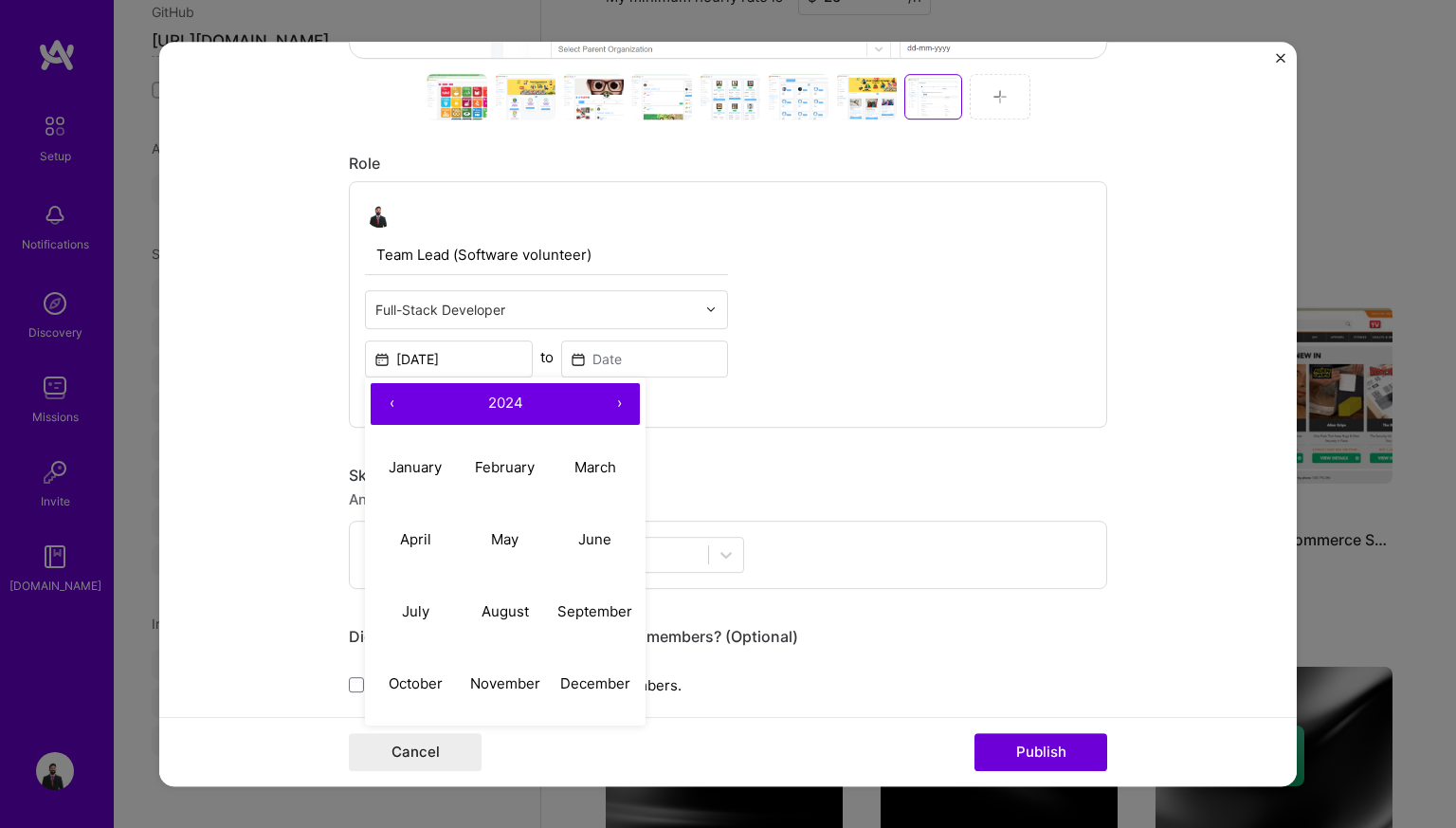 click on "‹" at bounding box center (391, 404) 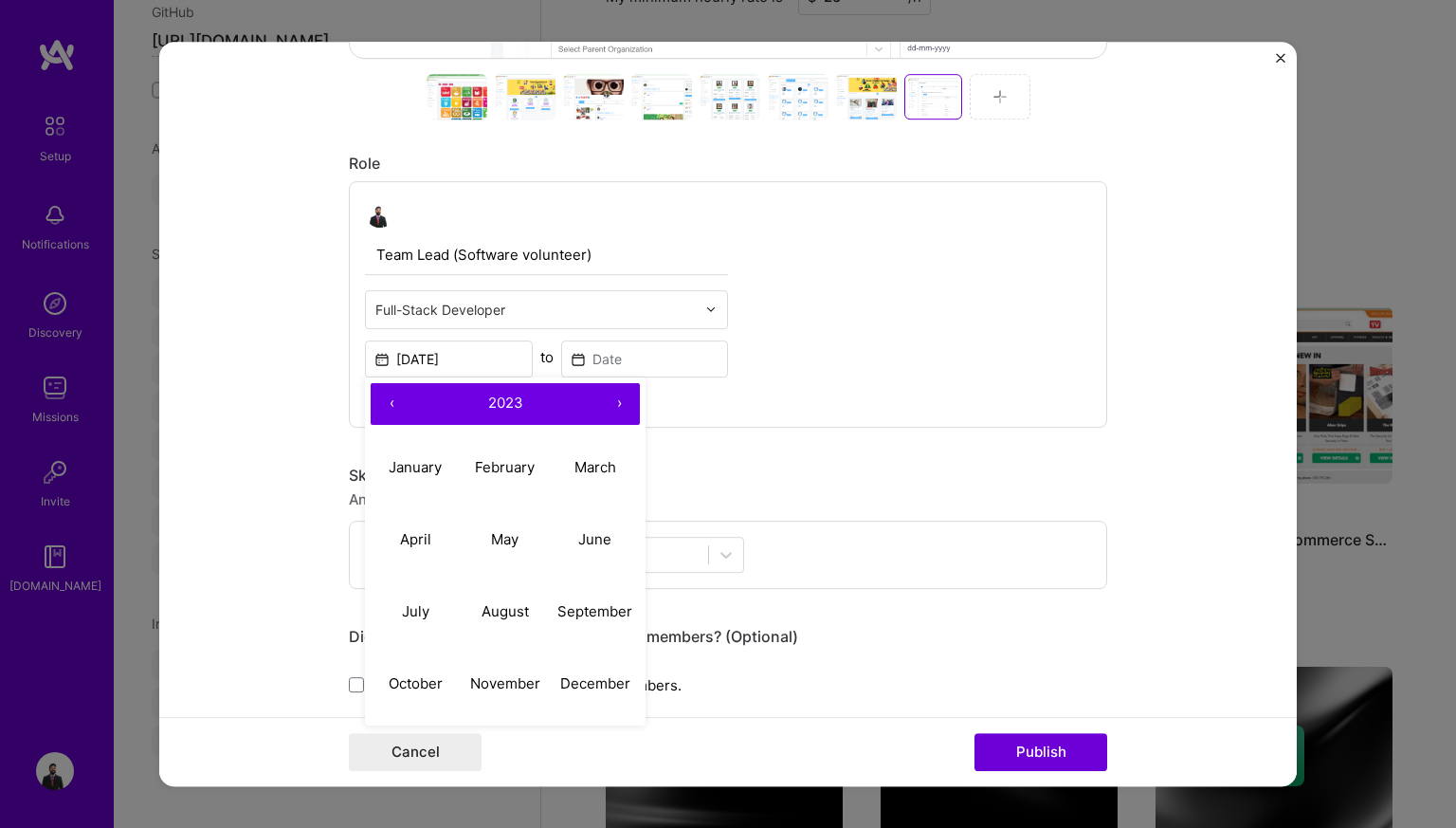 click on "‹" at bounding box center [391, 404] 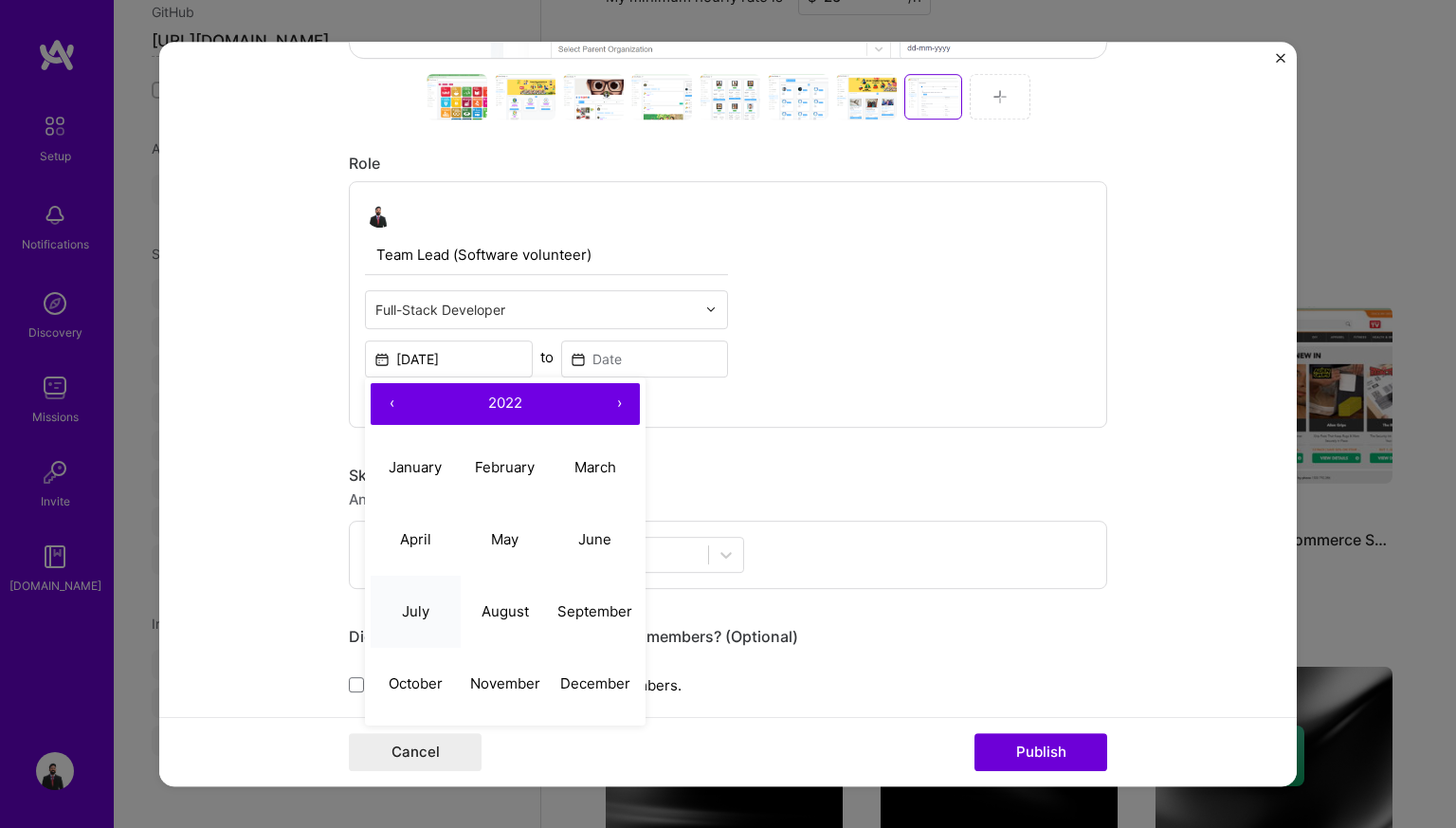 click on "July" at bounding box center [415, 612] 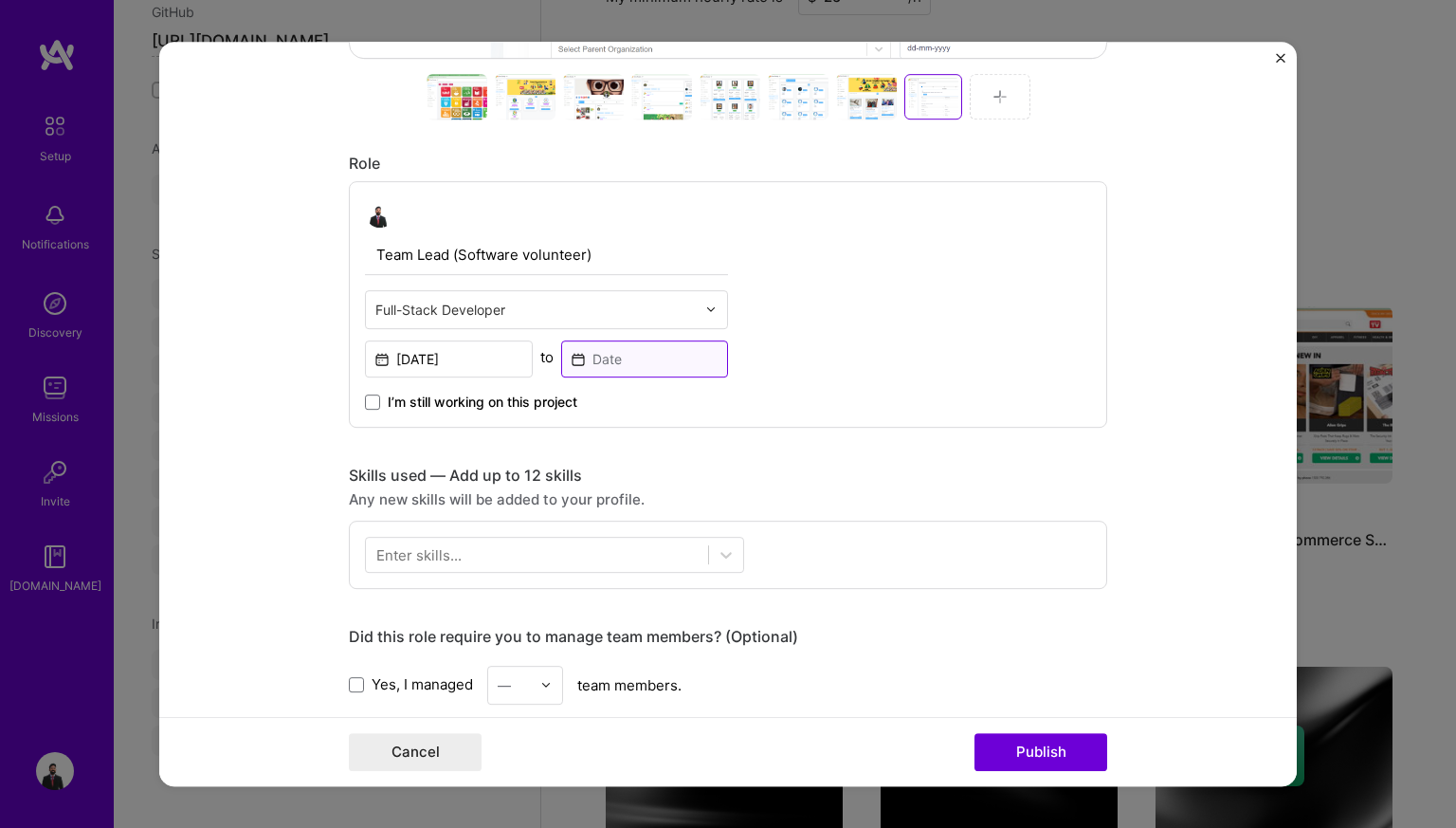 click at bounding box center (645, 359) 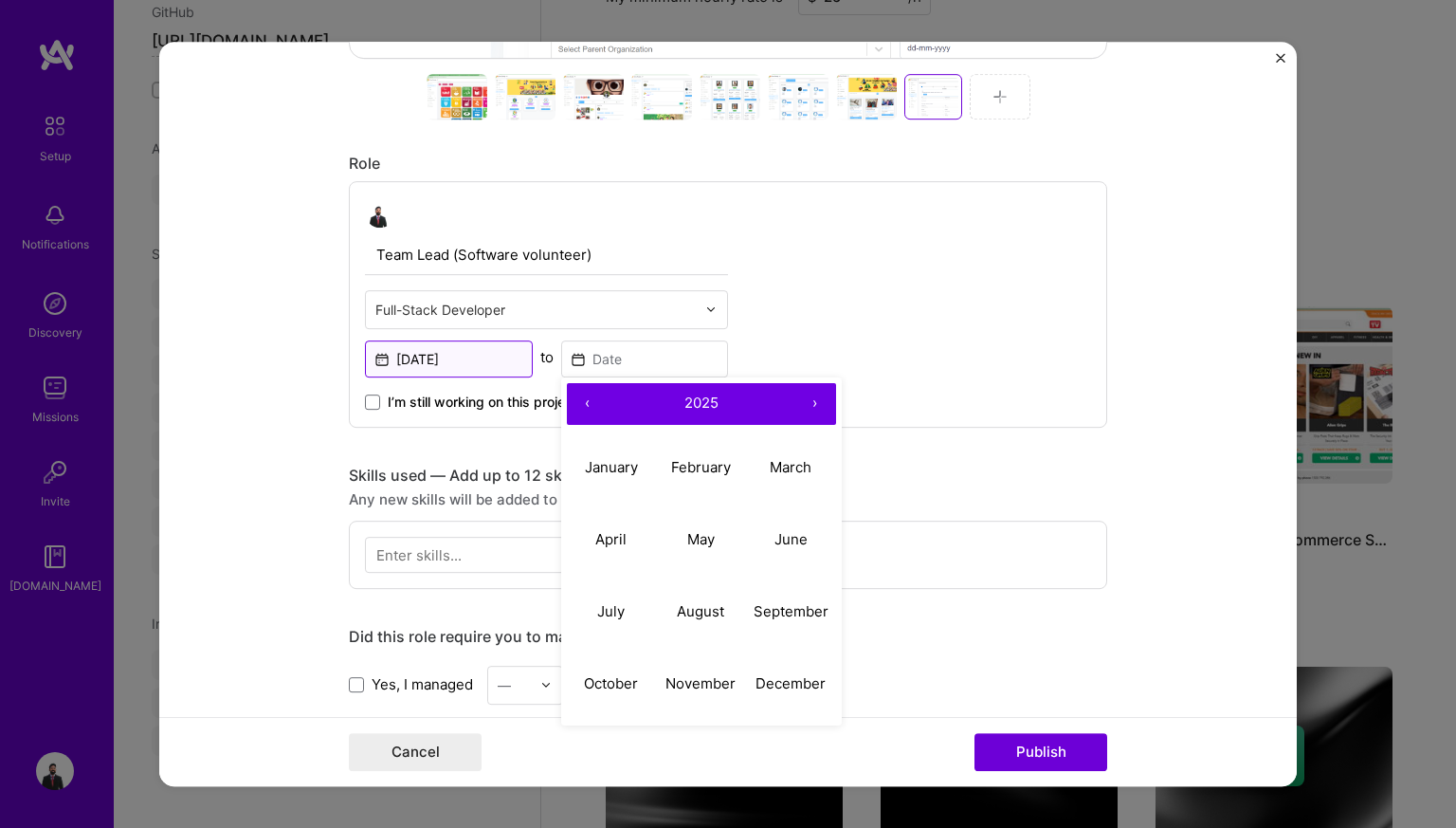 click on "[DATE]" at bounding box center (448, 359) 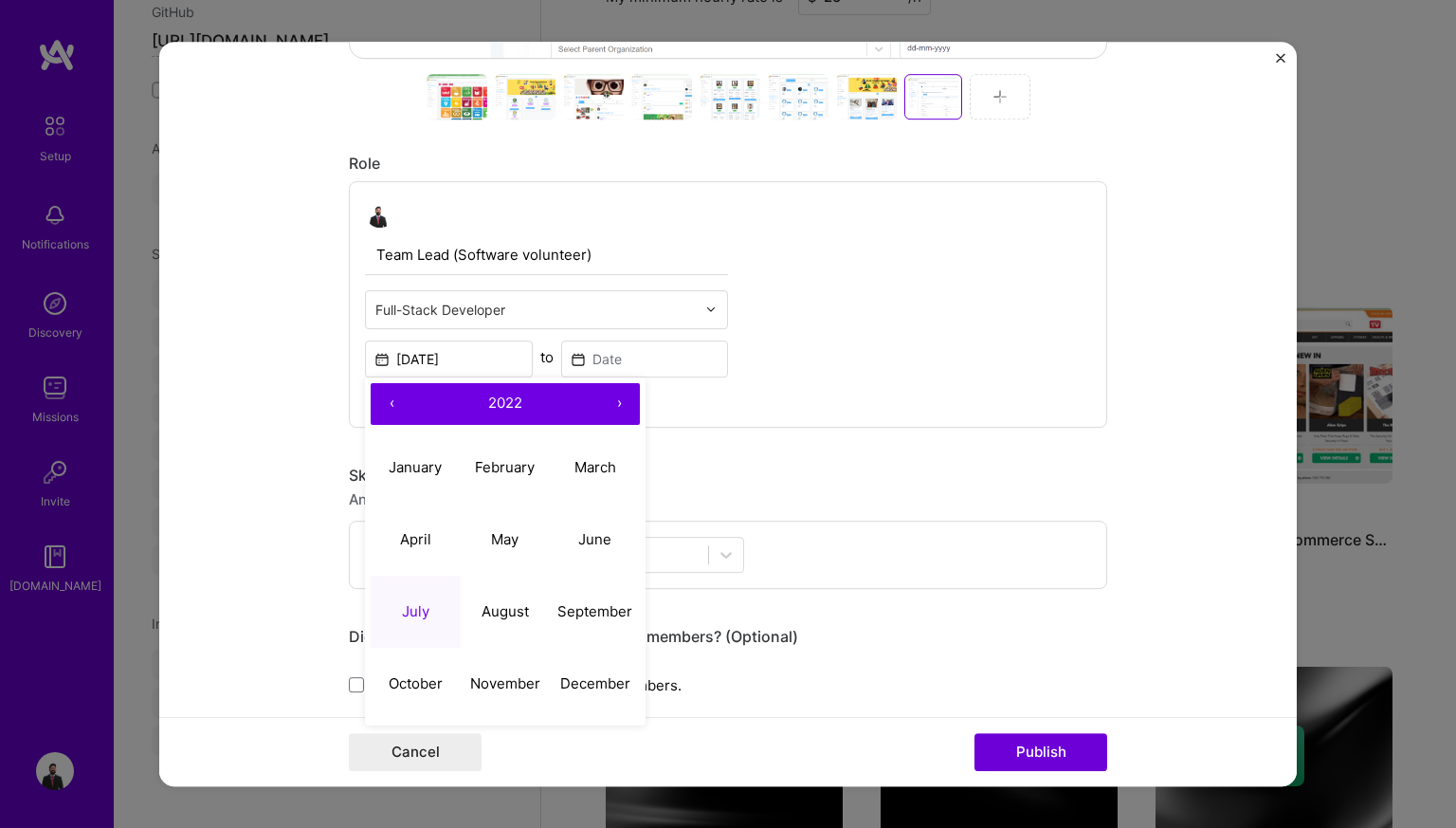 click on "›" at bounding box center [619, 404] 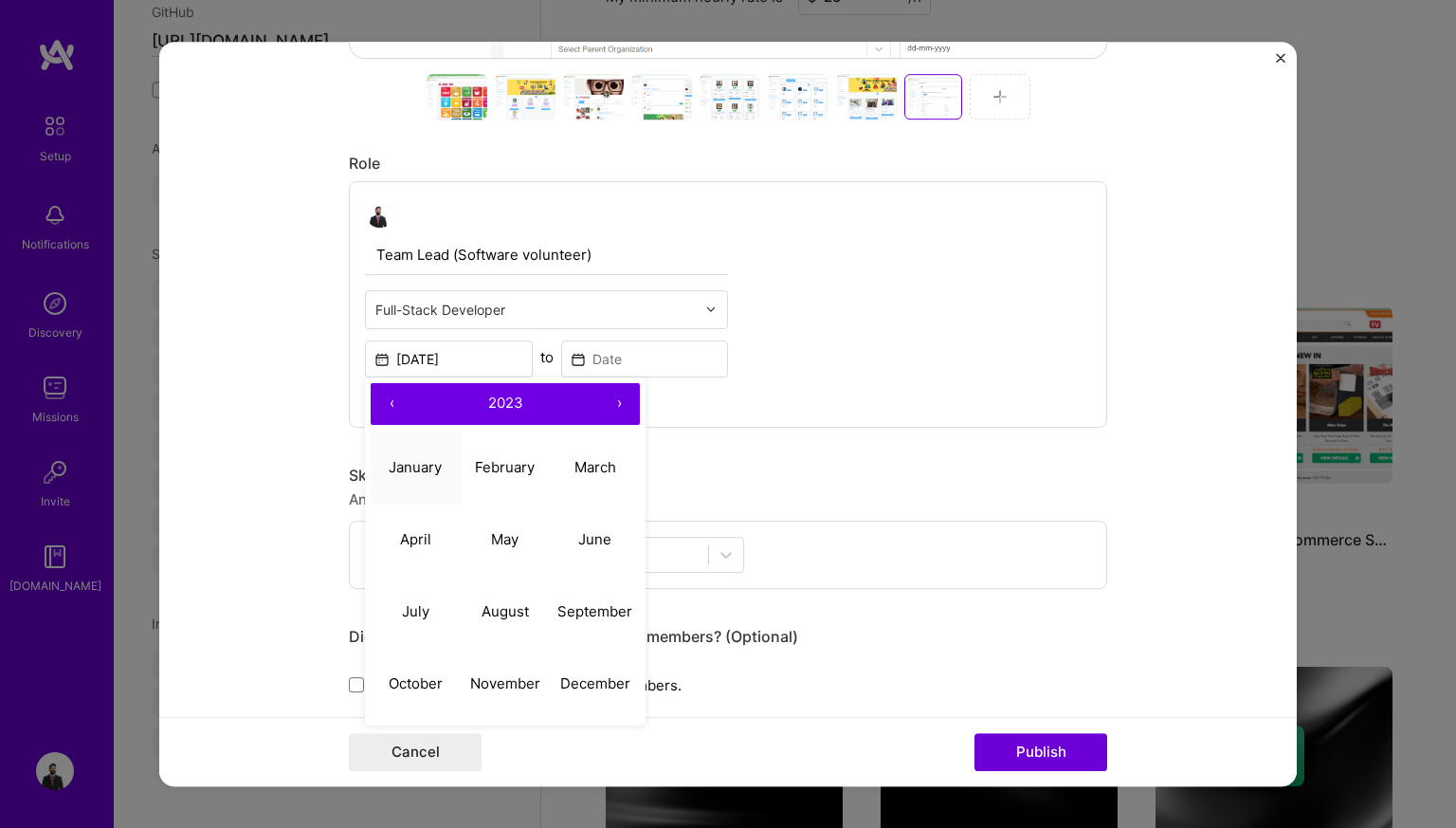 click on "January" at bounding box center (415, 468) 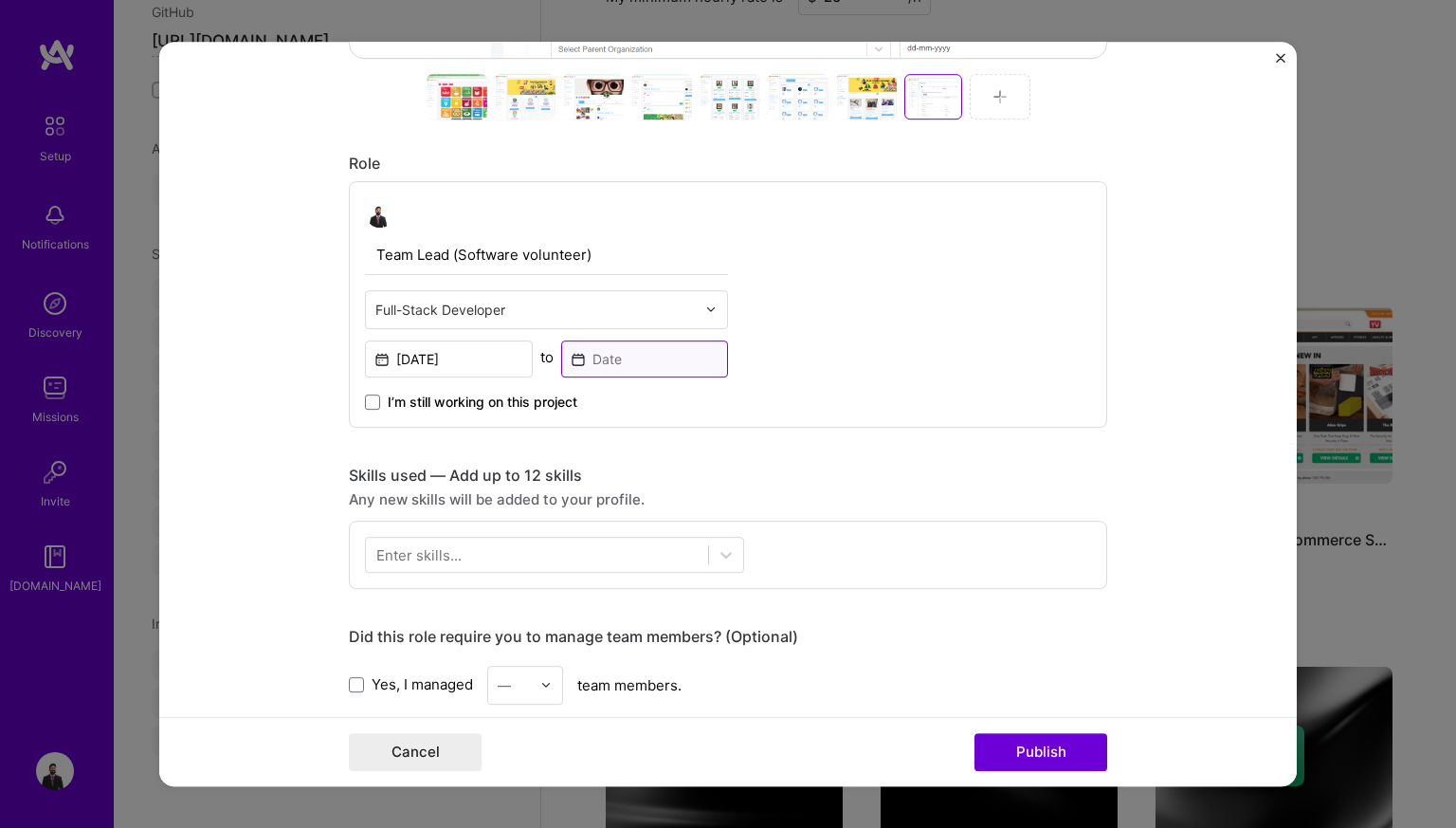 click at bounding box center (645, 359) 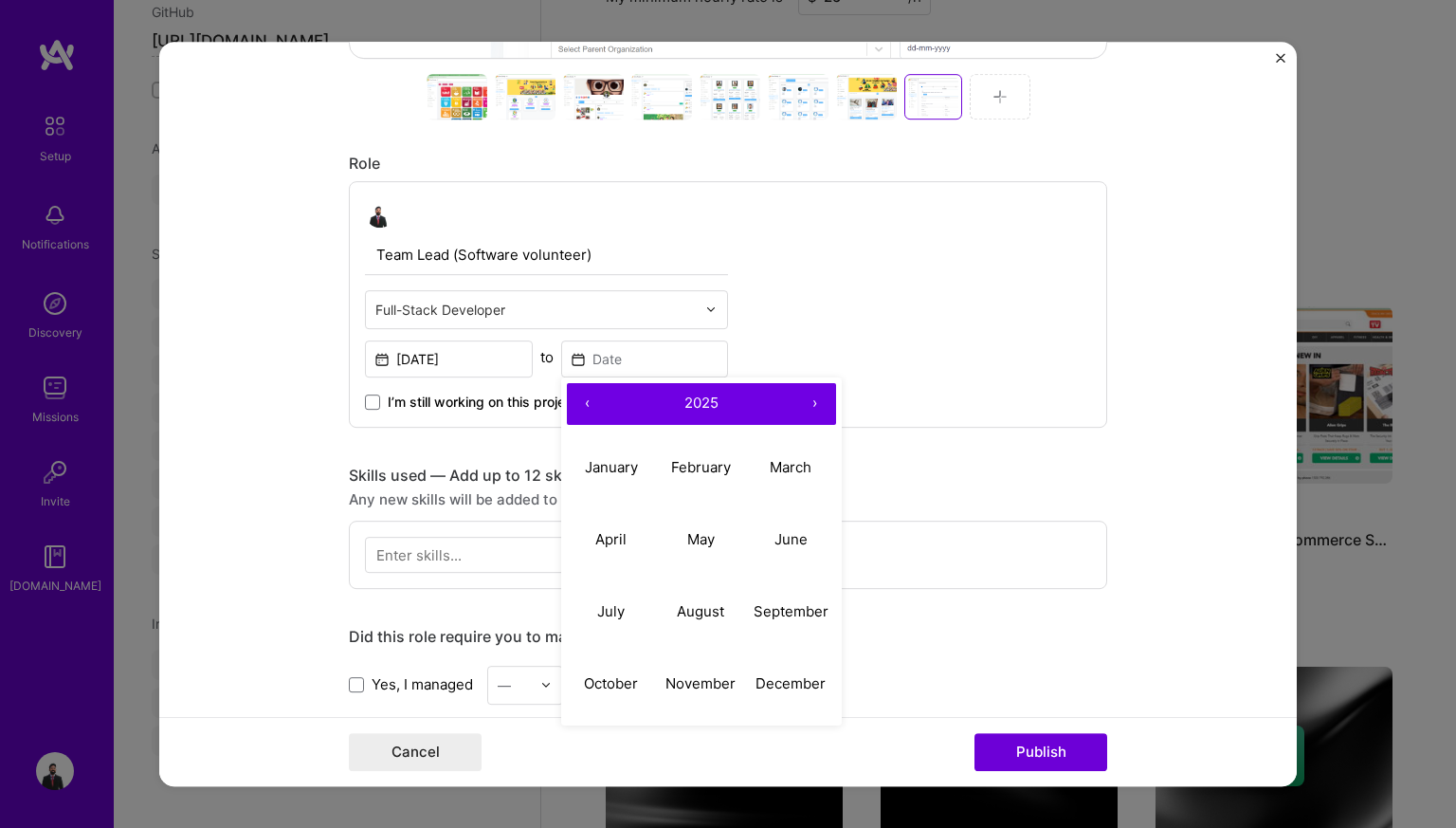 click on "‹" at bounding box center (588, 404) 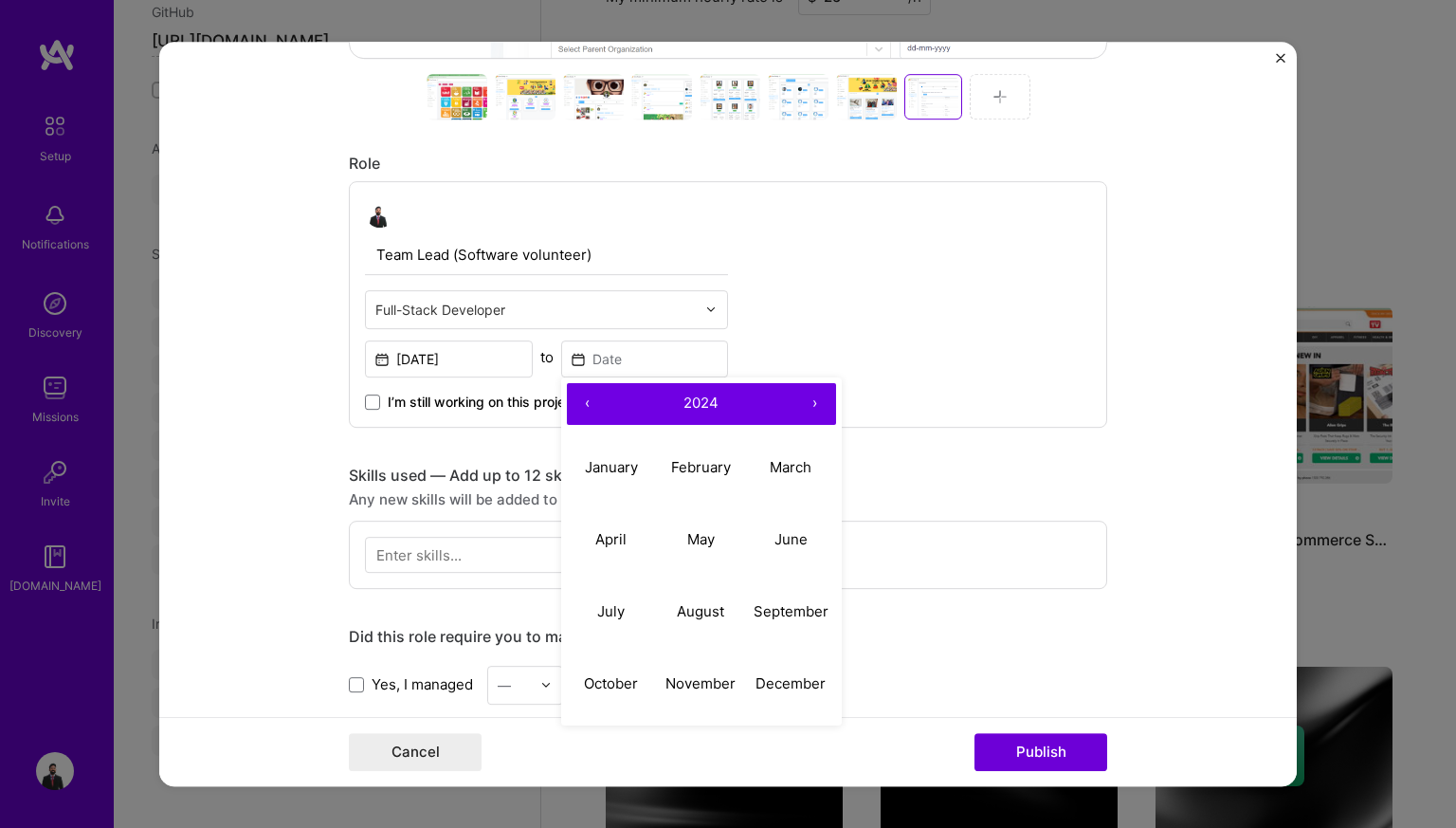 click on "‹" at bounding box center (588, 404) 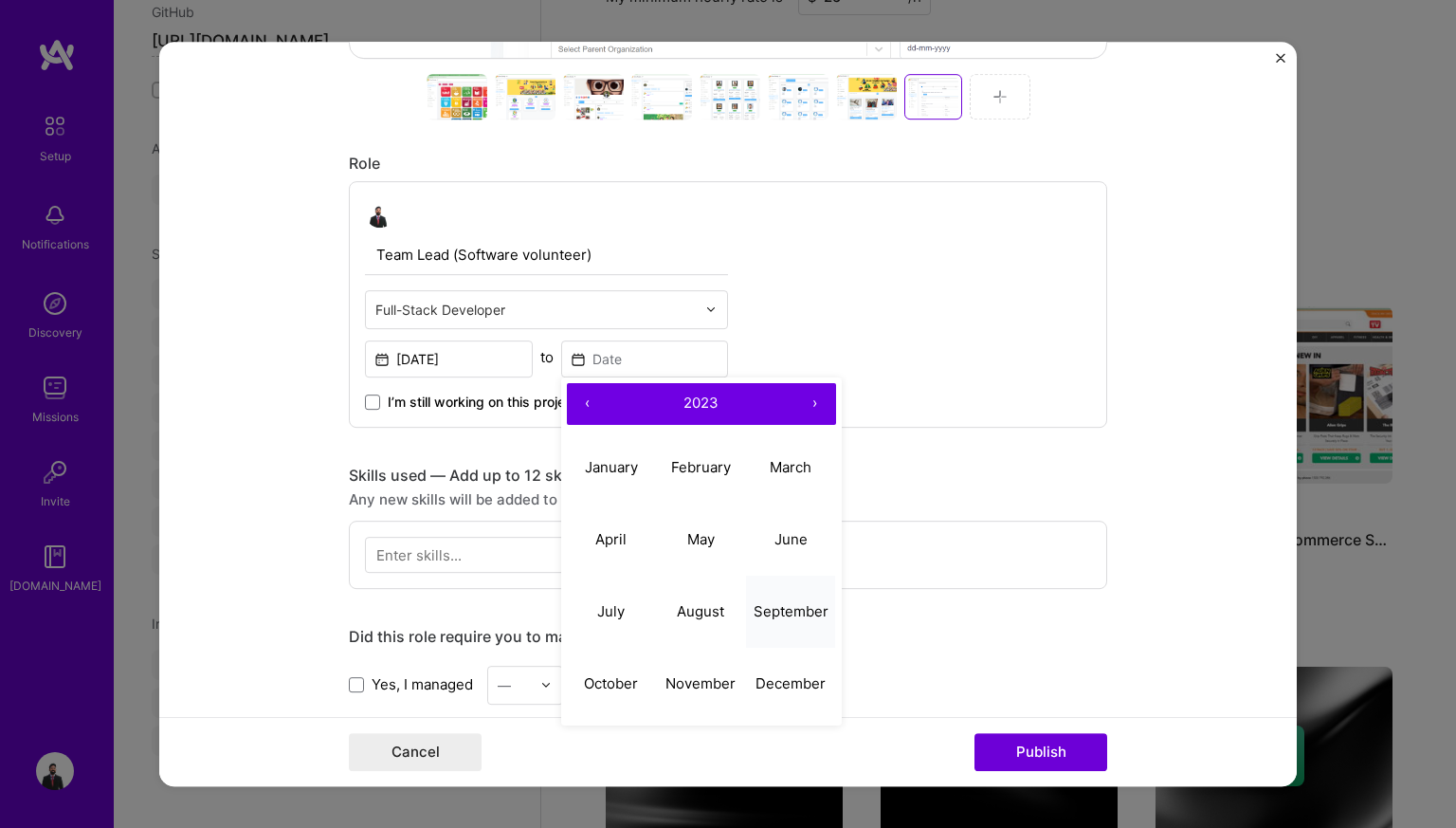 click on "September" at bounding box center [791, 611] 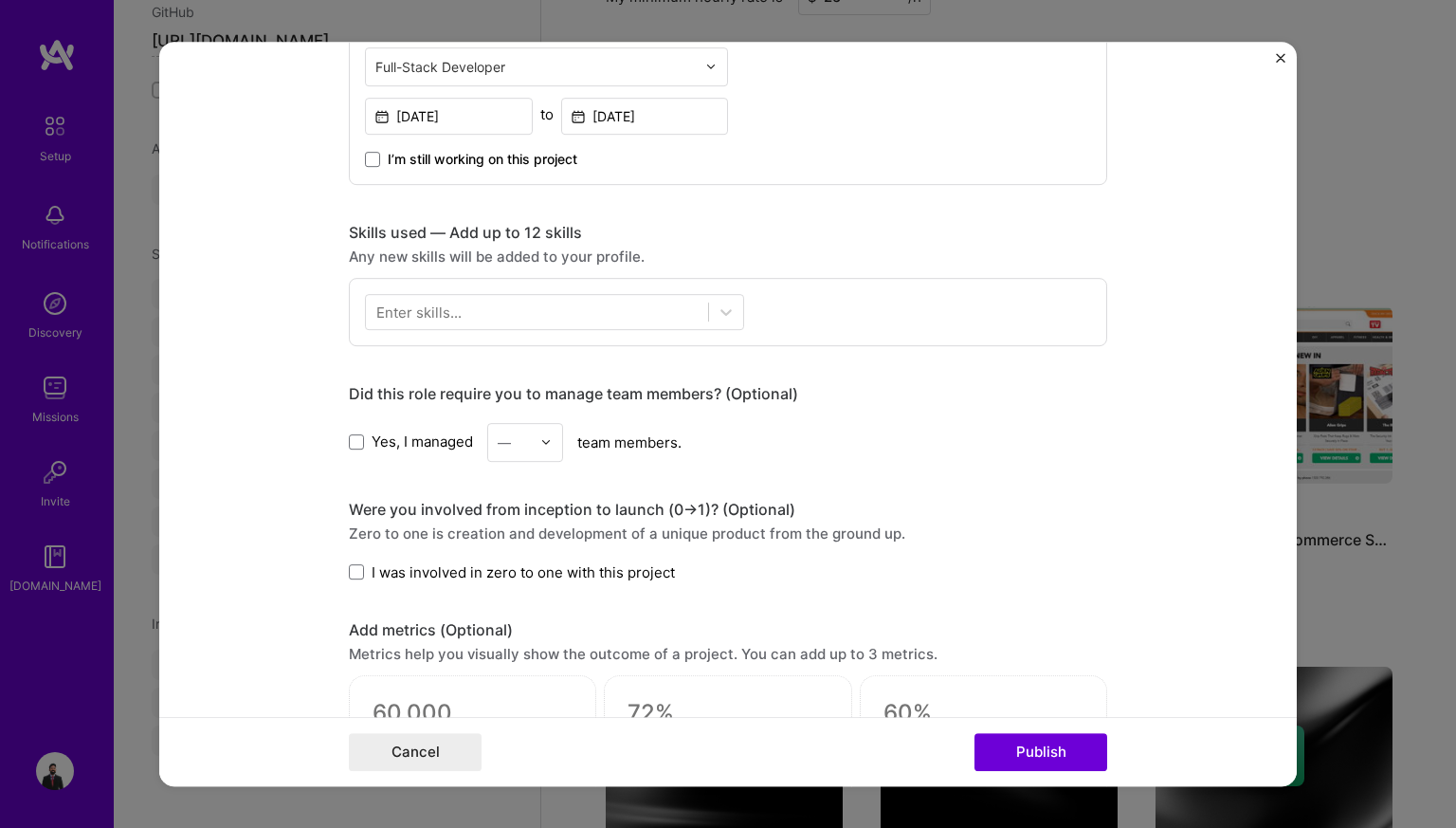scroll, scrollTop: 1148, scrollLeft: 0, axis: vertical 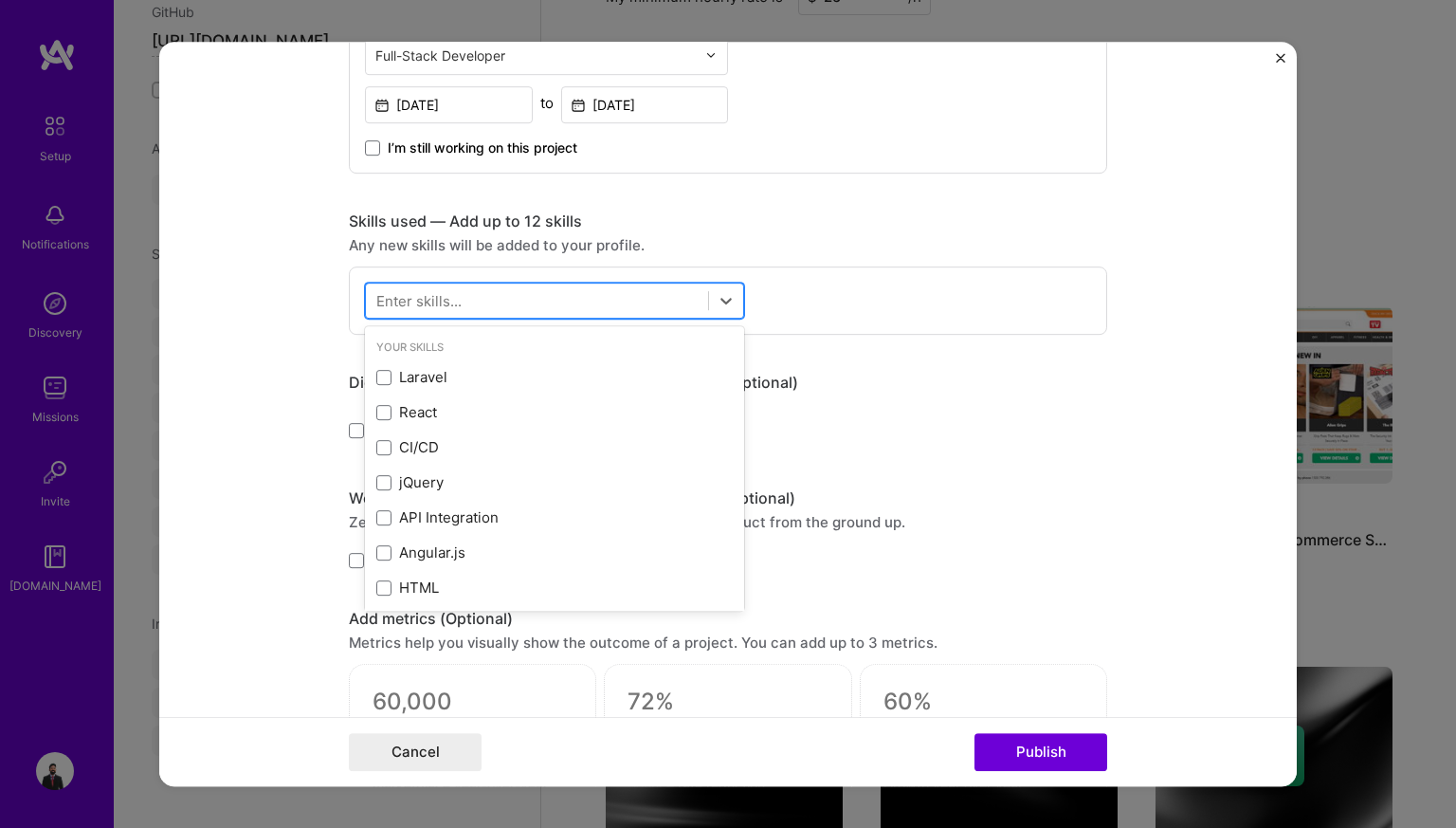 click at bounding box center (537, 300) 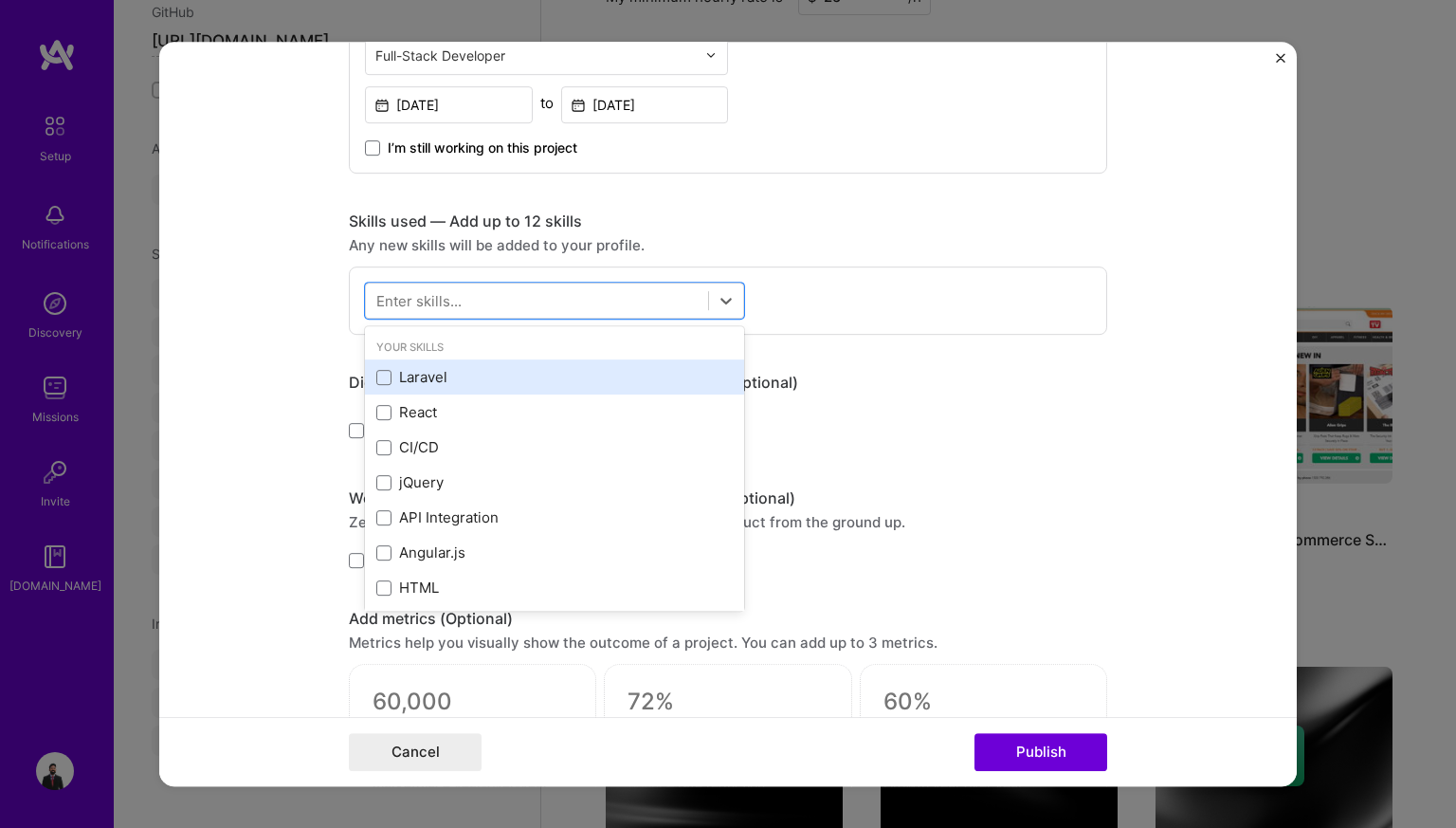 click on "Laravel" at bounding box center (555, 377) 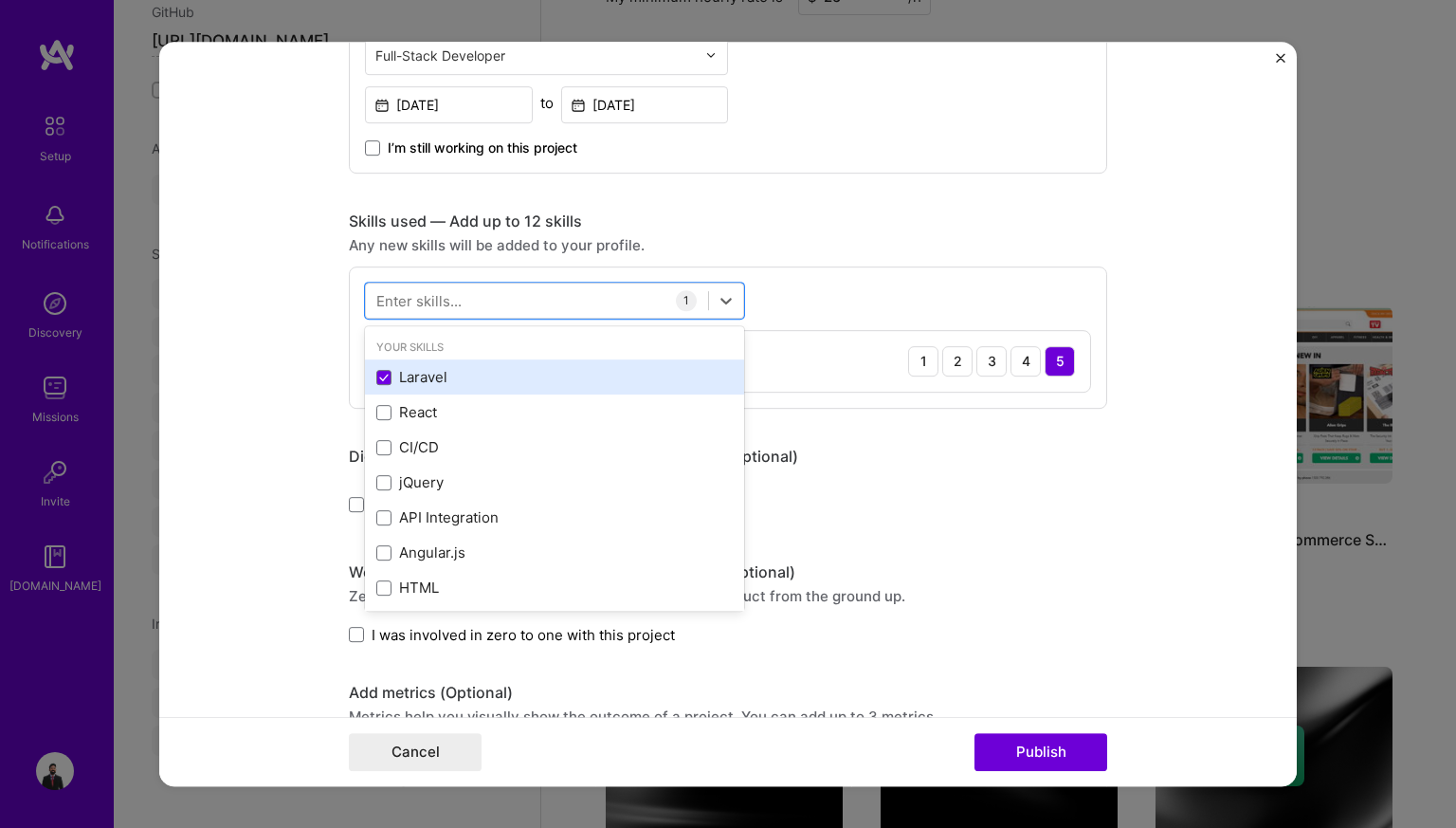 click on "Laravel" at bounding box center (555, 377) 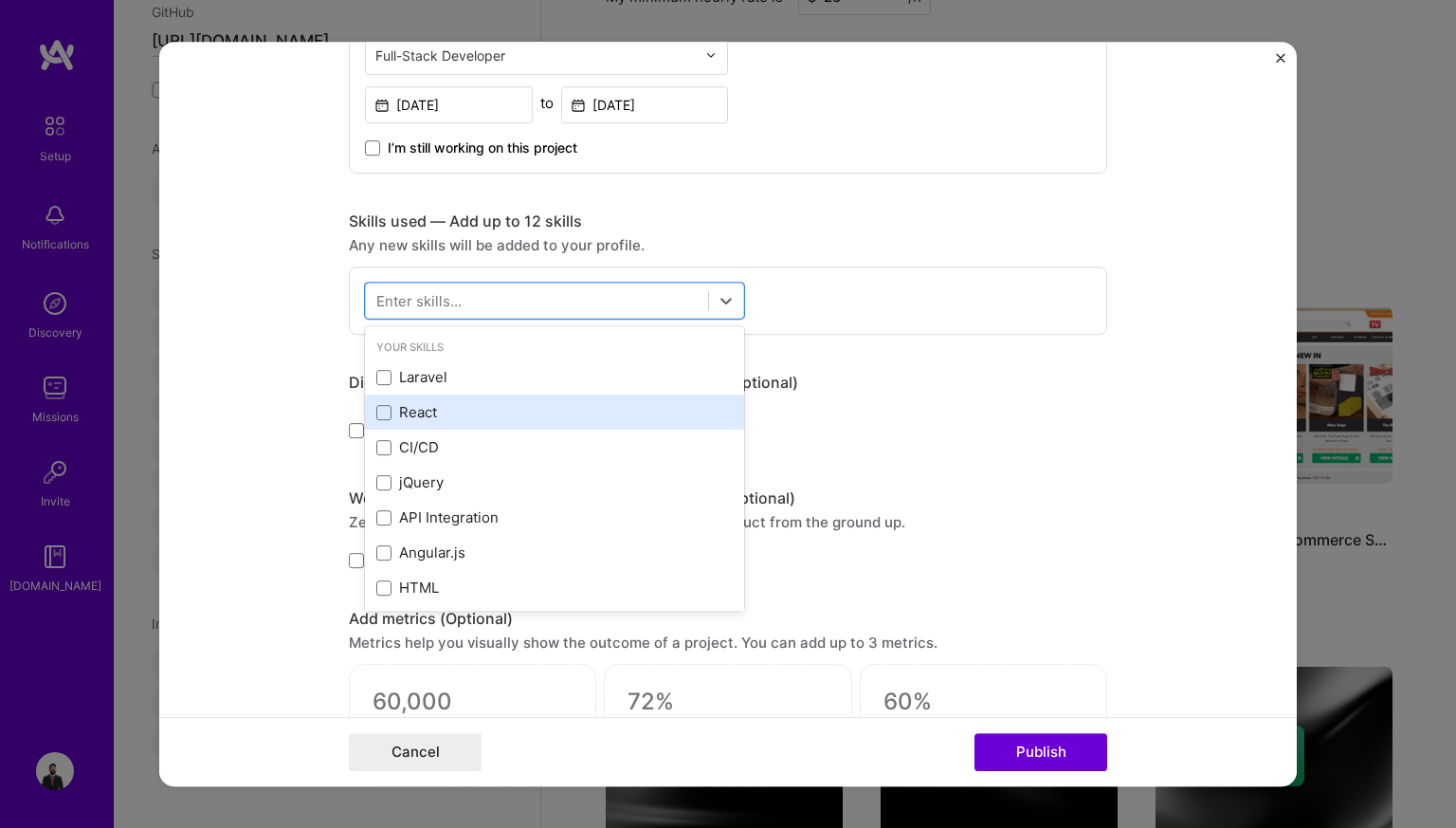 click on "React" at bounding box center (555, 412) 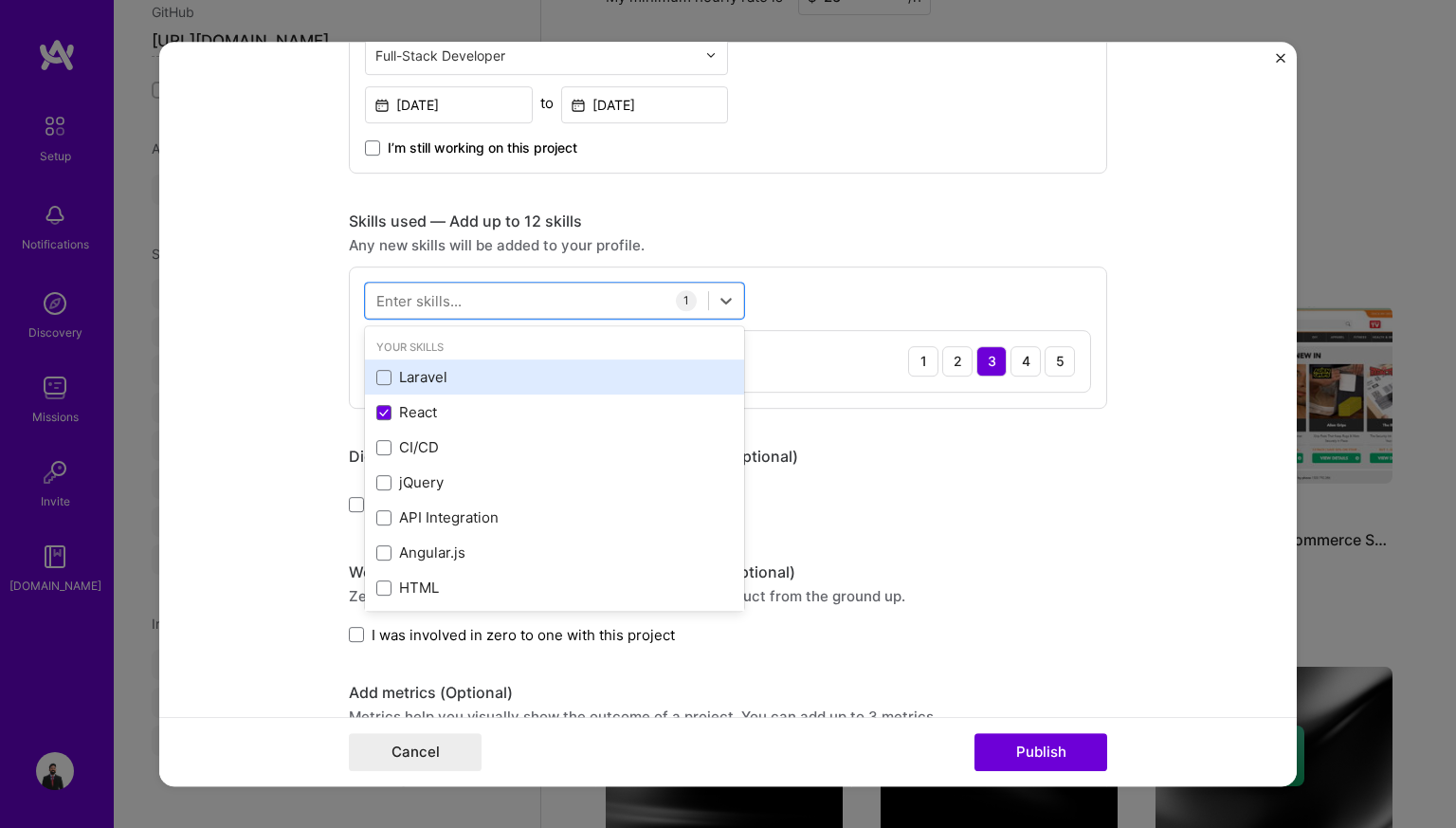 click on "Laravel" at bounding box center (555, 377) 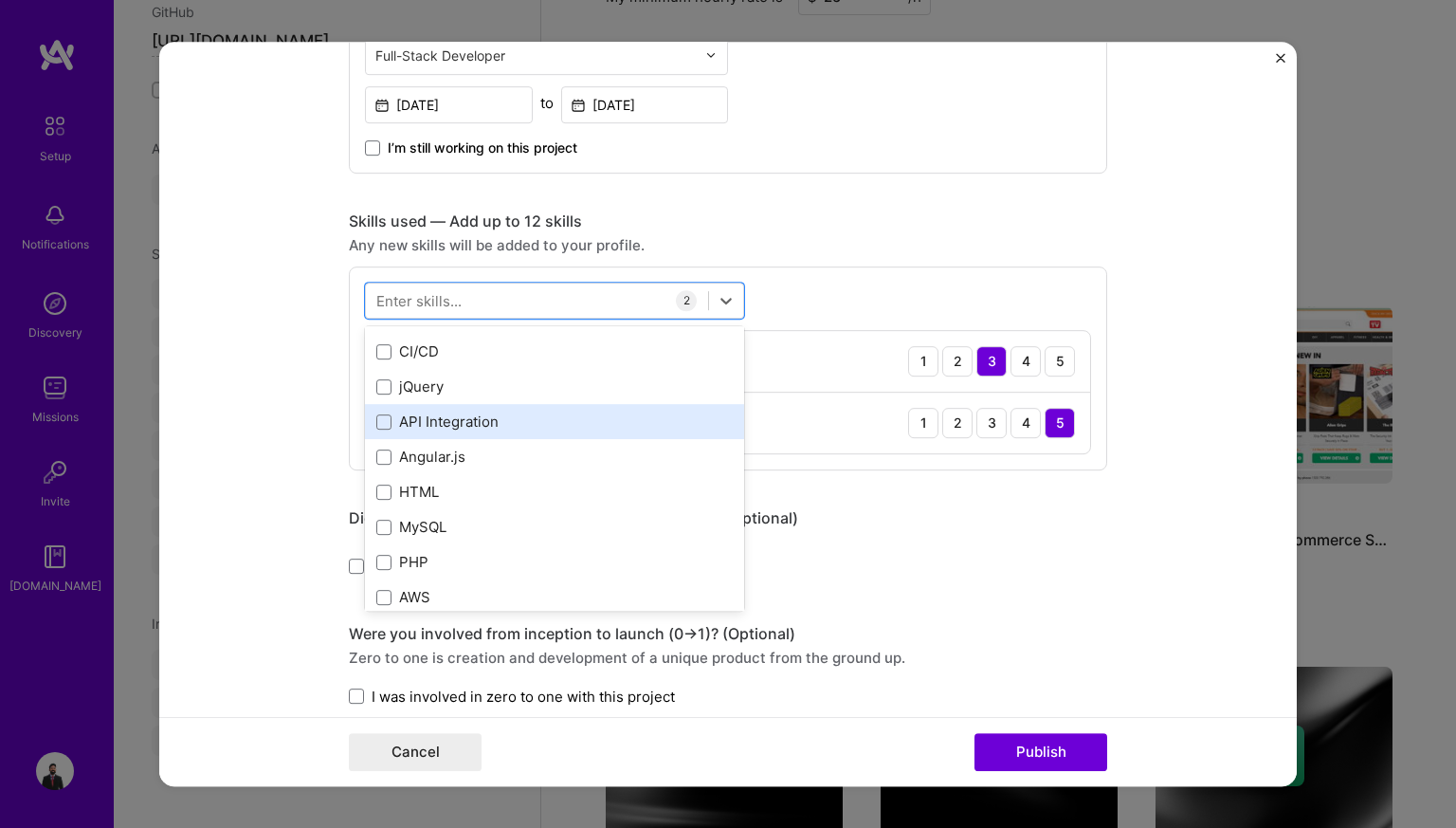 scroll, scrollTop: 106, scrollLeft: 0, axis: vertical 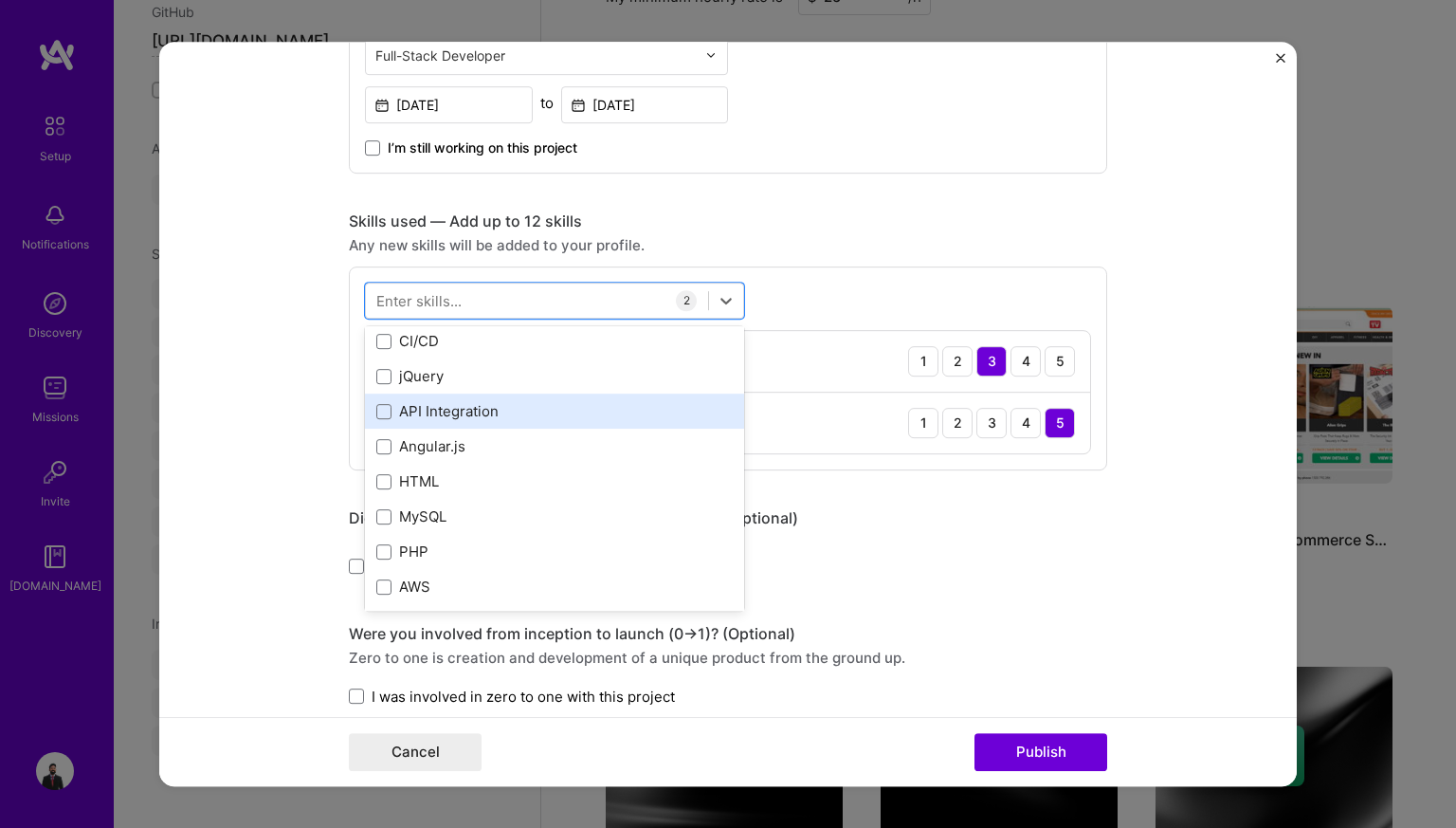 click on "API Integration" at bounding box center (555, 411) 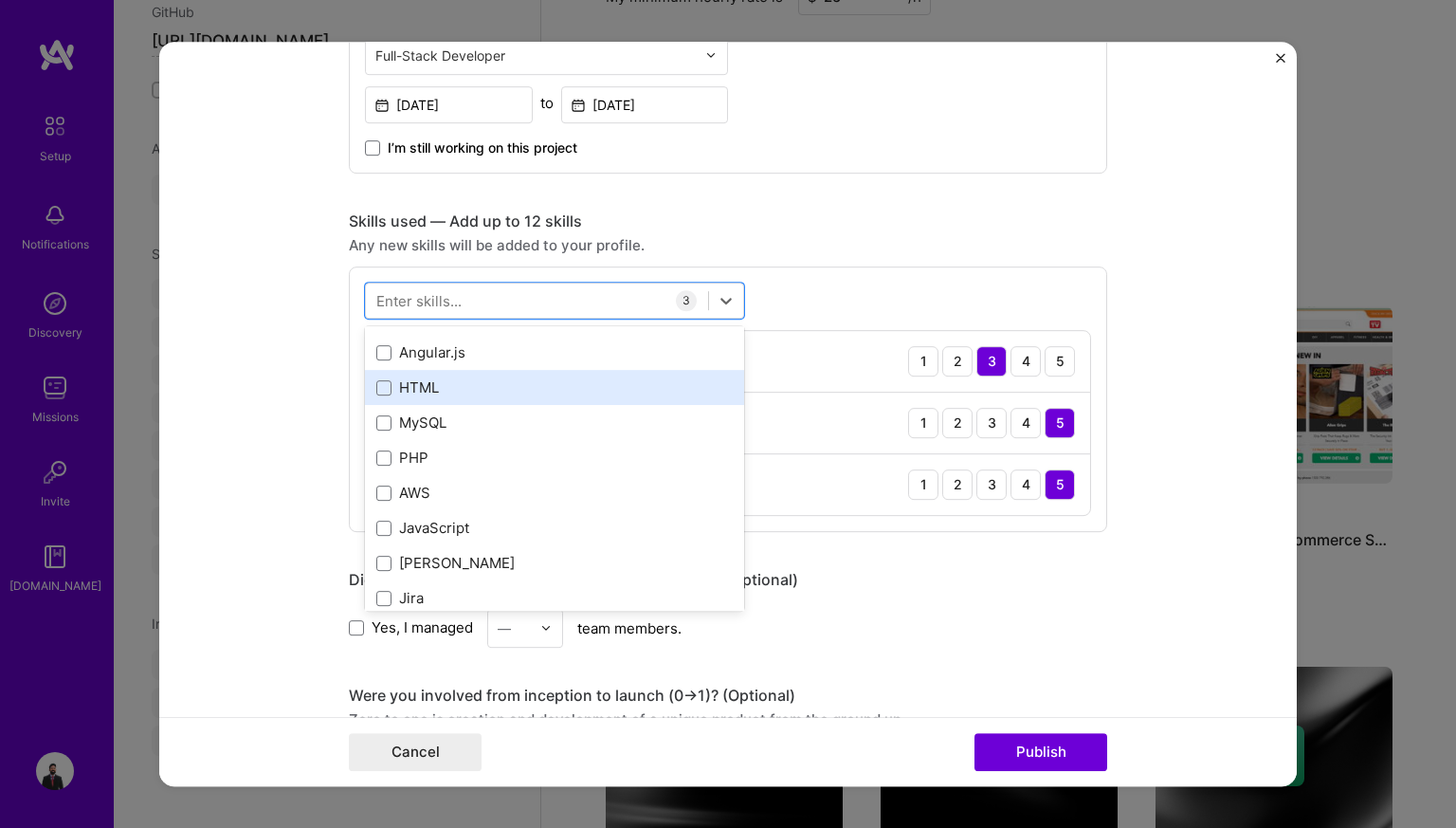 scroll, scrollTop: 206, scrollLeft: 0, axis: vertical 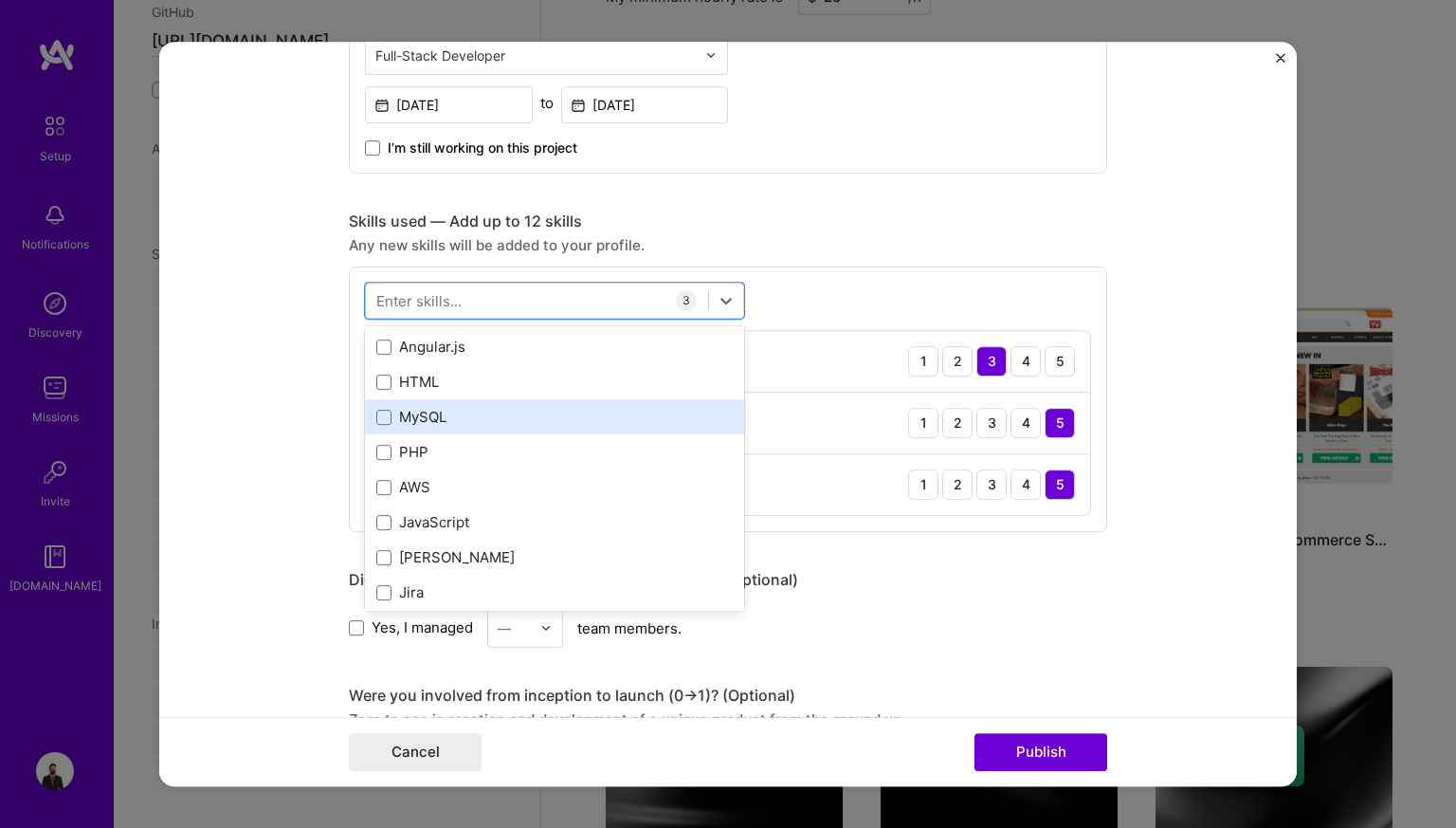 click on "MySQL" at bounding box center (555, 416) 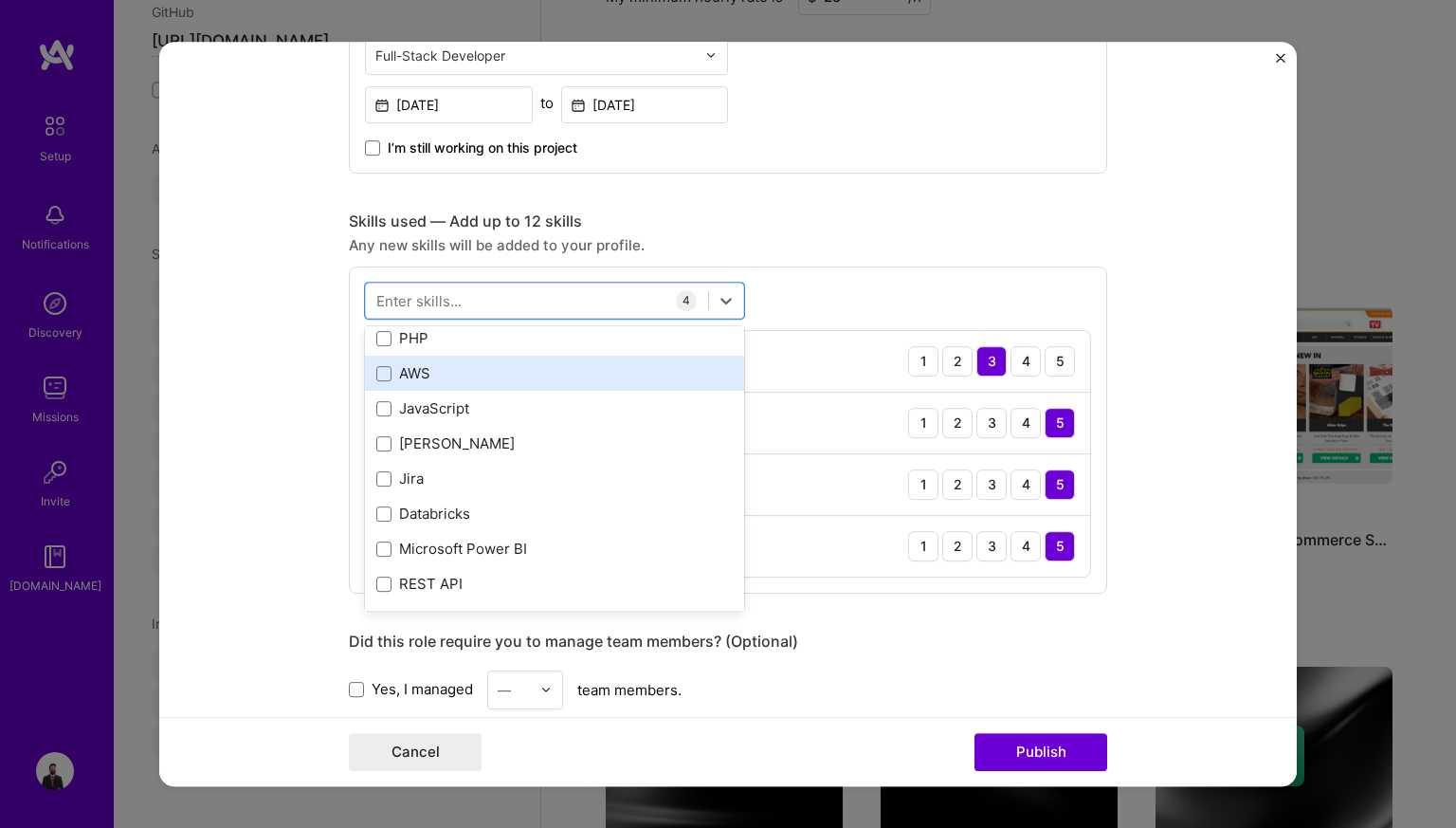 scroll, scrollTop: 340, scrollLeft: 0, axis: vertical 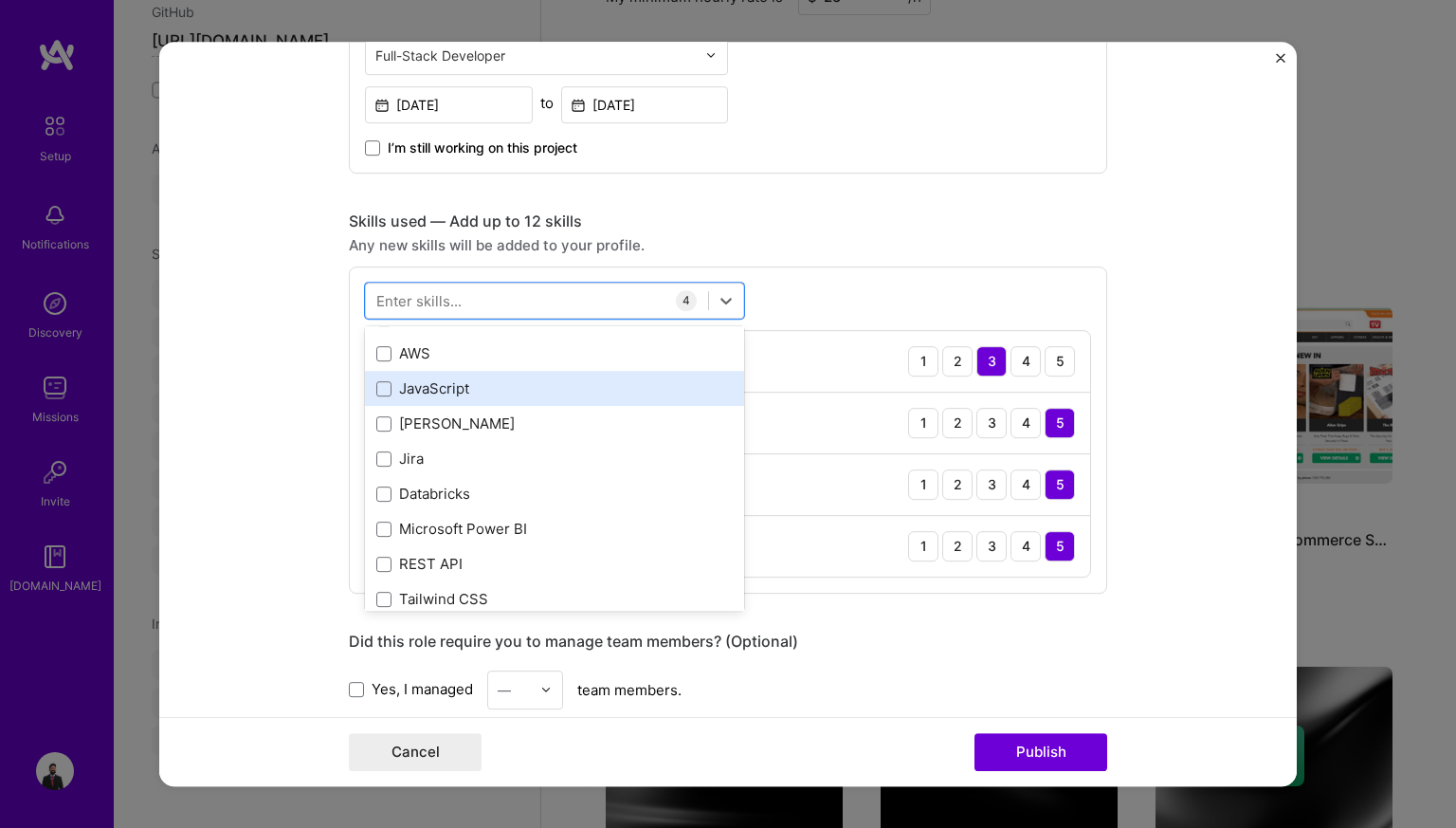click on "JavaScript" at bounding box center (555, 388) 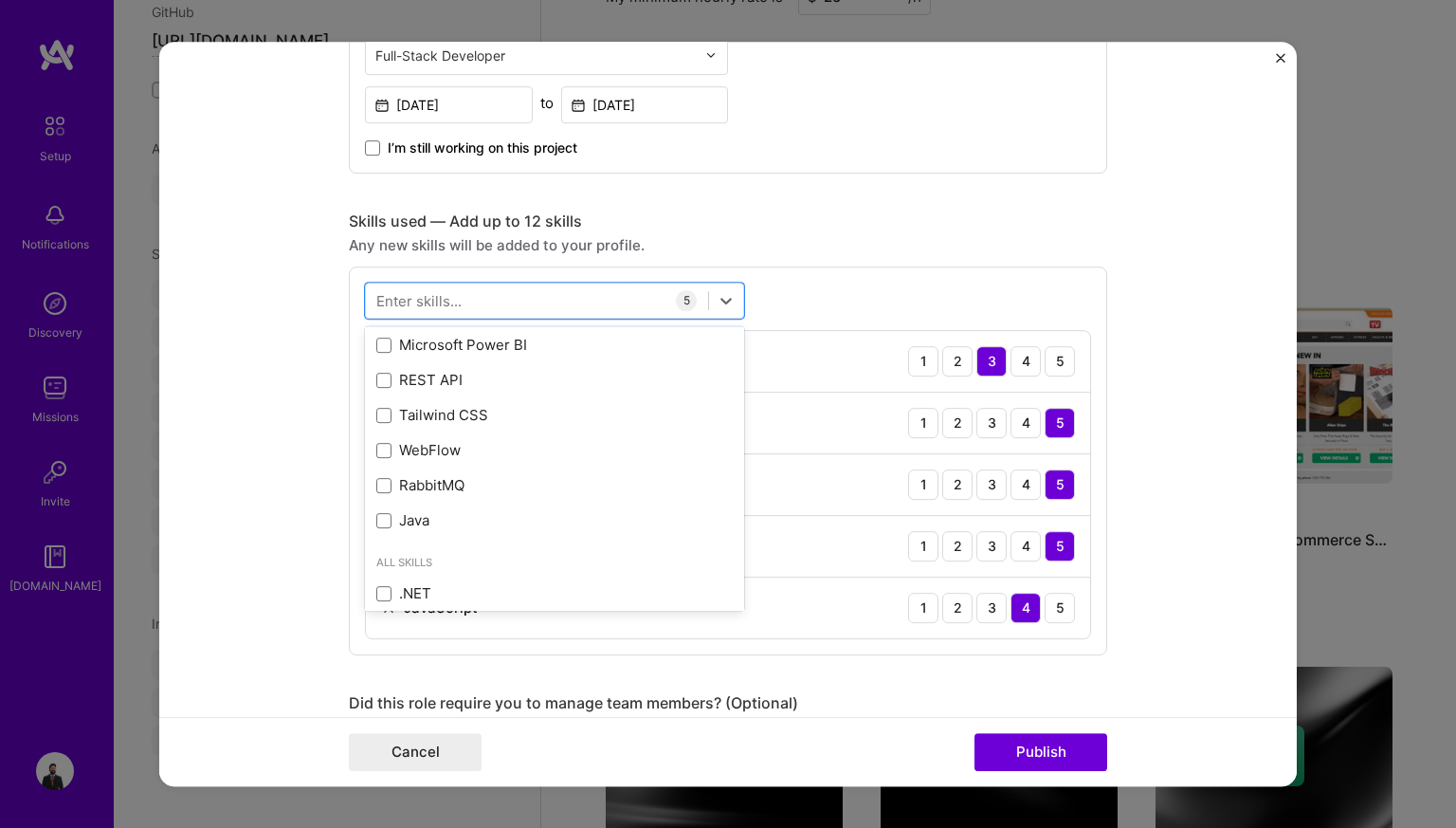 scroll, scrollTop: 524, scrollLeft: 0, axis: vertical 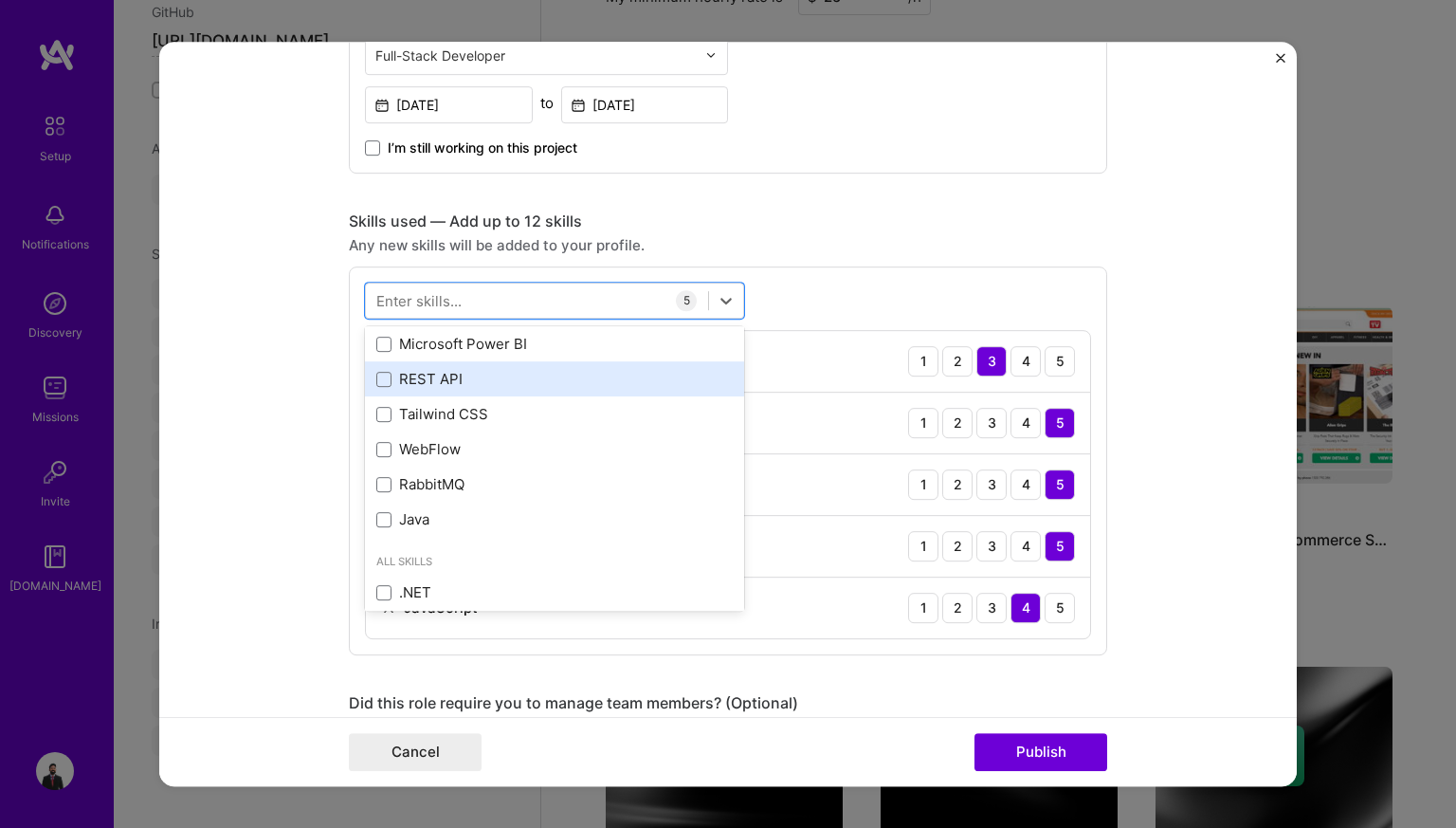 click on "REST API" at bounding box center [555, 378] 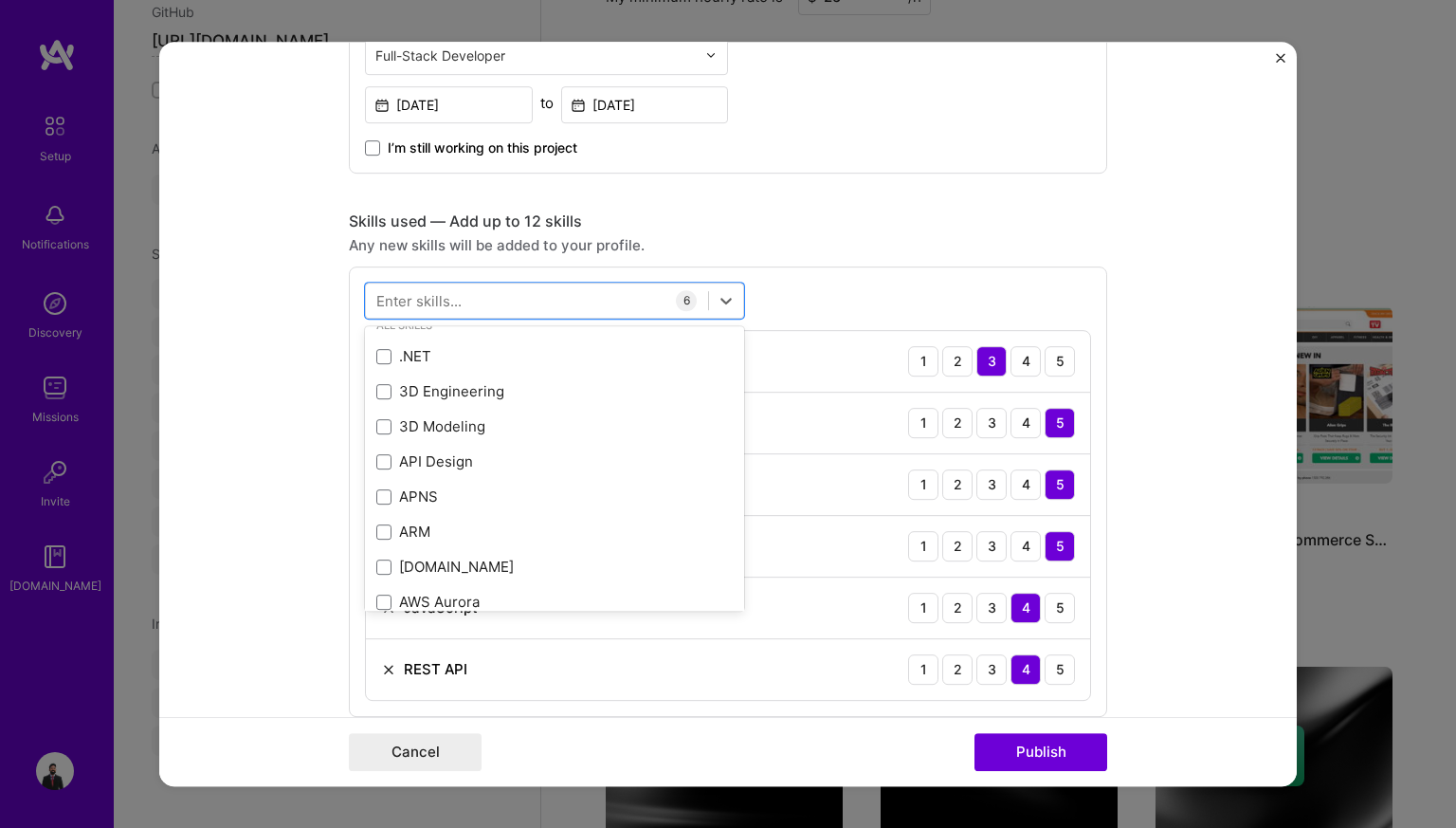 scroll, scrollTop: 774, scrollLeft: 0, axis: vertical 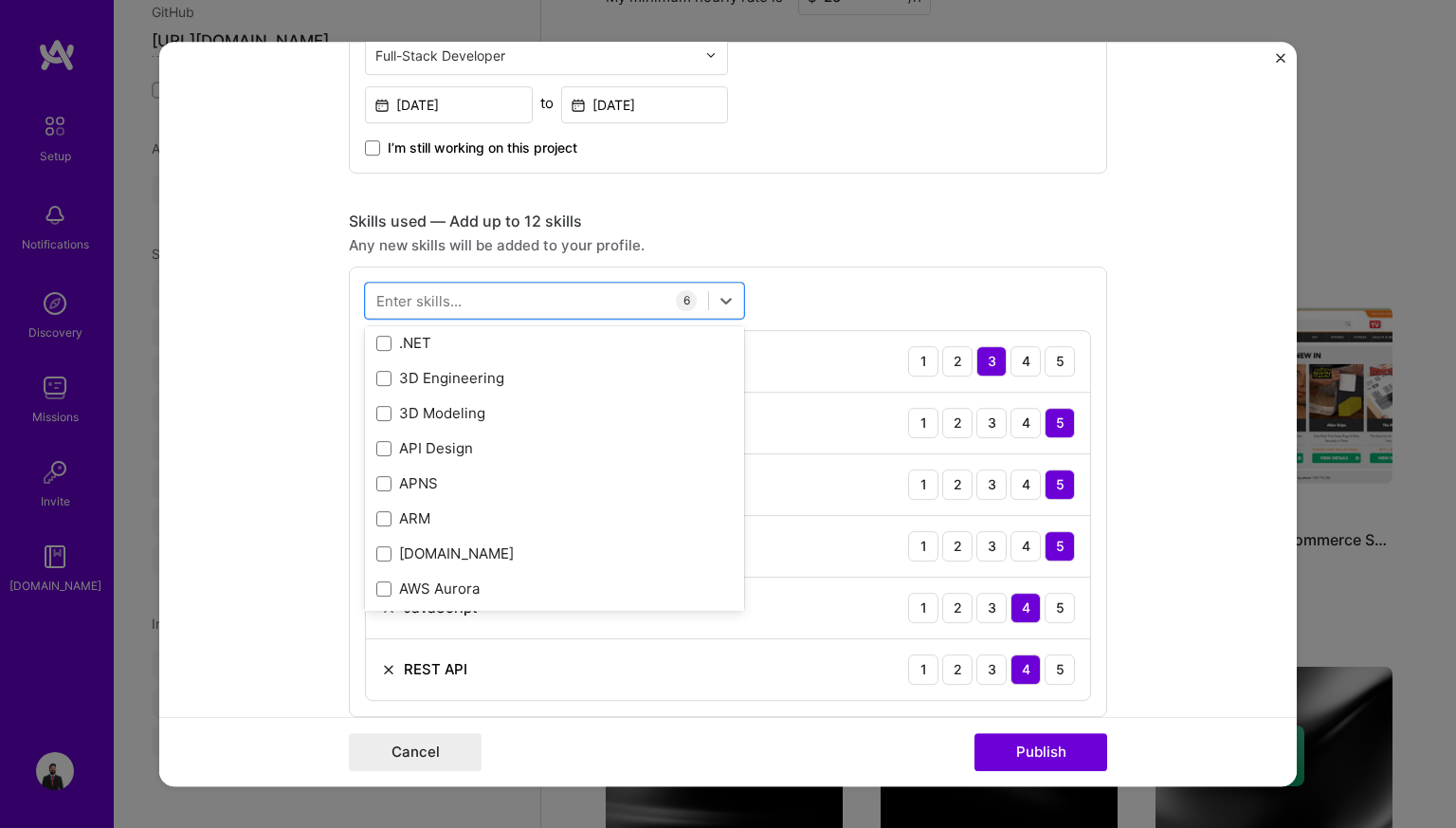 click on "Project title Healthier Society Company
Project industry Industry Project Link (Optional)
Set as cover Add New Image  |  Set as Cover Remove Image Role Team Lead (Software volunteer) Full-Stack Developer [DATE]
to [DATE]
I’m still working on this project Skills used — Add up to 12 skills Any new skills will be added to your profile. option REST API, selected. option APNS focused, 0 of 2. 378 results available. Use Up and Down to choose options, press Enter to select the currently focused option, press Escape to exit the menu, press Tab to select the option and exit the menu. Your Skills Laravel React CI/CD jQuery API Integration Angular.js HTML MySQL PHP AWS JavaScript [PERSON_NAME] Jira Databricks Microsoft  Power BI REST API Tailwind CSS WebFlow RabbitMQ Java All Skills .NET 3D Engineering 3D Modeling API Design APNS ARM [DOMAIN_NAME] AWS Aurora AWS BETA AWS CDK AWS CloudFormation C" at bounding box center [728, 414] 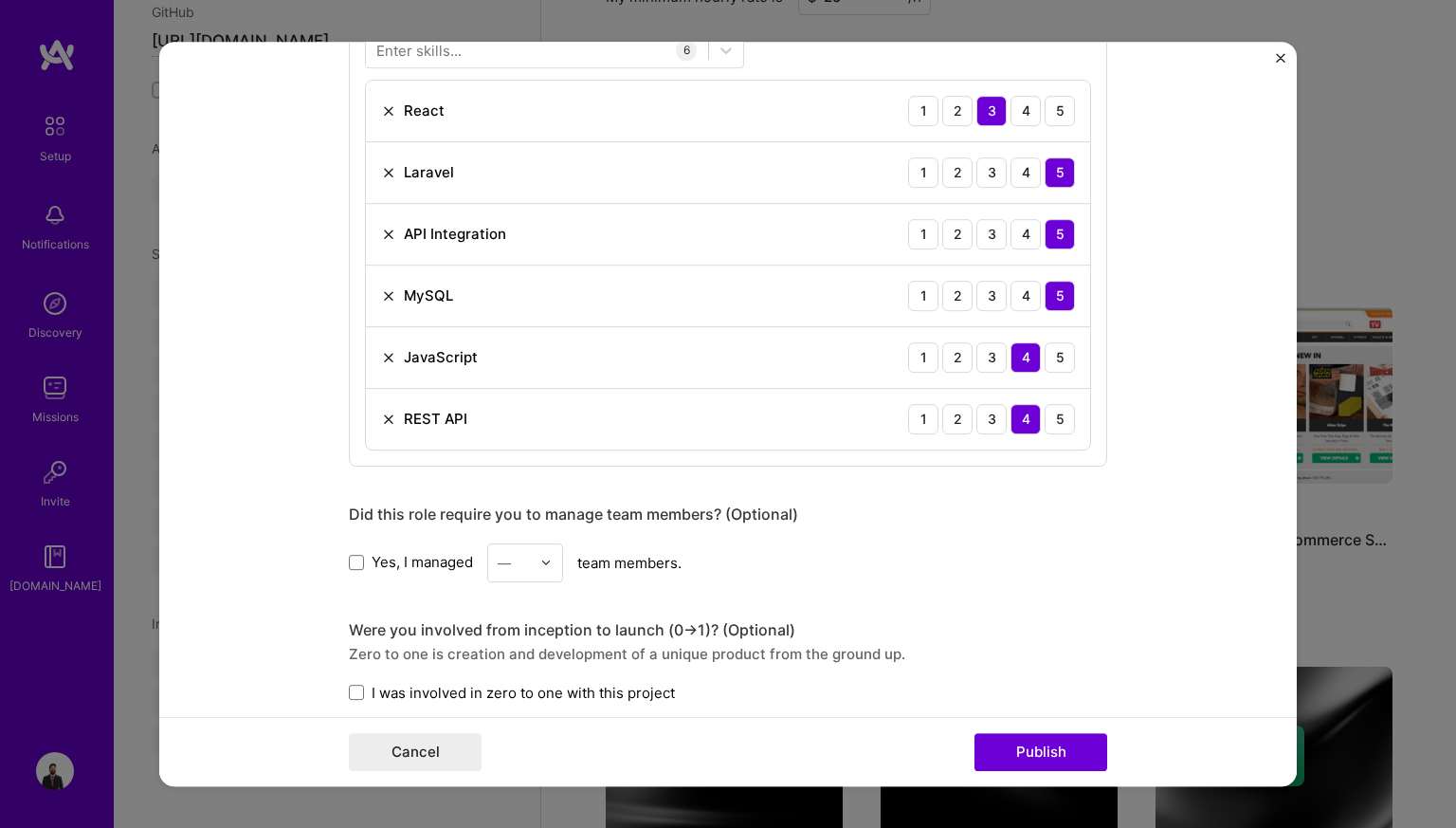 scroll, scrollTop: 1404, scrollLeft: 0, axis: vertical 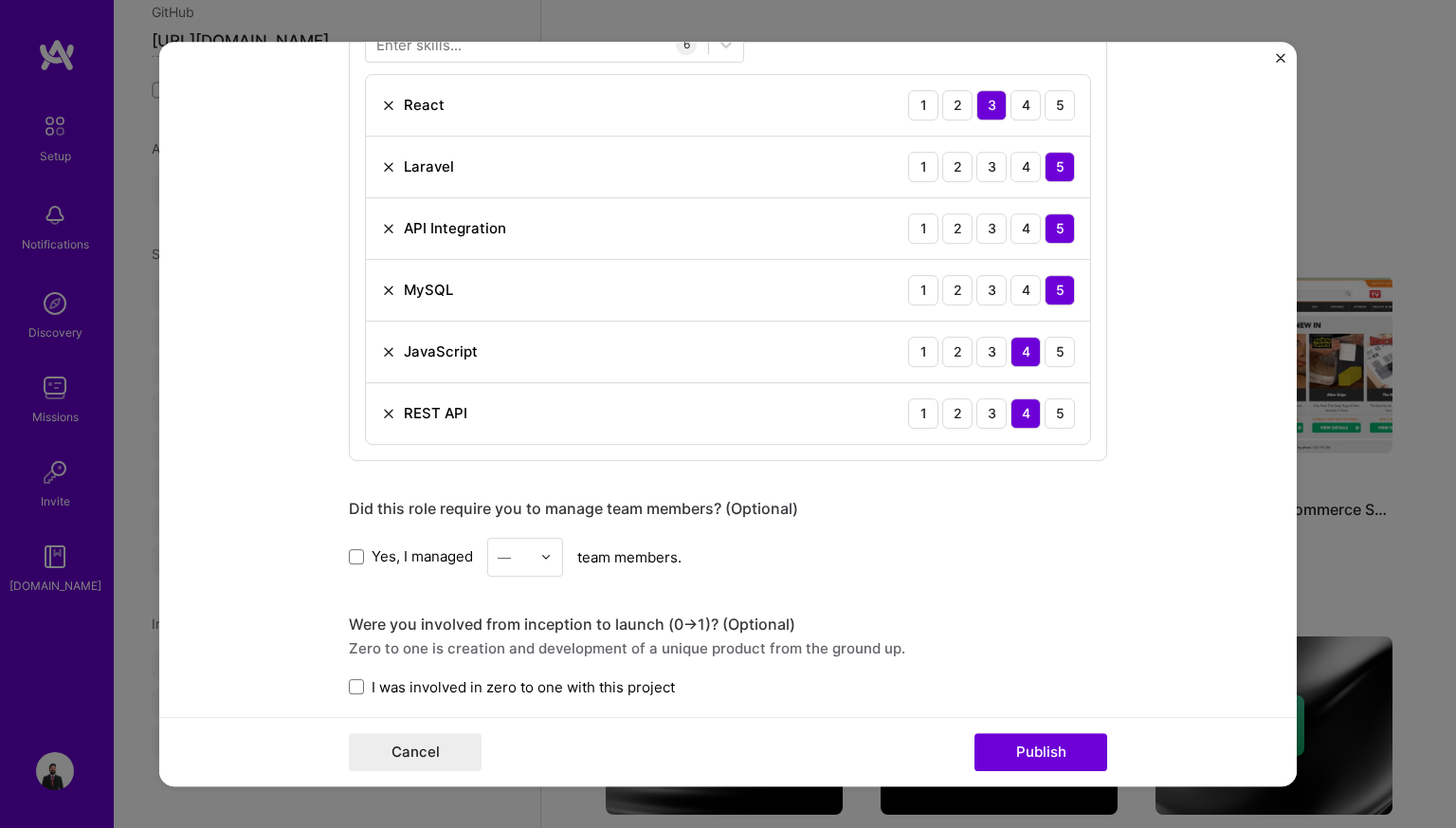 click at bounding box center (546, 557) 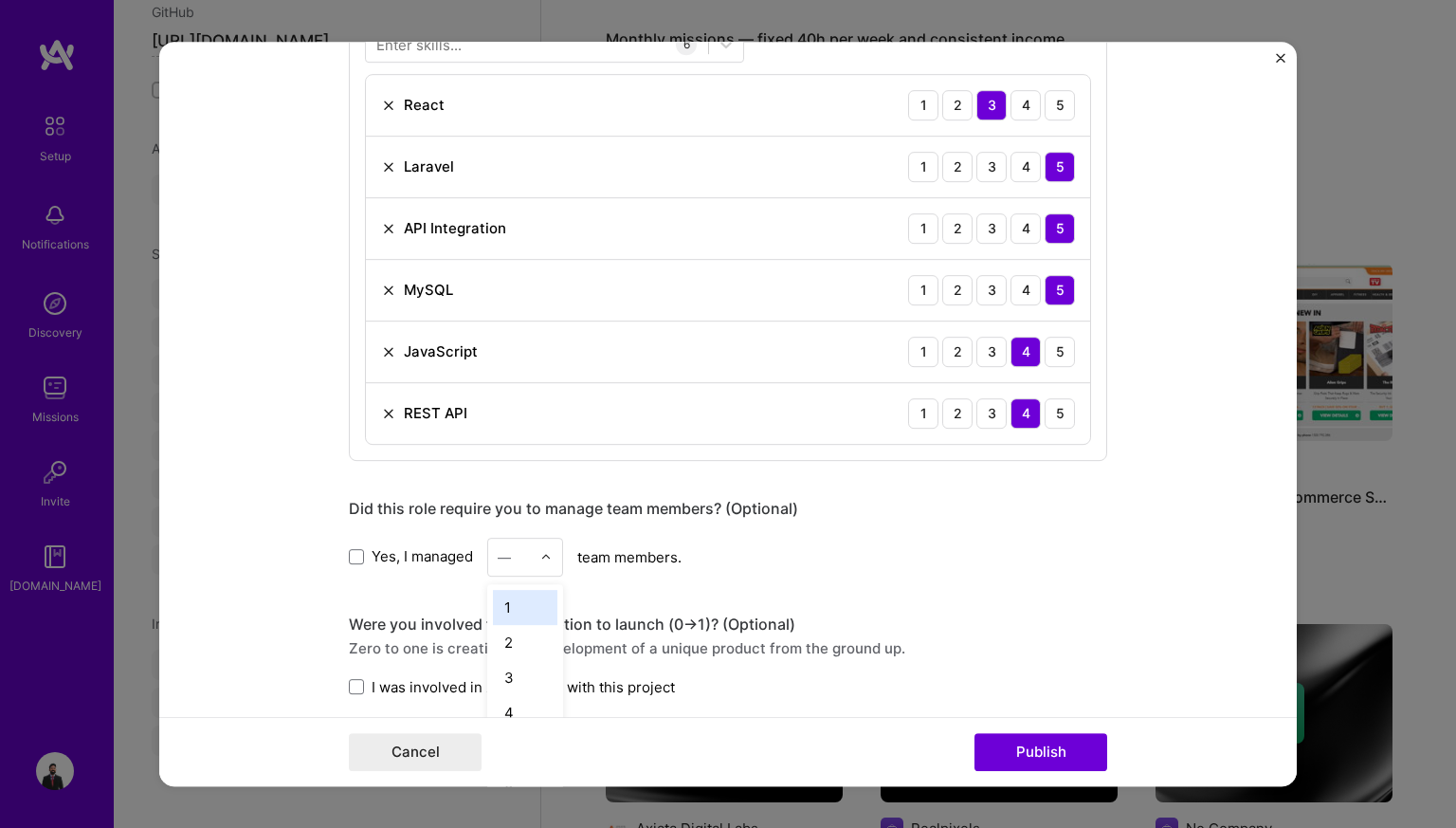 scroll, scrollTop: 1355, scrollLeft: 0, axis: vertical 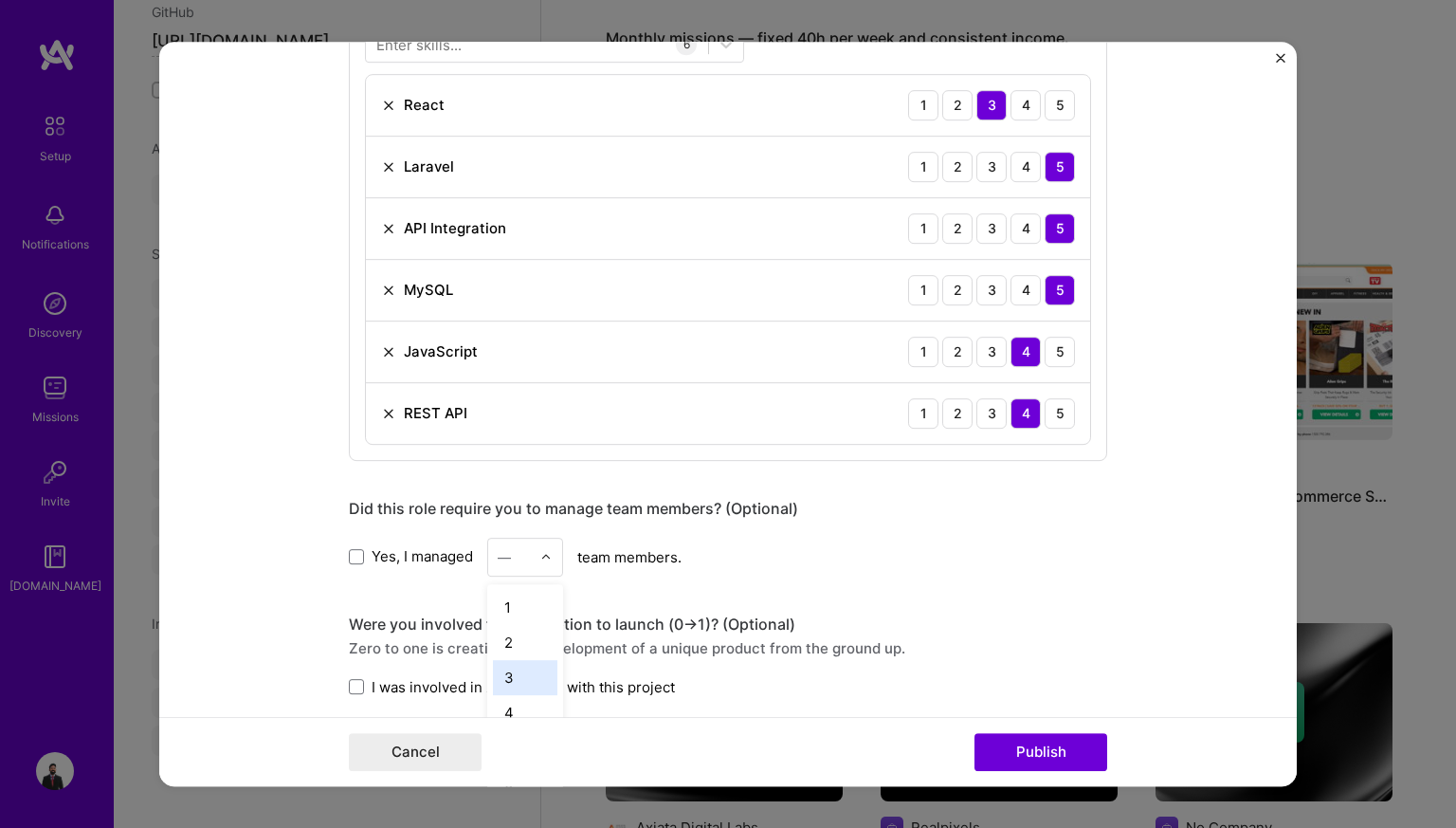 click on "3" at bounding box center (525, 677) 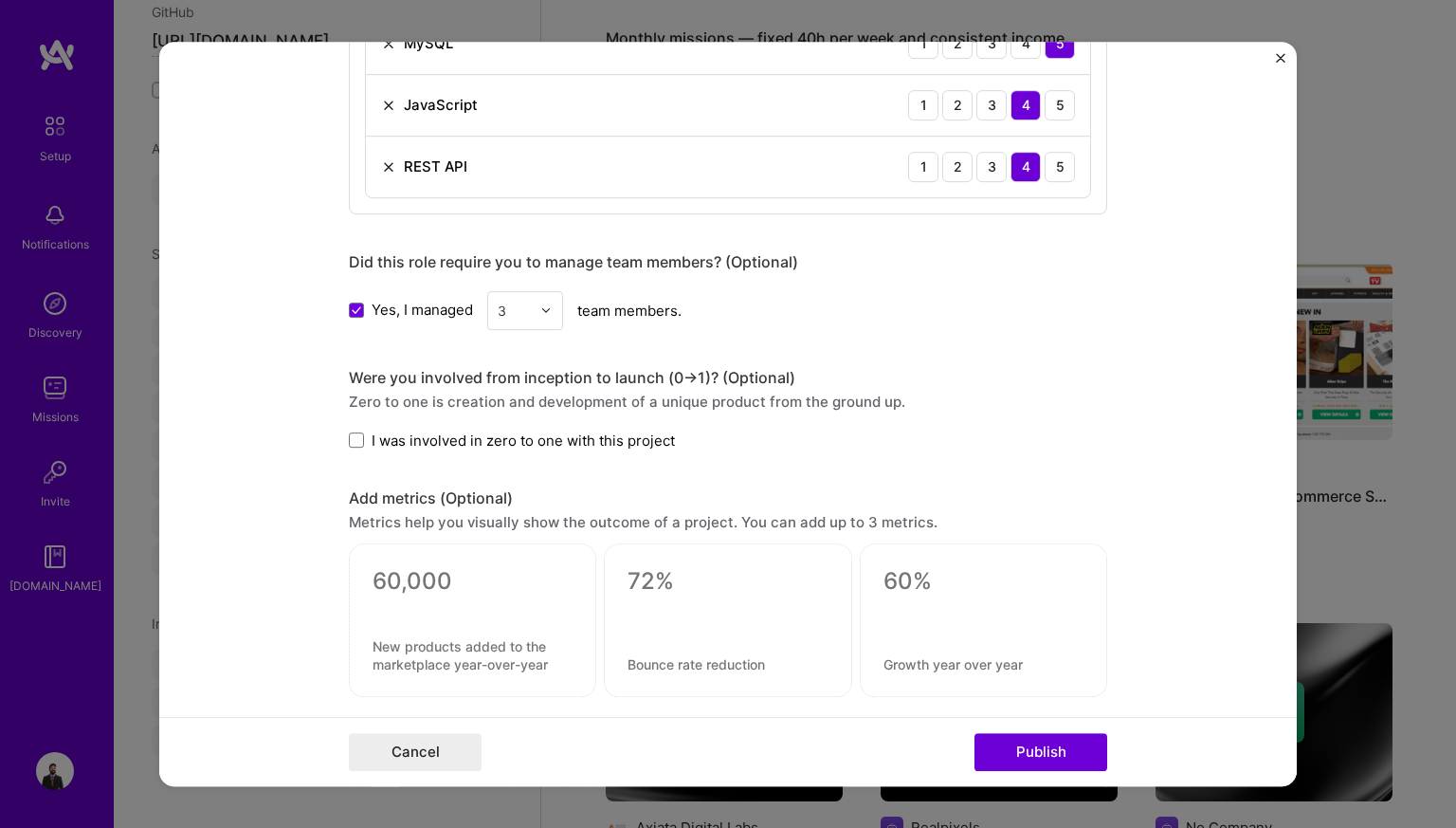 scroll, scrollTop: 1652, scrollLeft: 0, axis: vertical 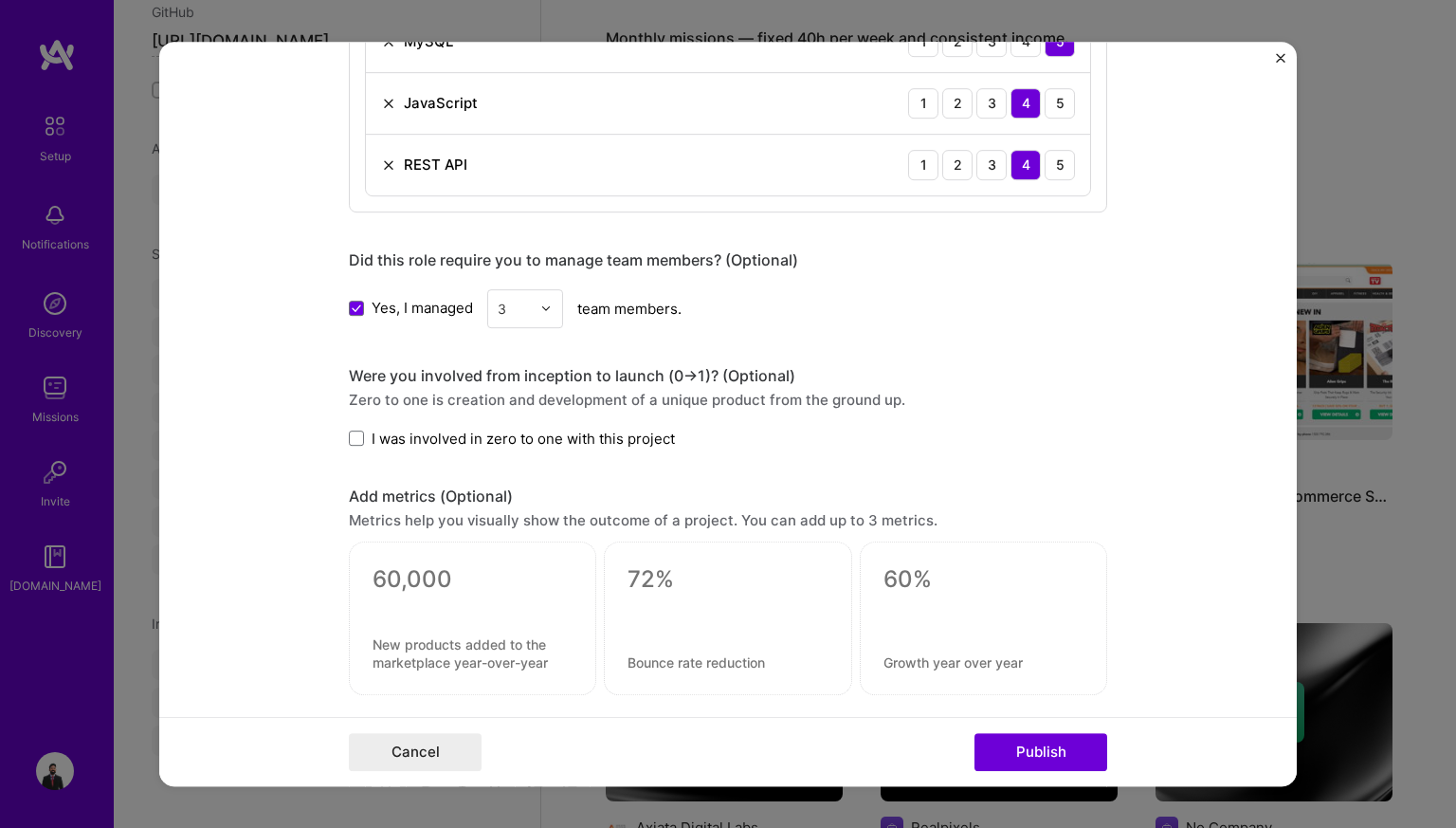 click on "I was involved in zero to one with this project" at bounding box center [523, 438] 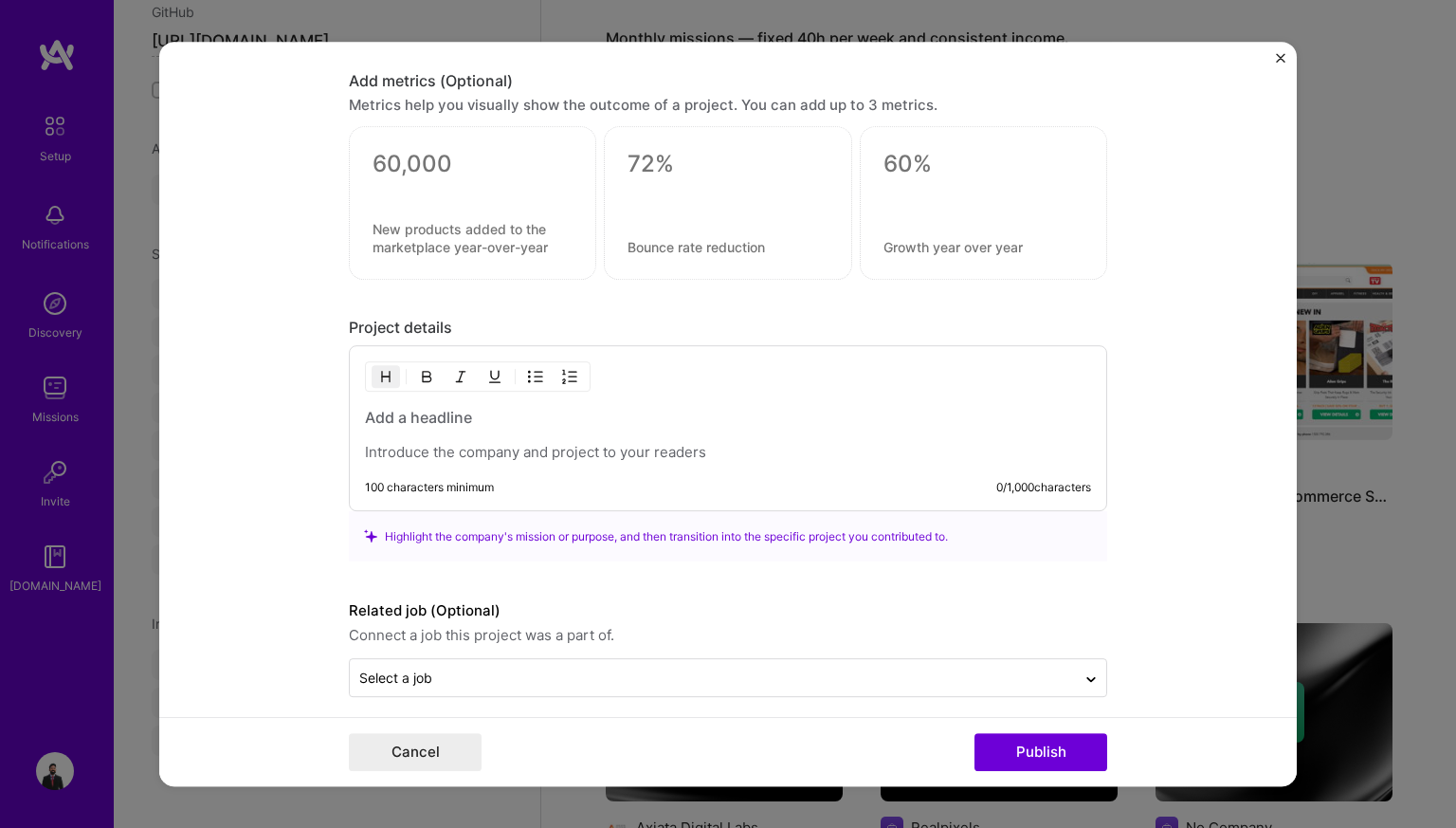 scroll, scrollTop: 2076, scrollLeft: 0, axis: vertical 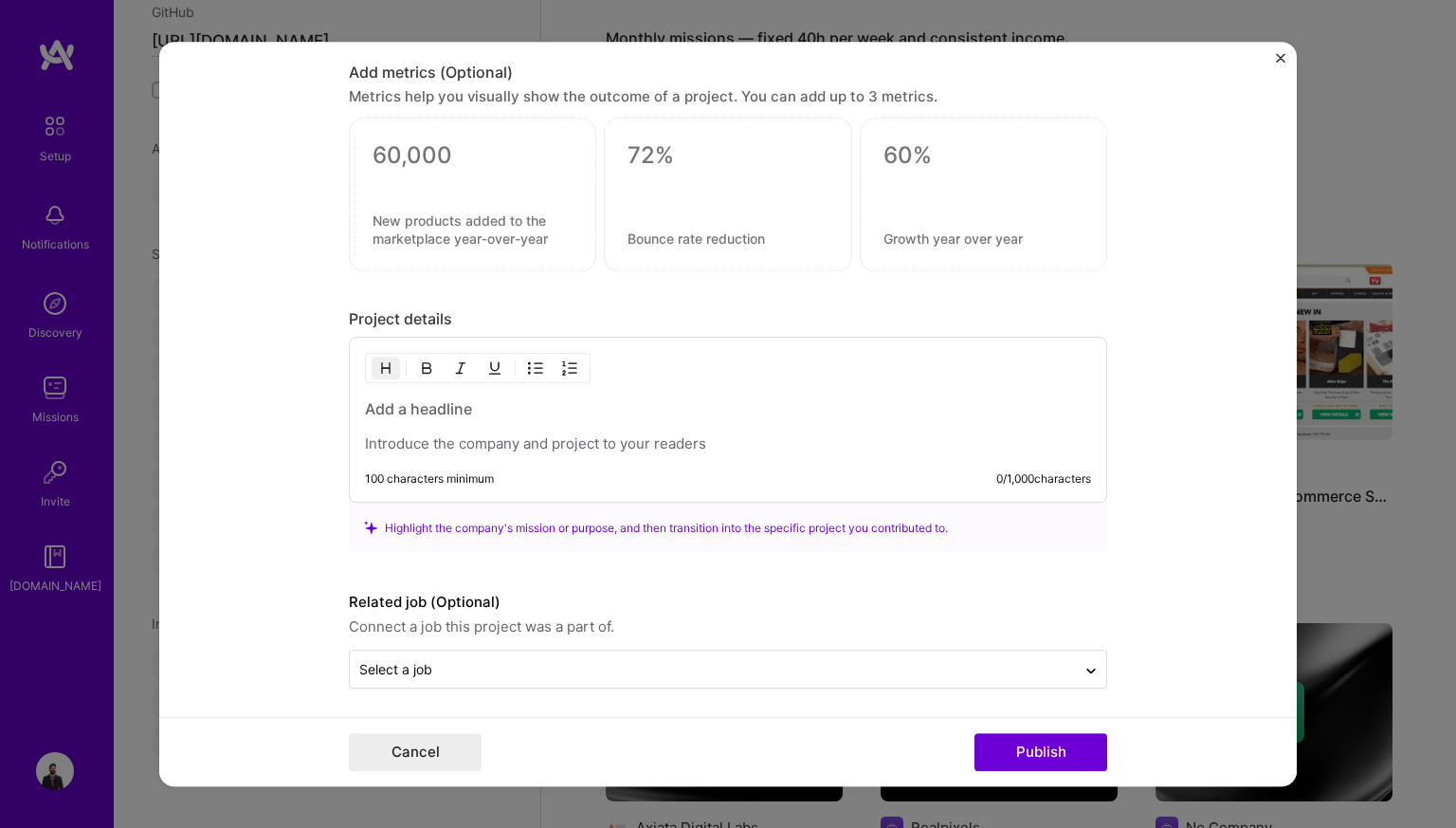 click at bounding box center [728, 444] 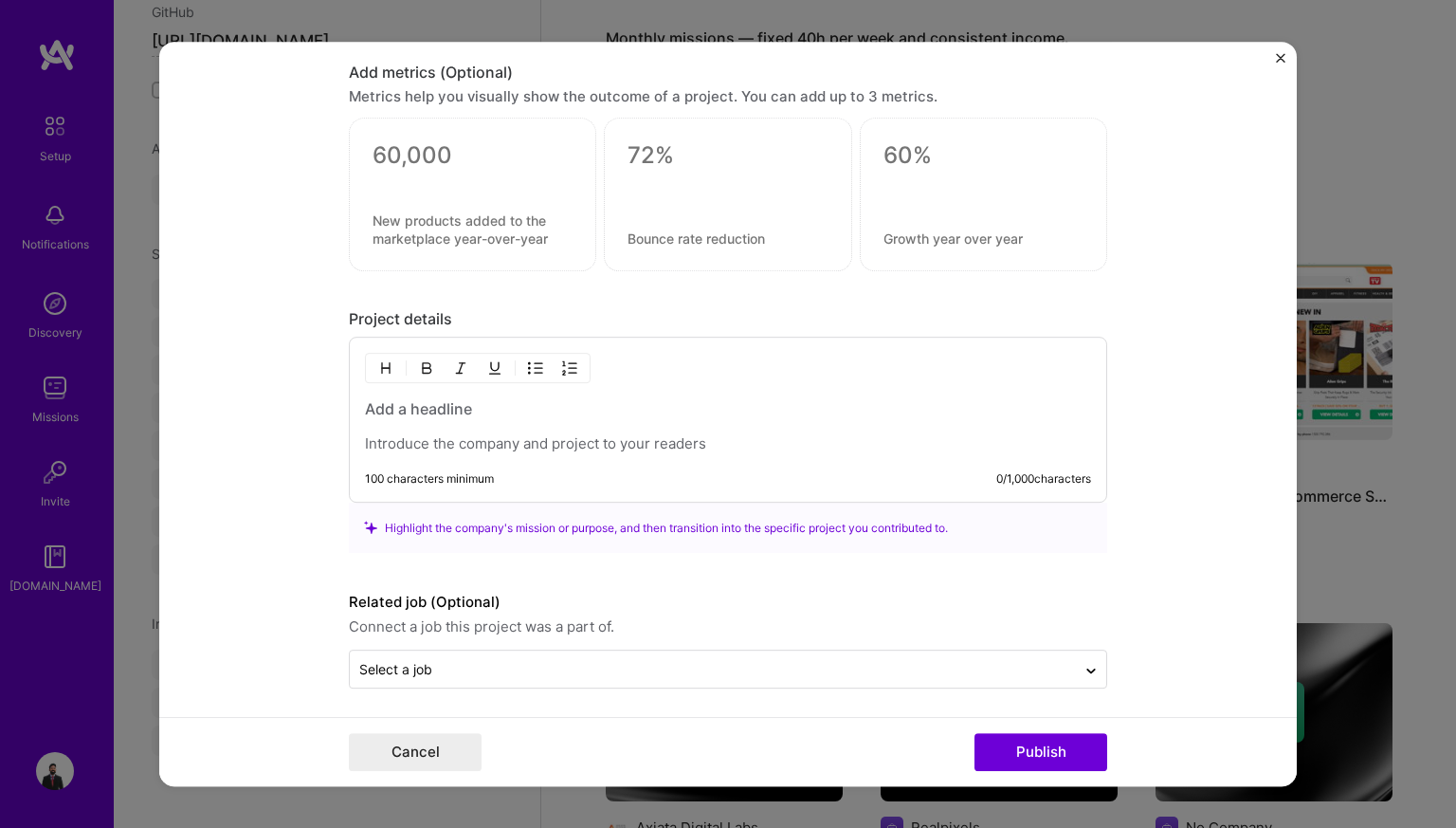 click at bounding box center [728, 409] 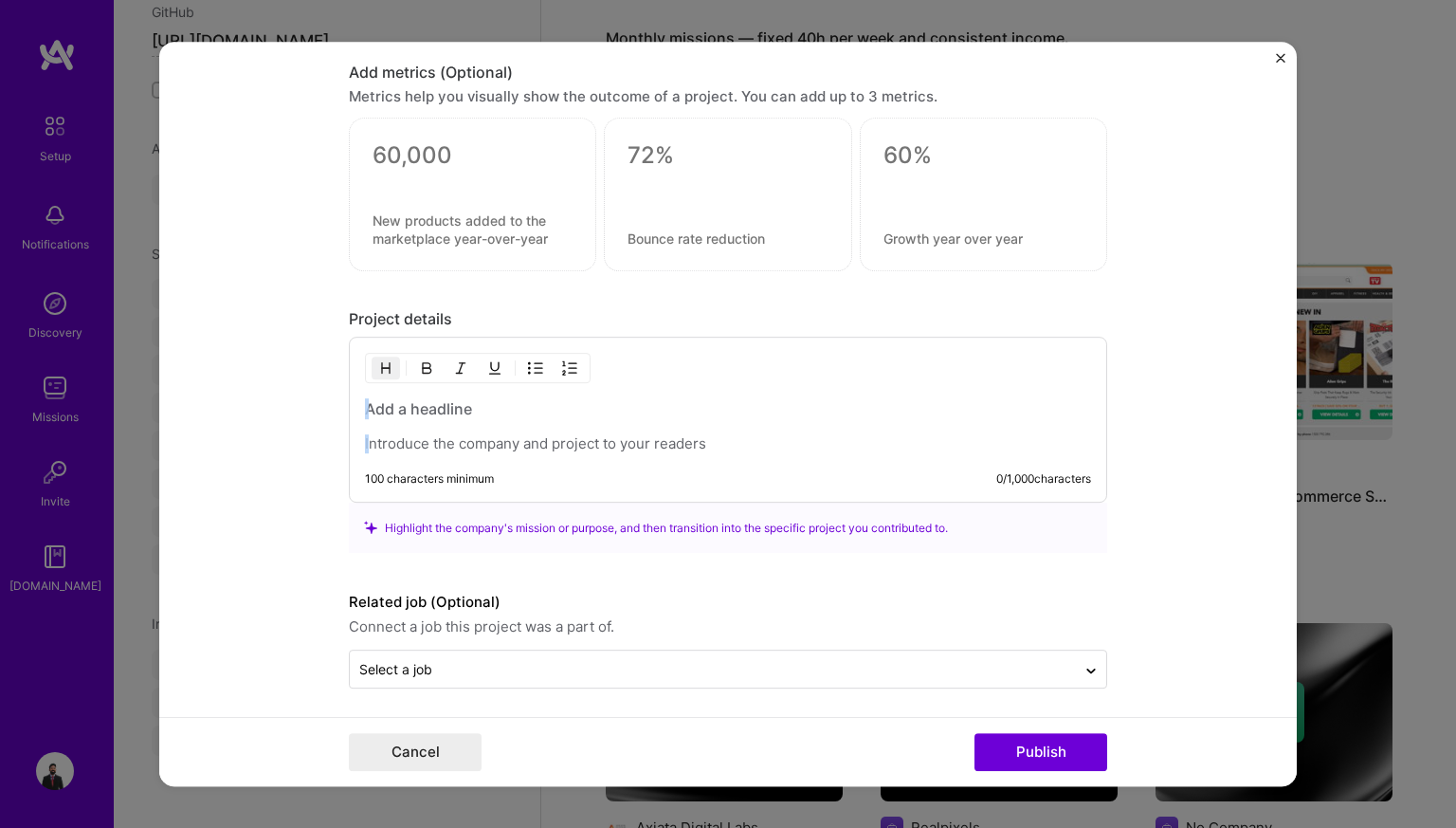 click at bounding box center [728, 409] 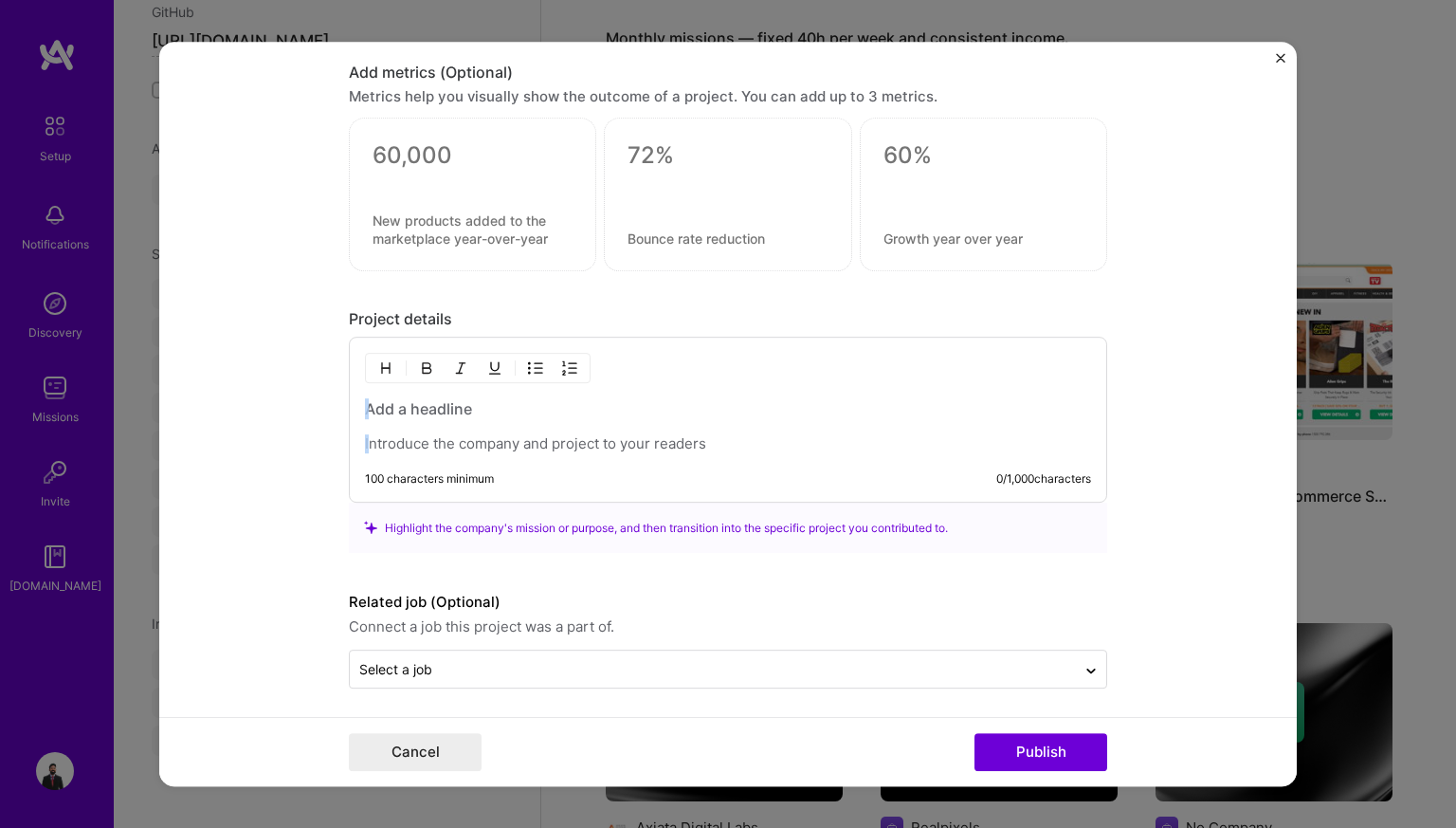 click at bounding box center (728, 444) 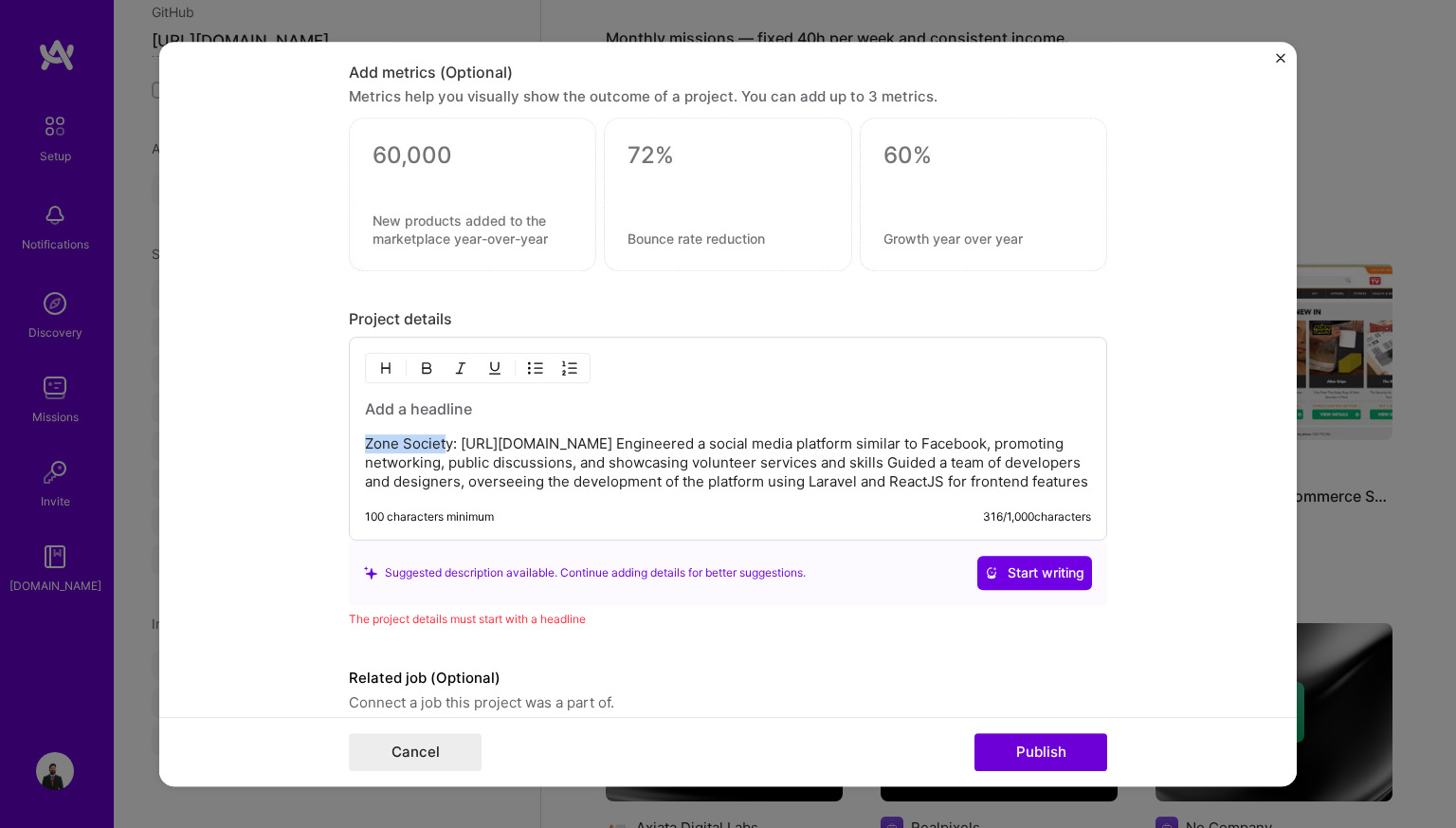 drag, startPoint x: 441, startPoint y: 439, endPoint x: 331, endPoint y: 433, distance: 110.16351 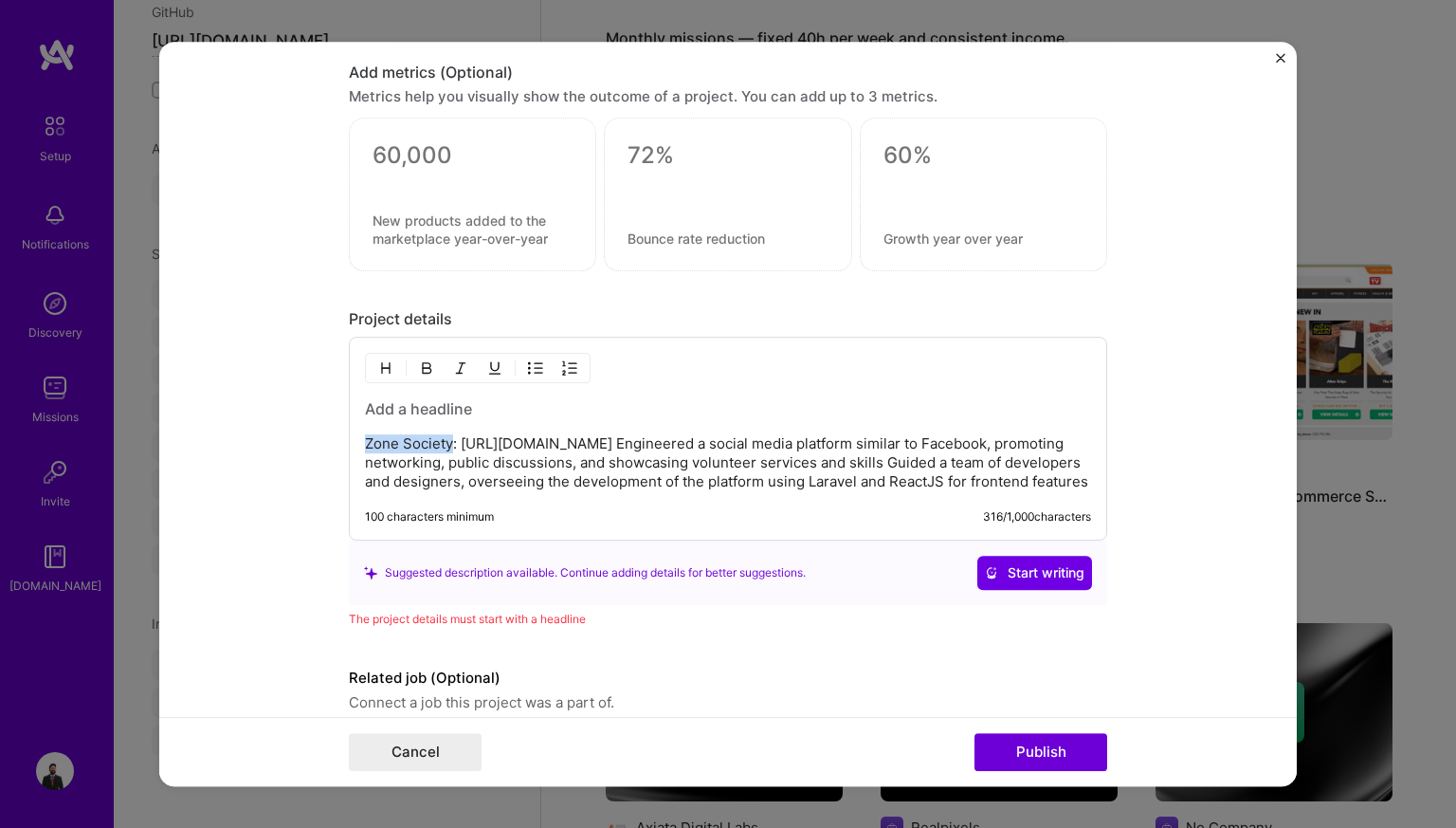 drag, startPoint x: 446, startPoint y: 439, endPoint x: 345, endPoint y: 441, distance: 101.0198 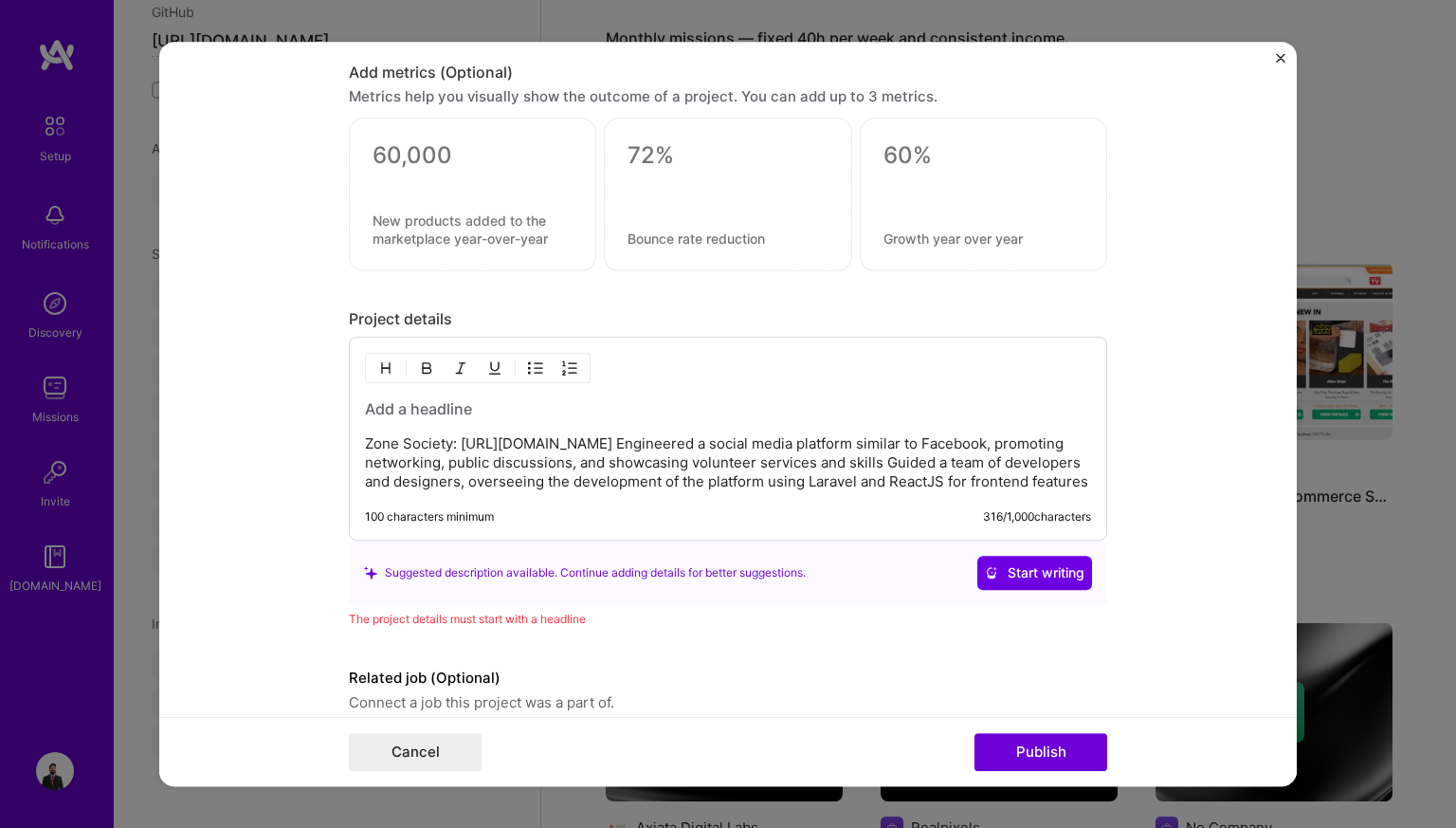 click at bounding box center [728, 409] 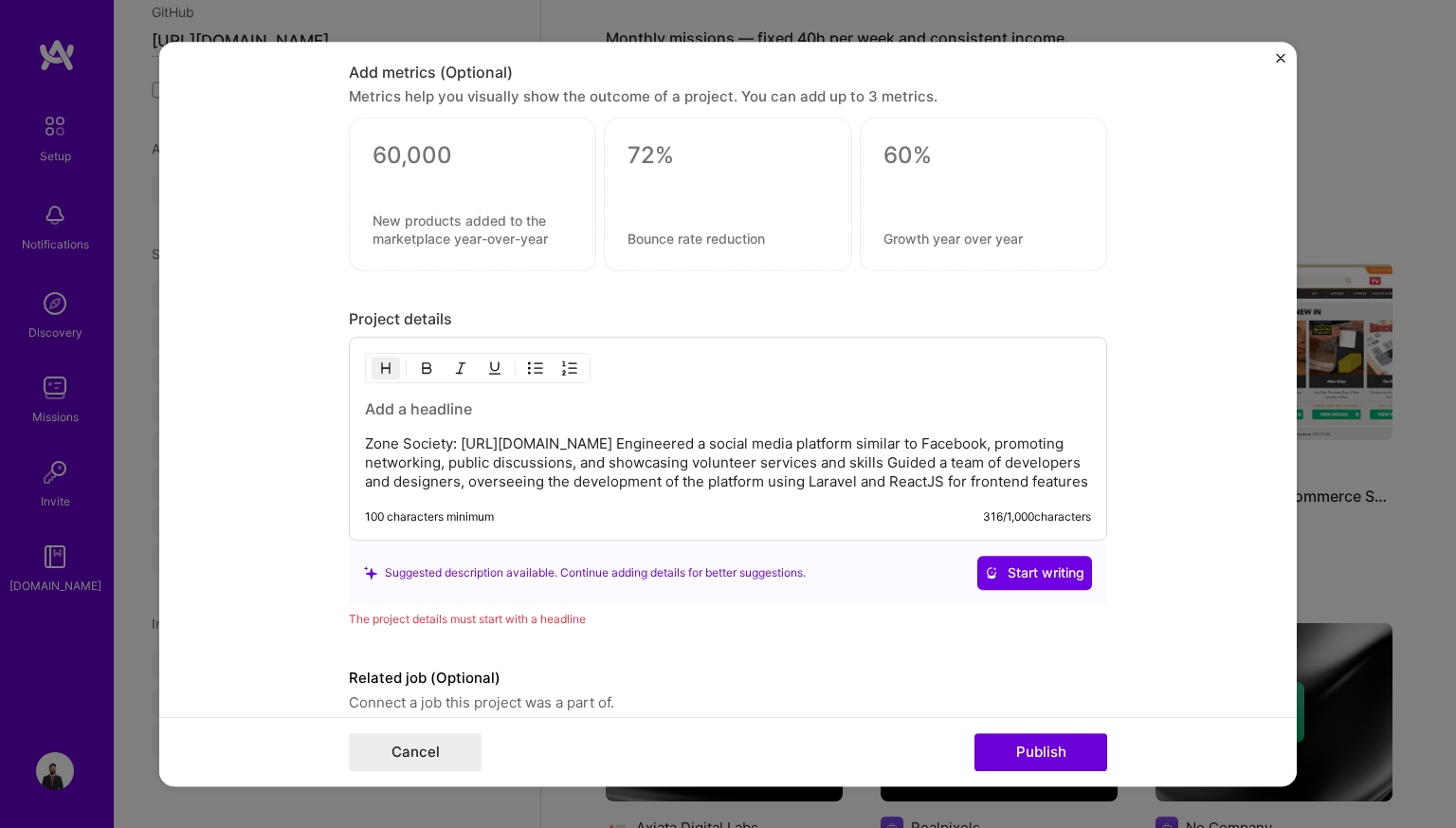 type 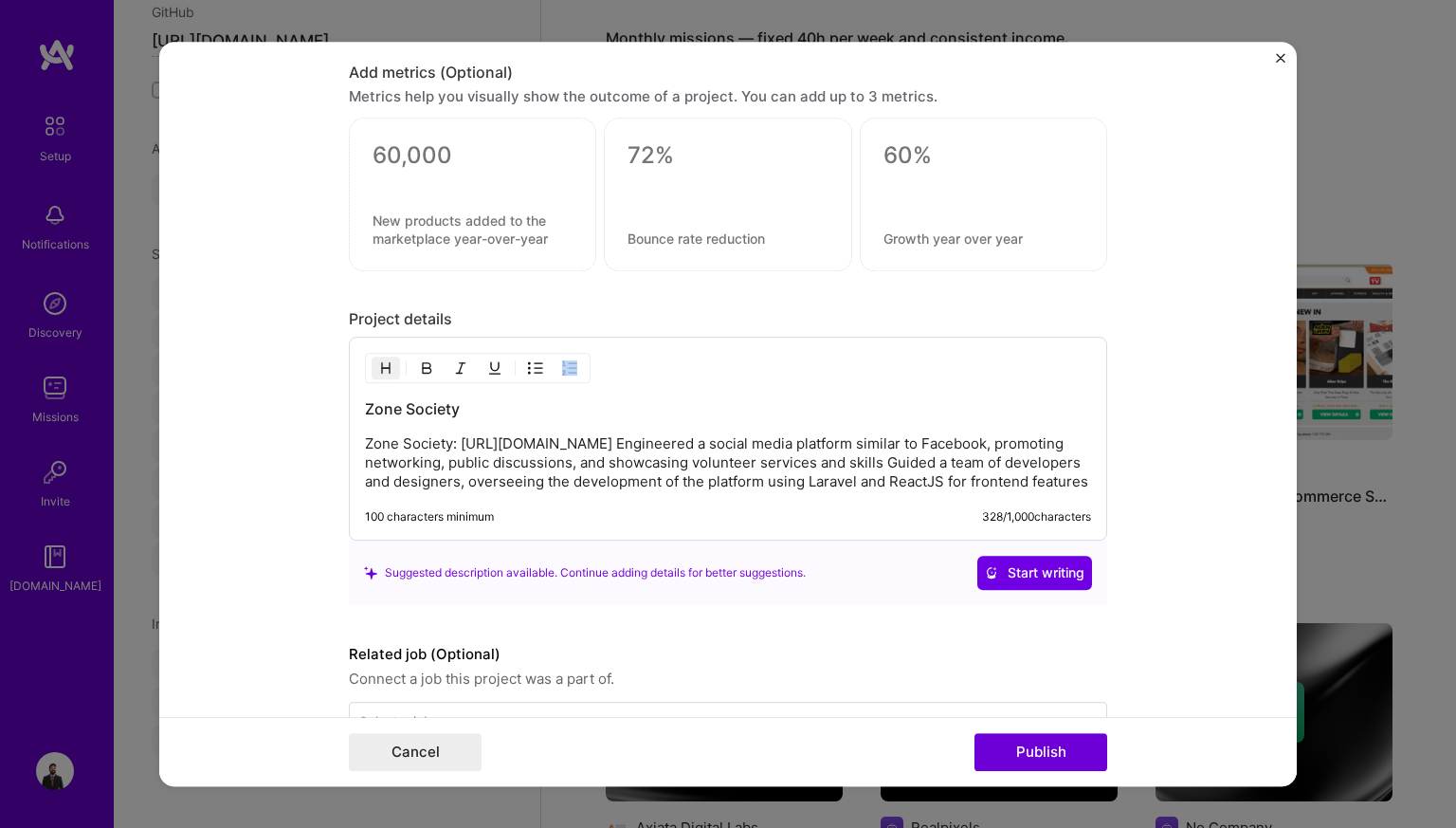 drag, startPoint x: 502, startPoint y: 509, endPoint x: 362, endPoint y: 458, distance: 149 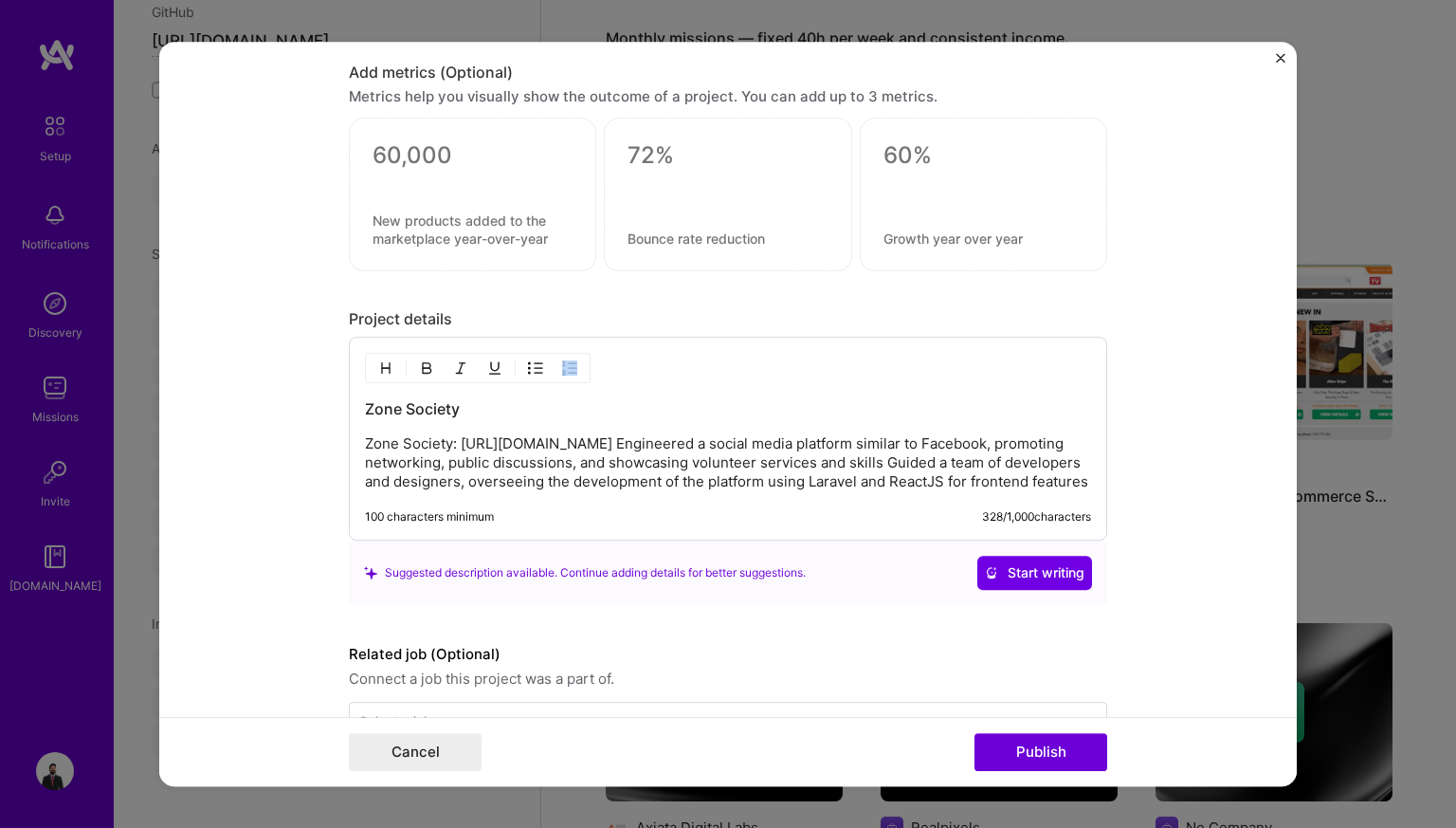 drag, startPoint x: 484, startPoint y: 496, endPoint x: 317, endPoint y: 432, distance: 178.84351 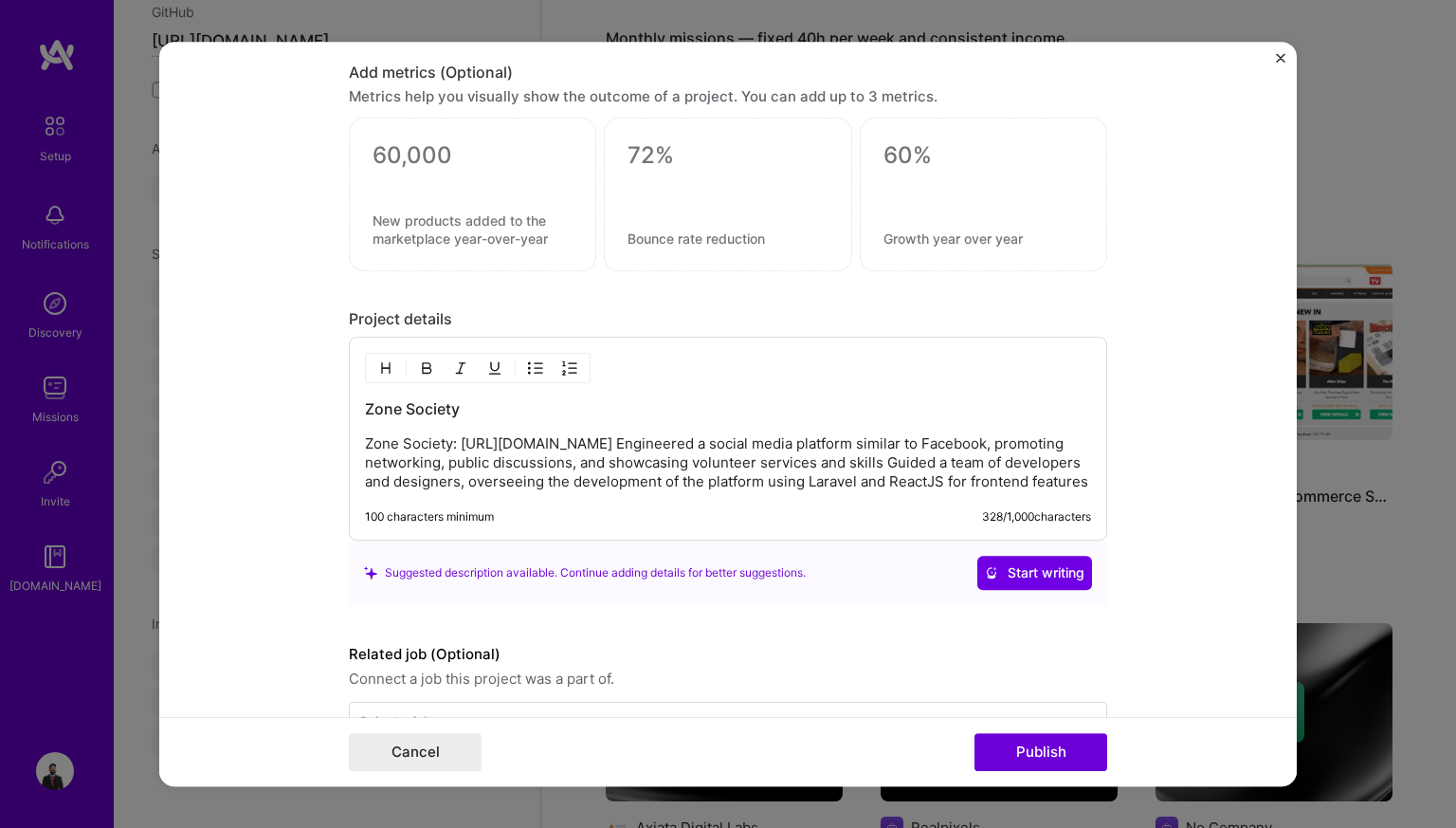 click on "Zone Society" at bounding box center (728, 409) 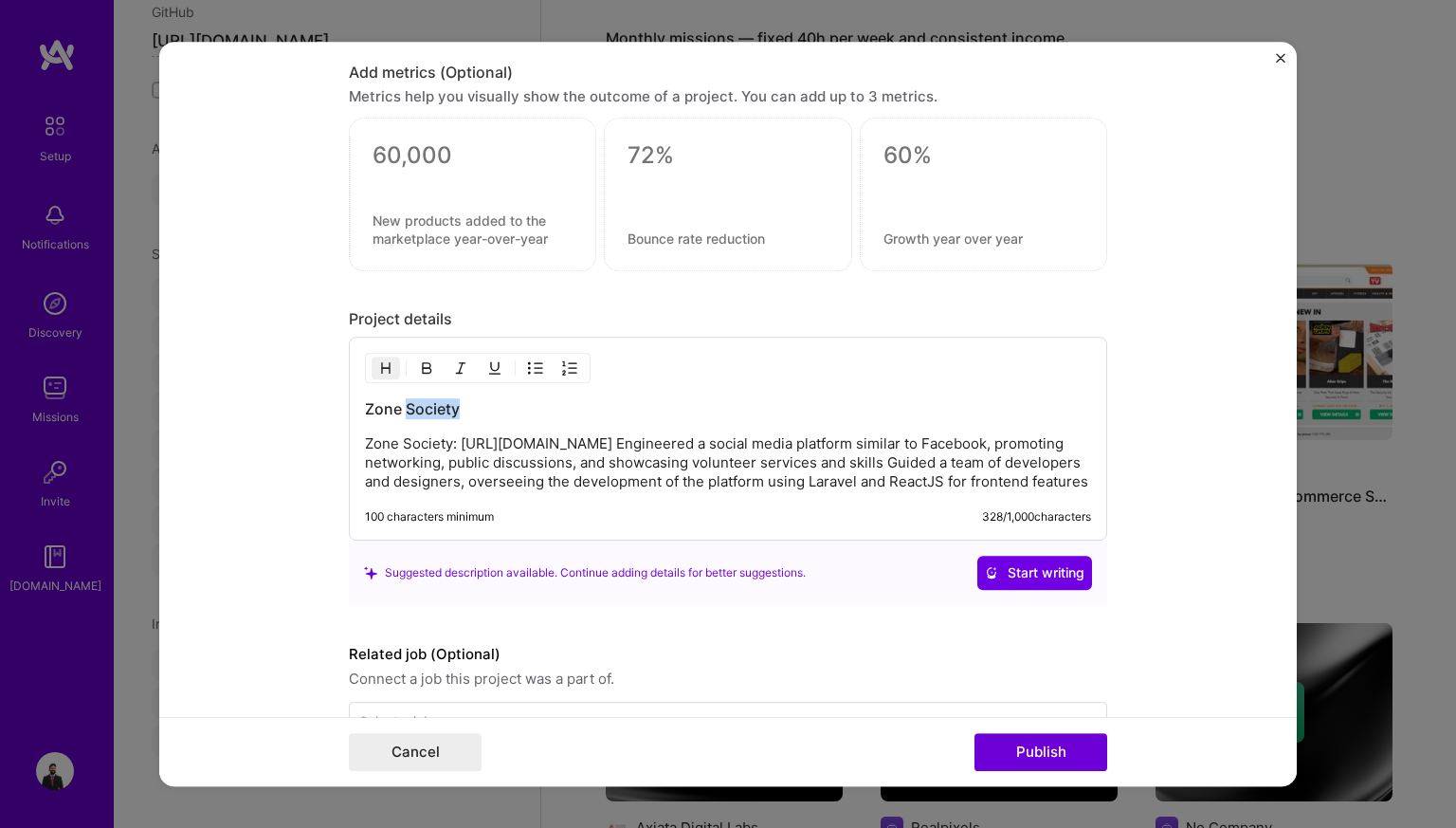 click on "Zone Society" at bounding box center [728, 409] 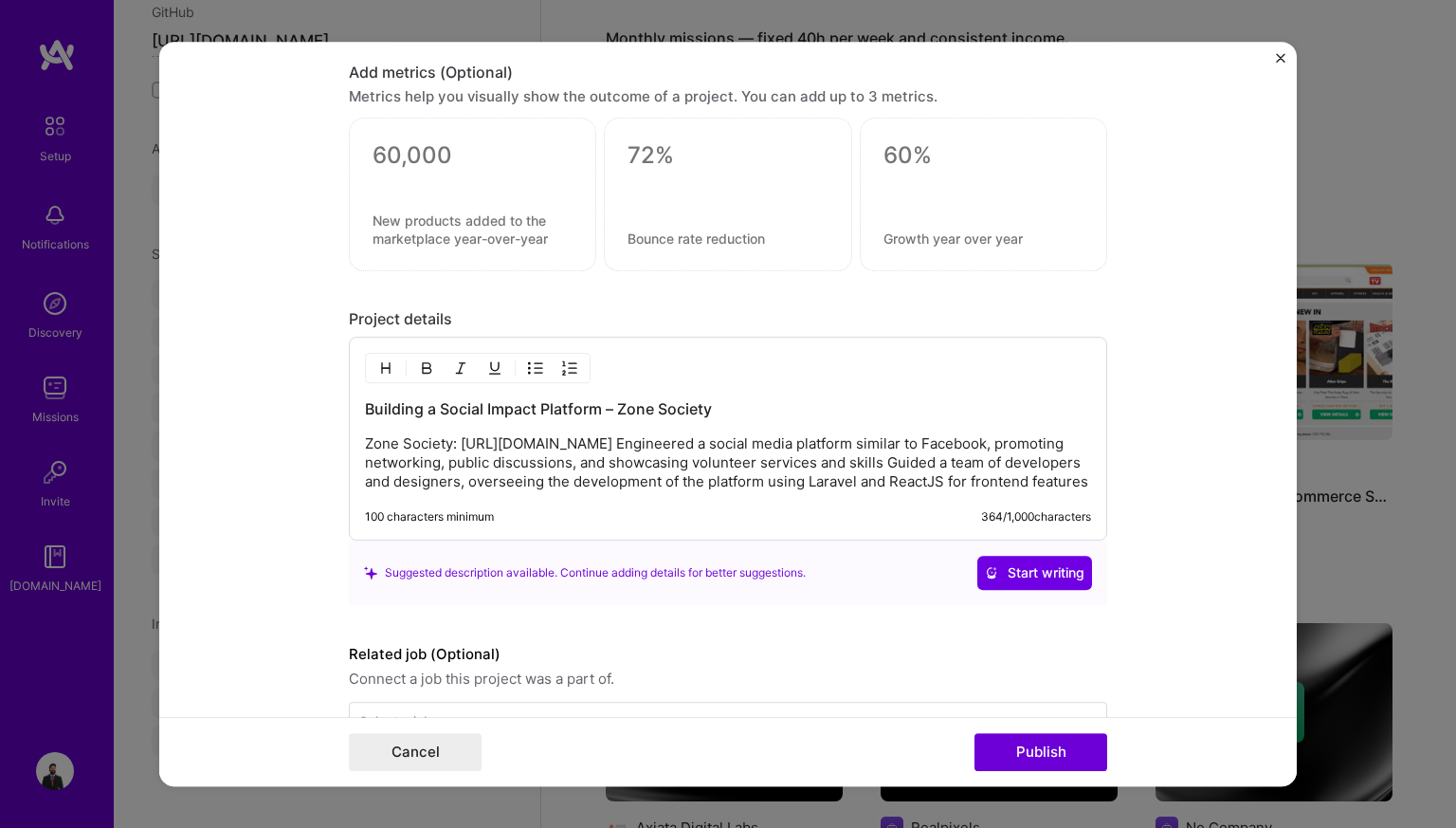 click on "Zone Society: [URL][DOMAIN_NAME] Engineered a social media platform similar to Facebook, promoting networking, public discussions, and showcasing volunteer services and skills Guided a team of developers and designers, overseeing the development of the platform using Laravel and ReactJS for frontend features" at bounding box center (728, 463) 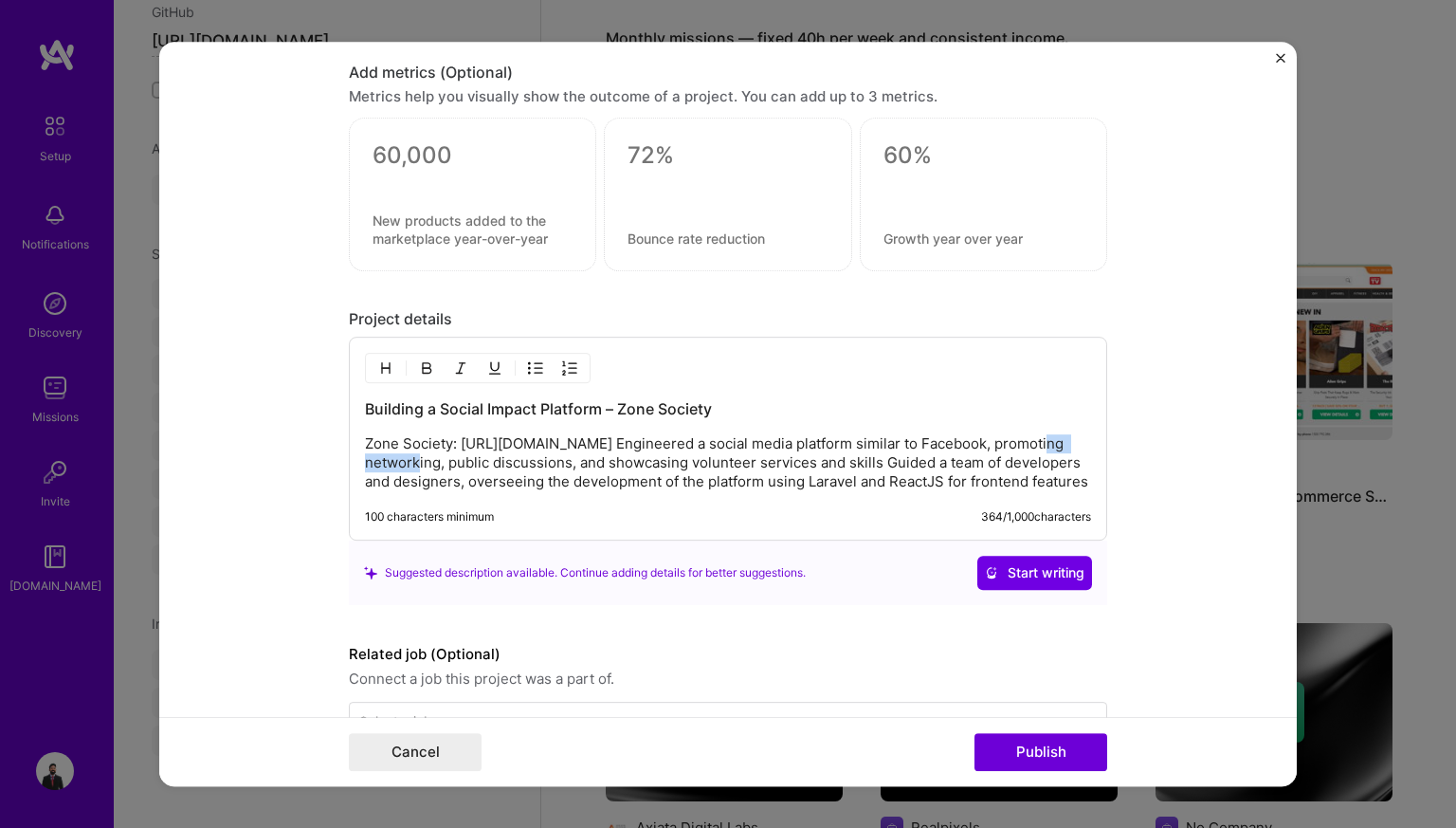 click on "Zone Society: [URL][DOMAIN_NAME] Engineered a social media platform similar to Facebook, promoting networking, public discussions, and showcasing volunteer services and skills Guided a team of developers and designers, overseeing the development of the platform using Laravel and ReactJS for frontend features" at bounding box center [728, 463] 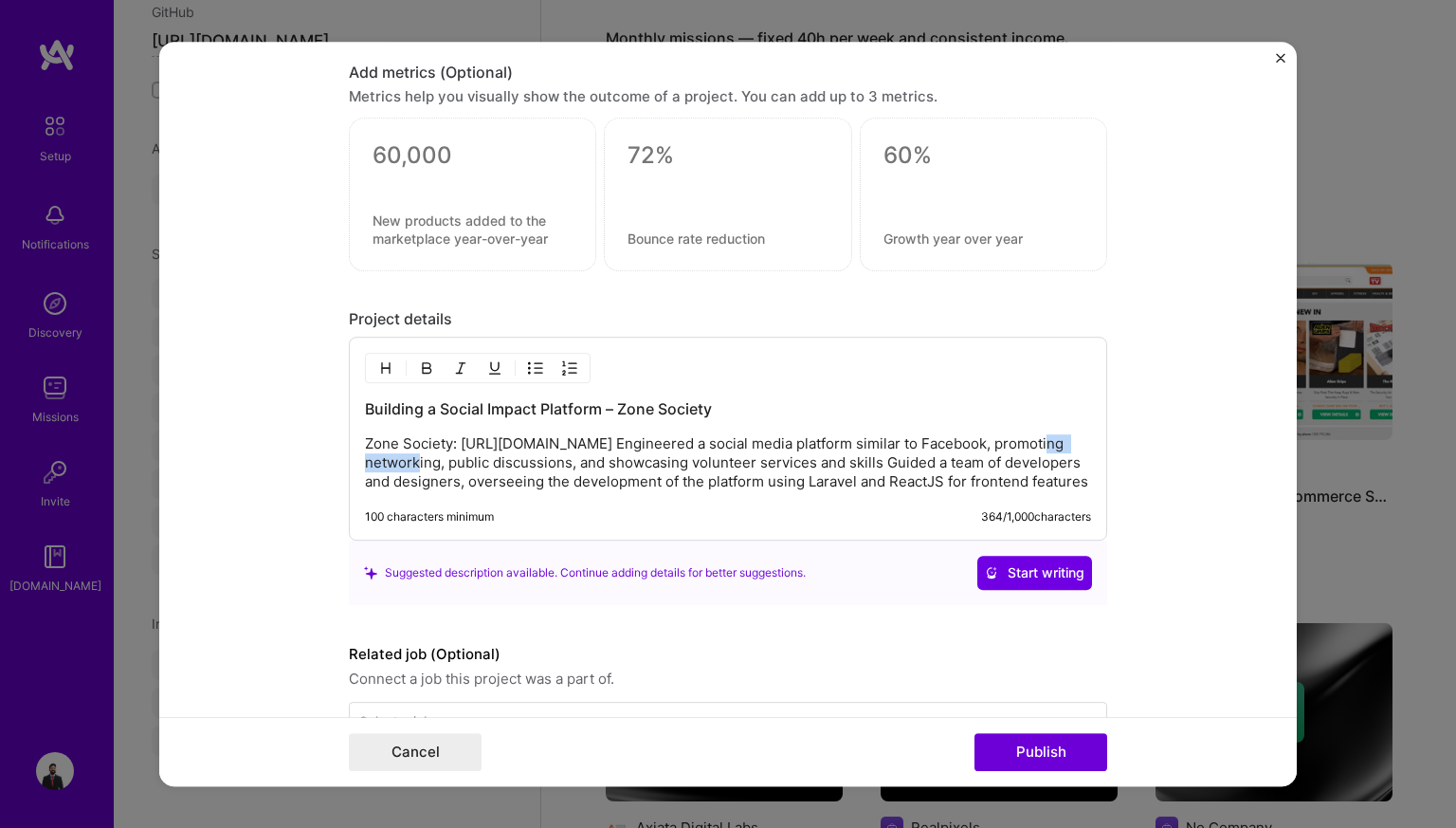 click on "Zone Society: [URL][DOMAIN_NAME] Engineered a social media platform similar to Facebook, promoting networking, public discussions, and showcasing volunteer services and skills Guided a team of developers and designers, overseeing the development of the platform using Laravel and ReactJS for frontend features" at bounding box center (728, 463) 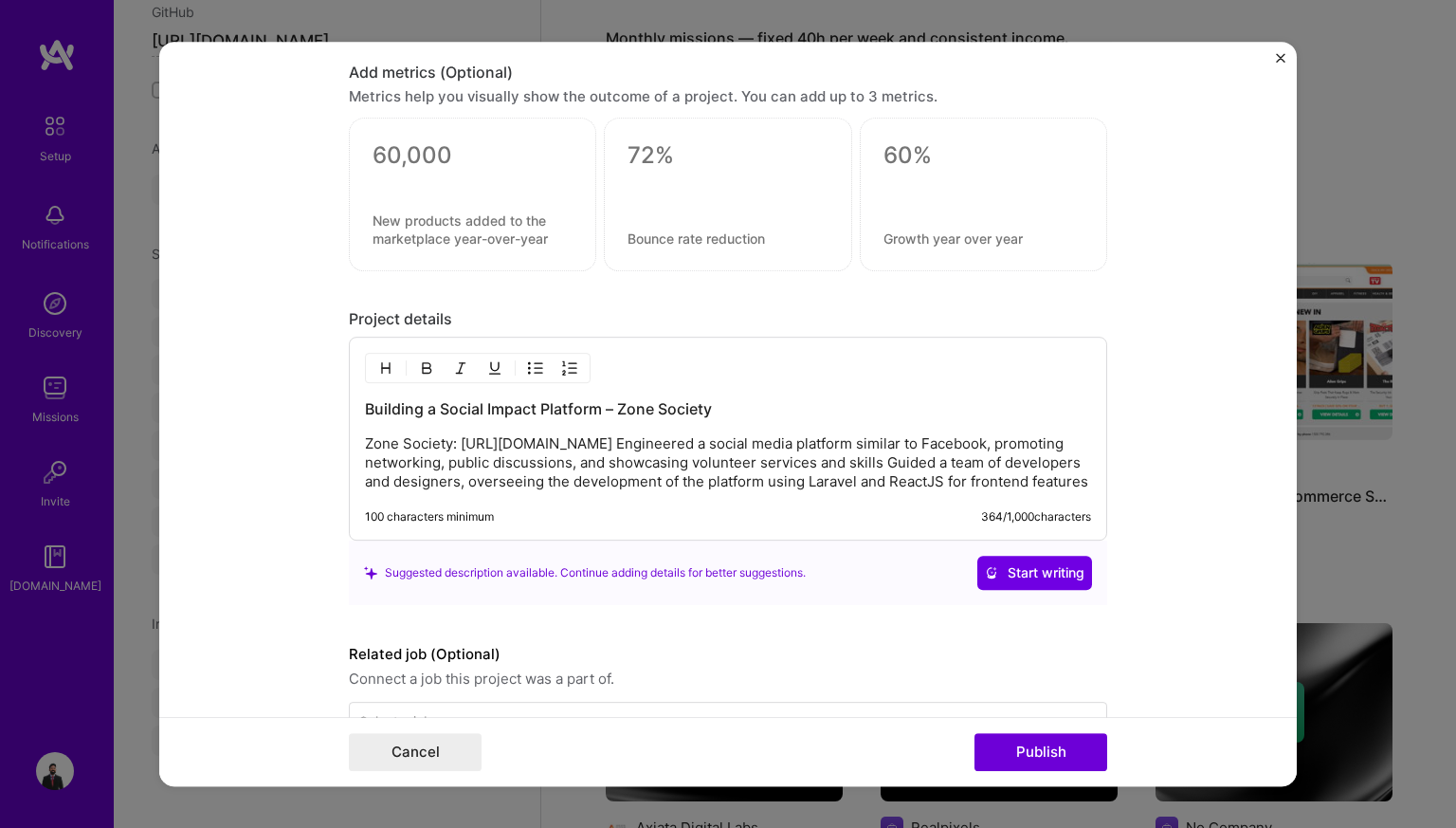 drag, startPoint x: 361, startPoint y: 435, endPoint x: 540, endPoint y: 516, distance: 196.47392 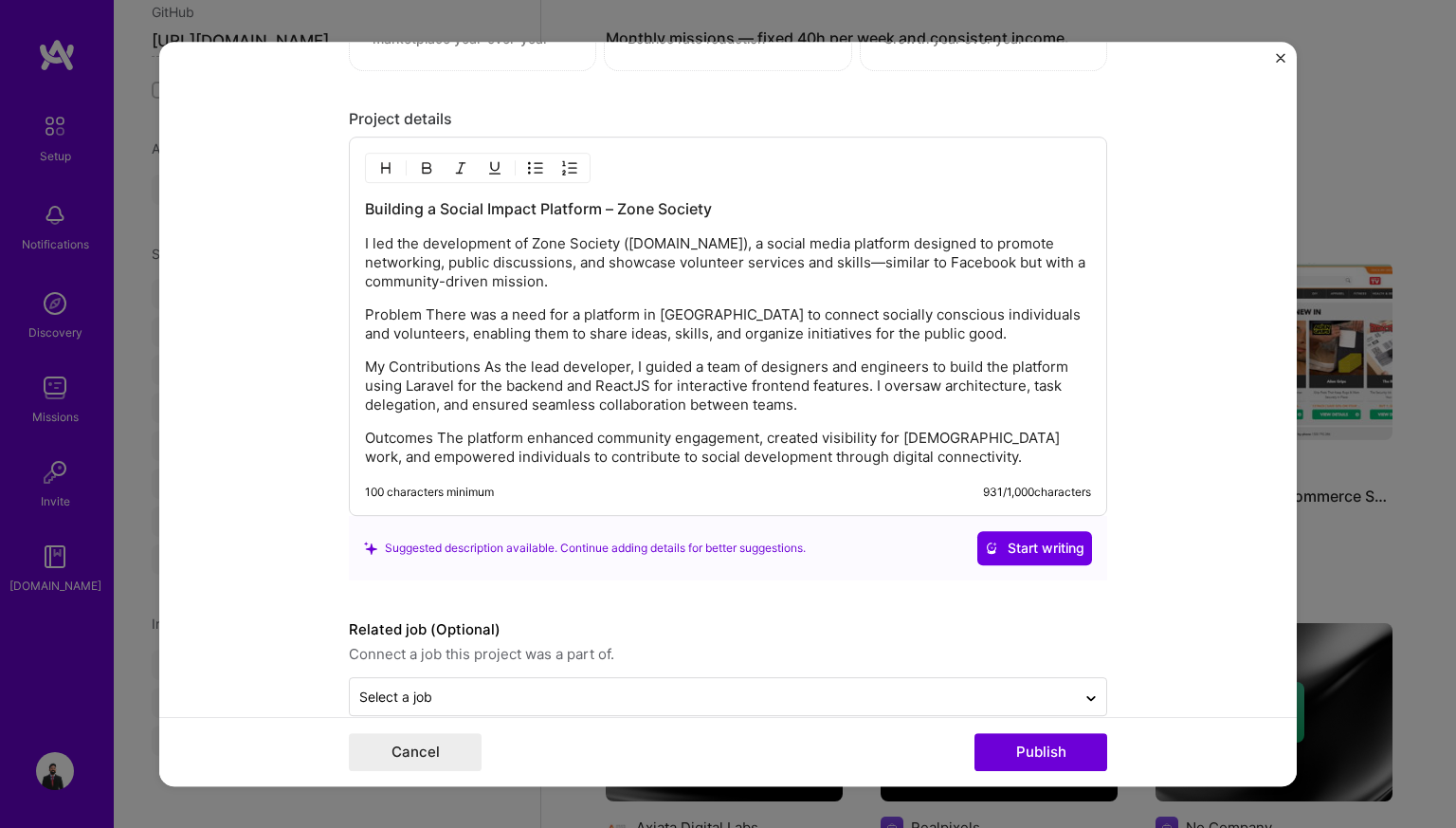 scroll, scrollTop: 2277, scrollLeft: 0, axis: vertical 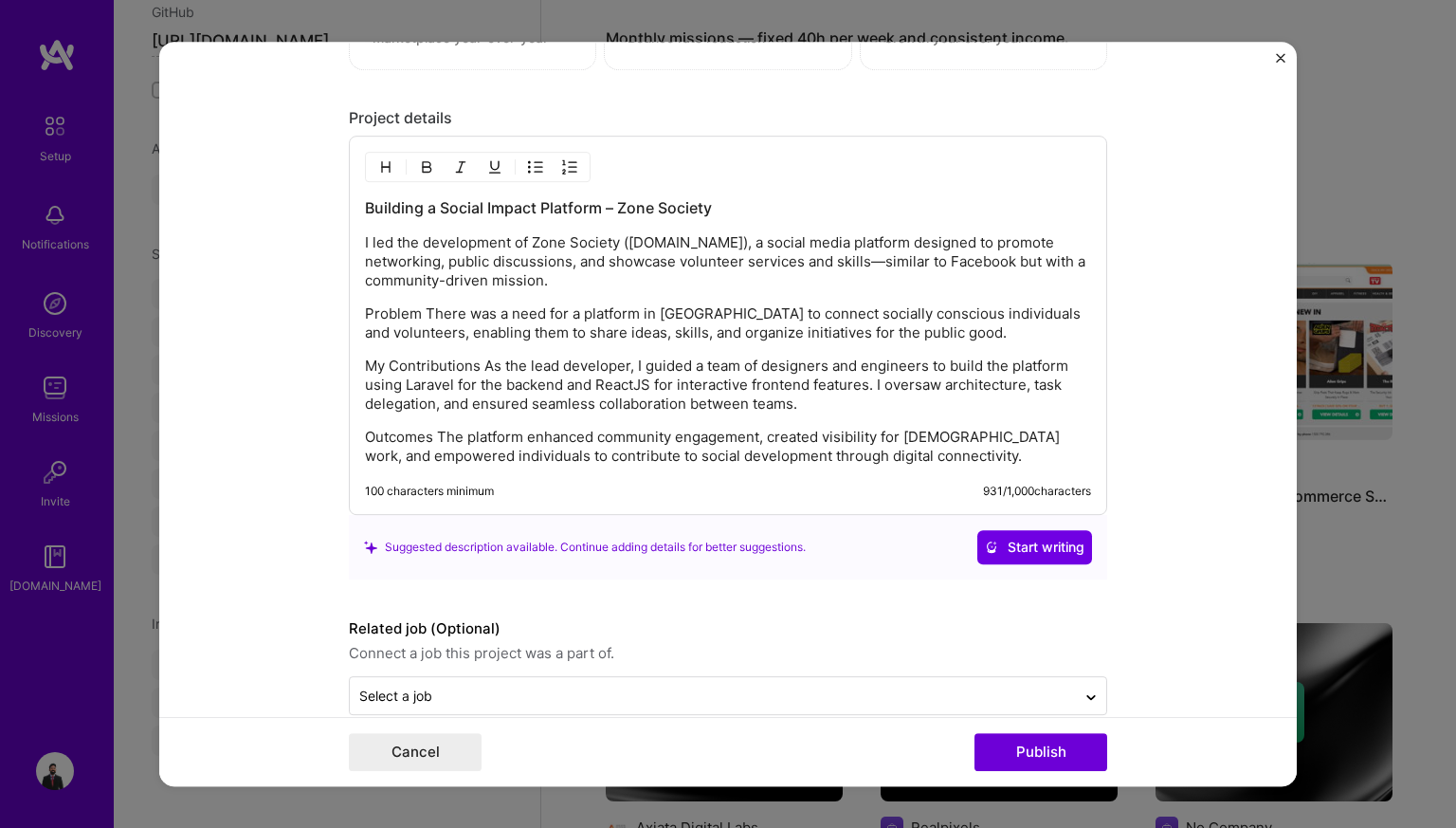 click on "Problem There was a need for a platform in [GEOGRAPHIC_DATA] to connect socially conscious individuals and volunteers, enabling them to share ideas, skills, and organize initiatives for the public good." at bounding box center (728, 323) 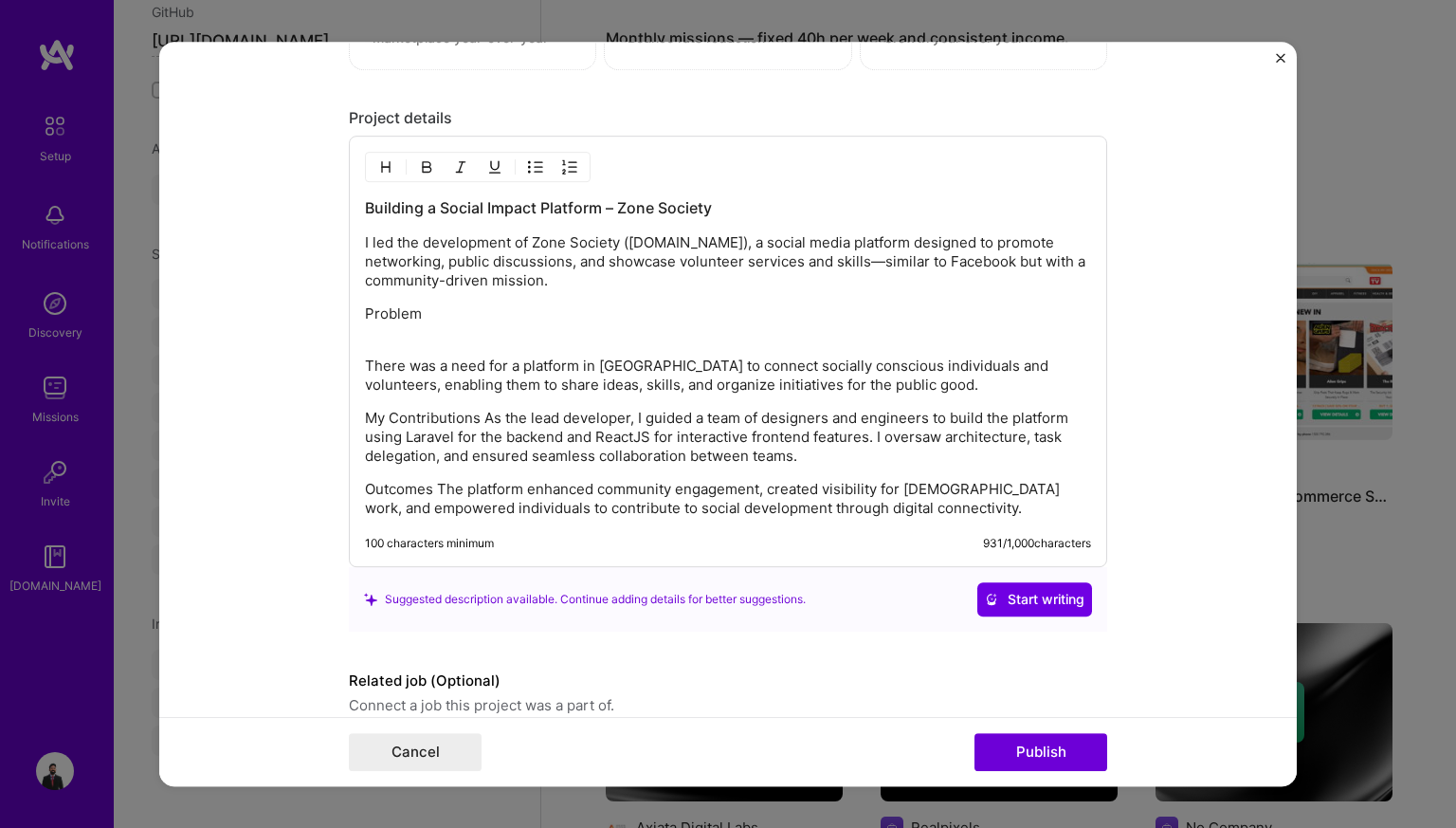 click on "My Contributions As the lead developer, I guided a team of designers and engineers to build the platform using Laravel for the backend and ReactJS for interactive frontend features. I oversaw architecture, task delegation, and ensured seamless collaboration between teams." at bounding box center [728, 437] 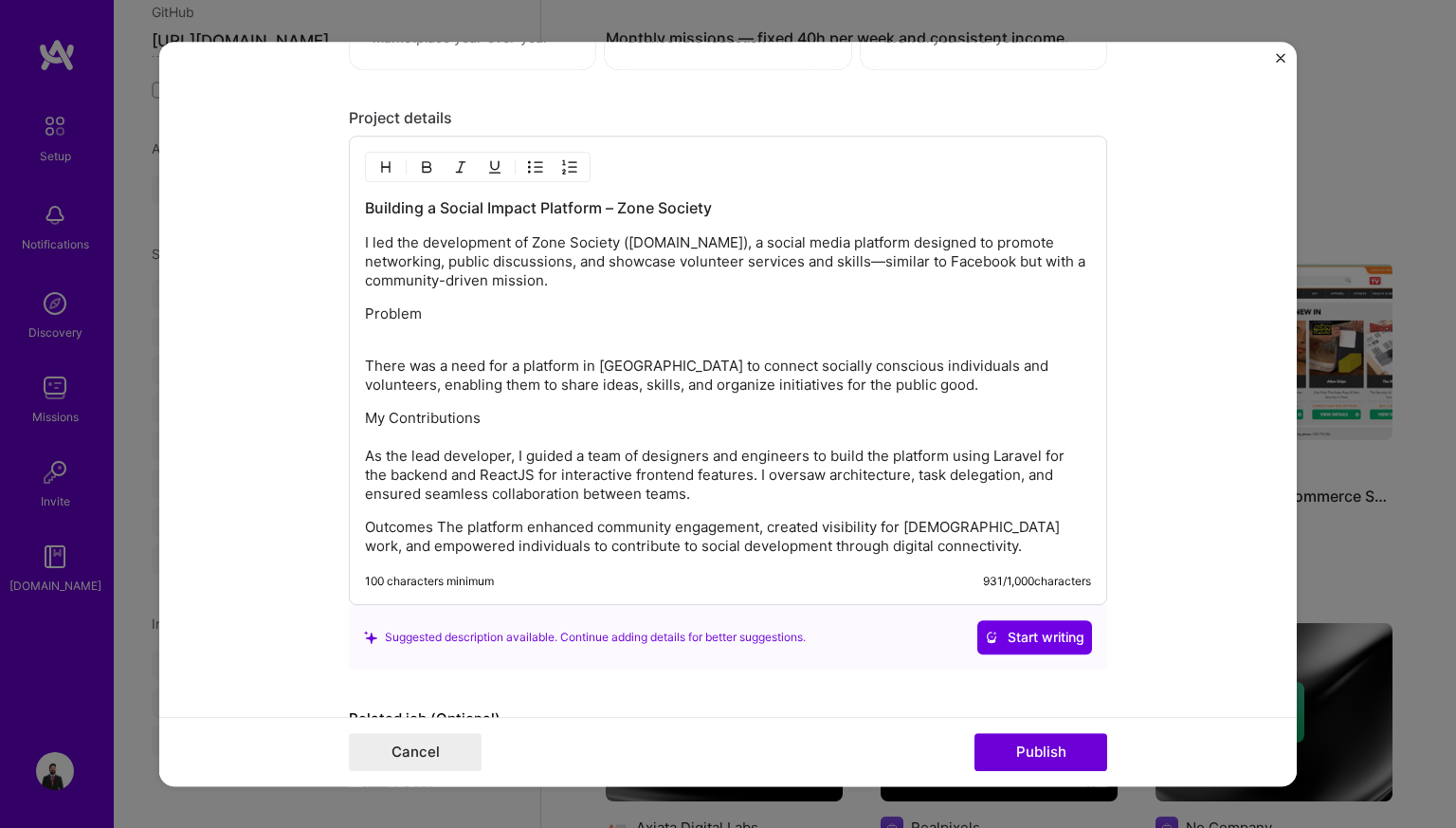 click on "My Contributions  As the lead developer, I guided a team of designers and engineers to build the platform using Laravel for the backend and ReactJS for interactive frontend features. I oversaw architecture, task delegation, and ensured seamless collaboration between teams." at bounding box center (728, 456) 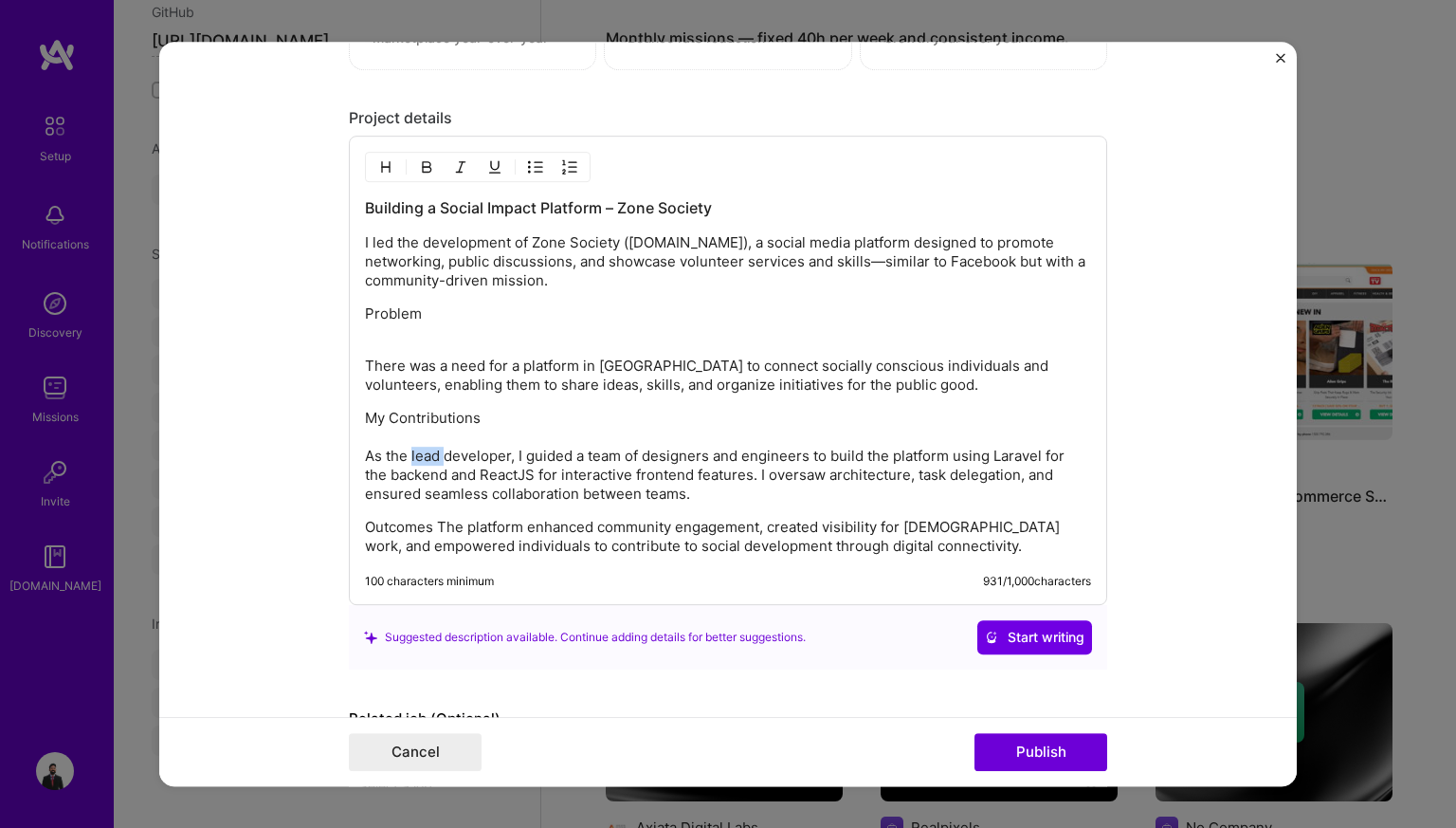 click on "My Contributions  As the lead developer, I guided a team of designers and engineers to build the platform using Laravel for the backend and ReactJS for interactive frontend features. I oversaw architecture, task delegation, and ensured seamless collaboration between teams." at bounding box center (728, 456) 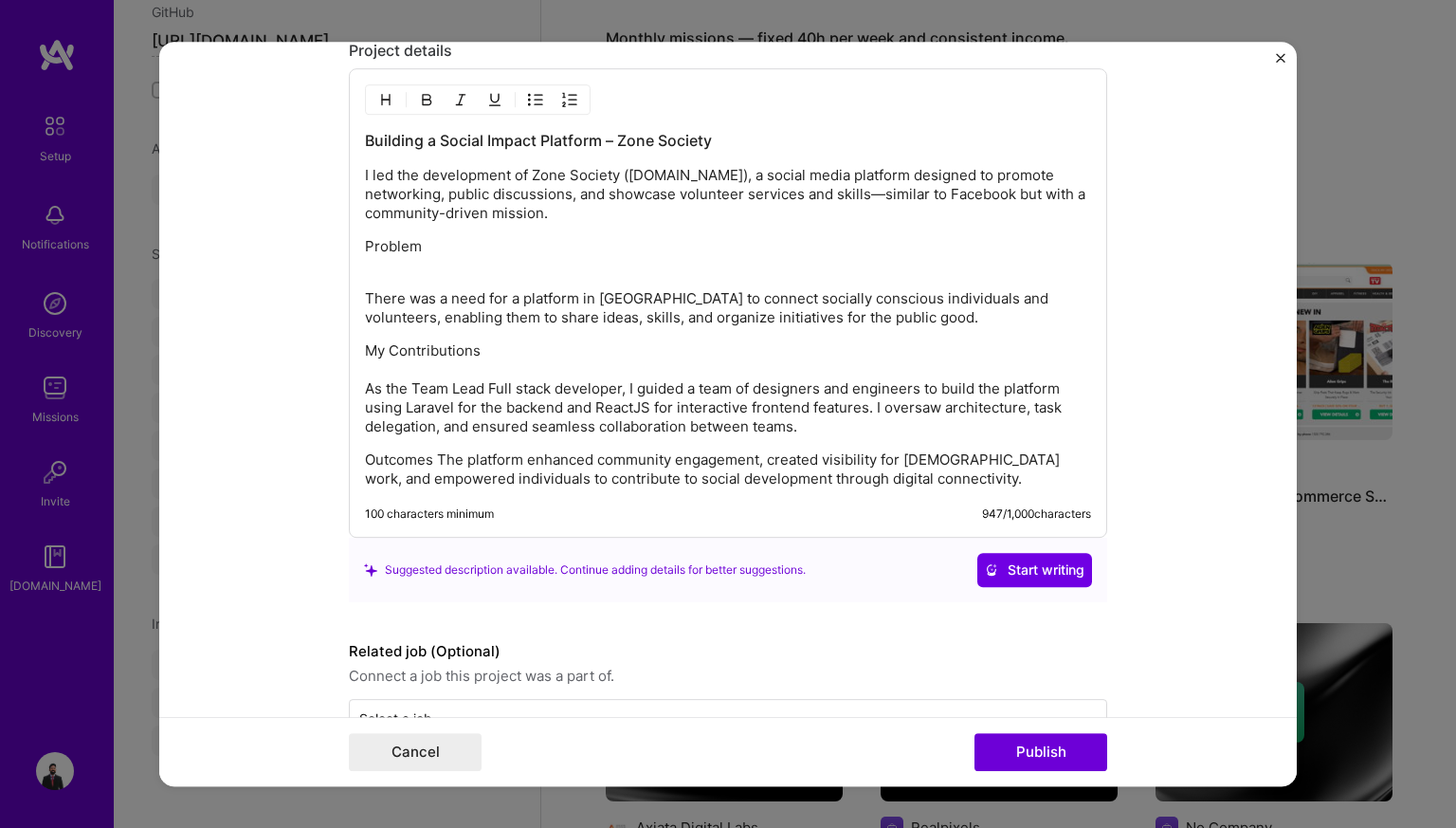 scroll, scrollTop: 2364, scrollLeft: 0, axis: vertical 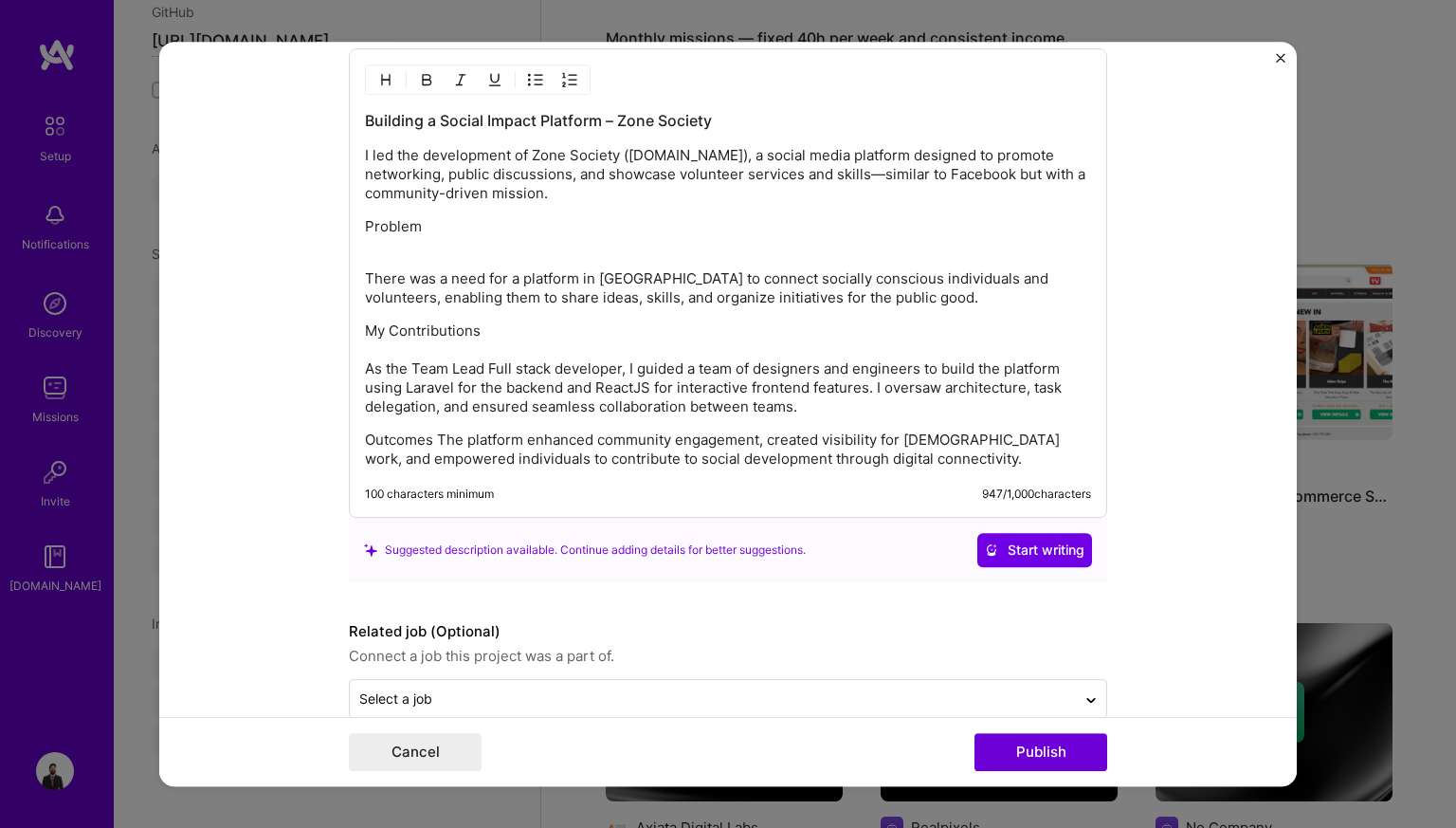 click on "Outcomes The platform enhanced community engagement, created visibility for [DEMOGRAPHIC_DATA] work, and empowered individuals to contribute to social development through digital connectivity." at bounding box center (728, 450) 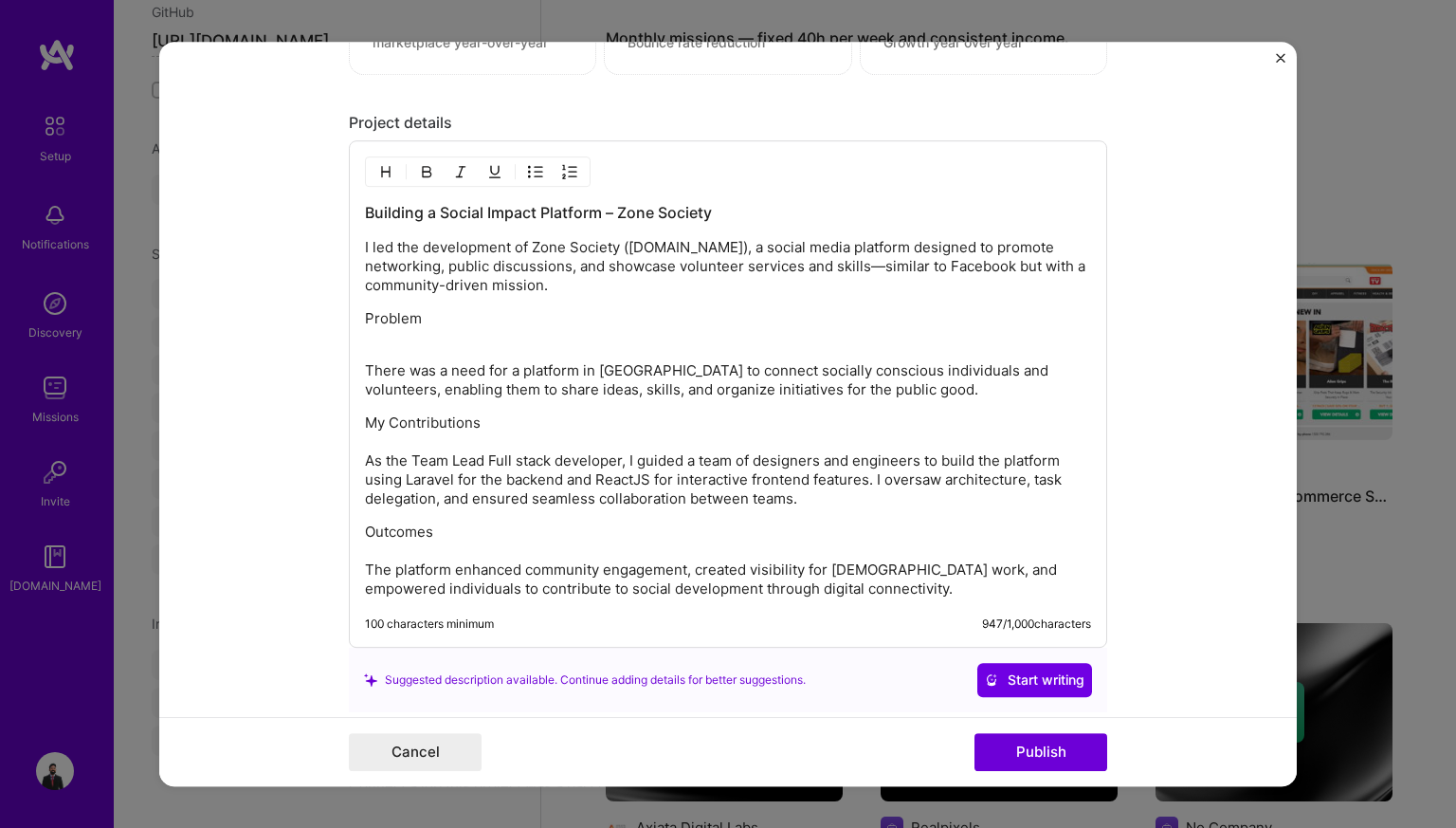 scroll, scrollTop: 2274, scrollLeft: 0, axis: vertical 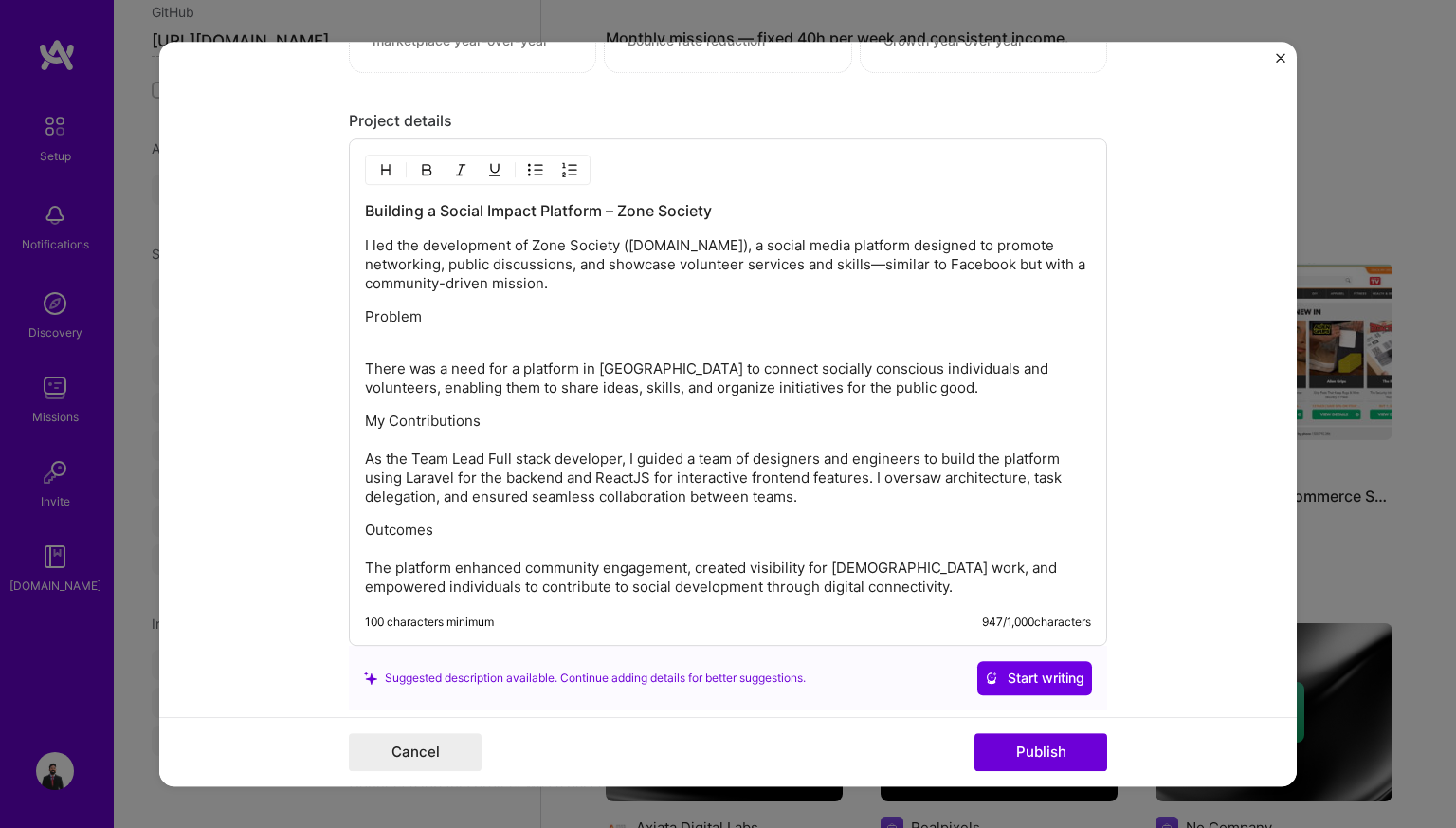 click on "There was a need for a platform in [GEOGRAPHIC_DATA] to connect socially conscious individuals and volunteers, enabling them to share ideas, skills, and organize initiatives for the public good." at bounding box center [728, 378] 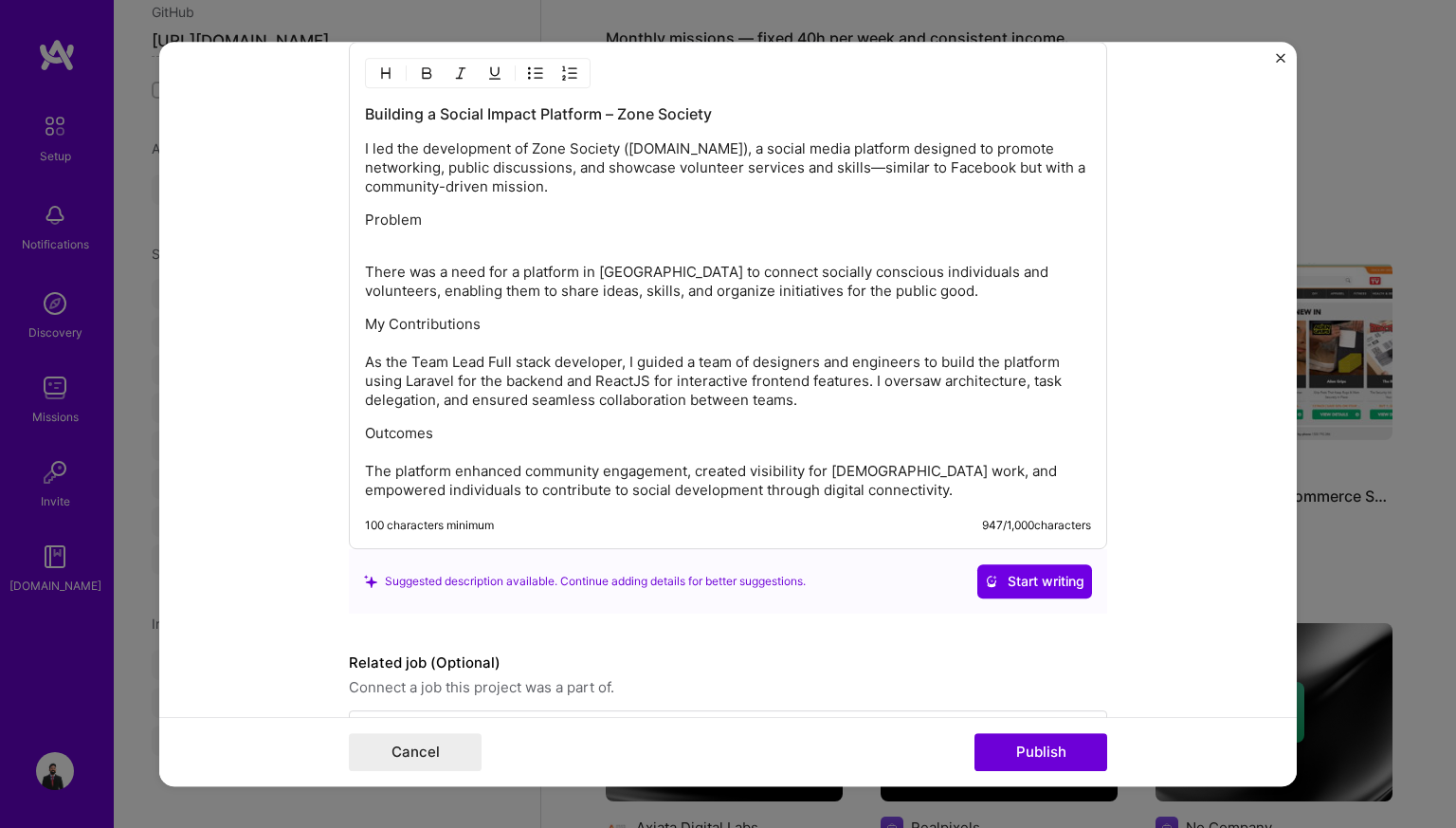 scroll, scrollTop: 2432, scrollLeft: 0, axis: vertical 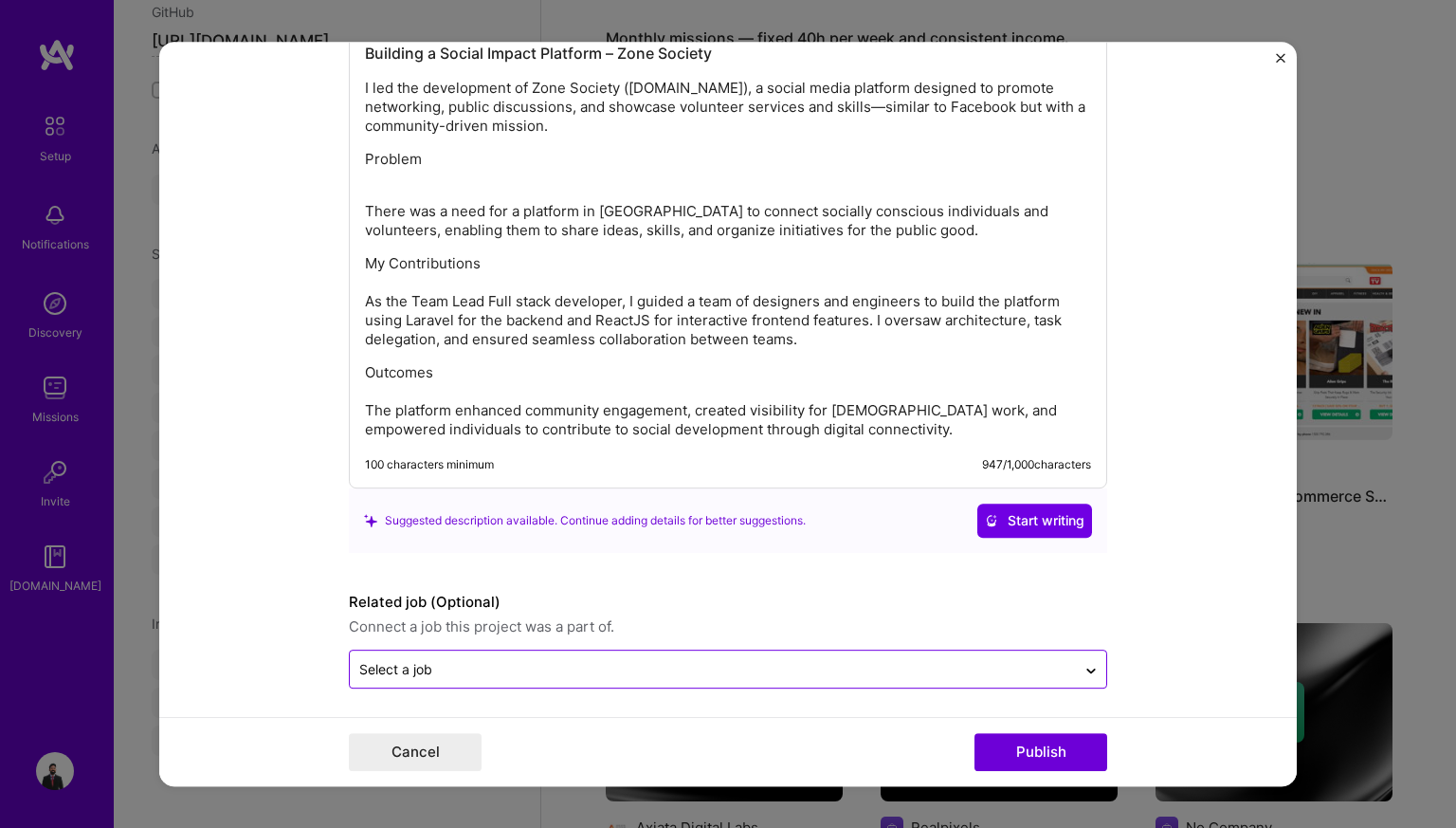 click at bounding box center [713, 669] 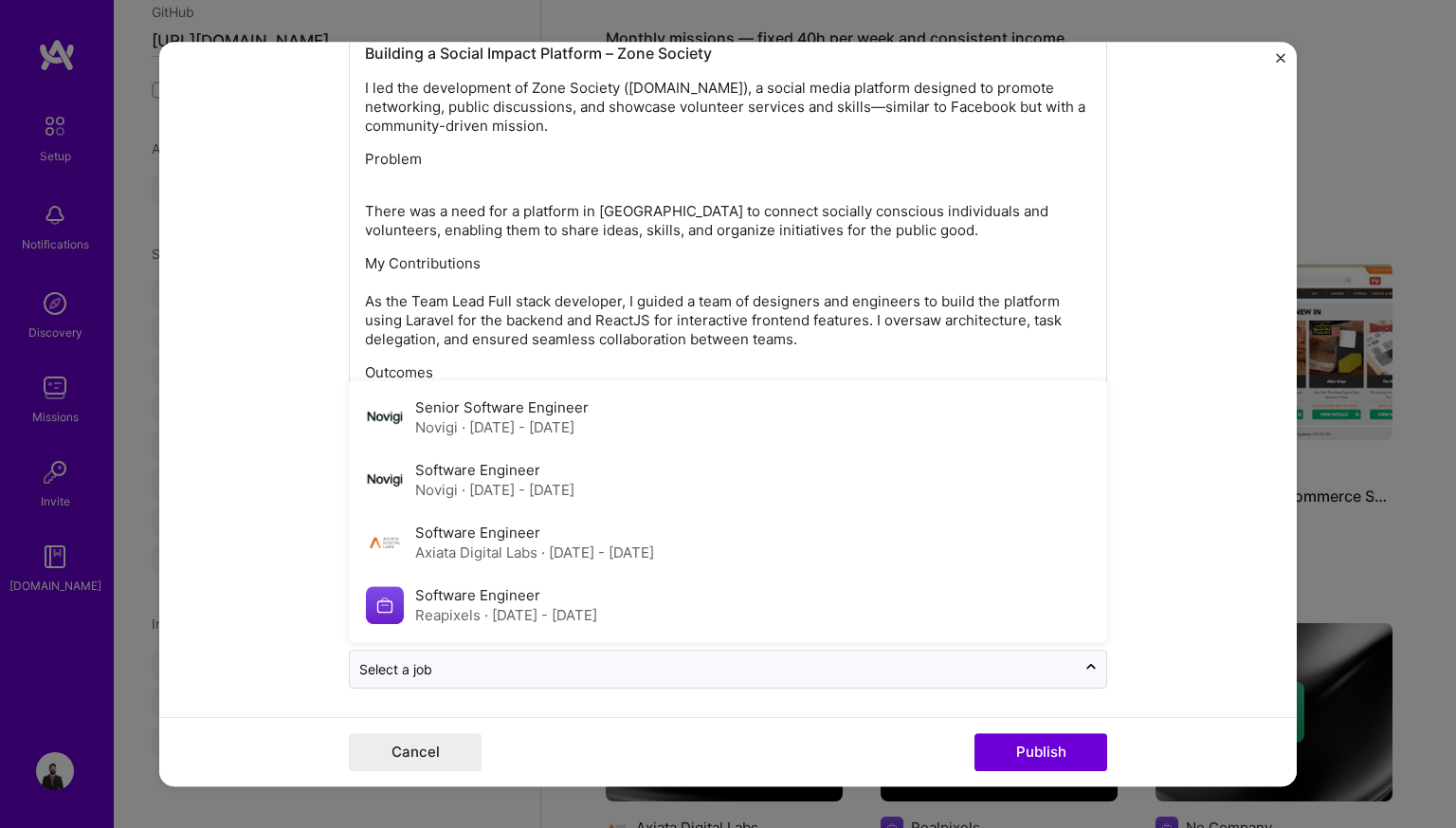 click on "Project title Healthier Society Company
Project industry Industry Project Link (Optional)
Set as cover Add New Image  |  Set as Cover Remove Image Role Team Lead (Software volunteer) Full-Stack Developer [DATE]
to [DATE]
I’m still working on this project Skills used — Add up to 12 skills Any new skills will be added to your profile. Enter skills... 6 React 1 2 3 4 5 Laravel 1 2 3 4 5 API Integration 1 2 3 4 5 MySQL 1 2 3 4 5 JavaScript 1 2 3 4 5 REST API 1 2 3 4 5 Did this role require you to manage team members? (Optional) Yes, I managed 3 team members. Were you involved from inception to launch (0  ->  1)? (Optional) Zero to one is creation and development of a unique product from the ground up. I was involved in zero to one with this project Add metrics (Optional) Metrics help you visually show the outcome of a project. You can add up to 3 metrics. Project details   947" at bounding box center [728, 414] 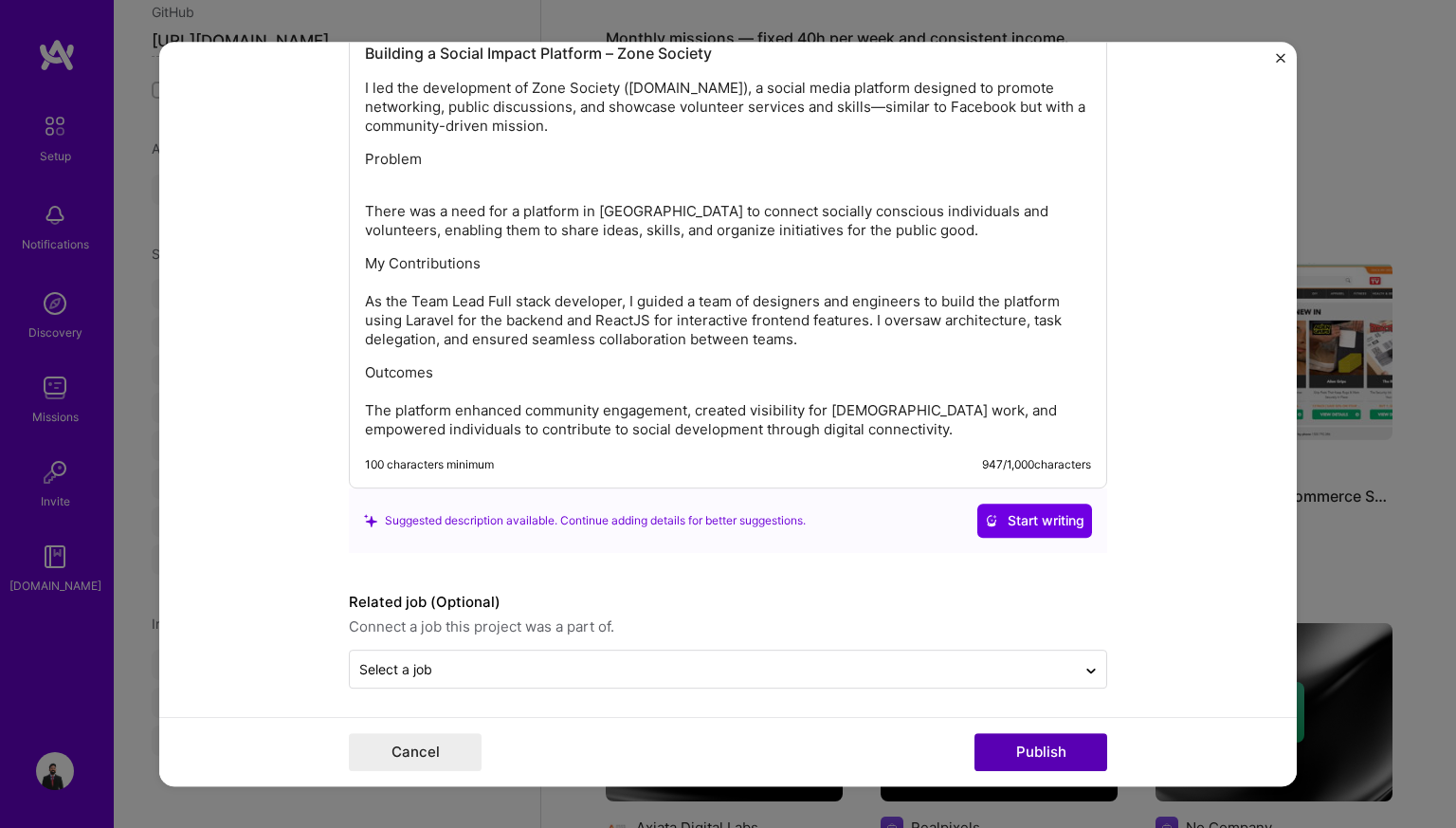 click on "Publish" at bounding box center [1041, 752] 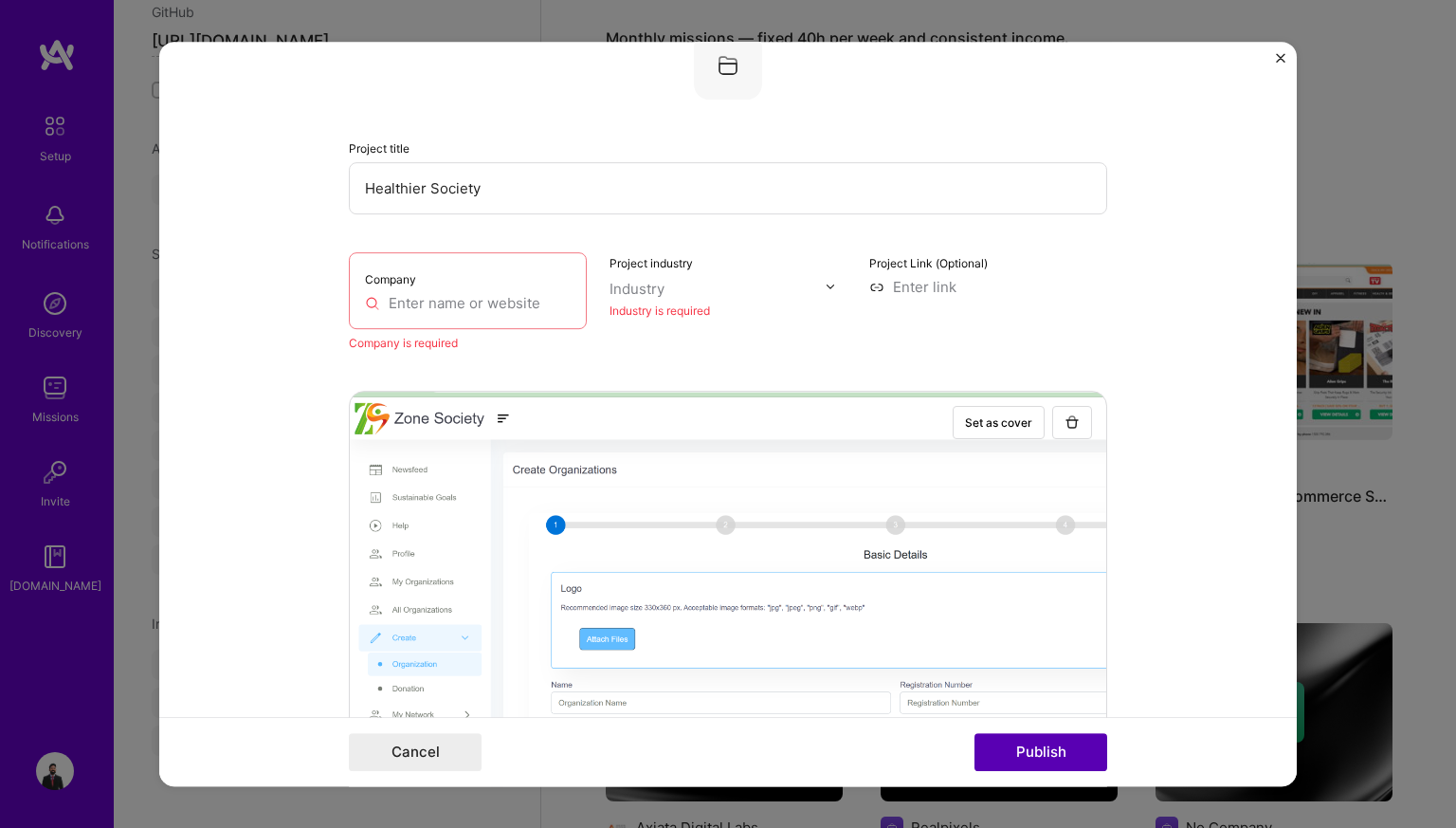 scroll, scrollTop: 38, scrollLeft: 0, axis: vertical 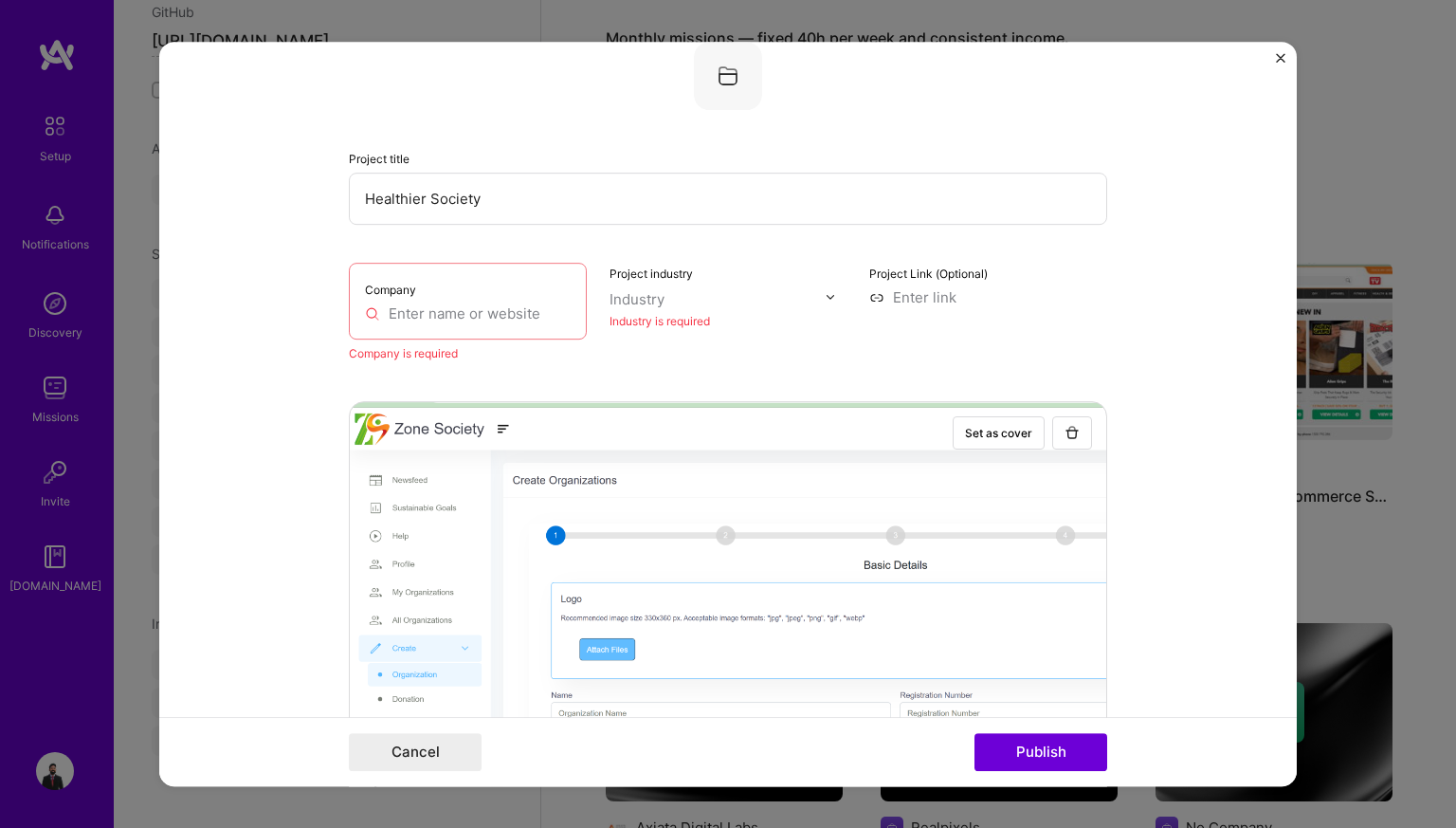 click at bounding box center (467, 313) 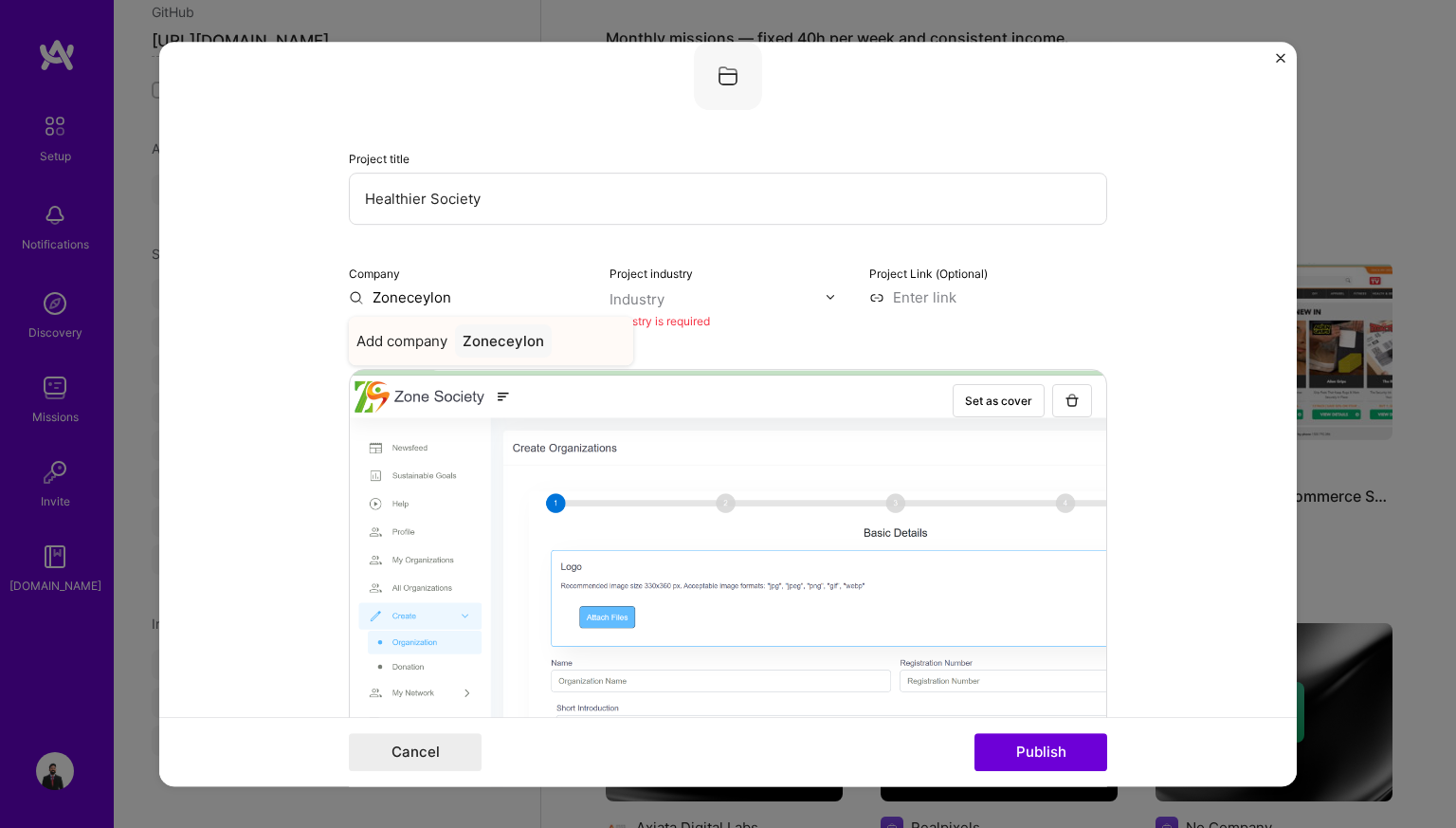 type on "Zoneceylon" 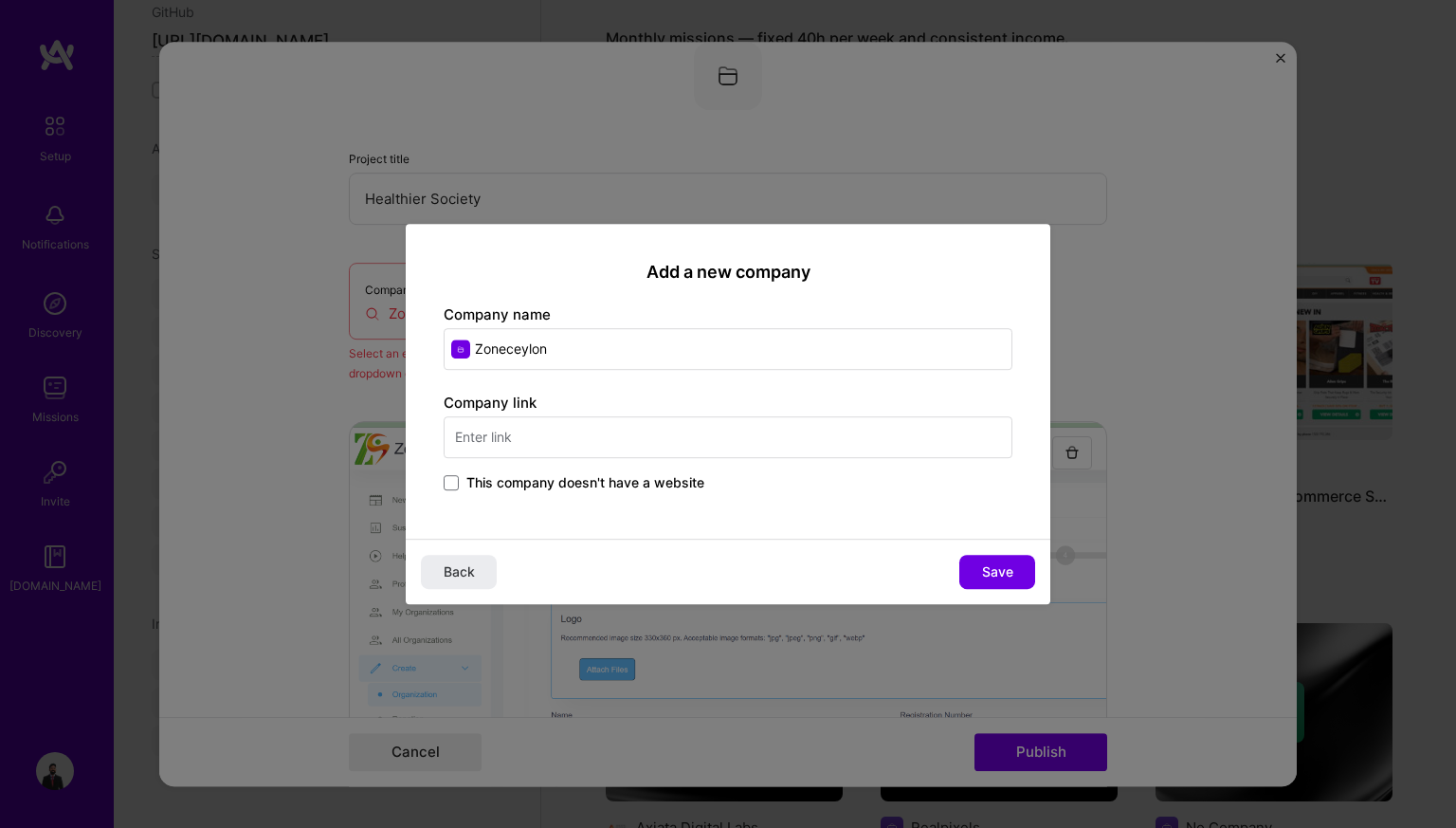 click at bounding box center (728, 437) 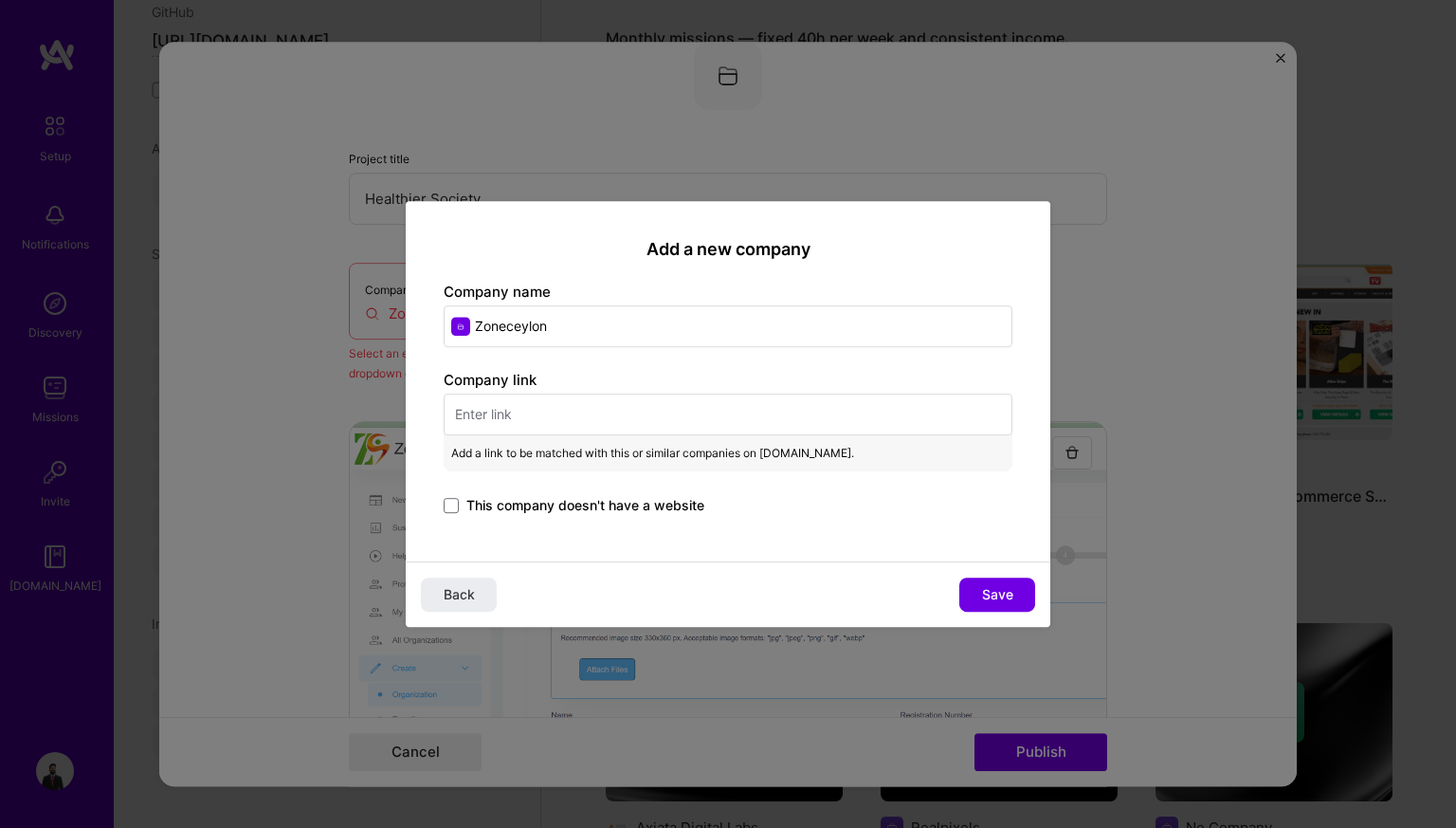 click at bounding box center [728, 414] 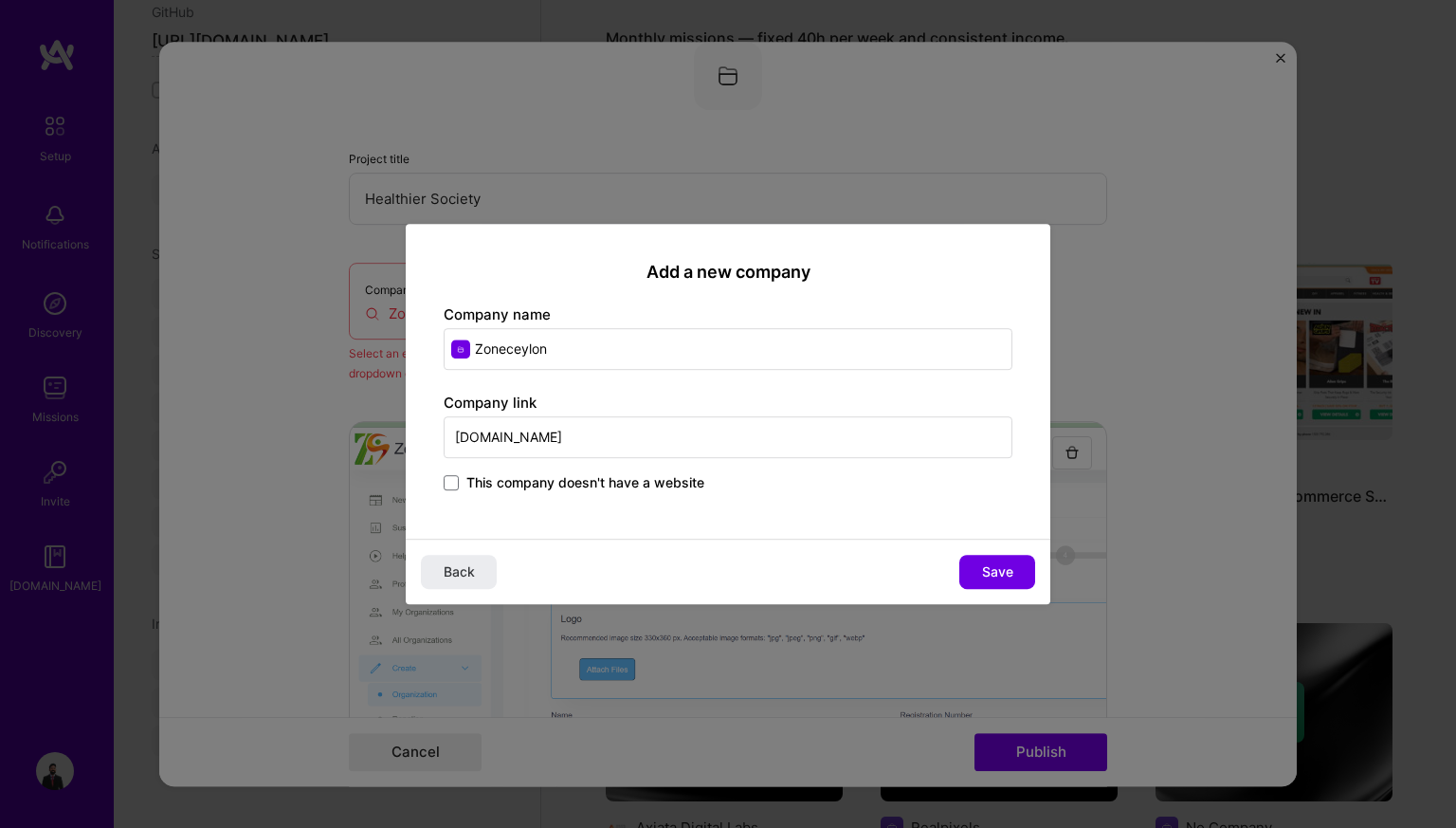 click on "[DOMAIN_NAME]" at bounding box center [728, 437] 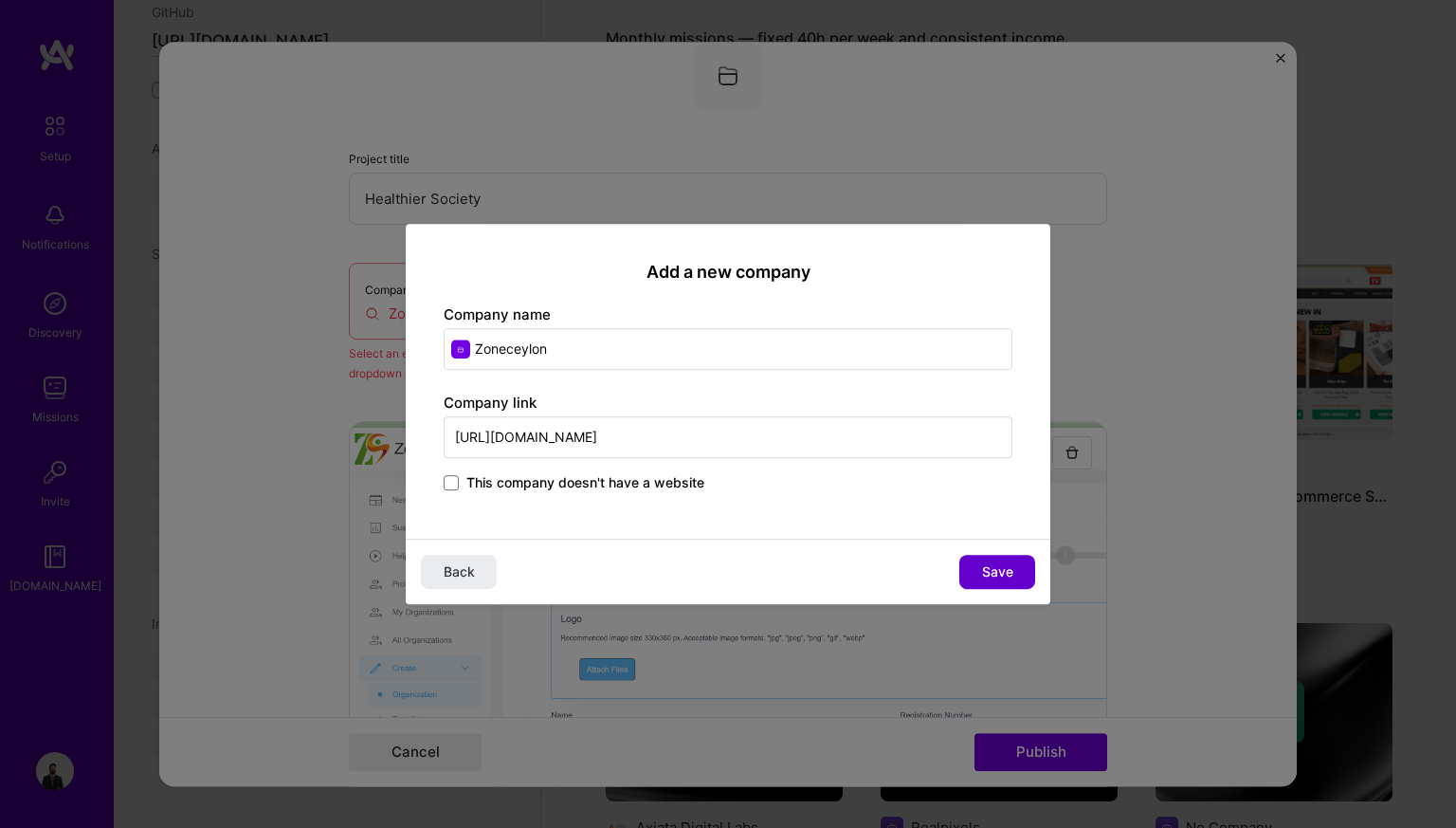 type on "[URL][DOMAIN_NAME]" 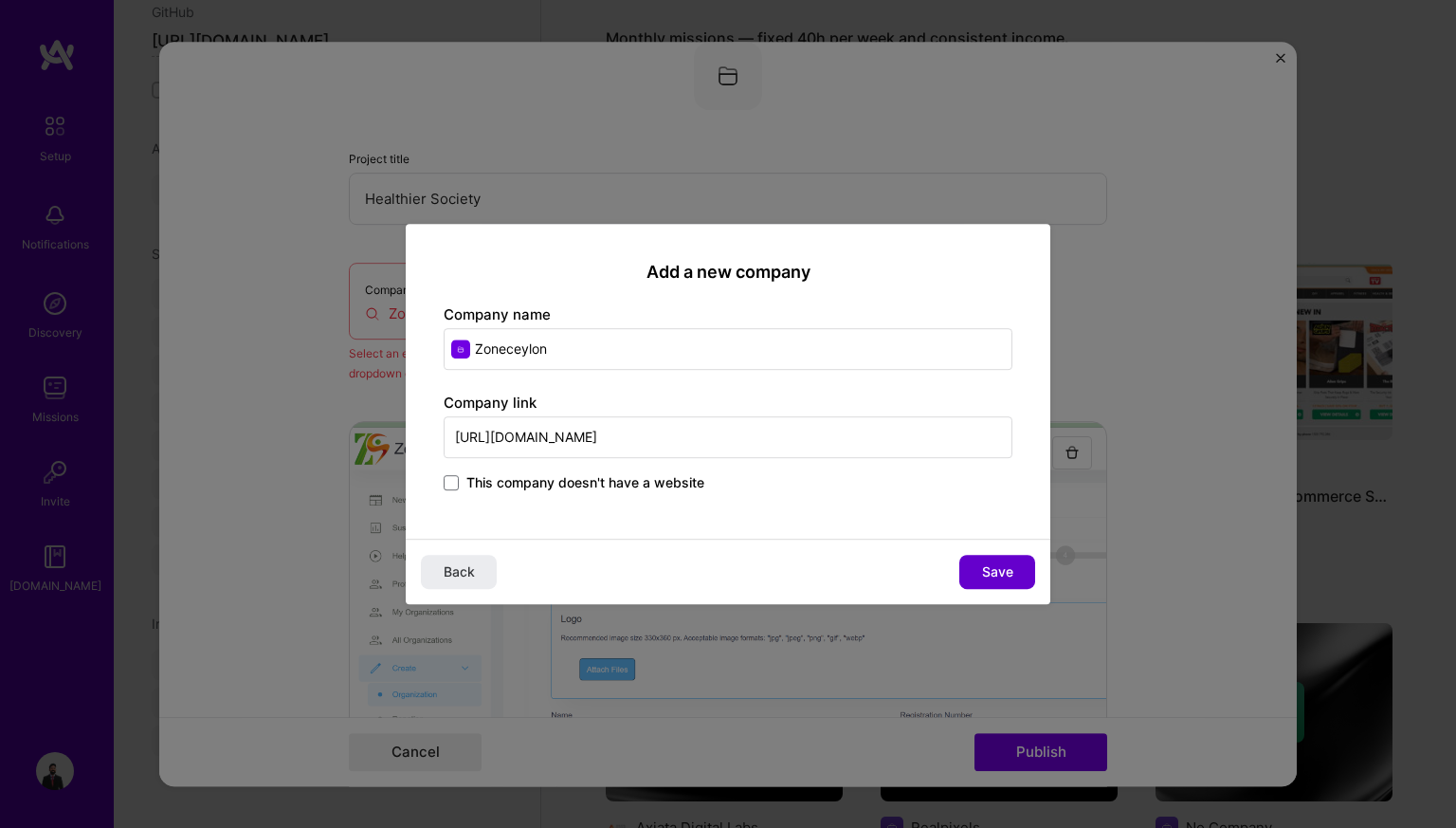 click on "Save" at bounding box center (997, 572) 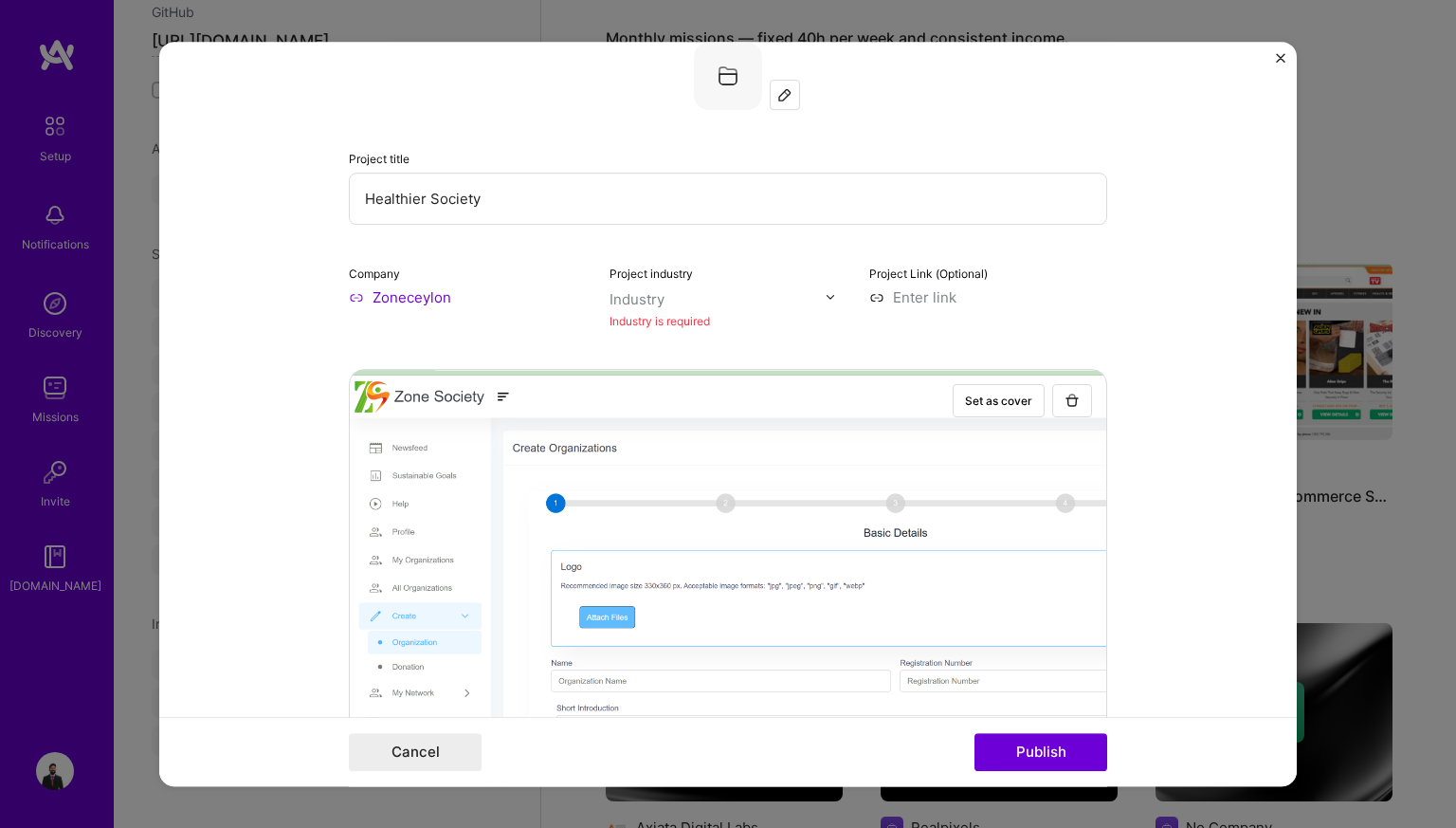 click on "Industry" at bounding box center (637, 299) 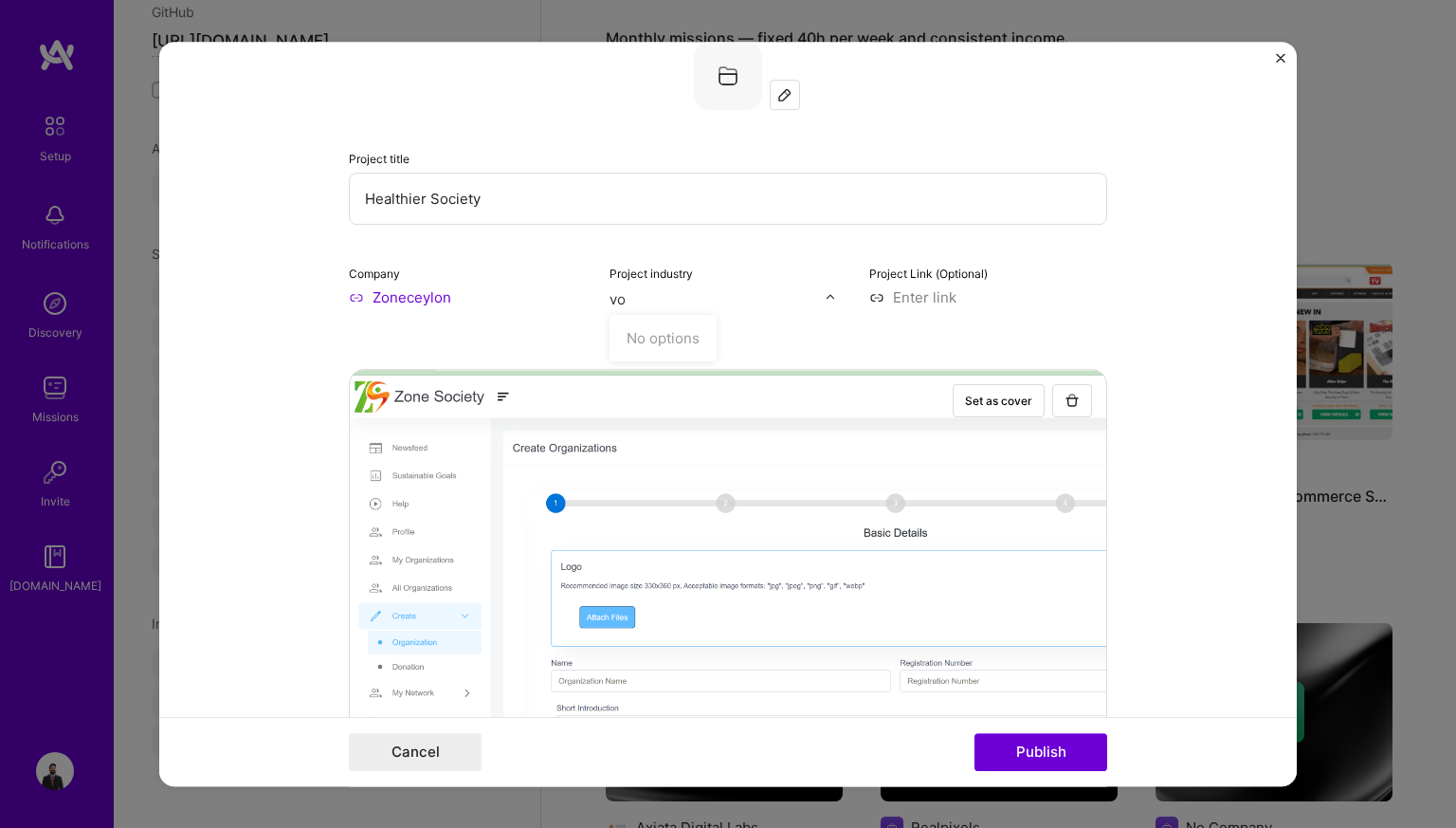 type on "v" 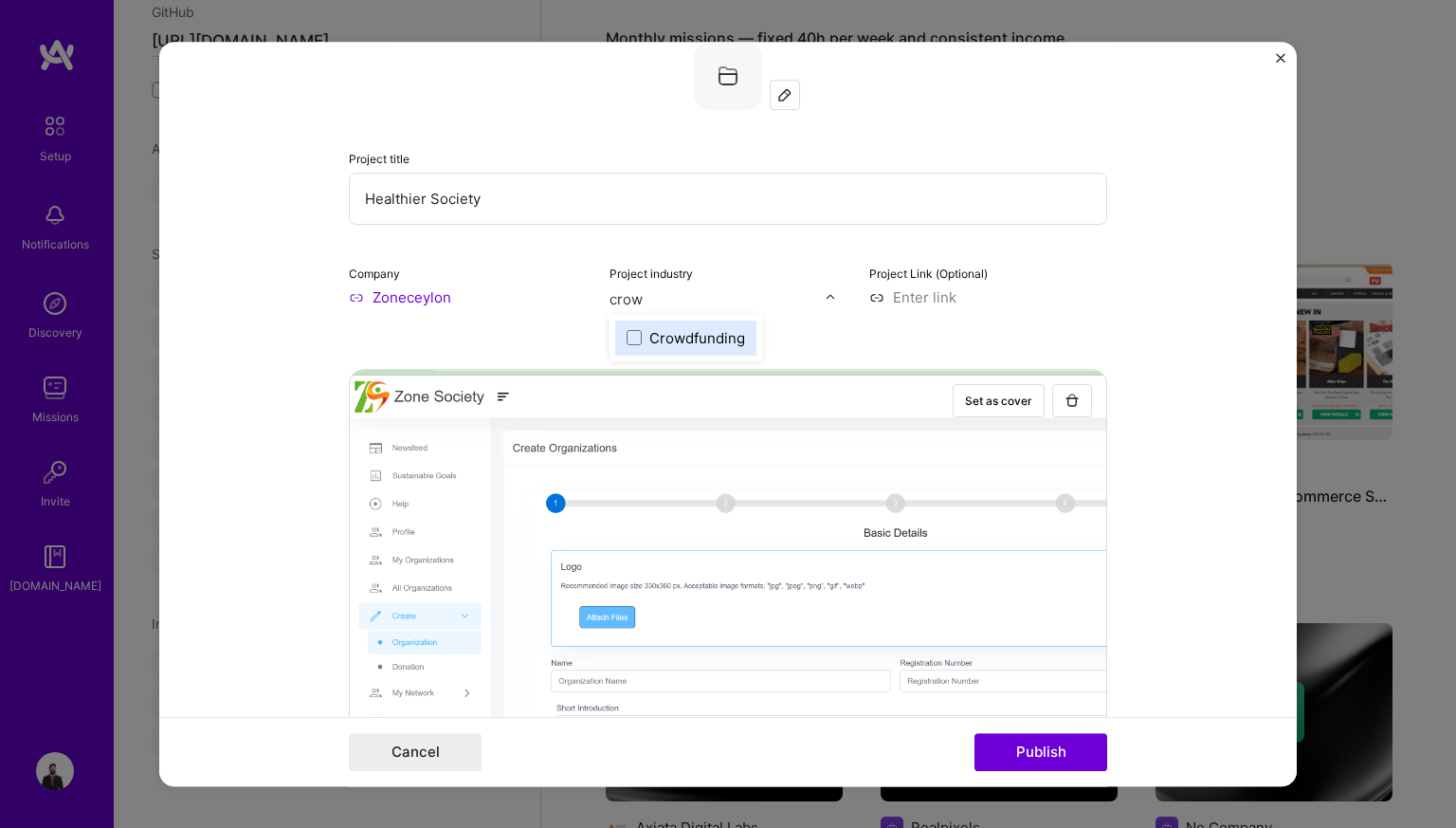 type on "crowd" 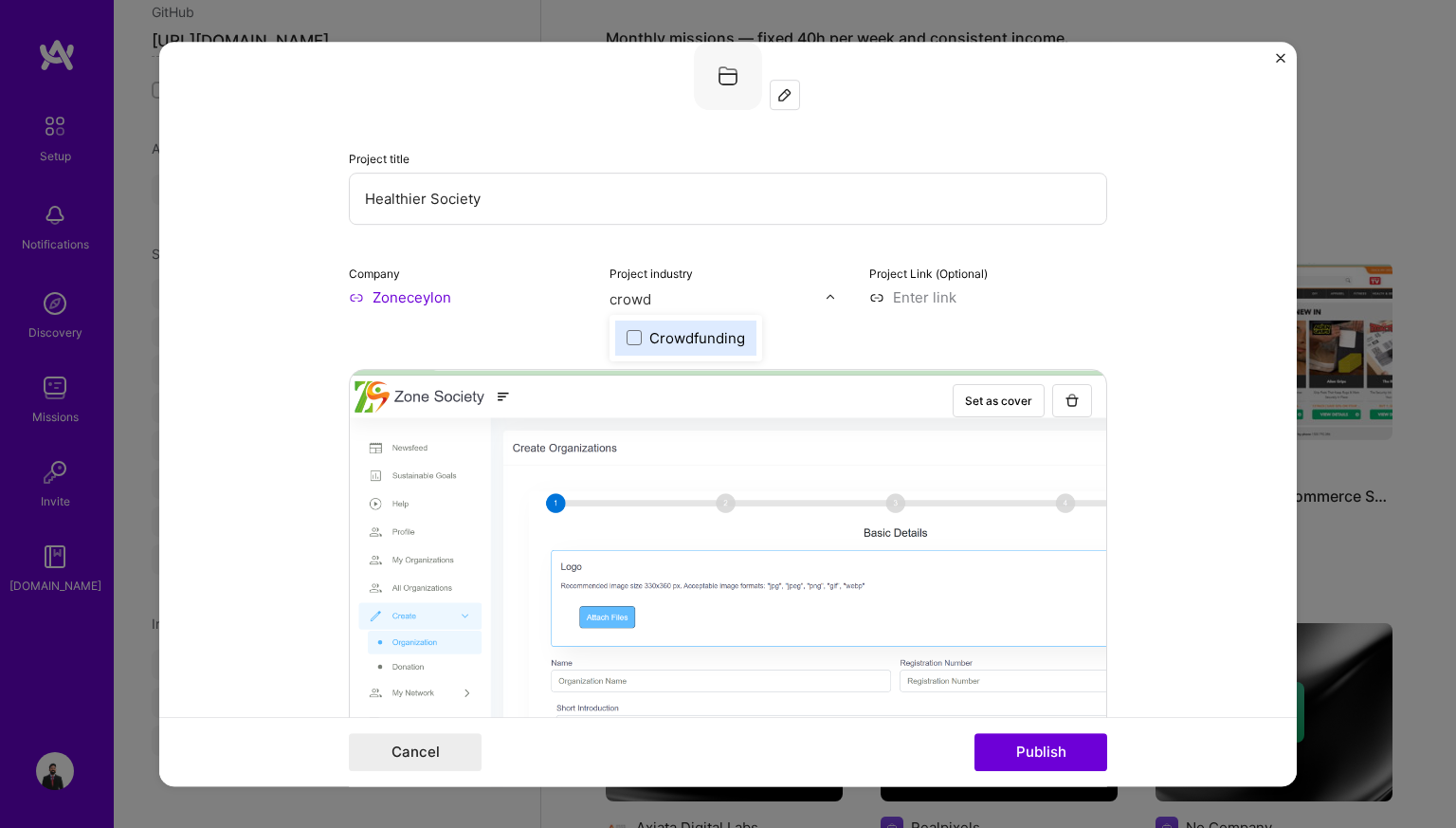click on "Crowdfunding" at bounding box center [697, 338] 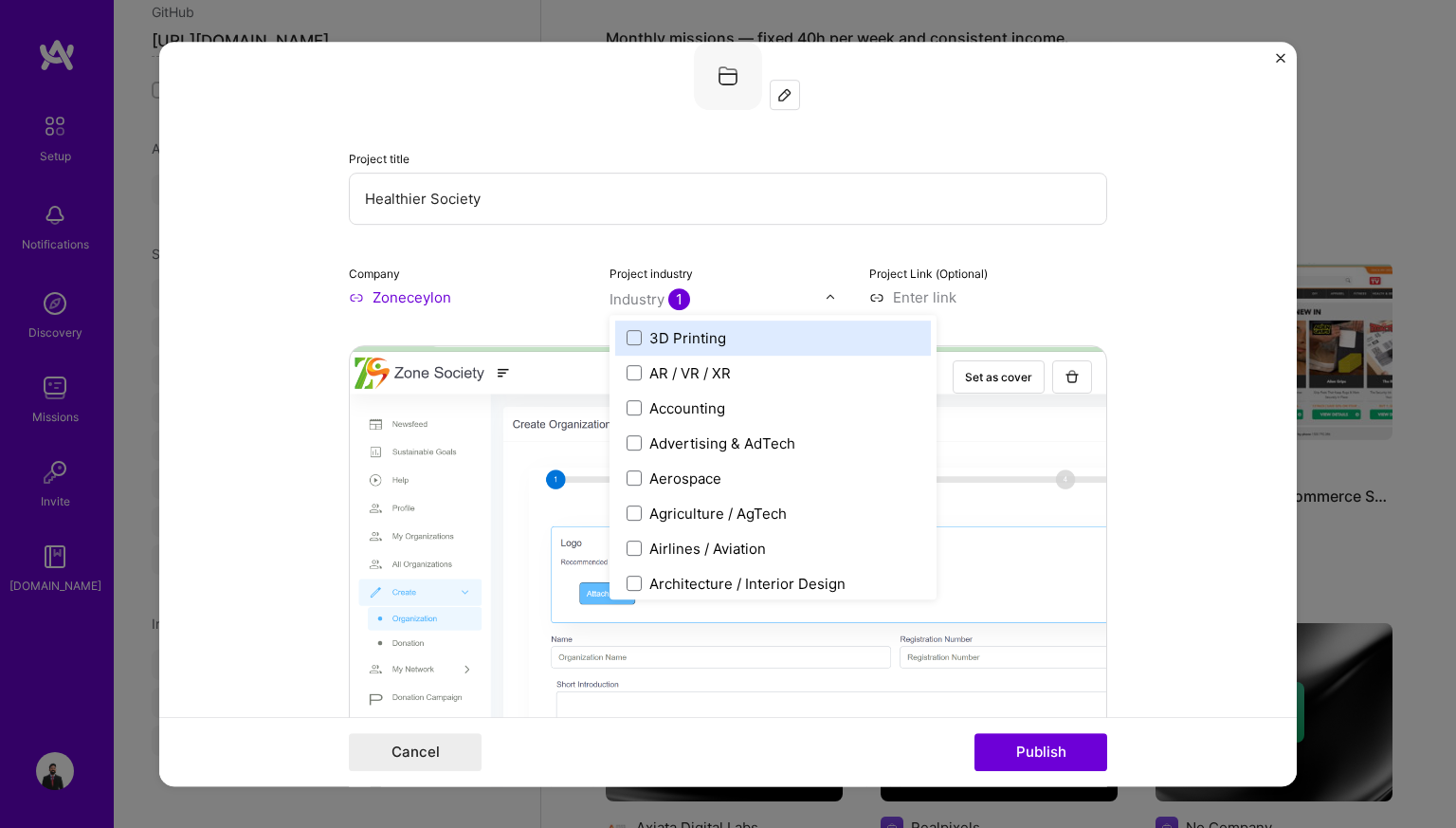 click on "Industry 1" at bounding box center (649, 299) 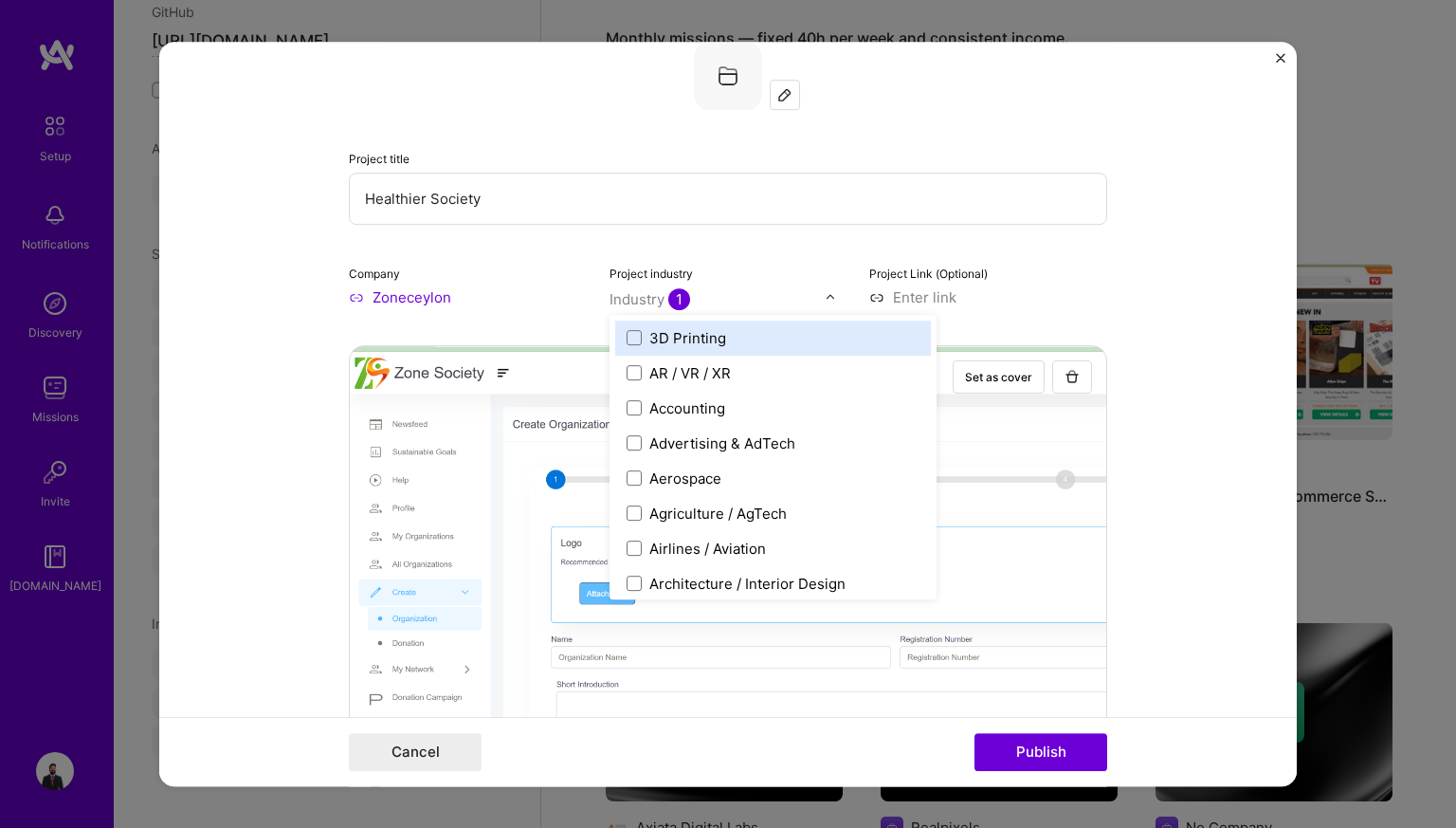 click on "Industry 1" at bounding box center (649, 299) 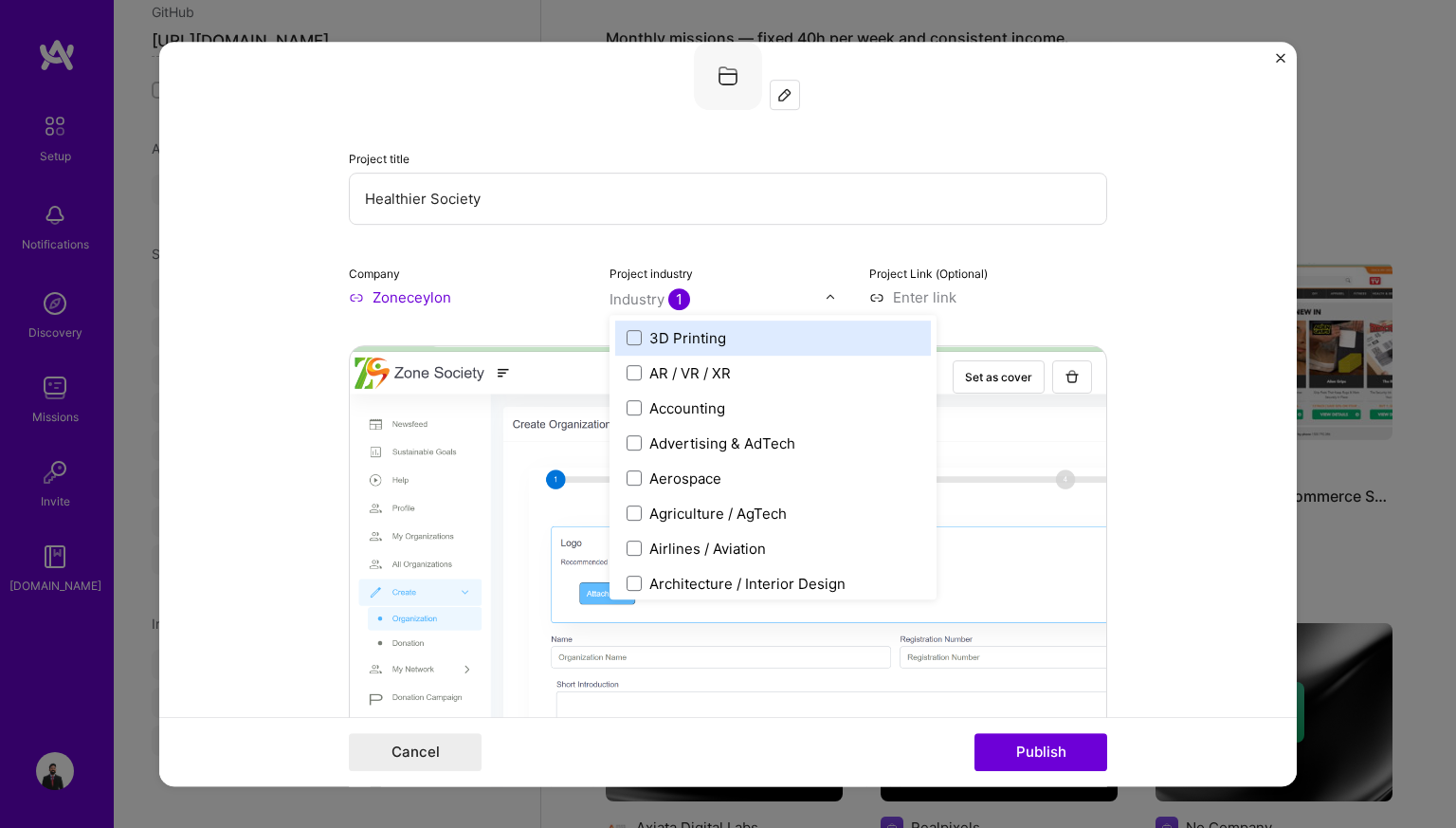 type on "v" 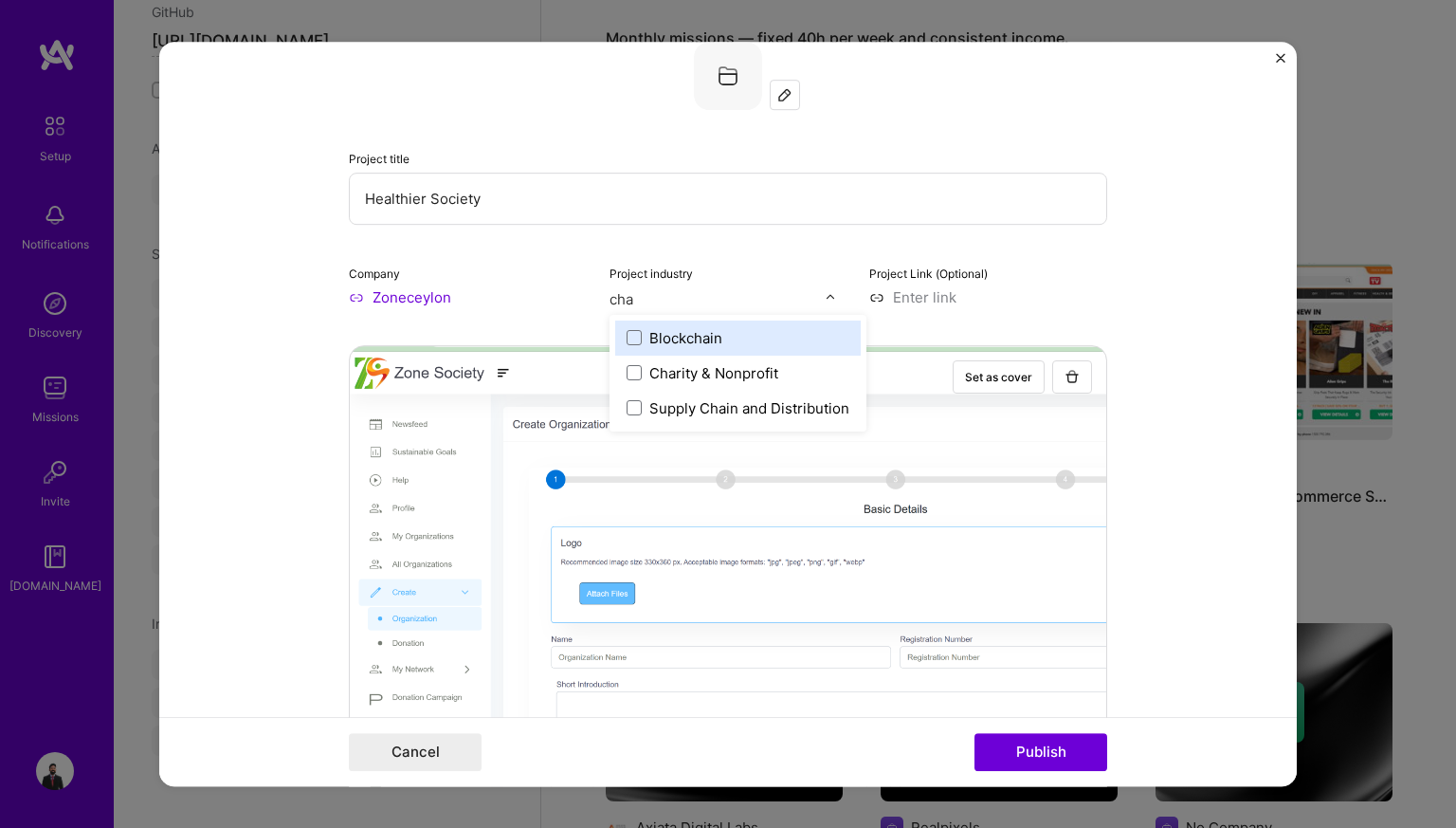 type on "char" 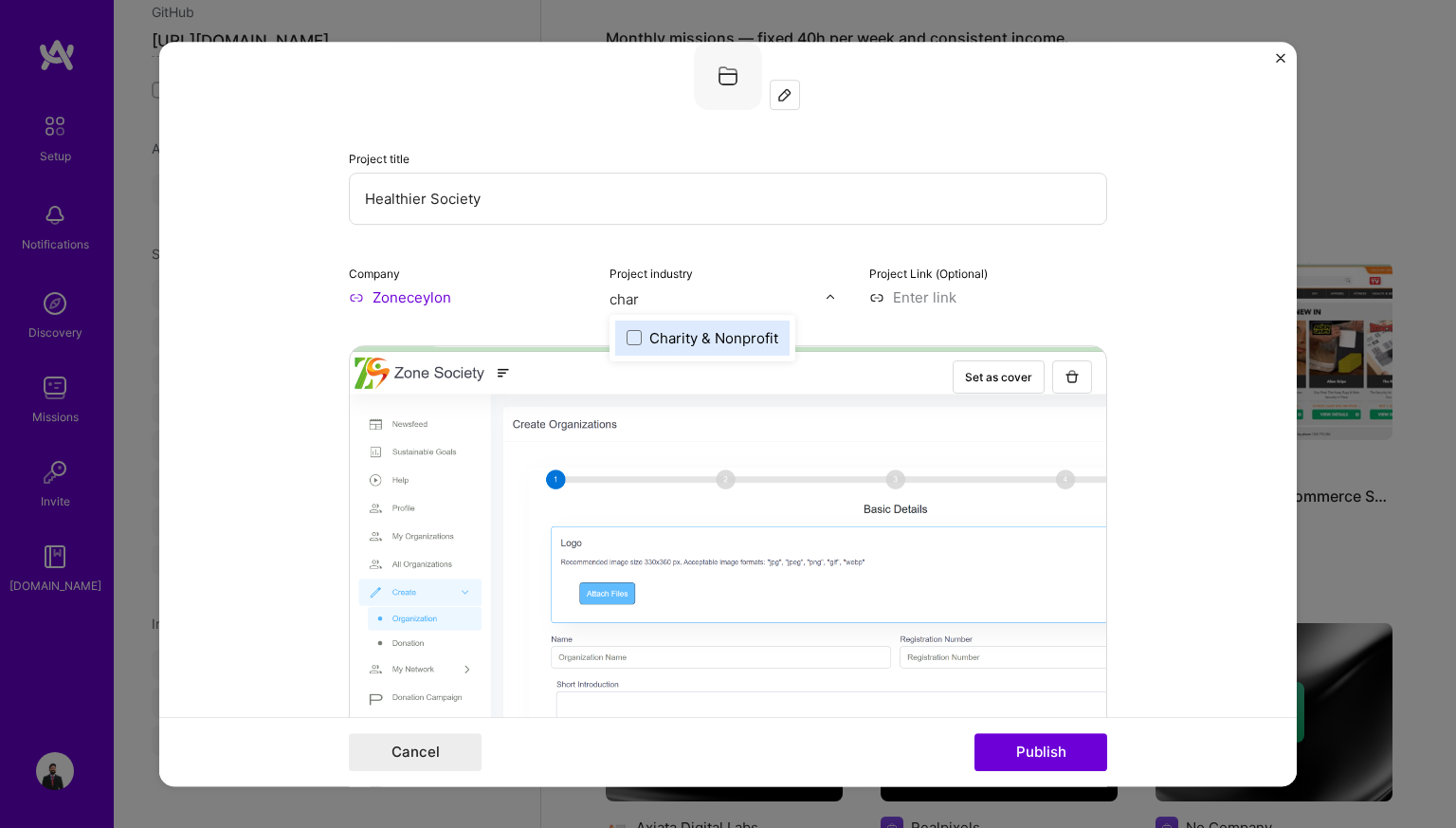 click on "Charity & Nonprofit" at bounding box center [714, 338] 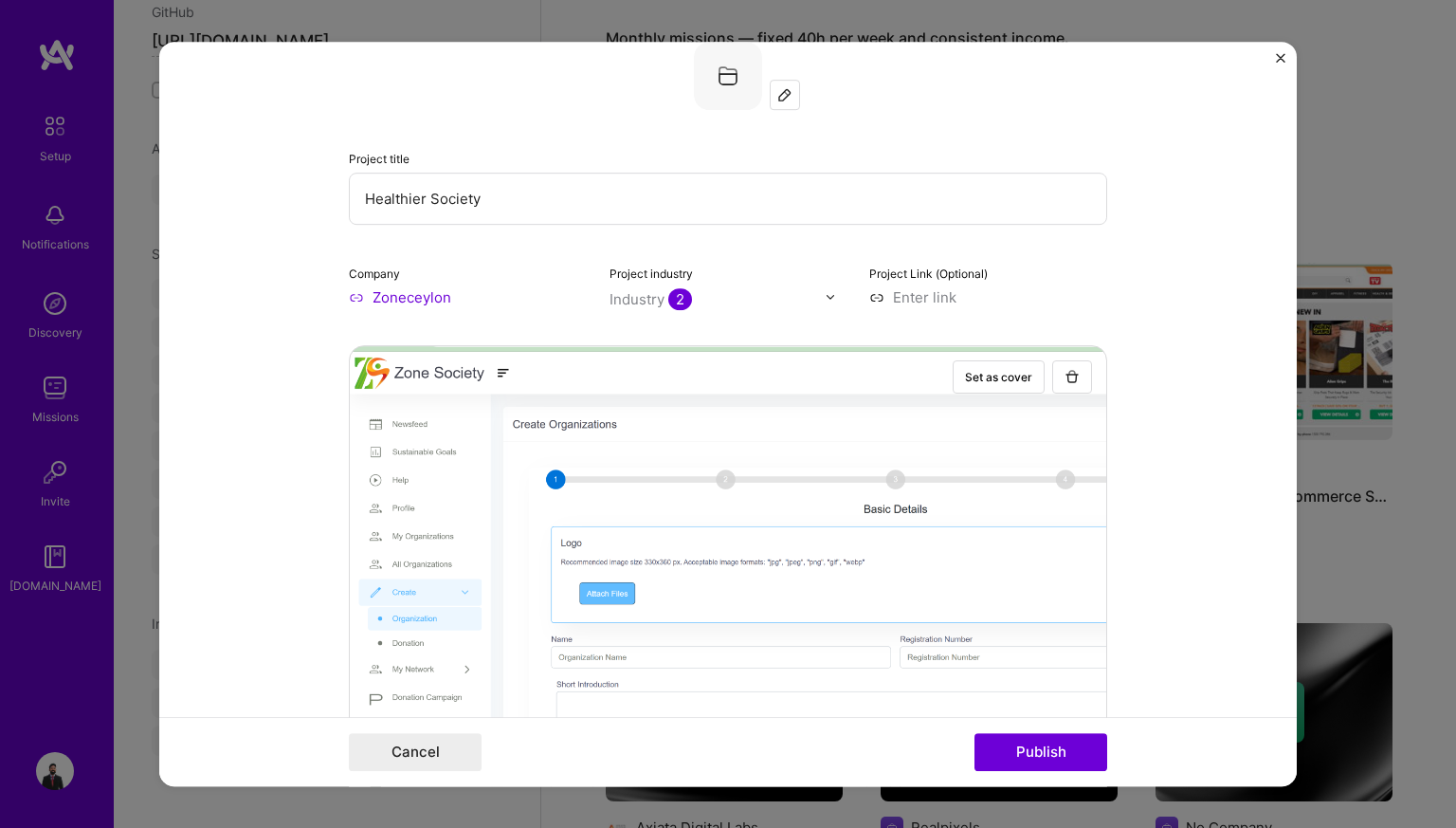 click at bounding box center [988, 297] 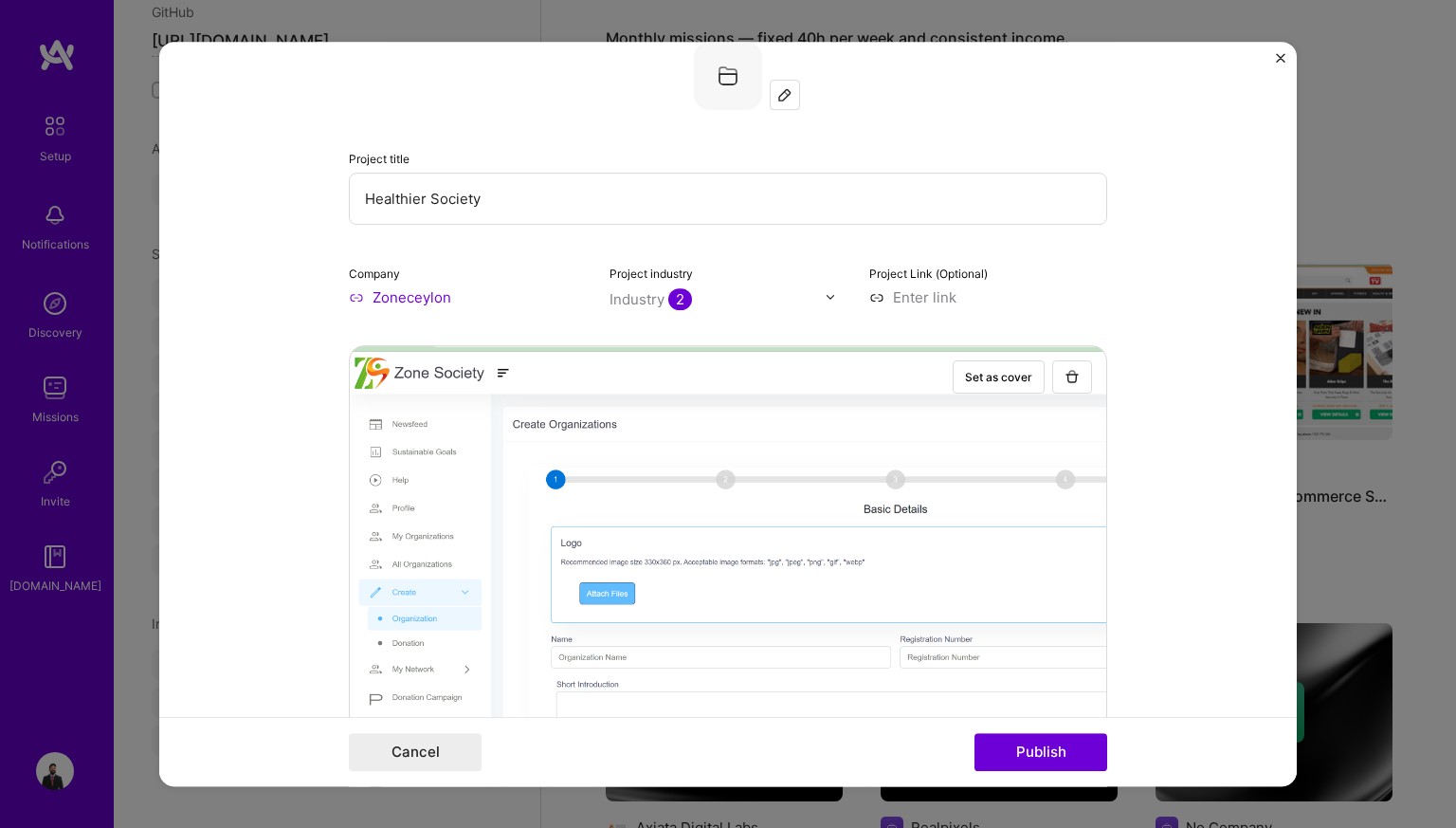 type on "[URL][DOMAIN_NAME]" 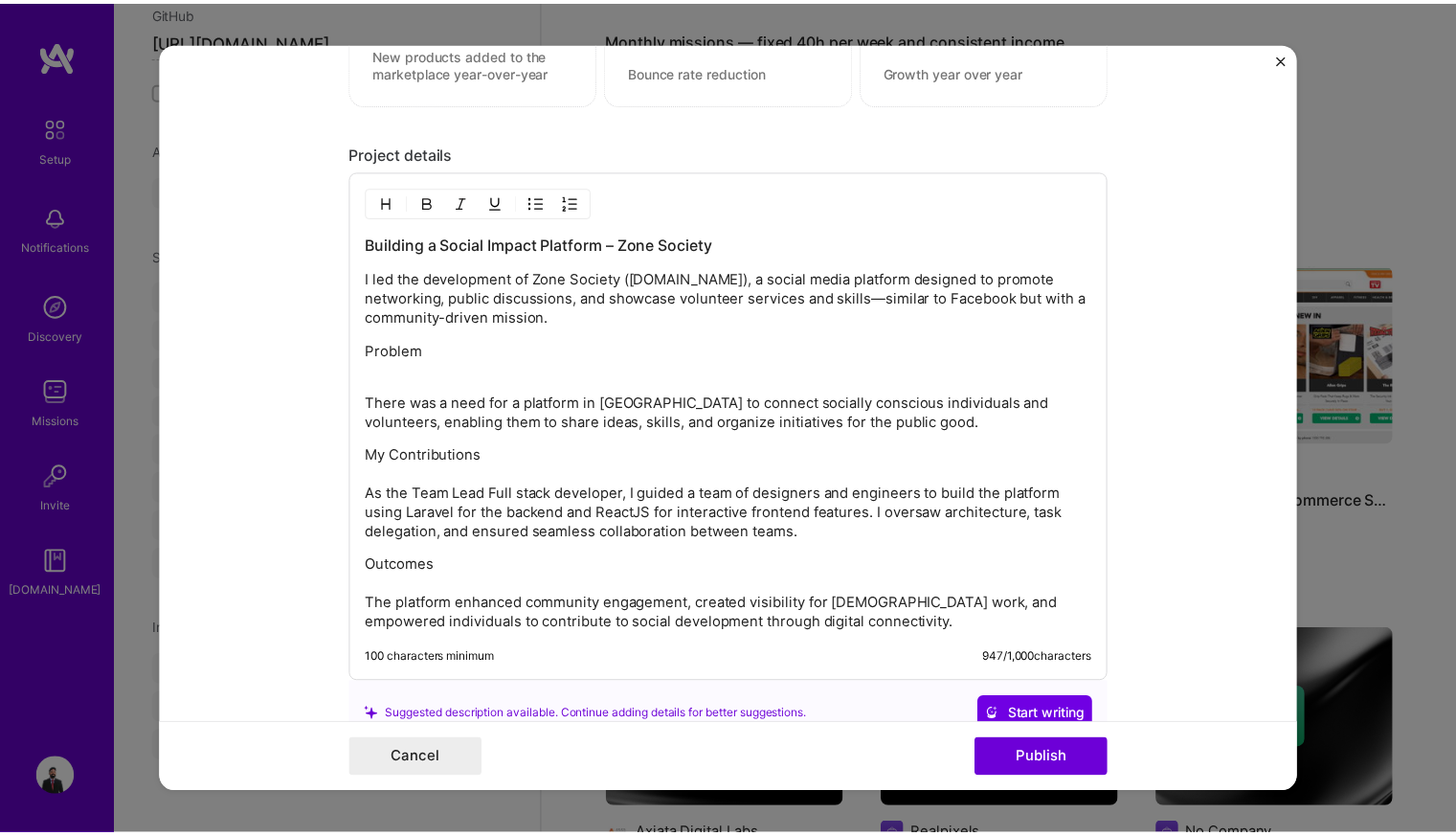 scroll, scrollTop: 2455, scrollLeft: 0, axis: vertical 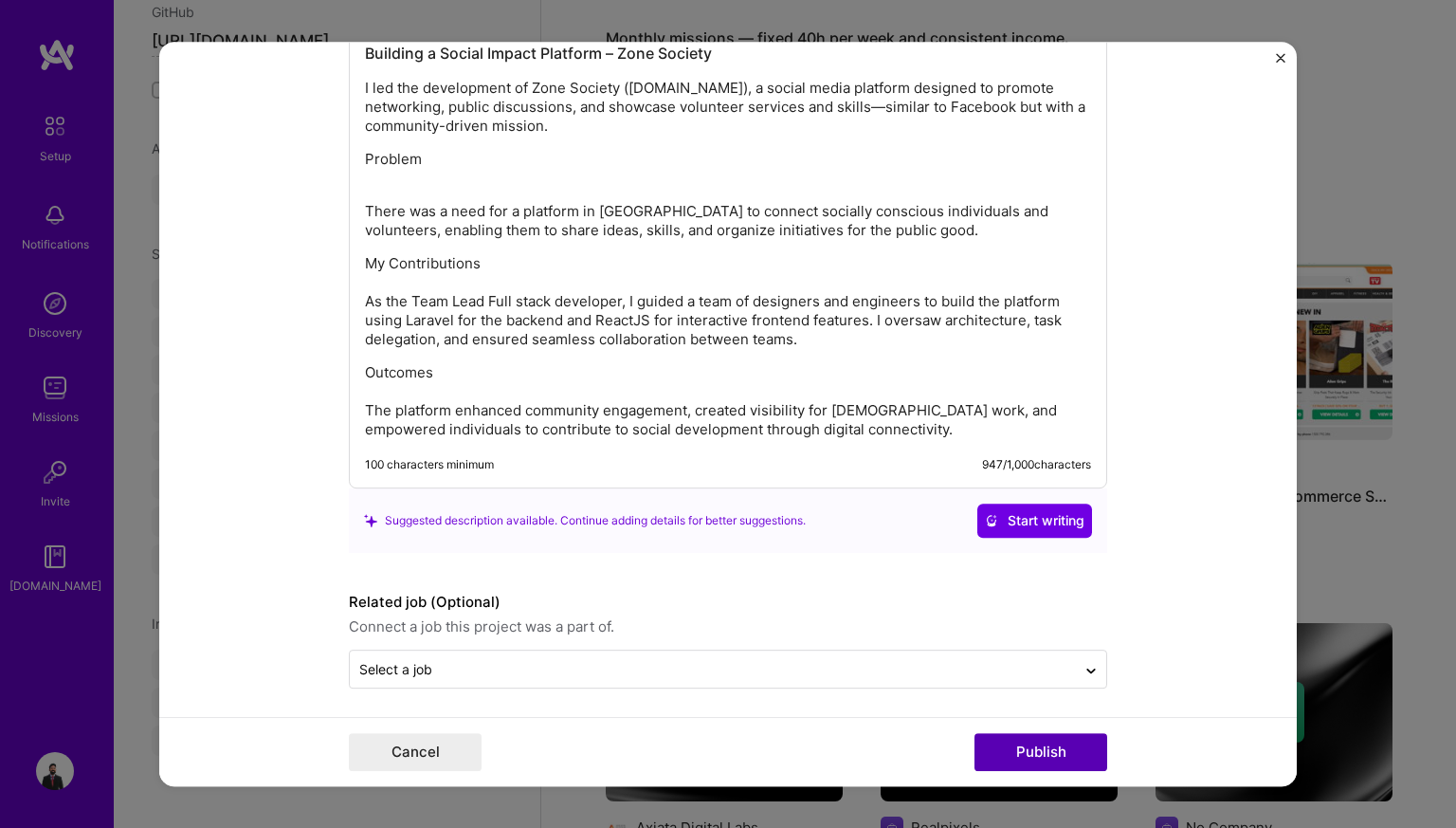 click on "Publish" at bounding box center [1041, 752] 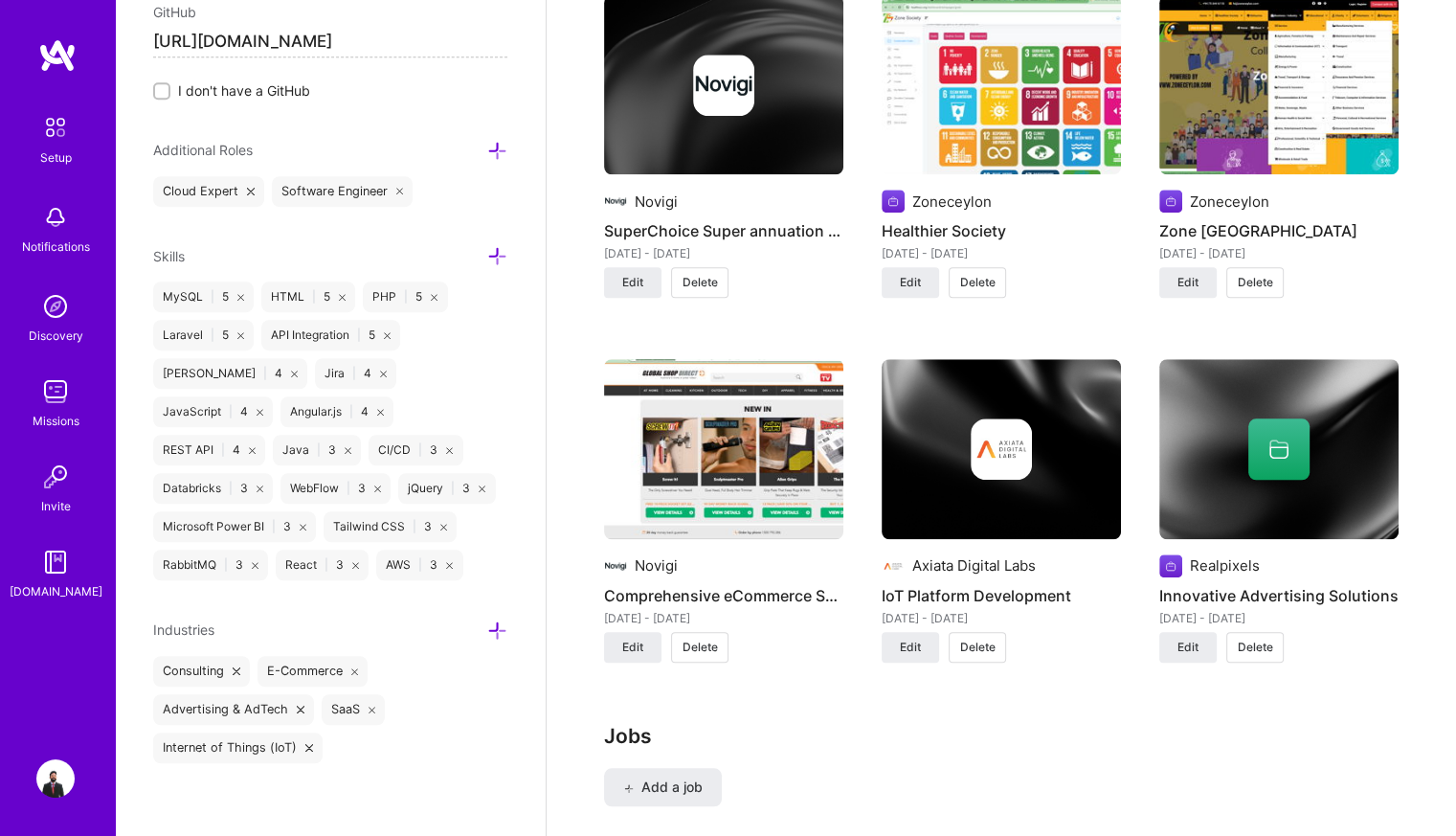 scroll, scrollTop: 1639, scrollLeft: 0, axis: vertical 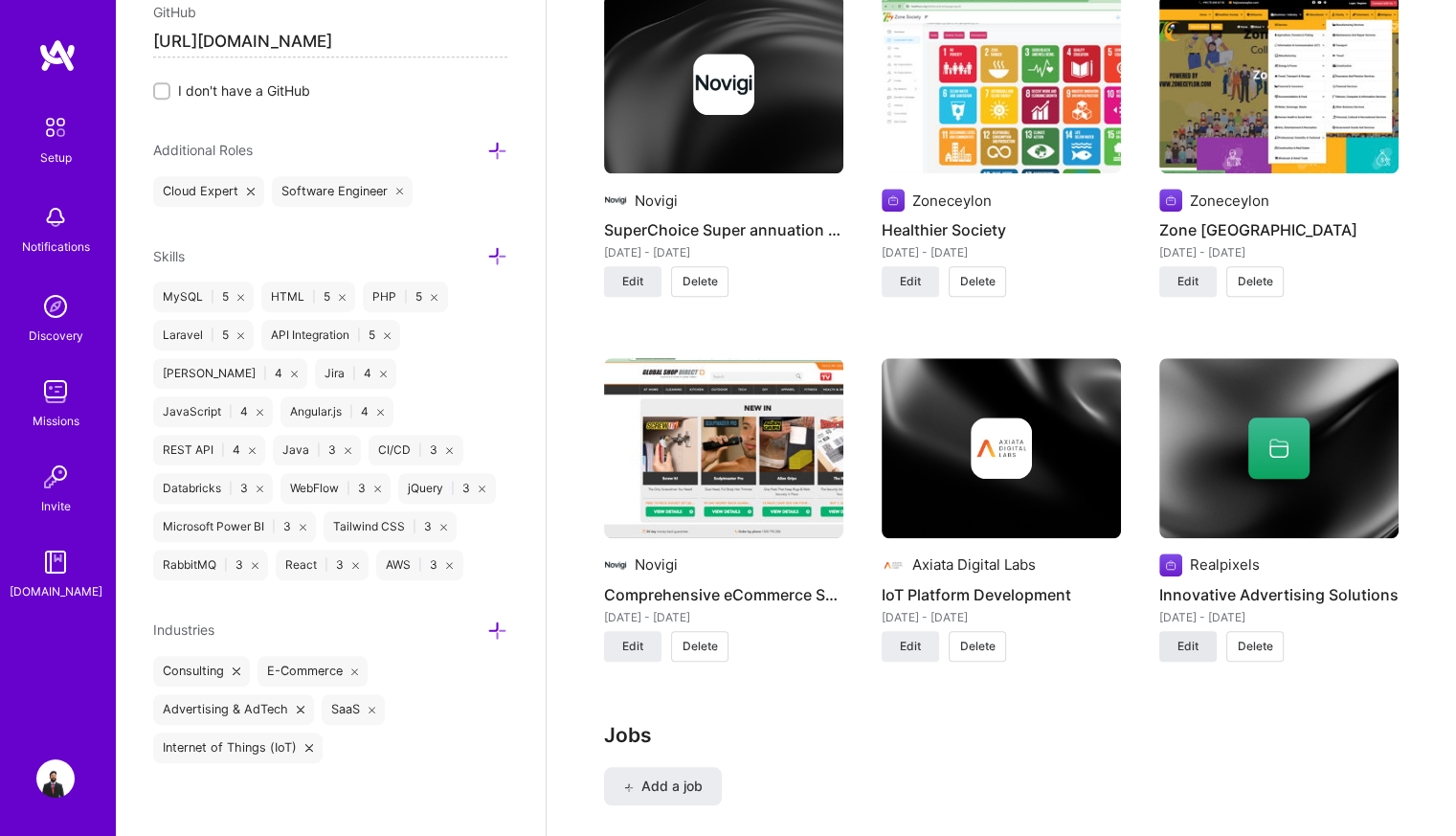 click on "Edit" at bounding box center [1188, 646] 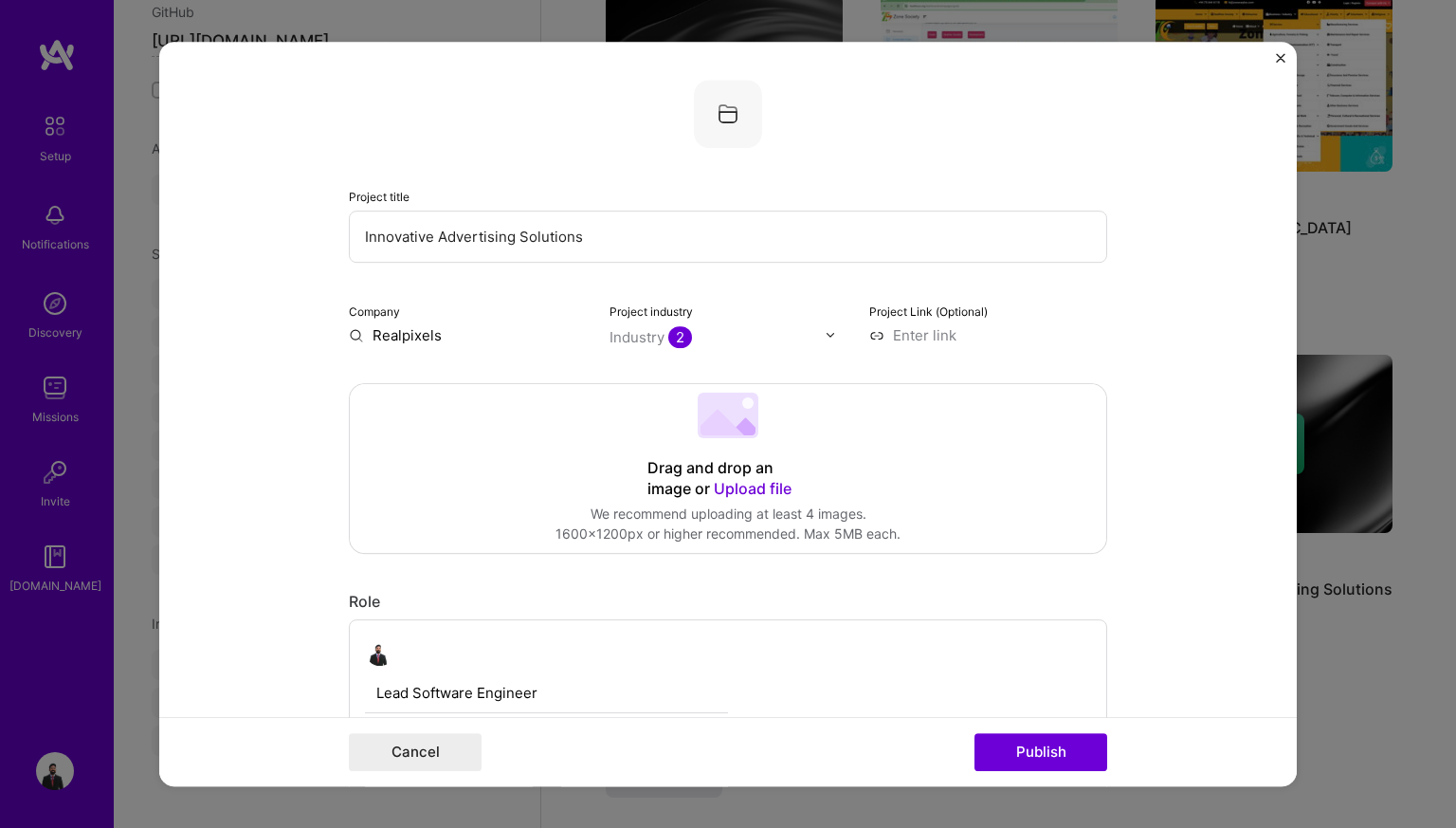 click on "Project title Innovative Advertising Solutions Company Realpixels
Project industry Industry 2 Project Link (Optional)
Drag and drop an image or   Upload file Upload file We recommend uploading at least 4 images. 1600x1200px or higher recommended. Max 5MB each. Role Lead Software Engineer Software Engineer [DATE]
to [DATE]
I’m still working on this project Skills used — Add up to 12 skills Any new skills will be added to your profile. Did this role require you to manage team members? (Optional) Yes, I managed — team members. Were you involved from inception to launch (0  ->  1)? (Optional) Zero to one is creation and development of a unique product from the ground up. I was involved in zero to one with this project Add metrics (Optional) Metrics help you visually show the outcome of a project. You can add up to 3 metrics. Project details   Problem  My Contributions  962 /" at bounding box center (728, 1140) 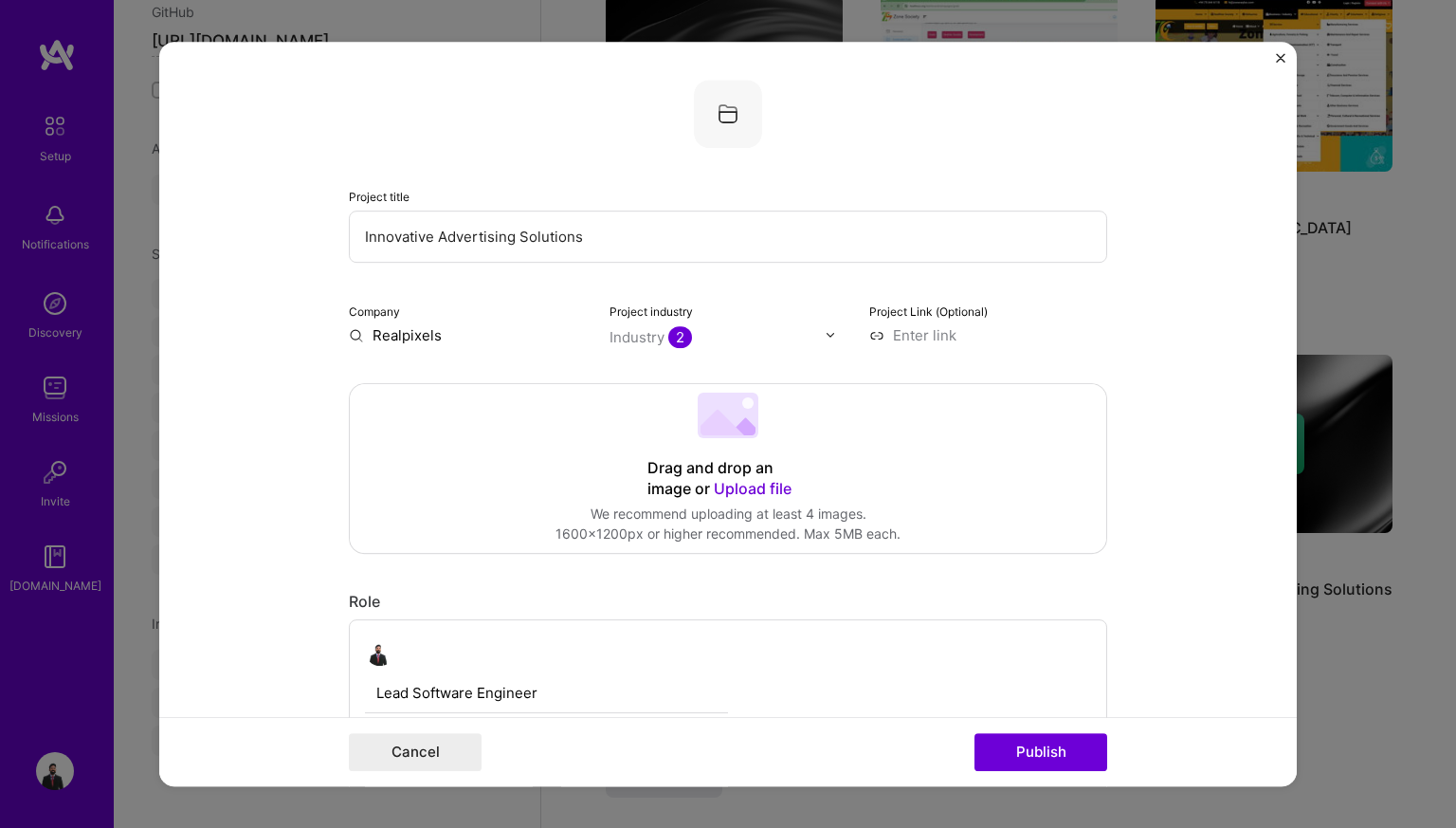 click at bounding box center [988, 335] 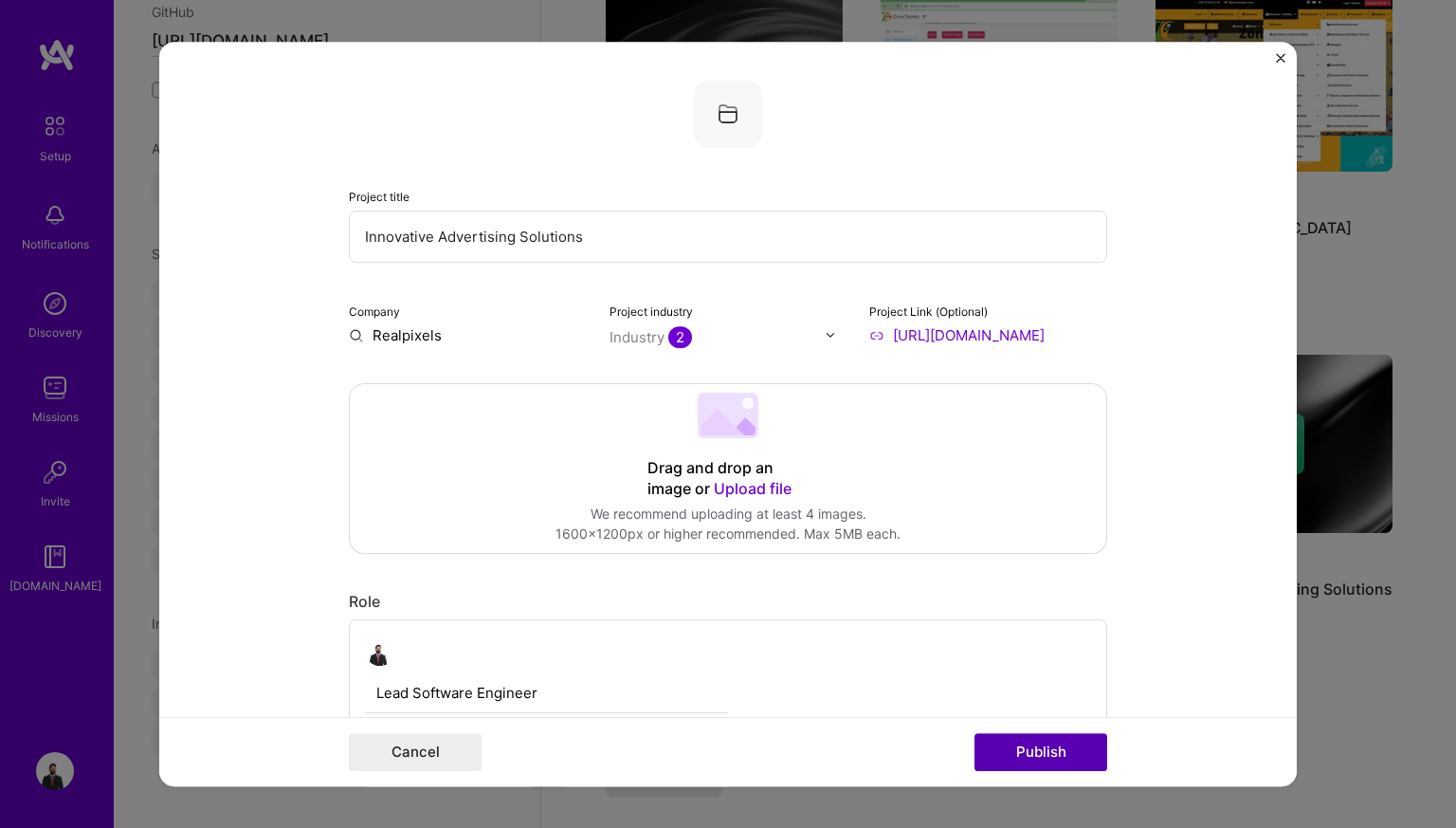 type on "[URL][DOMAIN_NAME]" 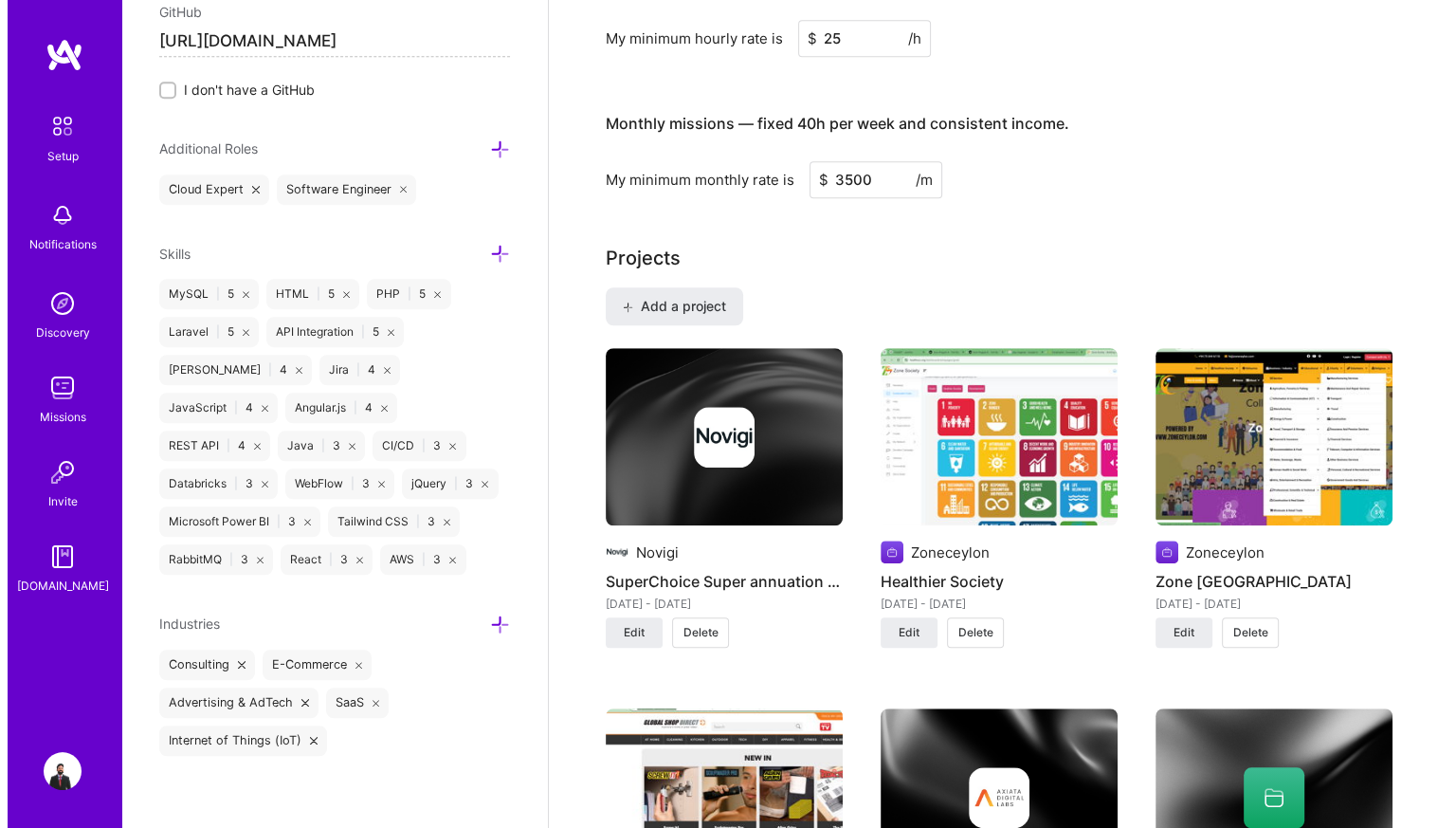 scroll, scrollTop: 1271, scrollLeft: 0, axis: vertical 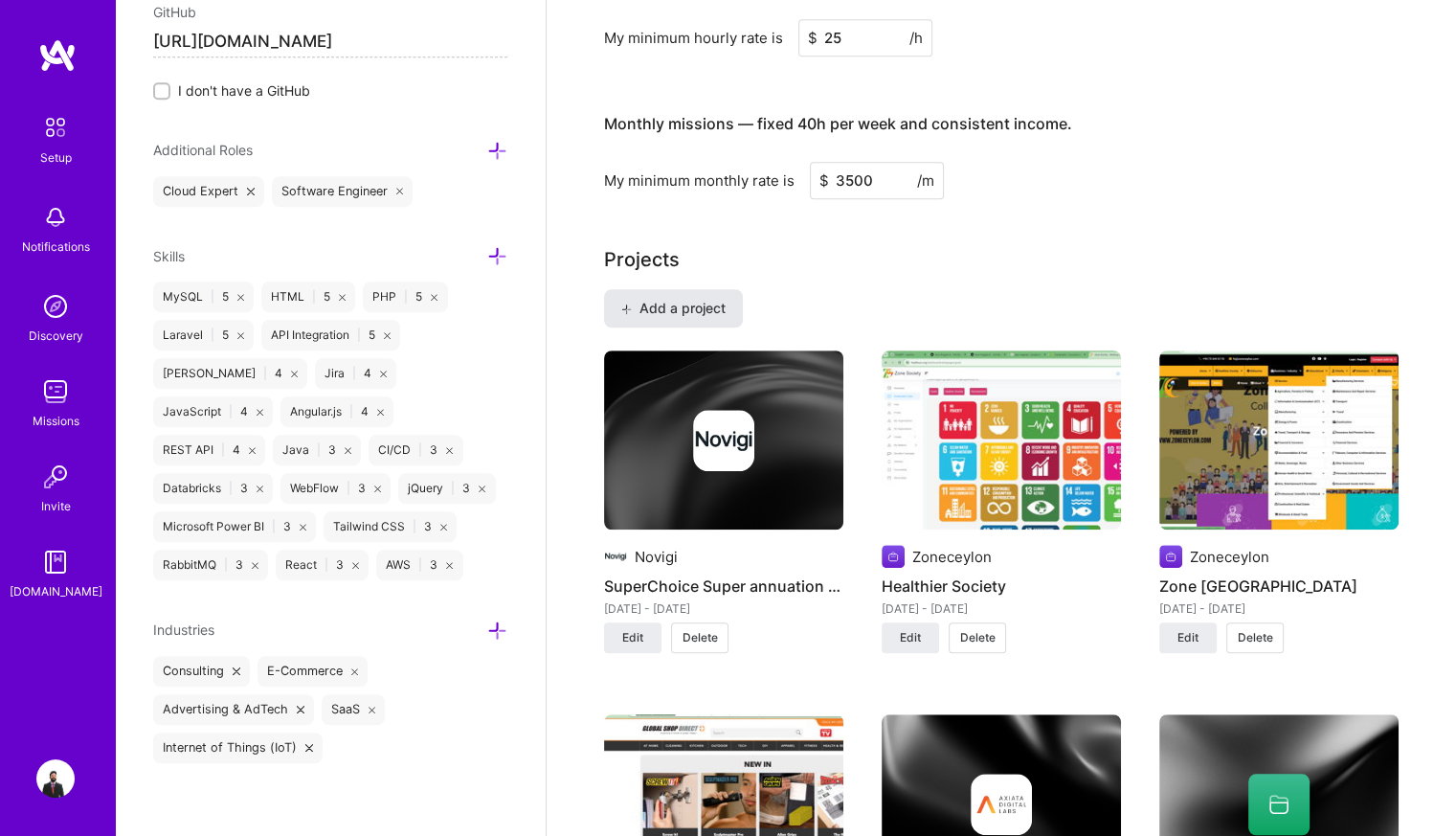 click on "Add a project" at bounding box center (673, 308) 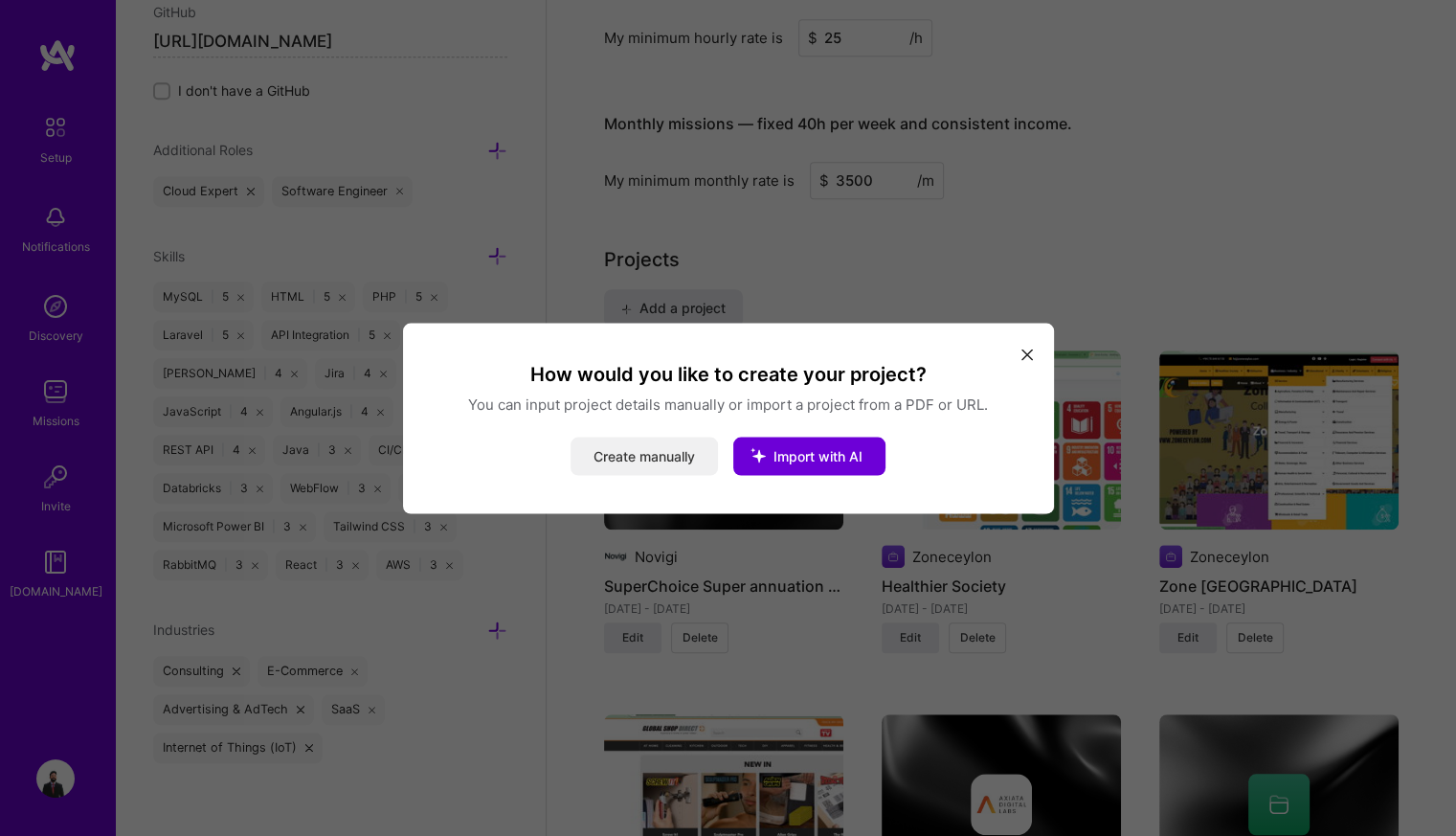 click on "Create manually" at bounding box center [644, 456] 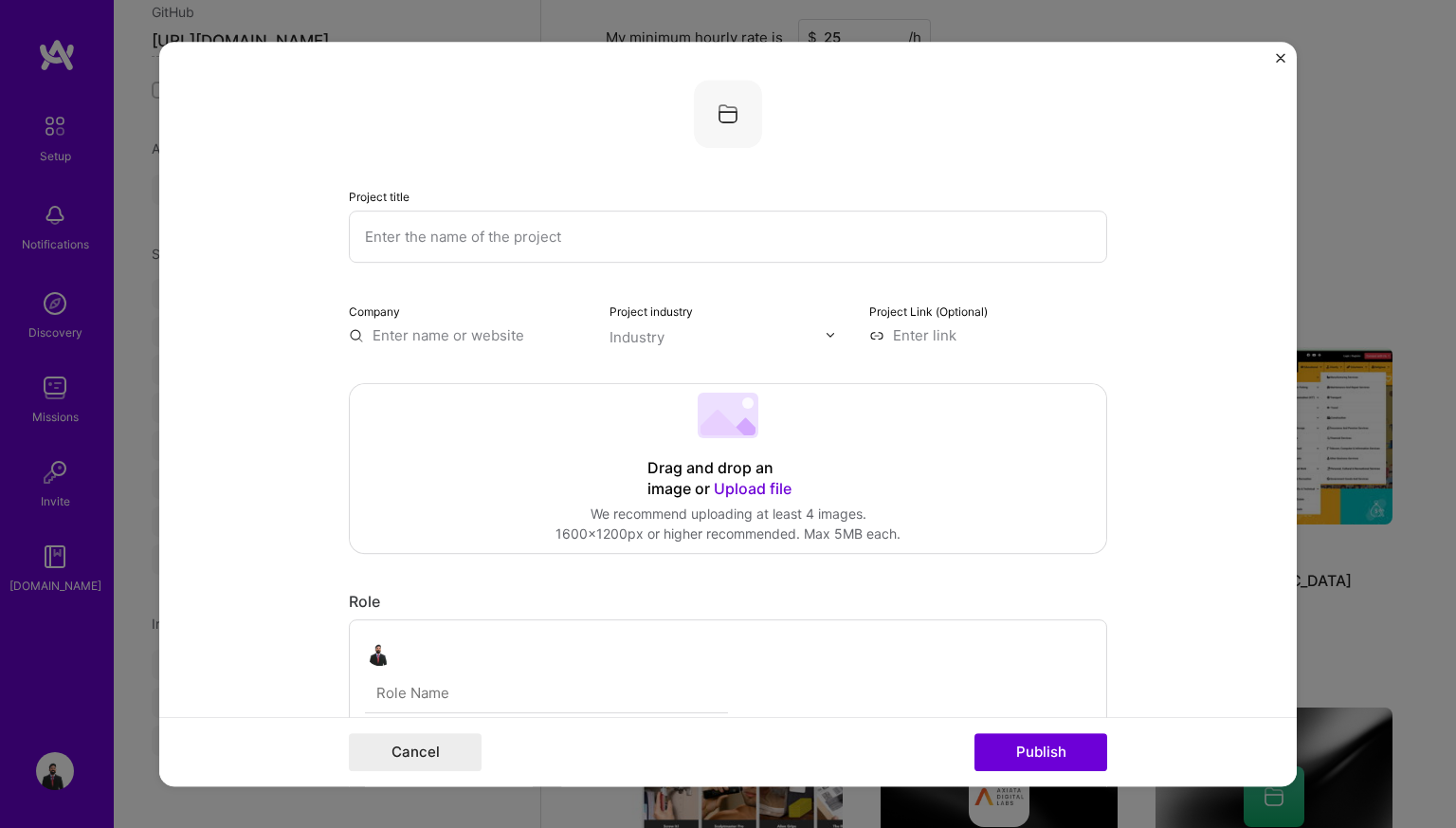 click at bounding box center (728, 236) 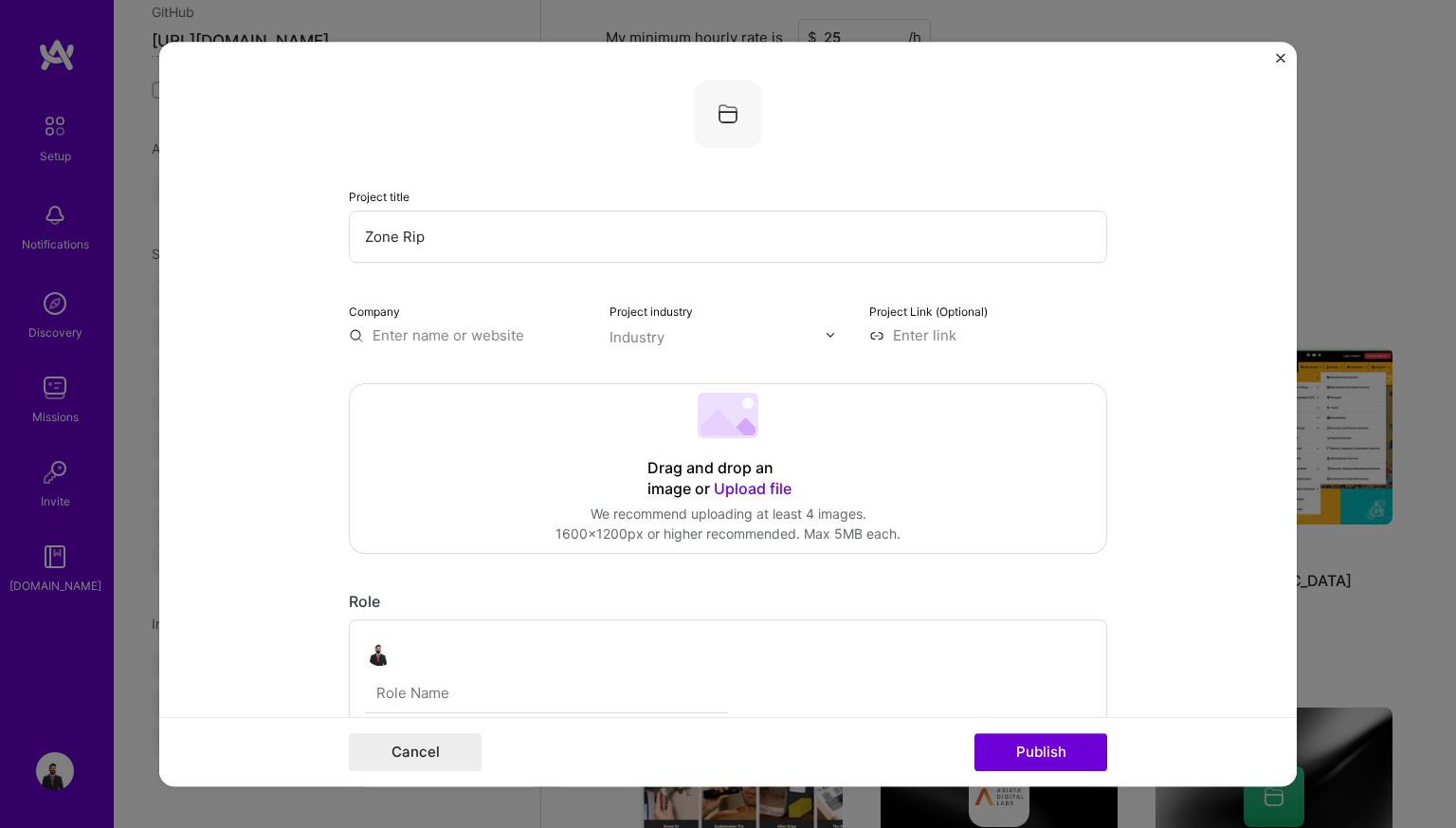 type on "Zone Rip" 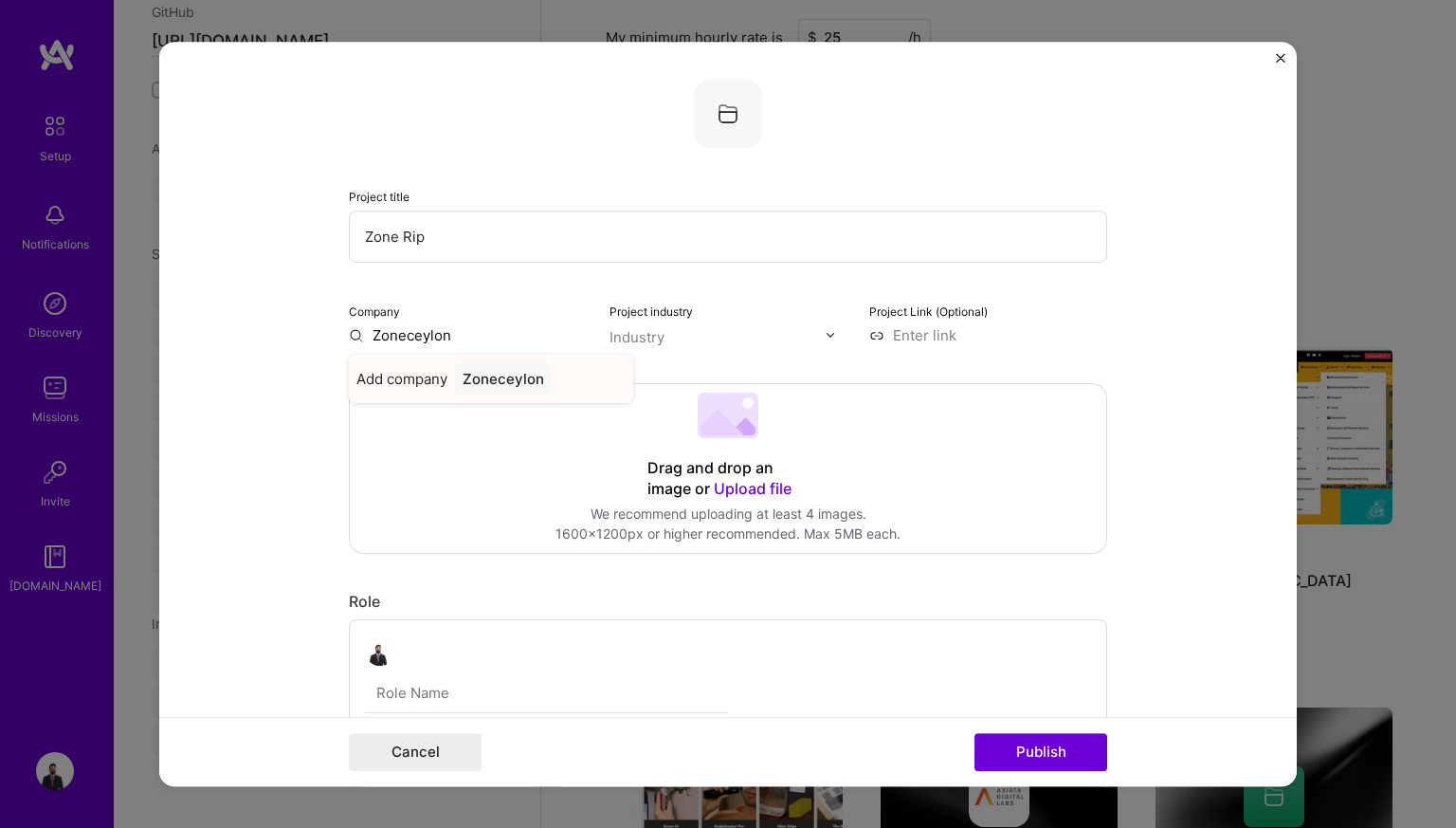 type on "Zoneceylon" 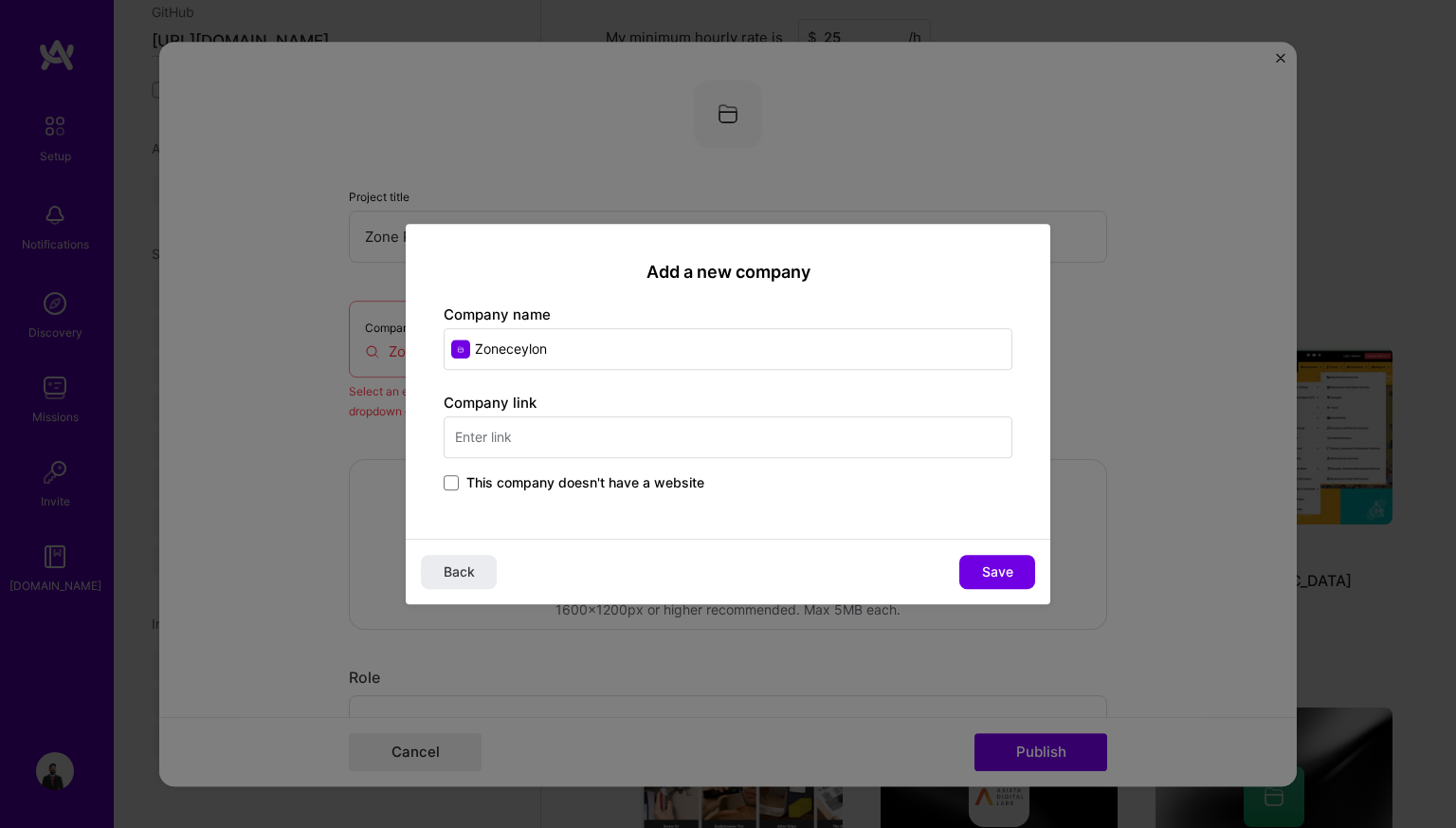 click at bounding box center (728, 437) 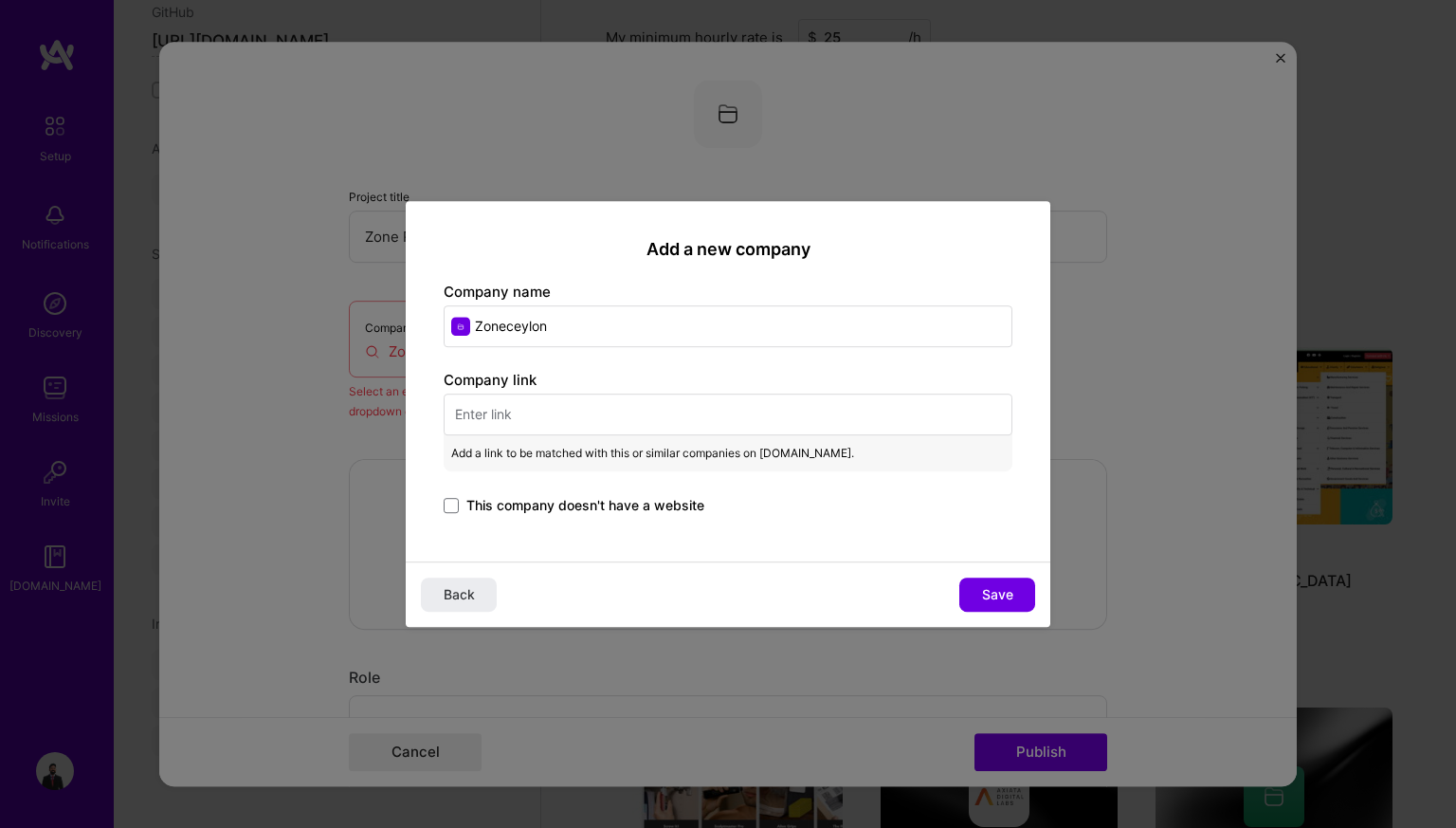 click at bounding box center (728, 414) 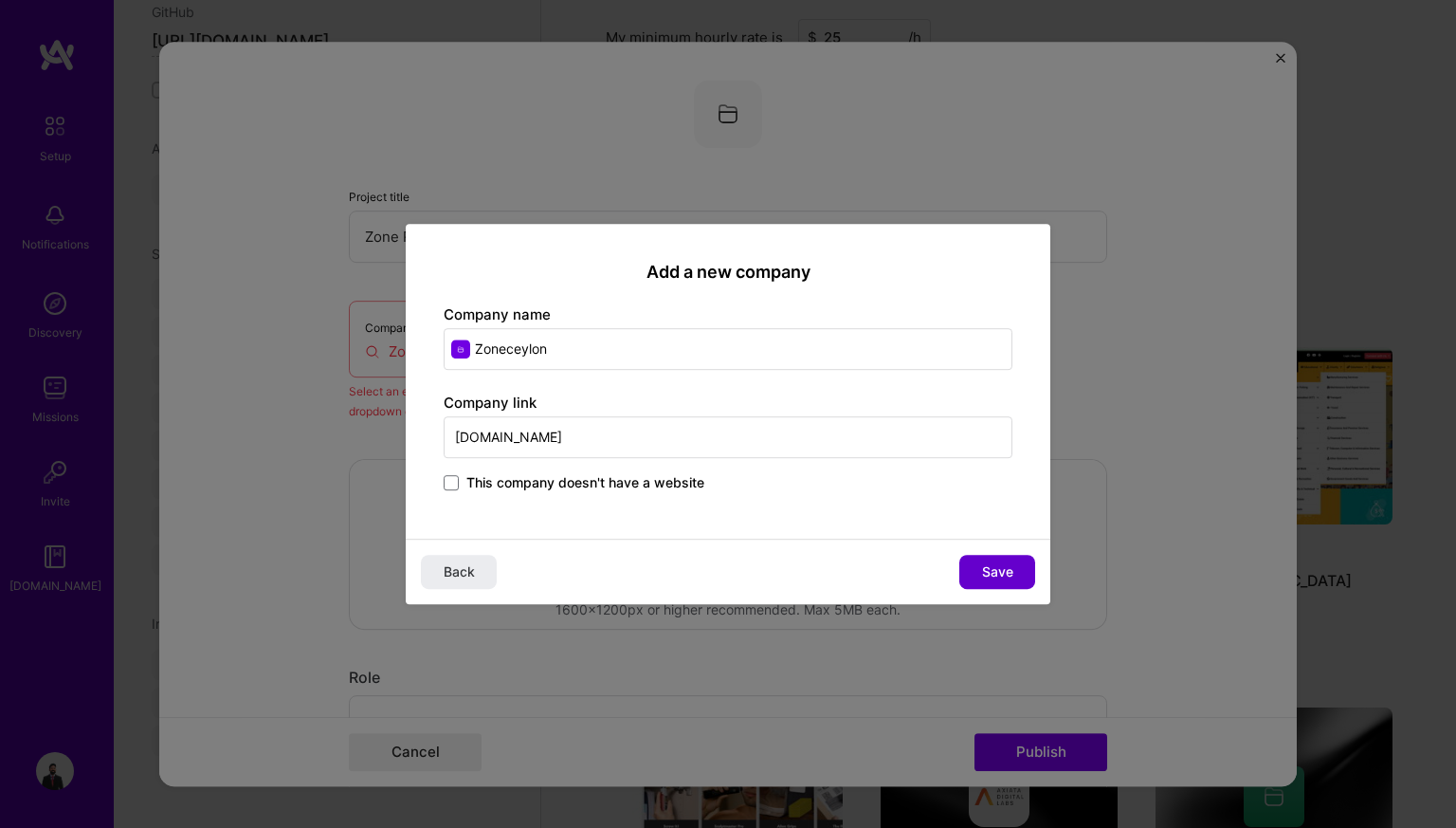 type on "[DOMAIN_NAME]" 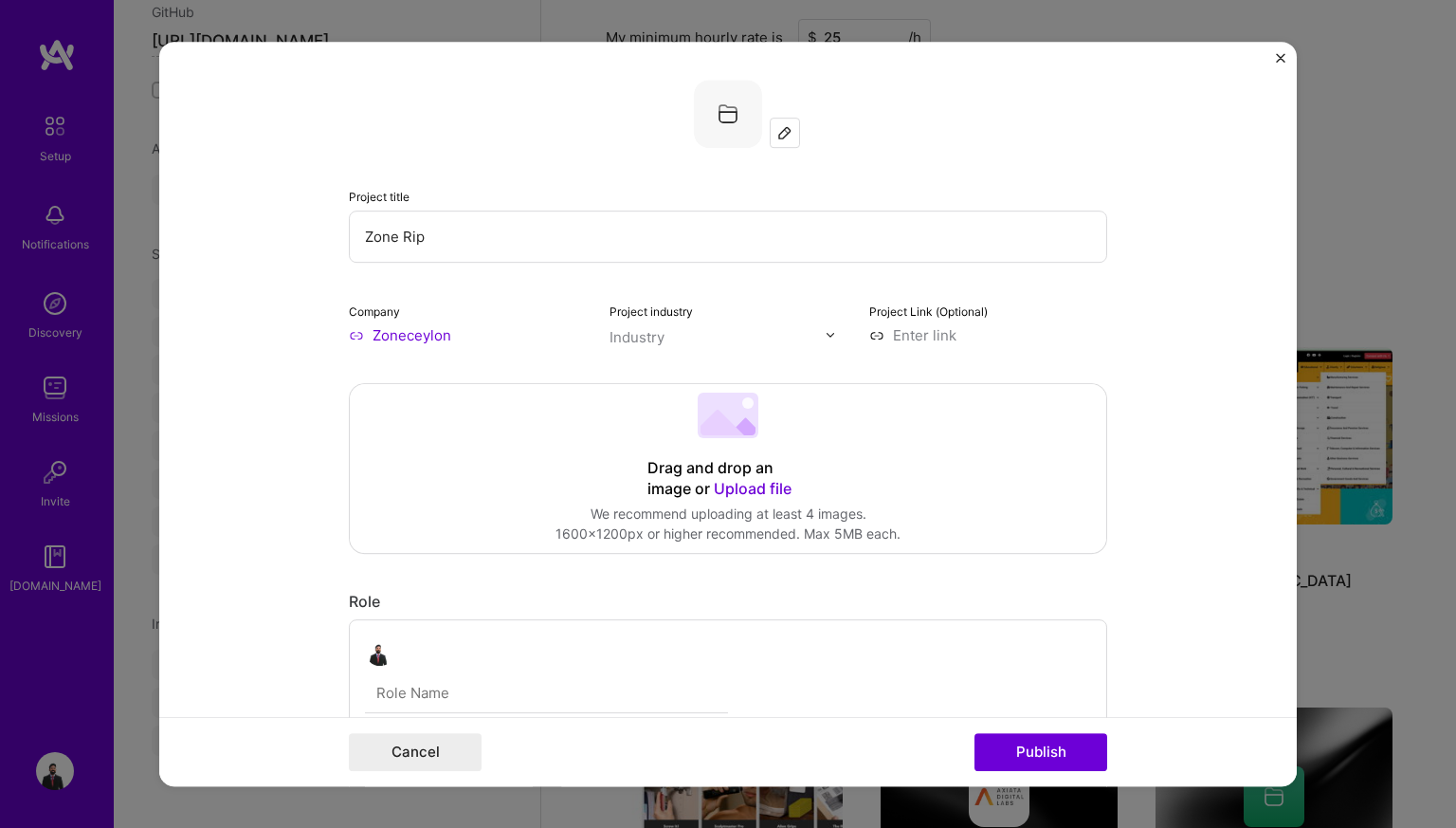 click on "Project Link (Optional)" at bounding box center [928, 311] 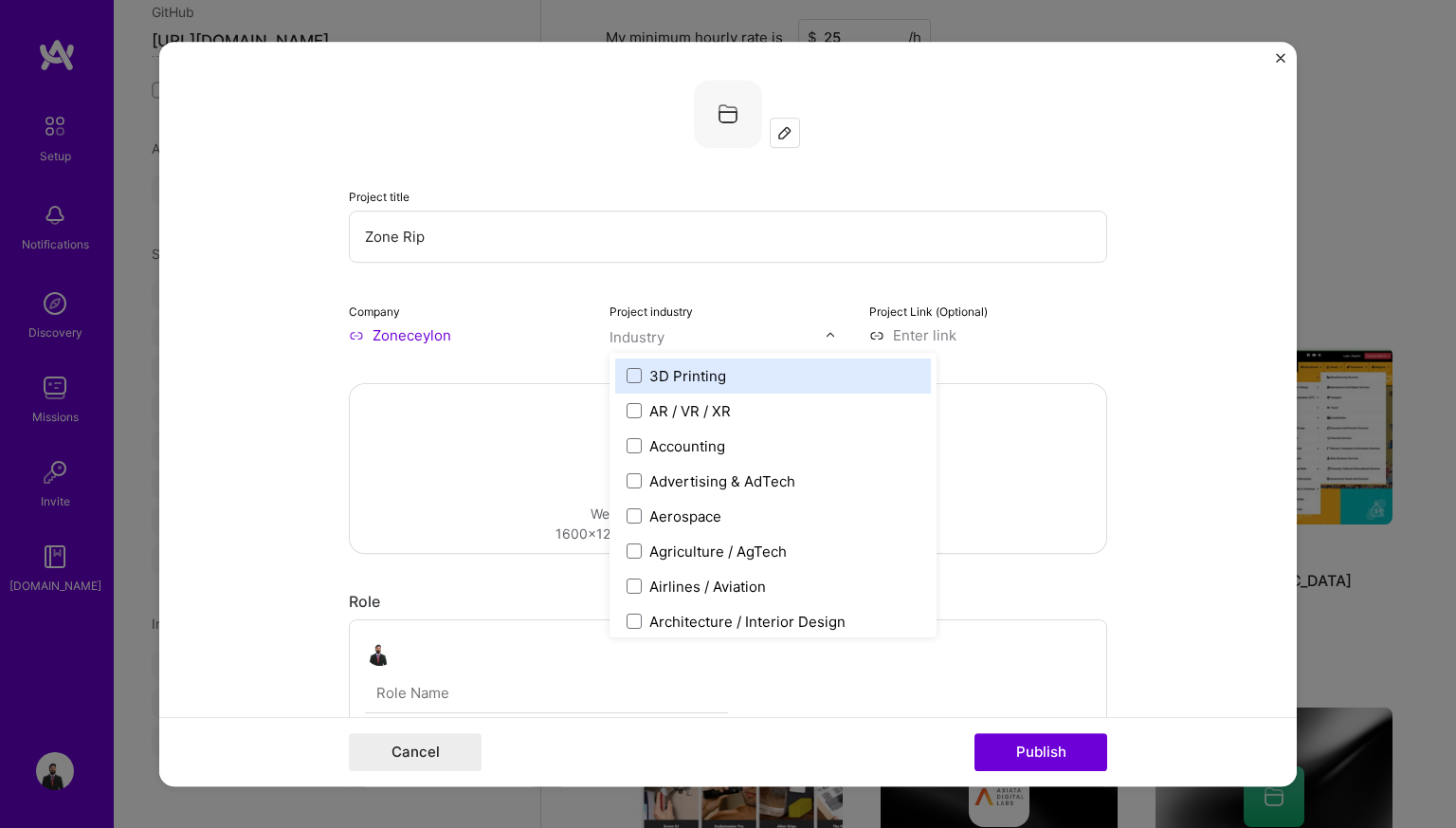 click at bounding box center (718, 337) 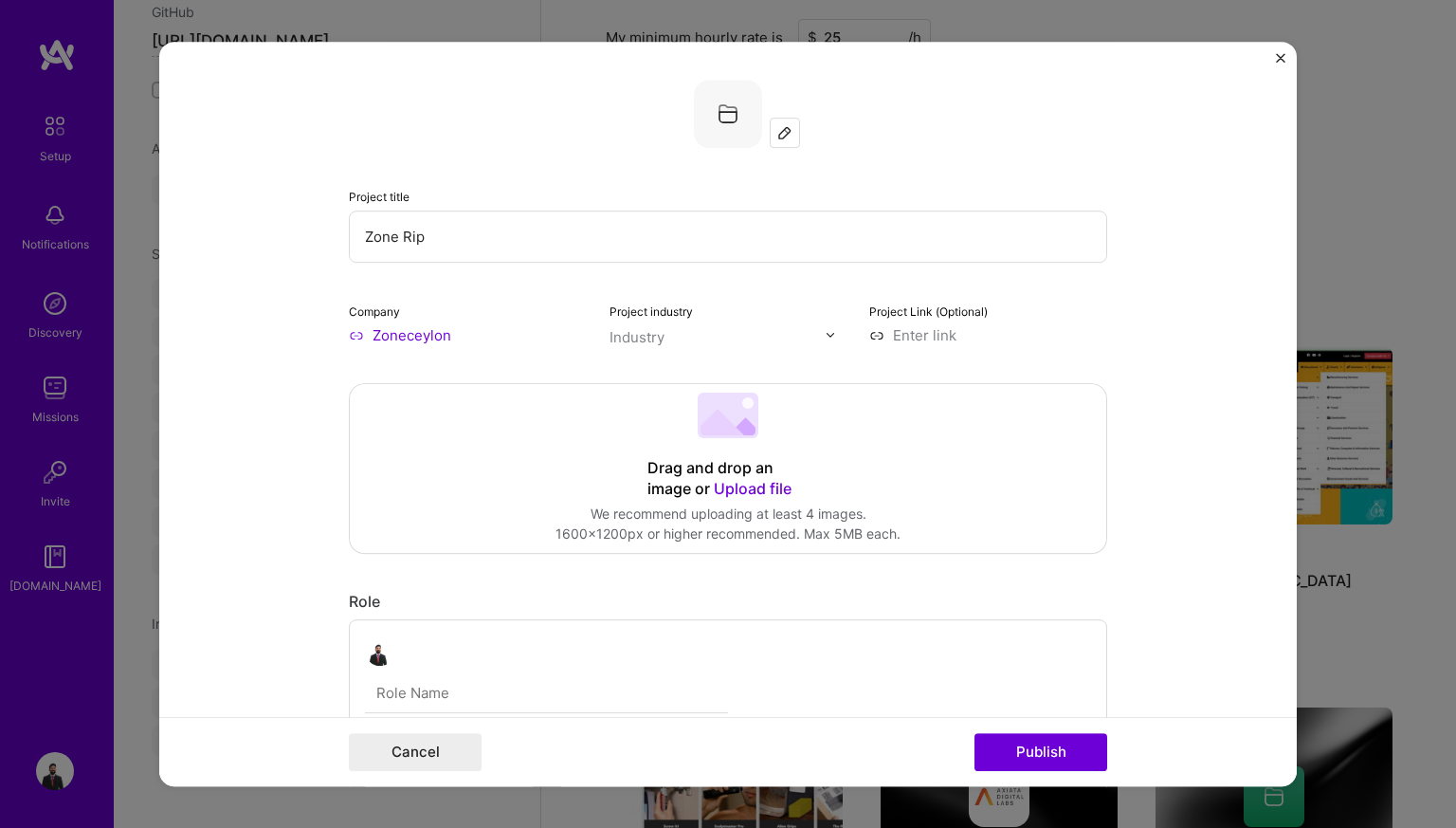 paste on "[URL][DOMAIN_NAME]" 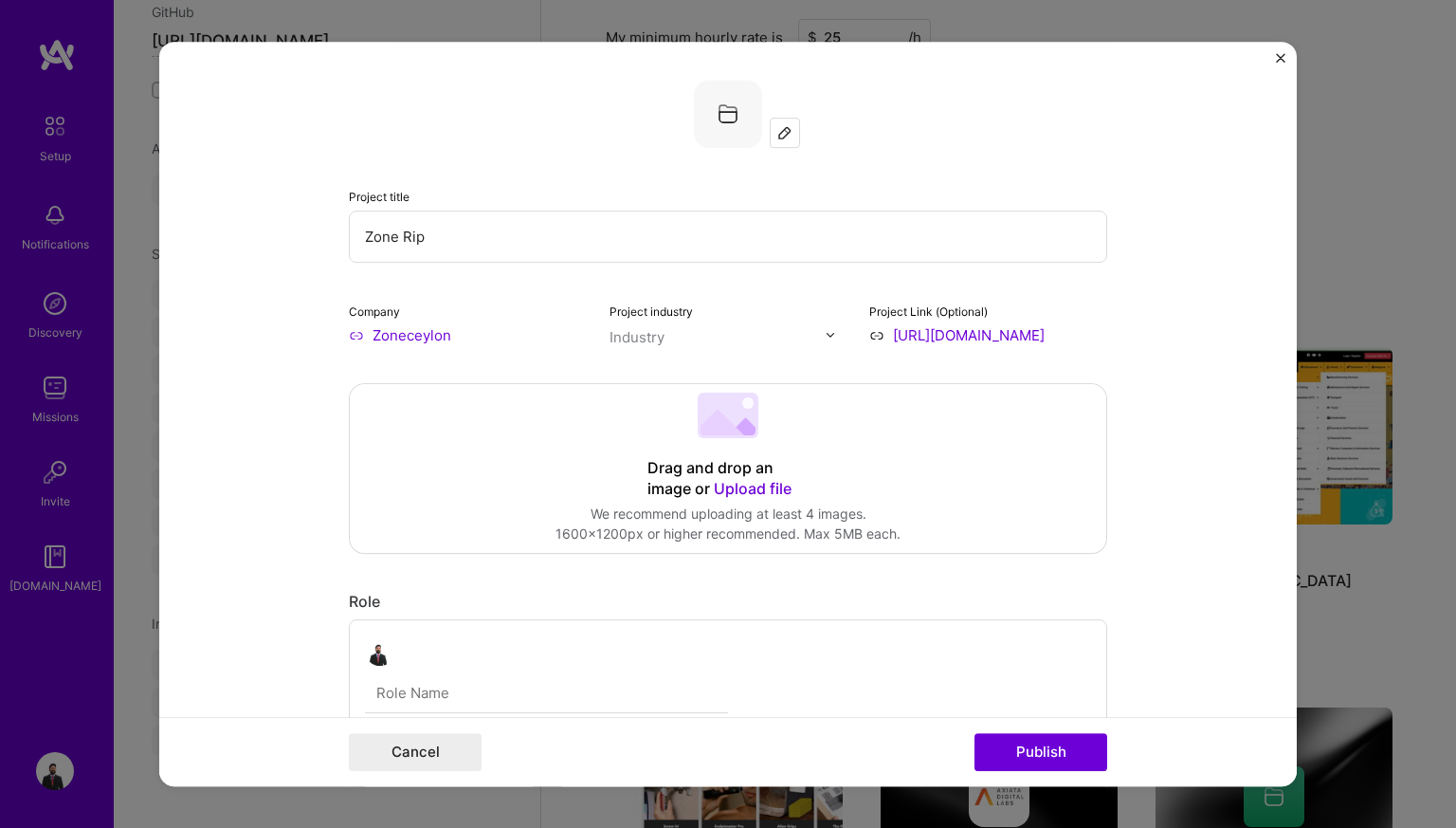 scroll, scrollTop: 0, scrollLeft: 3, axis: horizontal 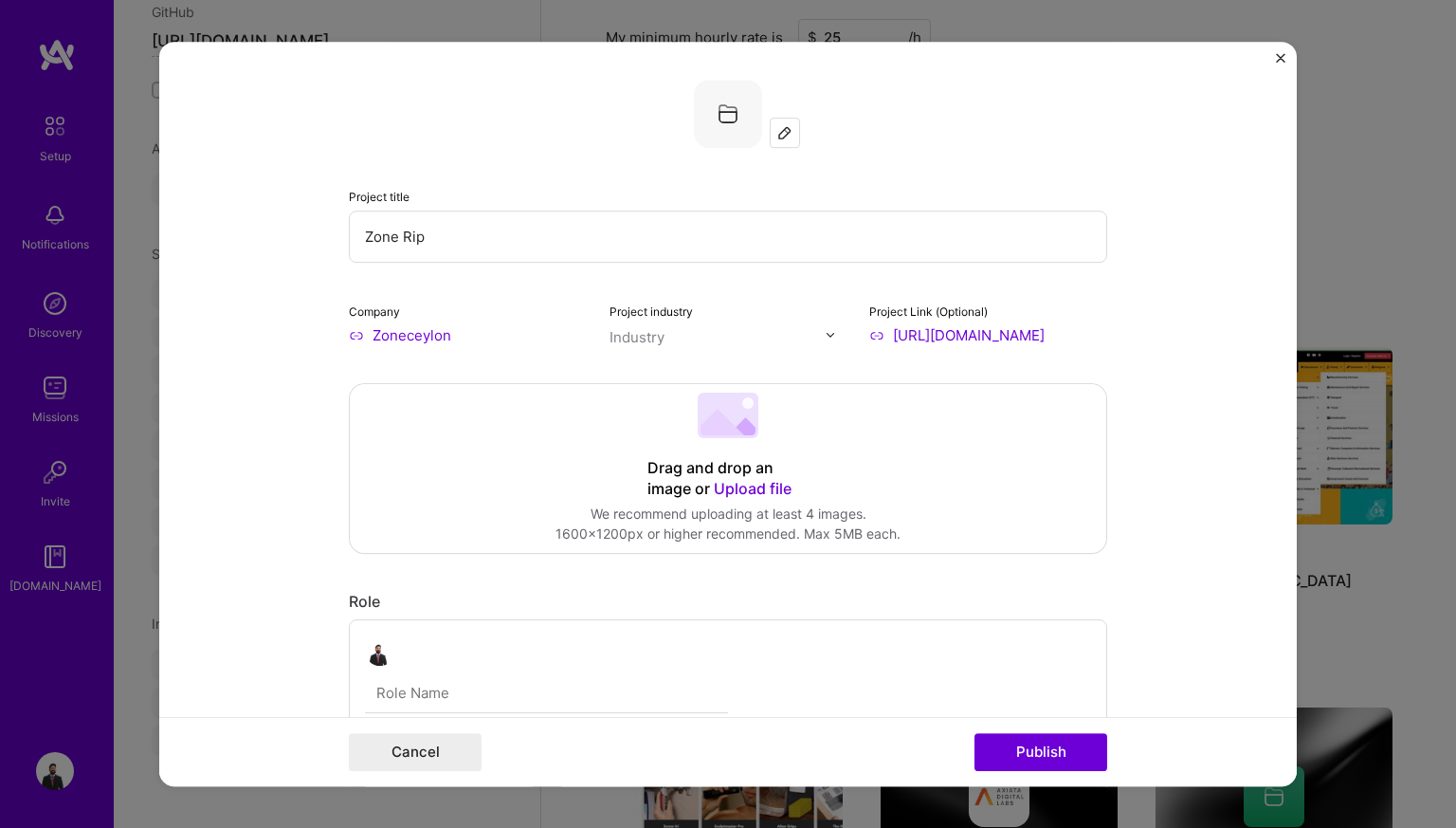type on "[URL][DOMAIN_NAME]" 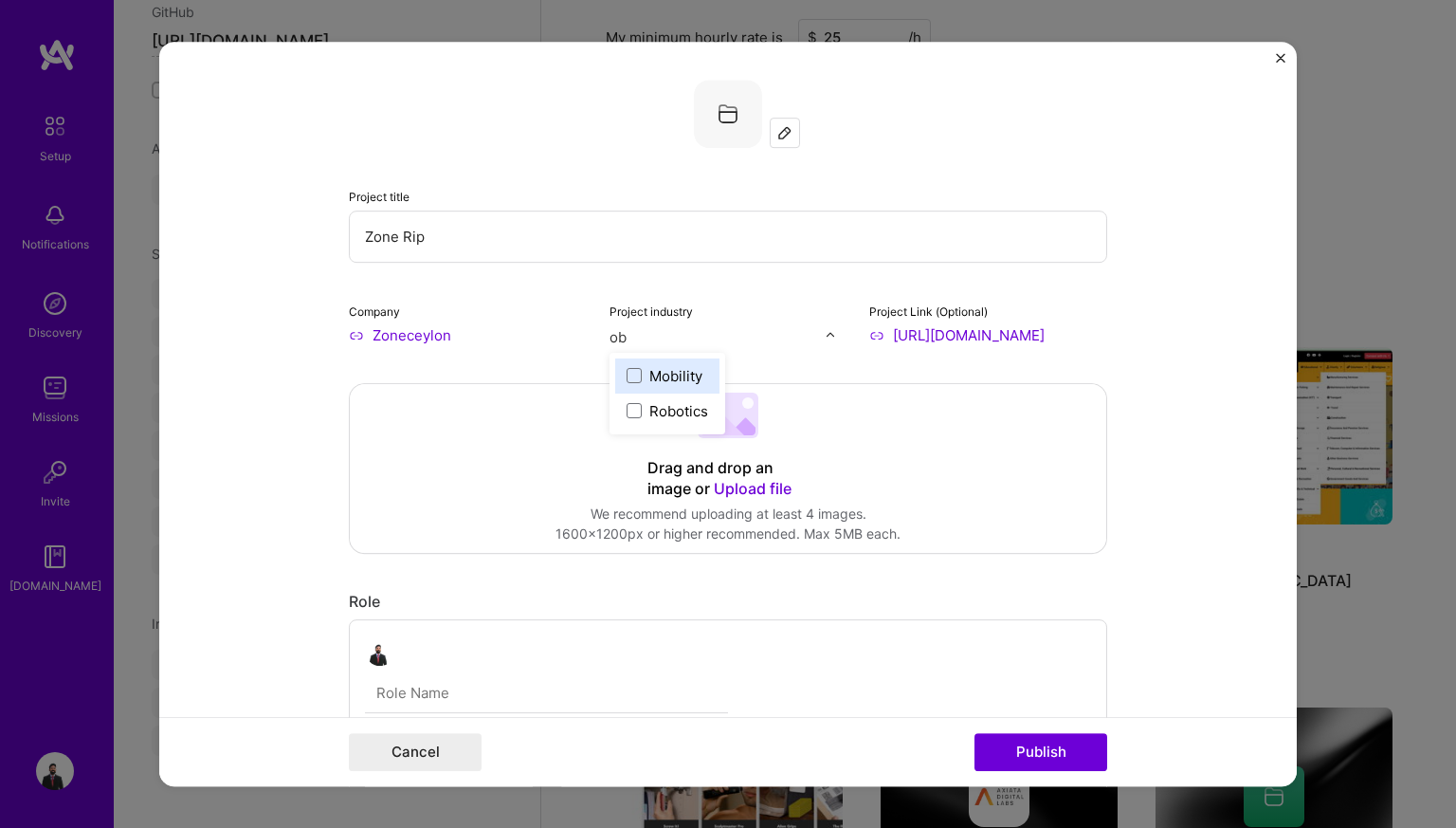 type on "o" 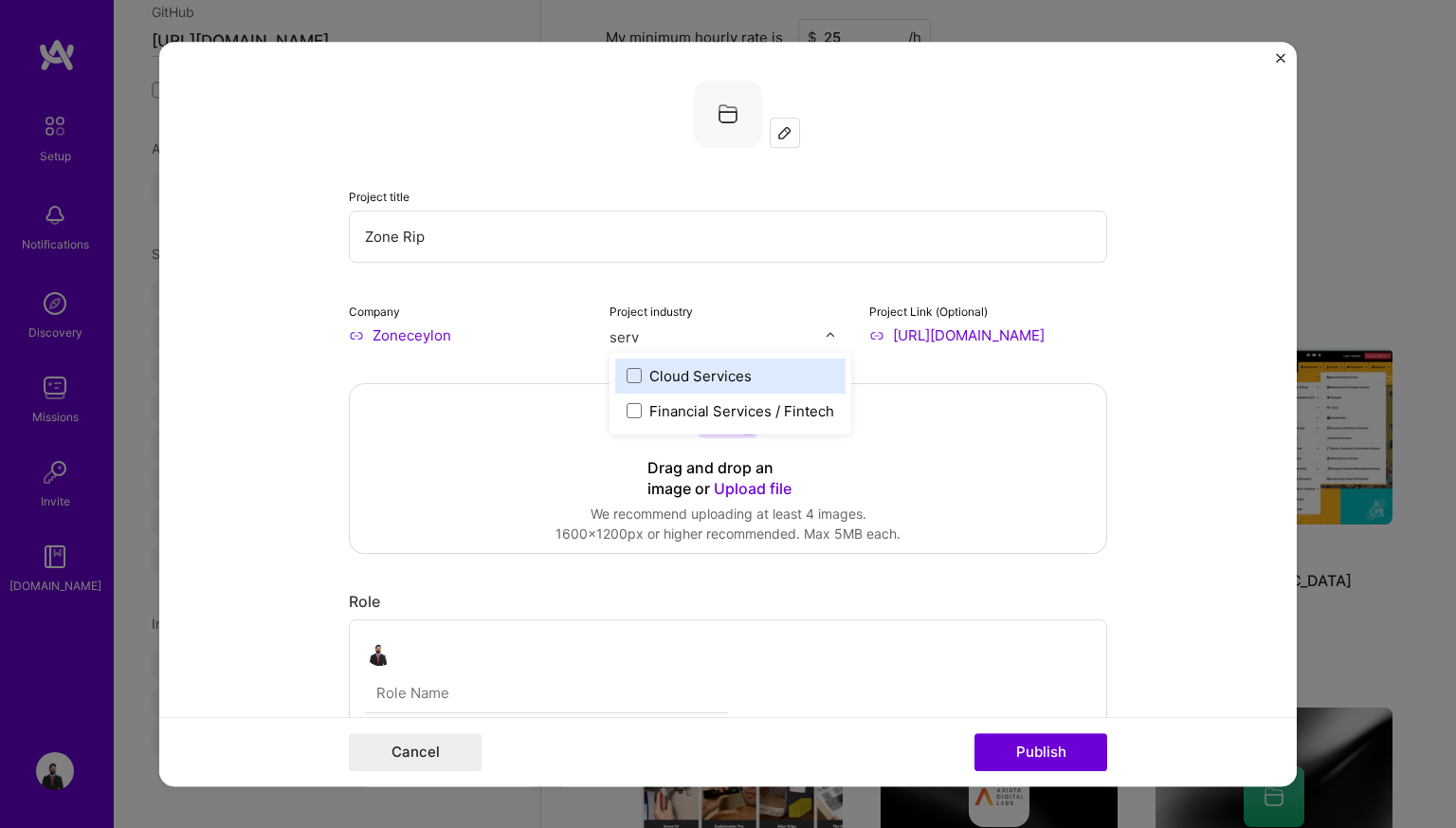 click on "serv" at bounding box center [718, 337] 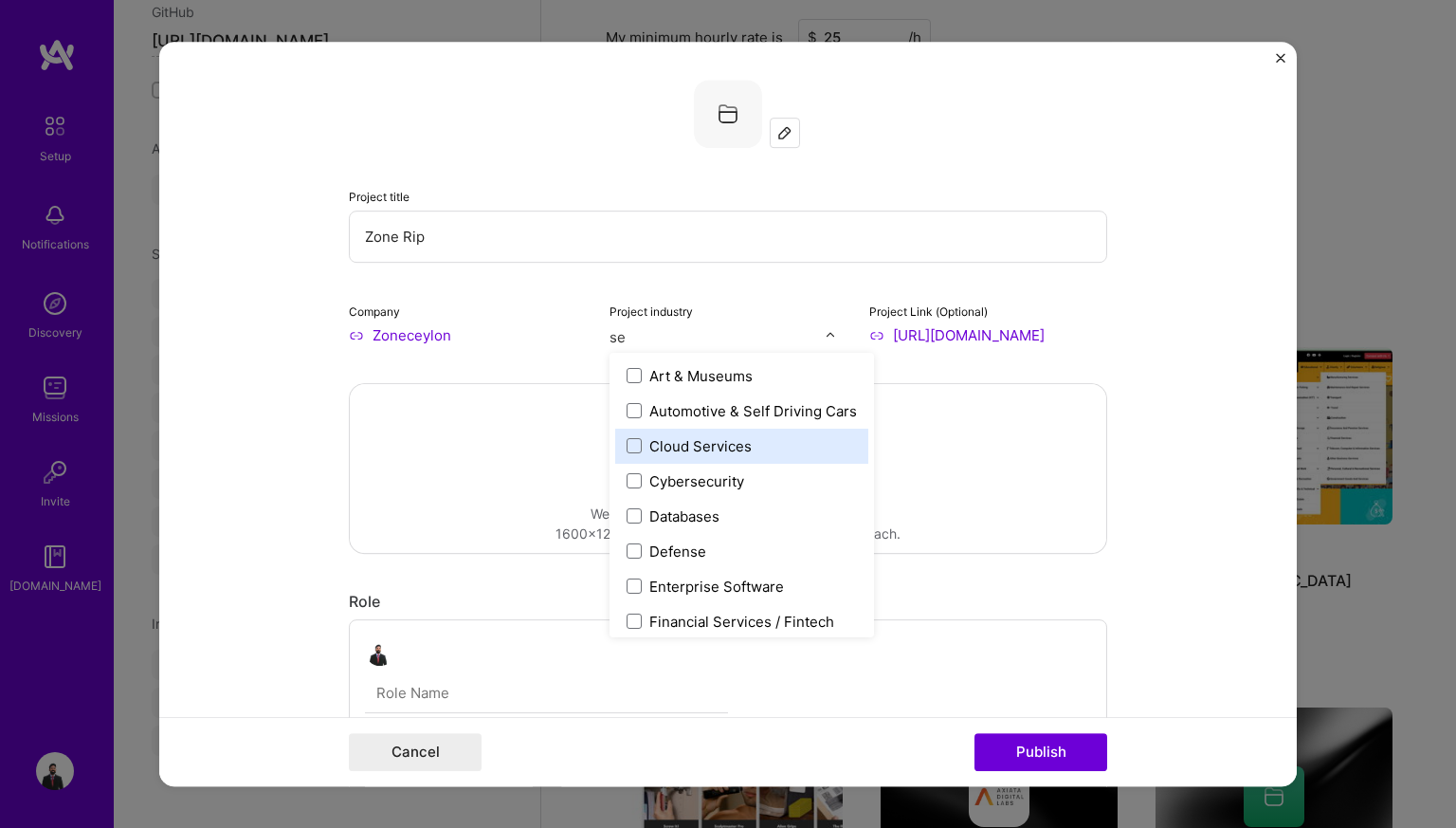 type on "s" 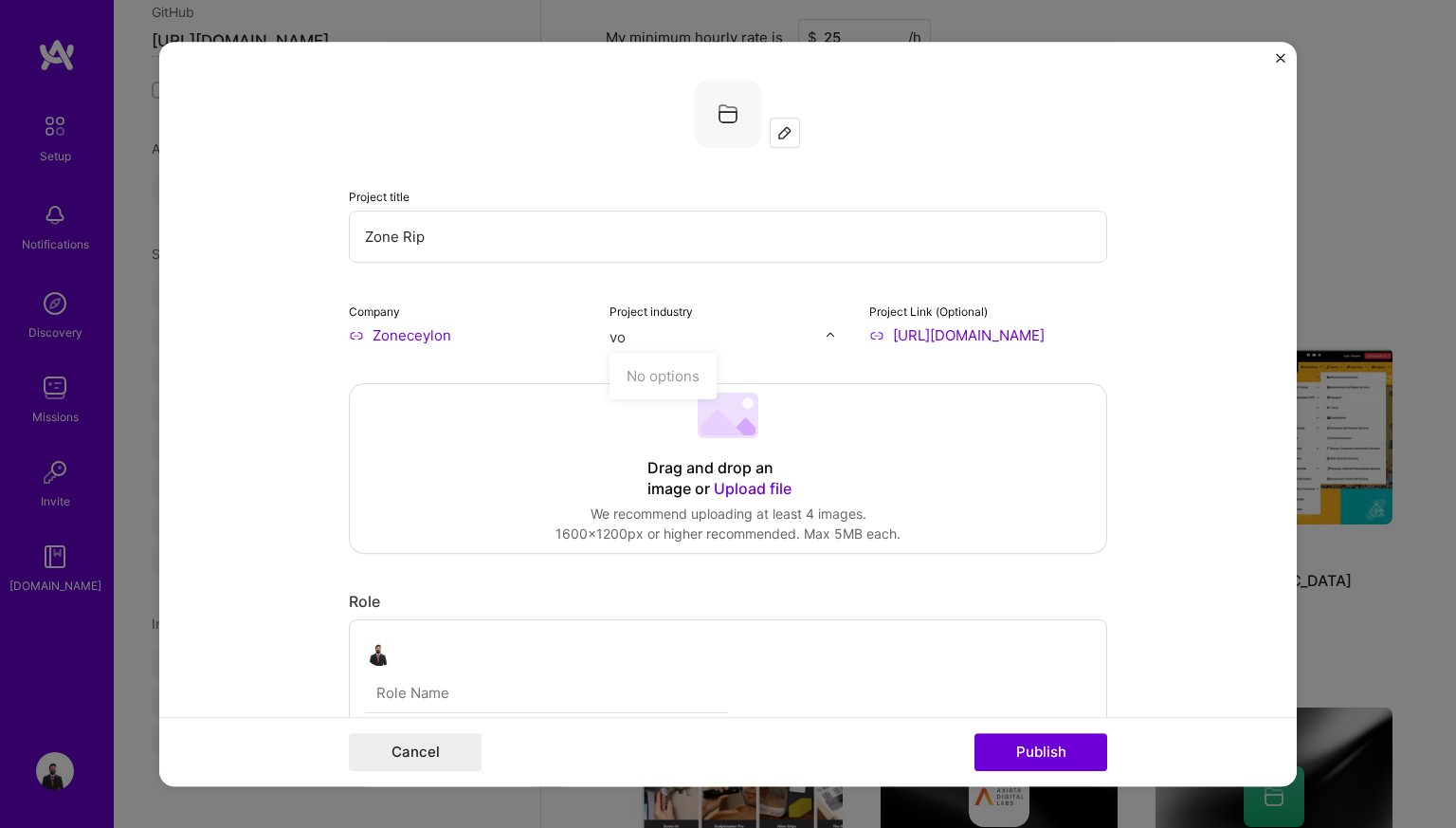 type on "v" 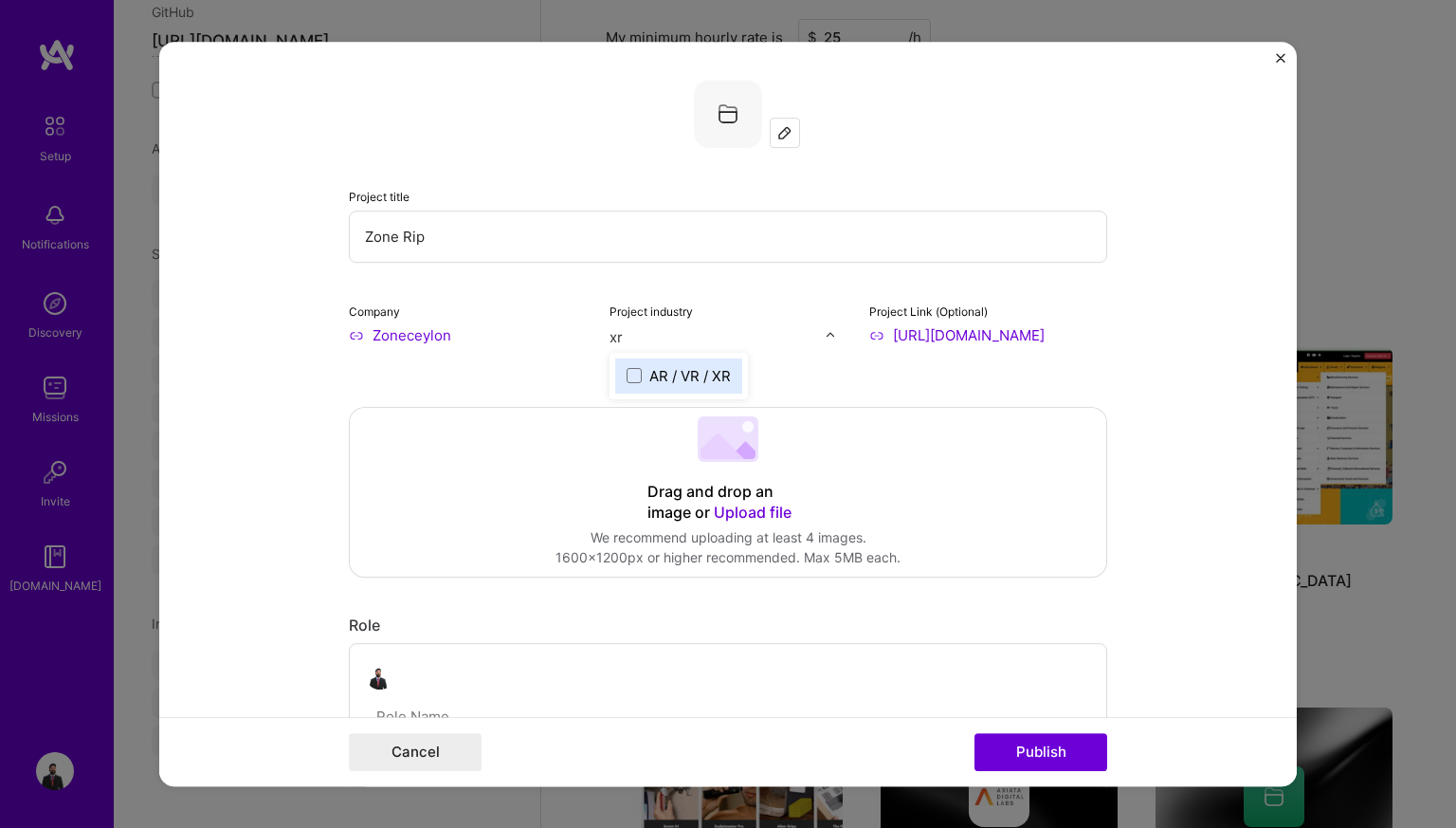 type on "x" 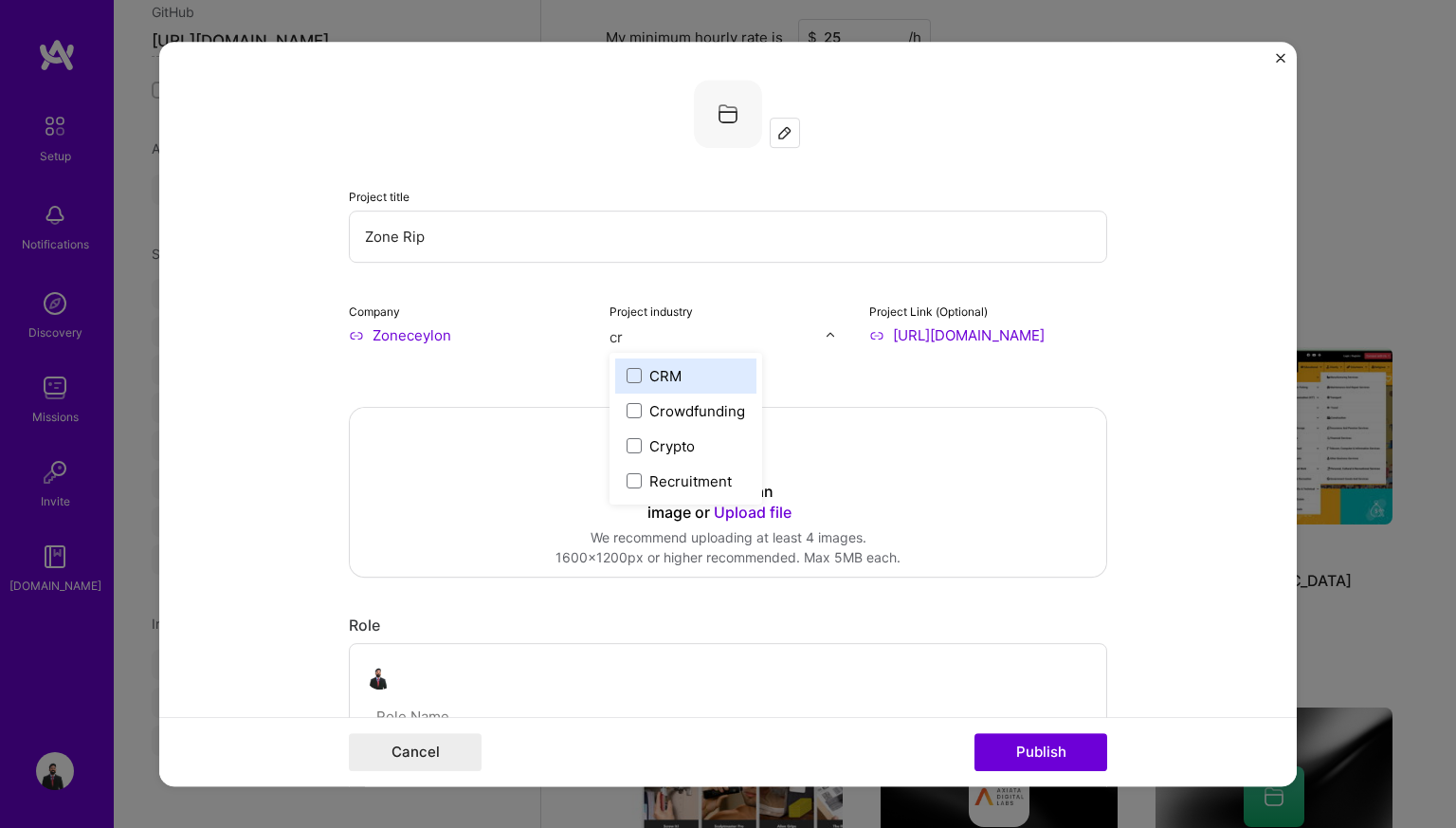 type on "cro" 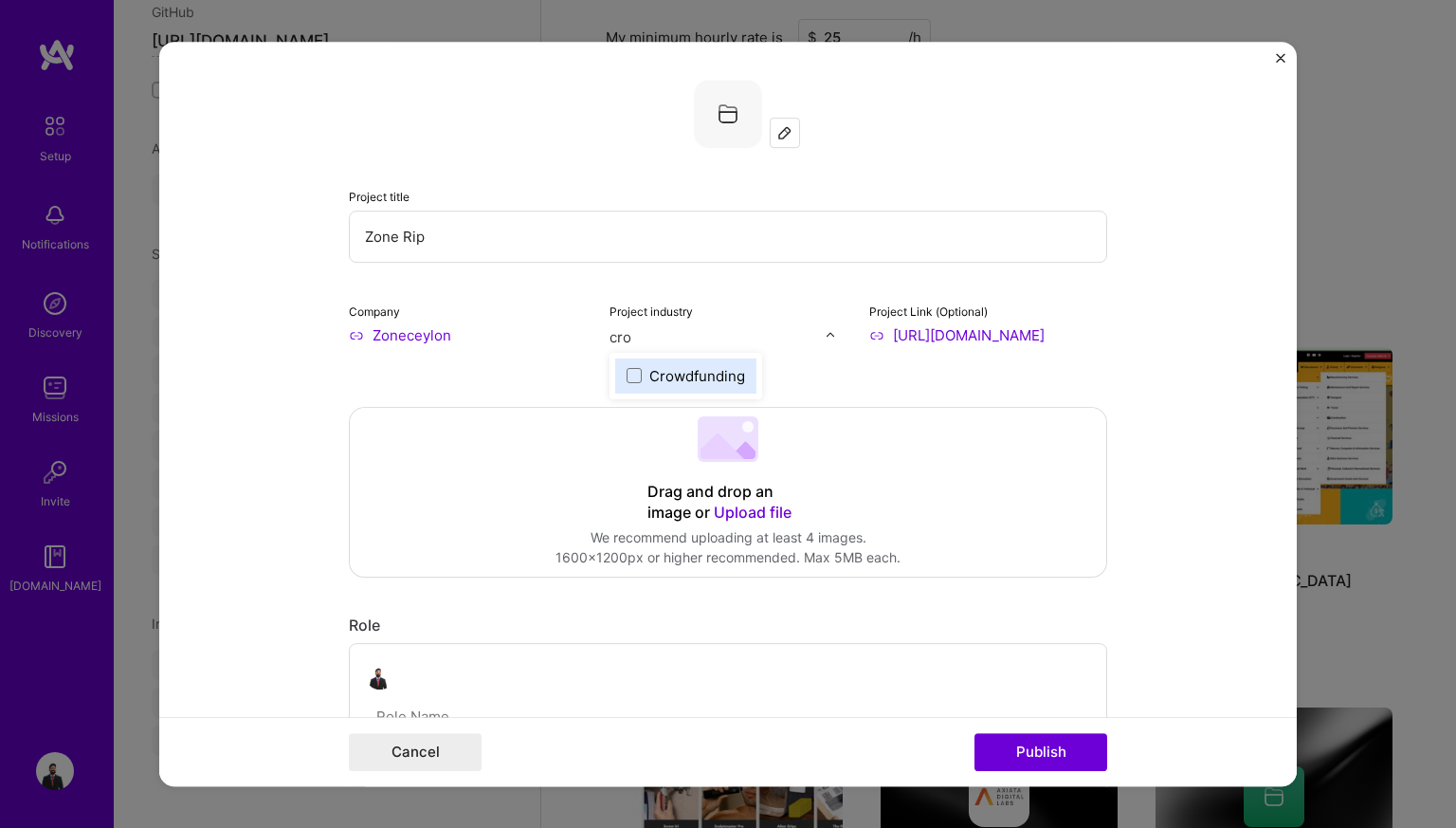 click on "Crowdfunding" at bounding box center (697, 376) 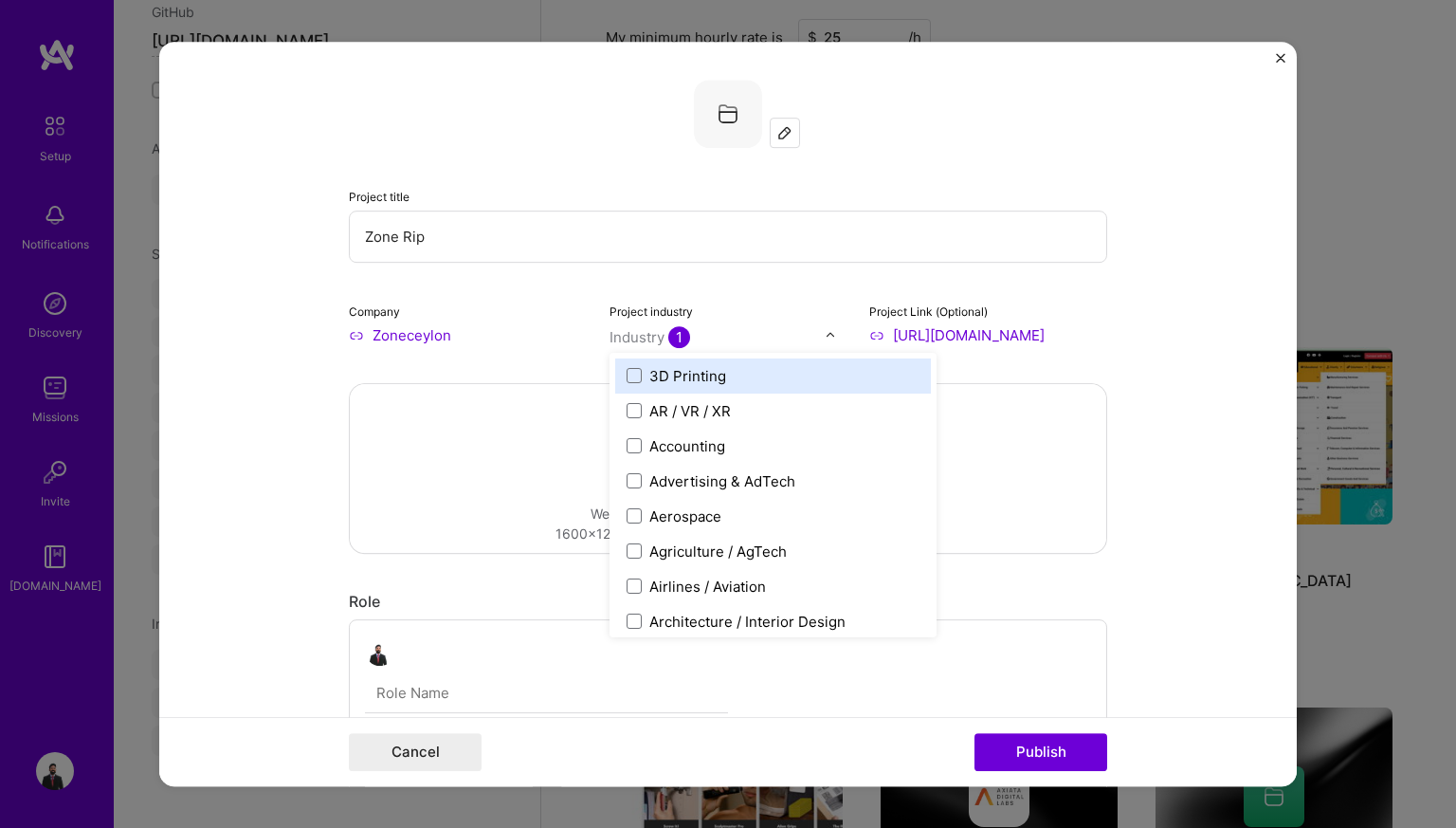 click on "Industry 1" at bounding box center (649, 337) 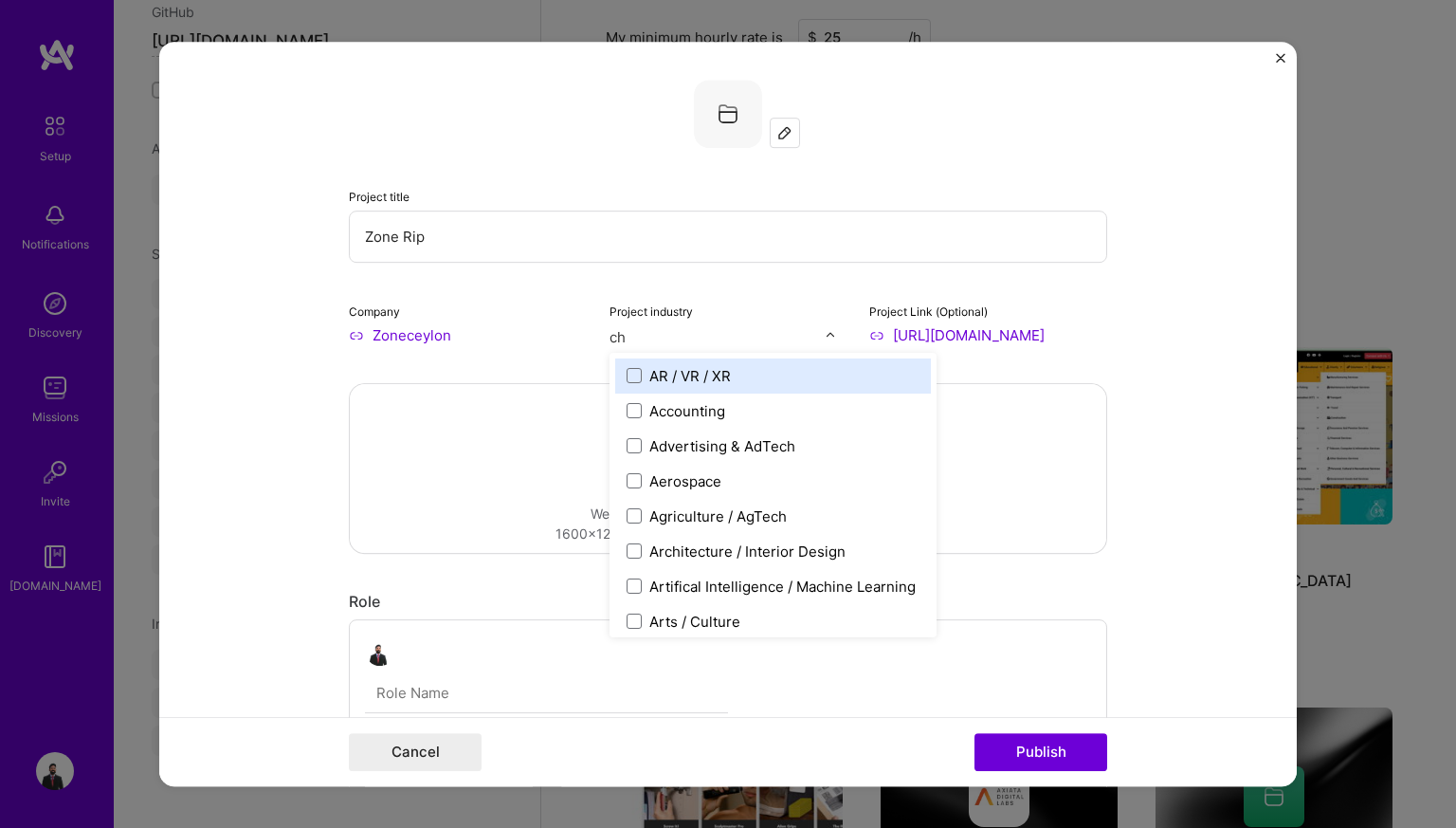 type on "cha" 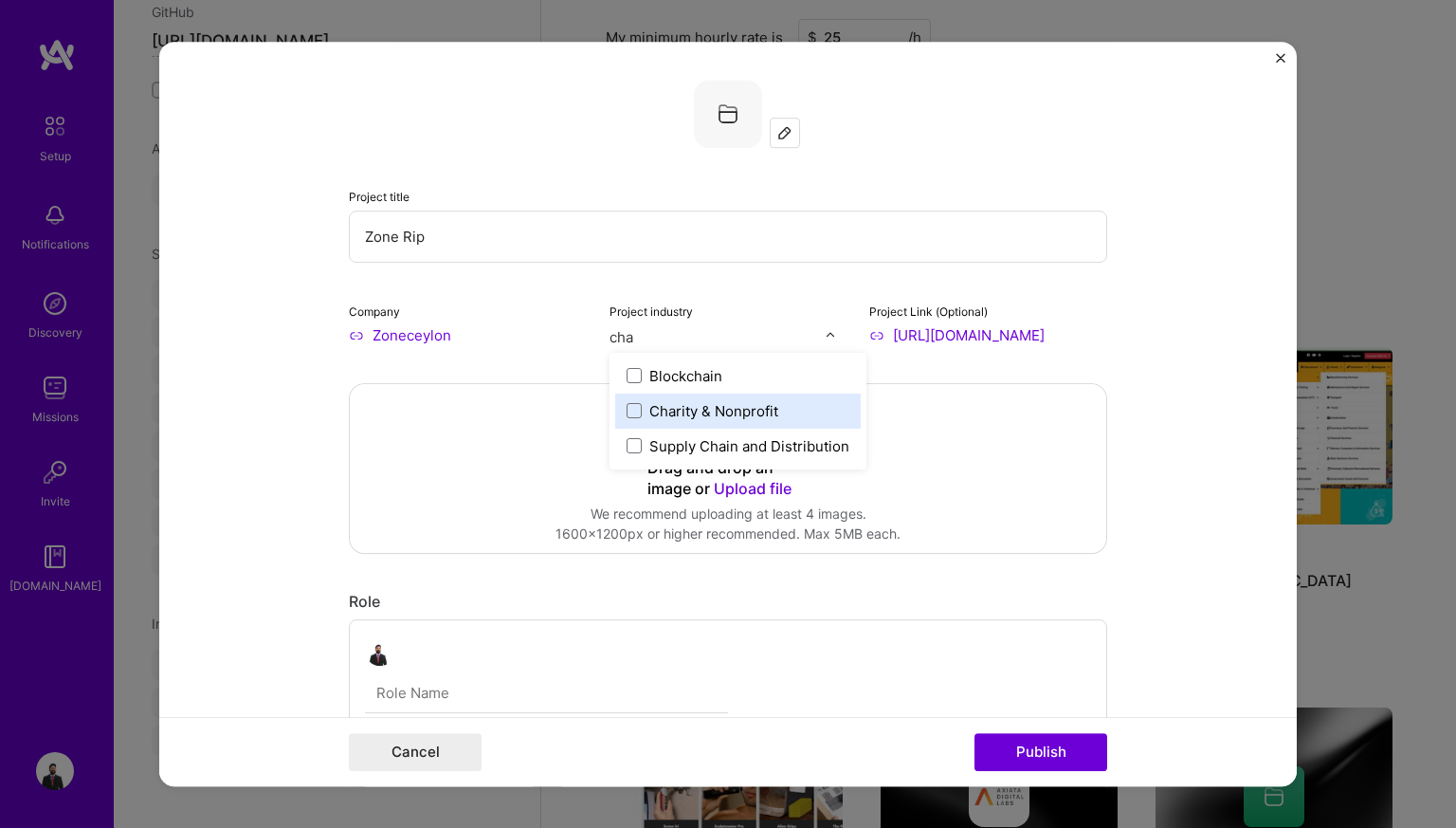 click on "Charity & Nonprofit" at bounding box center [714, 411] 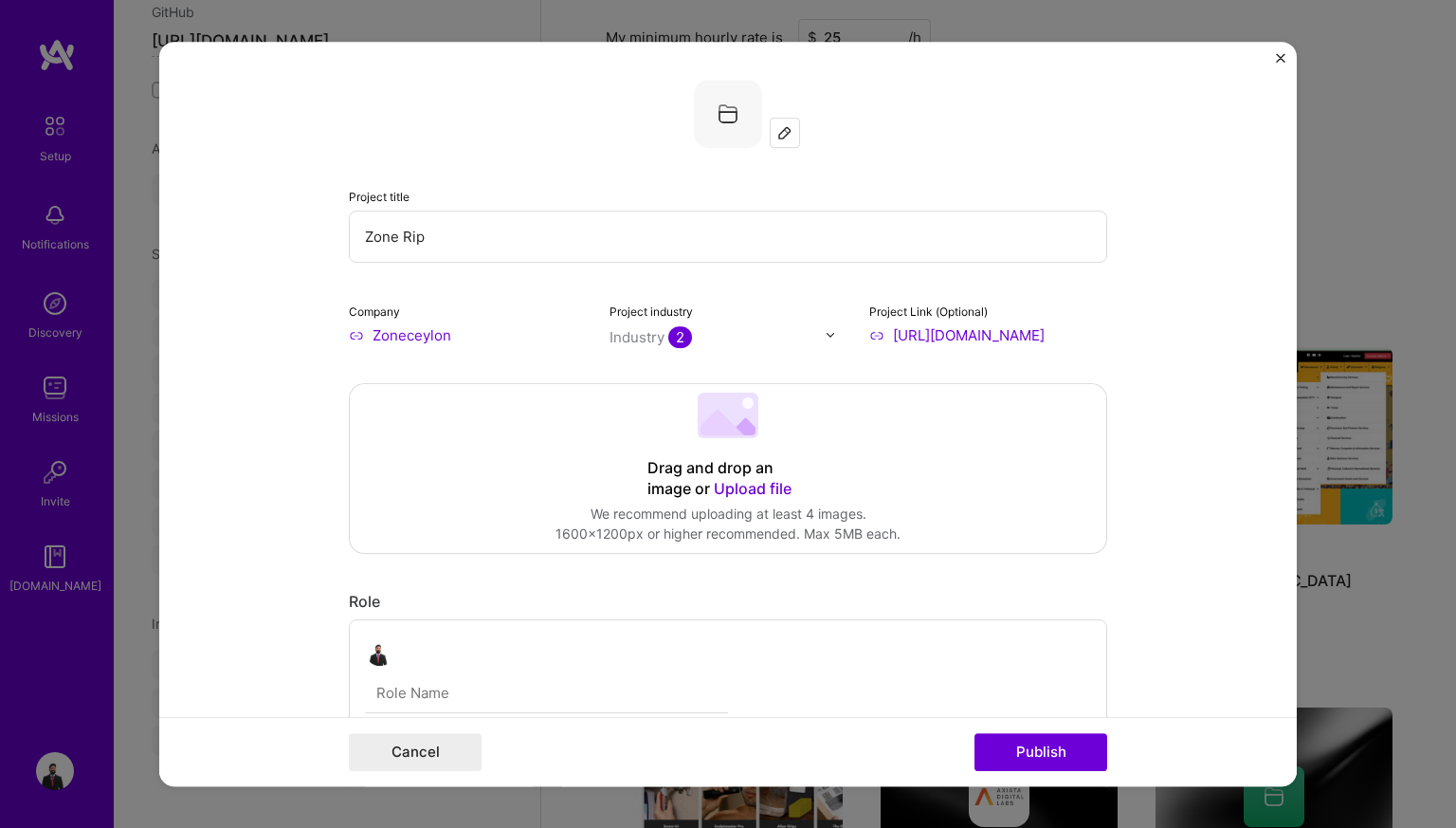click on "Drag and drop an image or   Upload file Upload file We recommend uploading at least 4 images. 1600x1200px or higher recommended. Max 5MB each." at bounding box center [728, 469] 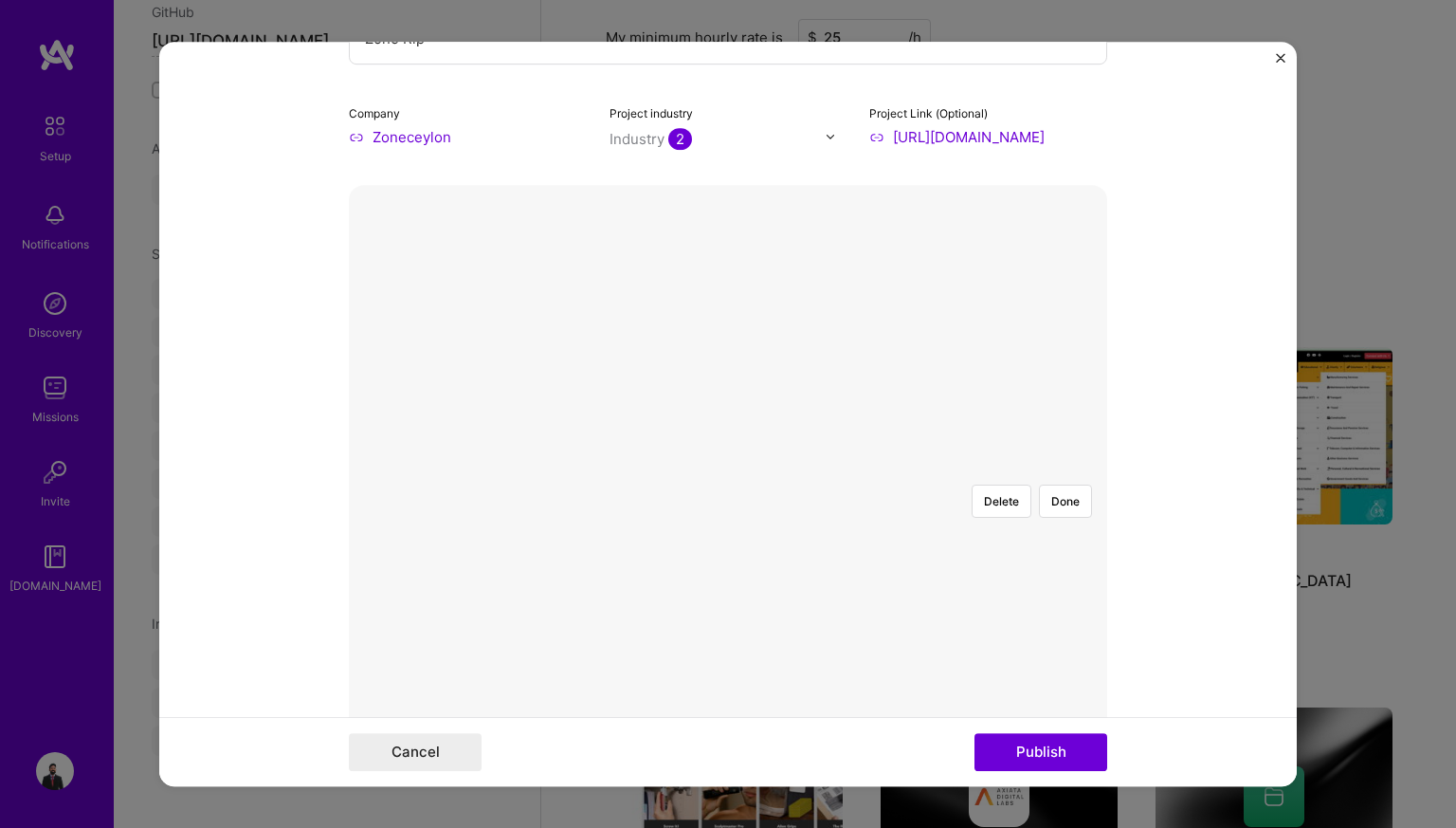 scroll, scrollTop: 200, scrollLeft: 0, axis: vertical 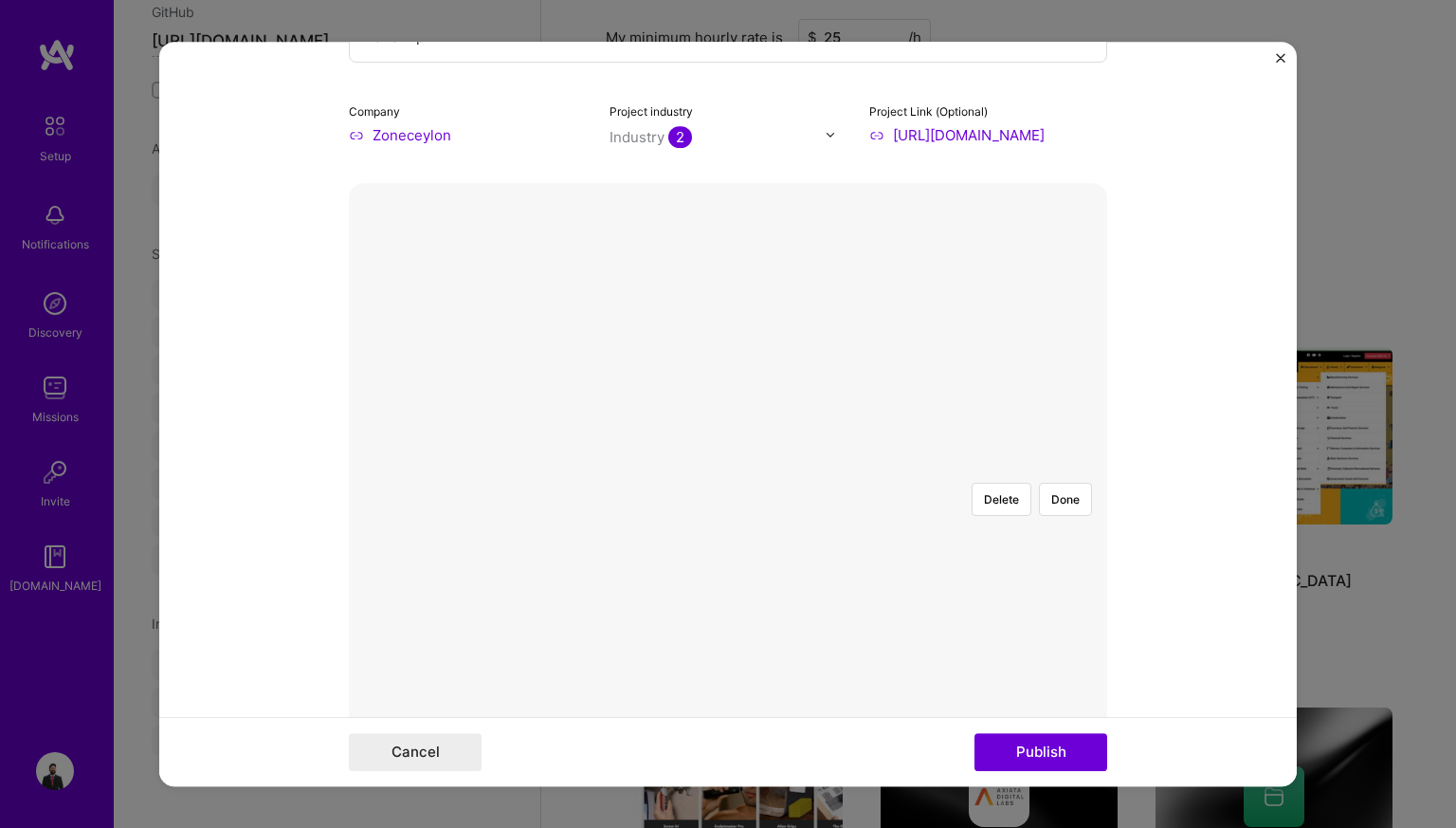 click at bounding box center [1097, 684] 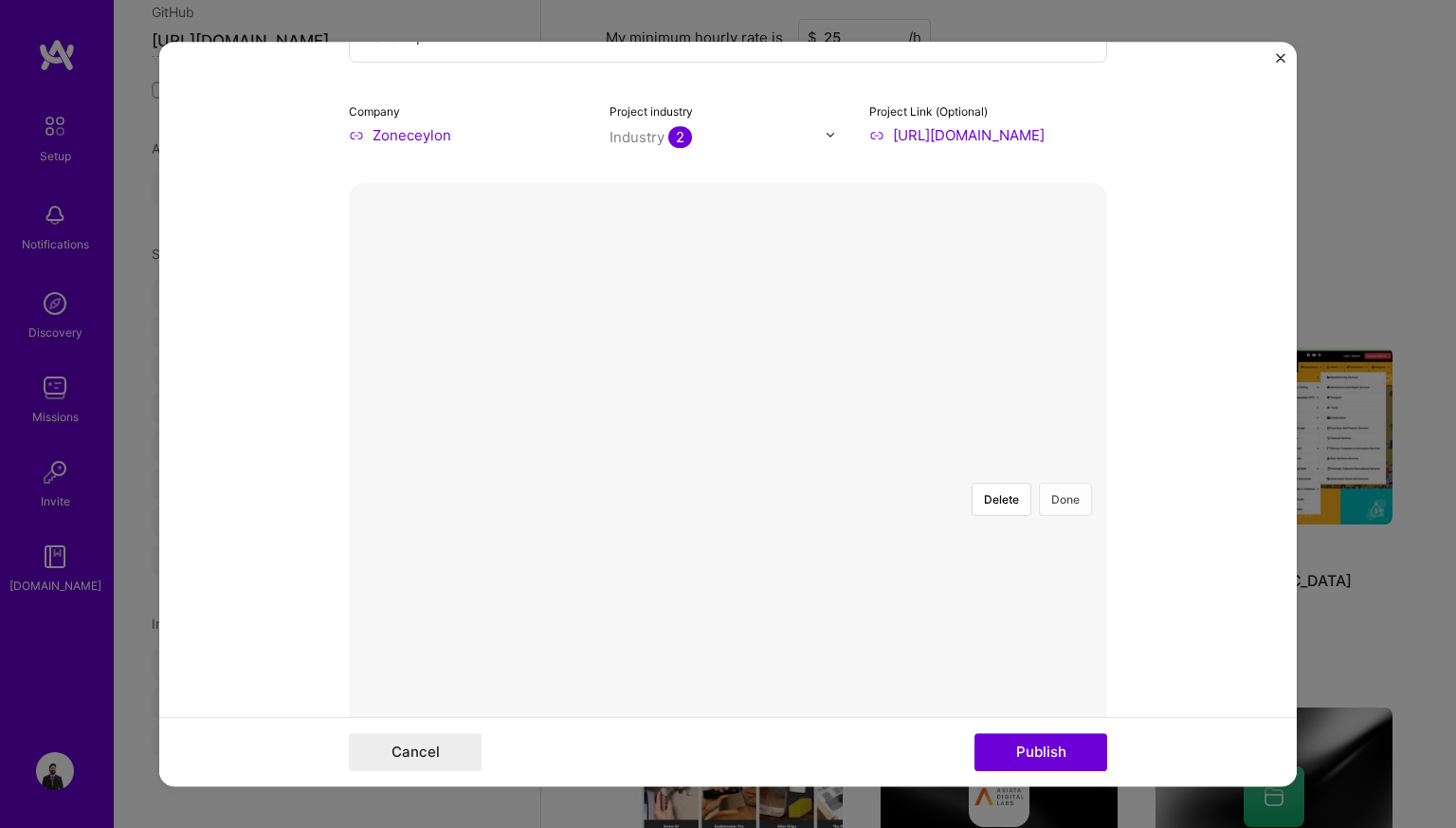click on "Done" at bounding box center [1065, 499] 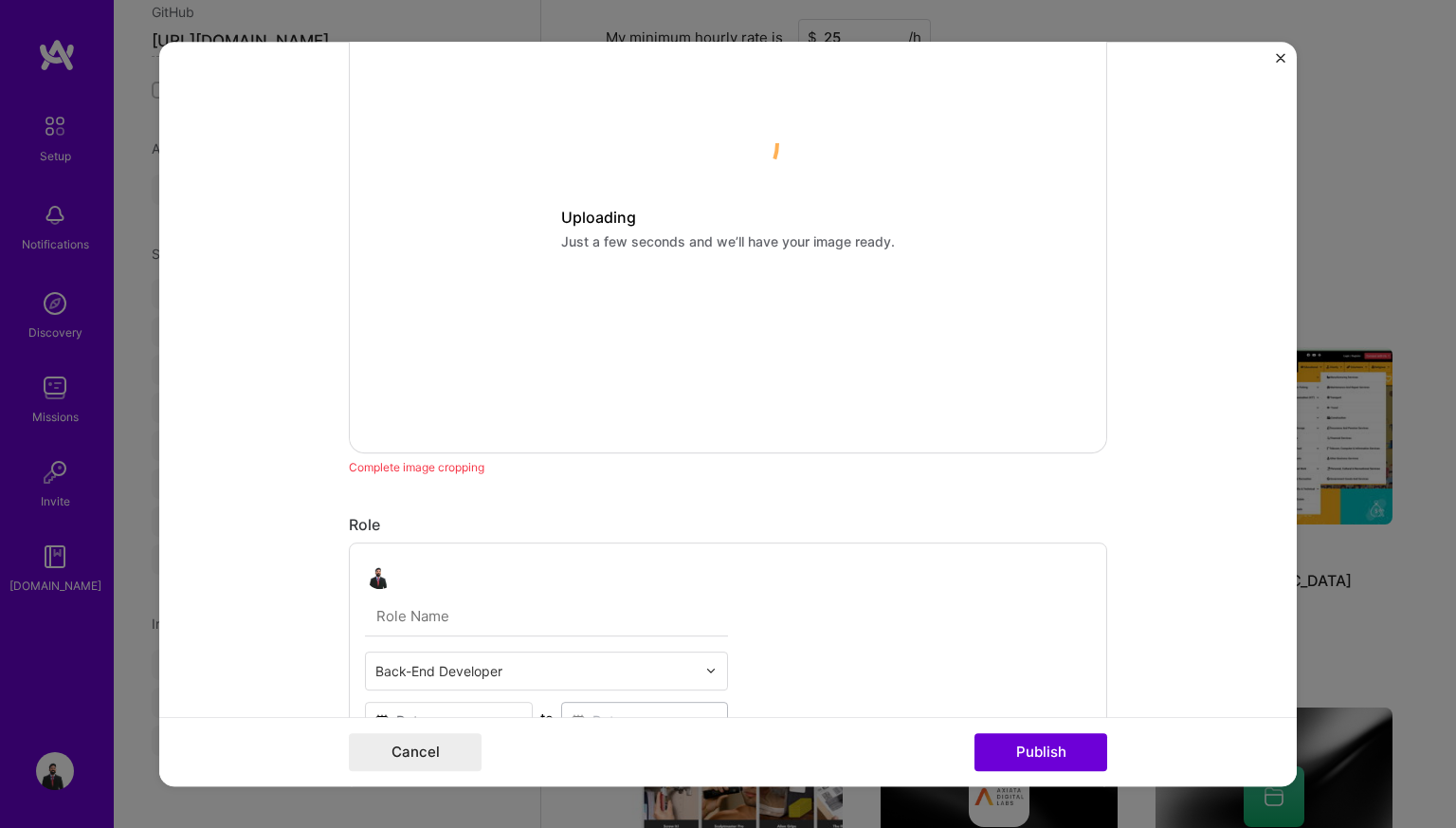 scroll, scrollTop: 501, scrollLeft: 0, axis: vertical 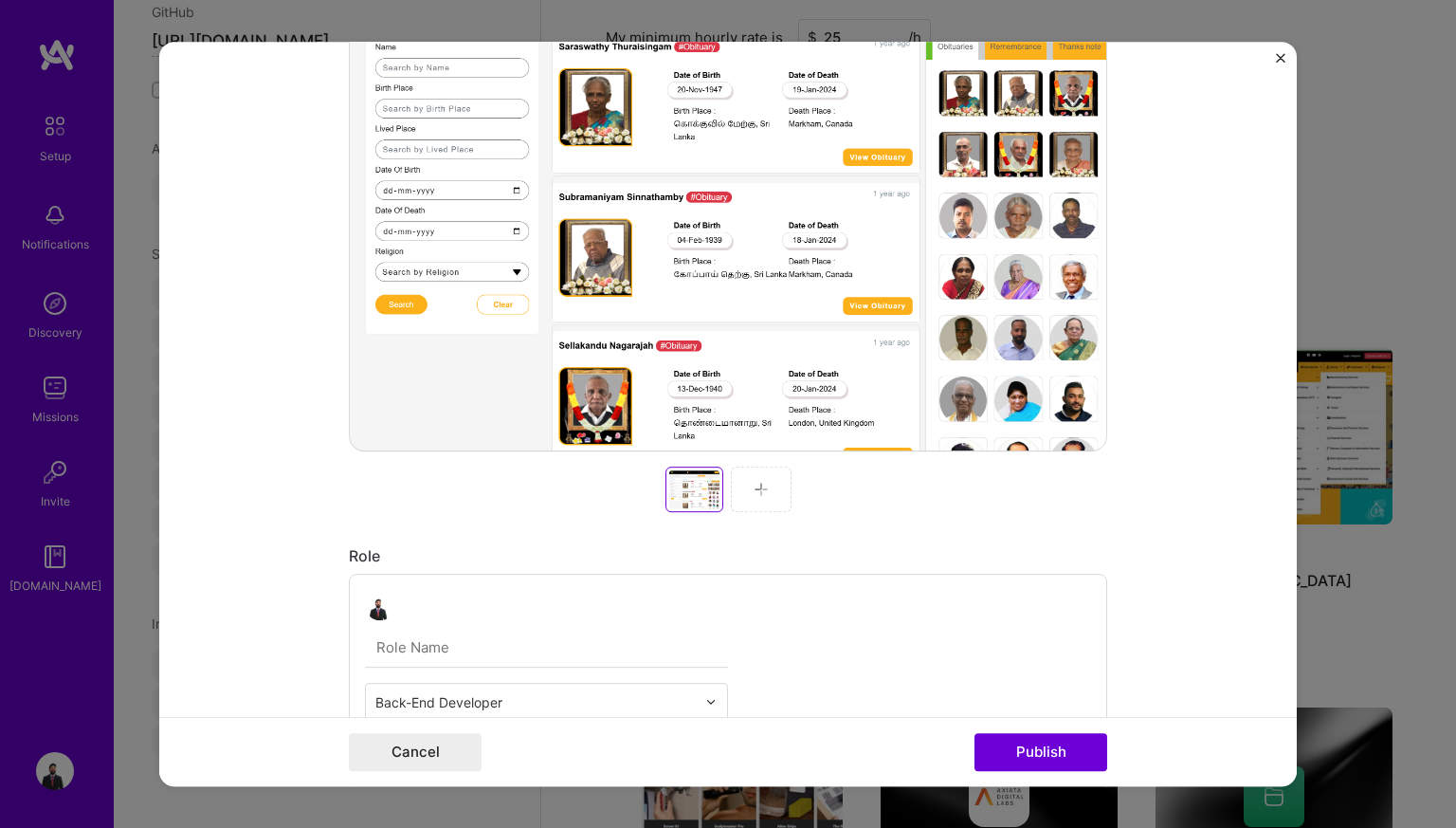 click at bounding box center (761, 489) 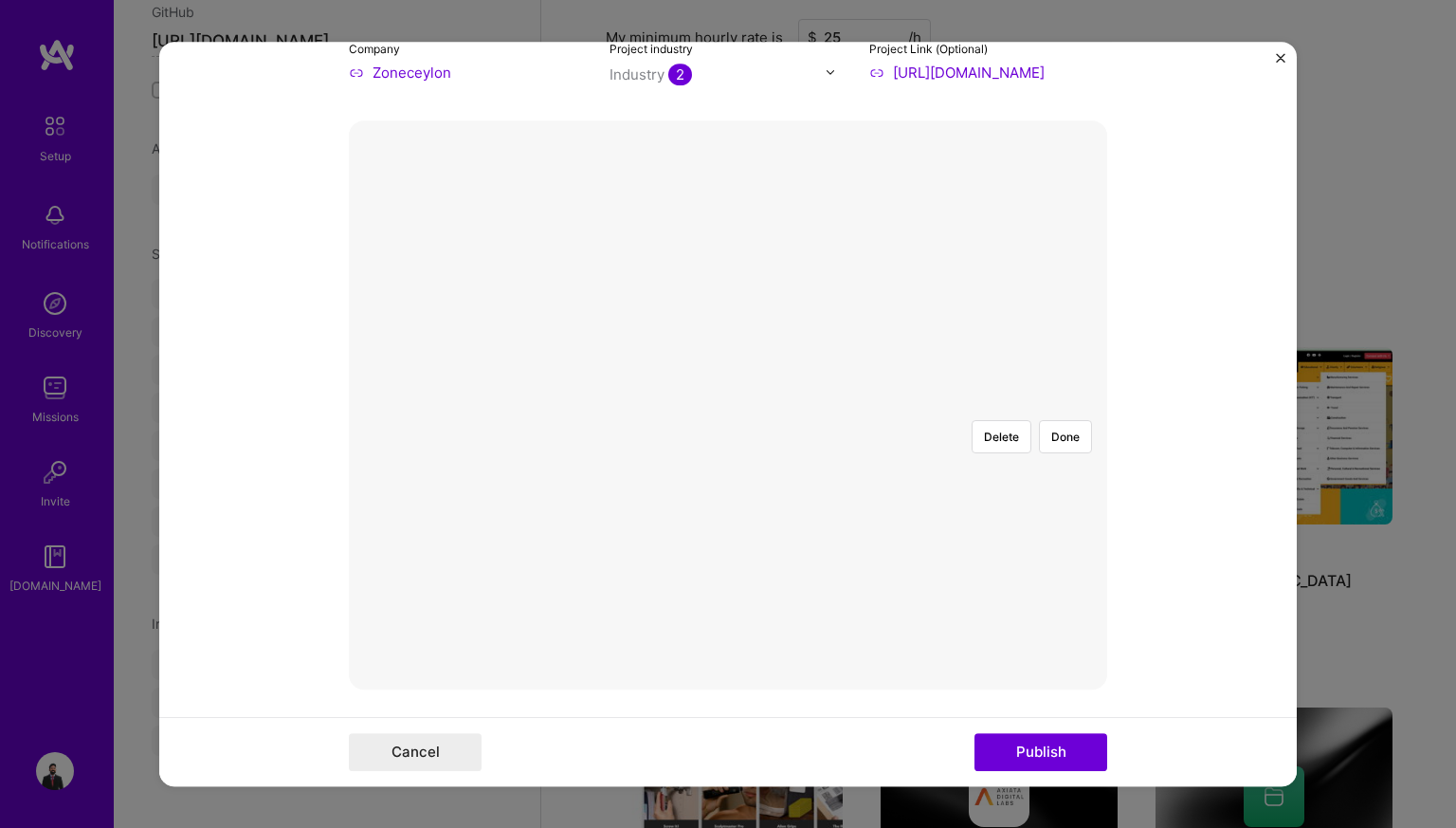 scroll, scrollTop: 262, scrollLeft: 0, axis: vertical 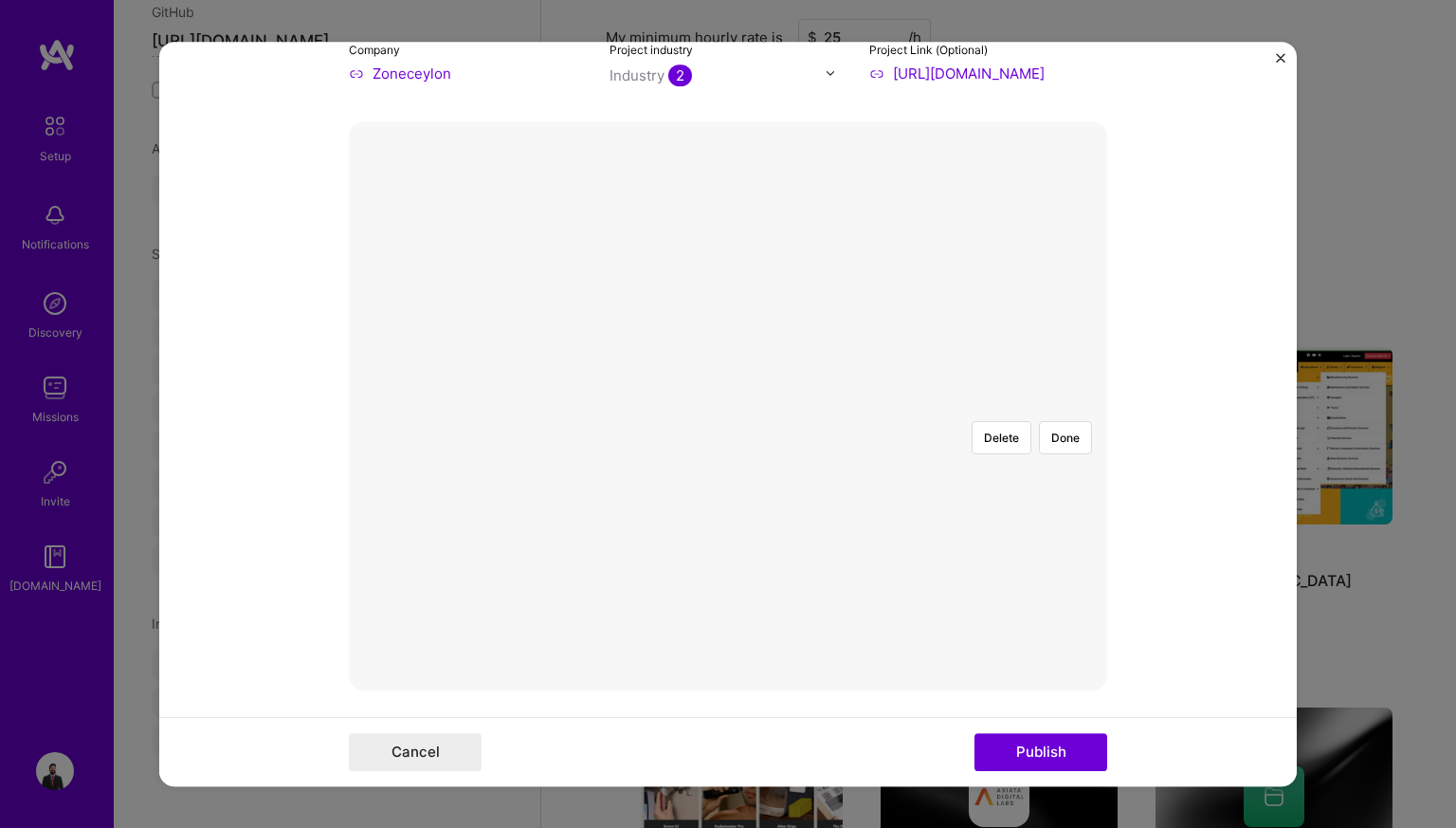 click at bounding box center [1092, 622] 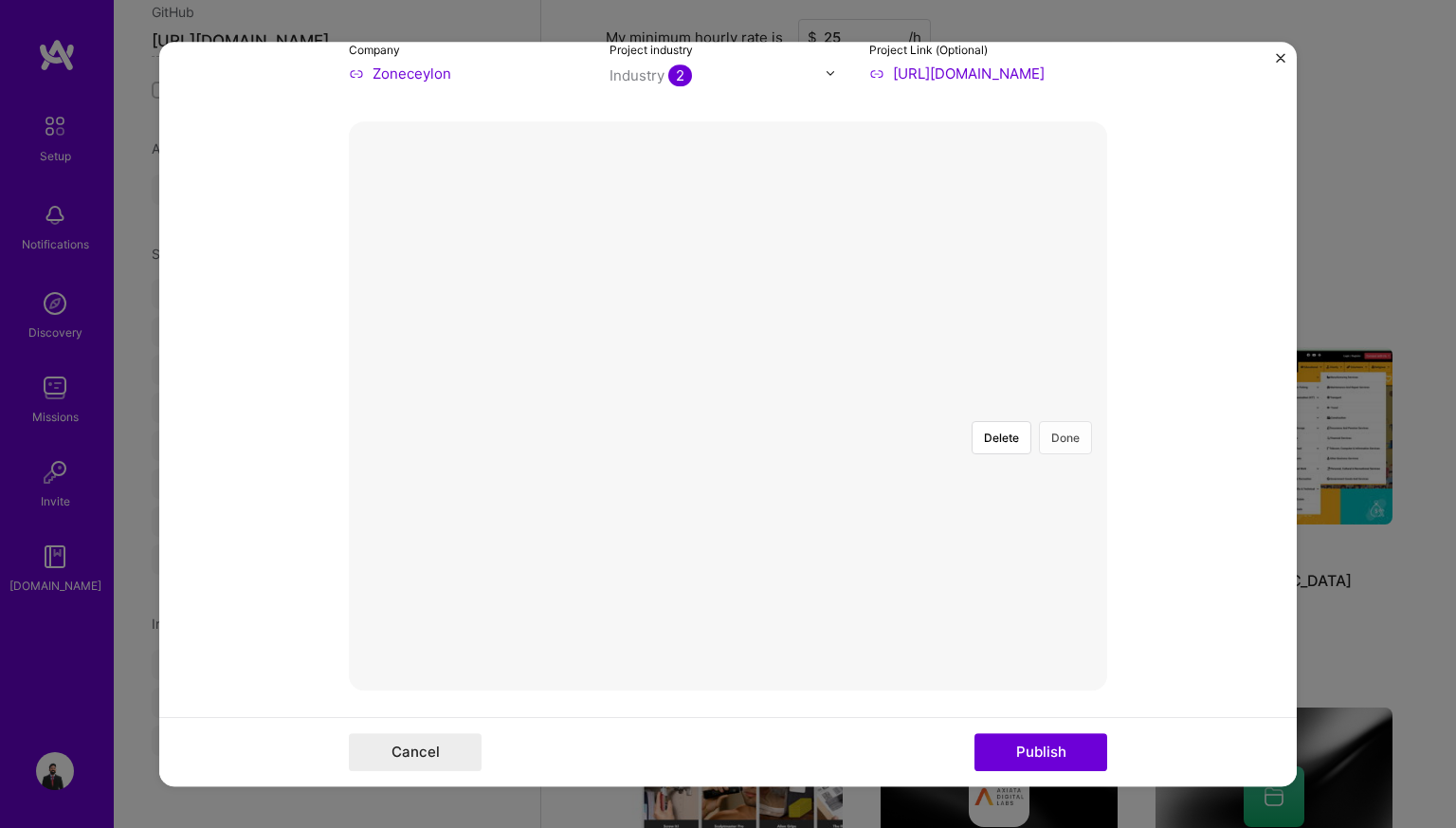 click on "Done" at bounding box center [1065, 437] 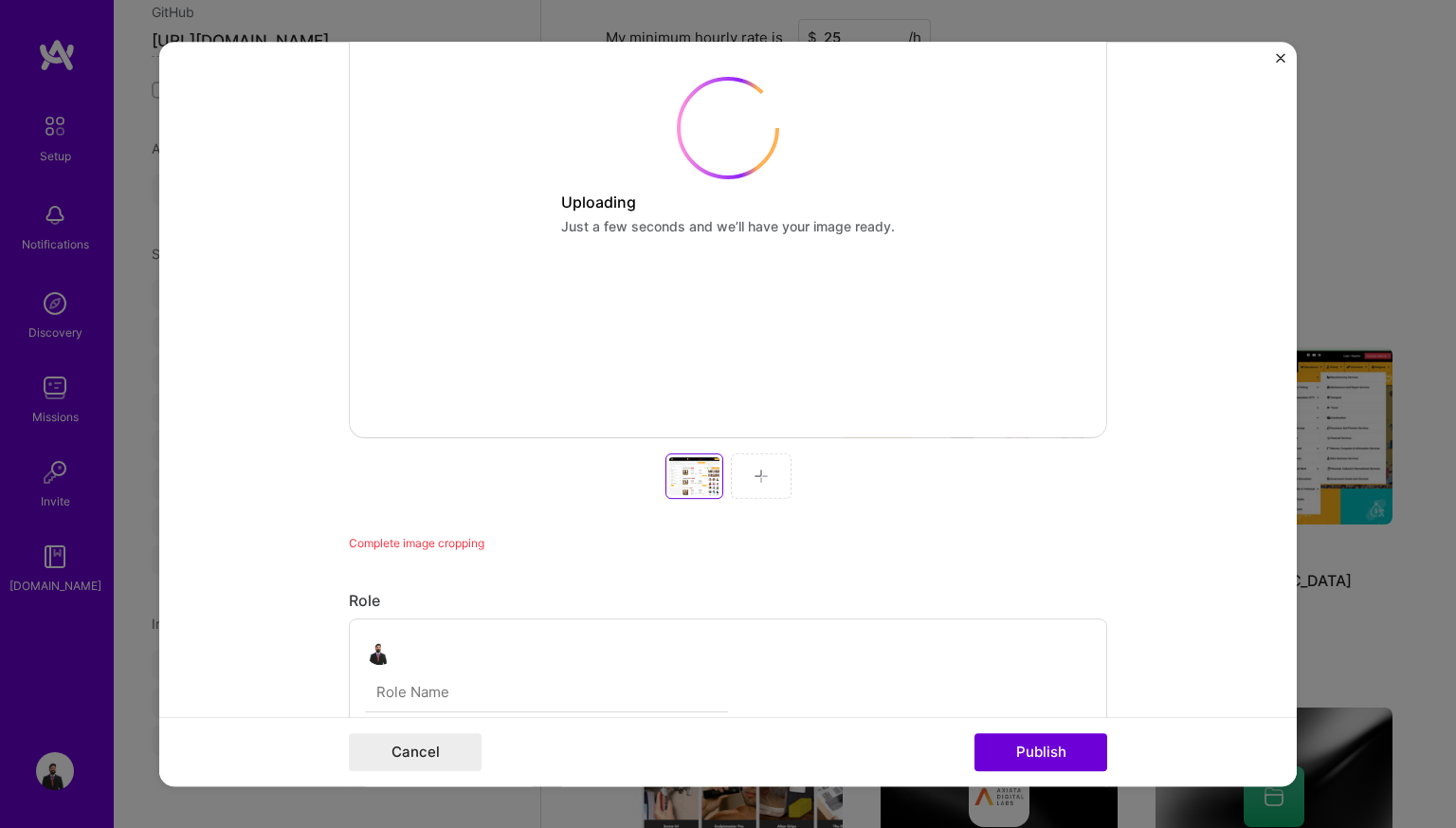scroll, scrollTop: 518, scrollLeft: 0, axis: vertical 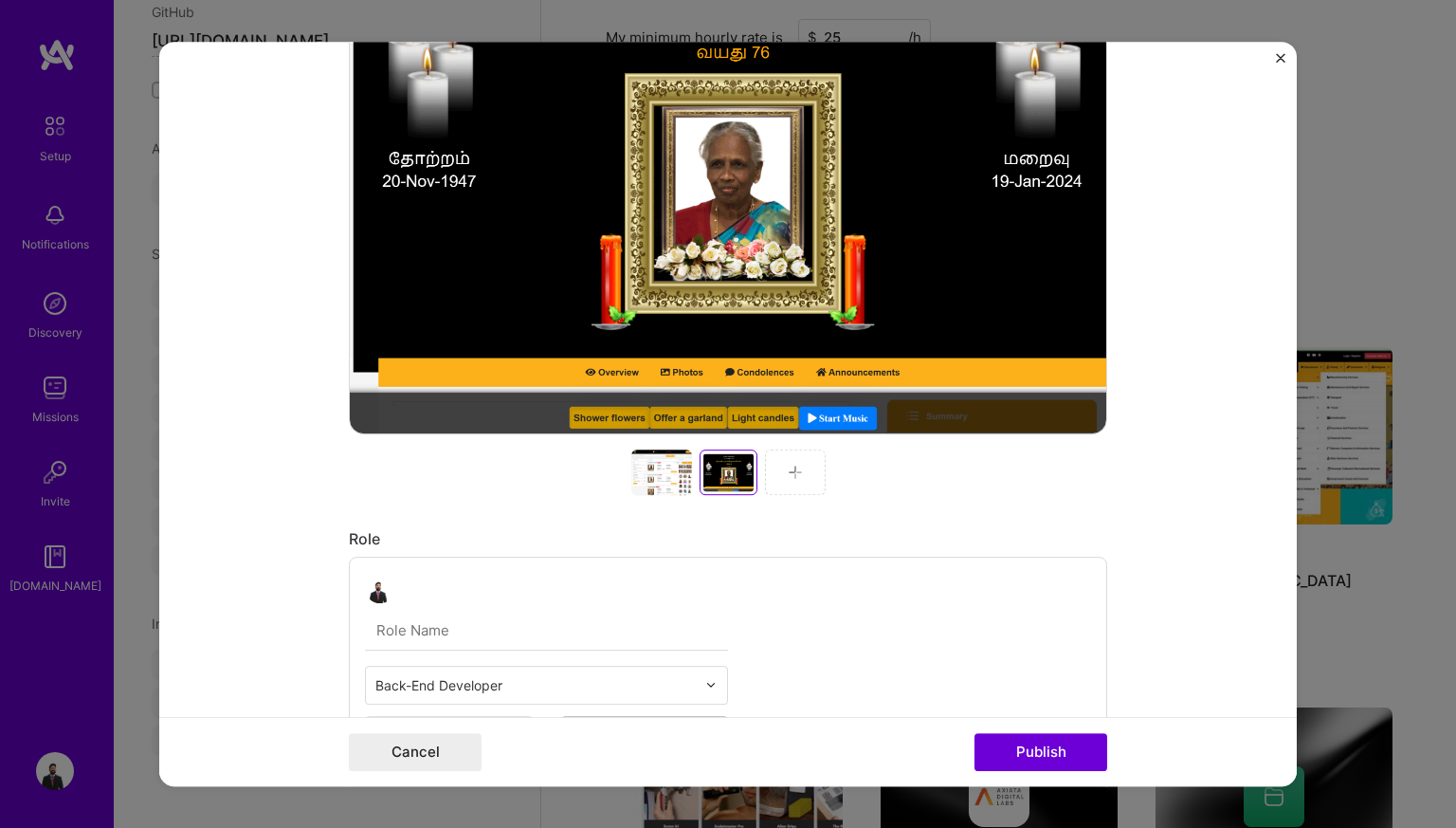 click at bounding box center [795, 472] 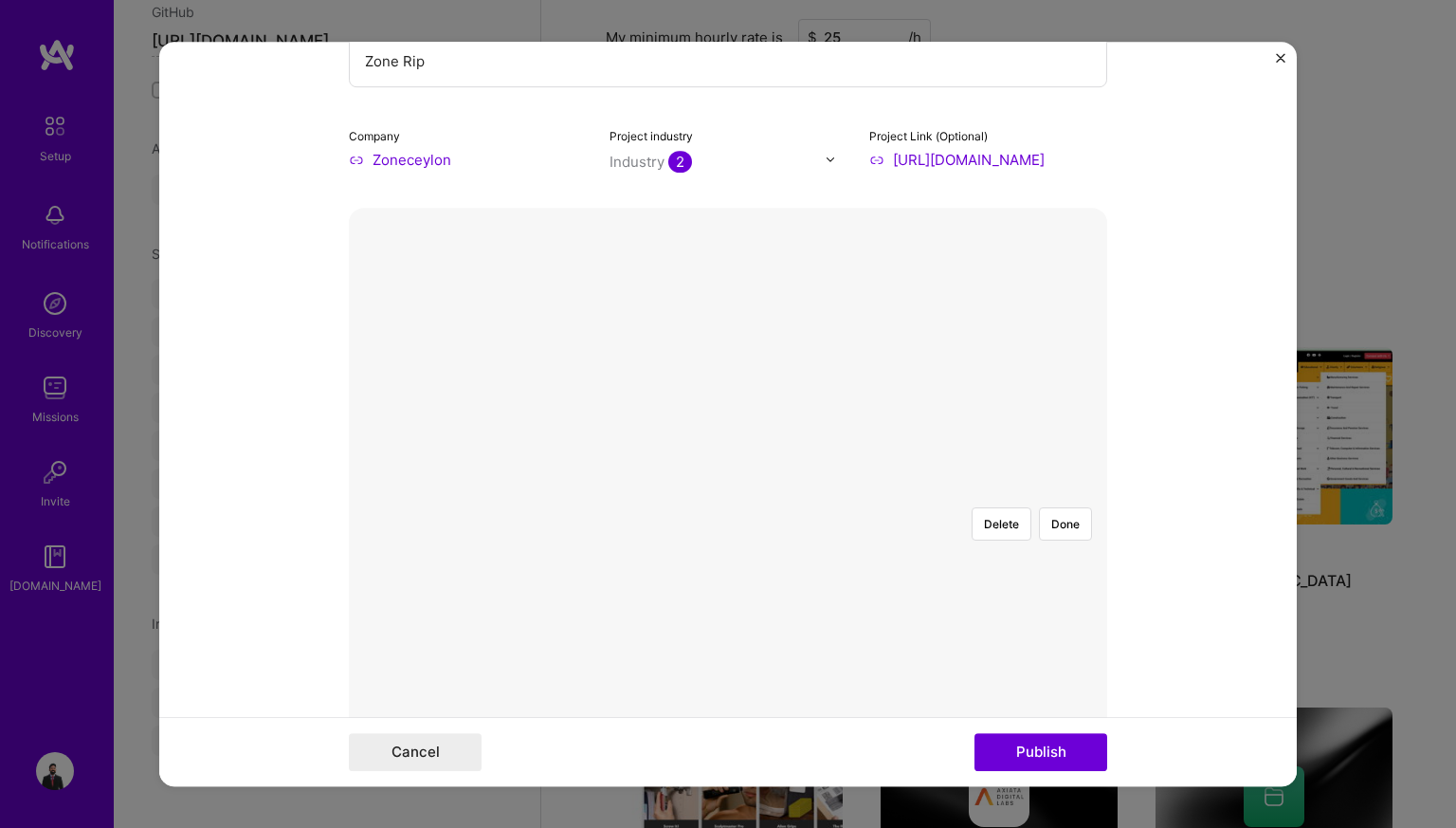 scroll, scrollTop: 175, scrollLeft: 0, axis: vertical 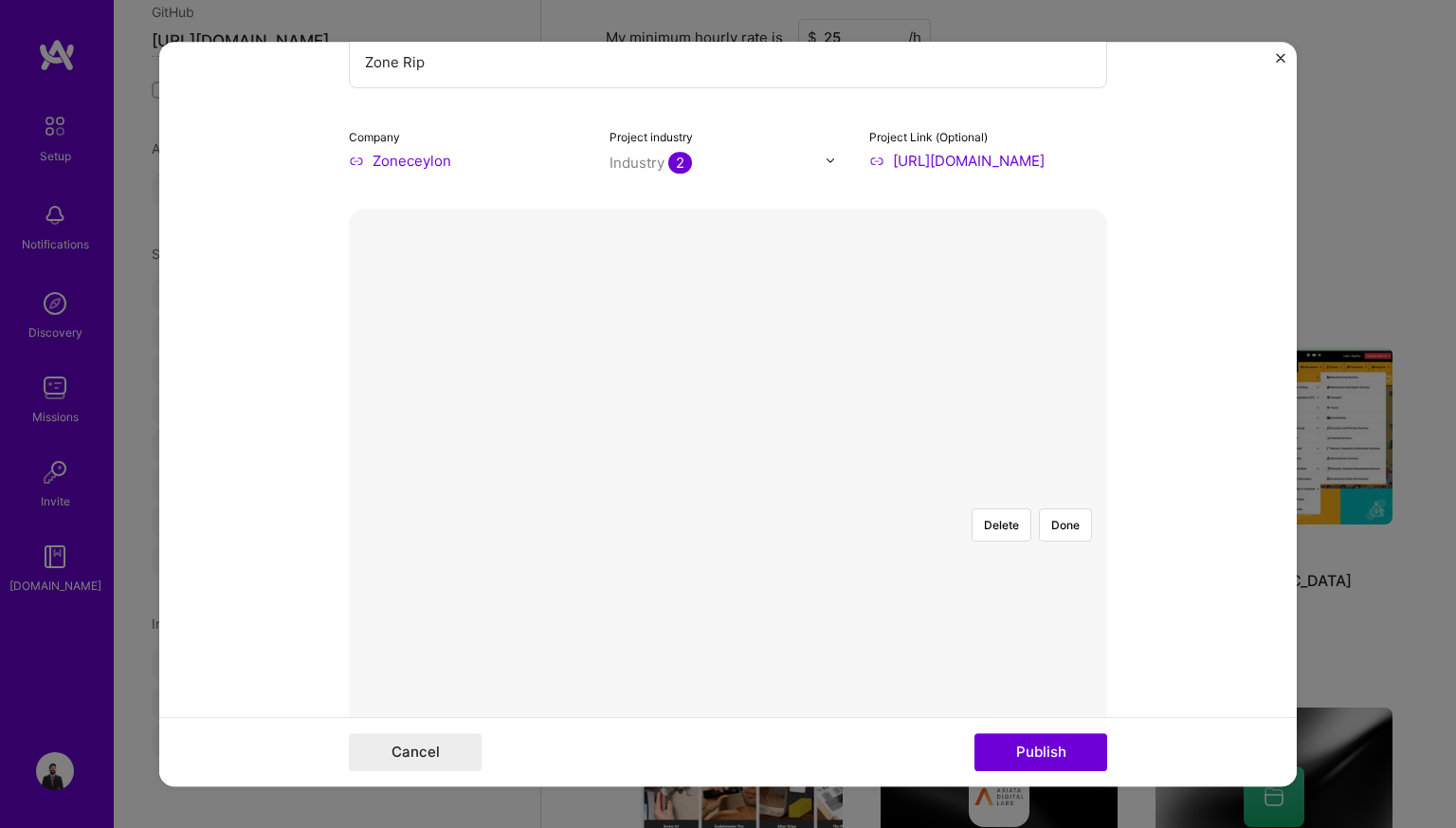 click at bounding box center [1095, 710] 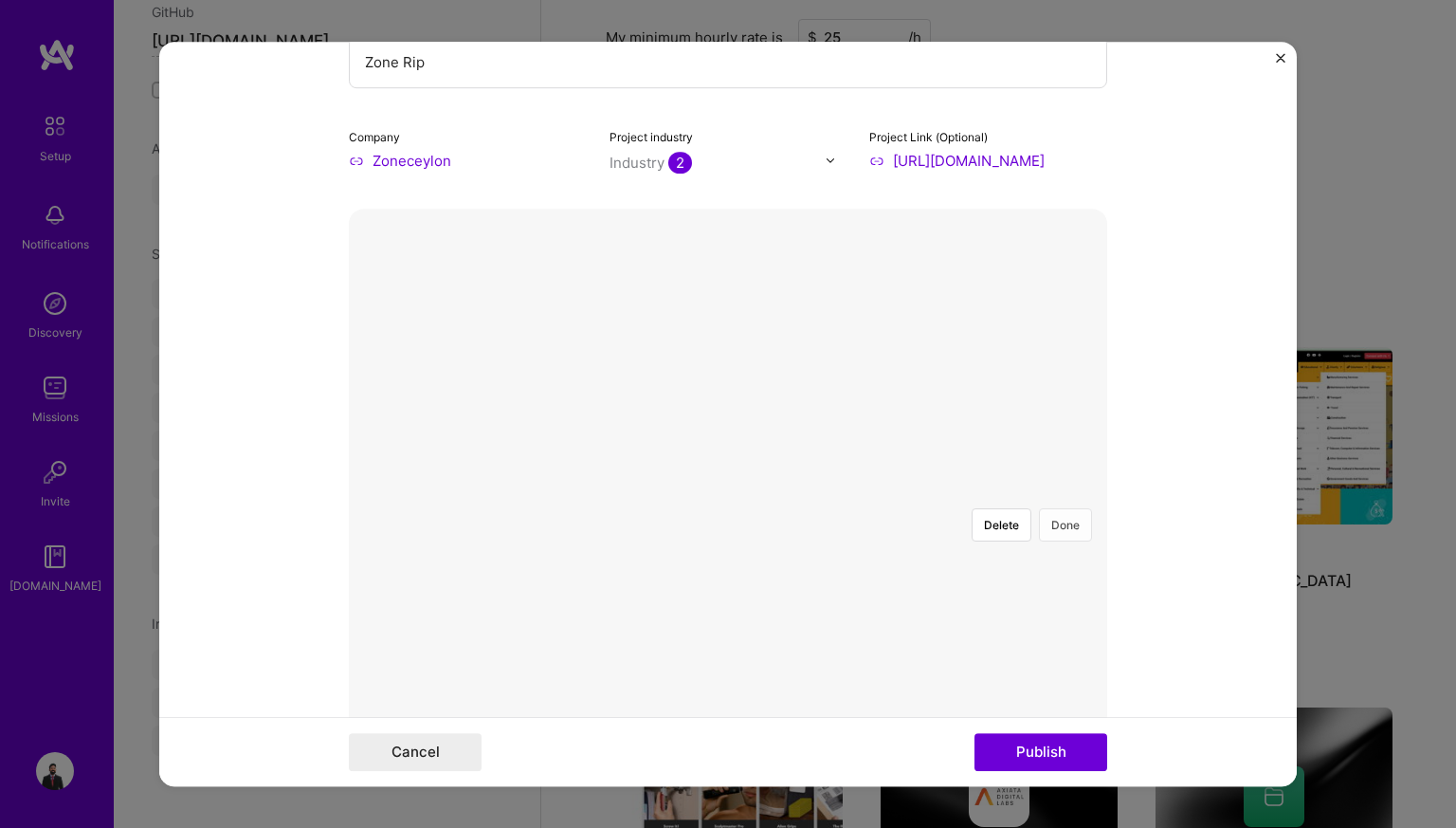 click on "Done" at bounding box center (1065, 524) 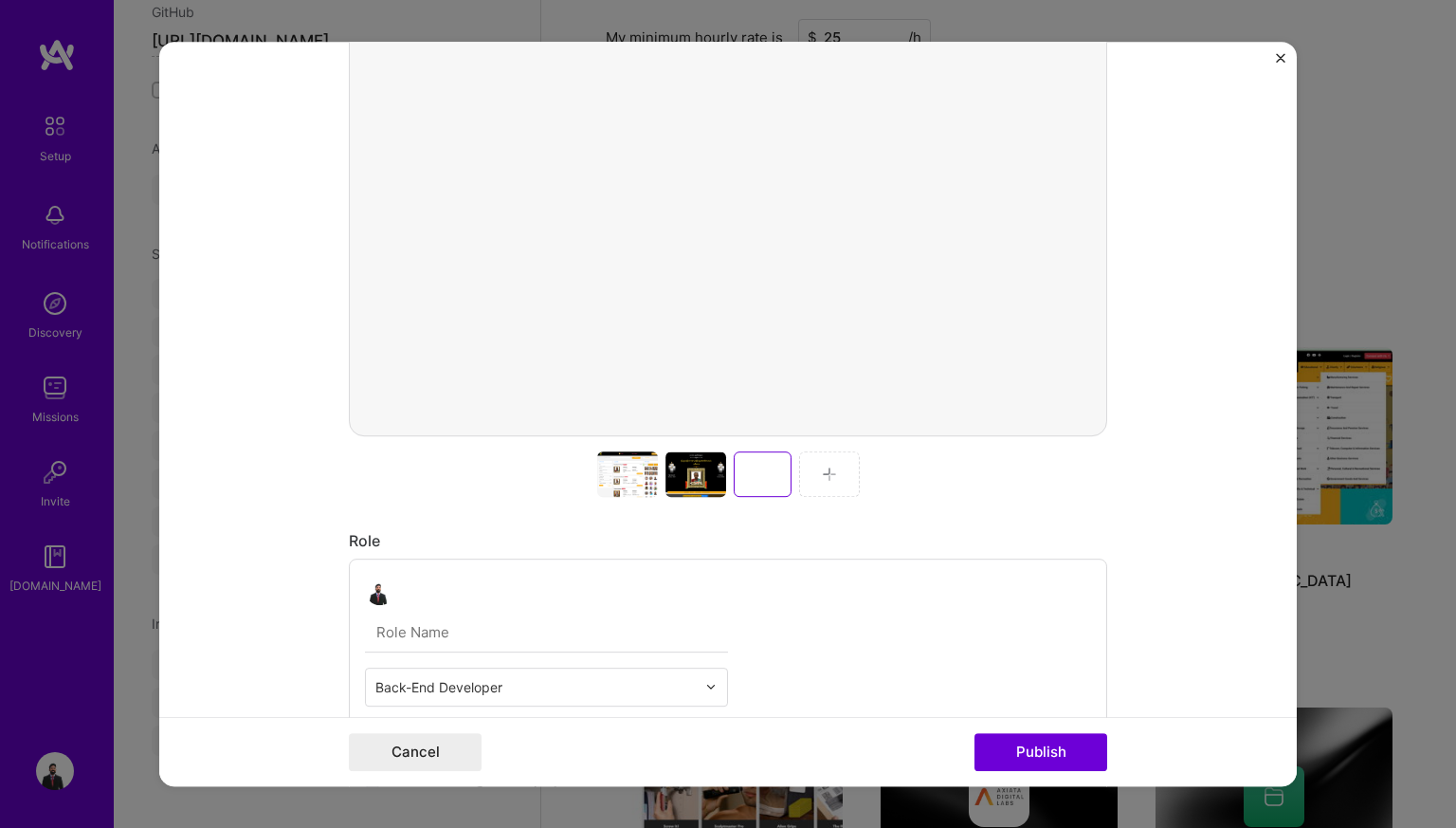 scroll, scrollTop: 482, scrollLeft: 0, axis: vertical 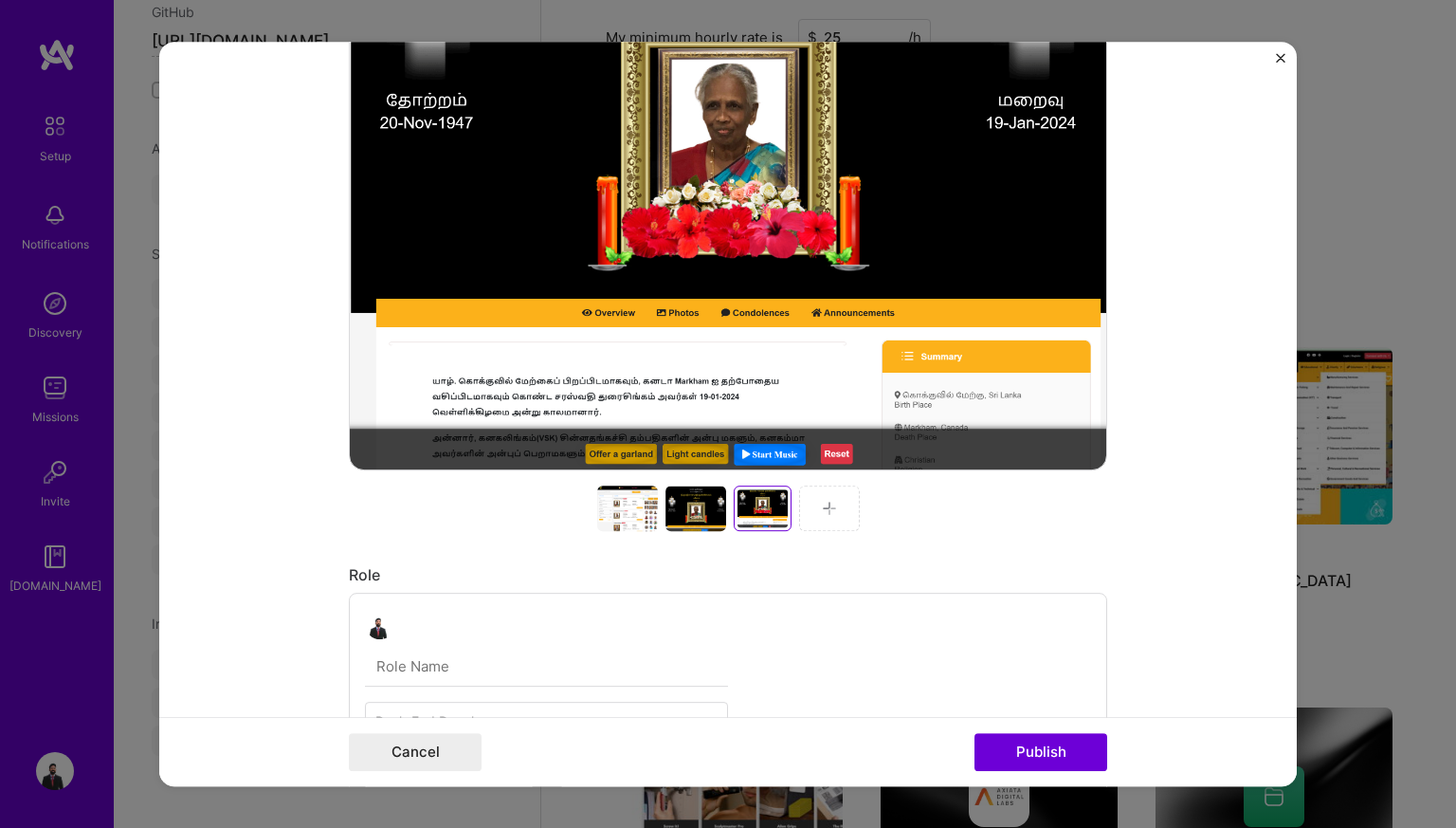 click at bounding box center (829, 508) 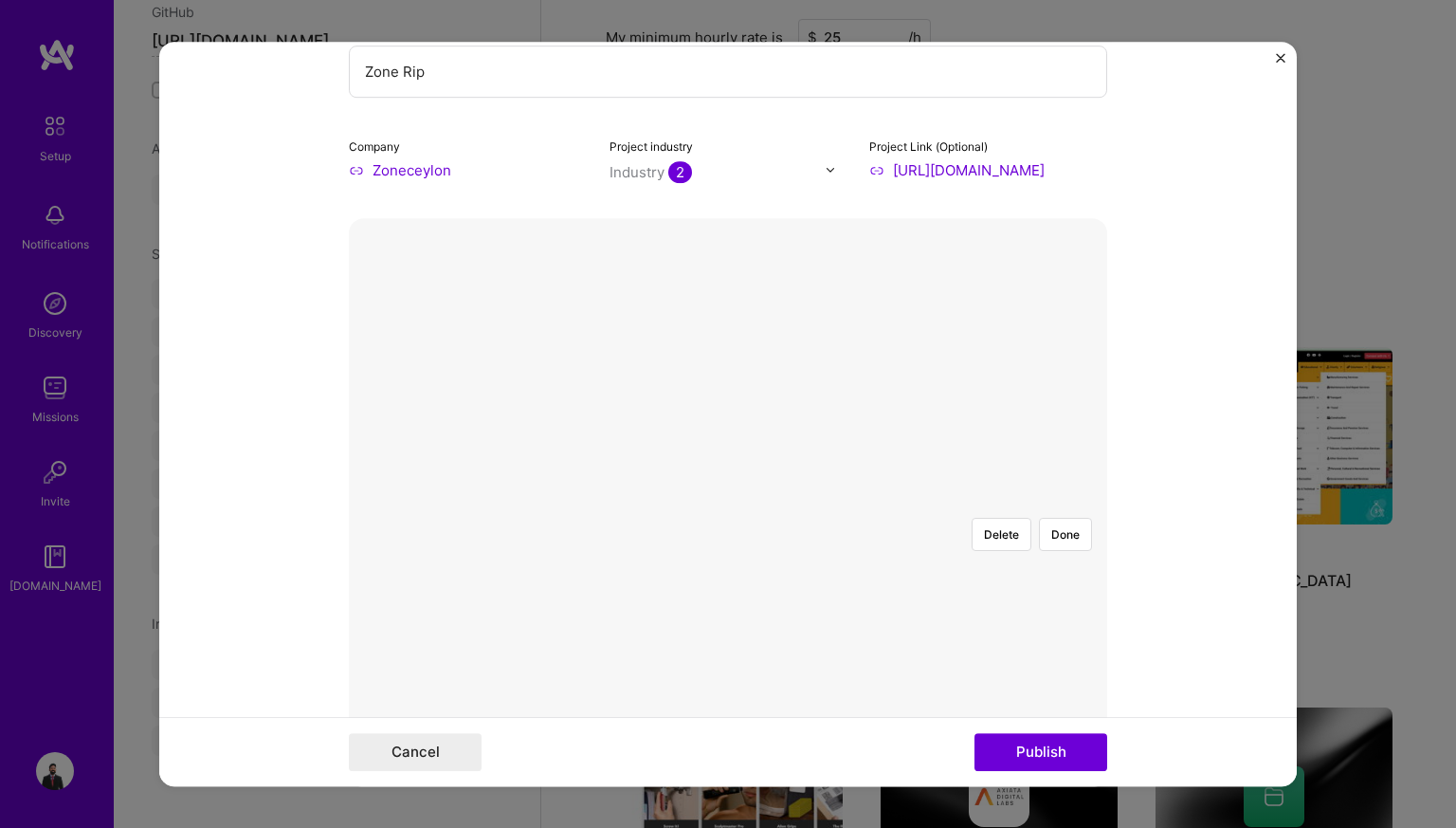 scroll, scrollTop: 163, scrollLeft: 0, axis: vertical 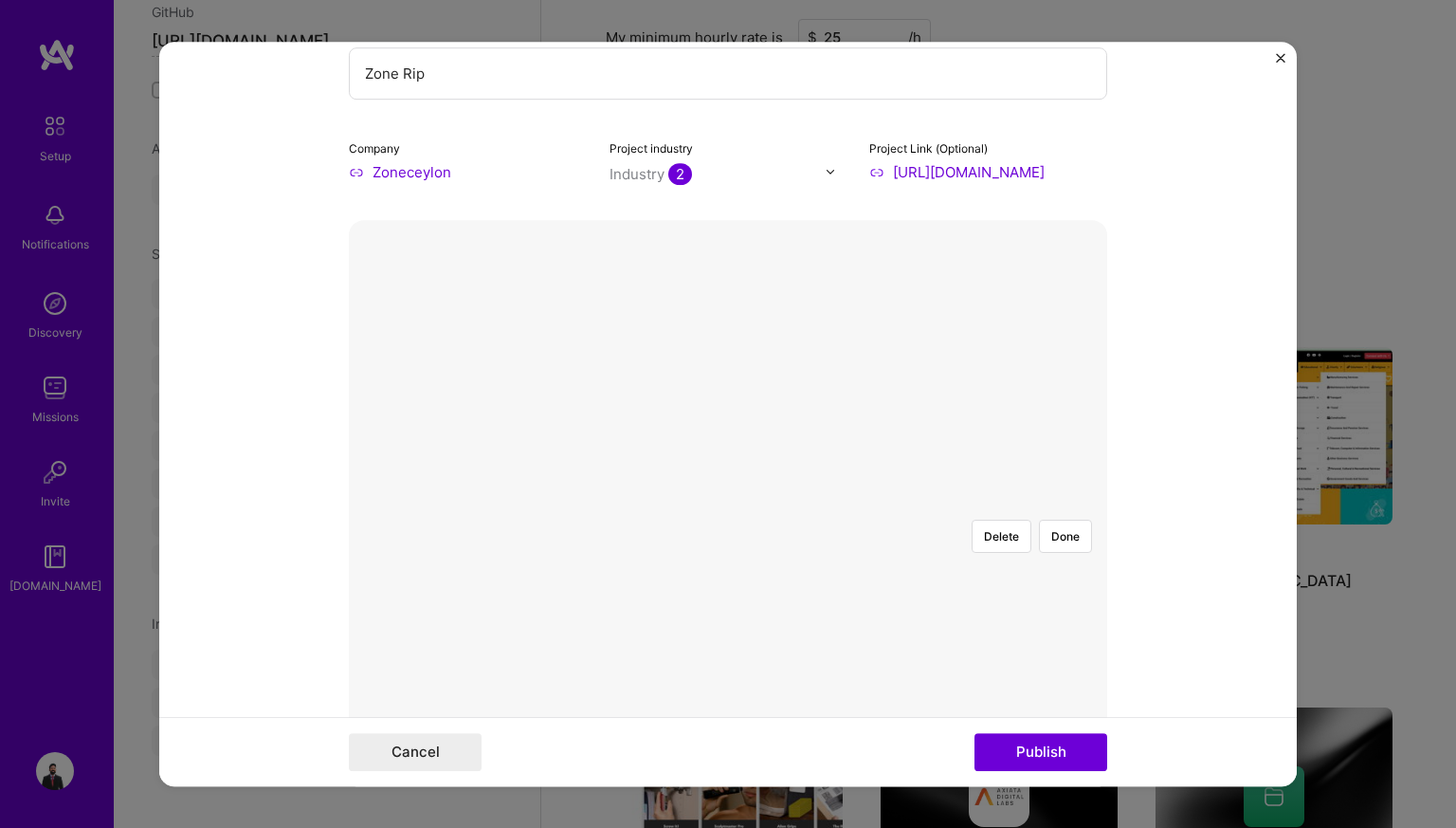 click at bounding box center (1089, 722) 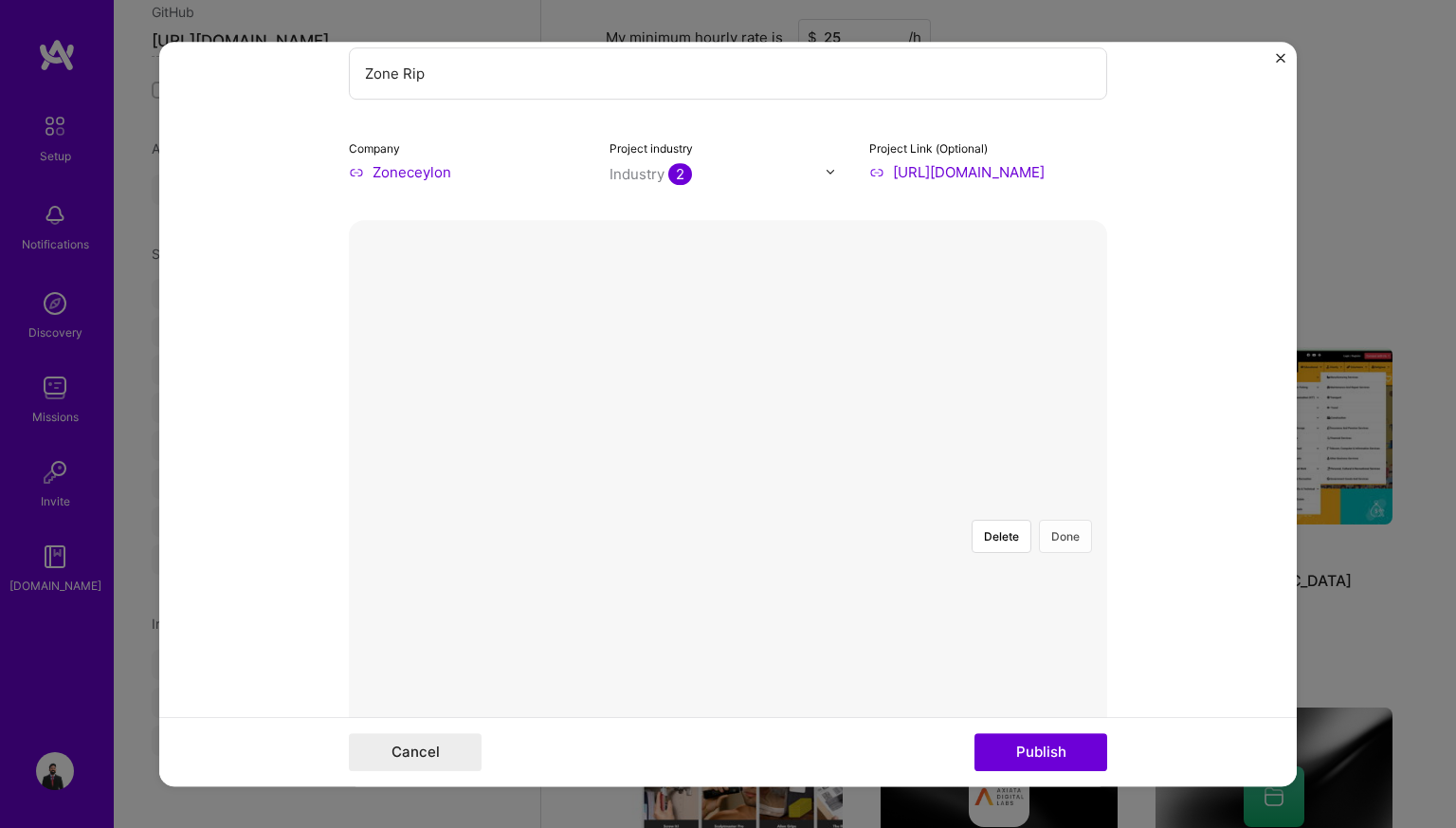 click on "Done" at bounding box center (1065, 536) 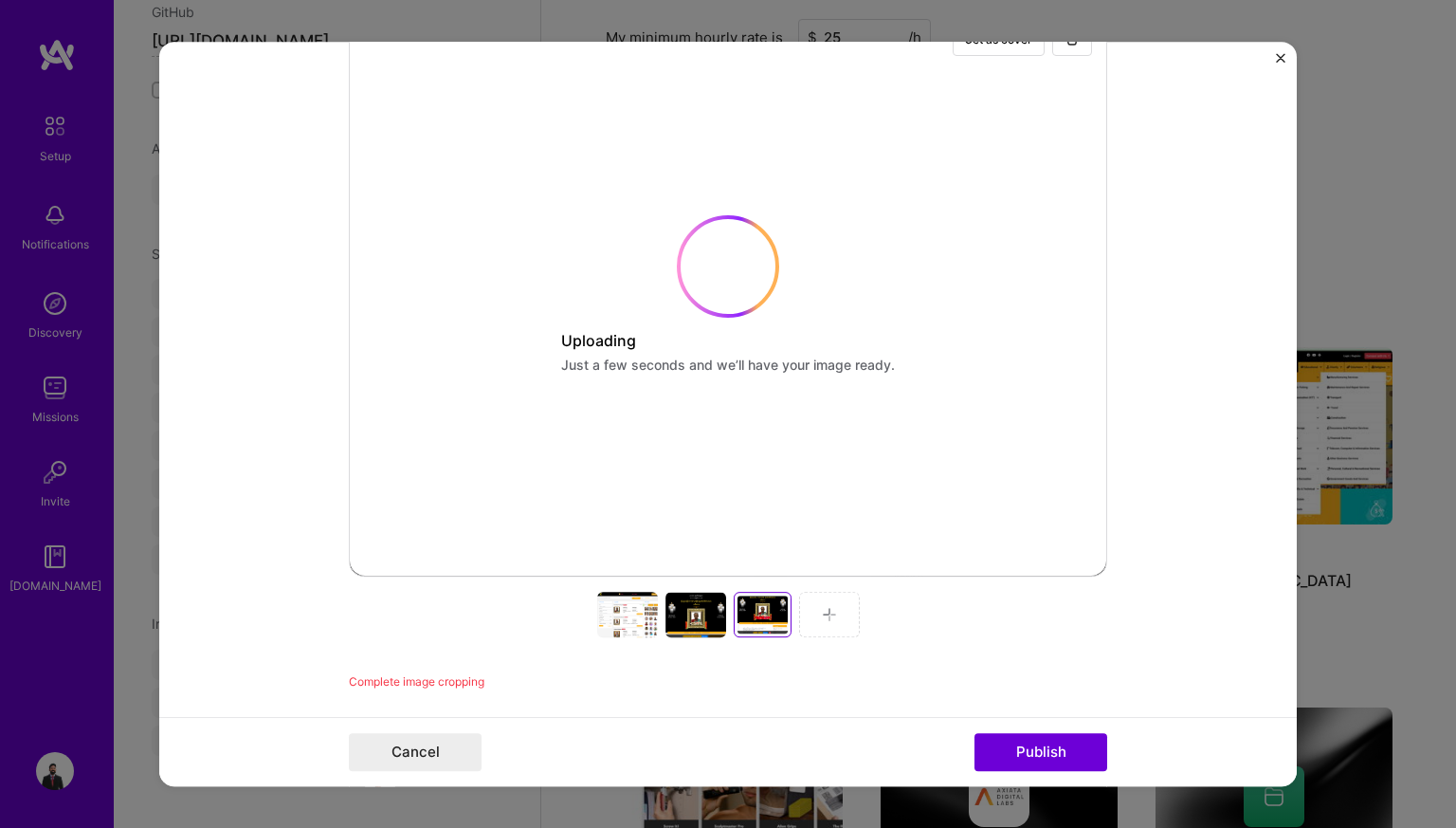 scroll, scrollTop: 376, scrollLeft: 0, axis: vertical 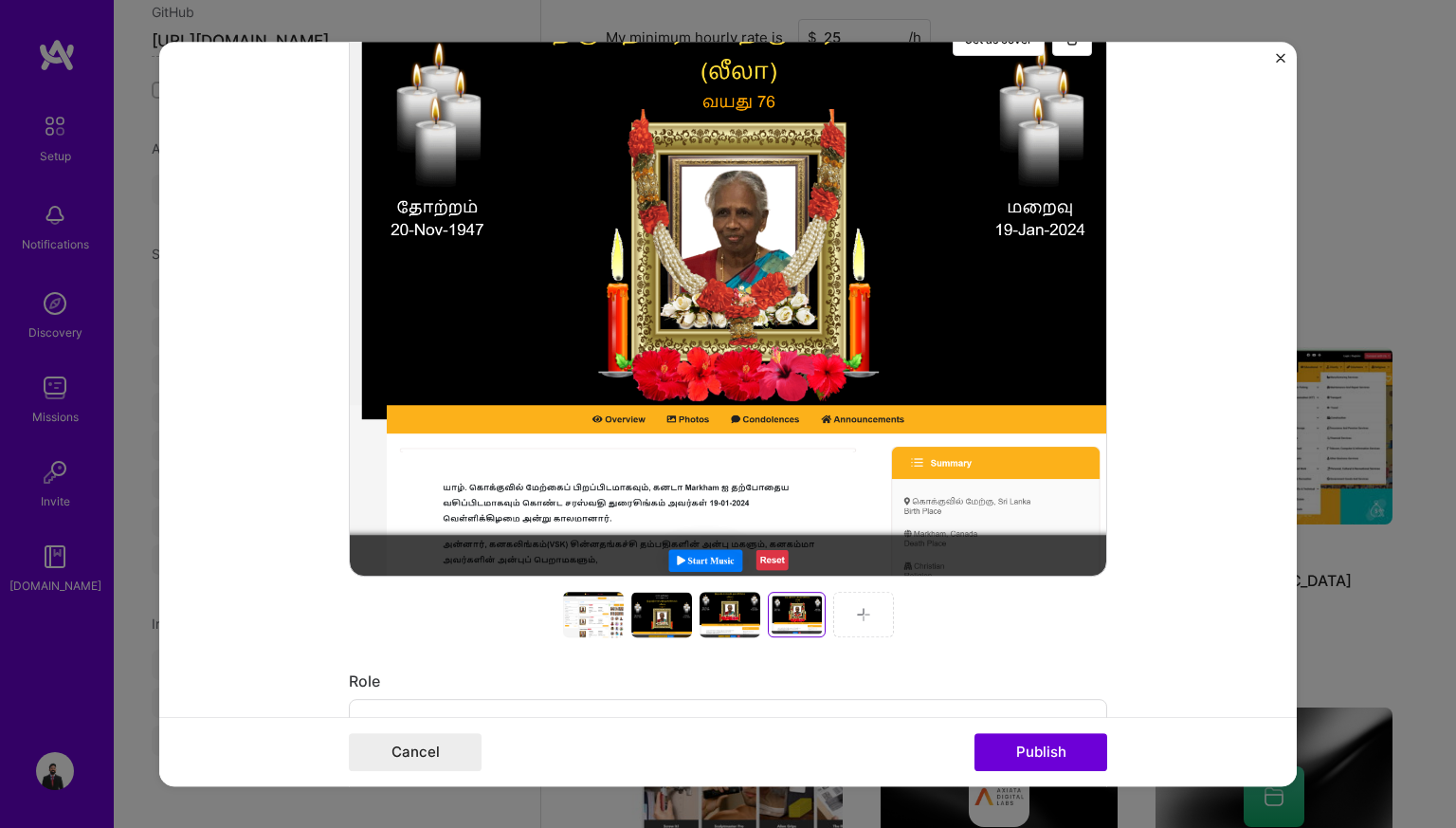 click at bounding box center [864, 615] 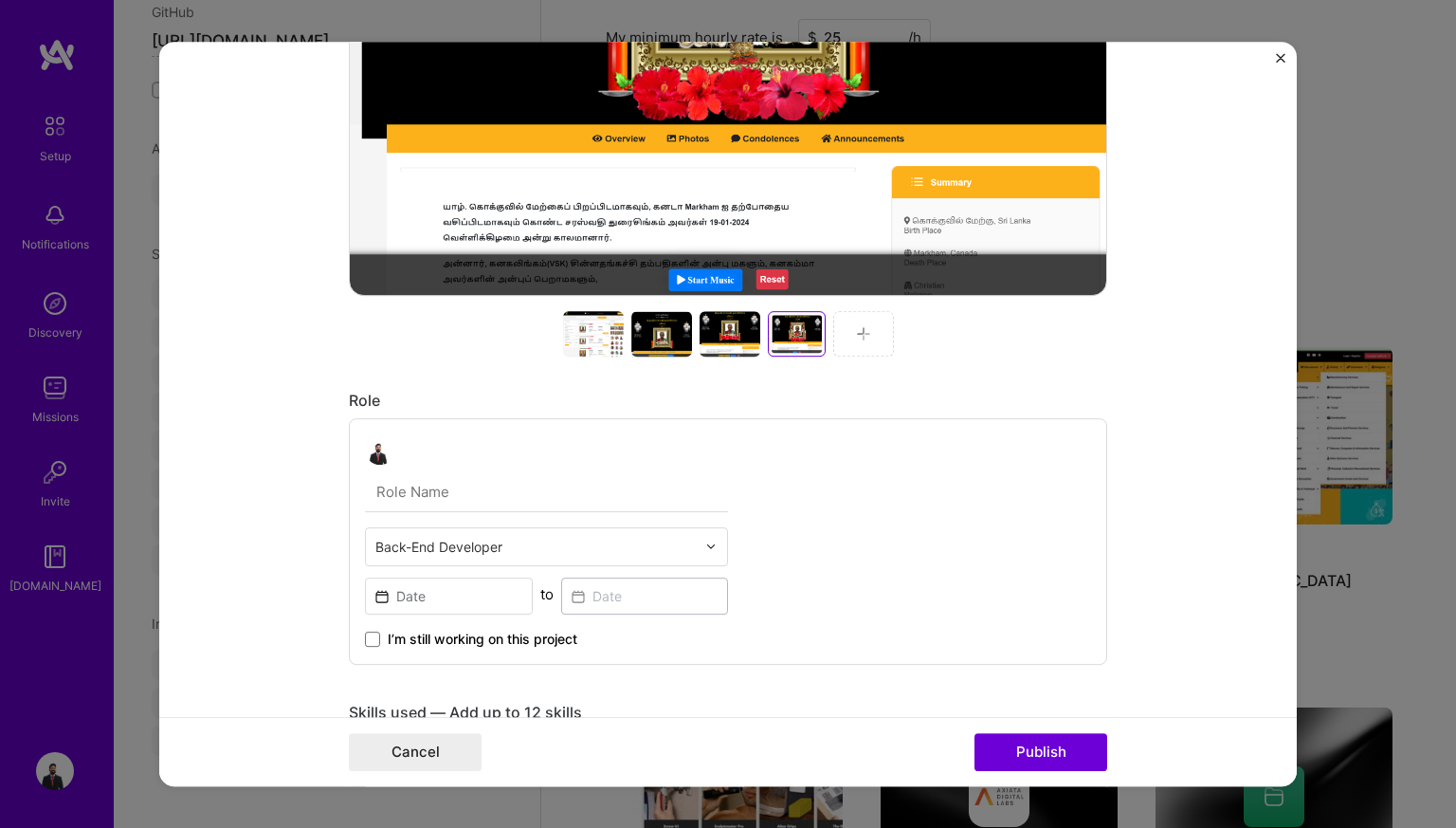 scroll, scrollTop: 683, scrollLeft: 0, axis: vertical 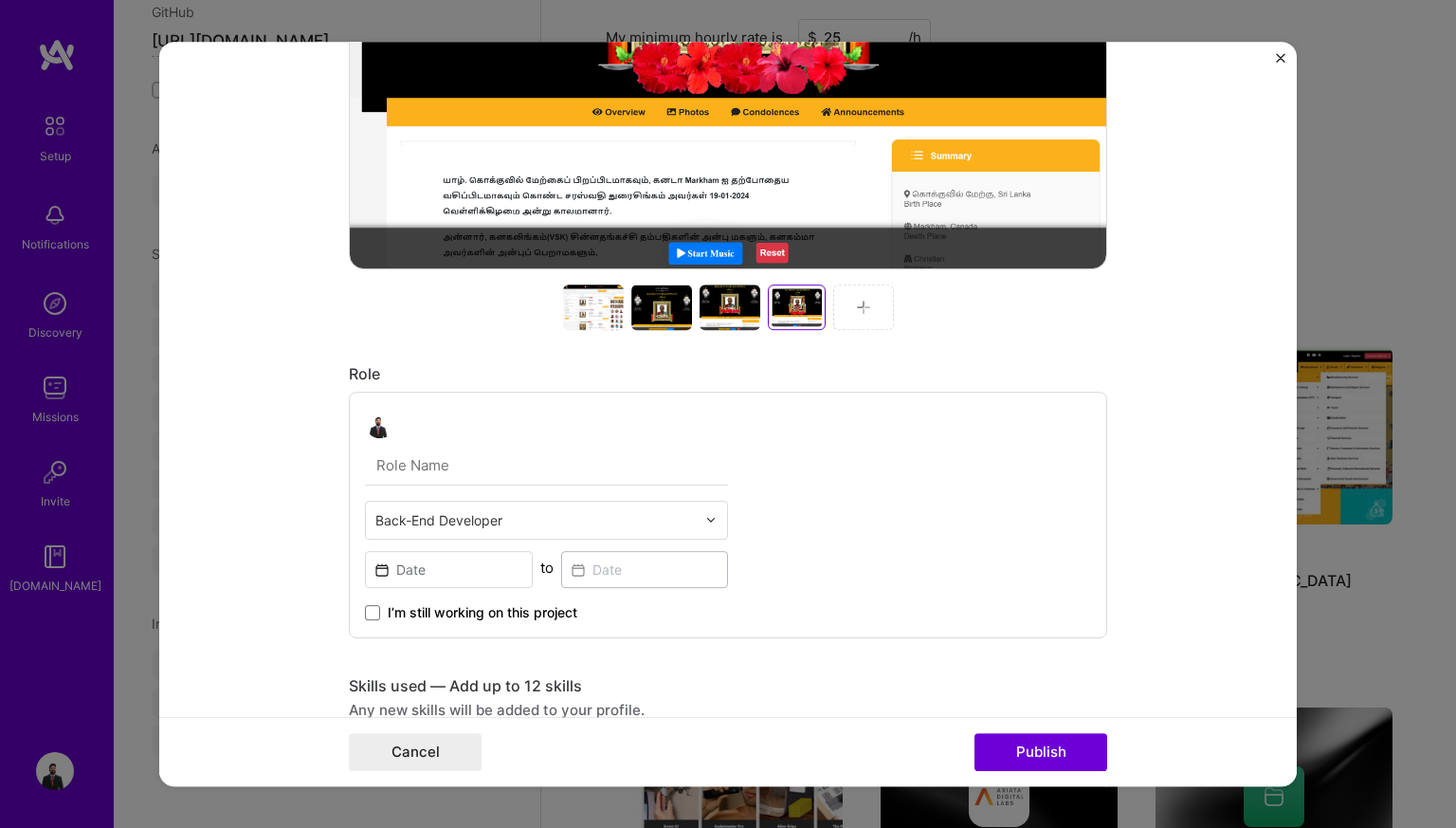 click at bounding box center [546, 466] 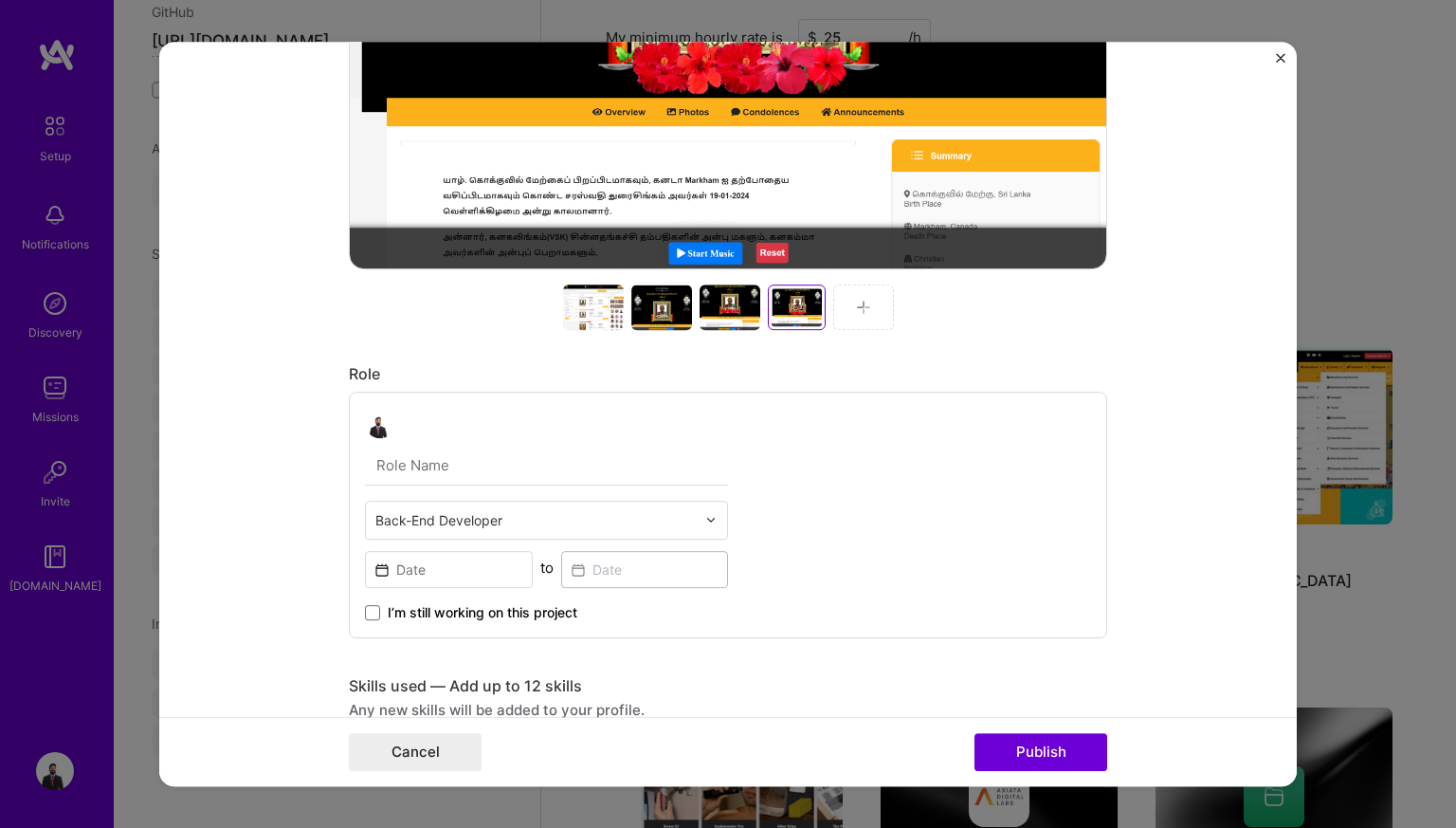 type on "Team Lead (Software volunteer)" 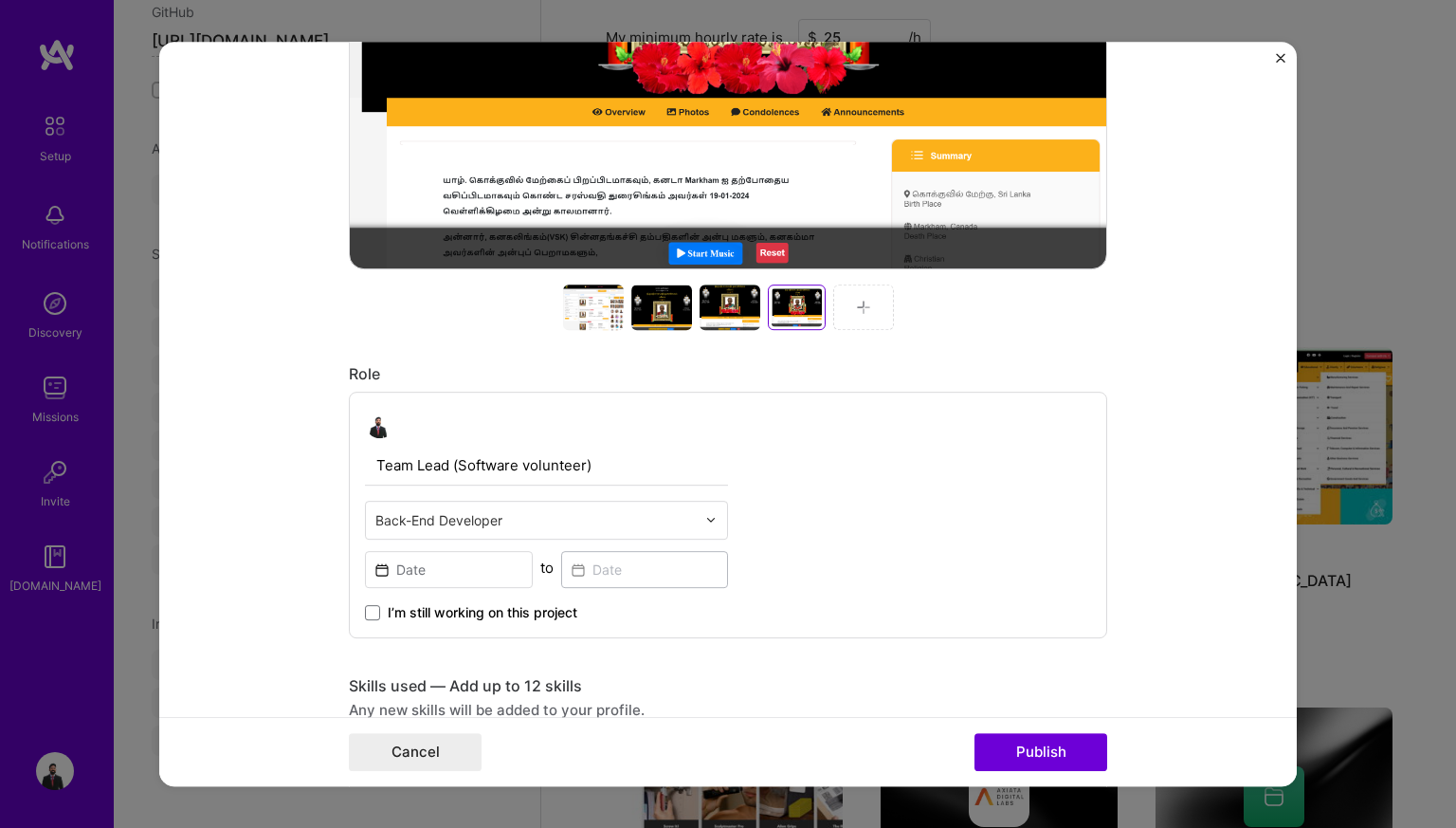 click at bounding box center (536, 520) 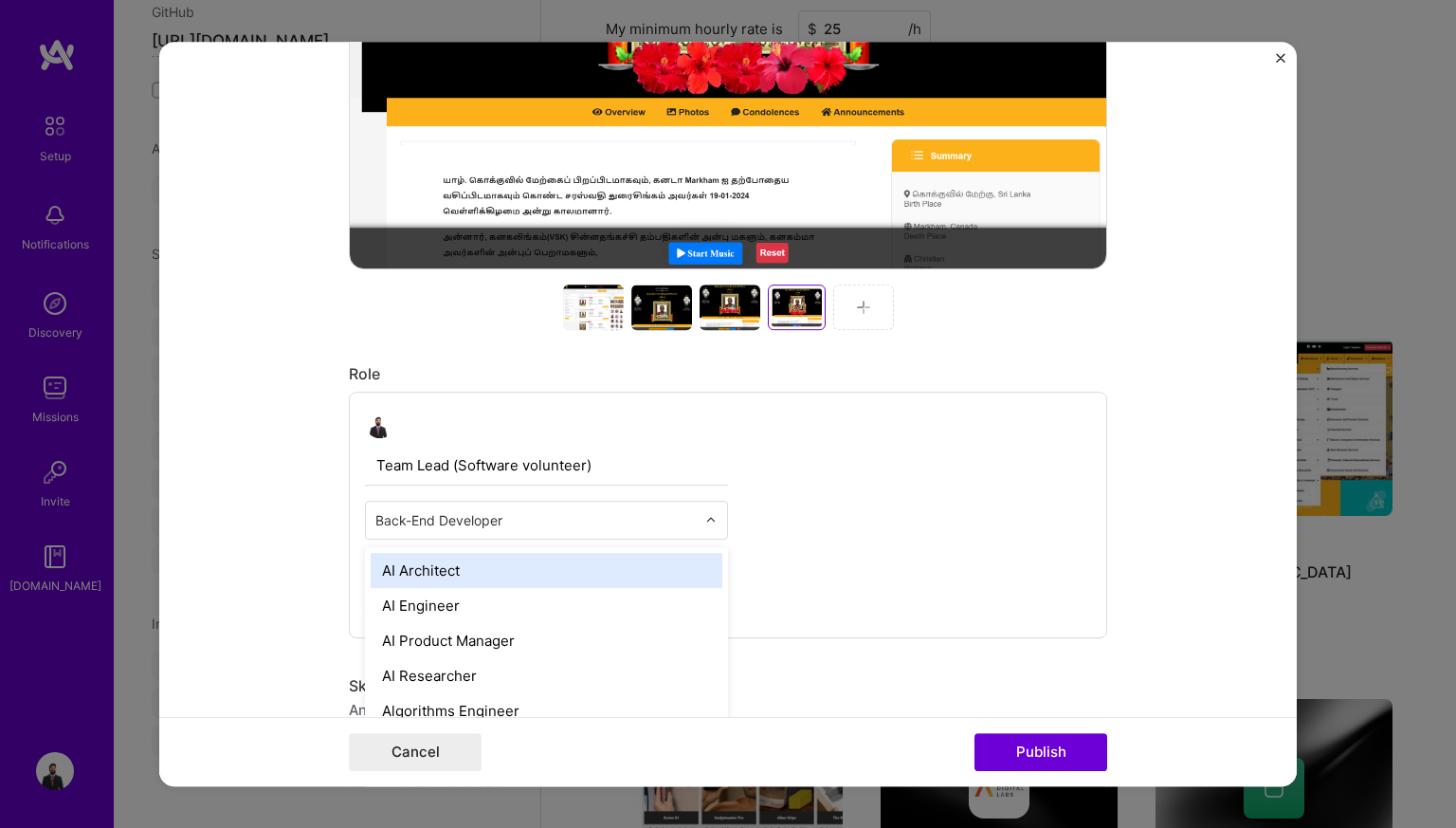 scroll, scrollTop: 1280, scrollLeft: 0, axis: vertical 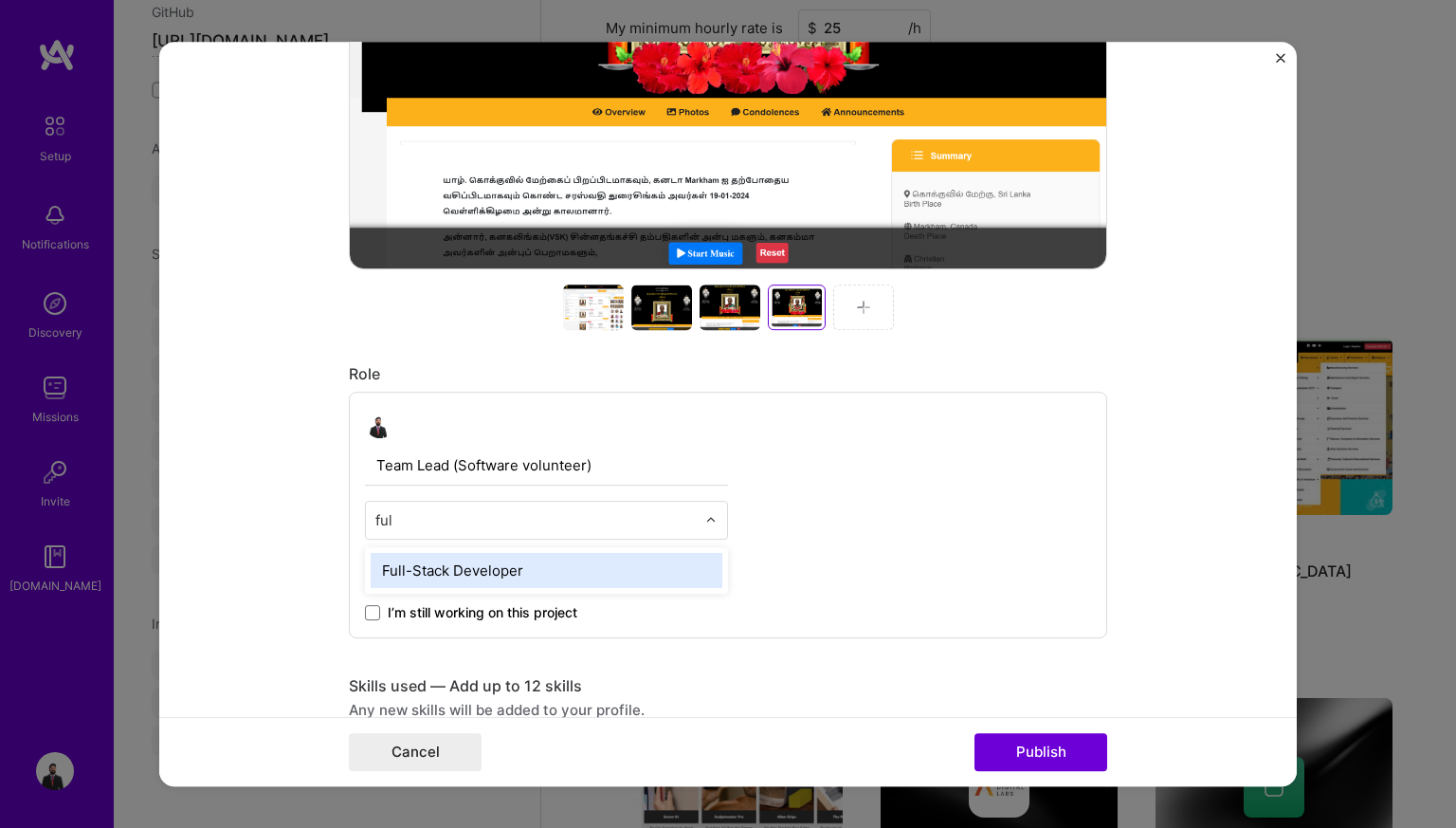 type on "full" 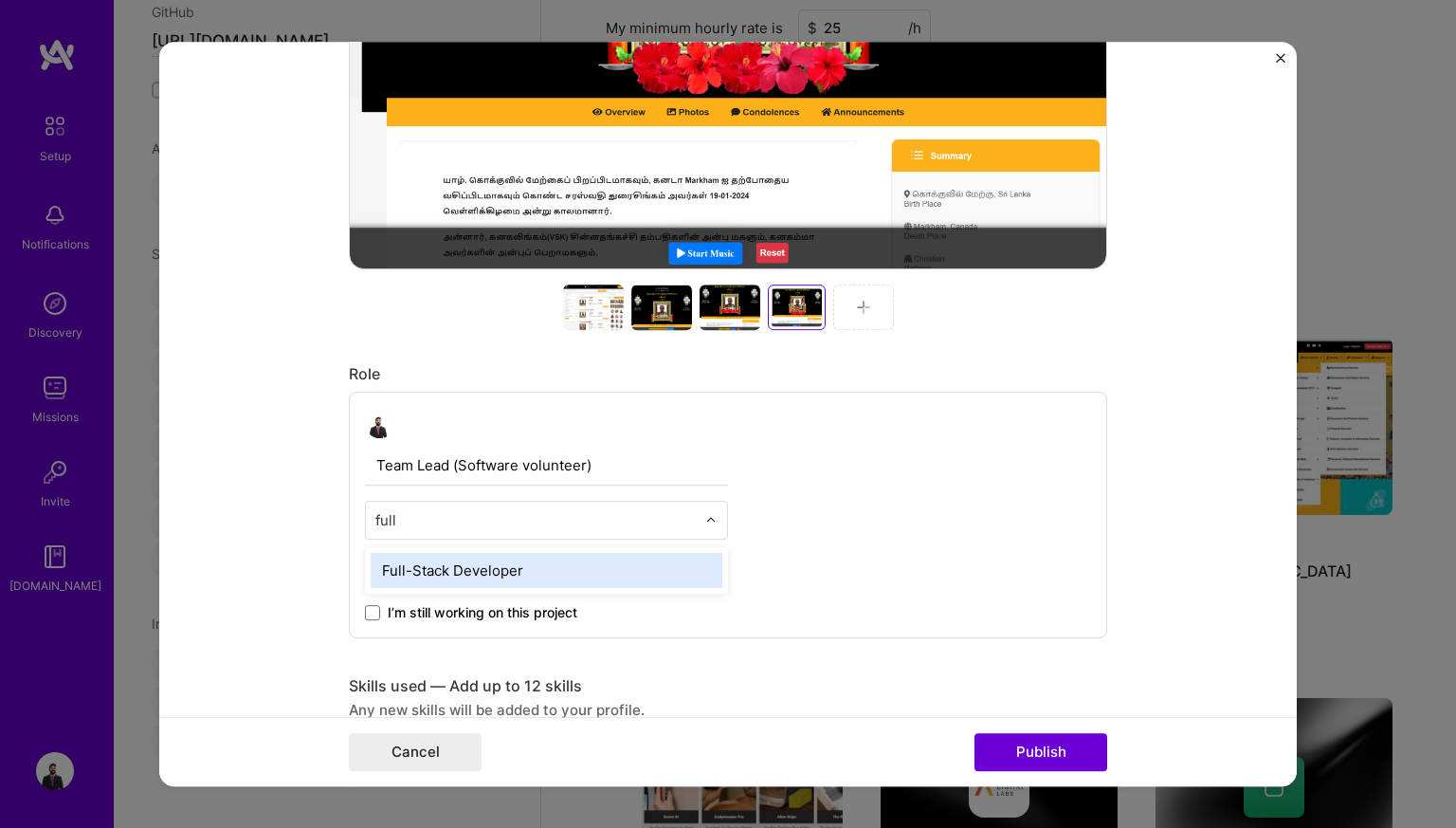 click on "Full-Stack Developer" at bounding box center (546, 570) 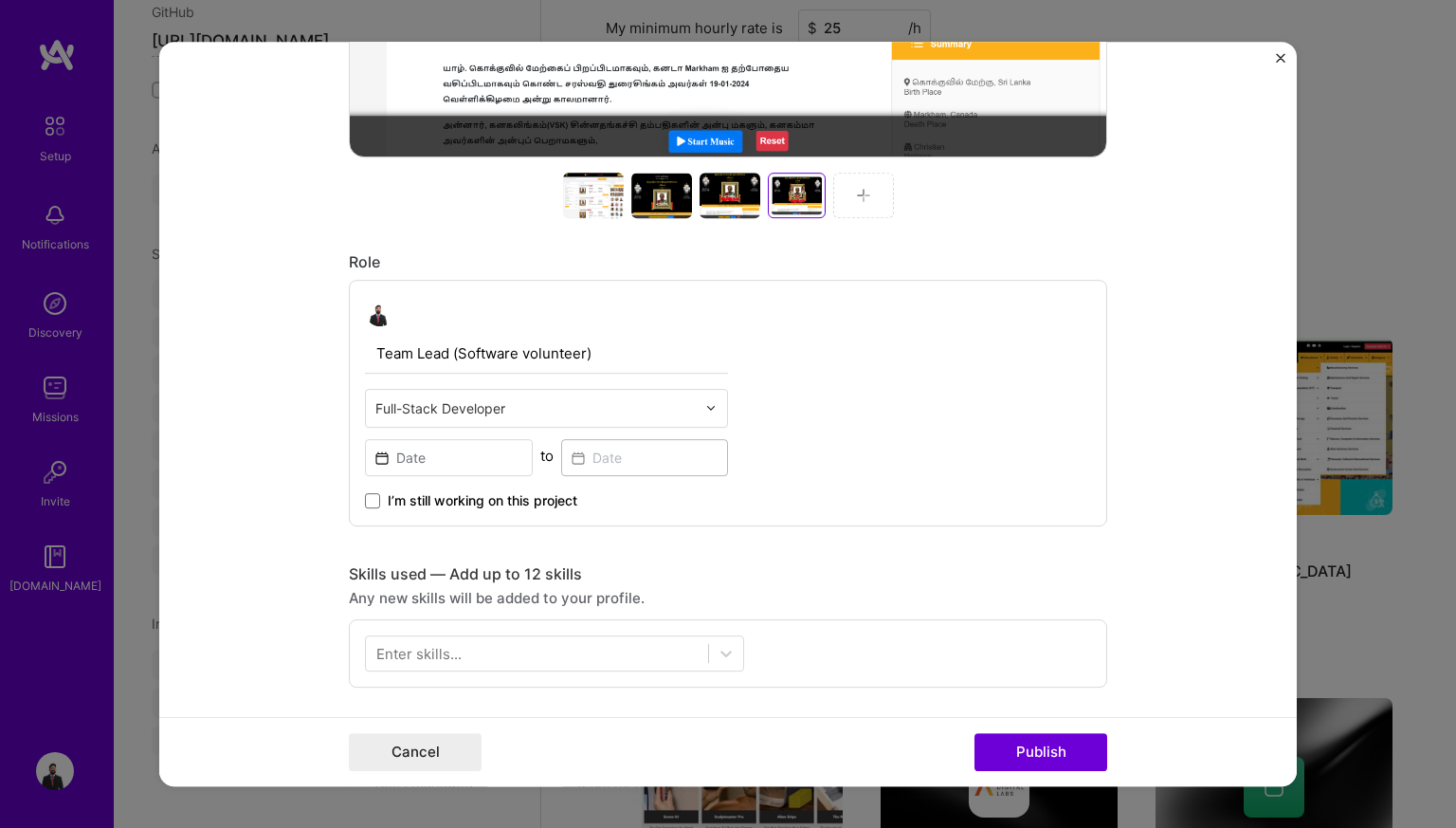 scroll, scrollTop: 795, scrollLeft: 0, axis: vertical 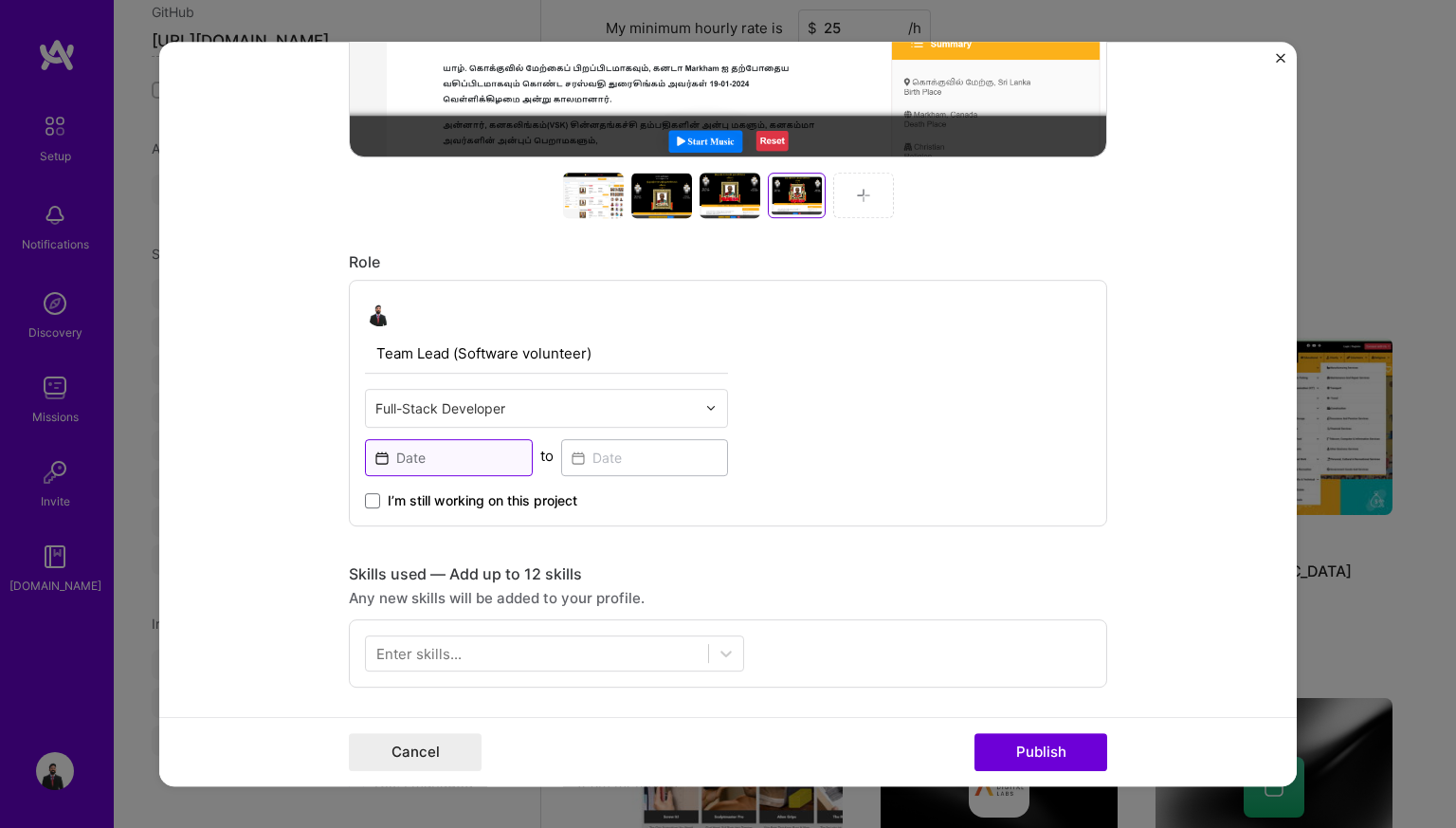 click at bounding box center [448, 457] 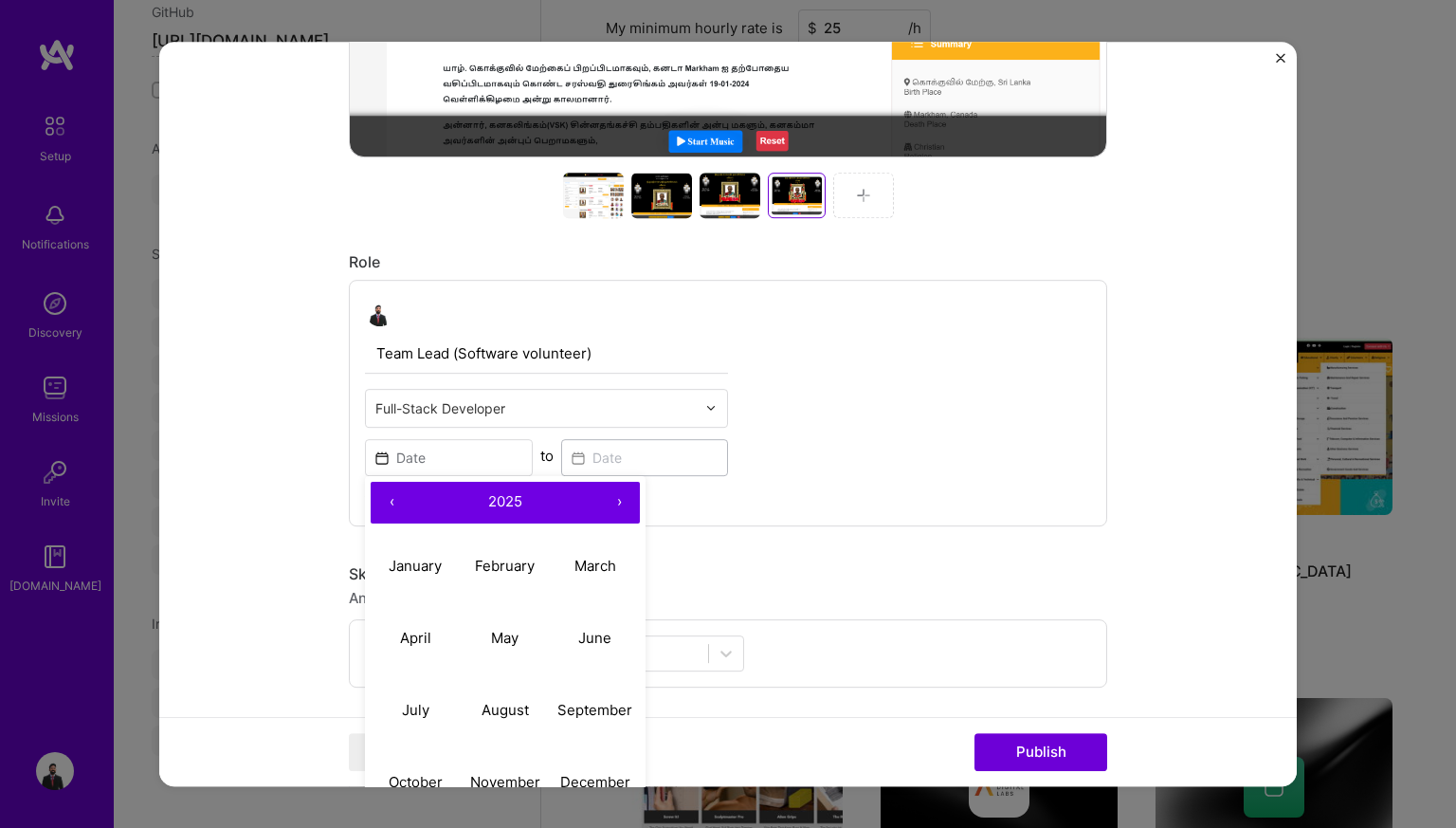 click on "‹" at bounding box center (391, 503) 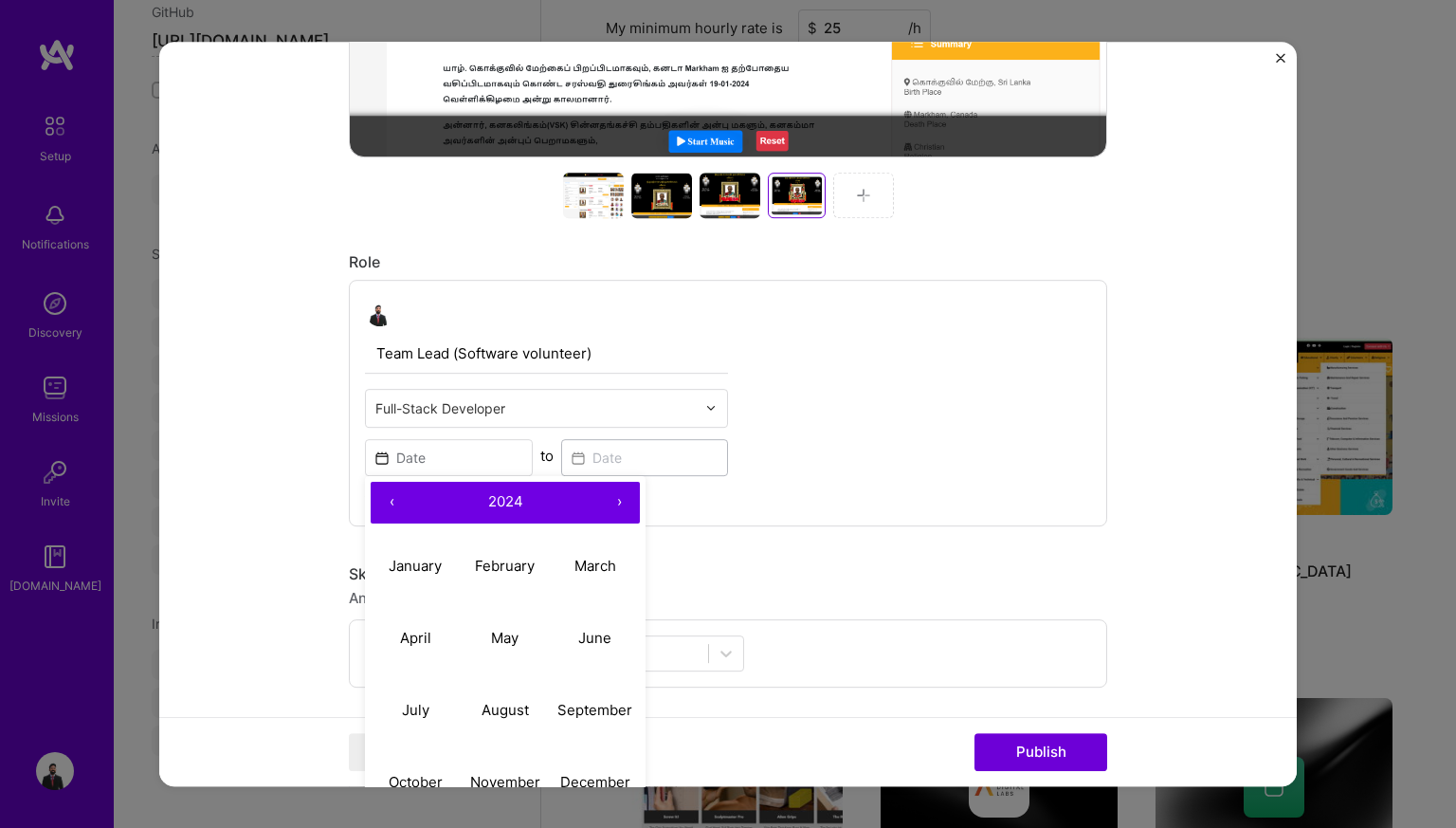 click on "‹" at bounding box center (391, 503) 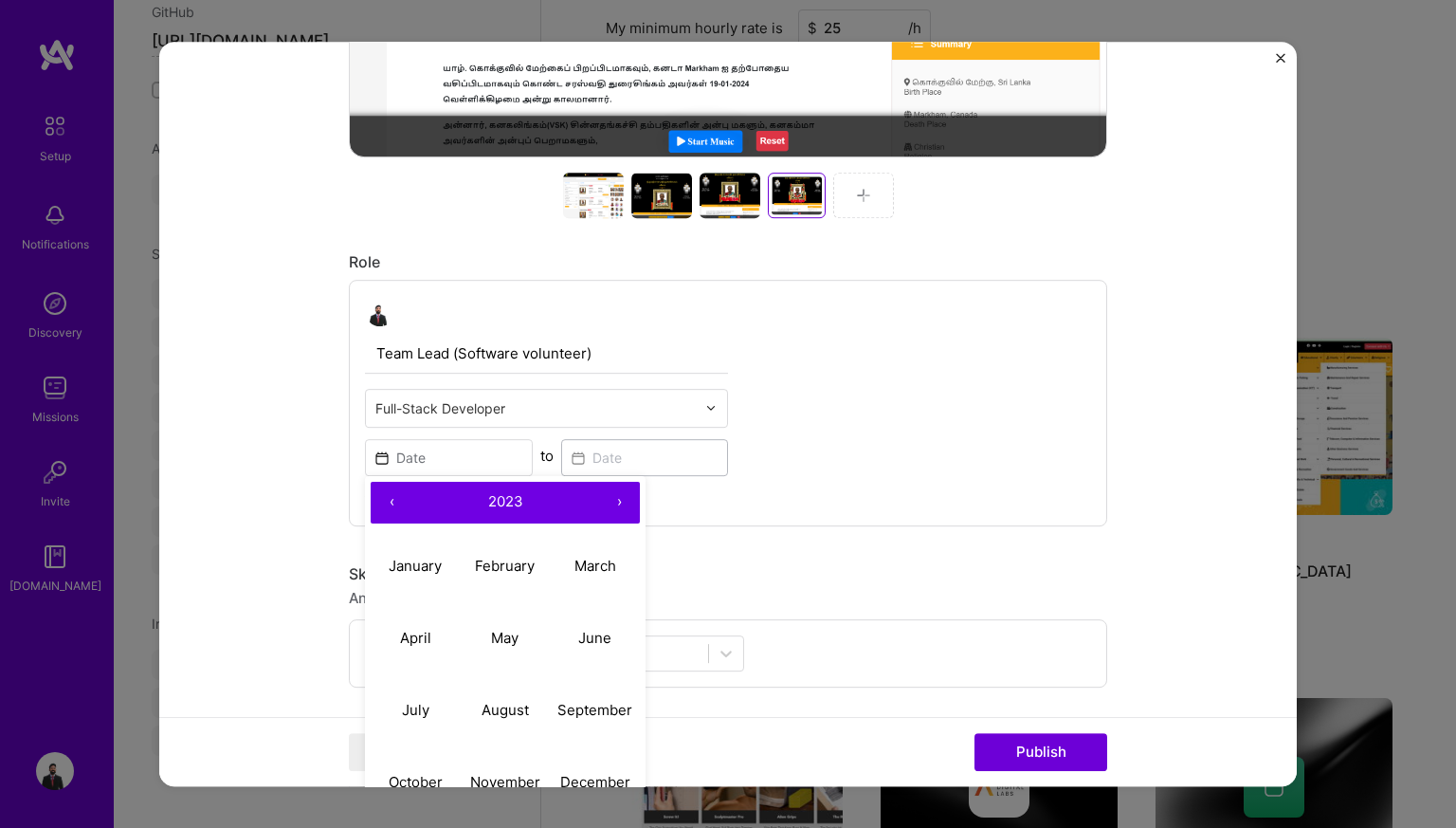 click on "‹" at bounding box center (391, 503) 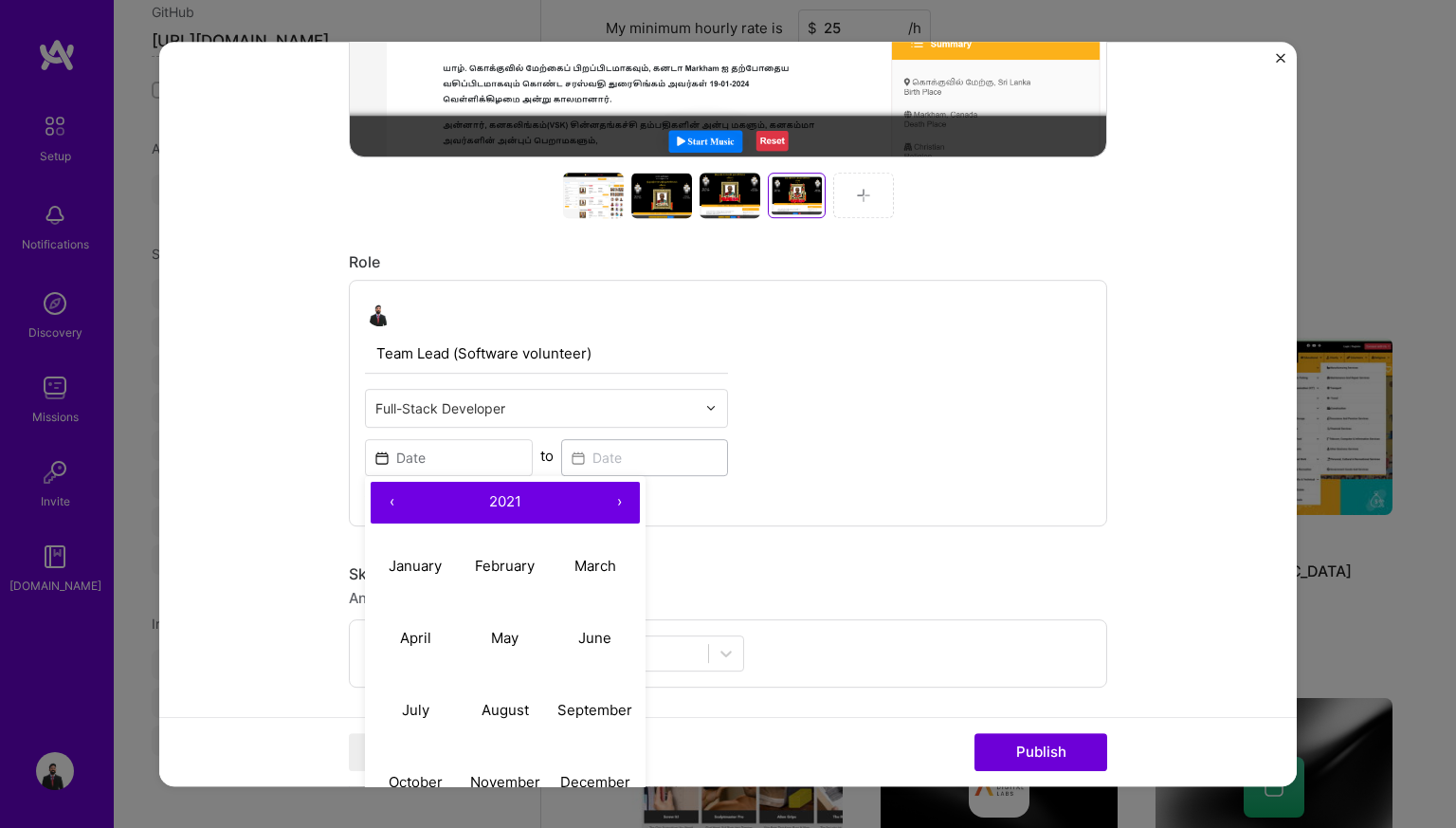 click on "›" at bounding box center [619, 503] 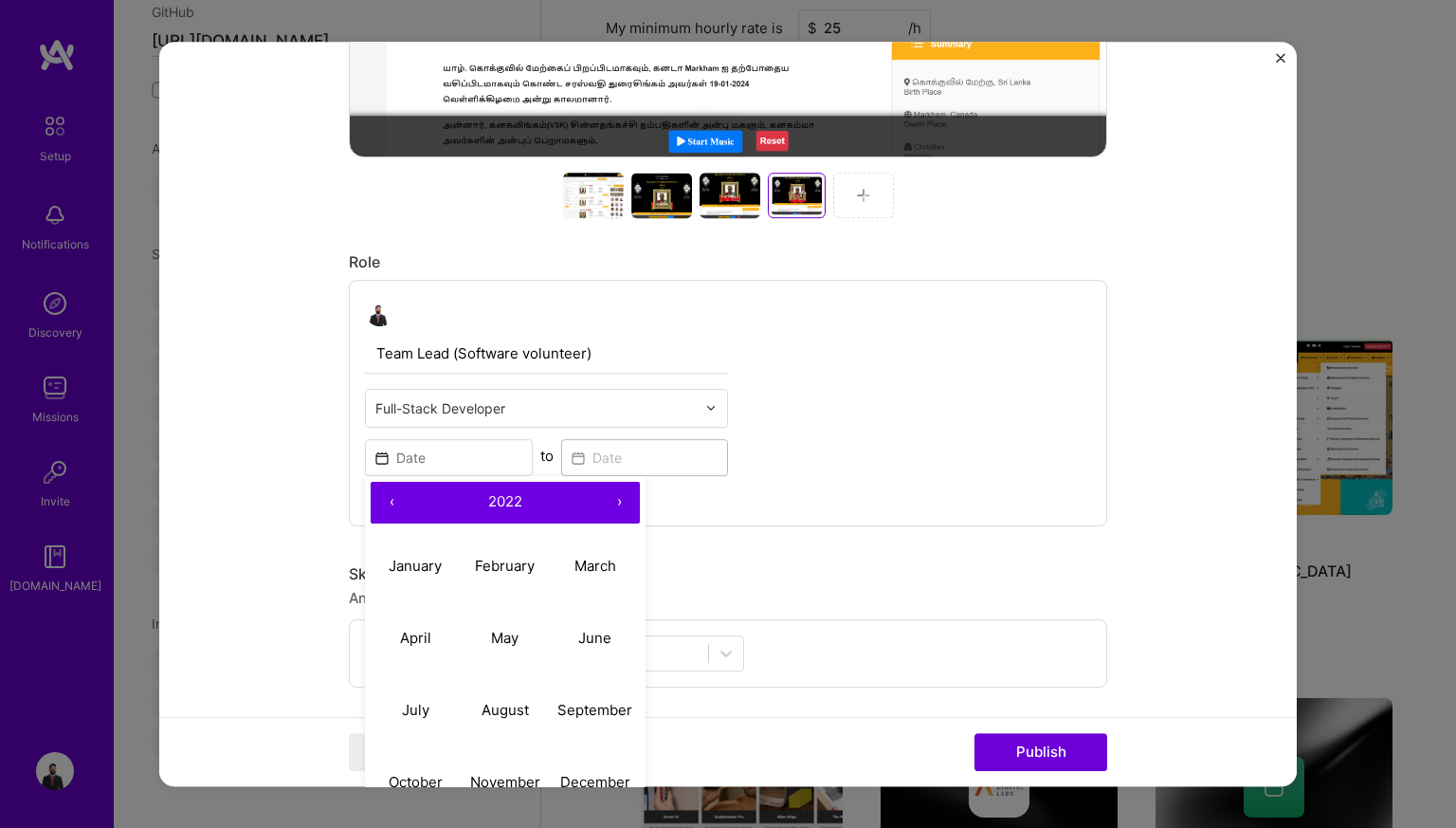 click on "›" at bounding box center (619, 503) 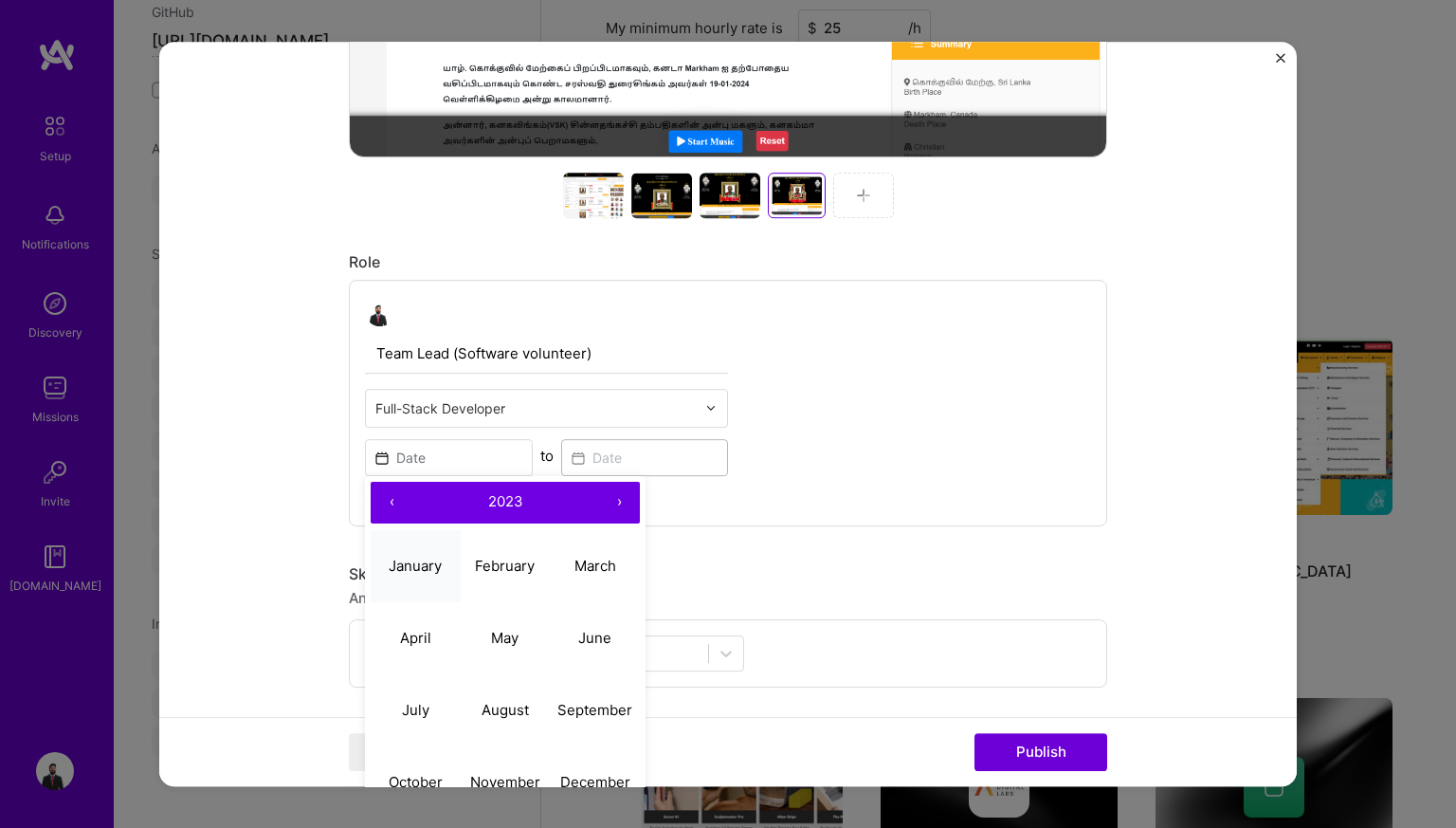 click on "January" at bounding box center (415, 566) 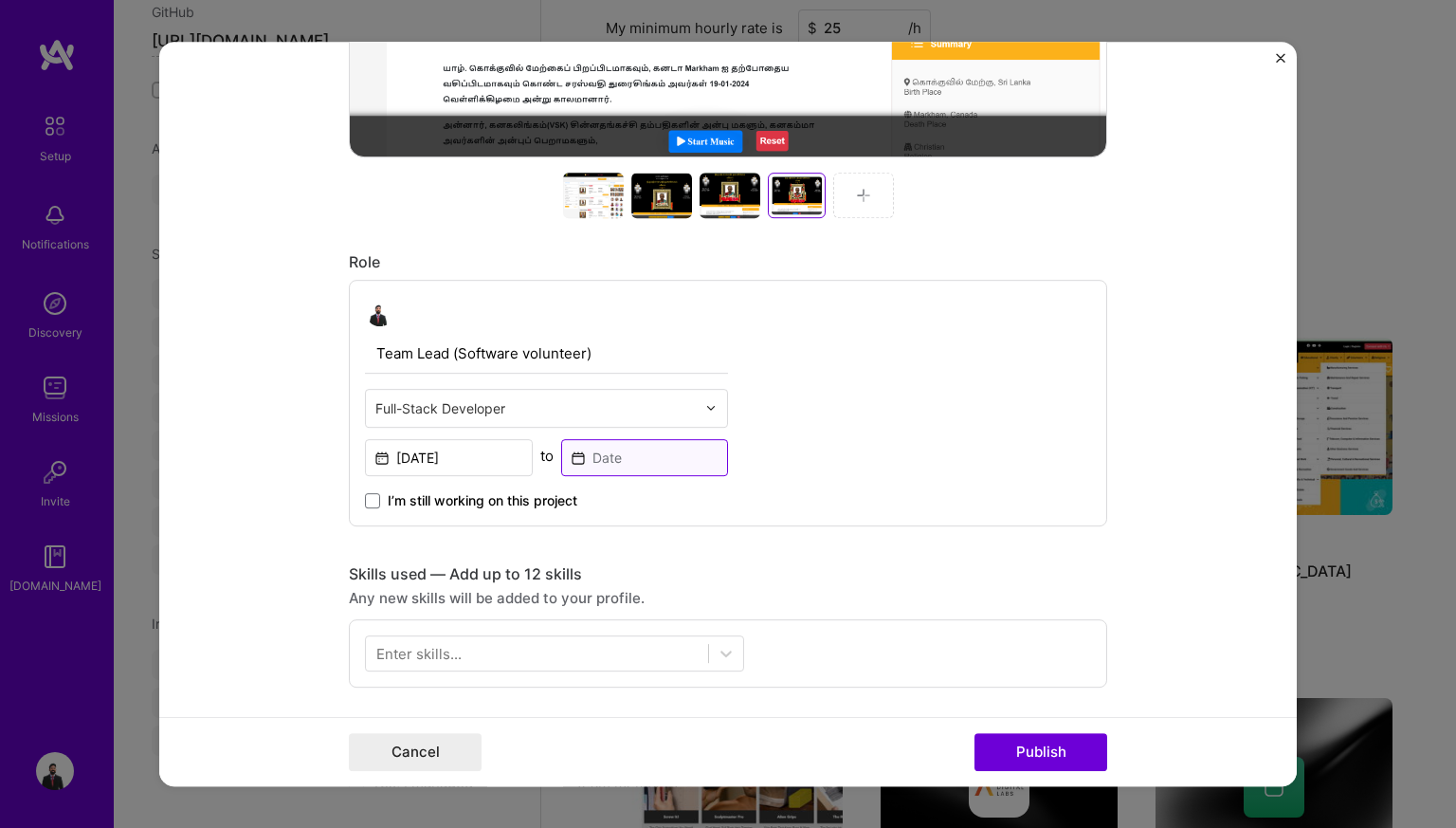 click at bounding box center (645, 457) 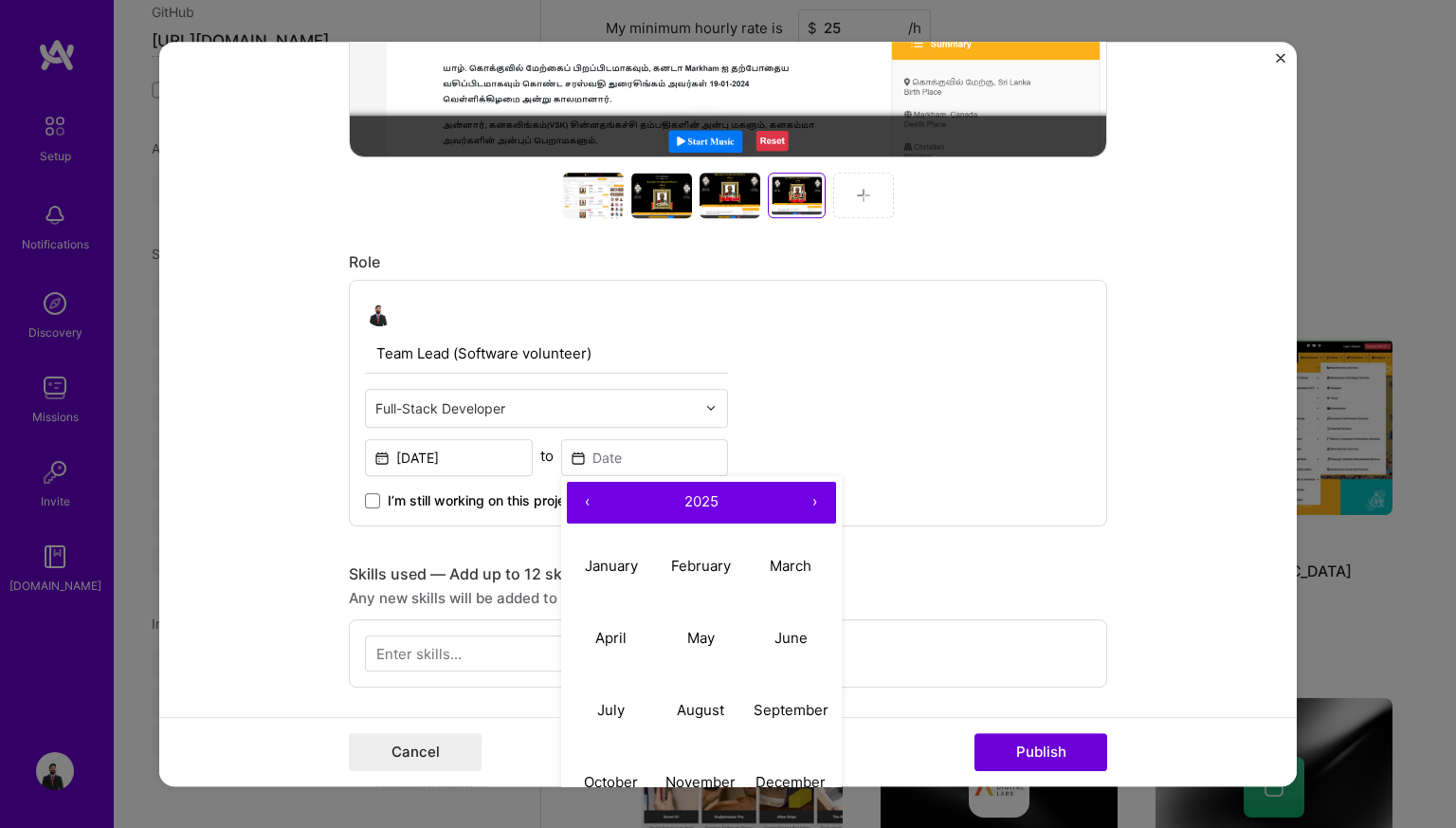 click on "‹" at bounding box center [588, 503] 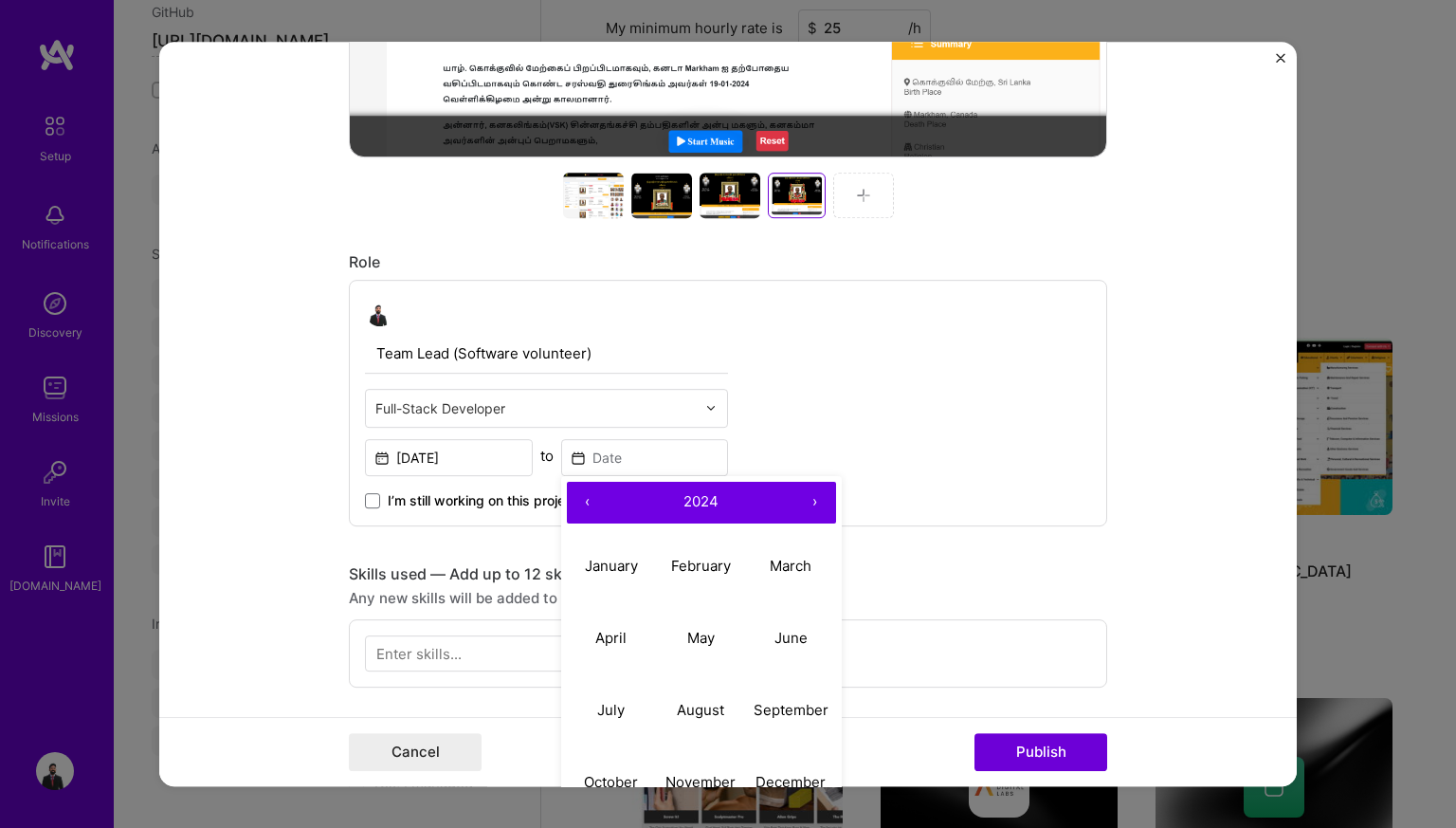 click on "‹" at bounding box center [588, 503] 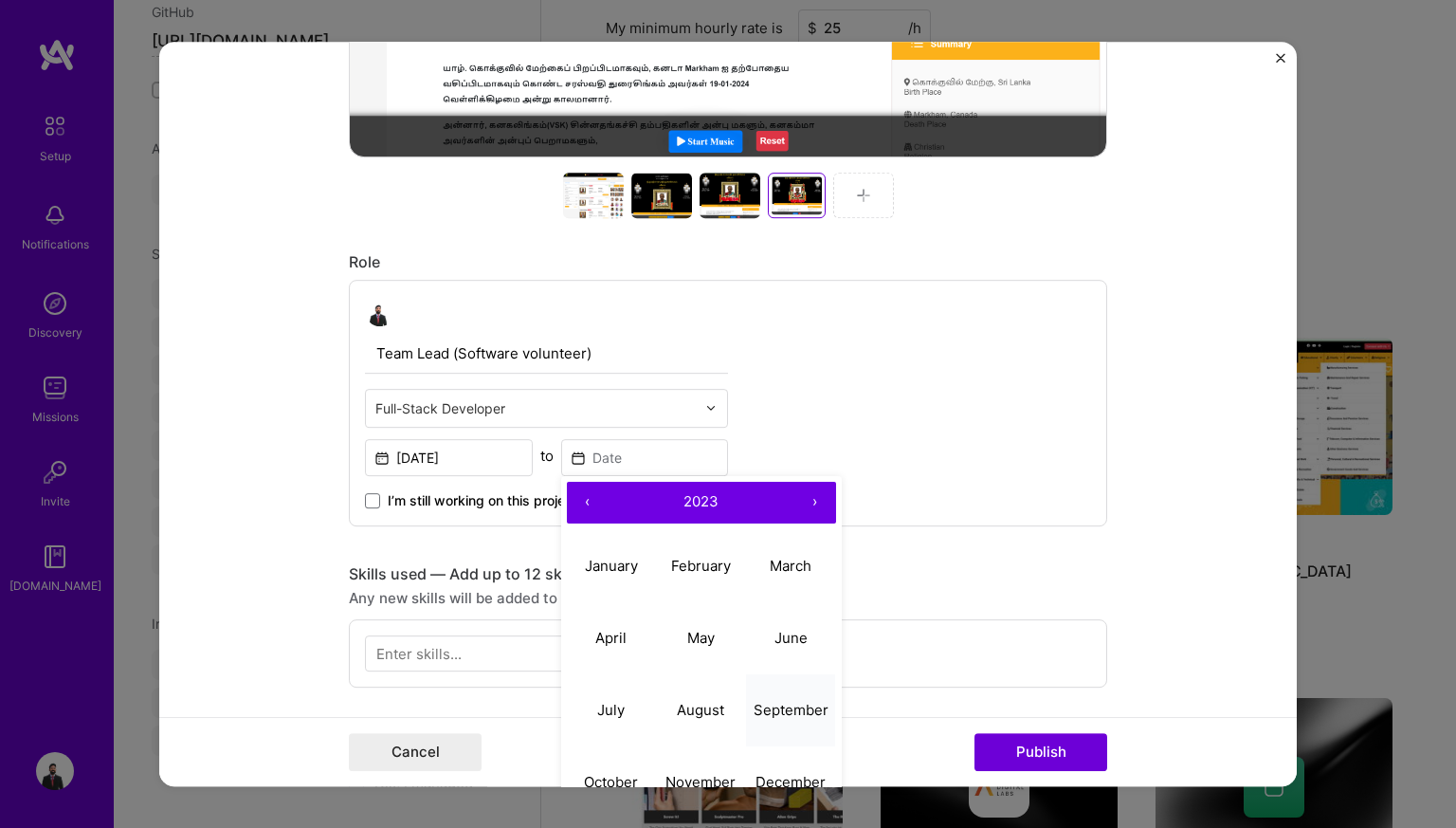 click on "September" at bounding box center [791, 709] 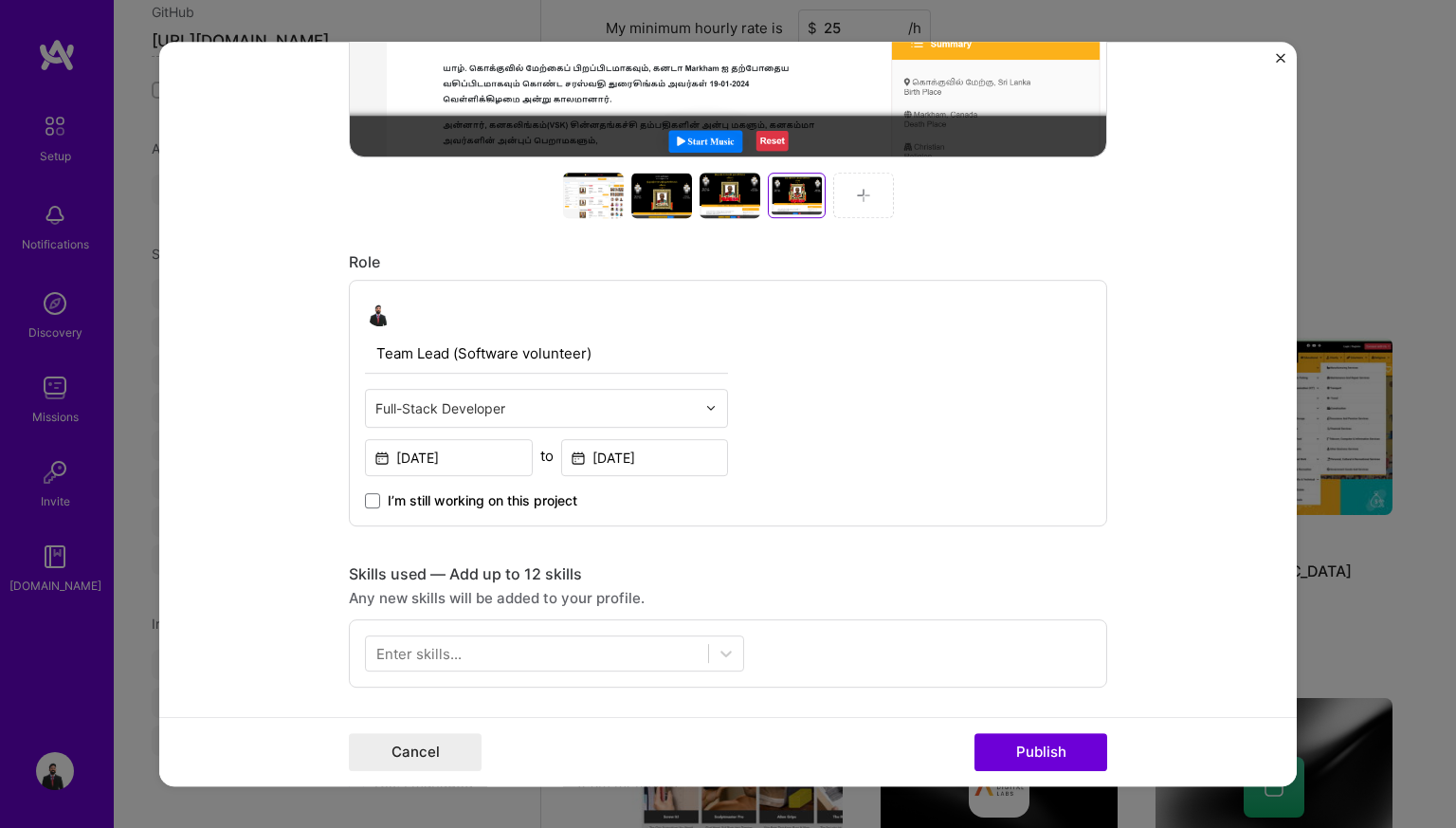 click on "Team Lead (Software volunteer) Full-Stack Developer [DATE]
to [DATE]
I’m still working on this project" at bounding box center [728, 403] 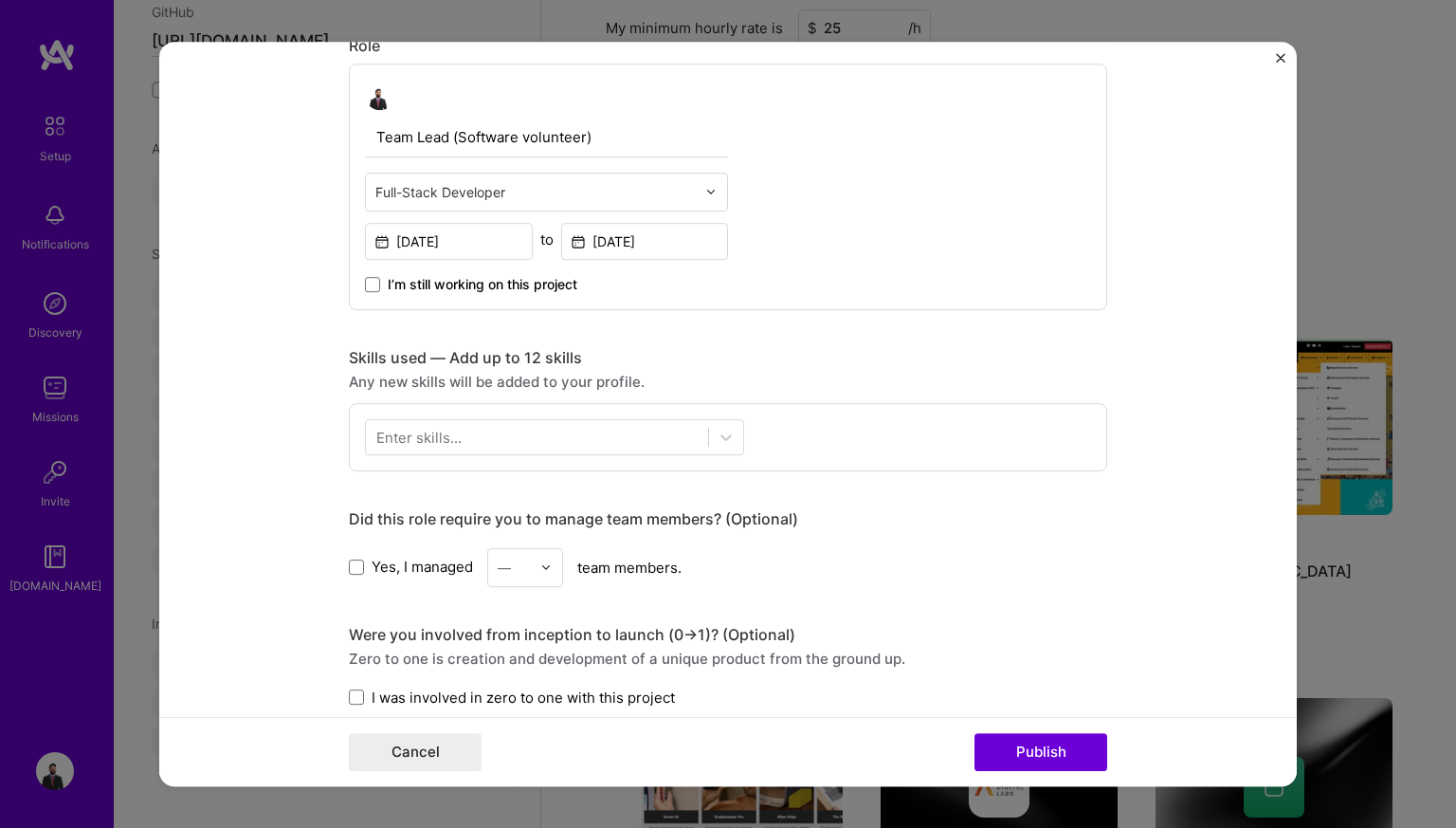 scroll, scrollTop: 1011, scrollLeft: 0, axis: vertical 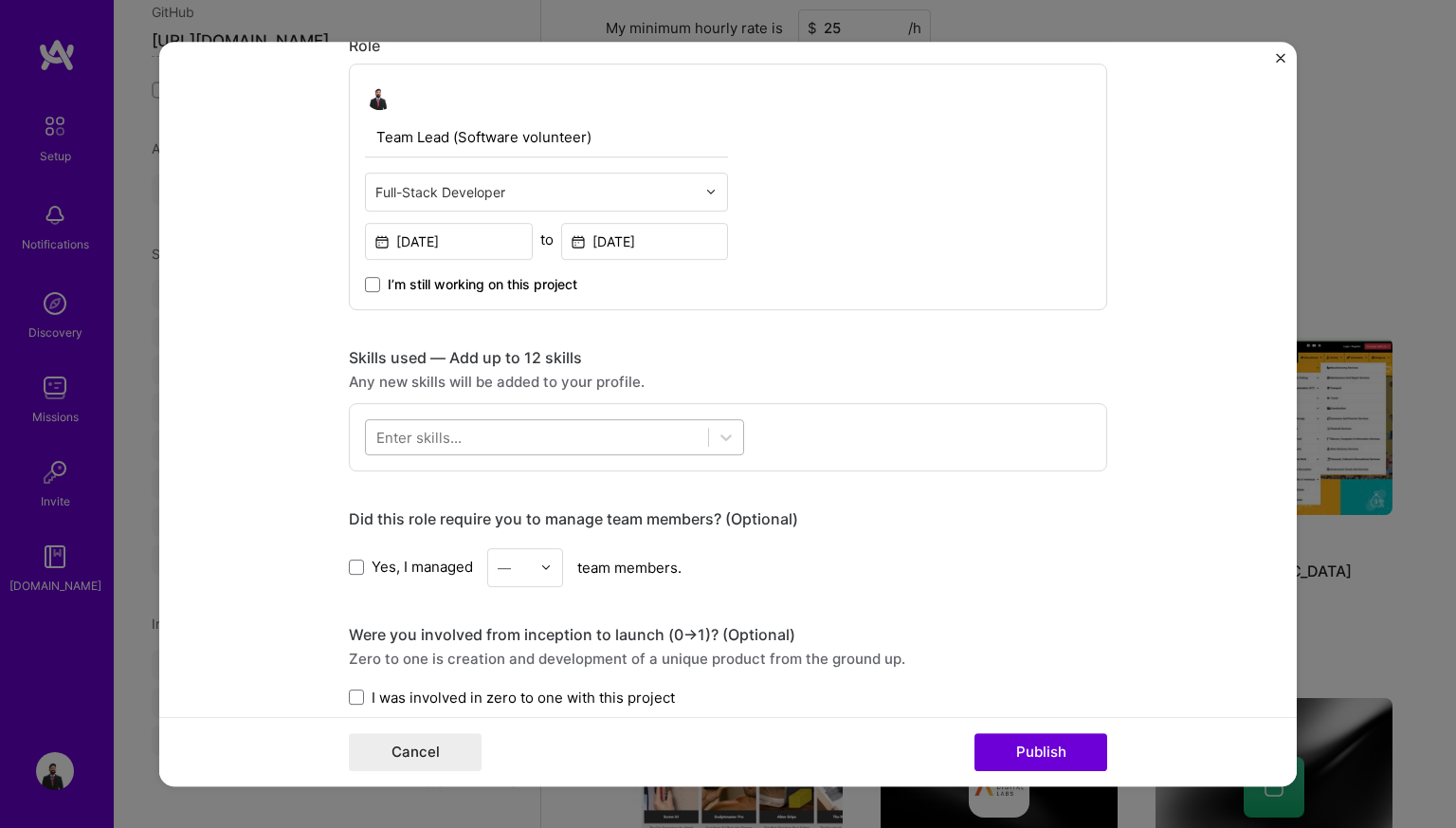 click at bounding box center (537, 436) 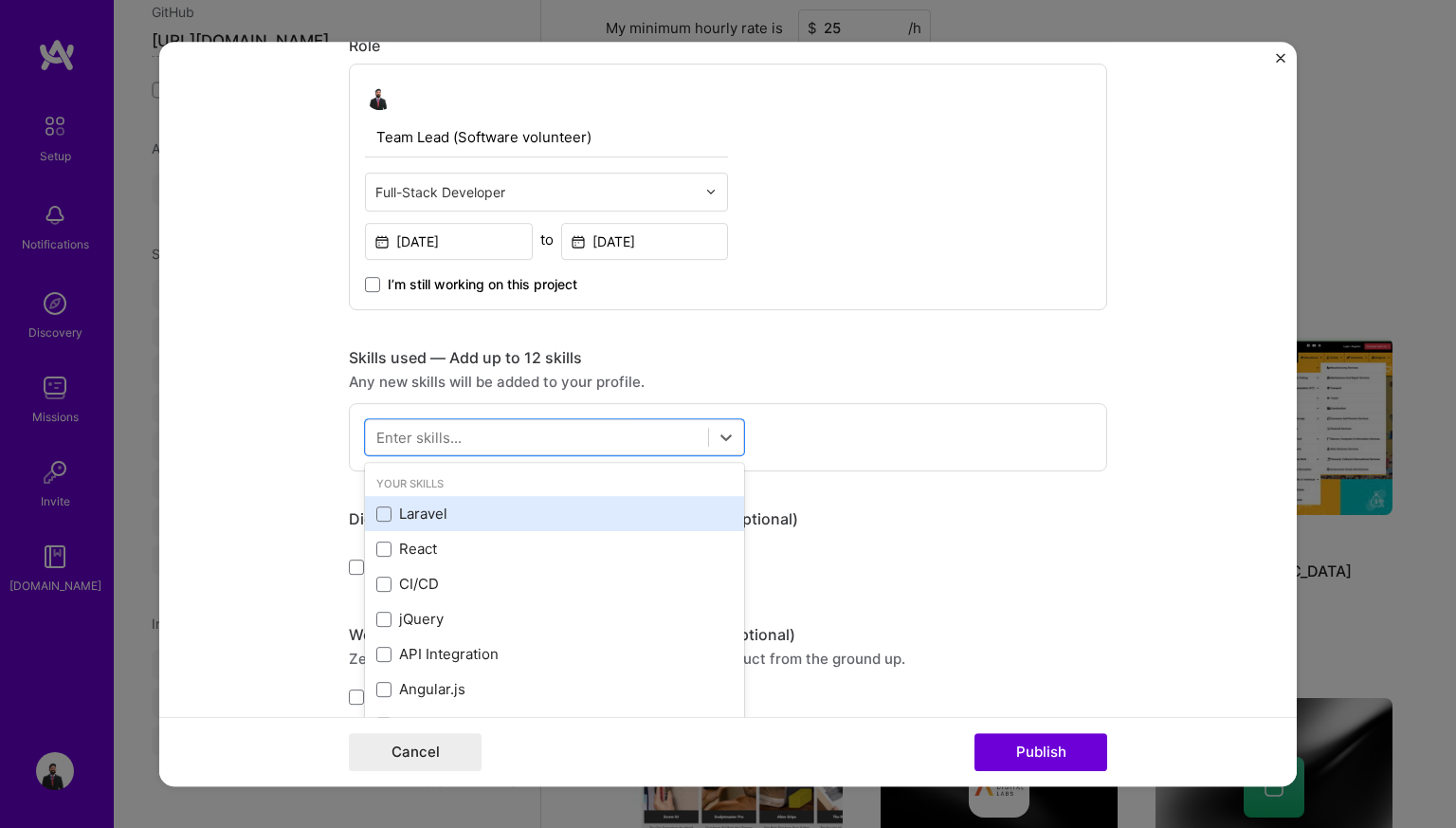 click on "Laravel" at bounding box center [555, 513] 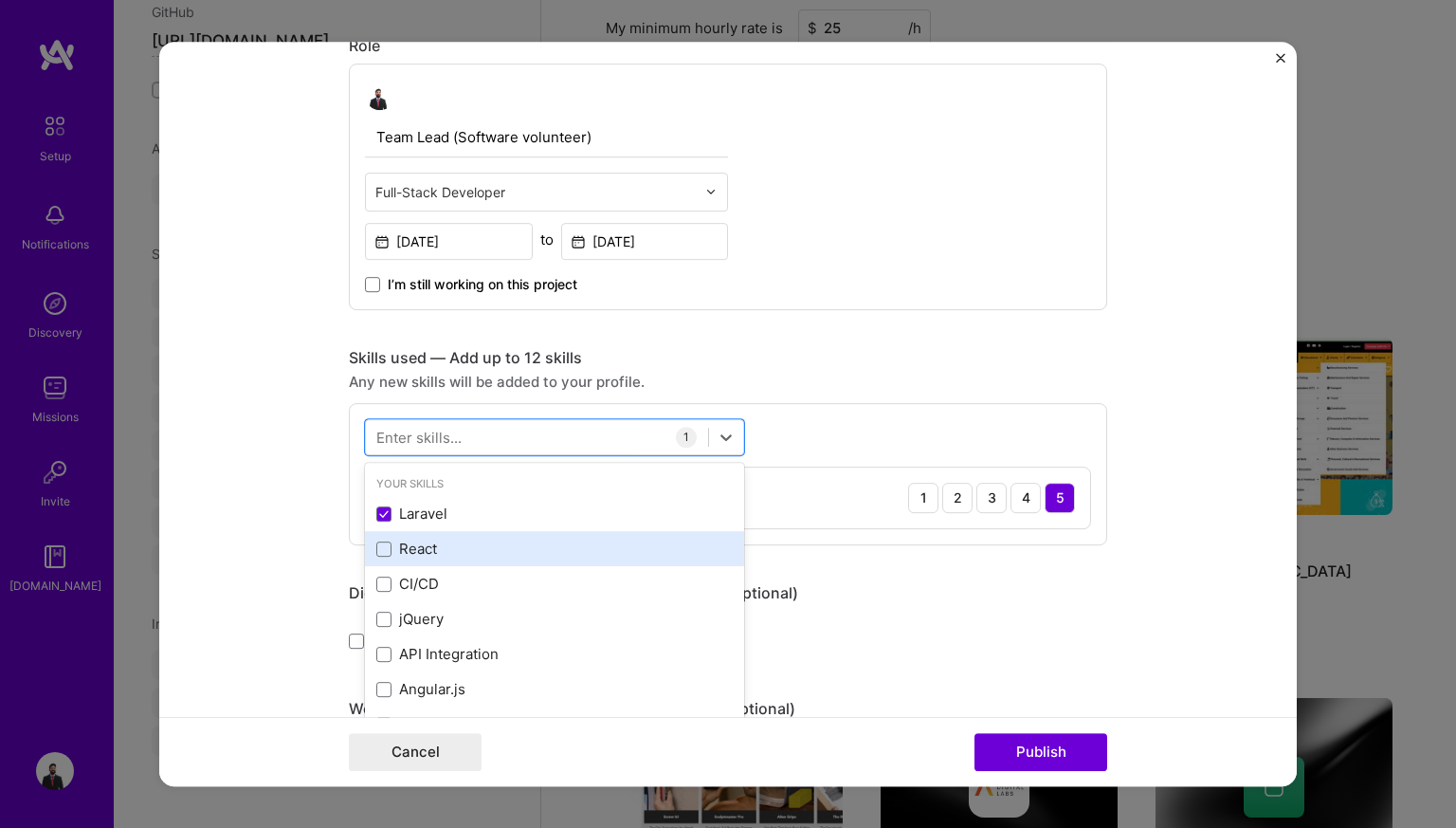 scroll, scrollTop: 94, scrollLeft: 0, axis: vertical 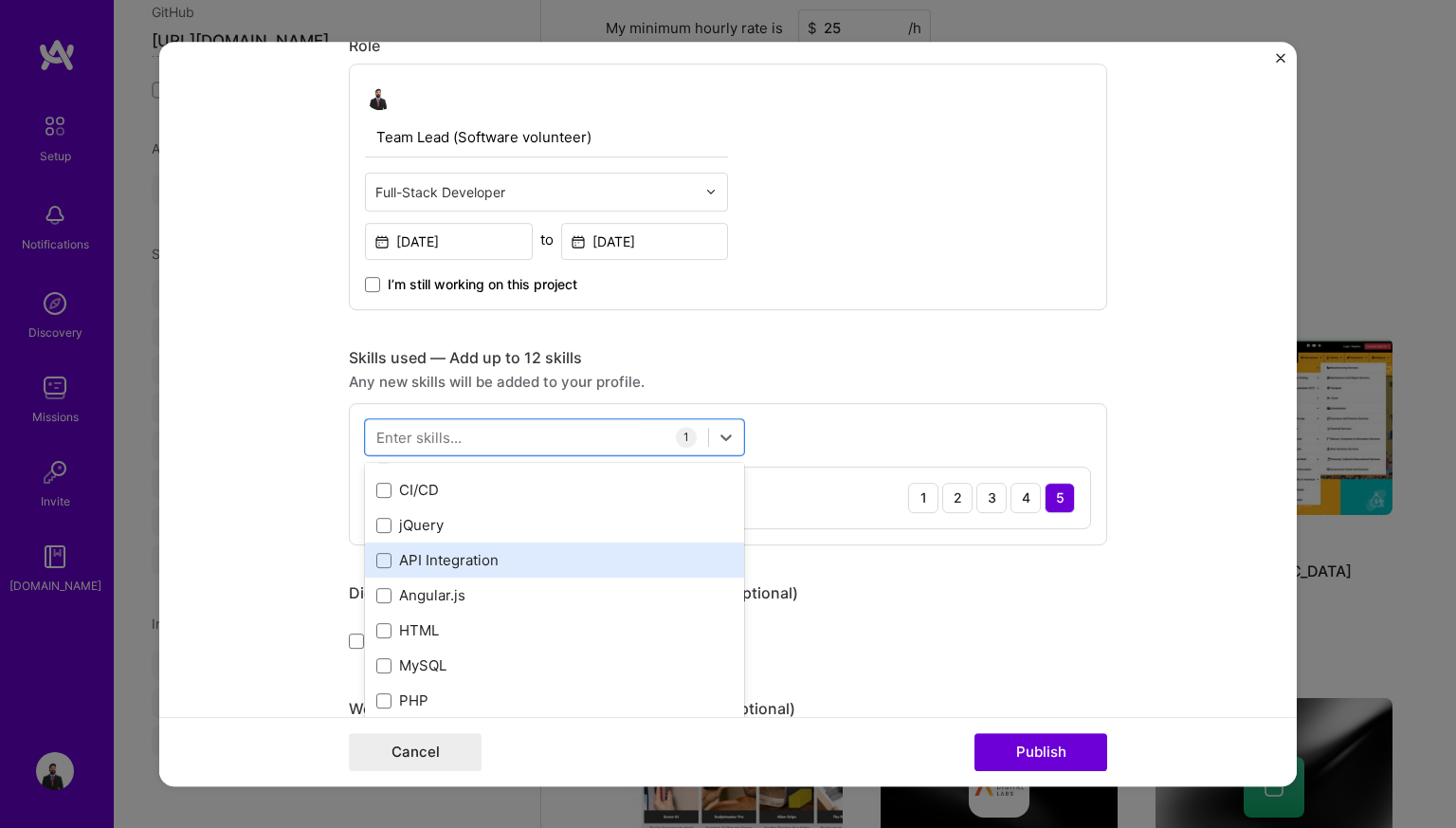 click on "API Integration" at bounding box center (555, 560) 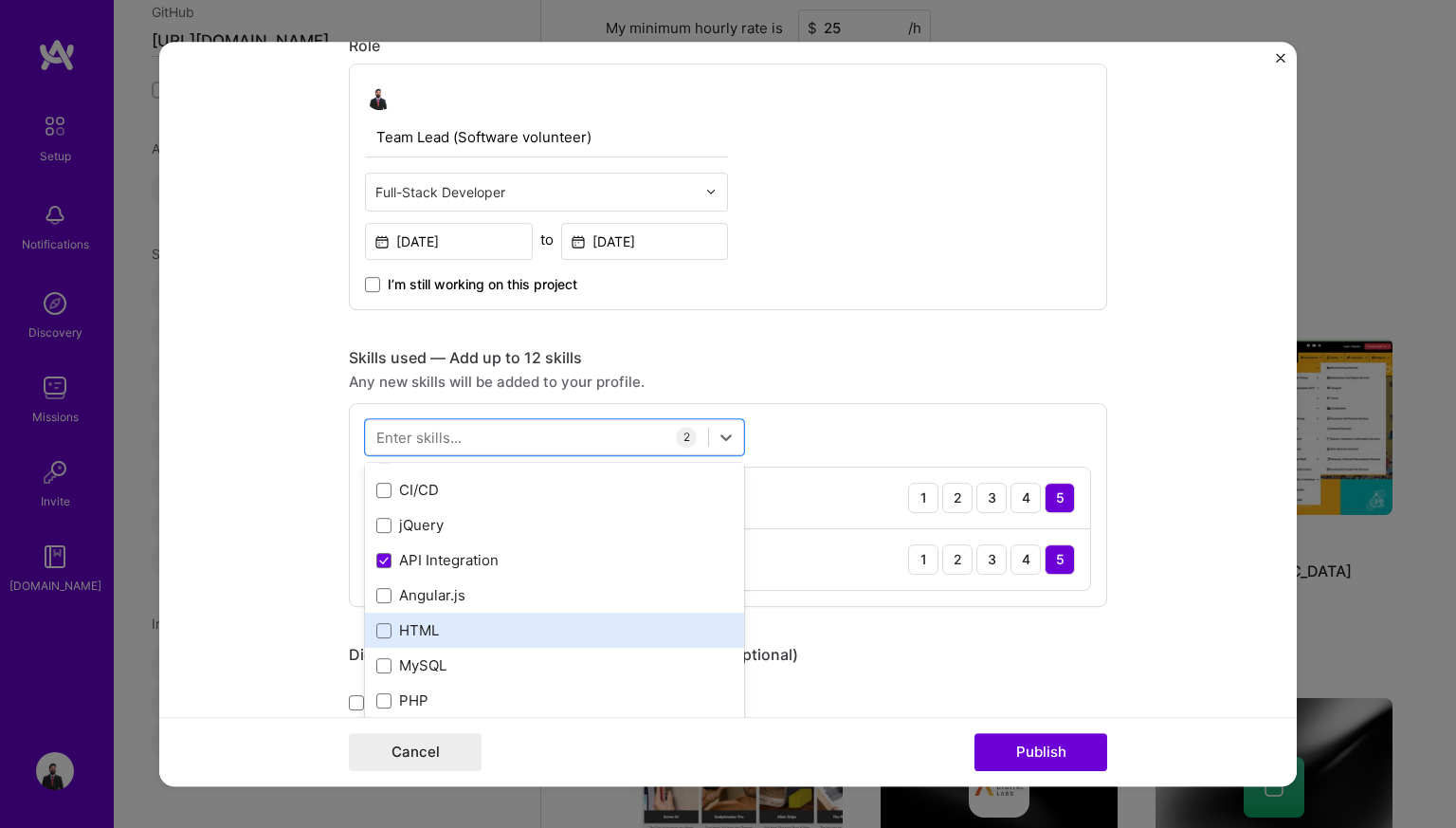 click on "HTML" at bounding box center [555, 630] 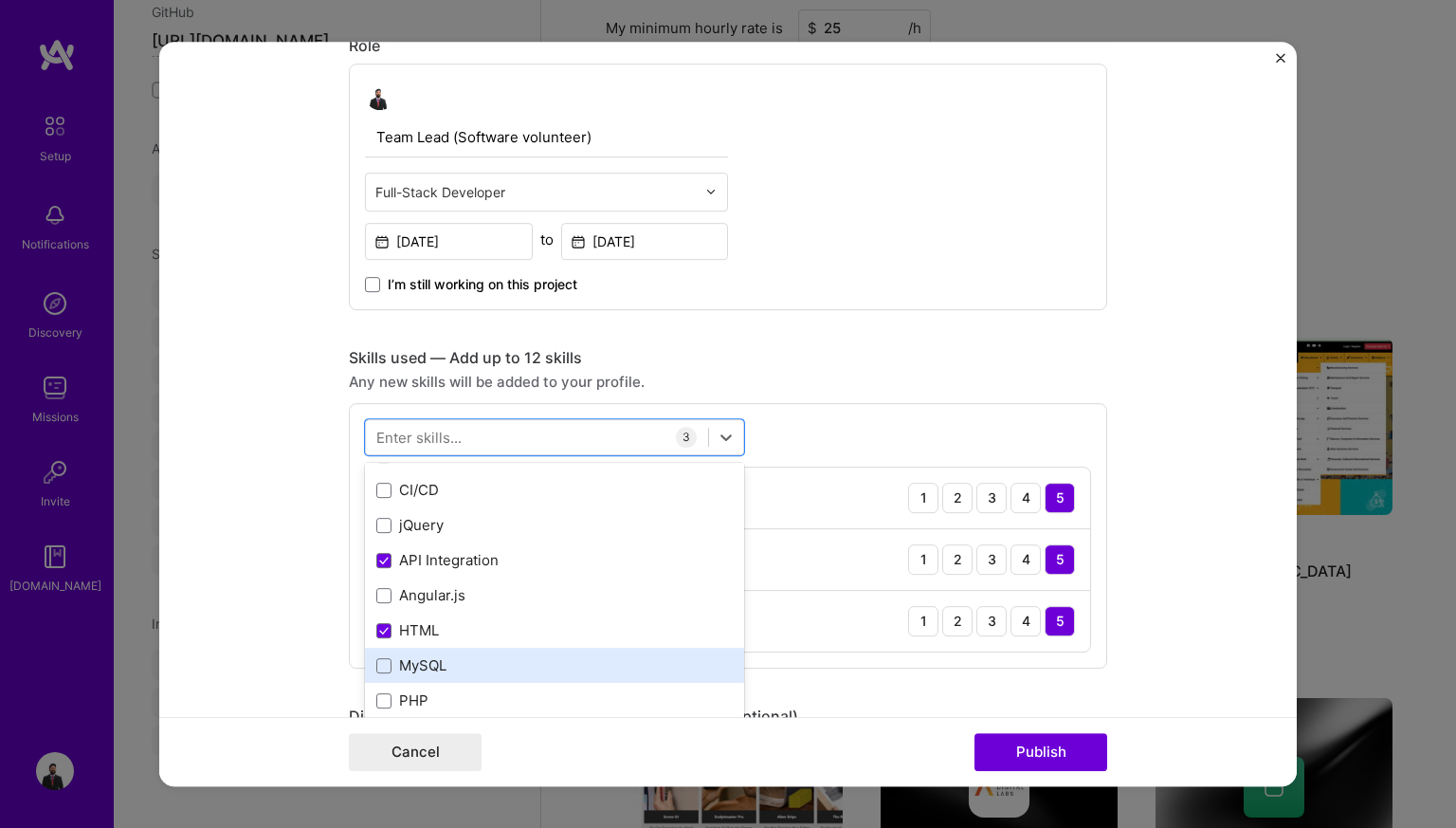 click on "MySQL" at bounding box center [555, 665] 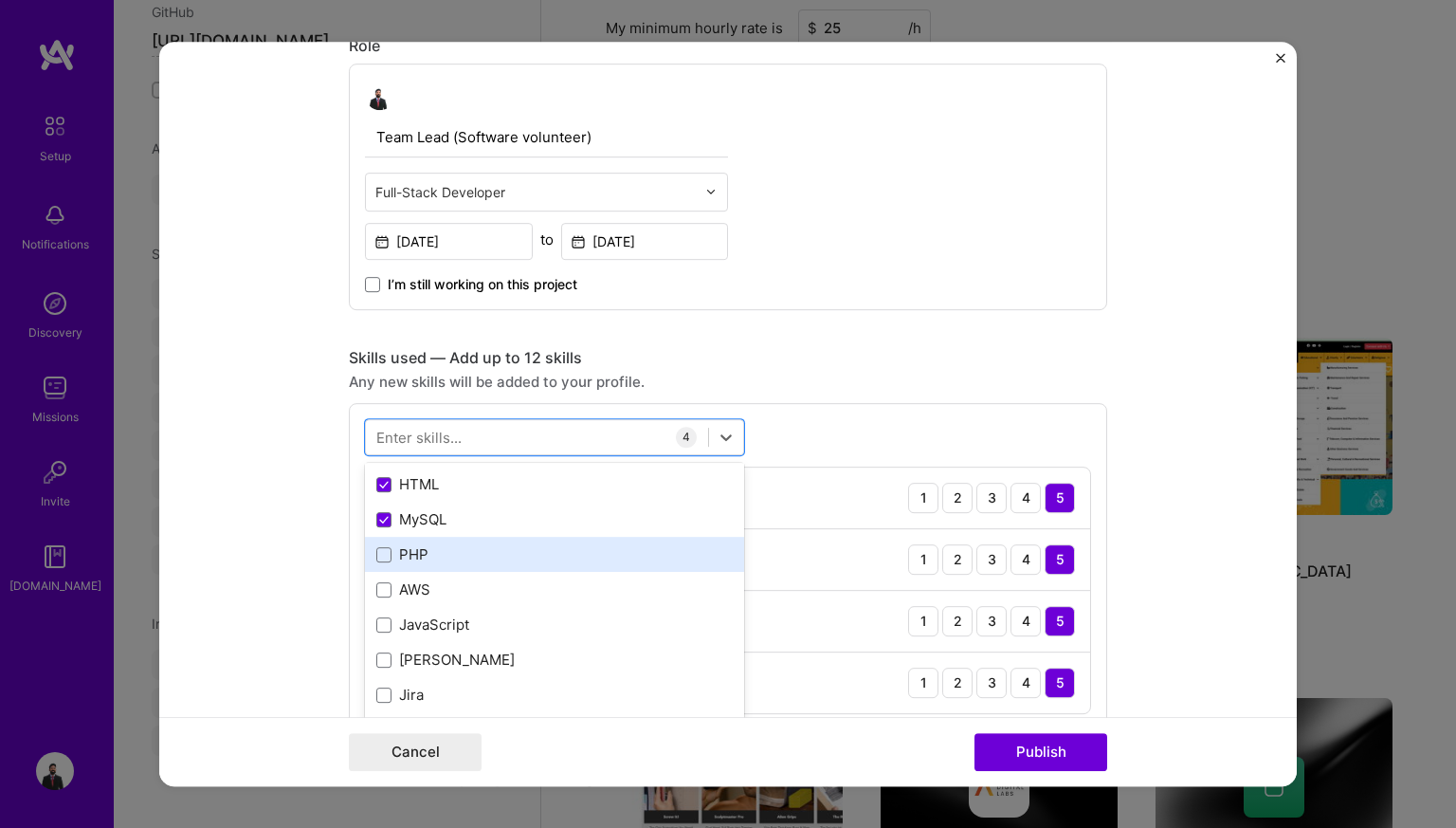 scroll, scrollTop: 242, scrollLeft: 0, axis: vertical 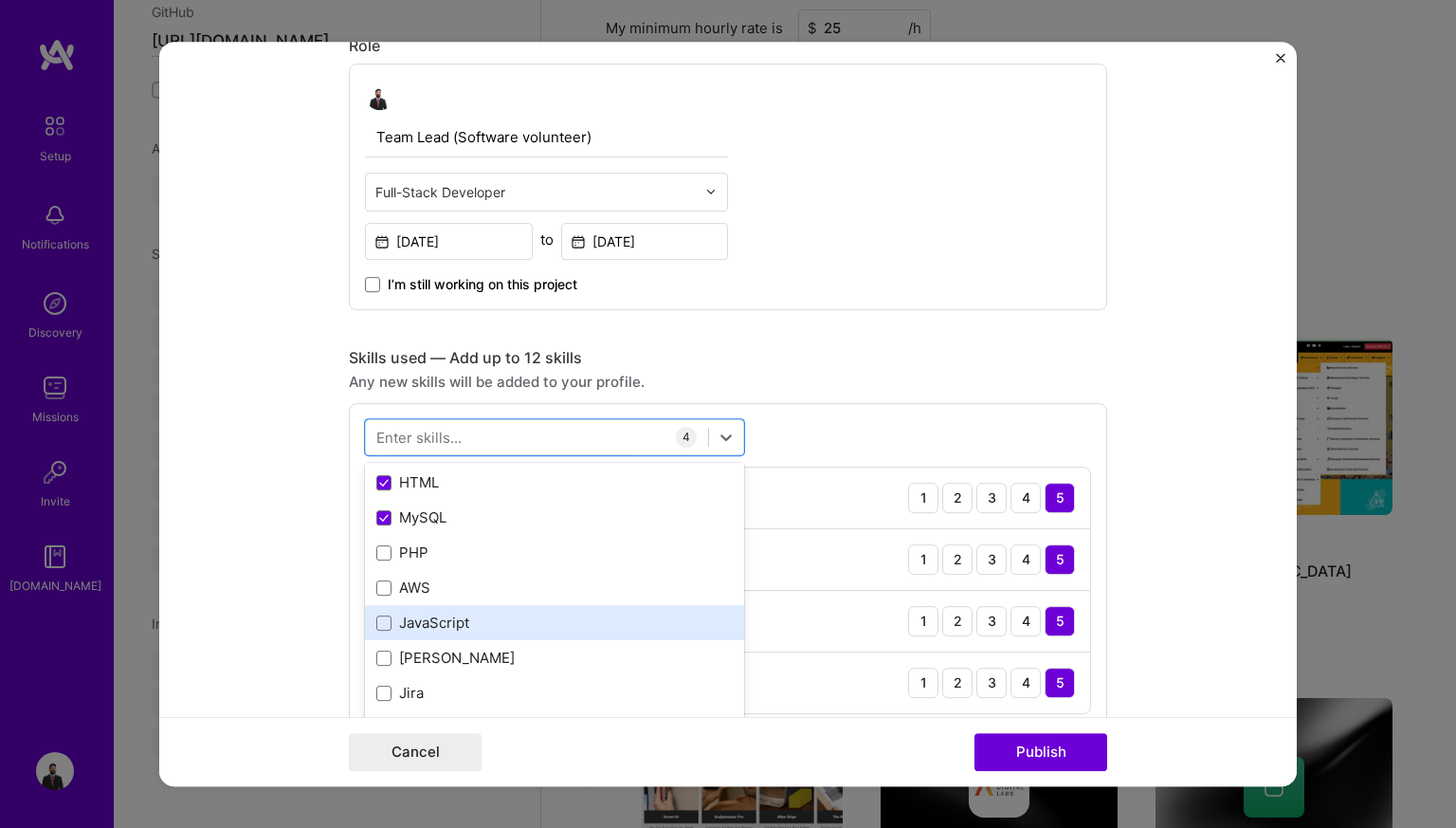 click on "JavaScript" at bounding box center [555, 622] 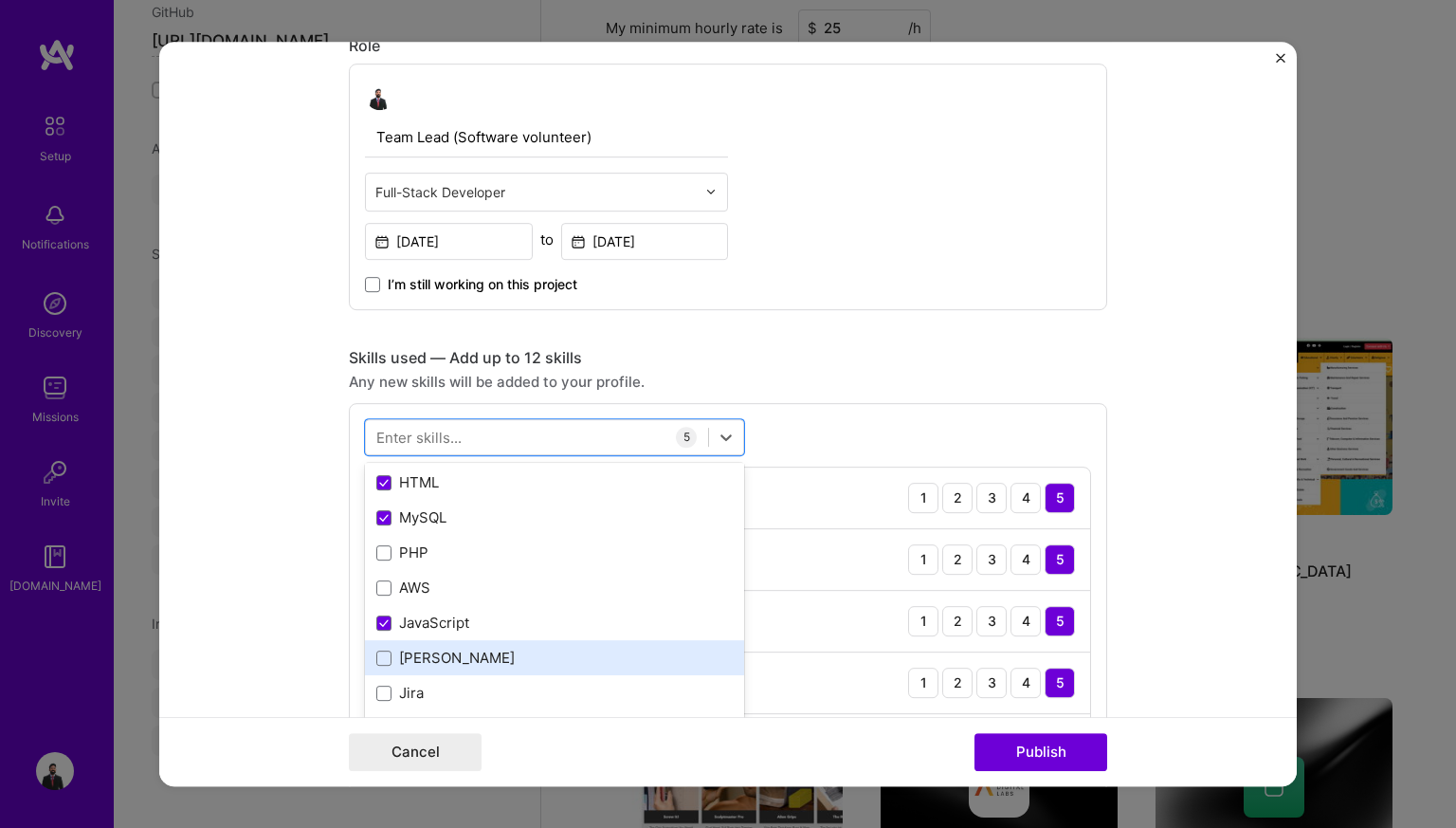 scroll, scrollTop: 392, scrollLeft: 0, axis: vertical 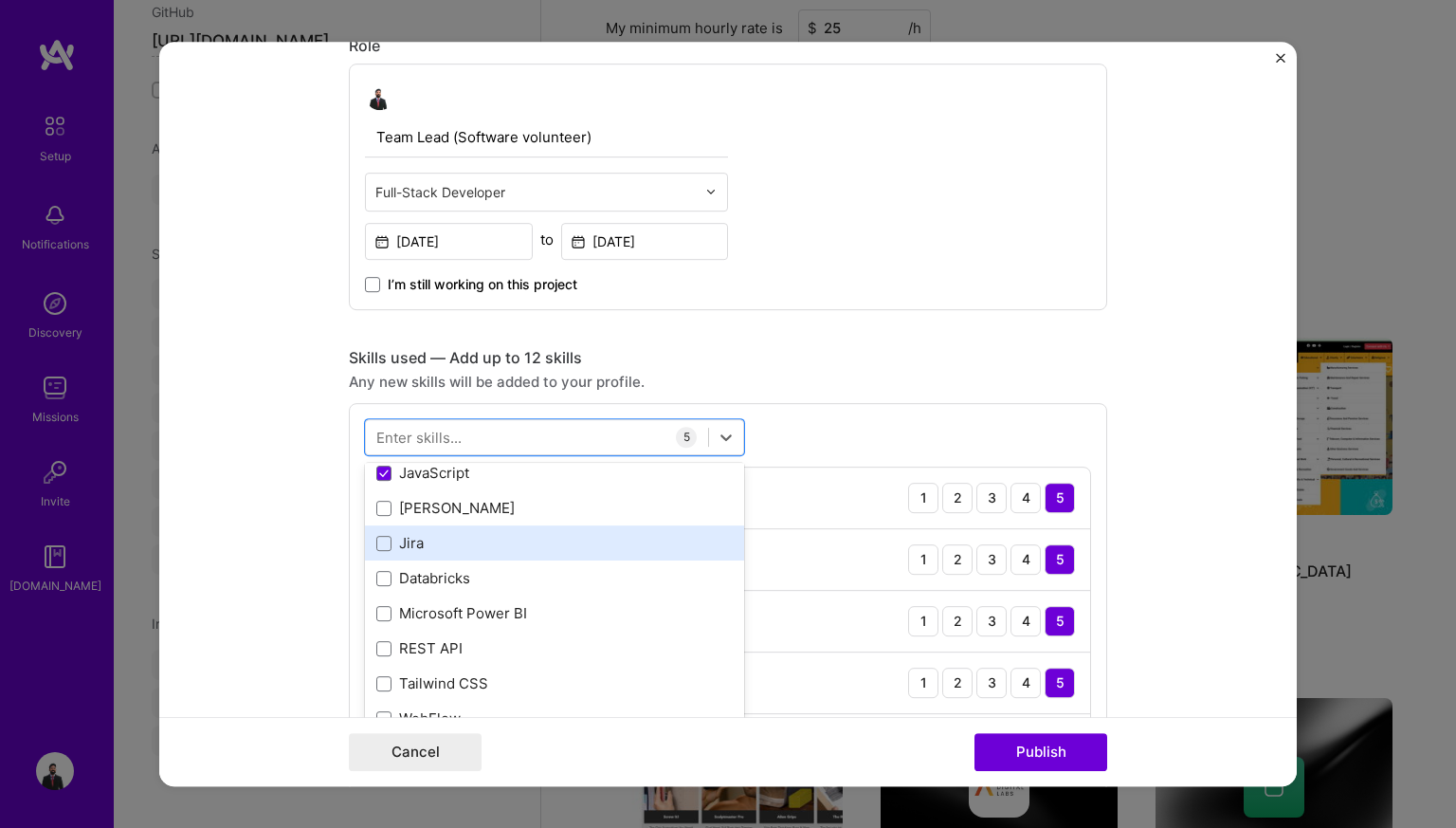 click on "Jira" at bounding box center (555, 543) 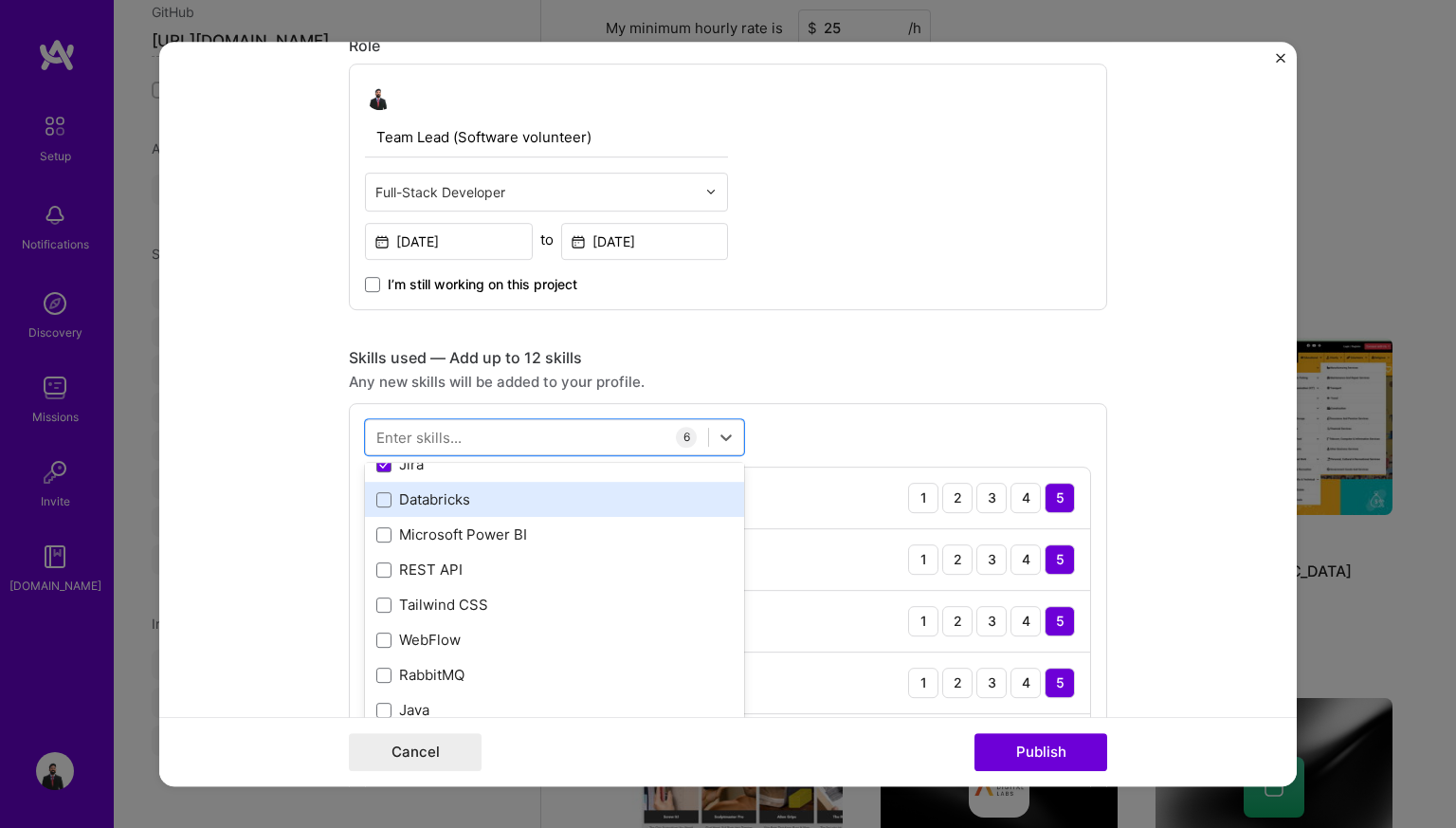 scroll, scrollTop: 471, scrollLeft: 0, axis: vertical 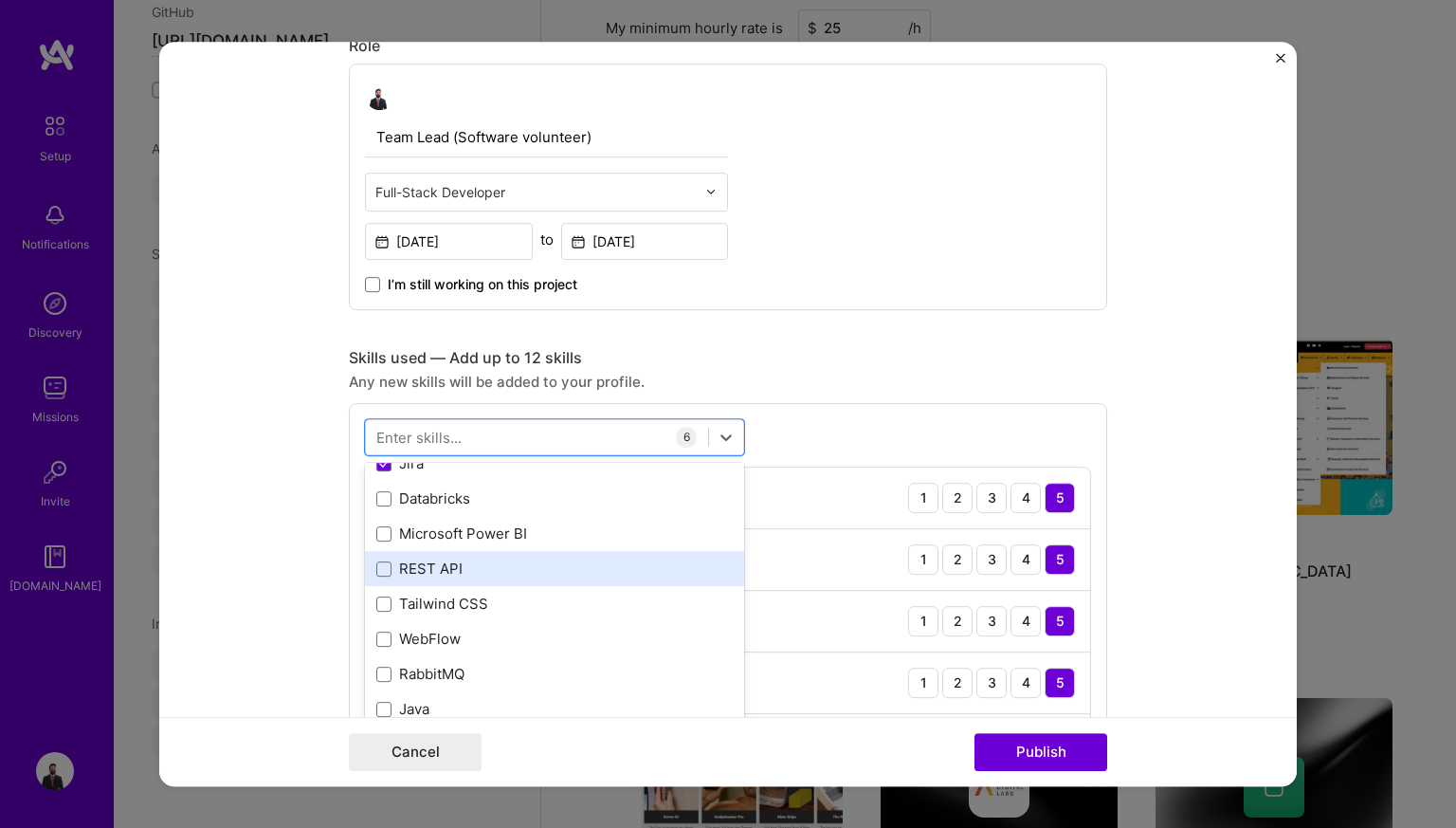click on "REST API" at bounding box center [555, 568] 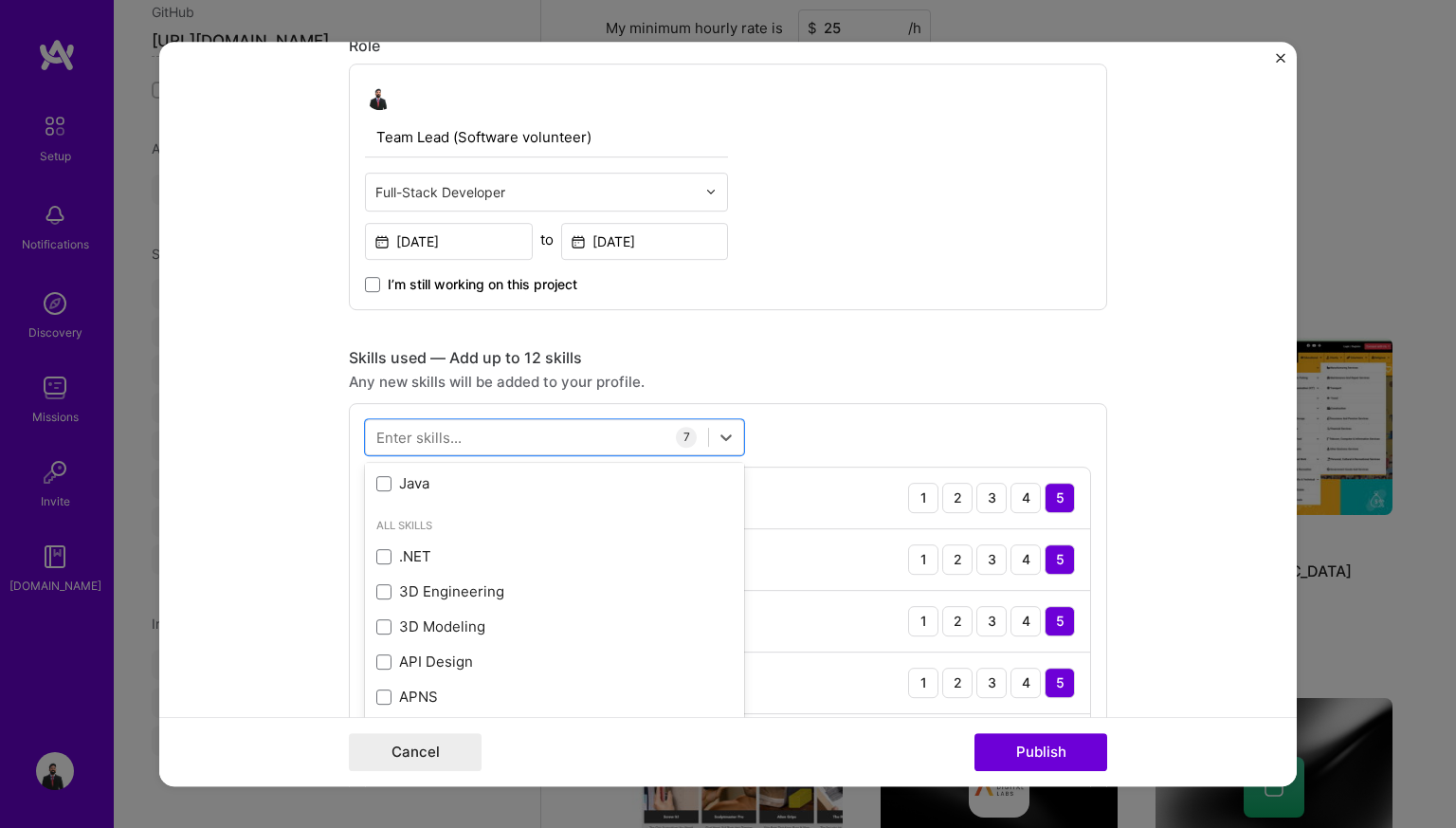 scroll, scrollTop: 710, scrollLeft: 0, axis: vertical 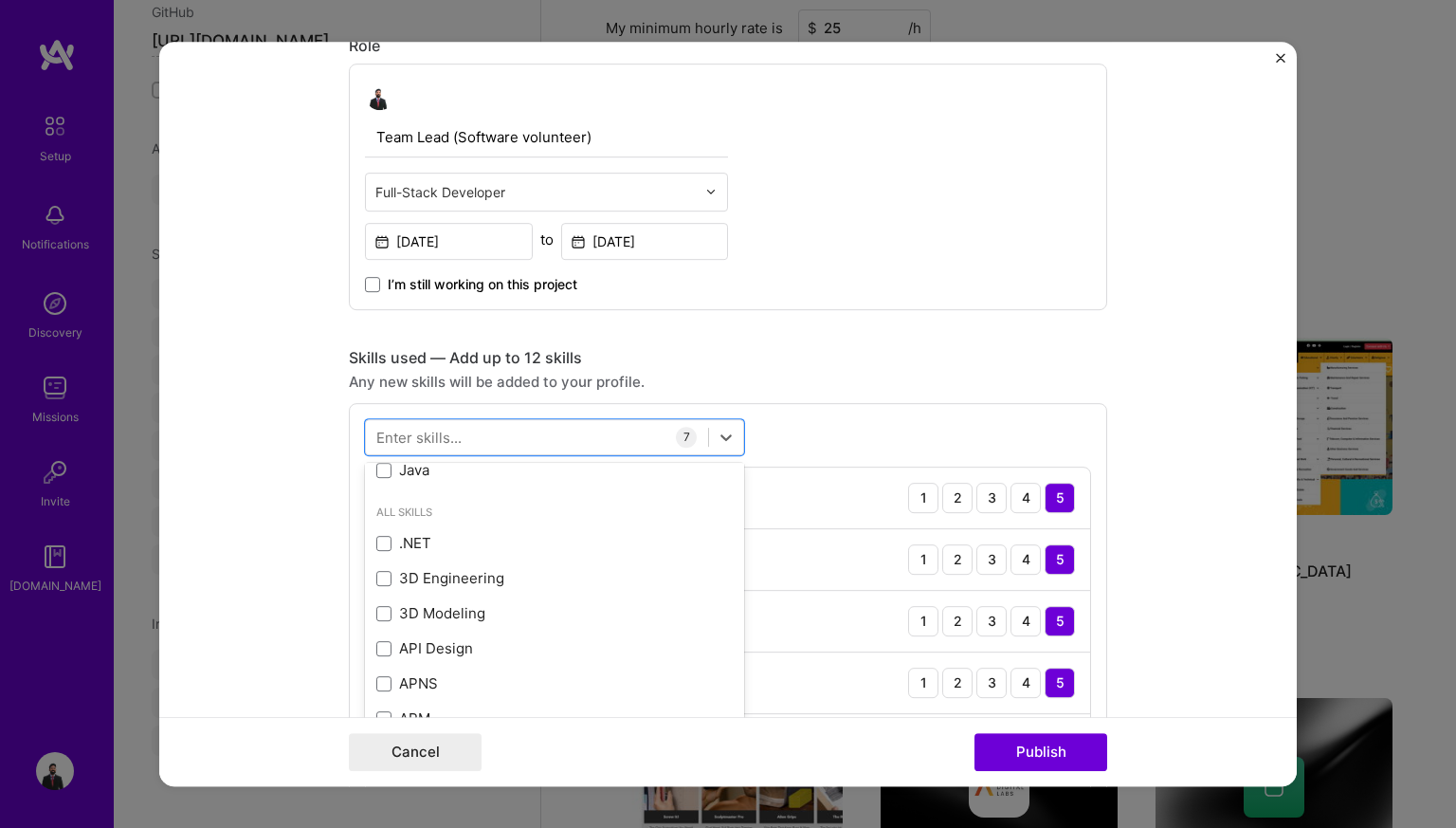 click on "Project title Zone Rip Company Zoneceylon
Project industry Industry 2 Project Link (Optional) [URL][DOMAIN_NAME]
Set as cover Add New Image  |  Set as Cover Remove Image Role Team Lead (Software volunteer) Full-Stack Developer [DATE]
to [DATE]
I’m still working on this project Skills used — Add up to 12 skills Any new skills will be added to your profile. option REST API, selected. option .NET focused, 0 of 2. 378 results available. Use Up and Down to choose options, press Enter to select the currently focused option, press Escape to exit the menu, press Tab to select the option and exit the menu. Your Skills Laravel React CI/CD jQuery API Integration Angular.js HTML MySQL PHP AWS JavaScript [PERSON_NAME] Jira Databricks Microsoft  Power BI REST API Tailwind CSS WebFlow RabbitMQ Java All Skills .NET 3D Engineering 3D Modeling API Design APNS ARM [DOMAIN_NAME] AWS Aurora C" at bounding box center [728, 414] 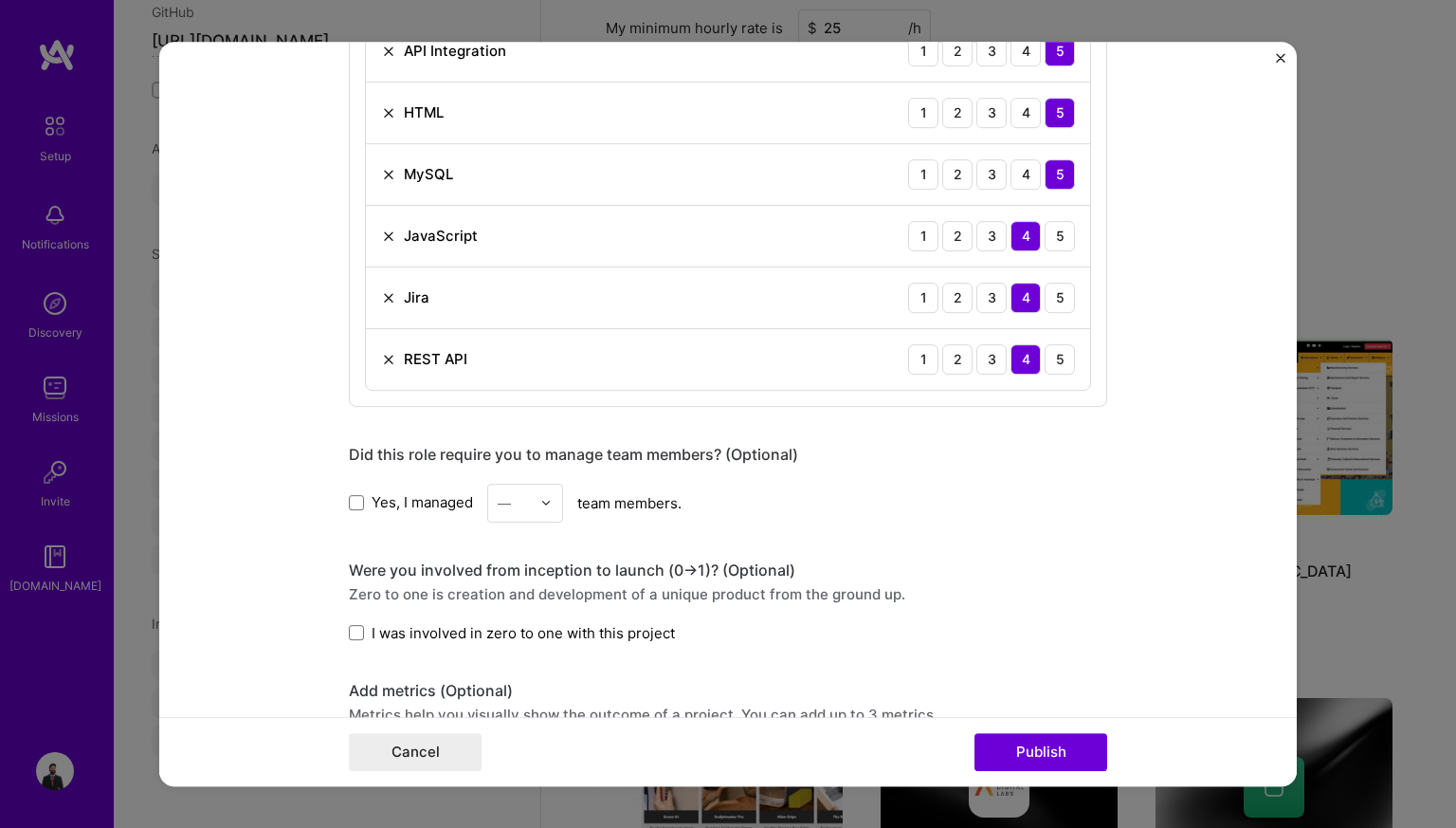 scroll, scrollTop: 1523, scrollLeft: 0, axis: vertical 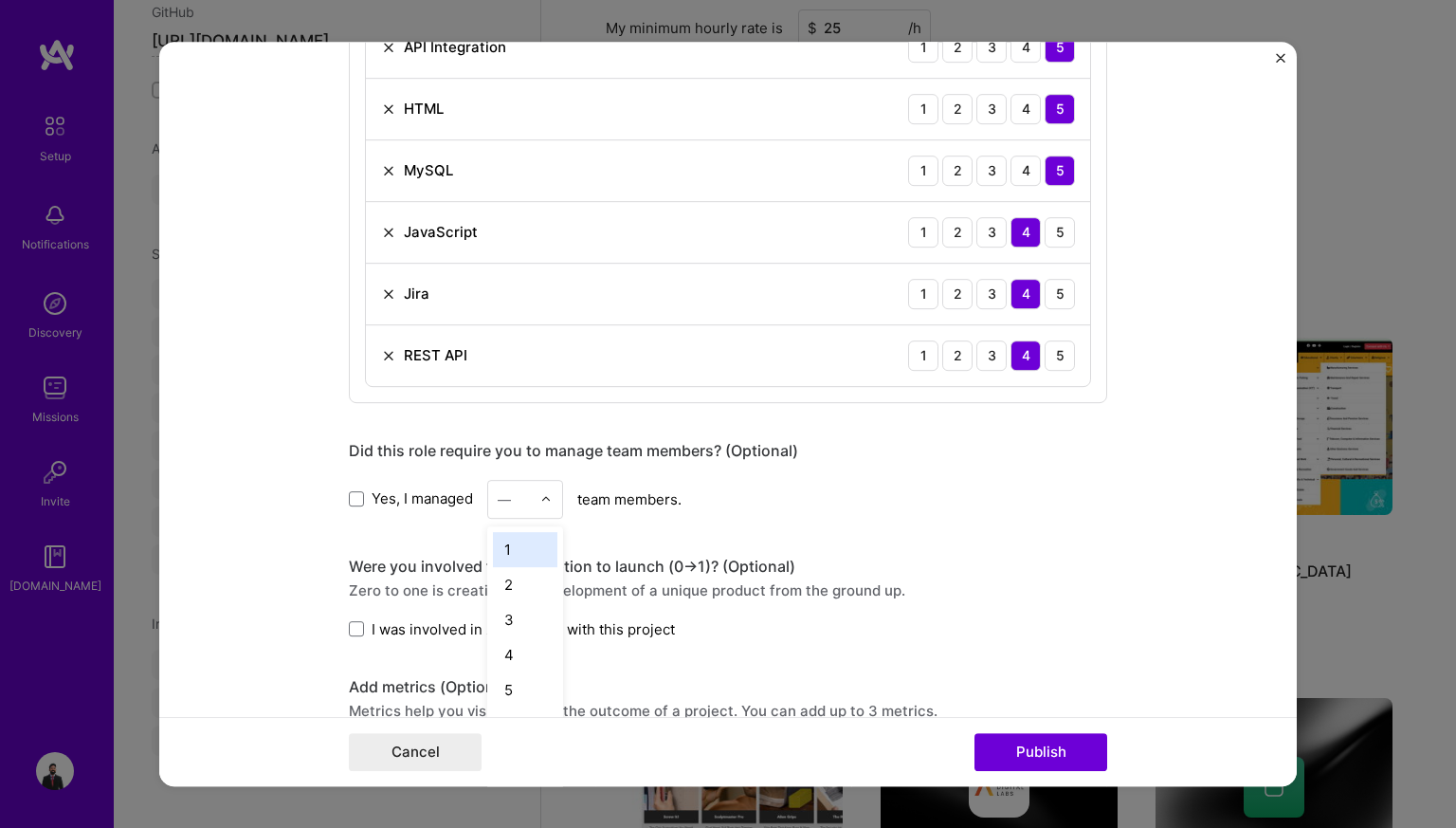 click on "—" at bounding box center [514, 499] 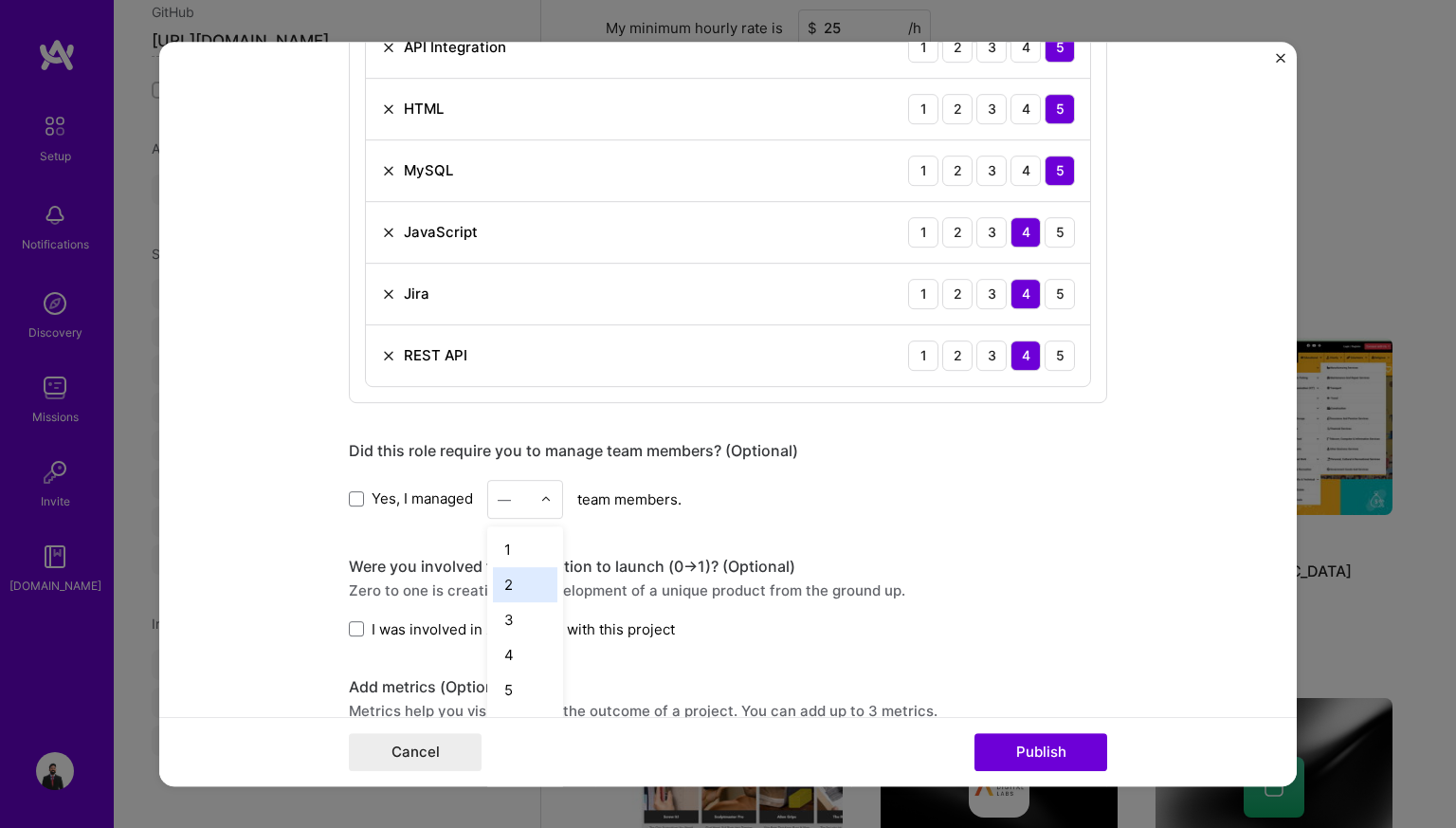click on "2" at bounding box center (525, 584) 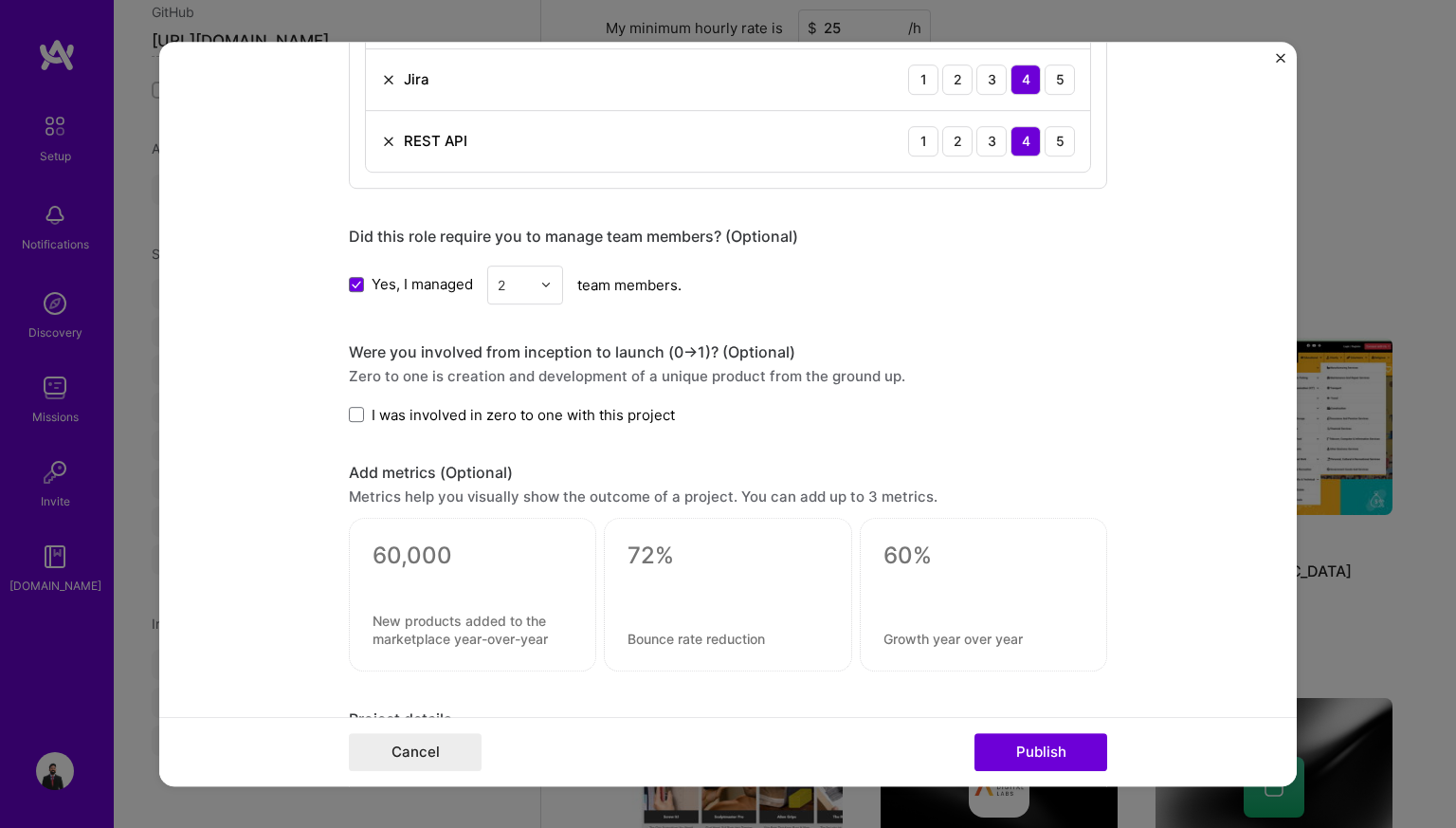 scroll, scrollTop: 1738, scrollLeft: 0, axis: vertical 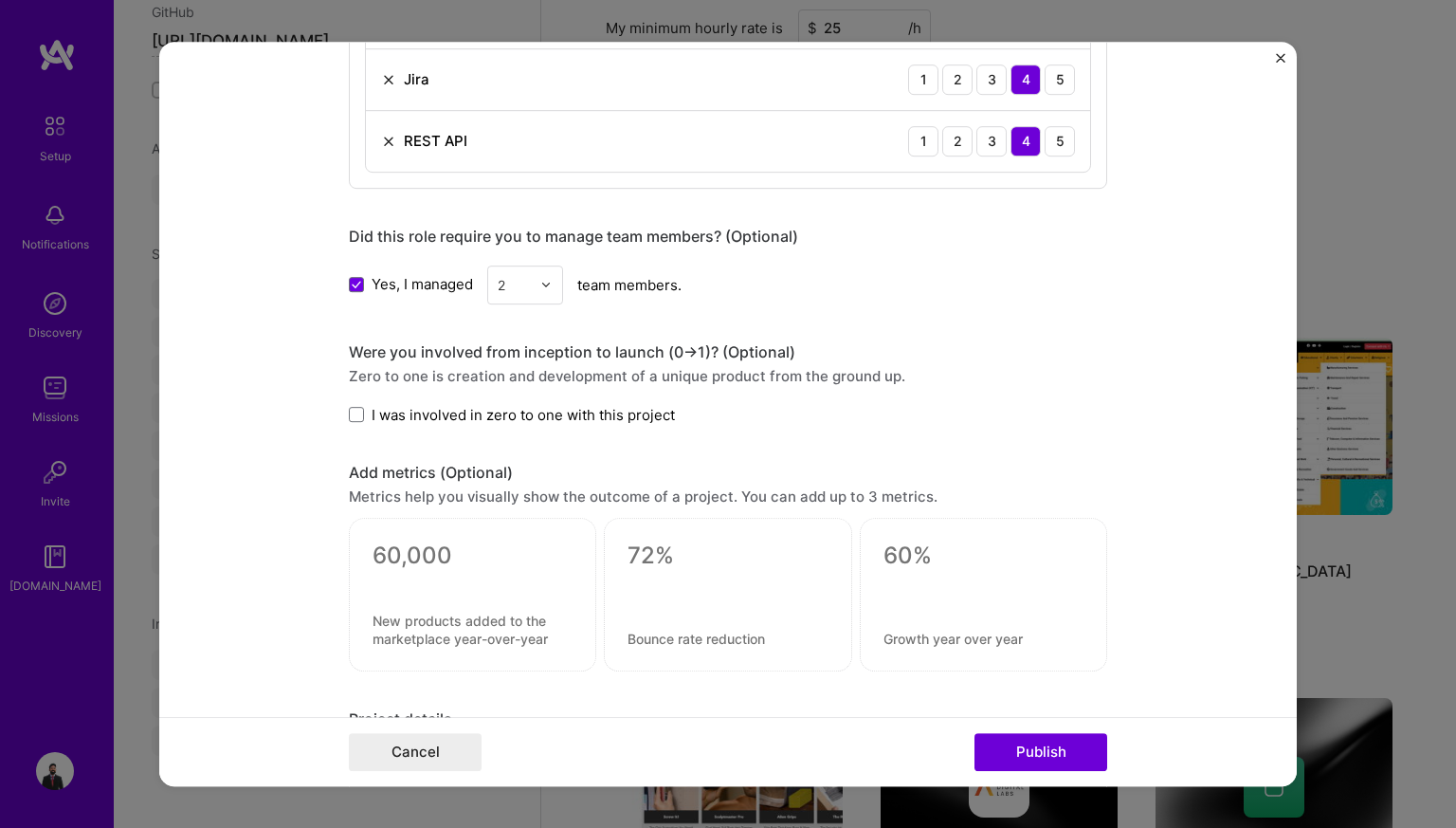 click on "I was involved in zero to one with this project" at bounding box center (523, 414) 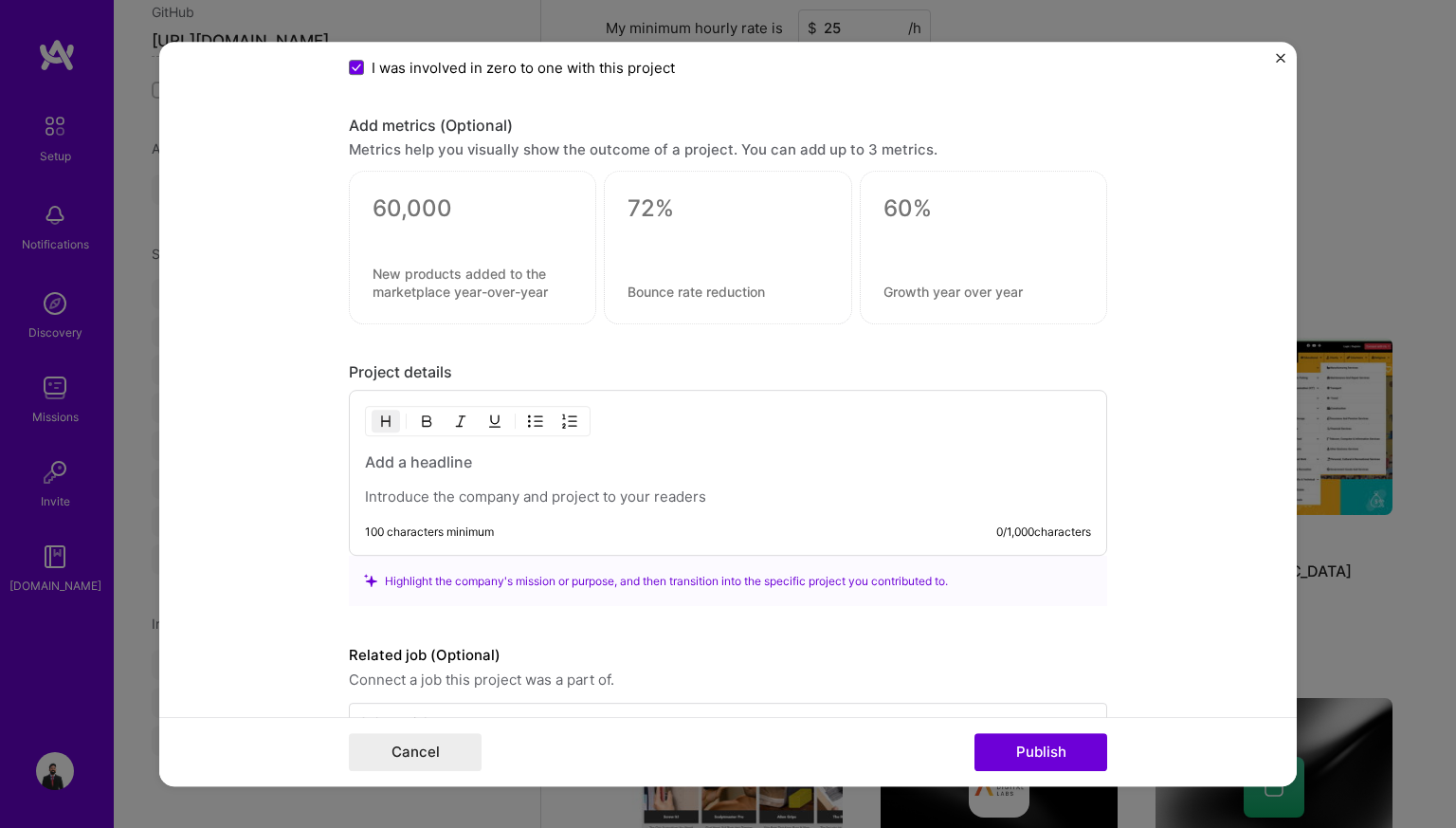 scroll, scrollTop: 2138, scrollLeft: 0, axis: vertical 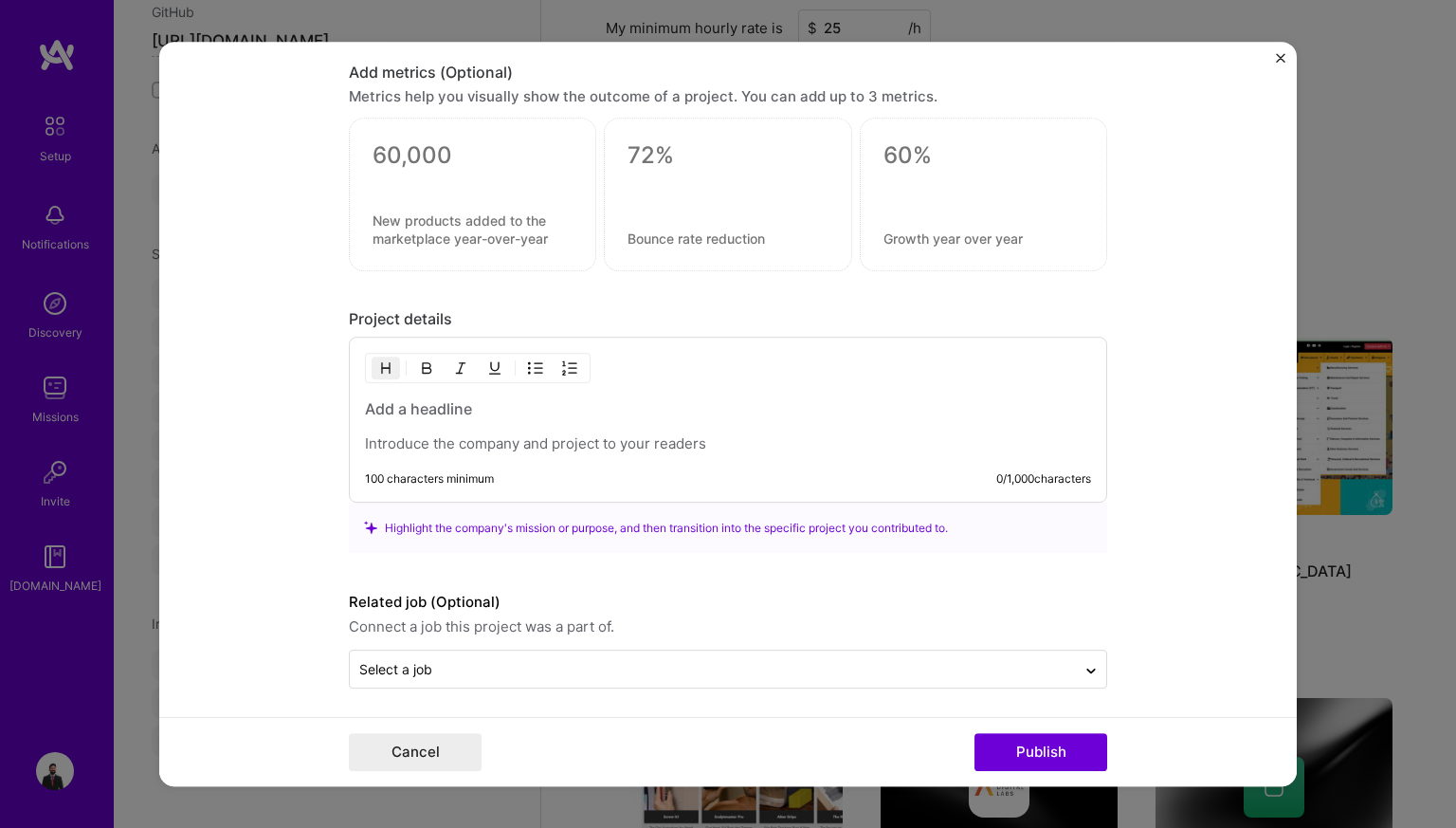 click on "100 characters minimum 0 / 1,000  characters" at bounding box center (728, 419) 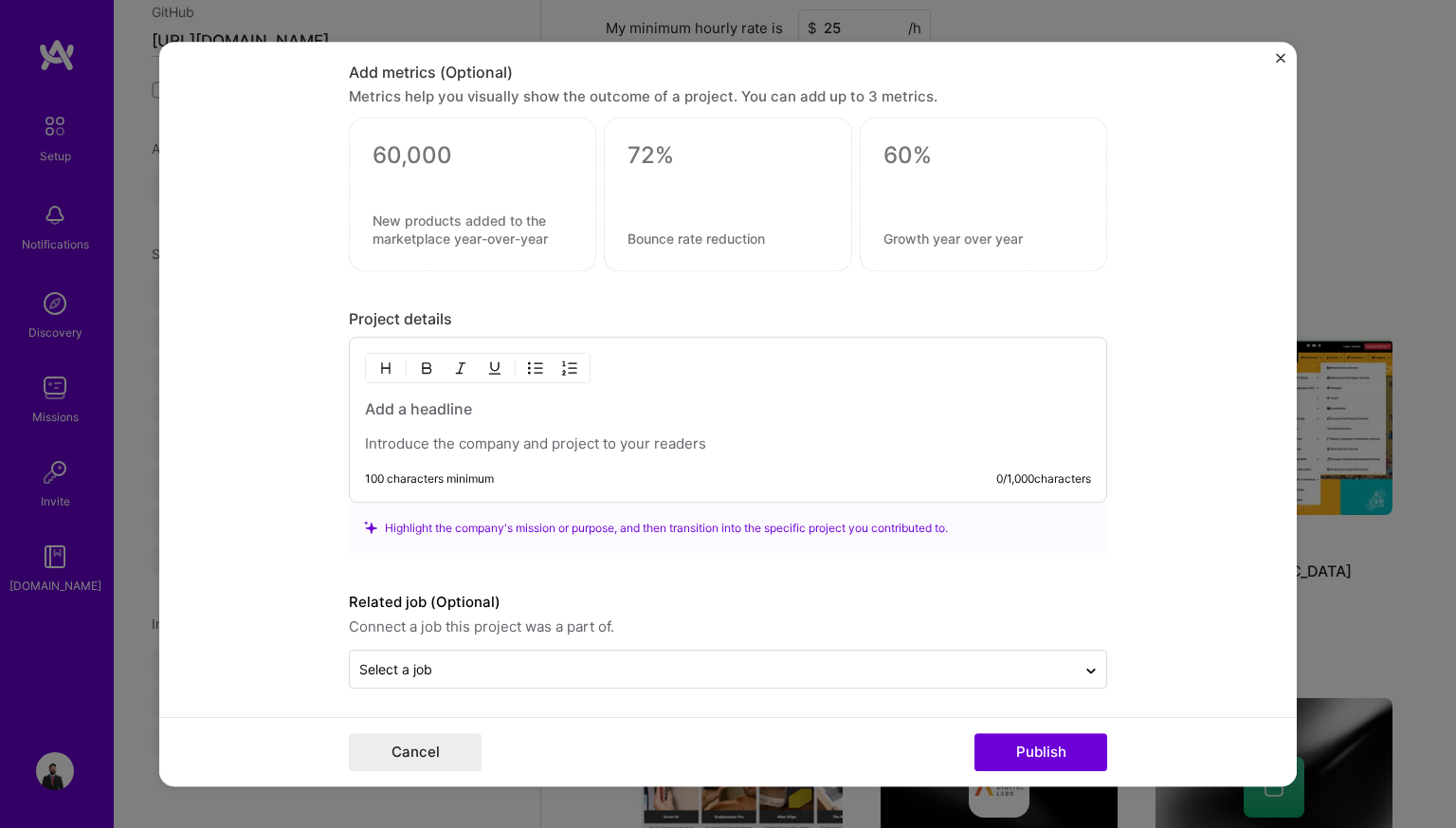 click at bounding box center (728, 426) 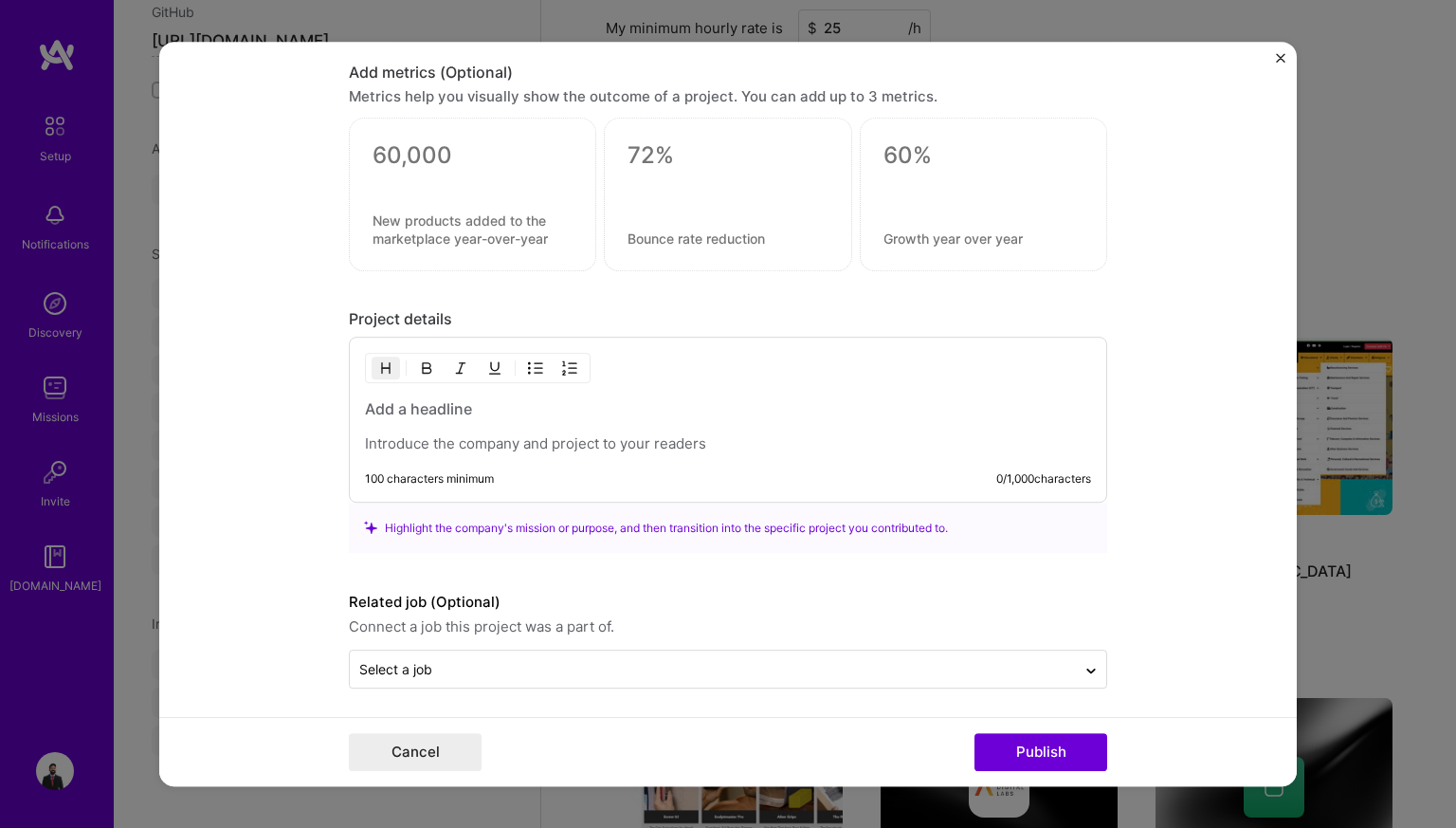 click at bounding box center (728, 426) 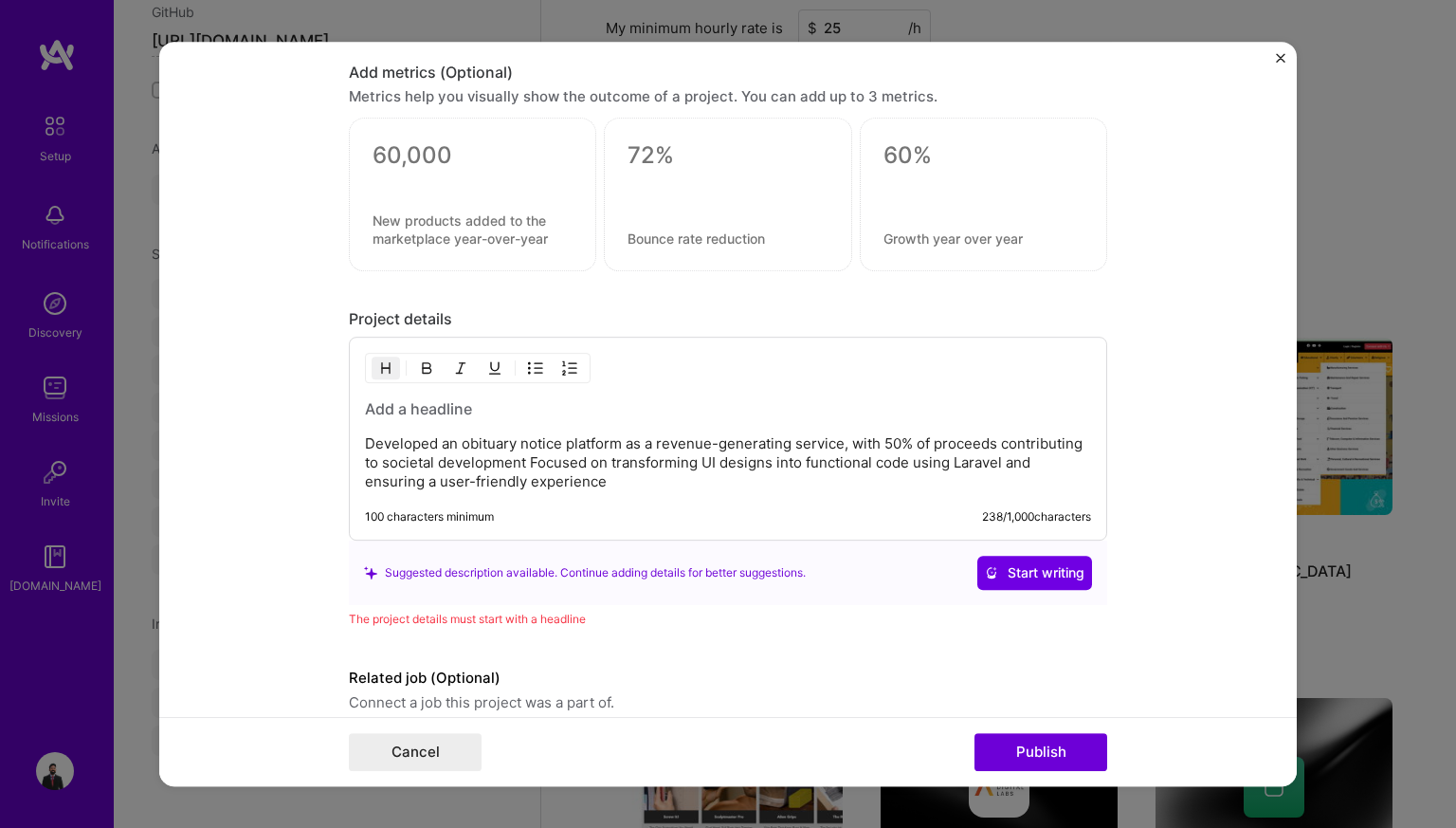 click at bounding box center [728, 409] 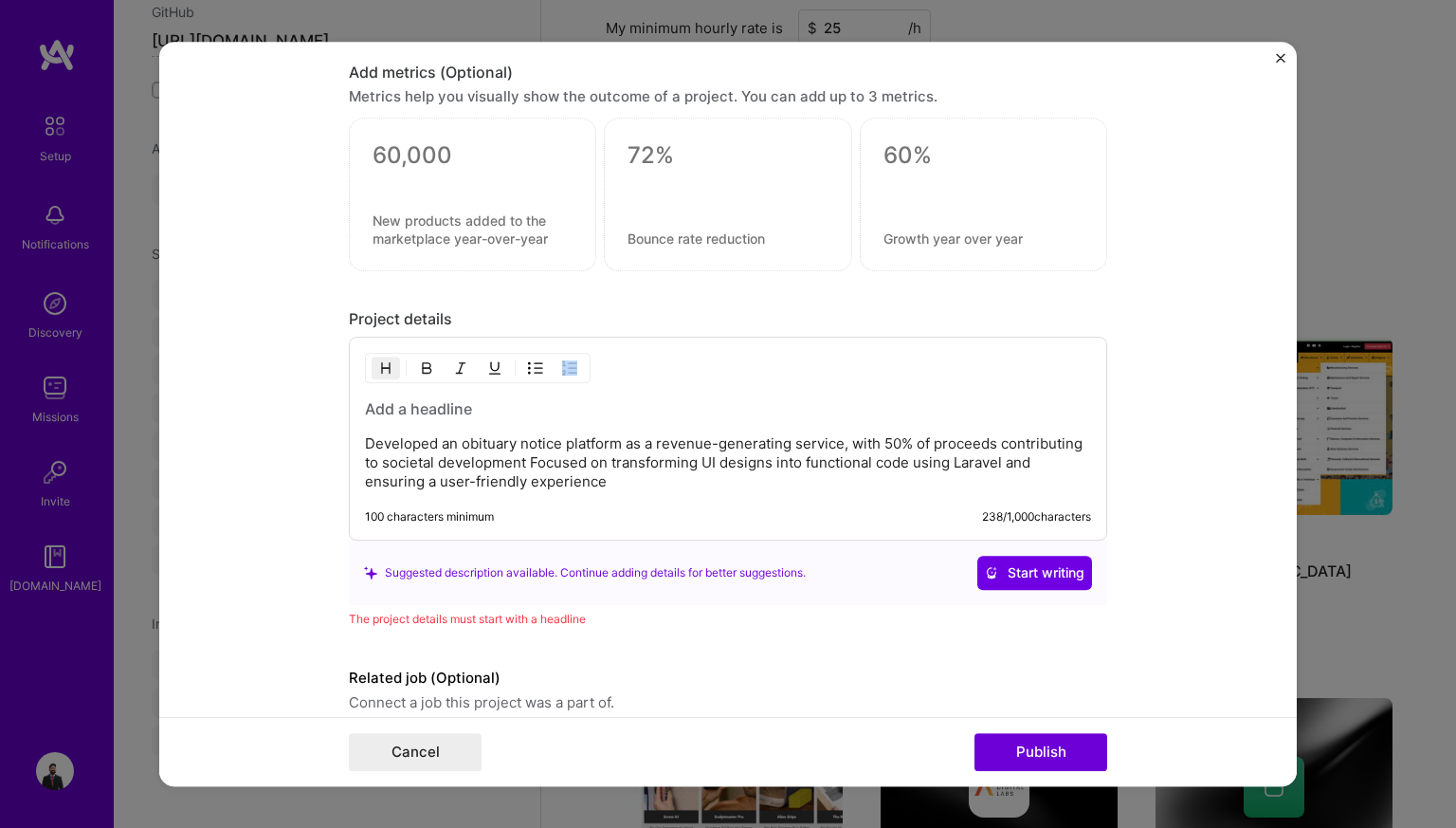 drag, startPoint x: 604, startPoint y: 487, endPoint x: 396, endPoint y: 439, distance: 213.46663 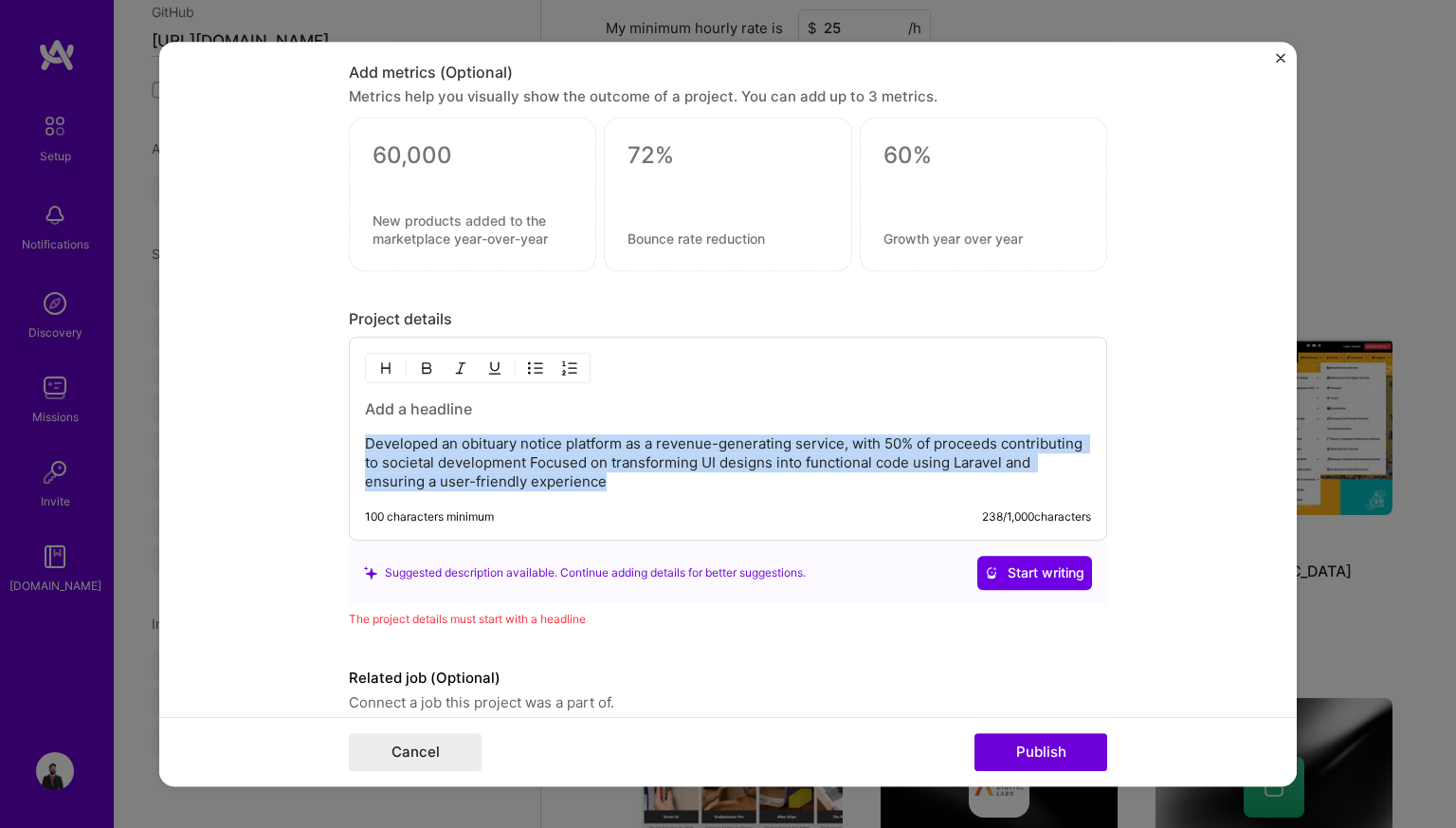 drag, startPoint x: 360, startPoint y: 439, endPoint x: 669, endPoint y: 477, distance: 311.3278 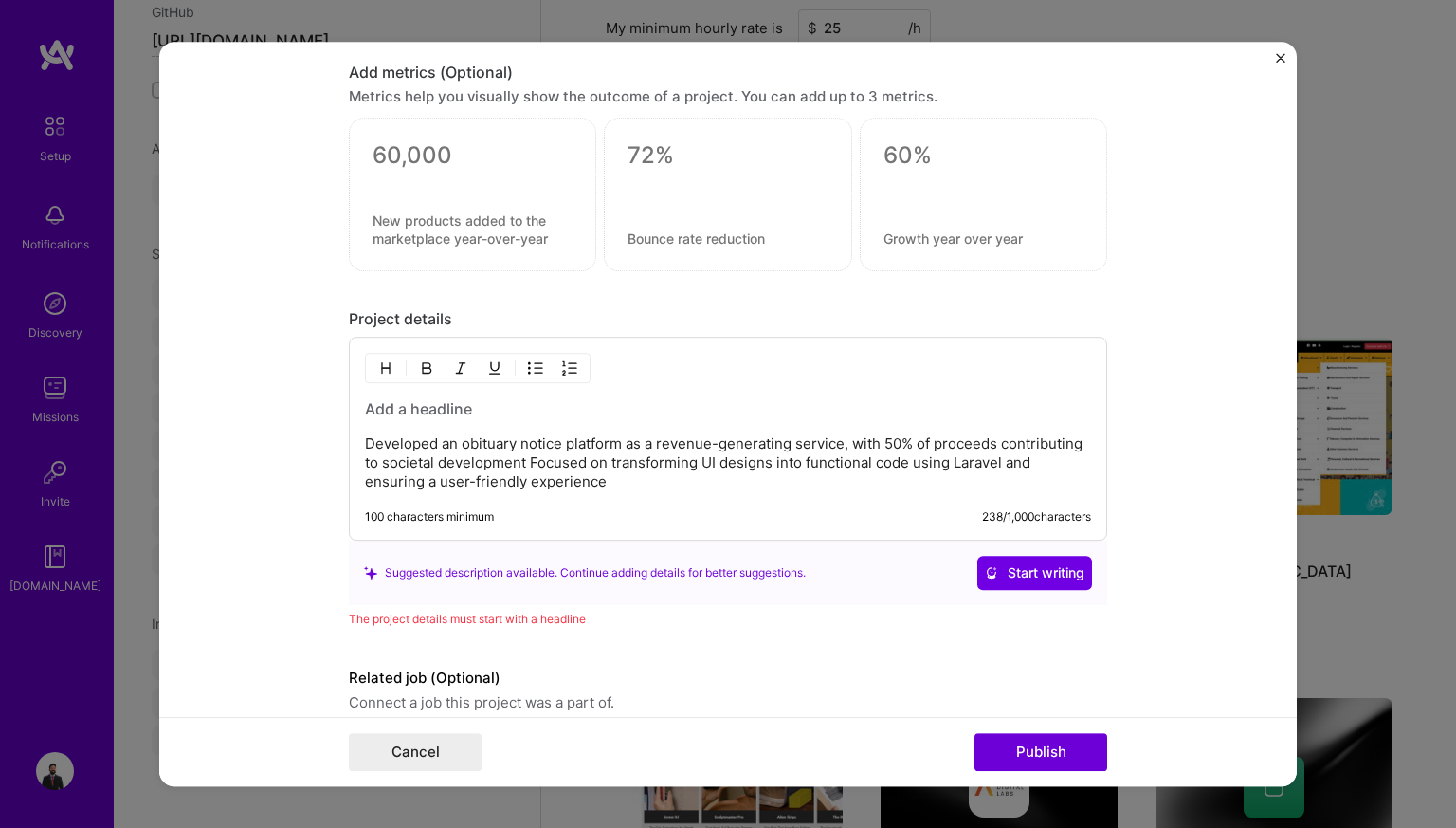 click at bounding box center (728, 409) 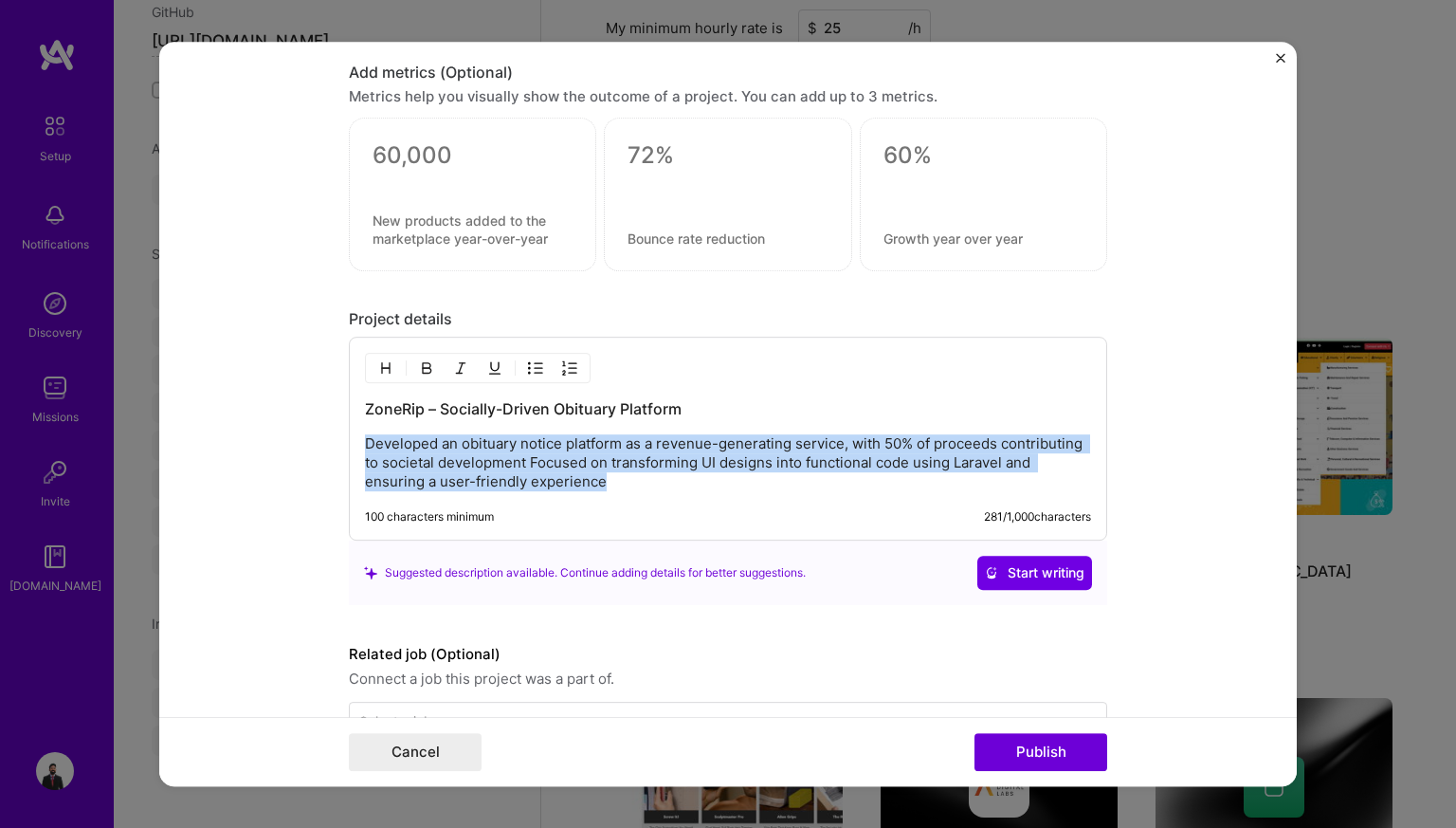 drag, startPoint x: 602, startPoint y: 475, endPoint x: 347, endPoint y: 441, distance: 257.25668 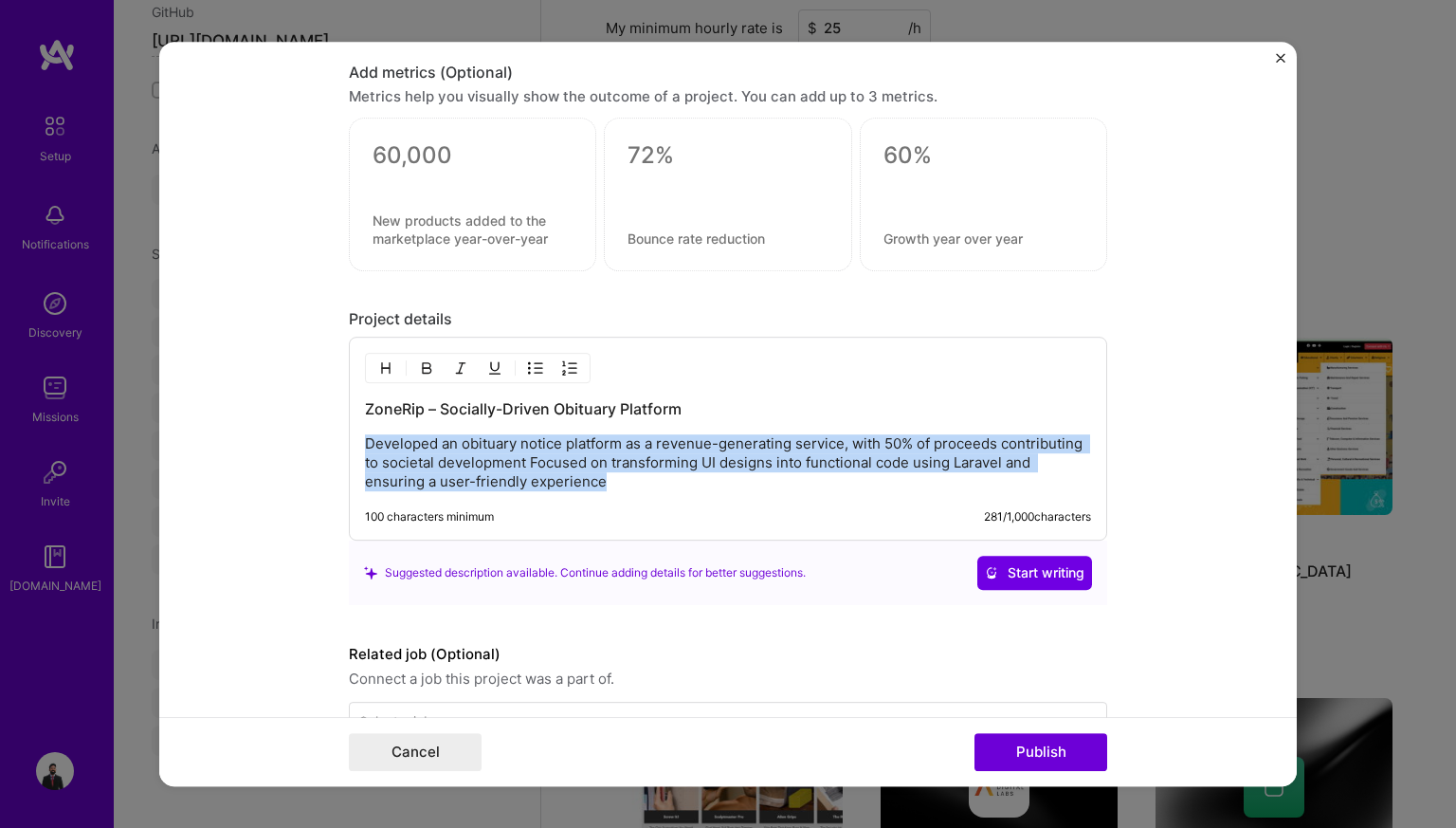 click on "ZoneRip – Socially-Driven Obituary Platform Developed an obituary notice platform as a revenue-generating service, with 50% of proceeds contributing to societal development Focused on transforming UI designs into functional code using Laravel and ensuring a user-friendly experience 100 characters minimum 281 / 1,000  characters" at bounding box center [728, 438] 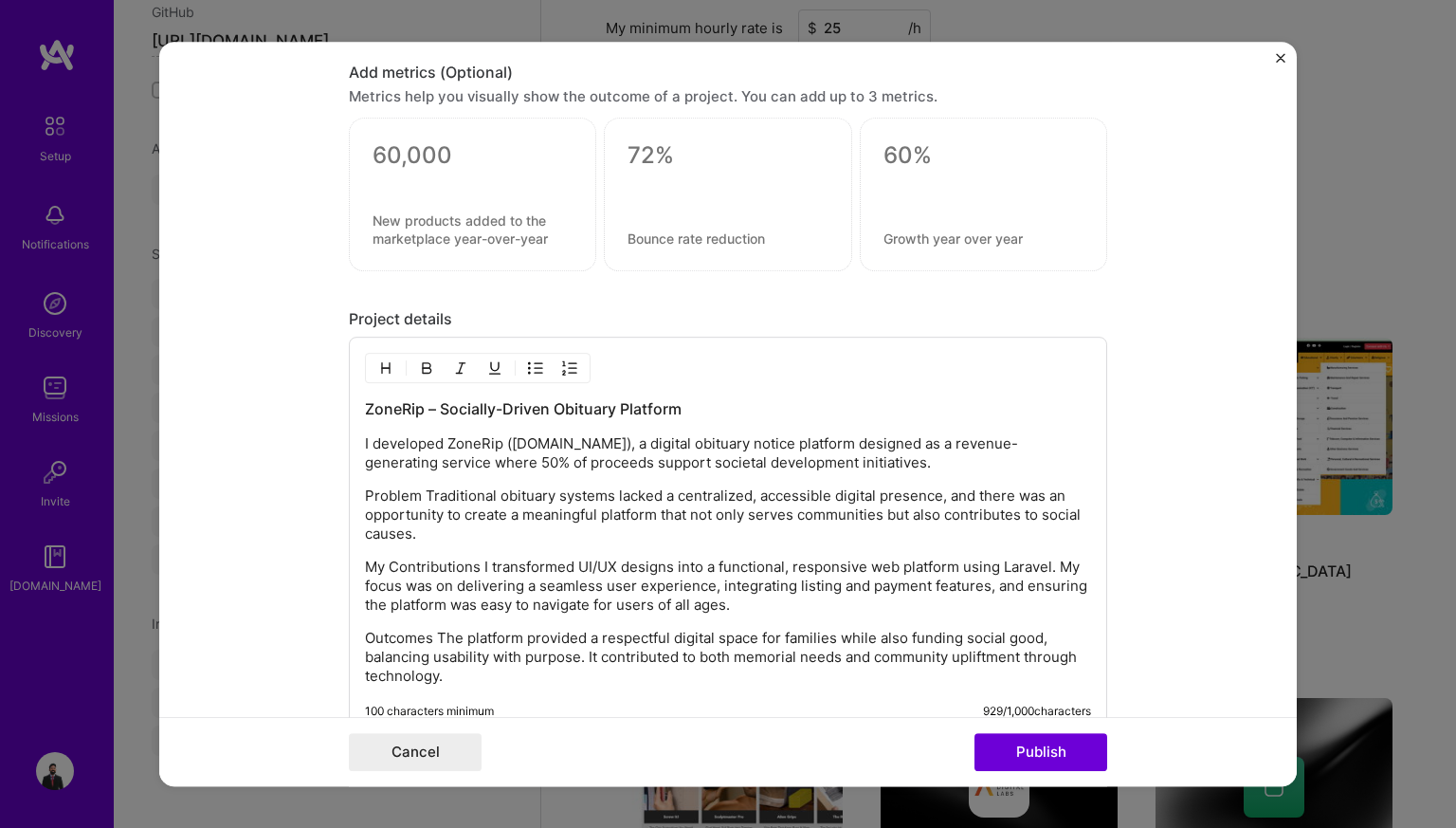 click on "Problem Traditional obituary systems lacked a centralized, accessible digital presence, and there was an opportunity to create a meaningful platform that not only serves communities but also contributes to social causes." at bounding box center (728, 515) 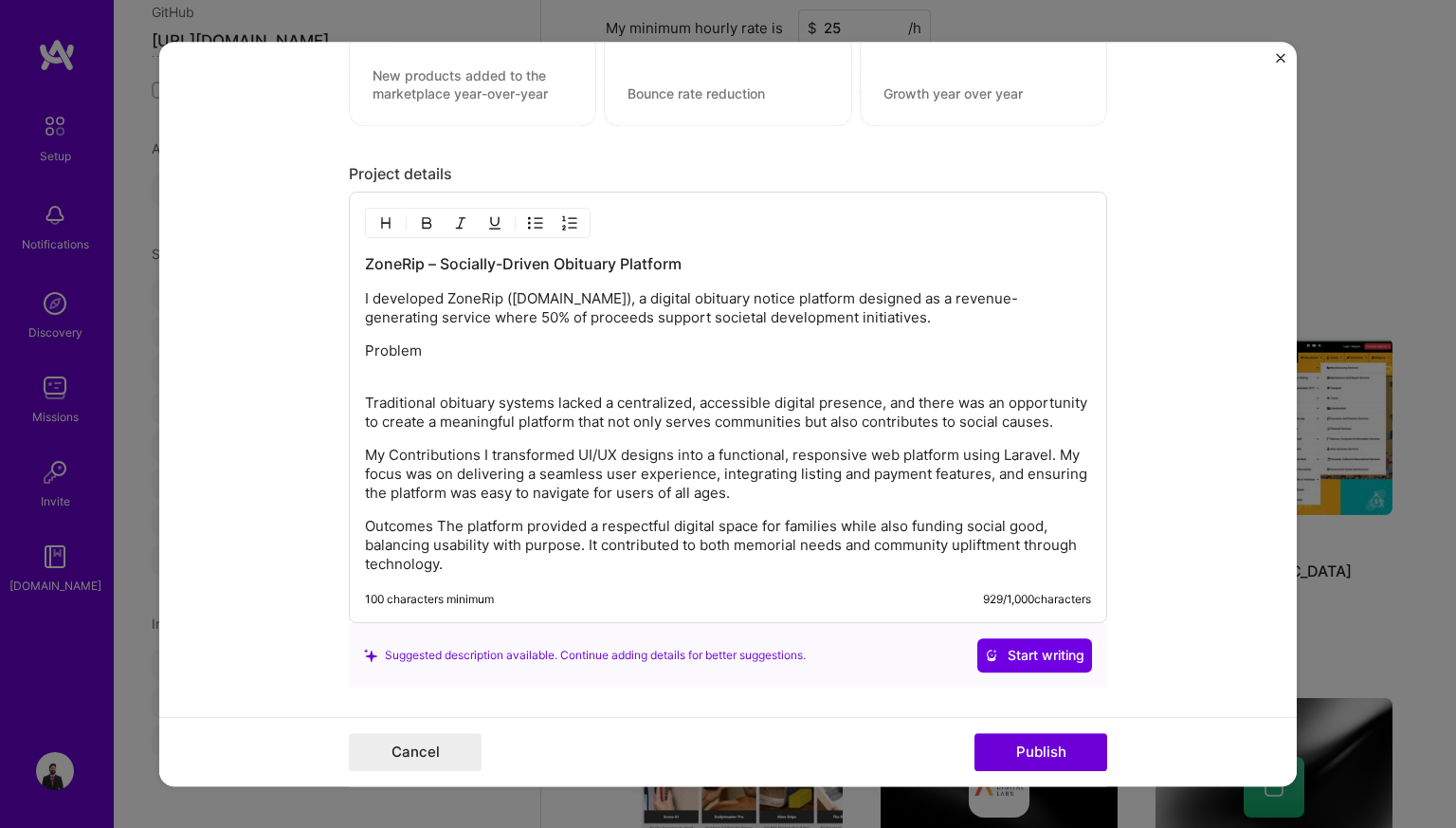 scroll, scrollTop: 2290, scrollLeft: 0, axis: vertical 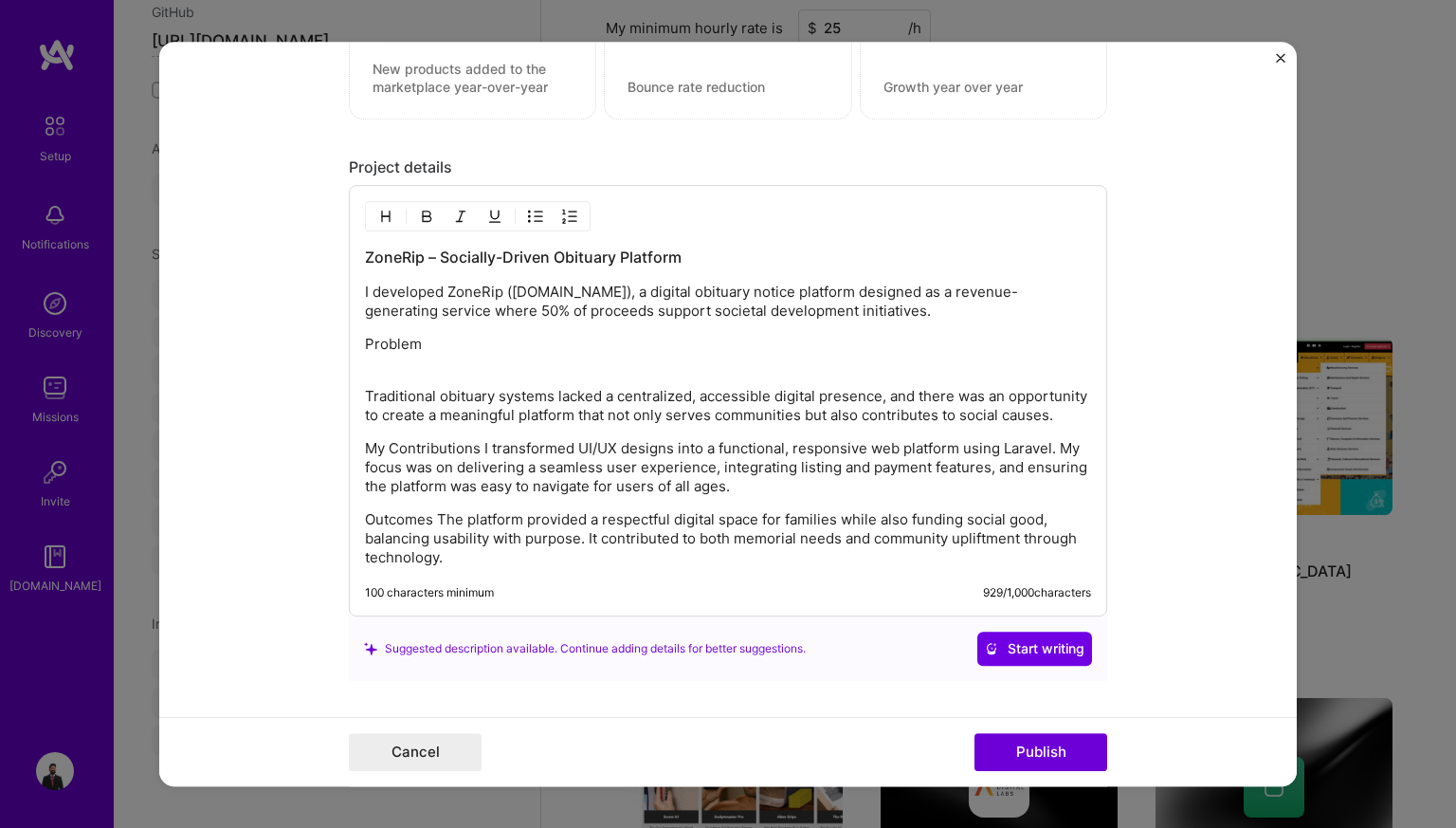 click on "My Contributions I transformed UI/UX designs into a functional, responsive web platform using Laravel. My focus was on delivering a seamless user experience, integrating listing and payment features, and ensuring the platform was easy to navigate for users of all ages." at bounding box center [728, 468] 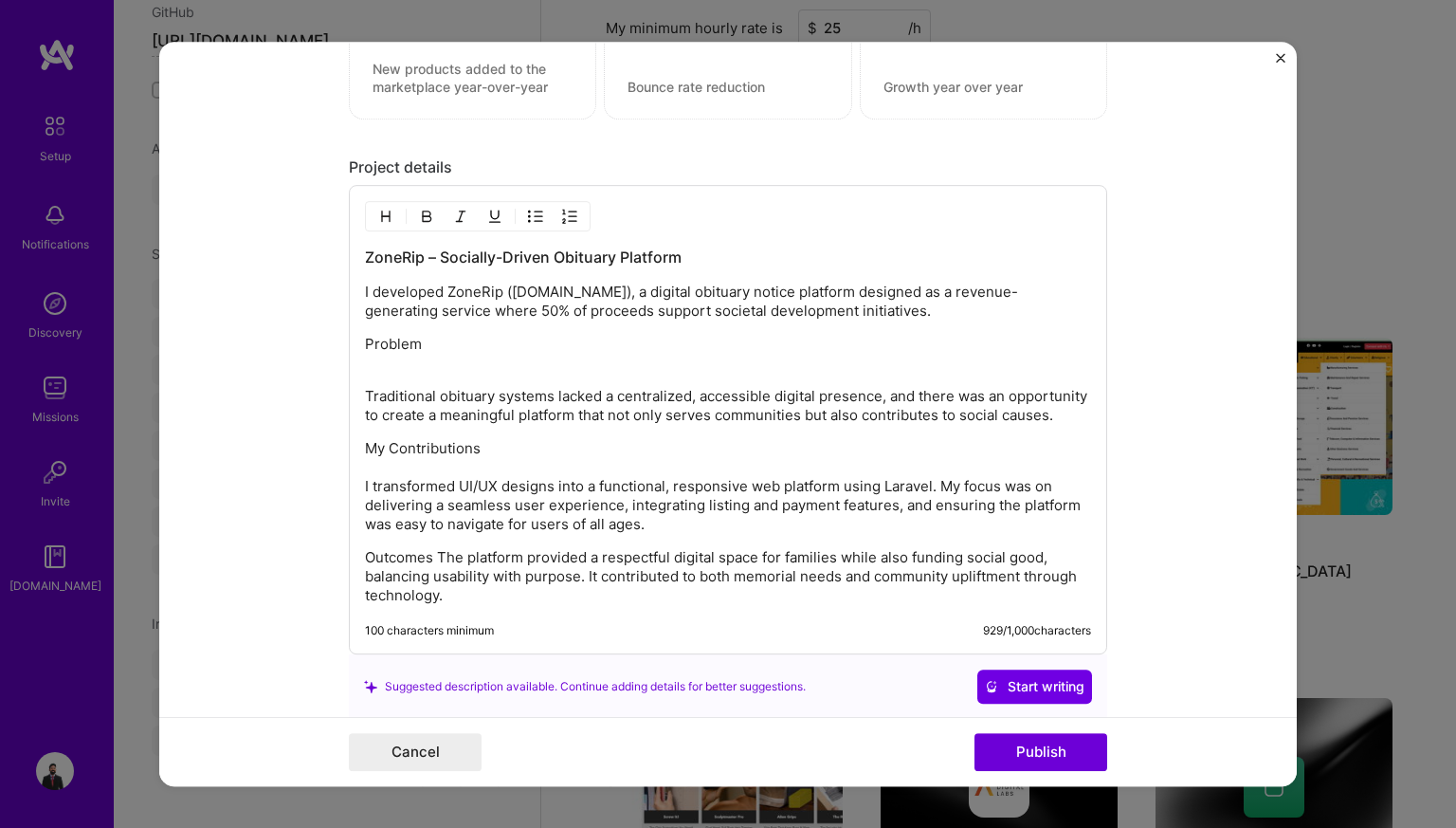 click on "Outcomes The platform provided a respectful digital space for families while also funding social good, balancing usability with purpose. It contributed to both memorial needs and community upliftment through technology." at bounding box center (728, 577) 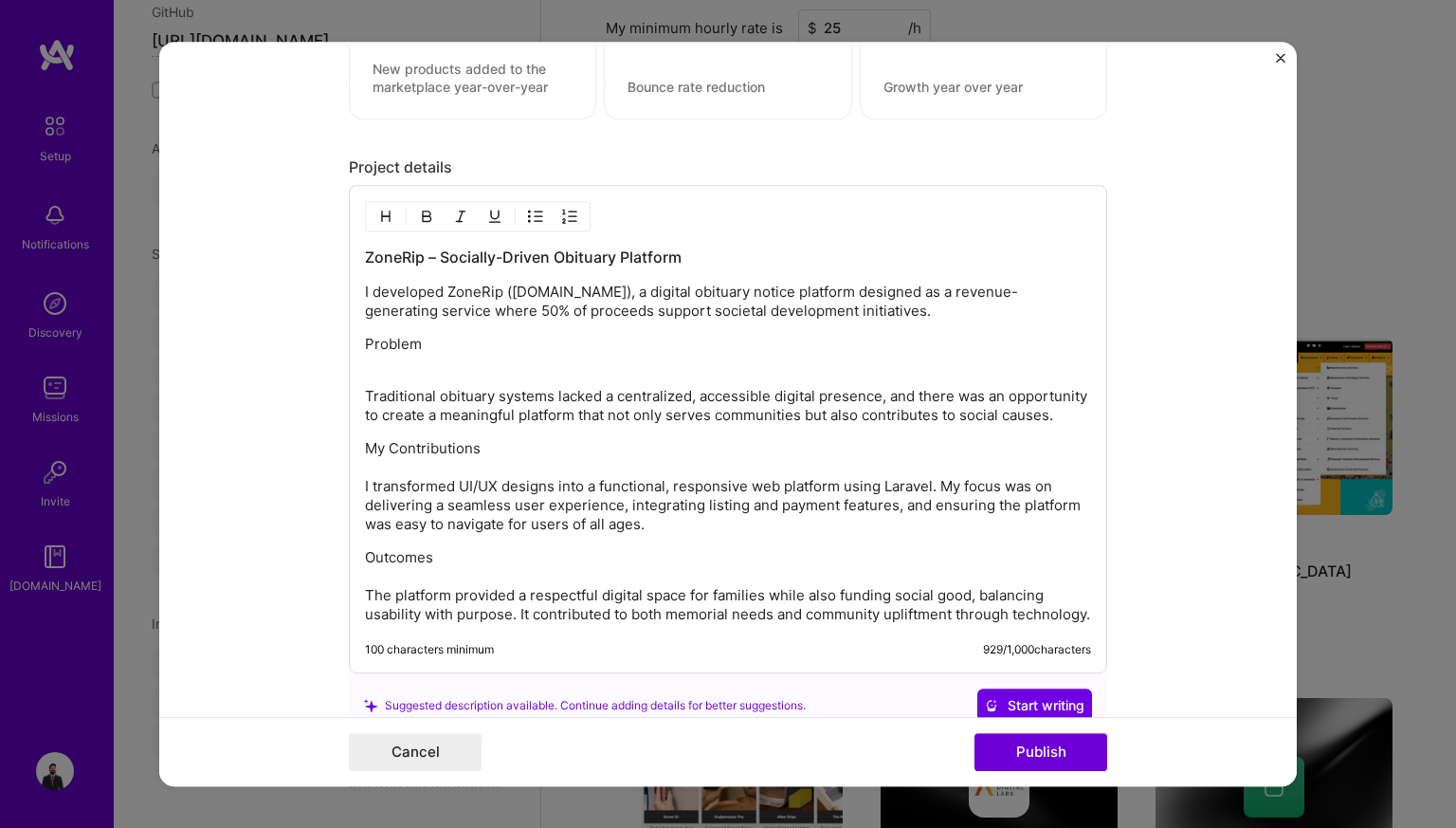 scroll, scrollTop: 2265, scrollLeft: 0, axis: vertical 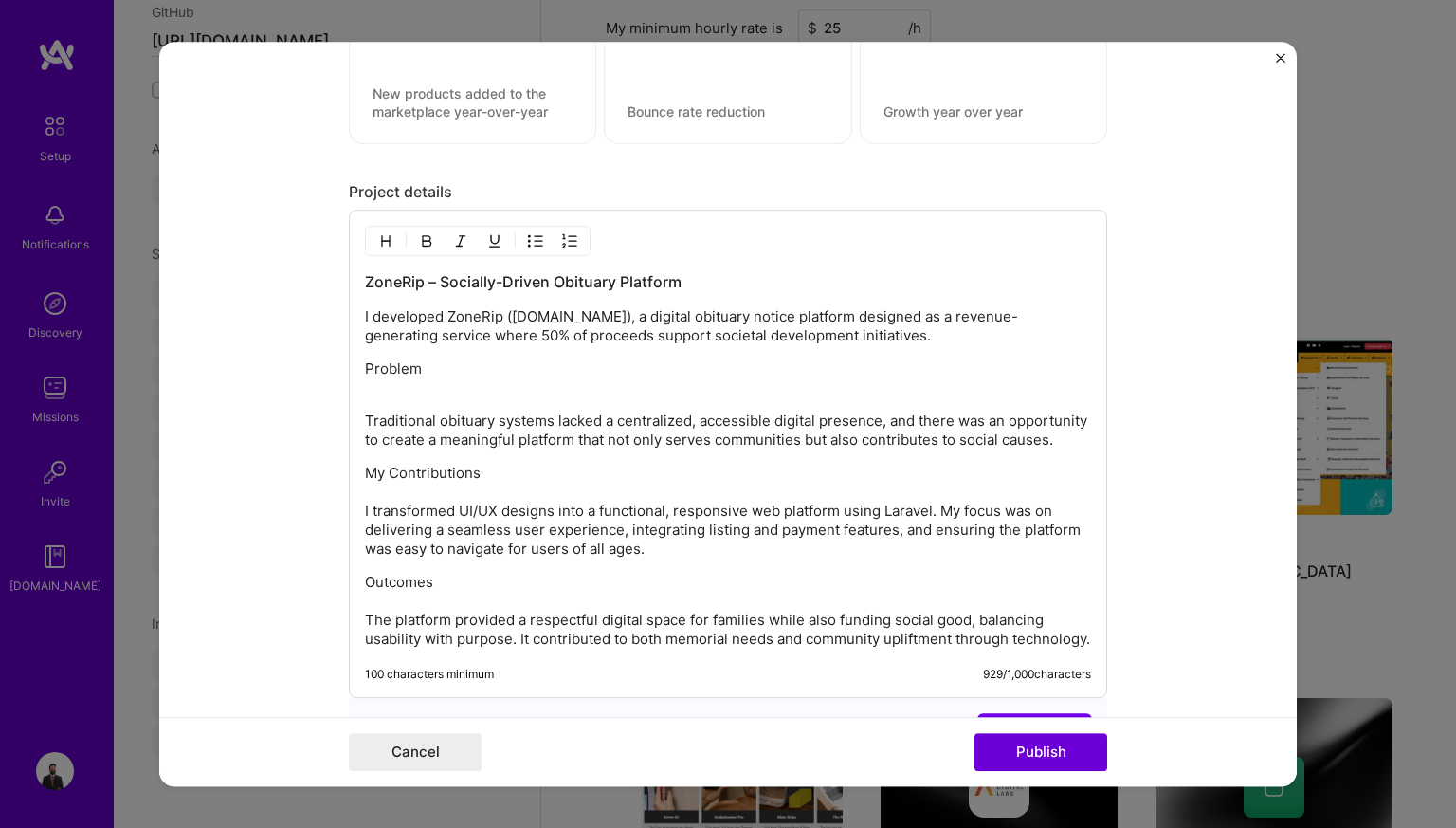 click on "ZoneRip – Socially-Driven Obituary Platform I developed ZoneRip ([DOMAIN_NAME]), a digital obituary notice platform designed as a revenue-generating service where 50% of proceeds support societal development initiatives. Problem  Traditional obituary systems lacked a centralized, accessible digital presence, and there was an opportunity to create a meaningful platform that not only serves communities but also contributes to social causes. My Contributions  I transformed UI/UX designs into a functional, responsive web platform using Laravel. My focus was on delivering a seamless user experience, integrating listing and payment features, and ensuring the platform was easy to navigate for users of all ages. Outcomes  The platform provided a respectful digital space for families while also funding social good, balancing usability with purpose. It contributed to both memorial needs and community upliftment through technology." at bounding box center [728, 460] 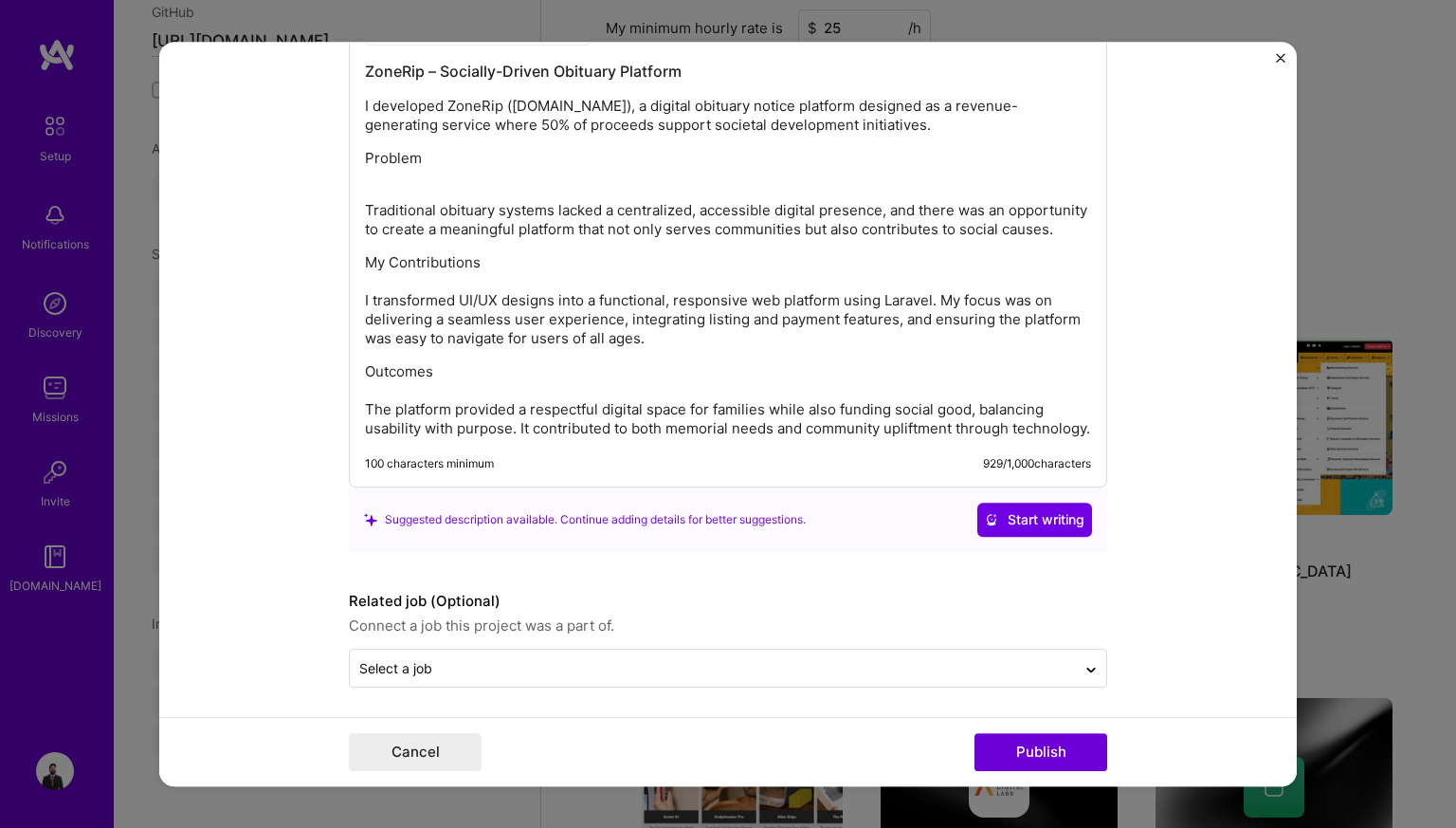 scroll, scrollTop: 2512, scrollLeft: 0, axis: vertical 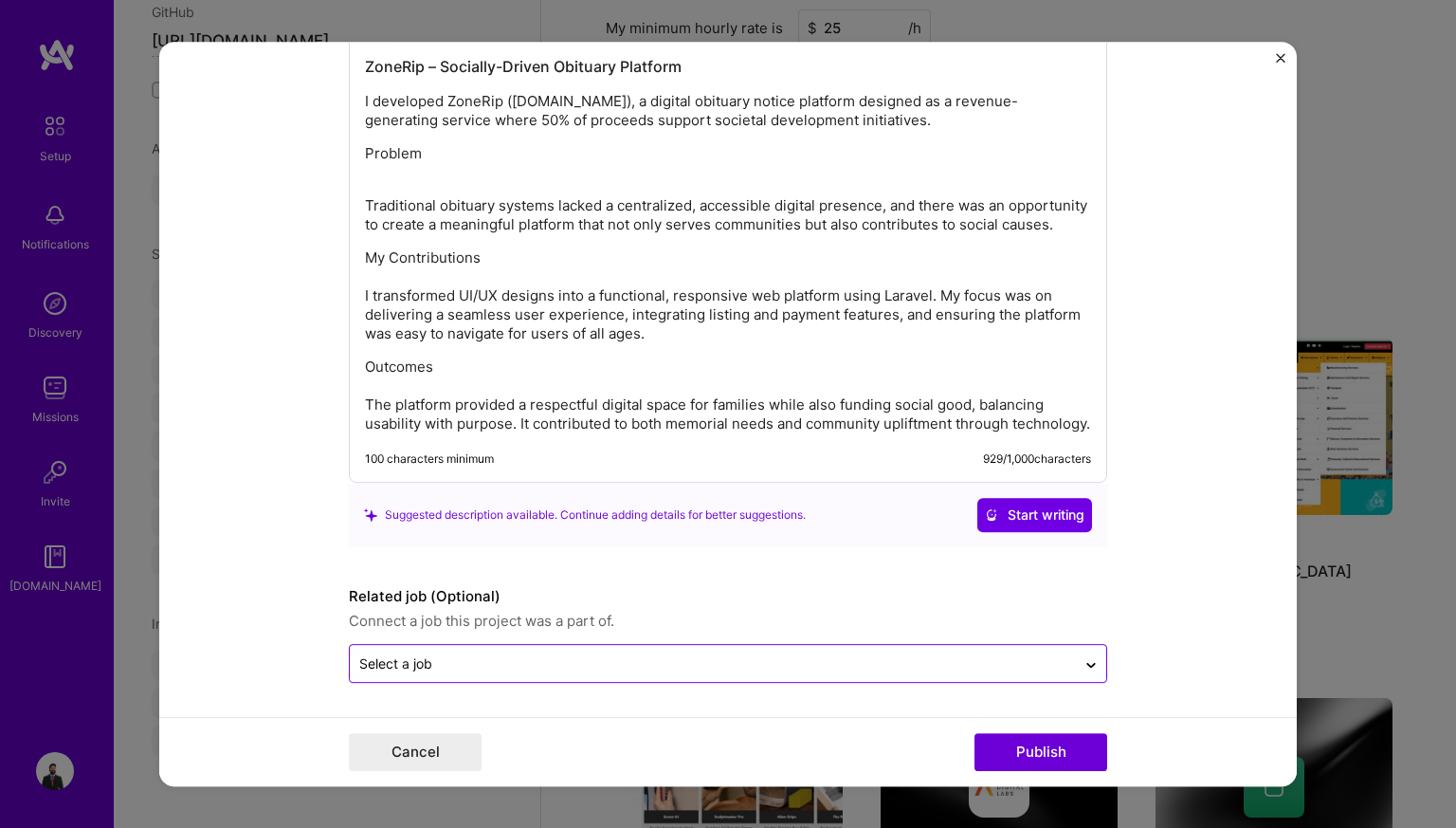click at bounding box center [713, 663] 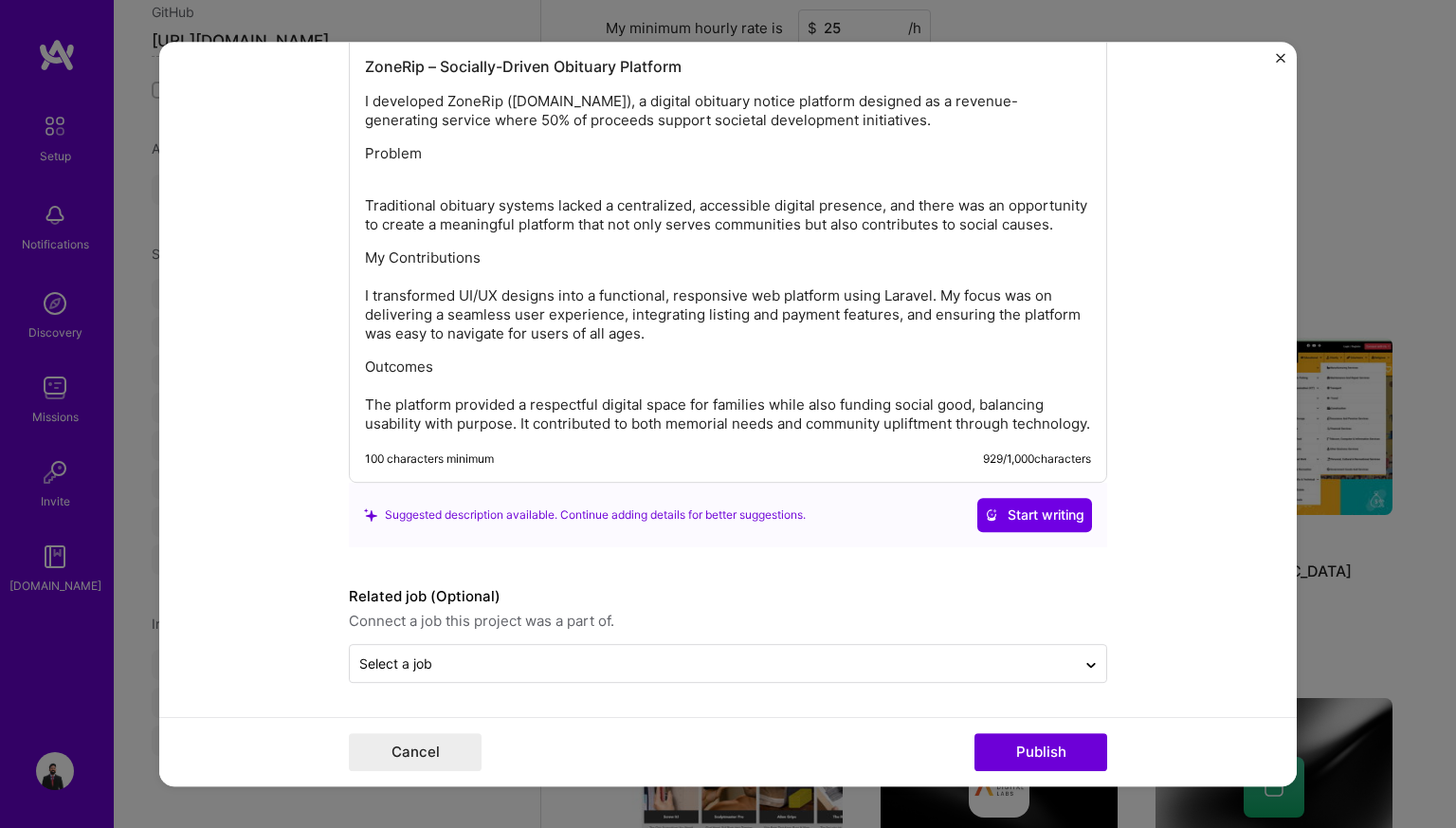 click on "Project title Zone Rip Company Zoneceylon
Project industry Industry 2 Project Link (Optional) [URL][DOMAIN_NAME]
Set as cover Add New Image  |  Set as Cover Remove Image Role Team Lead (Software volunteer) Full-Stack Developer [DATE]
to [DATE]
I’m still working on this project Skills used — Add up to 12 skills Any new skills will be added to your profile. Enter skills... 7 Laravel 1 2 3 4 5 API Integration 1 2 3 4 5 HTML 1 2 3 4 5 MySQL 1 2 3 4 5 JavaScript 1 2 3 4 5 Jira 1 2 3 4 5 REST API 1 2 3 4 5 Did this role require you to manage team members? (Optional) Yes, I managed 2 team members. Were you involved from inception to launch (0  ->  1)? (Optional) Zero to one is creation and development of a unique product from the ground up. I was involved in zero to one with this project Add metrics (Optional) Project details   Problem  My Contributions  Outcomes  929" at bounding box center (728, 414) 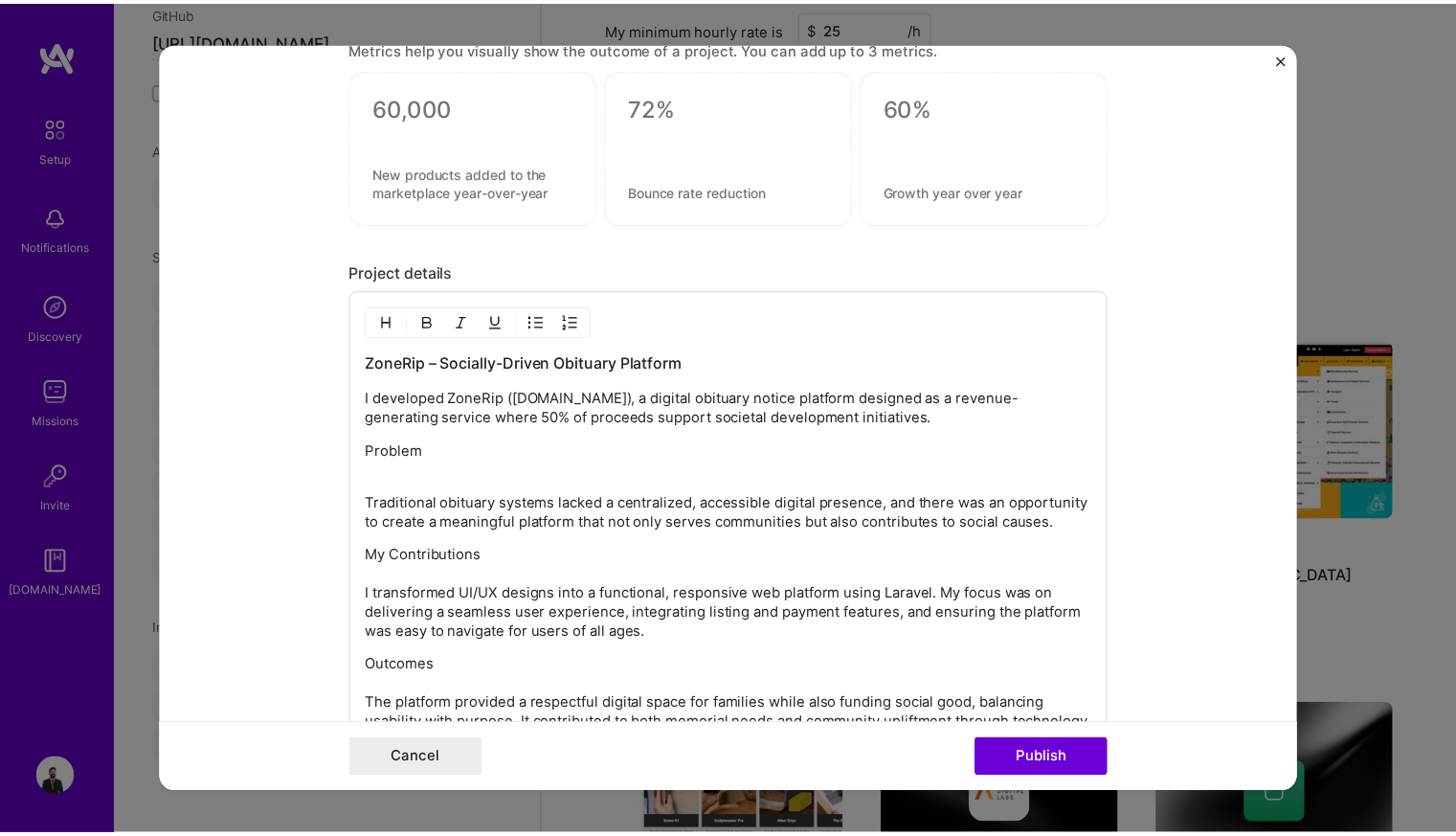 scroll, scrollTop: 2537, scrollLeft: 0, axis: vertical 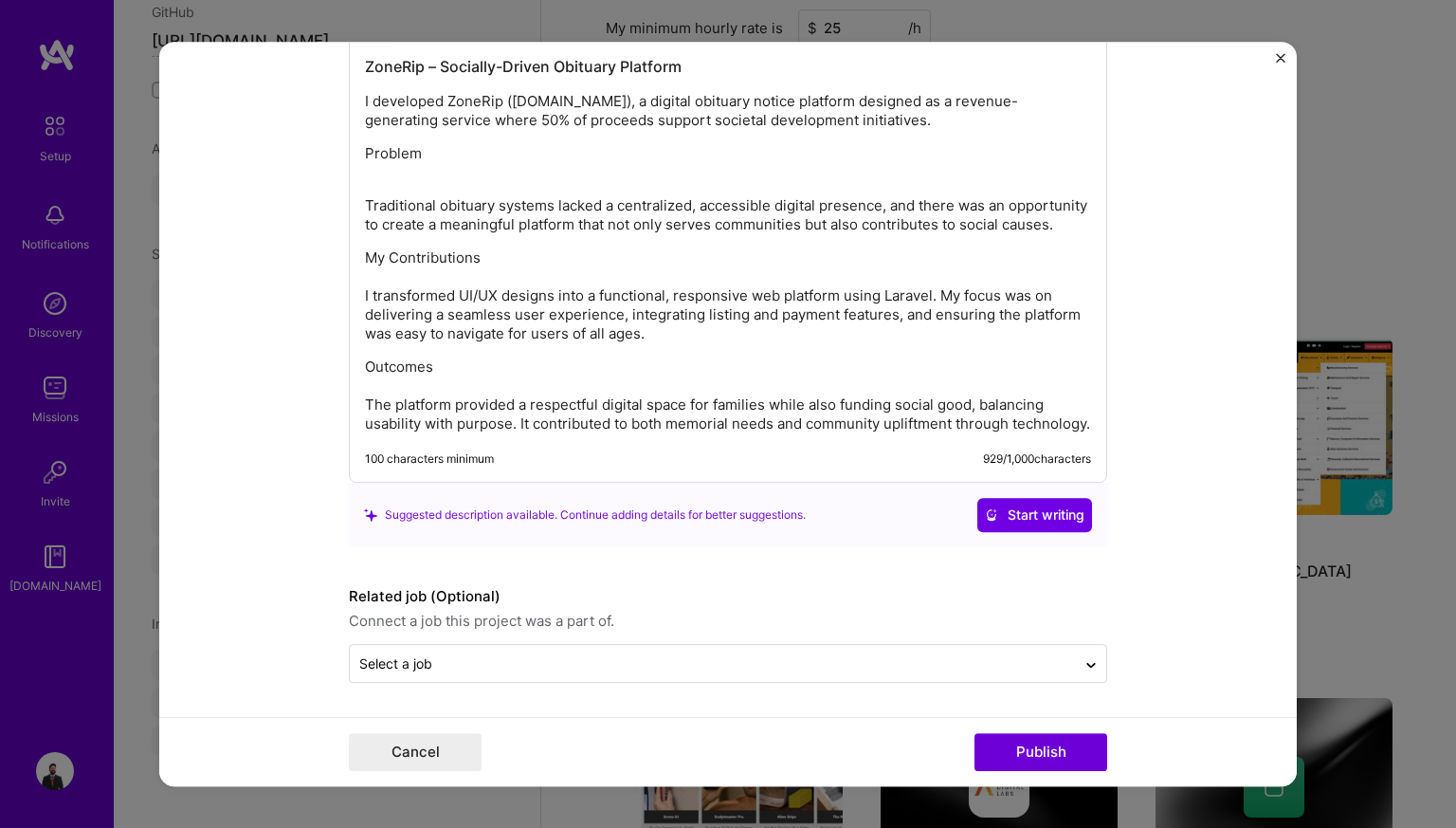 click on "Cancel Publish" at bounding box center (728, 751) 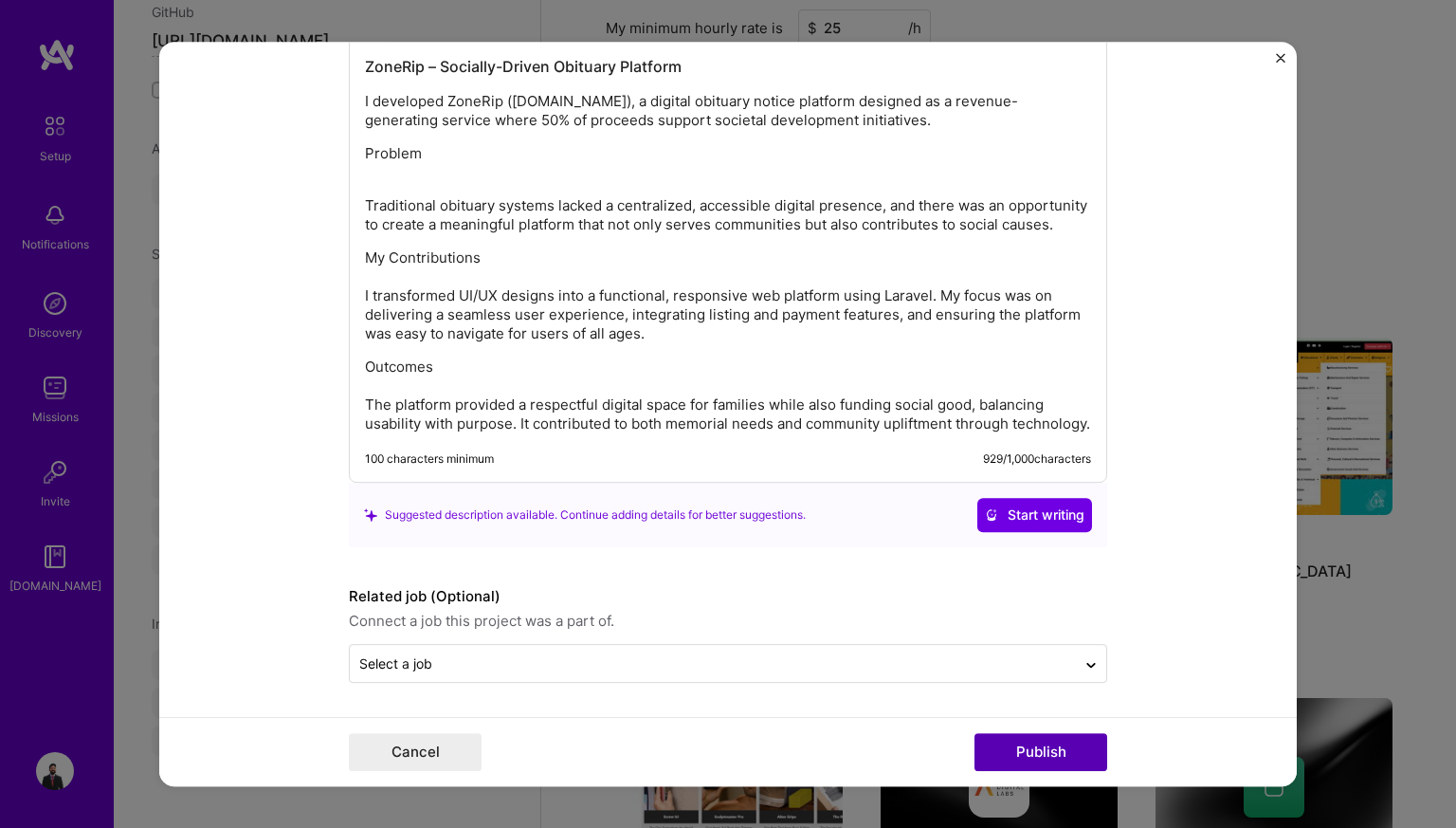 click on "Publish" at bounding box center (1041, 752) 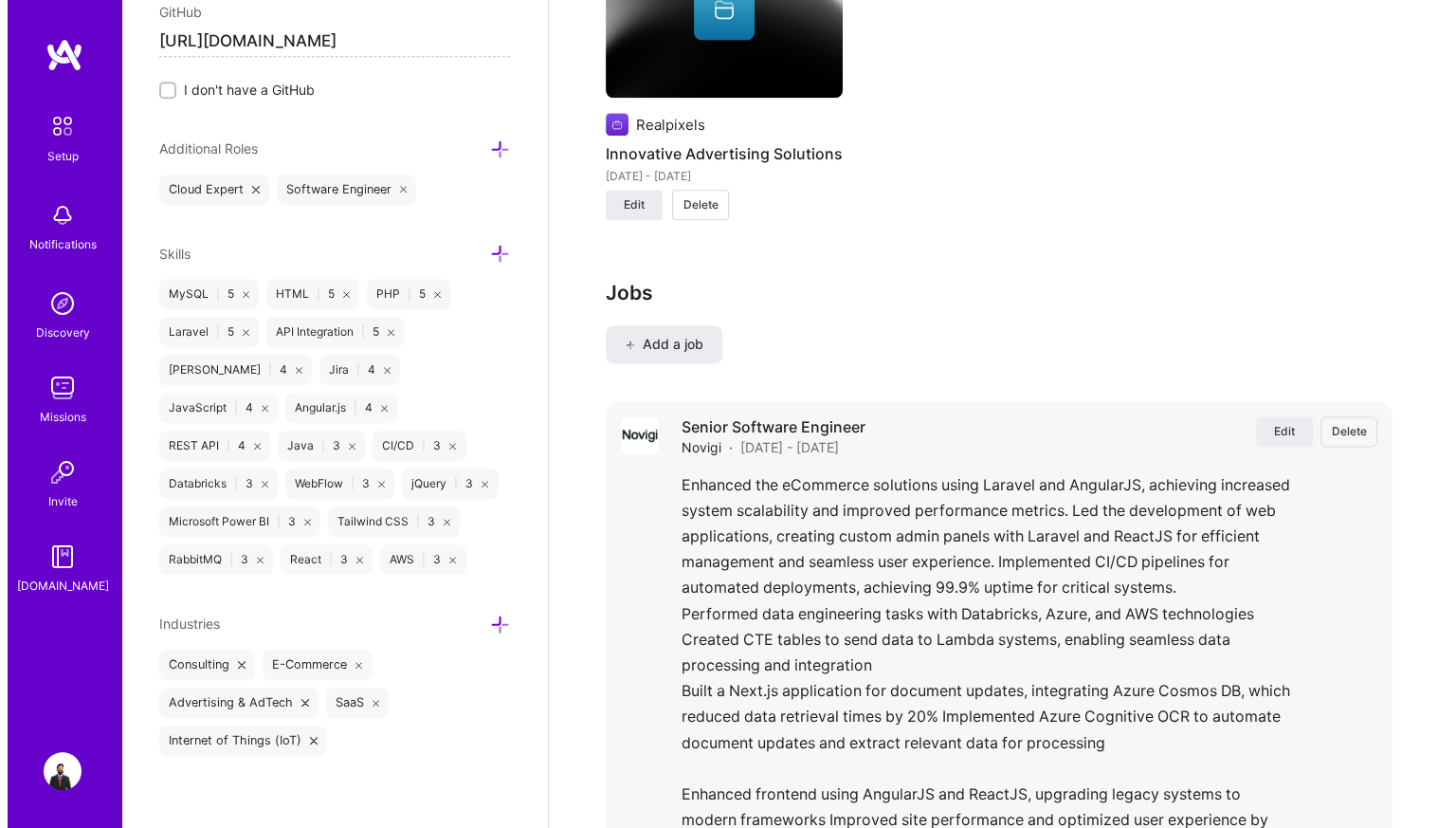 scroll, scrollTop: 2409, scrollLeft: 0, axis: vertical 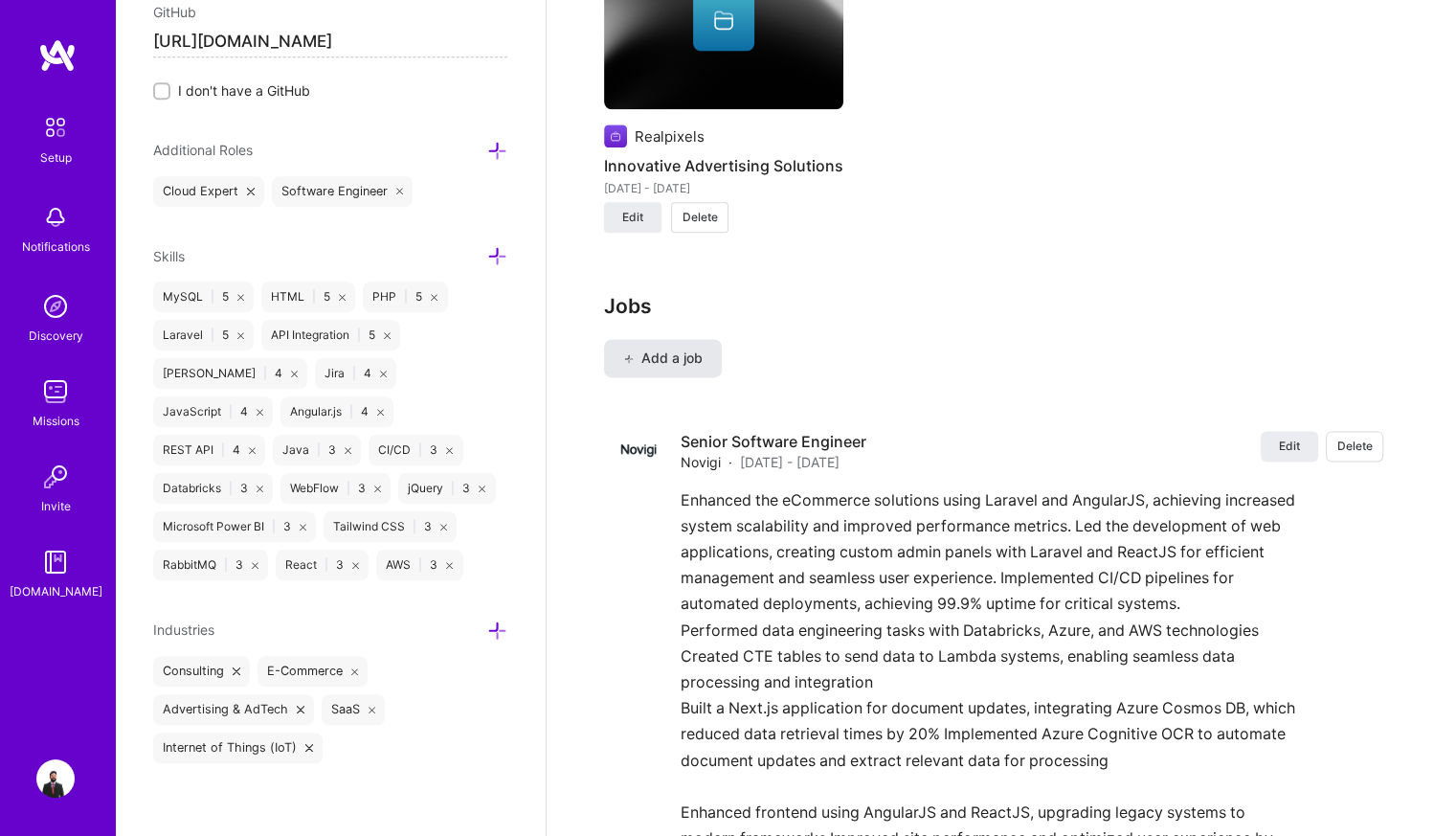 click on "Add a job" at bounding box center [662, 358] 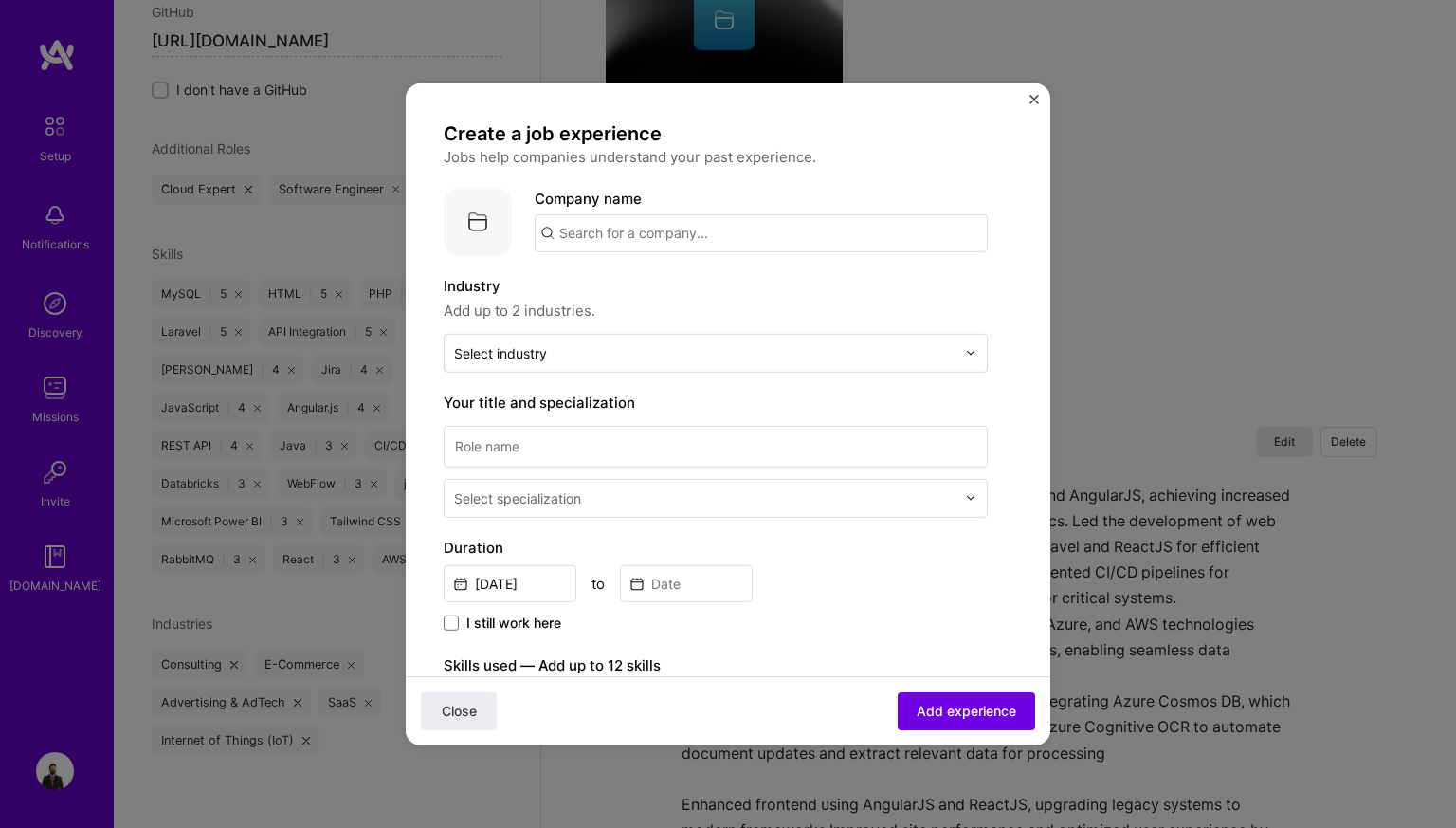click at bounding box center [761, 232] 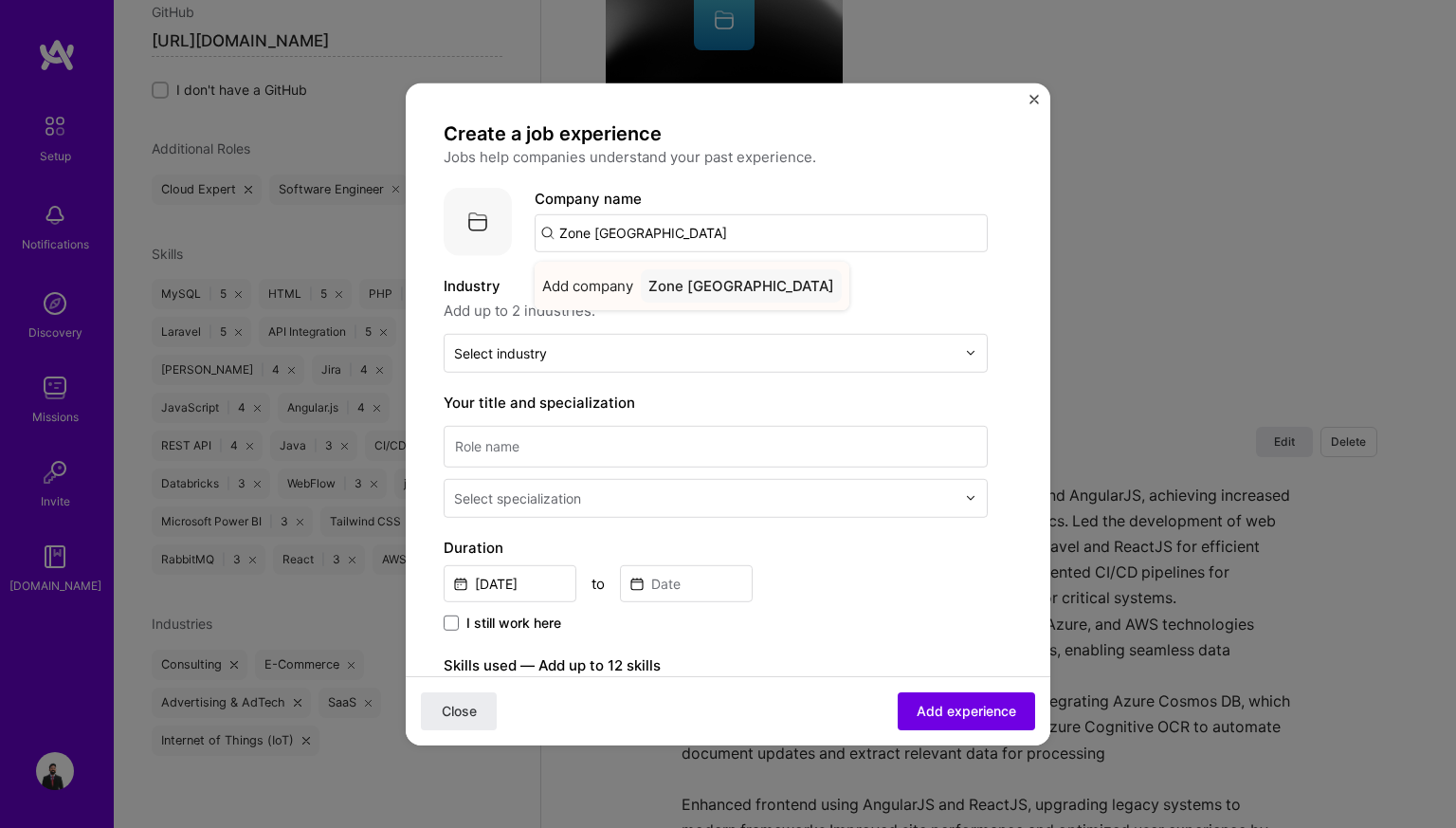 type on "Zone [GEOGRAPHIC_DATA]" 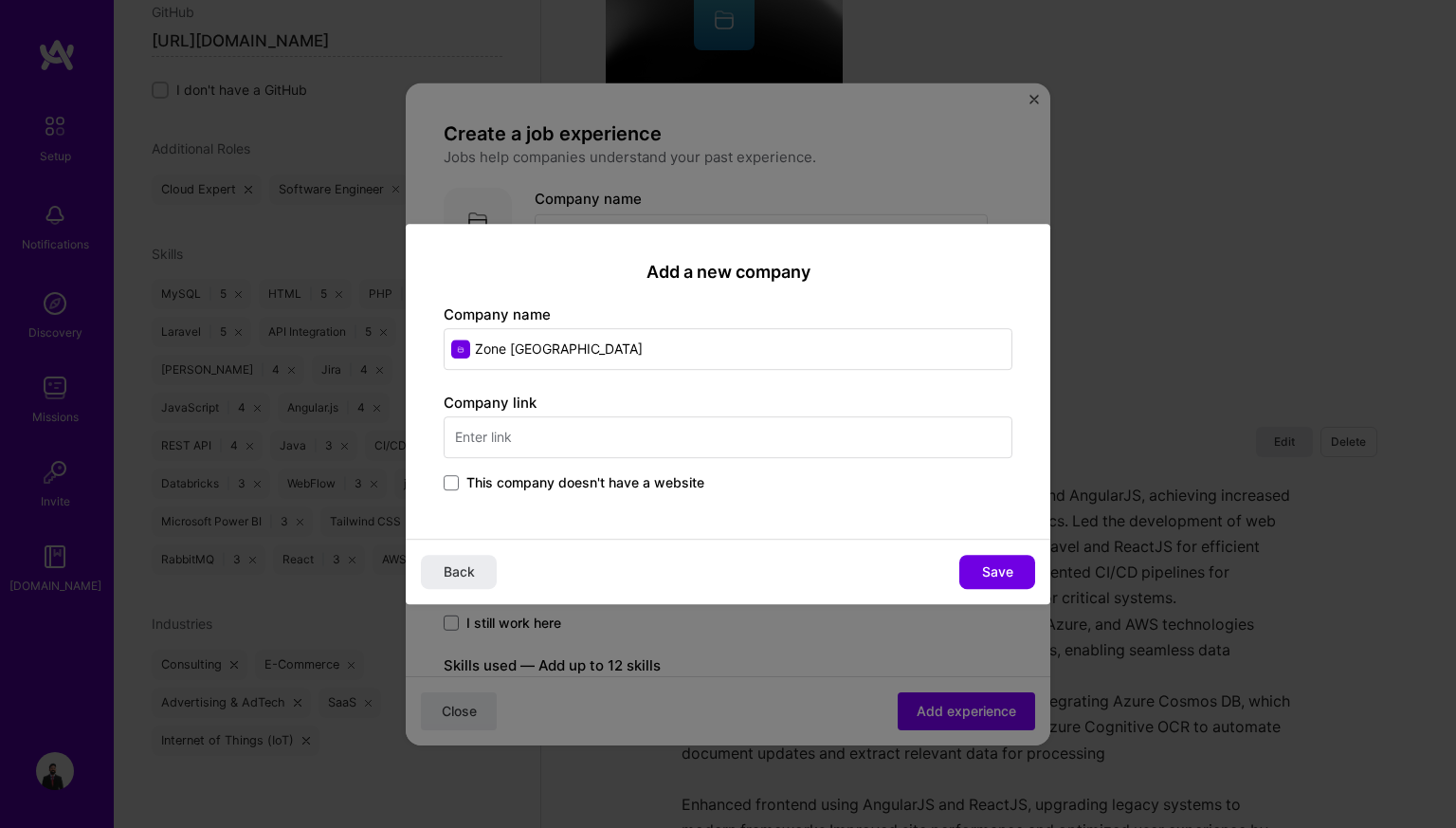 click at bounding box center (728, 437) 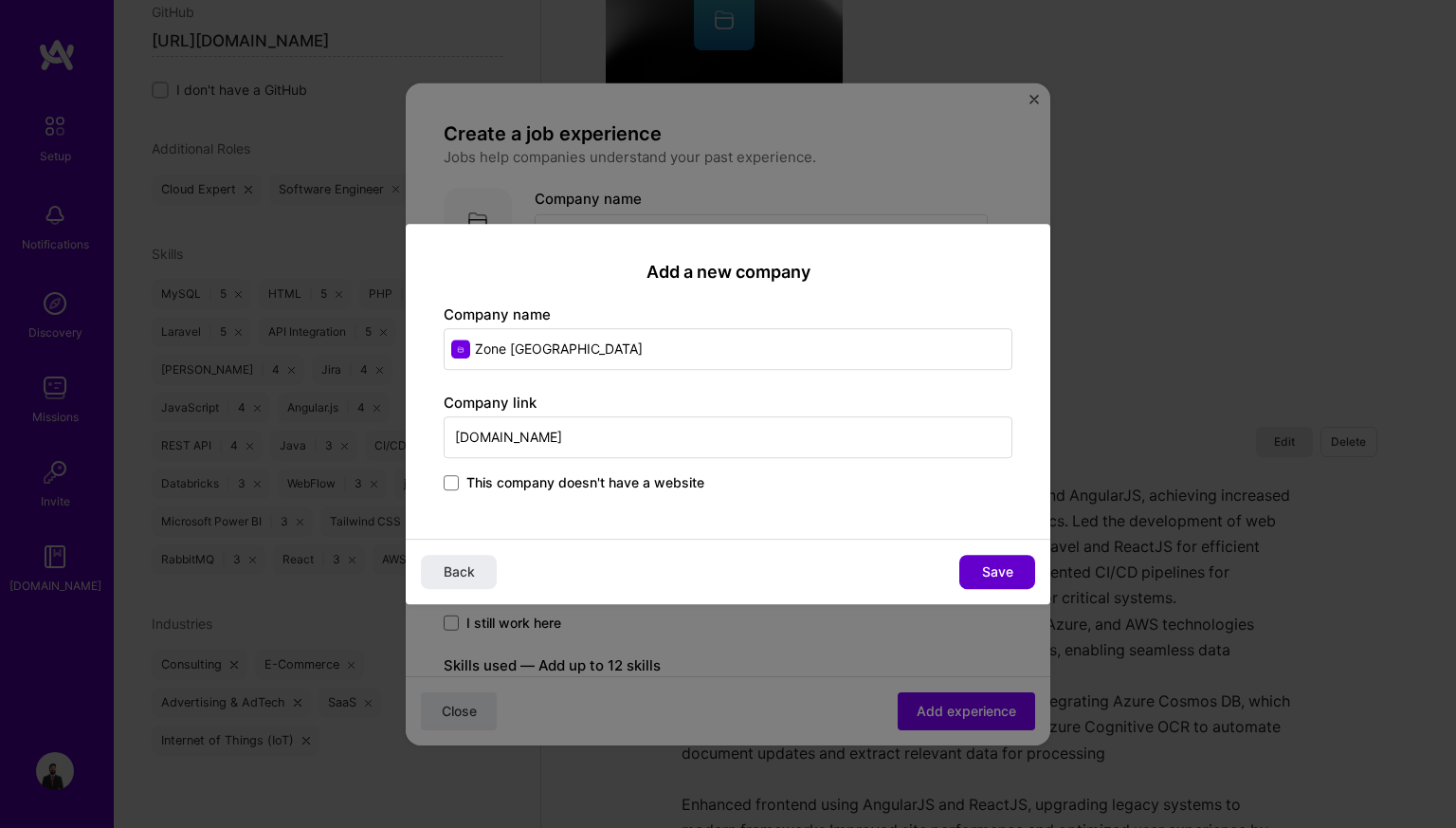 type on "[DOMAIN_NAME]" 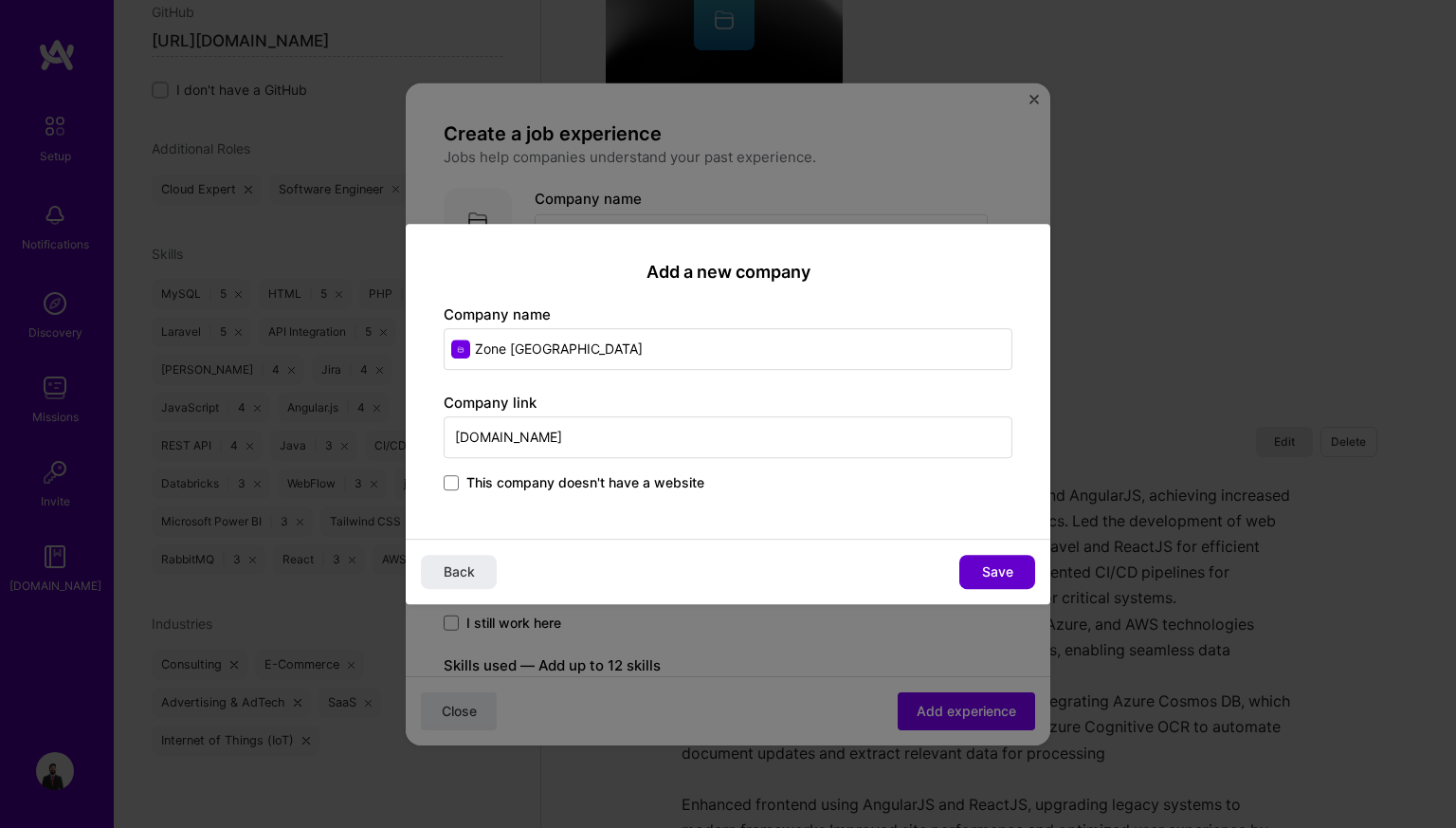 click on "Save" at bounding box center (997, 572) 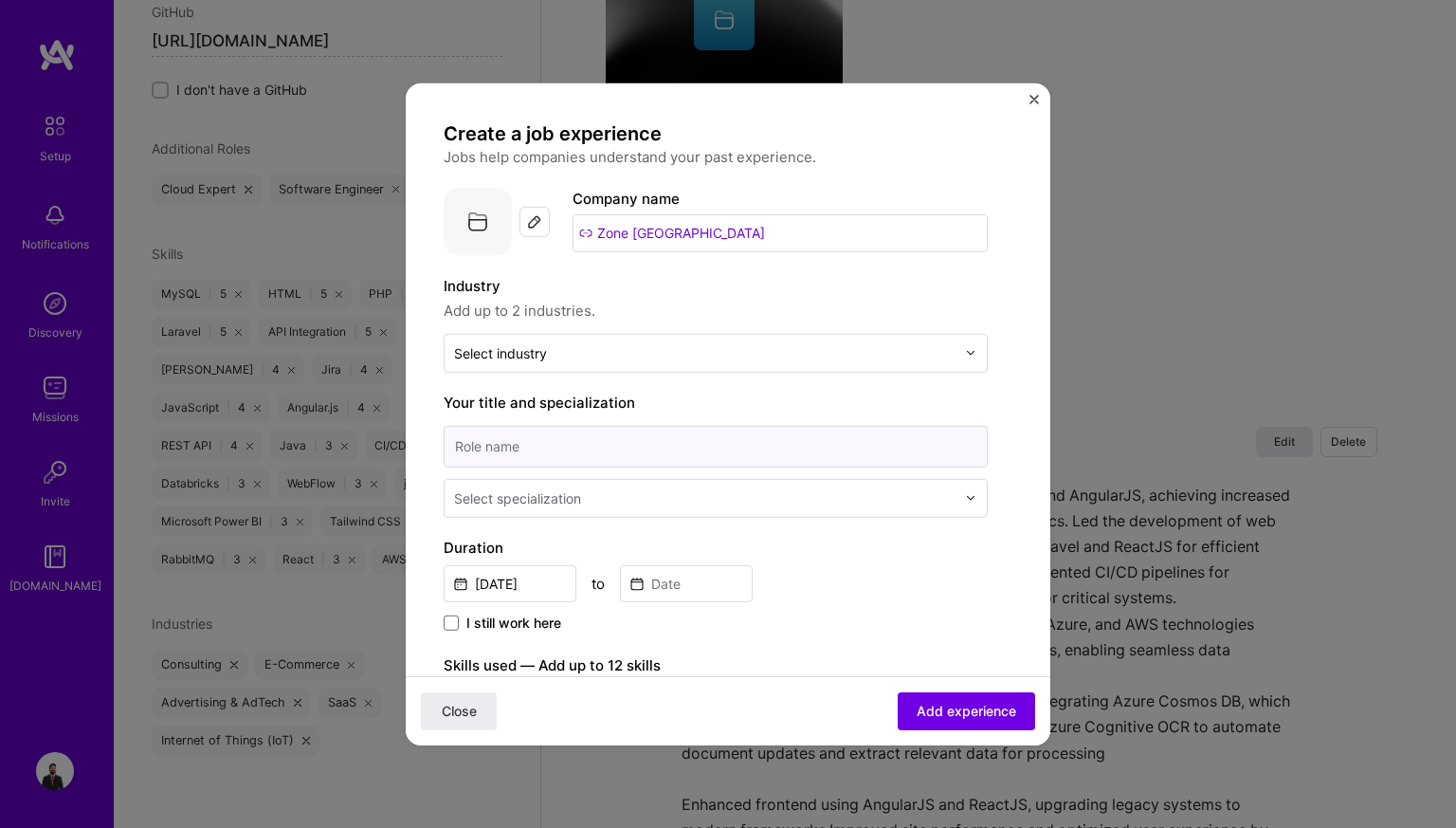 click at bounding box center (716, 446) 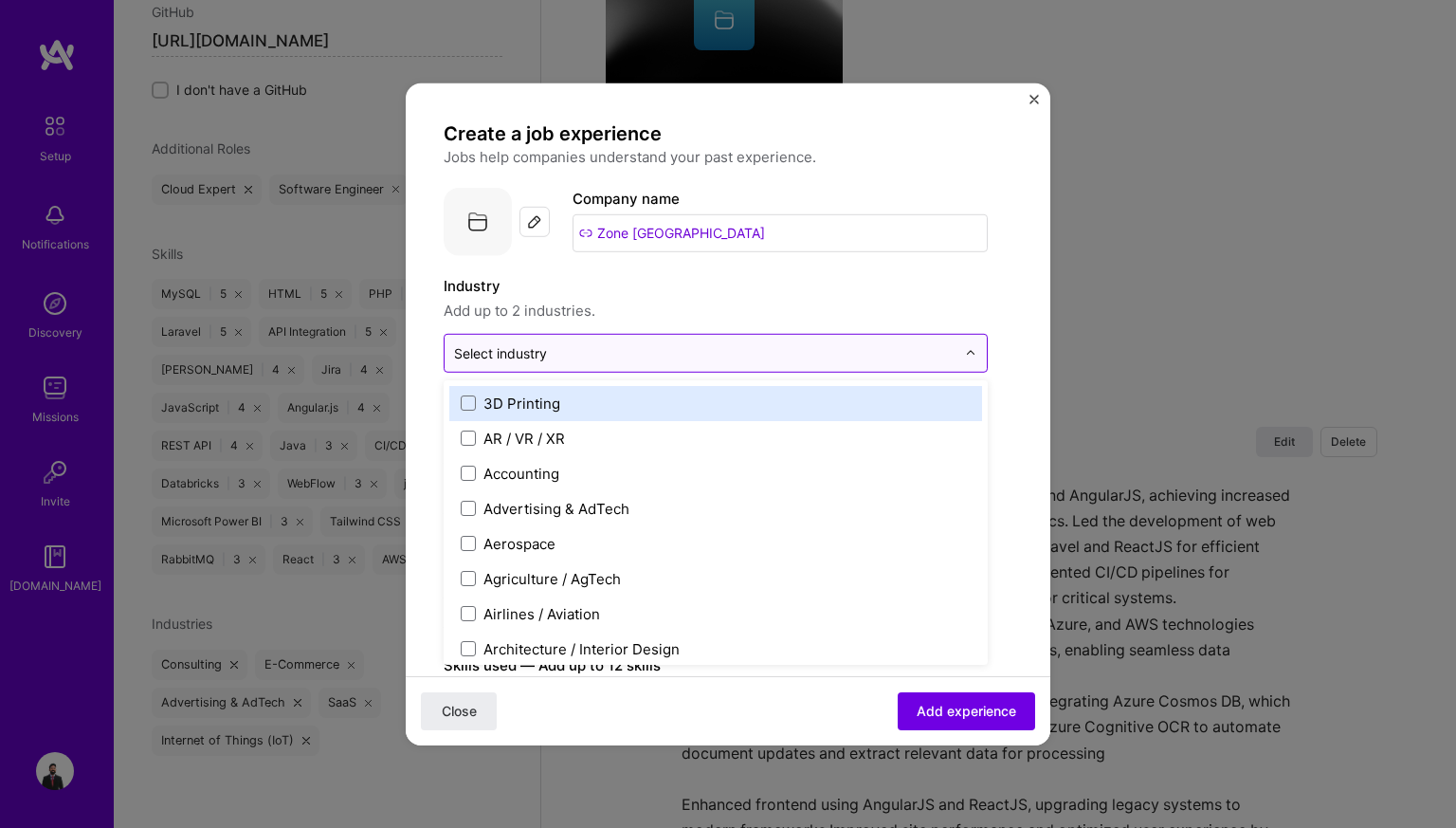 click on "Select industry 0" at bounding box center [500, 352] 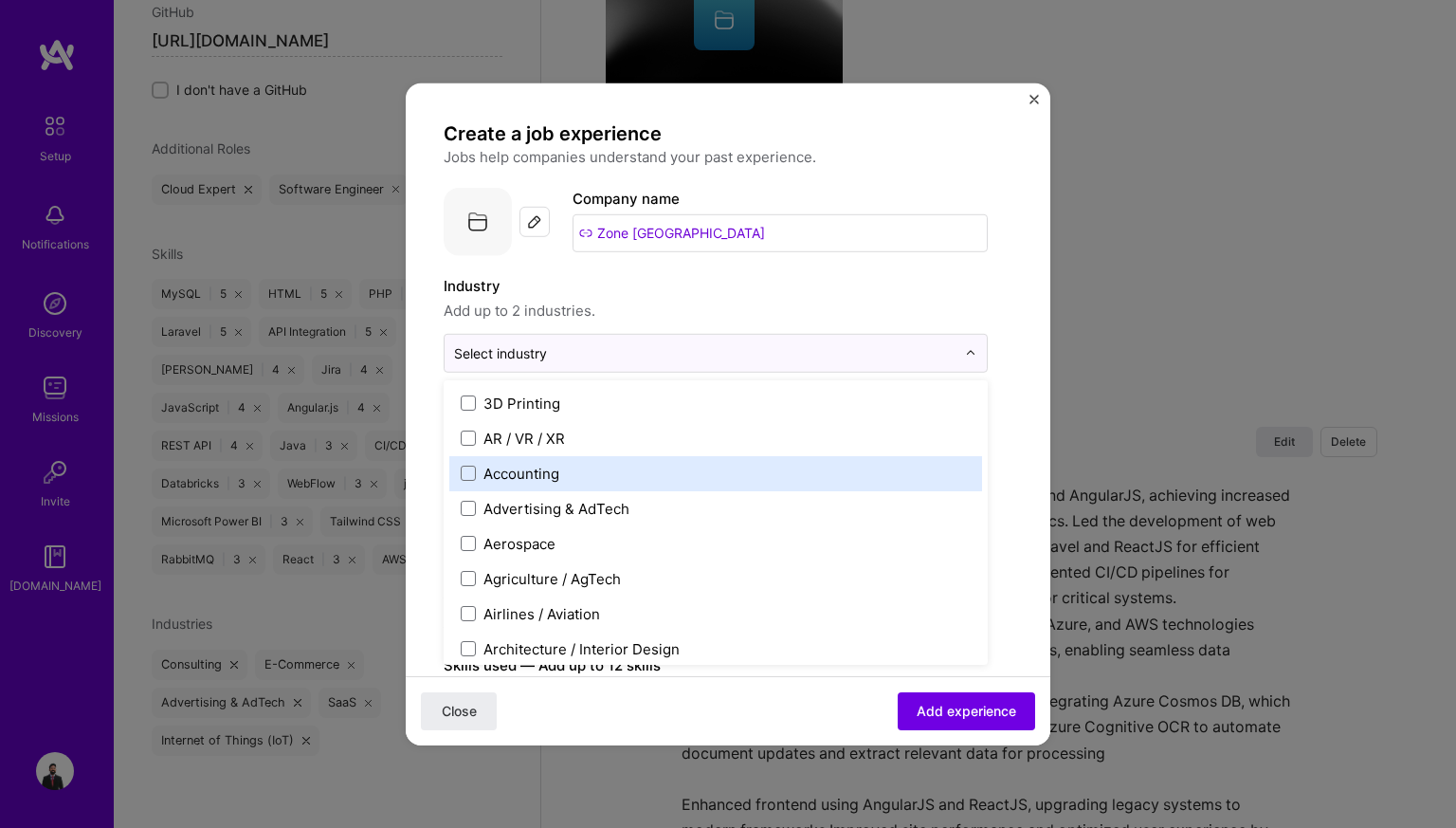 type on "v" 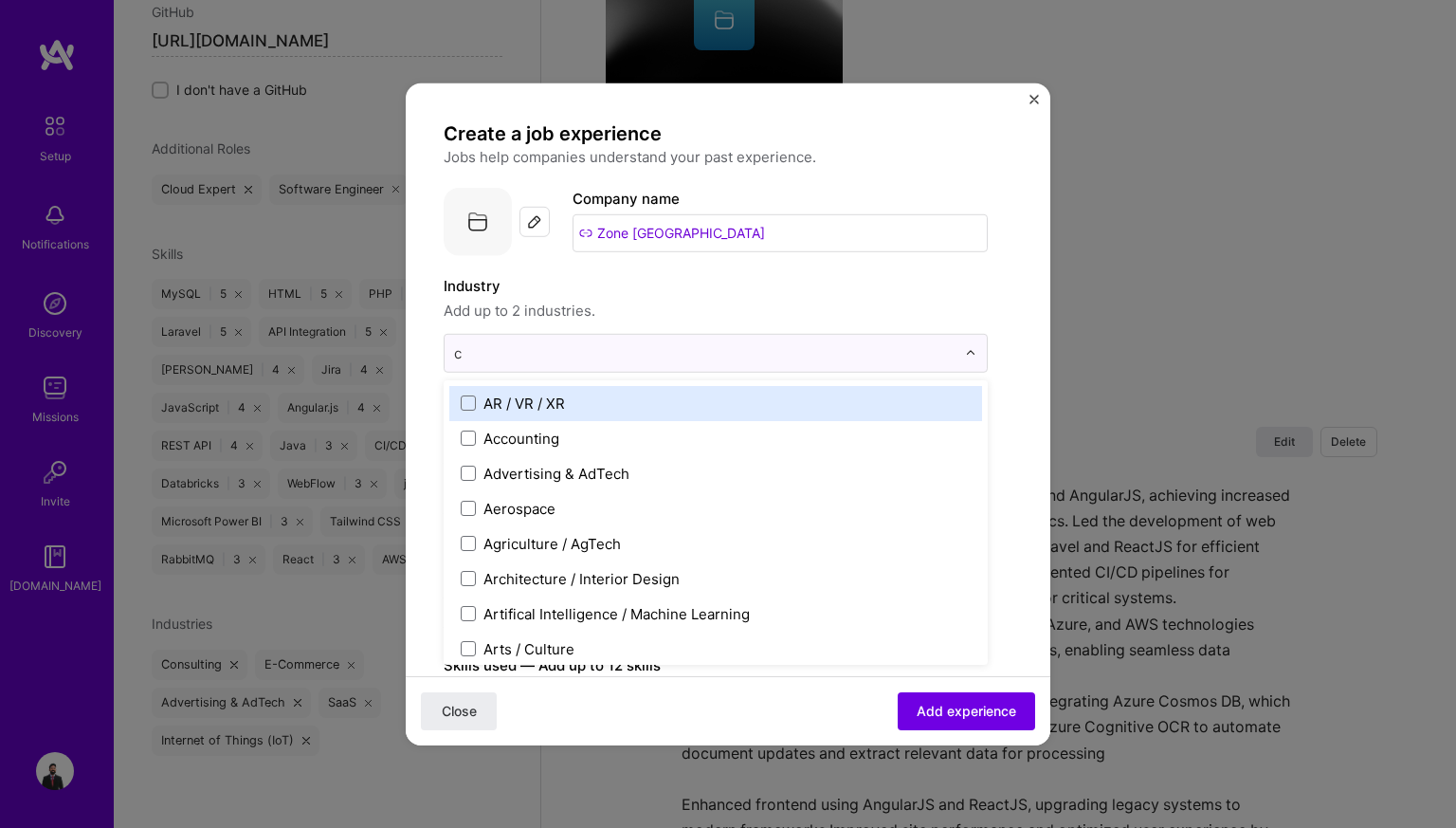 type on "cr" 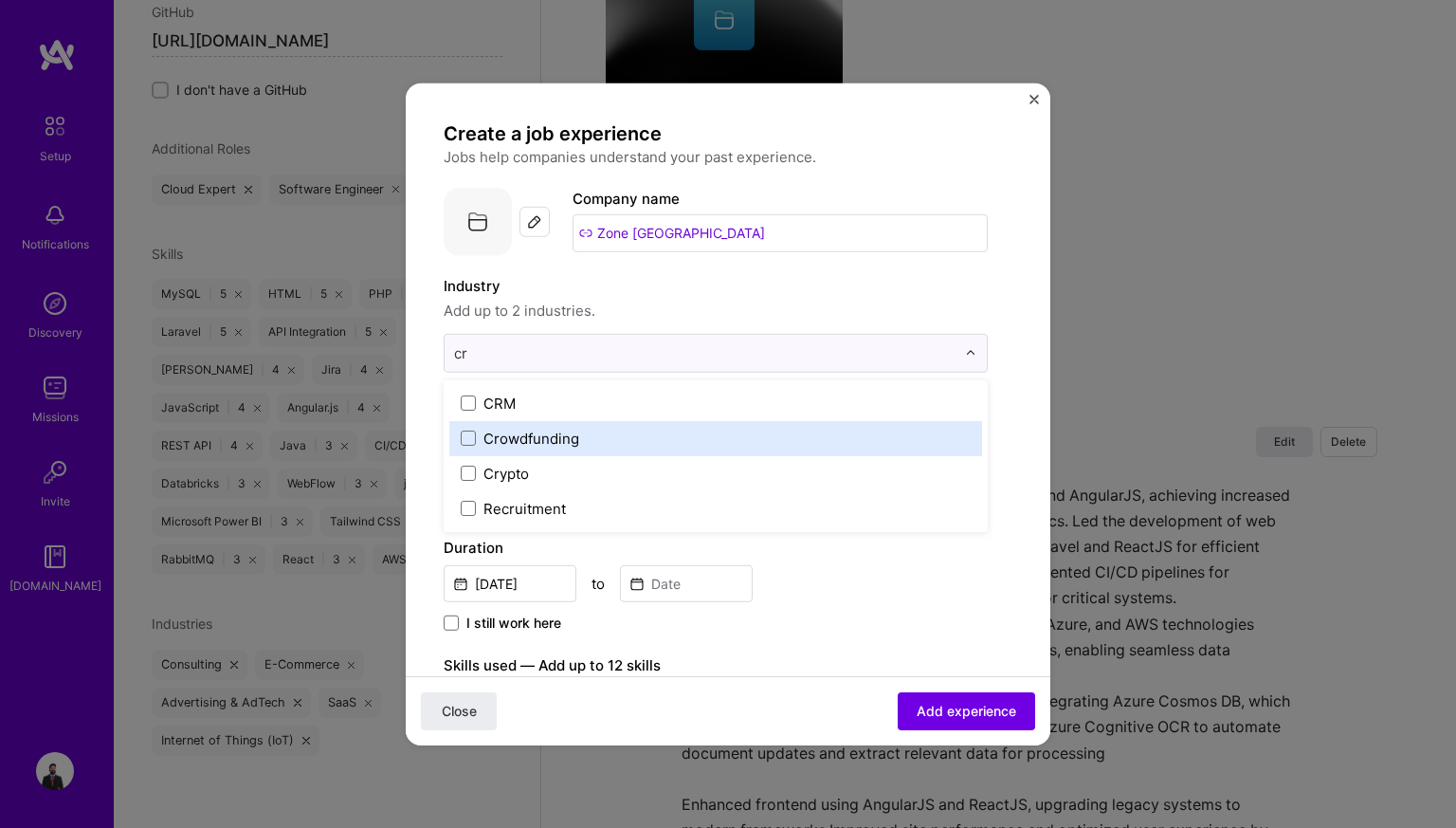 click on "Crowdfunding" at bounding box center (531, 437) 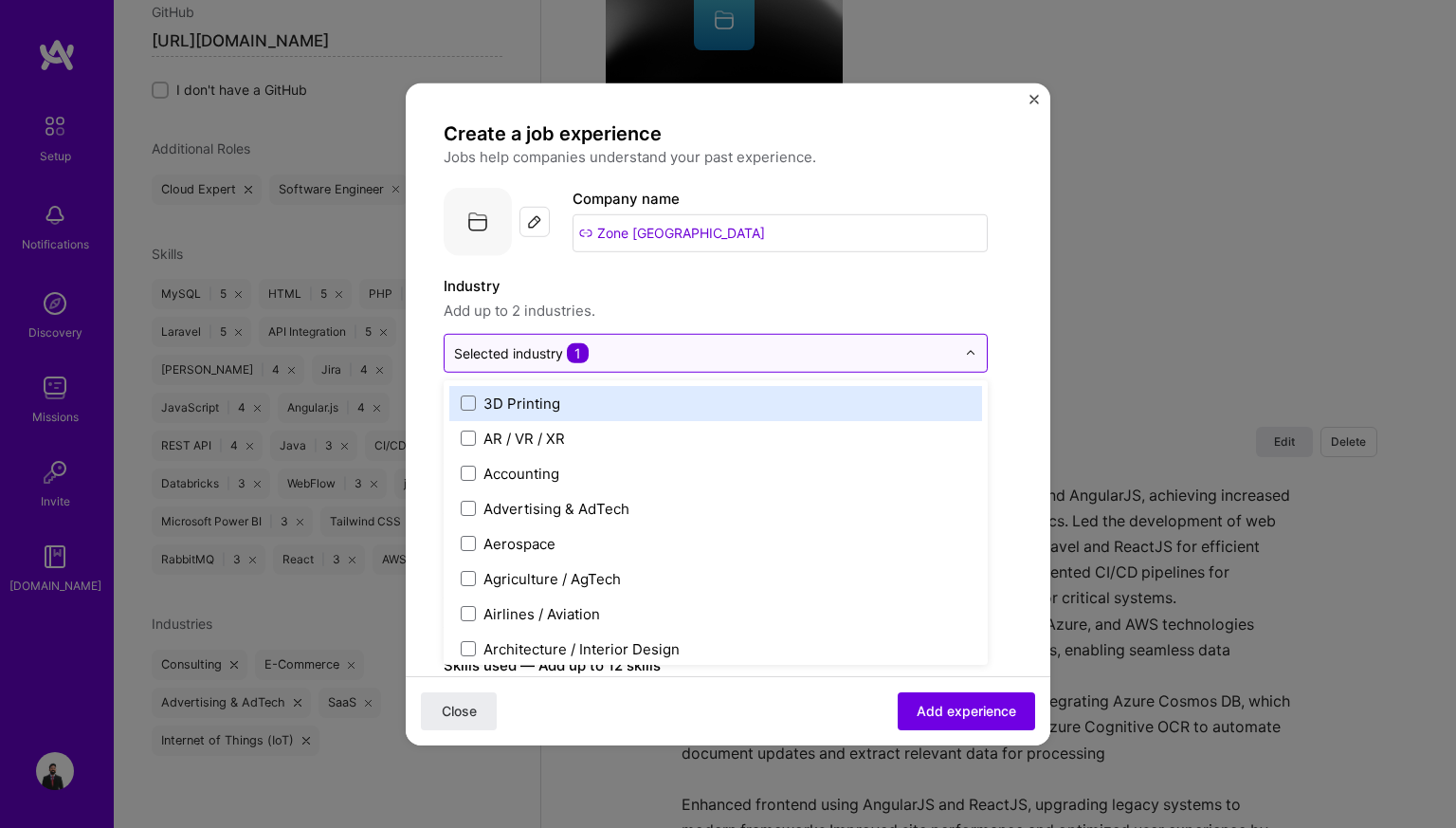 click at bounding box center (704, 352) 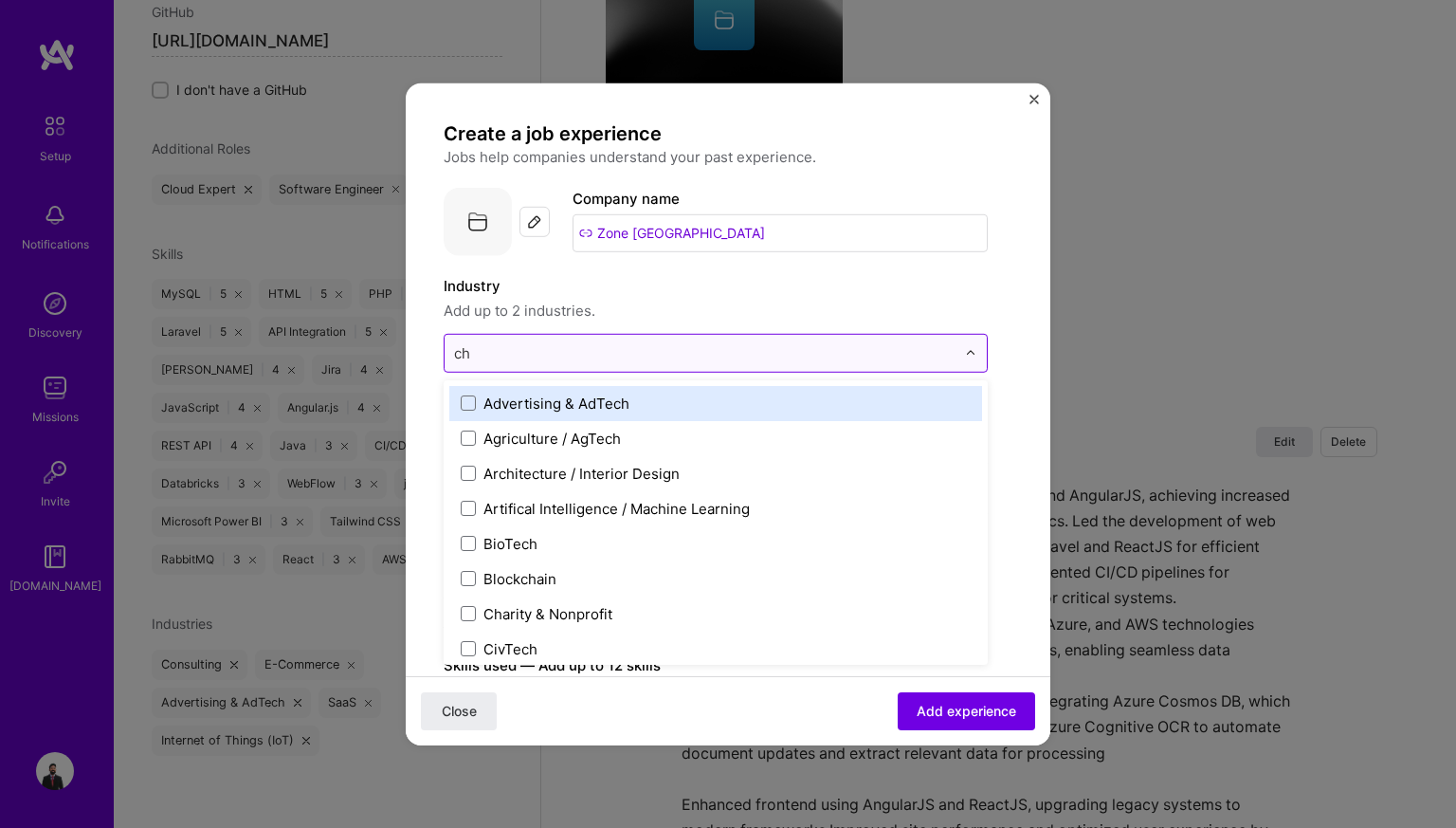type on "cha" 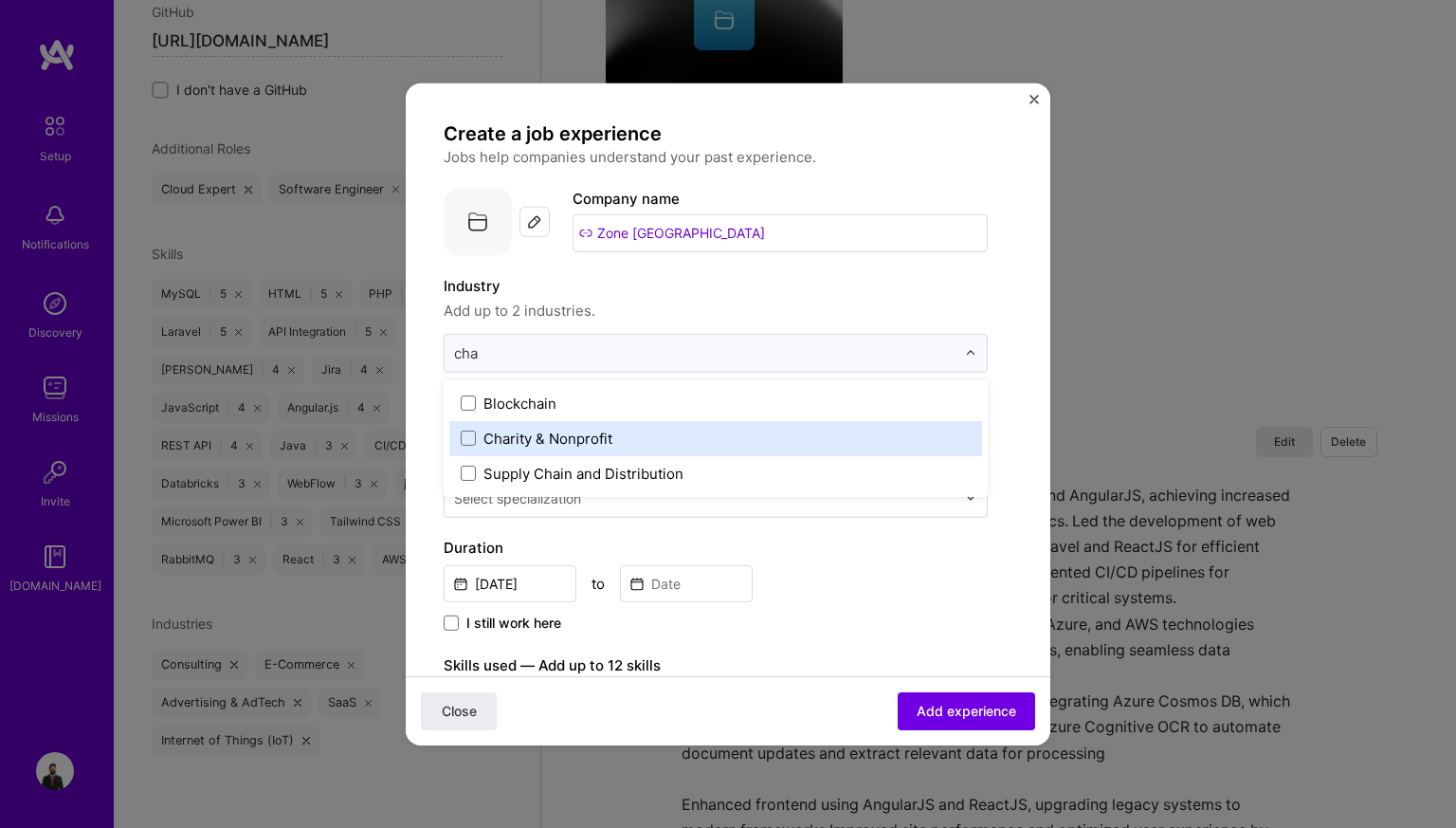 click on "Charity & Nonprofit" at bounding box center (716, 437) 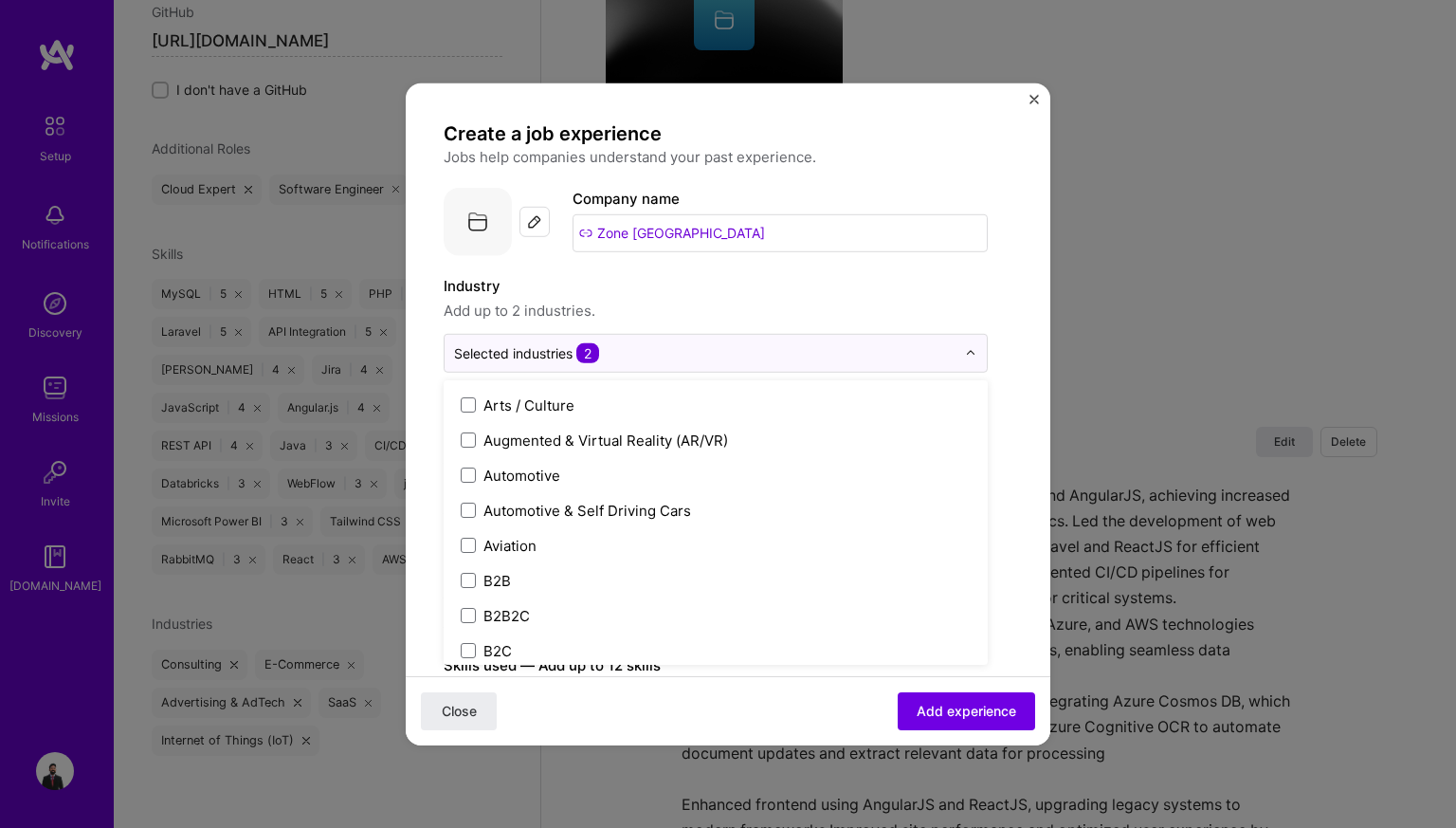scroll, scrollTop: 355, scrollLeft: 0, axis: vertical 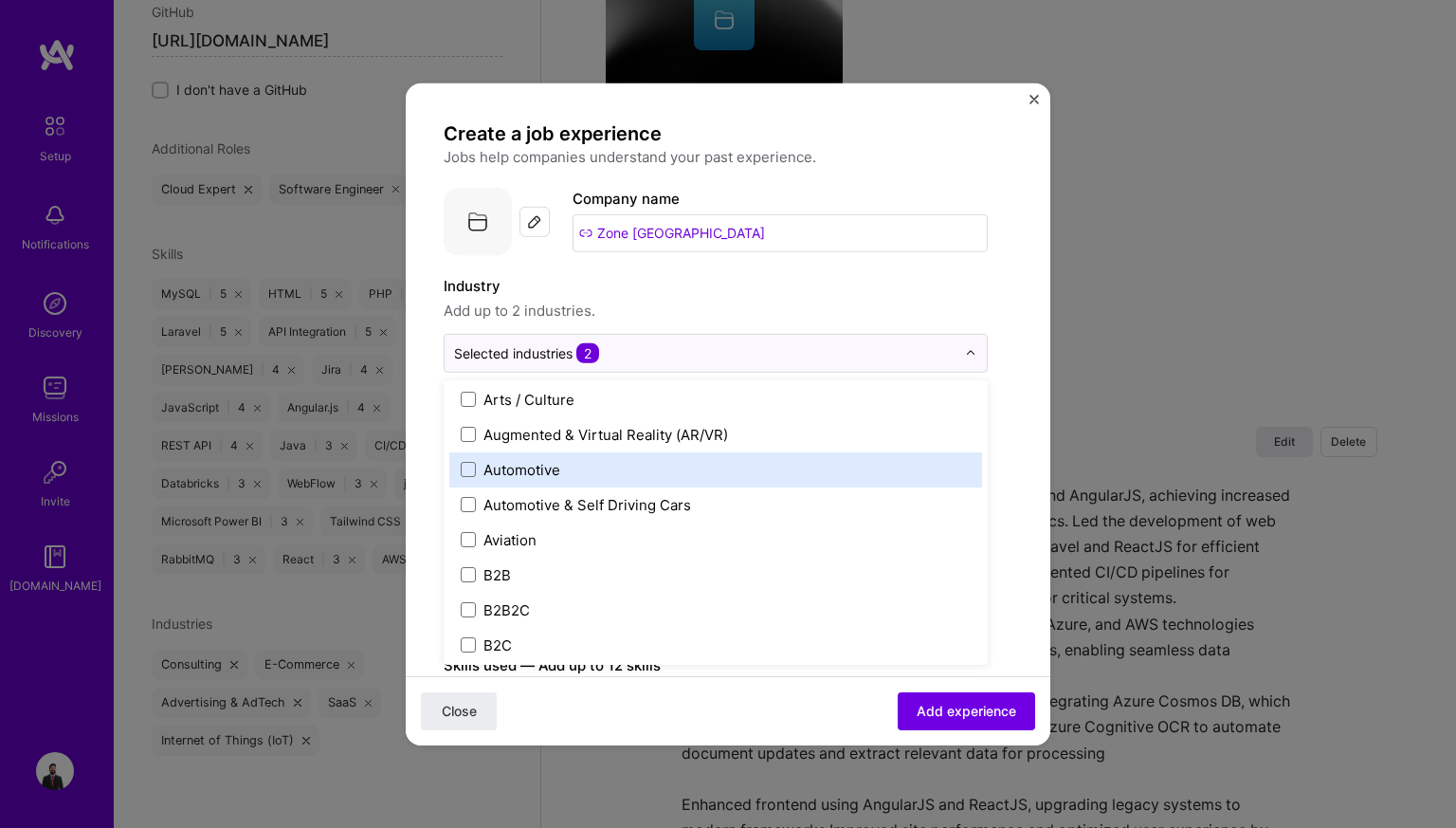 click on "Create a job experience Jobs help companies understand your past experience. Company logo Company name Zone [GEOGRAPHIC_DATA]
Industry Add up to 2 industries. option Charity & Nonprofit, selected. option Automotive focused, 13 of 120. 120 results available. Use Up and Down to choose options, press Enter to select the currently focused option, press Escape to exit the menu, press Tab to select the option and exit the menu. Selected industries 2 3D Printing AR / VR / XR Accounting Advertising & AdTech Aerospace Agriculture / AgTech Airlines / Aviation Architecture / Interior Design Art & Museums Artifical Intelligence / Machine Learning Arts / Culture Augmented & Virtual Reality (AR/VR) Automotive Automotive & Self Driving Cars Aviation B2B B2B2C B2C BPA / RPA Banking Beauty Big Data BioTech Blockchain CMS CPG CRM Cannabis Charity & Nonprofit Circular Economy CivTech Climate Tech Cloud Services Coaching Community Tech Construction Consulting Consumer Electronics Crowdfunding Crypto Customer Success DTC HR" at bounding box center [728, 745] 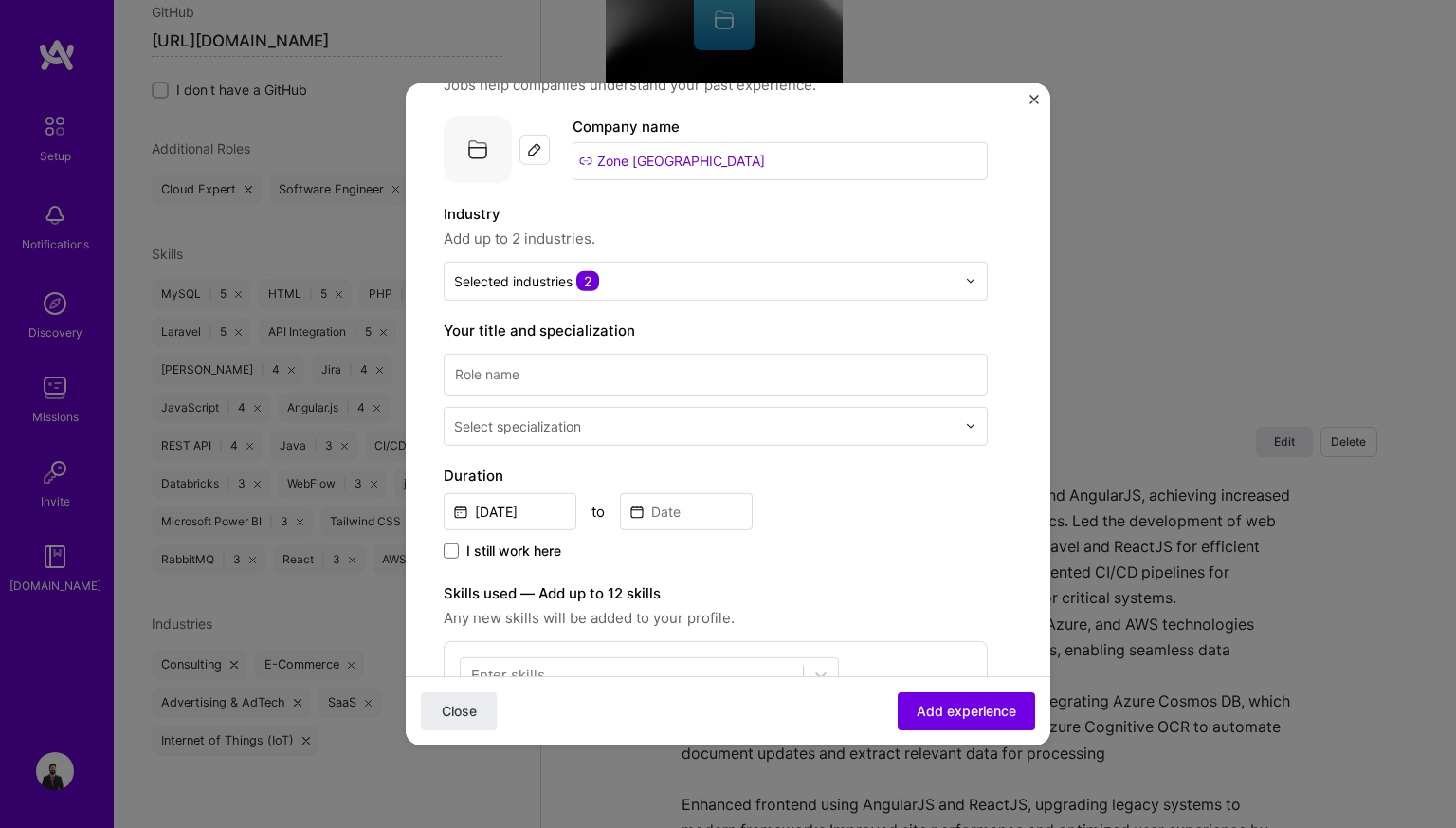scroll, scrollTop: 74, scrollLeft: 0, axis: vertical 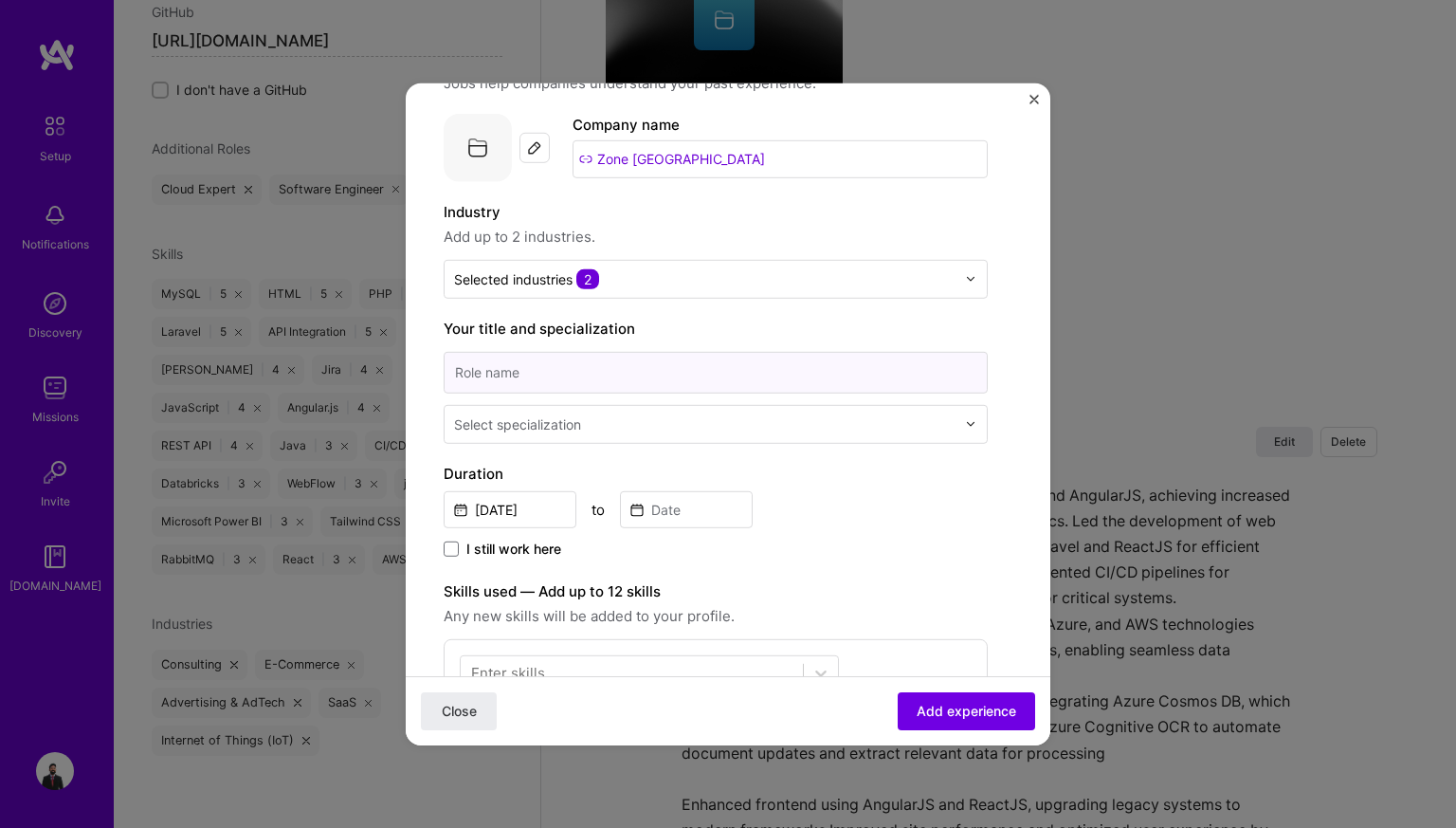 click at bounding box center (716, 372) 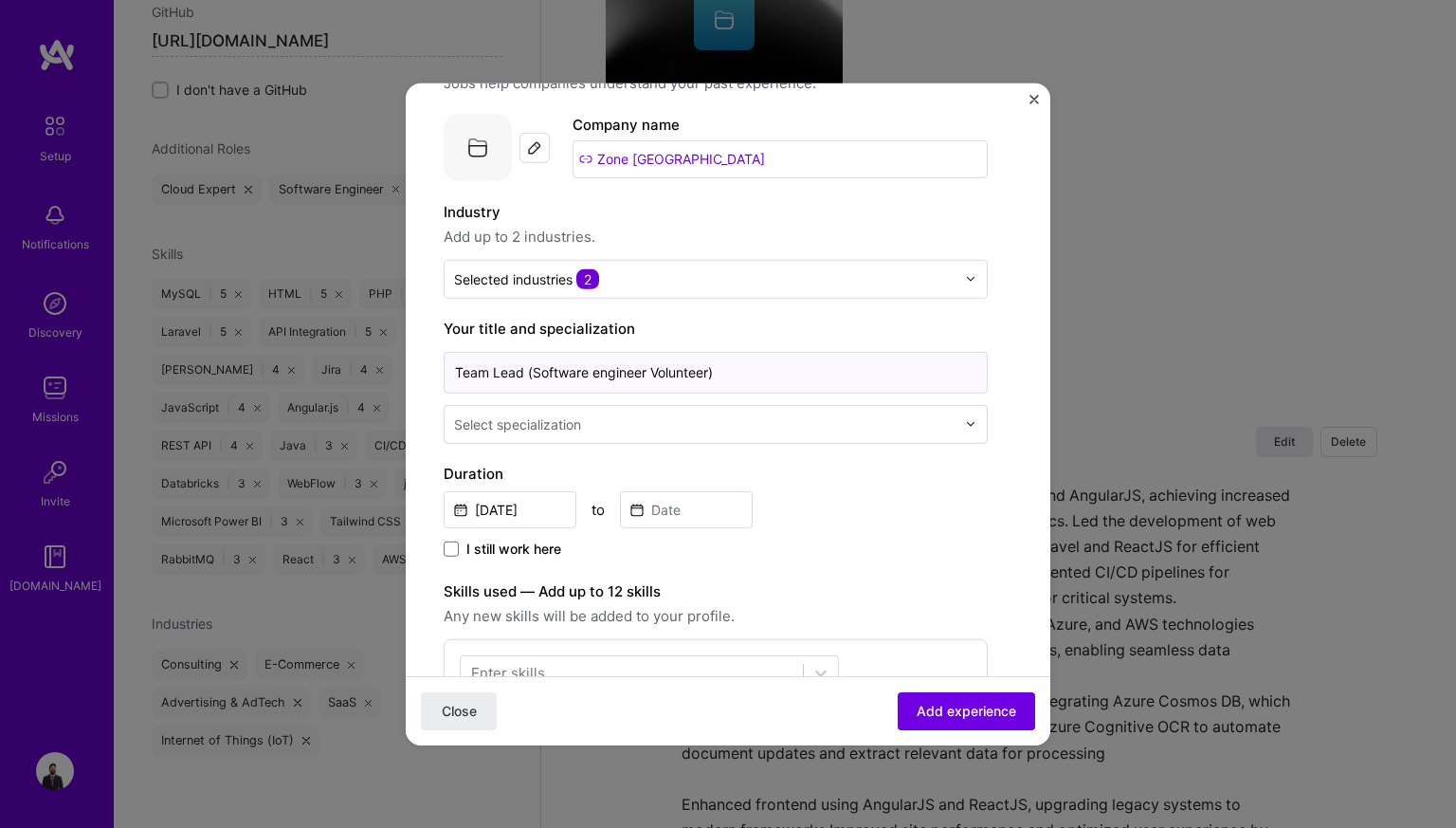 type on "Team Lead (Software engineer Volunteer)" 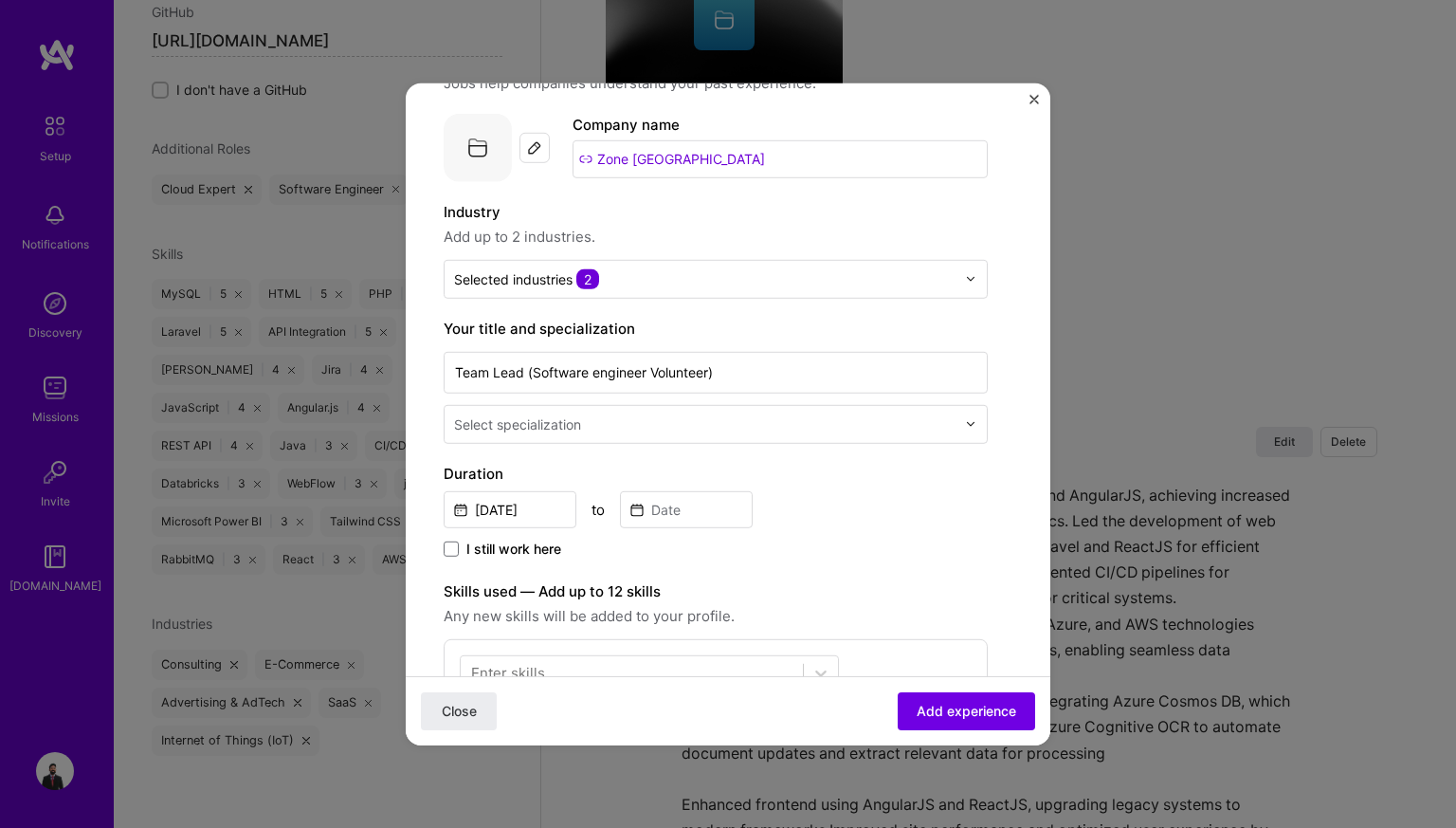 click on "Select specialization" at bounding box center (518, 423) 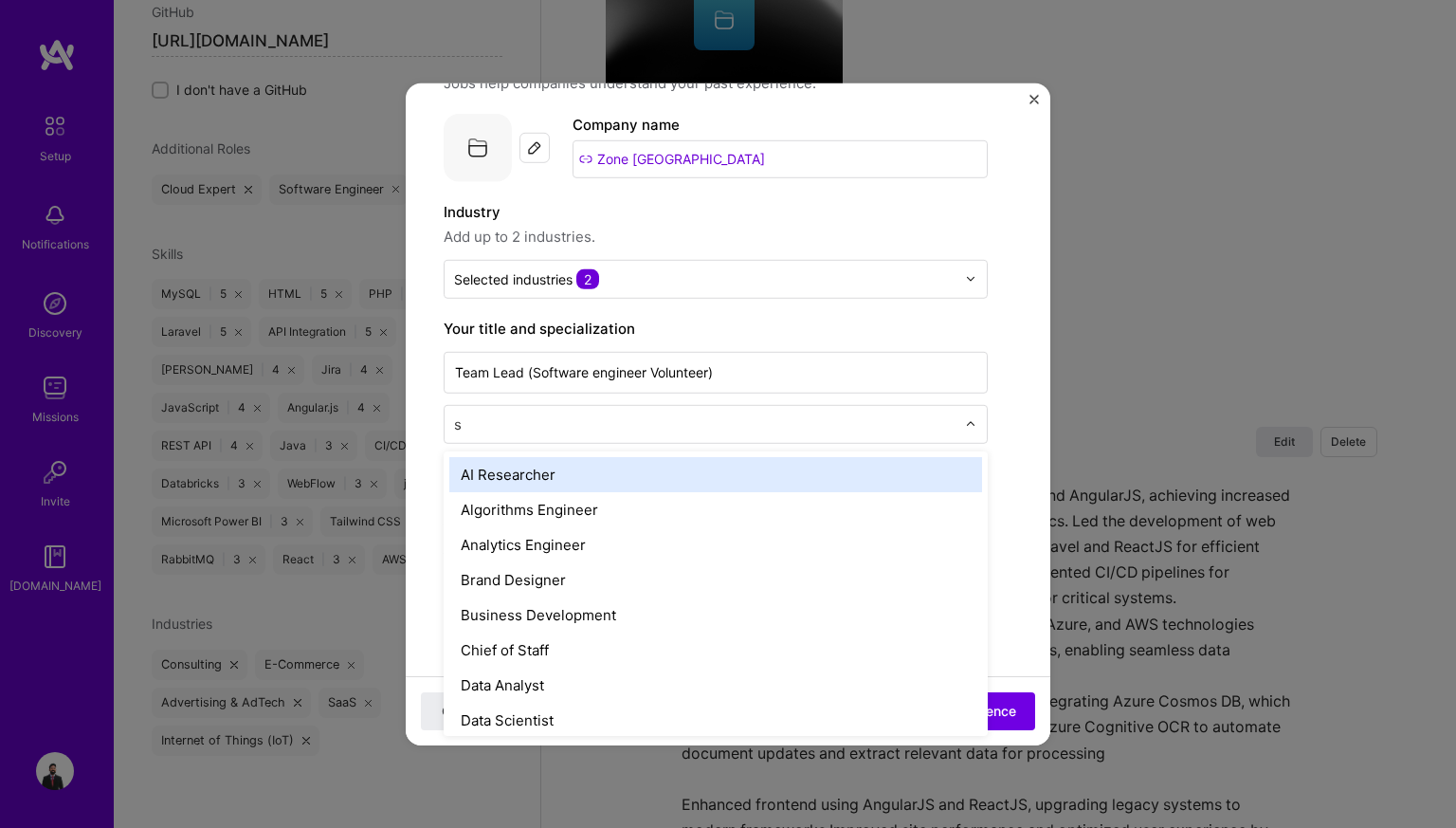 type on "so" 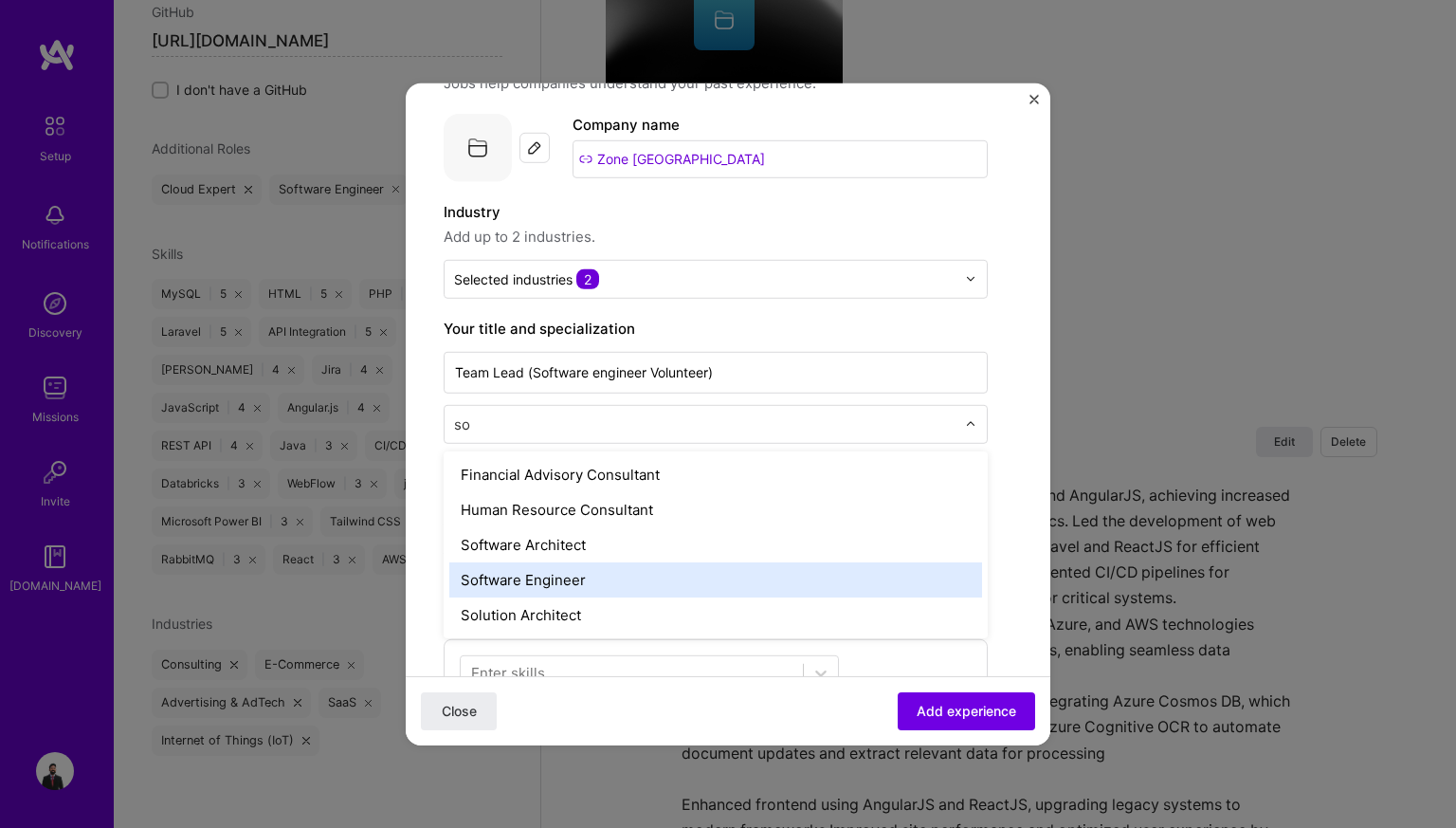 click on "Software Engineer" at bounding box center [716, 579] 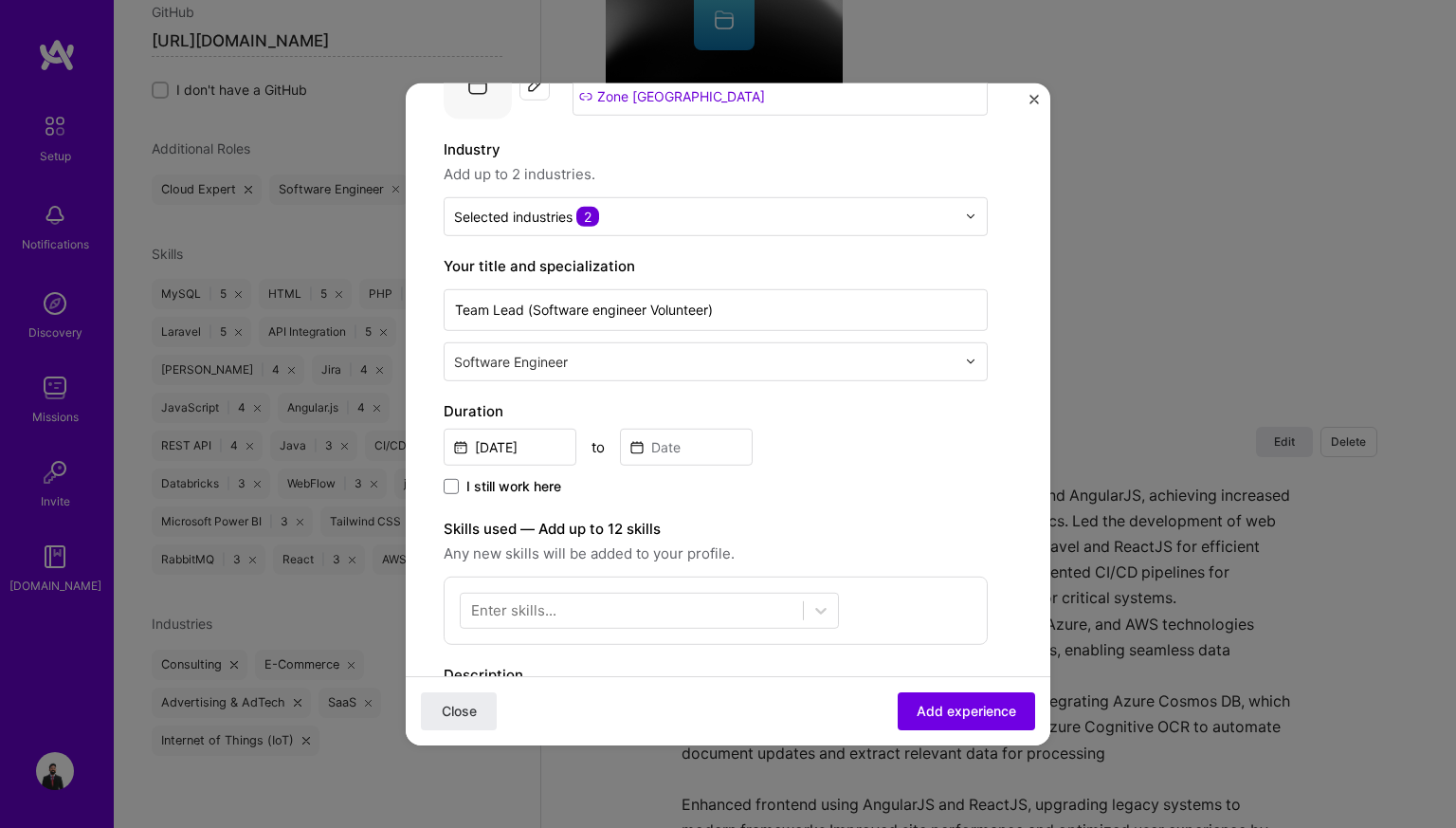 scroll, scrollTop: 141, scrollLeft: 0, axis: vertical 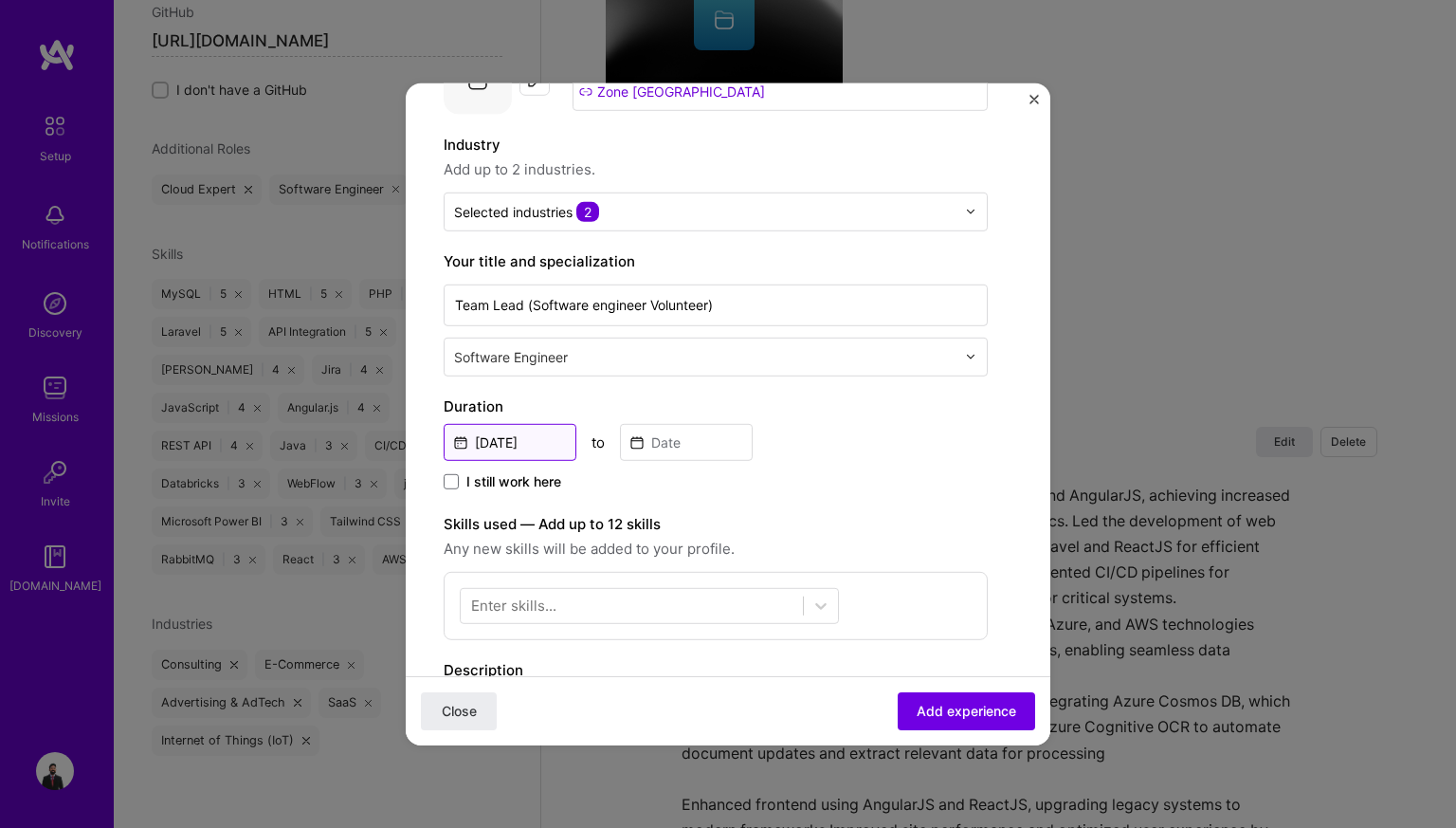 click on "[DATE]" at bounding box center (510, 441) 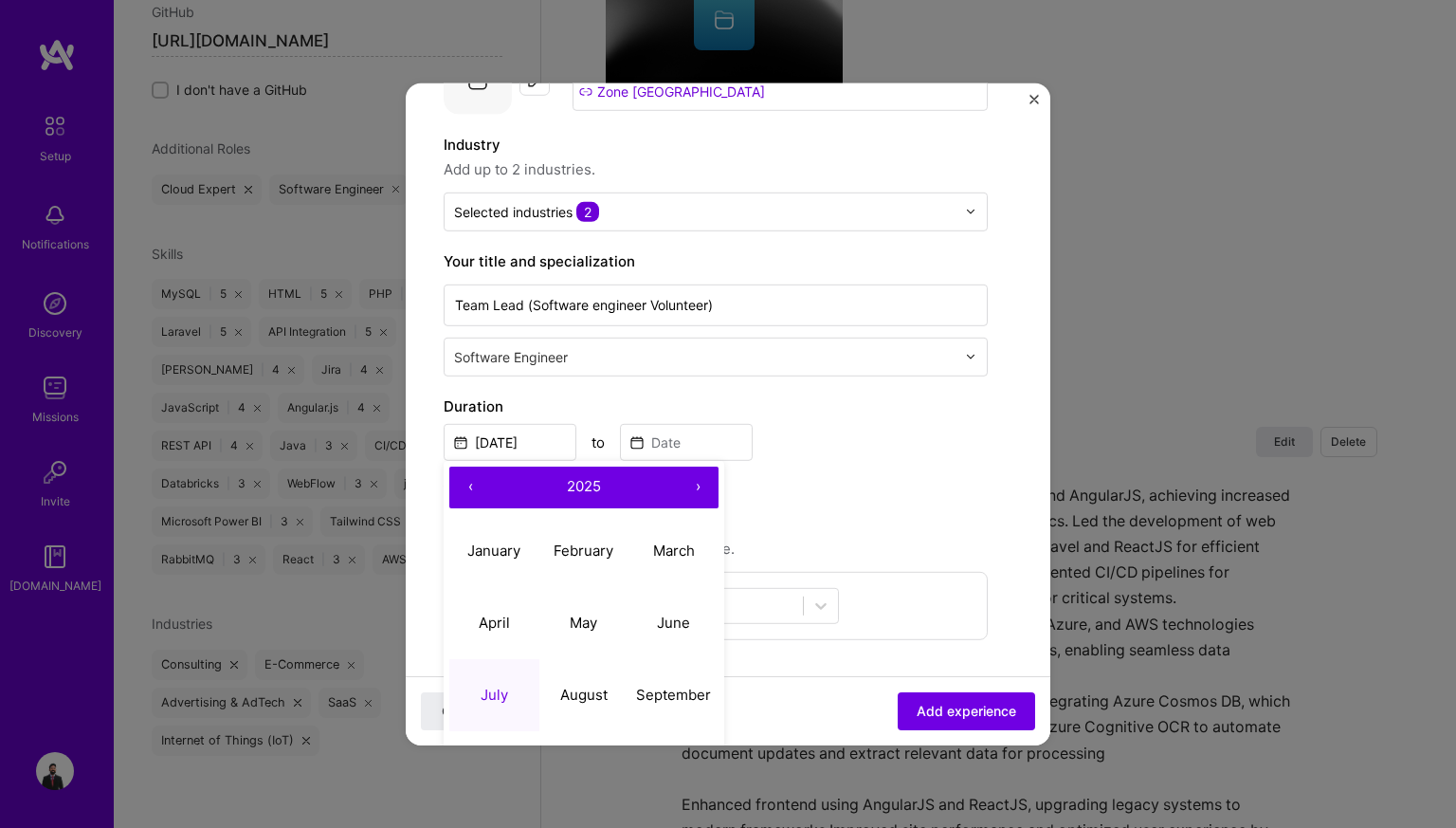 click on "‹" at bounding box center (470, 487) 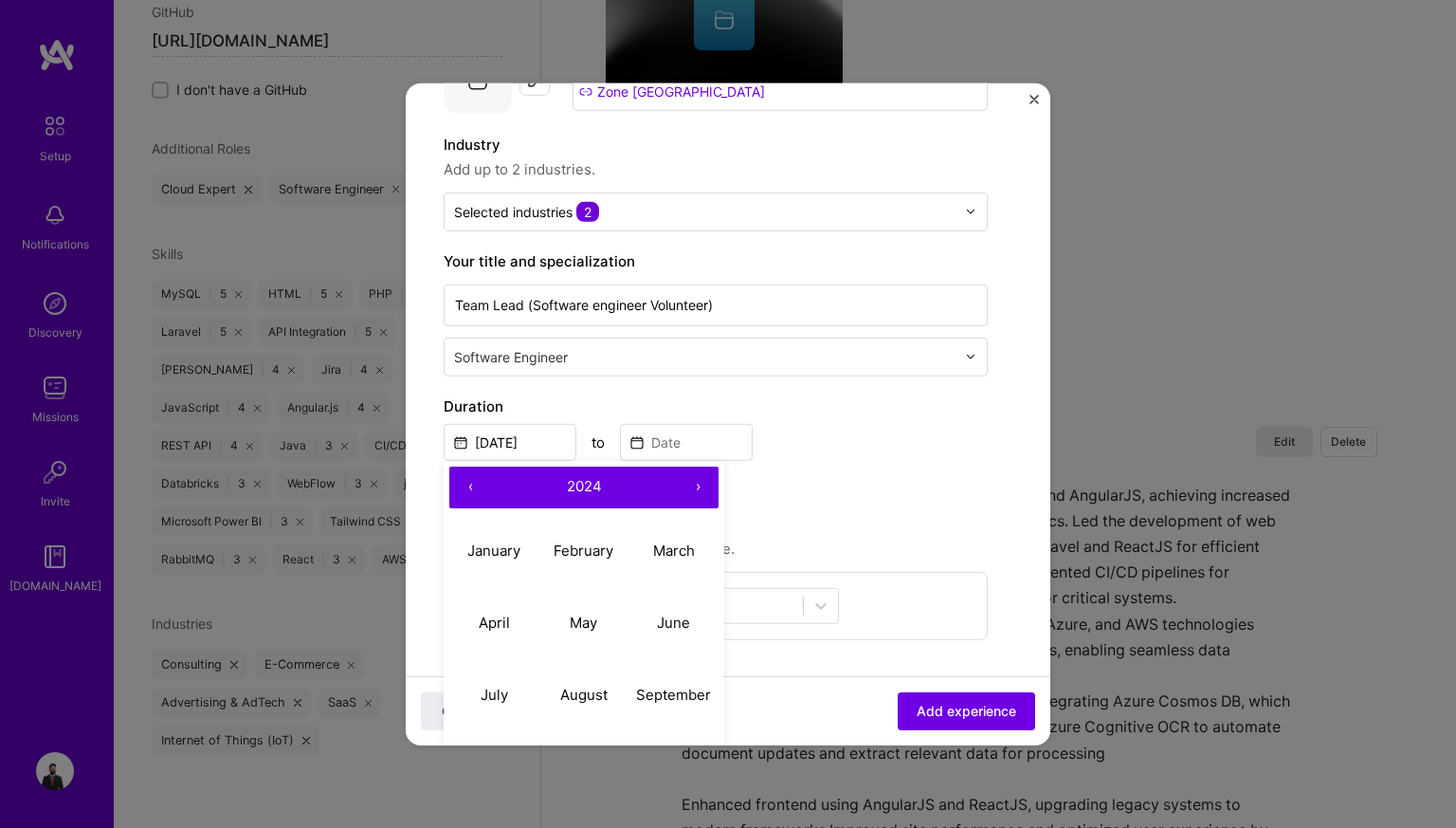 click on "‹" at bounding box center (470, 487) 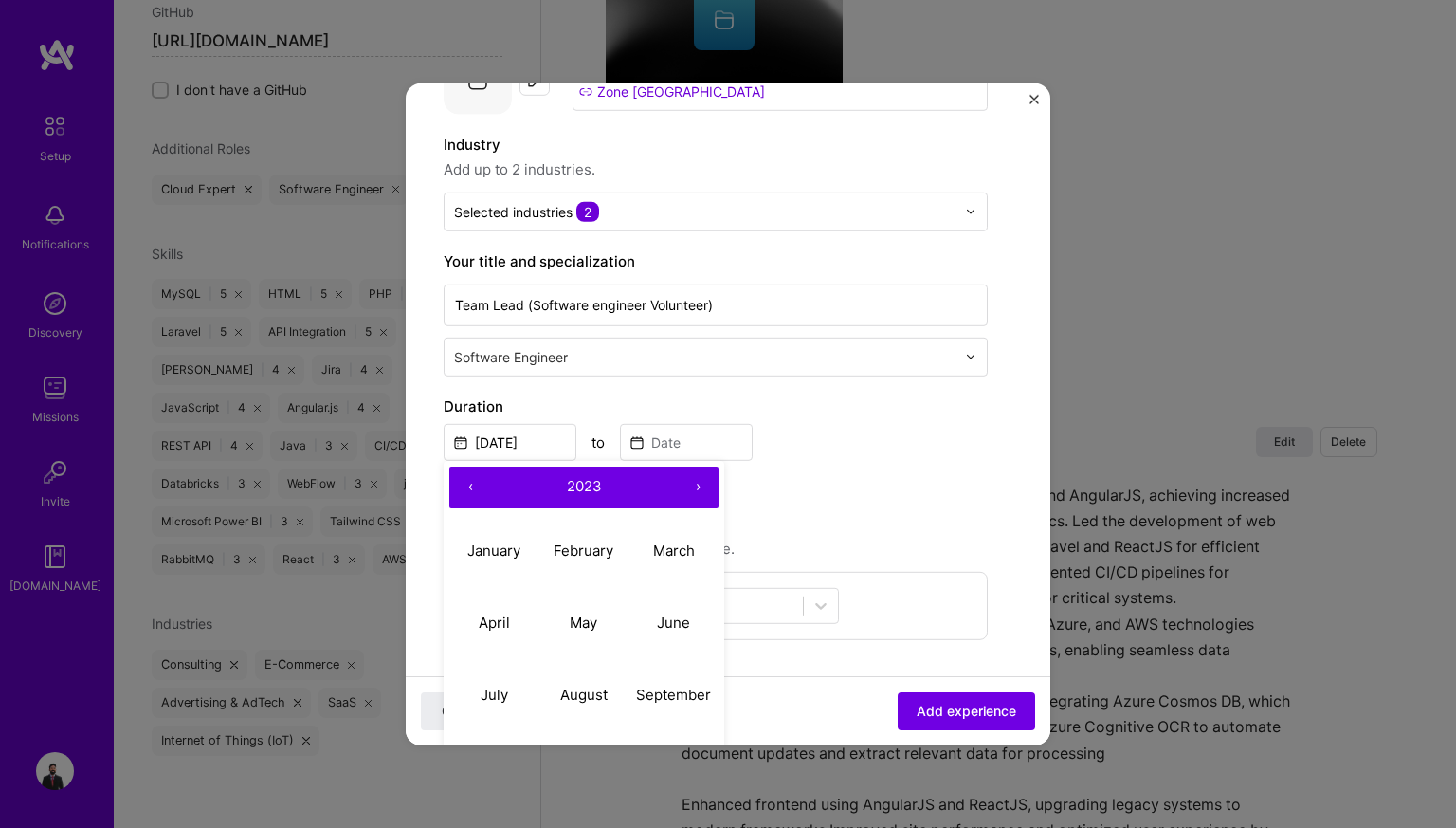 click on "‹" at bounding box center [470, 487] 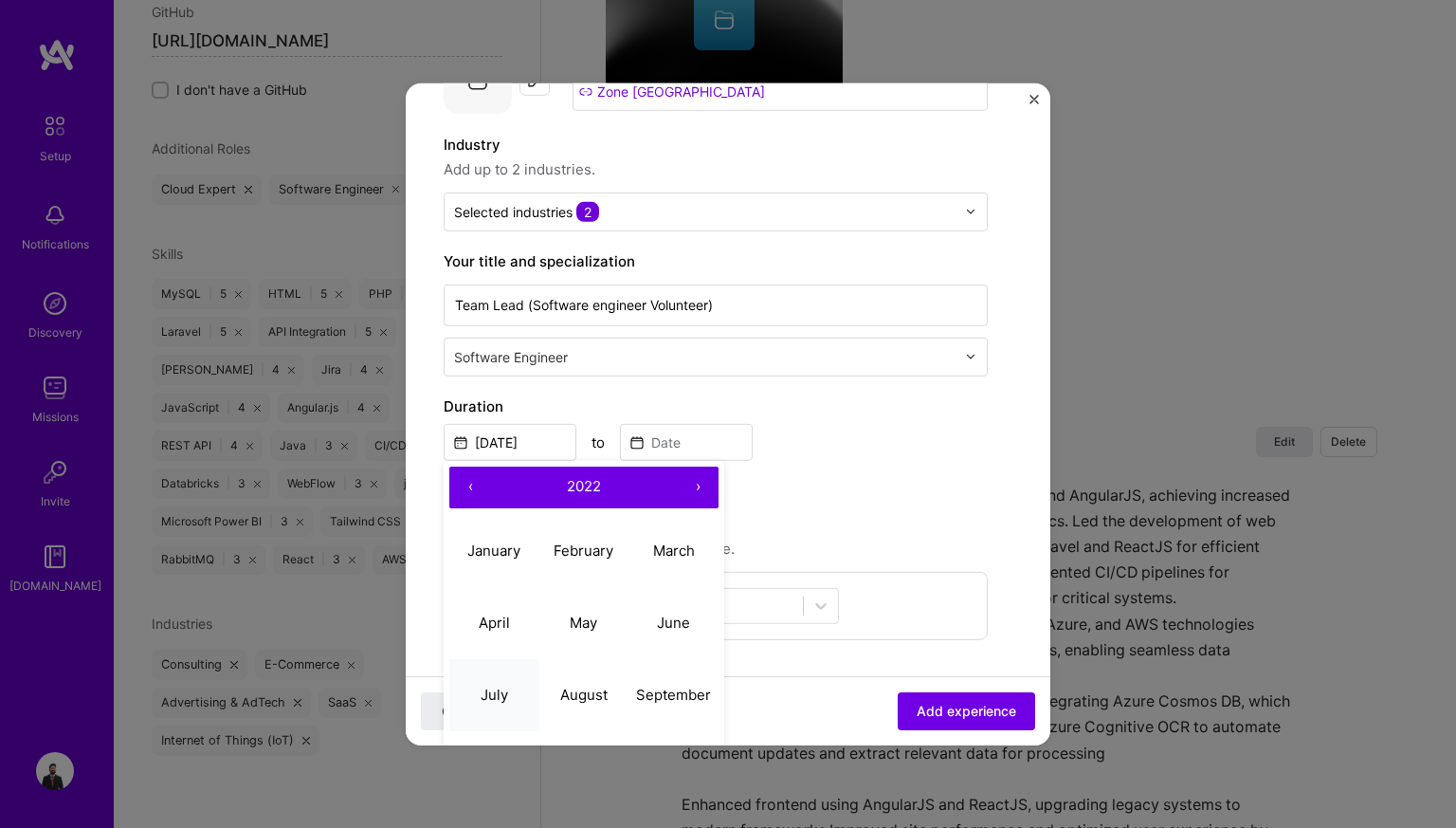 click on "July" at bounding box center (494, 694) 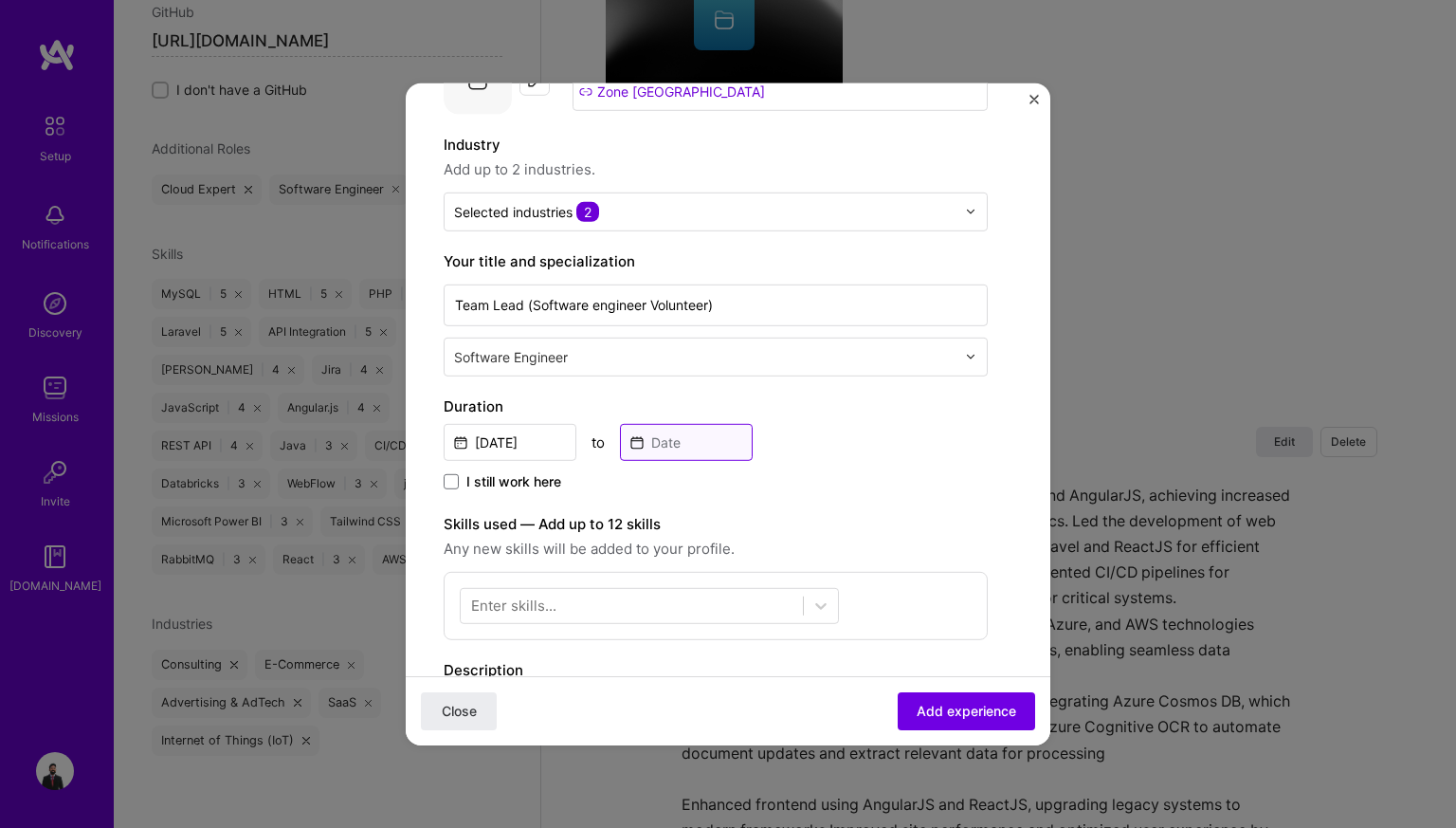 click at bounding box center (686, 441) 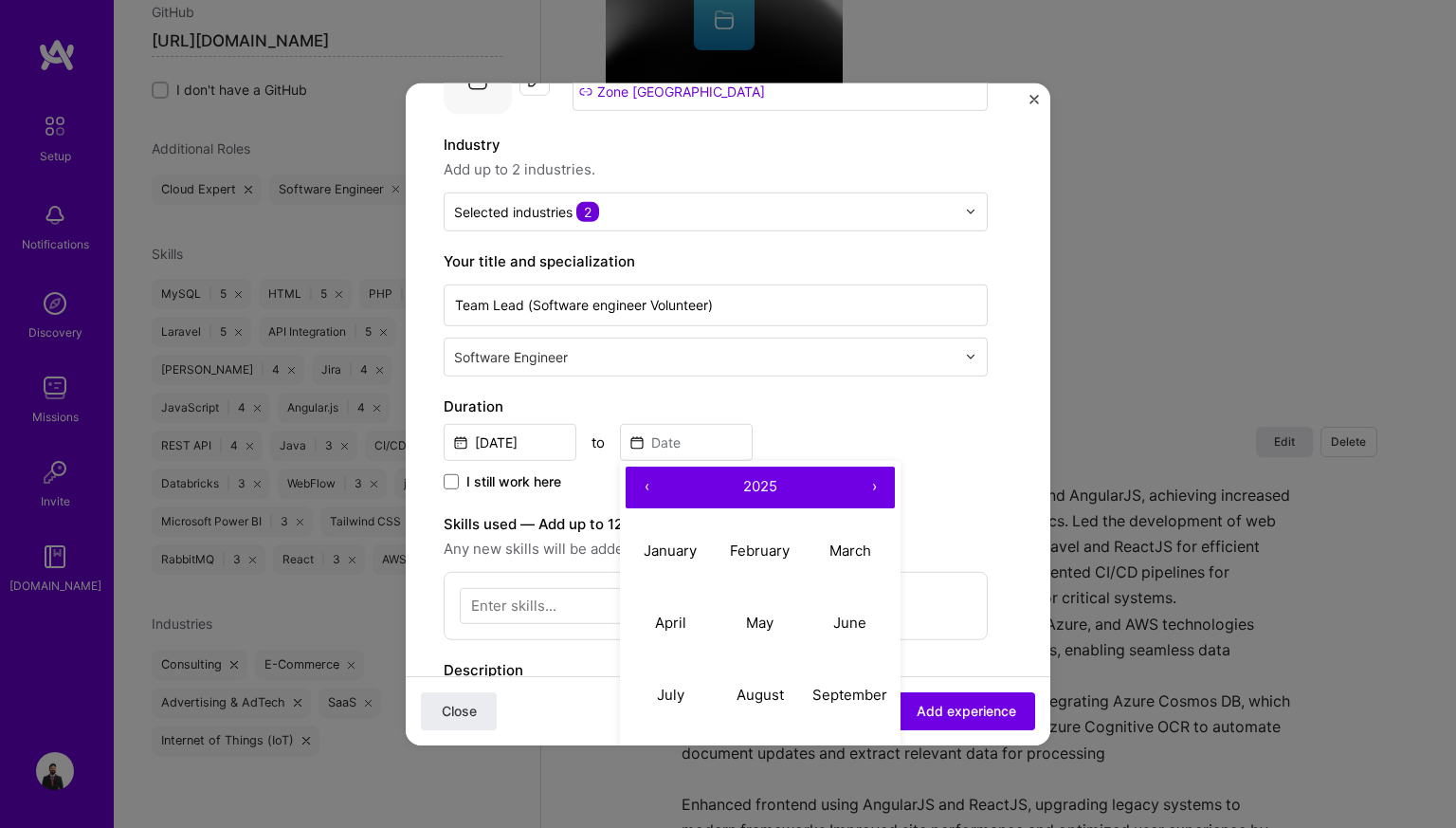 click on "‹" at bounding box center [646, 487] 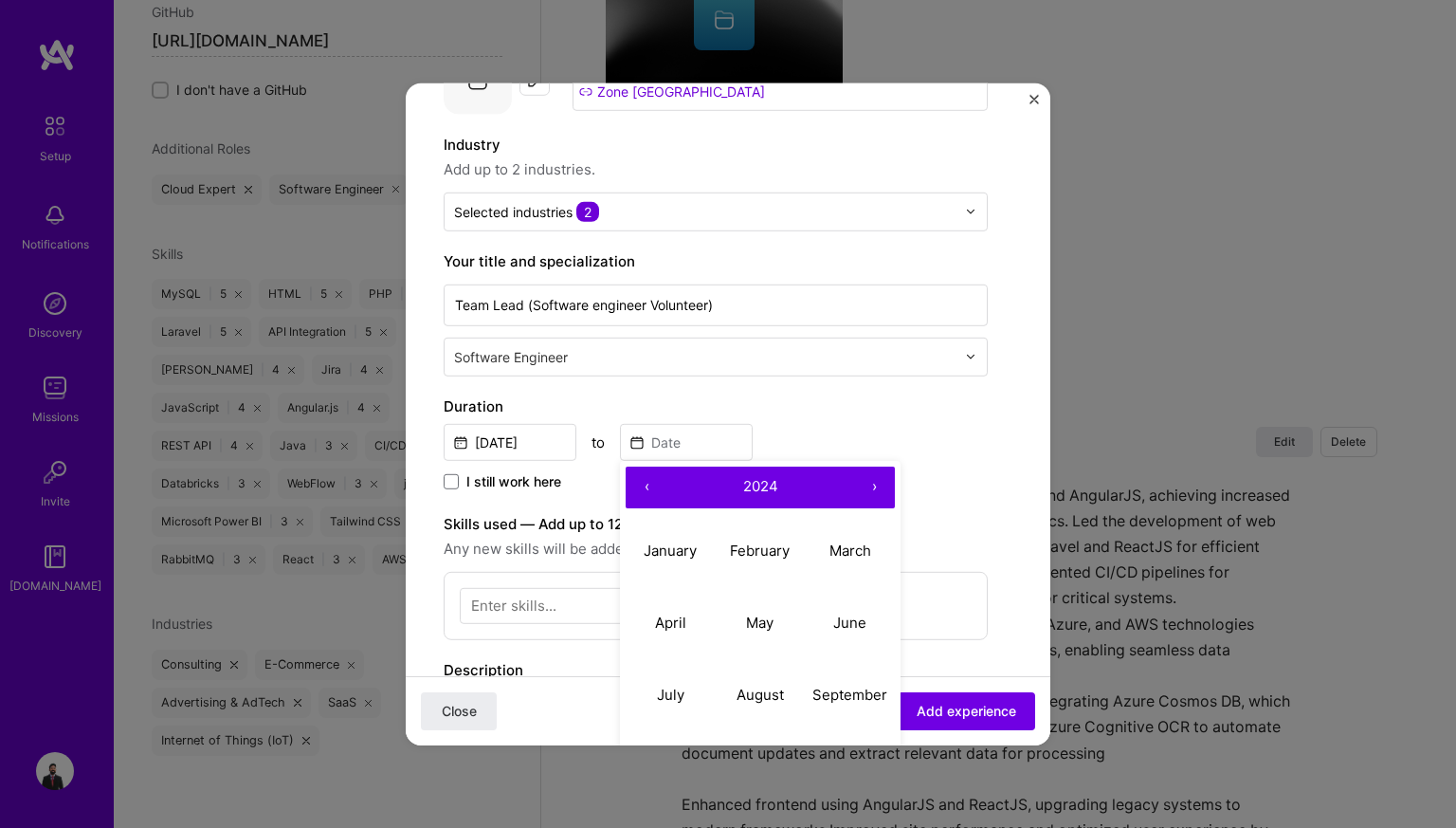 click on "‹" at bounding box center [646, 487] 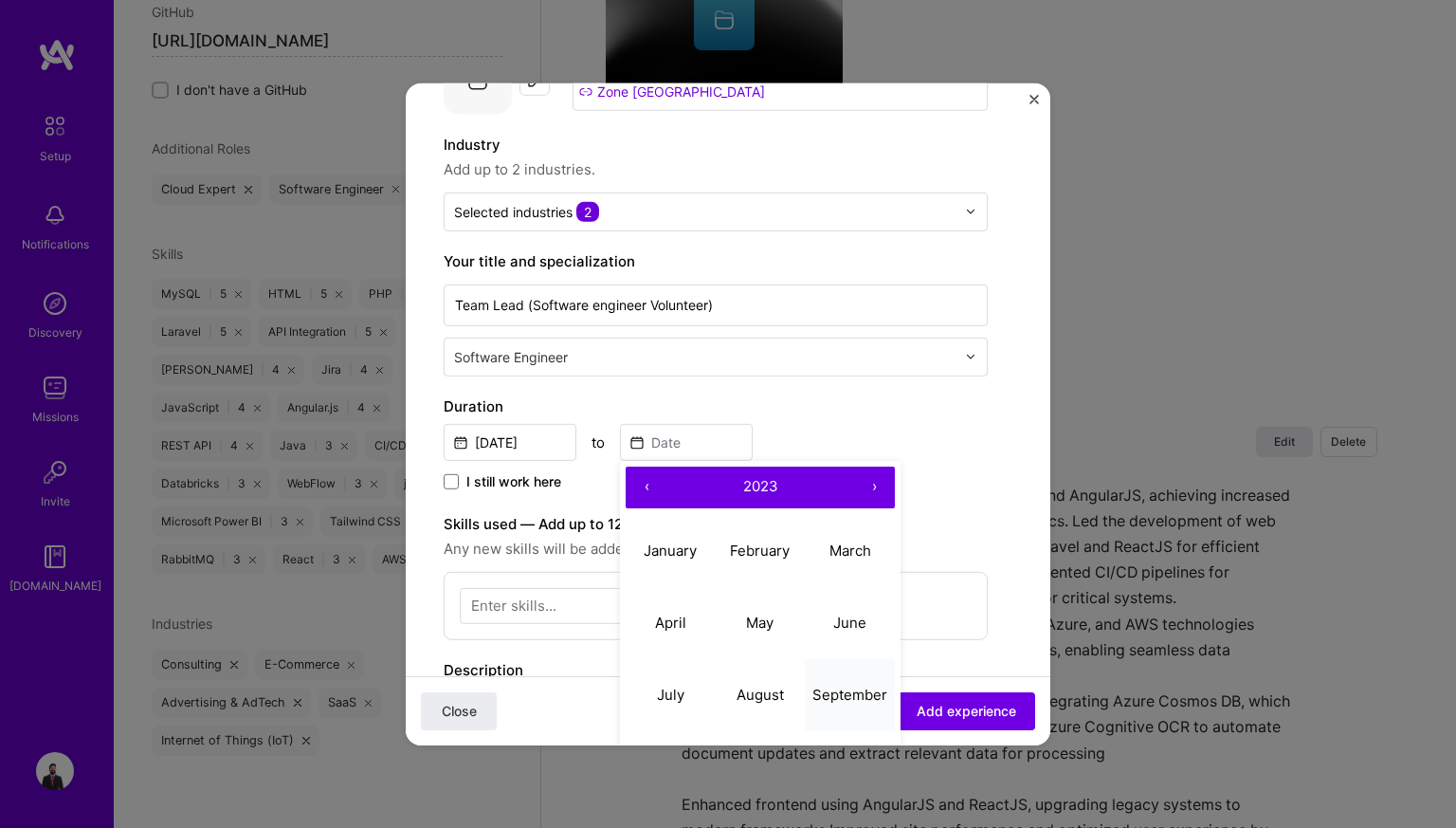 click on "September" at bounding box center (849, 694) 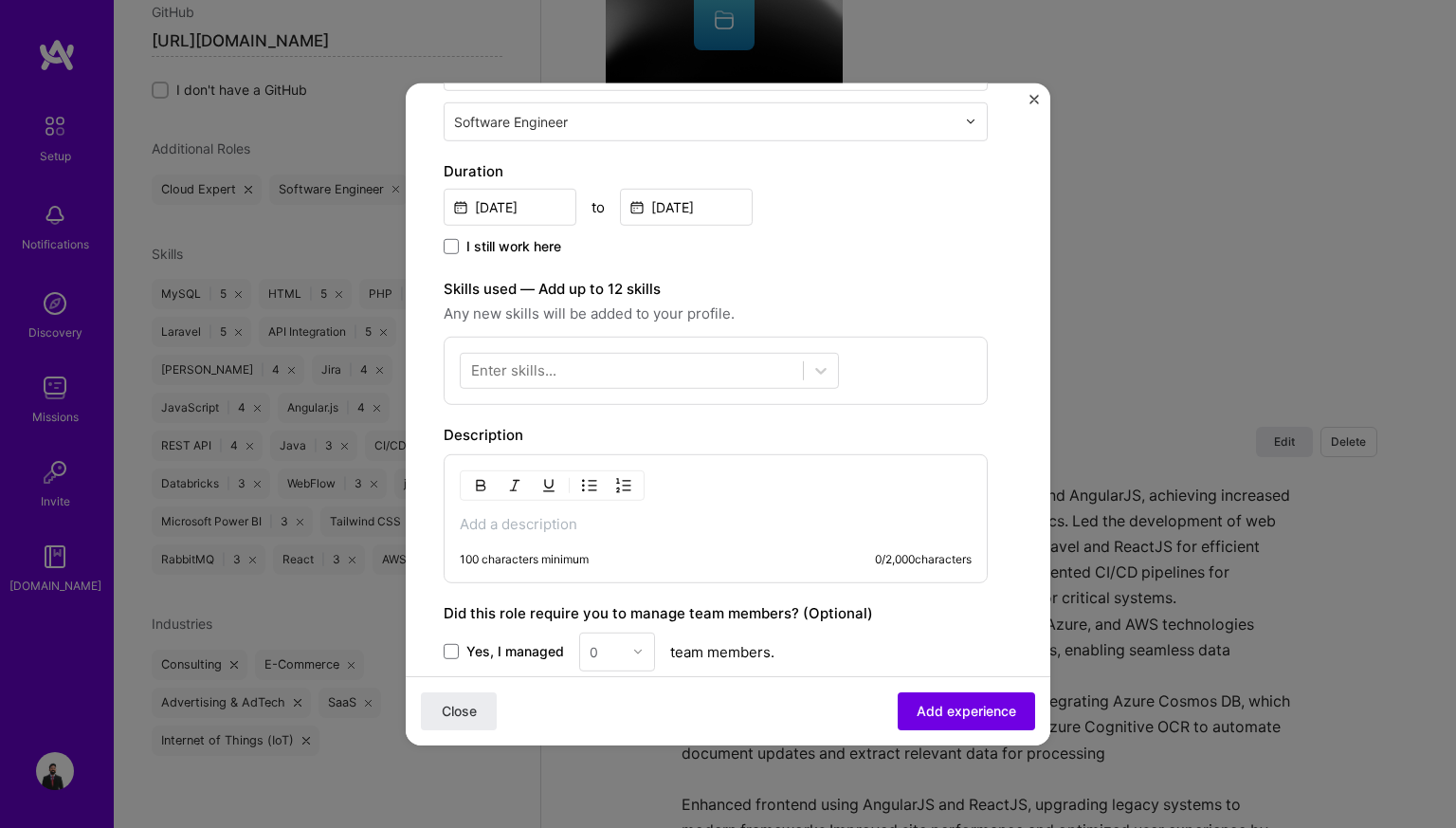 scroll, scrollTop: 398, scrollLeft: 0, axis: vertical 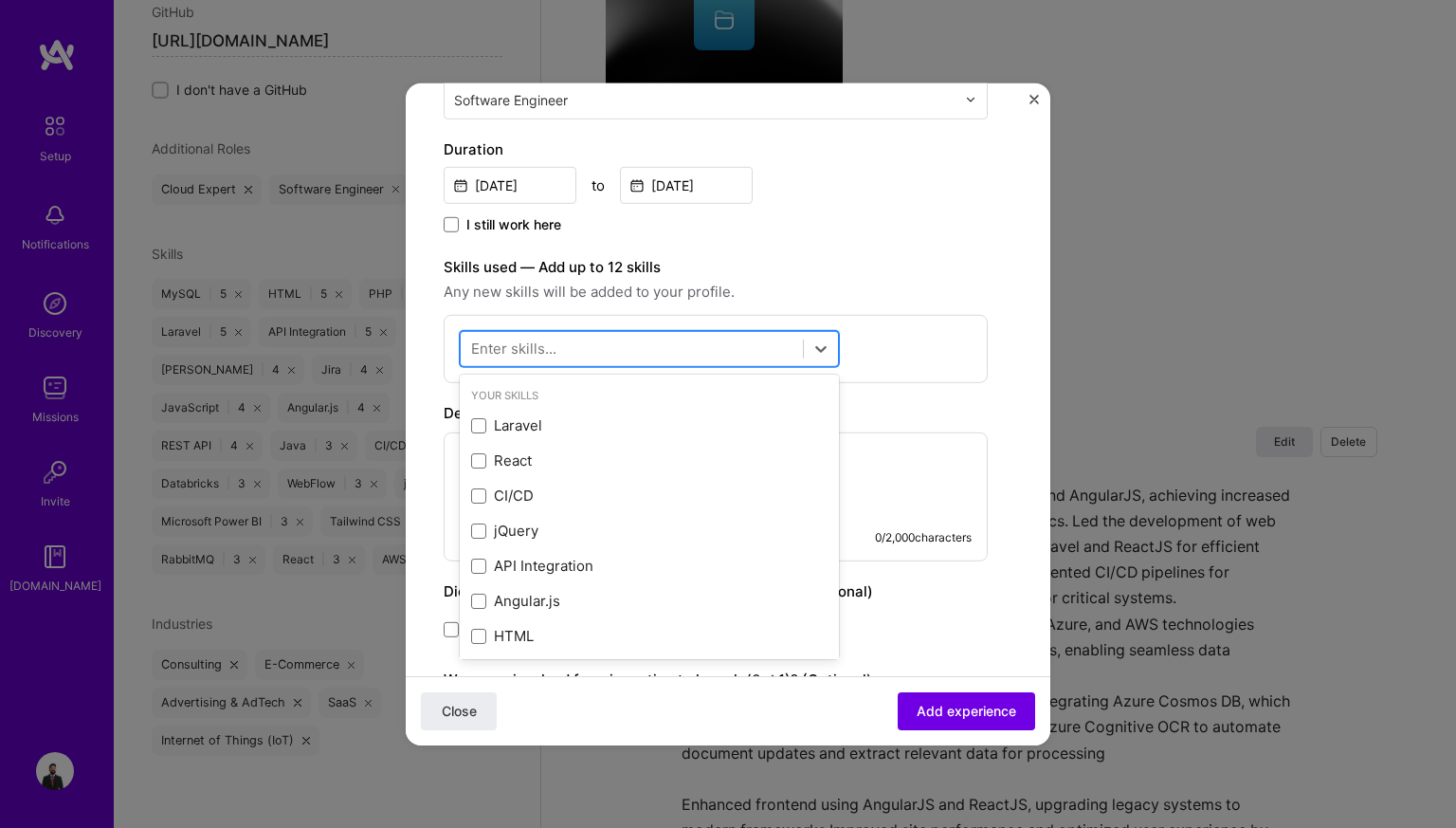 click at bounding box center [631, 348] 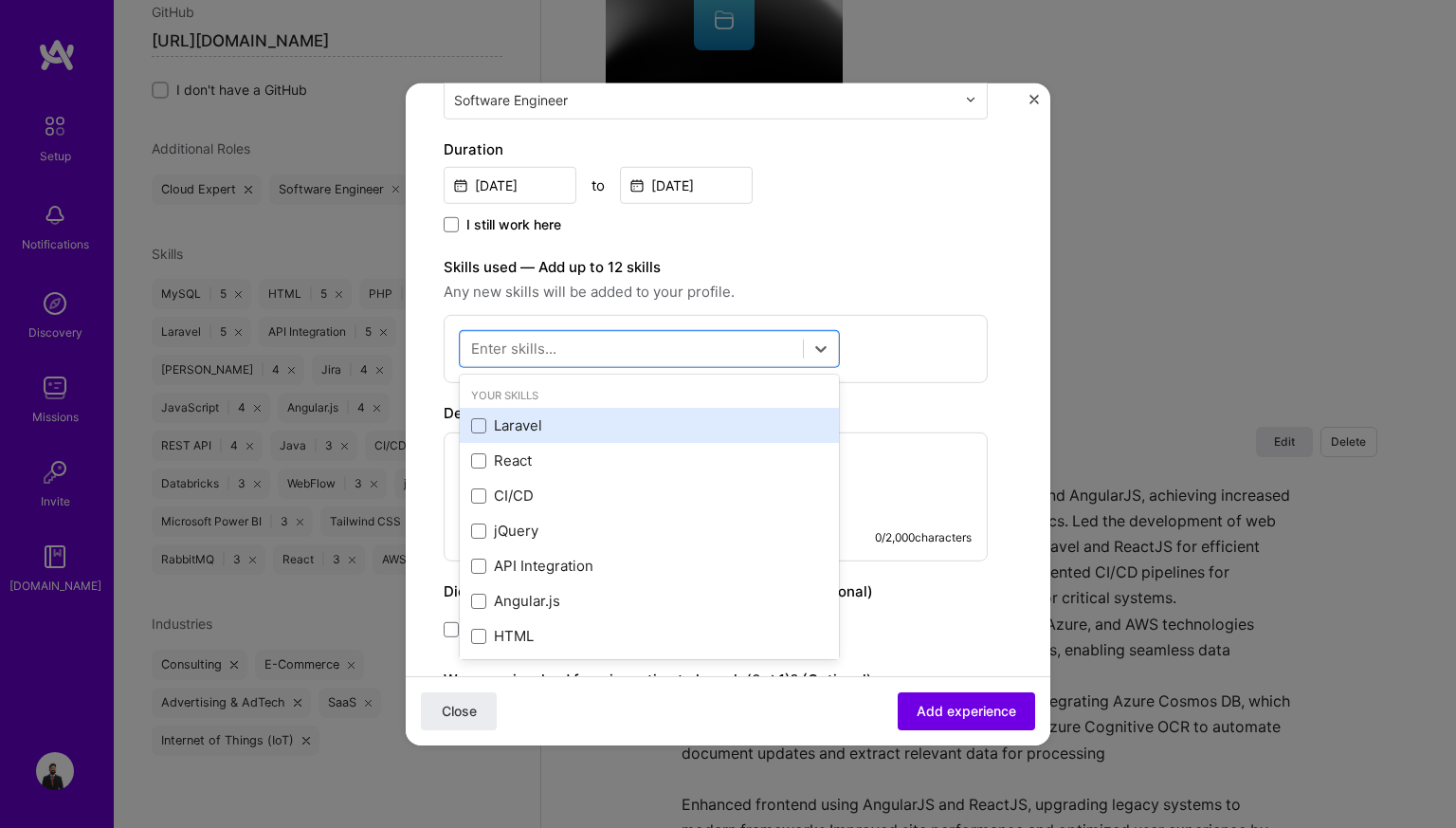click on "Laravel" at bounding box center (649, 425) 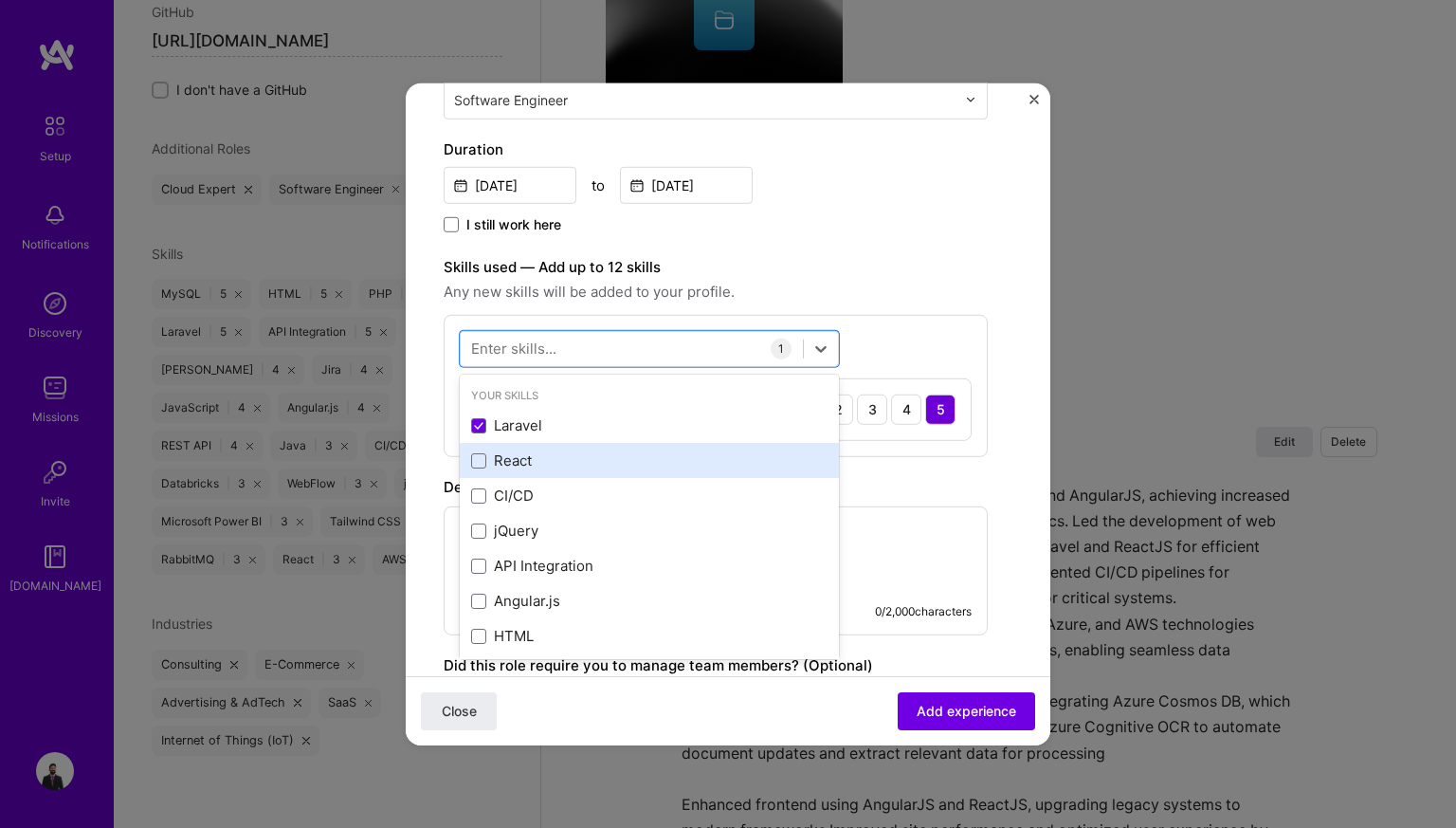 click on "React" at bounding box center (649, 460) 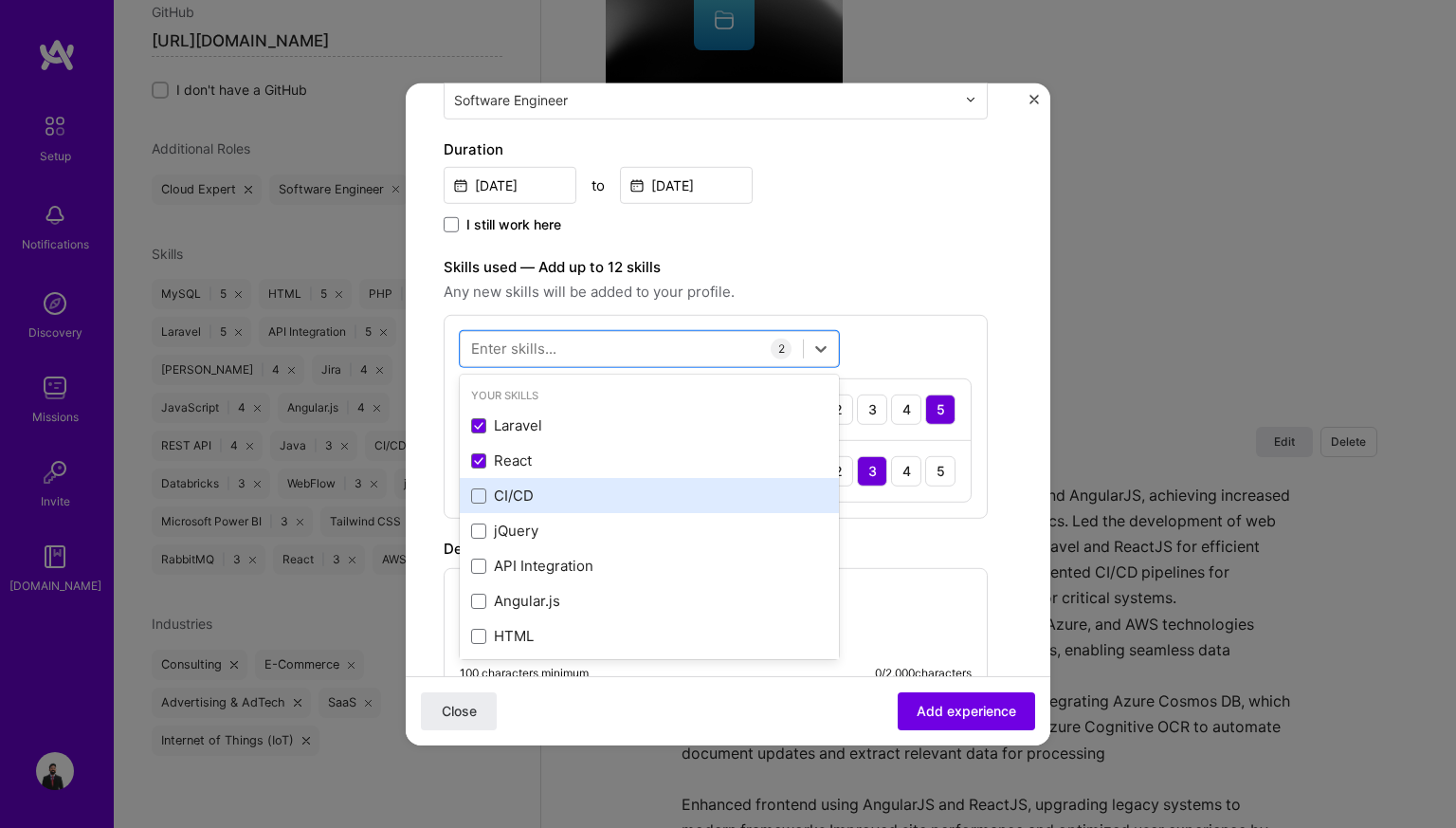 click on "CI/CD" at bounding box center [649, 495] 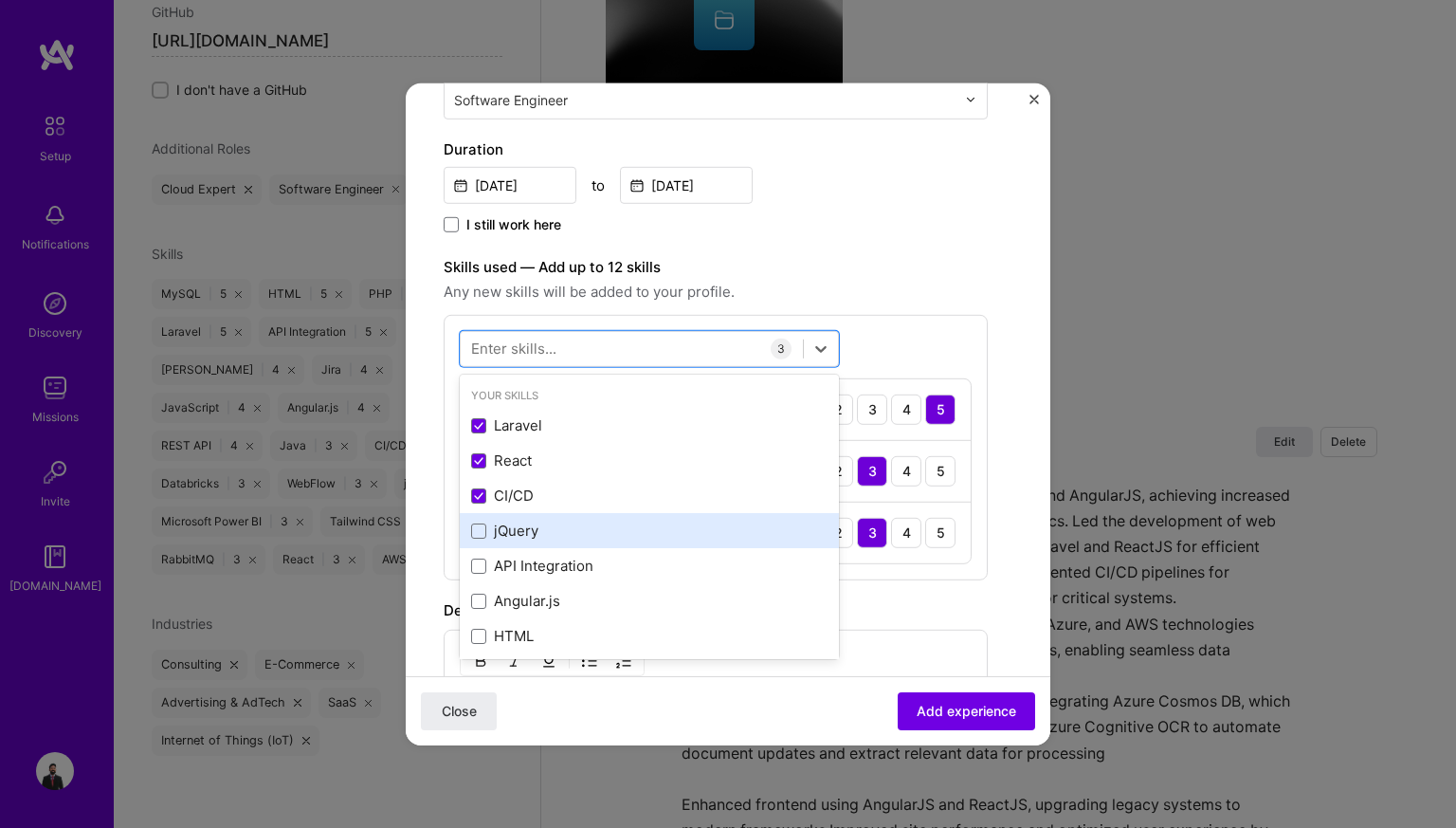 click on "jQuery" at bounding box center (649, 530) 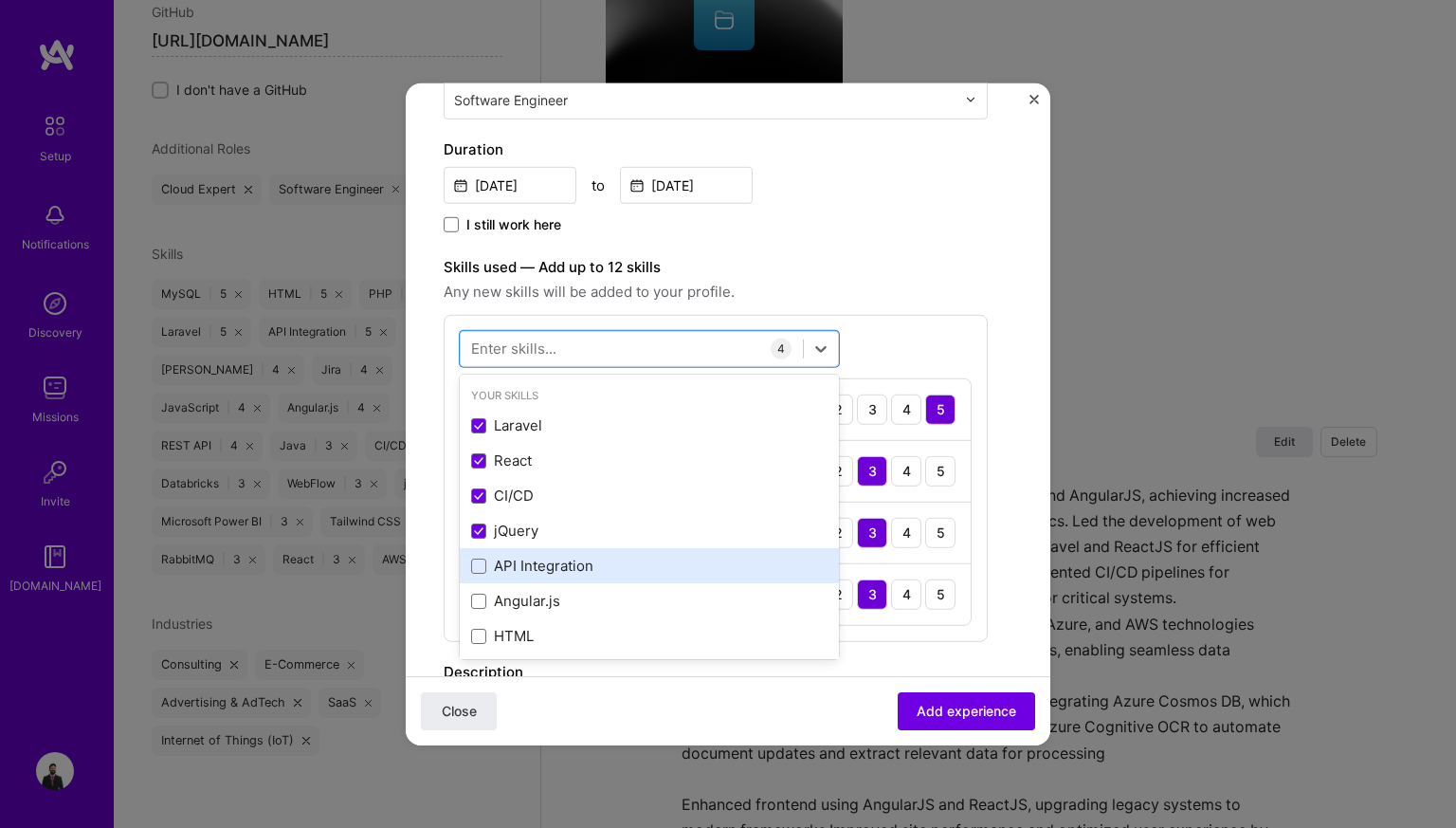 click on "API Integration" at bounding box center (649, 565) 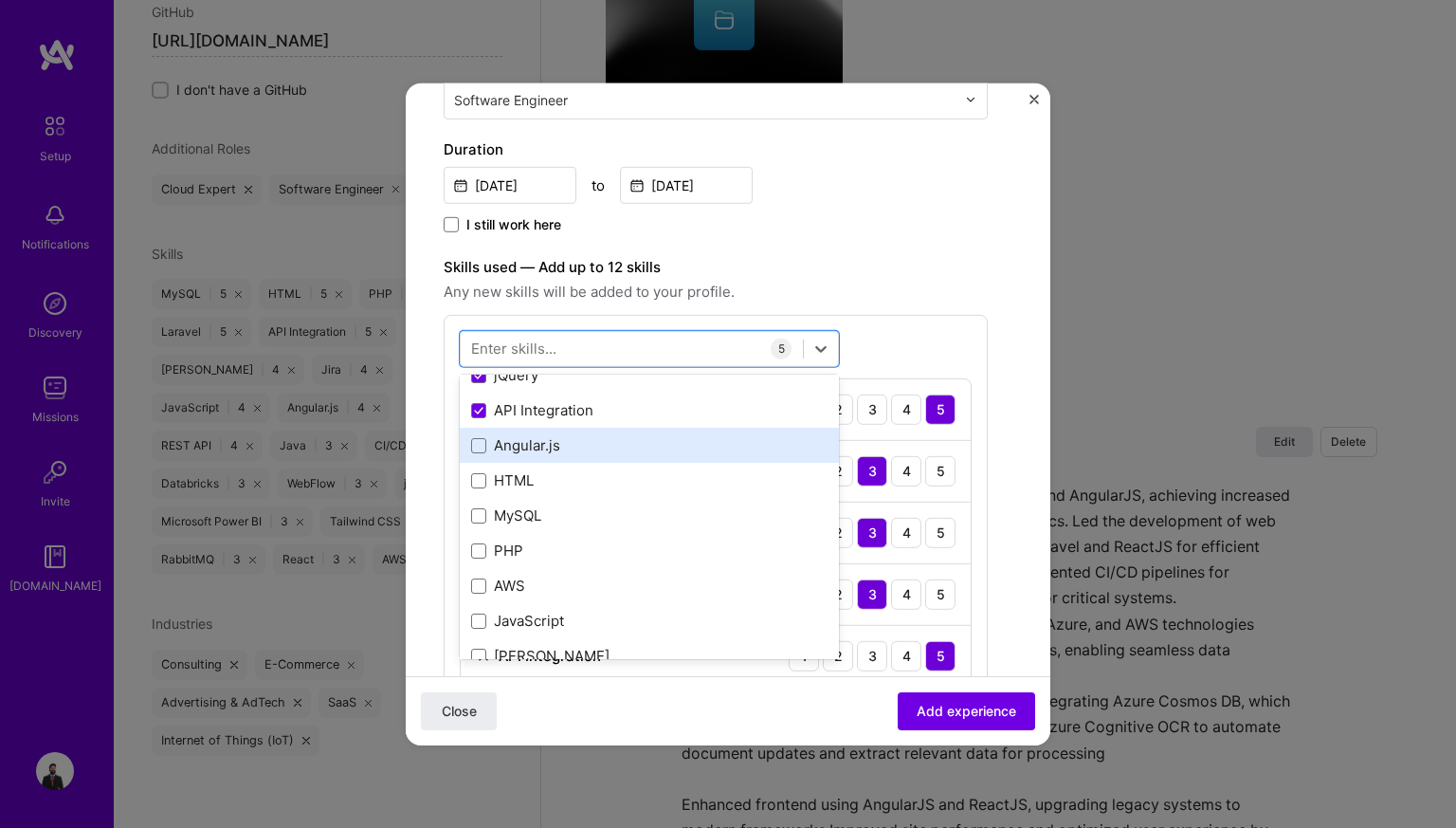 scroll, scrollTop: 161, scrollLeft: 0, axis: vertical 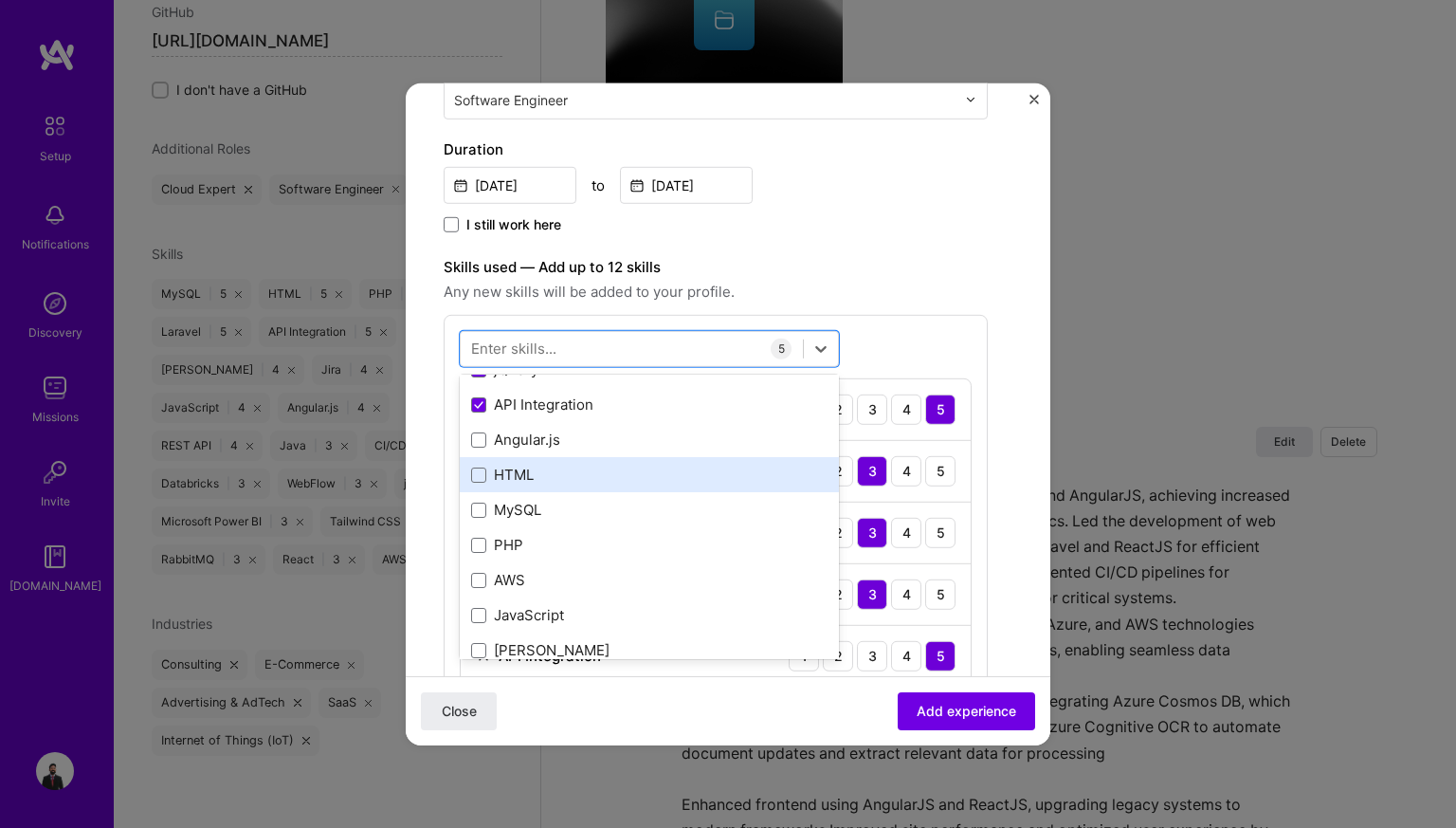 click on "HTML" at bounding box center [649, 474] 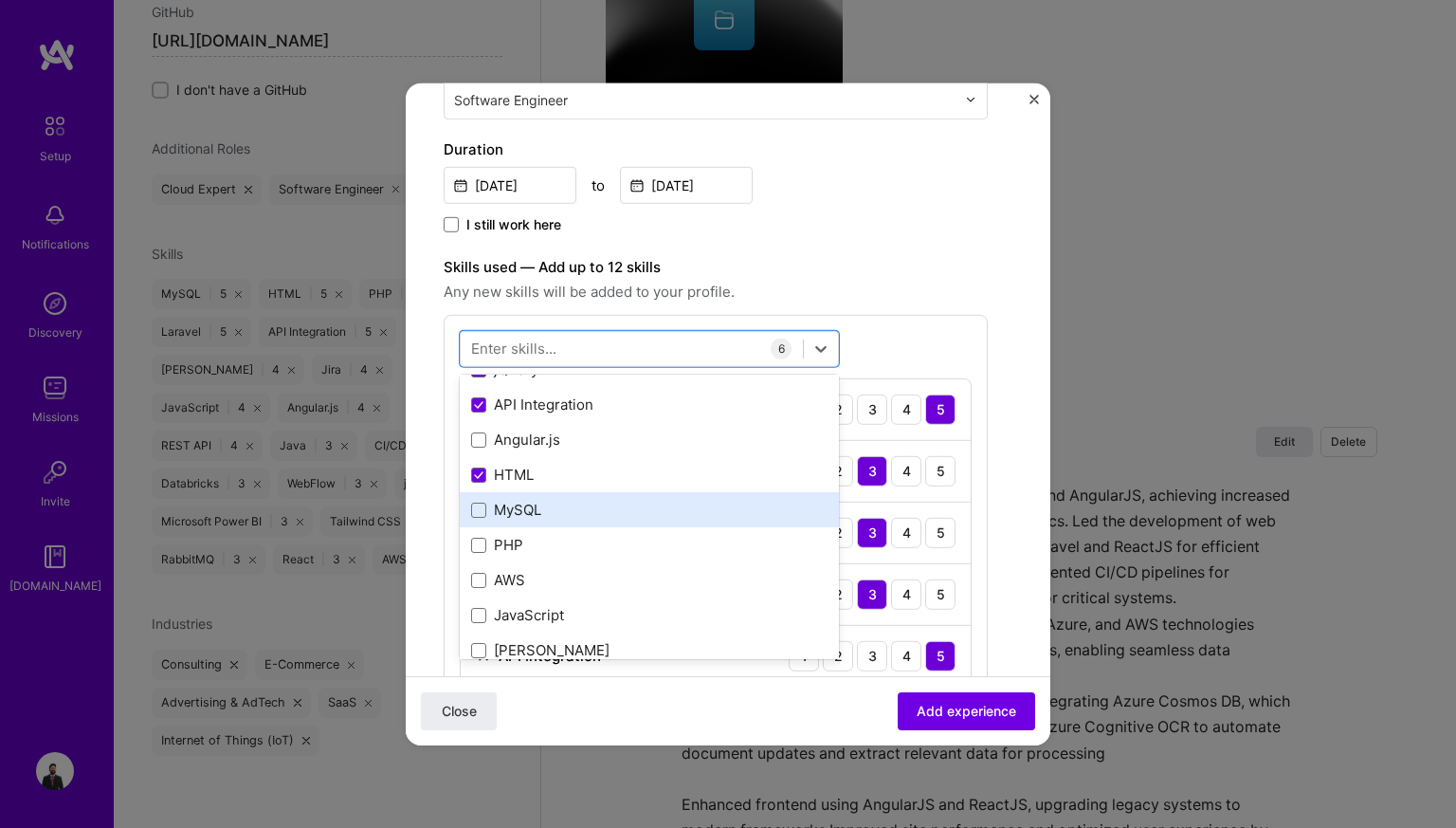 click on "MySQL" at bounding box center (649, 509) 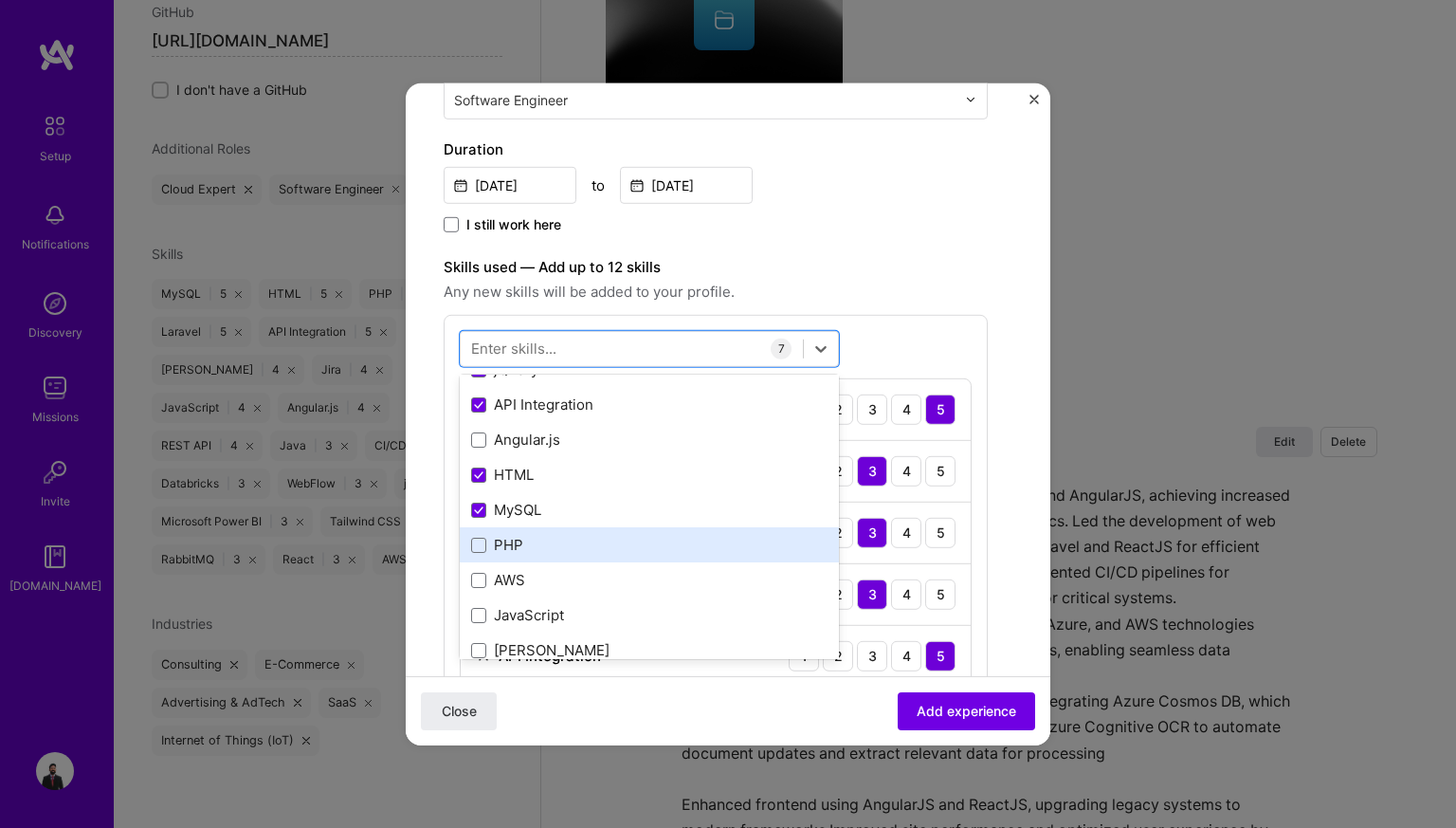 click on "PHP" at bounding box center [649, 544] 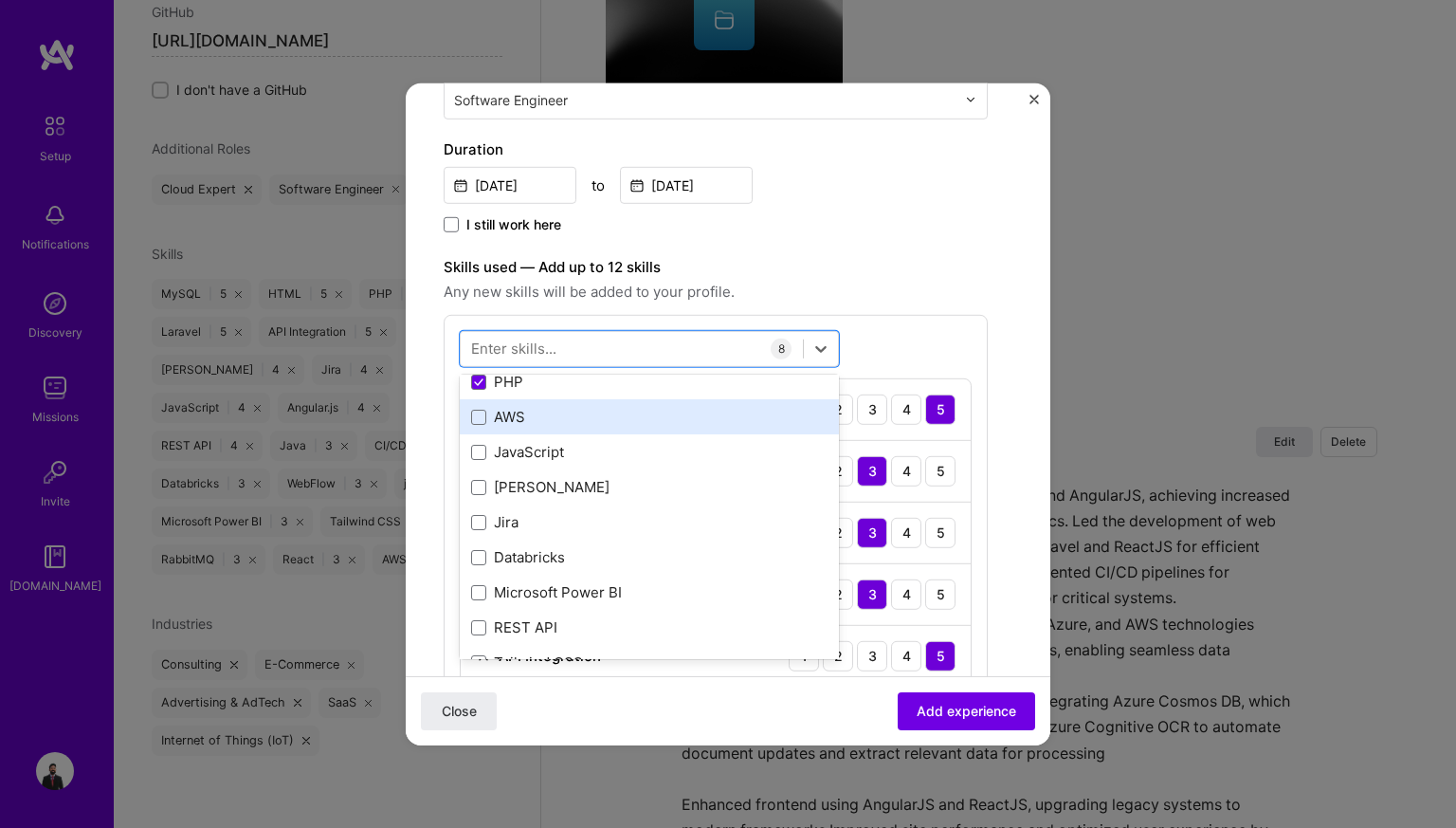 scroll, scrollTop: 331, scrollLeft: 0, axis: vertical 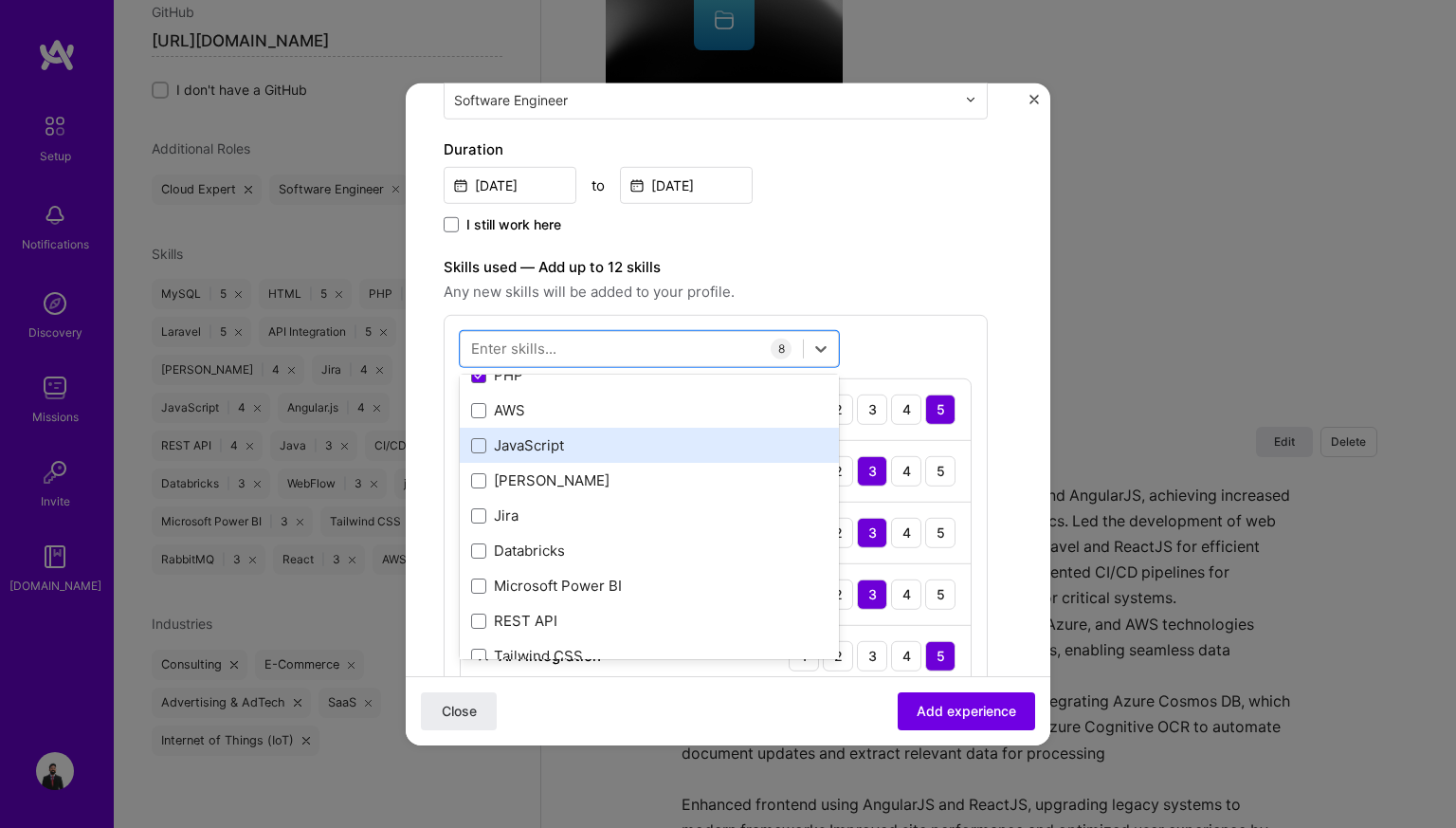 click on "JavaScript" at bounding box center [649, 445] 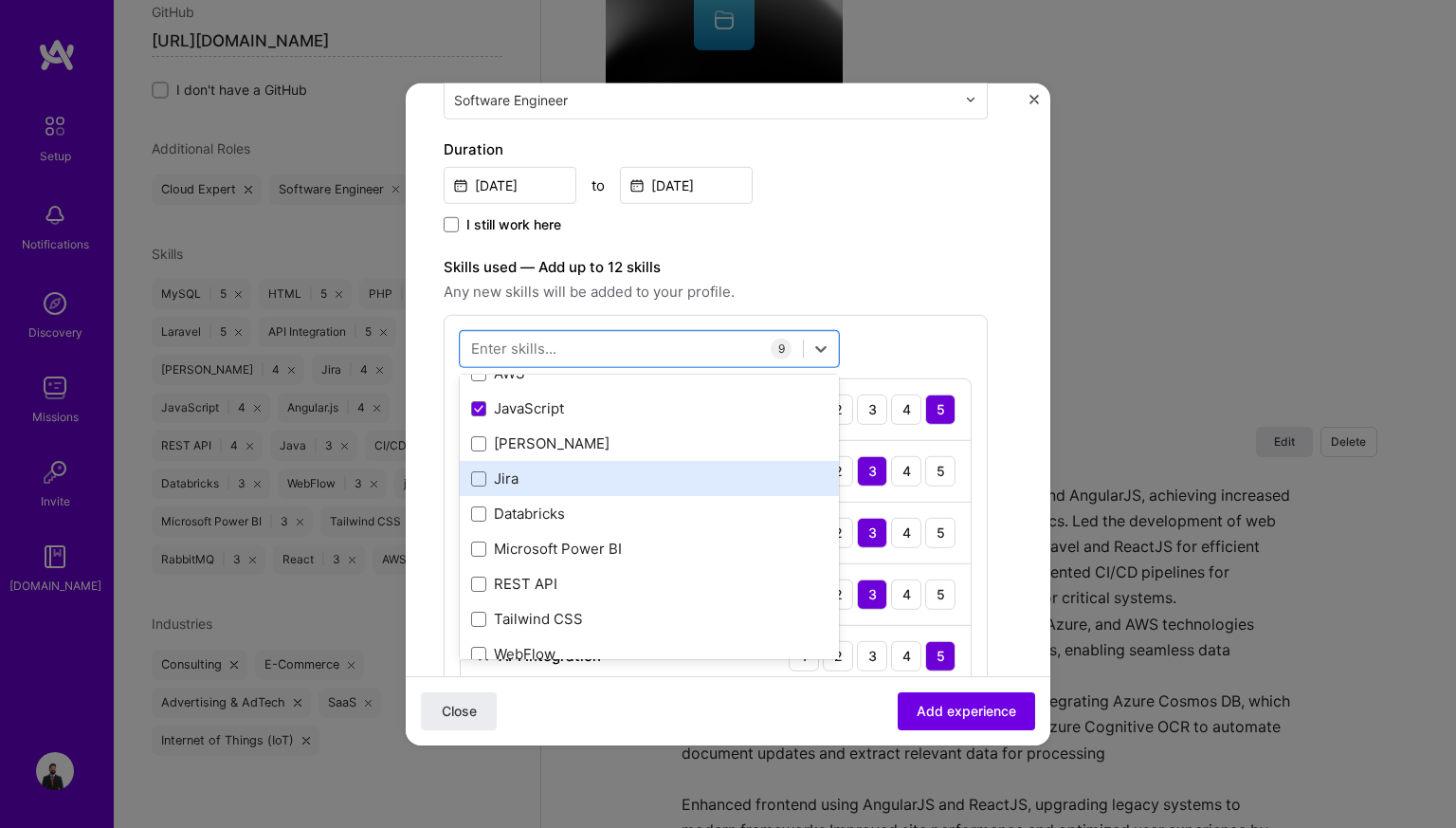 scroll, scrollTop: 371, scrollLeft: 0, axis: vertical 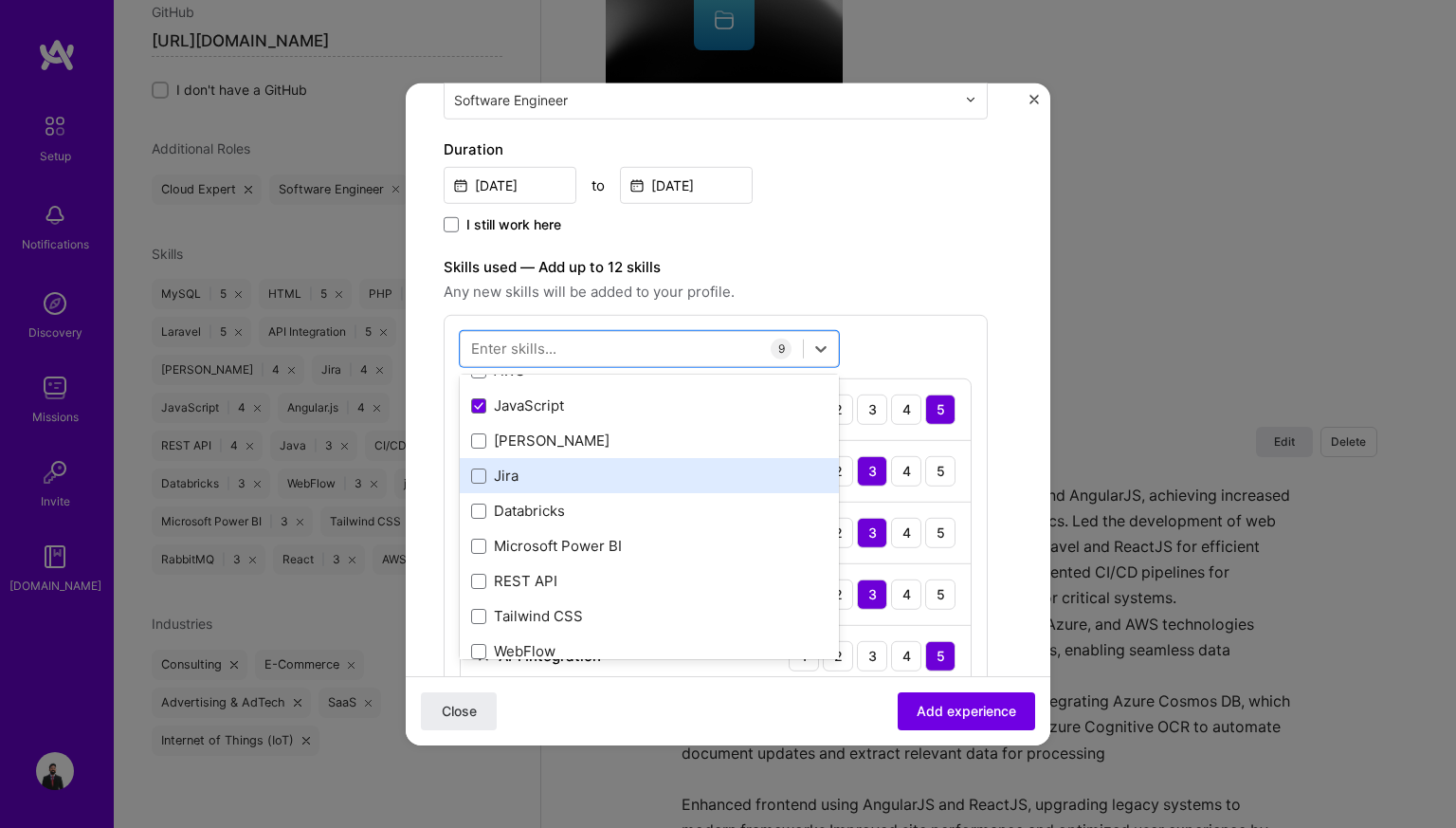 click on "Jira" at bounding box center [649, 475] 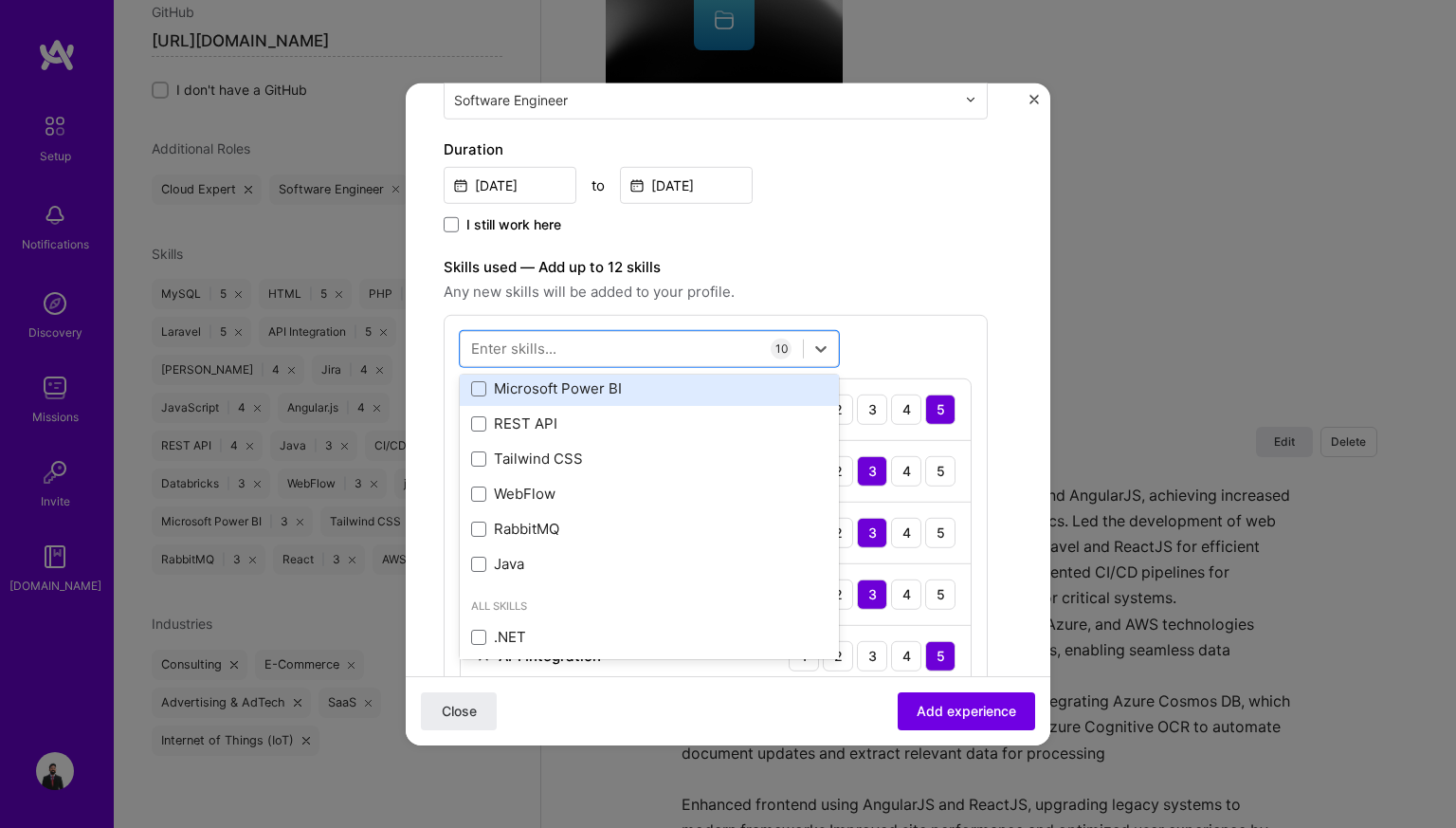 scroll, scrollTop: 546, scrollLeft: 0, axis: vertical 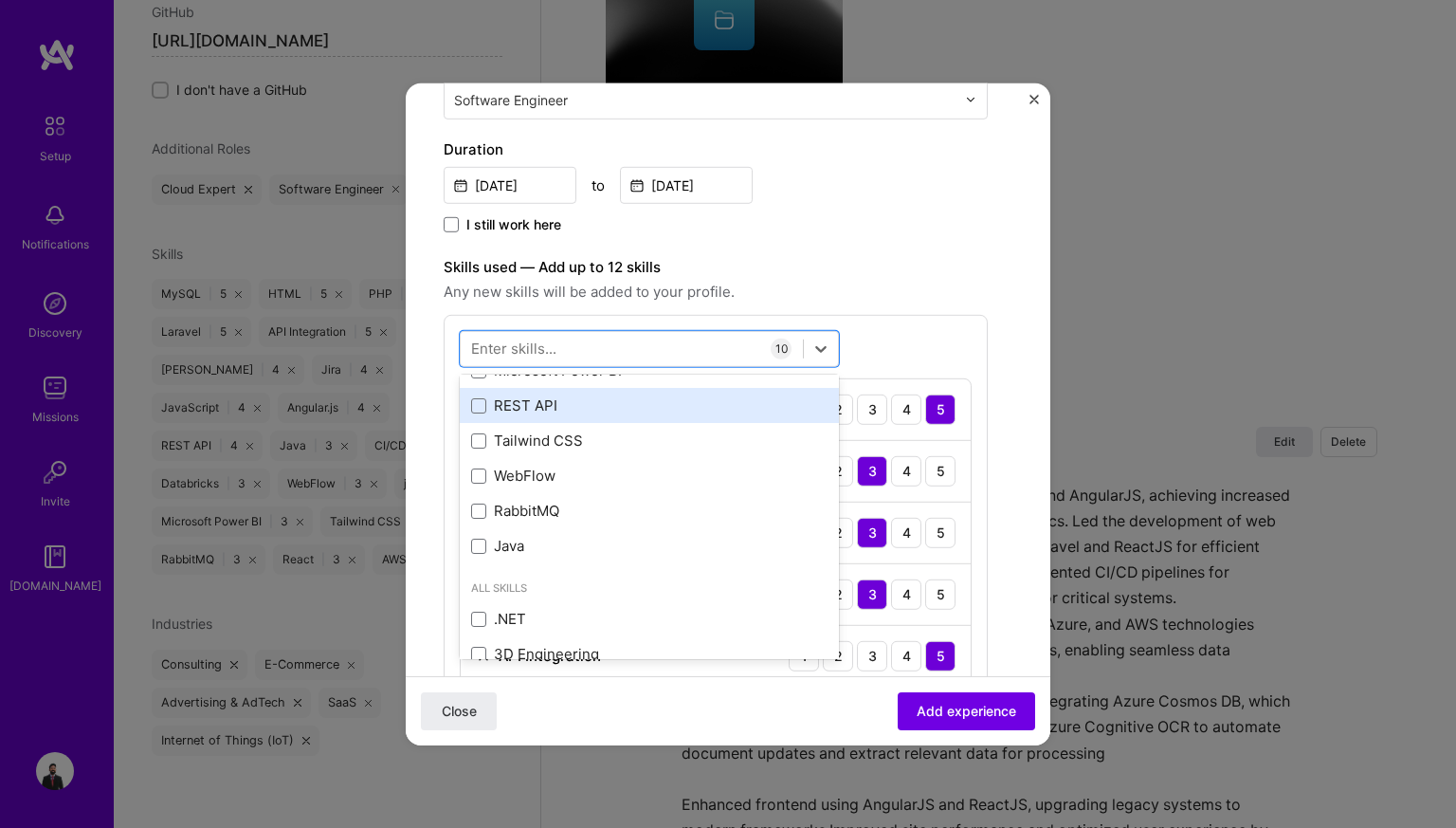 click on "REST API" at bounding box center [649, 405] 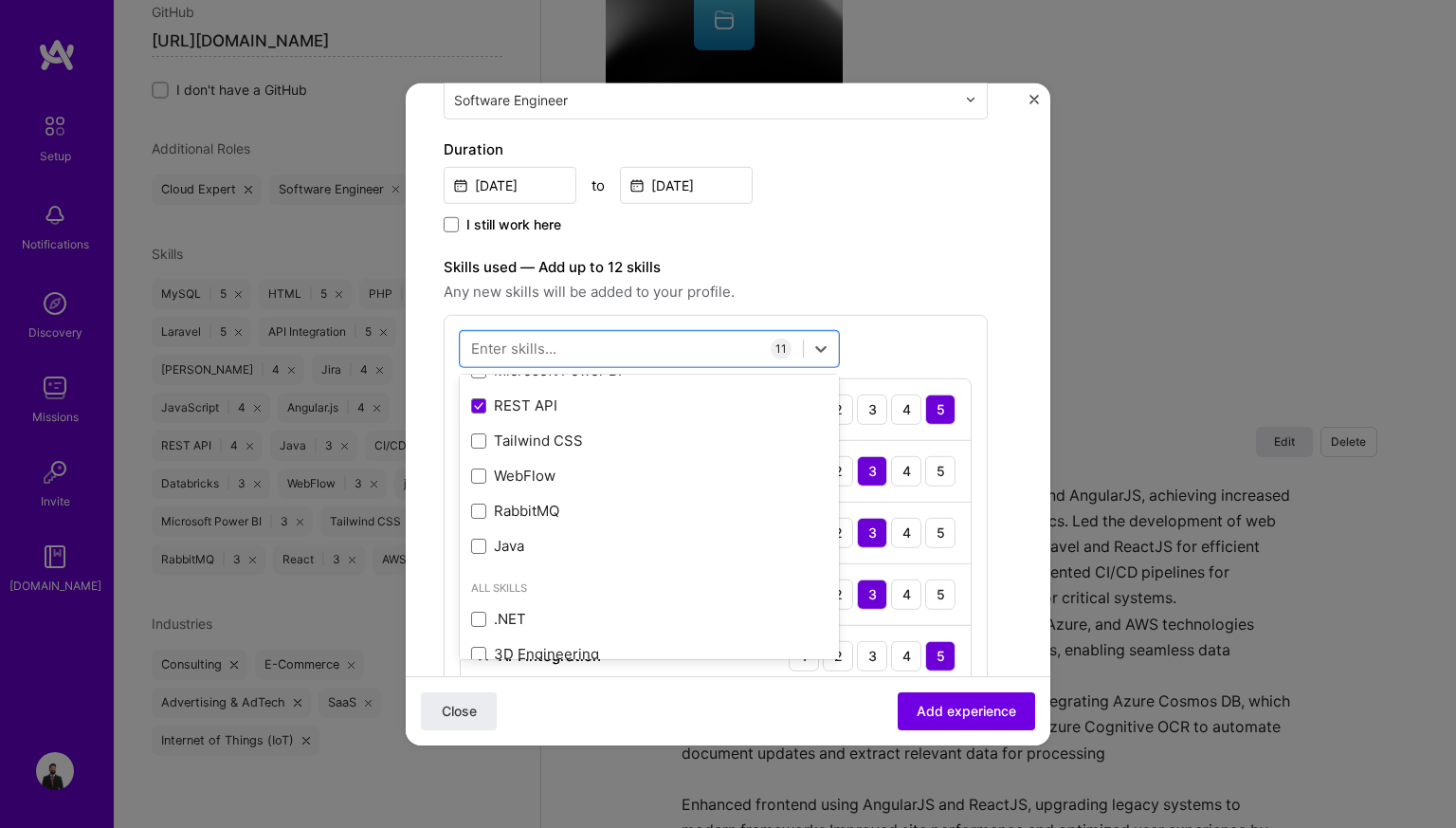 click on "Any new skills will be added to your profile." at bounding box center [716, 291] 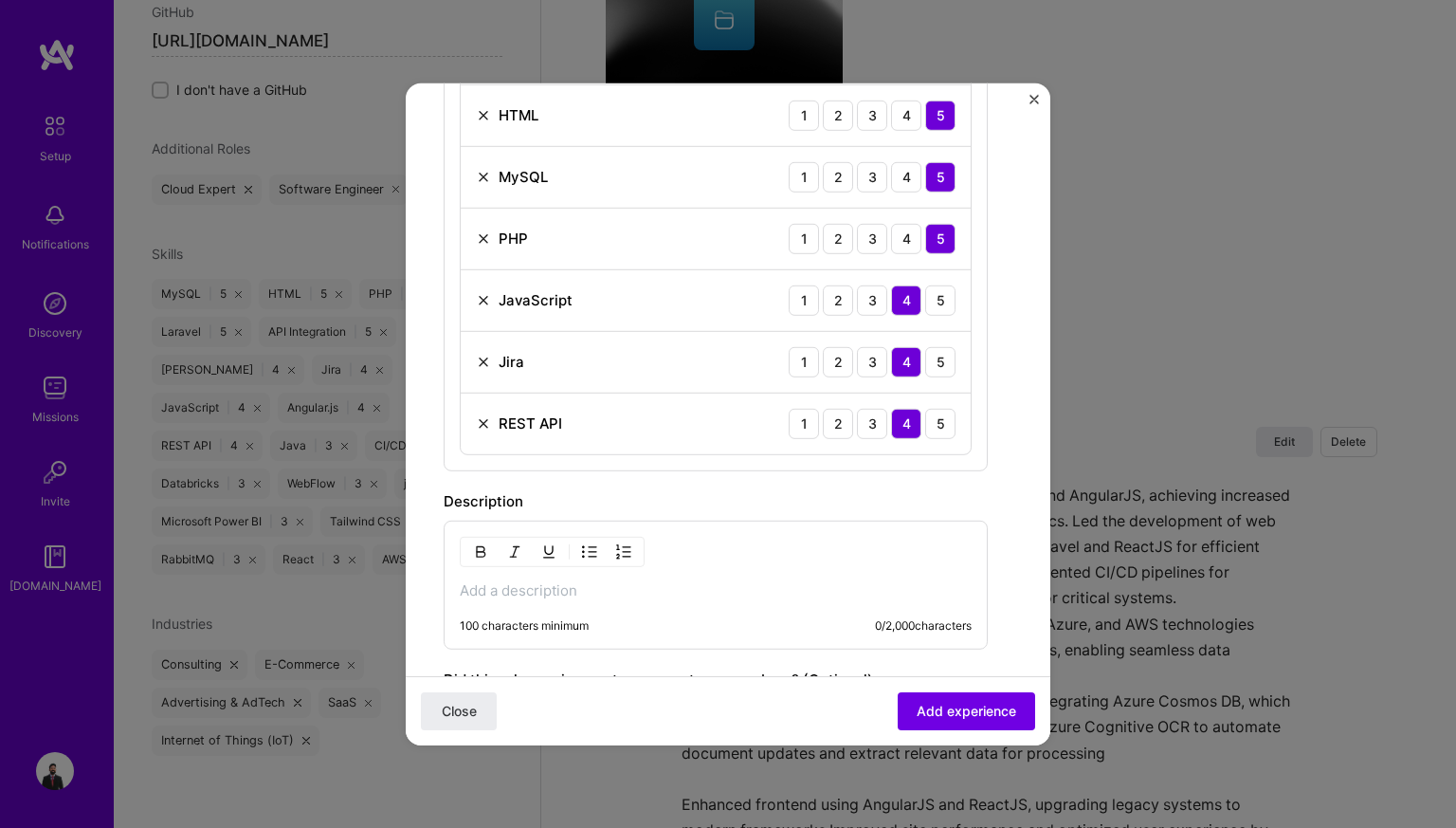scroll, scrollTop: 1149, scrollLeft: 0, axis: vertical 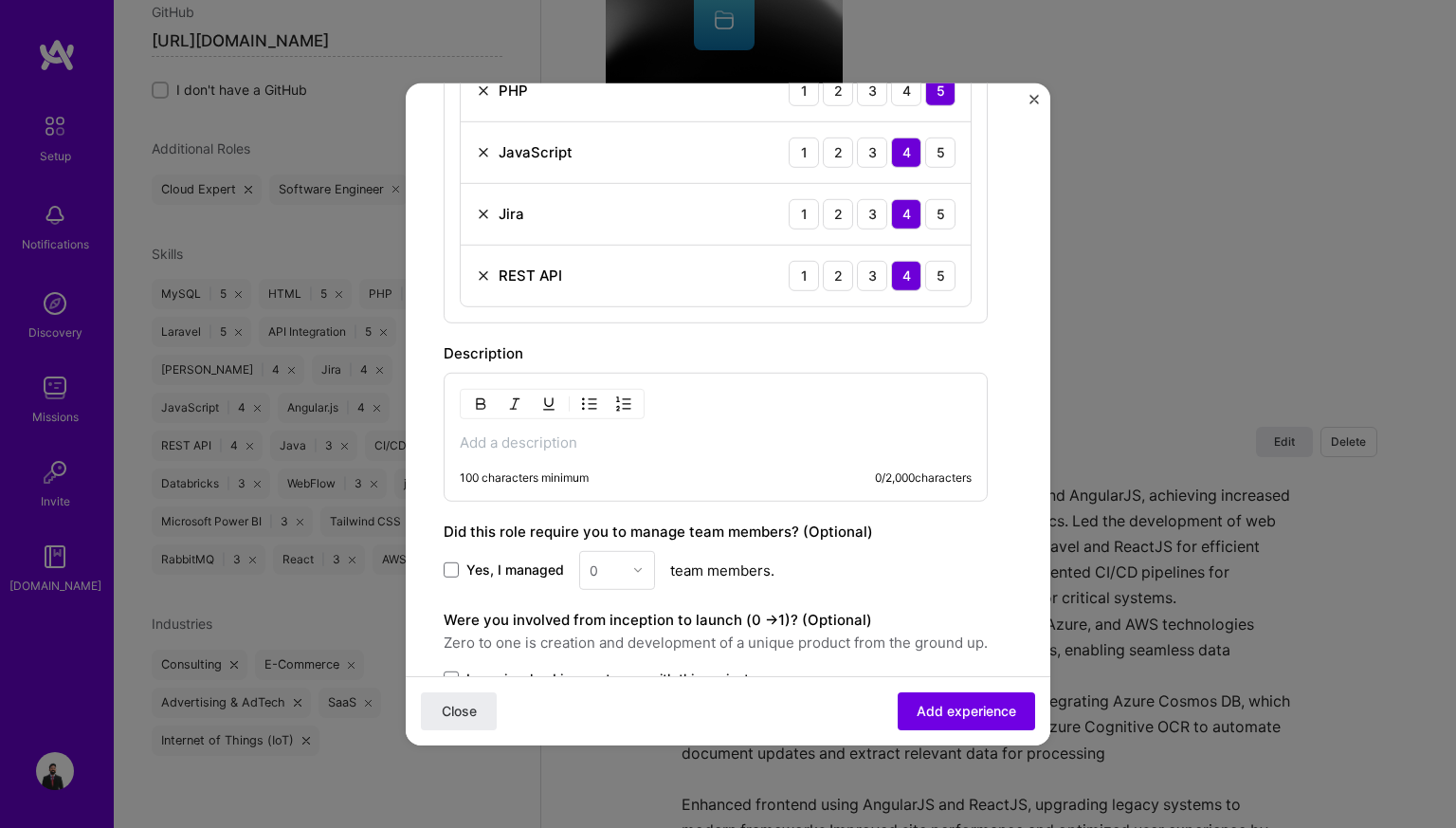 click on "100 characters minimum 0 / 2,000  characters" at bounding box center (716, 436) 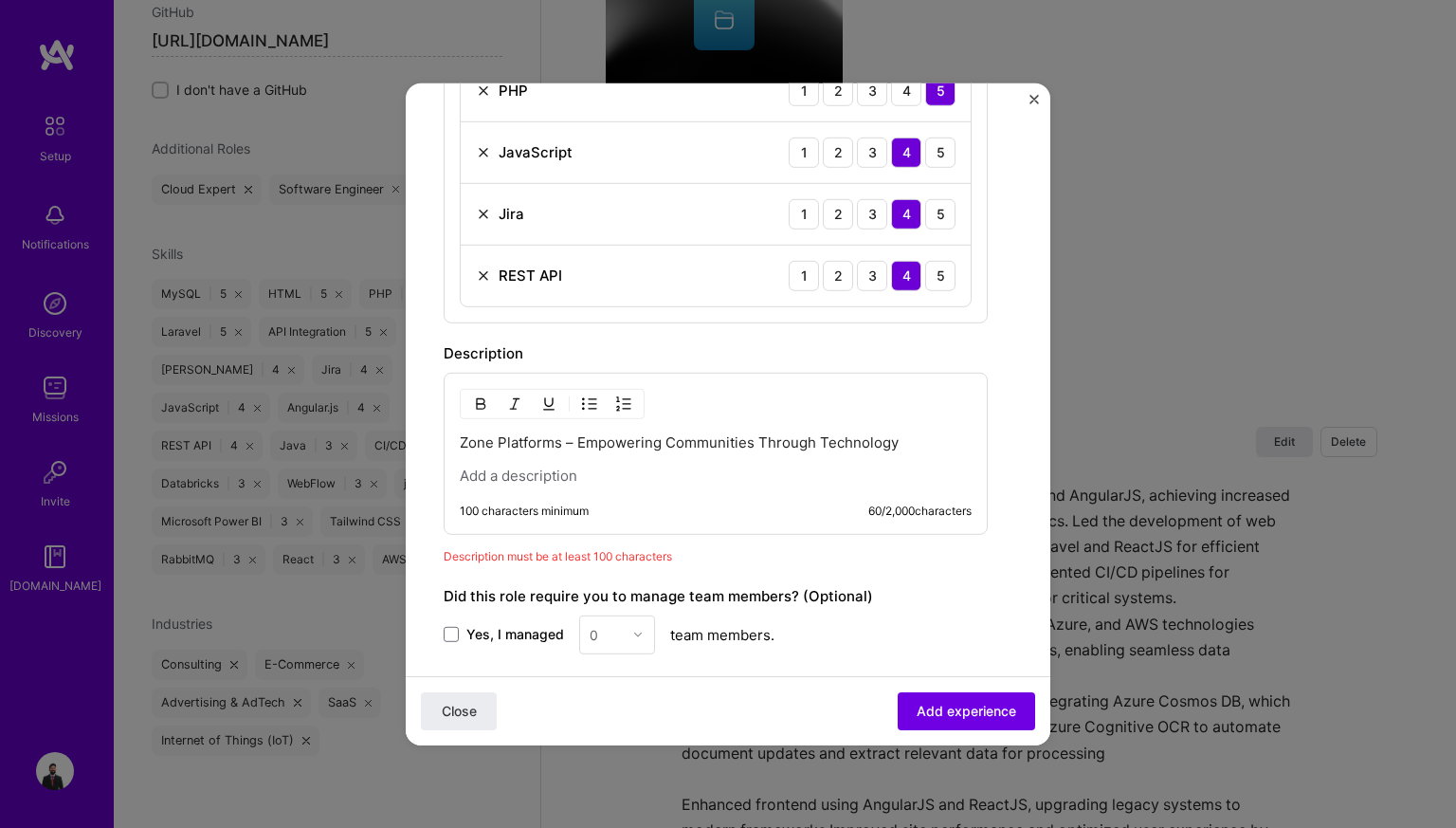 click at bounding box center (716, 475) 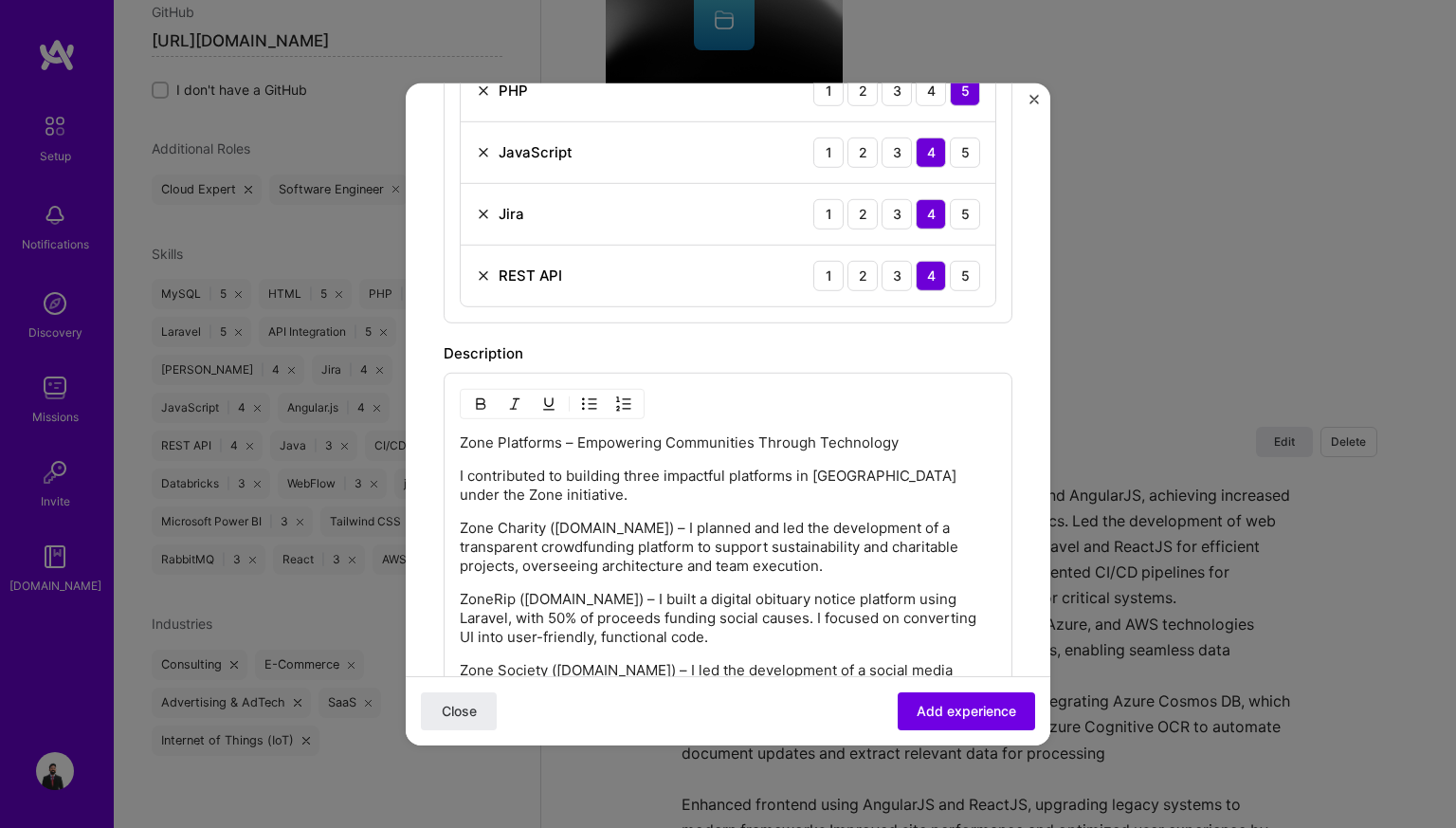 click on "Zone Charity ([DOMAIN_NAME]) – I planned and led the development of a transparent crowdfunding platform to support sustainability and charitable projects, overseeing architecture and team execution." at bounding box center [728, 546] 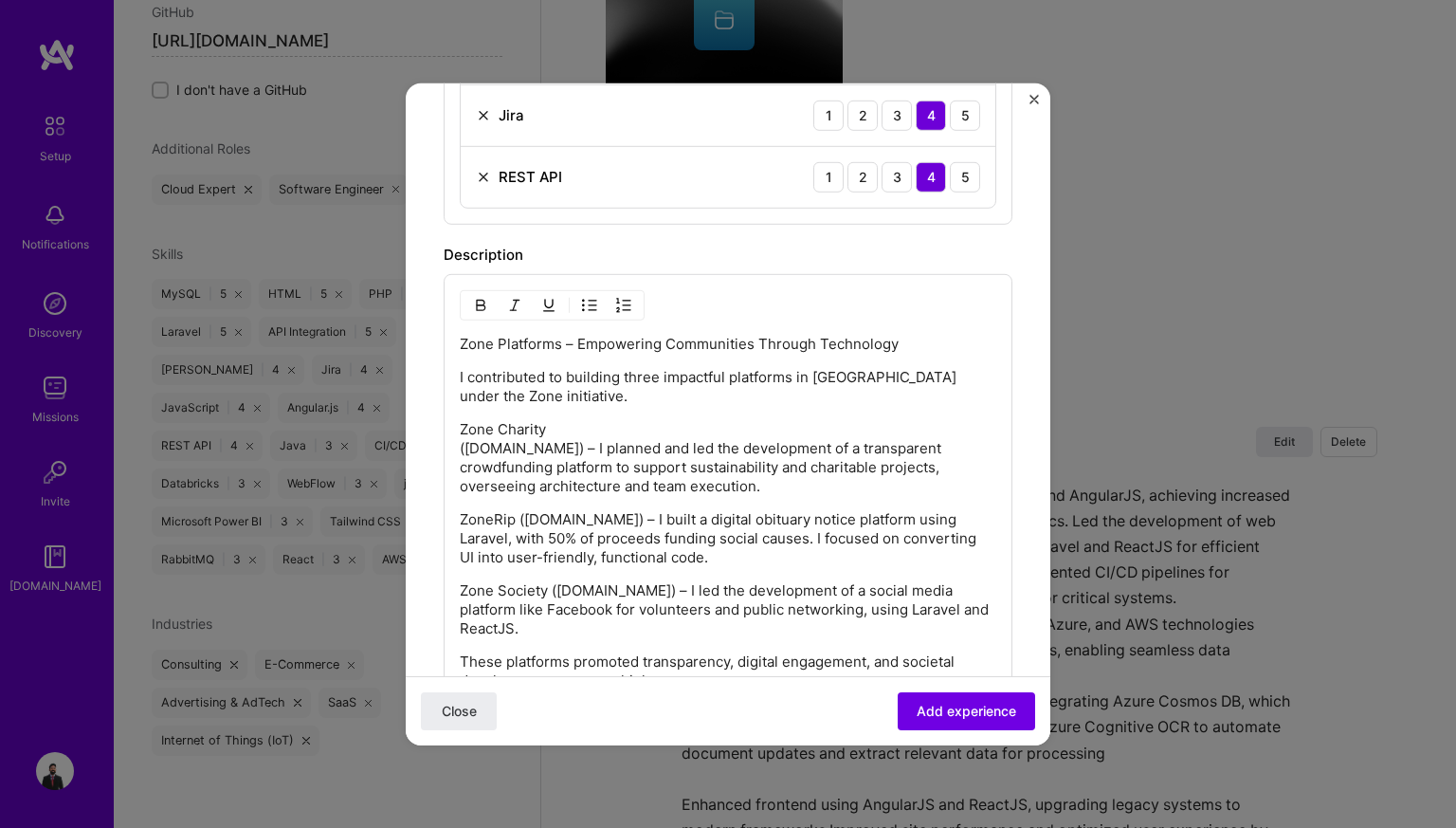 scroll, scrollTop: 1249, scrollLeft: 0, axis: vertical 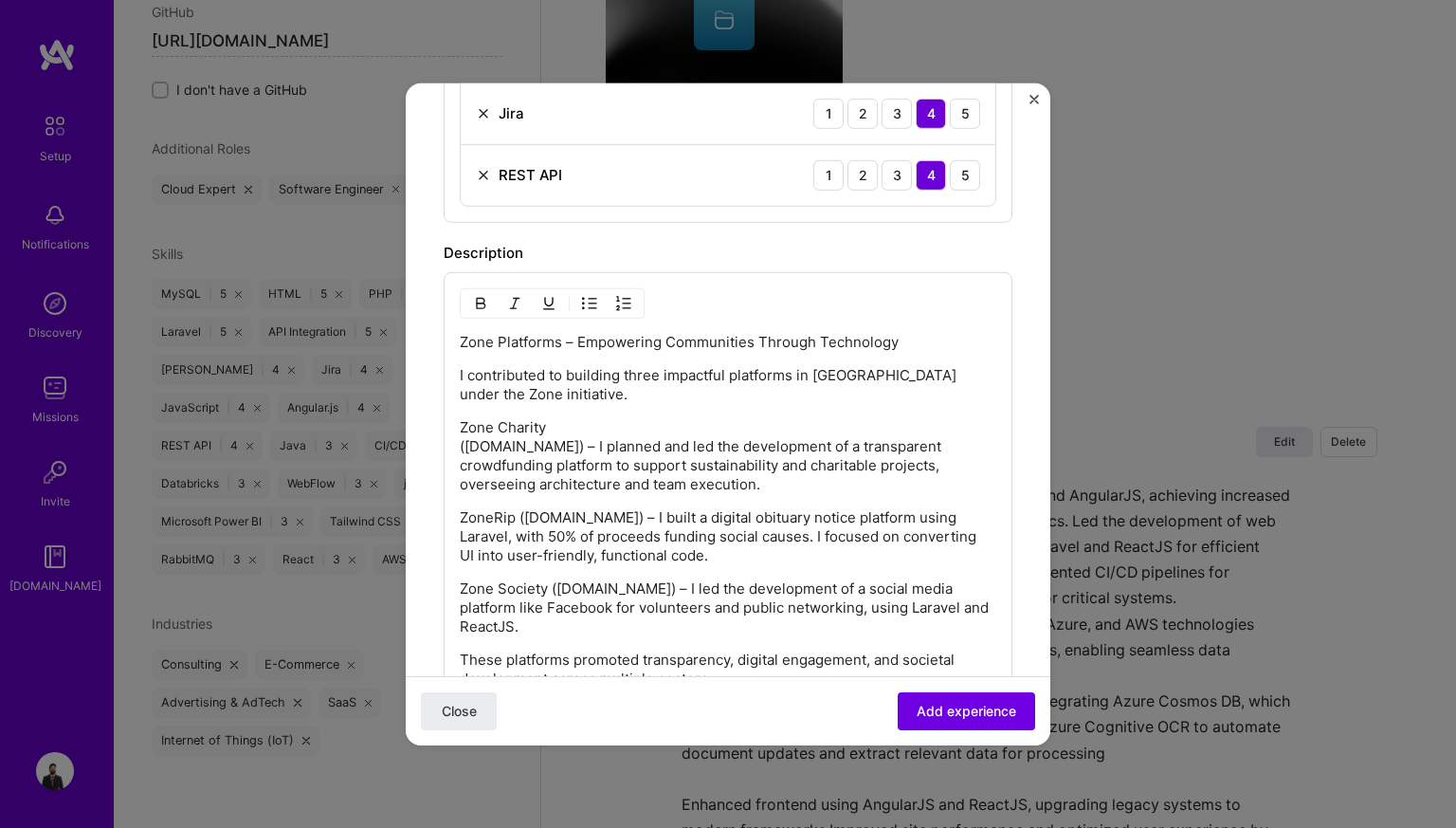 click on "ZoneRip ([DOMAIN_NAME]) – I built a digital obituary notice platform using Laravel, with 50% of proceeds funding social causes. I focused on converting UI into user-friendly, functional code." at bounding box center (728, 536) 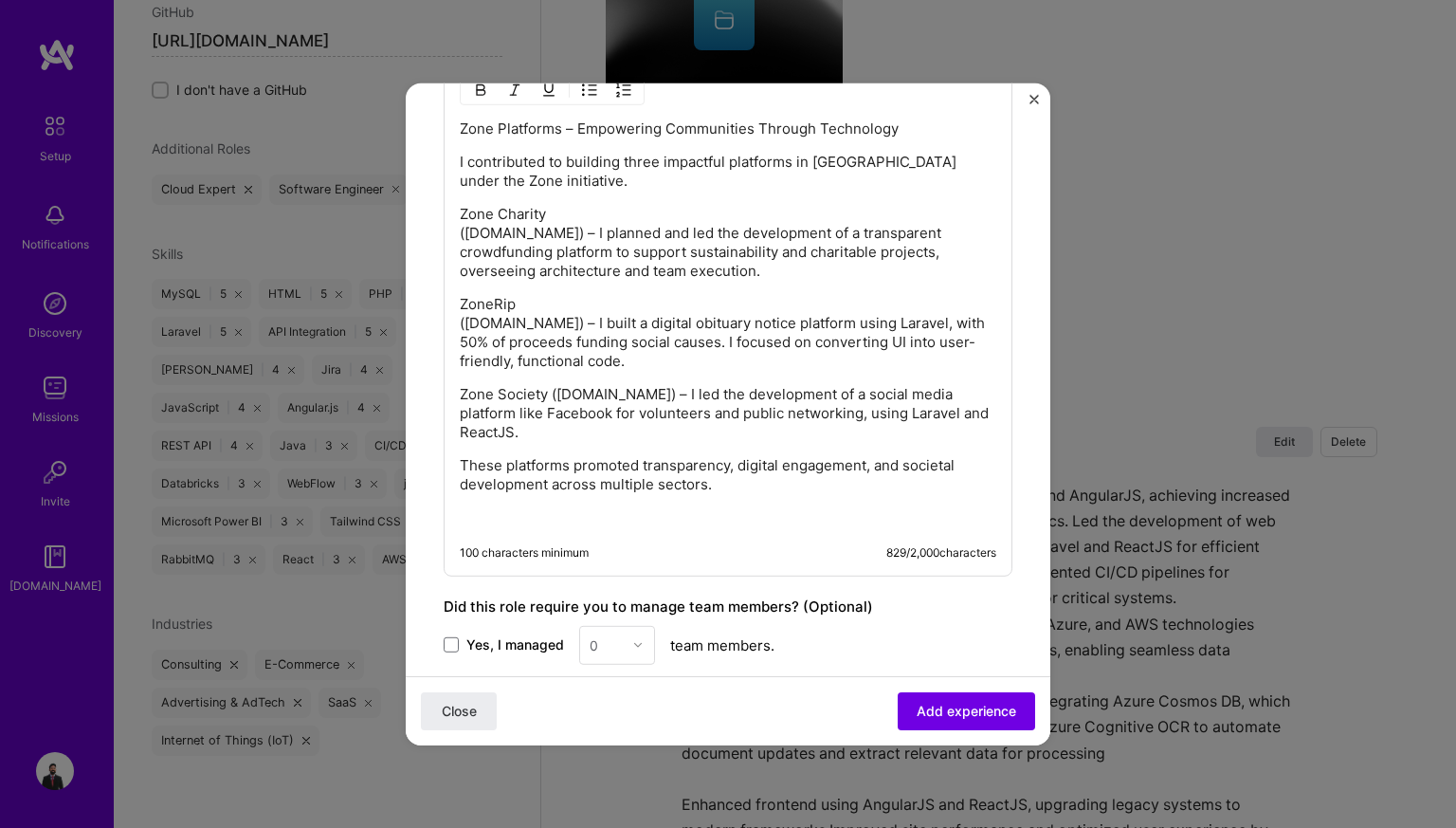 scroll, scrollTop: 1463, scrollLeft: 0, axis: vertical 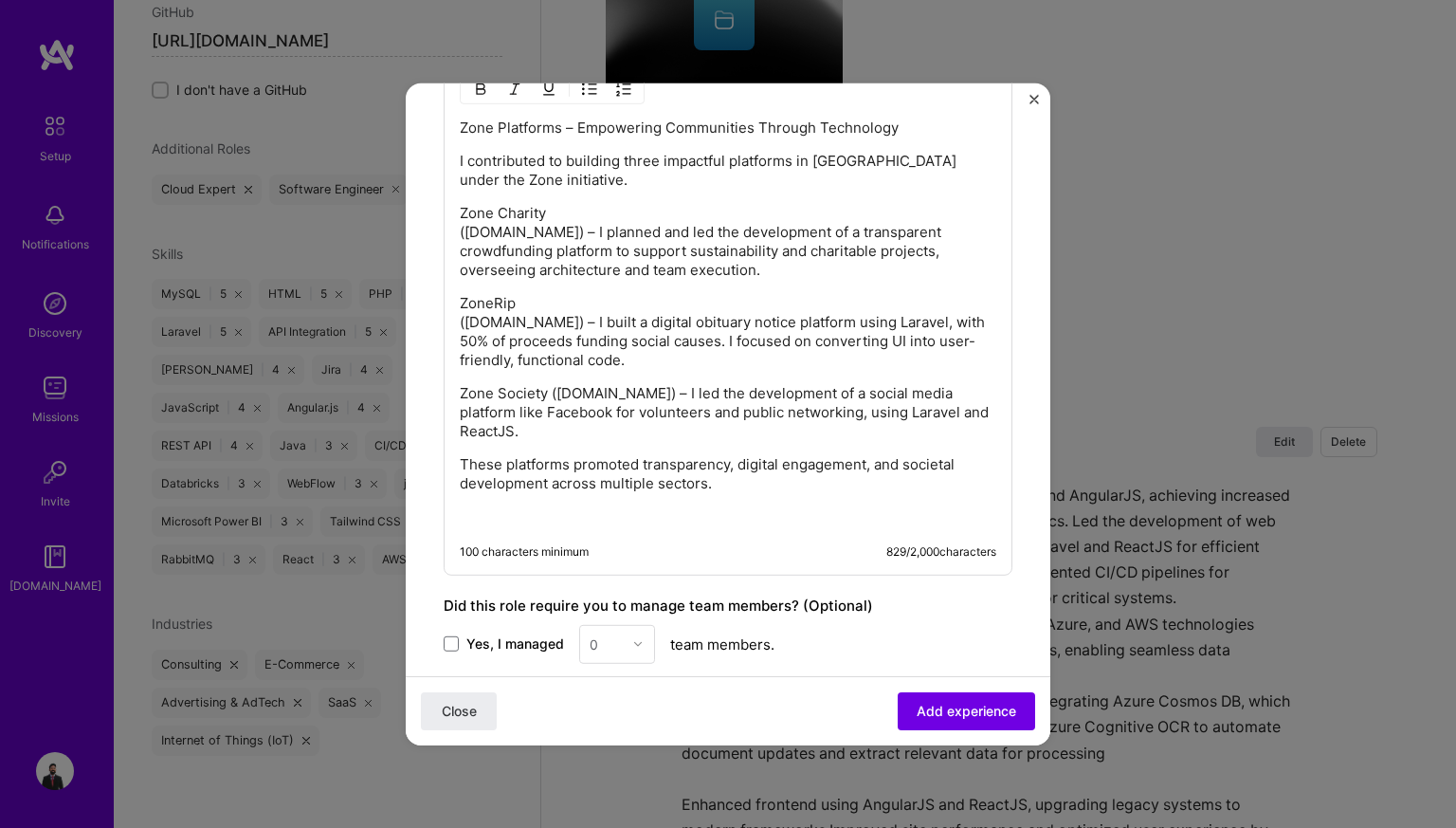 click on "Zone Society ([DOMAIN_NAME]) – I led the development of a social media platform like Facebook for volunteers and public networking, using Laravel and ReactJS." at bounding box center (728, 412) 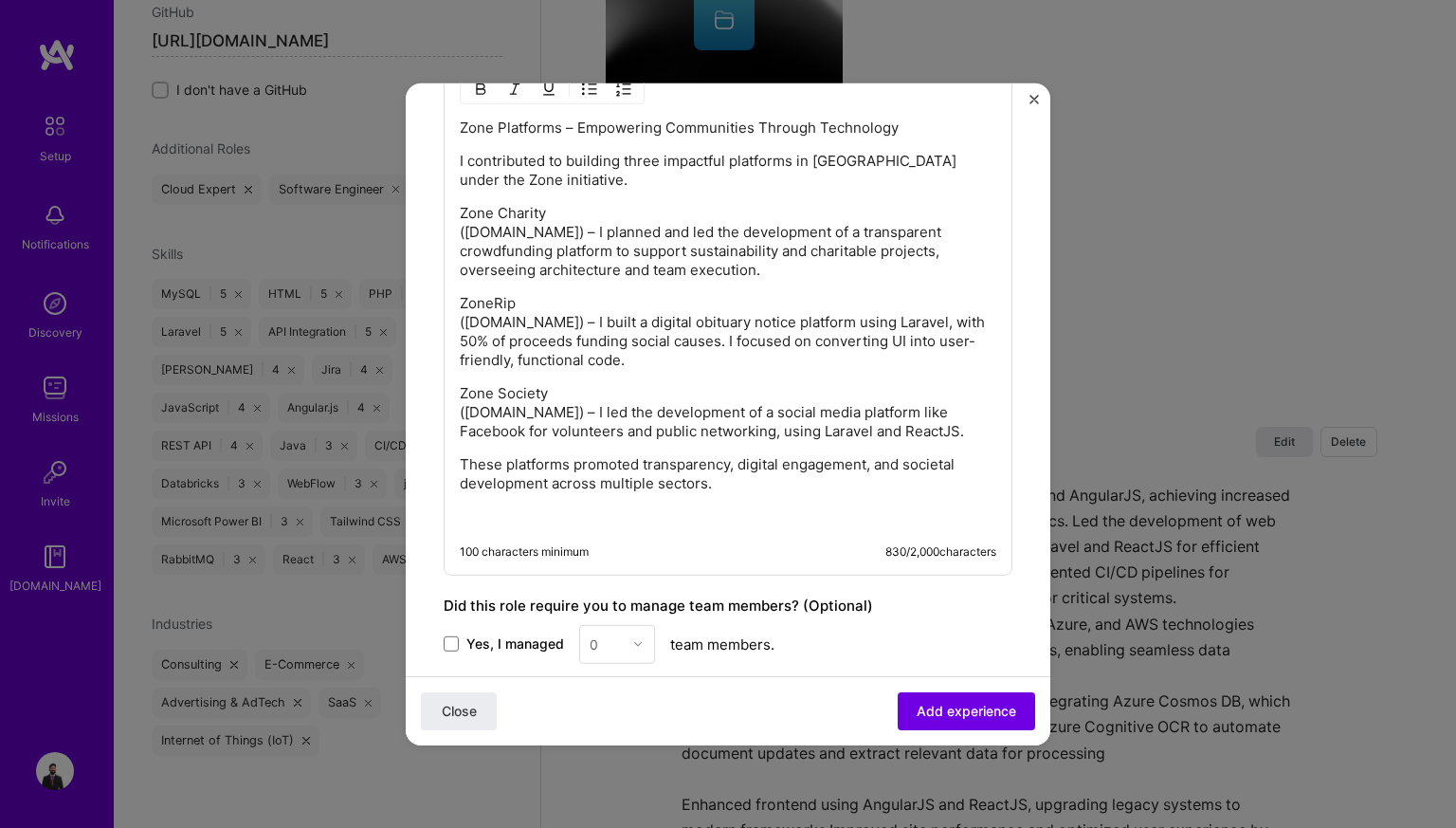 click at bounding box center [728, 516] 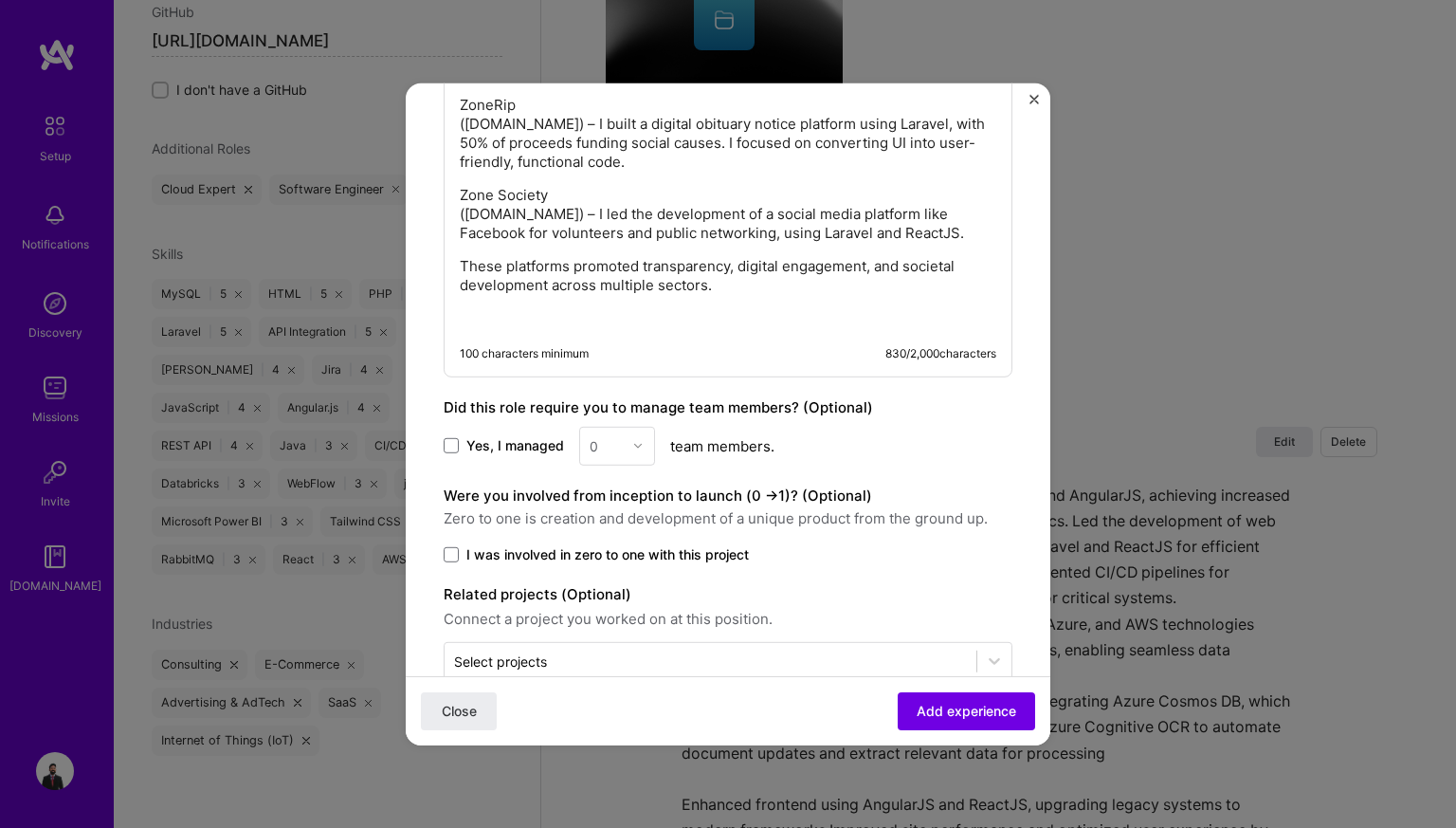 scroll, scrollTop: 1669, scrollLeft: 0, axis: vertical 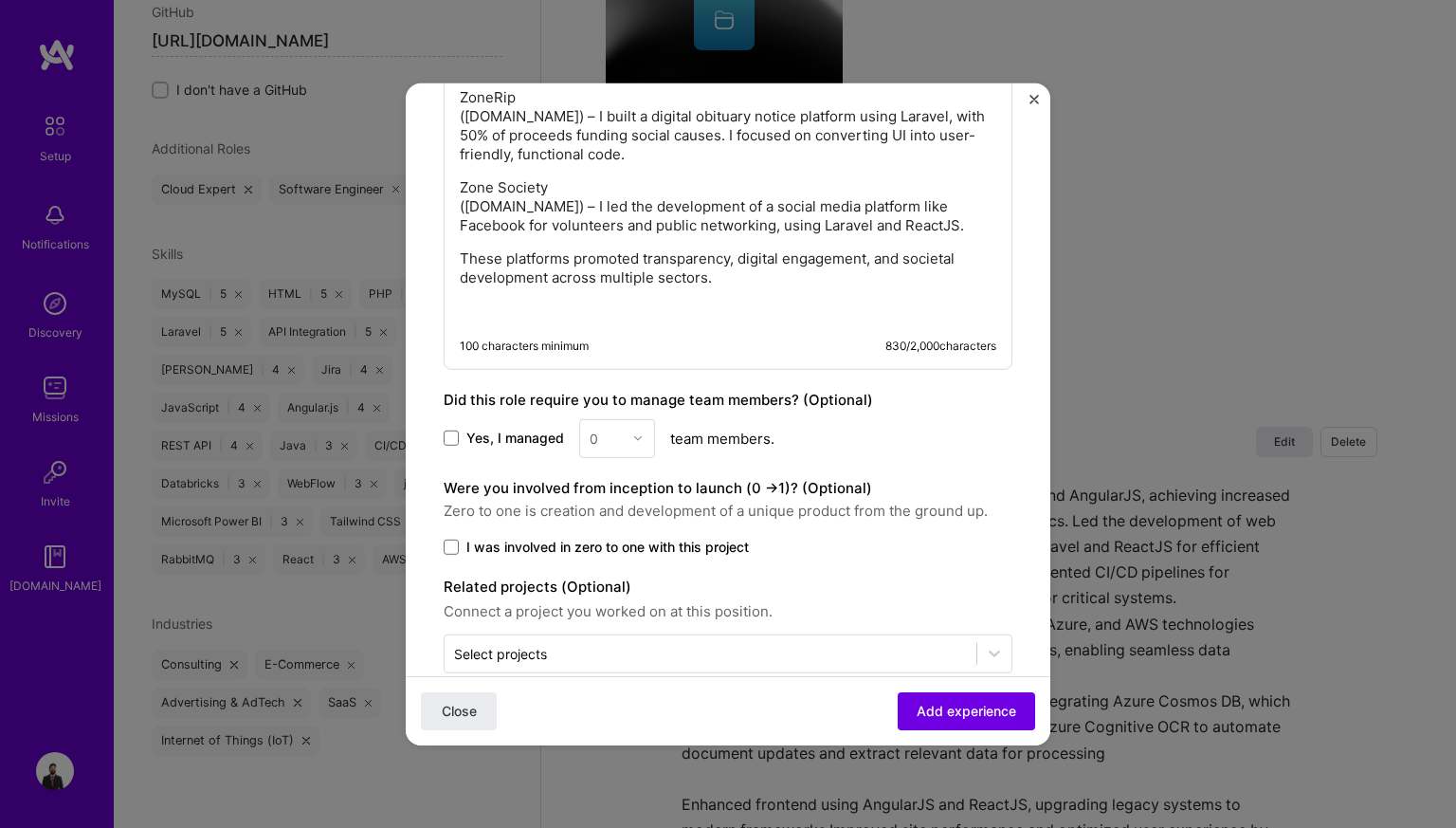 click on "0" at bounding box center [617, 437] 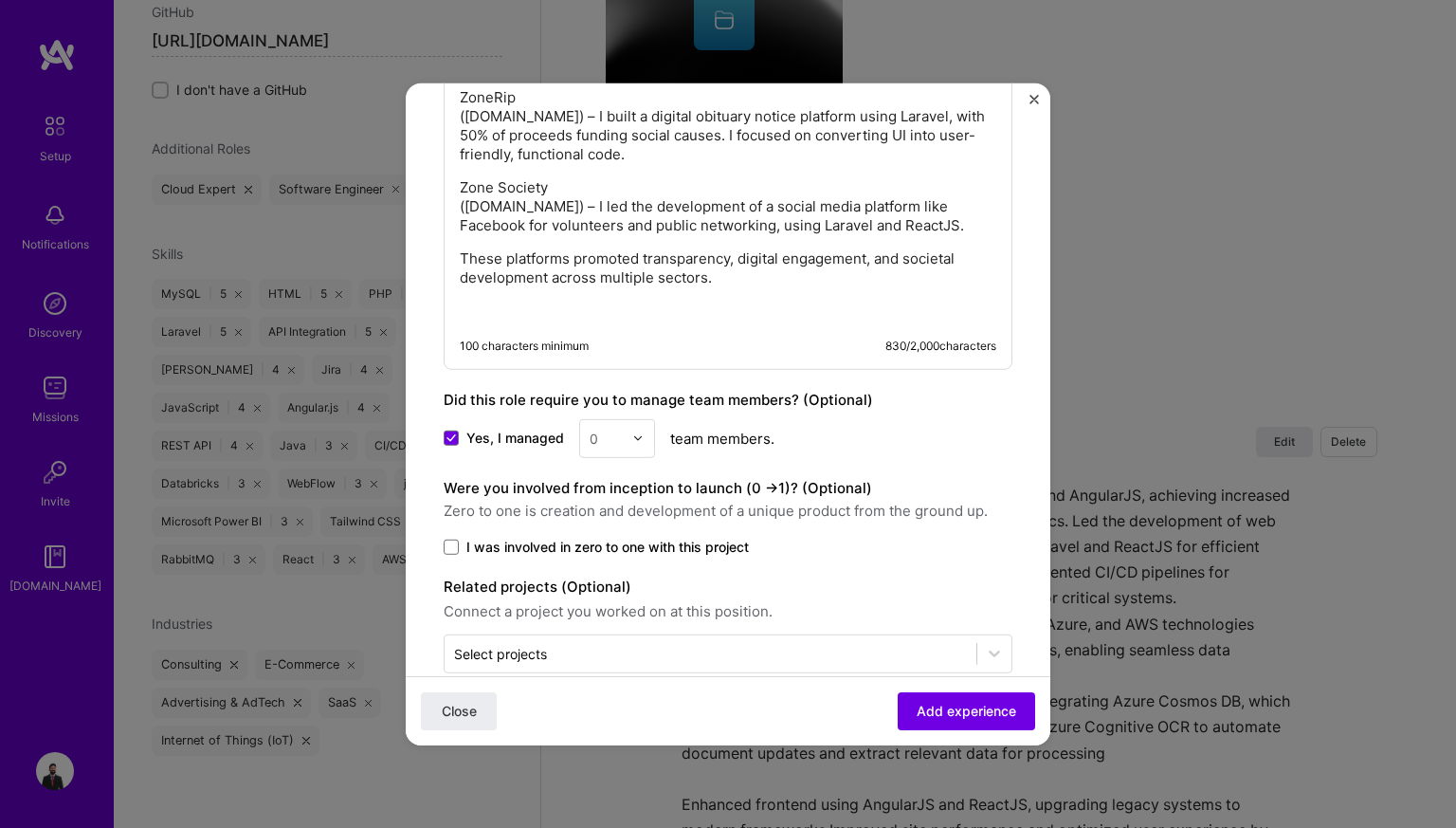 click at bounding box center (643, 437) 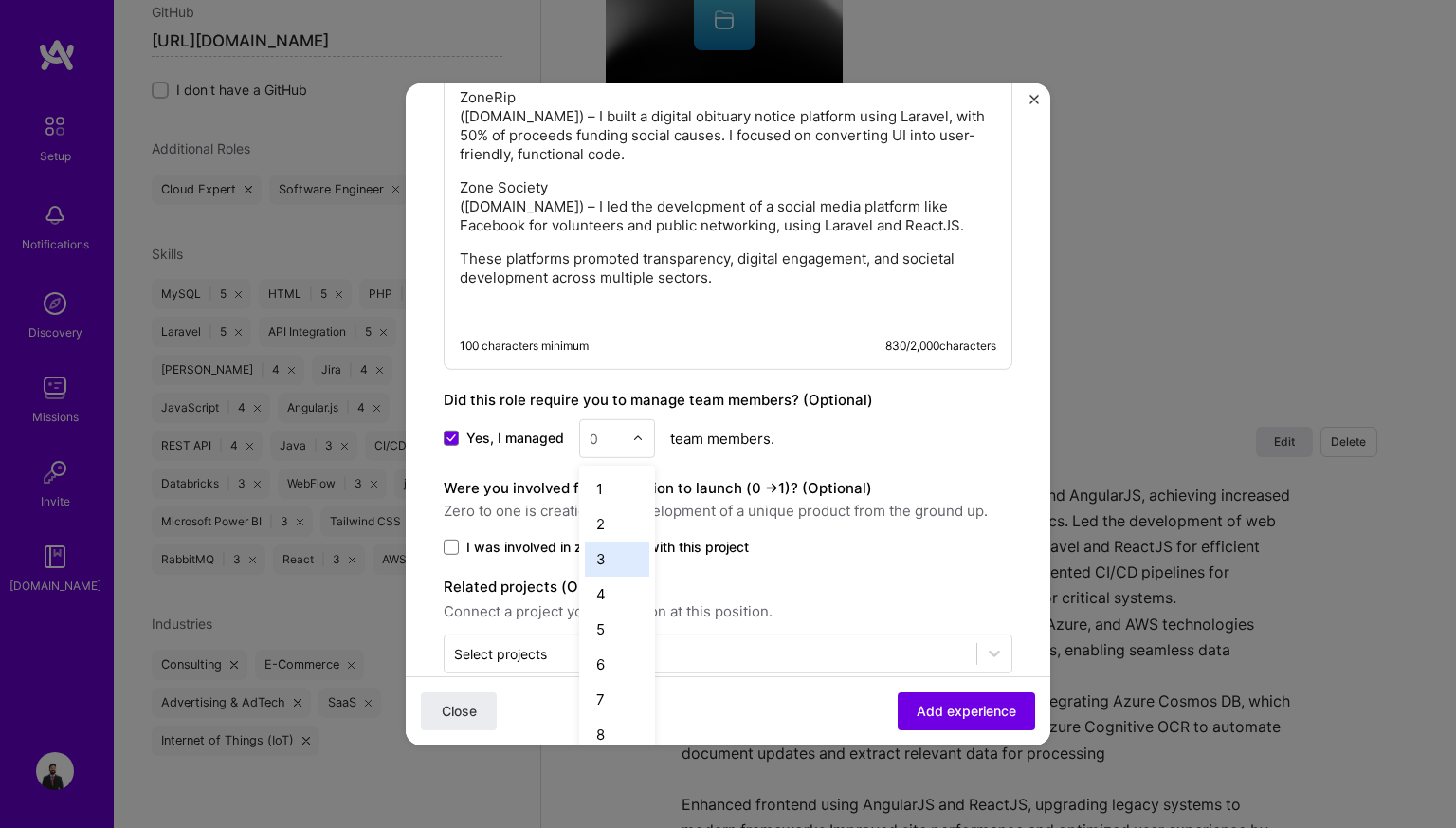 click on "3" at bounding box center (617, 558) 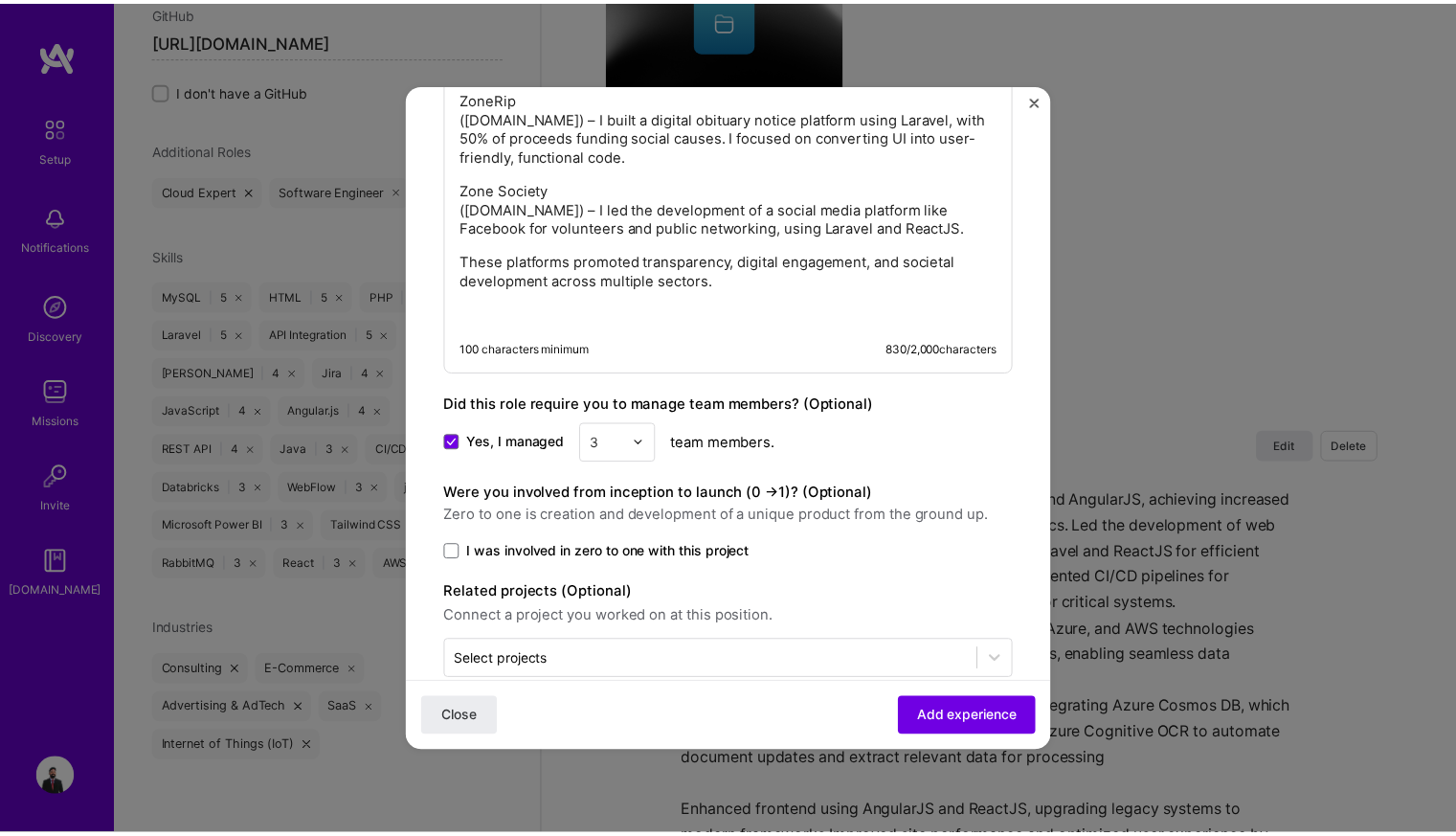scroll, scrollTop: 1714, scrollLeft: 0, axis: vertical 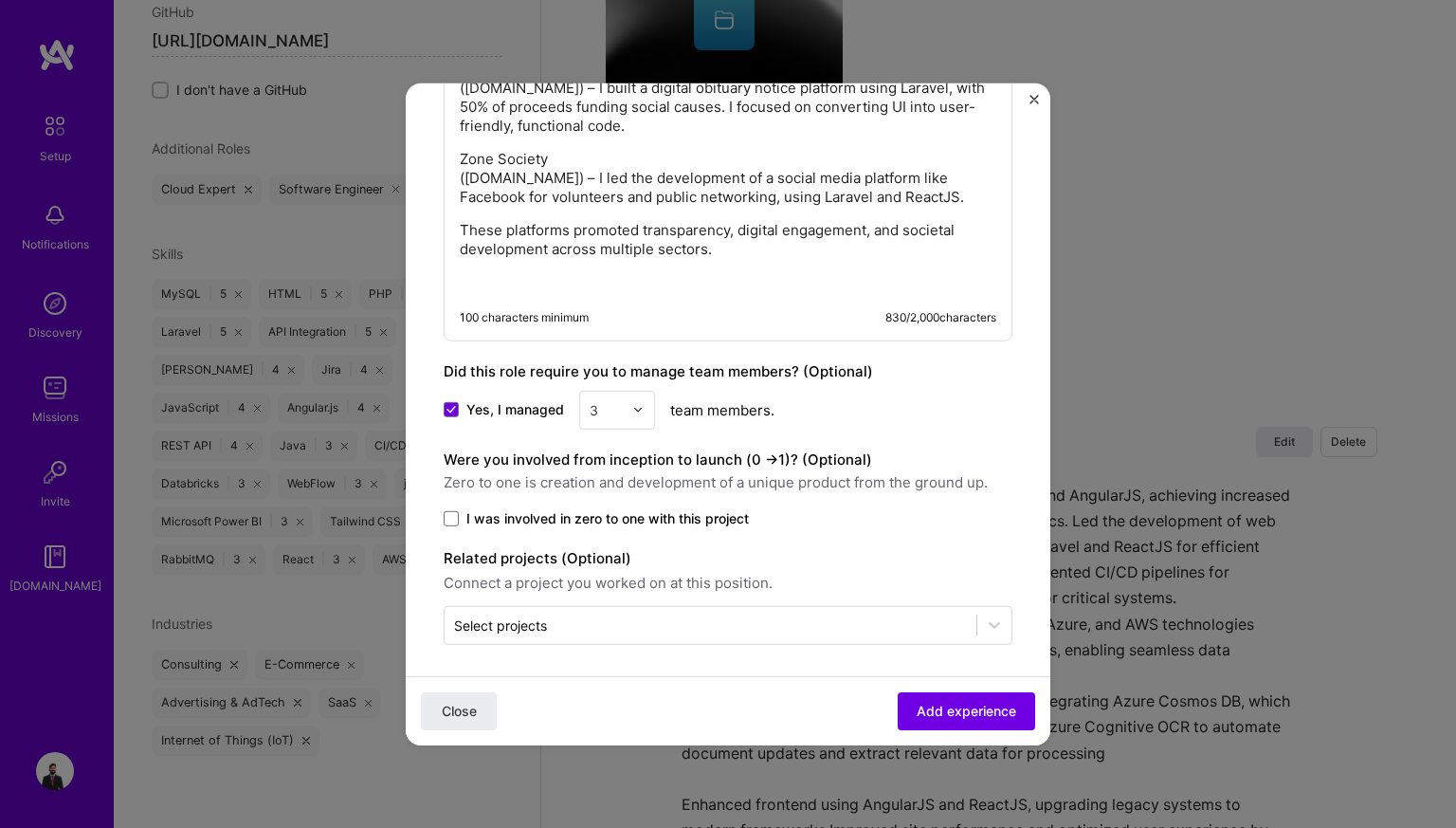 click on "I was involved in zero to one with this project" at bounding box center (608, 518) 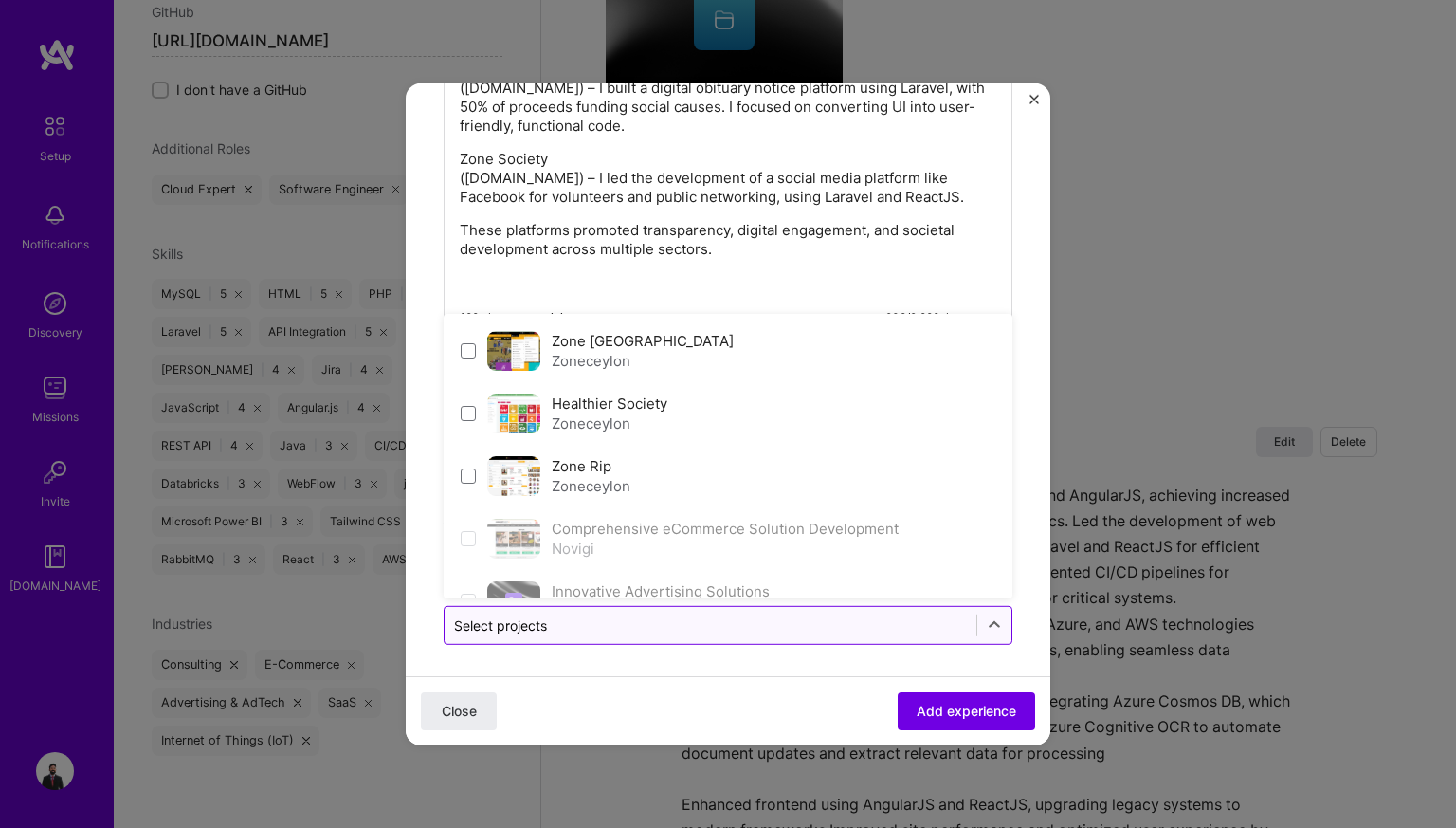 drag, startPoint x: 641, startPoint y: 600, endPoint x: 605, endPoint y: 612, distance: 37.947332 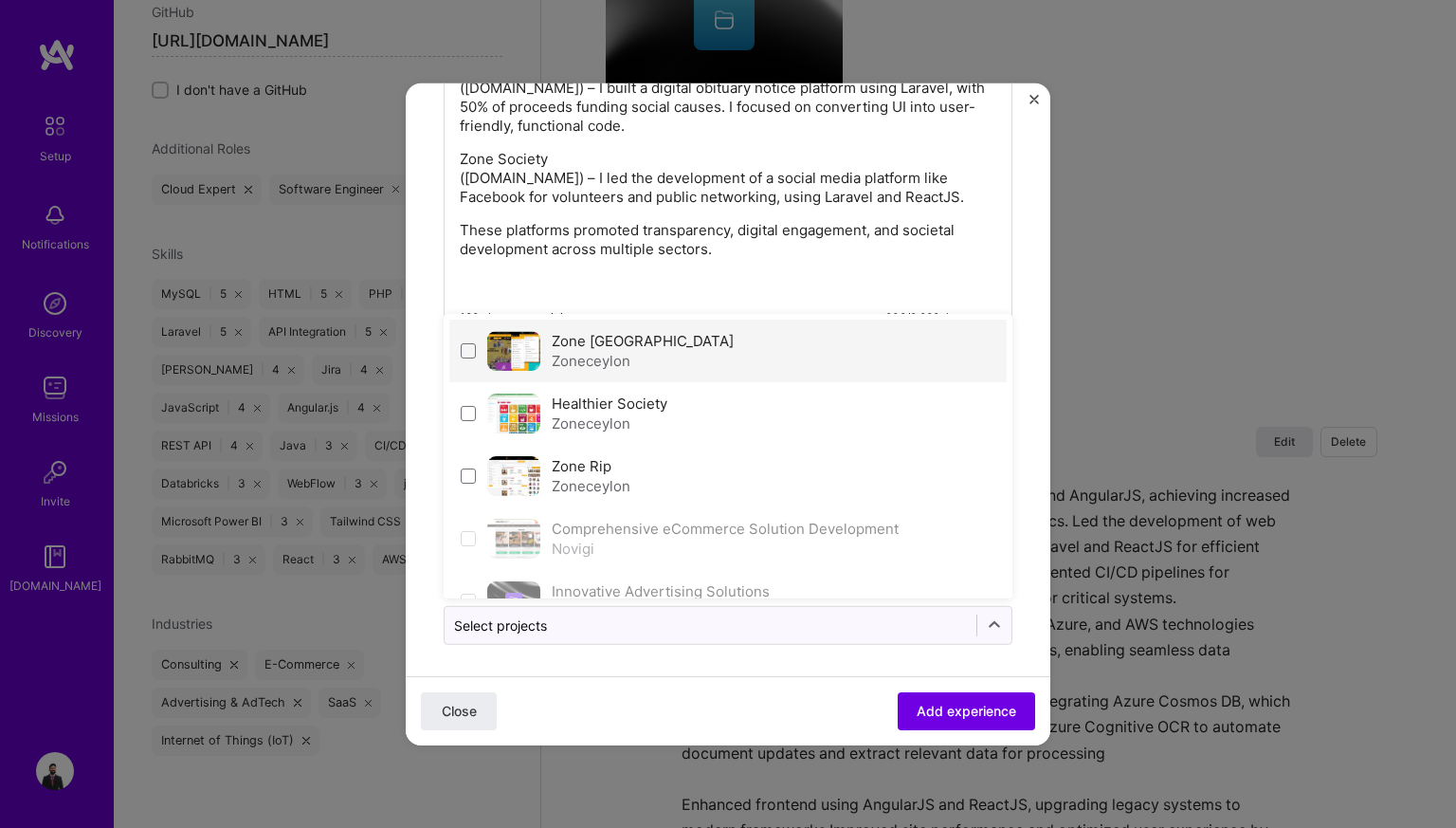 click on "Zoneceylon" at bounding box center (643, 359) 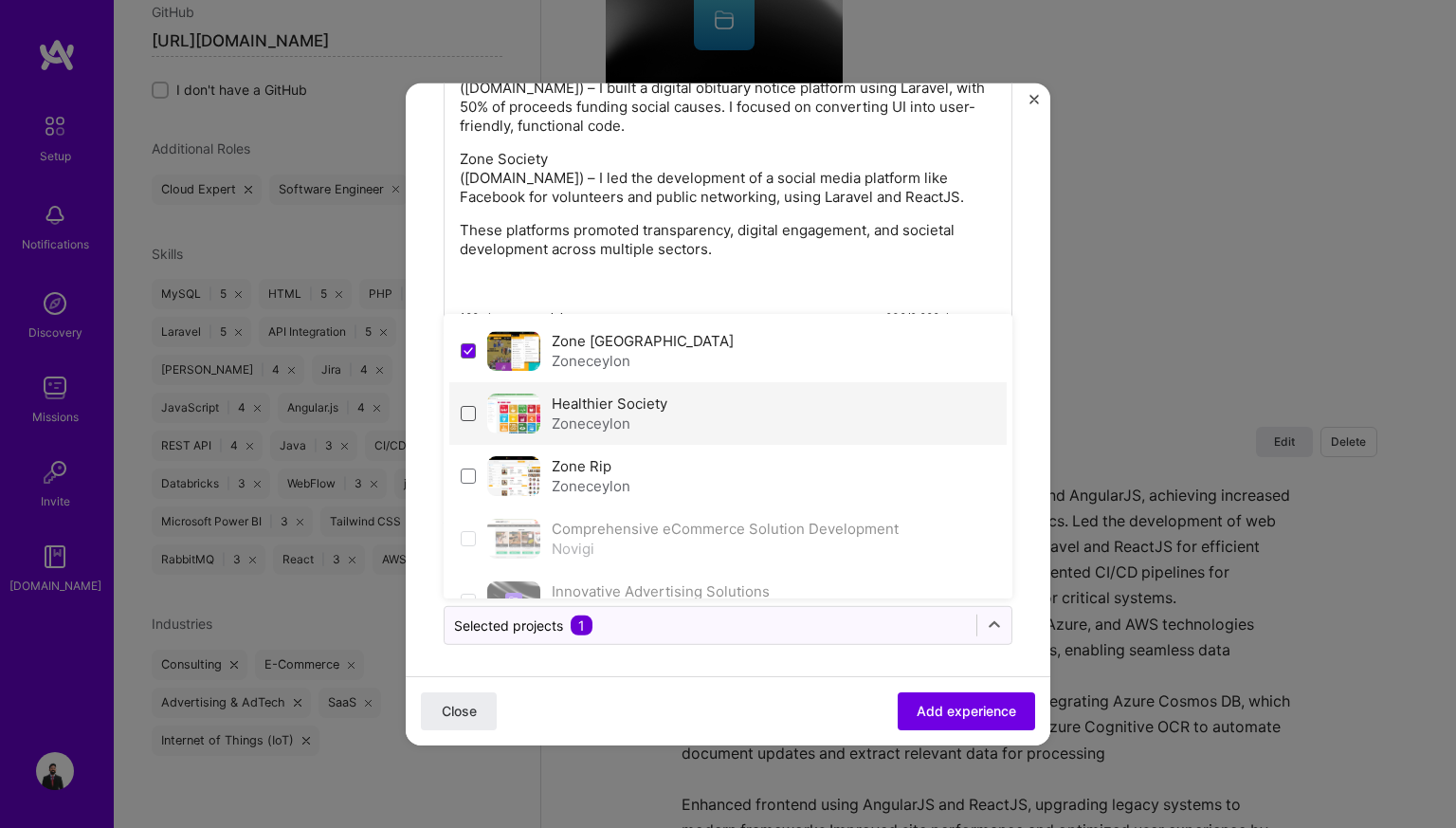 click at bounding box center [468, 413] 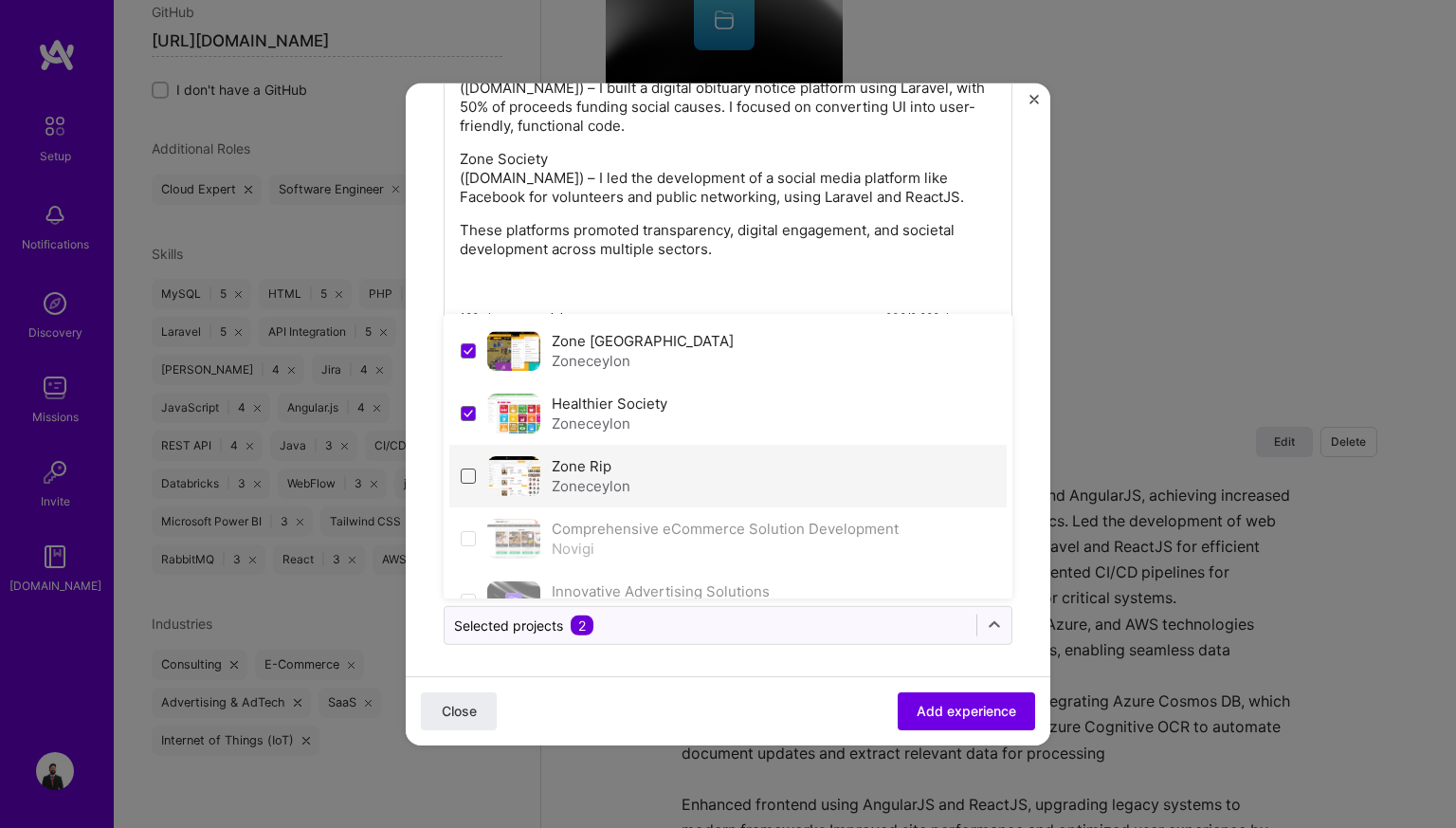 click at bounding box center (468, 475) 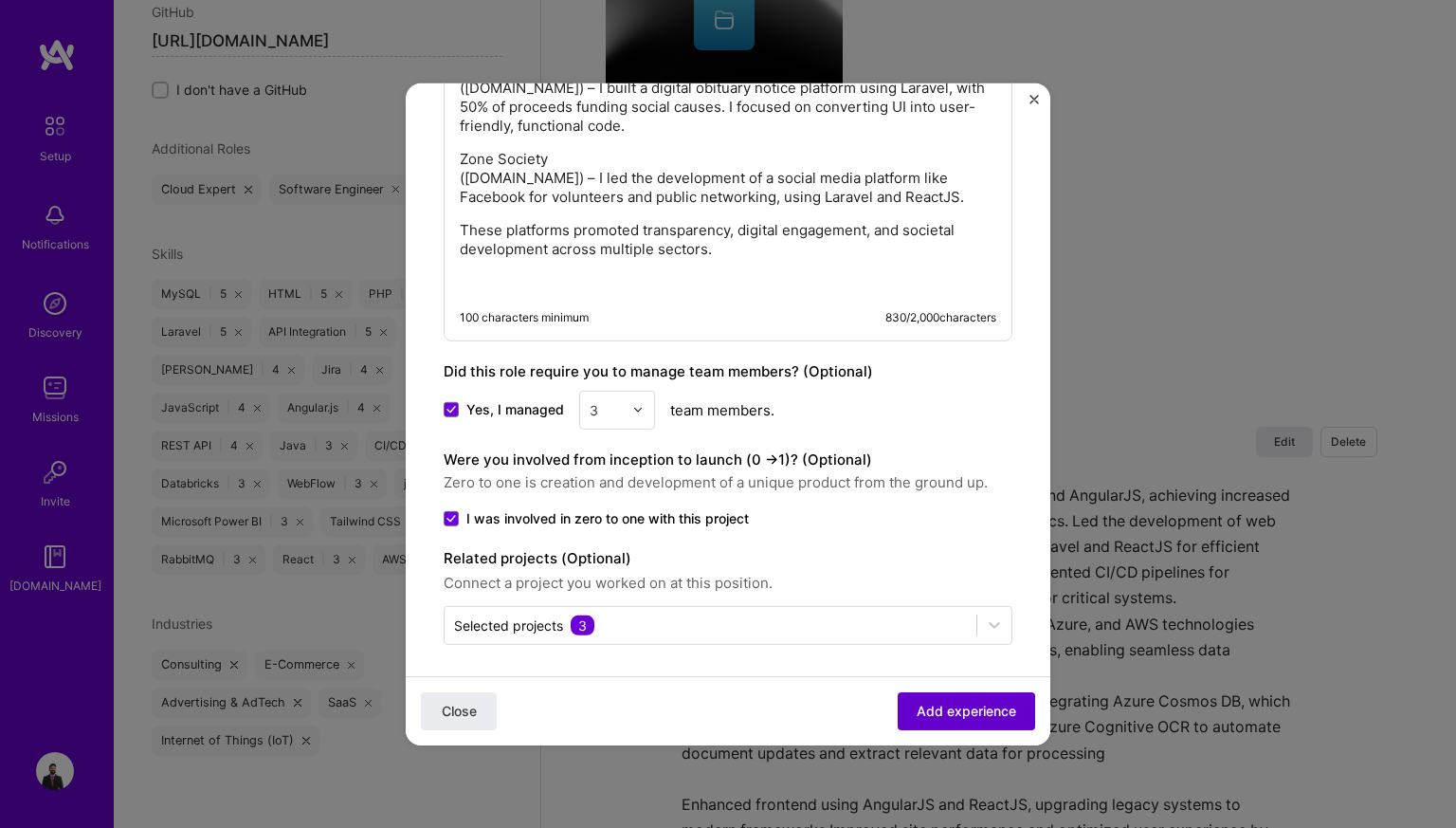 click on "Add experience" at bounding box center (966, 711) 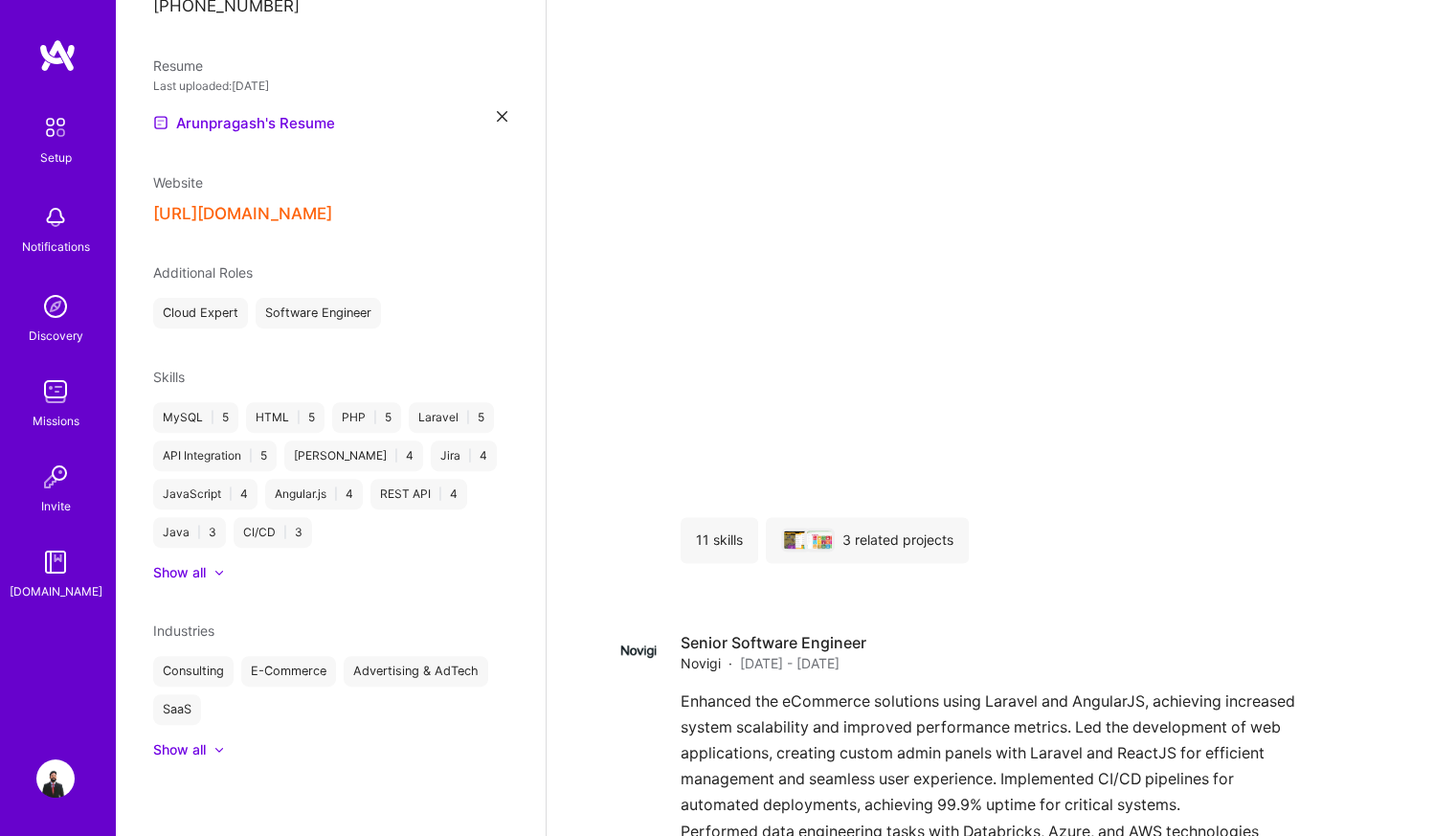 scroll, scrollTop: 563, scrollLeft: 0, axis: vertical 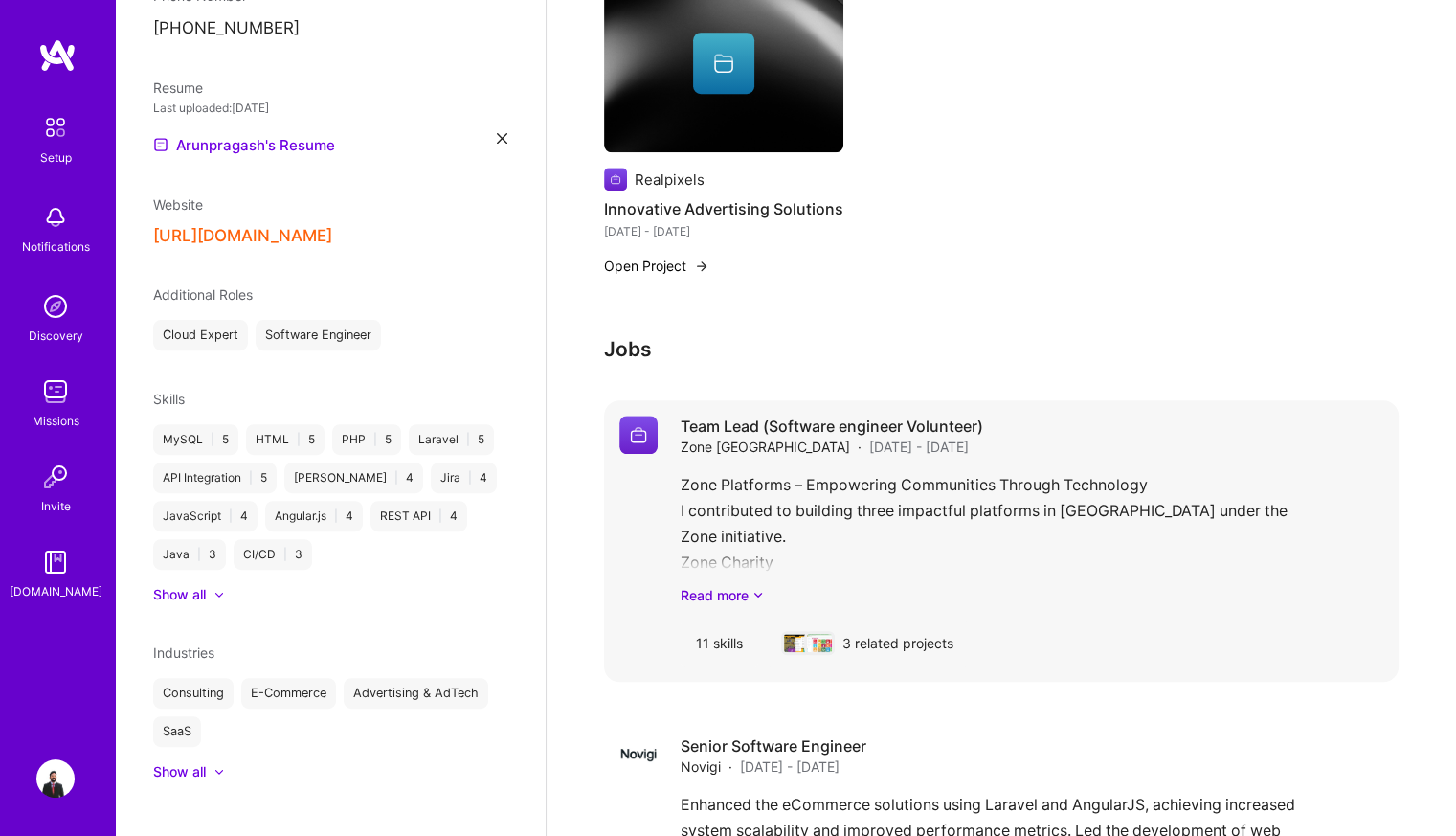 drag, startPoint x: 880, startPoint y: 480, endPoint x: 864, endPoint y: 526, distance: 48.703183 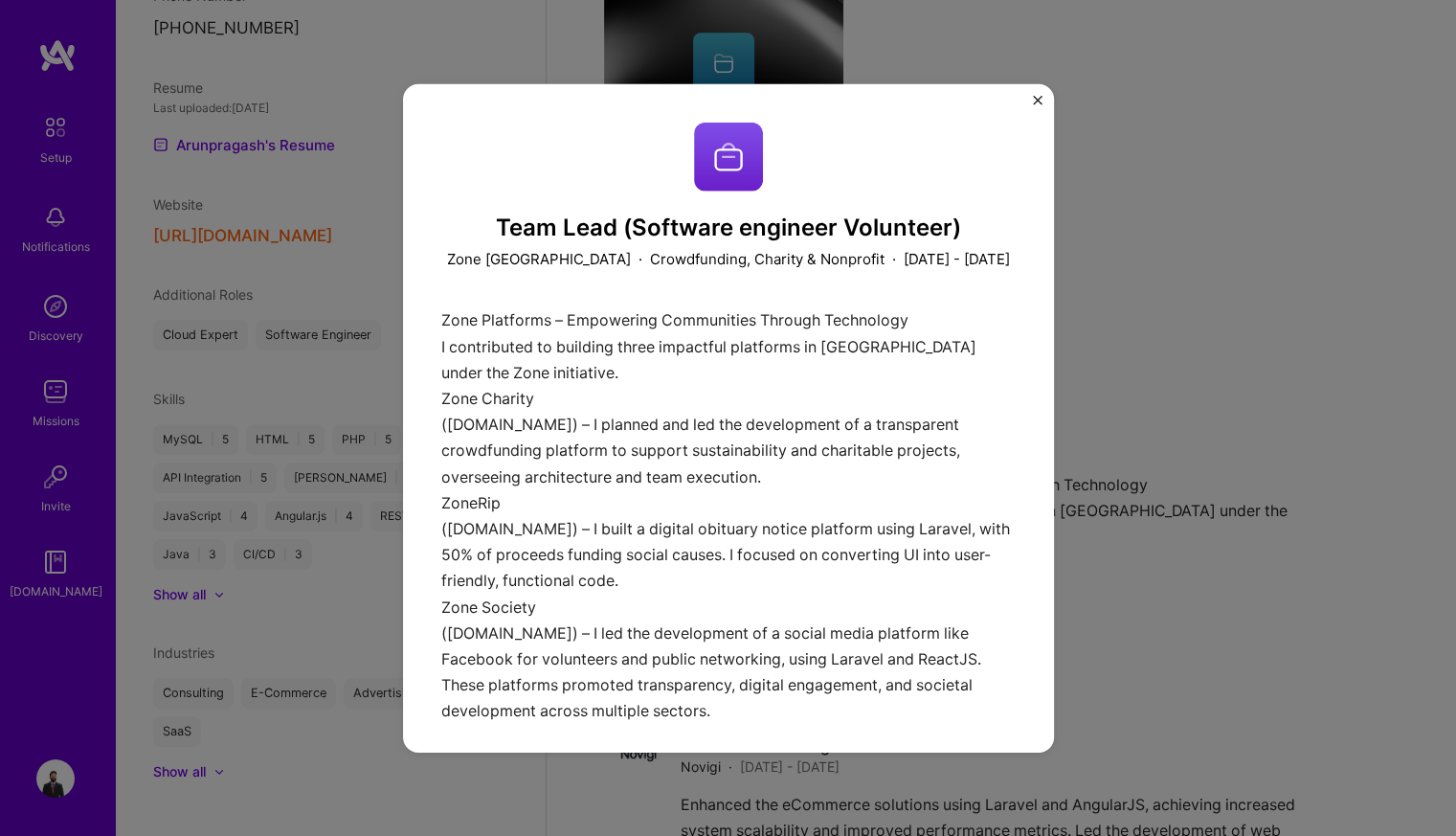 click at bounding box center (1038, 104) 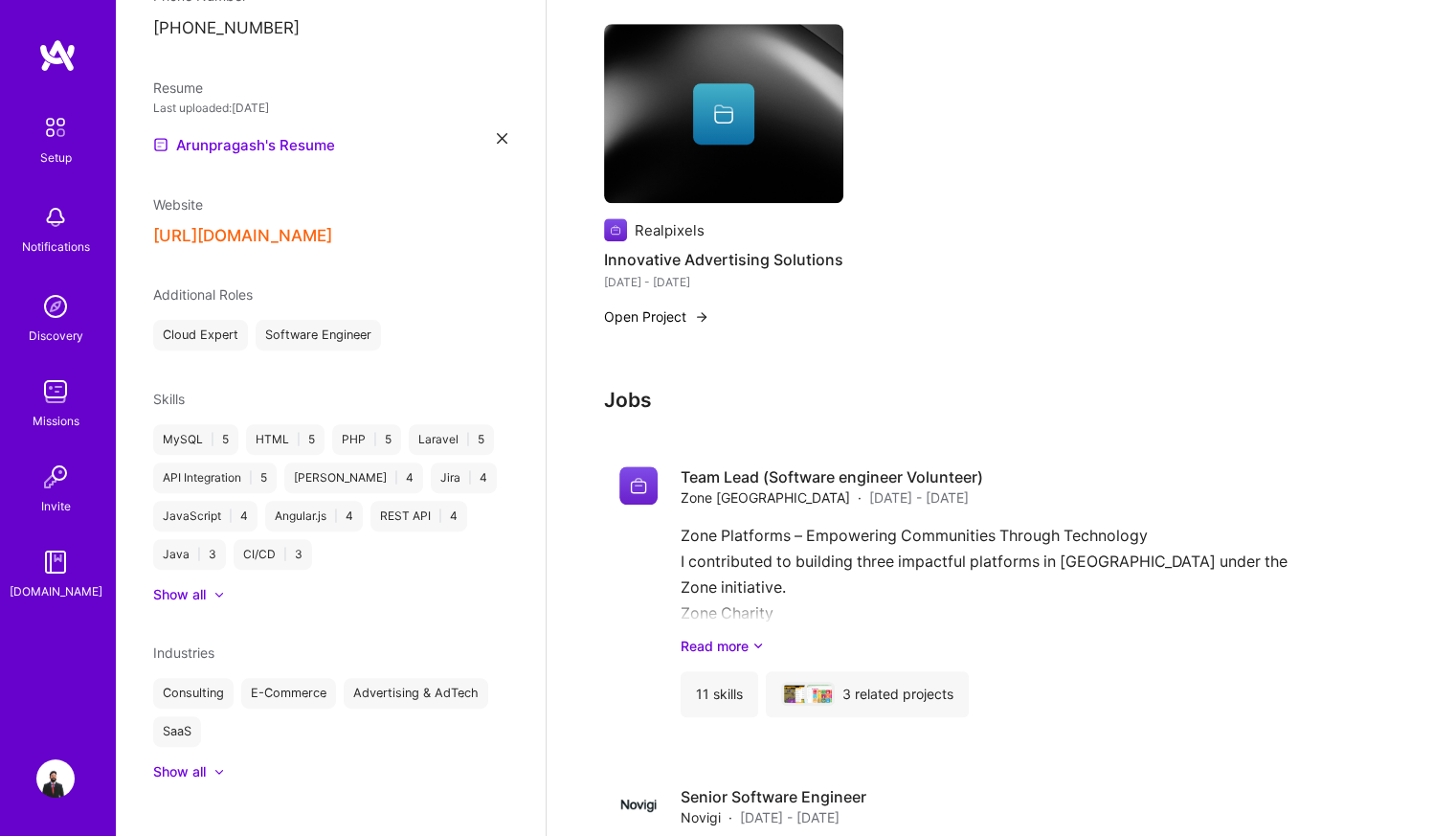 scroll, scrollTop: 1443, scrollLeft: 0, axis: vertical 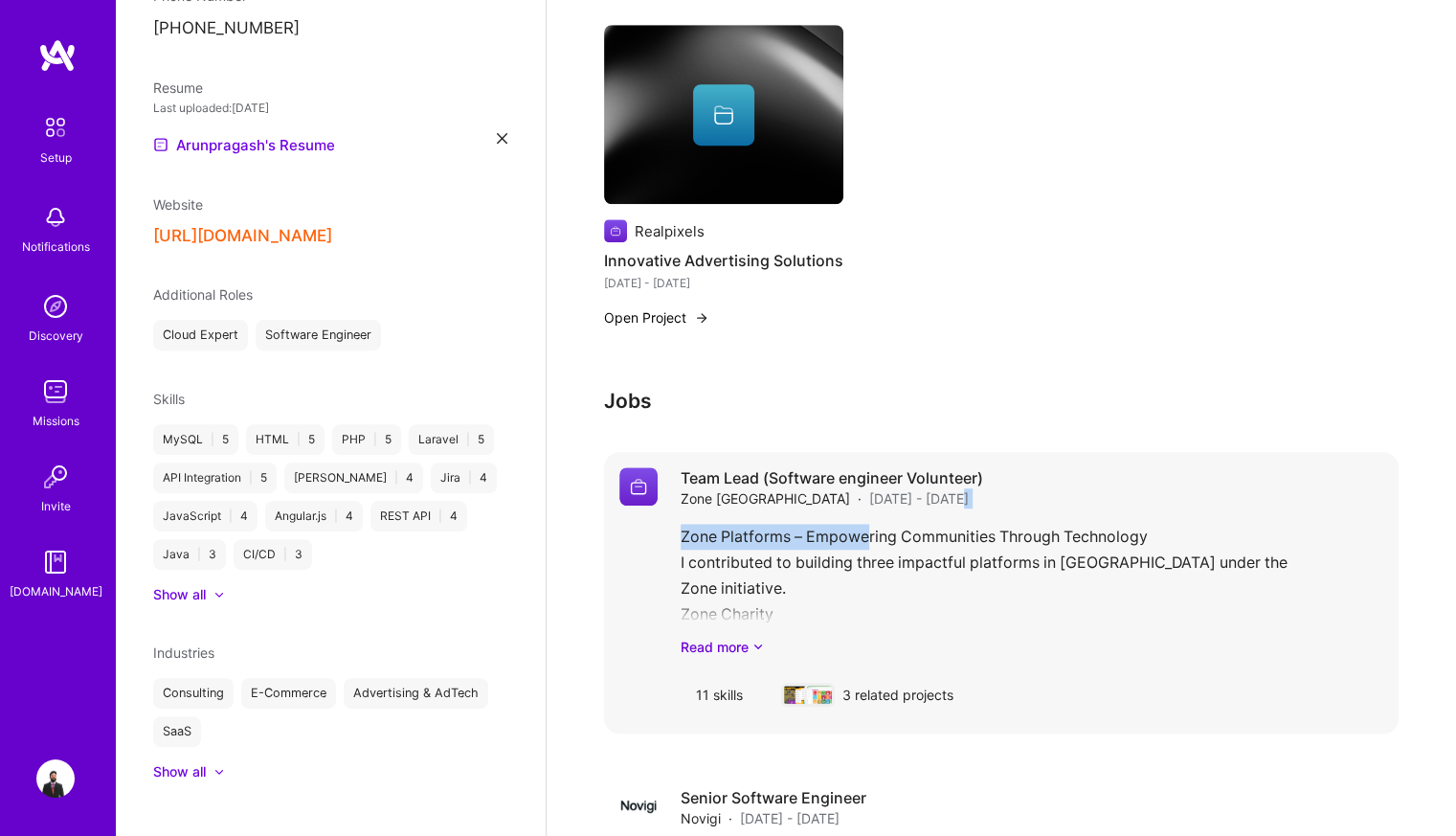 drag, startPoint x: 868, startPoint y: 448, endPoint x: 865, endPoint y: 478, distance: 30.149627 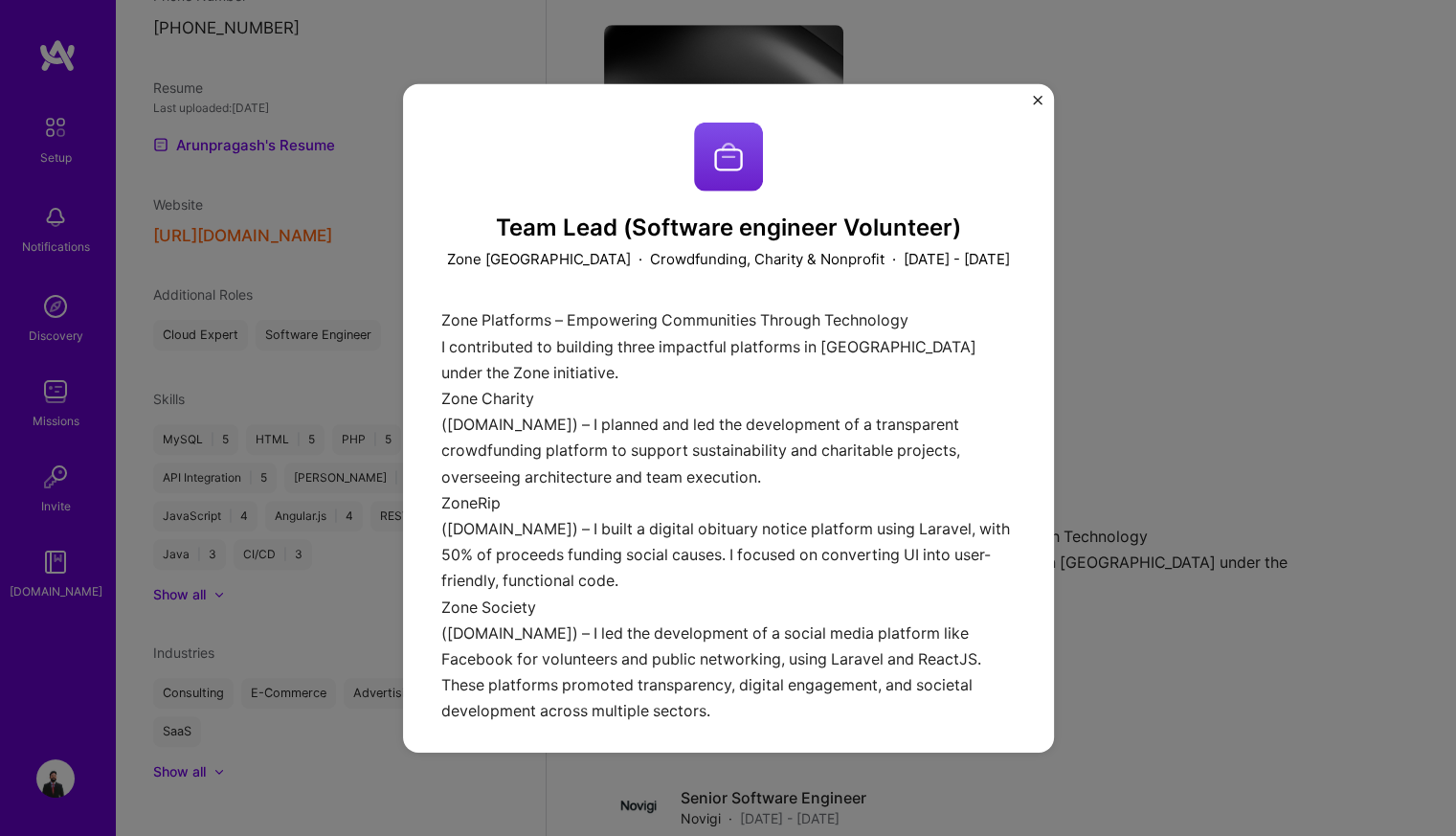 click at bounding box center (1038, 100) 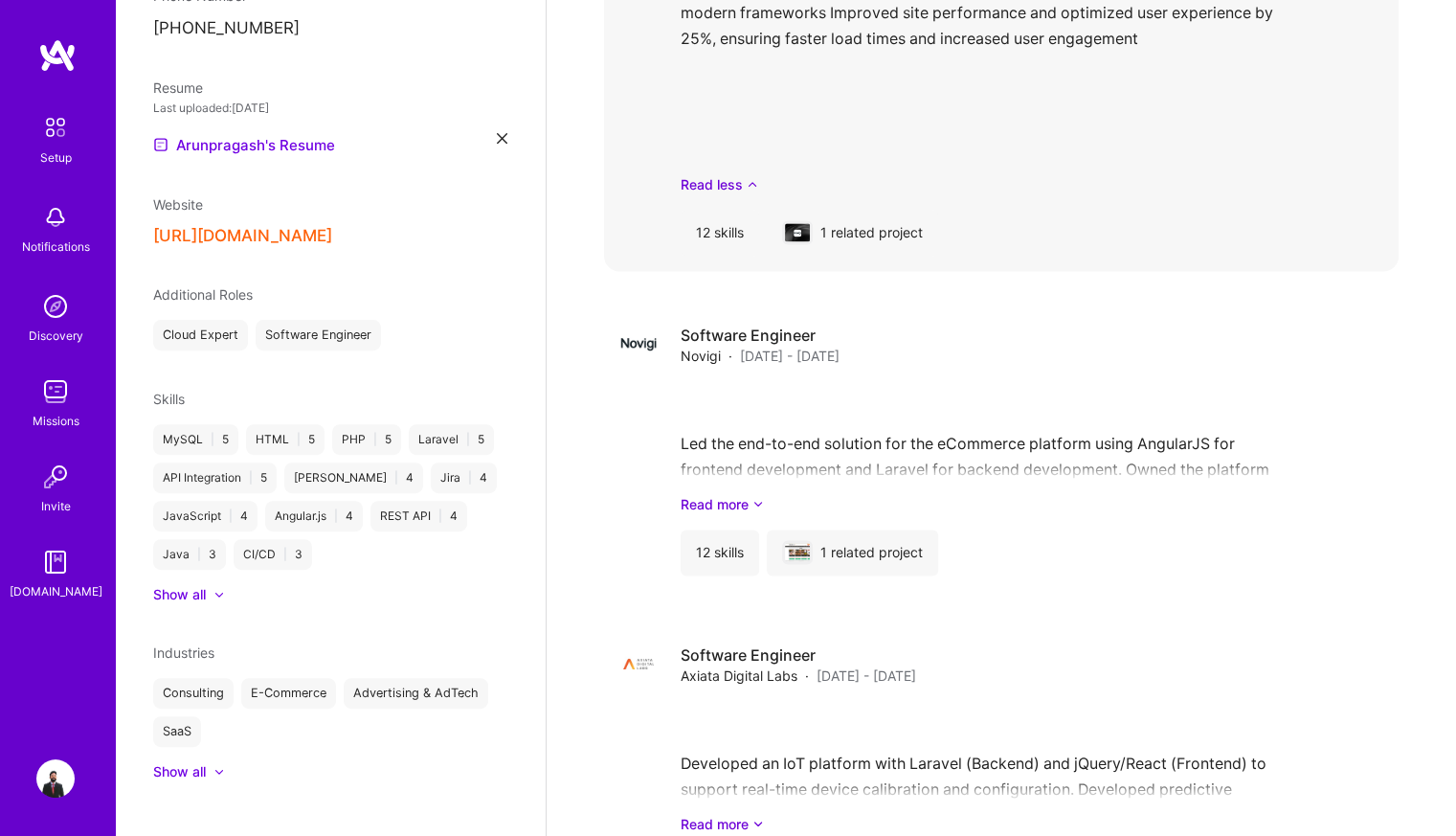scroll, scrollTop: 3020, scrollLeft: 0, axis: vertical 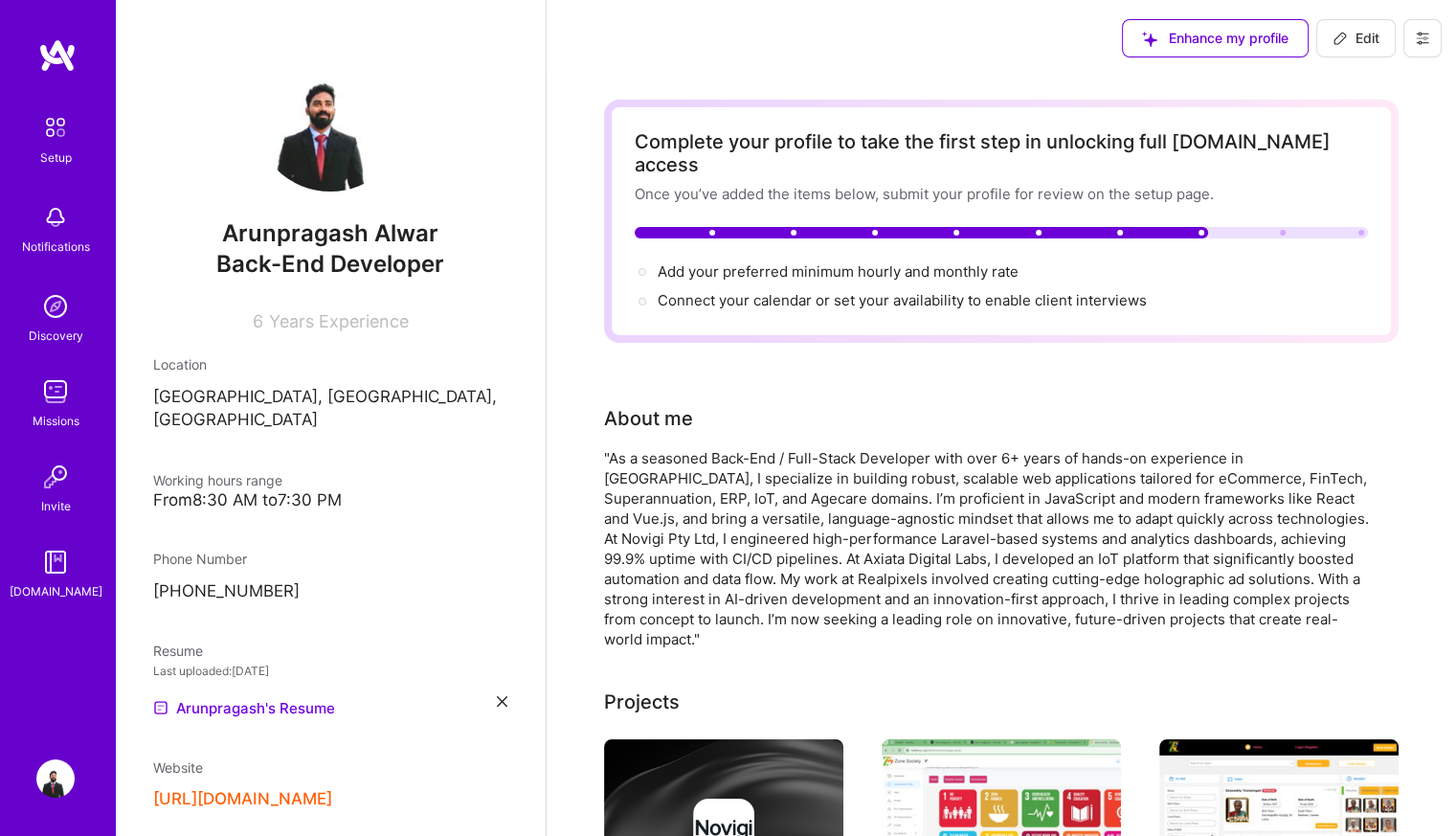 click at bounding box center (1422, 38) 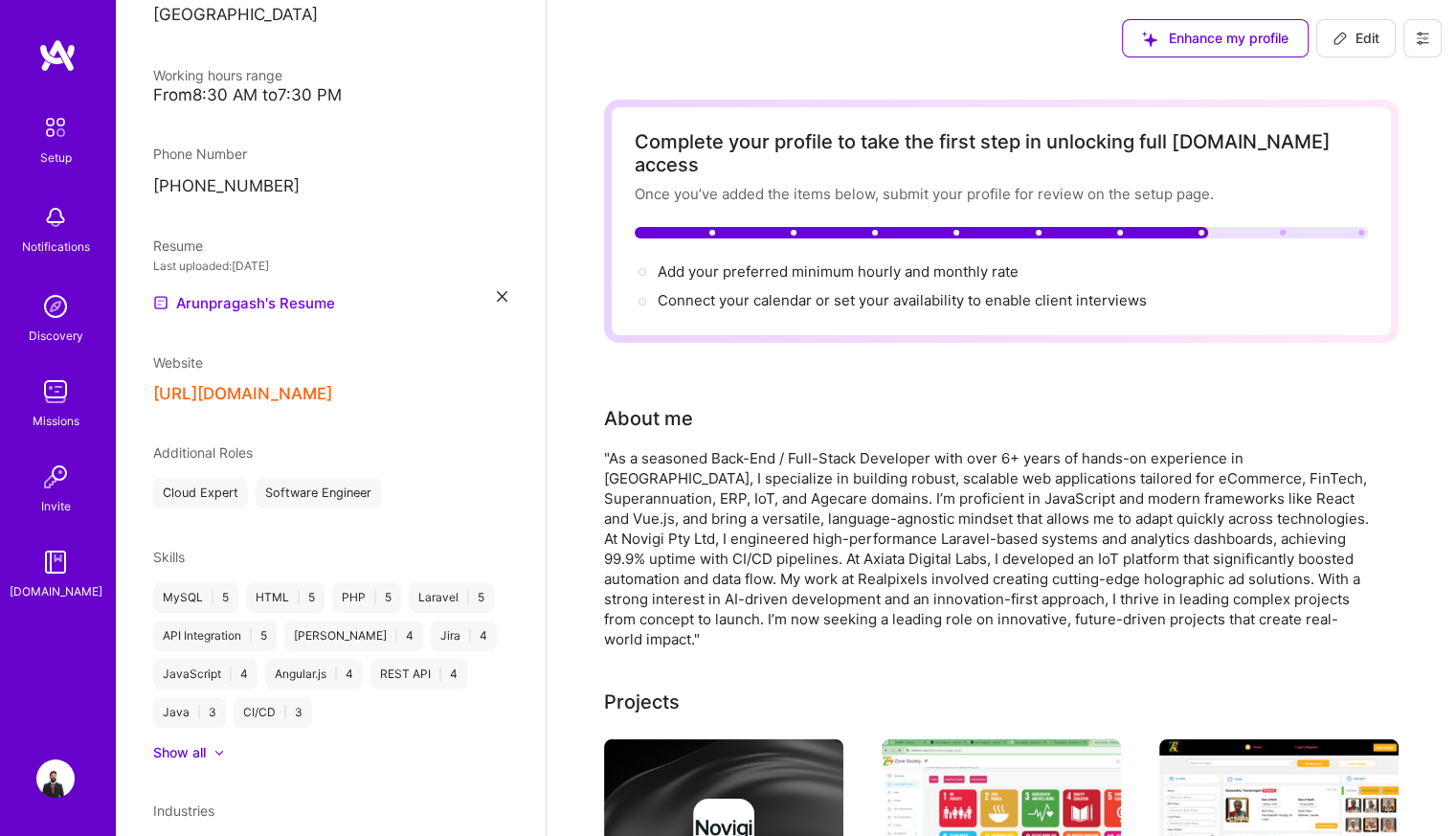scroll, scrollTop: 406, scrollLeft: 0, axis: vertical 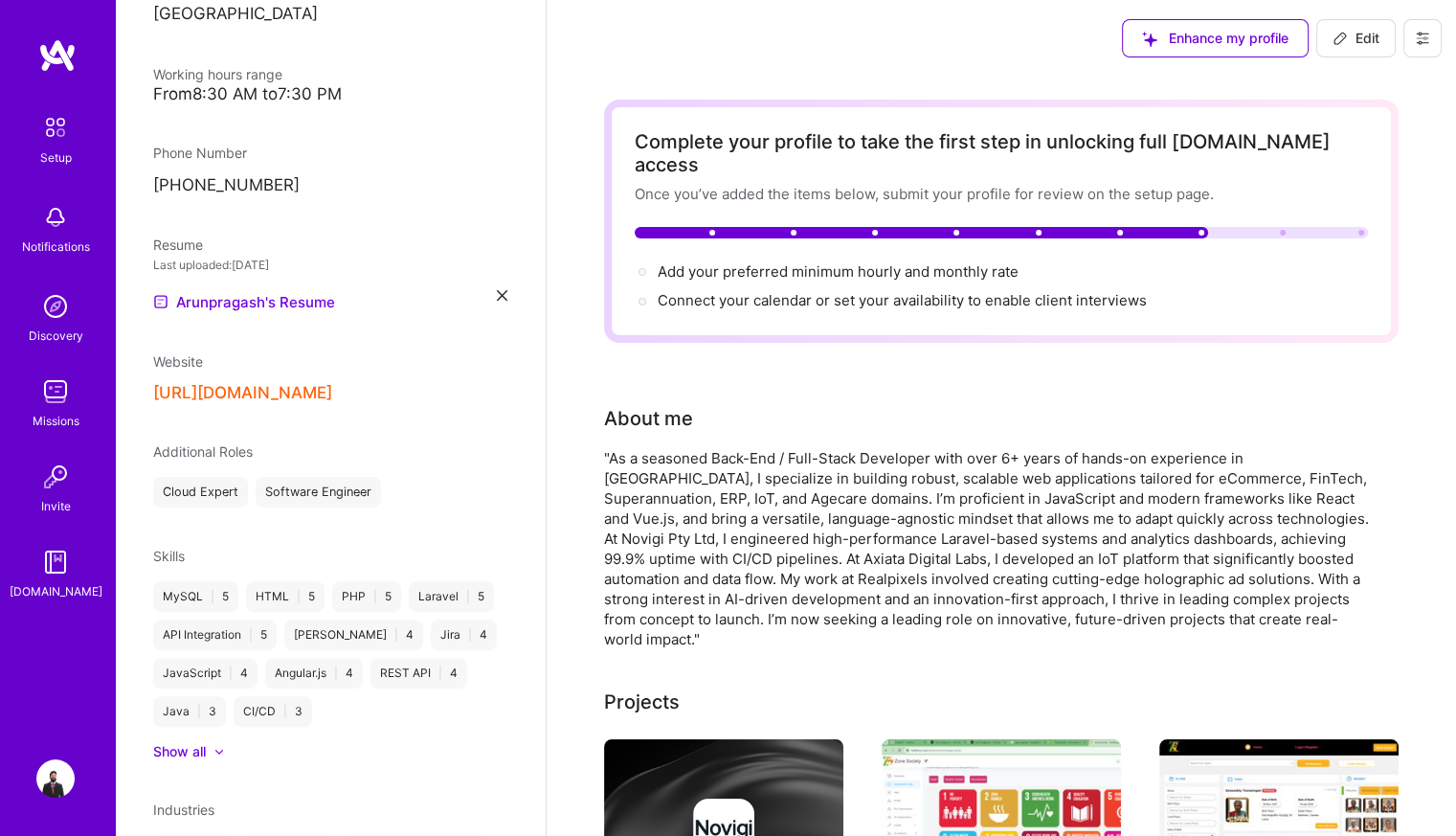 click on "Edit" at bounding box center [1355, 38] 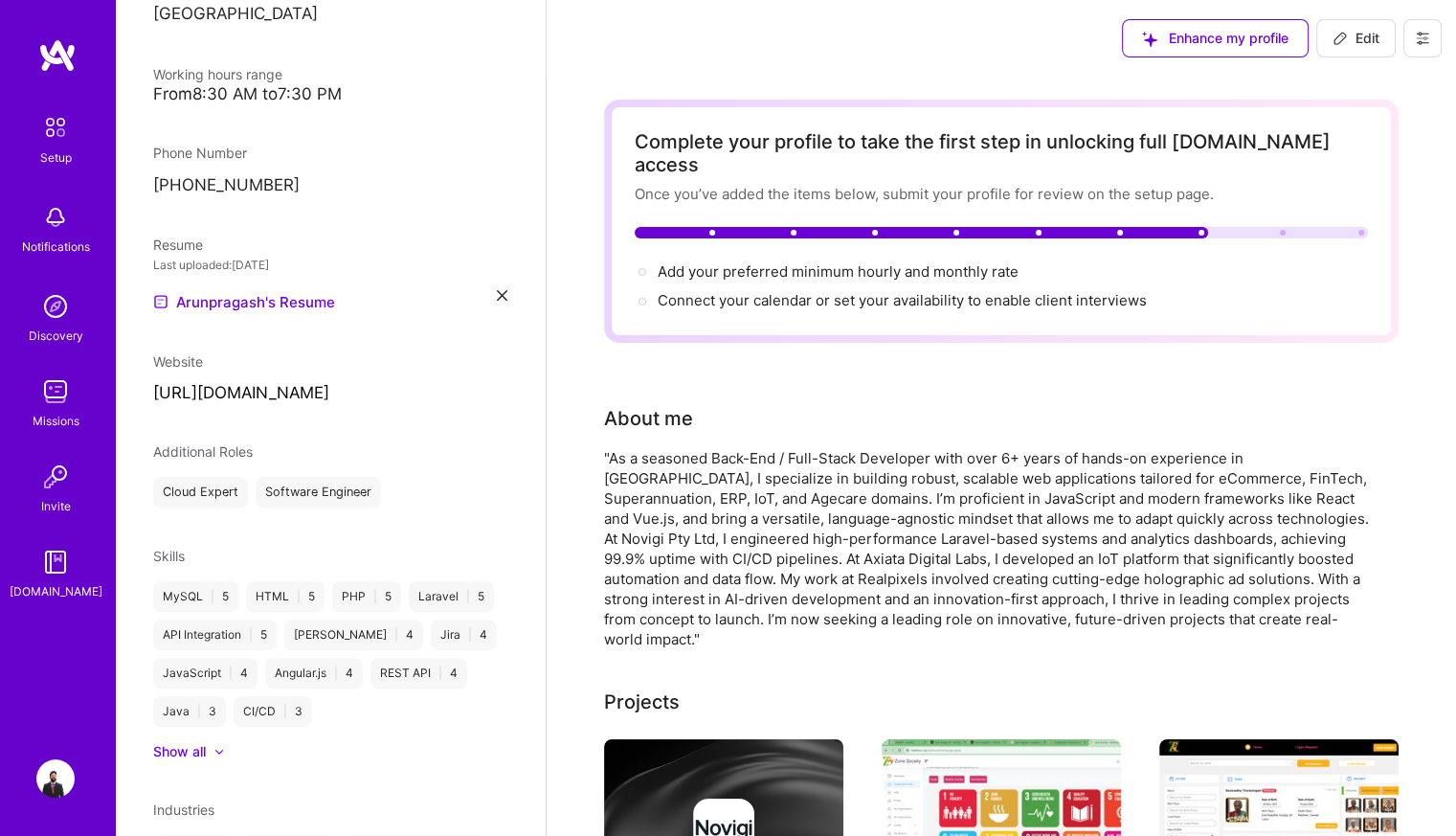 select on "LK" 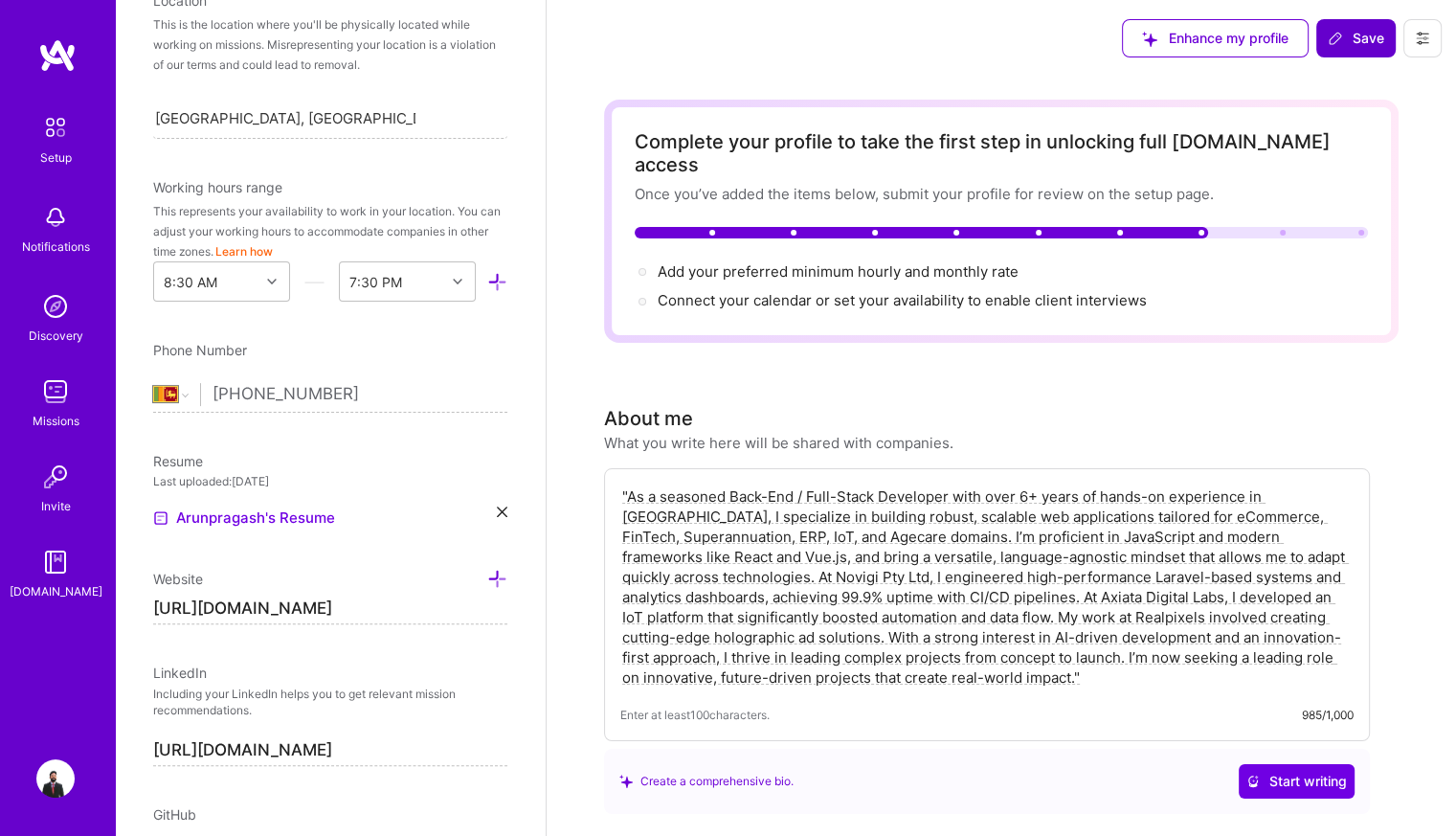 scroll, scrollTop: 447, scrollLeft: 0, axis: vertical 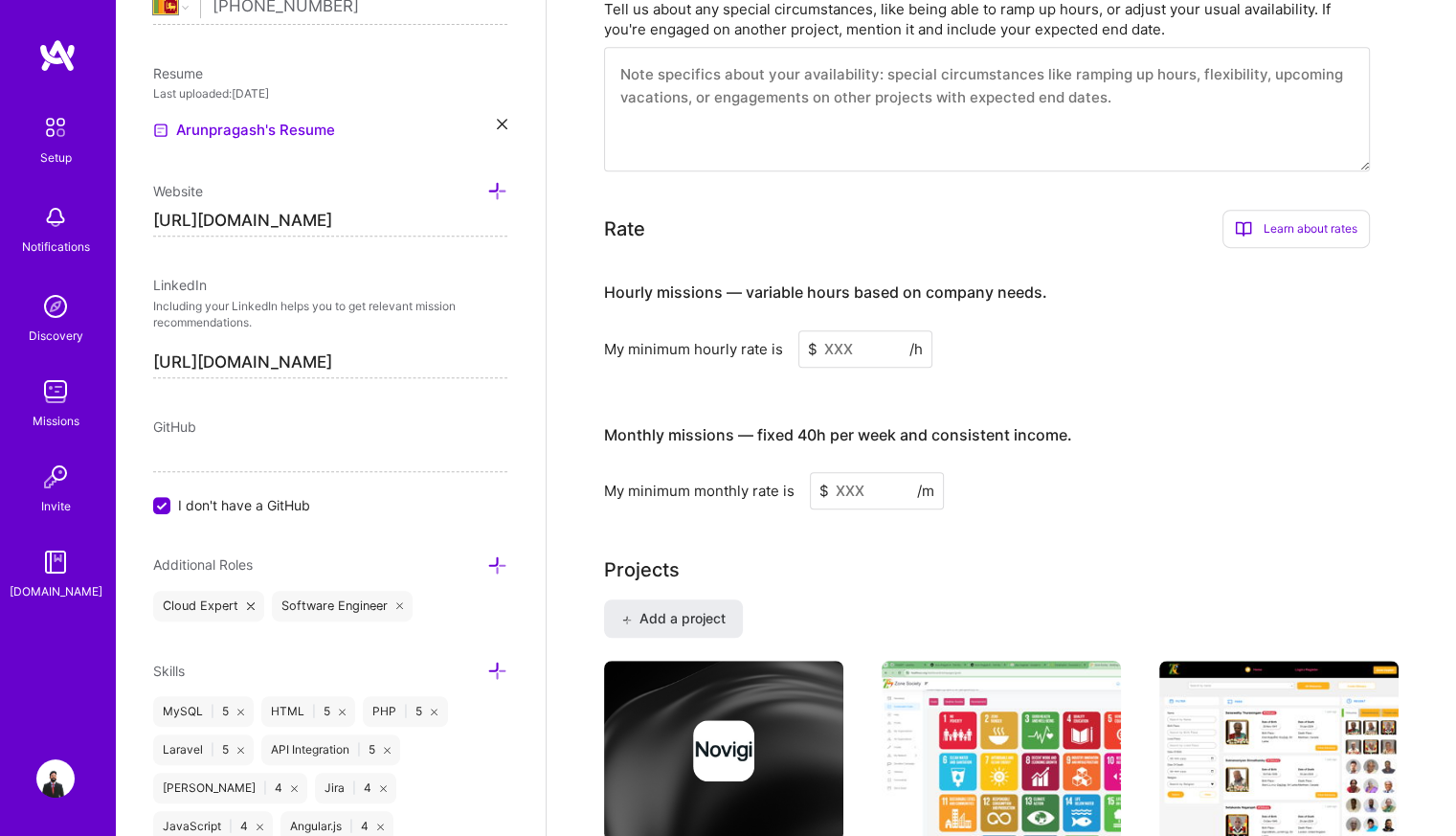 click on "GitHub I don't have a GitHub" at bounding box center (330, 465) 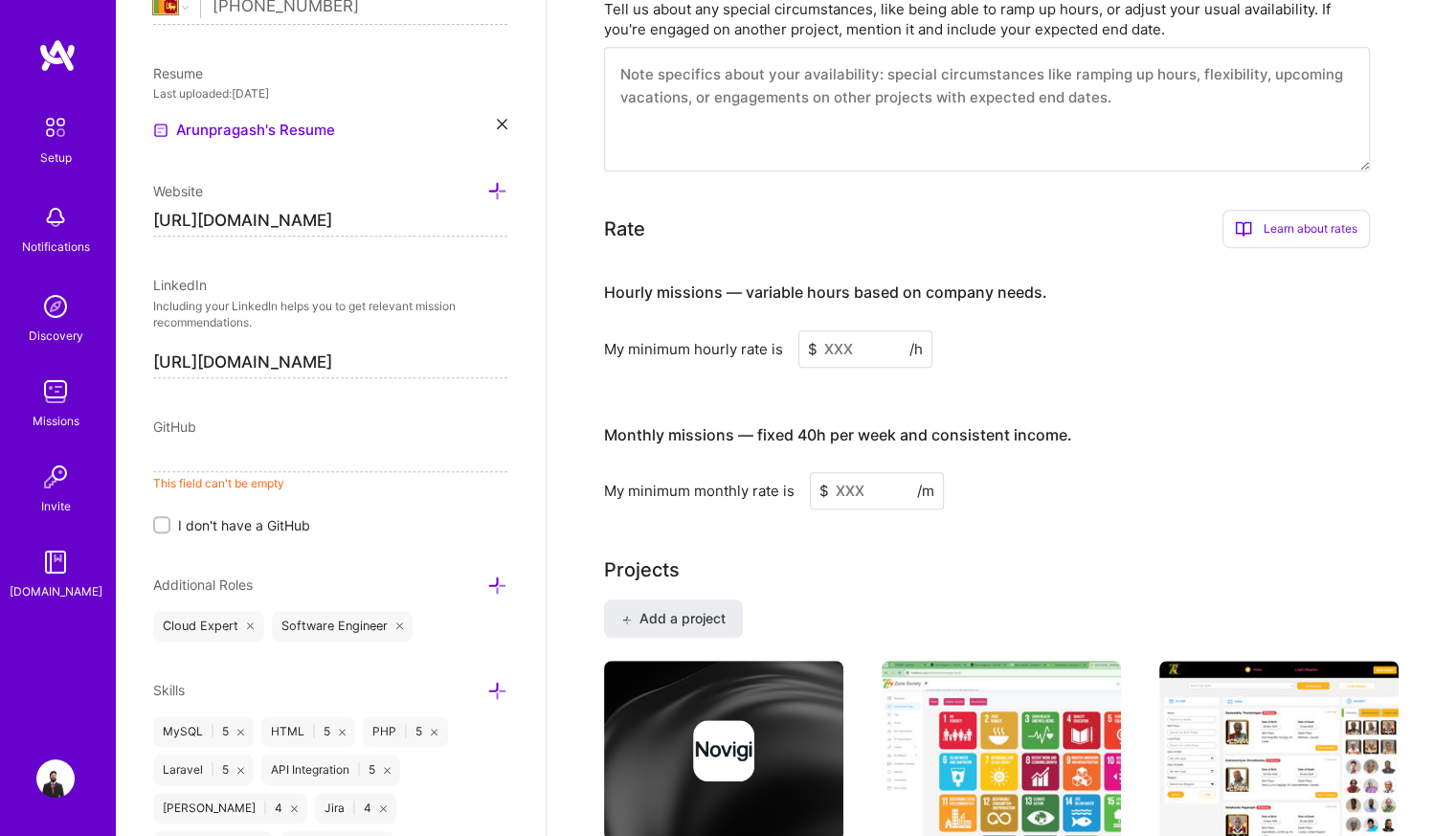 click at bounding box center (330, 457) 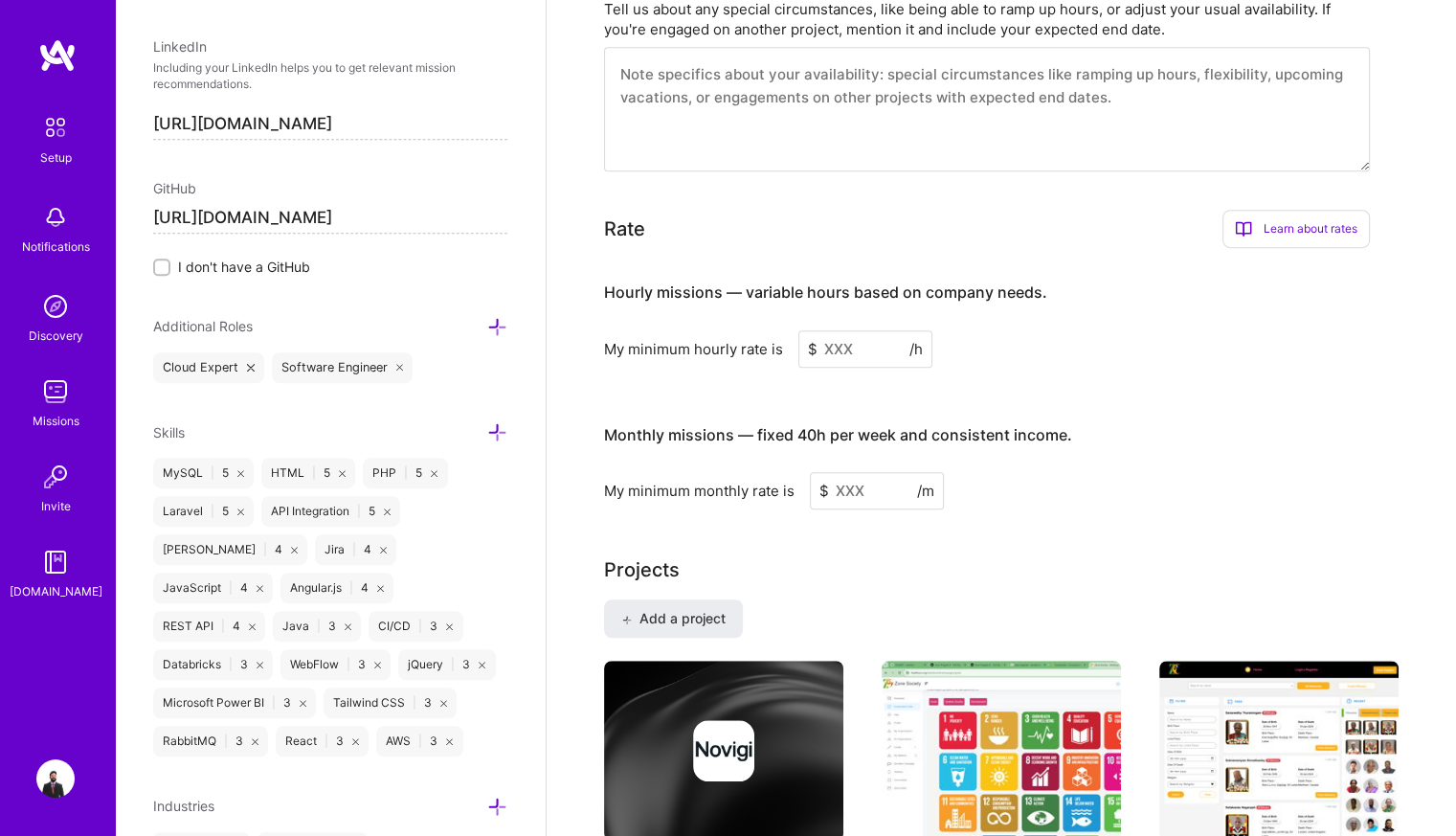 scroll, scrollTop: 1209, scrollLeft: 0, axis: vertical 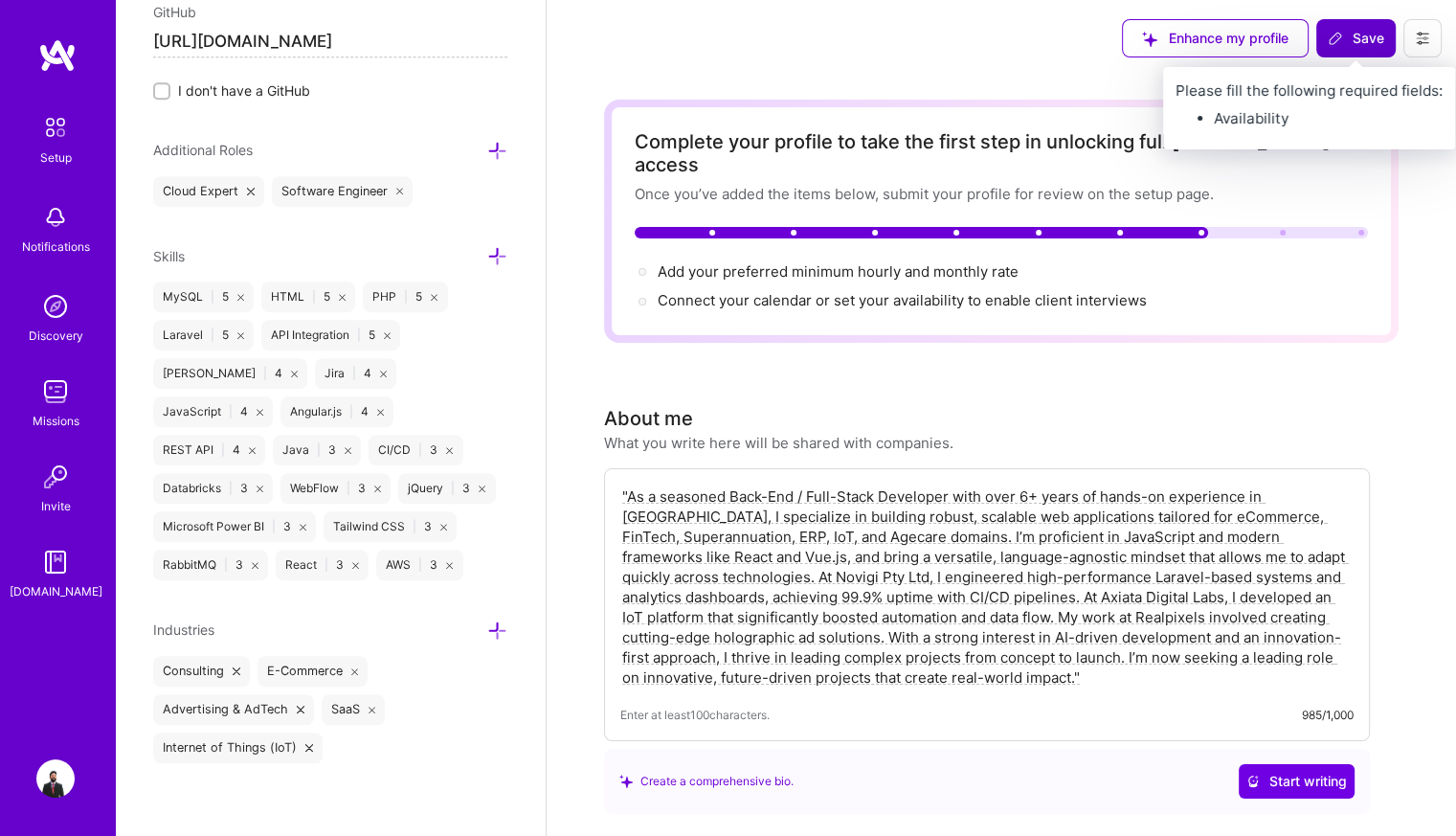type on "[URL][DOMAIN_NAME]" 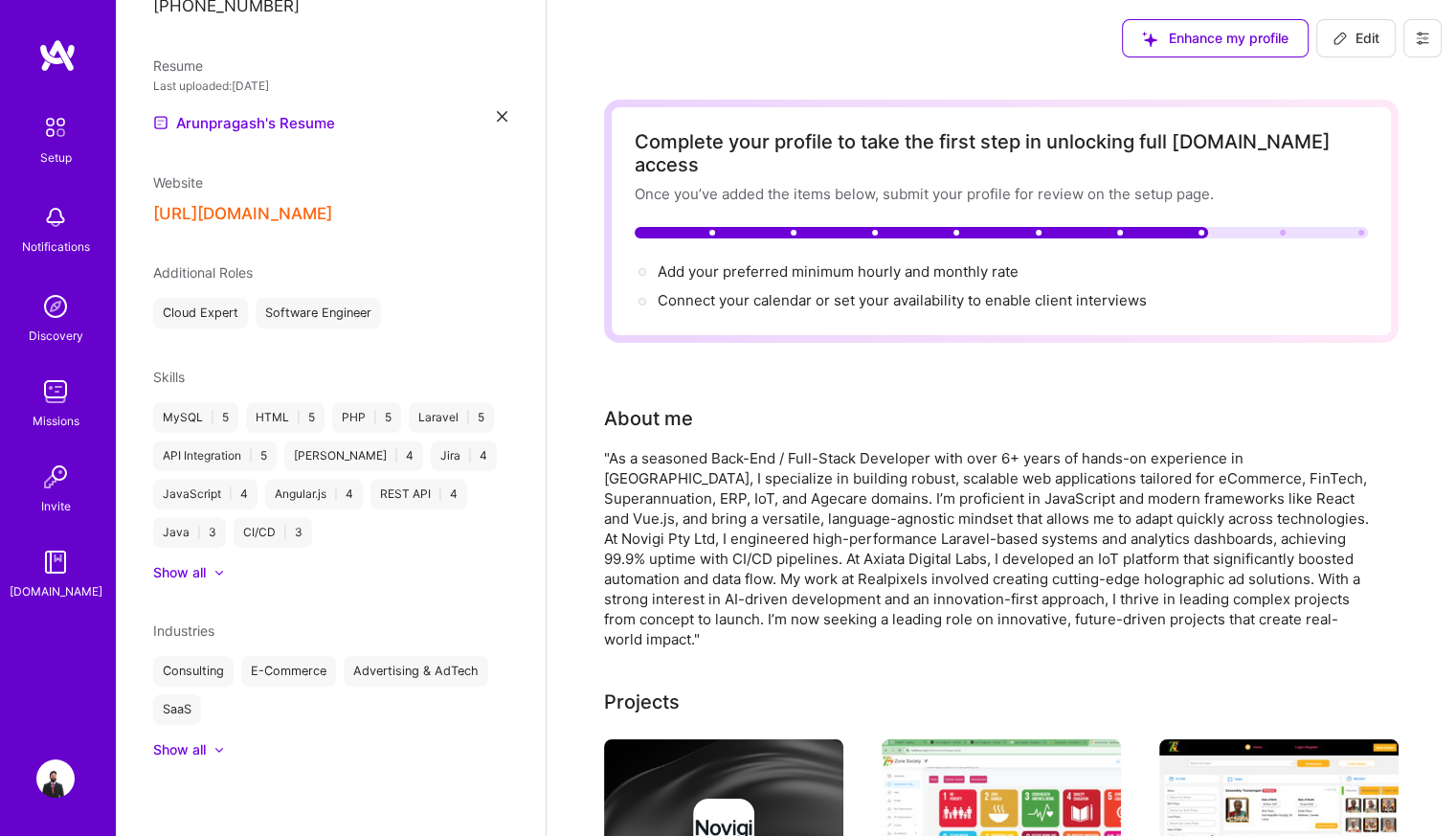 scroll, scrollTop: 563, scrollLeft: 0, axis: vertical 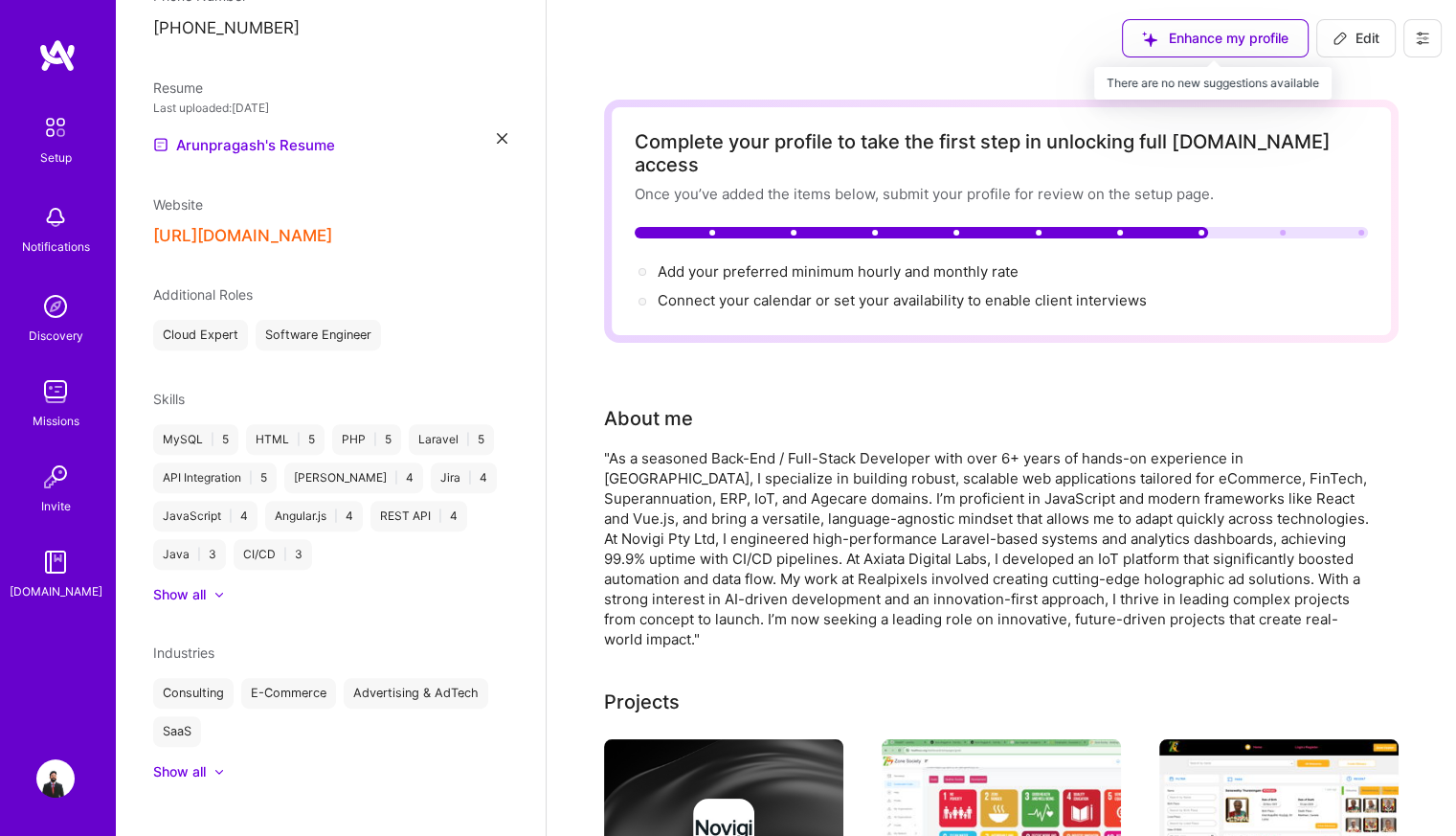 click on "Enhance my profile" at bounding box center [1215, 38] 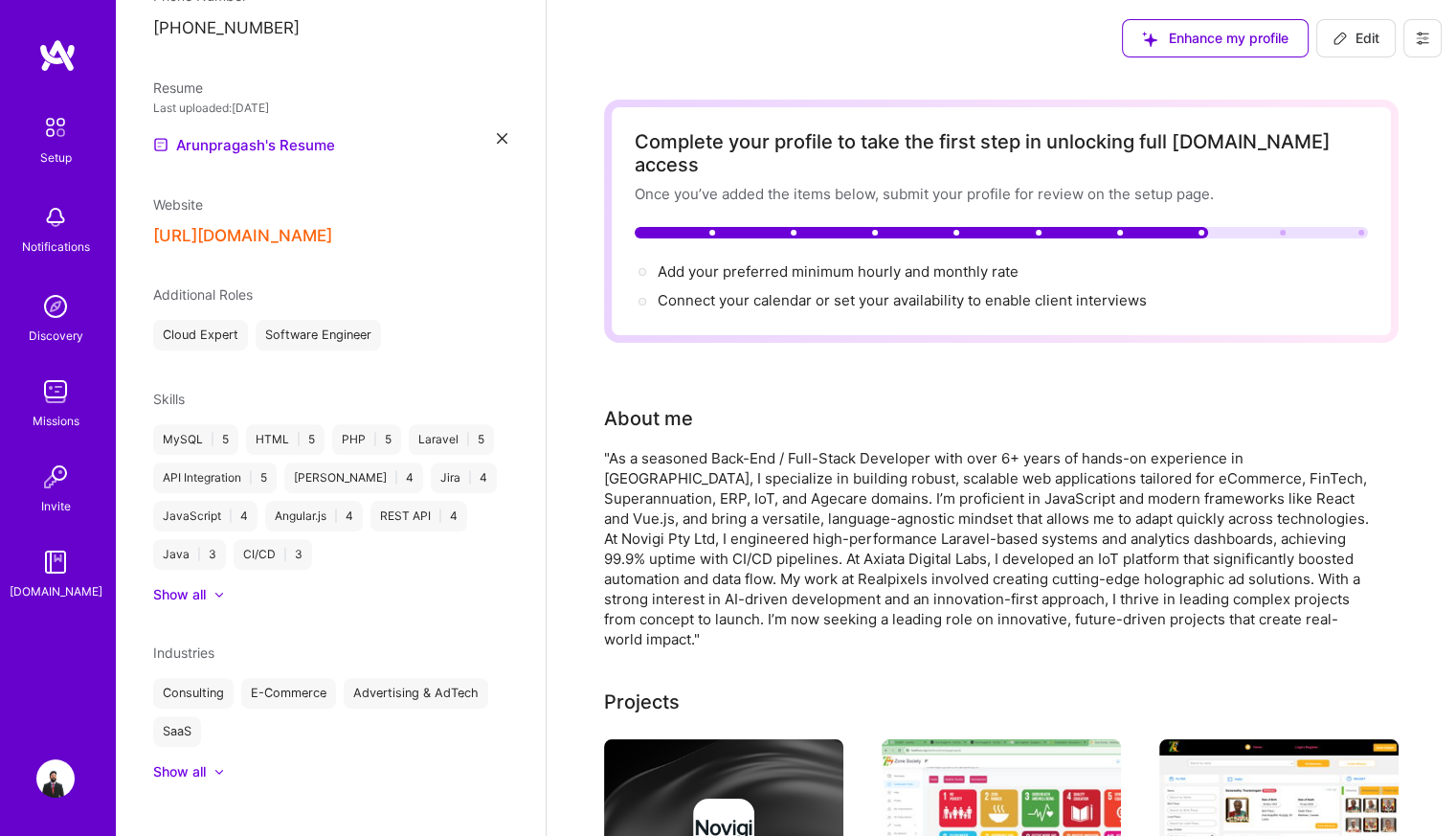 click at bounding box center [1422, 38] 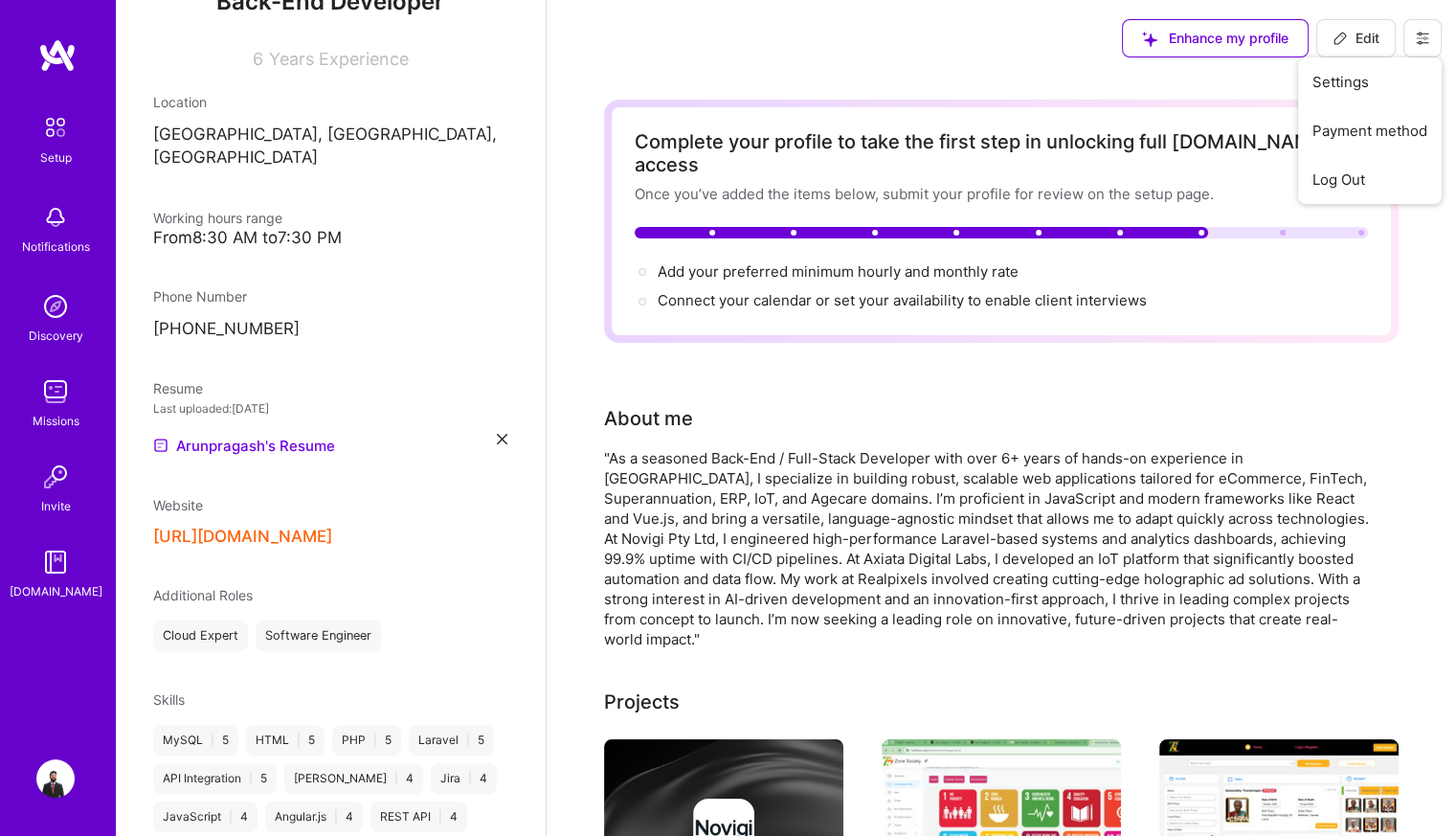 scroll, scrollTop: 0, scrollLeft: 0, axis: both 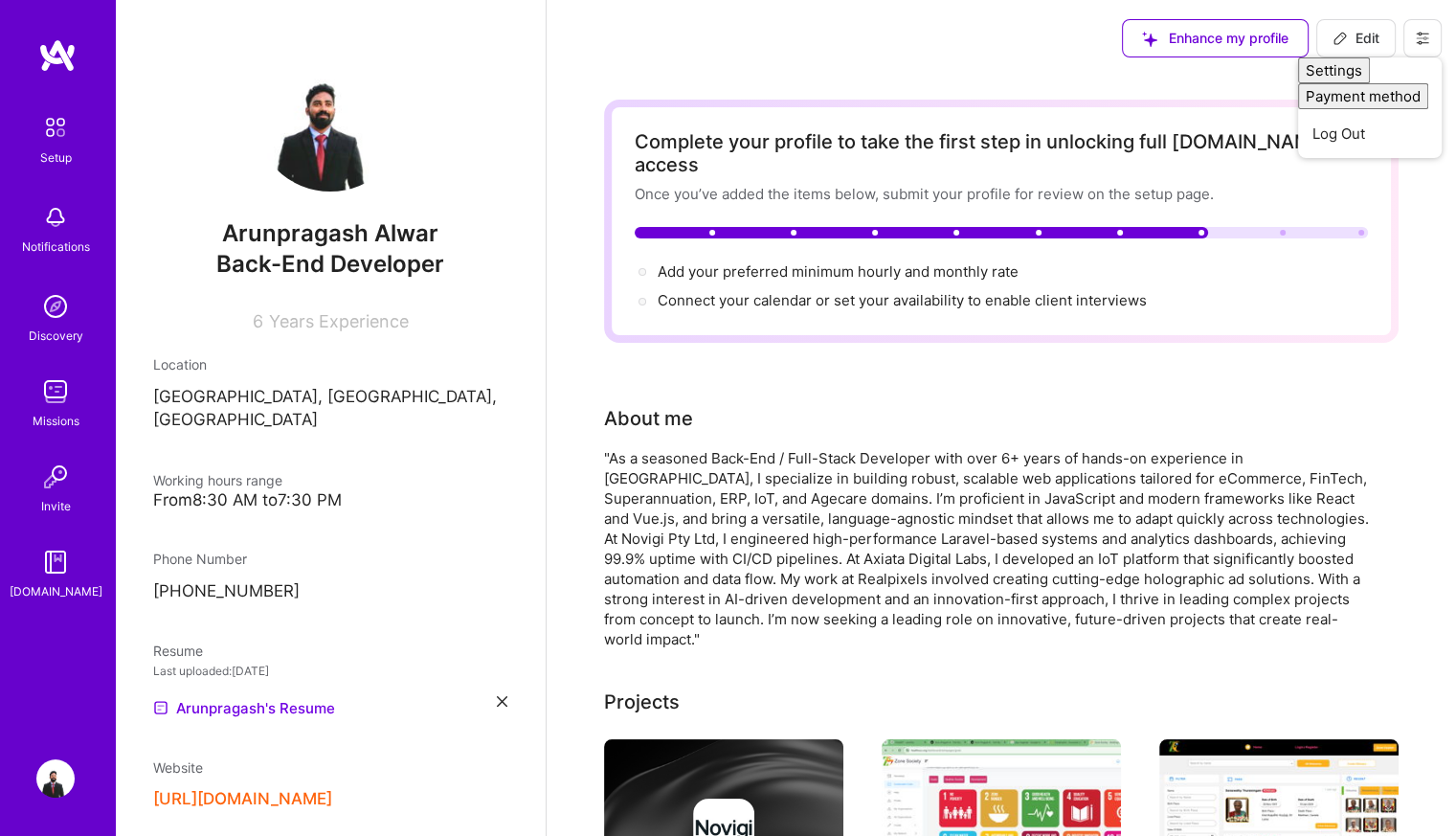 click on "Working hours range" at bounding box center [330, 480] 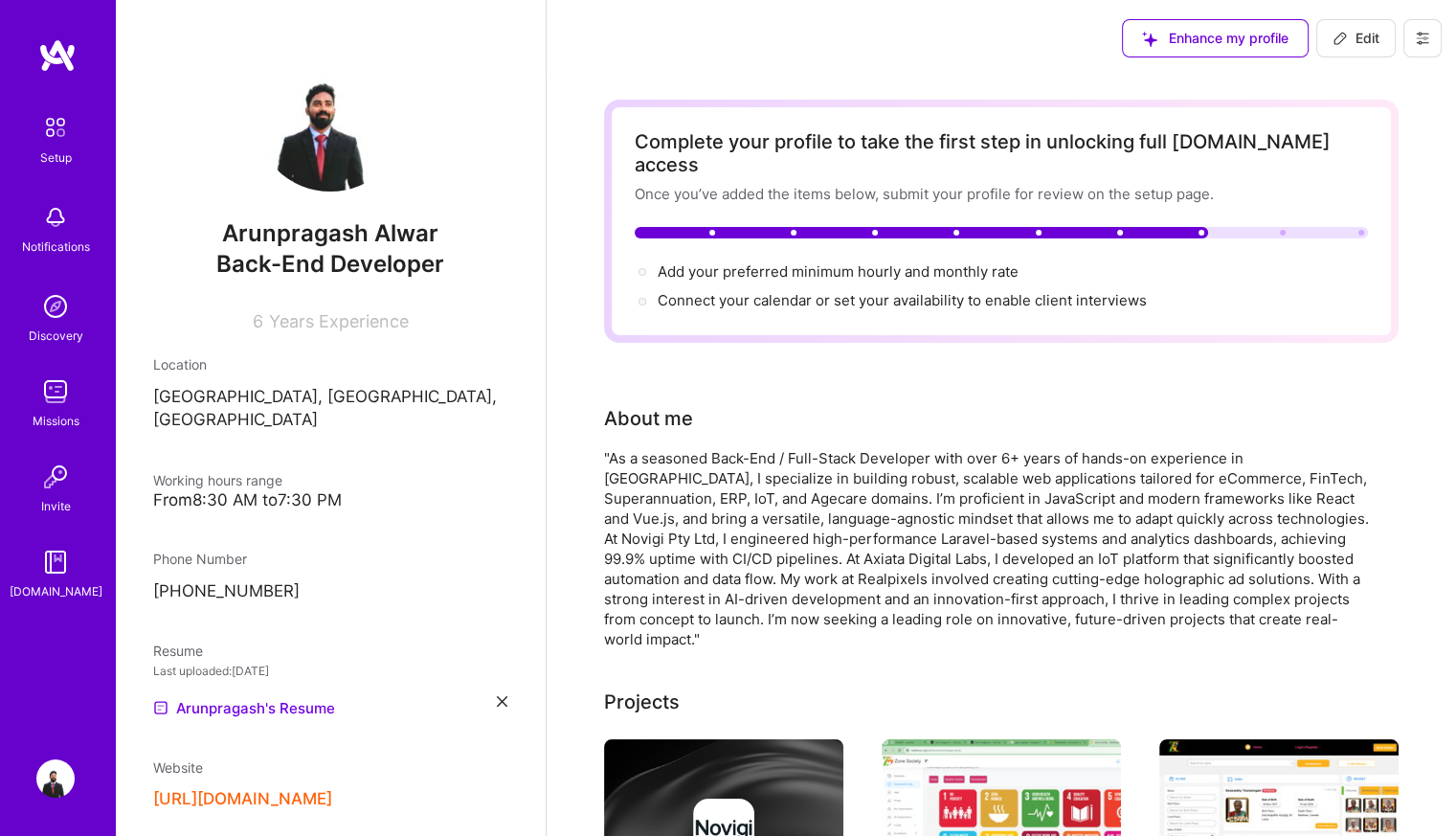 click at bounding box center [56, 127] 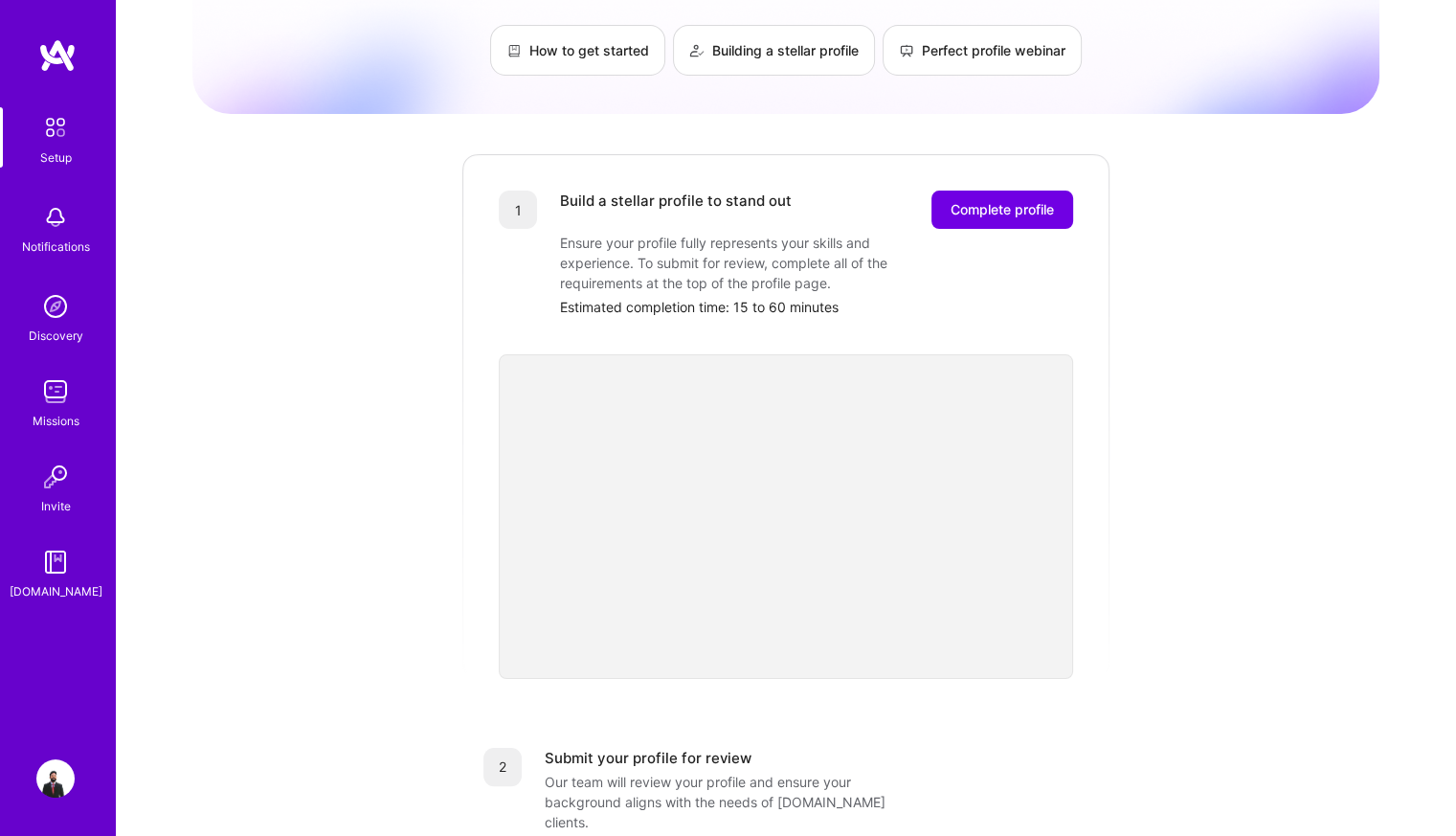 scroll, scrollTop: 133, scrollLeft: 0, axis: vertical 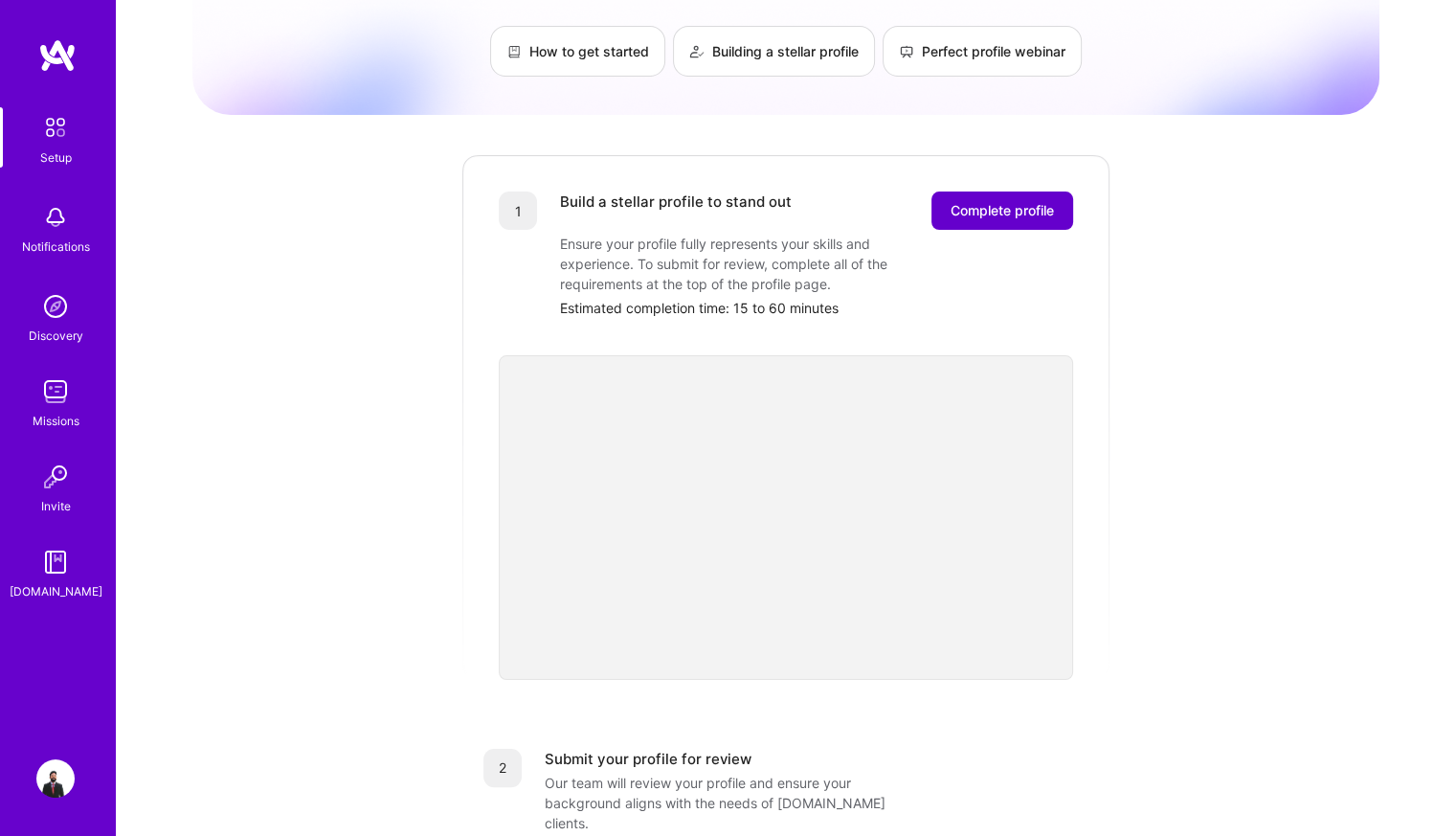 click on "Complete profile" at bounding box center [1002, 211] 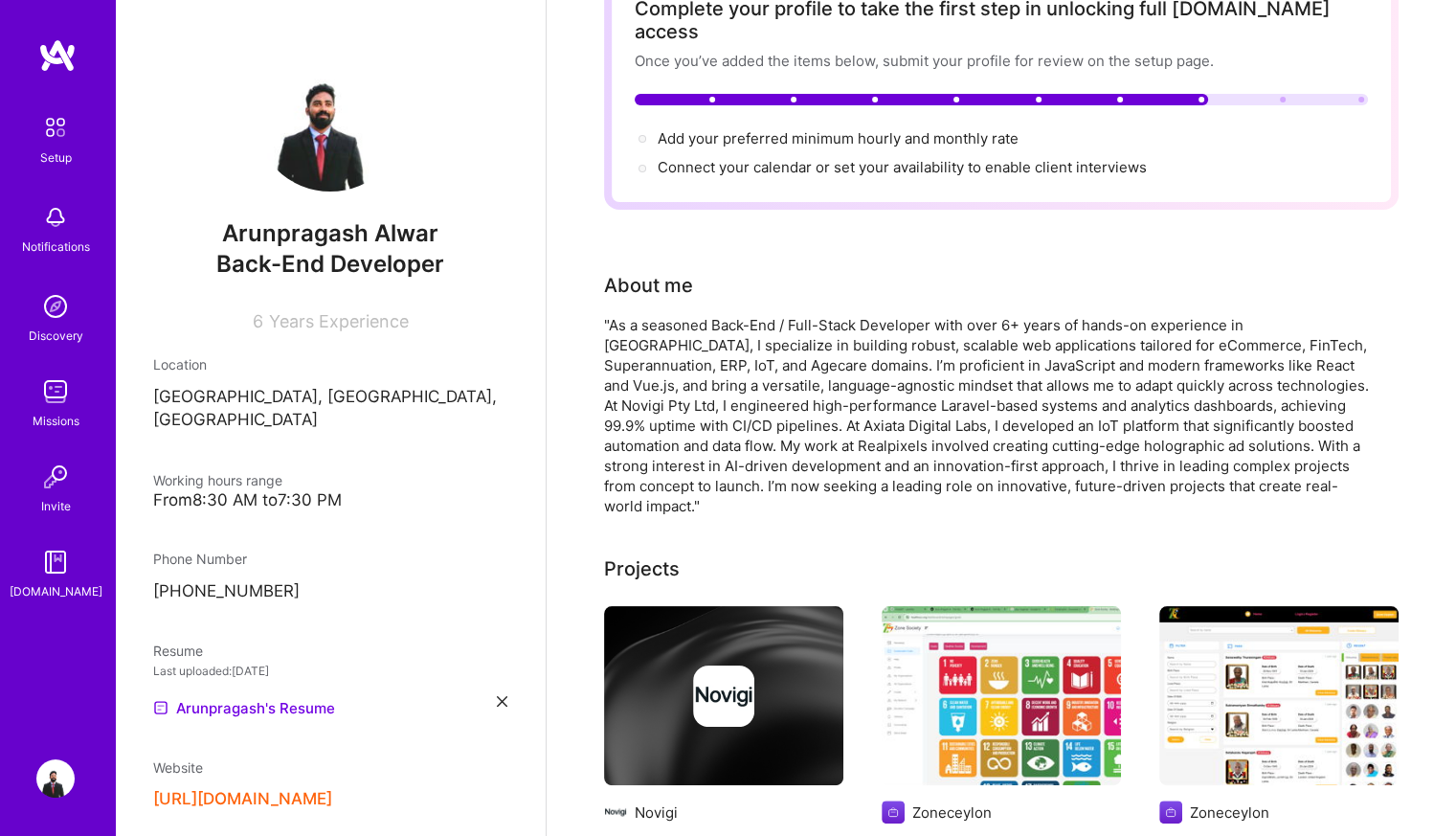 scroll, scrollTop: 0, scrollLeft: 0, axis: both 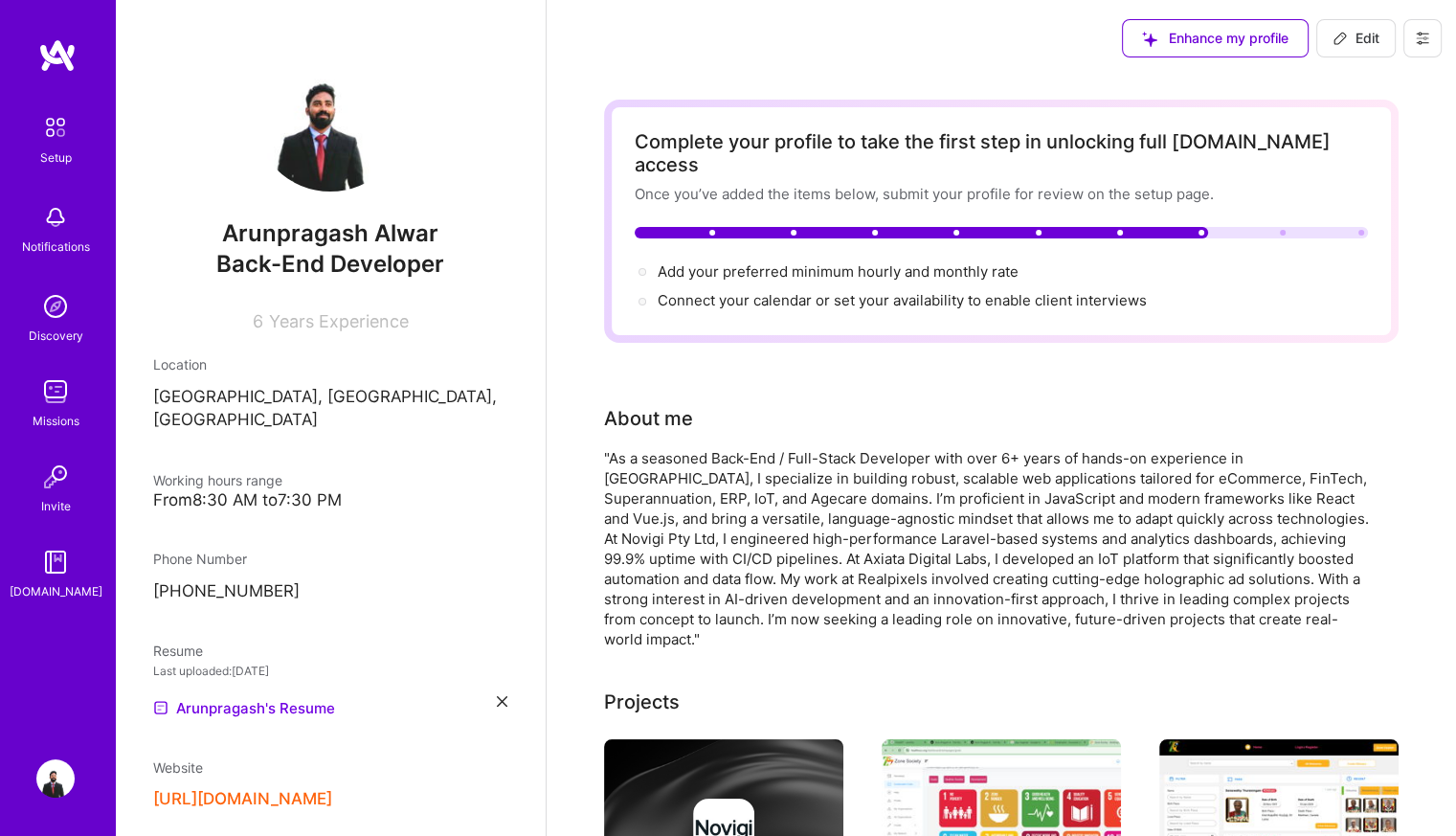 click on "Arunpragash Alwar Back-End Developer 6 Years Experience Location  [GEOGRAPHIC_DATA], [GEOGRAPHIC_DATA], [GEOGRAPHIC_DATA] Working hours range From  8:30 AM    to  7:30 PM Phone Number [PHONE_NUMBER] Resume Last uploaded:  [DATE] Arunpragash's Resume Website [URL][DOMAIN_NAME] Additional Roles Cloud Expert Software Engineer Skills MySQL | 5 HTML | 5 PHP | 5 Laravel | 5 API Integration | 5 [PERSON_NAME] | 4 Jira | 4 JavaScript | 4 Angular.js | 4 REST API | 4 Java | 3 CI/CD | 3 Show all Industries Consulting E-Commerce Advertising & AdTech SaaS Show all" at bounding box center [330, 418] 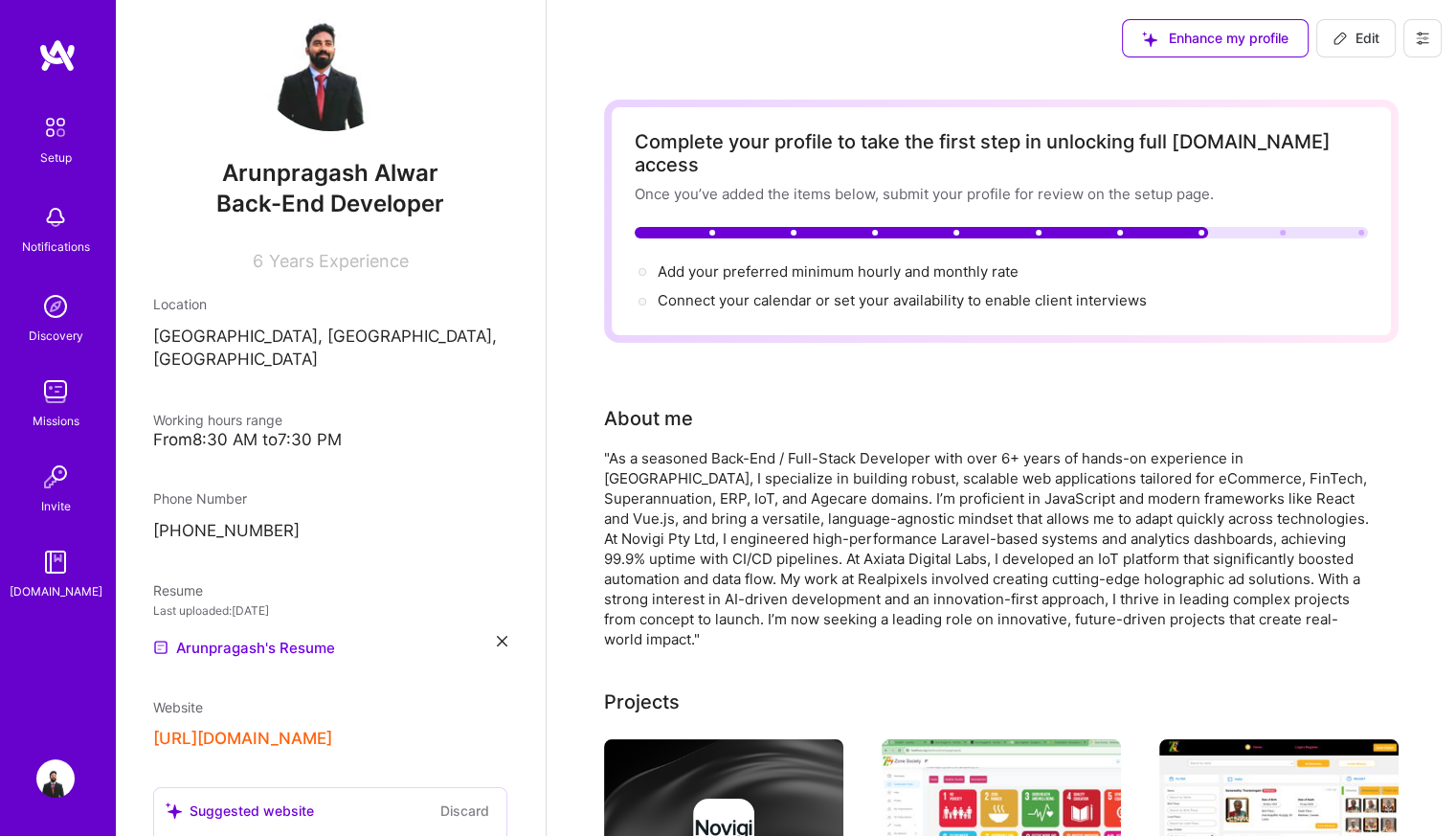 scroll, scrollTop: 62, scrollLeft: 0, axis: vertical 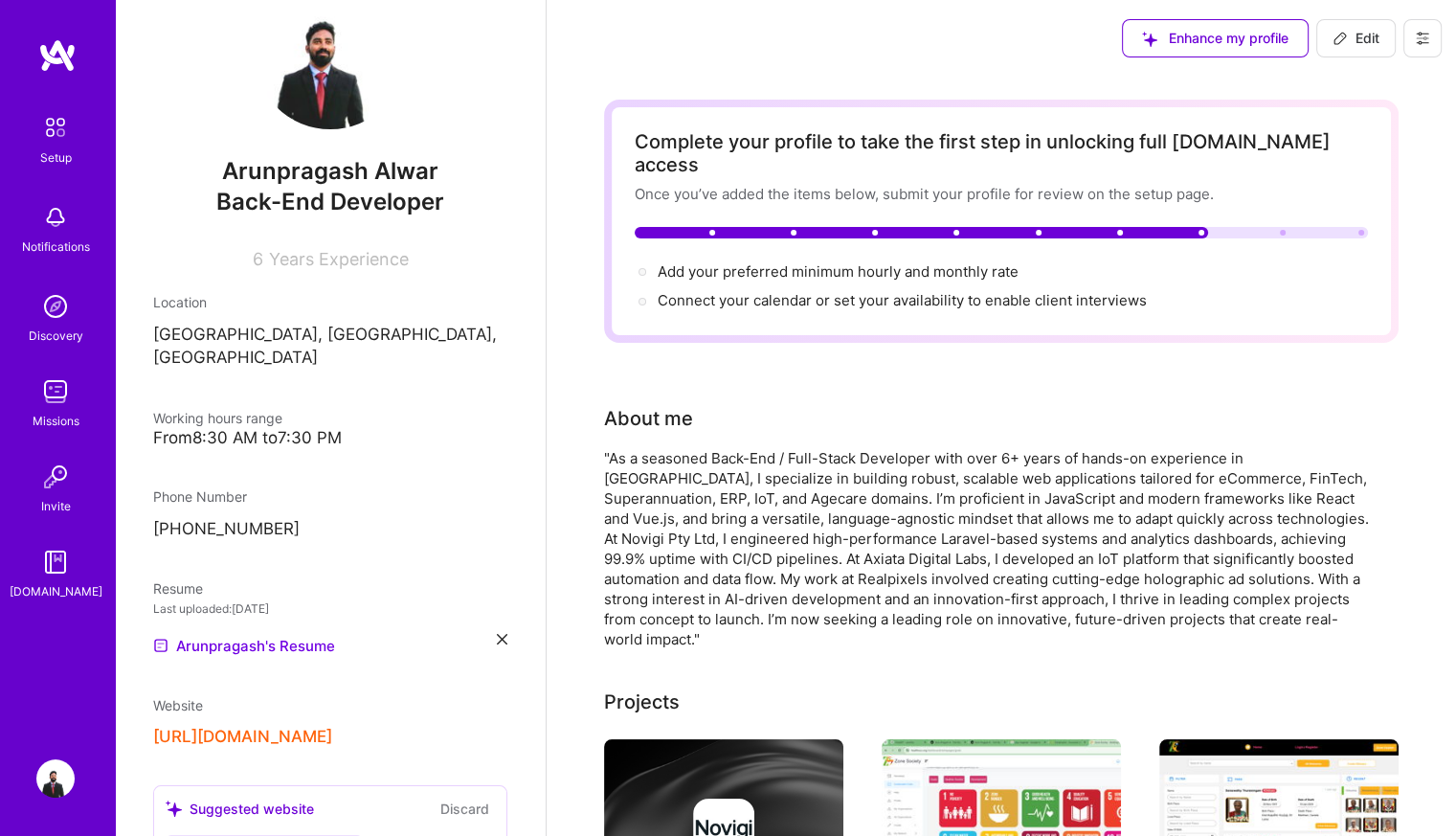 click on "From  8:30 AM    to  7:30 PM" at bounding box center [330, 438] 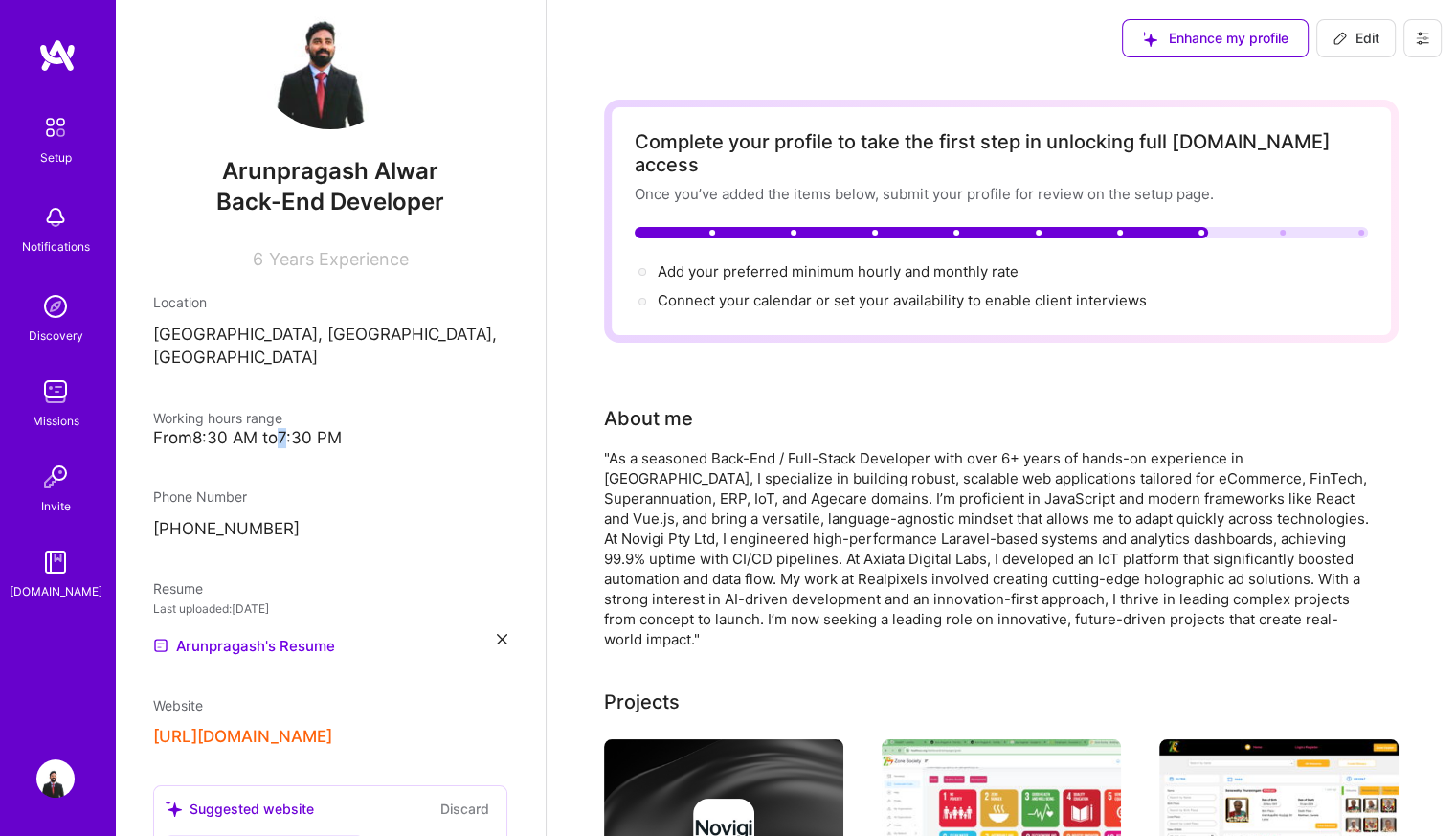click on "From  8:30 AM    to  7:30 PM" at bounding box center [330, 438] 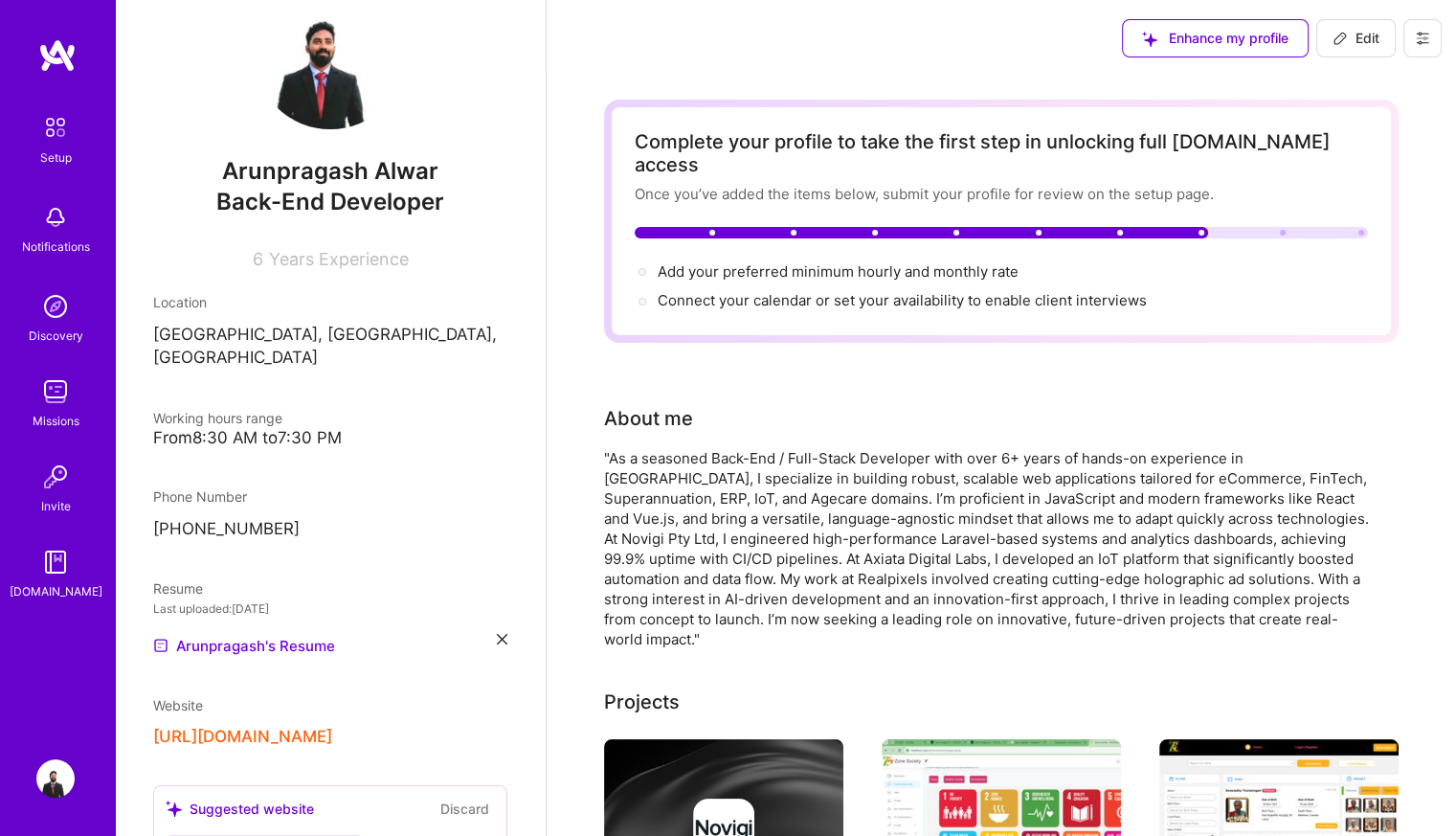 click on "From  8:30 AM    to  7:30 PM" at bounding box center [330, 438] 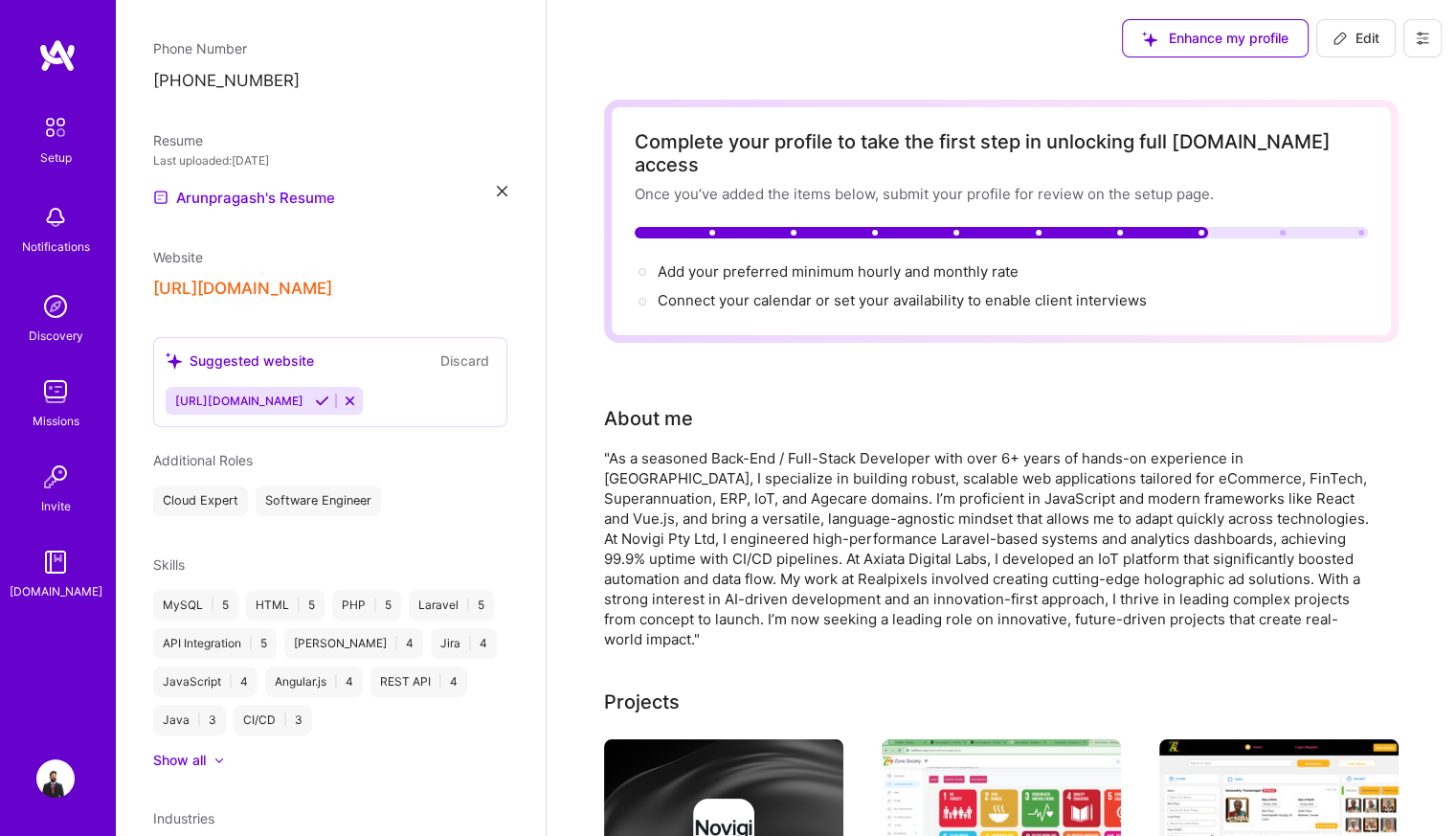 scroll, scrollTop: 518, scrollLeft: 0, axis: vertical 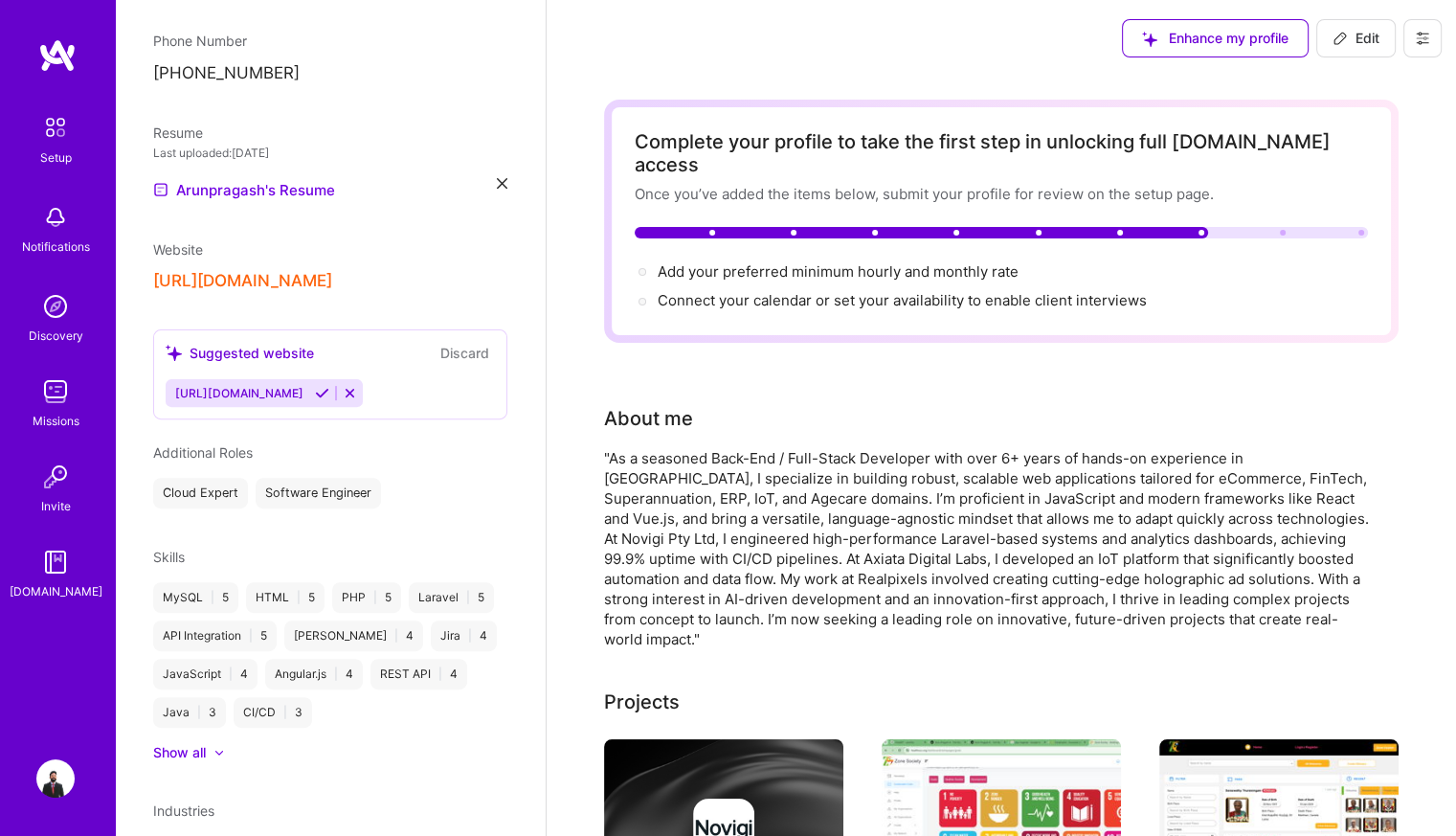 click at bounding box center [322, 393] 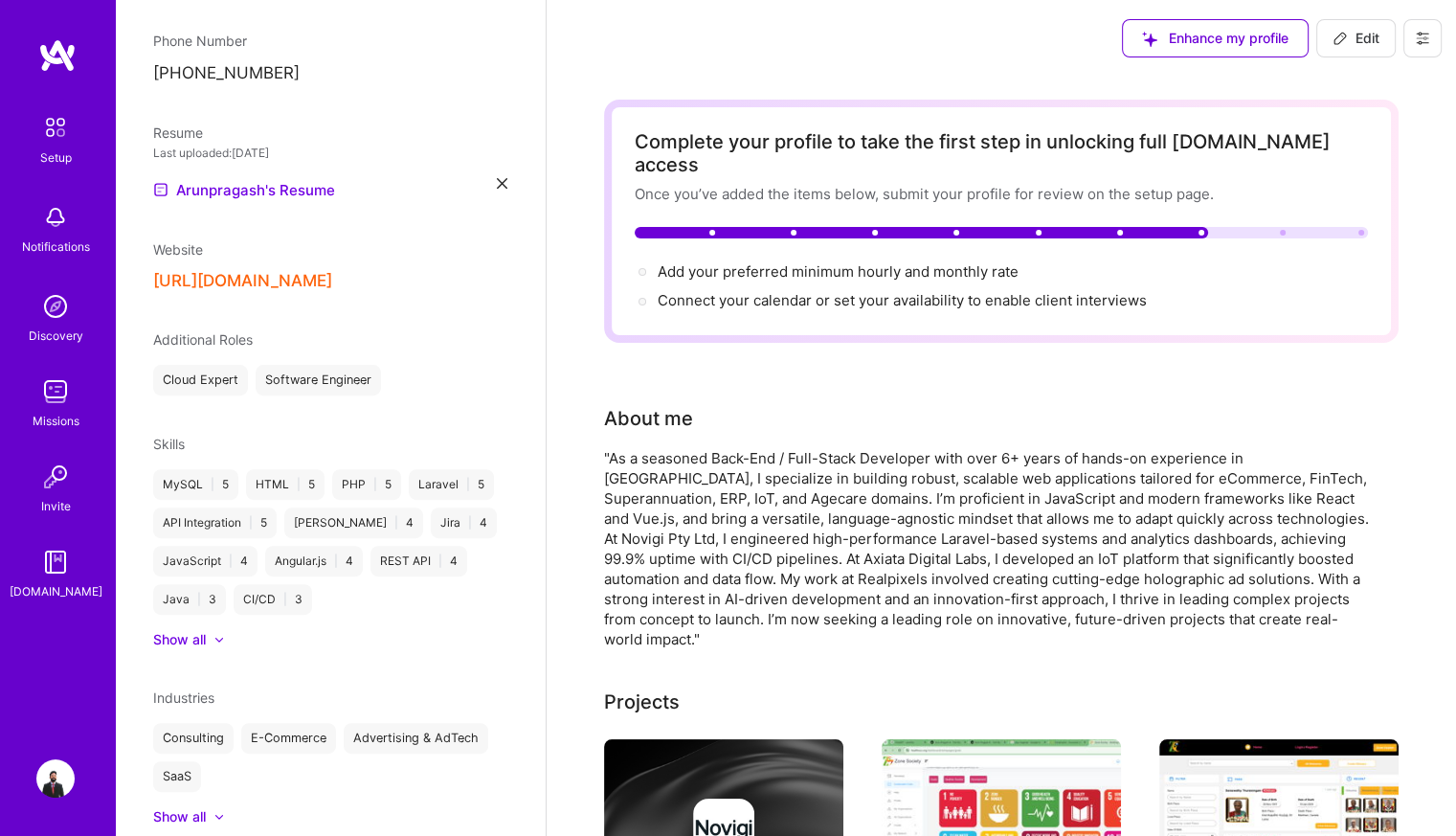 scroll, scrollTop: 563, scrollLeft: 0, axis: vertical 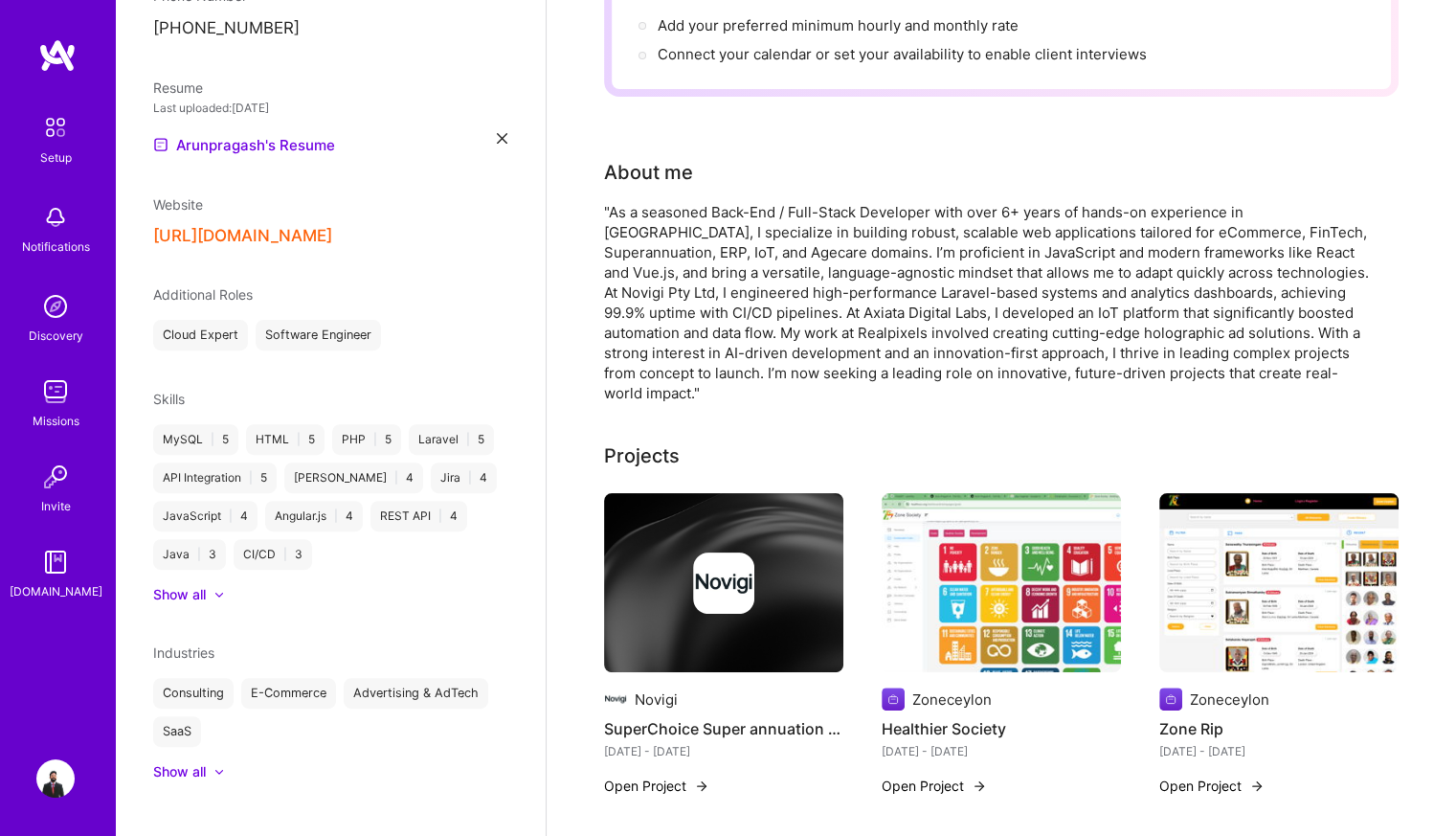 click at bounding box center [210, 772] 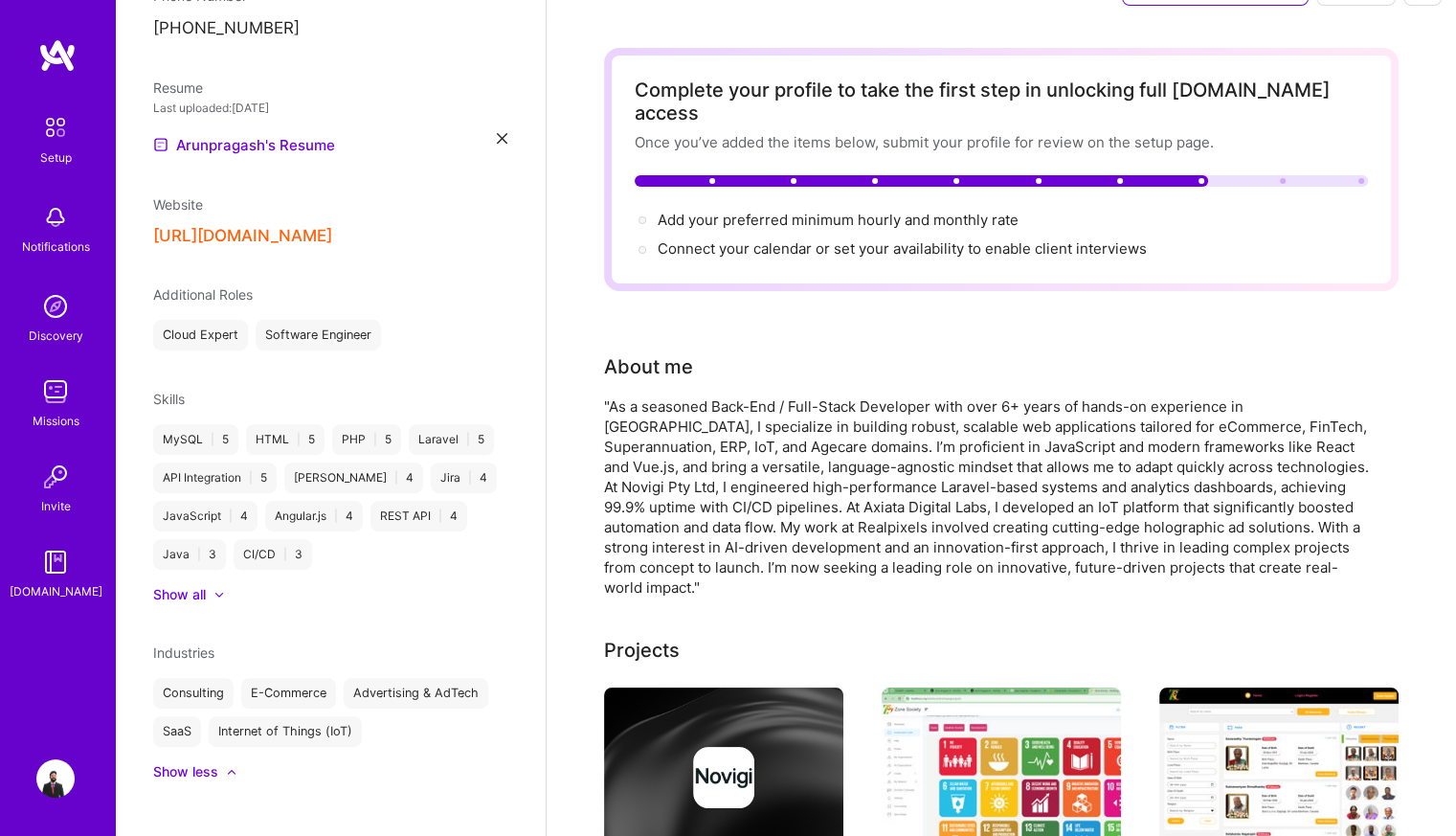 scroll, scrollTop: 0, scrollLeft: 0, axis: both 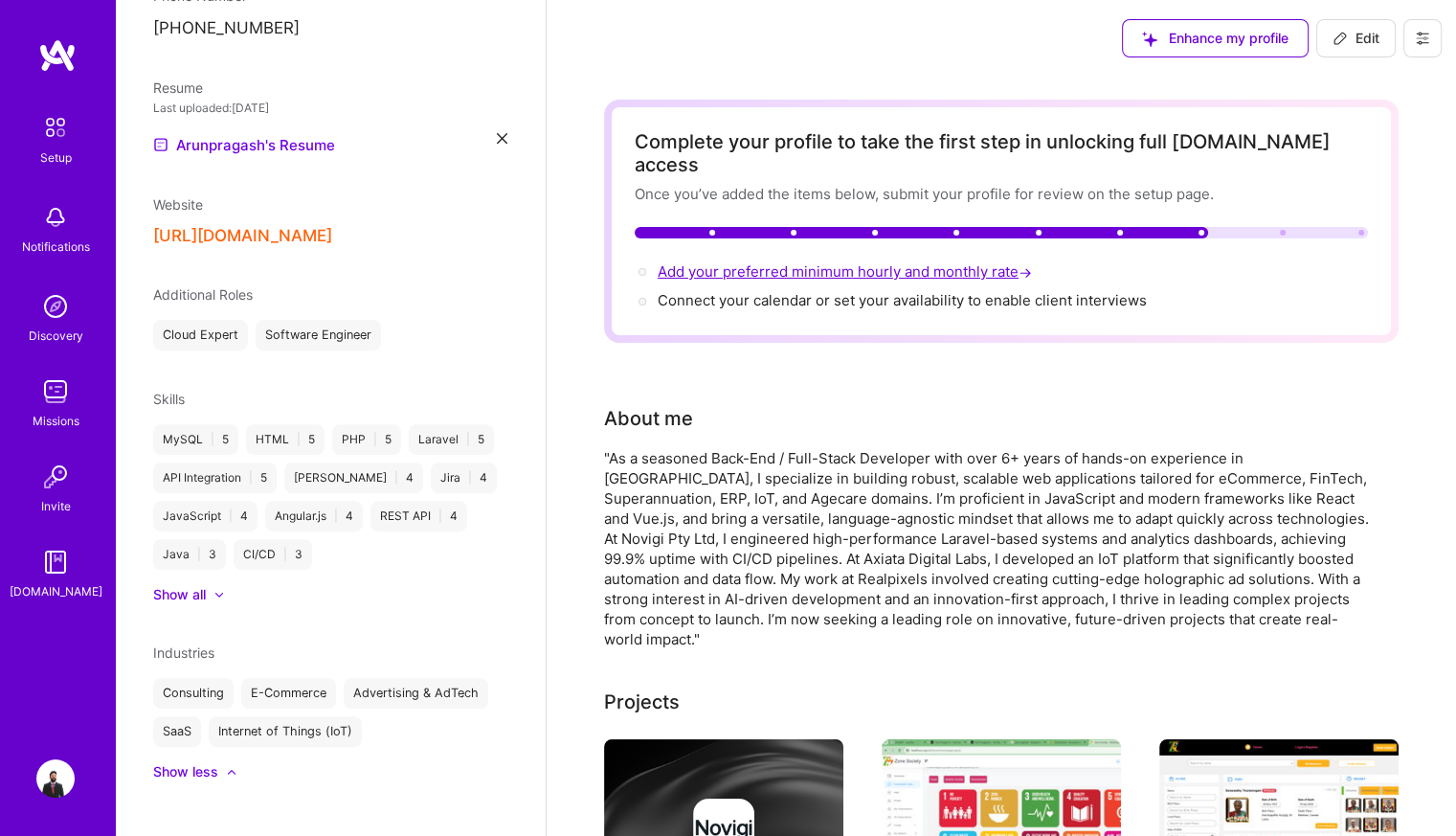 click on "Add your preferred minimum hourly and monthly rate  →" at bounding box center (846, 271) 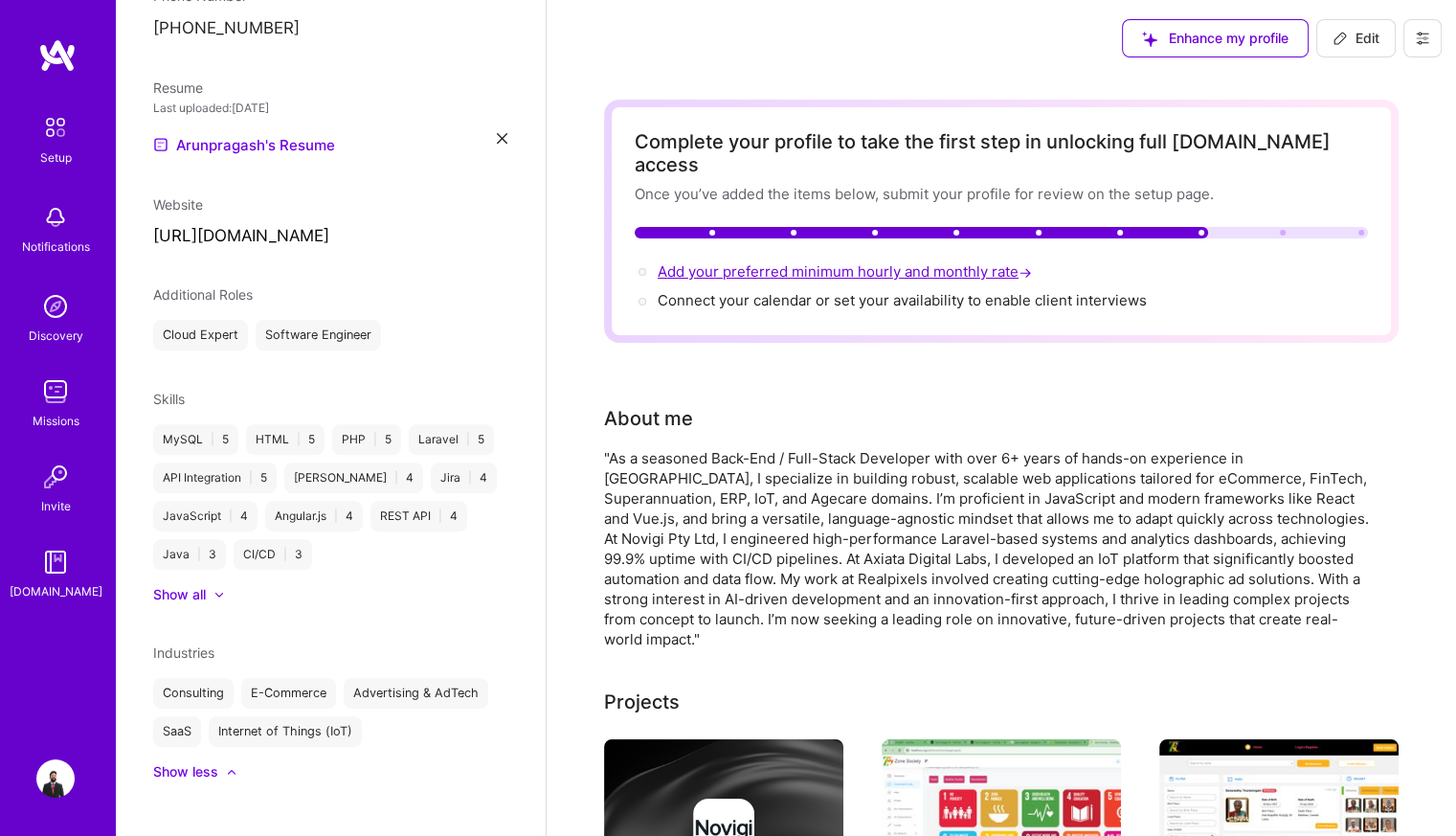 select on "LK" 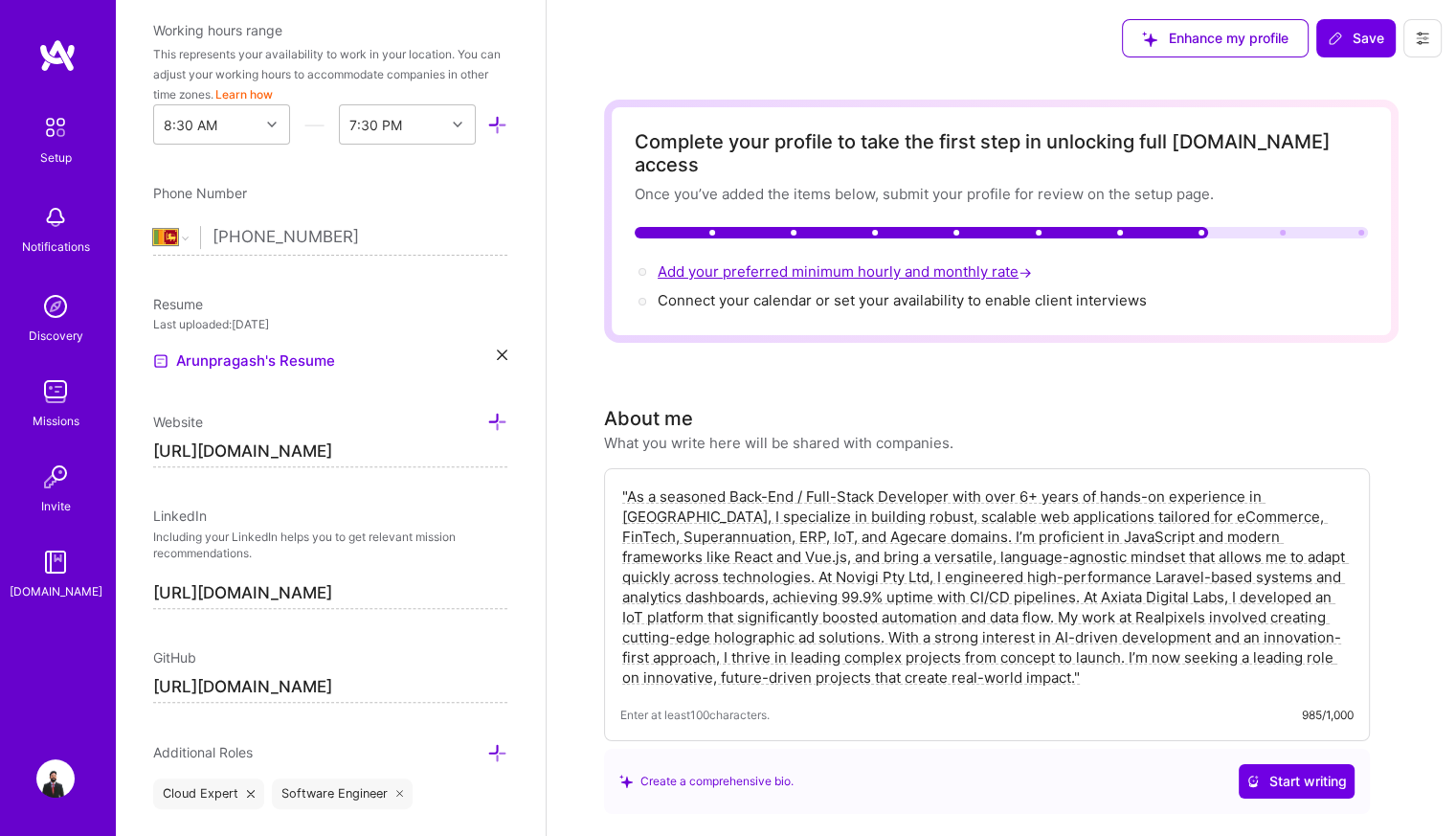 scroll, scrollTop: 781, scrollLeft: 0, axis: vertical 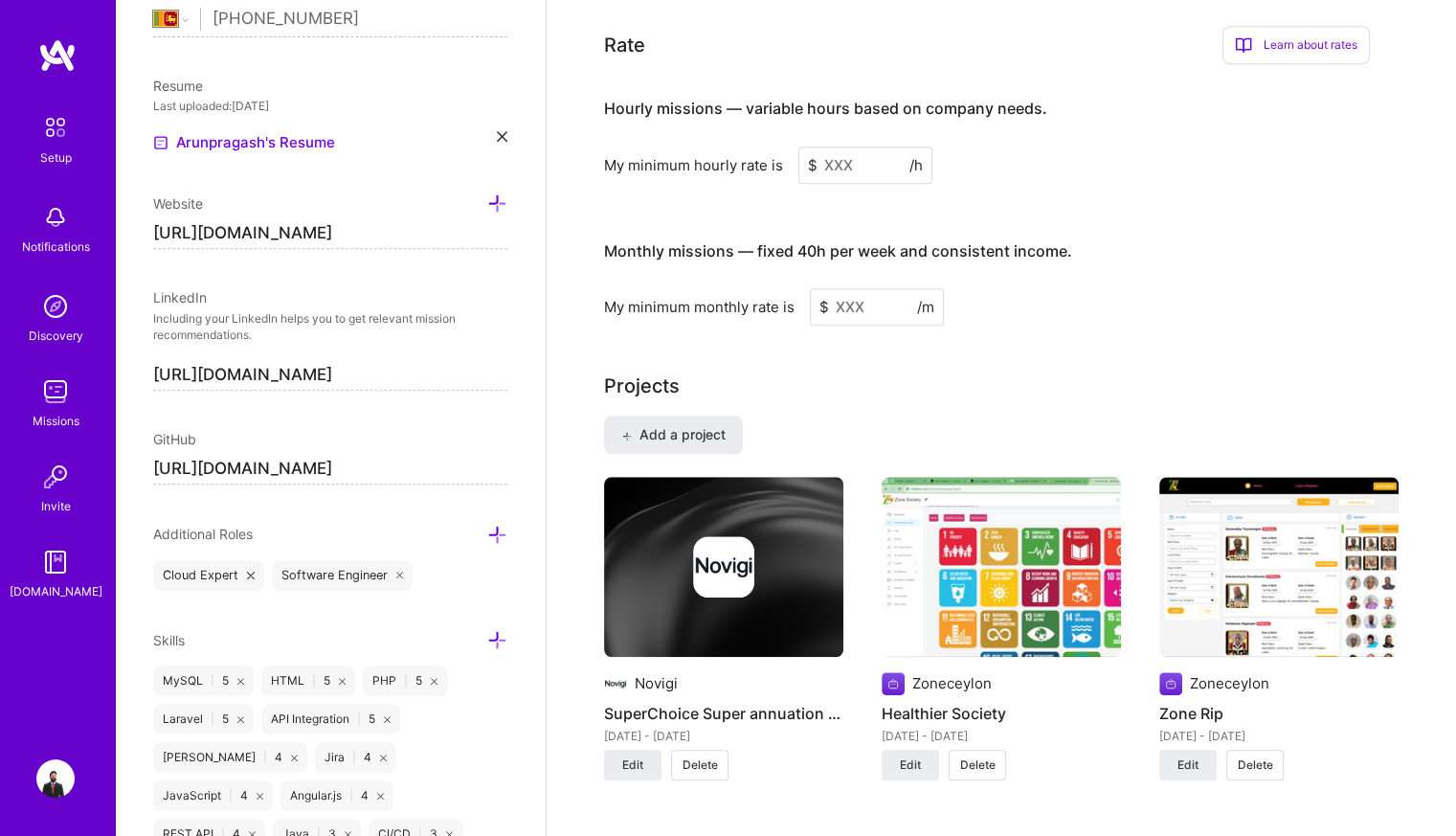 click at bounding box center [865, 165] 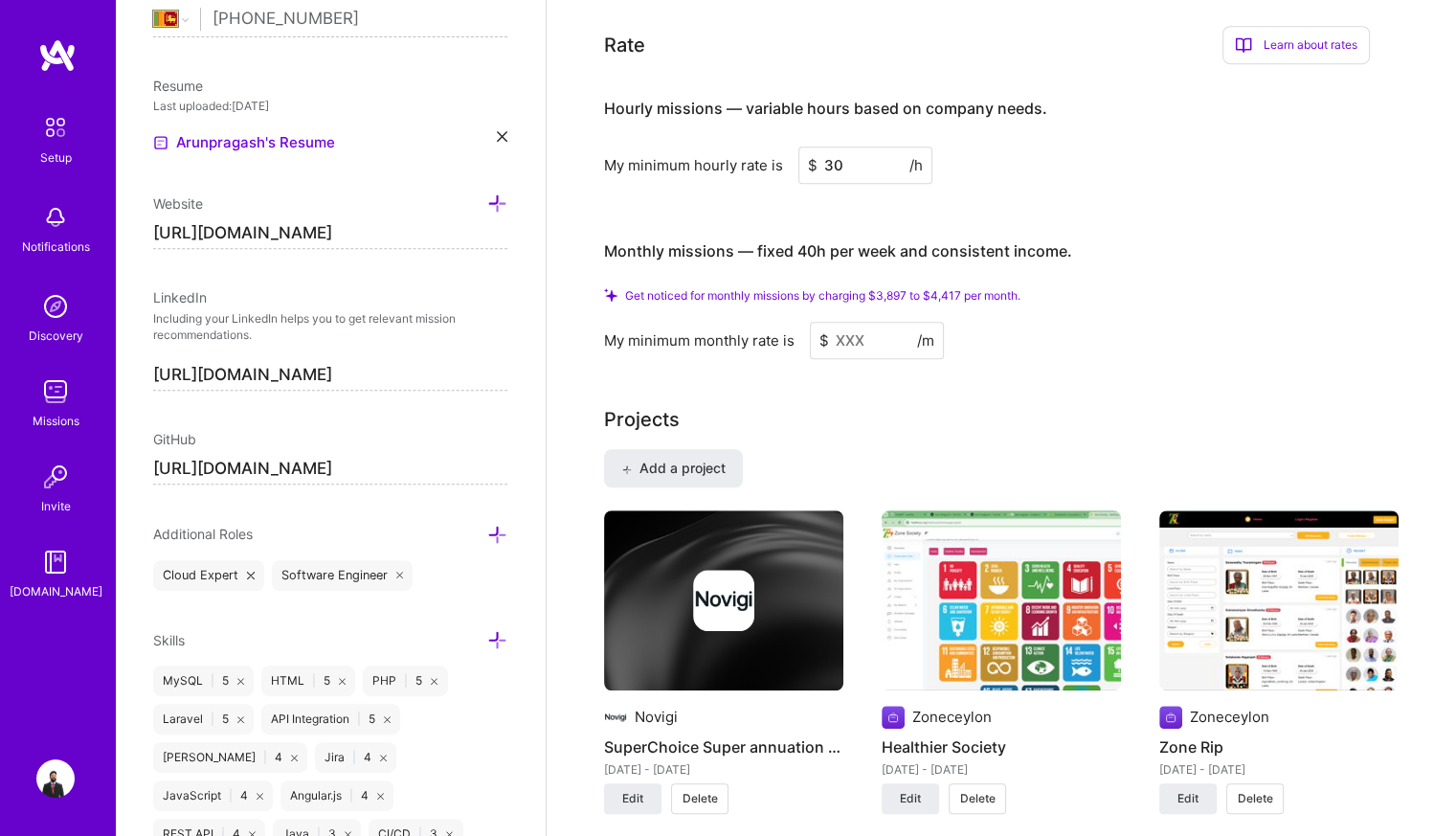 click at bounding box center (877, 340) 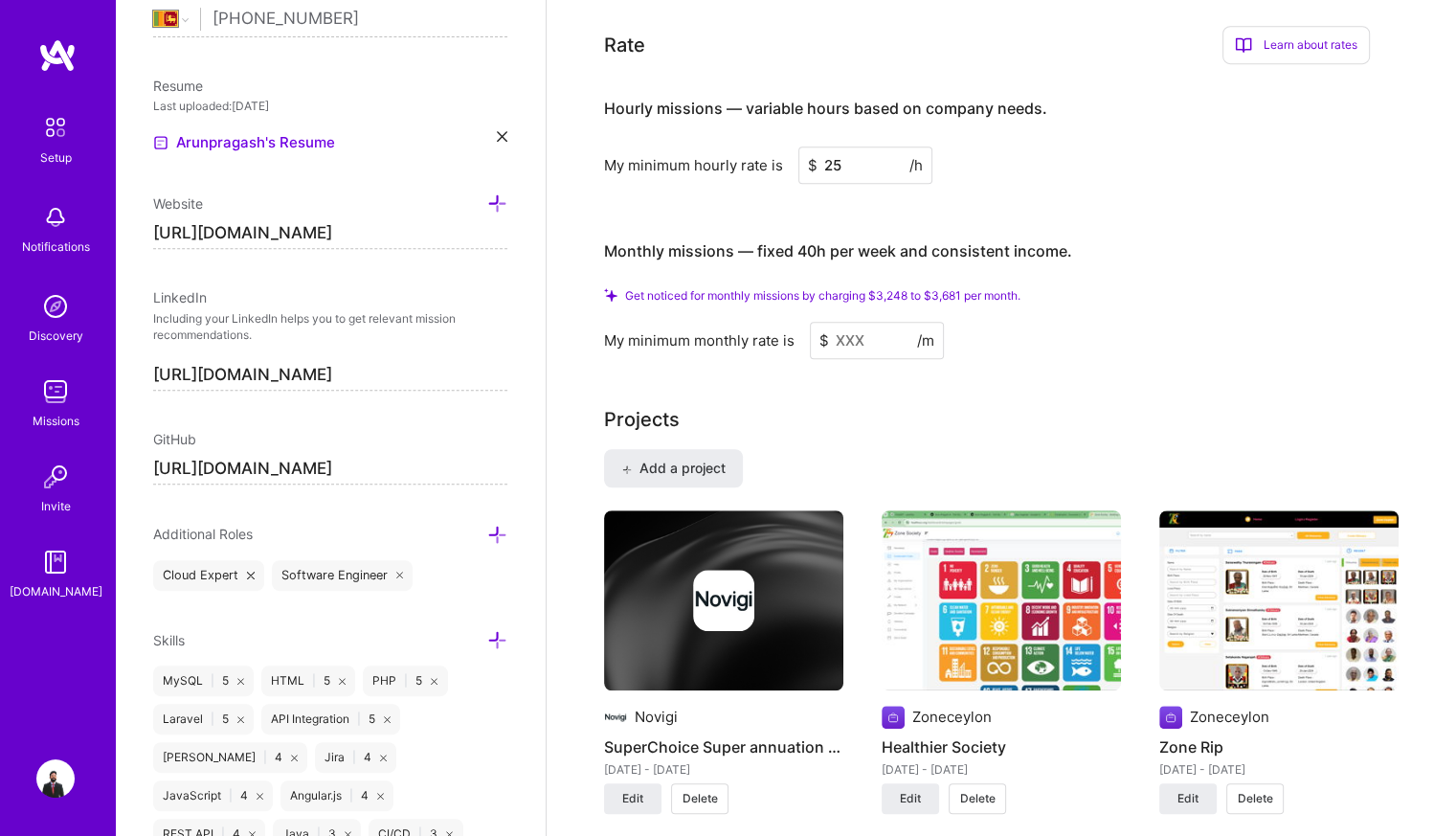 type on "25" 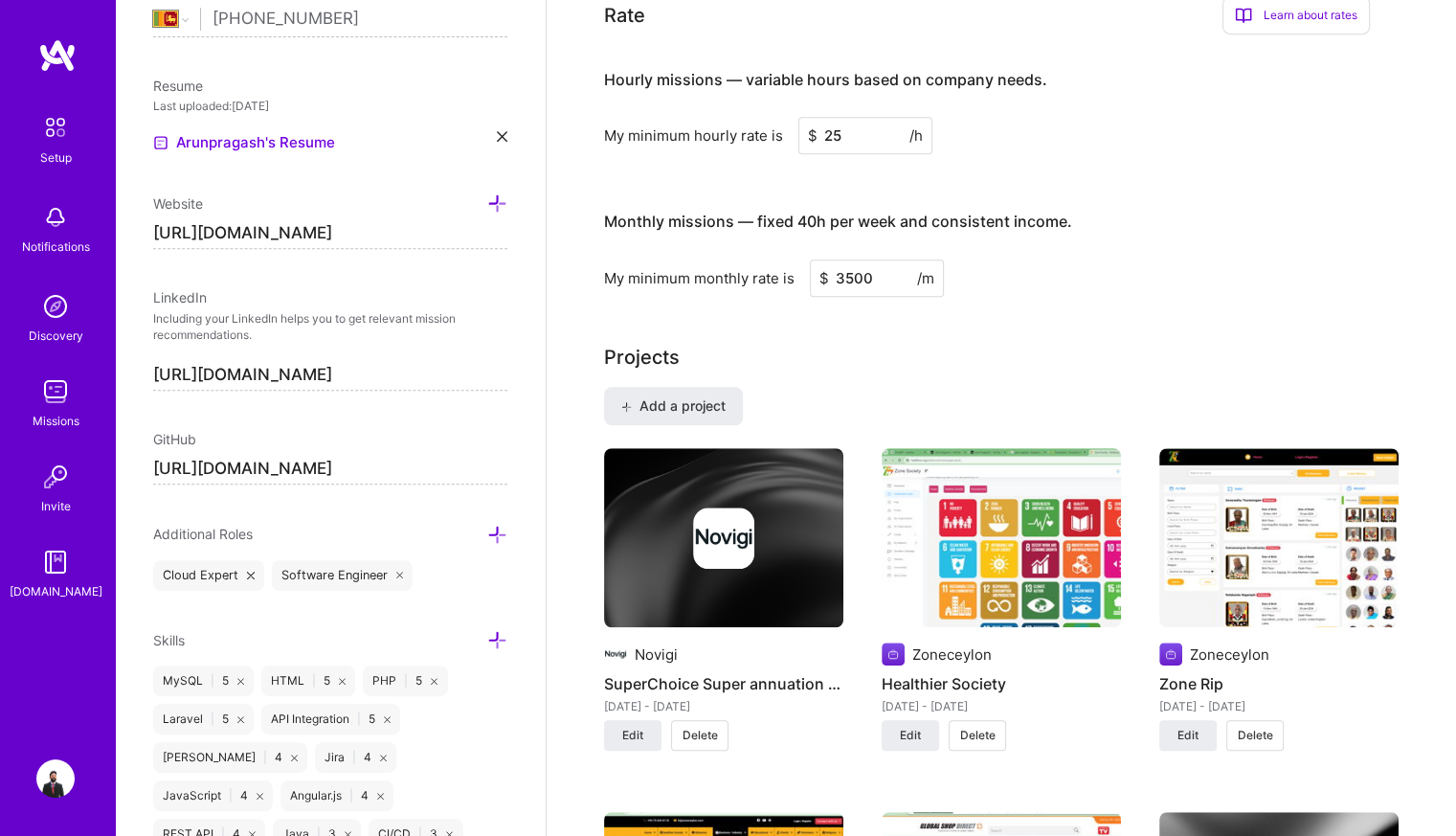 click on "Complete your profile to take the first step in unlocking full [DOMAIN_NAME] access Once you’ve added the items below, submit your profile for review on the setup page.   Connect your calendar or set your availability to enable client interviews  →   About me What you write here will be shared with companies. Enter at least  100  characters. 985/1,000 Create a comprehensive bio. Start writing Availability I am available from Select... Right Now Future Date Not Available Note on availability   Optional Tell us about any special circumstances, like being able to ramp up hours, or adjust your usual availability. If you're engaged on another project, mention it and include your expected end date. Rate Learn about rates Hourly Rate What is hourly rate? This model involves payment for each hour worked, with the total hours varying based on the company's needs. It allows for a flexible schedule but results in fluctuating income, reflecting the actual hours worked in each pay period. Benefits Monthly Rate Benefits   $ $" at bounding box center [1001, 1069] 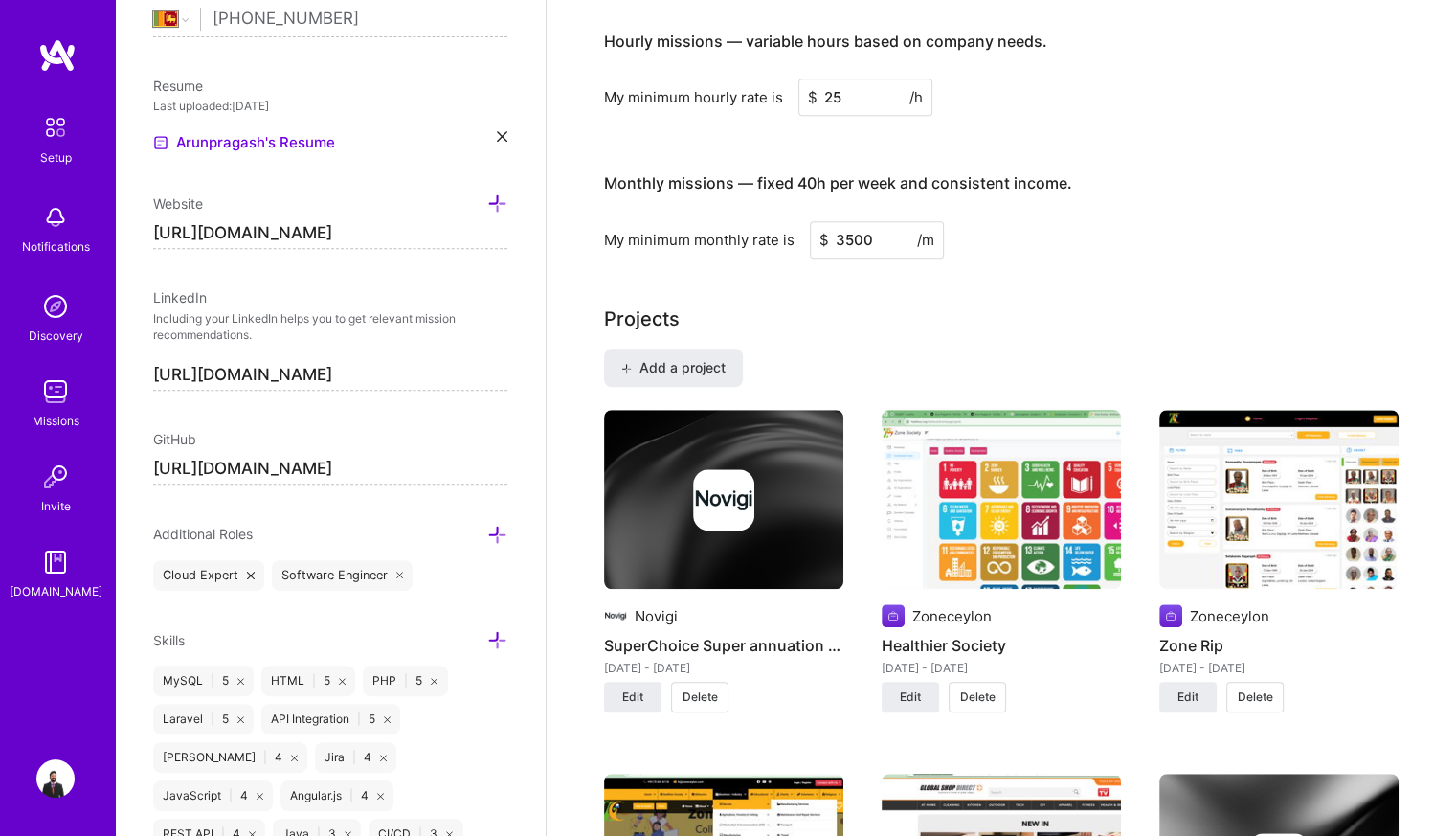 scroll, scrollTop: 1220, scrollLeft: 0, axis: vertical 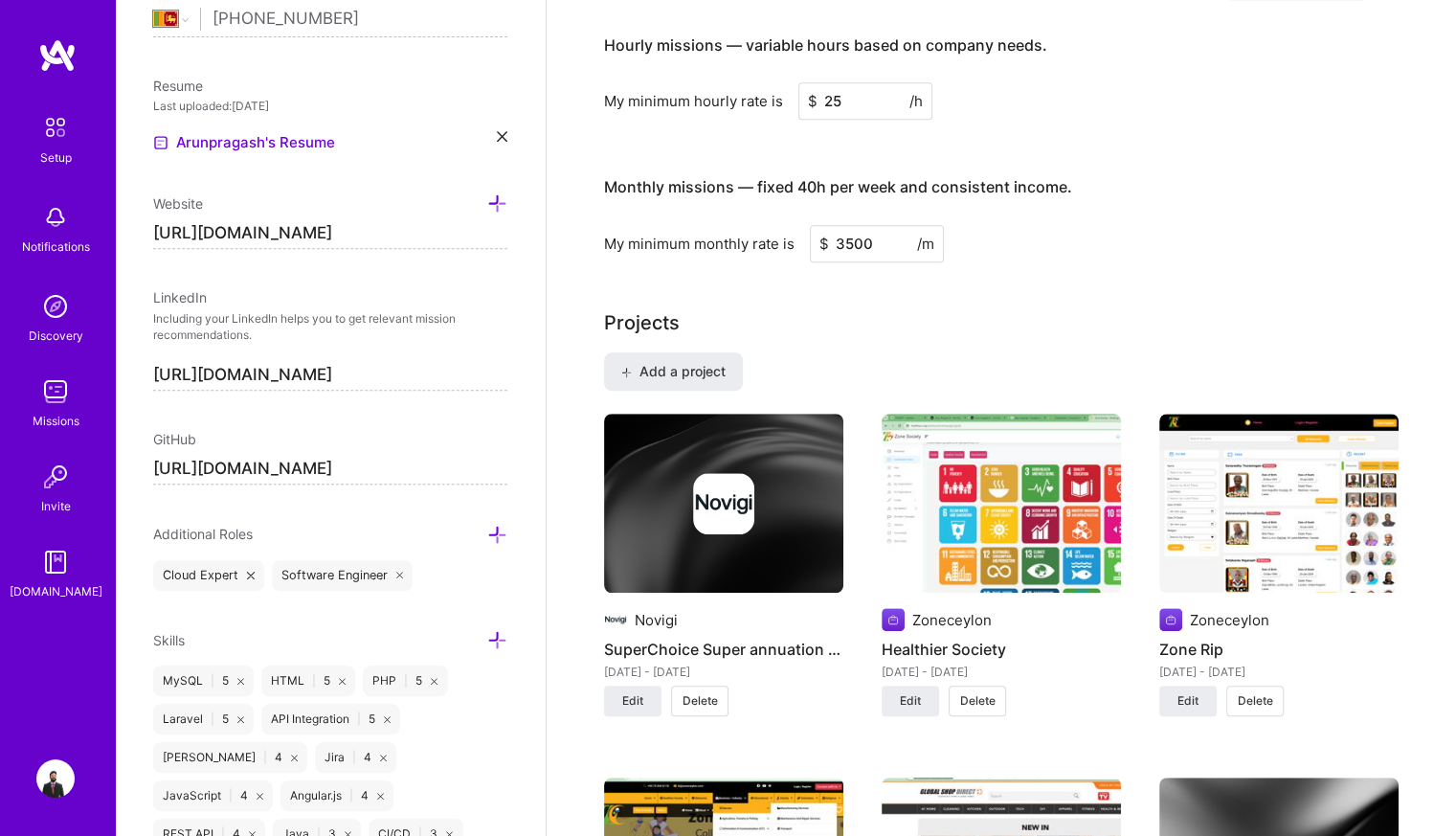 click on "3500" at bounding box center [877, 243] 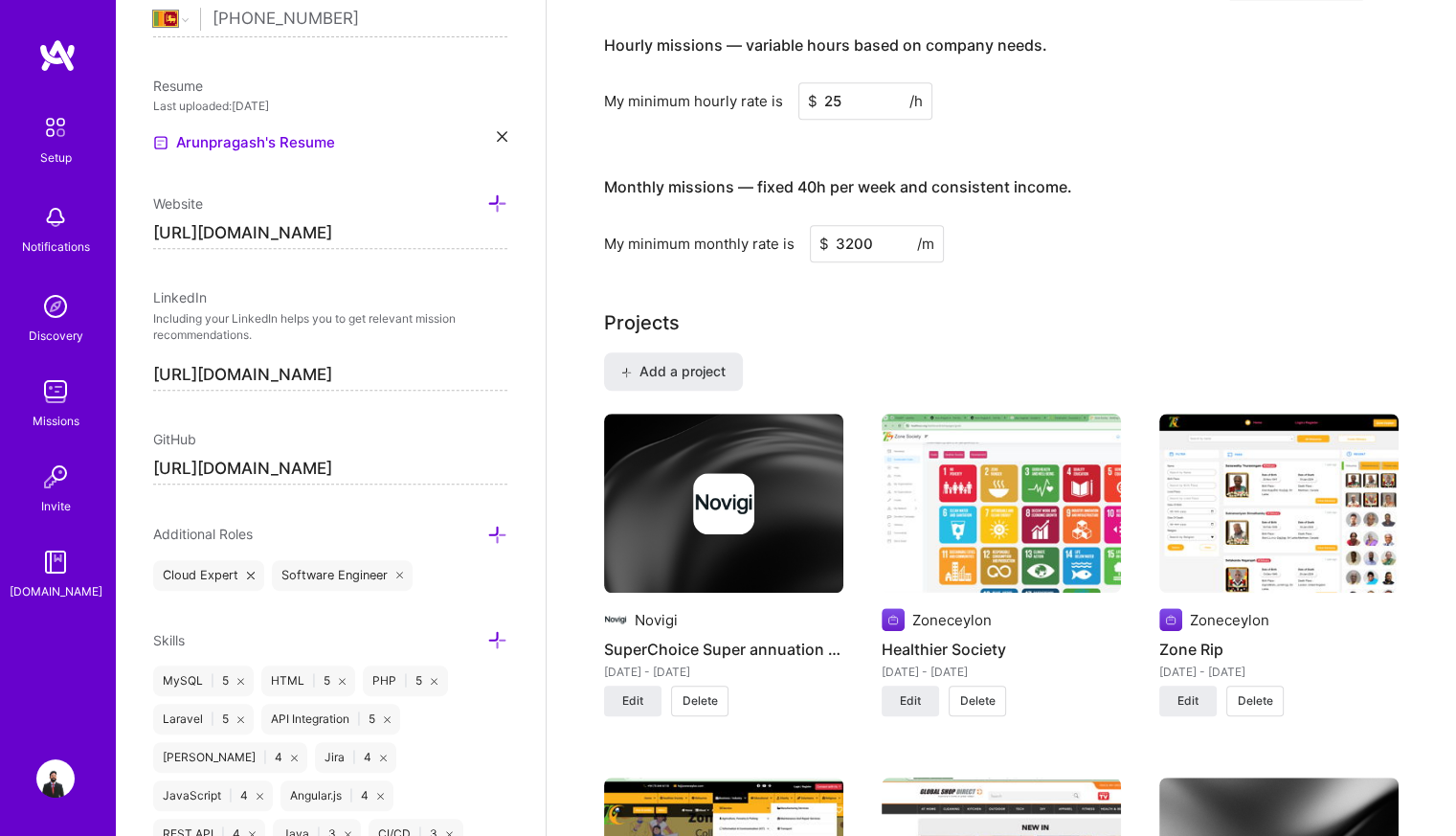 type on "3200" 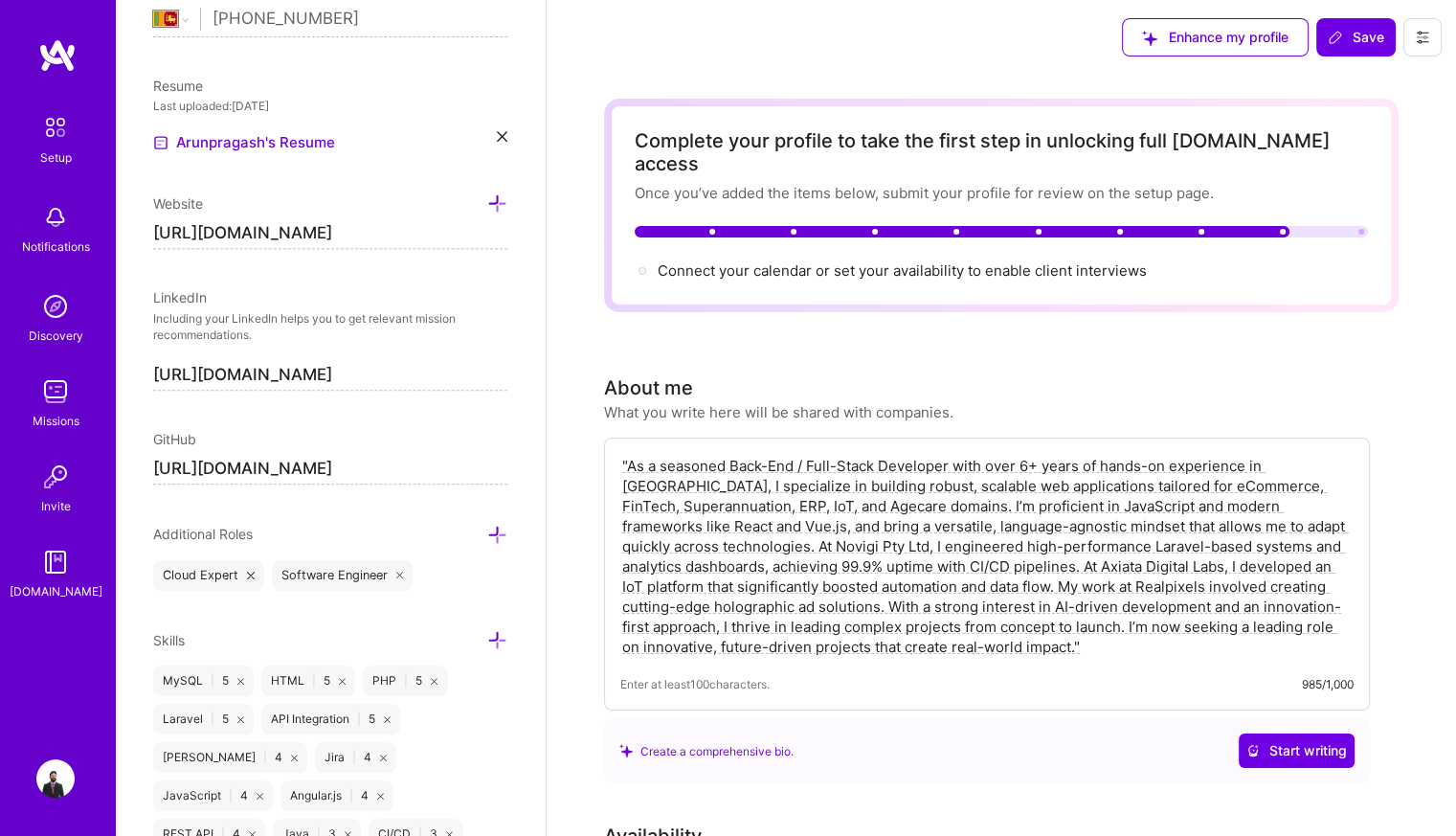 scroll, scrollTop: 0, scrollLeft: 0, axis: both 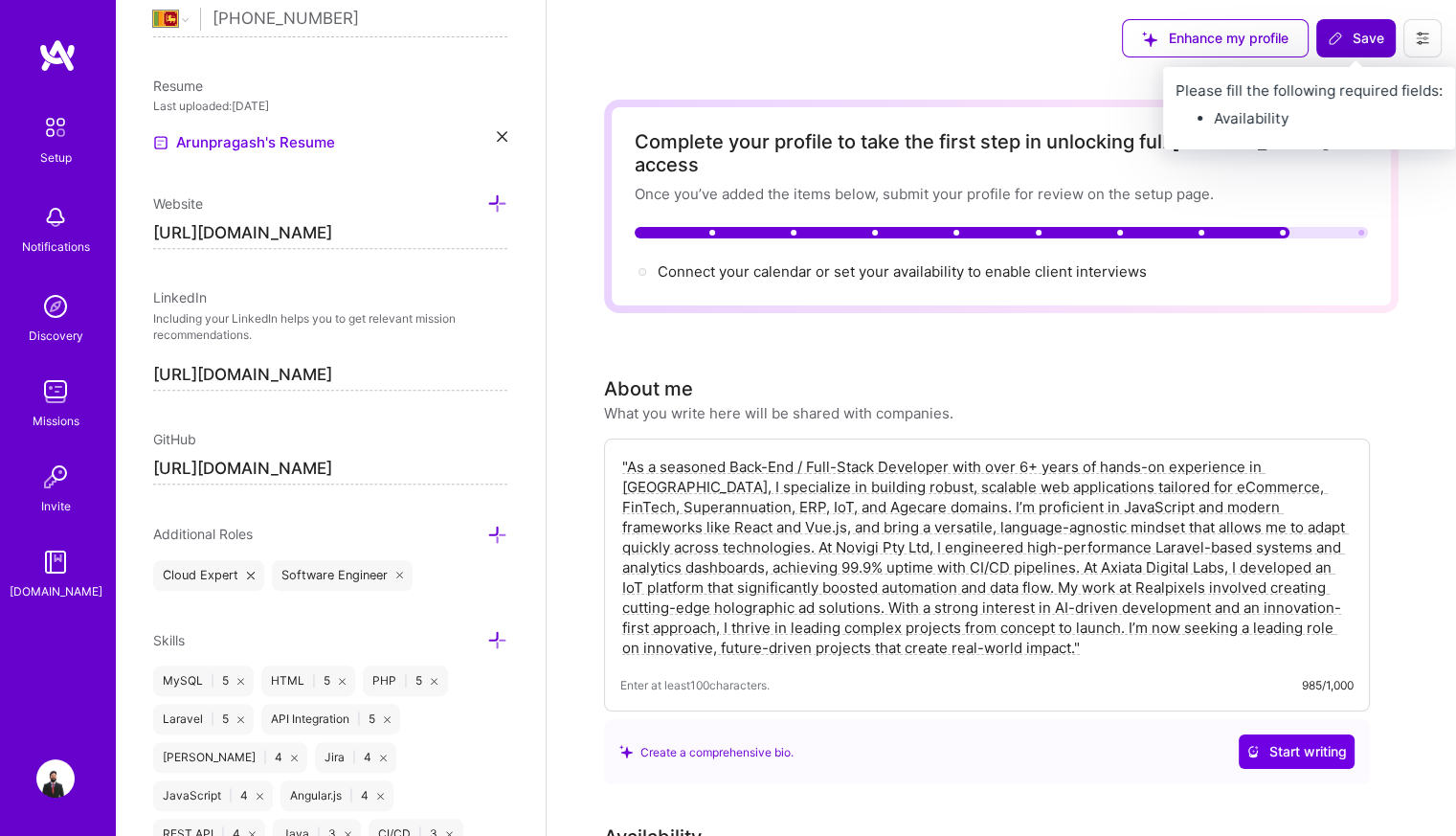 click on "Save" at bounding box center (1355, 38) 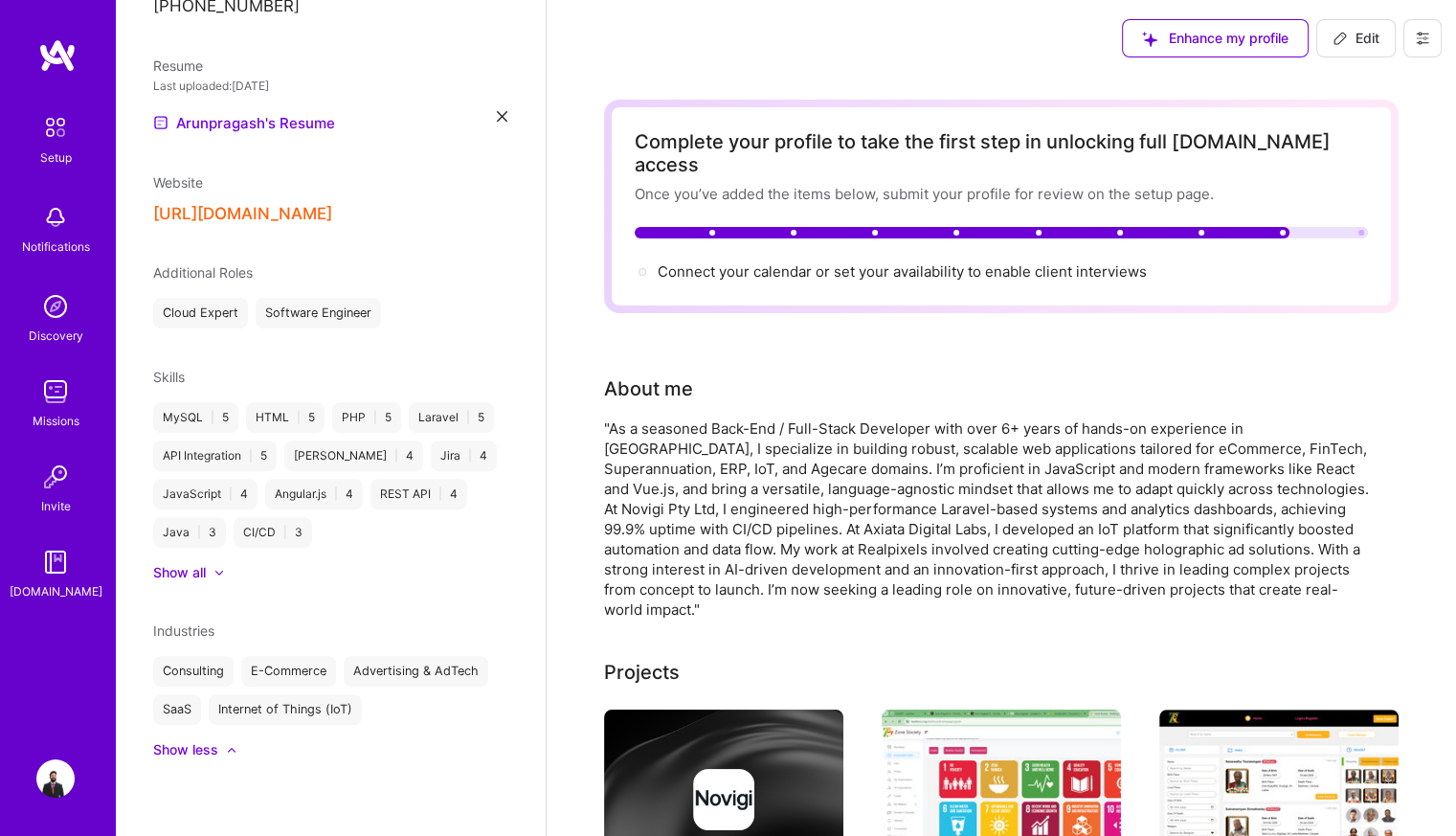 scroll, scrollTop: 563, scrollLeft: 0, axis: vertical 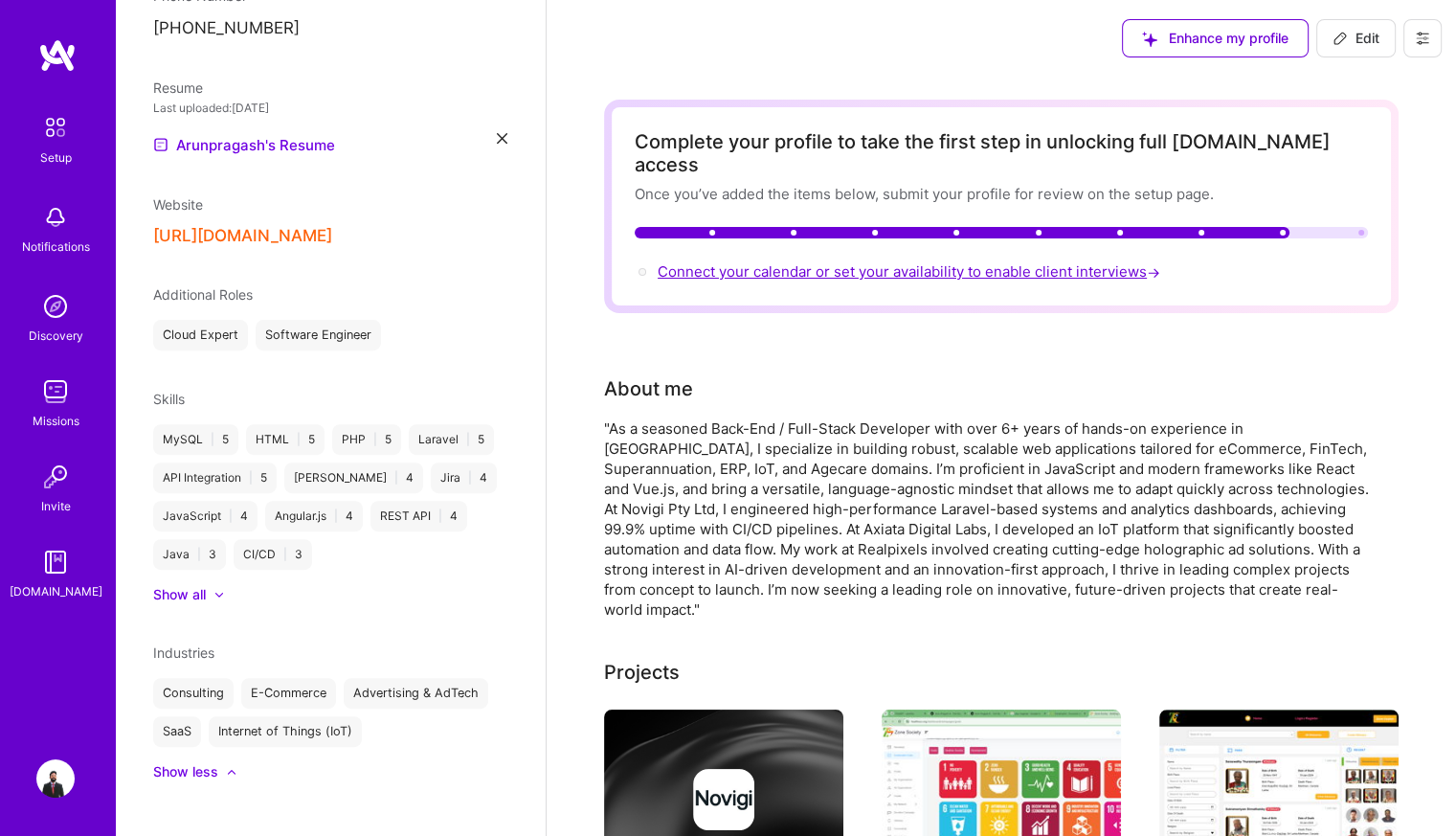 click on "Connect your calendar or set your availability to enable client interviews  →" at bounding box center [910, 271] 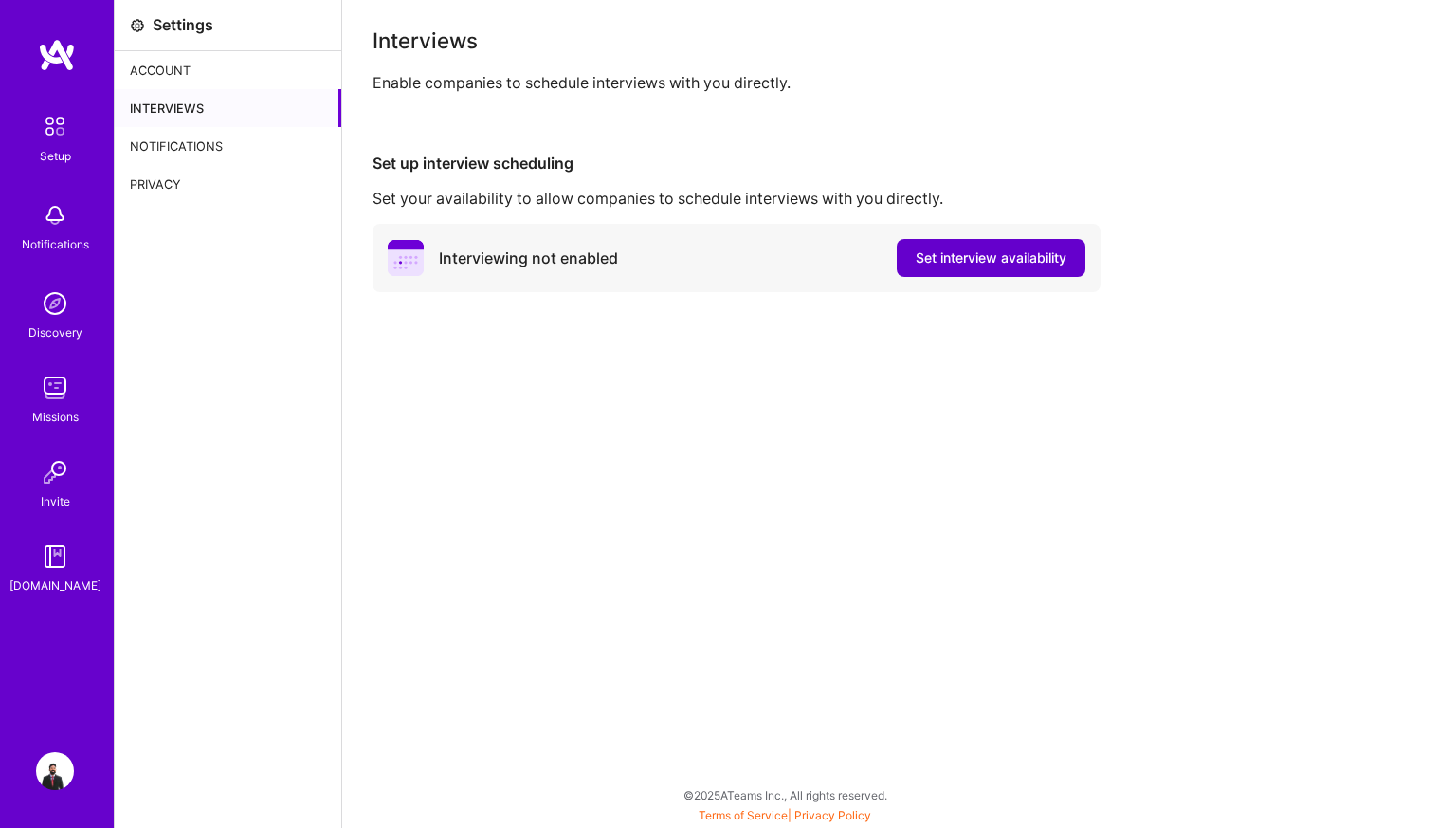 click on "Set interview availability" at bounding box center [991, 258] 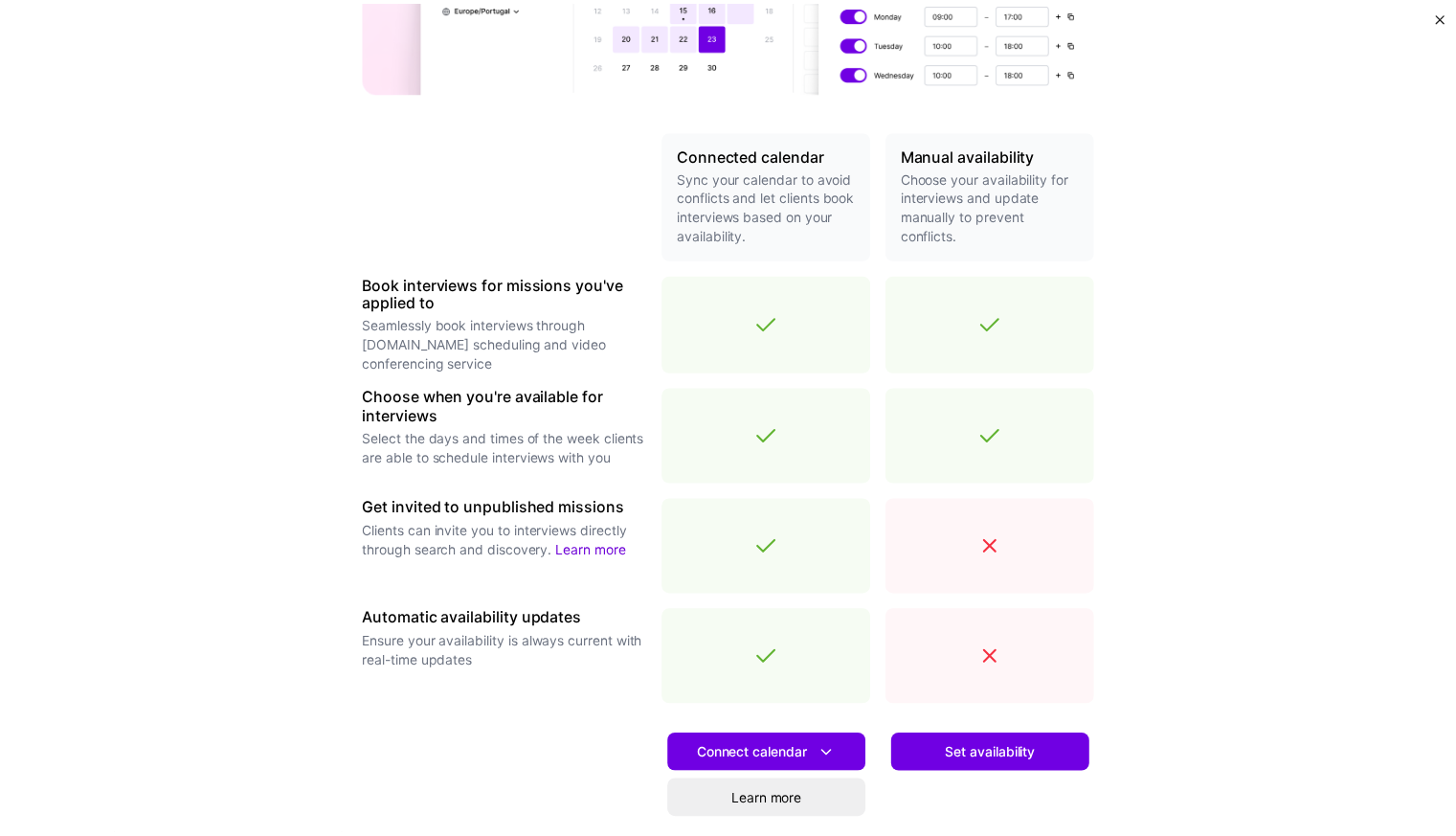 scroll, scrollTop: 0, scrollLeft: 0, axis: both 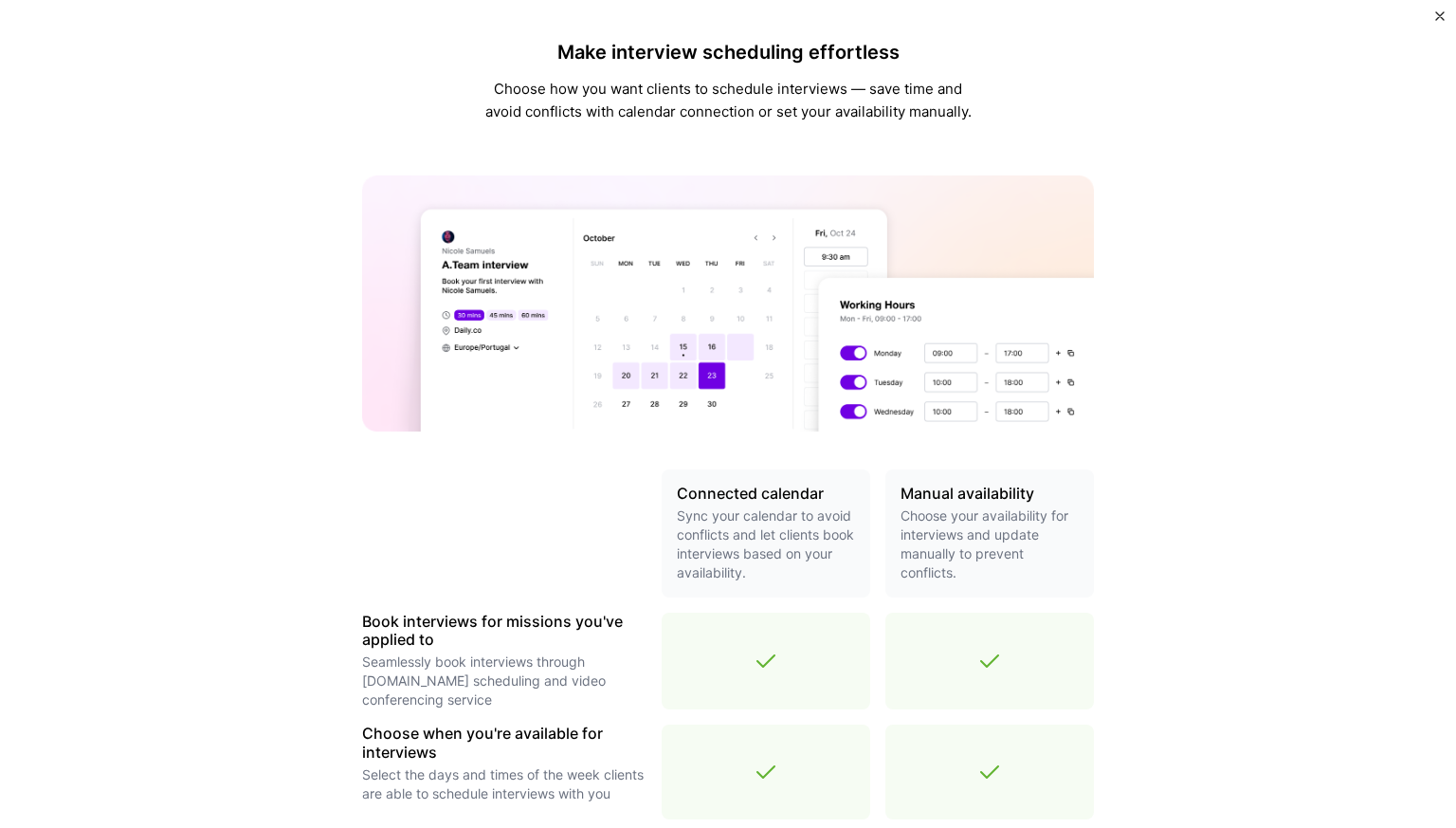 drag, startPoint x: 514, startPoint y: 0, endPoint x: 337, endPoint y: 156, distance: 235.93431 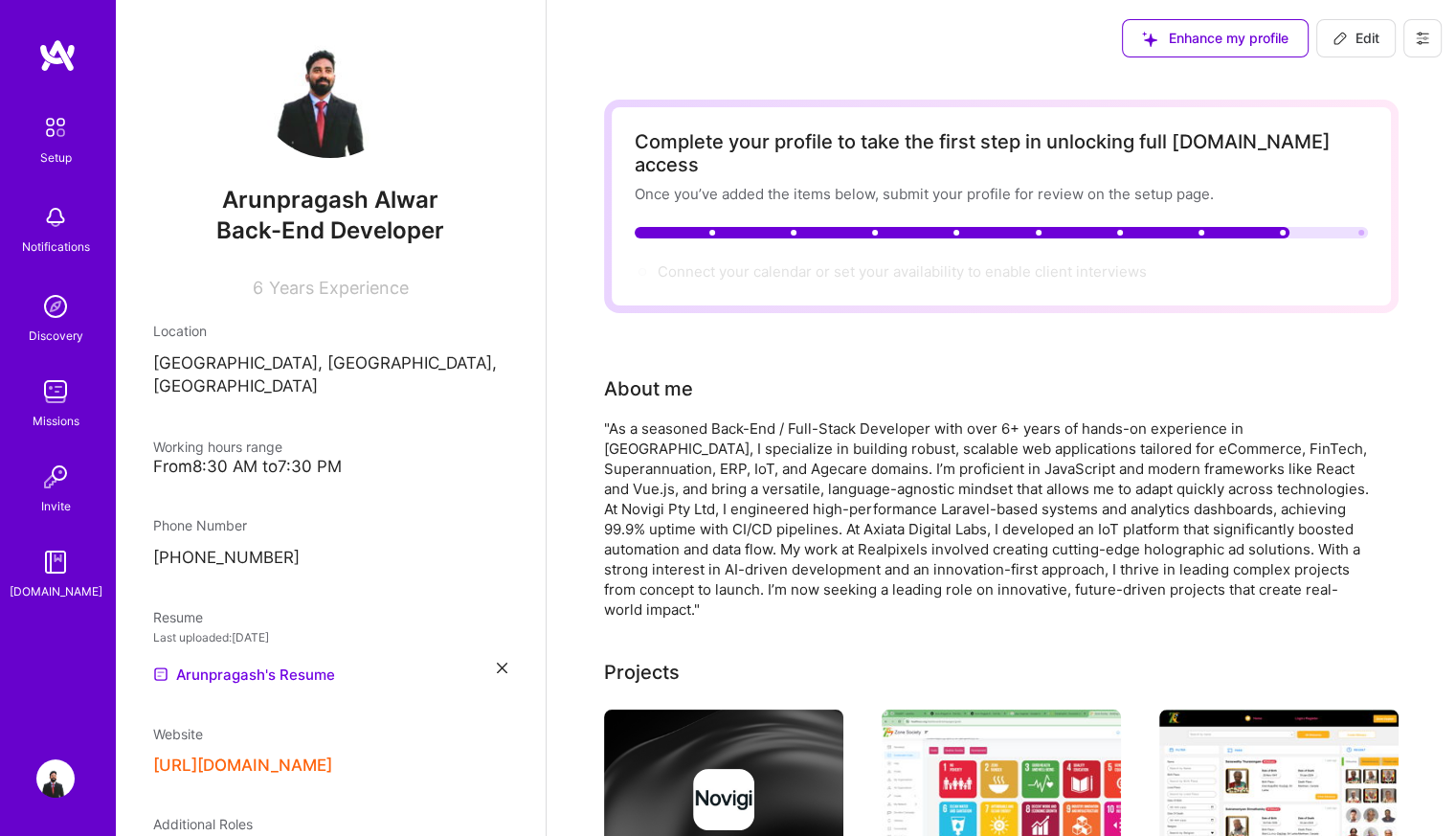scroll, scrollTop: 0, scrollLeft: 0, axis: both 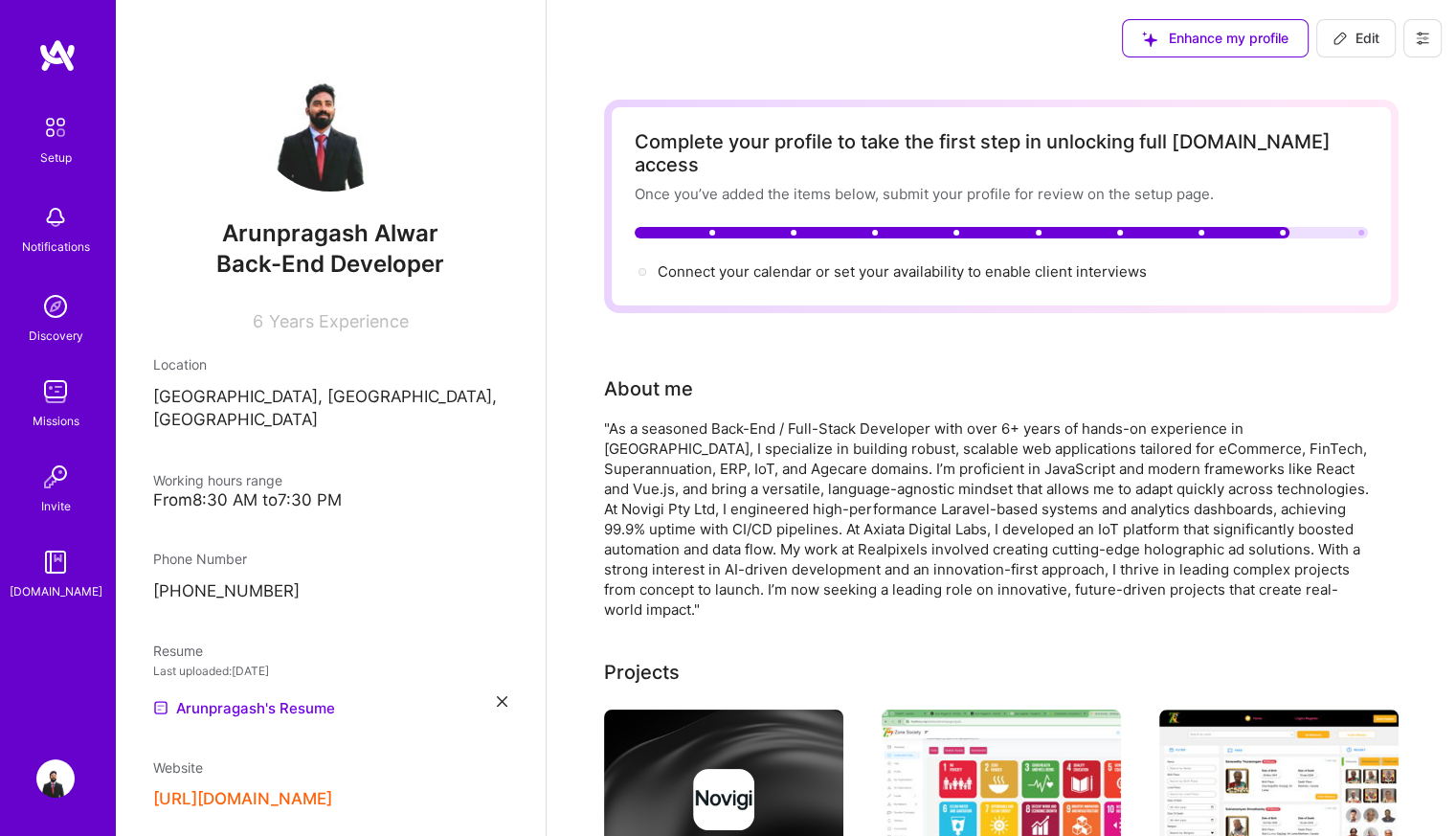 click on "6 Years Experience" at bounding box center (330, 317) 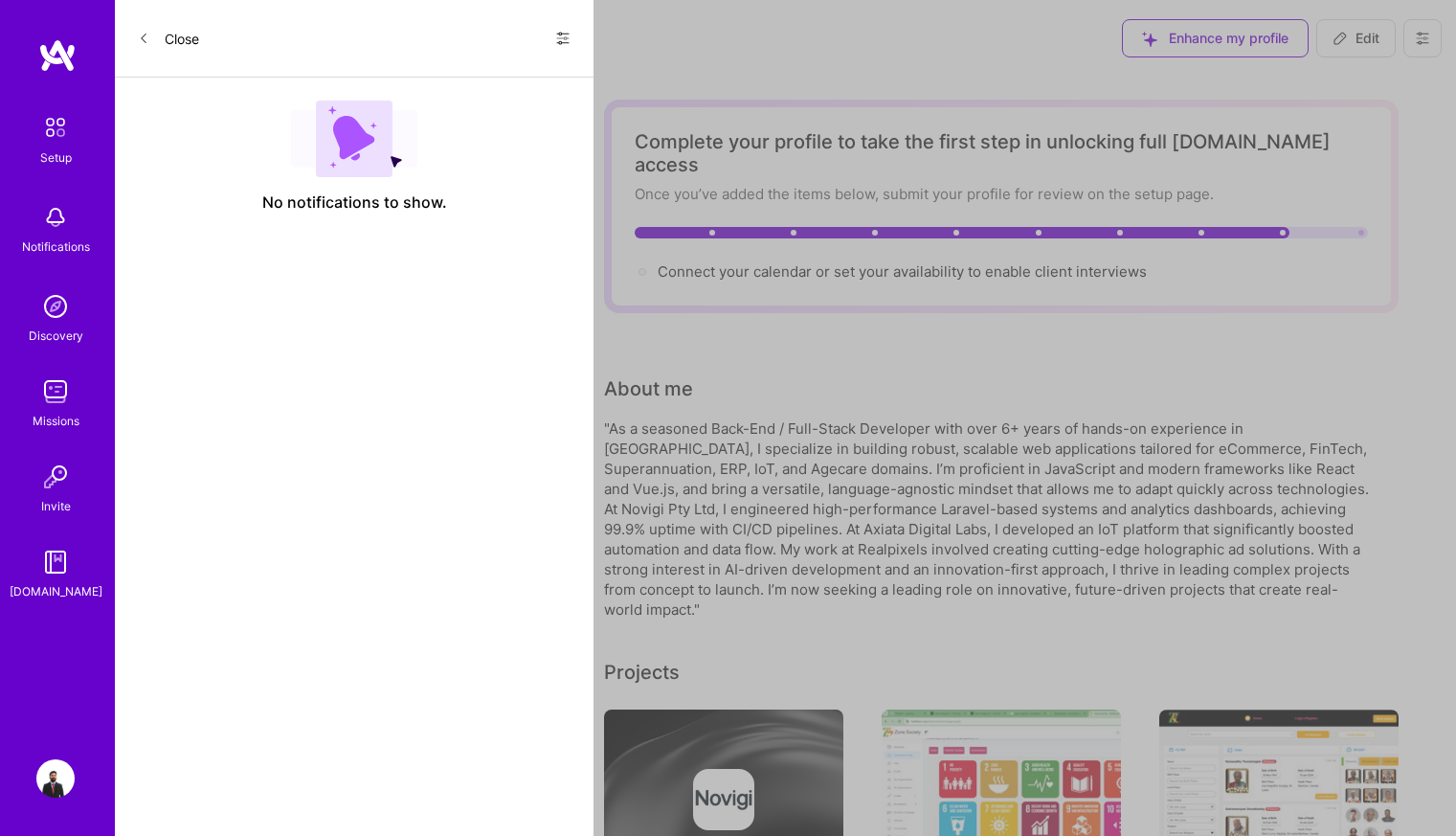 scroll, scrollTop: 0, scrollLeft: 0, axis: both 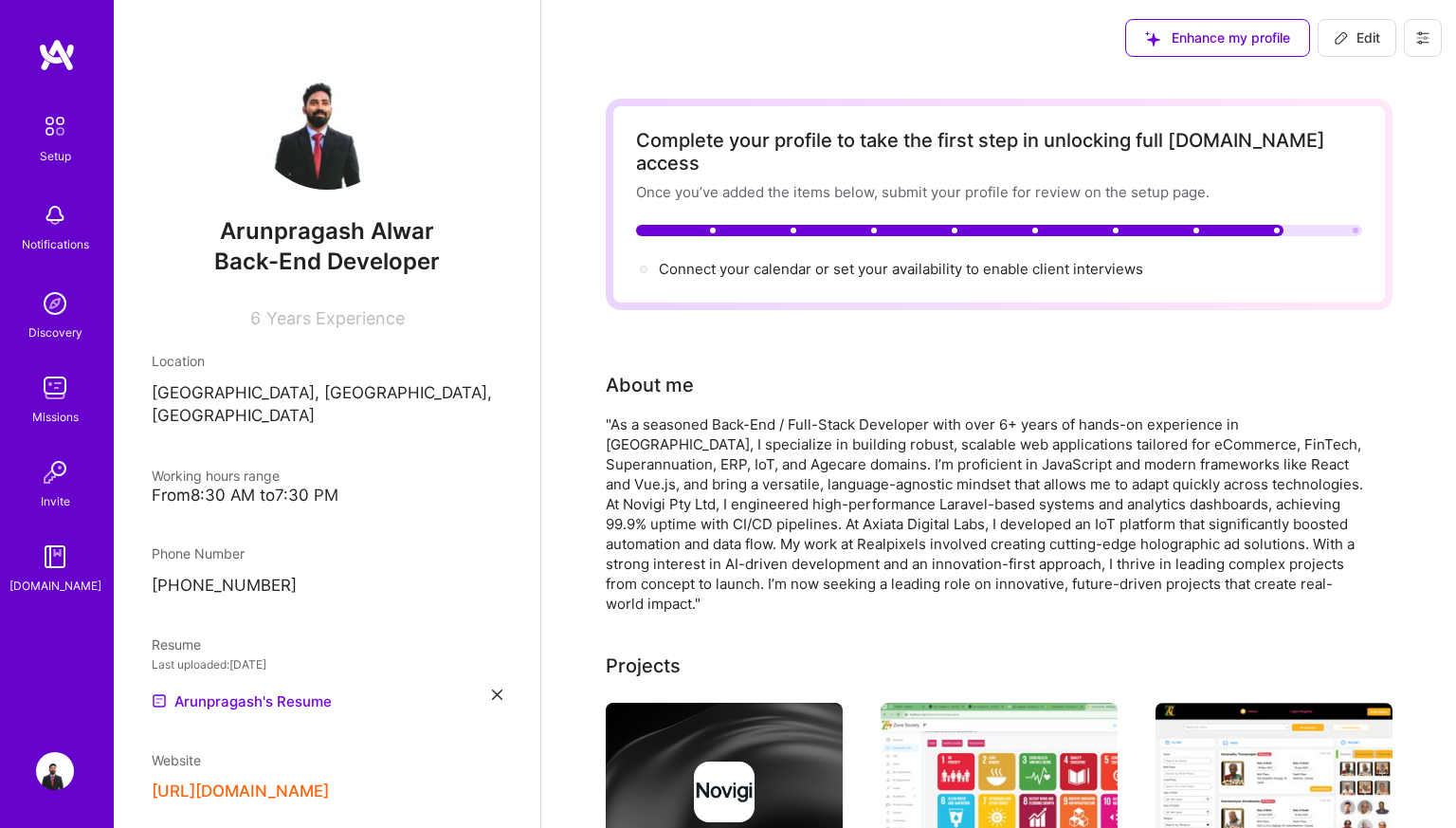 click on "Setup" at bounding box center [55, 156] 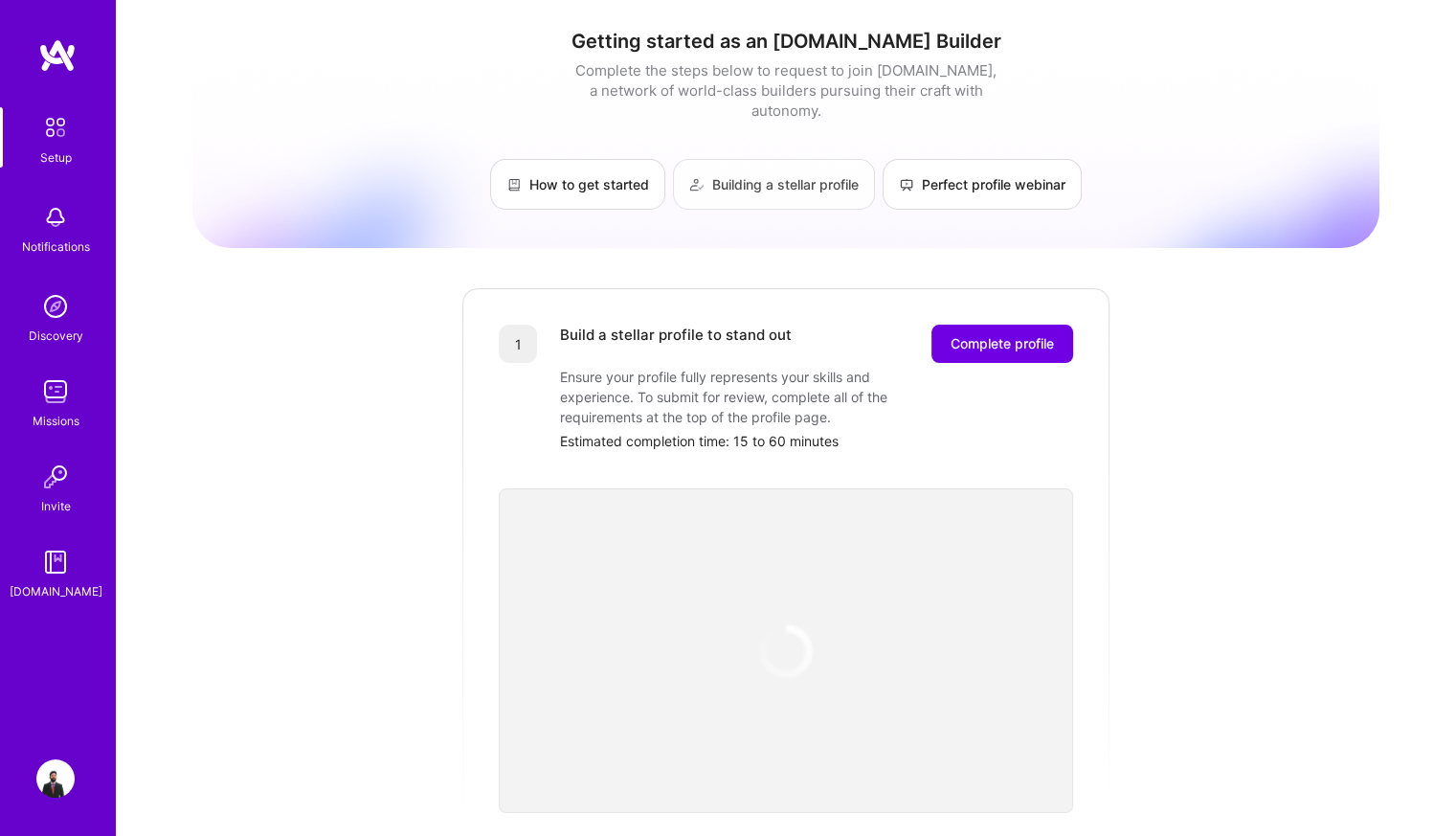 click on "Building a stellar profile" at bounding box center [773, 184] 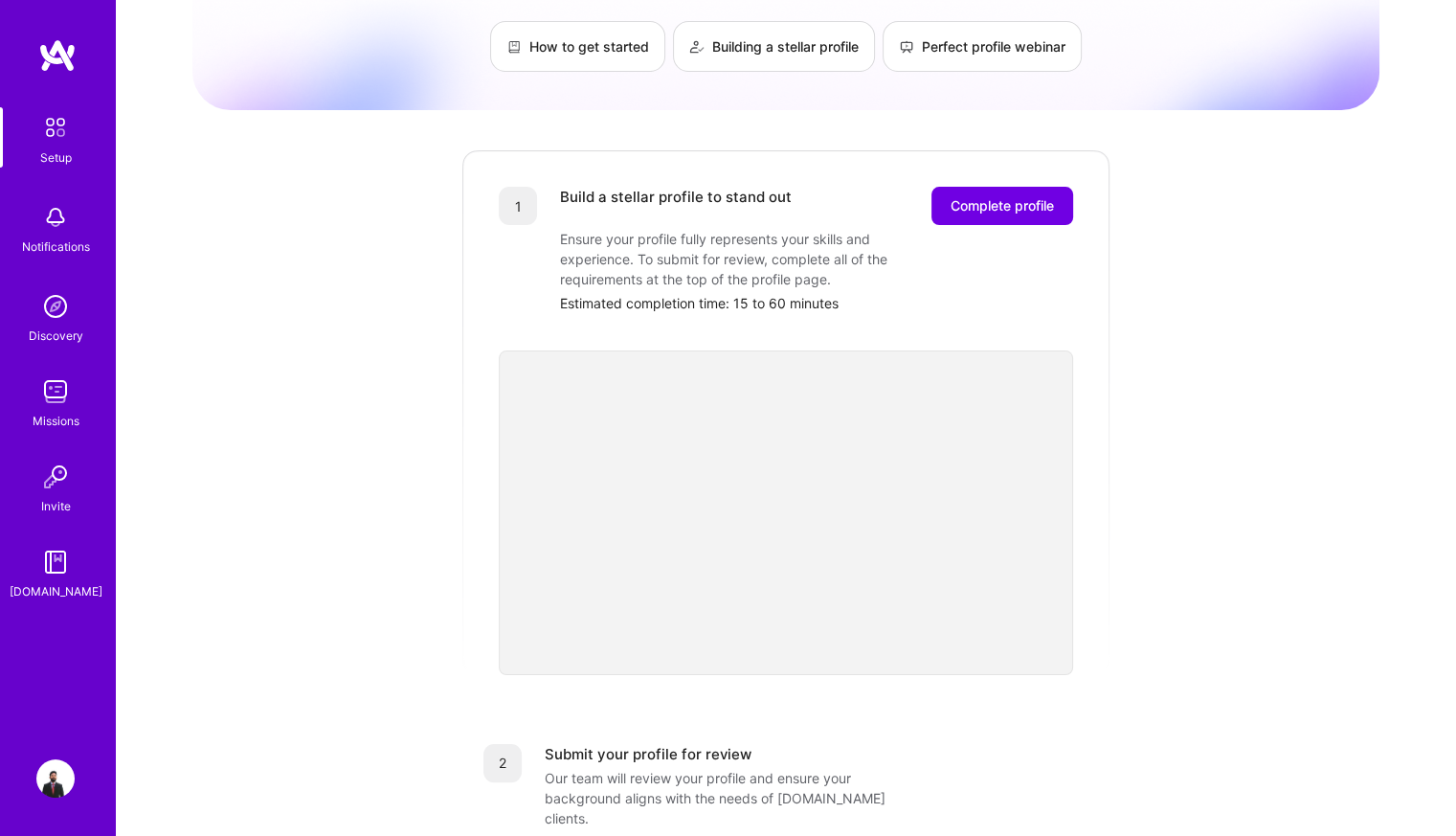 scroll, scrollTop: 0, scrollLeft: 0, axis: both 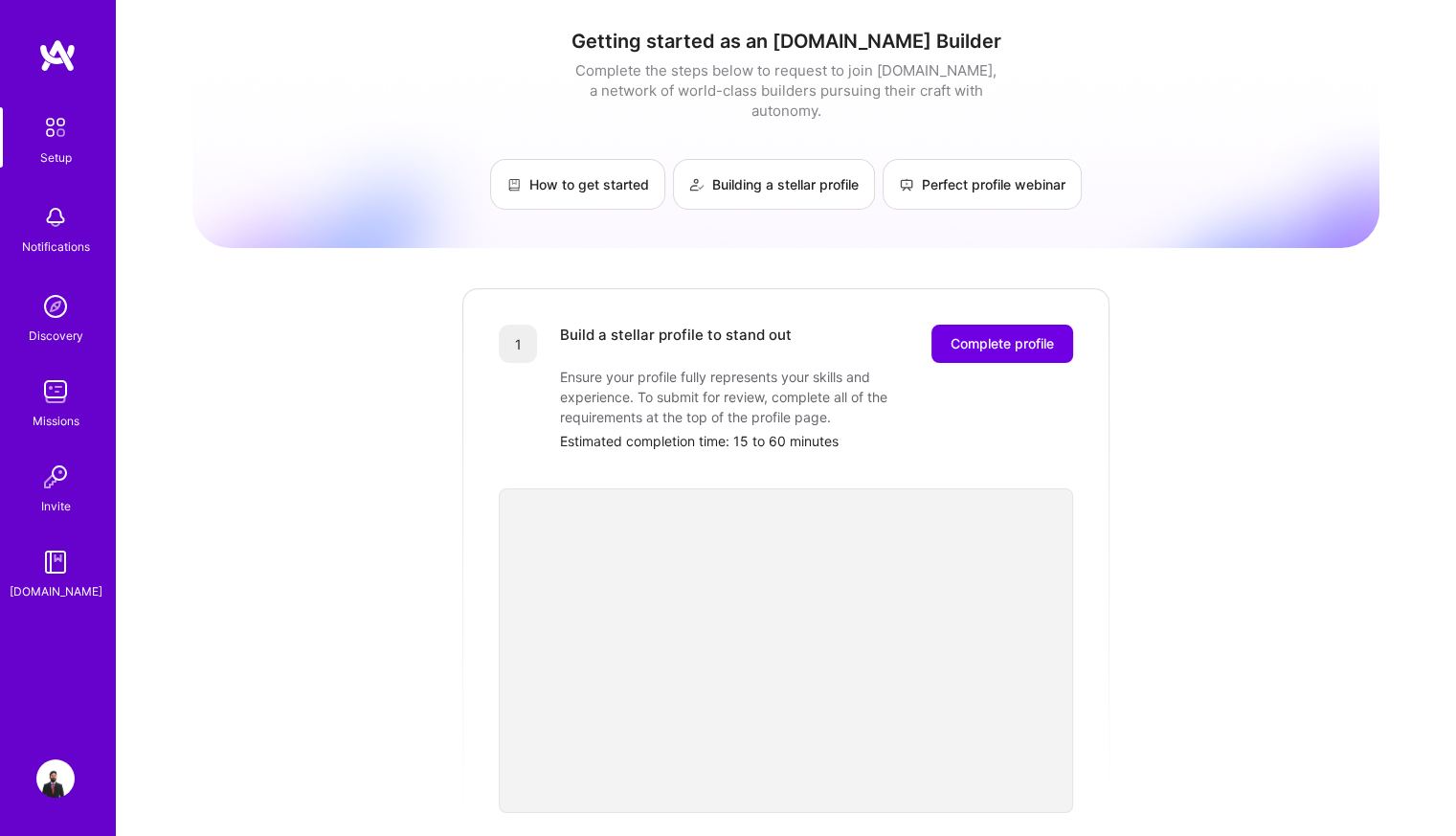 click on "Notifications" at bounding box center (56, 246) 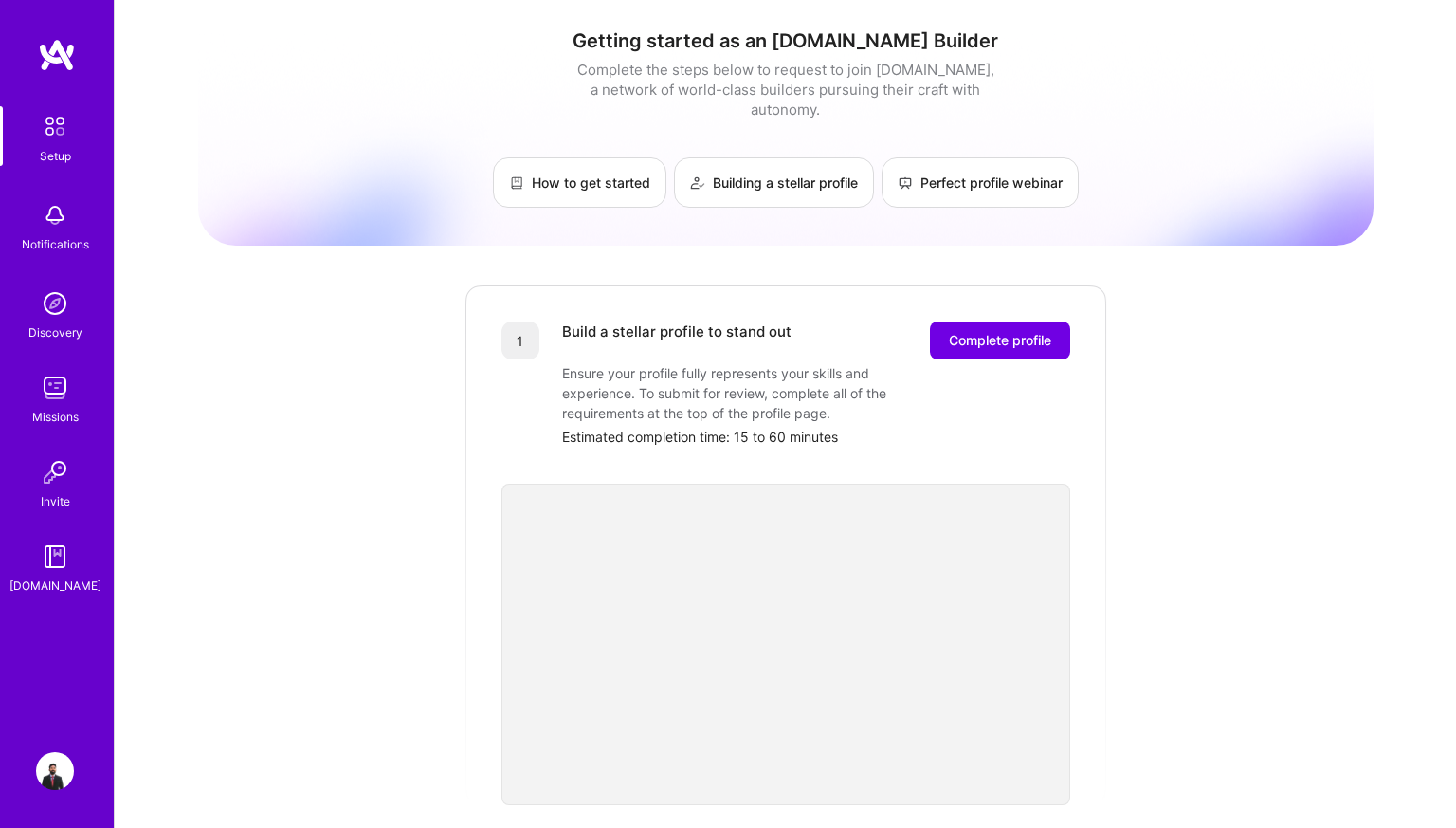 click at bounding box center [55, 304] 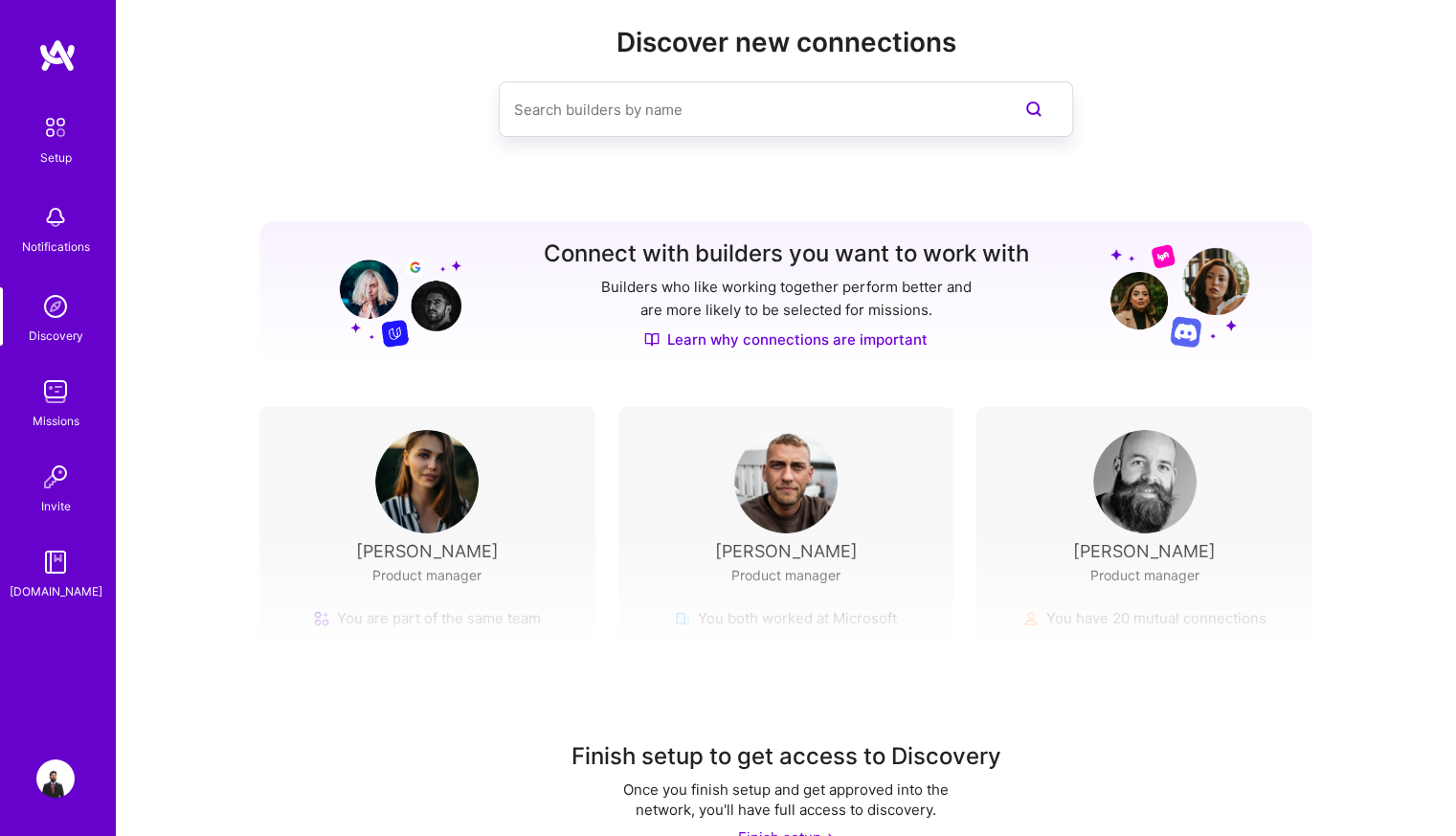 scroll, scrollTop: 79, scrollLeft: 0, axis: vertical 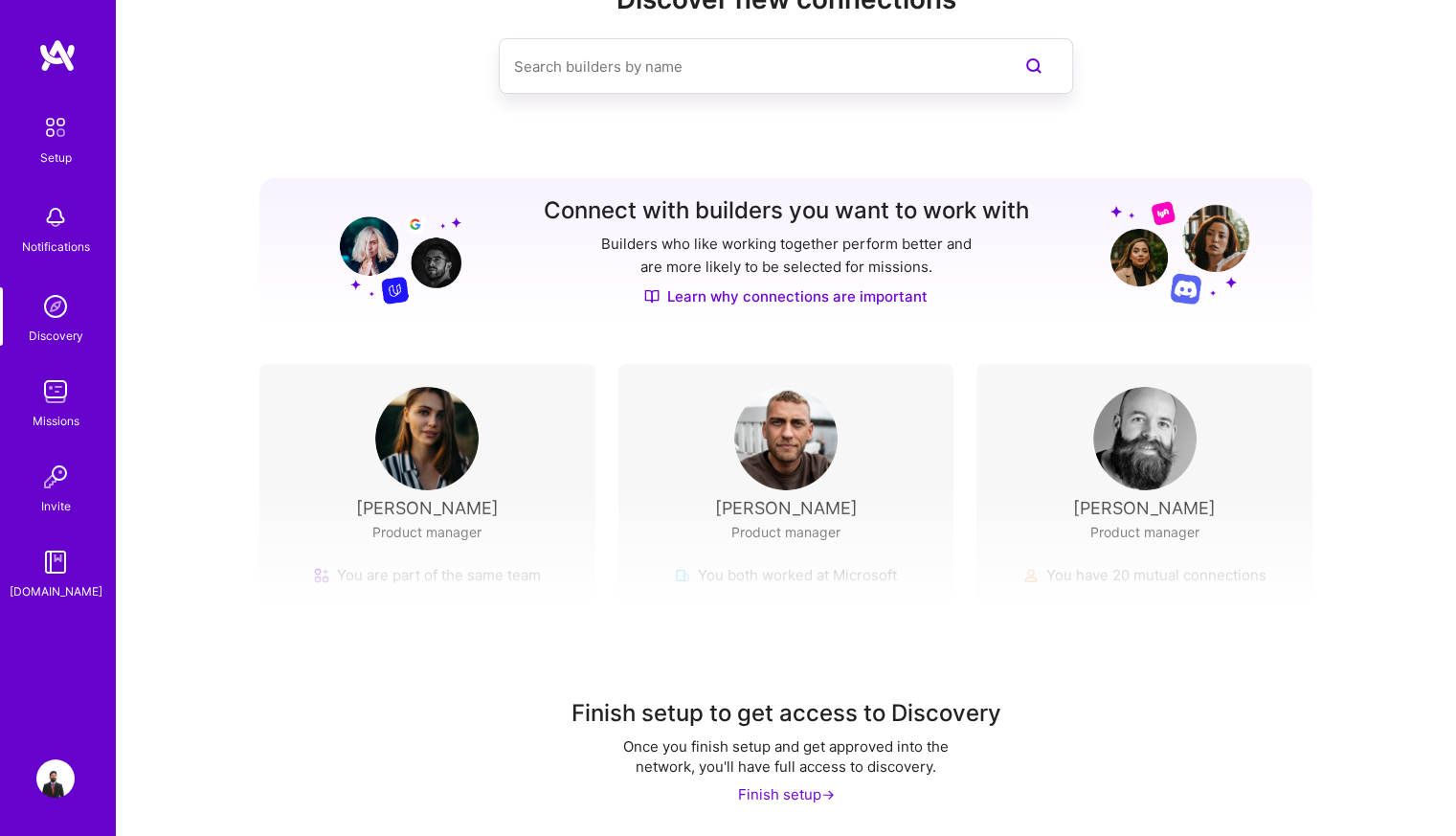 click on "Missions" at bounding box center (56, 420) 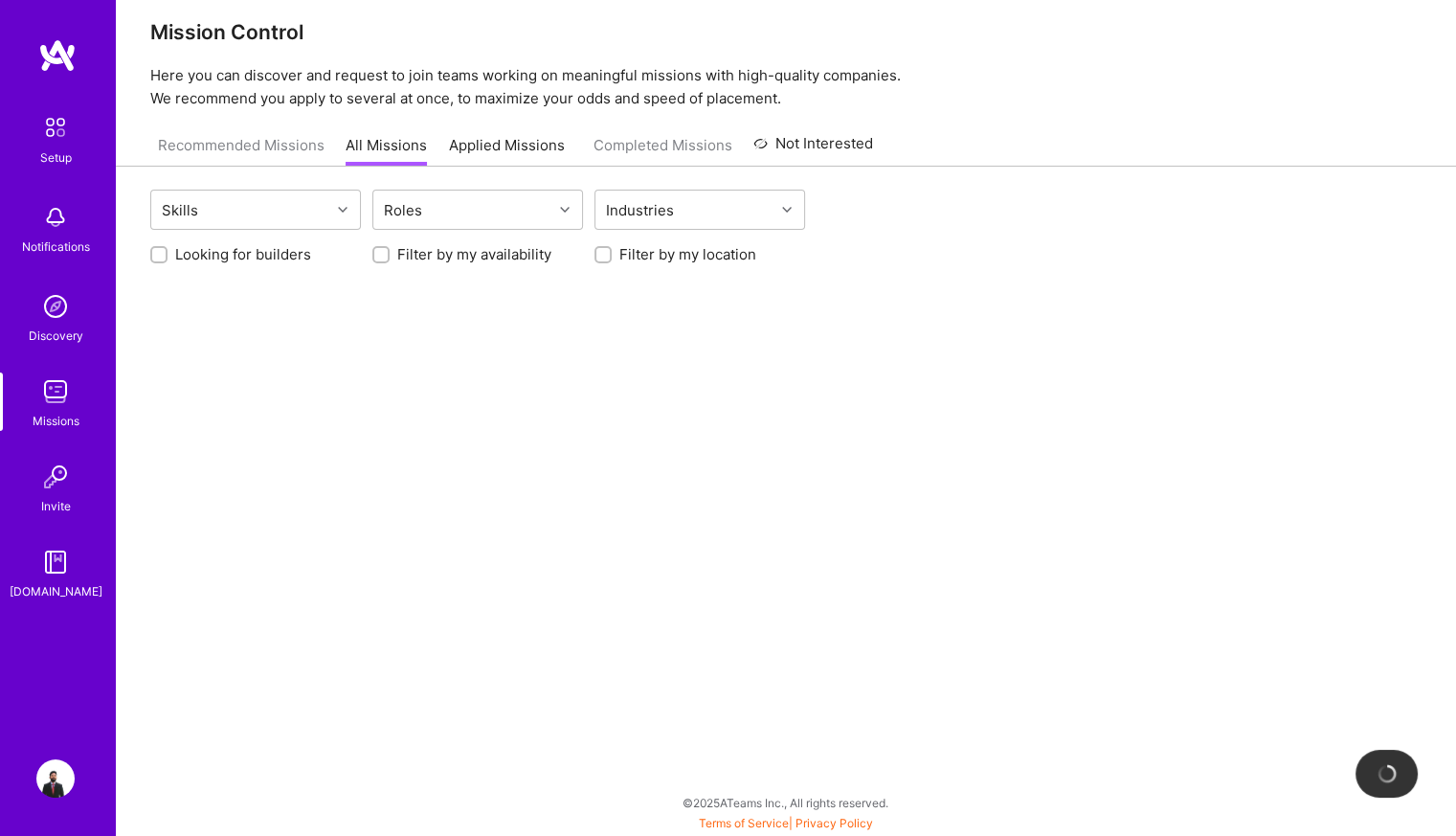 scroll, scrollTop: 0, scrollLeft: 0, axis: both 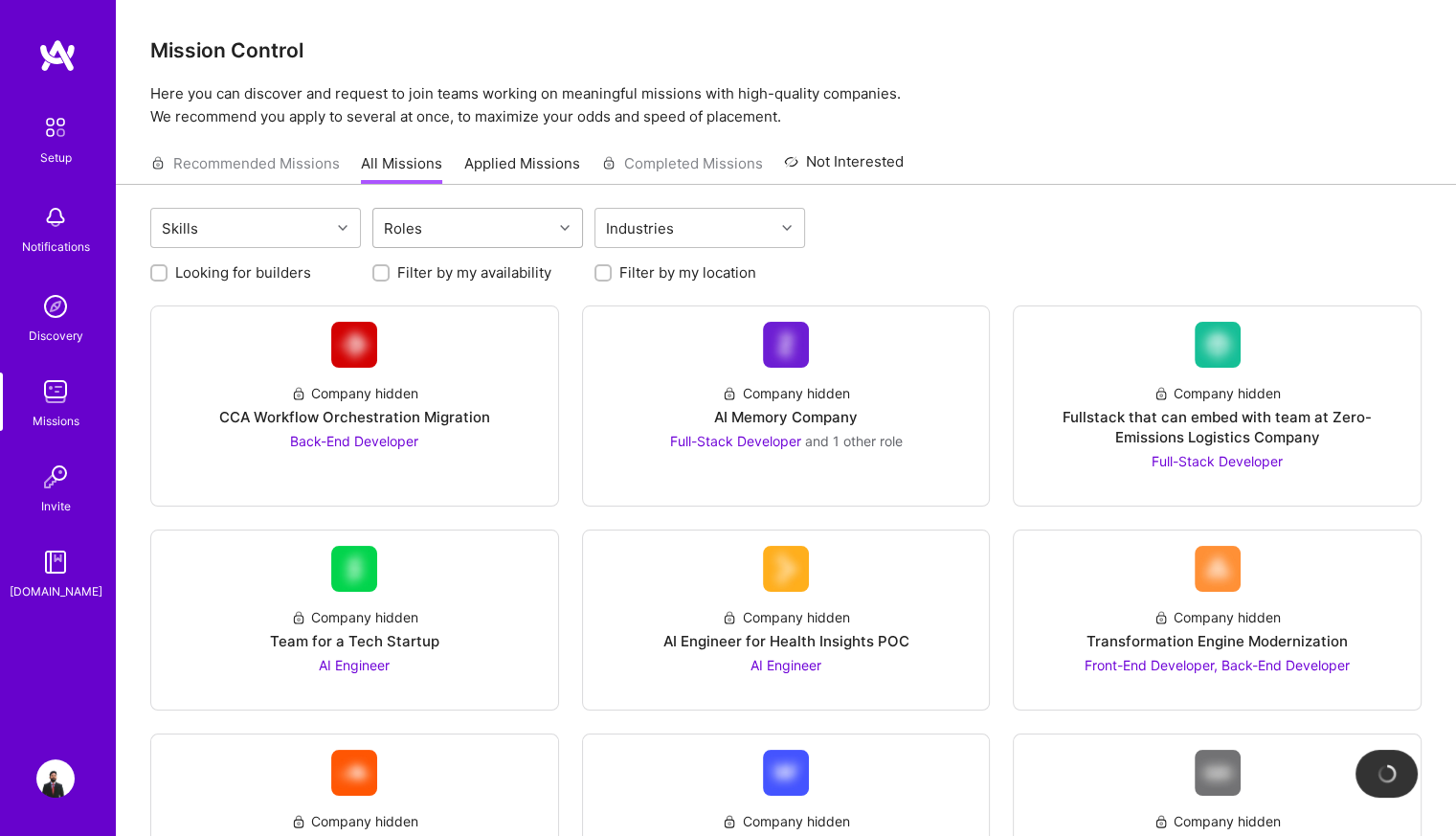 click on "Roles" at bounding box center (403, 228) 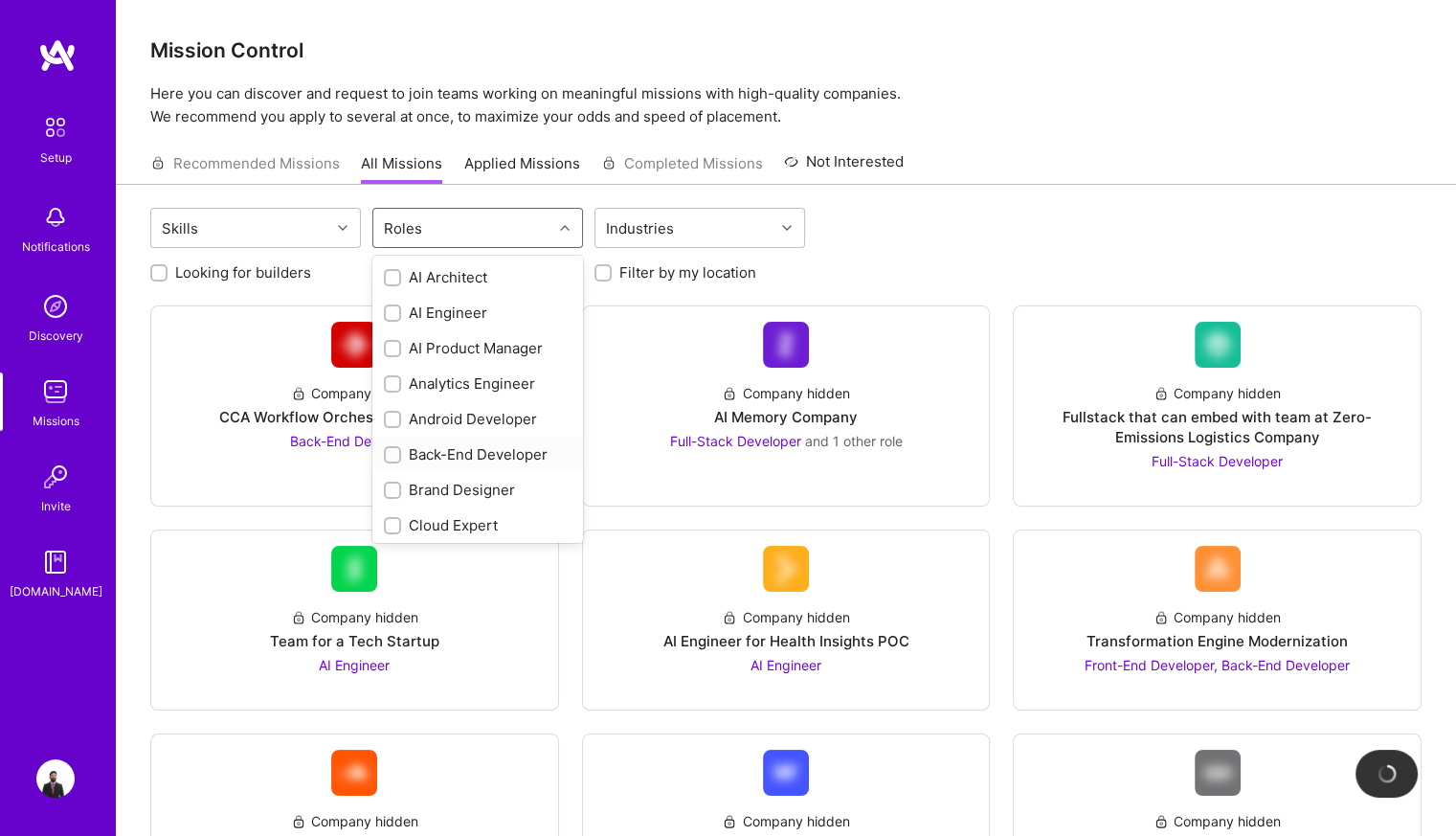 click on "Back-End Developer" at bounding box center (478, 454) 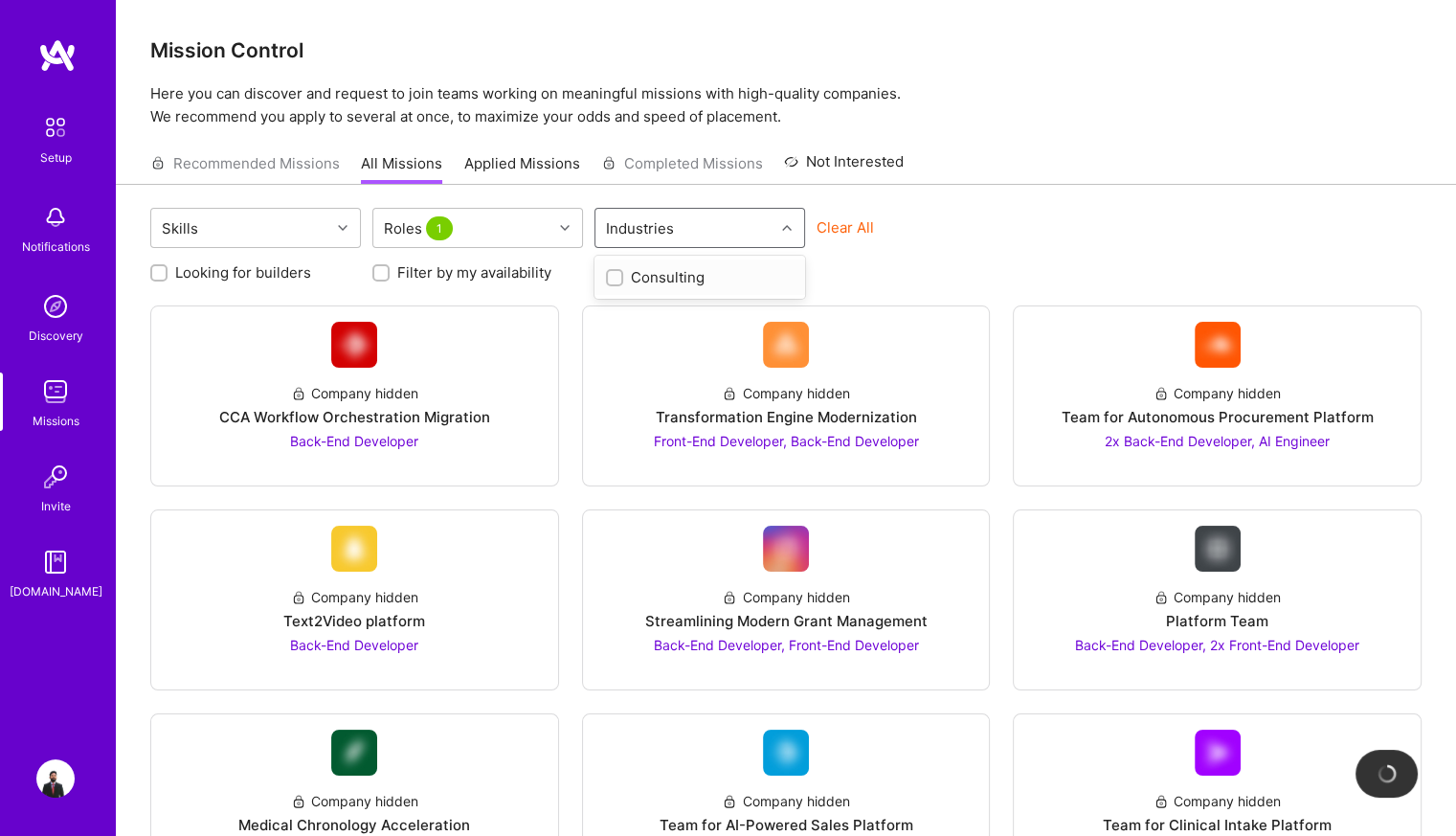 click on "Industries" at bounding box center [639, 228] 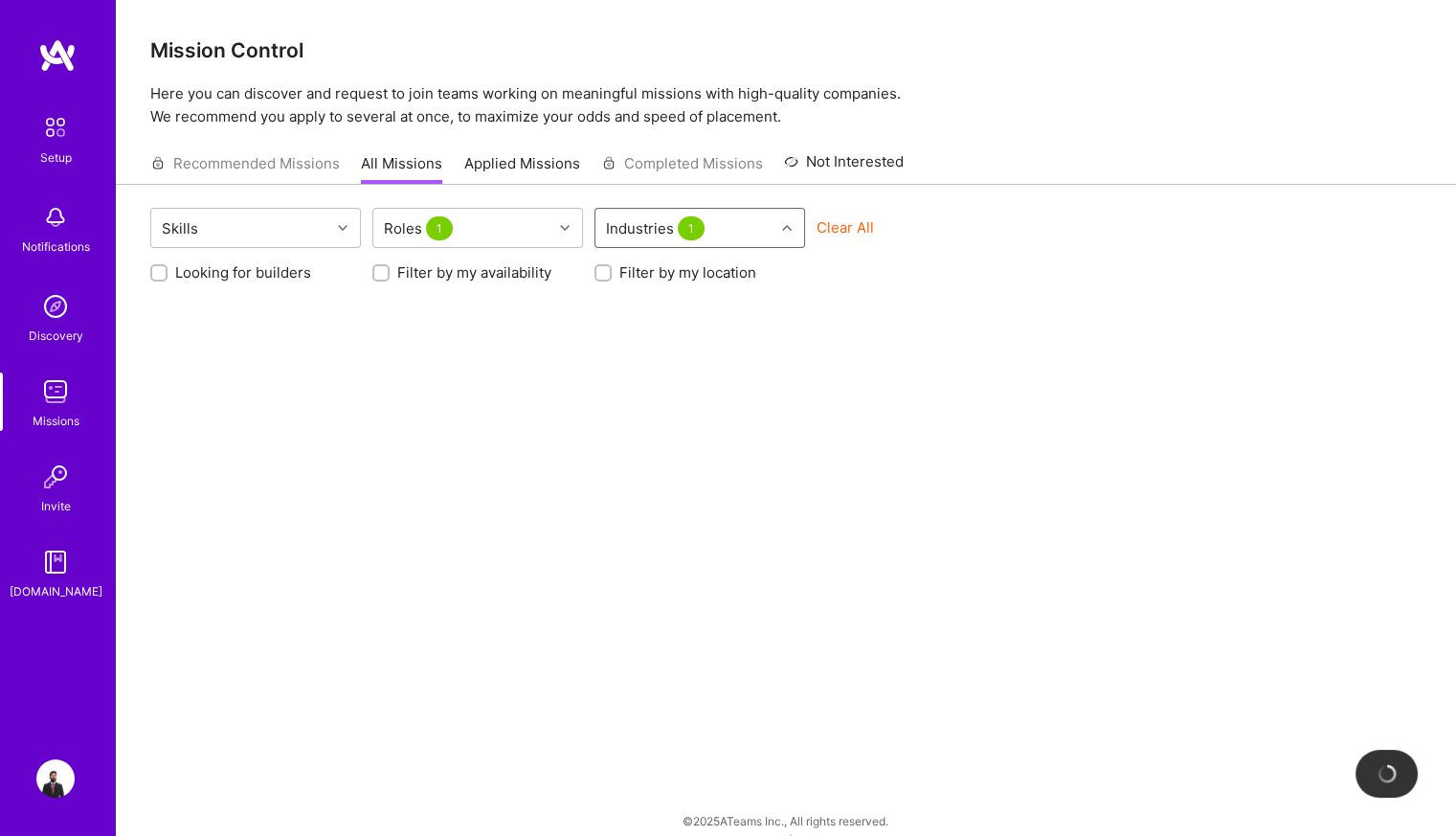 click on "1" at bounding box center [691, 228] 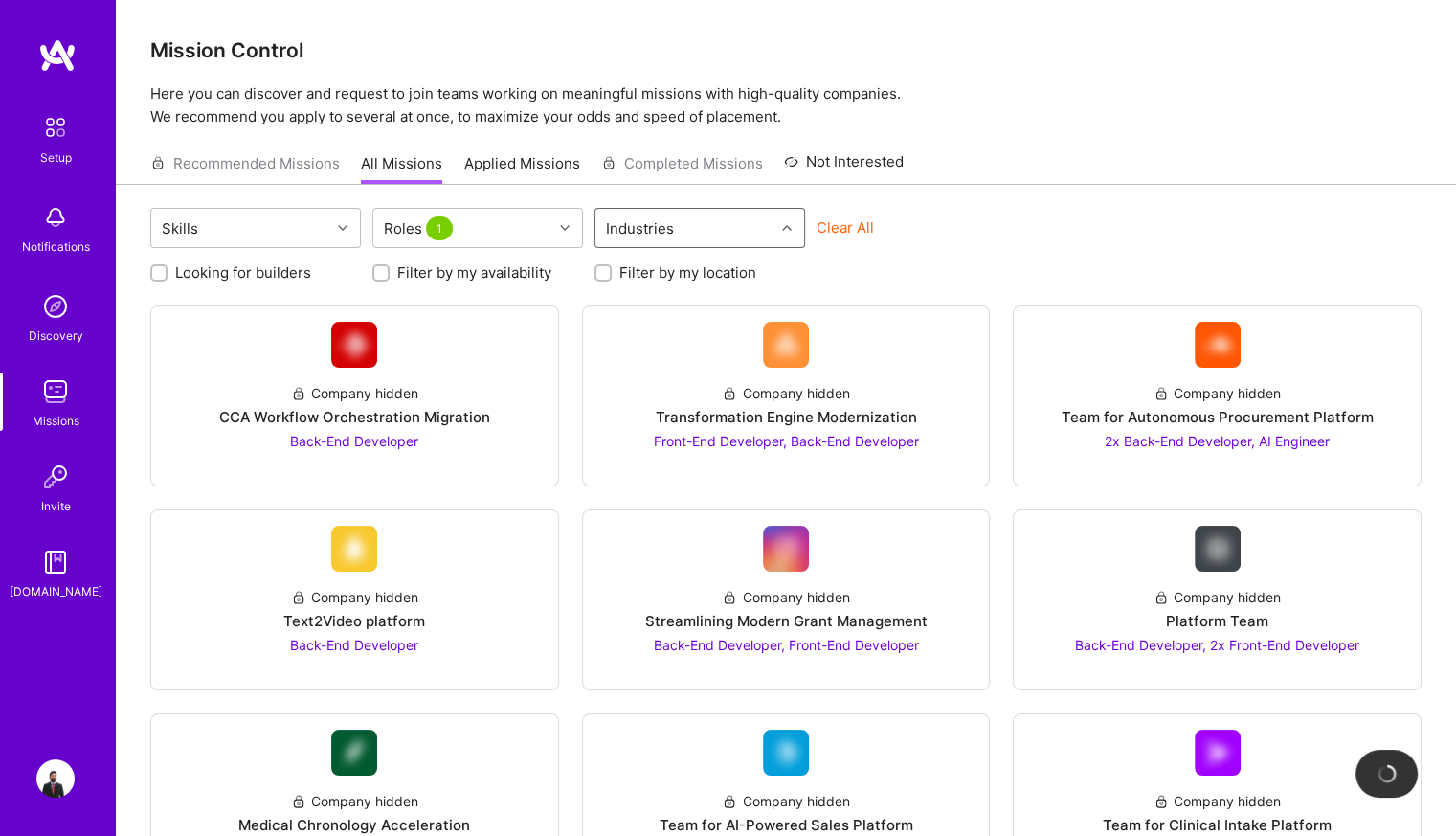 click on "Industries" at bounding box center (639, 228) 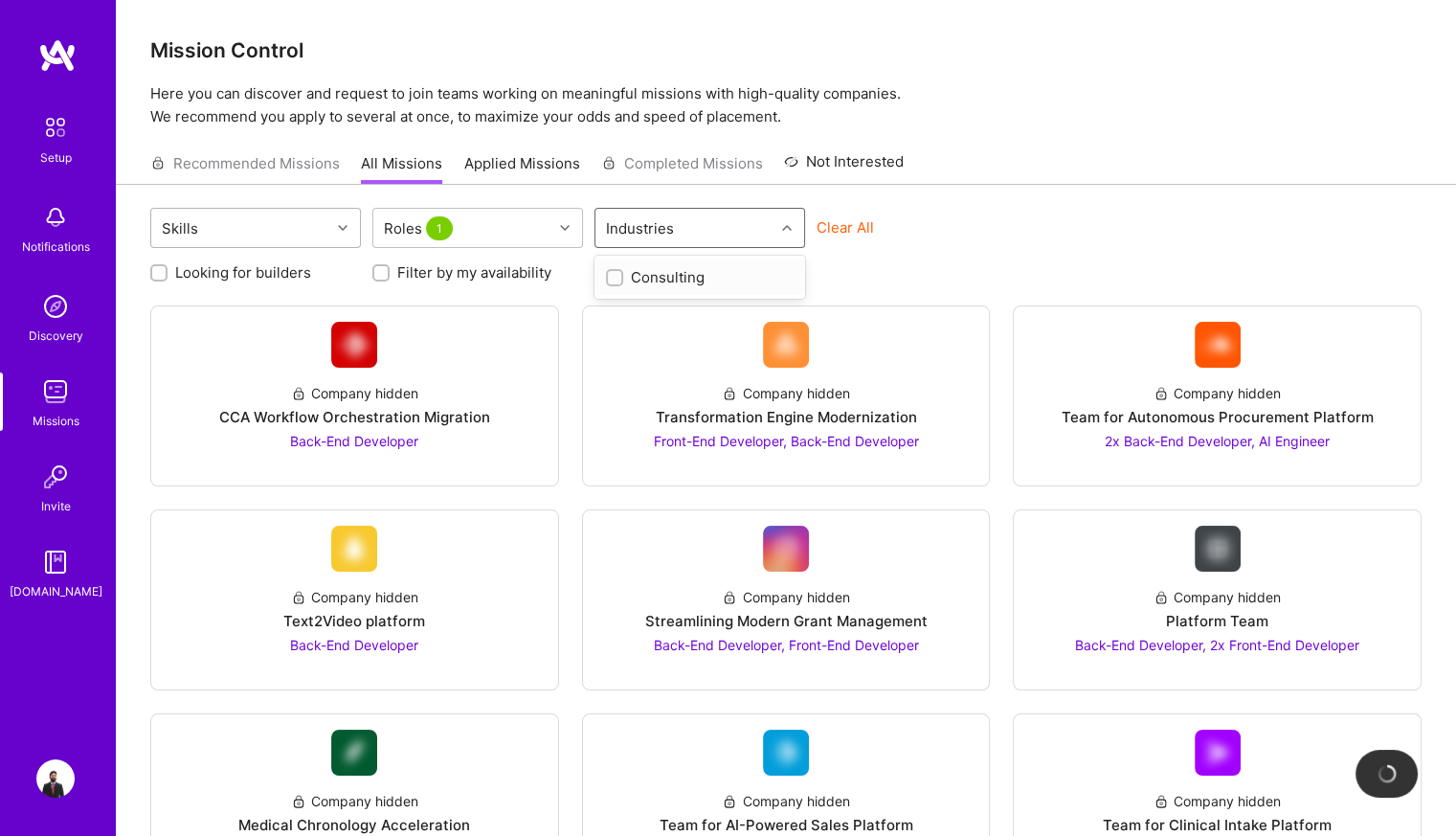 click on "Skills" at bounding box center (240, 228) 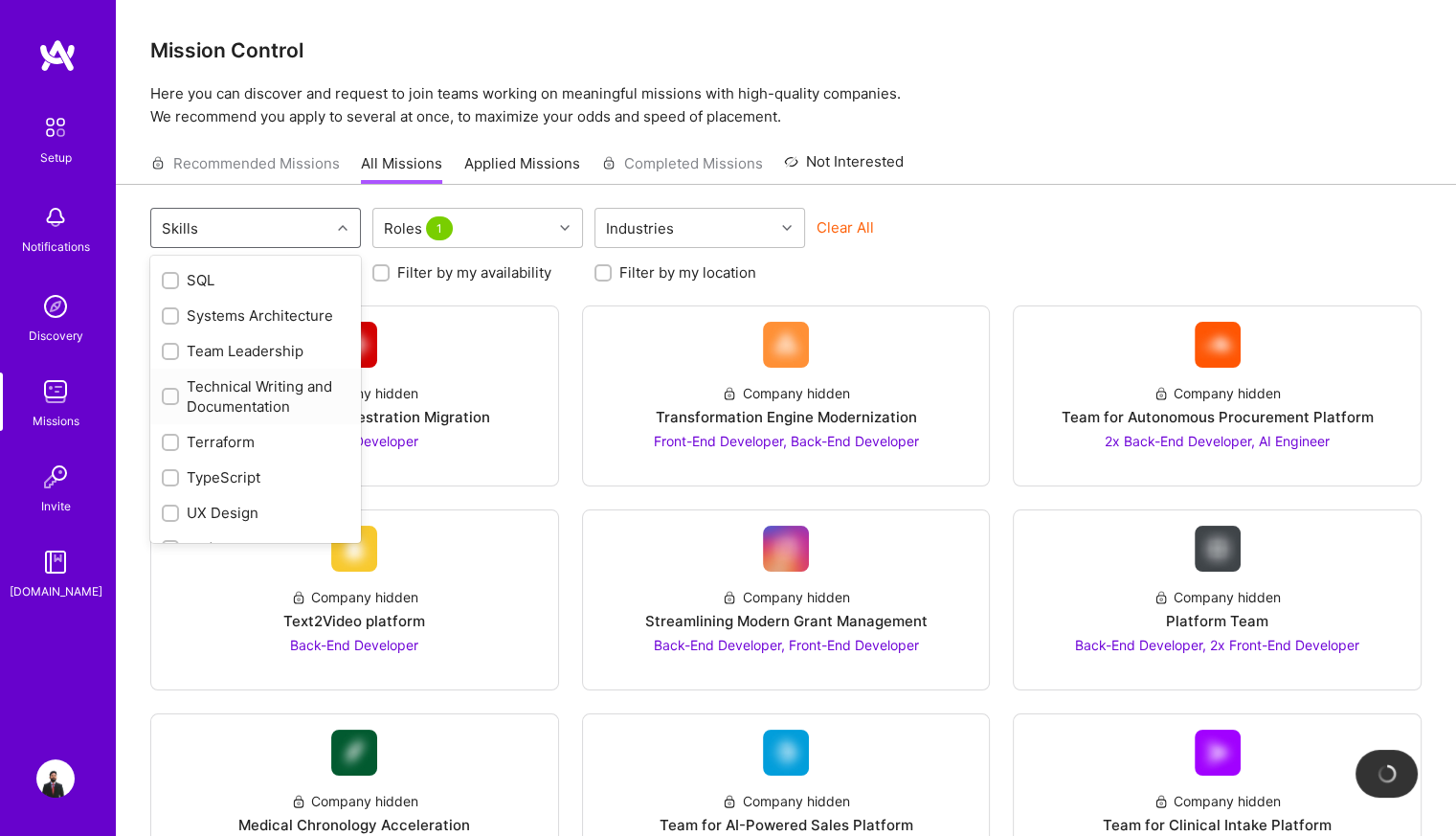 scroll, scrollTop: 2635, scrollLeft: 0, axis: vertical 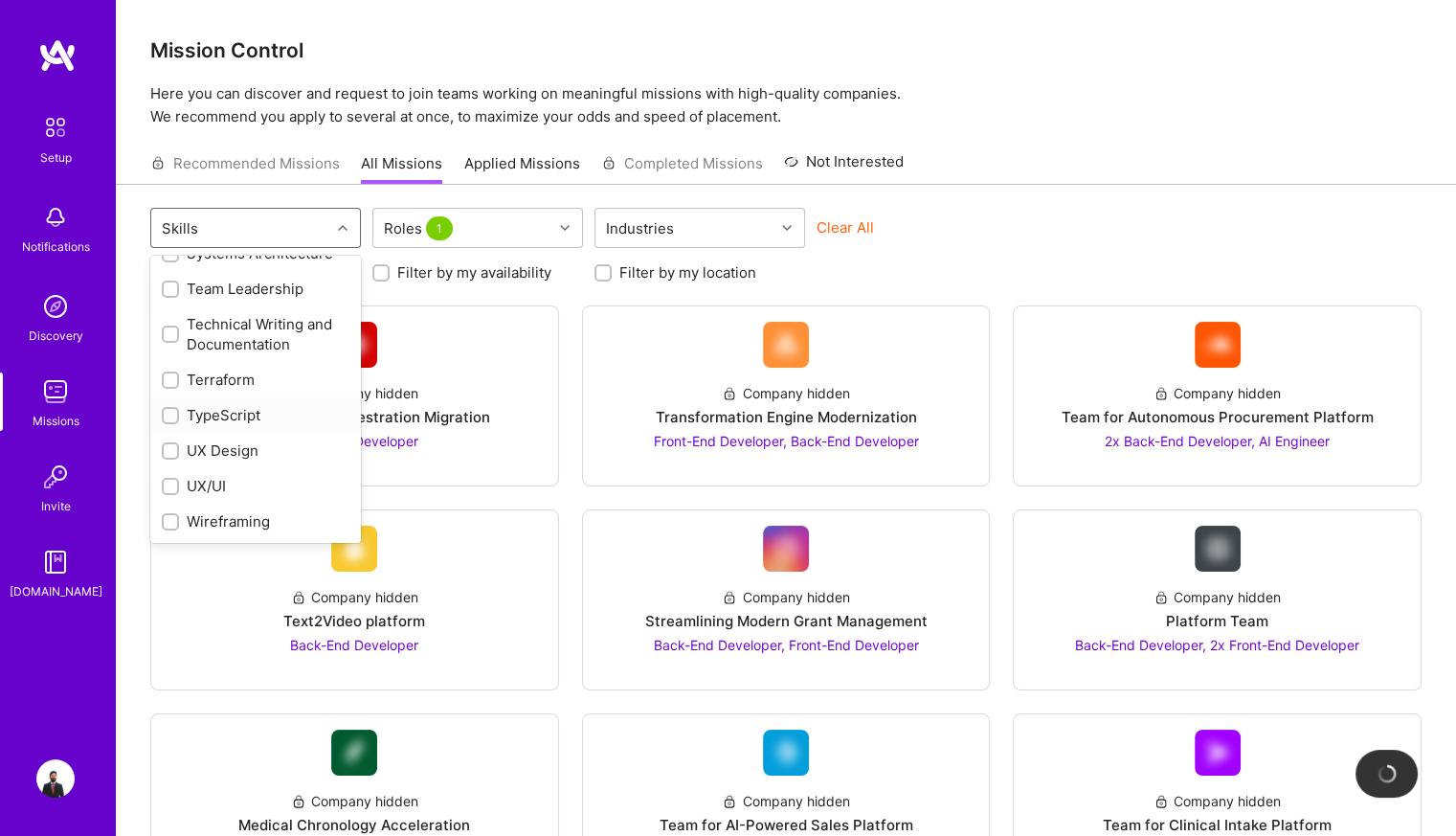 drag, startPoint x: 199, startPoint y: 439, endPoint x: 204, endPoint y: 397, distance: 42.296572 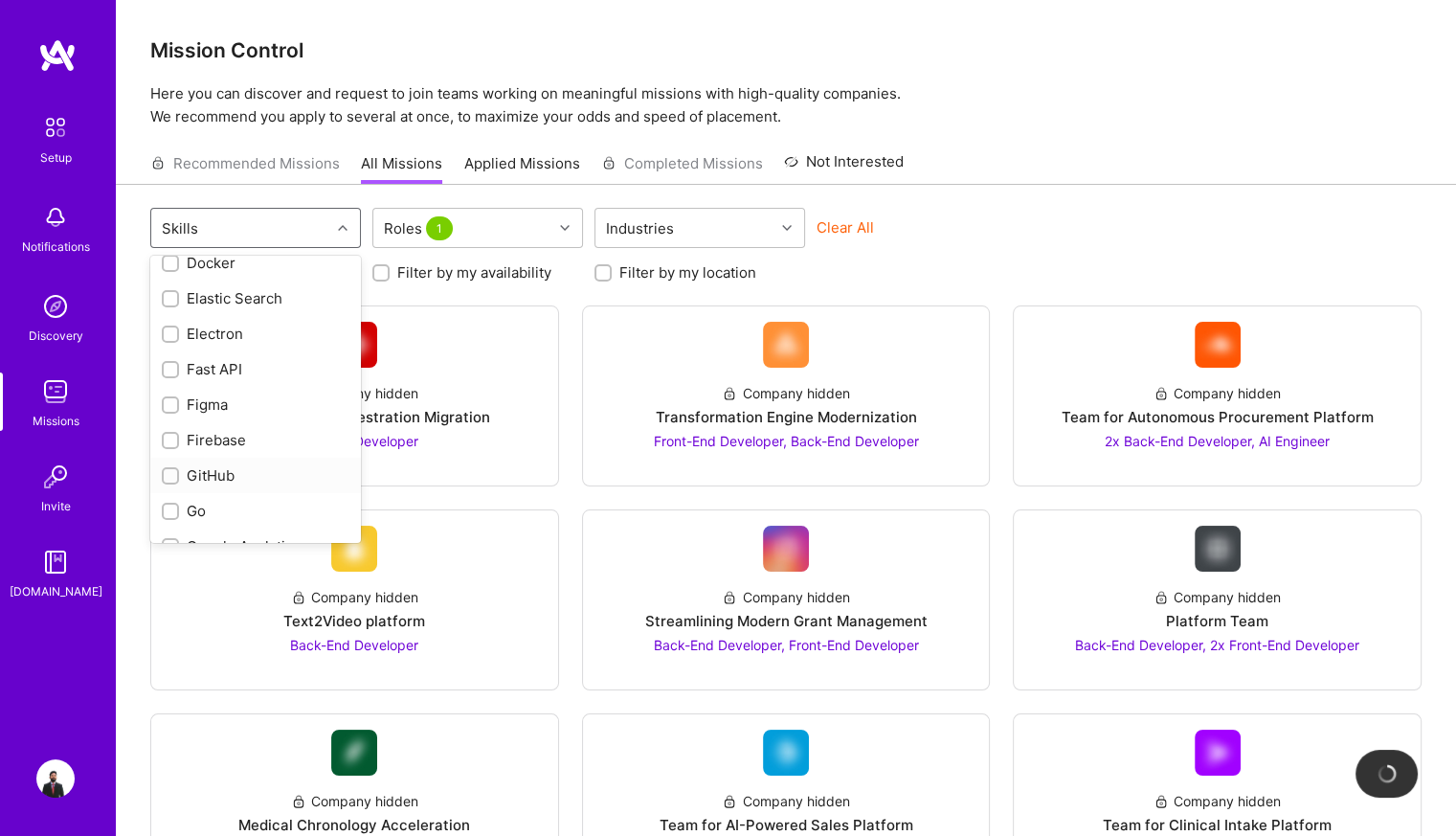 scroll, scrollTop: 798, scrollLeft: 0, axis: vertical 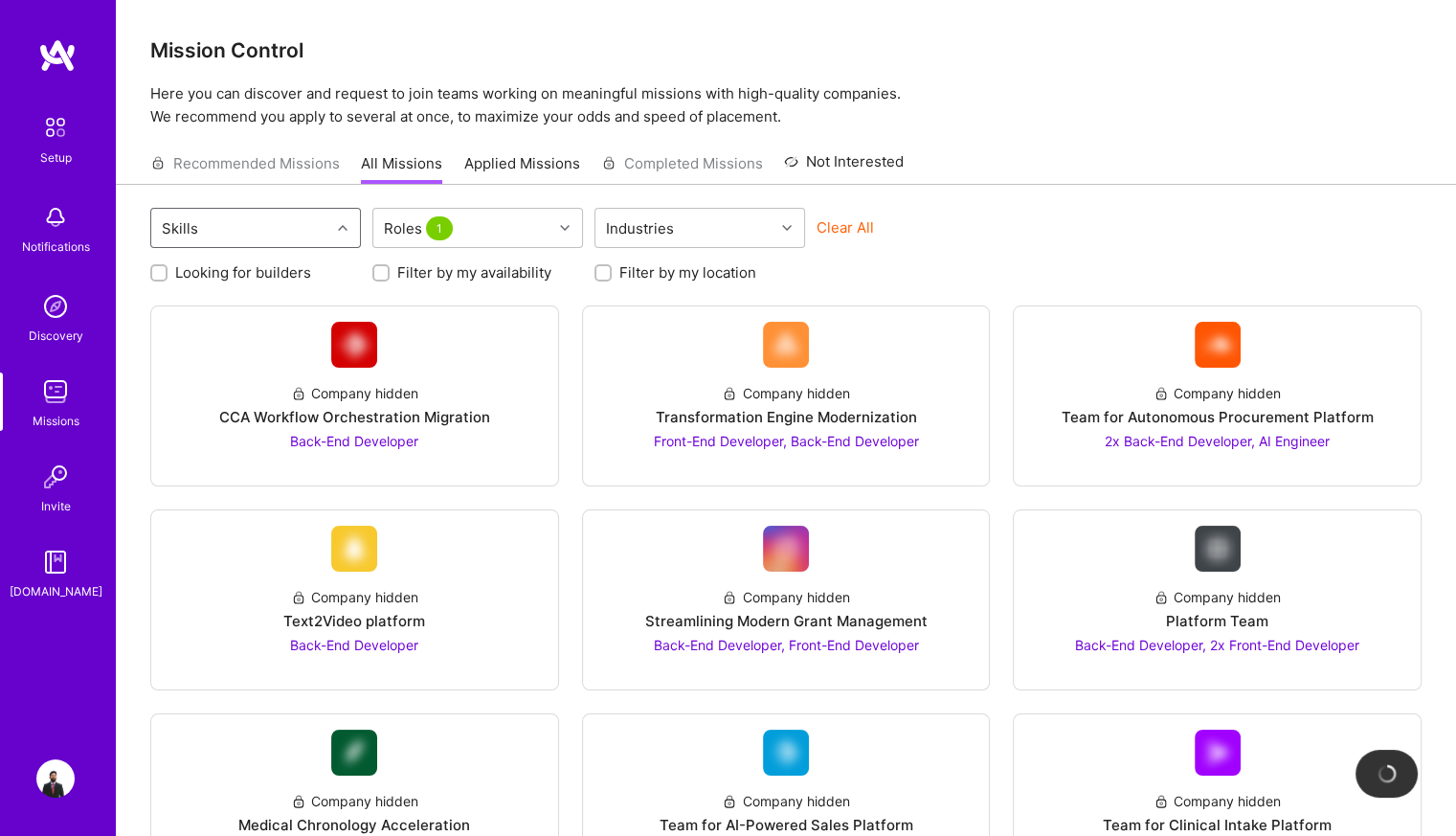 click on "Skills" at bounding box center [240, 228] 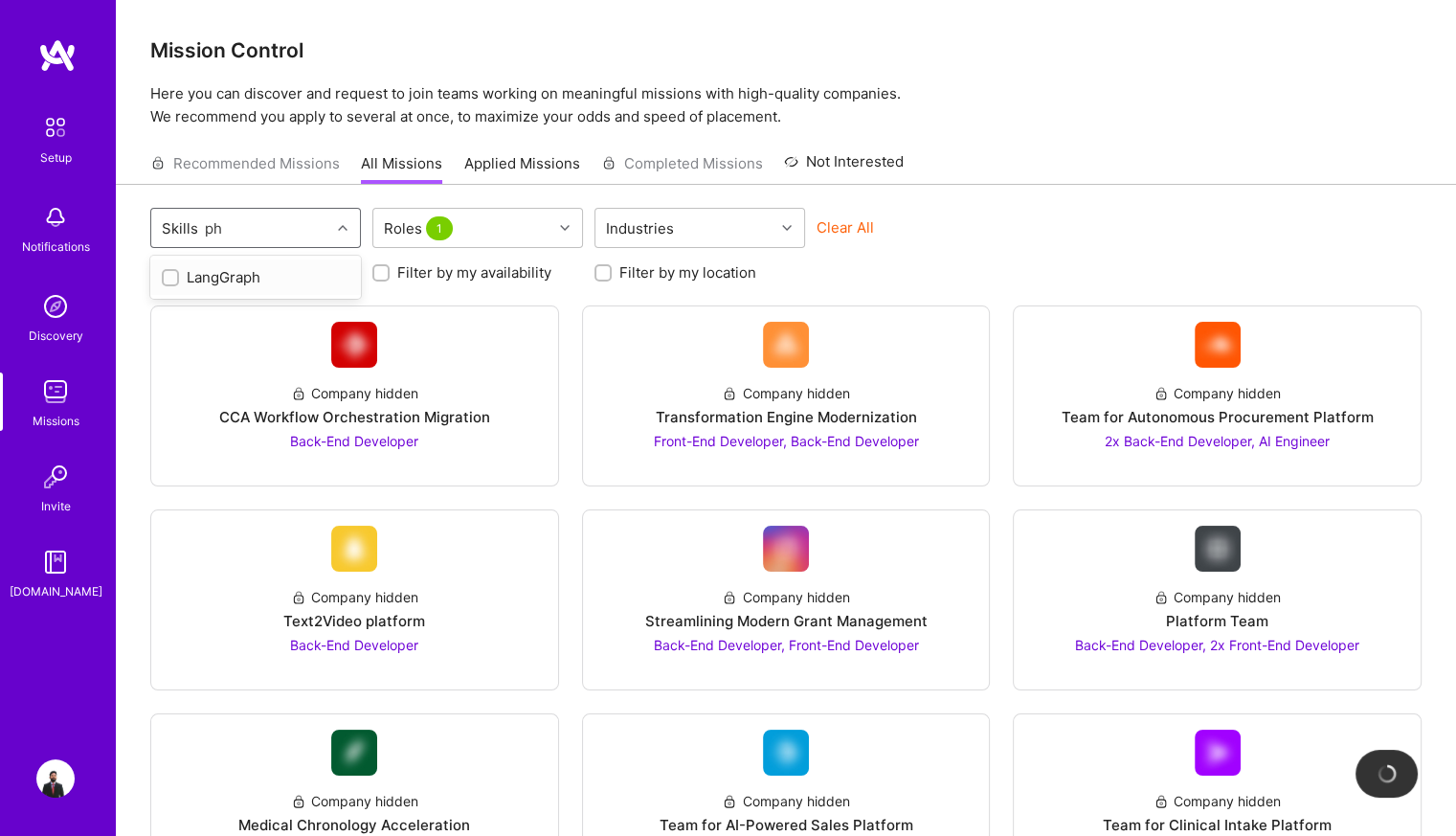 type on "p" 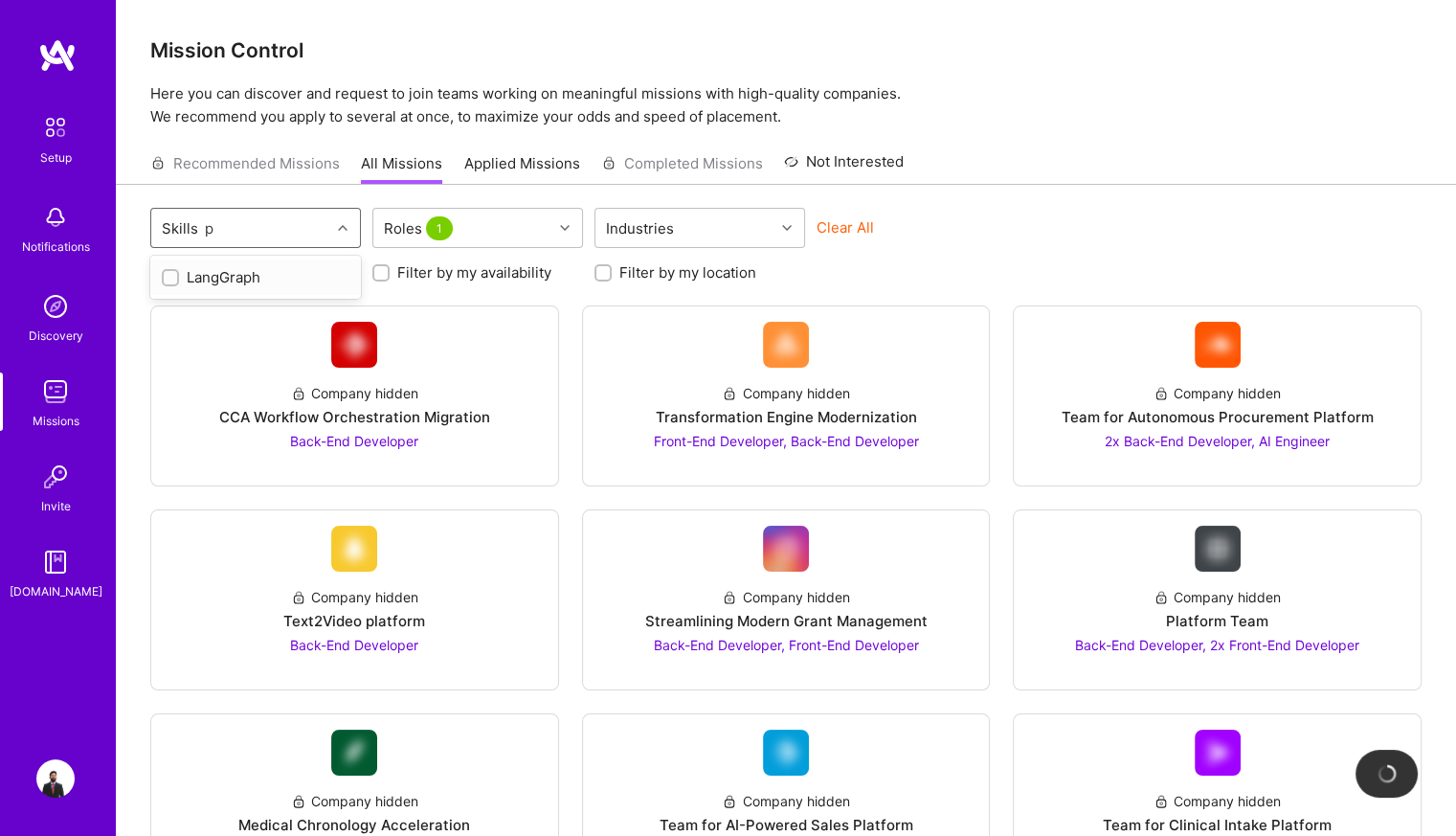 type 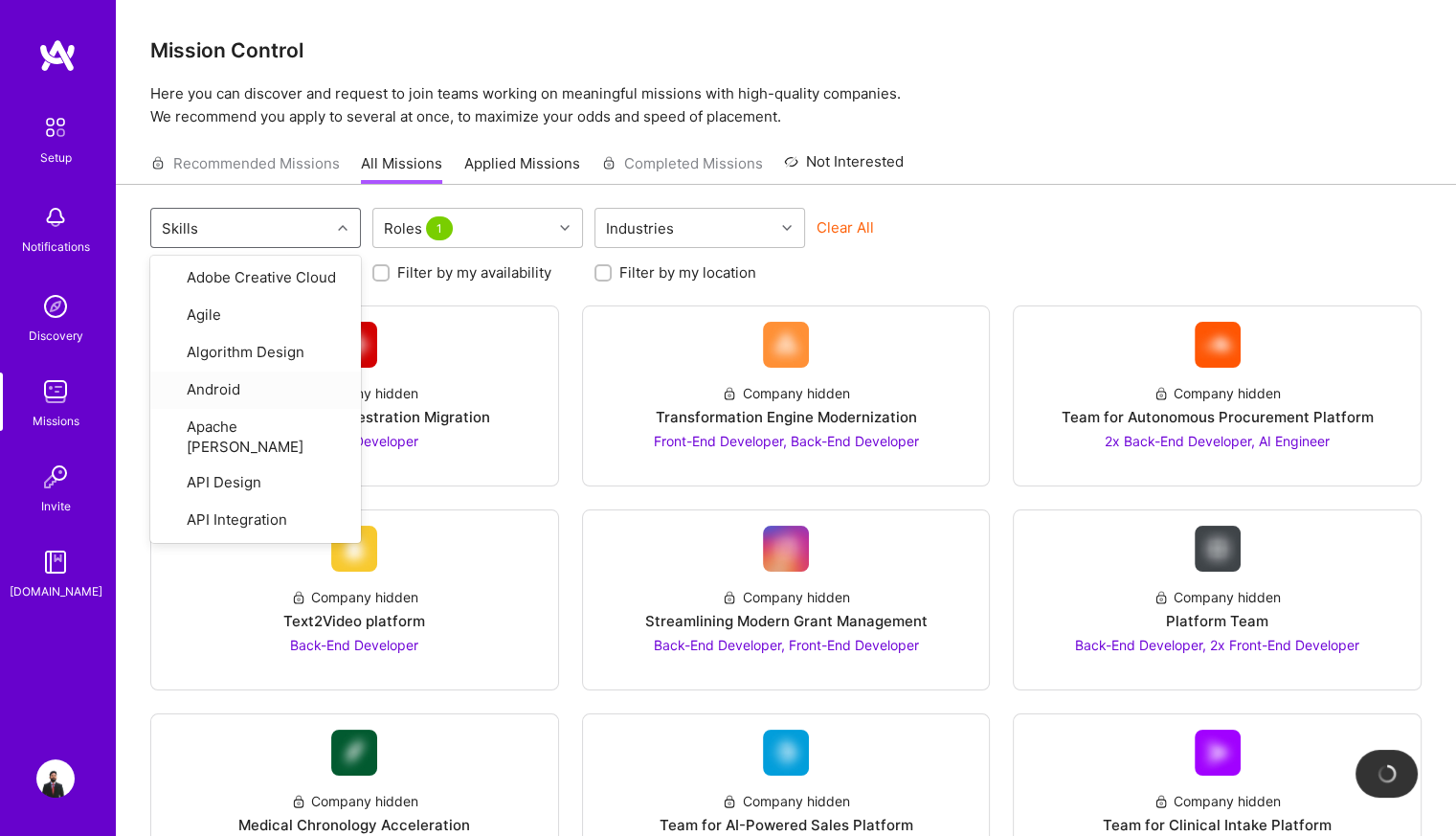 click on "option , deselected. option Android focused, 4 of 80. 80 results available. Use Up and Down to choose options, press Enter to select the currently focused option, press Escape to exit the menu, press Tab to select the option and exit the menu. Skills Adobe Creative Cloud Agile Algorithm Design Android Apache Kafka API Design API Integration Artificial Intelligence (AI) Automated Testing AWS AWS RDS Azure BigQuery C++ CI/CD CSS Data Analysis Data Architecture Data Pipelines DevOps Django Docker Elastic Search Electron Fast API Figma Firebase GitHub Go Google Analytics Google Cloud / GCP GPT / OpenAI GTM Planning HTML iOS Java JavaScript JEST Jira Kafka Kotlin Kubernetes LangChain LangGraph Machine Learning Market Research MongoDB Next.js Node.js Playwright PostgreSQL Process Optimization Product Analytics Product Design Product Strategy Prometheus Prototyping Python PyTorch React React Native Redis REST API Roadmapping scikit-learn Security (Engineering) Selenium SEO Serverless Snowflake Spring SQL Terraform 1" at bounding box center (786, 777) 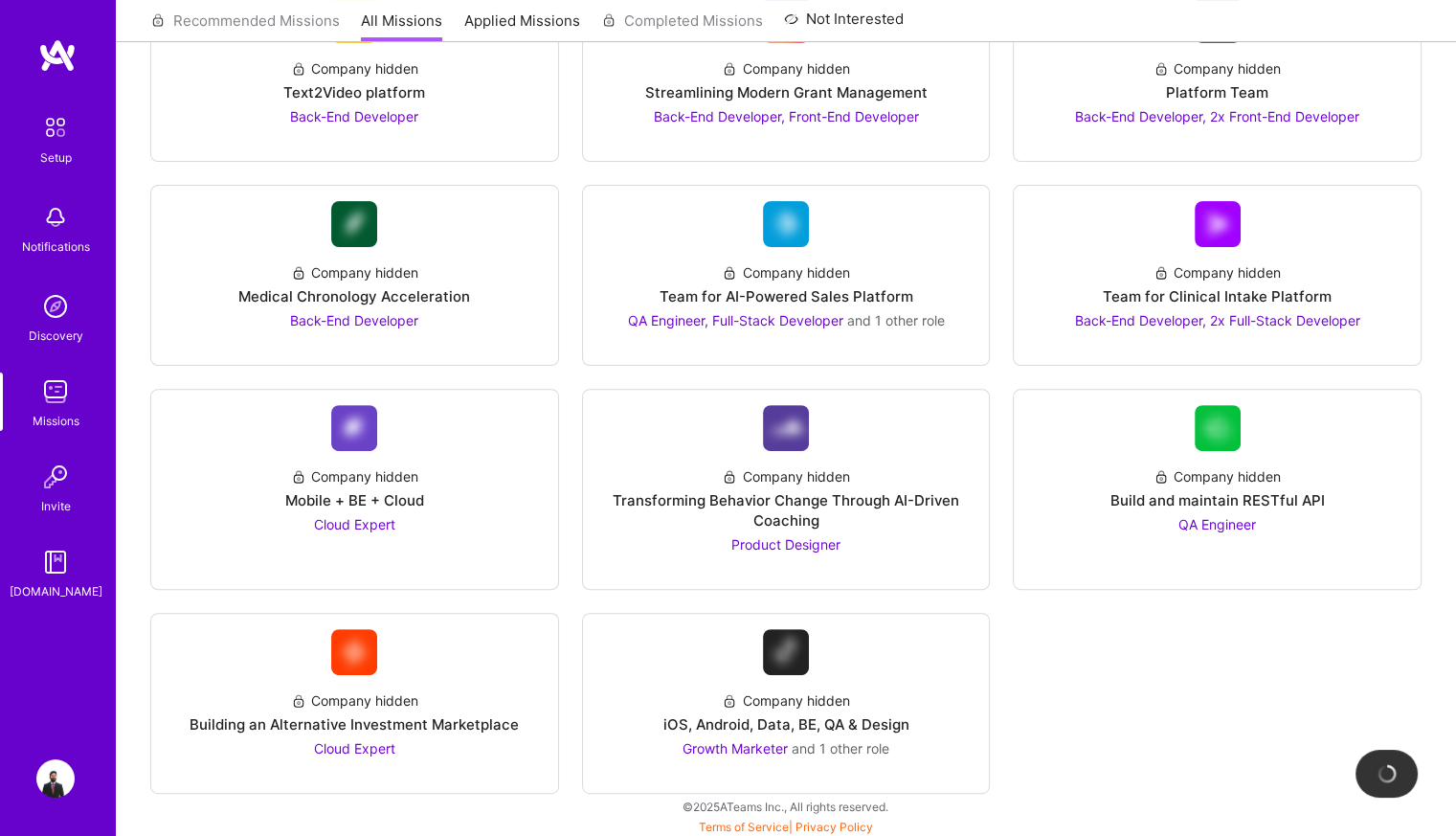 scroll, scrollTop: 0, scrollLeft: 0, axis: both 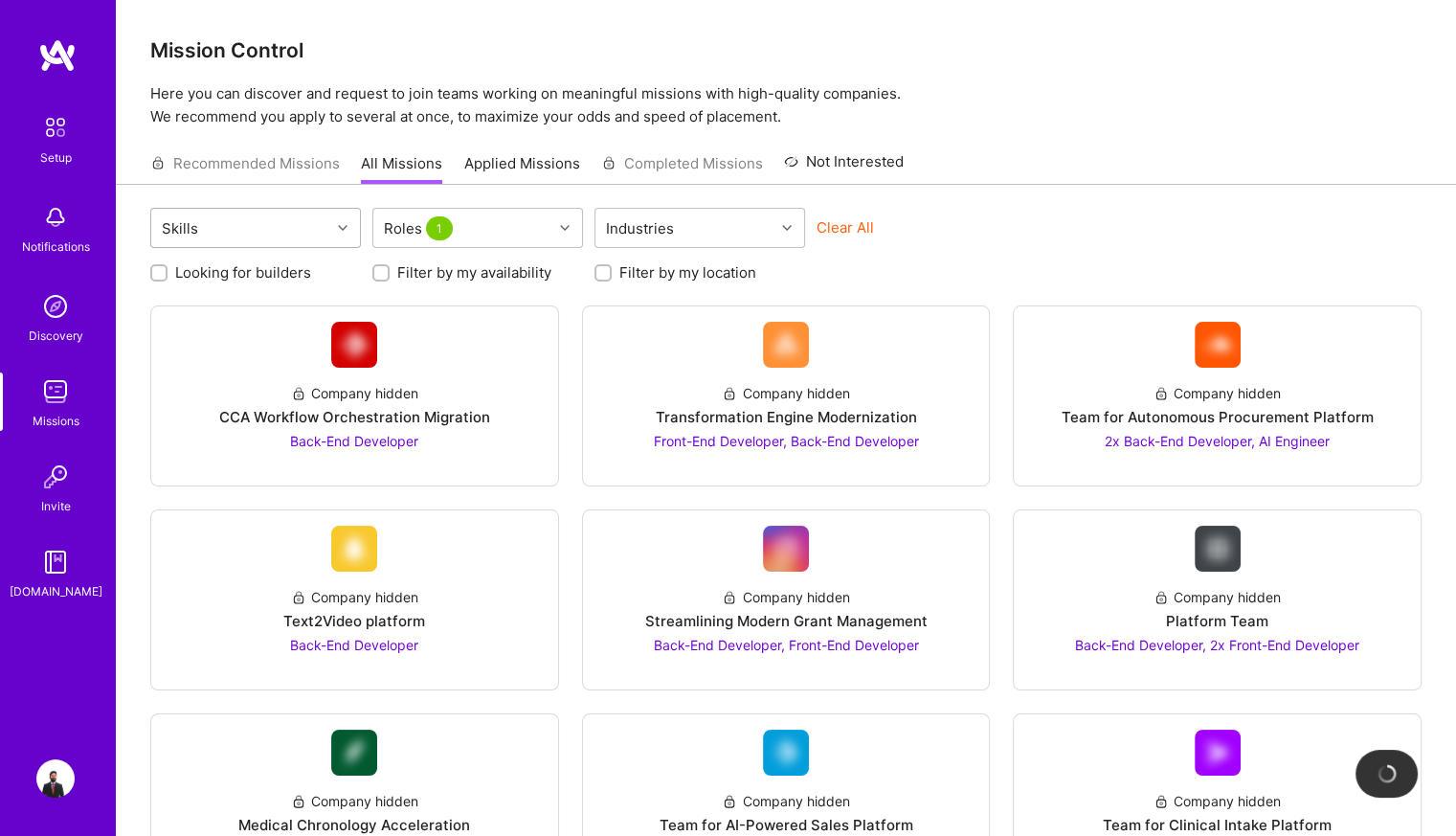 click on "Skills" at bounding box center [240, 228] 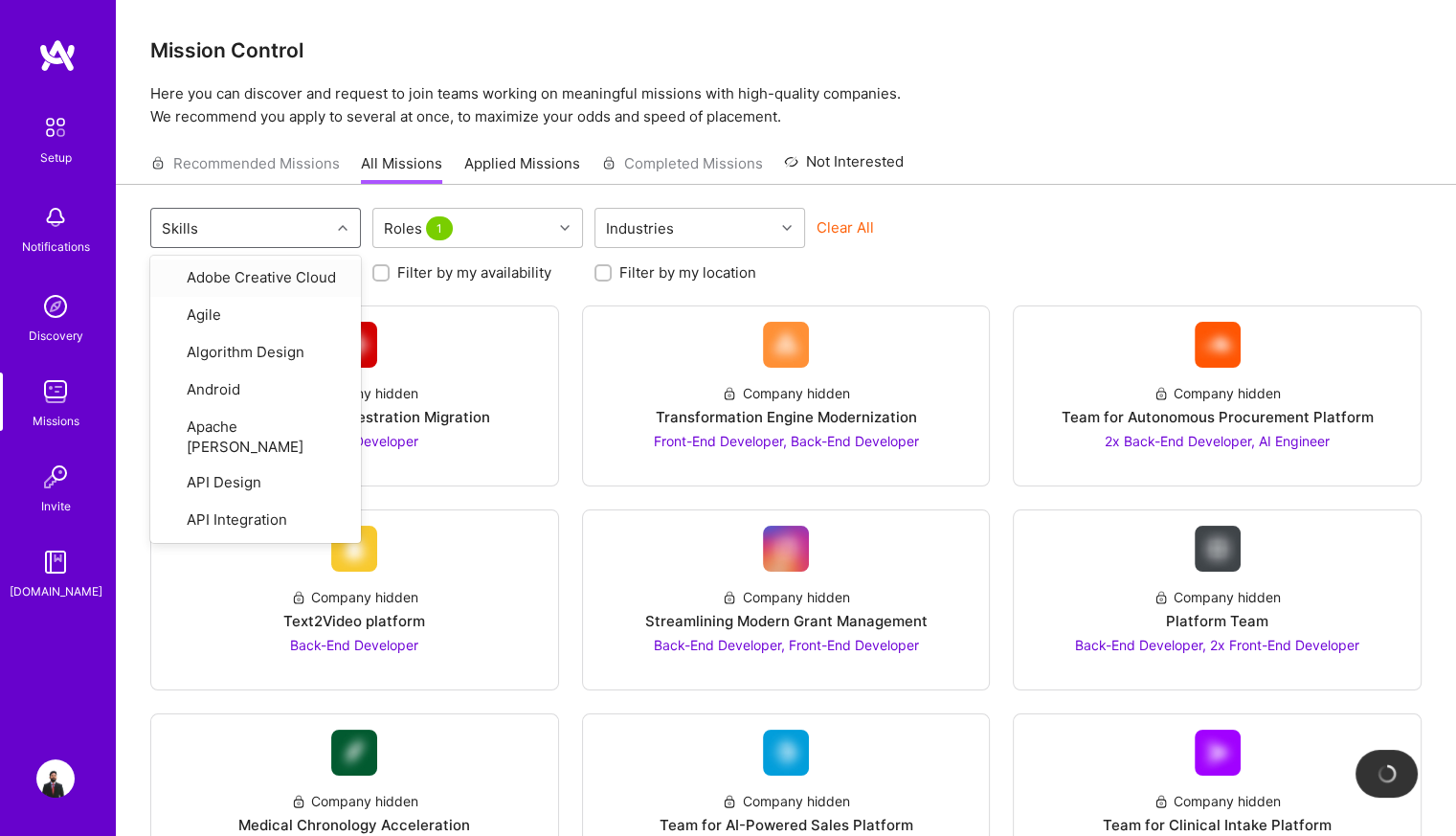 click at bounding box center (56, 127) 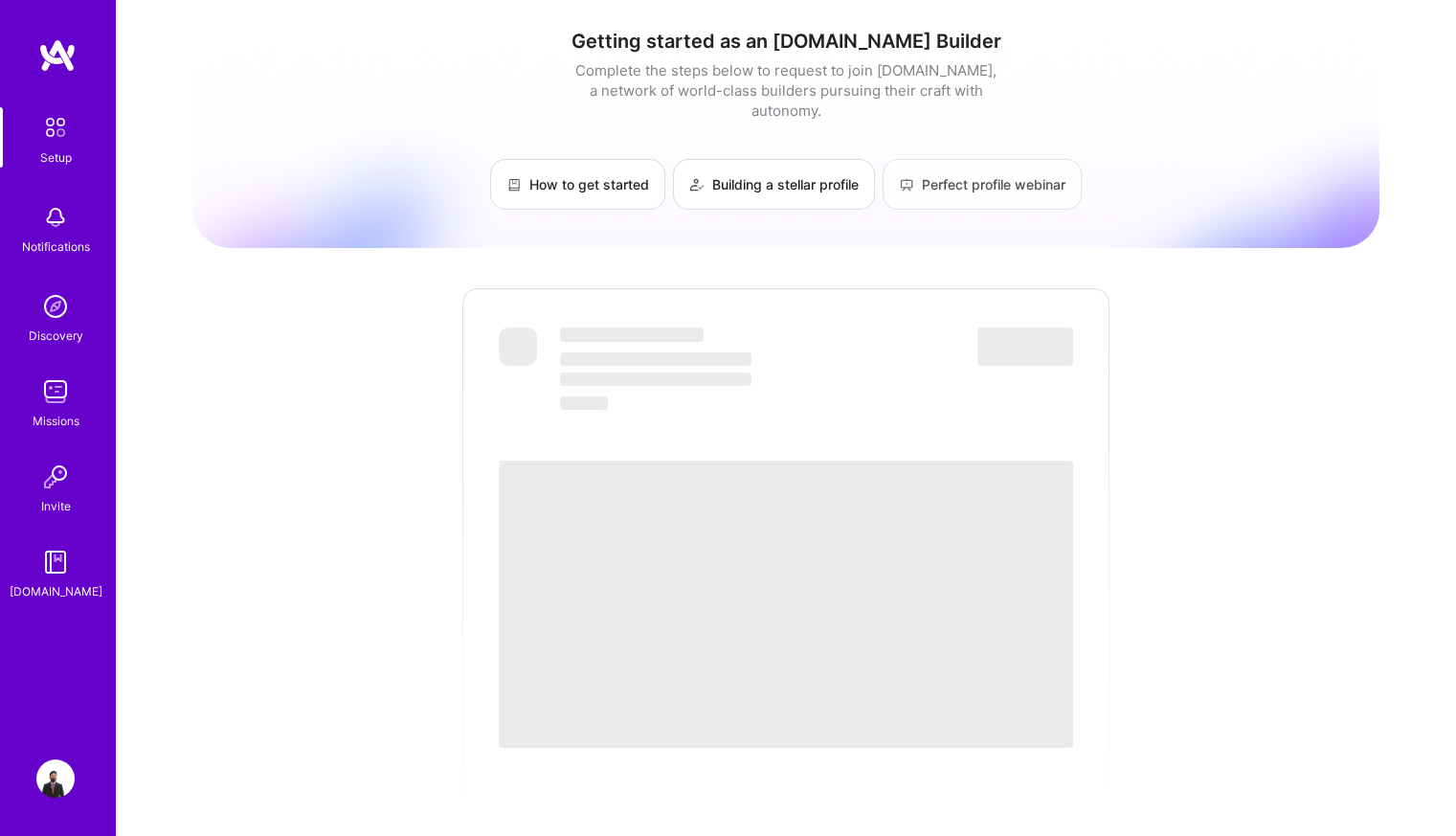 click on "Perfect profile webinar" at bounding box center [982, 184] 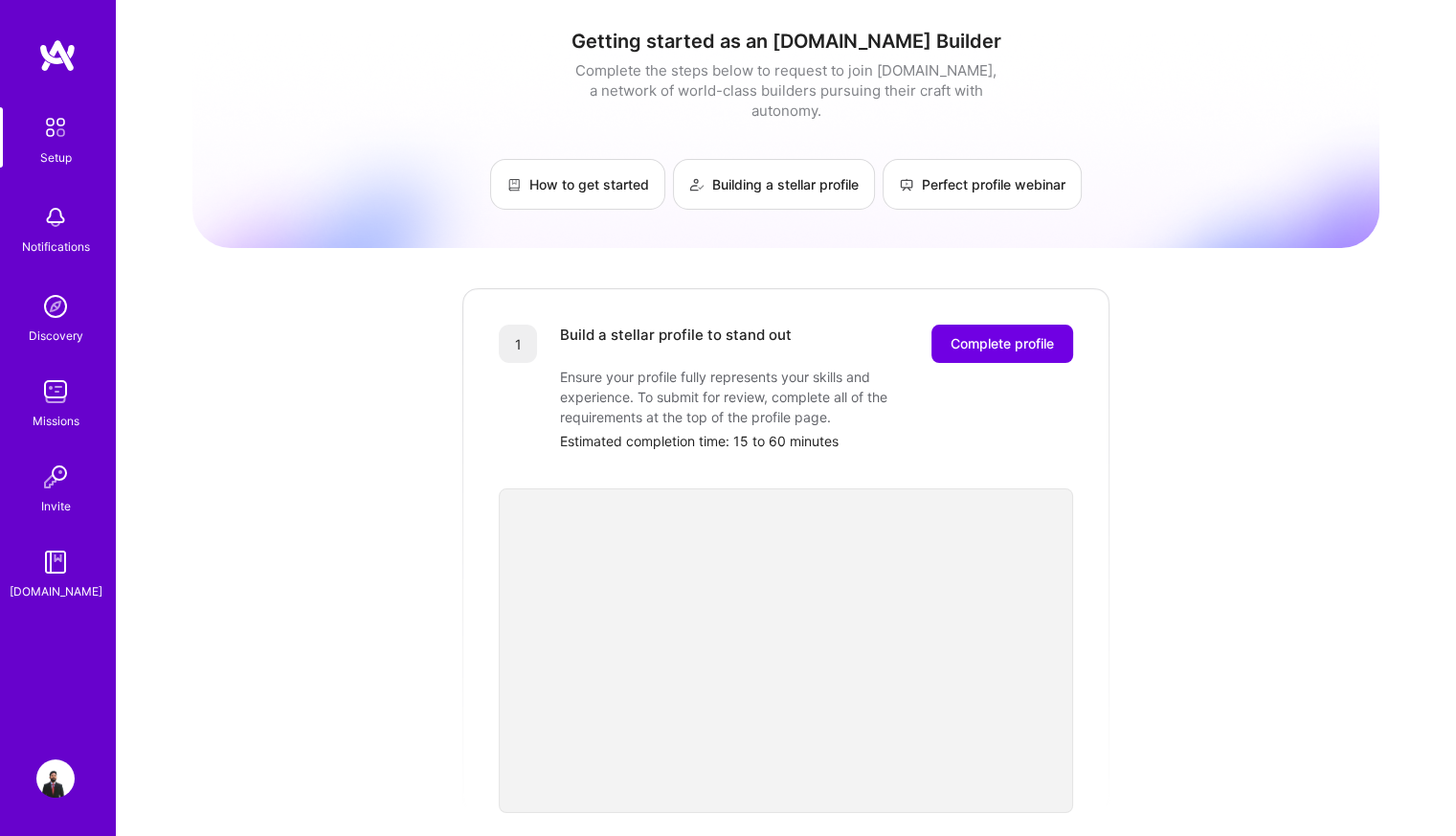 drag, startPoint x: 920, startPoint y: 152, endPoint x: 280, endPoint y: 283, distance: 653.26947 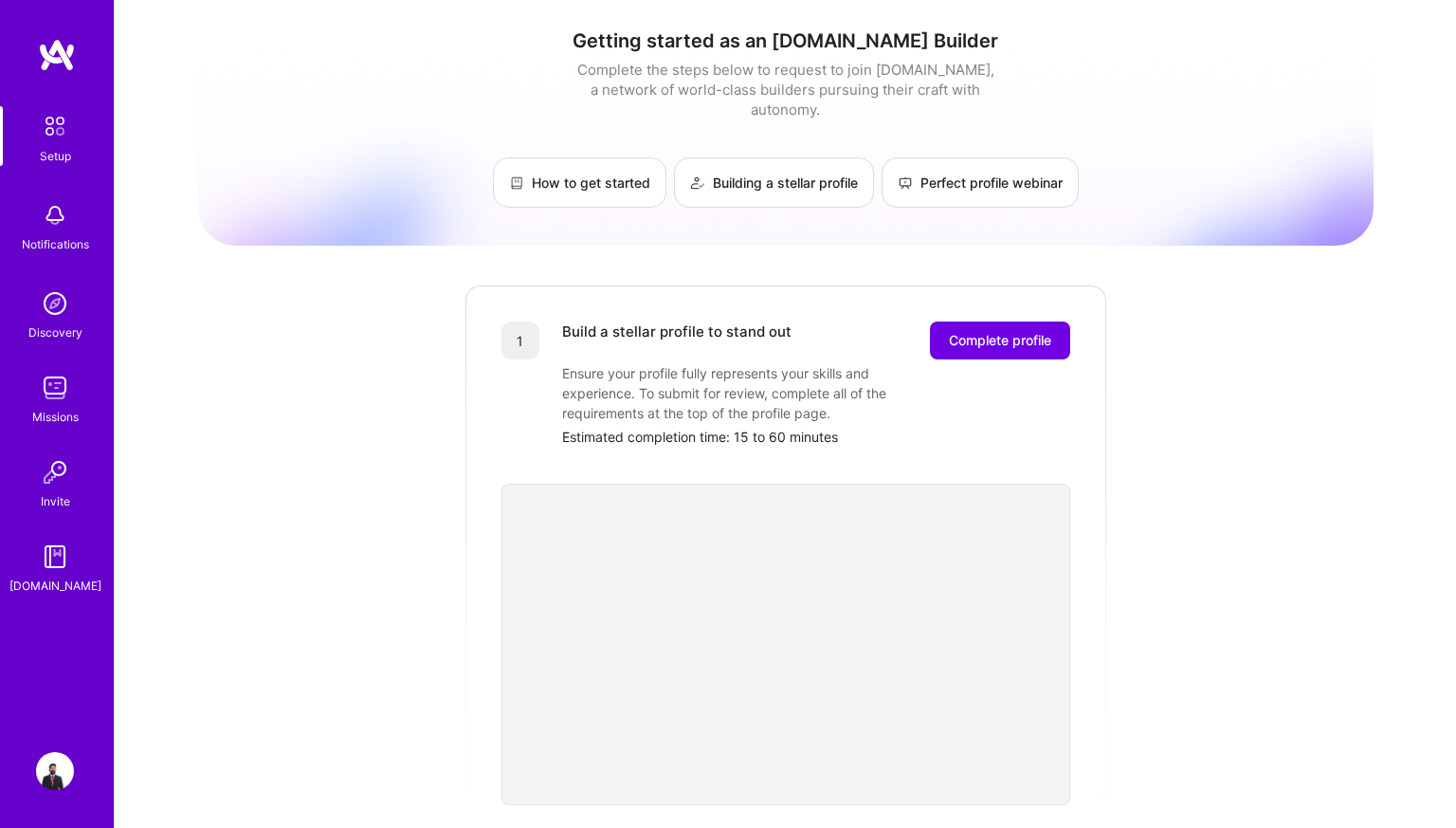 click on "Setup" at bounding box center (55, 156) 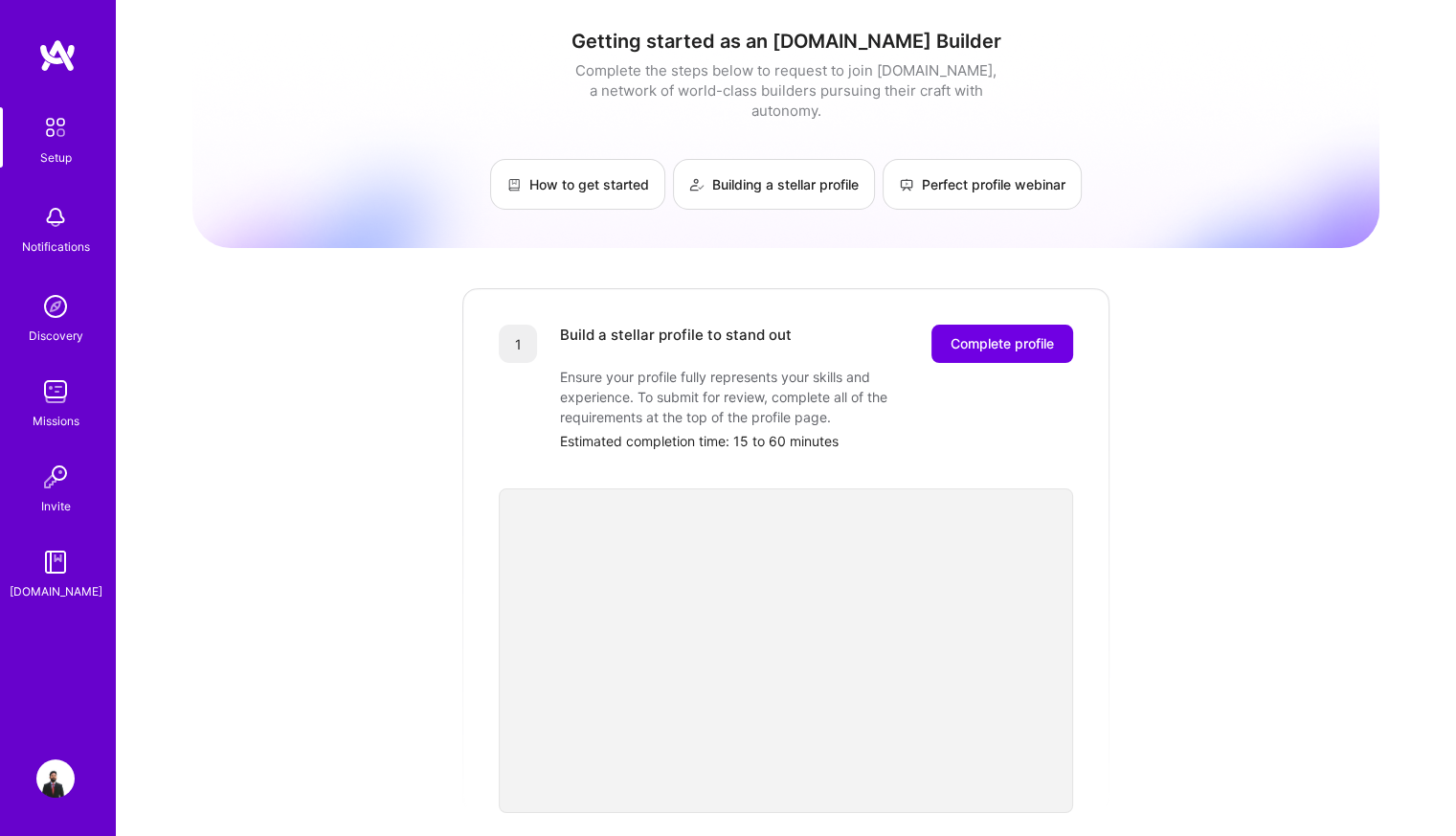 click at bounding box center (56, 306) 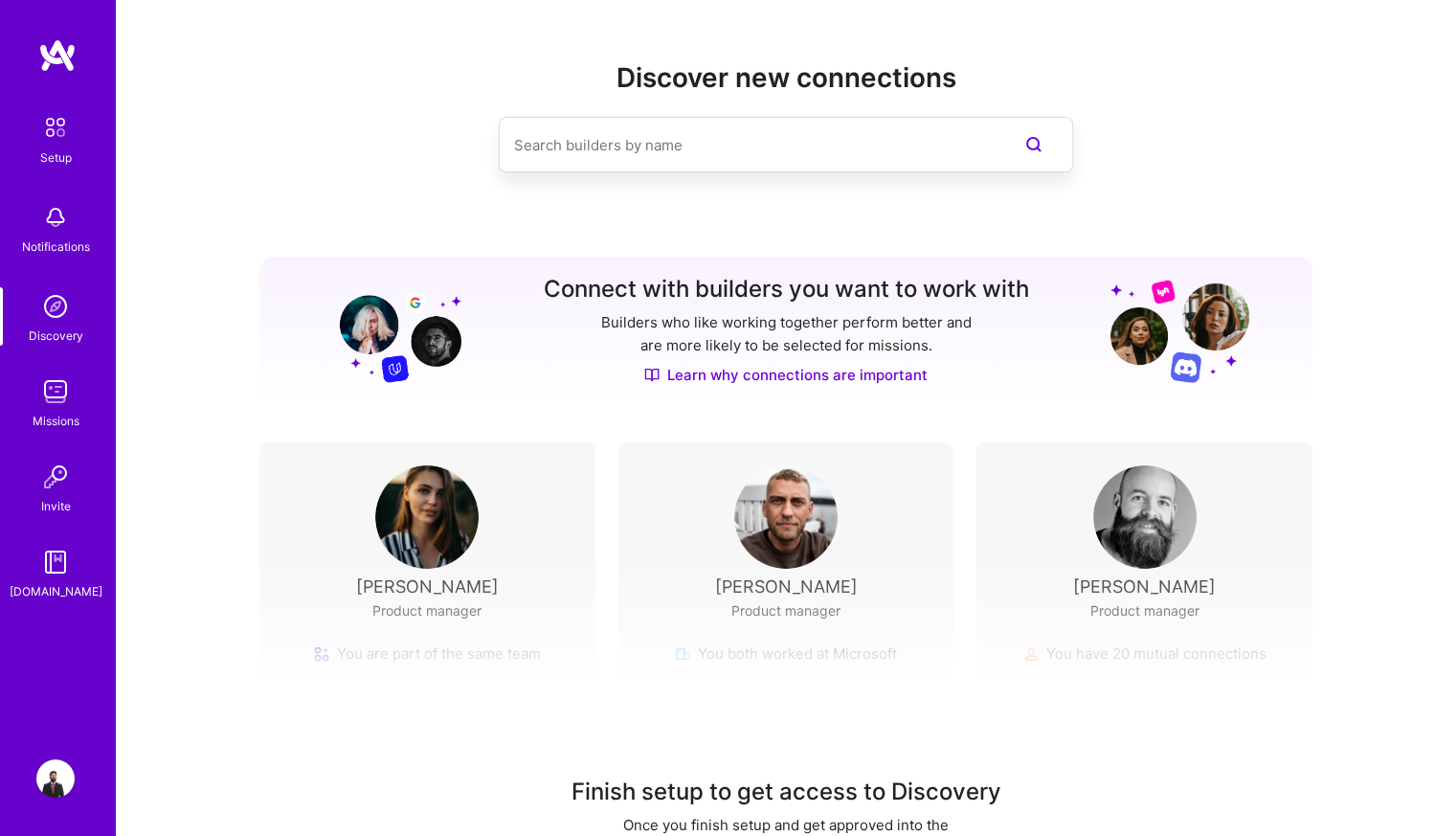 click on "Missions" at bounding box center (56, 420) 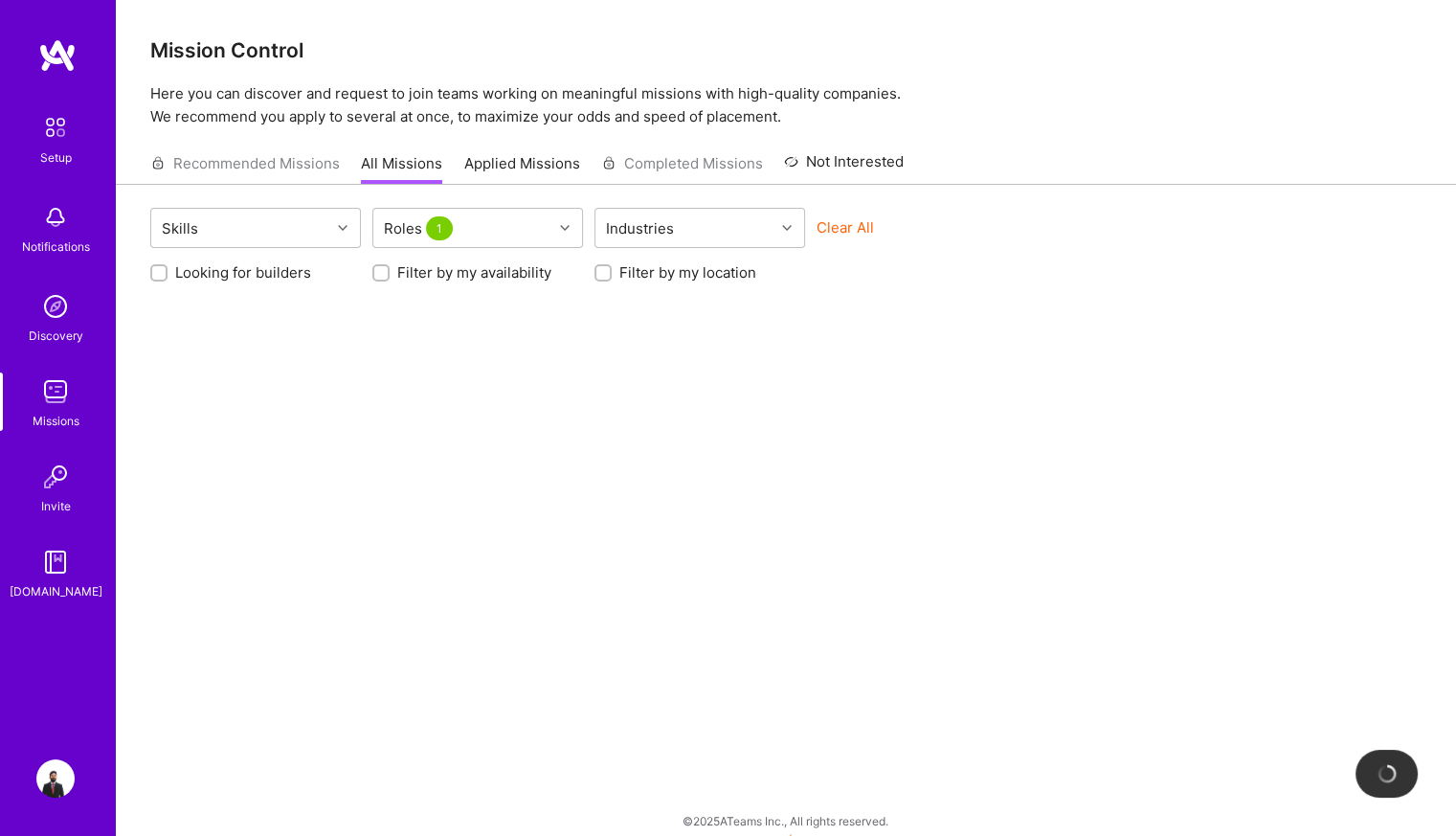 click on "Looking for builders" at bounding box center (243, 272) 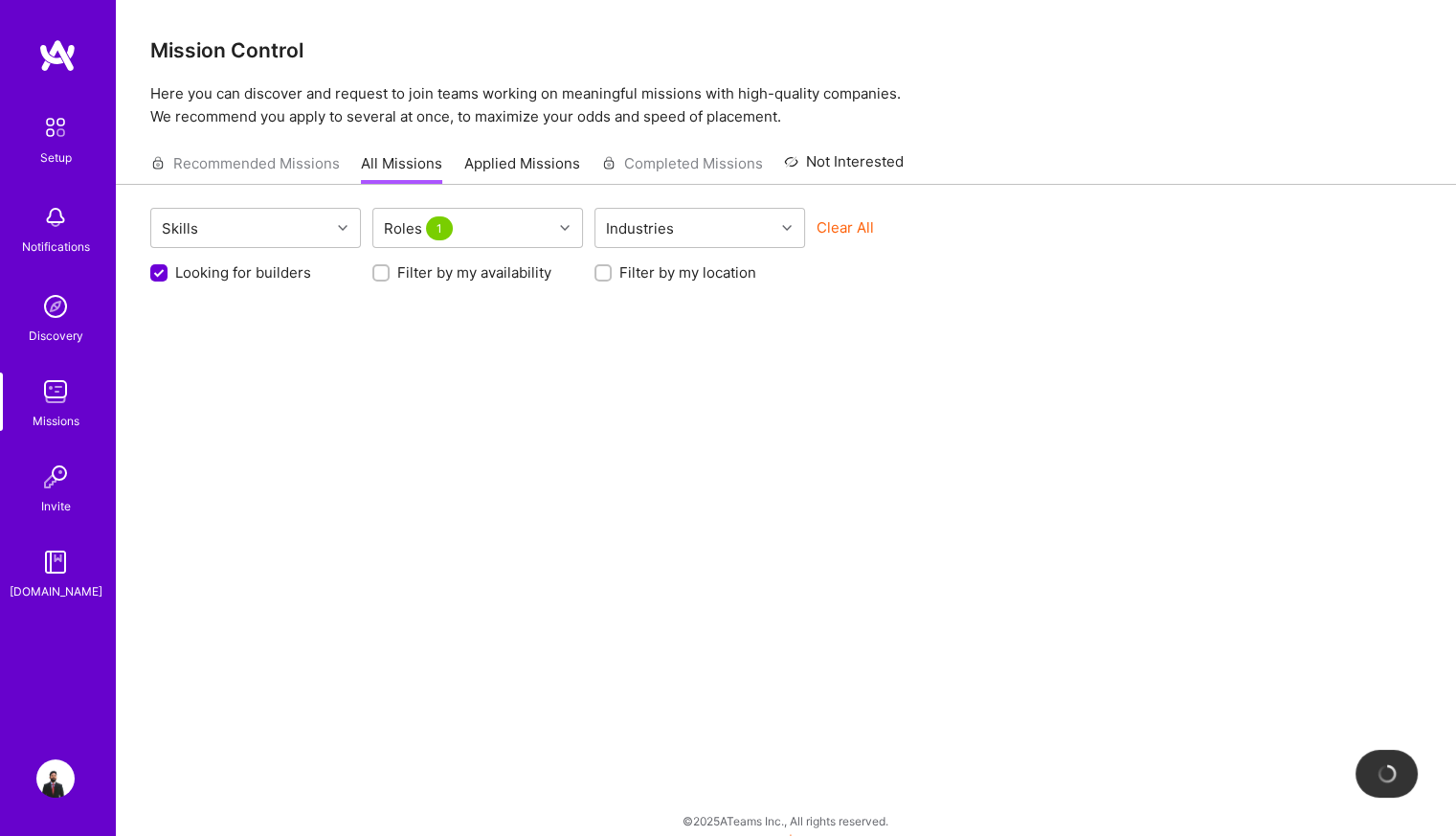 scroll, scrollTop: 0, scrollLeft: 0, axis: both 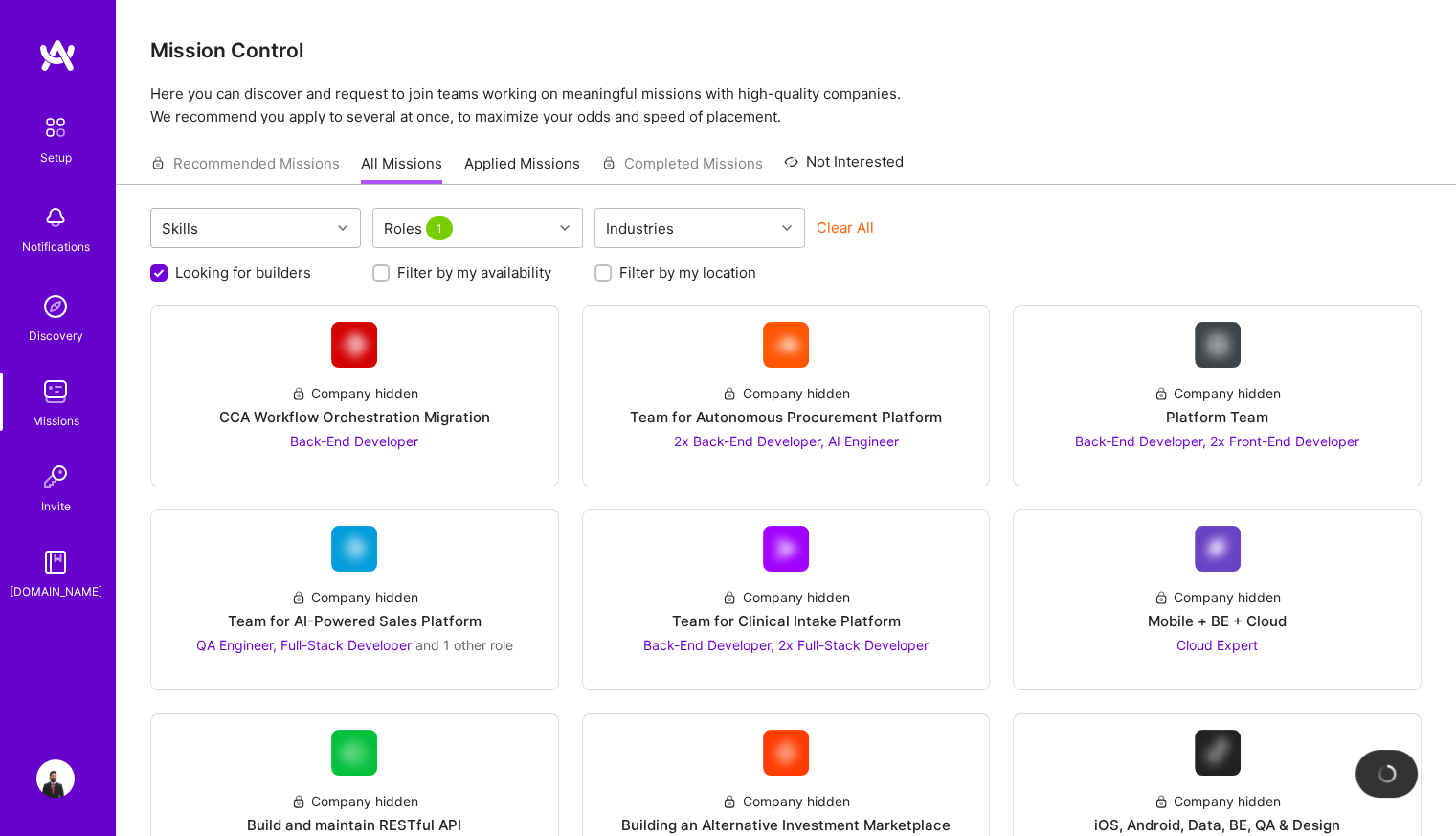 click on "Skills" at bounding box center [240, 228] 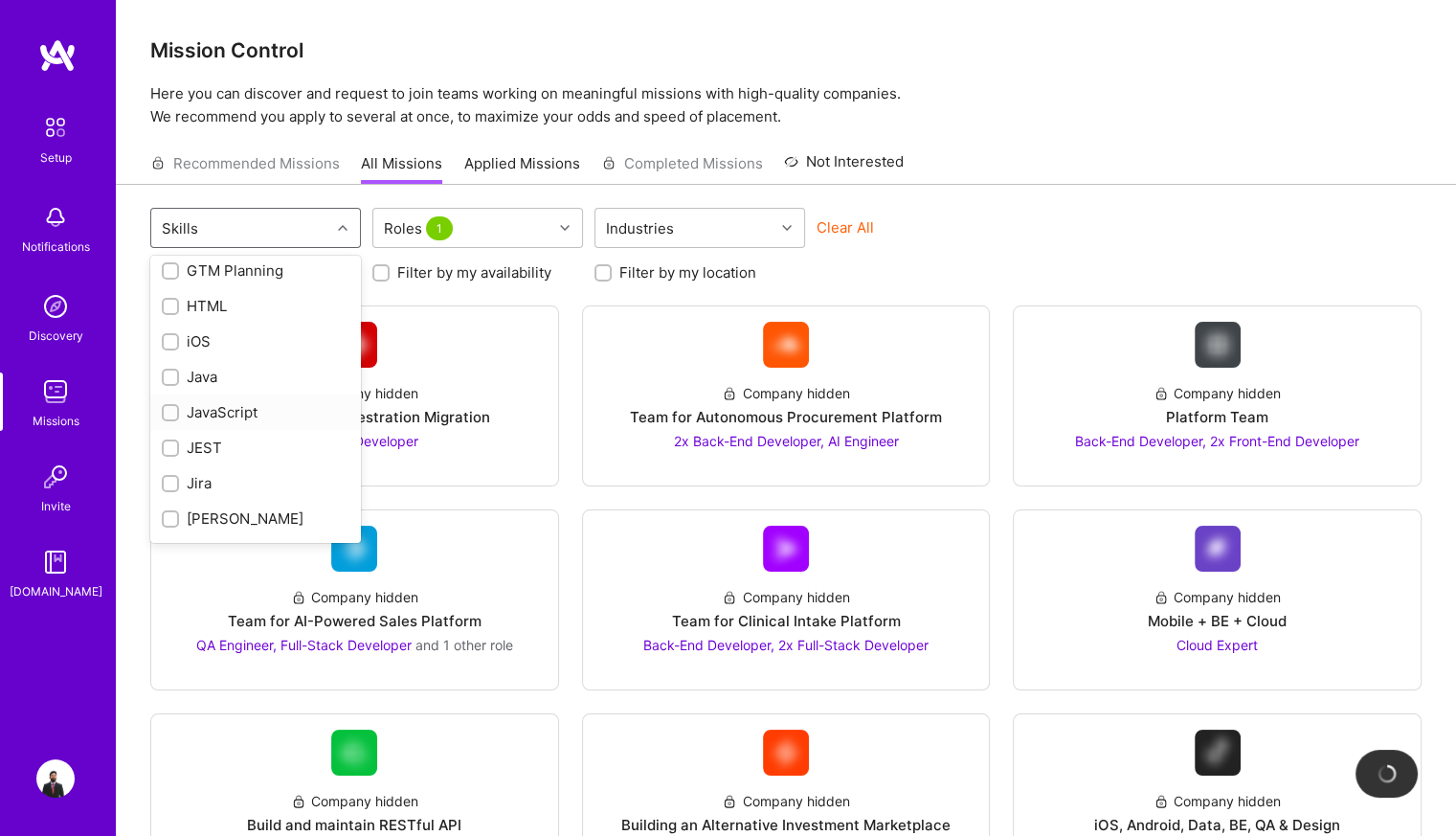 scroll, scrollTop: 1204, scrollLeft: 0, axis: vertical 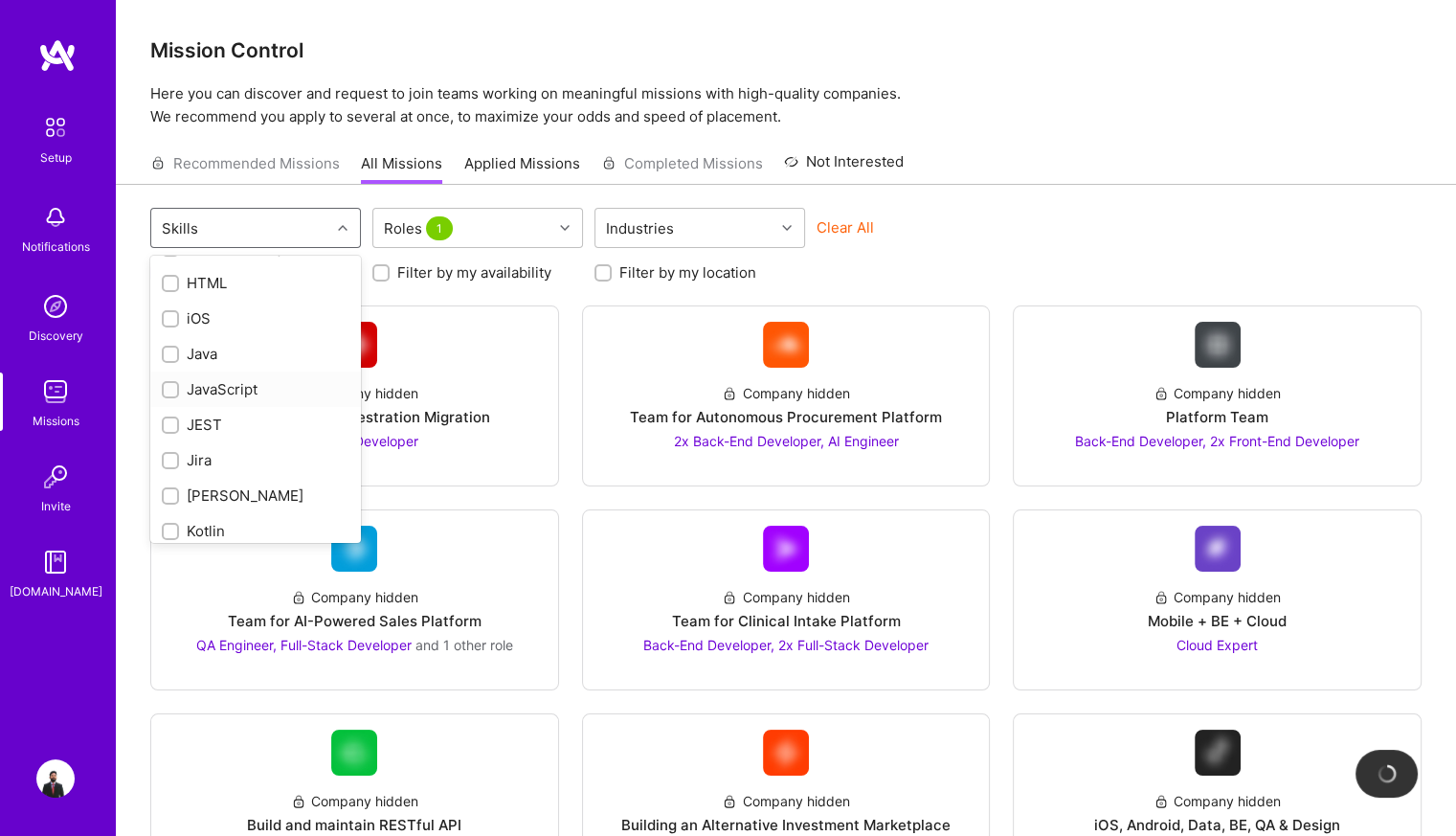 click on "JavaScript" at bounding box center [256, 389] 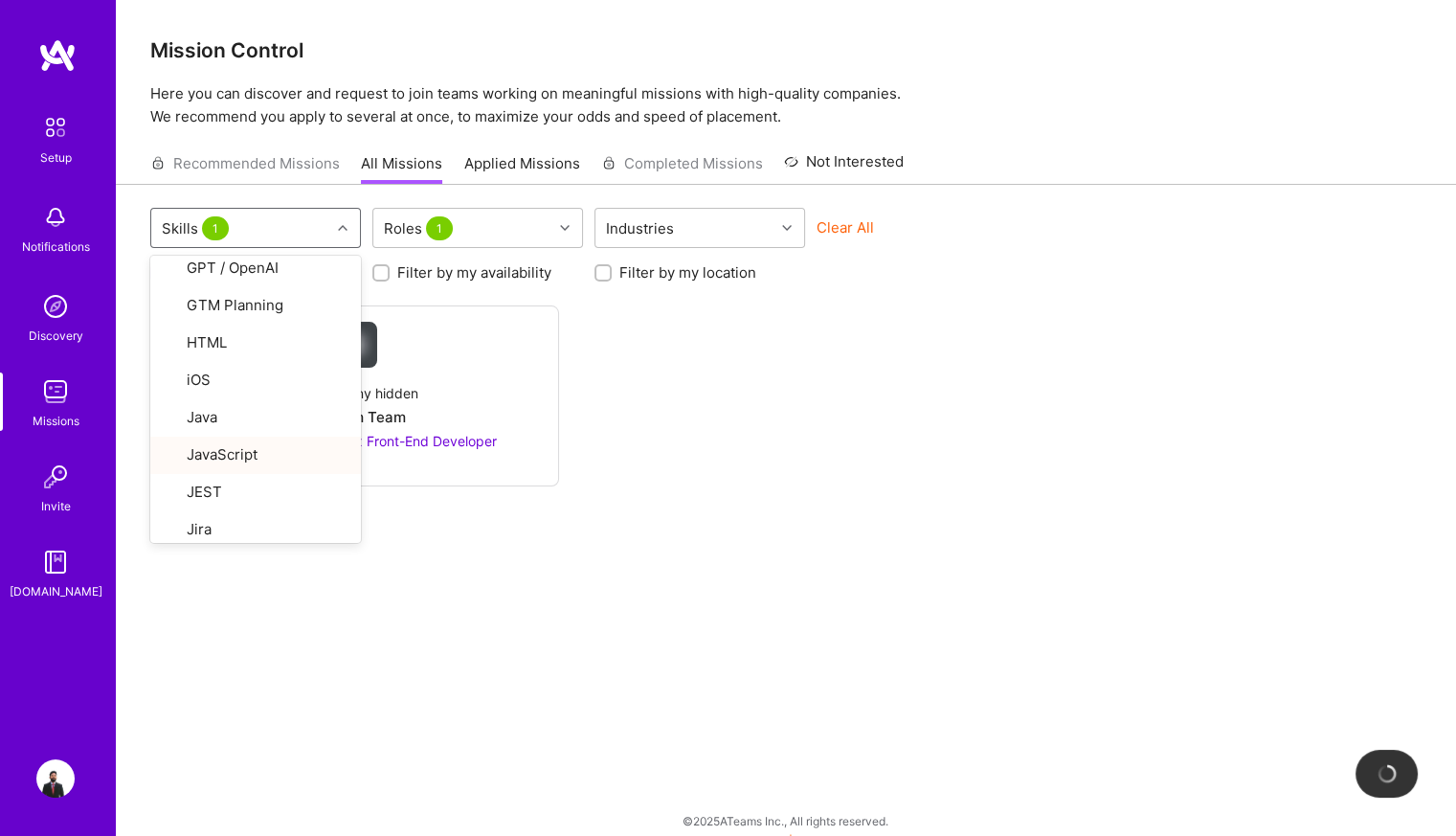 click on "option JavaScript, selected. option Kotlin focused, 41 of 80. 80 results available. Use Up and Down to choose options, press Enter to select the currently focused option, press Escape to exit the menu, press Tab to select the option and exit the menu. Skills 1 Adobe Creative Cloud Agile Algorithm Design Android Apache Kafka API Design API Integration Artificial Intelligence (AI) Automated Testing AWS AWS RDS Azure BigQuery C++ CI/CD CSS Data Analysis Data Architecture Data Pipelines DevOps Django Docker Elastic Search Electron Fast API Figma Firebase GitHub Go Google Analytics Google Cloud / GCP GPT / OpenAI GTM Planning HTML iOS Java JavaScript JEST Jira Kafka Kotlin Kubernetes LangChain LangGraph Machine Learning Market Research MongoDB Next.js Node.js Playwright PostgreSQL Process Optimization Product Analytics Product Design Product Strategy Prometheus Prototyping Python PyTorch React React Native Redis REST API Roadmapping scikit-learn Security (Engineering) Selenium SEO Serverless Snowflake Spring SQL 1" at bounding box center (786, 519) 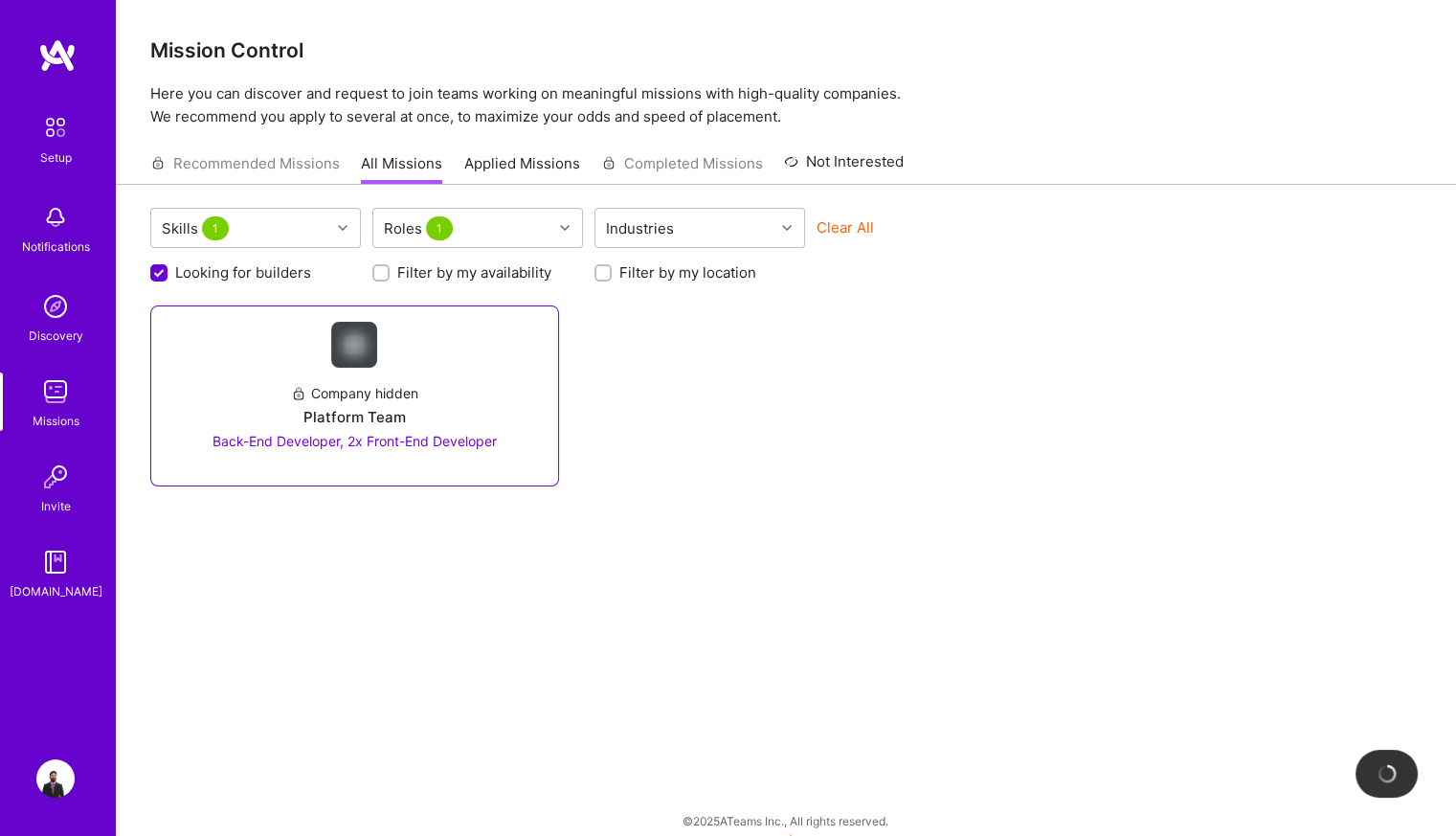 click at bounding box center [354, 459] 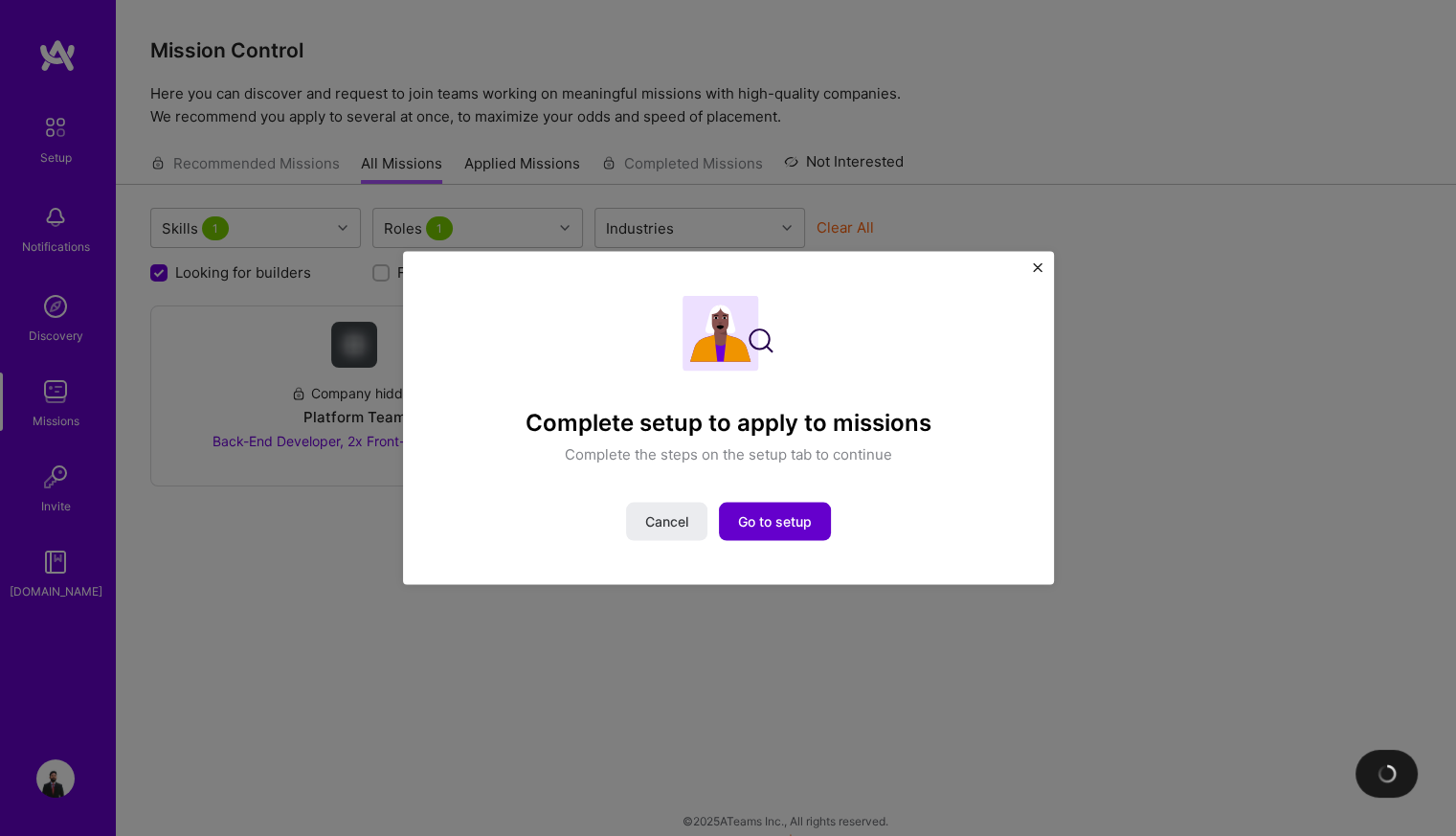 click on "Complete setup to apply to missions Complete the steps on the setup tab to continue Cancel Go to setup" at bounding box center [728, 418] 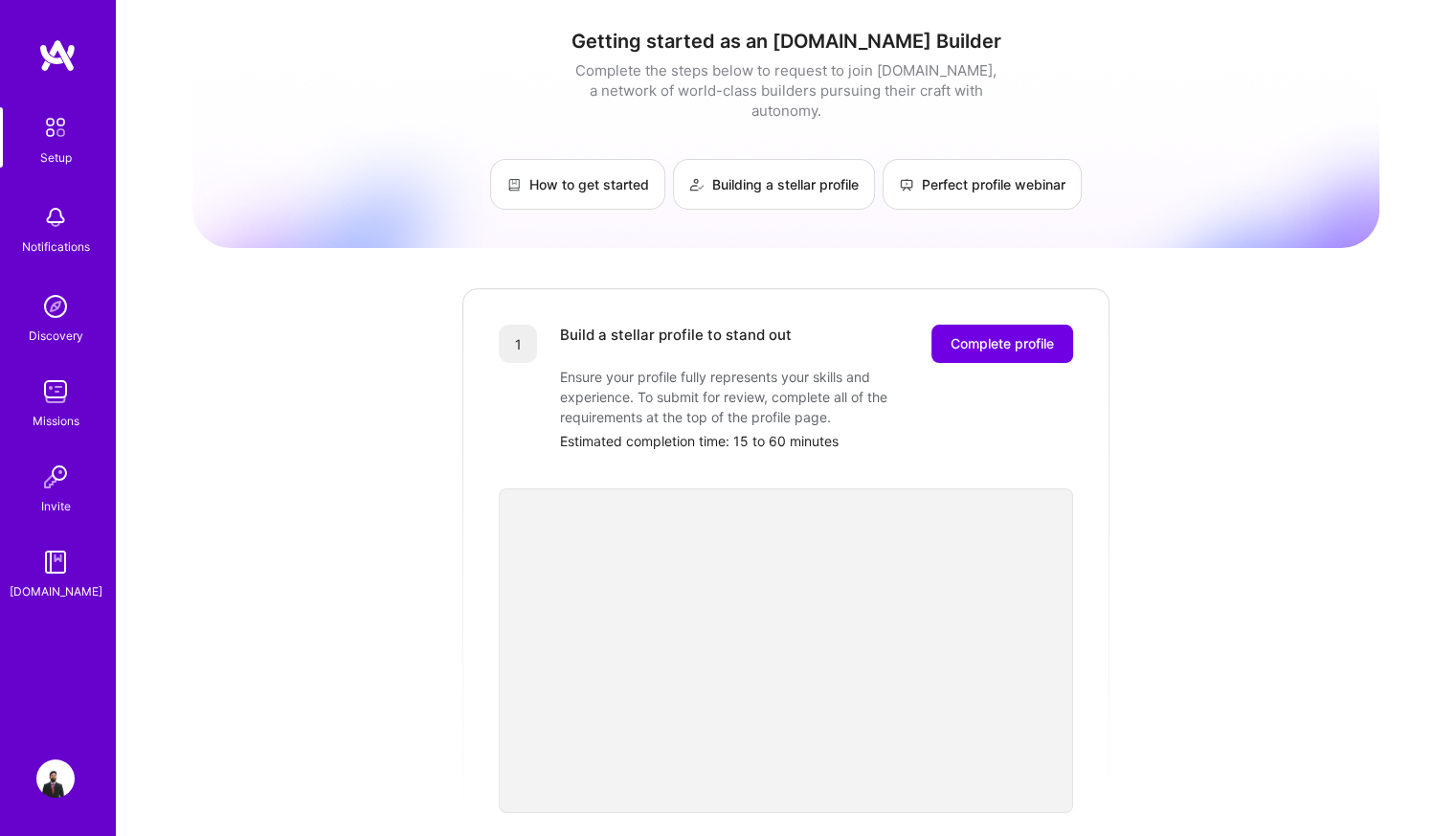click at bounding box center (56, 217) 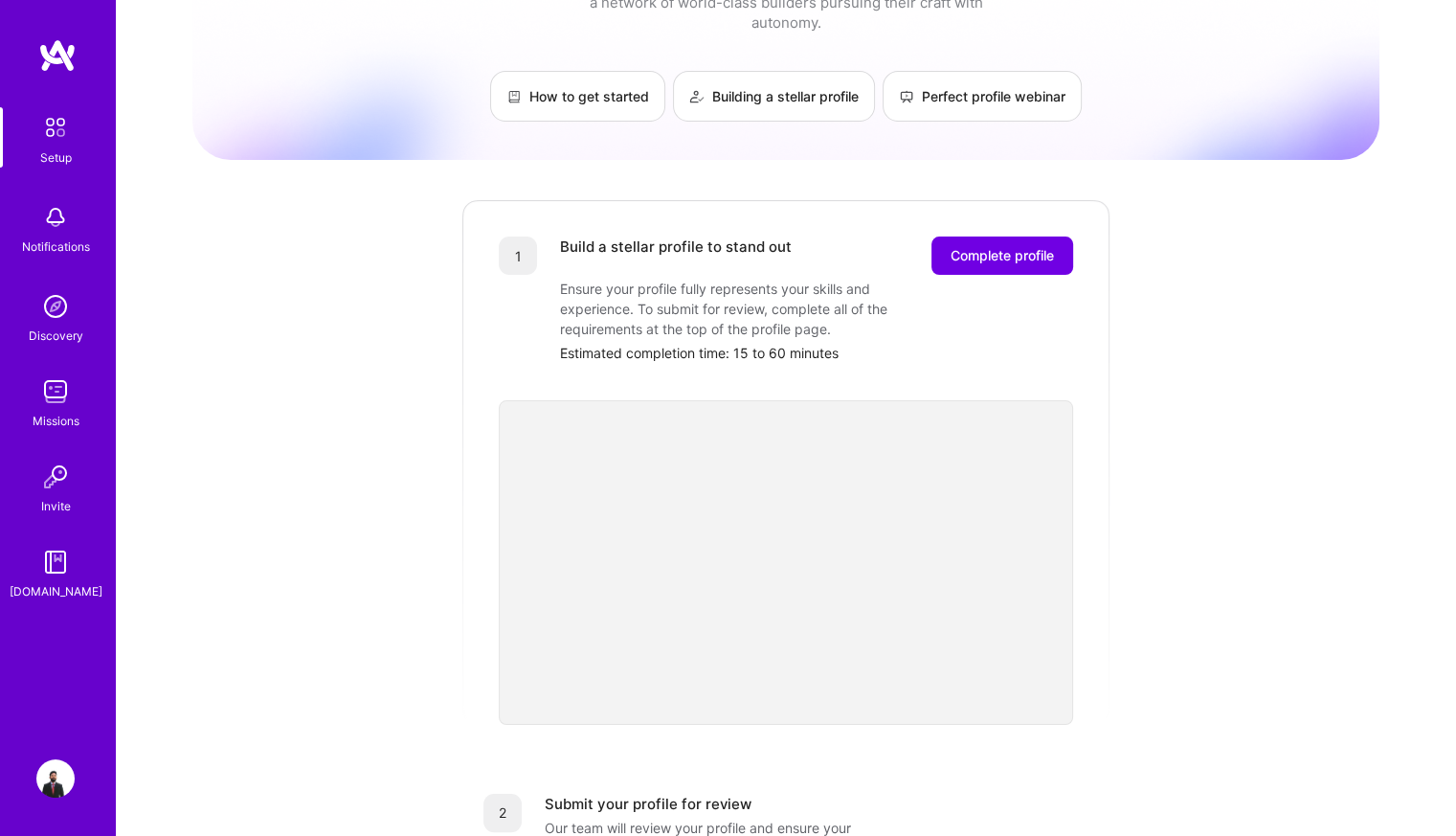 scroll, scrollTop: 0, scrollLeft: 0, axis: both 